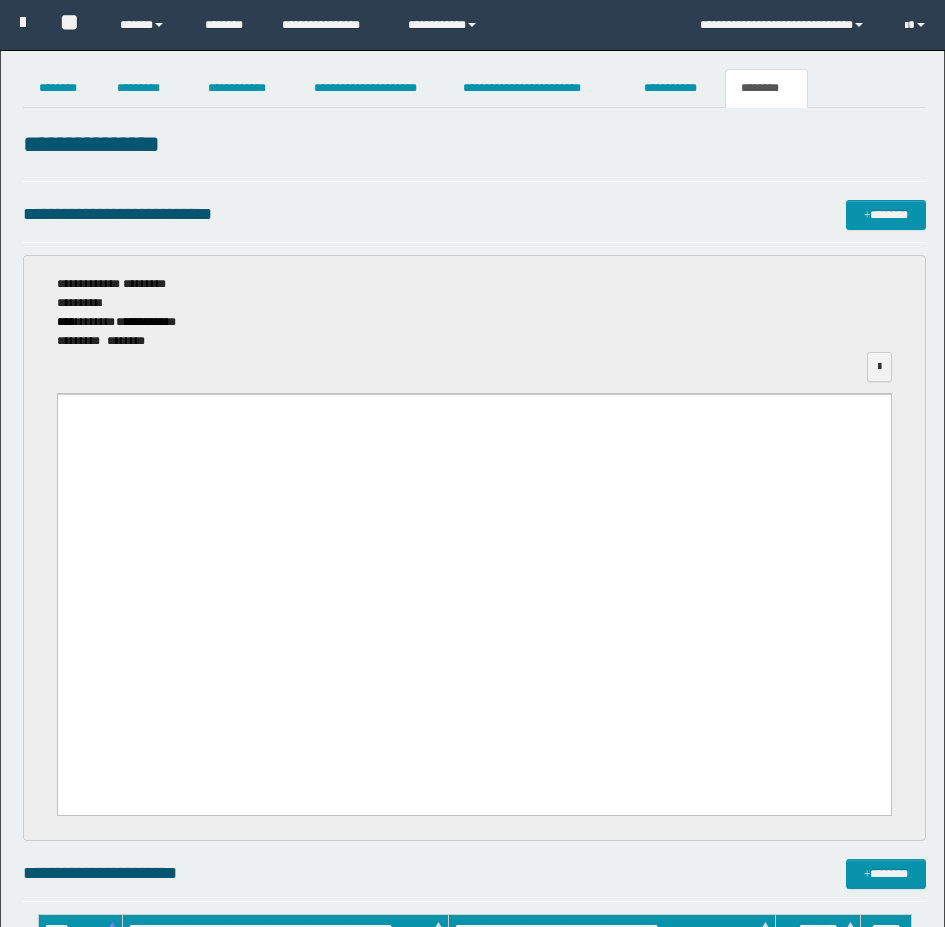 scroll, scrollTop: 792, scrollLeft: 0, axis: vertical 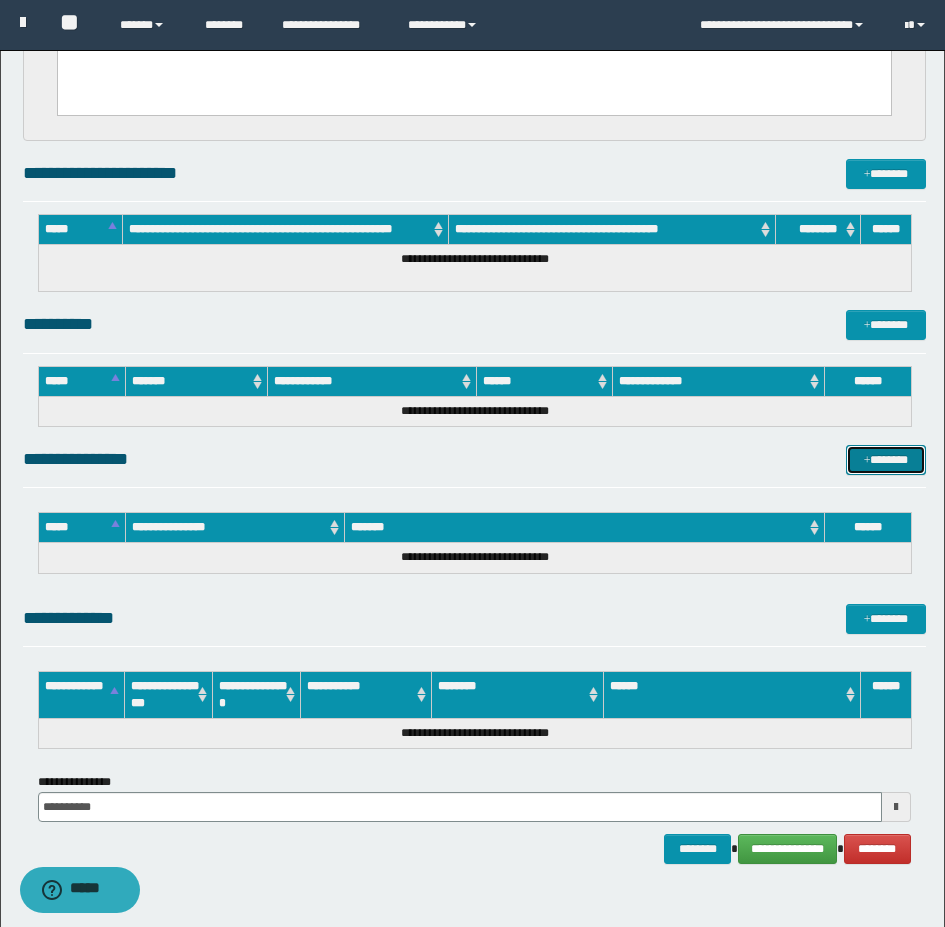 click on "*******" at bounding box center (886, 460) 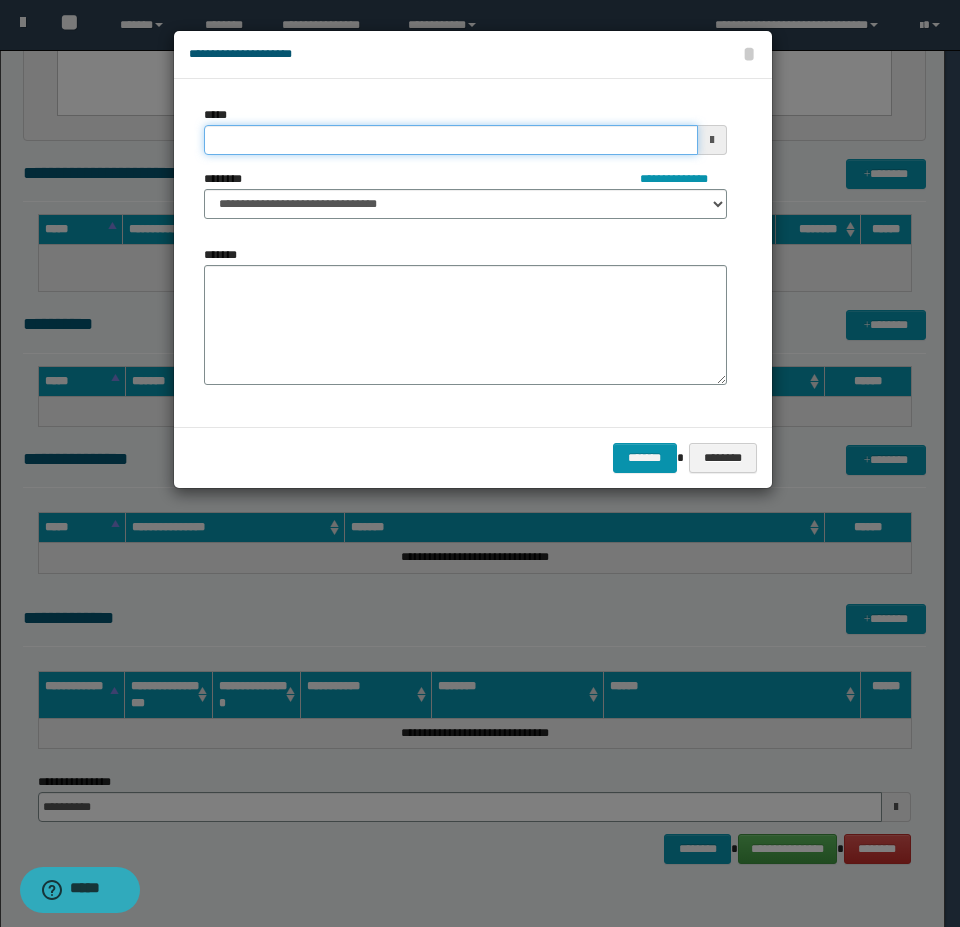 click on "*****" at bounding box center (451, 140) 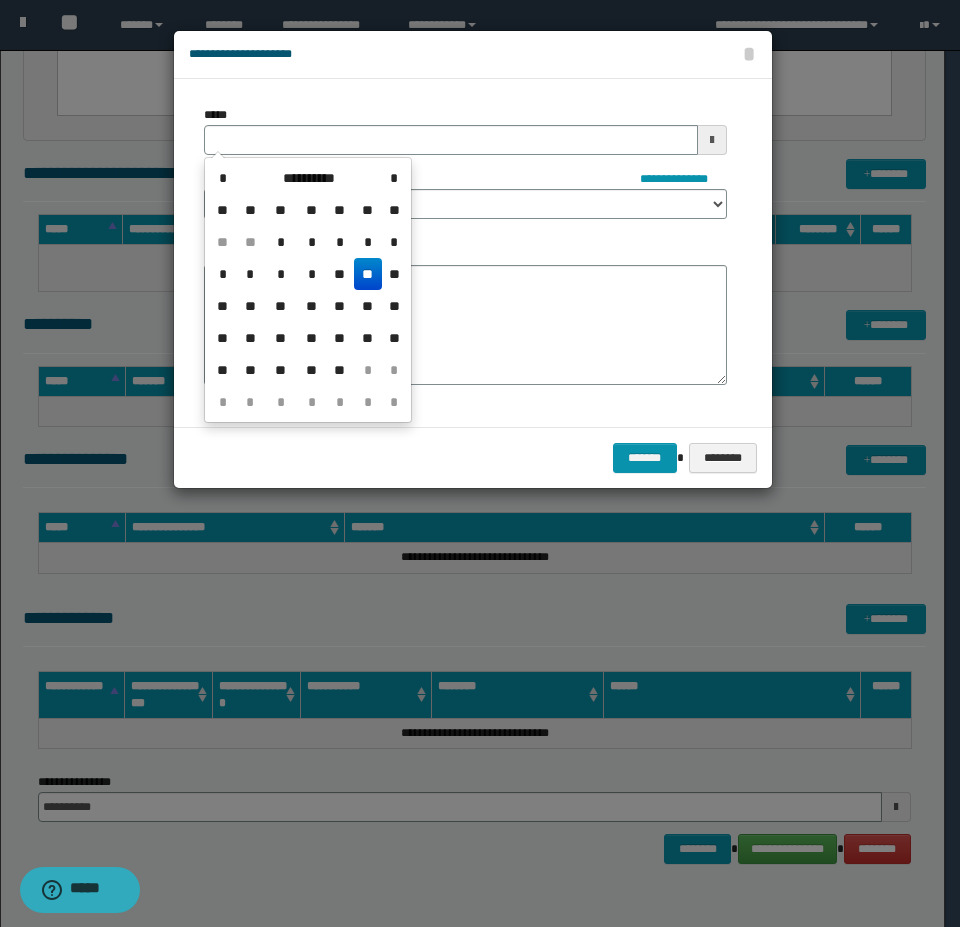 click on "**" at bounding box center (368, 274) 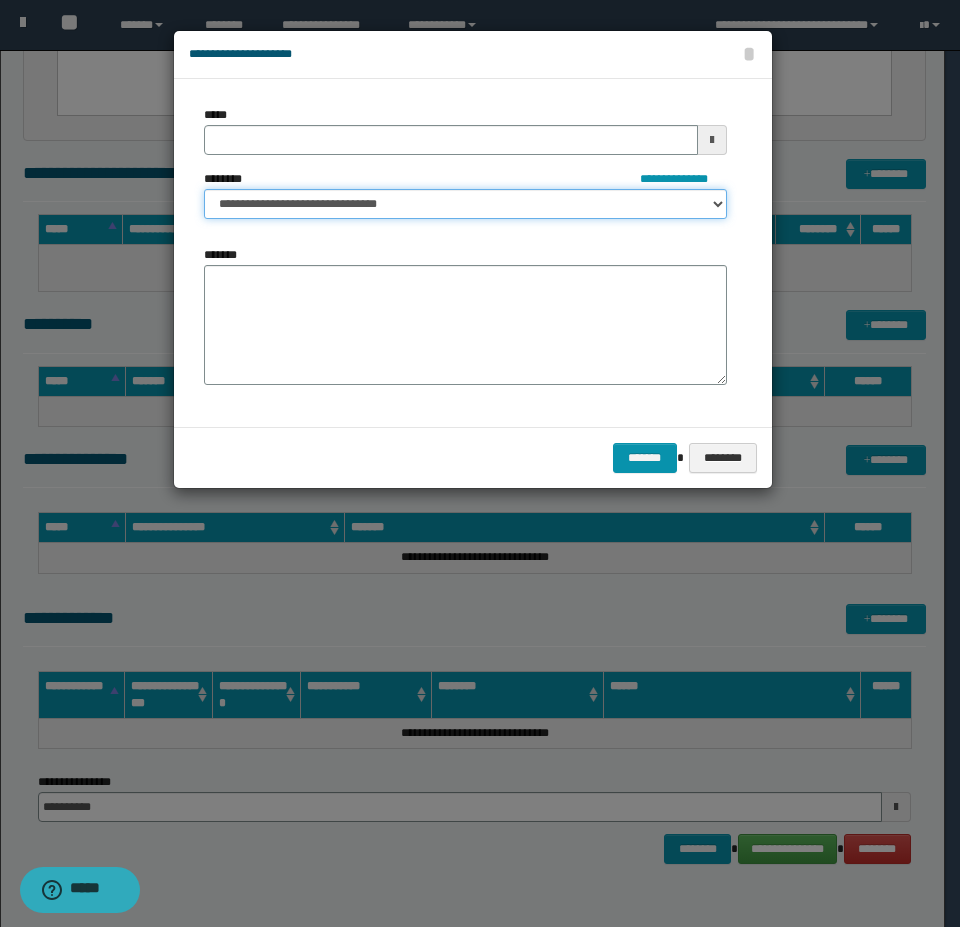 click on "**********" at bounding box center (465, 204) 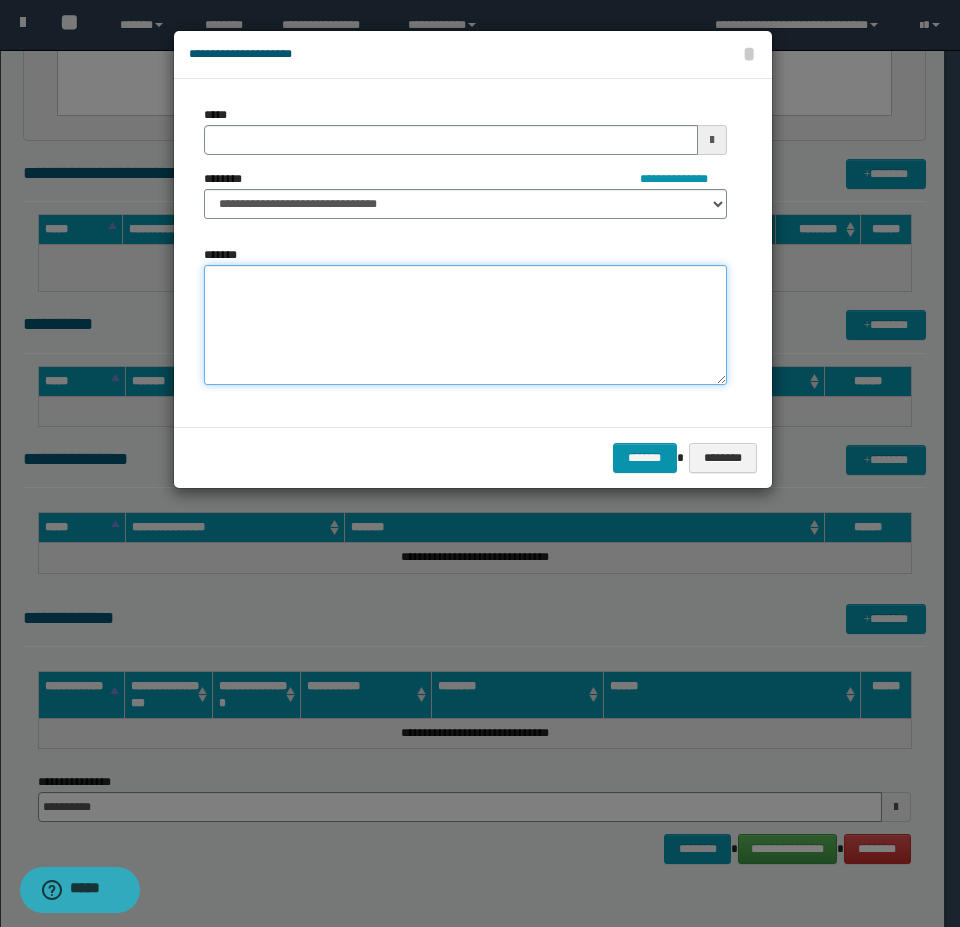 click on "*******" at bounding box center (465, 325) 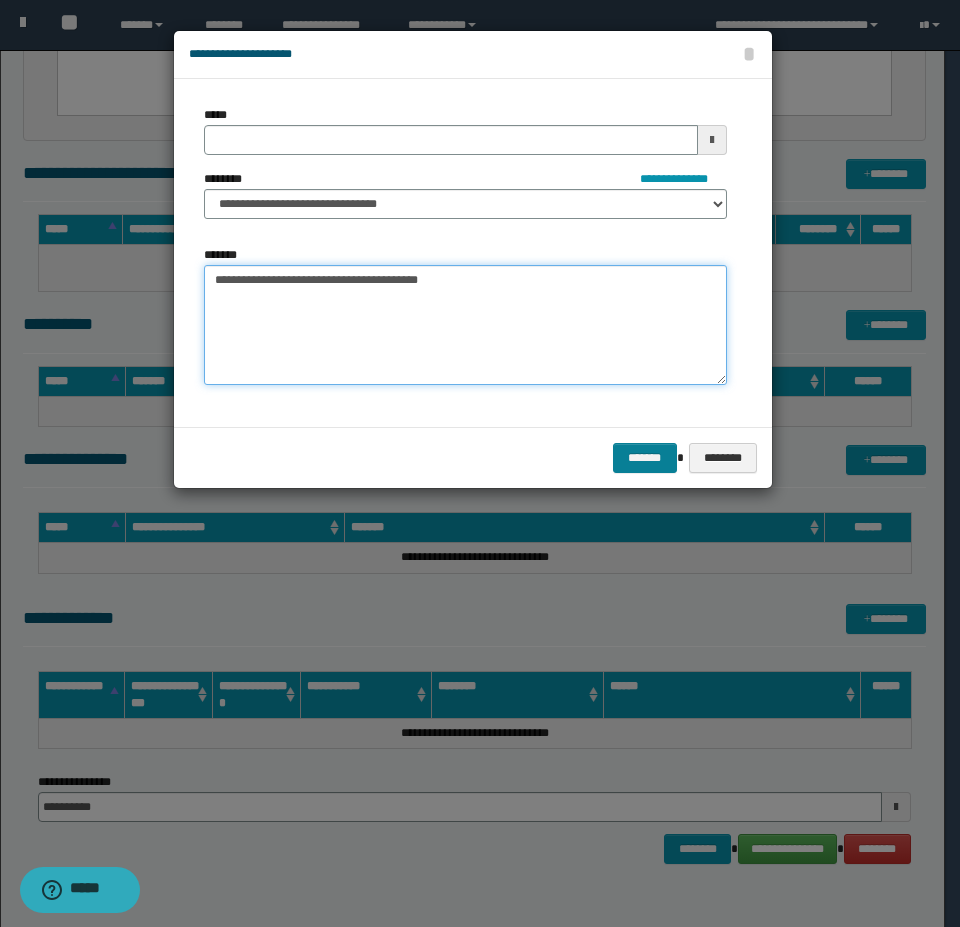type on "**********" 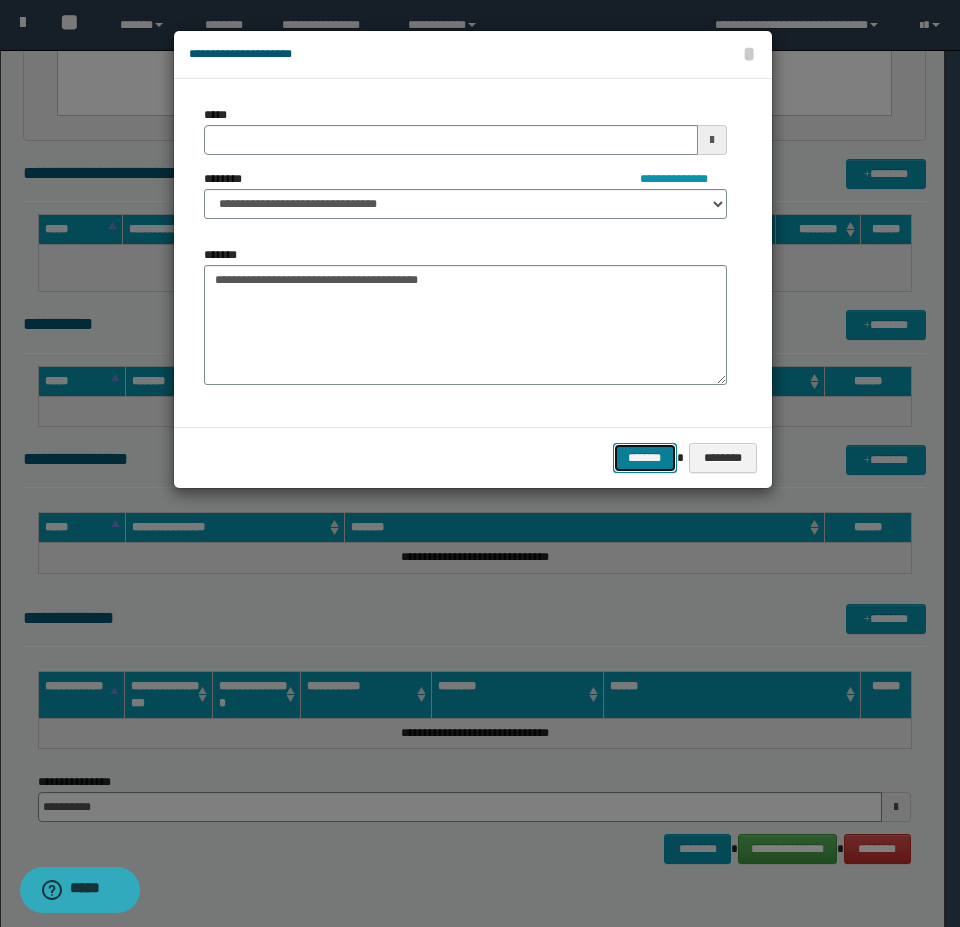 click on "*******" at bounding box center (645, 458) 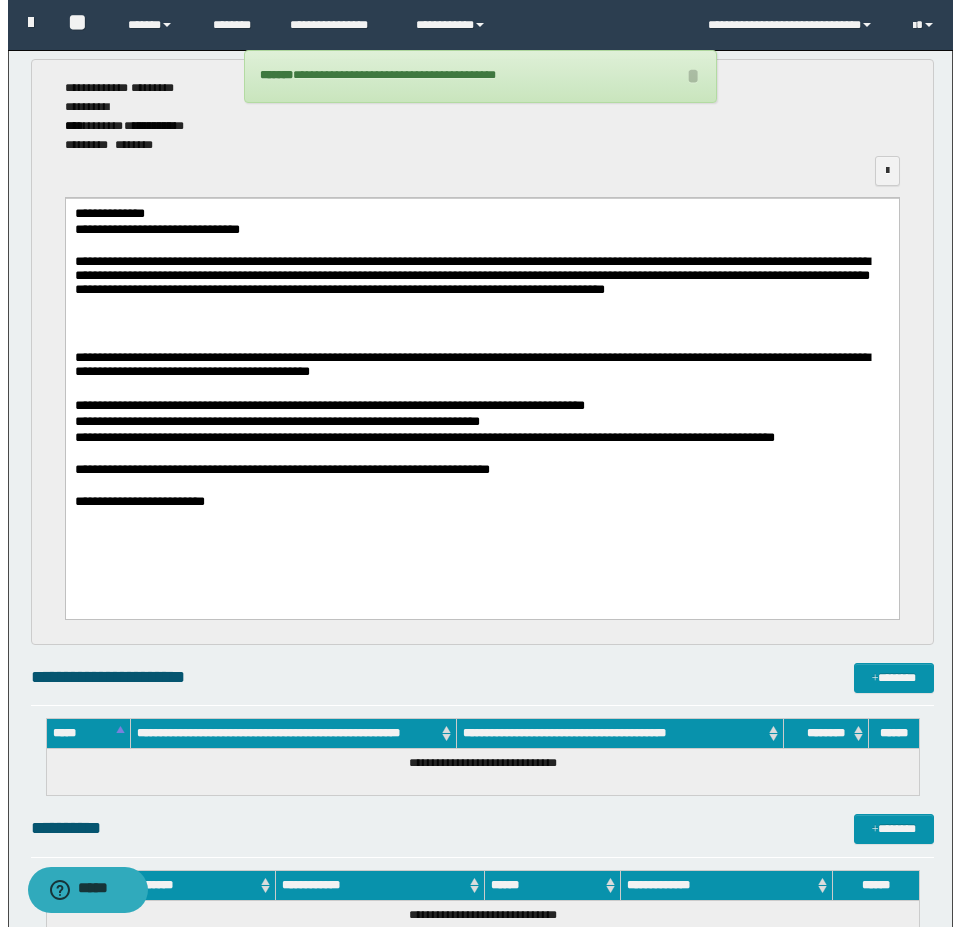 scroll, scrollTop: 0, scrollLeft: 0, axis: both 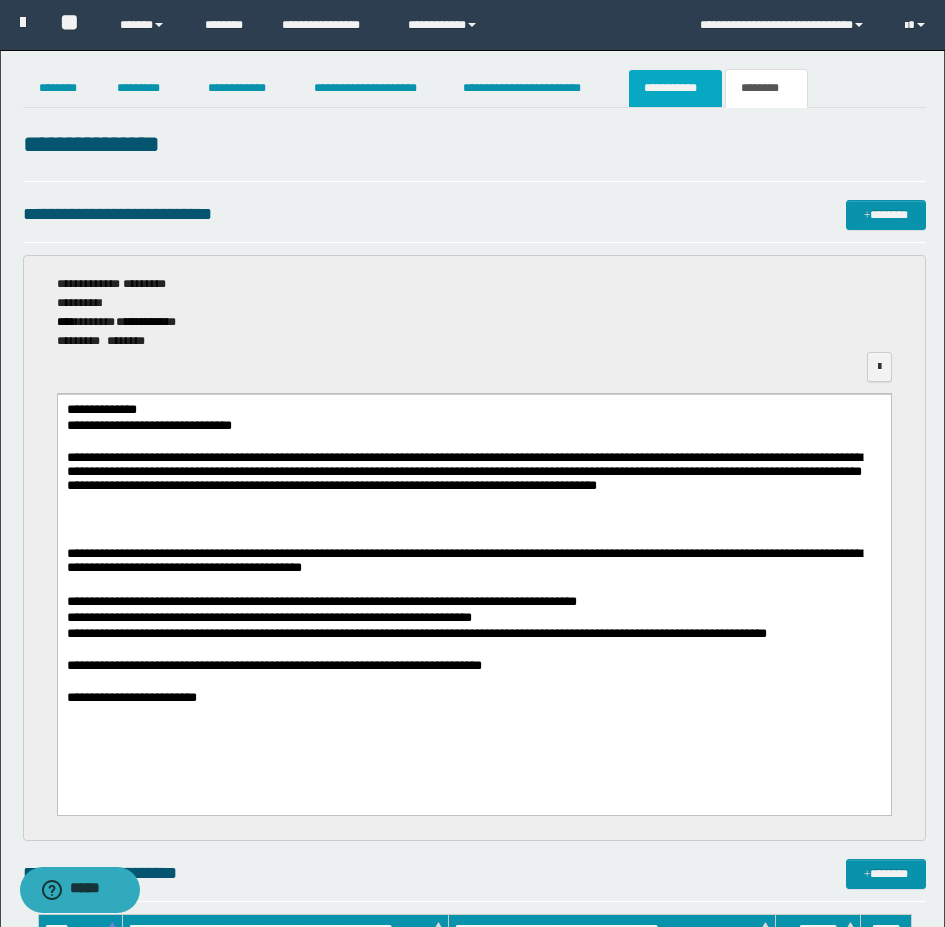 click on "**********" at bounding box center (675, 88) 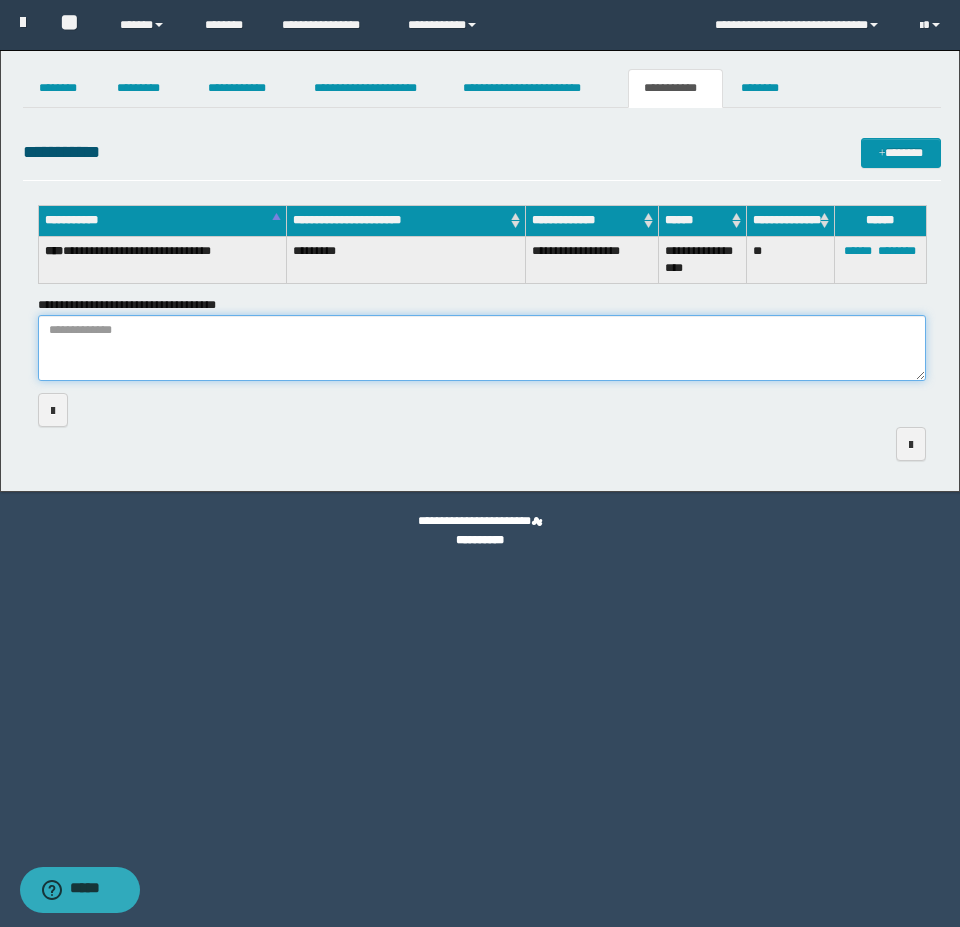 click on "**********" at bounding box center (482, 348) 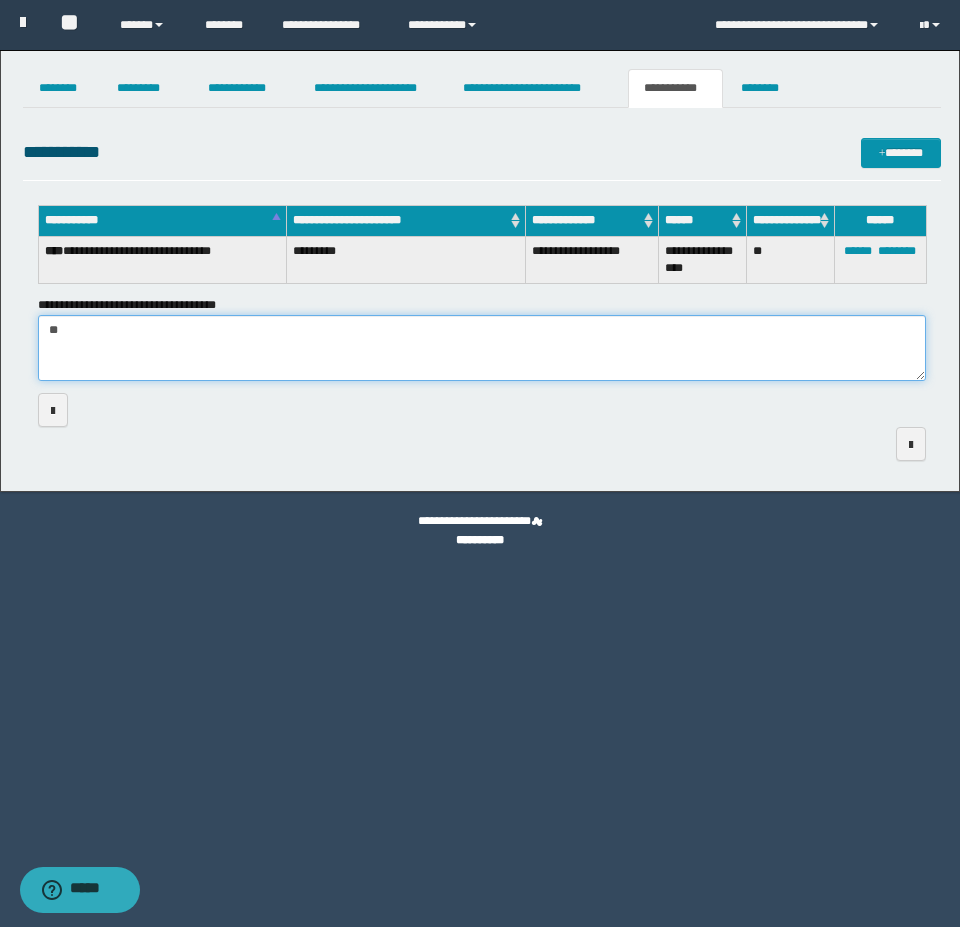 type on "*" 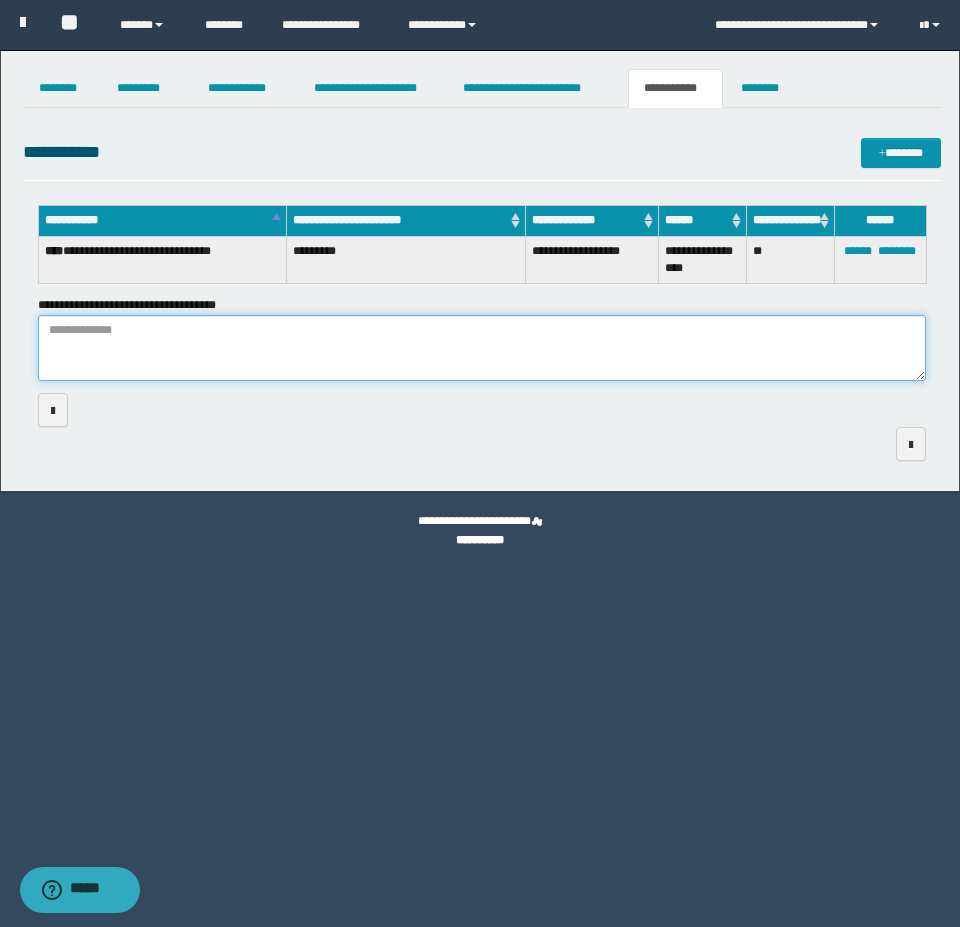 click on "**********" at bounding box center (482, 348) 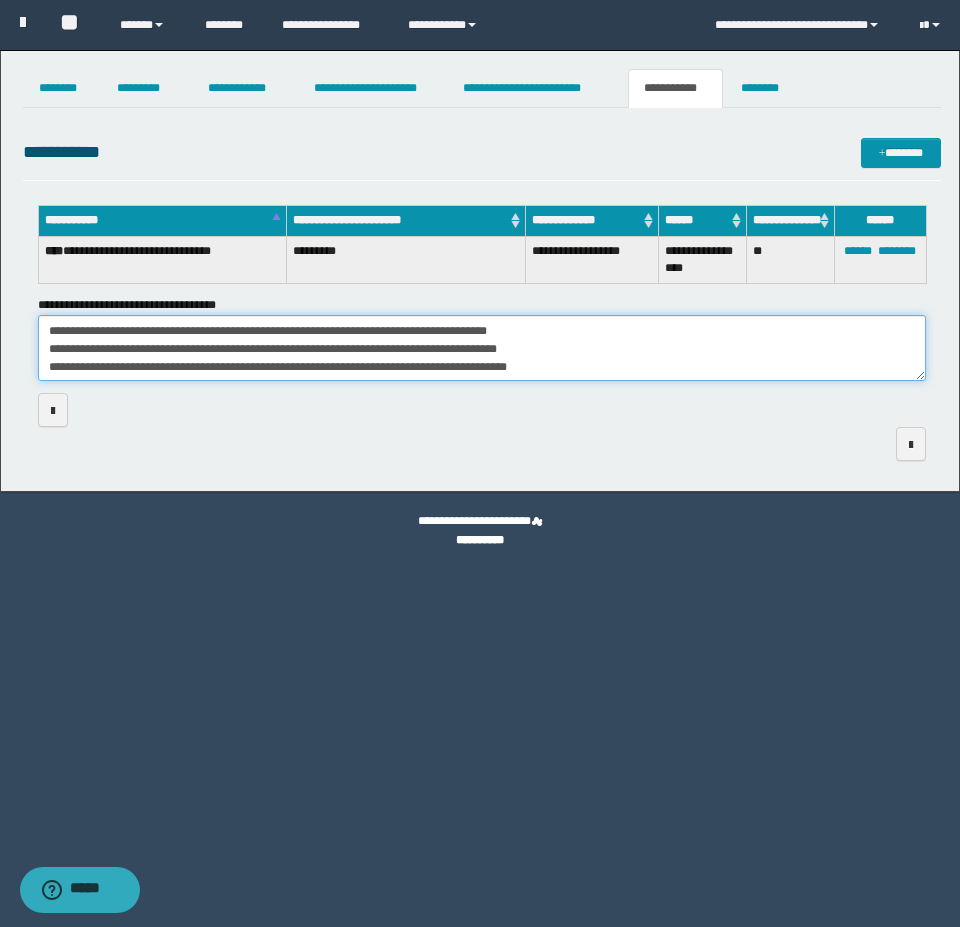 scroll, scrollTop: 0, scrollLeft: 0, axis: both 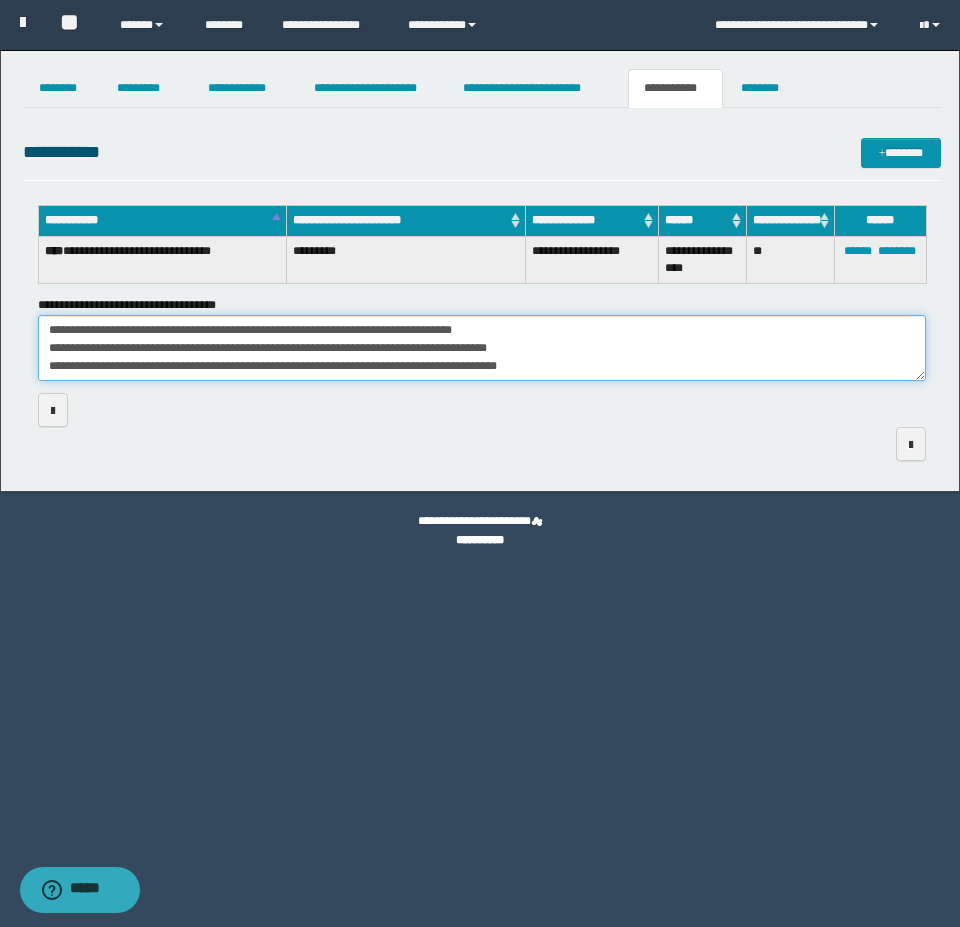 click on "**********" at bounding box center [482, 348] 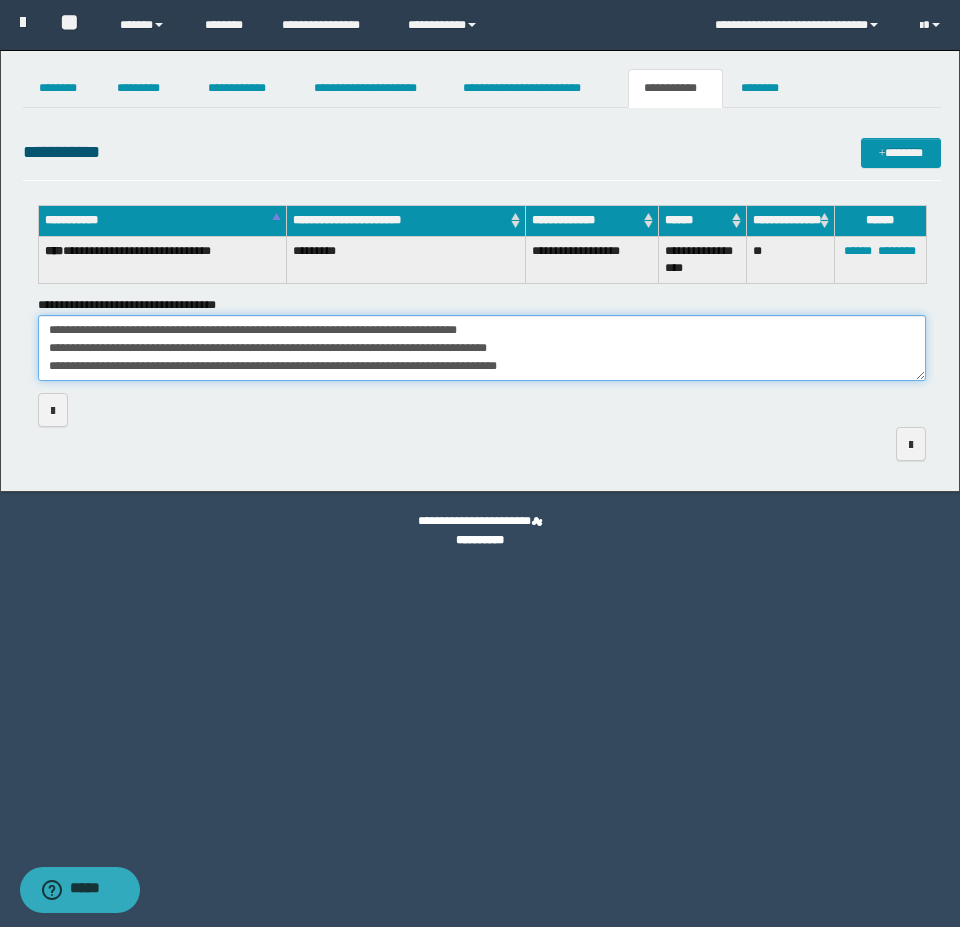 click on "**********" at bounding box center (482, 348) 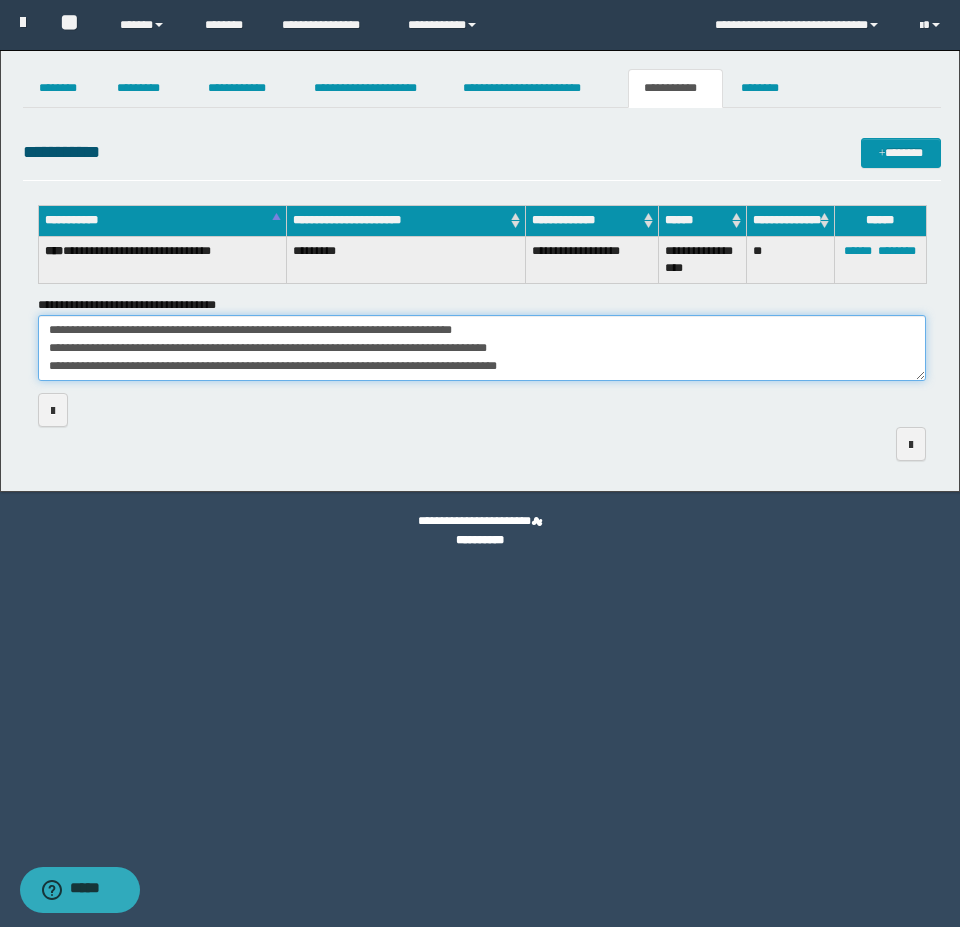 click on "**********" at bounding box center [482, 348] 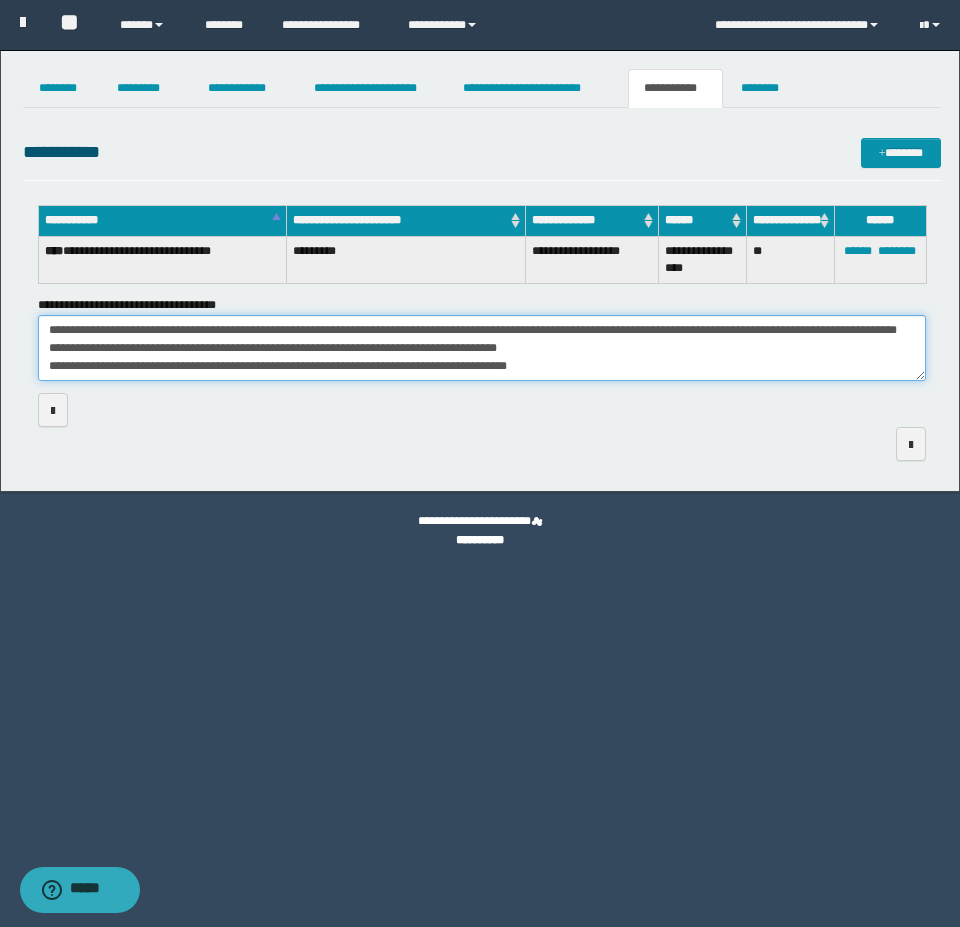 click on "**********" at bounding box center [482, 348] 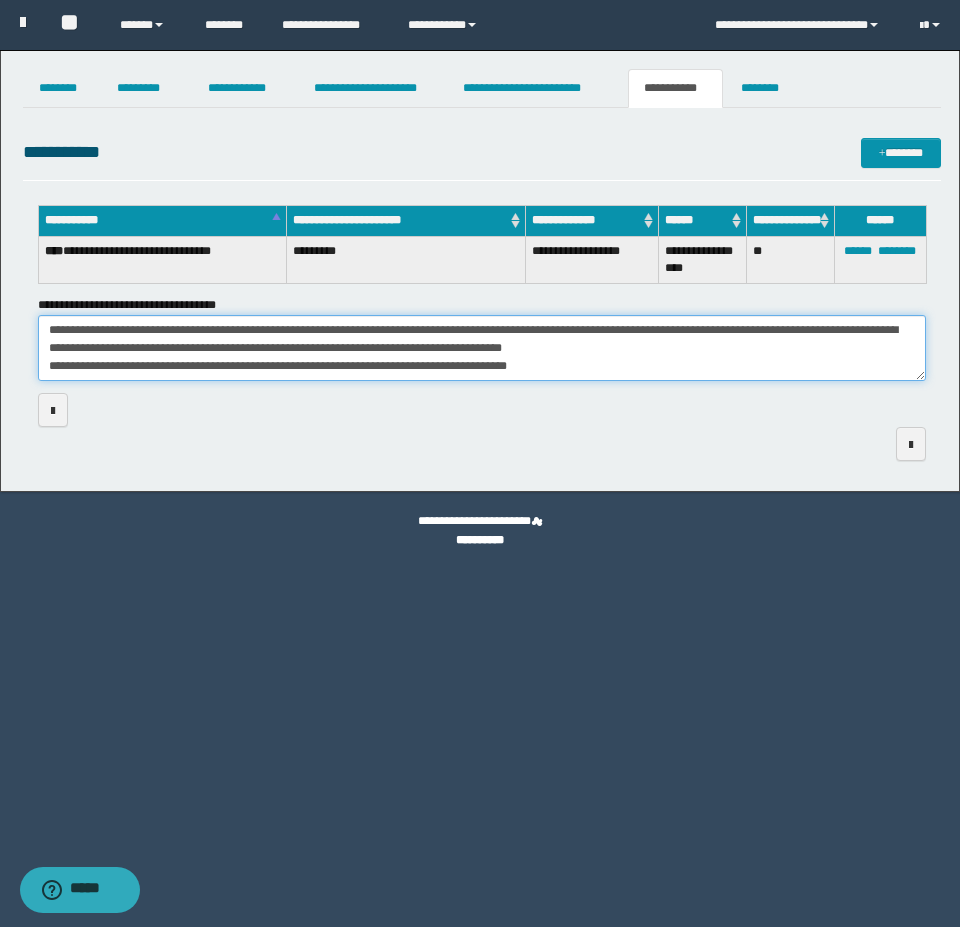 scroll, scrollTop: 40, scrollLeft: 0, axis: vertical 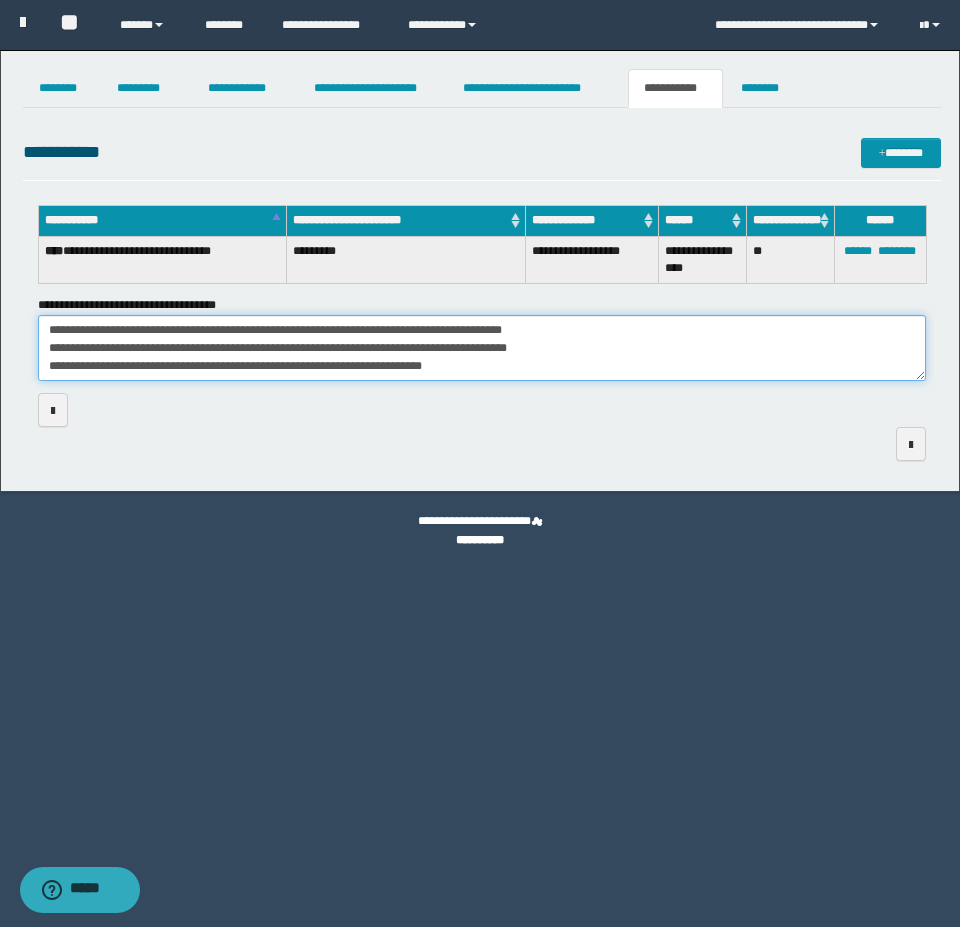 click on "**********" at bounding box center (482, 348) 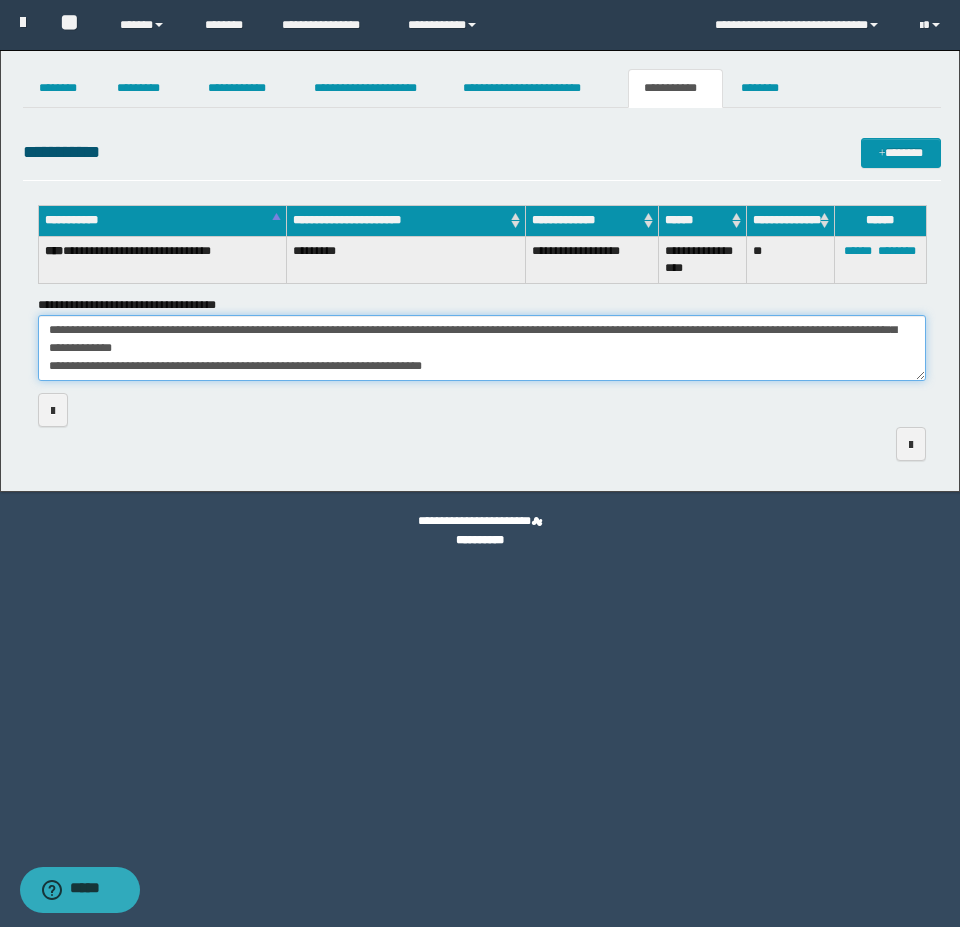 scroll, scrollTop: 22, scrollLeft: 0, axis: vertical 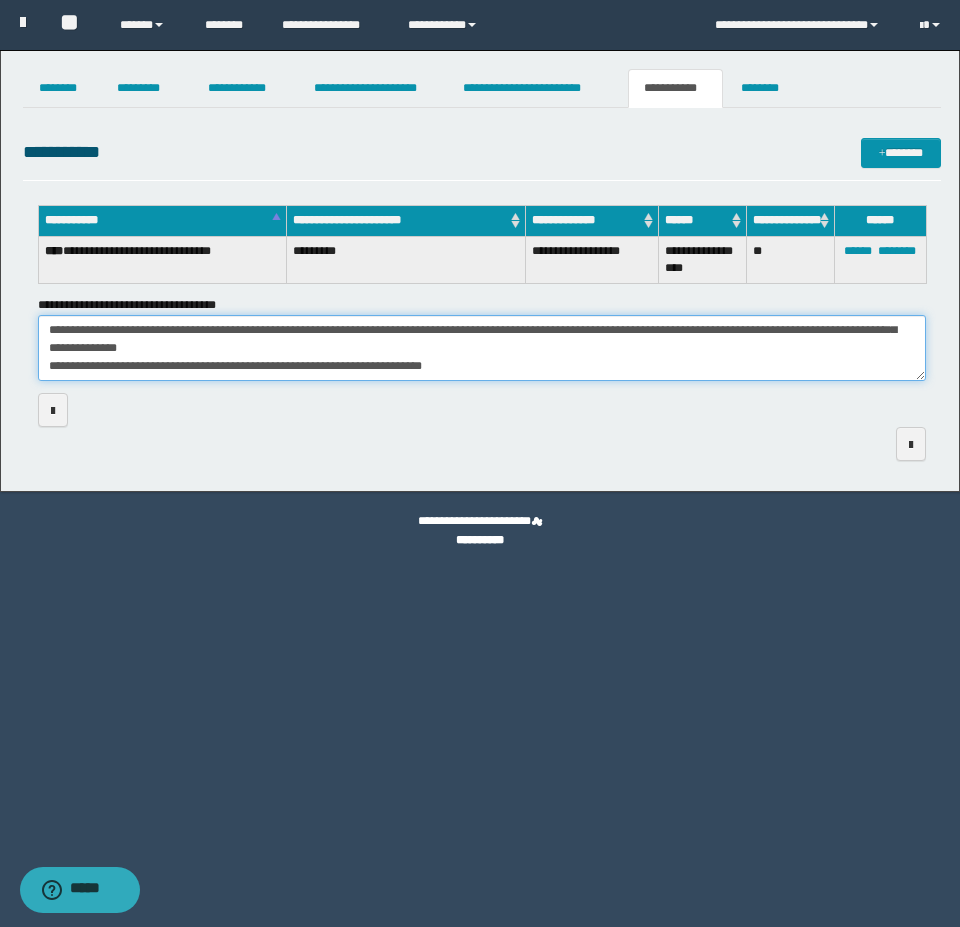 drag, startPoint x: 494, startPoint y: 341, endPoint x: 515, endPoint y: 361, distance: 29 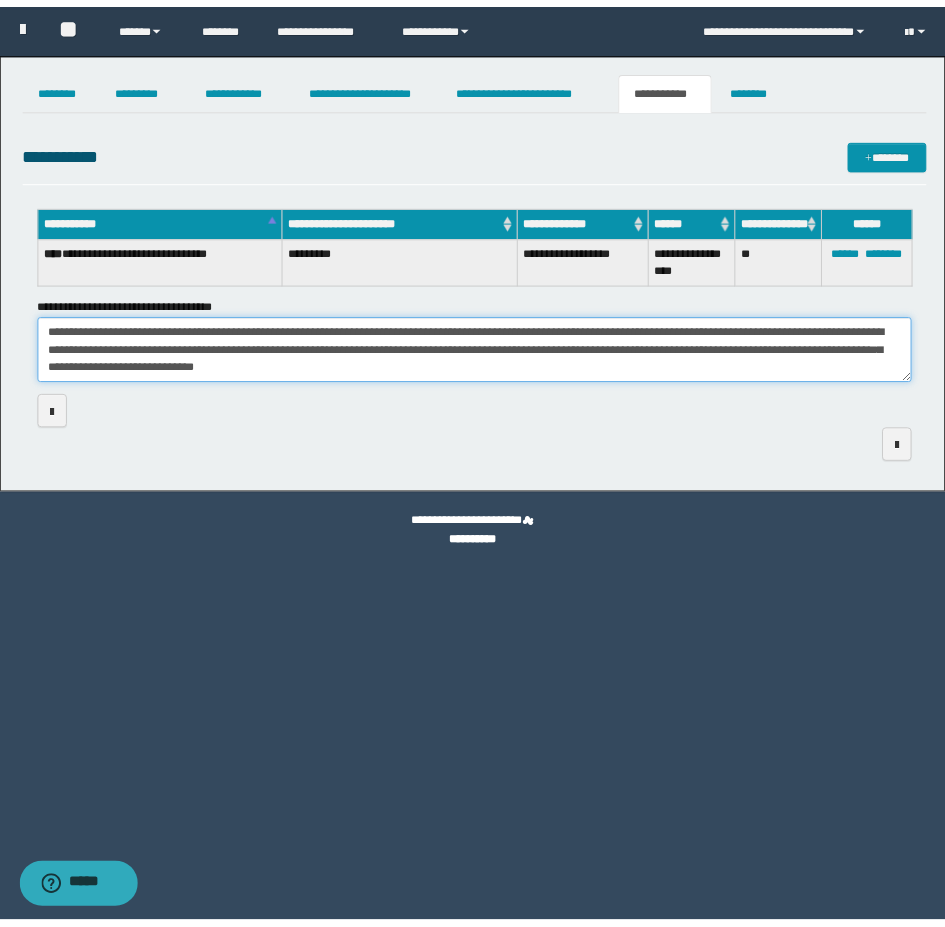 scroll, scrollTop: 18, scrollLeft: 0, axis: vertical 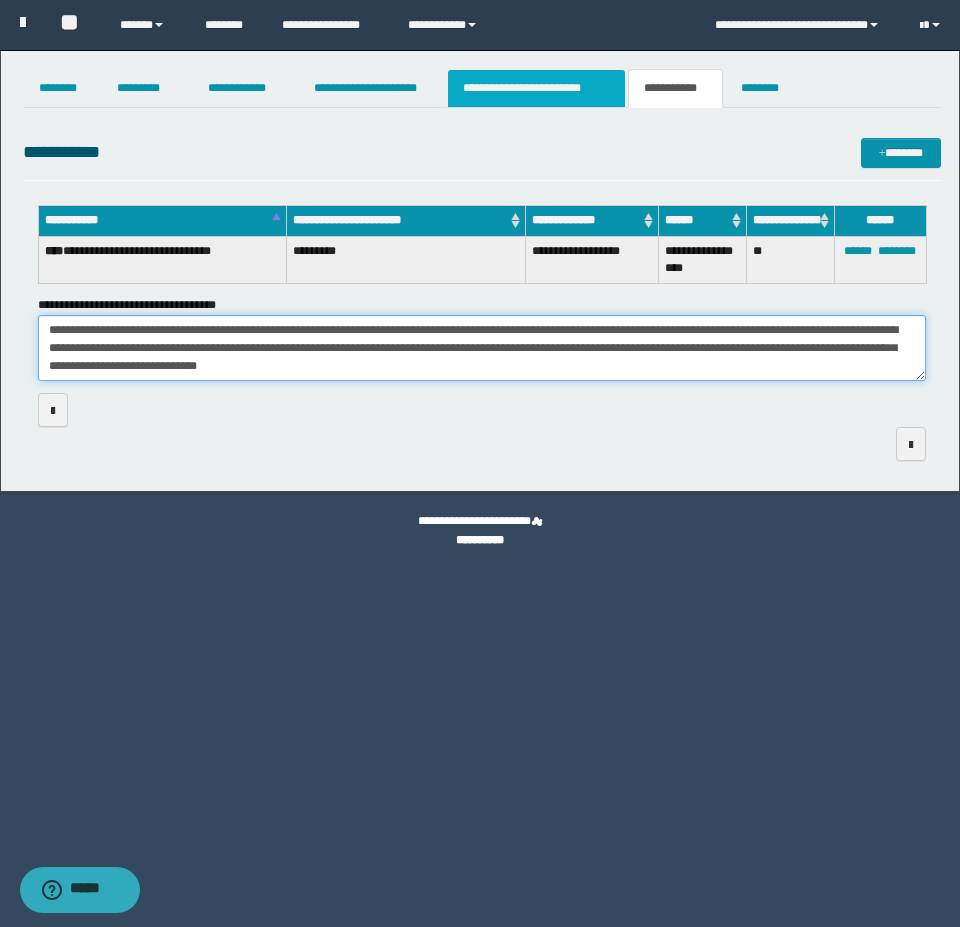 type on "**********" 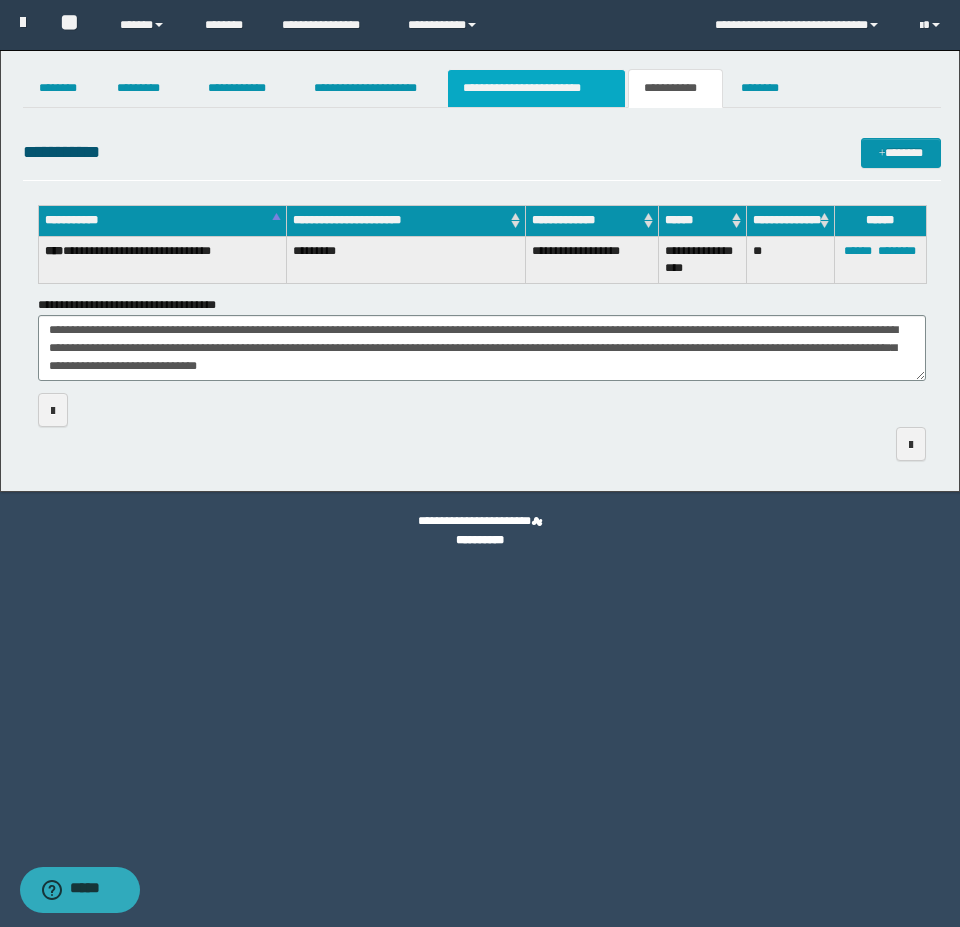 click on "**********" at bounding box center [537, 88] 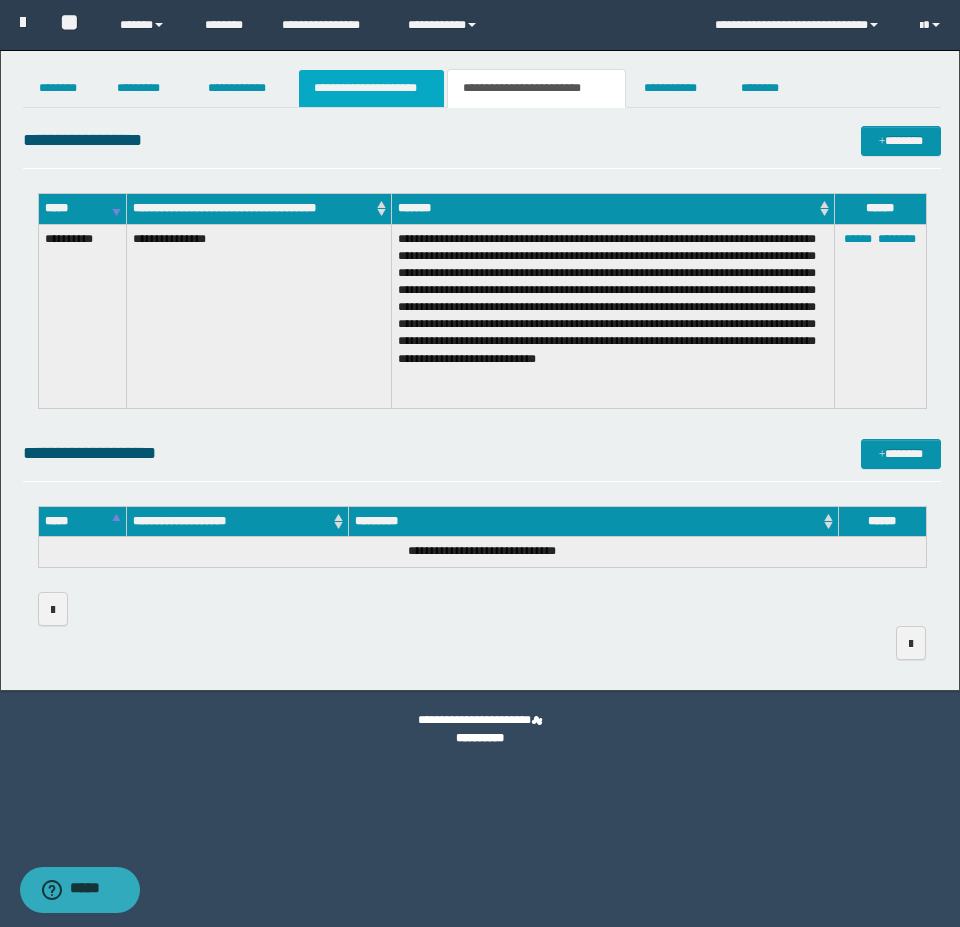 click on "**********" at bounding box center (371, 88) 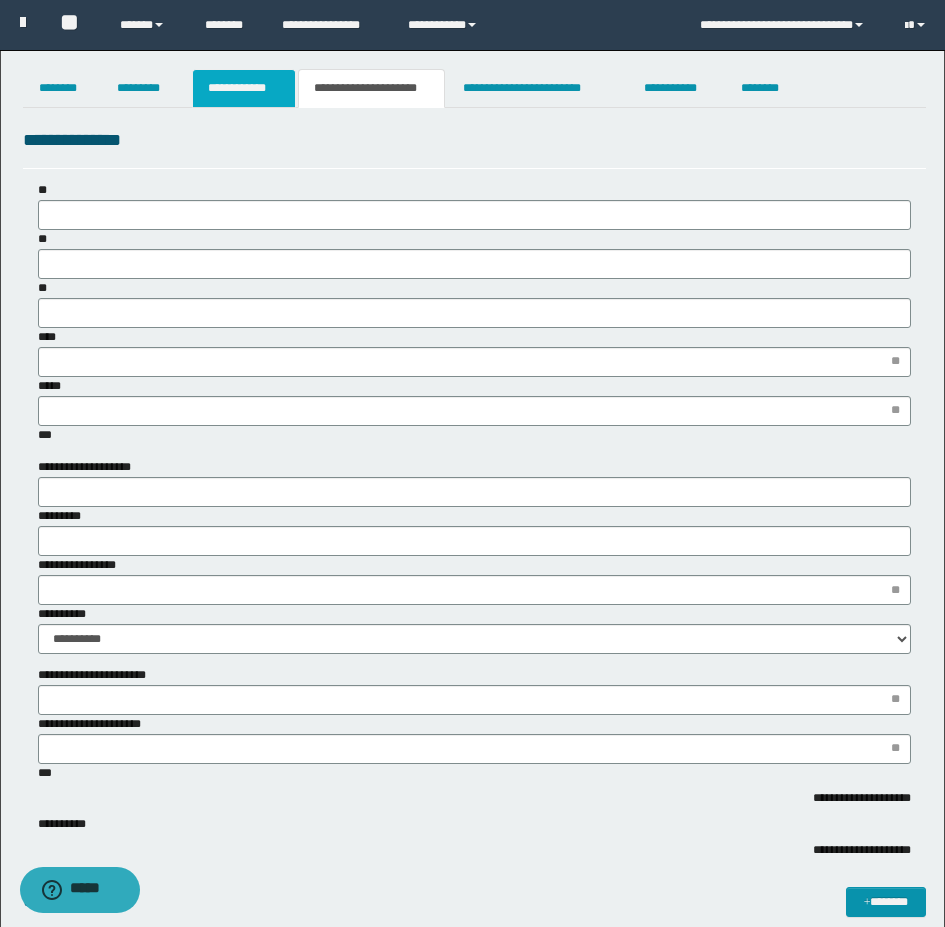 click on "**********" at bounding box center [244, 88] 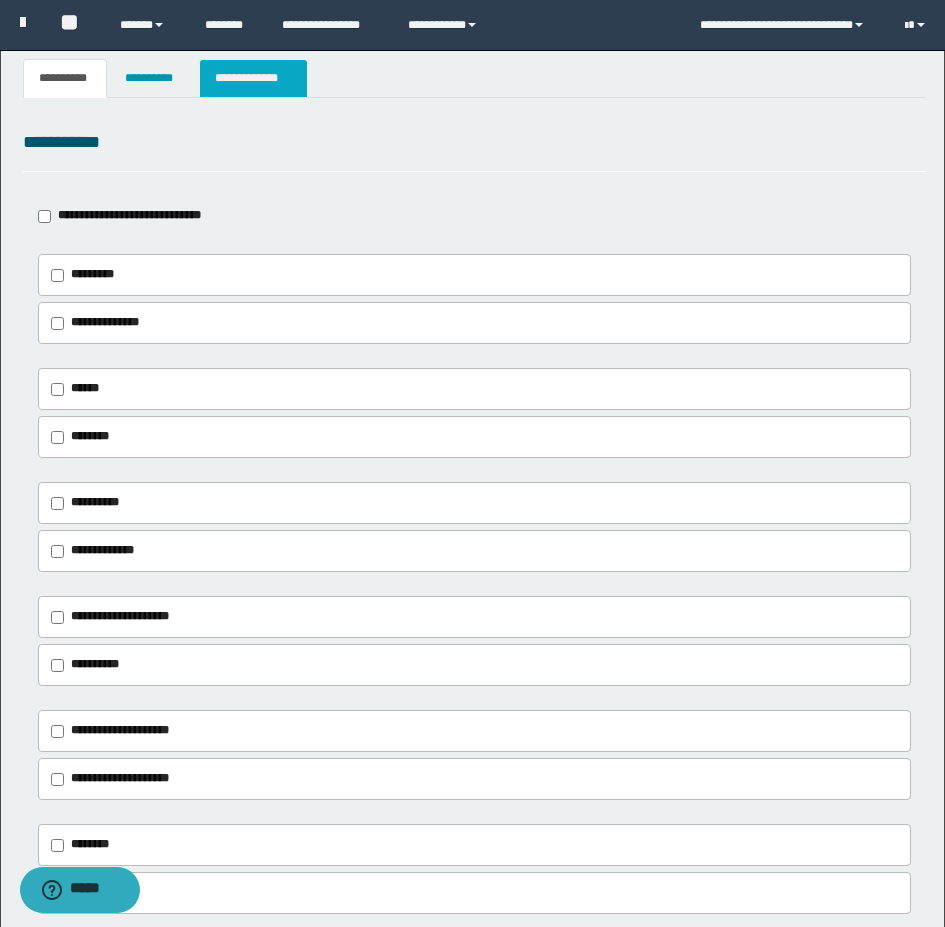 scroll, scrollTop: 0, scrollLeft: 0, axis: both 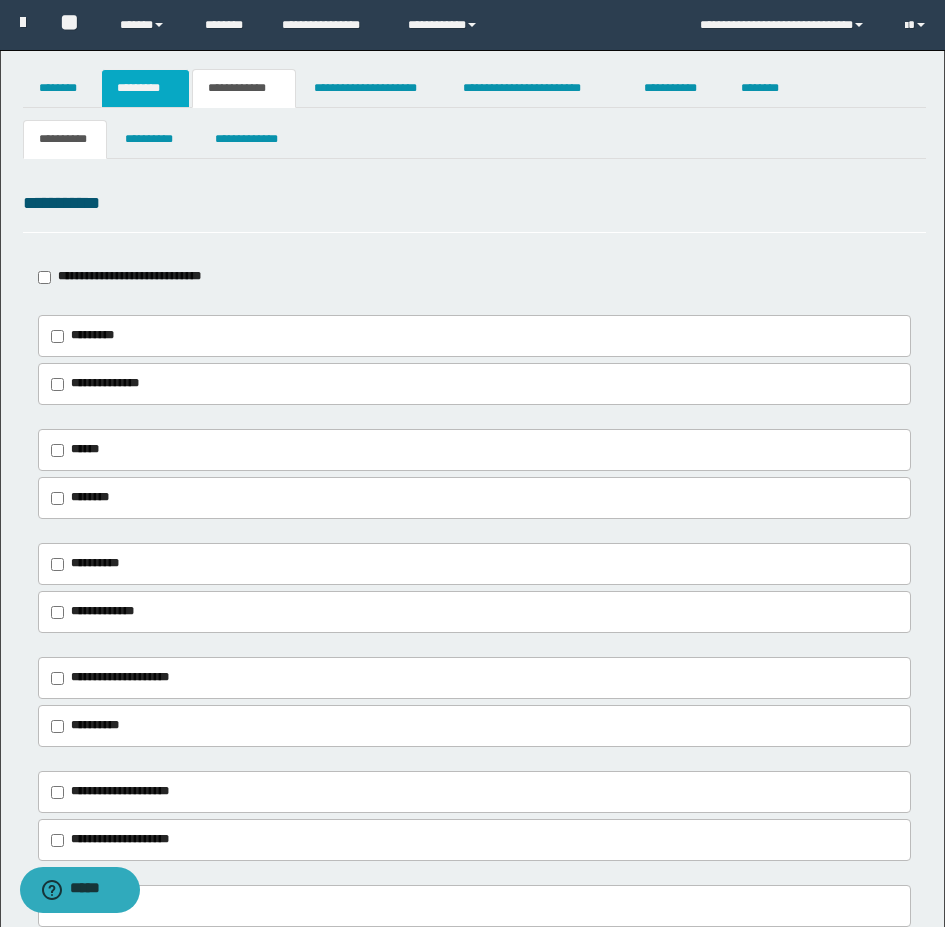 click on "*********" at bounding box center (145, 88) 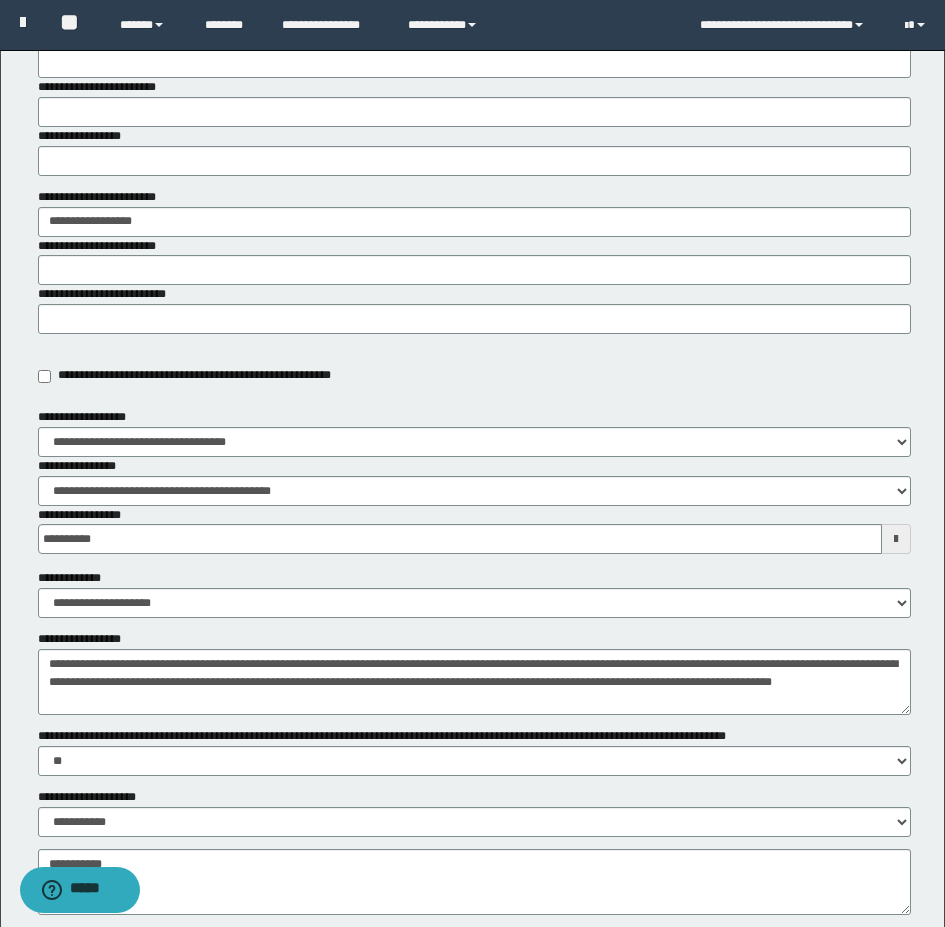 scroll, scrollTop: 400, scrollLeft: 0, axis: vertical 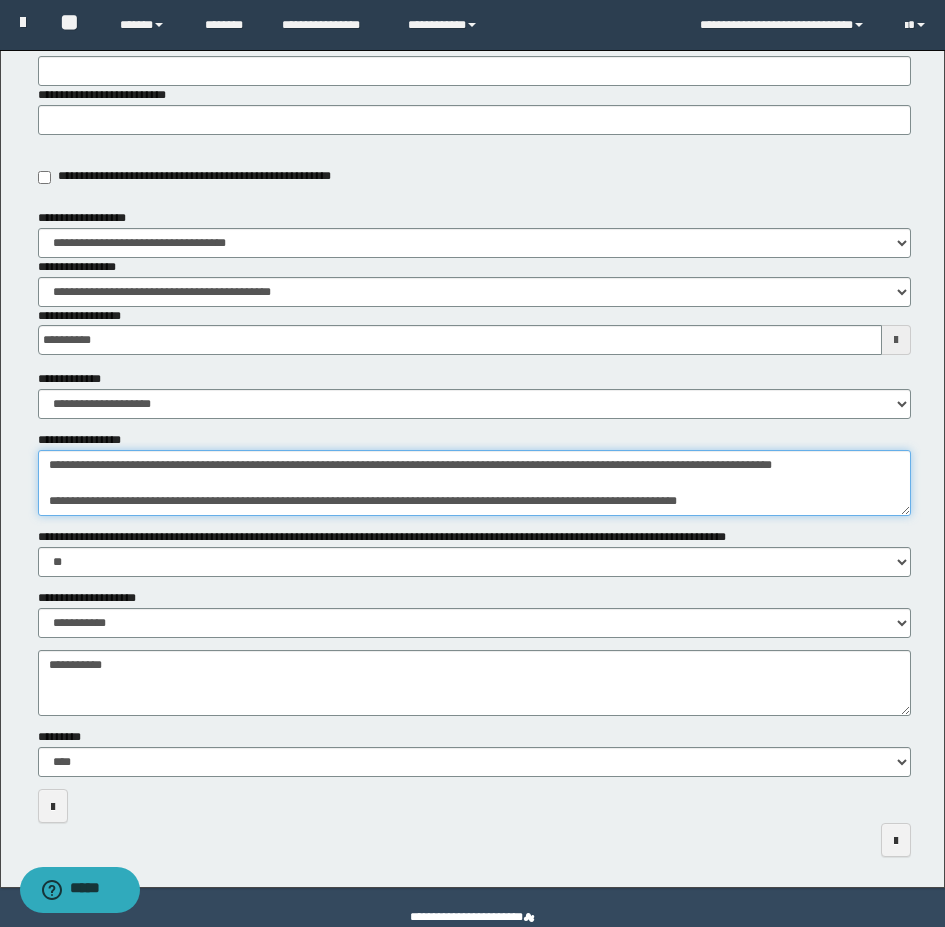 click on "**********" at bounding box center (474, 483) 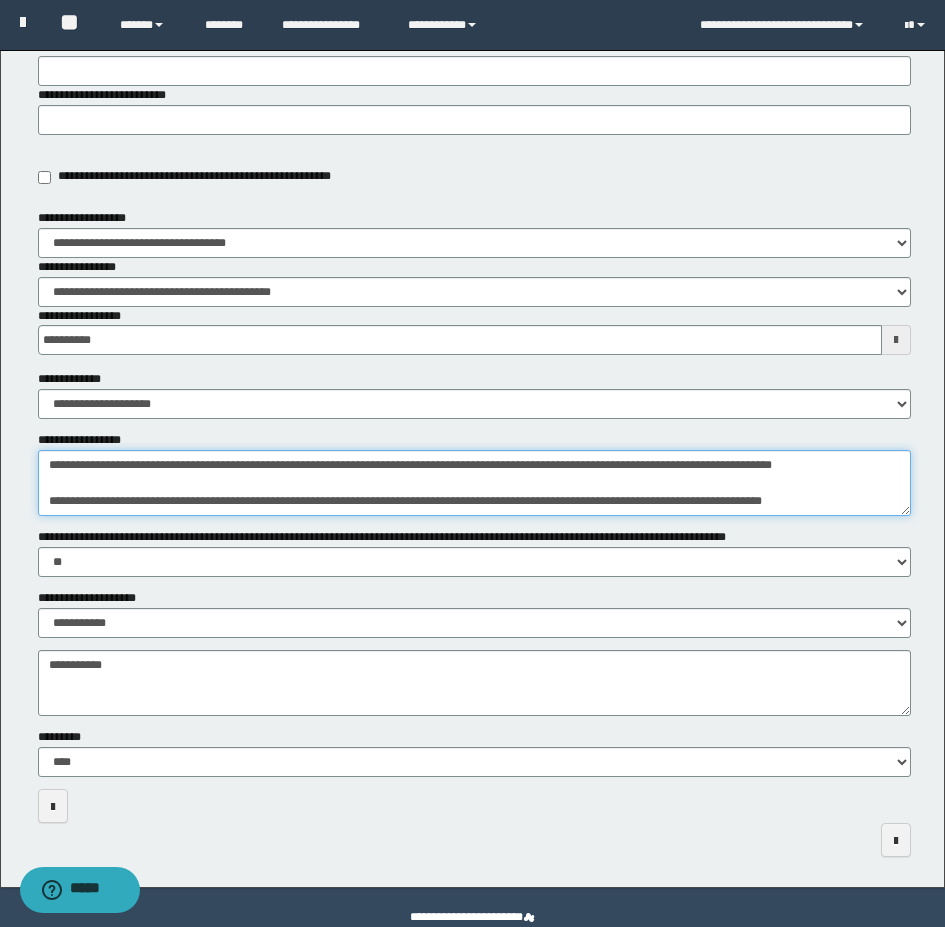 scroll, scrollTop: 72, scrollLeft: 0, axis: vertical 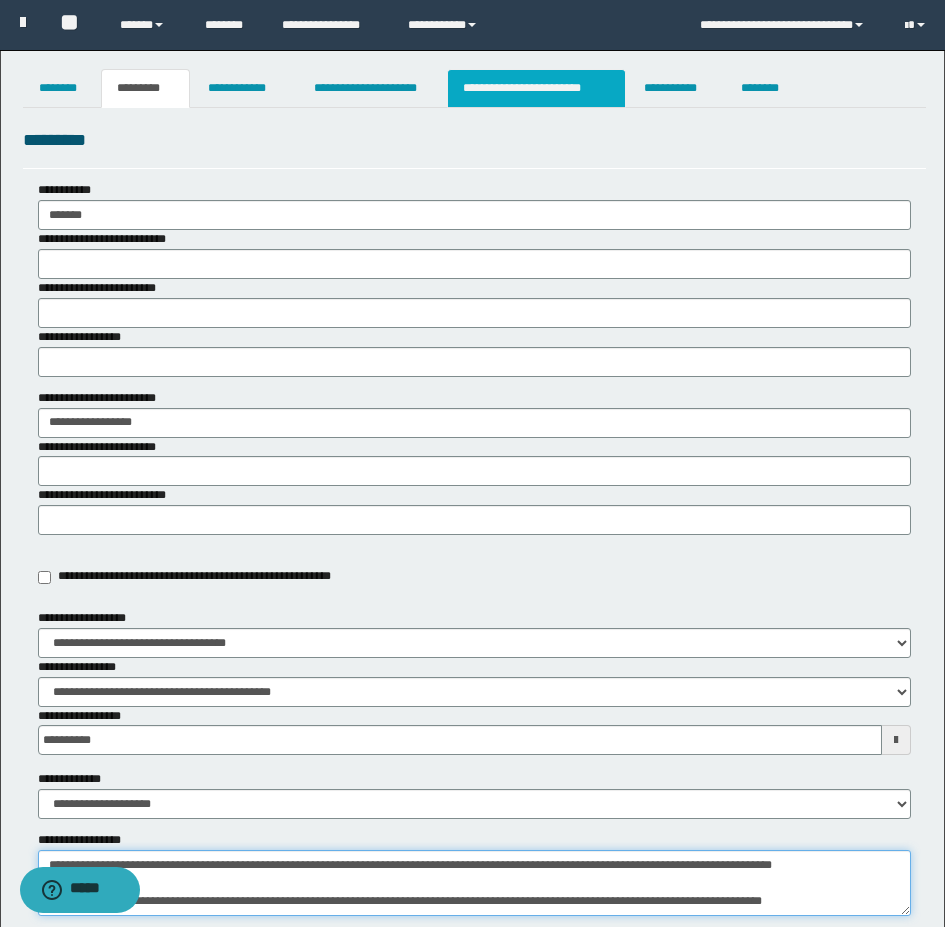 type on "**********" 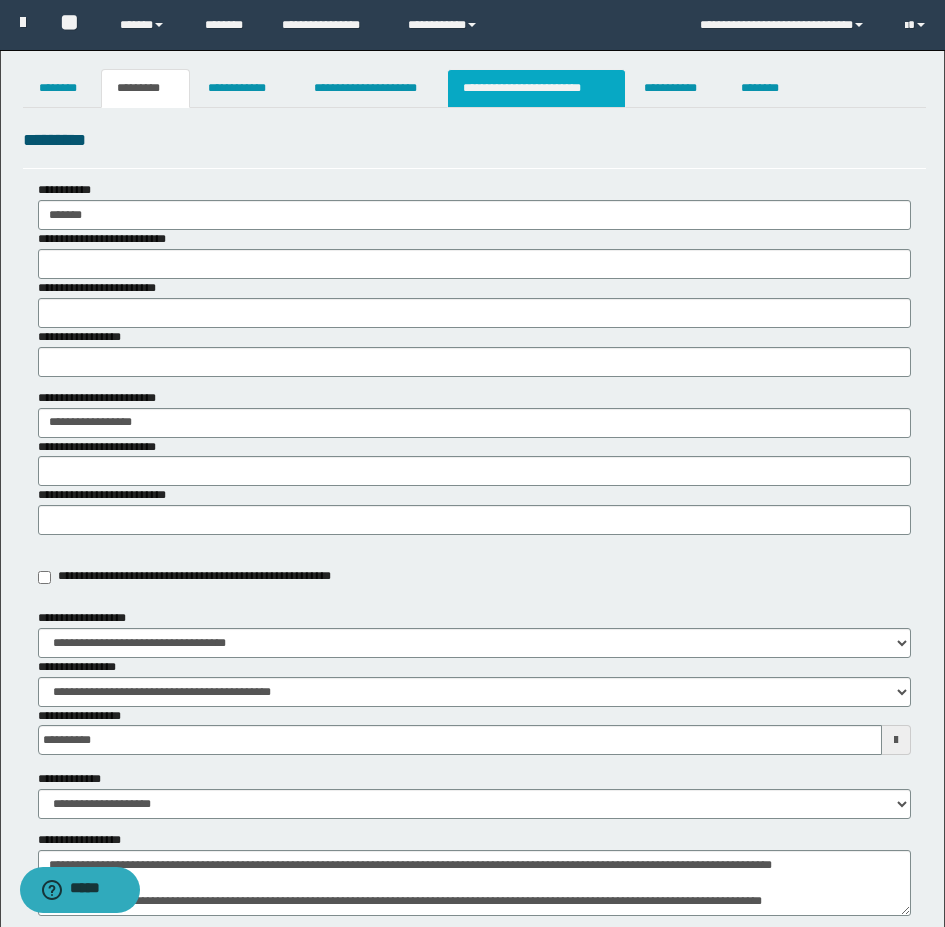click on "**********" at bounding box center [537, 88] 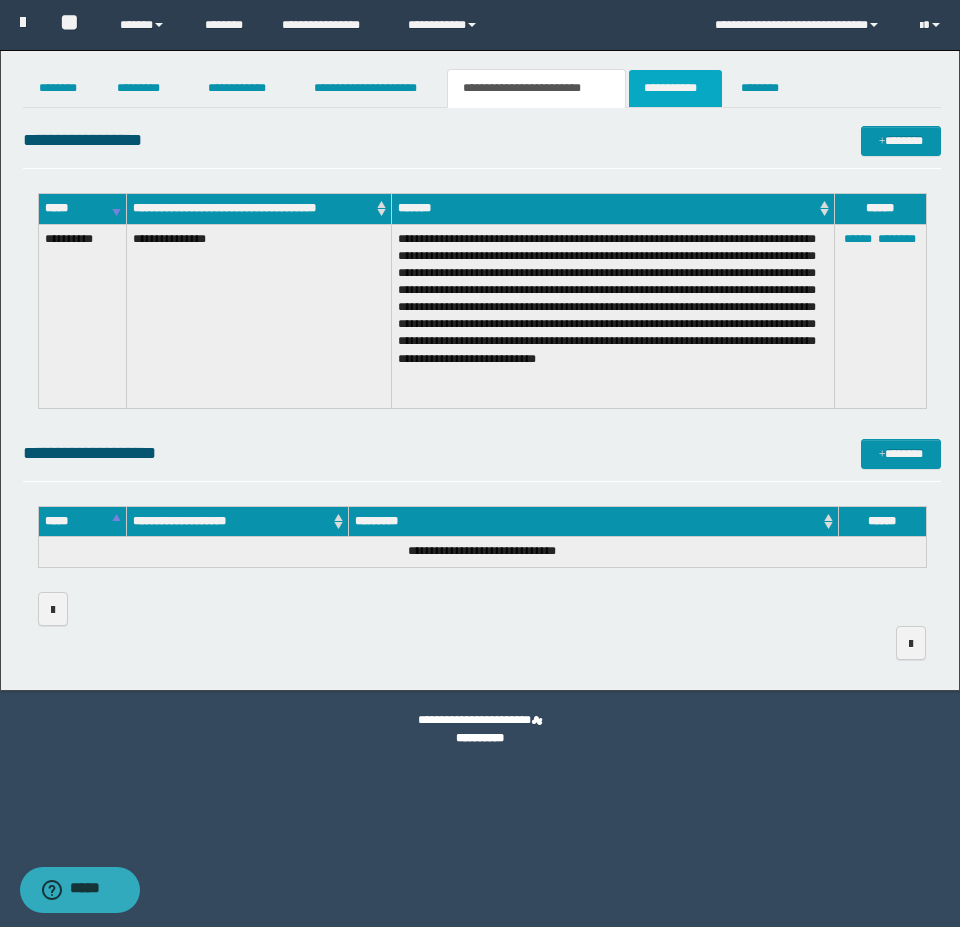 click on "**********" at bounding box center (675, 88) 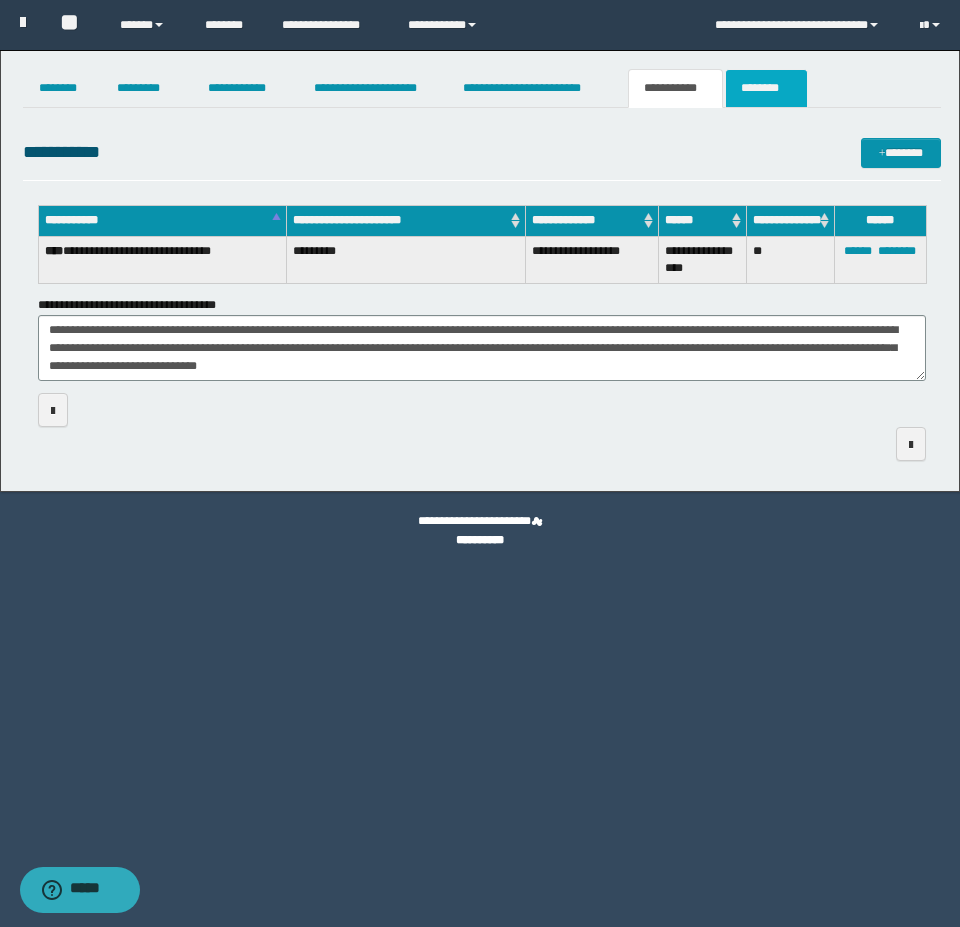 click on "********" at bounding box center (766, 88) 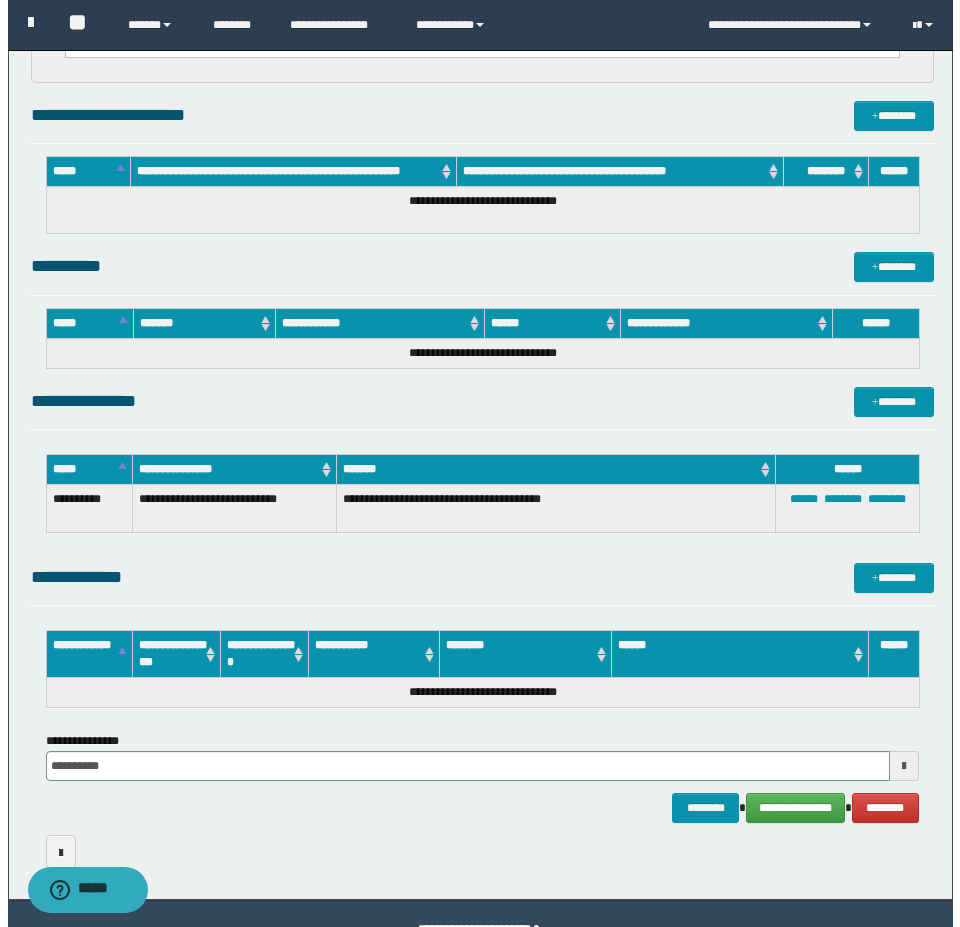 scroll, scrollTop: 809, scrollLeft: 0, axis: vertical 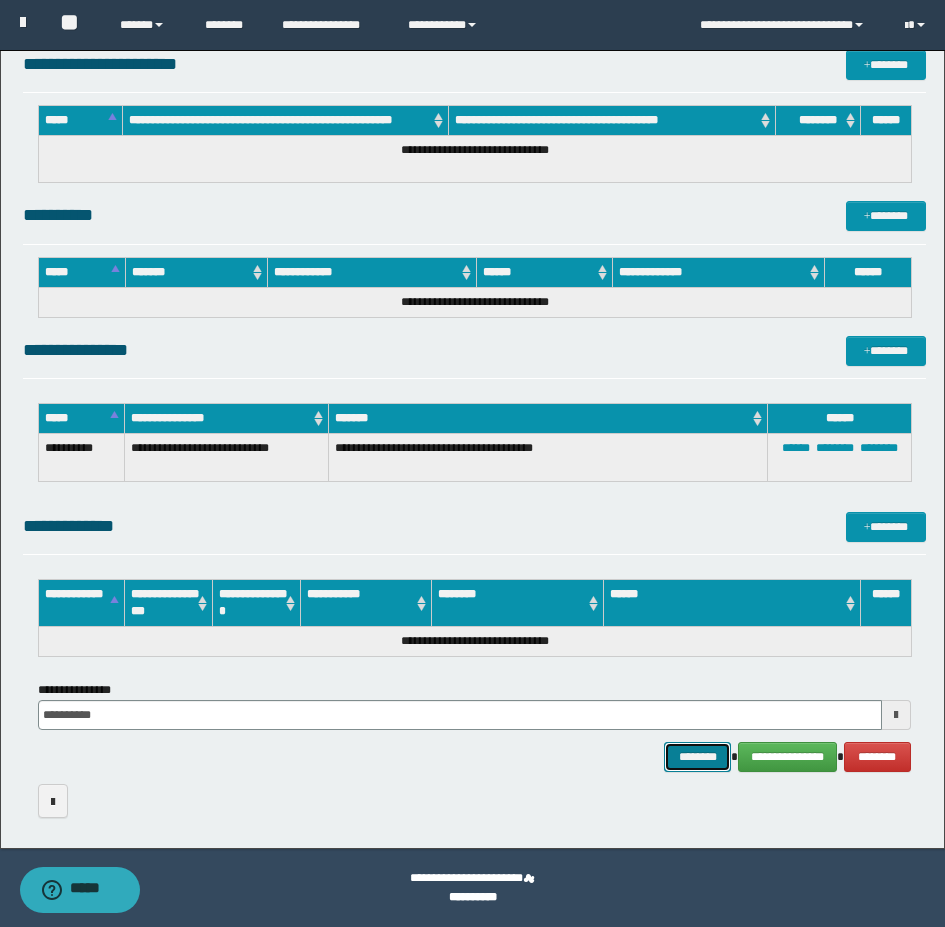 click on "********" at bounding box center [698, 757] 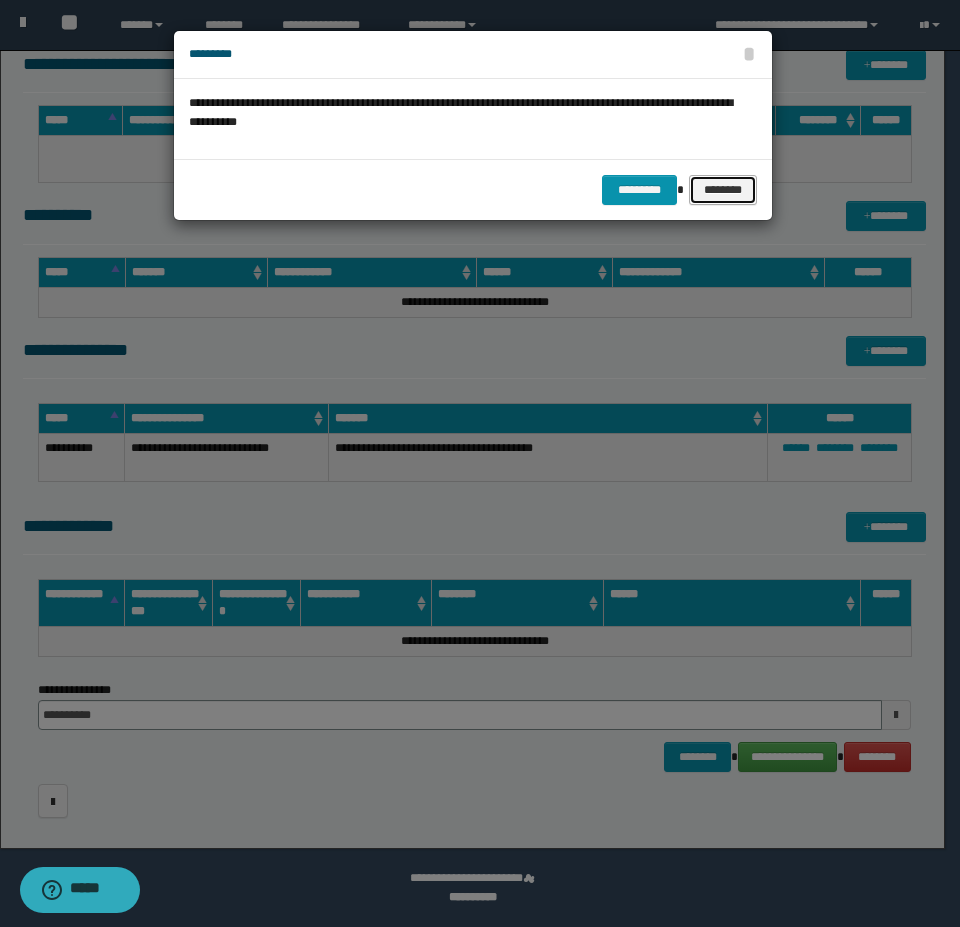 click on "********" at bounding box center (722, 190) 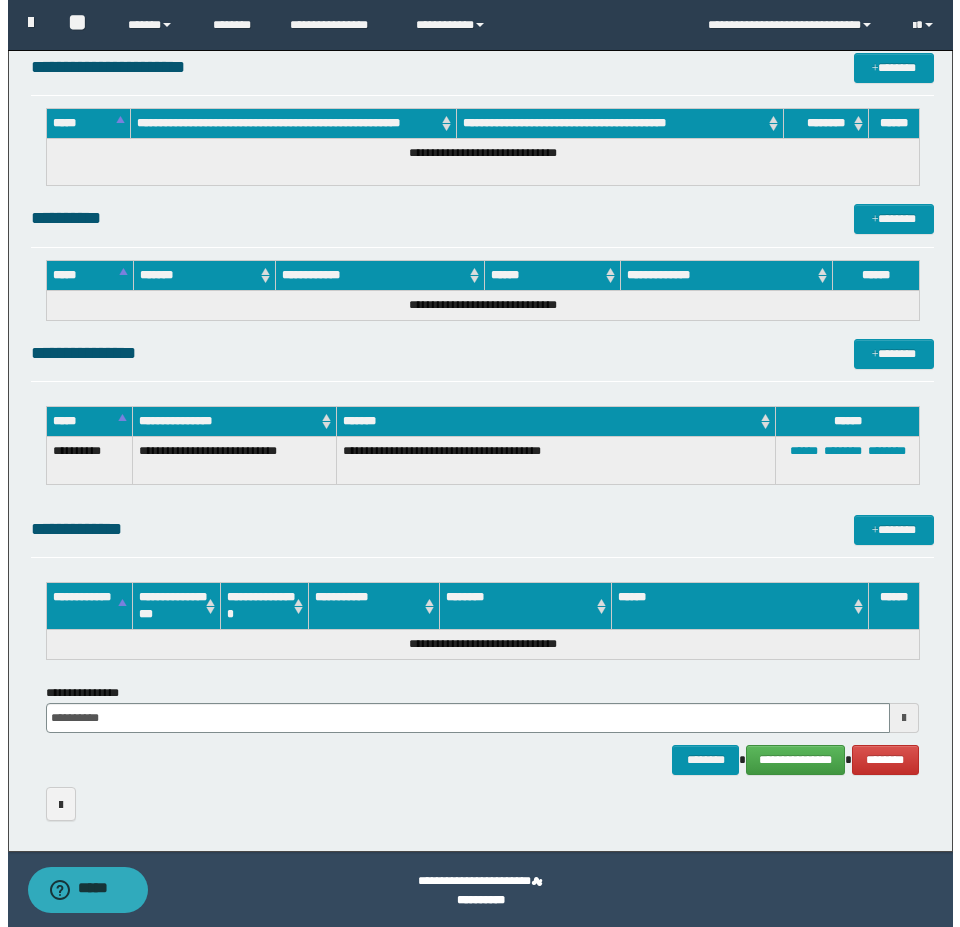 scroll, scrollTop: 809, scrollLeft: 0, axis: vertical 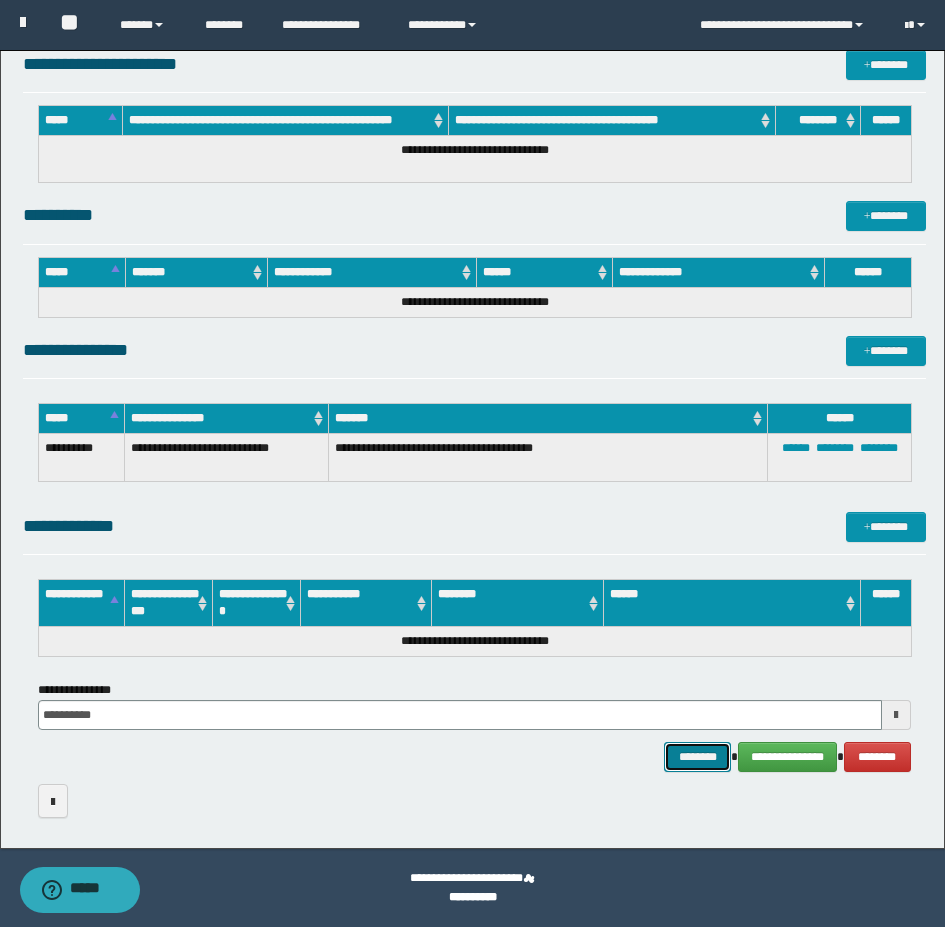 click on "********" at bounding box center [698, 757] 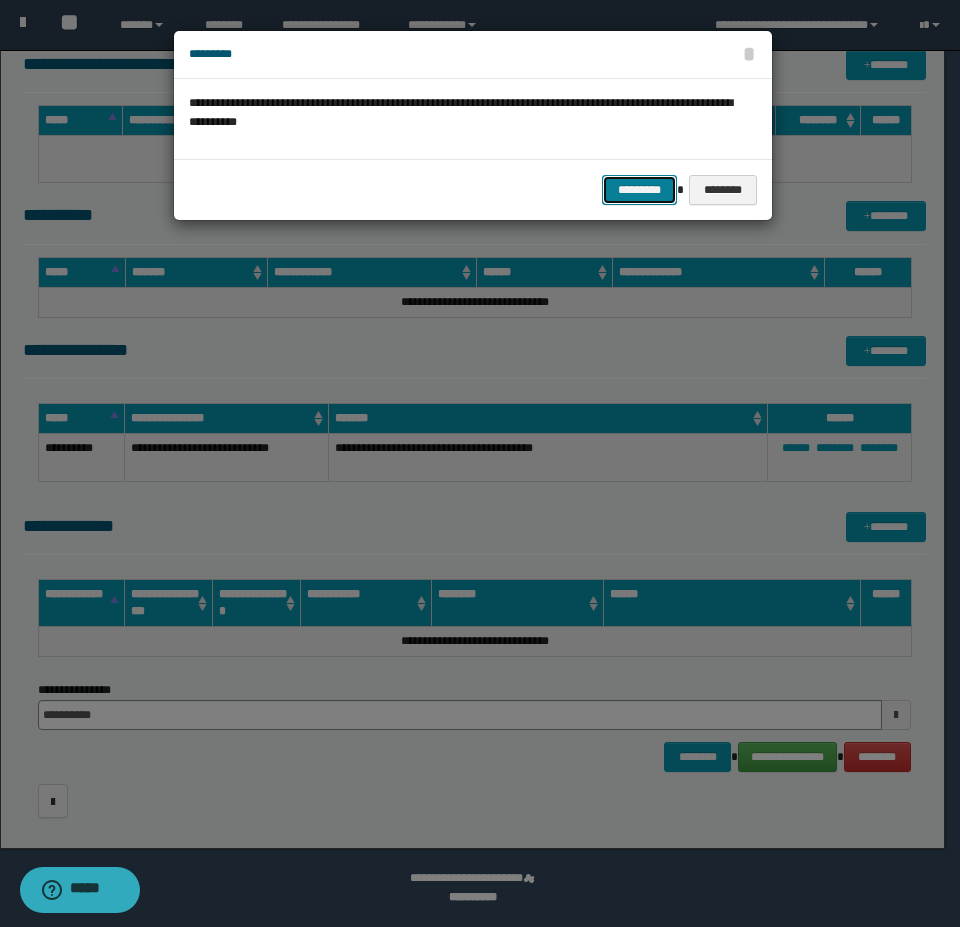 click on "*********" at bounding box center [639, 190] 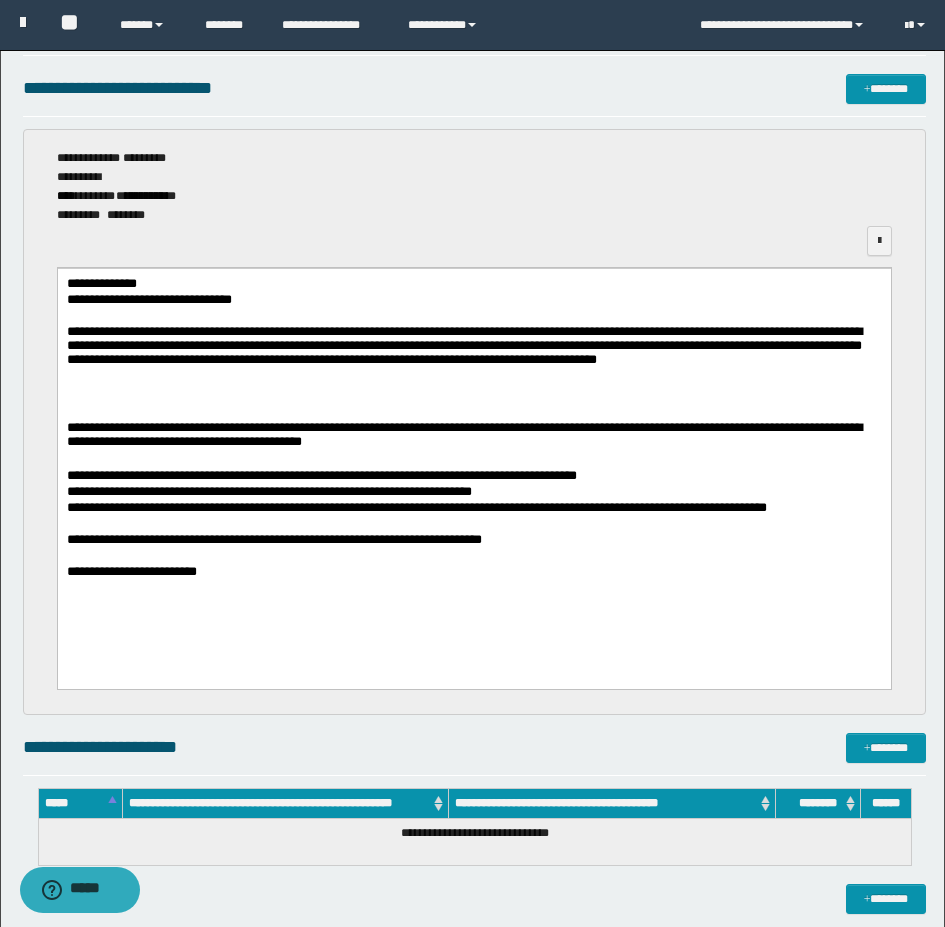scroll, scrollTop: 0, scrollLeft: 0, axis: both 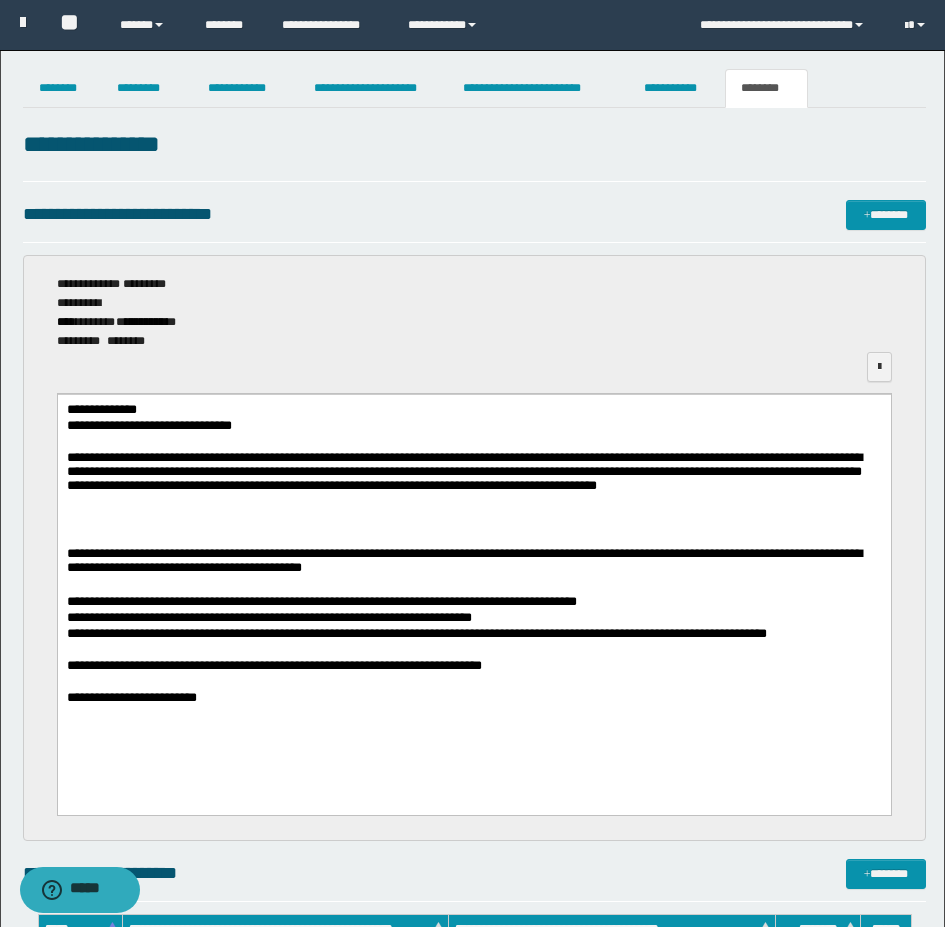 click on "**********" at bounding box center (472, 854) 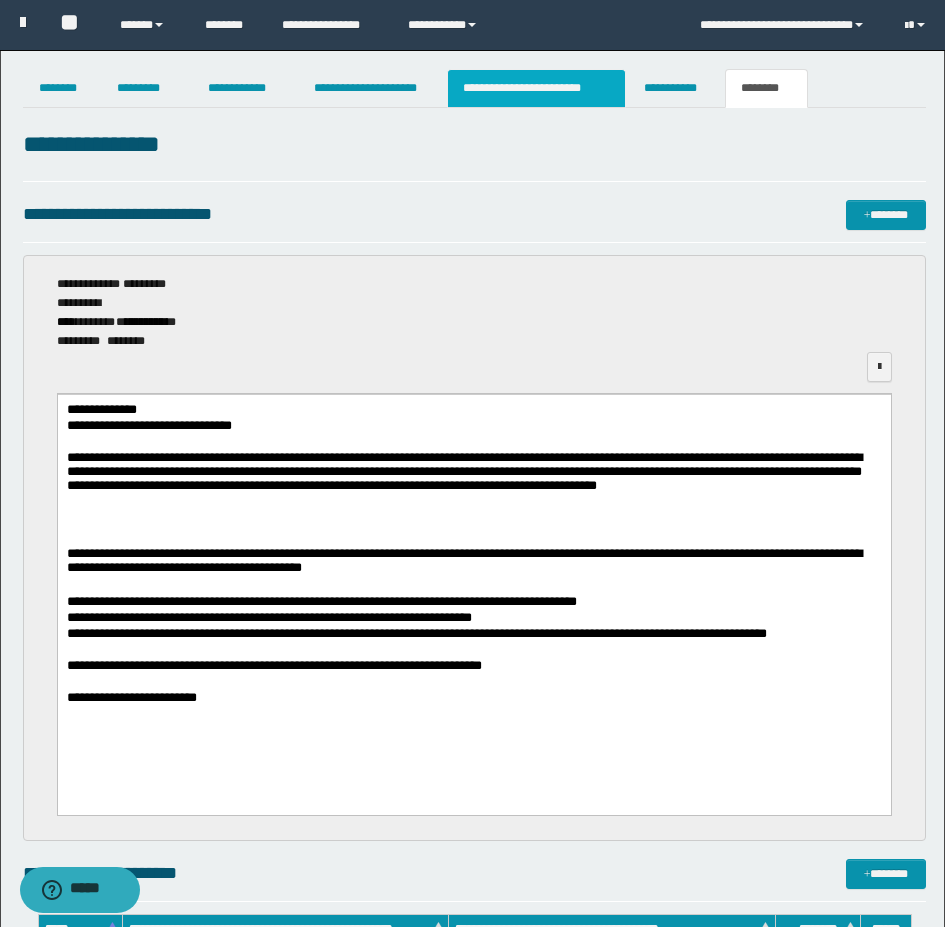 click on "**********" at bounding box center (537, 88) 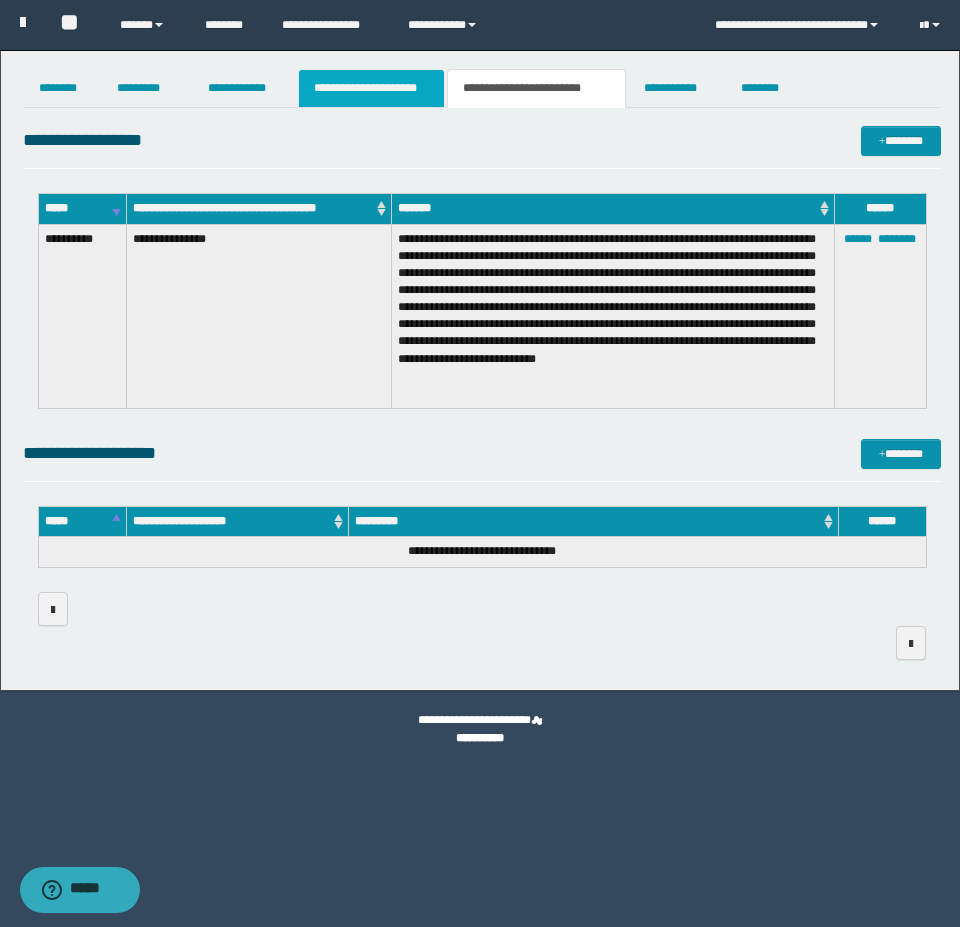 click on "**********" at bounding box center (371, 88) 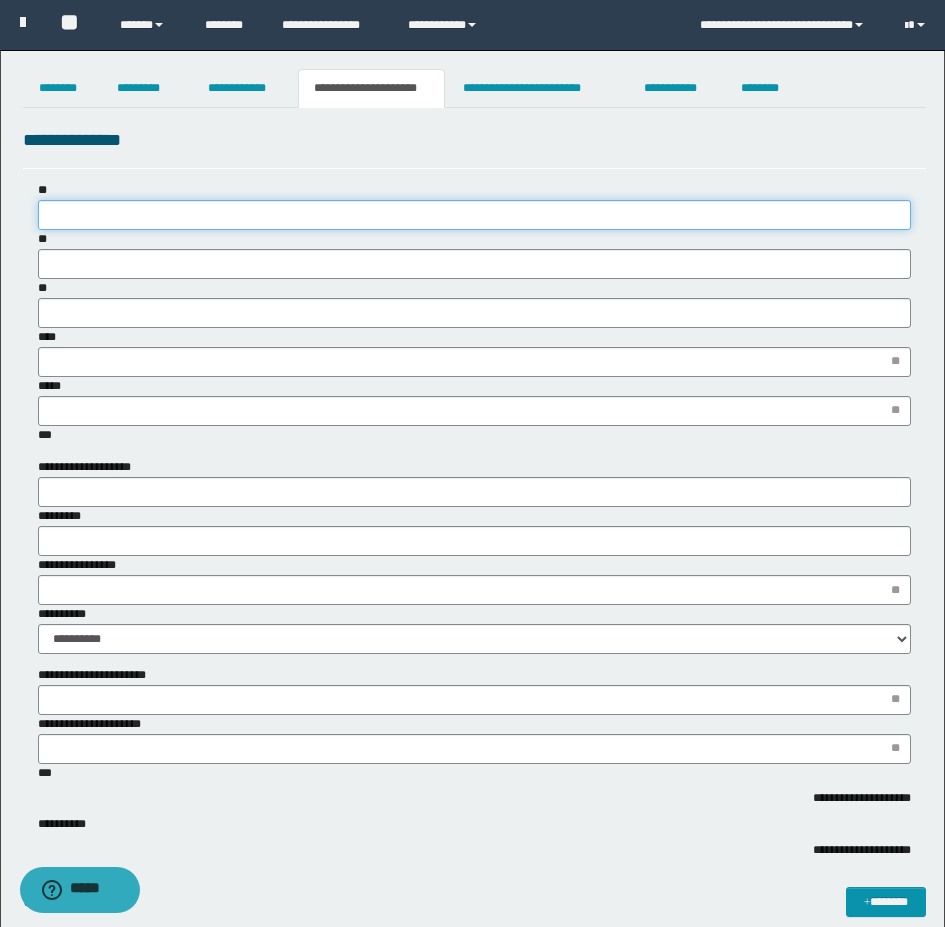 click on "**" at bounding box center [474, 215] 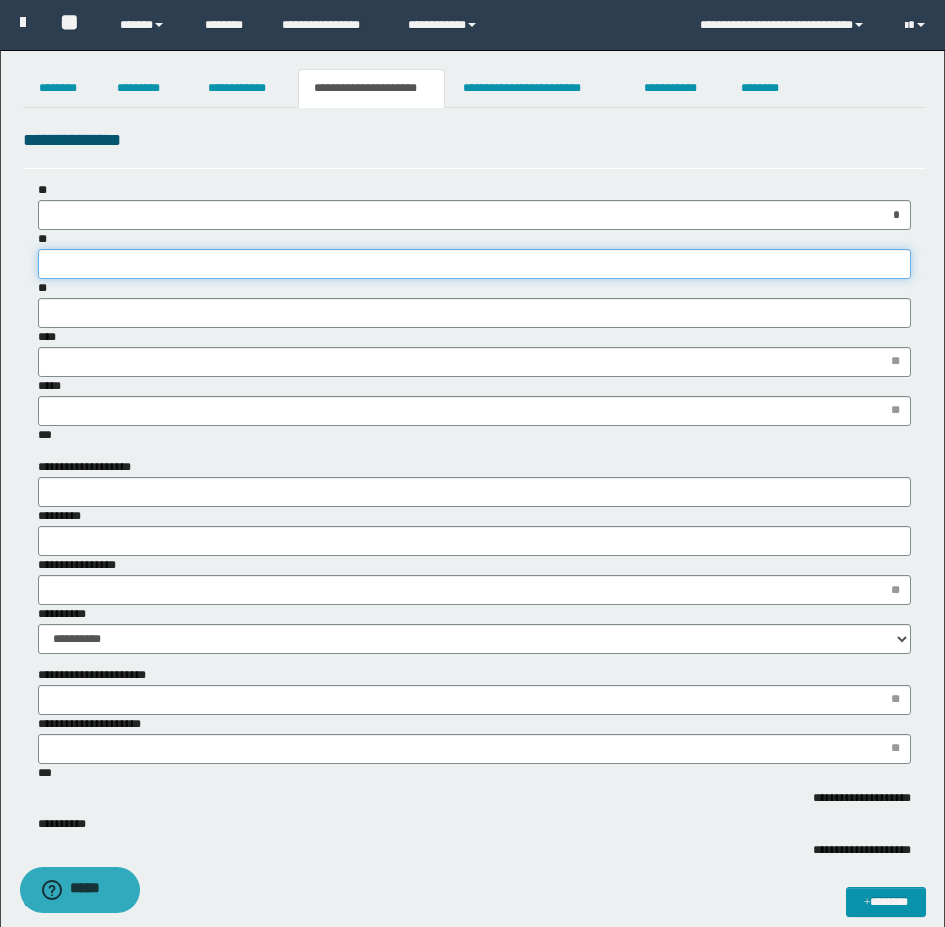 type on "*" 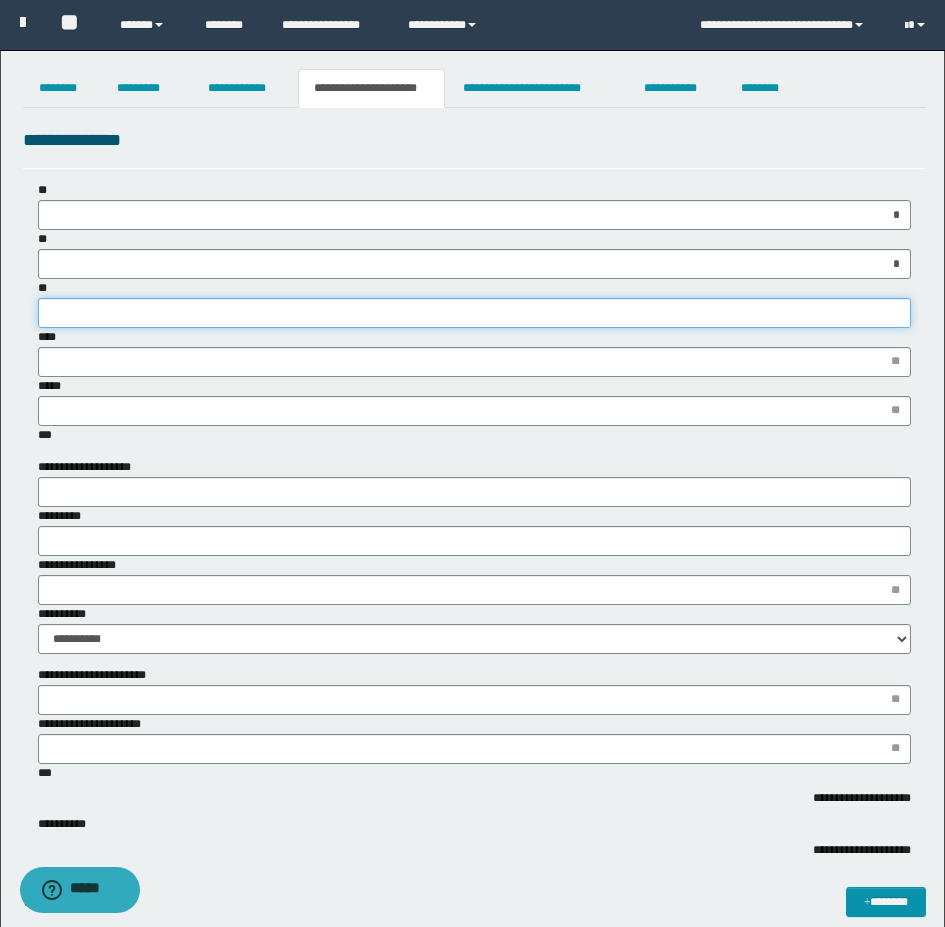 type on "***" 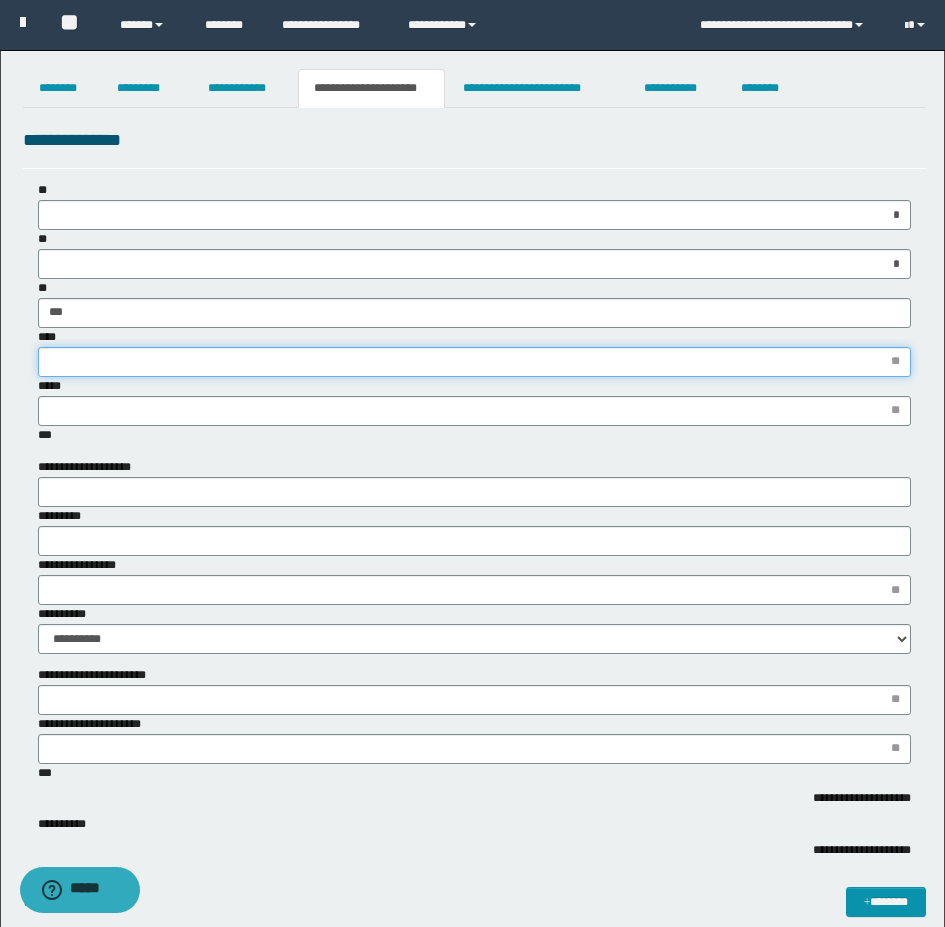 type on "*" 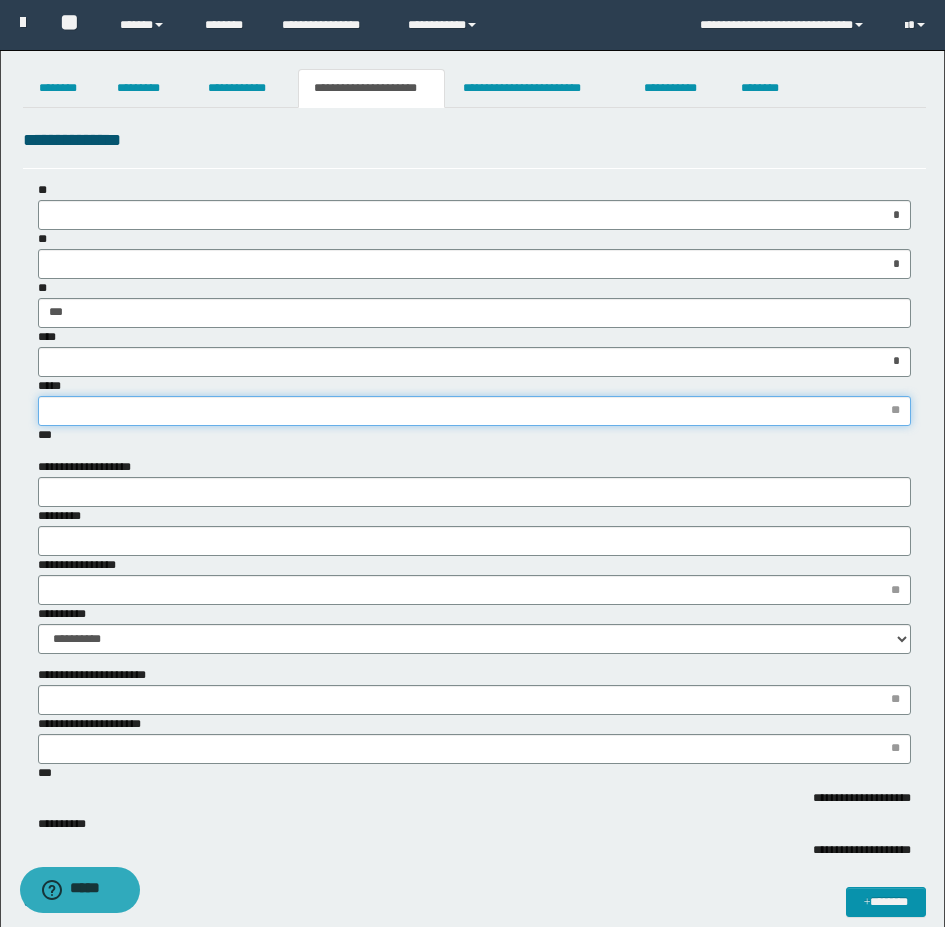 type on "*" 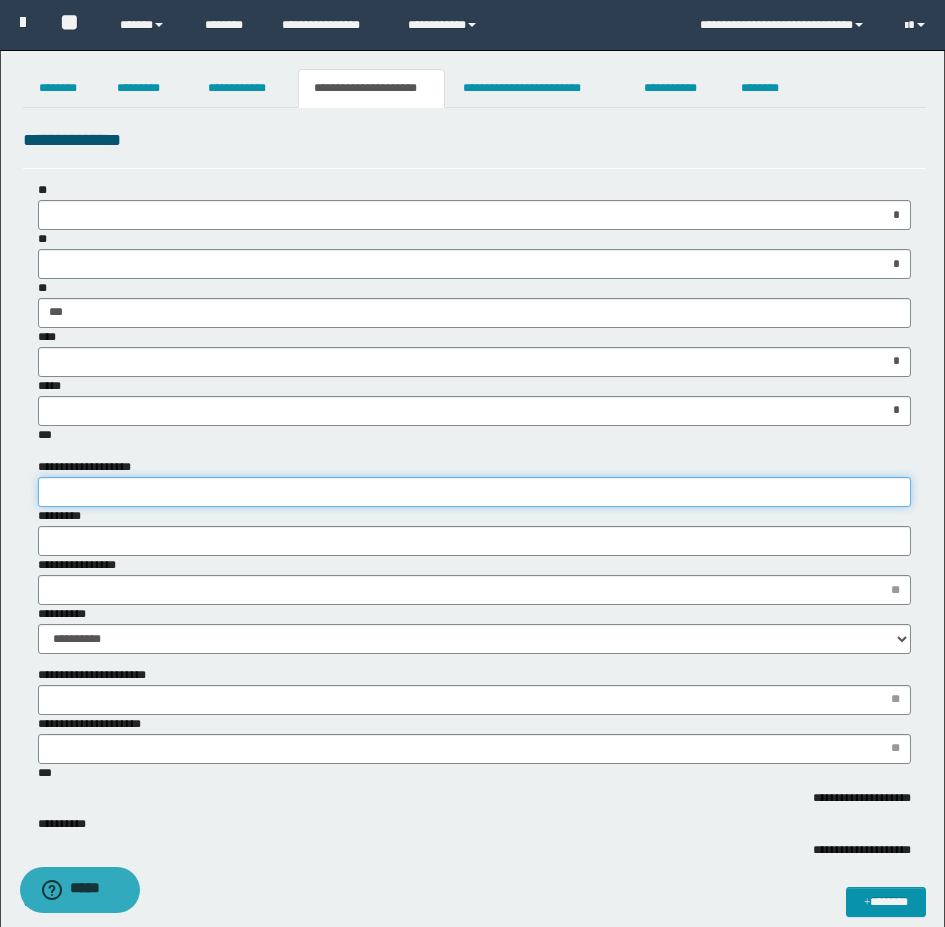 type on "*" 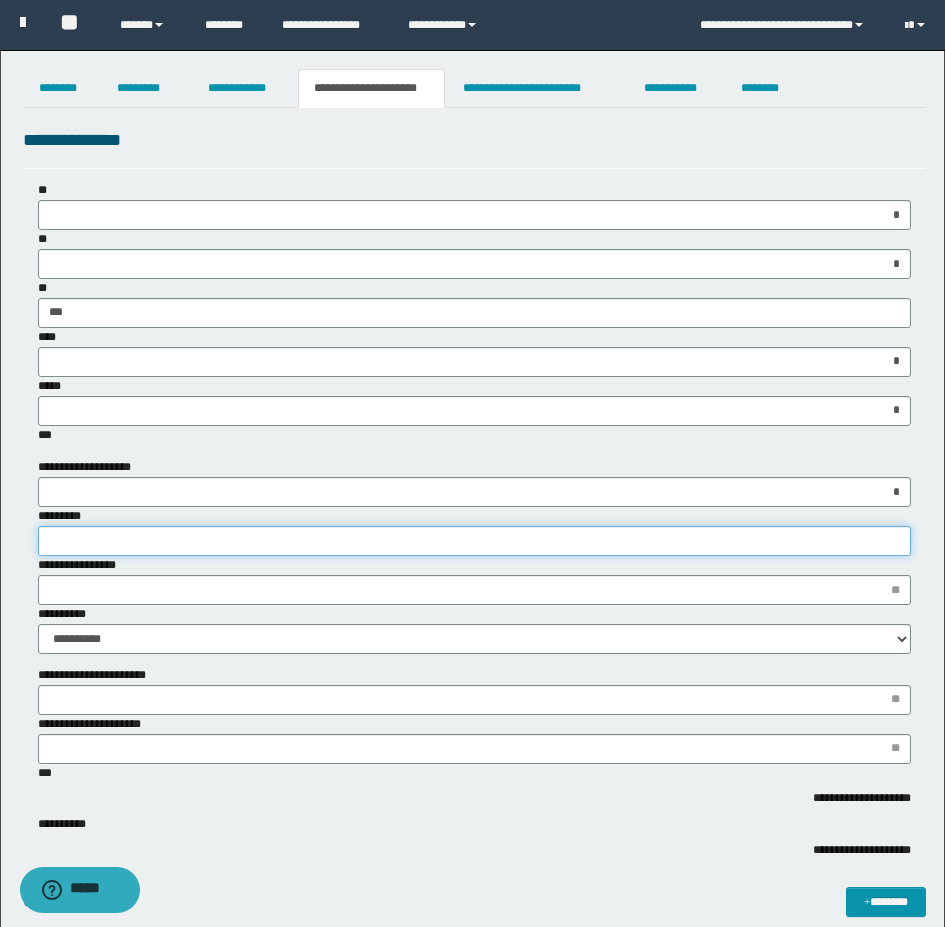 type on "*" 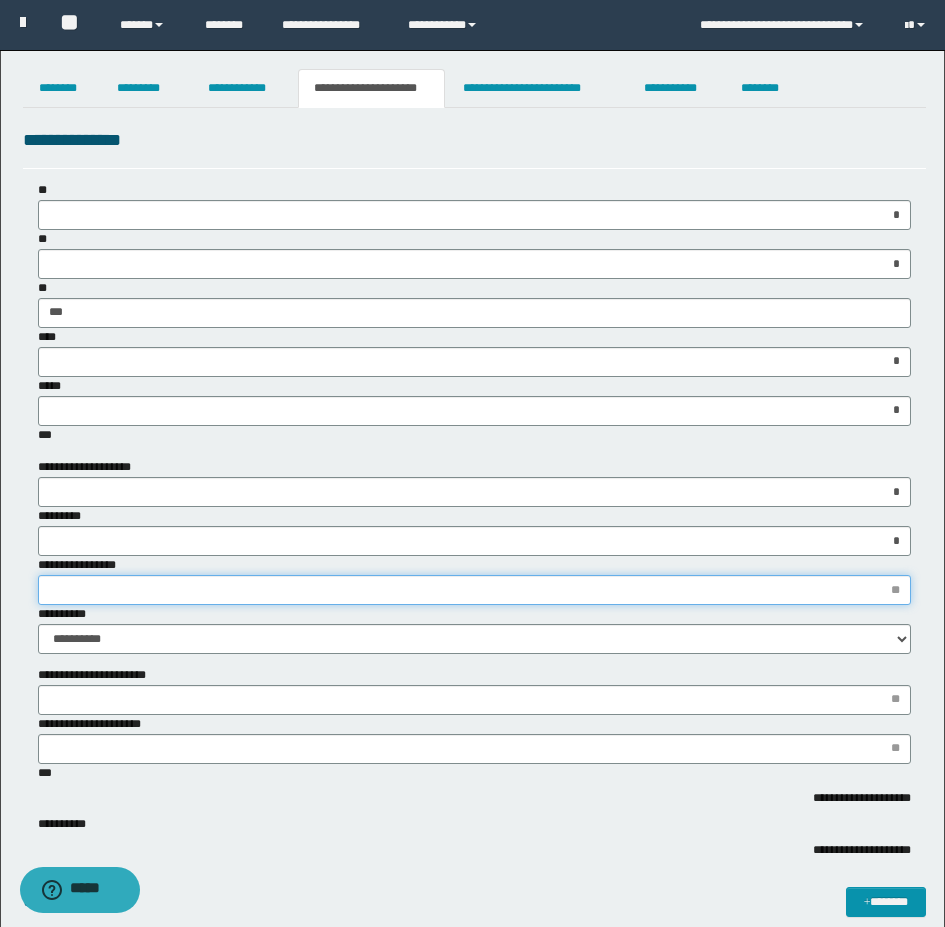type on "*" 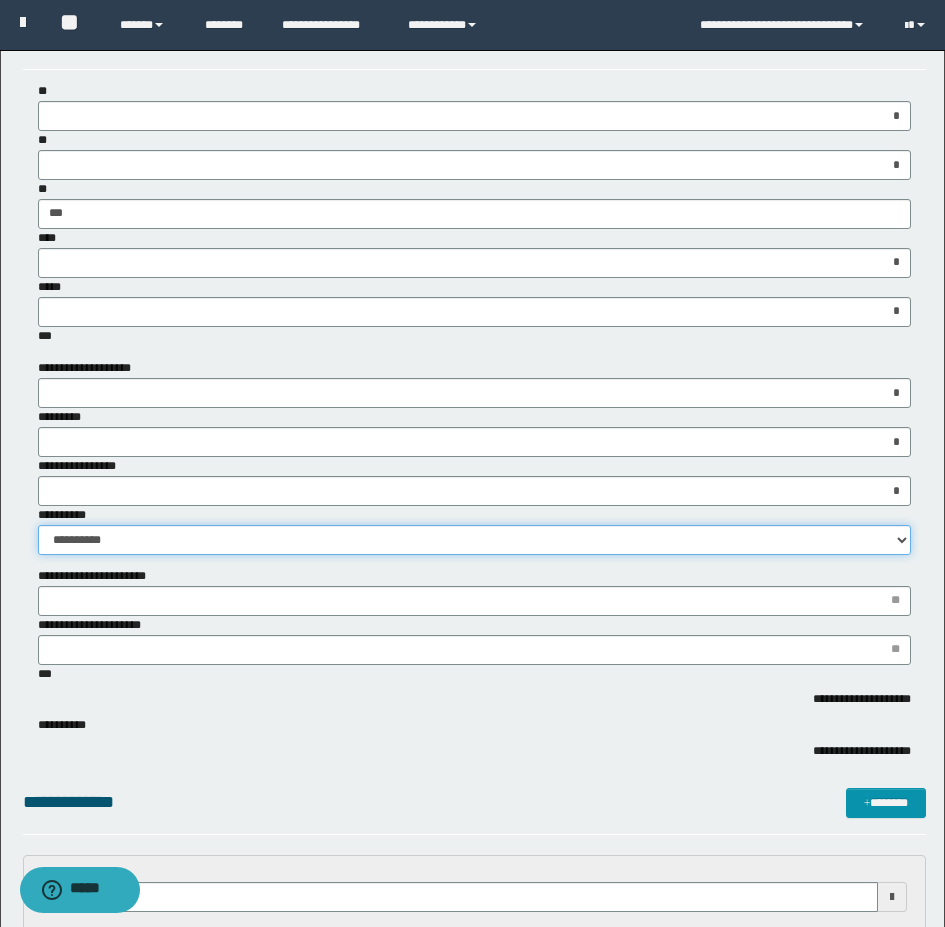 scroll, scrollTop: 300, scrollLeft: 0, axis: vertical 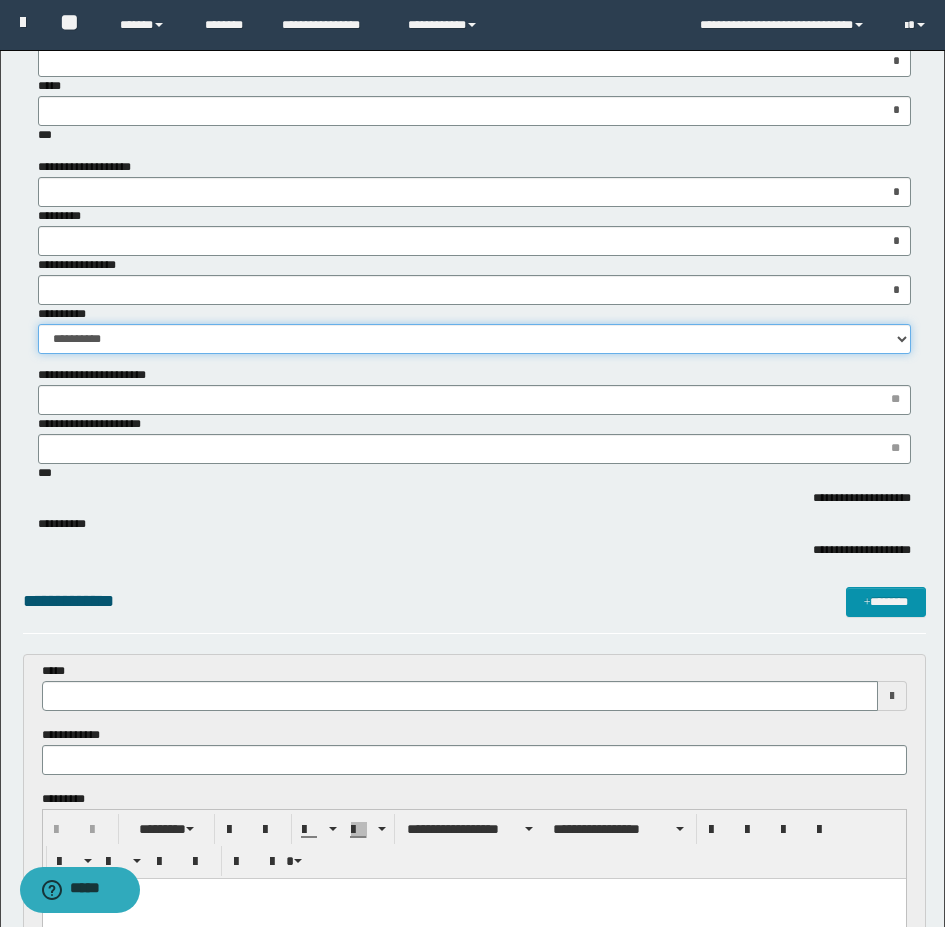 click on "**********" at bounding box center (474, 339) 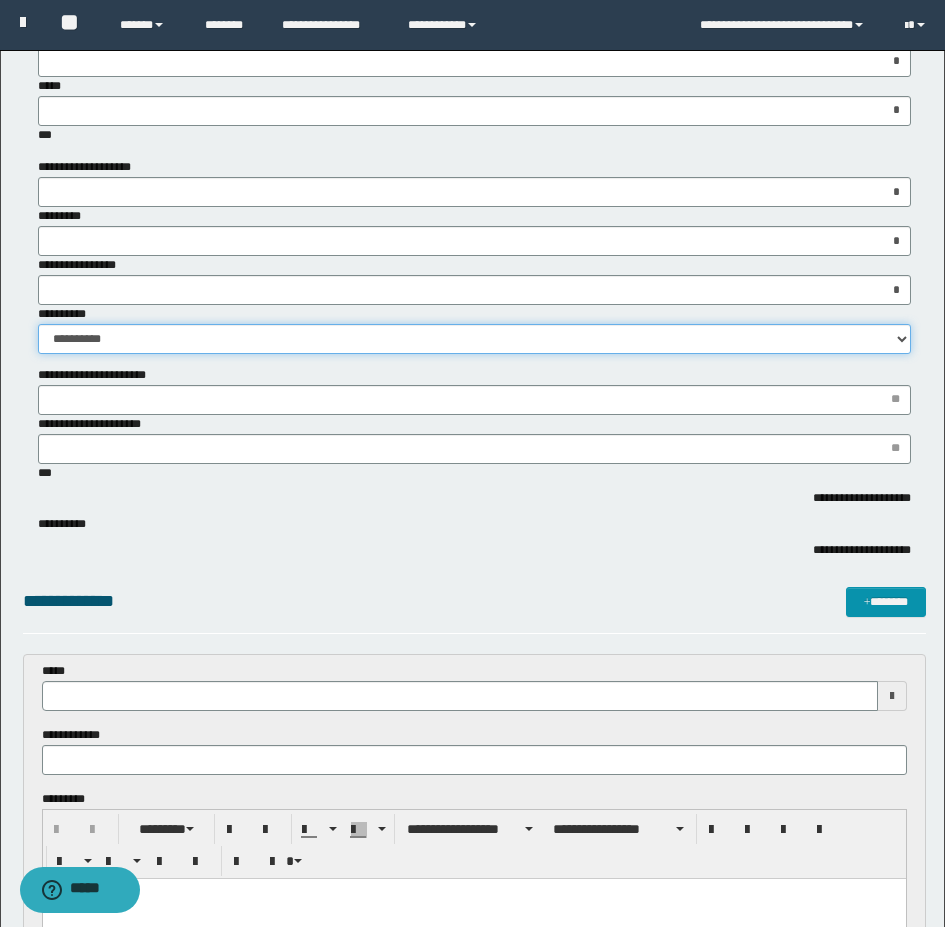 select on "*" 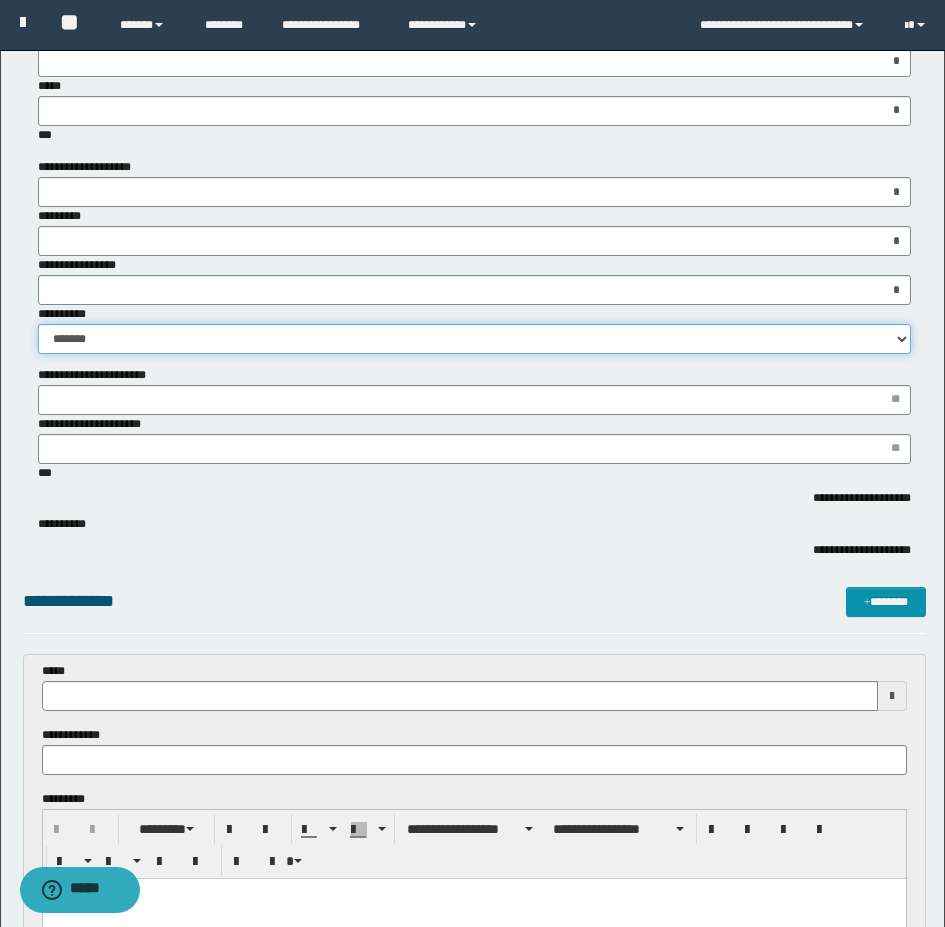 click on "**********" at bounding box center [474, 339] 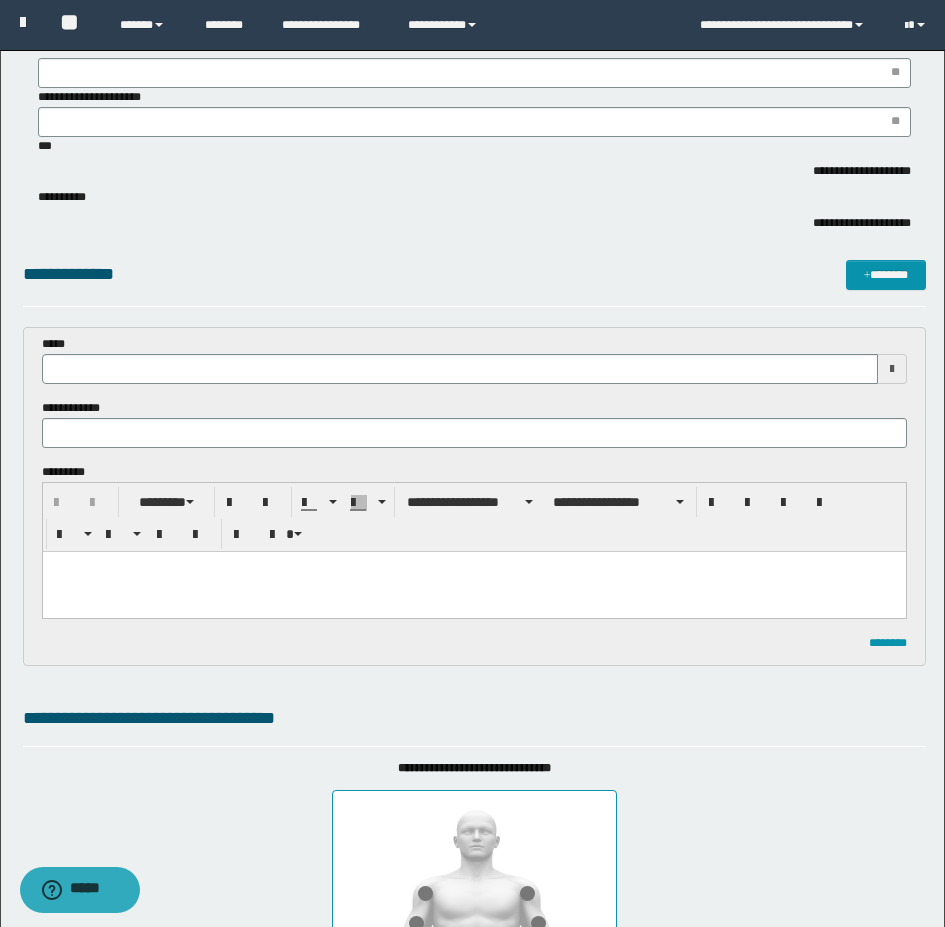 scroll, scrollTop: 700, scrollLeft: 0, axis: vertical 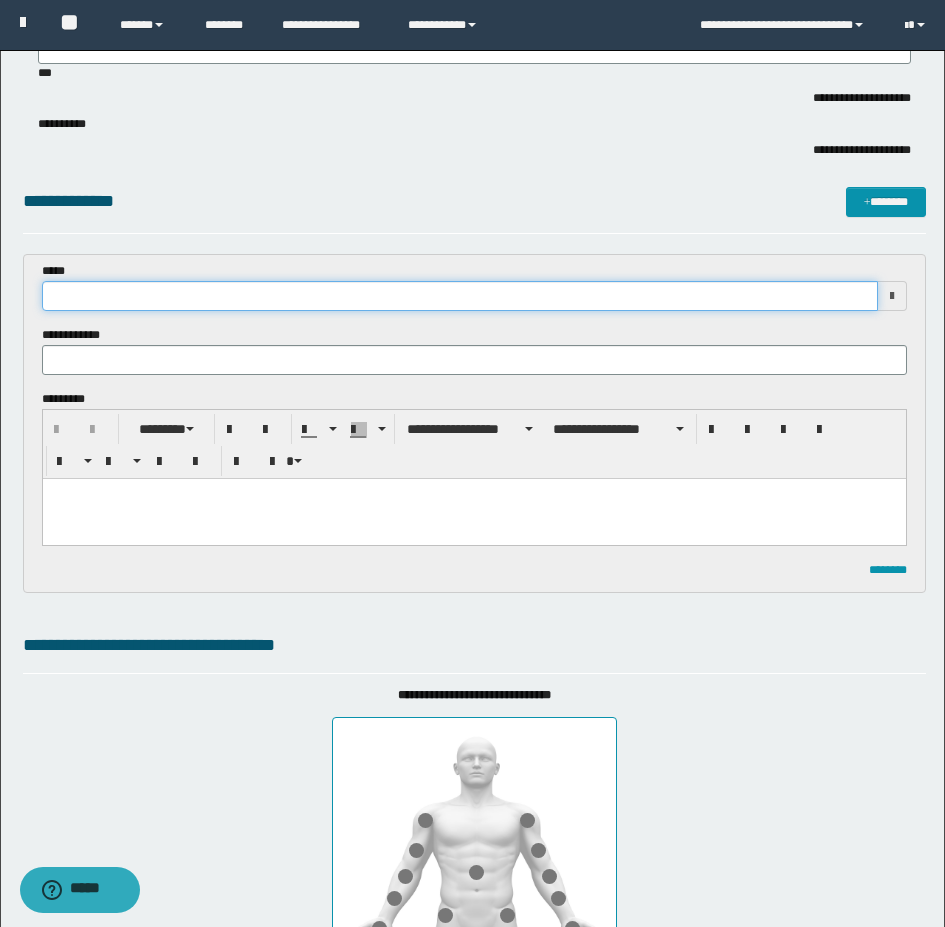 click at bounding box center (460, 296) 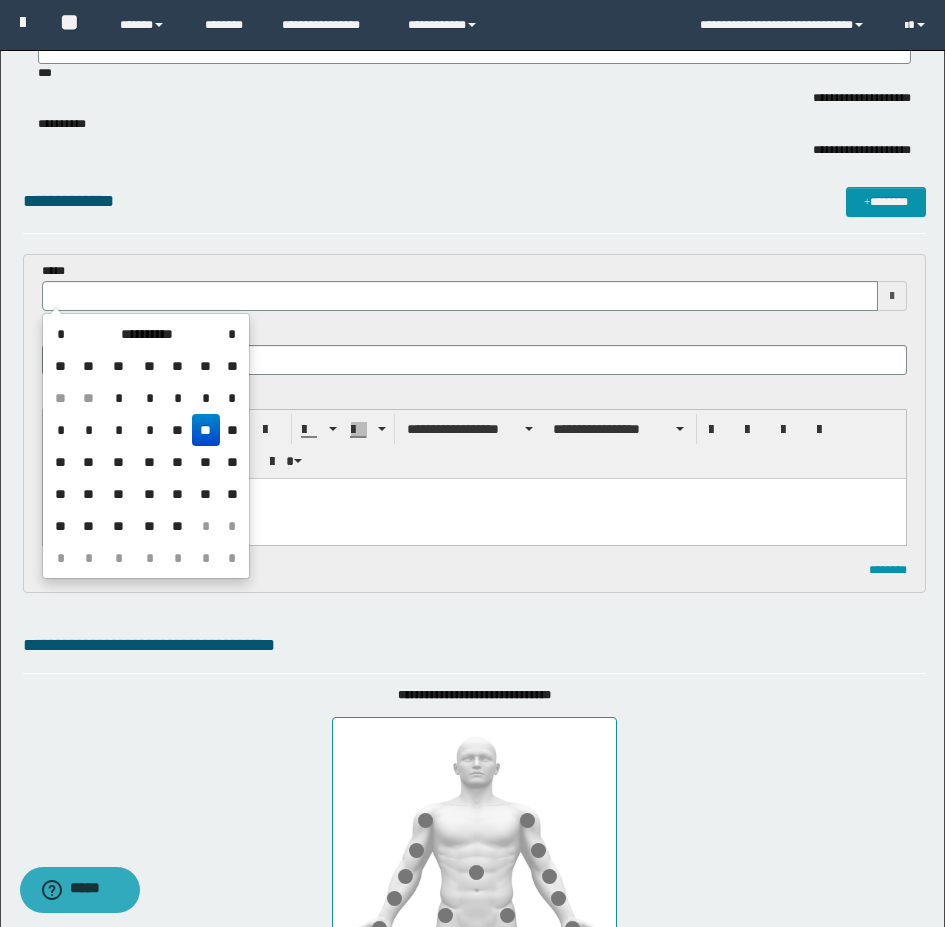 click on "**" at bounding box center [206, 430] 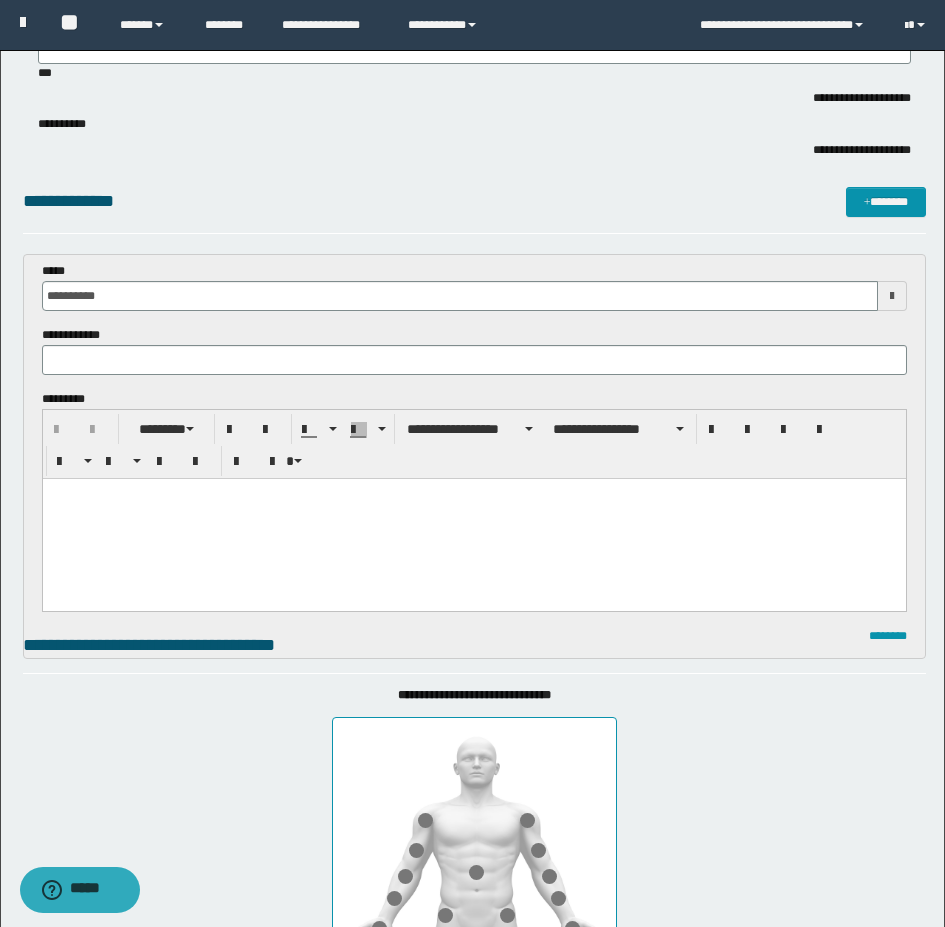 scroll, scrollTop: 0, scrollLeft: 0, axis: both 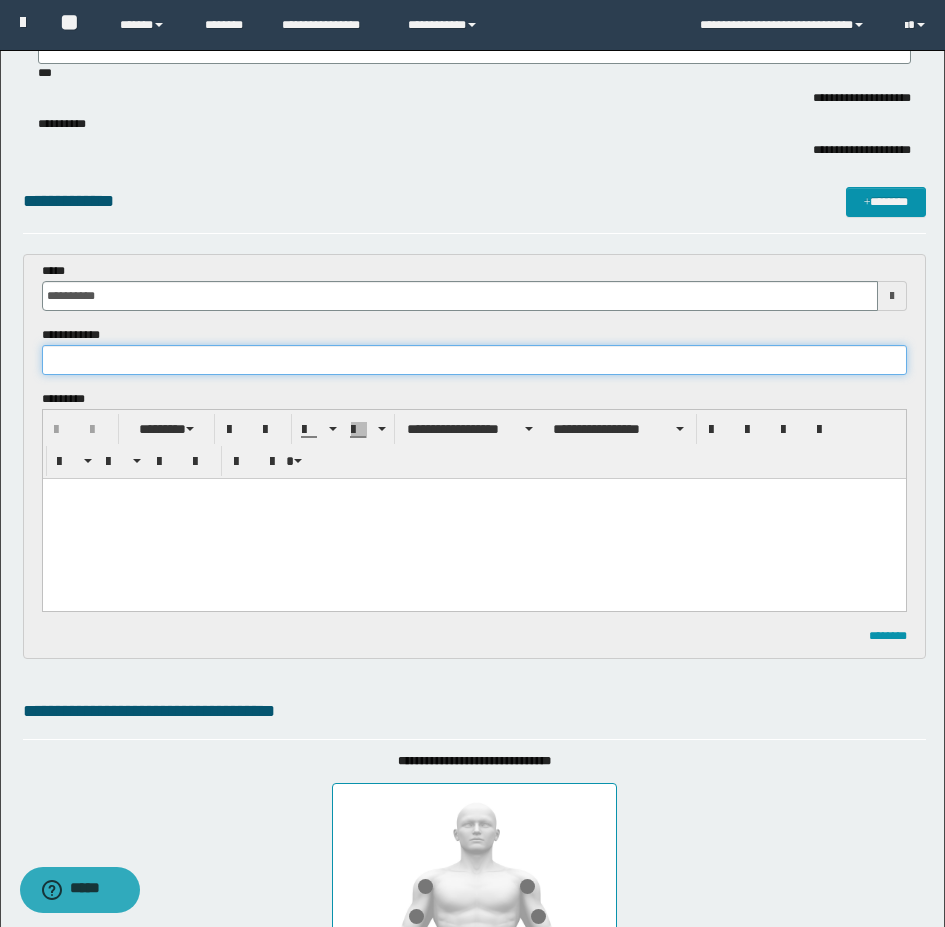 click at bounding box center (474, 360) 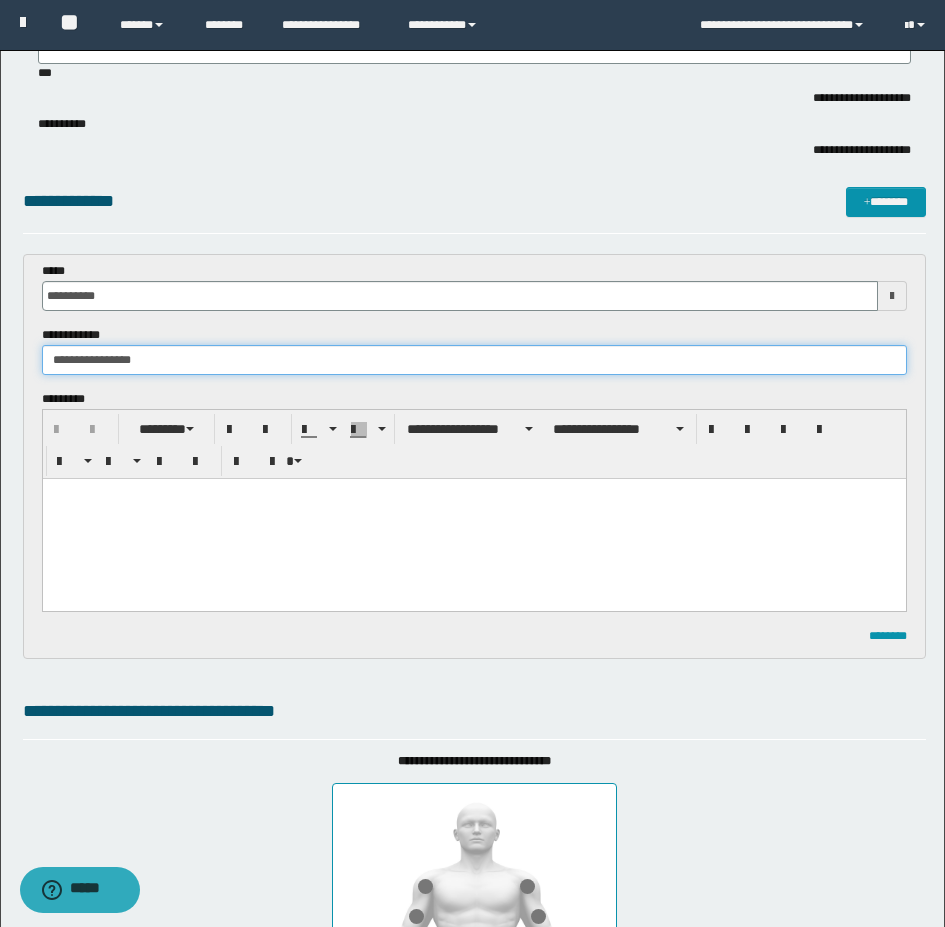 type on "**********" 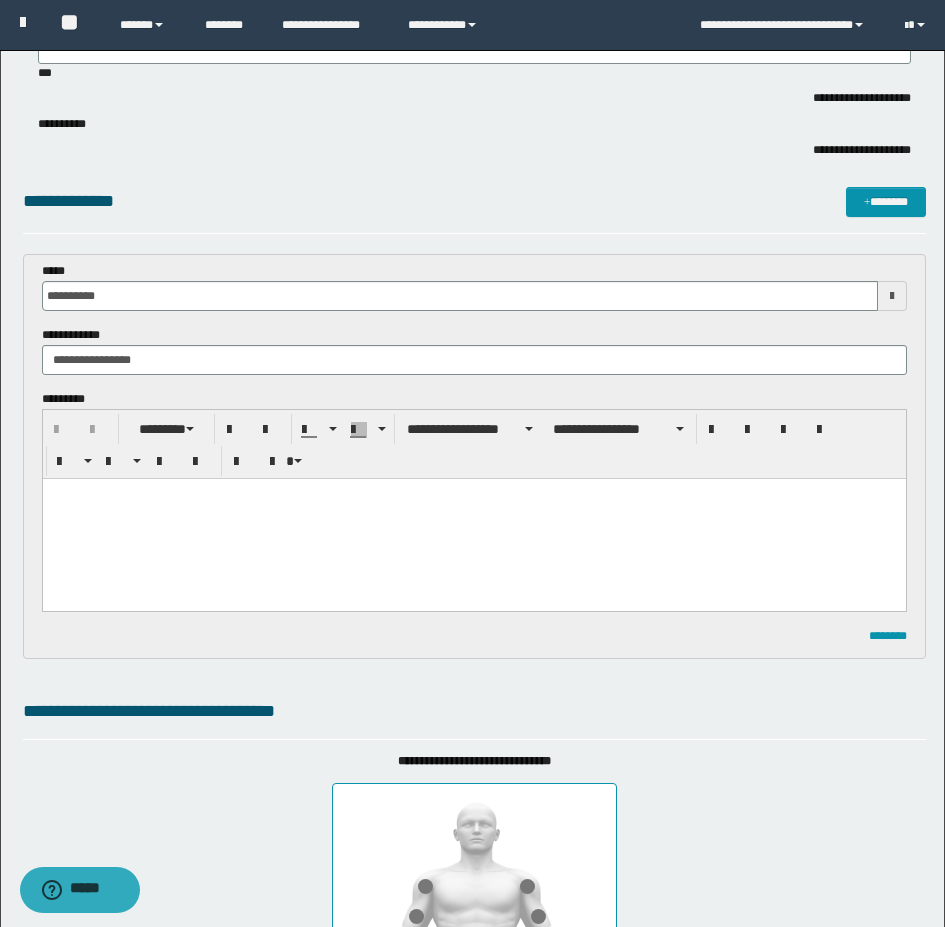 click at bounding box center [473, 519] 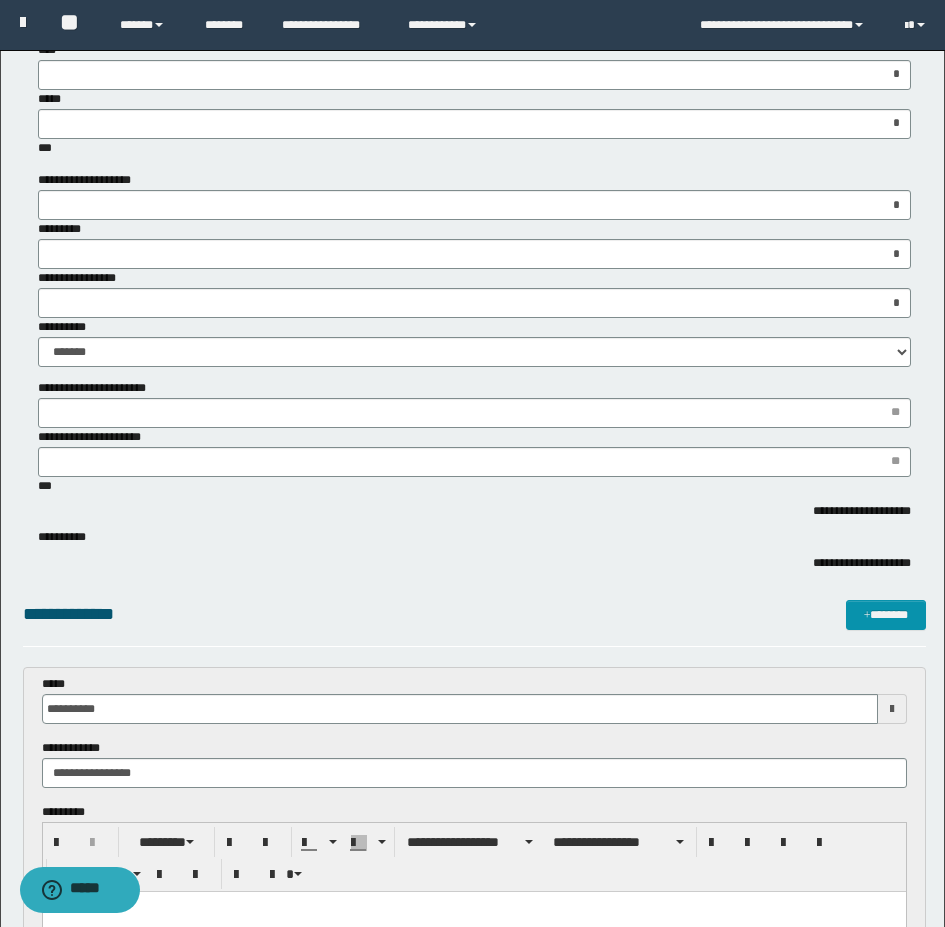 scroll, scrollTop: 0, scrollLeft: 0, axis: both 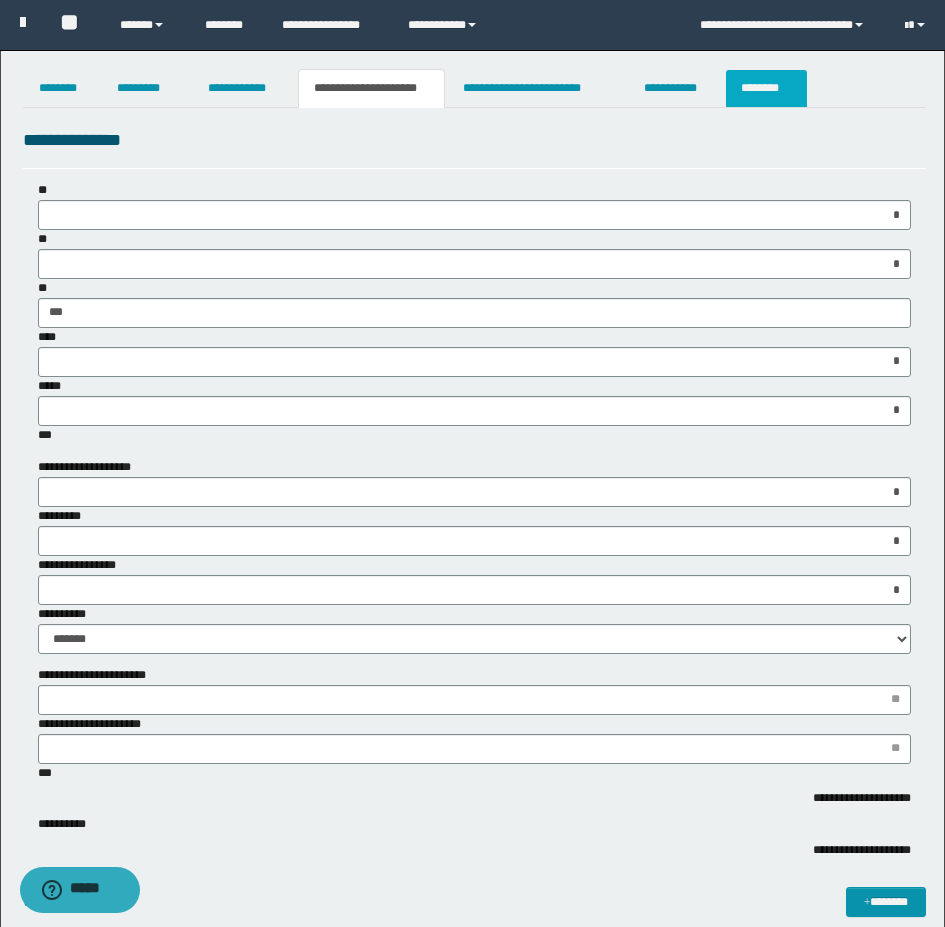 click on "********" at bounding box center (766, 88) 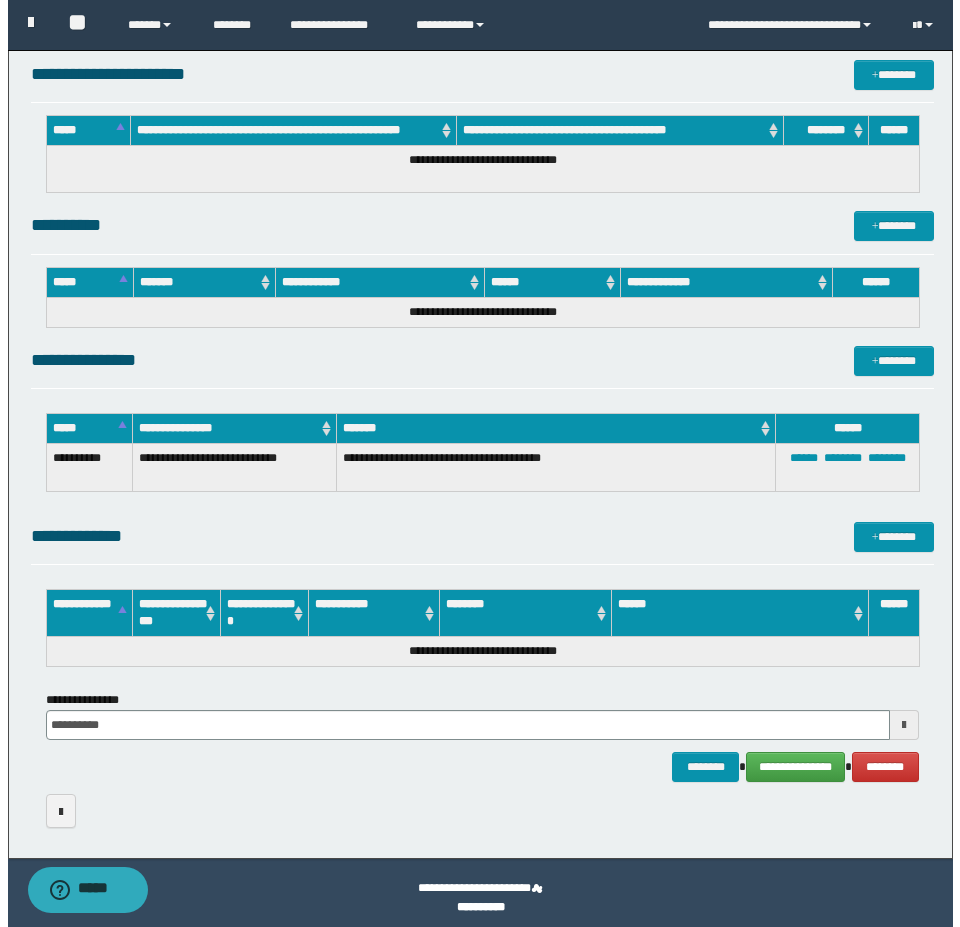 scroll, scrollTop: 809, scrollLeft: 0, axis: vertical 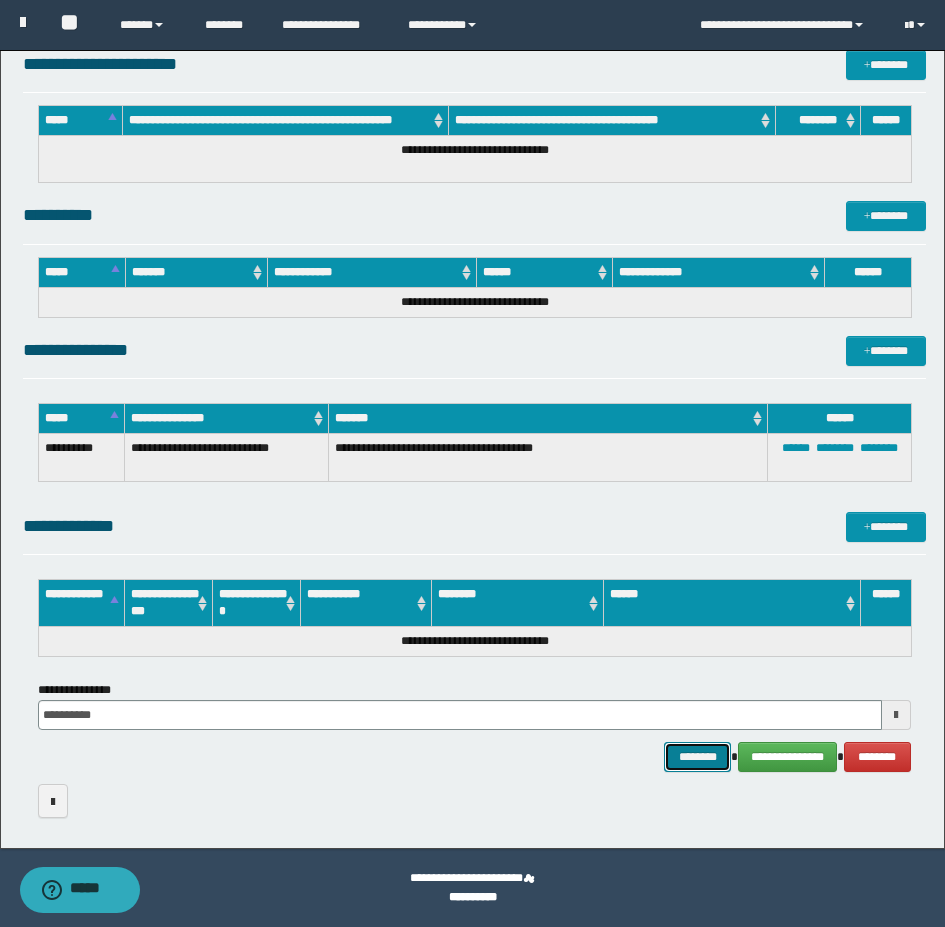 click on "********" at bounding box center (698, 757) 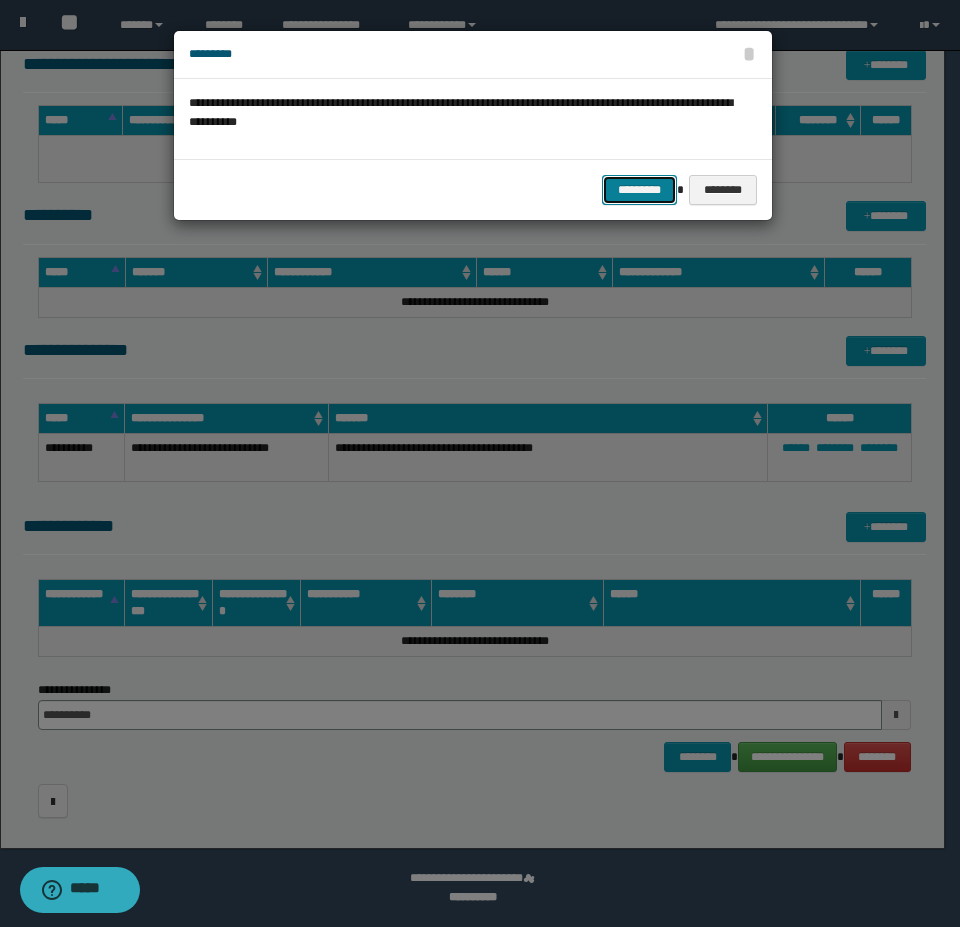 click on "*********" at bounding box center (639, 190) 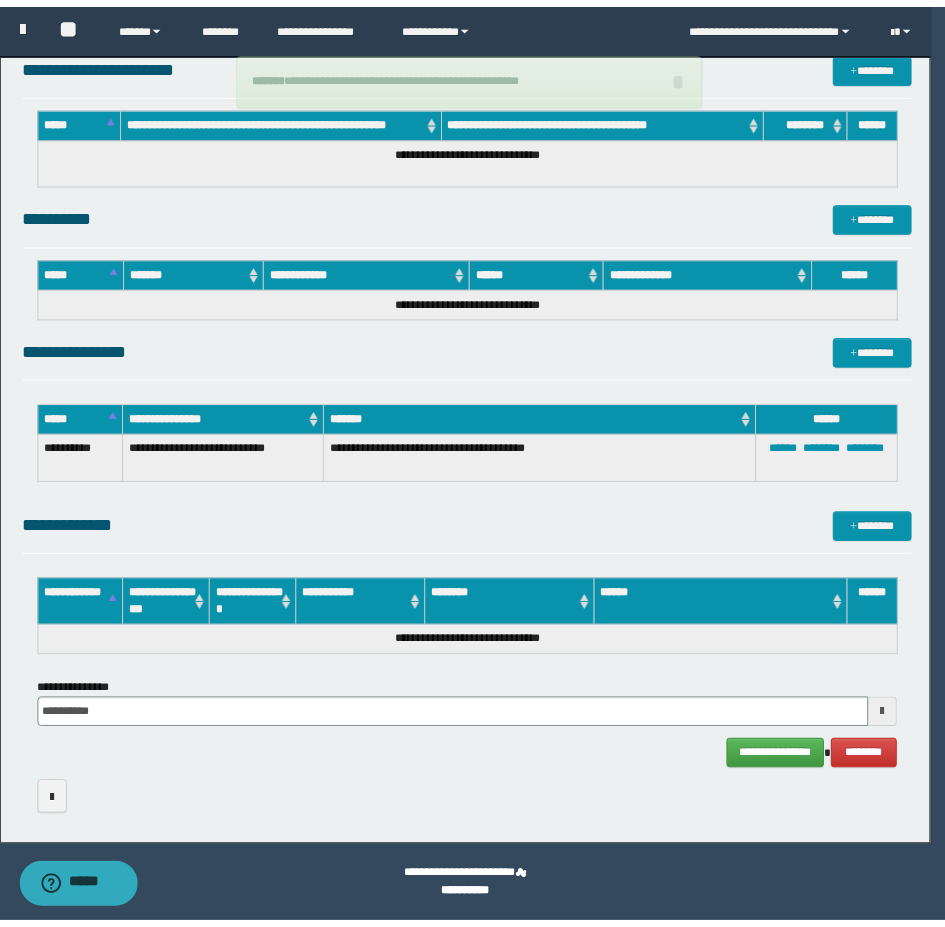 scroll, scrollTop: 792, scrollLeft: 0, axis: vertical 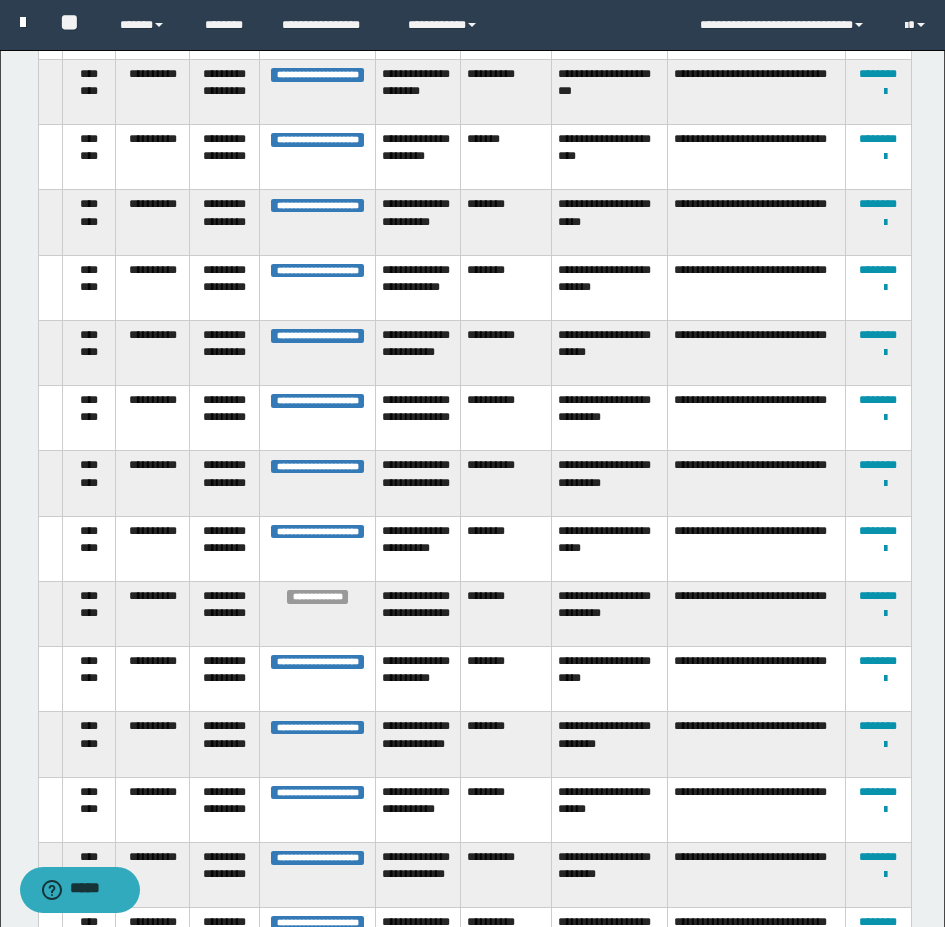click at bounding box center (23, 22) 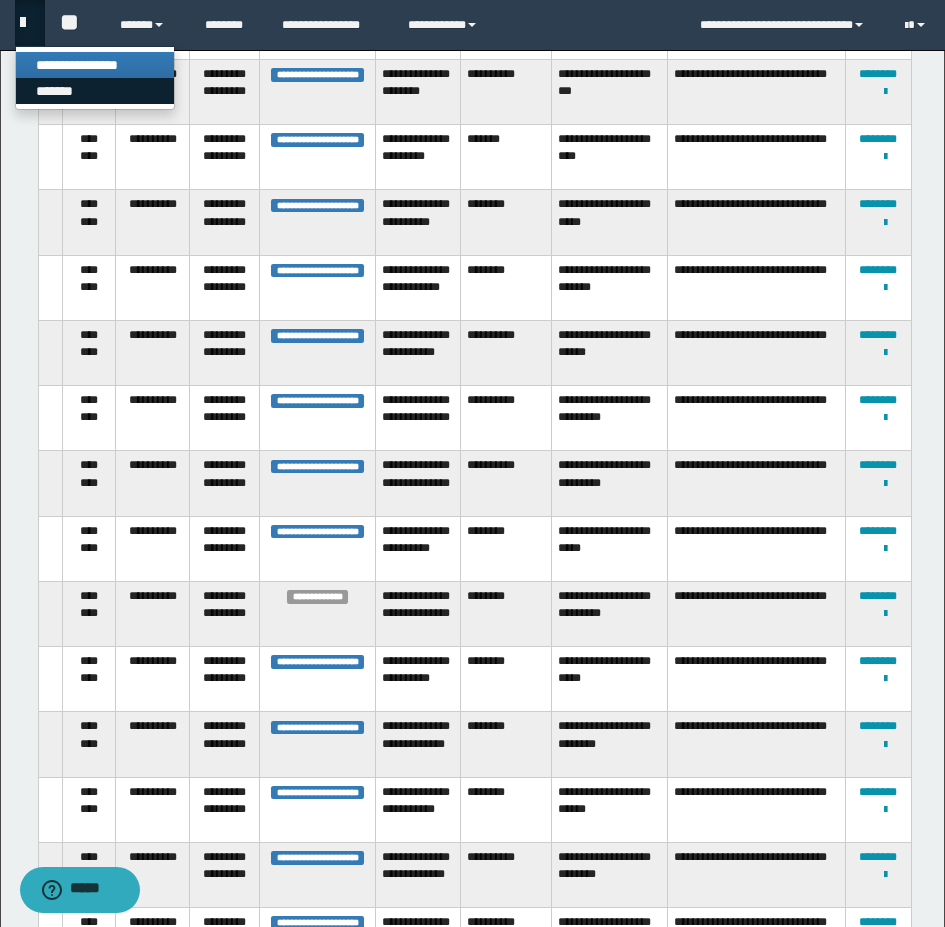 click on "*******" at bounding box center (95, 91) 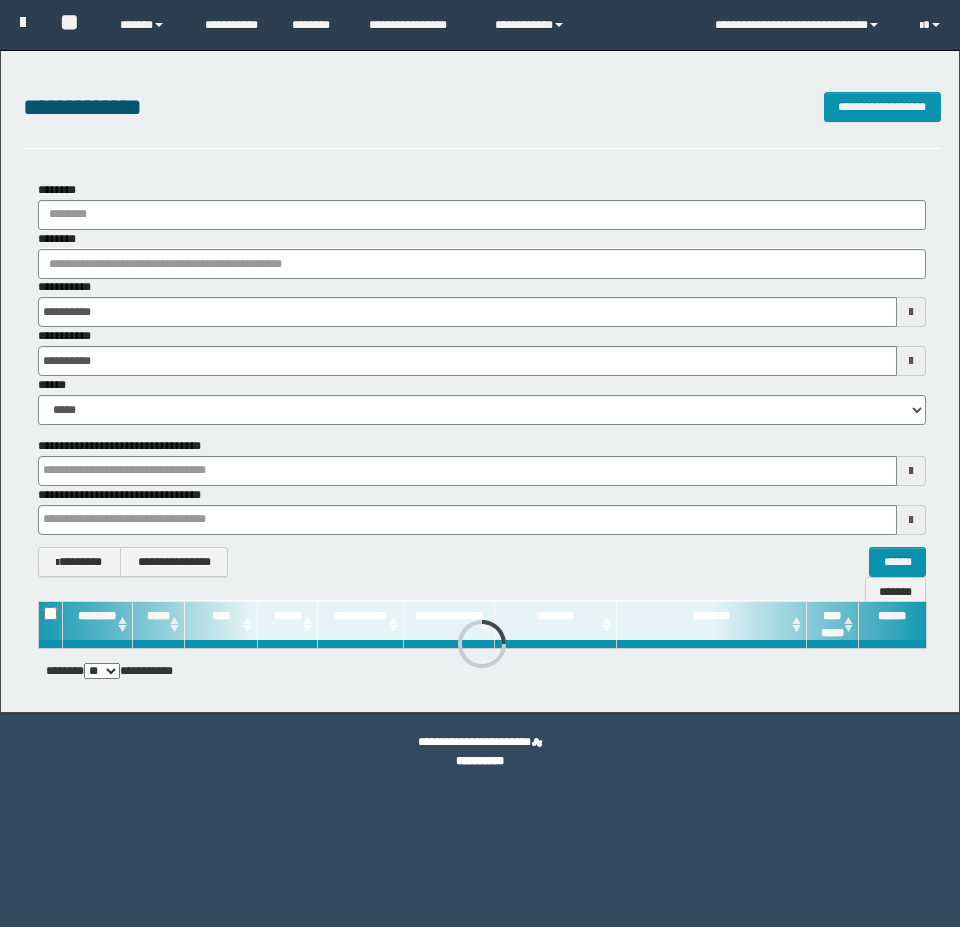 scroll, scrollTop: 0, scrollLeft: 0, axis: both 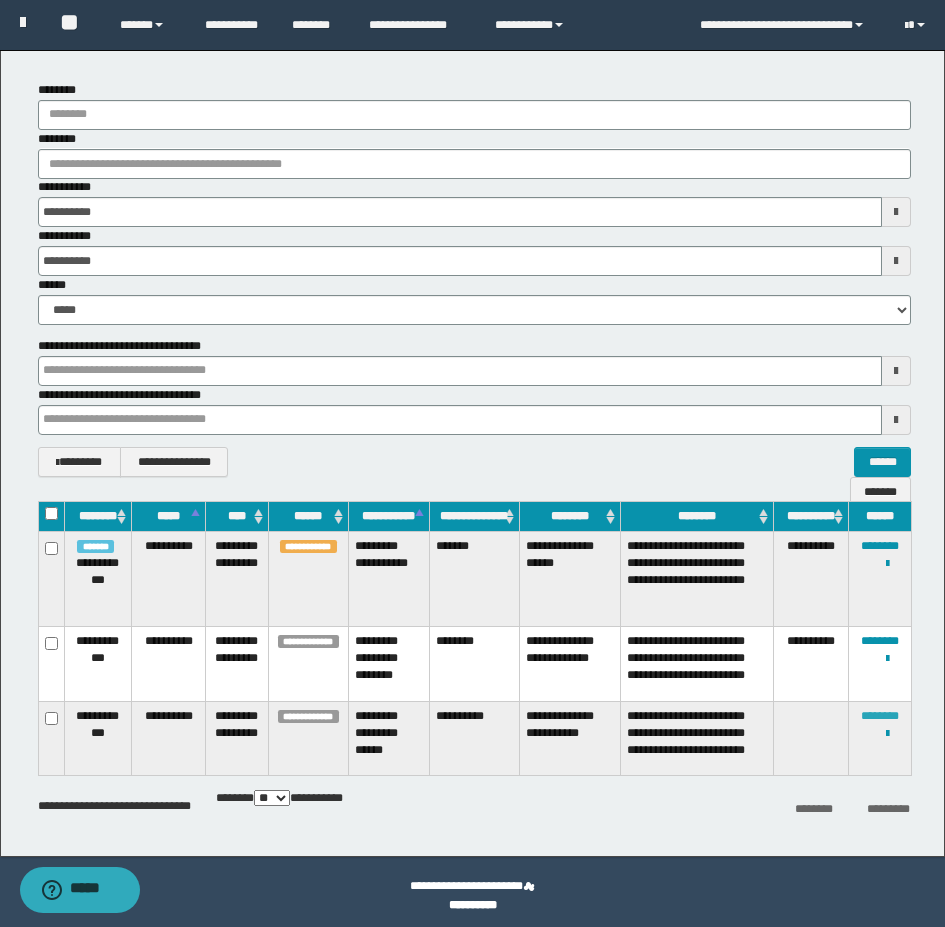 click on "********" at bounding box center (880, 716) 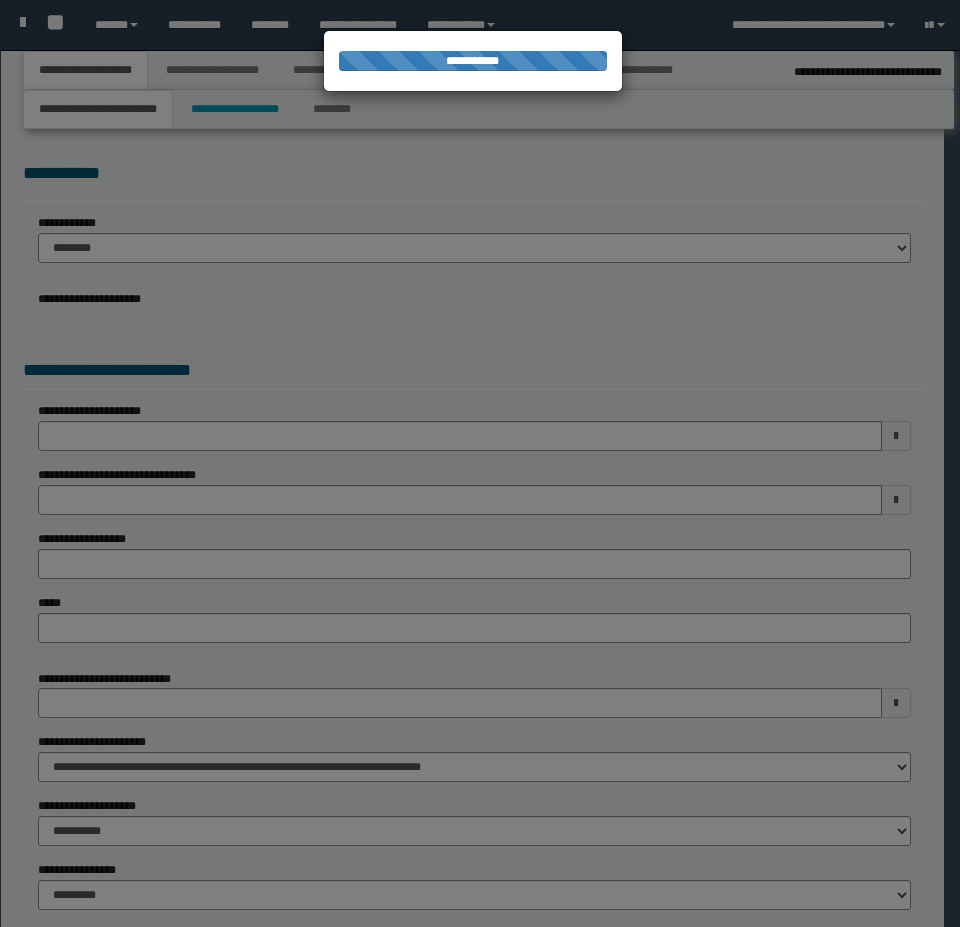 select on "*" 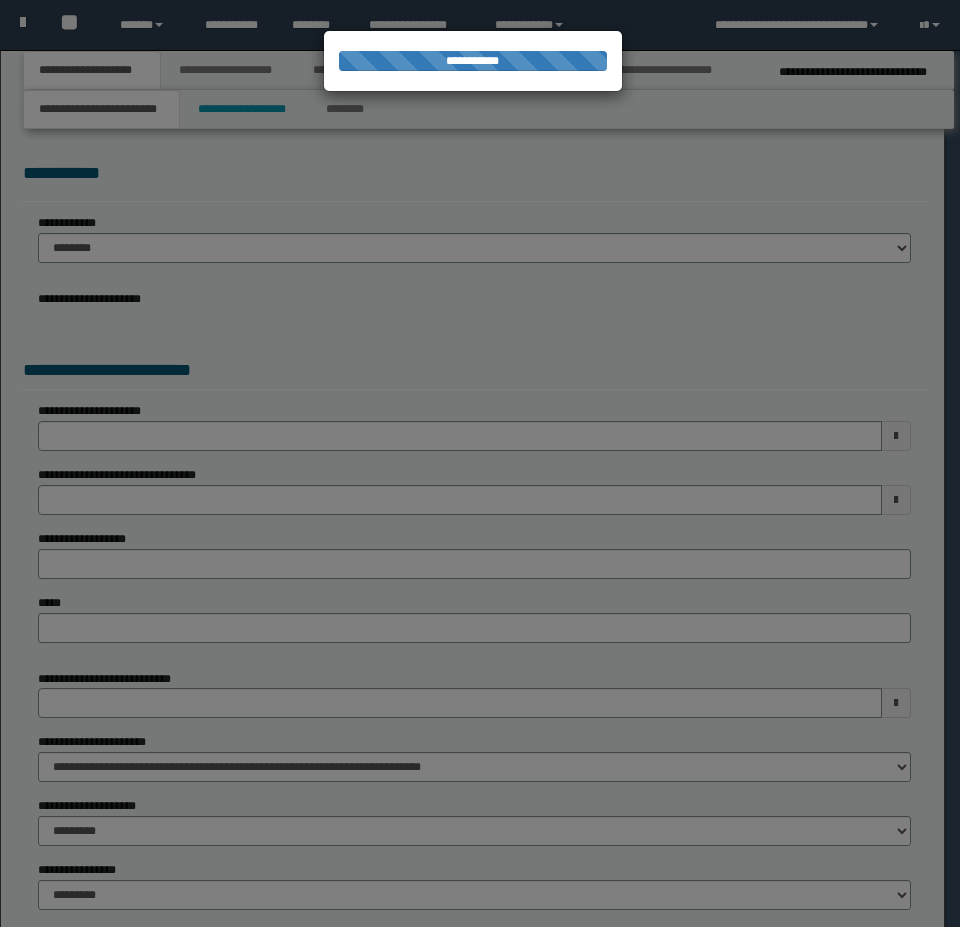 scroll, scrollTop: 0, scrollLeft: 0, axis: both 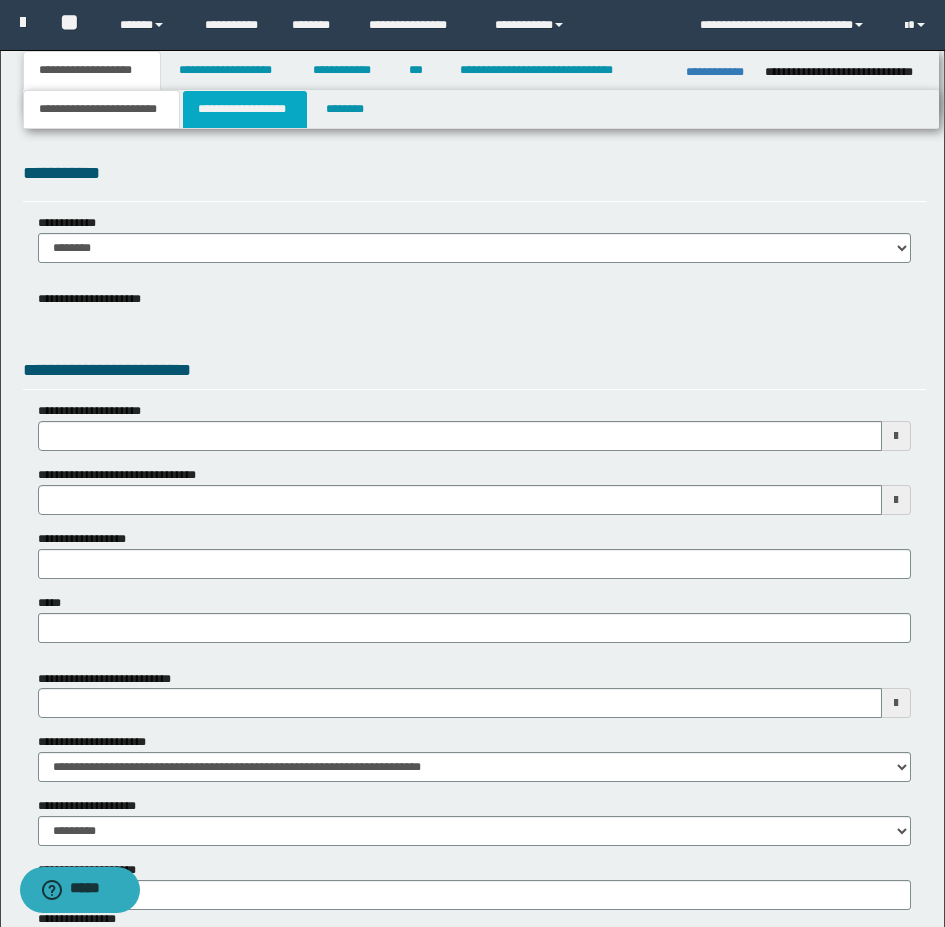 click on "**********" at bounding box center (245, 109) 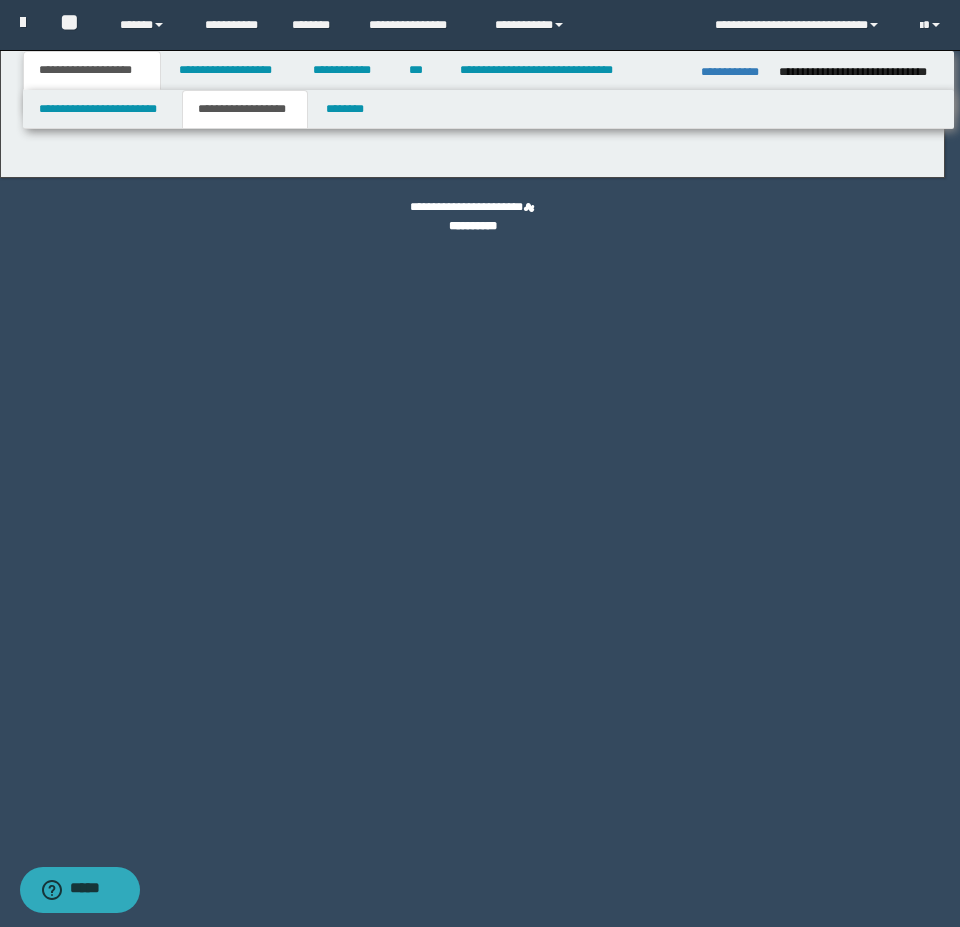 type on "**********" 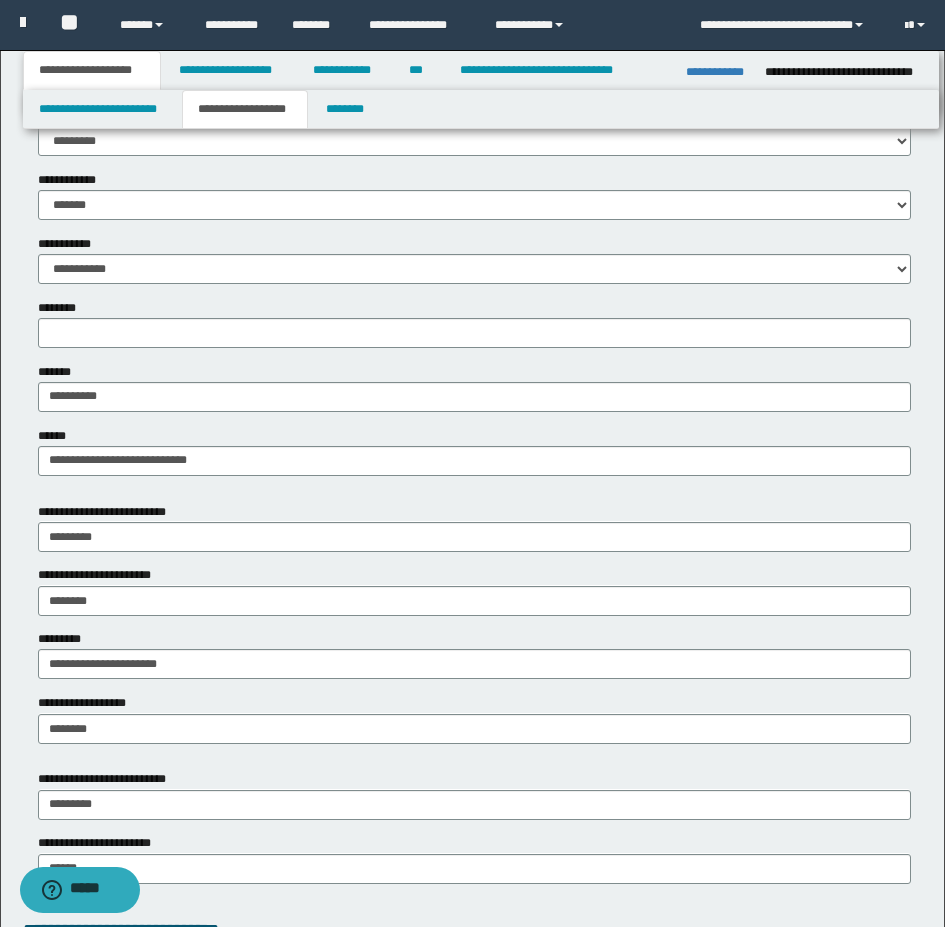 scroll, scrollTop: 700, scrollLeft: 0, axis: vertical 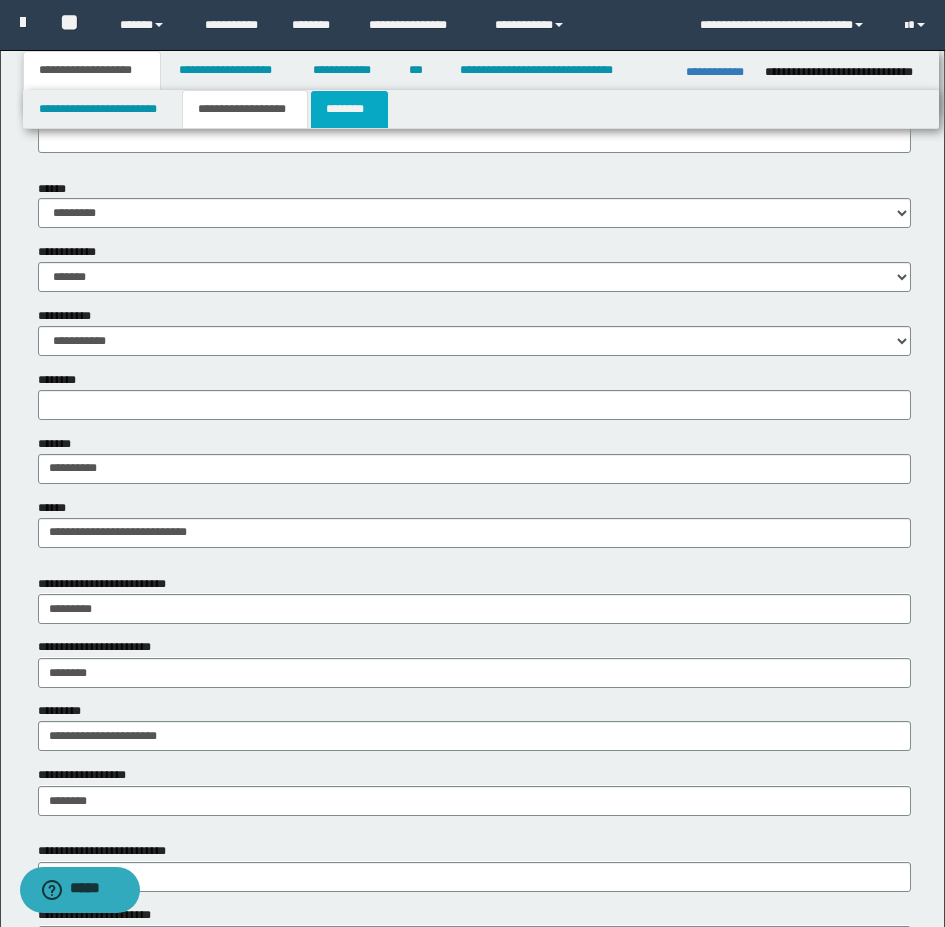 click on "********" at bounding box center [349, 109] 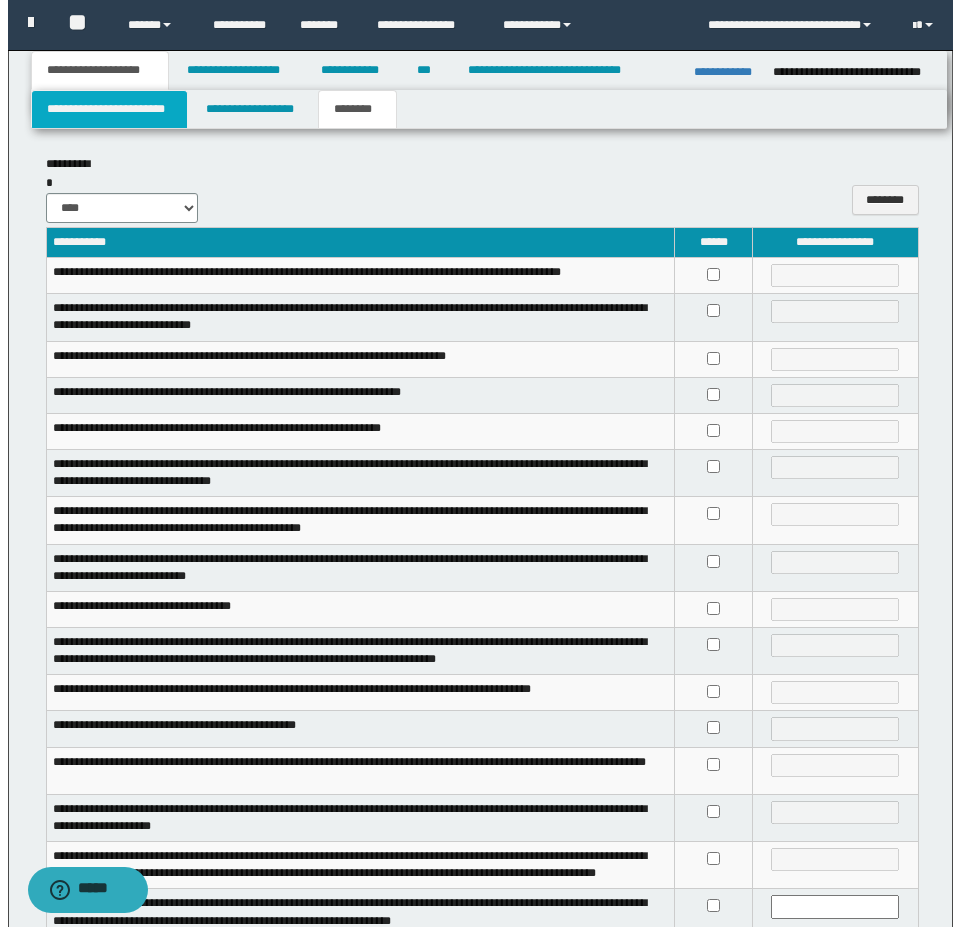 scroll, scrollTop: 0, scrollLeft: 0, axis: both 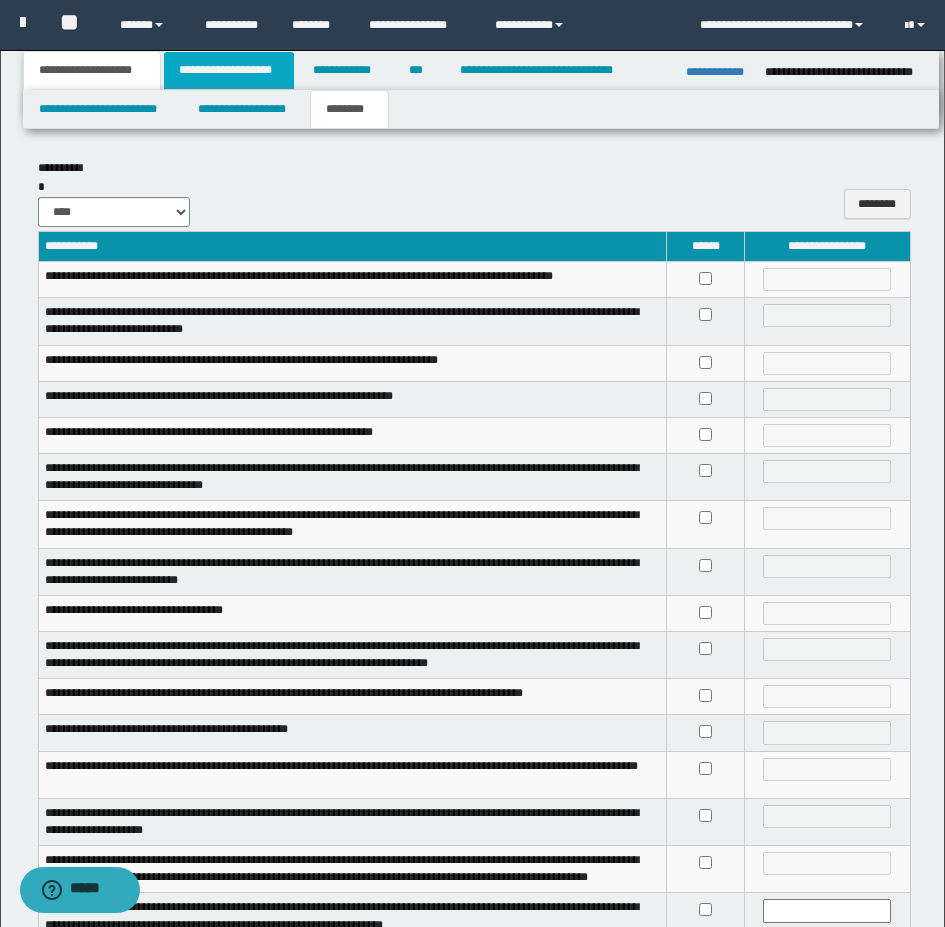 click on "**********" at bounding box center [229, 70] 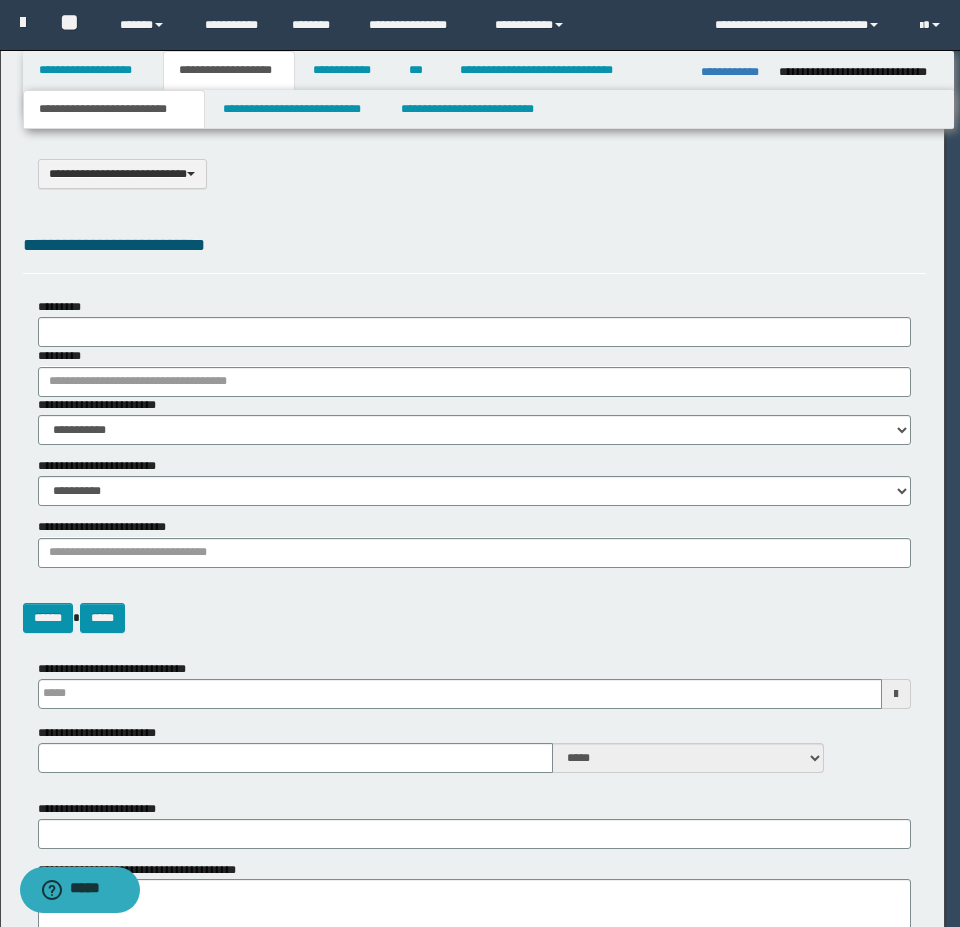 select on "*" 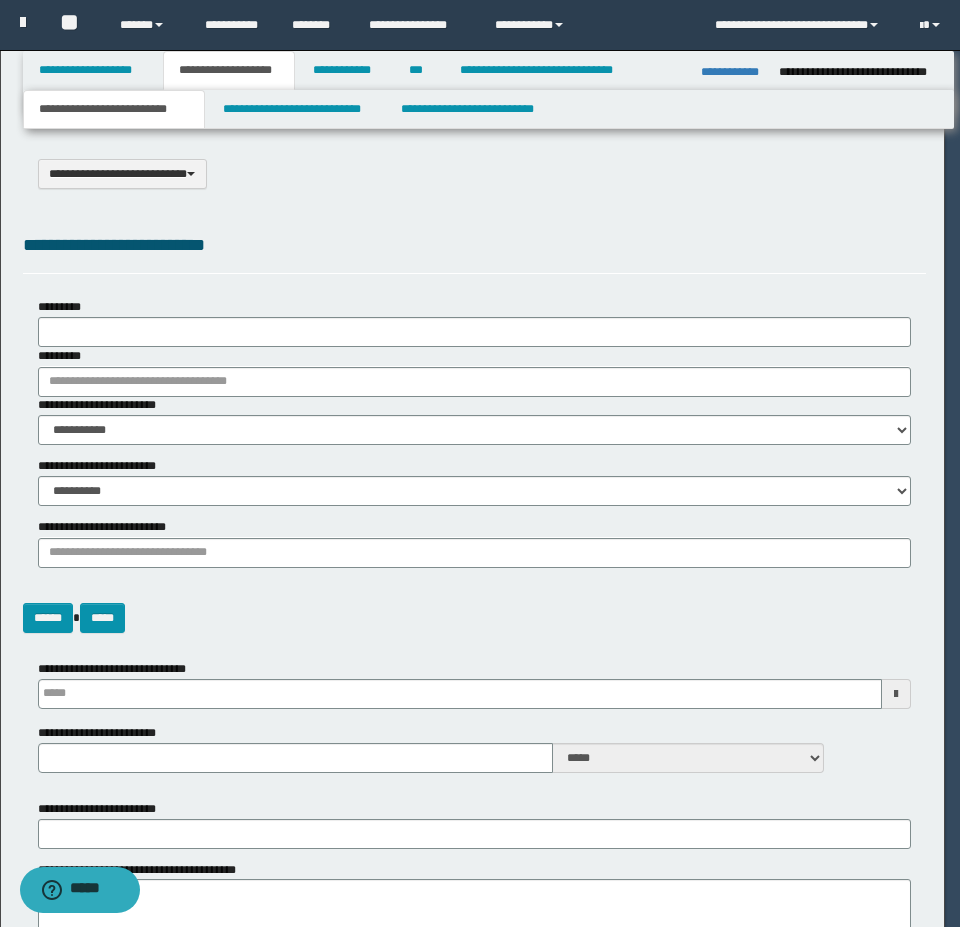 type 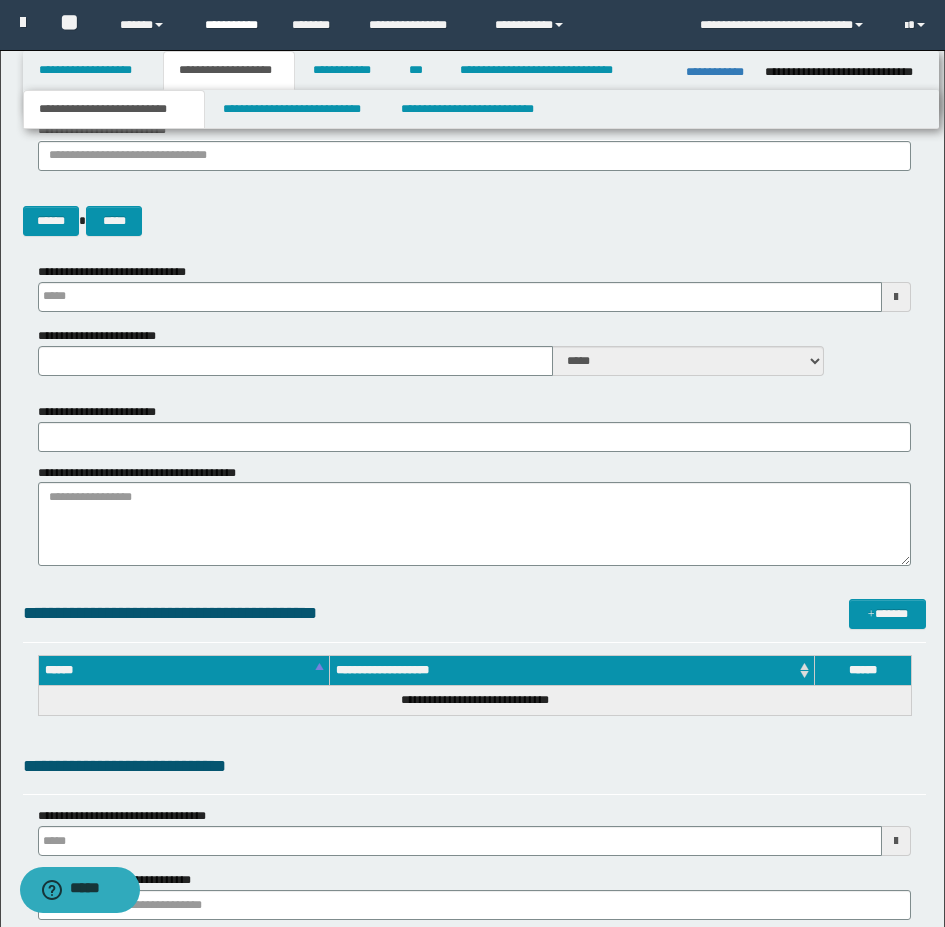 scroll, scrollTop: 300, scrollLeft: 0, axis: vertical 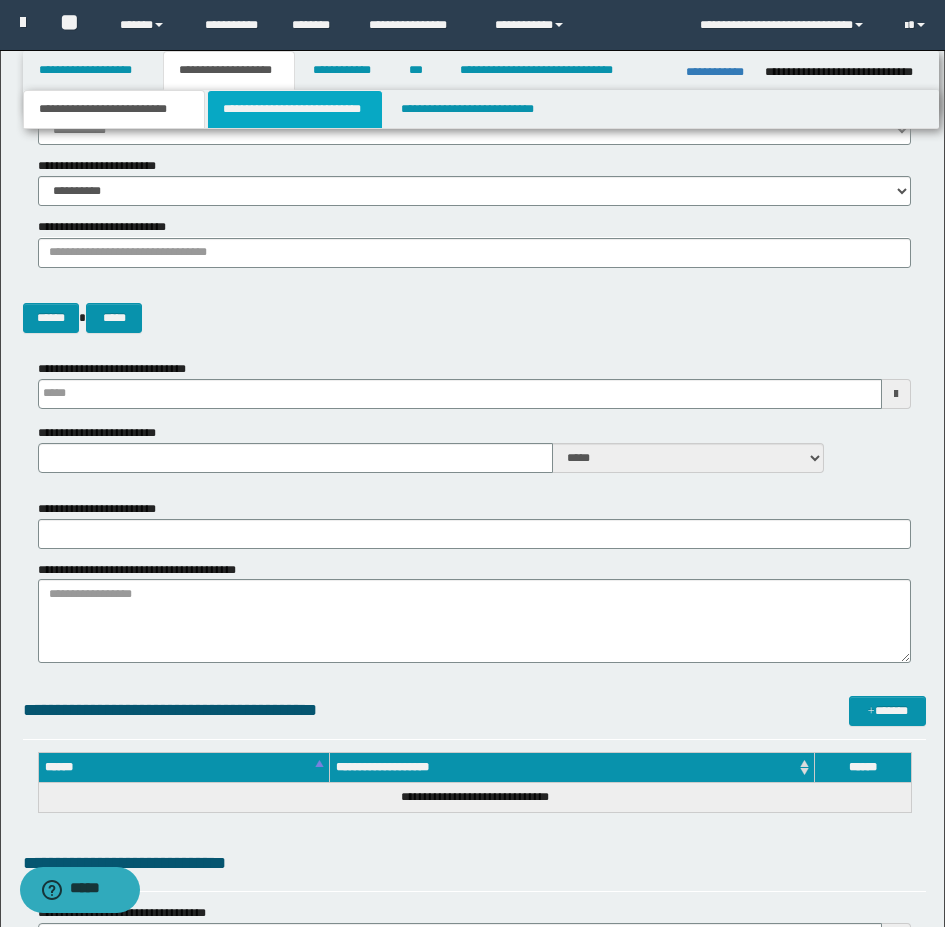 click on "**********" at bounding box center [295, 109] 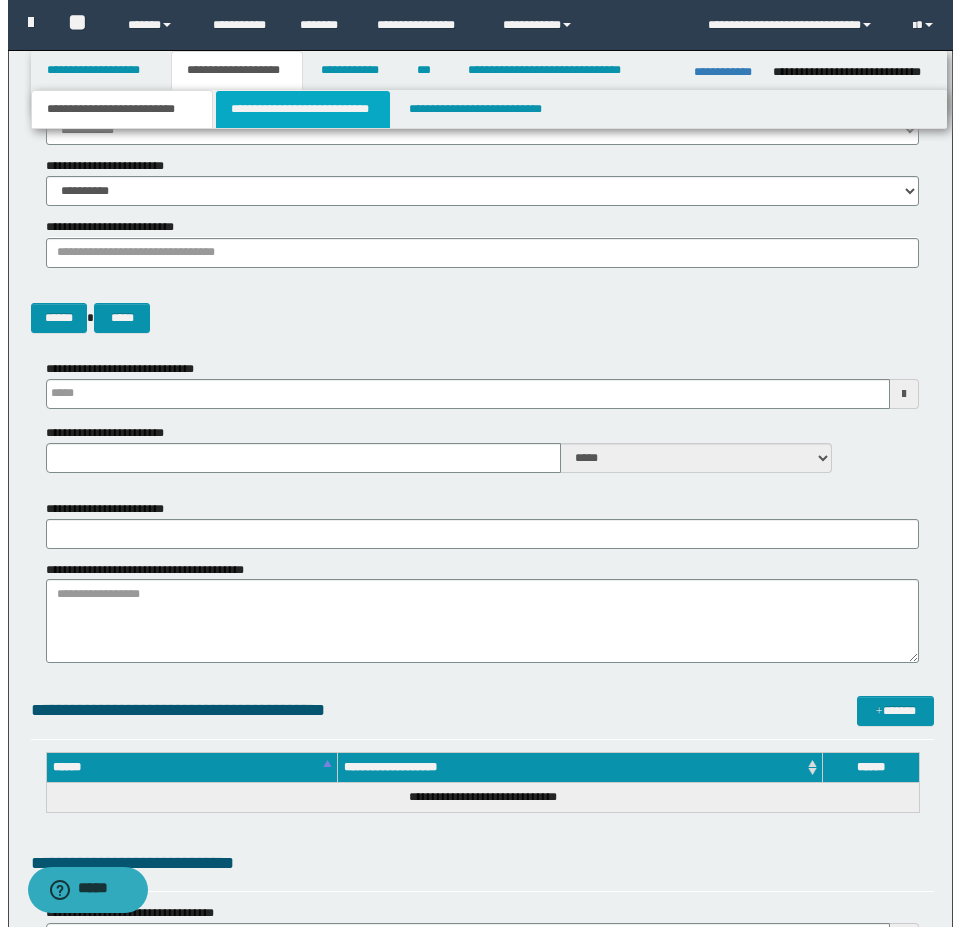 scroll, scrollTop: 0, scrollLeft: 0, axis: both 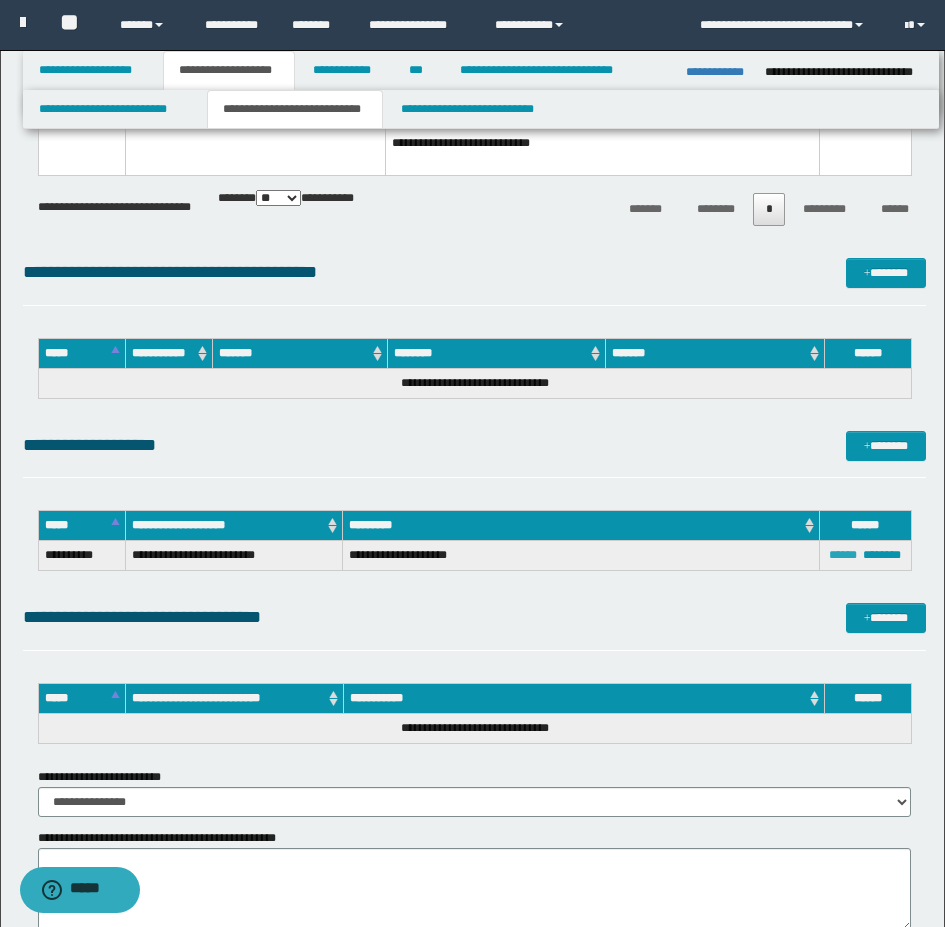 click on "******" at bounding box center [843, 555] 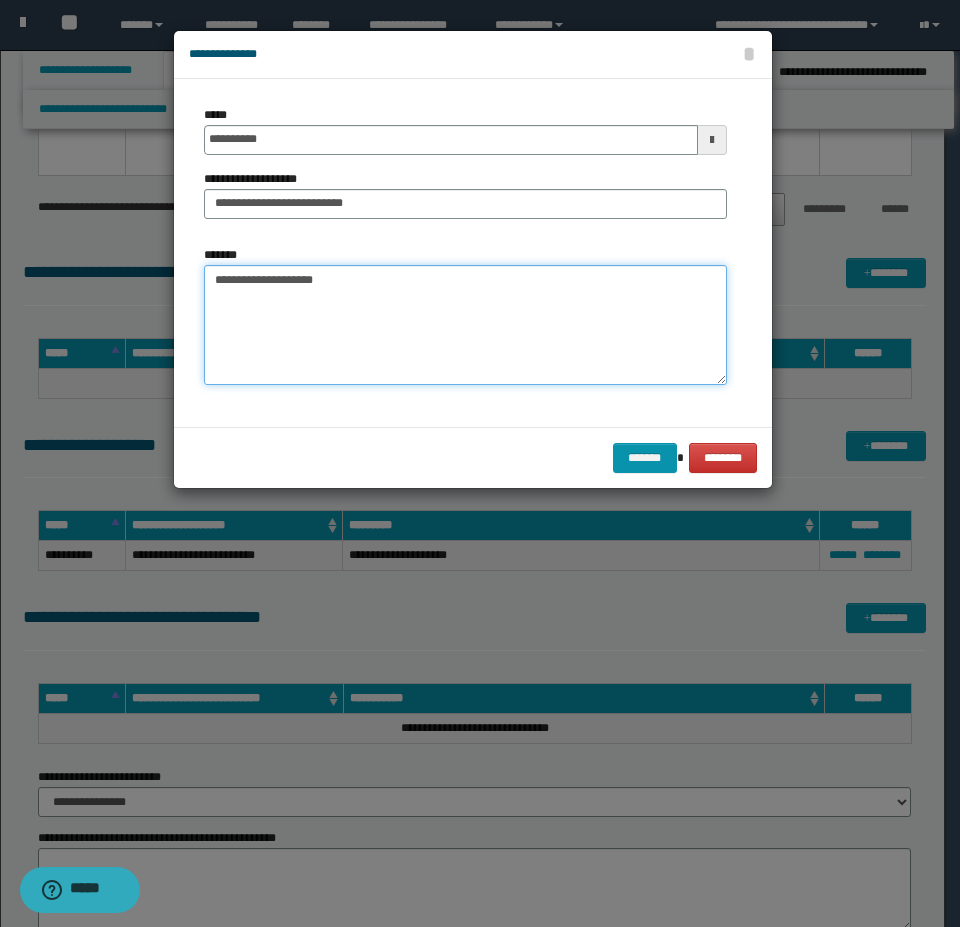 click on "**********" at bounding box center [465, 325] 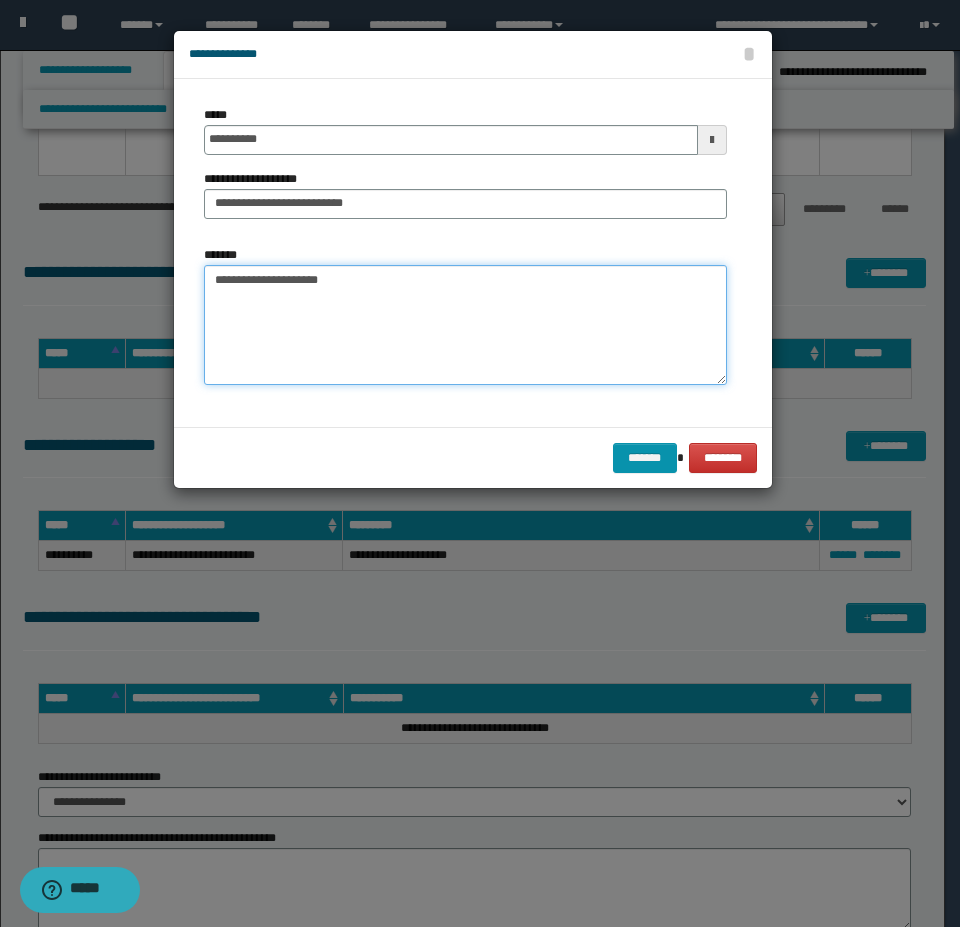 click on "**********" at bounding box center [465, 325] 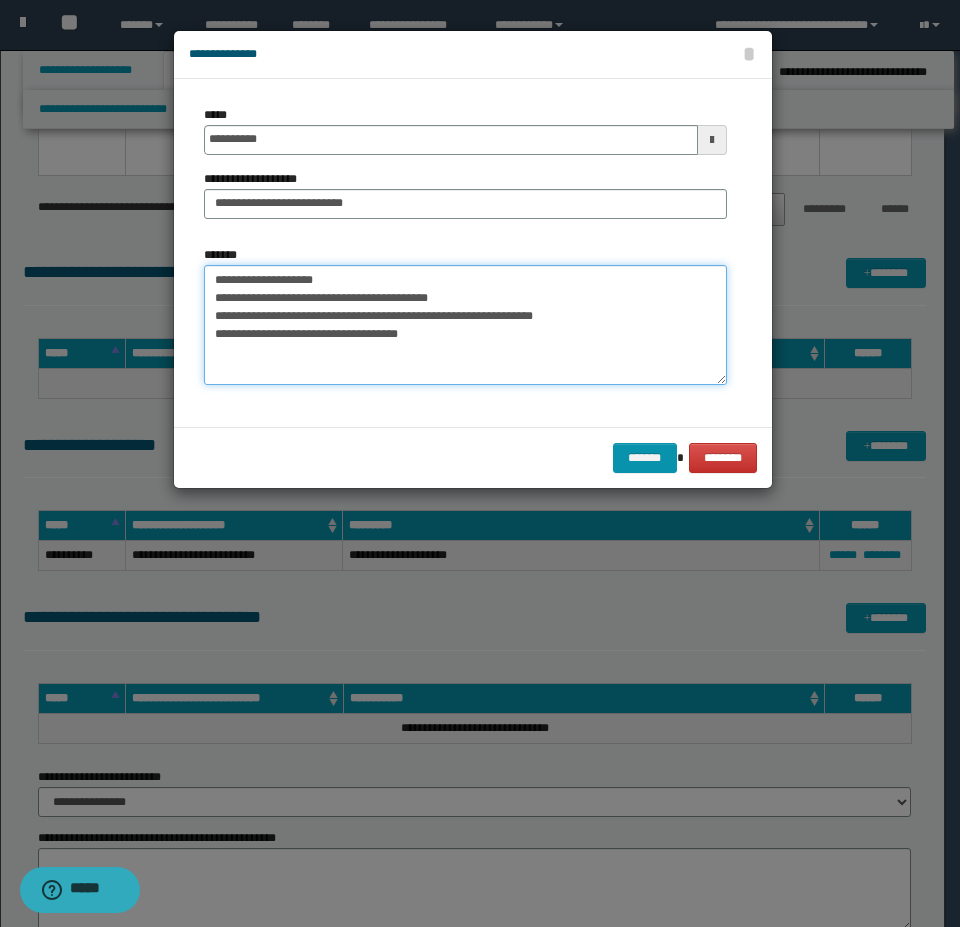 click on "**********" at bounding box center [465, 325] 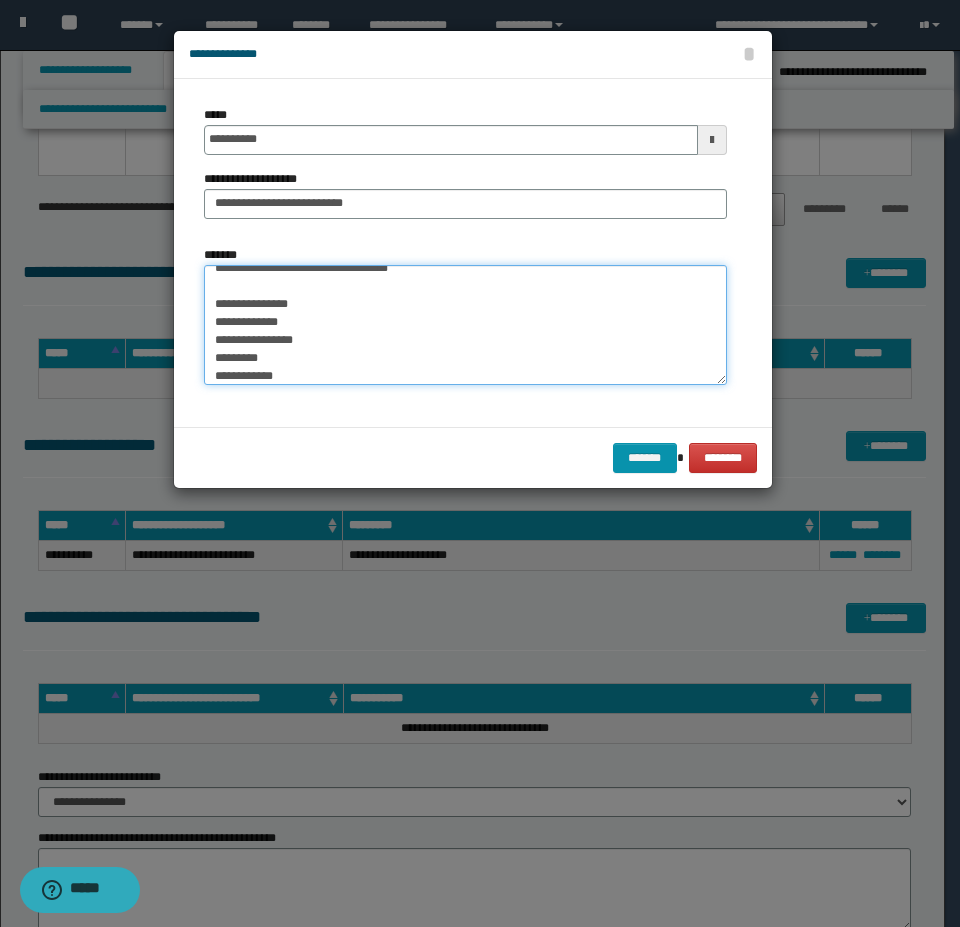 scroll, scrollTop: 84, scrollLeft: 0, axis: vertical 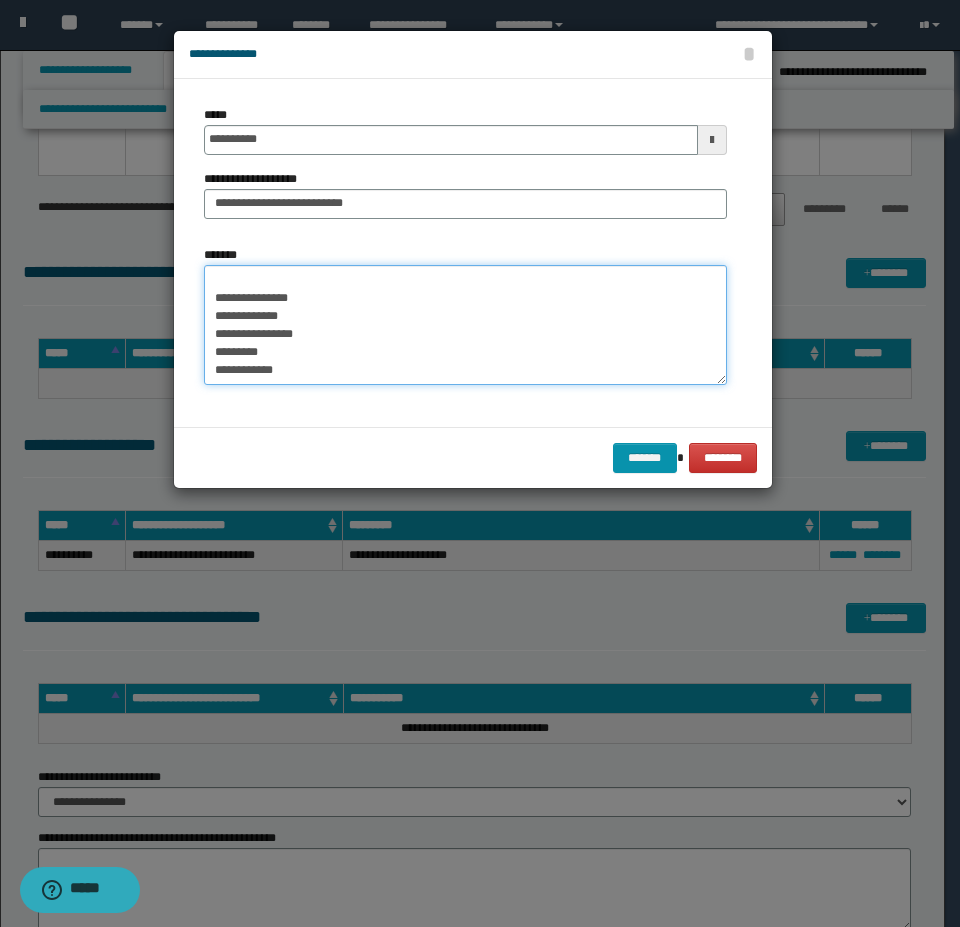 click on "**********" at bounding box center (465, 325) 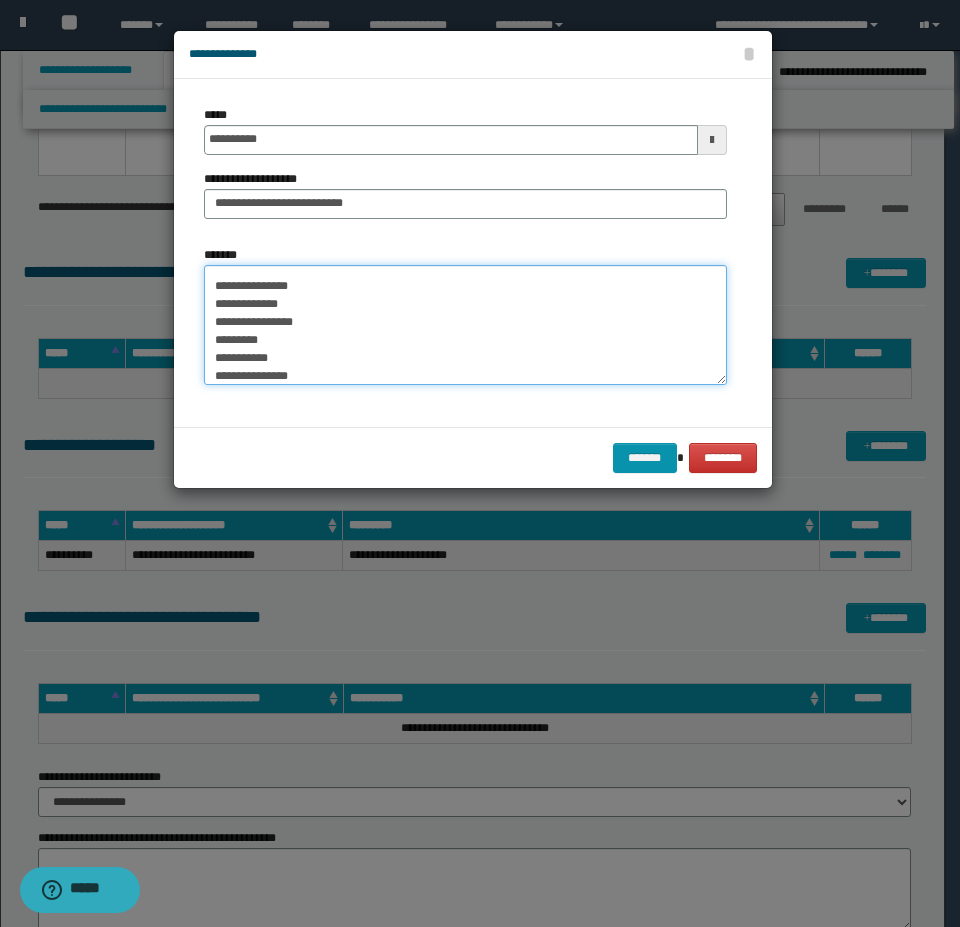 scroll, scrollTop: 138, scrollLeft: 0, axis: vertical 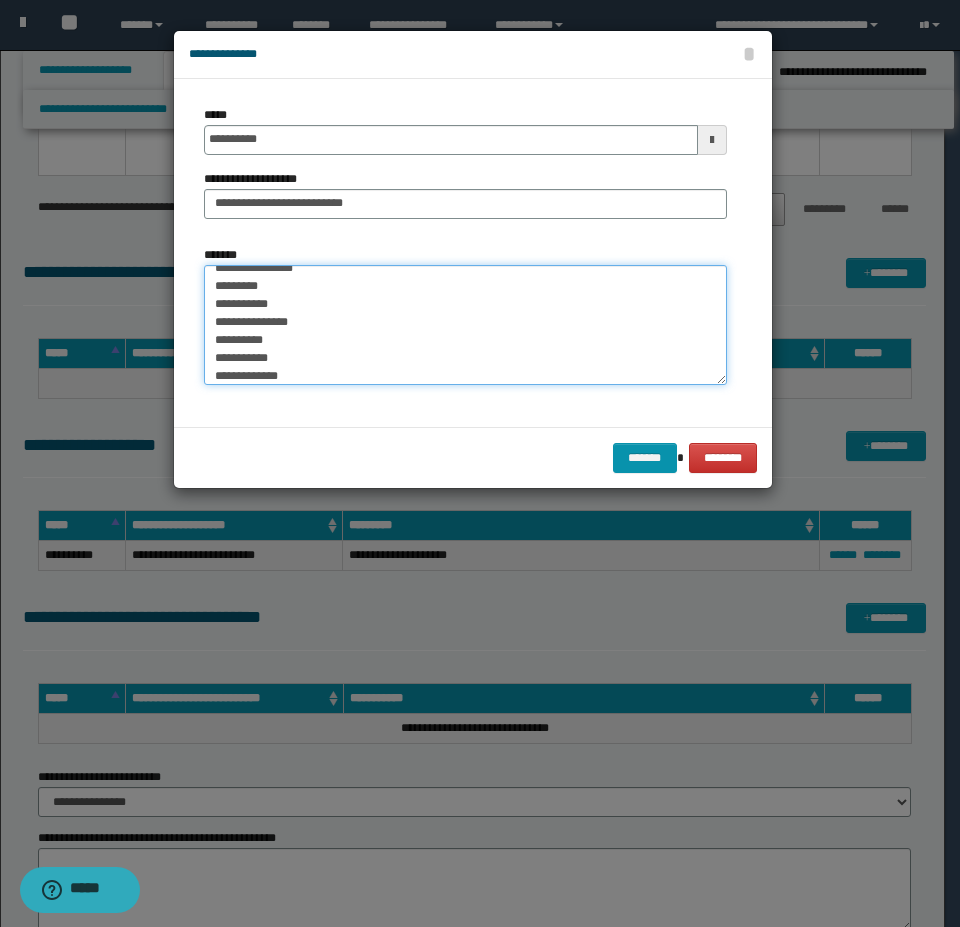 click on "**********" at bounding box center (465, 325) 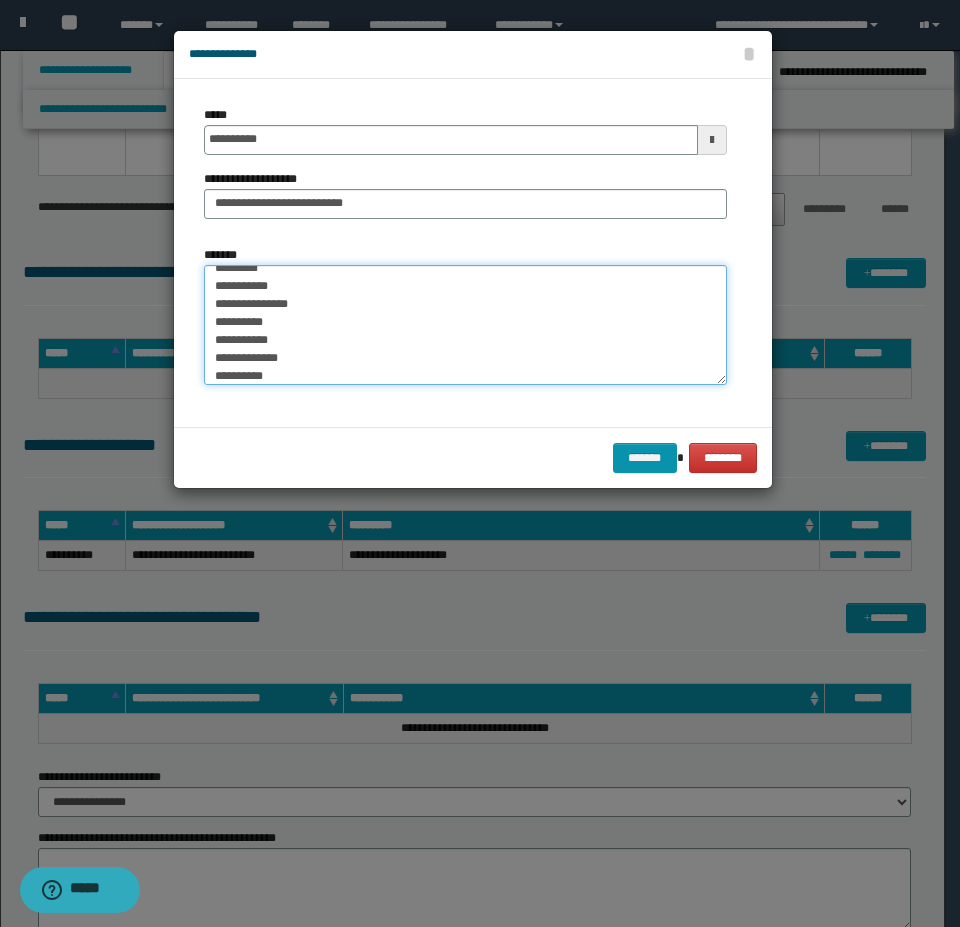 scroll, scrollTop: 174, scrollLeft: 0, axis: vertical 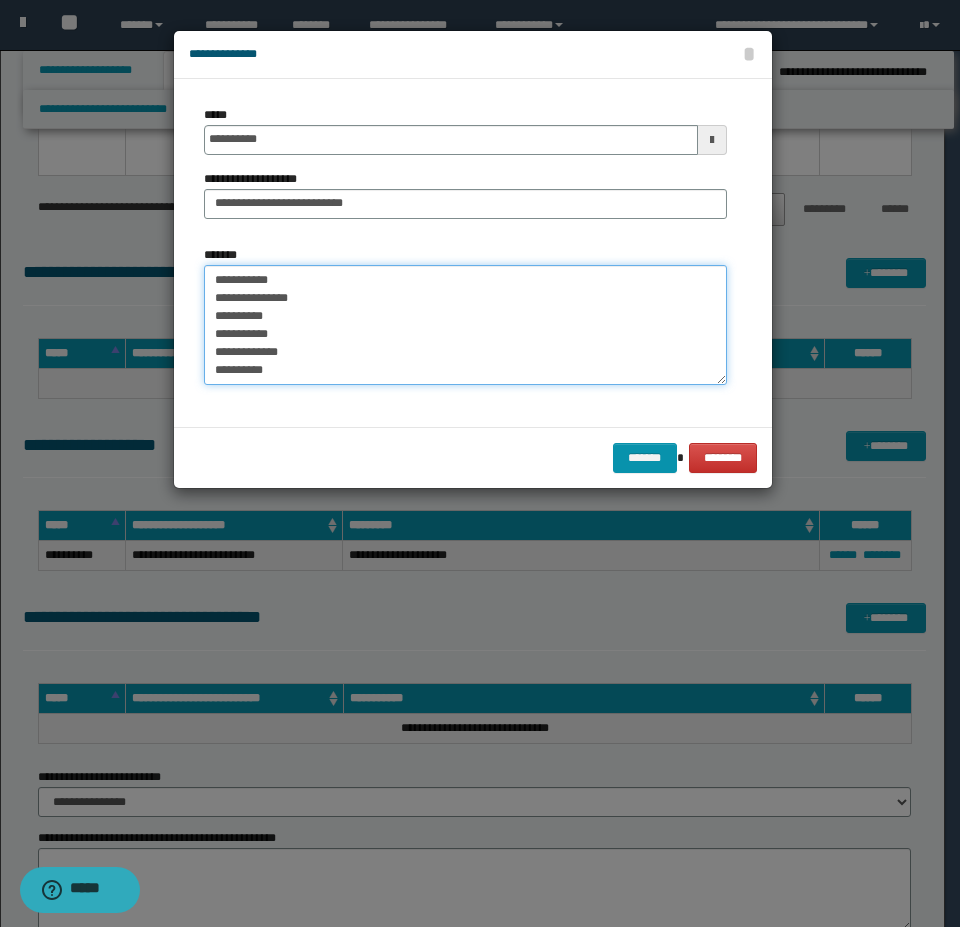 click on "**********" at bounding box center (465, 325) 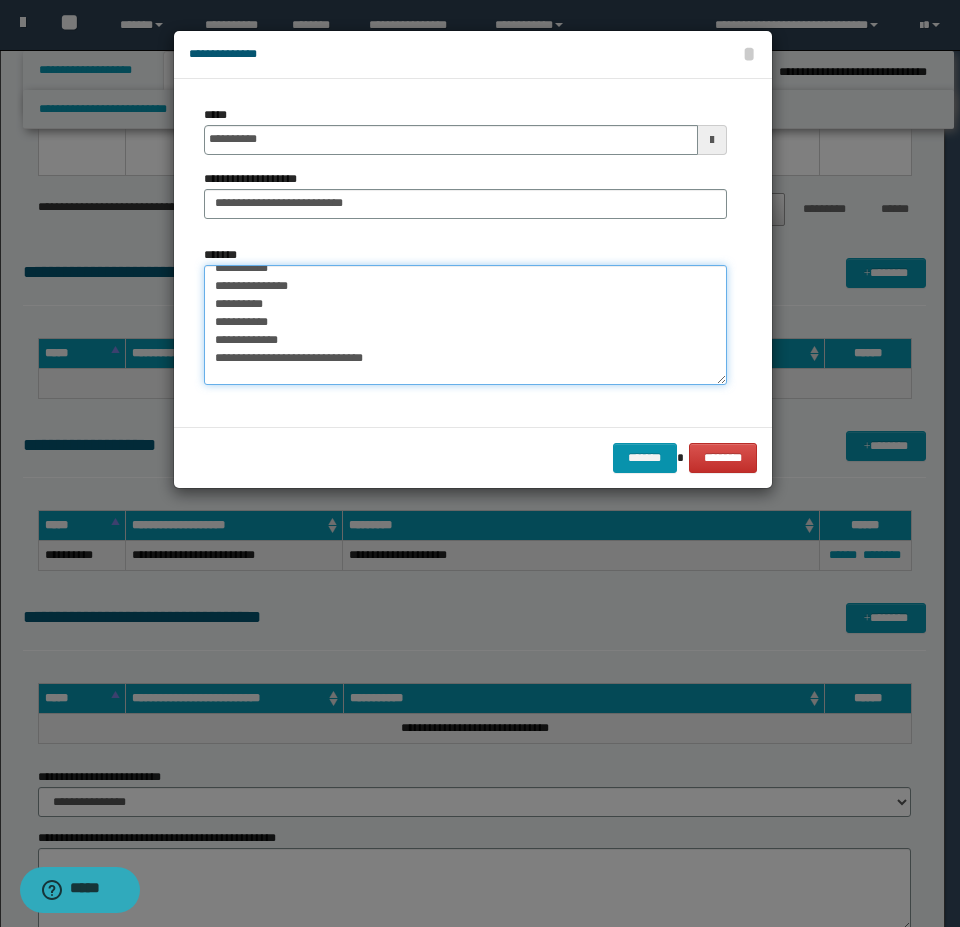 scroll, scrollTop: 216, scrollLeft: 0, axis: vertical 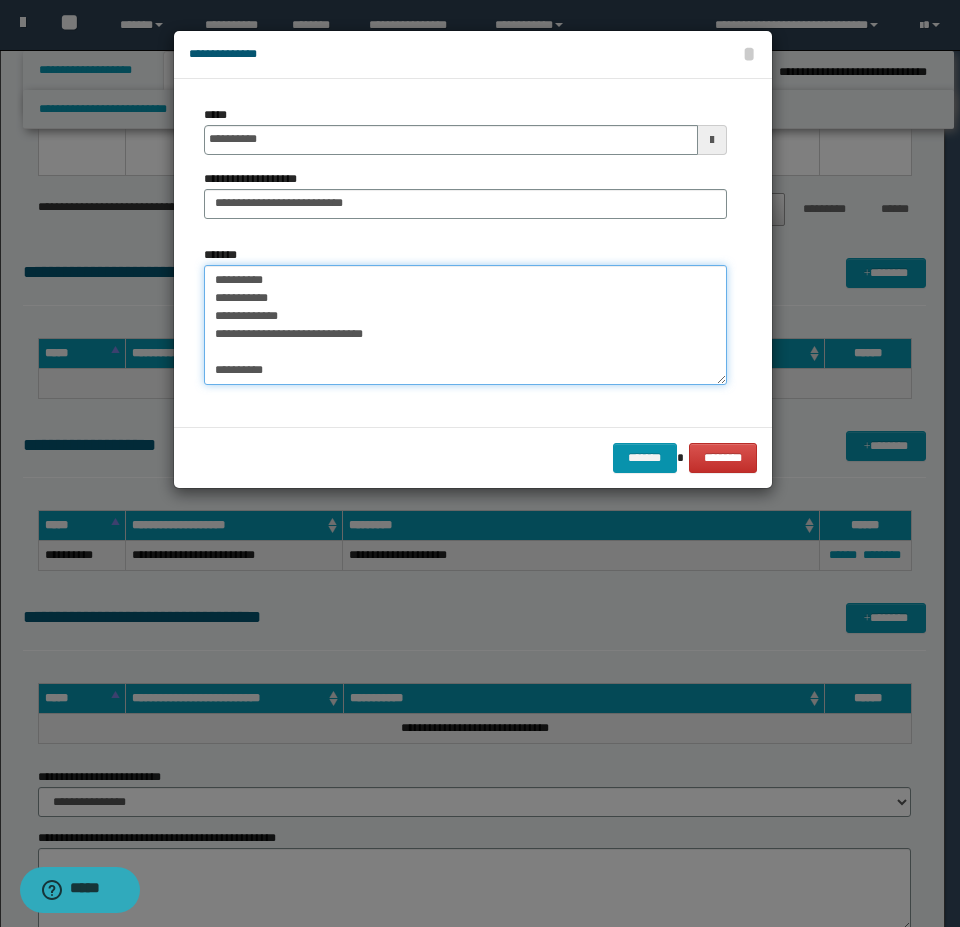 click on "**********" at bounding box center (465, 325) 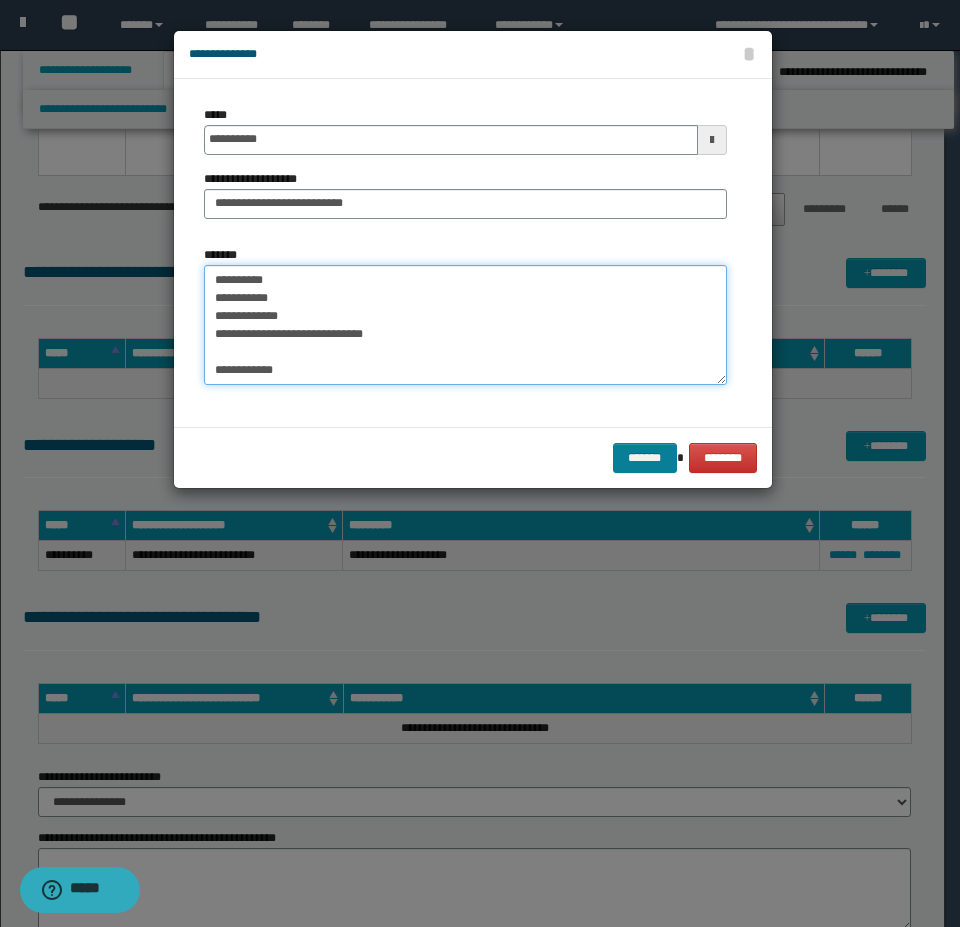 type on "**********" 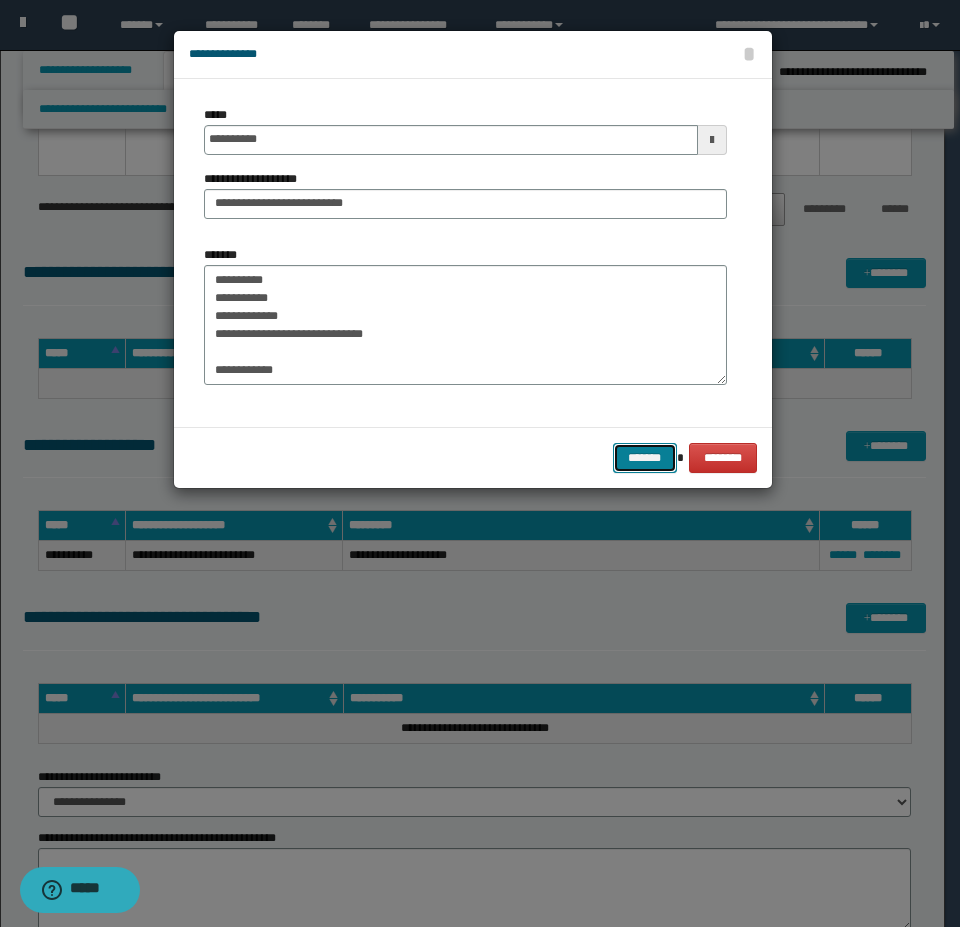 click on "*******" at bounding box center (645, 458) 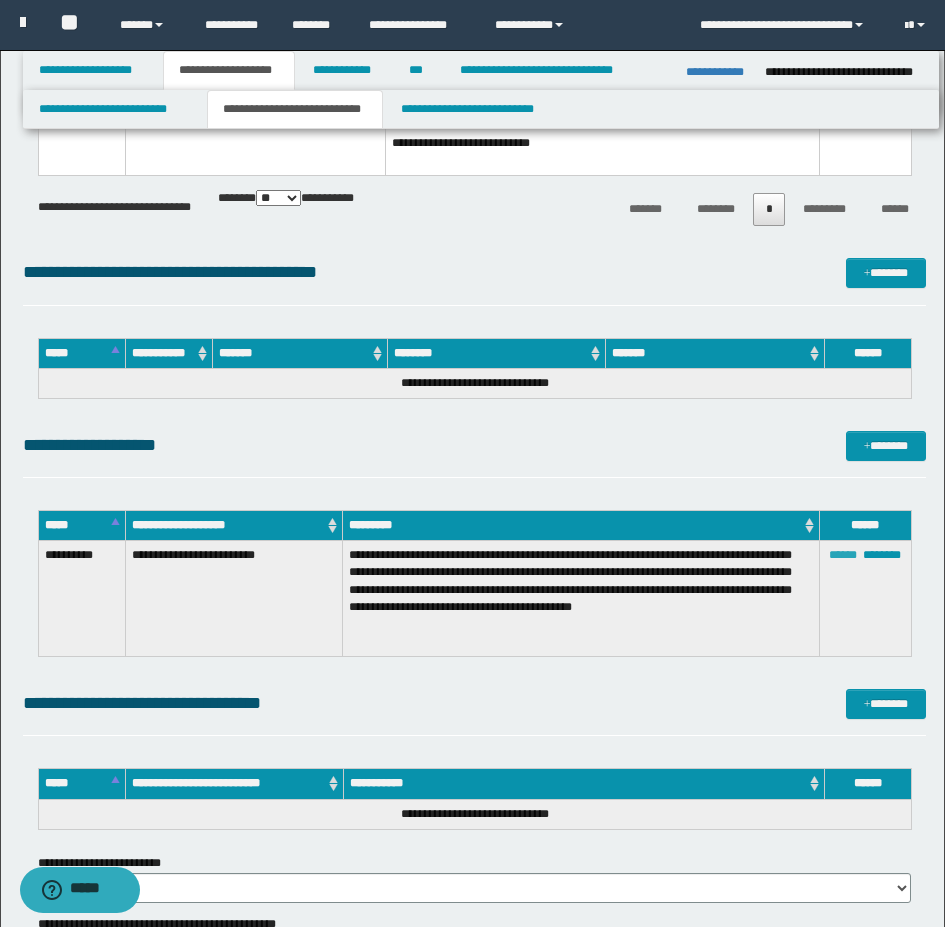 click on "******" at bounding box center [843, 555] 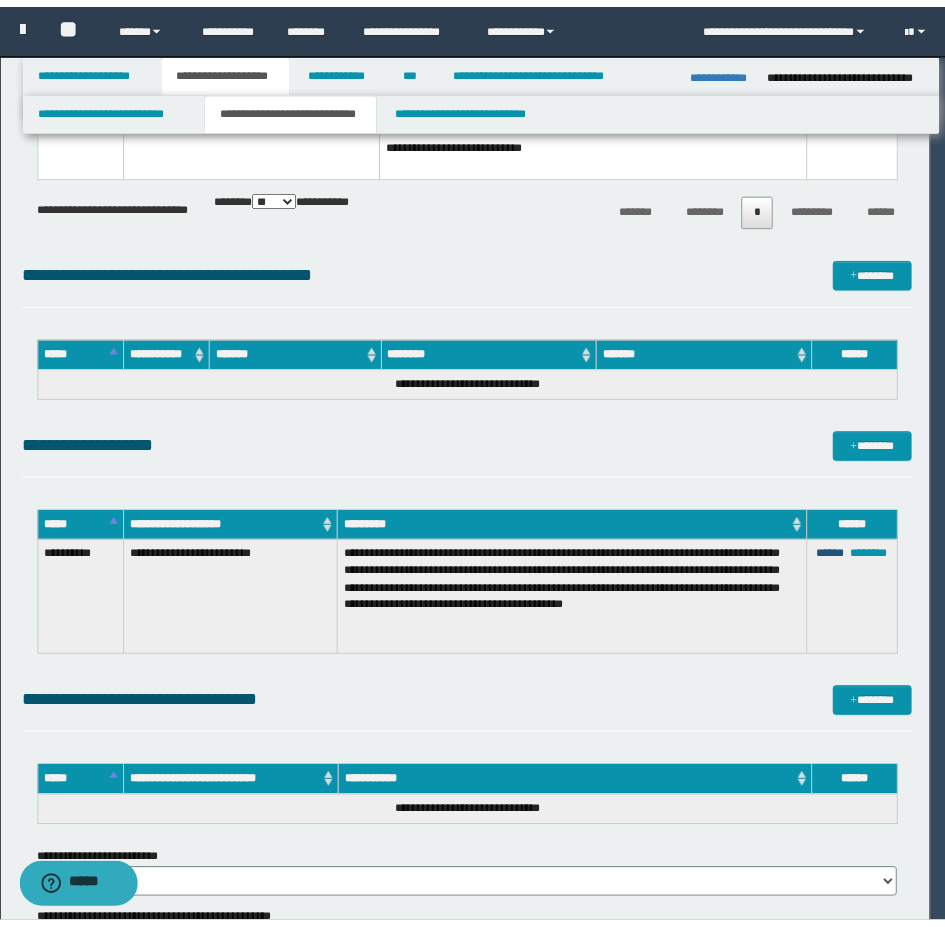scroll, scrollTop: 0, scrollLeft: 0, axis: both 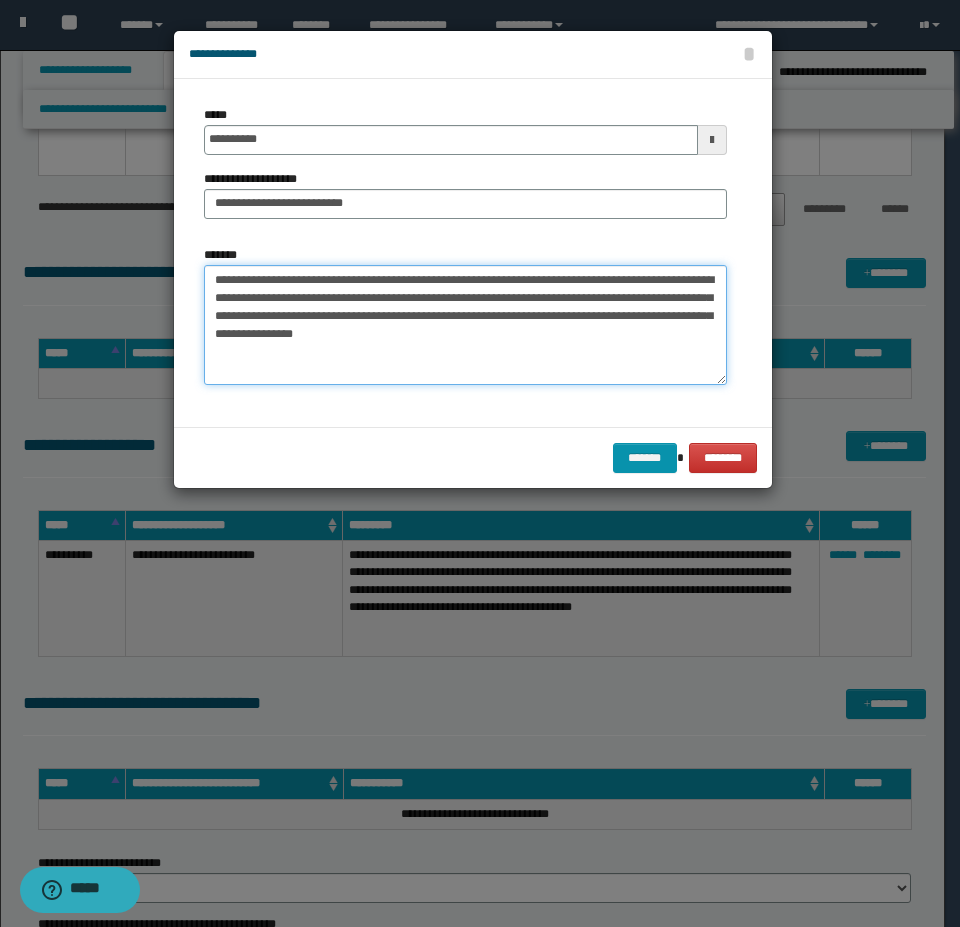 click on "**********" at bounding box center [465, 325] 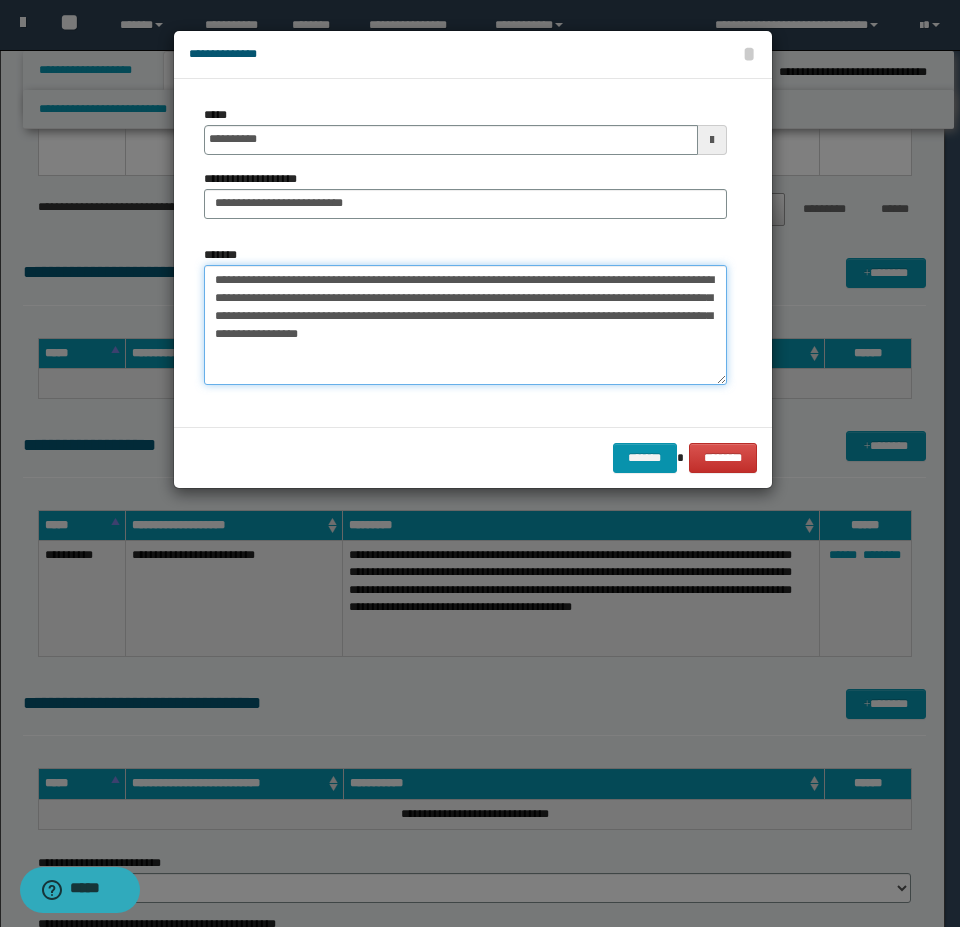 click on "**********" at bounding box center (465, 325) 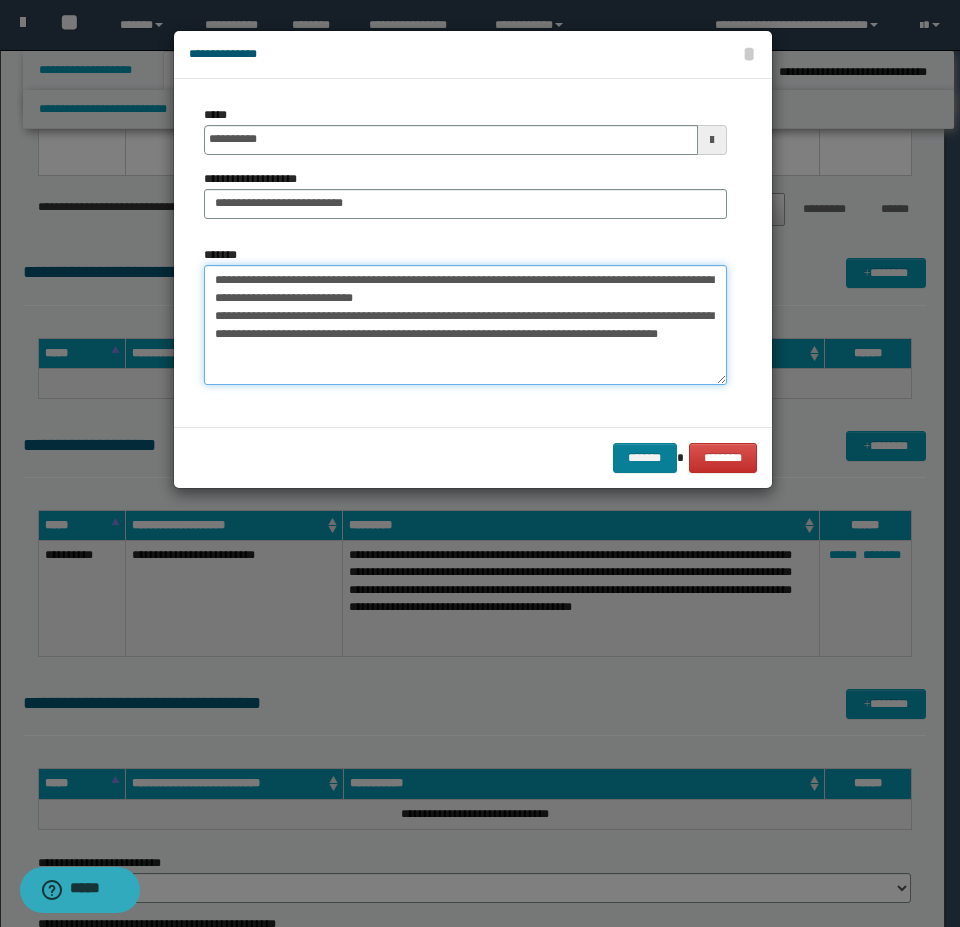 type on "**********" 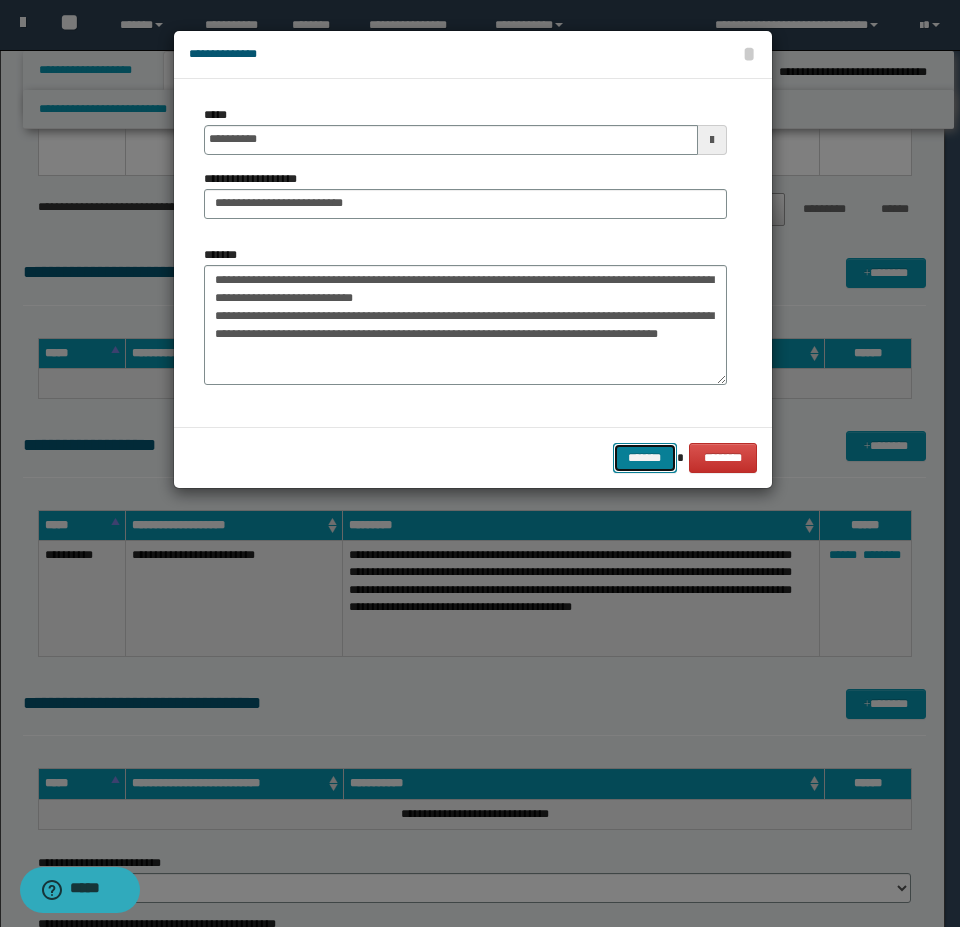 click on "*******" at bounding box center (645, 458) 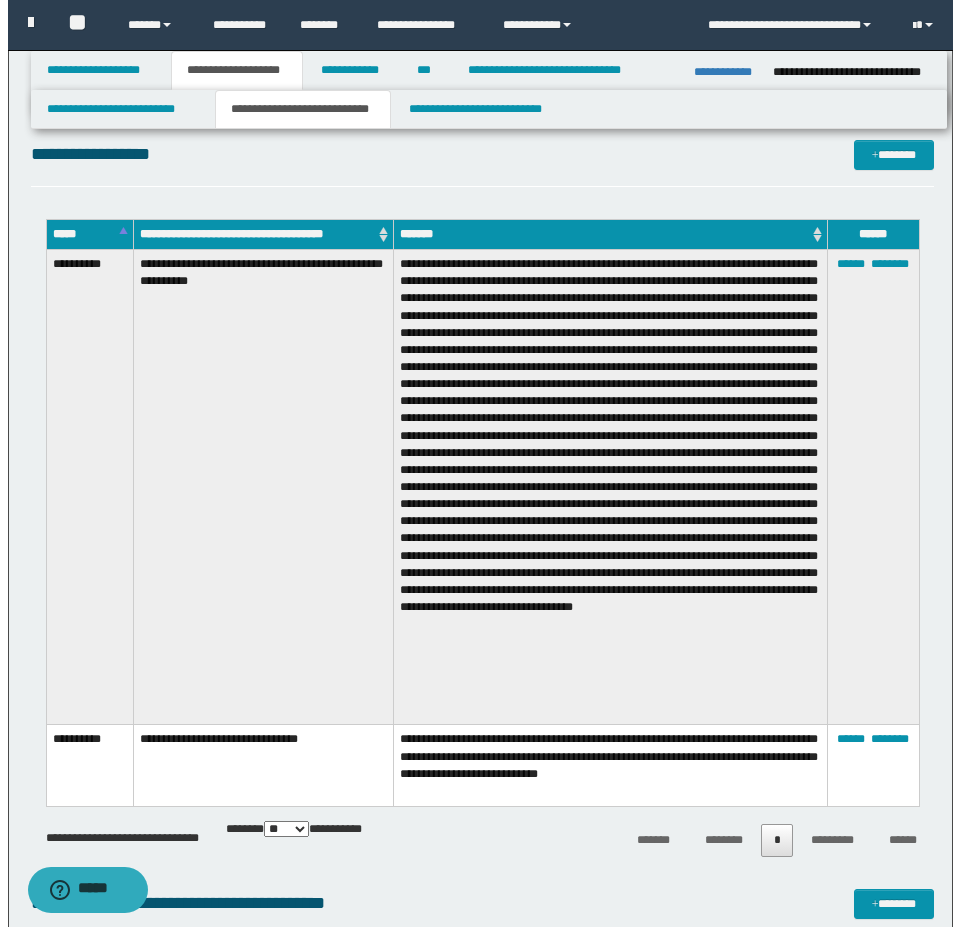 scroll, scrollTop: 500, scrollLeft: 0, axis: vertical 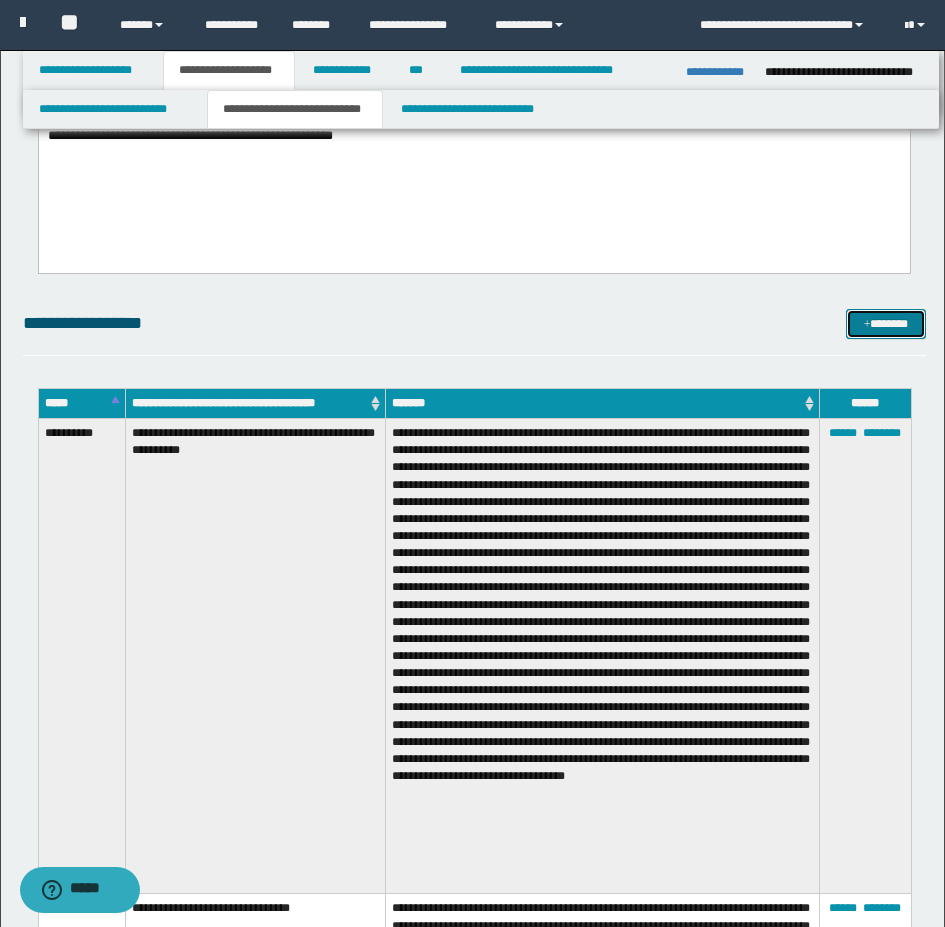 click on "*******" at bounding box center (886, 324) 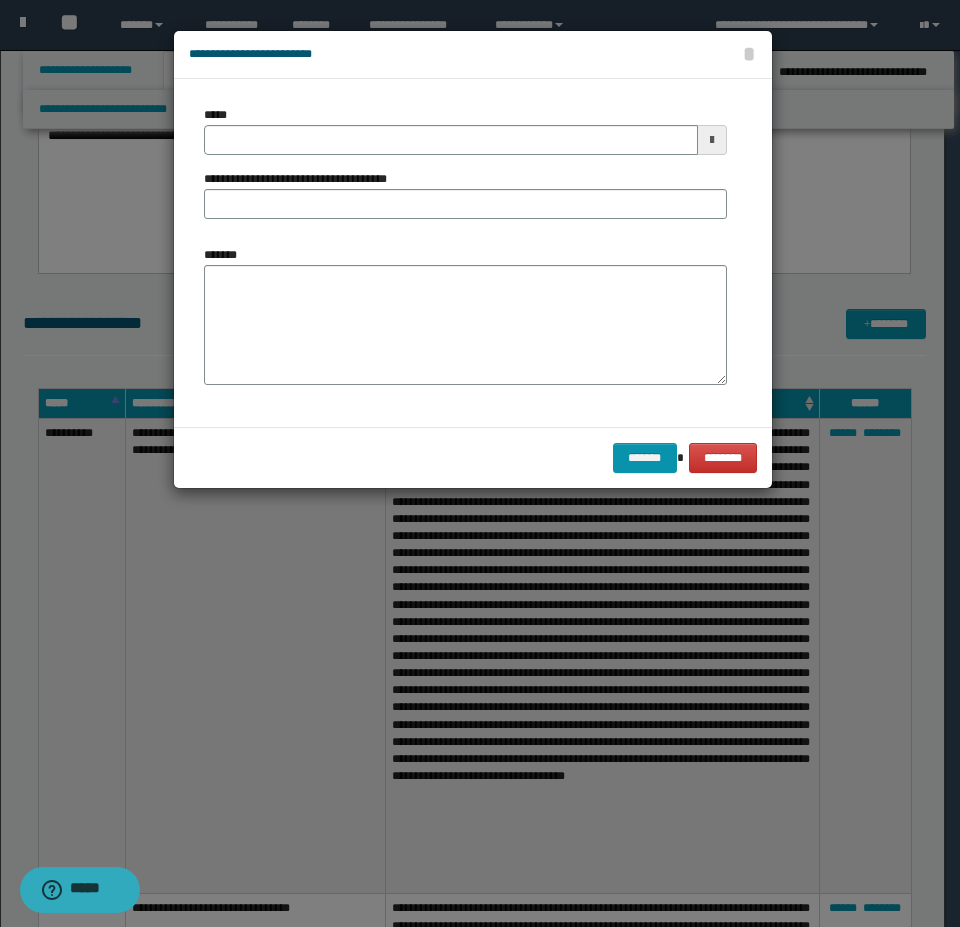 click on "**********" at bounding box center [465, 170] 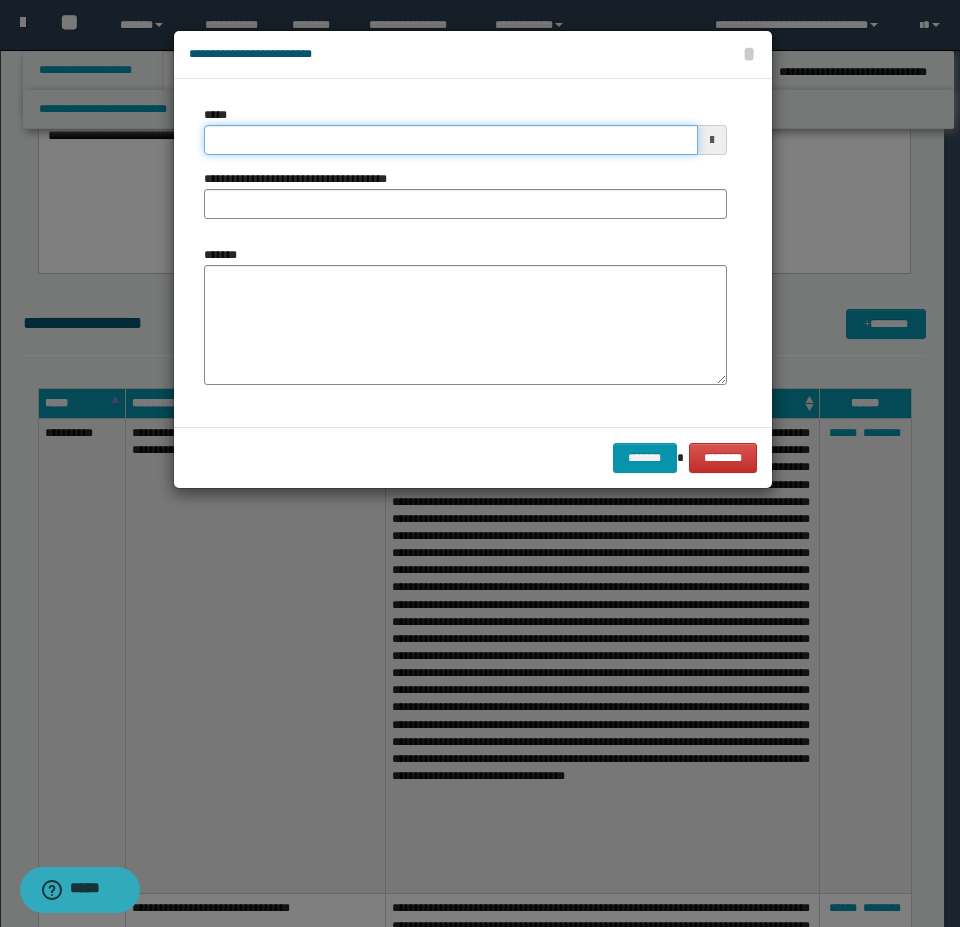 click on "*****" at bounding box center [451, 140] 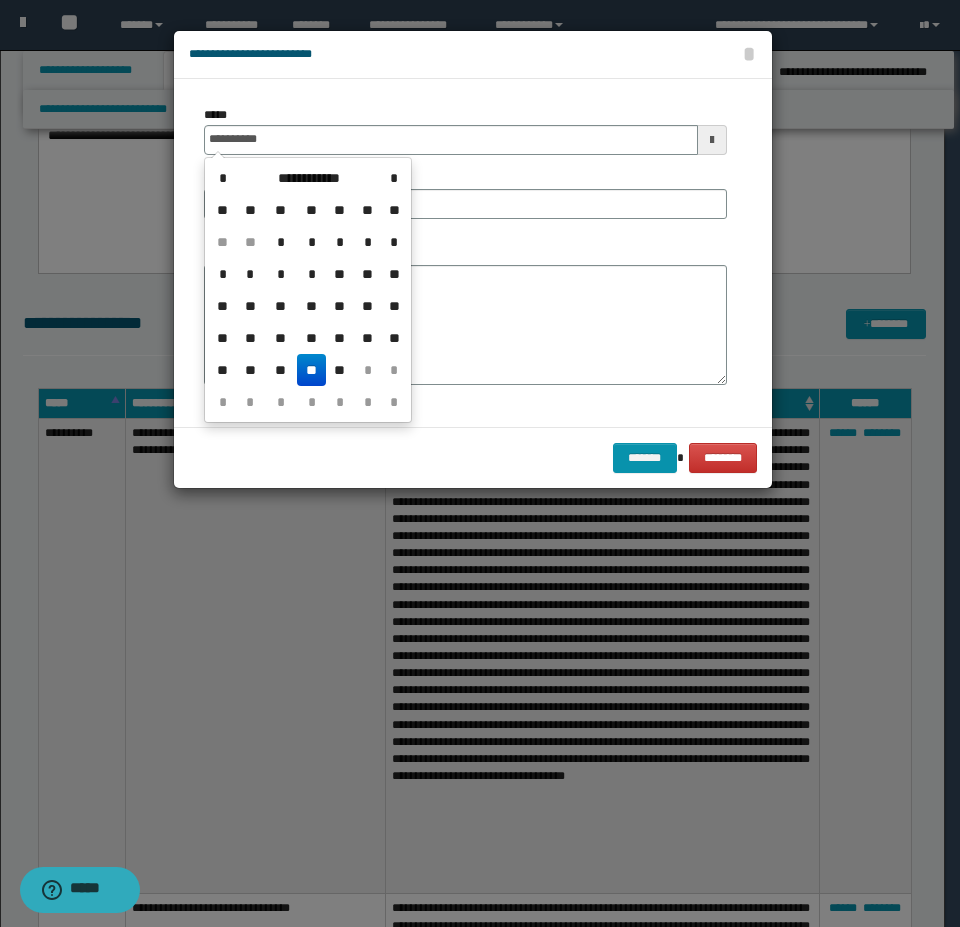 click on "**" at bounding box center (311, 370) 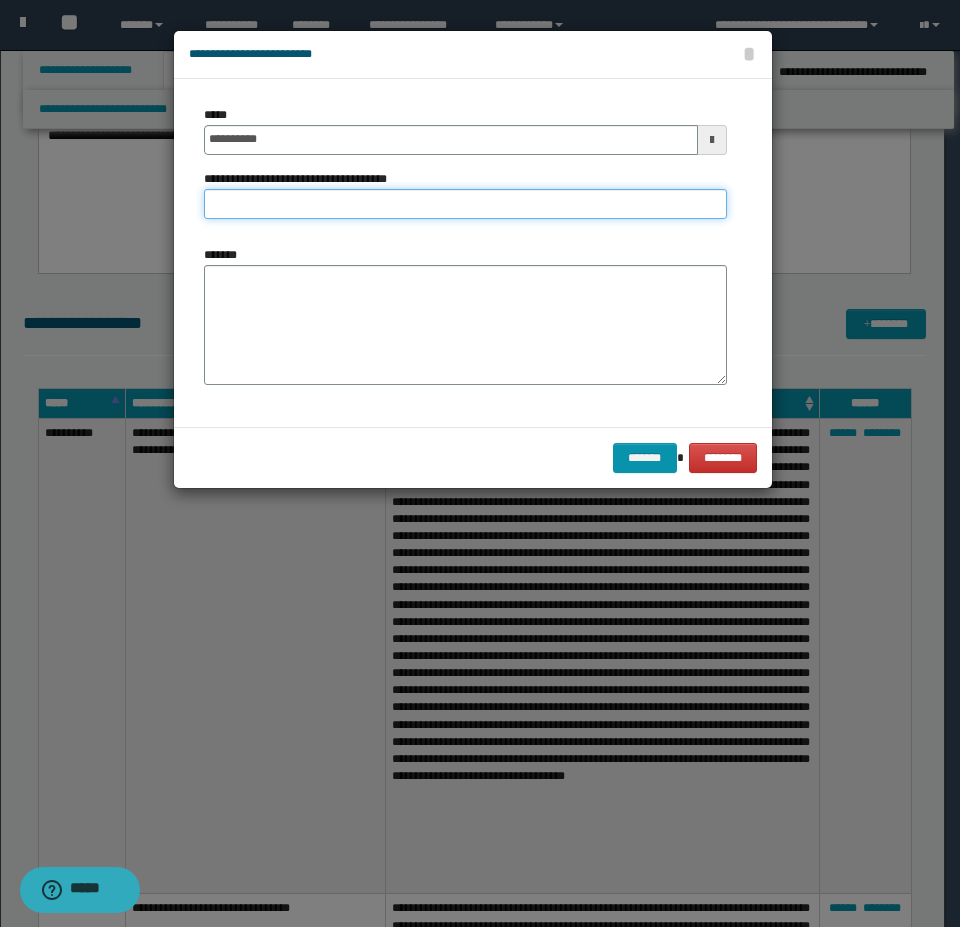 click on "**********" at bounding box center (465, 204) 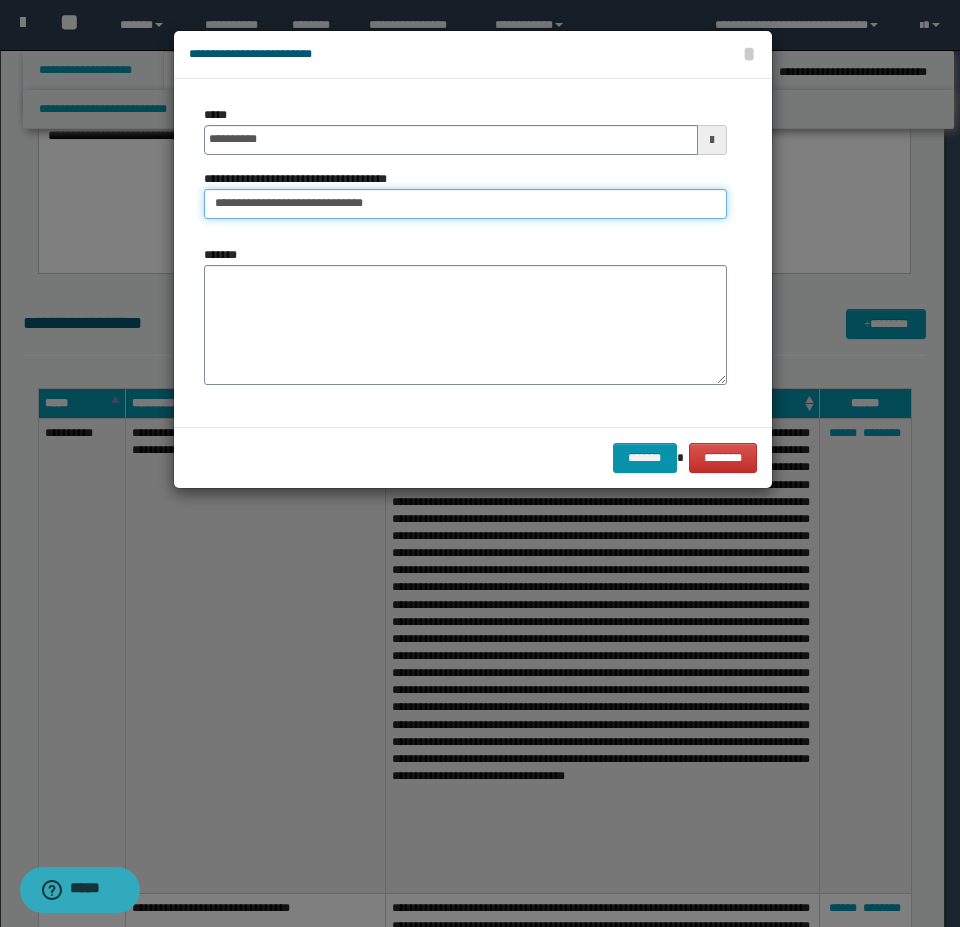 type on "**********" 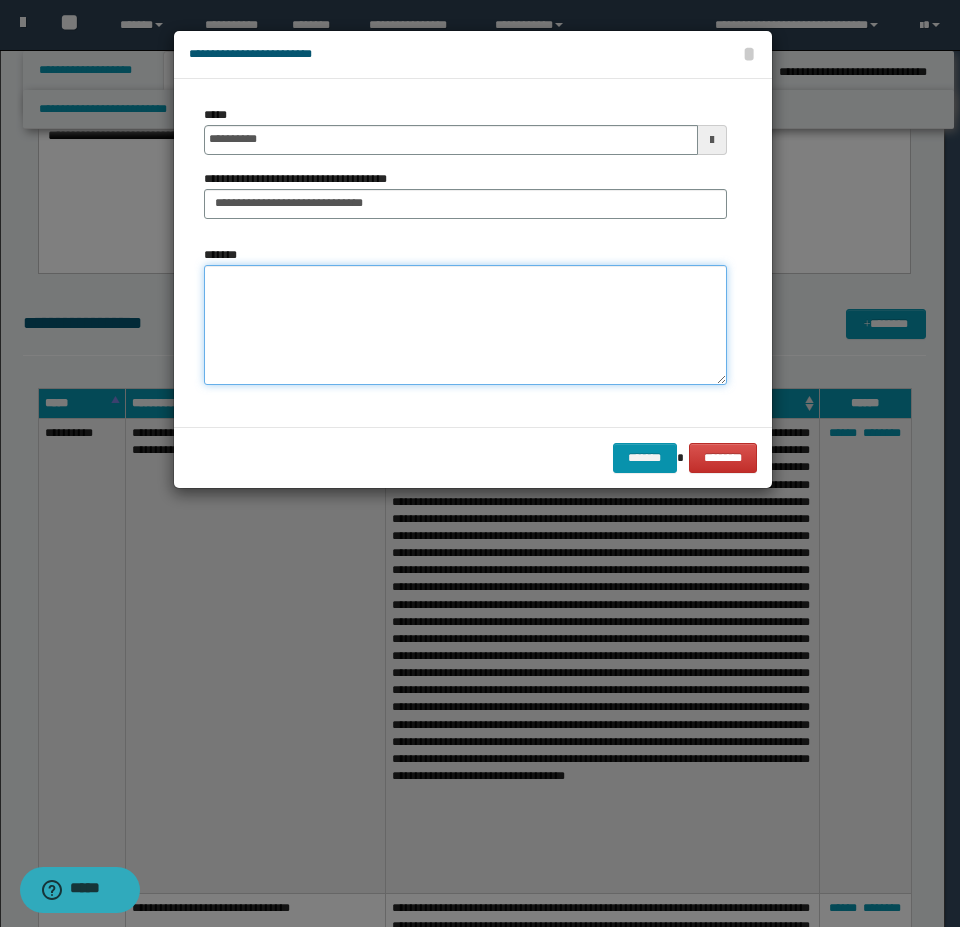 click on "*******" at bounding box center (465, 325) 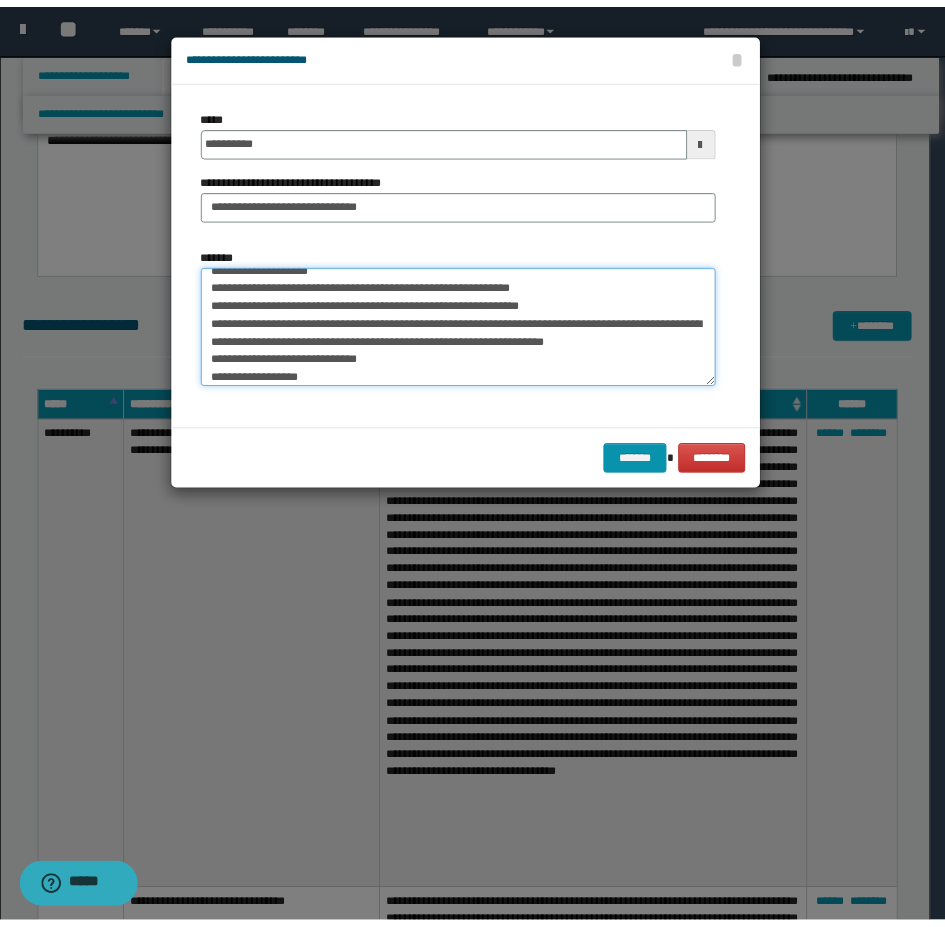 scroll, scrollTop: 92, scrollLeft: 0, axis: vertical 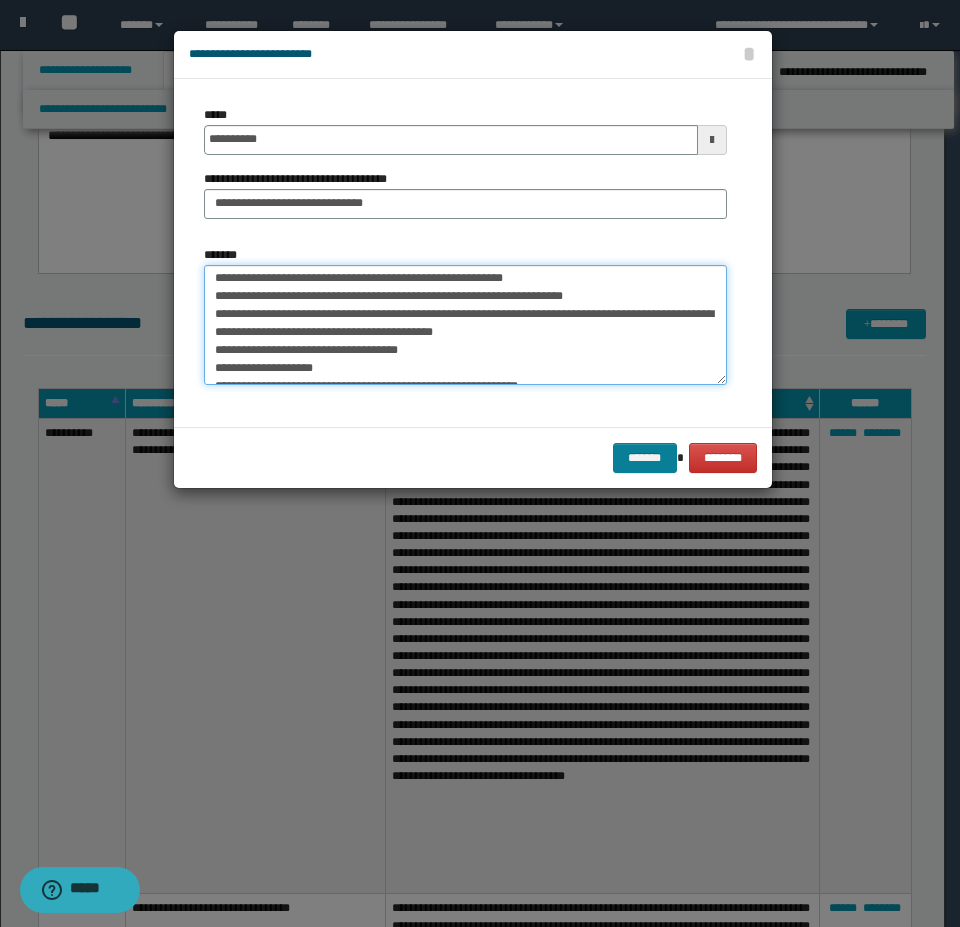type on "**********" 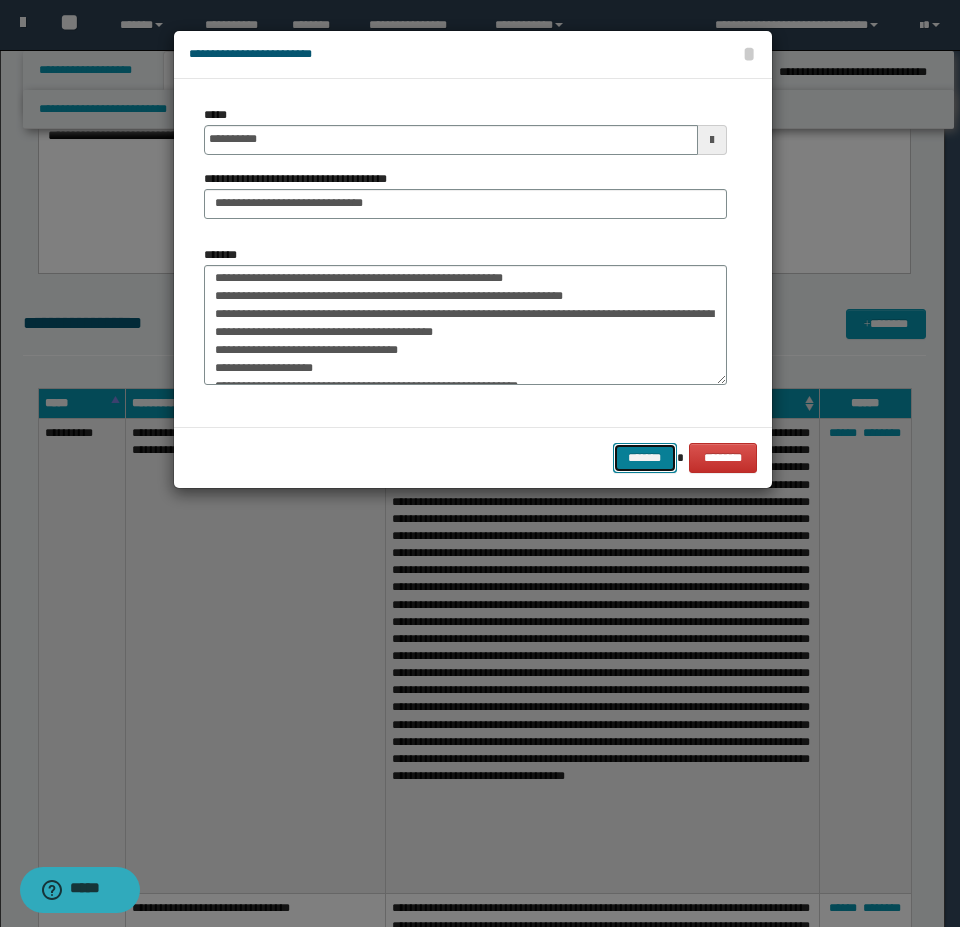 click on "*******" at bounding box center (645, 458) 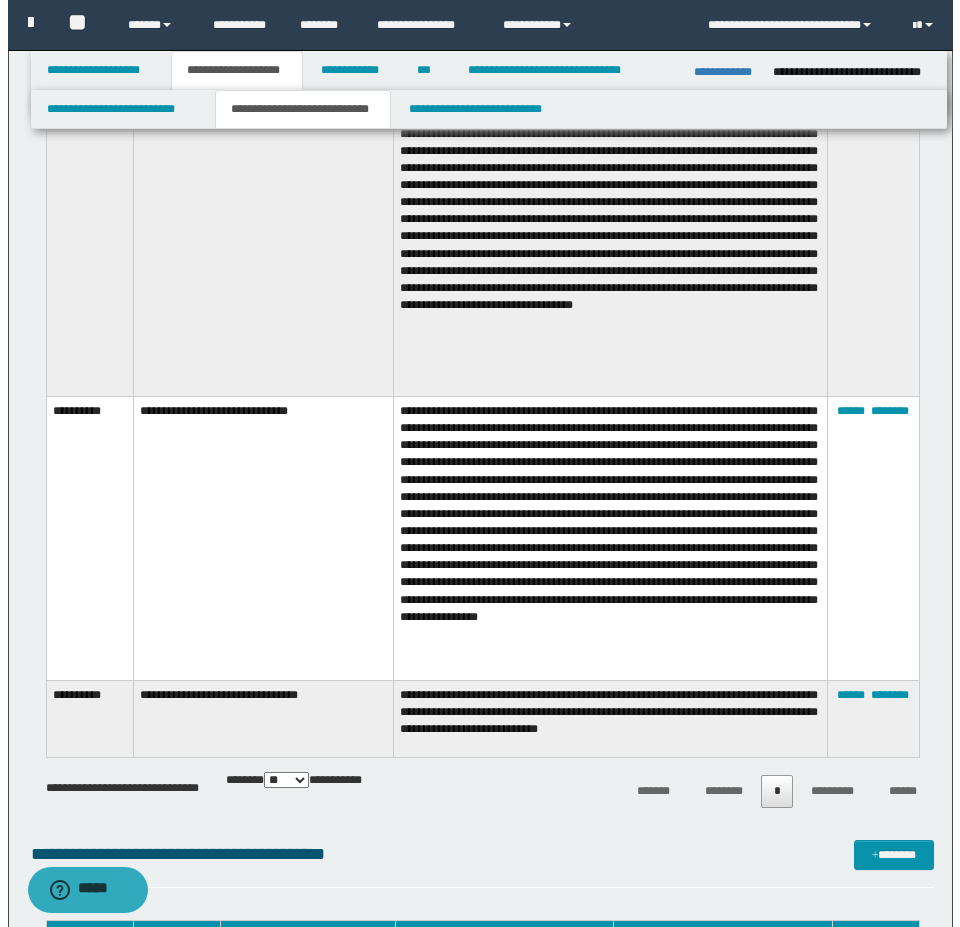 scroll, scrollTop: 1000, scrollLeft: 0, axis: vertical 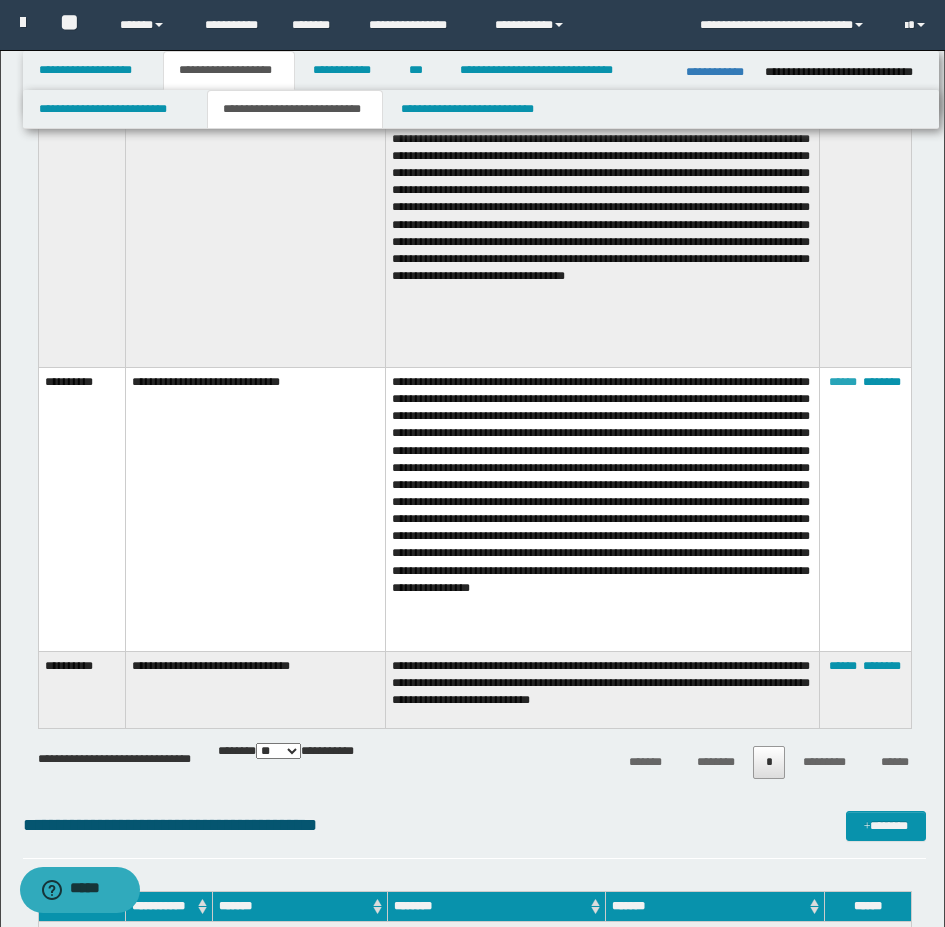 click on "******" at bounding box center [843, 382] 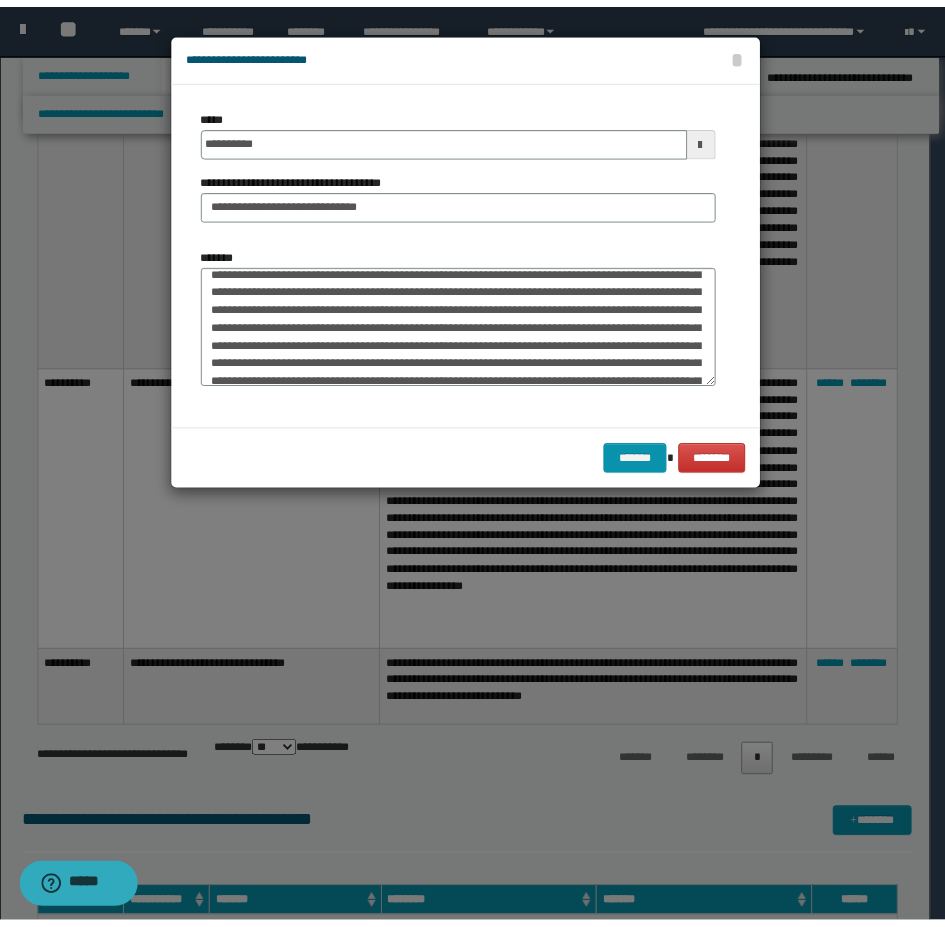 scroll, scrollTop: 0, scrollLeft: 0, axis: both 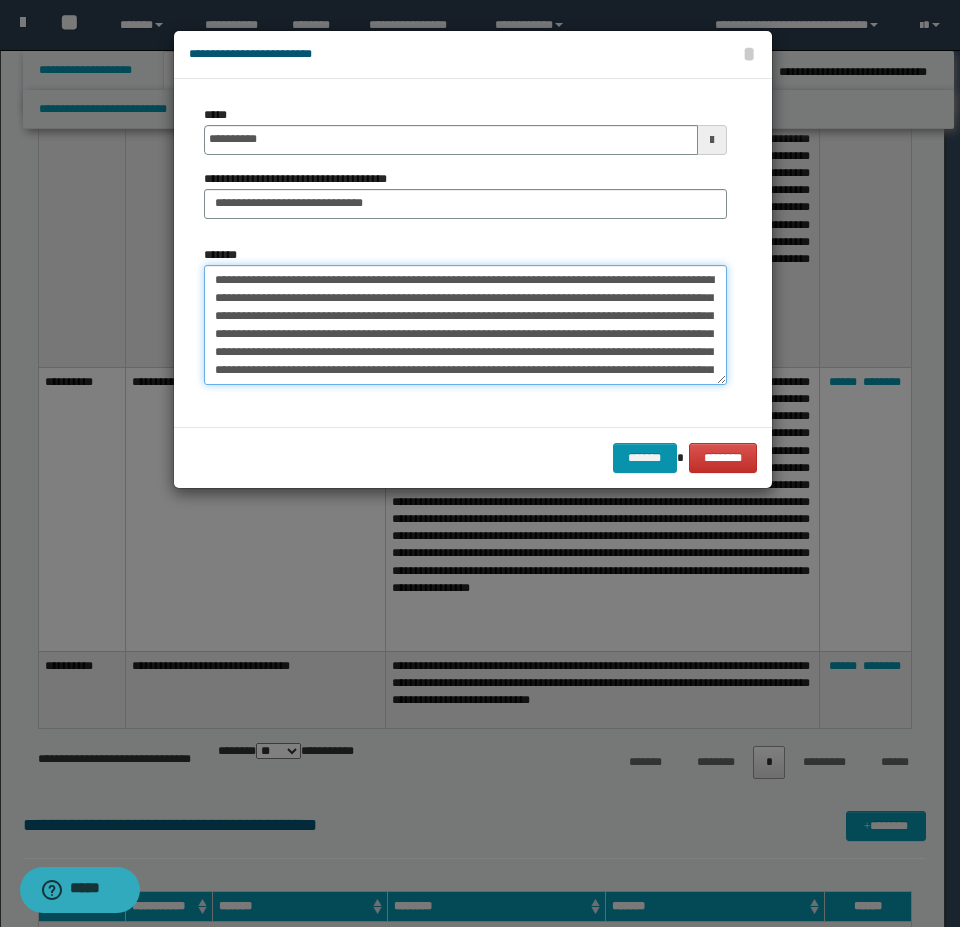 click on "*******" at bounding box center (465, 325) 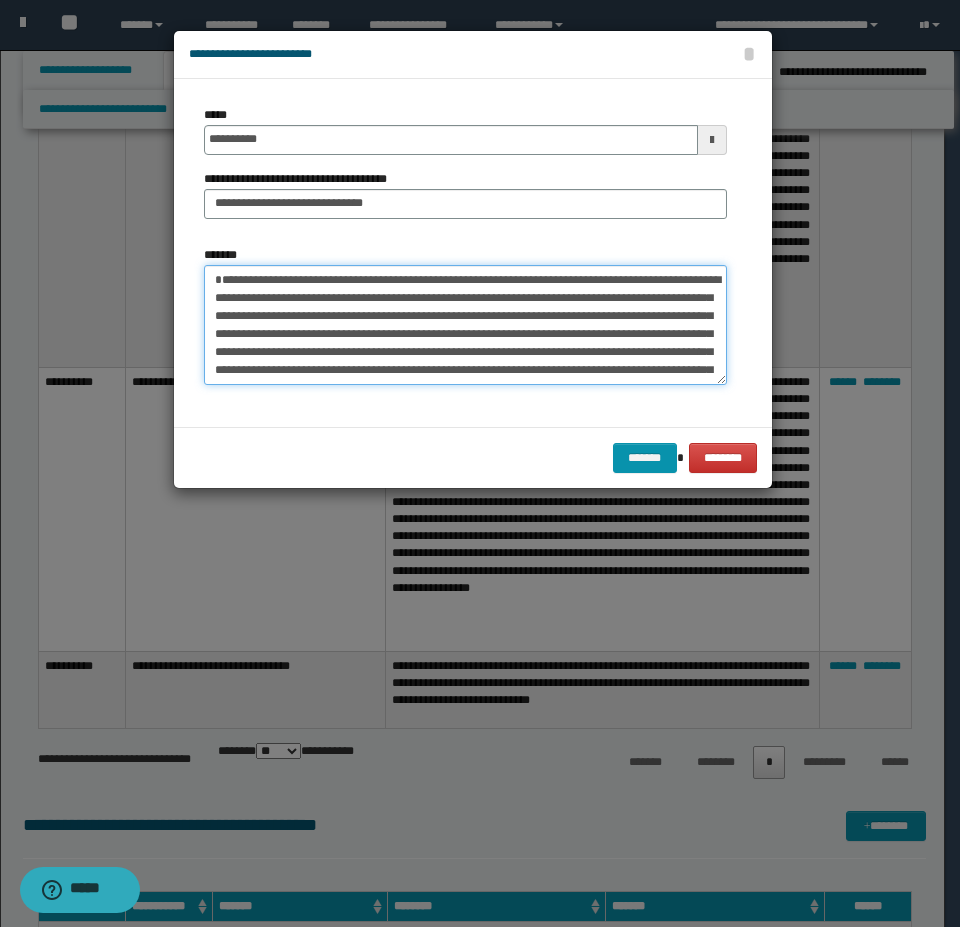 click on "*******" at bounding box center (465, 325) 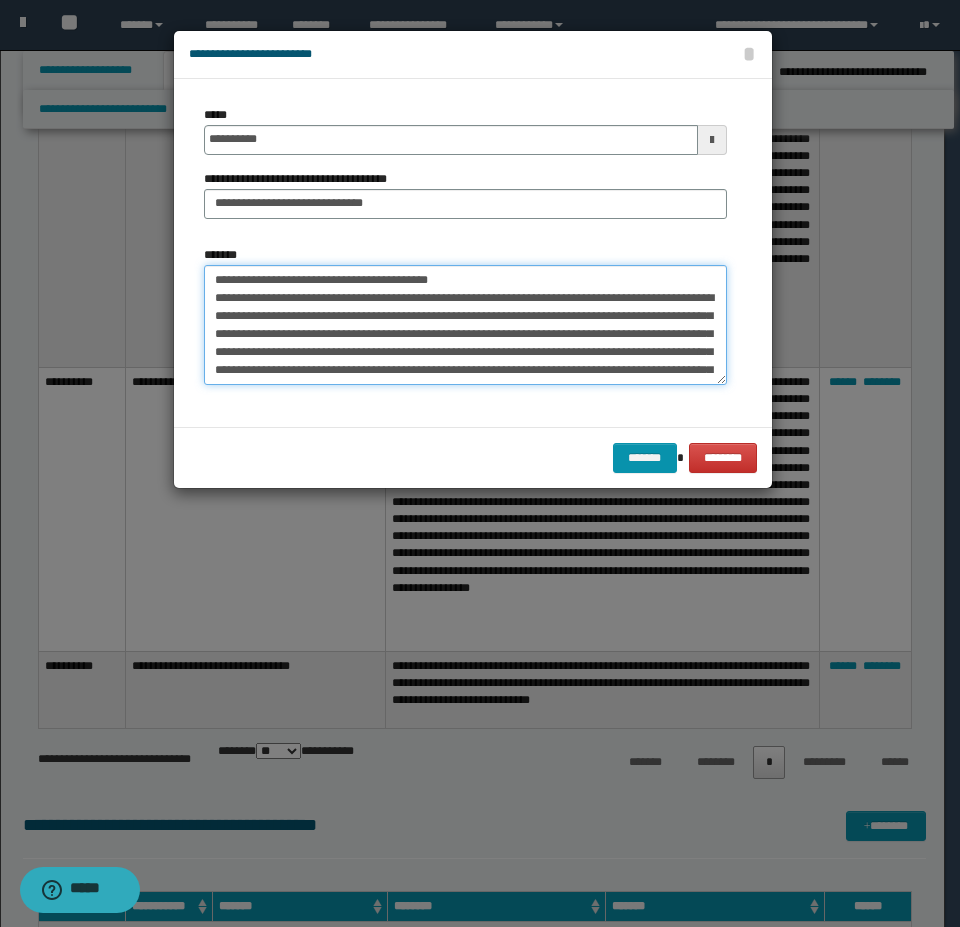 click on "*******" at bounding box center (465, 325) 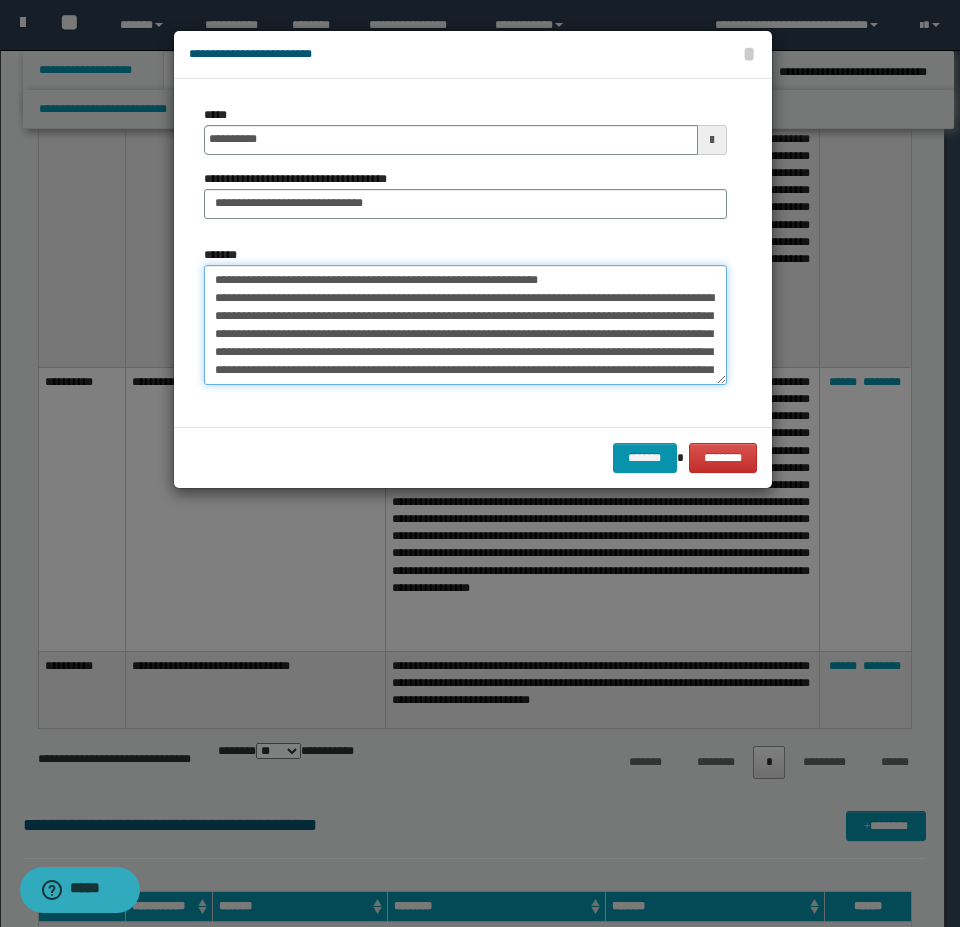 click on "*******" at bounding box center (465, 325) 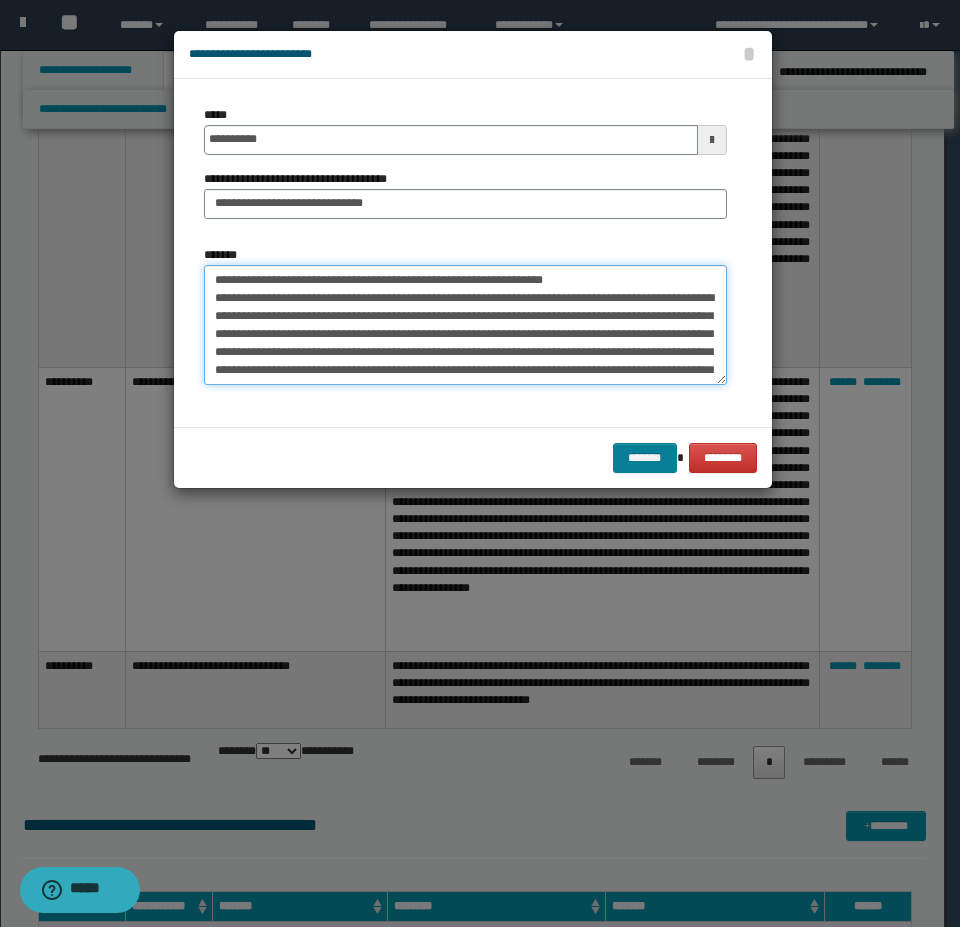 type on "**********" 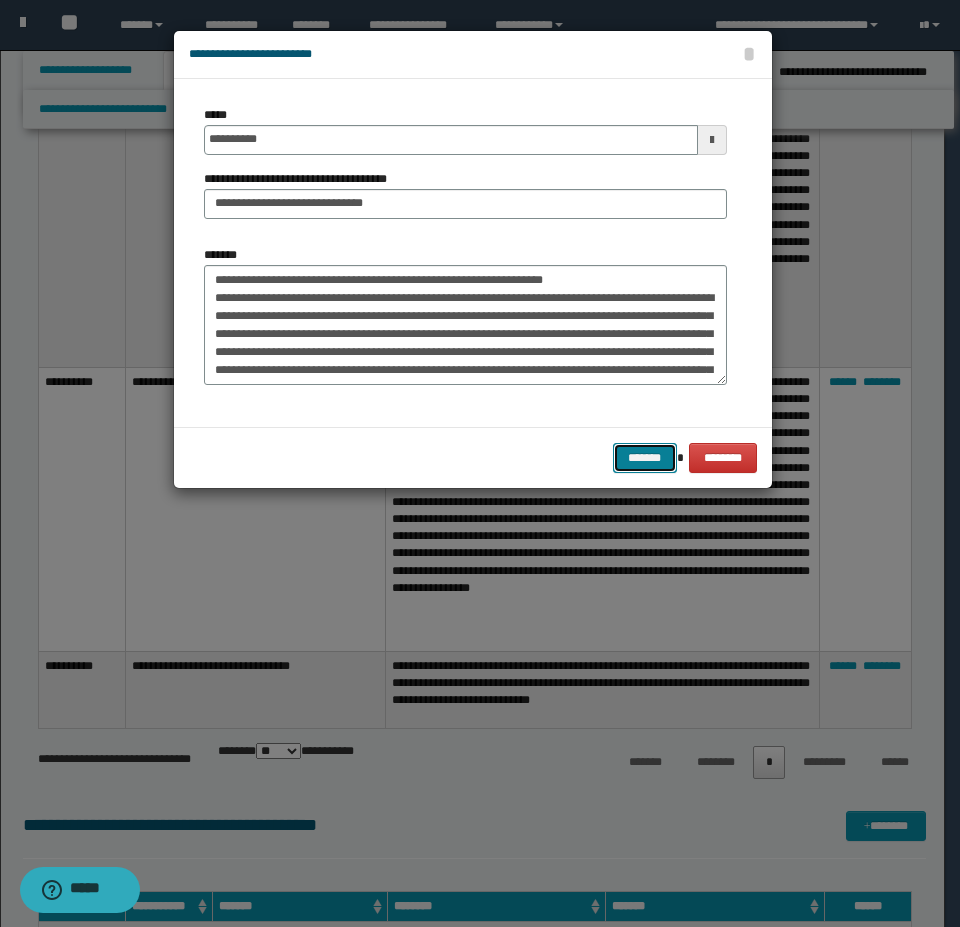 click on "*******" at bounding box center (645, 458) 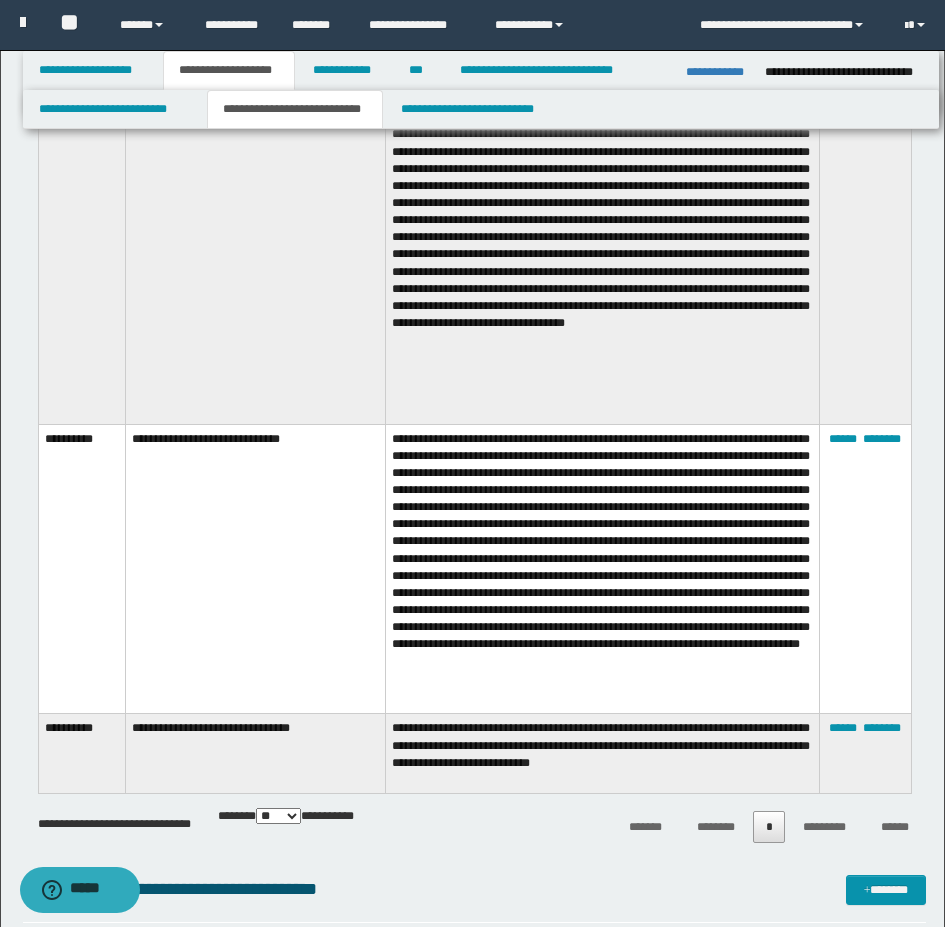 scroll, scrollTop: 1000, scrollLeft: 0, axis: vertical 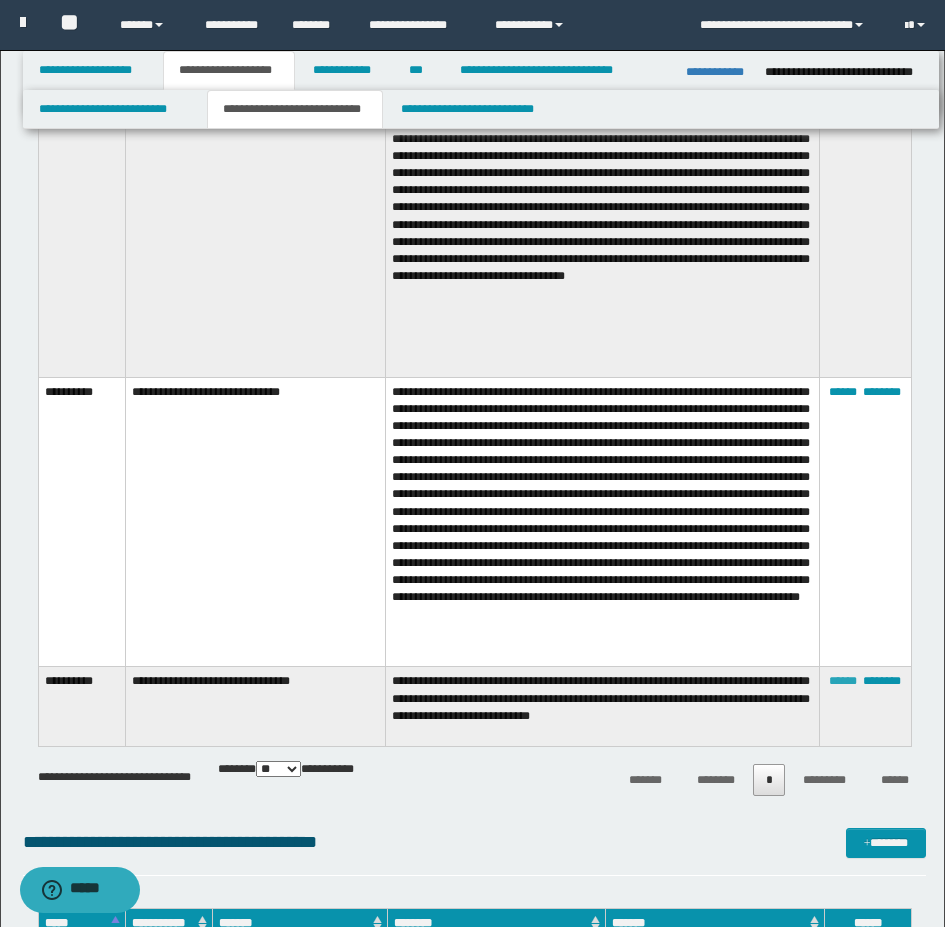 click on "******" at bounding box center [843, 681] 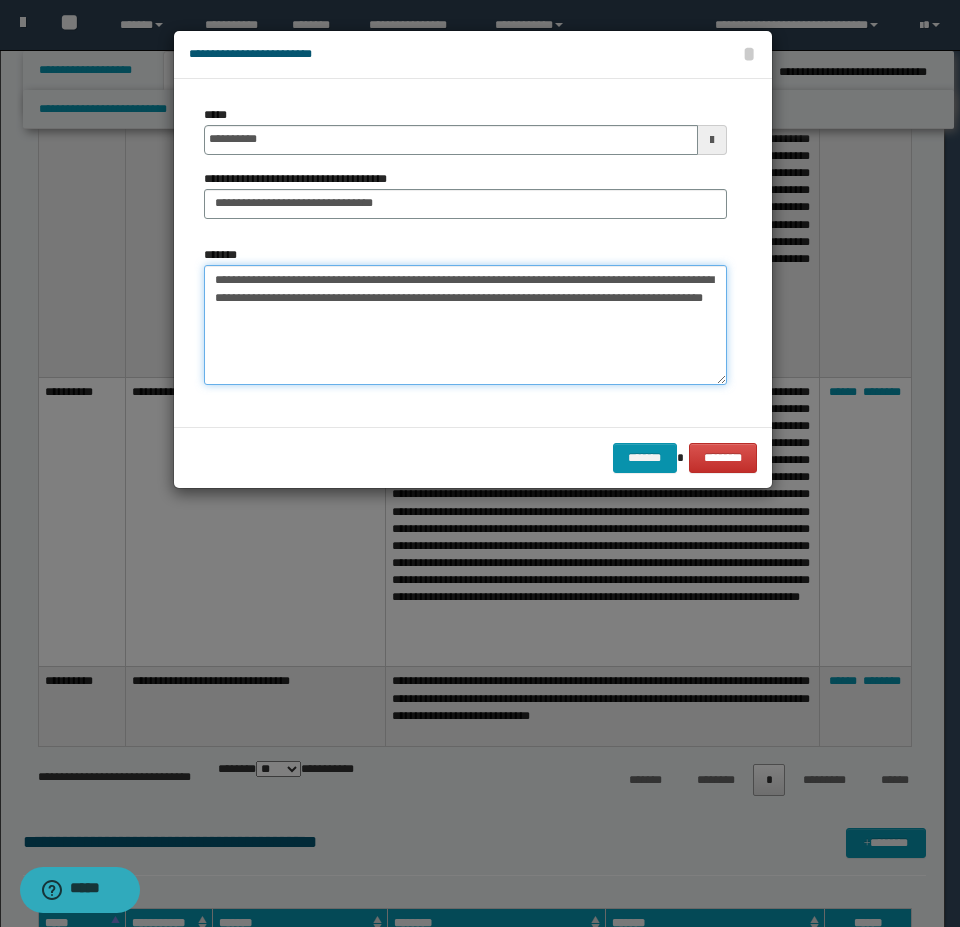 click on "**********" at bounding box center [465, 325] 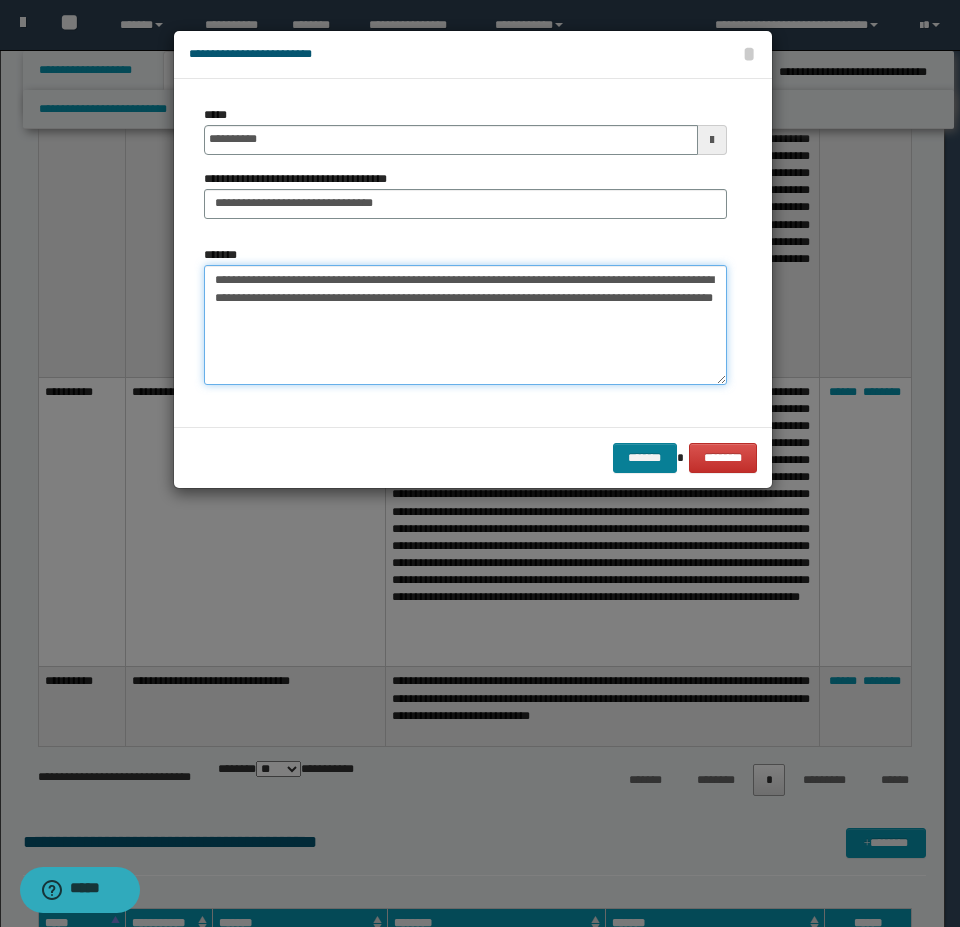 type on "**********" 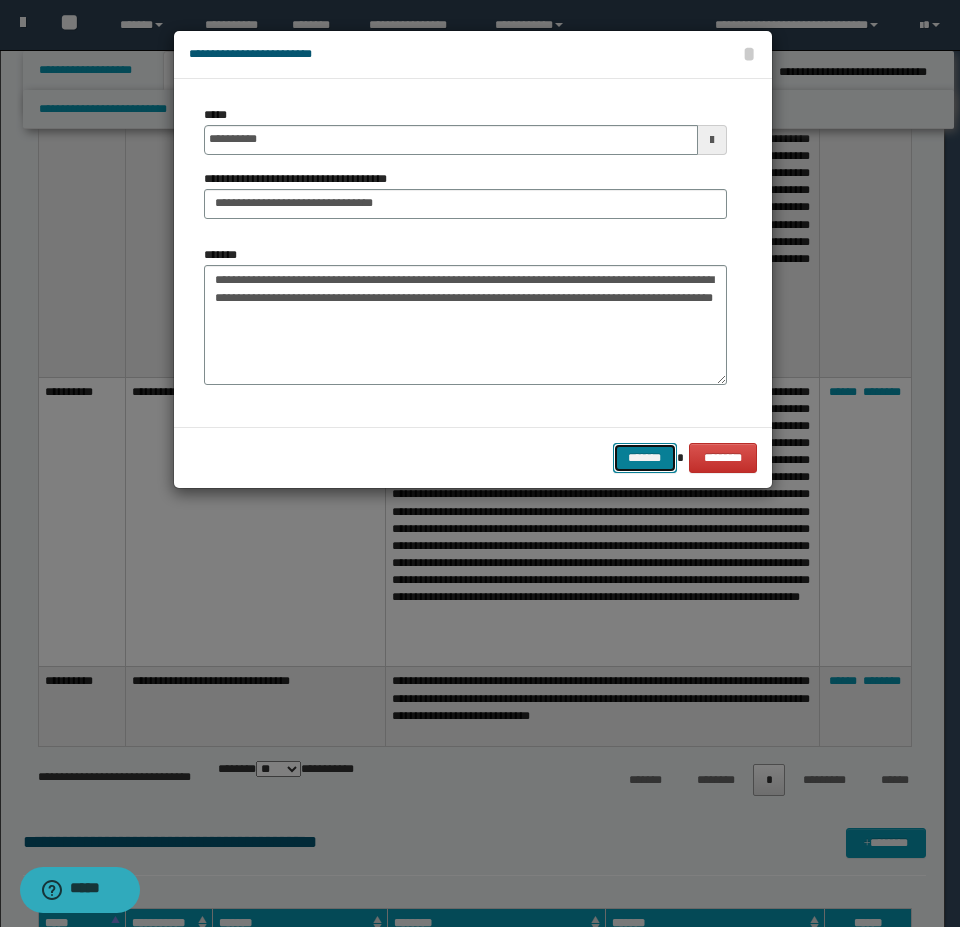 click on "*******" at bounding box center (645, 458) 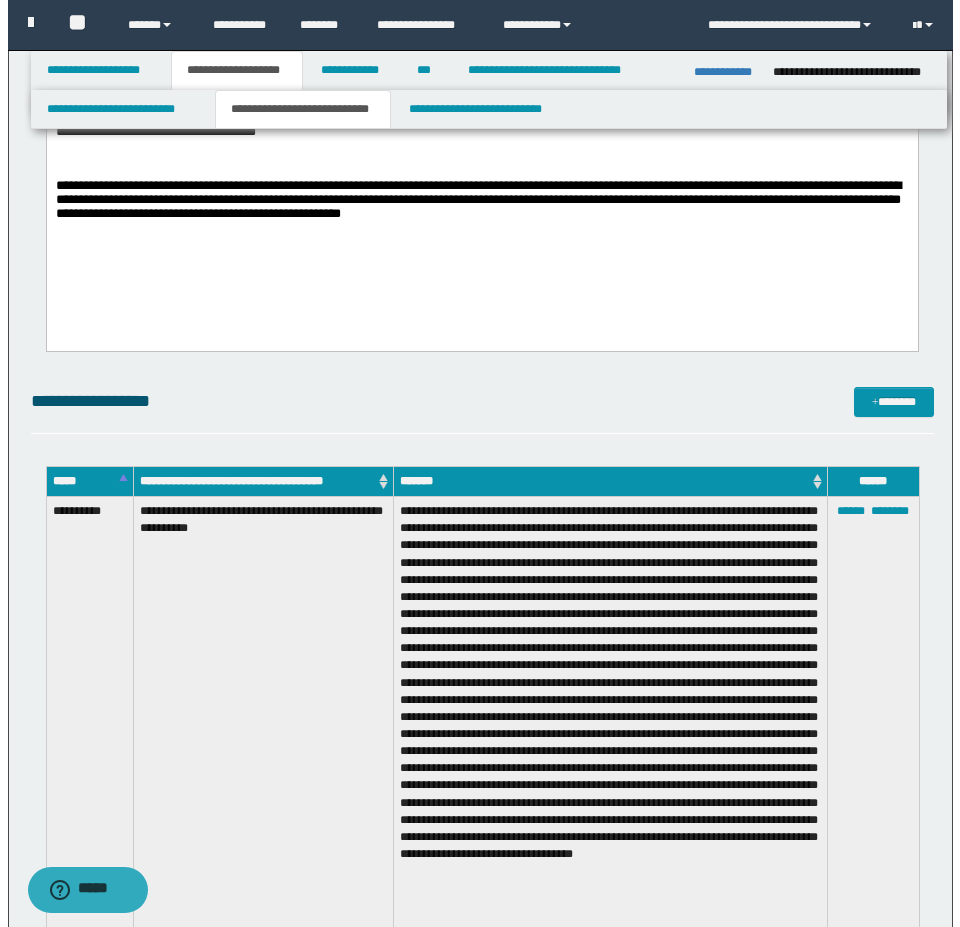 scroll, scrollTop: 400, scrollLeft: 0, axis: vertical 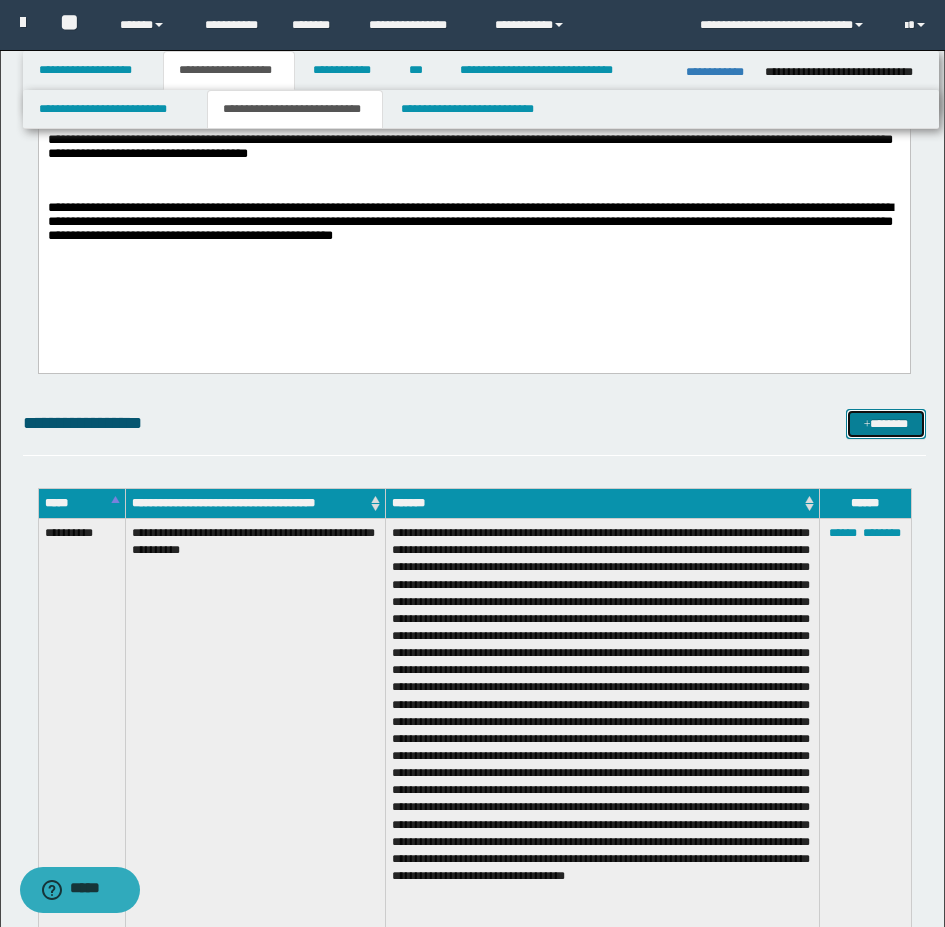 click on "*******" at bounding box center [886, 424] 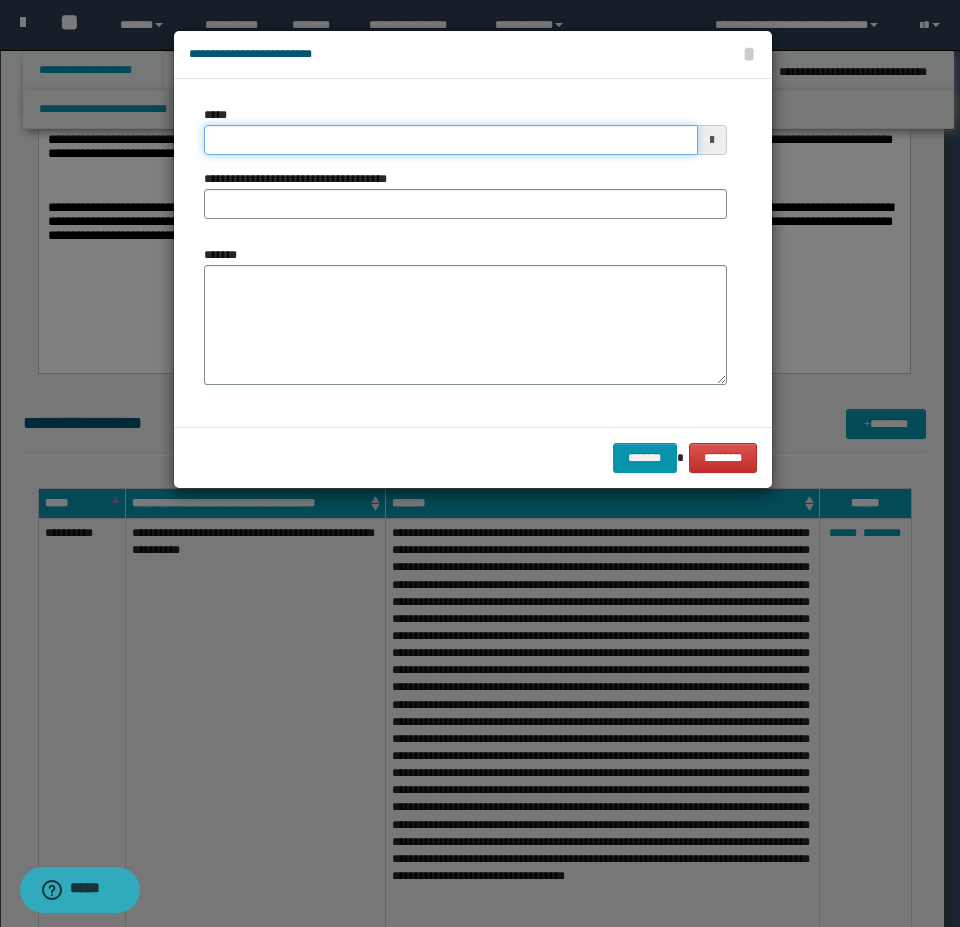 click on "*****" at bounding box center (451, 140) 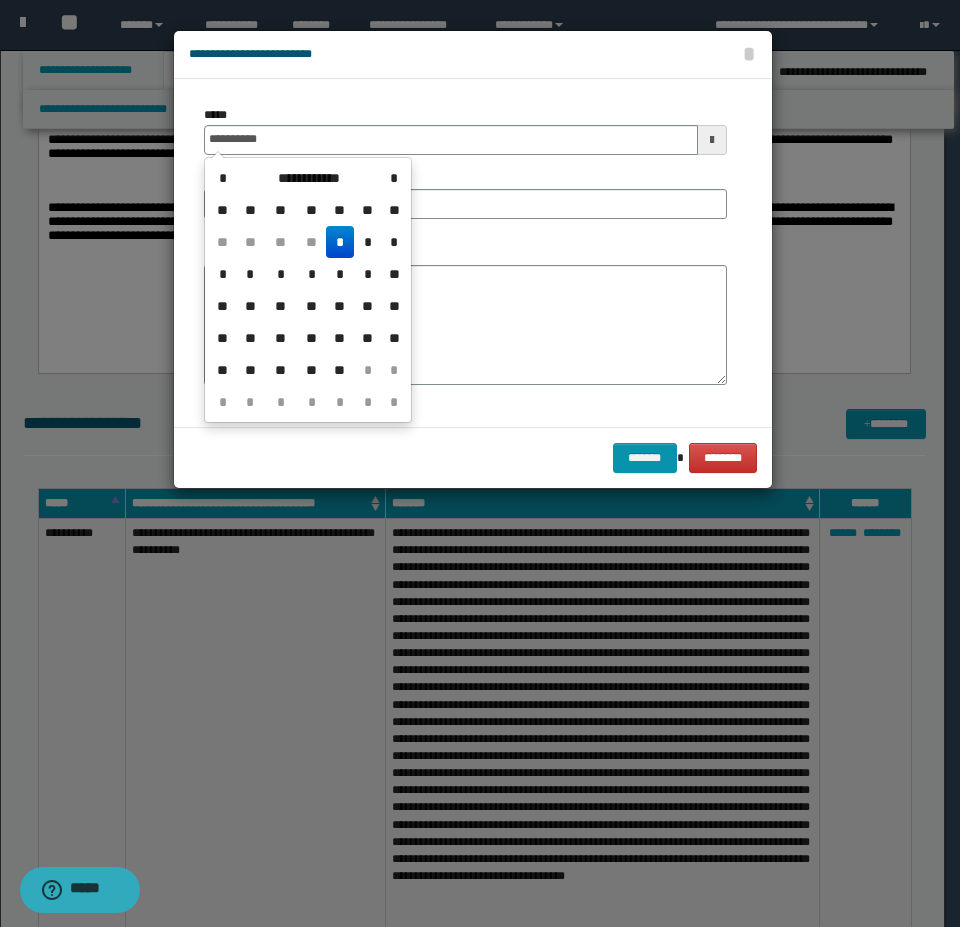 click on "*" at bounding box center (340, 242) 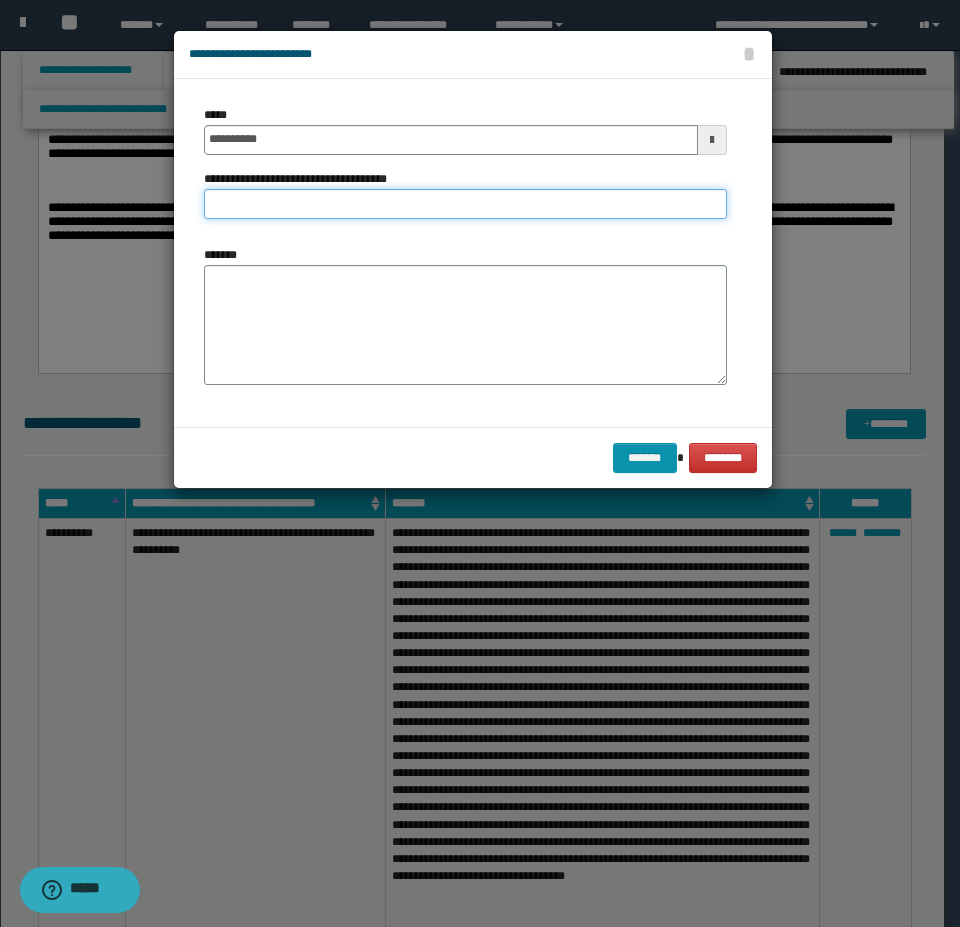 click on "**********" at bounding box center (465, 204) 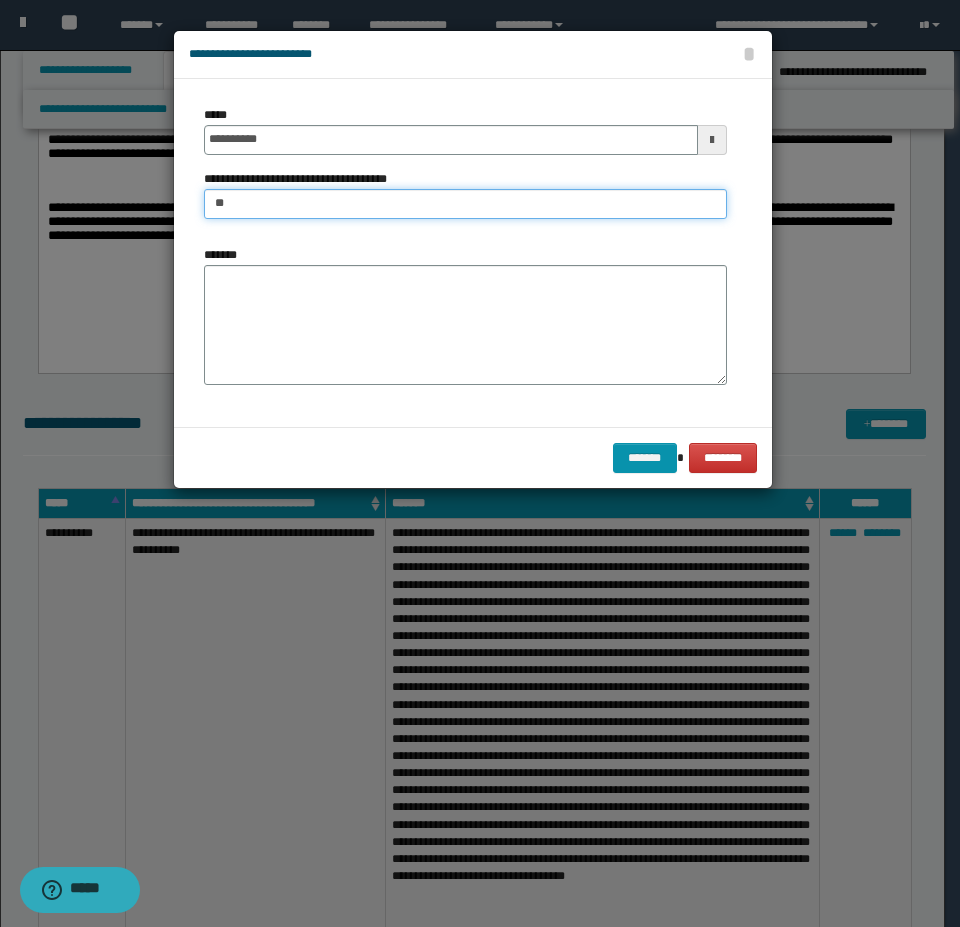 type on "*" 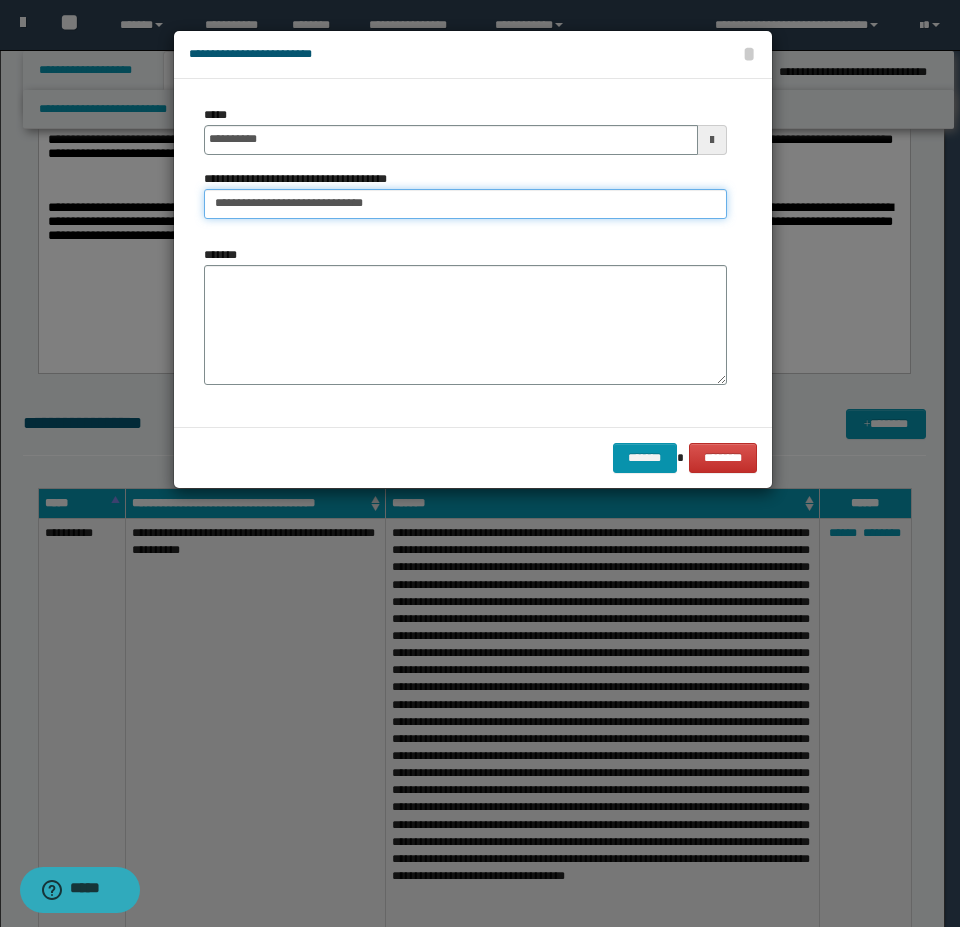 type on "**********" 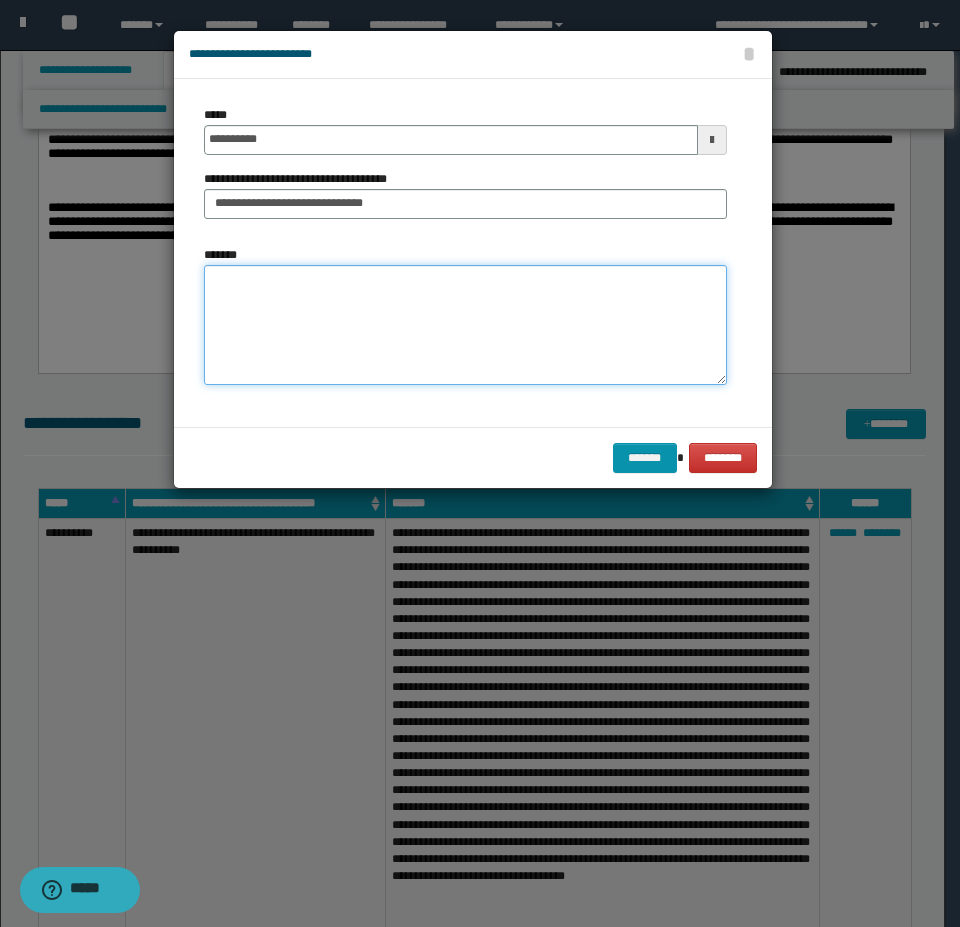 click on "*******" at bounding box center [465, 325] 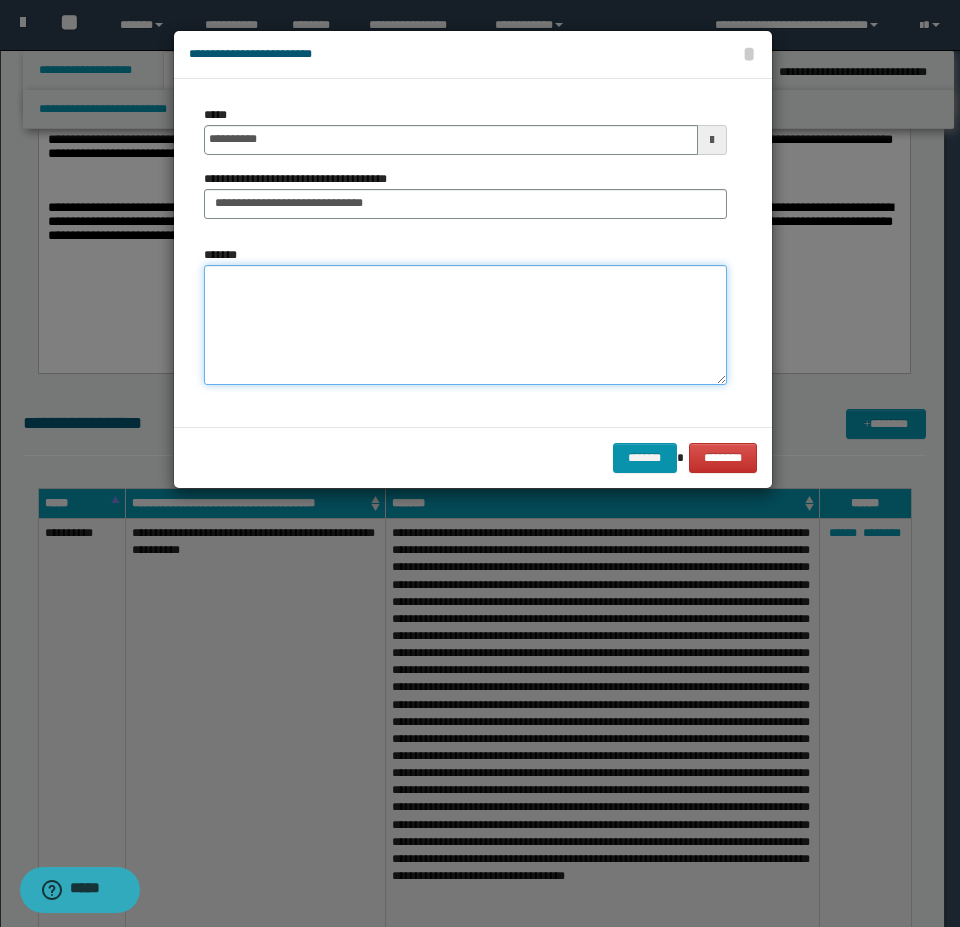 click on "*******" at bounding box center [465, 325] 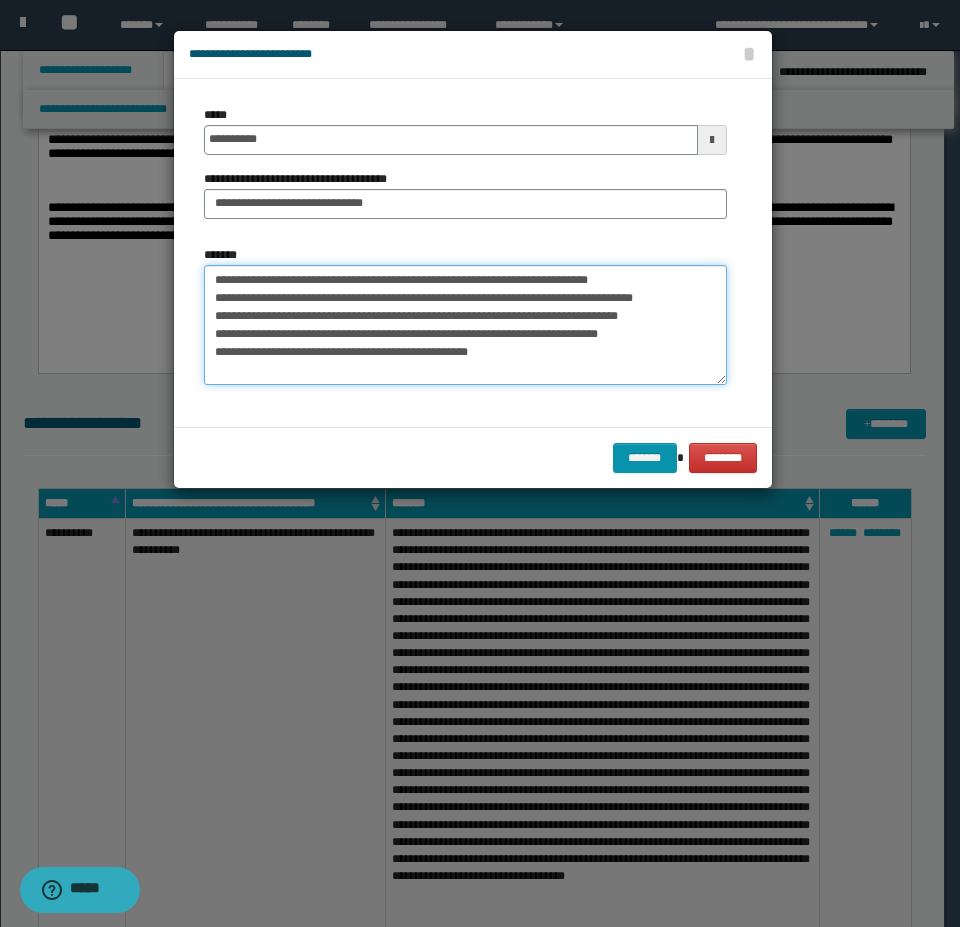 click on "**********" at bounding box center [465, 325] 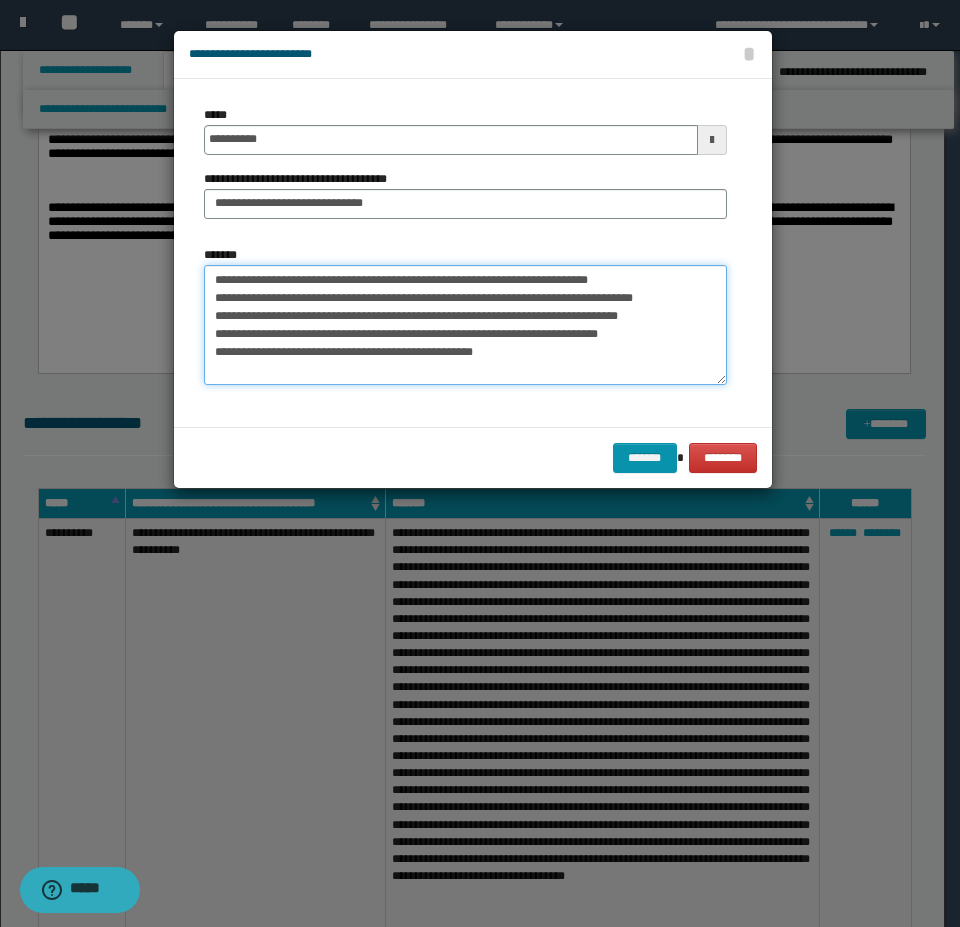 paste on "**********" 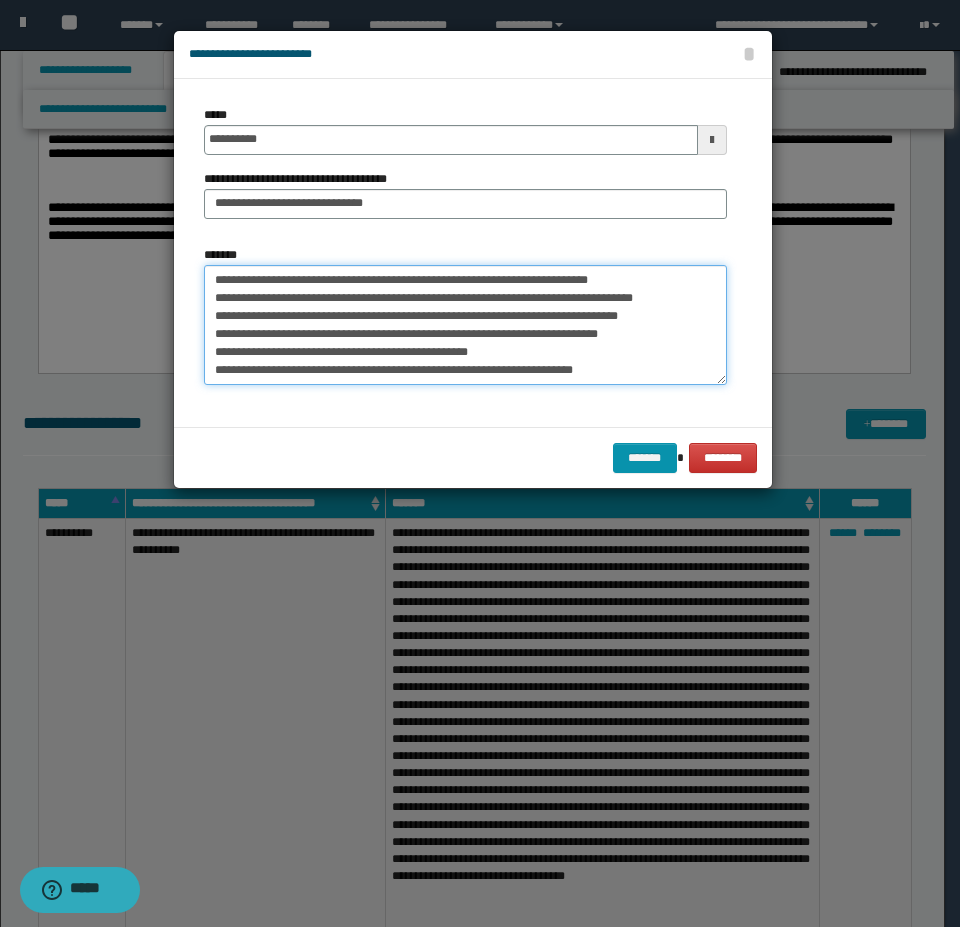 scroll, scrollTop: 156, scrollLeft: 0, axis: vertical 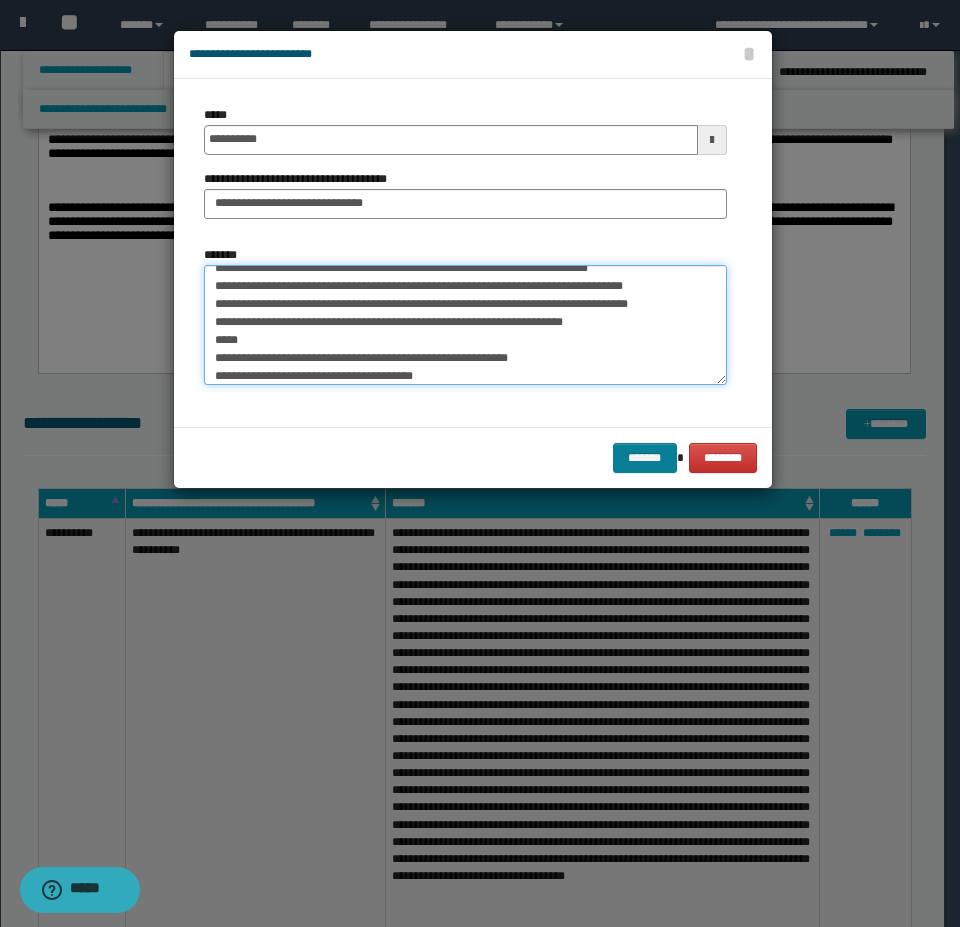 type on "**********" 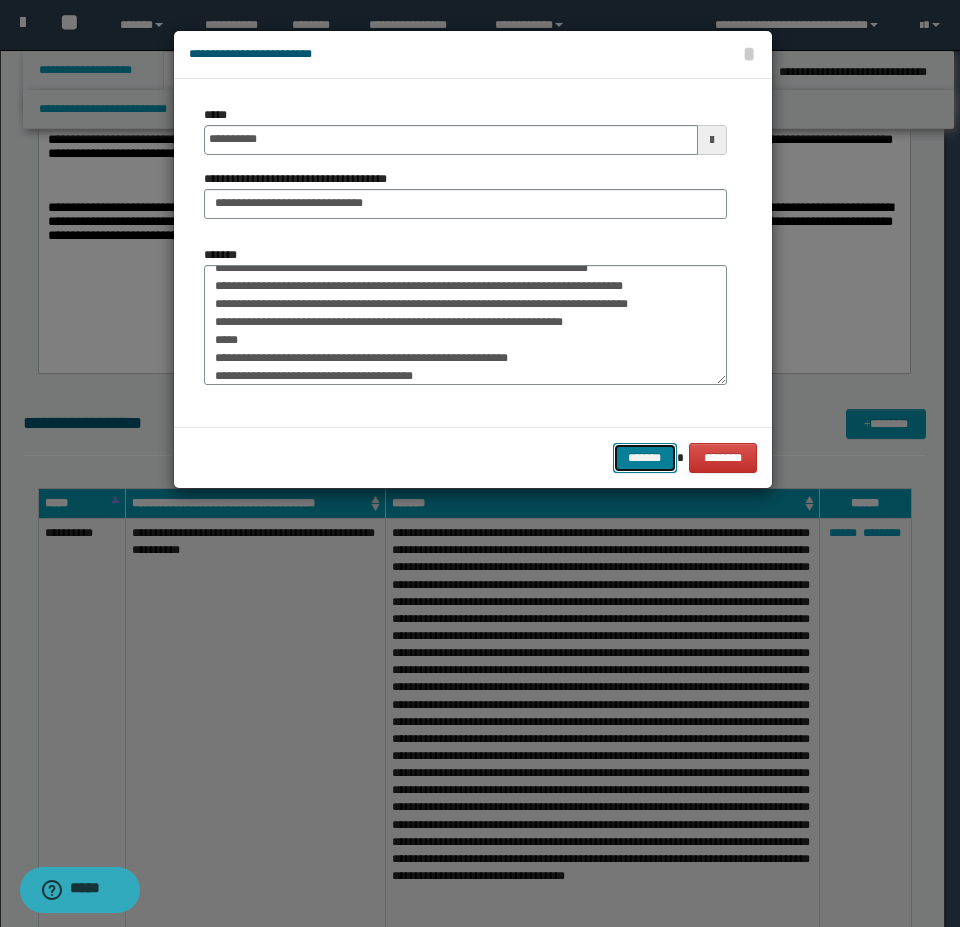 click on "*******" at bounding box center [645, 458] 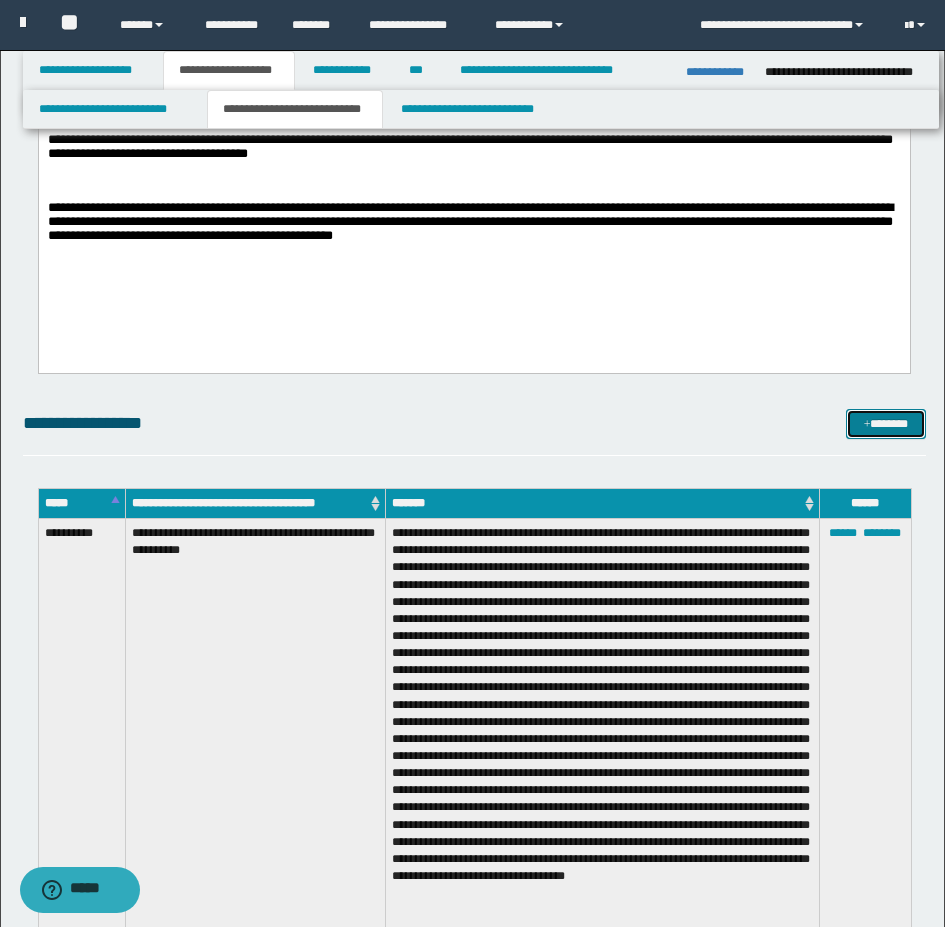 click at bounding box center (867, 425) 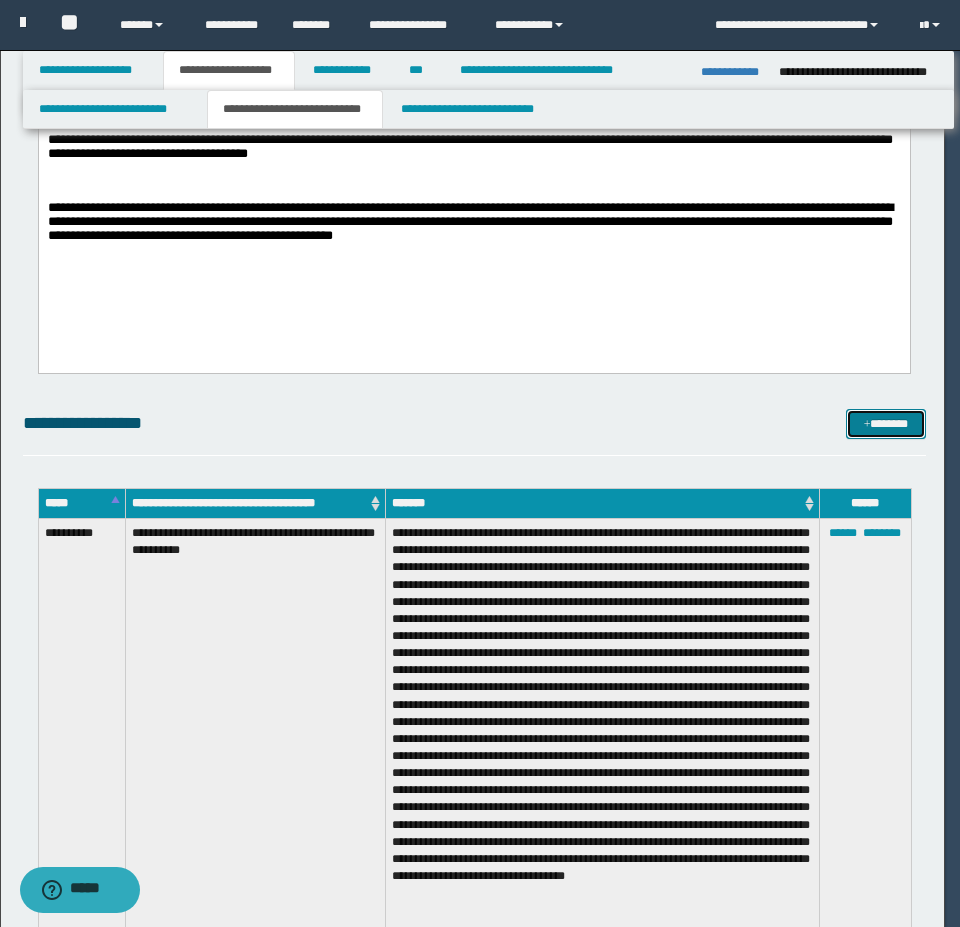scroll, scrollTop: 0, scrollLeft: 0, axis: both 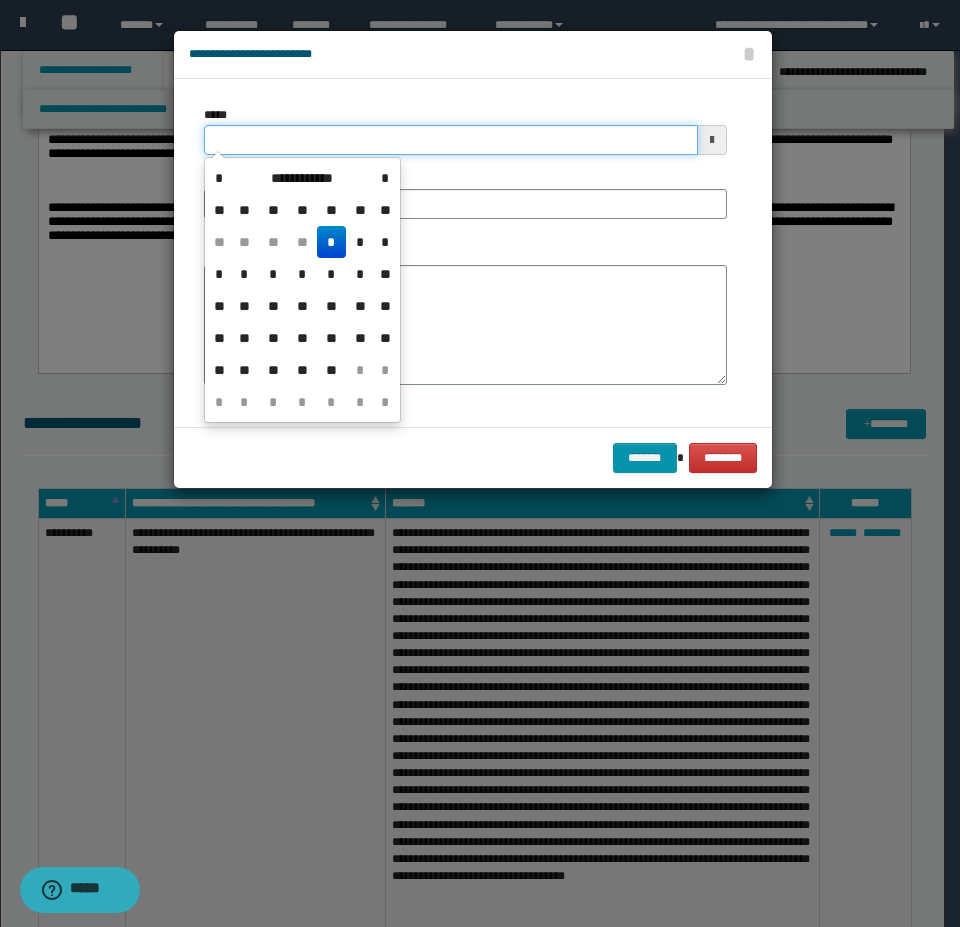 click on "*****" at bounding box center [451, 140] 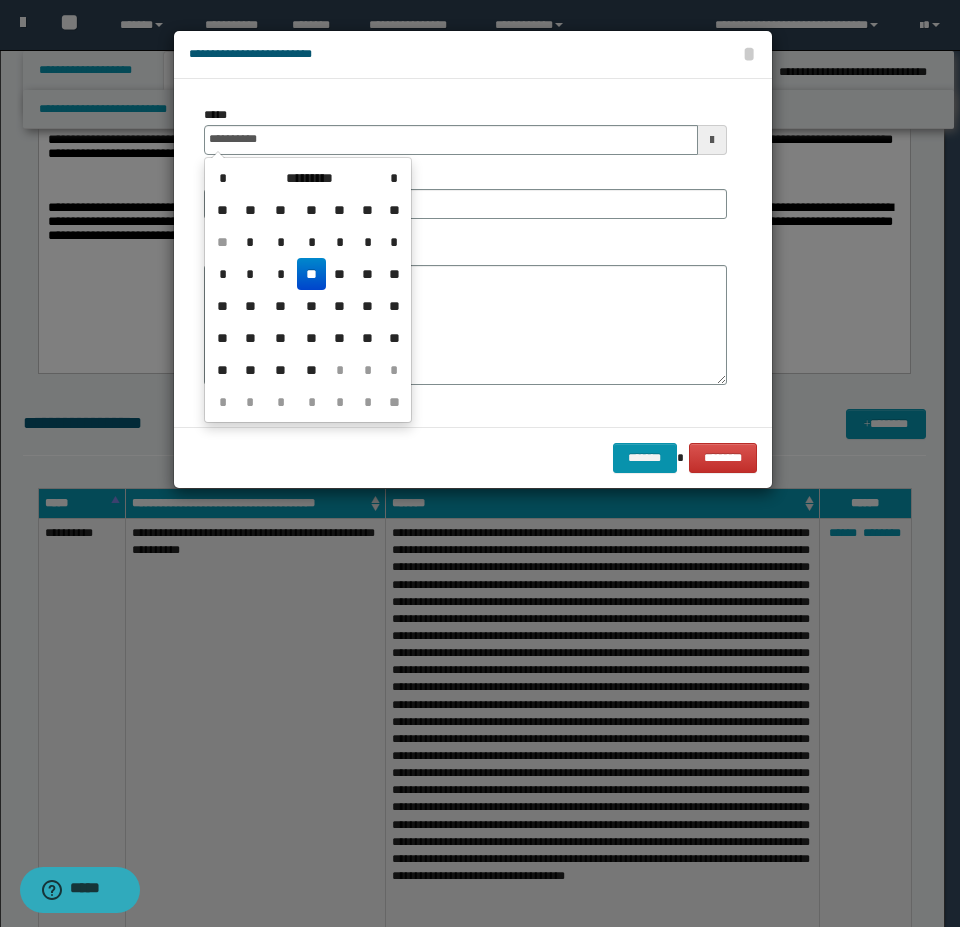 click on "**" at bounding box center [311, 274] 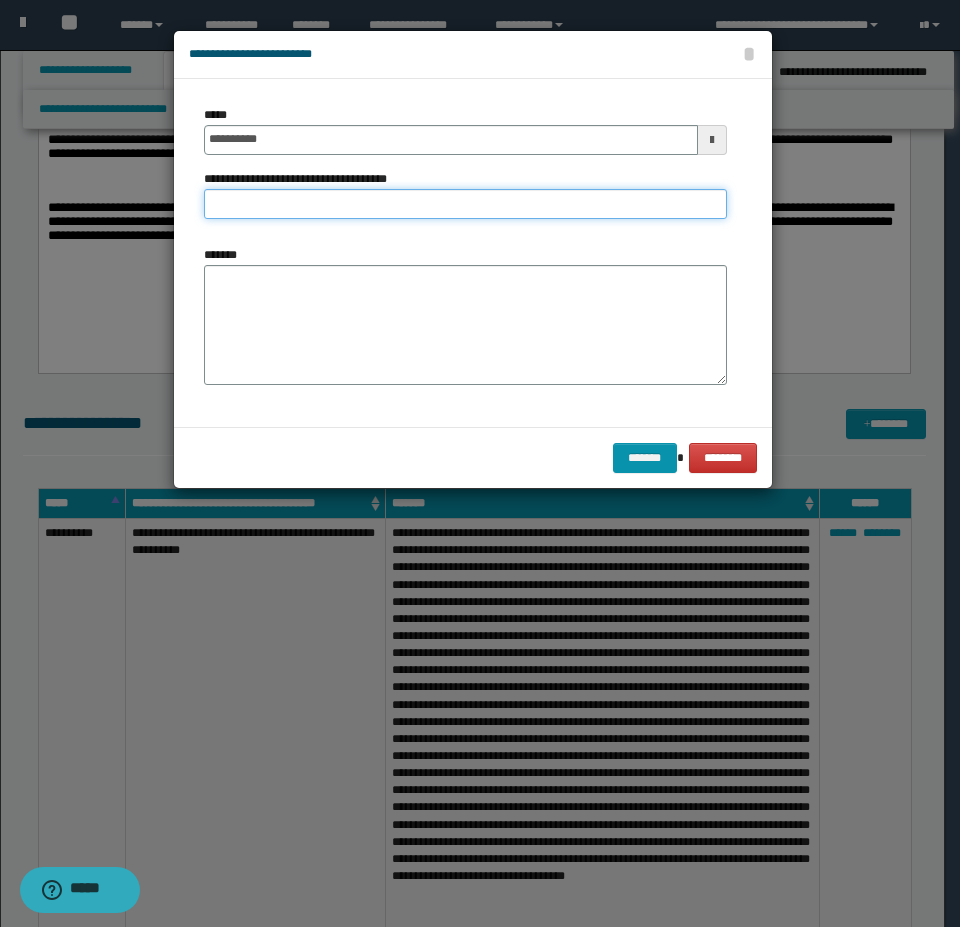 click on "**********" at bounding box center [465, 204] 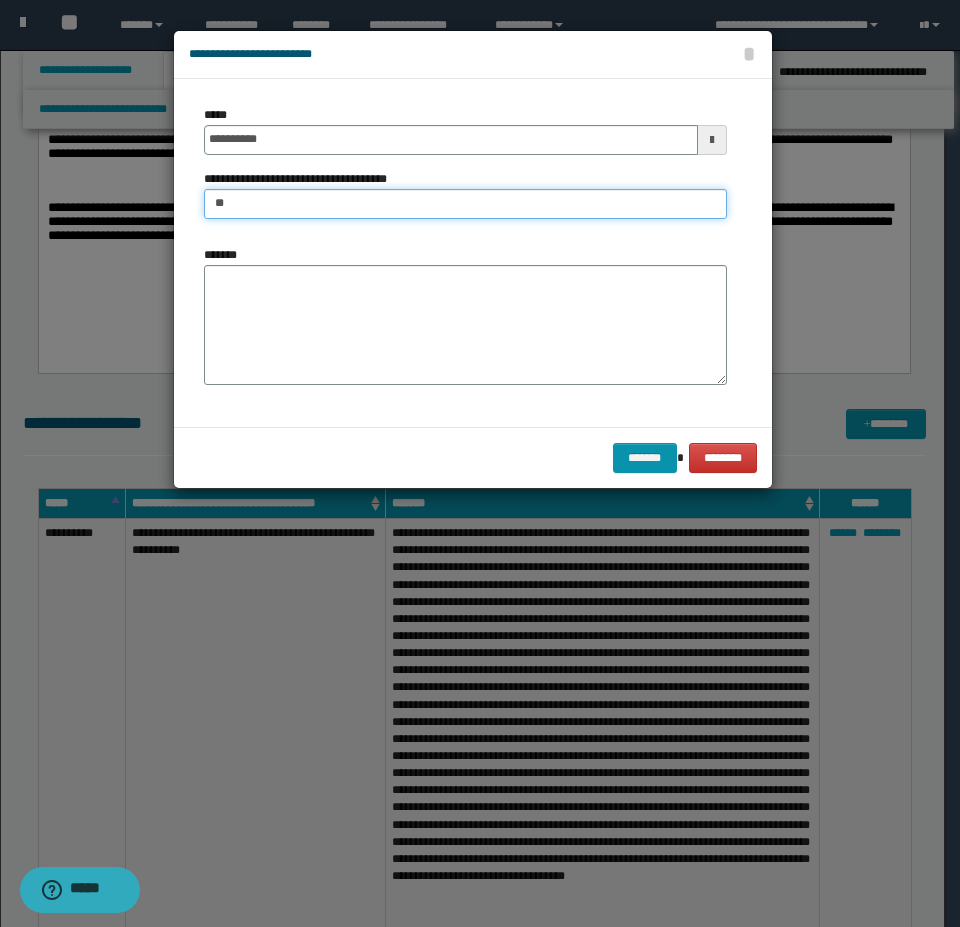 type on "*" 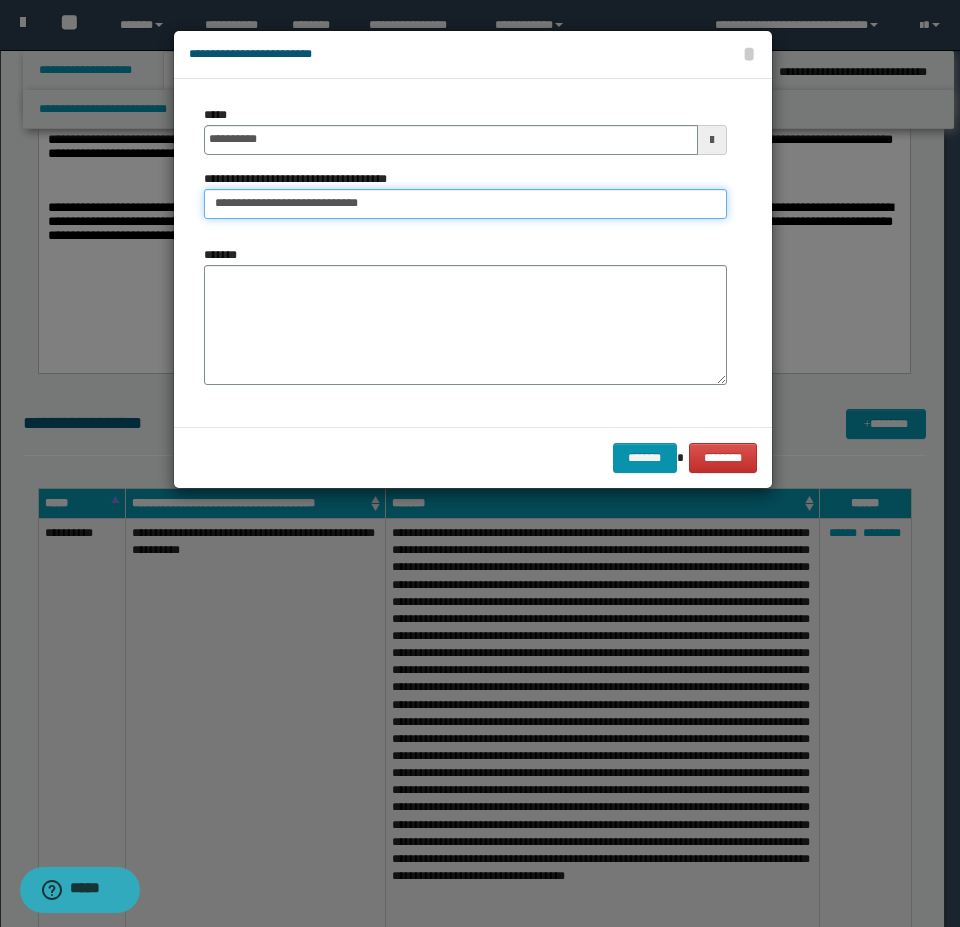 type on "**********" 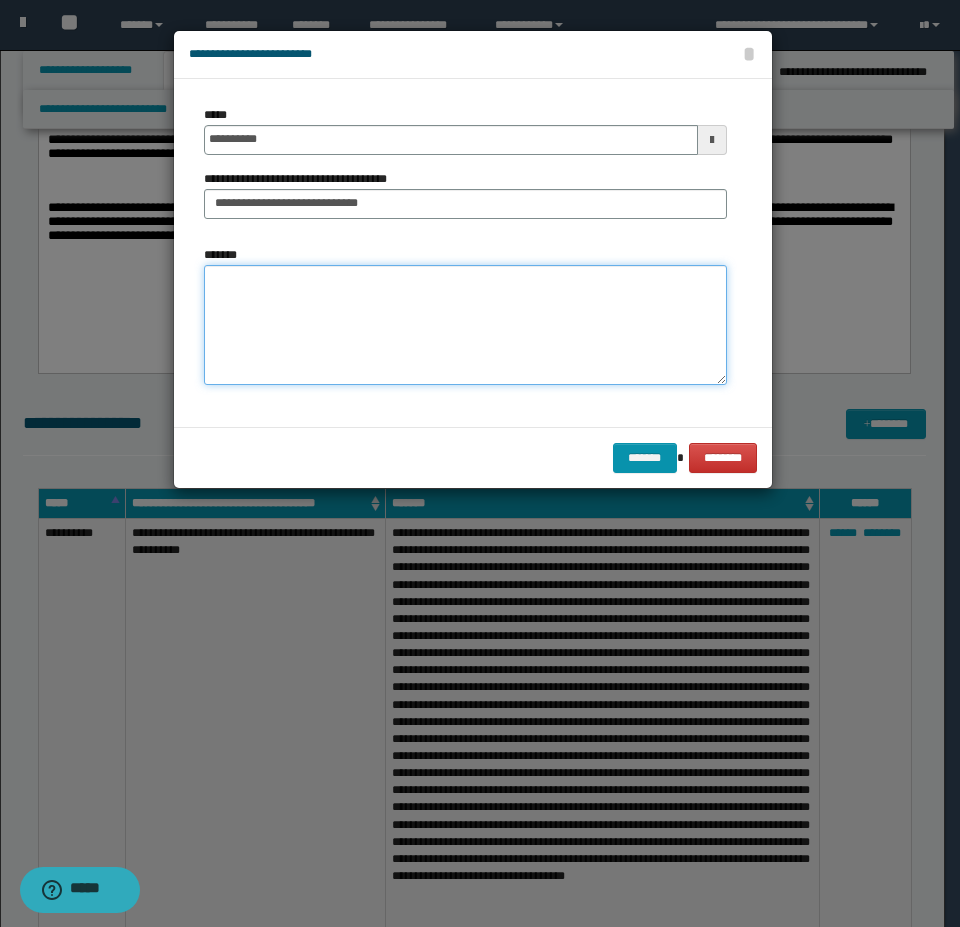 click on "*******" at bounding box center (465, 325) 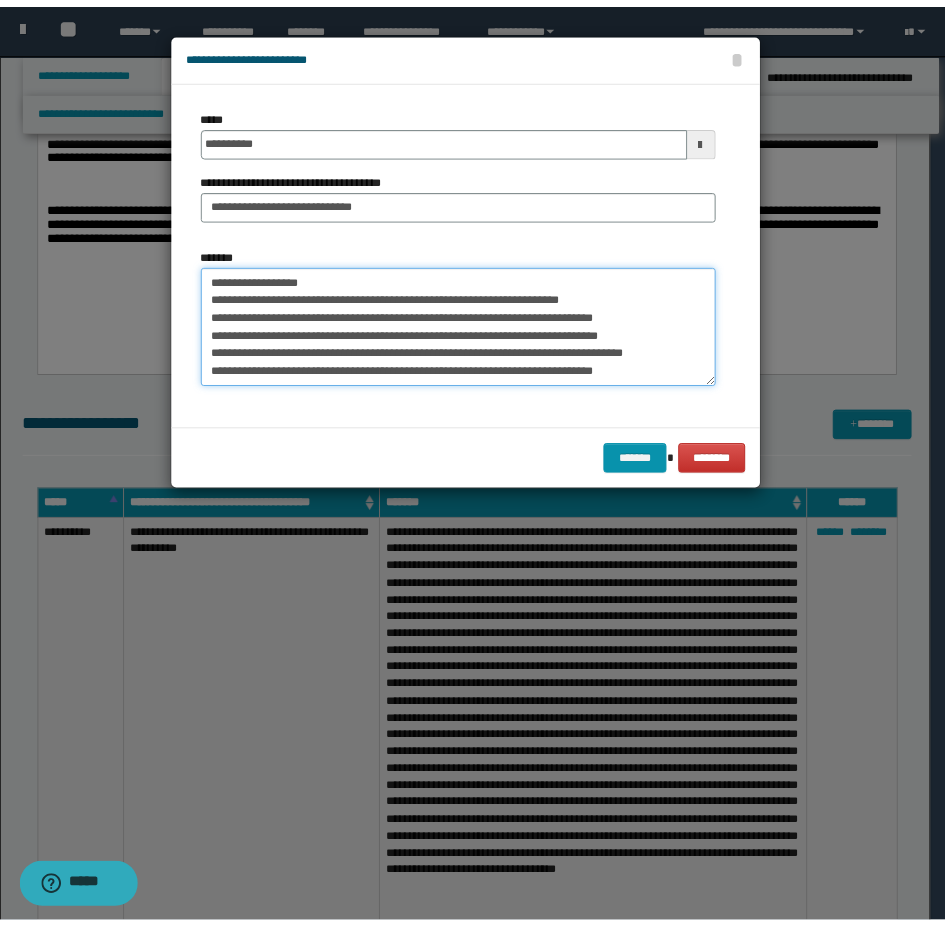 scroll, scrollTop: 228, scrollLeft: 0, axis: vertical 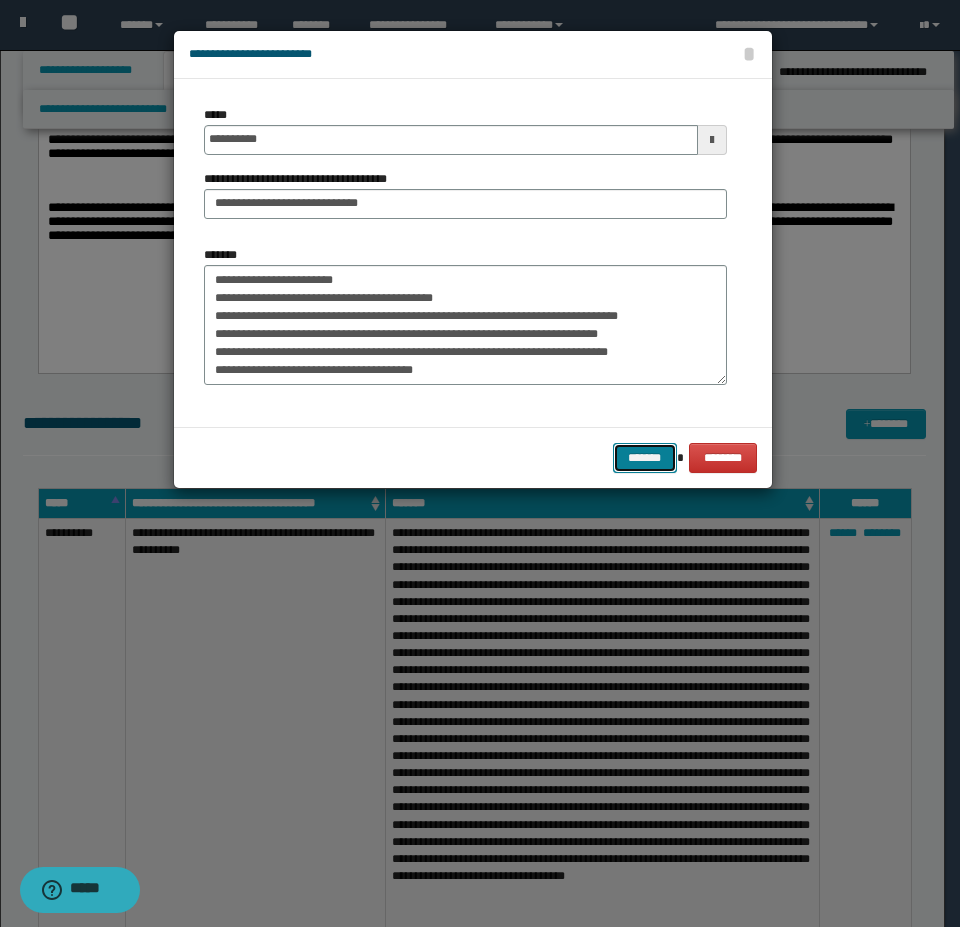 click on "*******" at bounding box center [645, 458] 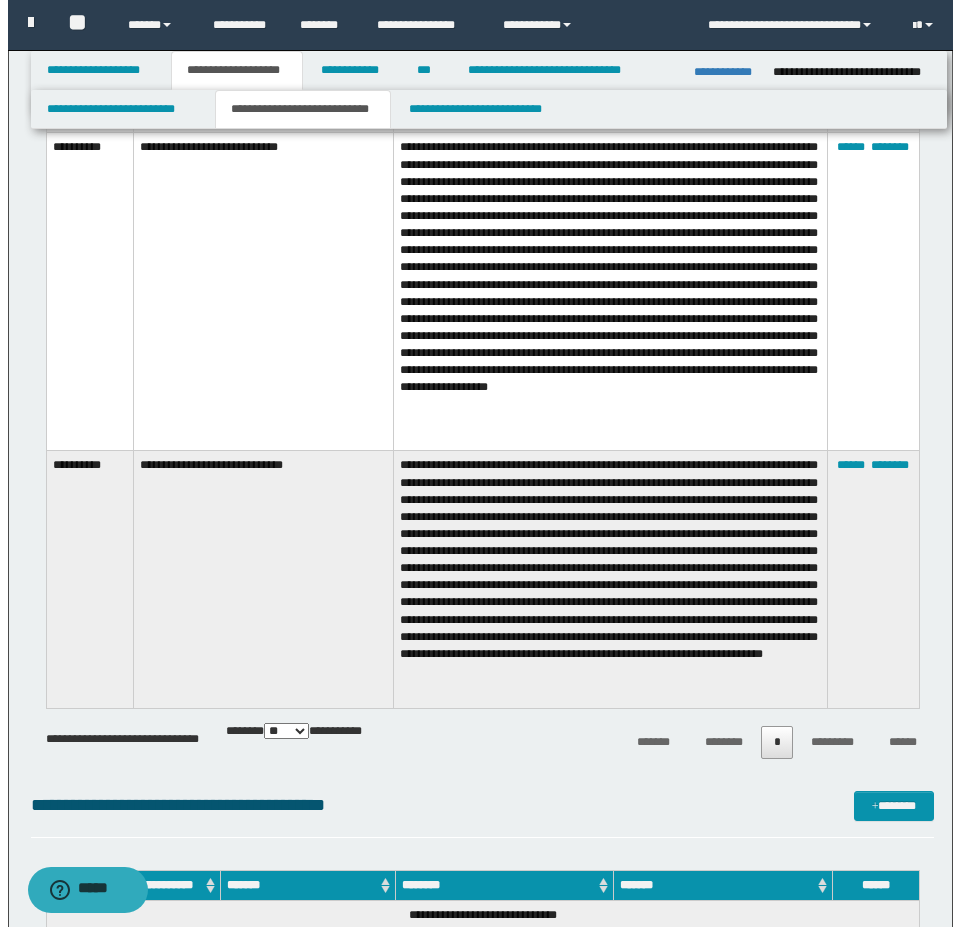 scroll, scrollTop: 1600, scrollLeft: 0, axis: vertical 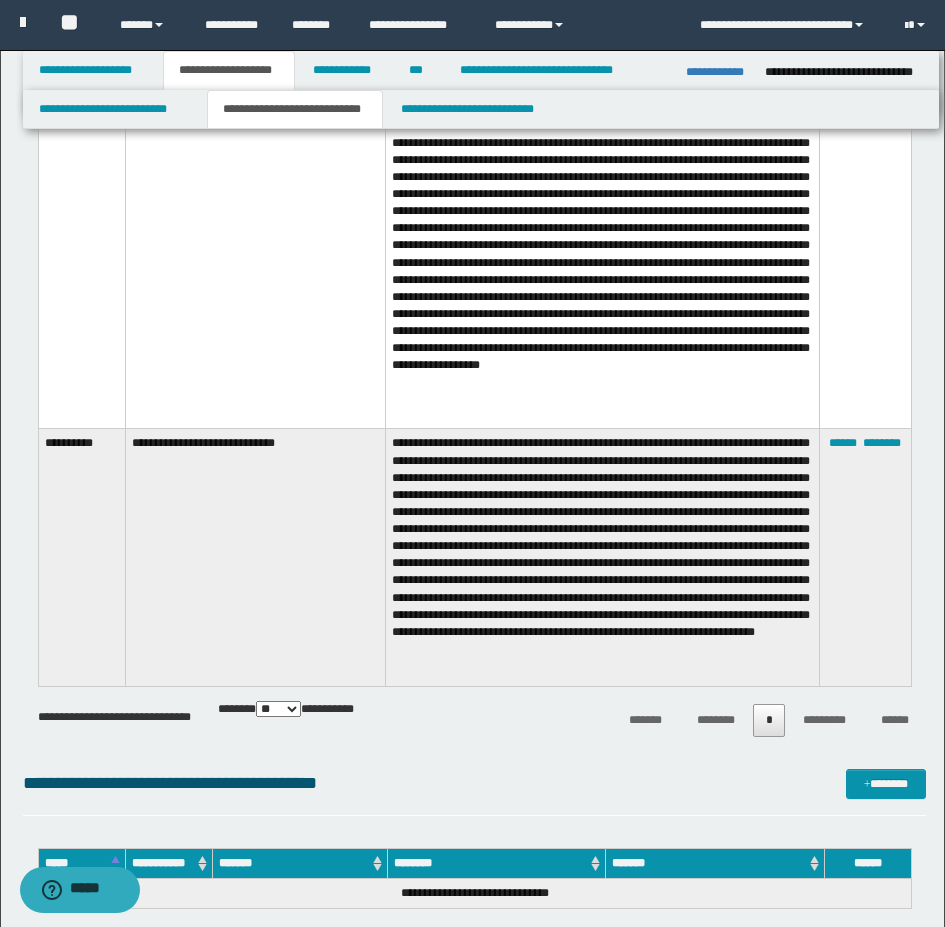 click on "******" at bounding box center (843, 125) 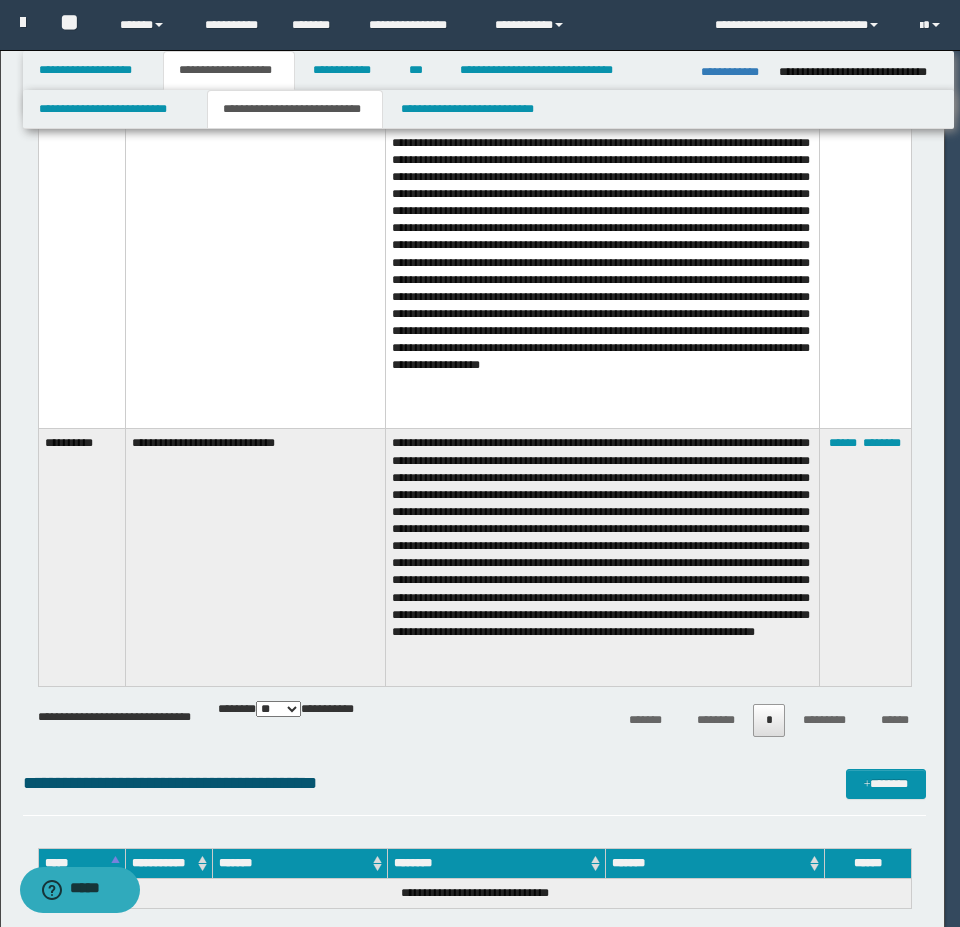 scroll, scrollTop: 144, scrollLeft: 0, axis: vertical 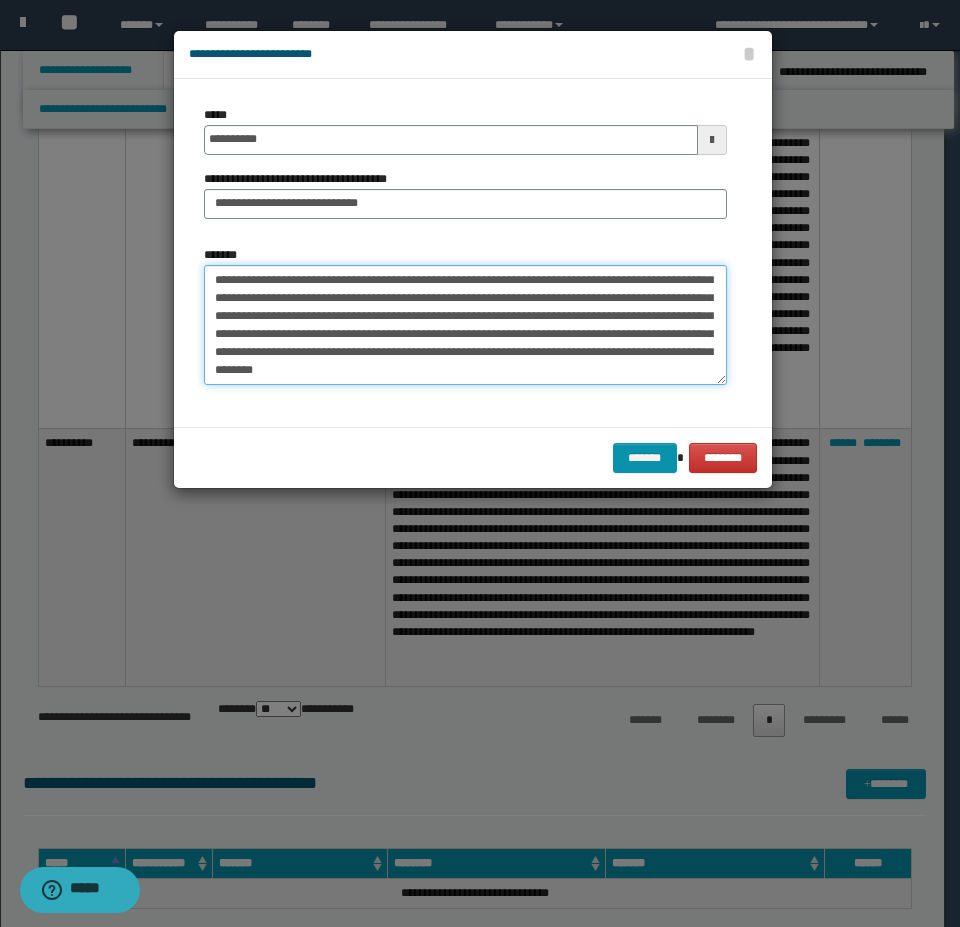 click on "*******" at bounding box center (465, 325) 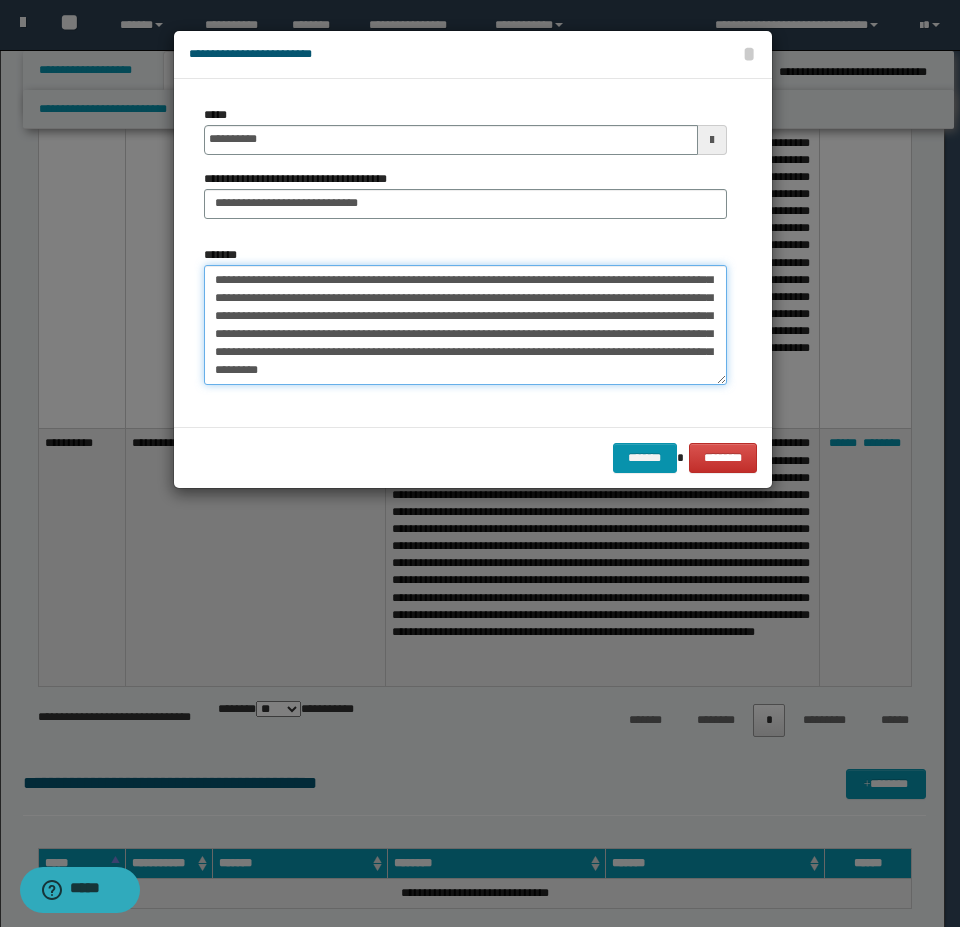 paste on "**********" 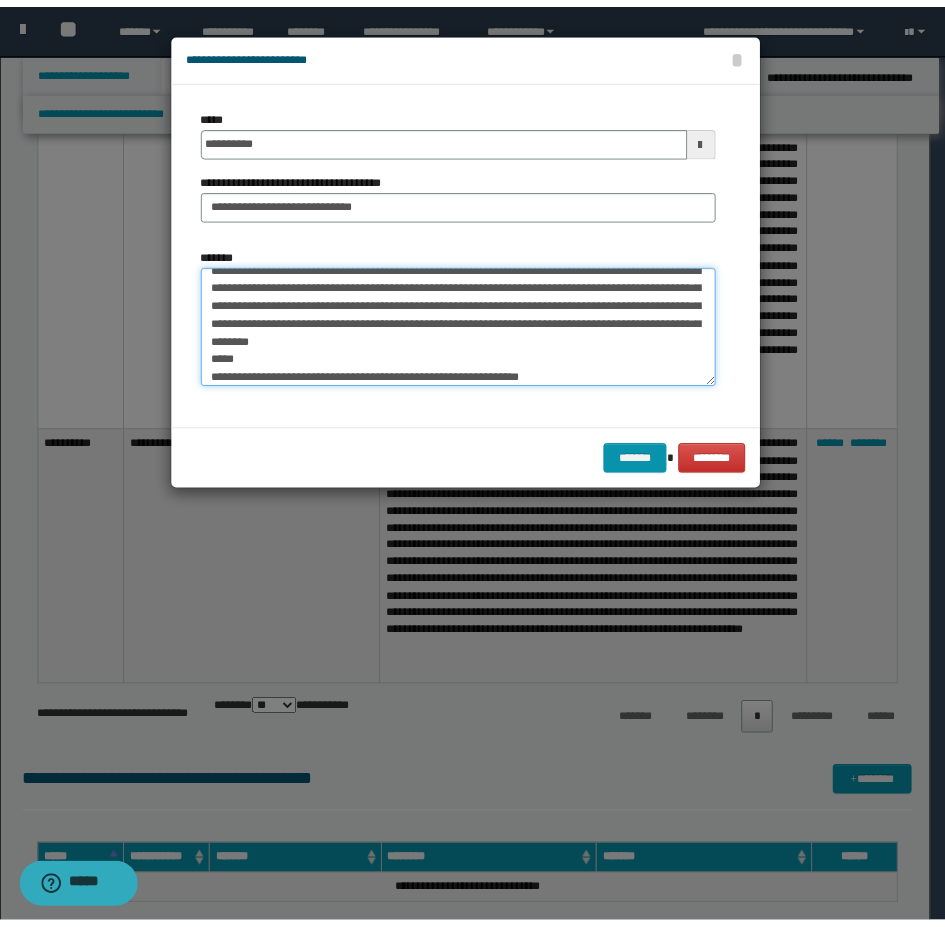 scroll, scrollTop: 174, scrollLeft: 0, axis: vertical 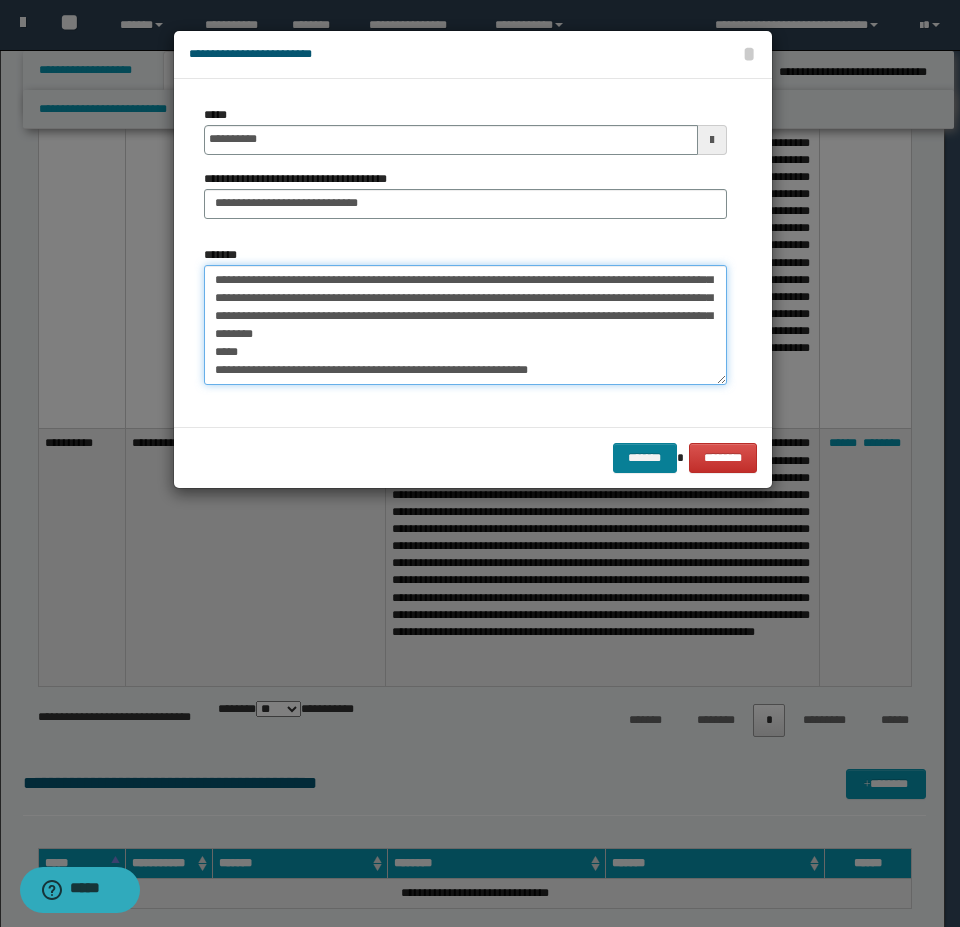 type on "**********" 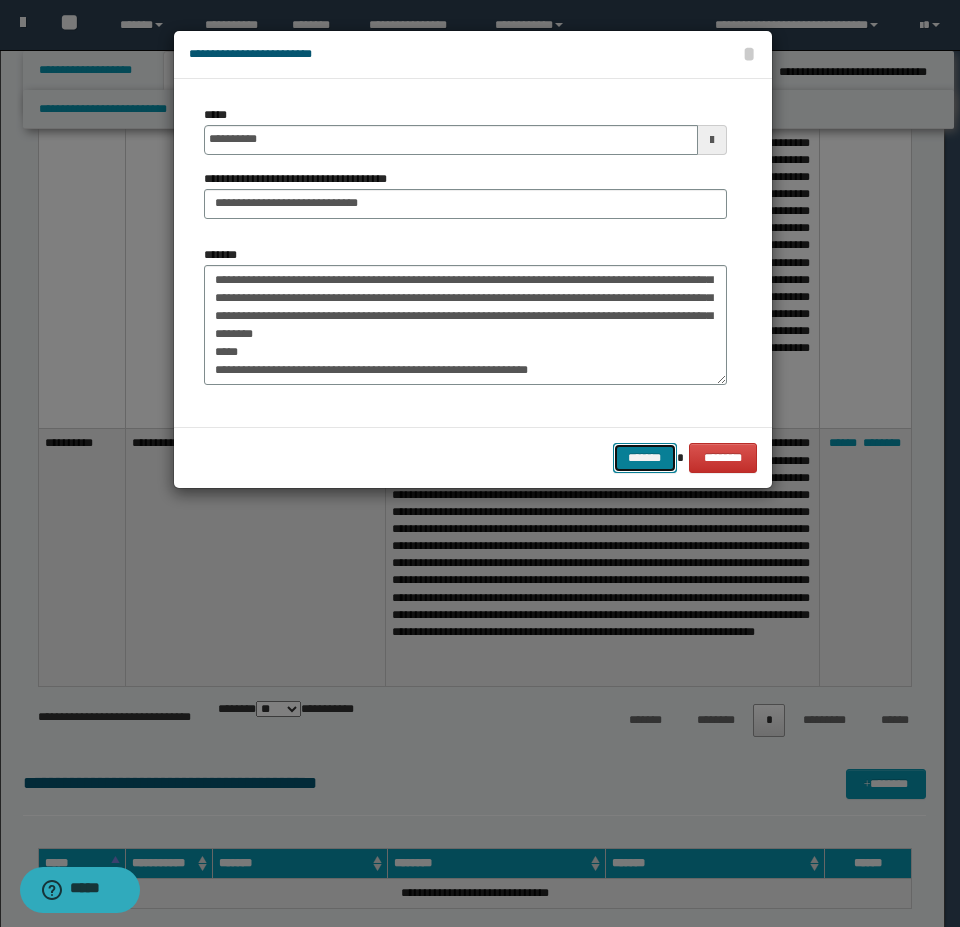 click on "*******" at bounding box center [645, 458] 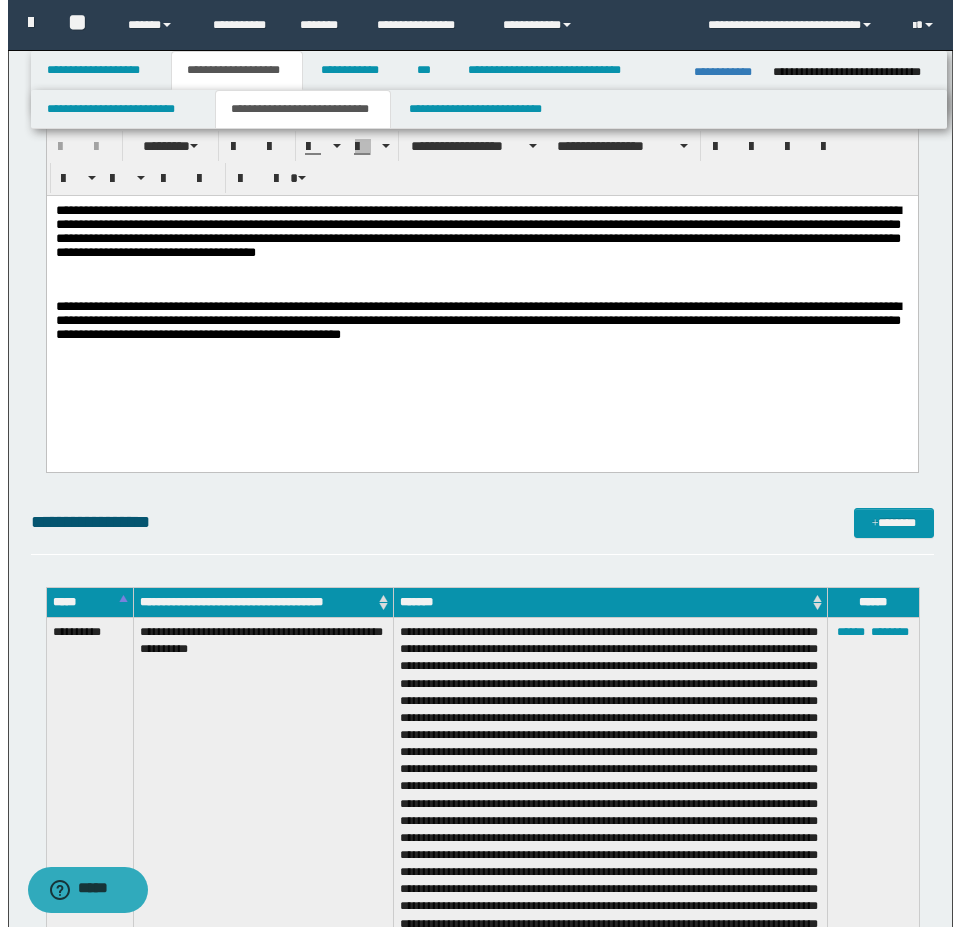 scroll, scrollTop: 300, scrollLeft: 0, axis: vertical 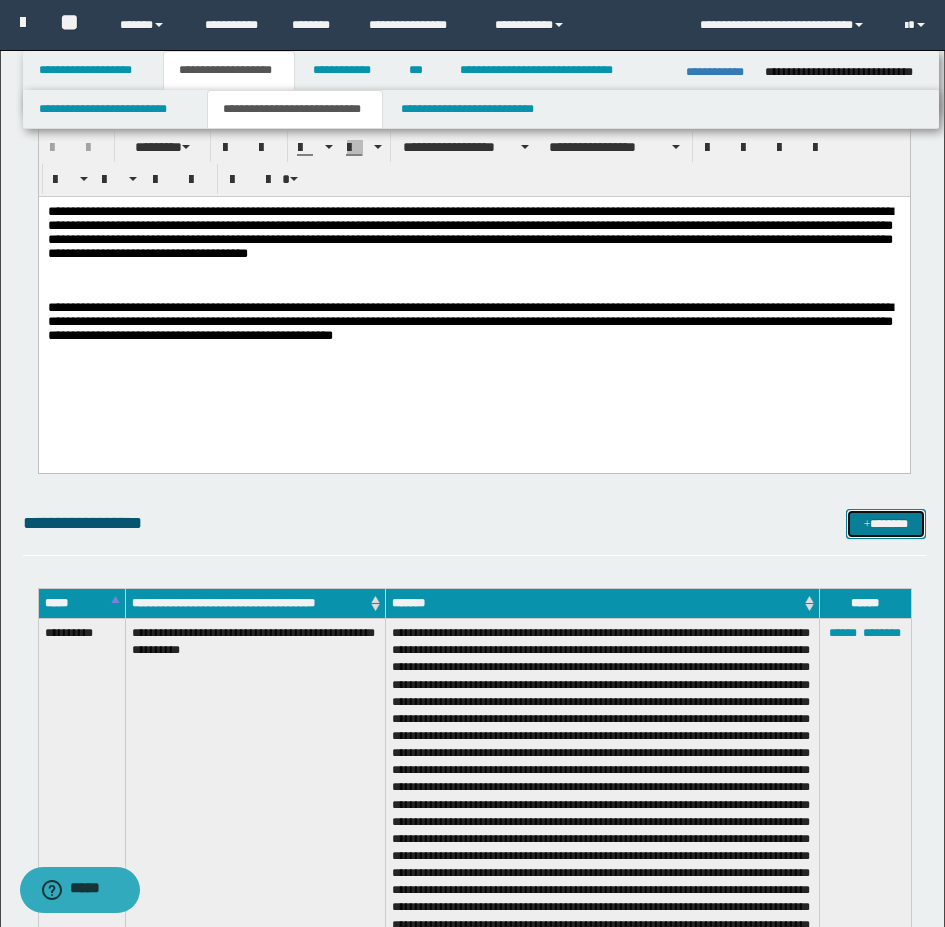 click on "*******" at bounding box center [886, 524] 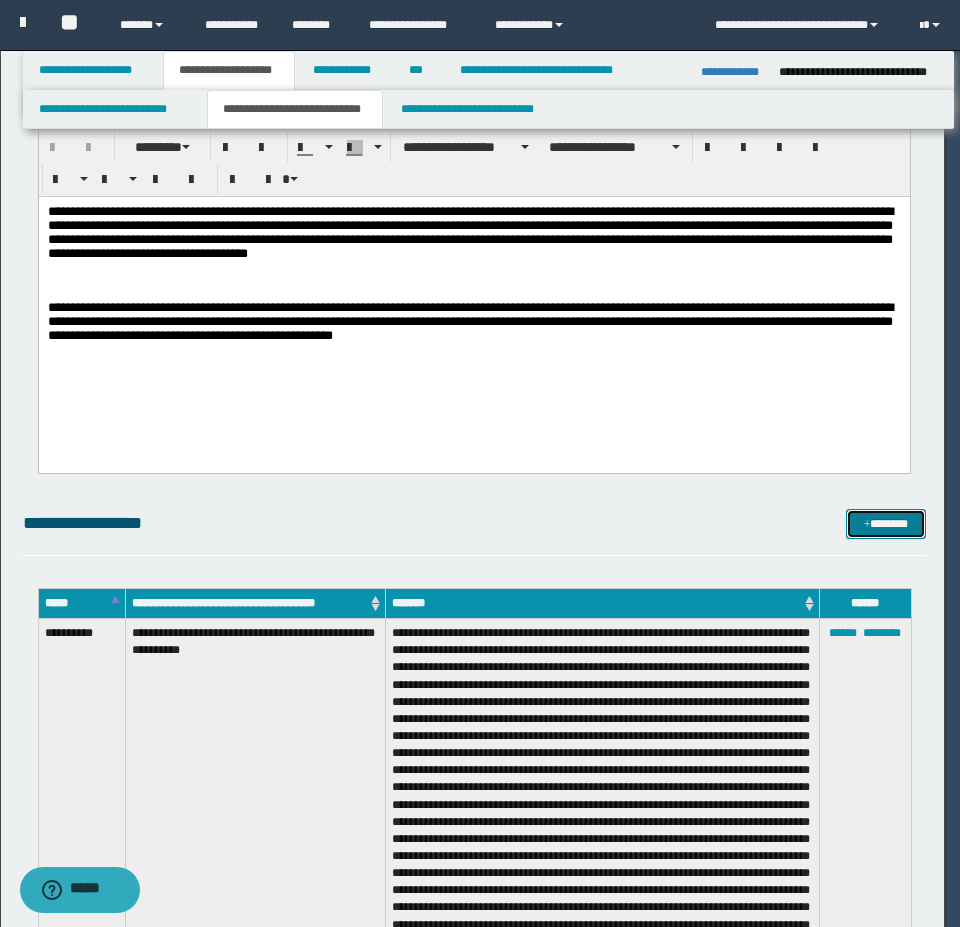 scroll, scrollTop: 0, scrollLeft: 0, axis: both 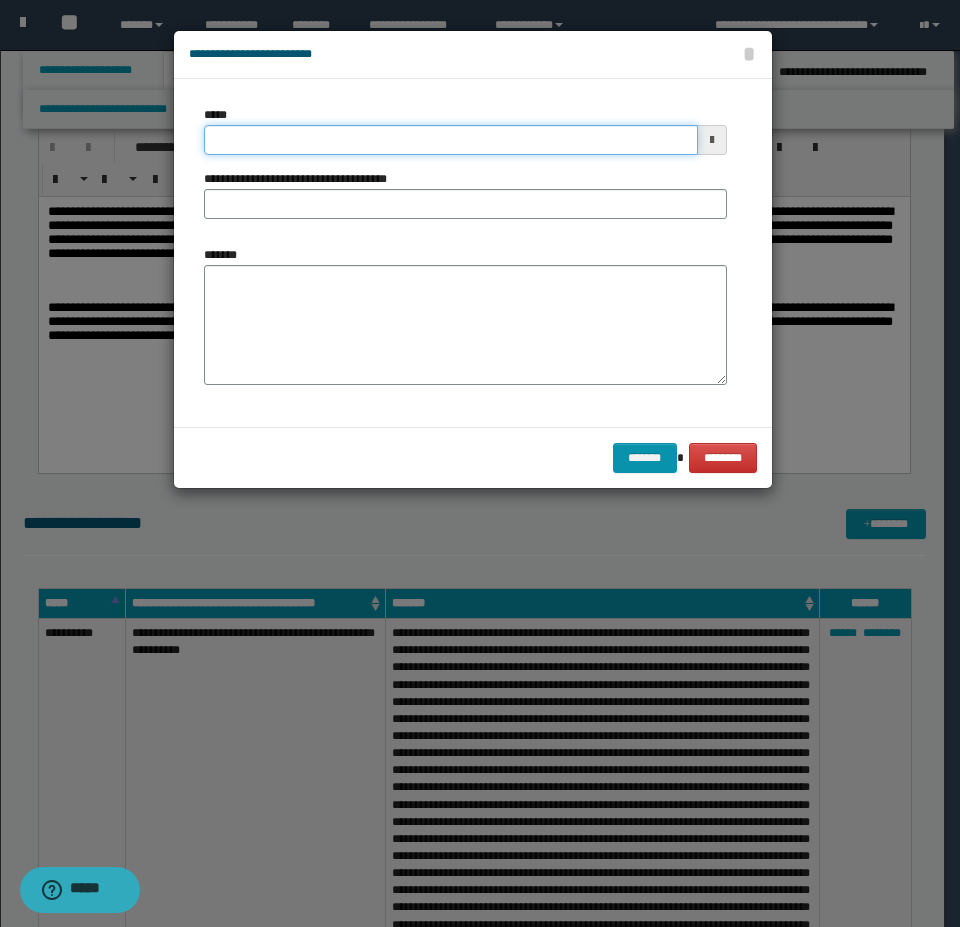 click on "*****" at bounding box center [451, 140] 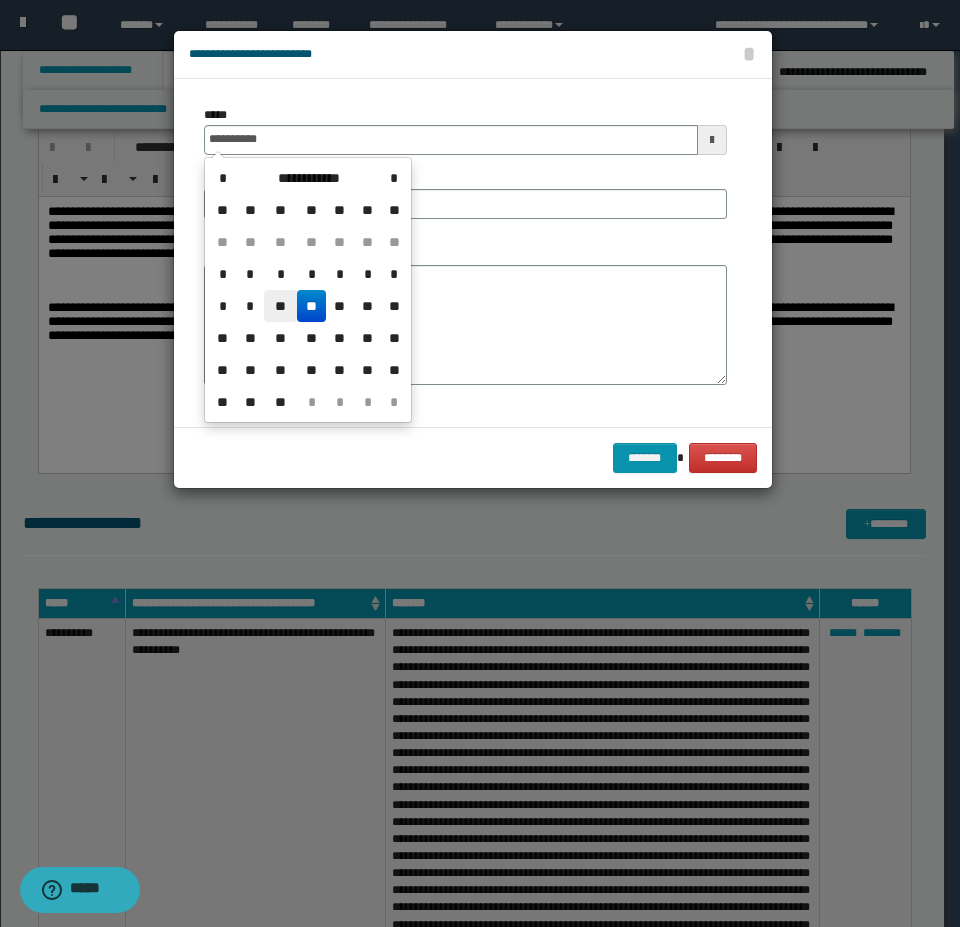 click on "**" at bounding box center (280, 306) 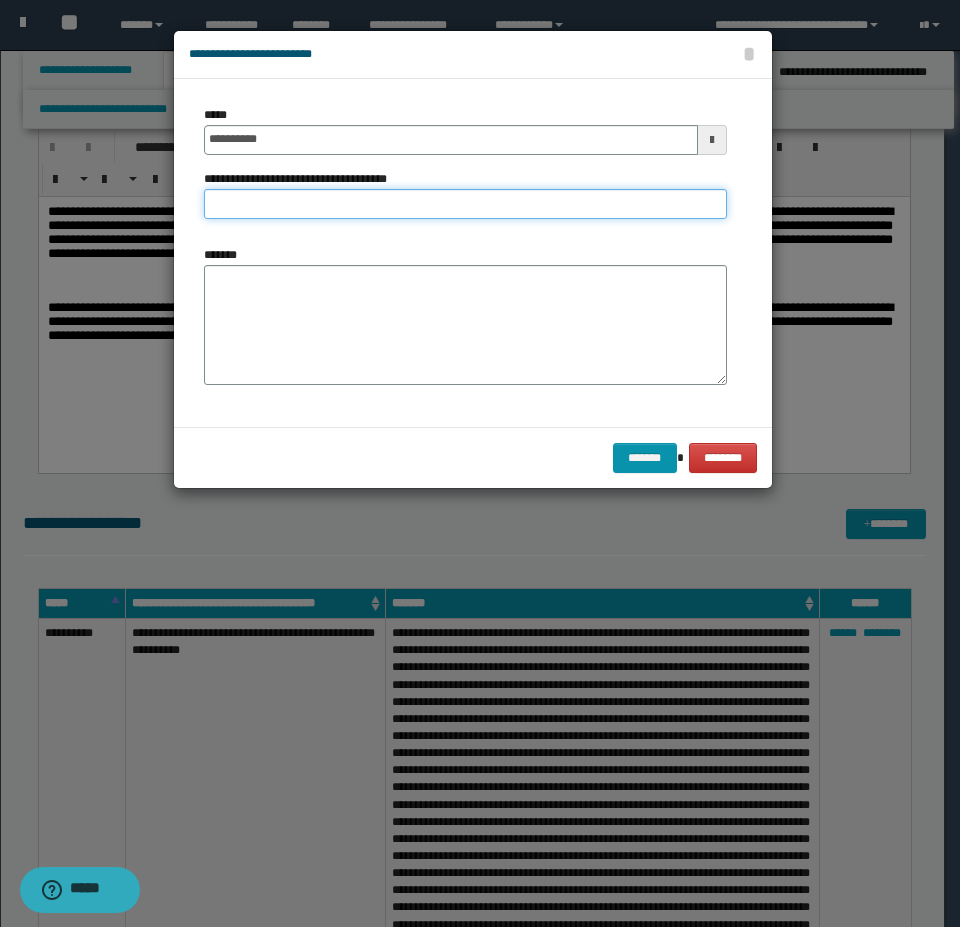 click on "**********" at bounding box center [465, 204] 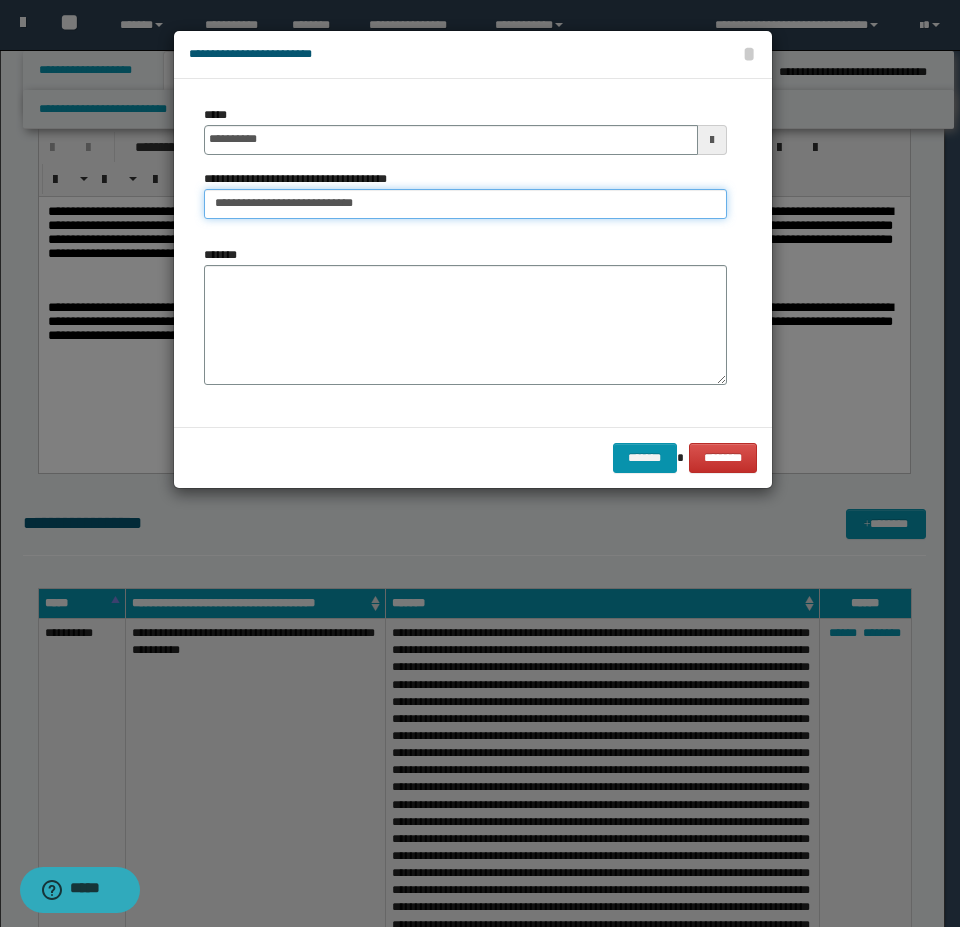 type on "**********" 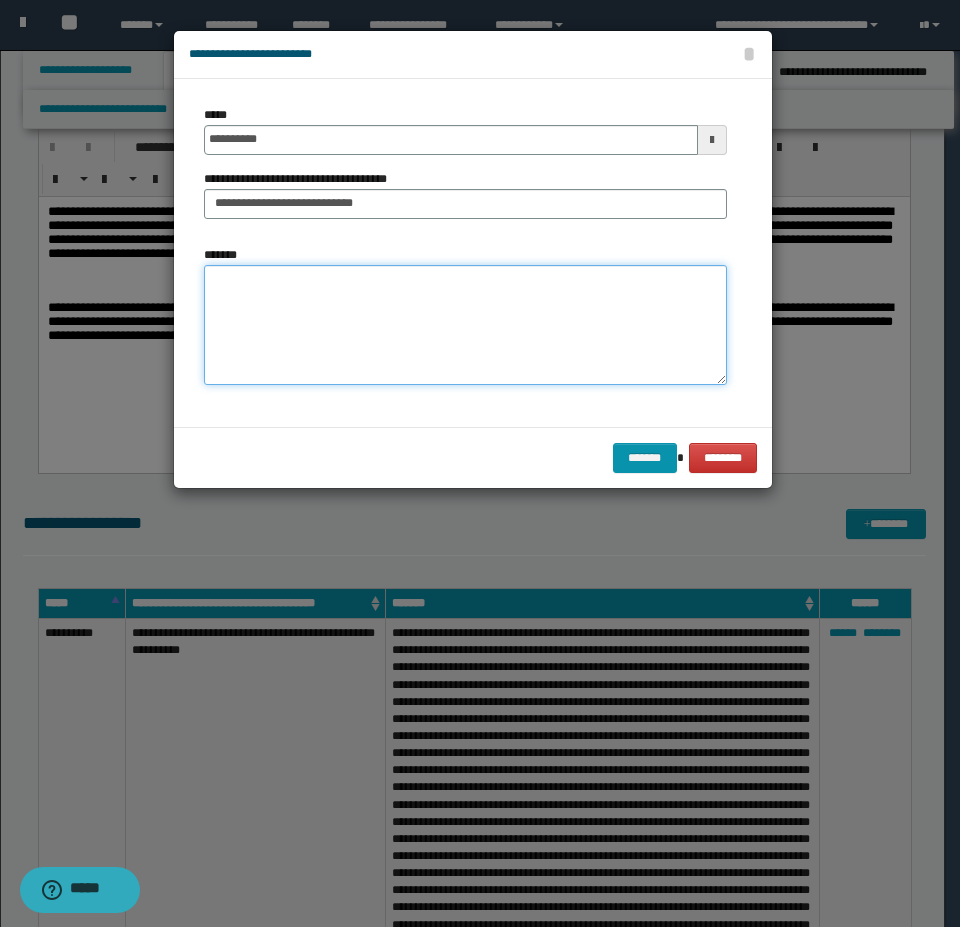 click on "*******" at bounding box center (465, 325) 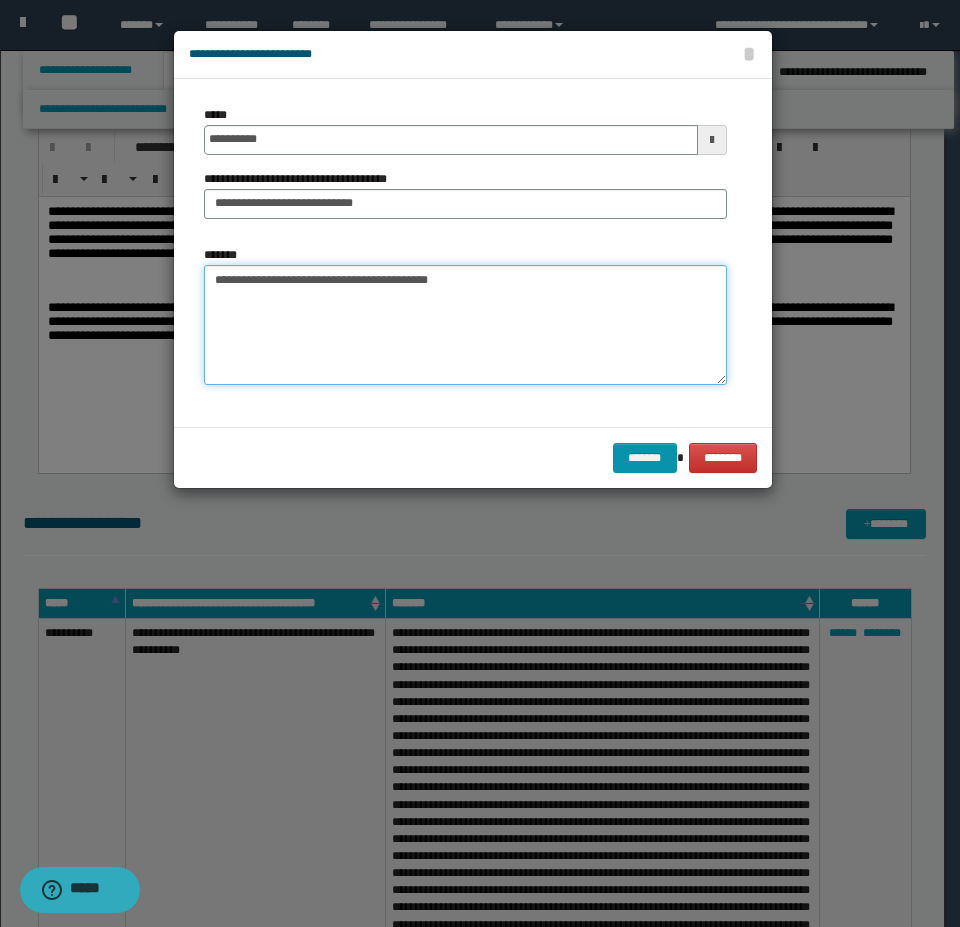 click on "**********" at bounding box center [465, 325] 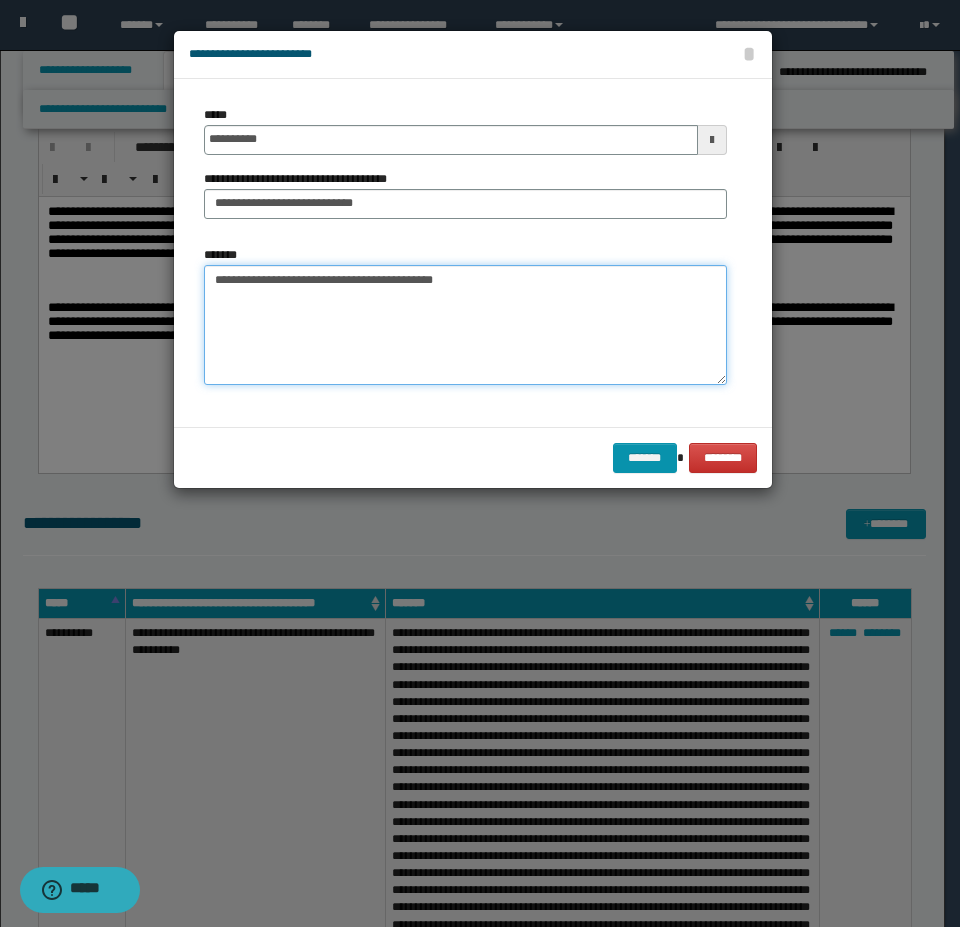 paste on "**********" 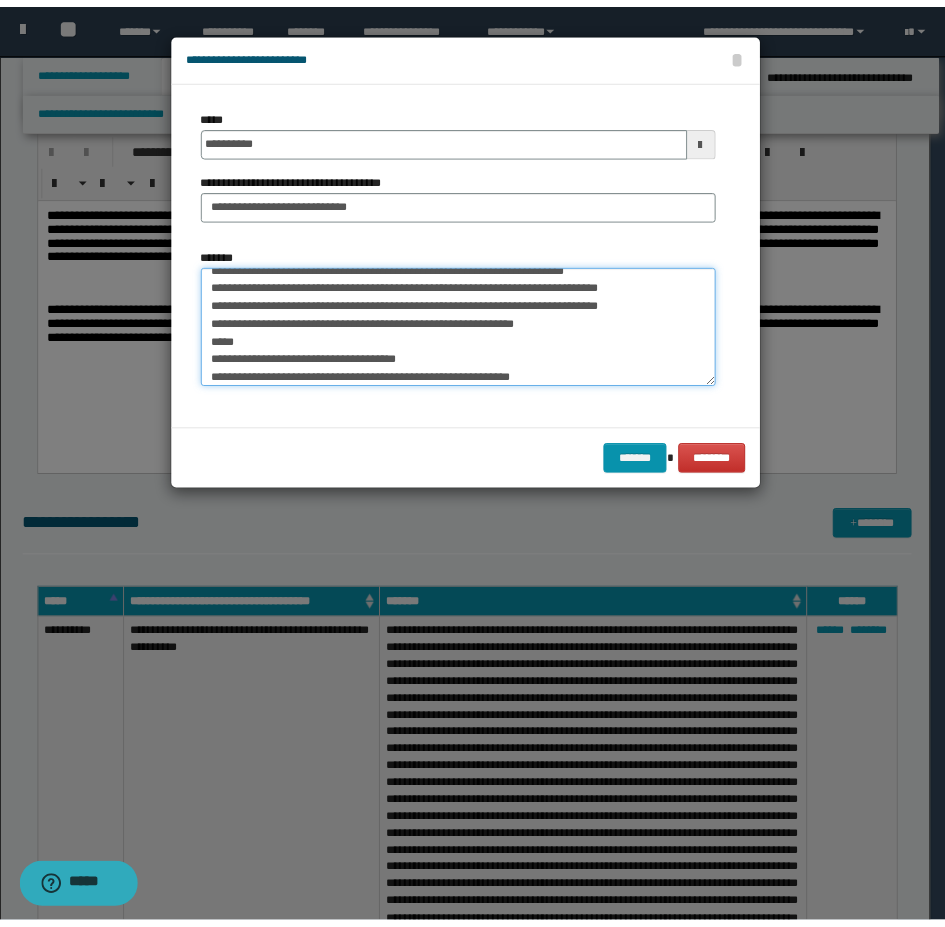 scroll, scrollTop: 0, scrollLeft: 0, axis: both 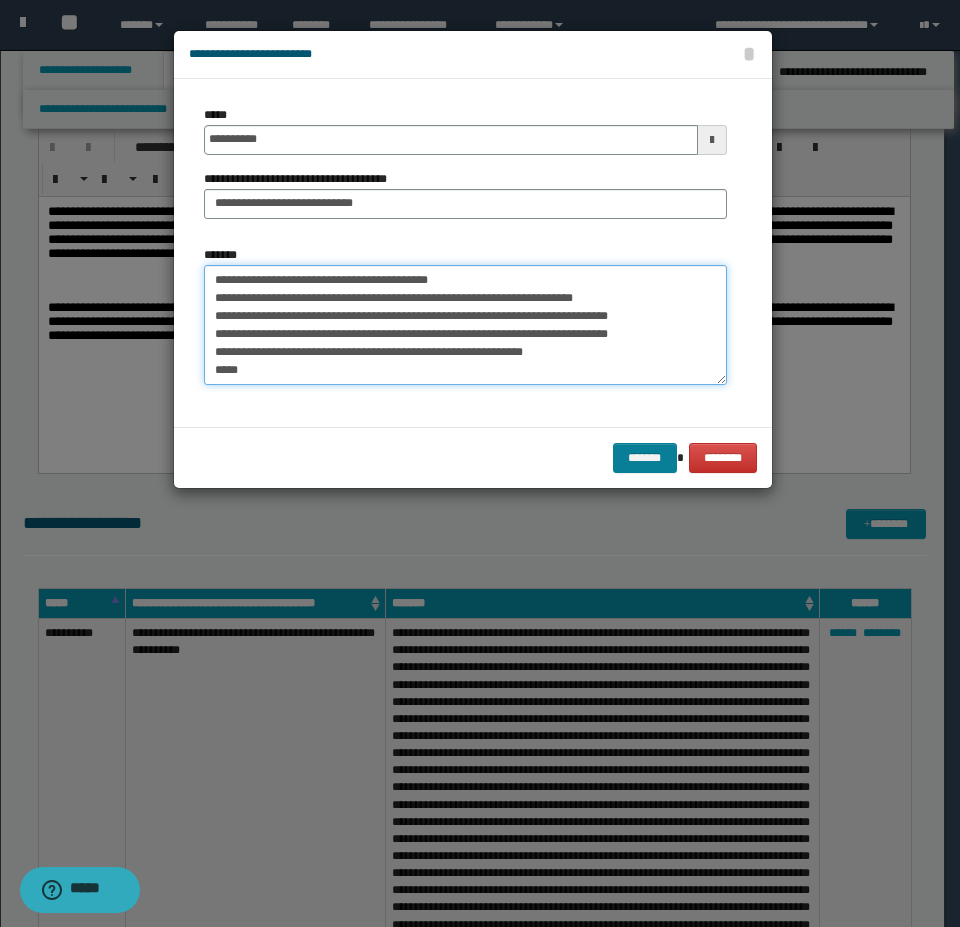 type on "**********" 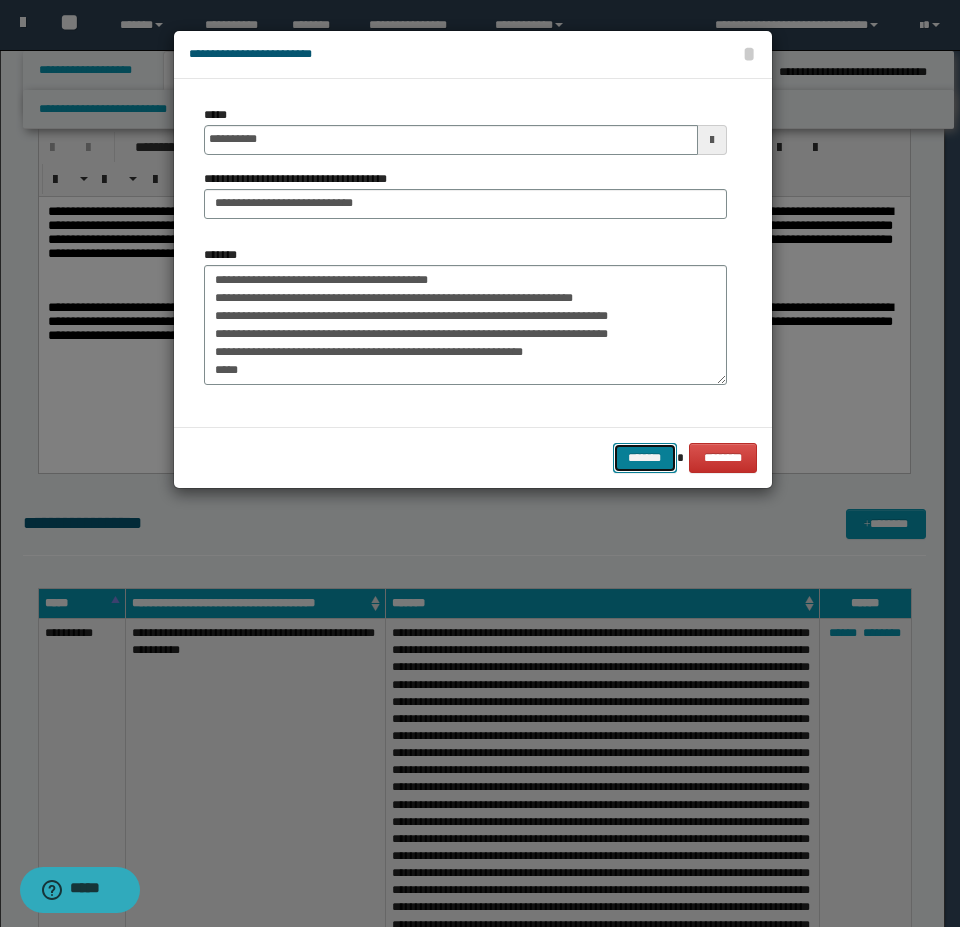 click on "*******" at bounding box center [645, 458] 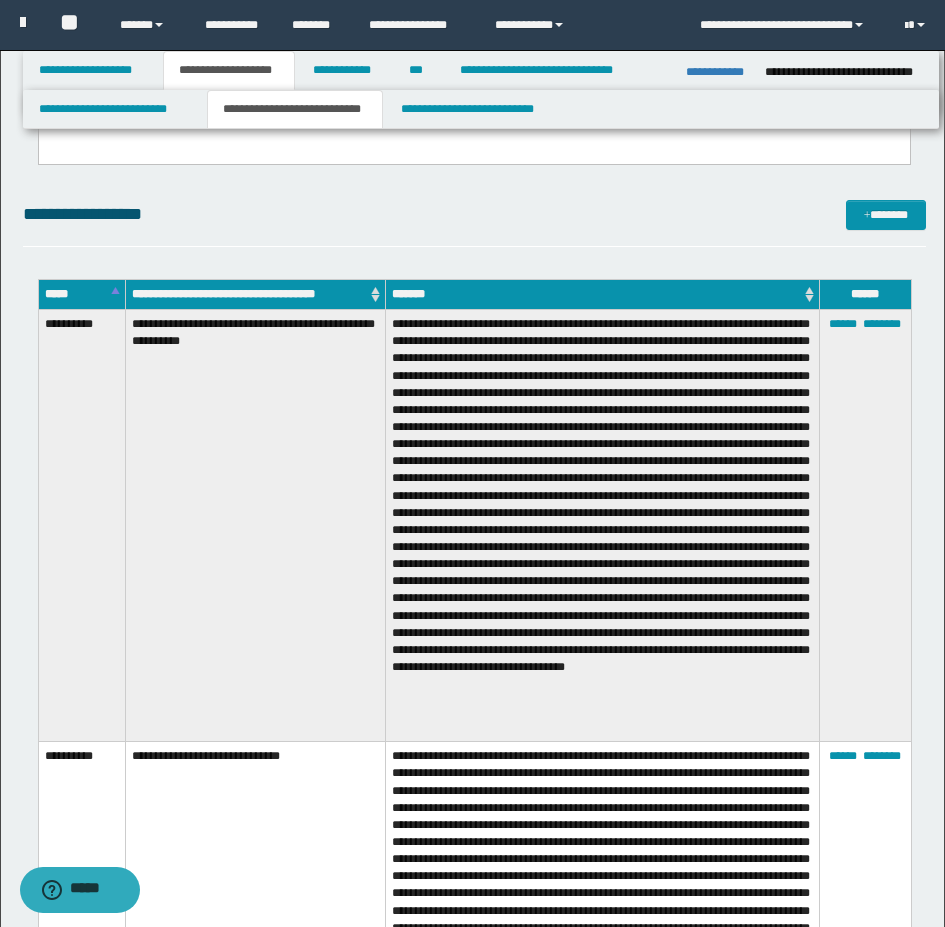 scroll, scrollTop: 600, scrollLeft: 0, axis: vertical 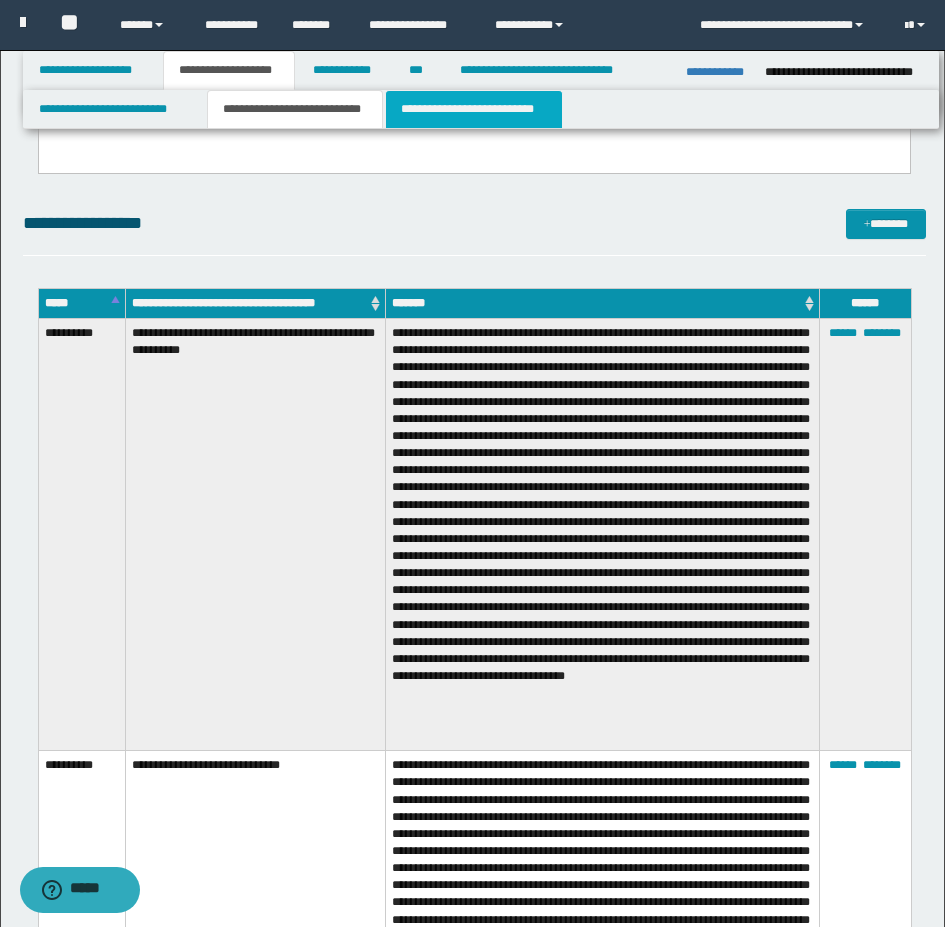 click on "**********" at bounding box center (474, 109) 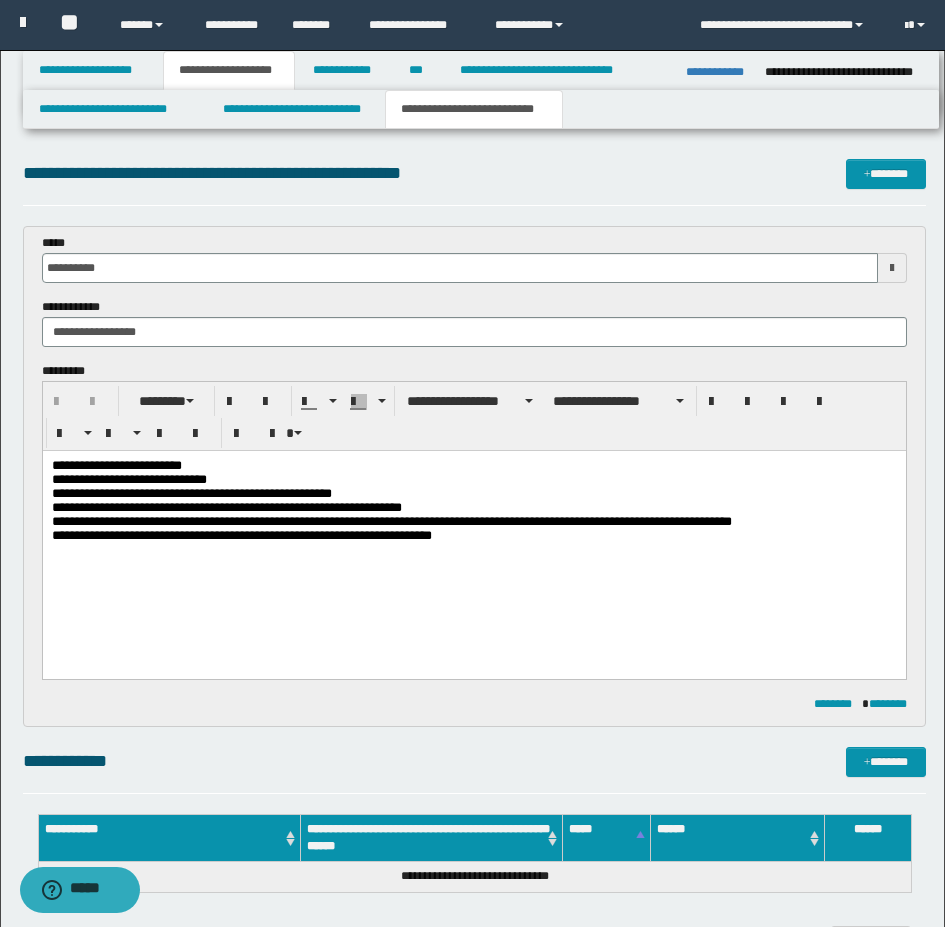 scroll, scrollTop: 0, scrollLeft: 0, axis: both 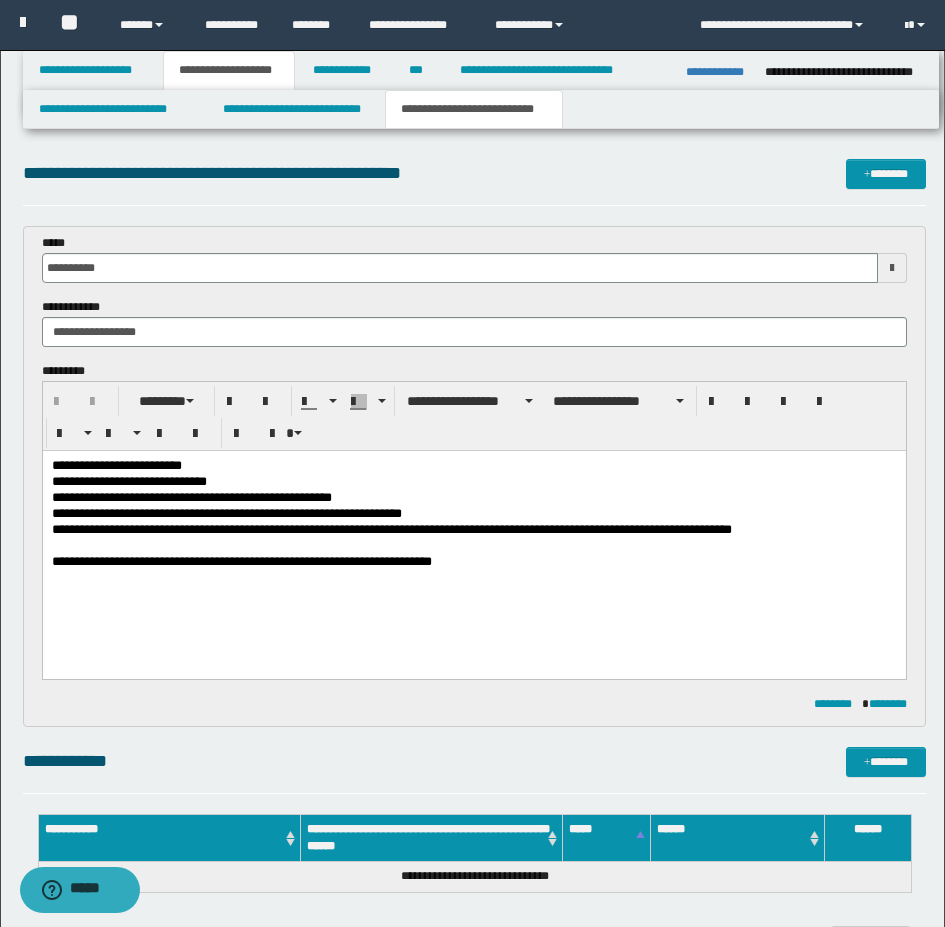 click on "**********" at bounding box center (473, 540) 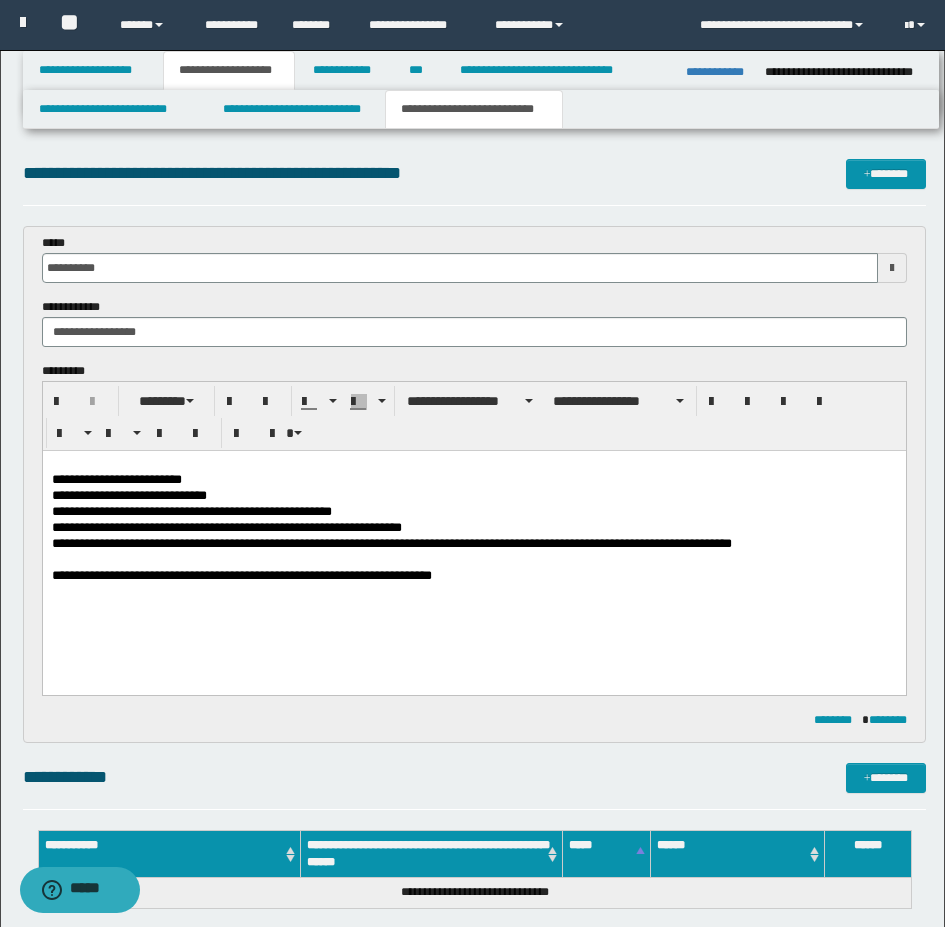 drag, startPoint x: 158, startPoint y: 902, endPoint x: 116, endPoint y: 451, distance: 452.95145 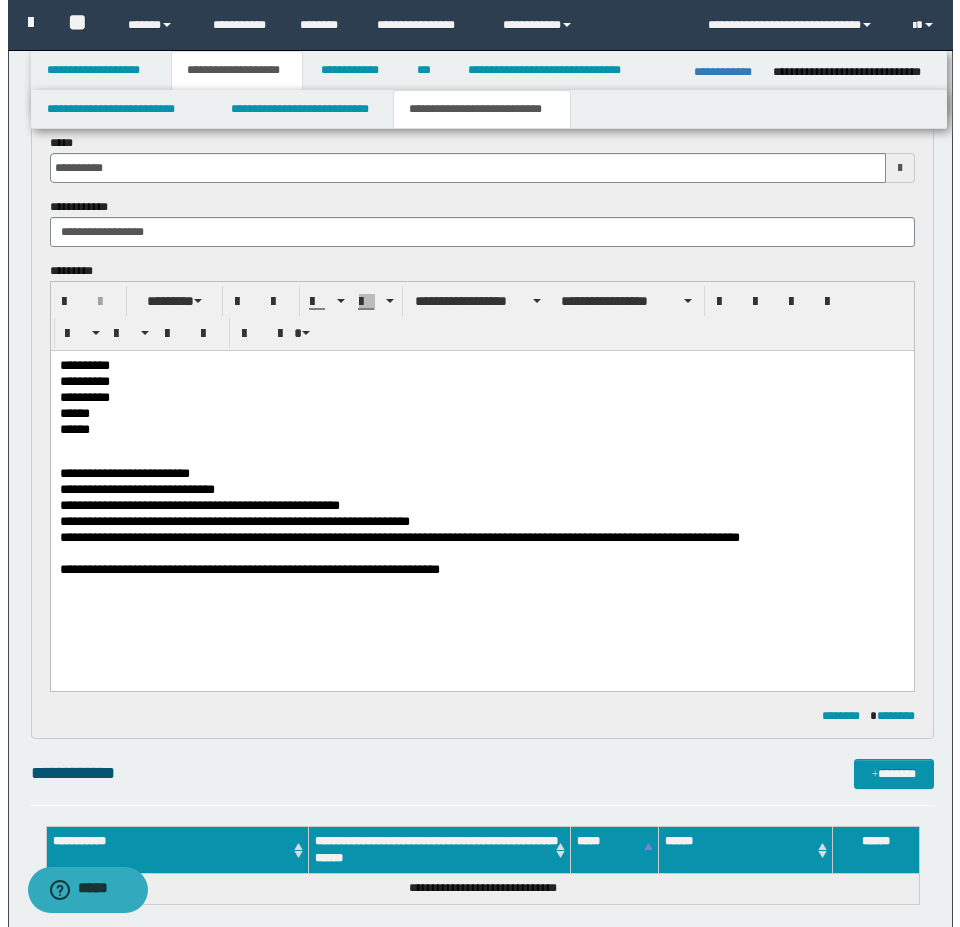scroll, scrollTop: 0, scrollLeft: 0, axis: both 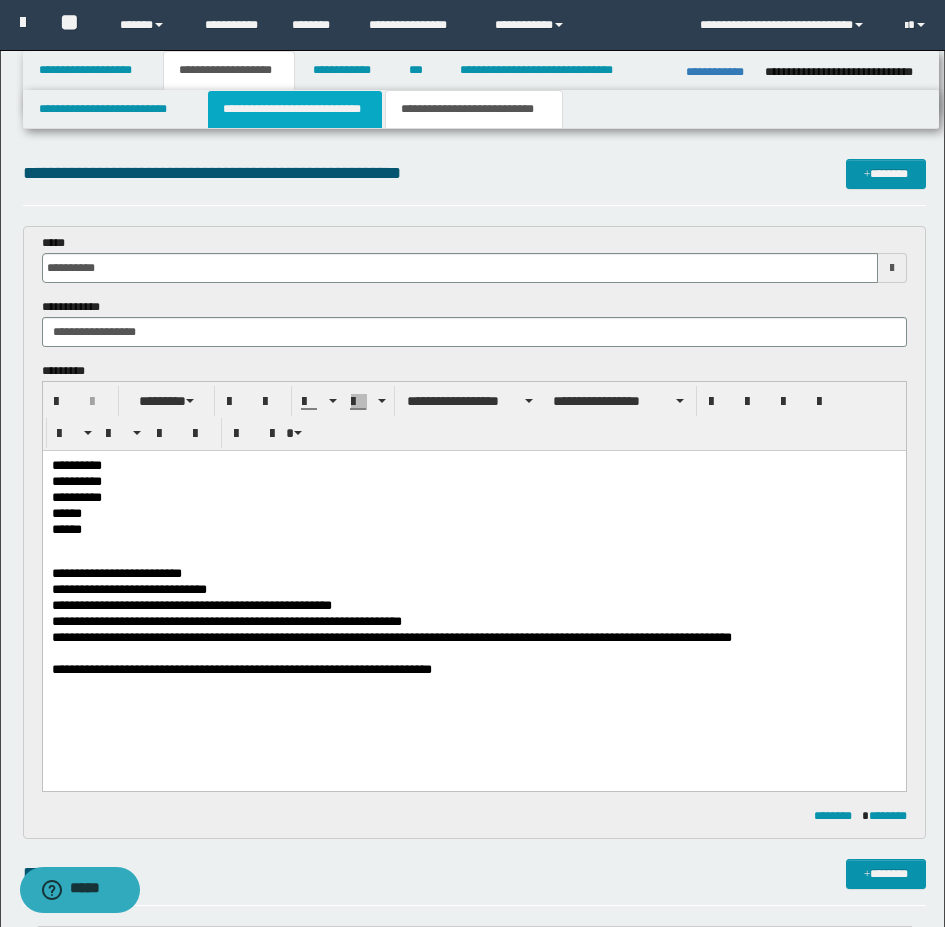 click on "**********" at bounding box center [295, 109] 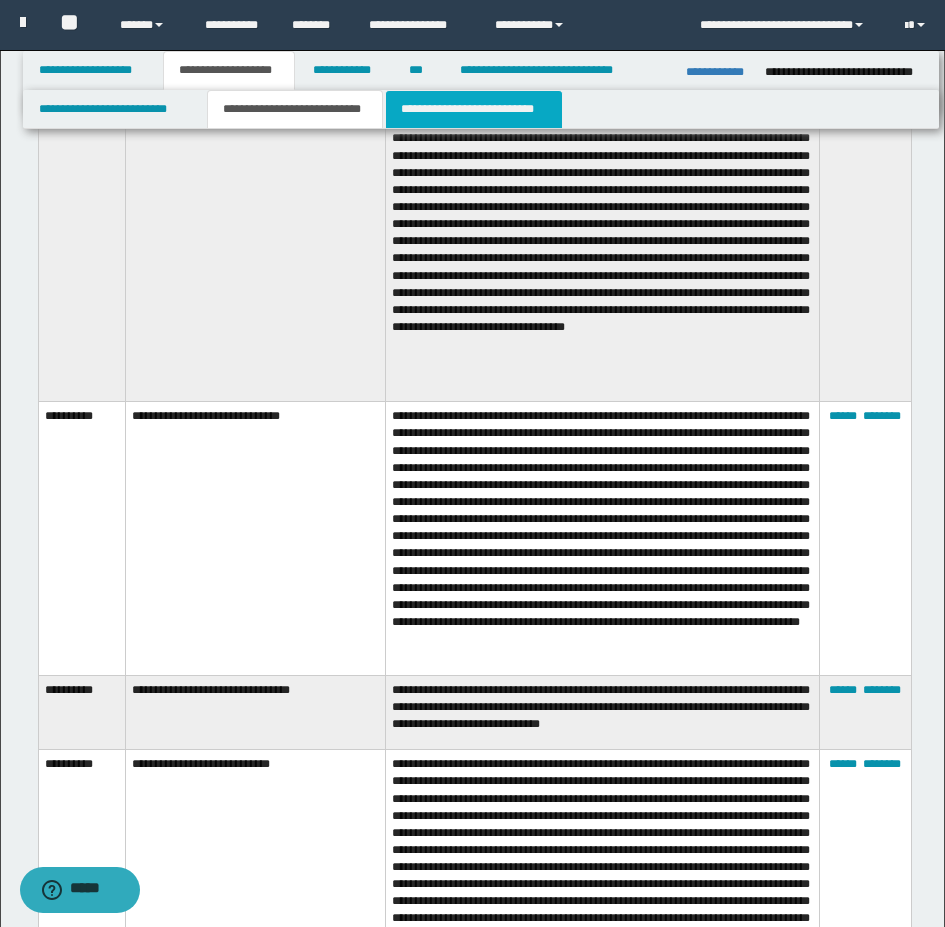 scroll, scrollTop: 900, scrollLeft: 0, axis: vertical 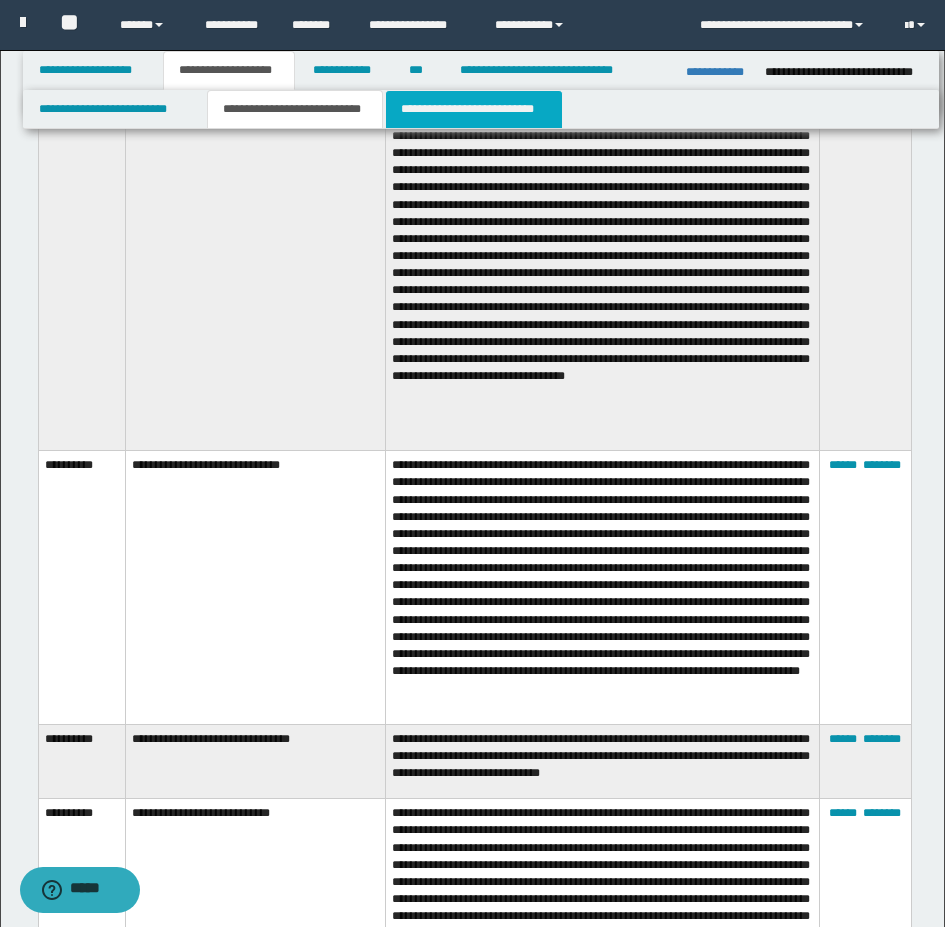 click on "**********" at bounding box center [474, 109] 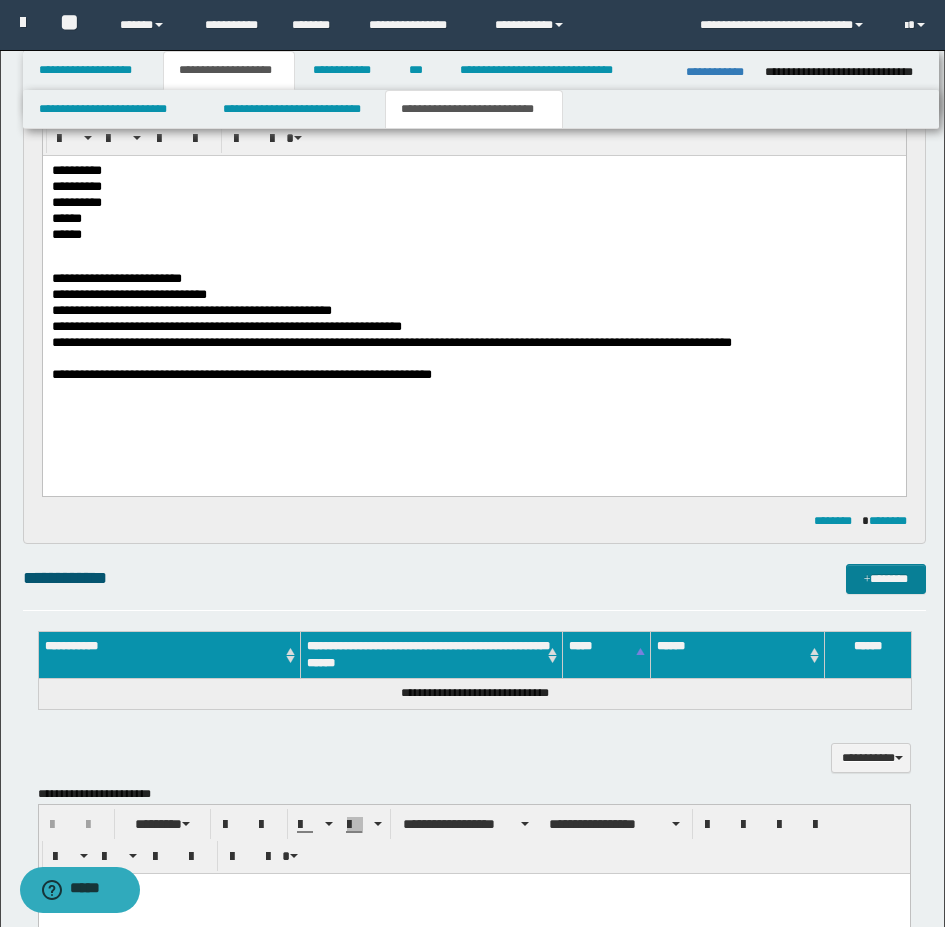 scroll, scrollTop: 400, scrollLeft: 0, axis: vertical 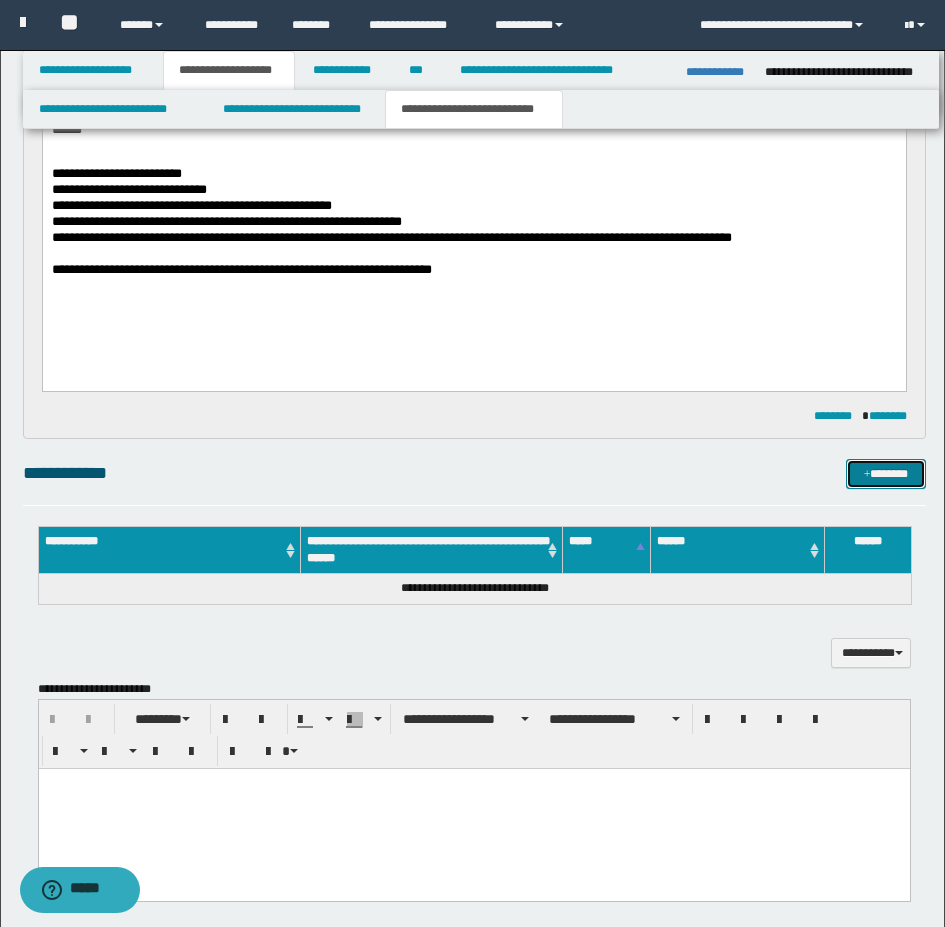 click on "*******" at bounding box center [886, 474] 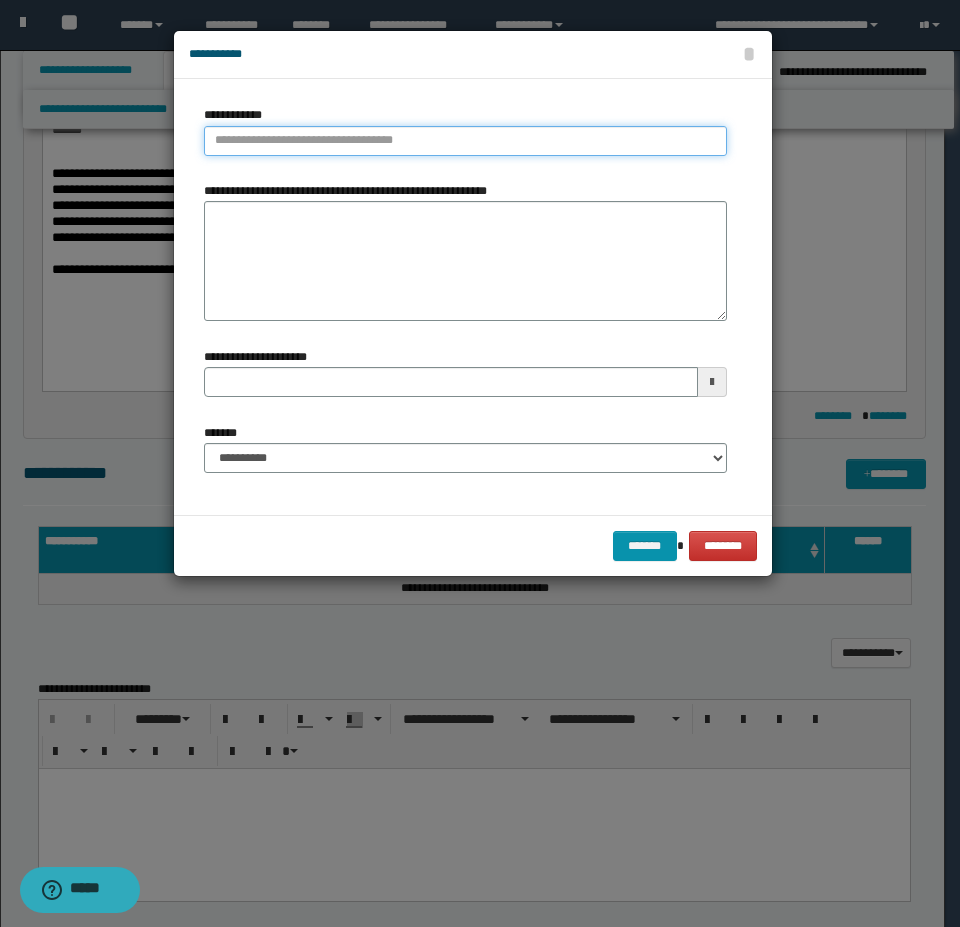 click on "**********" at bounding box center [465, 141] 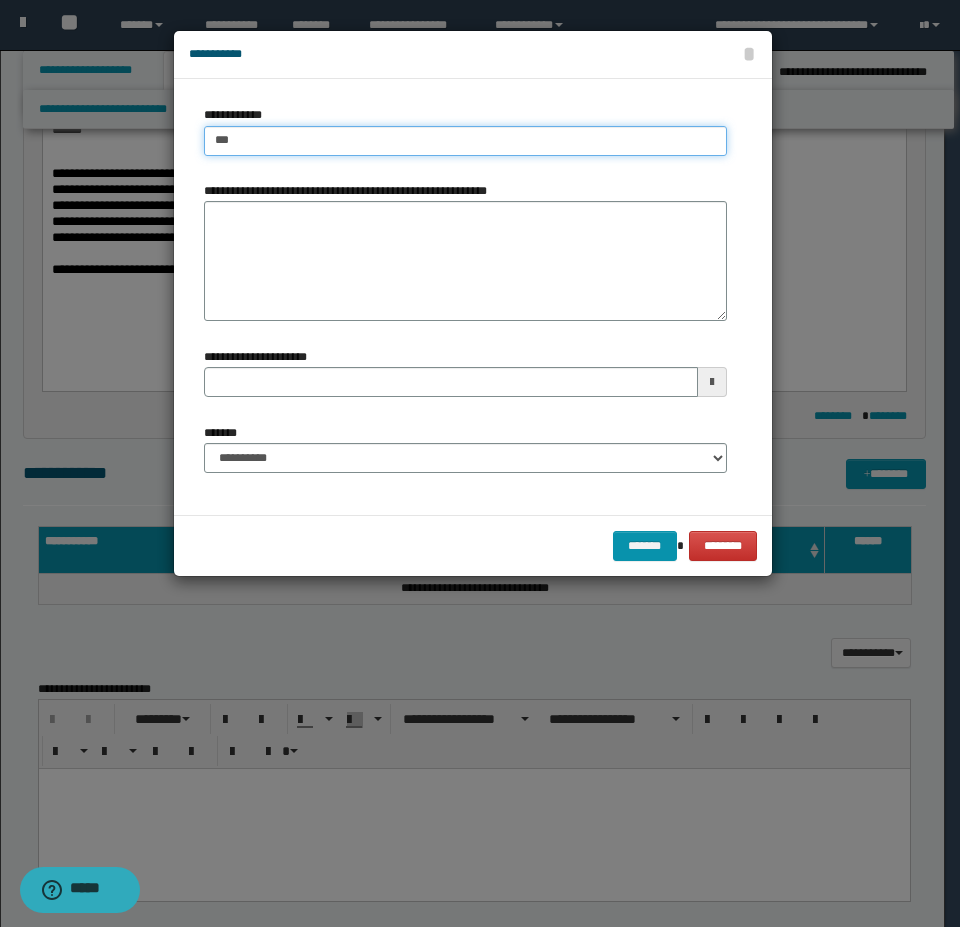 type on "****" 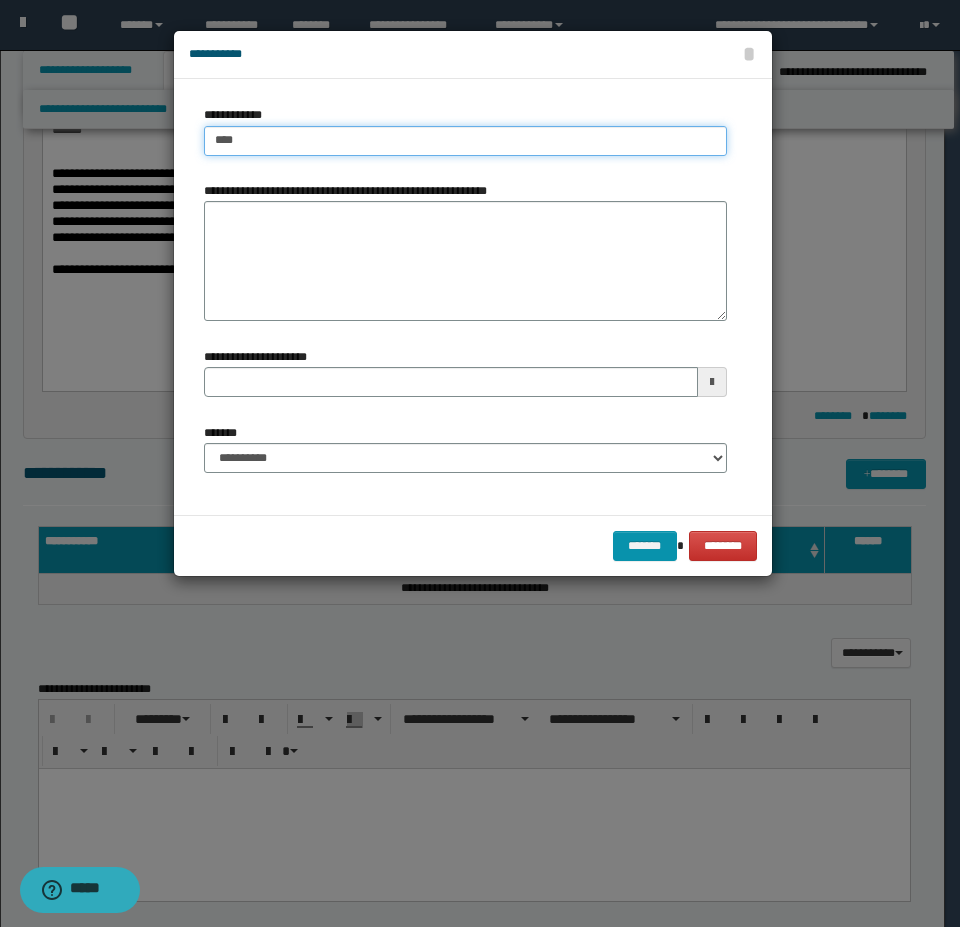 type on "****" 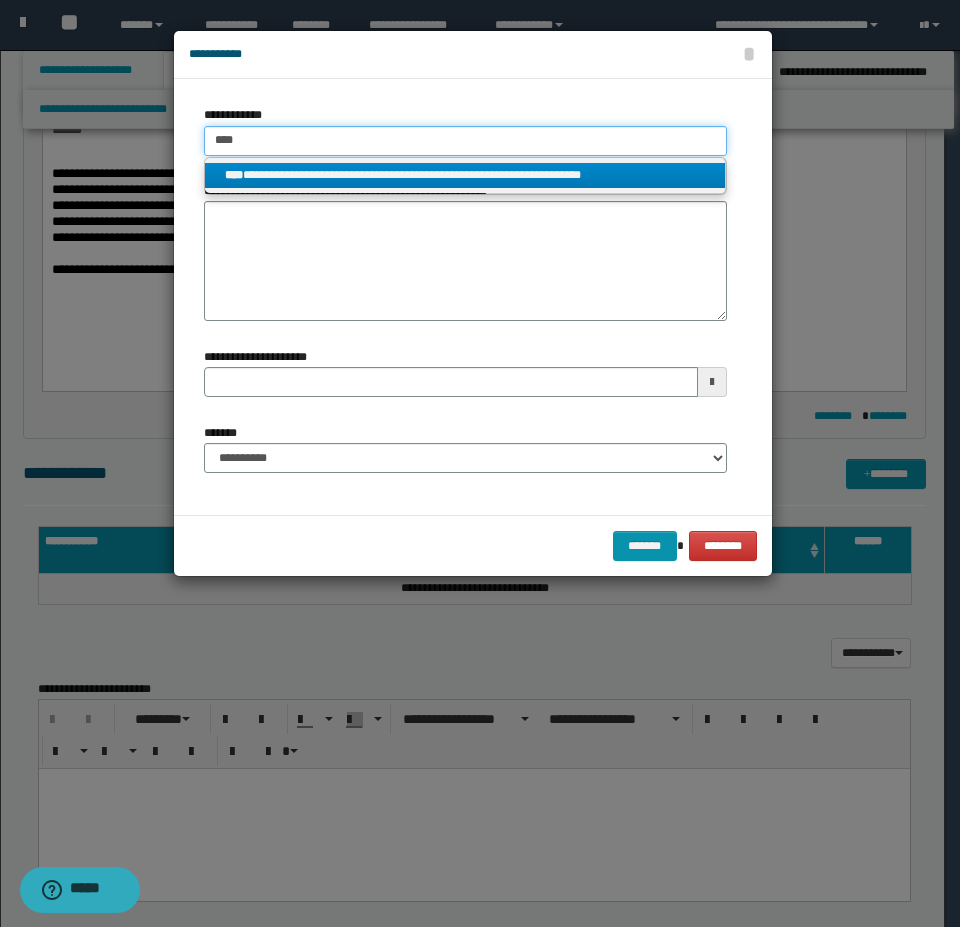 type on "****" 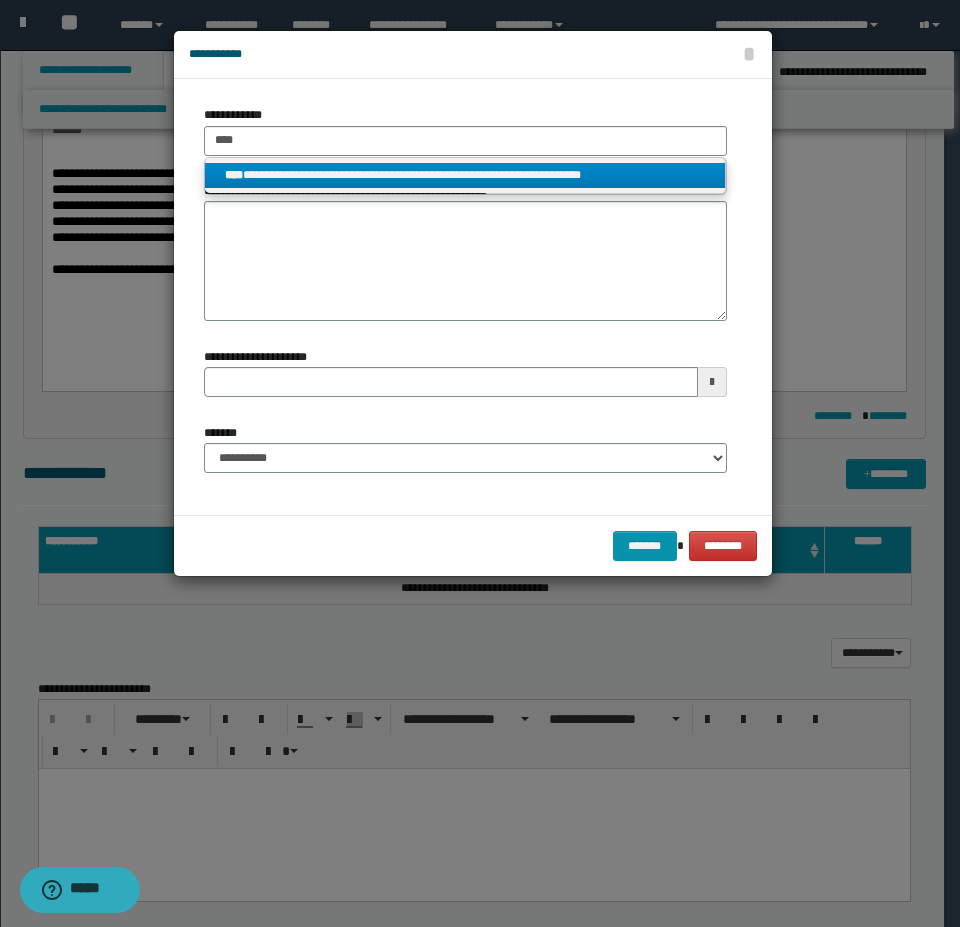 click on "**********" at bounding box center (465, 175) 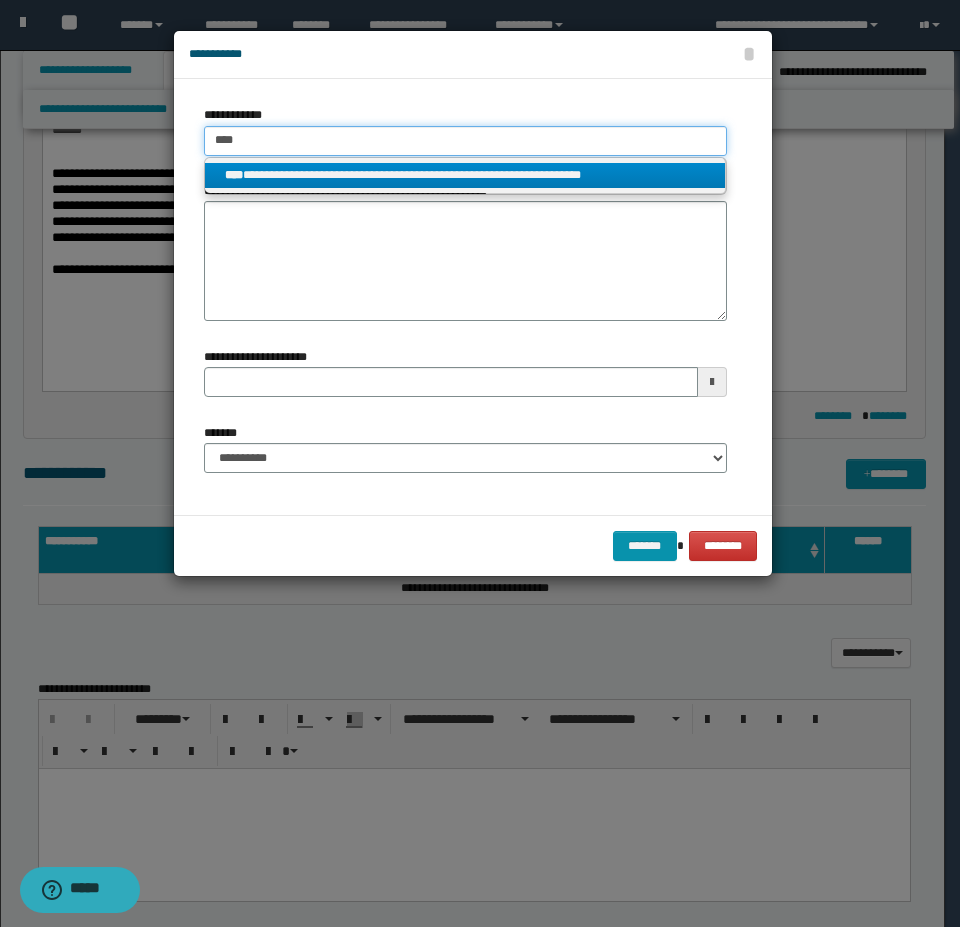 type 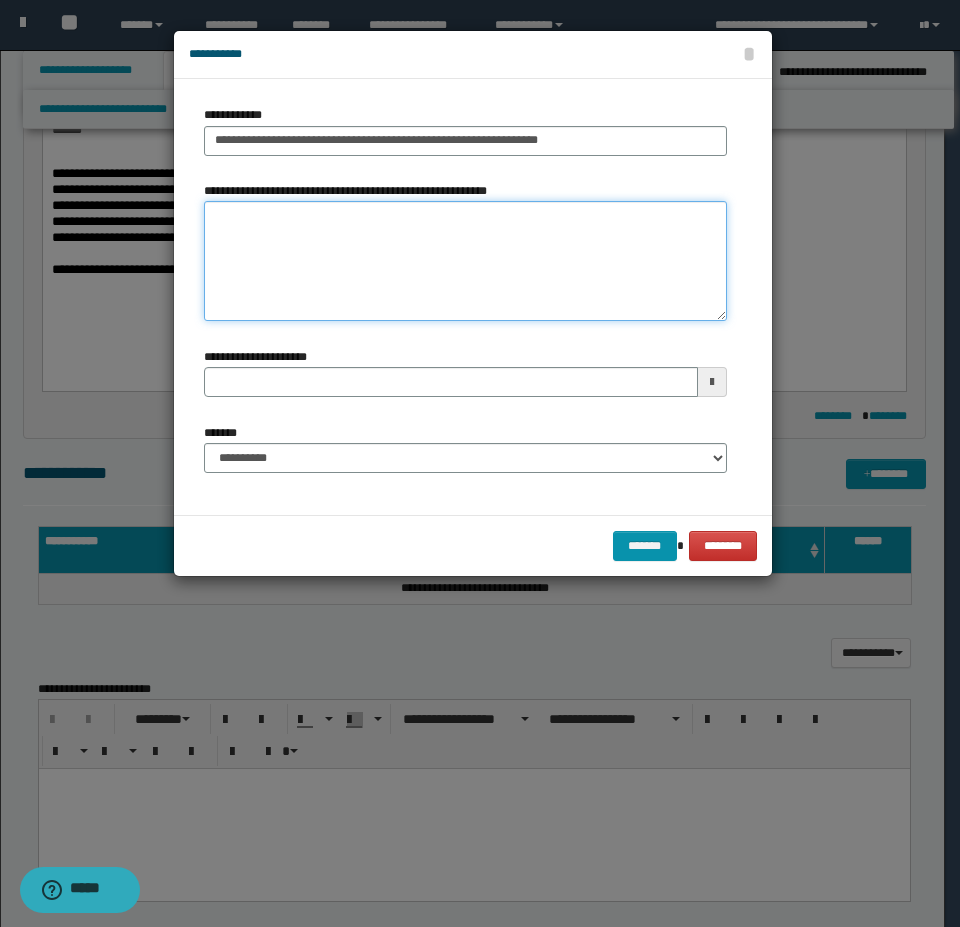 click on "**********" at bounding box center [465, 261] 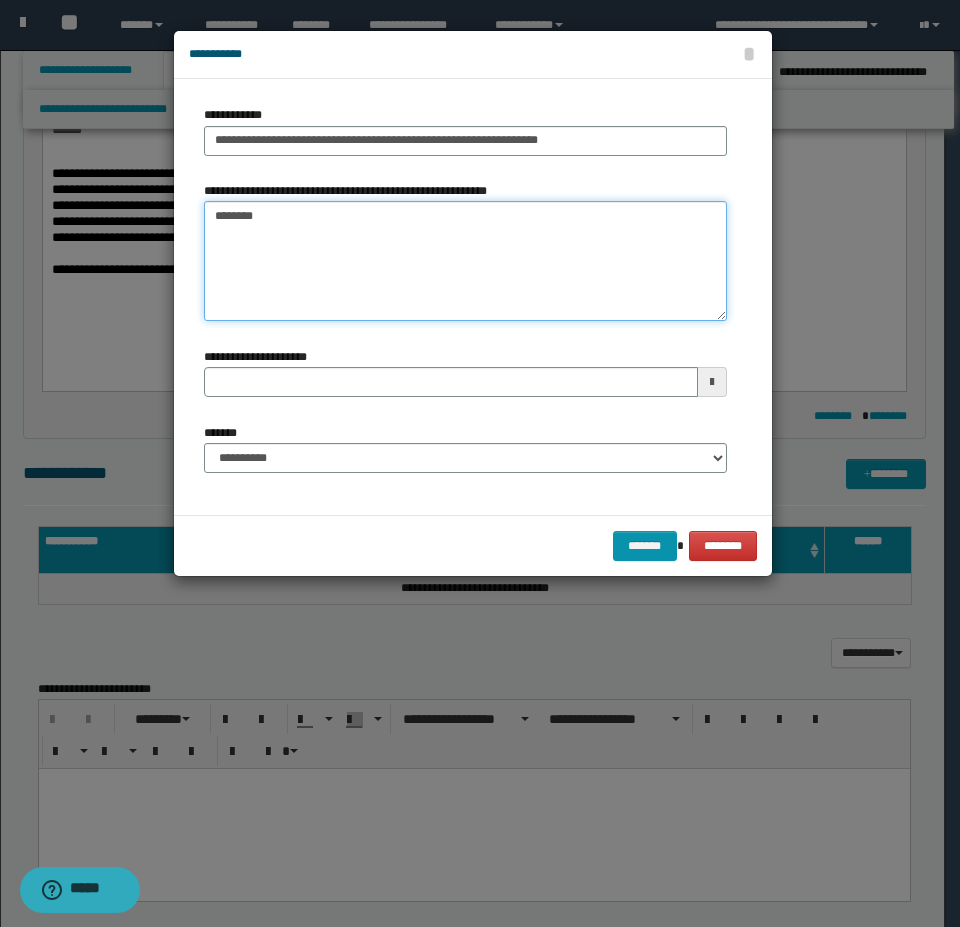 type on "*********" 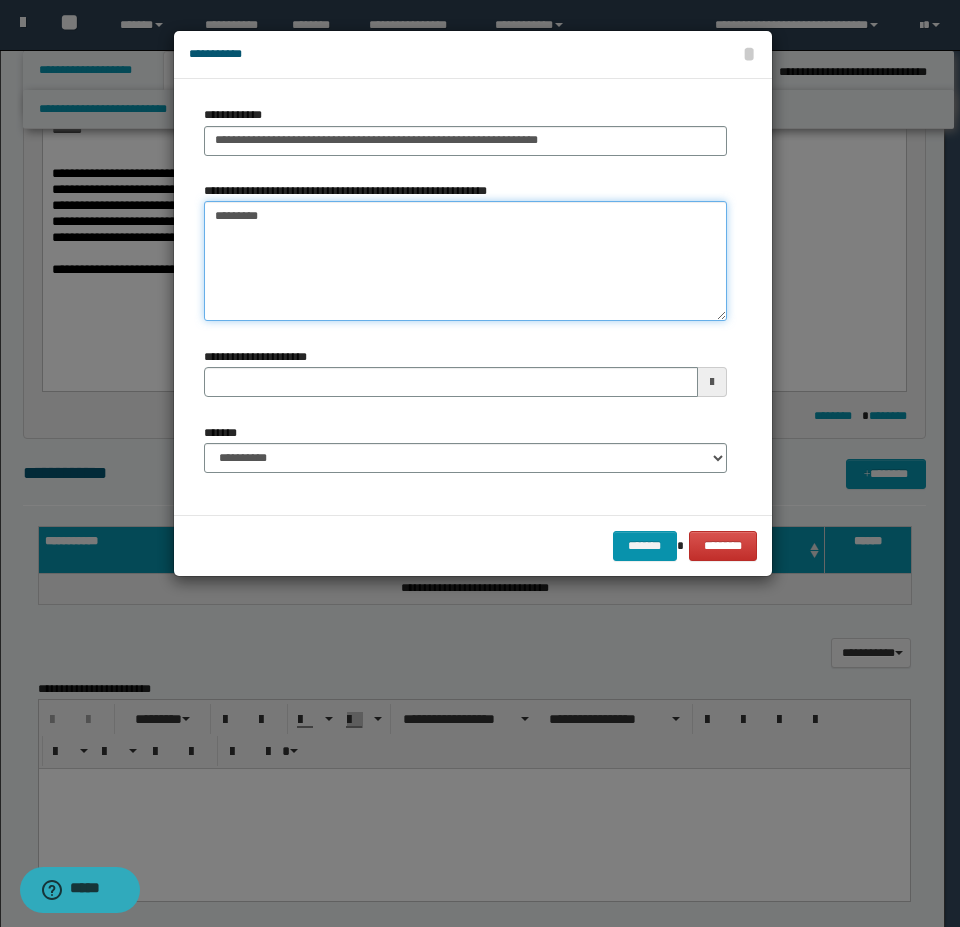 type 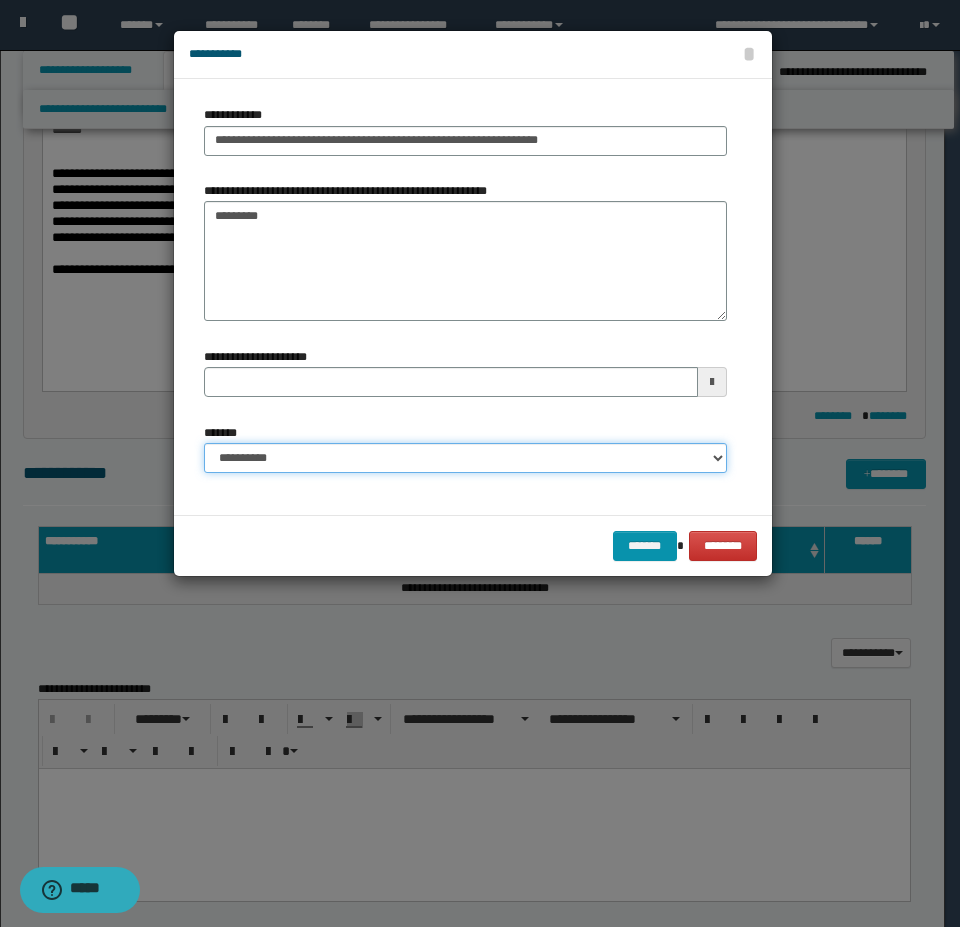 click on "**********" at bounding box center (465, 458) 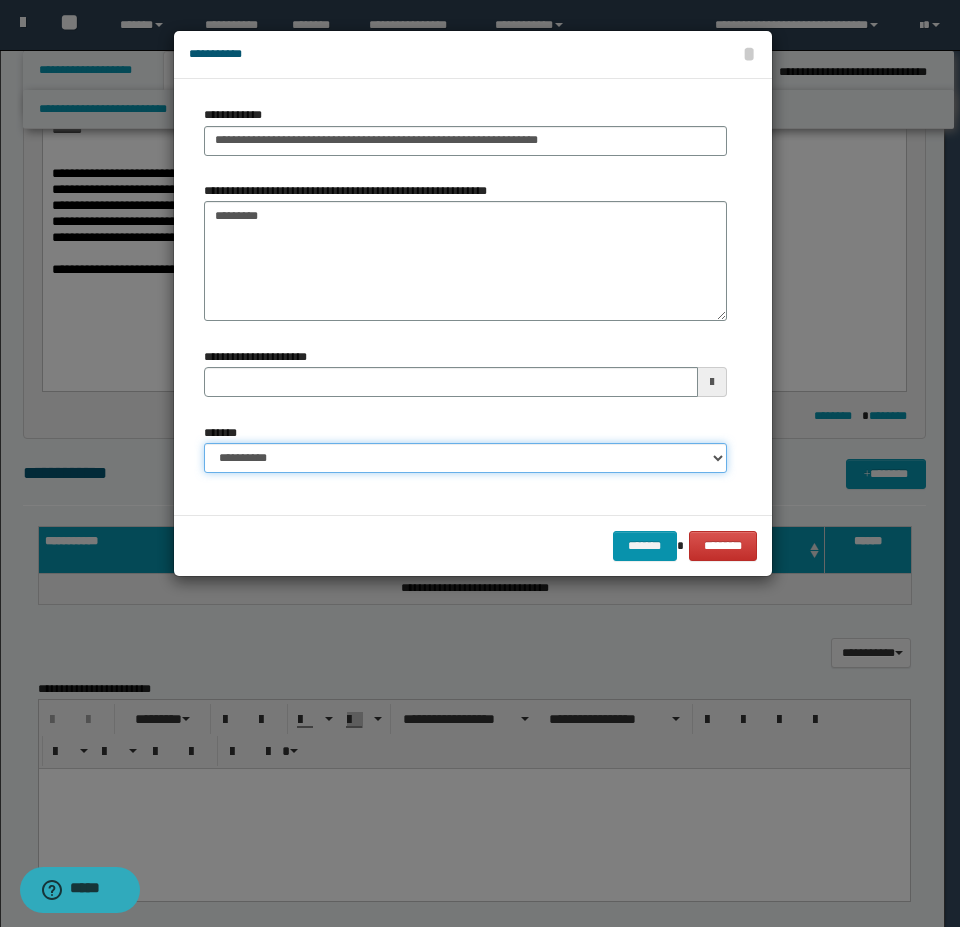 select on "*" 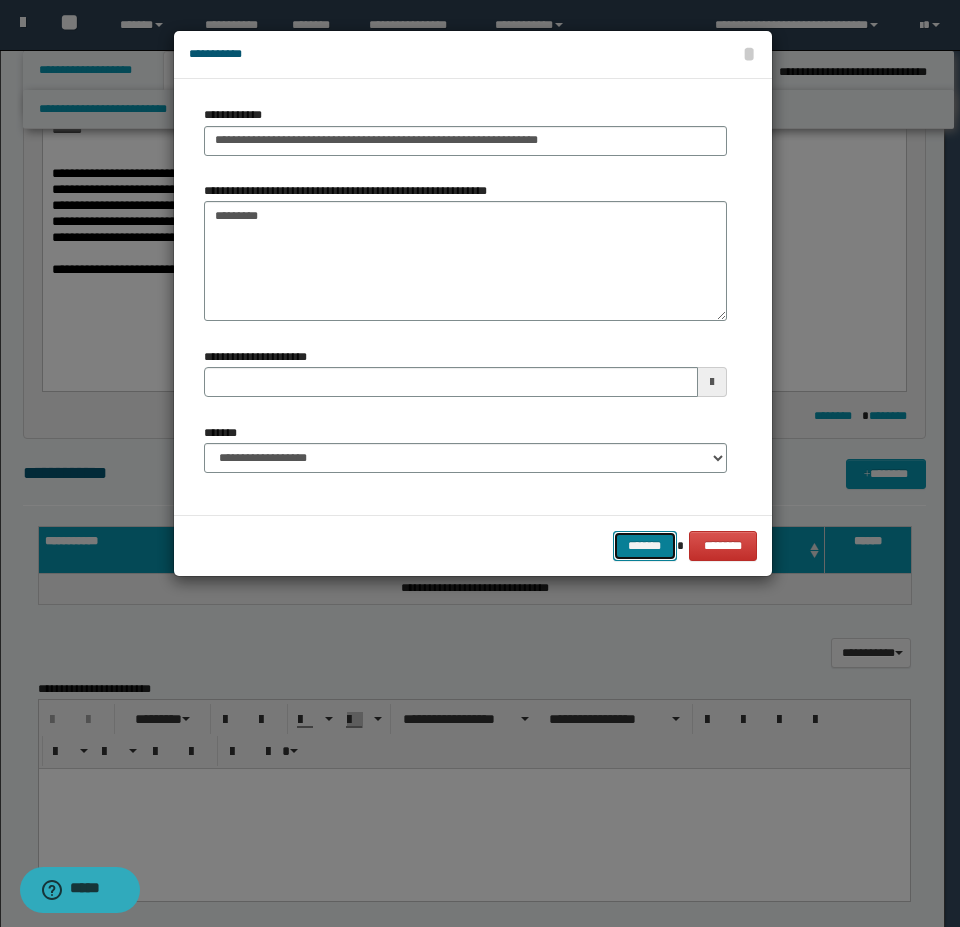 click on "*******" at bounding box center (645, 546) 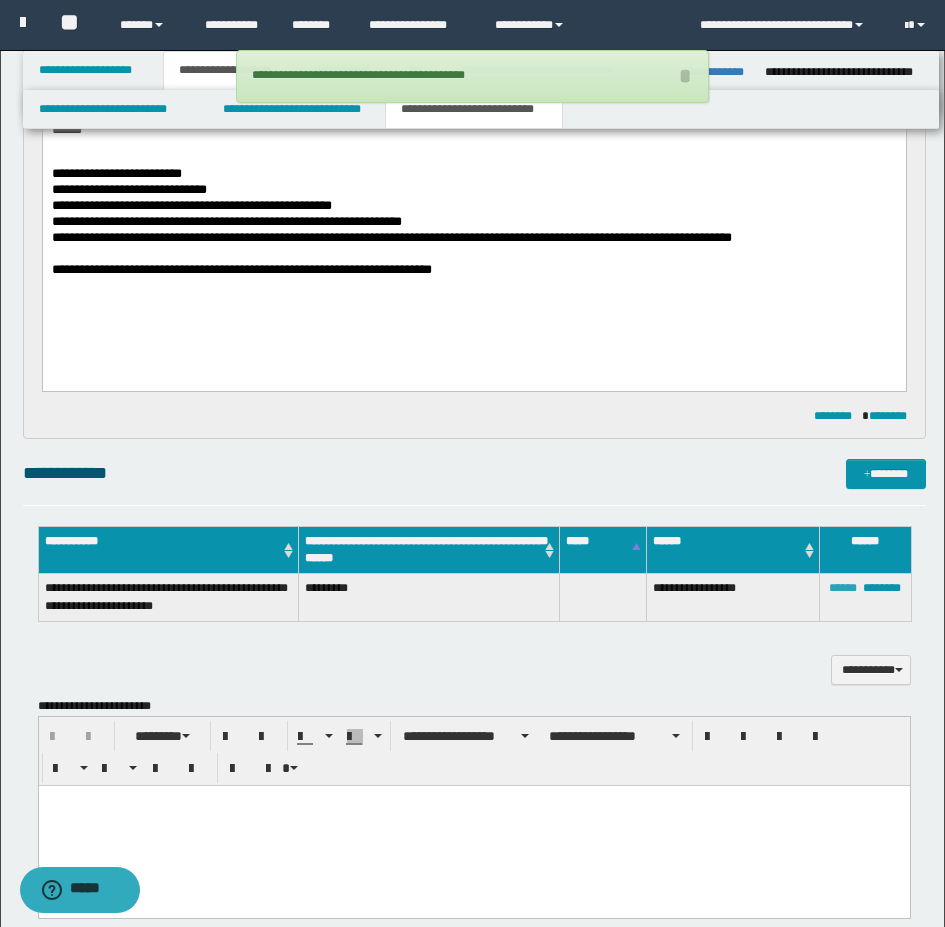 click on "******" at bounding box center (843, 588) 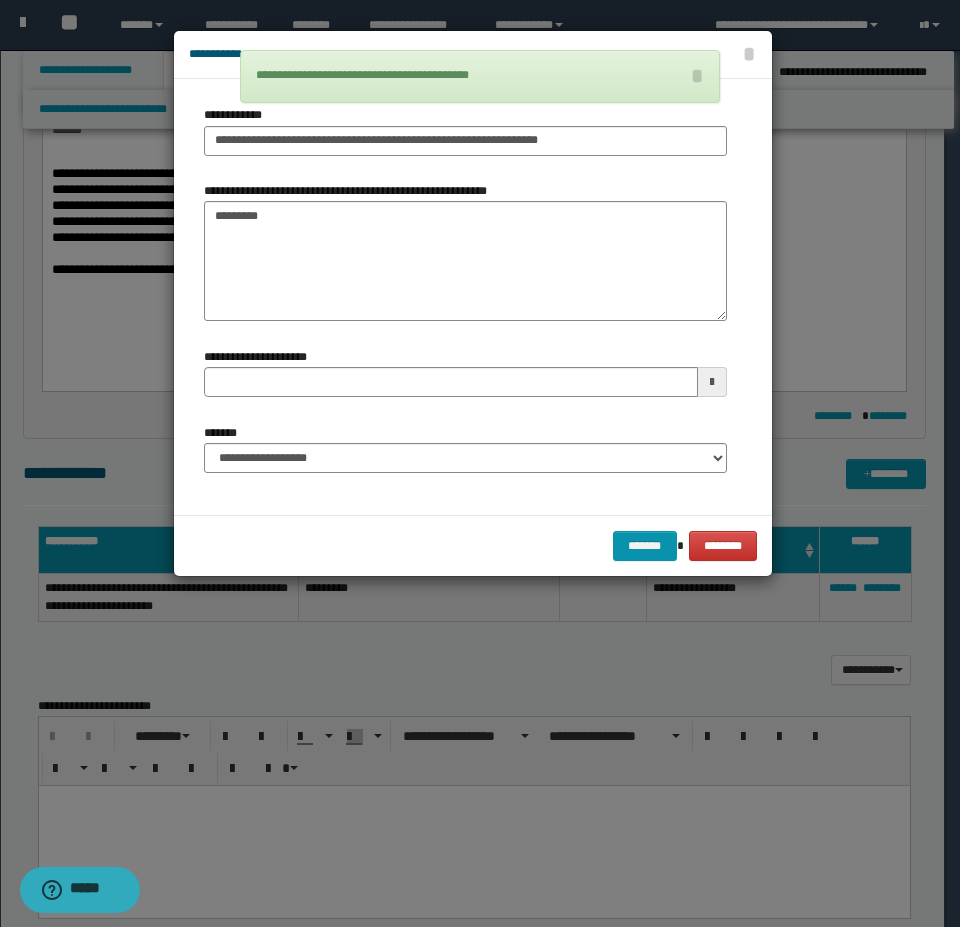 type 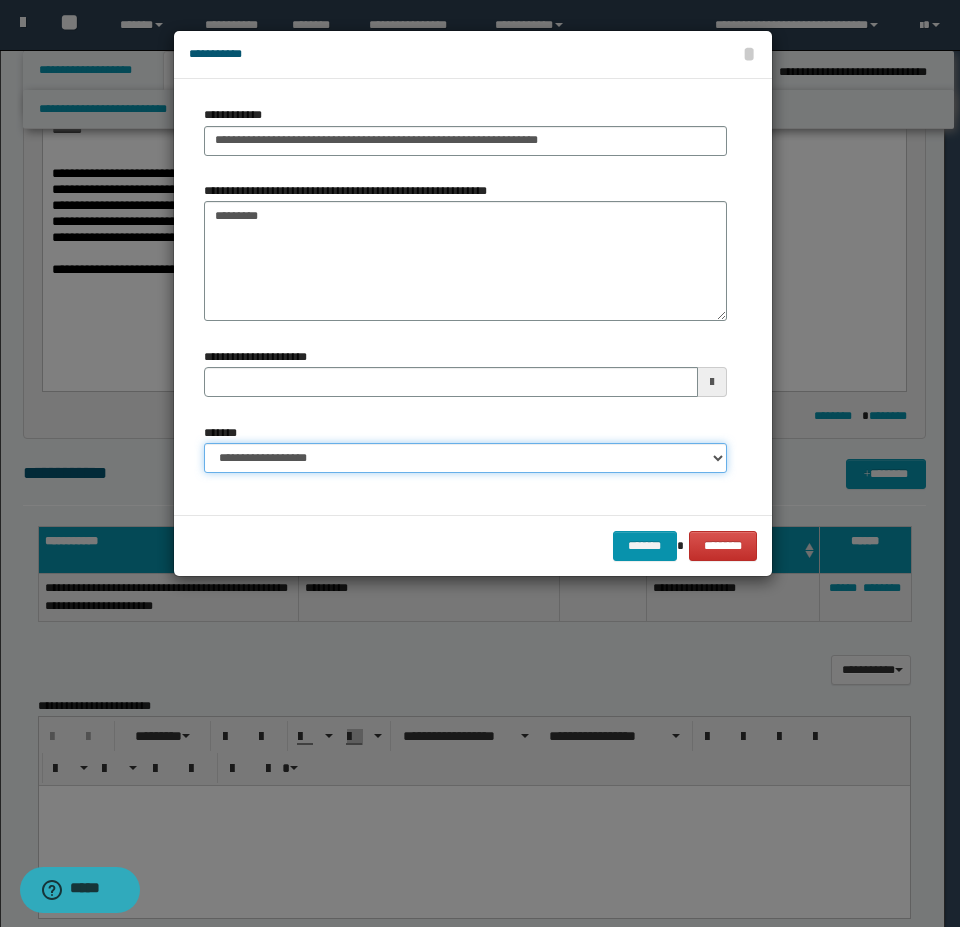 click on "**********" at bounding box center [465, 458] 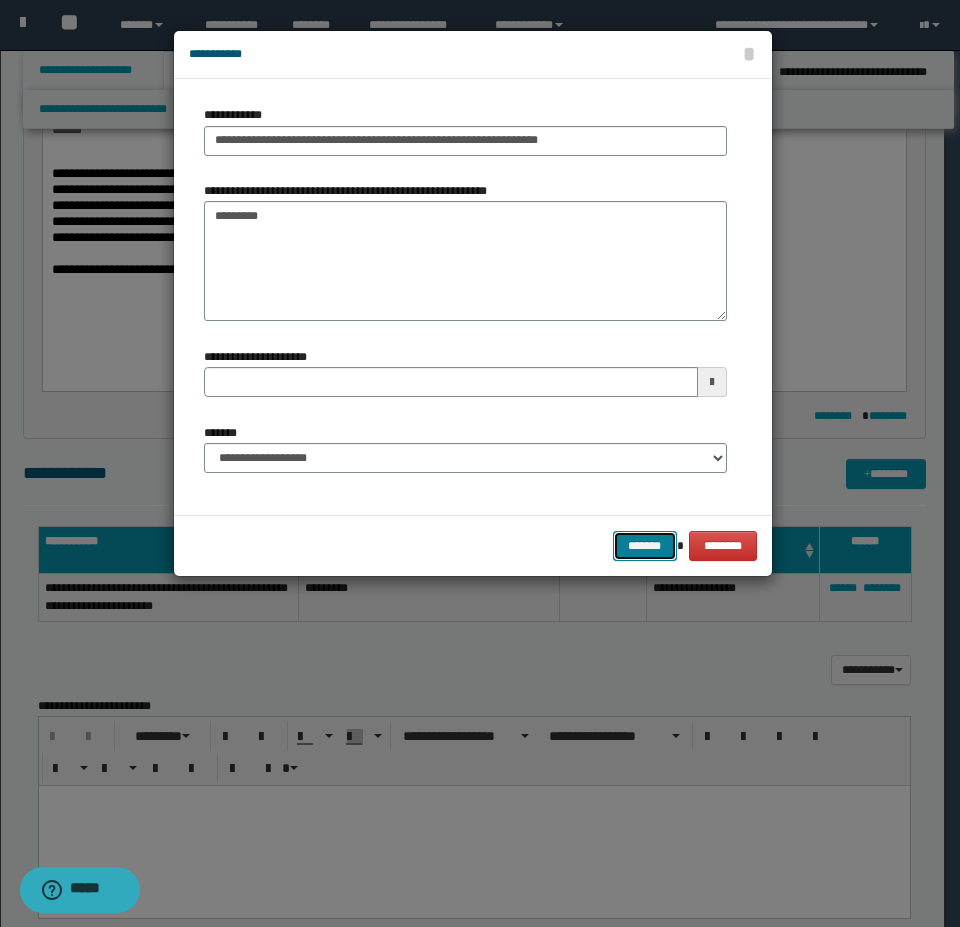 click on "*******" at bounding box center [645, 546] 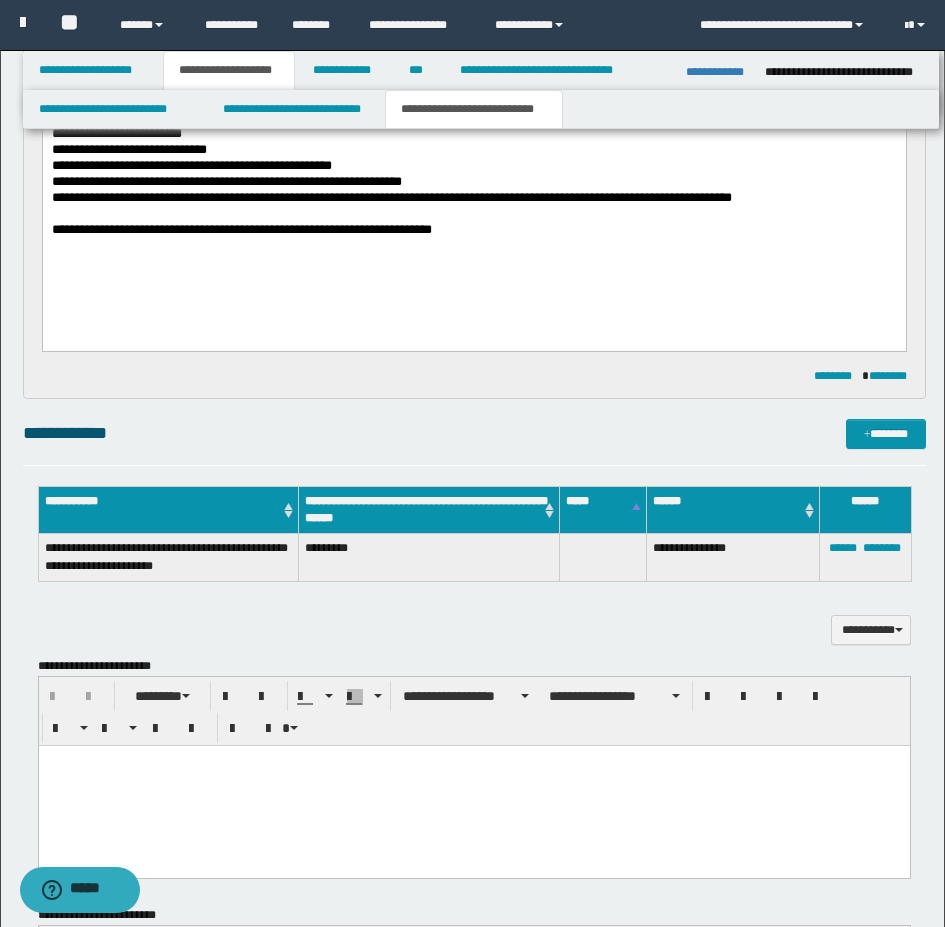 scroll, scrollTop: 500, scrollLeft: 0, axis: vertical 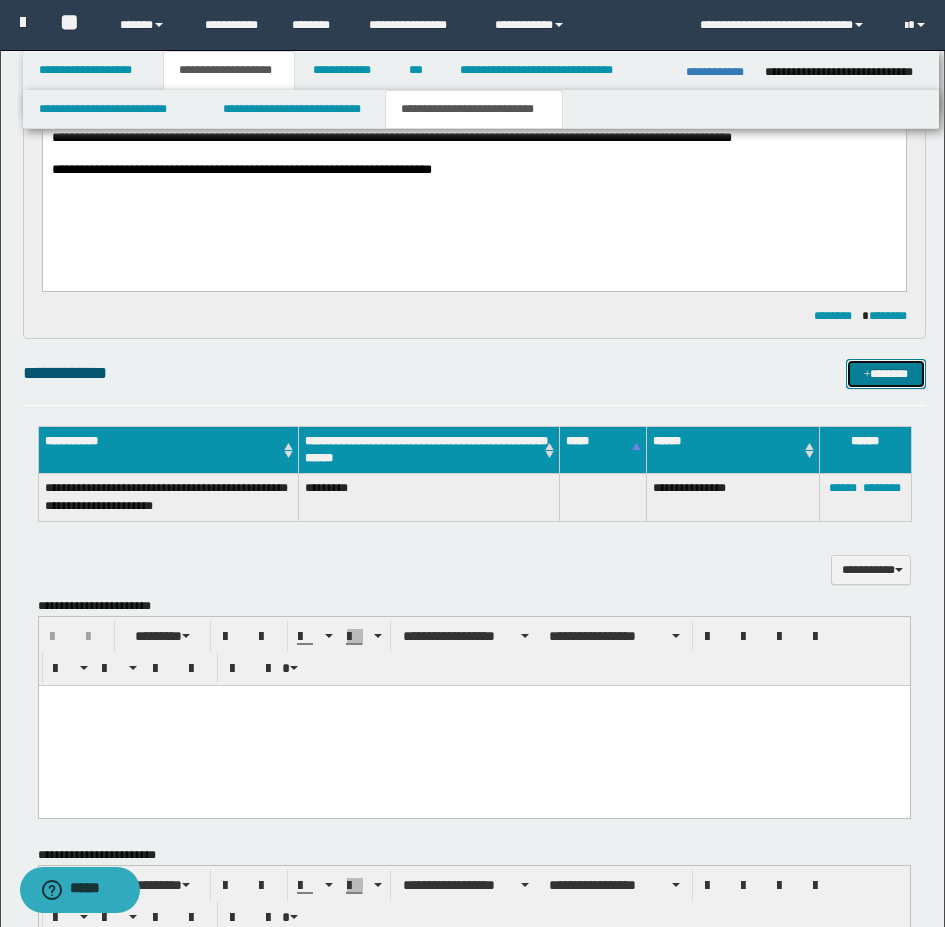 click on "*******" at bounding box center (886, 374) 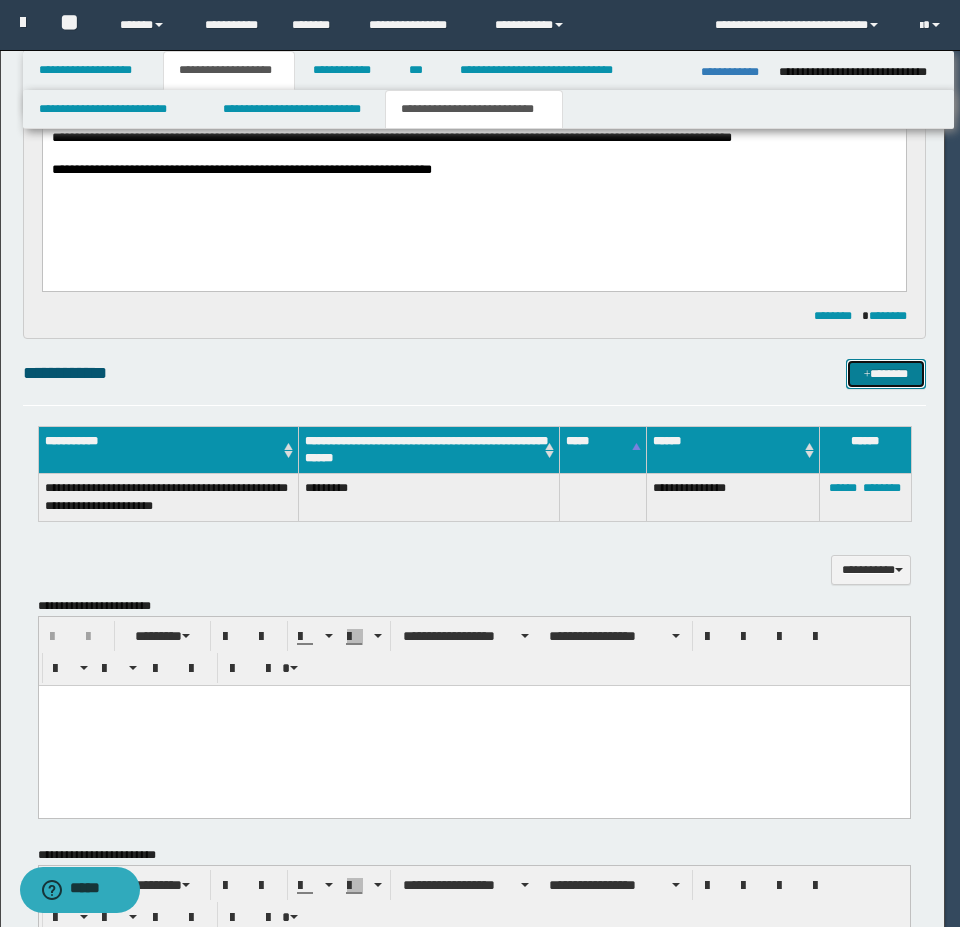 type 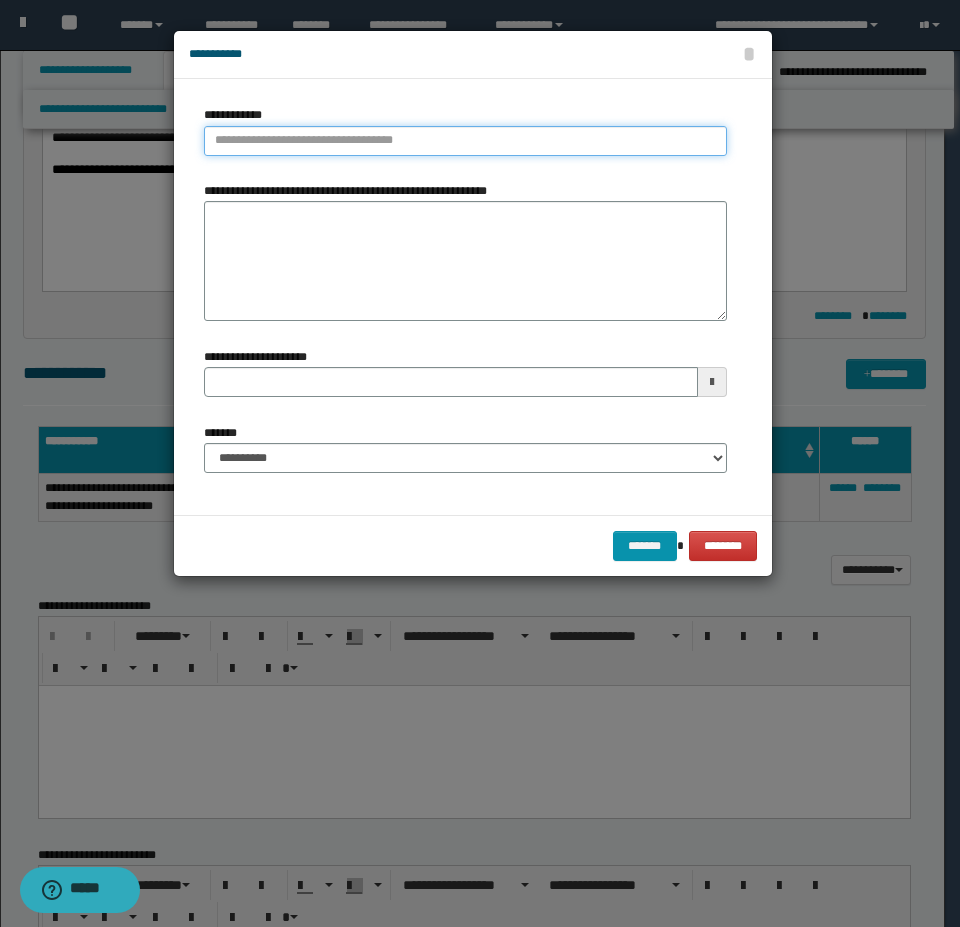 type on "**********" 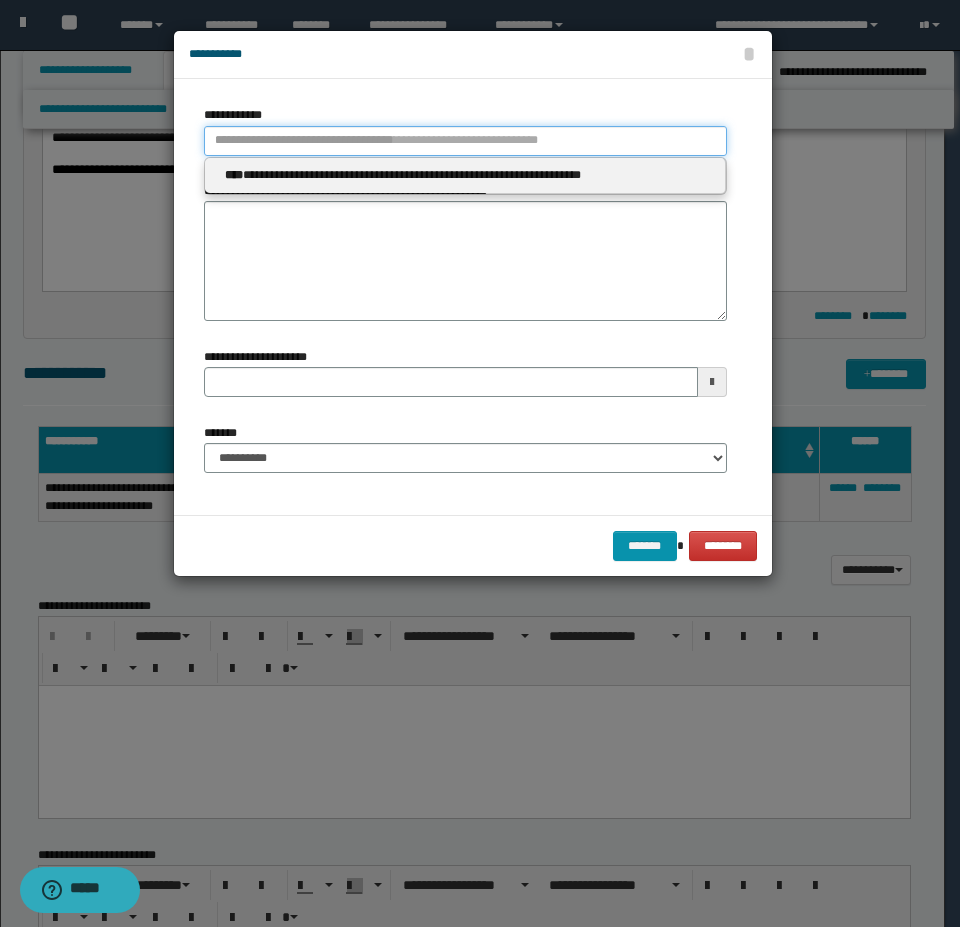 click on "**********" at bounding box center (465, 141) 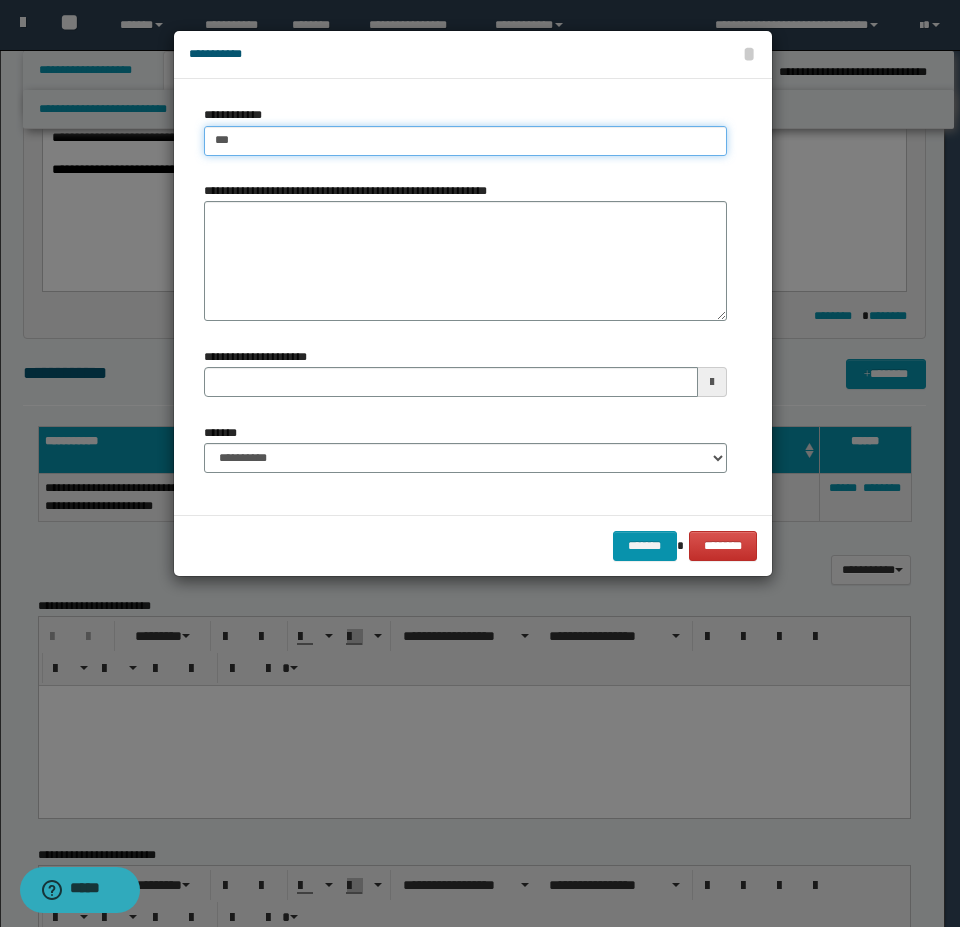 type on "****" 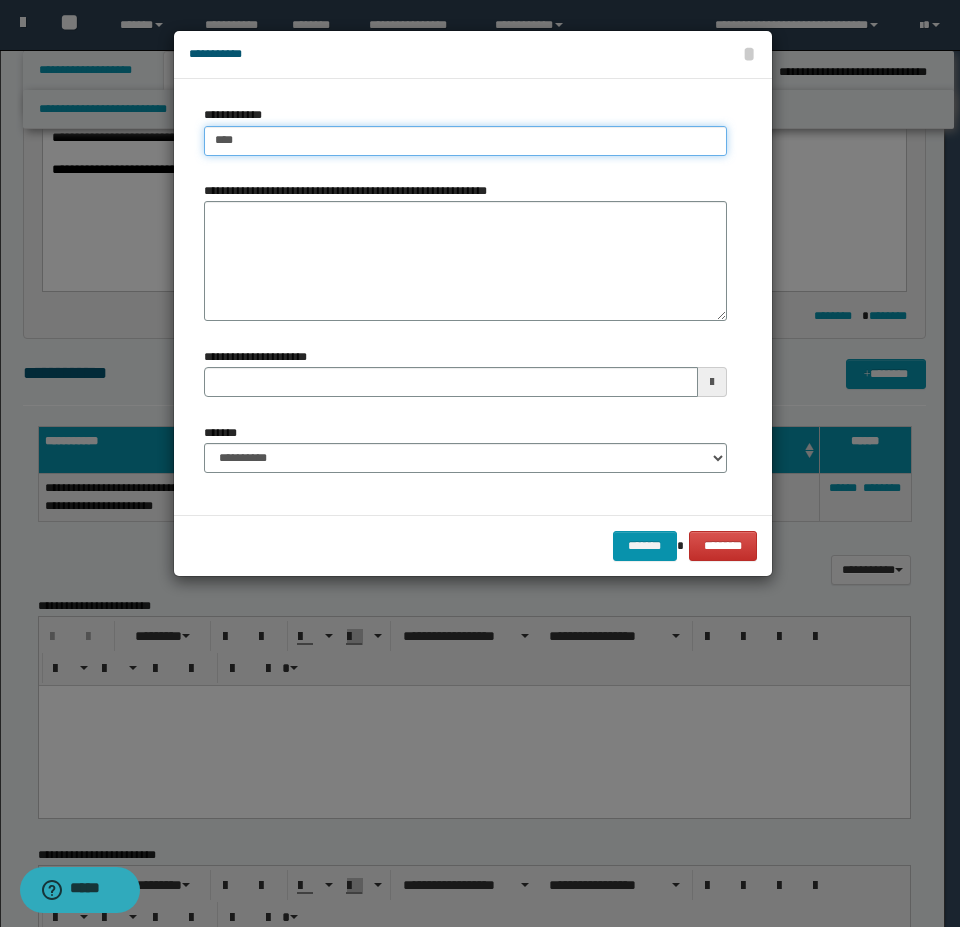 type on "****" 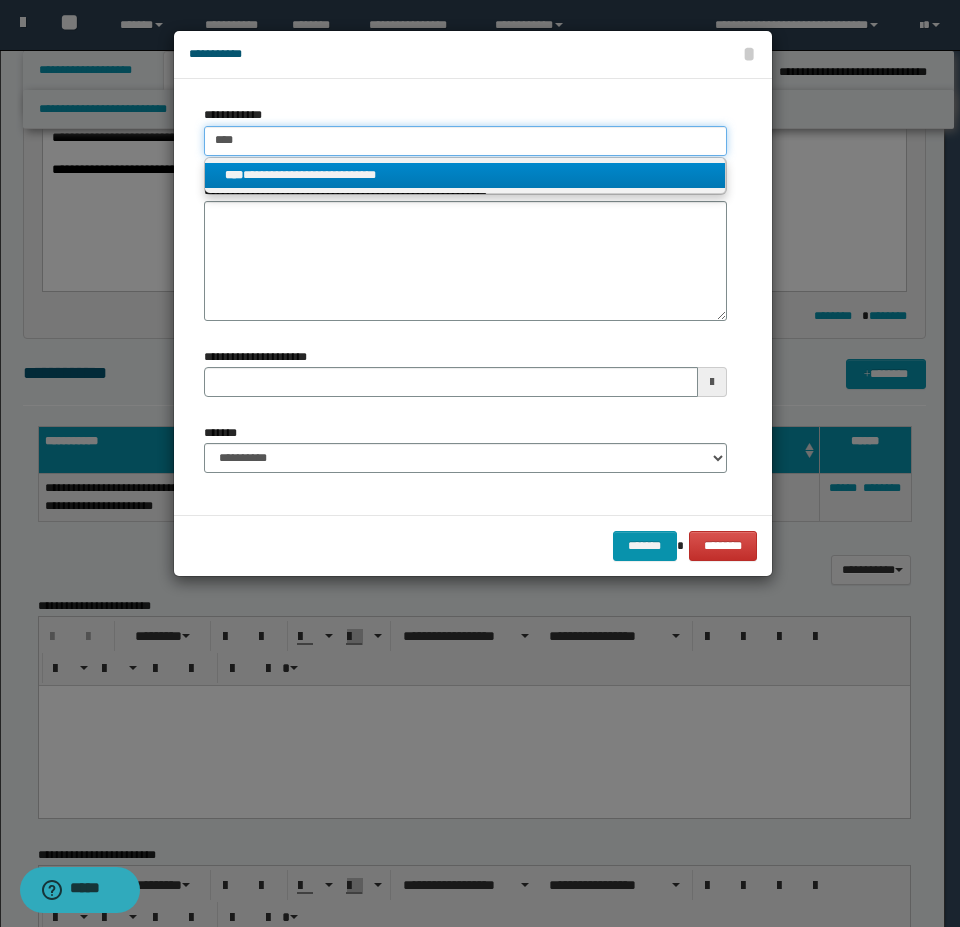 type on "****" 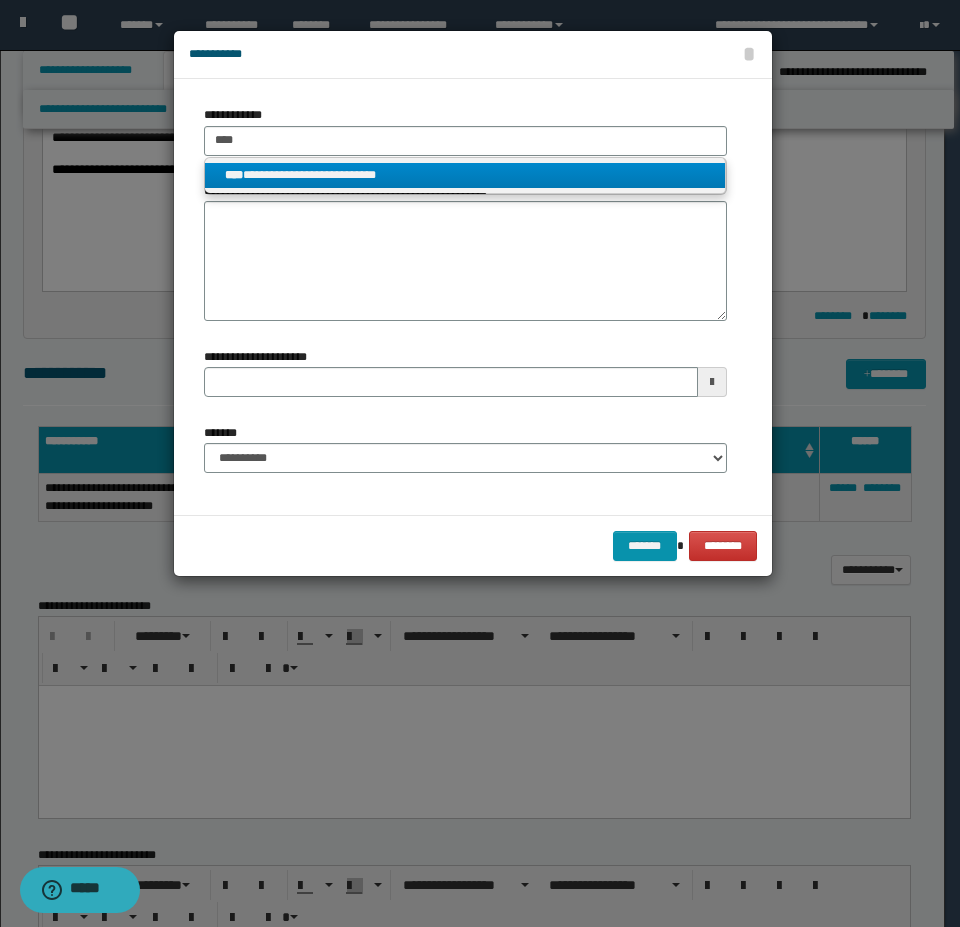click on "**********" at bounding box center [465, 175] 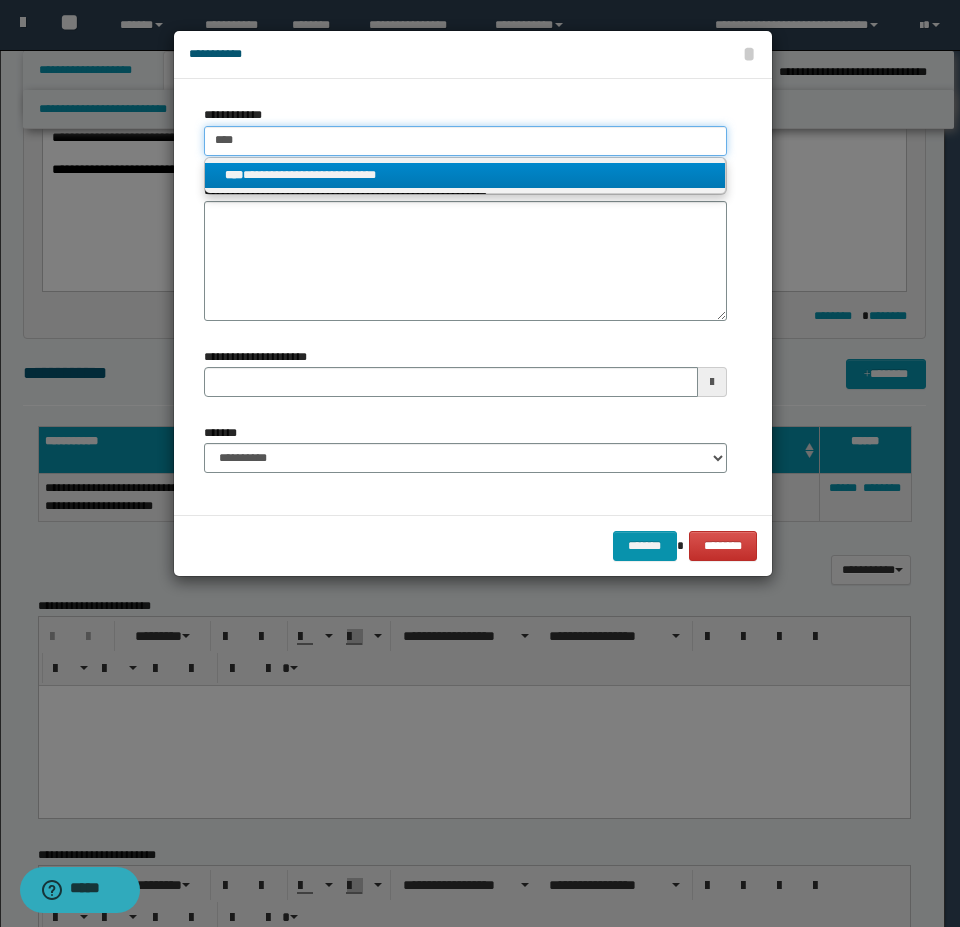 type 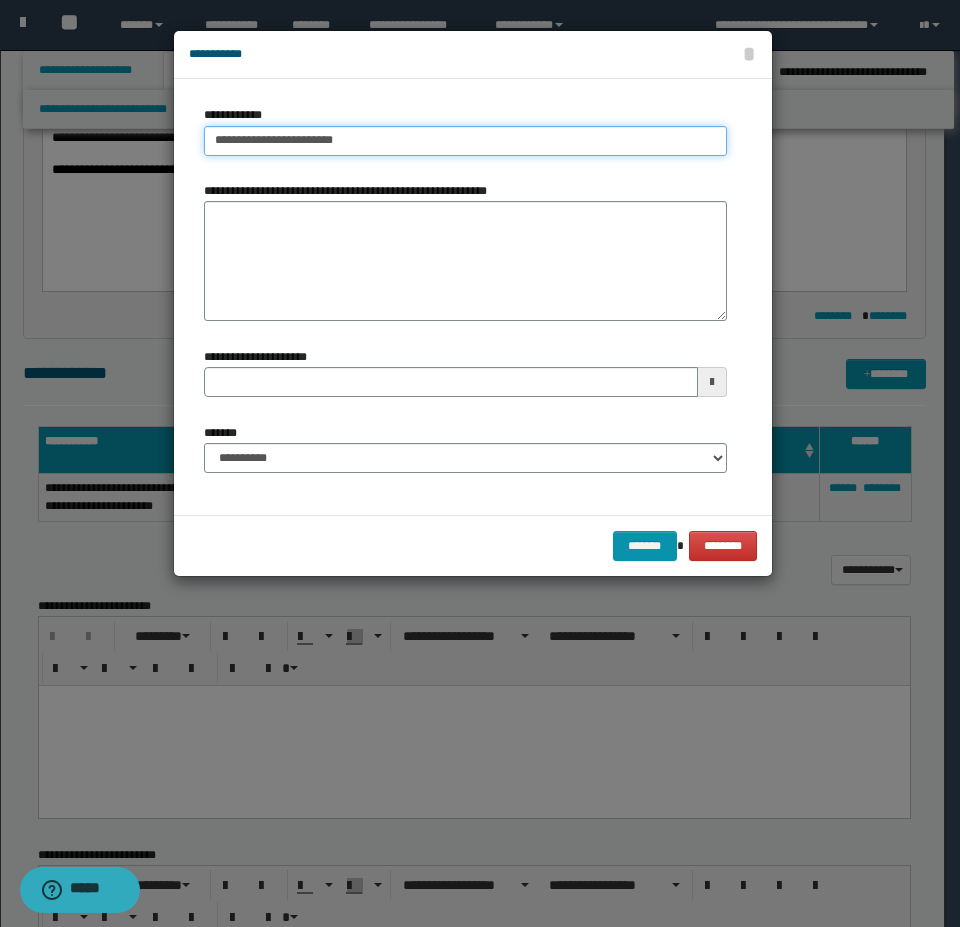 type 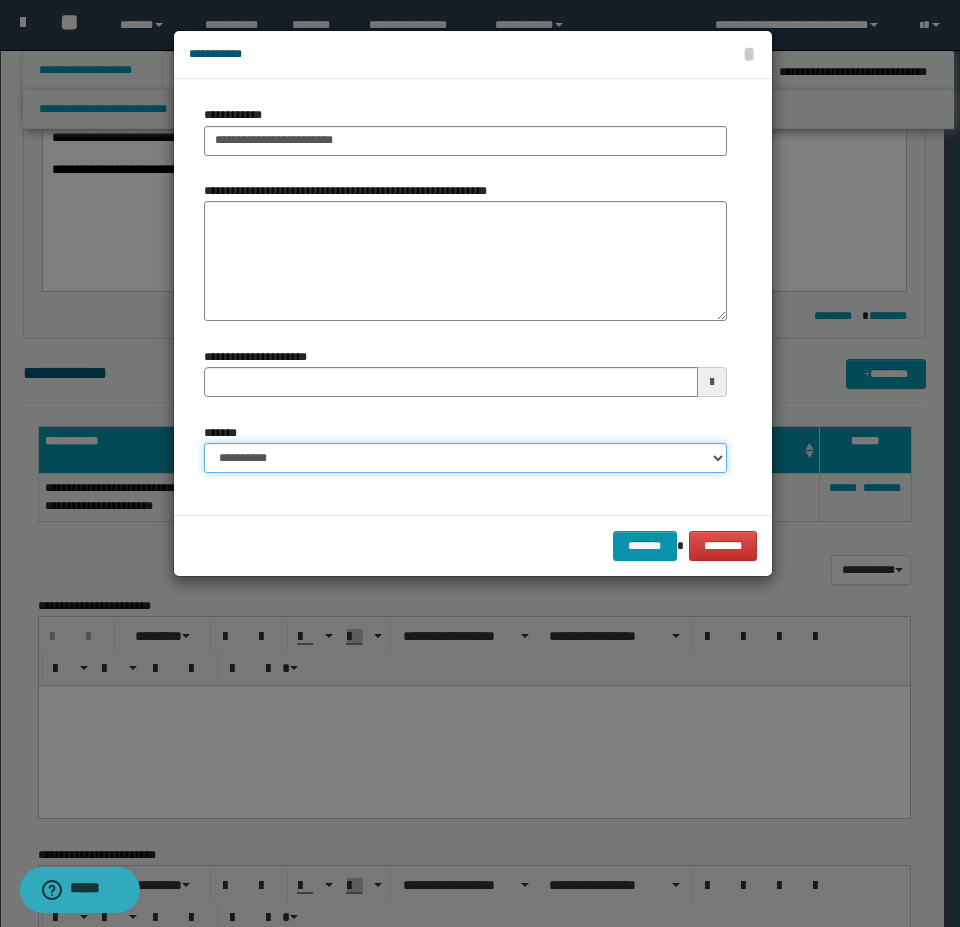 click on "**********" at bounding box center [465, 458] 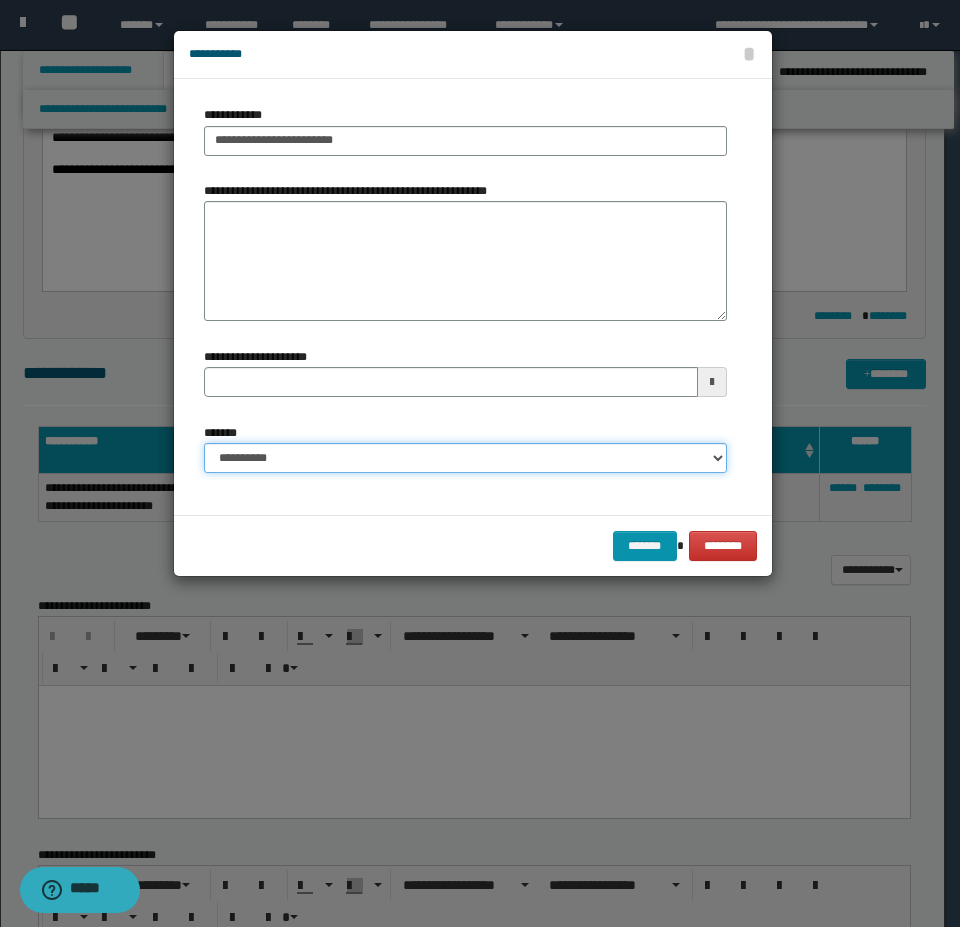 select on "*" 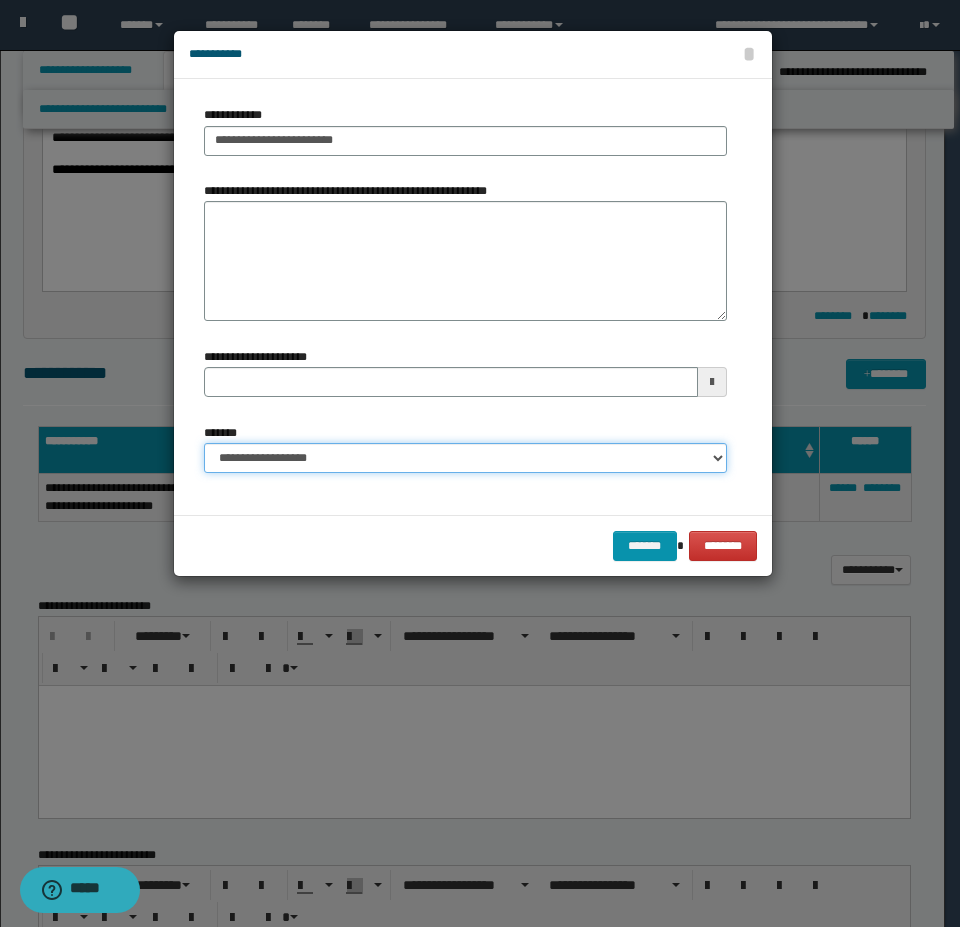 type 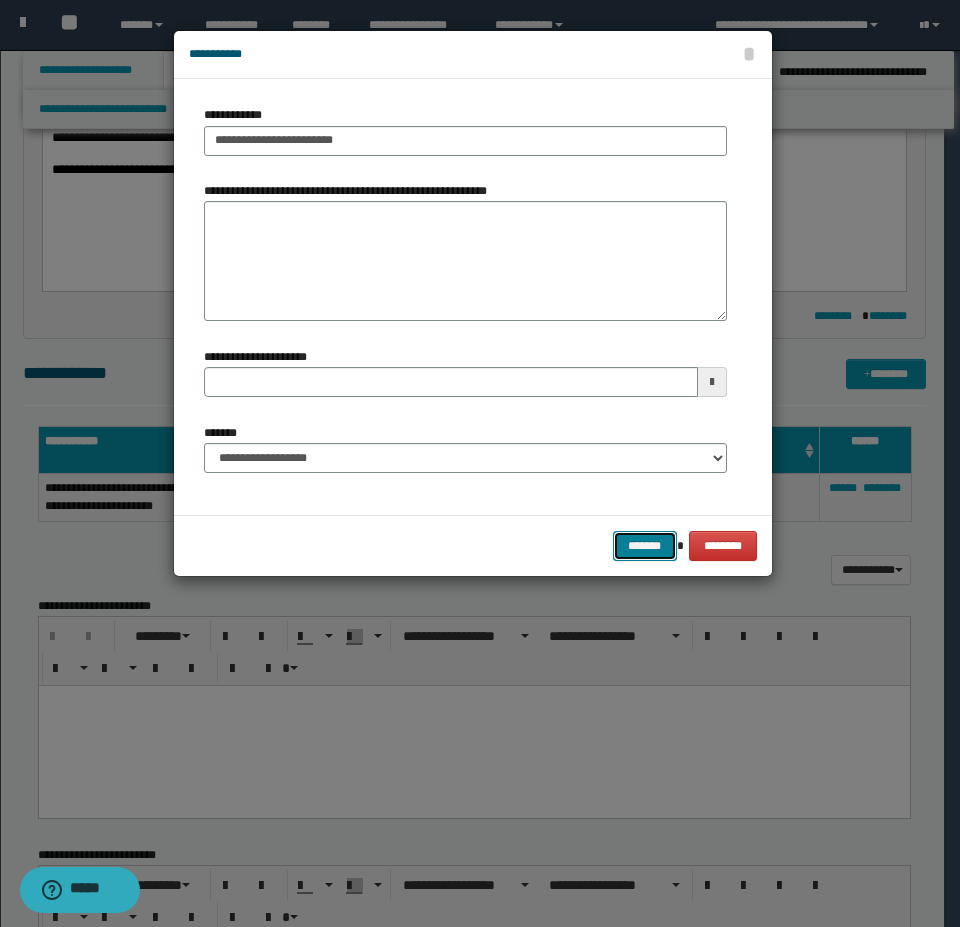 click on "*******" at bounding box center [645, 546] 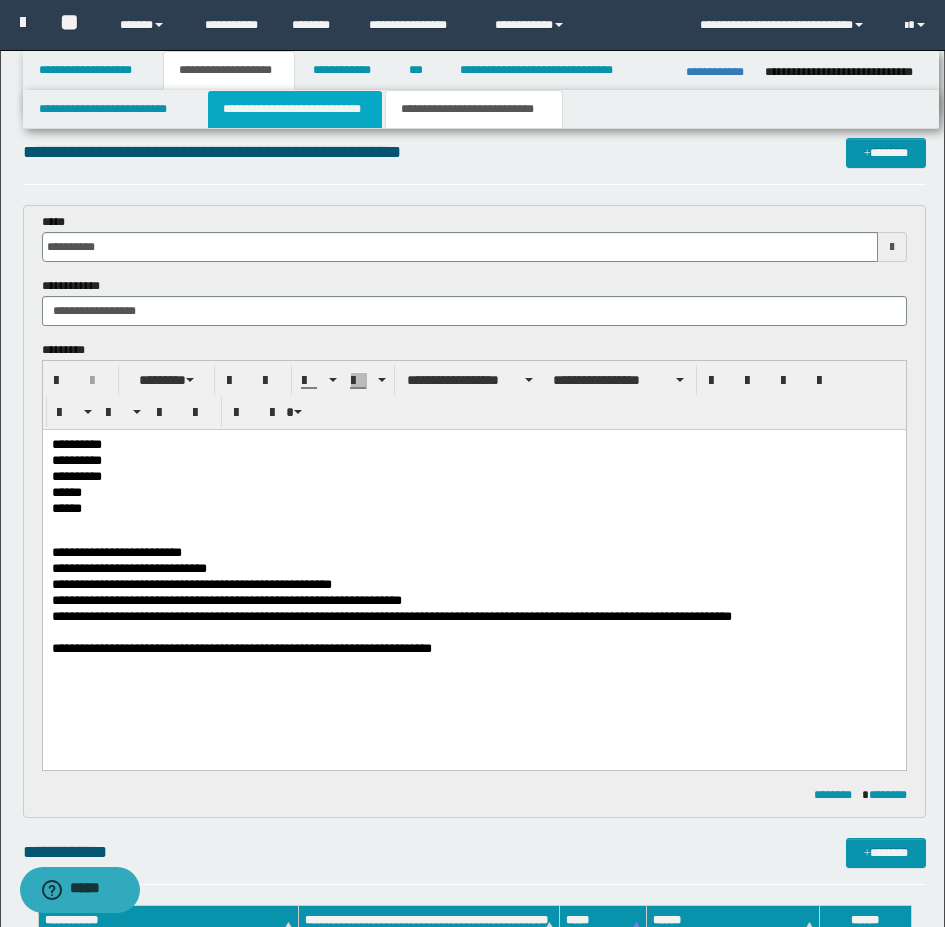 scroll, scrollTop: 0, scrollLeft: 0, axis: both 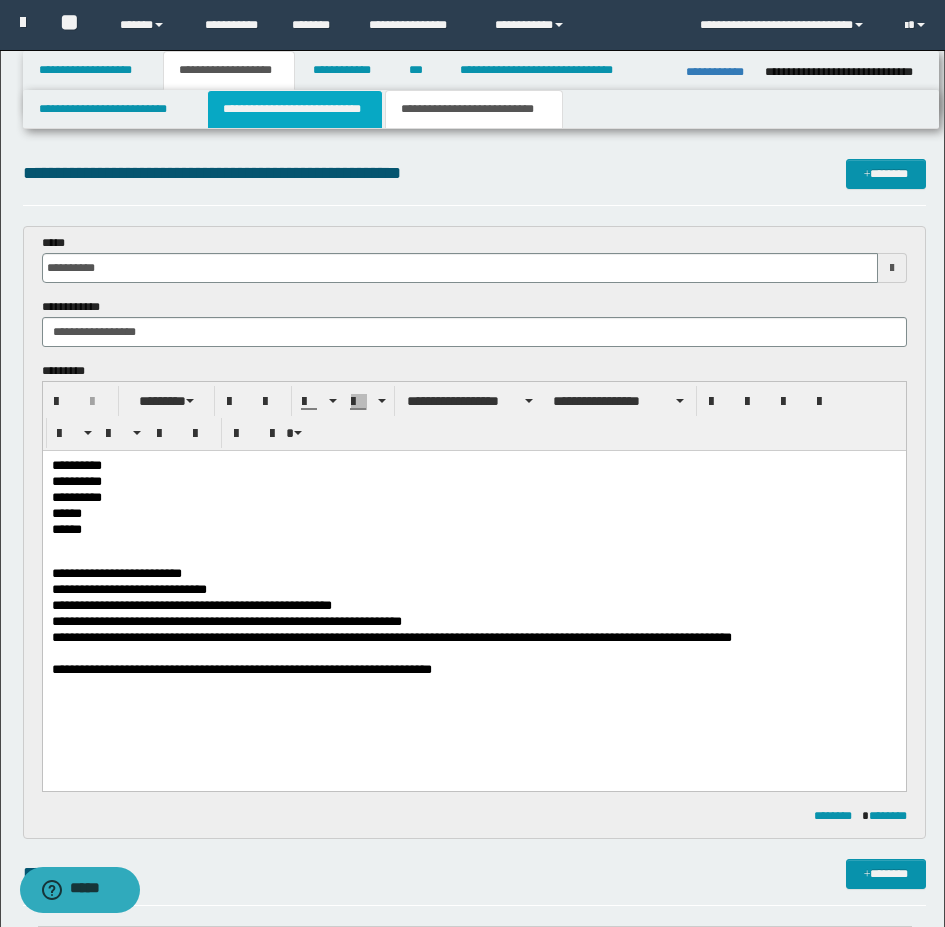 click on "**********" at bounding box center [295, 109] 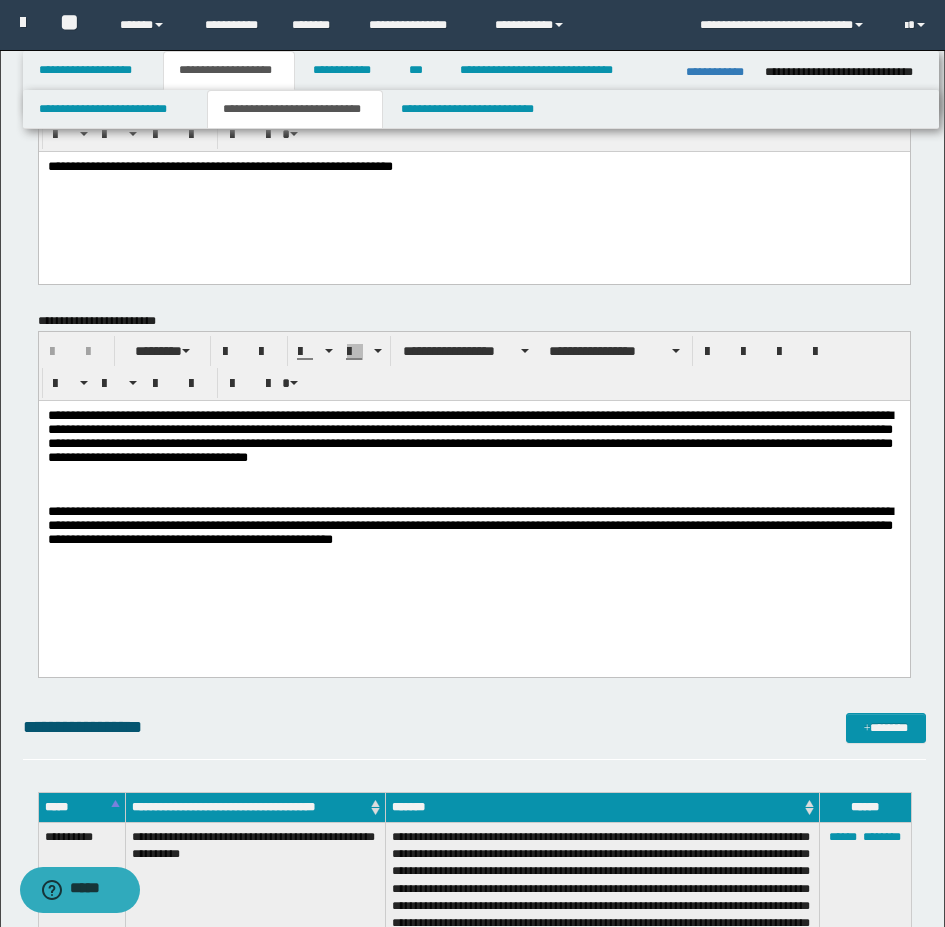 scroll, scrollTop: 0, scrollLeft: 0, axis: both 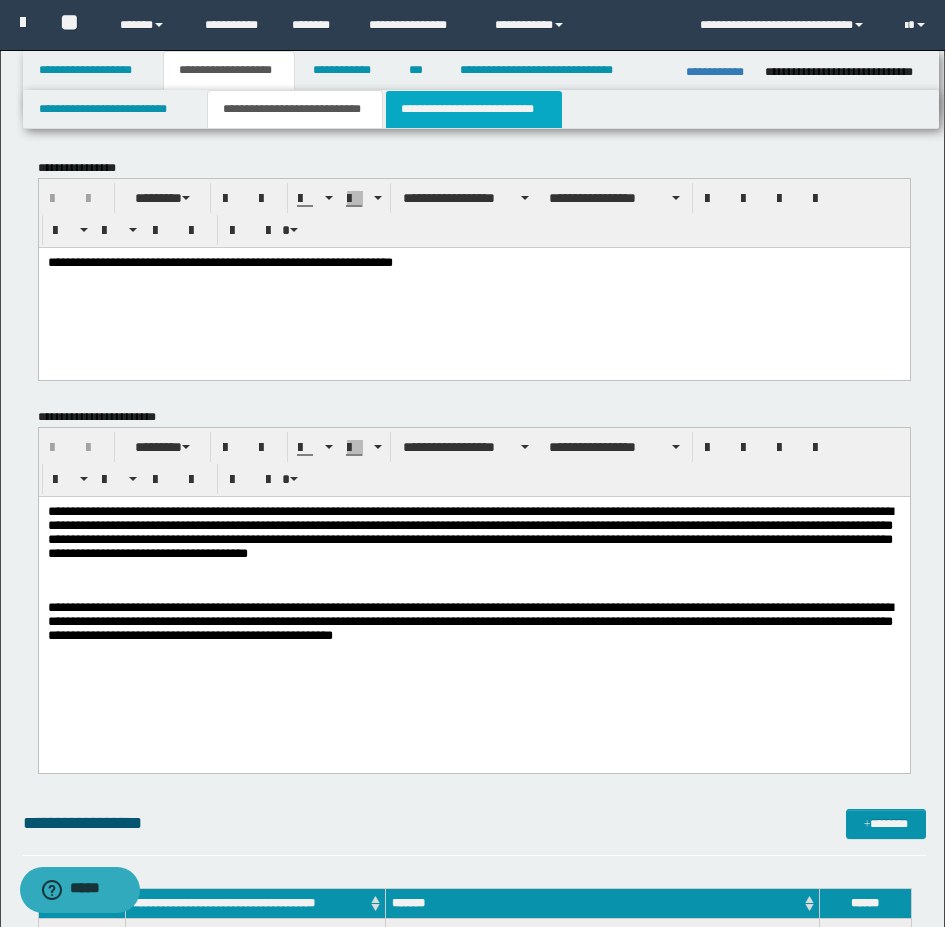 click on "**********" at bounding box center [474, 109] 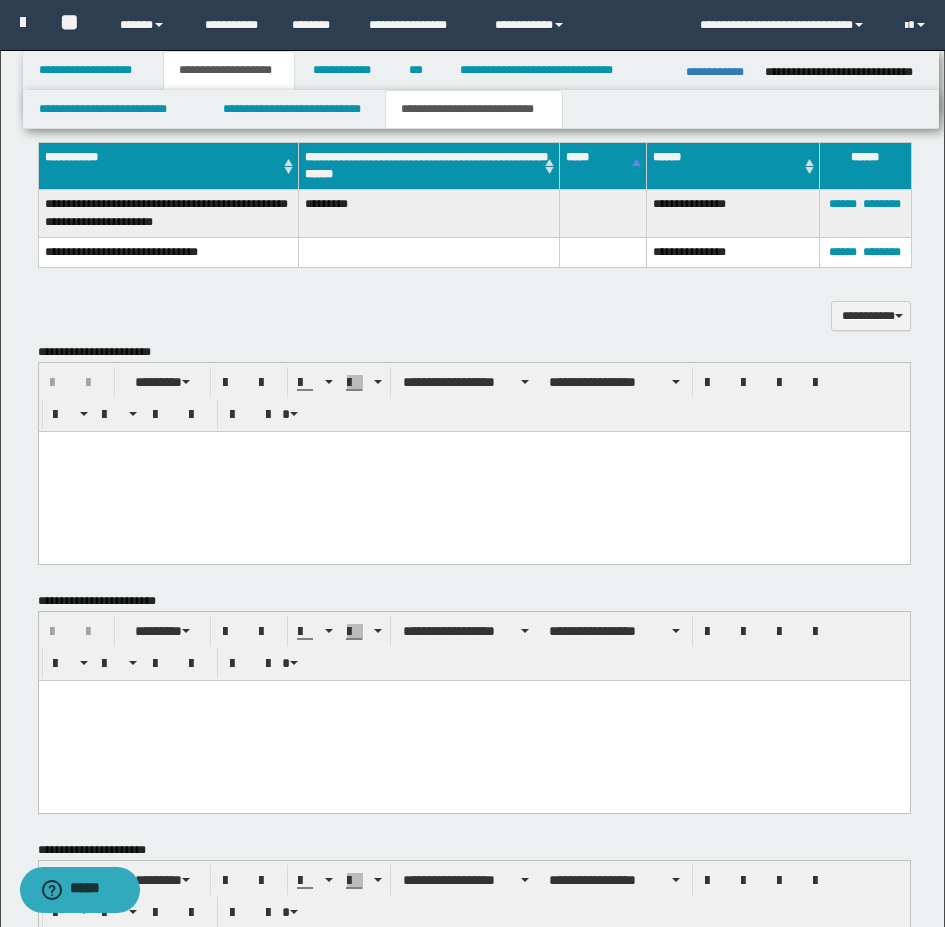scroll, scrollTop: 900, scrollLeft: 0, axis: vertical 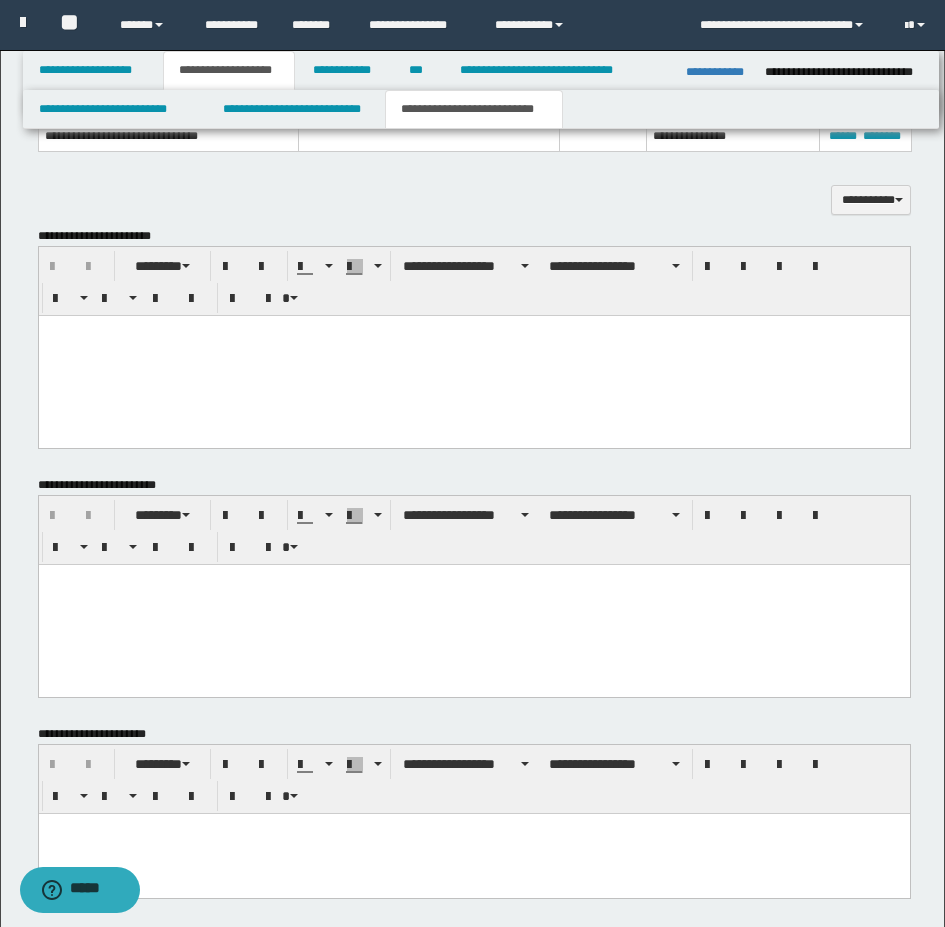 click on "**********" at bounding box center [474, 281] 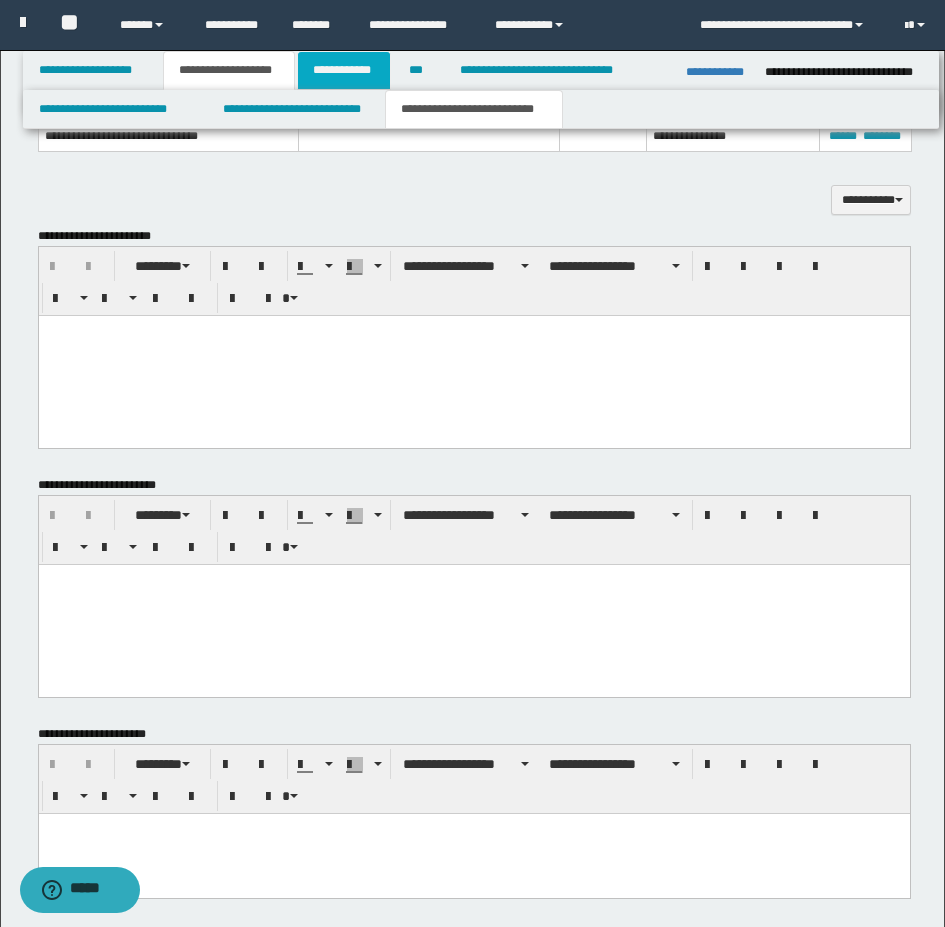 click on "**********" at bounding box center [344, 70] 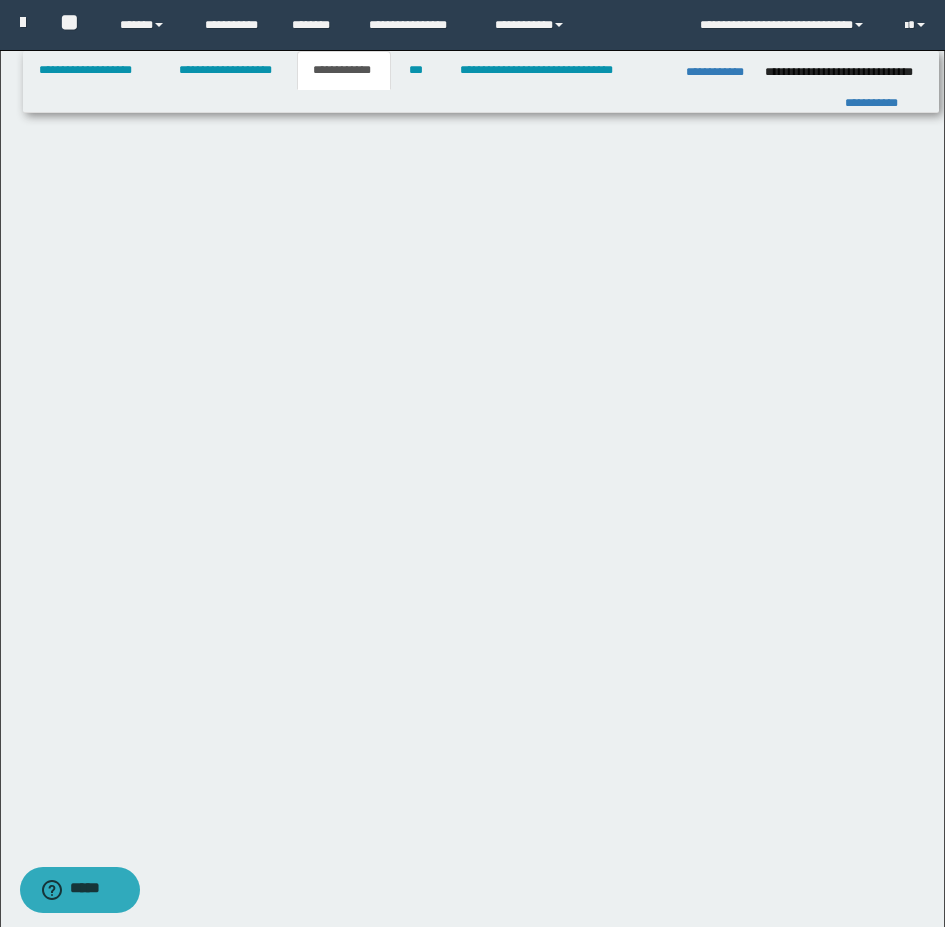 scroll, scrollTop: 0, scrollLeft: 0, axis: both 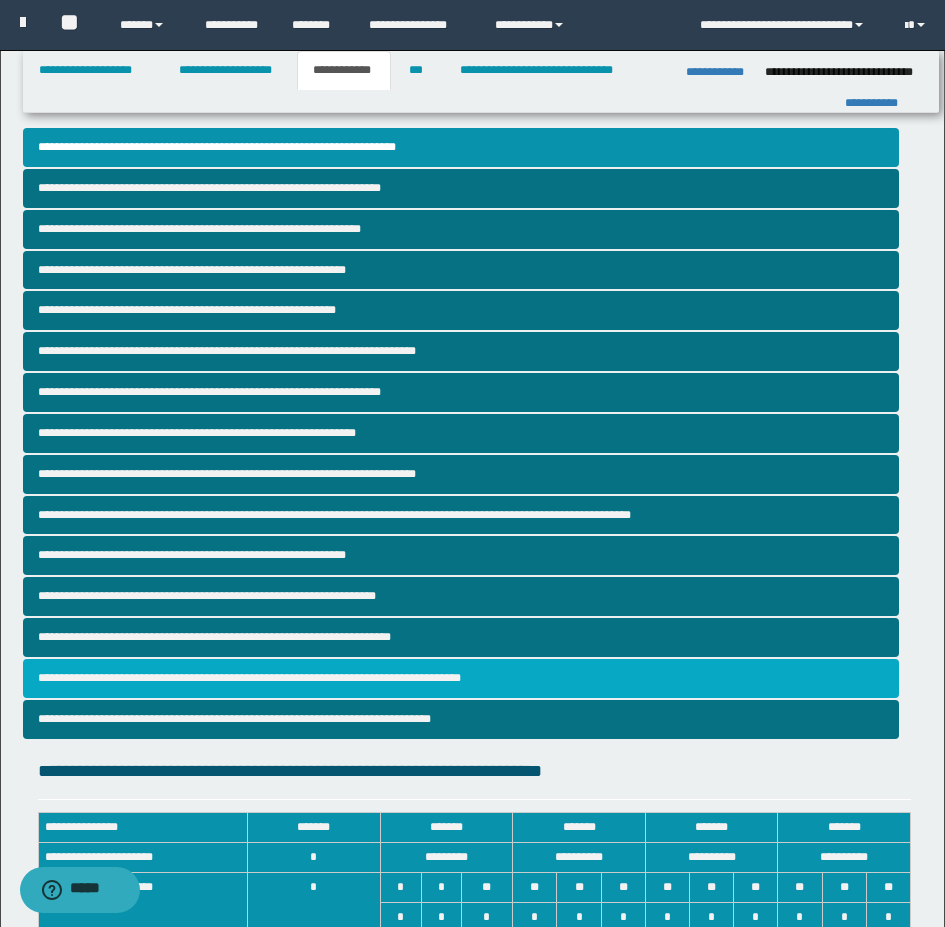 click on "**********" at bounding box center (461, 678) 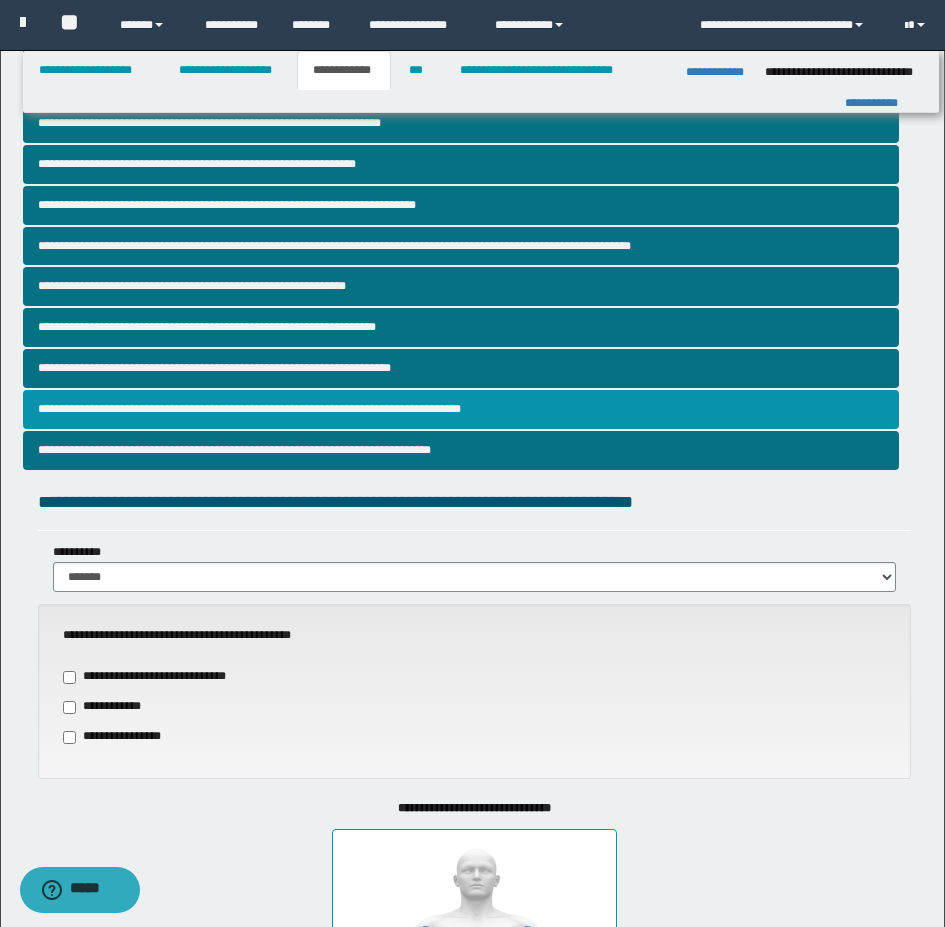 scroll, scrollTop: 400, scrollLeft: 0, axis: vertical 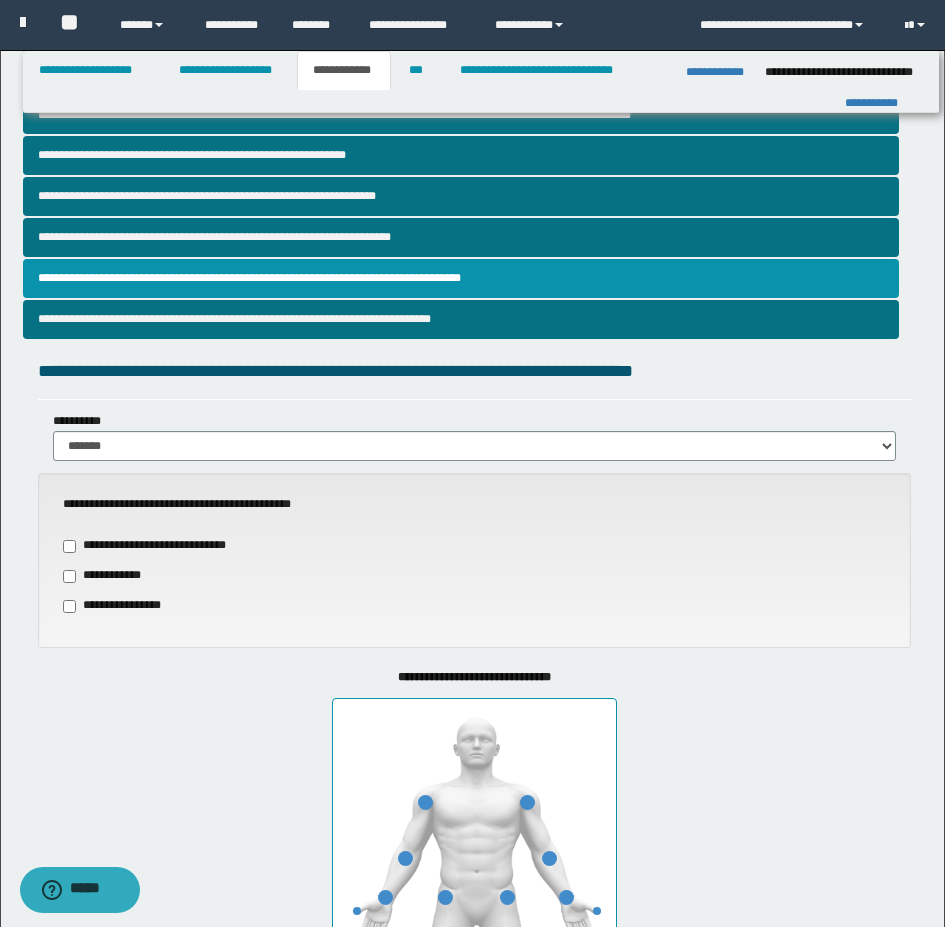 click on "**********" at bounding box center [474, 576] 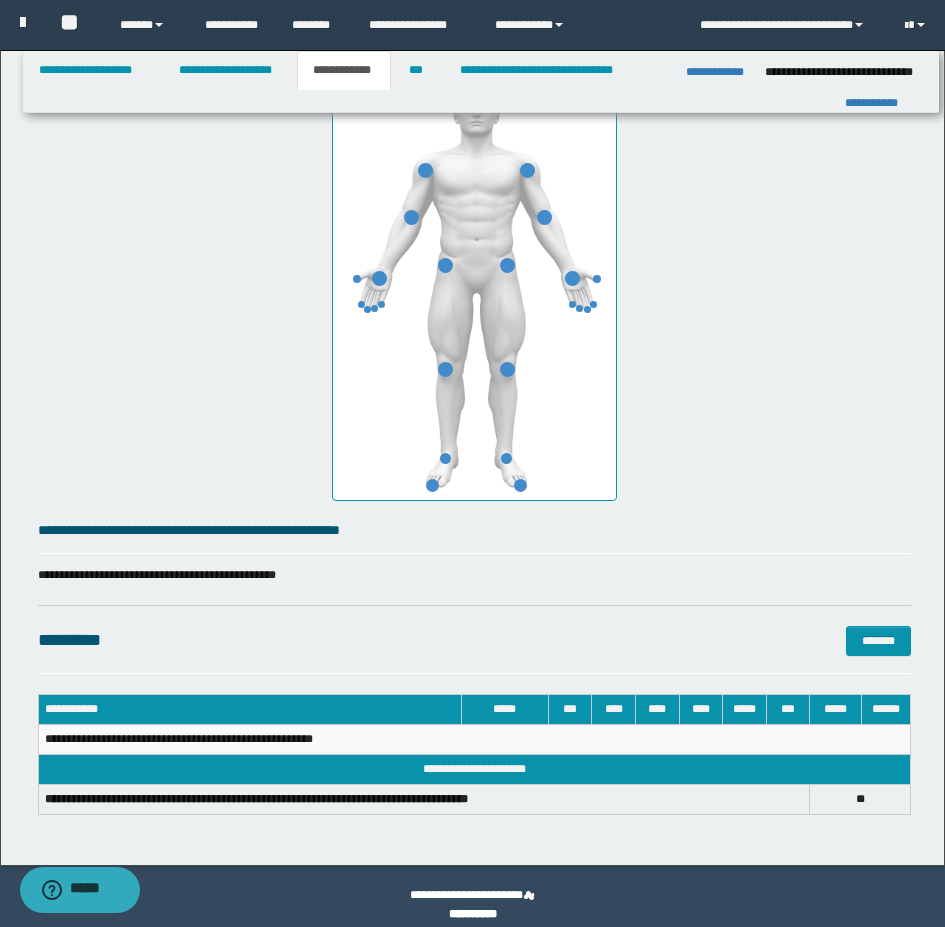 scroll, scrollTop: 1049, scrollLeft: 0, axis: vertical 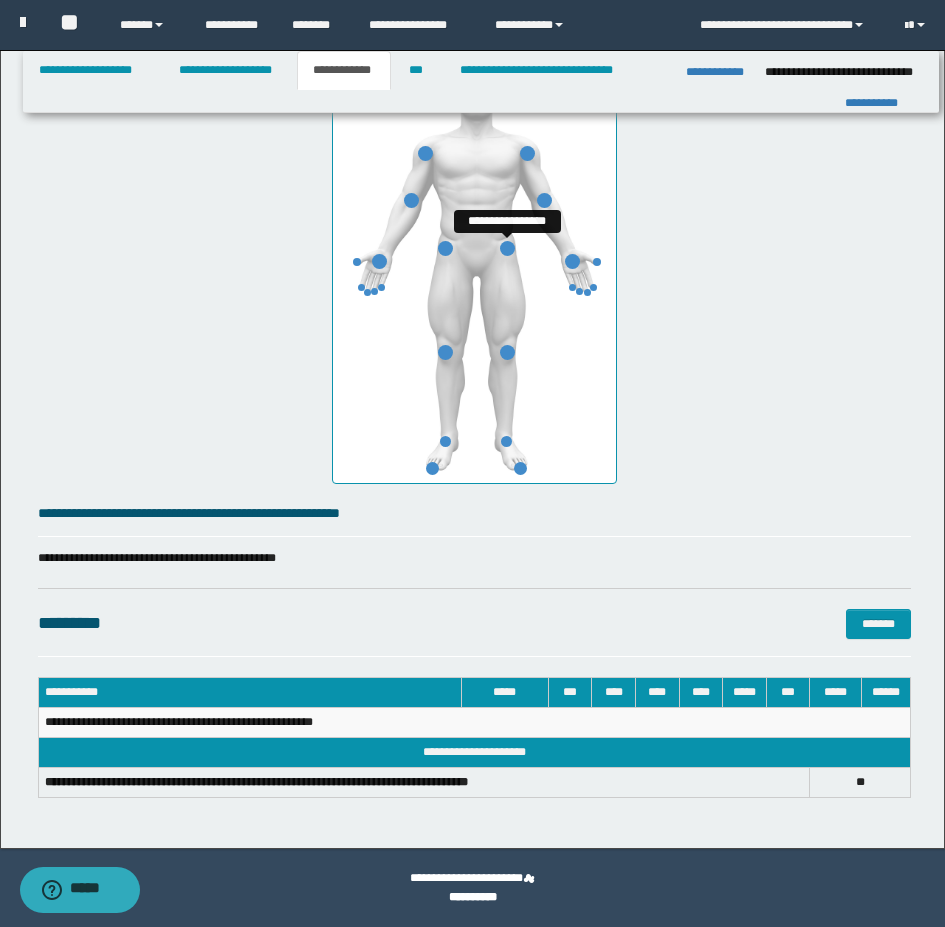 click at bounding box center (507, 248) 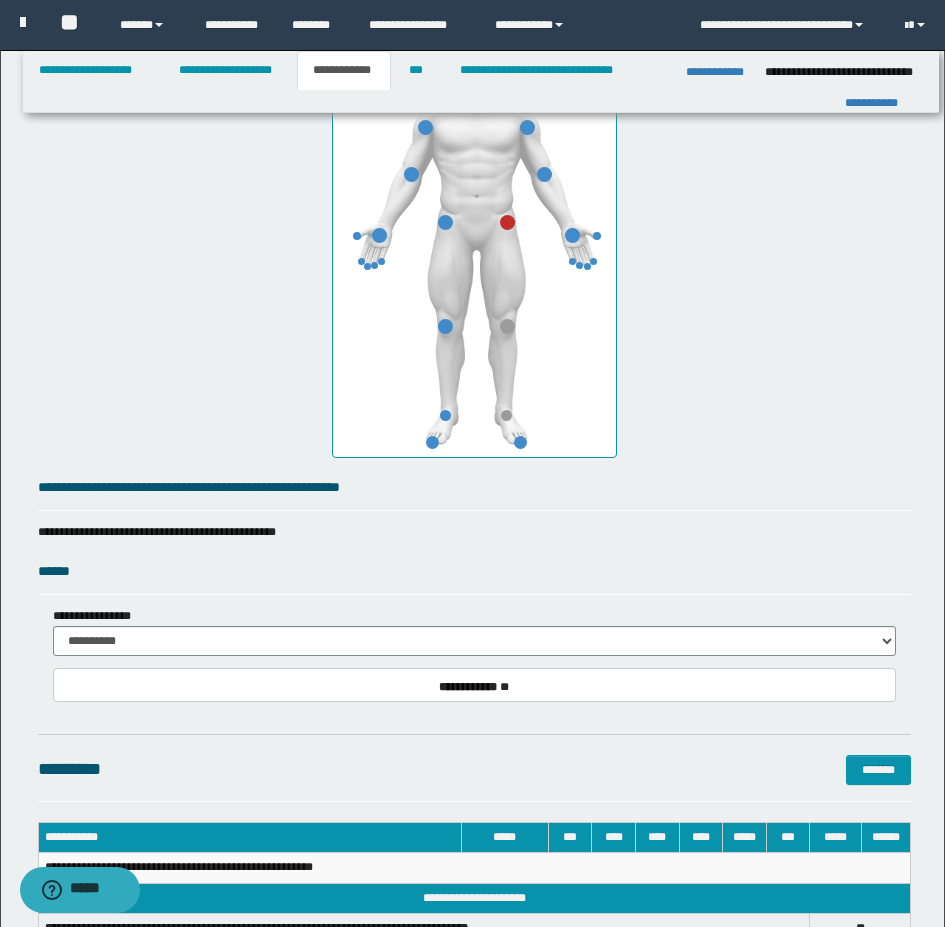 scroll, scrollTop: 1149, scrollLeft: 0, axis: vertical 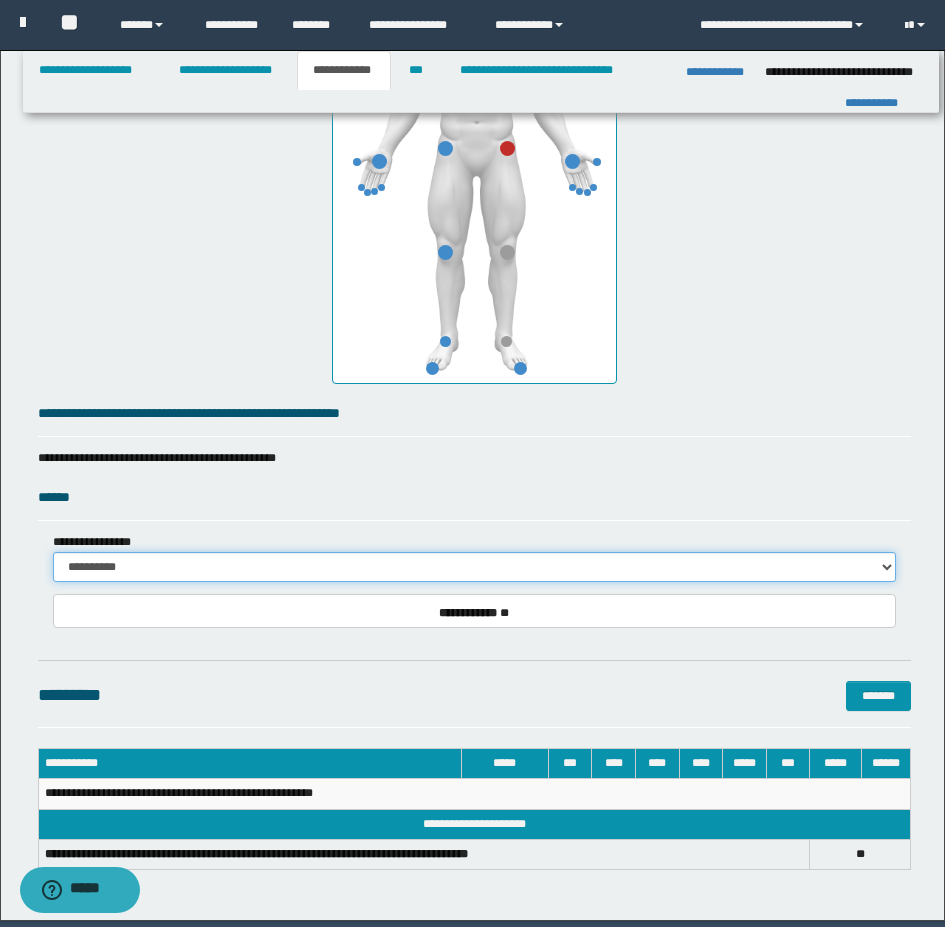 click on "**********" at bounding box center [474, 567] 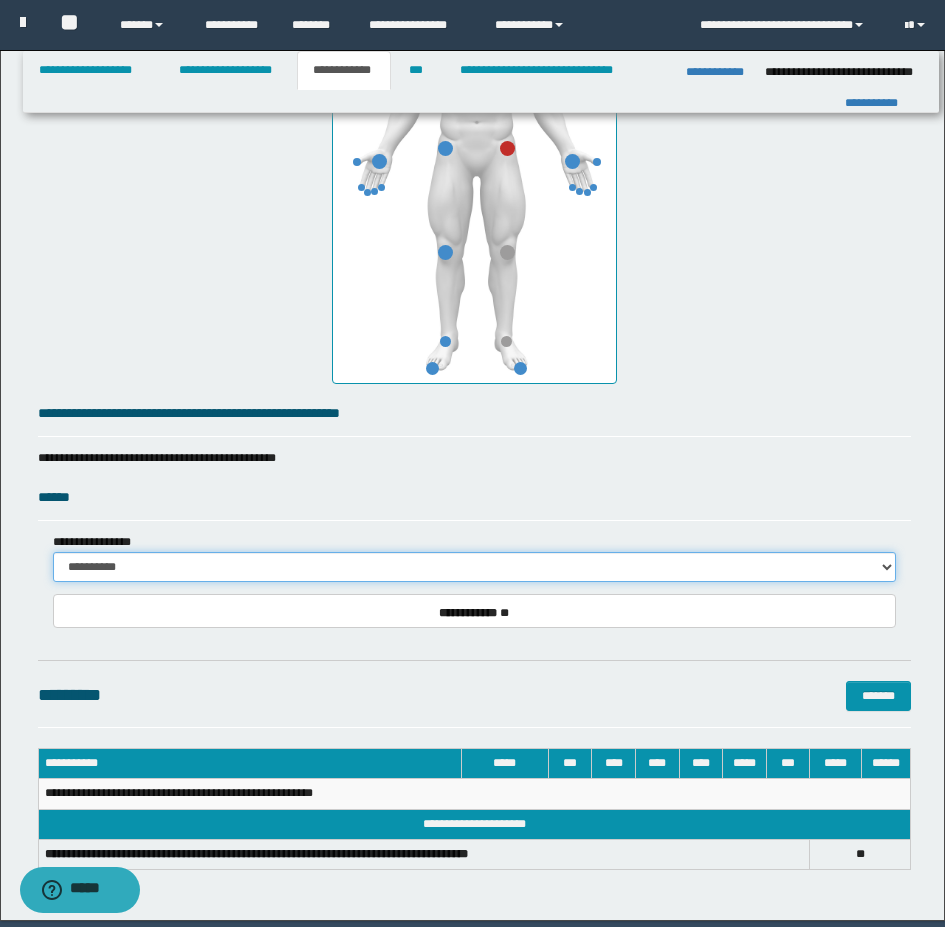 select on "**" 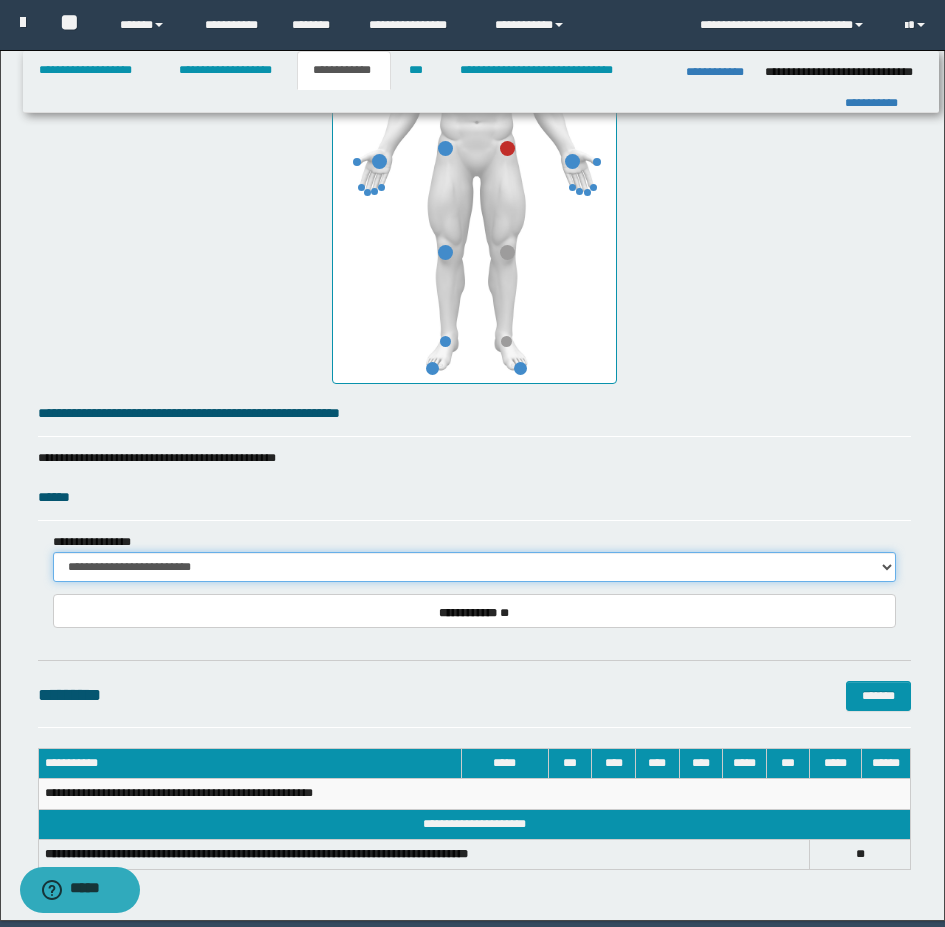 click on "**********" at bounding box center [474, 567] 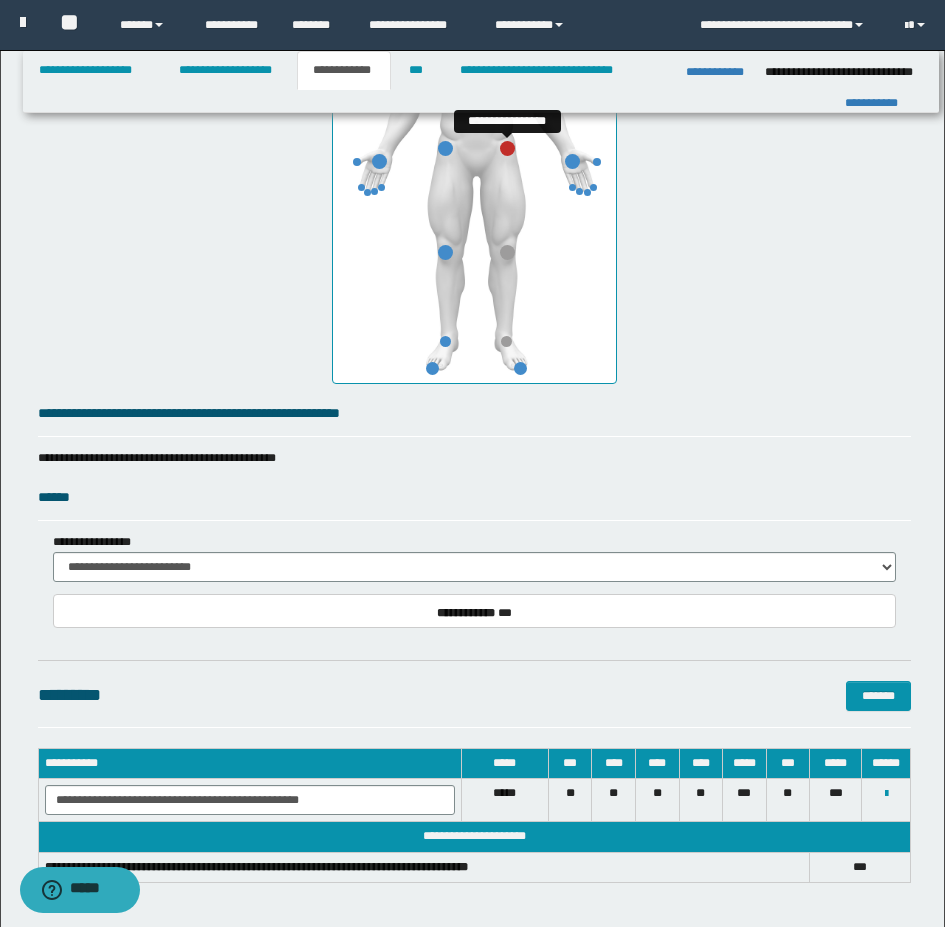 click at bounding box center (507, 148) 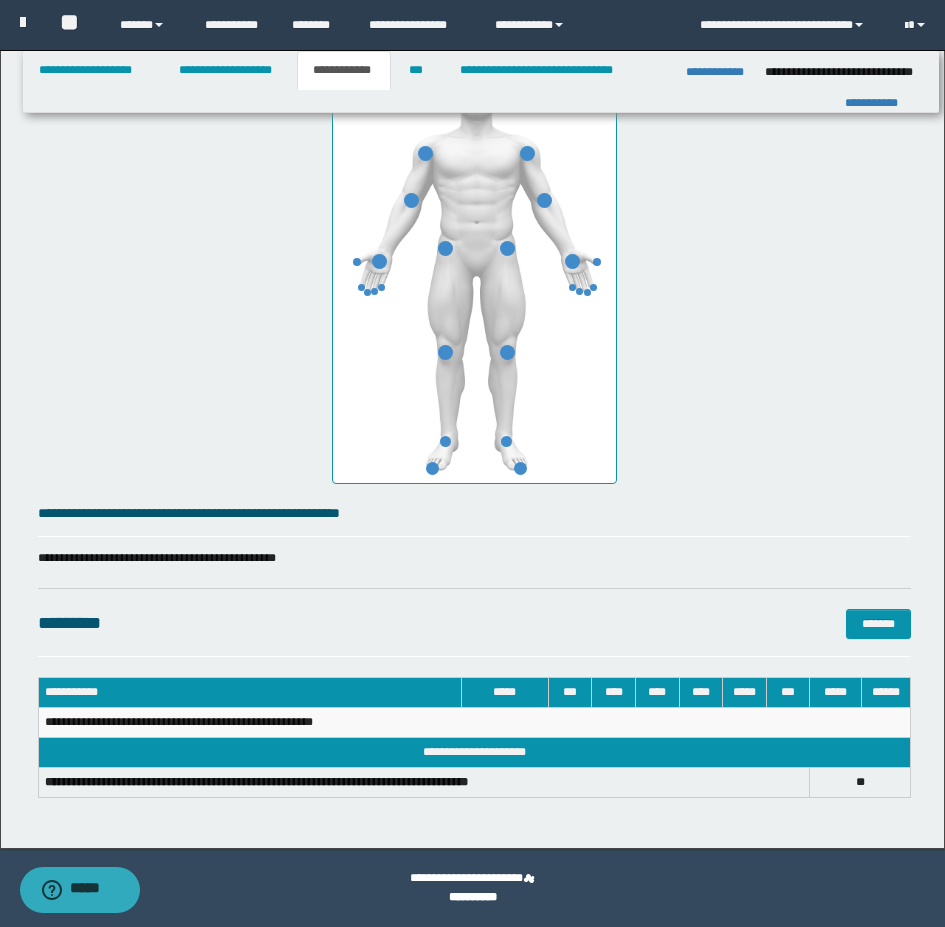 scroll, scrollTop: 1049, scrollLeft: 0, axis: vertical 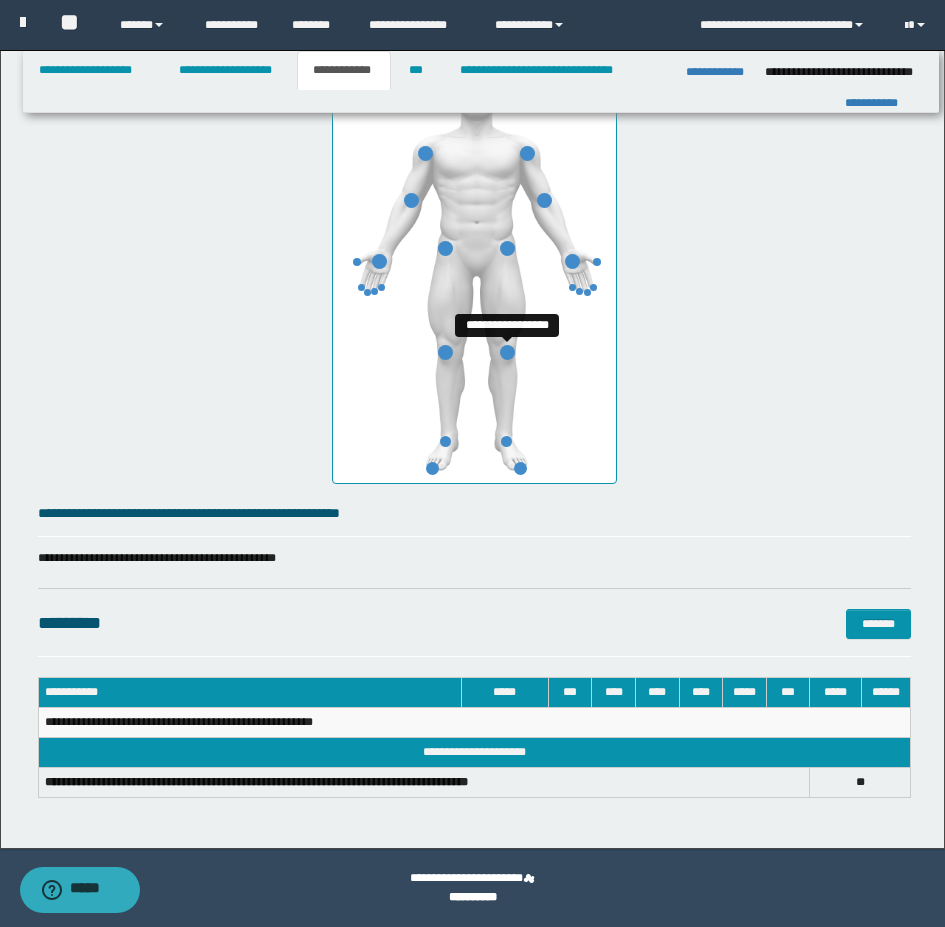 click at bounding box center [507, 352] 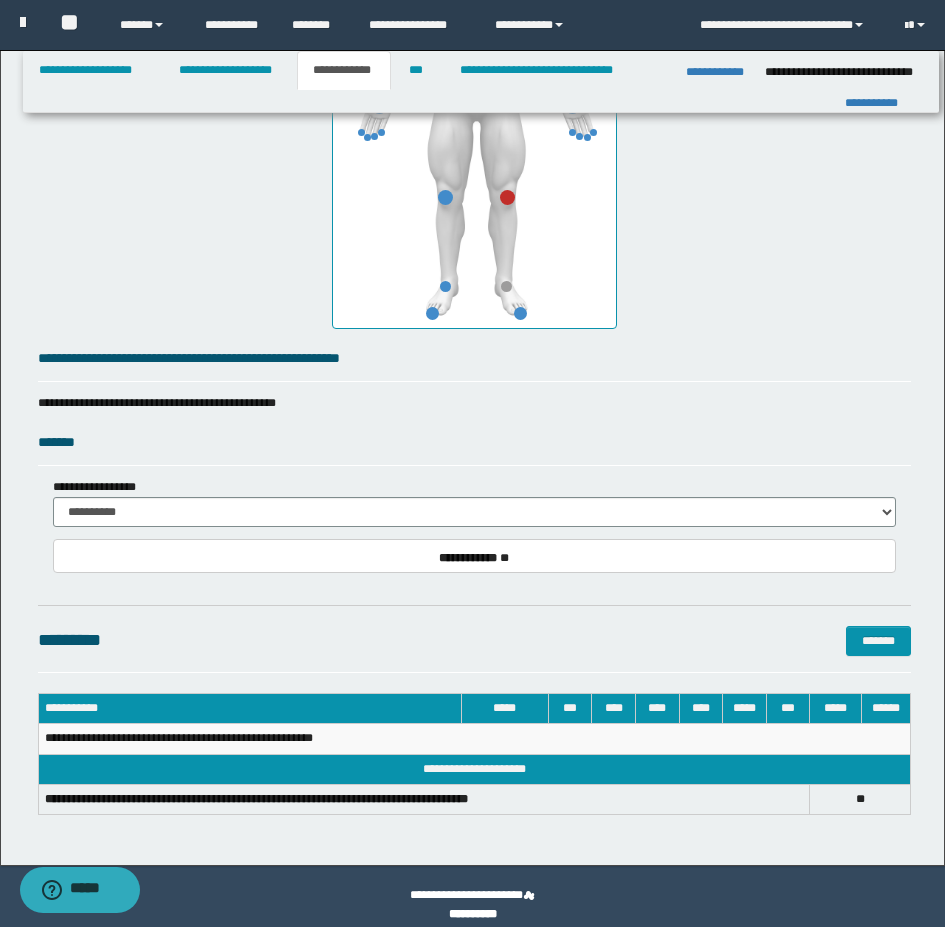 scroll, scrollTop: 1221, scrollLeft: 0, axis: vertical 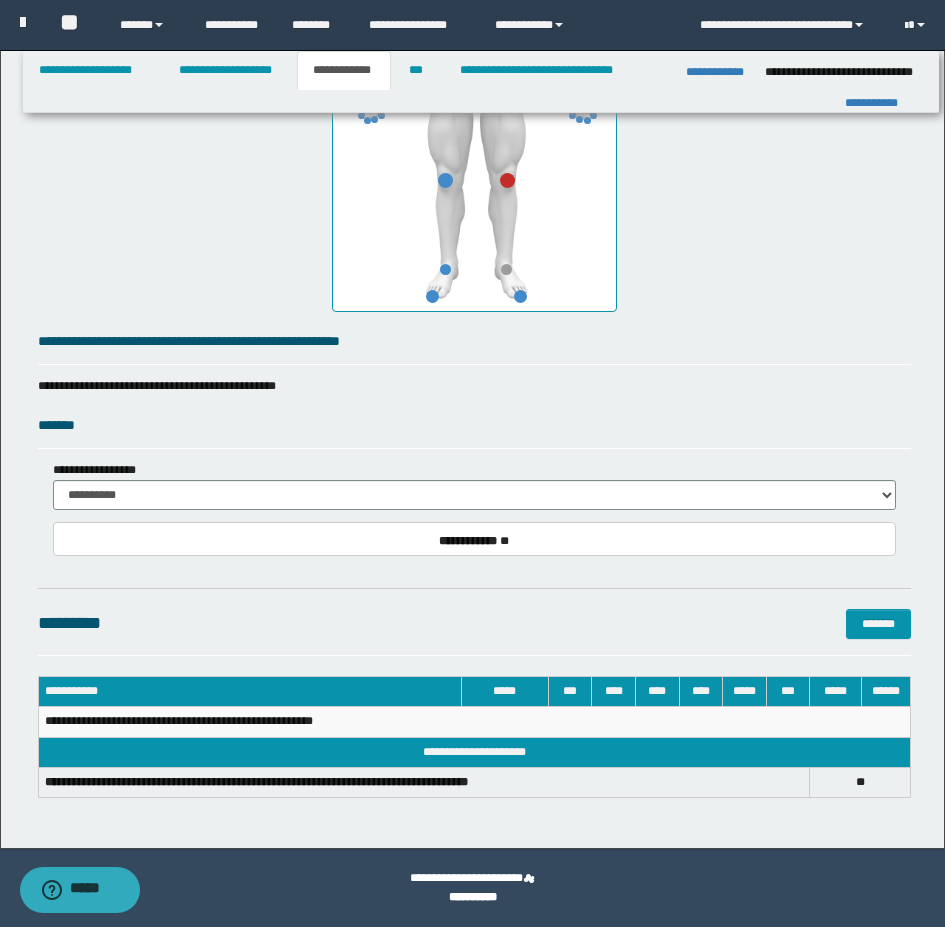 click on "**********" at bounding box center (474, 485) 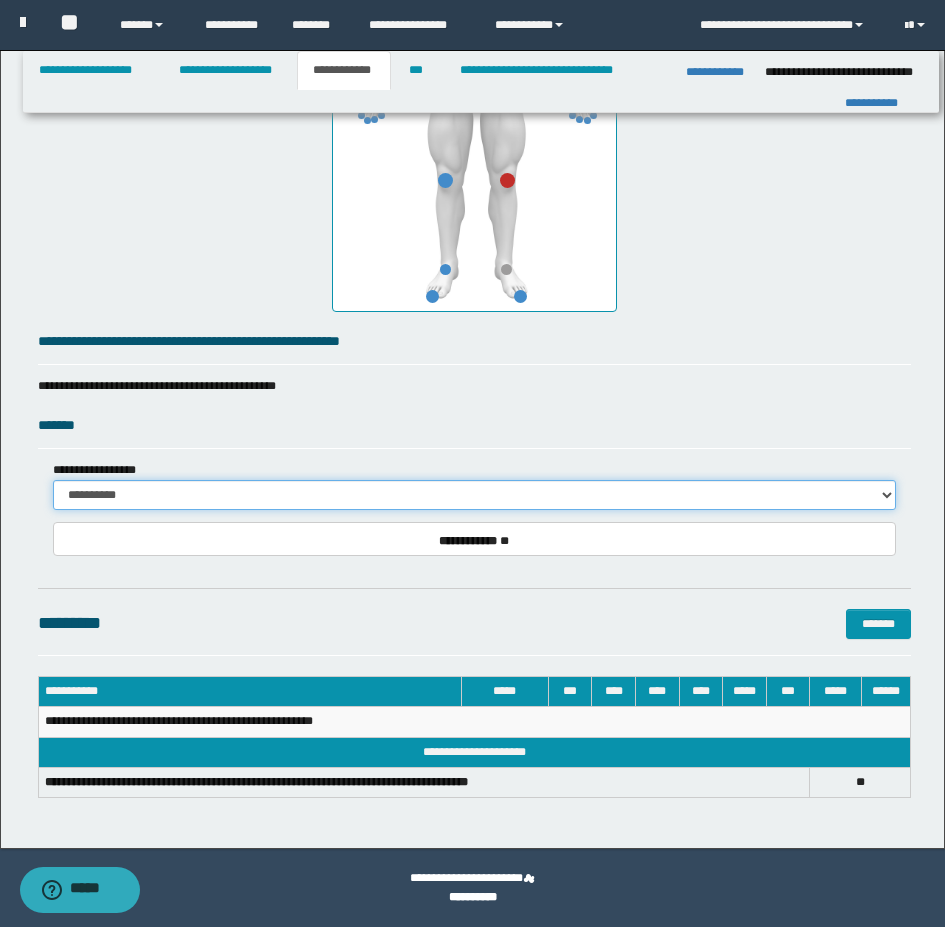 click on "**********" at bounding box center [474, 495] 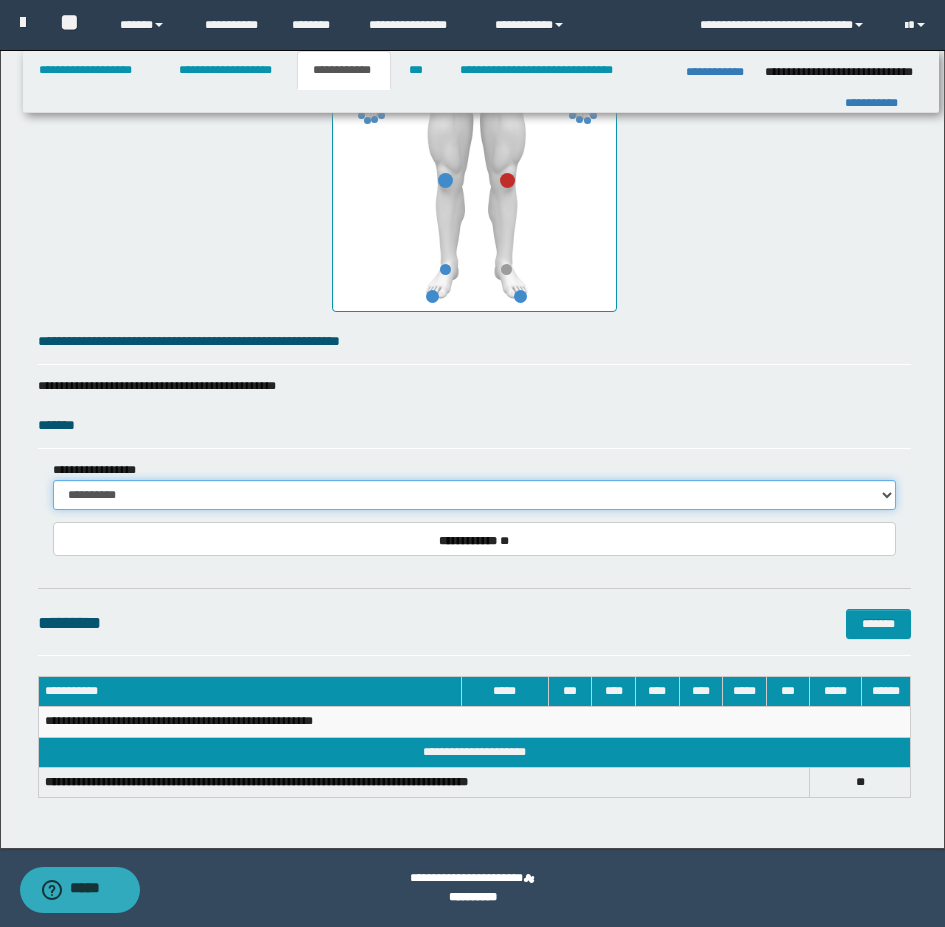 select on "**" 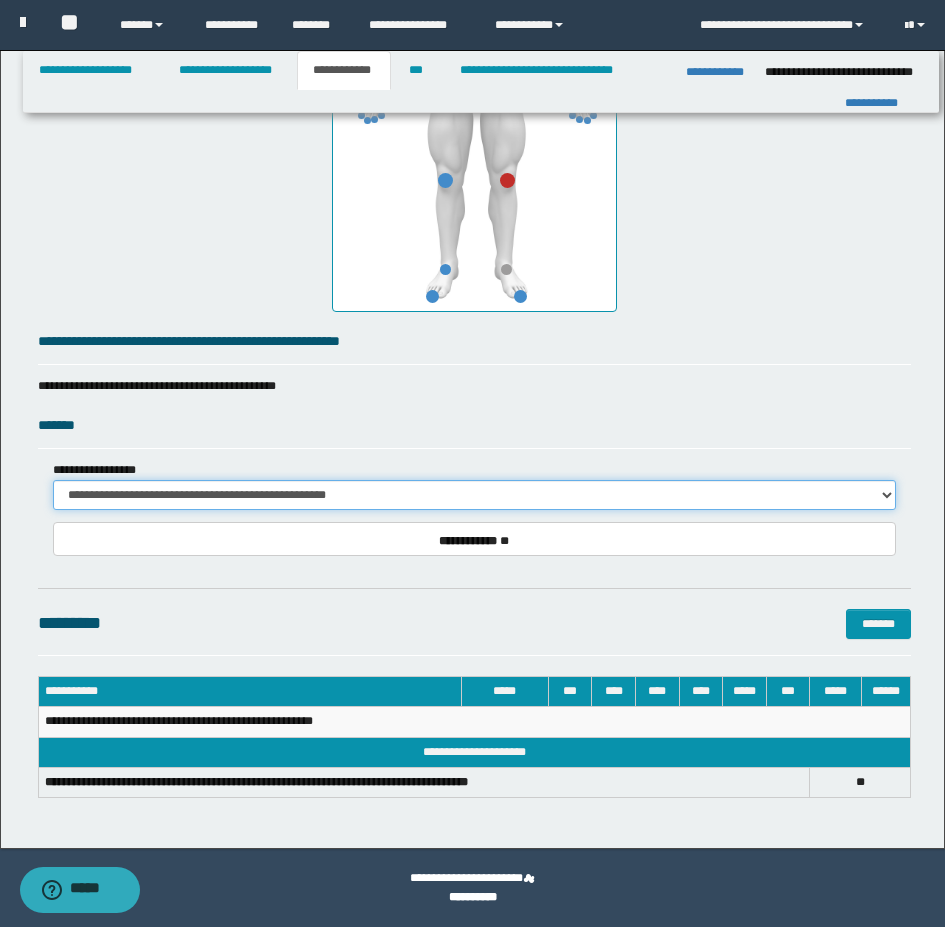 click on "**********" at bounding box center (474, 495) 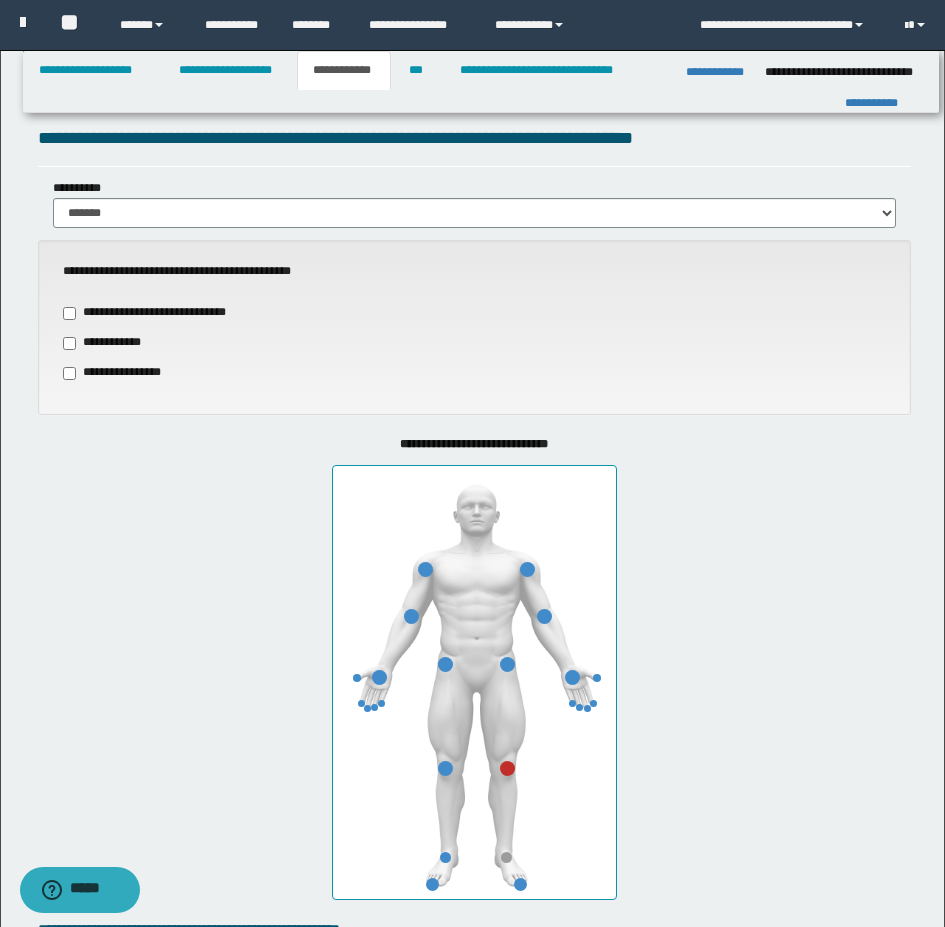 scroll, scrollTop: 433, scrollLeft: 0, axis: vertical 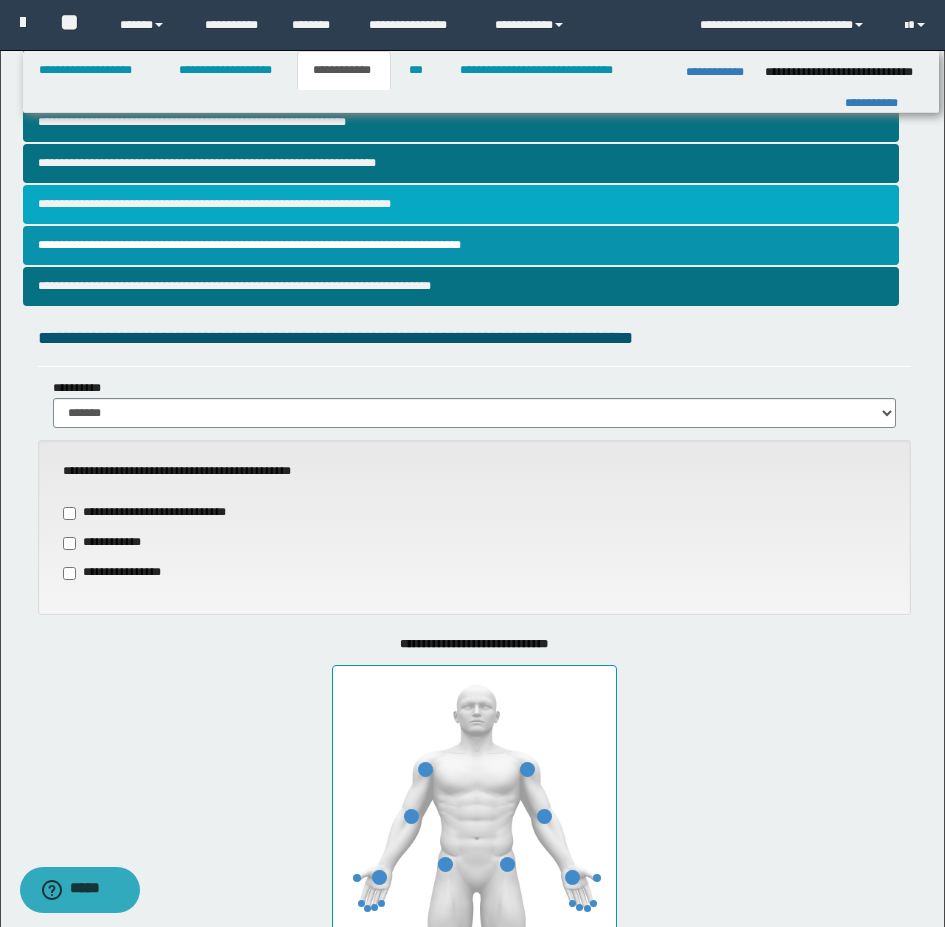 click on "**********" at bounding box center (461, 204) 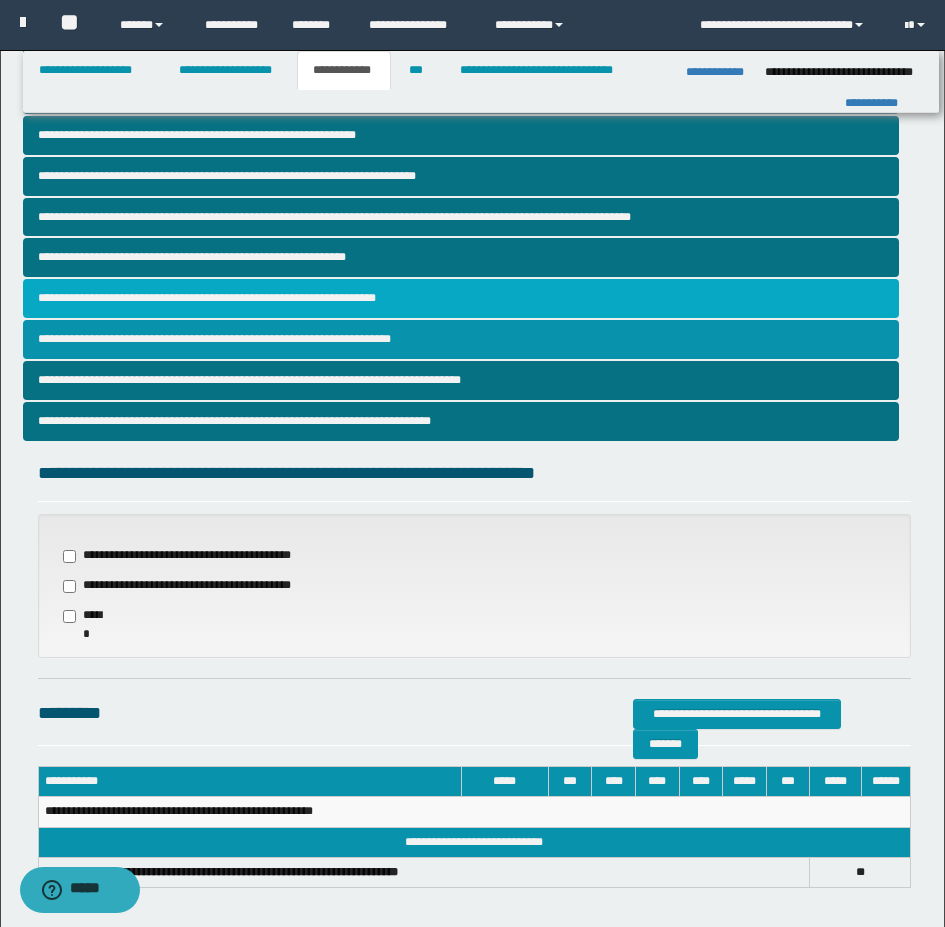 scroll, scrollTop: 300, scrollLeft: 0, axis: vertical 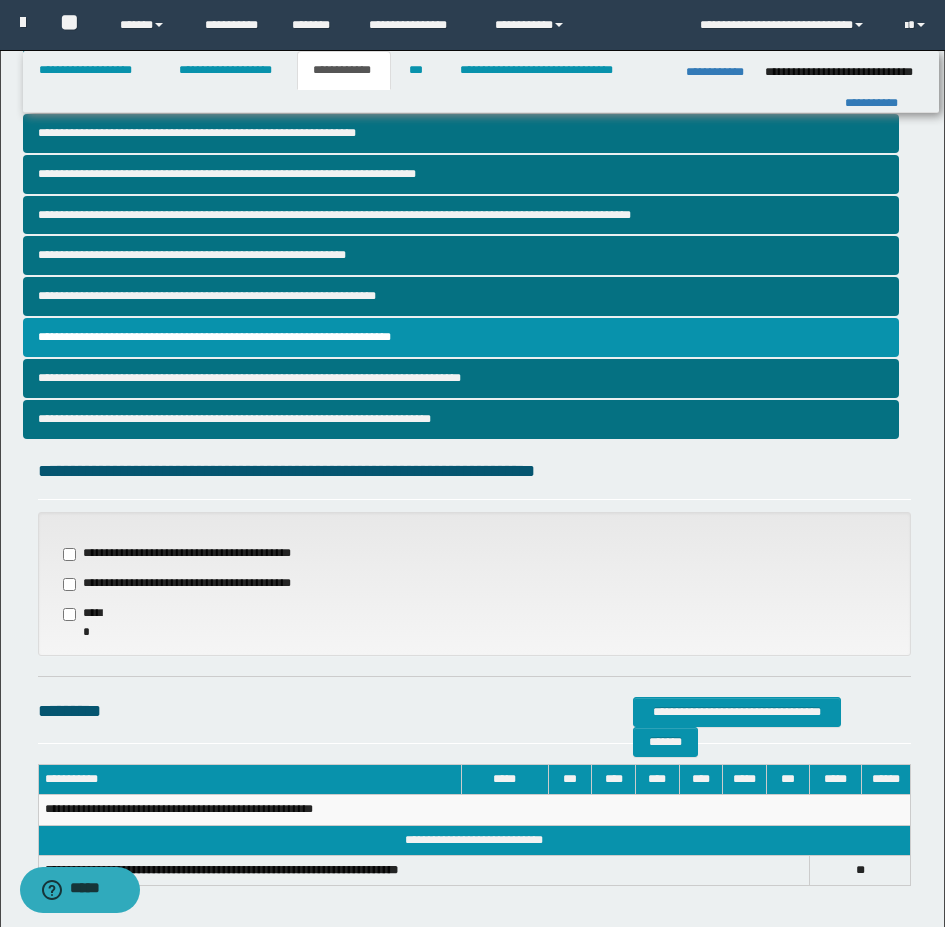 click on "**********" at bounding box center (474, 584) 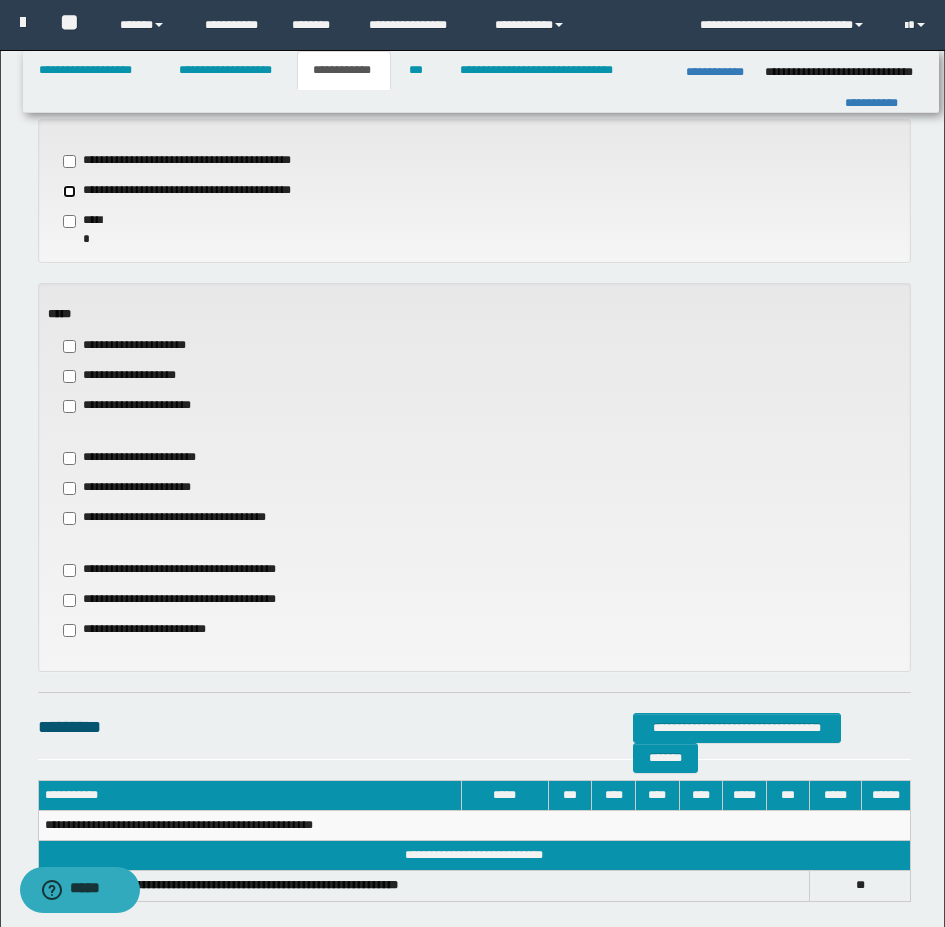 scroll, scrollTop: 700, scrollLeft: 0, axis: vertical 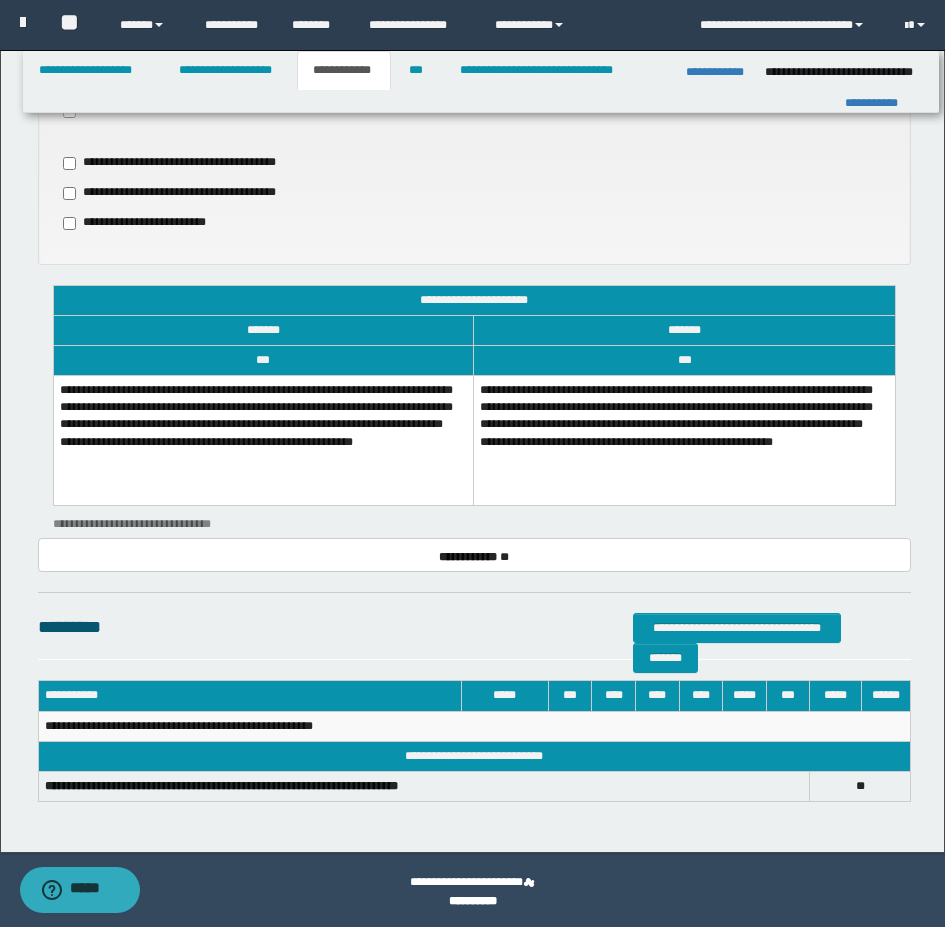 click on "**********" at bounding box center [263, 441] 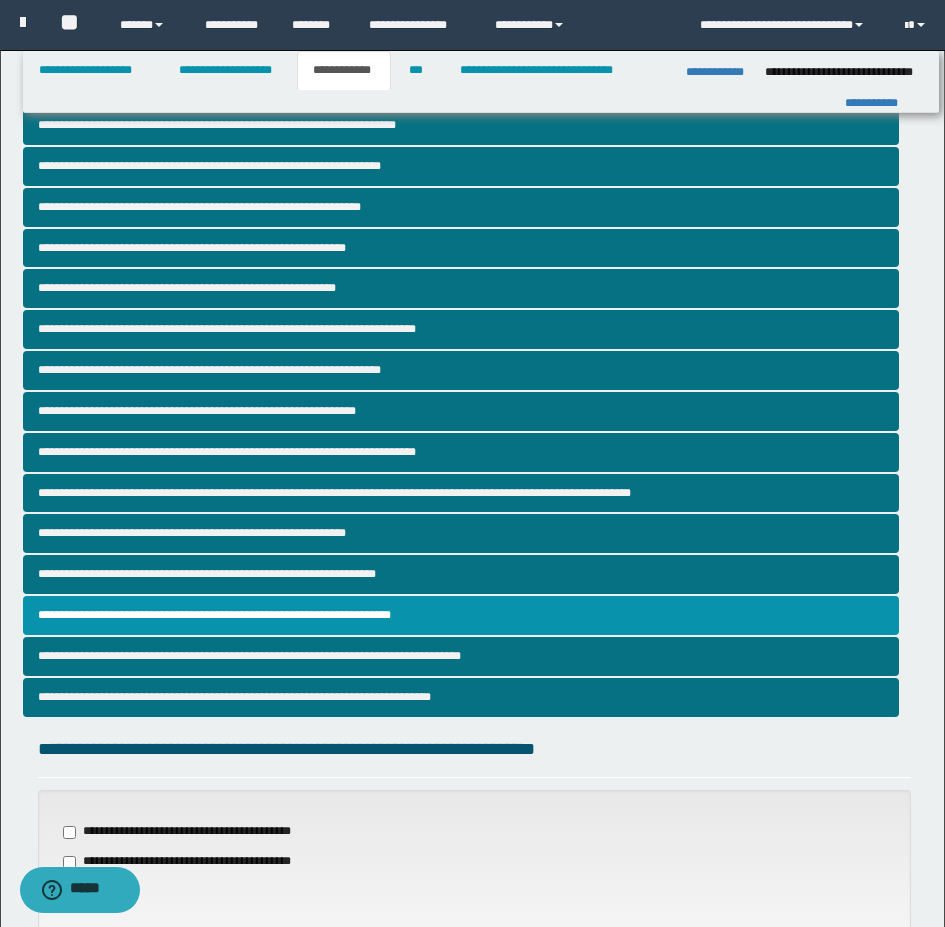 scroll, scrollTop: 0, scrollLeft: 0, axis: both 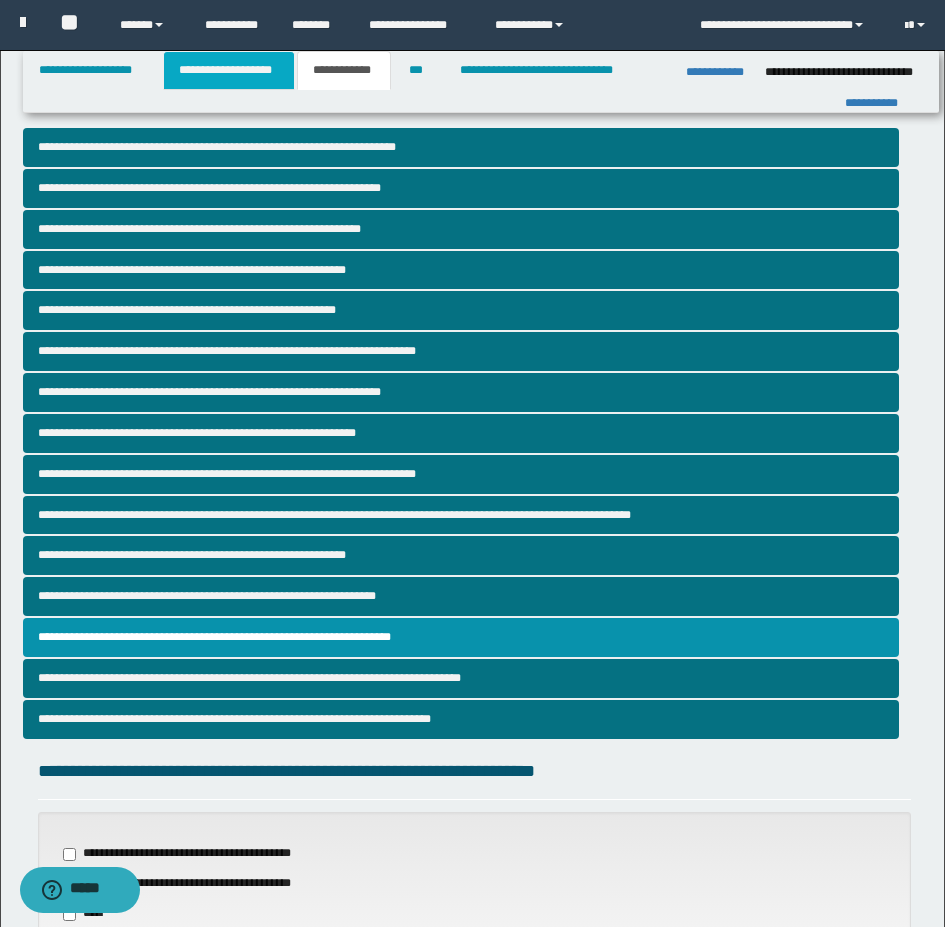 click on "**********" at bounding box center [229, 70] 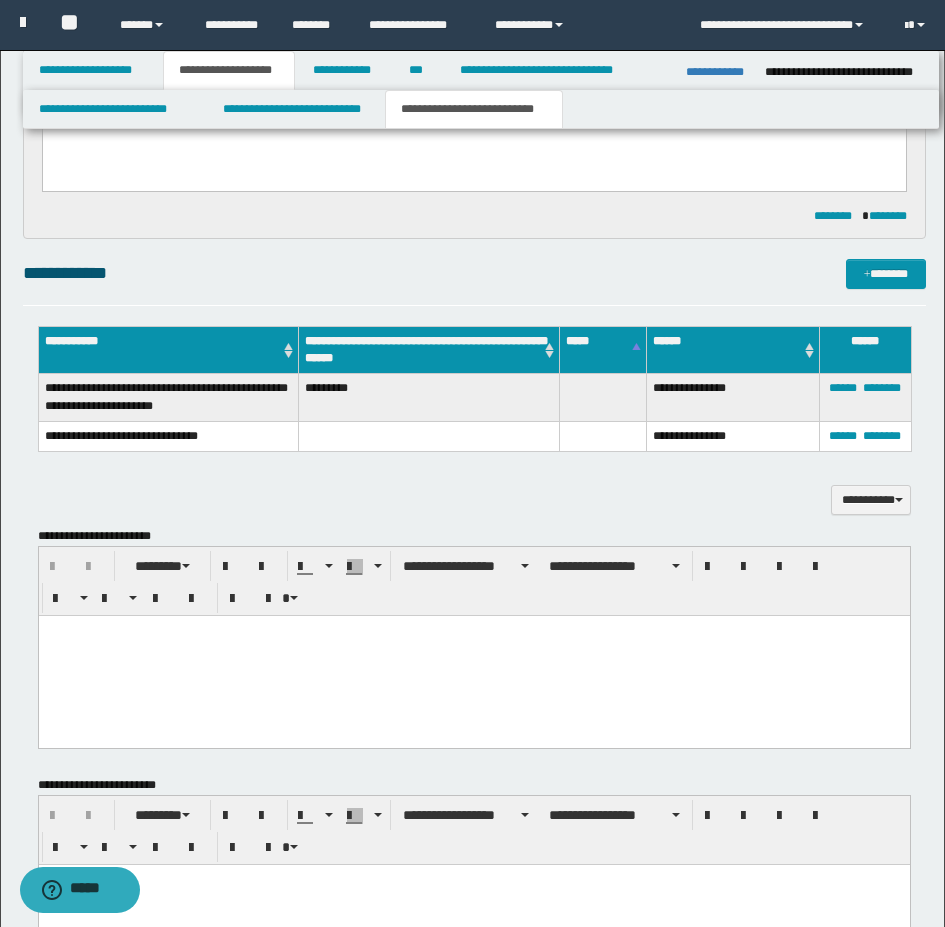 scroll, scrollTop: 700, scrollLeft: 0, axis: vertical 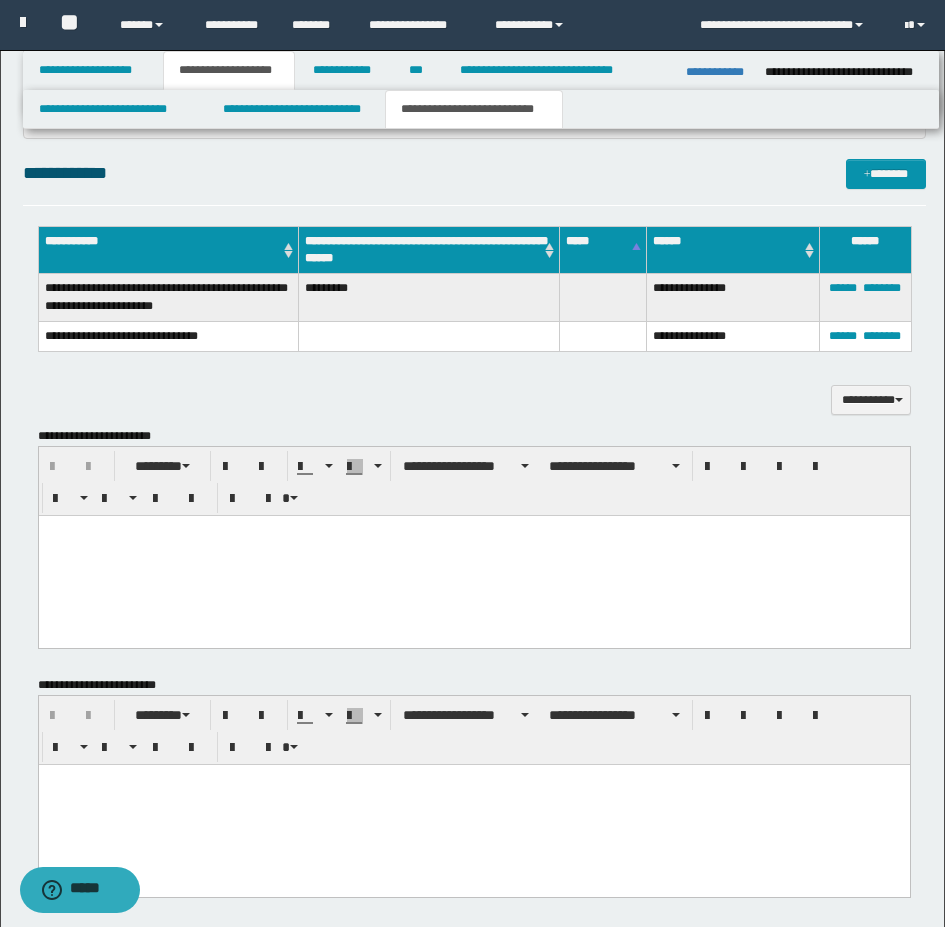 click at bounding box center [473, 556] 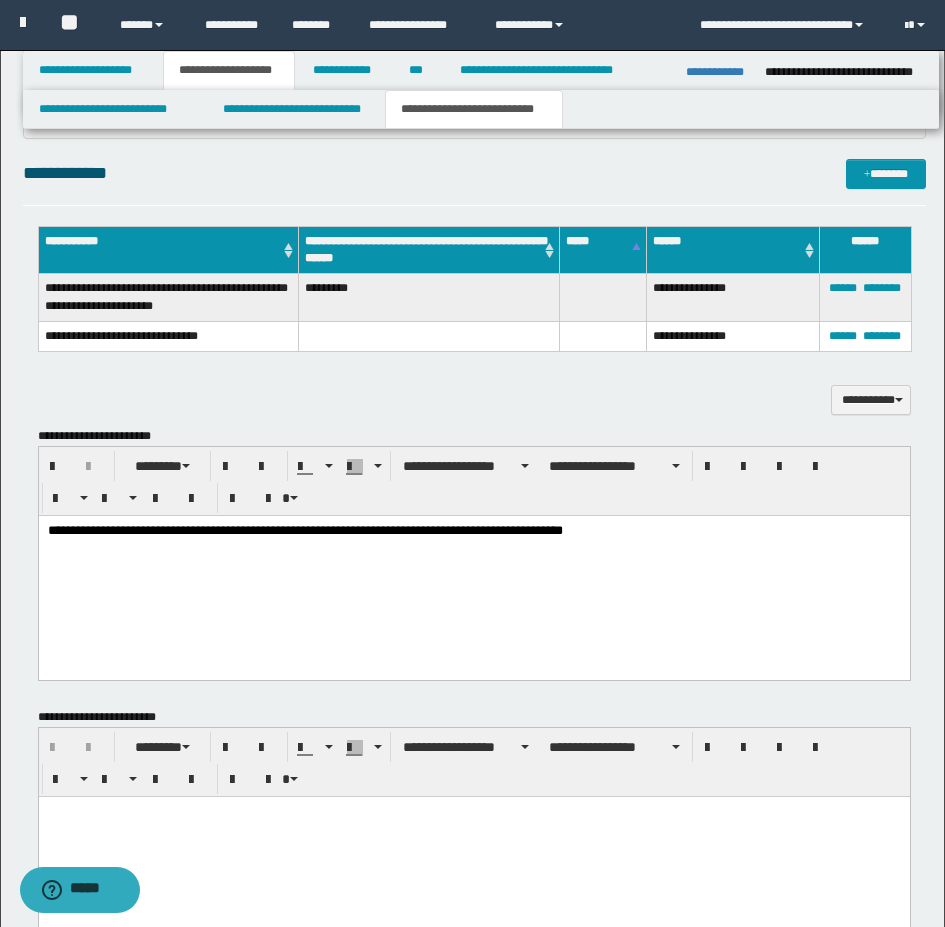 click on "**********" at bounding box center (473, 532) 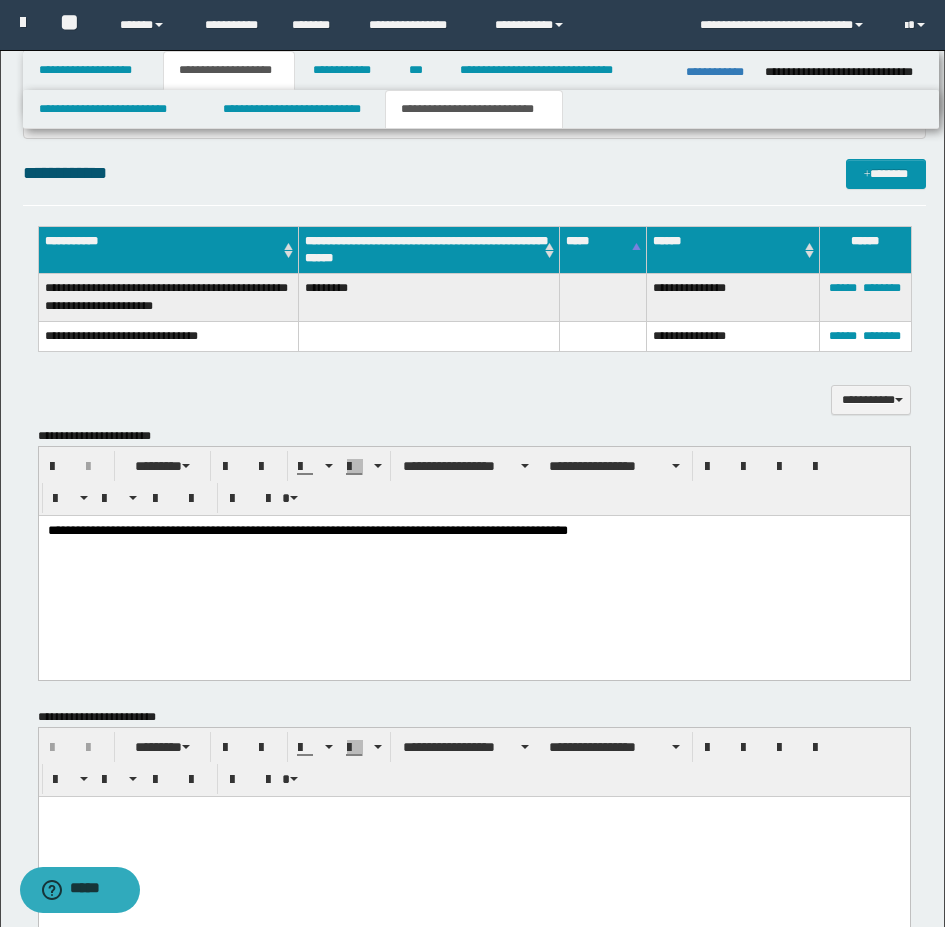 click on "**********" at bounding box center [473, 571] 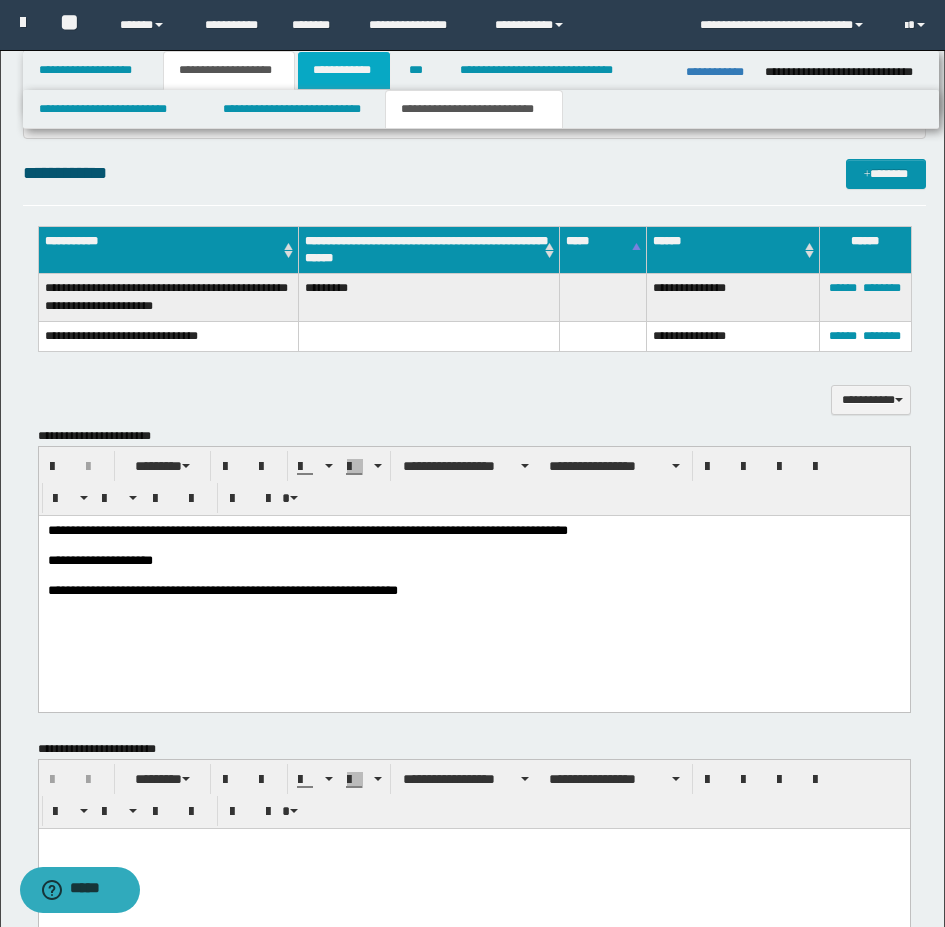 click on "**********" at bounding box center [344, 70] 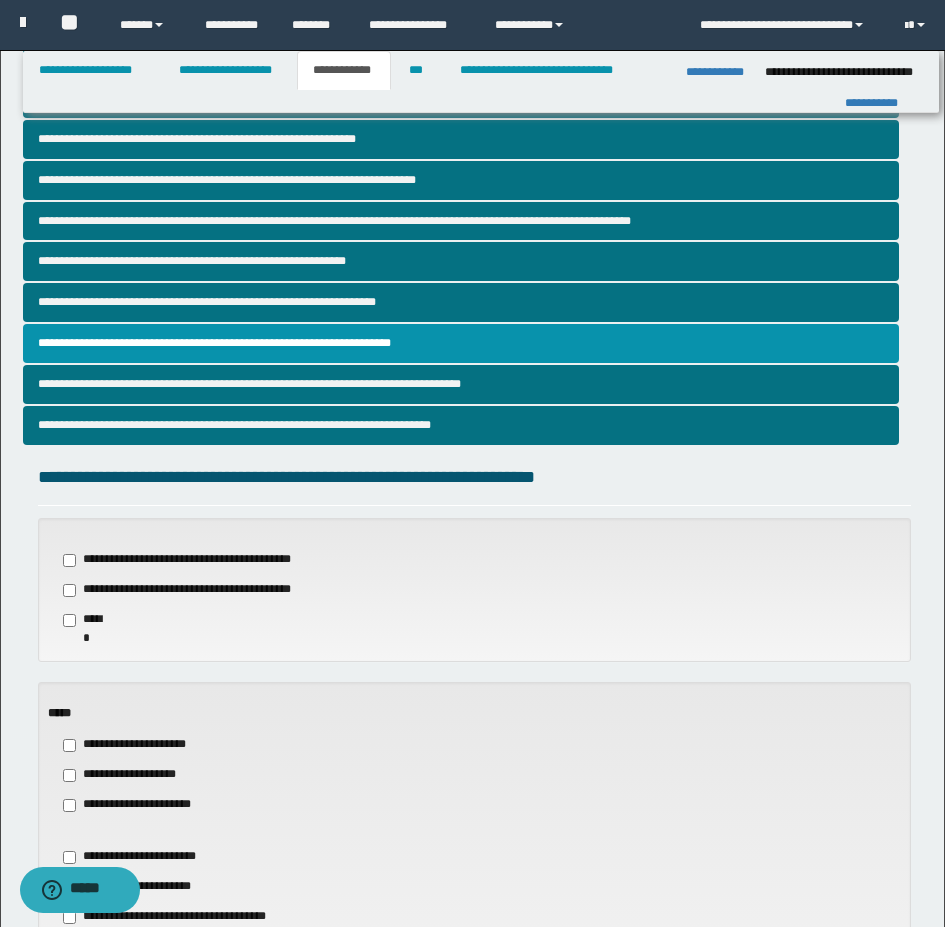 scroll, scrollTop: 169, scrollLeft: 0, axis: vertical 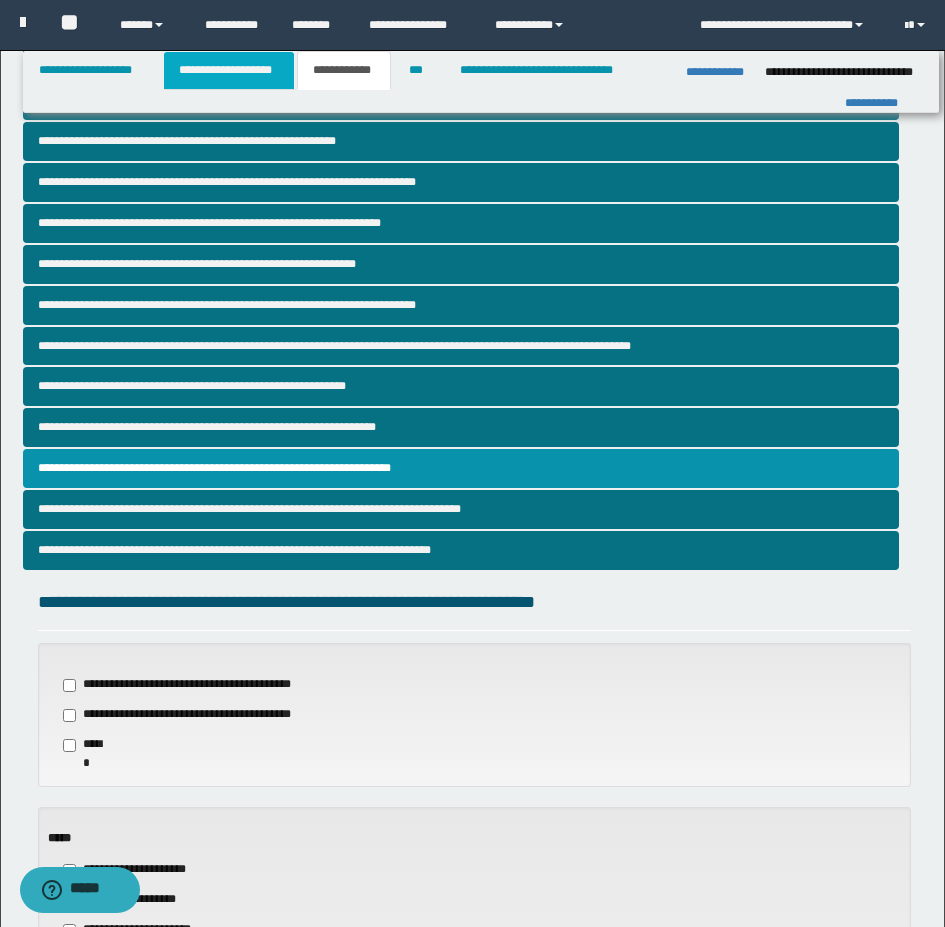 click on "**********" at bounding box center (229, 70) 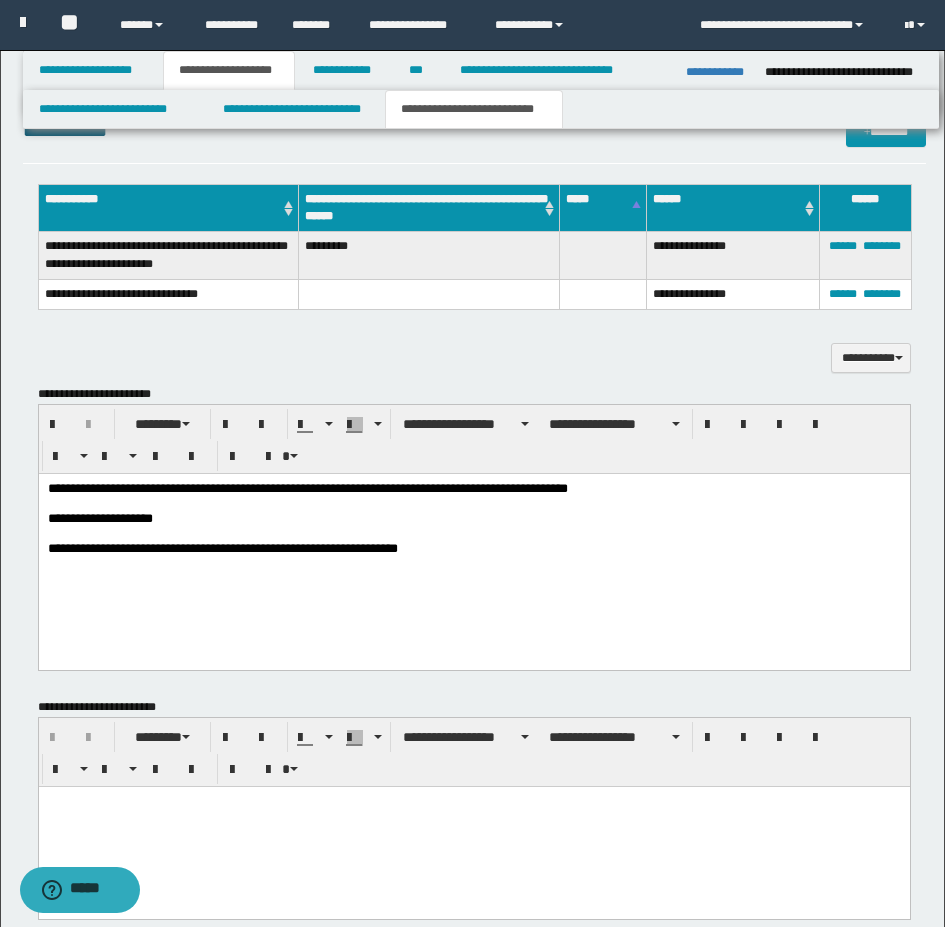 scroll, scrollTop: 800, scrollLeft: 0, axis: vertical 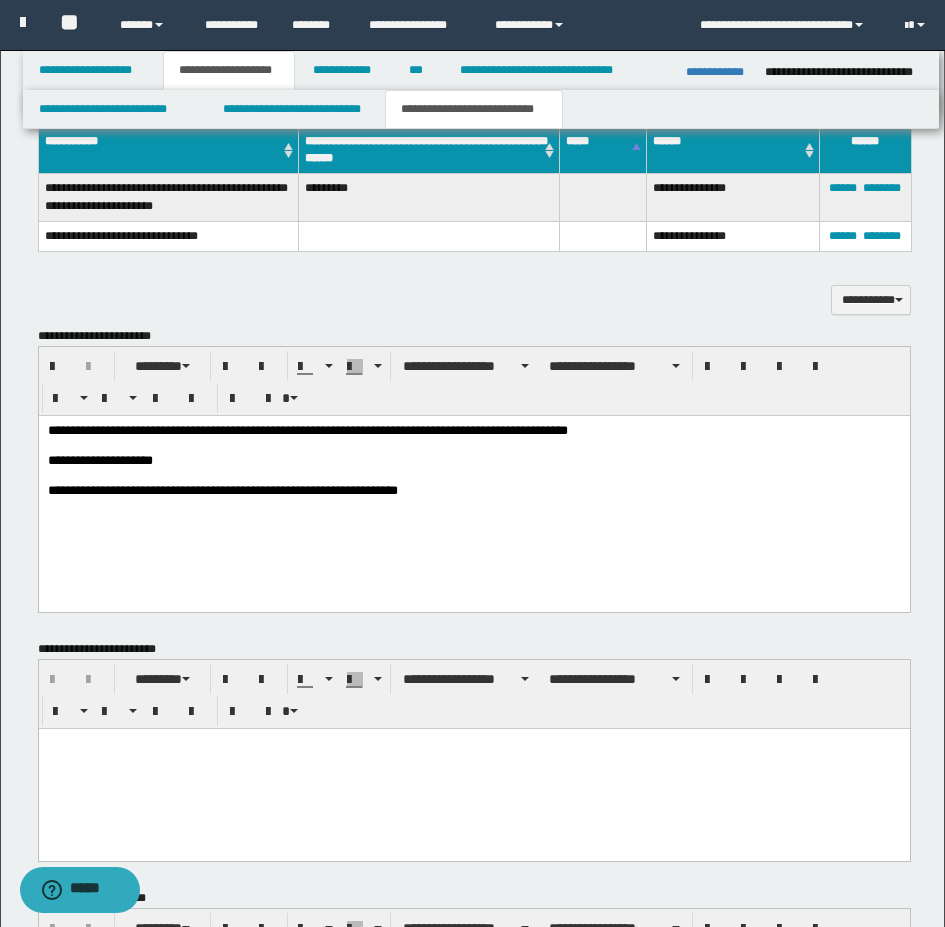click on "**********" at bounding box center (473, 487) 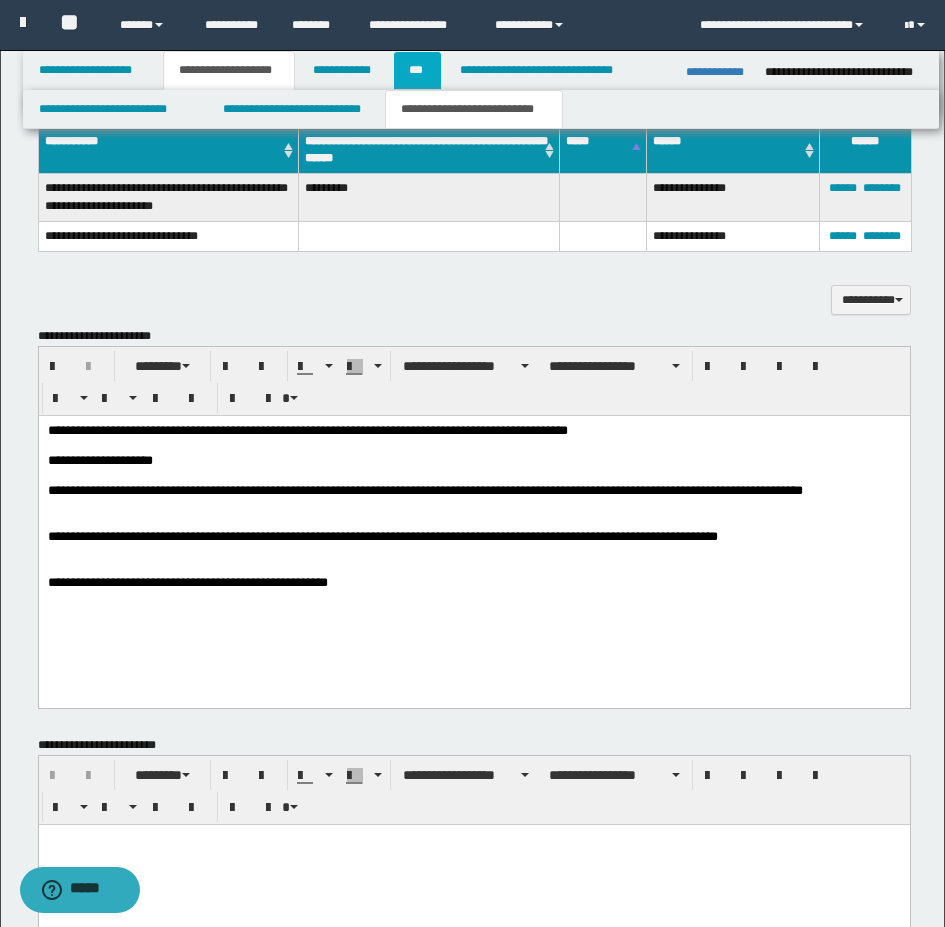 click on "***" at bounding box center [417, 70] 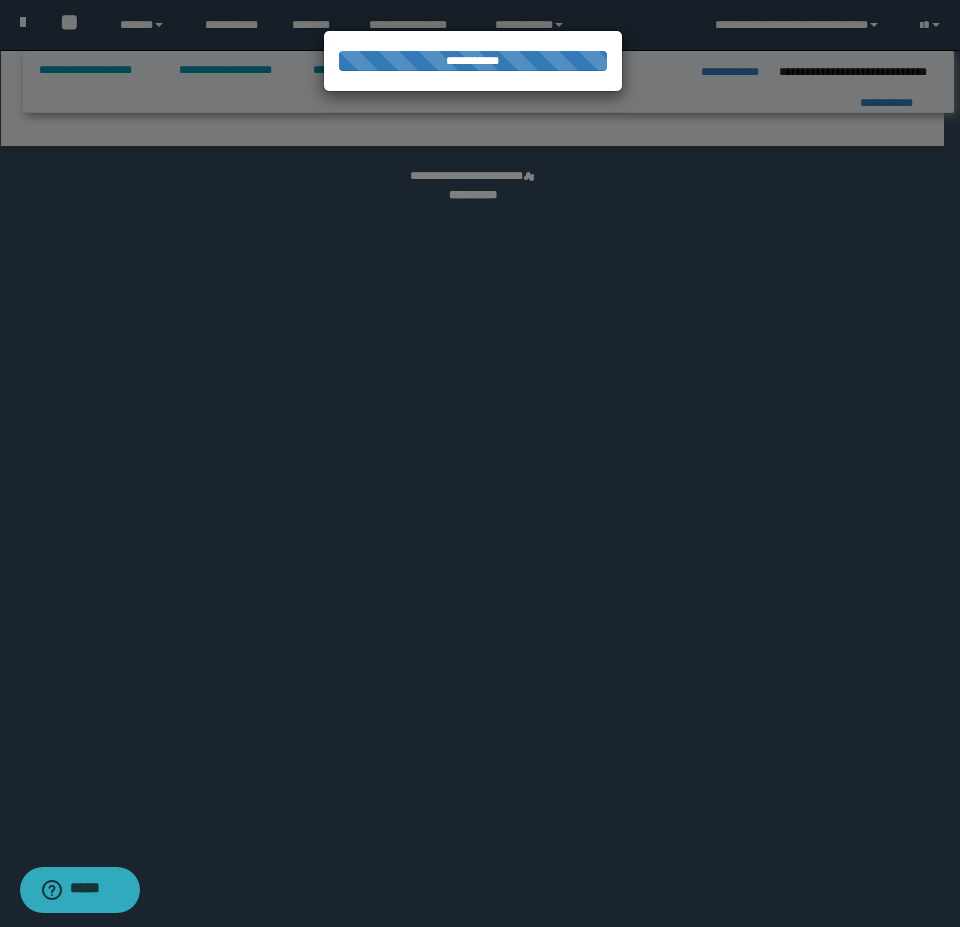 select on "*" 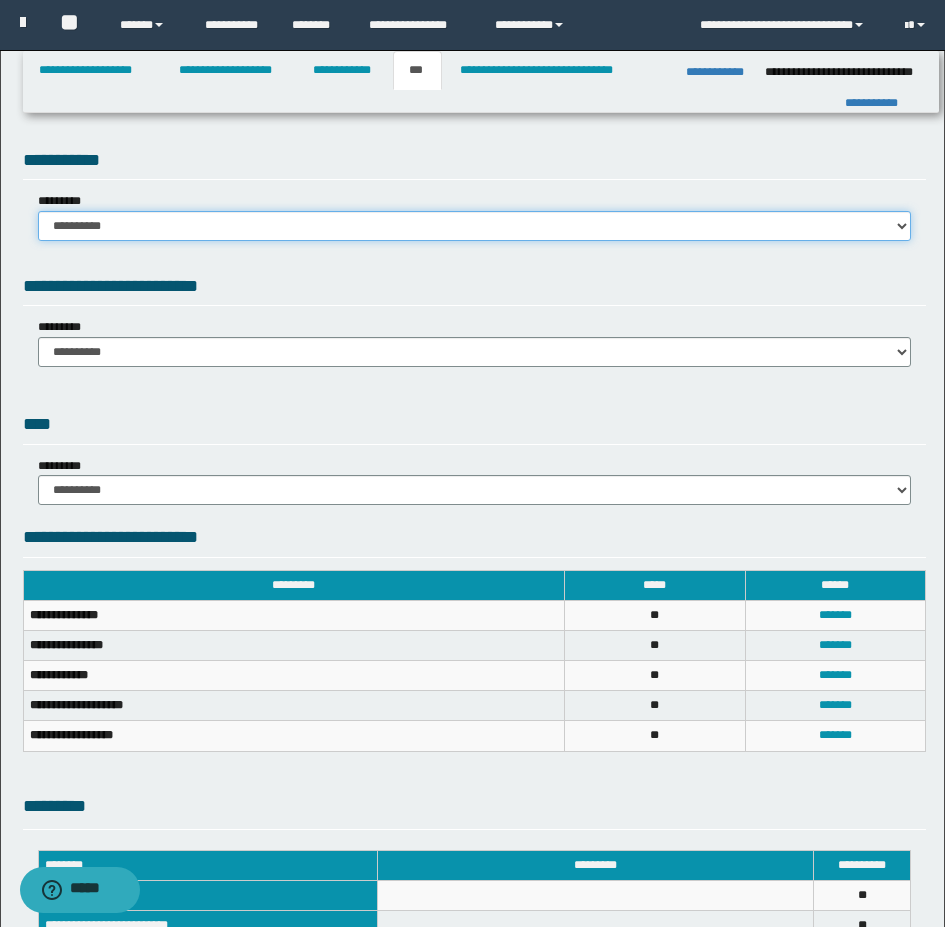 click on "**********" at bounding box center [474, 226] 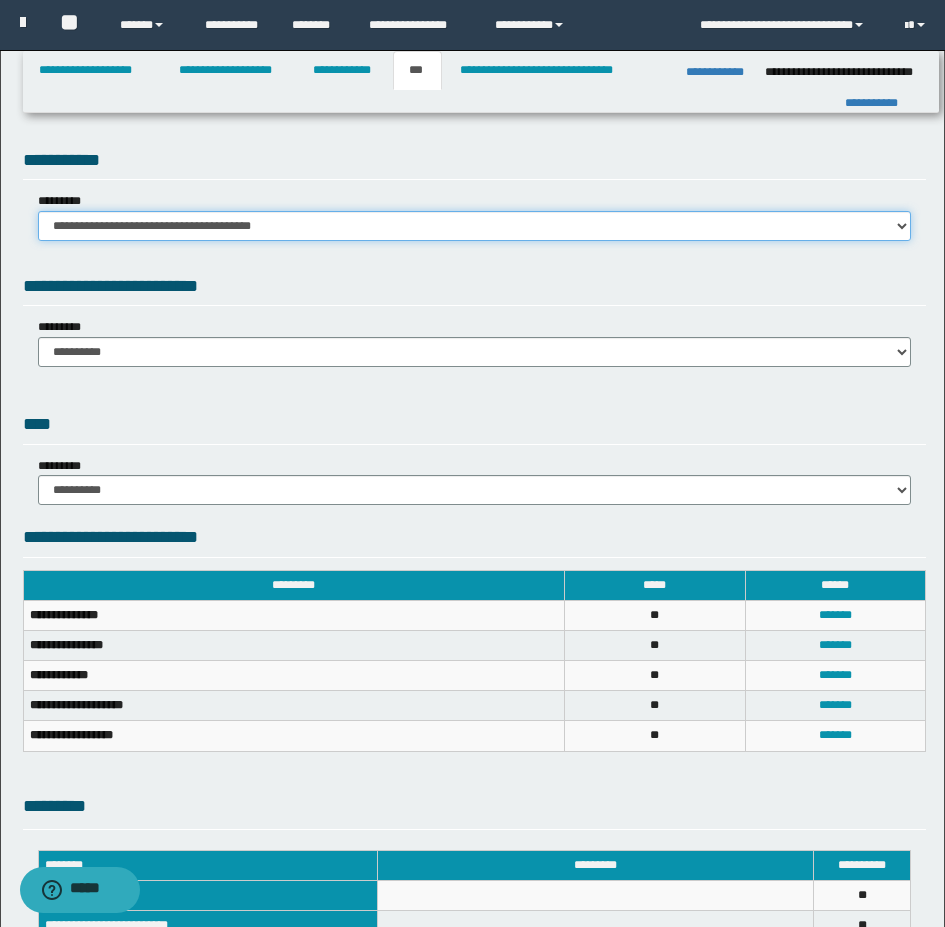 click on "**********" at bounding box center (474, 226) 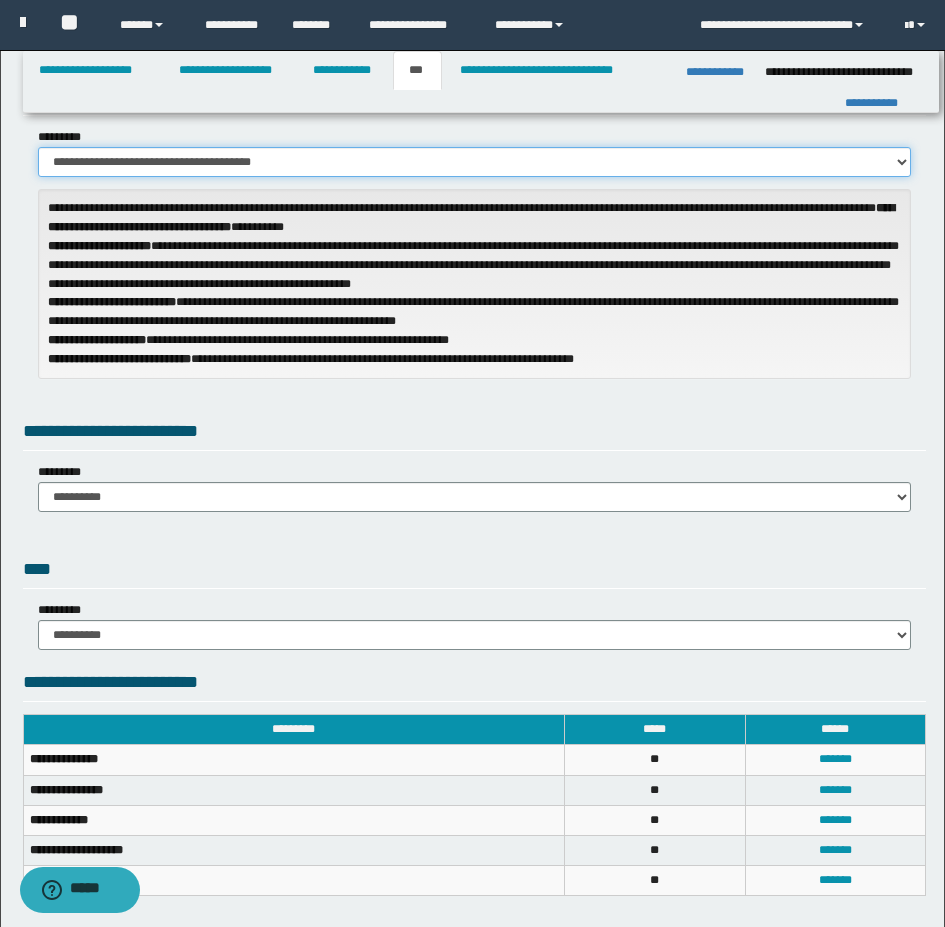scroll, scrollTop: 100, scrollLeft: 0, axis: vertical 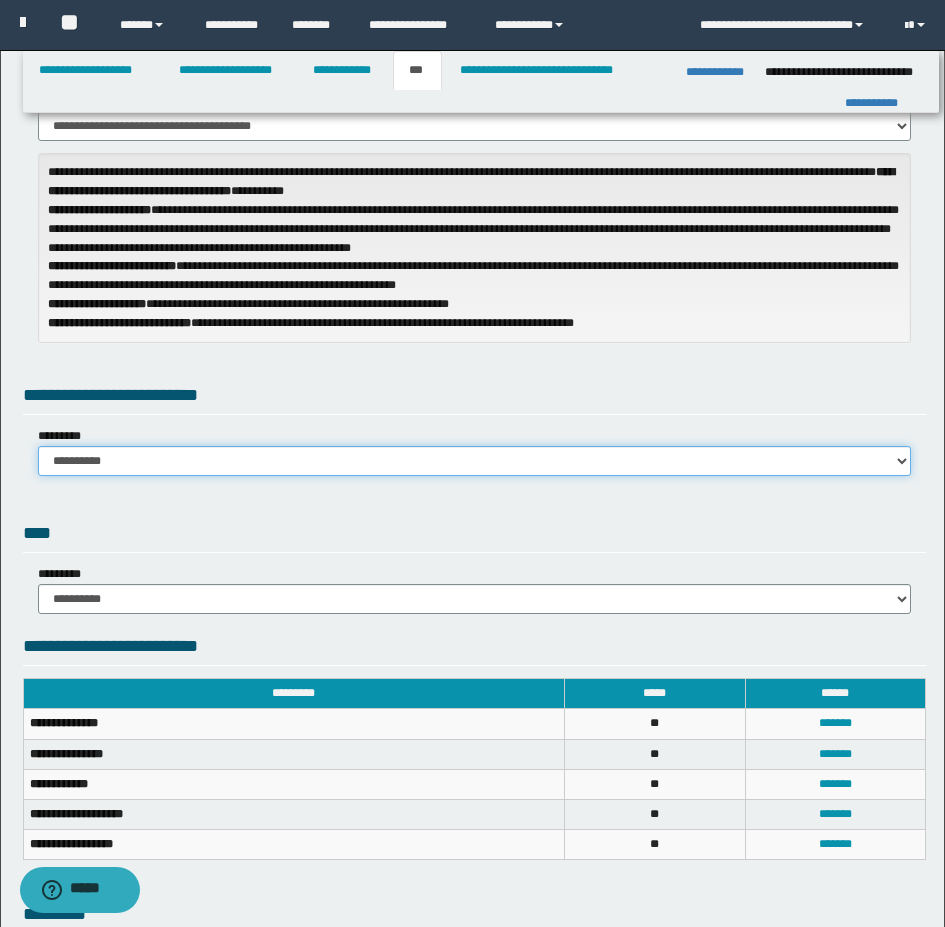 click on "**********" at bounding box center [474, 461] 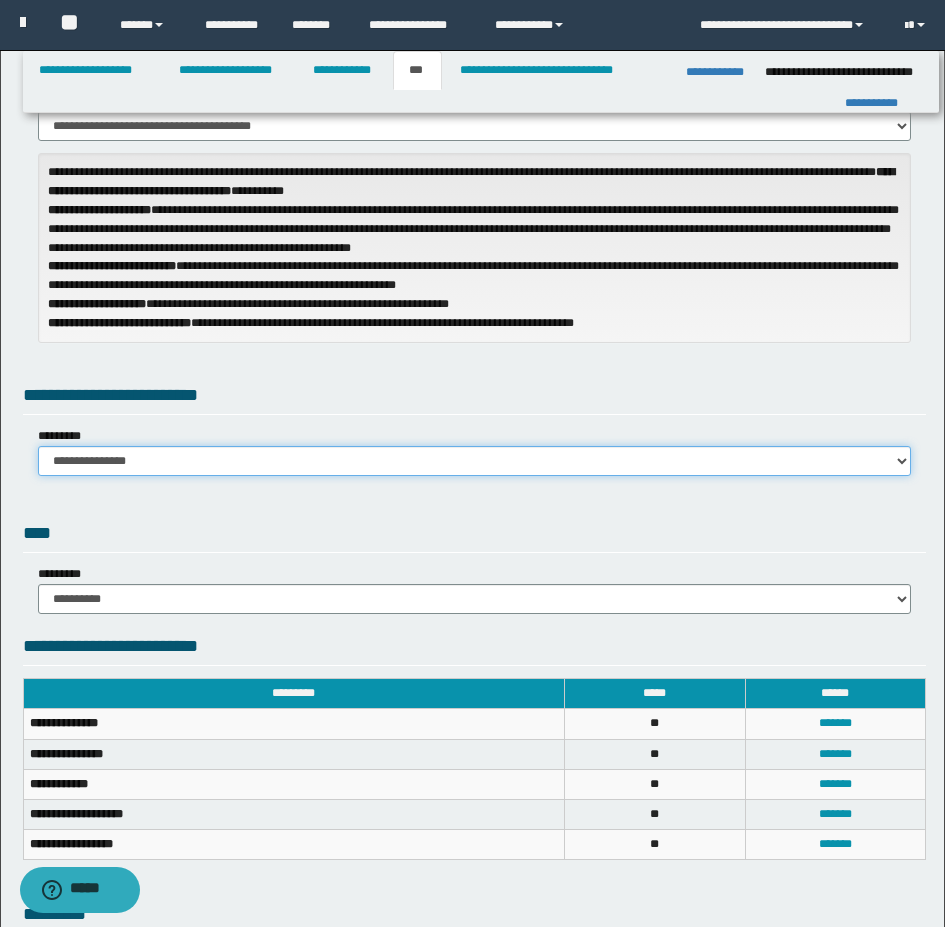 click on "**********" at bounding box center [474, 461] 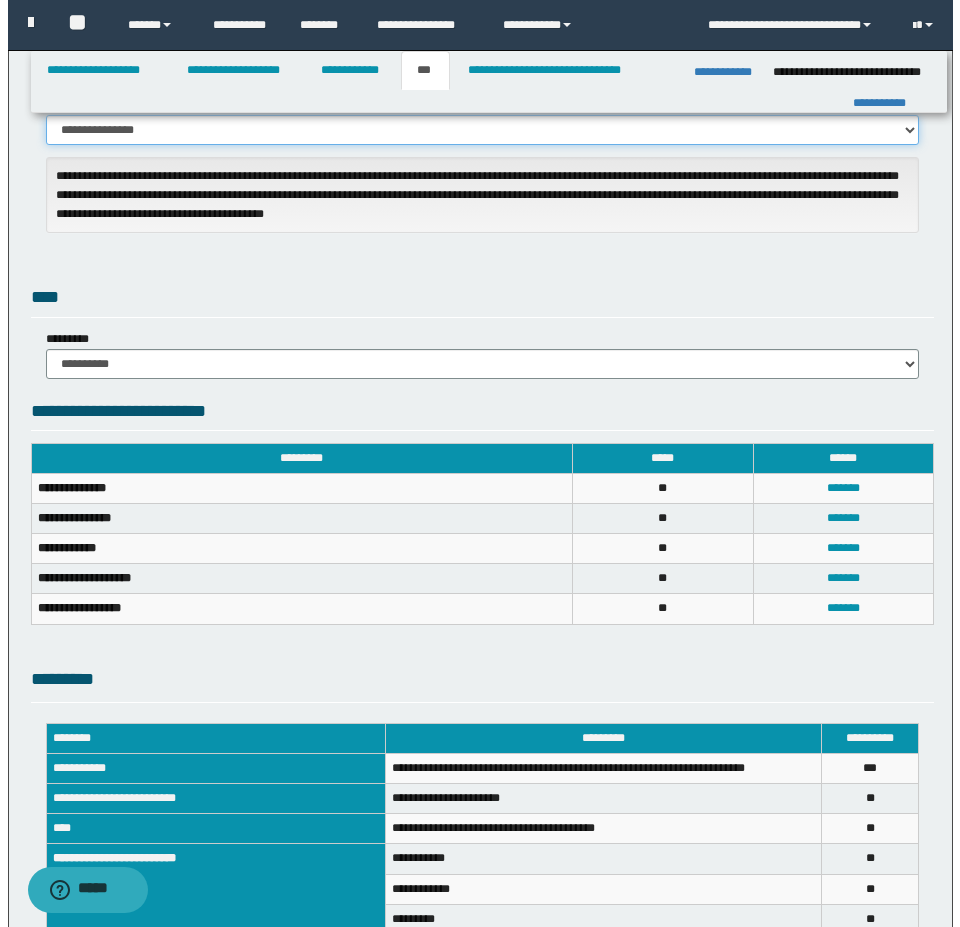 scroll, scrollTop: 500, scrollLeft: 0, axis: vertical 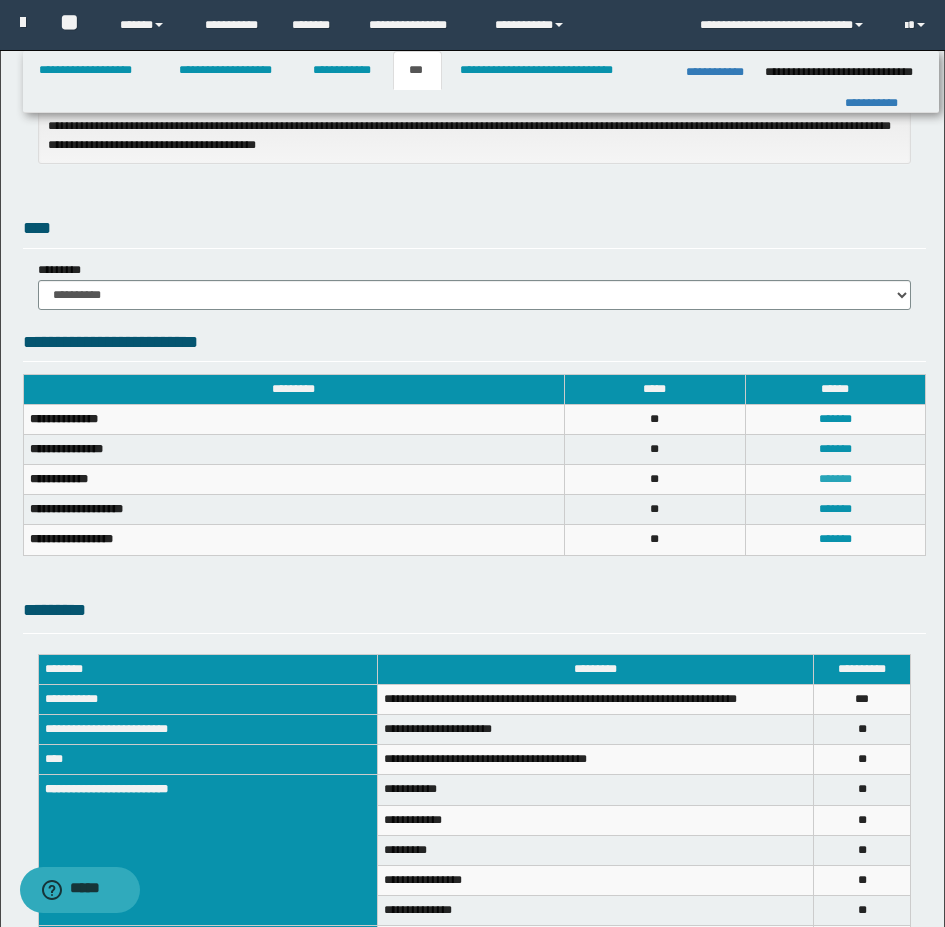 click on "*******" at bounding box center (835, 479) 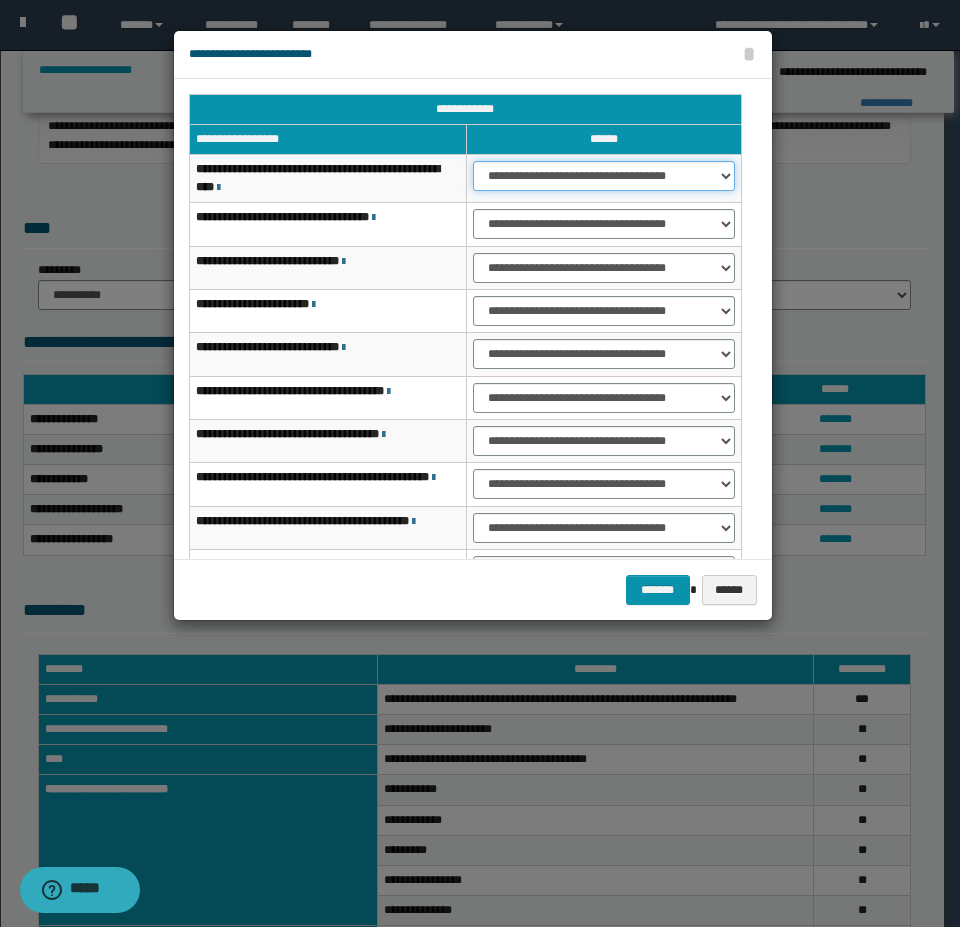 click on "**********" at bounding box center (604, 176) 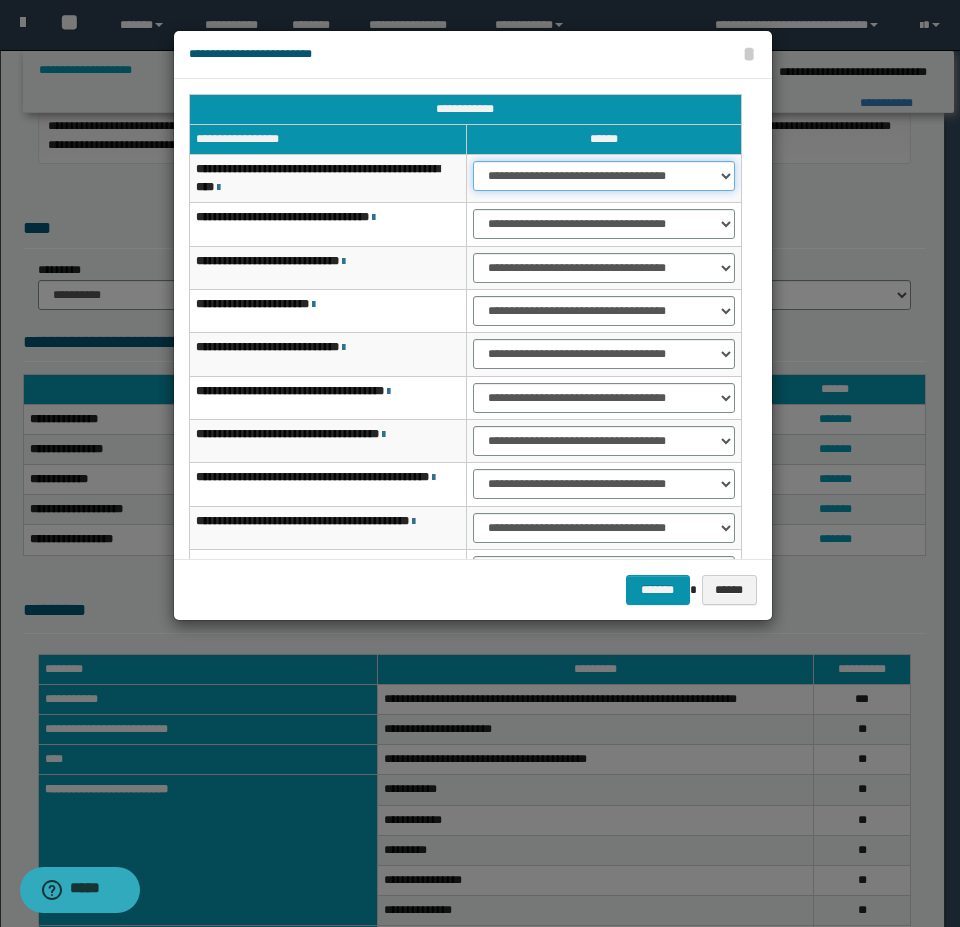 select on "***" 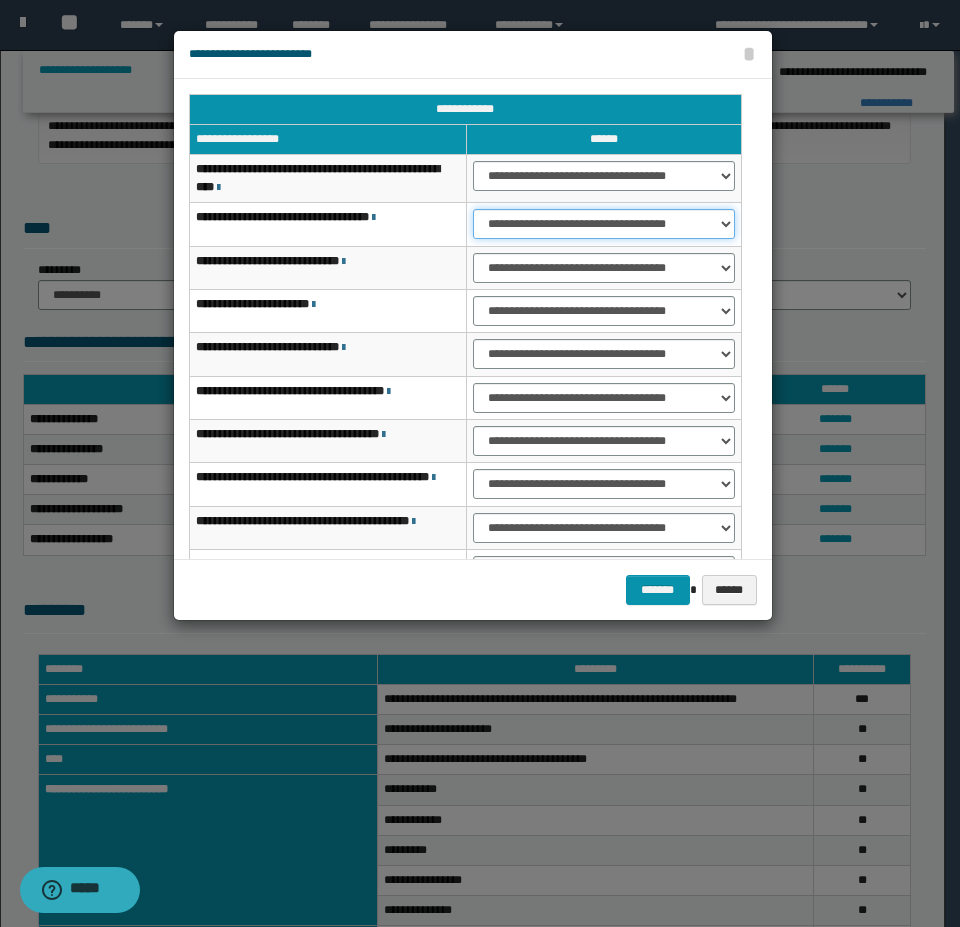 click on "**********" at bounding box center (604, 224) 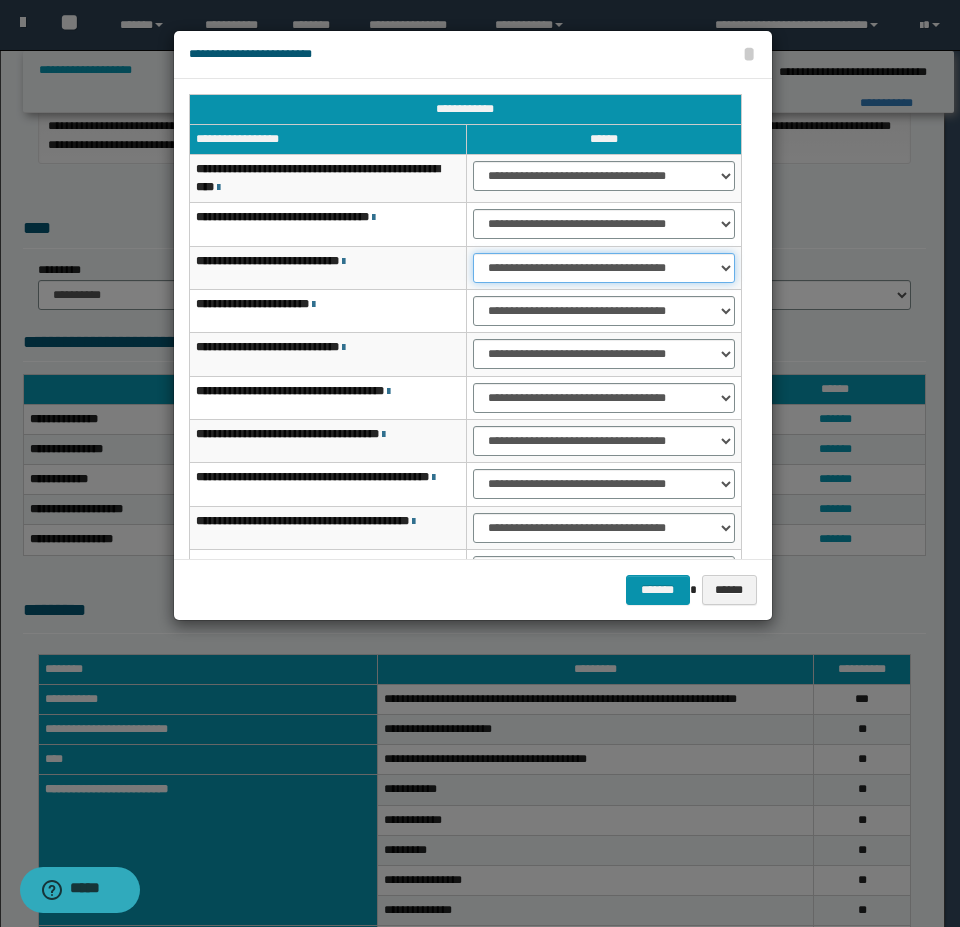 click on "**********" at bounding box center (604, 268) 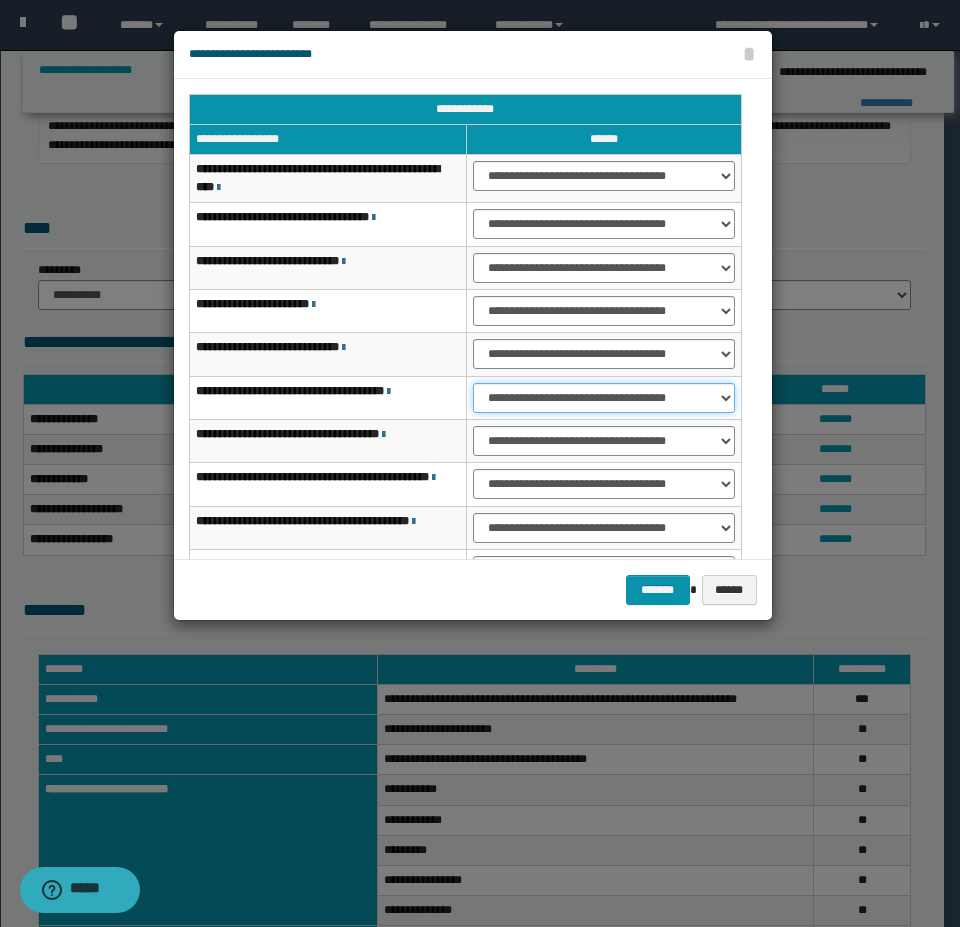 click on "**********" at bounding box center (604, 398) 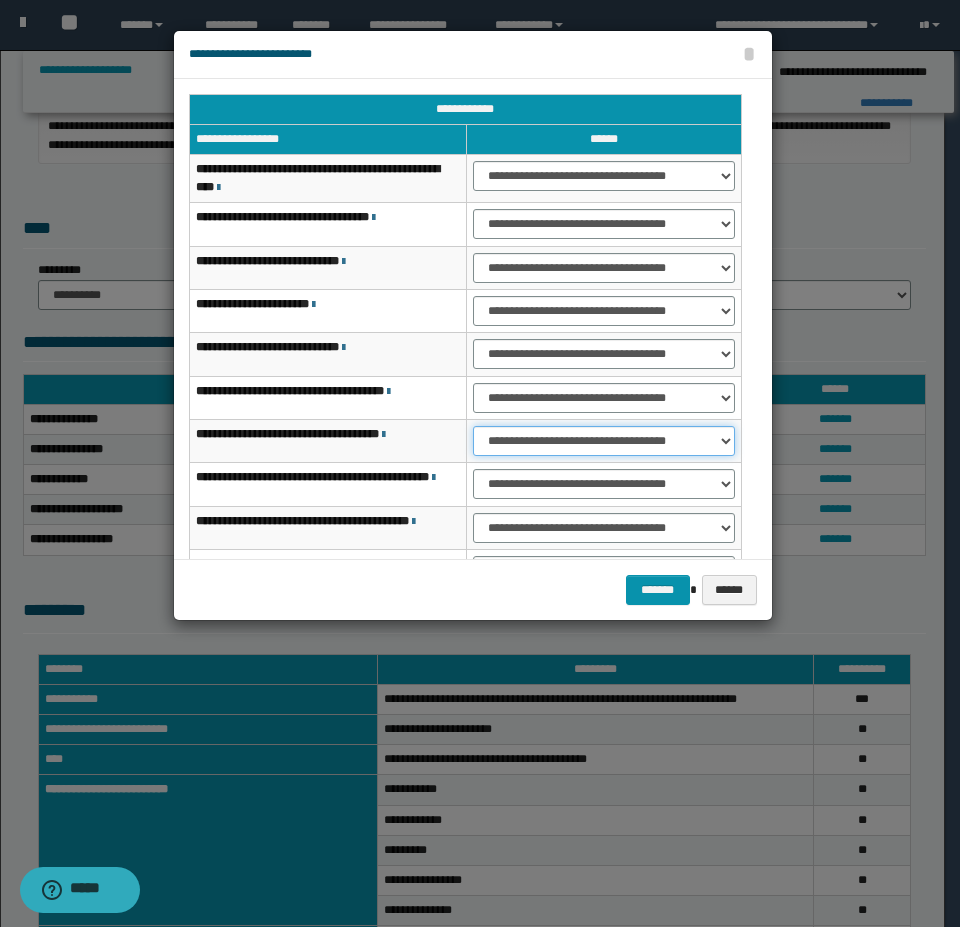 click on "**********" at bounding box center [604, 441] 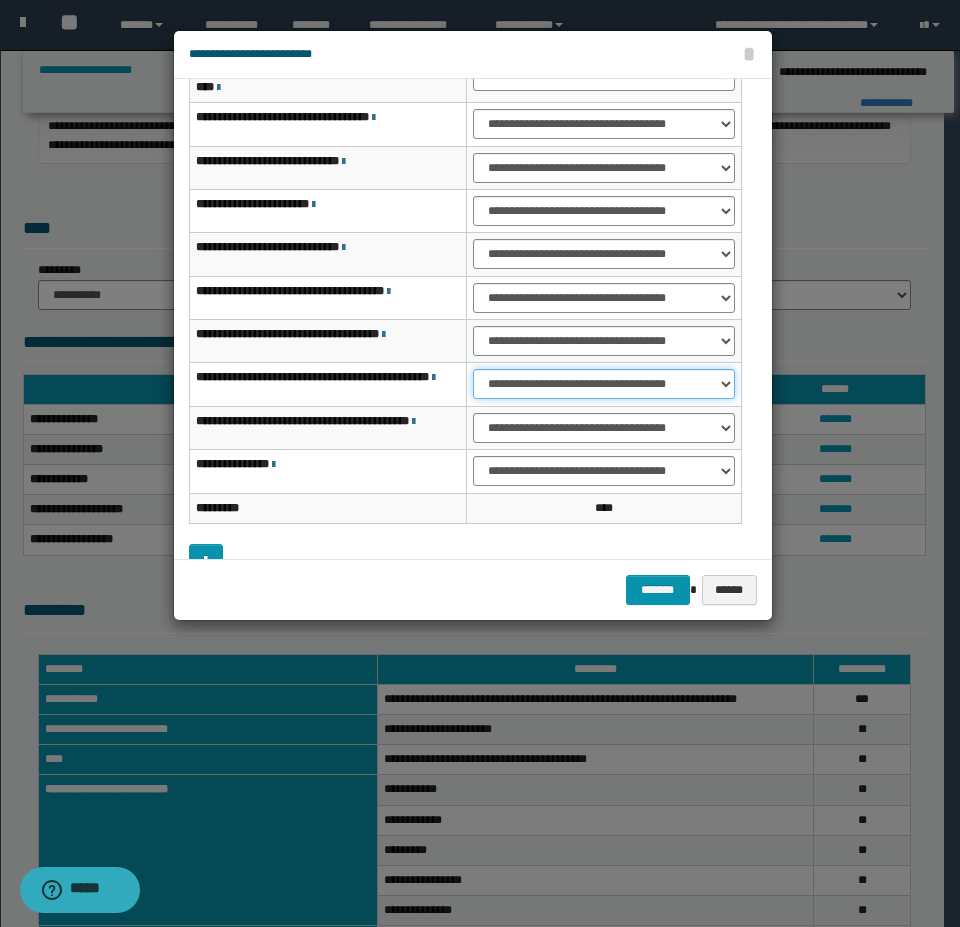 click on "**********" at bounding box center (604, 384) 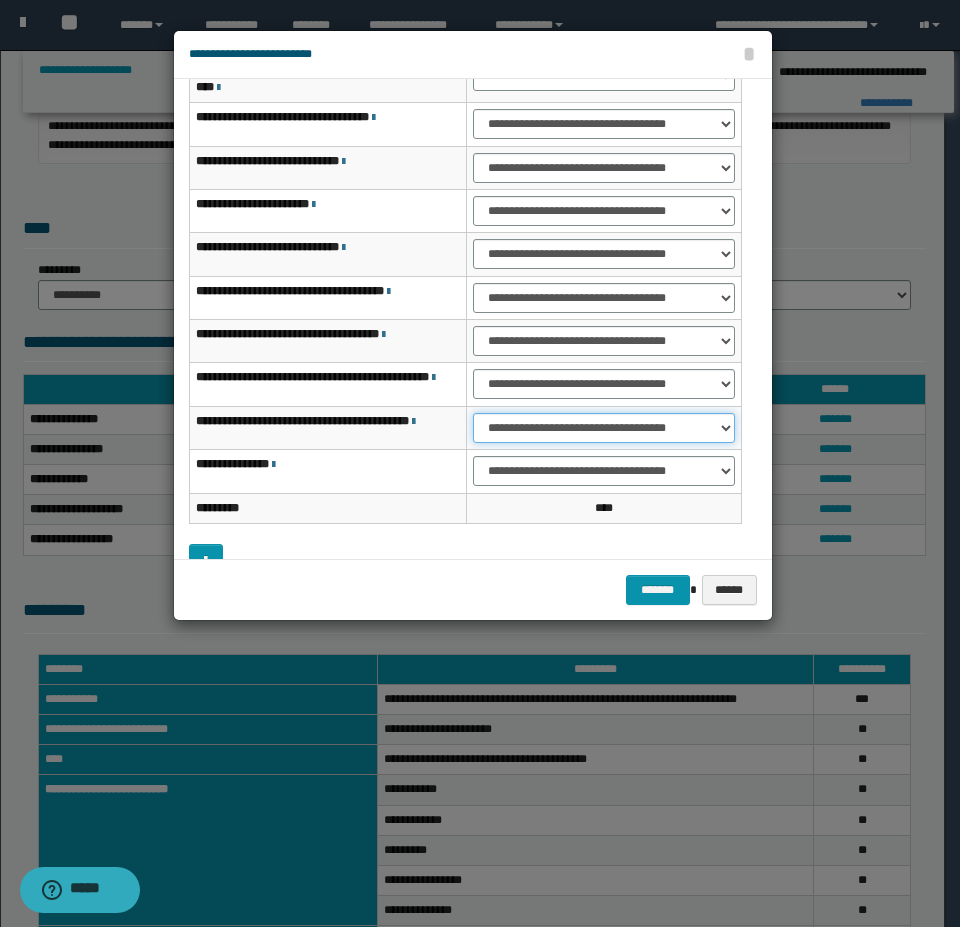 click on "**********" at bounding box center (604, 428) 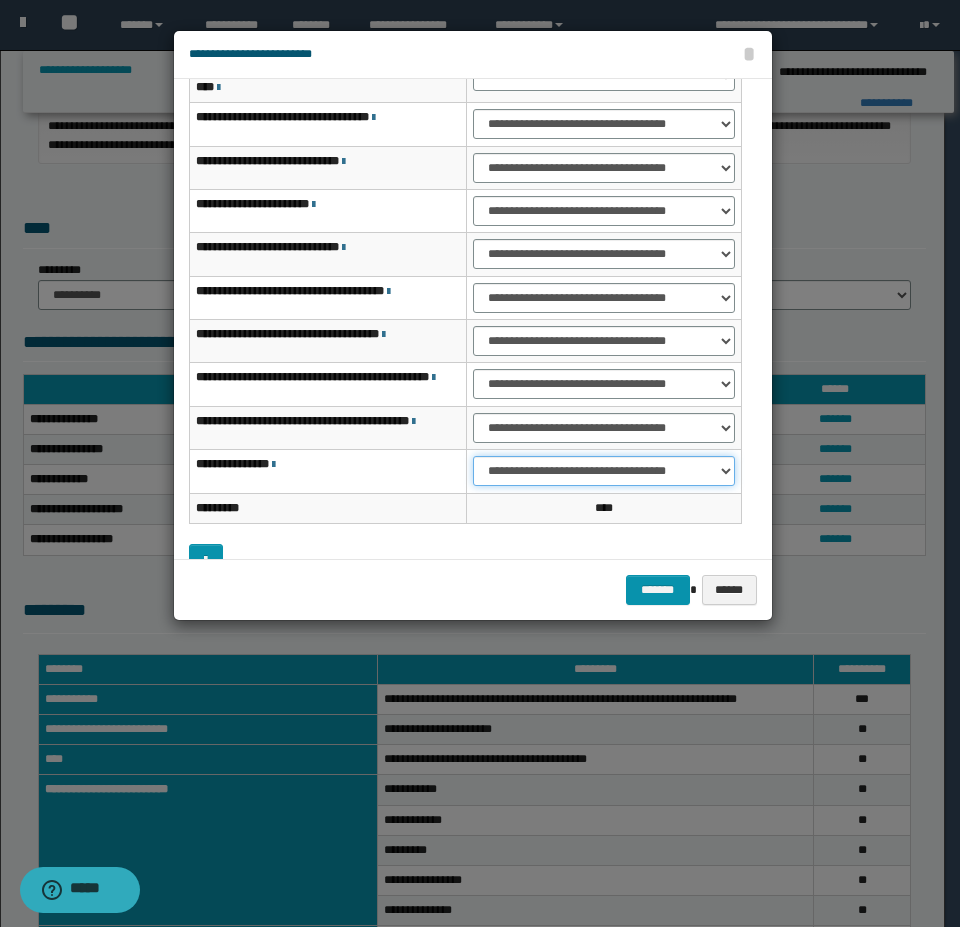 click on "**********" at bounding box center (604, 471) 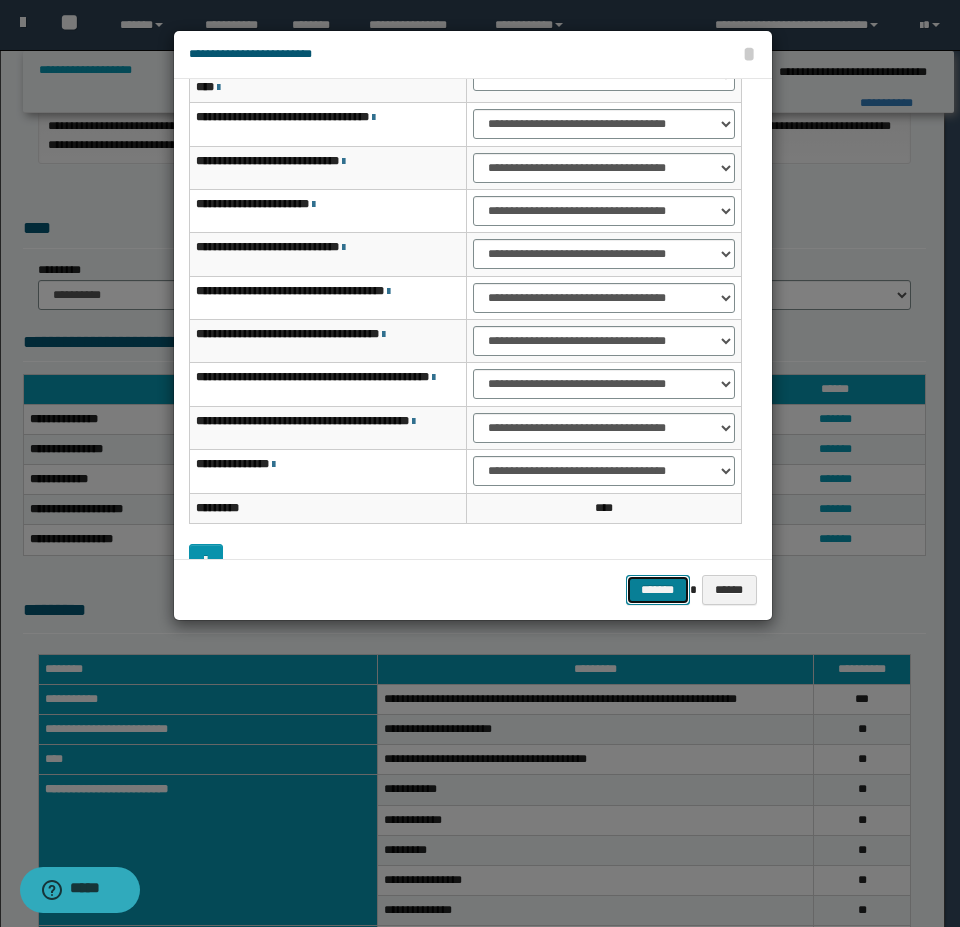 click on "*******" at bounding box center [658, 590] 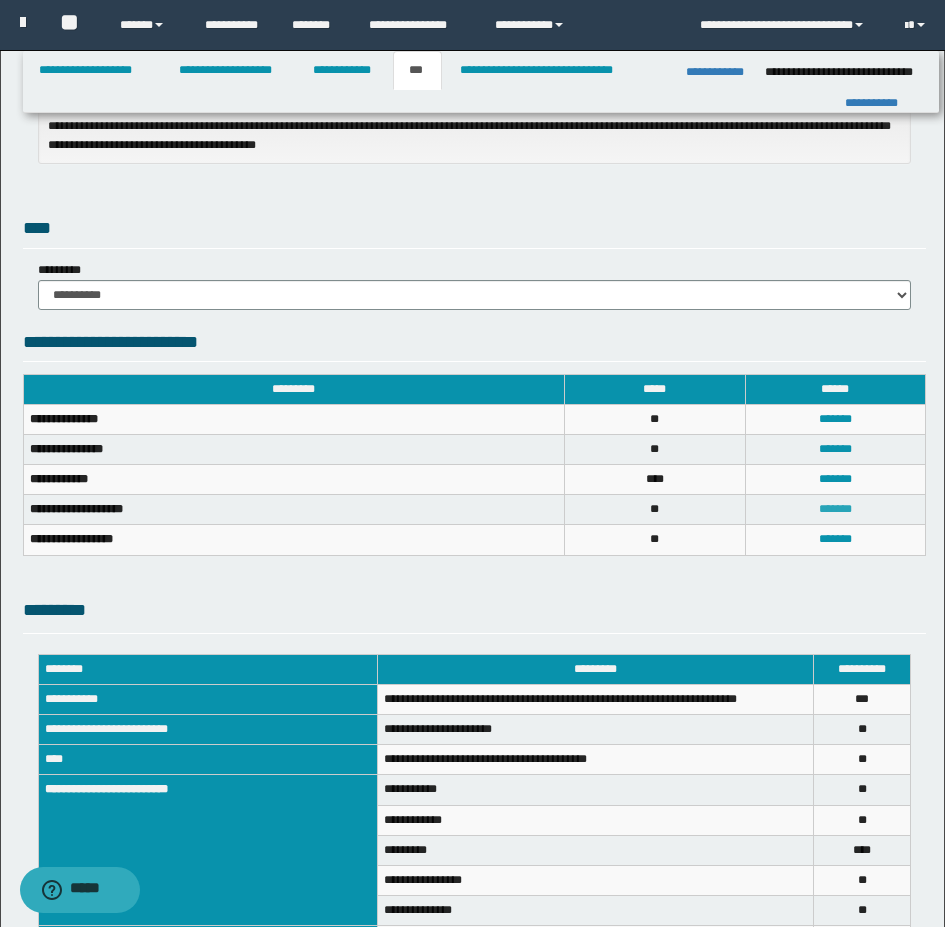 click on "*******" at bounding box center (835, 509) 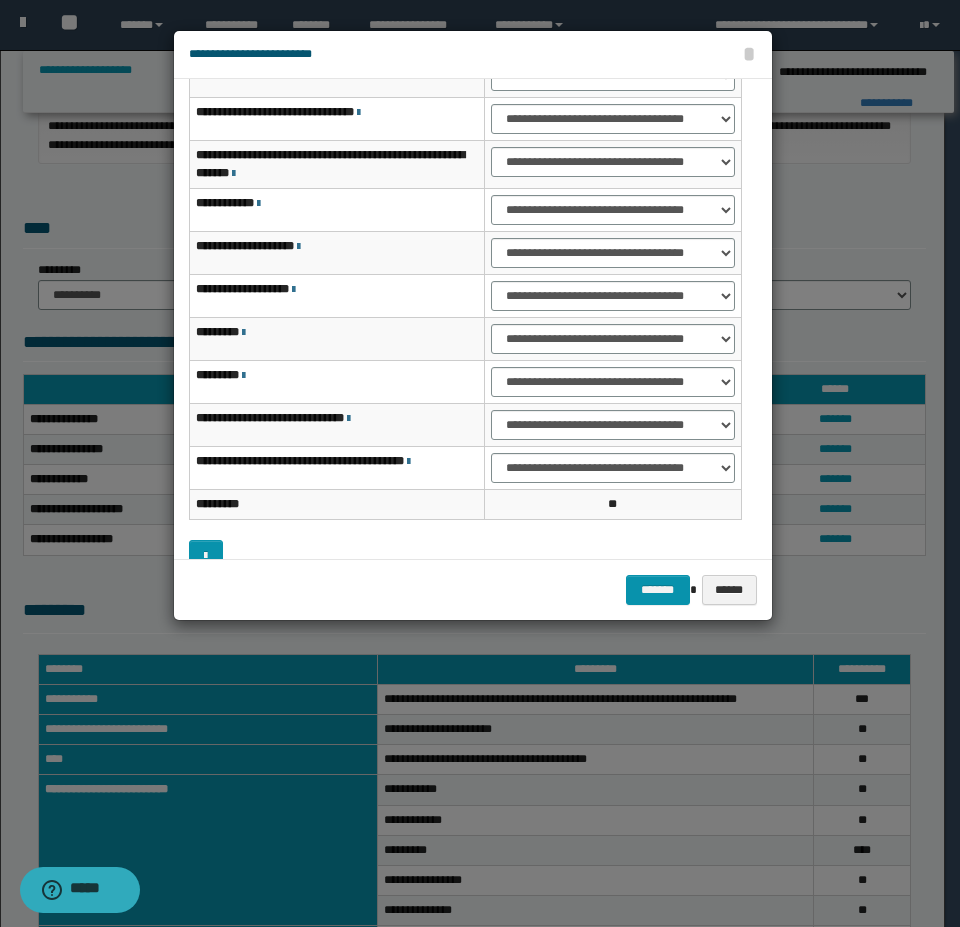 scroll, scrollTop: 0, scrollLeft: 0, axis: both 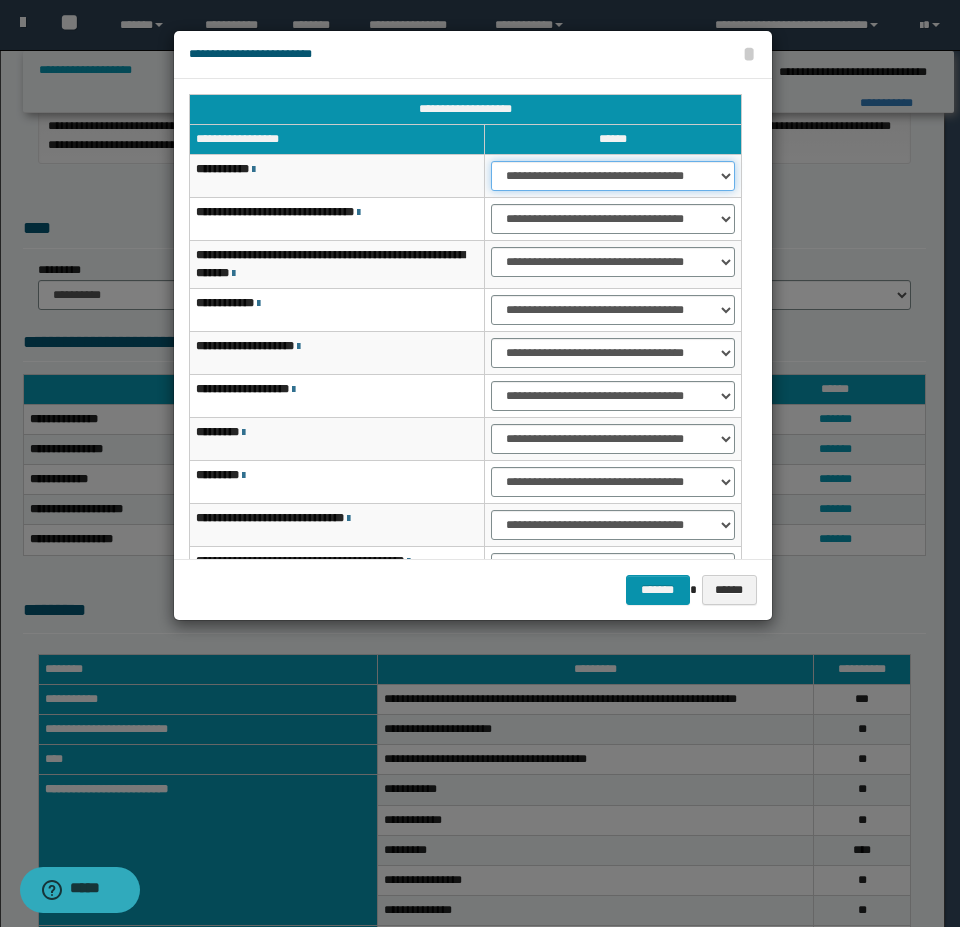 click on "**********" at bounding box center [612, 176] 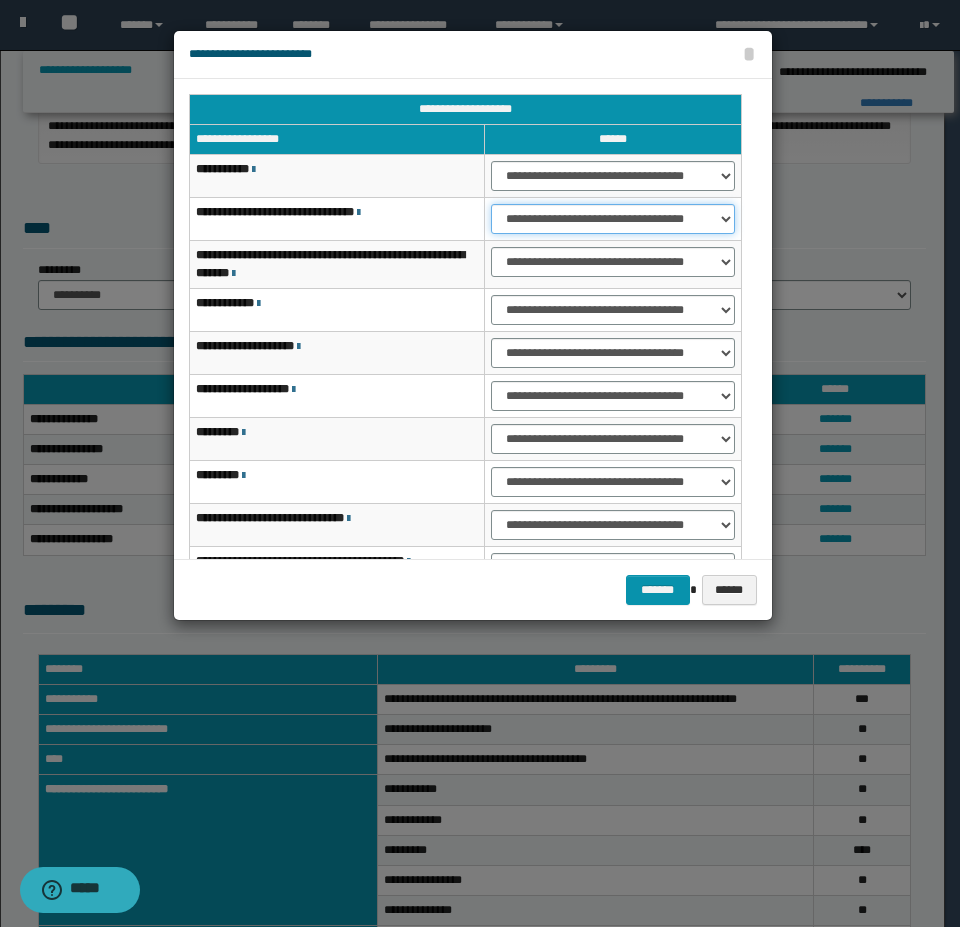 click on "**********" at bounding box center (612, 219) 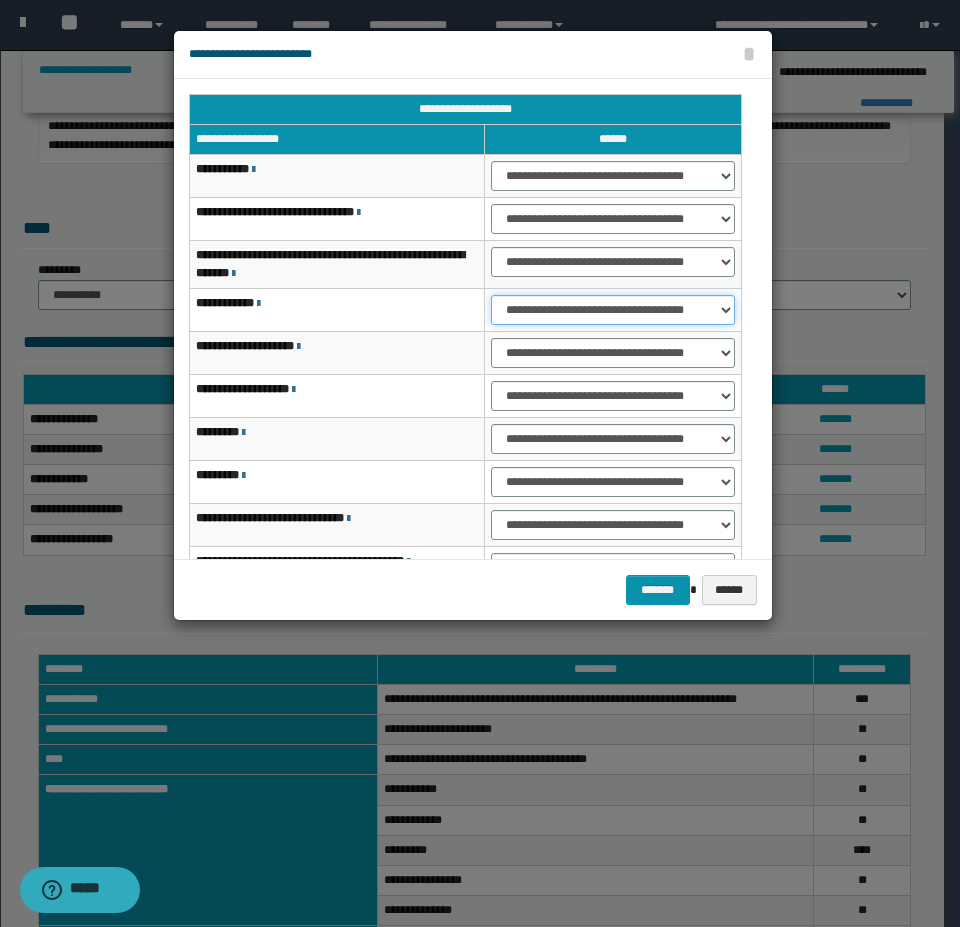 click on "**********" at bounding box center (612, 310) 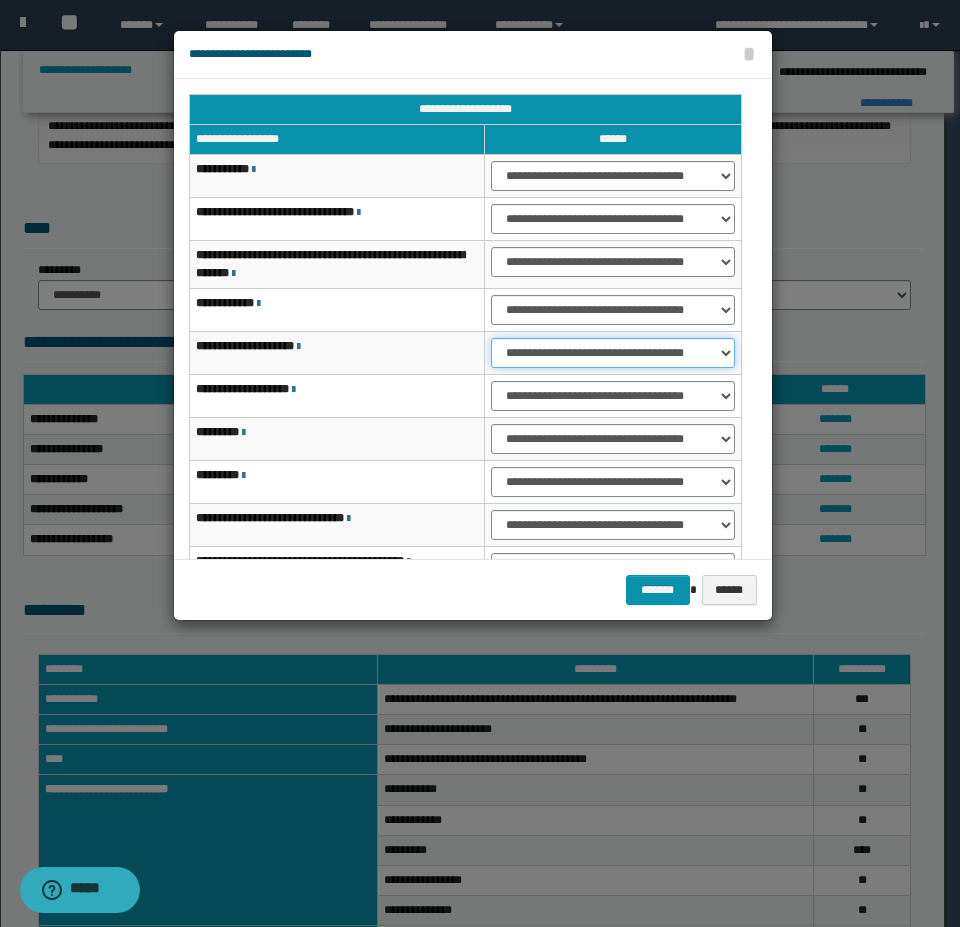 click on "**********" at bounding box center [612, 353] 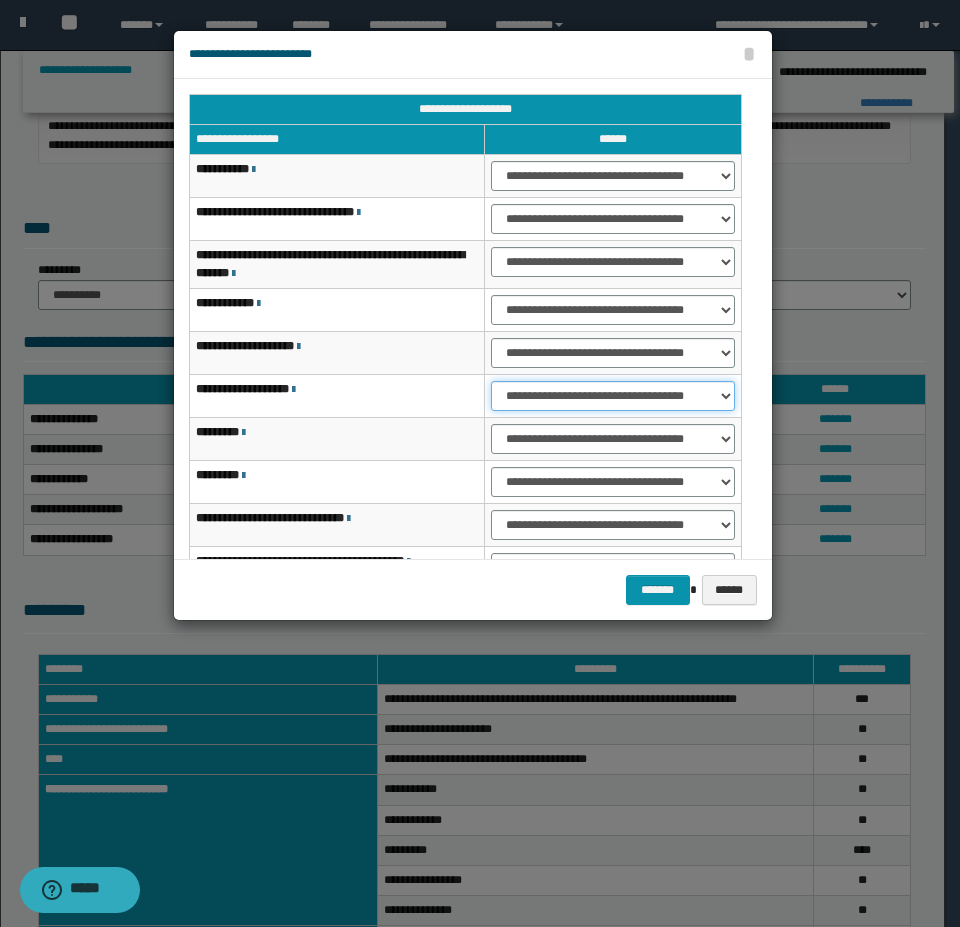click on "**********" at bounding box center [612, 396] 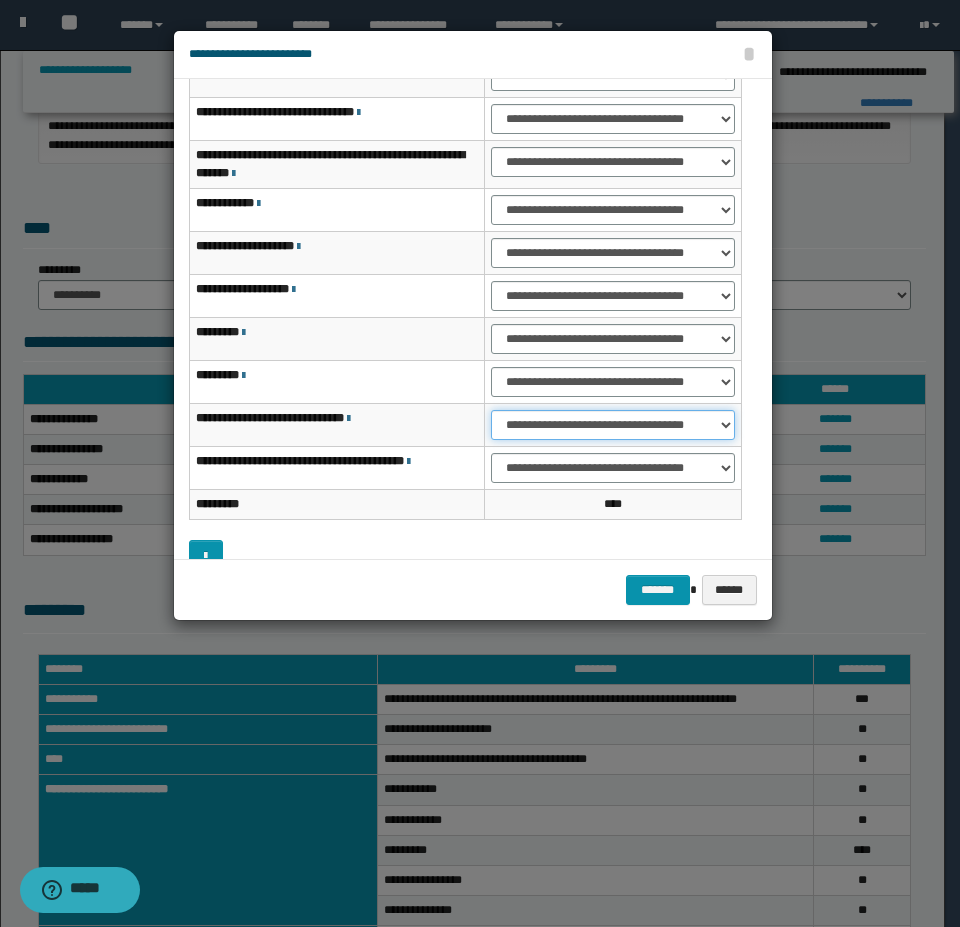 click on "**********" at bounding box center [612, 425] 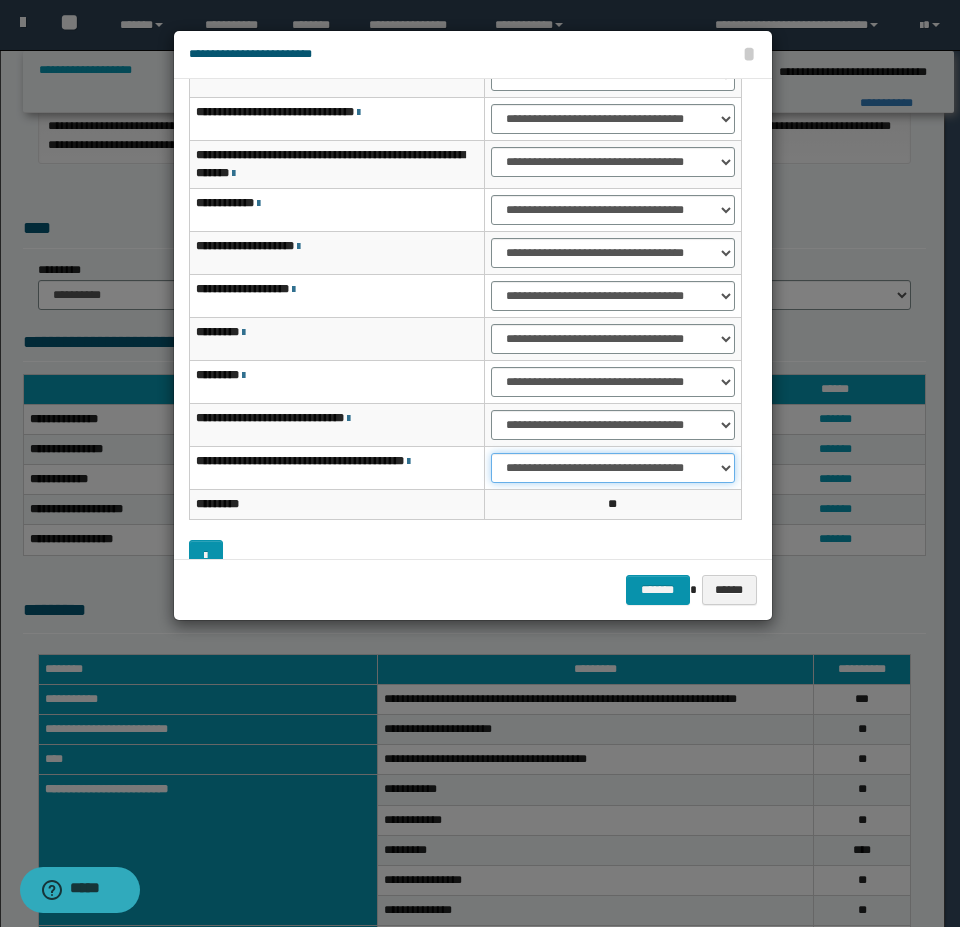 click on "**********" at bounding box center [612, 468] 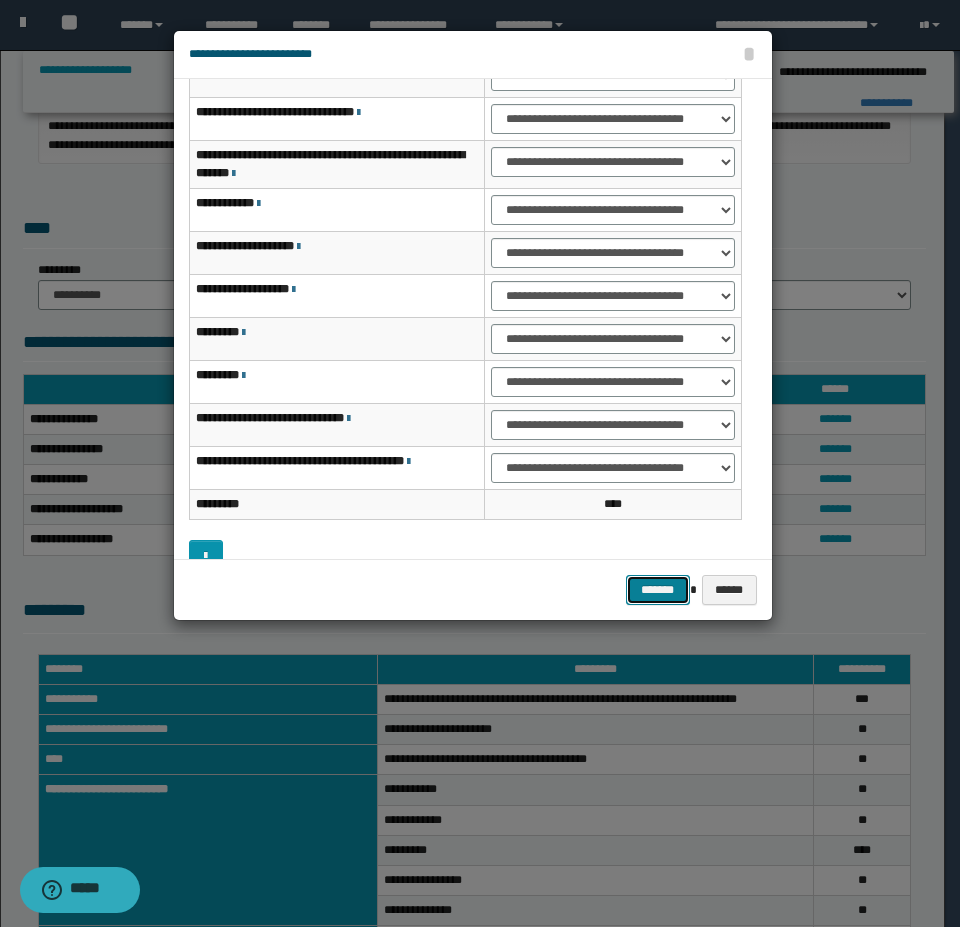 click on "*******" at bounding box center [658, 590] 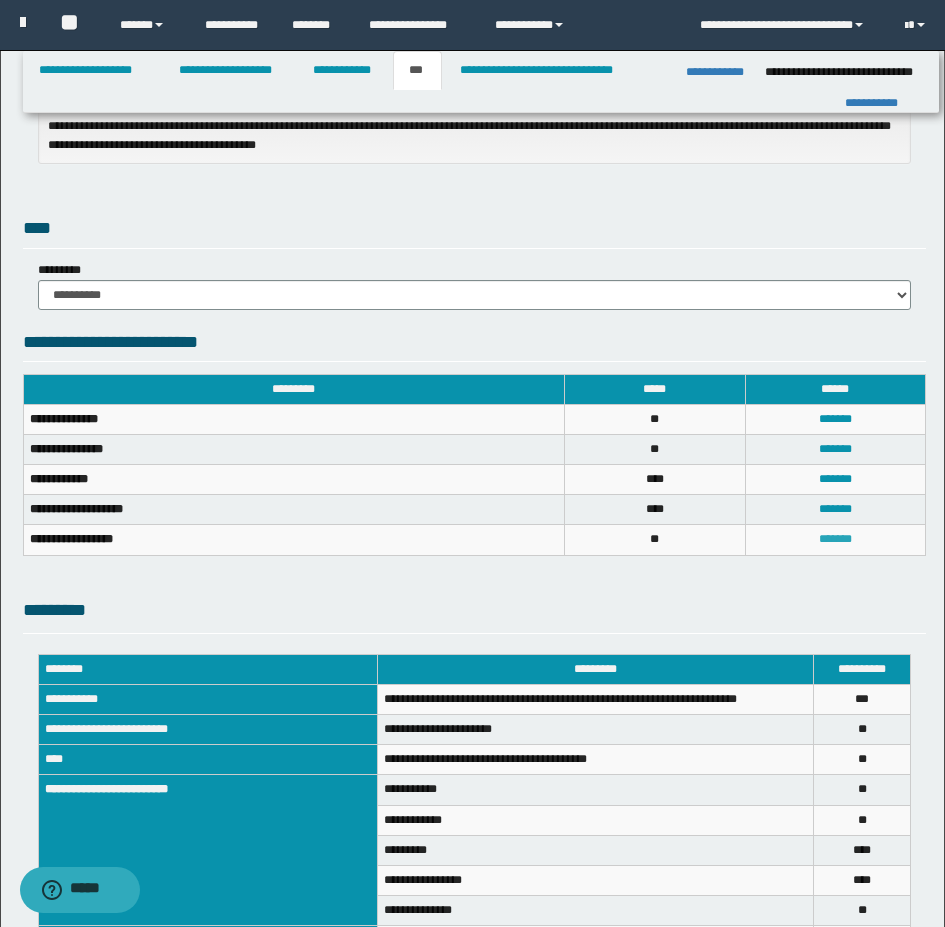 click on "*******" at bounding box center (835, 539) 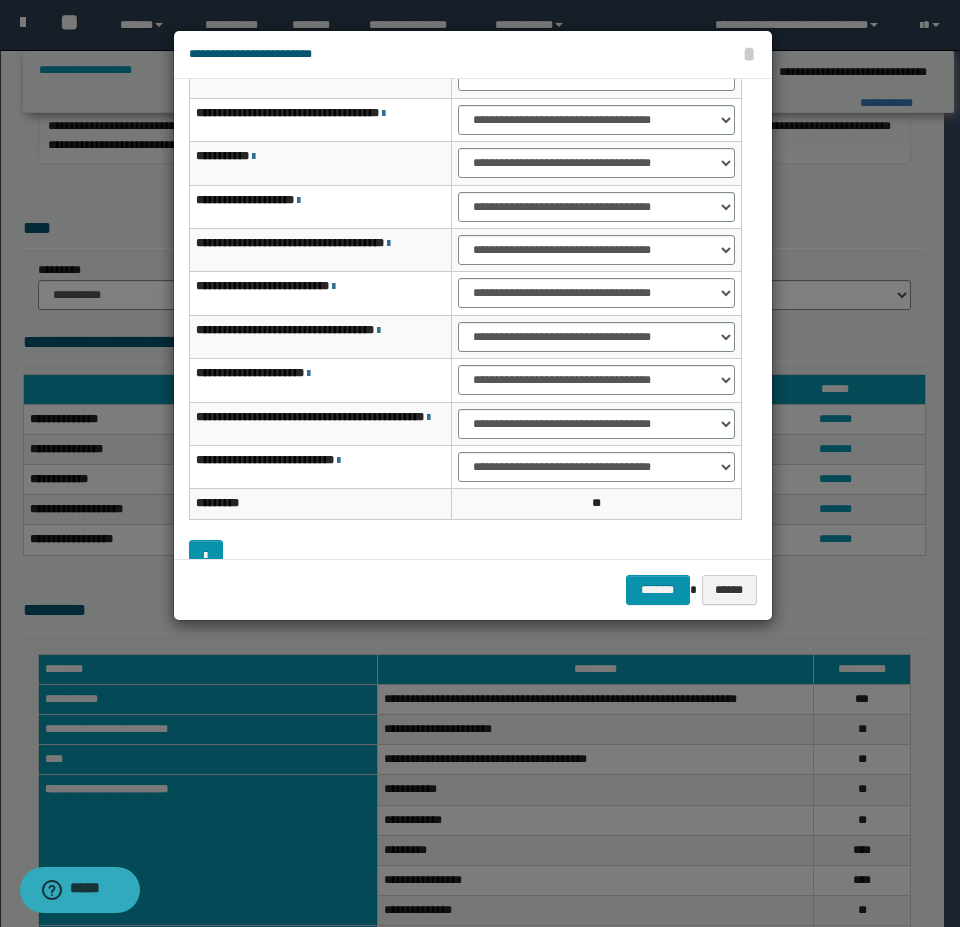 scroll, scrollTop: 0, scrollLeft: 0, axis: both 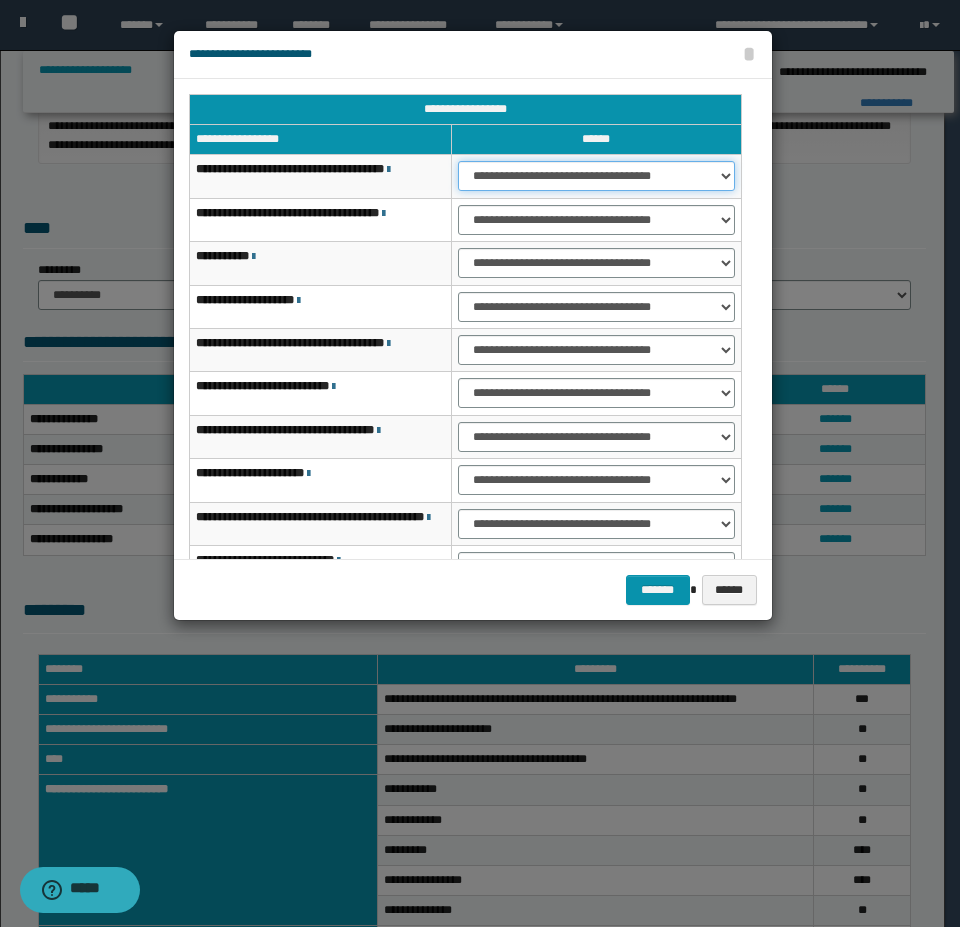 click on "**********" at bounding box center (596, 176) 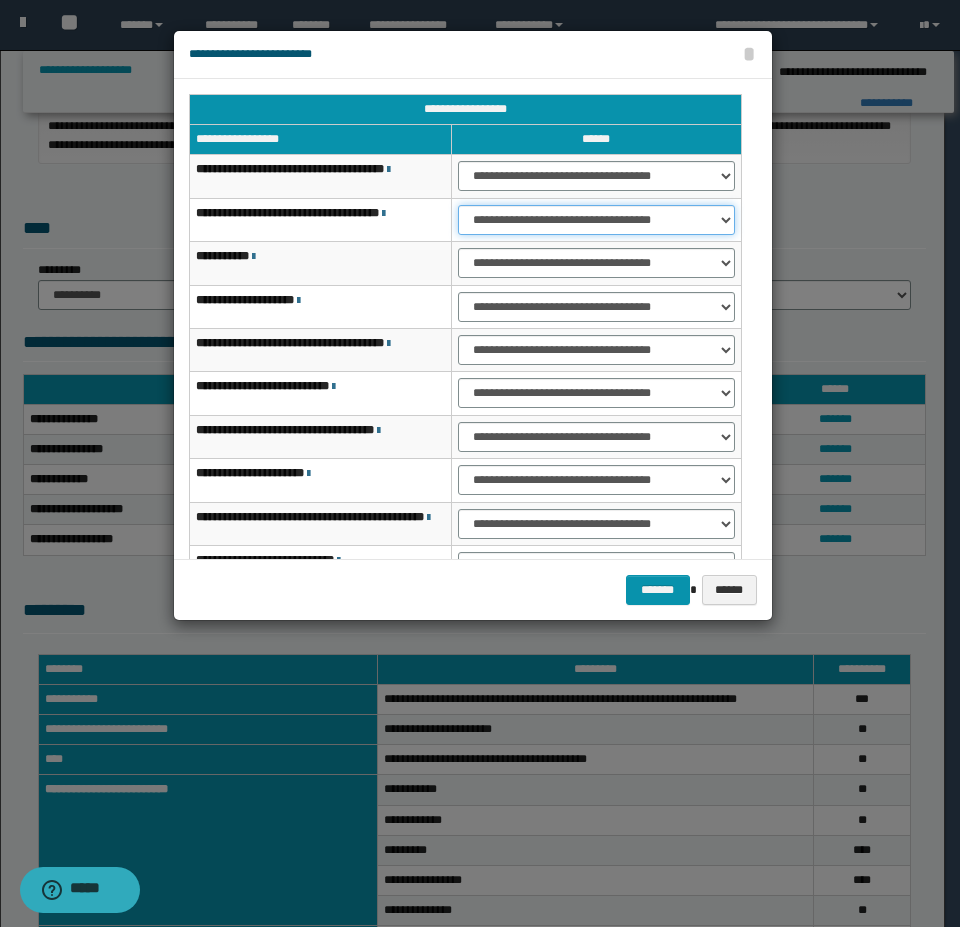 click on "**********" at bounding box center (596, 220) 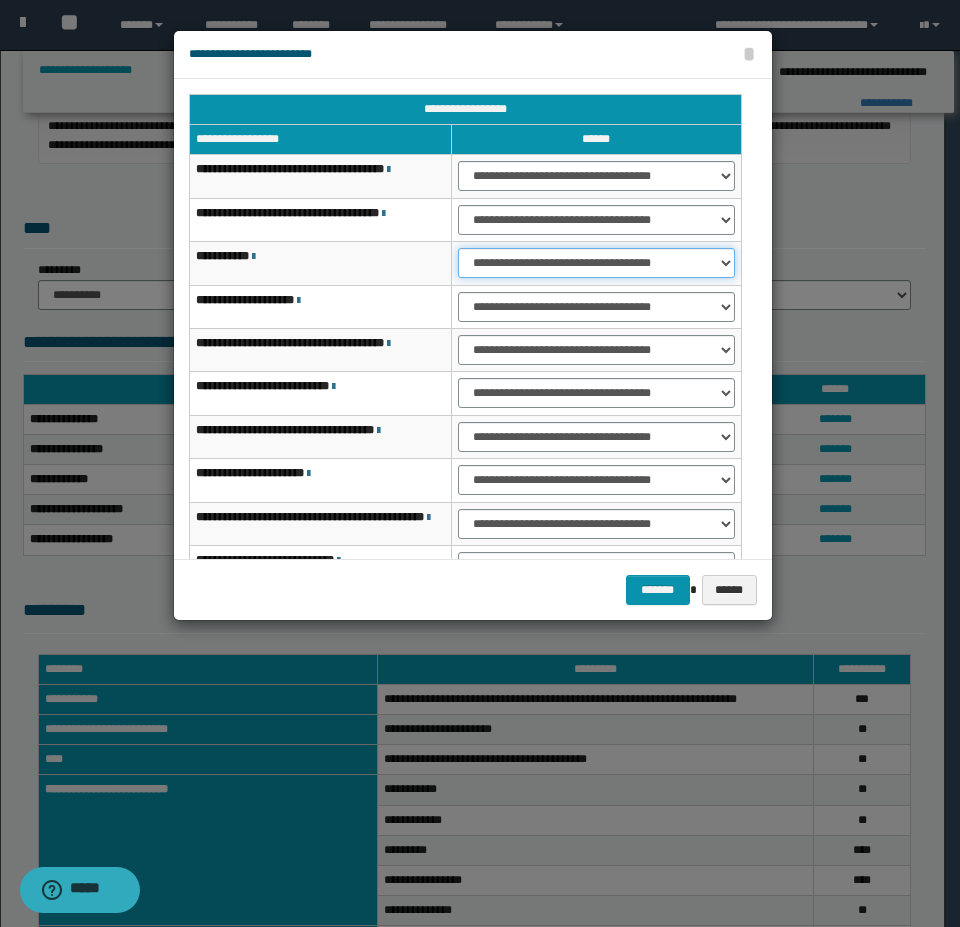 click on "**********" at bounding box center (596, 263) 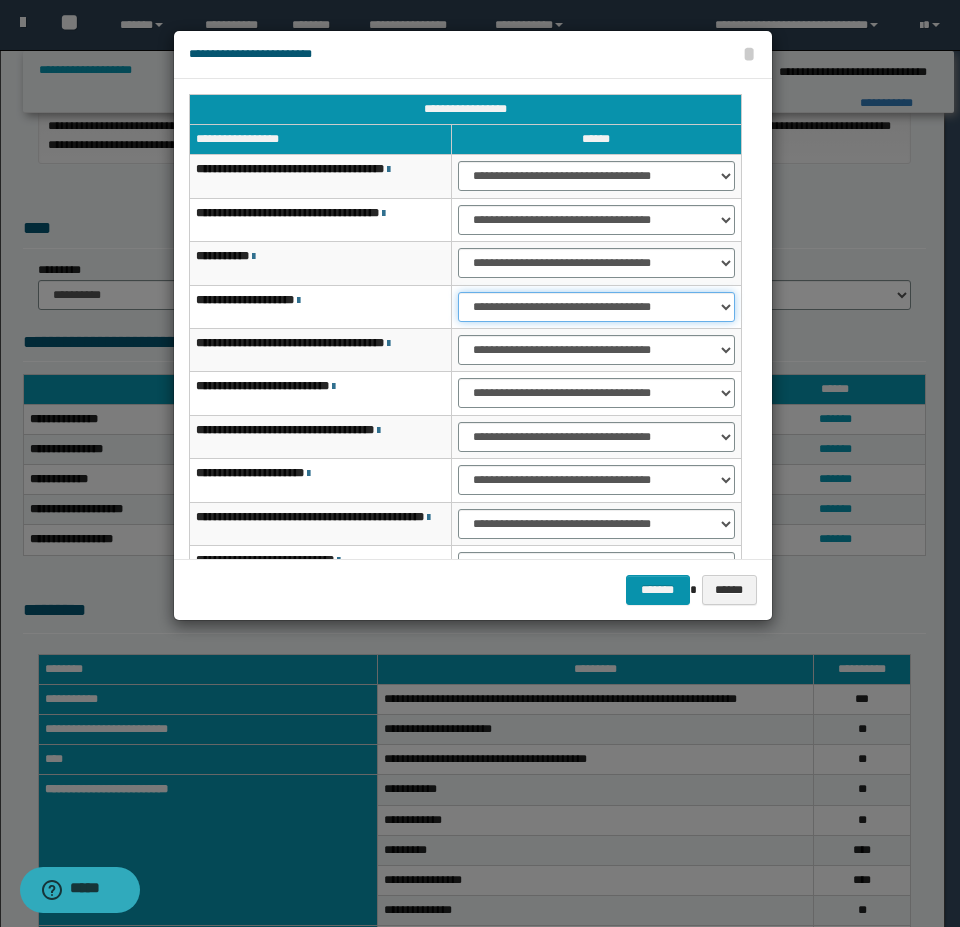 click on "**********" at bounding box center (596, 307) 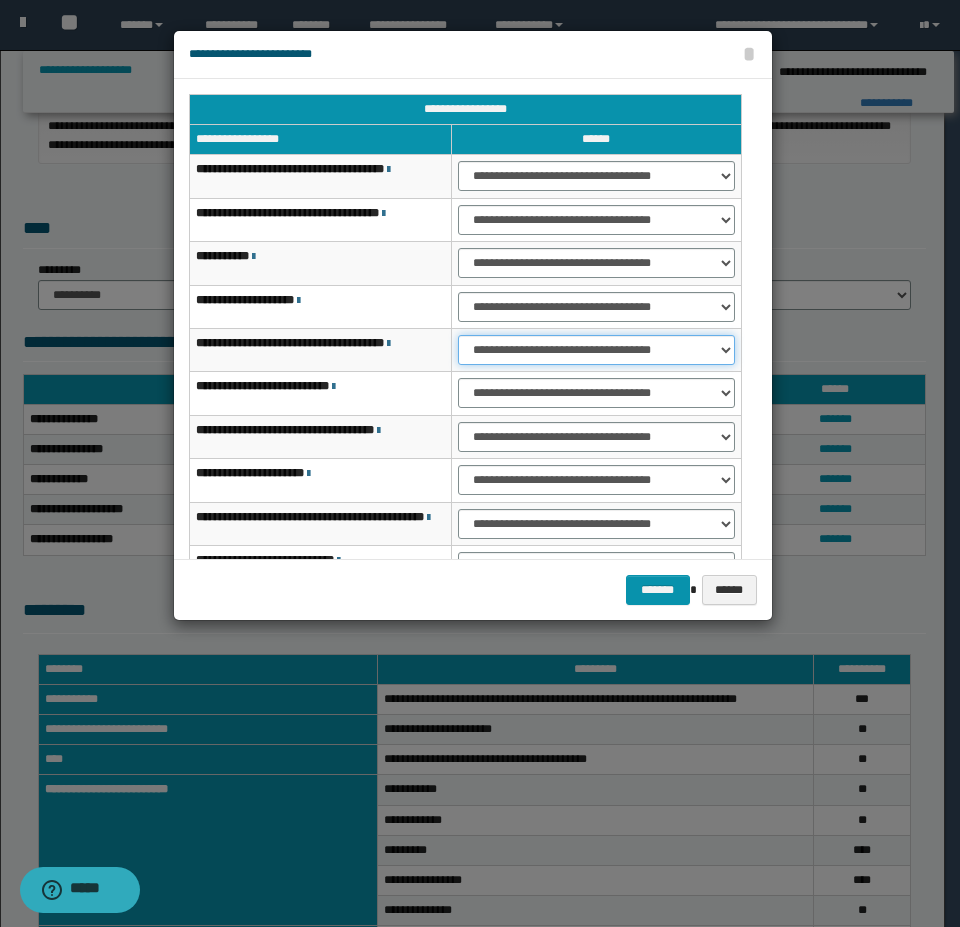 click on "**********" at bounding box center [596, 350] 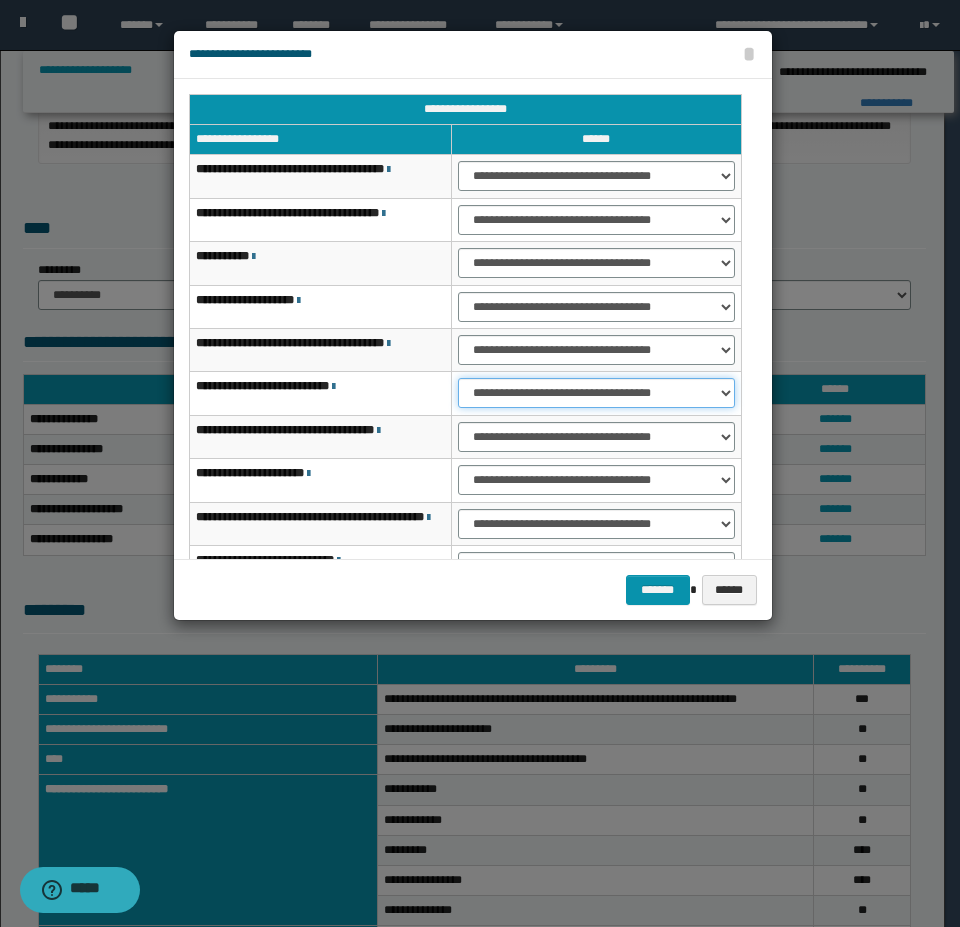 click on "**********" at bounding box center [596, 393] 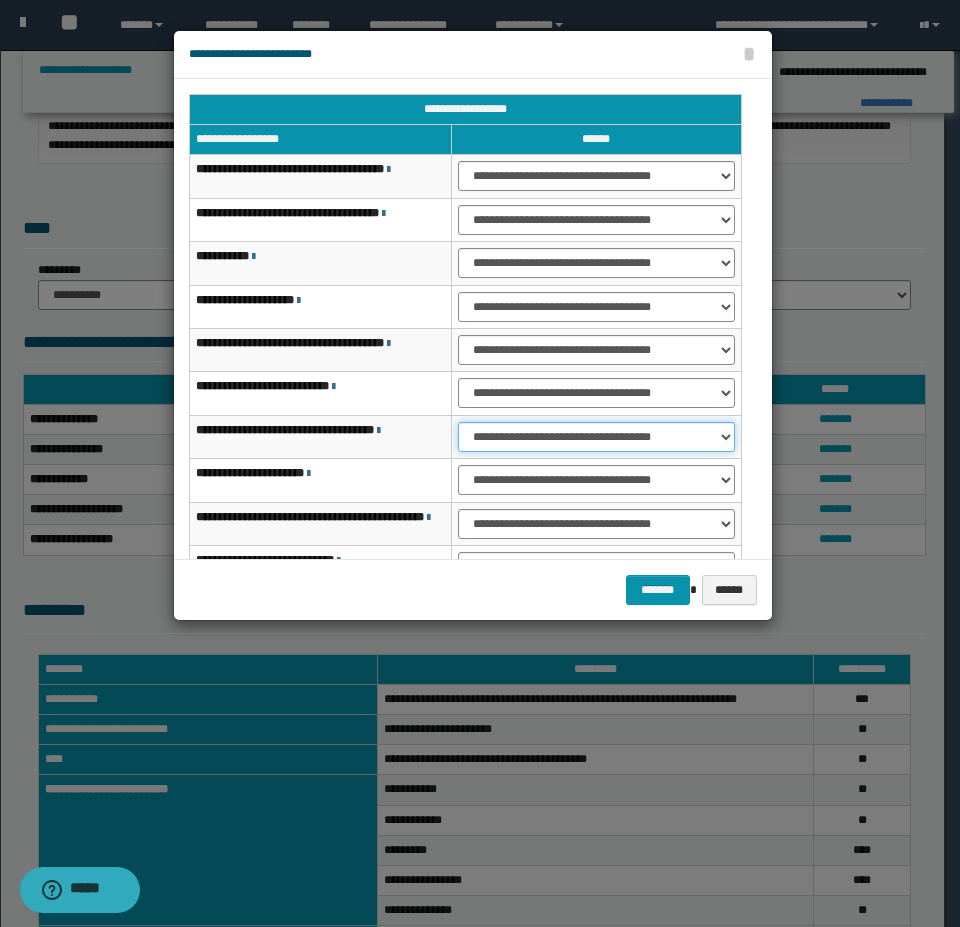 click on "**********" at bounding box center [596, 437] 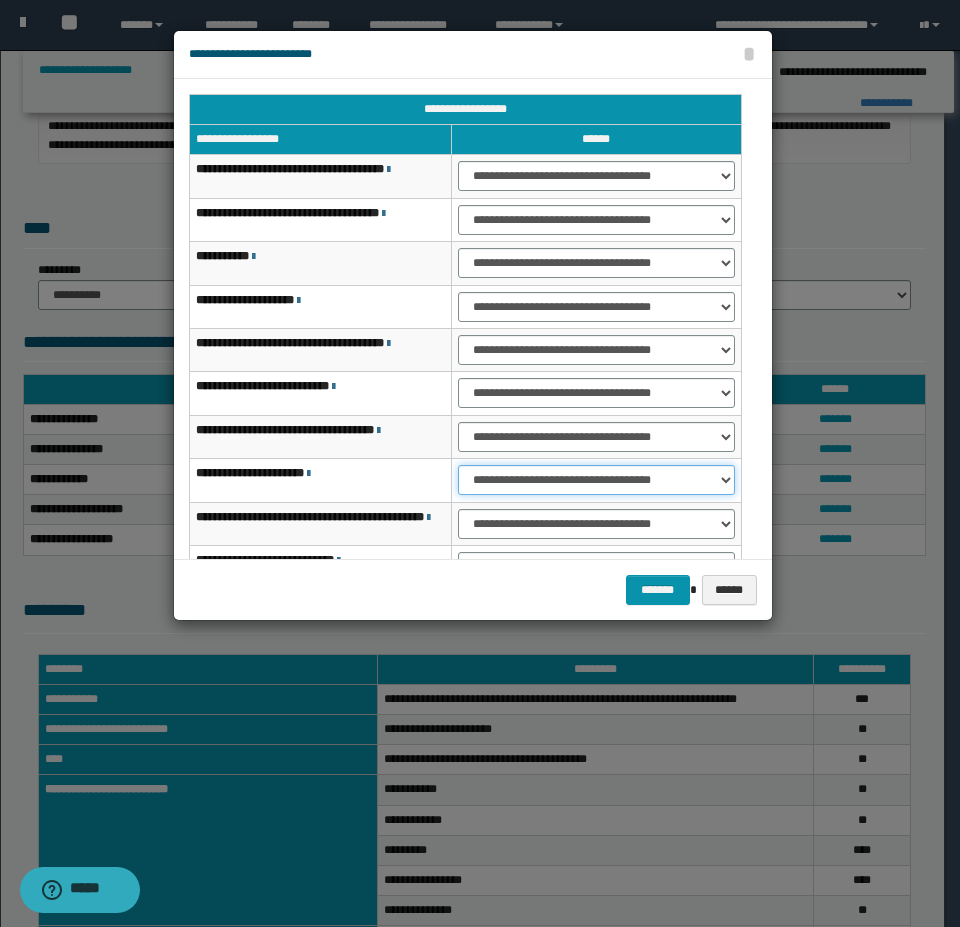 click on "**********" at bounding box center [596, 480] 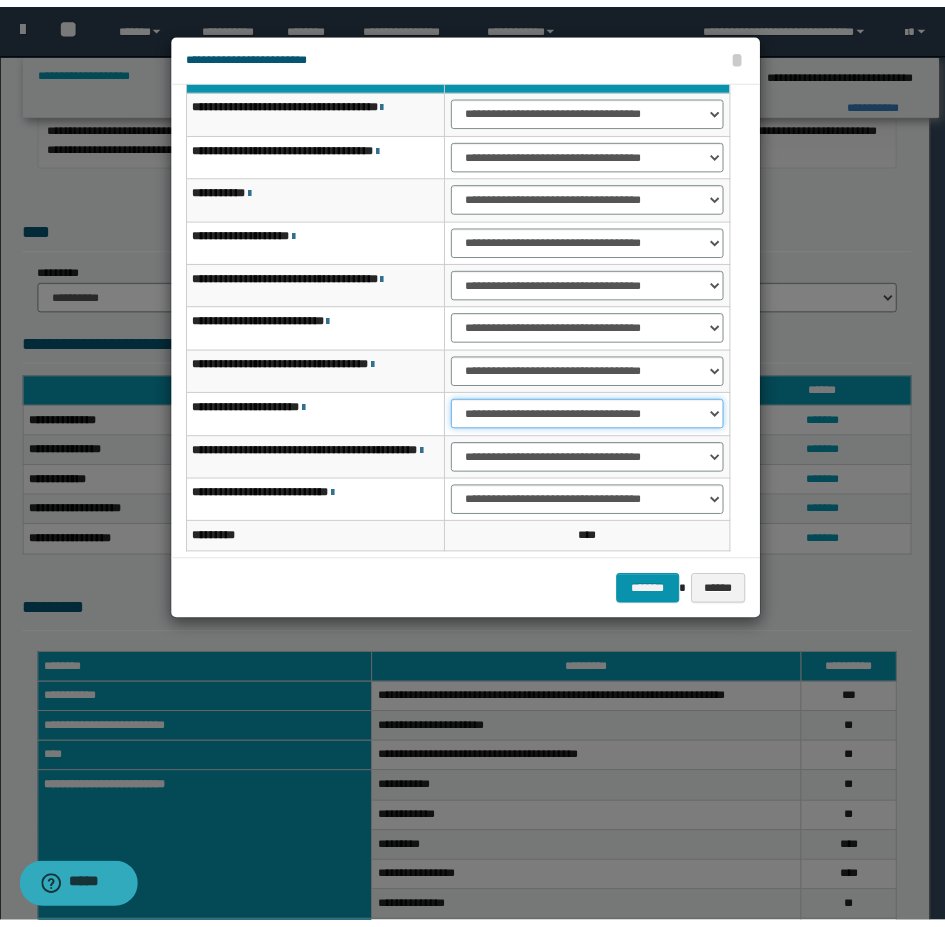 scroll, scrollTop: 100, scrollLeft: 0, axis: vertical 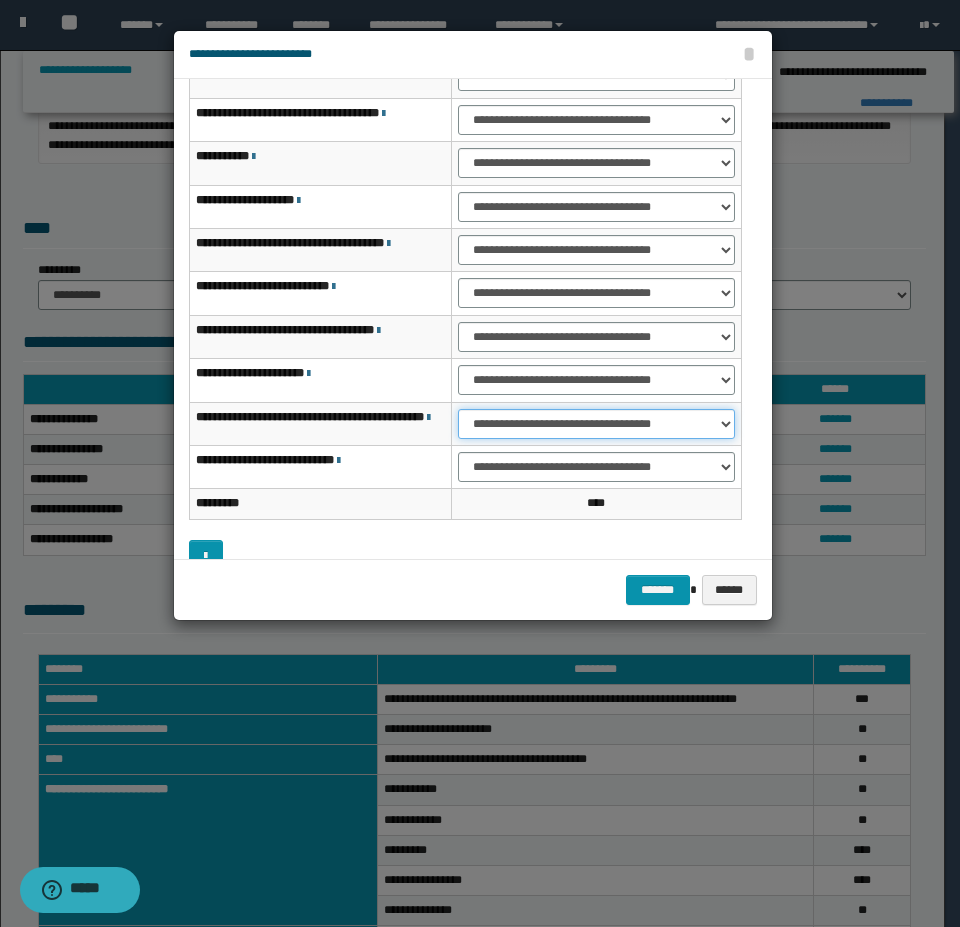 click on "**********" at bounding box center [596, 424] 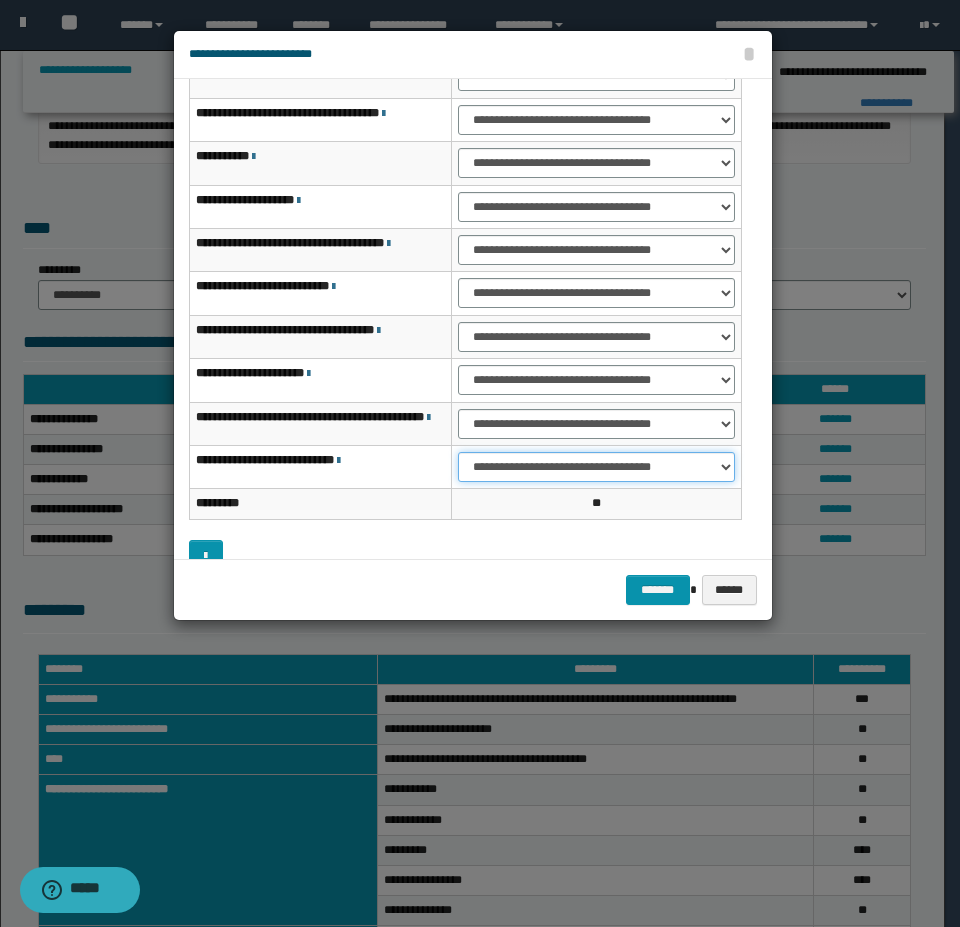 click on "**********" at bounding box center (596, 467) 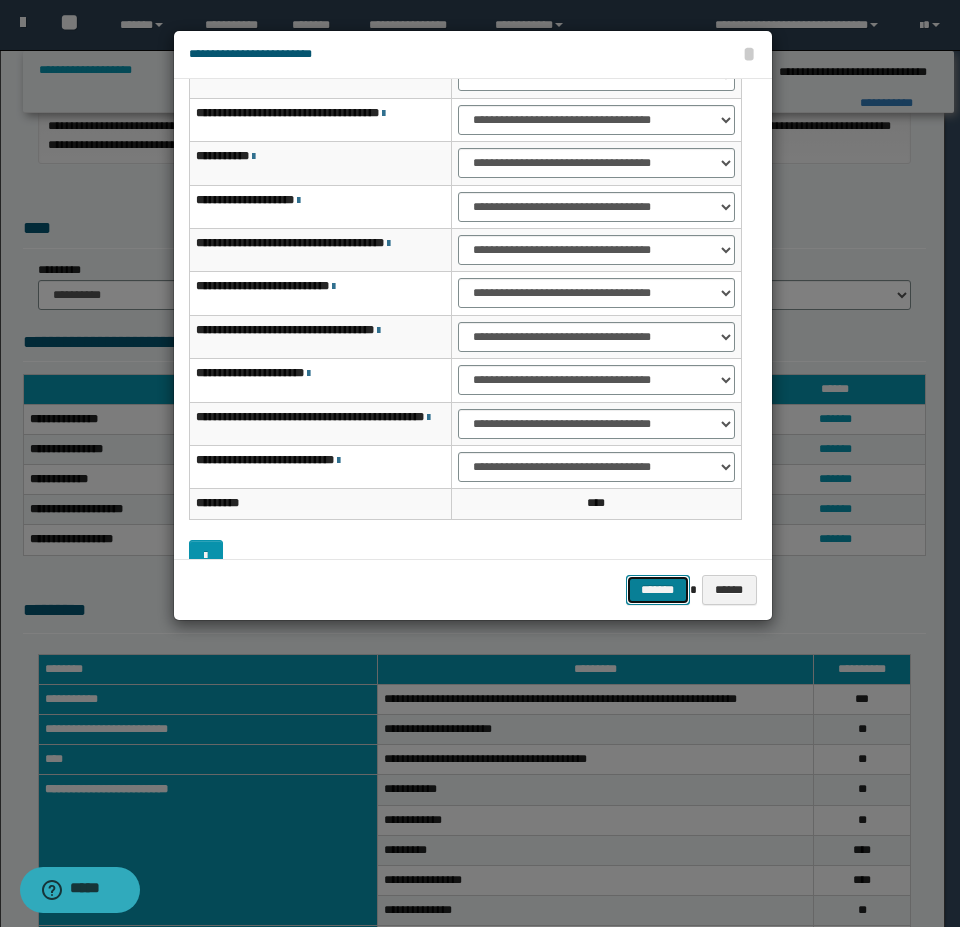 click on "*******" at bounding box center [658, 590] 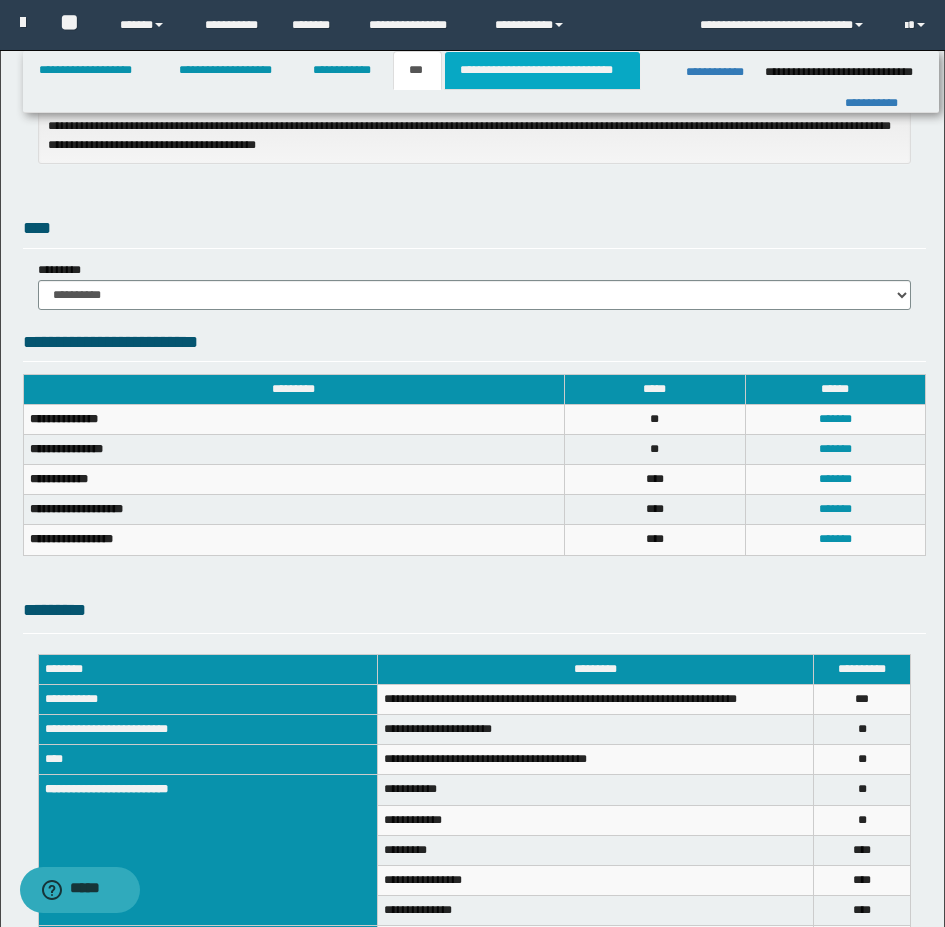click on "**********" at bounding box center (542, 70) 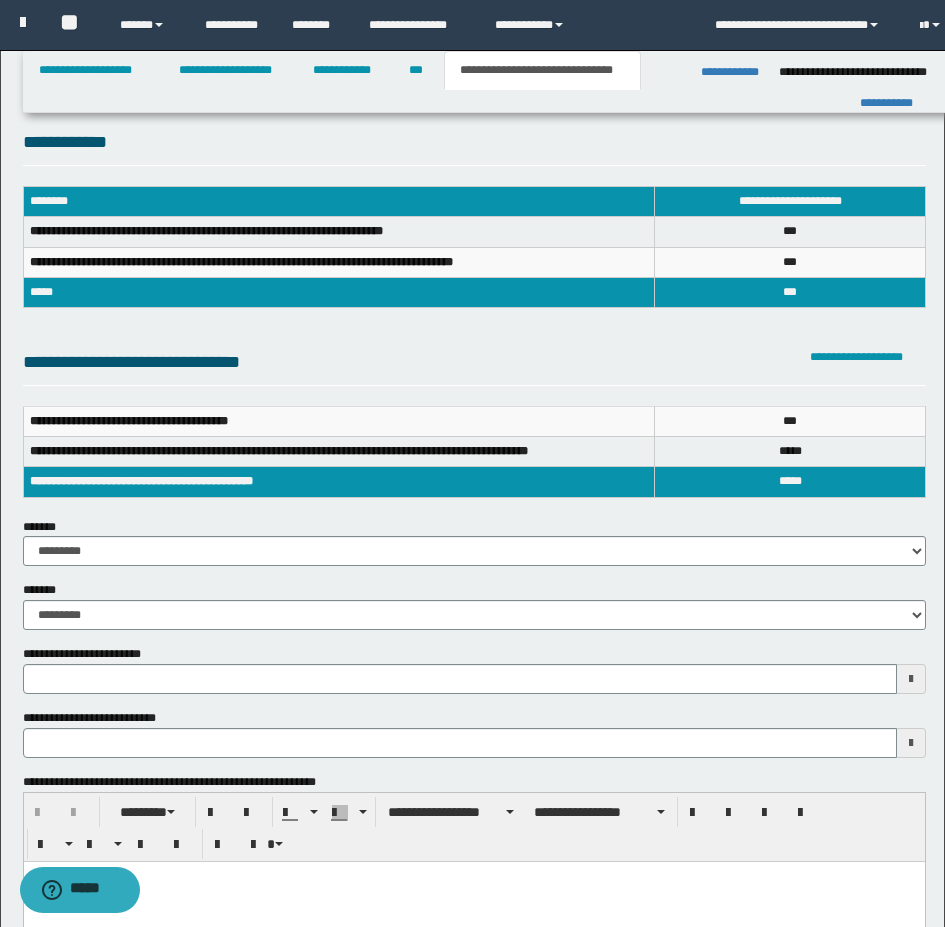 scroll, scrollTop: 0, scrollLeft: 0, axis: both 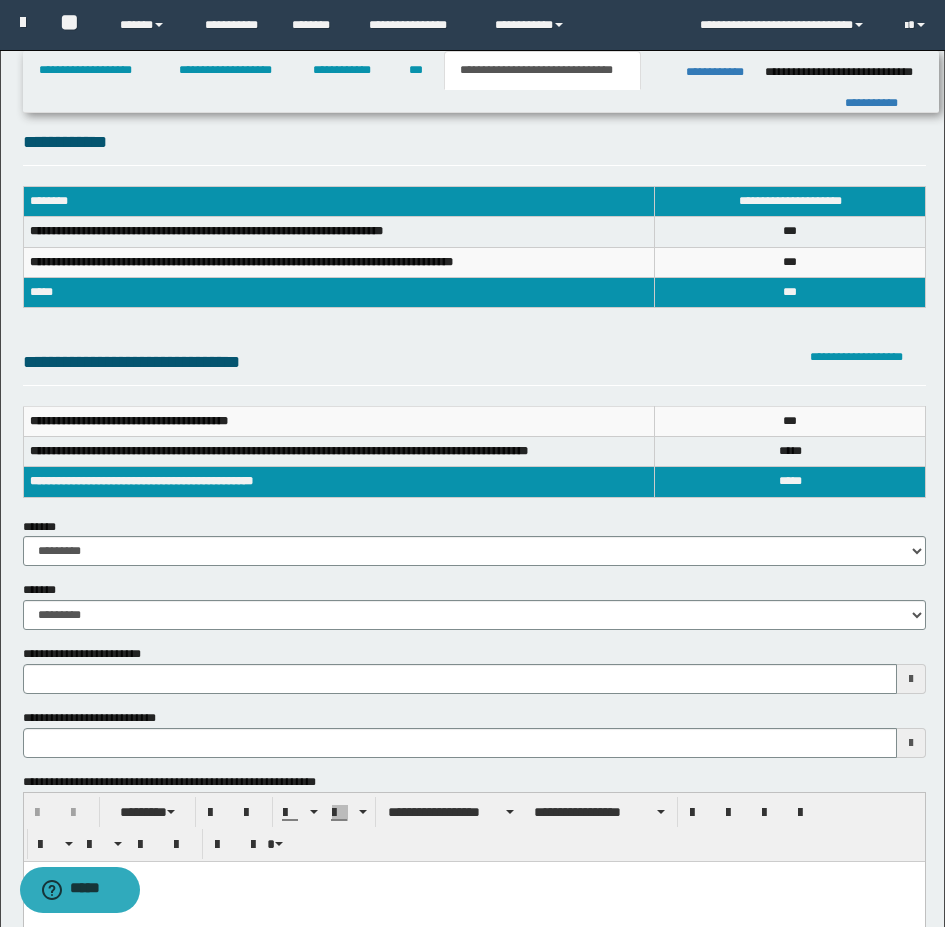 type 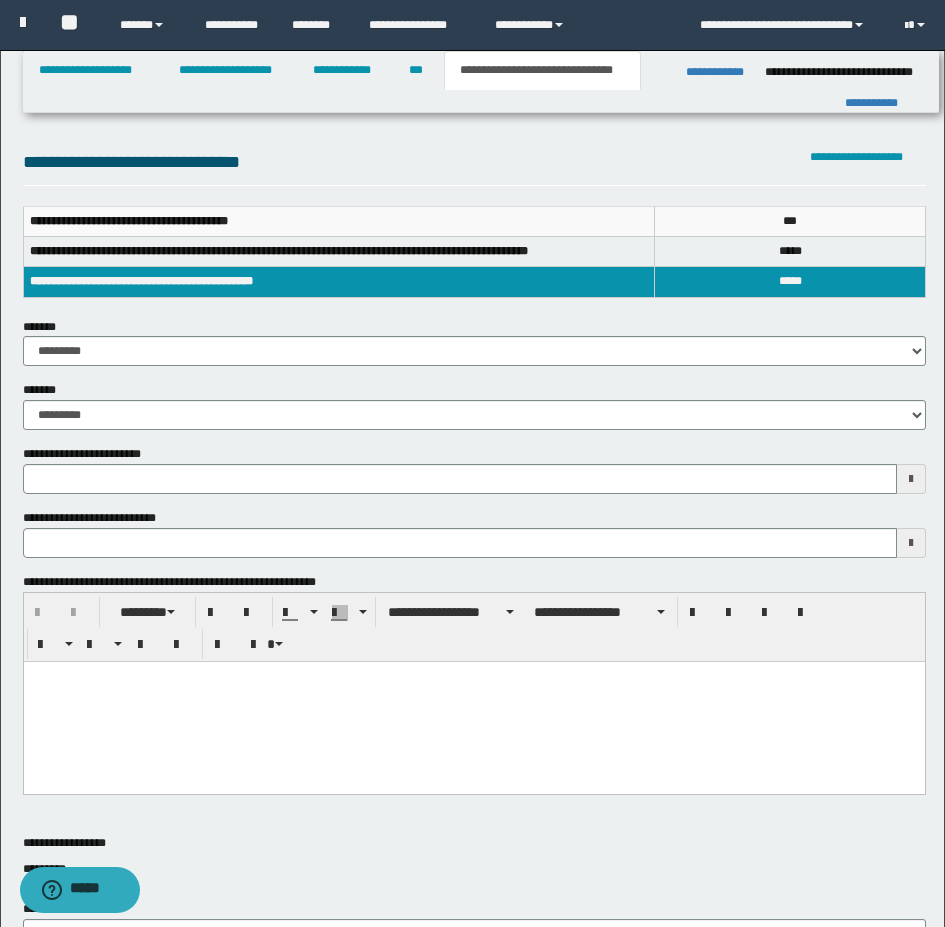 type 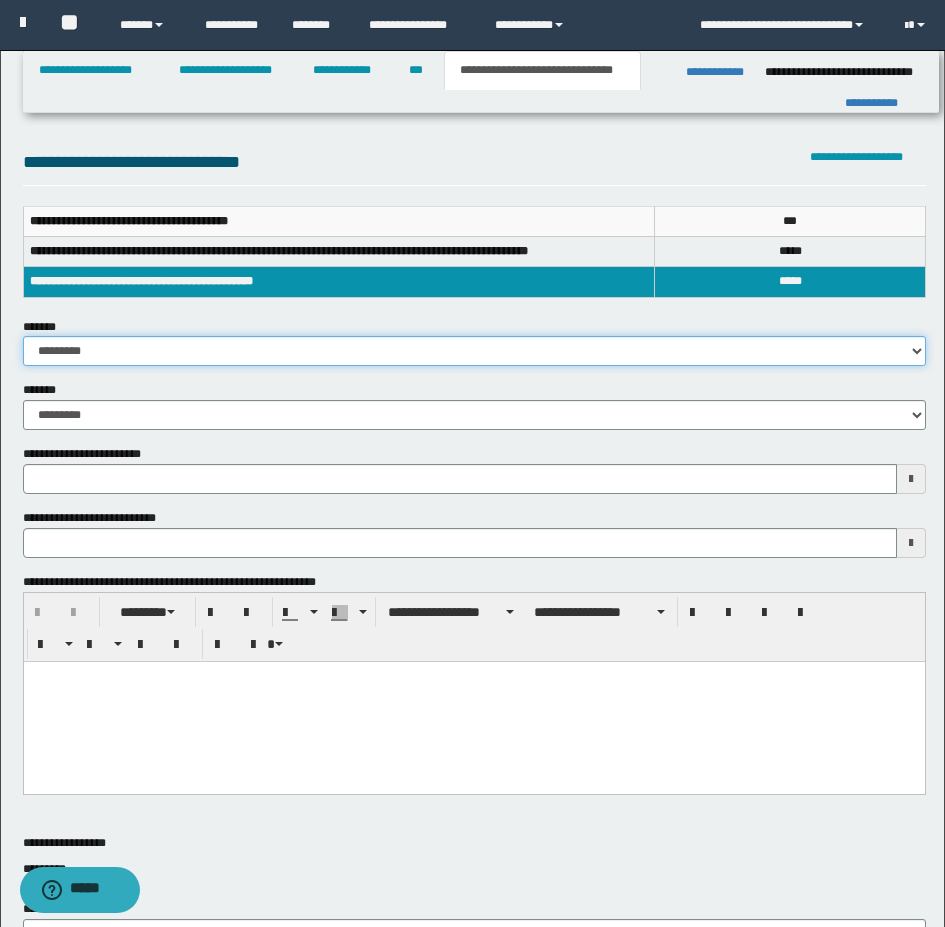 click on "**********" at bounding box center (474, 351) 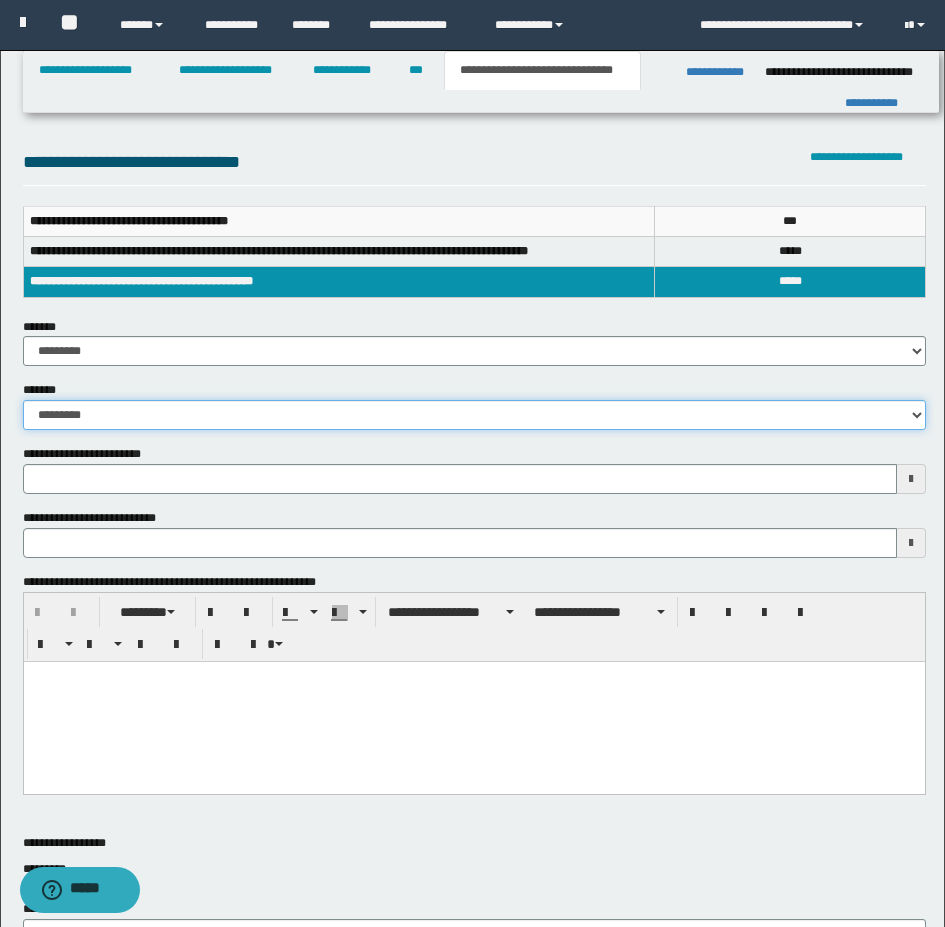 click on "**********" at bounding box center (474, 415) 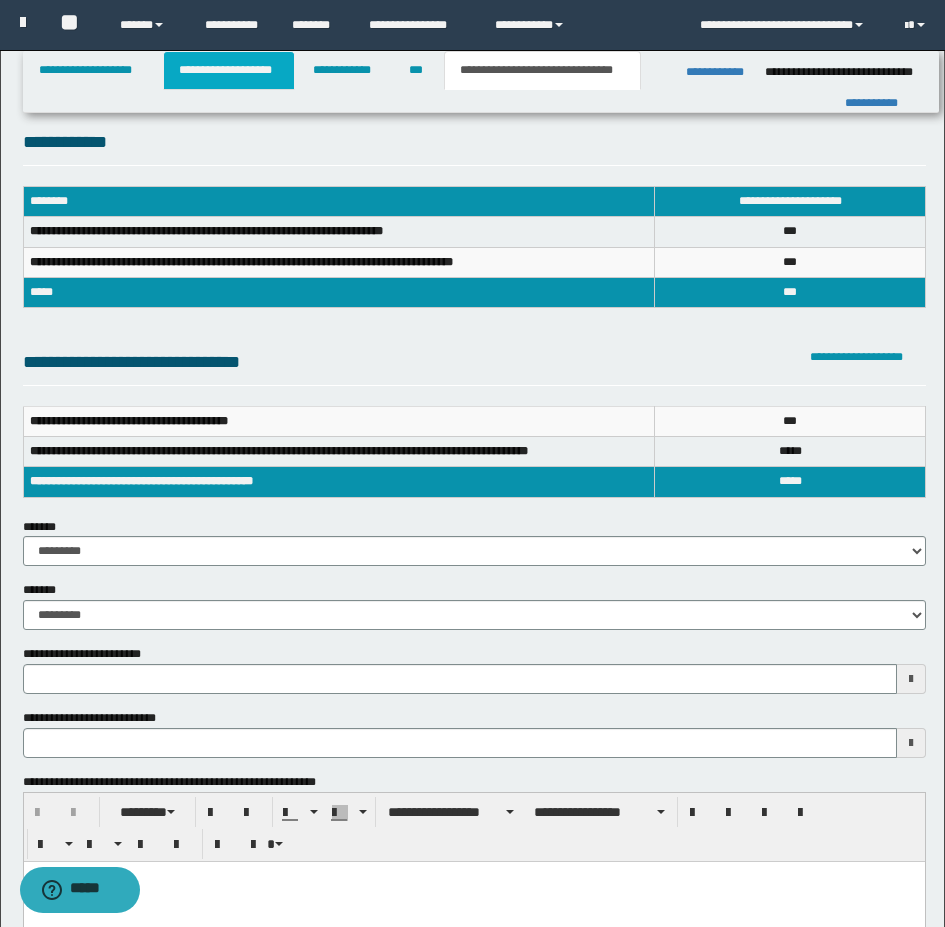 click on "**********" at bounding box center [229, 70] 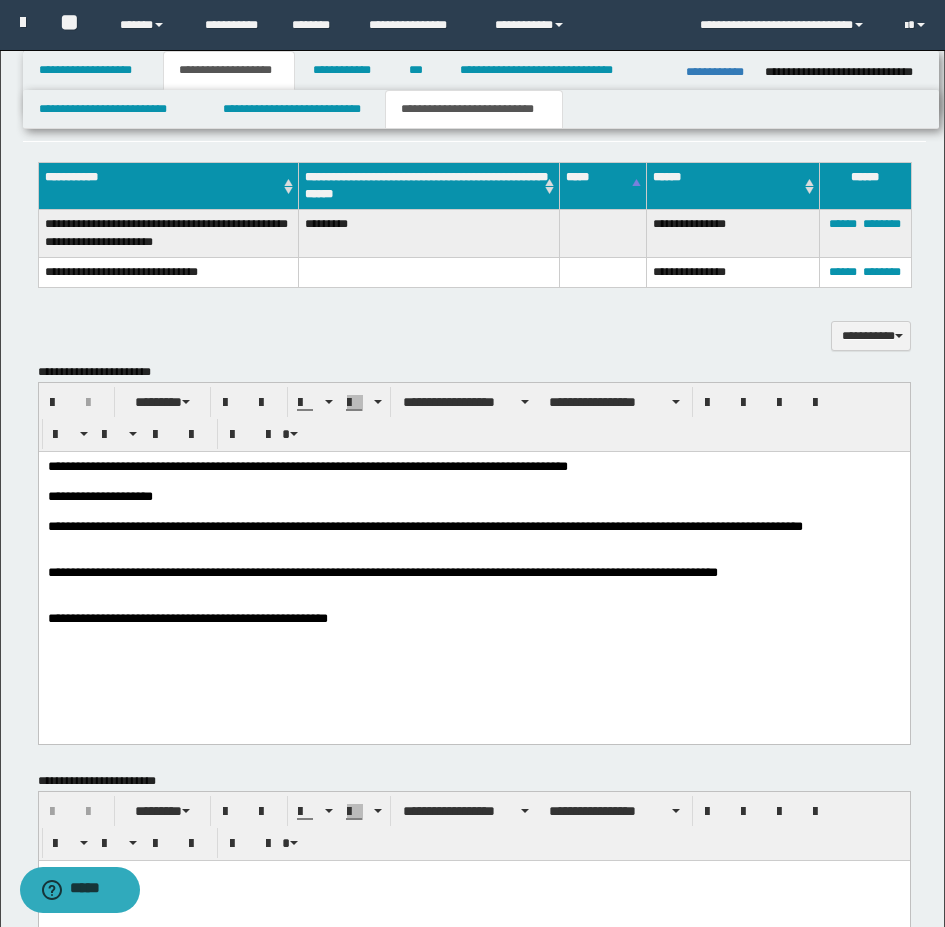 scroll, scrollTop: 800, scrollLeft: 0, axis: vertical 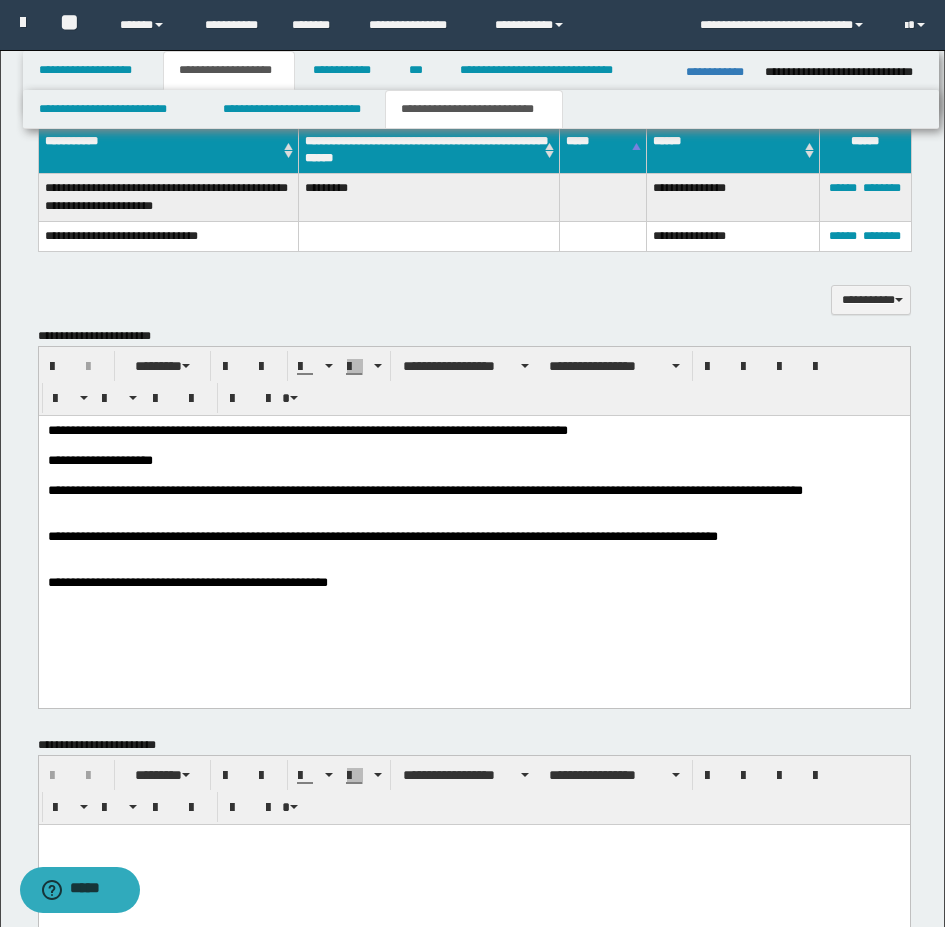 click on "**********" at bounding box center (473, 584) 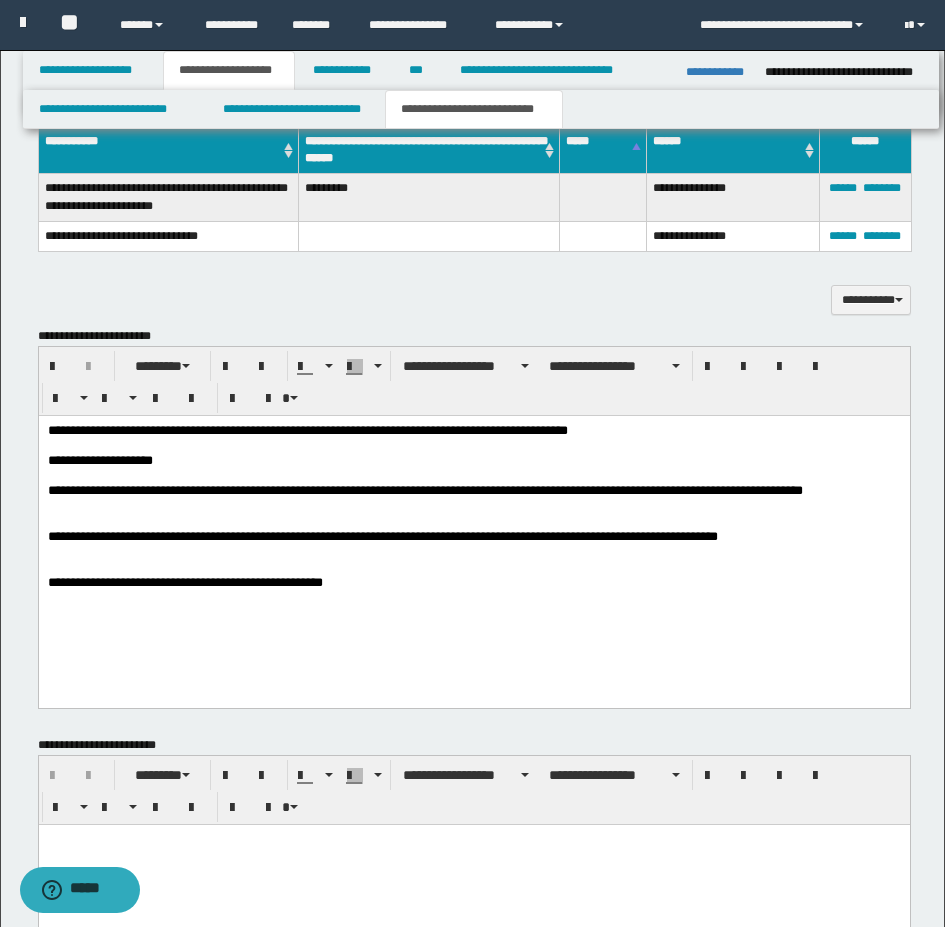 click on "**********" at bounding box center (473, 533) 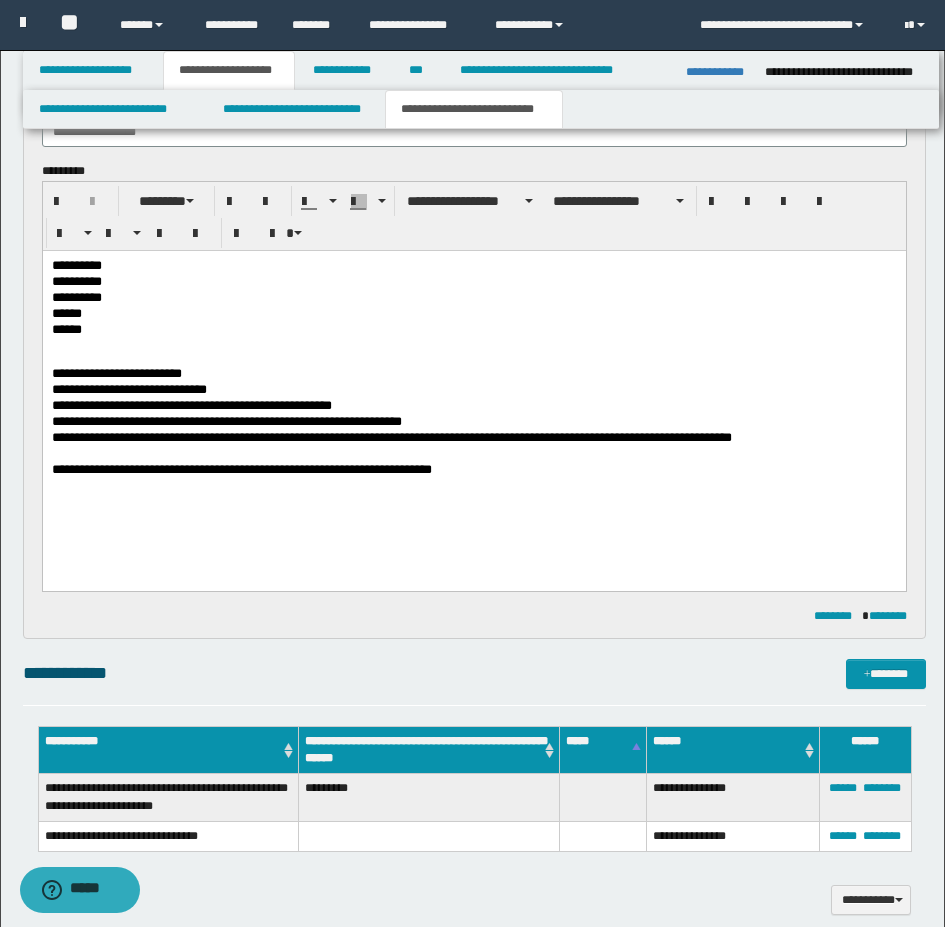 scroll, scrollTop: 0, scrollLeft: 0, axis: both 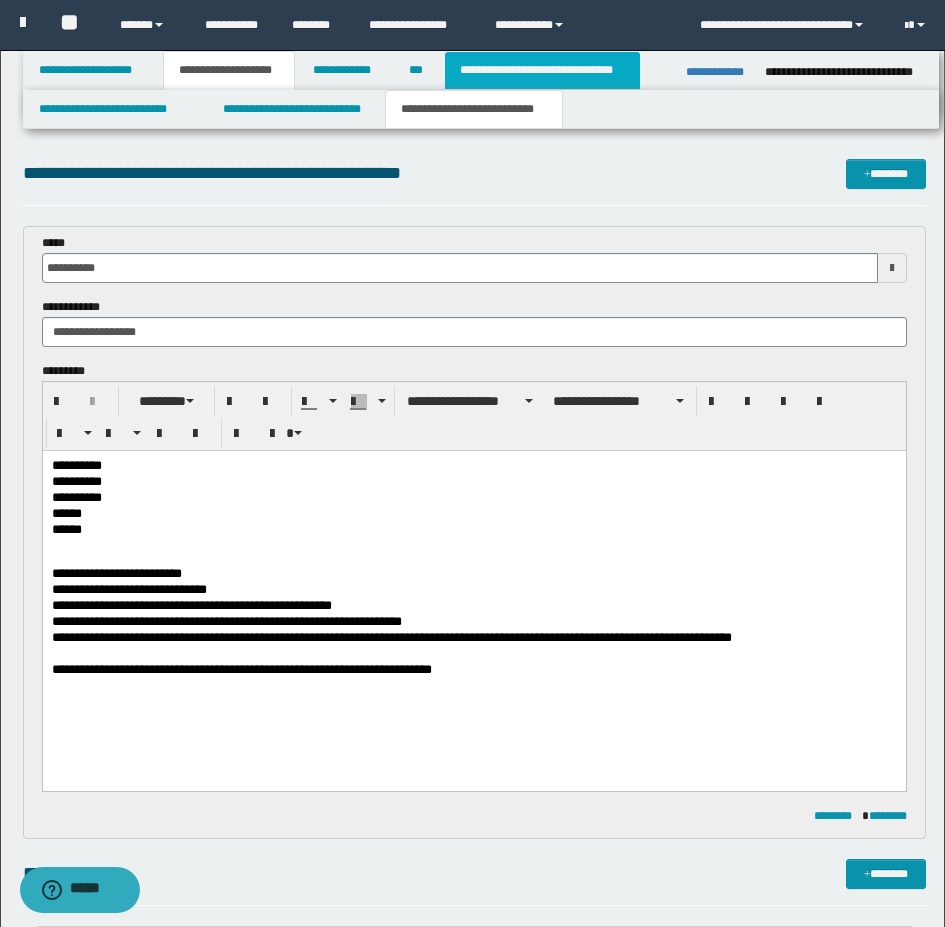 click on "**********" at bounding box center (542, 70) 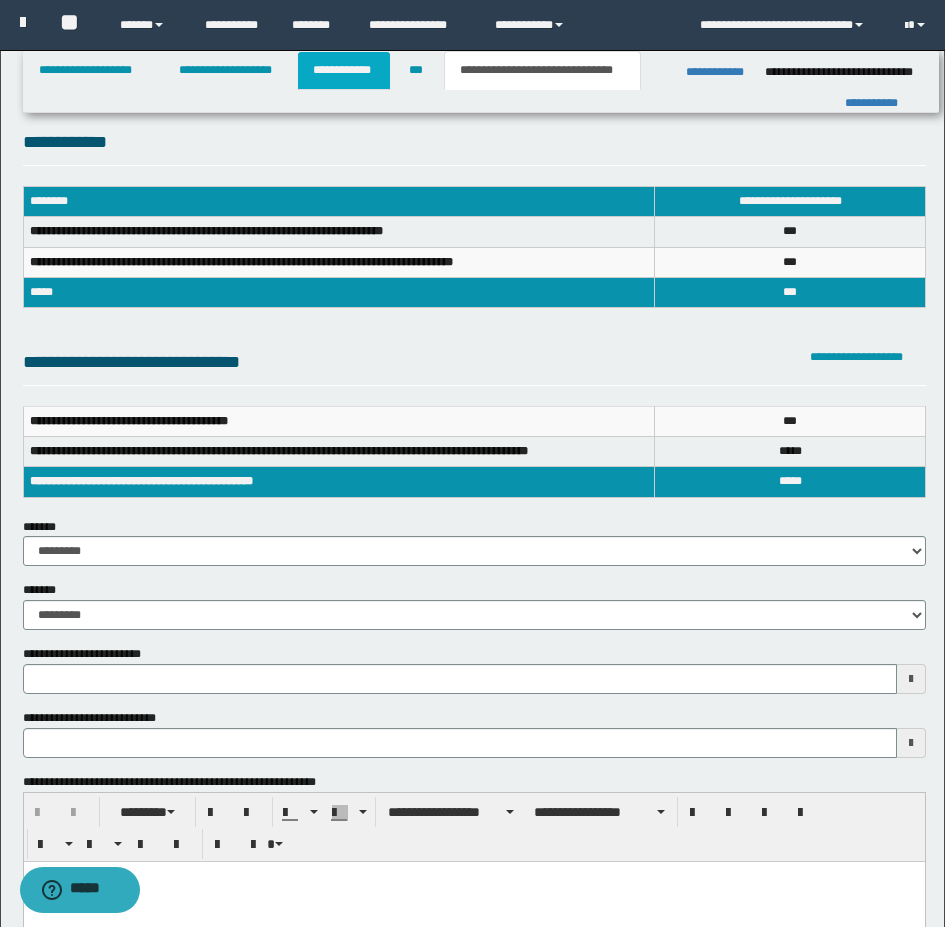 click on "**********" at bounding box center [344, 70] 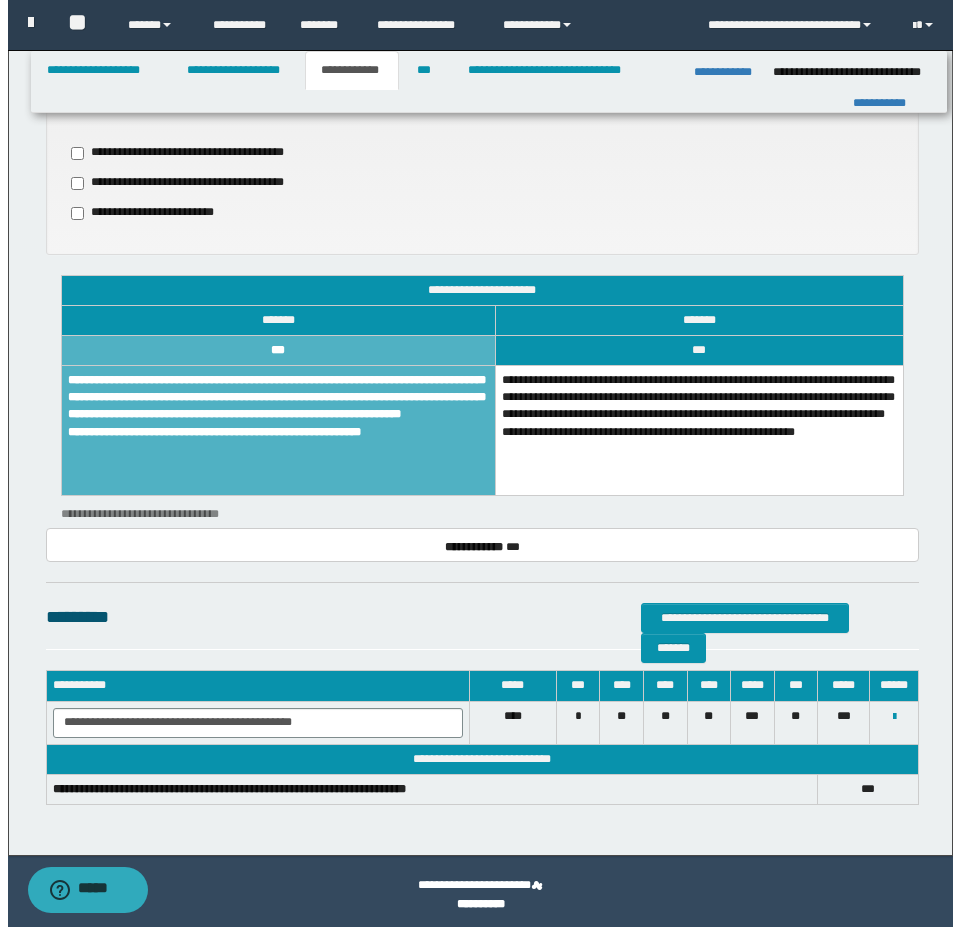 scroll, scrollTop: 1117, scrollLeft: 0, axis: vertical 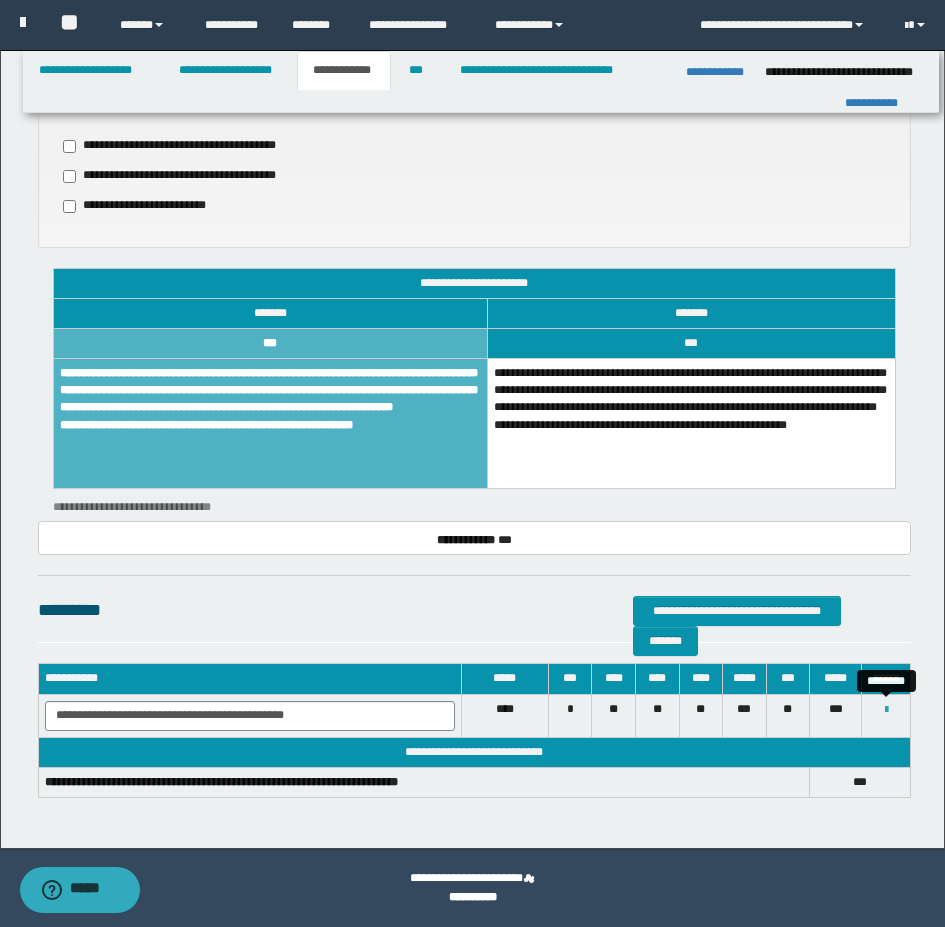 click at bounding box center (886, 710) 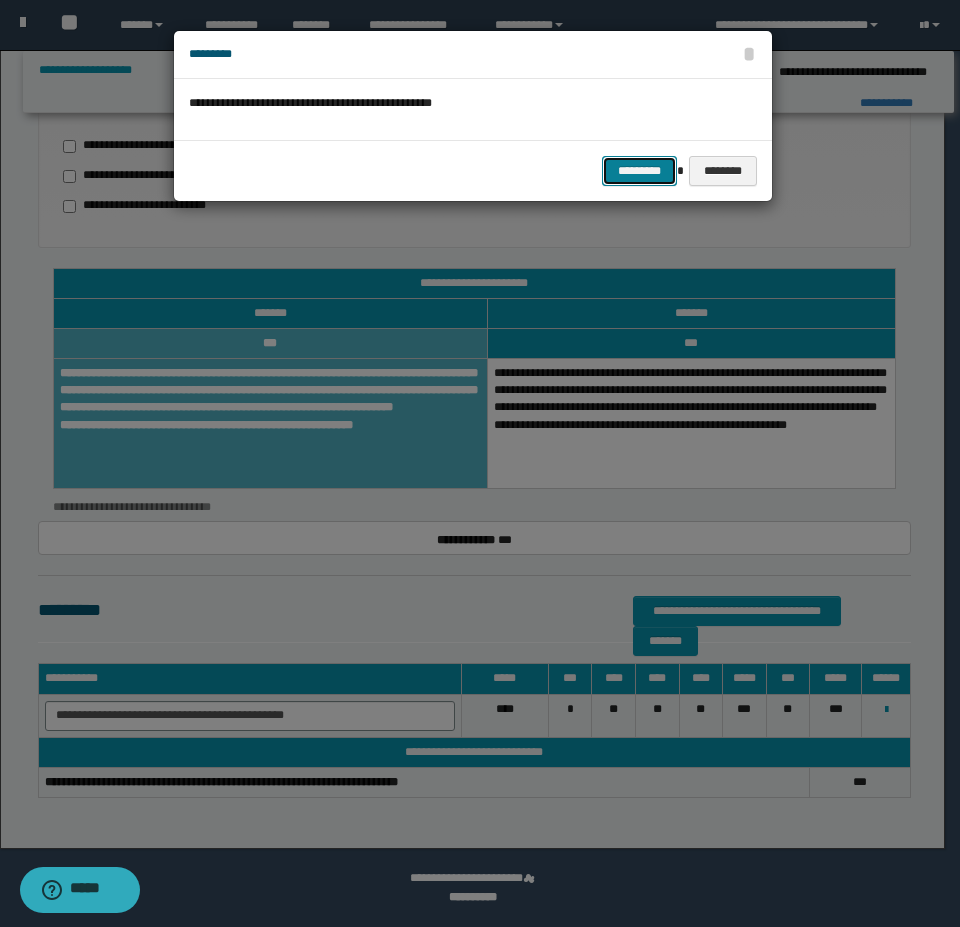 click on "*********" at bounding box center [639, 171] 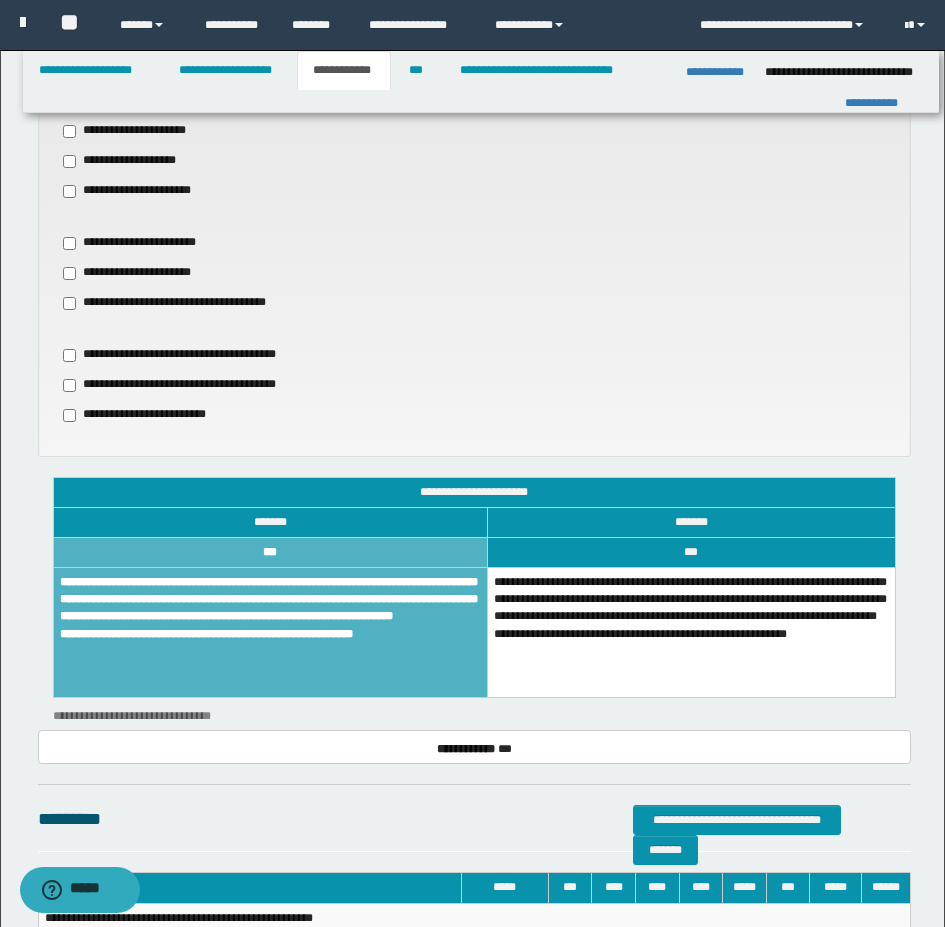 scroll, scrollTop: 904, scrollLeft: 0, axis: vertical 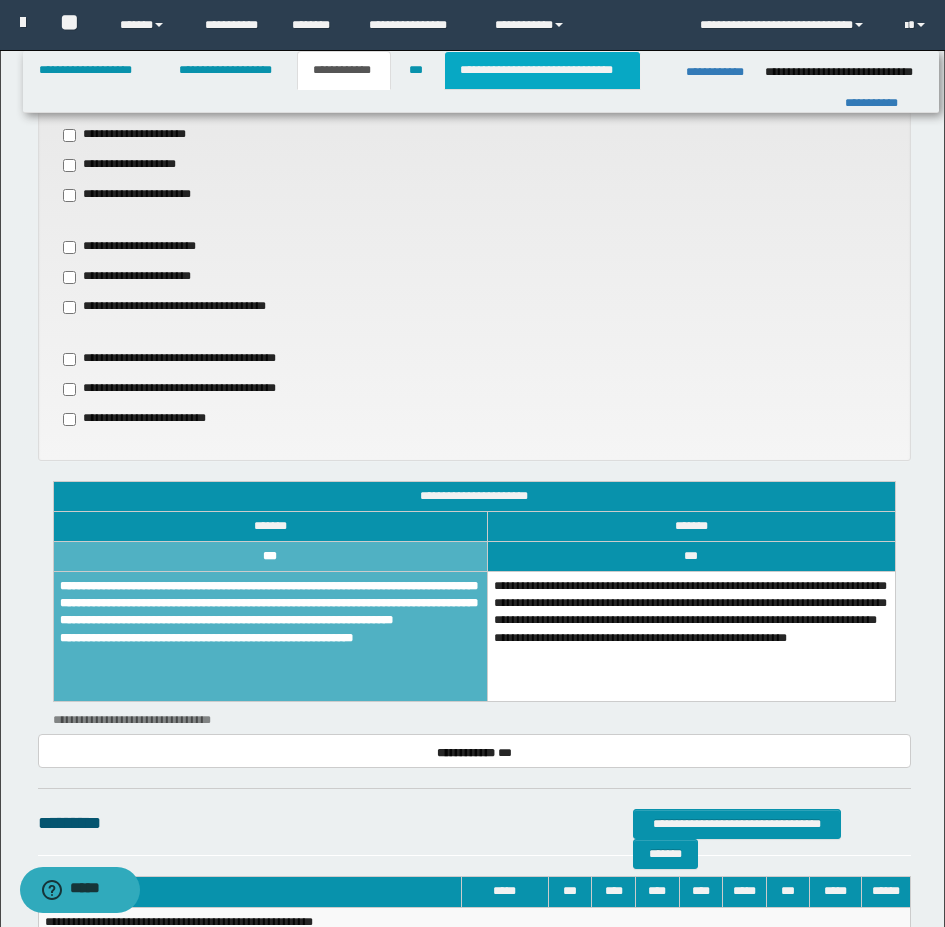click on "**********" at bounding box center [542, 70] 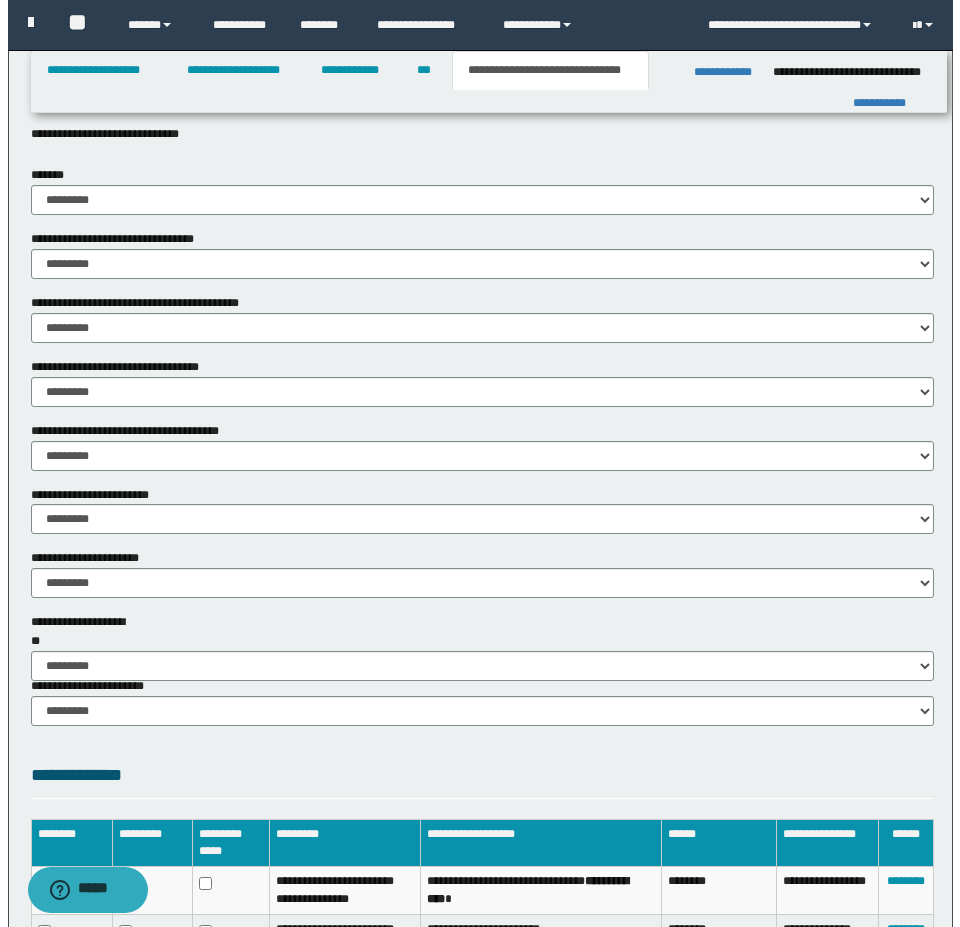 scroll, scrollTop: 1133, scrollLeft: 0, axis: vertical 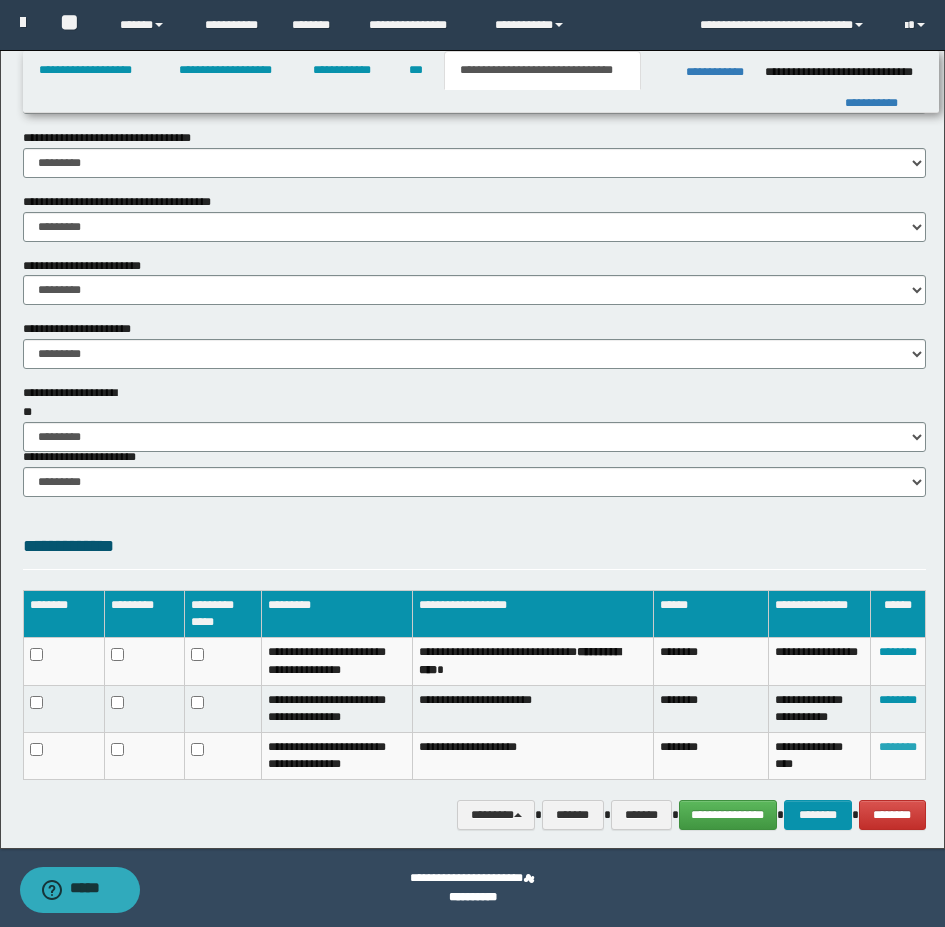 click on "********" at bounding box center [898, 747] 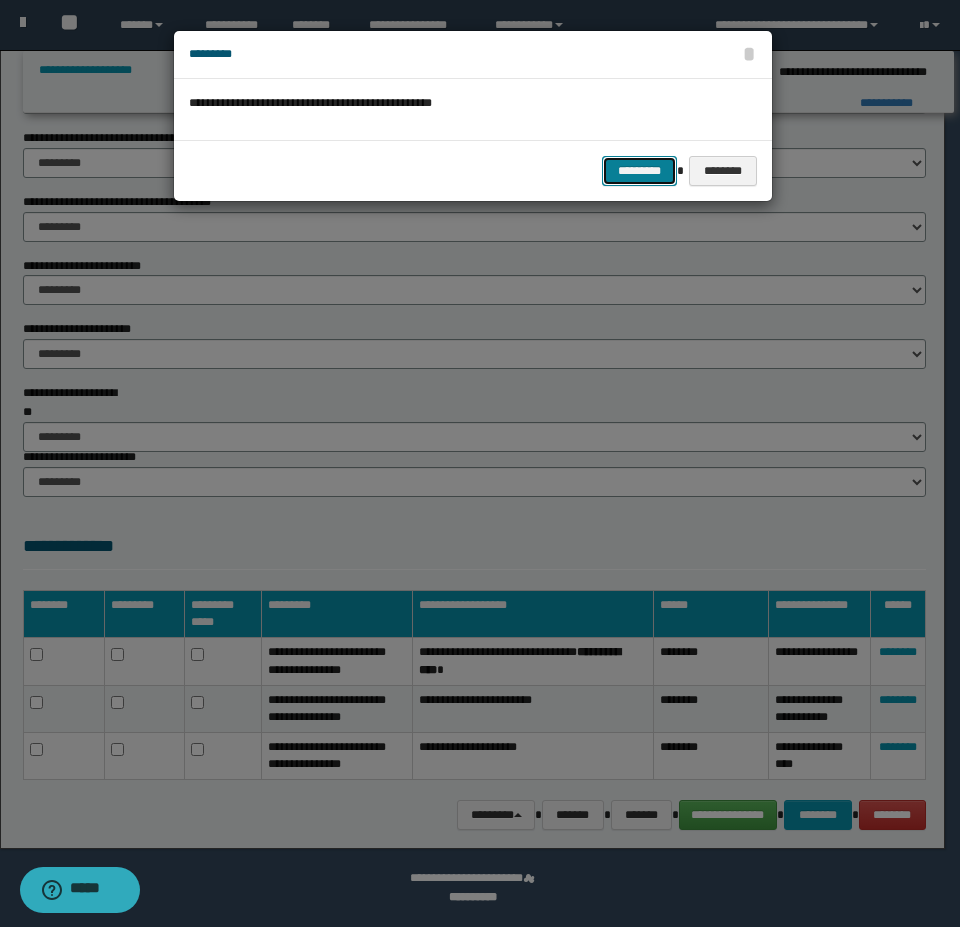 click on "*********" at bounding box center (639, 171) 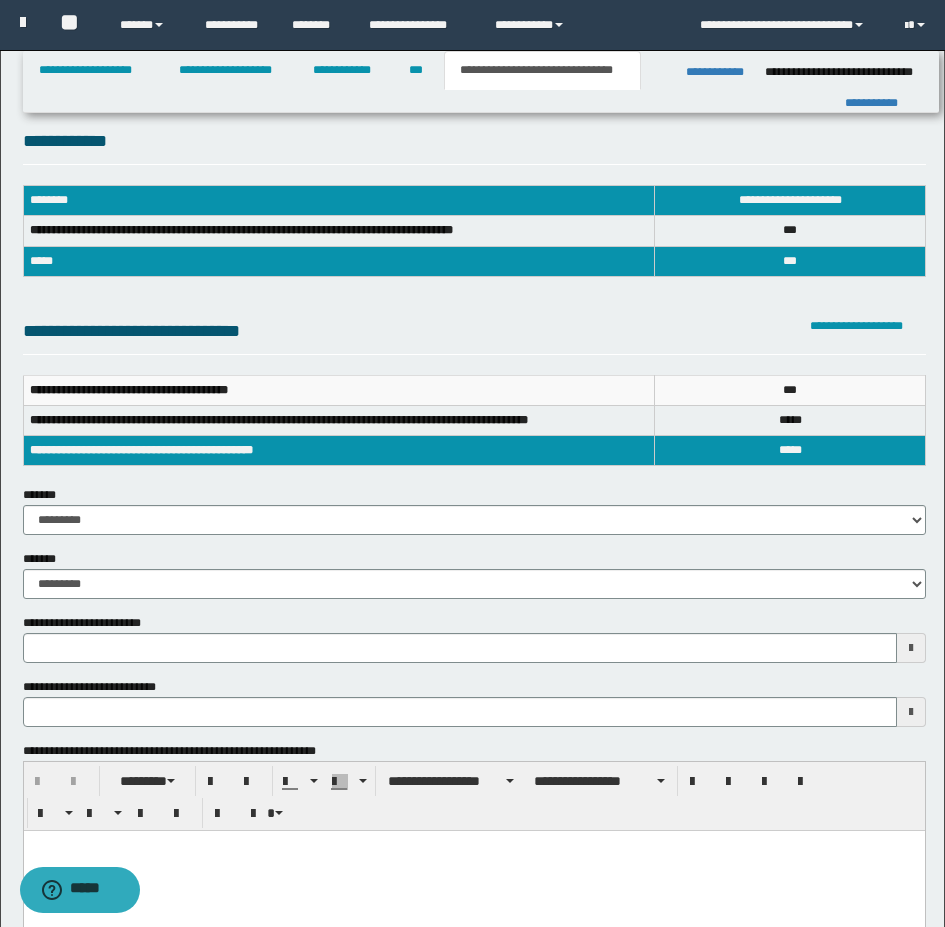 scroll, scrollTop: 0, scrollLeft: 0, axis: both 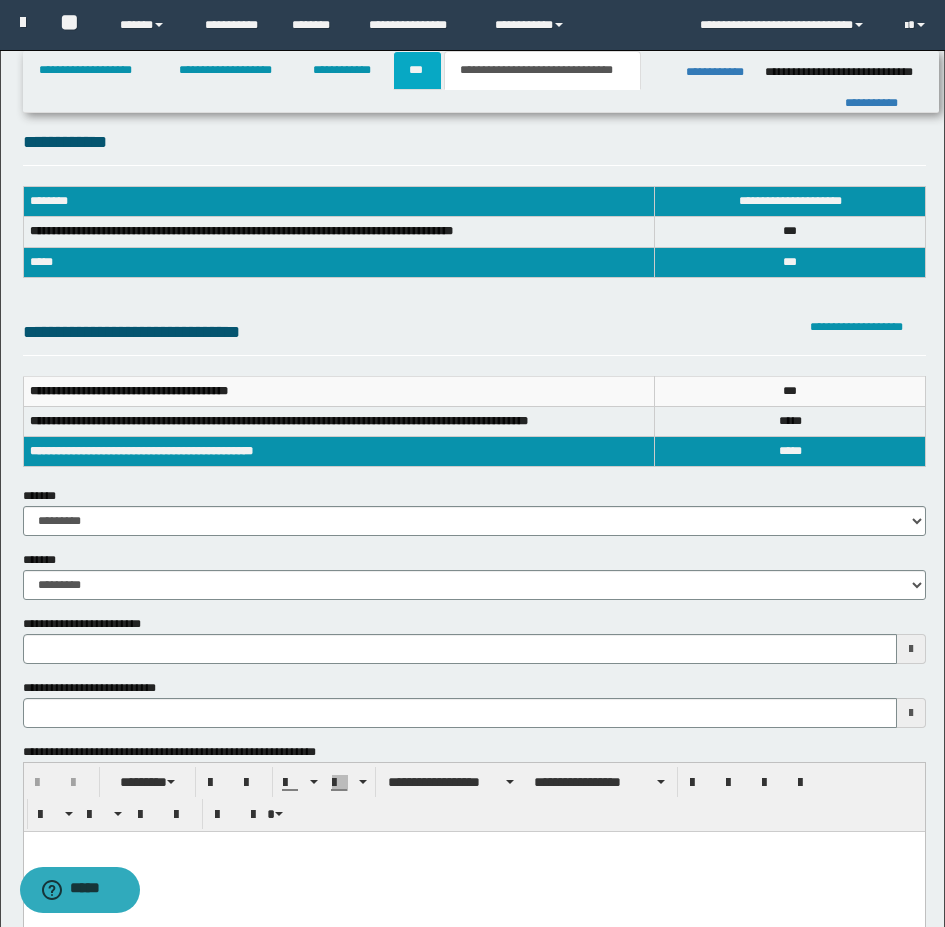 click on "***" at bounding box center [417, 70] 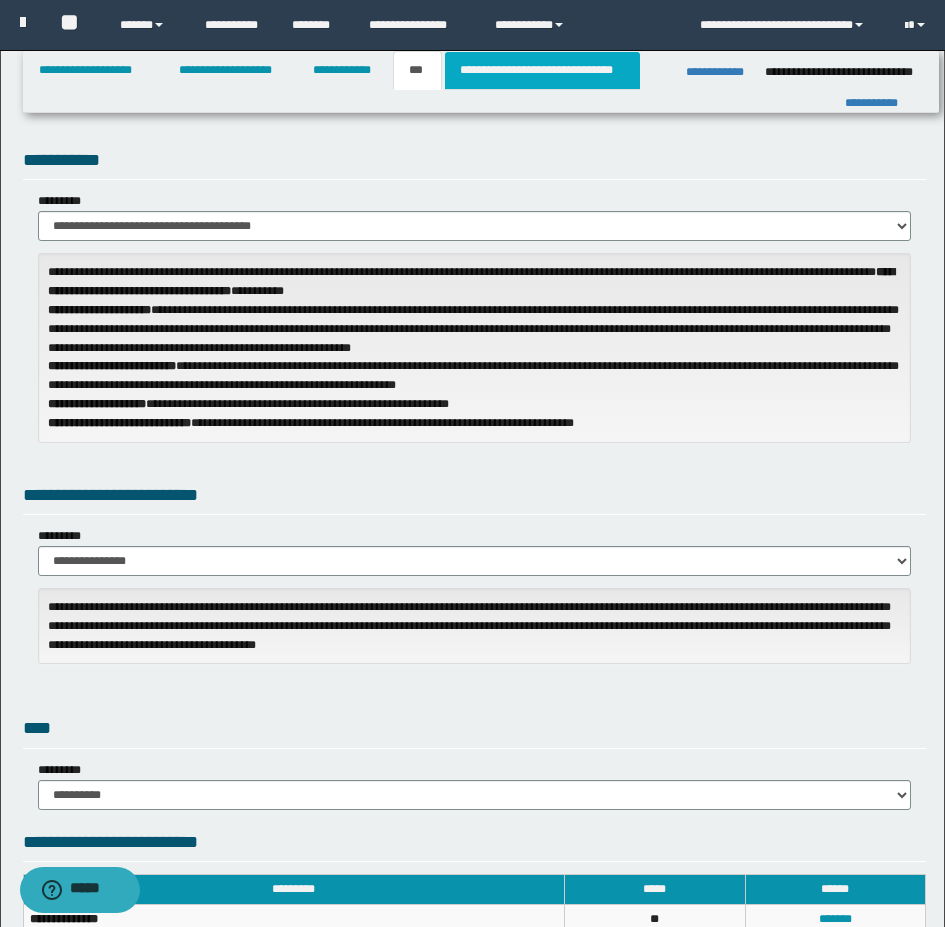 click on "**********" at bounding box center [542, 70] 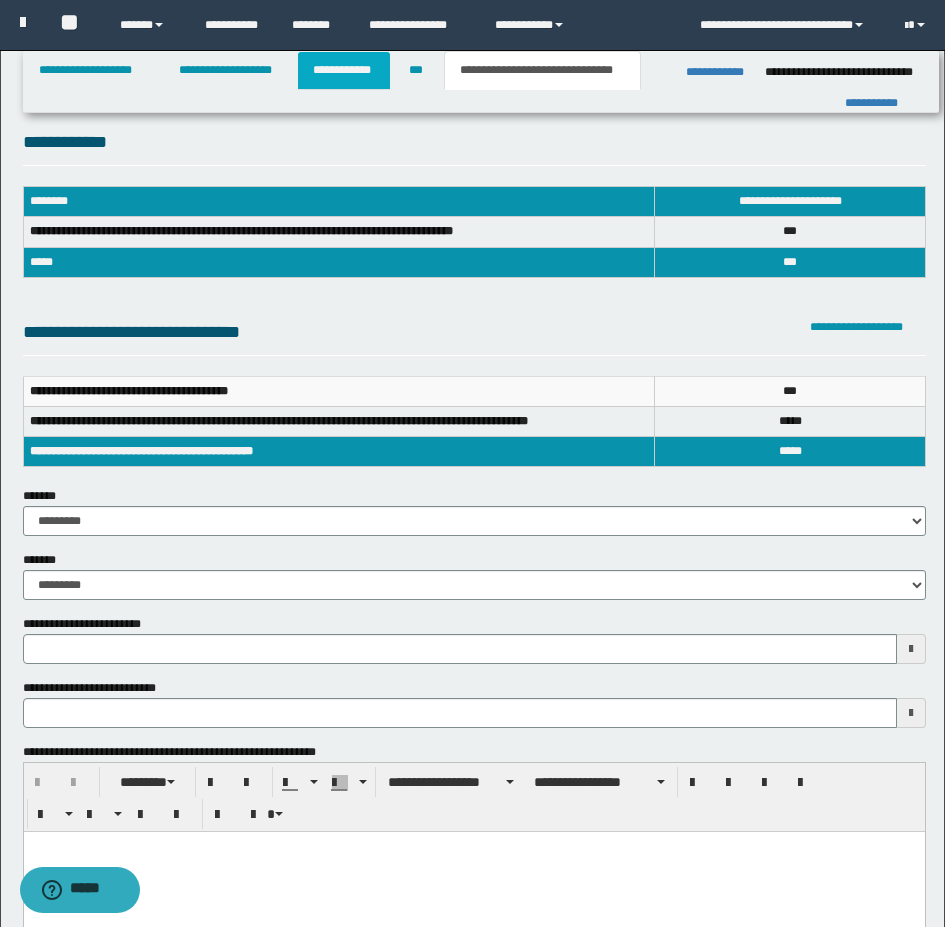 click on "**********" at bounding box center [344, 70] 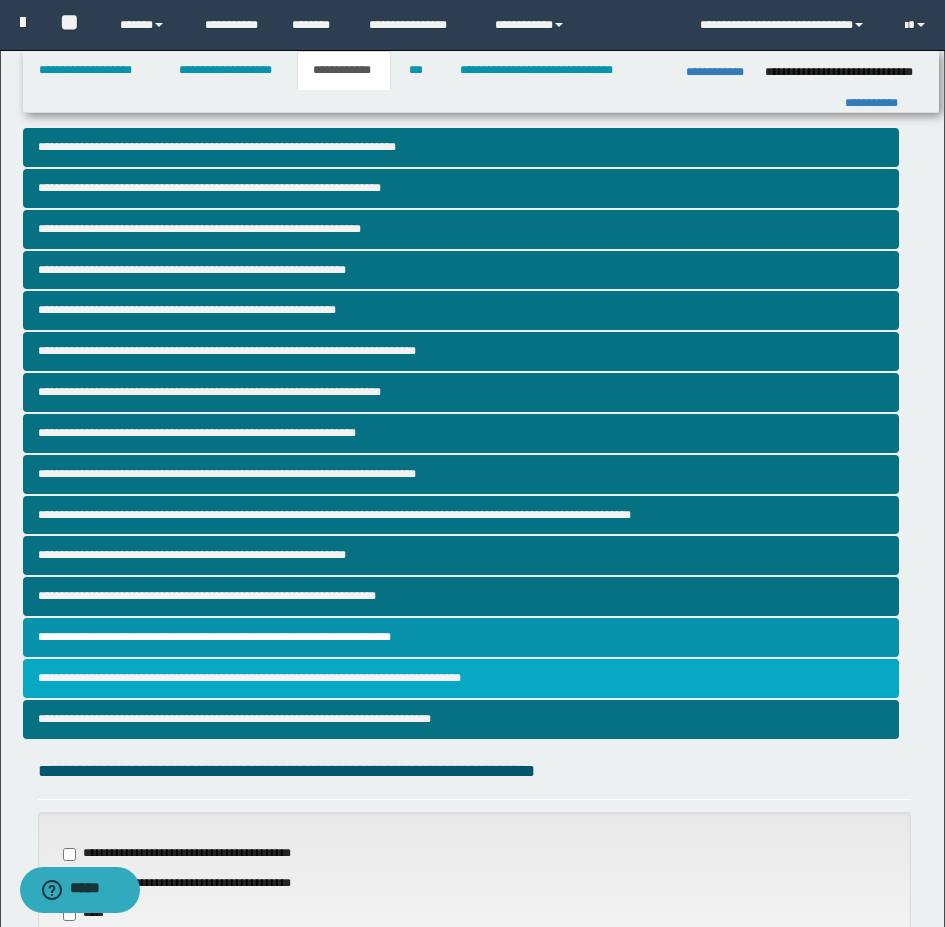 click on "**********" at bounding box center [461, 678] 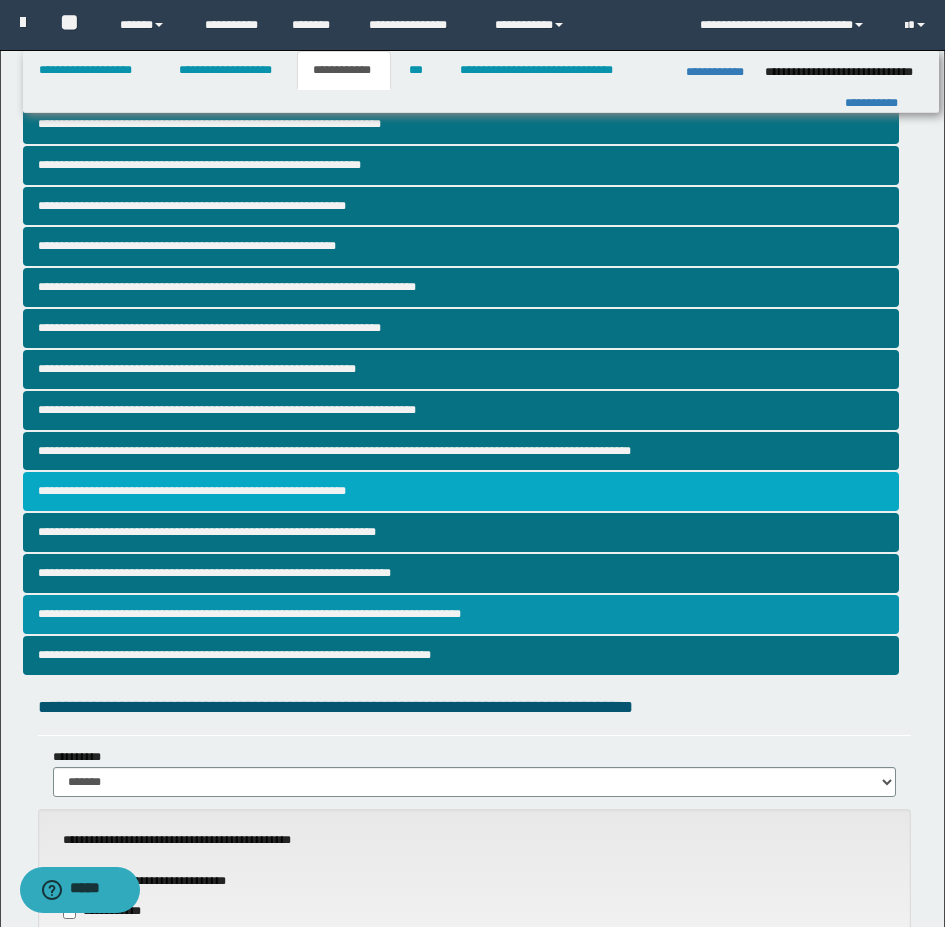 scroll, scrollTop: 0, scrollLeft: 0, axis: both 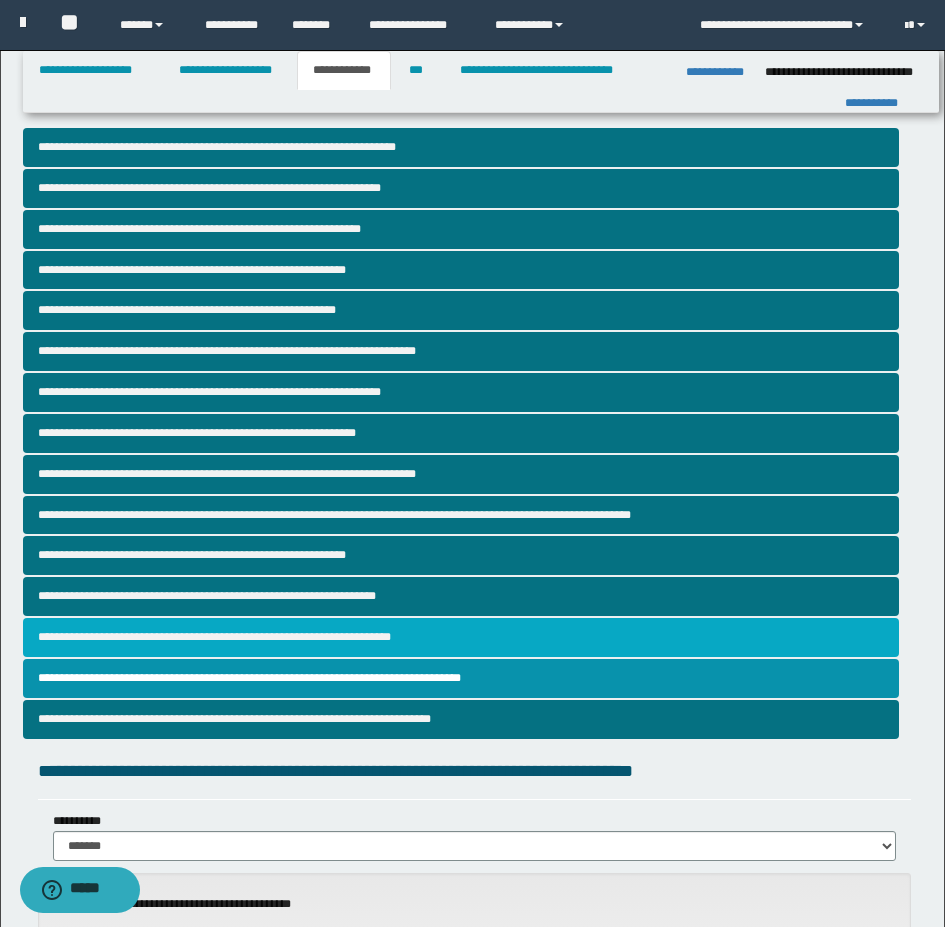 click on "**********" at bounding box center [461, 637] 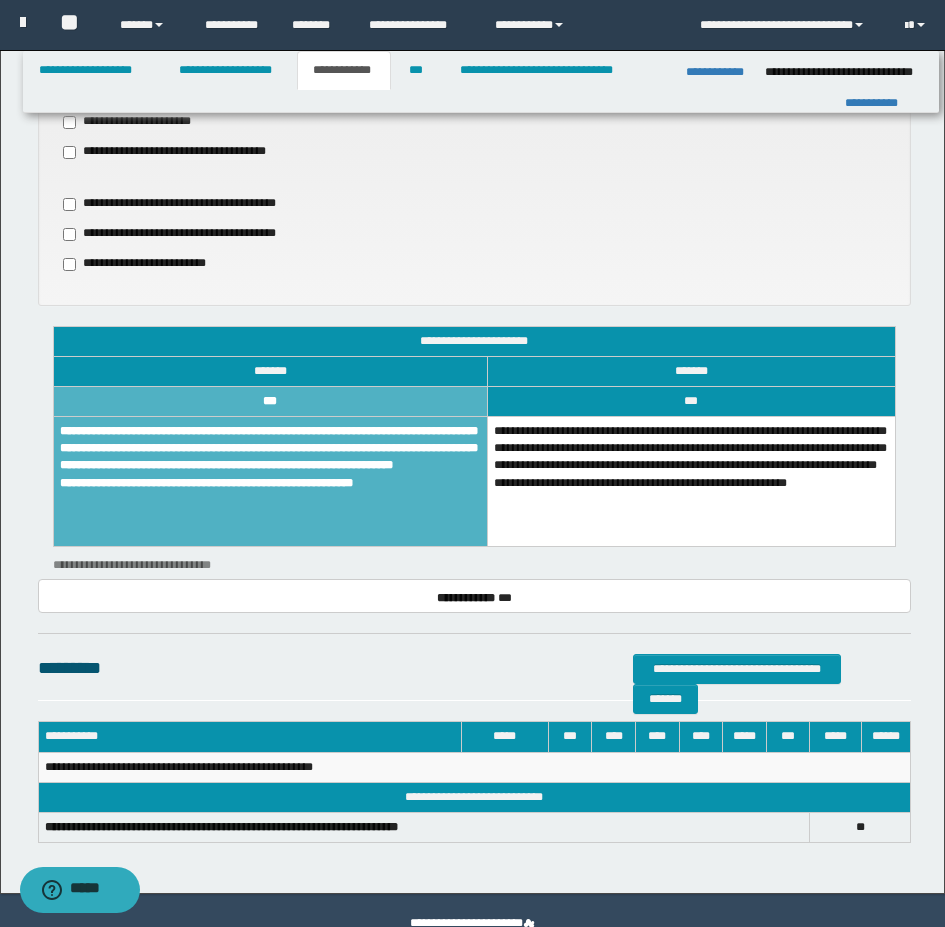 scroll, scrollTop: 1104, scrollLeft: 0, axis: vertical 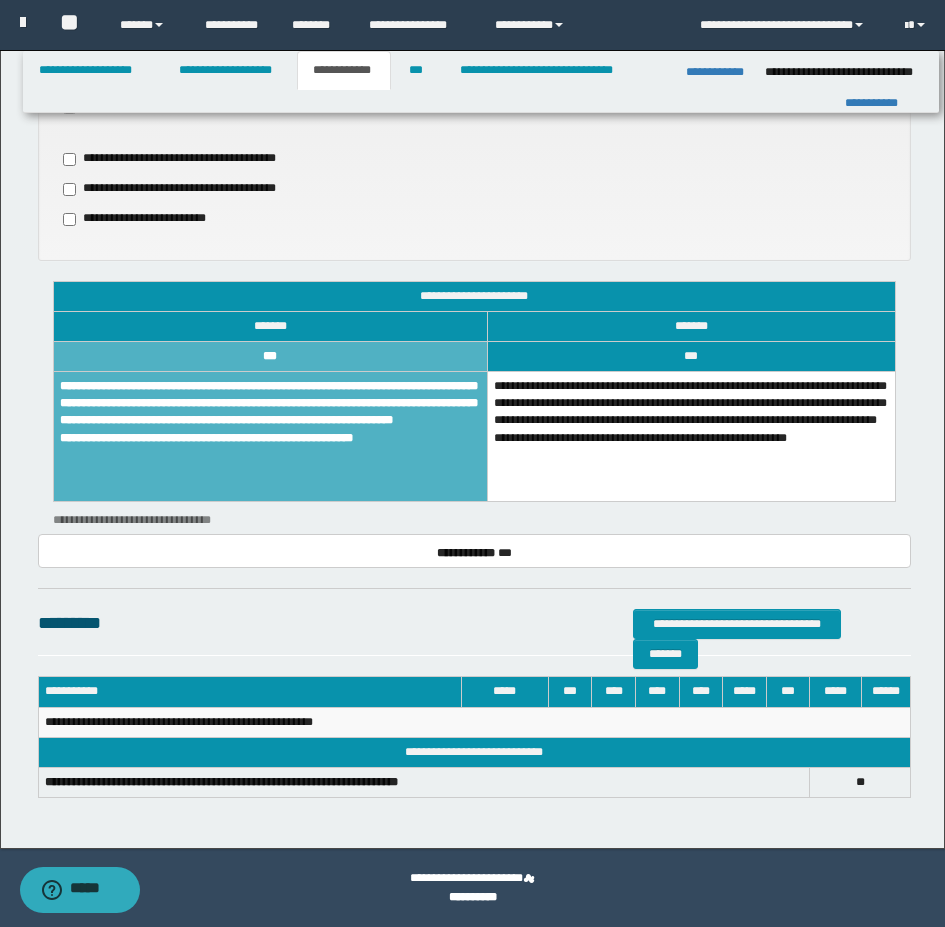 click on "**********" at bounding box center (270, 437) 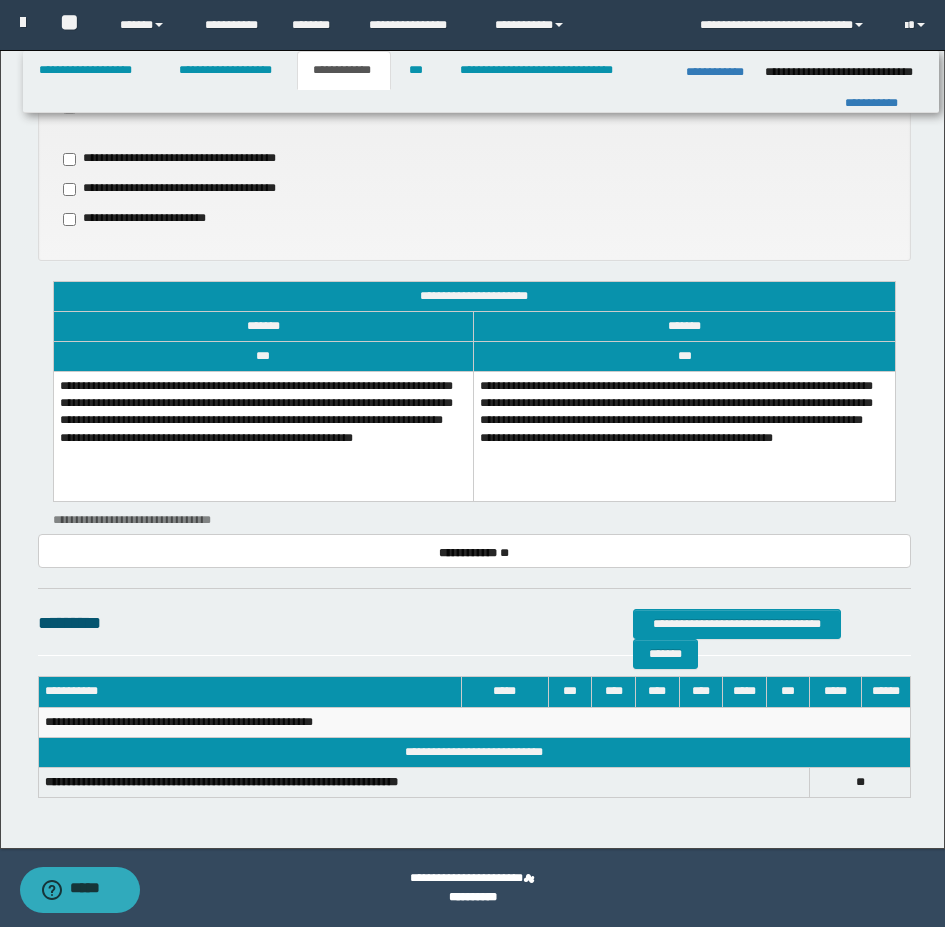 click on "**********" at bounding box center (263, 437) 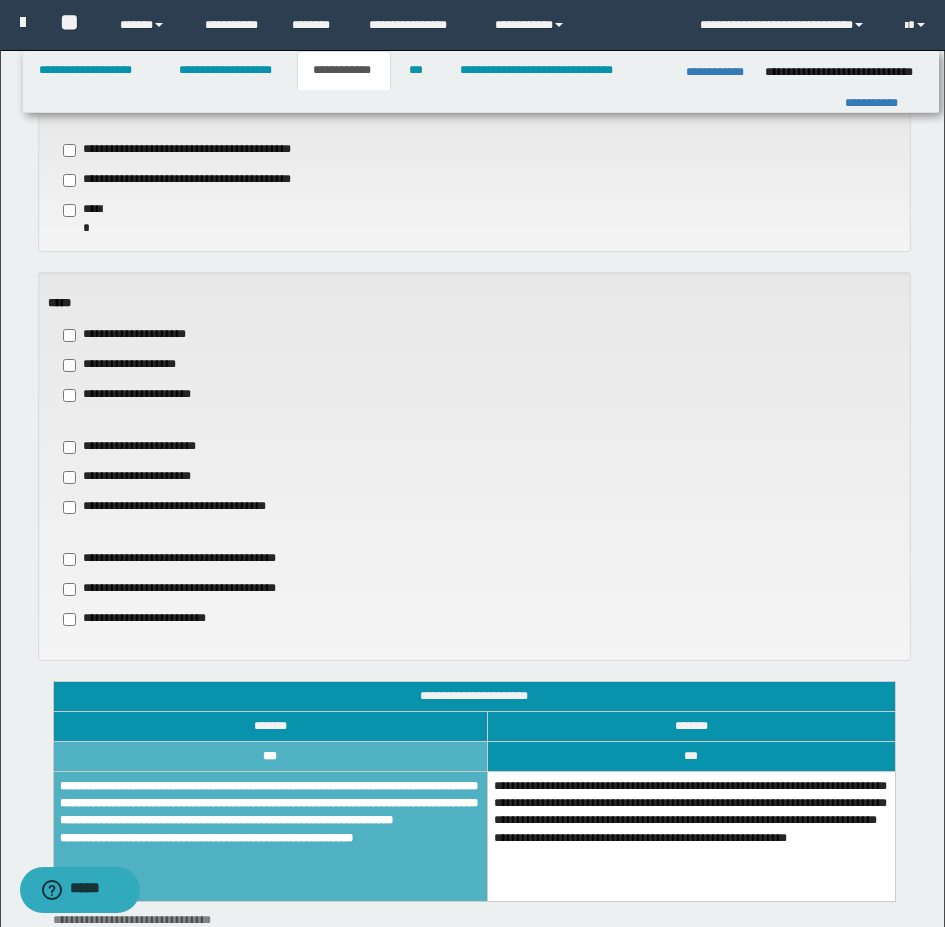 scroll, scrollTop: 404, scrollLeft: 0, axis: vertical 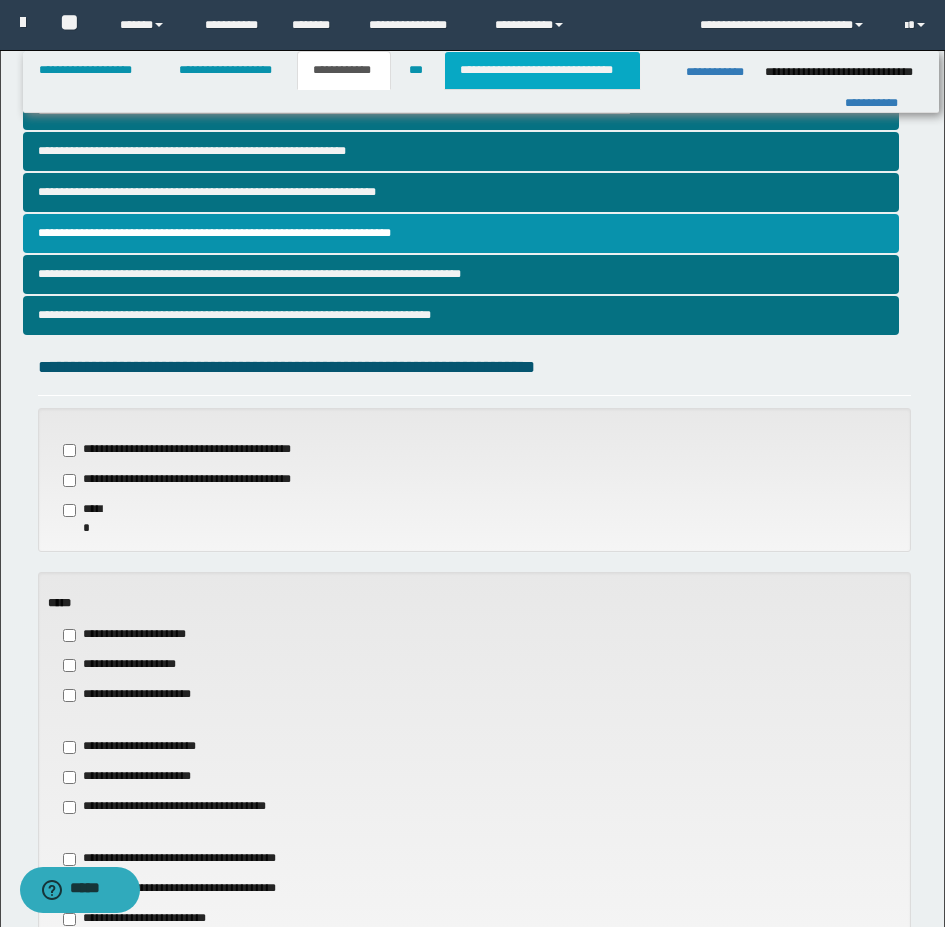 click on "**********" at bounding box center (542, 70) 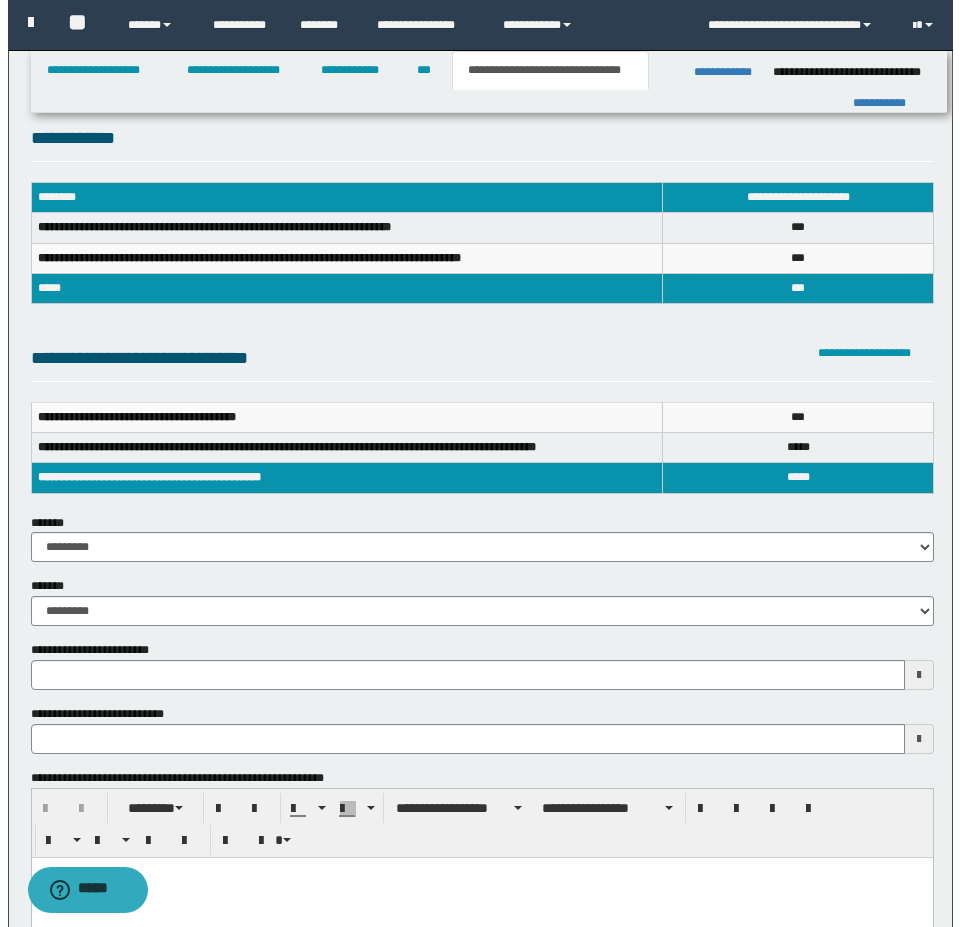 scroll, scrollTop: 0, scrollLeft: 0, axis: both 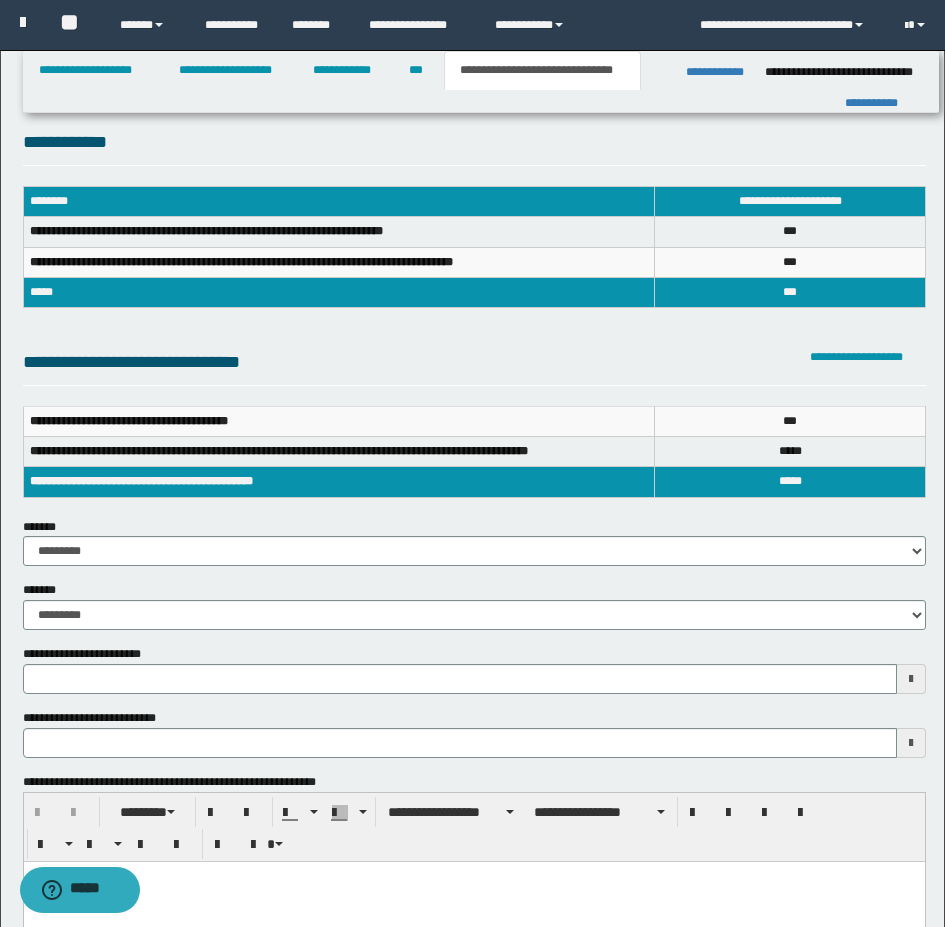 type 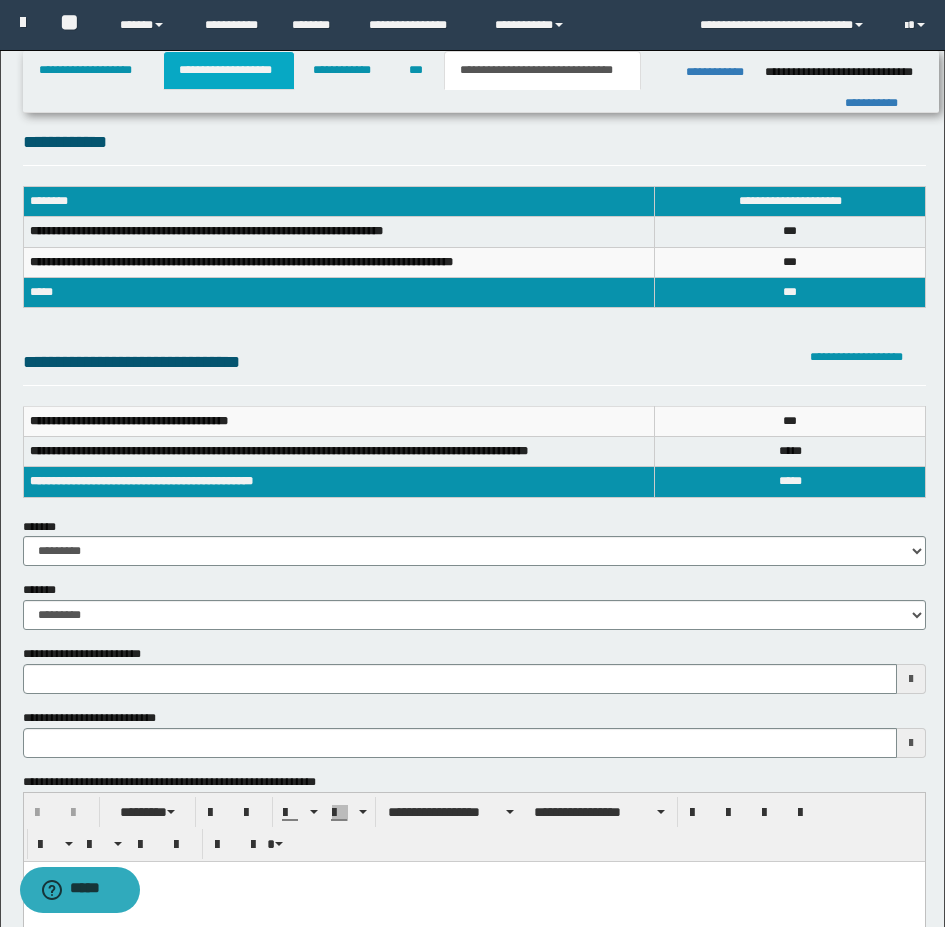 click on "**********" at bounding box center [229, 70] 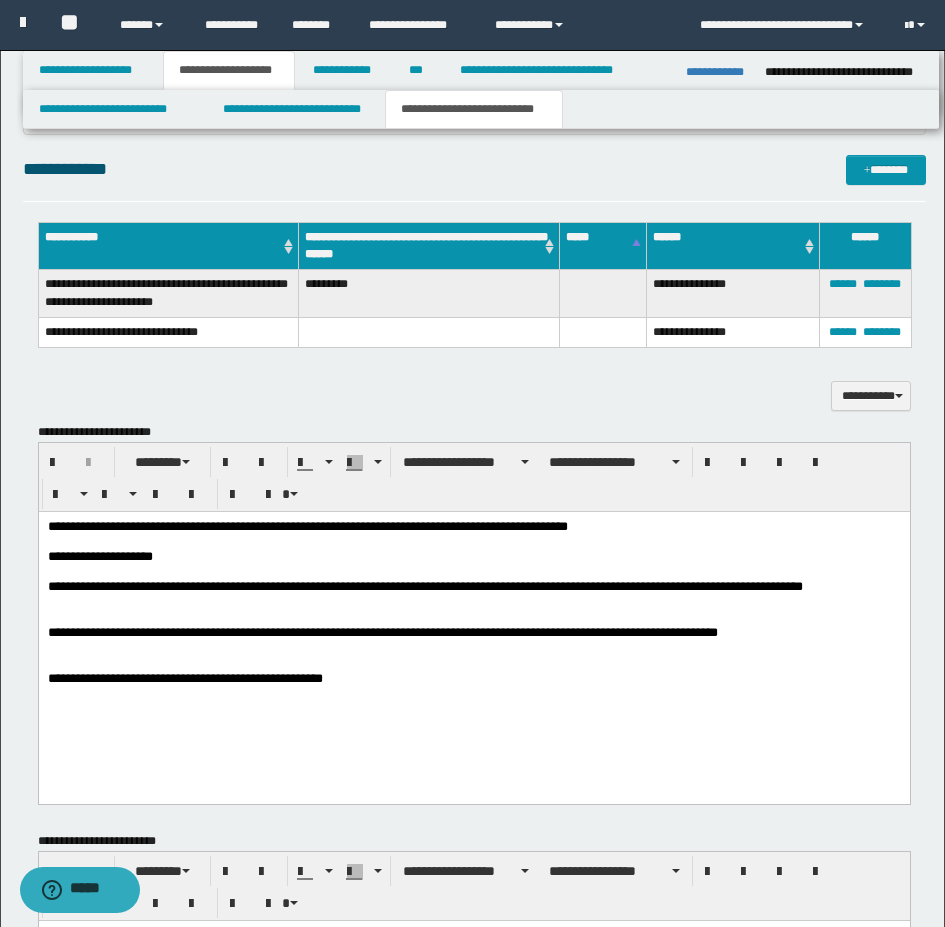 scroll, scrollTop: 900, scrollLeft: 0, axis: vertical 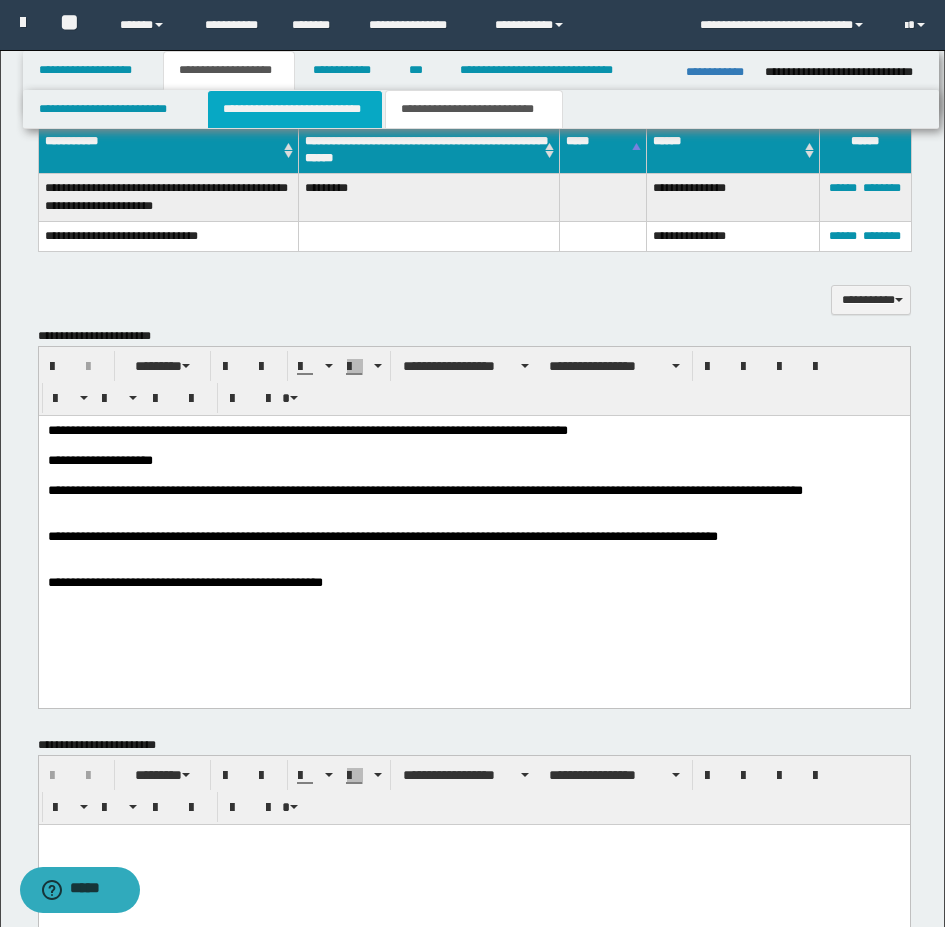 click on "**********" at bounding box center [295, 109] 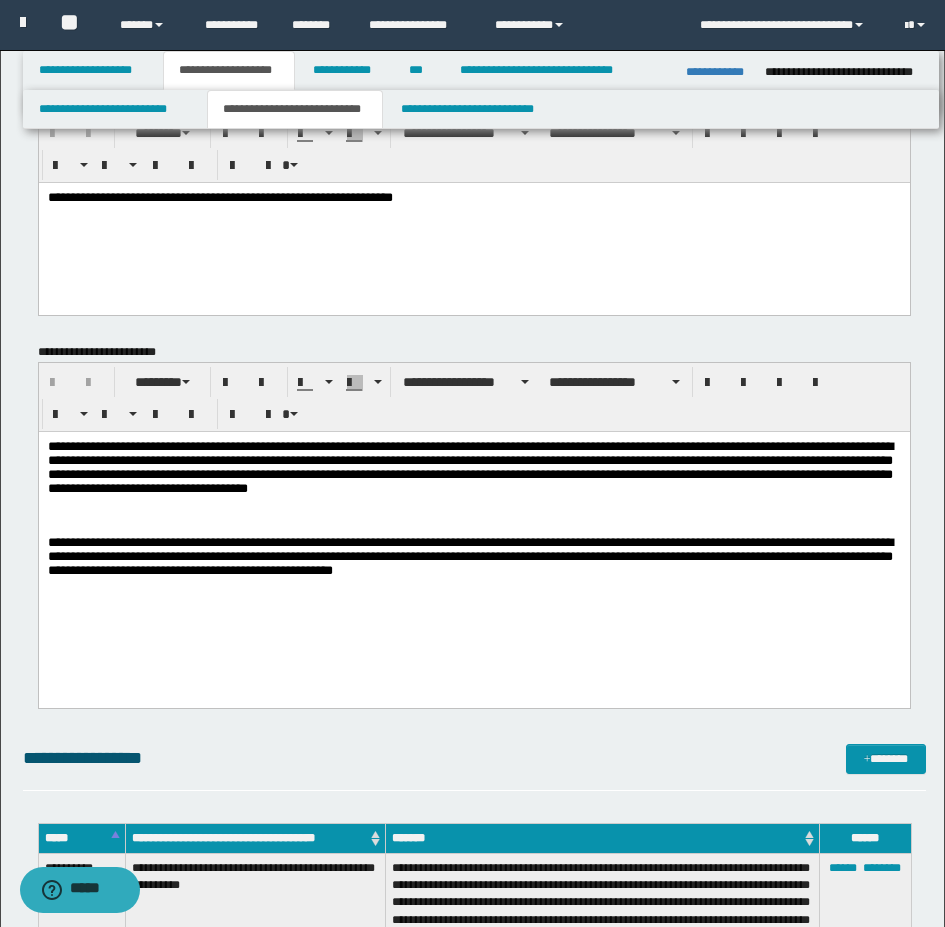 scroll, scrollTop: 0, scrollLeft: 0, axis: both 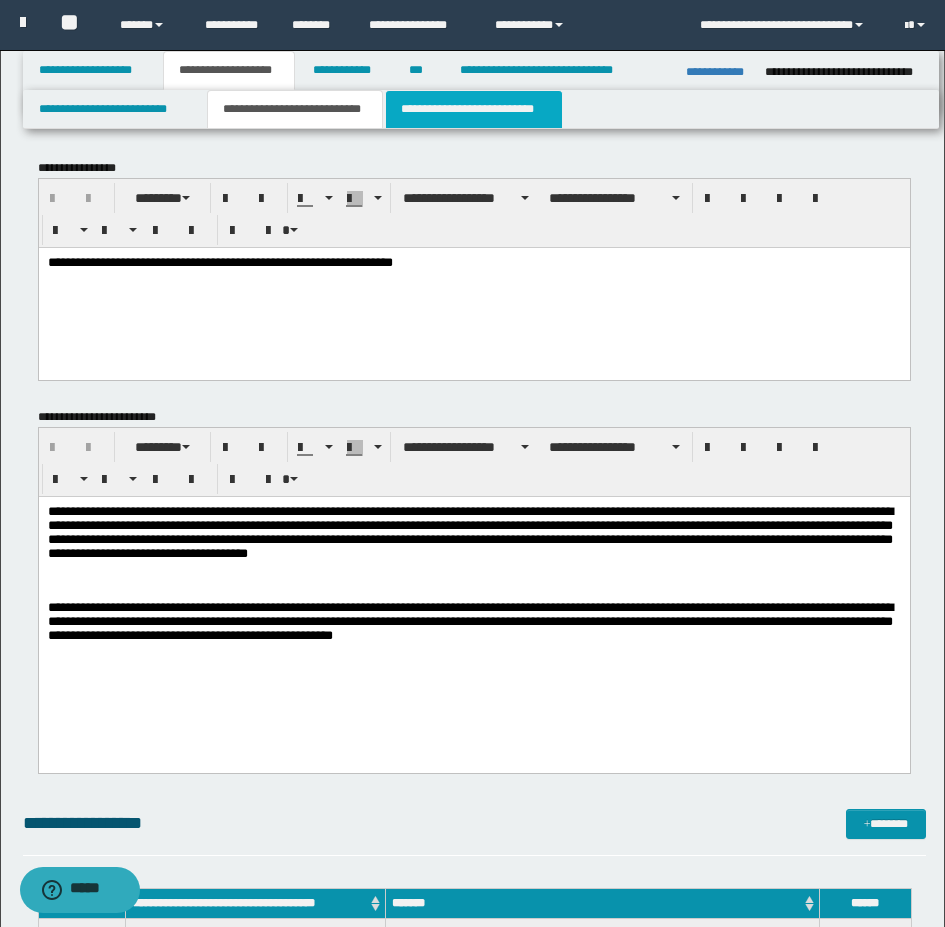 click on "**********" at bounding box center (474, 109) 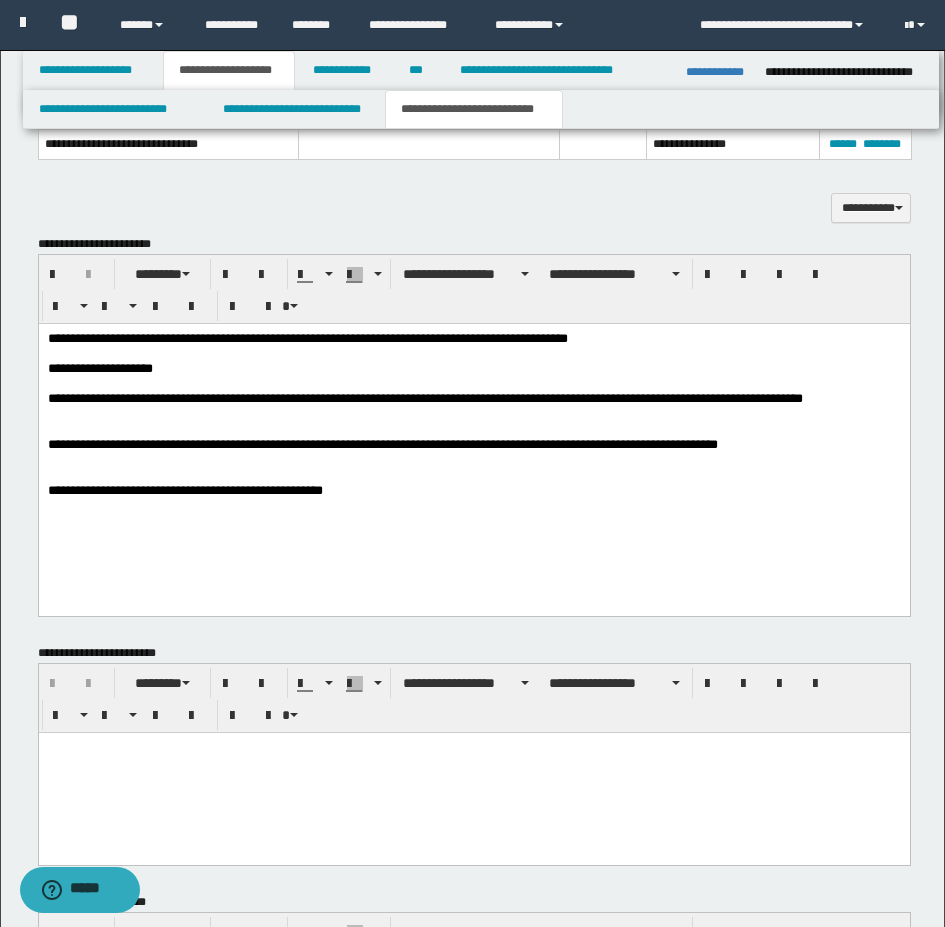 scroll, scrollTop: 1100, scrollLeft: 0, axis: vertical 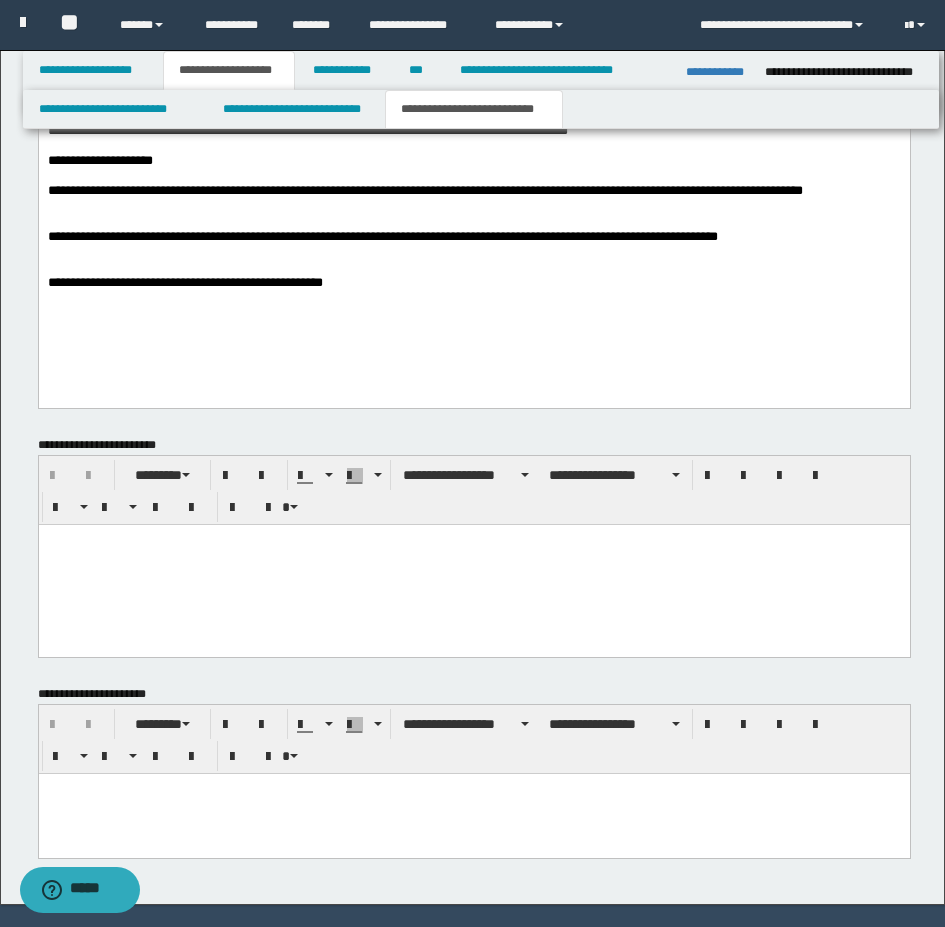 click on "**********" at bounding box center [473, 284] 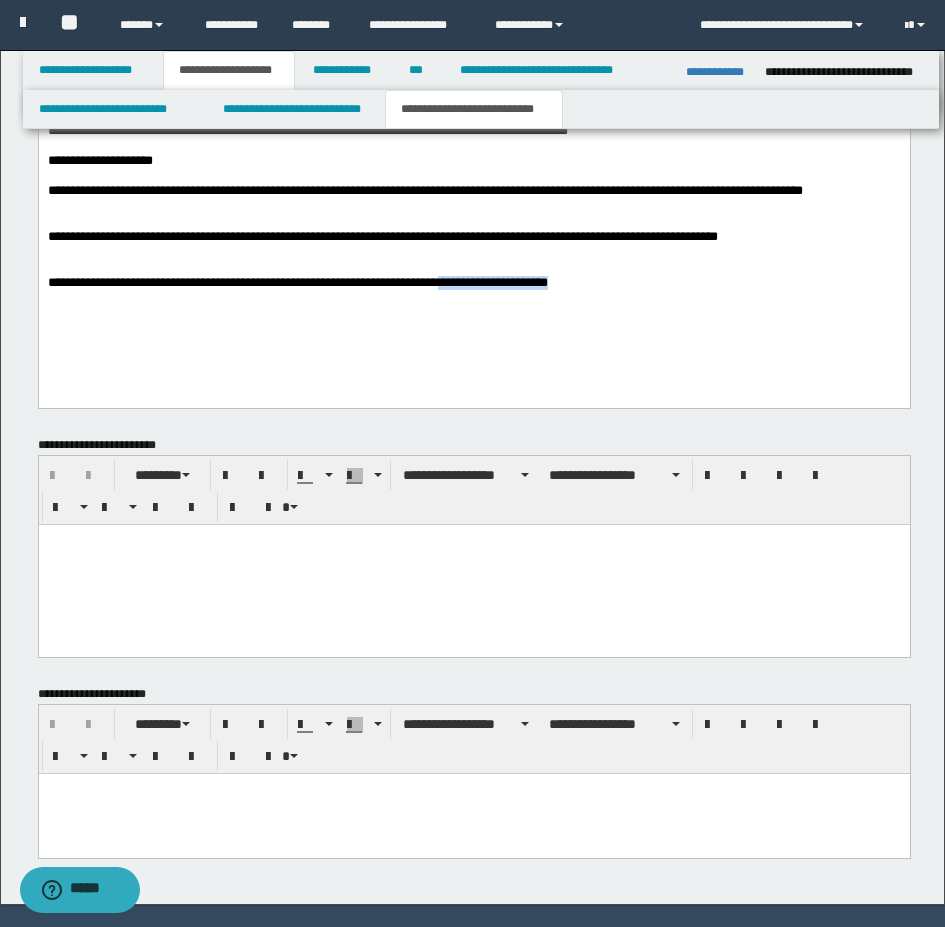drag, startPoint x: 837, startPoint y: 294, endPoint x: 650, endPoint y: 289, distance: 187.06683 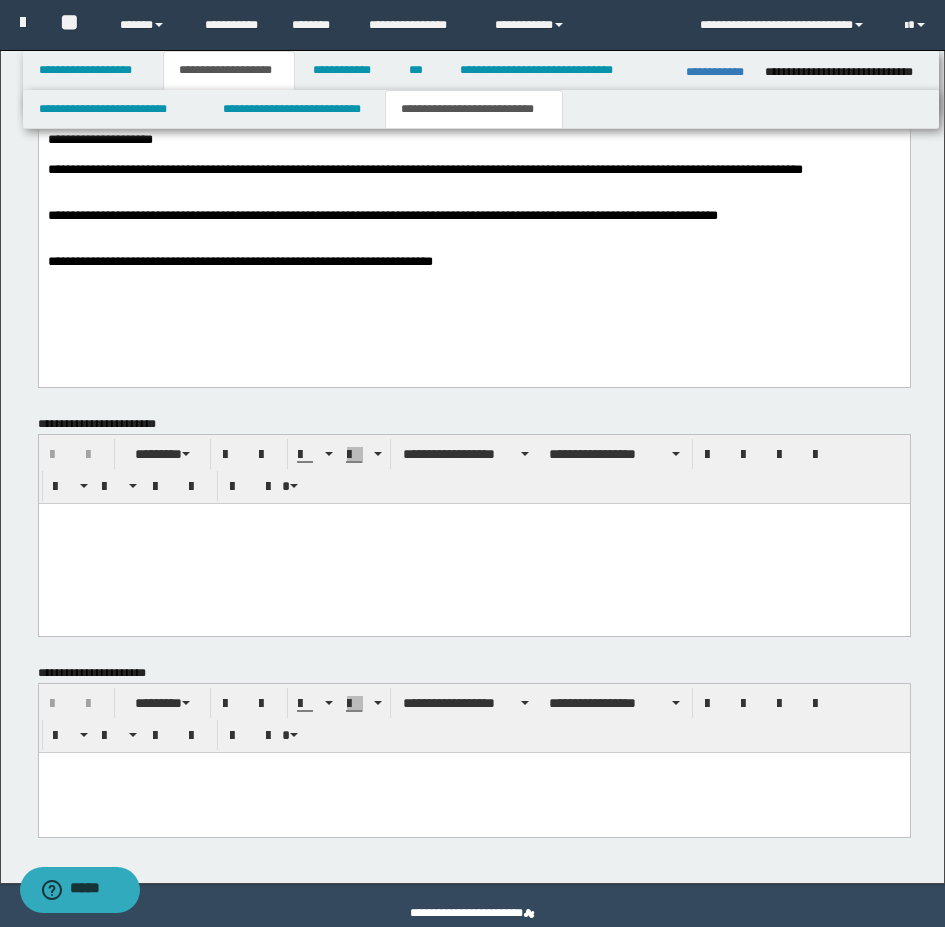 scroll, scrollTop: 1156, scrollLeft: 0, axis: vertical 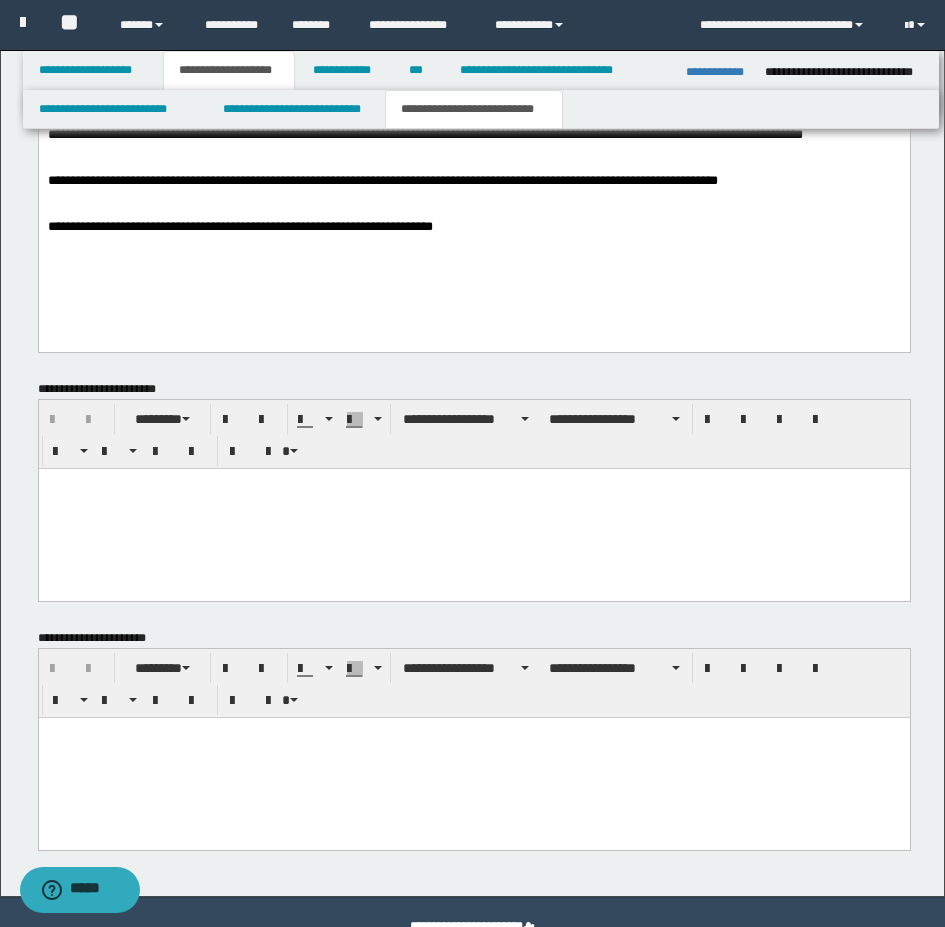 drag, startPoint x: 197, startPoint y: 771, endPoint x: 212, endPoint y: 791, distance: 25 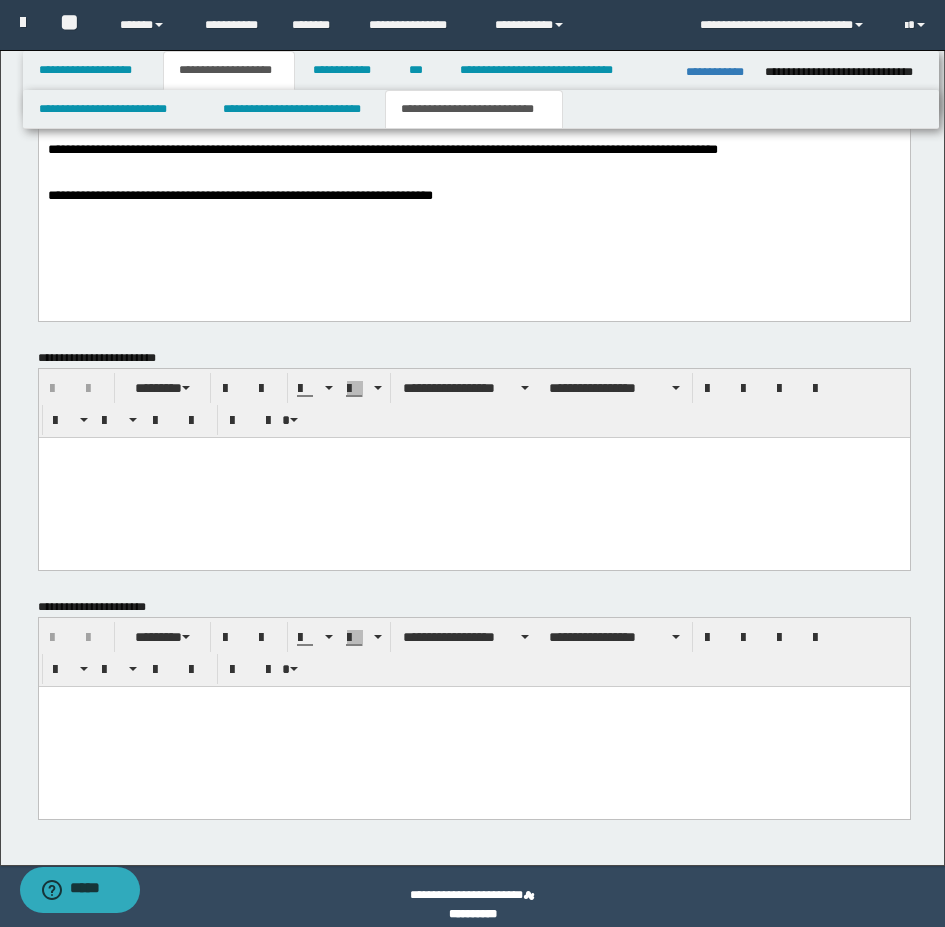 scroll, scrollTop: 1204, scrollLeft: 0, axis: vertical 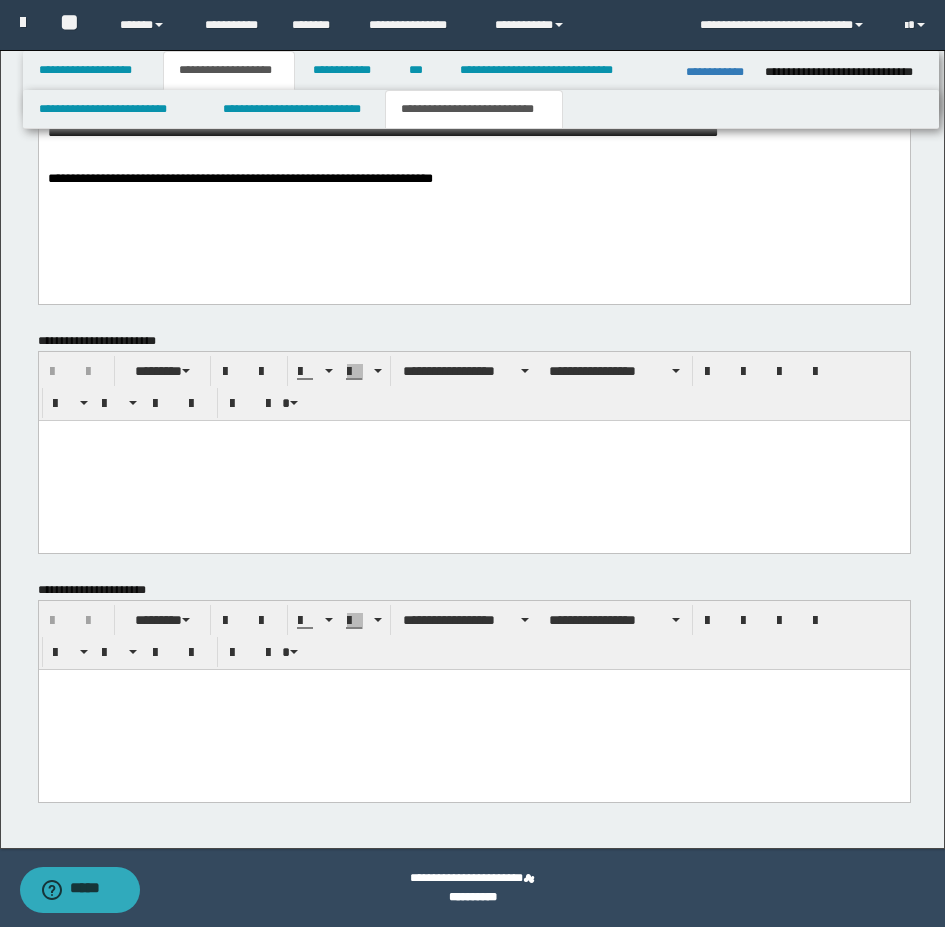 click at bounding box center [473, 709] 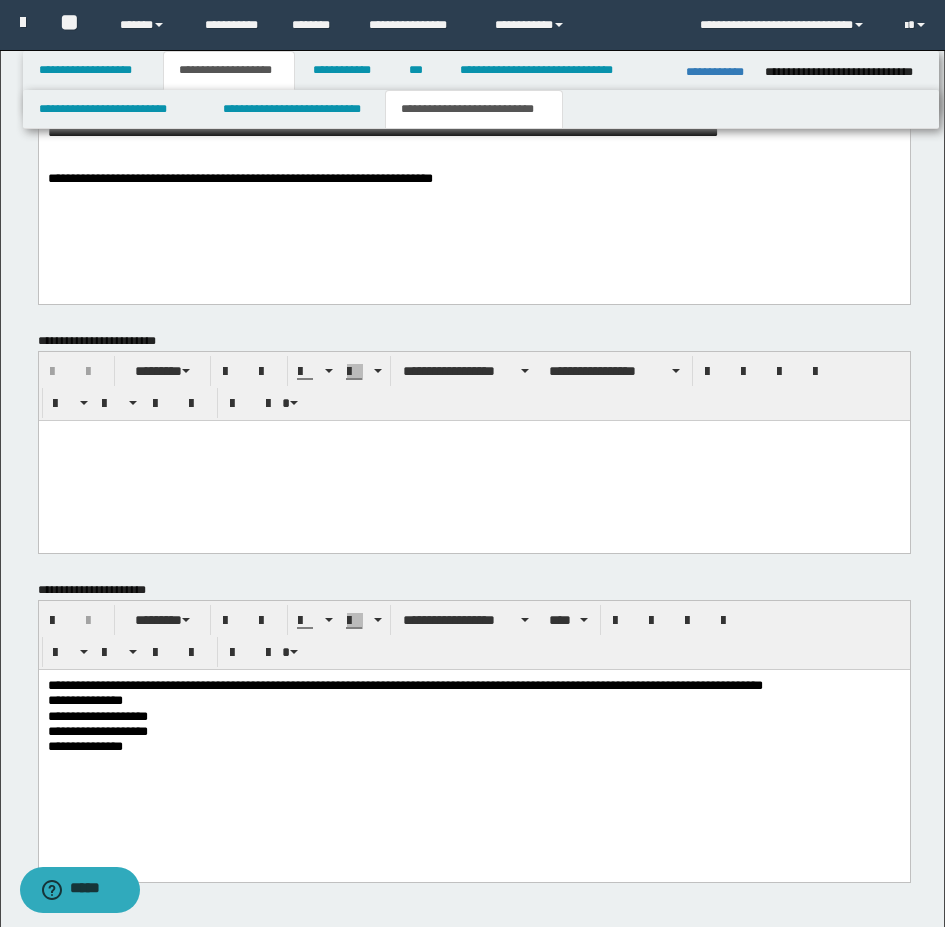 click at bounding box center (473, 461) 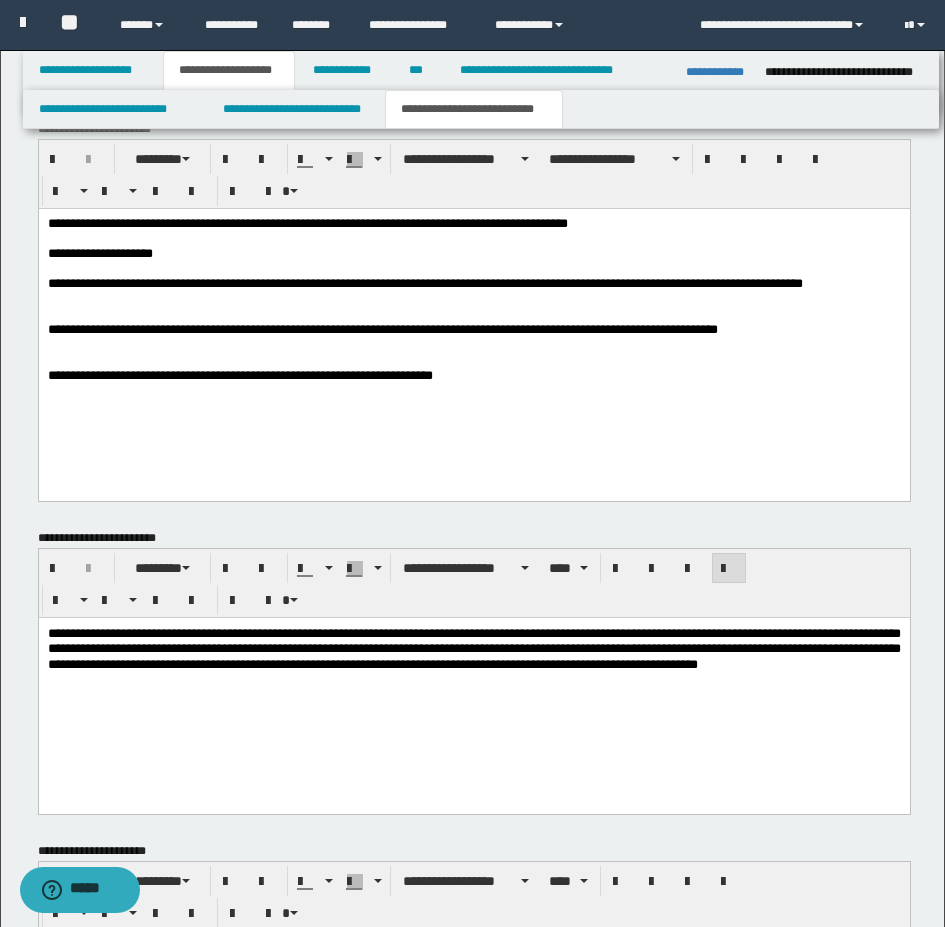 scroll, scrollTop: 1104, scrollLeft: 0, axis: vertical 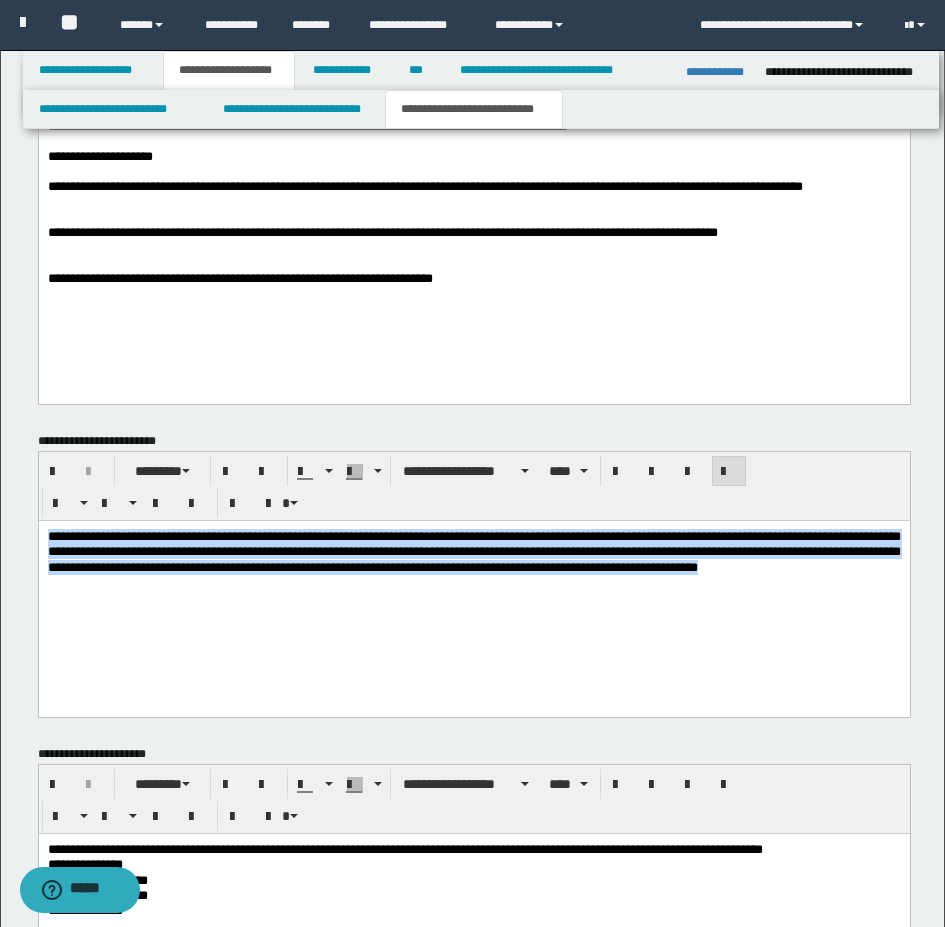 drag, startPoint x: 49, startPoint y: 532, endPoint x: 649, endPoint y: 626, distance: 607.3187 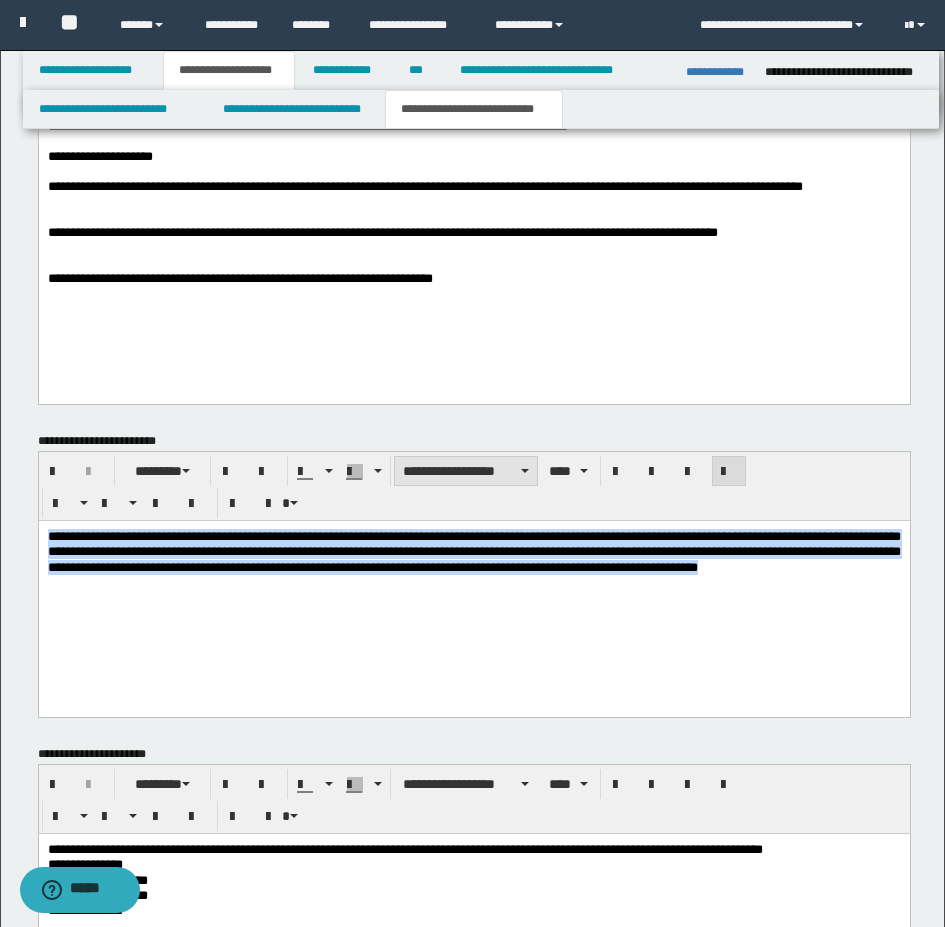 click on "**********" at bounding box center (466, 471) 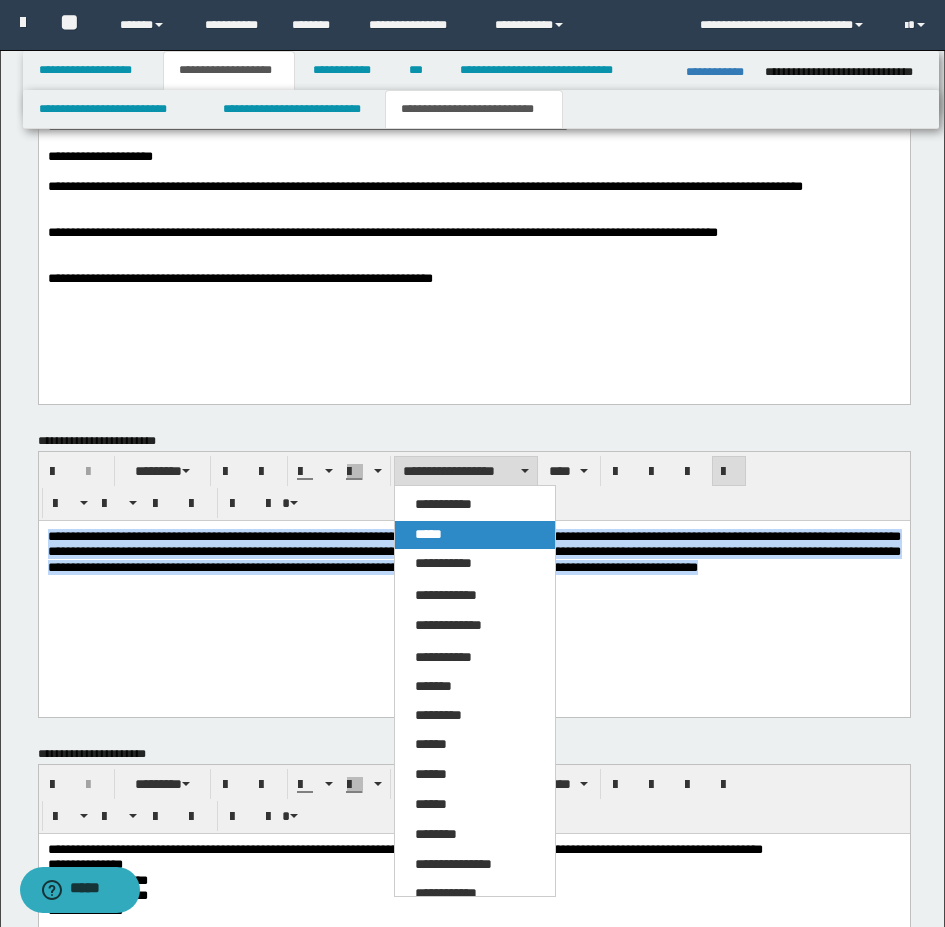 drag, startPoint x: 446, startPoint y: 527, endPoint x: 407, endPoint y: 6, distance: 522.45764 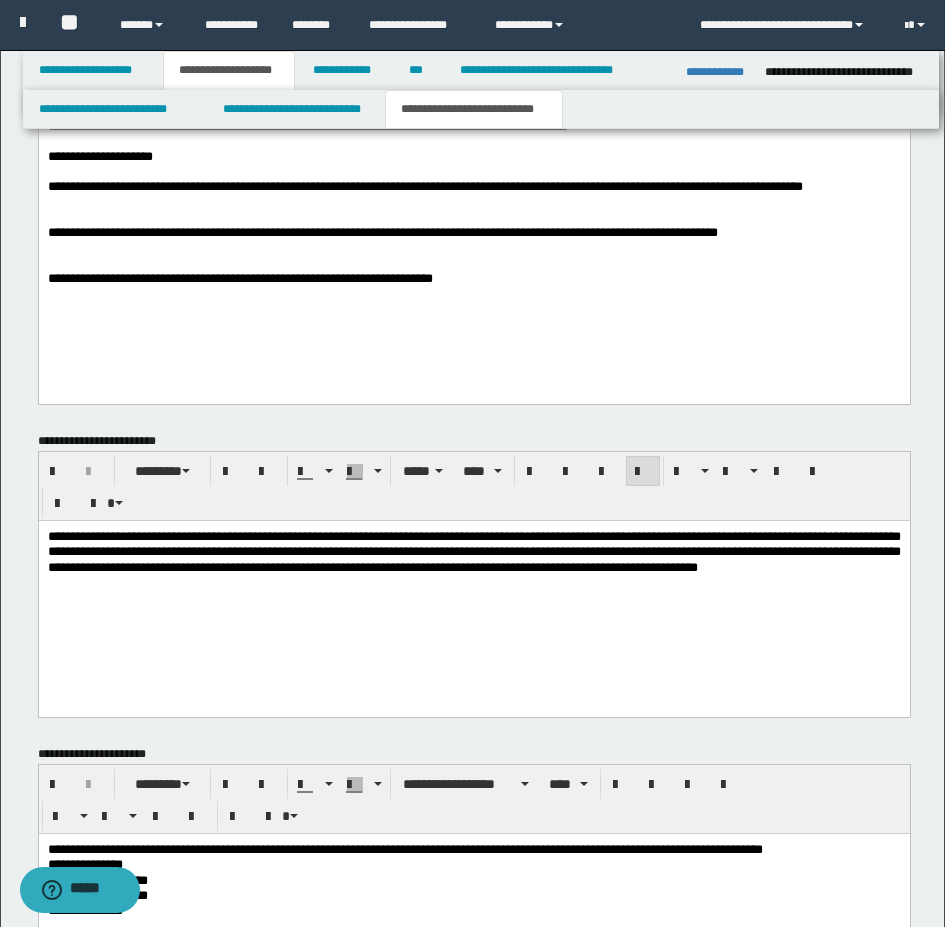 click on "**********" at bounding box center [473, 577] 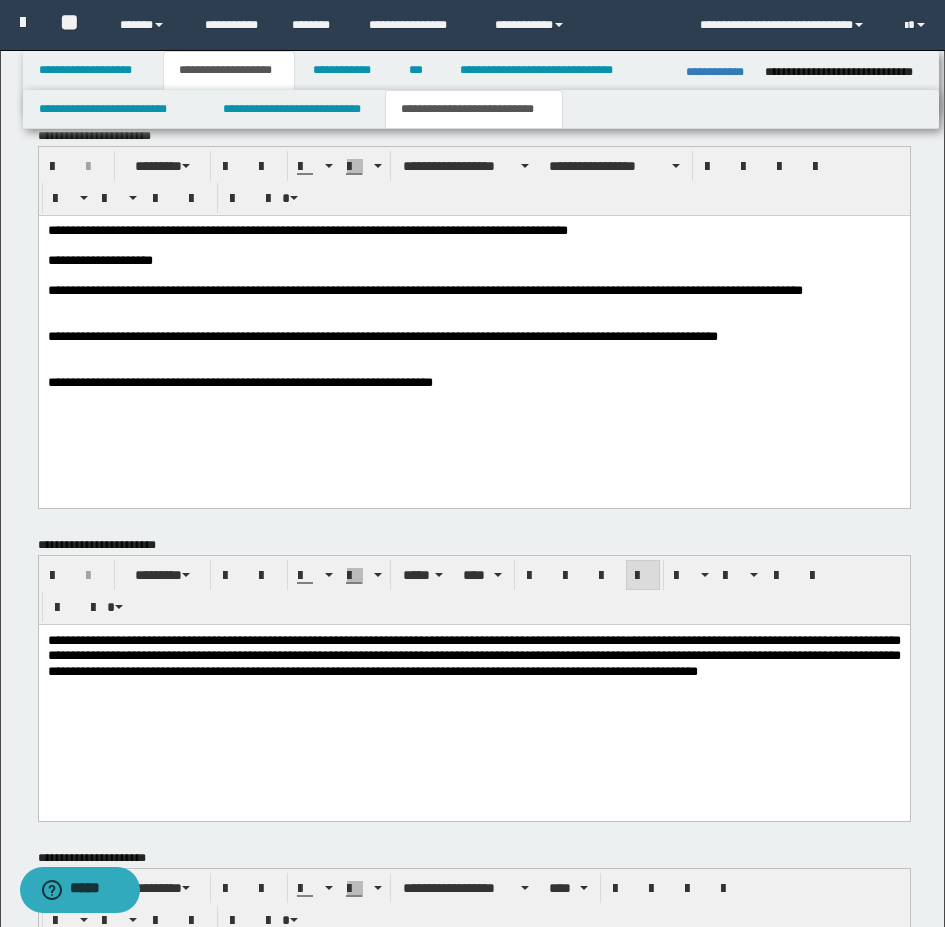 scroll, scrollTop: 904, scrollLeft: 0, axis: vertical 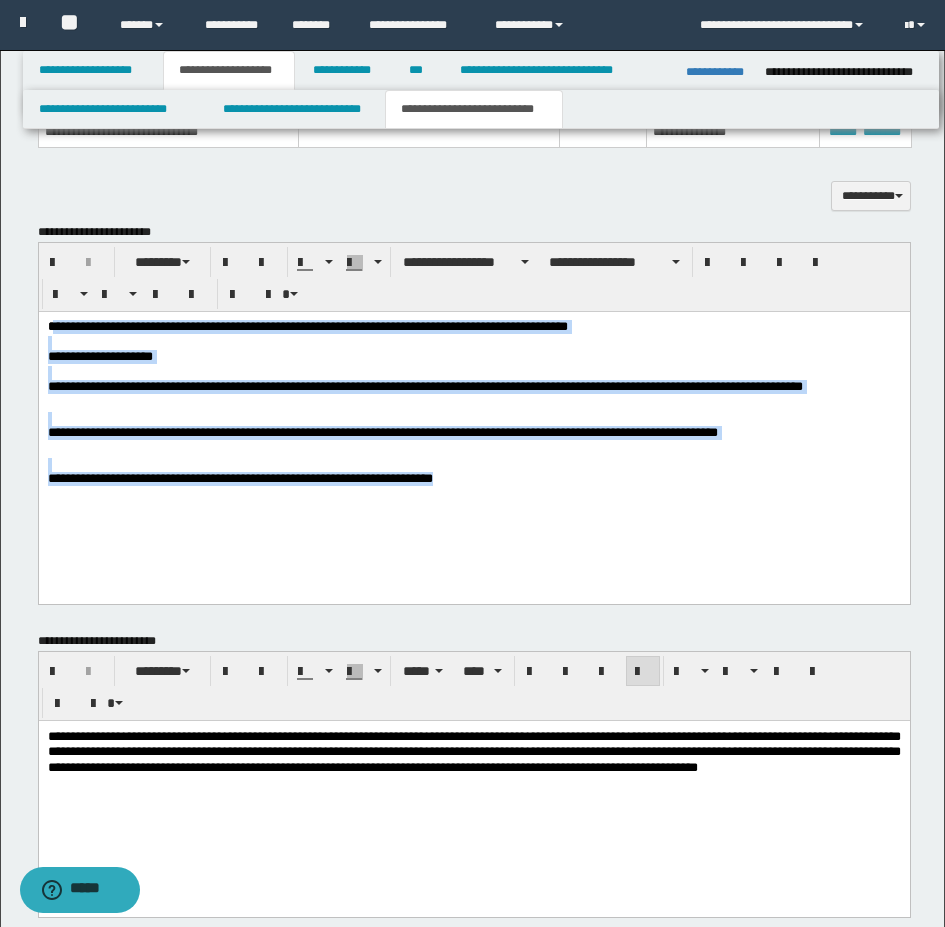 drag, startPoint x: 51, startPoint y: 327, endPoint x: 687, endPoint y: 520, distance: 664.639 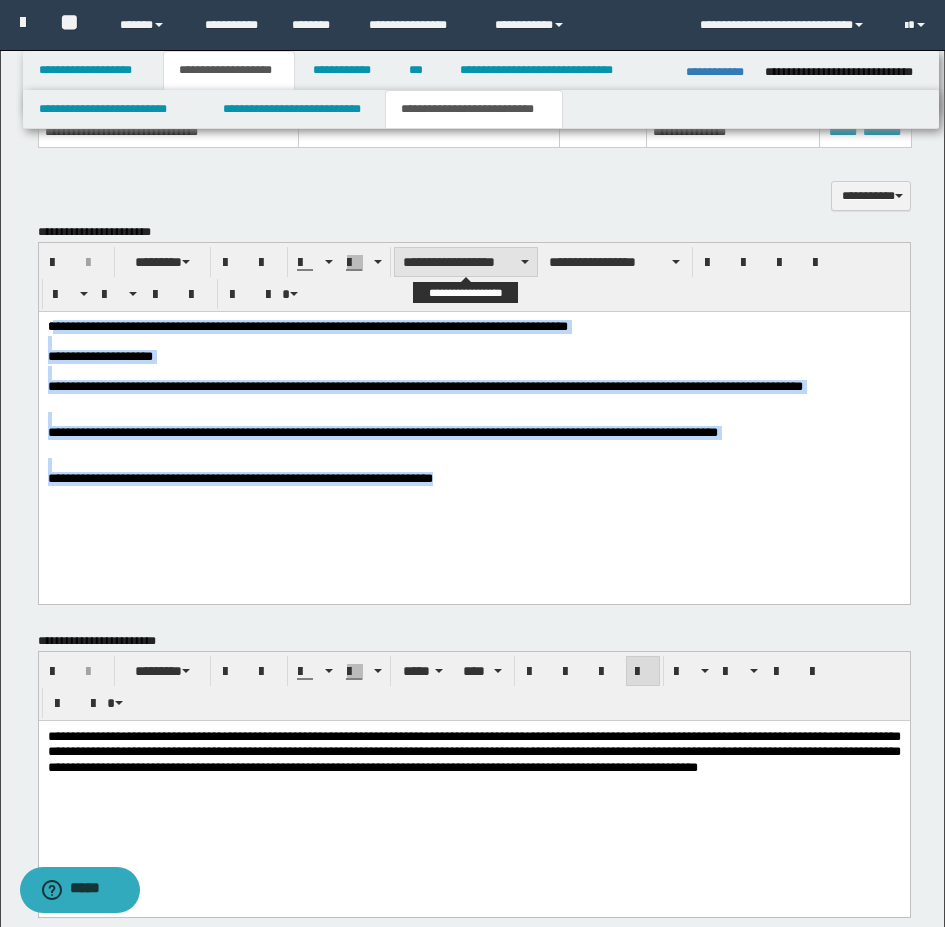 click on "**********" at bounding box center [466, 262] 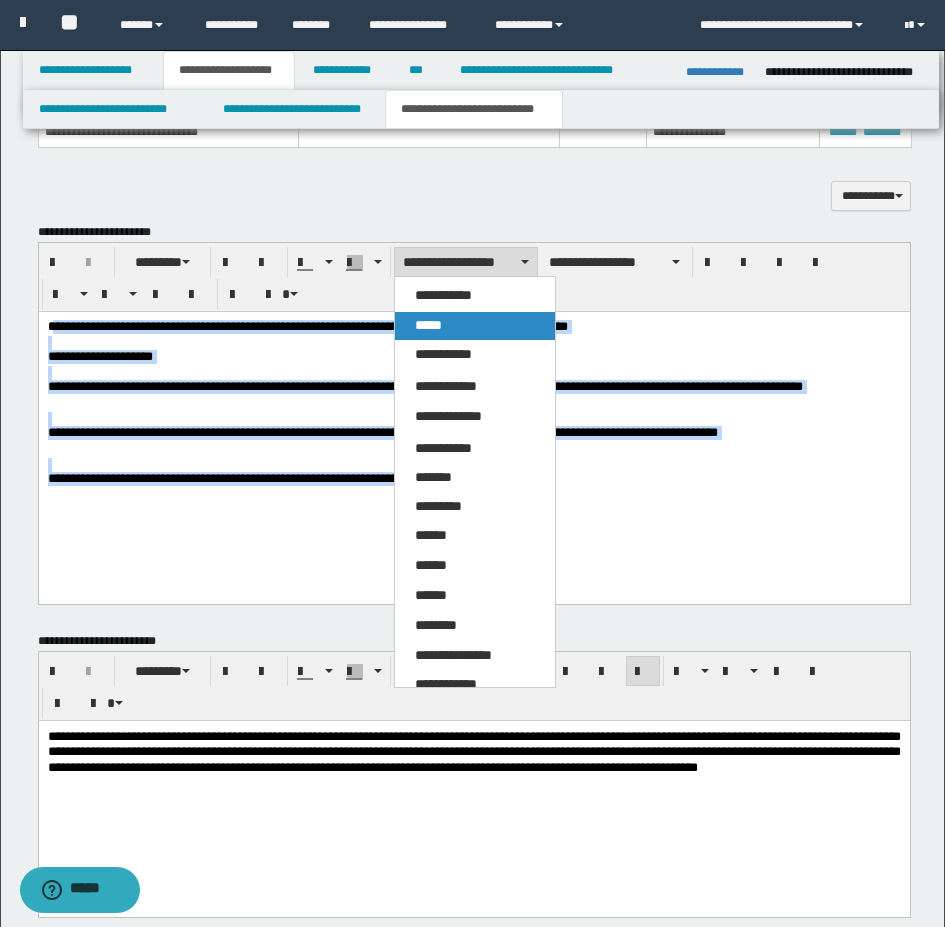 drag, startPoint x: 458, startPoint y: 320, endPoint x: 419, endPoint y: 68, distance: 255 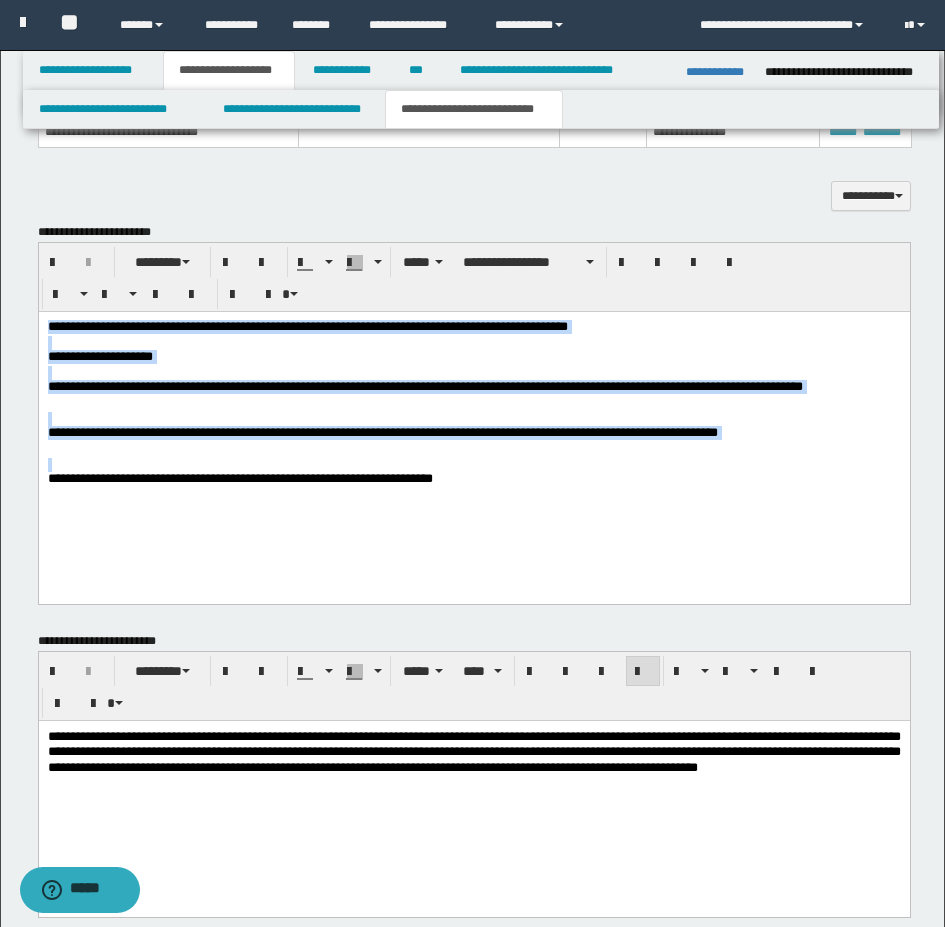 click on "**********" at bounding box center [473, 429] 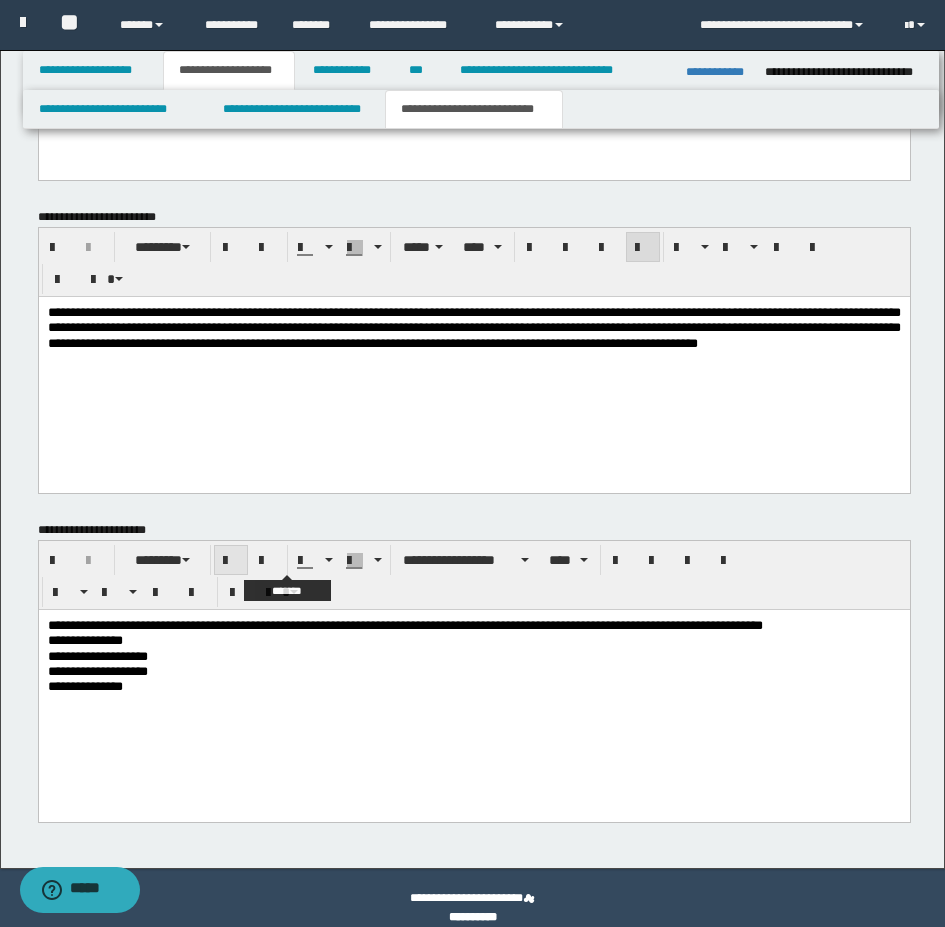 scroll, scrollTop: 1348, scrollLeft: 0, axis: vertical 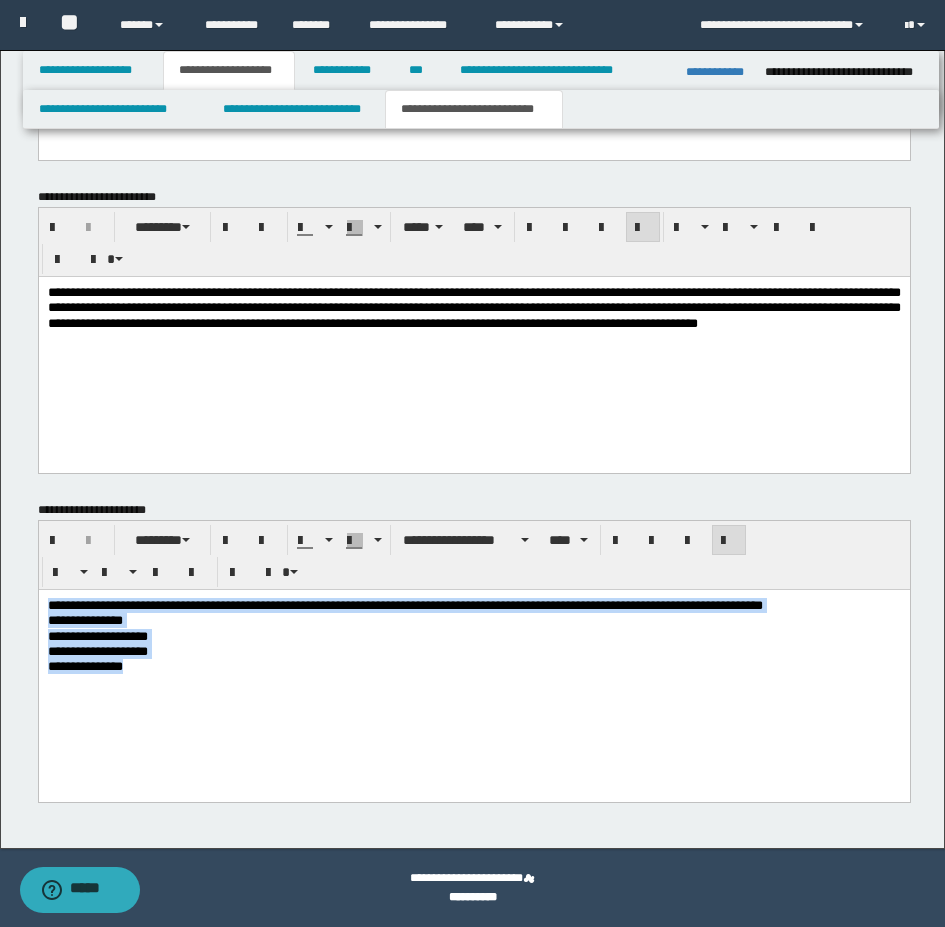 drag, startPoint x: 51, startPoint y: 606, endPoint x: 206, endPoint y: 703, distance: 182.84967 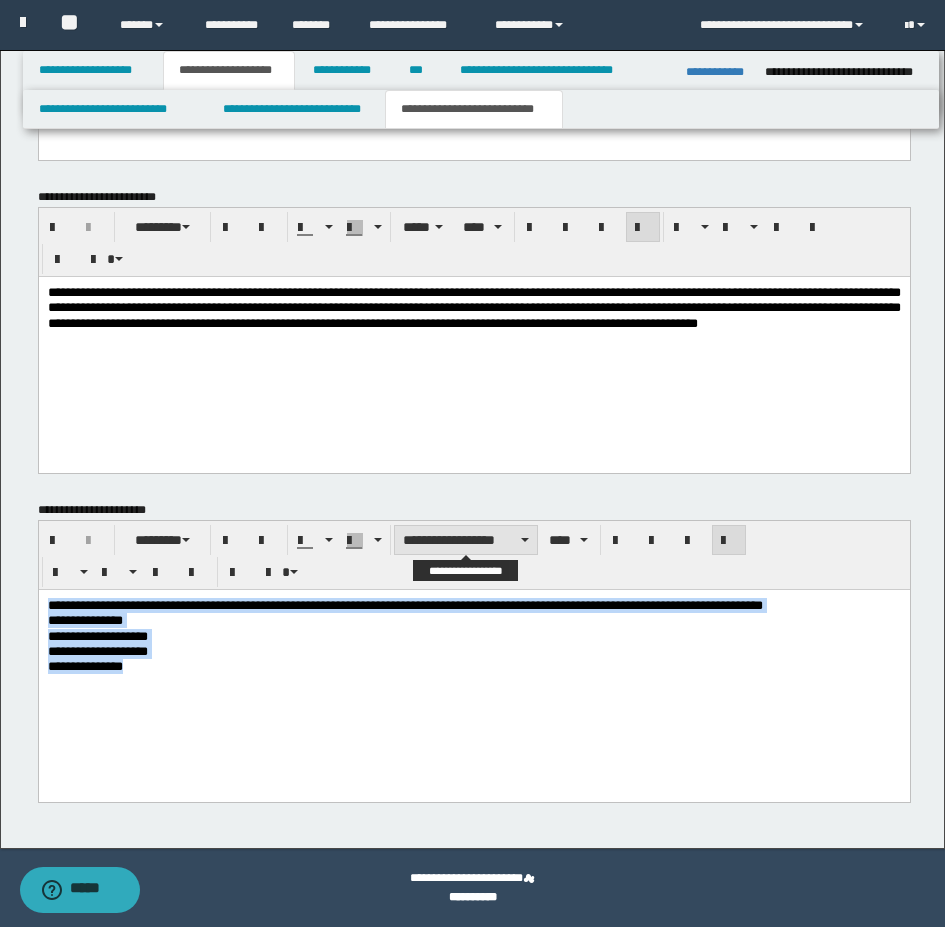 click on "**********" at bounding box center [466, 540] 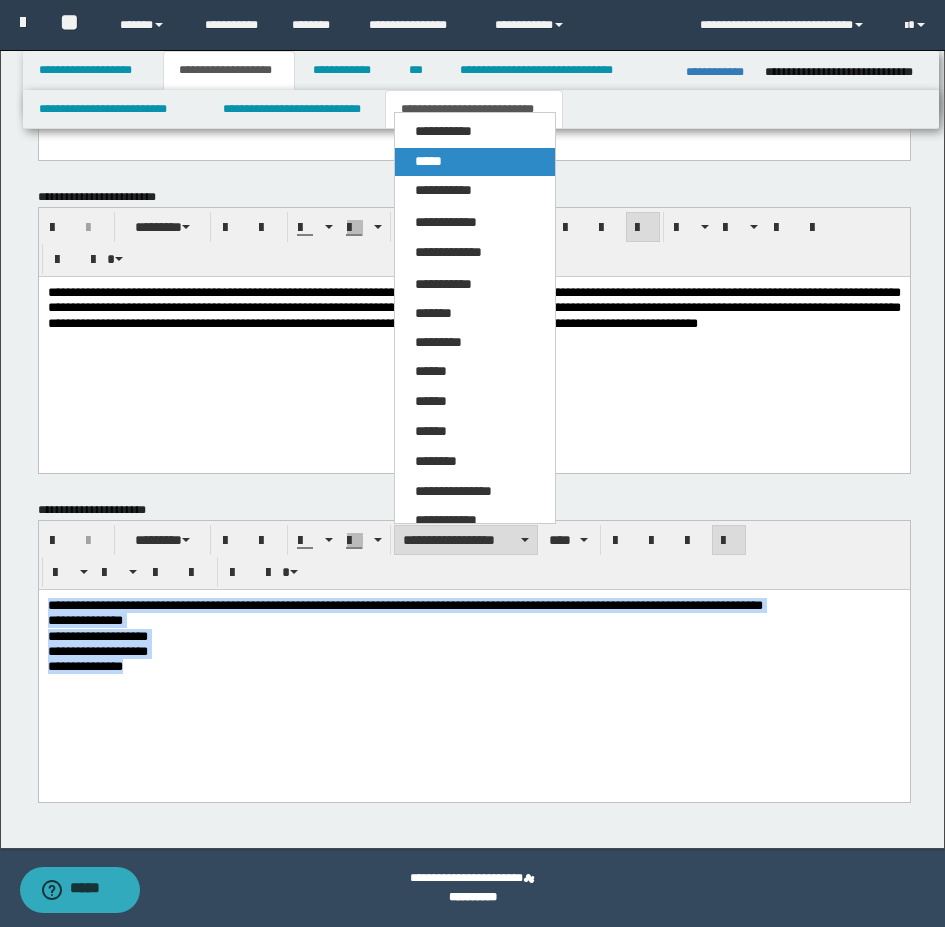 click on "*****" at bounding box center [475, 162] 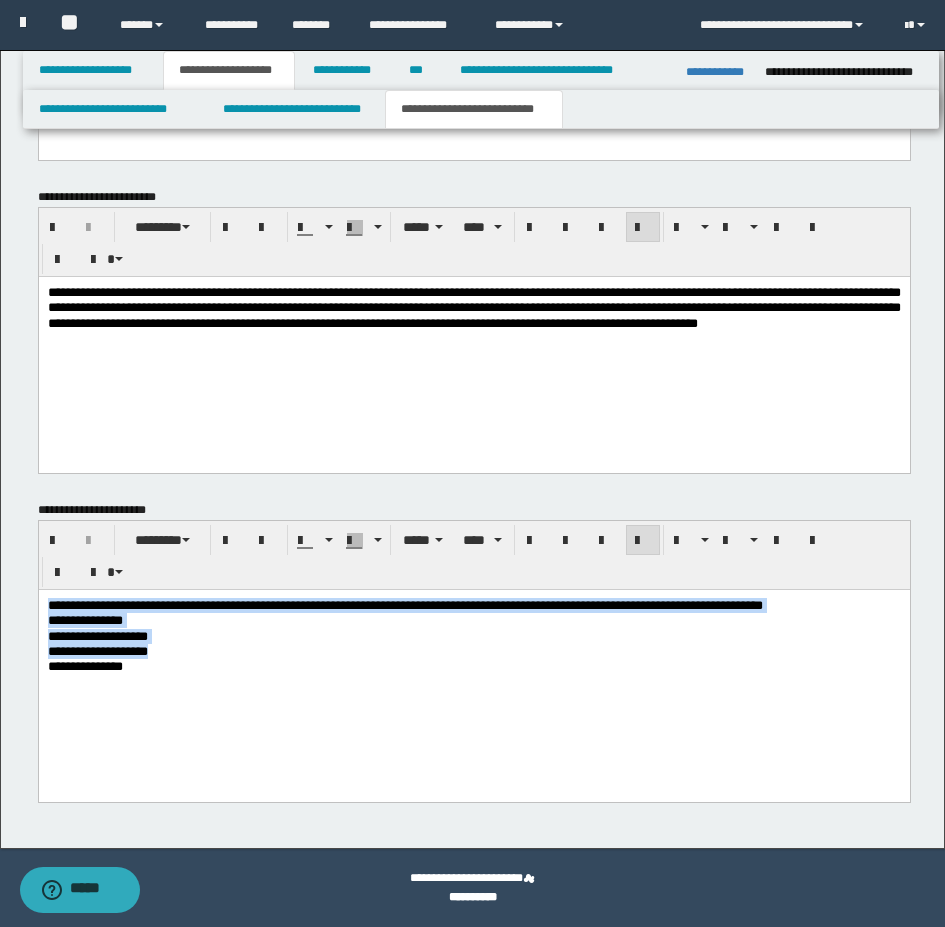 click on "**********" at bounding box center (473, 660) 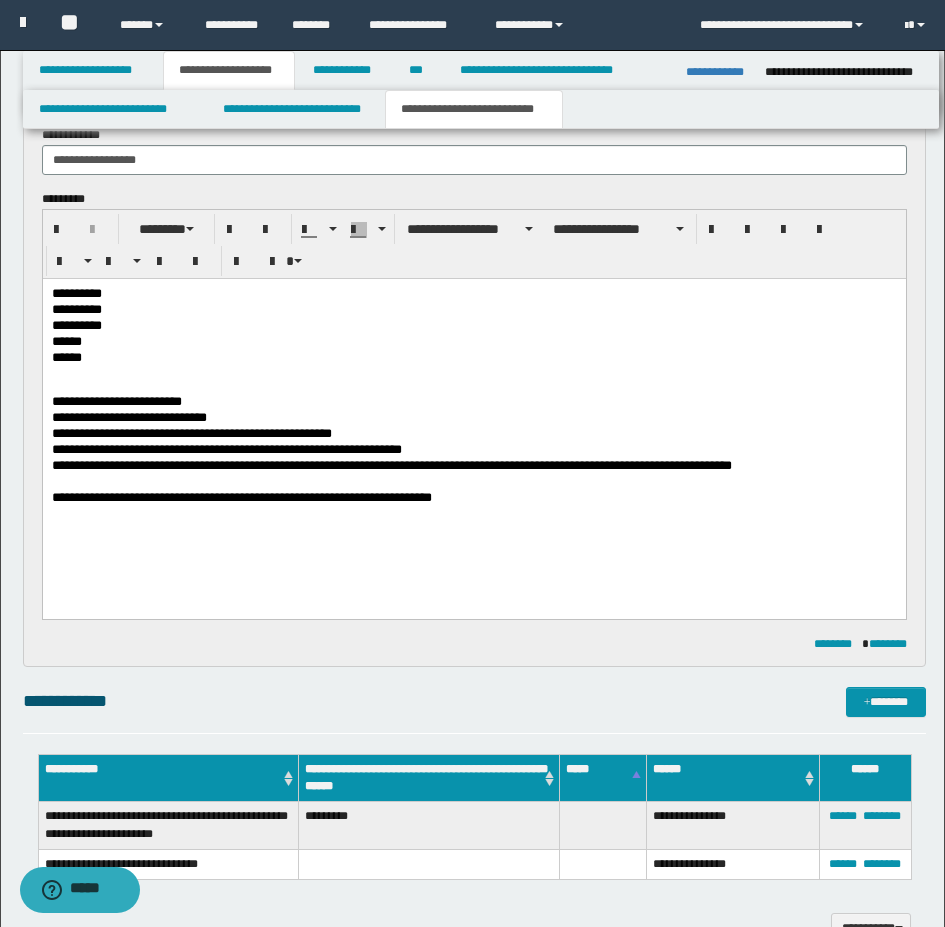 scroll, scrollTop: 0, scrollLeft: 0, axis: both 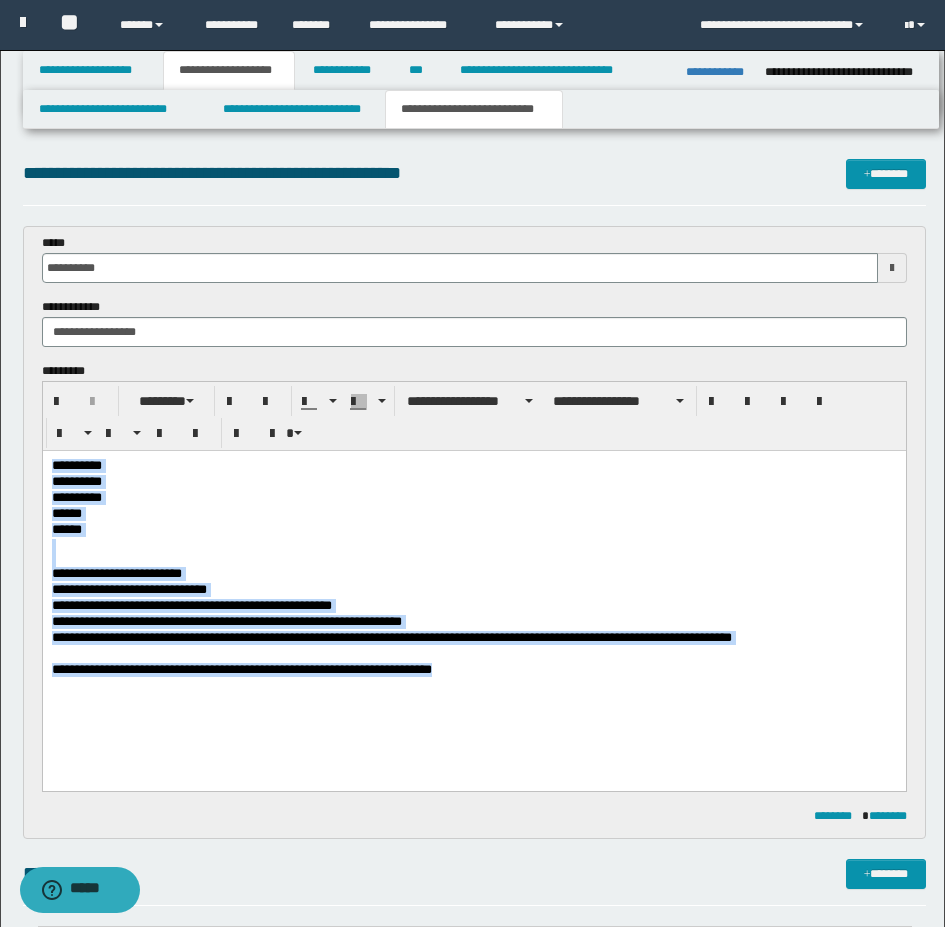 drag, startPoint x: 50, startPoint y: 468, endPoint x: 673, endPoint y: 720, distance: 672.03644 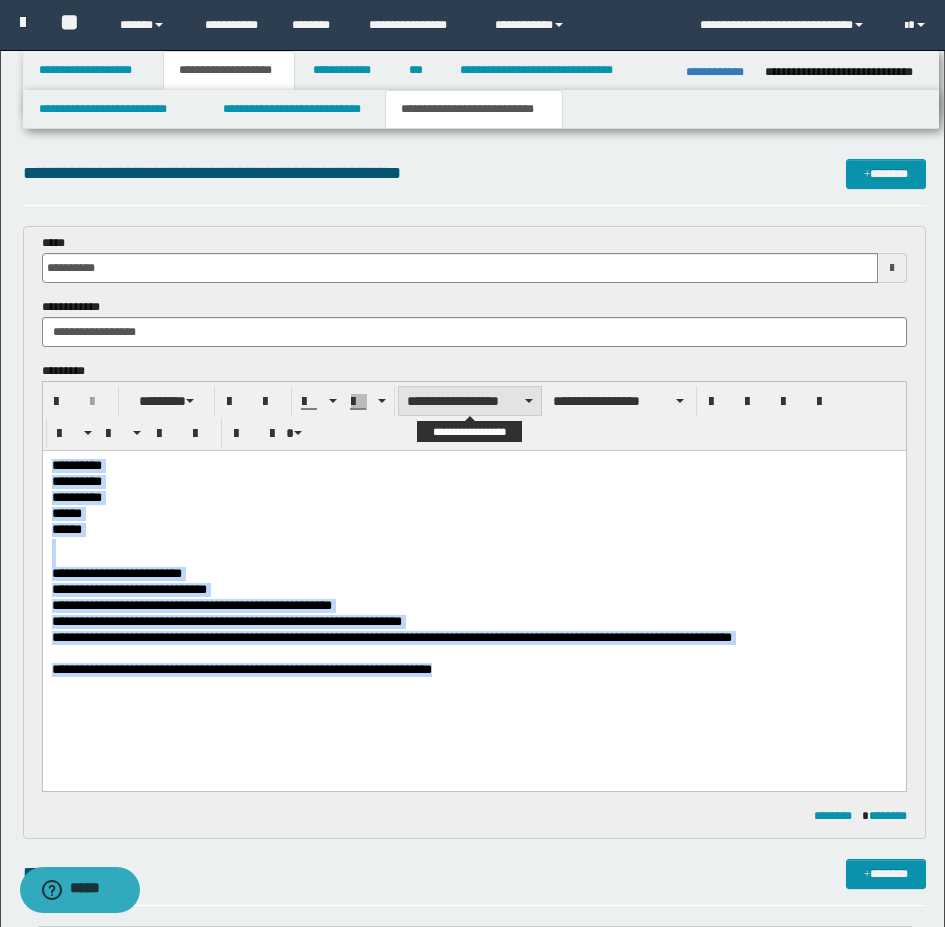 click on "**********" at bounding box center (470, 401) 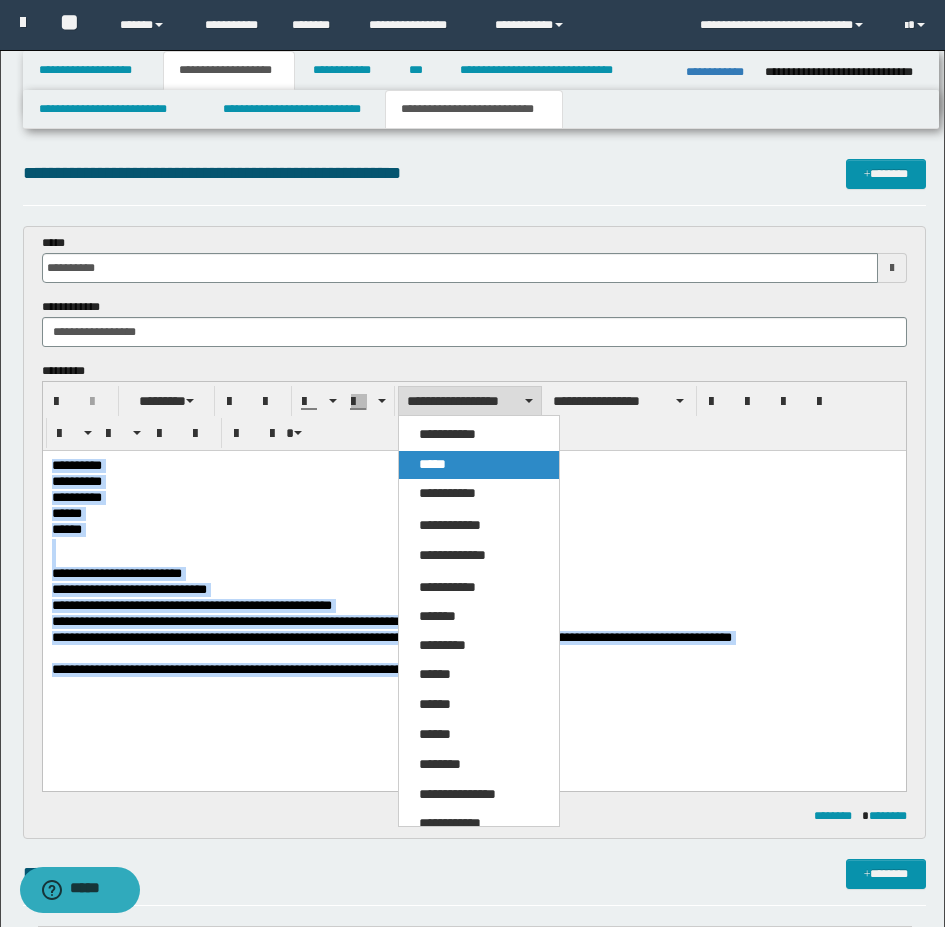 click on "*****" at bounding box center (479, 465) 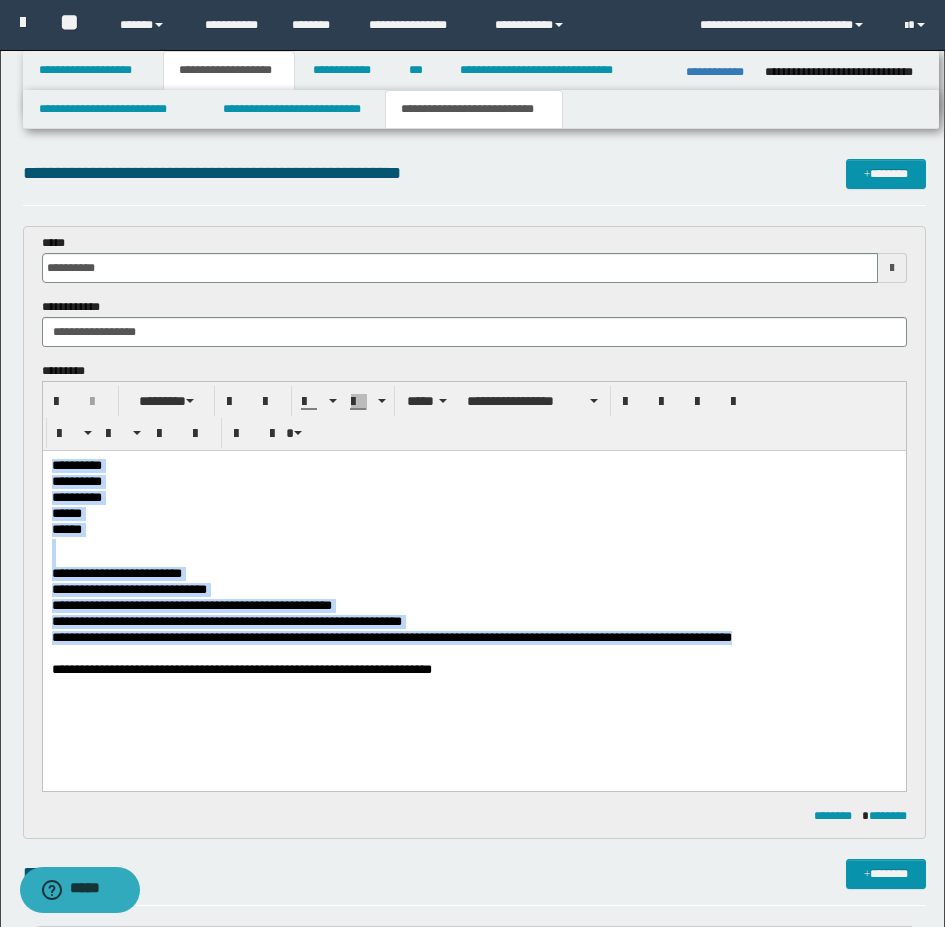 click at bounding box center (473, 546) 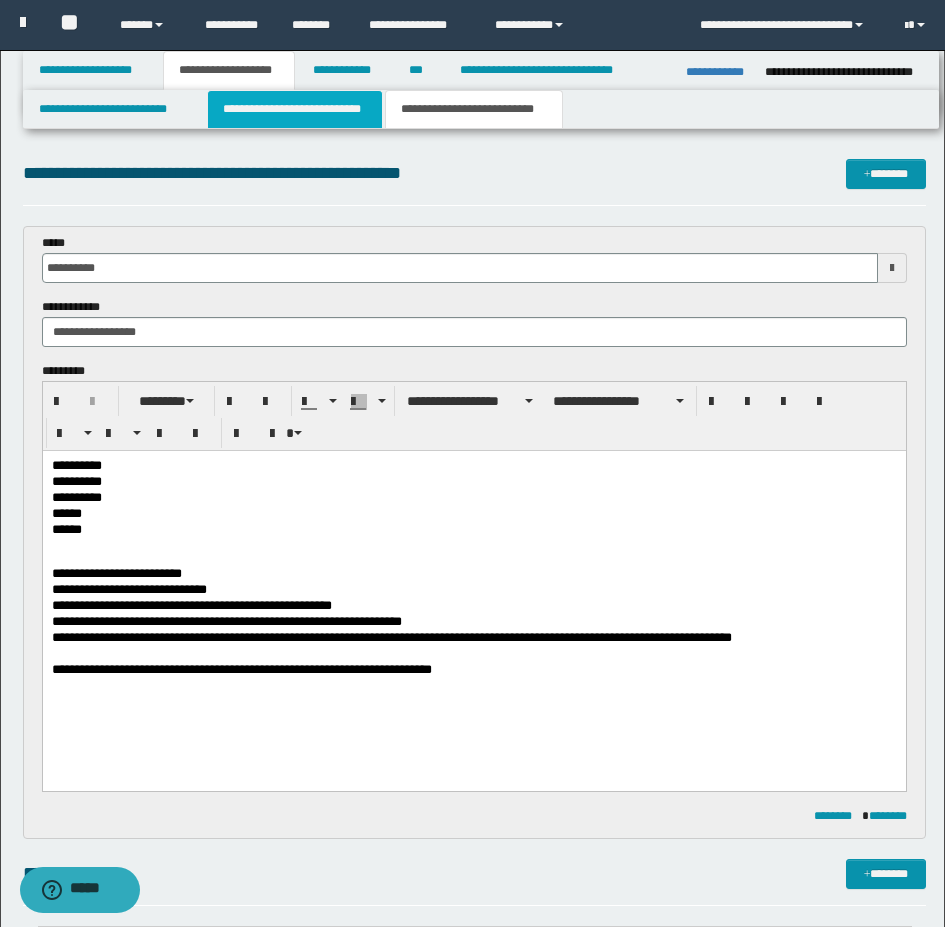 click on "**********" at bounding box center (295, 109) 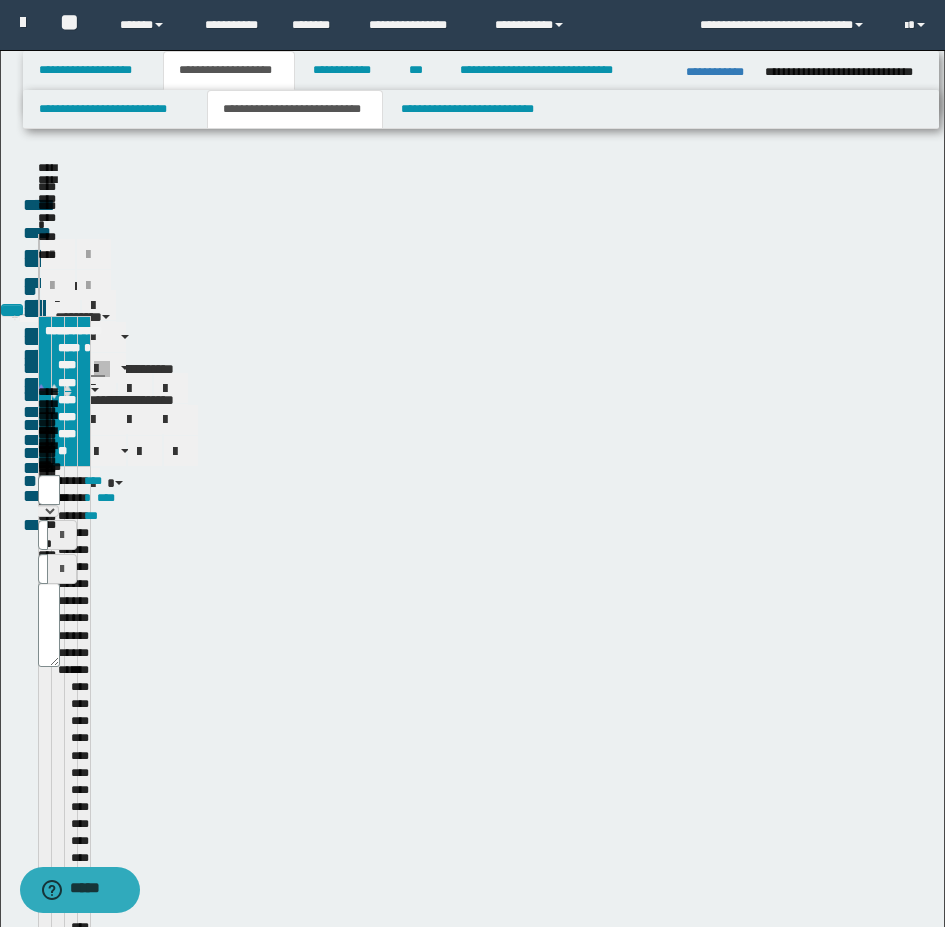 type 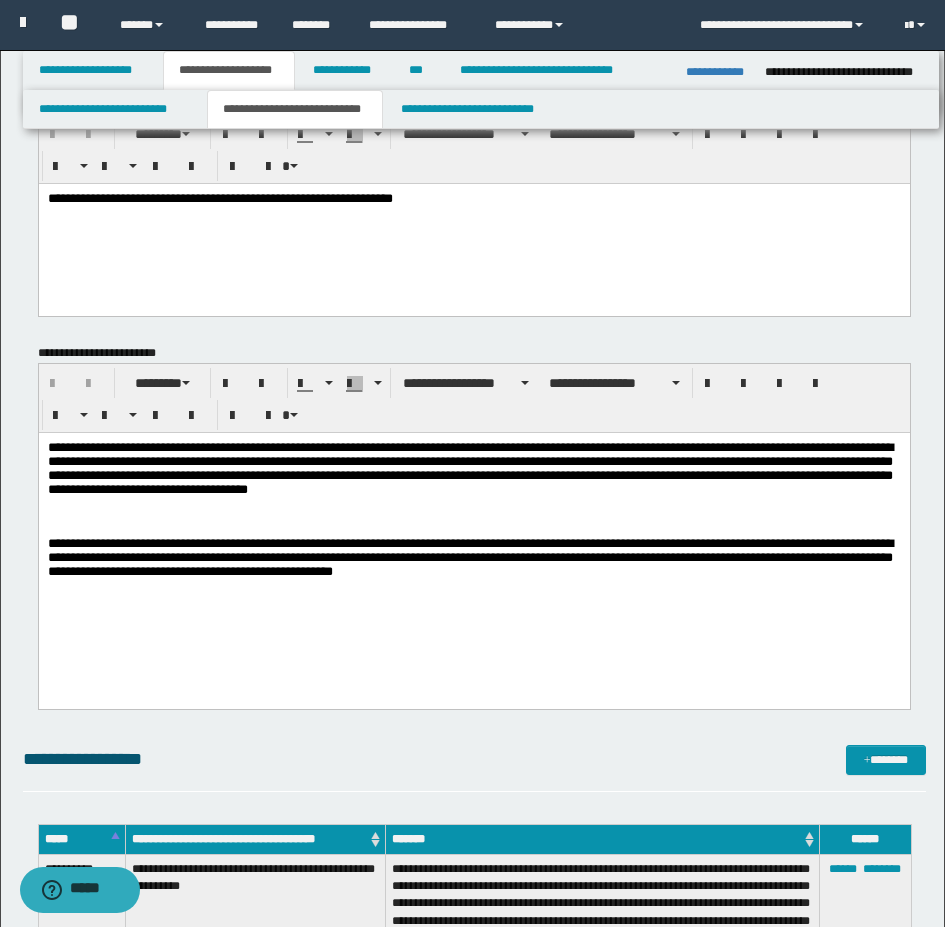 scroll, scrollTop: 100, scrollLeft: 0, axis: vertical 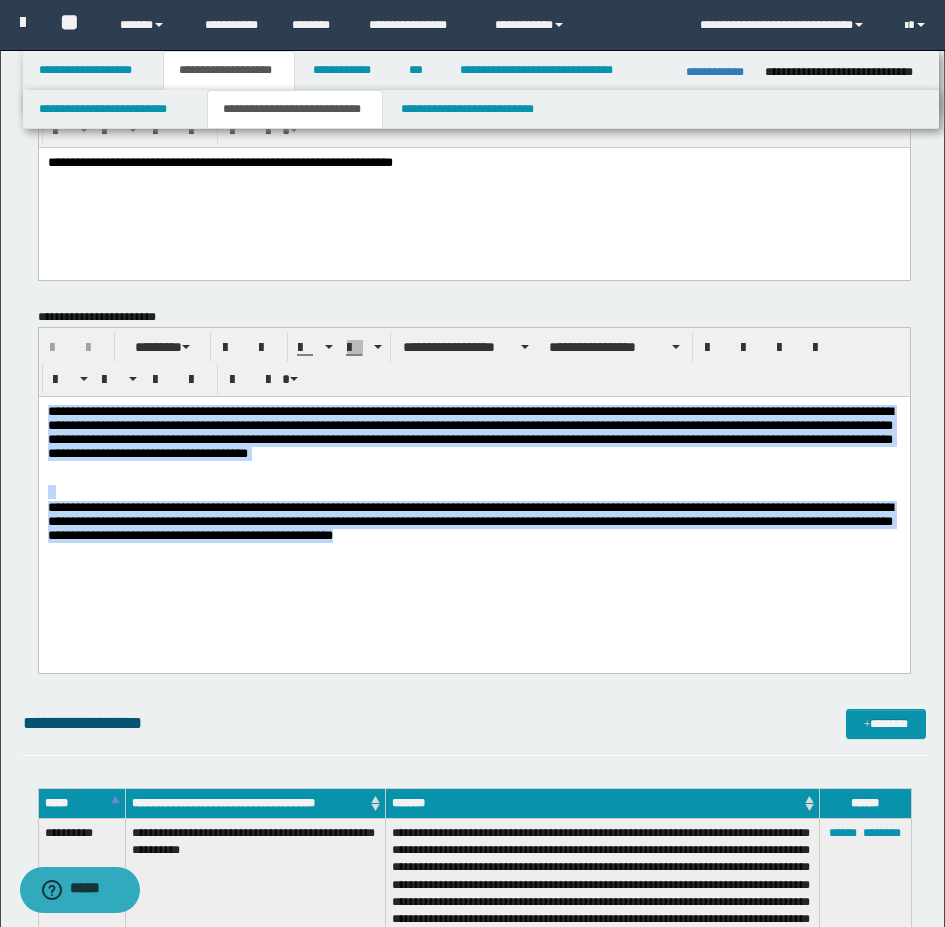 drag, startPoint x: 47, startPoint y: 408, endPoint x: 624, endPoint y: 583, distance: 602.9544 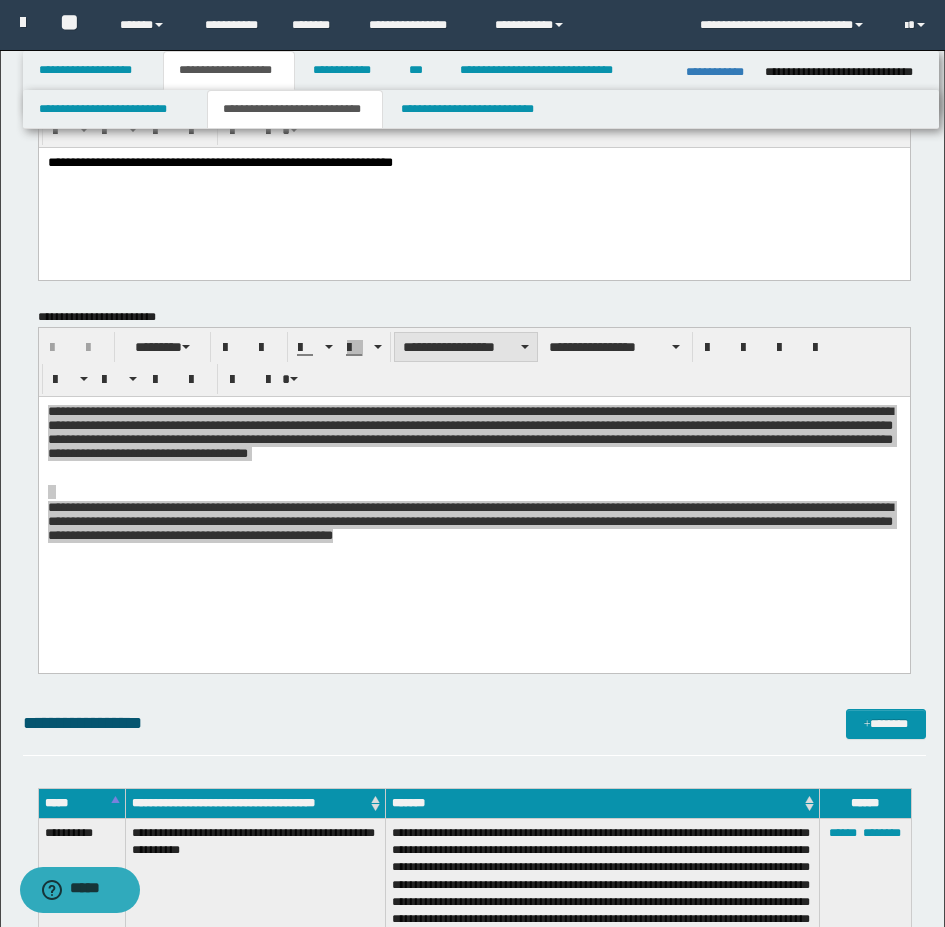 click on "**********" at bounding box center [472, 363] 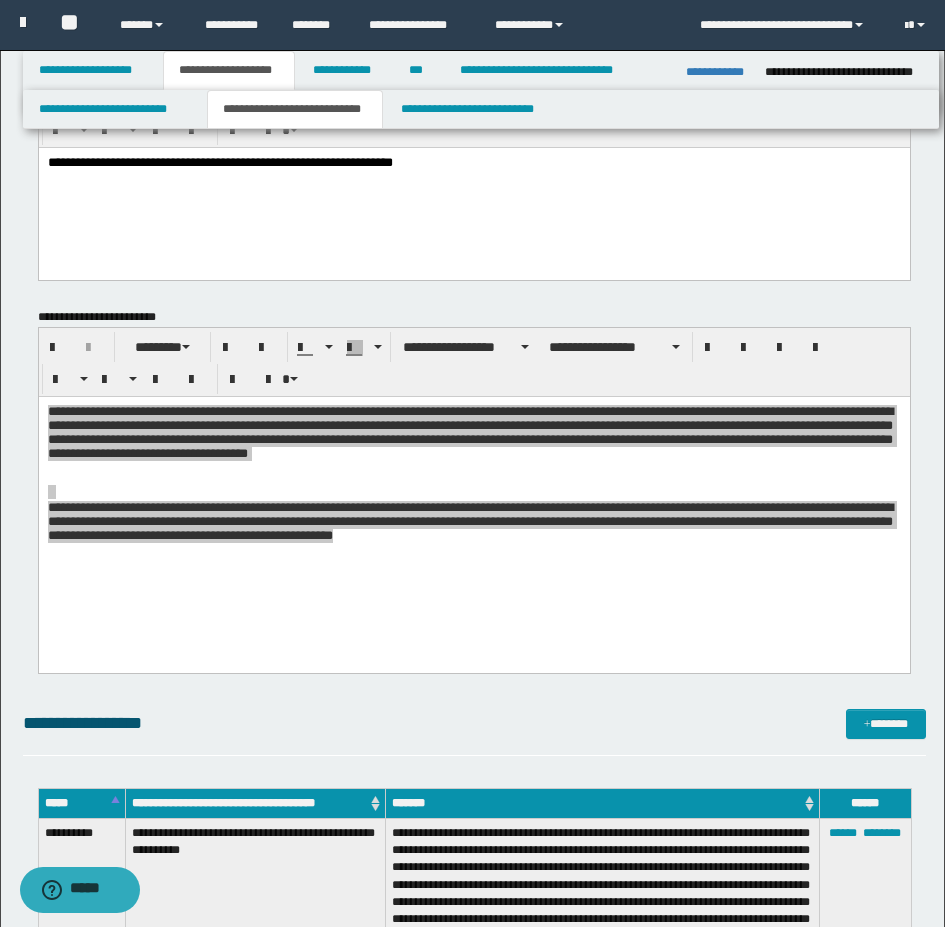 click on "**********" at bounding box center [474, 362] 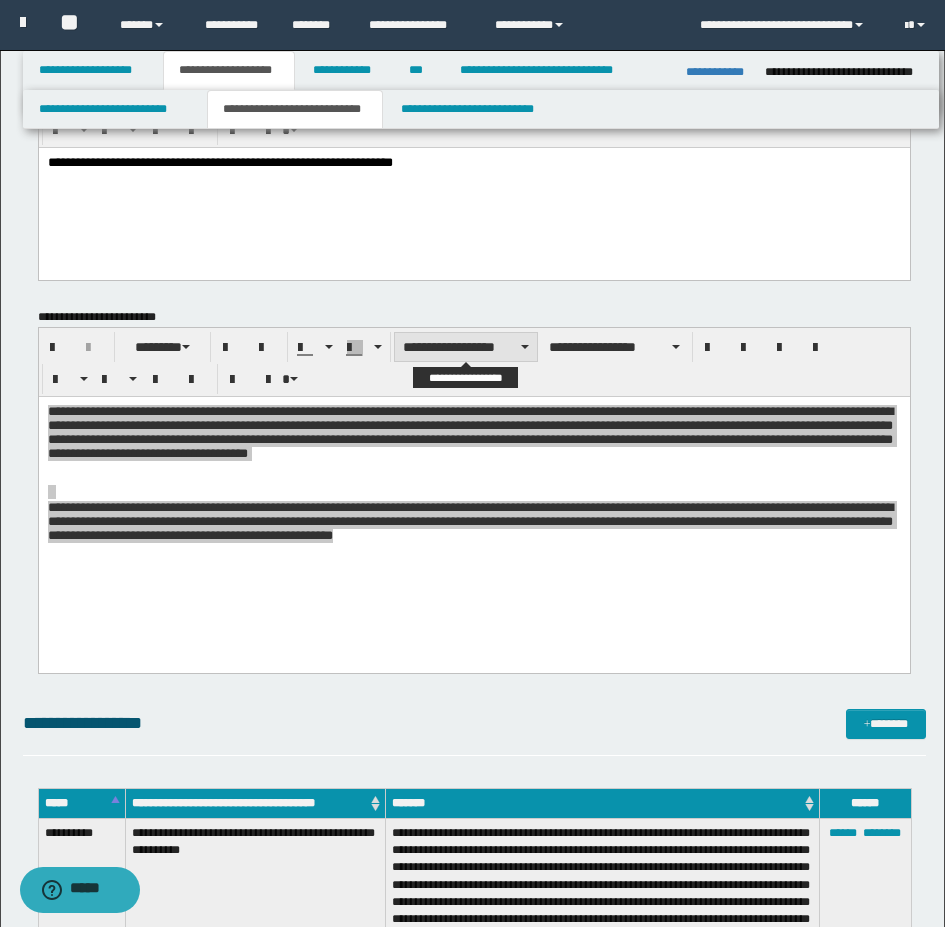 click on "**********" at bounding box center (466, 347) 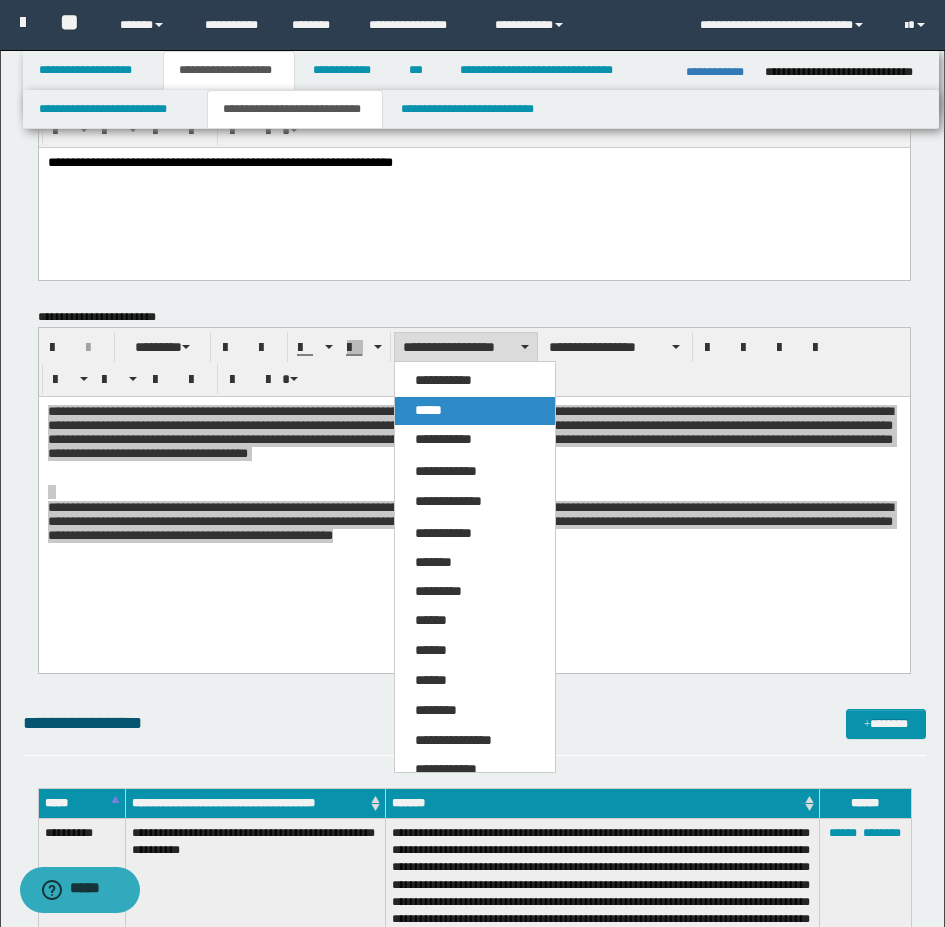 click on "*****" at bounding box center (475, 411) 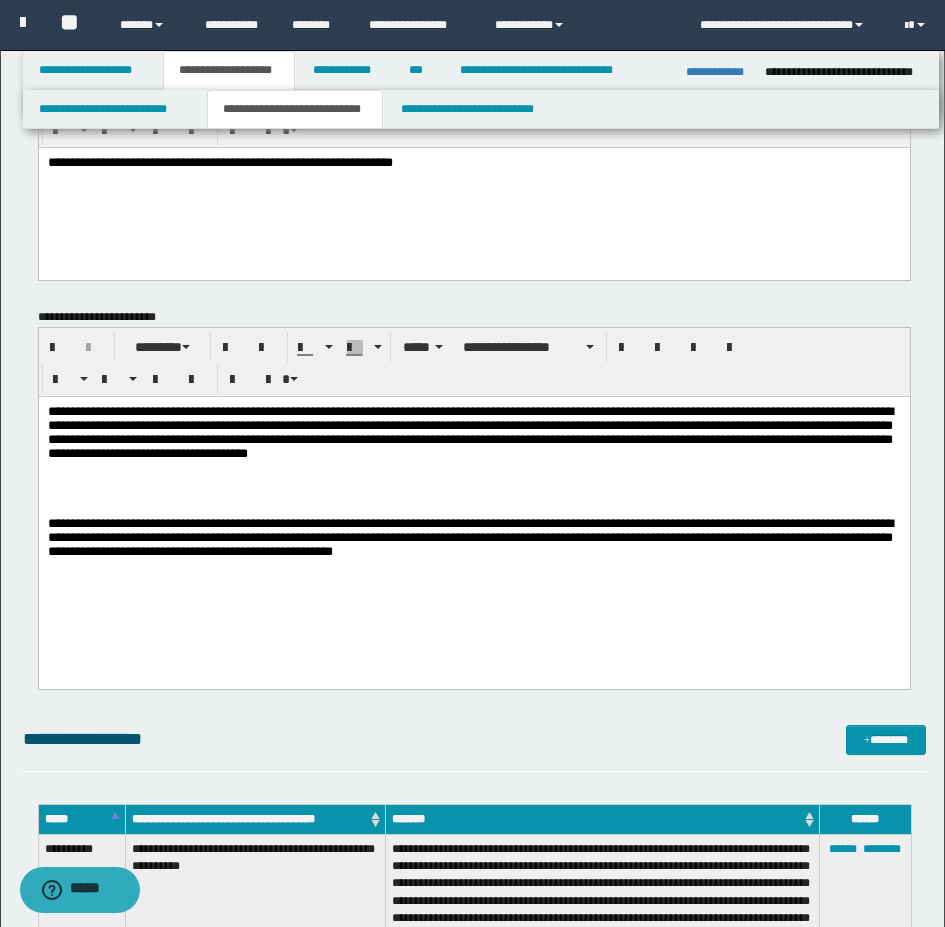 click on "**********" at bounding box center (473, 517) 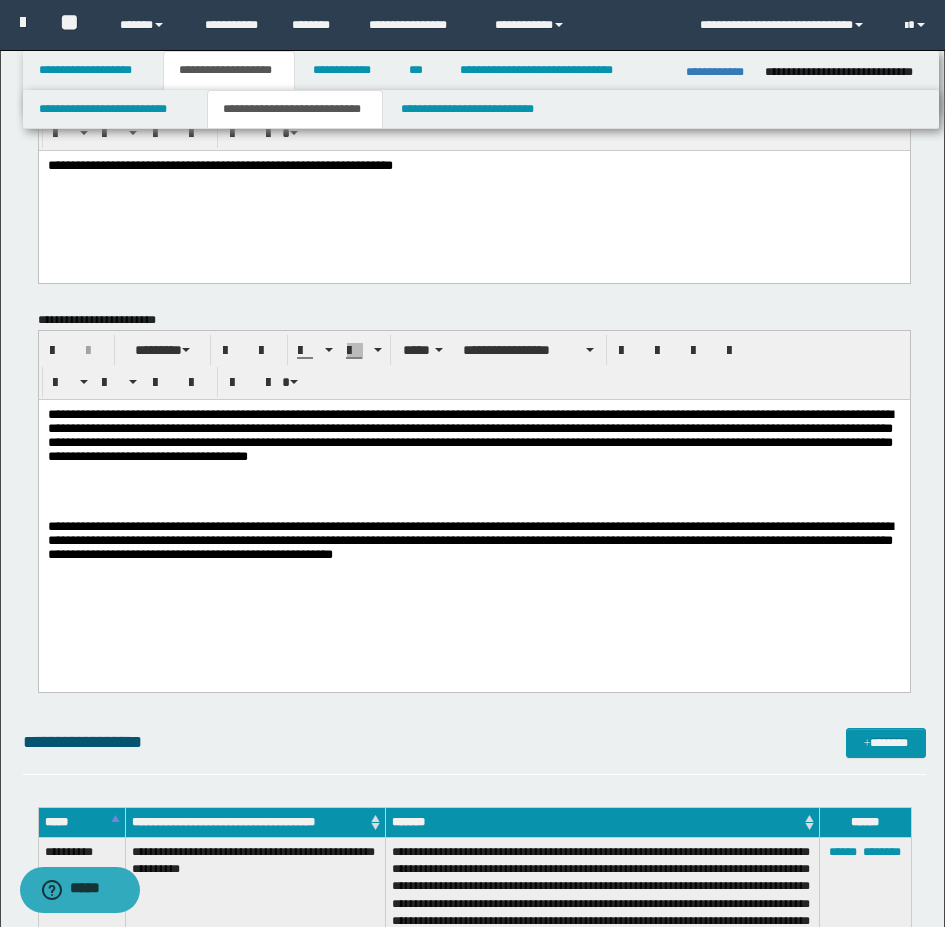 scroll, scrollTop: 0, scrollLeft: 0, axis: both 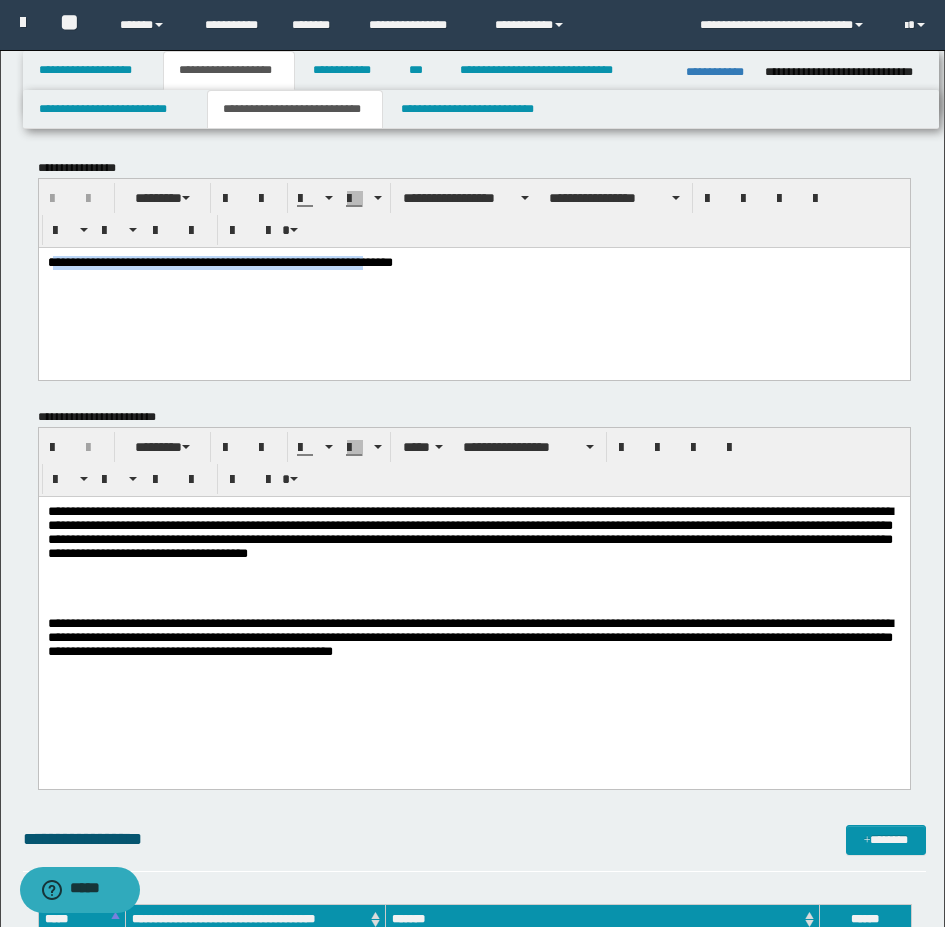 drag, startPoint x: 52, startPoint y: 267, endPoint x: 492, endPoint y: 321, distance: 443.30124 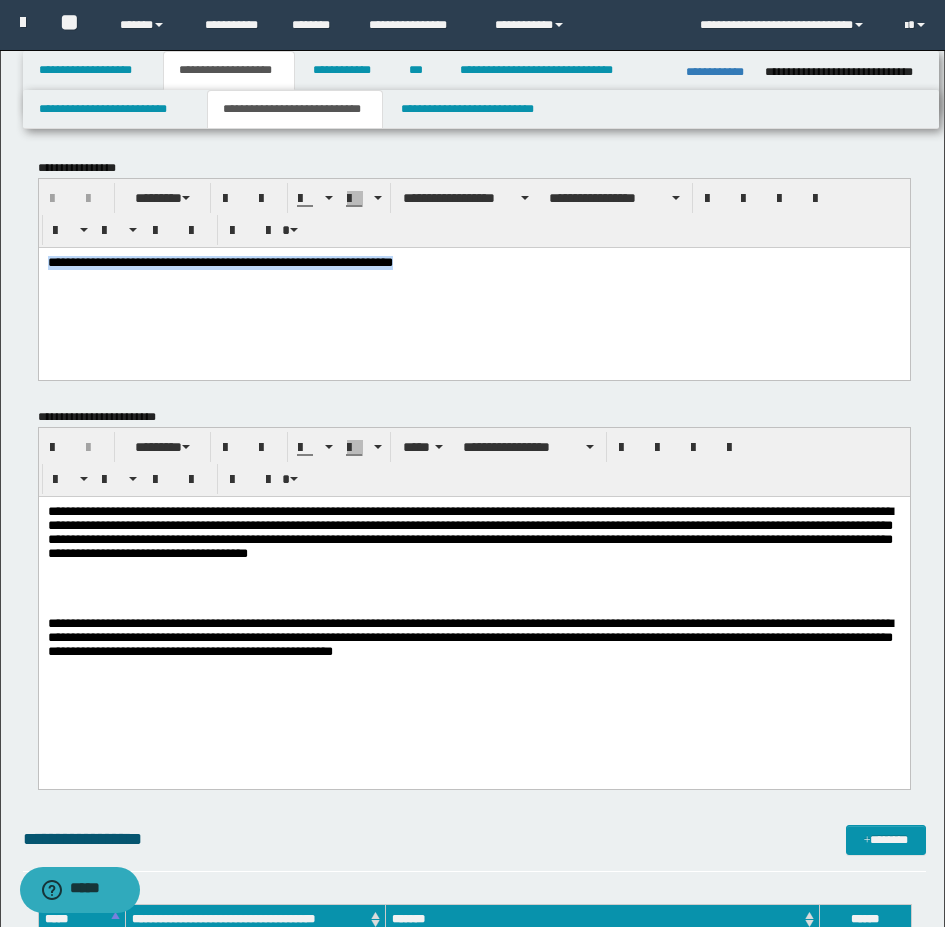 drag, startPoint x: 45, startPoint y: 259, endPoint x: 596, endPoint y: 252, distance: 551.04443 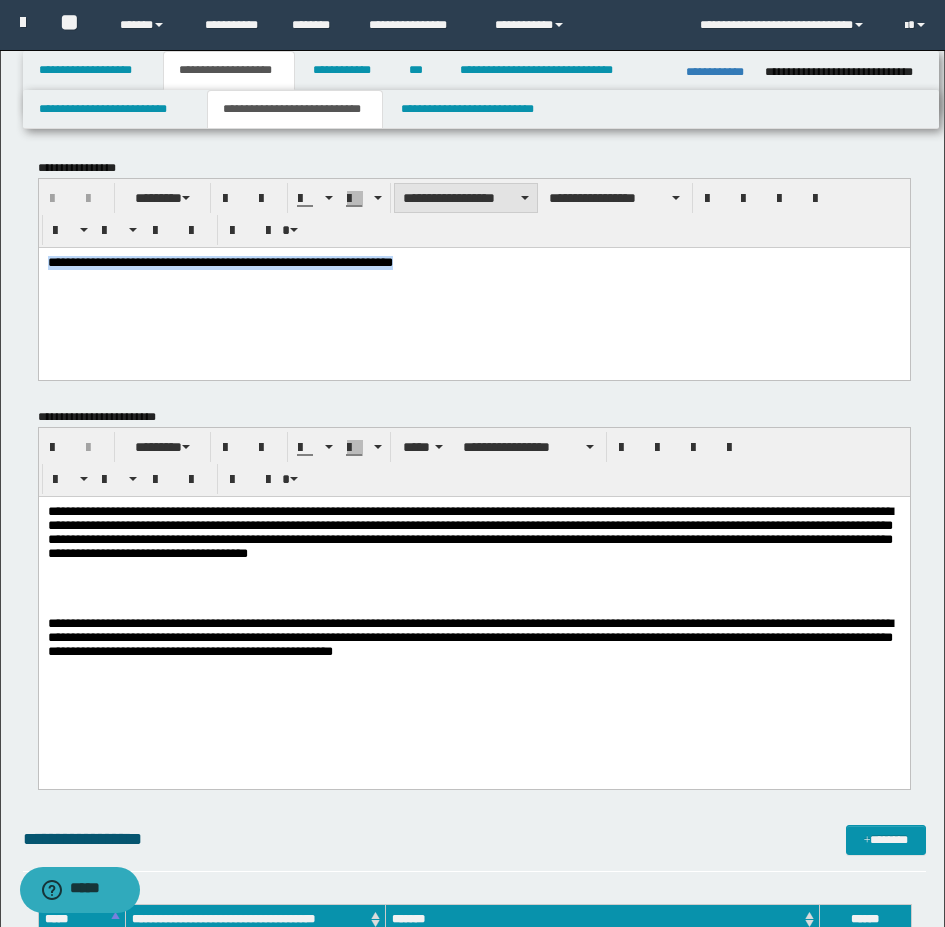click on "**********" at bounding box center (466, 198) 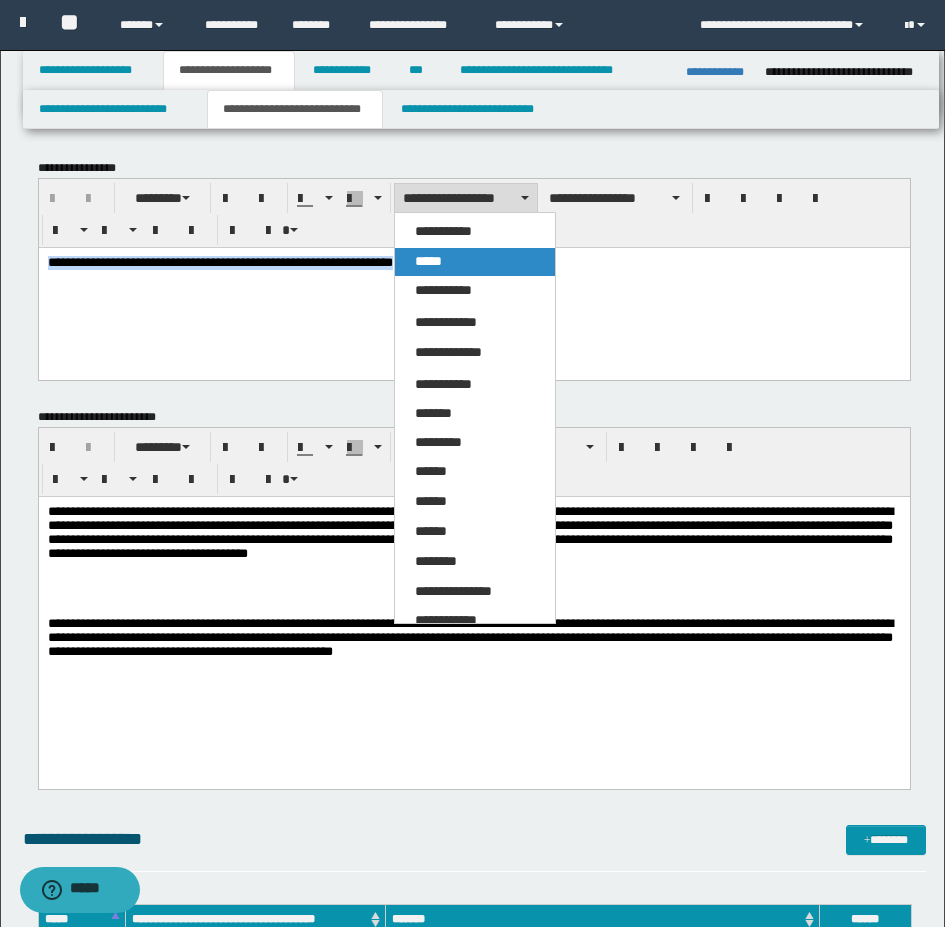 click on "*****" at bounding box center [475, 262] 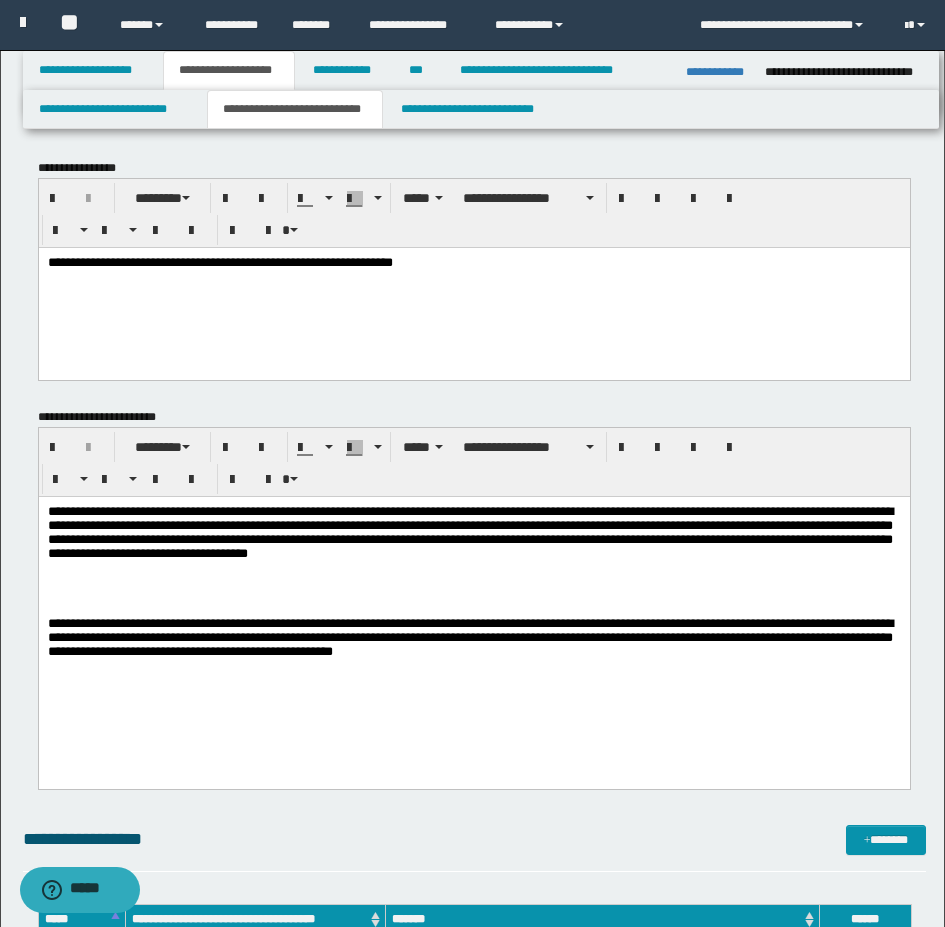 click on "**********" at bounding box center [473, 288] 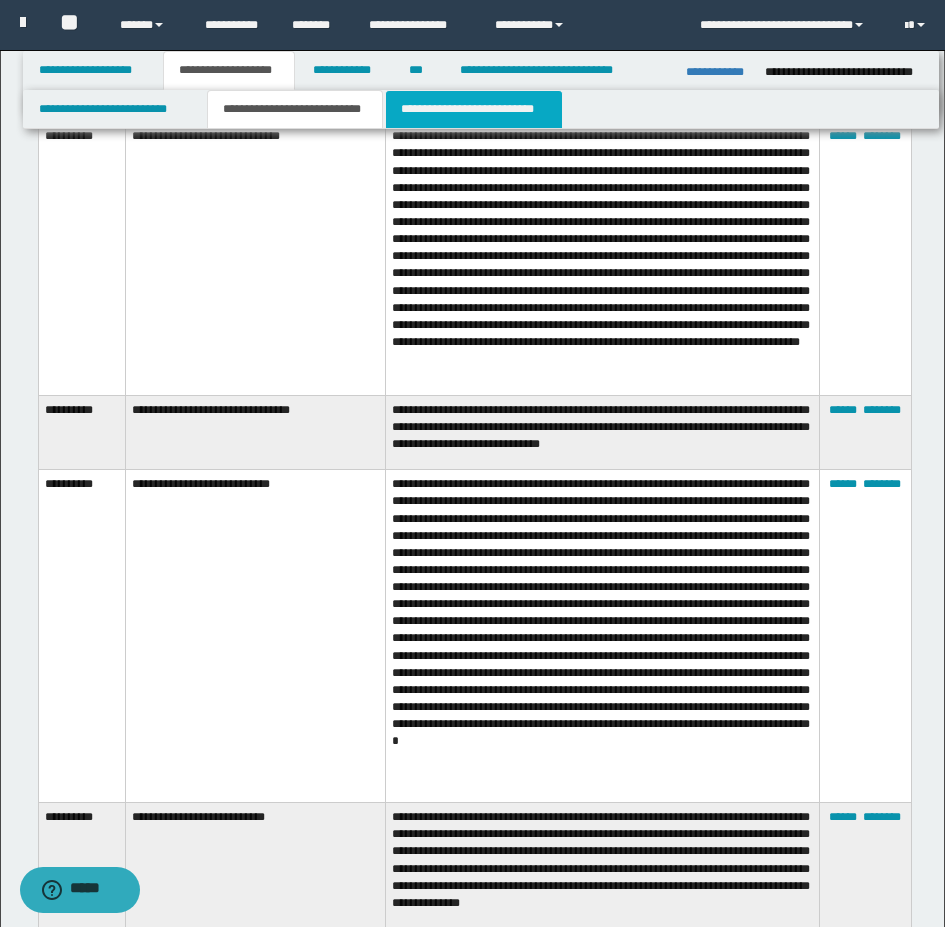 click on "**********" at bounding box center [474, 109] 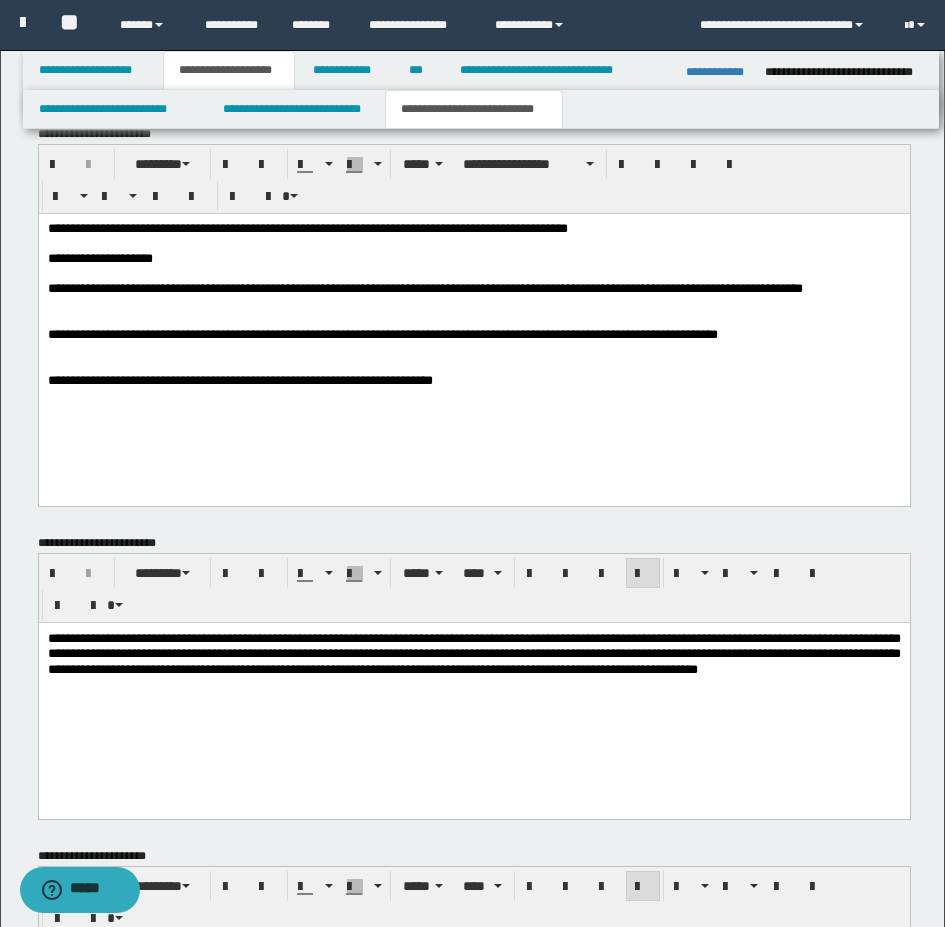 scroll, scrollTop: 804, scrollLeft: 0, axis: vertical 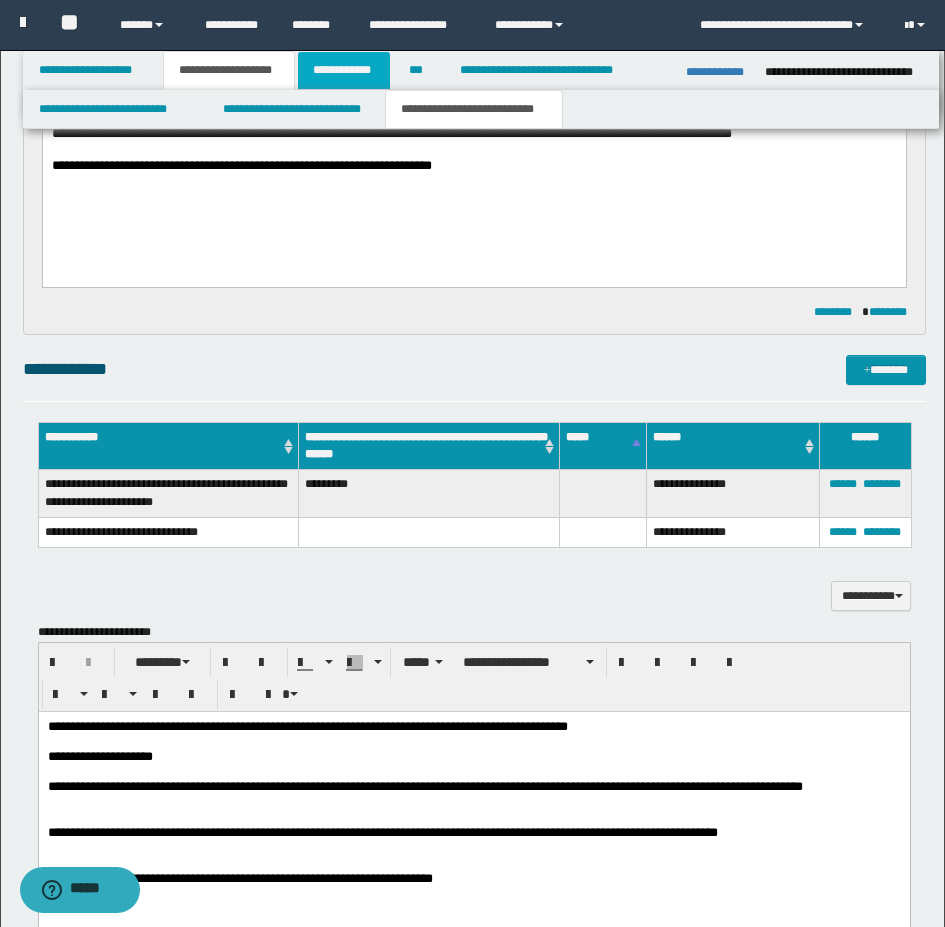 click on "**********" at bounding box center [344, 70] 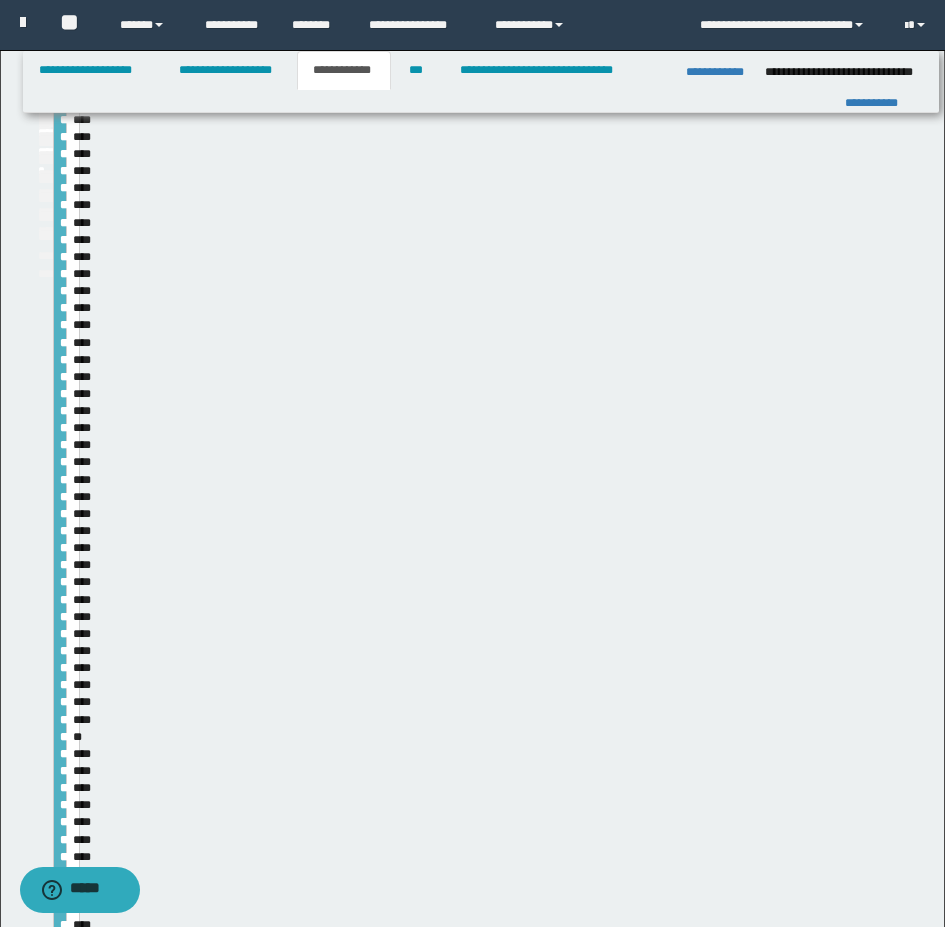scroll, scrollTop: 473, scrollLeft: 0, axis: vertical 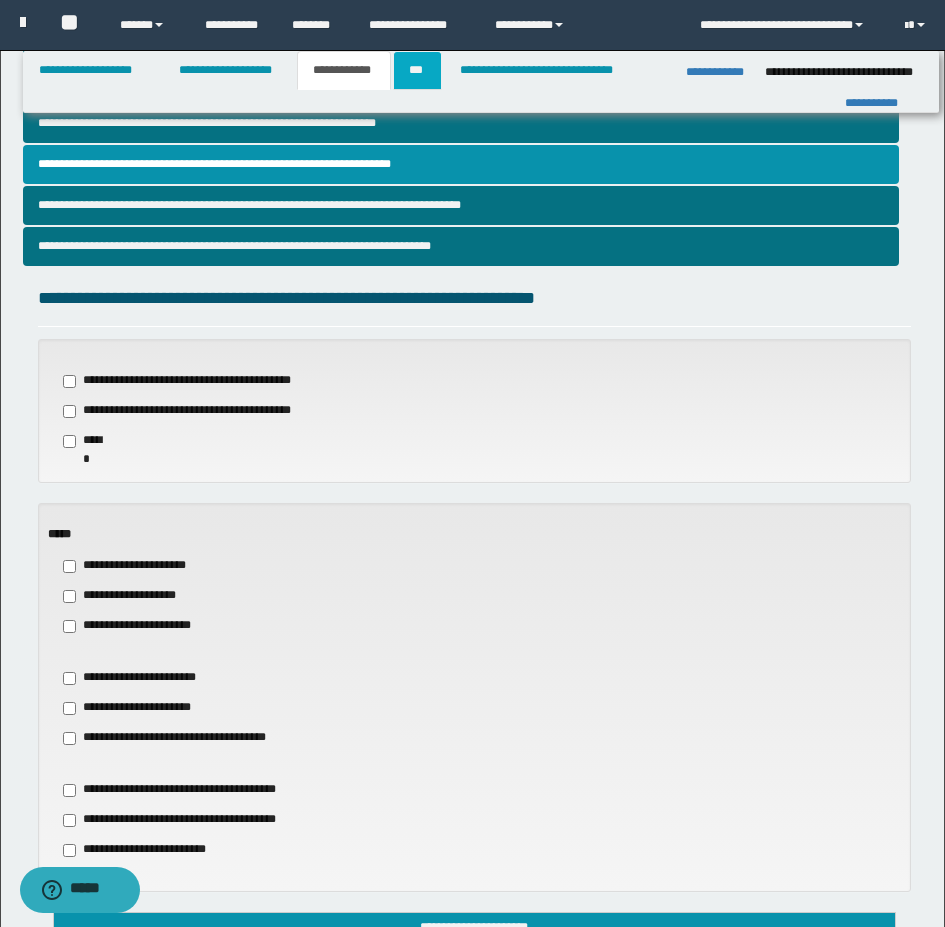 click on "***" at bounding box center (417, 70) 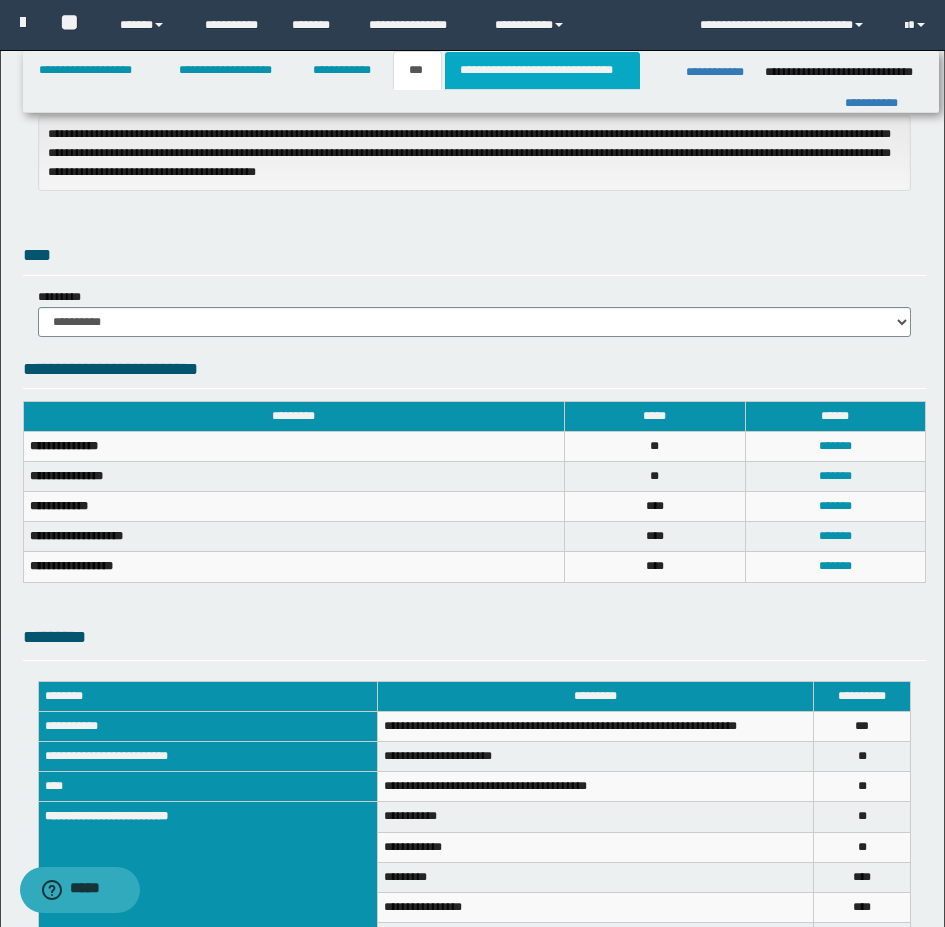 click on "**********" at bounding box center (542, 70) 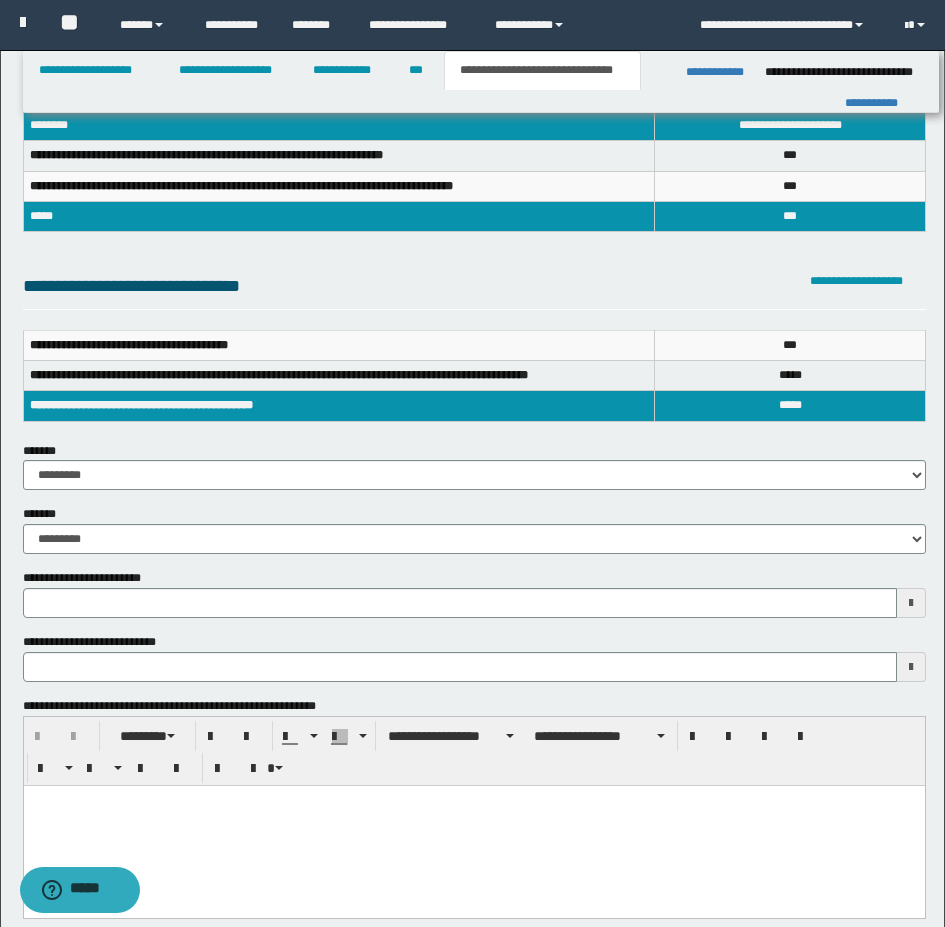 scroll, scrollTop: 73, scrollLeft: 0, axis: vertical 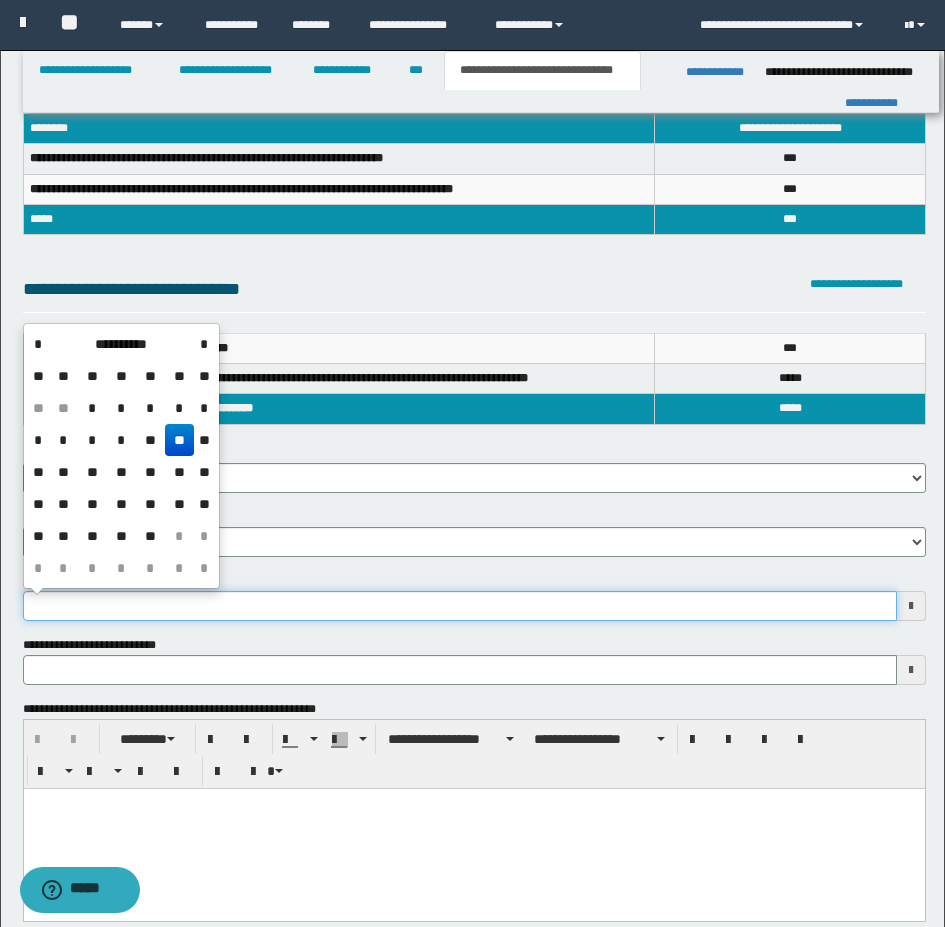 click on "**********" at bounding box center [460, 606] 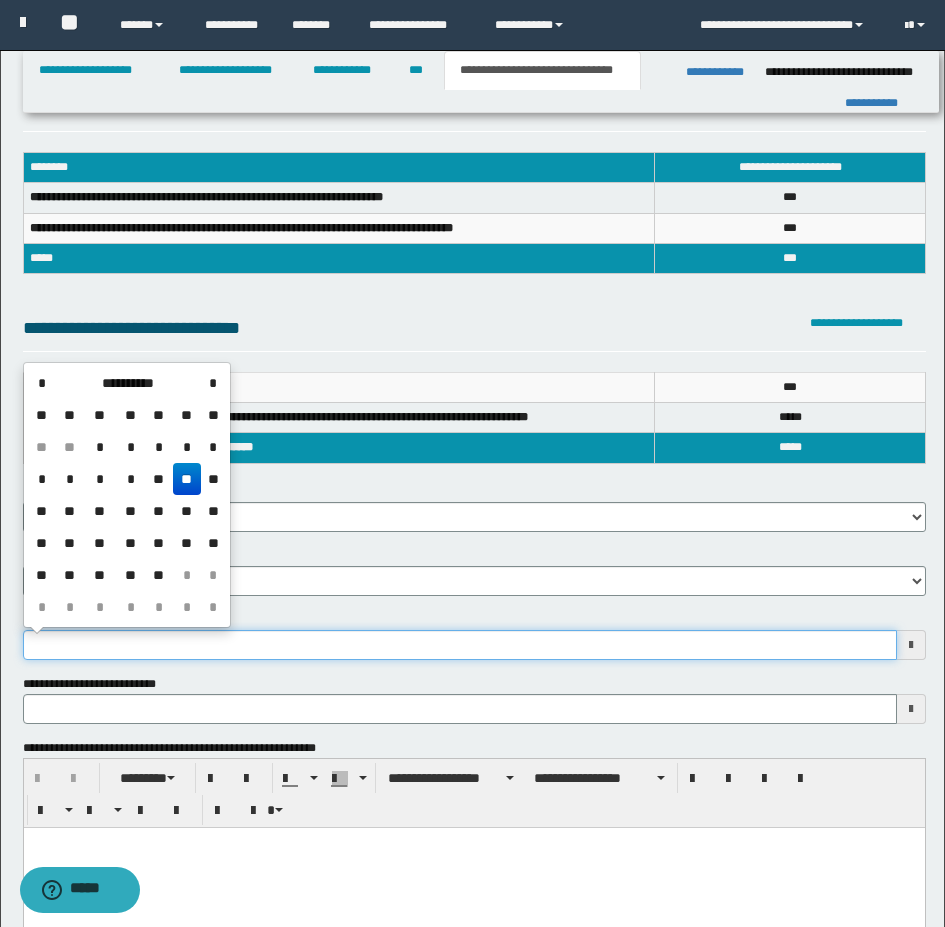 scroll, scrollTop: 0, scrollLeft: 0, axis: both 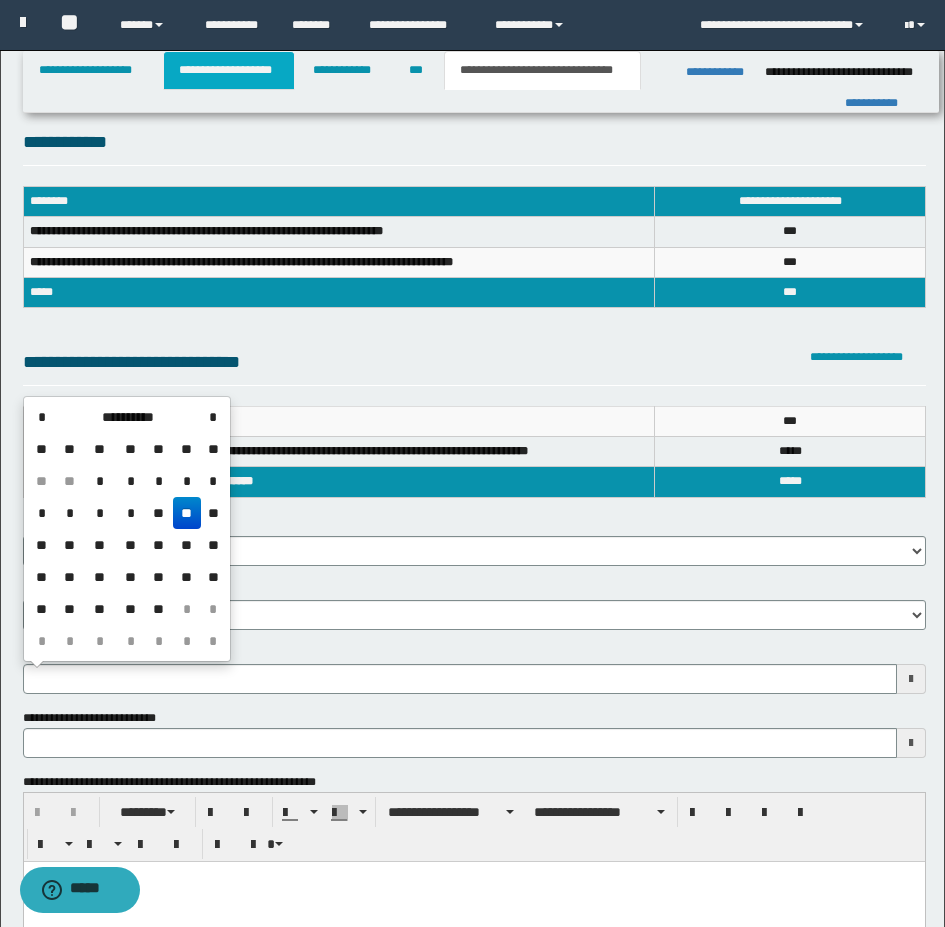 type 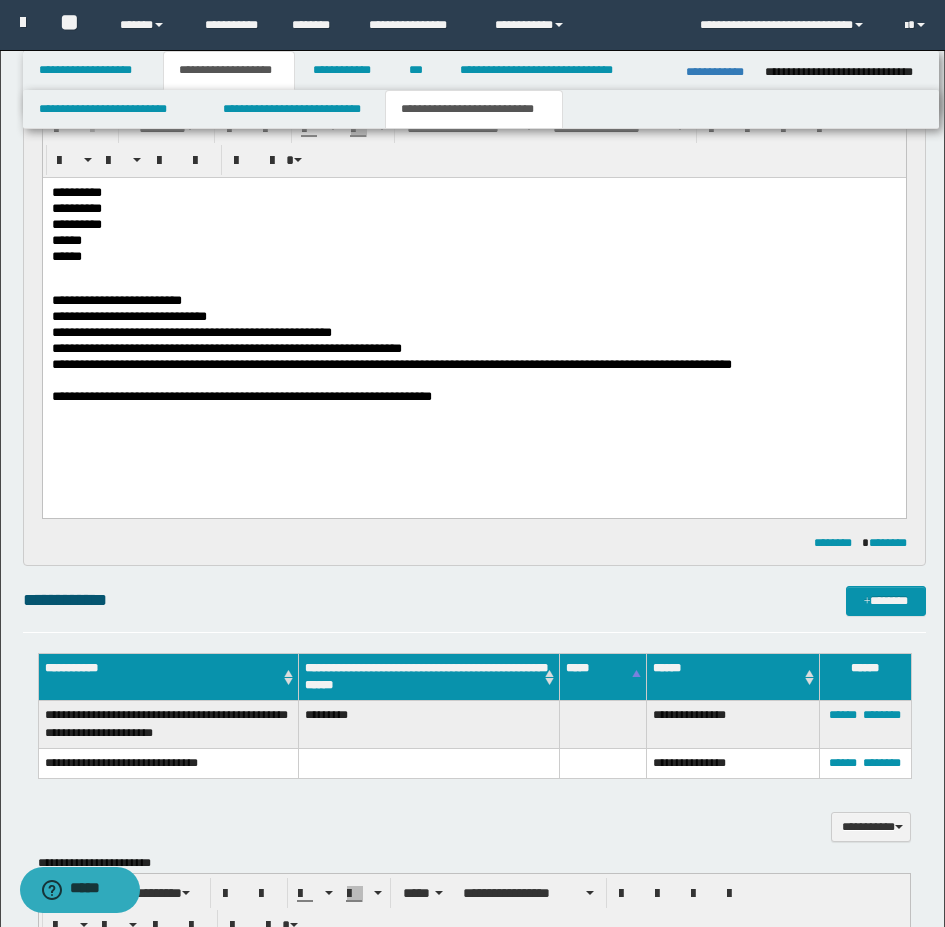 scroll, scrollTop: 100, scrollLeft: 0, axis: vertical 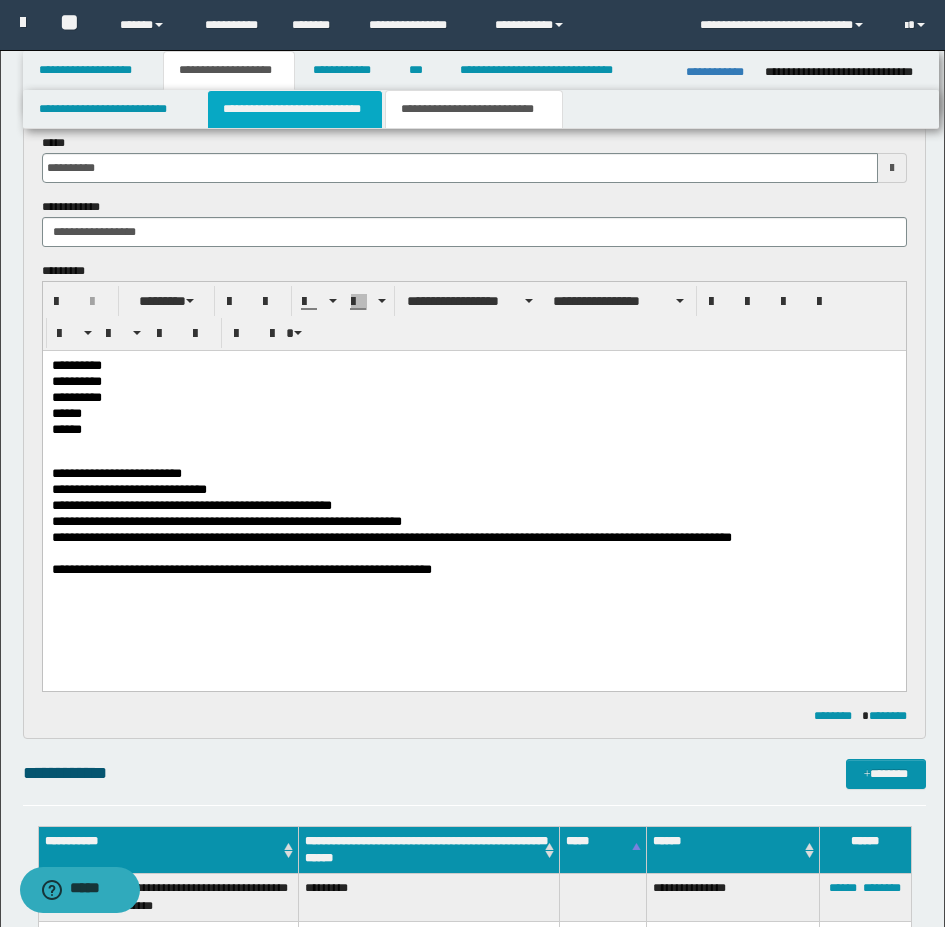click on "**********" at bounding box center [295, 109] 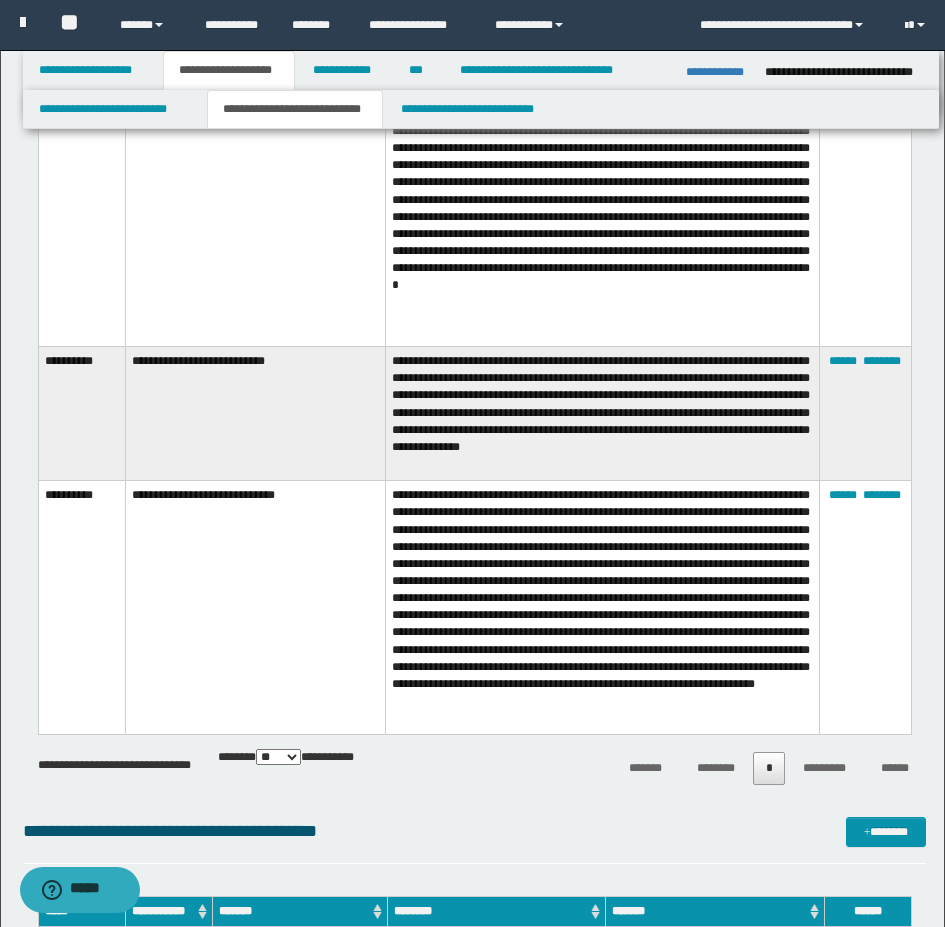 scroll, scrollTop: 1700, scrollLeft: 0, axis: vertical 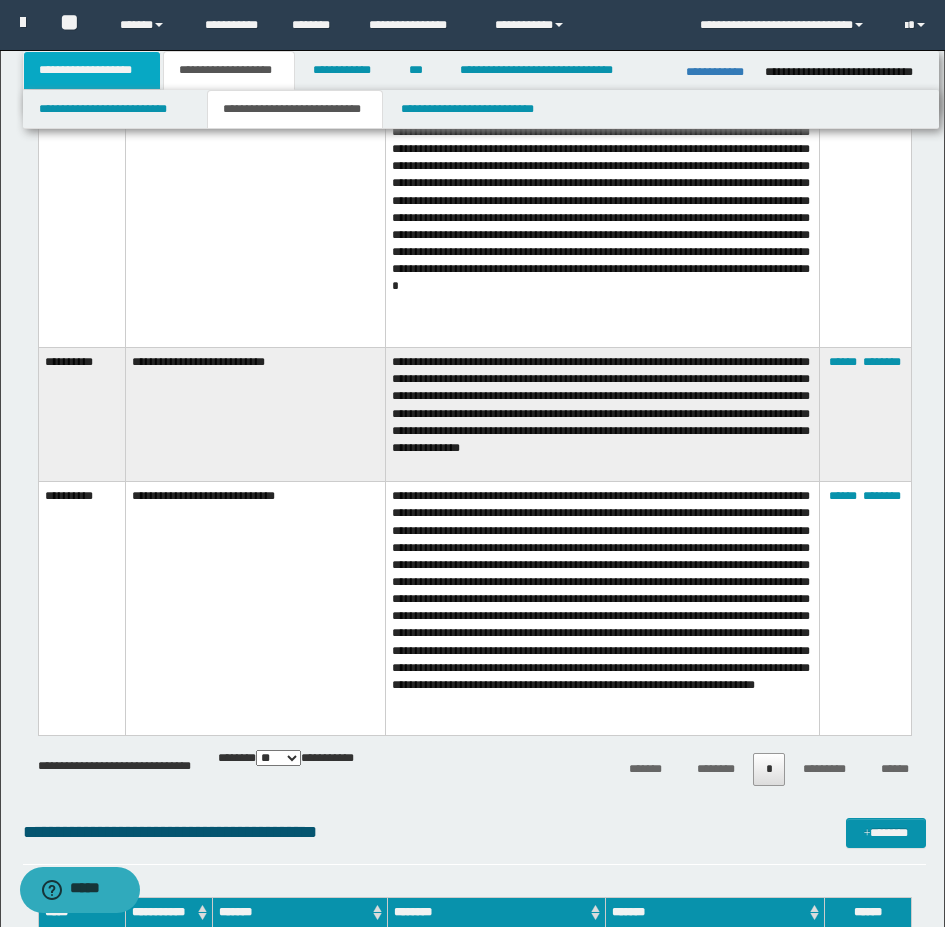 click on "**********" at bounding box center [92, 70] 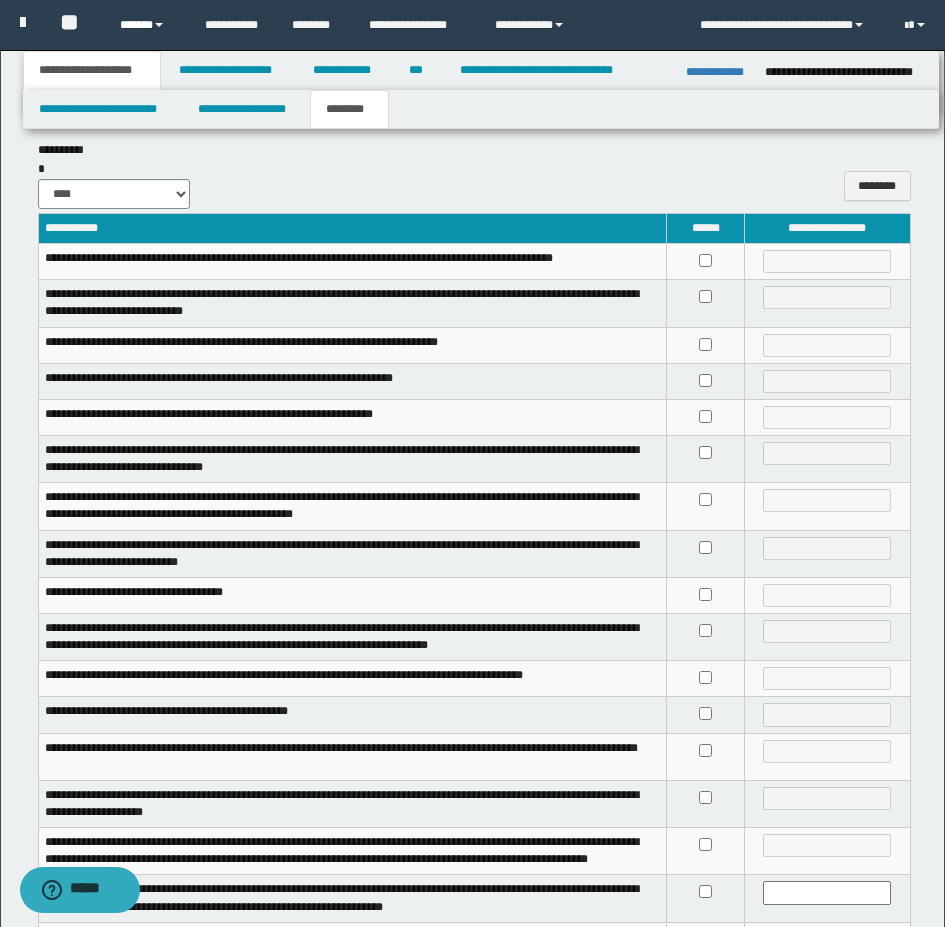 scroll, scrollTop: 0, scrollLeft: 0, axis: both 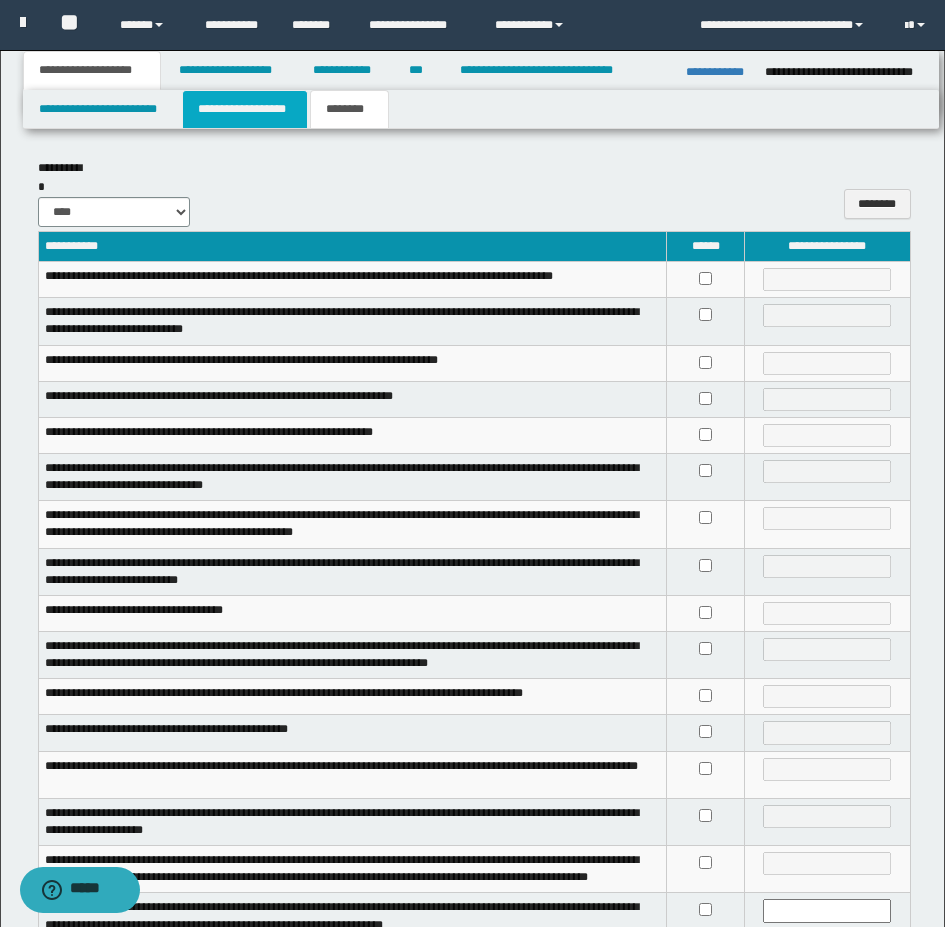 click on "**********" at bounding box center [245, 109] 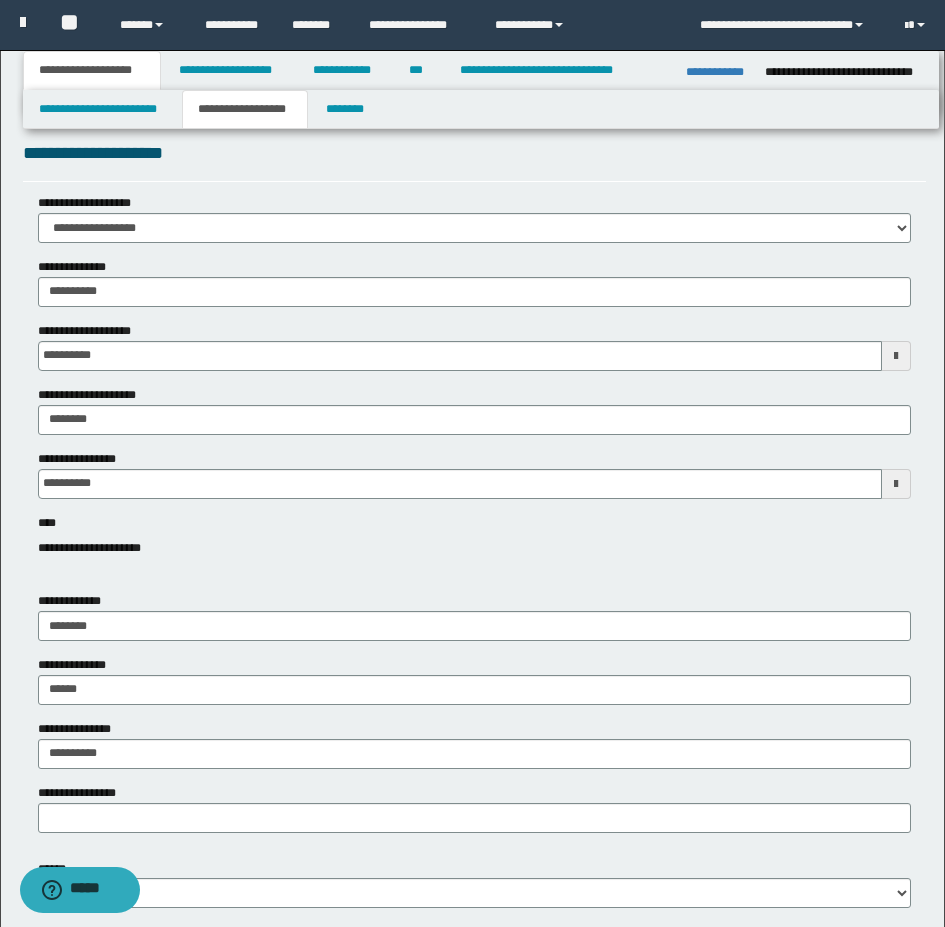 scroll, scrollTop: 0, scrollLeft: 0, axis: both 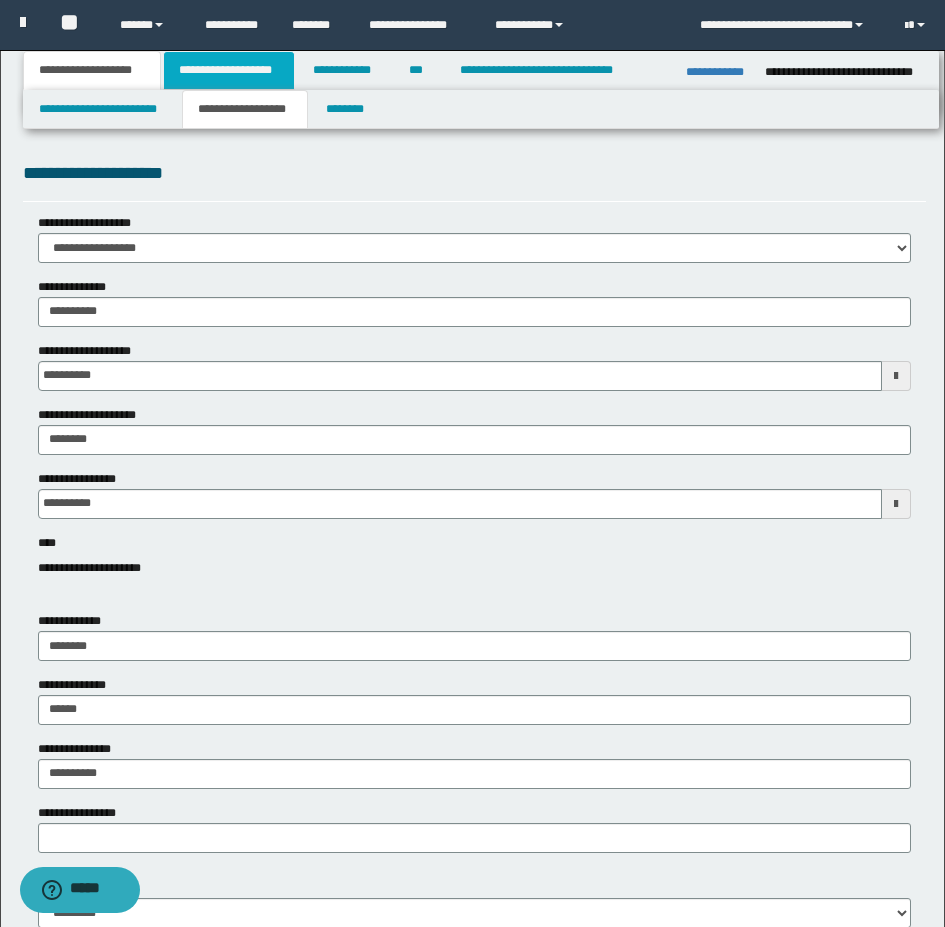 click on "**********" at bounding box center (229, 70) 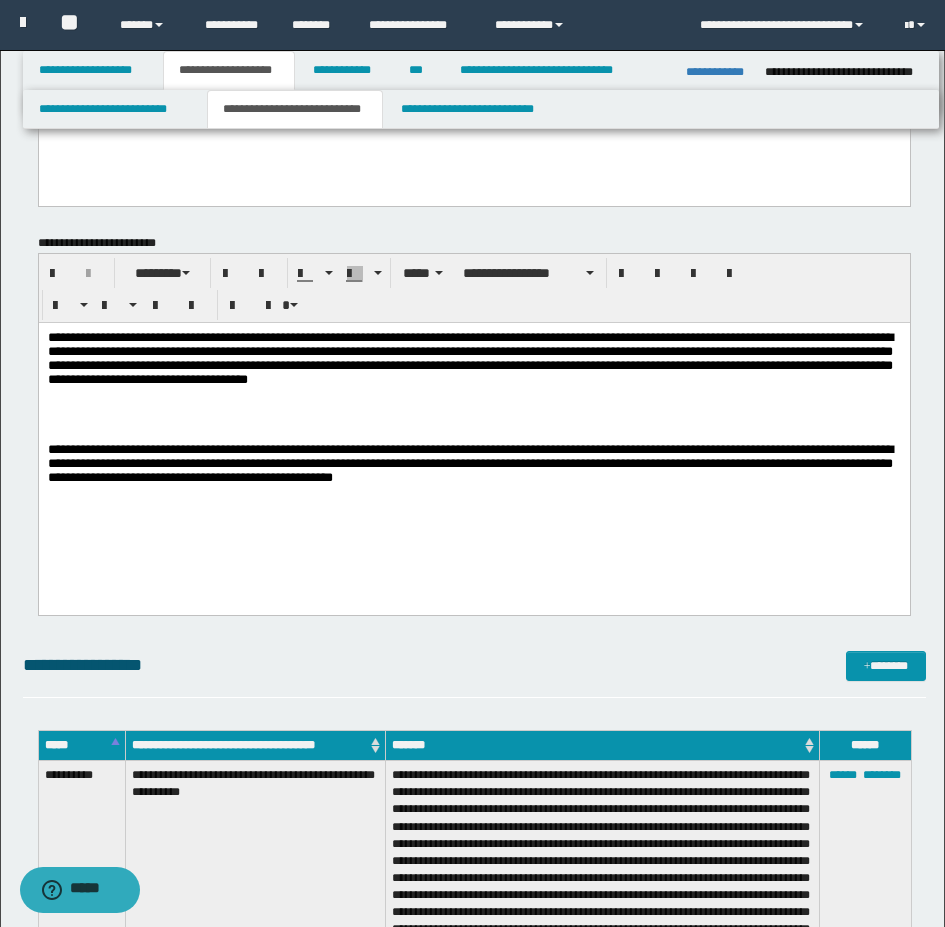 scroll, scrollTop: 0, scrollLeft: 0, axis: both 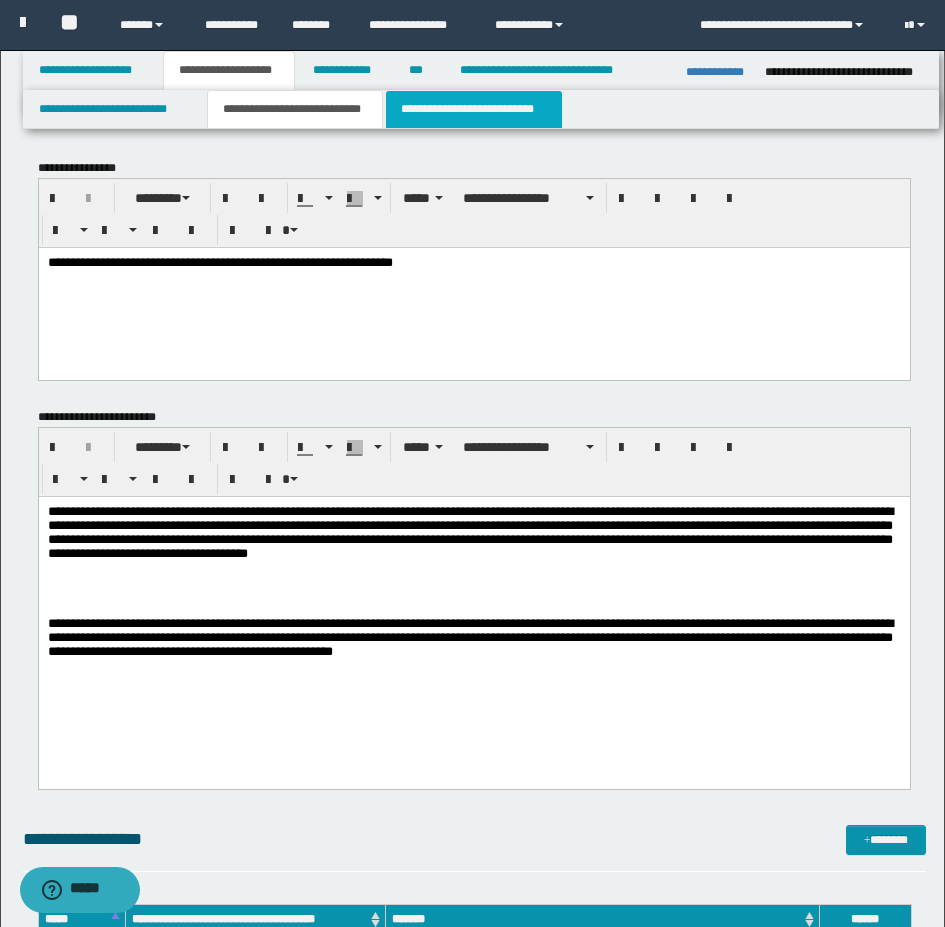 click on "**********" at bounding box center (474, 109) 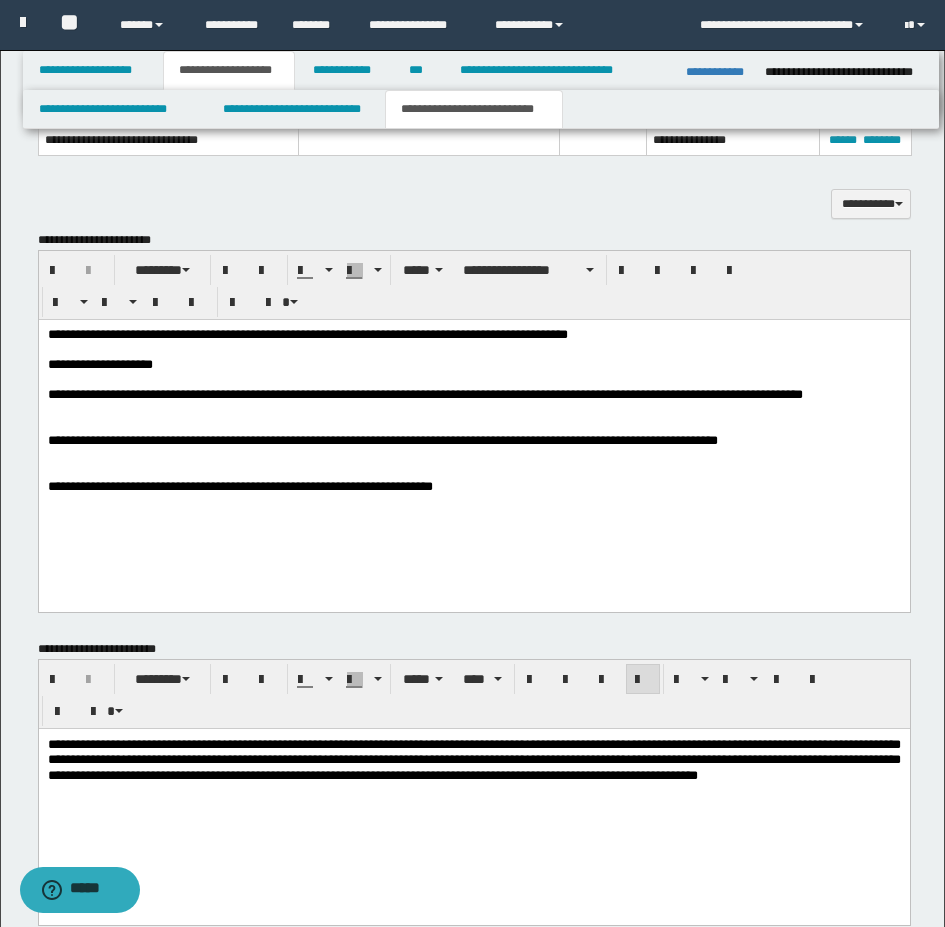 scroll, scrollTop: 720, scrollLeft: 0, axis: vertical 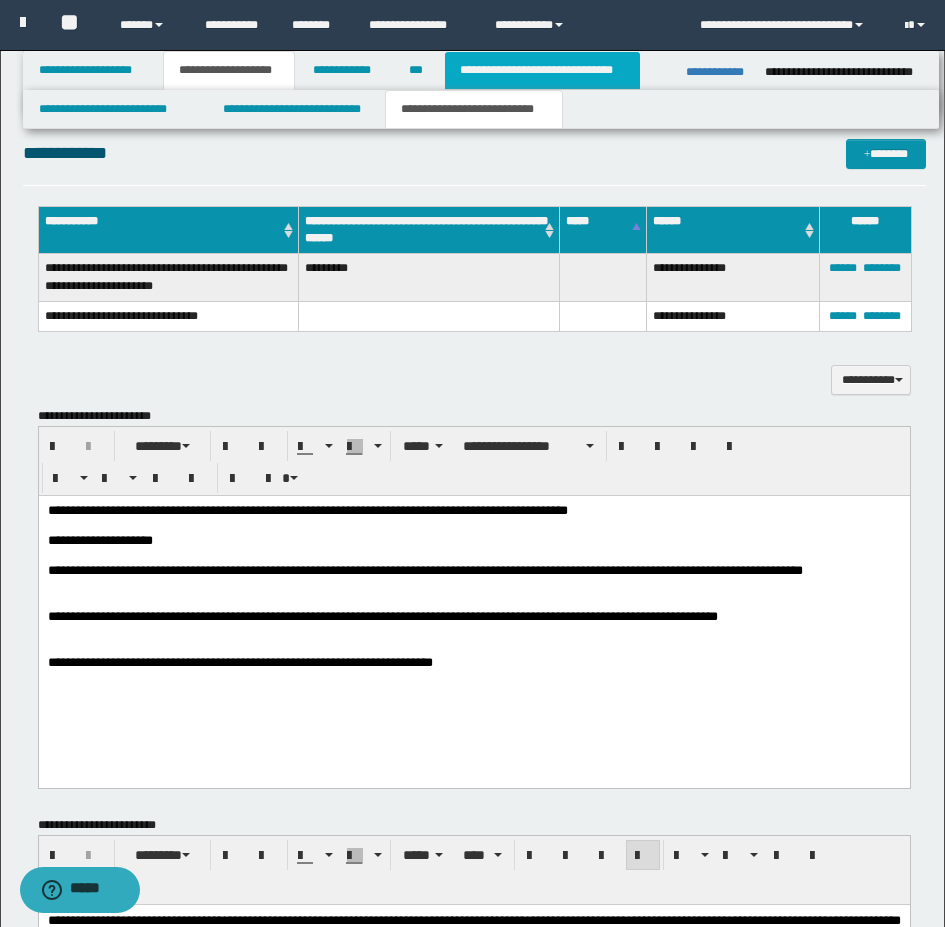 click on "**********" at bounding box center [542, 70] 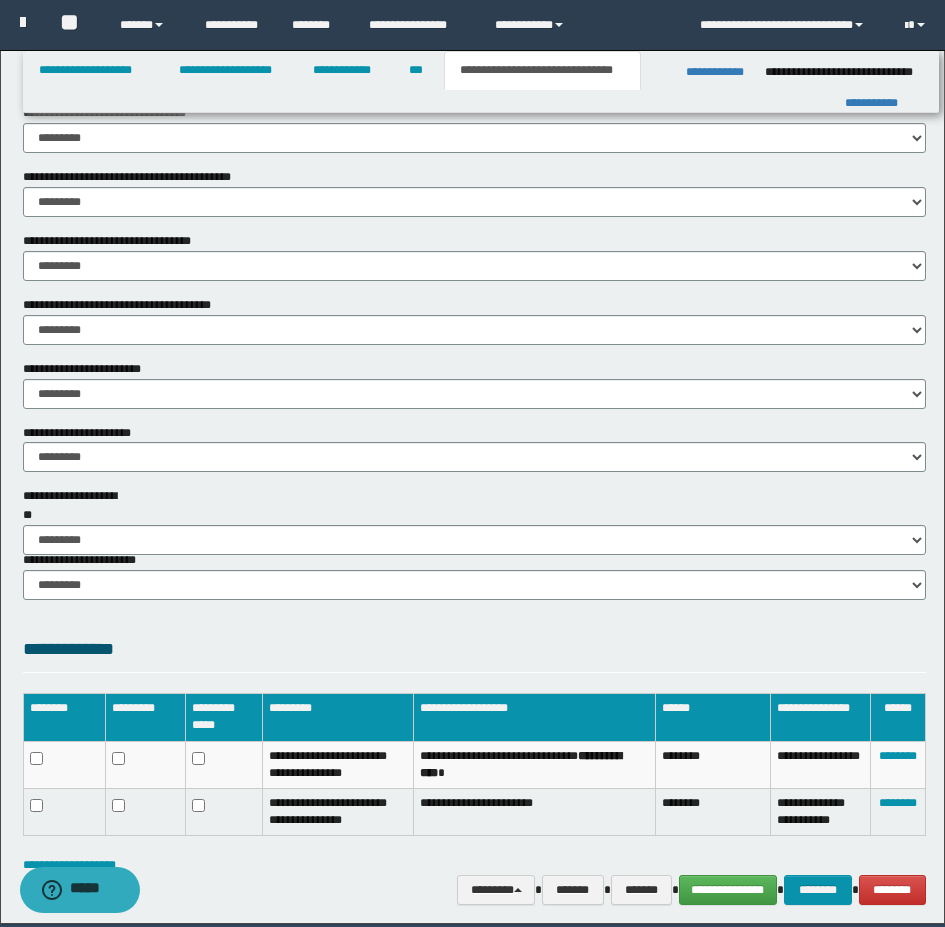 scroll, scrollTop: 835, scrollLeft: 0, axis: vertical 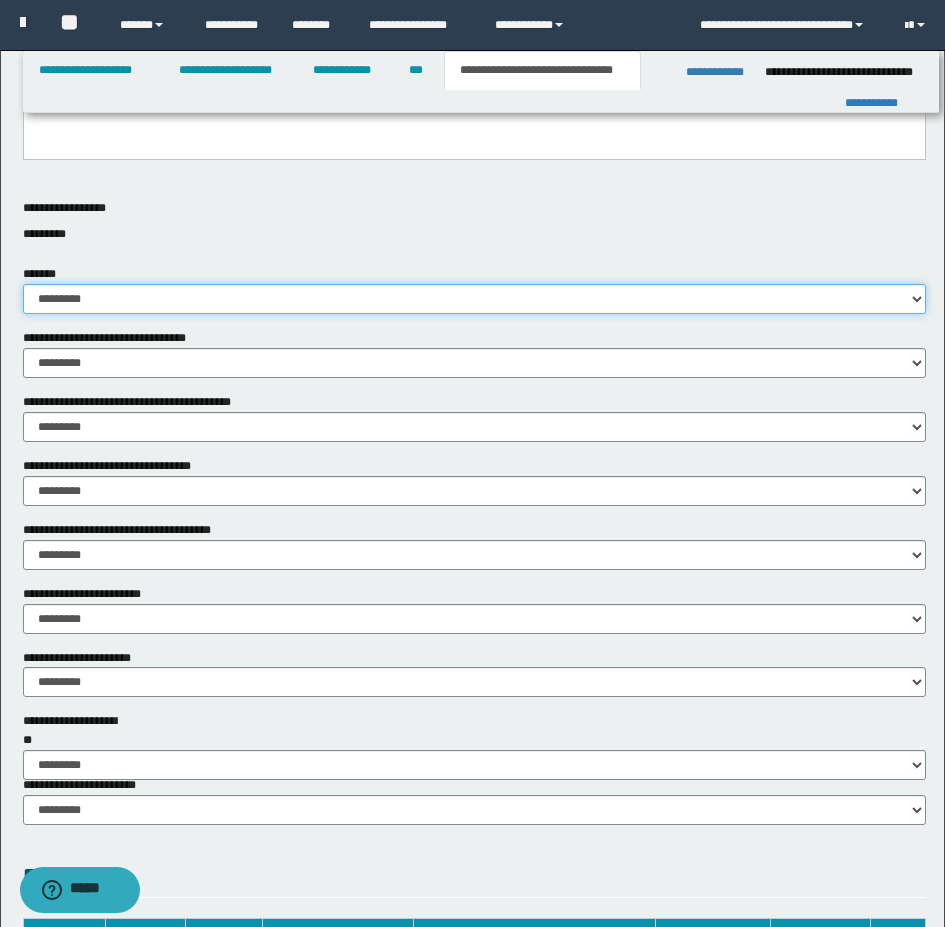 click on "*********
**
**" at bounding box center [474, 299] 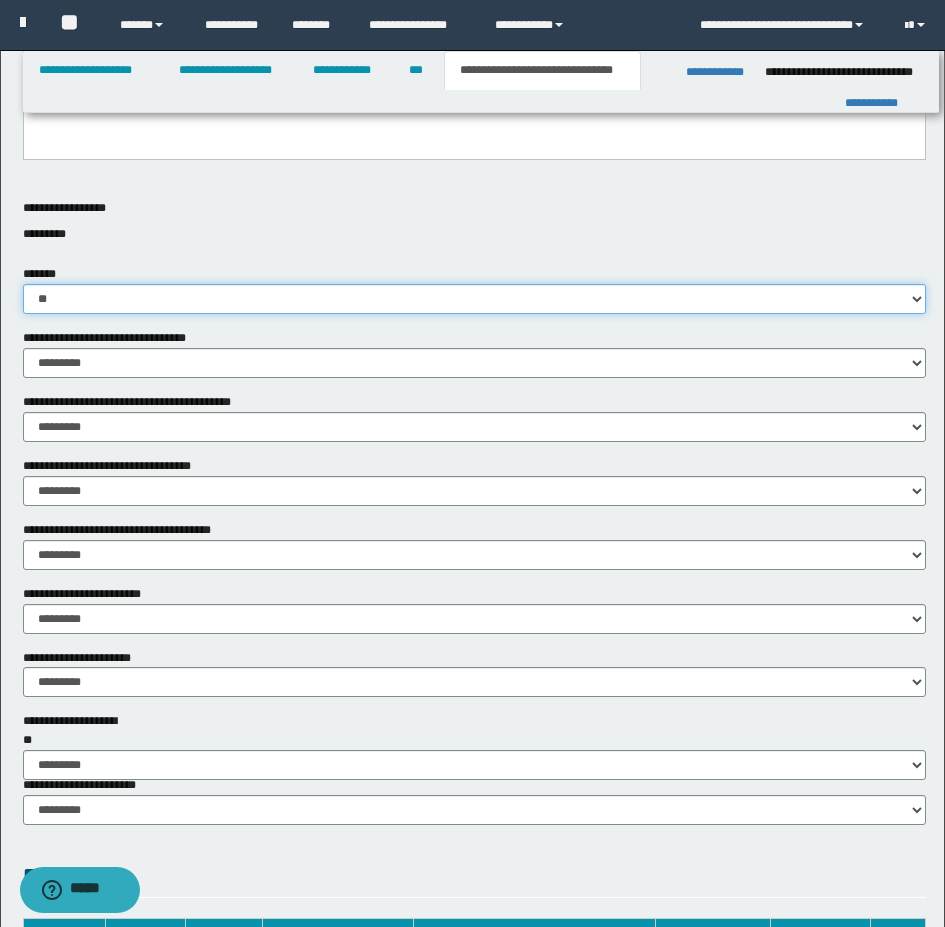 click on "*********
**
**" at bounding box center (474, 299) 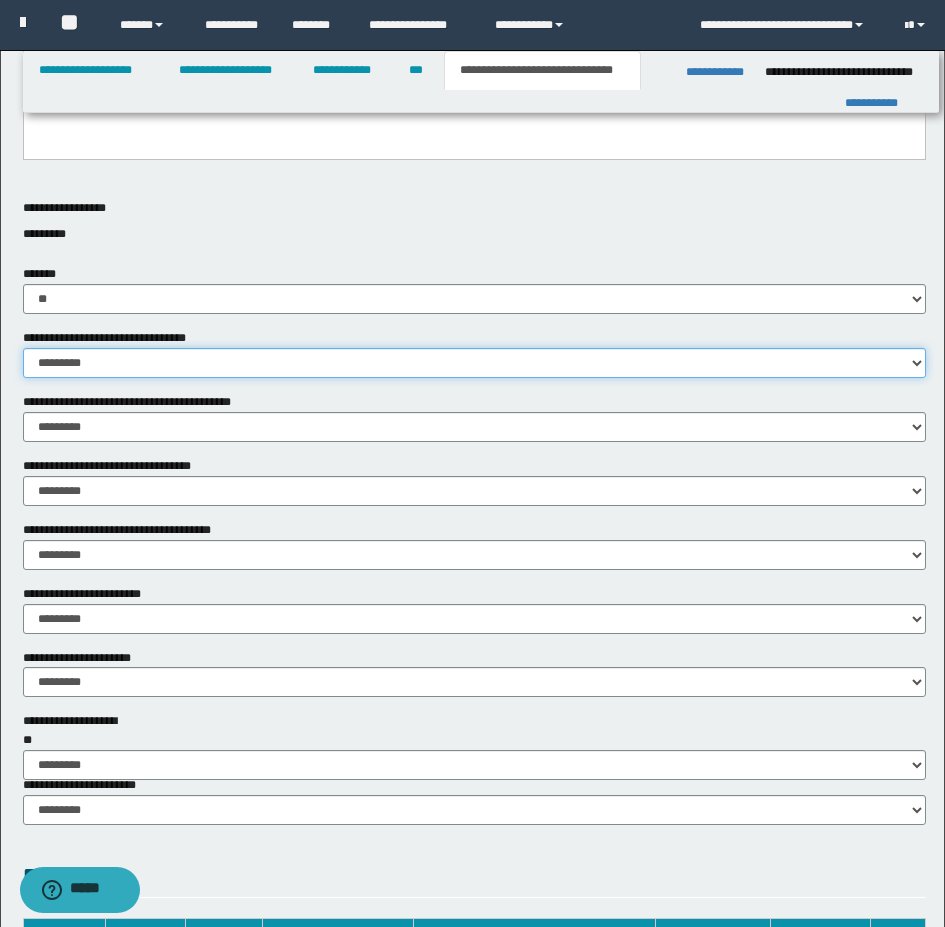 click on "*********
**
**" at bounding box center [474, 363] 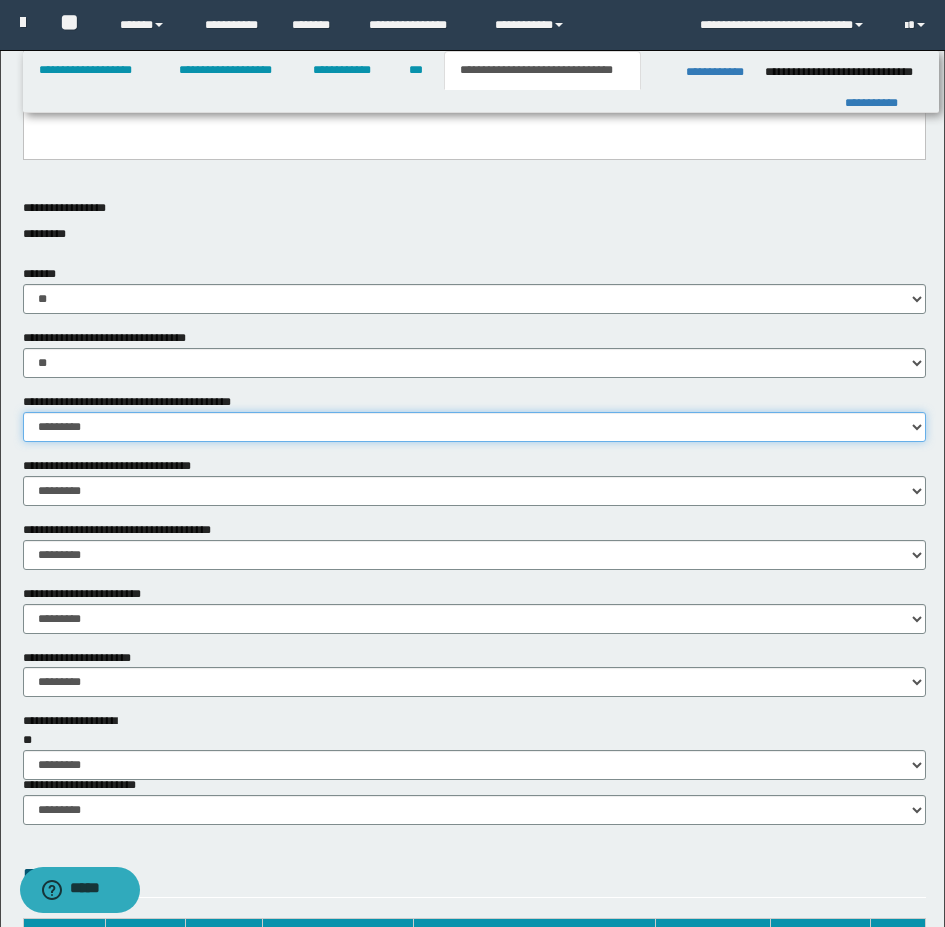 click on "*********
**
**" at bounding box center (474, 427) 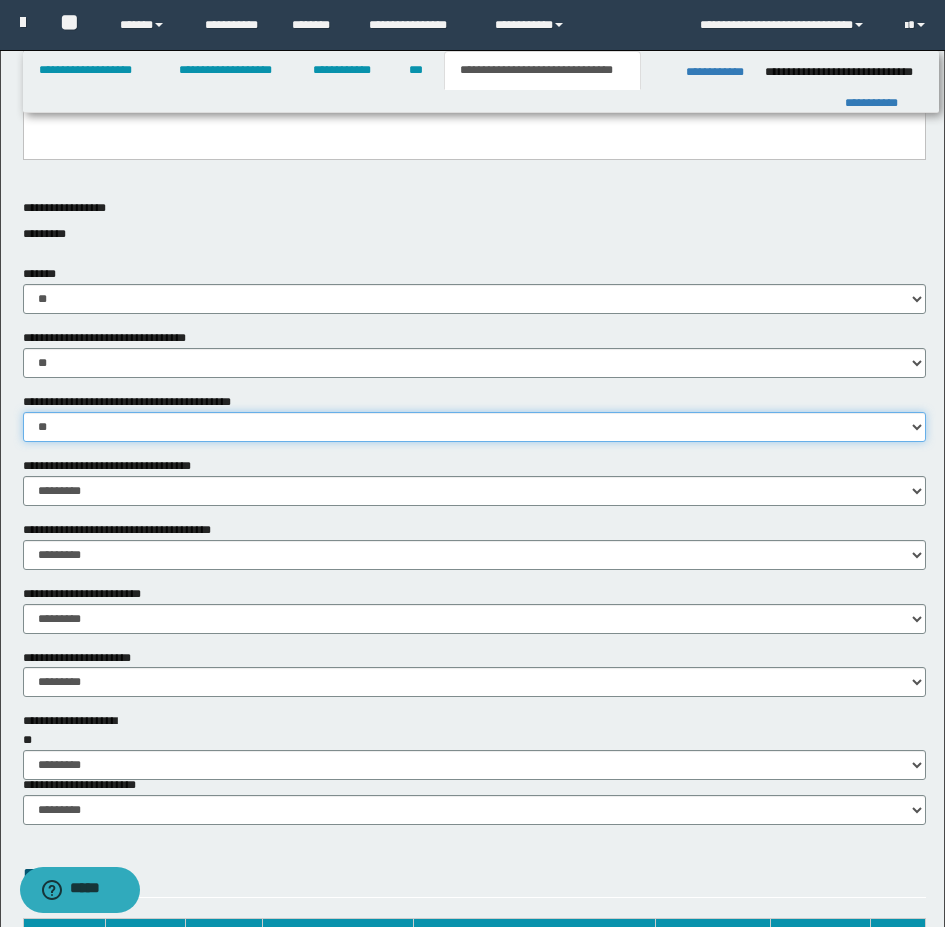 click on "*********
**
**" at bounding box center [474, 427] 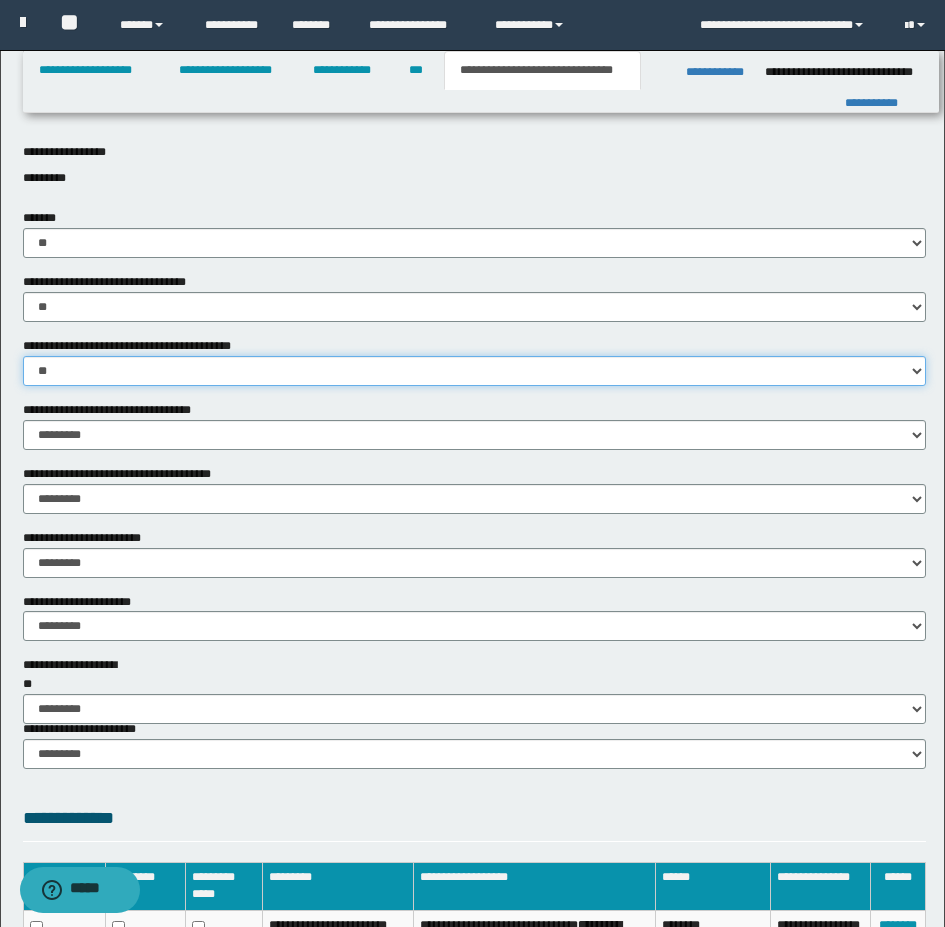 scroll, scrollTop: 935, scrollLeft: 0, axis: vertical 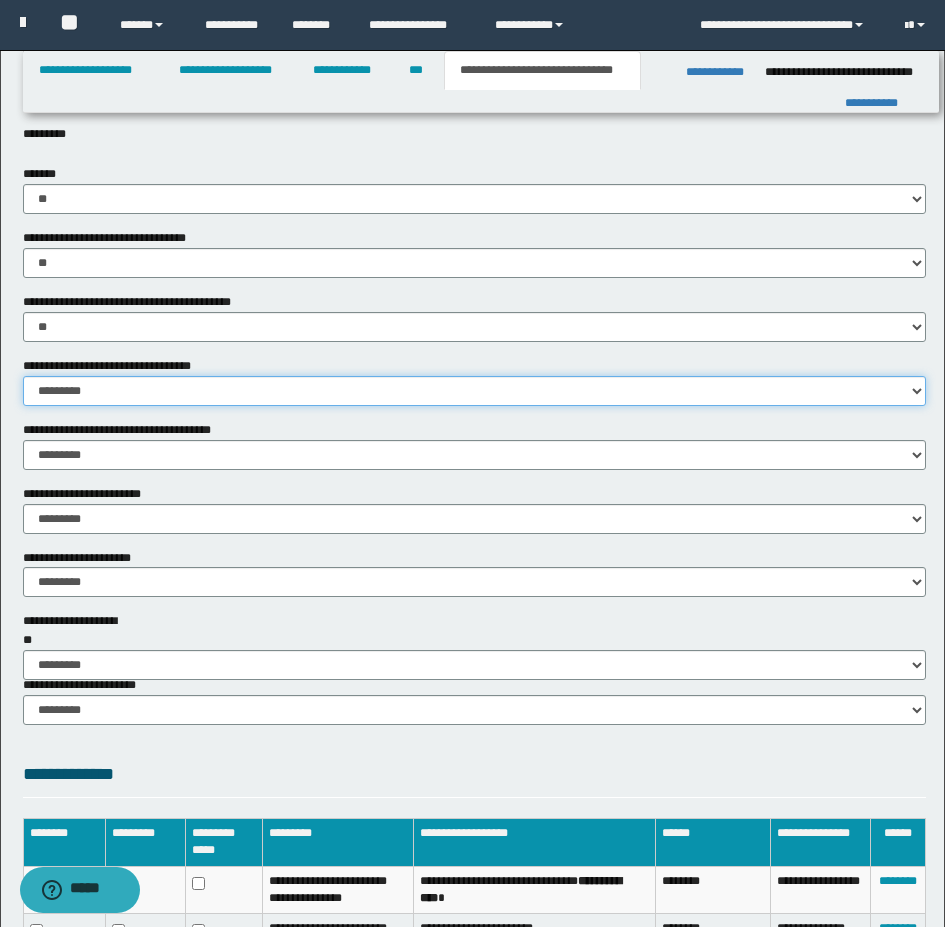 click on "*********
**
**" at bounding box center [474, 391] 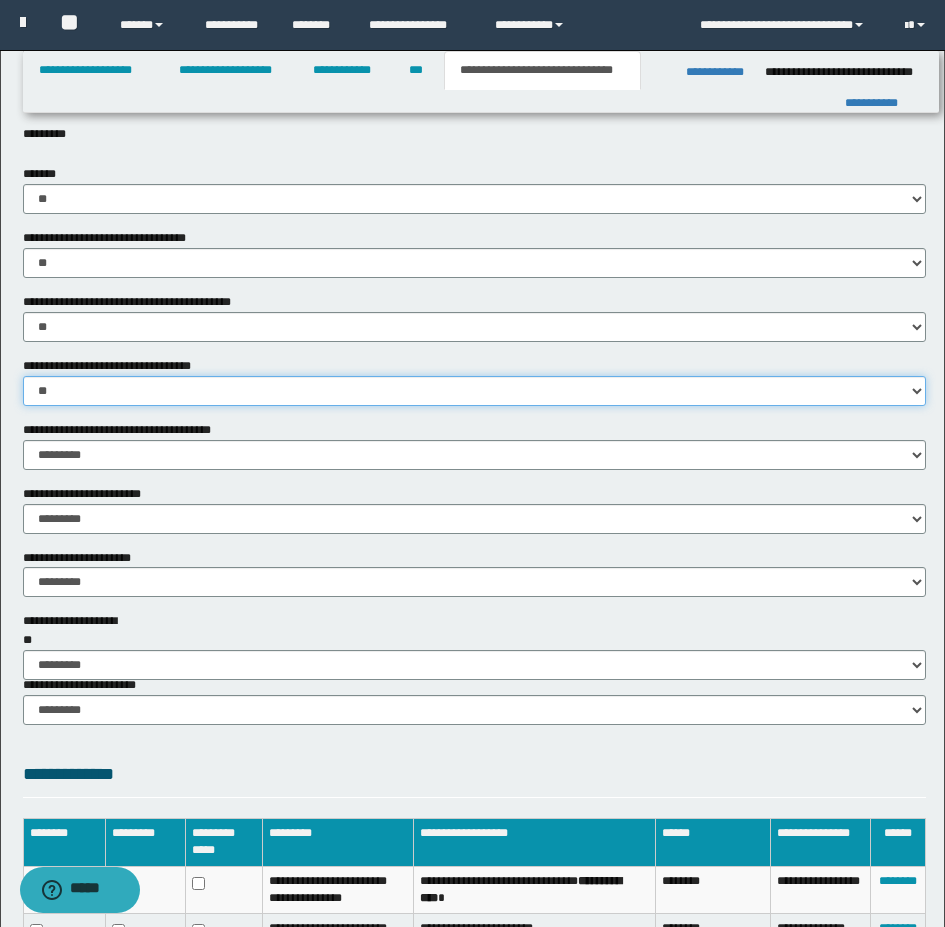 click on "*********
**
**" at bounding box center [474, 391] 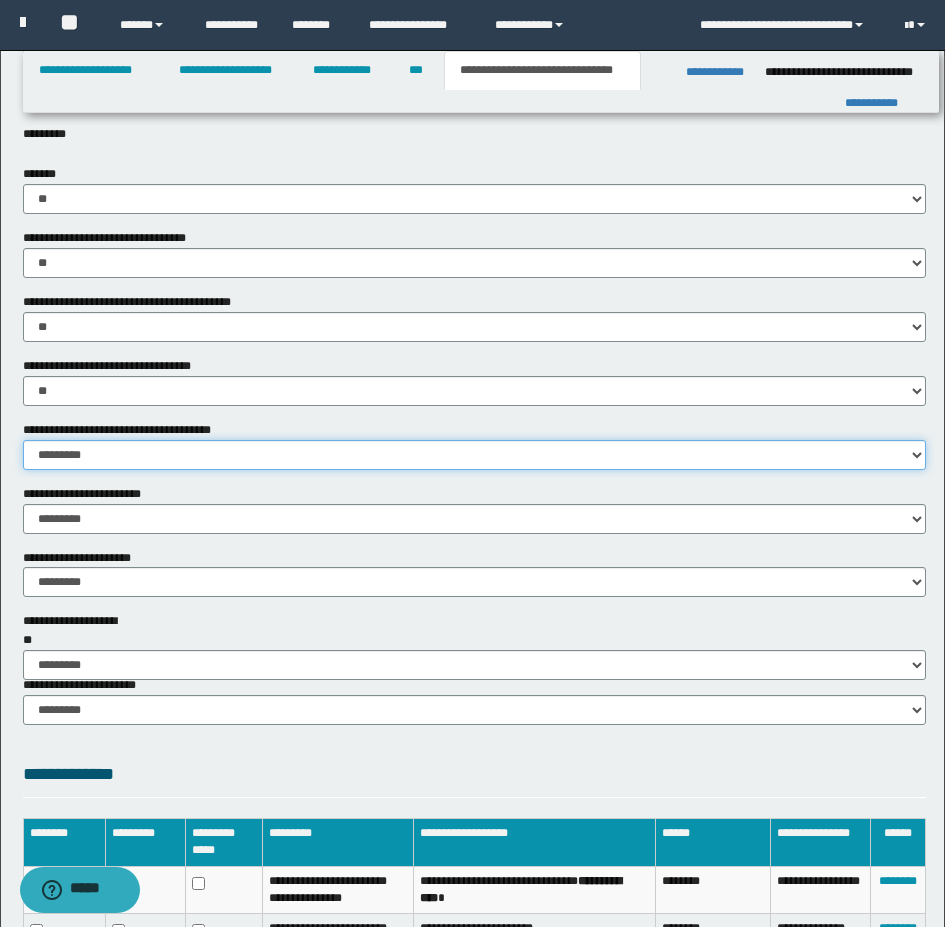 click on "*********
**
**" at bounding box center [474, 455] 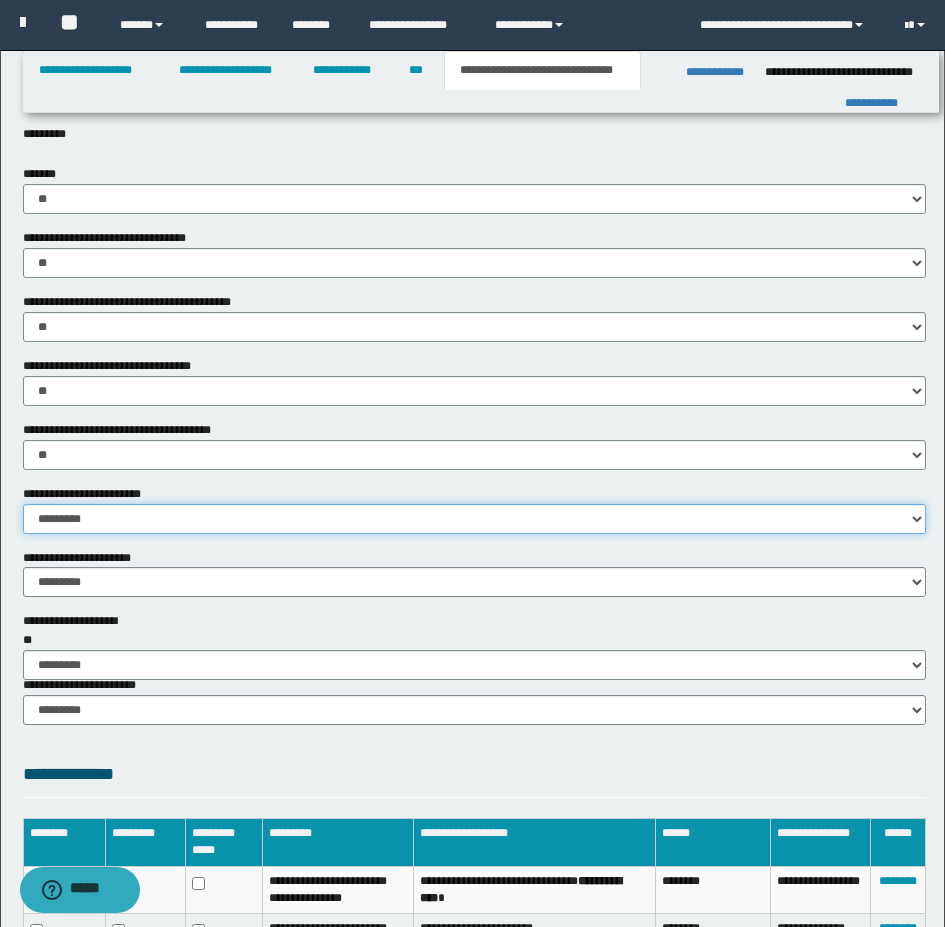click on "*********
**
**" at bounding box center [474, 519] 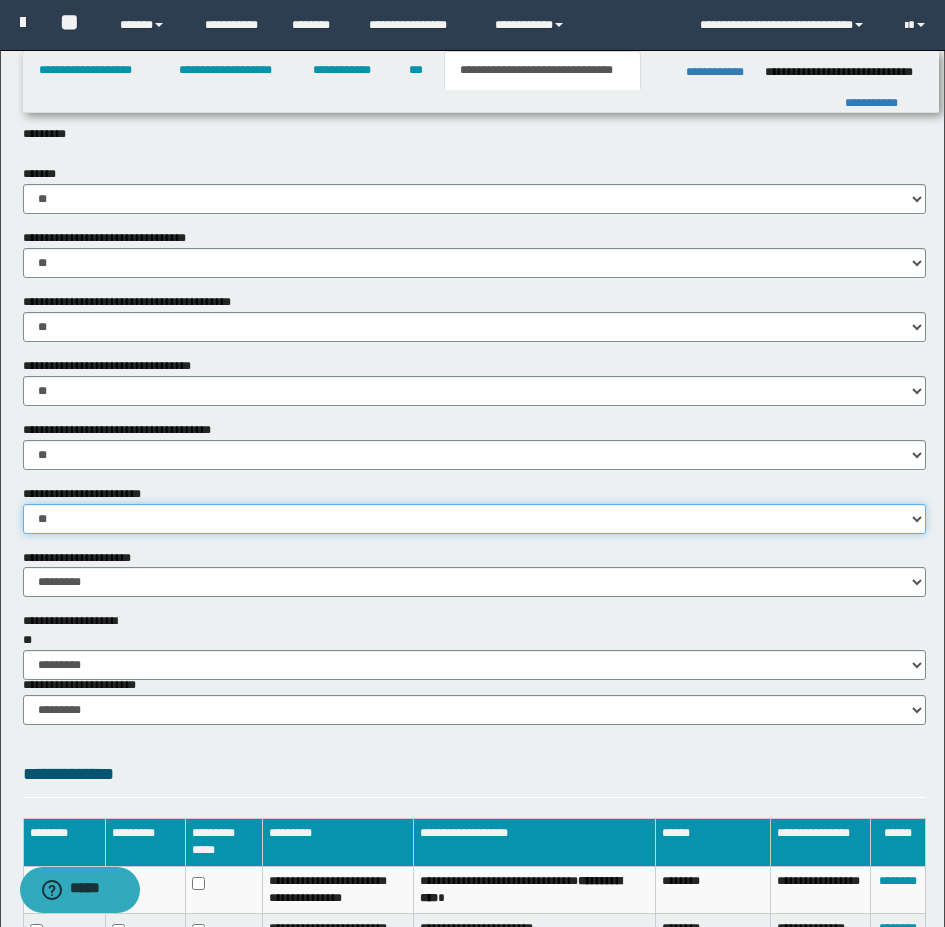 click on "*********
**
**" at bounding box center (474, 519) 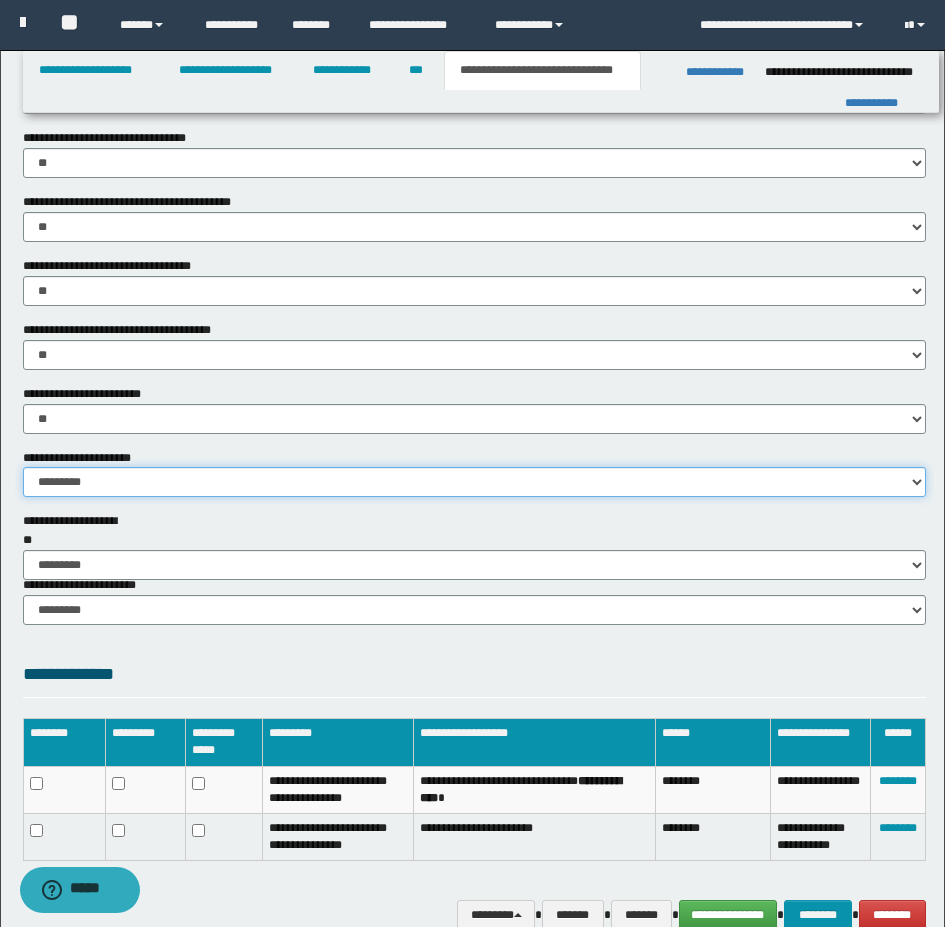 click on "*********
**
**" at bounding box center (474, 482) 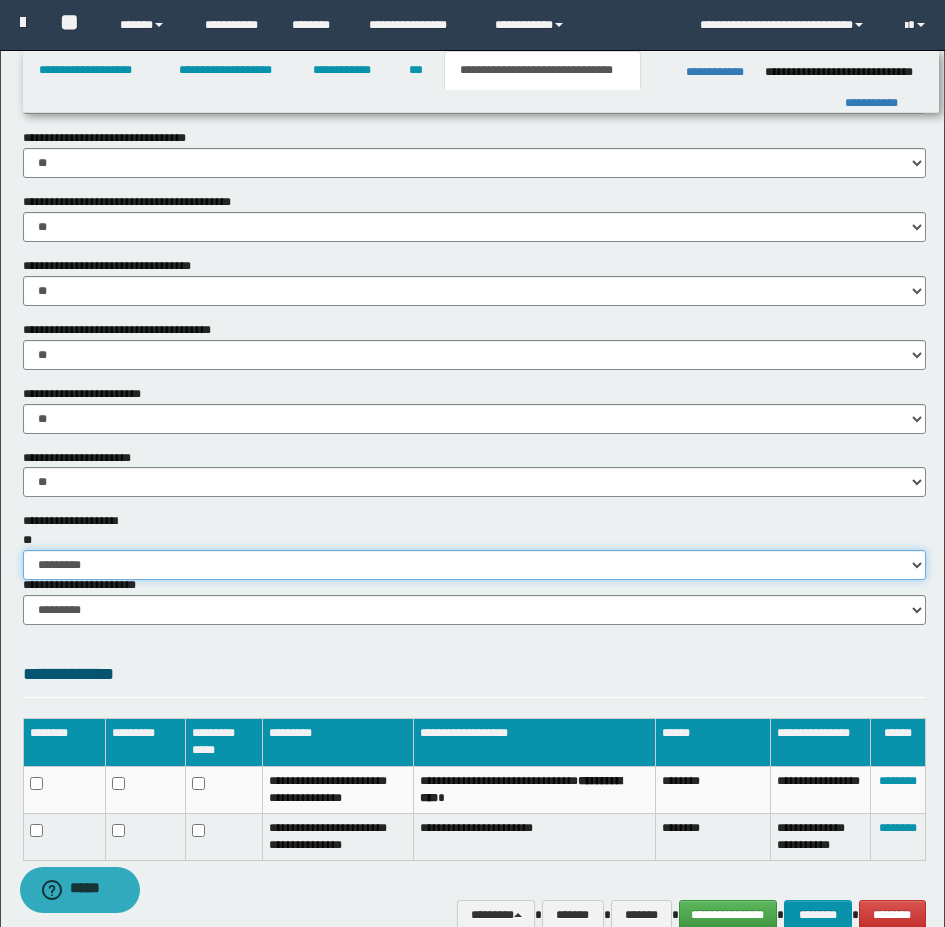 click on "*********
**
**" at bounding box center [474, 565] 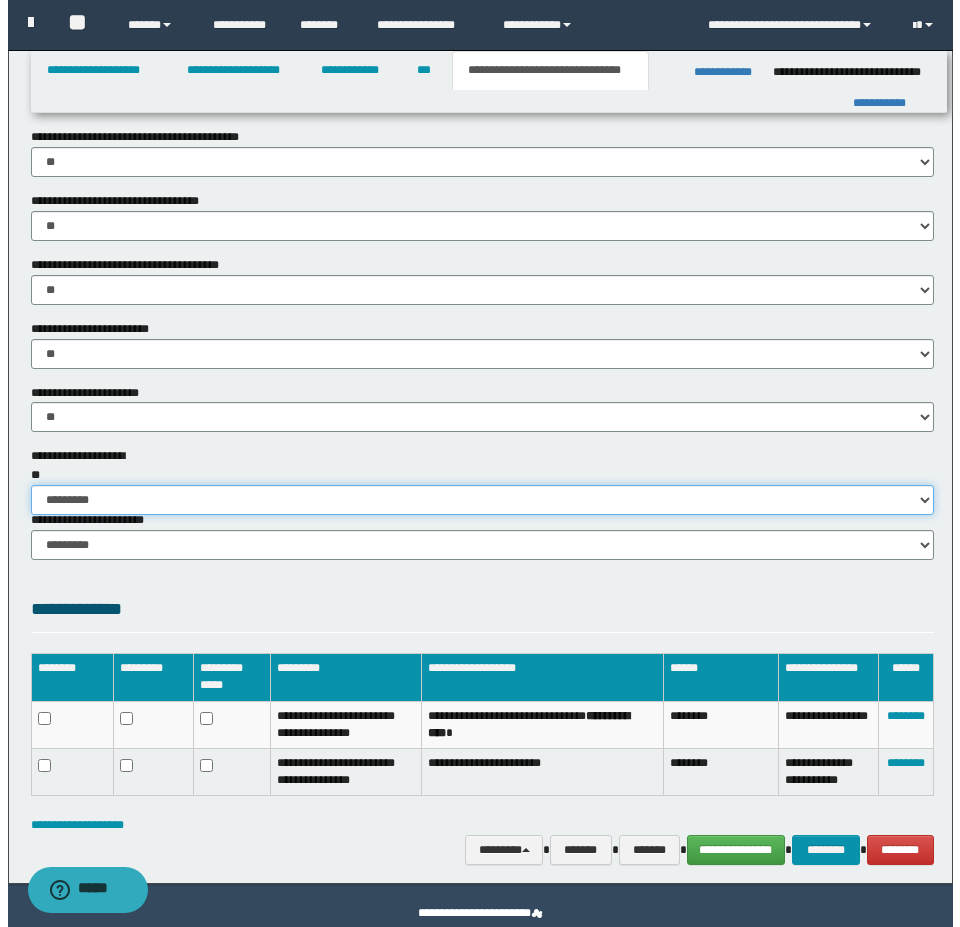 scroll, scrollTop: 1135, scrollLeft: 0, axis: vertical 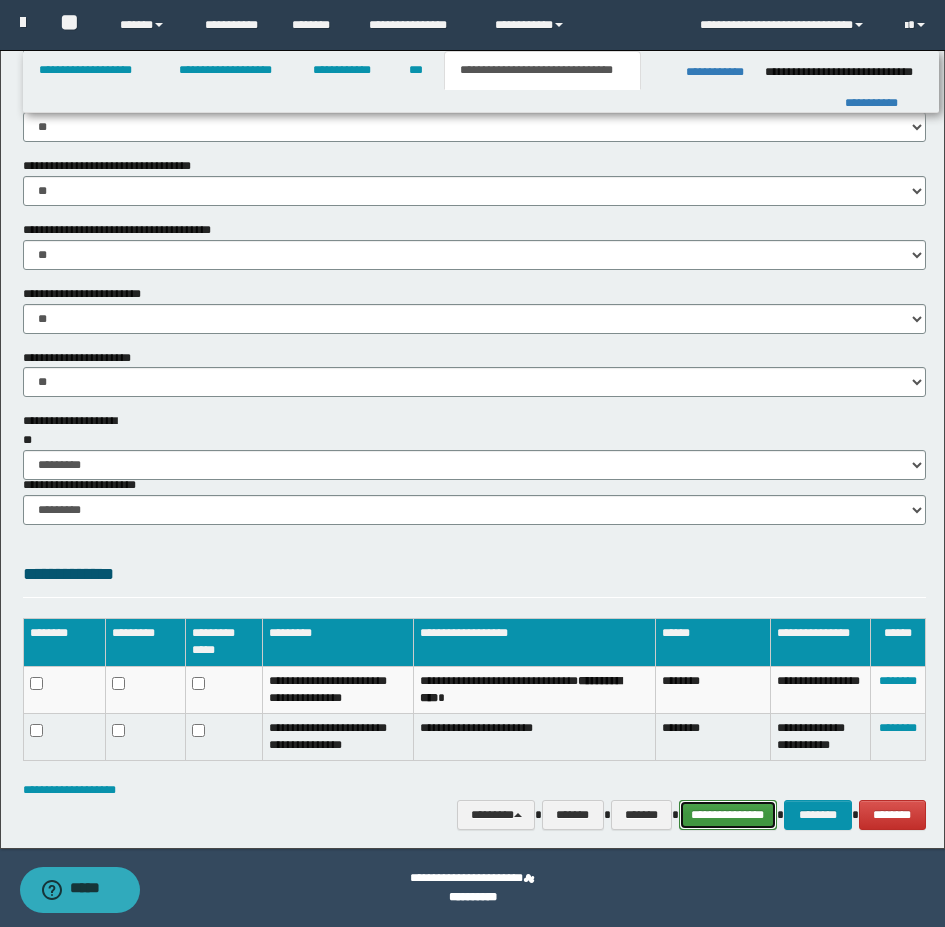 click on "**********" at bounding box center [728, 815] 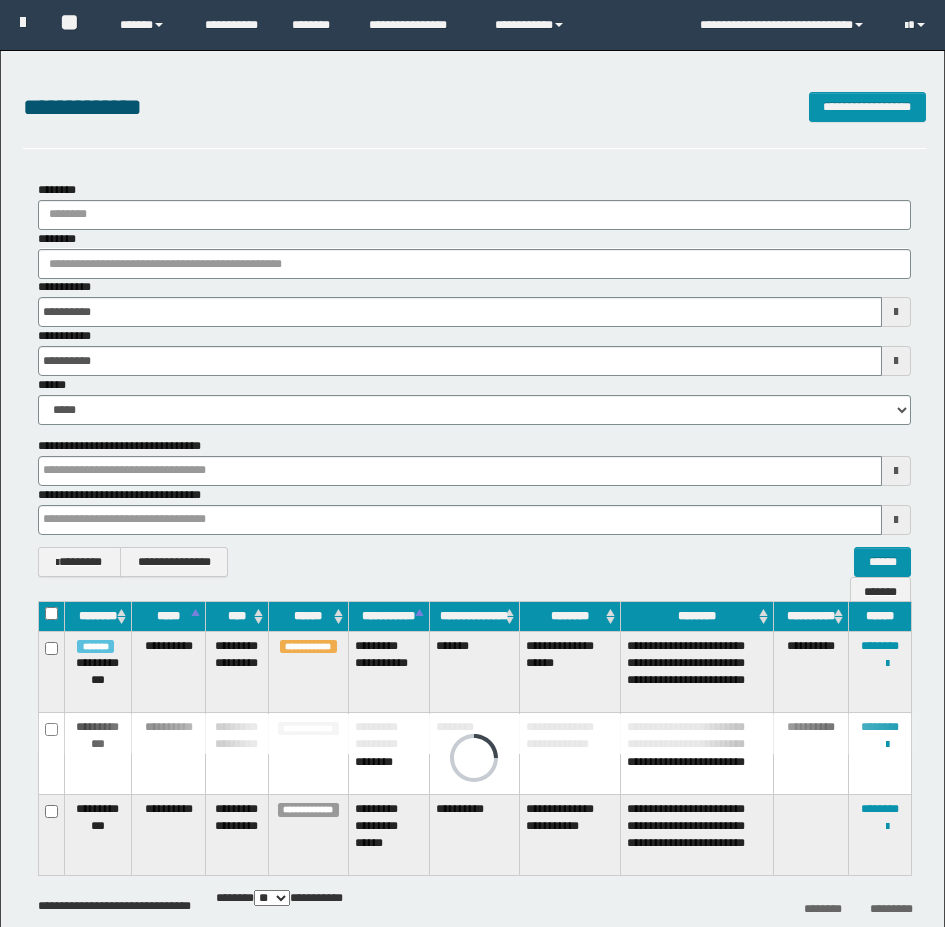 scroll, scrollTop: 0, scrollLeft: 0, axis: both 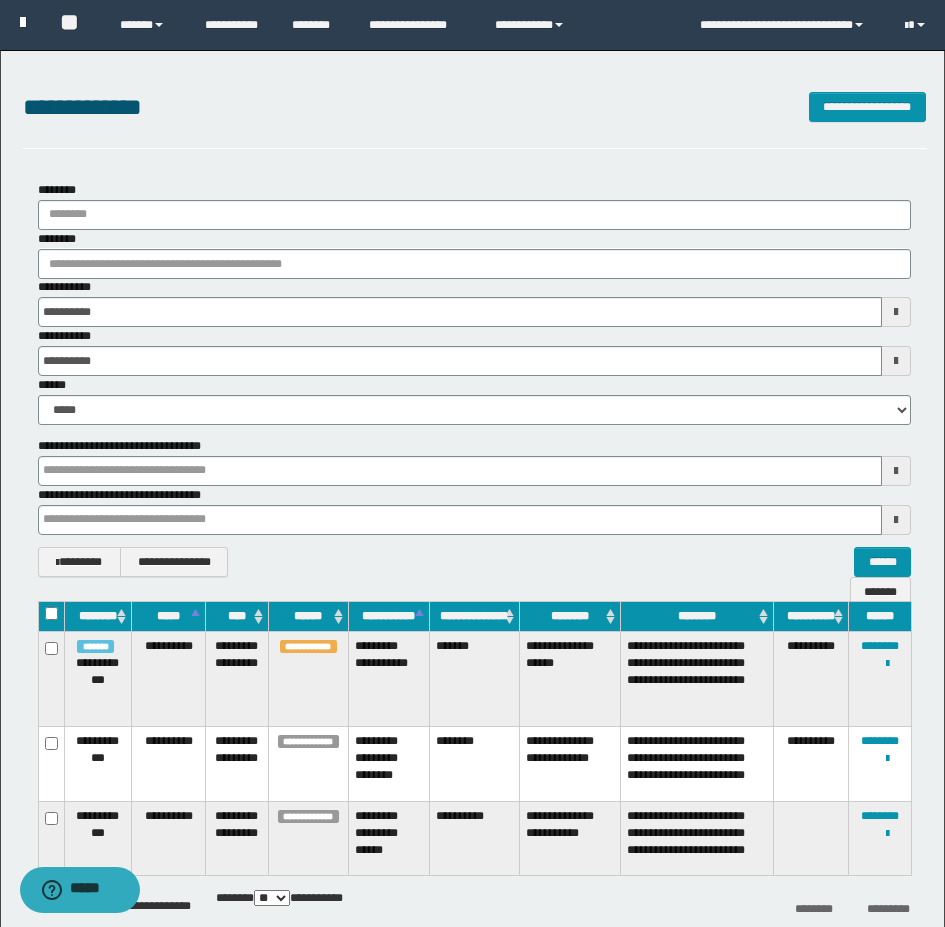click at bounding box center (23, 22) 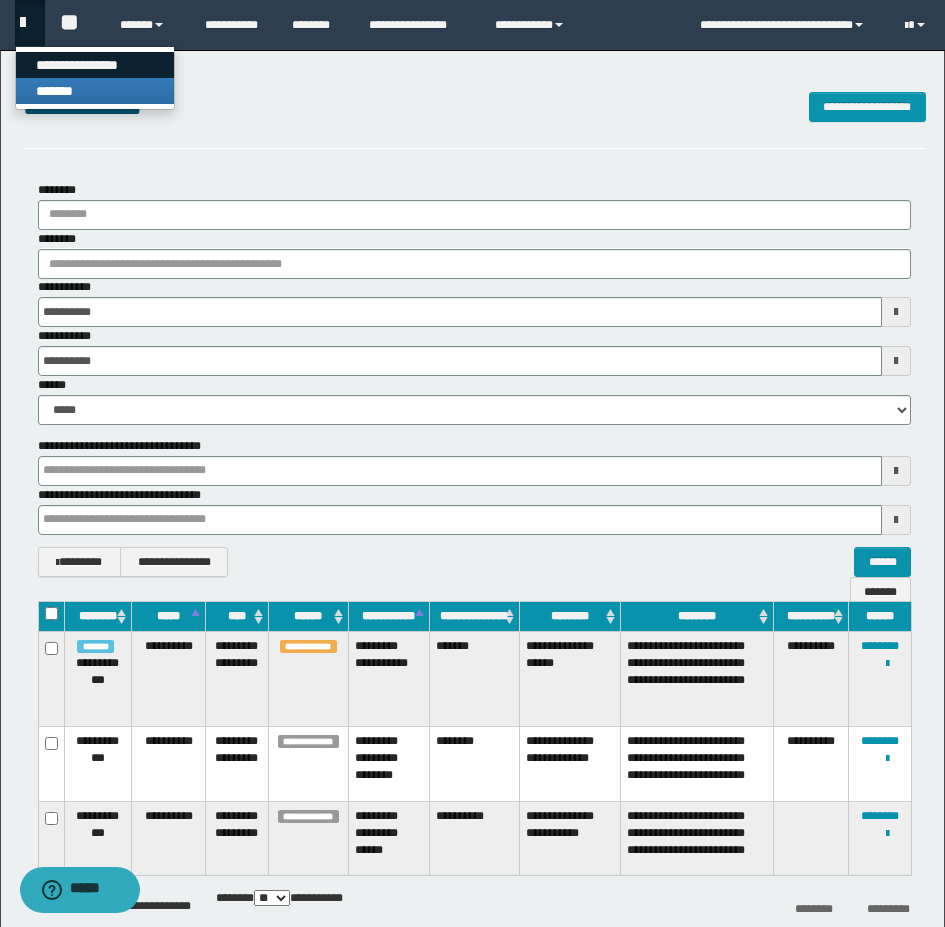 click on "**********" at bounding box center [95, 65] 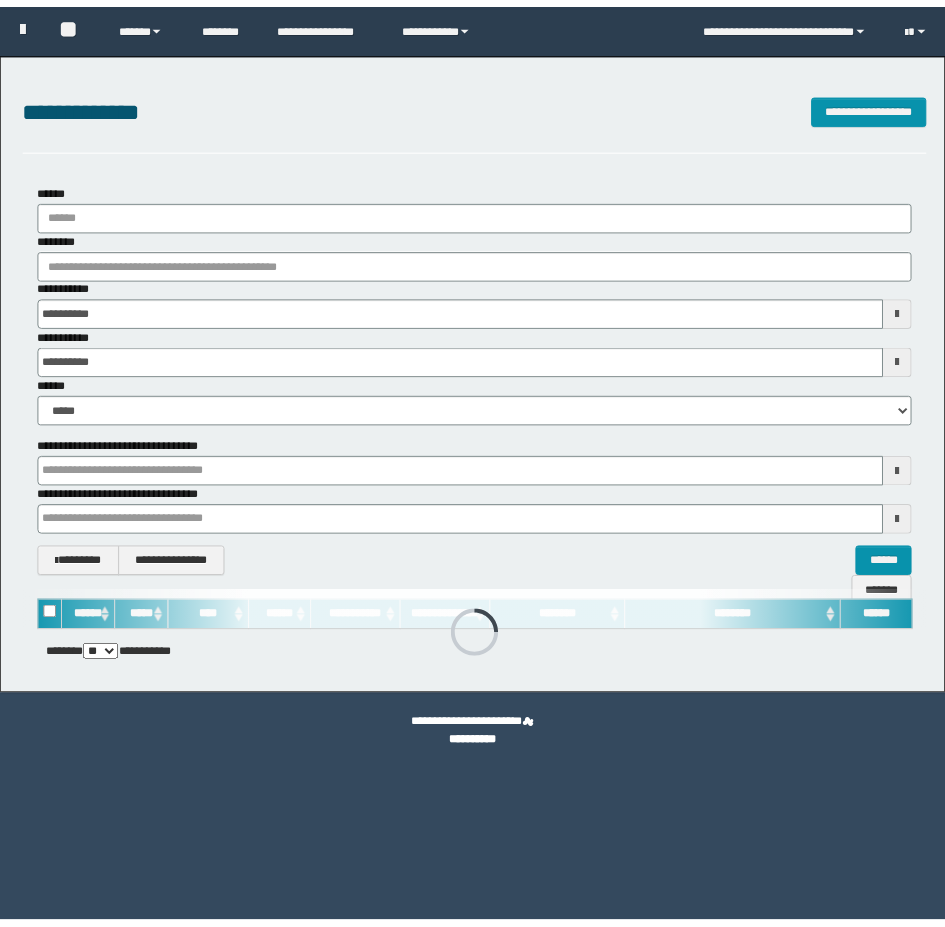 scroll, scrollTop: 0, scrollLeft: 0, axis: both 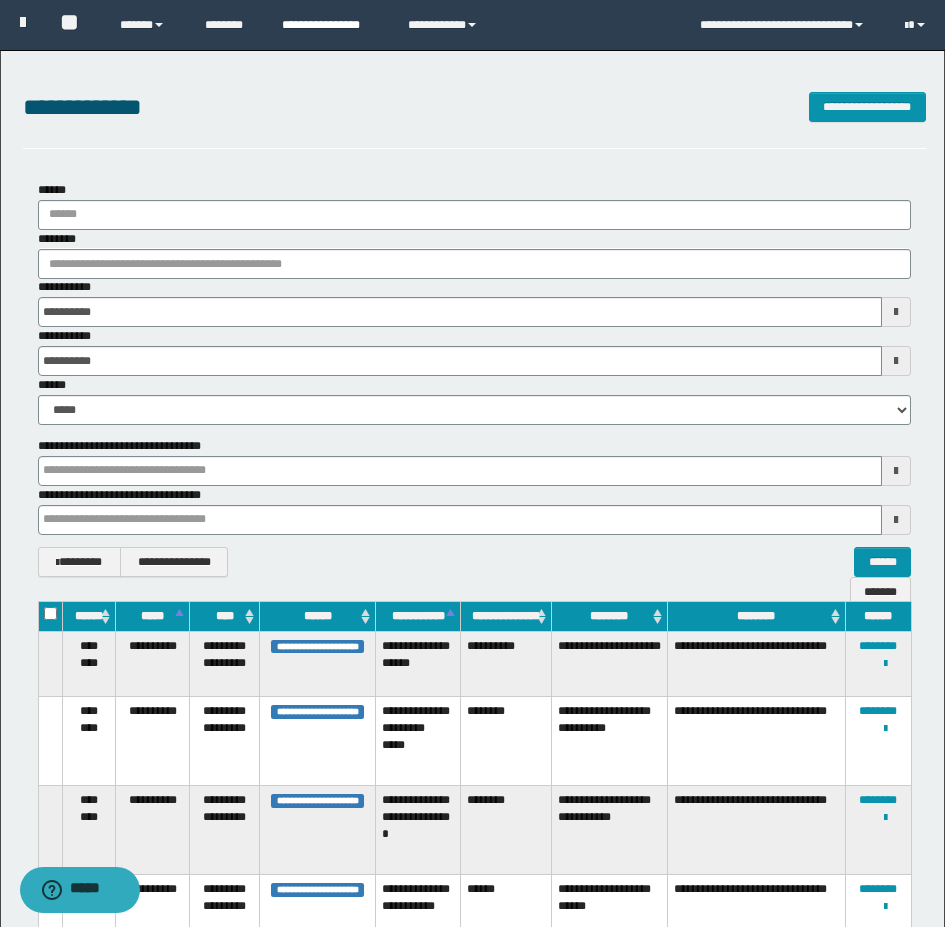 click on "**********" at bounding box center [330, 25] 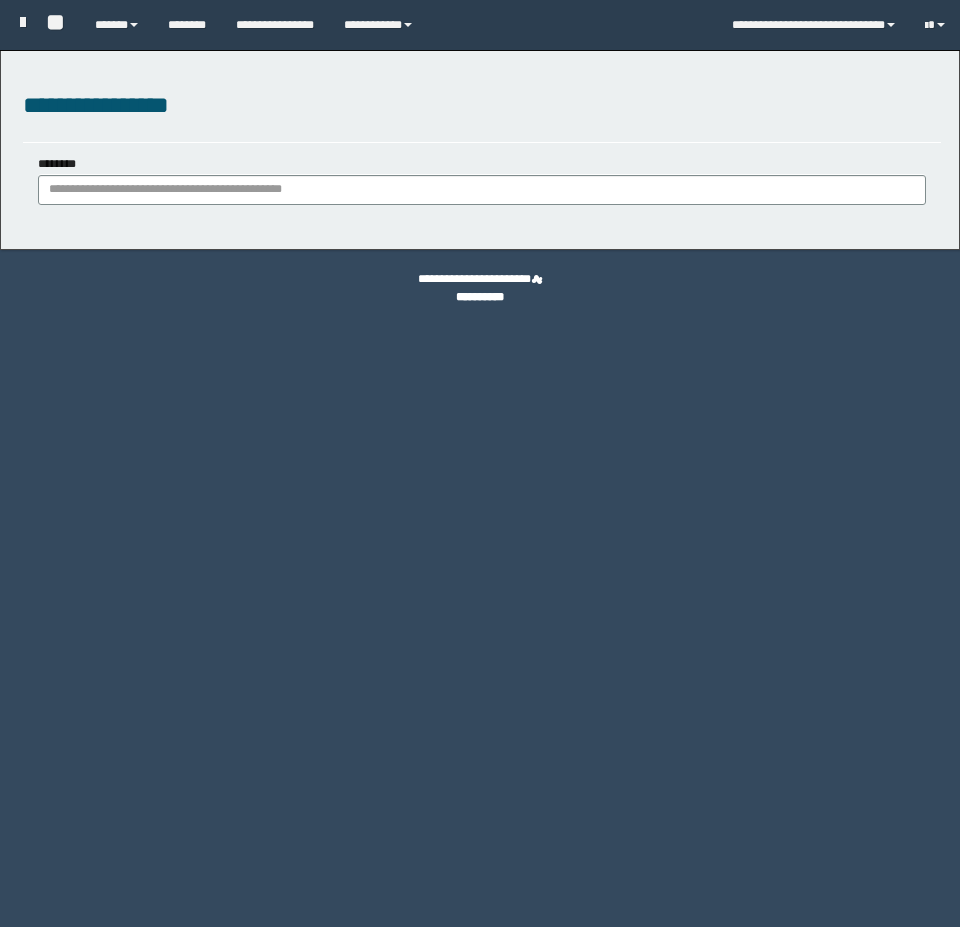 scroll, scrollTop: 0, scrollLeft: 0, axis: both 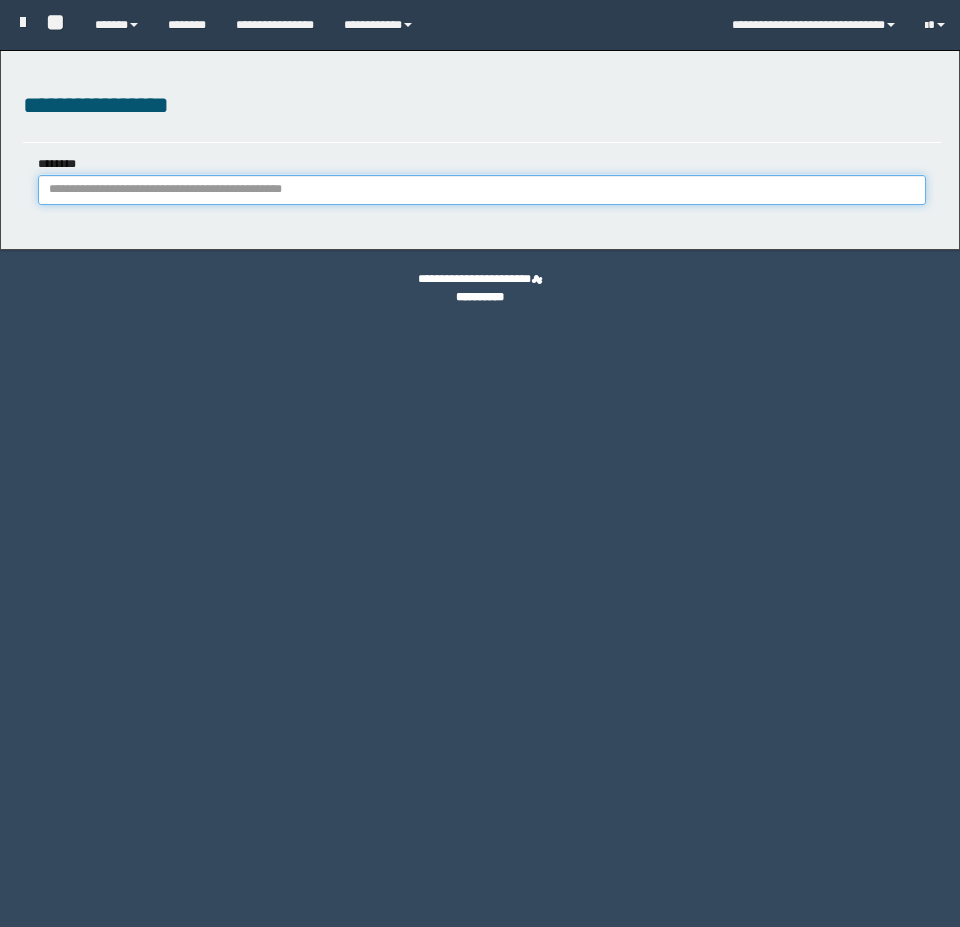 click on "********" at bounding box center (482, 190) 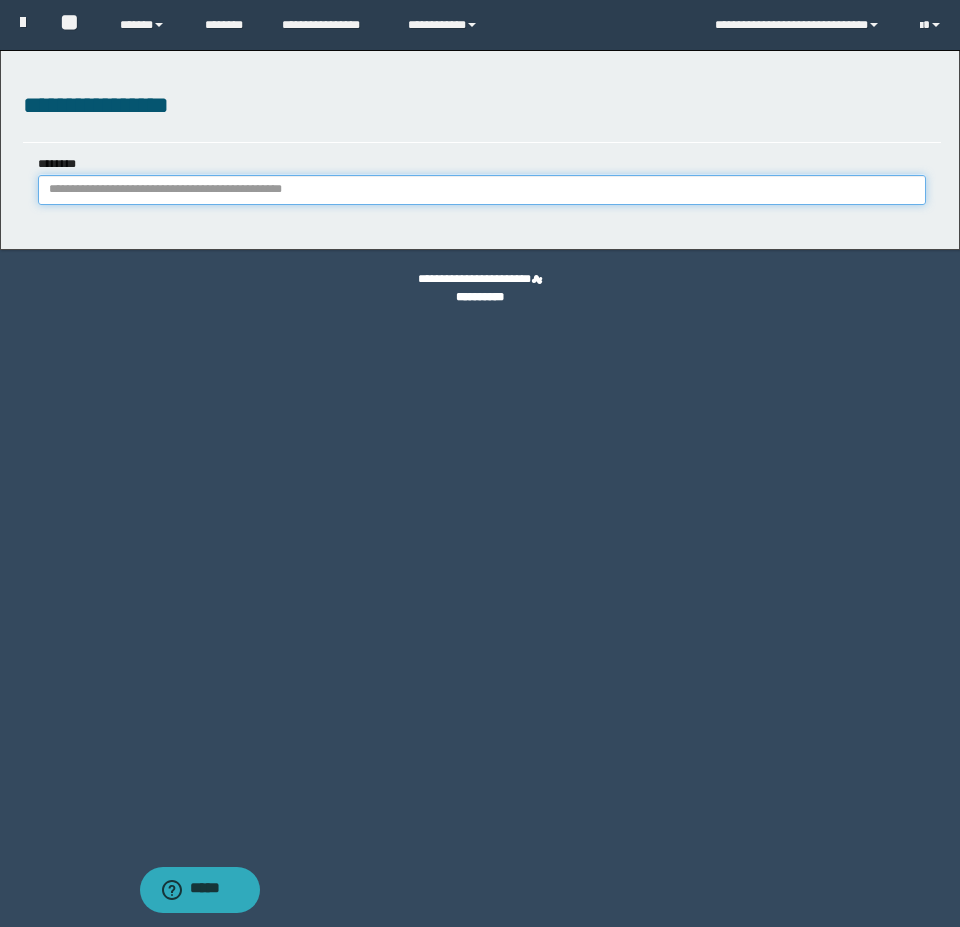 scroll, scrollTop: 0, scrollLeft: 0, axis: both 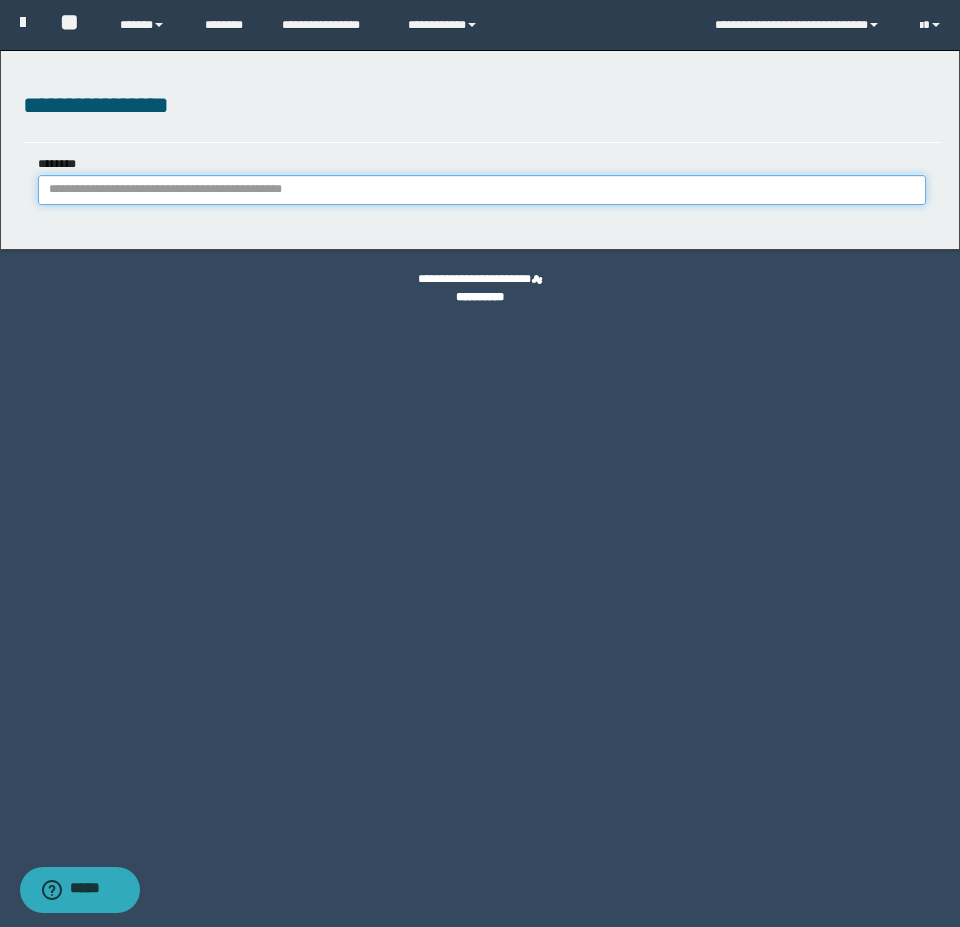 paste on "********" 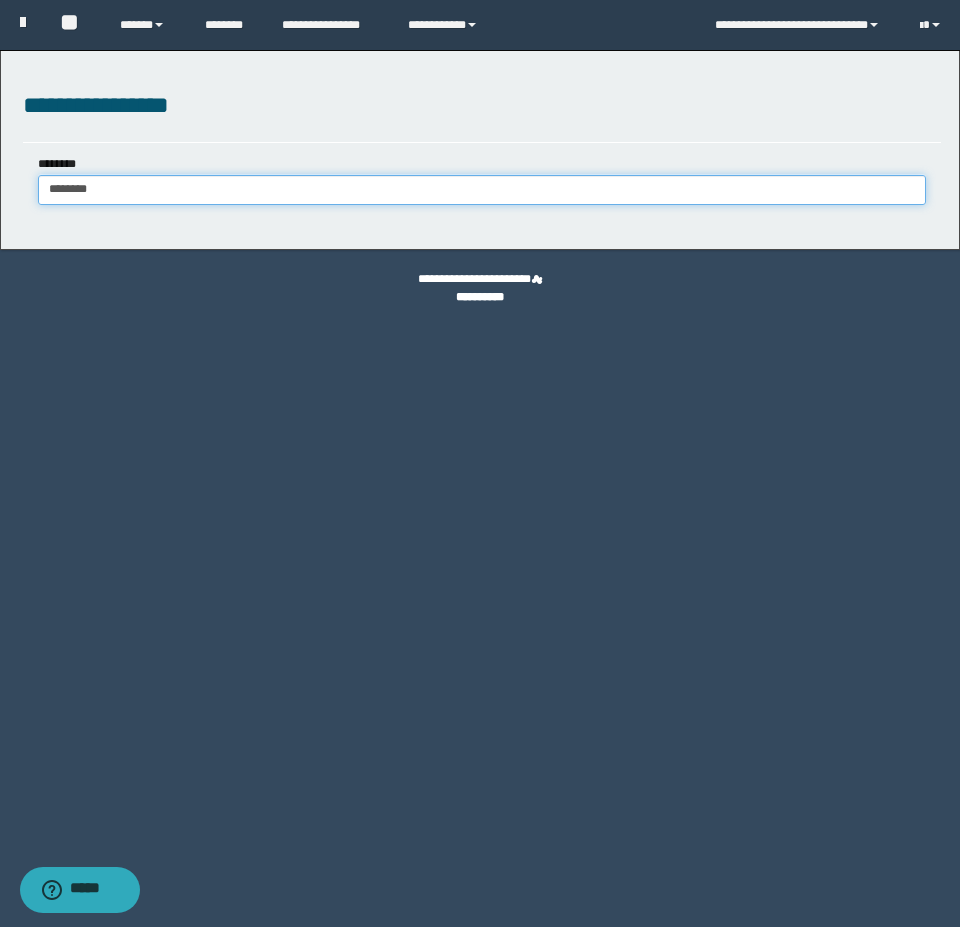 type on "********" 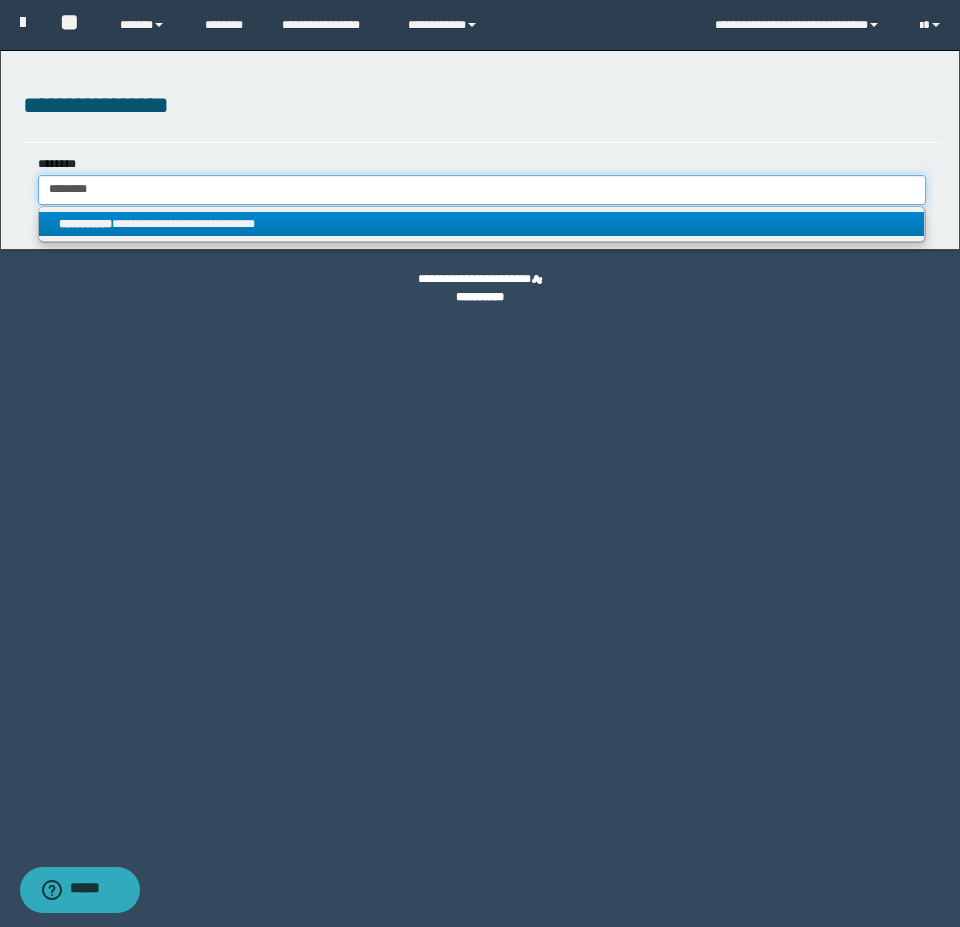 type on "********" 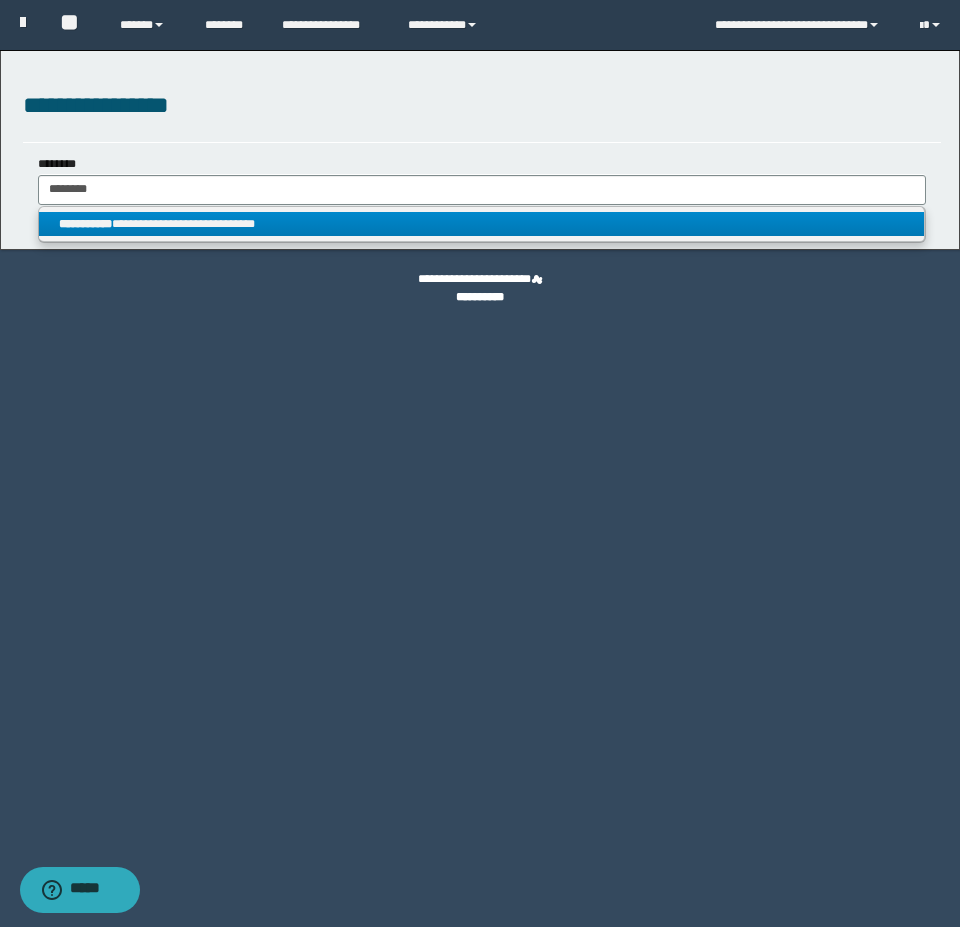click on "**********" at bounding box center (481, 224) 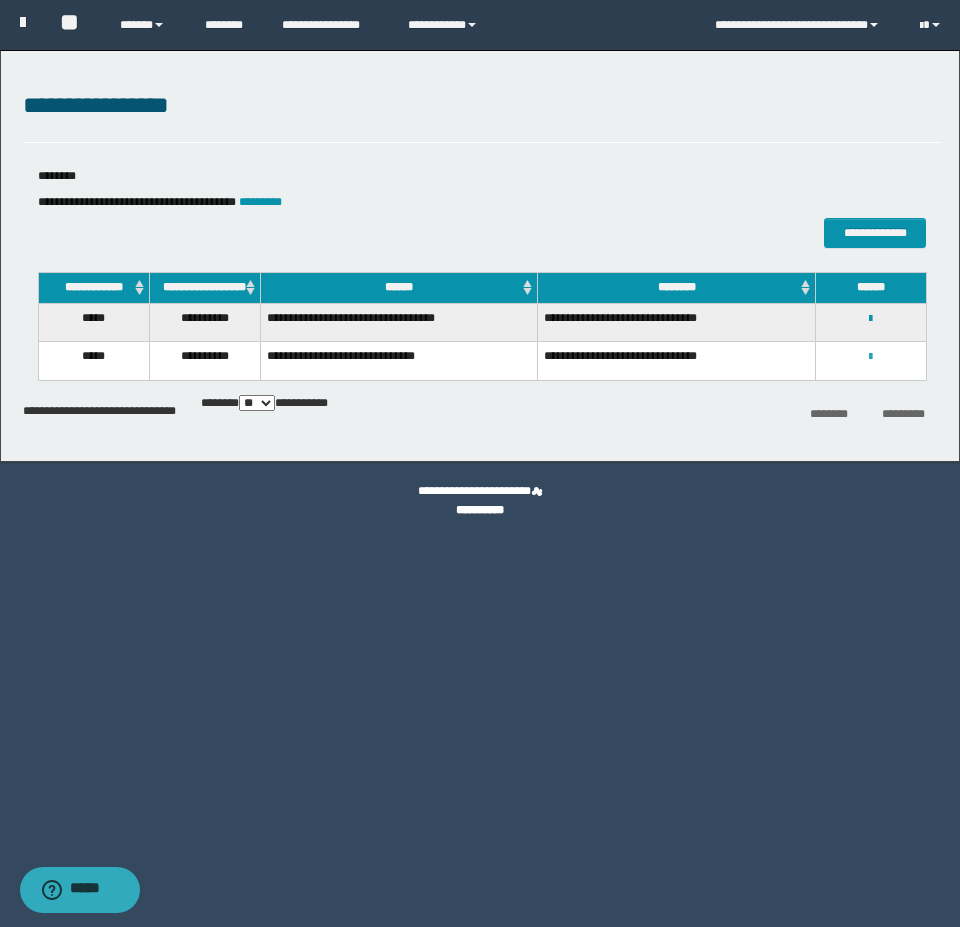 click at bounding box center (870, 357) 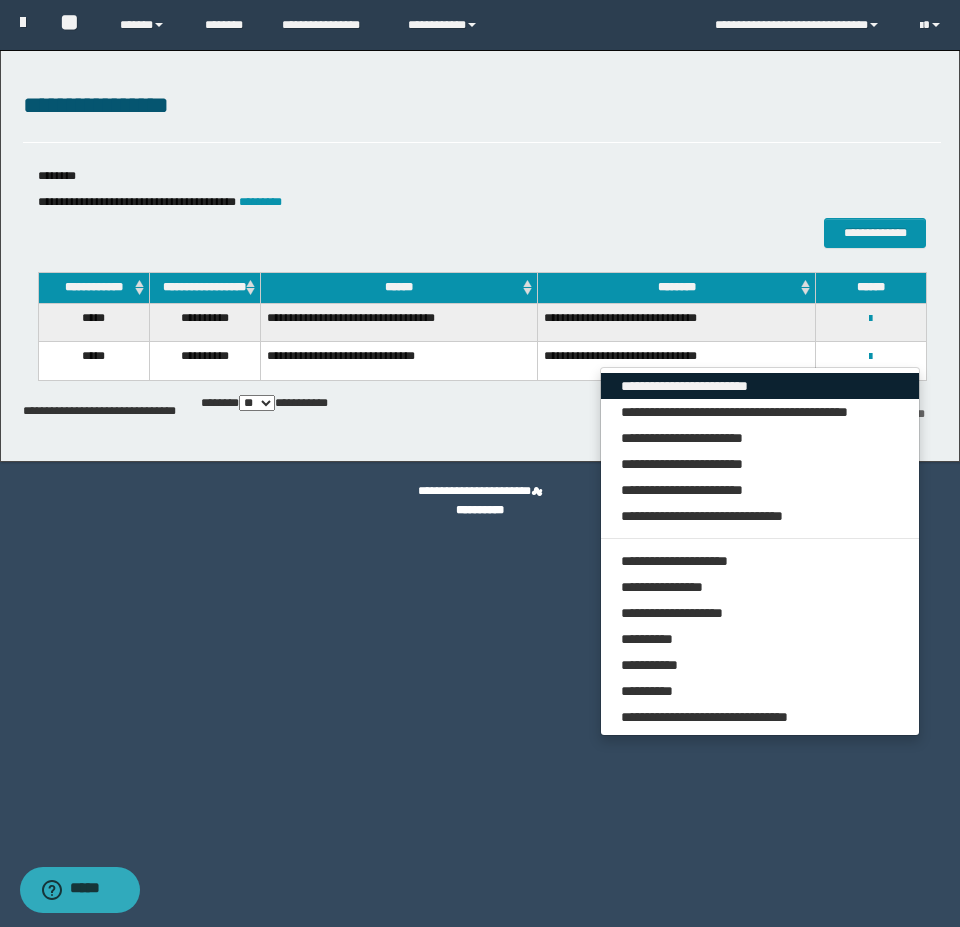 click on "**********" at bounding box center (760, 386) 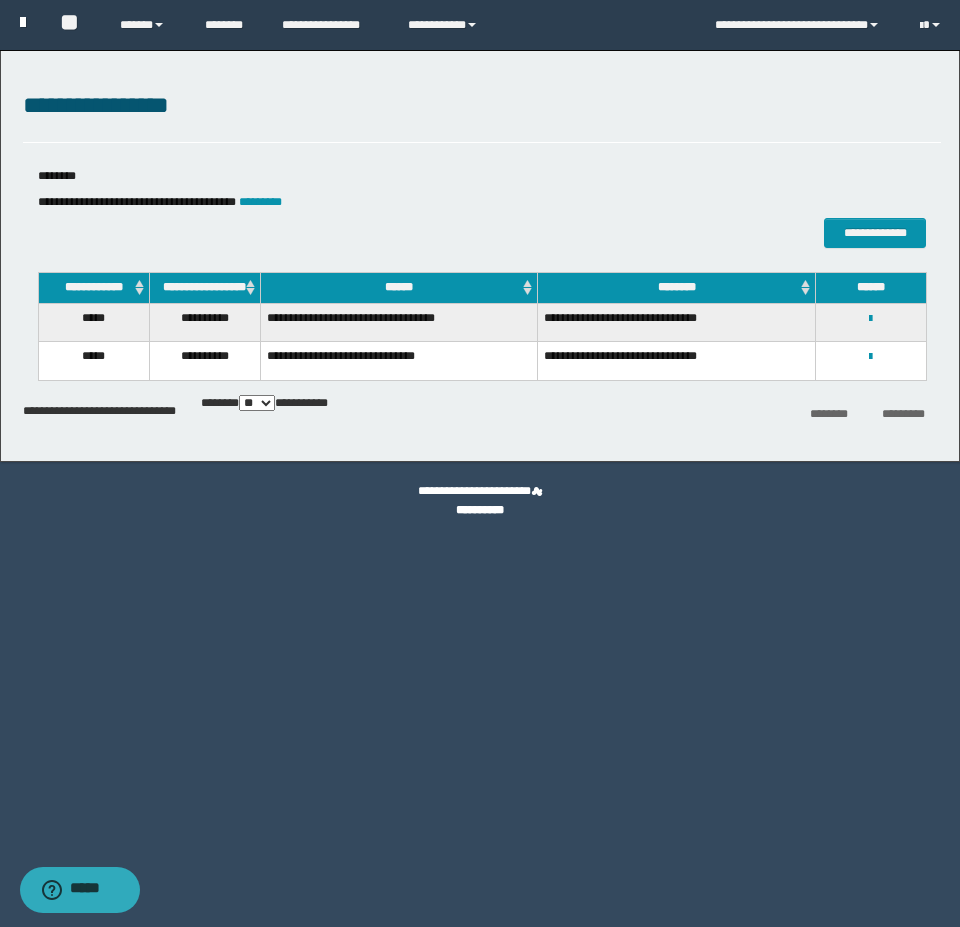 click at bounding box center [30, 23] 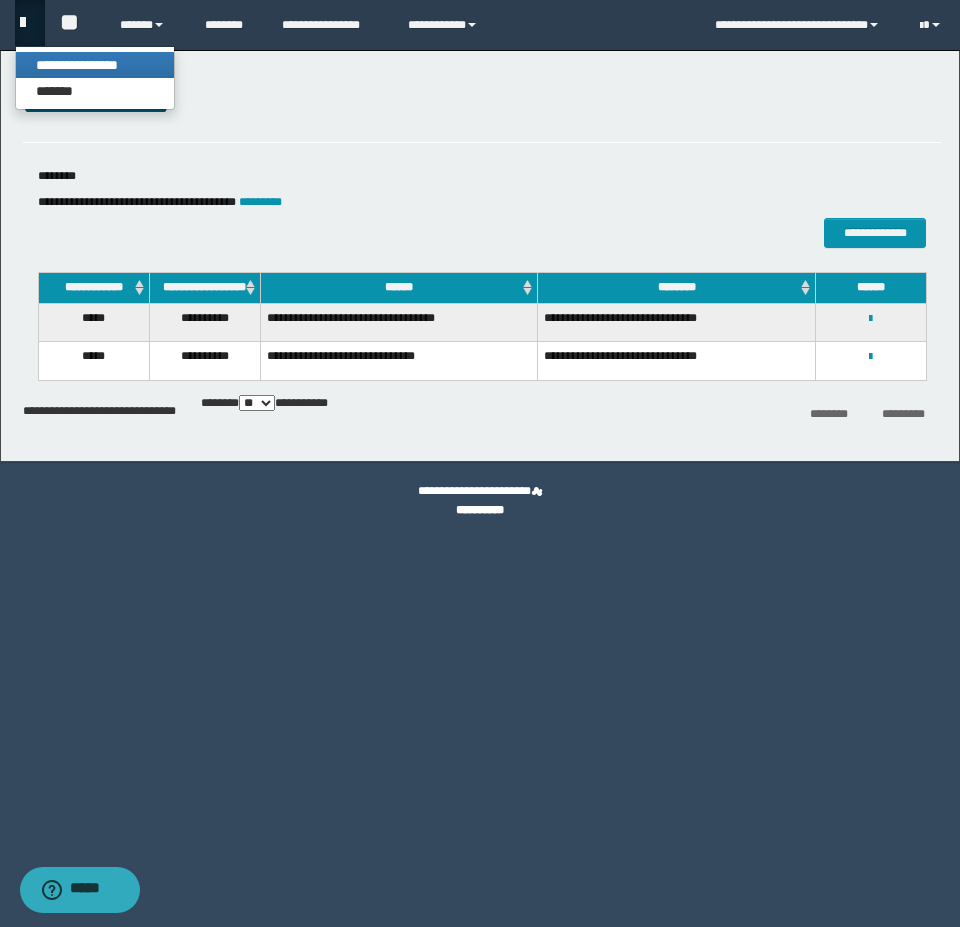 click on "**********" at bounding box center (95, 65) 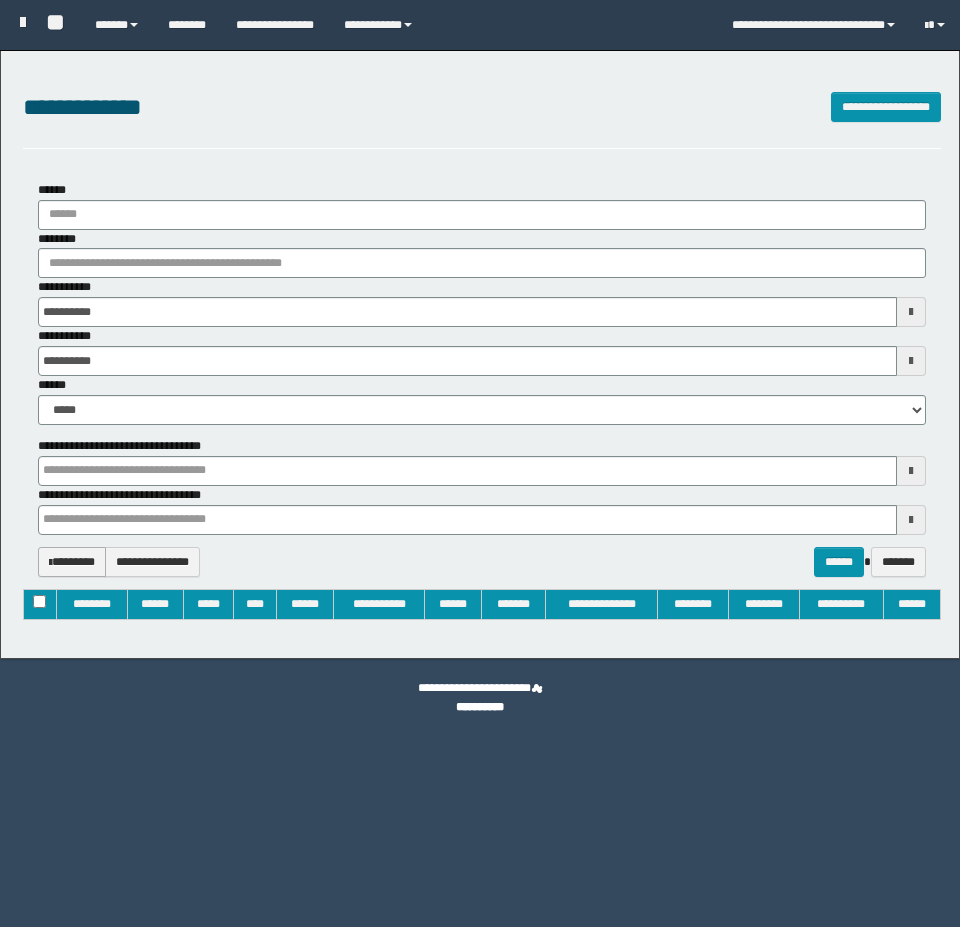 type on "**********" 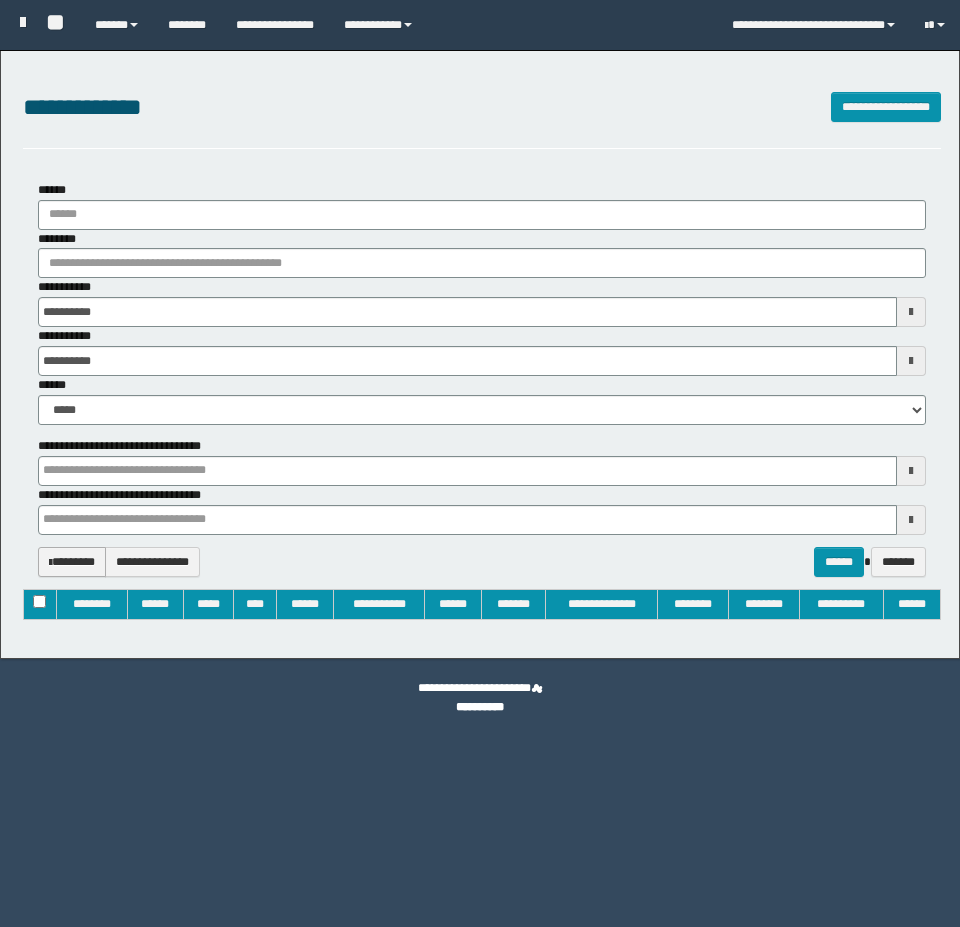 type on "**********" 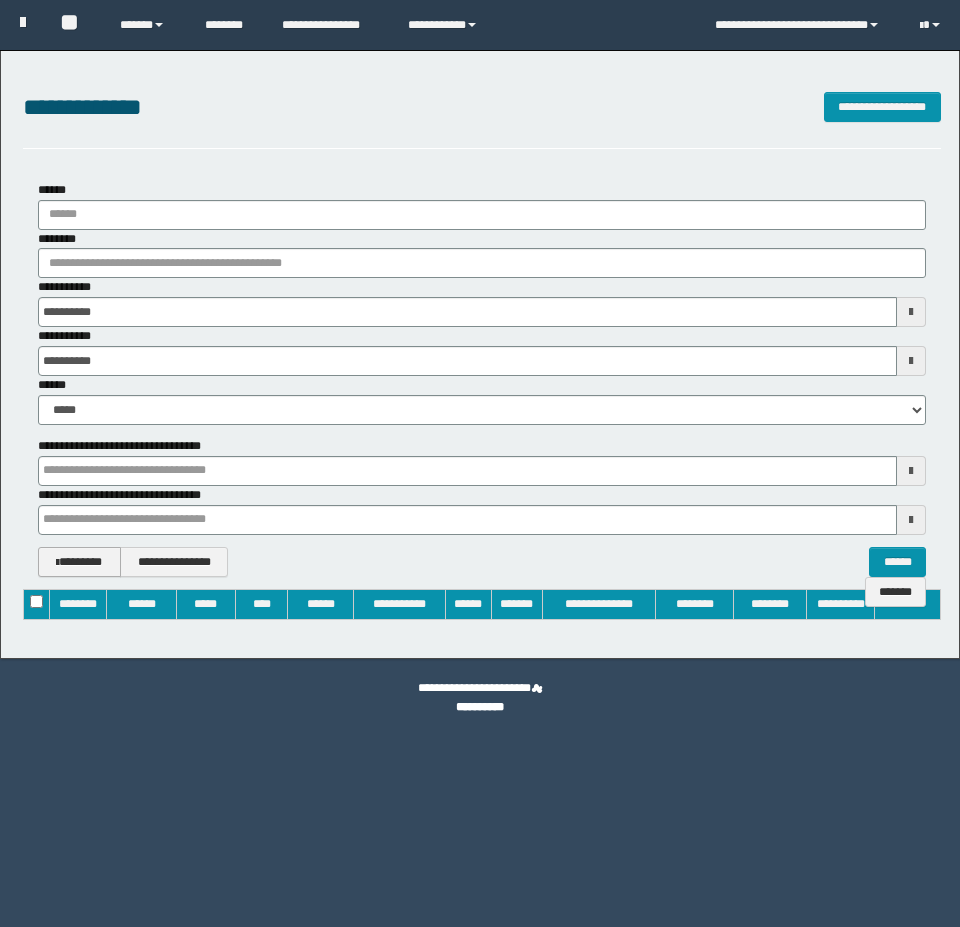 scroll, scrollTop: 0, scrollLeft: 0, axis: both 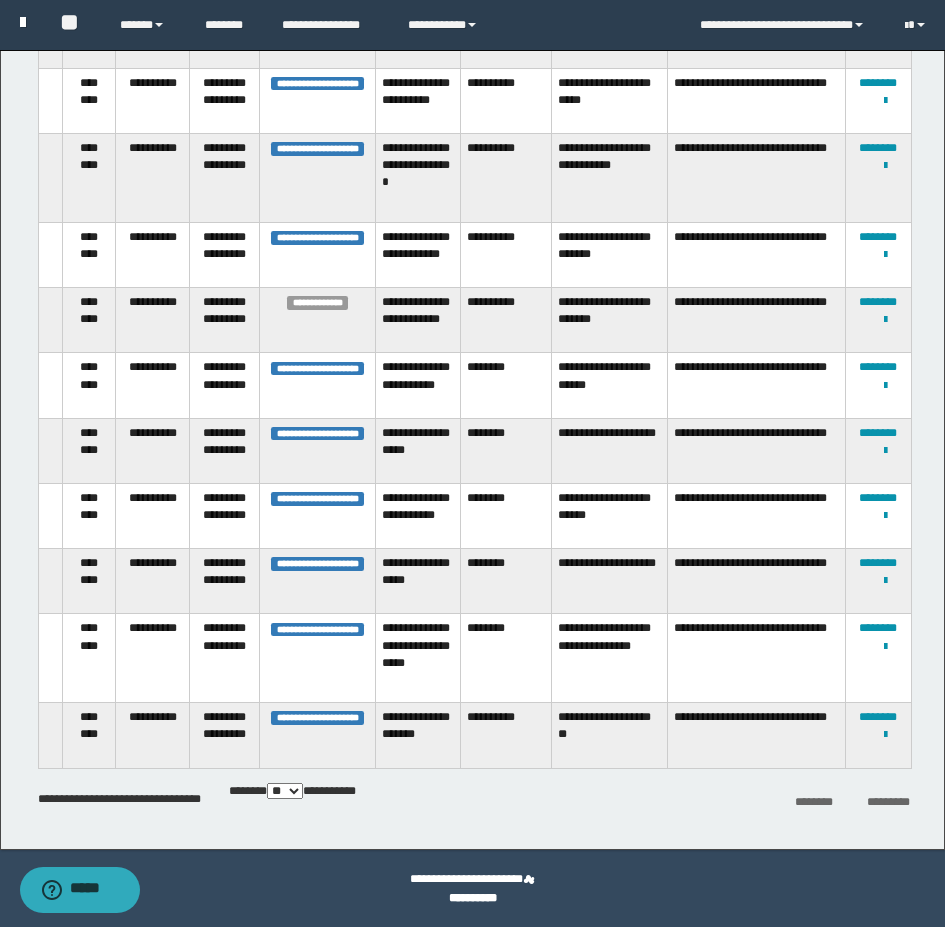 click at bounding box center [23, 22] 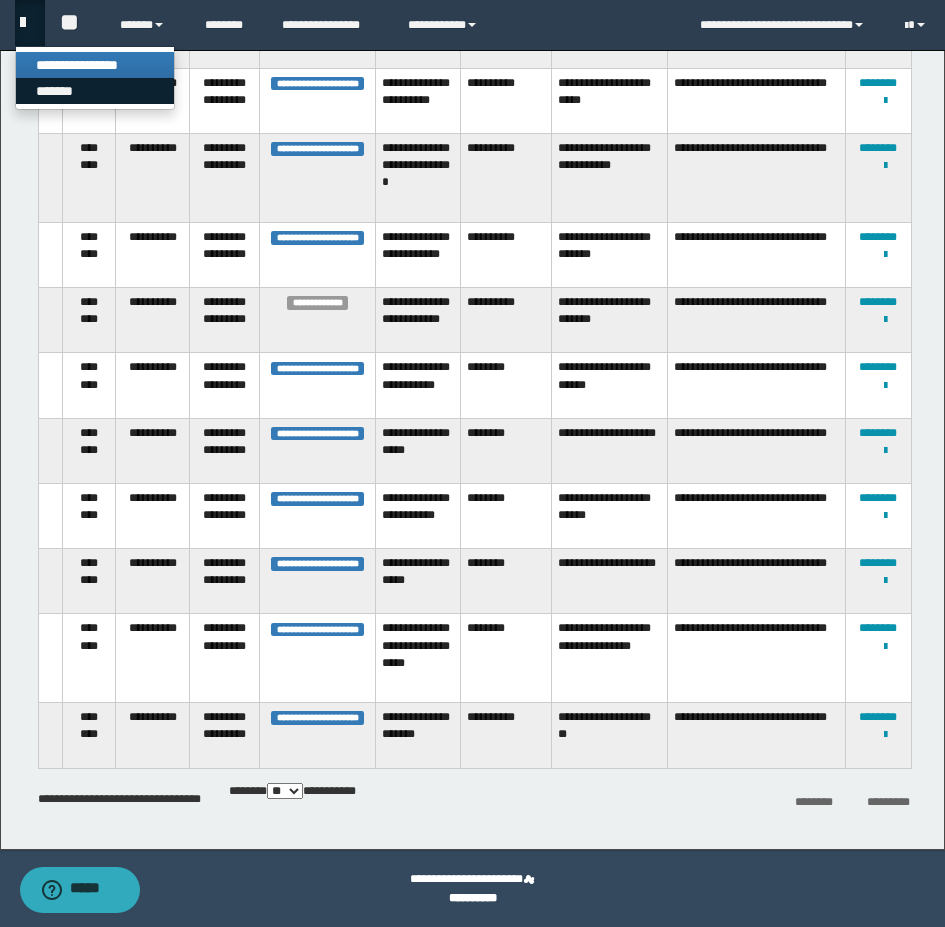 click on "*******" at bounding box center (95, 91) 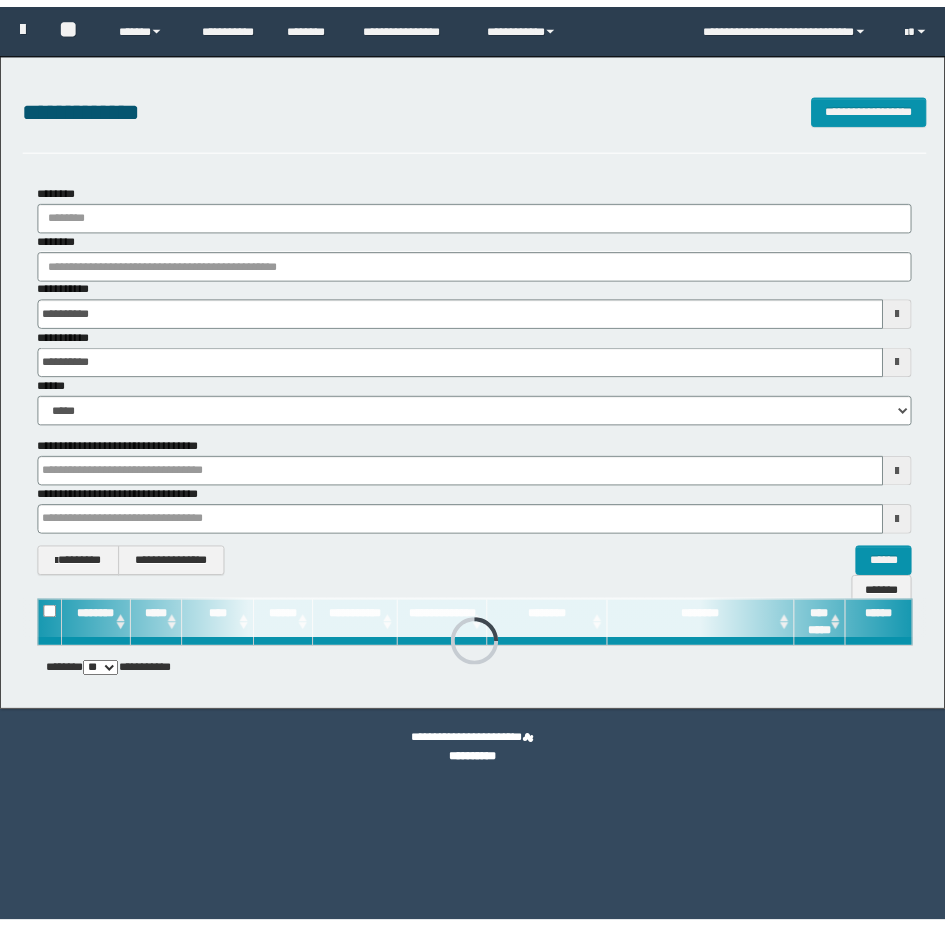 scroll, scrollTop: 0, scrollLeft: 0, axis: both 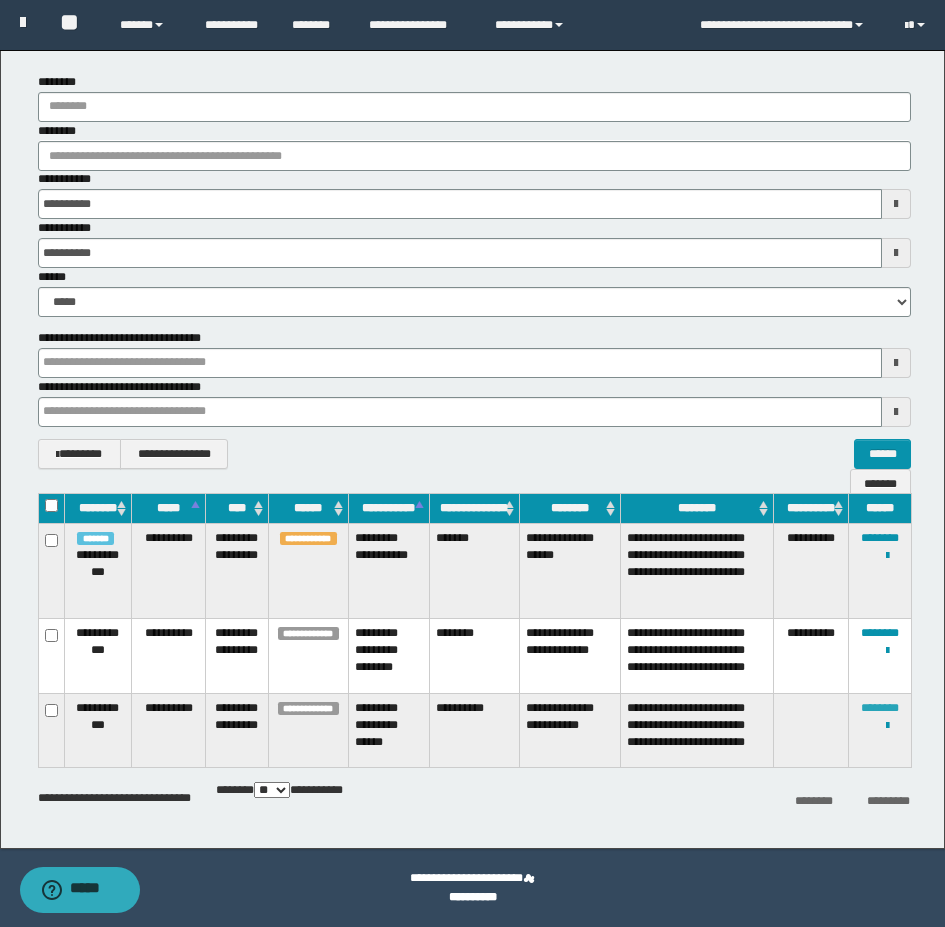 click on "********" at bounding box center (880, 708) 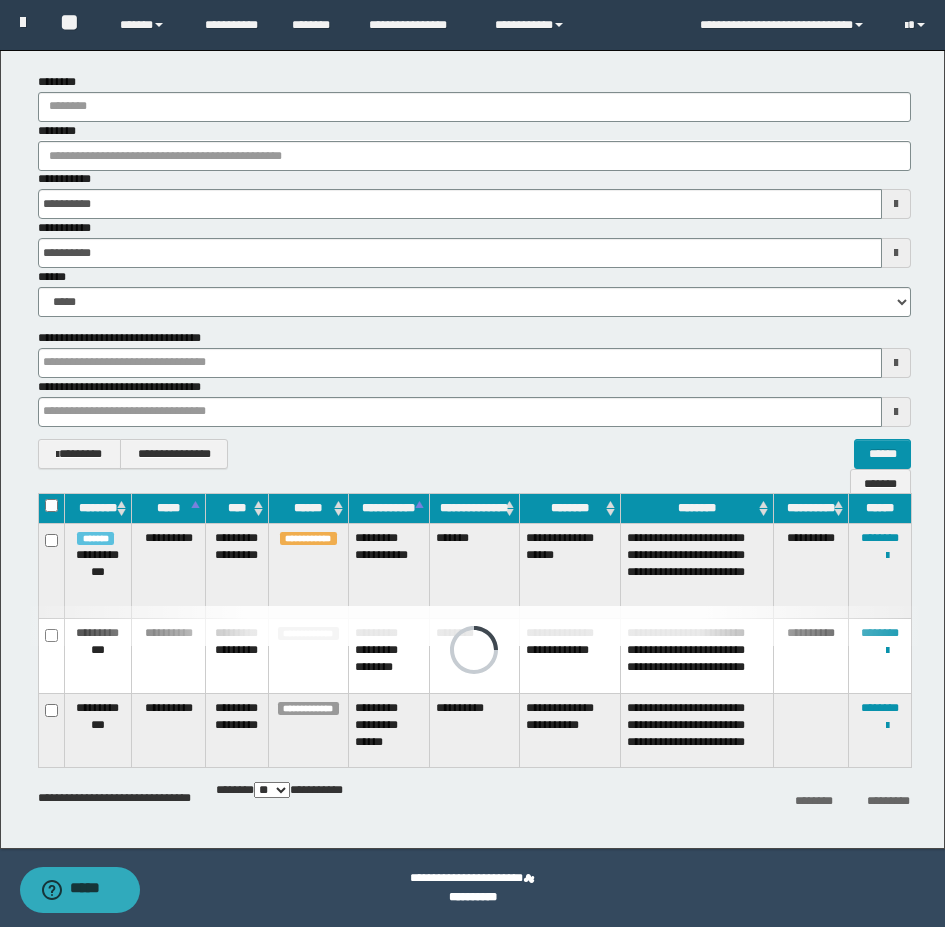 scroll, scrollTop: 0, scrollLeft: 0, axis: both 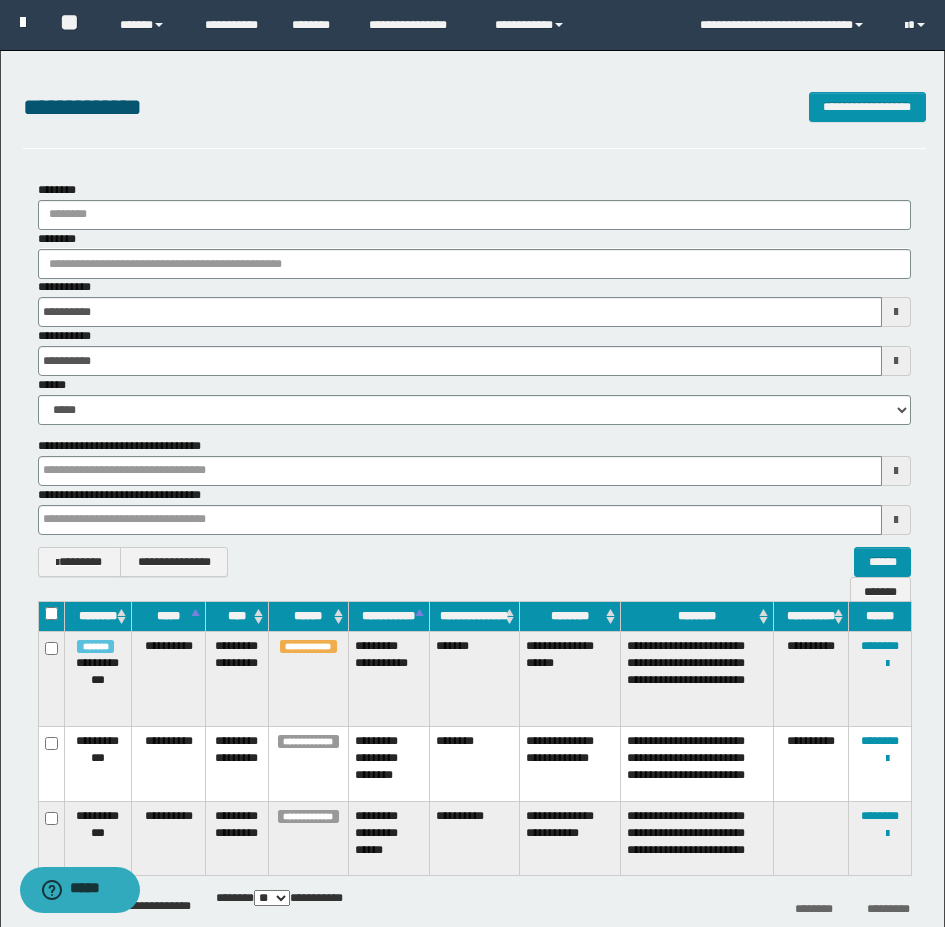 click at bounding box center [23, 22] 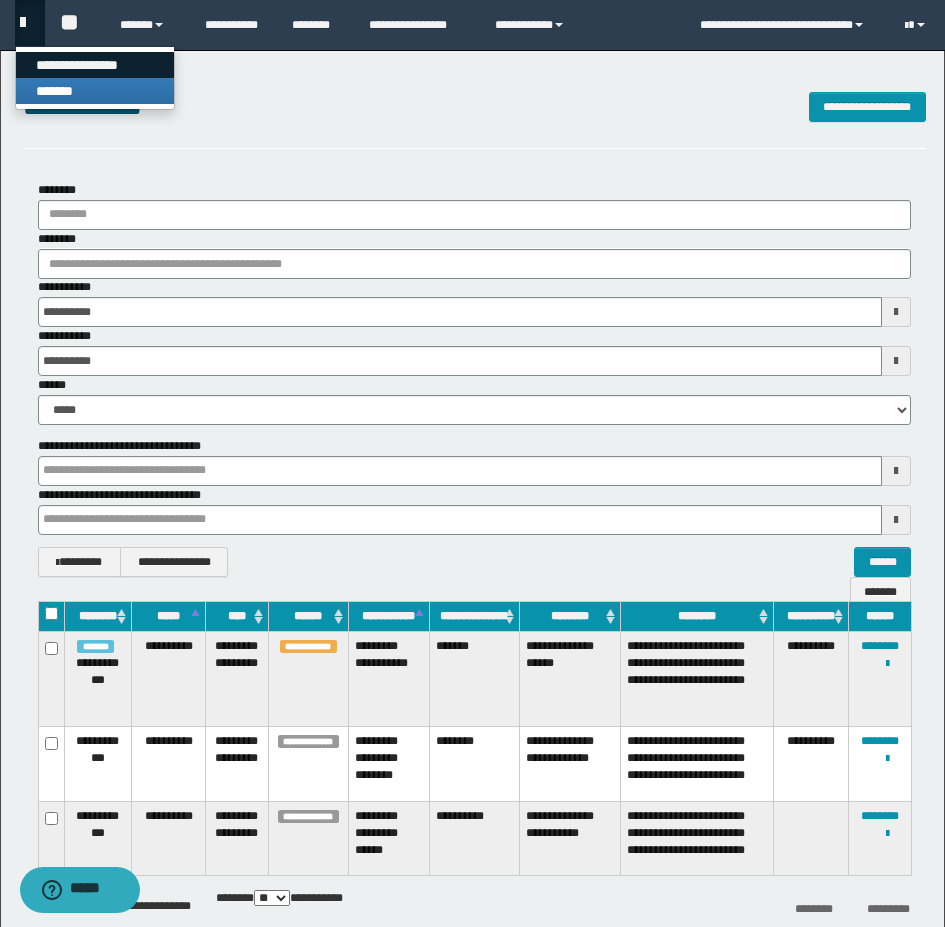 click on "**********" at bounding box center (95, 65) 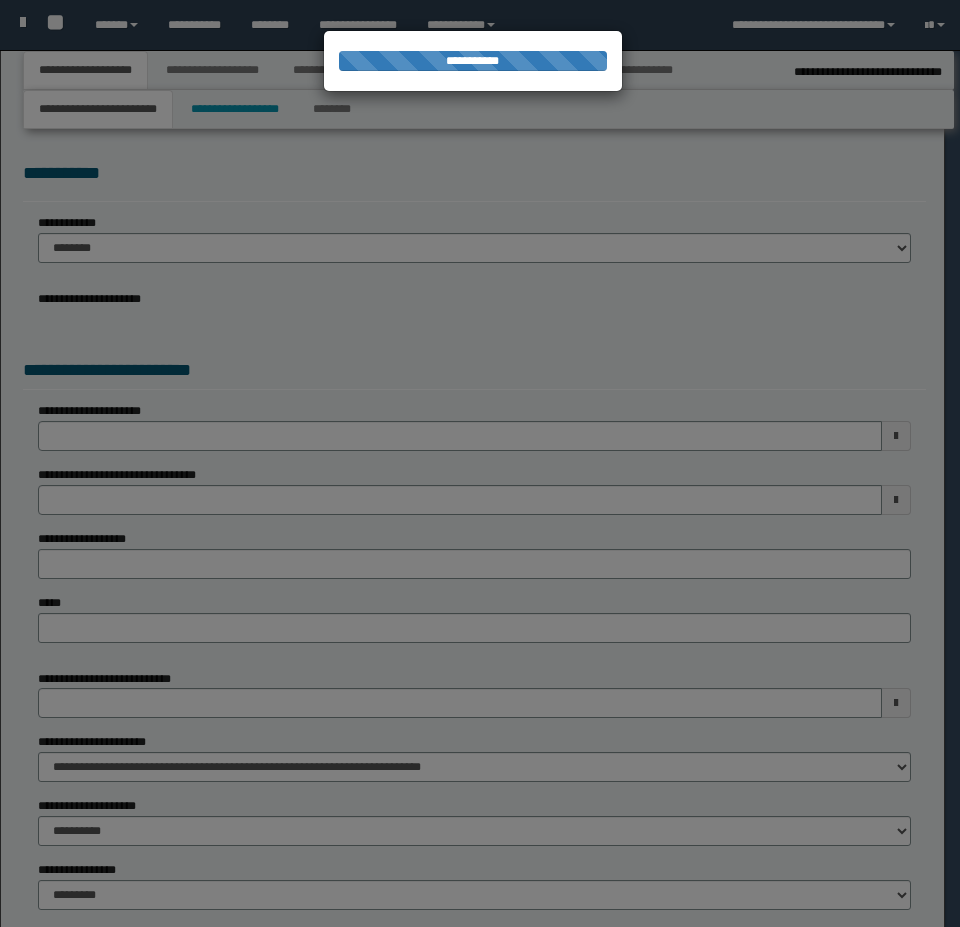 select on "*" 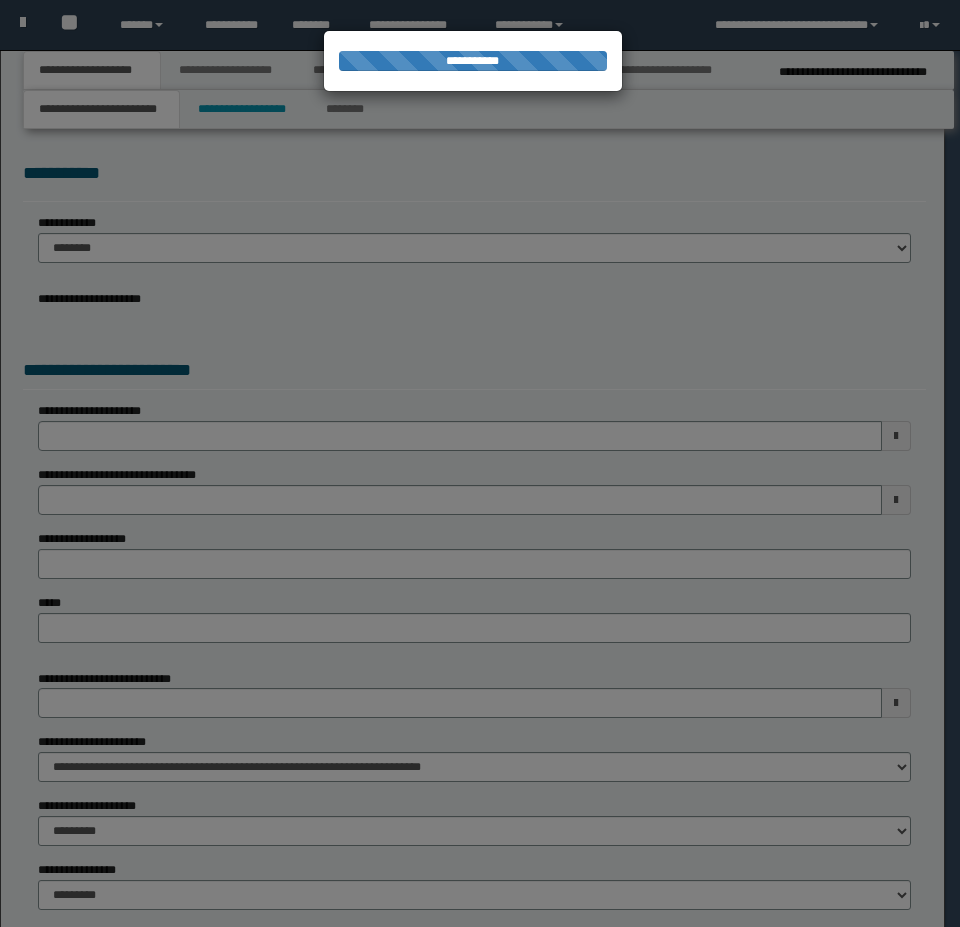 scroll, scrollTop: 0, scrollLeft: 0, axis: both 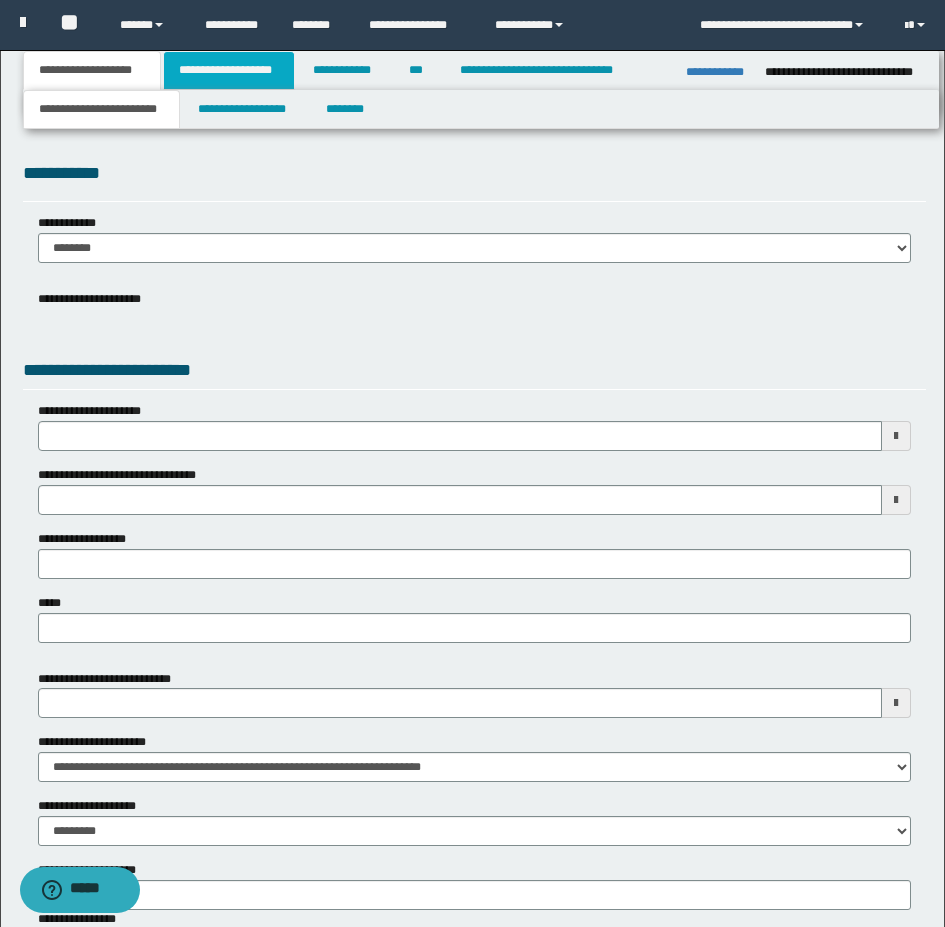 click on "**********" at bounding box center (229, 70) 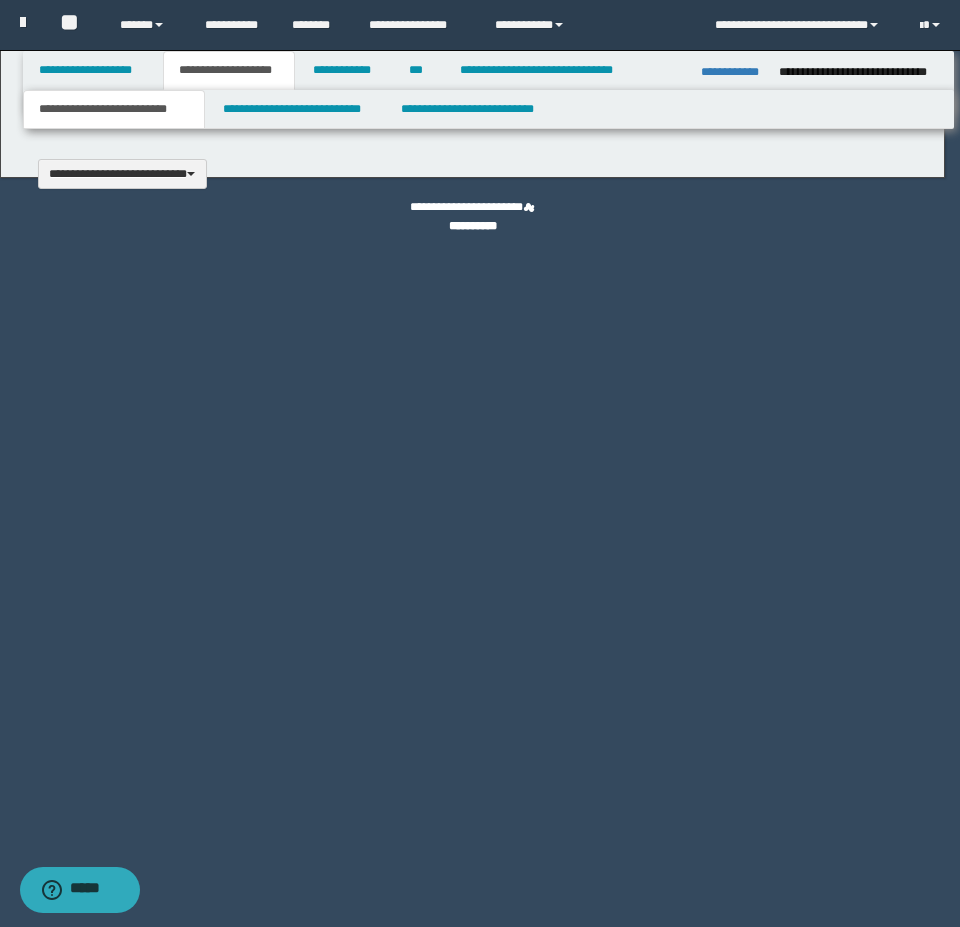 type 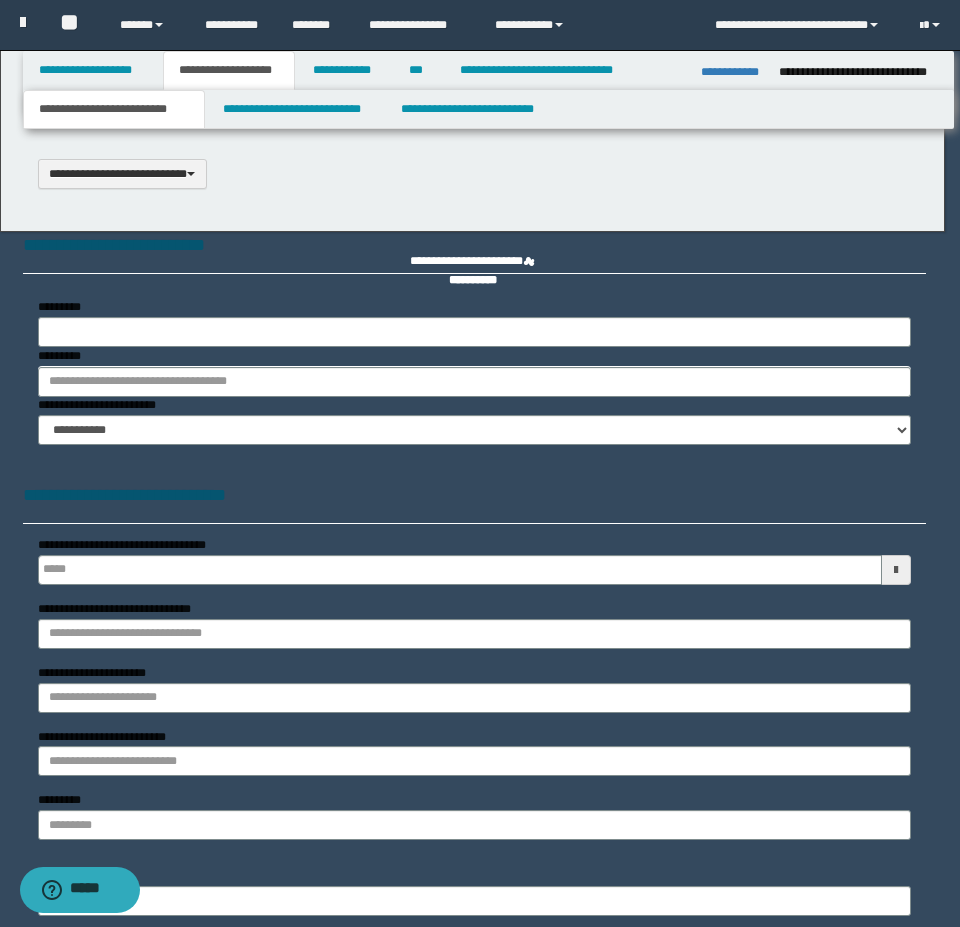 select on "*" 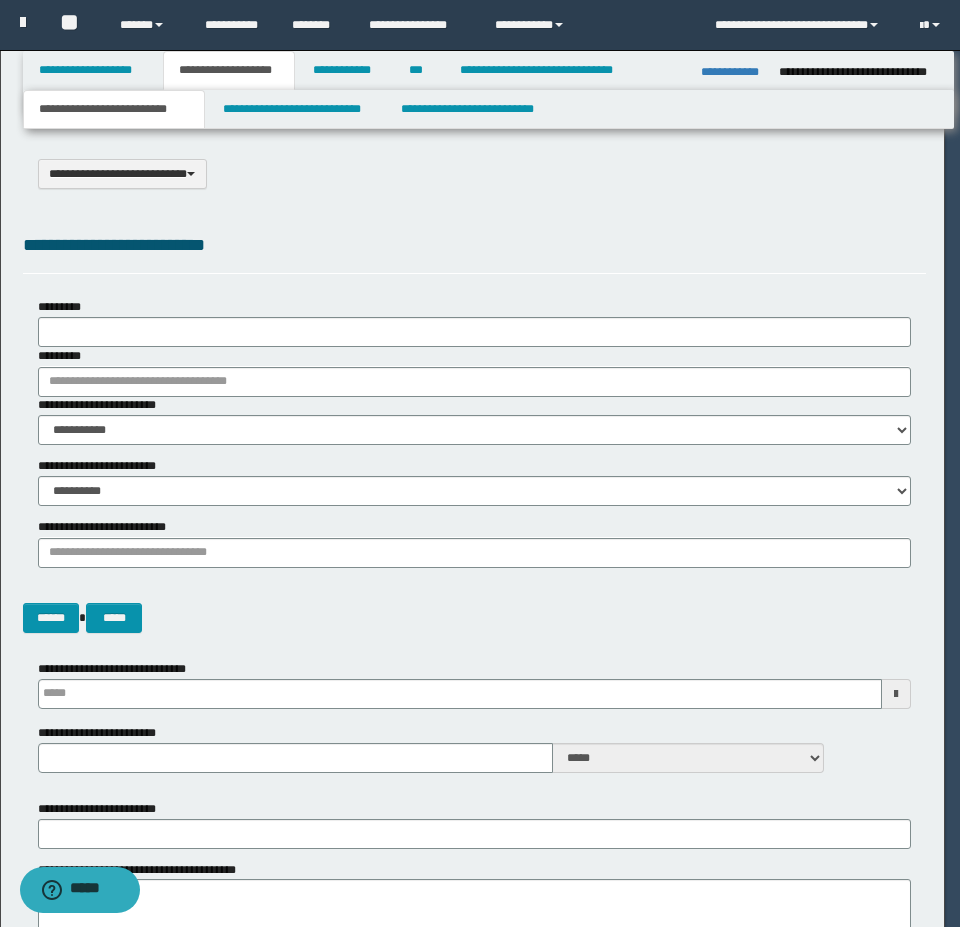 scroll, scrollTop: 0, scrollLeft: 0, axis: both 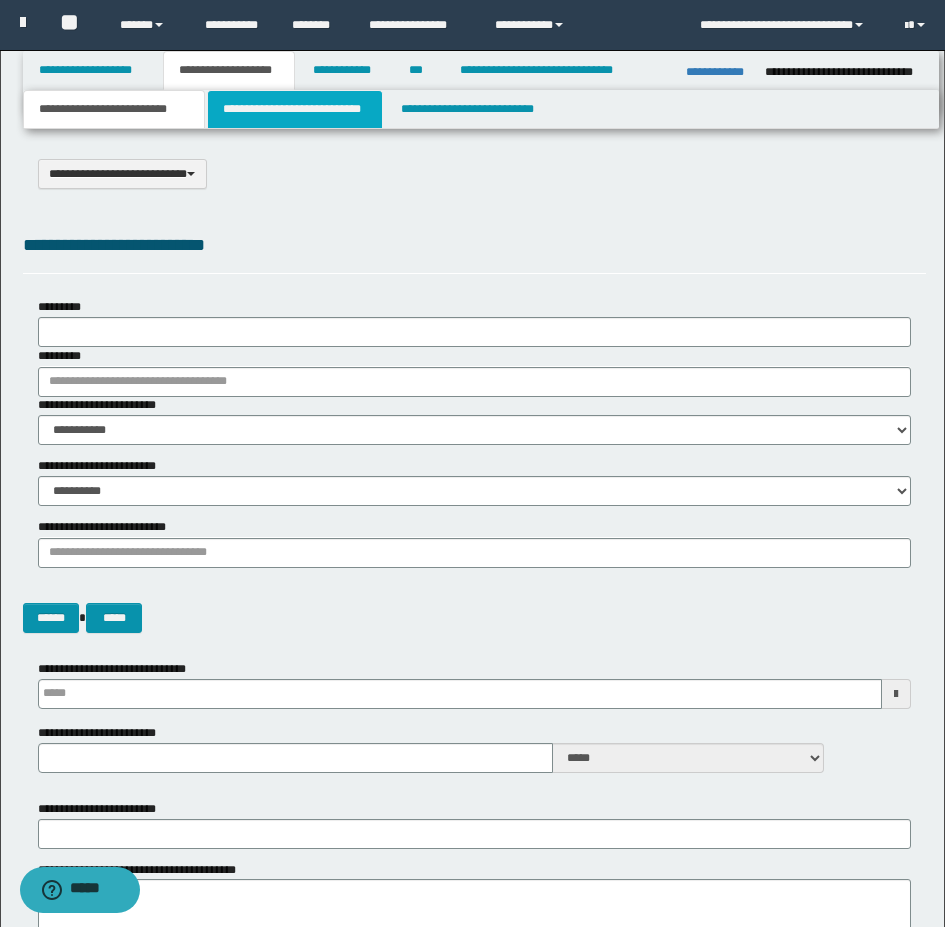 click on "**********" at bounding box center [295, 109] 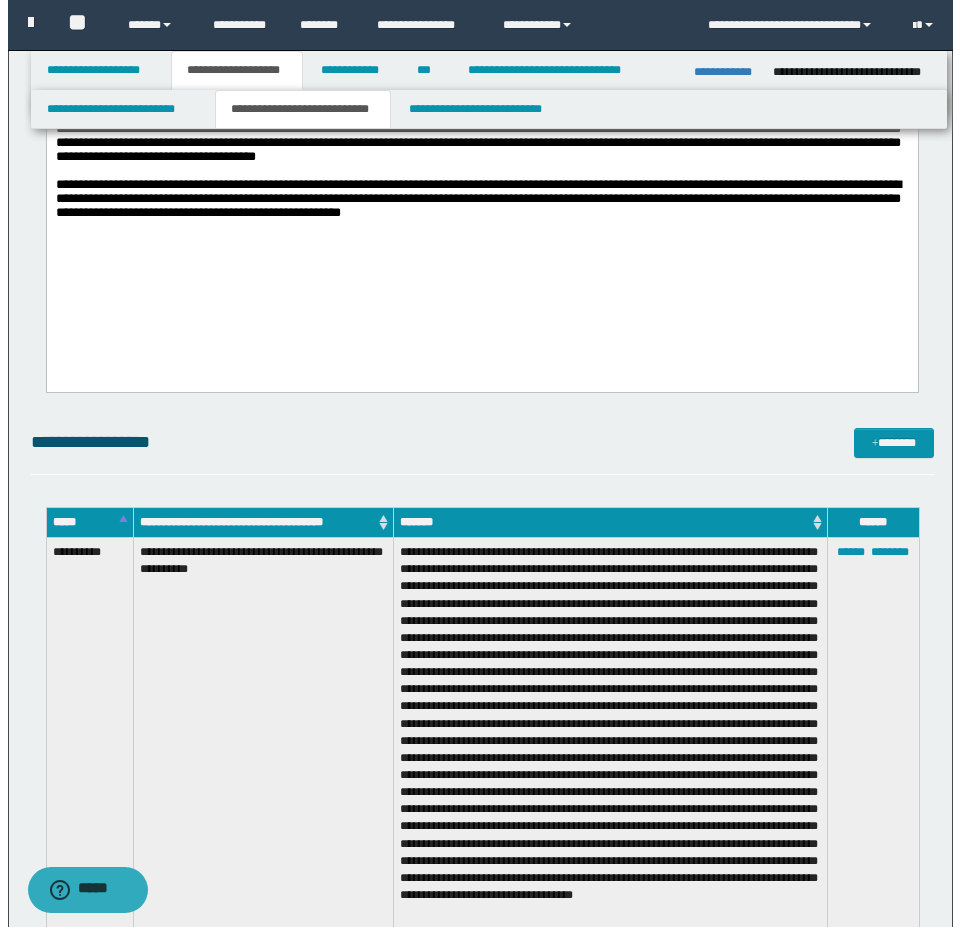 scroll, scrollTop: 400, scrollLeft: 0, axis: vertical 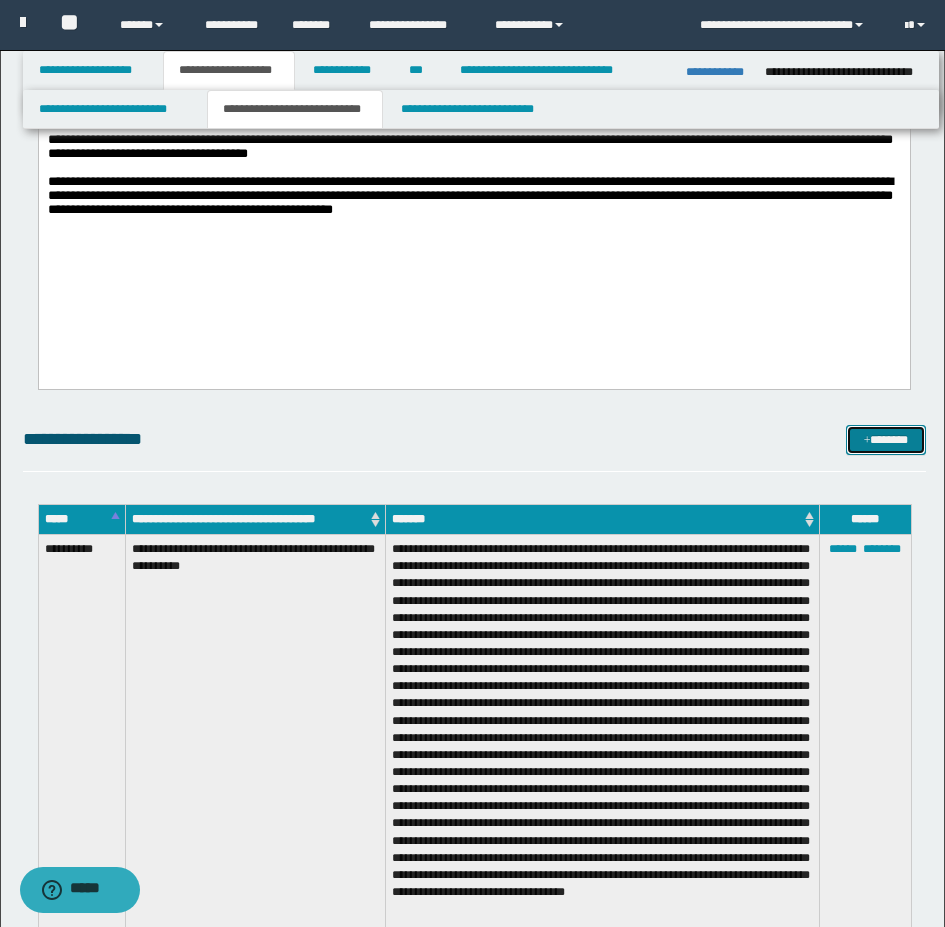 click on "*******" at bounding box center [886, 440] 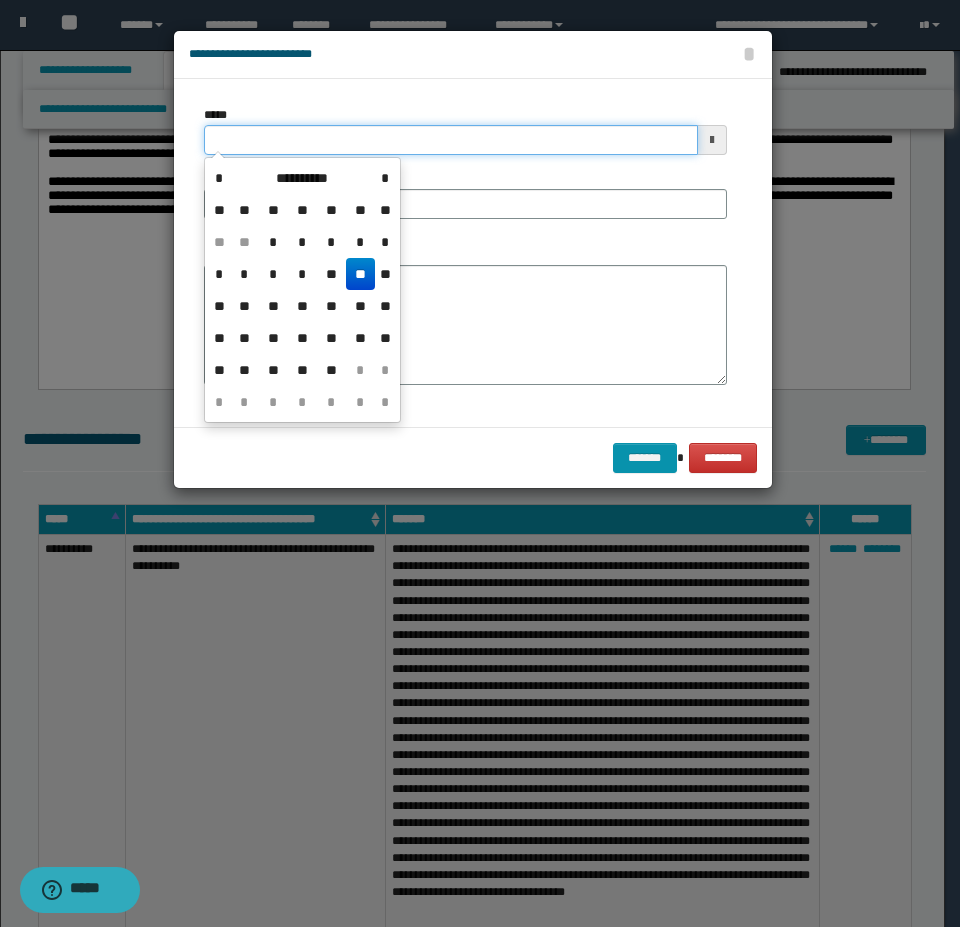 click on "*****" at bounding box center (451, 140) 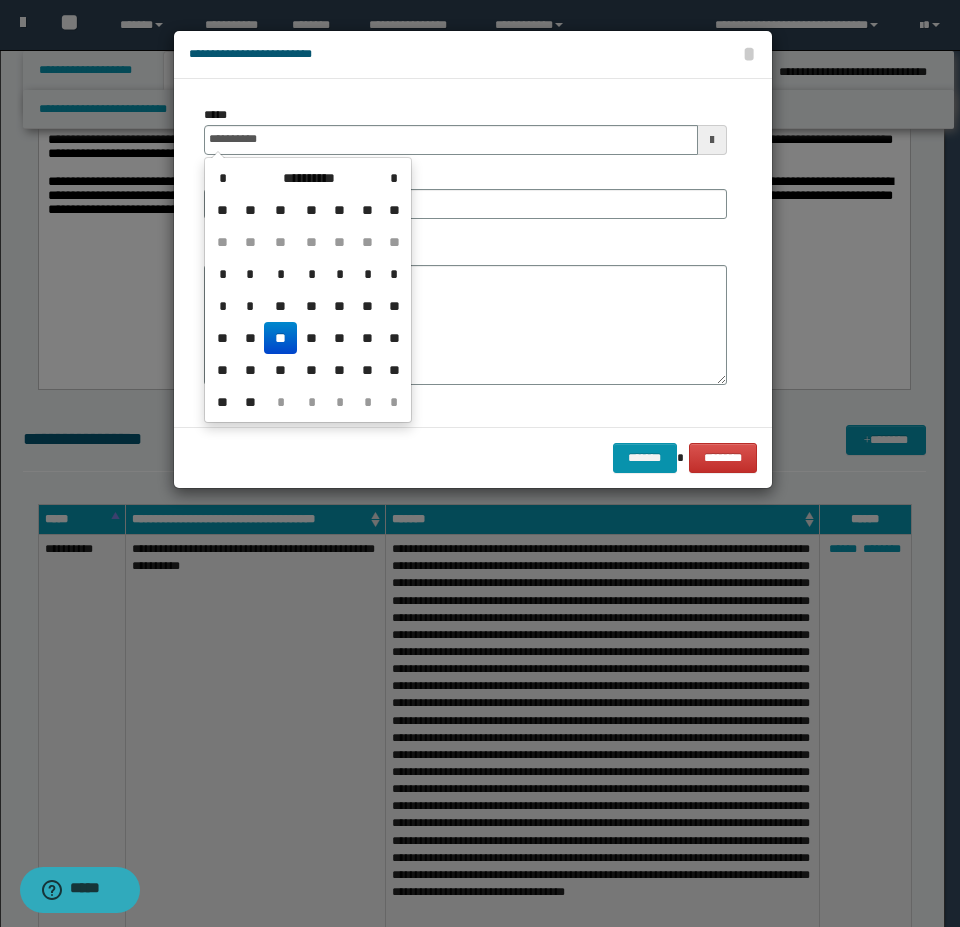 click on "**" at bounding box center (280, 338) 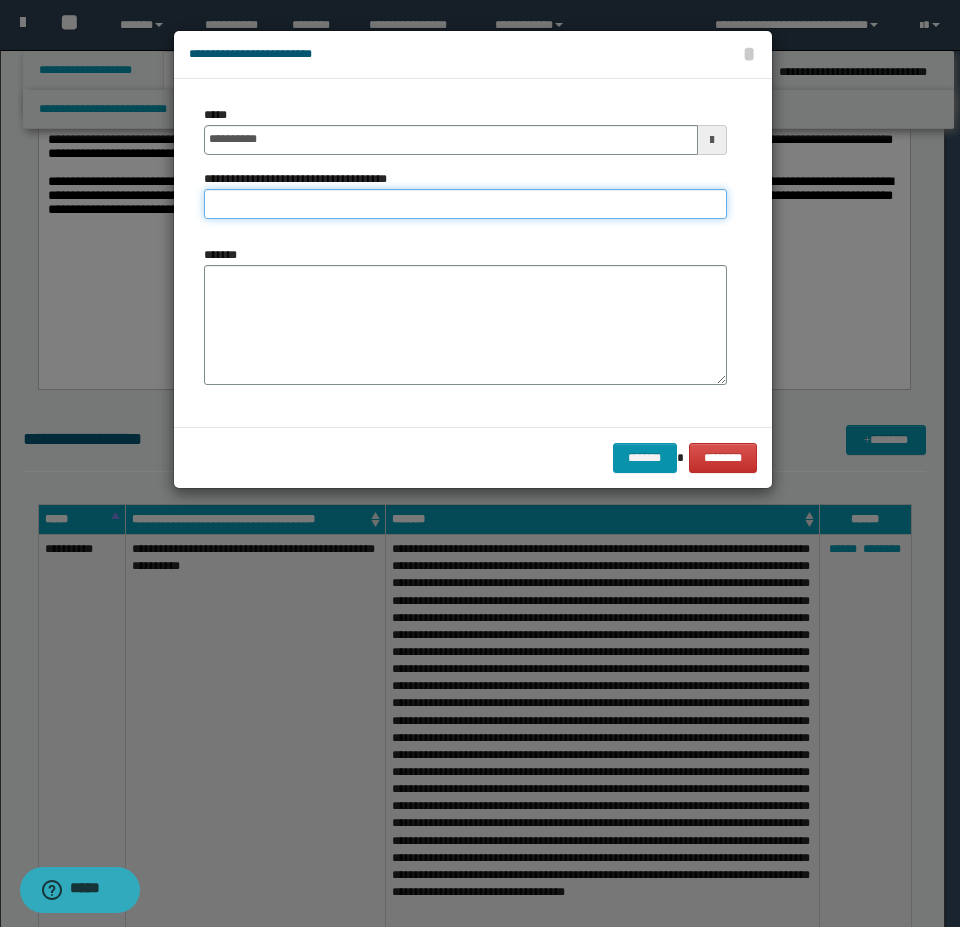 click on "**********" at bounding box center [465, 204] 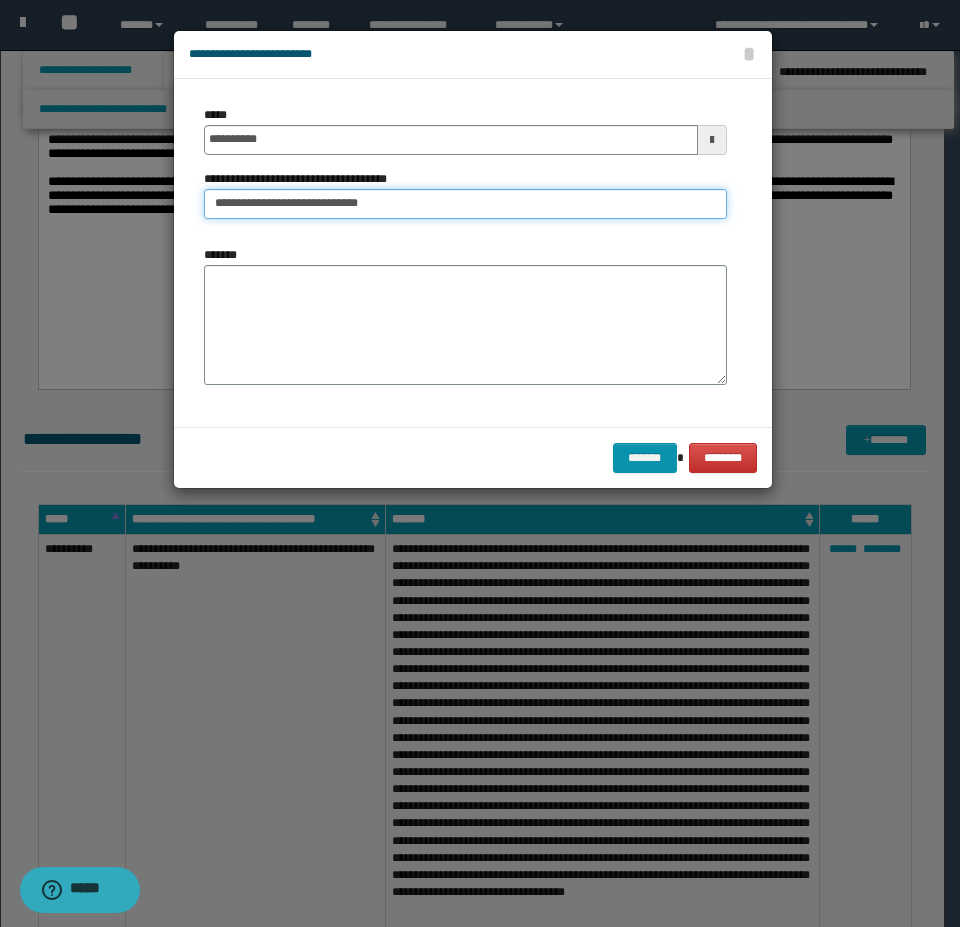 type on "**********" 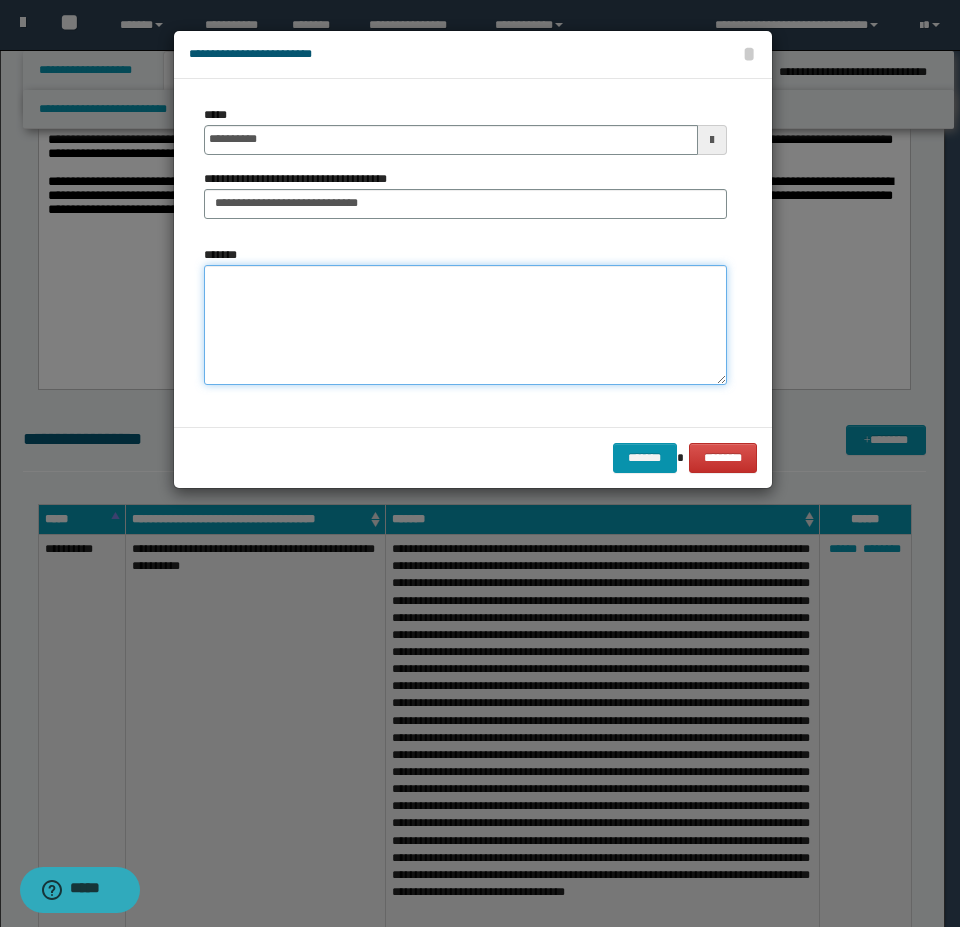 click on "*******" at bounding box center (465, 325) 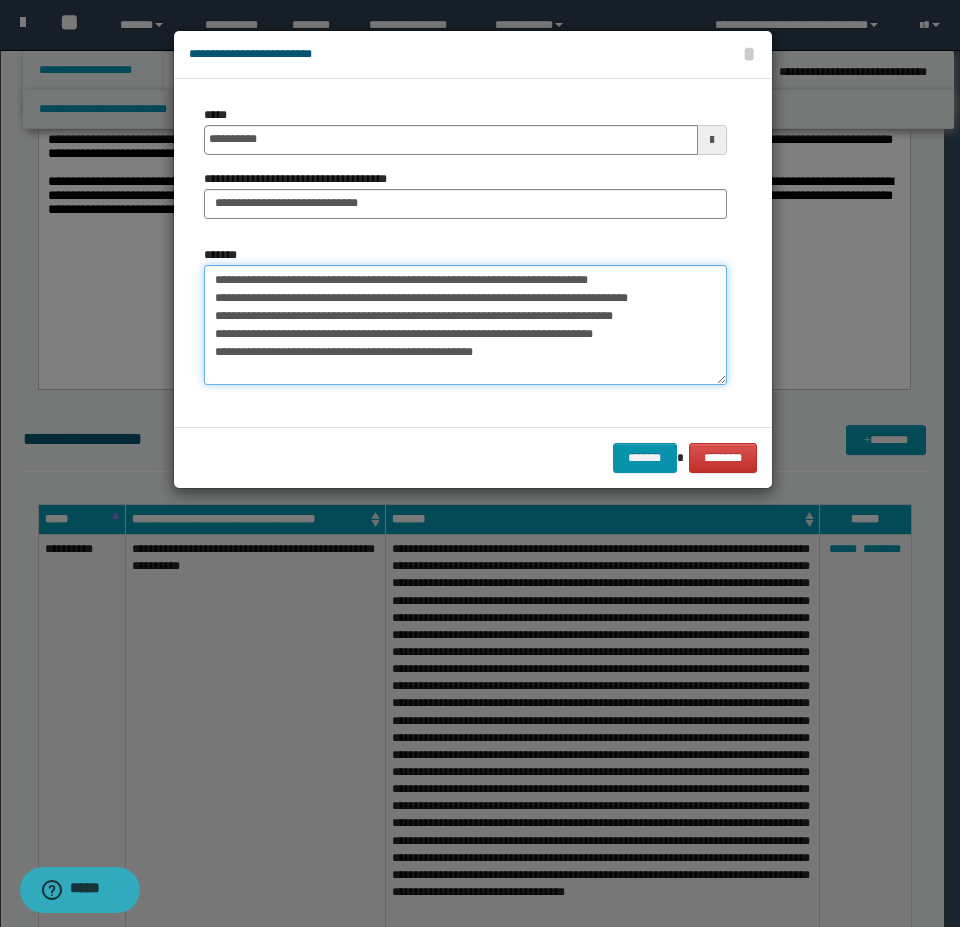 click on "**********" at bounding box center (465, 325) 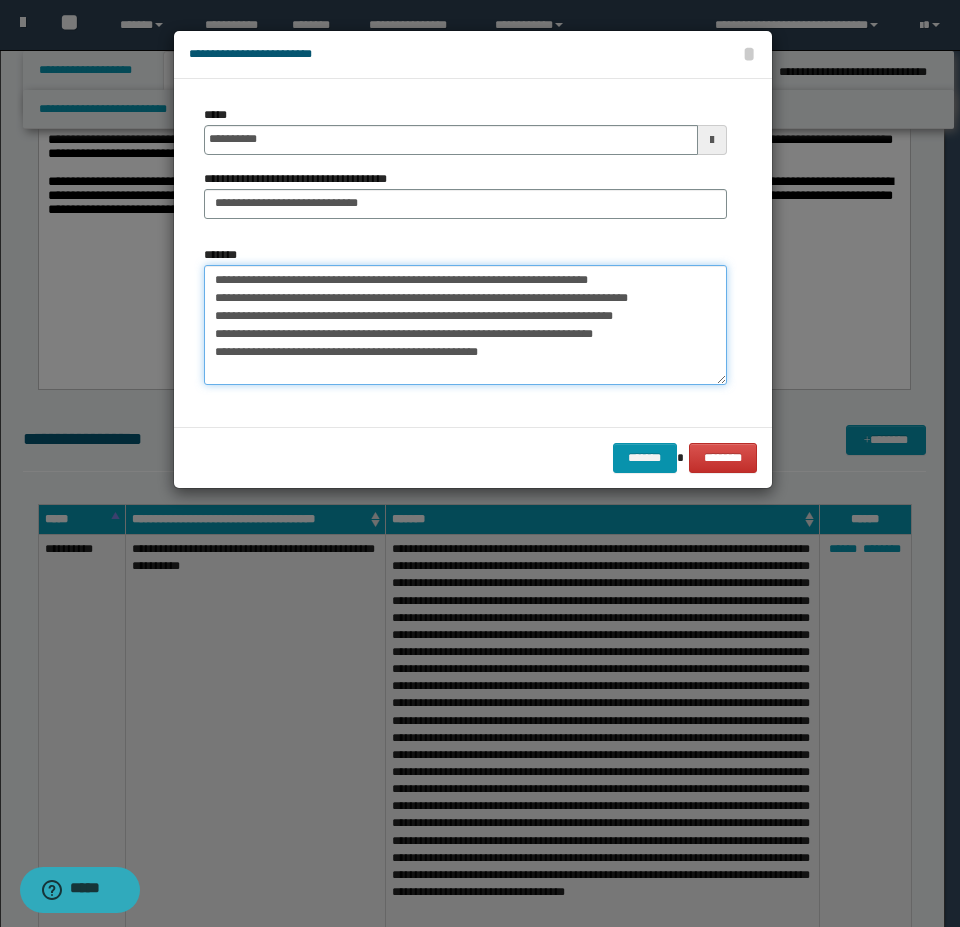 paste on "**********" 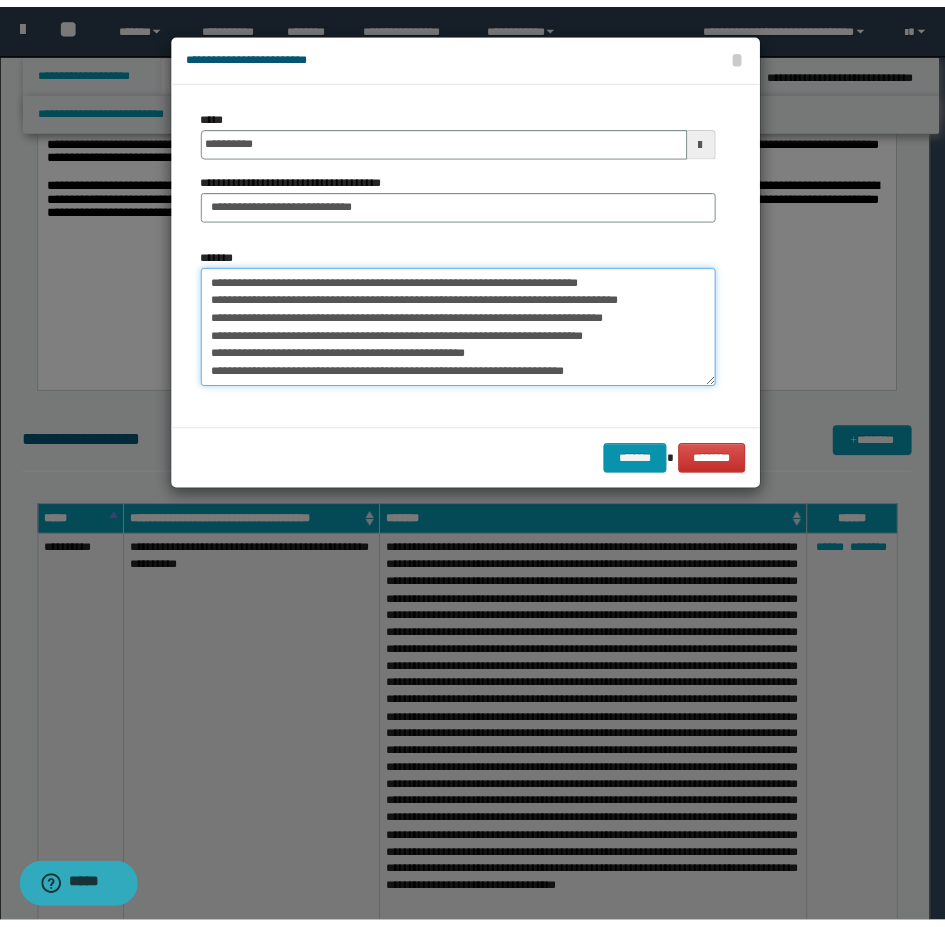 scroll, scrollTop: 120, scrollLeft: 0, axis: vertical 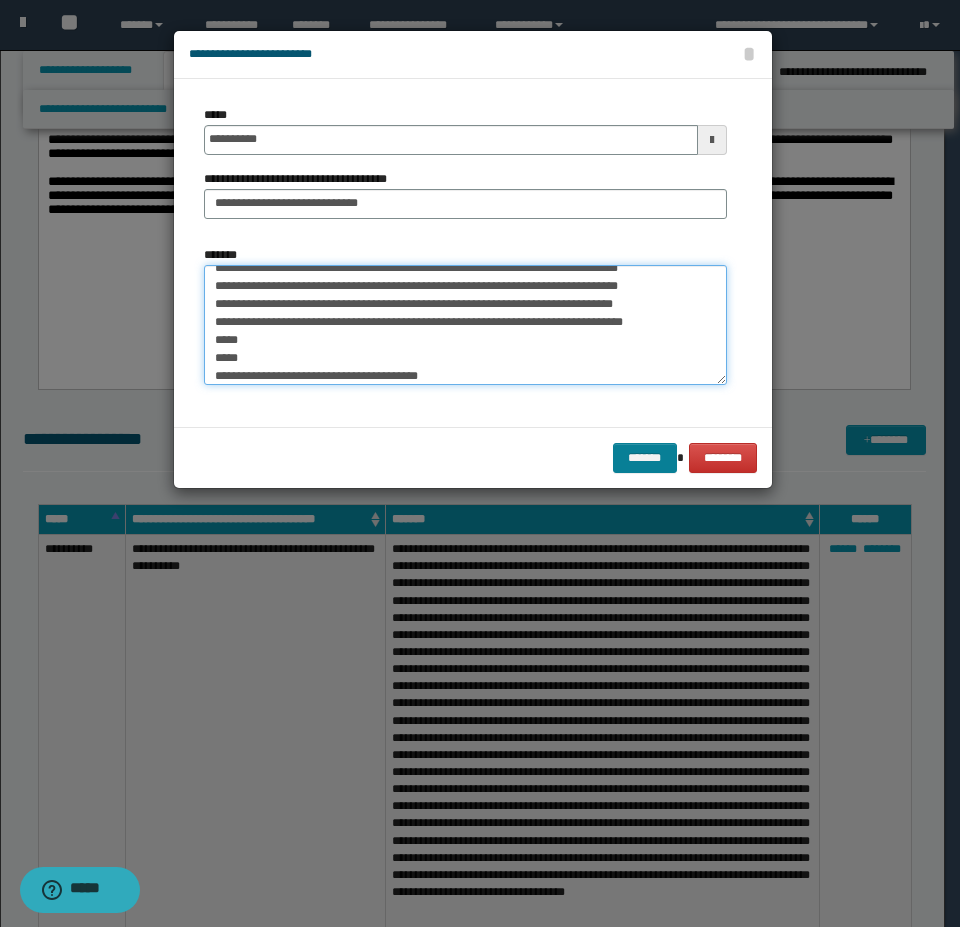 type on "**********" 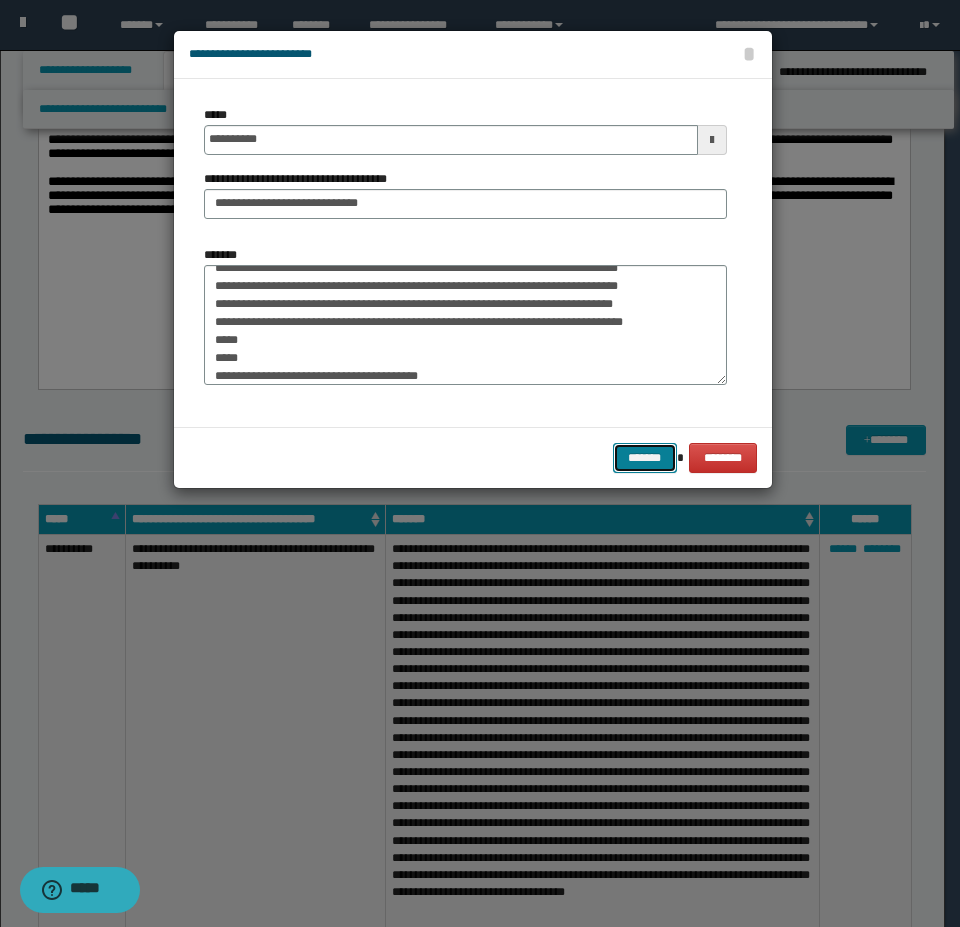 click on "*******" at bounding box center (645, 458) 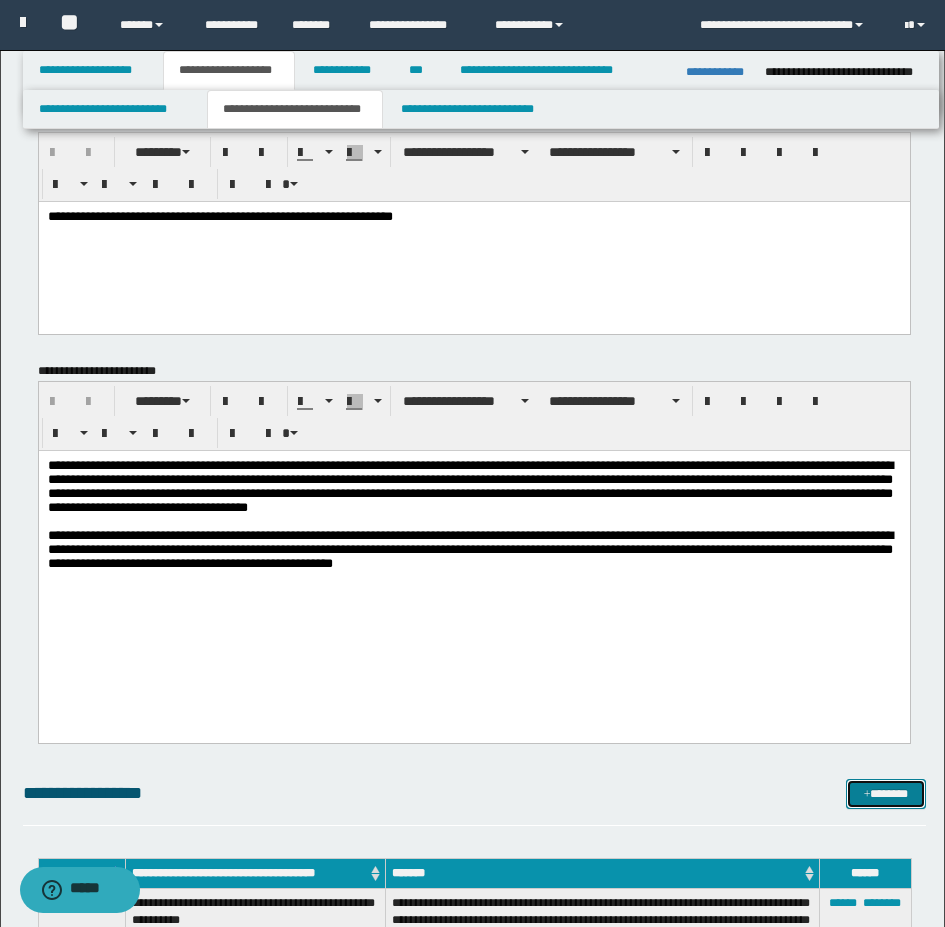 scroll, scrollTop: 0, scrollLeft: 0, axis: both 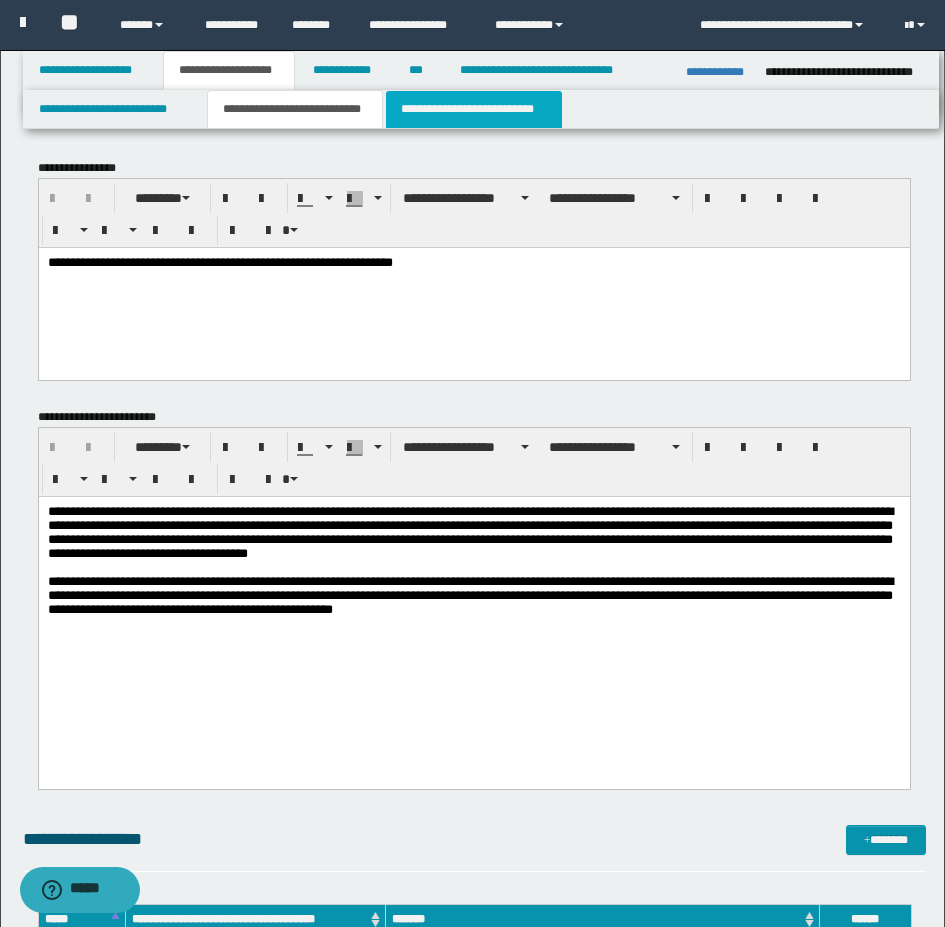 click on "**********" at bounding box center [474, 109] 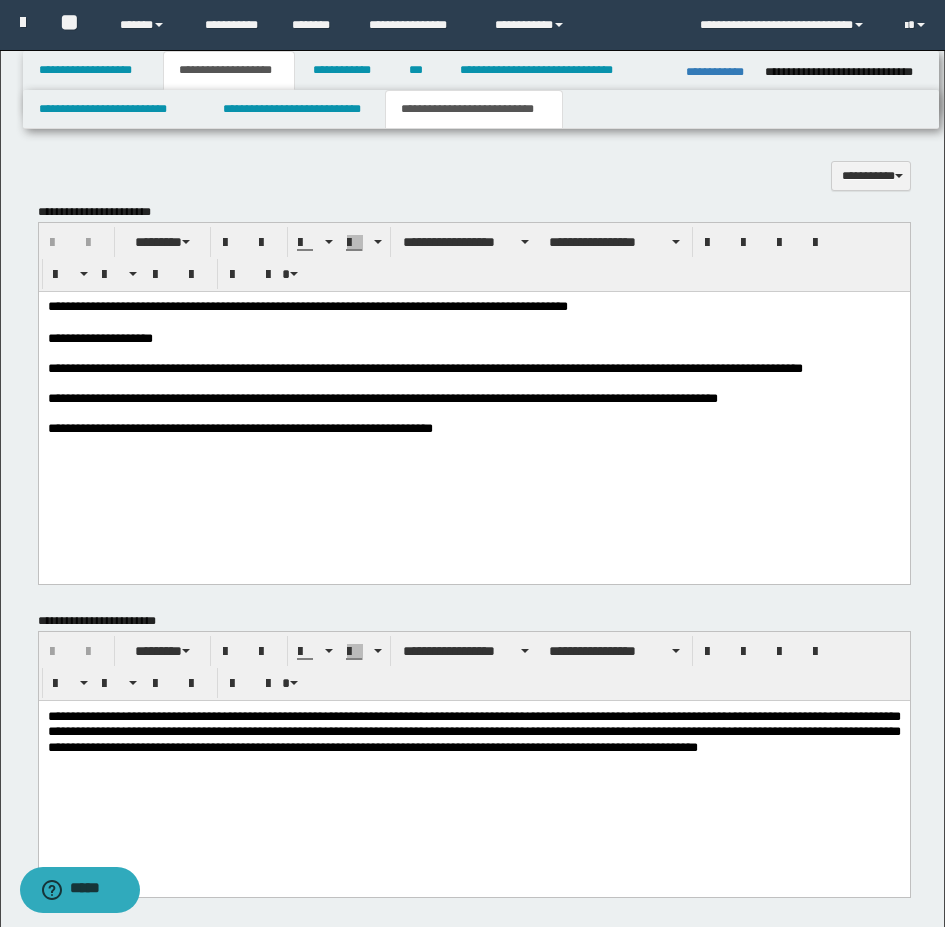 scroll, scrollTop: 800, scrollLeft: 0, axis: vertical 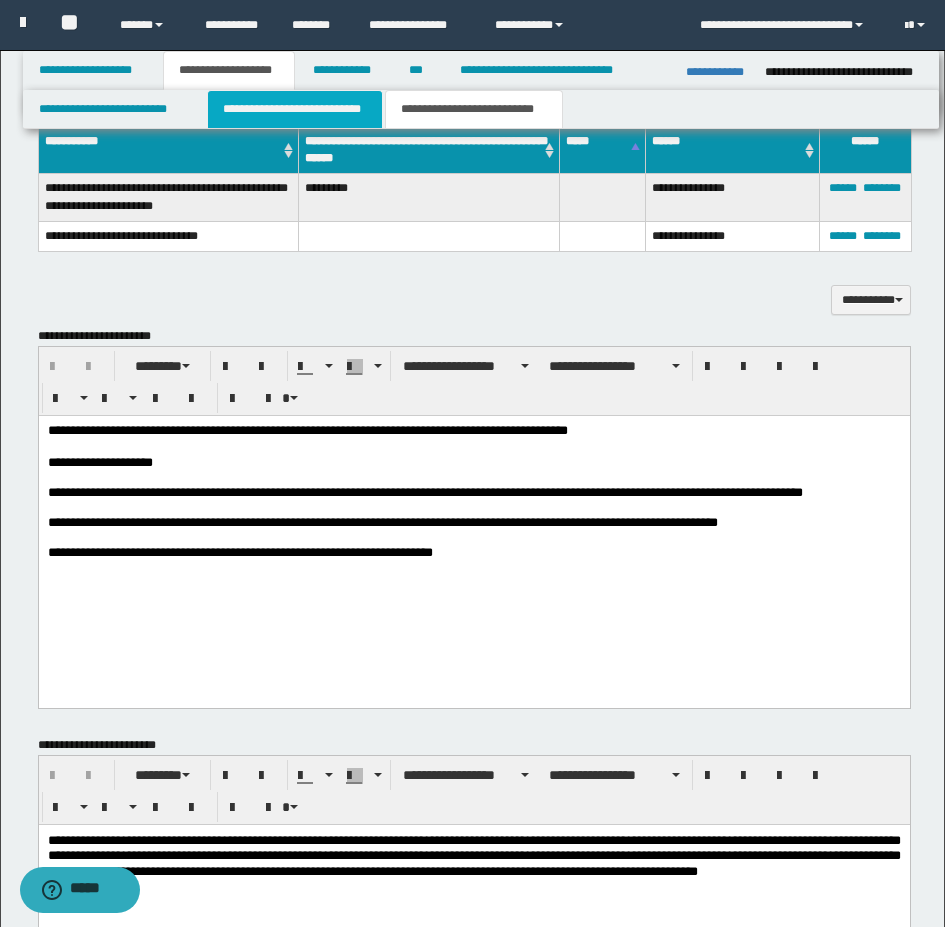 click on "**********" at bounding box center (295, 109) 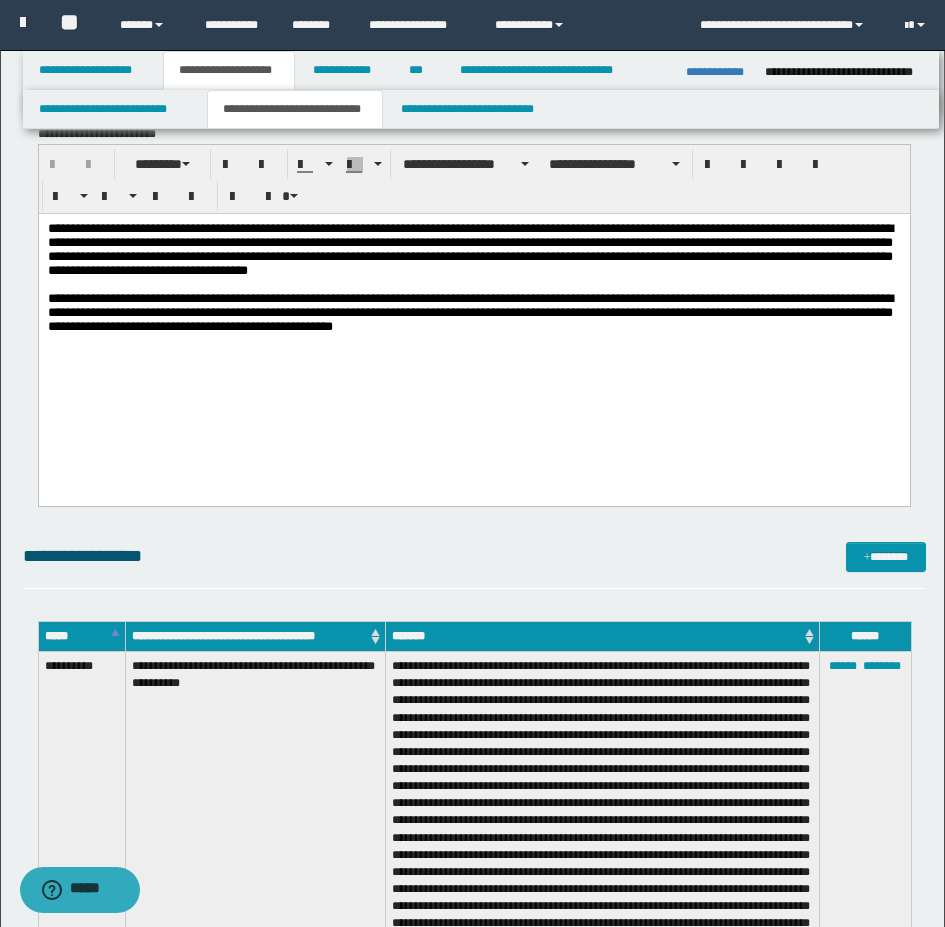 scroll, scrollTop: 300, scrollLeft: 0, axis: vertical 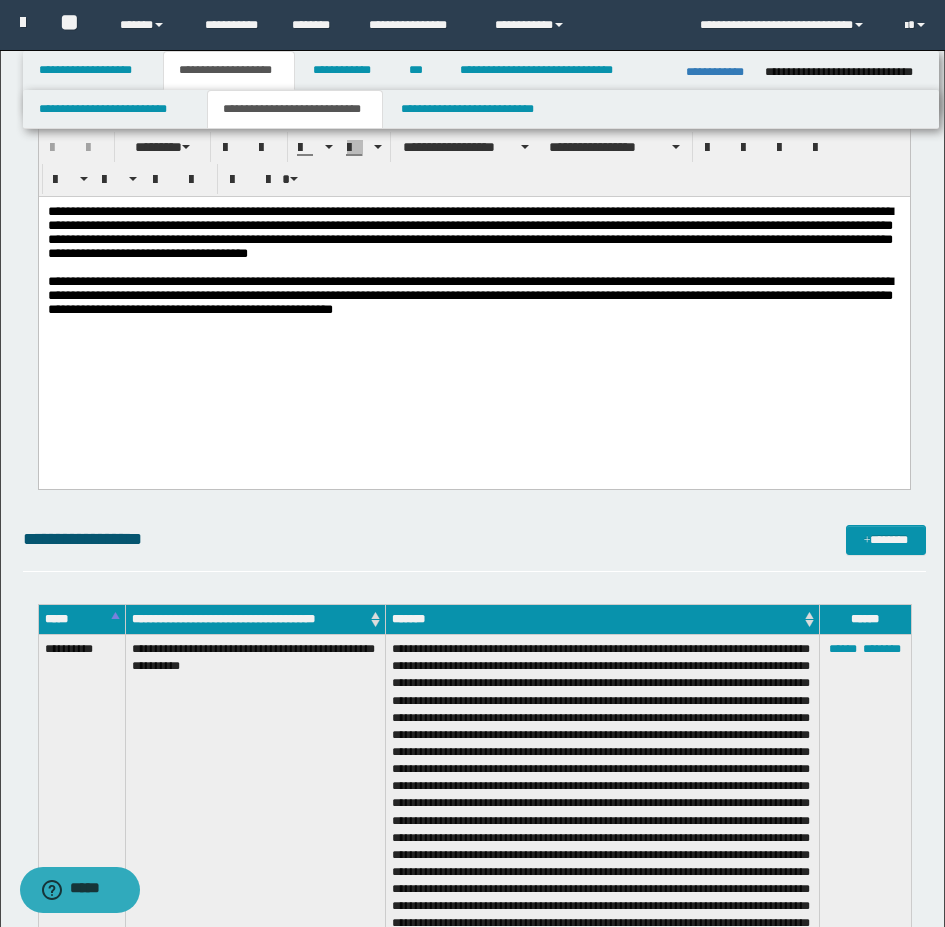 click on "**********" at bounding box center [473, 232] 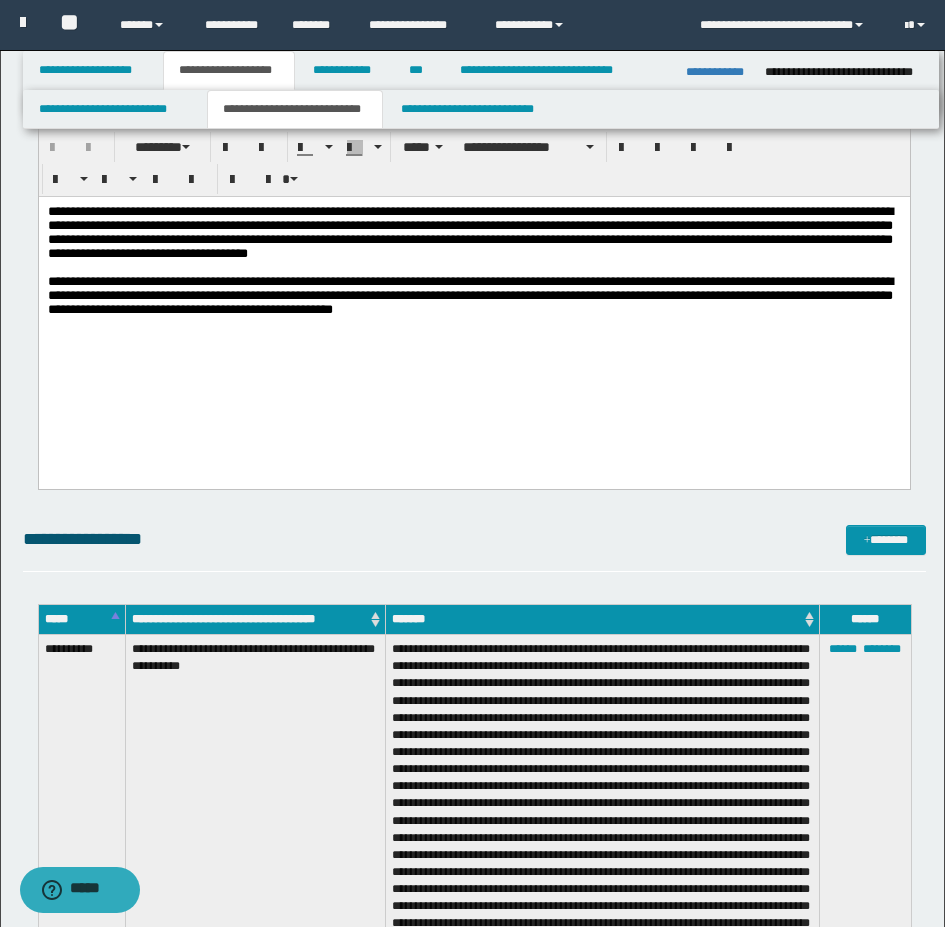 type 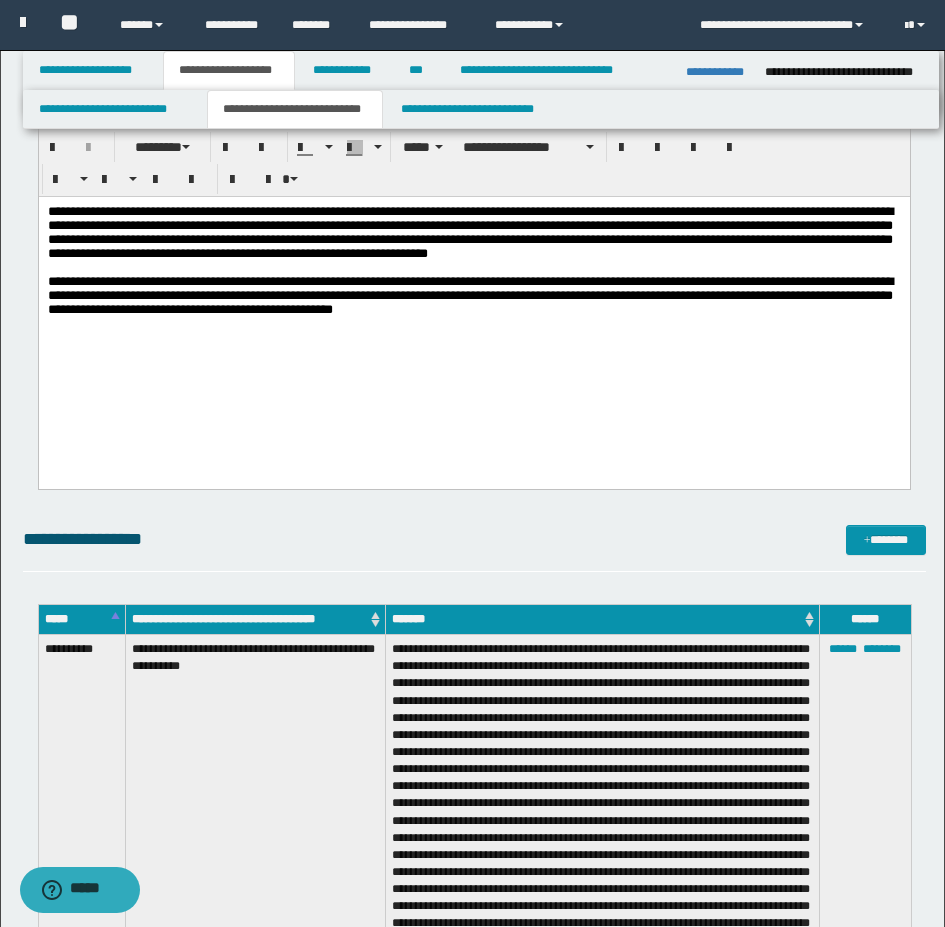 click on "**********" at bounding box center [469, 231] 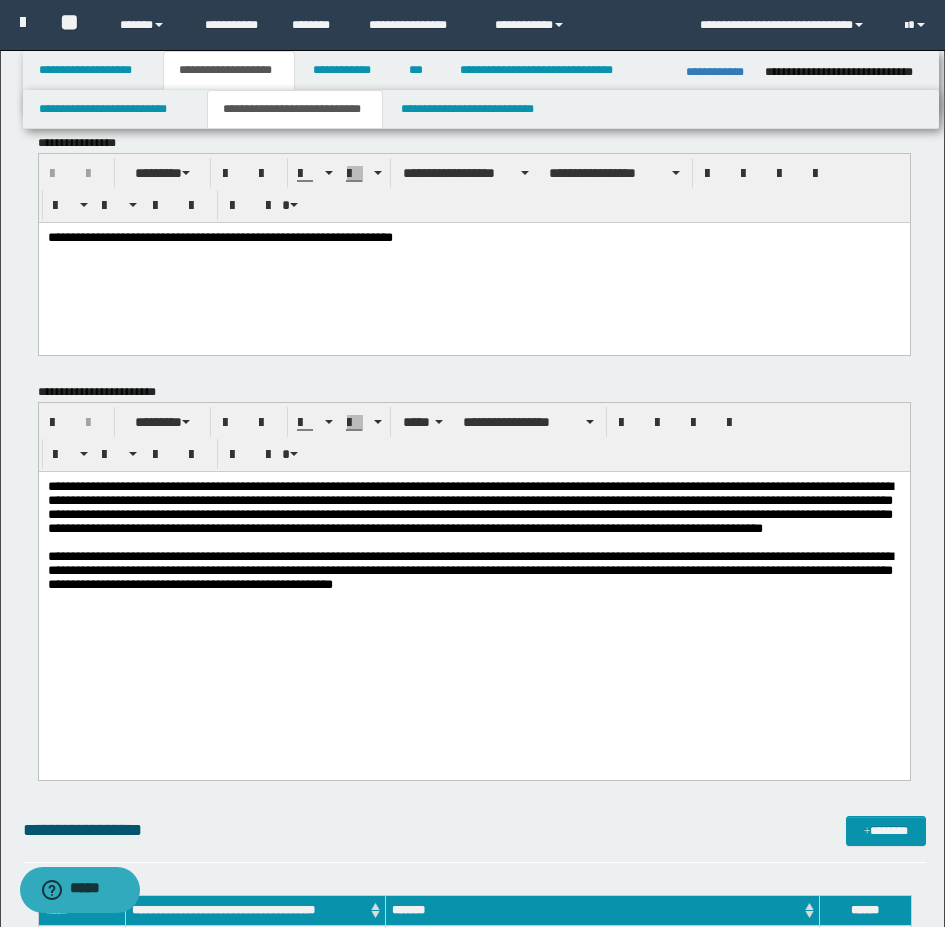 scroll, scrollTop: 0, scrollLeft: 0, axis: both 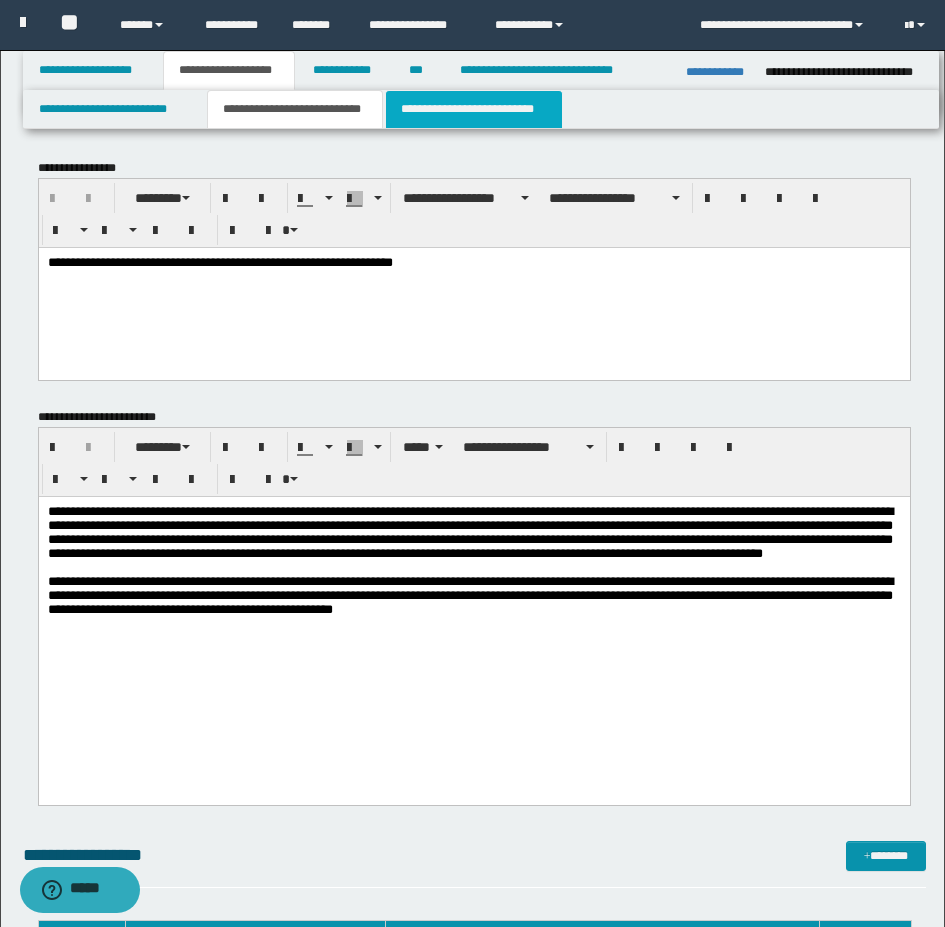 click on "**********" at bounding box center (474, 109) 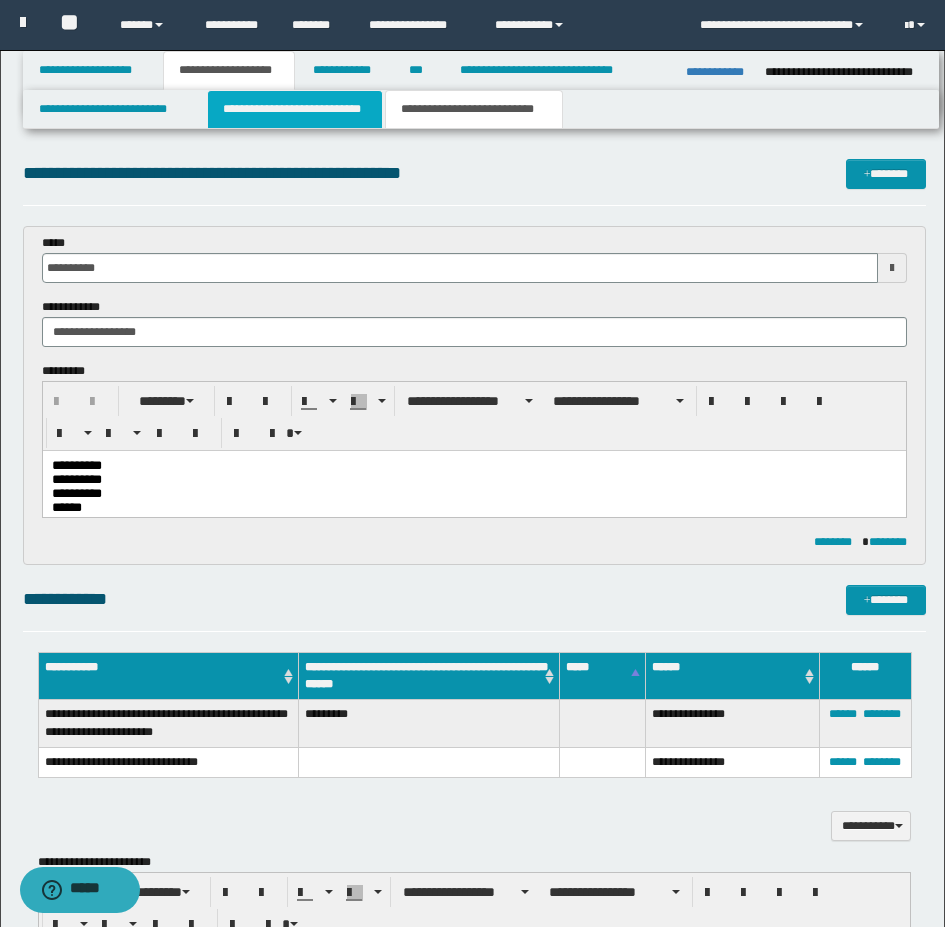 click on "**********" at bounding box center [295, 109] 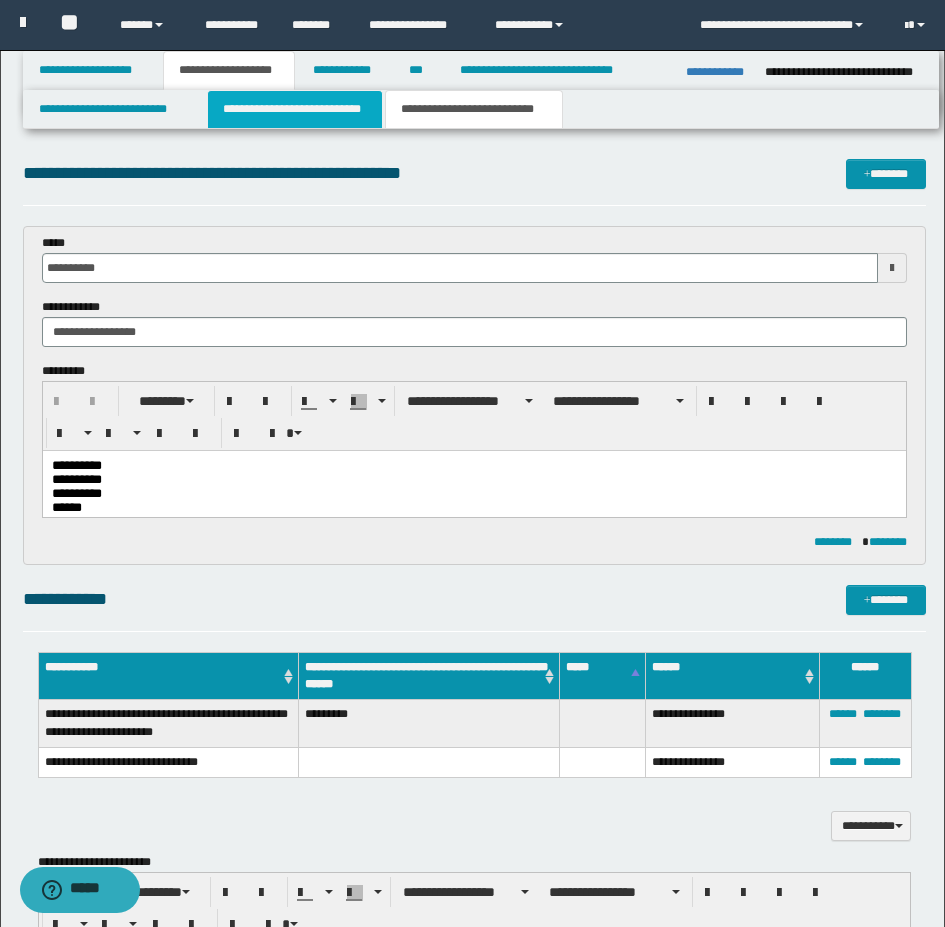 type 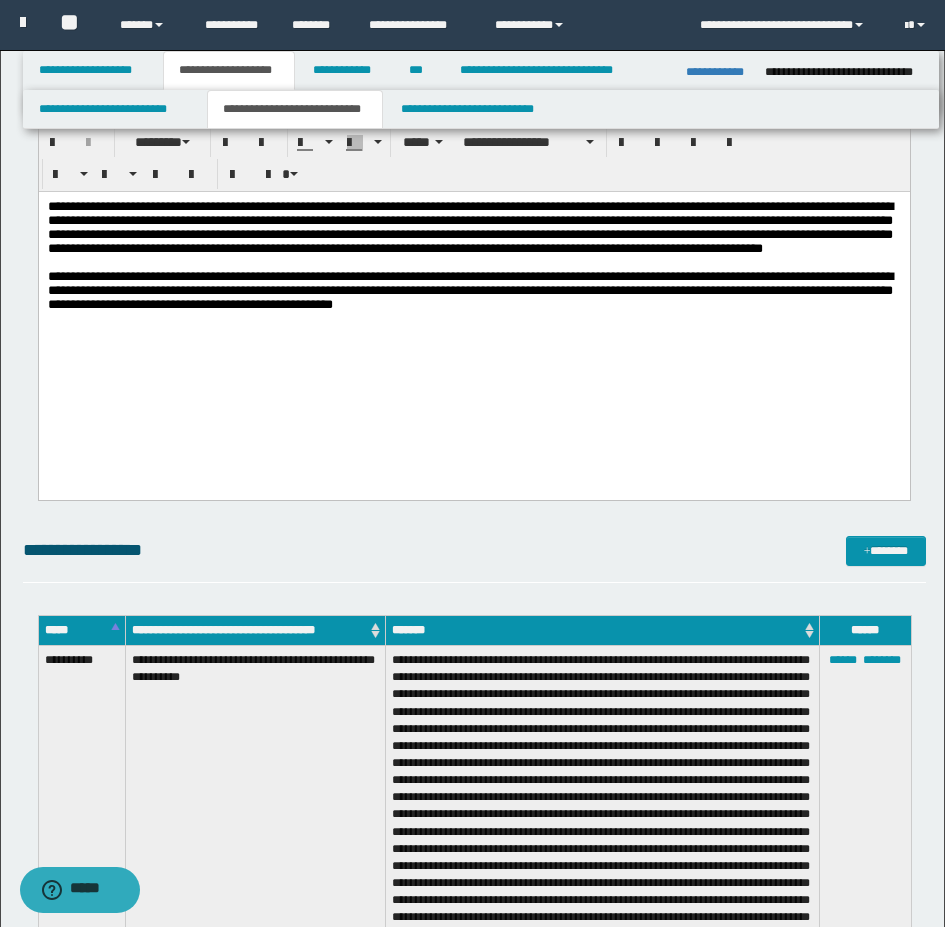 scroll, scrollTop: 200, scrollLeft: 0, axis: vertical 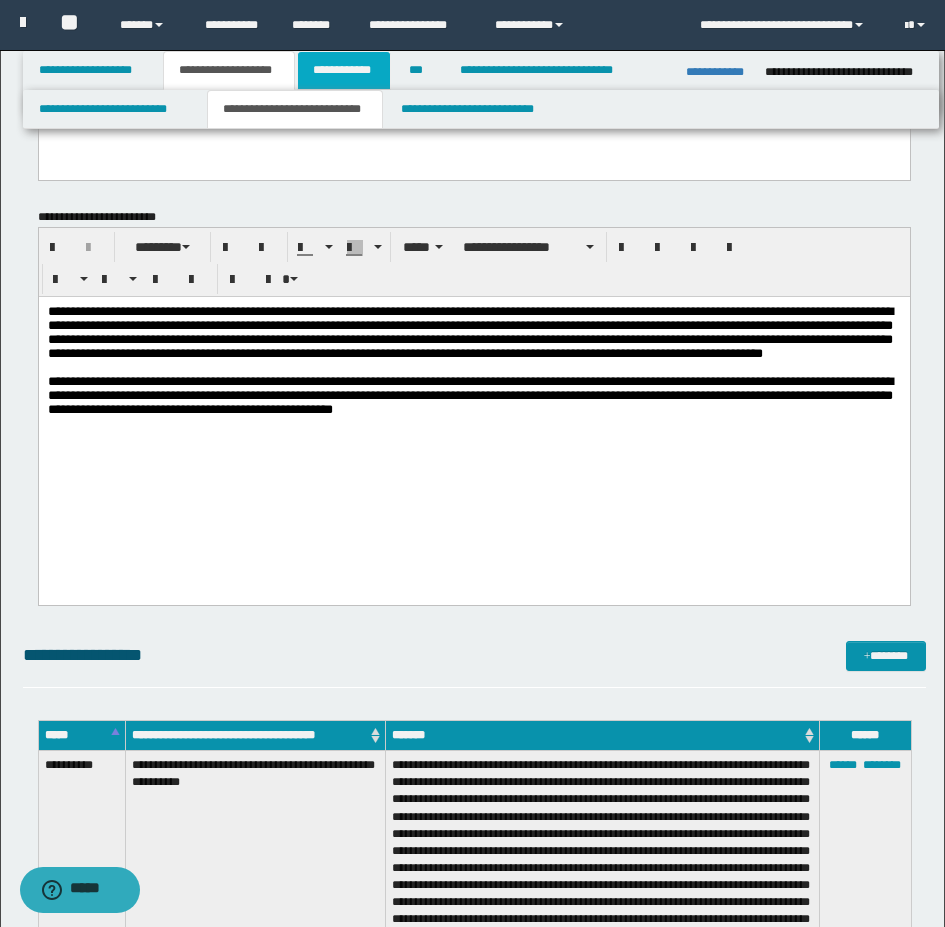 click on "**********" at bounding box center (344, 70) 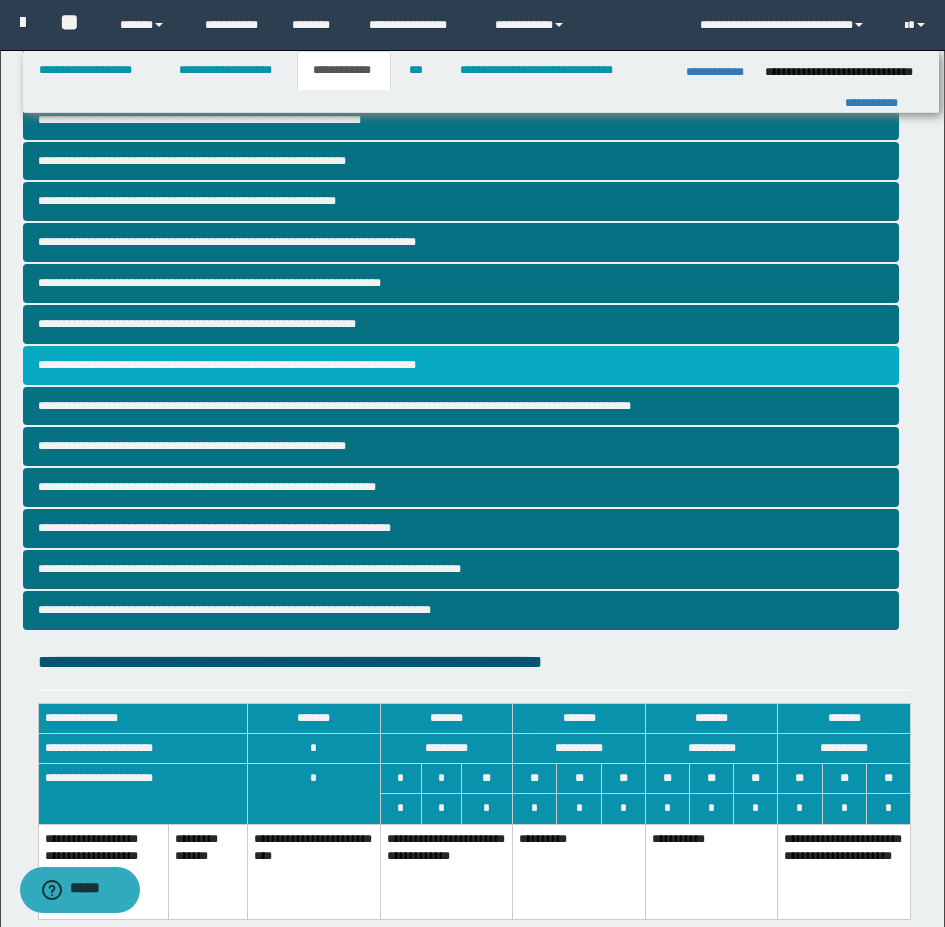 scroll, scrollTop: 200, scrollLeft: 0, axis: vertical 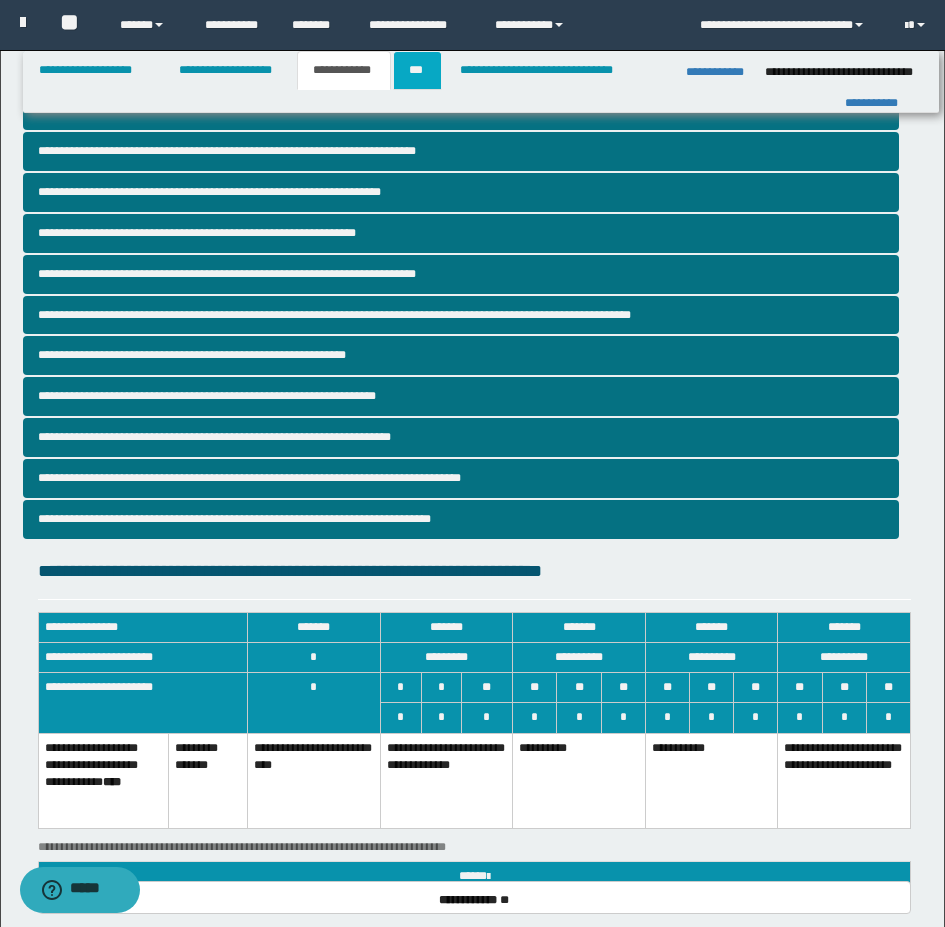 click on "***" at bounding box center [417, 70] 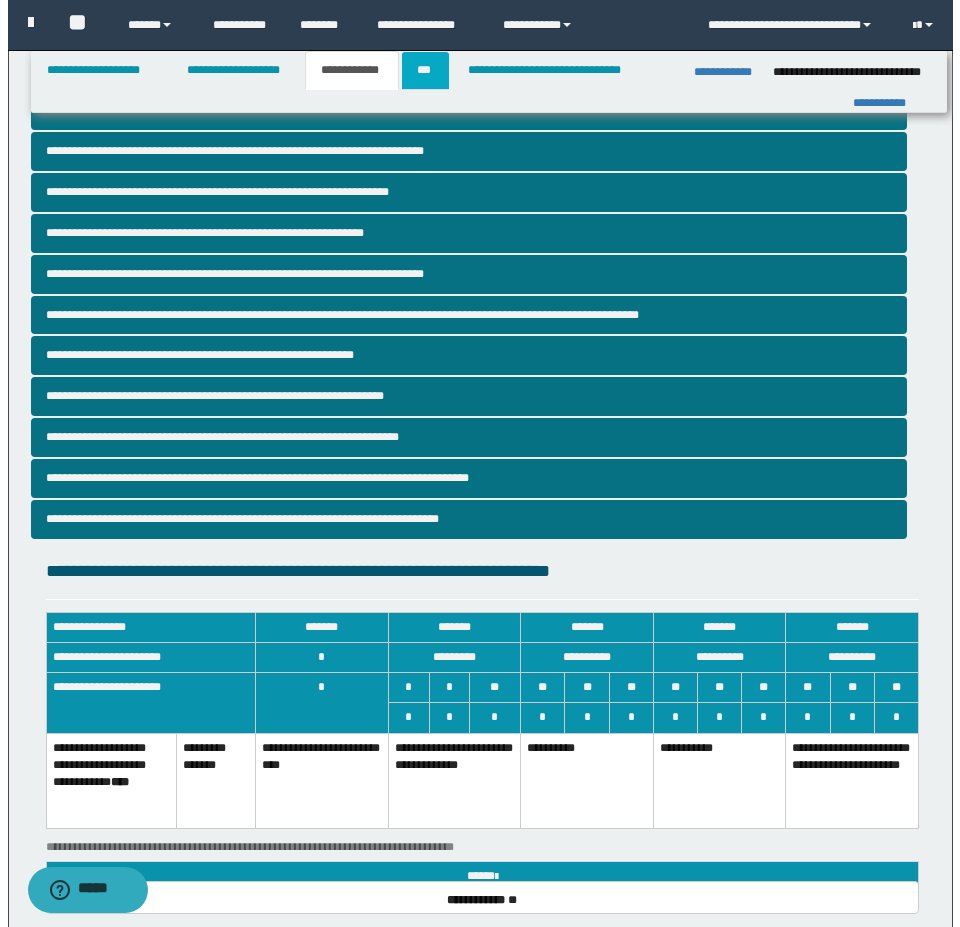 scroll, scrollTop: 0, scrollLeft: 0, axis: both 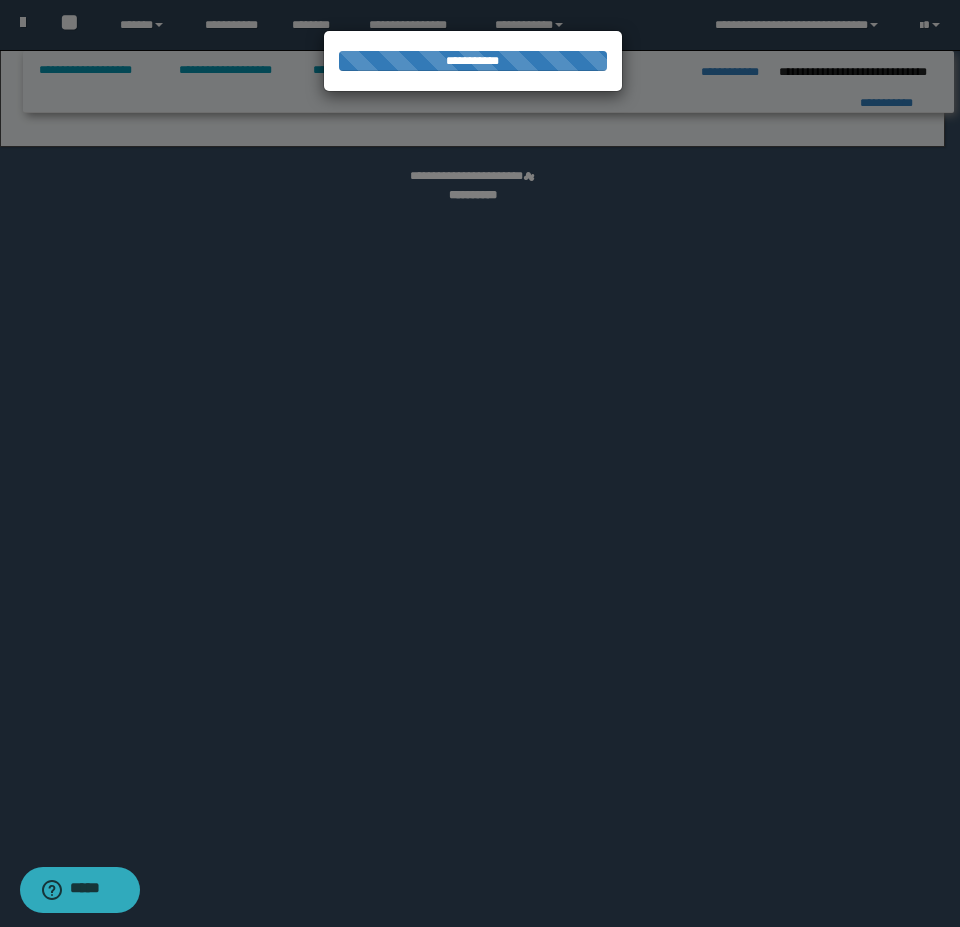 select on "**" 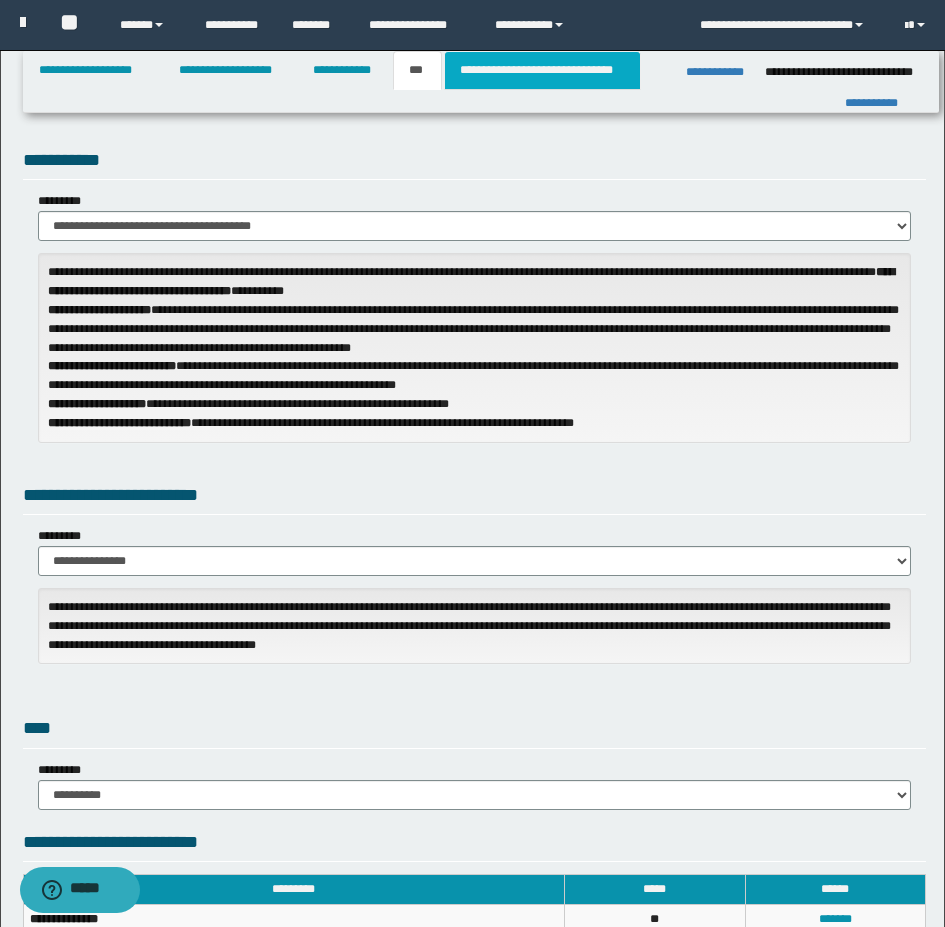 click on "**********" at bounding box center (542, 70) 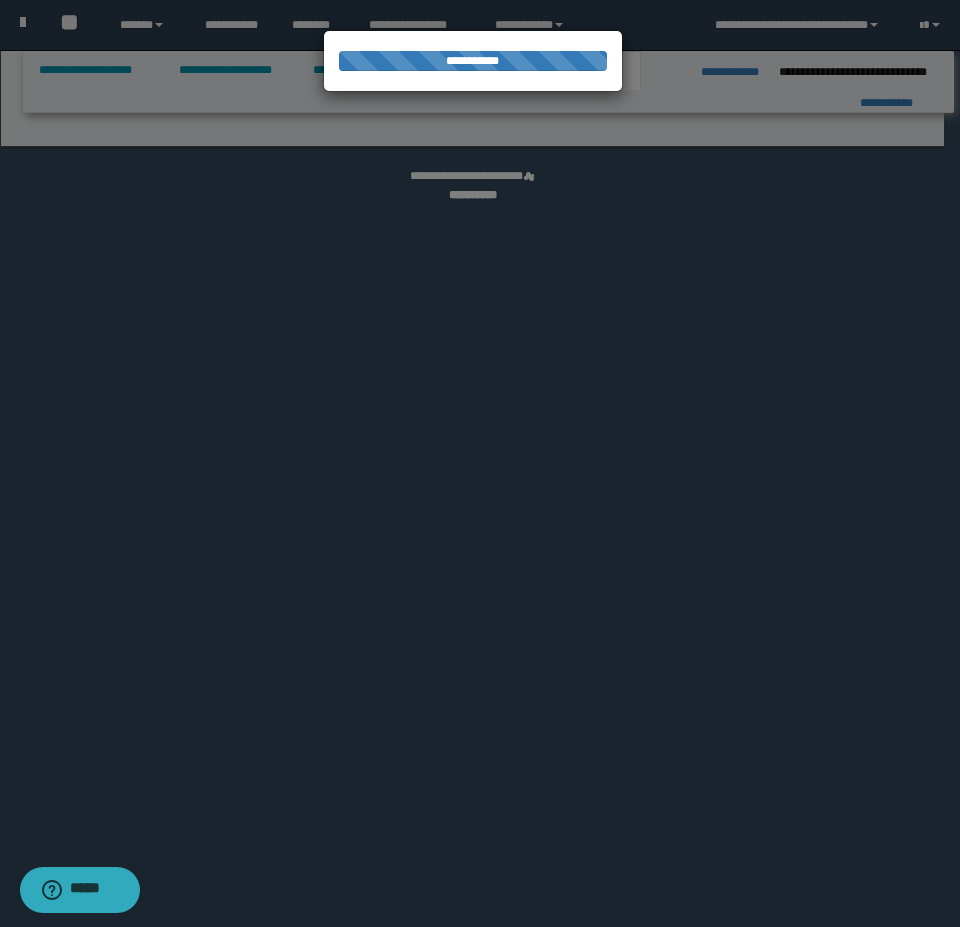 select on "*" 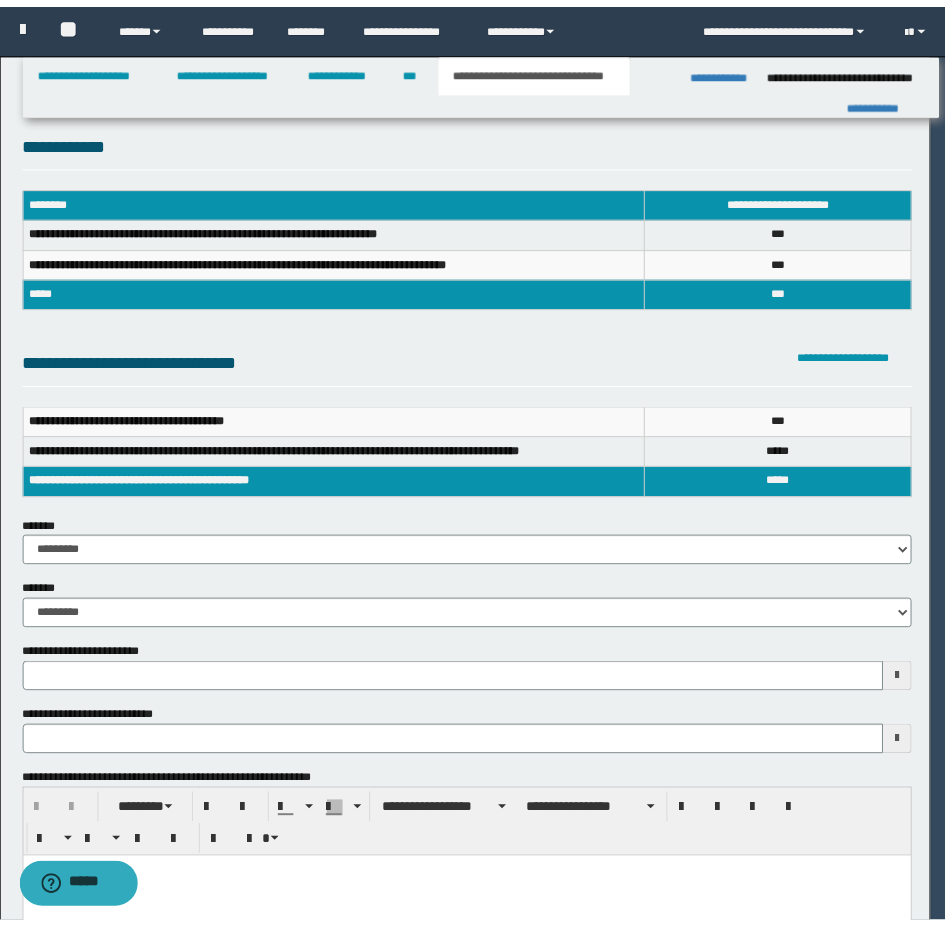 scroll, scrollTop: 0, scrollLeft: 0, axis: both 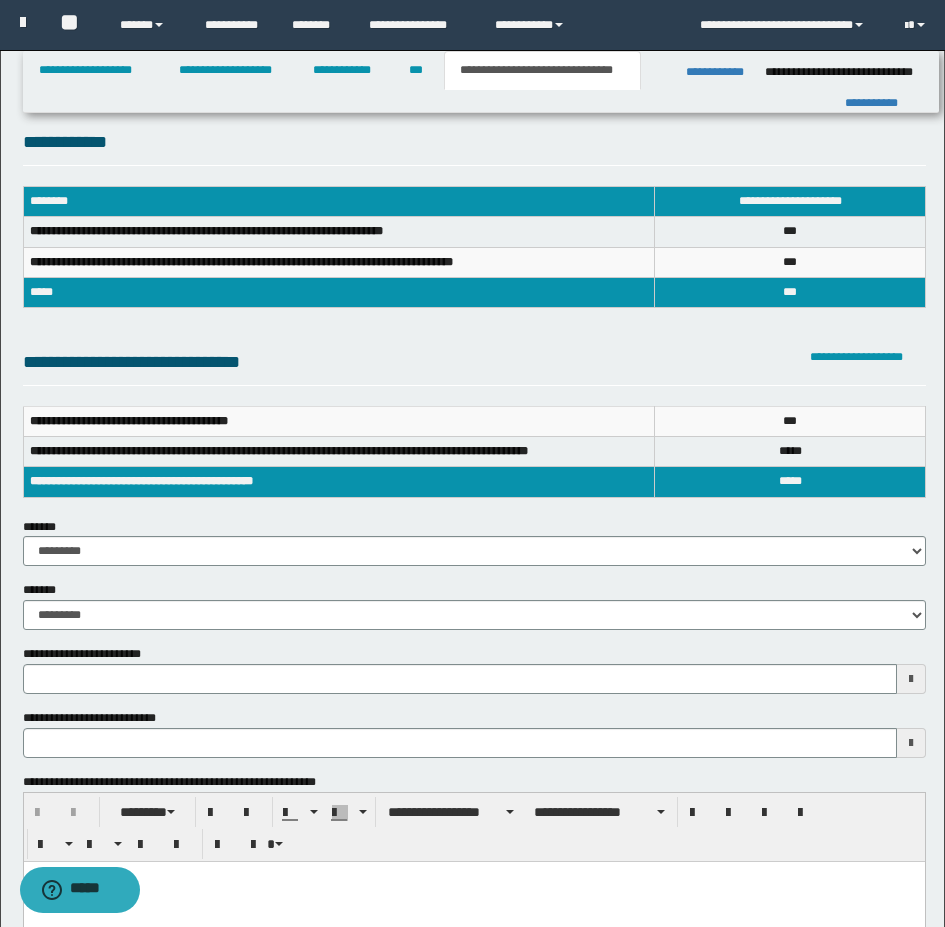 type 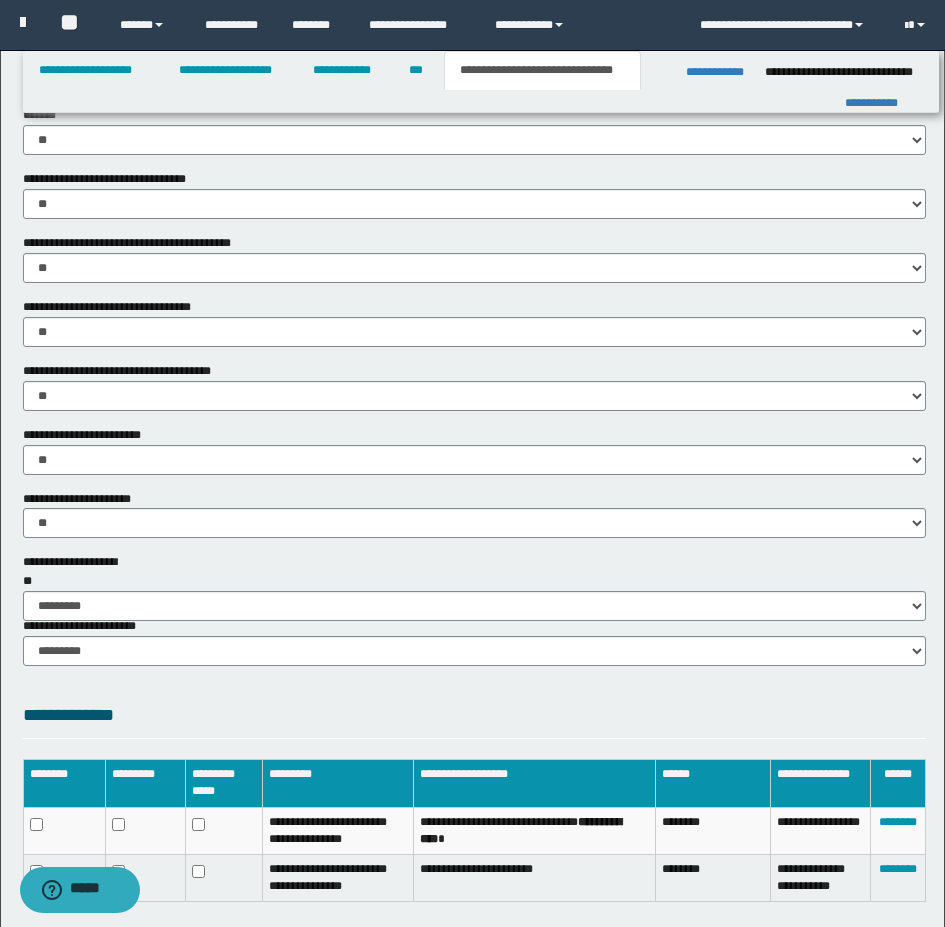scroll, scrollTop: 835, scrollLeft: 0, axis: vertical 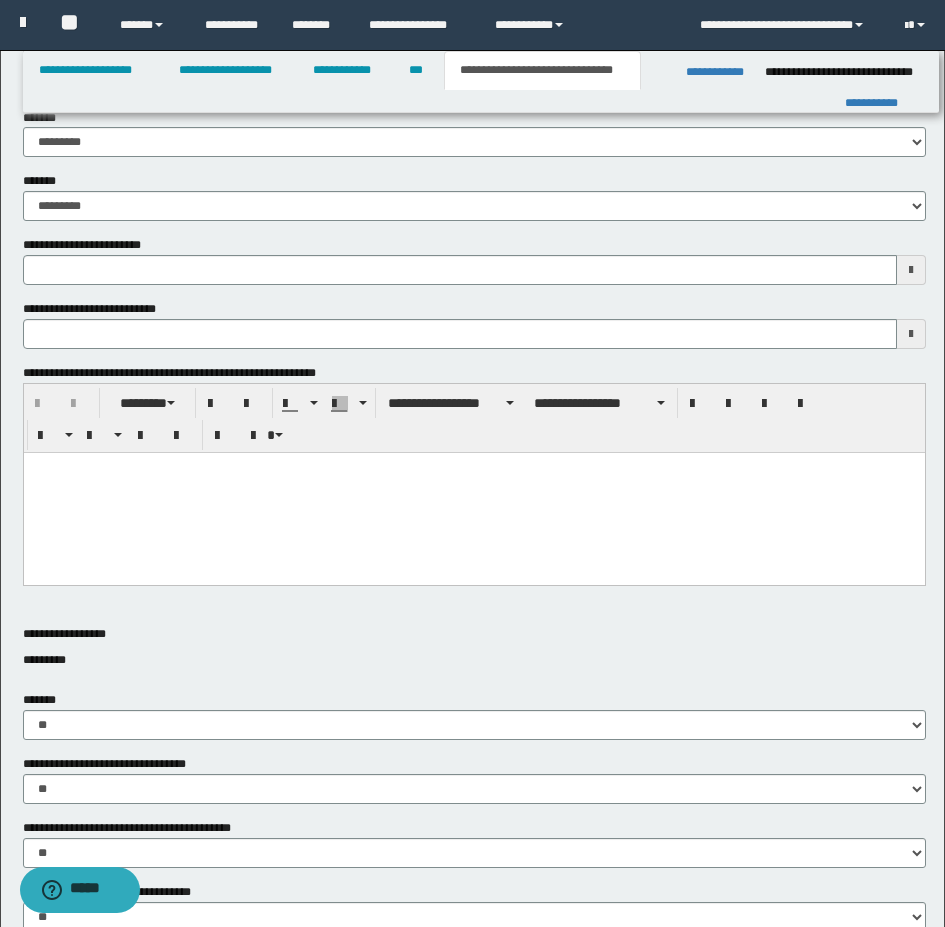 type 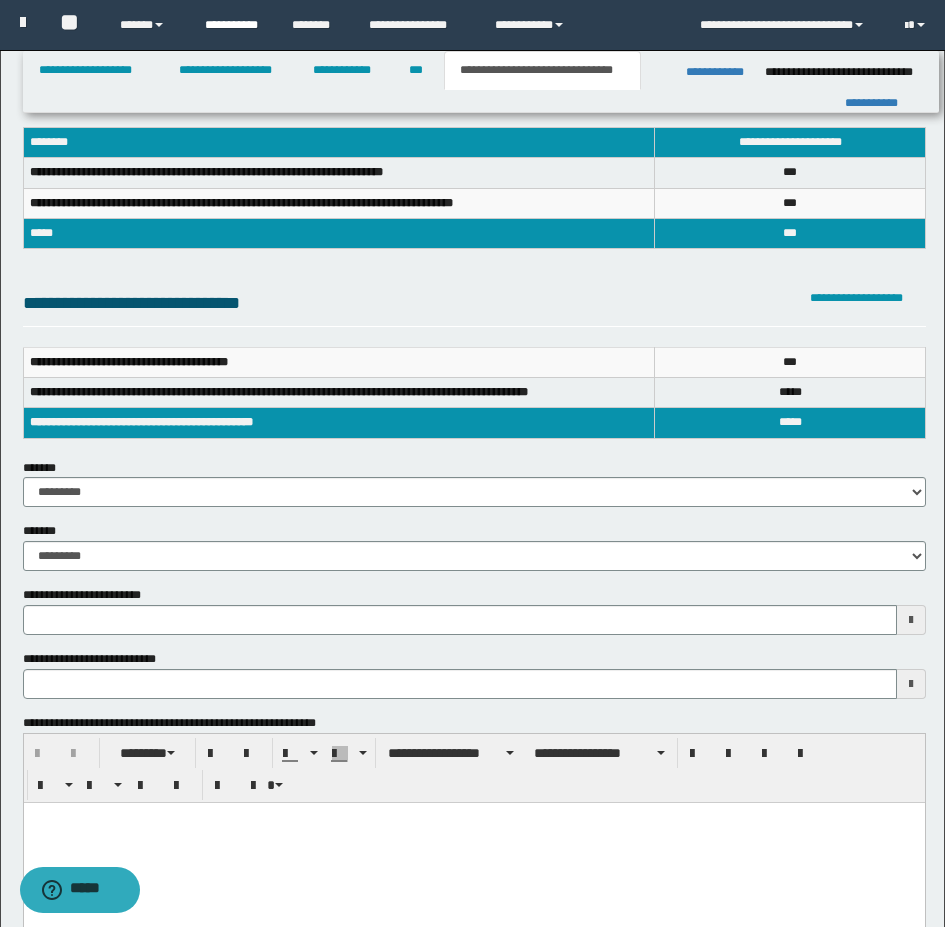 scroll, scrollTop: 0, scrollLeft: 0, axis: both 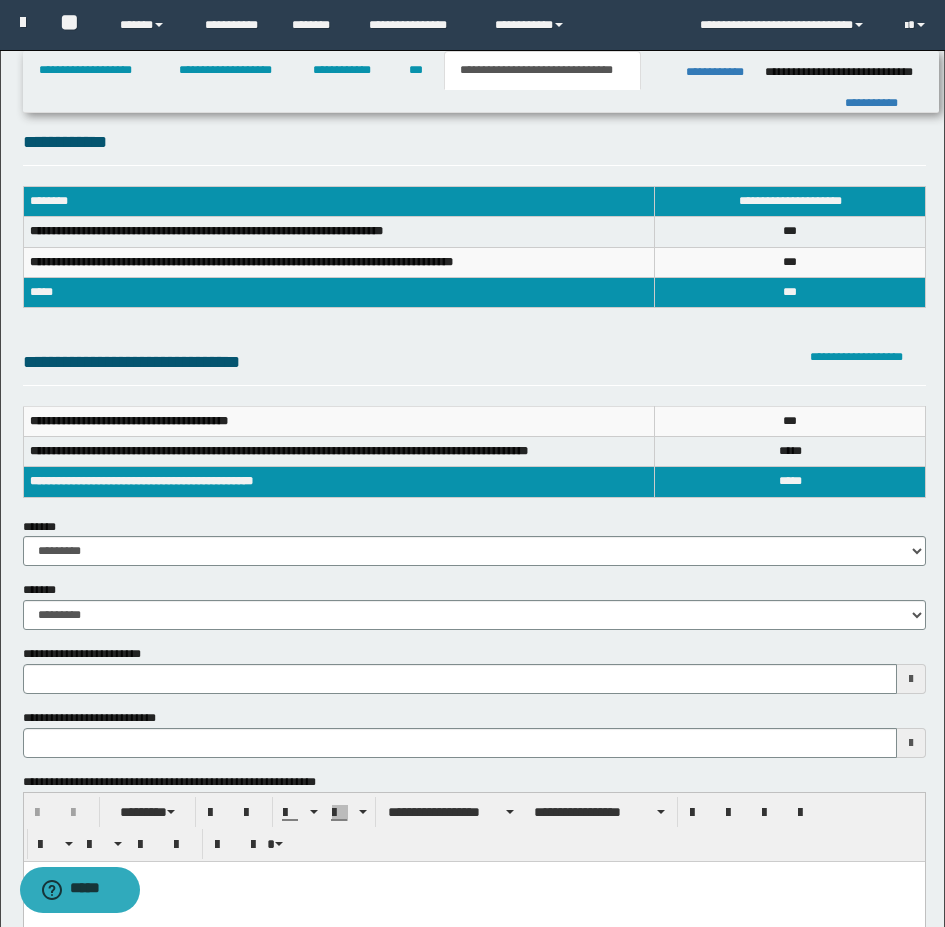 type 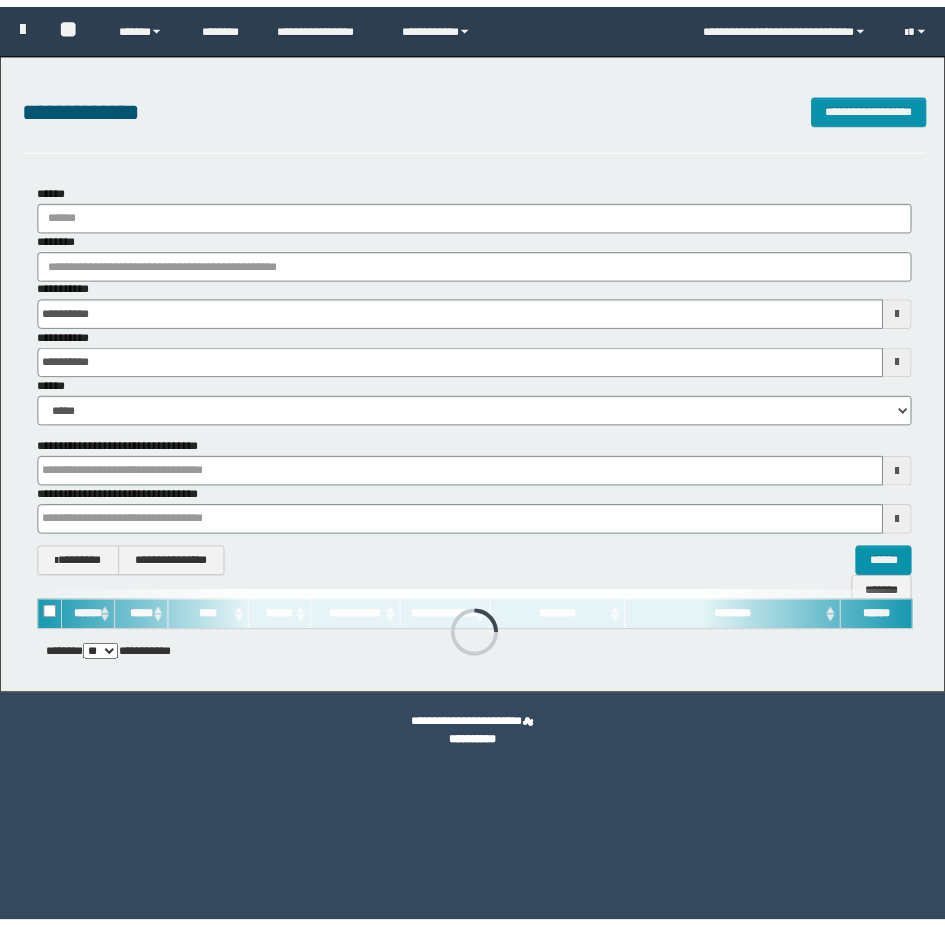 scroll, scrollTop: 0, scrollLeft: 0, axis: both 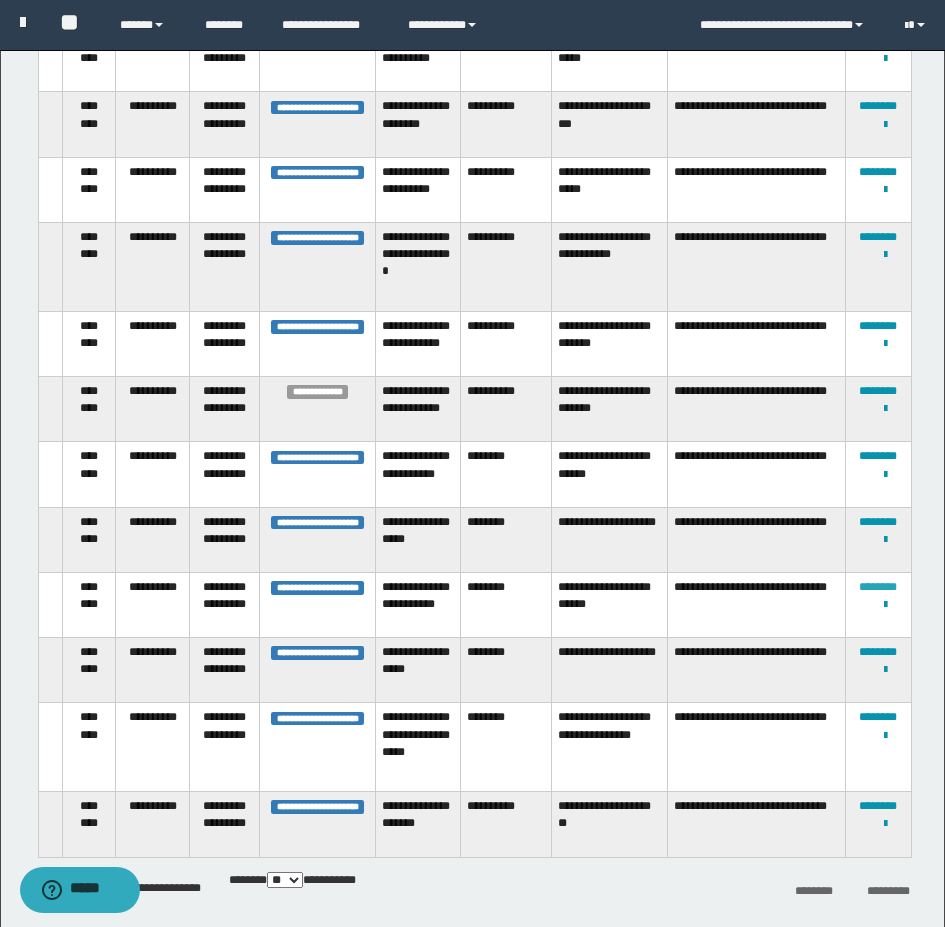 click on "********" at bounding box center [878, 587] 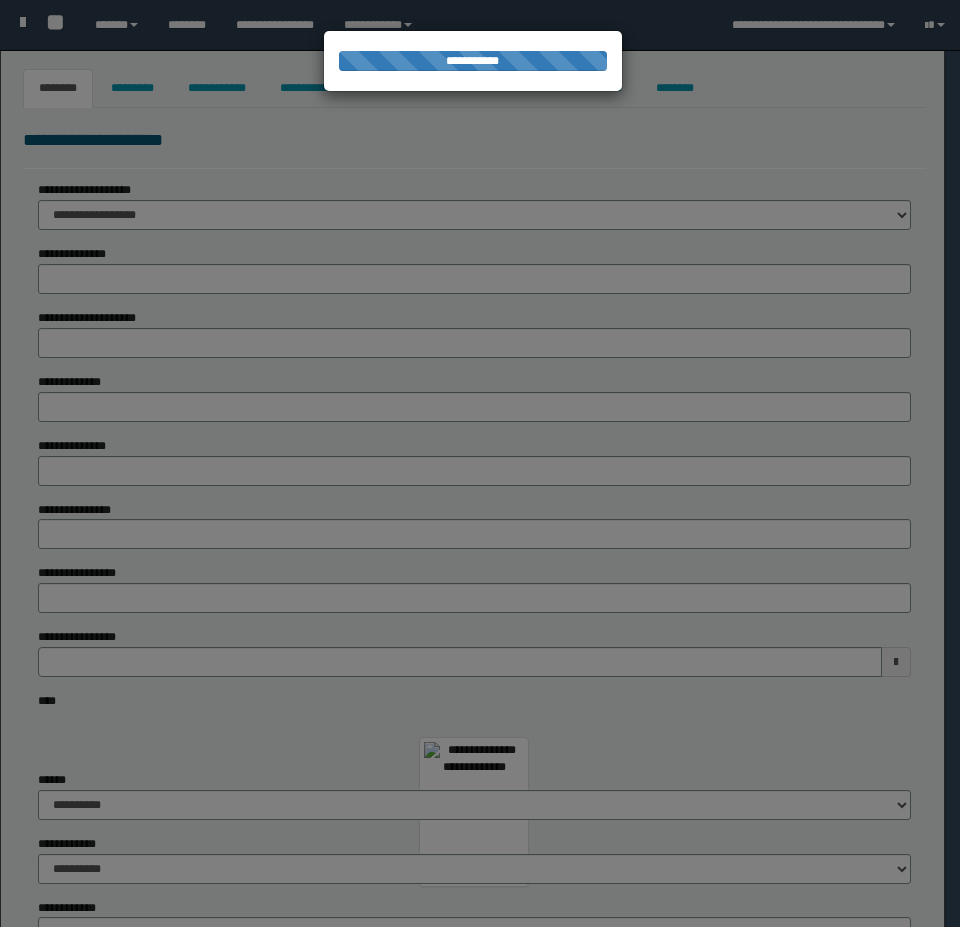 type on "******" 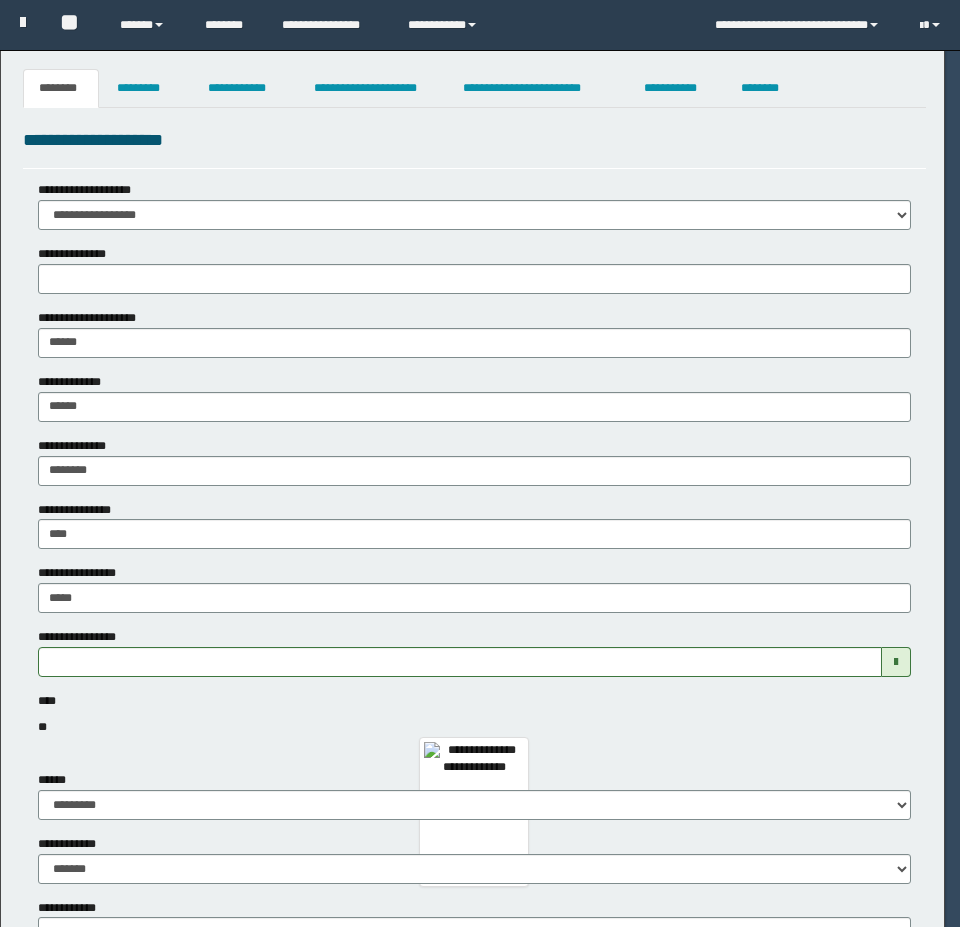 scroll, scrollTop: 0, scrollLeft: 0, axis: both 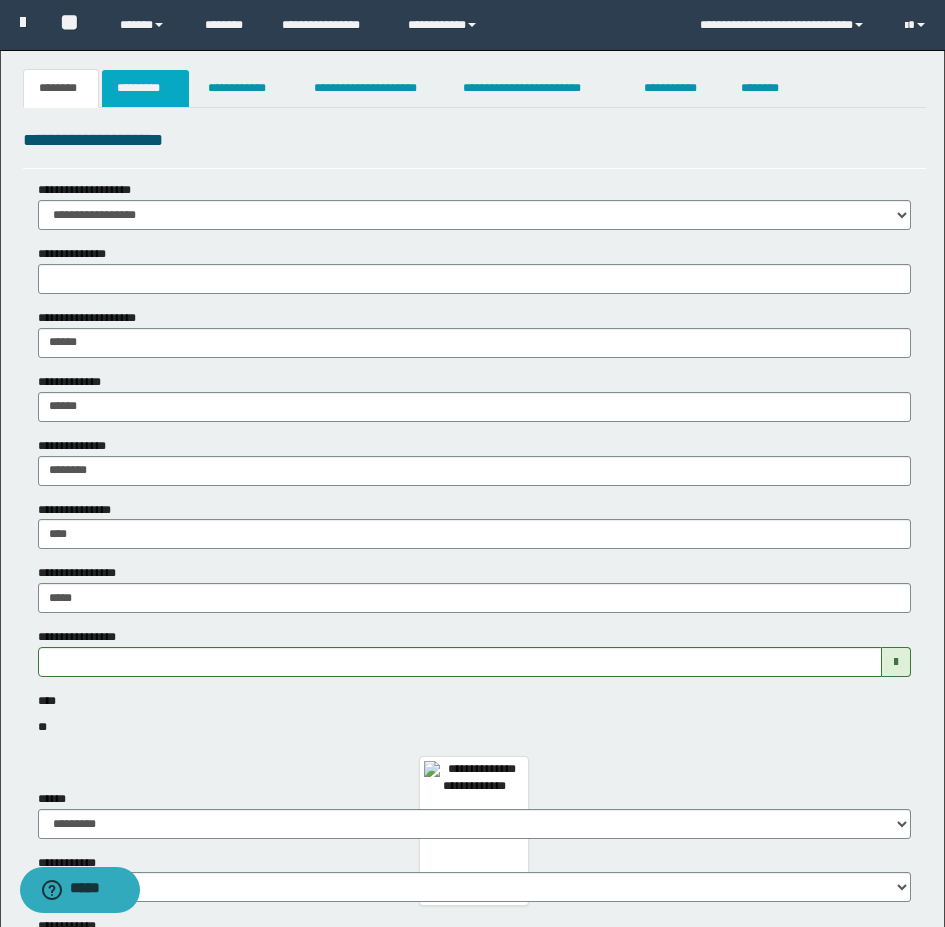 click on "*********" at bounding box center [145, 88] 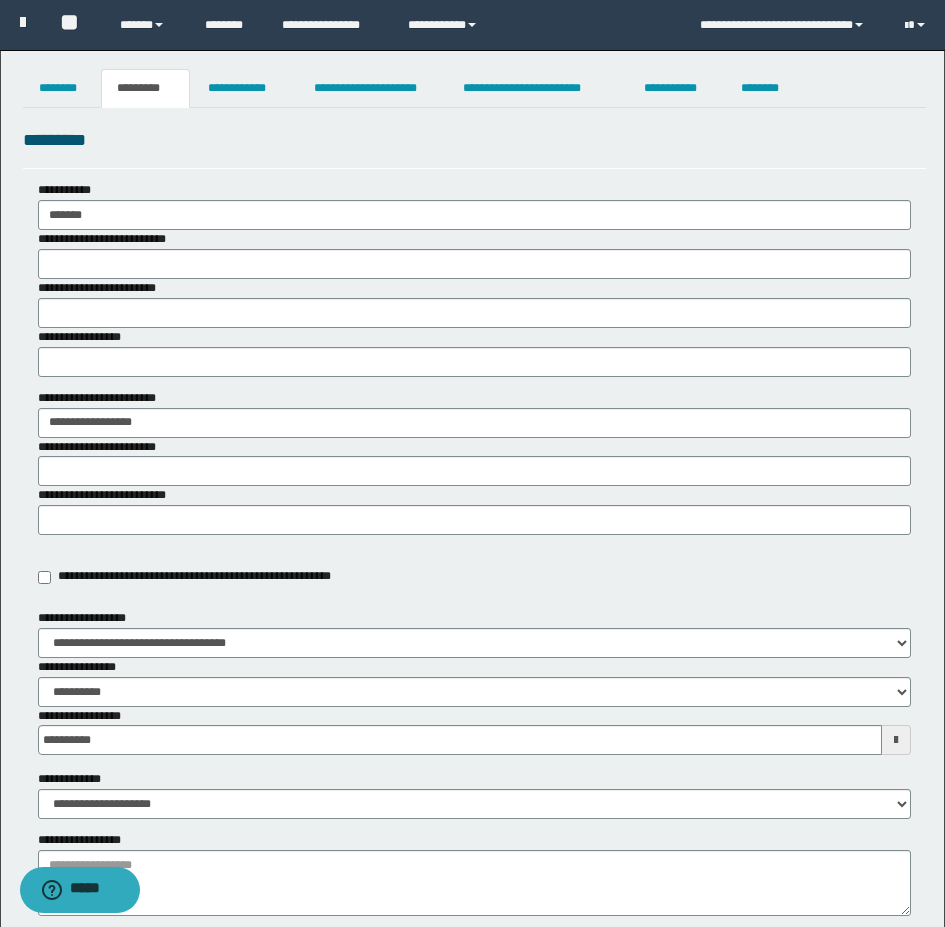 scroll, scrollTop: 200, scrollLeft: 0, axis: vertical 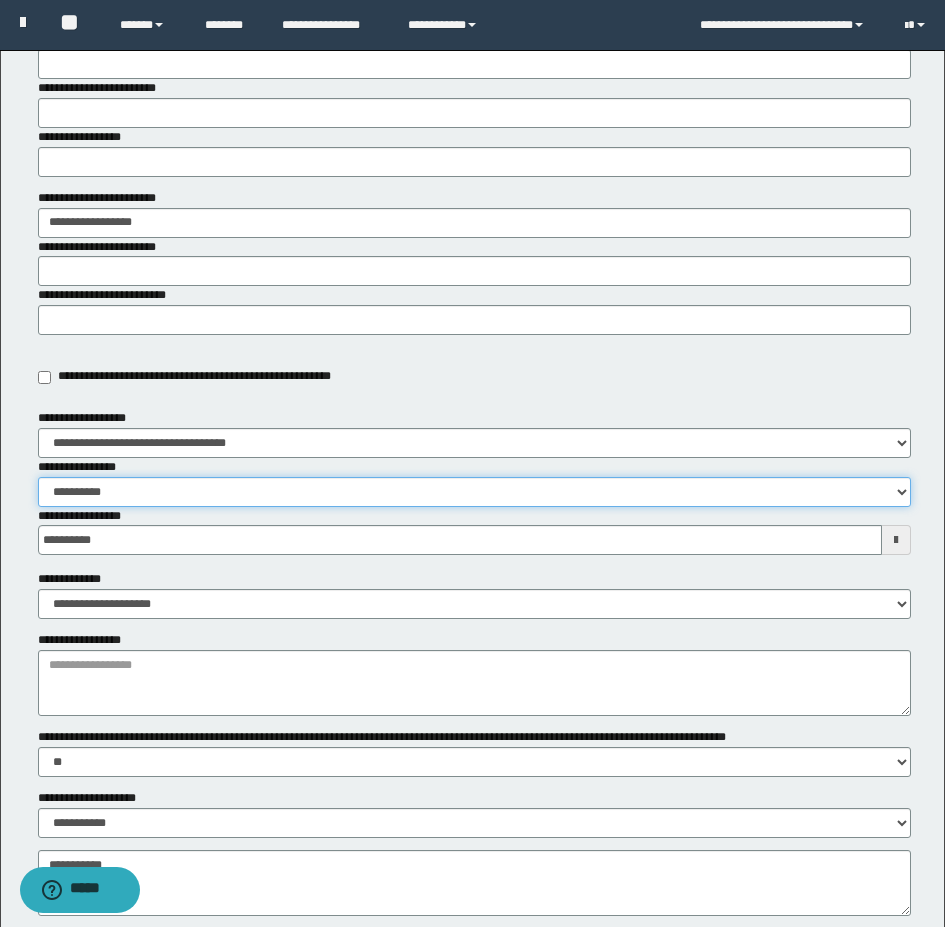 click on "**********" at bounding box center (474, 492) 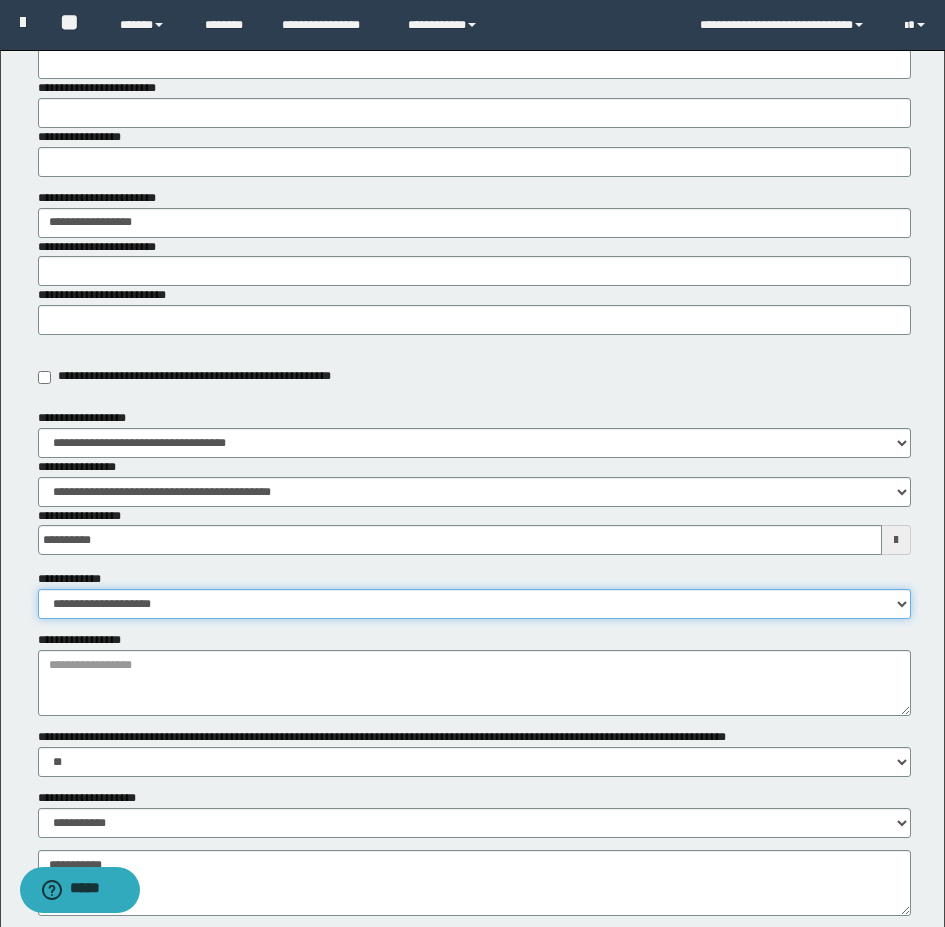 click on "**********" at bounding box center [474, 604] 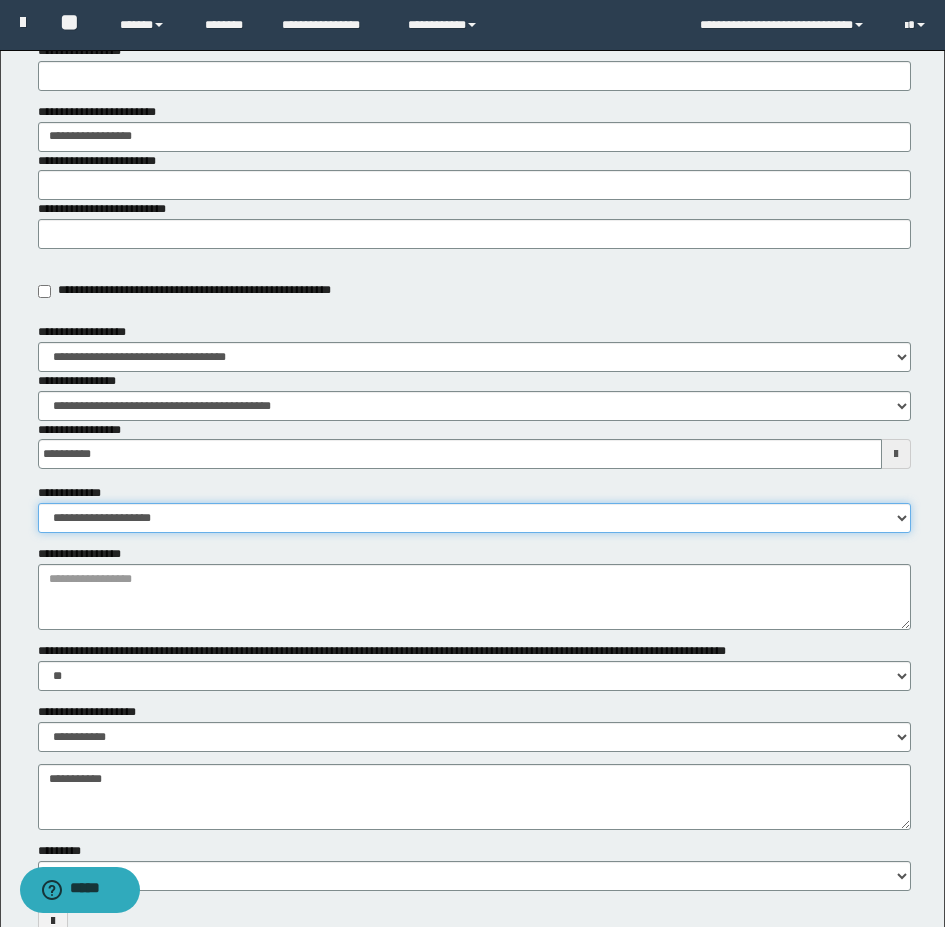 scroll, scrollTop: 400, scrollLeft: 0, axis: vertical 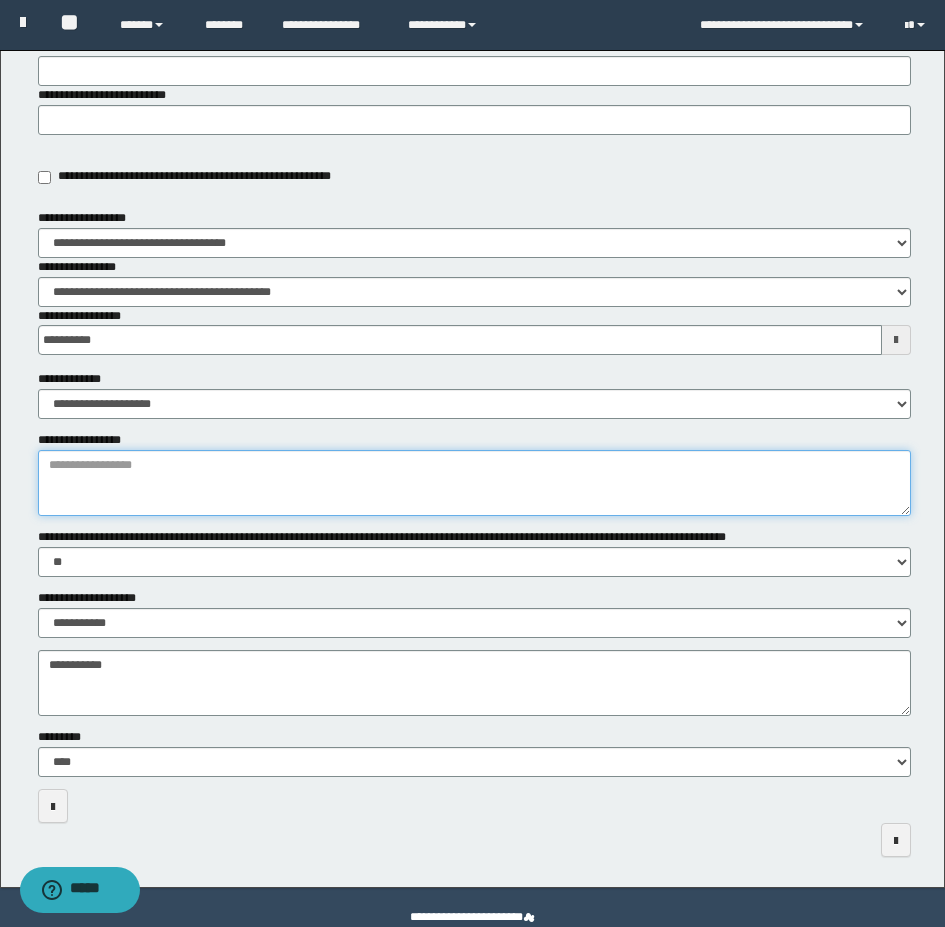 click on "**********" at bounding box center [474, 483] 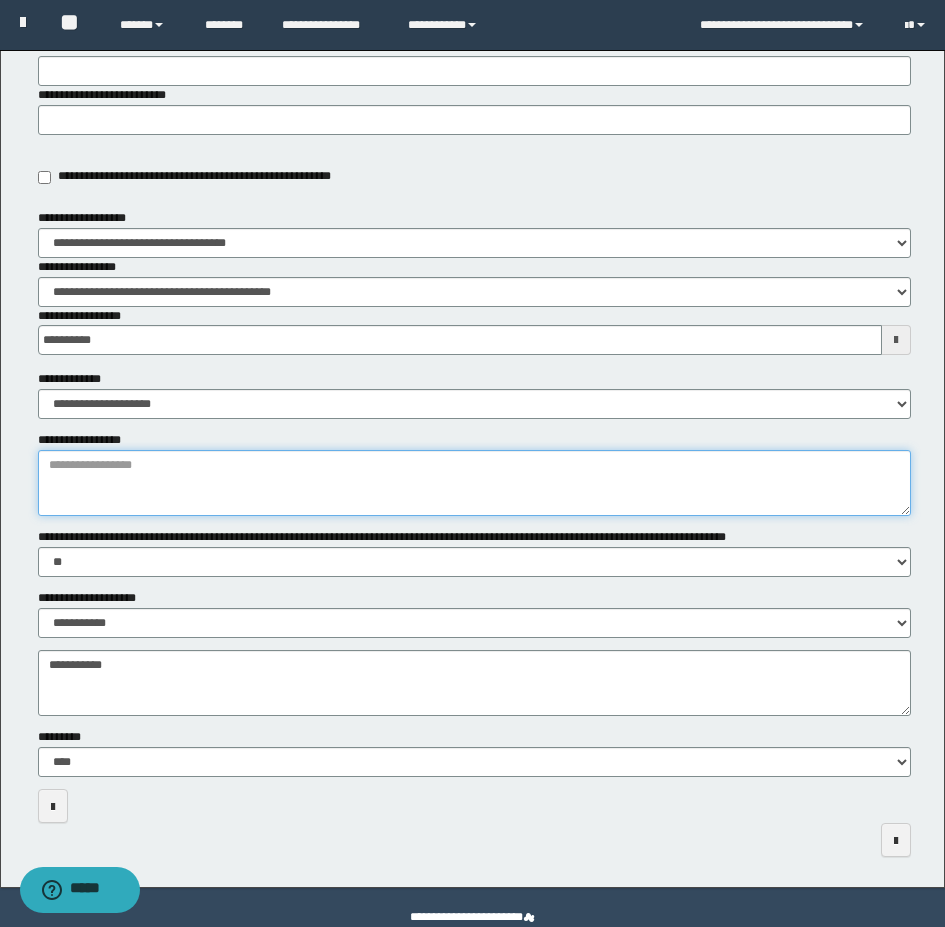 click on "**********" at bounding box center [474, 483] 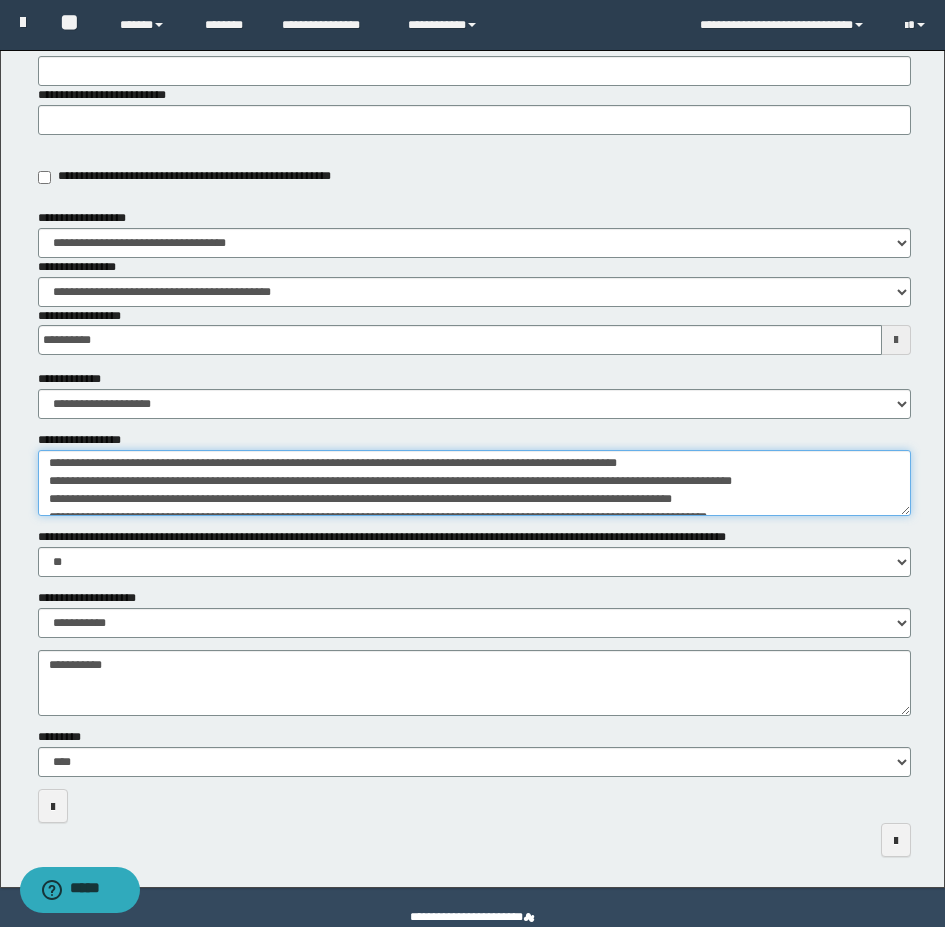 scroll, scrollTop: 0, scrollLeft: 0, axis: both 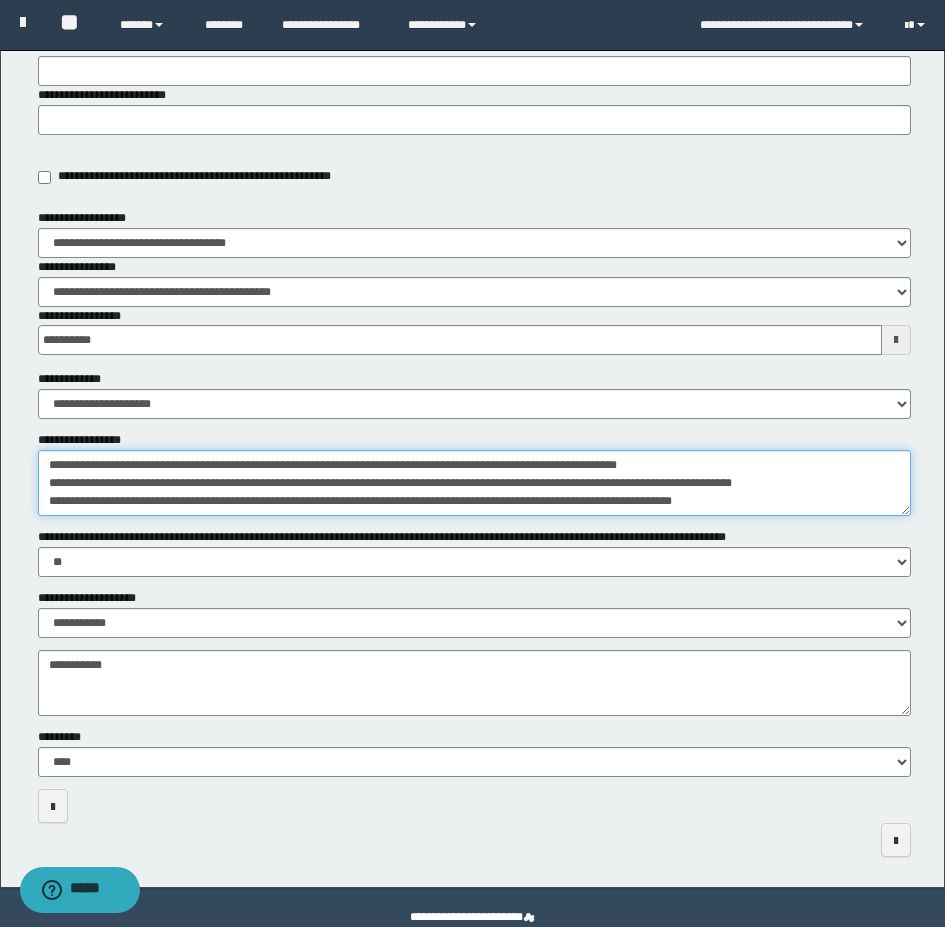 click on "**********" at bounding box center (474, 483) 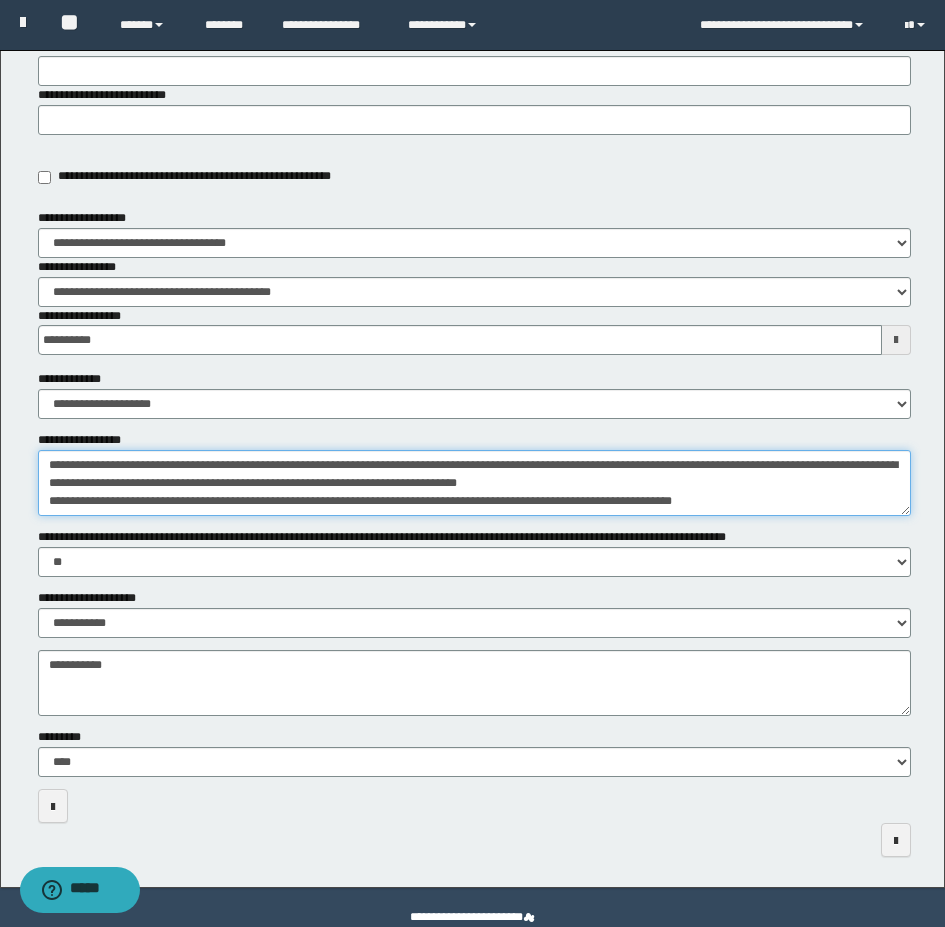 click on "**********" at bounding box center (474, 483) 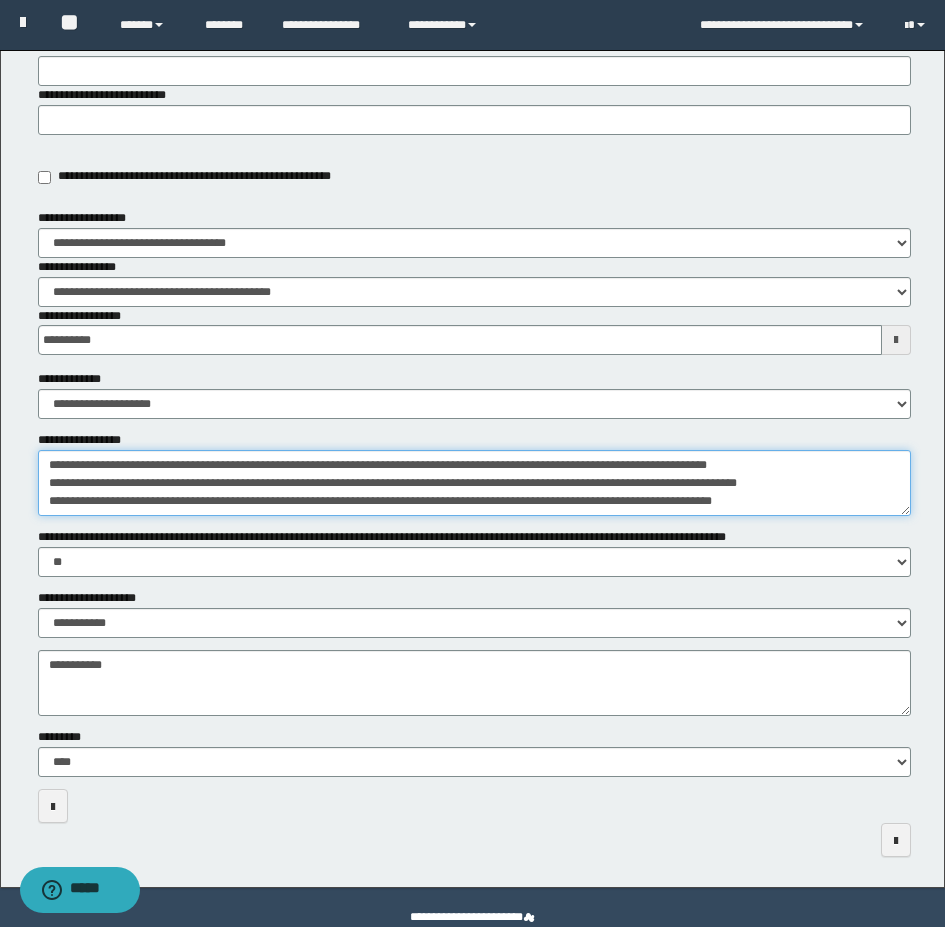 scroll, scrollTop: 100, scrollLeft: 0, axis: vertical 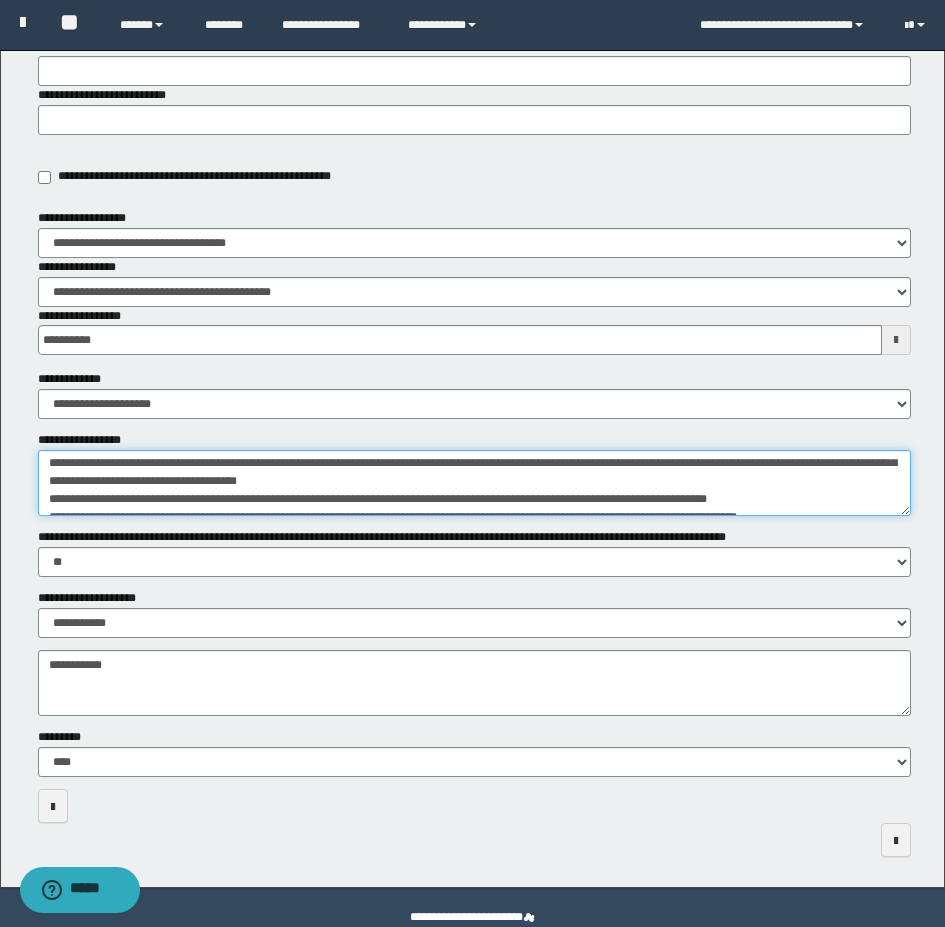 click on "**********" at bounding box center (474, 483) 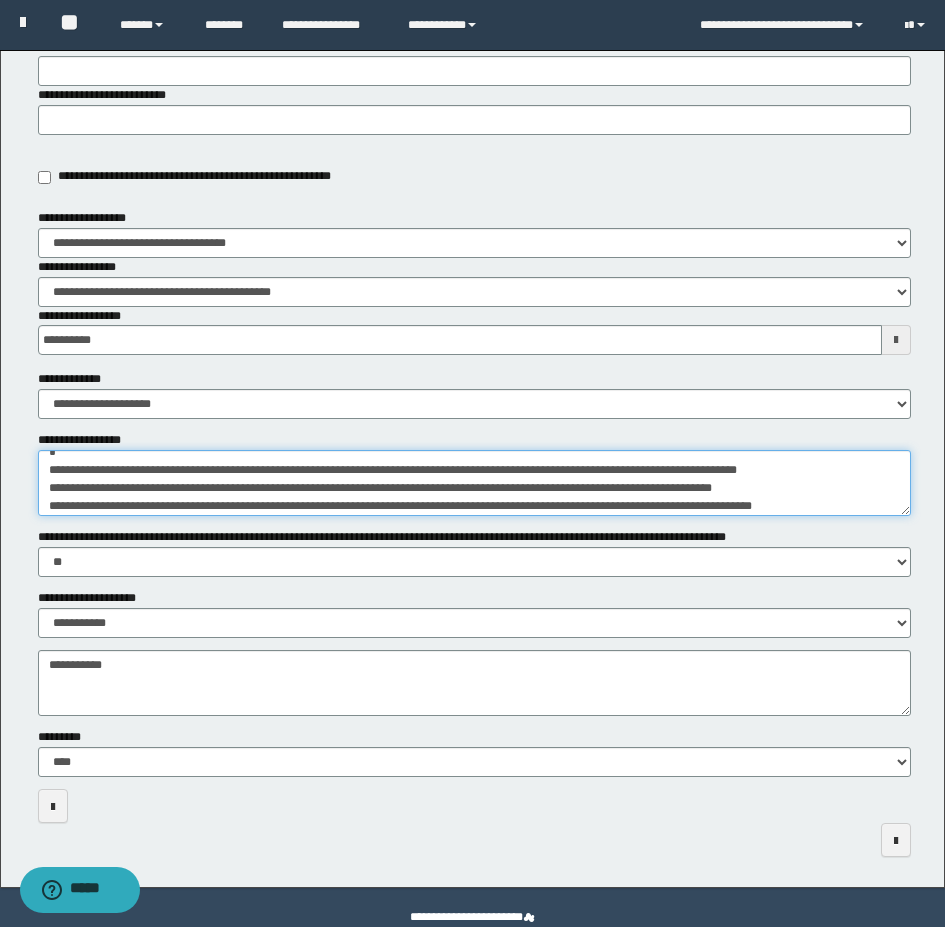scroll, scrollTop: 102, scrollLeft: 0, axis: vertical 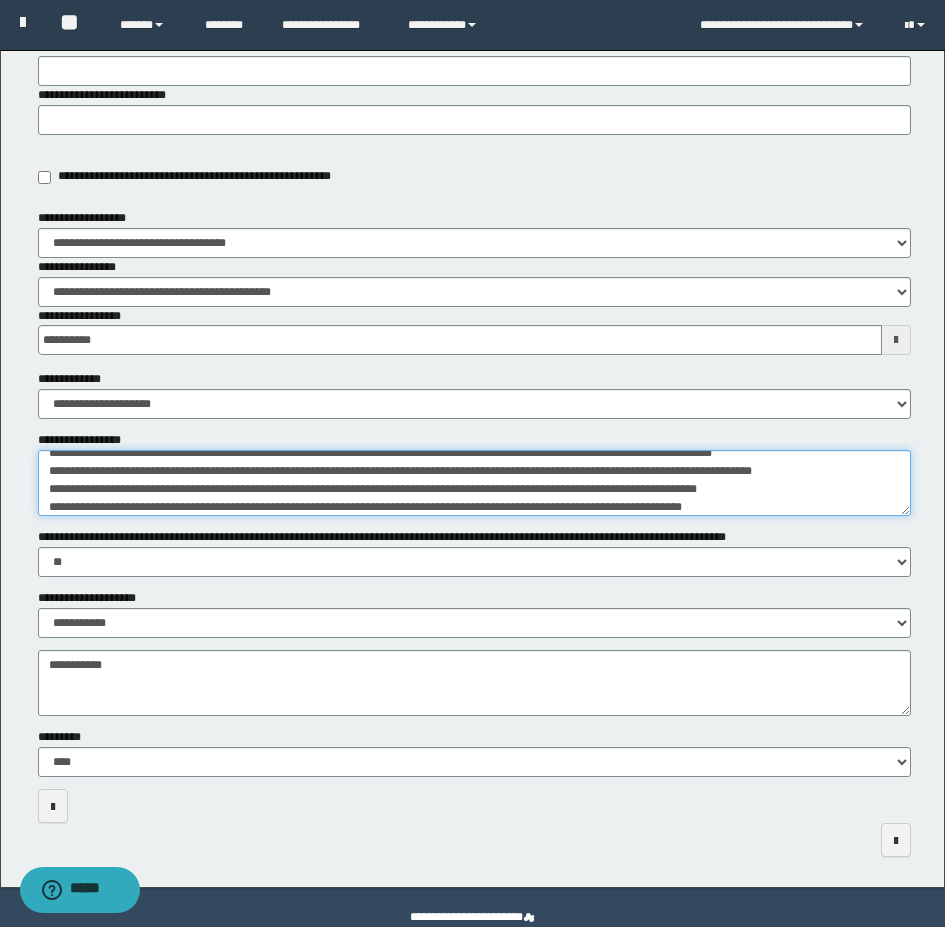 click on "**********" at bounding box center (474, 483) 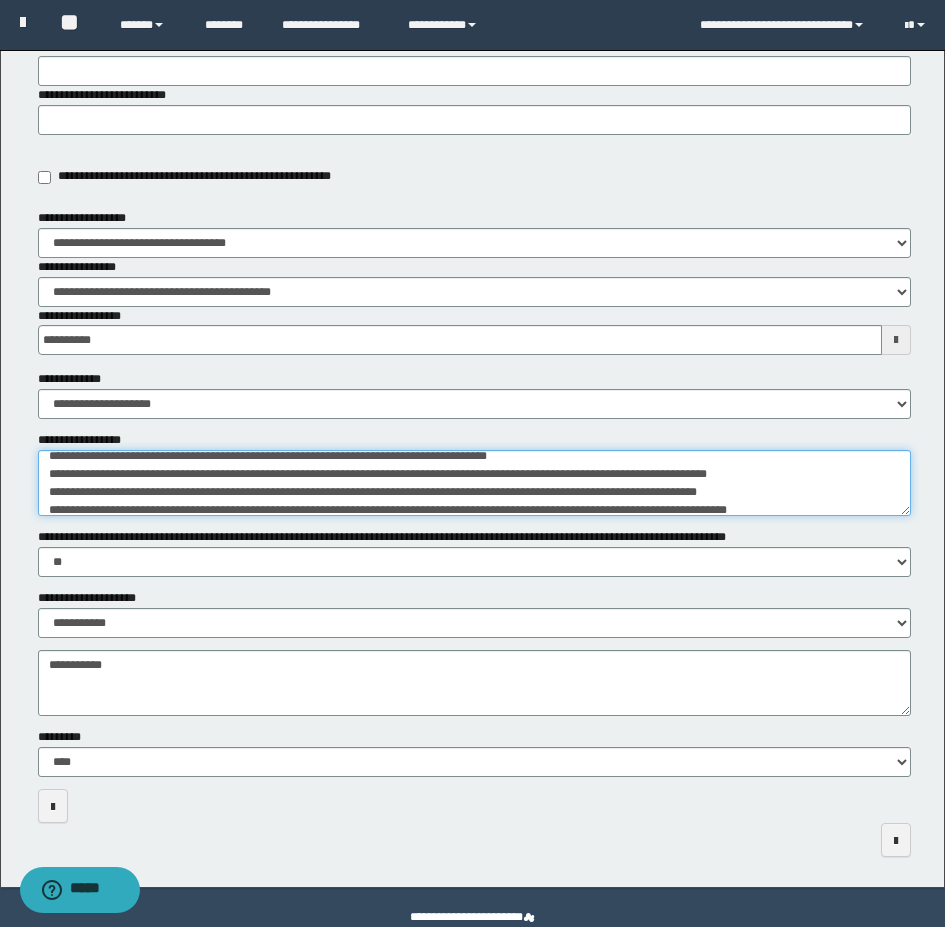 scroll, scrollTop: 202, scrollLeft: 0, axis: vertical 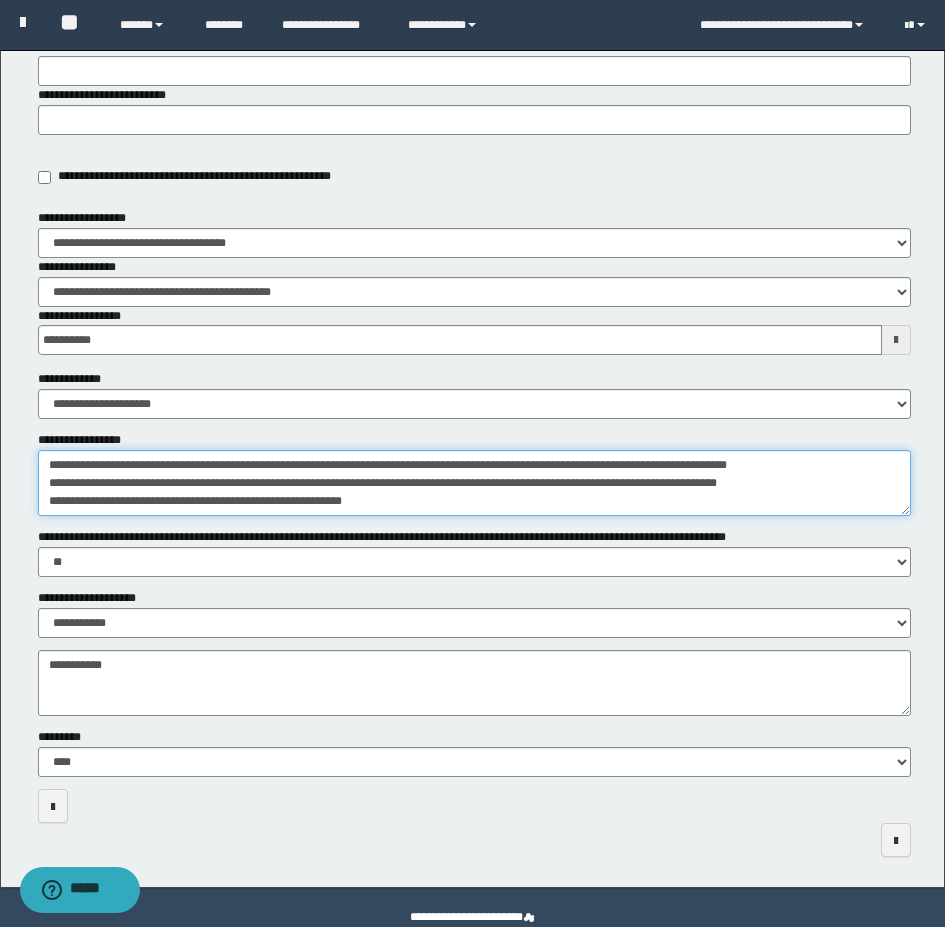 click on "**********" at bounding box center [474, 483] 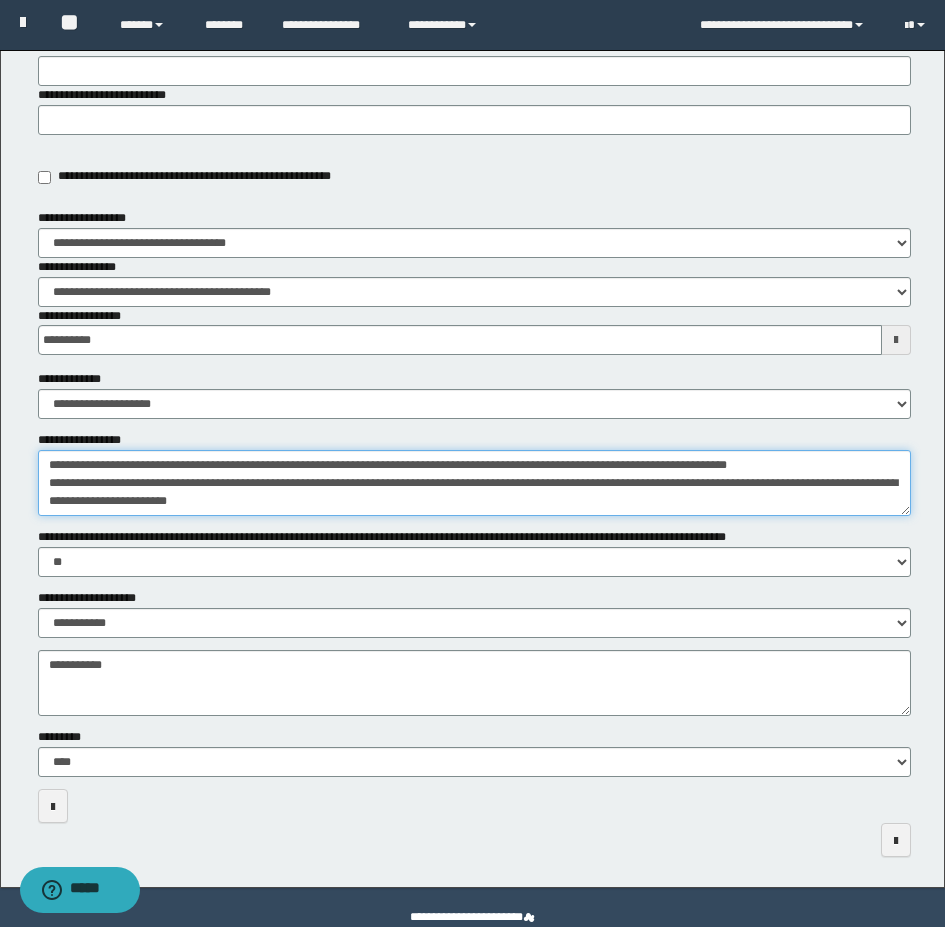 scroll, scrollTop: 216, scrollLeft: 0, axis: vertical 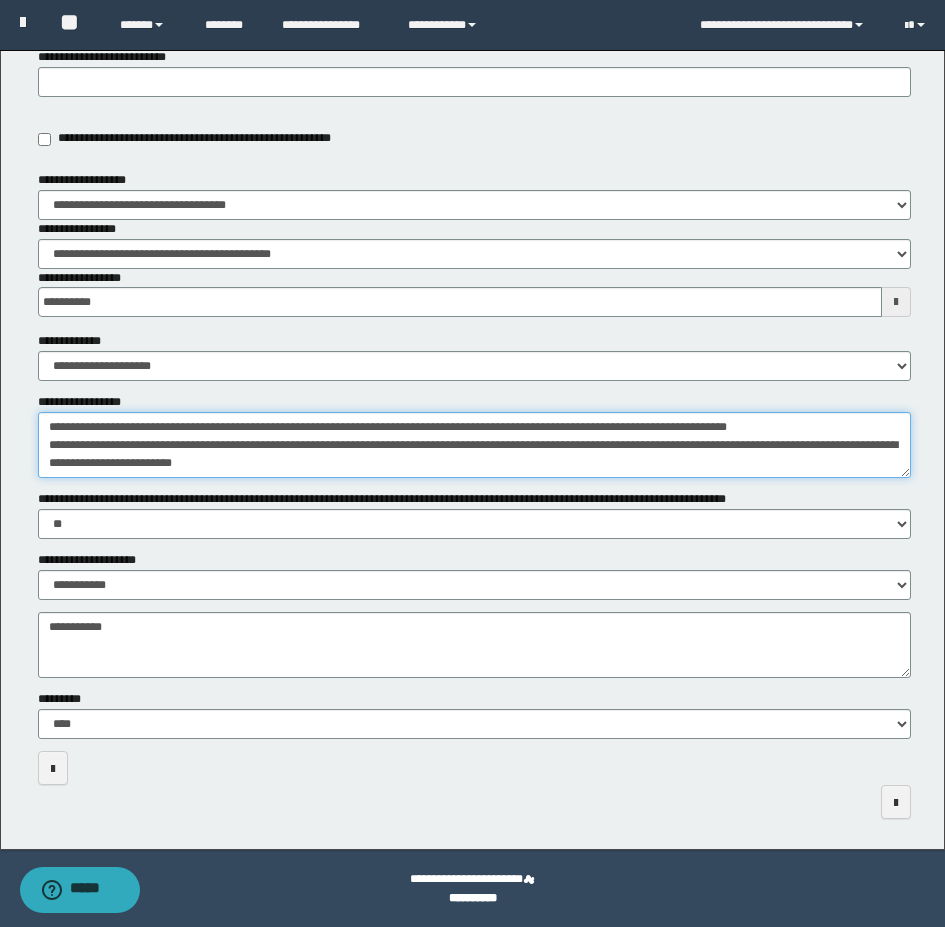 click on "**********" at bounding box center [474, 445] 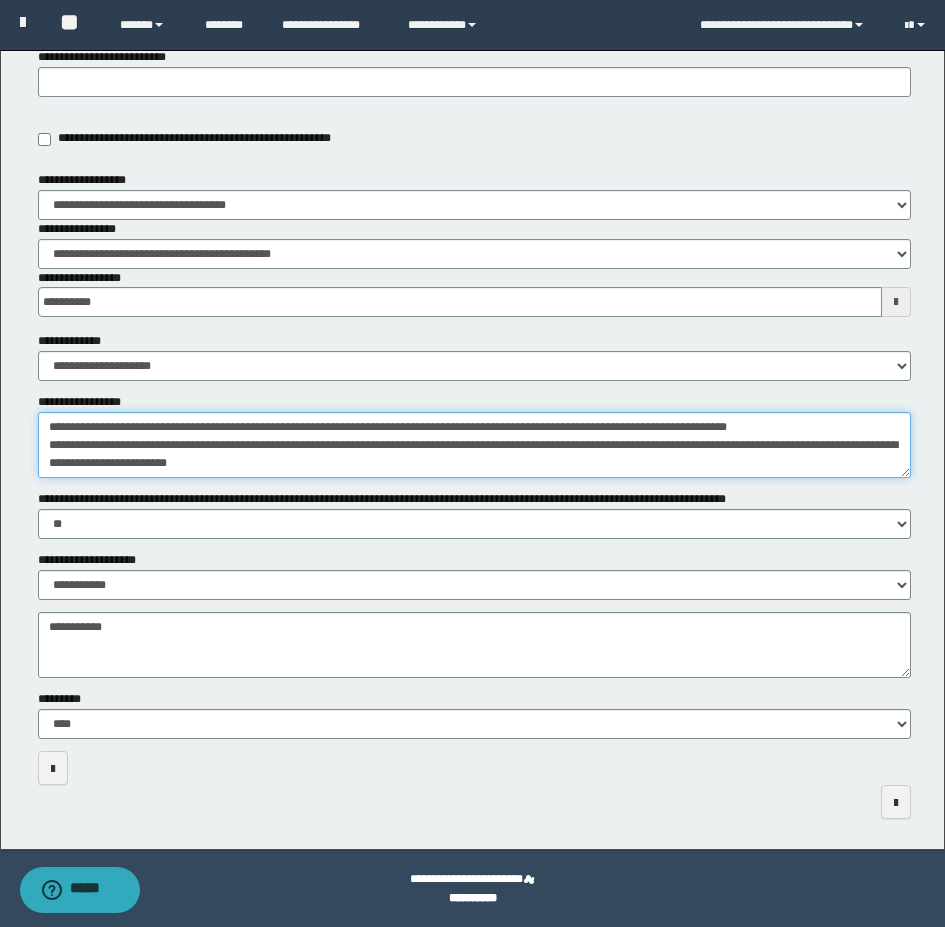 click on "**********" at bounding box center [474, 445] 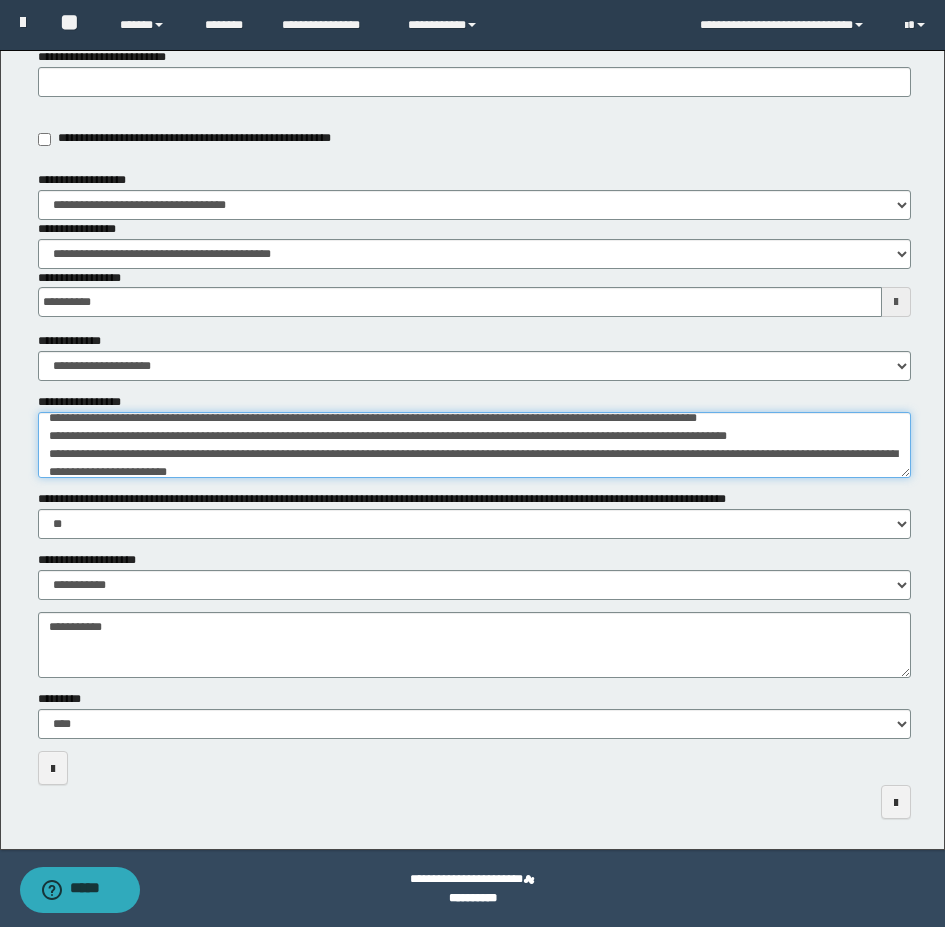 scroll, scrollTop: 234, scrollLeft: 0, axis: vertical 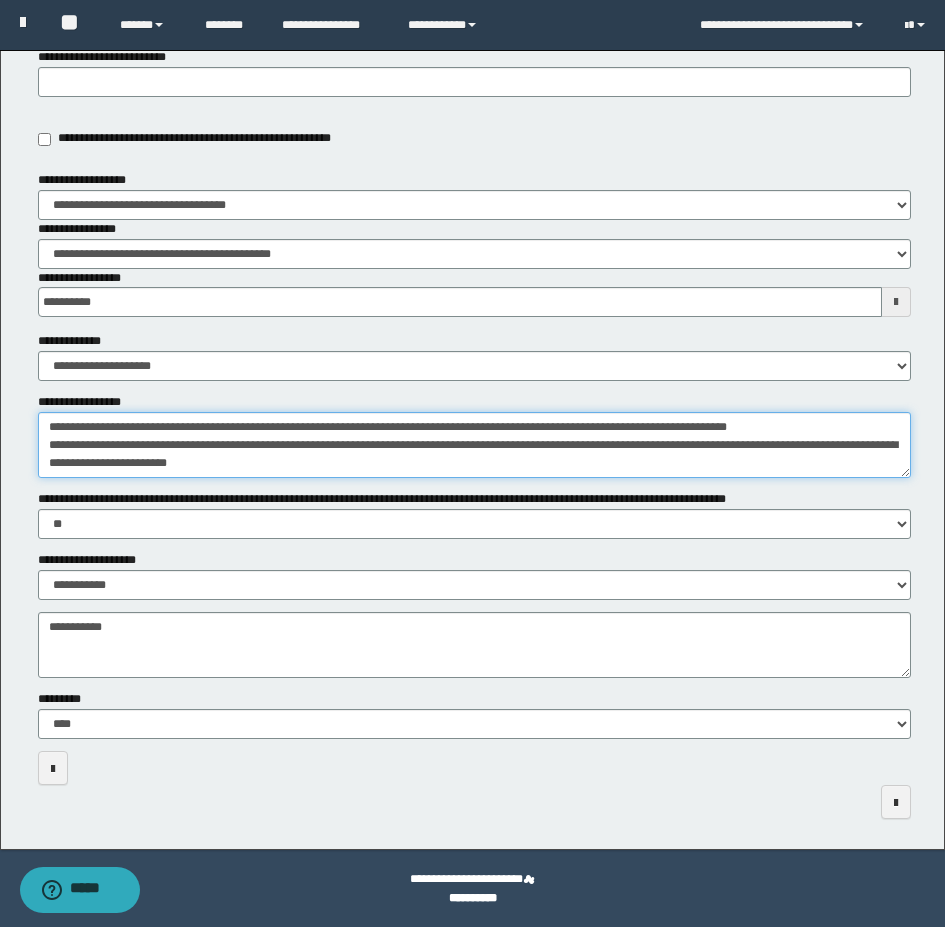 type on "**********" 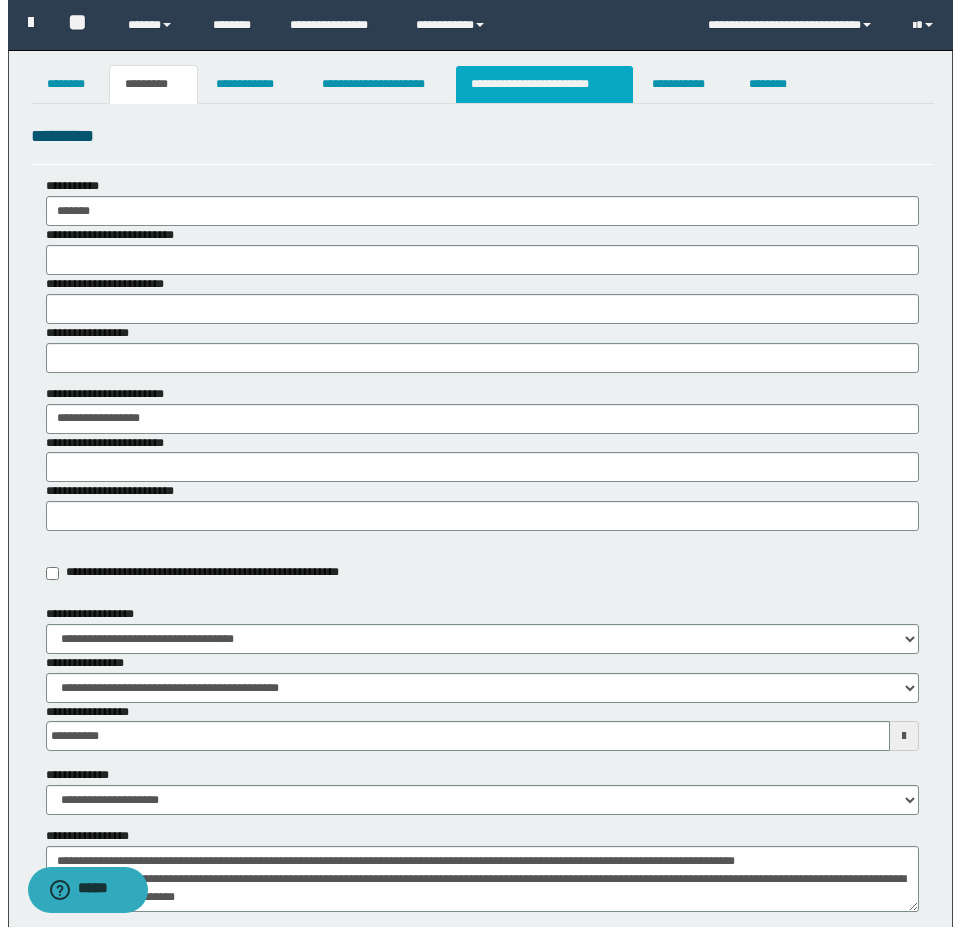 scroll, scrollTop: 0, scrollLeft: 0, axis: both 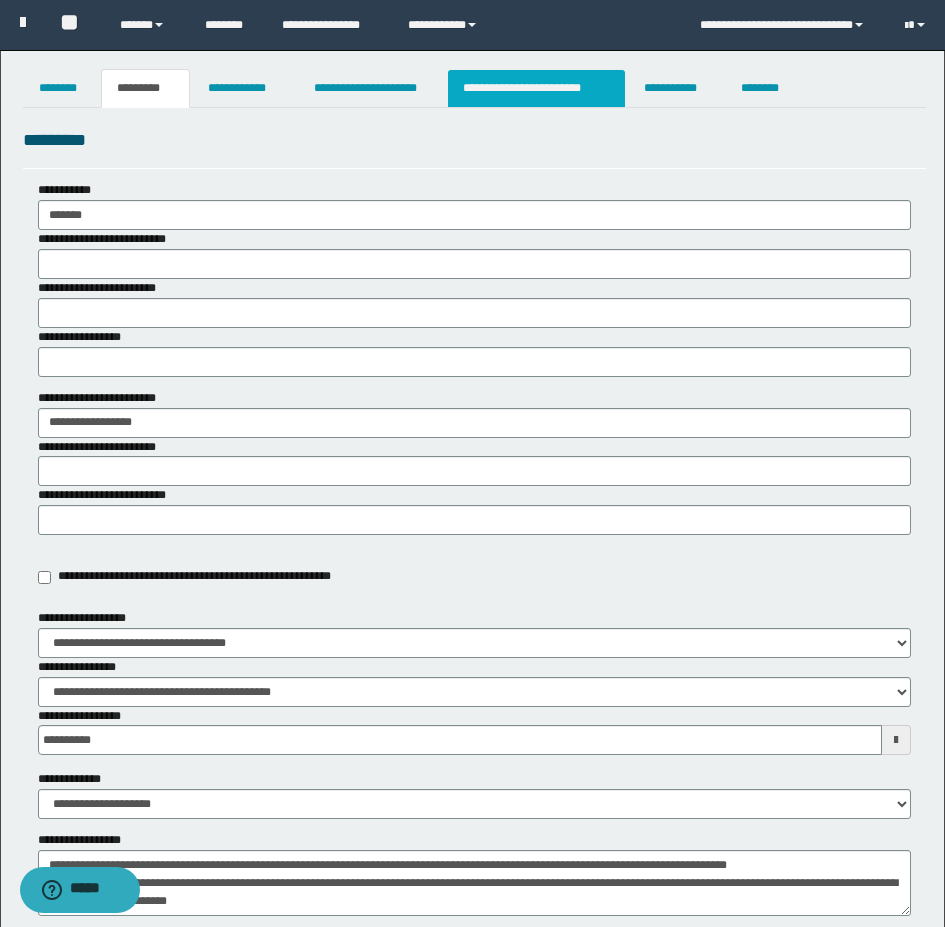click on "**********" at bounding box center (537, 88) 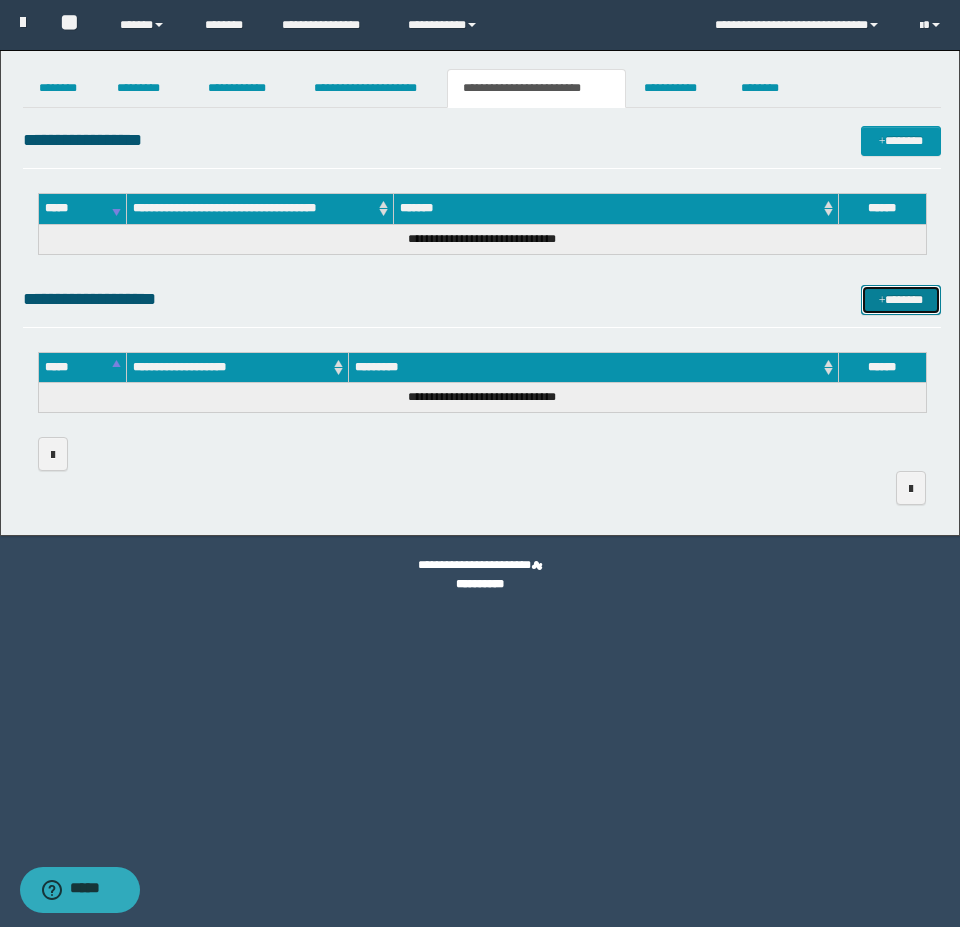 click on "*******" at bounding box center [901, 300] 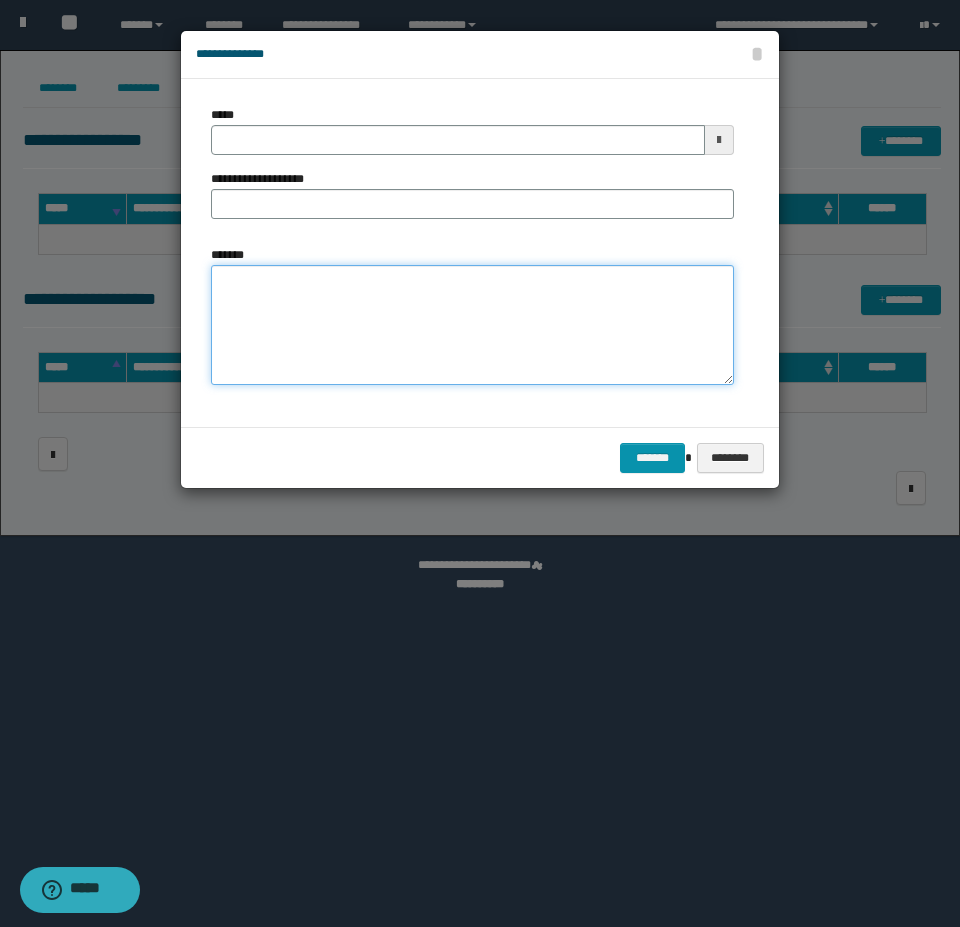 click on "*******" at bounding box center (472, 325) 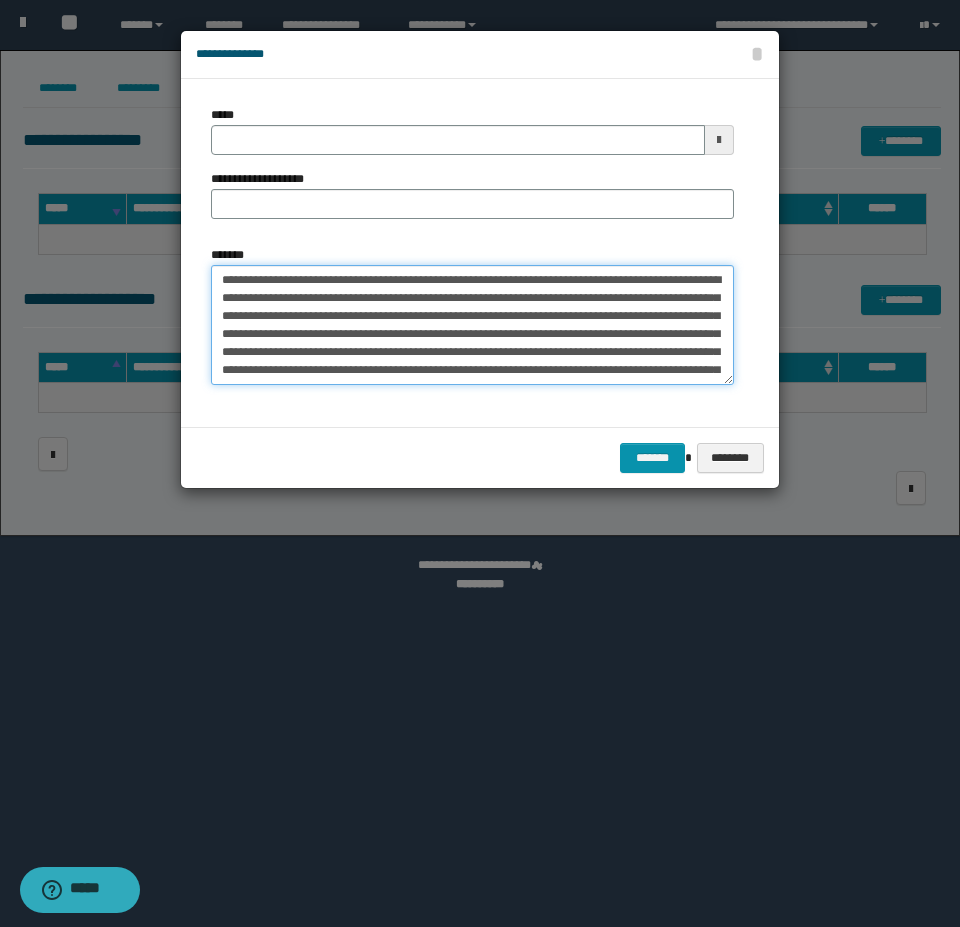 scroll, scrollTop: 84, scrollLeft: 0, axis: vertical 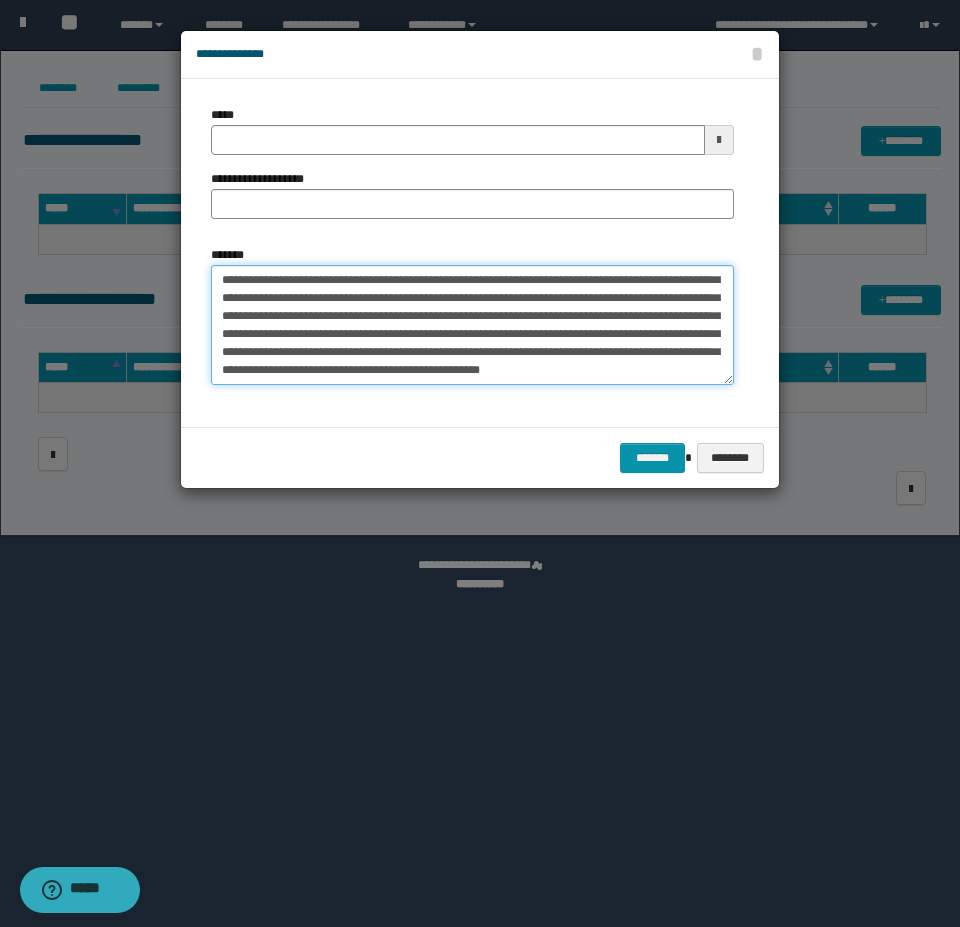 type 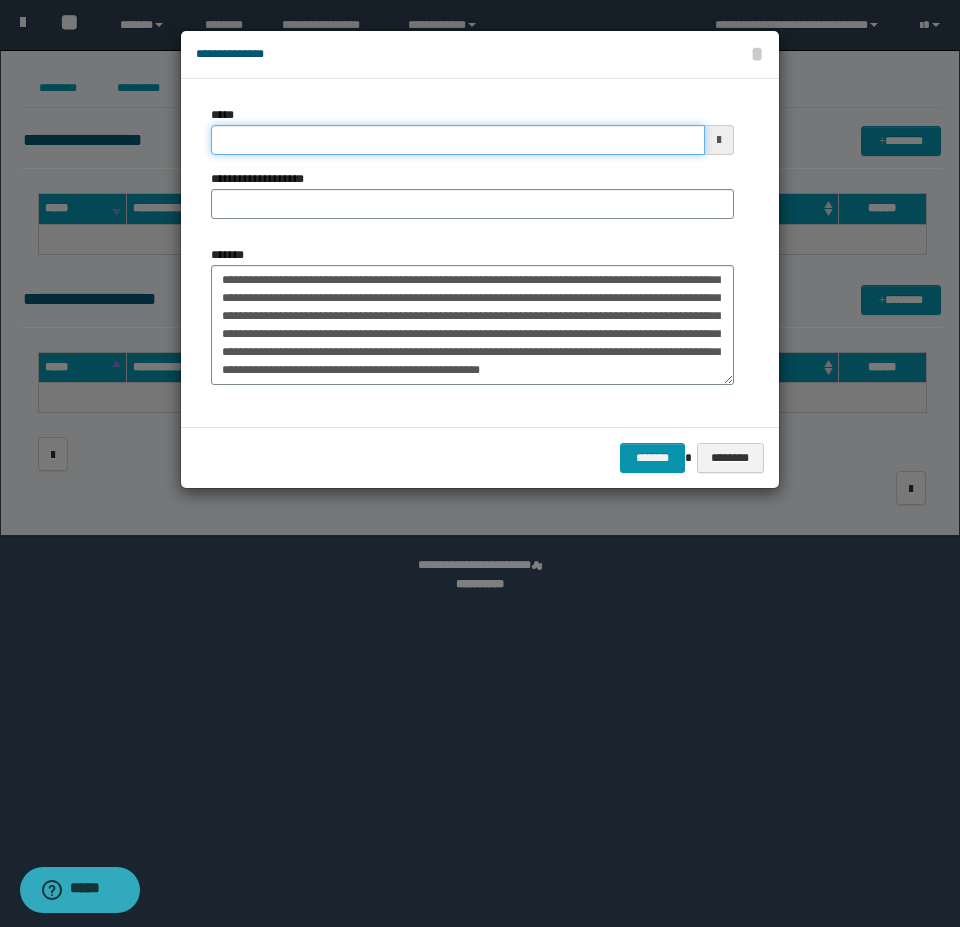 click on "*****" at bounding box center (458, 140) 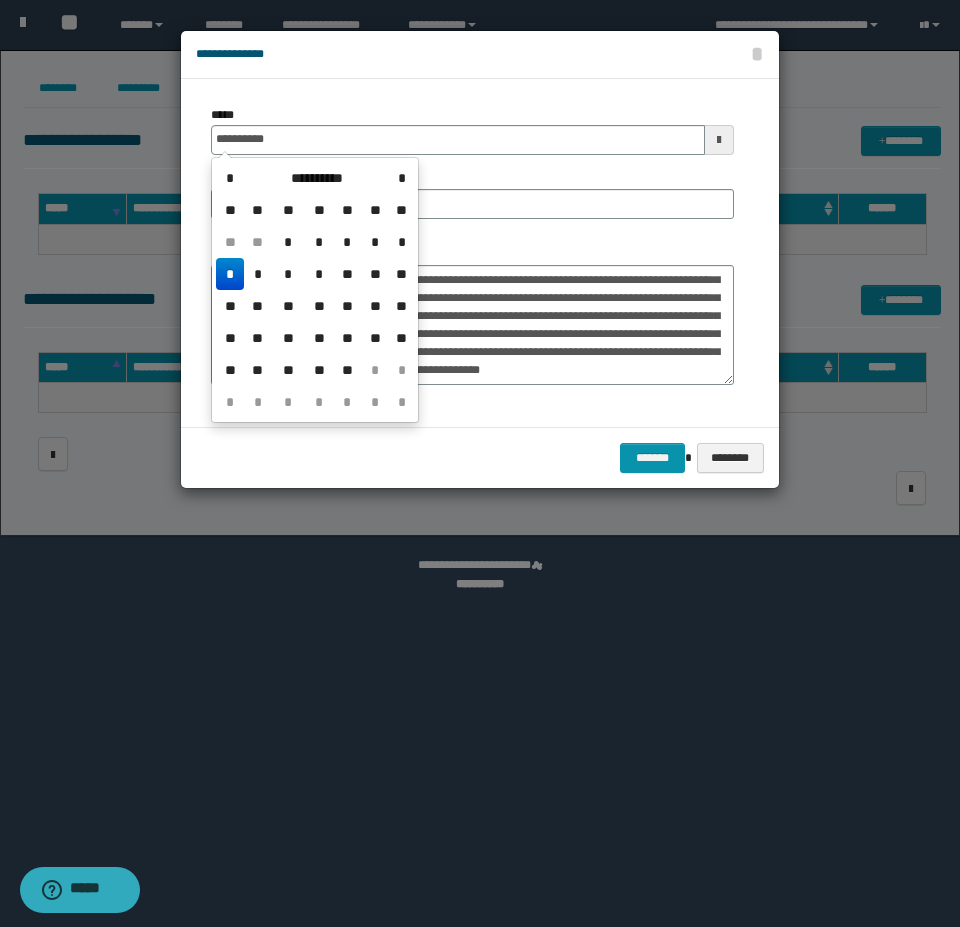 click on "*" at bounding box center (230, 274) 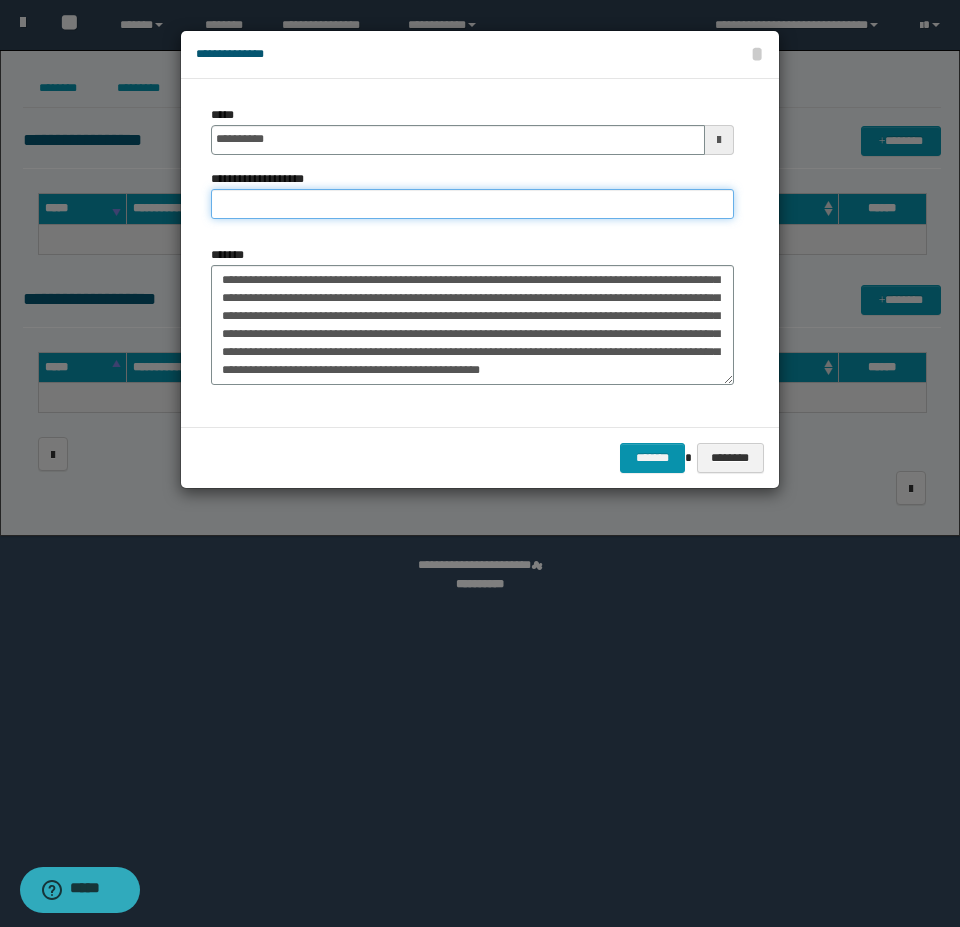 click on "**********" at bounding box center (472, 204) 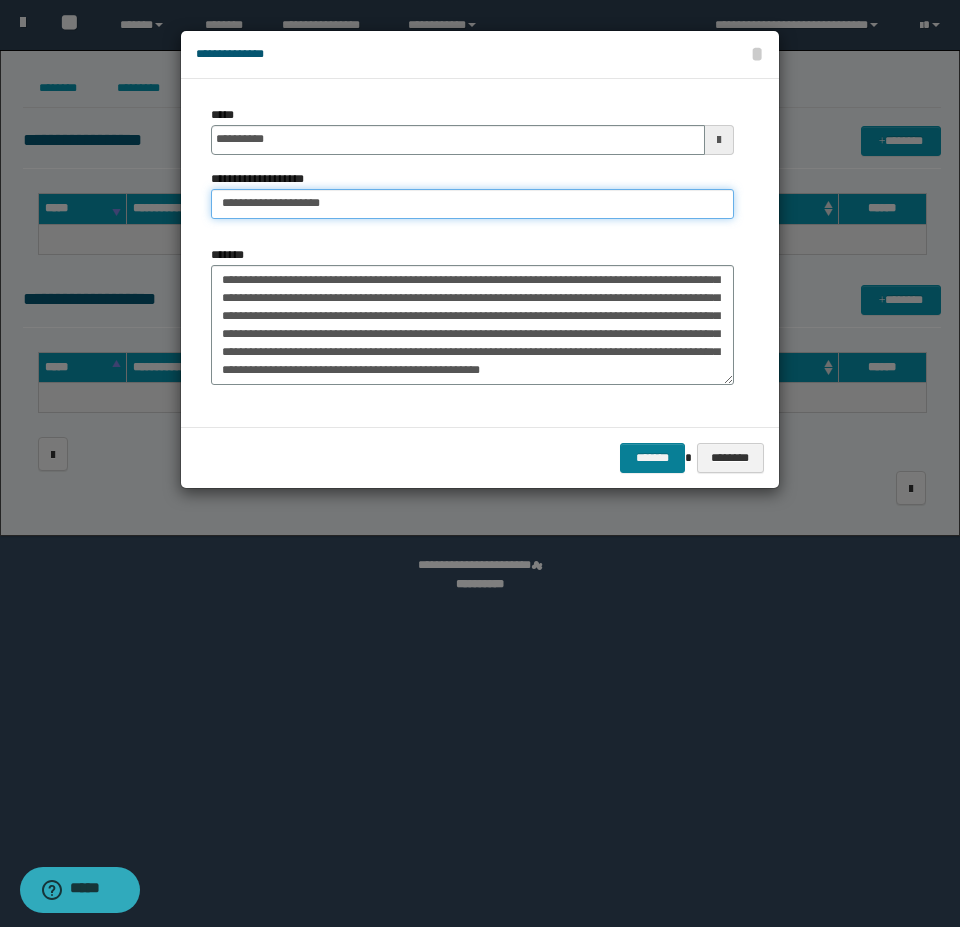 type on "**********" 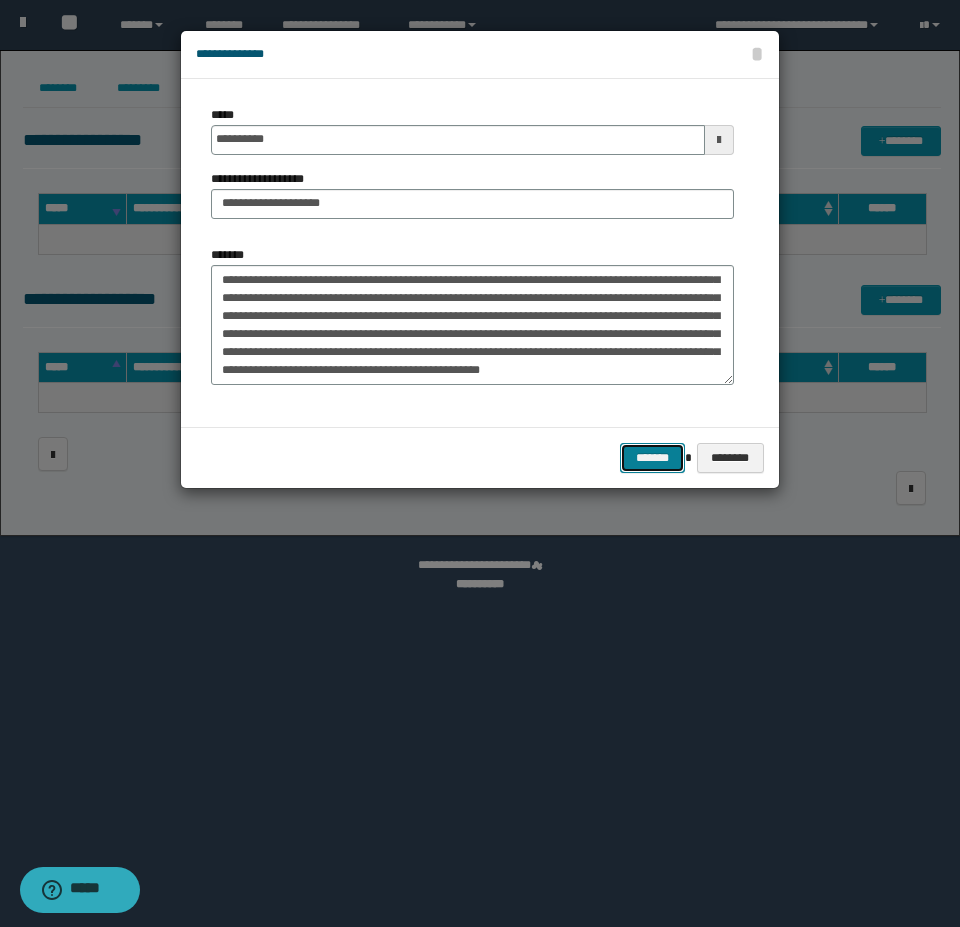 click on "*******" at bounding box center [652, 458] 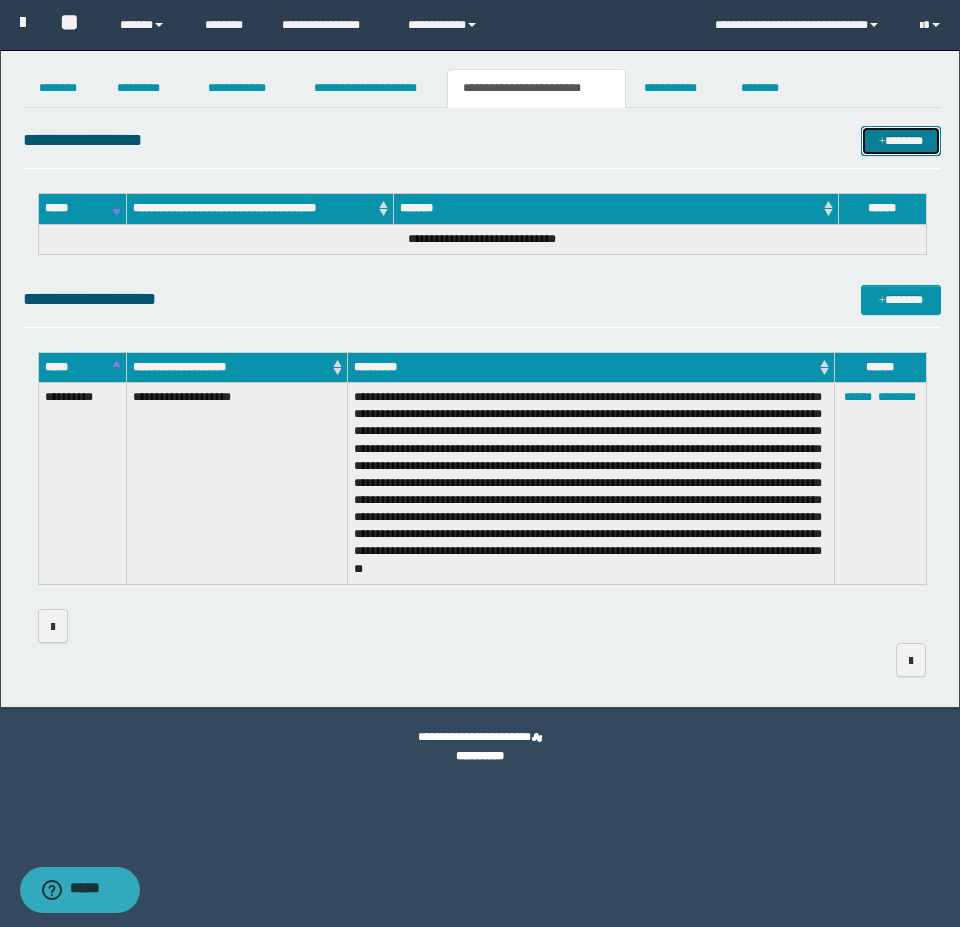 click on "*******" at bounding box center (901, 141) 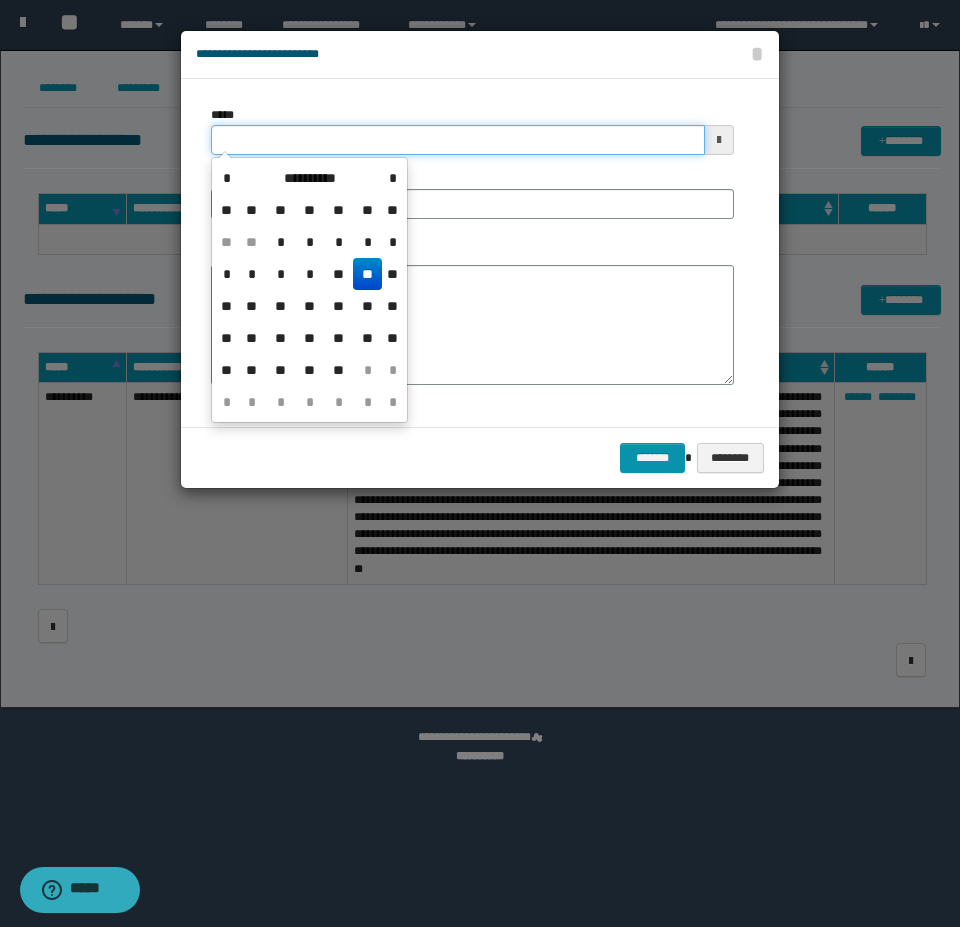 click on "*****" at bounding box center (458, 140) 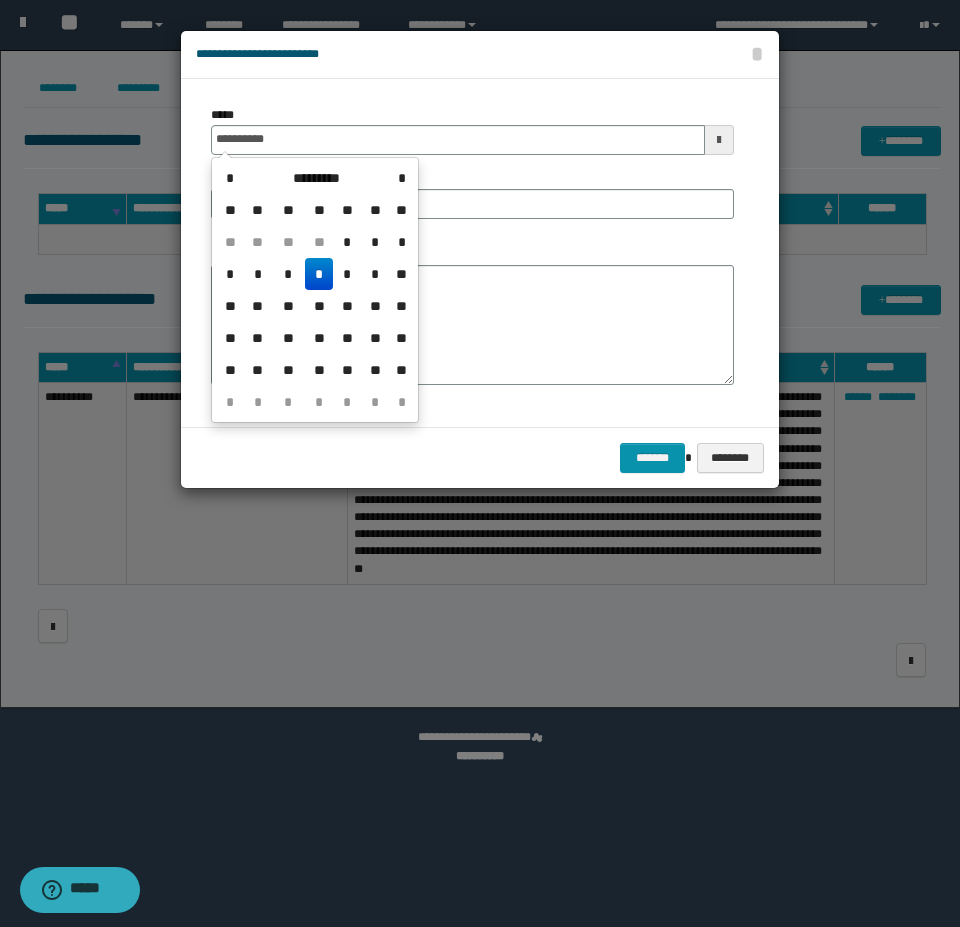click on "*" at bounding box center (319, 274) 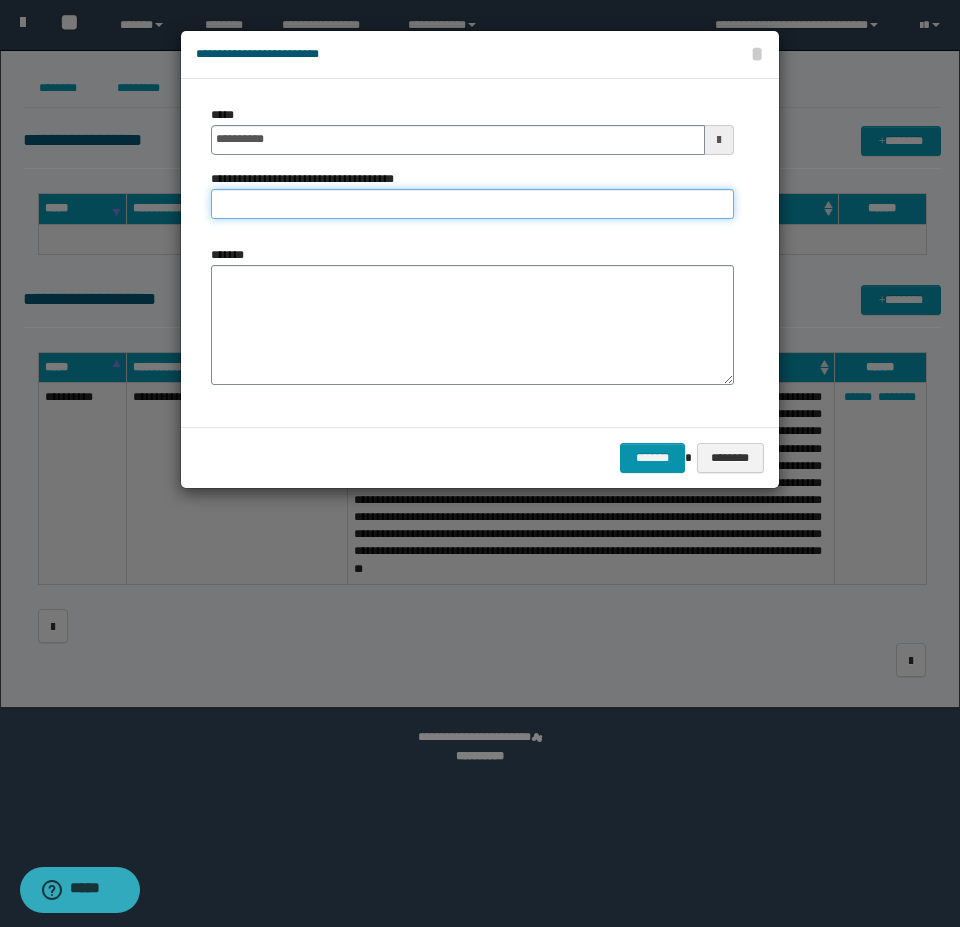 click on "**********" at bounding box center (472, 204) 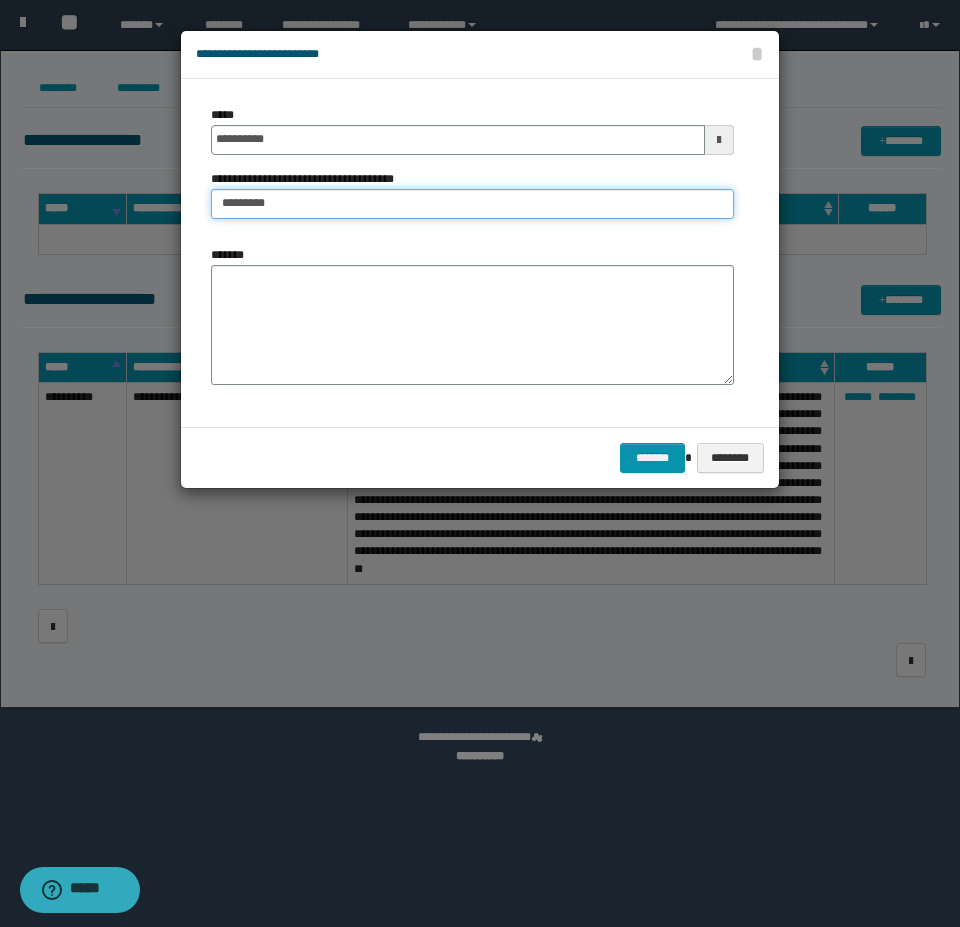 type on "*********" 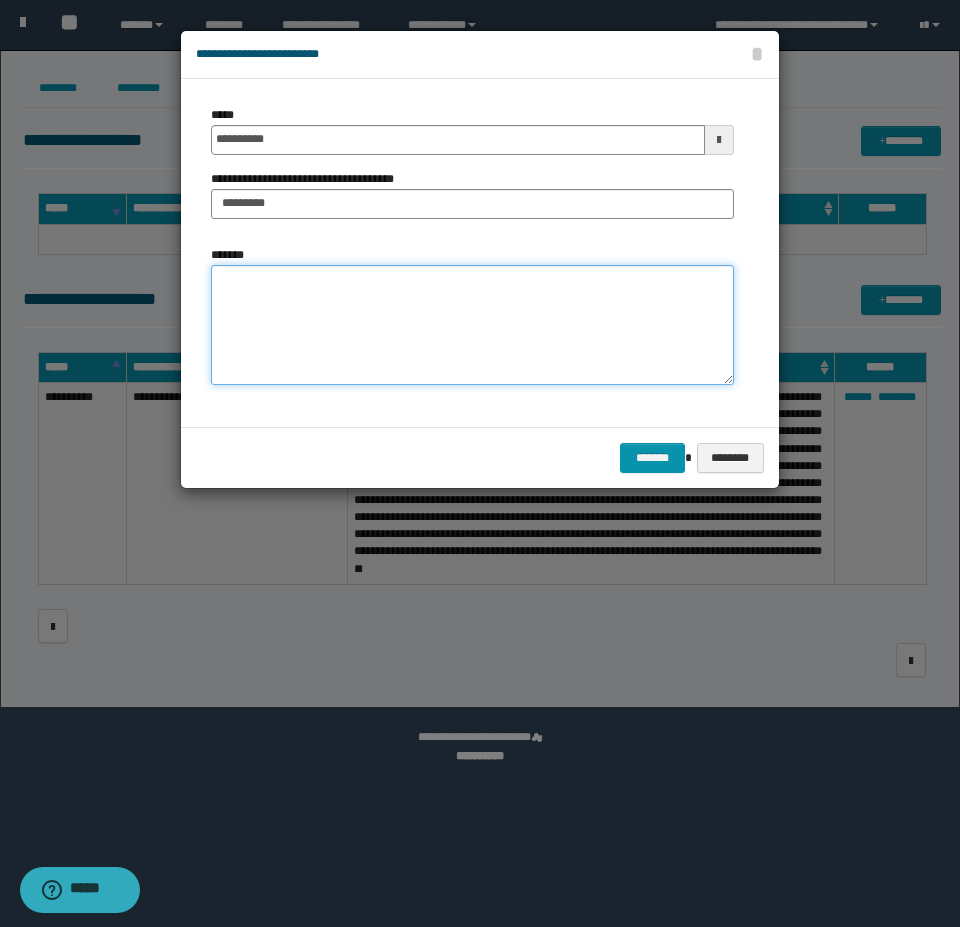 click on "*******" at bounding box center [472, 325] 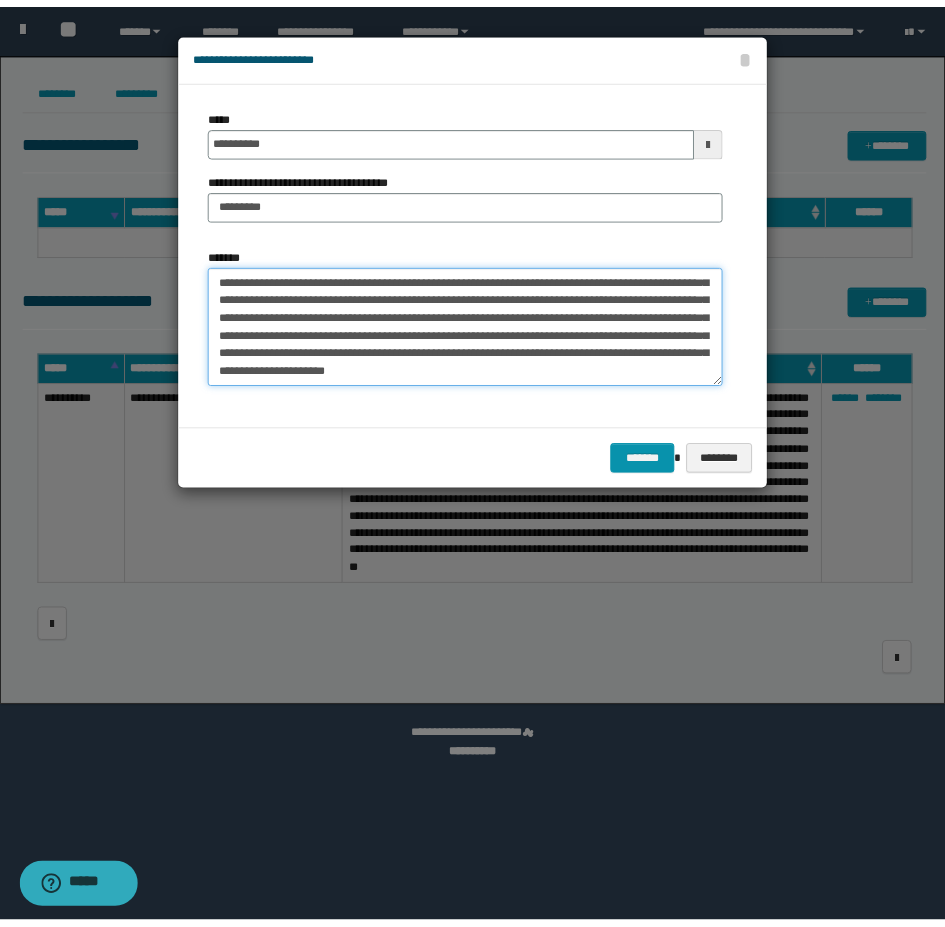 scroll, scrollTop: 0, scrollLeft: 0, axis: both 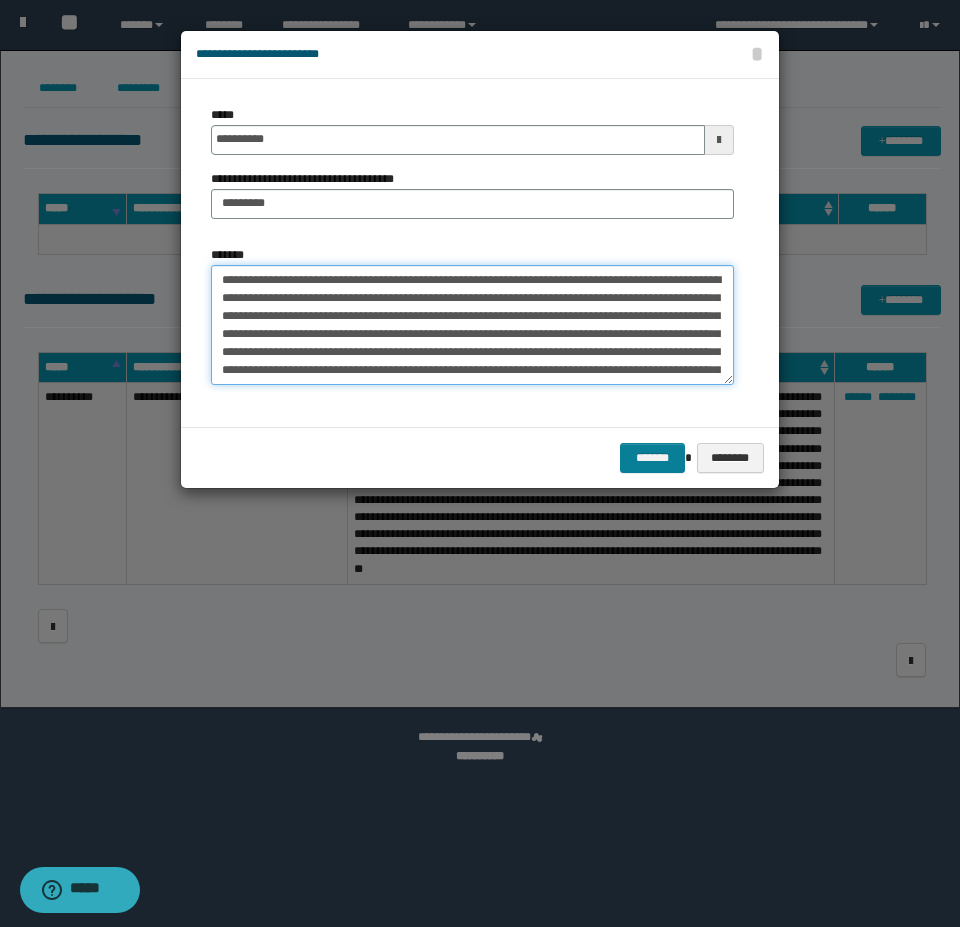 type on "**********" 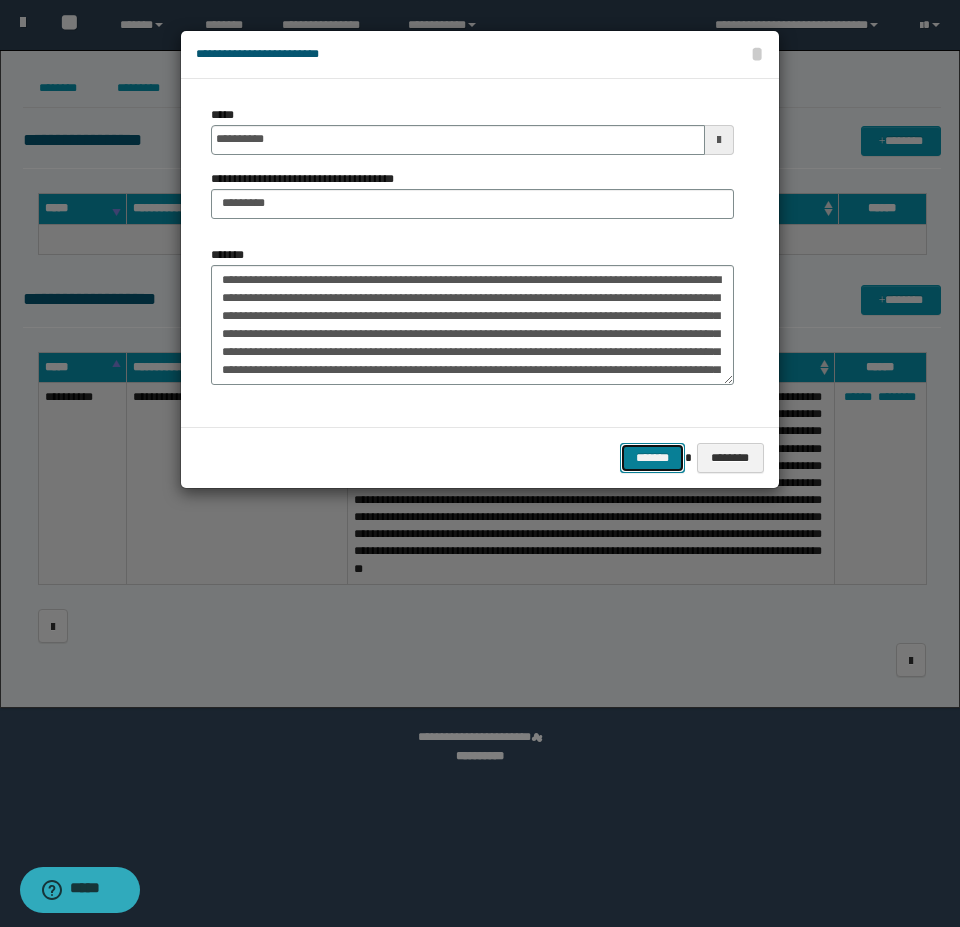click on "*******" at bounding box center (652, 458) 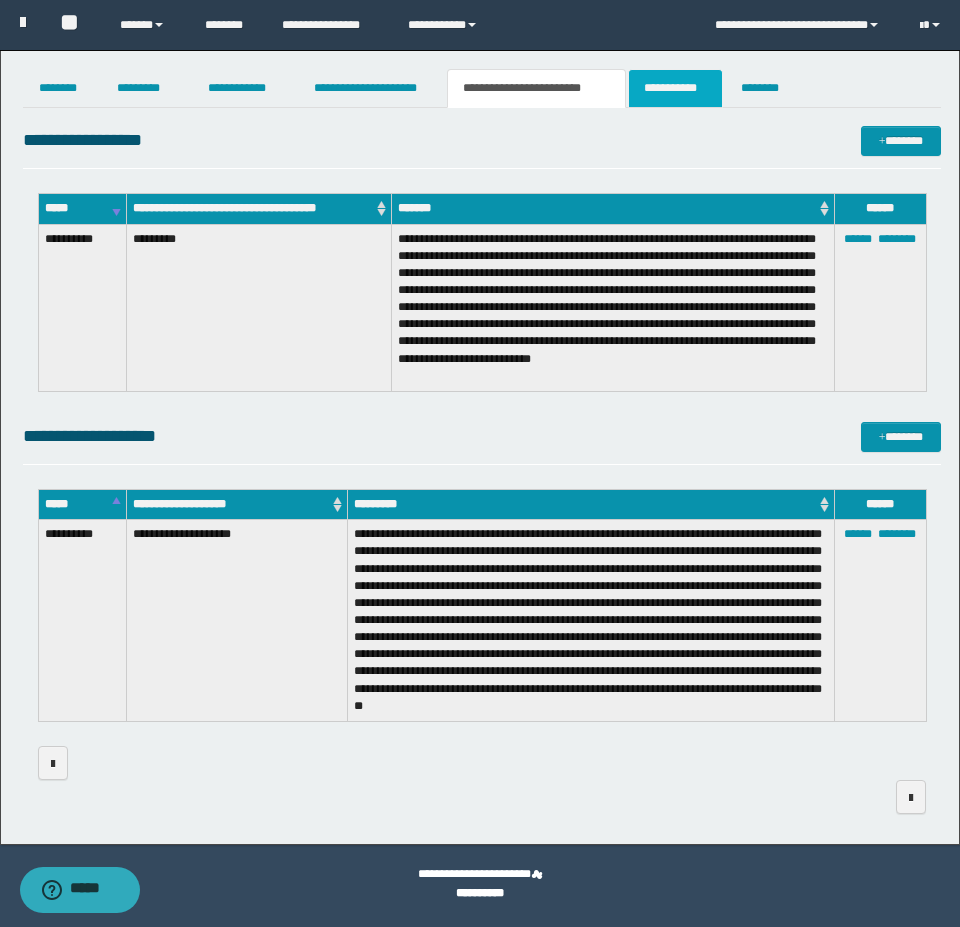 click on "**********" at bounding box center (675, 88) 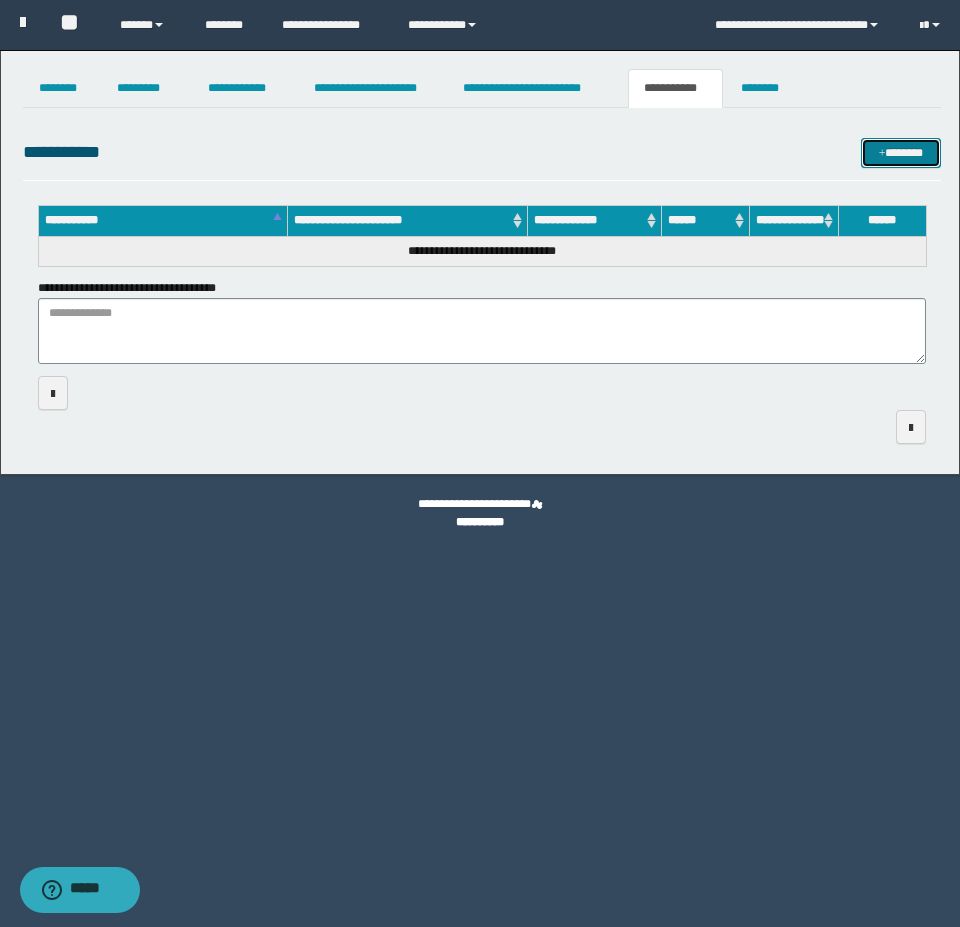 click on "*******" at bounding box center [901, 153] 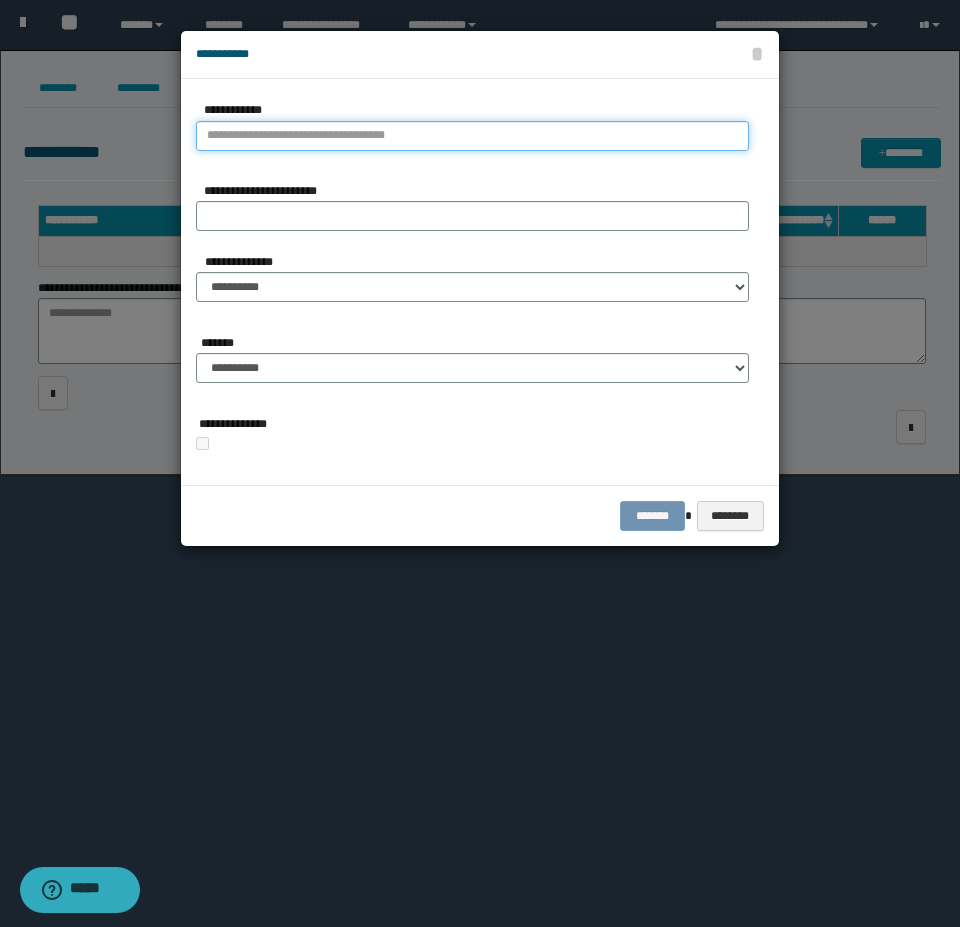 click on "**********" at bounding box center (472, 136) 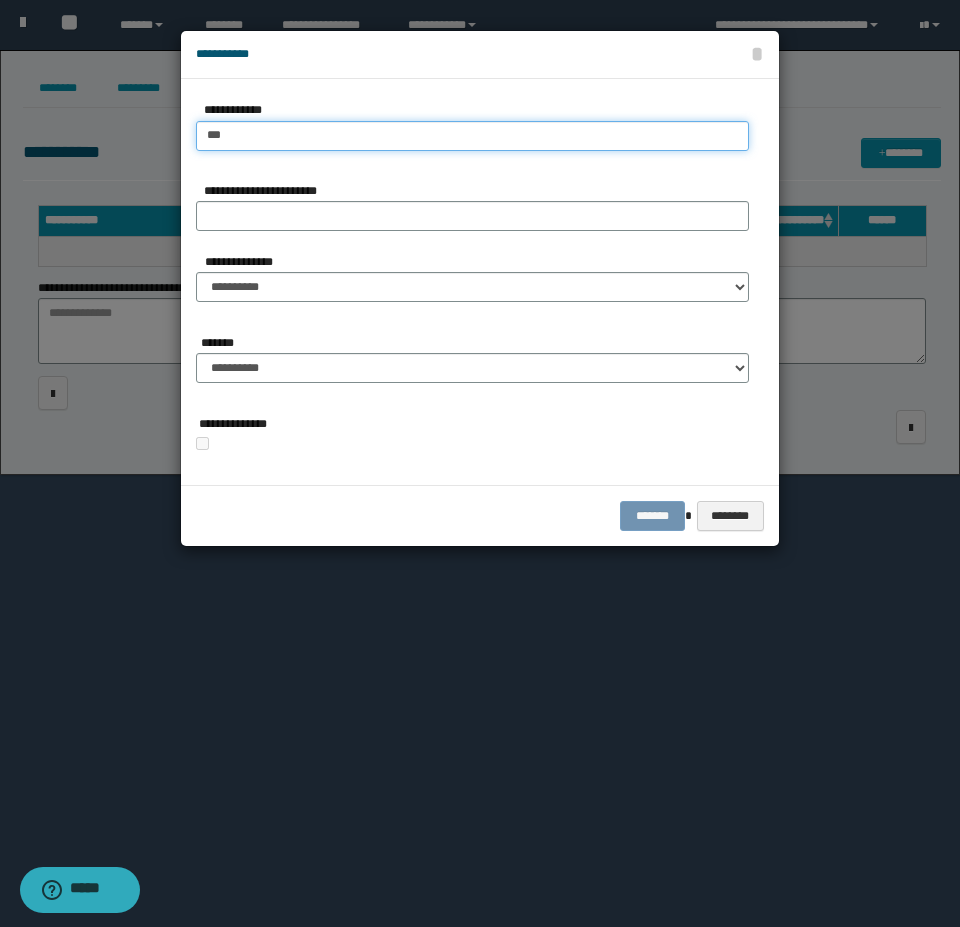 type on "****" 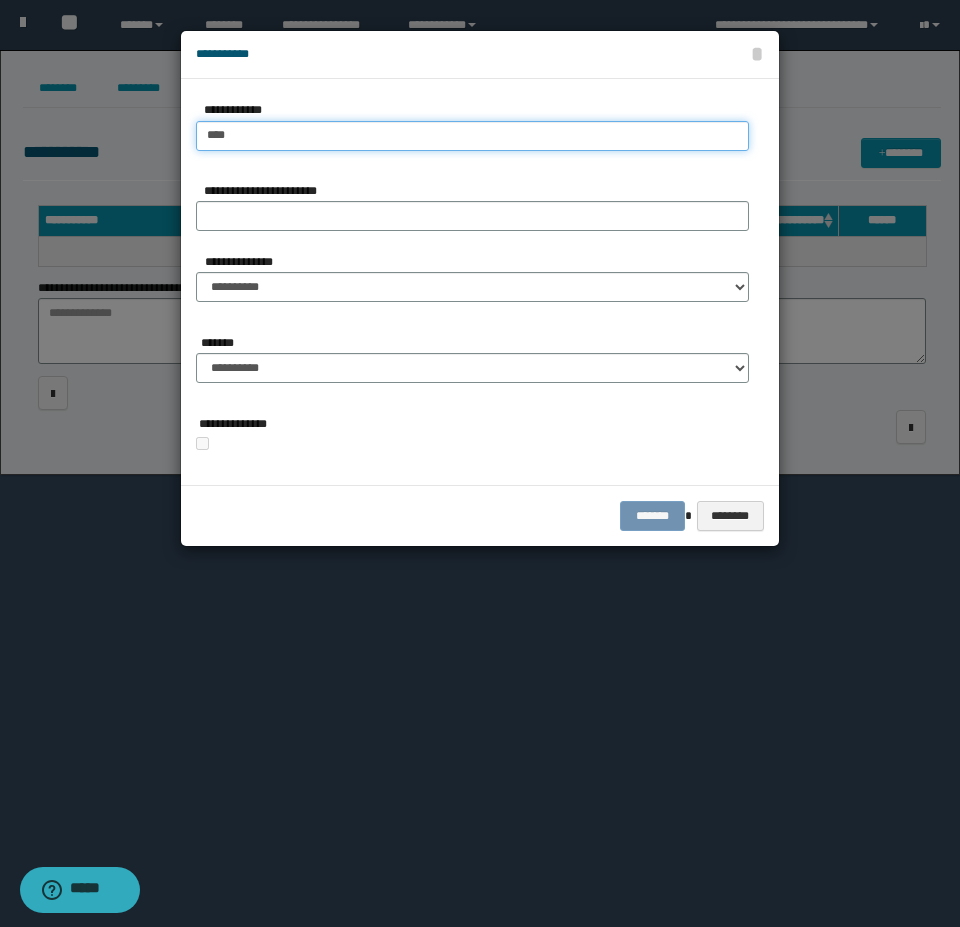 type on "****" 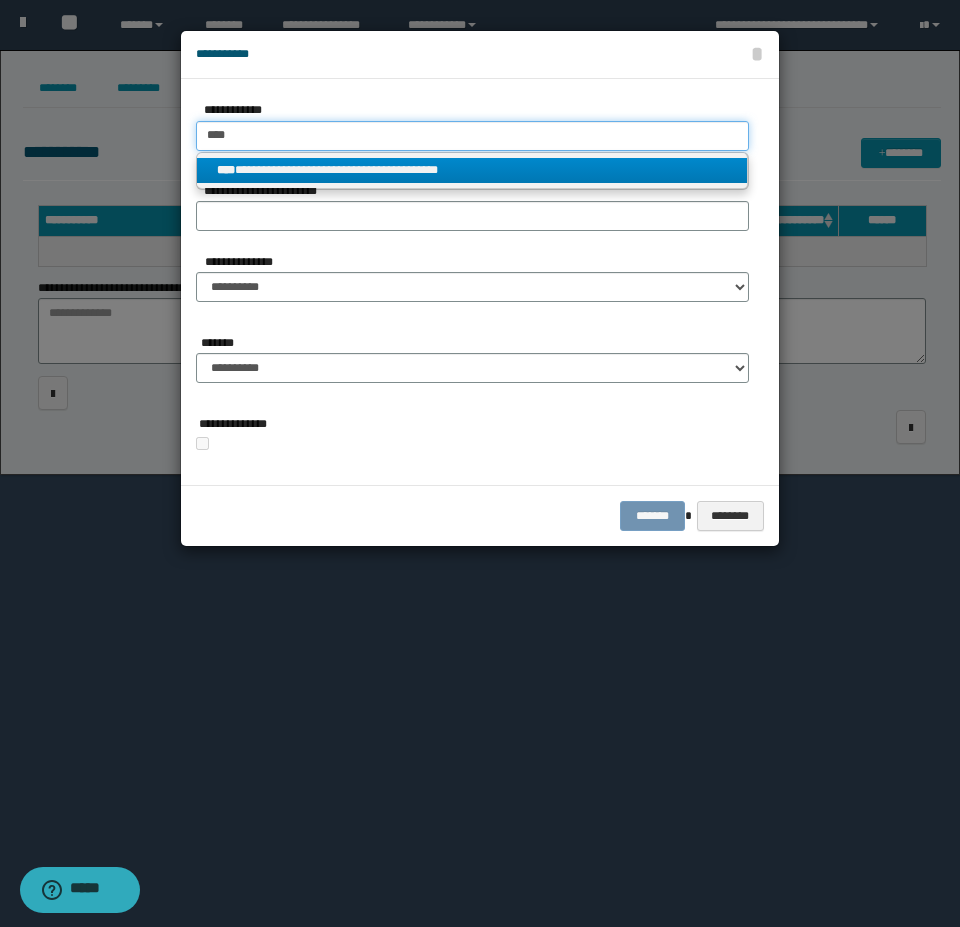 type on "****" 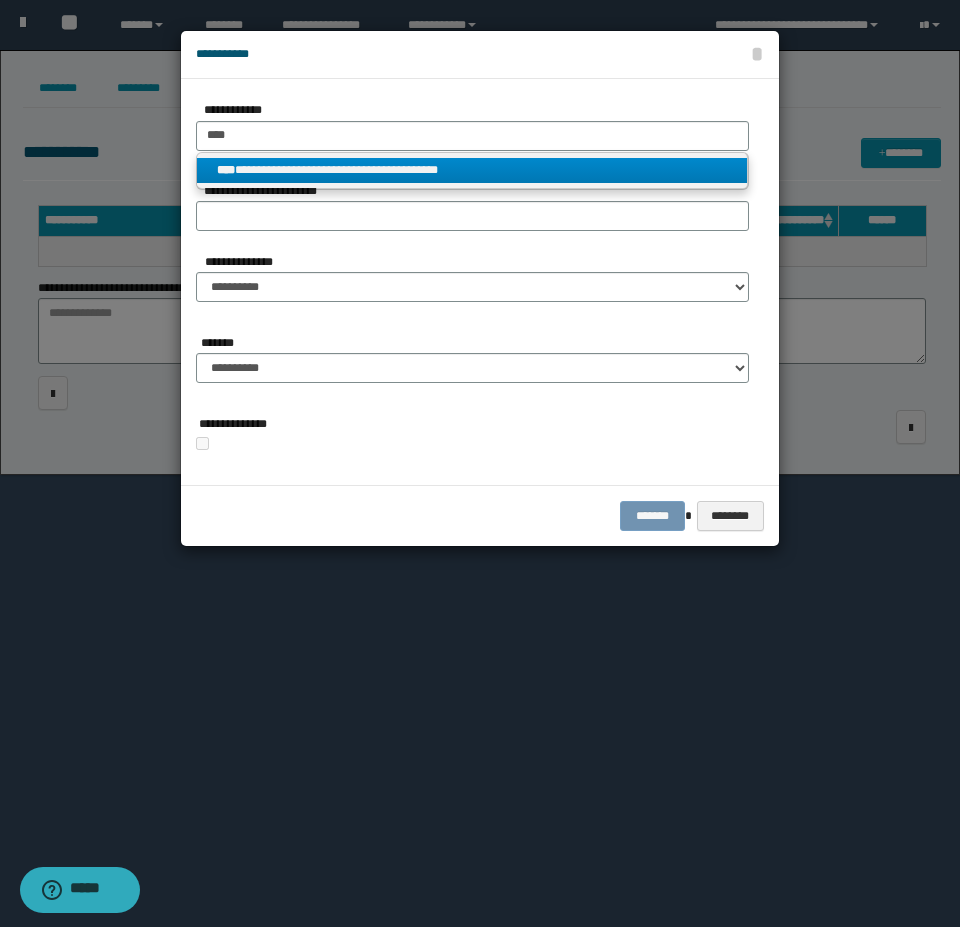 click on "**********" at bounding box center [472, 170] 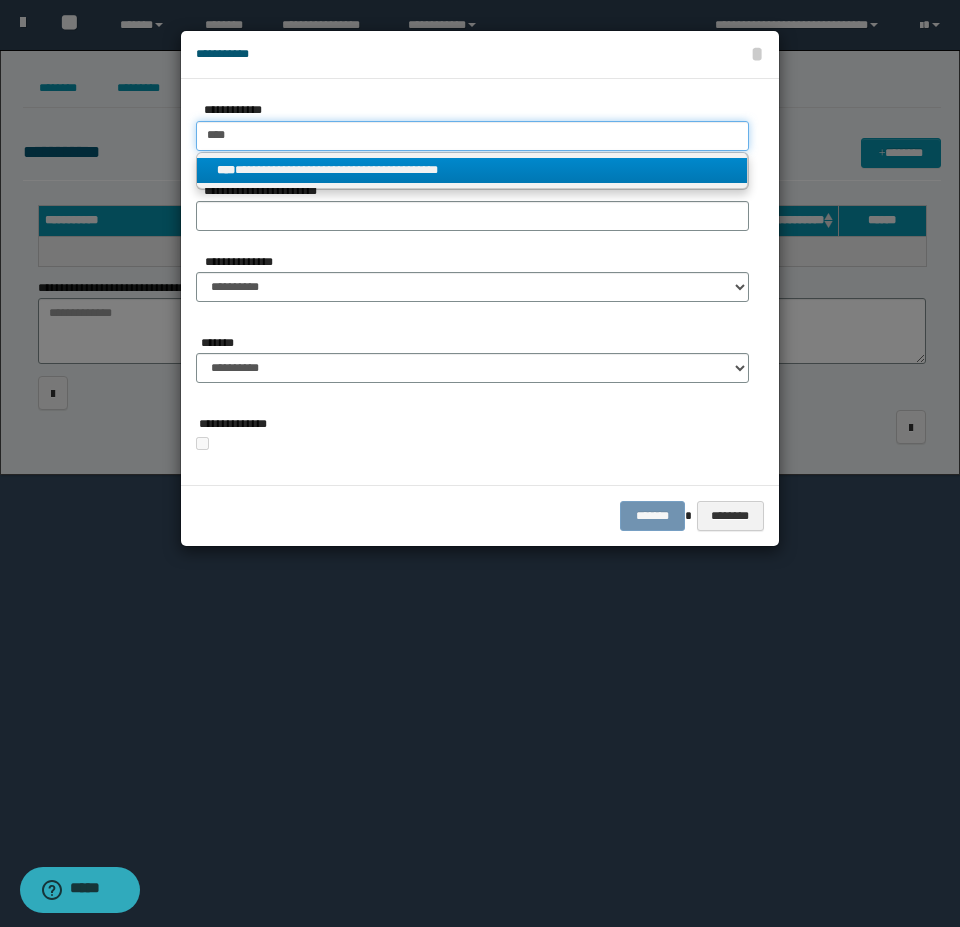 type 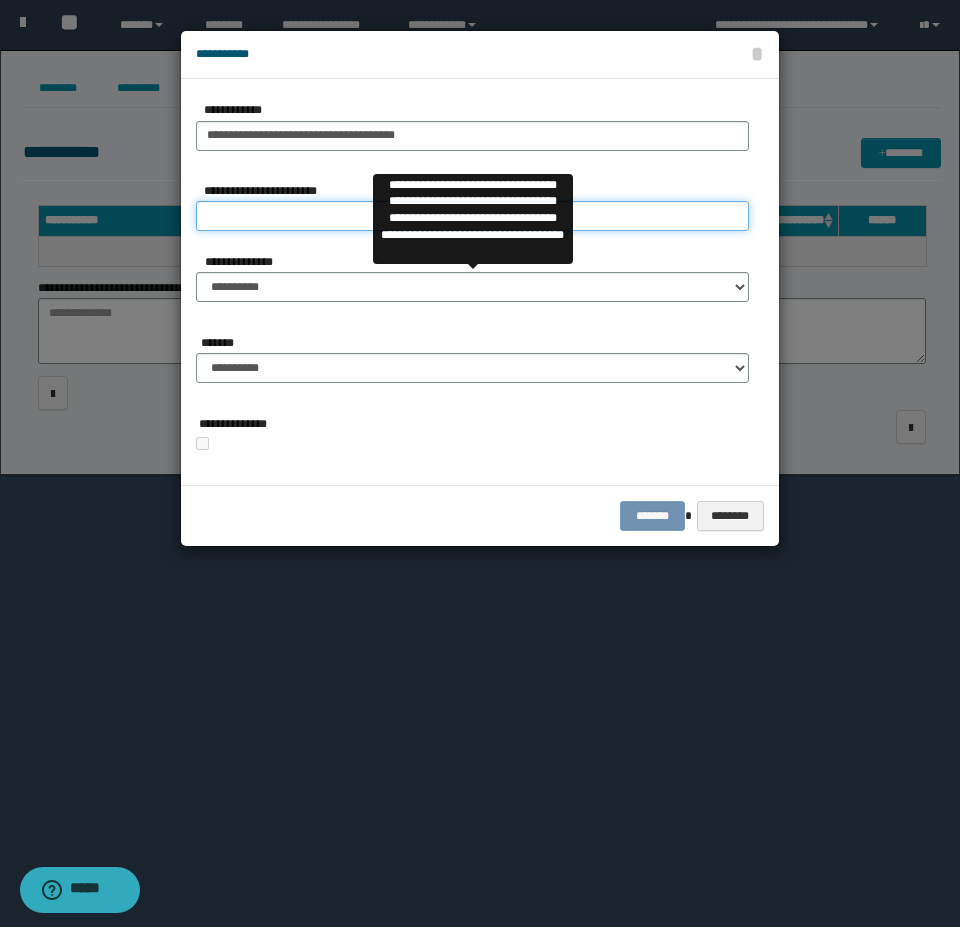type 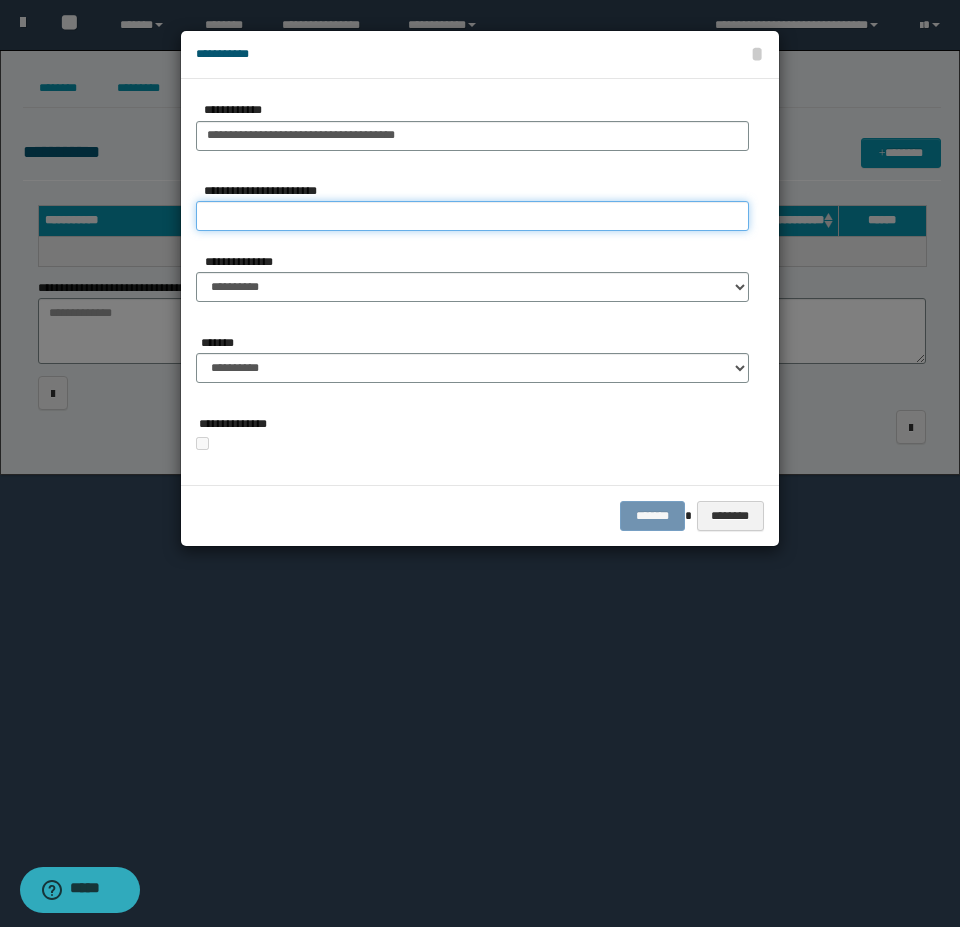 click on "**********" at bounding box center [472, 216] 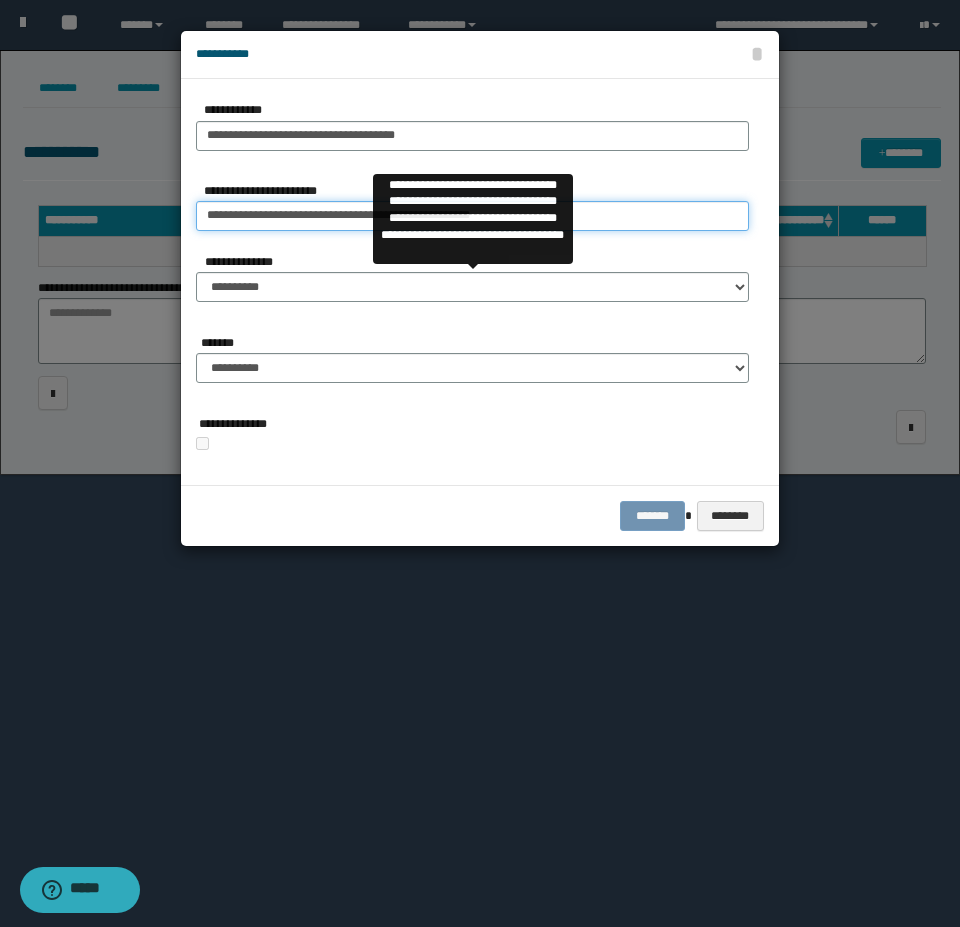 type on "**********" 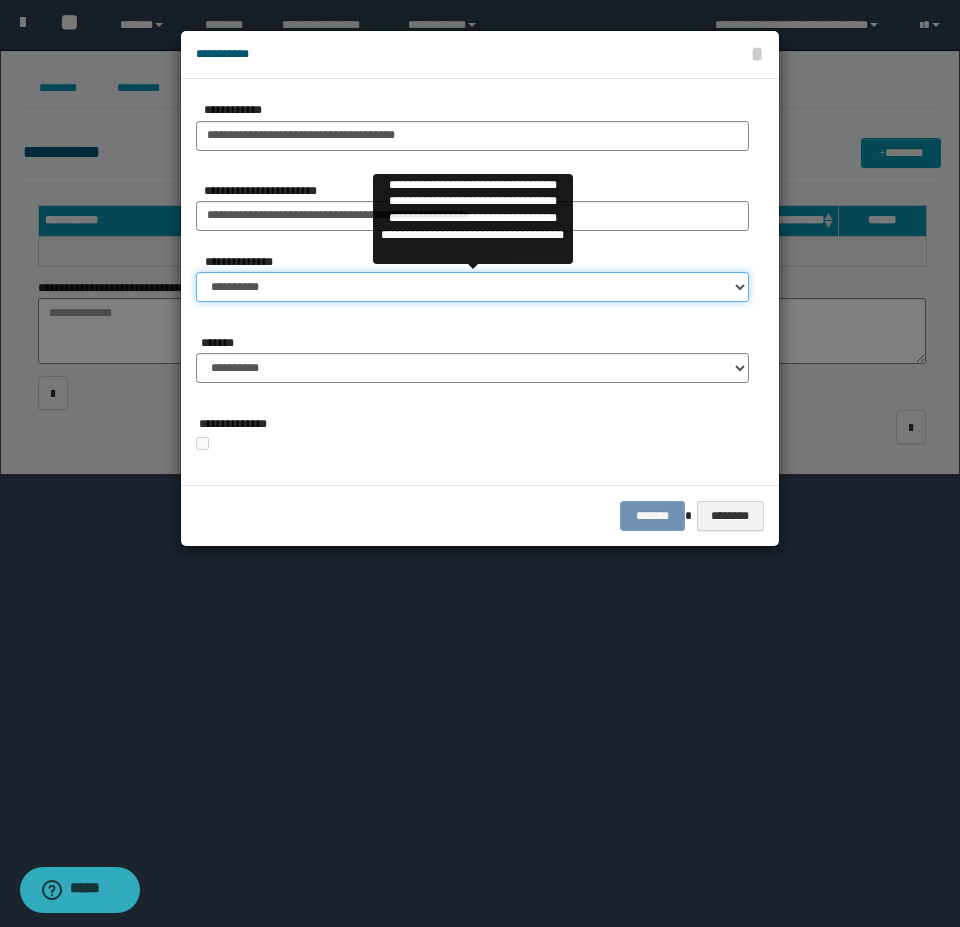 click on "**********" at bounding box center (472, 287) 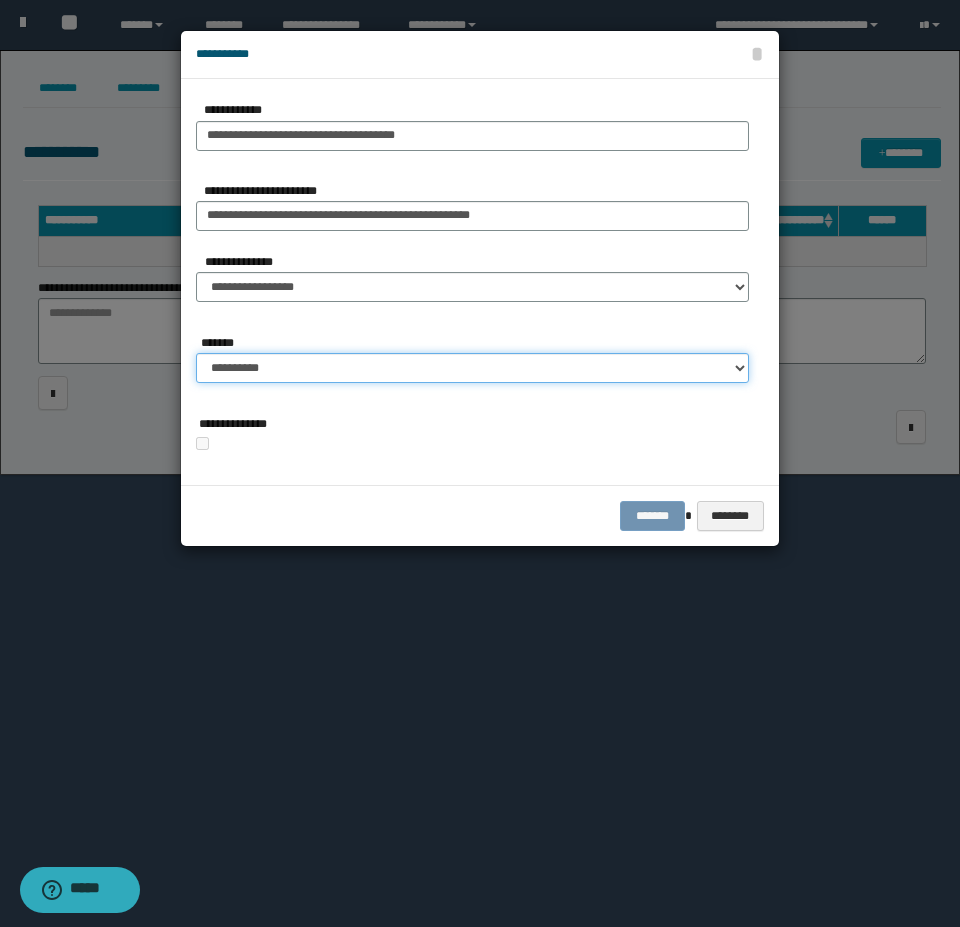 click on "**********" at bounding box center (472, 368) 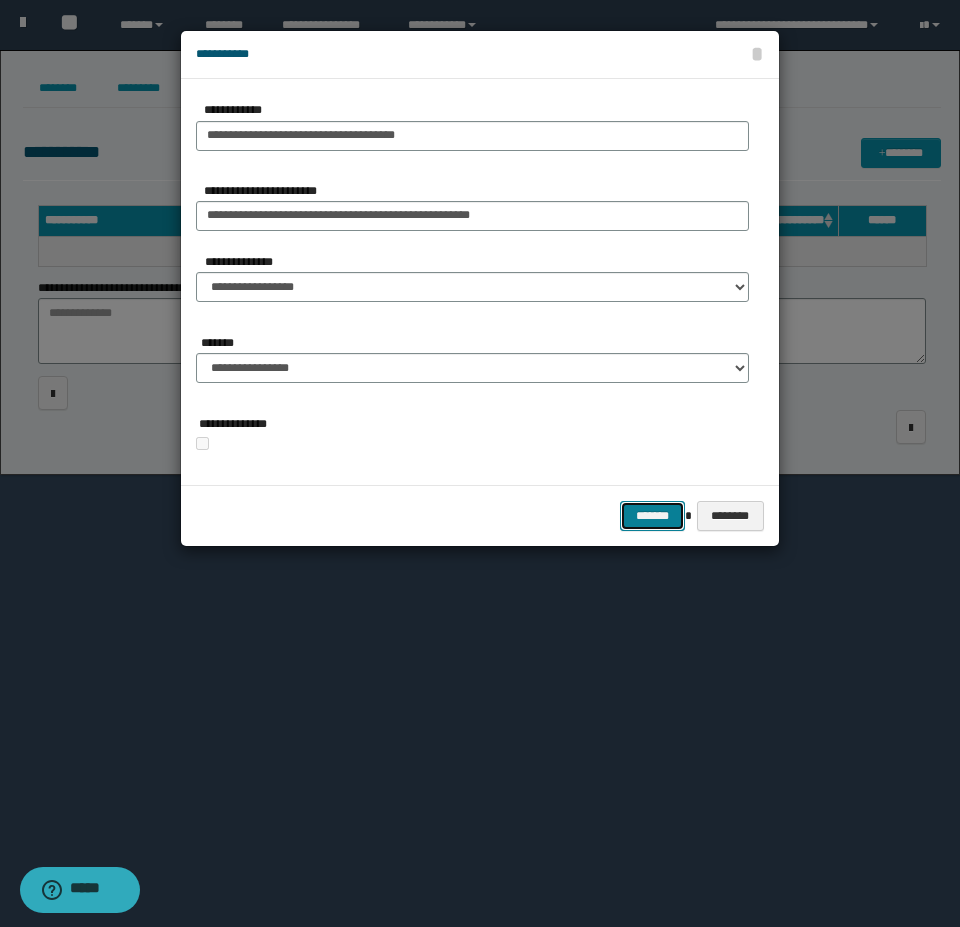 click on "*******" at bounding box center (652, 516) 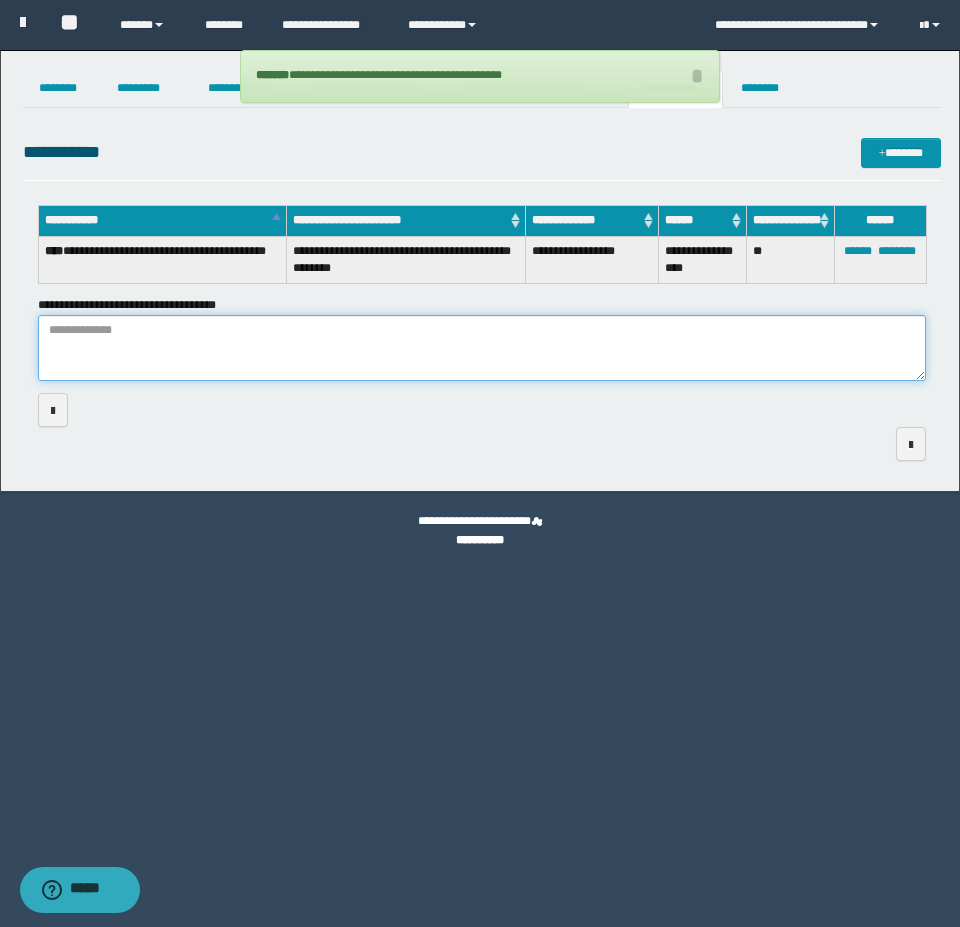 click on "**********" at bounding box center (482, 348) 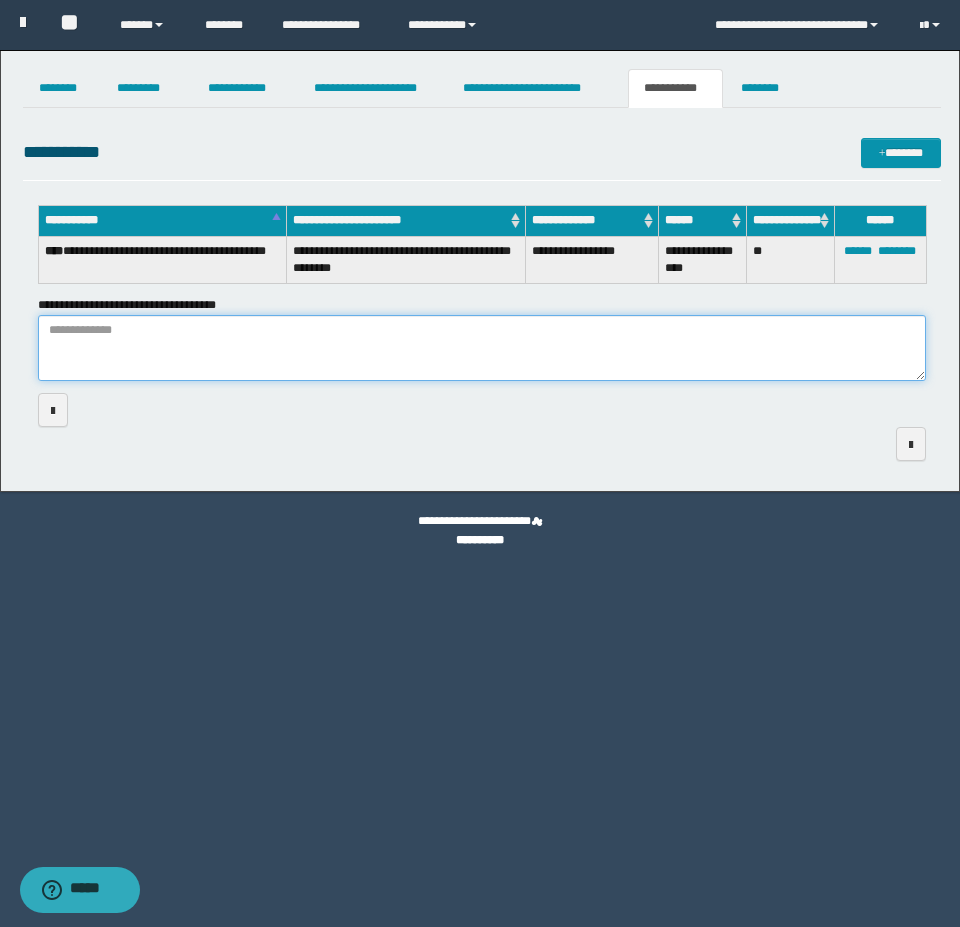 click on "**********" at bounding box center [482, 348] 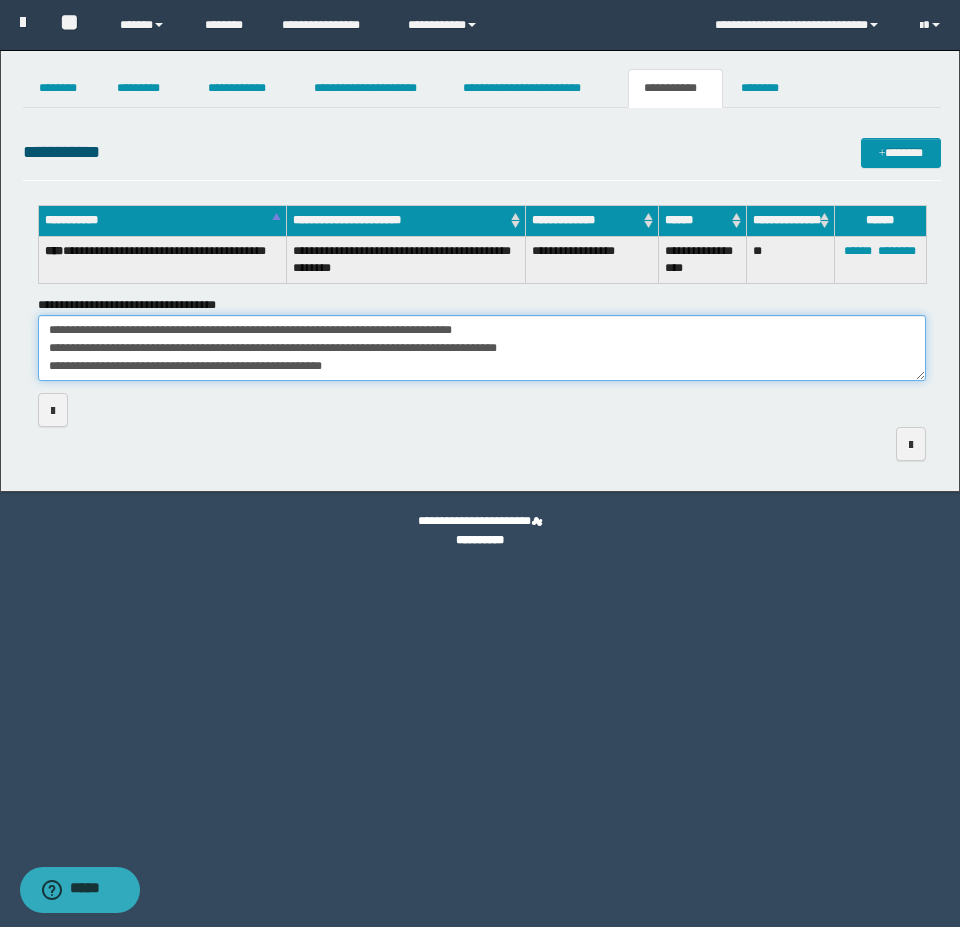 click on "**********" at bounding box center [482, 348] 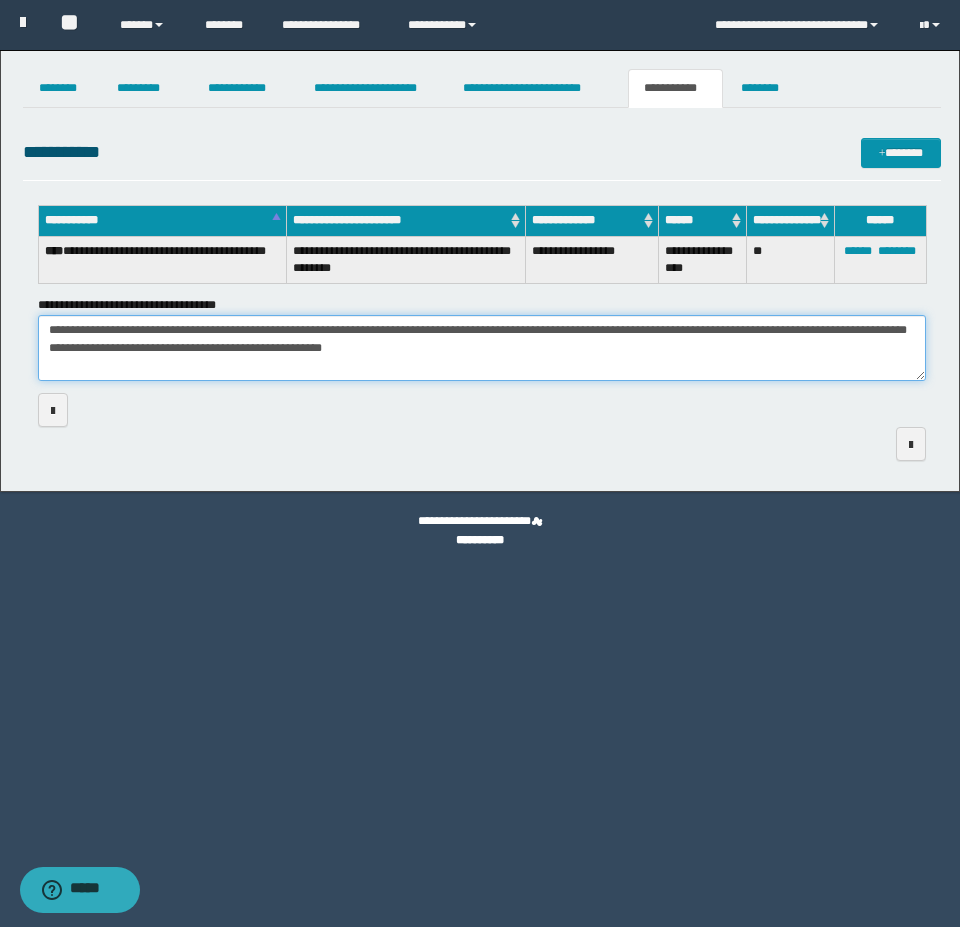 click on "**********" at bounding box center [482, 348] 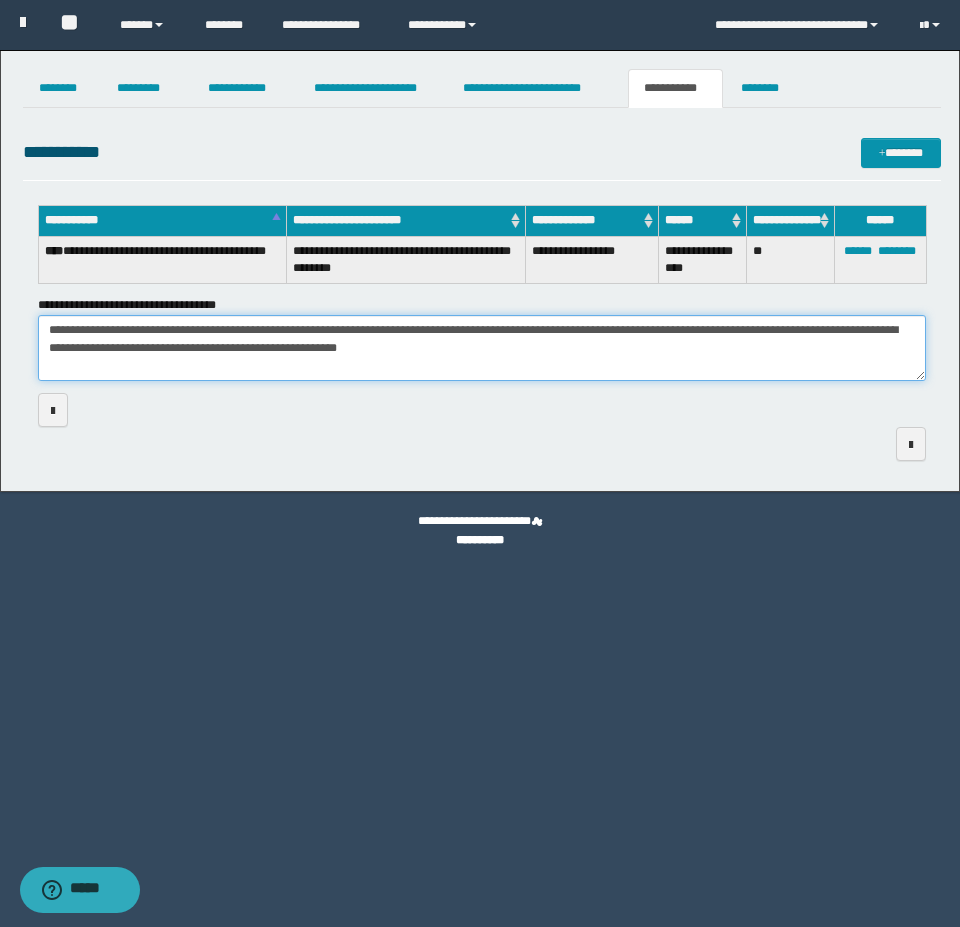 drag, startPoint x: 479, startPoint y: 334, endPoint x: 822, endPoint y: 396, distance: 348.55847 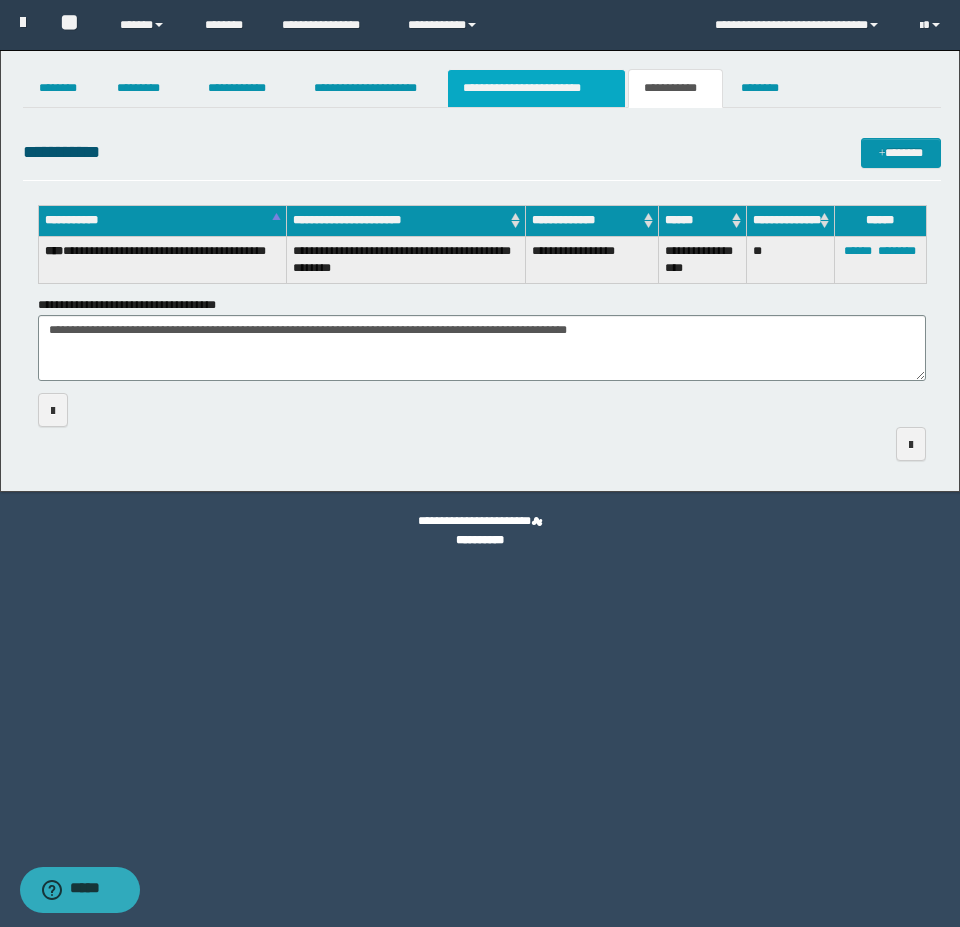 click on "**********" at bounding box center [537, 88] 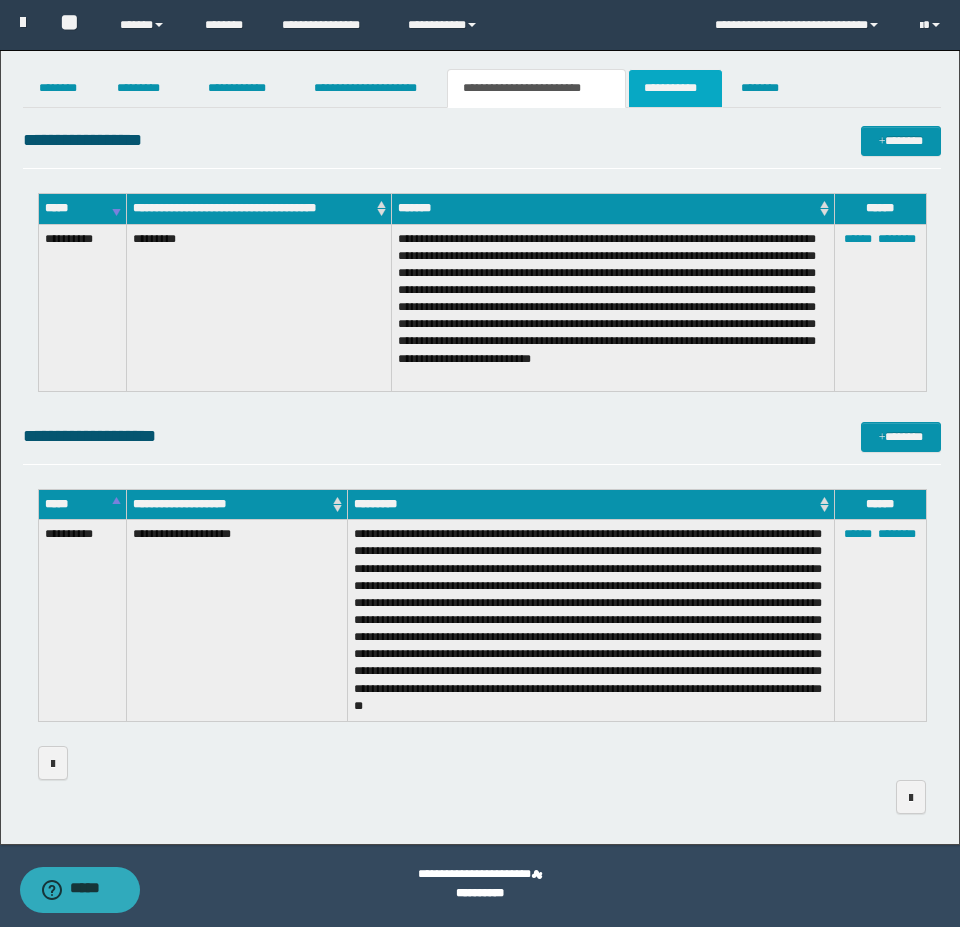click on "**********" at bounding box center (675, 88) 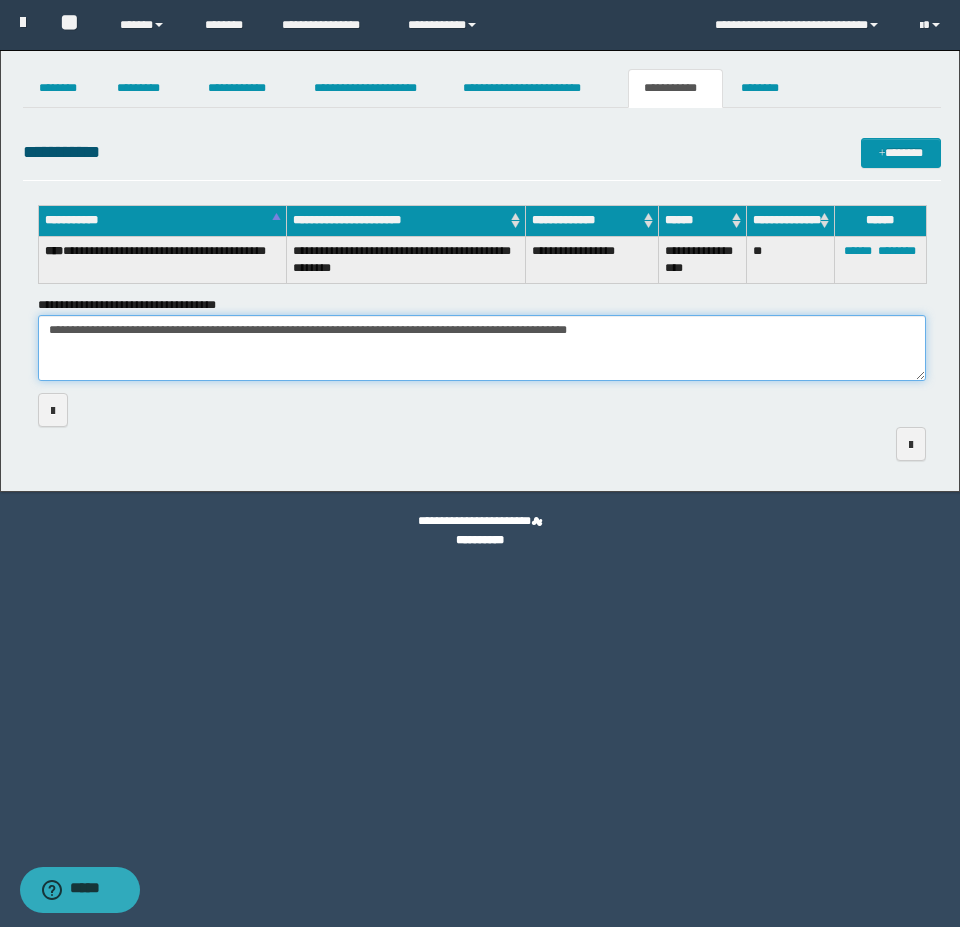 click on "**********" at bounding box center (482, 348) 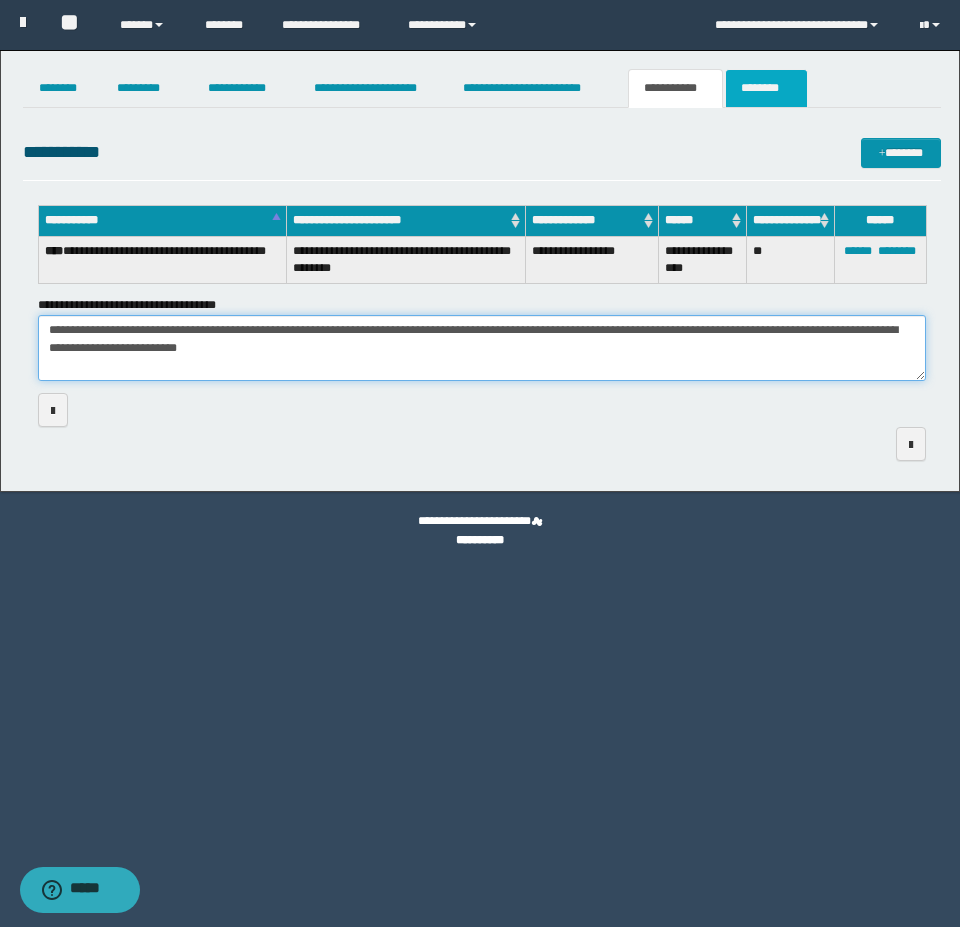 type on "**********" 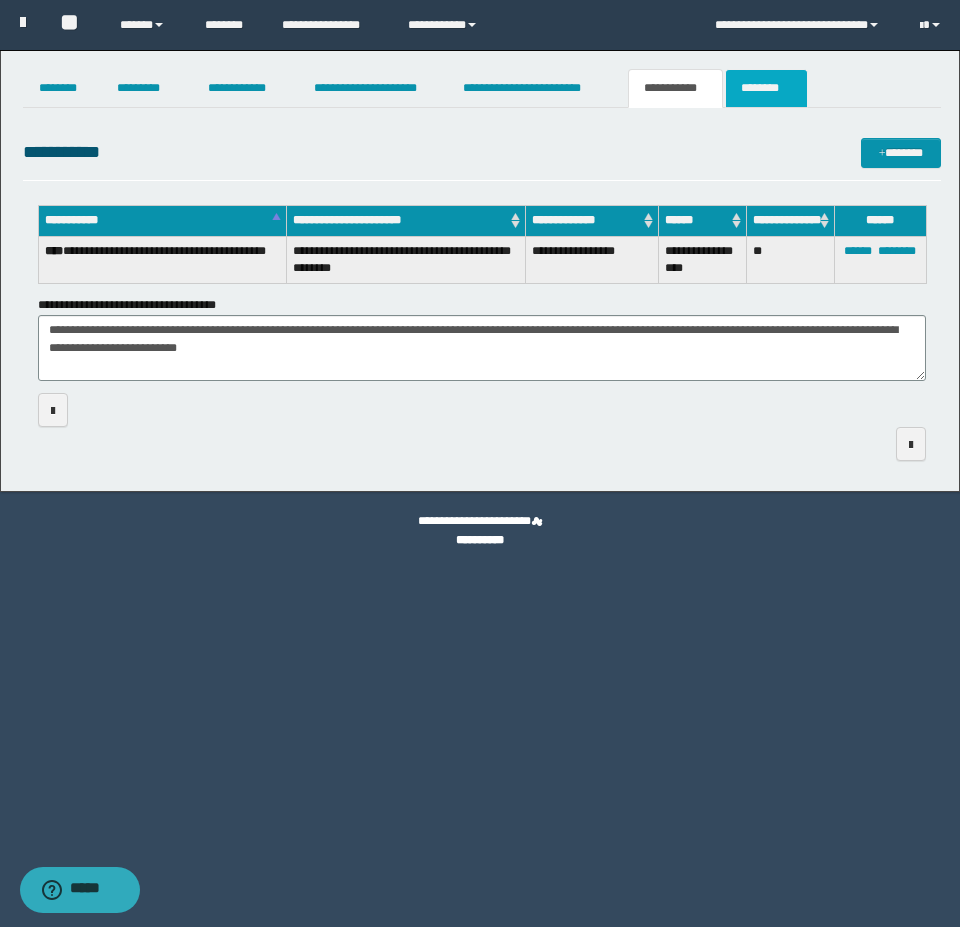 click on "********" at bounding box center [766, 88] 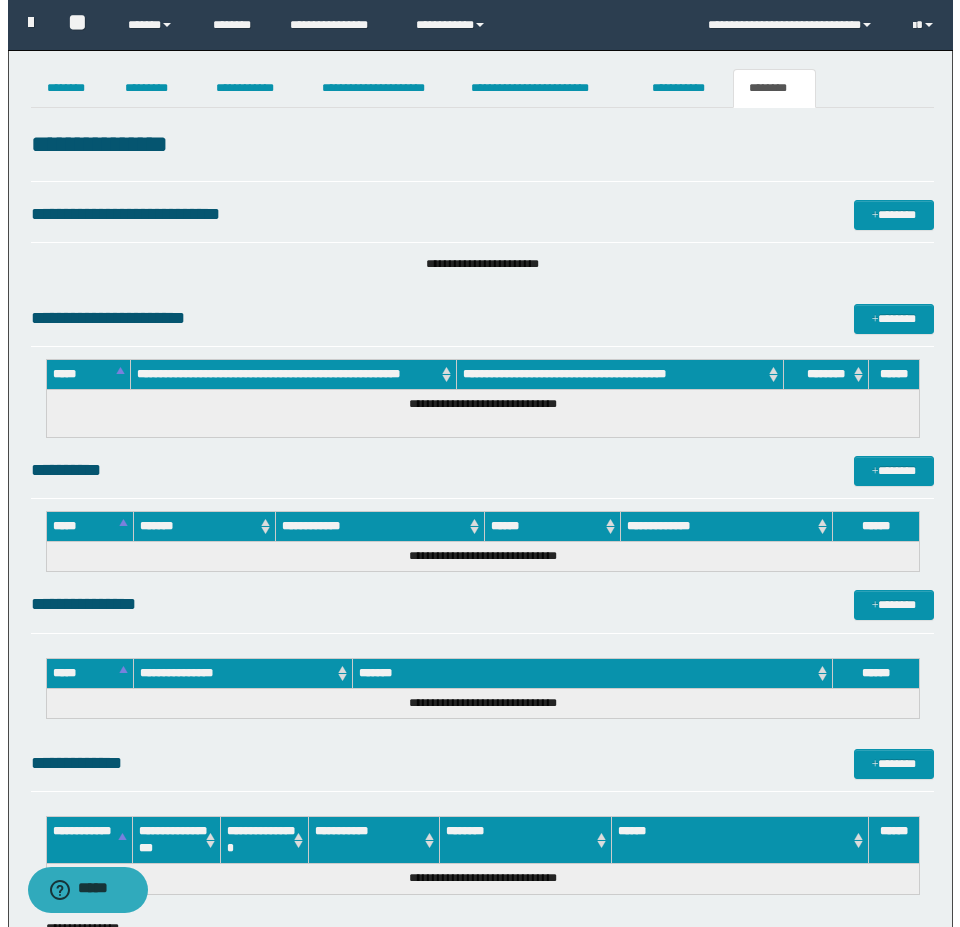 scroll, scrollTop: 0, scrollLeft: 0, axis: both 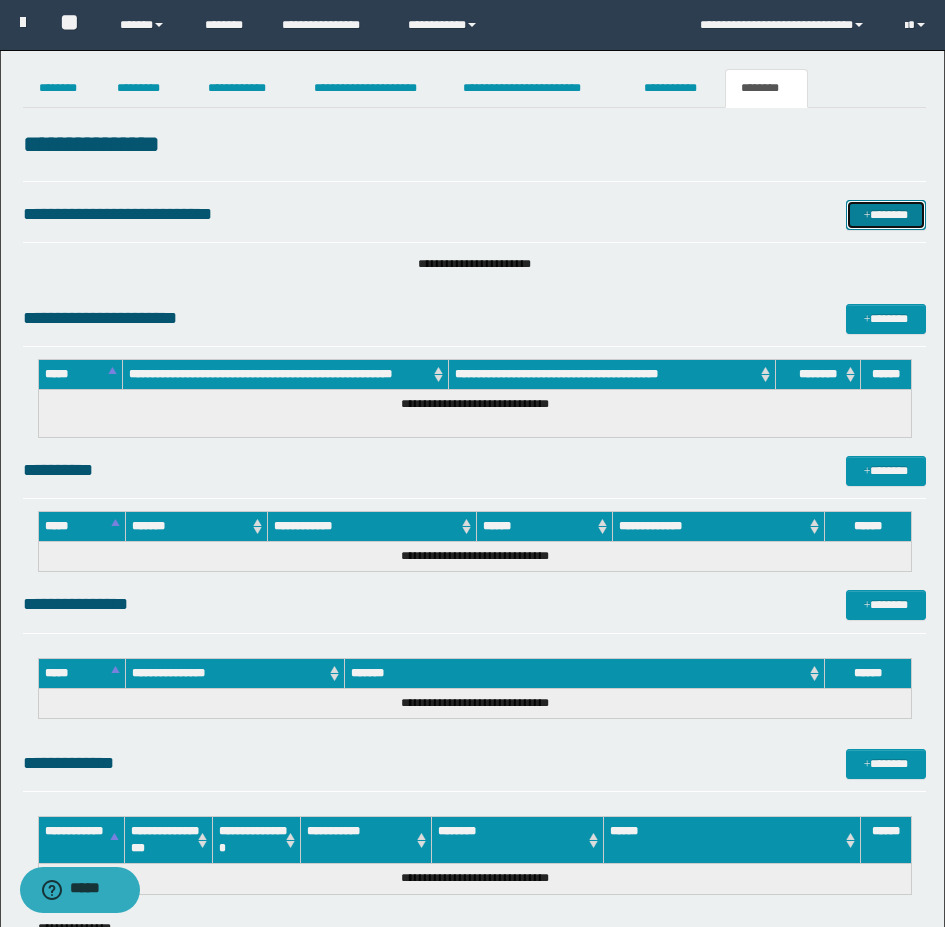 click on "*******" at bounding box center (886, 215) 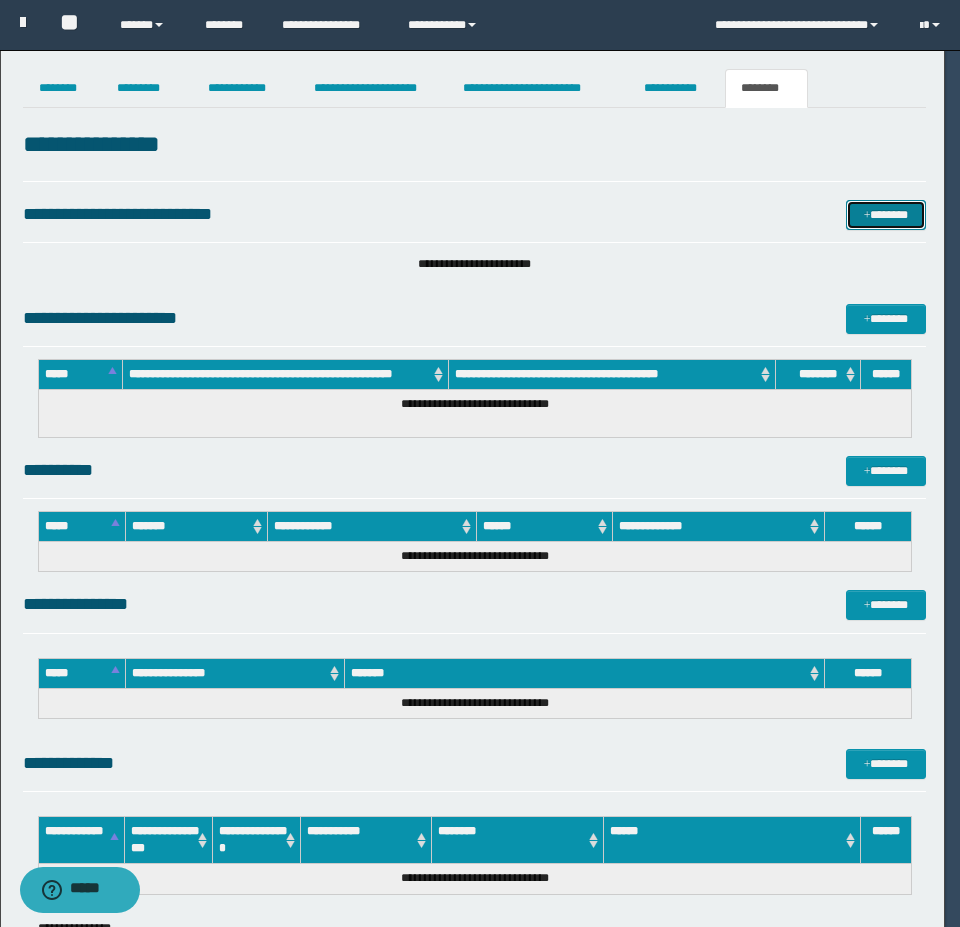 type 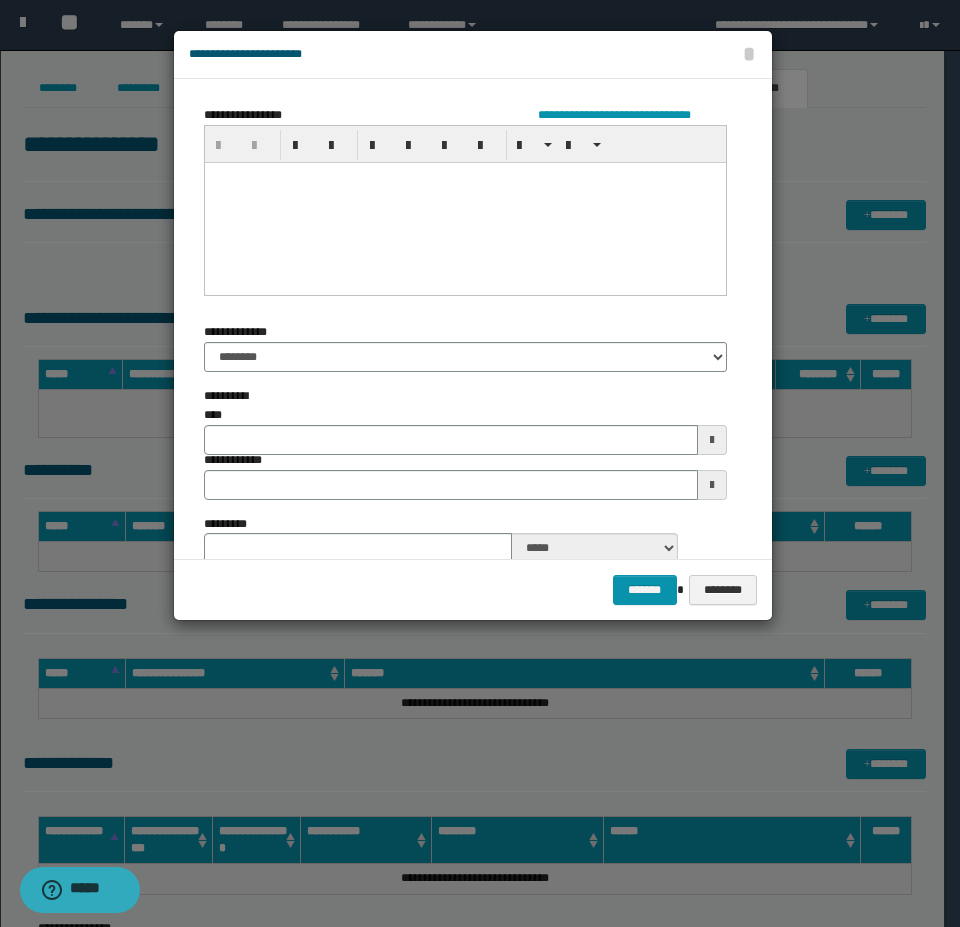 click at bounding box center (464, 202) 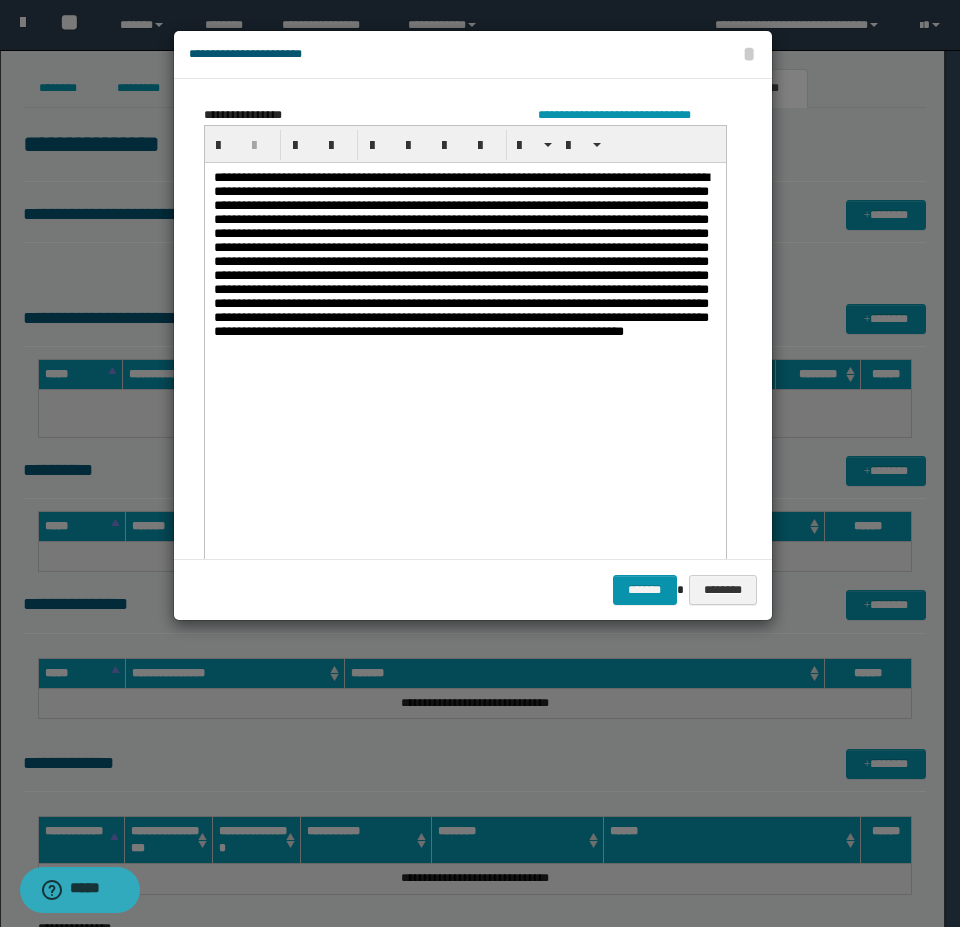 click at bounding box center (464, 322) 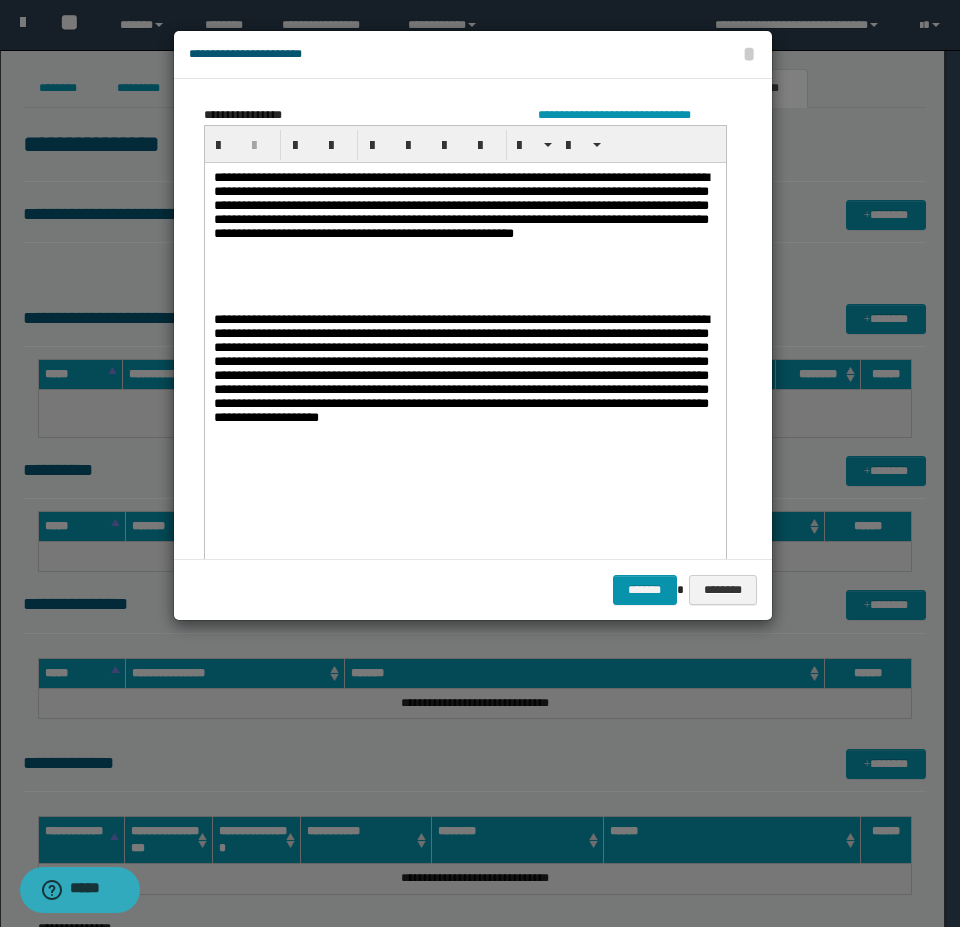 click on "**********" at bounding box center (464, 408) 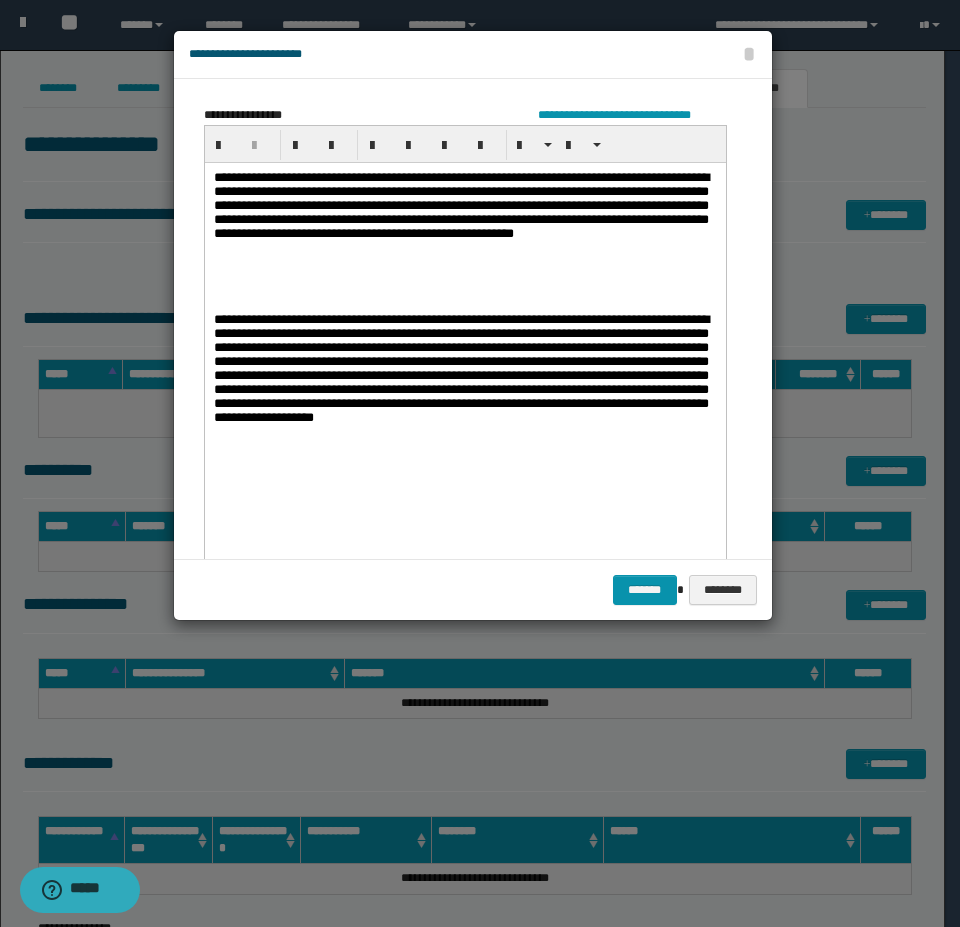 click on "**********" at bounding box center (464, 408) 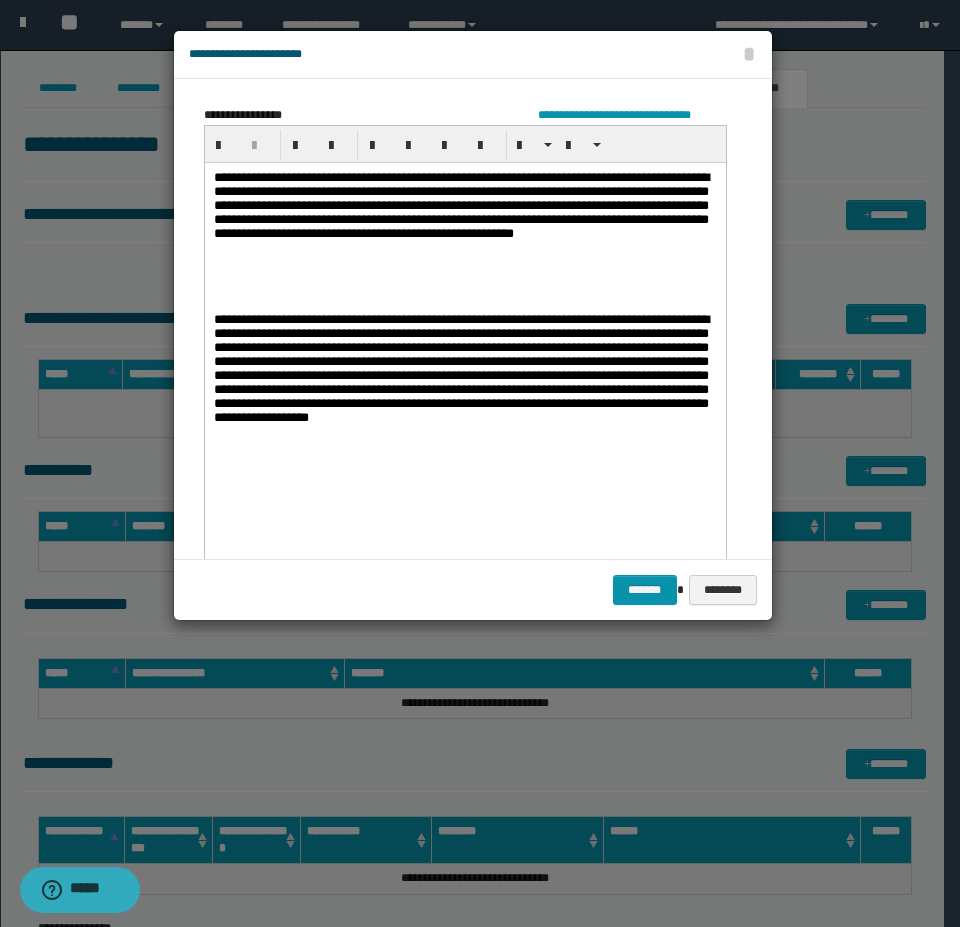 click on "**********" at bounding box center [464, 408] 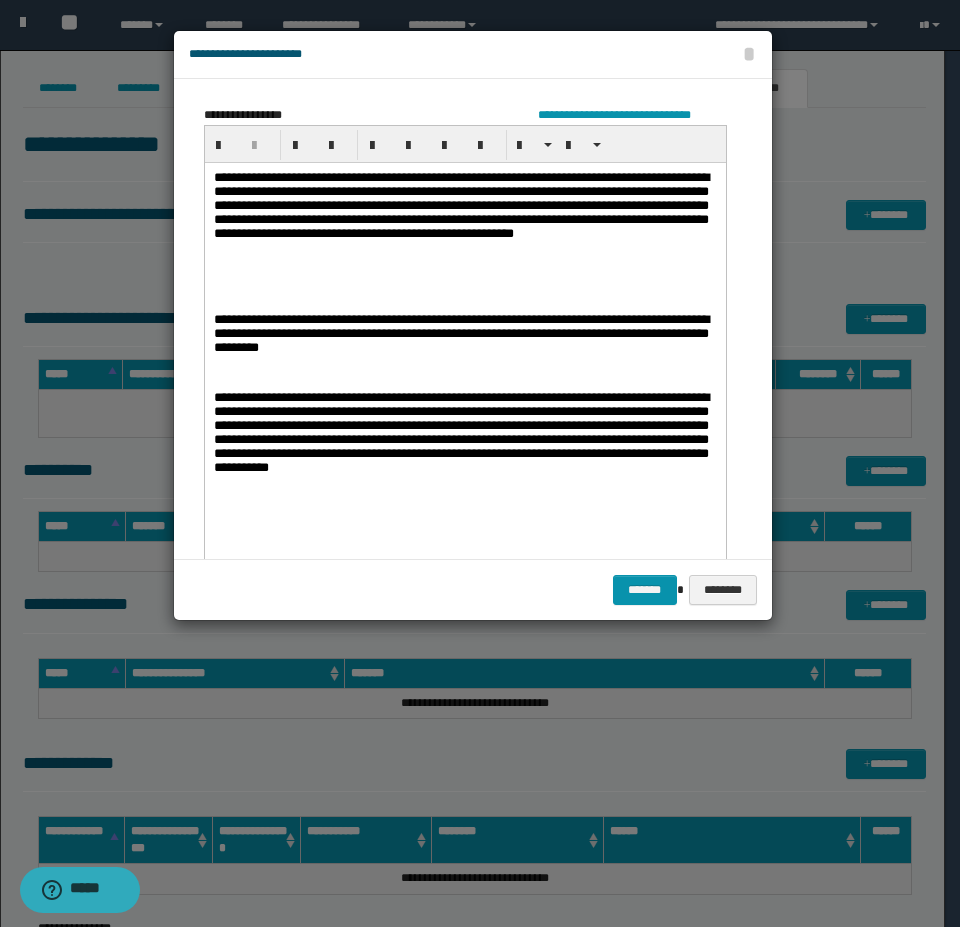scroll, scrollTop: 100, scrollLeft: 0, axis: vertical 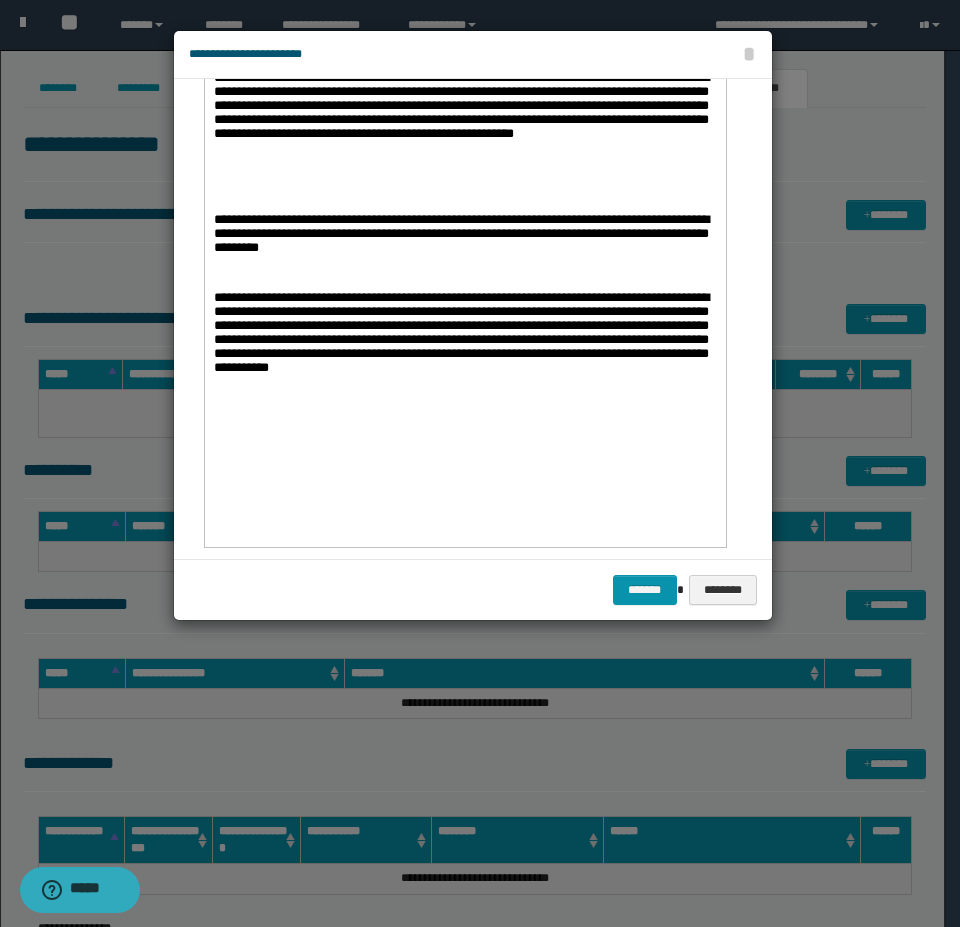 click on "**********" at bounding box center (464, 362) 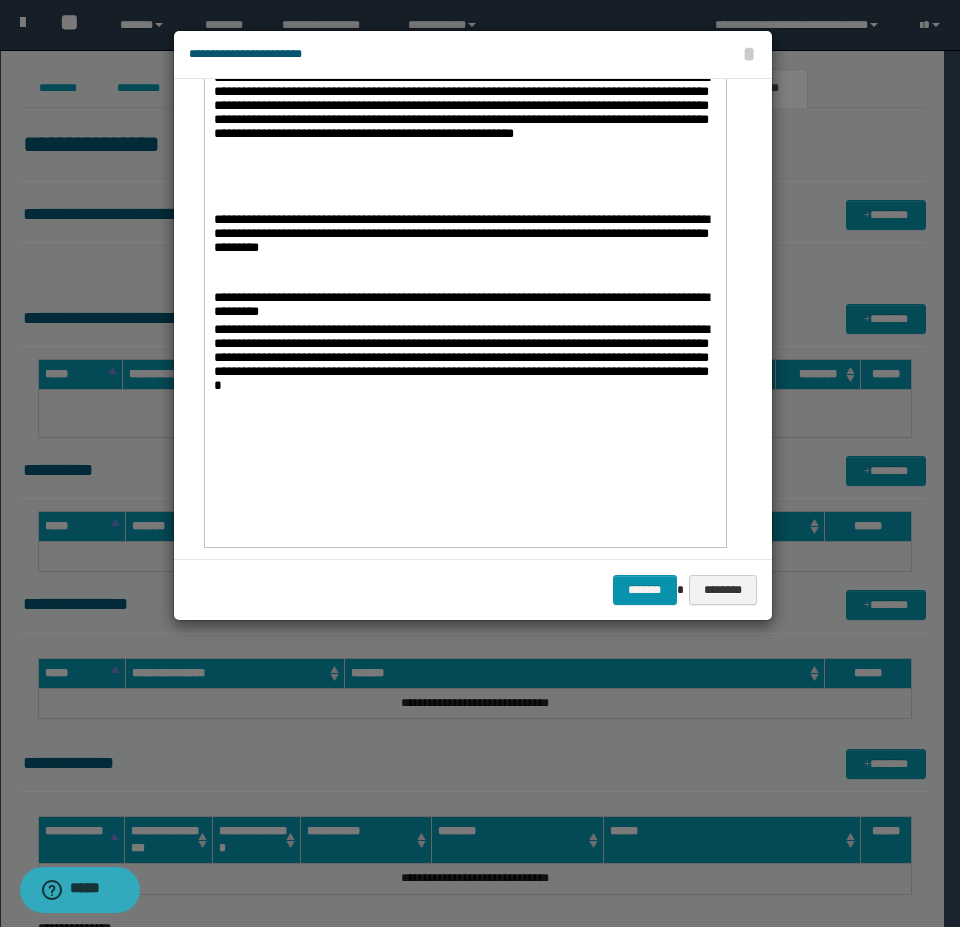 click on "**********" at bounding box center [464, 378] 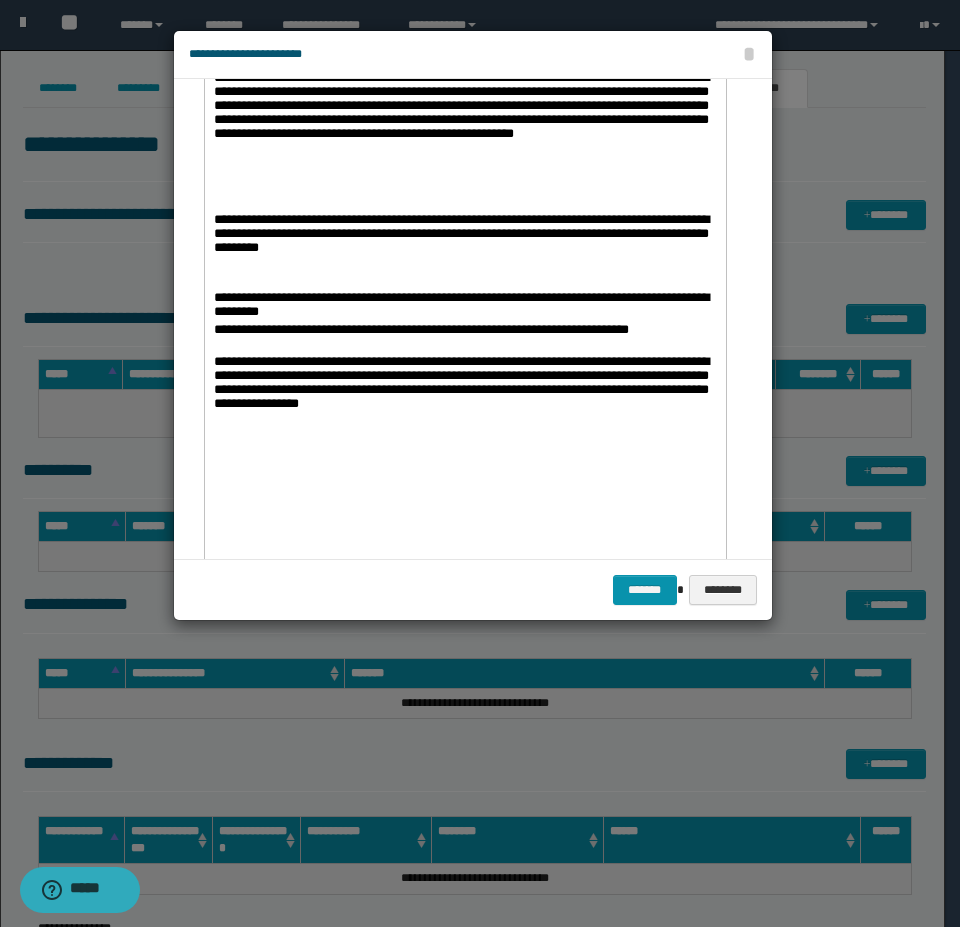 click on "**********" at bounding box center (464, 402) 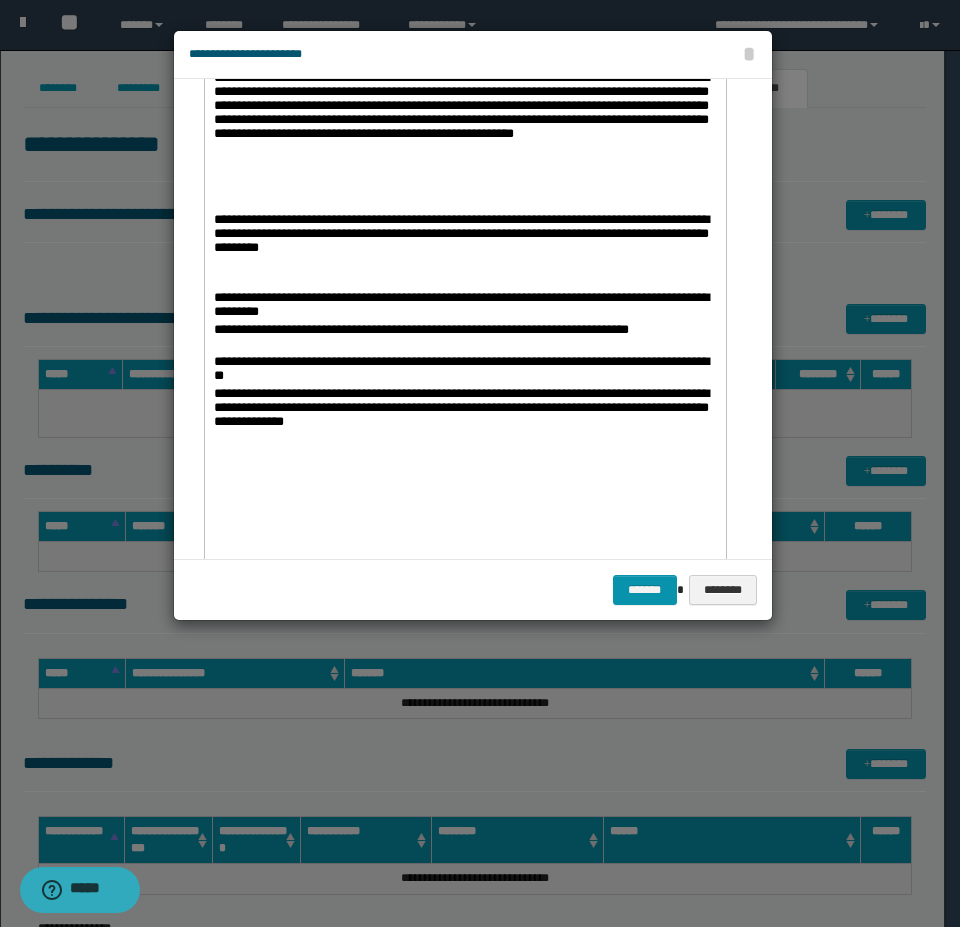 click on "**********" at bounding box center [464, 418] 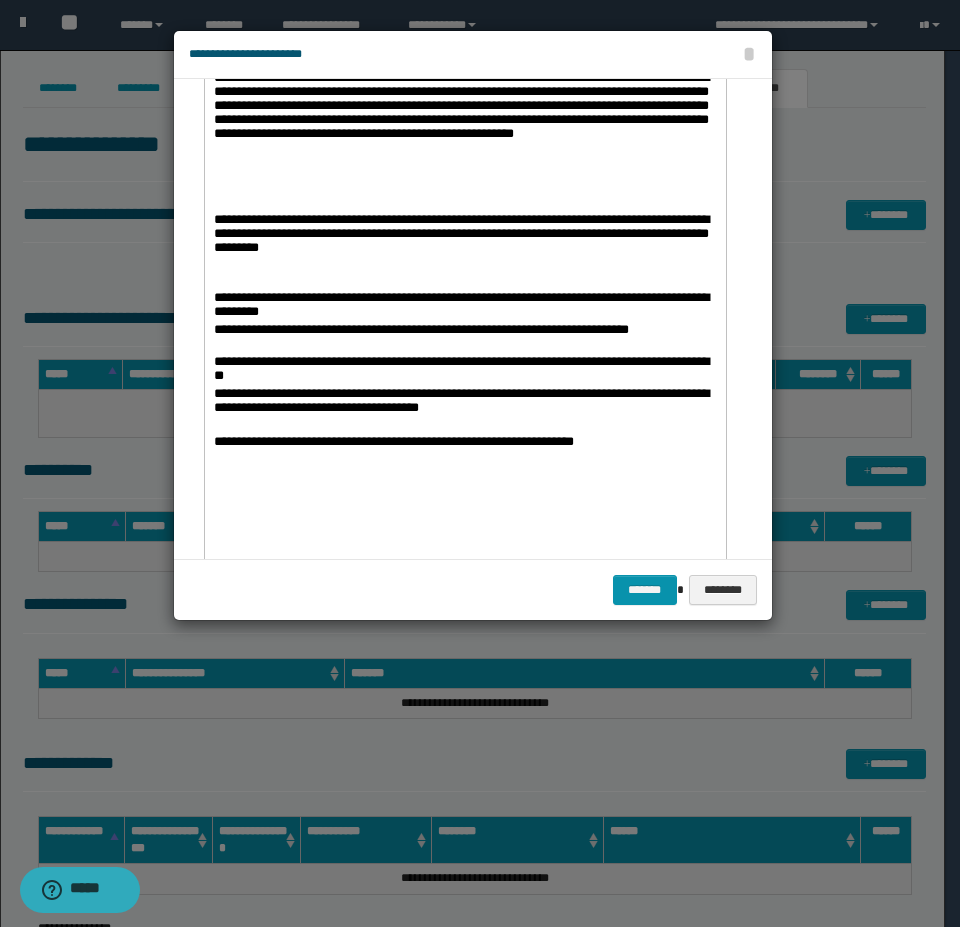 click on "**********" at bounding box center [464, 450] 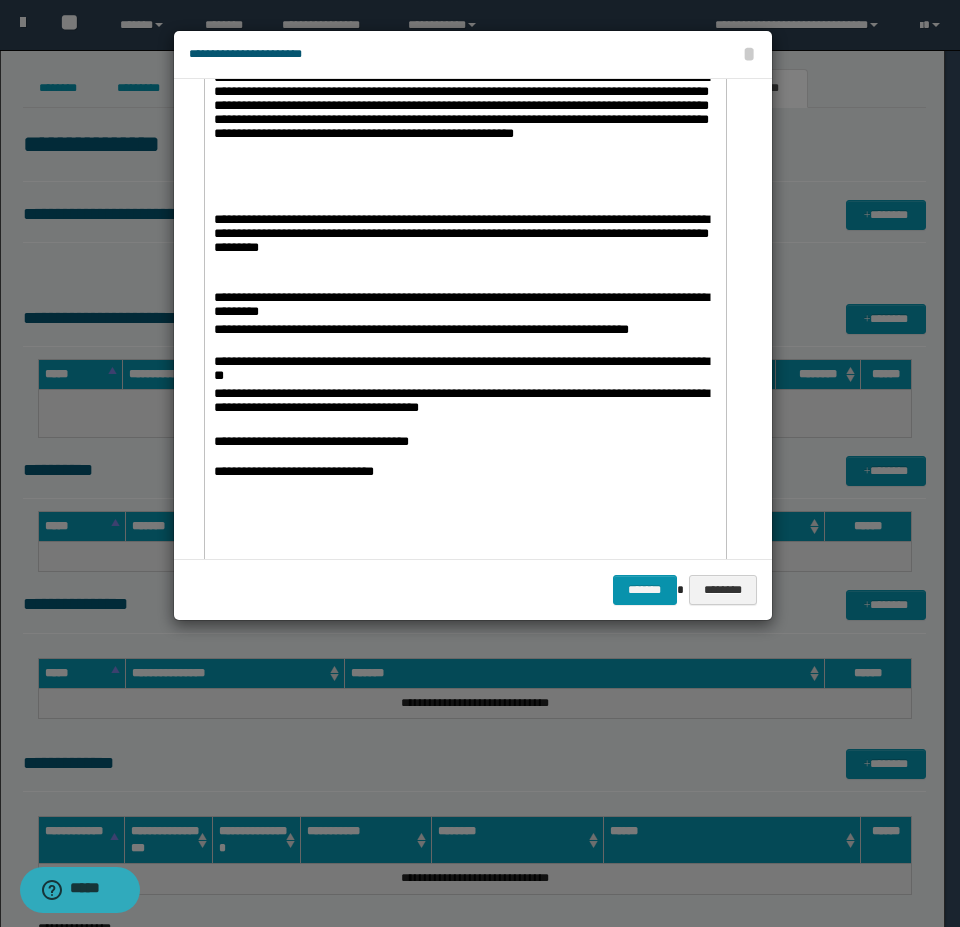 scroll, scrollTop: 400, scrollLeft: 0, axis: vertical 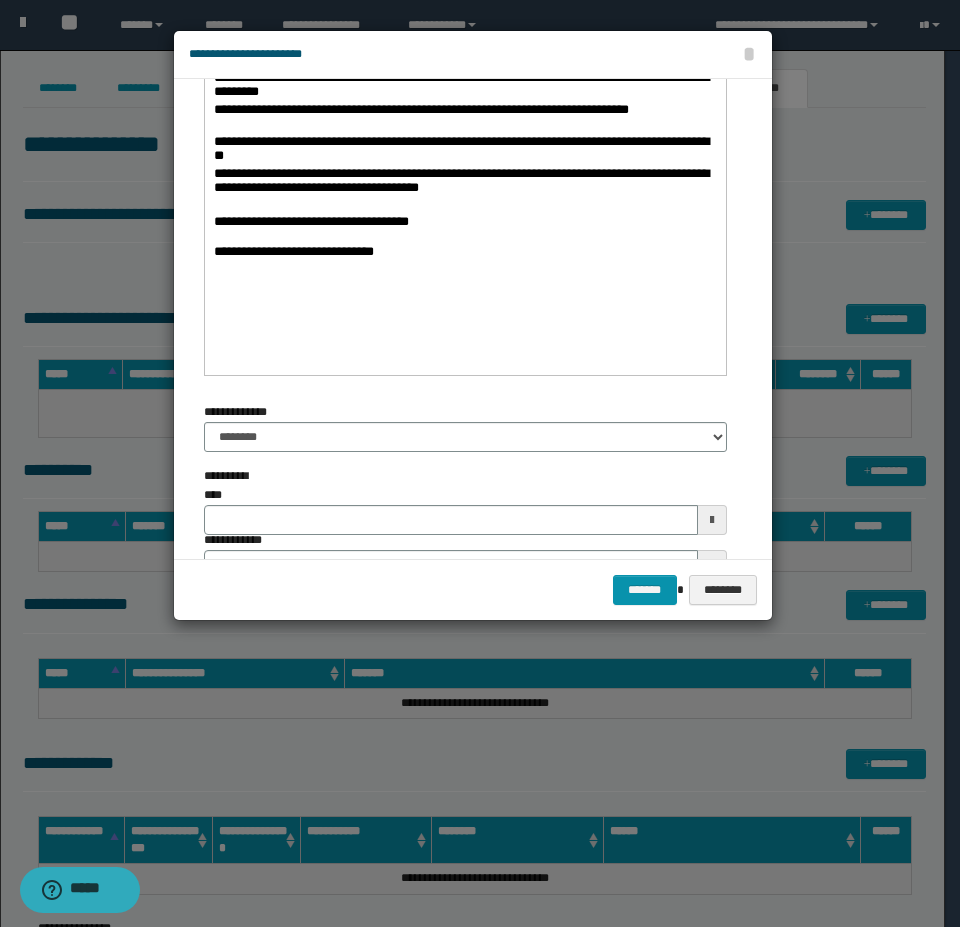 type 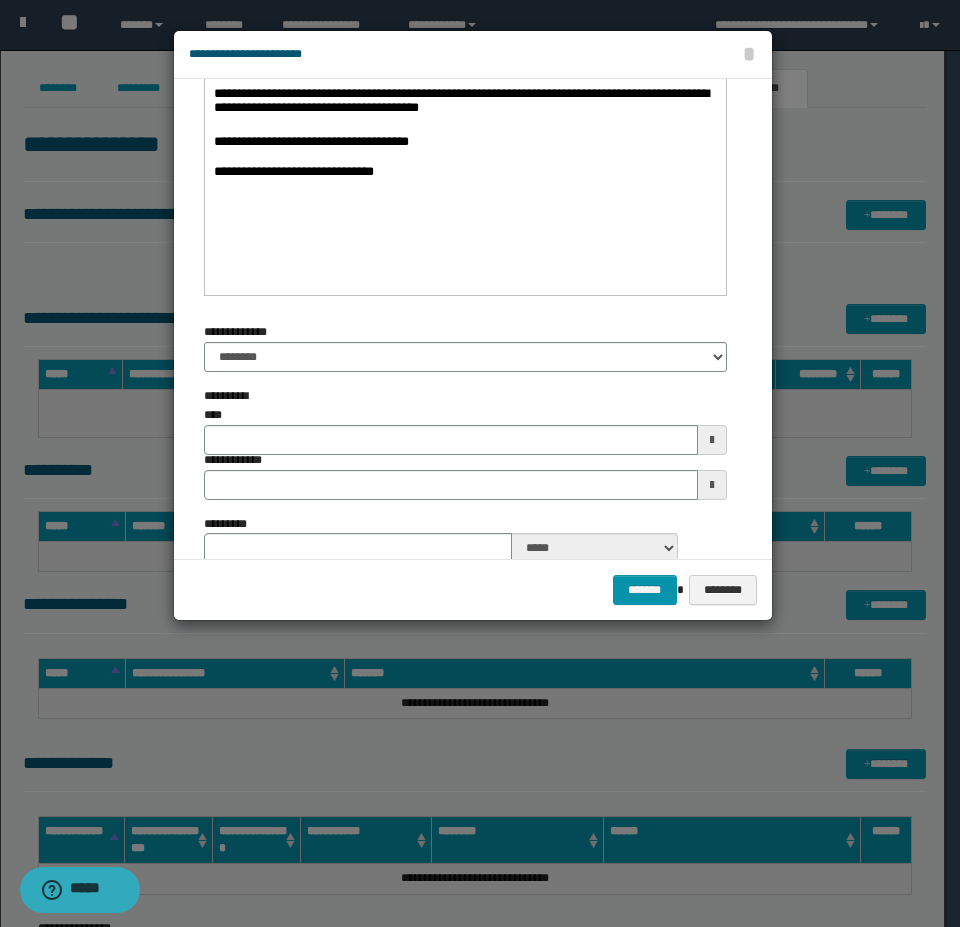 type 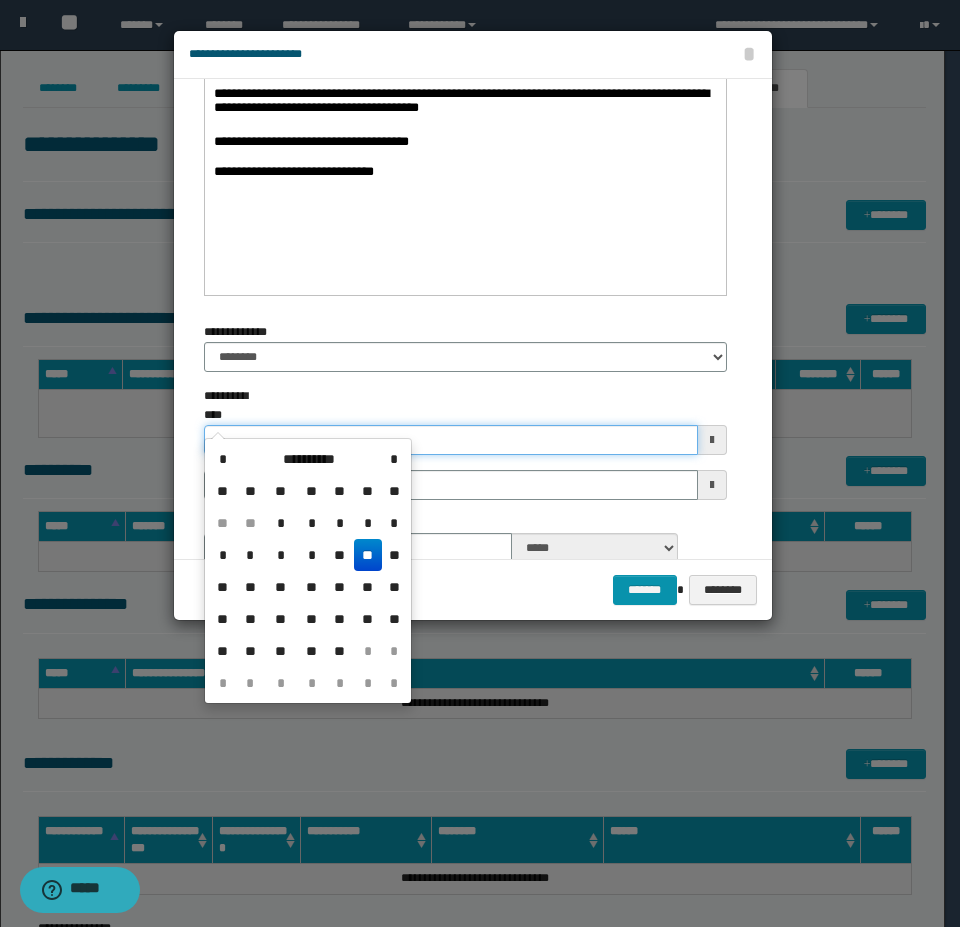 click on "**********" at bounding box center [451, 440] 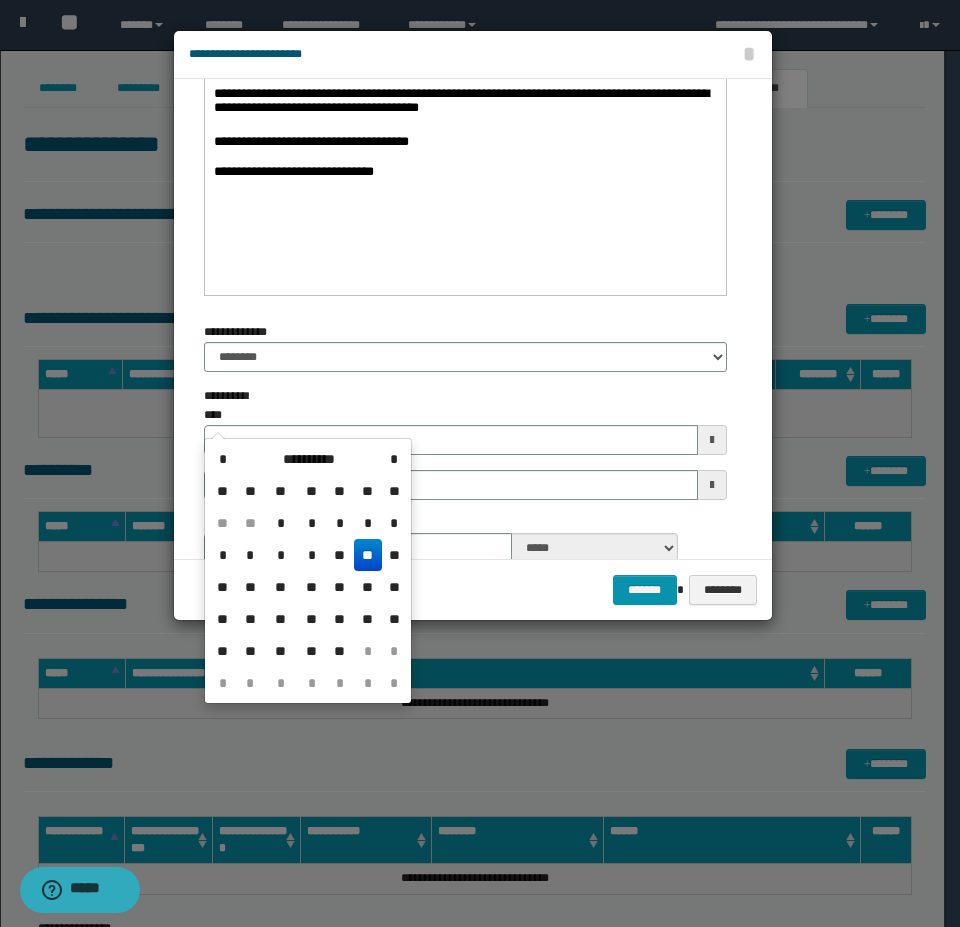 click on "**" at bounding box center (368, 555) 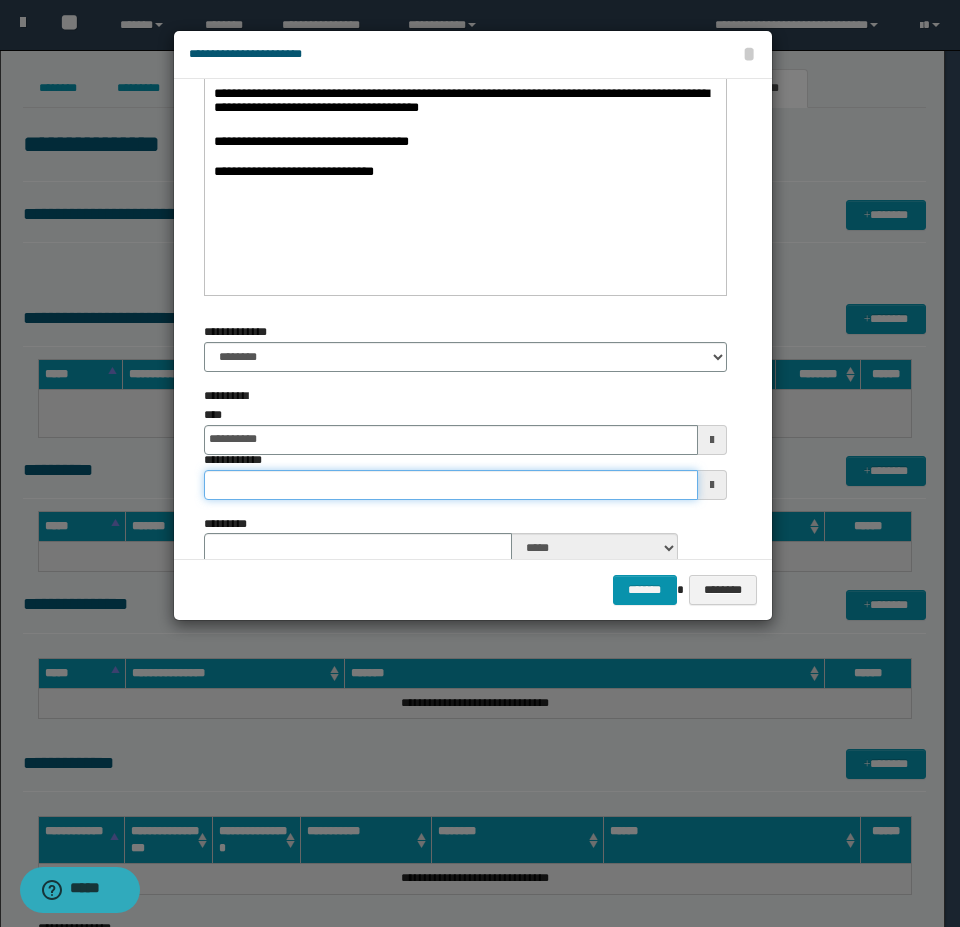 click on "**********" at bounding box center [451, 485] 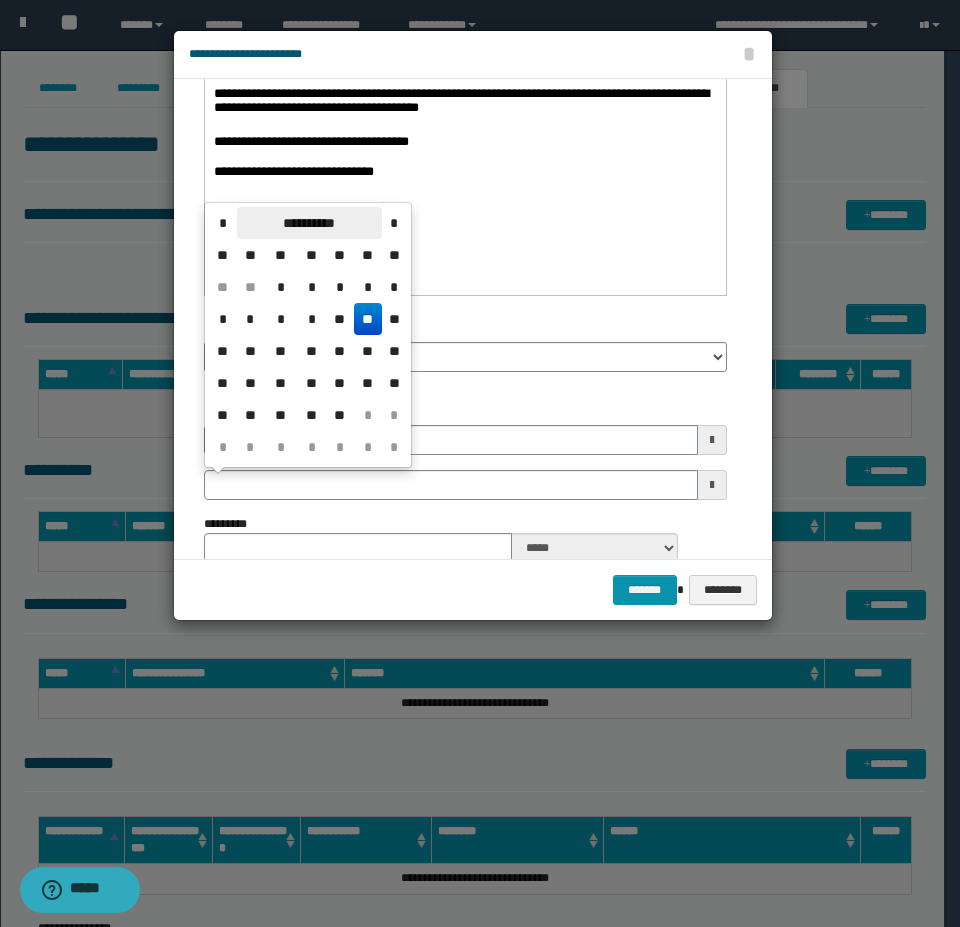 click on "**********" at bounding box center [309, 223] 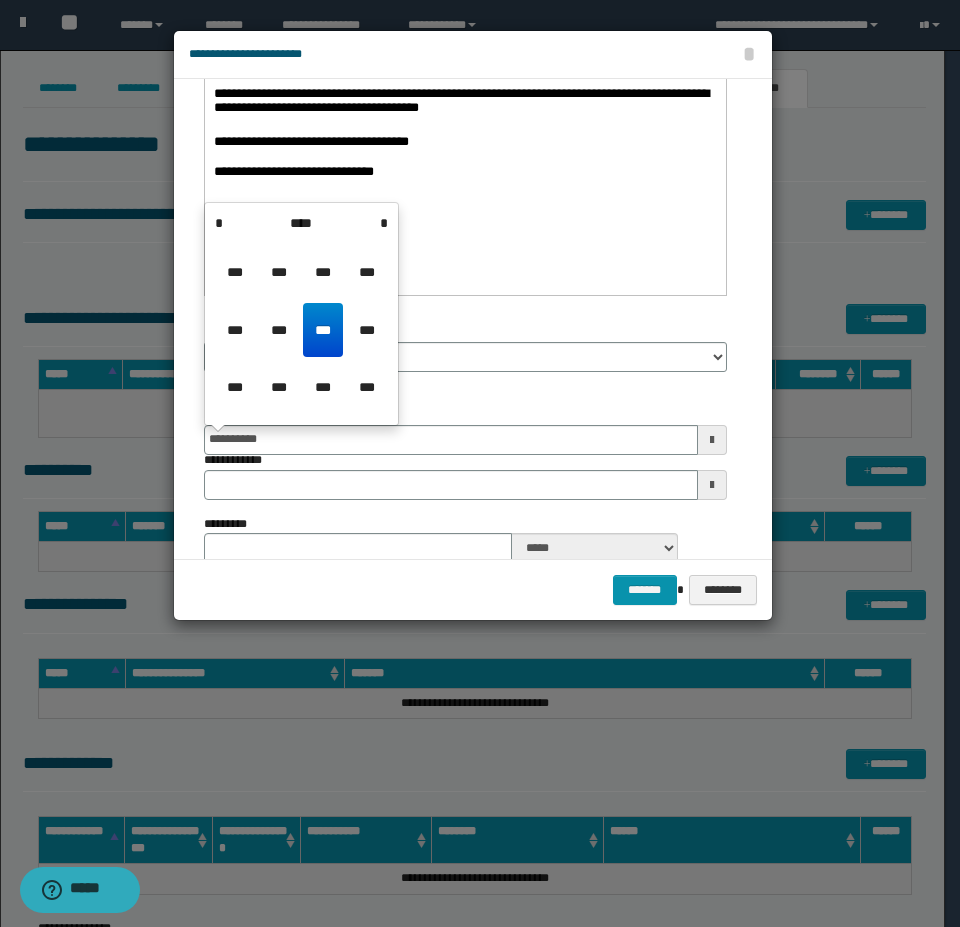 click on "*" at bounding box center (384, 223) 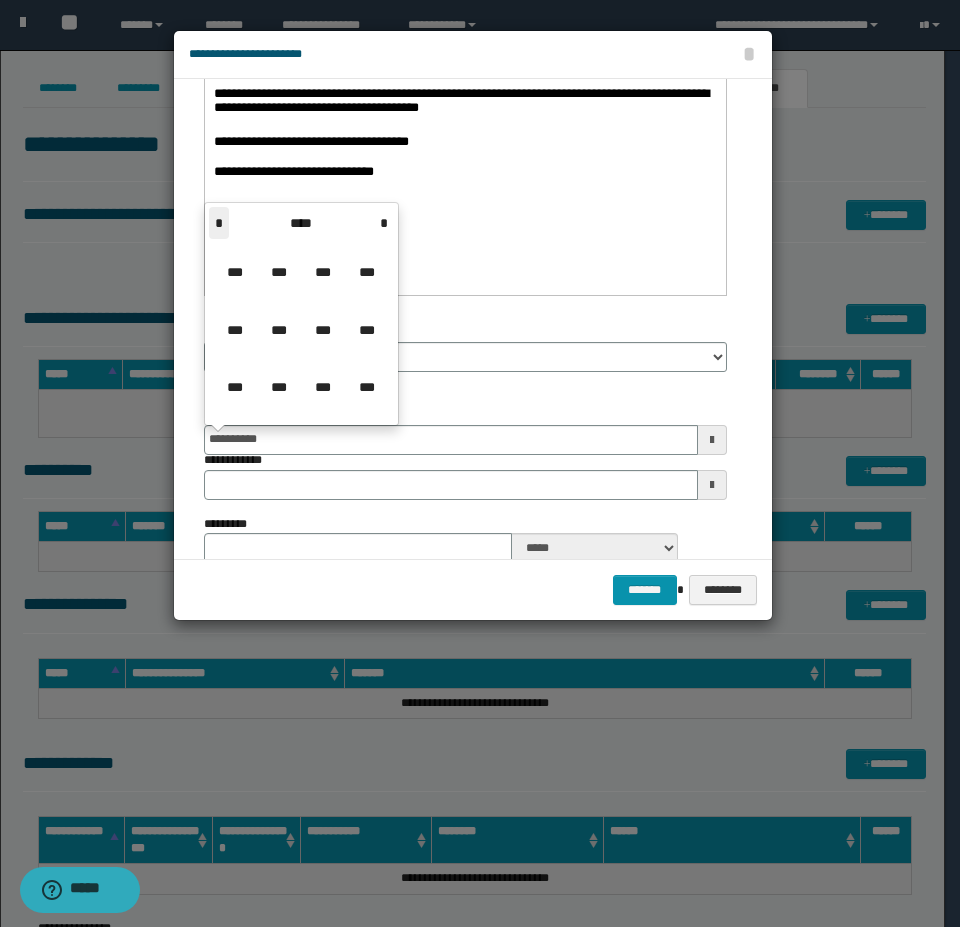 click on "*" at bounding box center (219, 223) 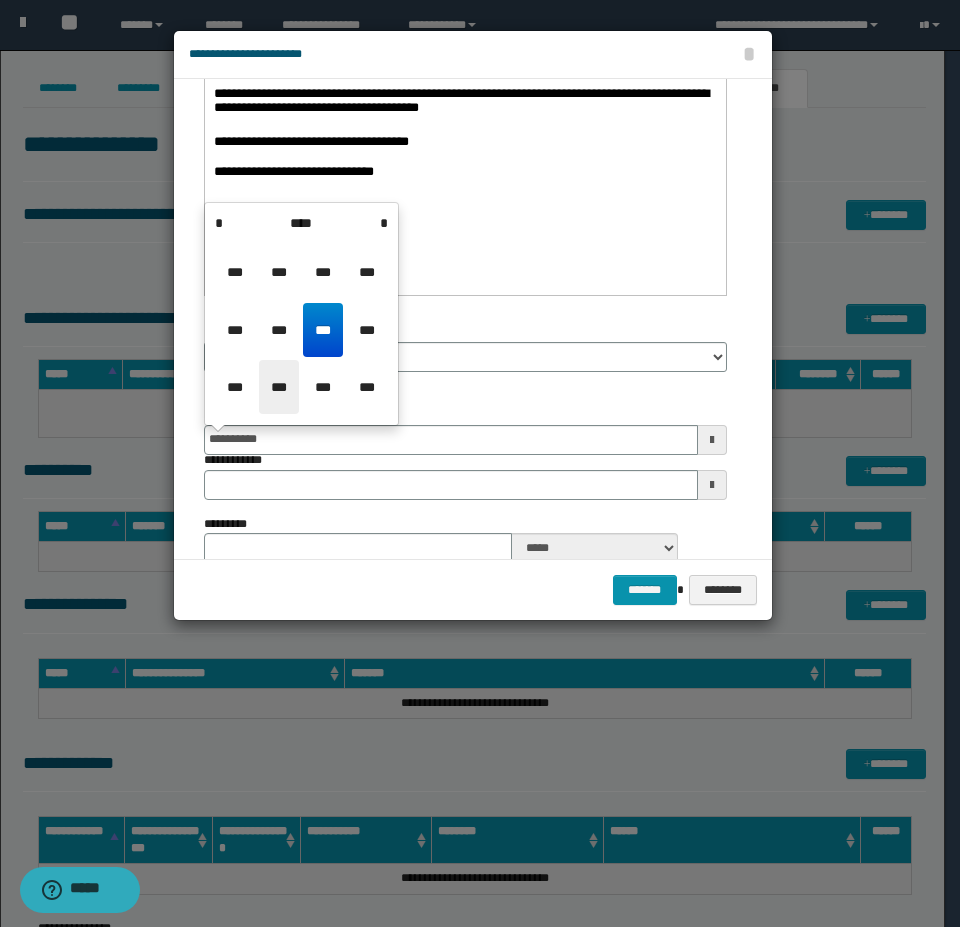 click on "***" at bounding box center [279, 387] 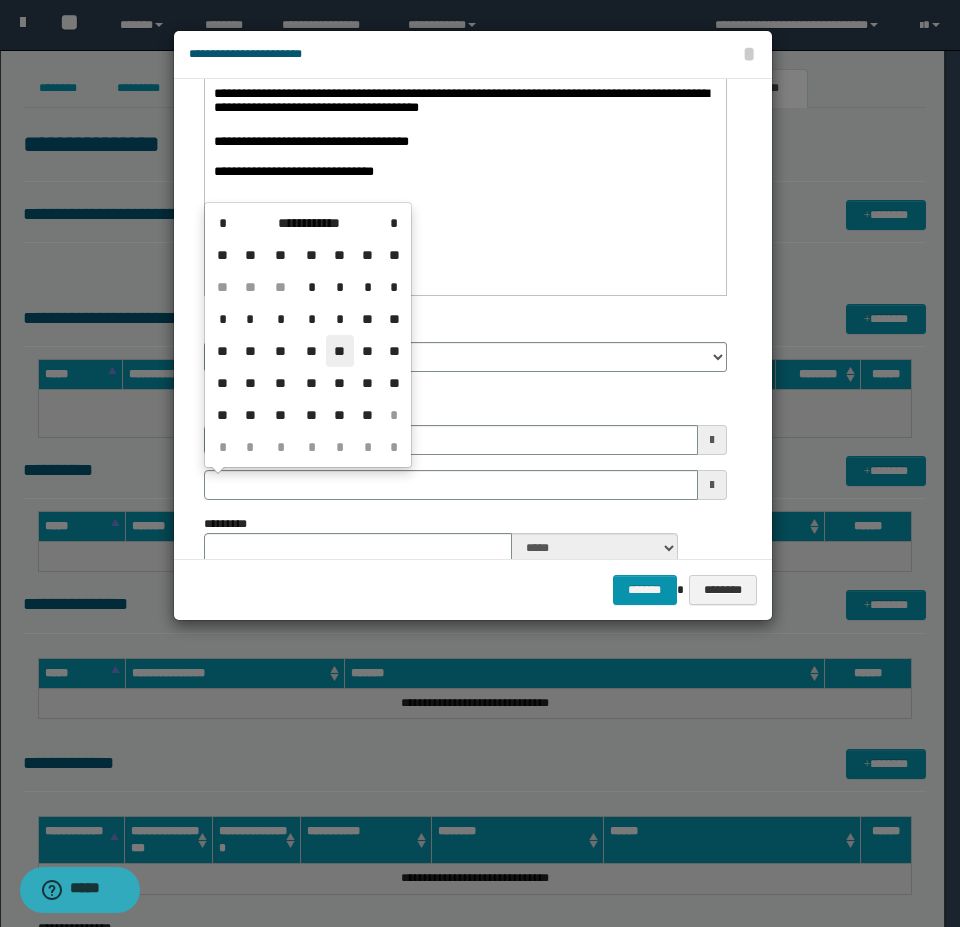 click on "**" at bounding box center (340, 351) 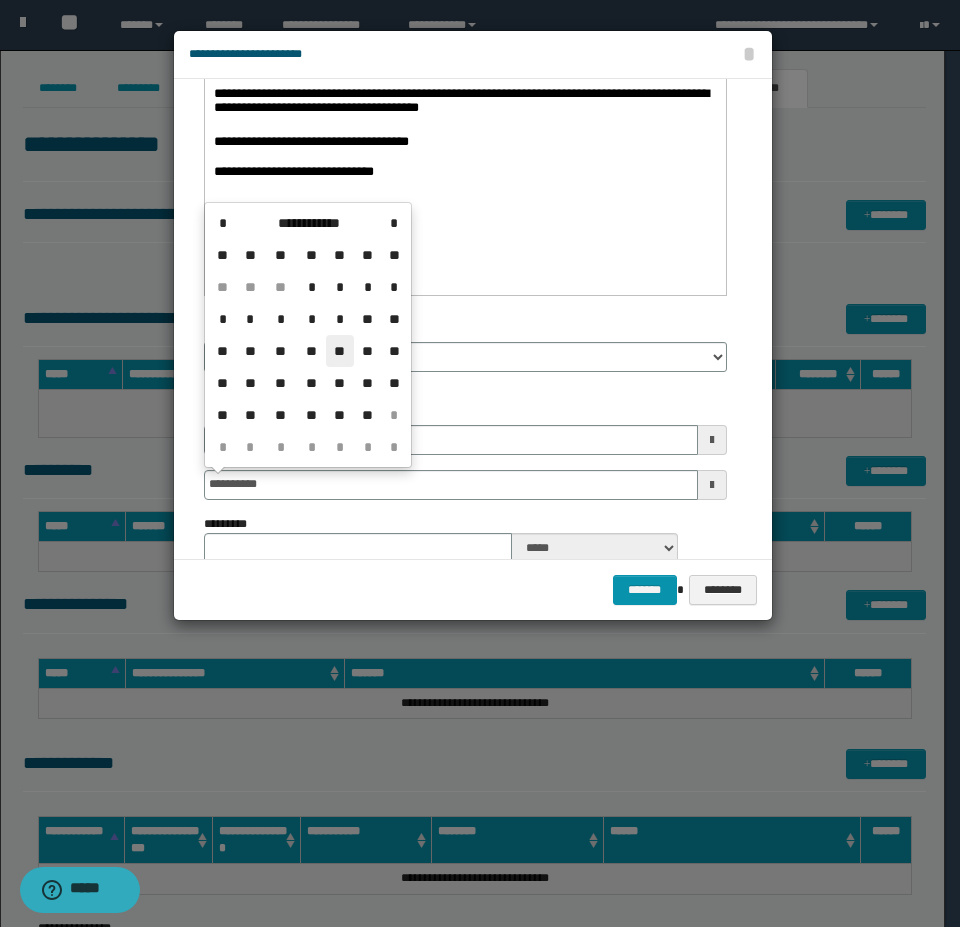 type on "*" 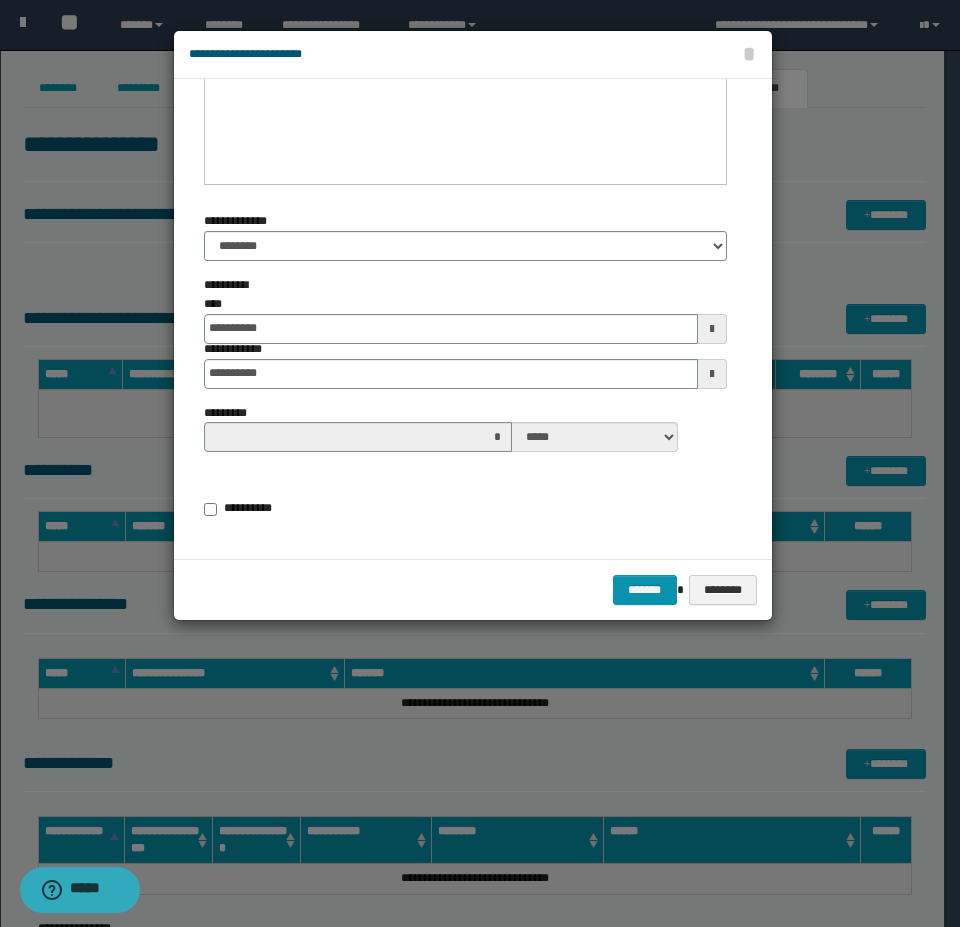 scroll, scrollTop: 513, scrollLeft: 0, axis: vertical 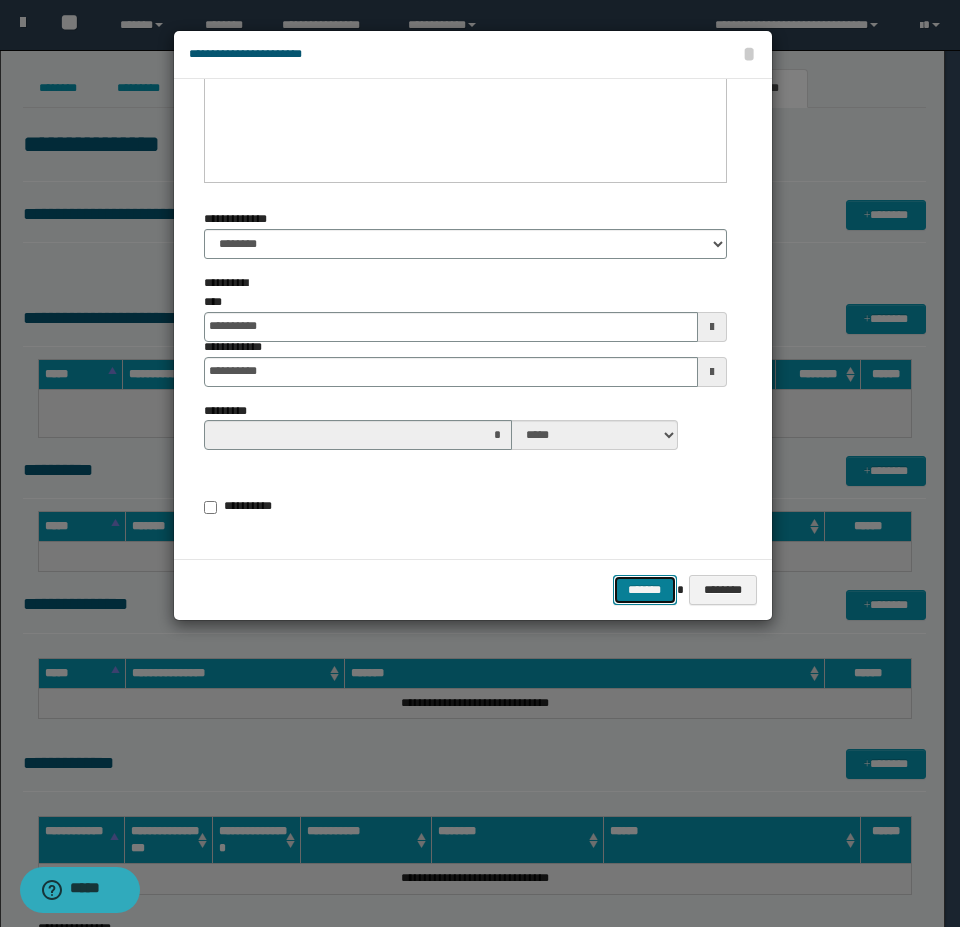 click on "*******" at bounding box center (645, 590) 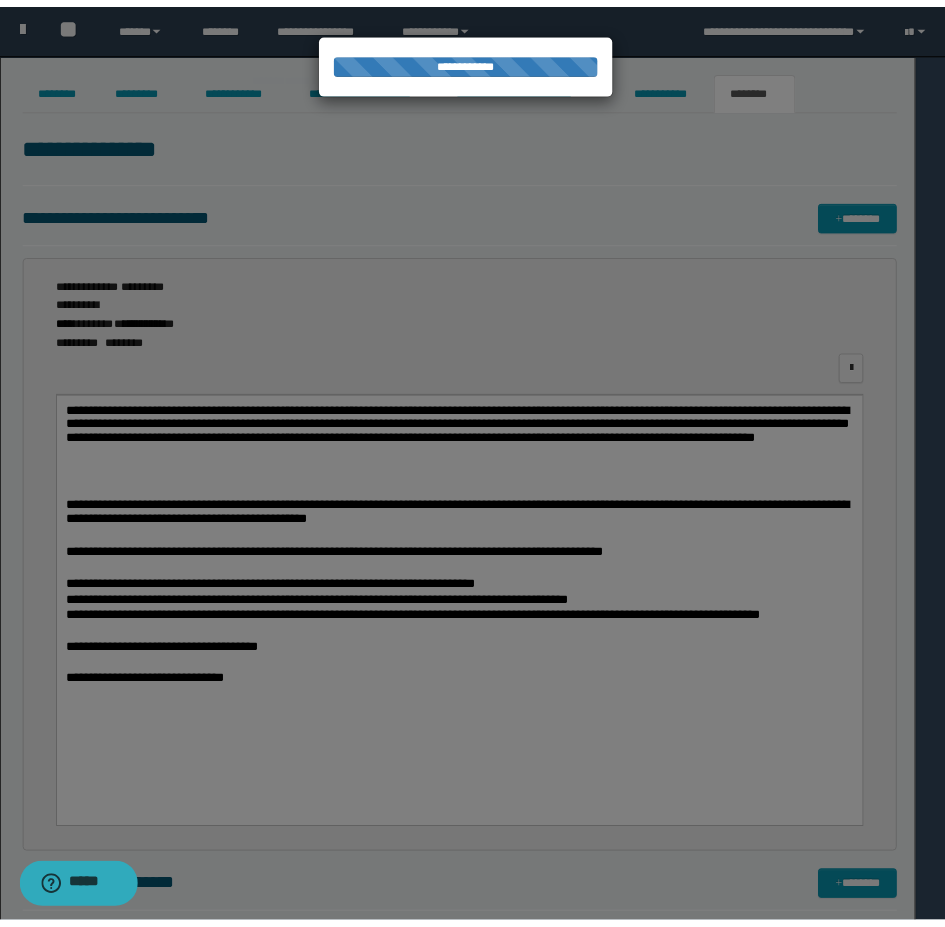 scroll, scrollTop: 0, scrollLeft: 0, axis: both 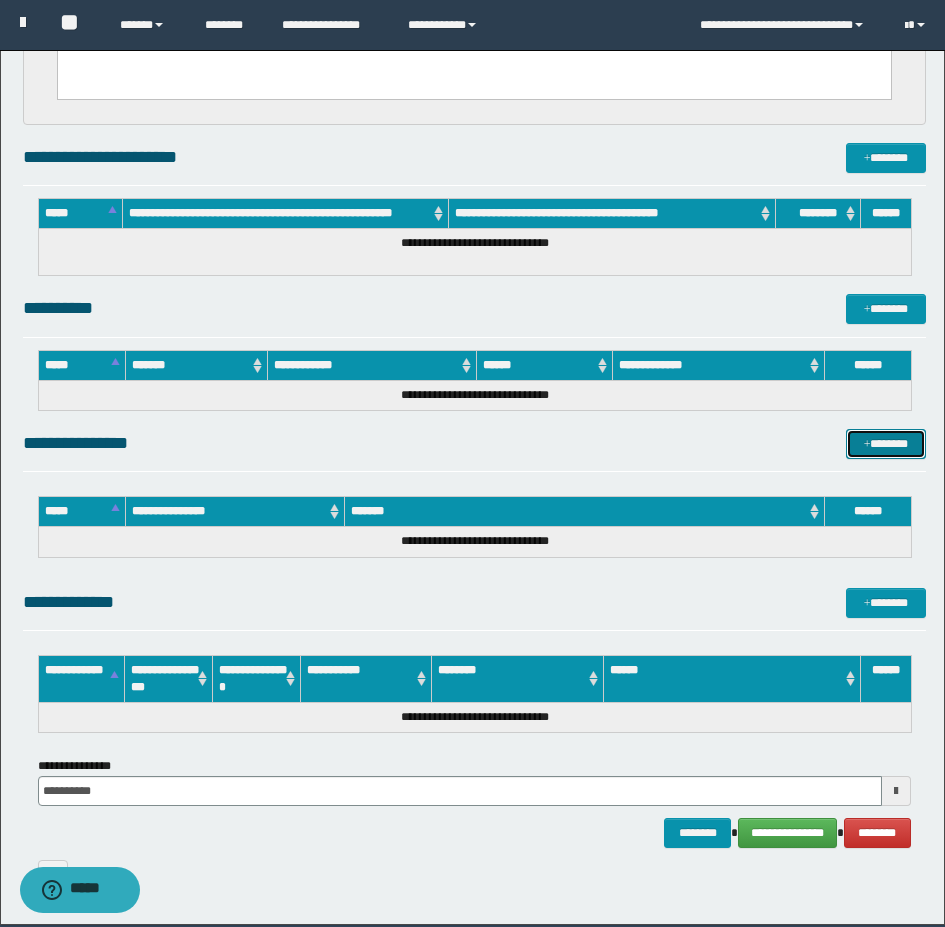 click at bounding box center [867, 445] 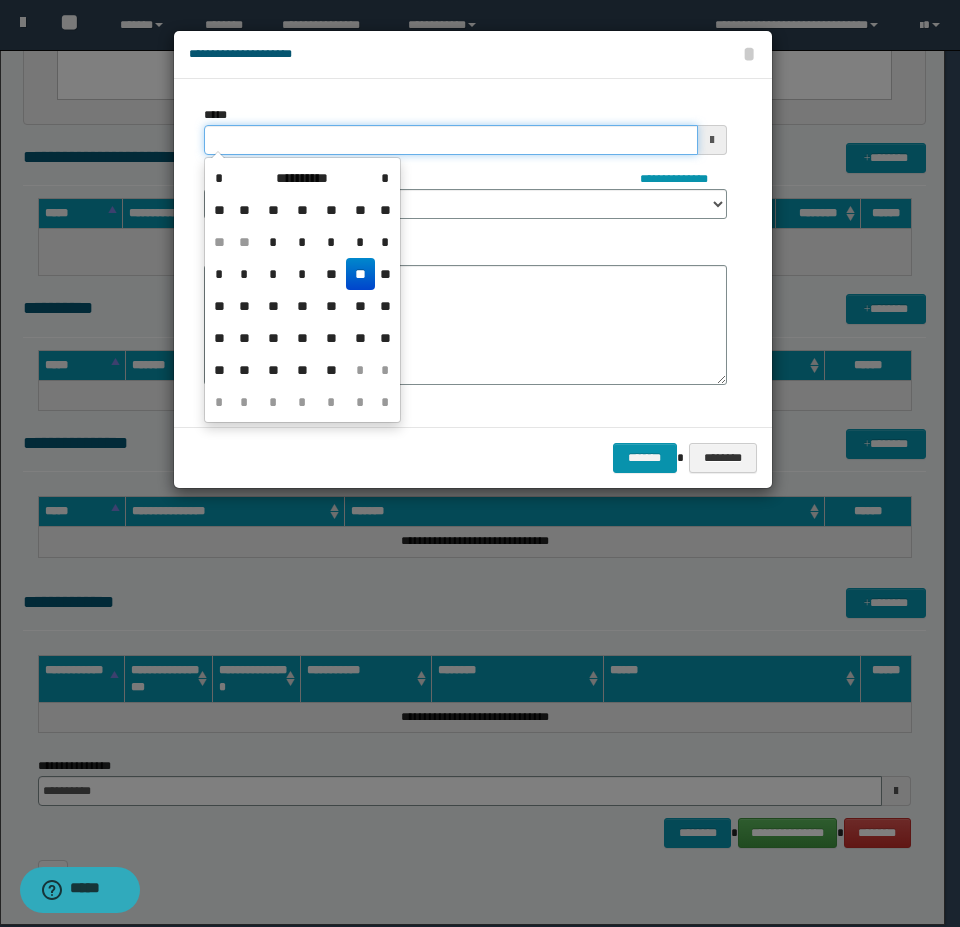 click on "*****" at bounding box center (451, 140) 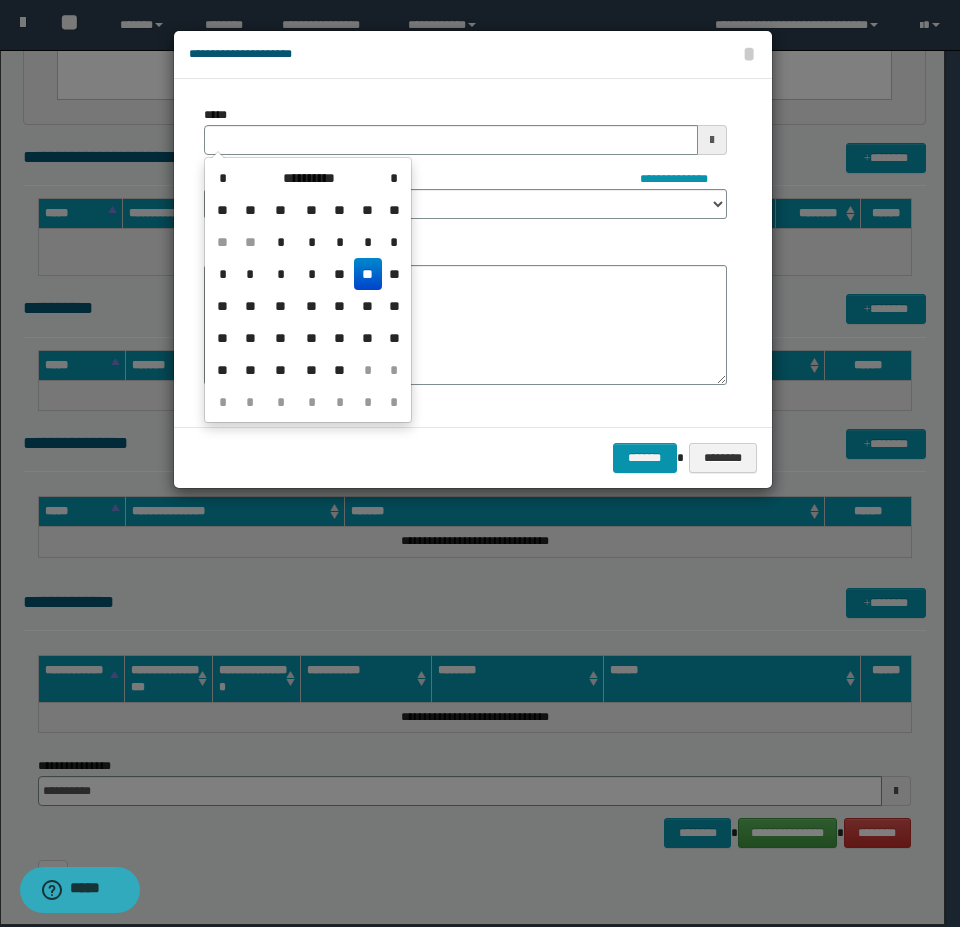 click on "**" at bounding box center [368, 274] 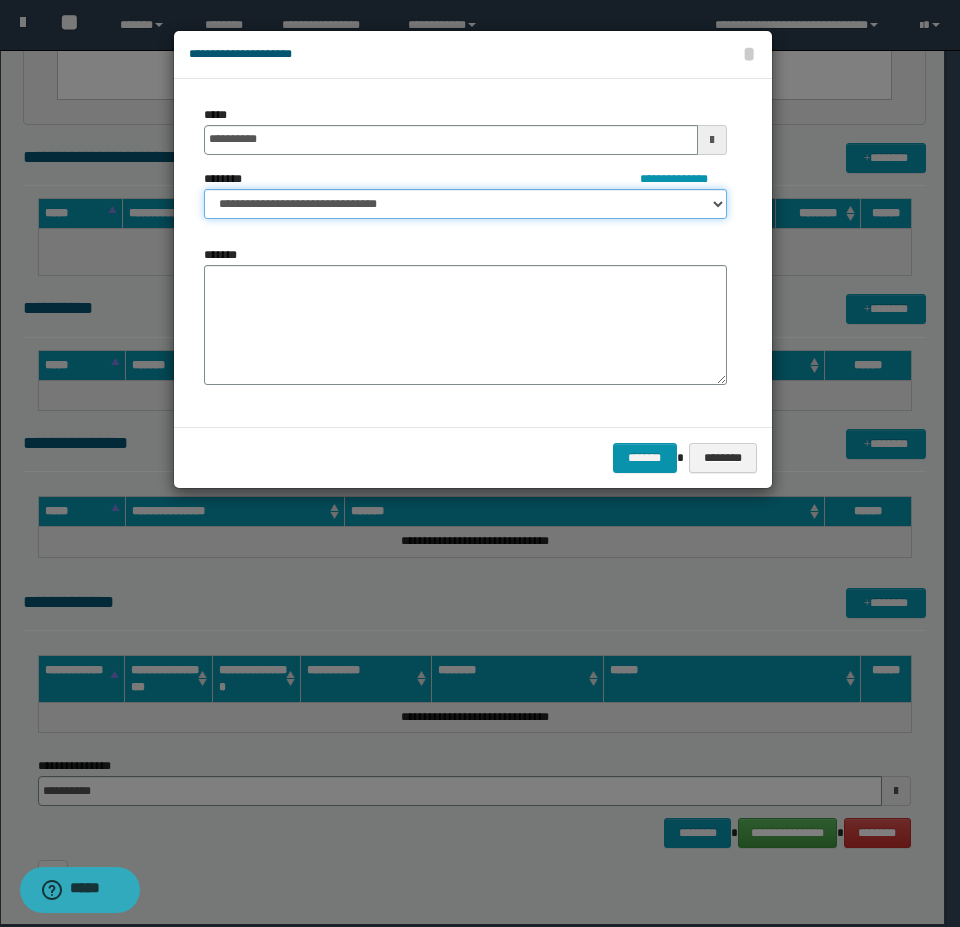 click on "**********" at bounding box center [465, 204] 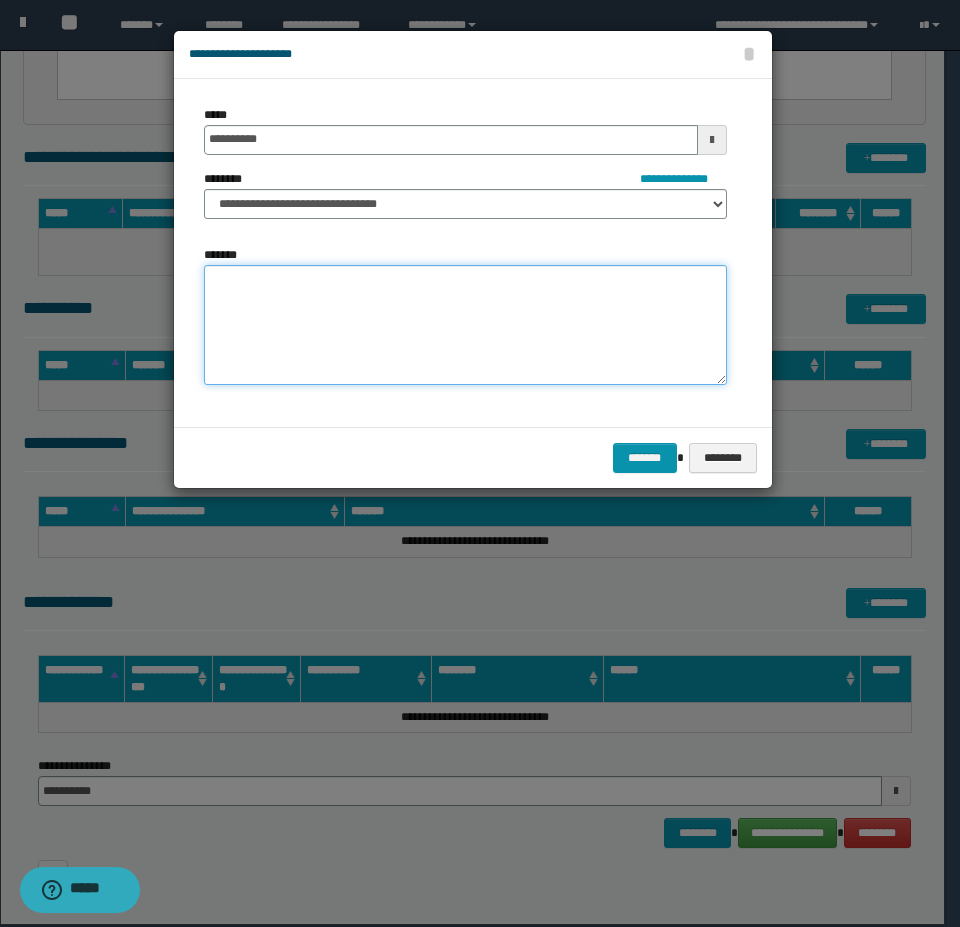 click on "*******" at bounding box center [465, 325] 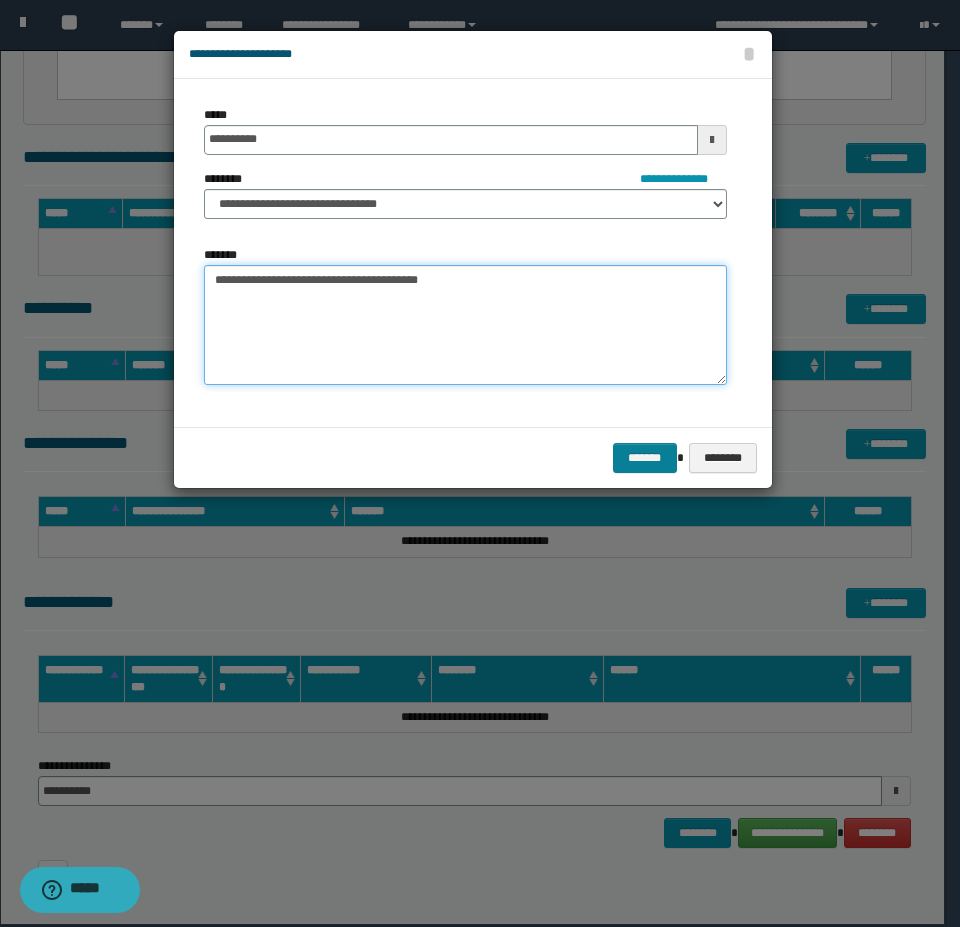 type on "**********" 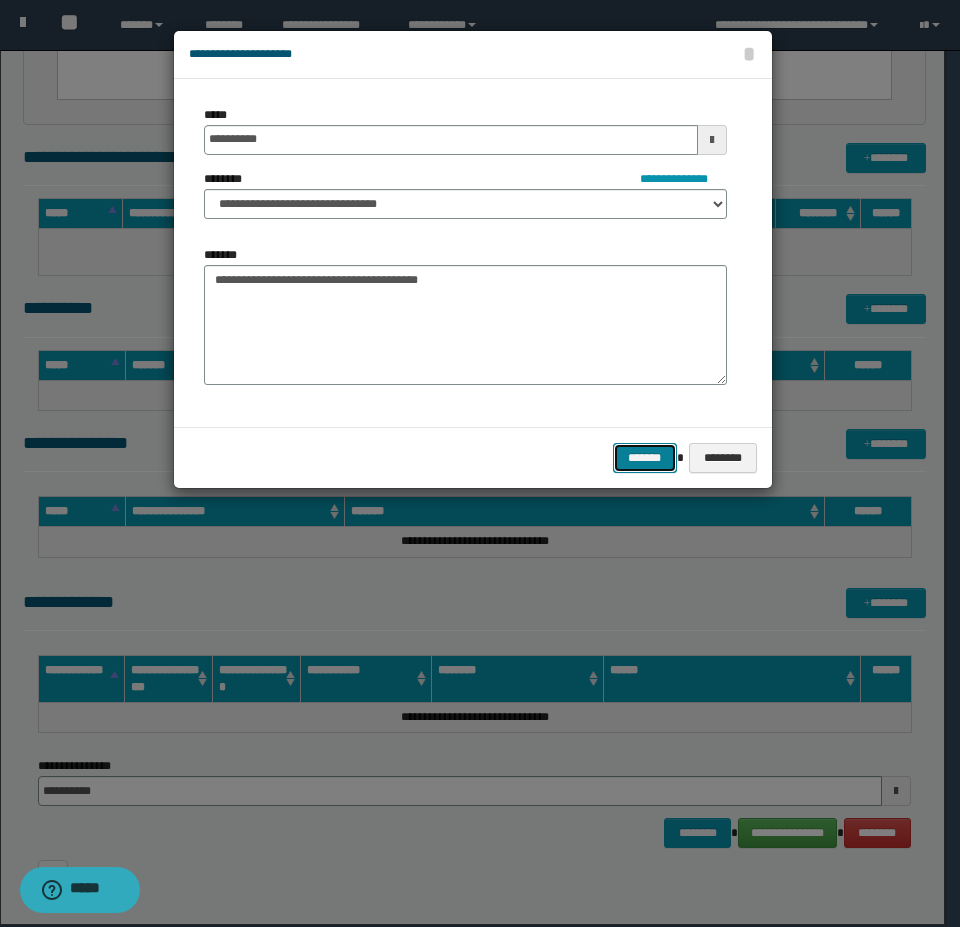 click on "*******" at bounding box center (645, 458) 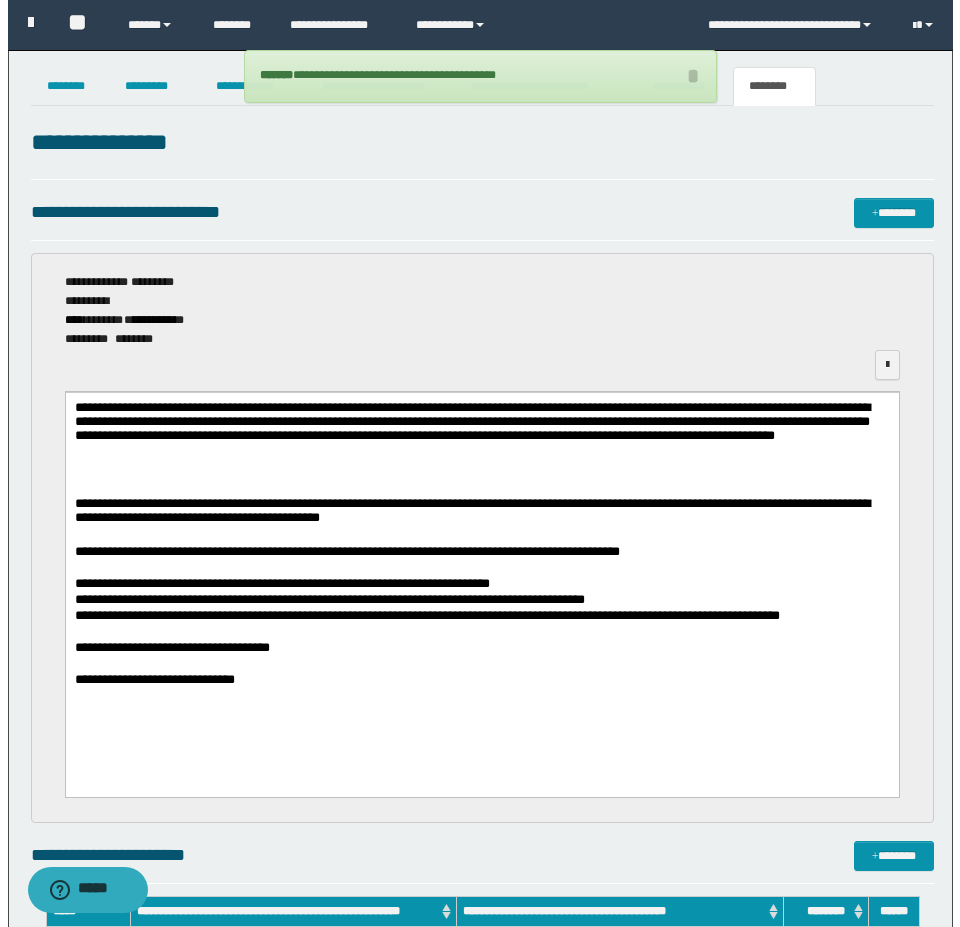 scroll, scrollTop: 0, scrollLeft: 0, axis: both 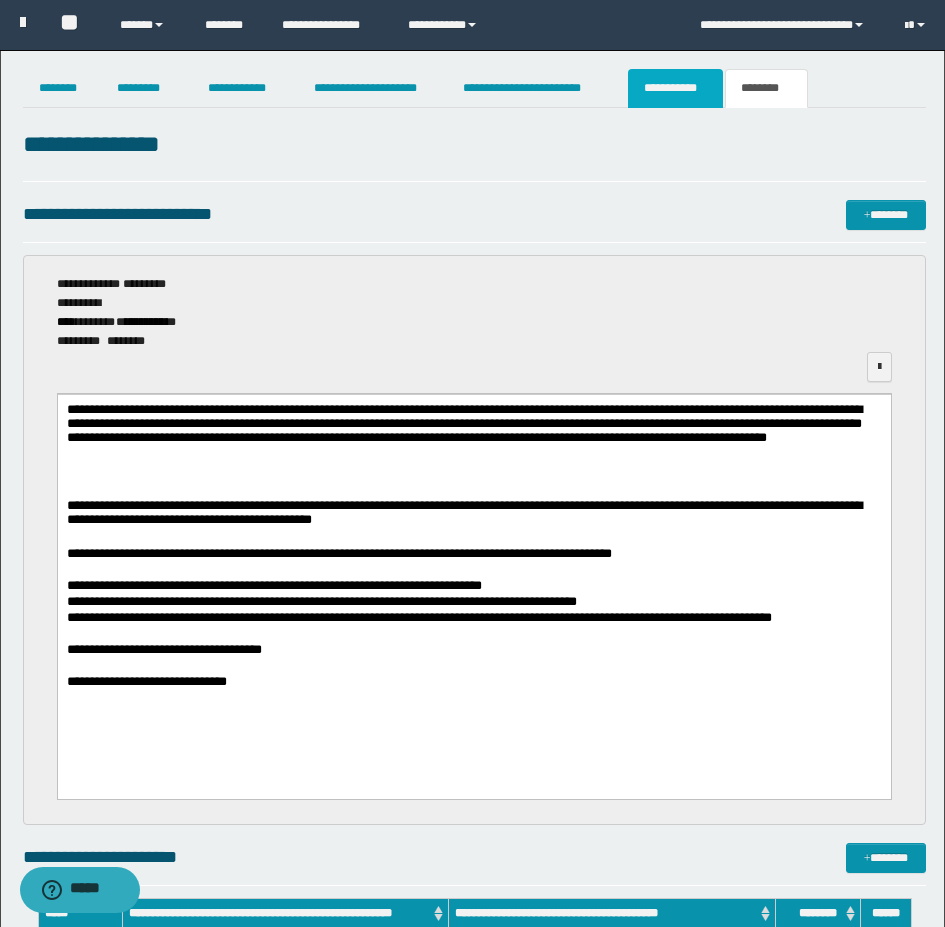click on "**********" at bounding box center (675, 88) 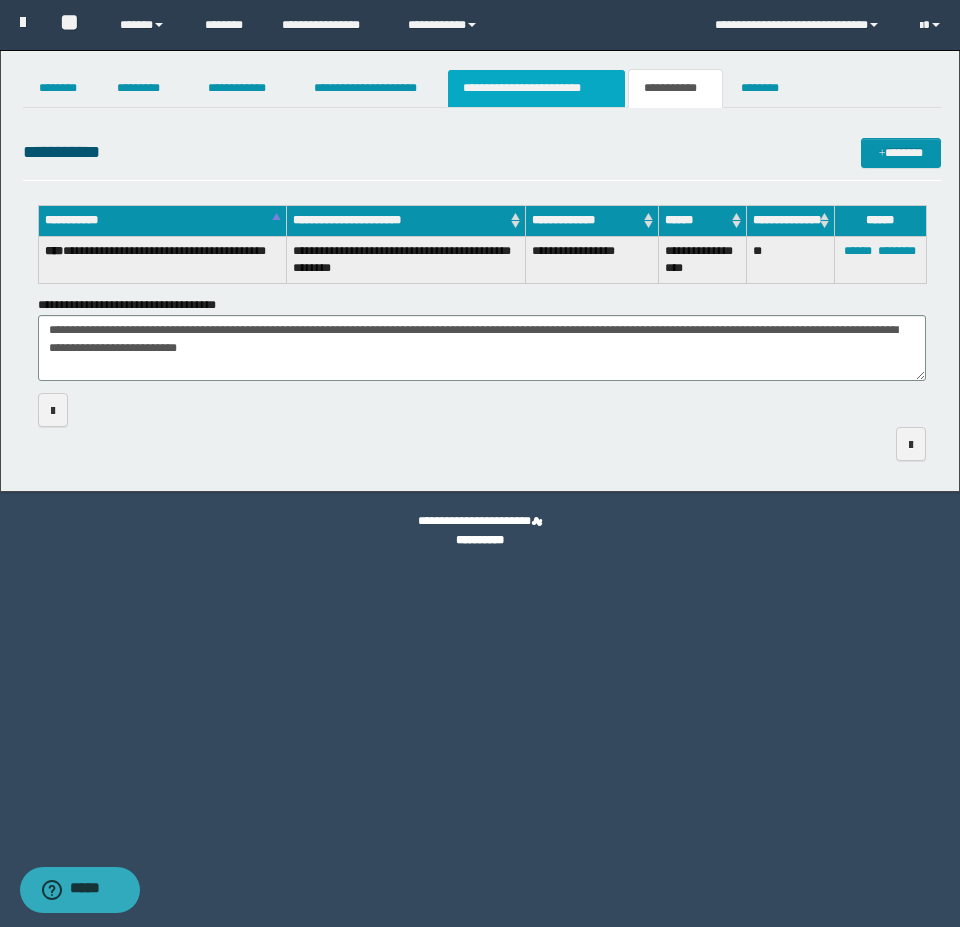 click on "**********" at bounding box center (537, 88) 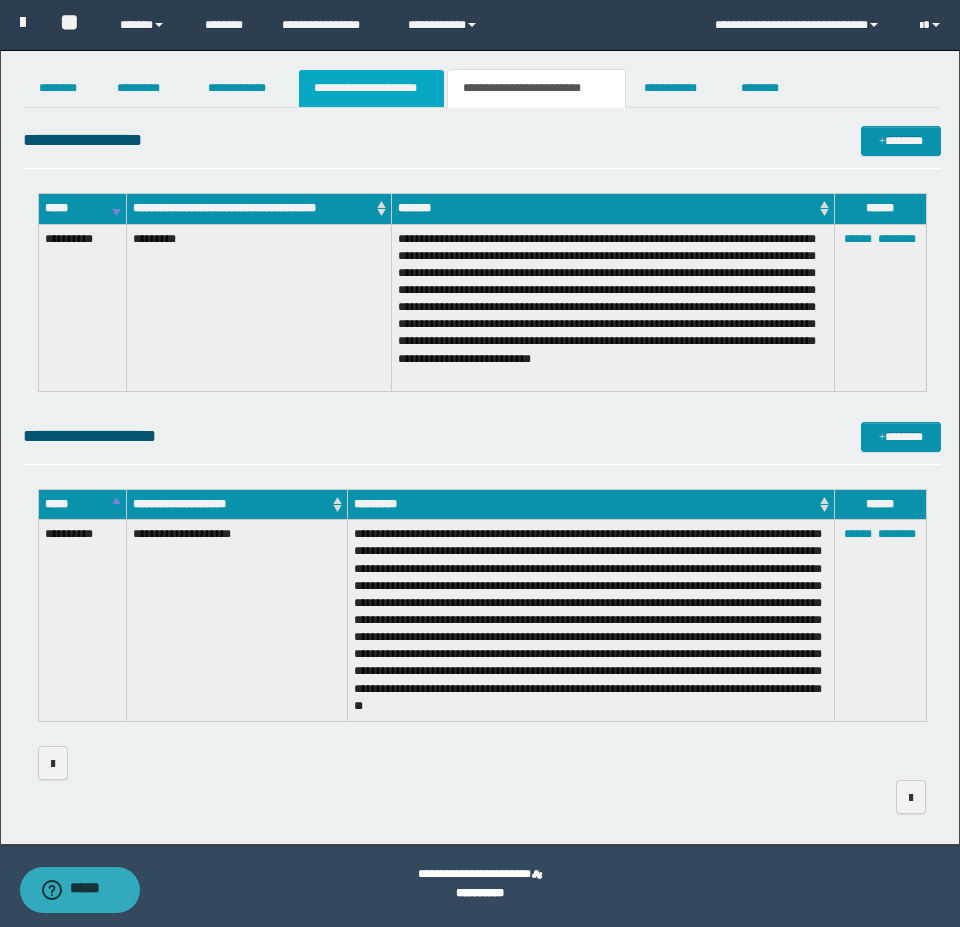 click on "**********" at bounding box center [371, 88] 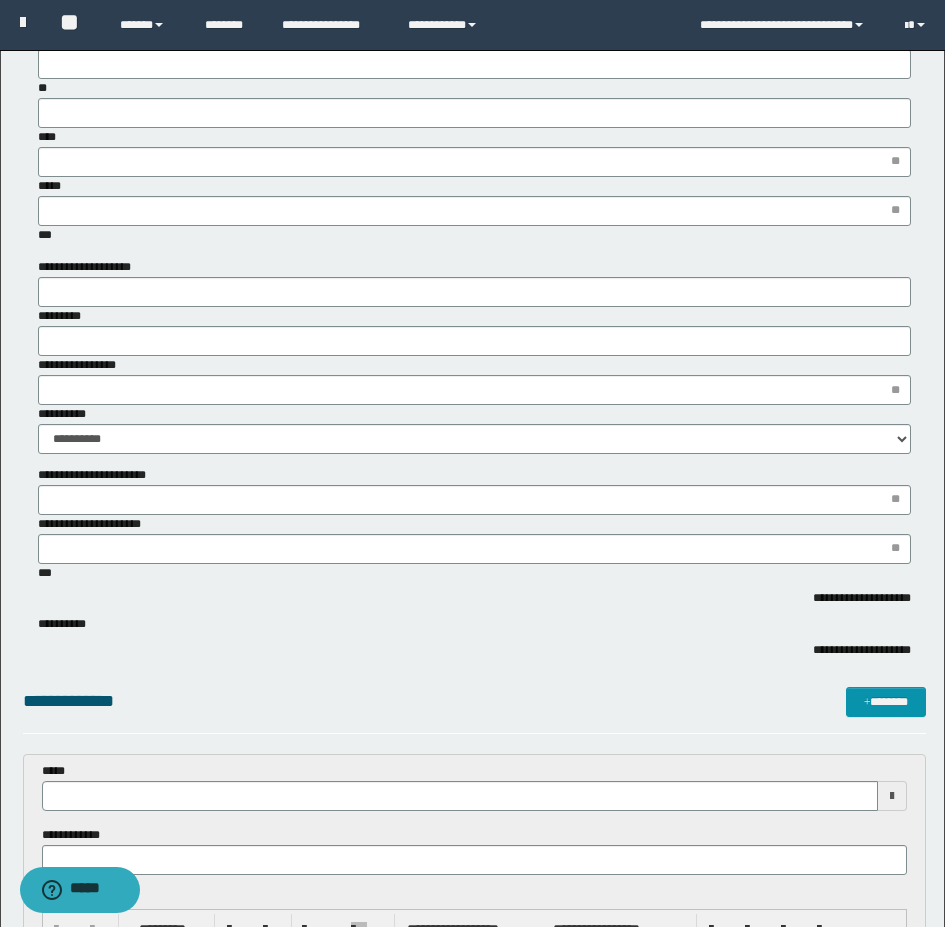 scroll, scrollTop: 97, scrollLeft: 0, axis: vertical 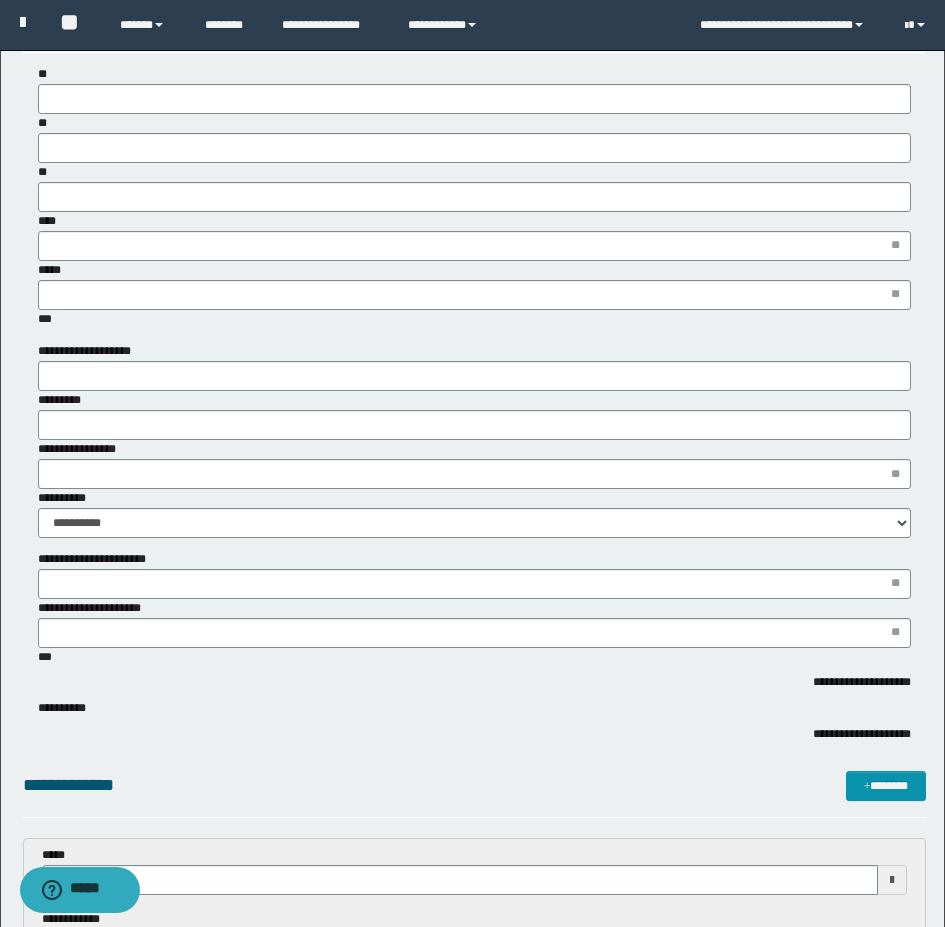 type 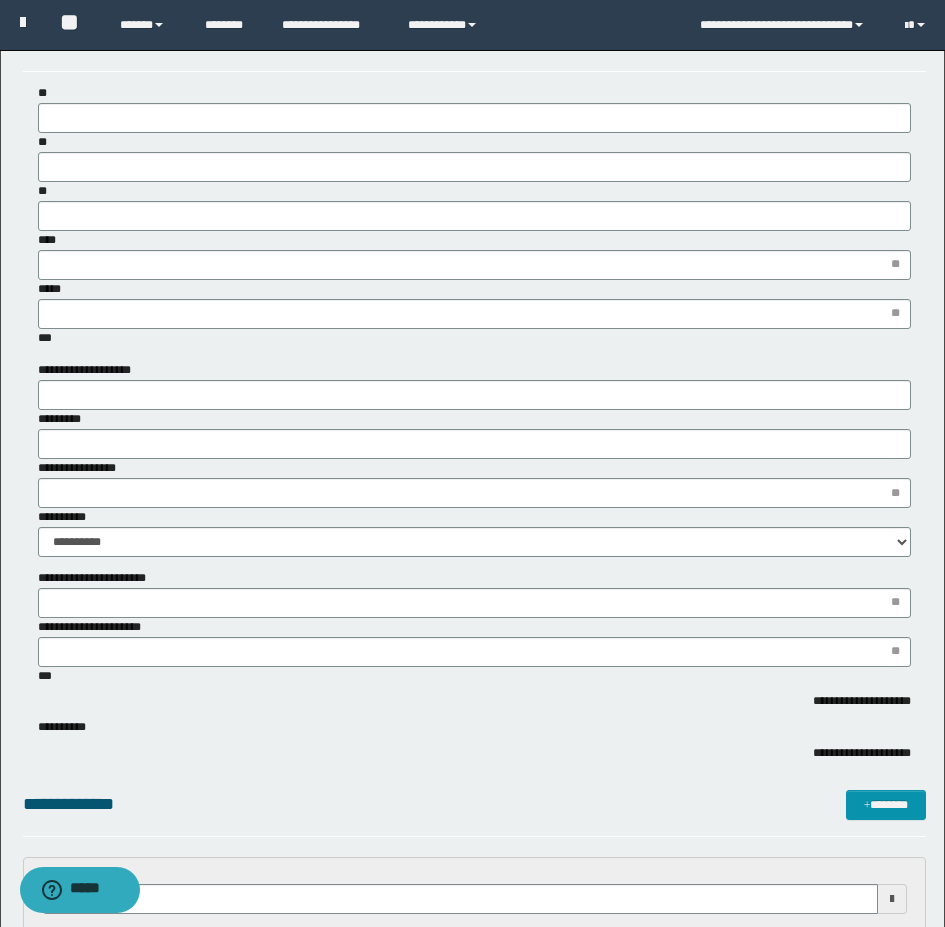 scroll, scrollTop: 0, scrollLeft: 0, axis: both 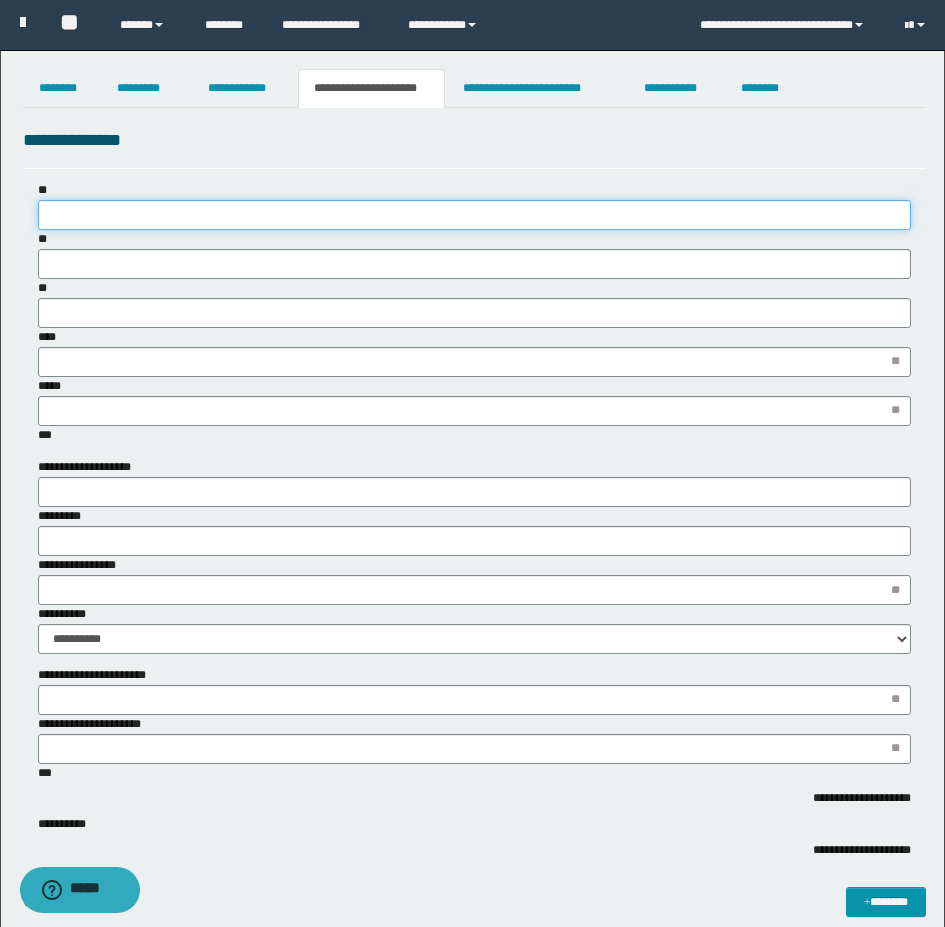 click on "**" at bounding box center [474, 215] 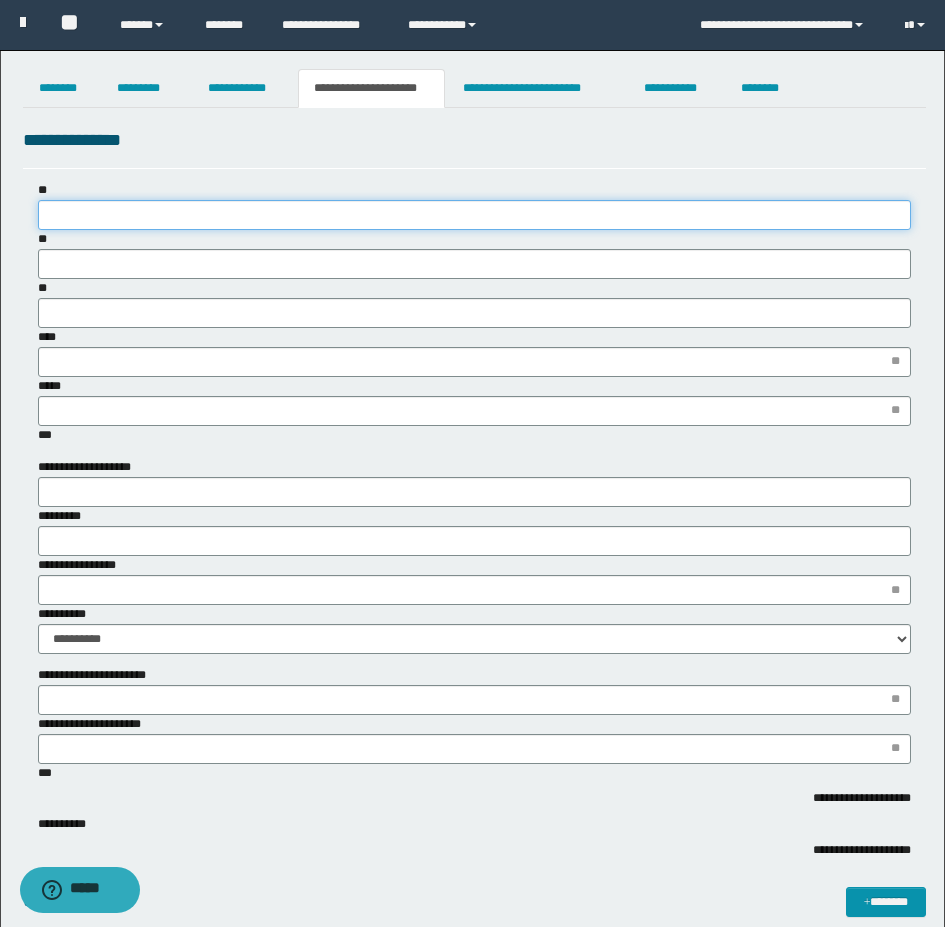 type on "*" 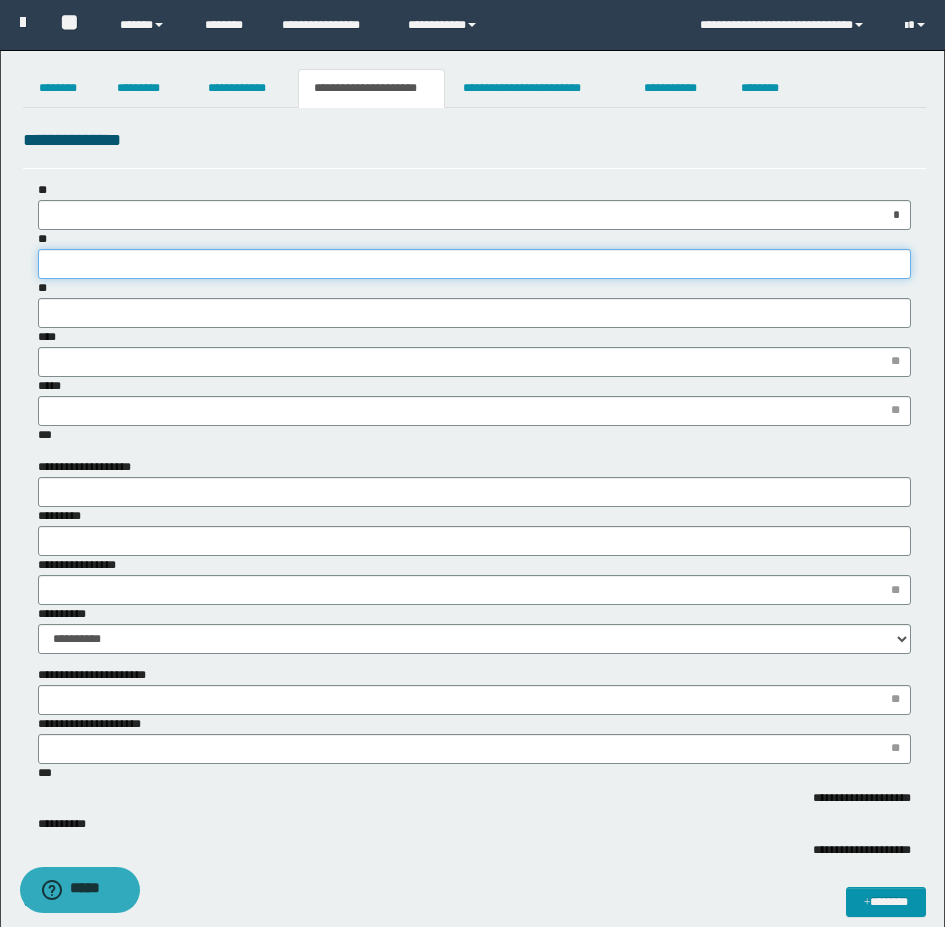 type on "*" 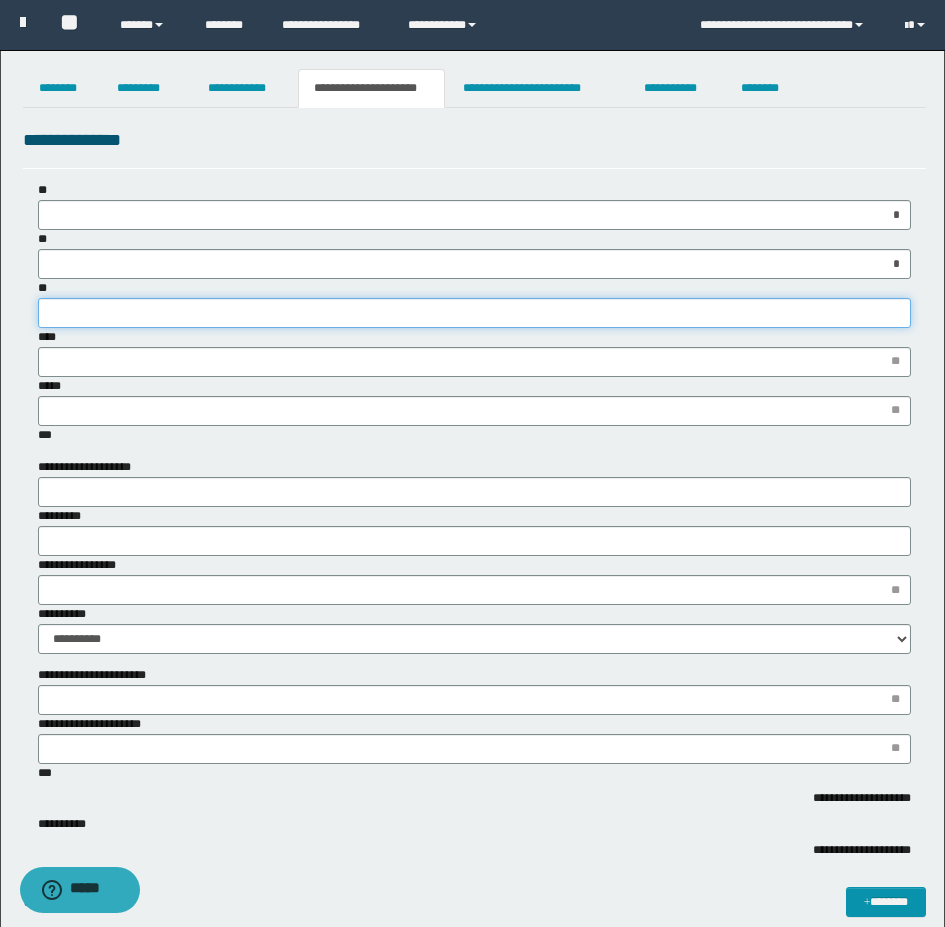 type on "***" 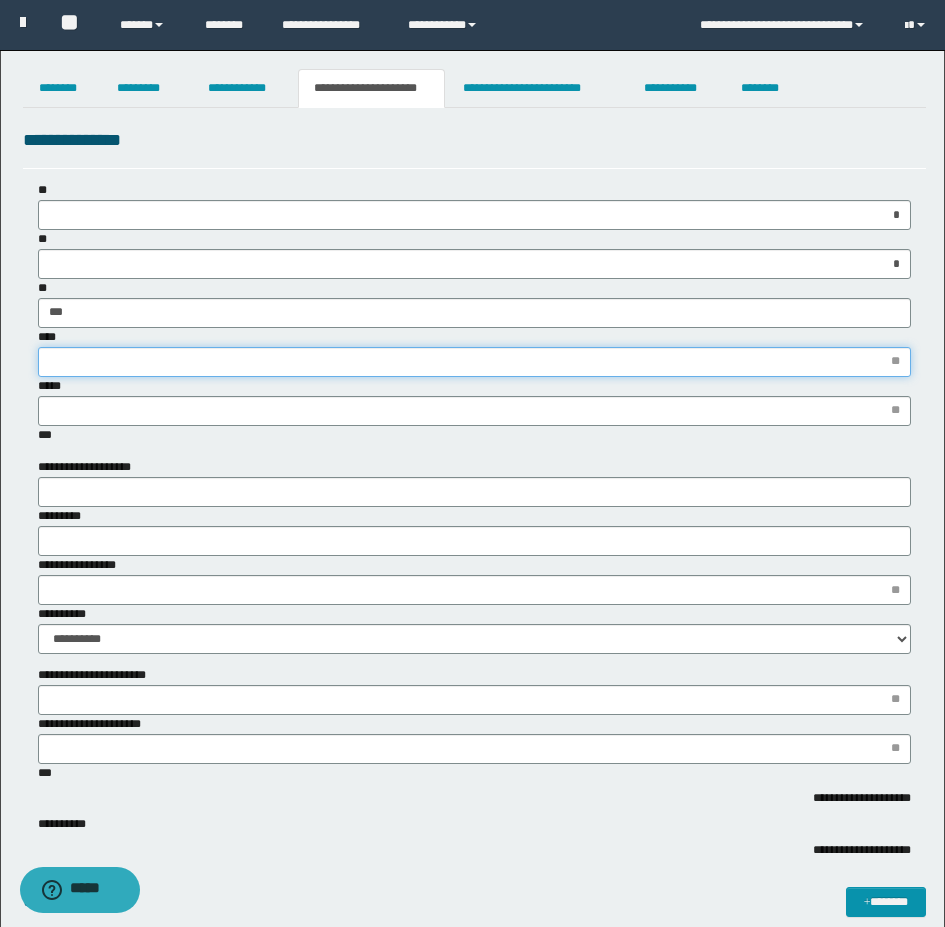 type on "*" 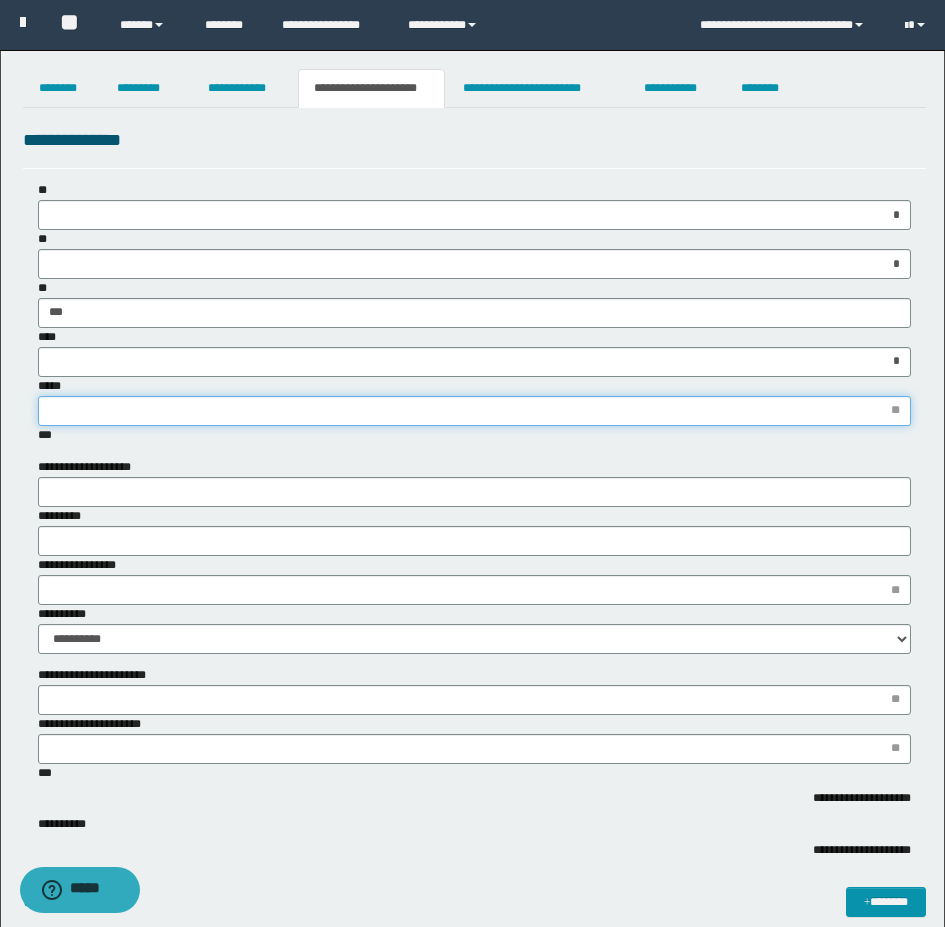 type on "*" 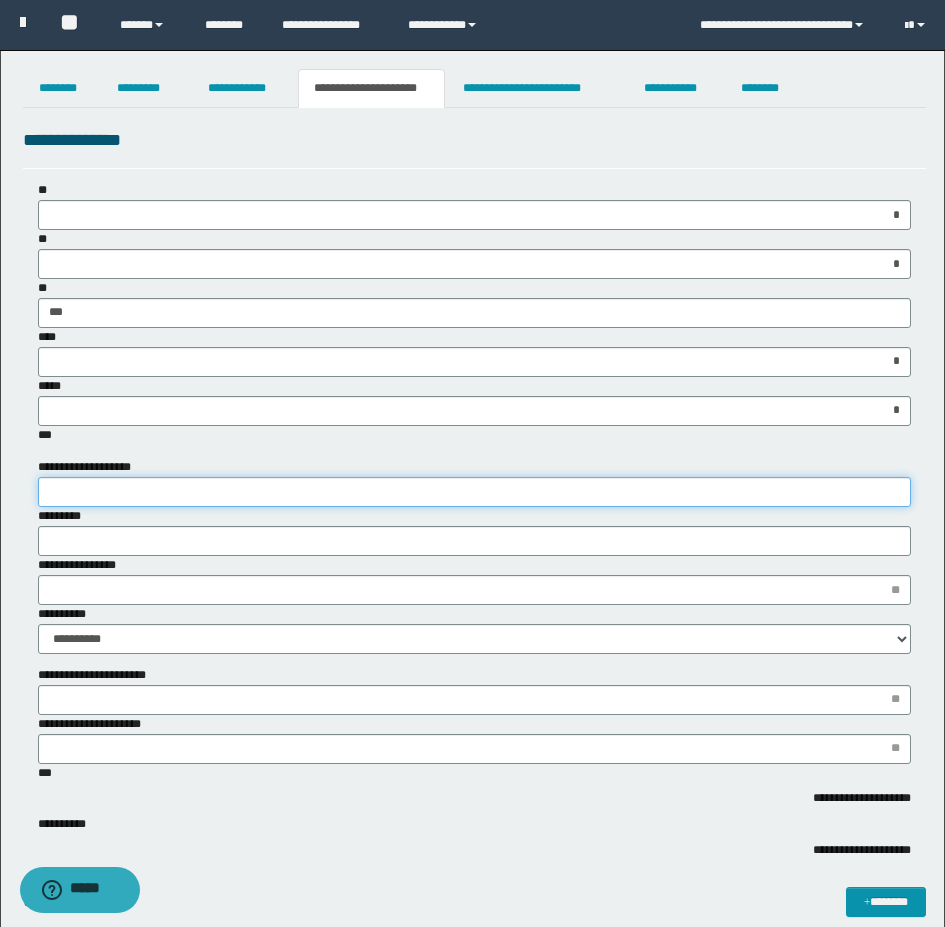 type on "*" 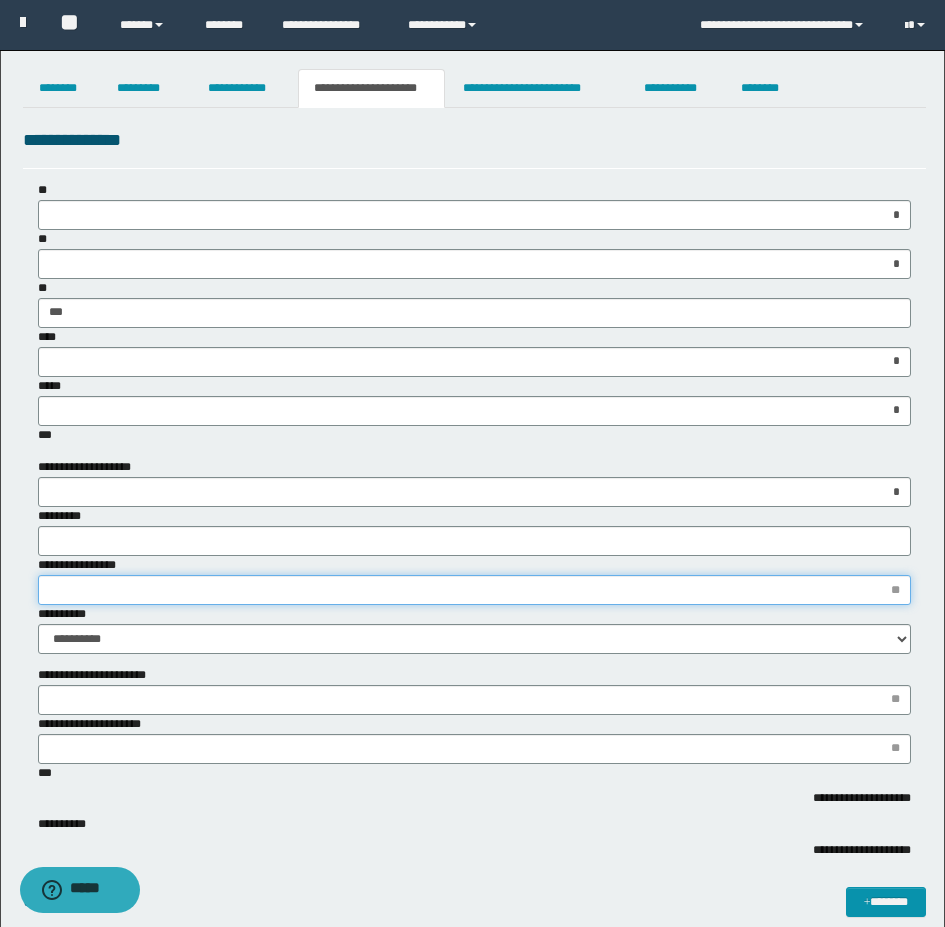 type on "*" 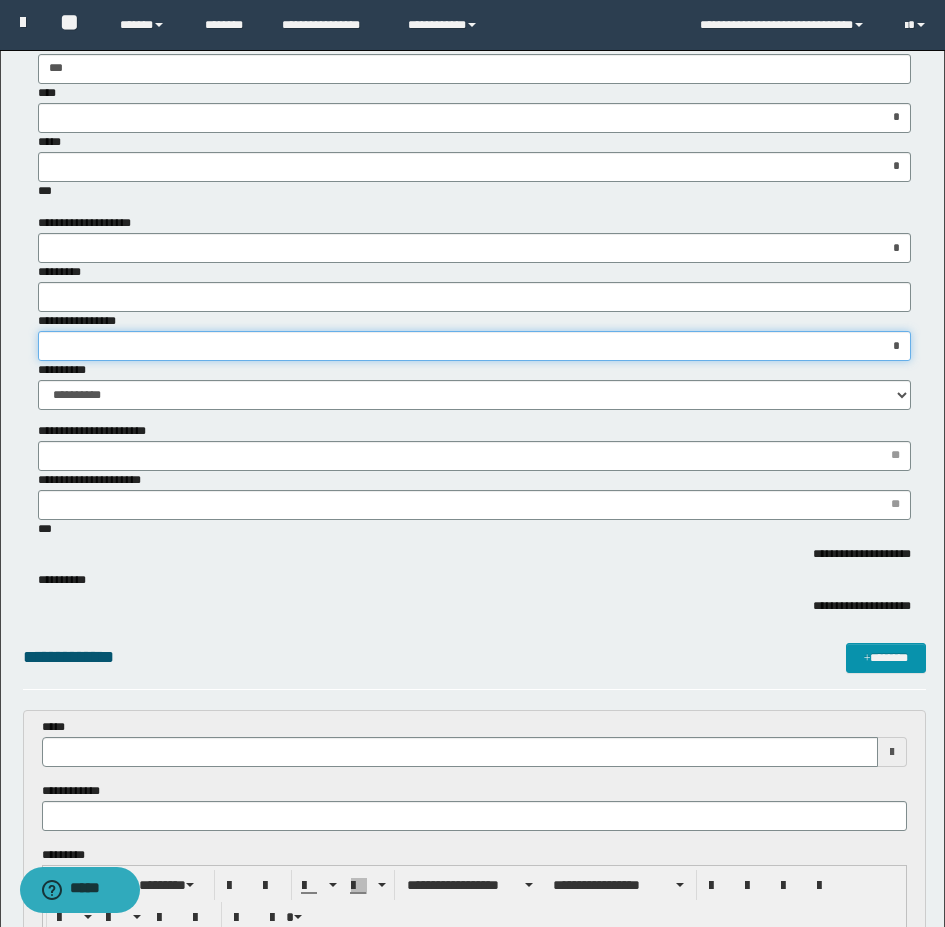 scroll, scrollTop: 300, scrollLeft: 0, axis: vertical 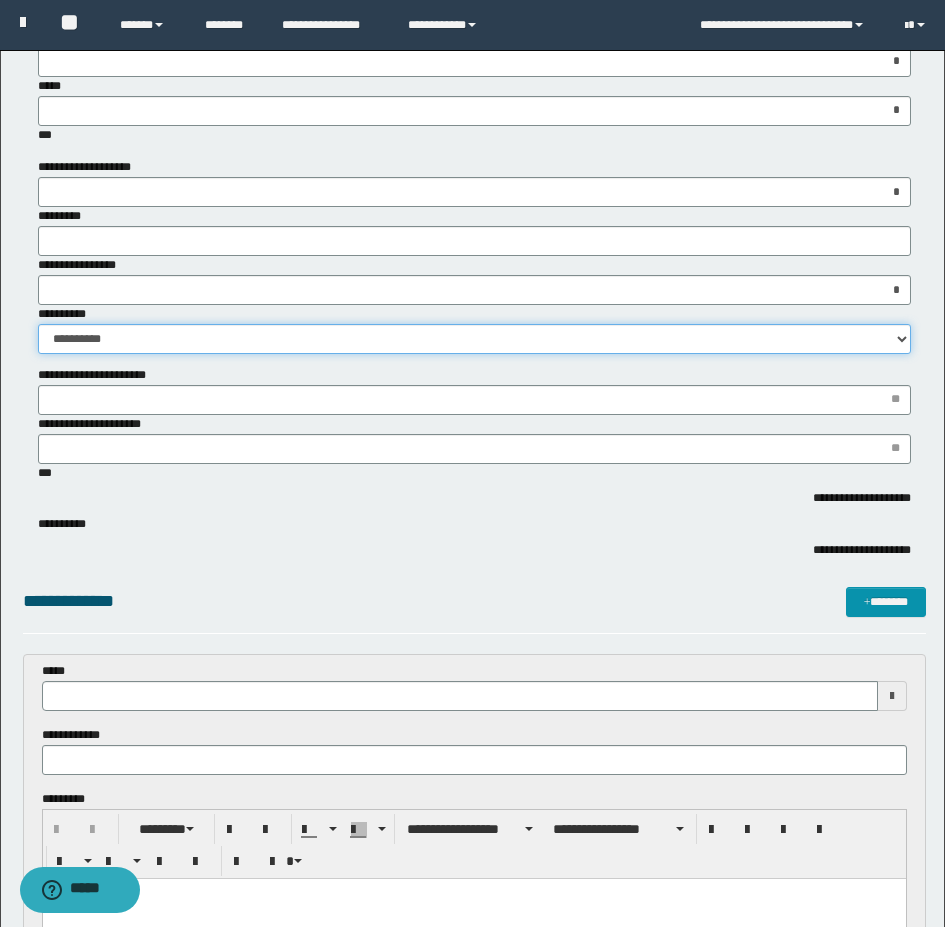 drag, startPoint x: 75, startPoint y: 339, endPoint x: 78, endPoint y: 353, distance: 14.3178215 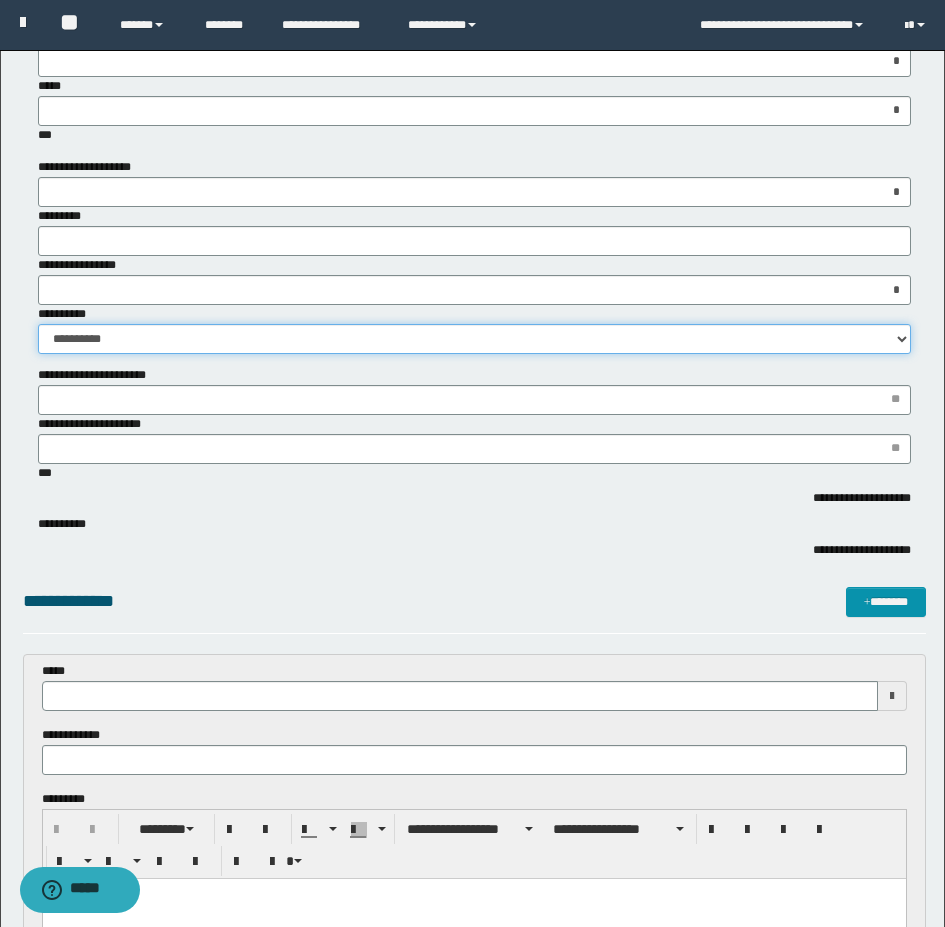 click on "**********" at bounding box center [474, 339] 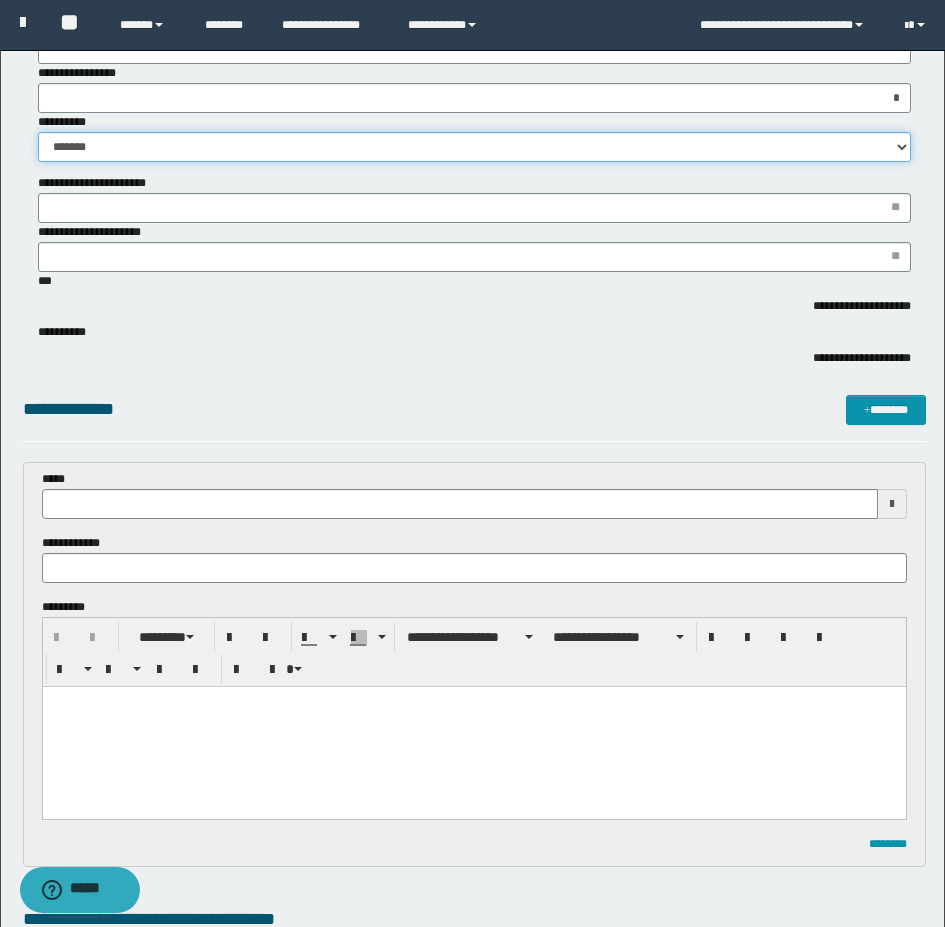 scroll, scrollTop: 500, scrollLeft: 0, axis: vertical 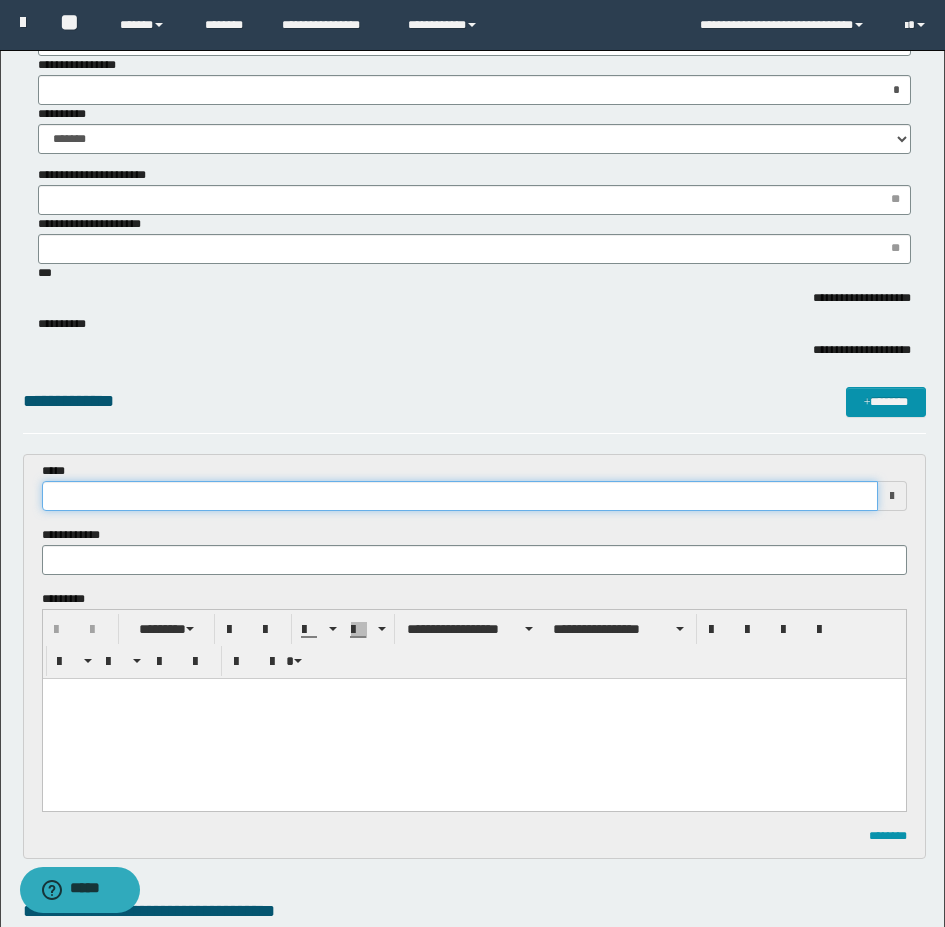 click at bounding box center [460, 496] 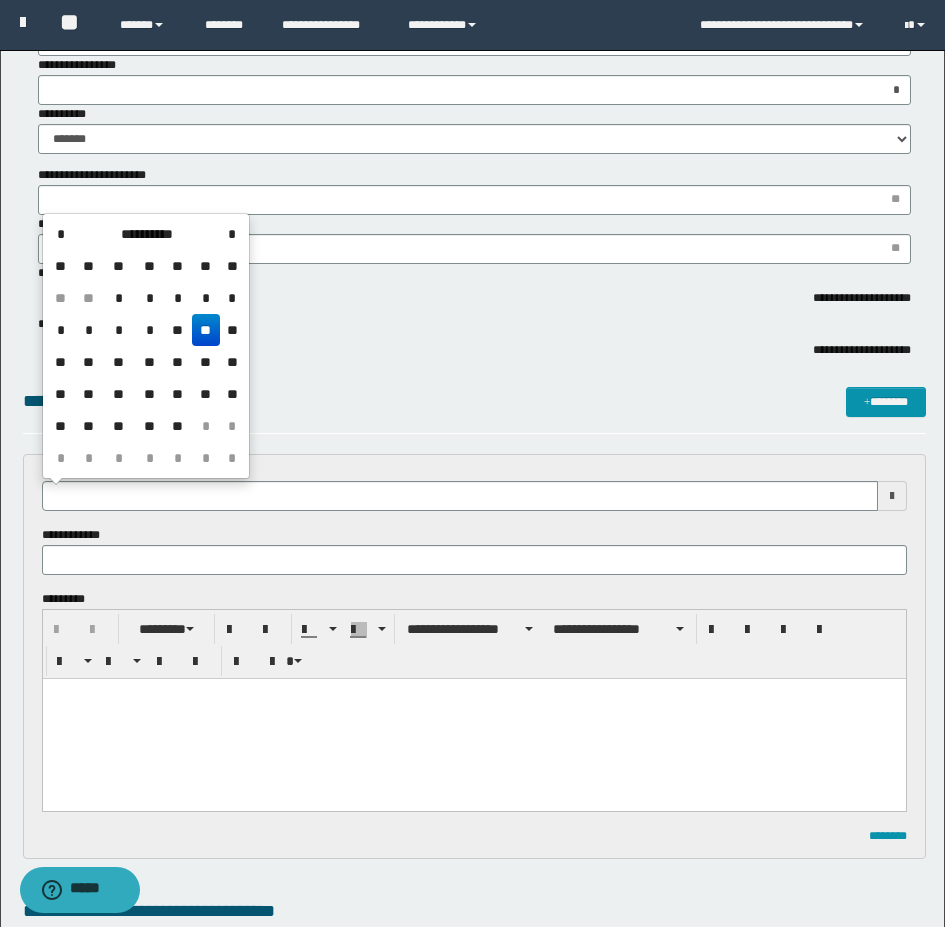 click on "**" at bounding box center (206, 330) 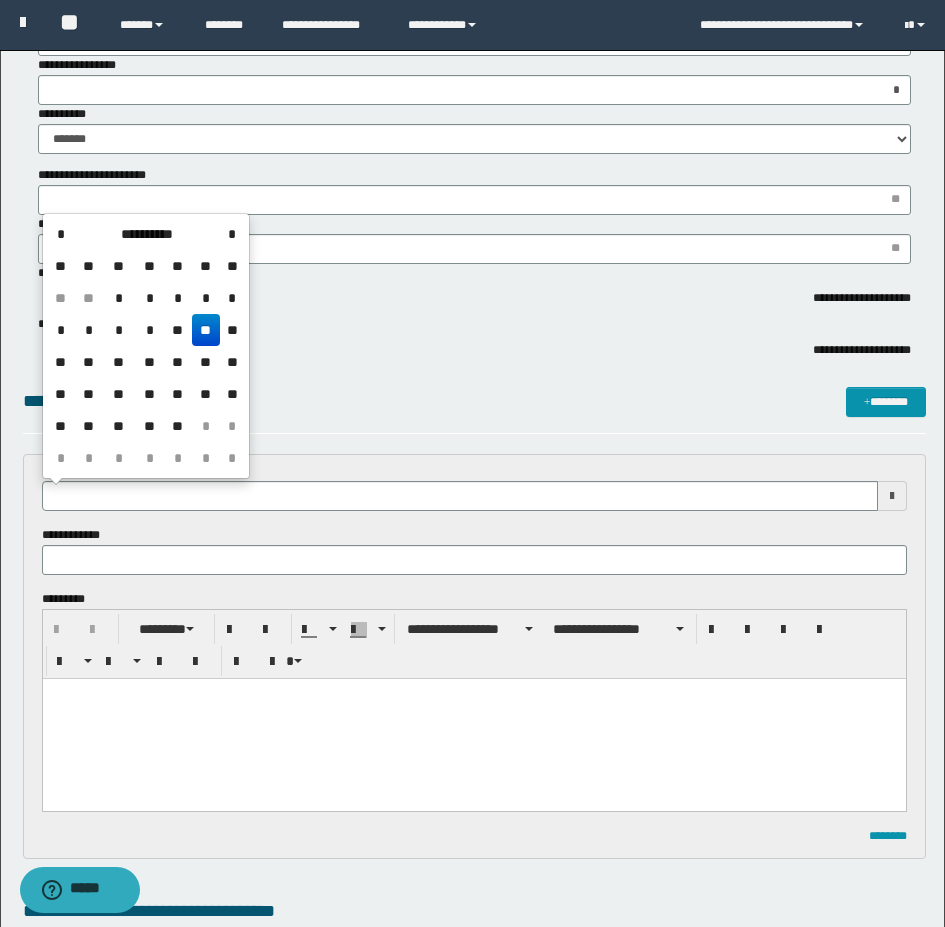 type on "**********" 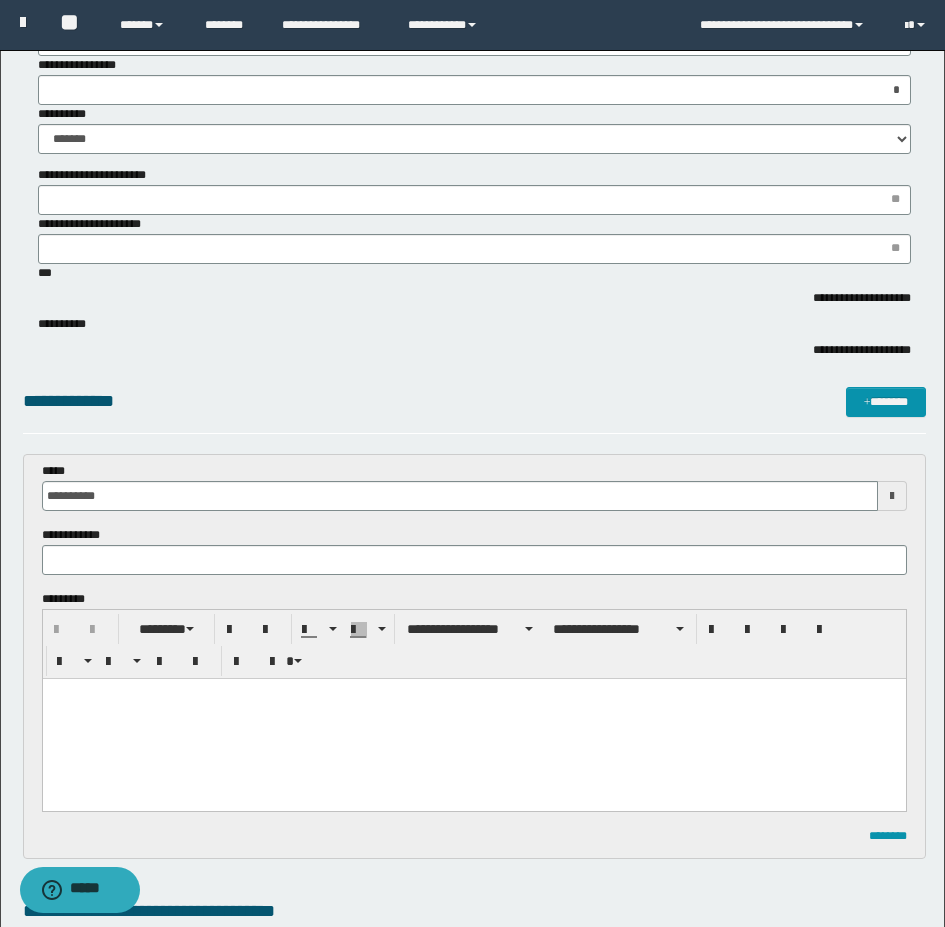 scroll, scrollTop: 0, scrollLeft: 0, axis: both 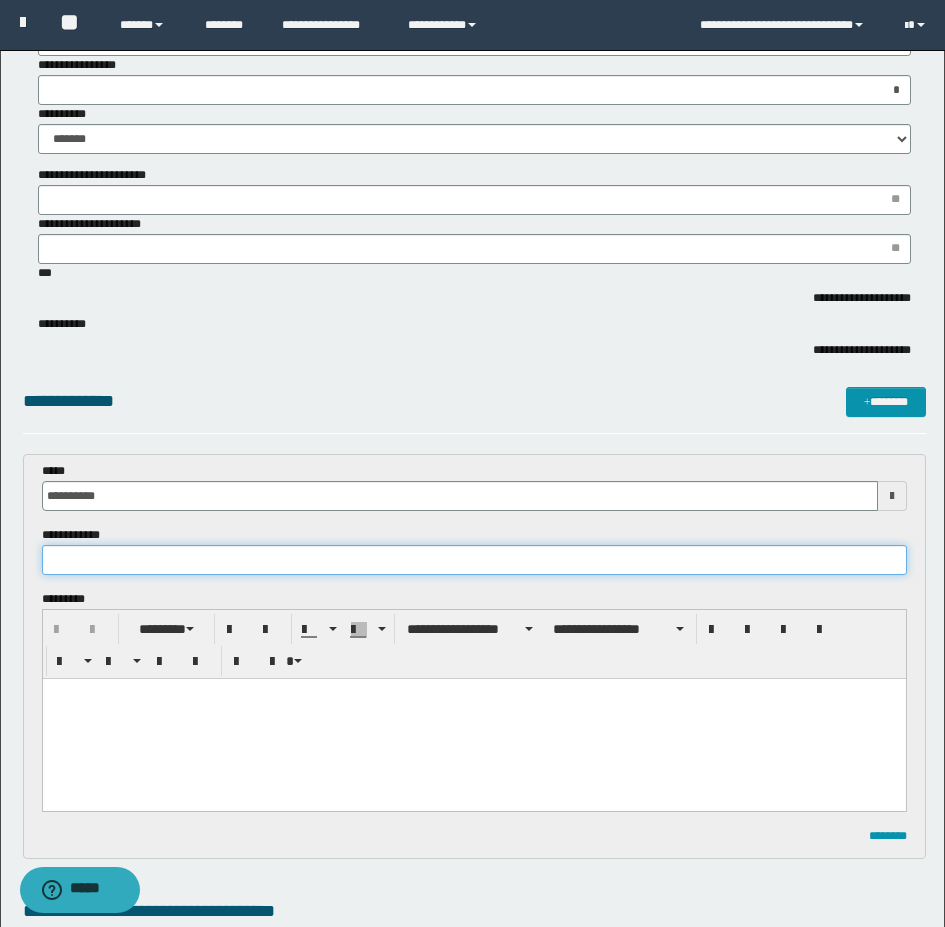 click at bounding box center (474, 560) 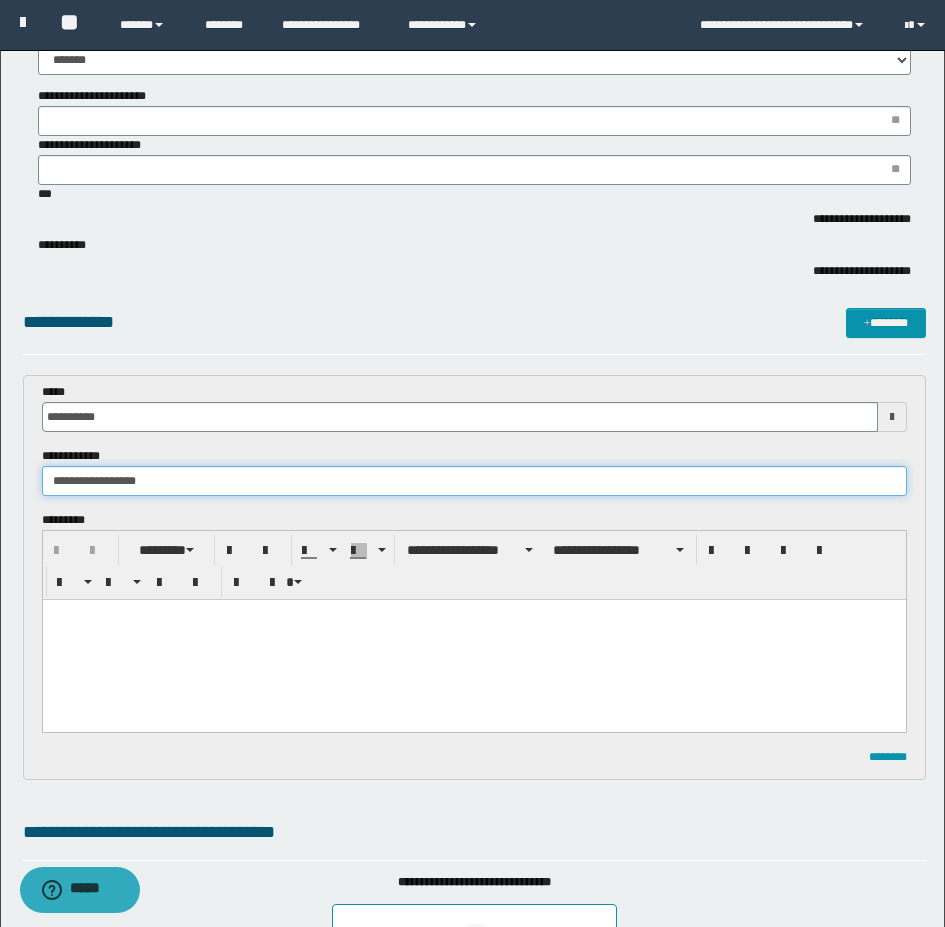 scroll, scrollTop: 700, scrollLeft: 0, axis: vertical 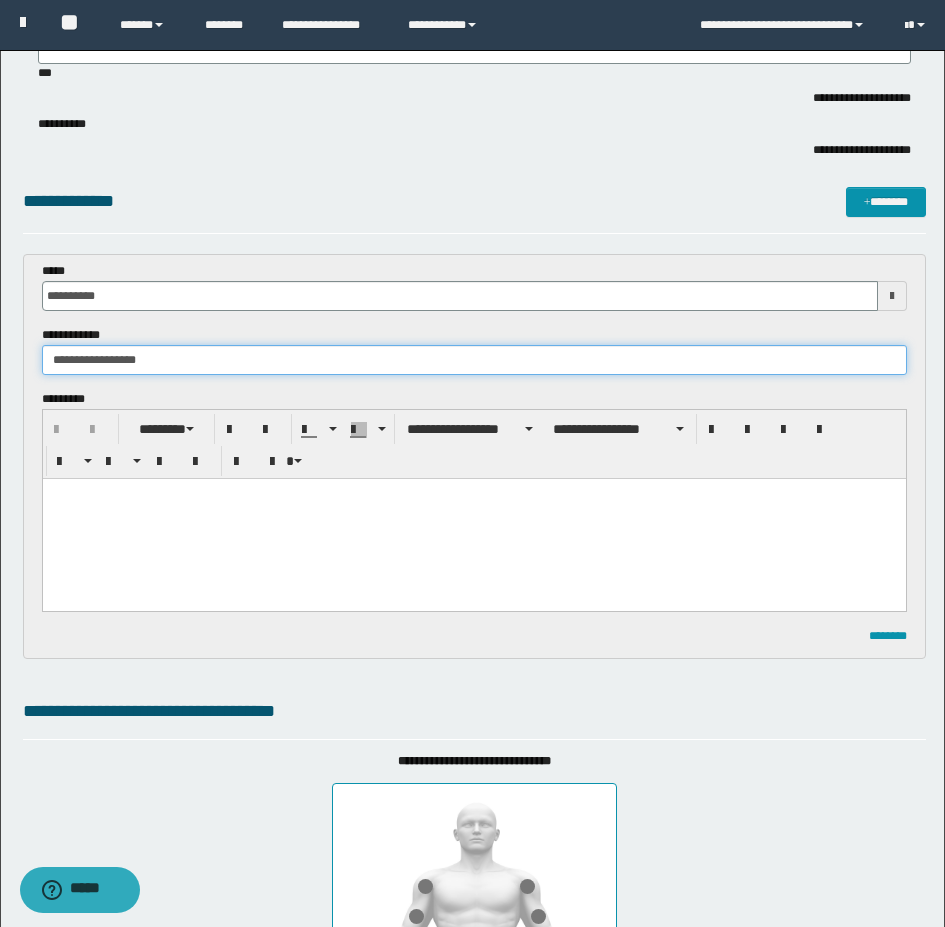 type on "**********" 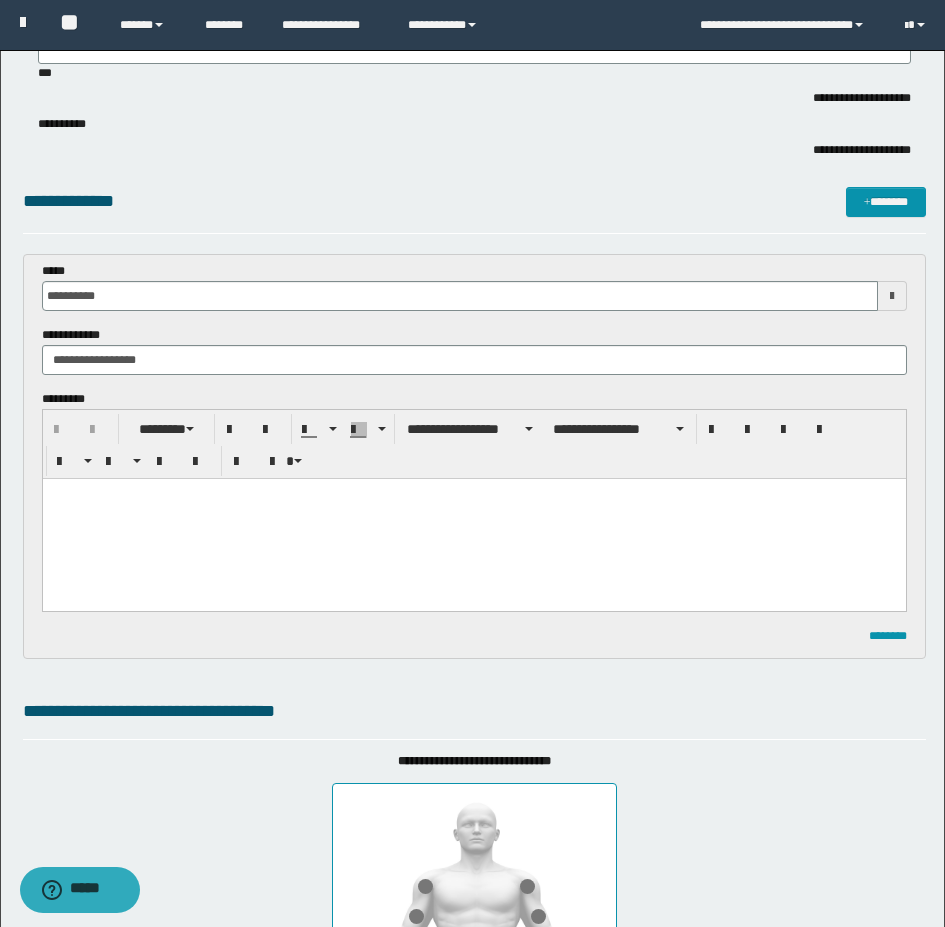click at bounding box center (473, 519) 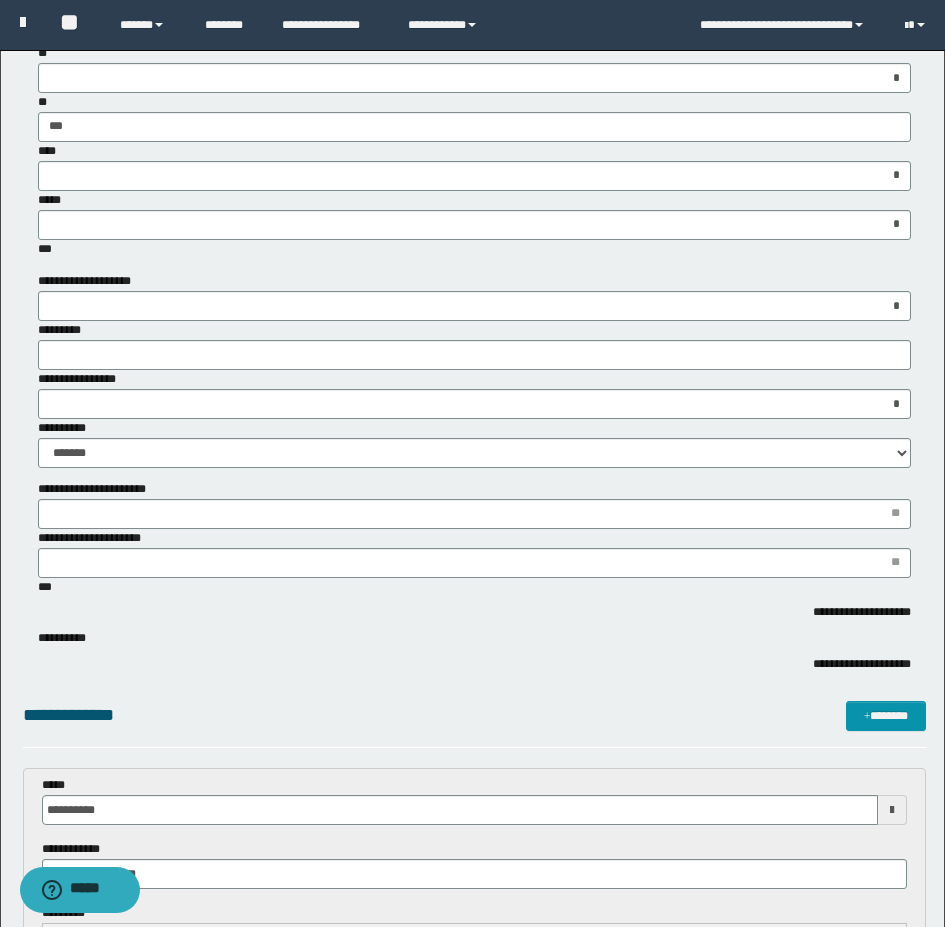 scroll, scrollTop: 0, scrollLeft: 0, axis: both 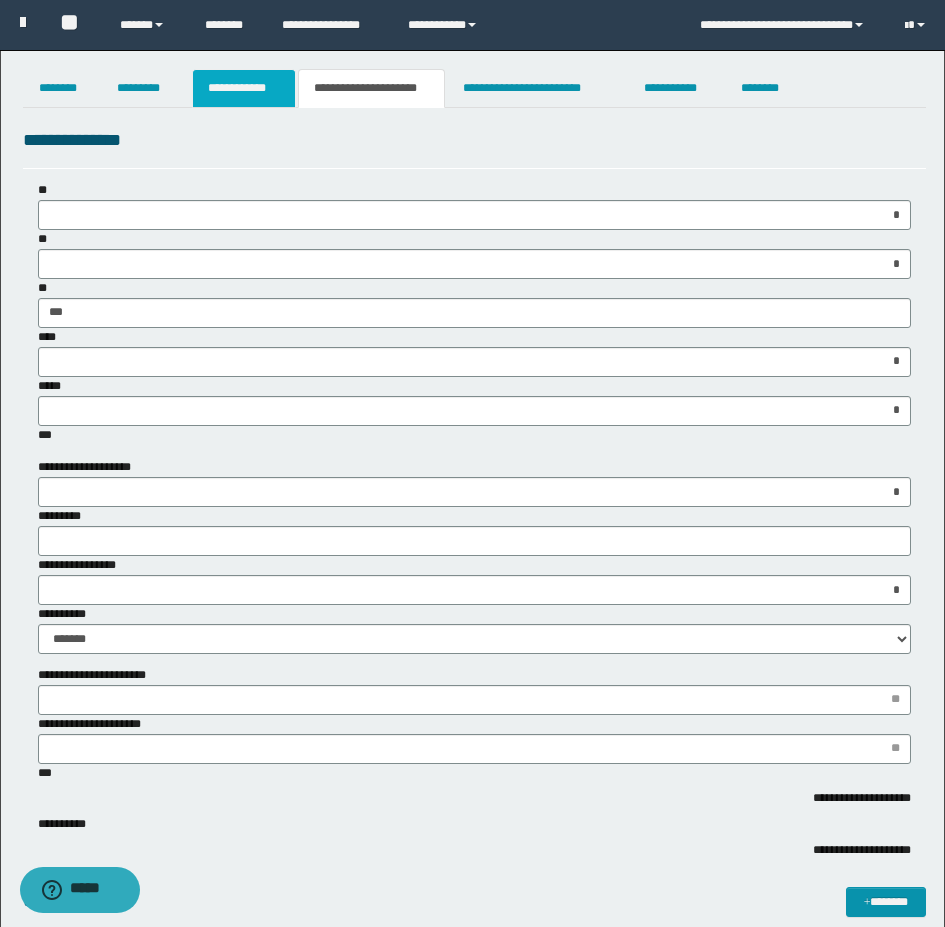 click on "**********" at bounding box center (244, 88) 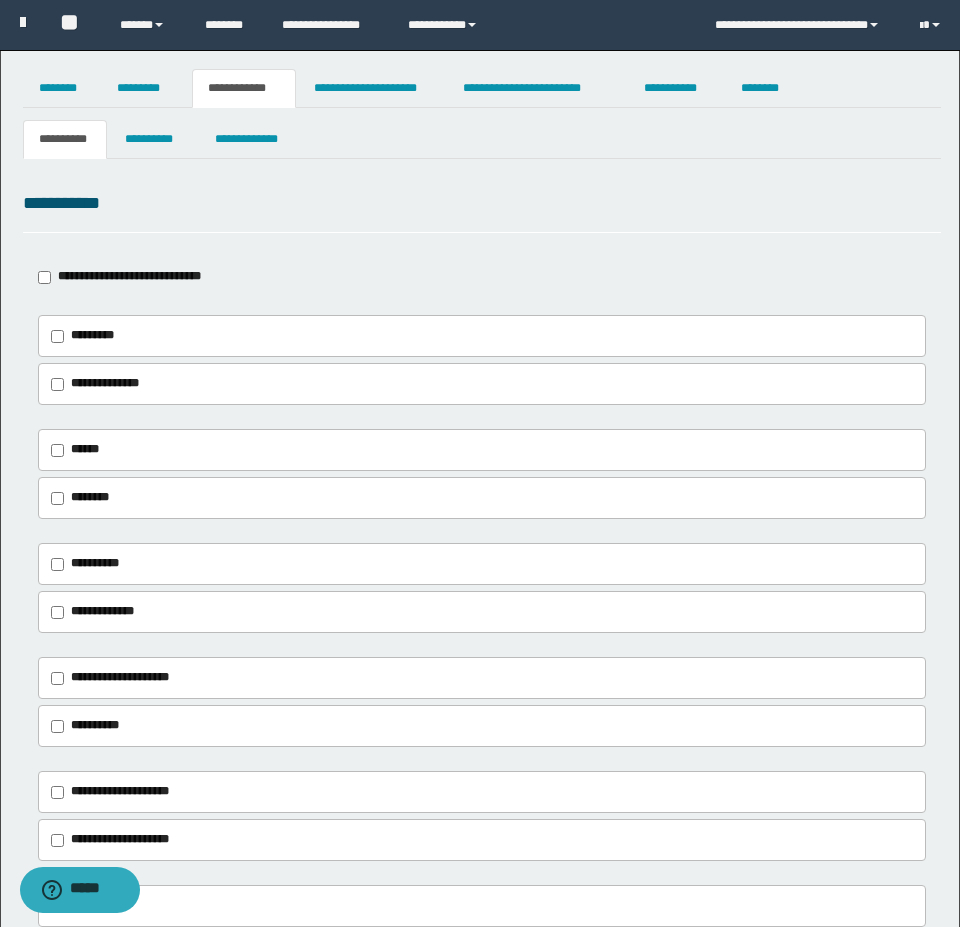 type on "**********" 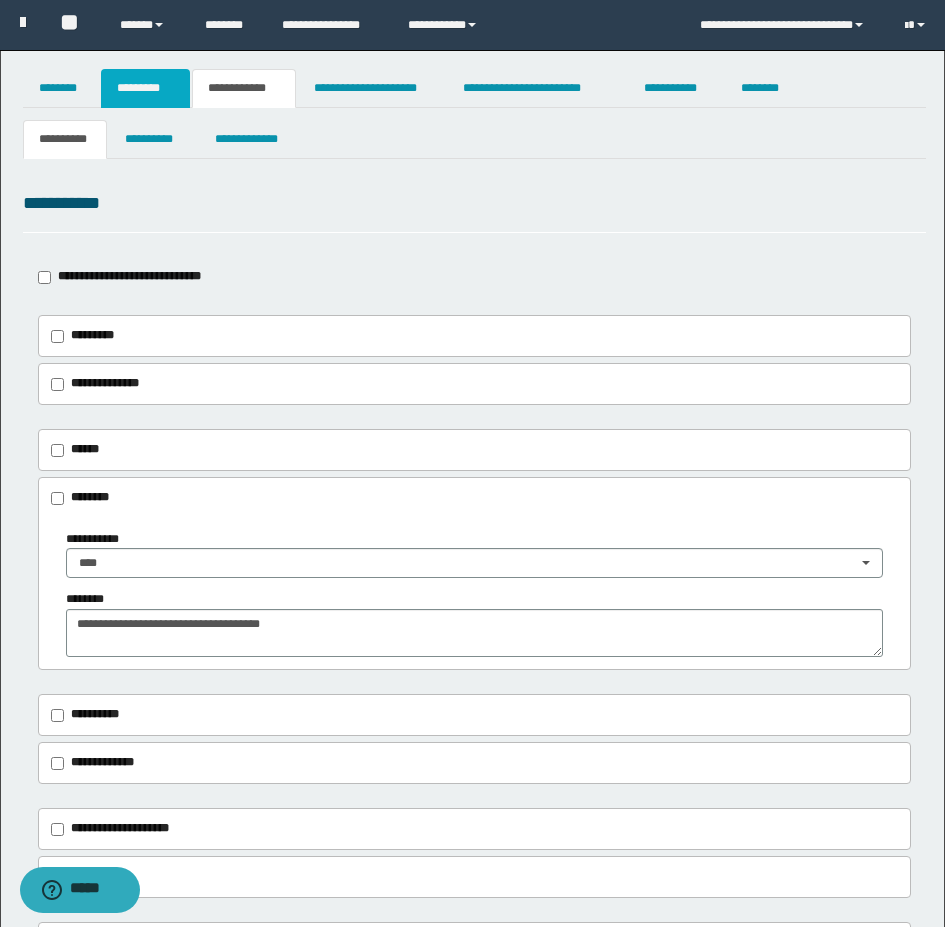 click on "*********" at bounding box center (145, 88) 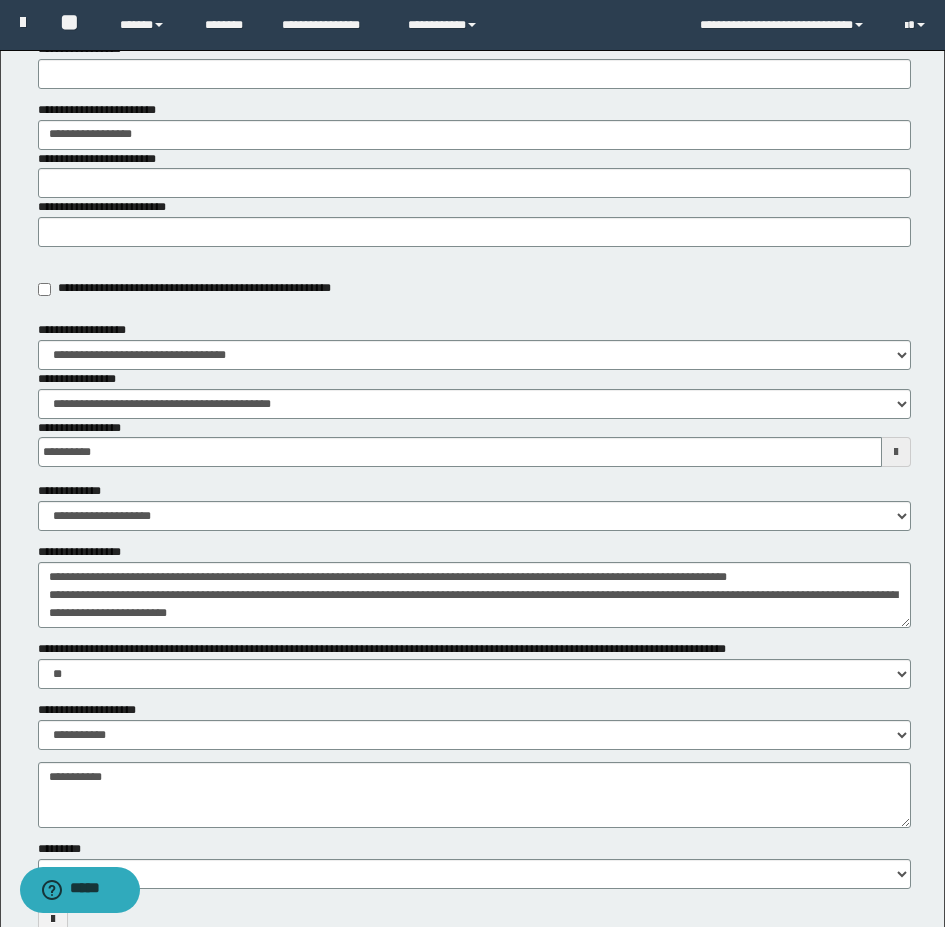 scroll, scrollTop: 300, scrollLeft: 0, axis: vertical 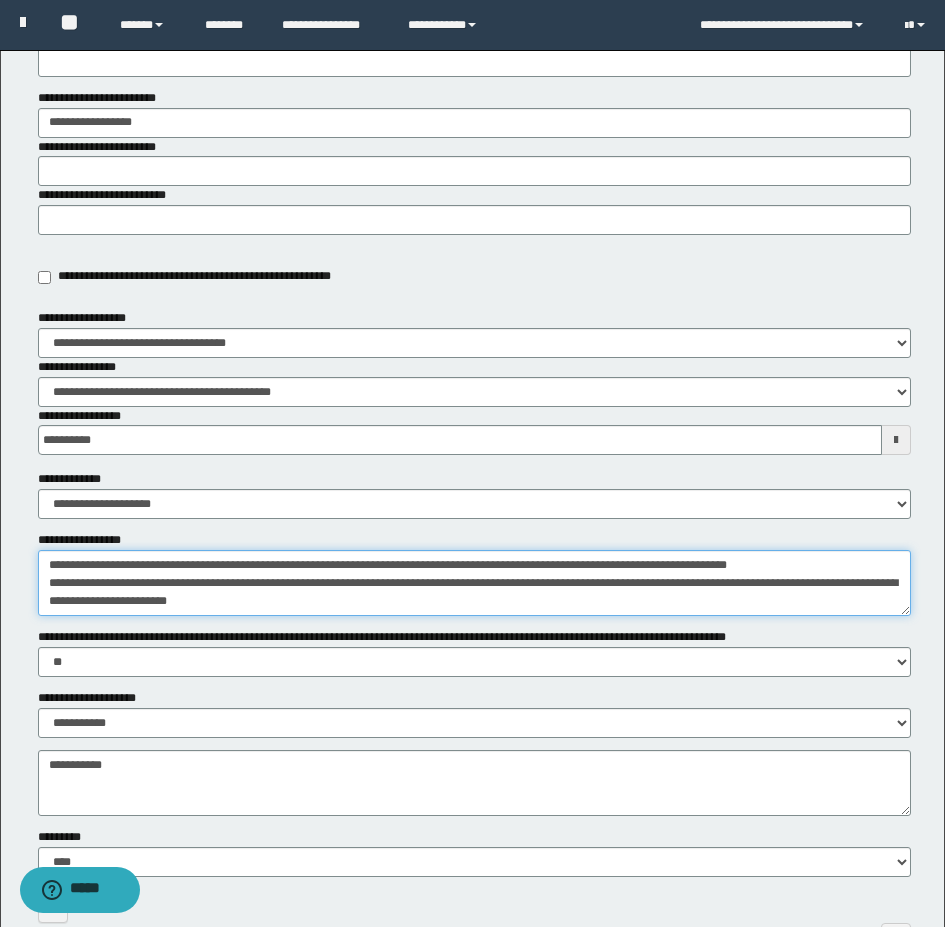 click on "**********" at bounding box center (474, 583) 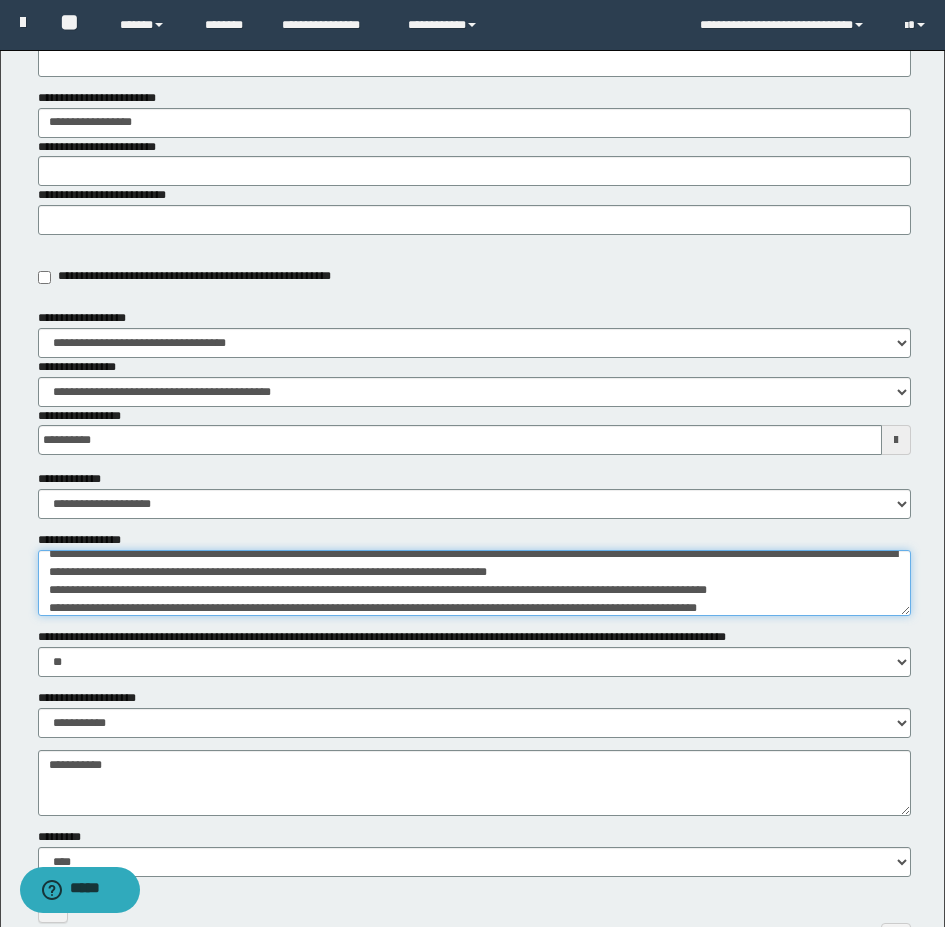 scroll, scrollTop: 0, scrollLeft: 0, axis: both 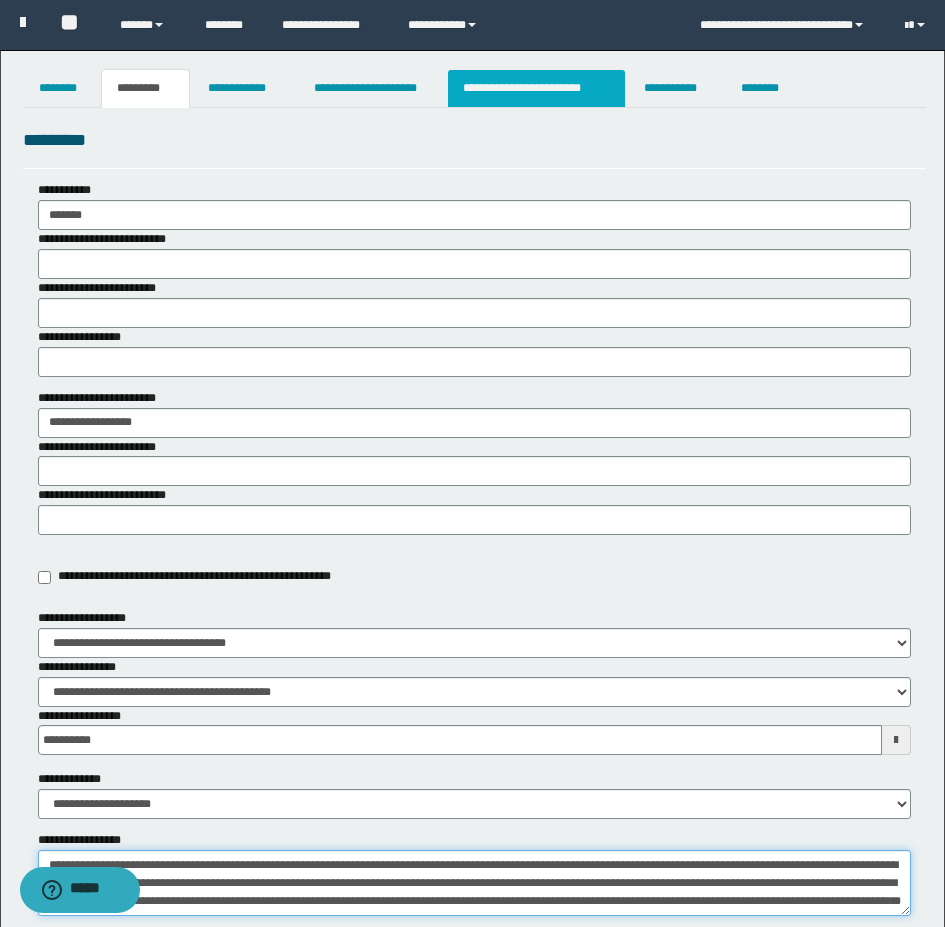type on "**********" 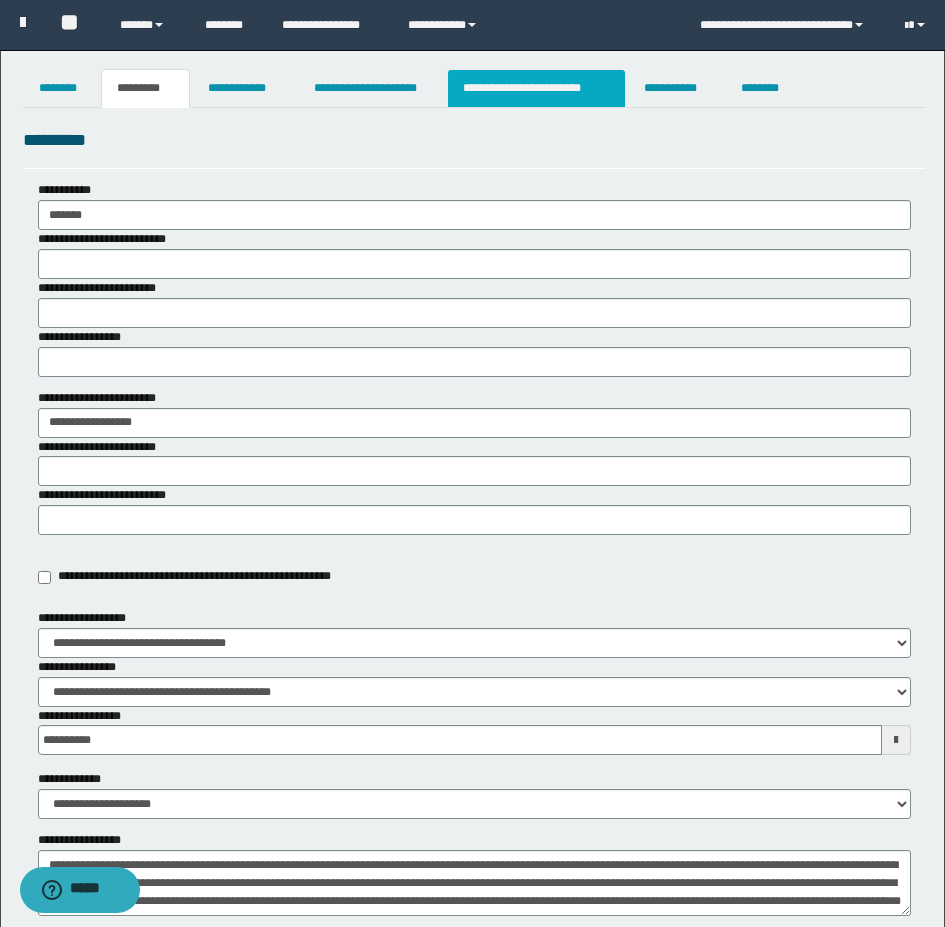 click on "**********" at bounding box center (537, 88) 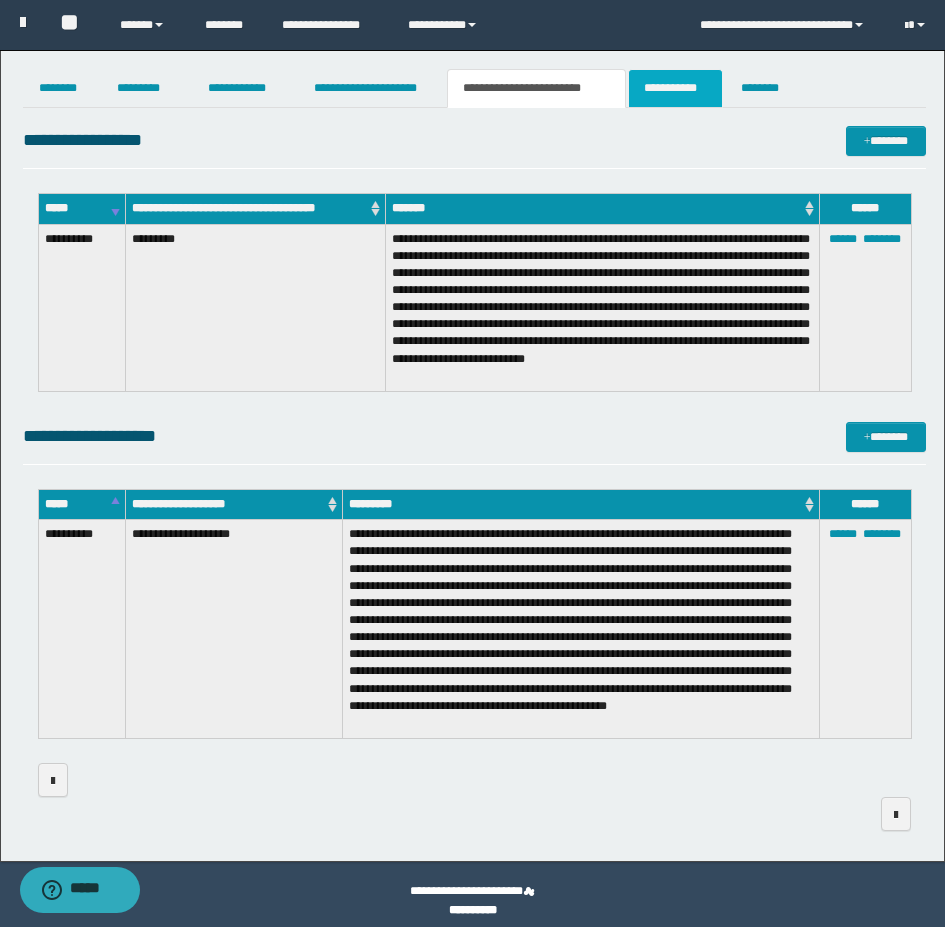 click on "**********" at bounding box center [675, 88] 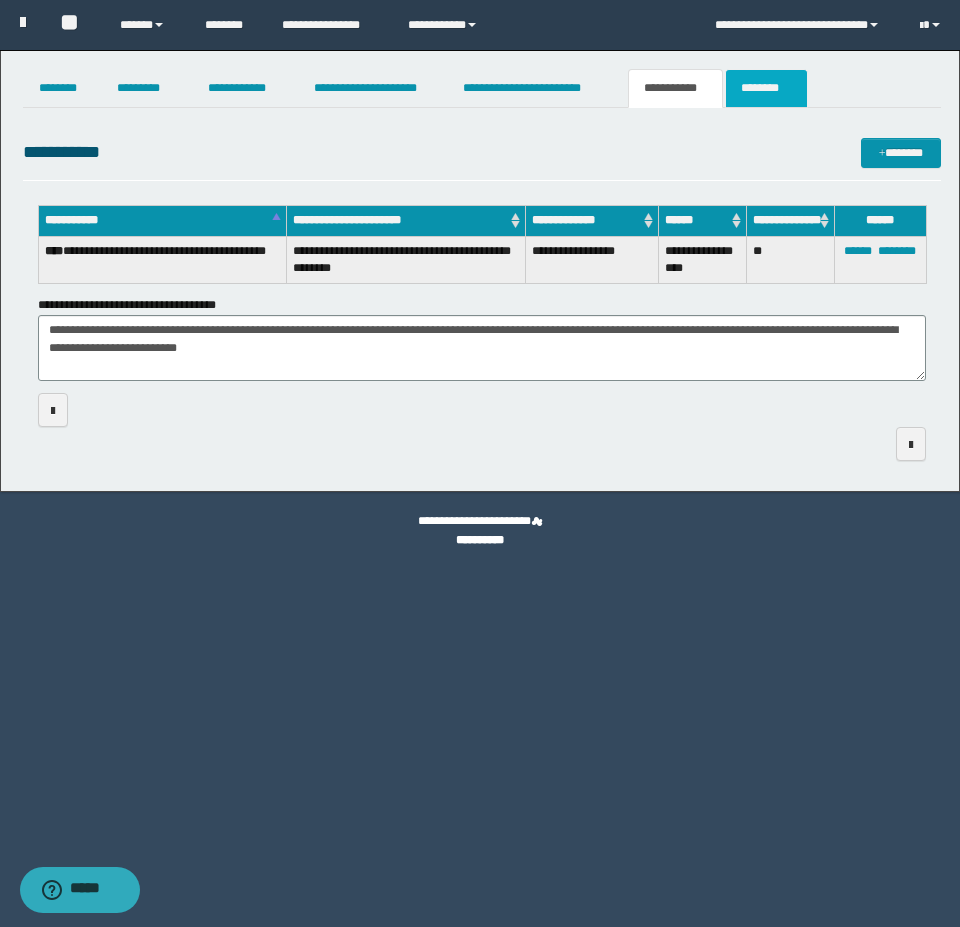 click on "********" at bounding box center [766, 88] 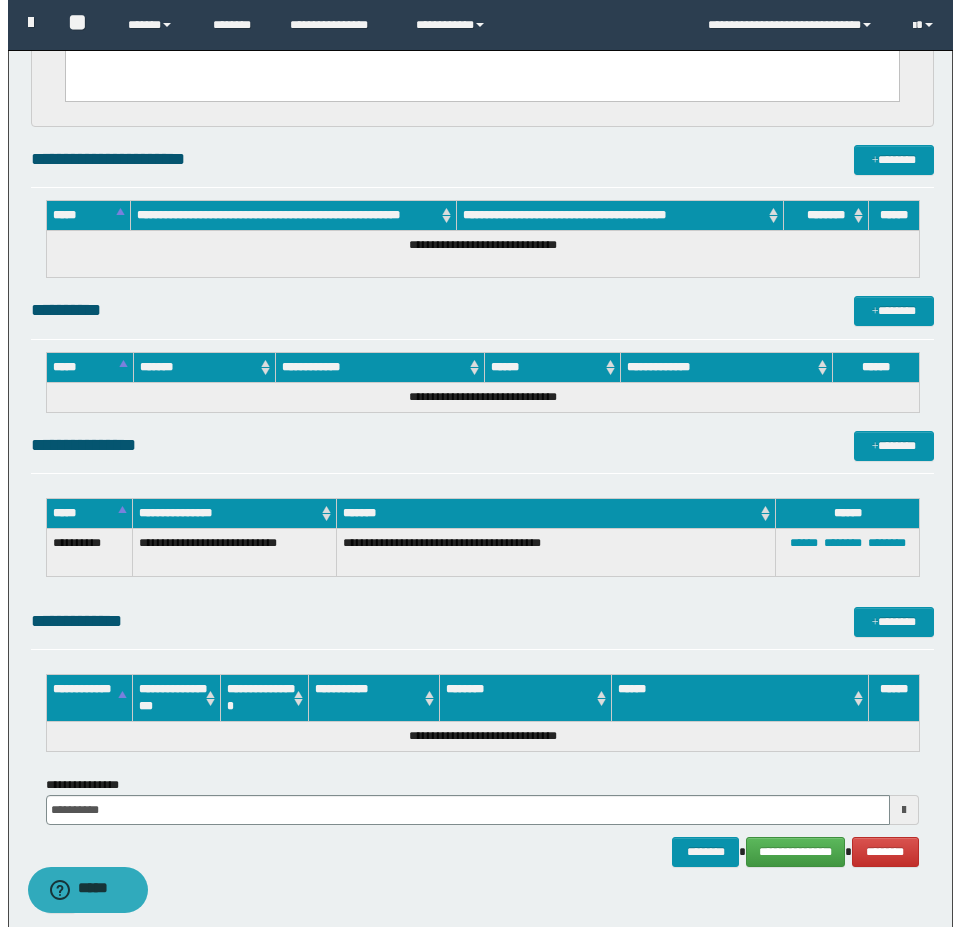scroll, scrollTop: 793, scrollLeft: 0, axis: vertical 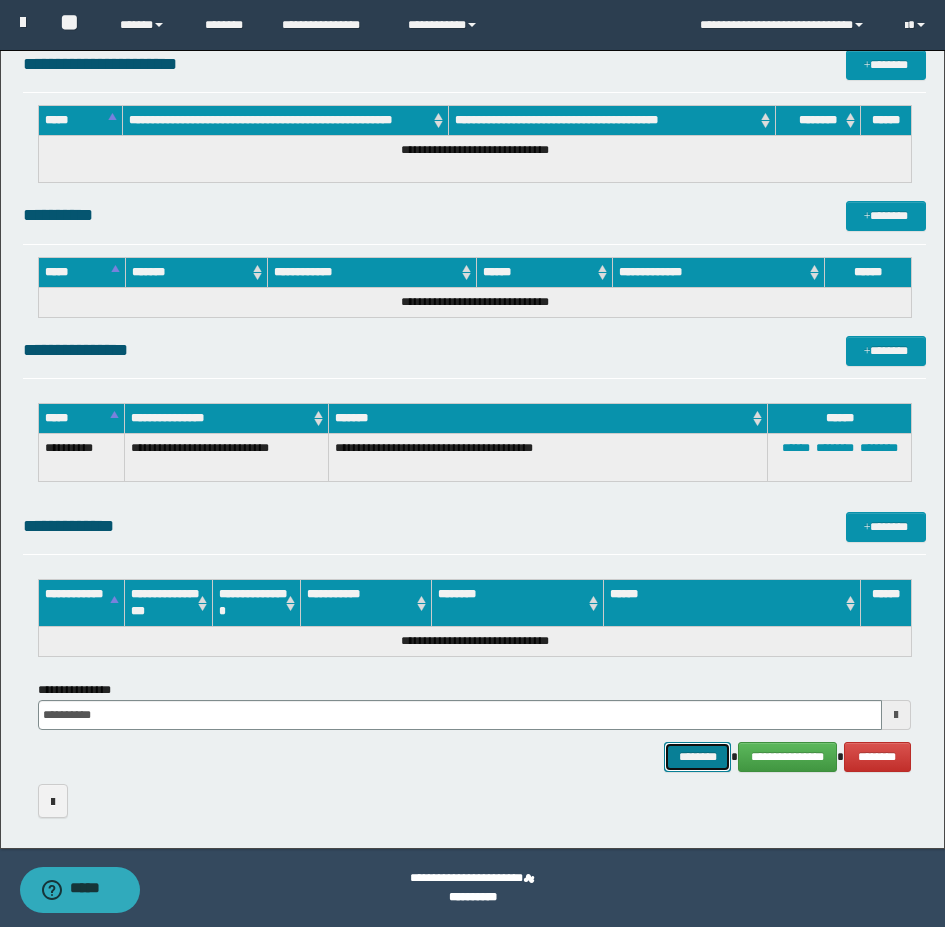 click on "********" at bounding box center (698, 757) 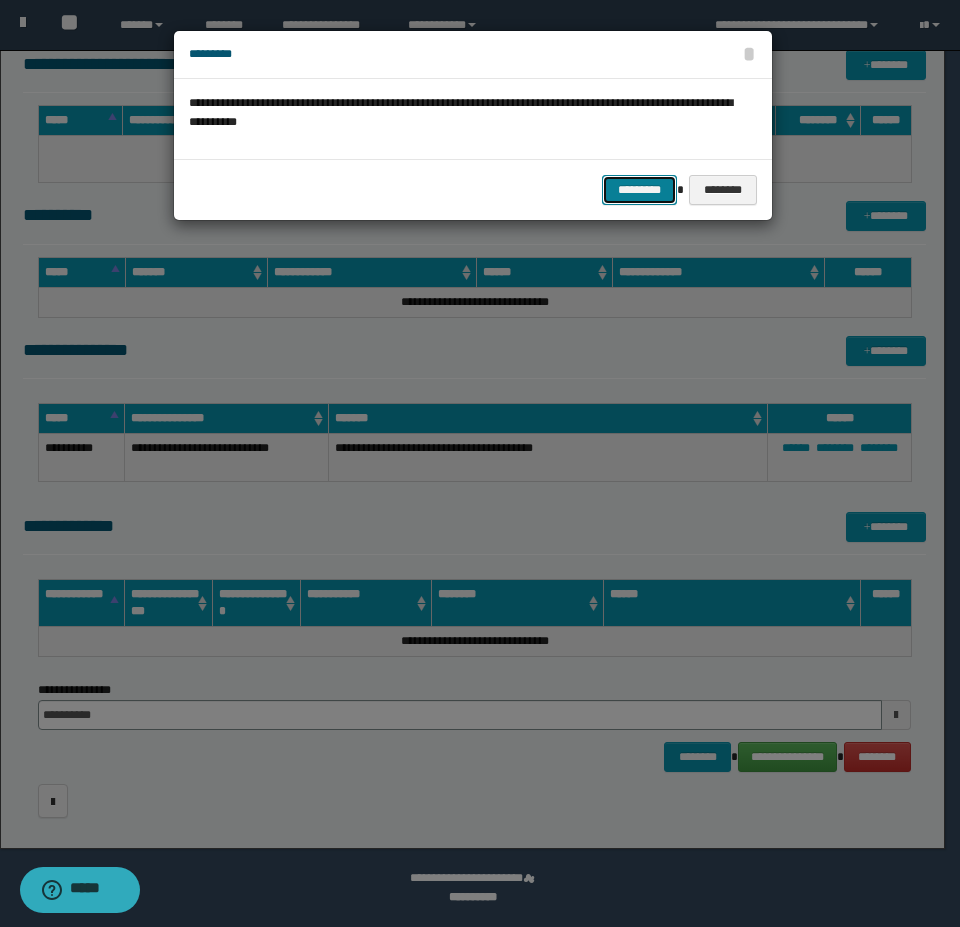 click on "*********" at bounding box center (639, 190) 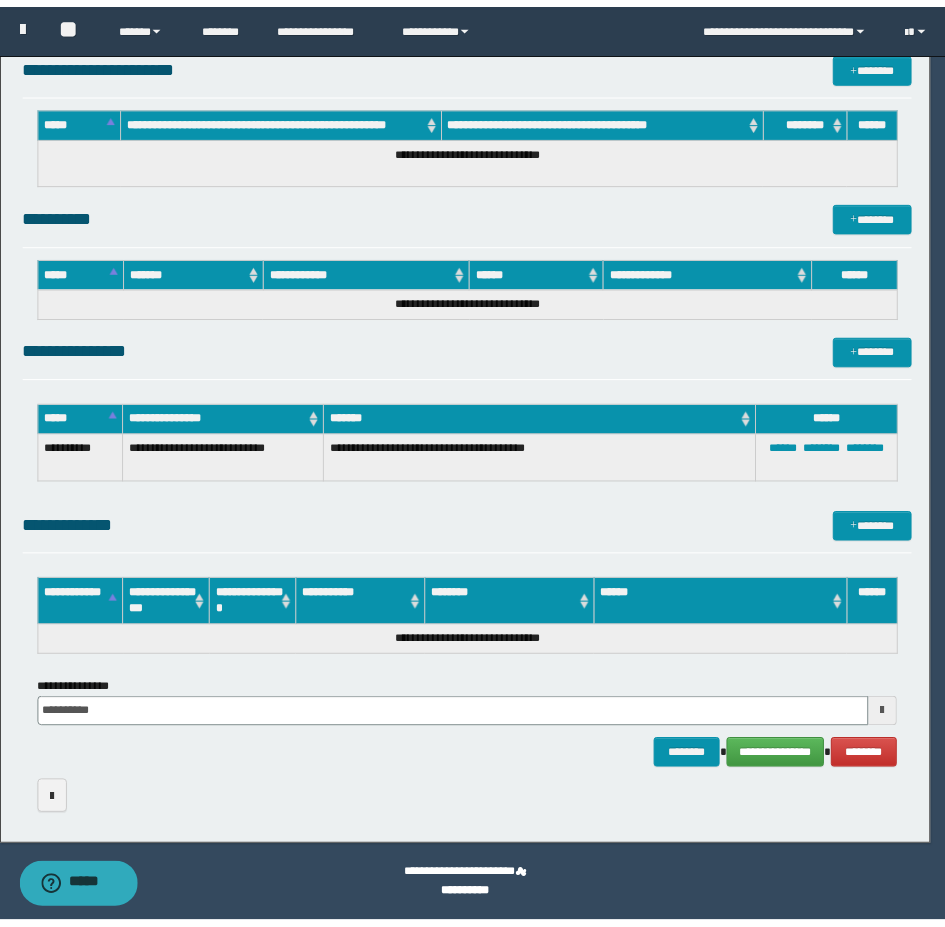 scroll, scrollTop: 776, scrollLeft: 0, axis: vertical 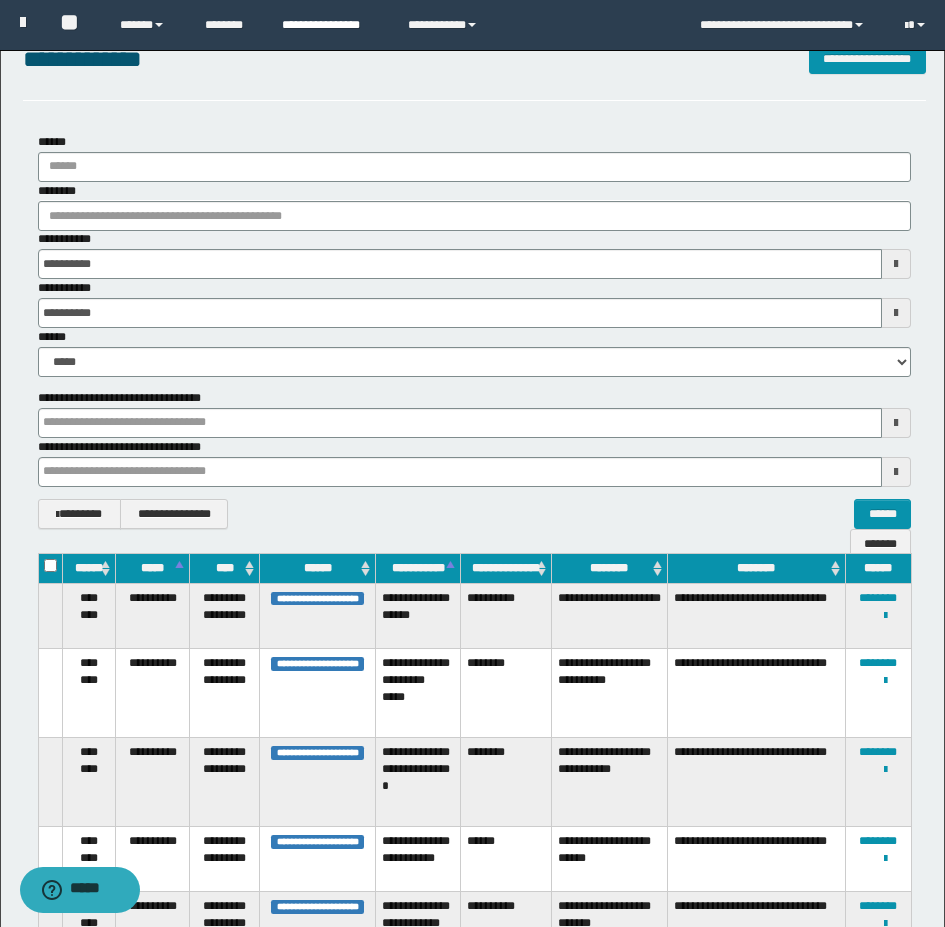 click on "**********" at bounding box center [330, 25] 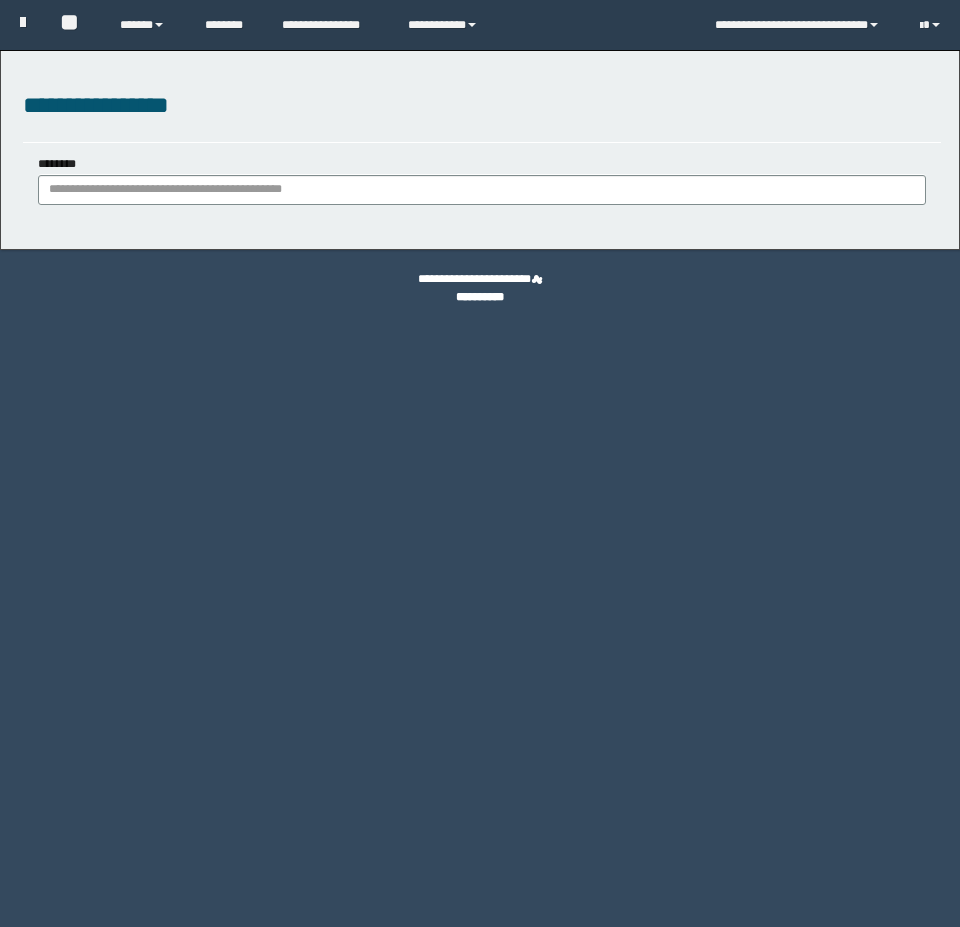 scroll, scrollTop: 0, scrollLeft: 0, axis: both 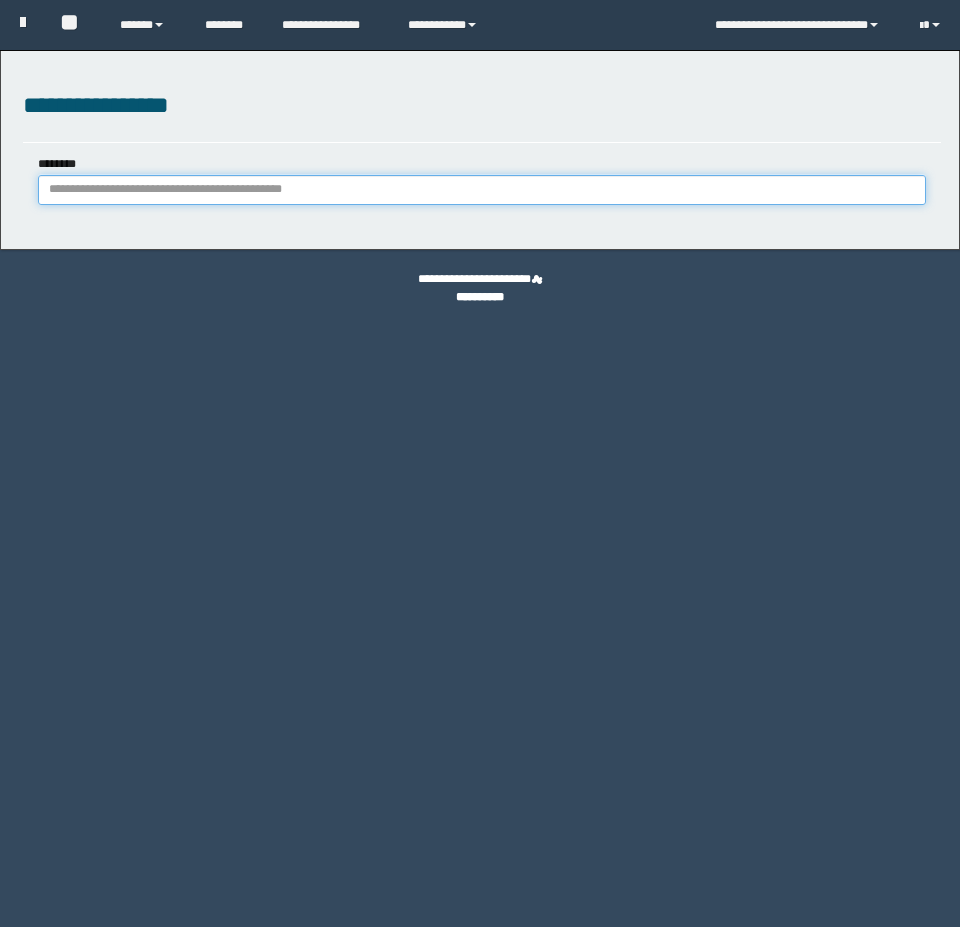 click on "********" at bounding box center [482, 190] 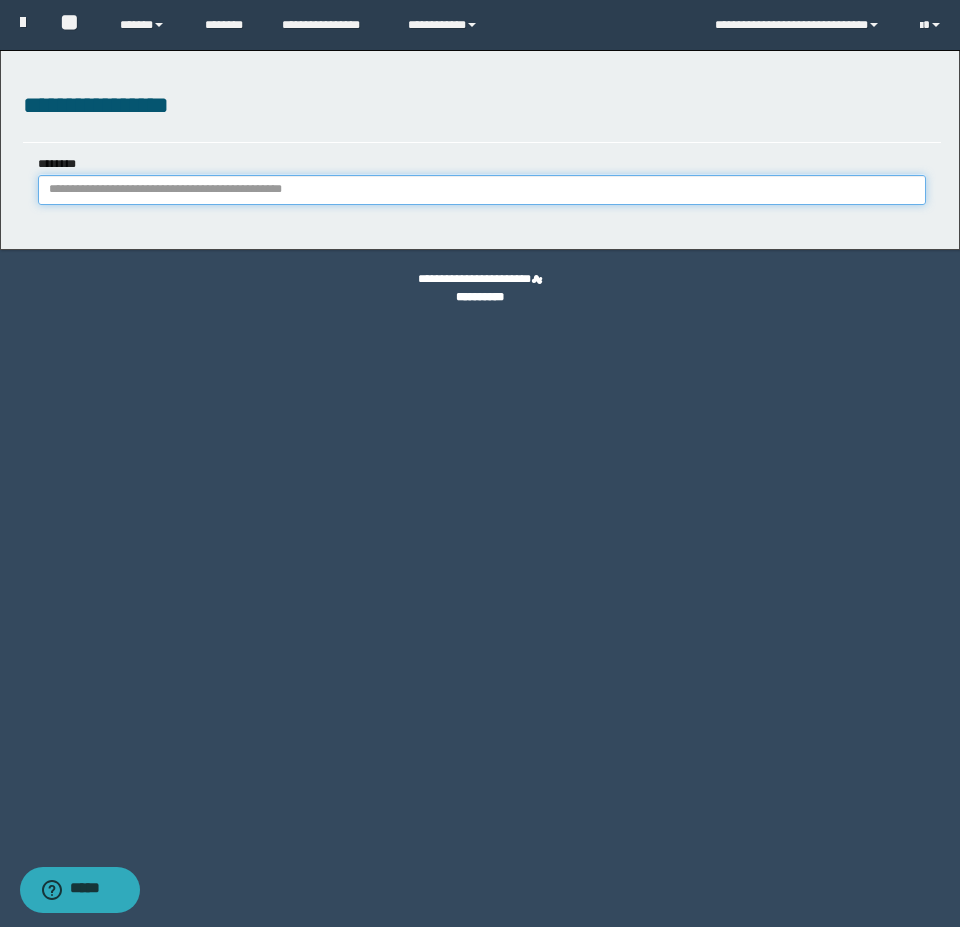 paste on "********" 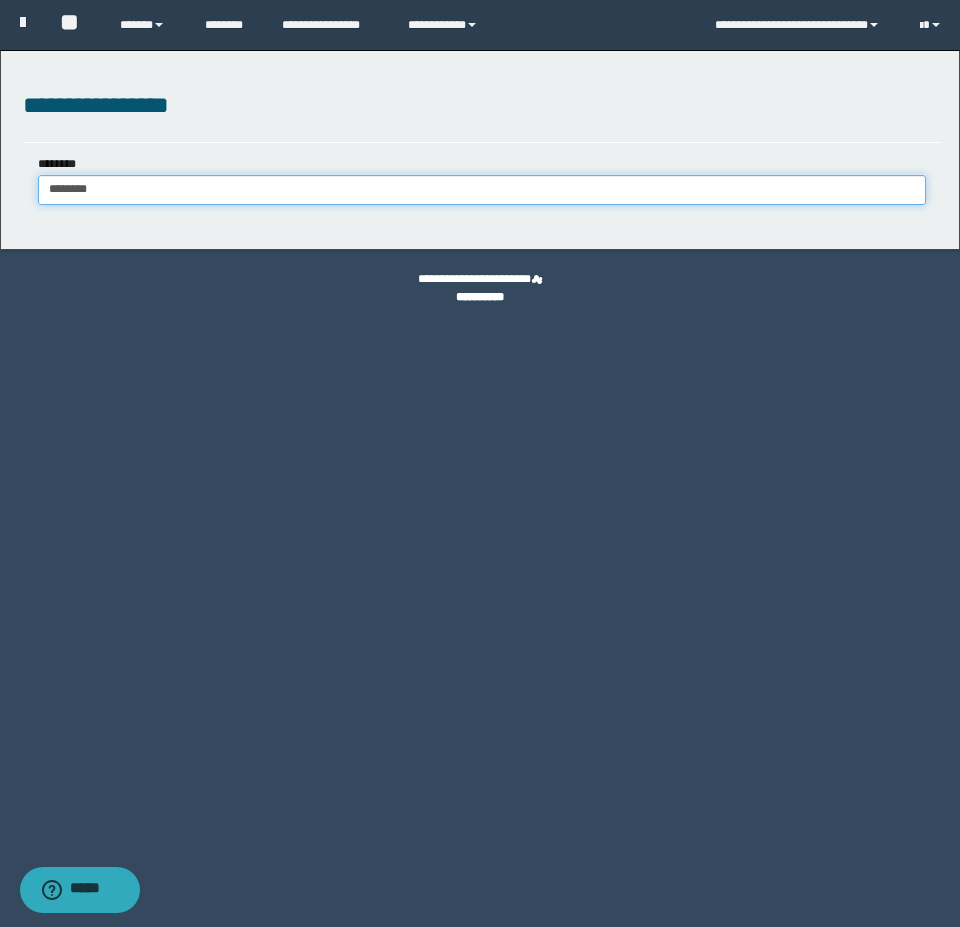 type on "********" 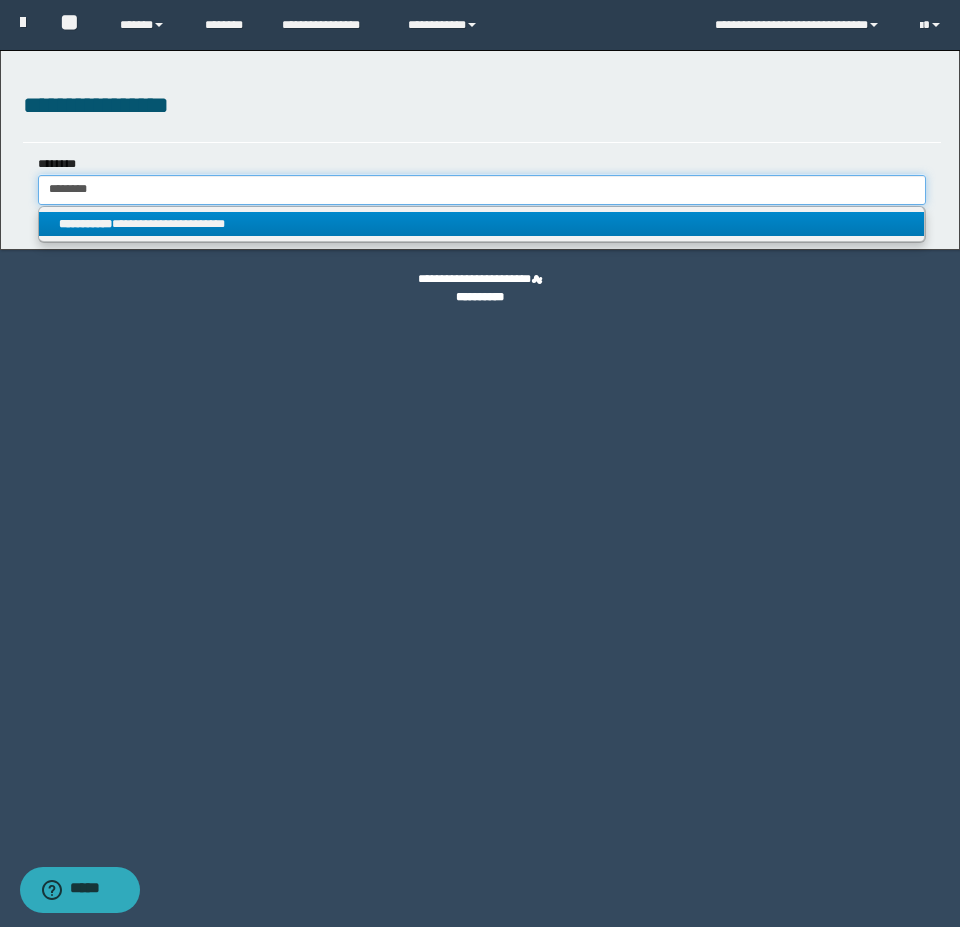 type on "********" 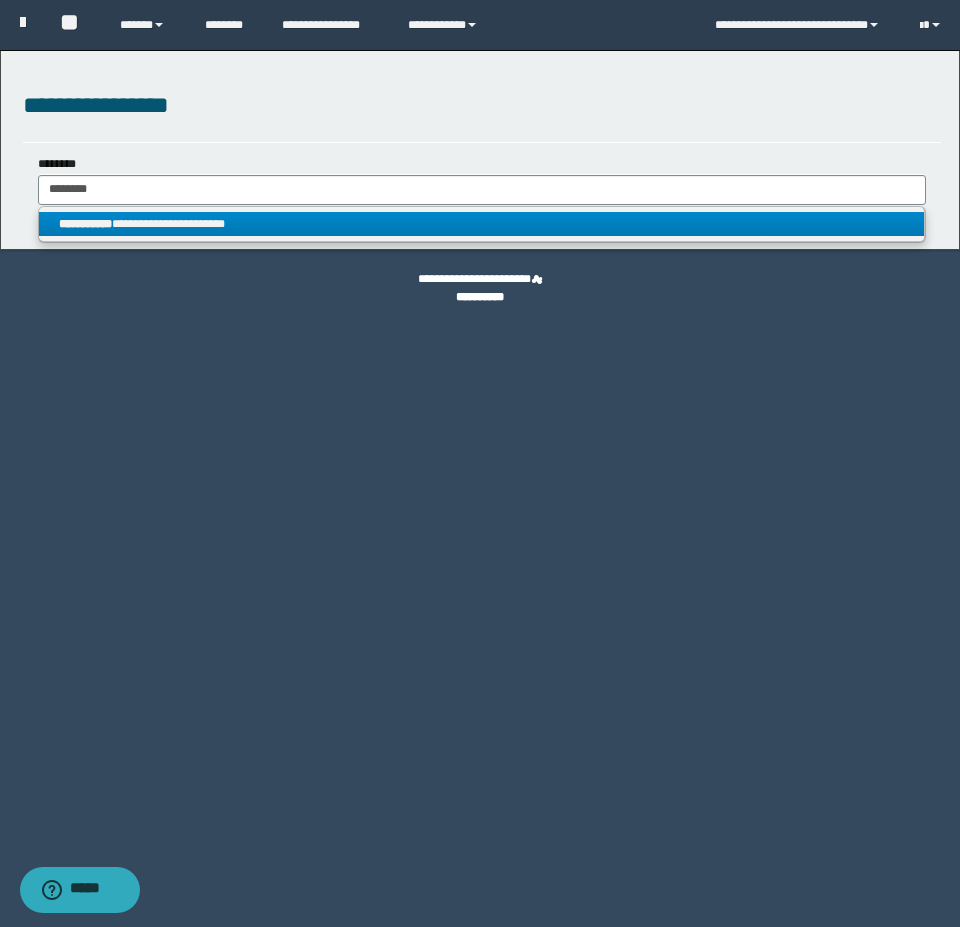 click on "**********" at bounding box center [85, 224] 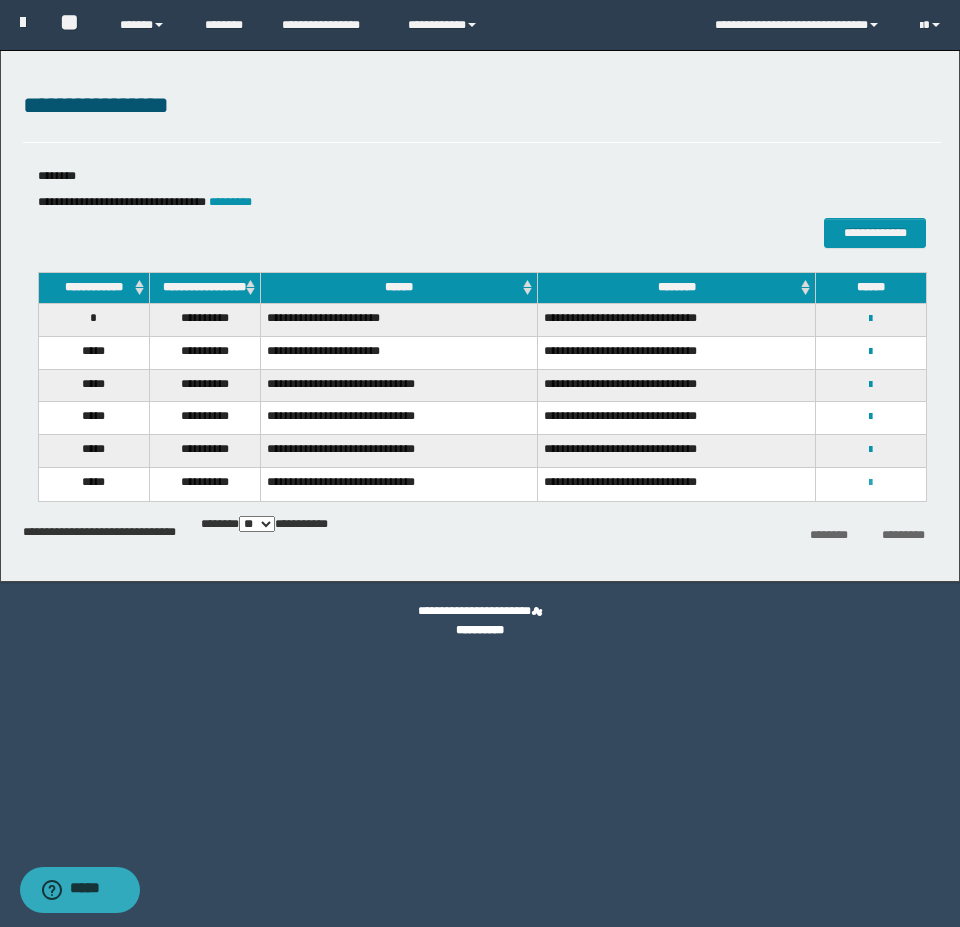 click at bounding box center (870, 483) 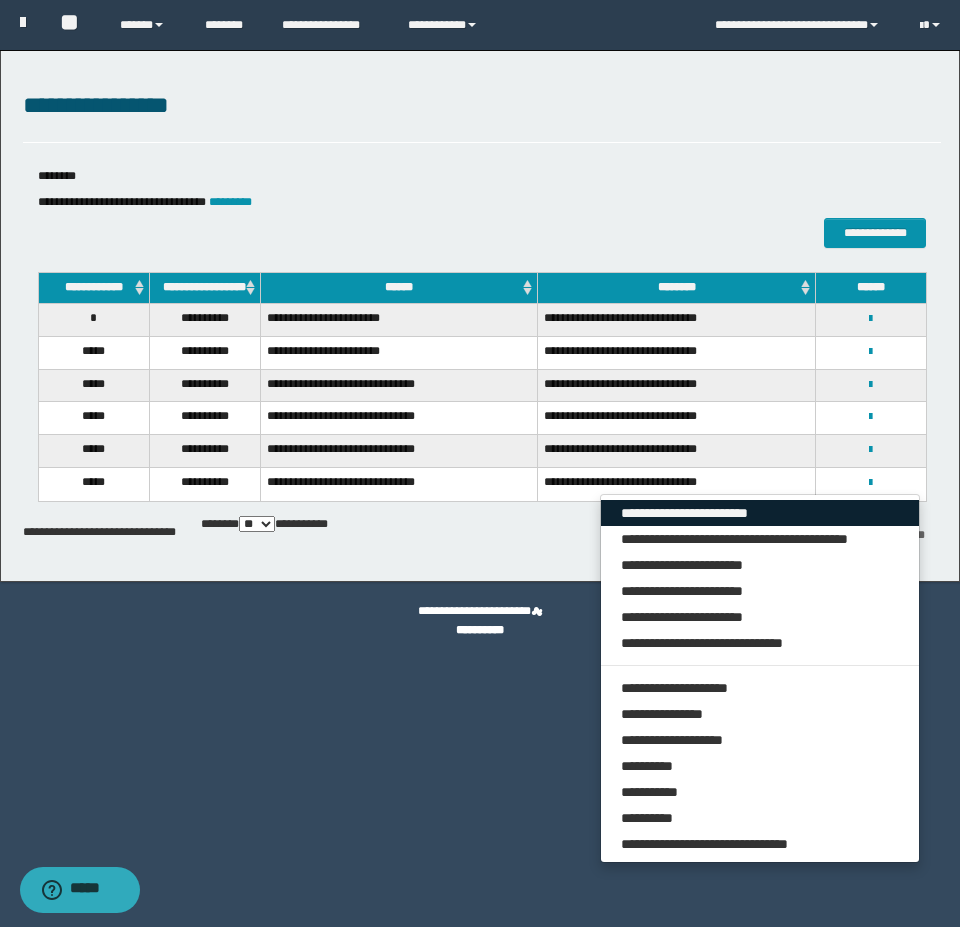 click on "**********" at bounding box center [760, 513] 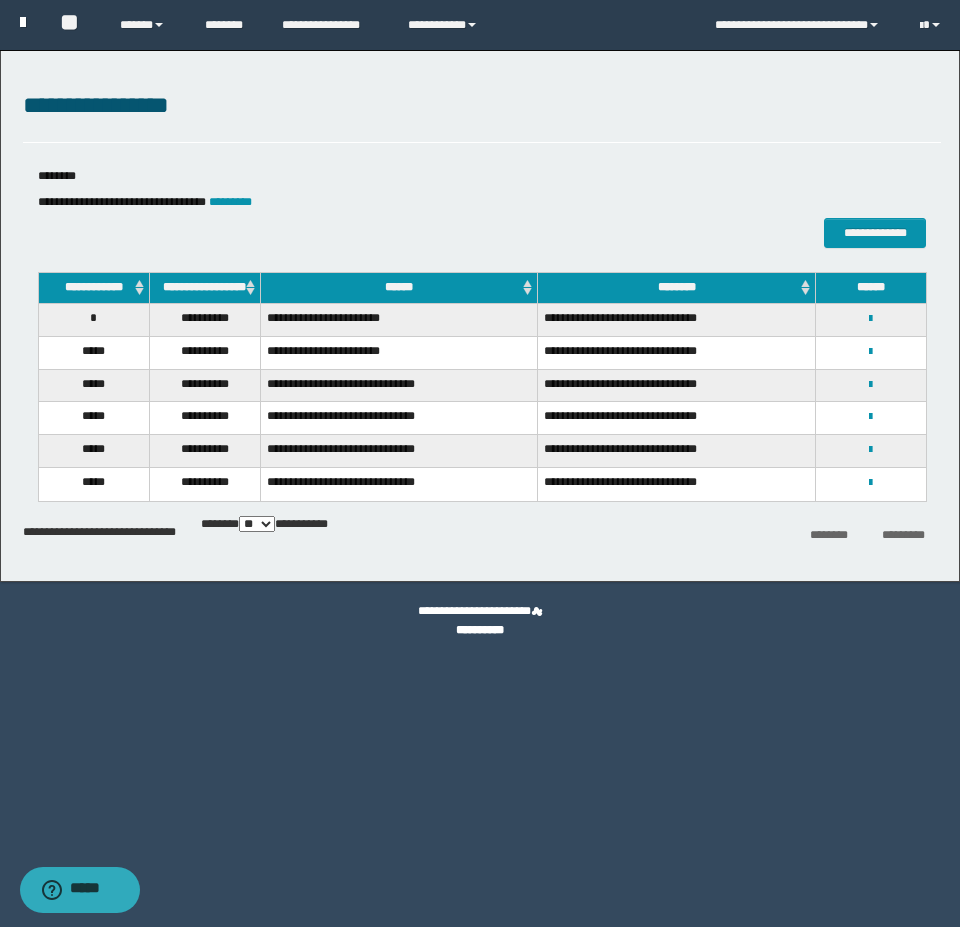 click at bounding box center [23, 22] 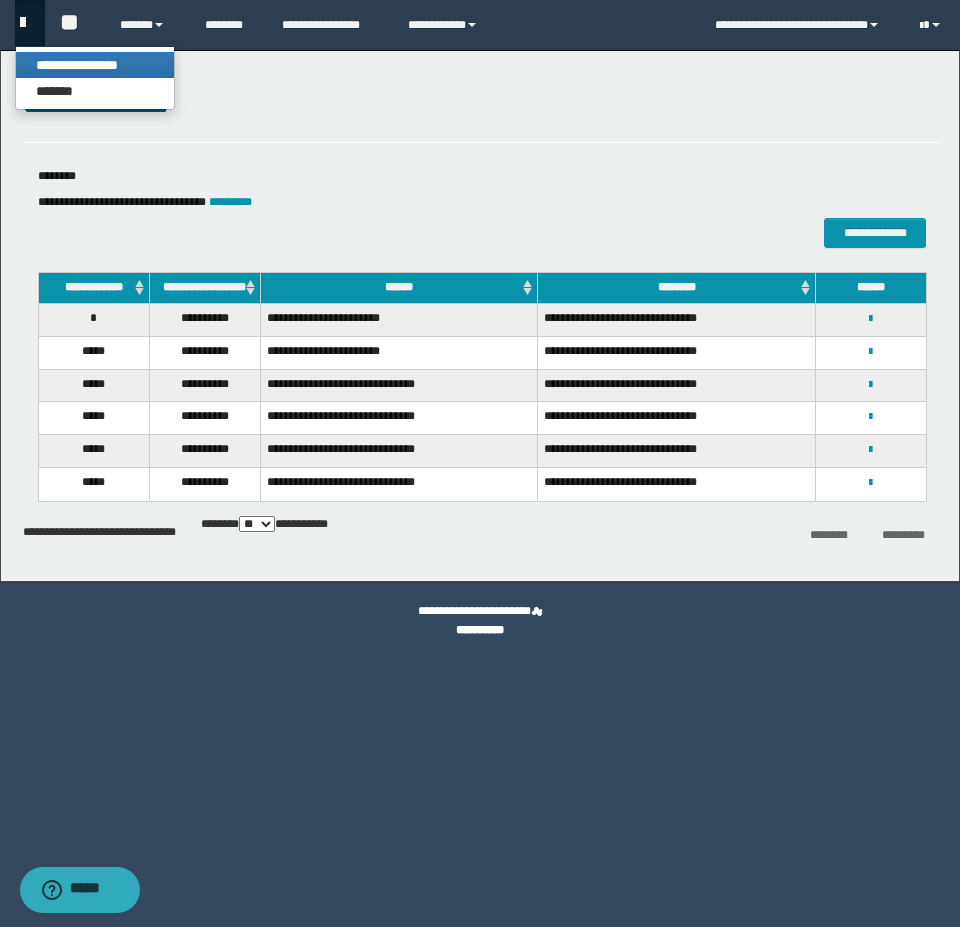 click on "**********" at bounding box center (95, 65) 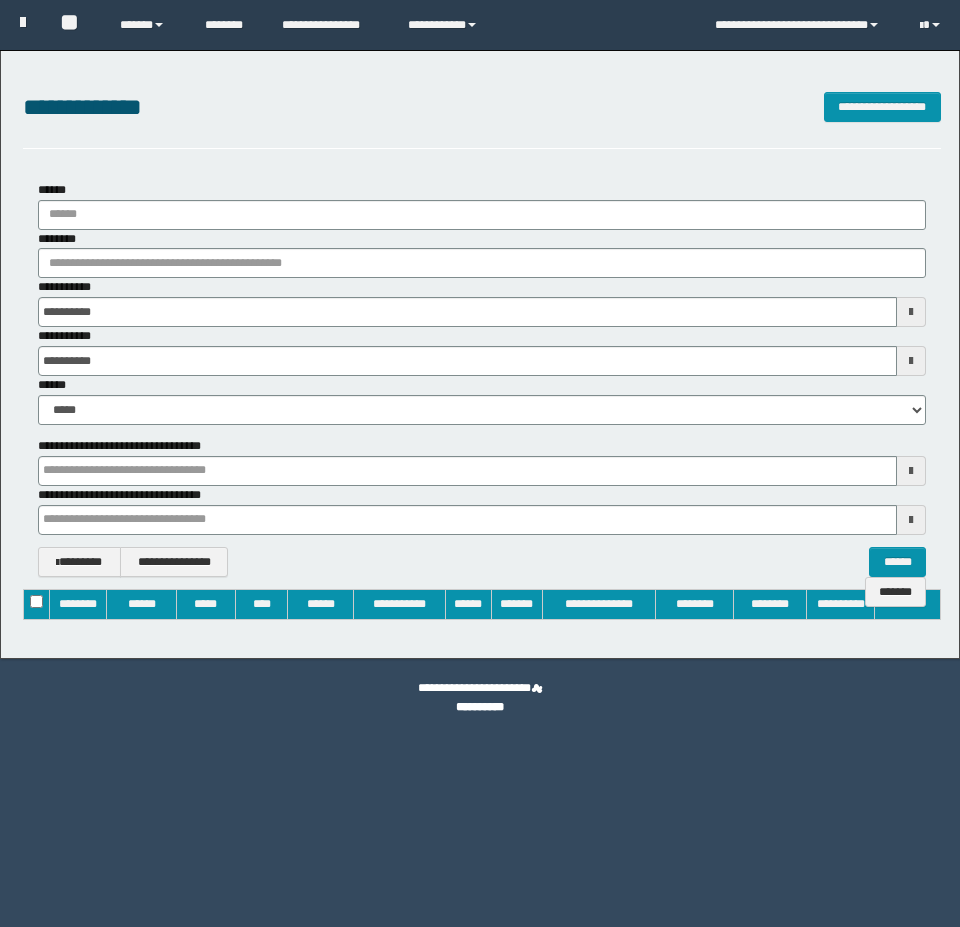 type on "**********" 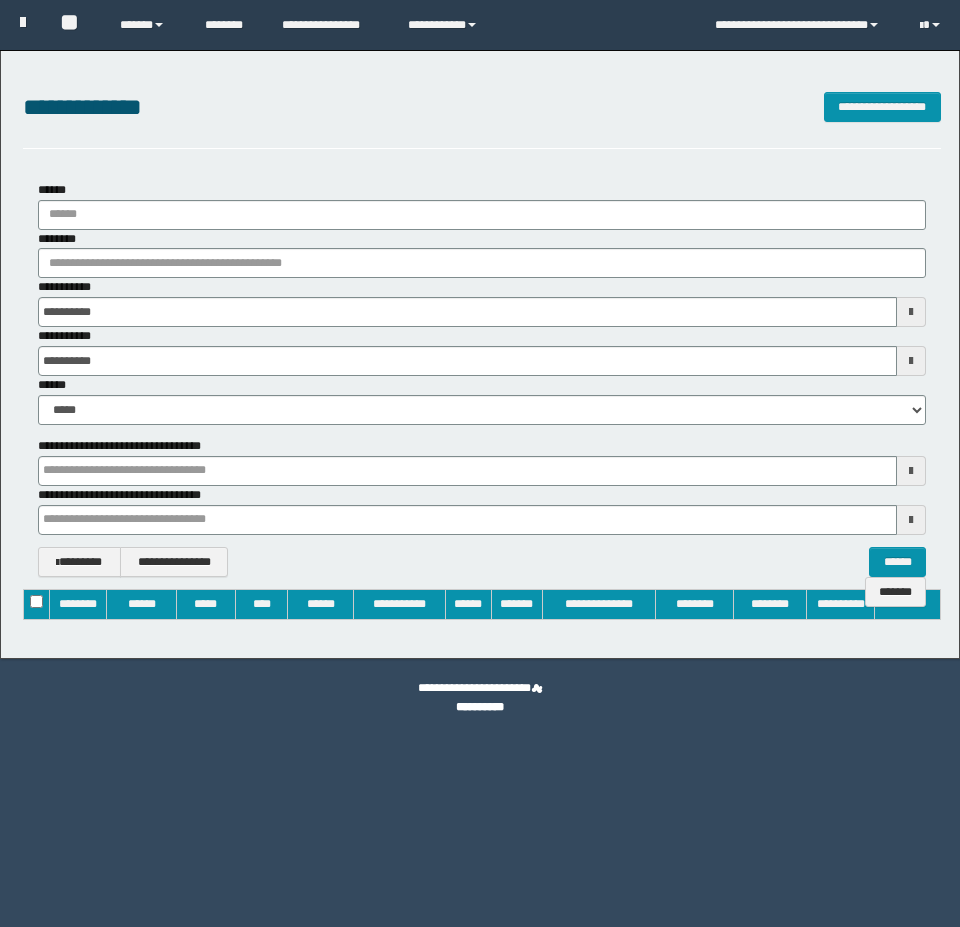 type on "**********" 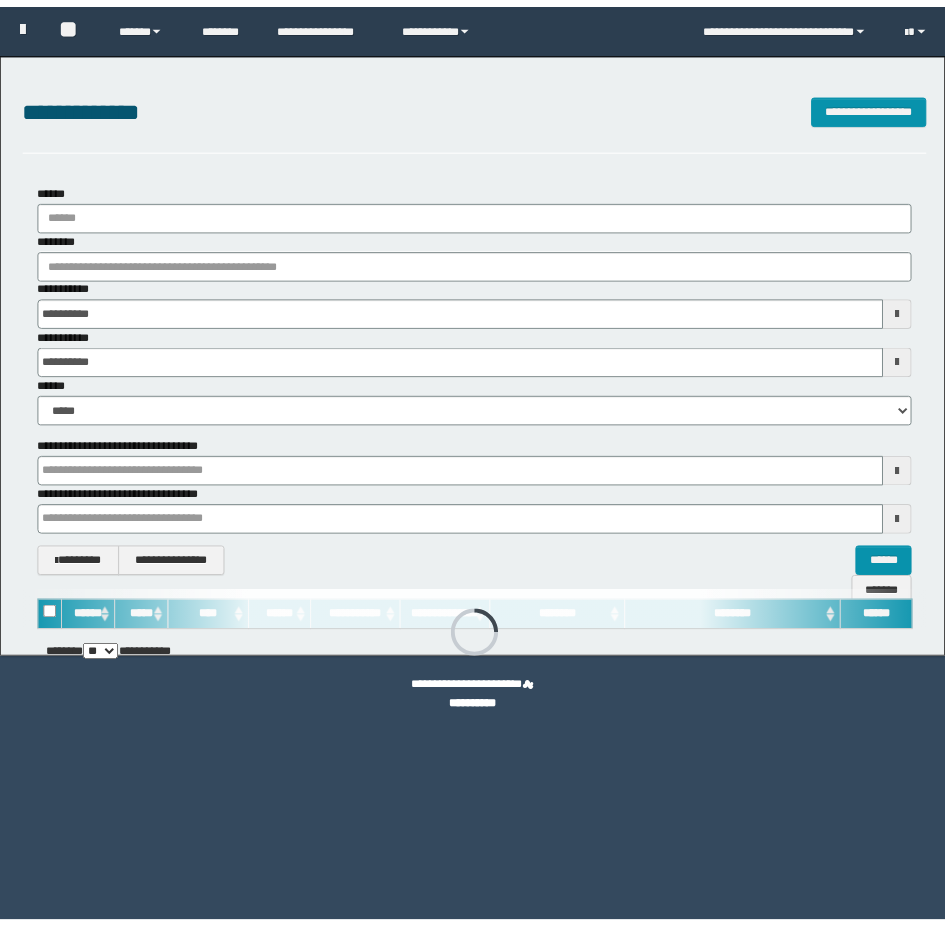 scroll, scrollTop: 0, scrollLeft: 0, axis: both 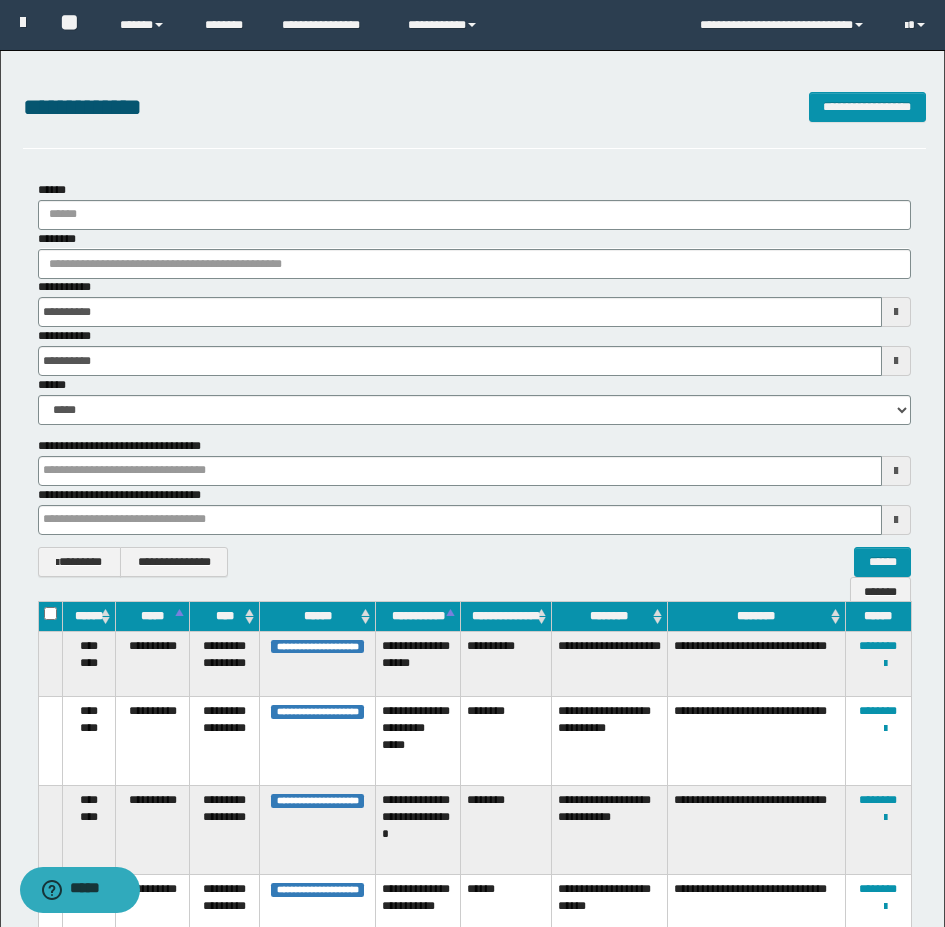 type 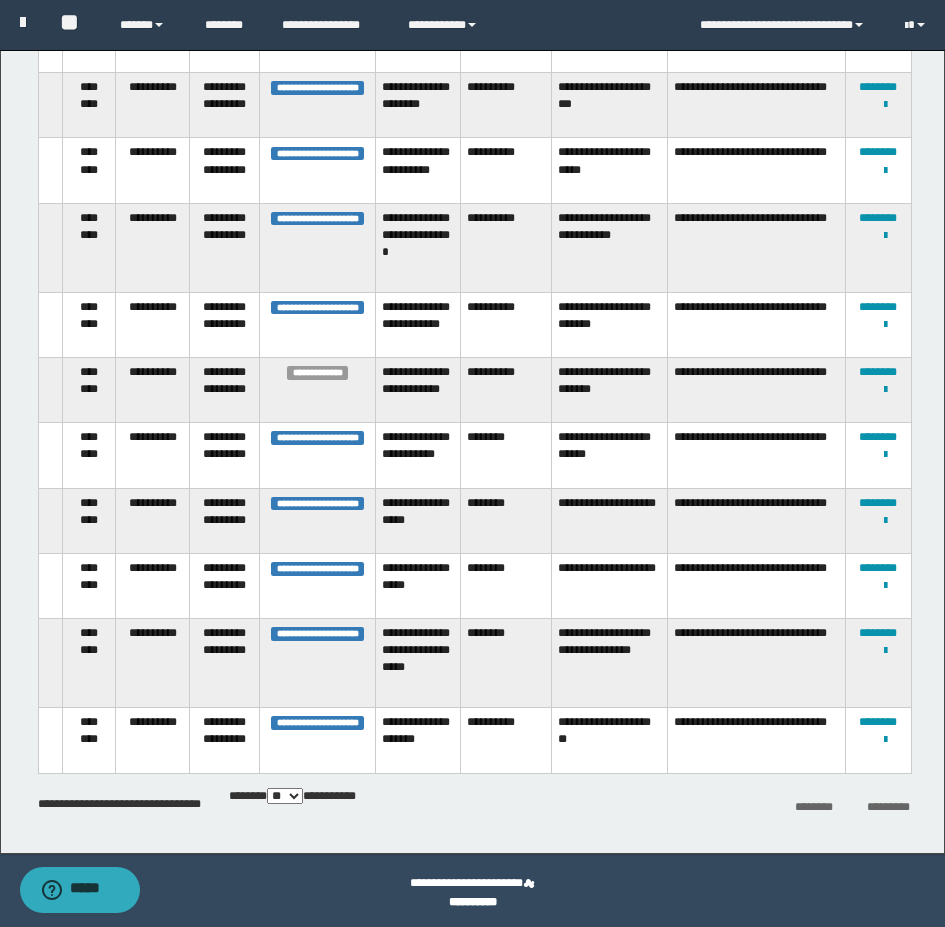 scroll, scrollTop: 2225, scrollLeft: 0, axis: vertical 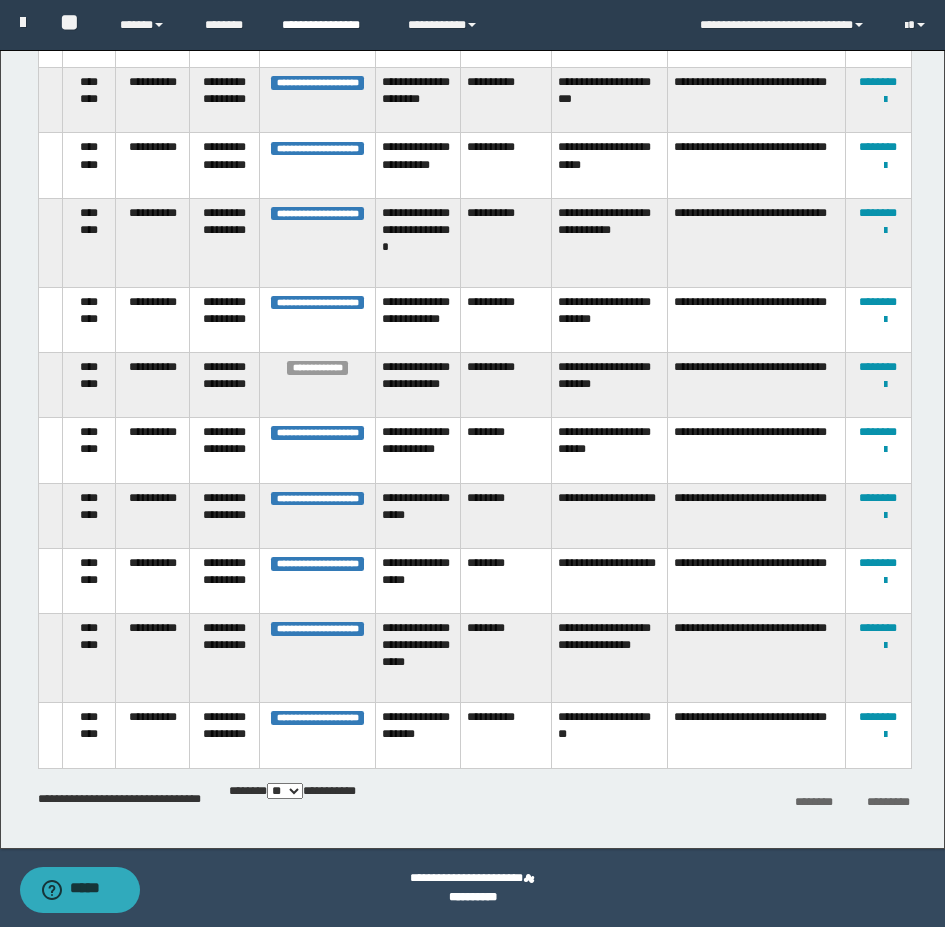 click on "**********" at bounding box center [330, 25] 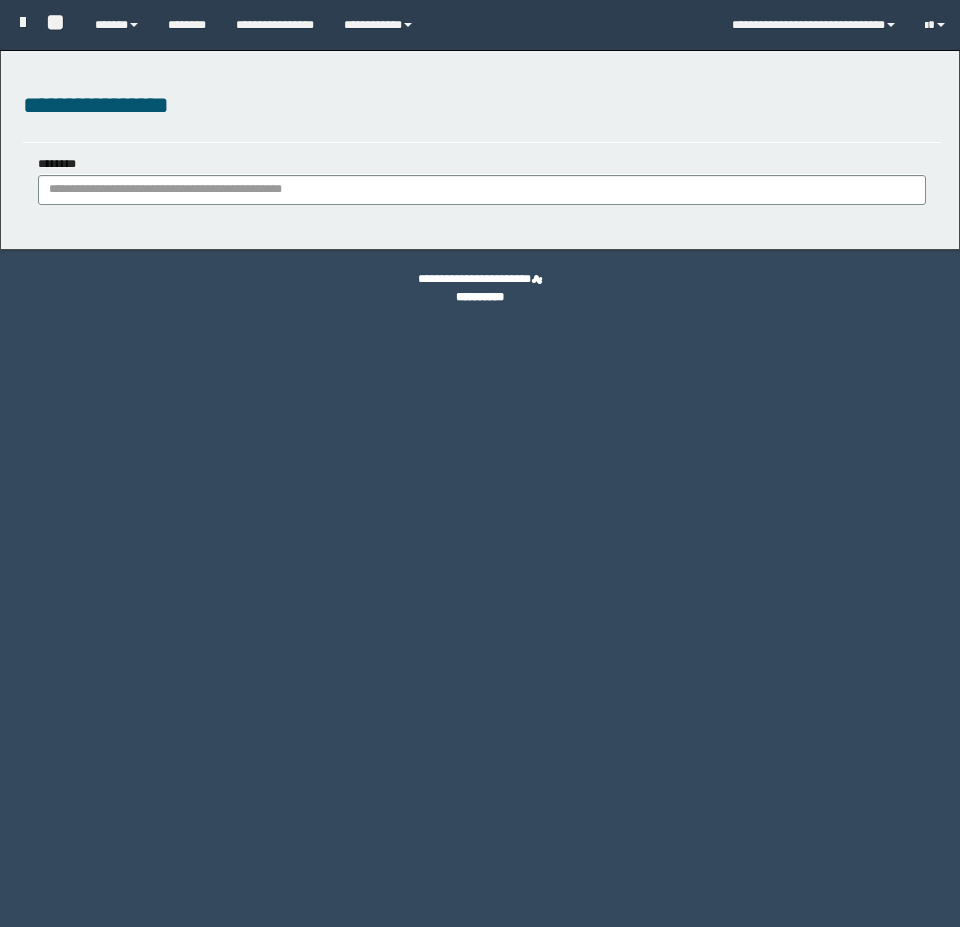 scroll, scrollTop: 0, scrollLeft: 0, axis: both 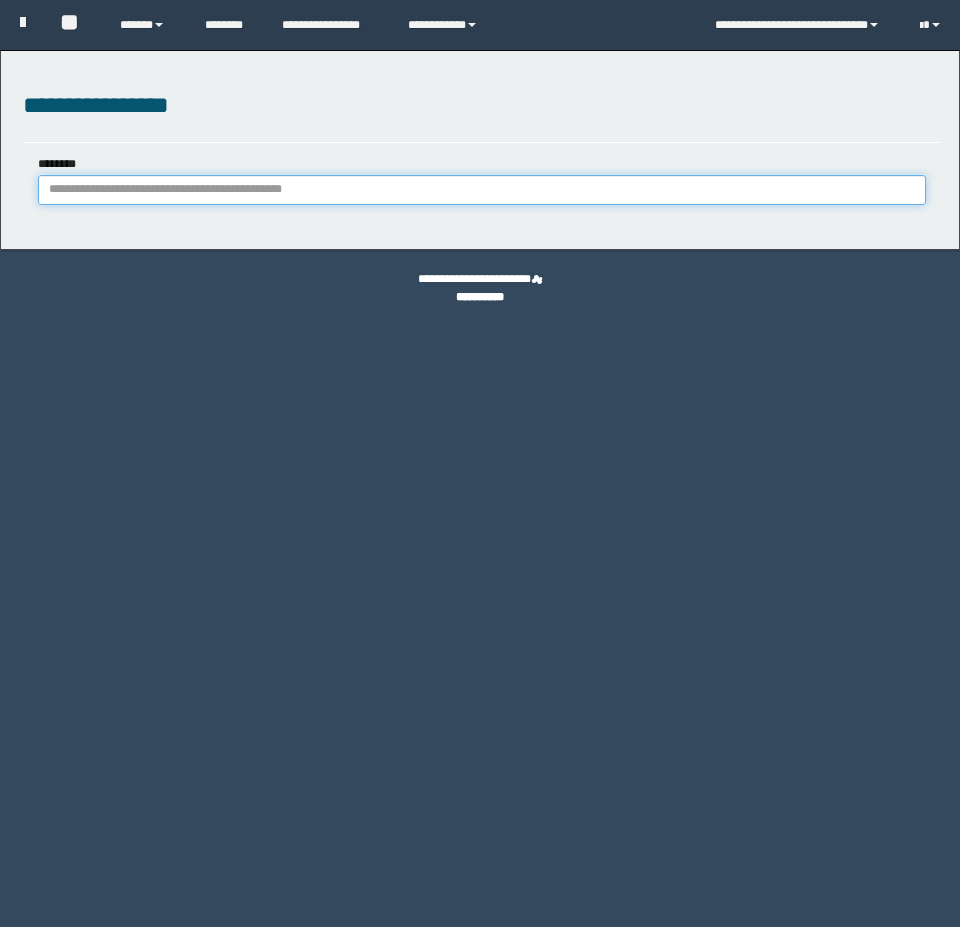click on "********" at bounding box center (482, 190) 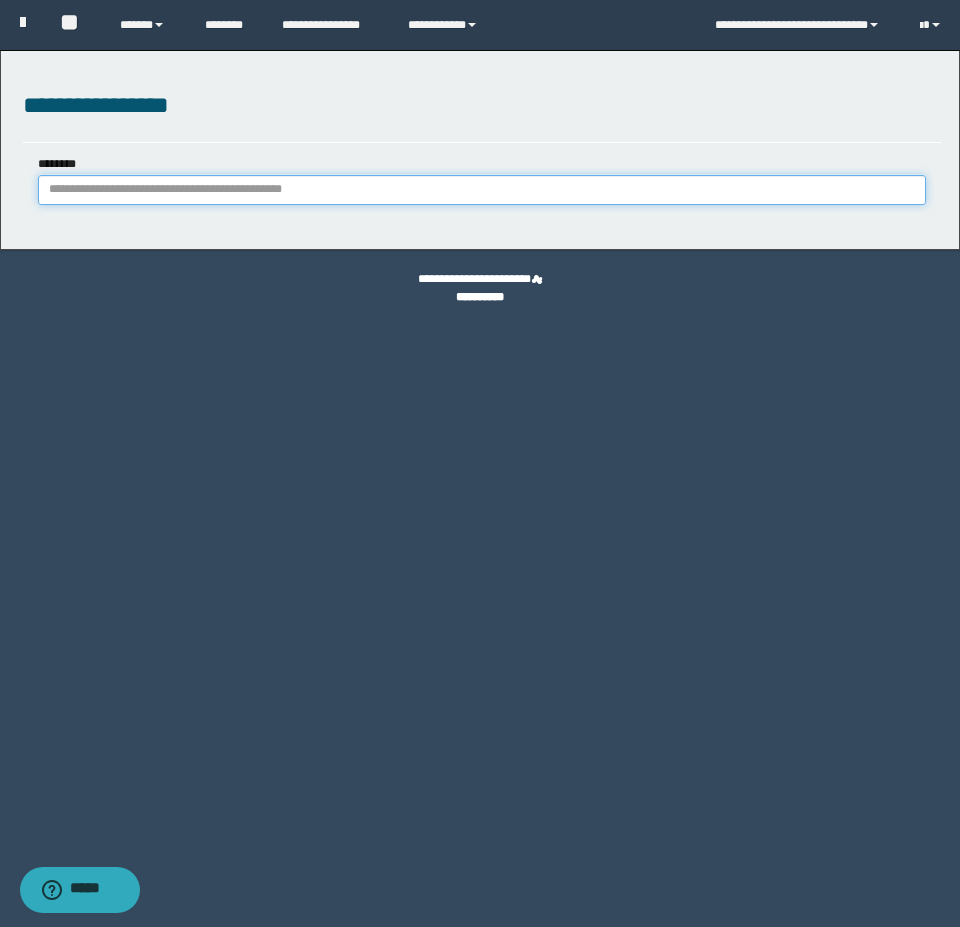 scroll, scrollTop: 0, scrollLeft: 0, axis: both 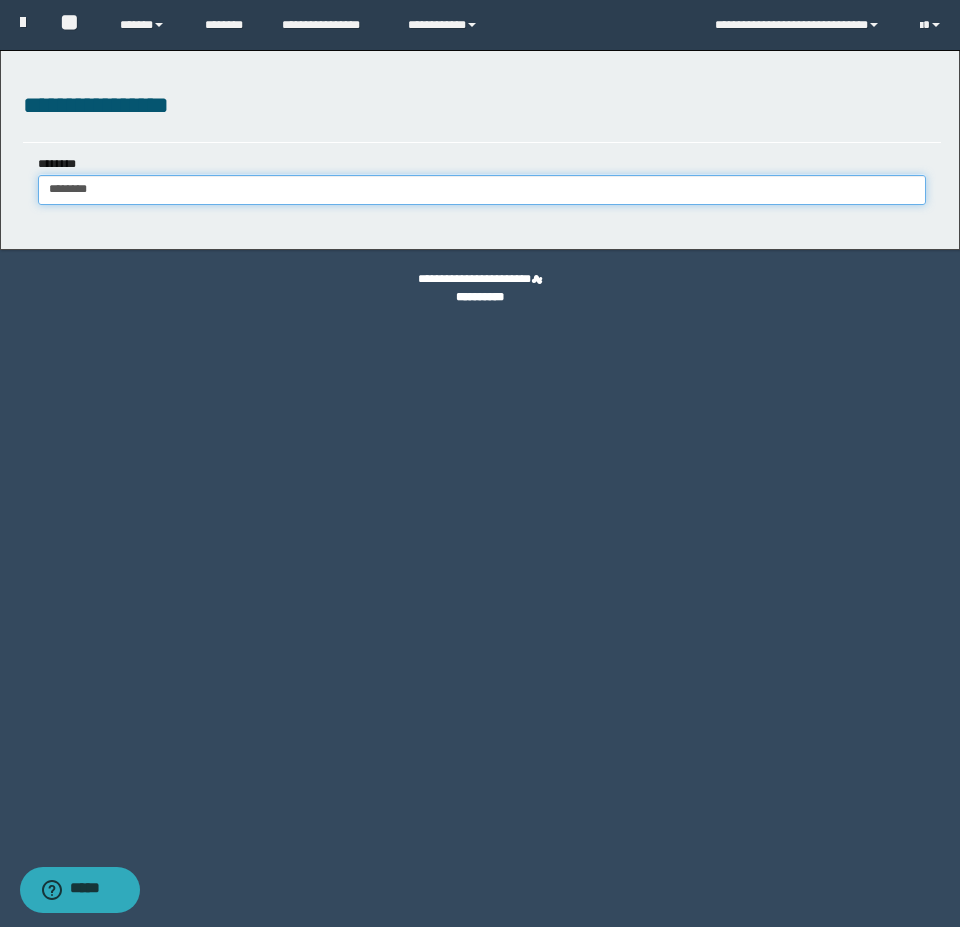 type on "********" 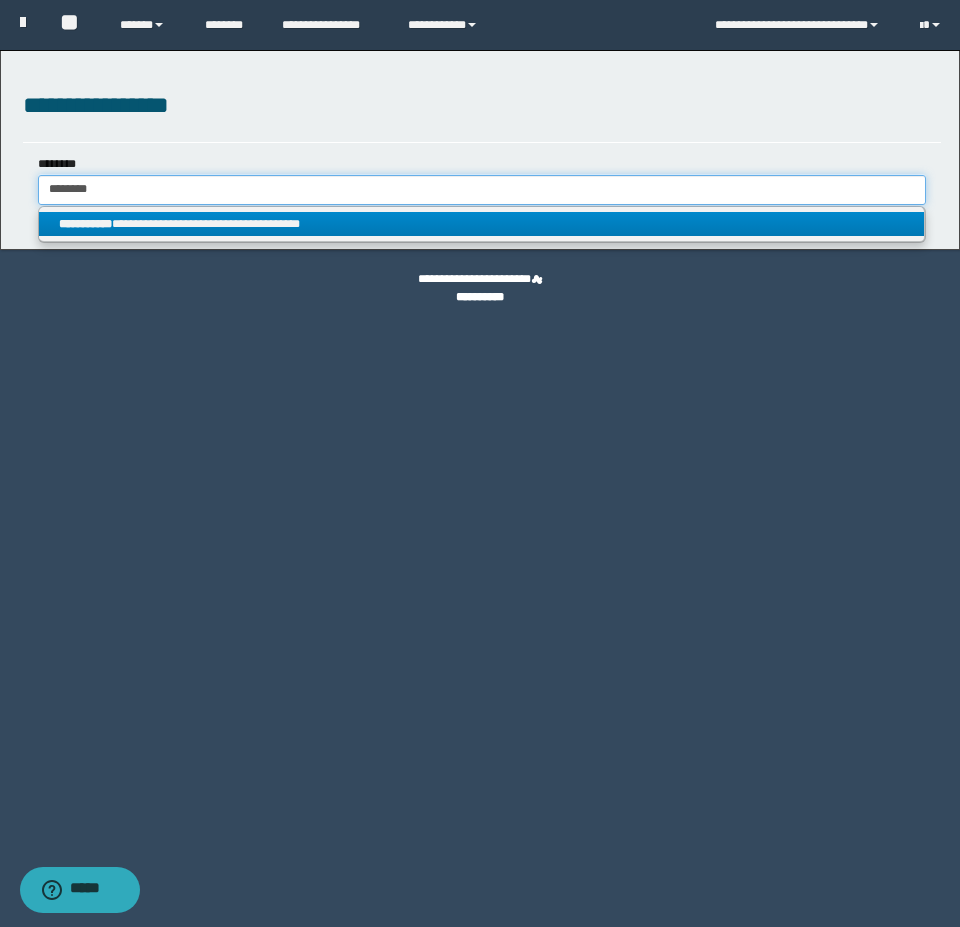 type on "********" 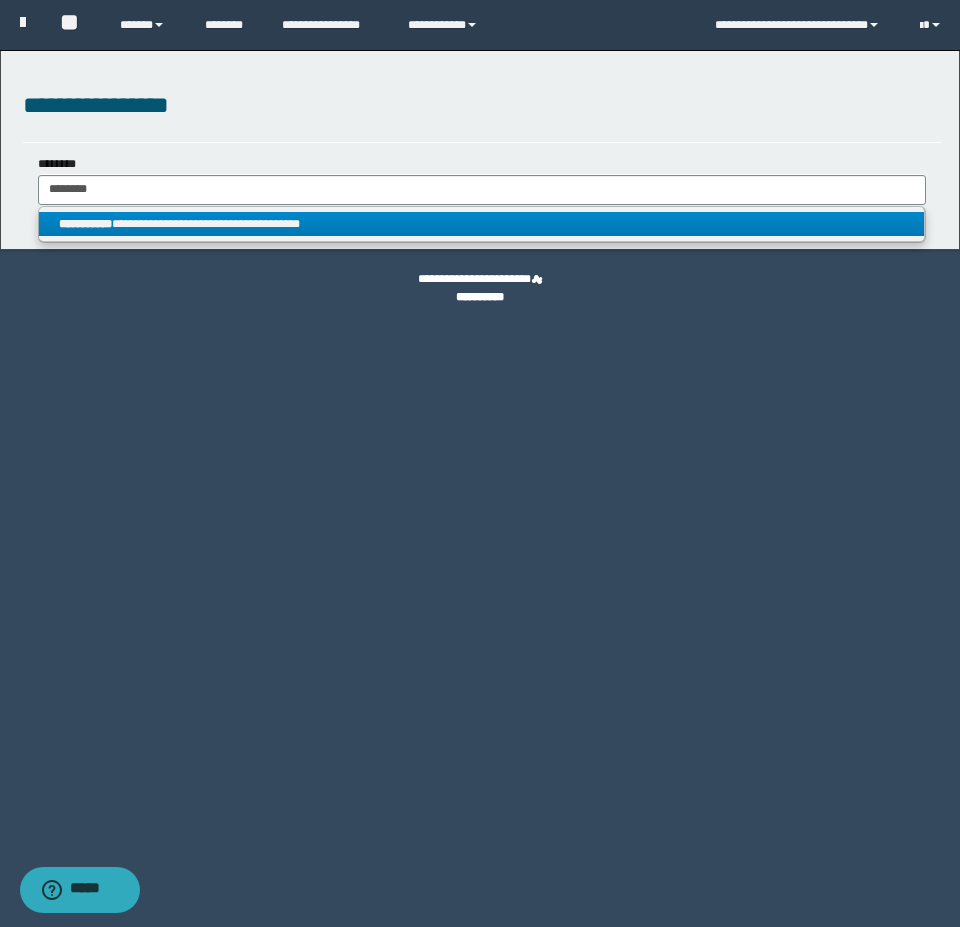 click on "**********" at bounding box center [481, 224] 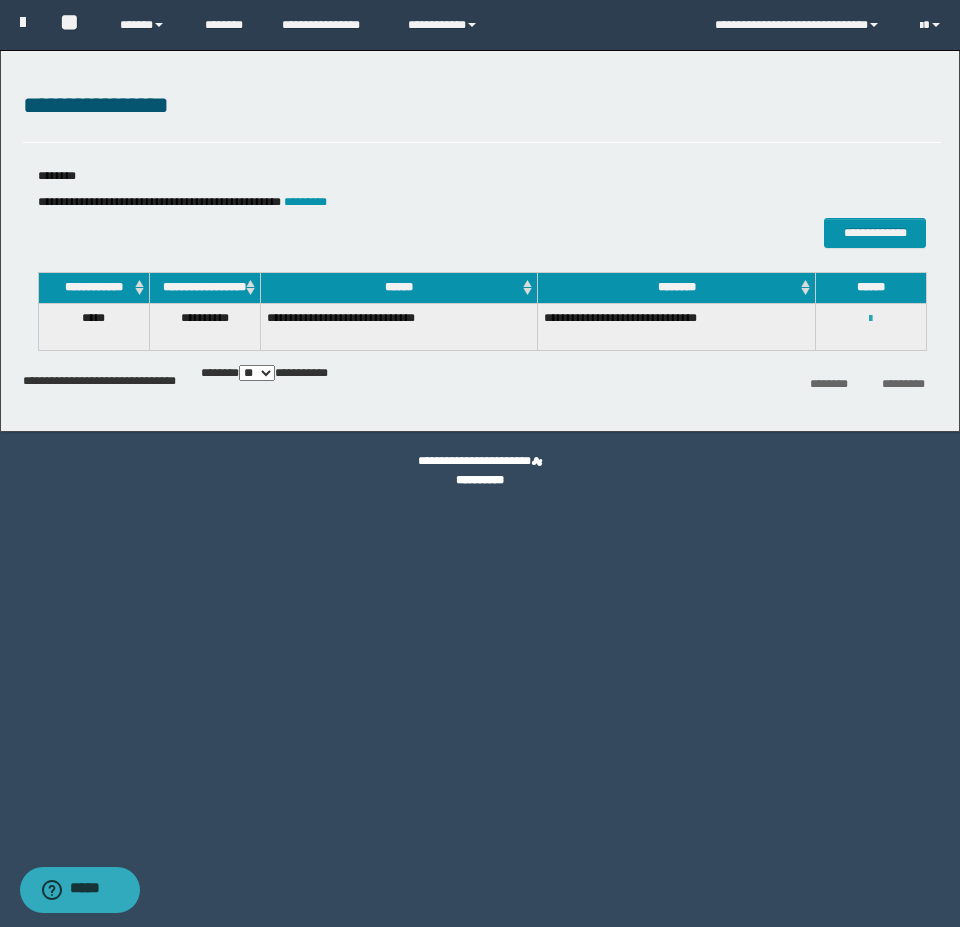 click at bounding box center [870, 319] 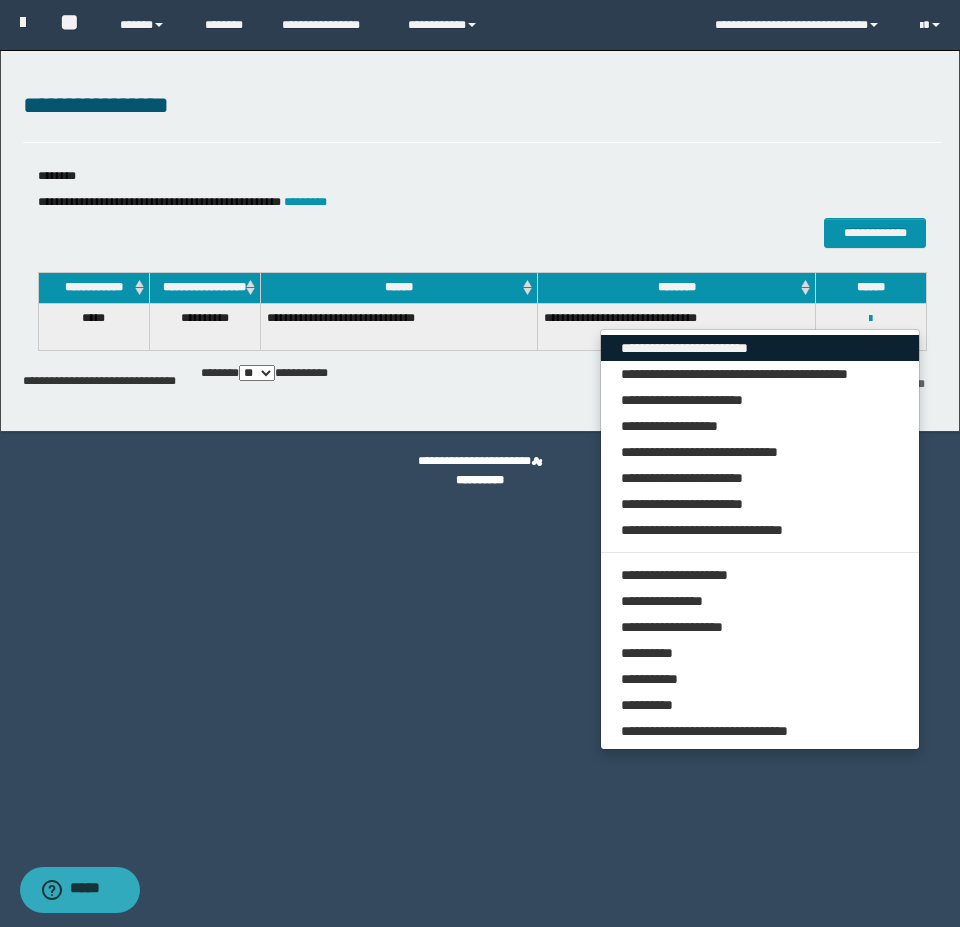 click on "**********" at bounding box center [760, 348] 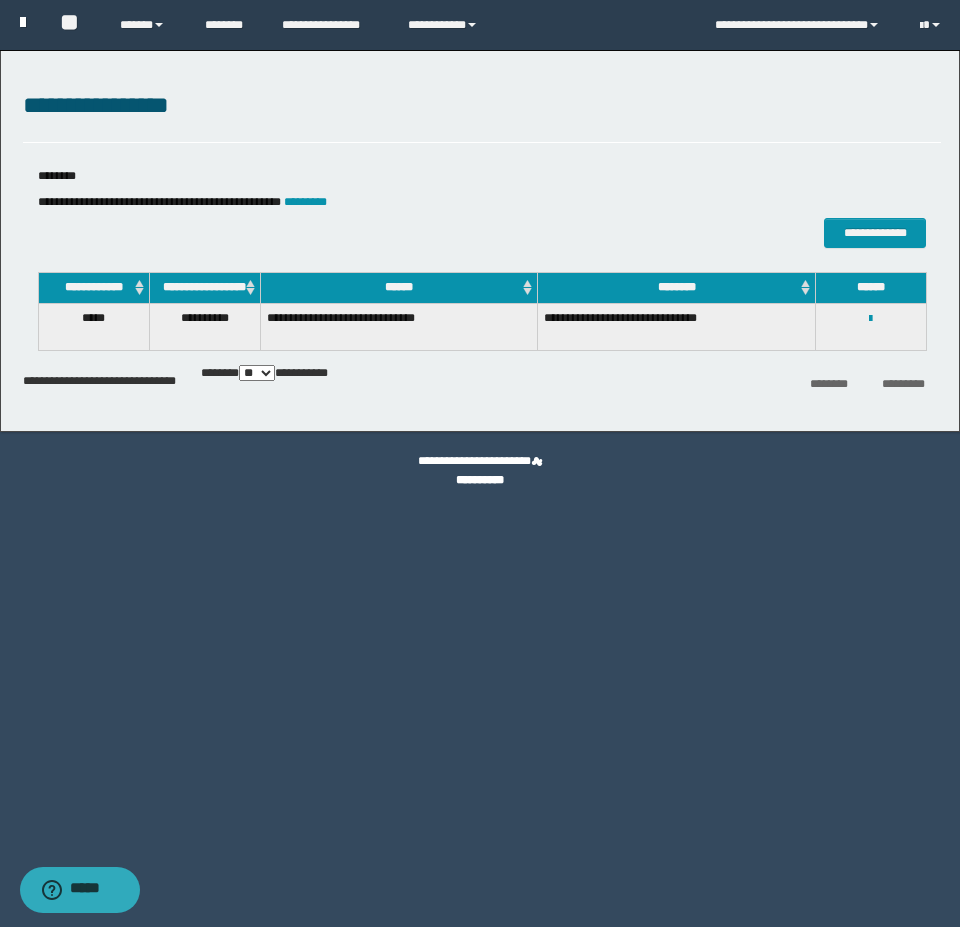 drag, startPoint x: 29, startPoint y: 10, endPoint x: 39, endPoint y: 30, distance: 22.36068 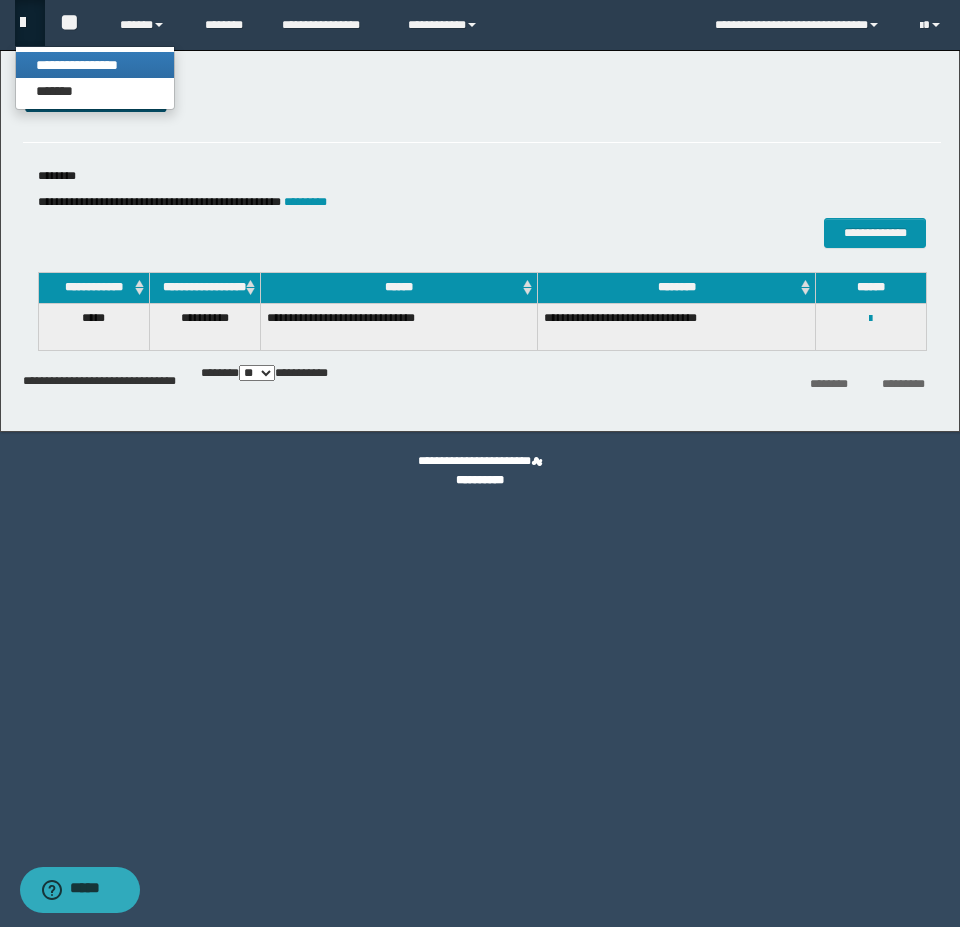 click on "**********" at bounding box center [95, 65] 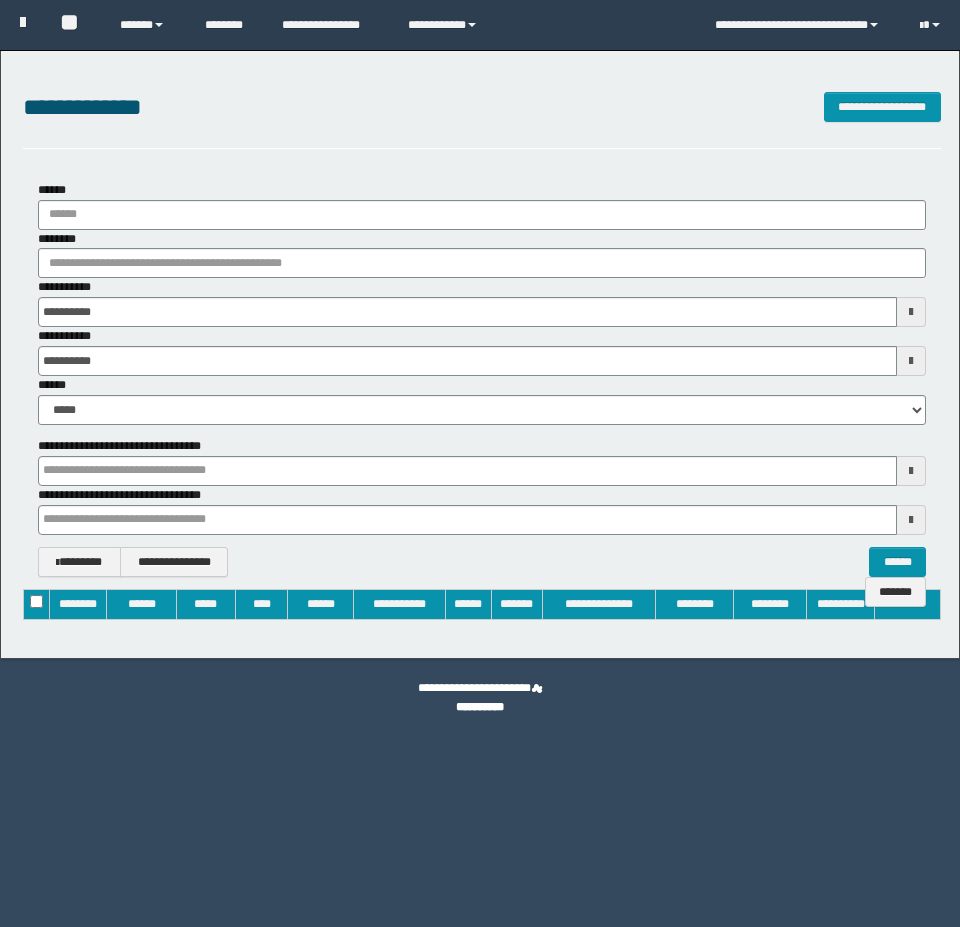 type on "**********" 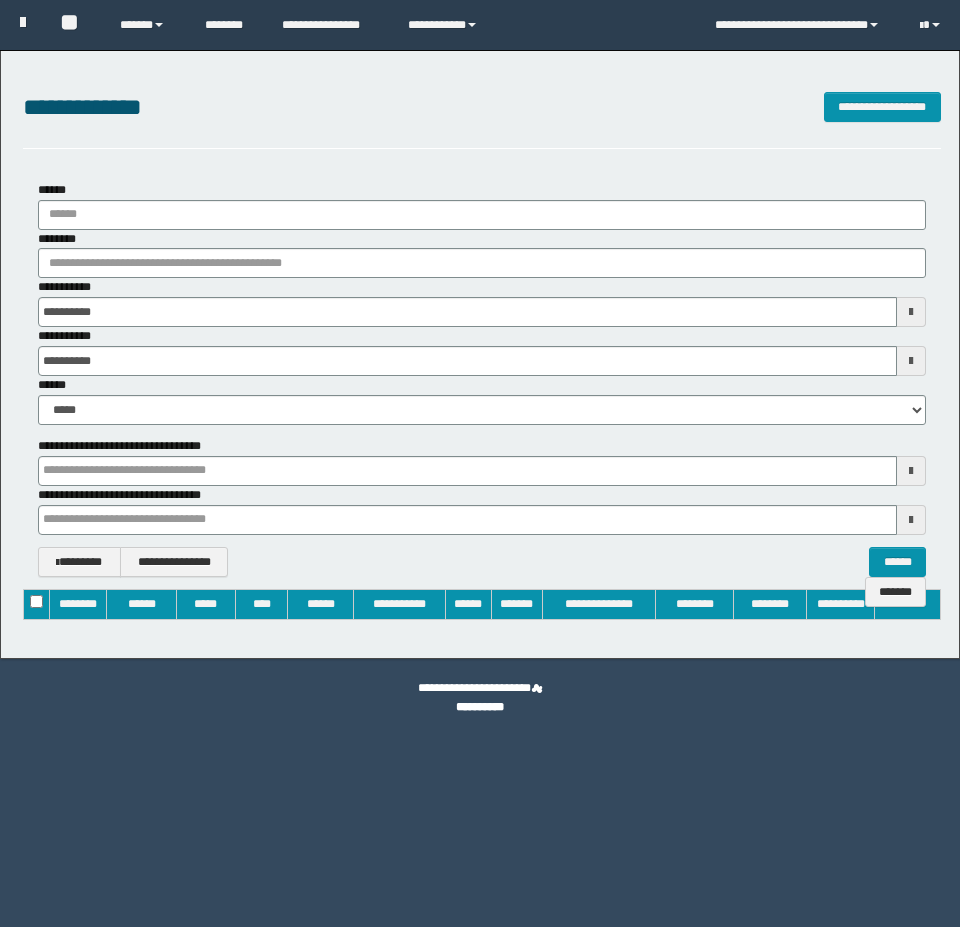 type on "**********" 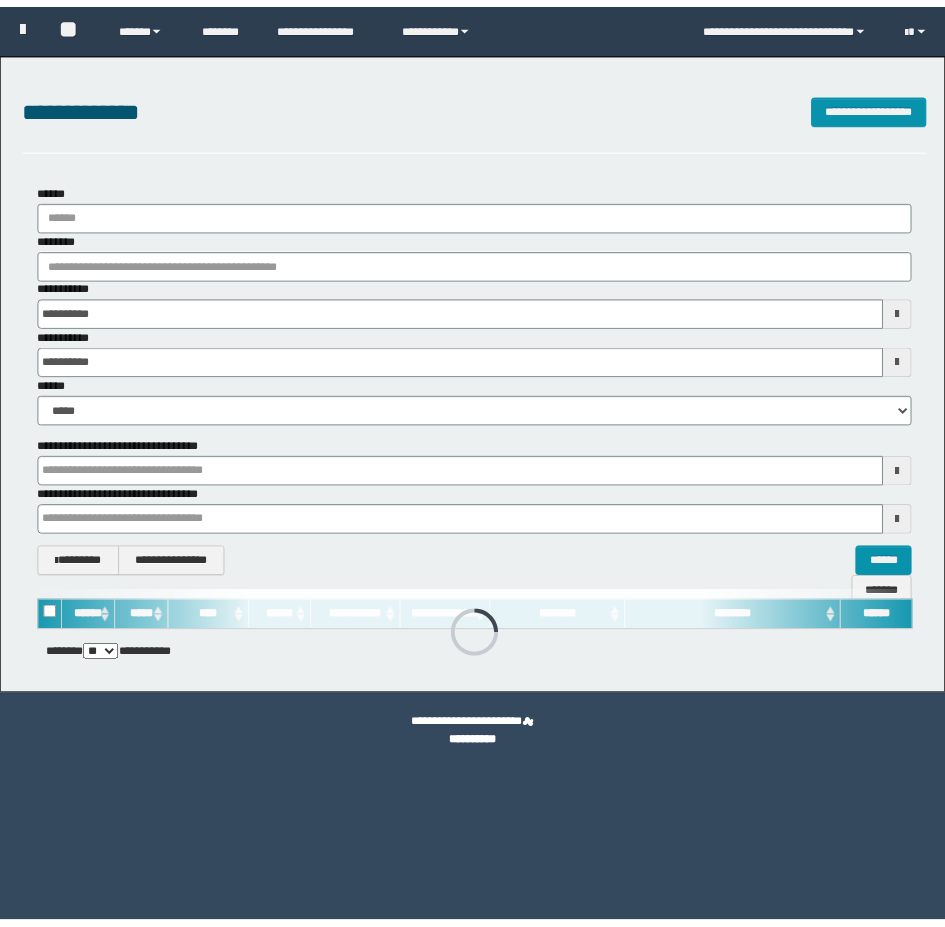 scroll, scrollTop: 0, scrollLeft: 0, axis: both 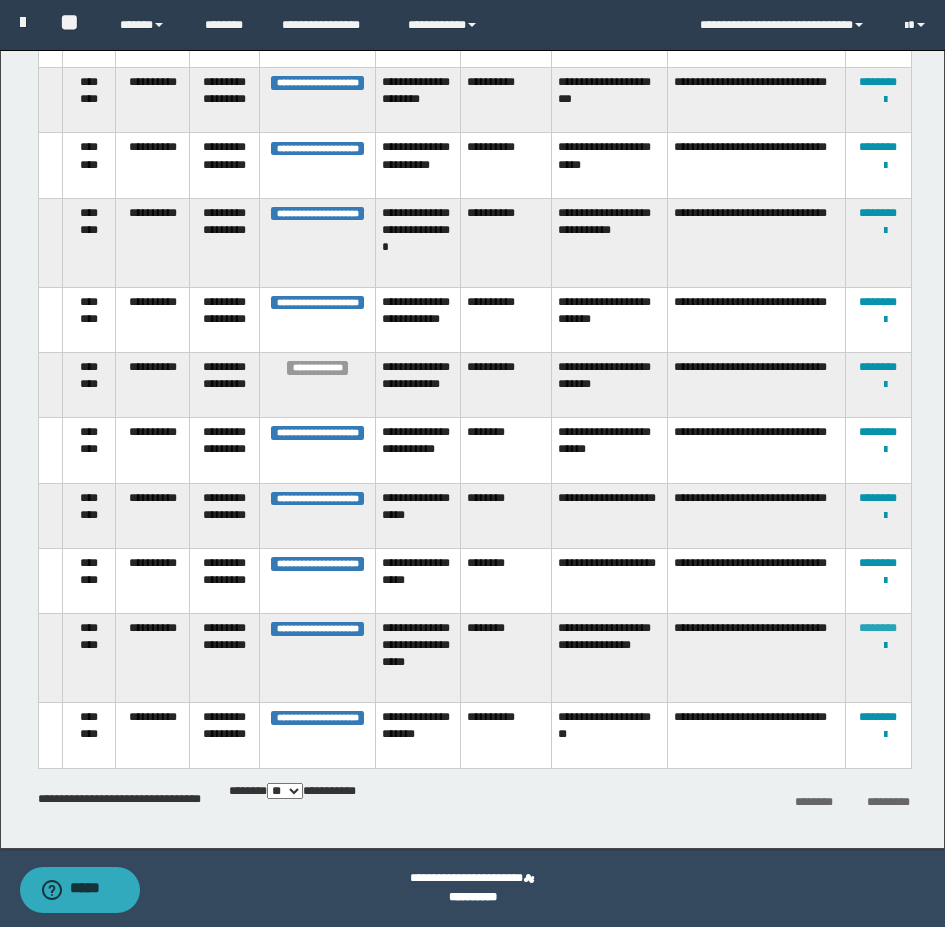 type 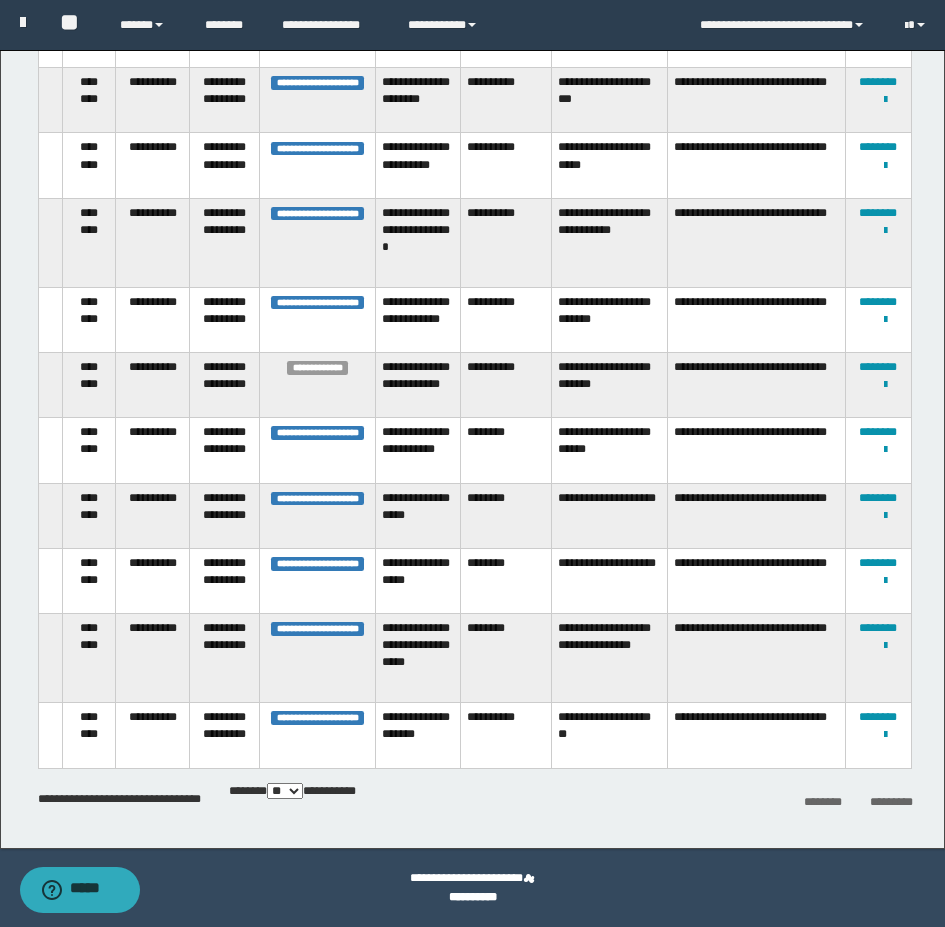 type 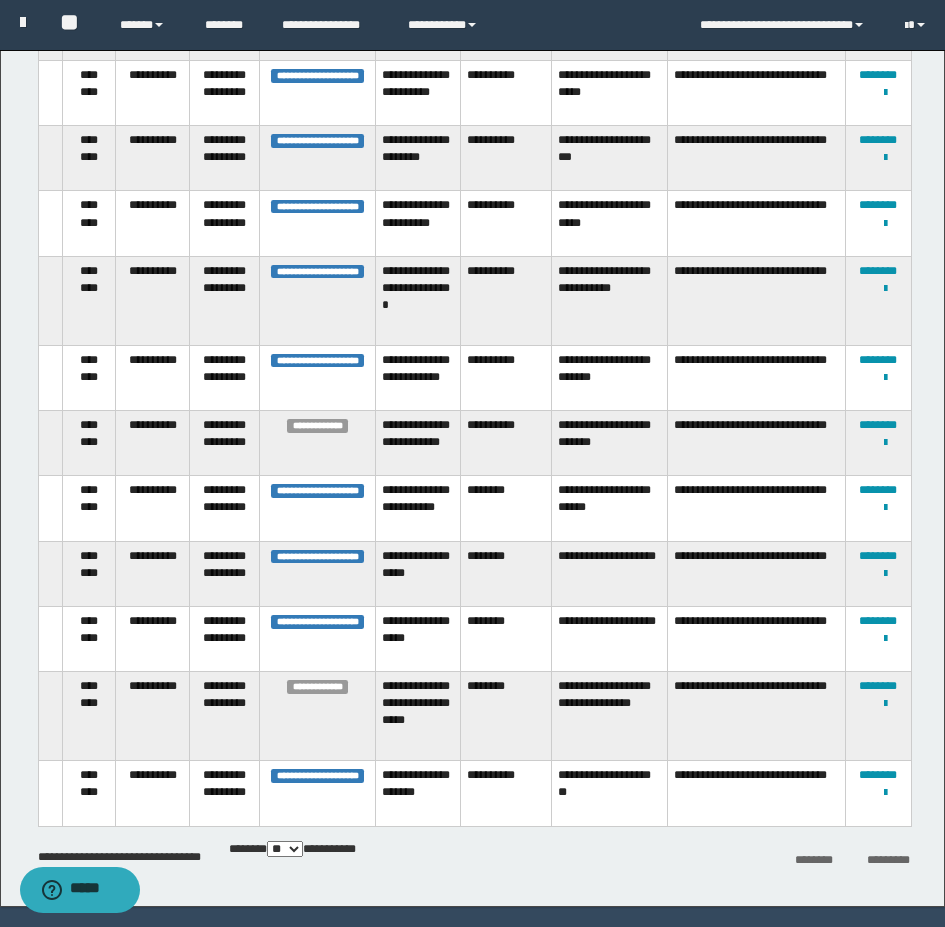 scroll, scrollTop: 2225, scrollLeft: 0, axis: vertical 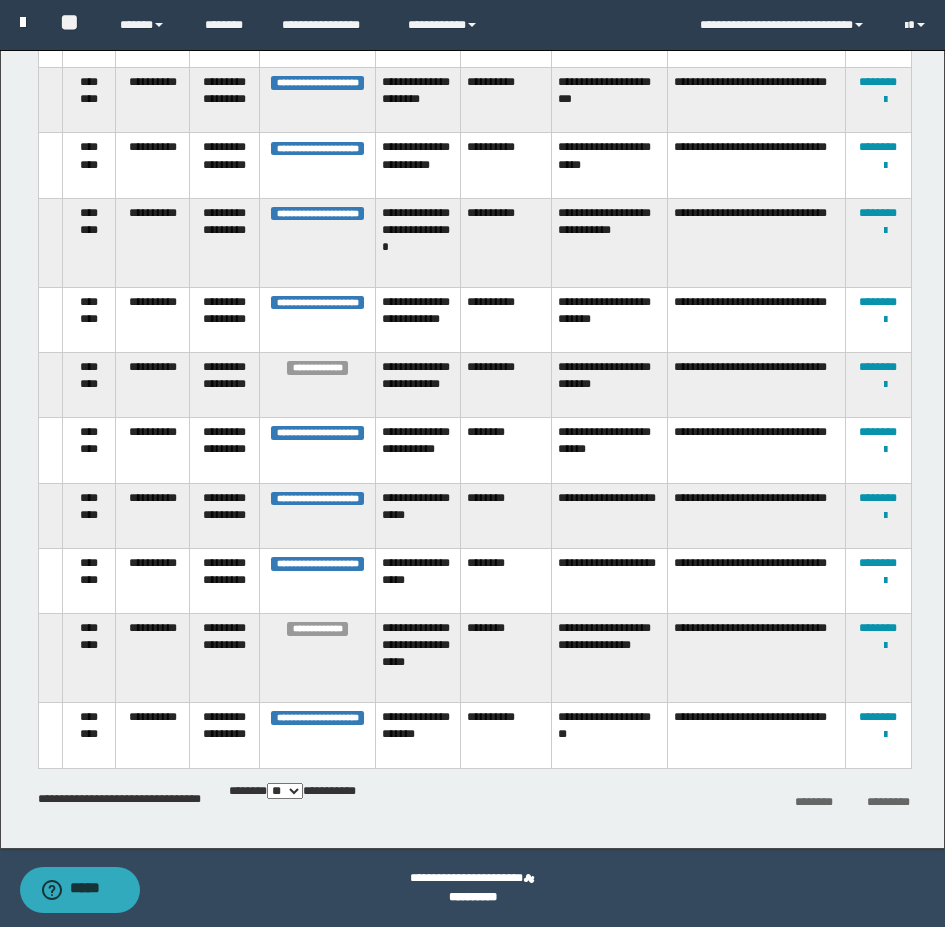 type 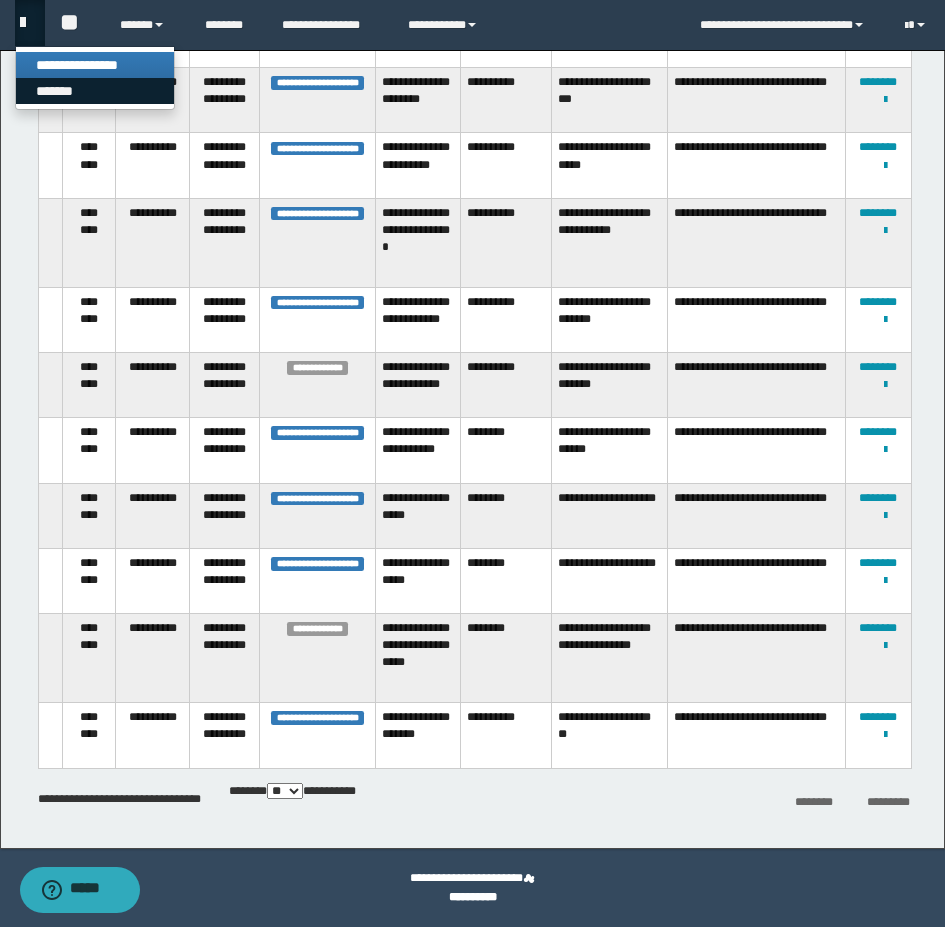 click on "*******" at bounding box center [95, 91] 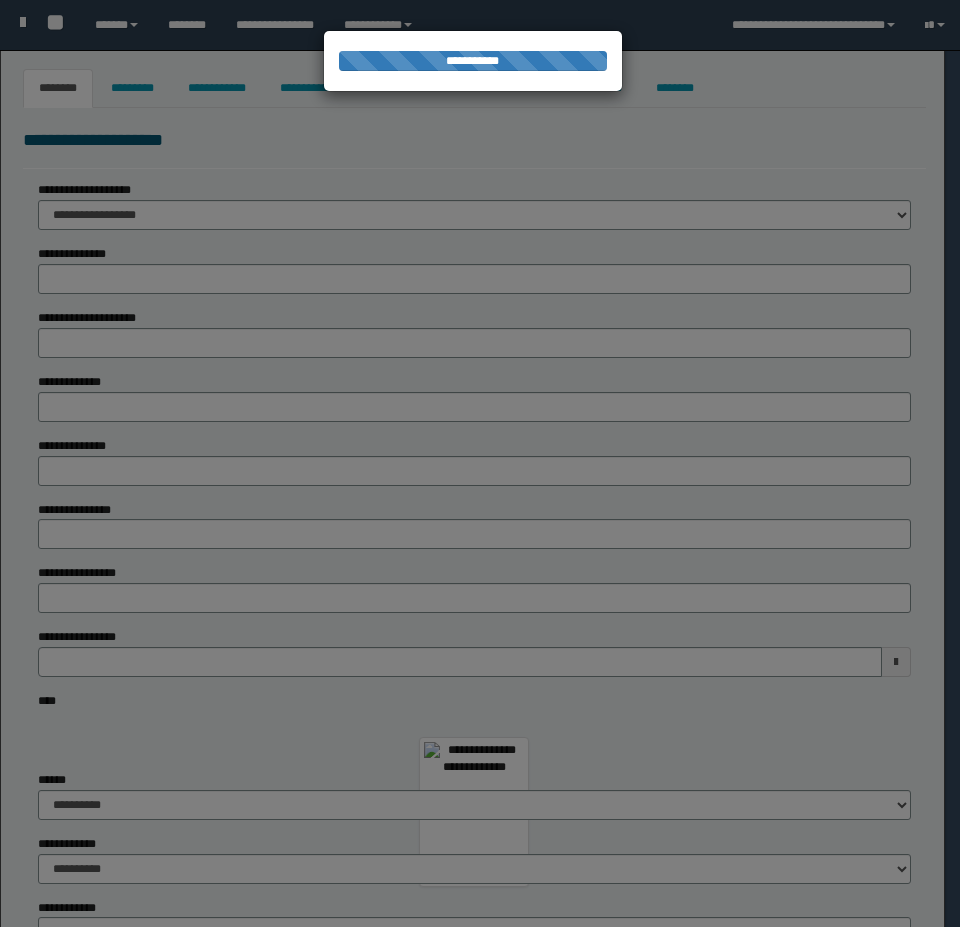select on "****" 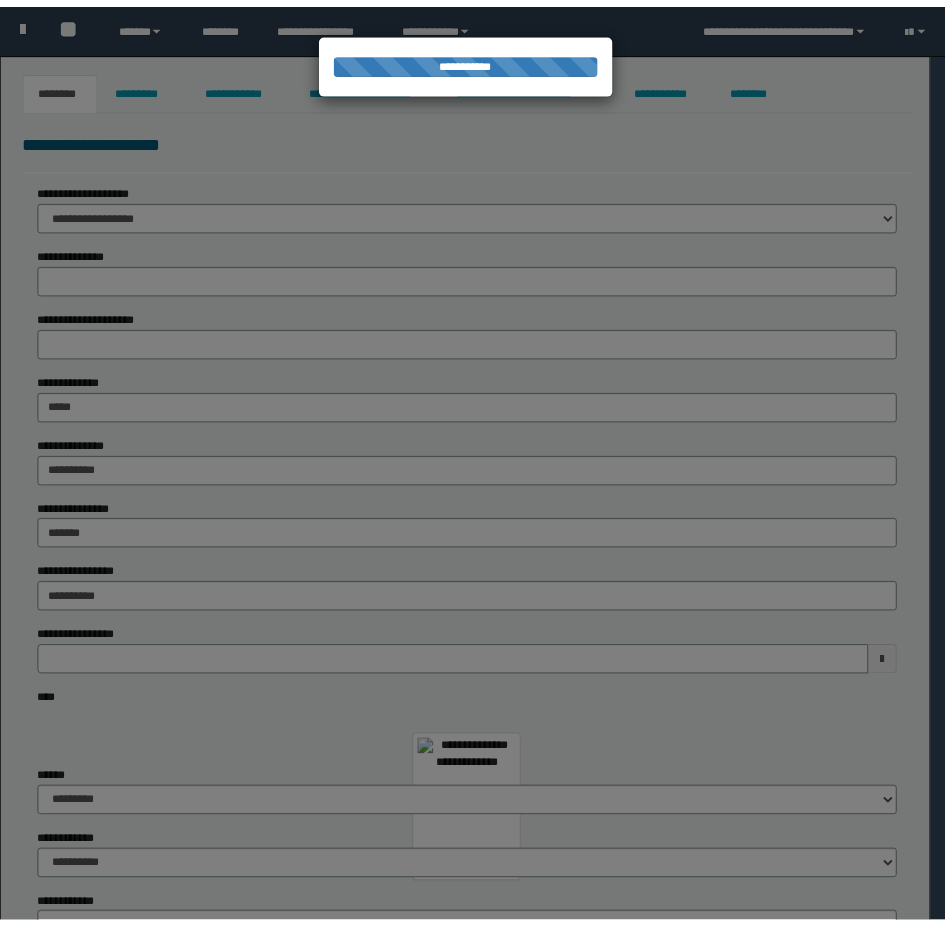 scroll, scrollTop: 0, scrollLeft: 0, axis: both 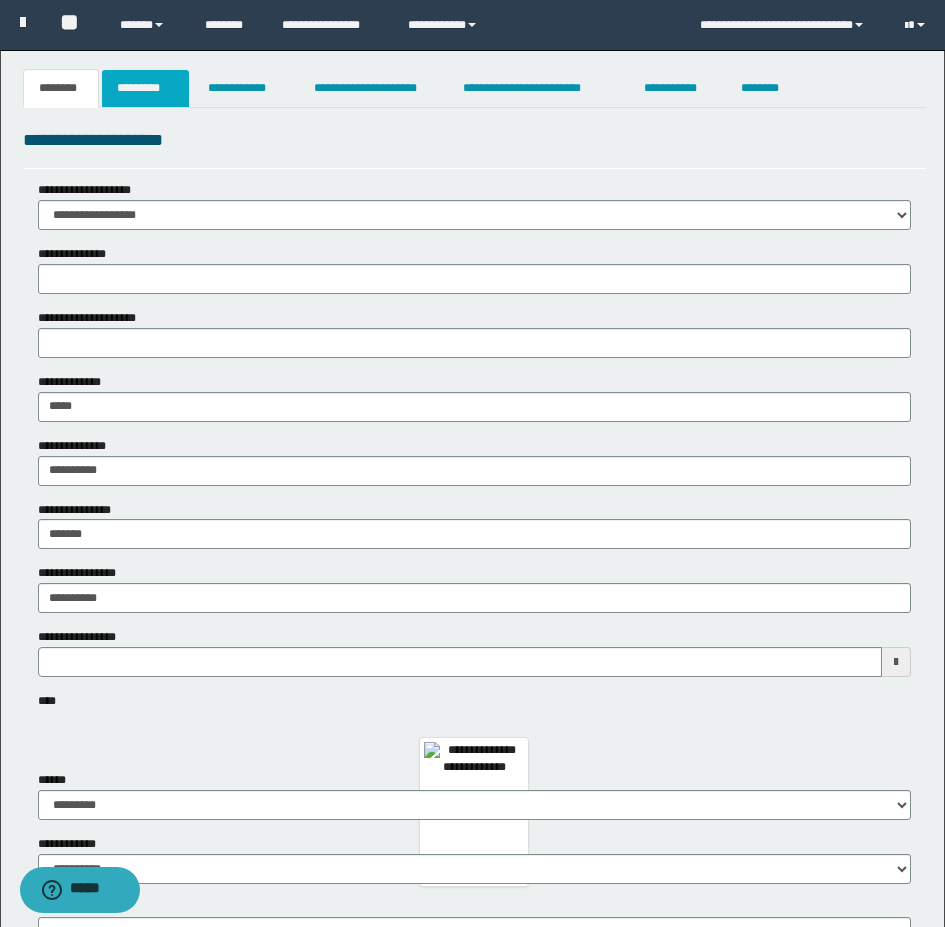 click on "*********" at bounding box center [145, 88] 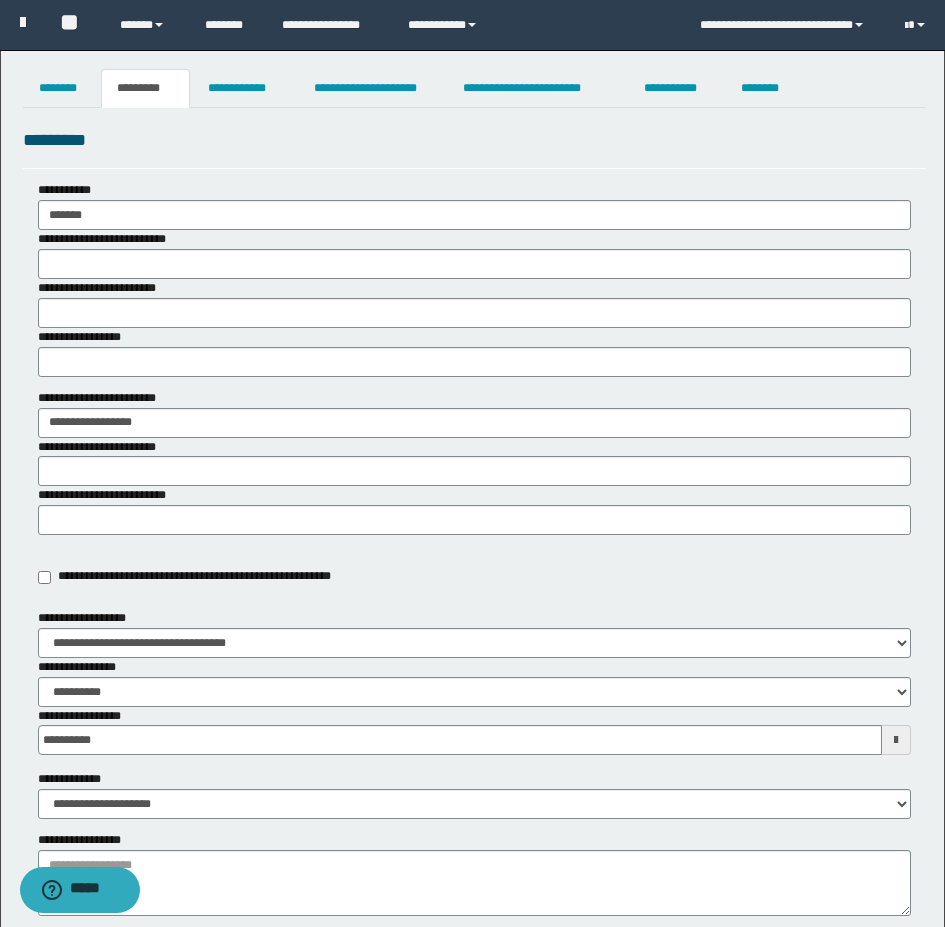 scroll, scrollTop: 200, scrollLeft: 0, axis: vertical 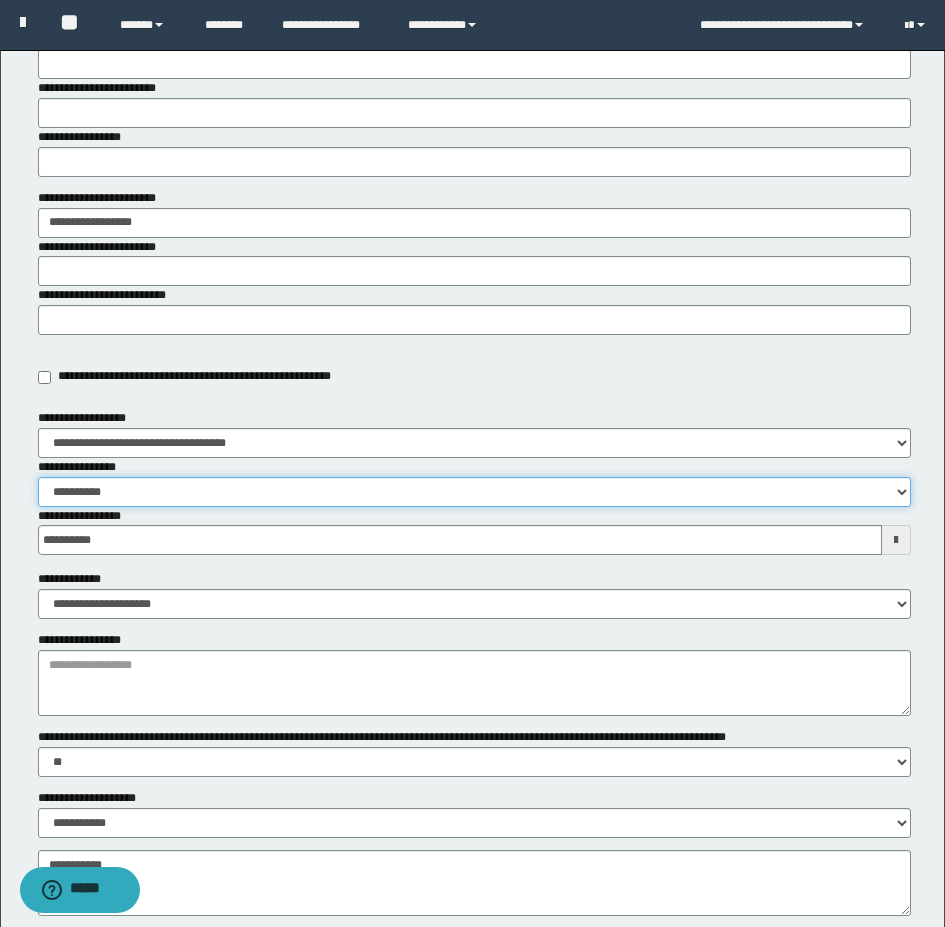 click on "**********" at bounding box center (474, 492) 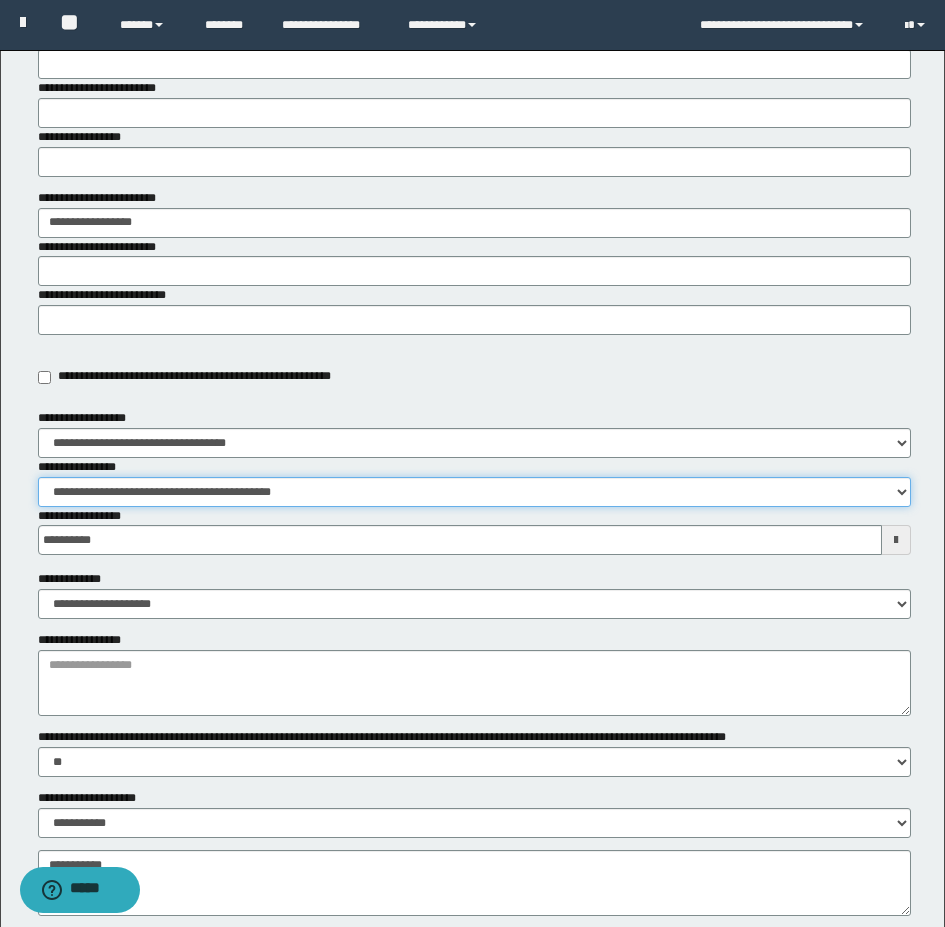 click on "**********" at bounding box center [474, 492] 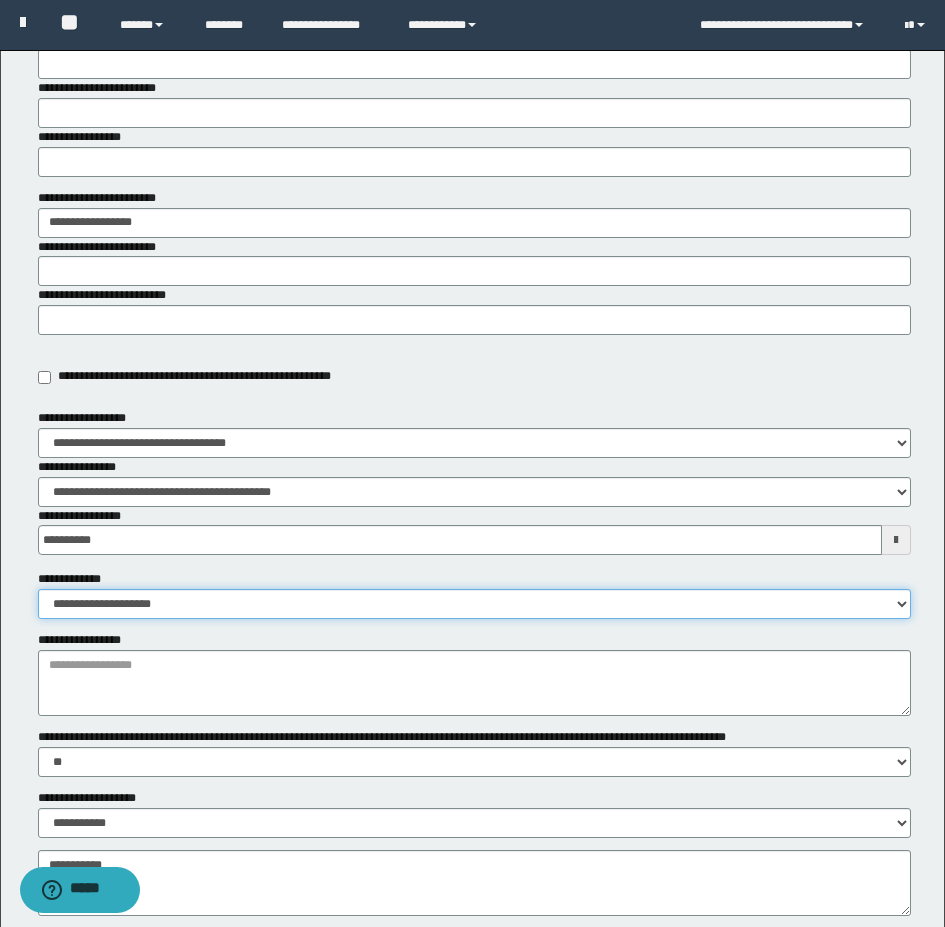 click on "**********" at bounding box center [474, 604] 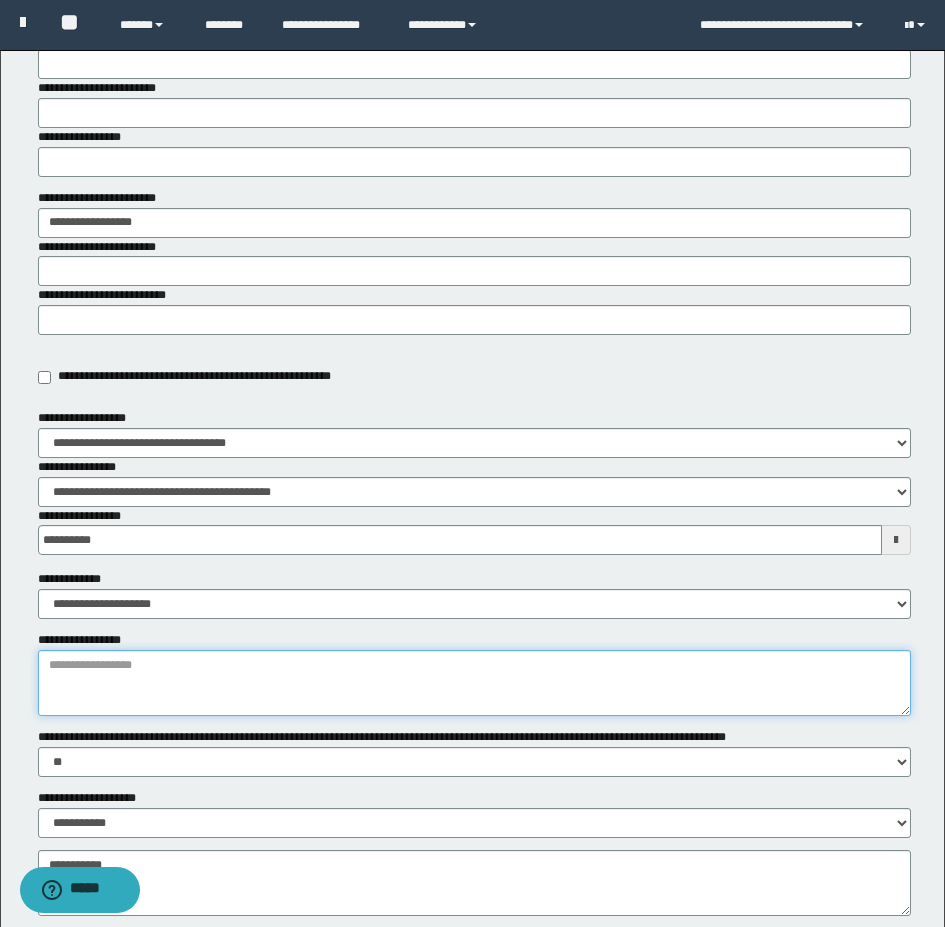 click on "**********" at bounding box center [474, 683] 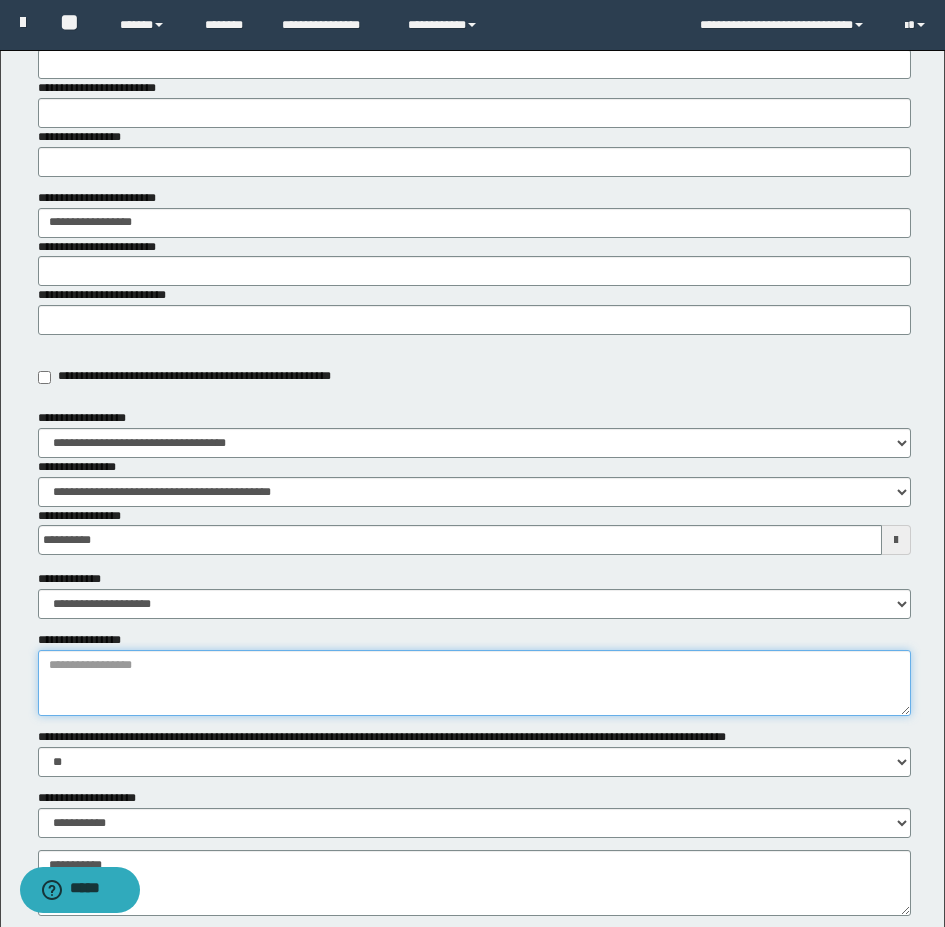 click on "**********" at bounding box center (474, 683) 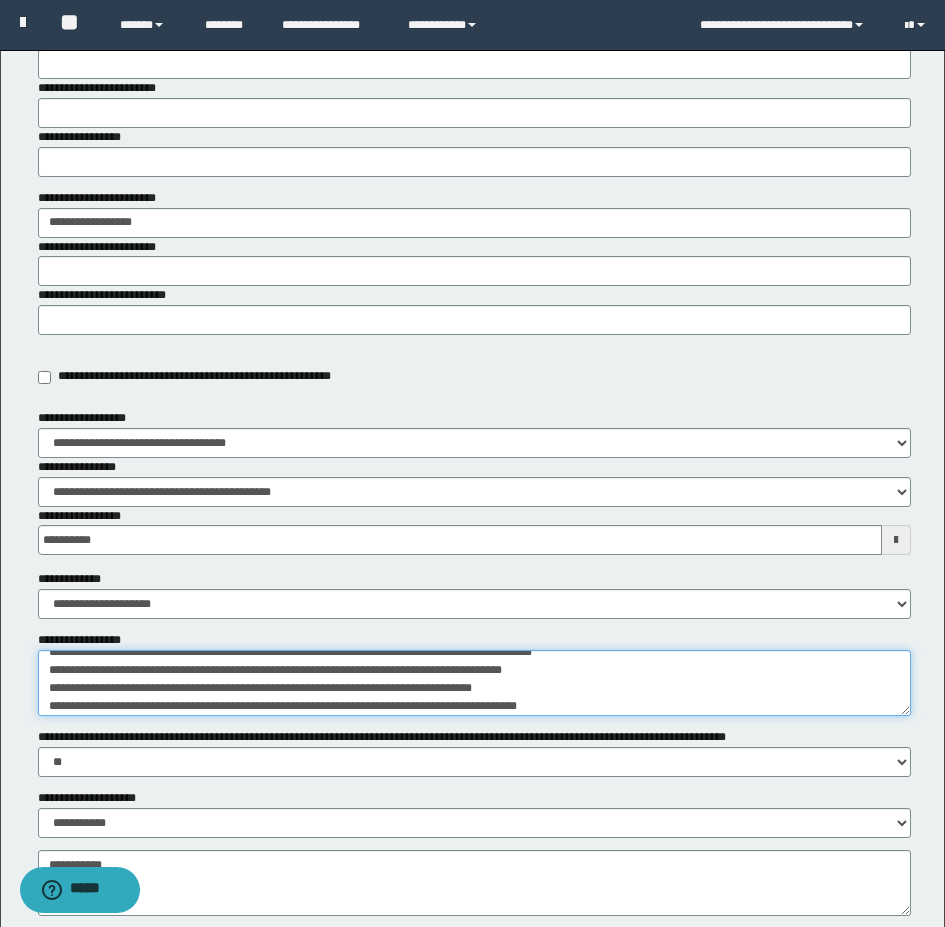 scroll, scrollTop: 0, scrollLeft: 0, axis: both 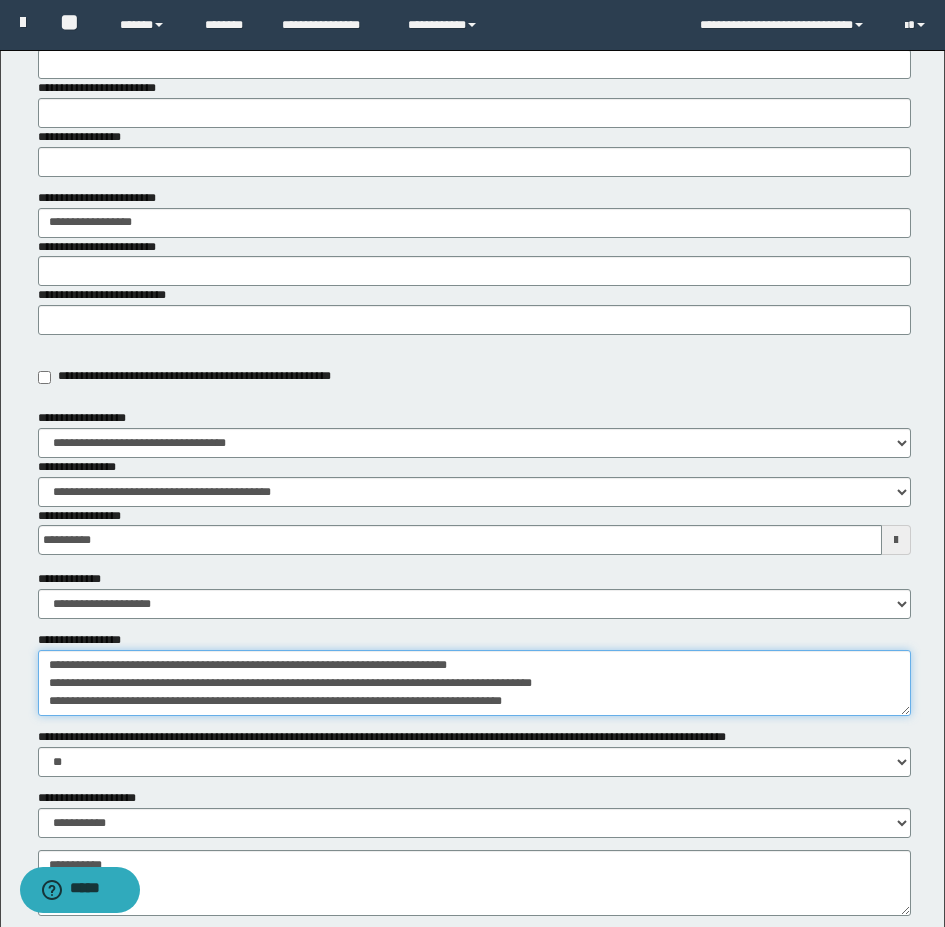click on "**********" at bounding box center [474, 683] 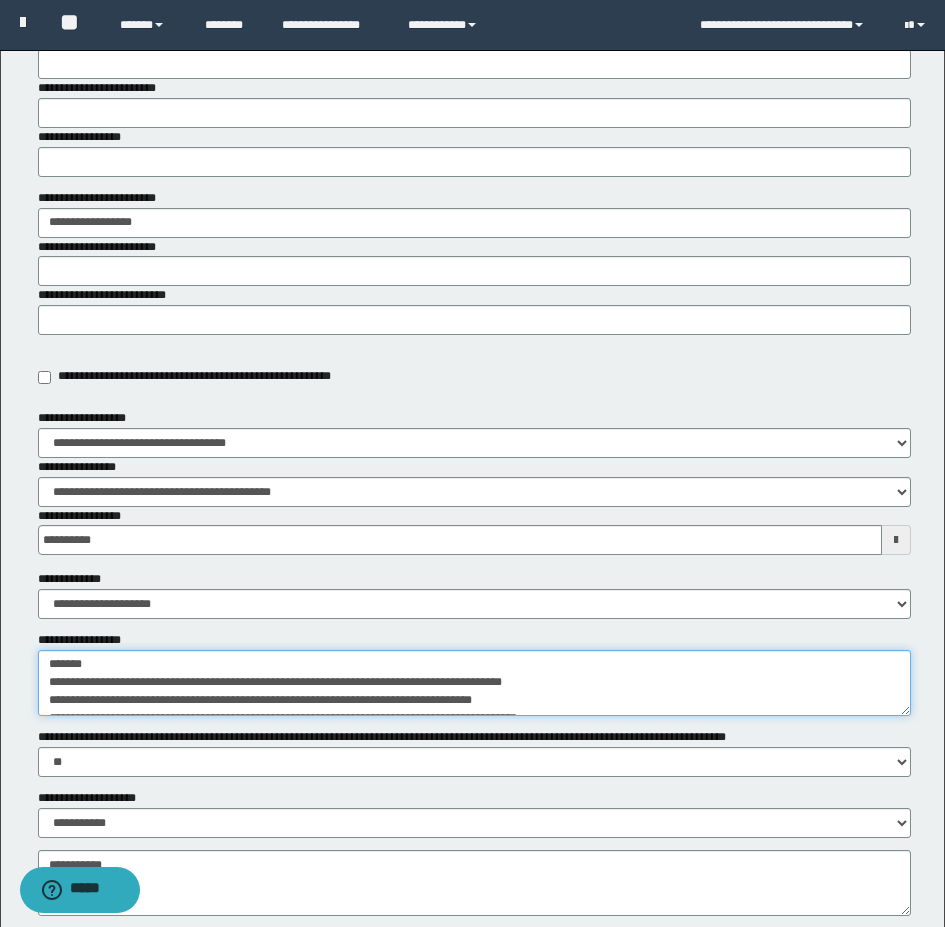 scroll, scrollTop: 36, scrollLeft: 0, axis: vertical 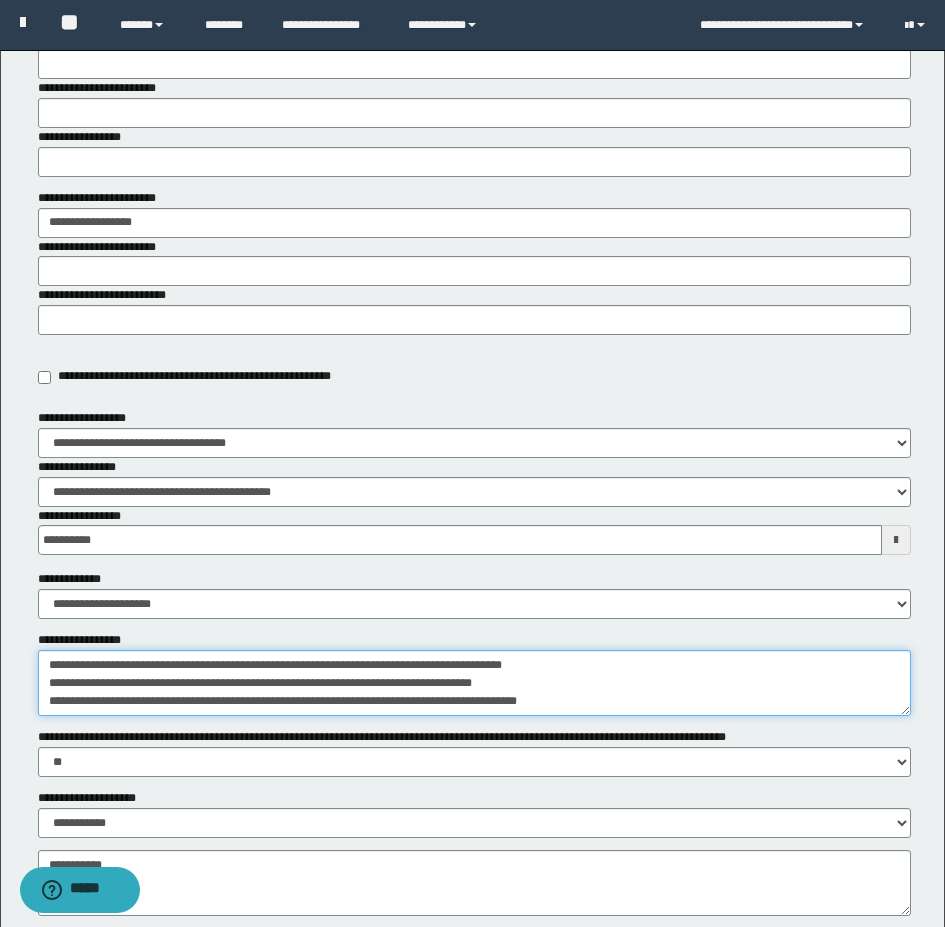 click on "**********" at bounding box center (474, 683) 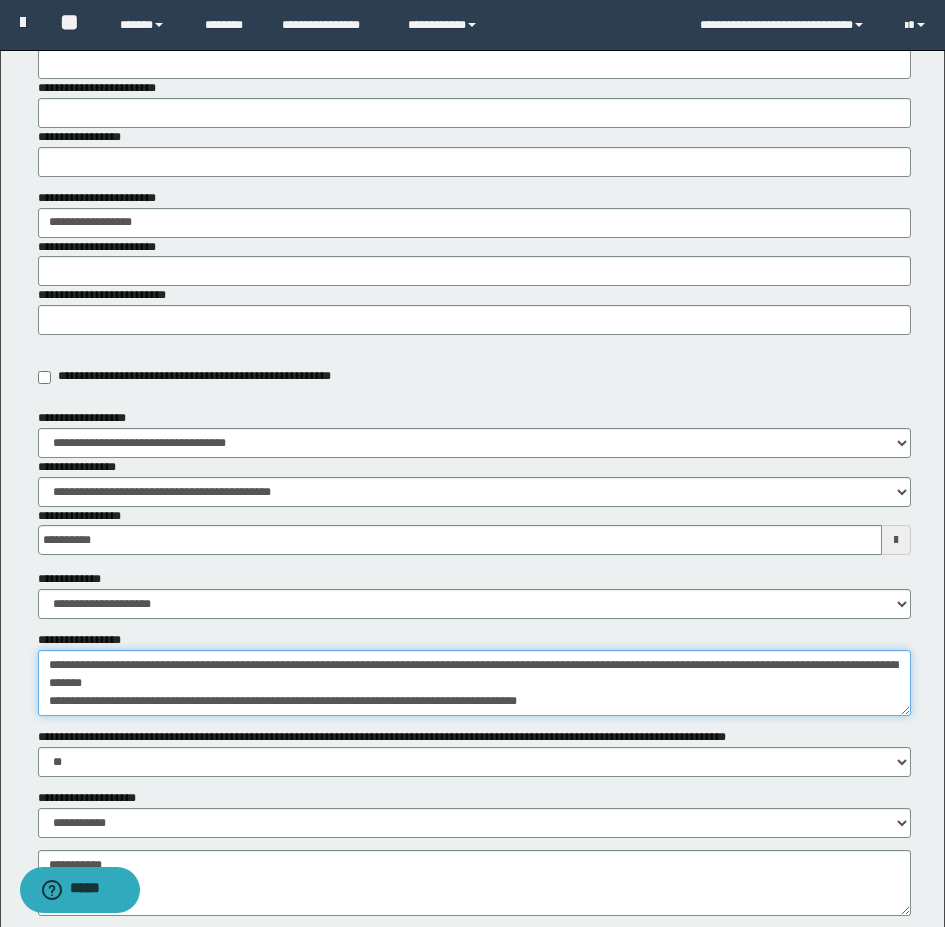 click on "**********" at bounding box center (474, 683) 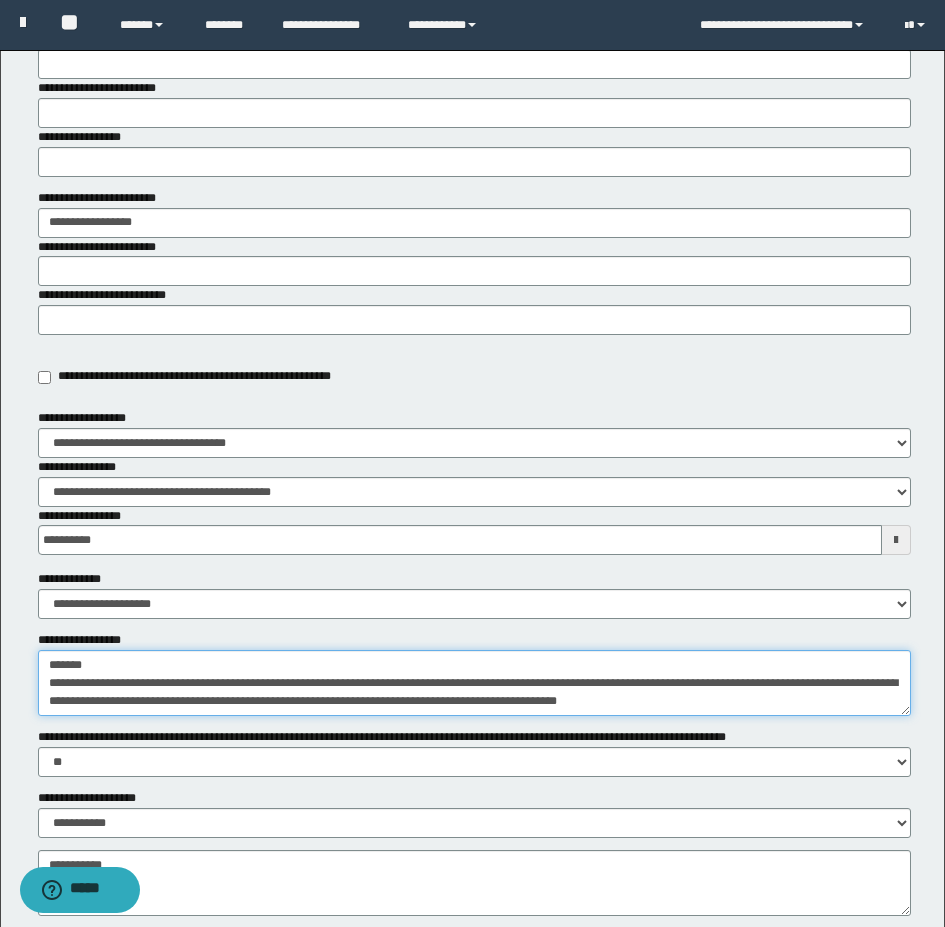 type on "**********" 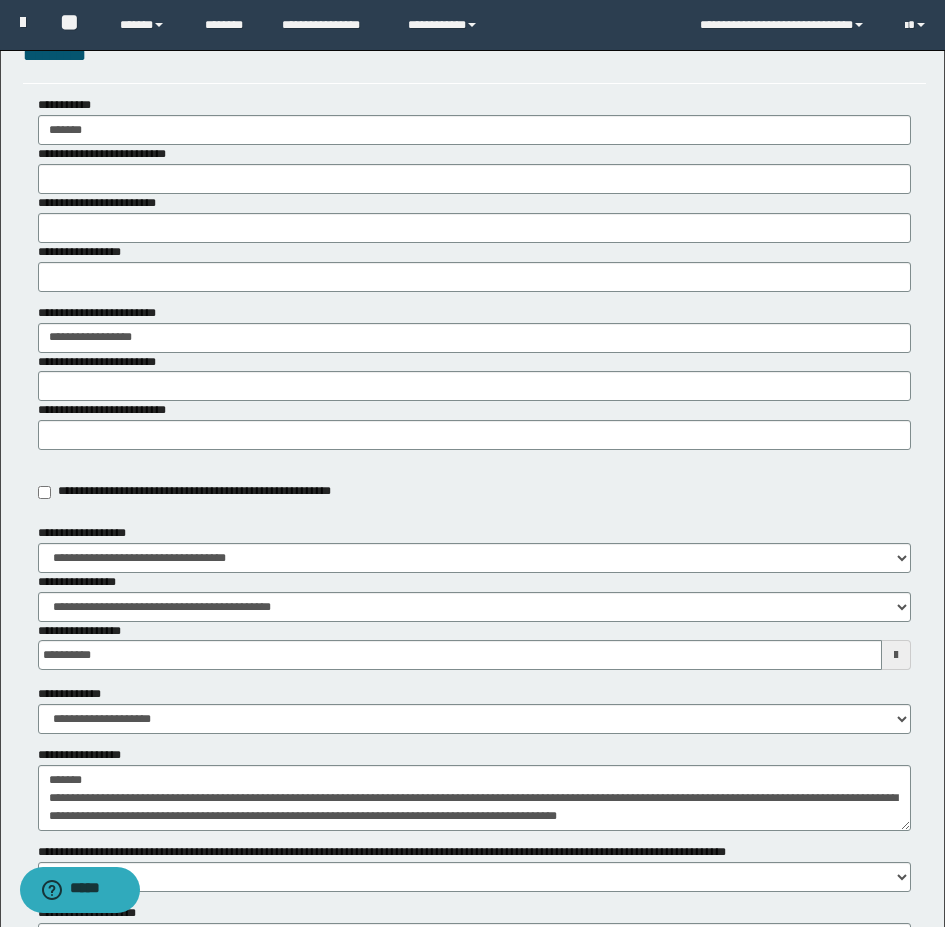 scroll, scrollTop: 0, scrollLeft: 0, axis: both 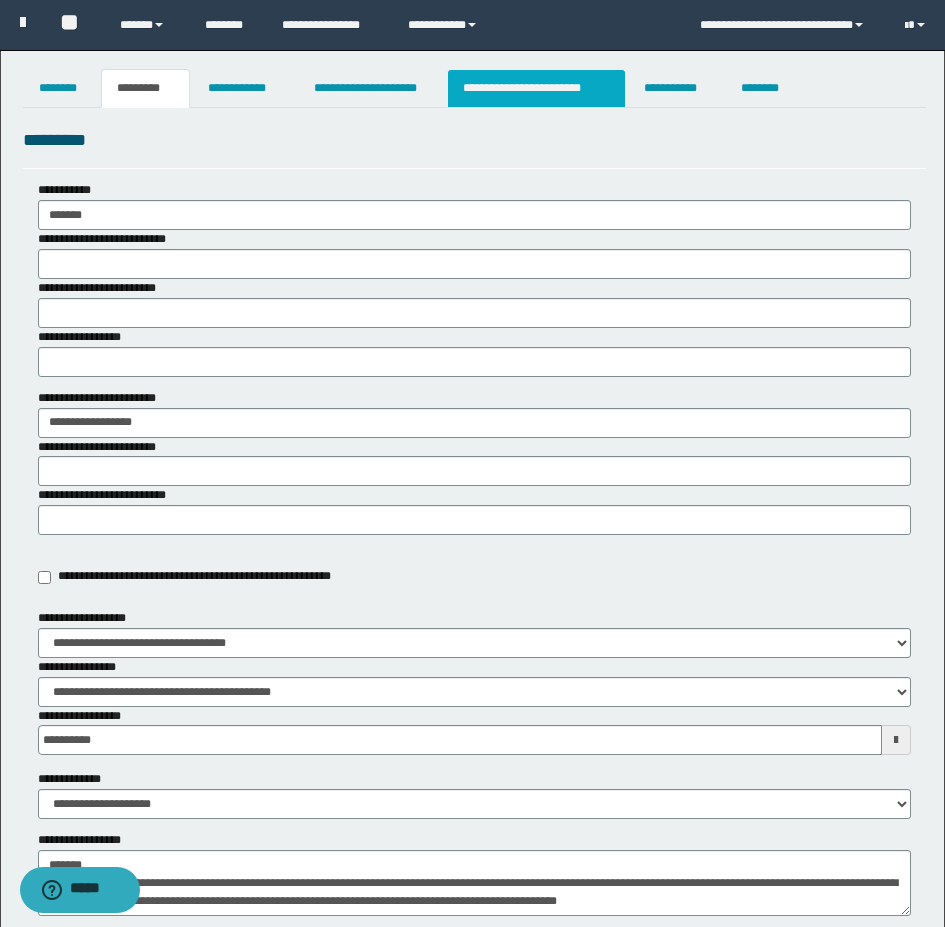 click on "**********" at bounding box center (537, 88) 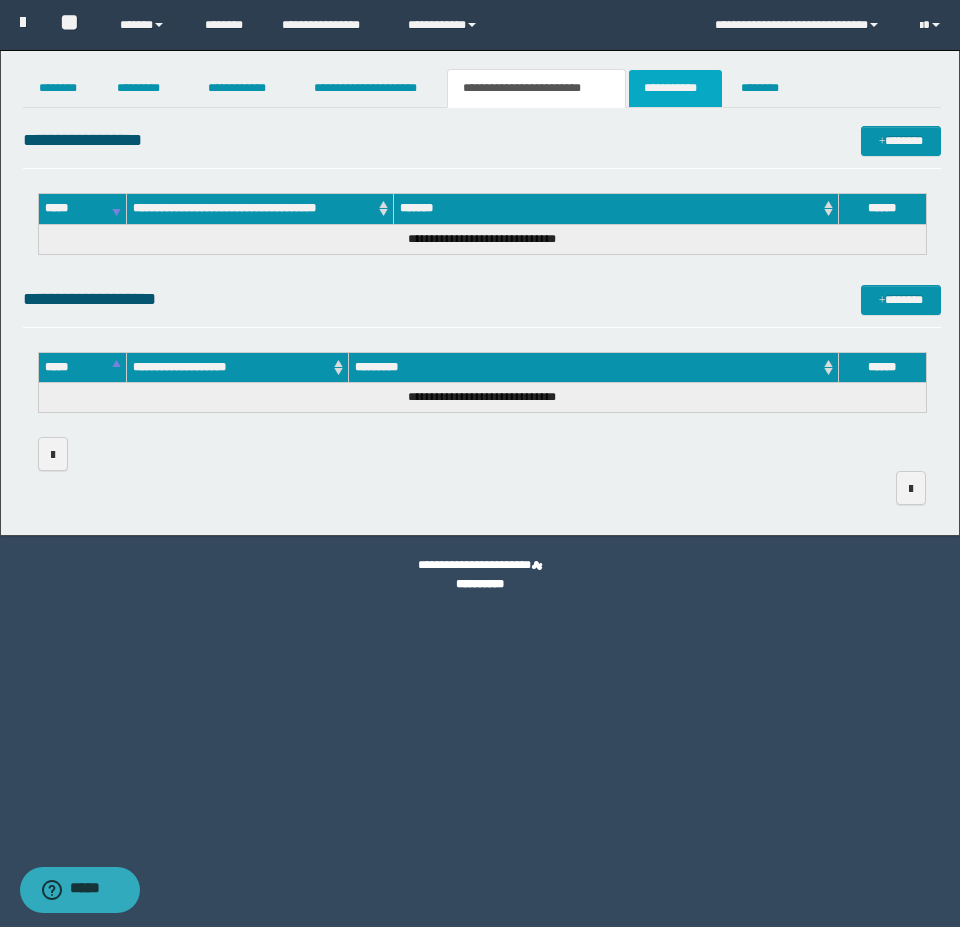 click on "**********" at bounding box center (675, 88) 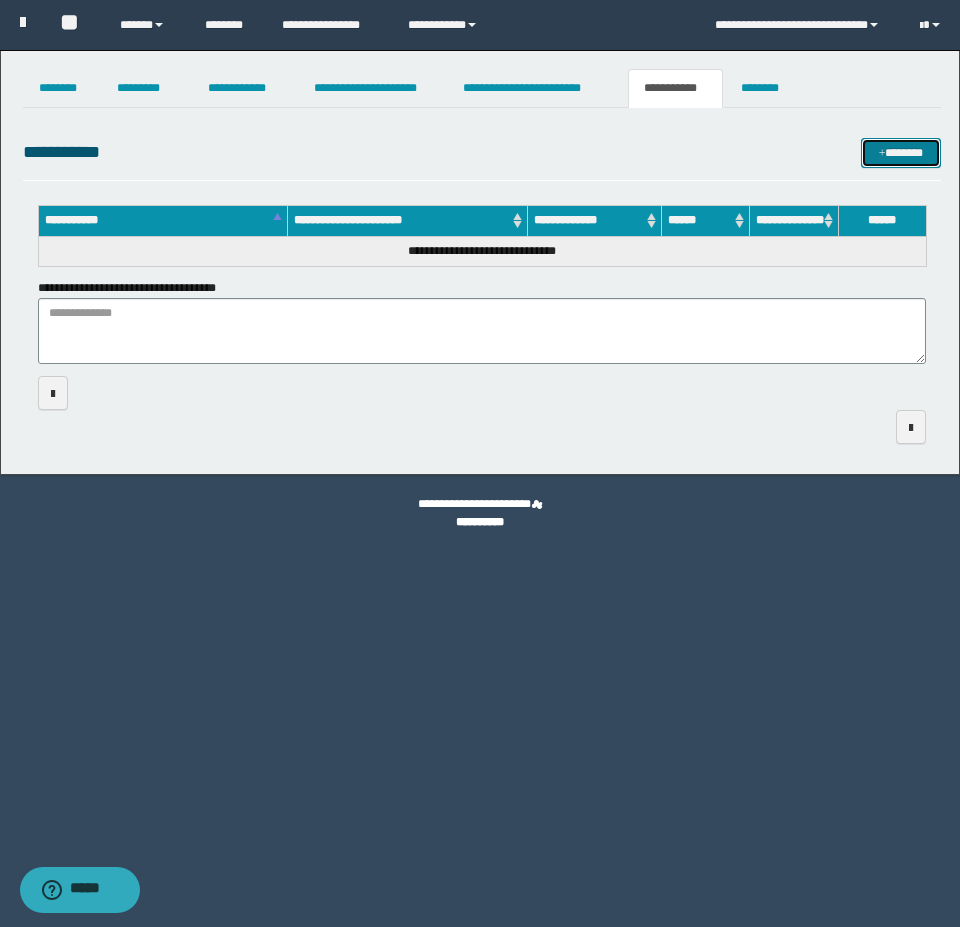 click on "*******" at bounding box center [901, 153] 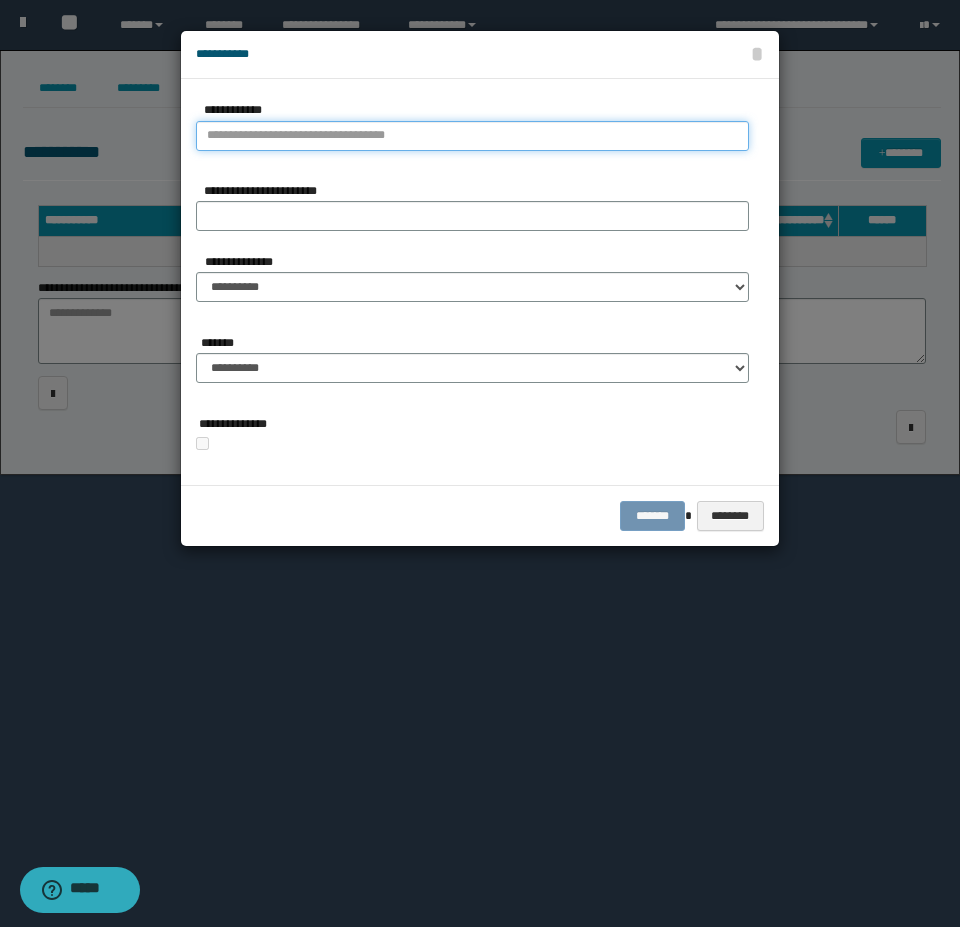 click on "**********" at bounding box center [472, 136] 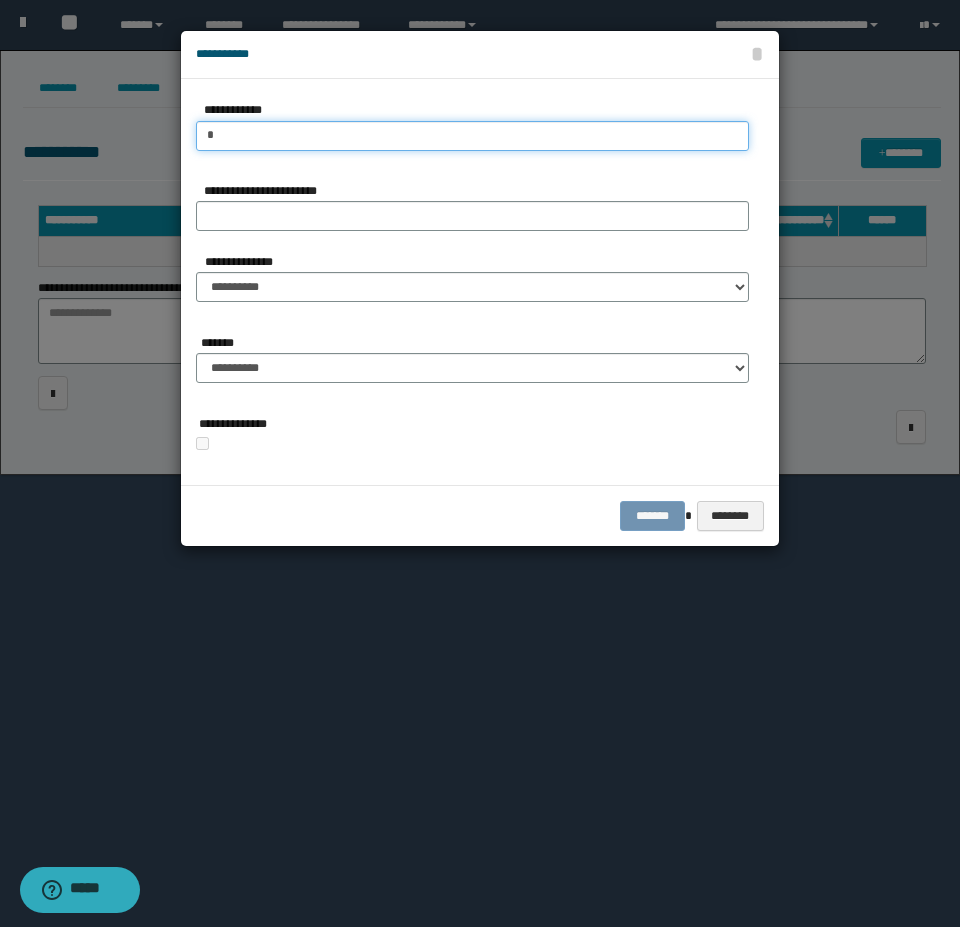 type on "**" 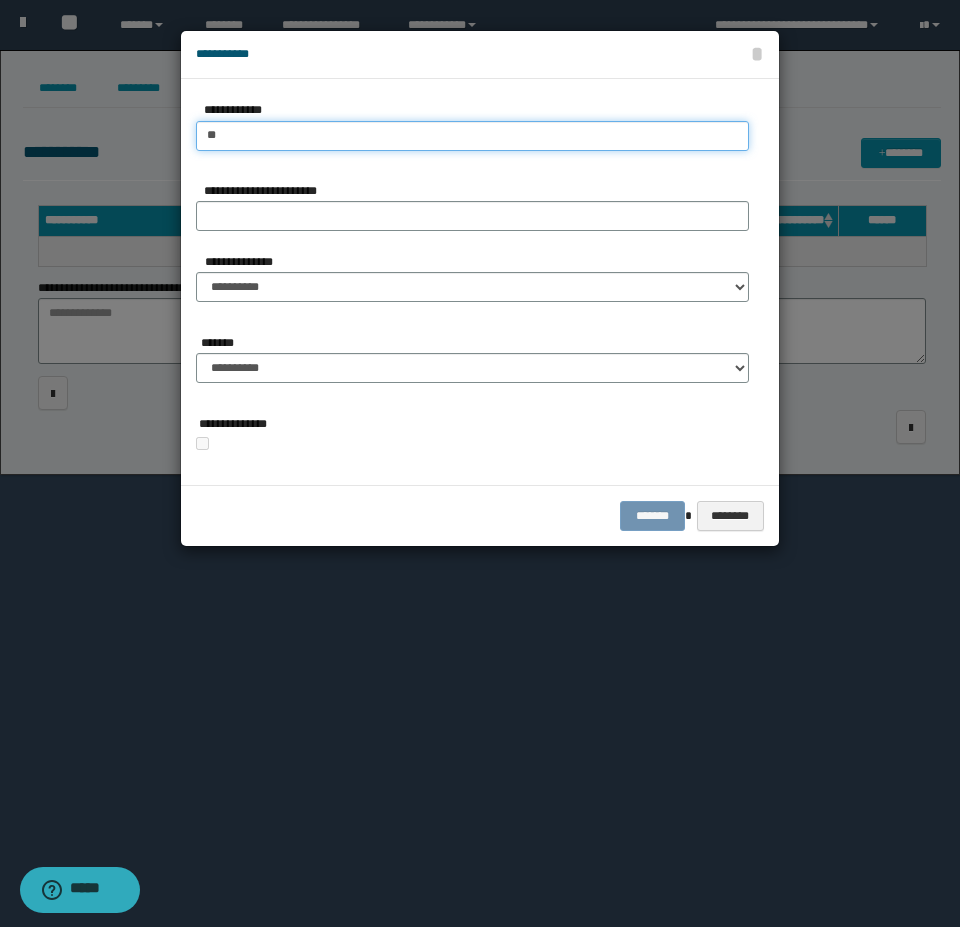 type on "**" 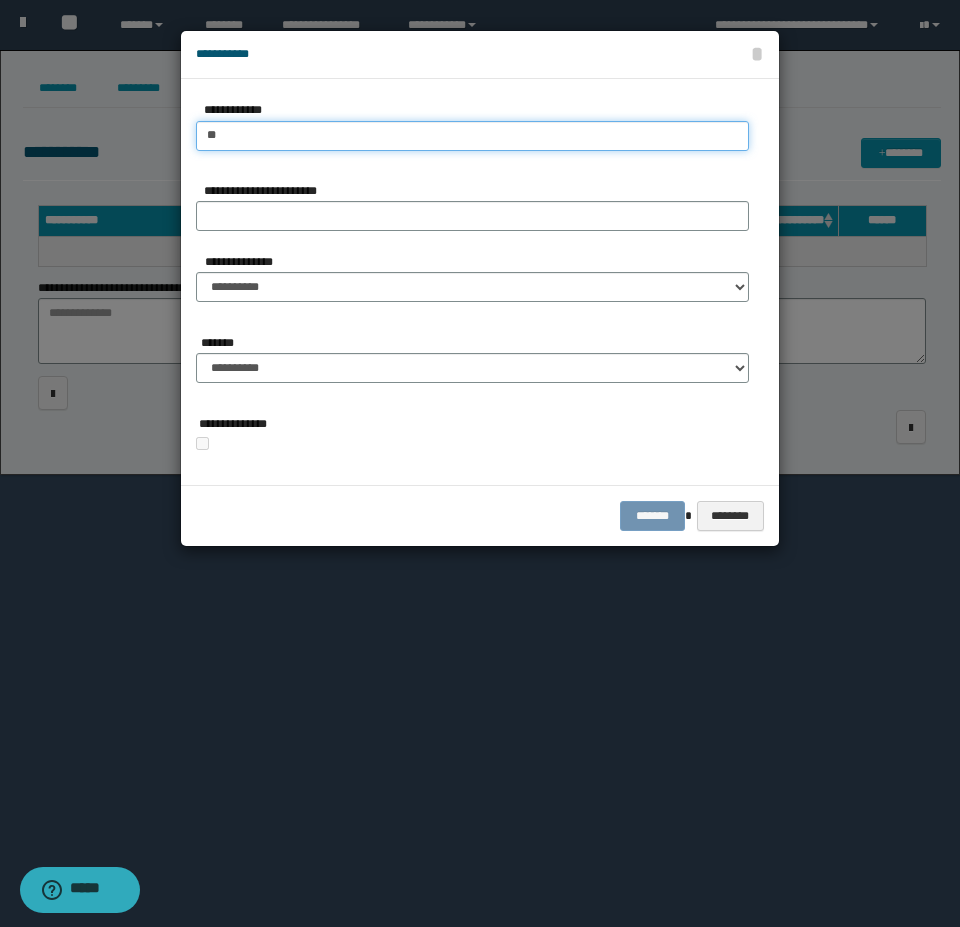 type 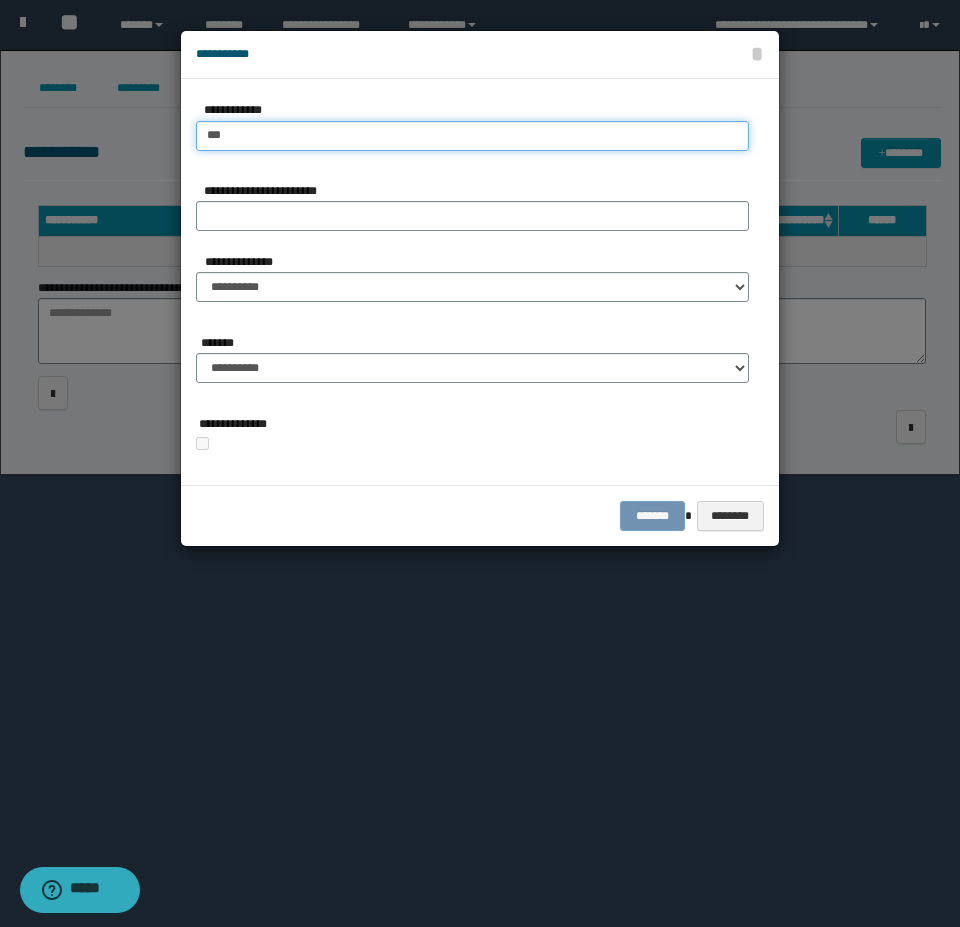 type on "***" 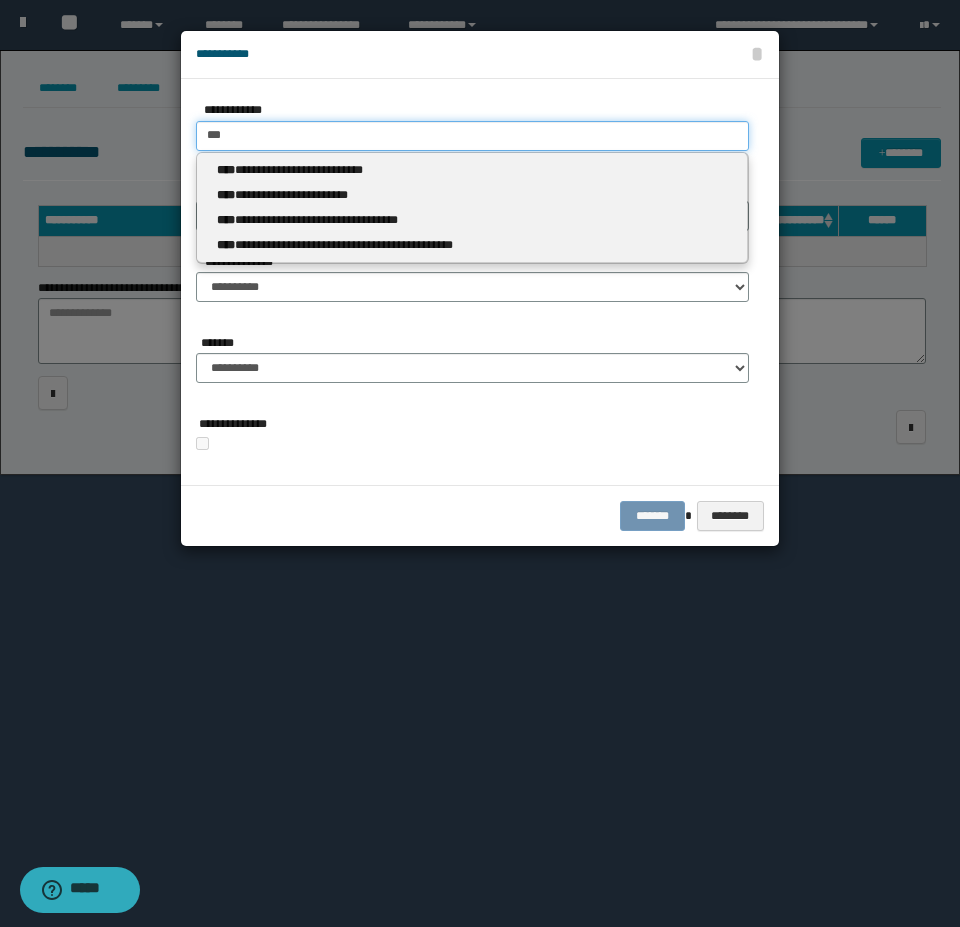 type 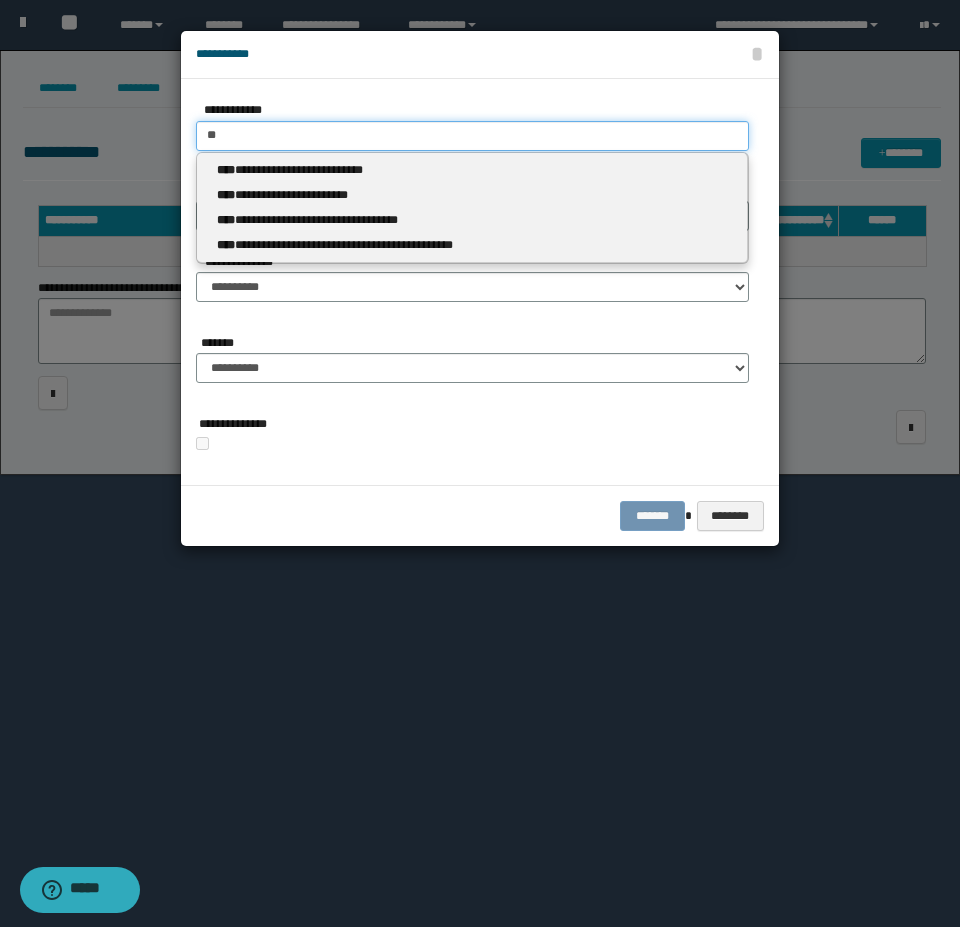 type on "**" 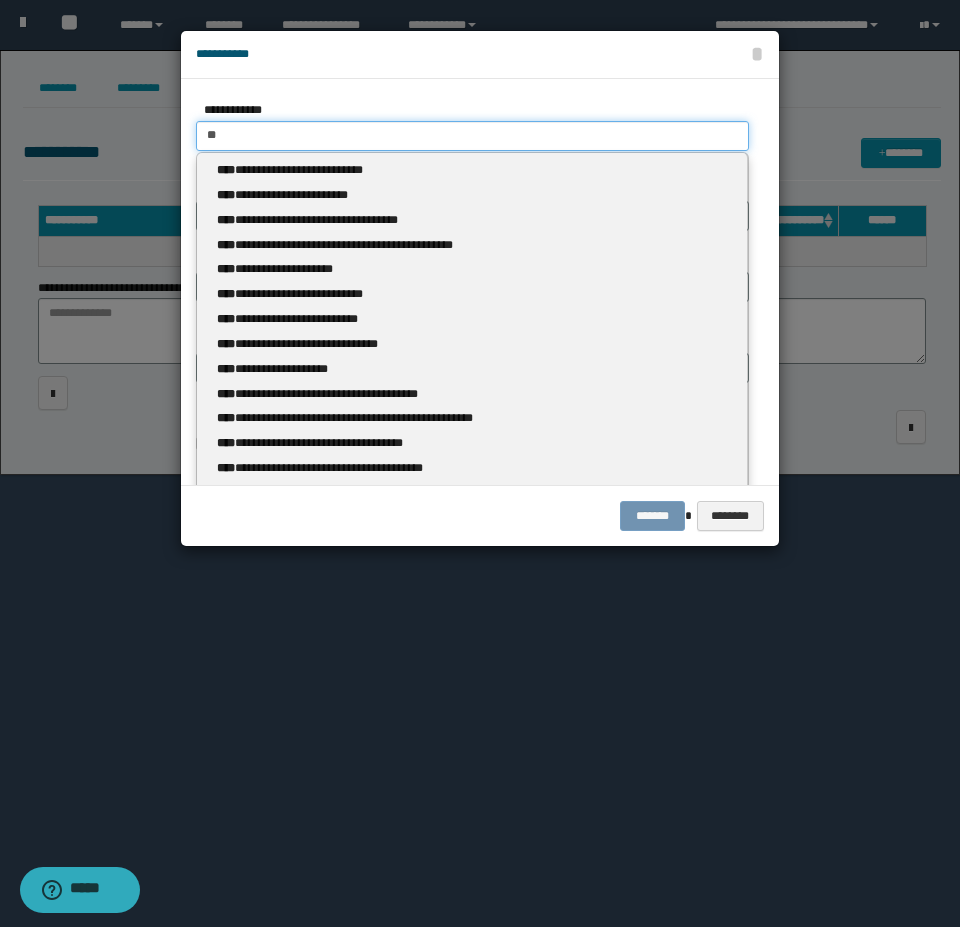 type 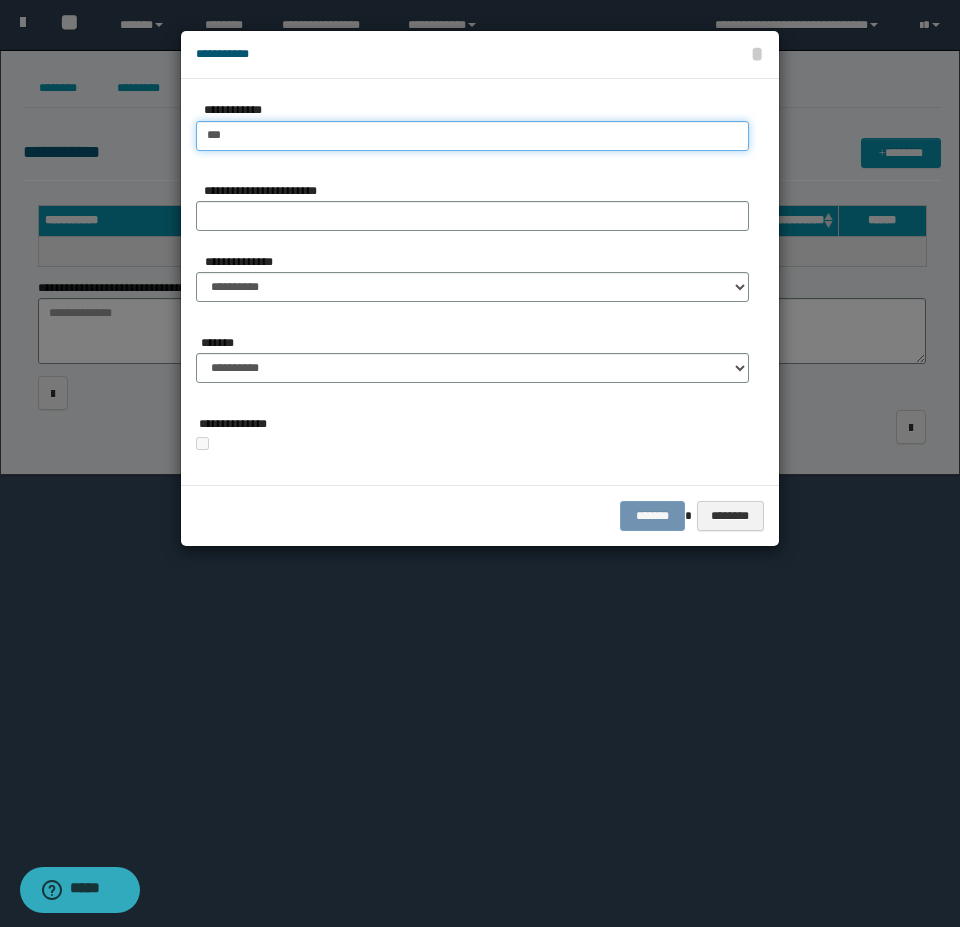 type on "***" 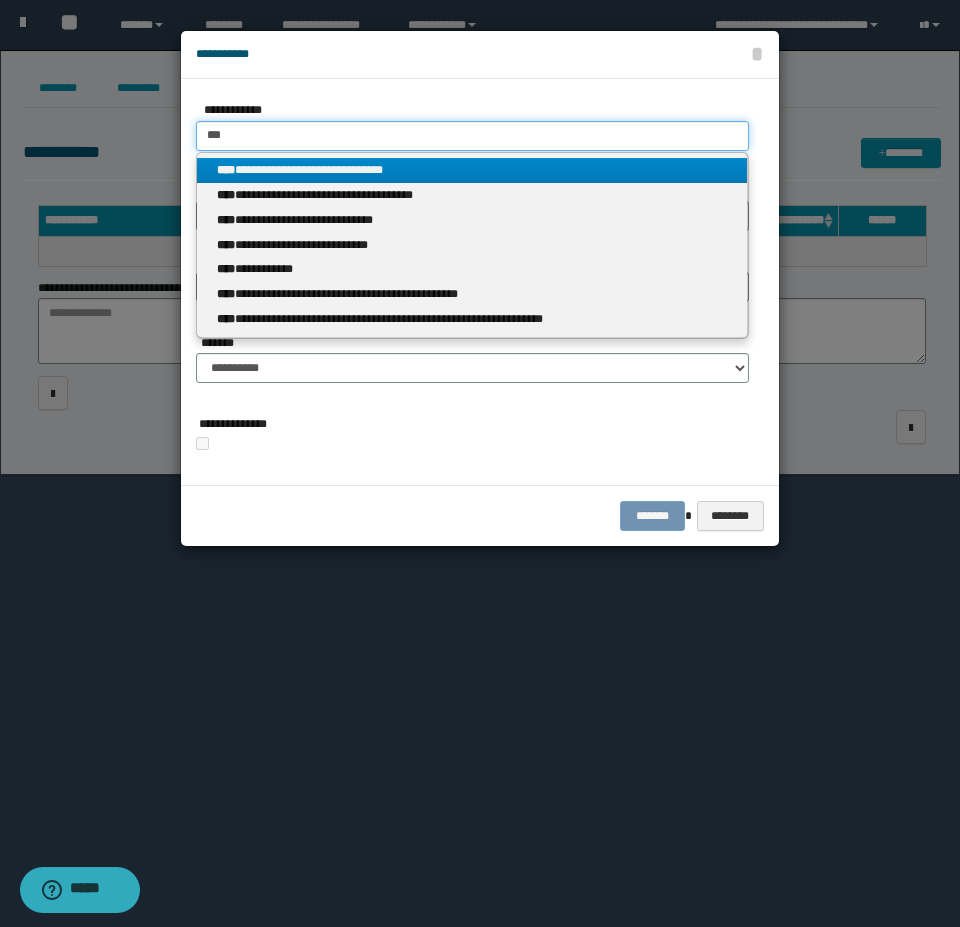 type on "***" 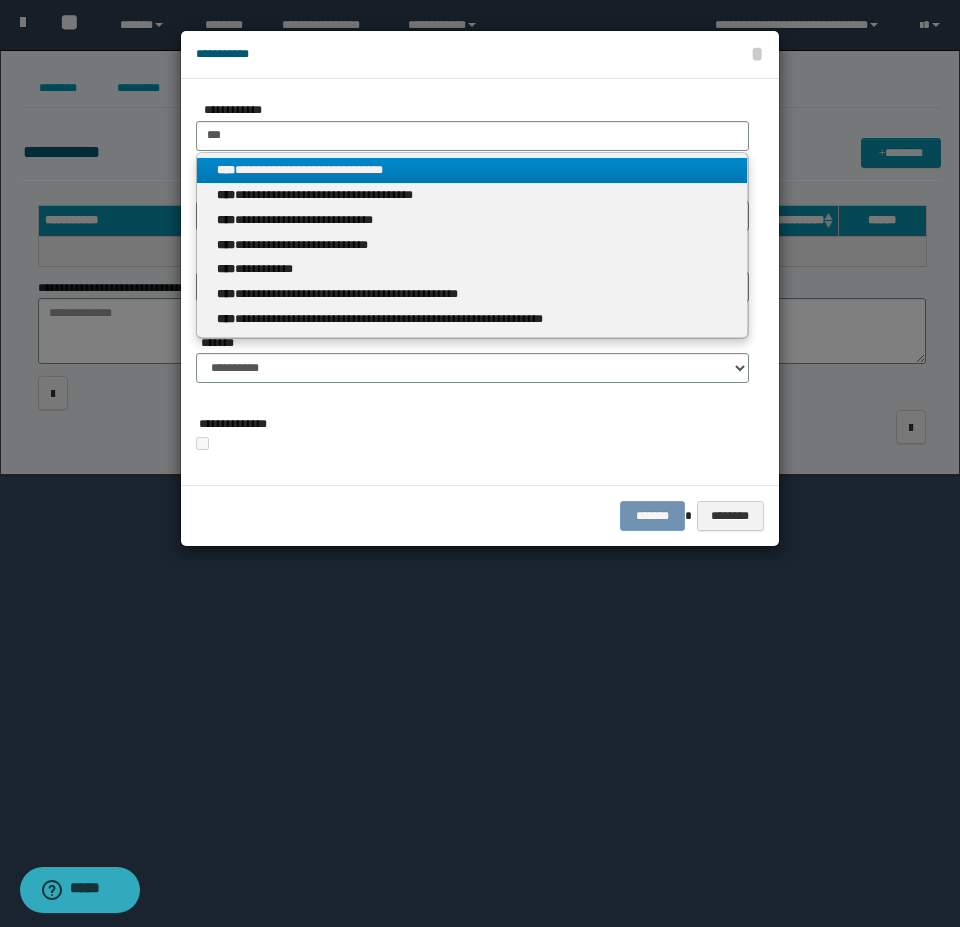 click on "**********" at bounding box center [472, 170] 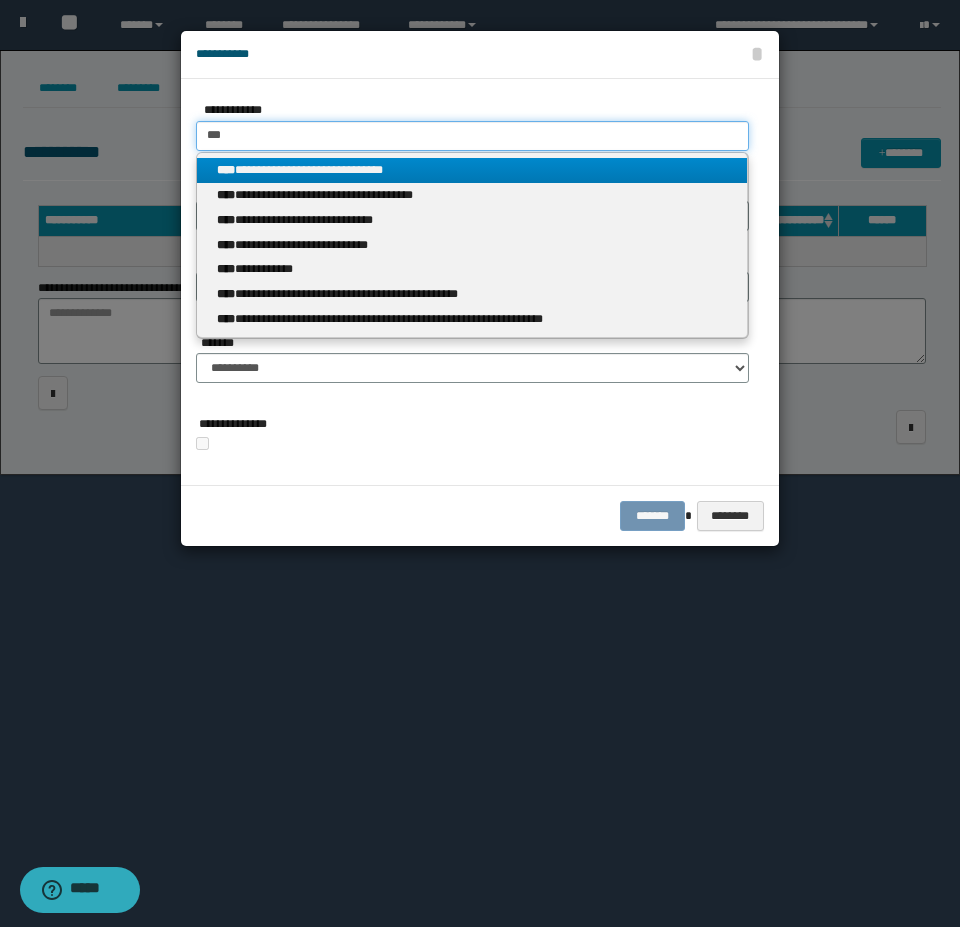 type 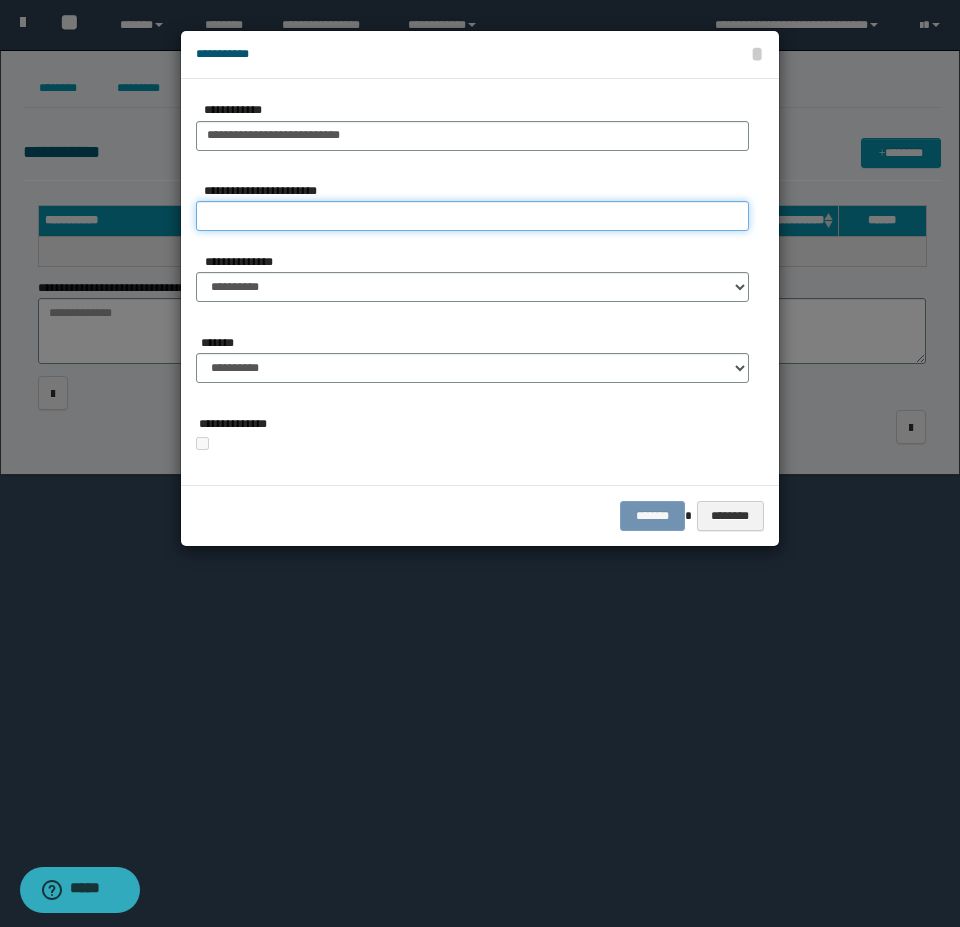 click on "**********" at bounding box center [472, 216] 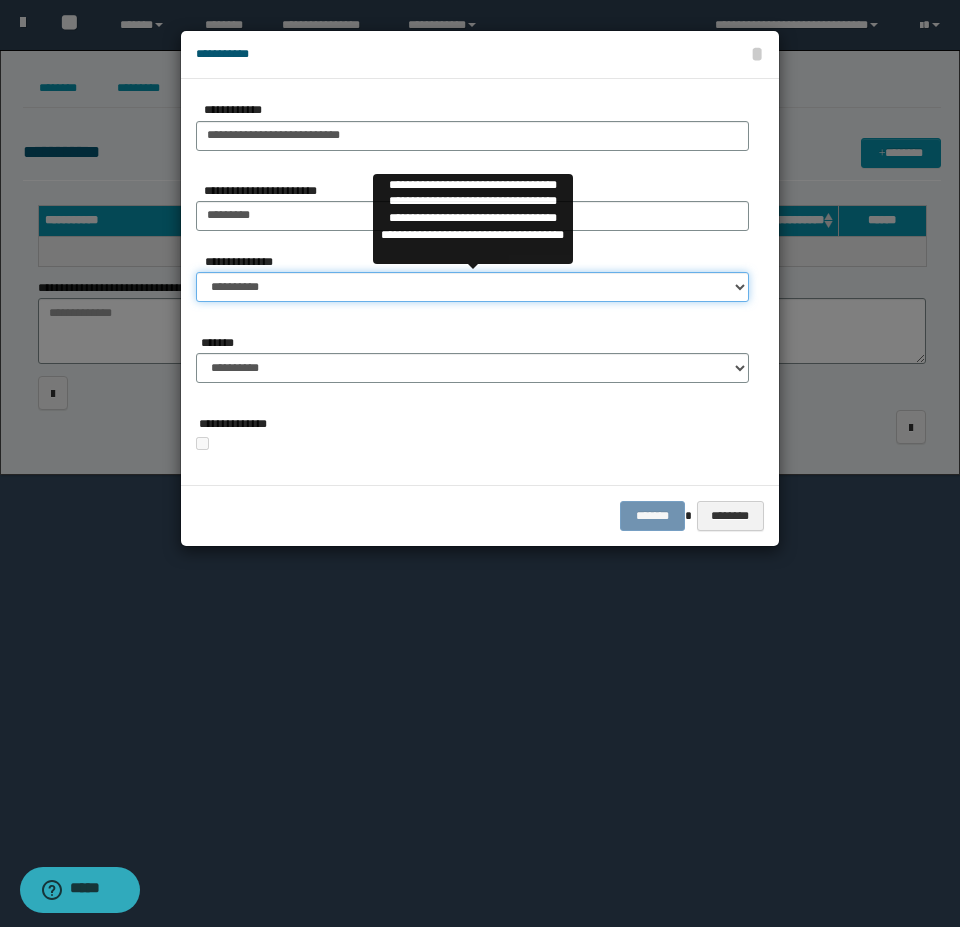 click on "**********" at bounding box center (472, 287) 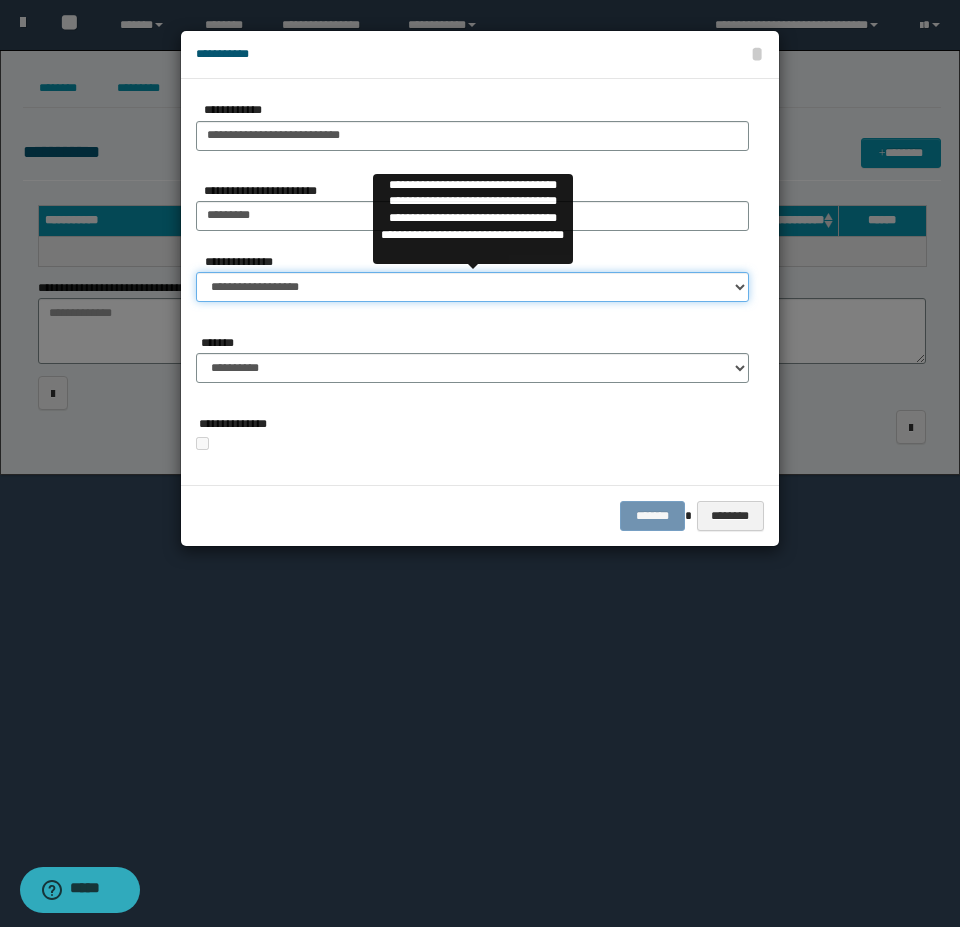 click on "**********" at bounding box center (472, 287) 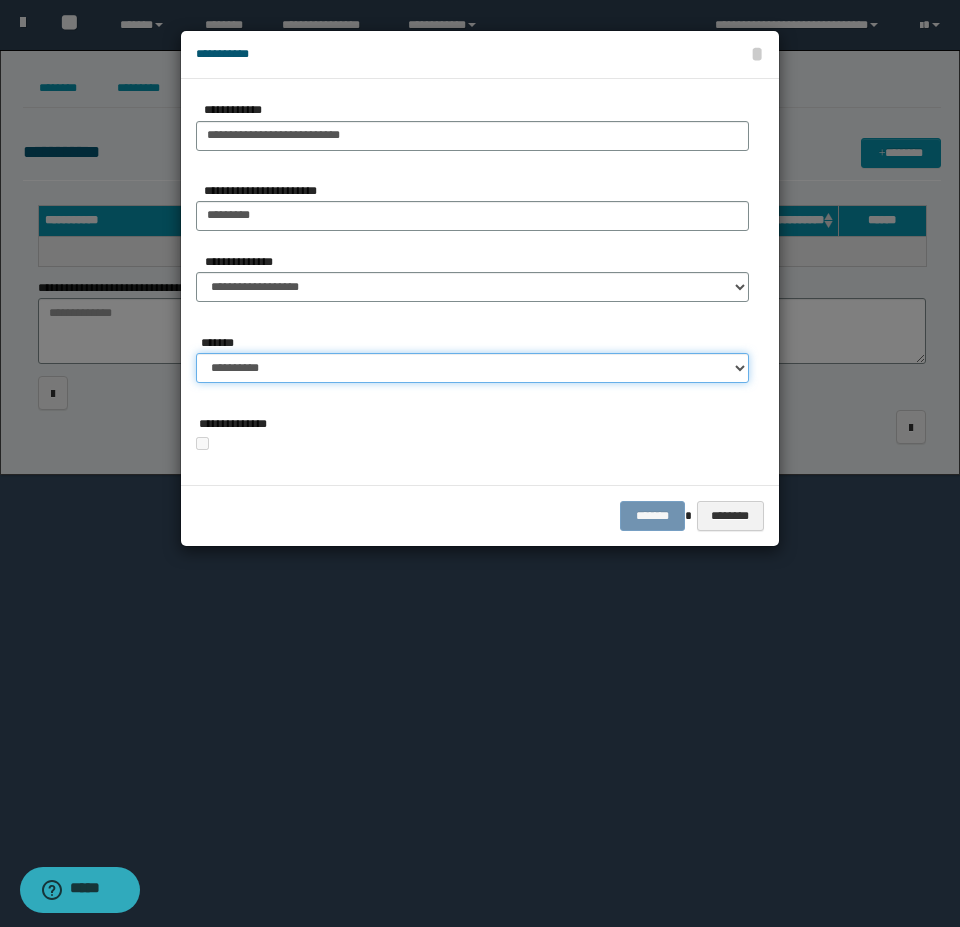 drag, startPoint x: 339, startPoint y: 364, endPoint x: 339, endPoint y: 378, distance: 14 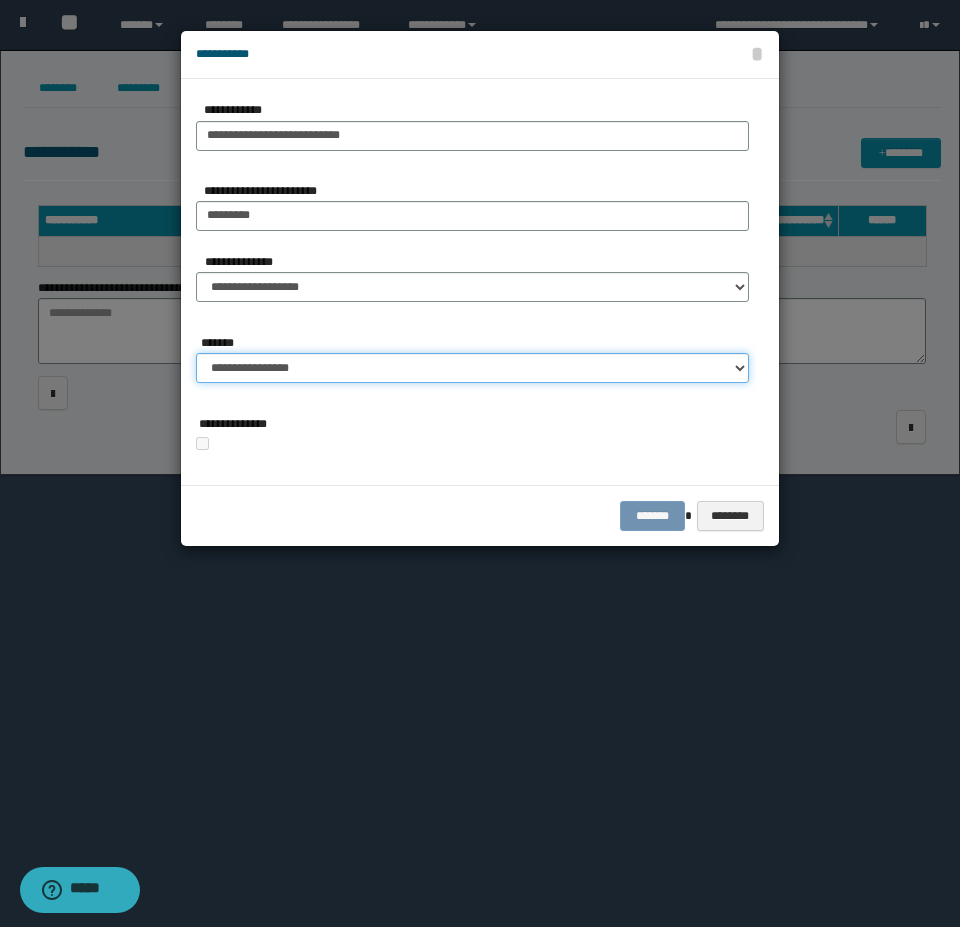 click on "**********" at bounding box center (472, 368) 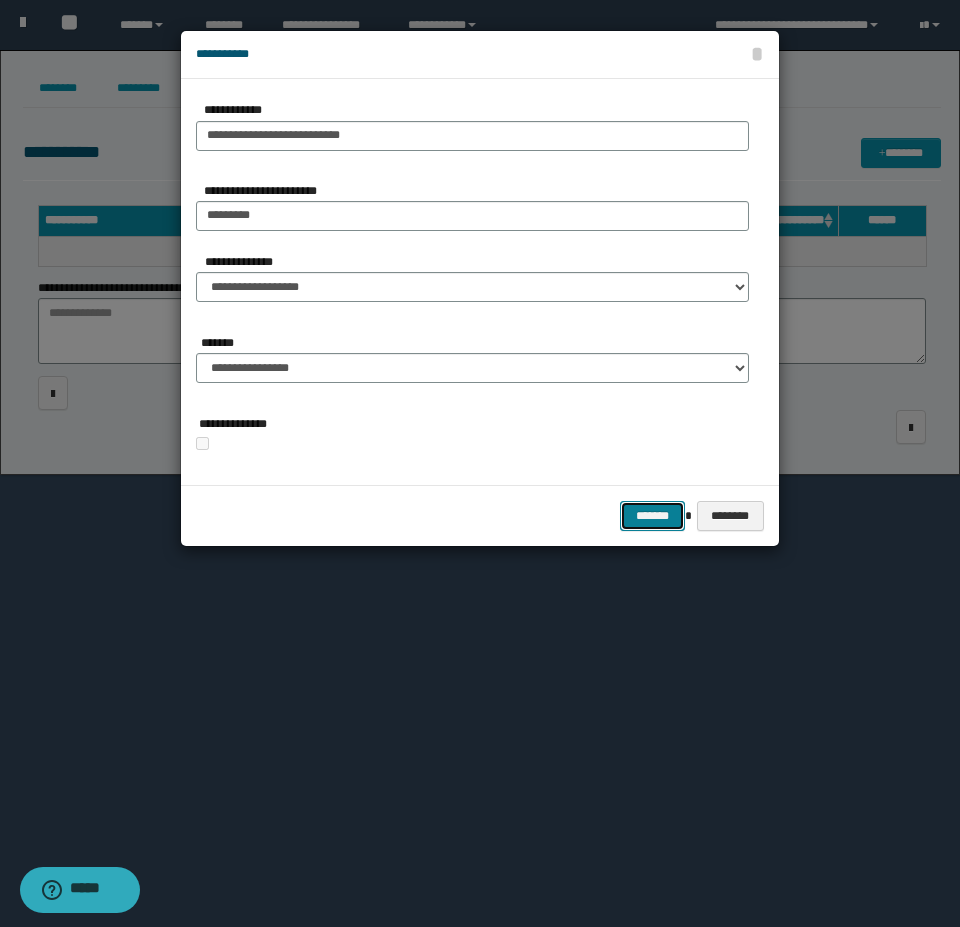 click on "*******" at bounding box center [652, 516] 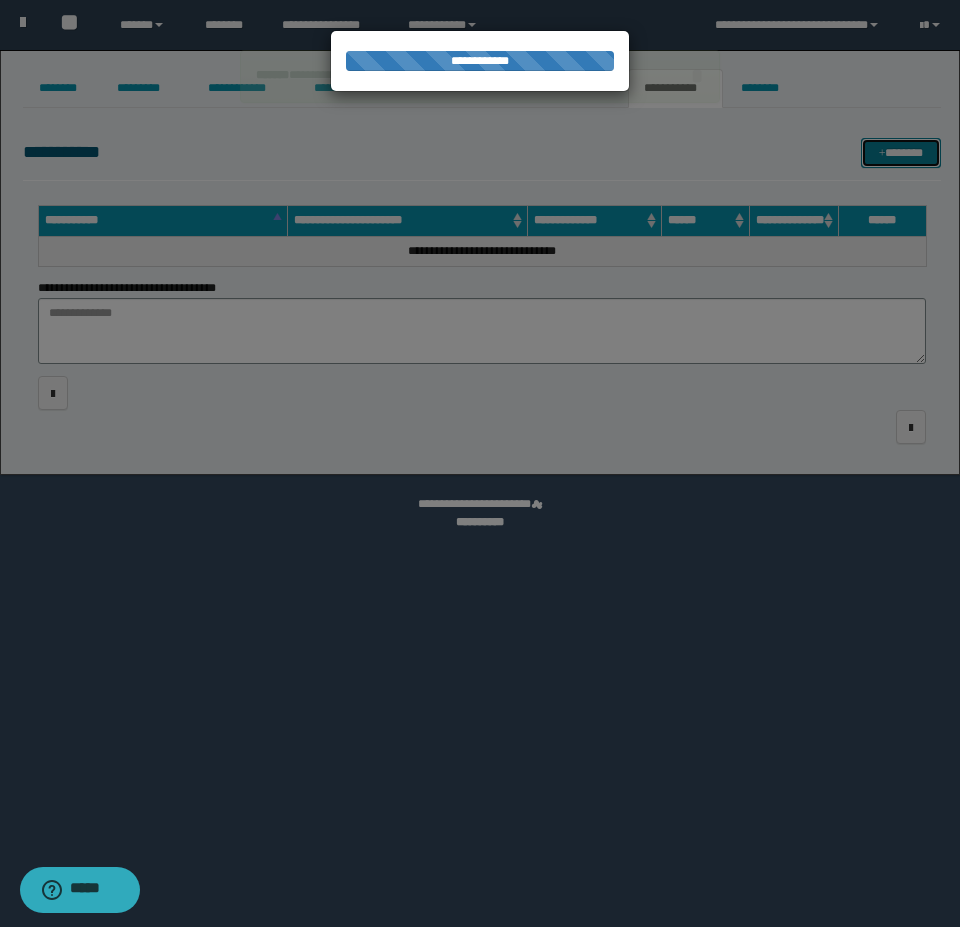 type 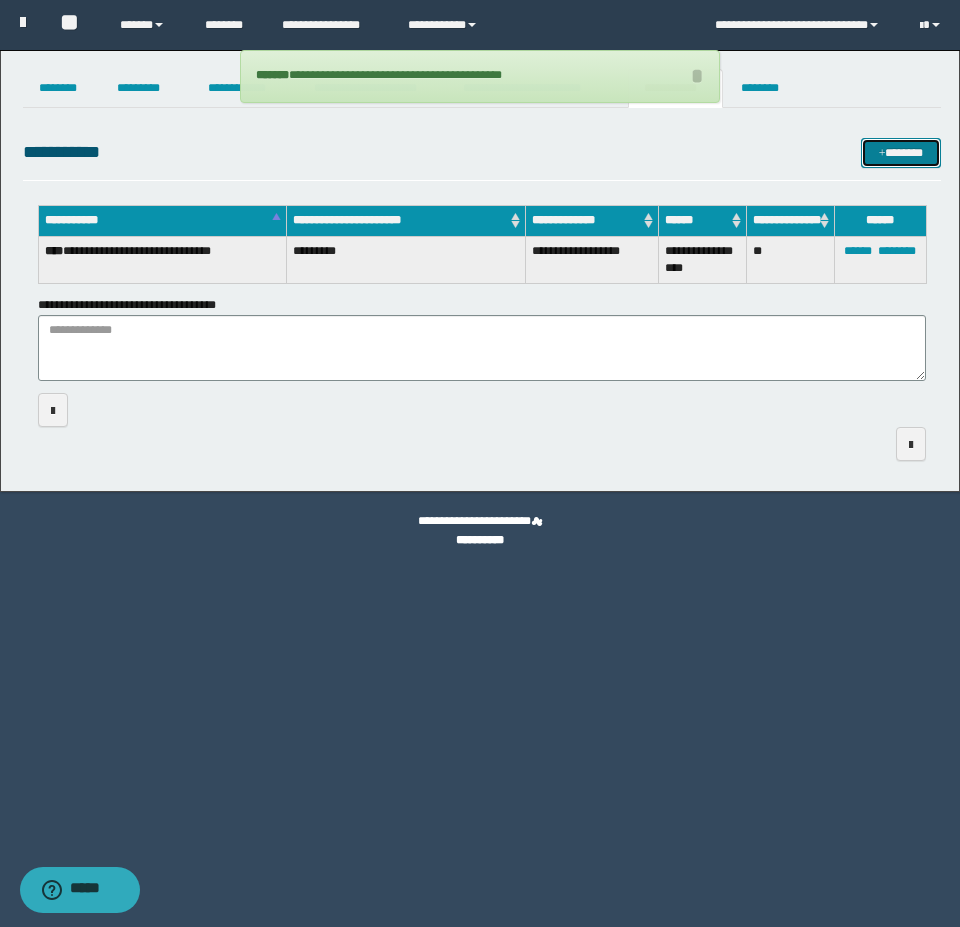 click on "*******" at bounding box center (901, 153) 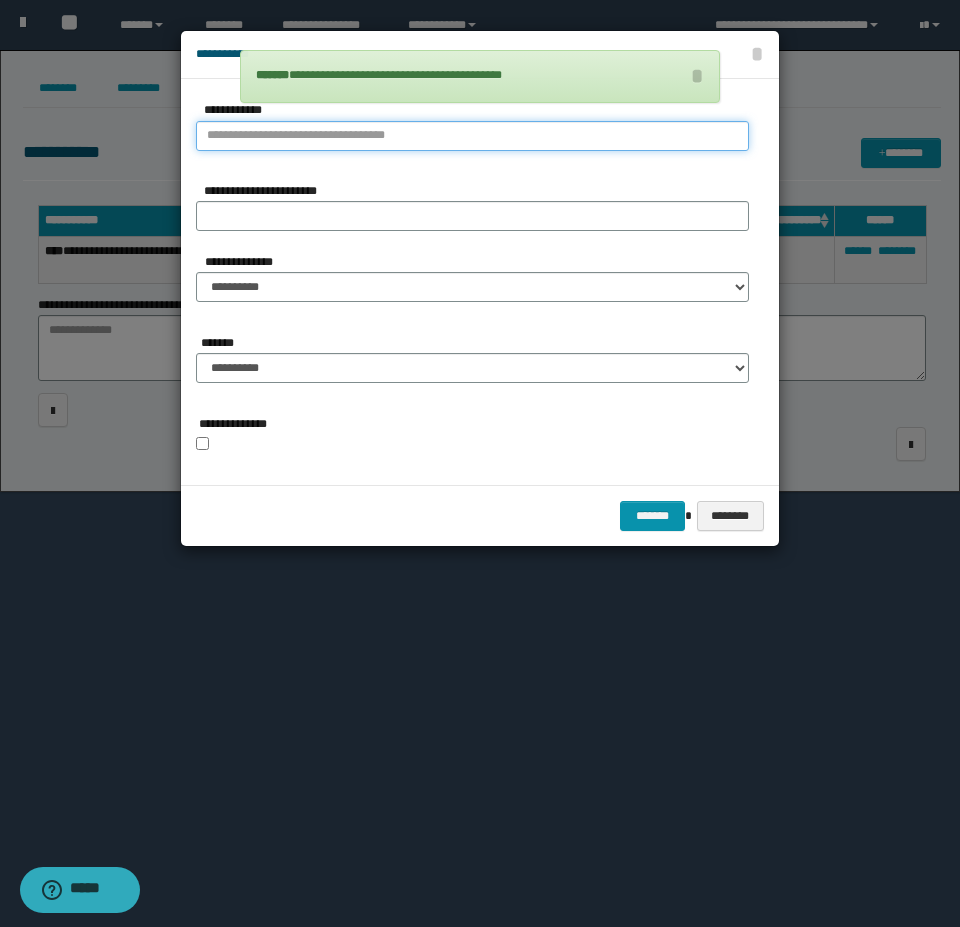 type on "**********" 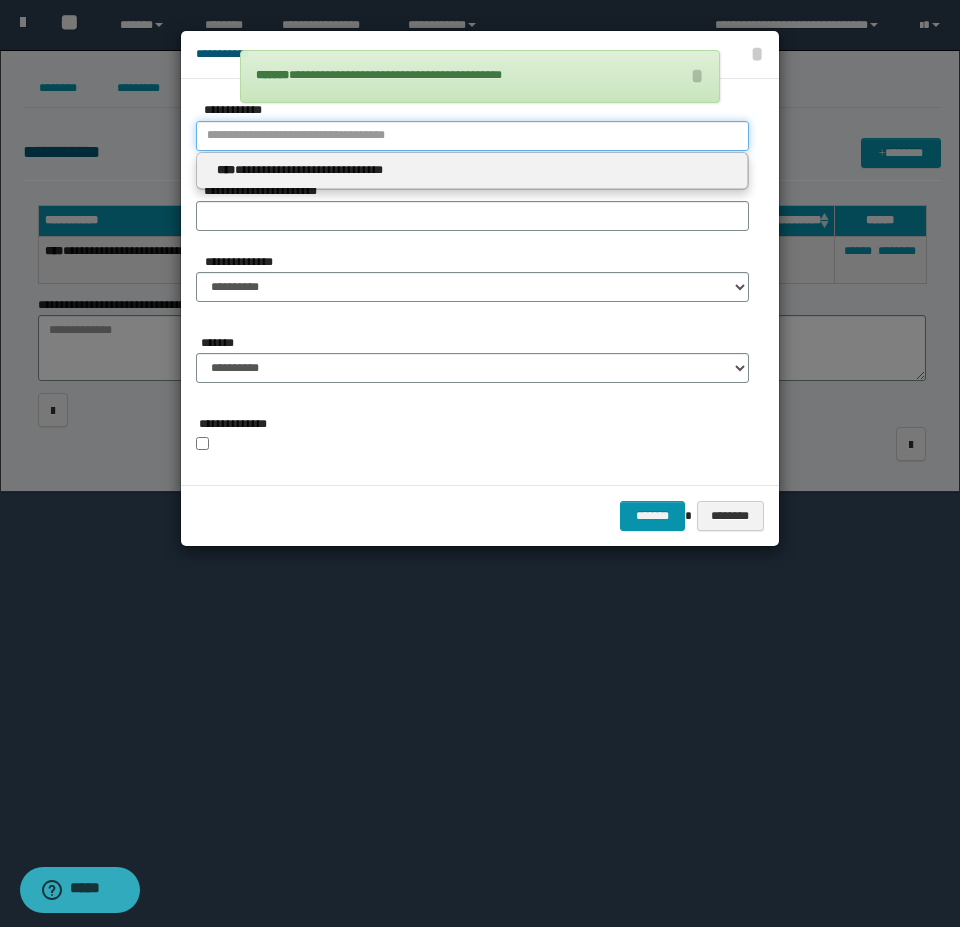 click on "**********" at bounding box center (472, 136) 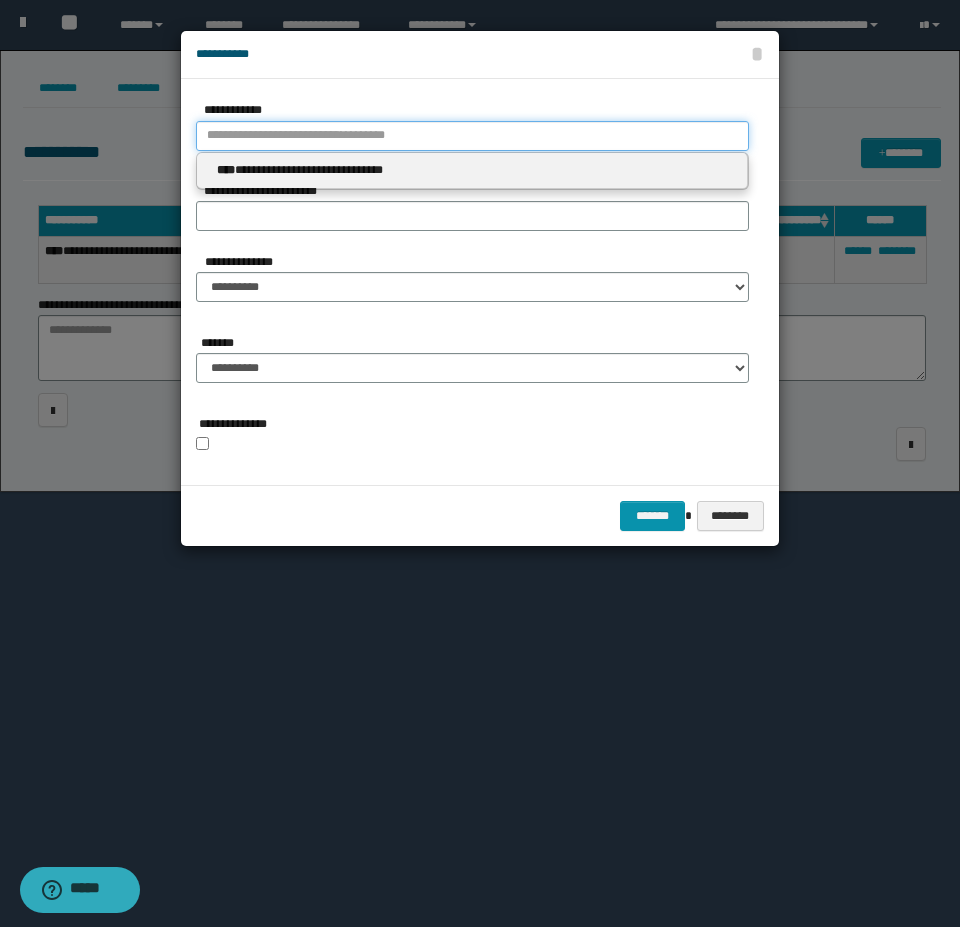 type 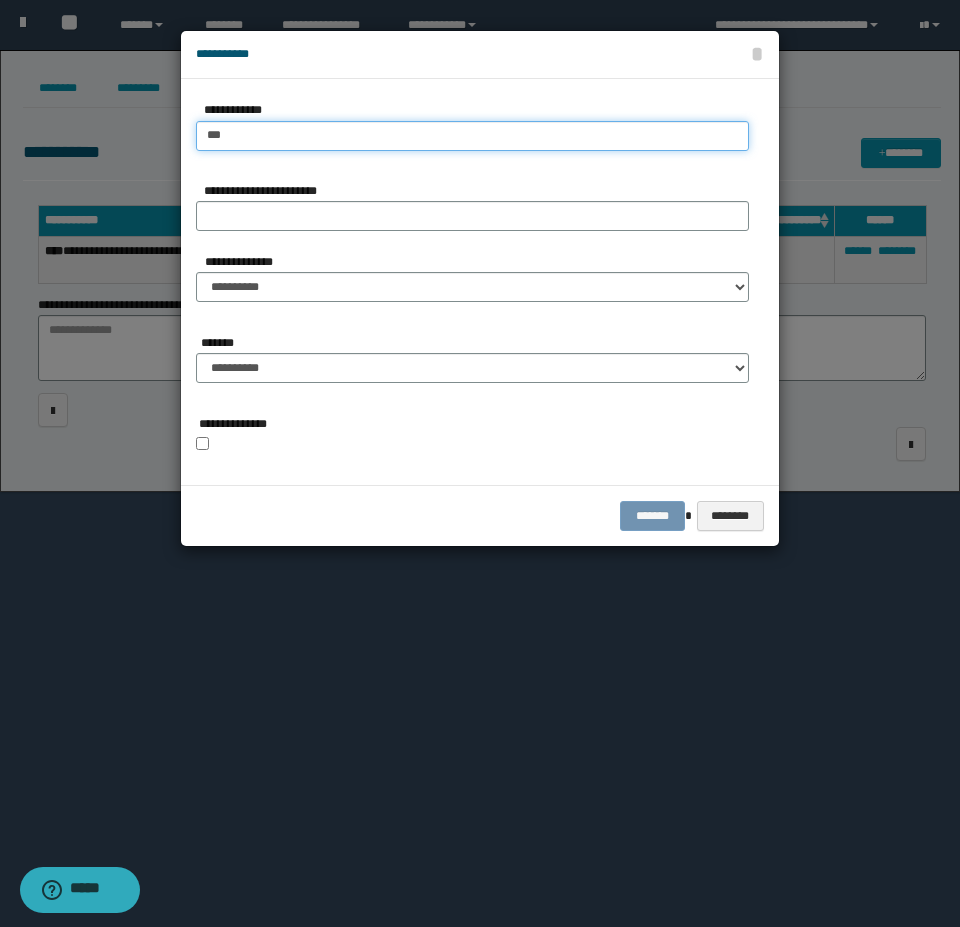 type on "****" 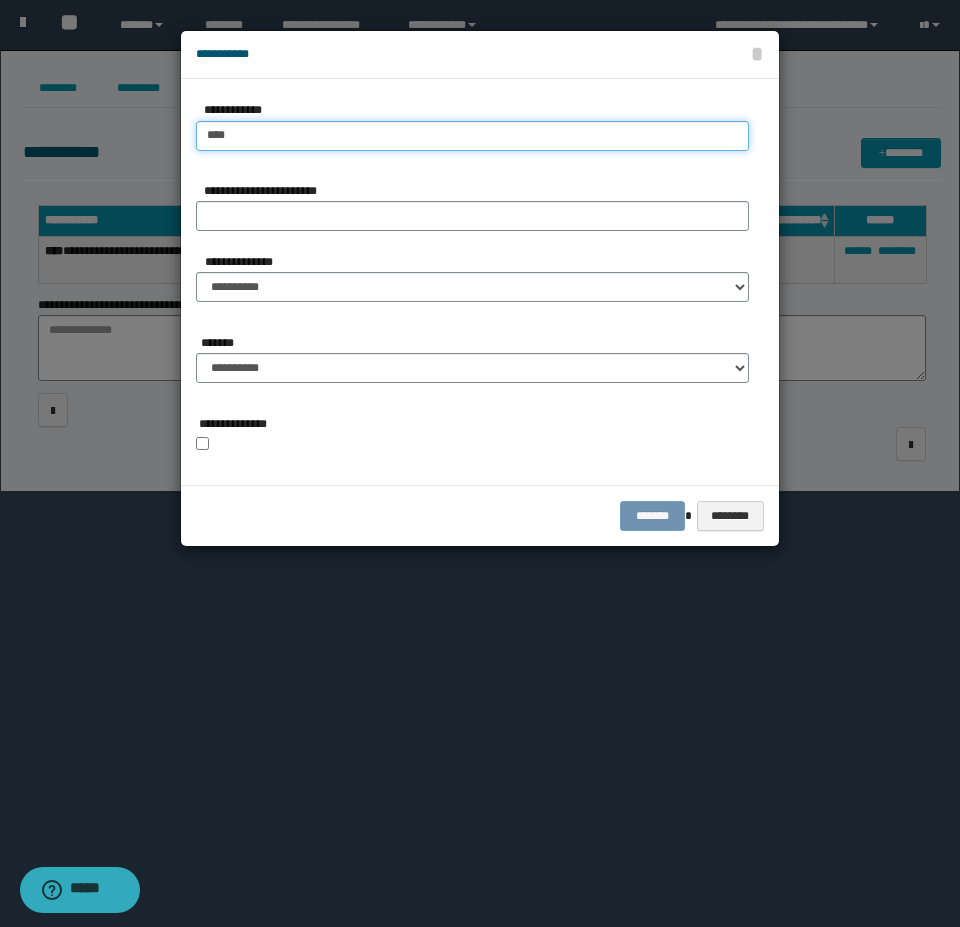 type on "****" 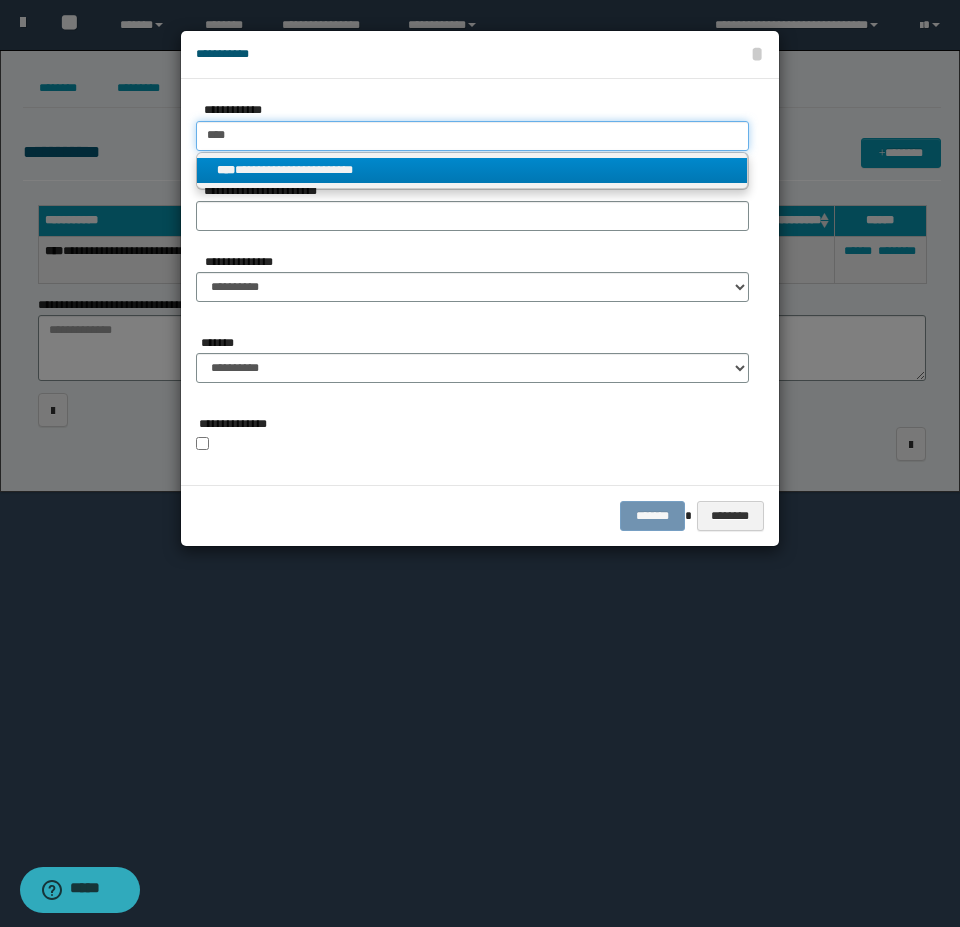type on "****" 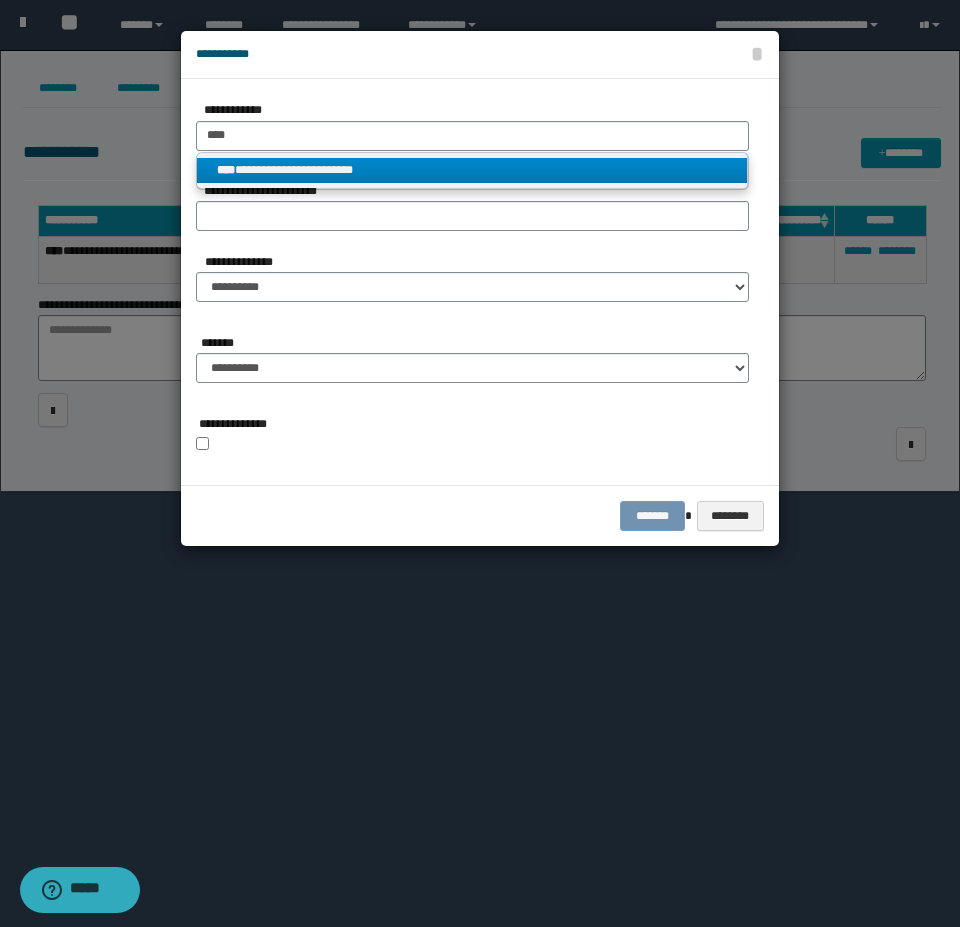 click on "**********" at bounding box center (472, 170) 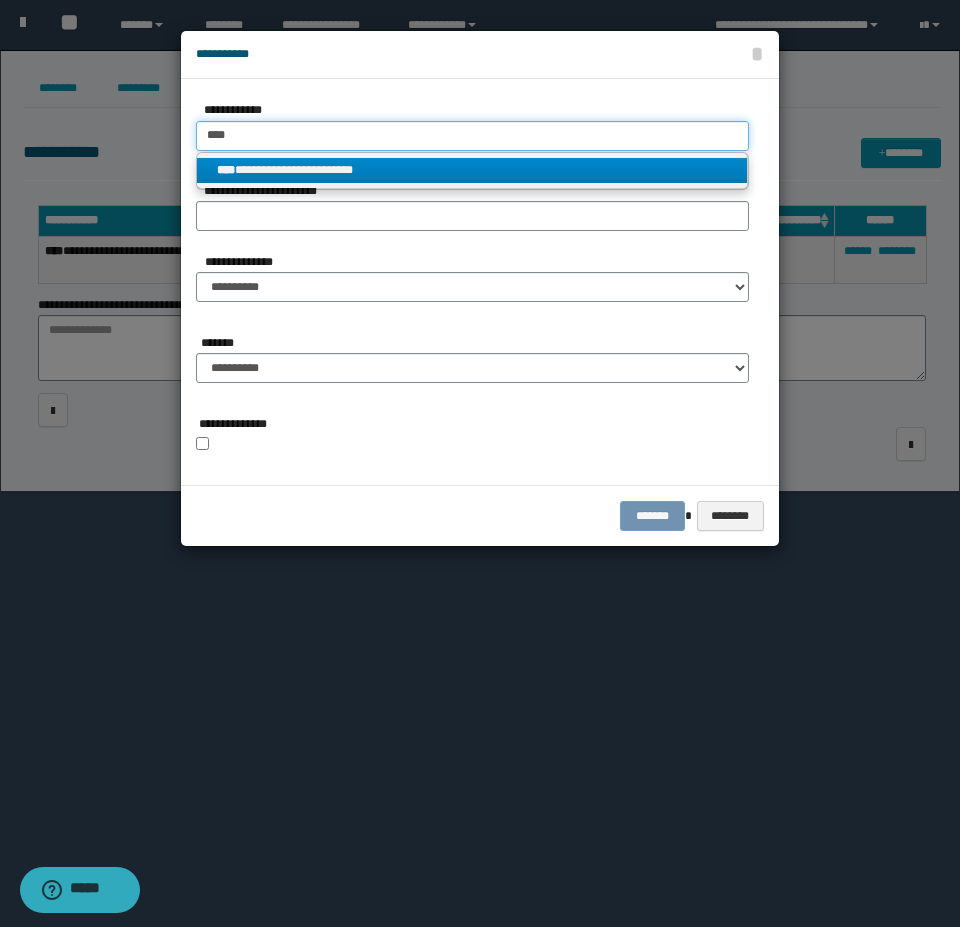 type 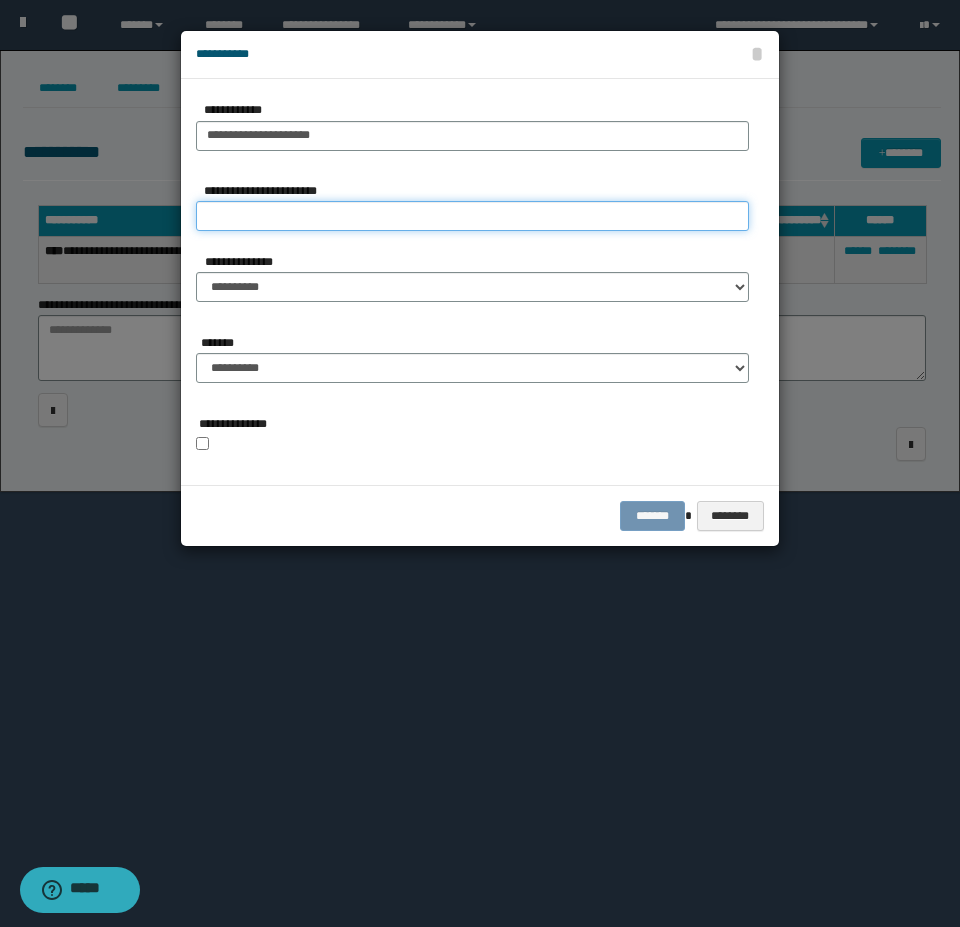 click on "**********" at bounding box center (472, 216) 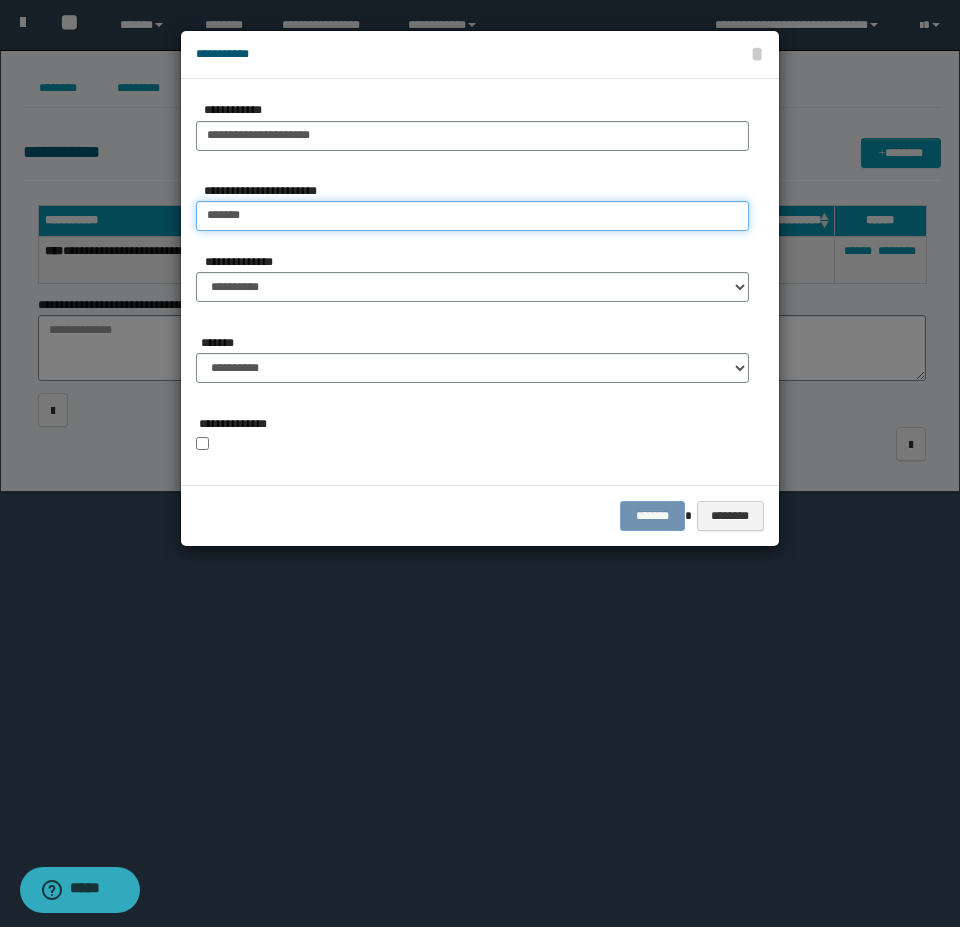 type on "*******" 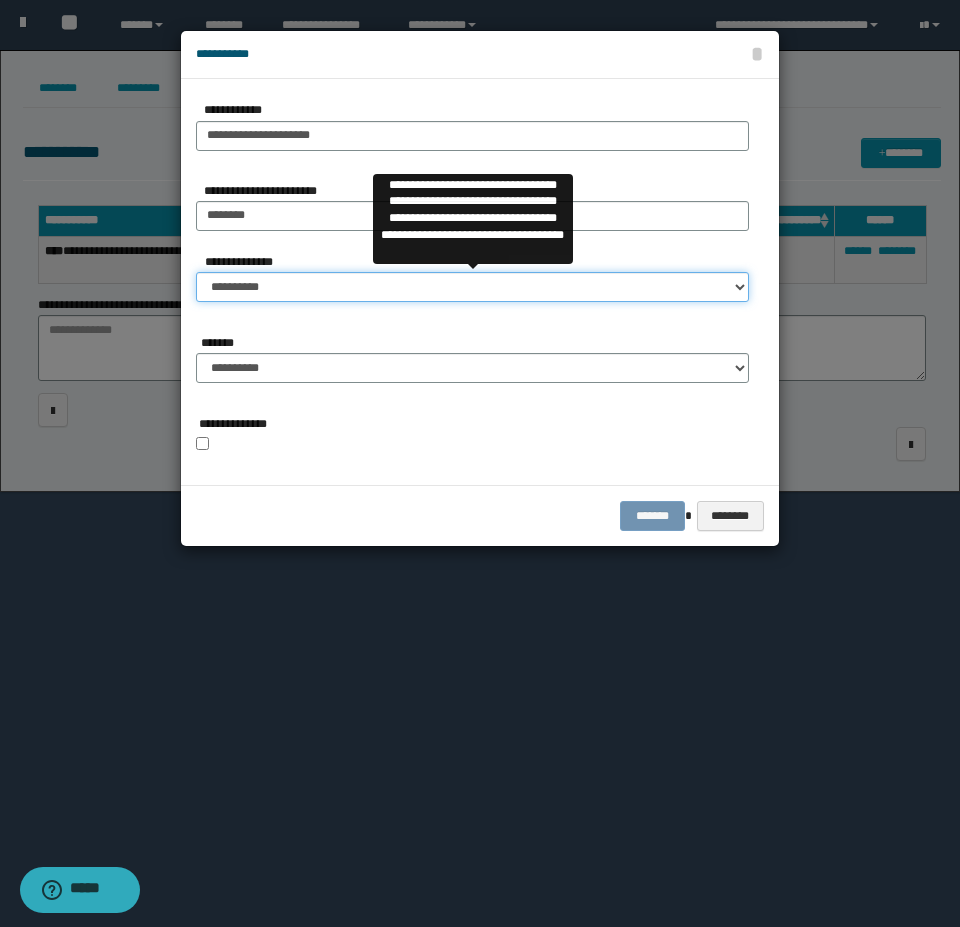 click on "**********" at bounding box center (472, 287) 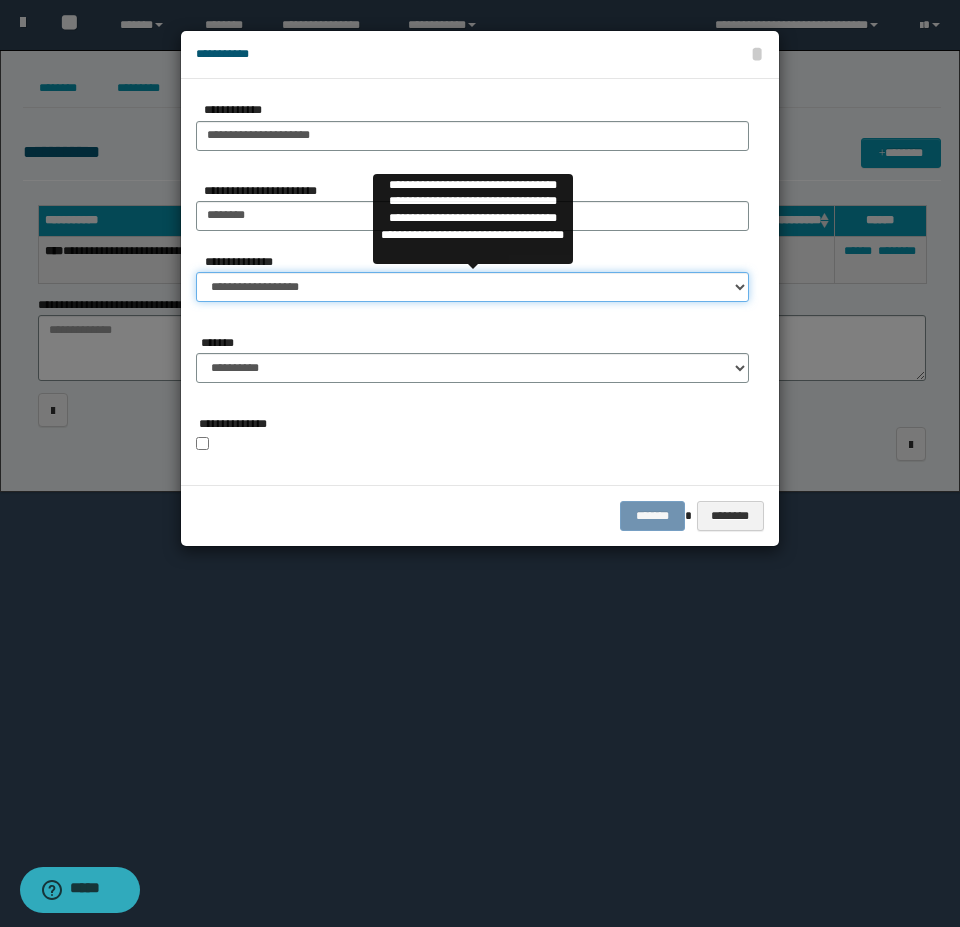 click on "**********" at bounding box center [472, 287] 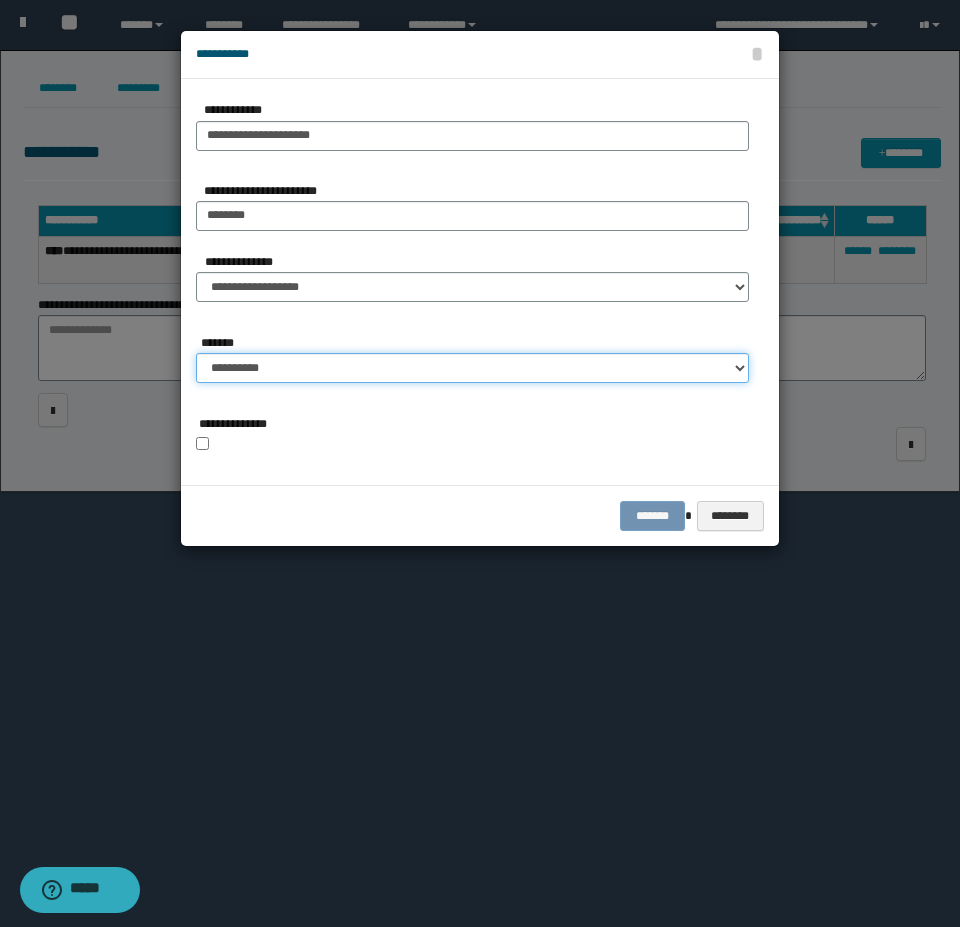 click on "**********" at bounding box center (472, 368) 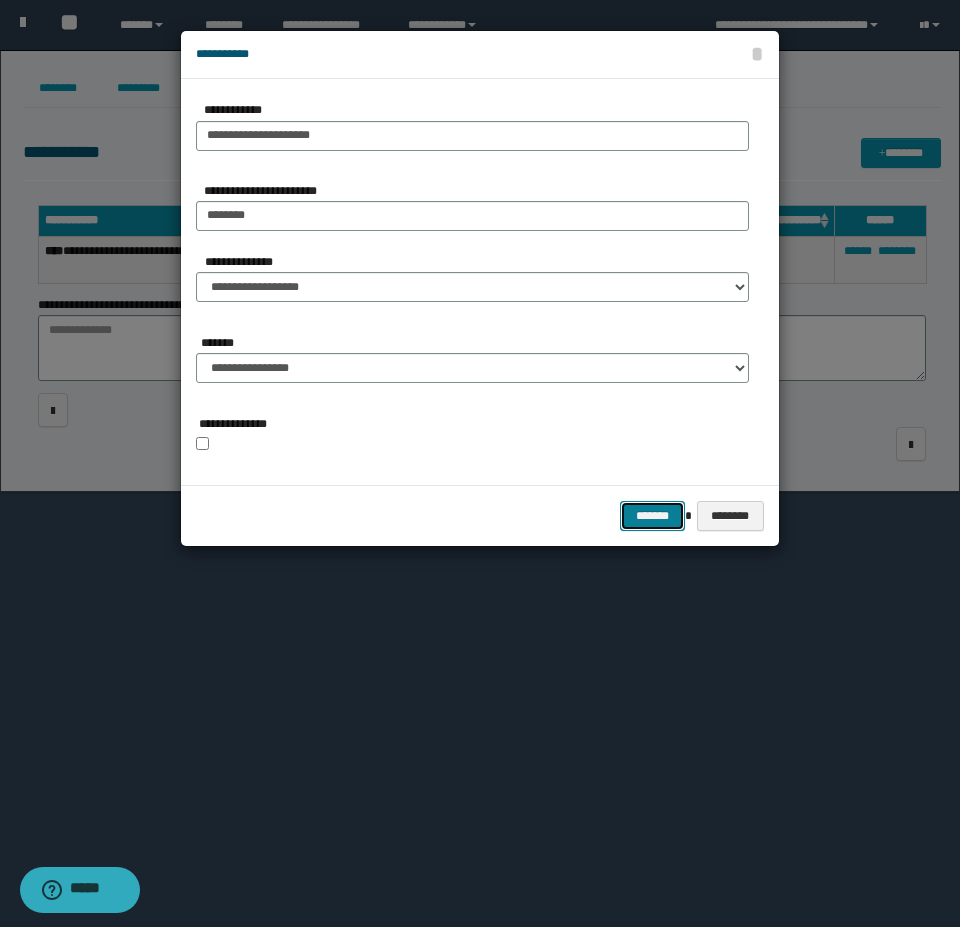 click on "*******" at bounding box center [652, 516] 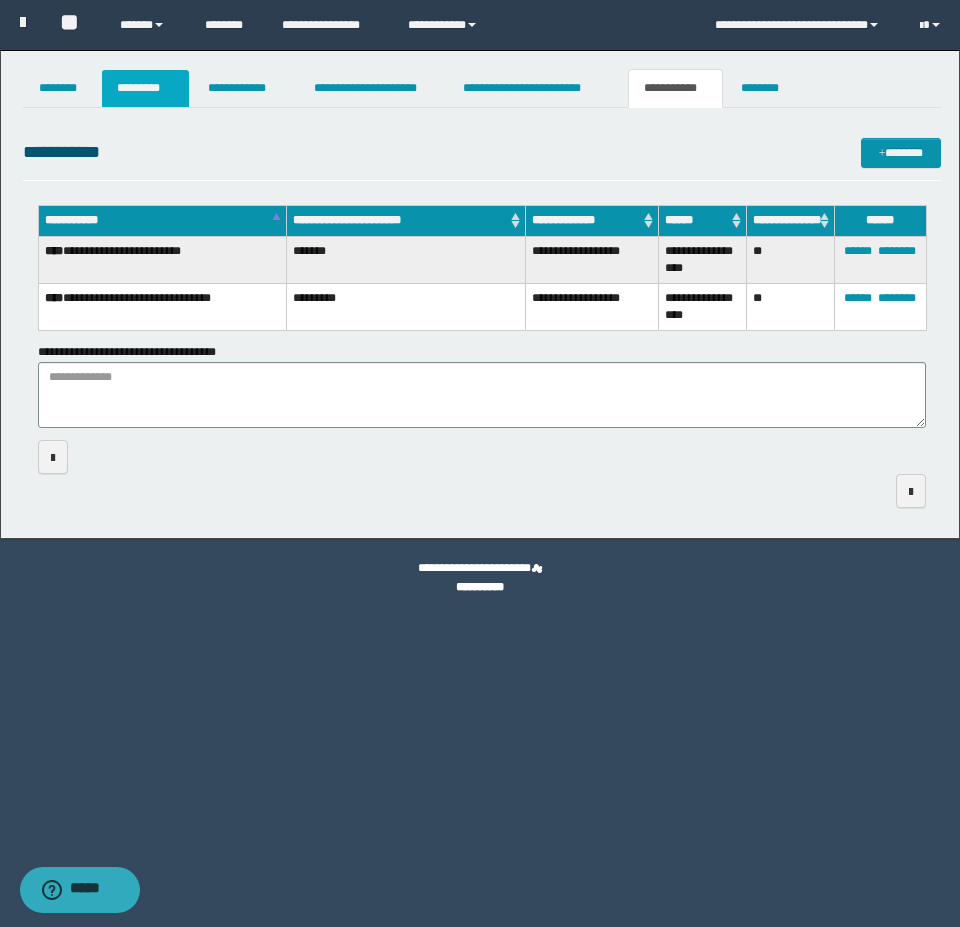 click on "*********" at bounding box center (145, 88) 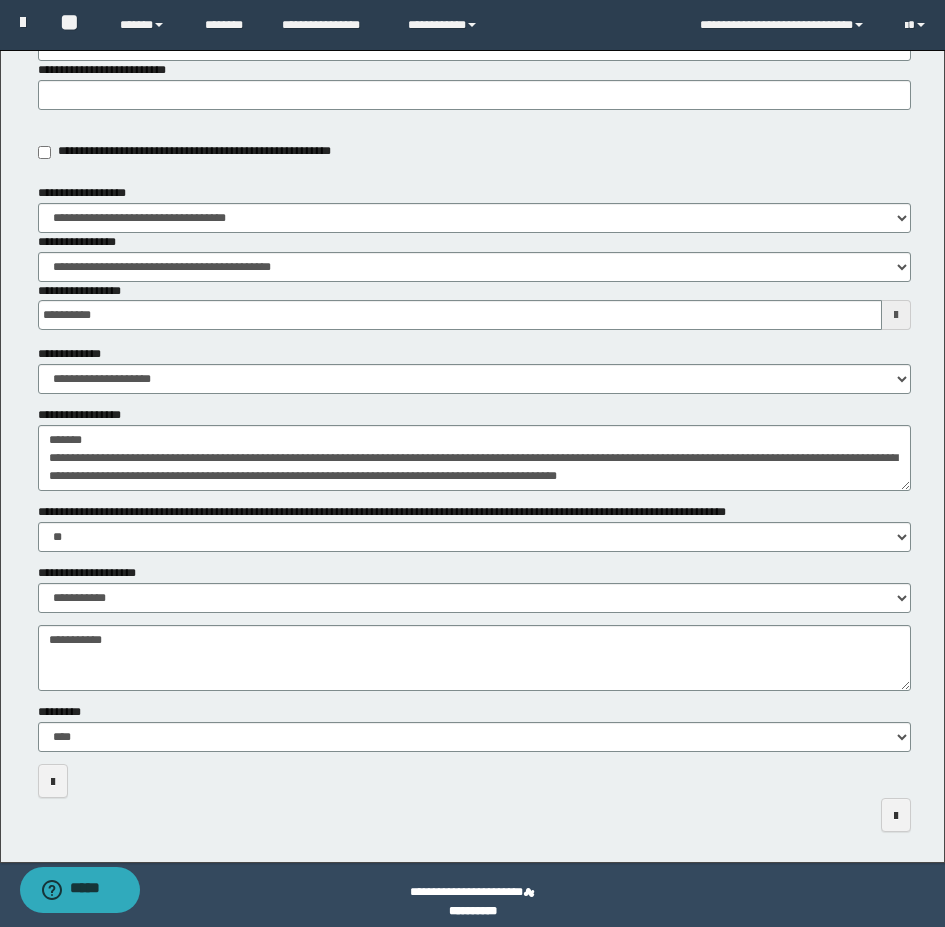 scroll, scrollTop: 438, scrollLeft: 0, axis: vertical 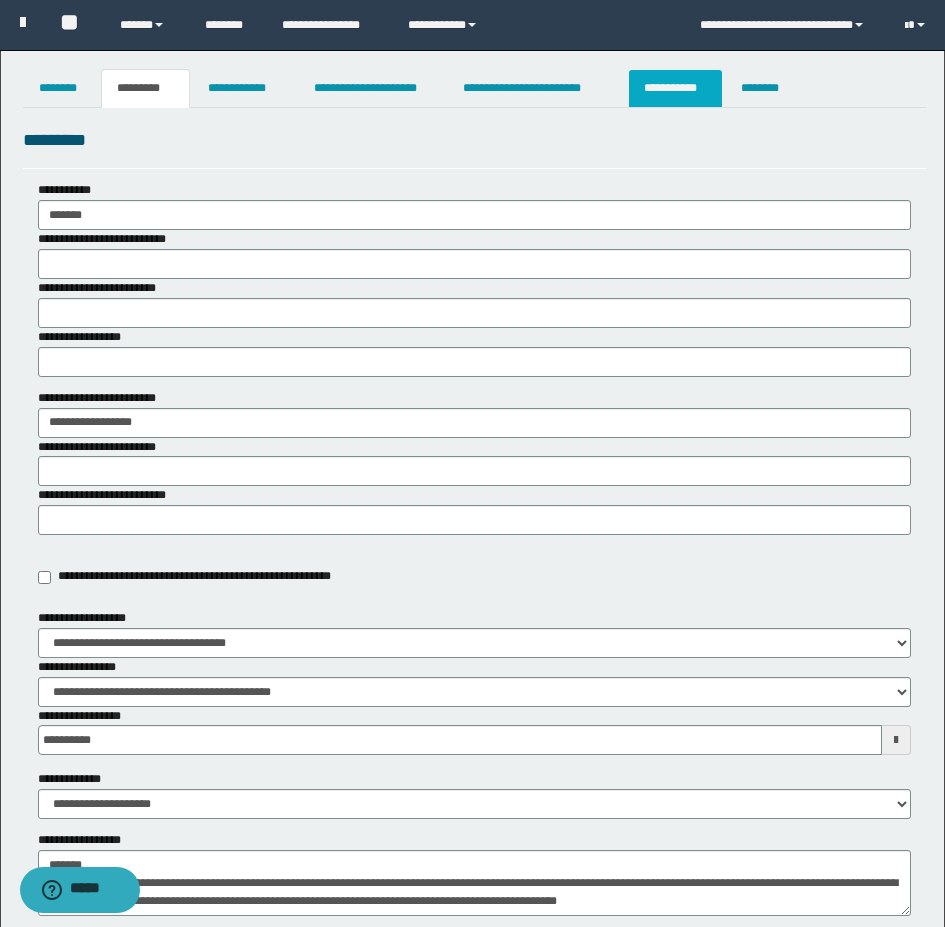 click on "**********" at bounding box center [675, 88] 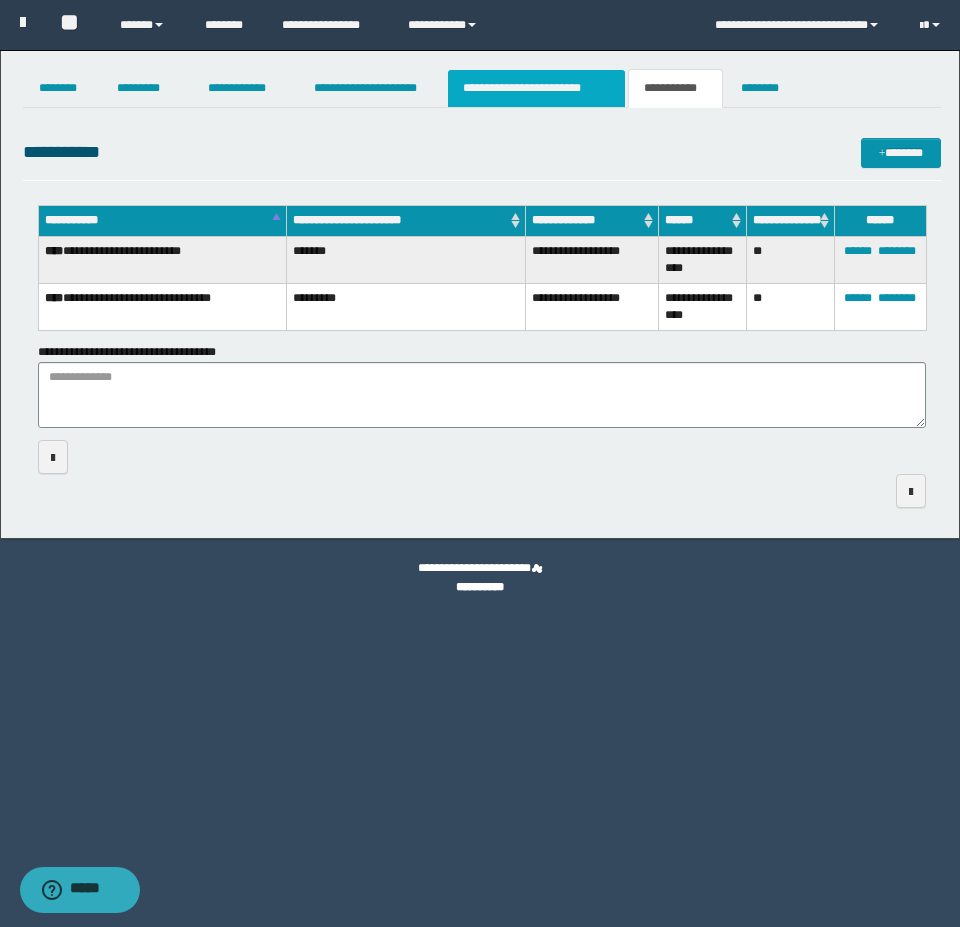 click on "**********" at bounding box center (537, 88) 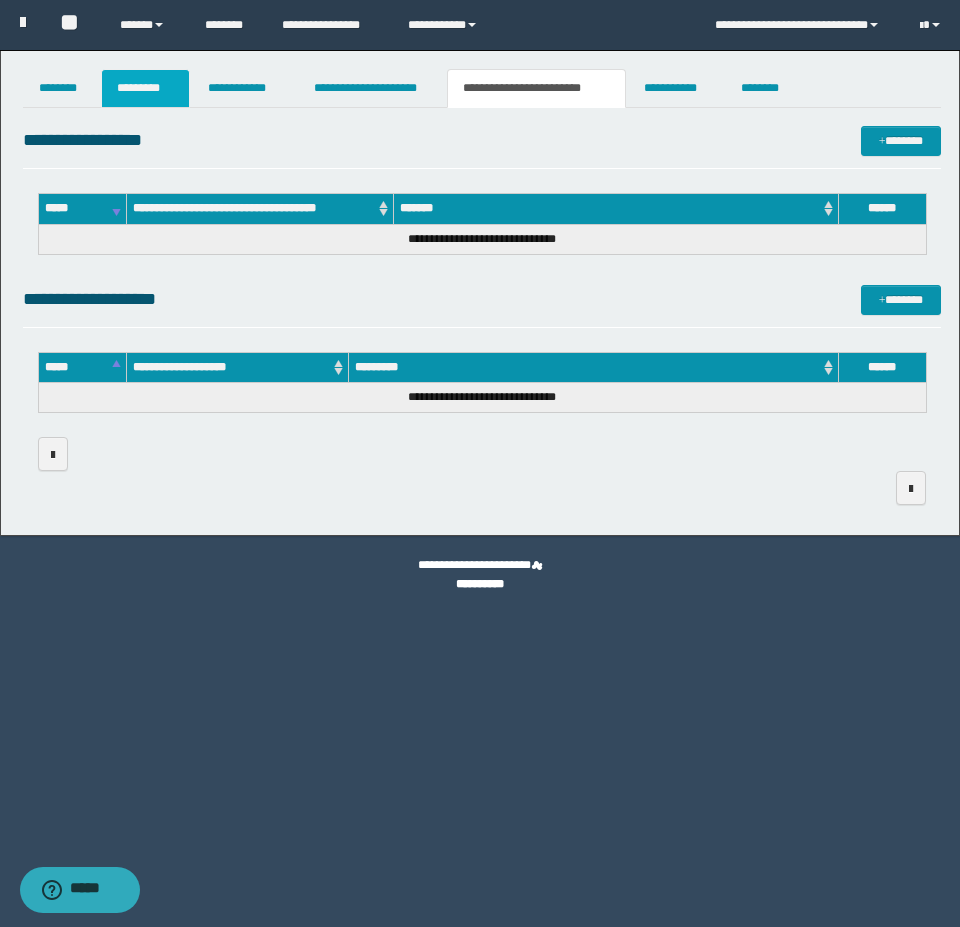 click on "*********" at bounding box center [145, 88] 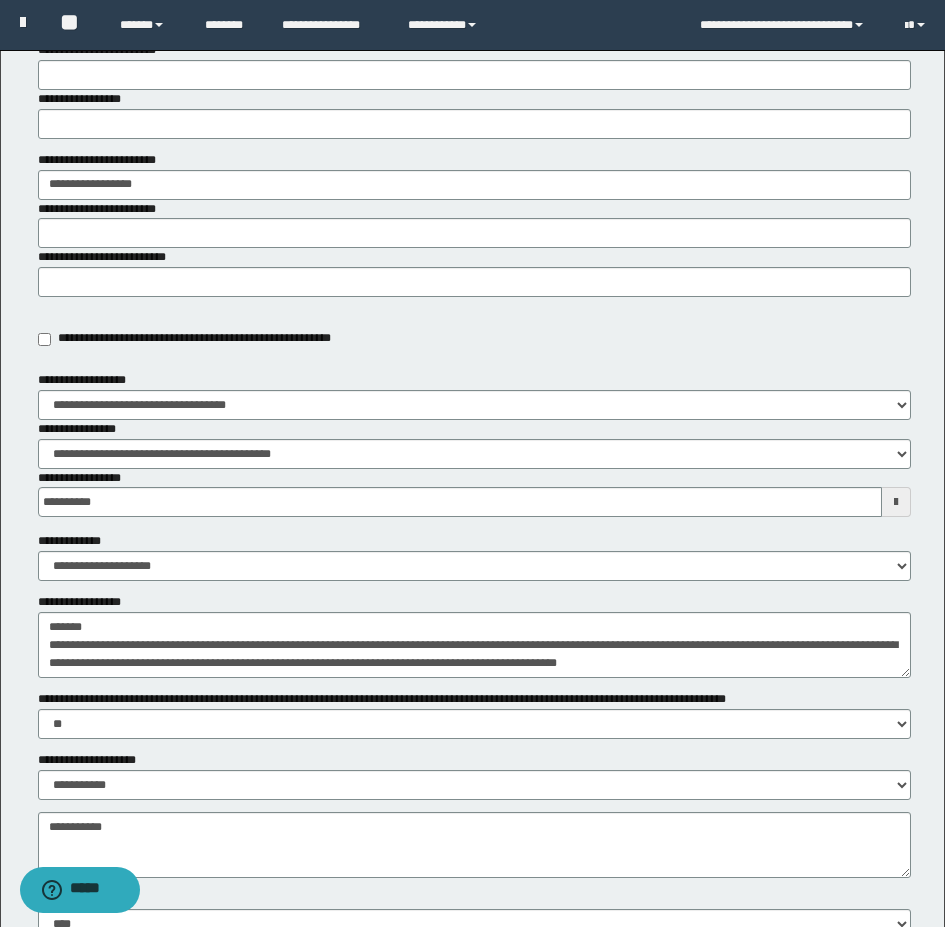 scroll, scrollTop: 0, scrollLeft: 0, axis: both 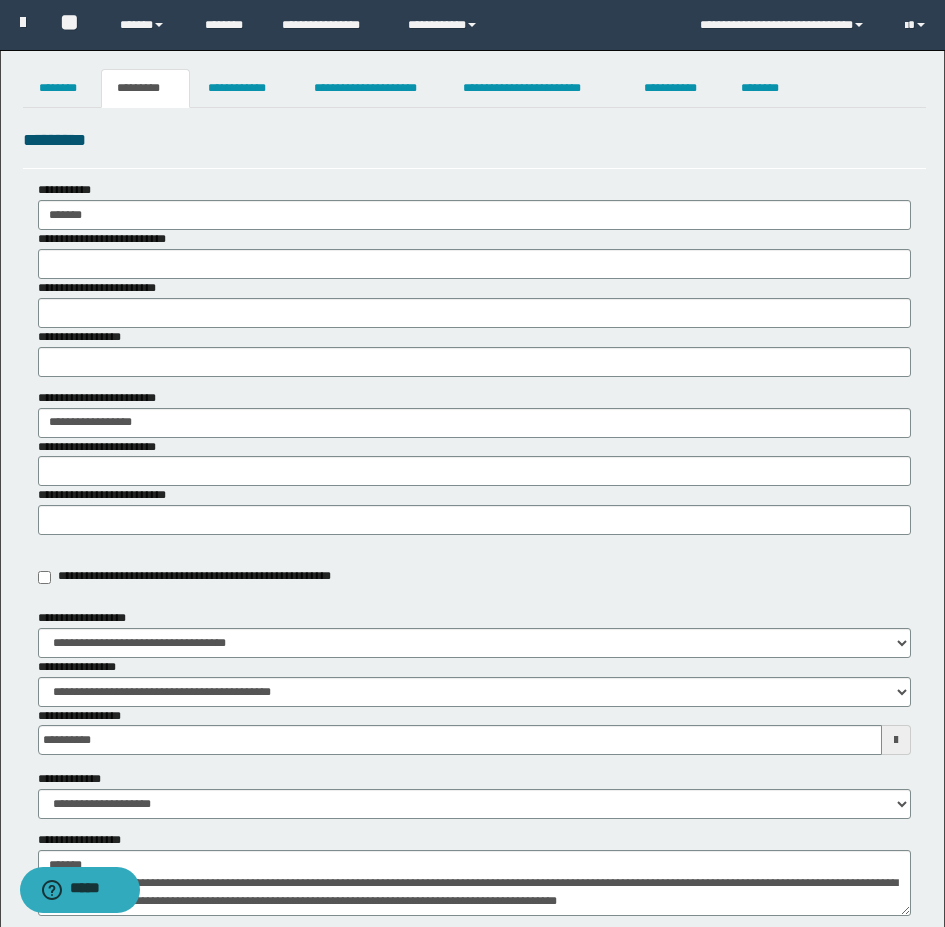 click on "**********" at bounding box center [472, 669] 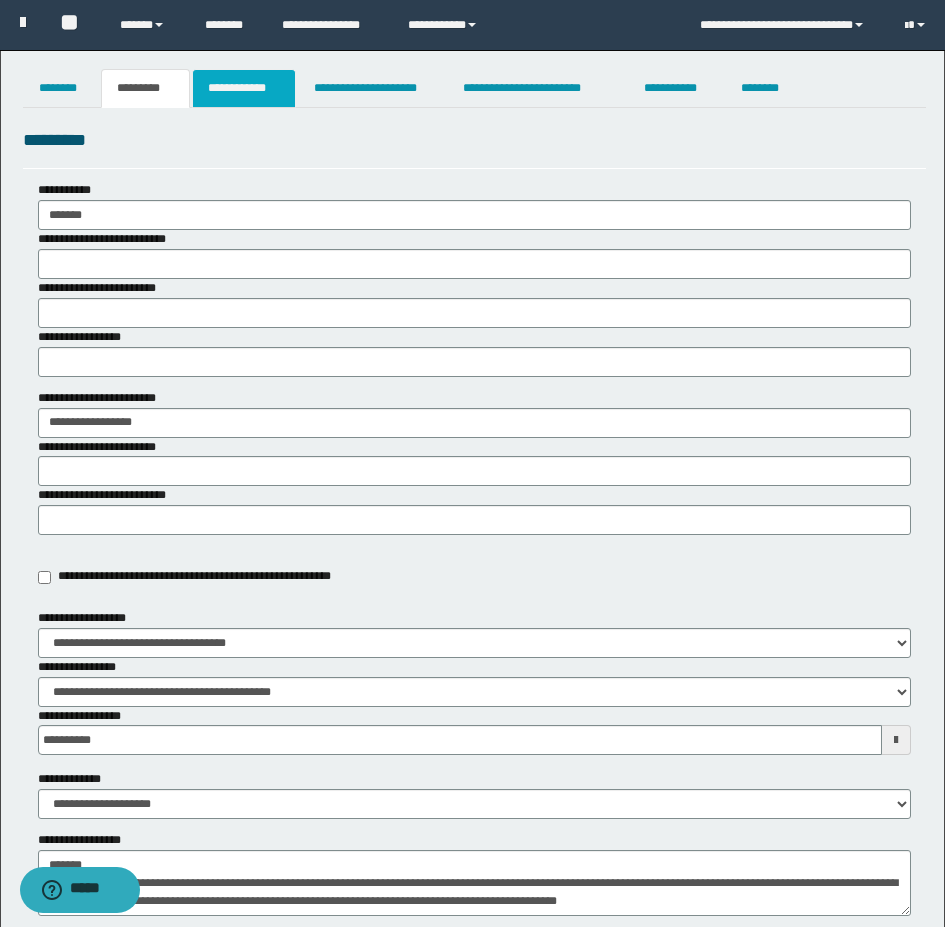 click on "**********" at bounding box center (244, 88) 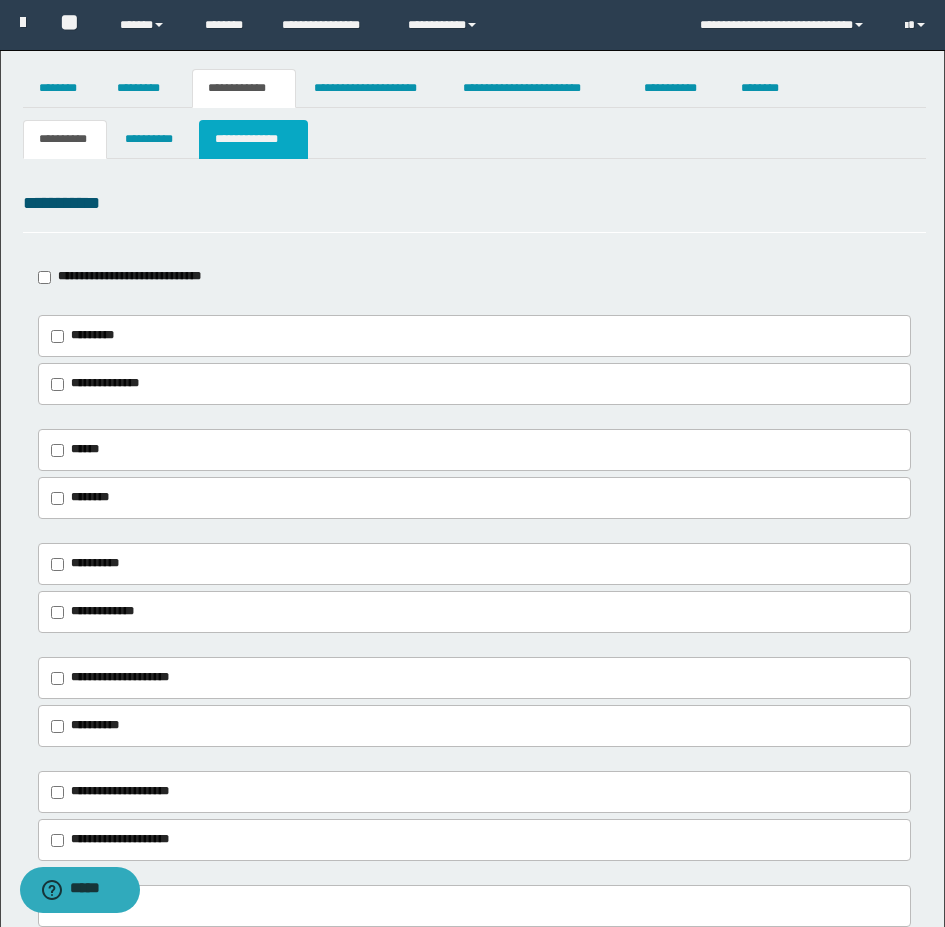 click on "**********" at bounding box center (253, 139) 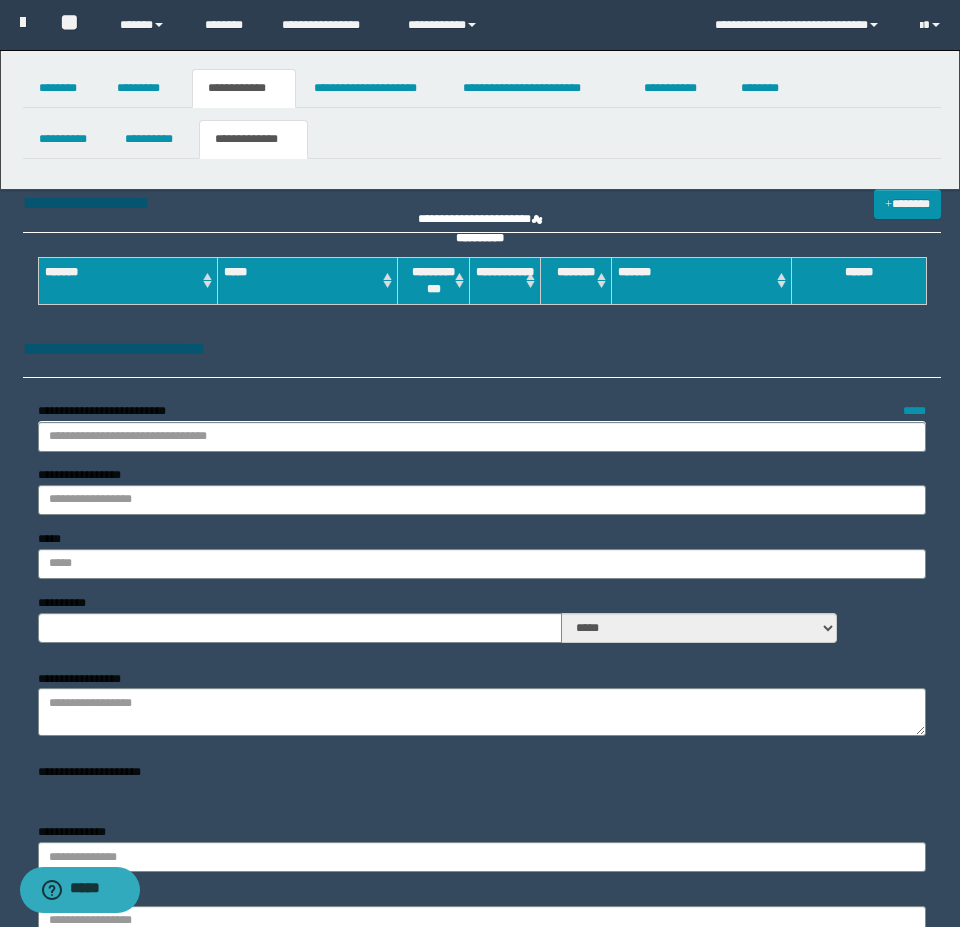type on "**********" 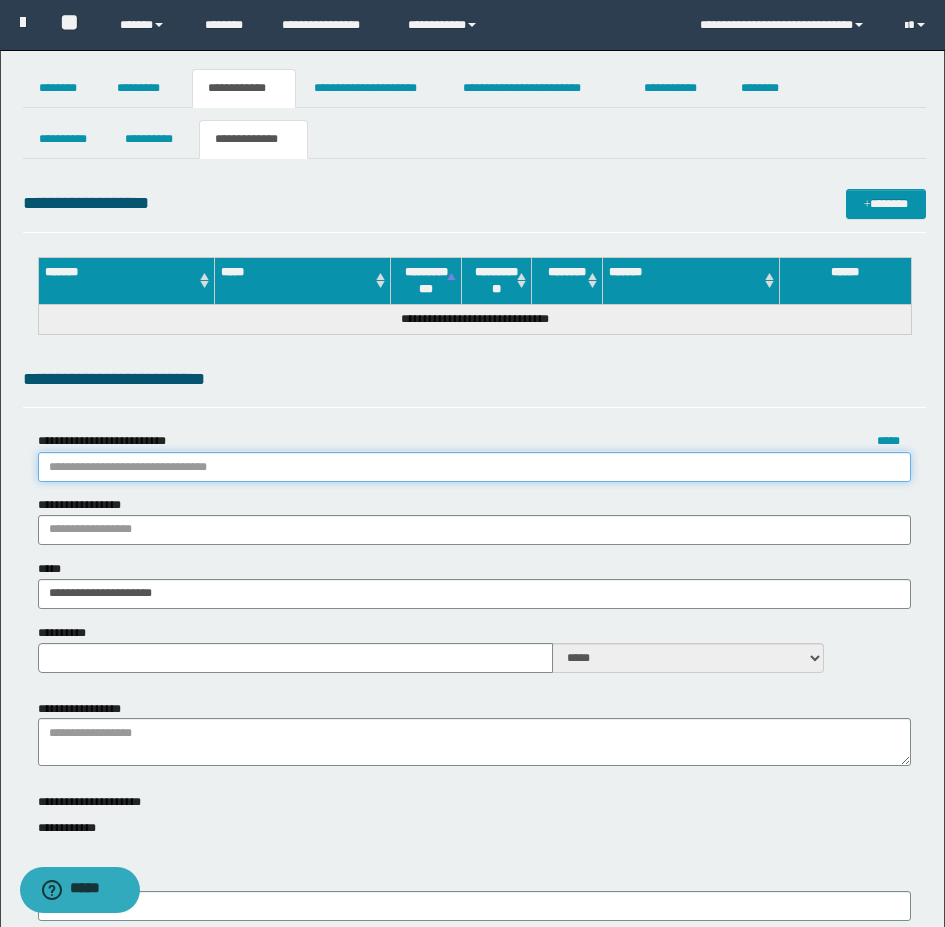 click on "**********" at bounding box center (474, 467) 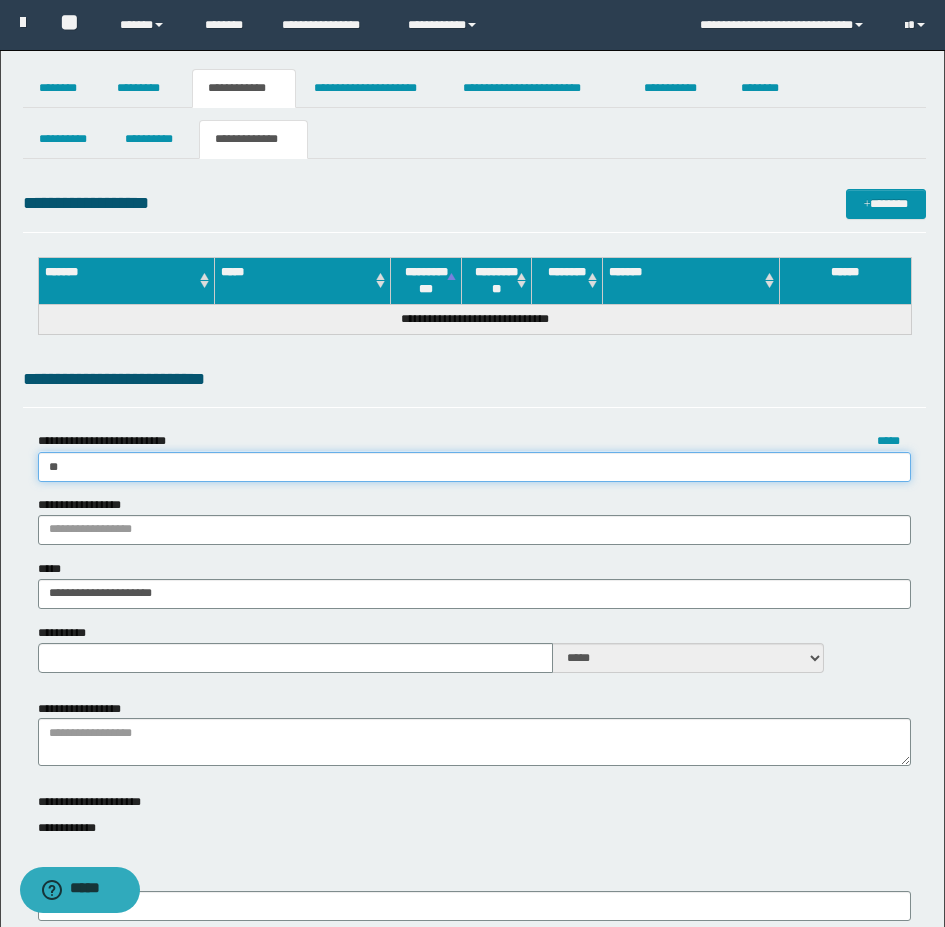 type on "***" 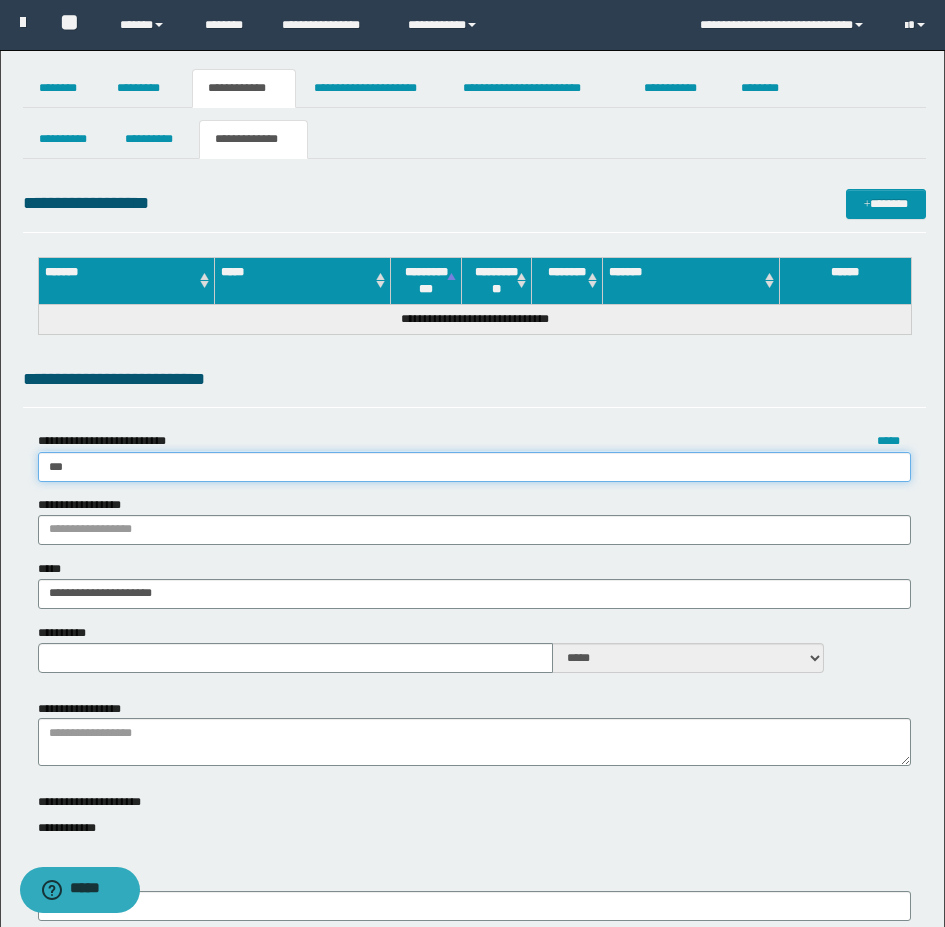 type on "**********" 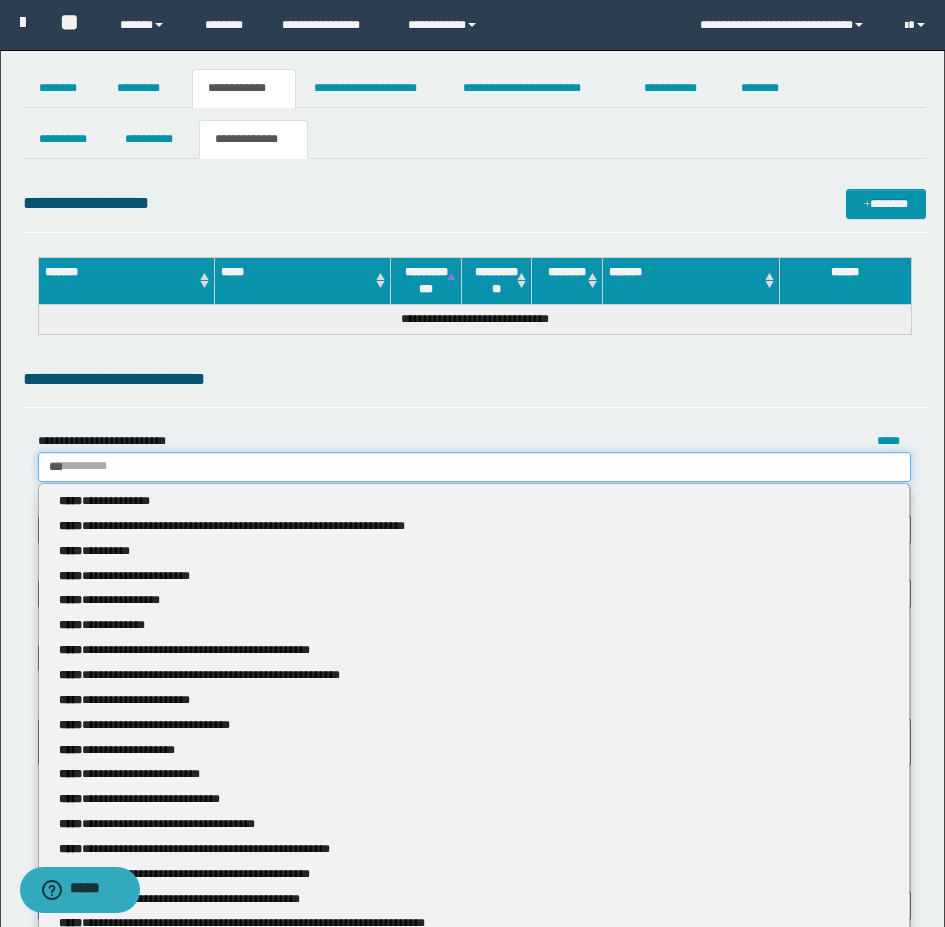 type 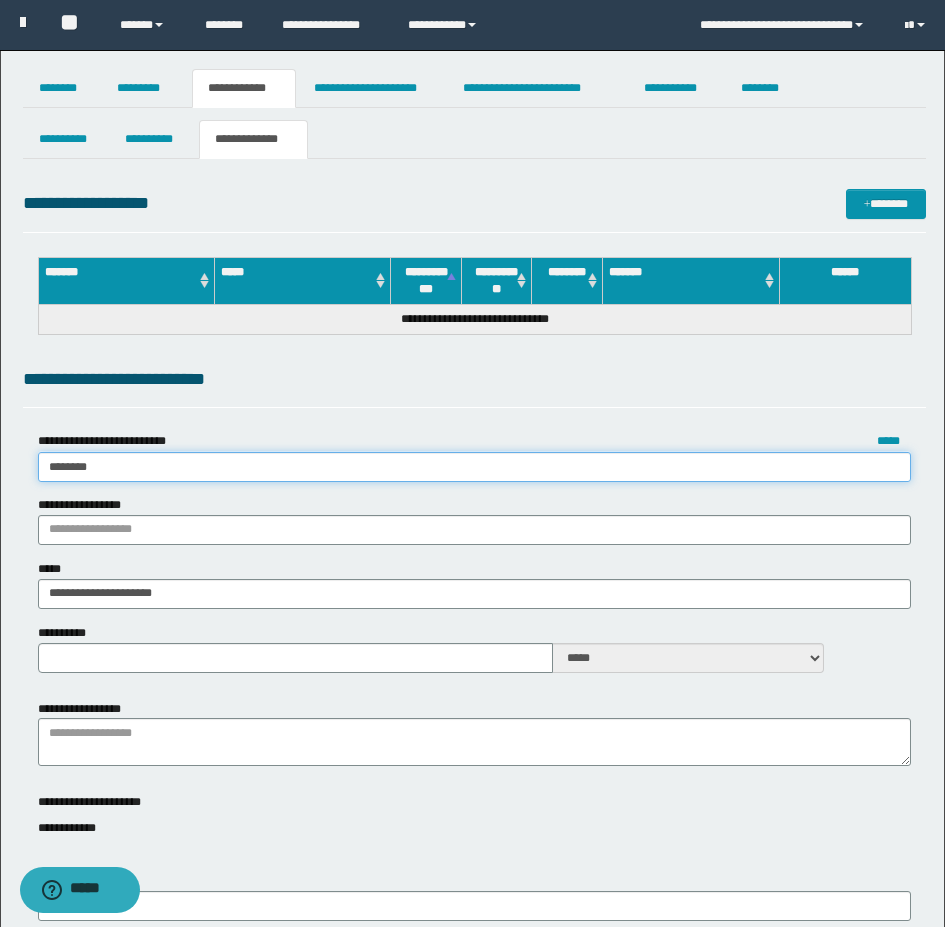 type on "********" 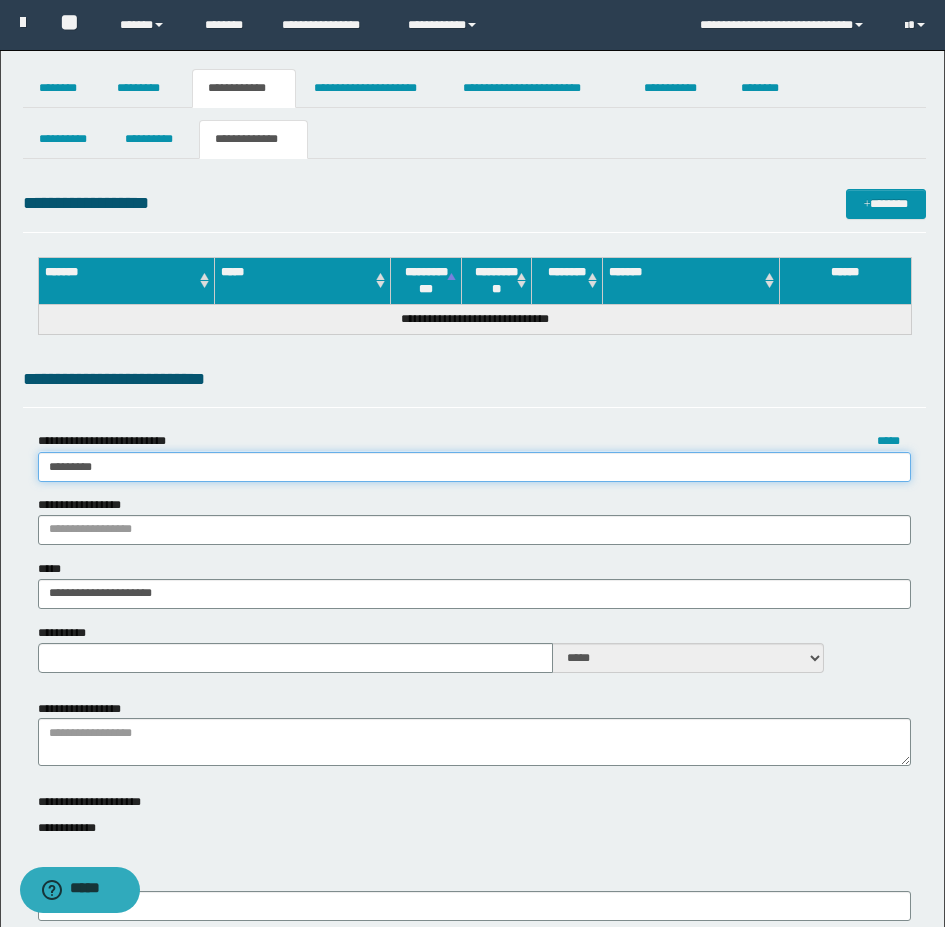 type on "**********" 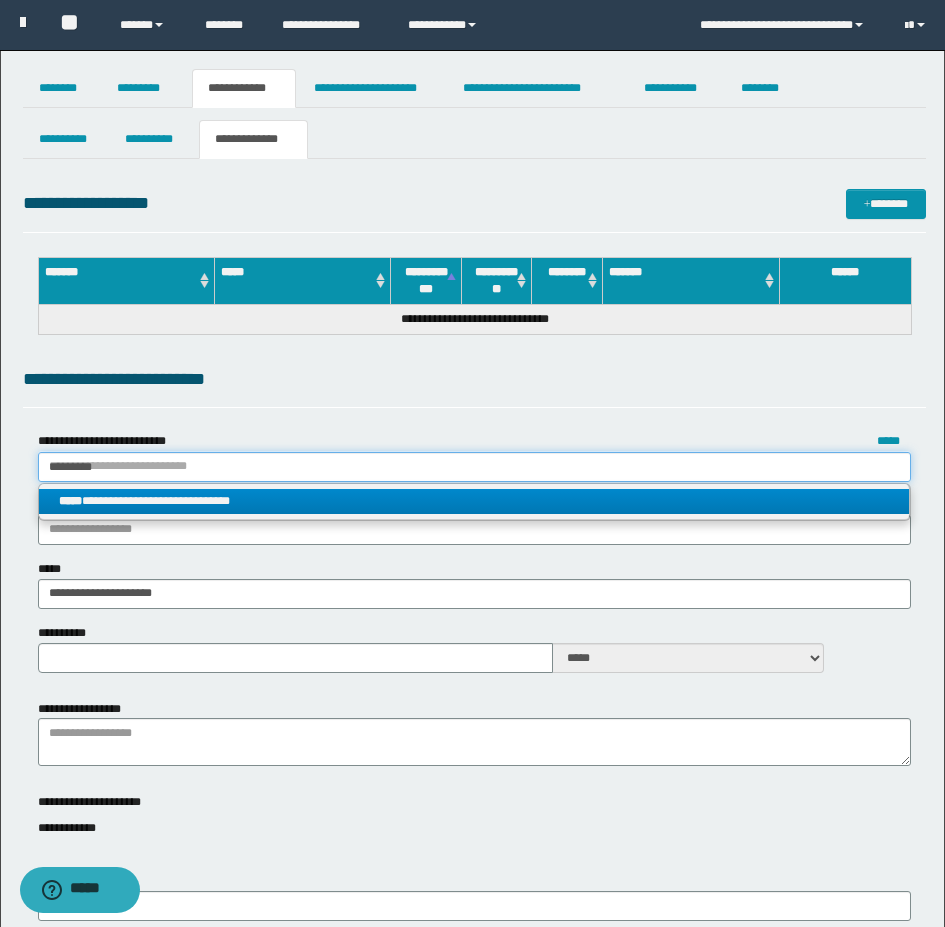 type on "********" 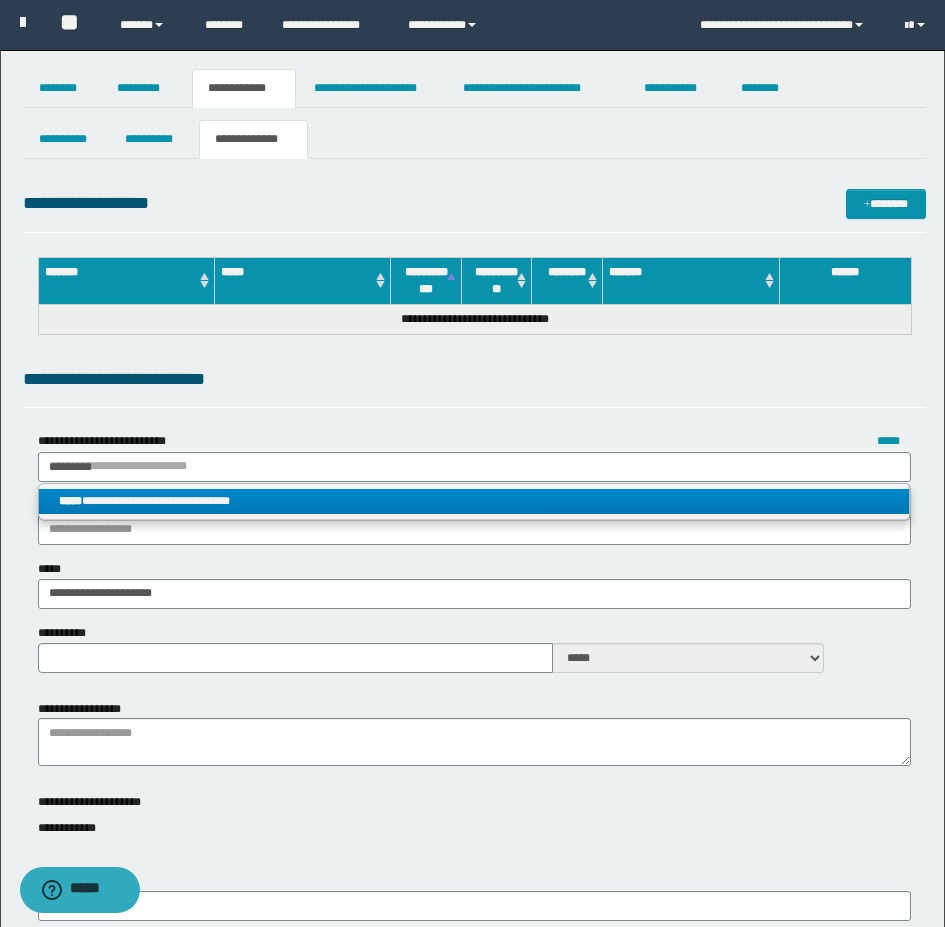 click on "**********" at bounding box center [474, 501] 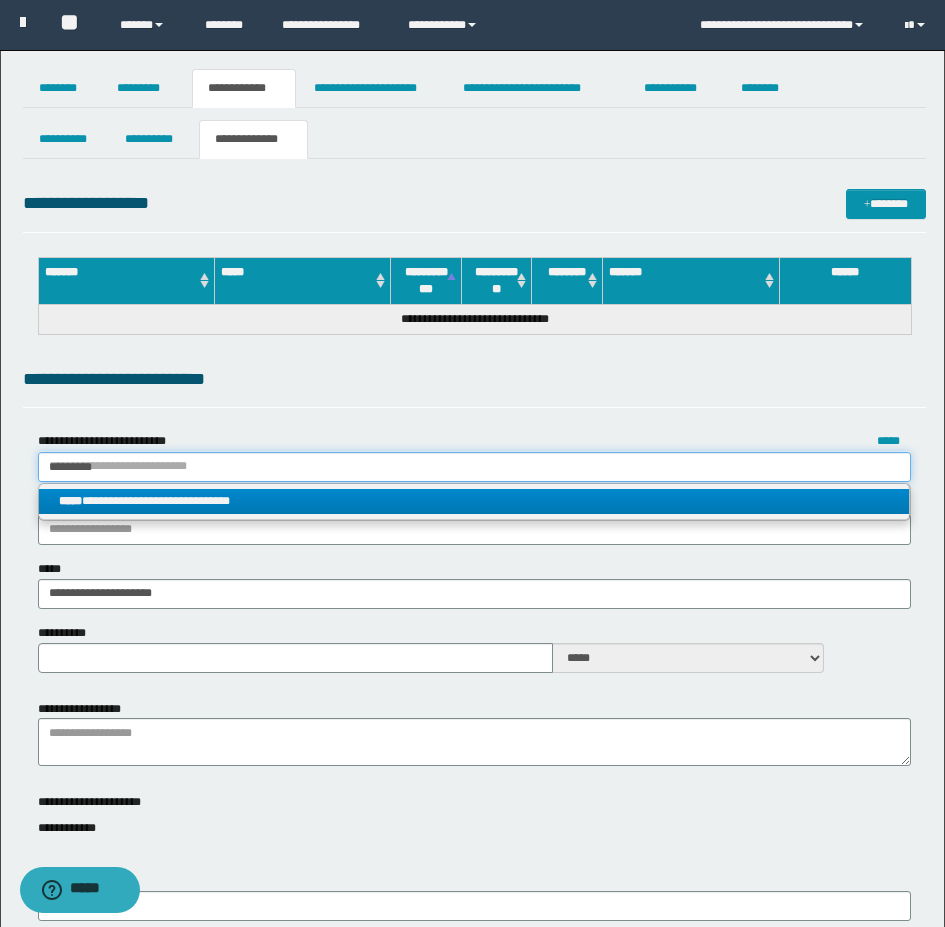 type 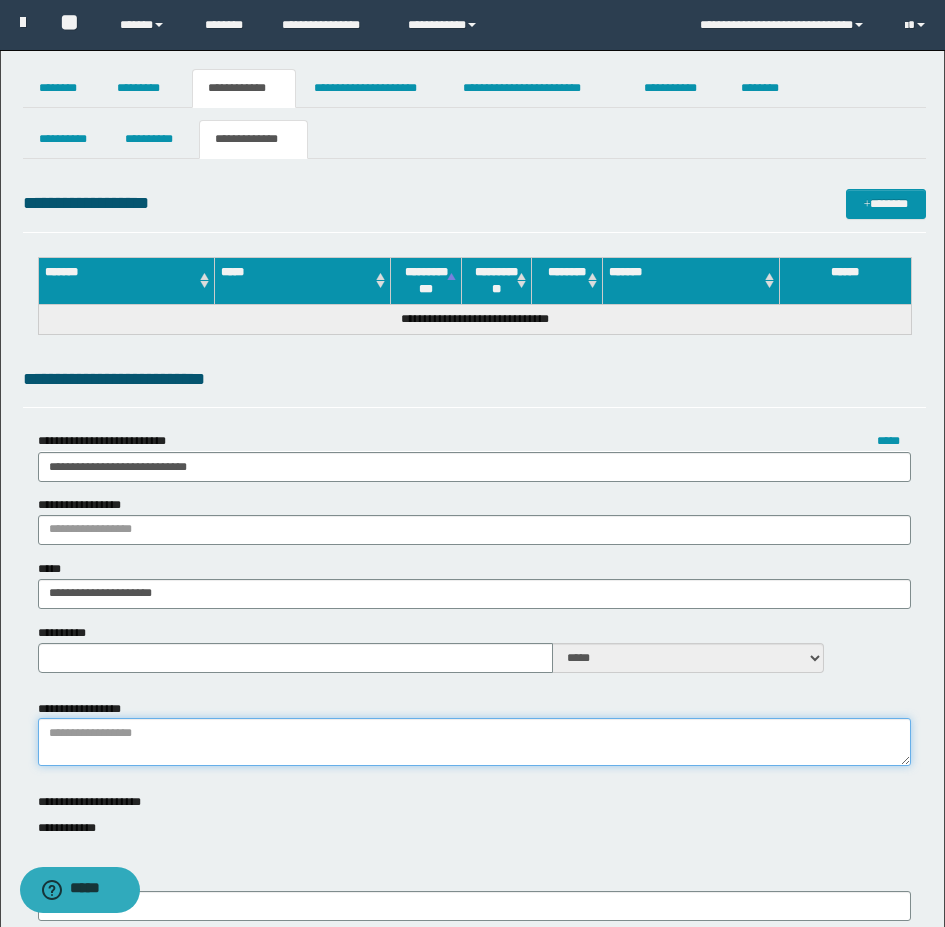 click on "**********" at bounding box center [474, 742] 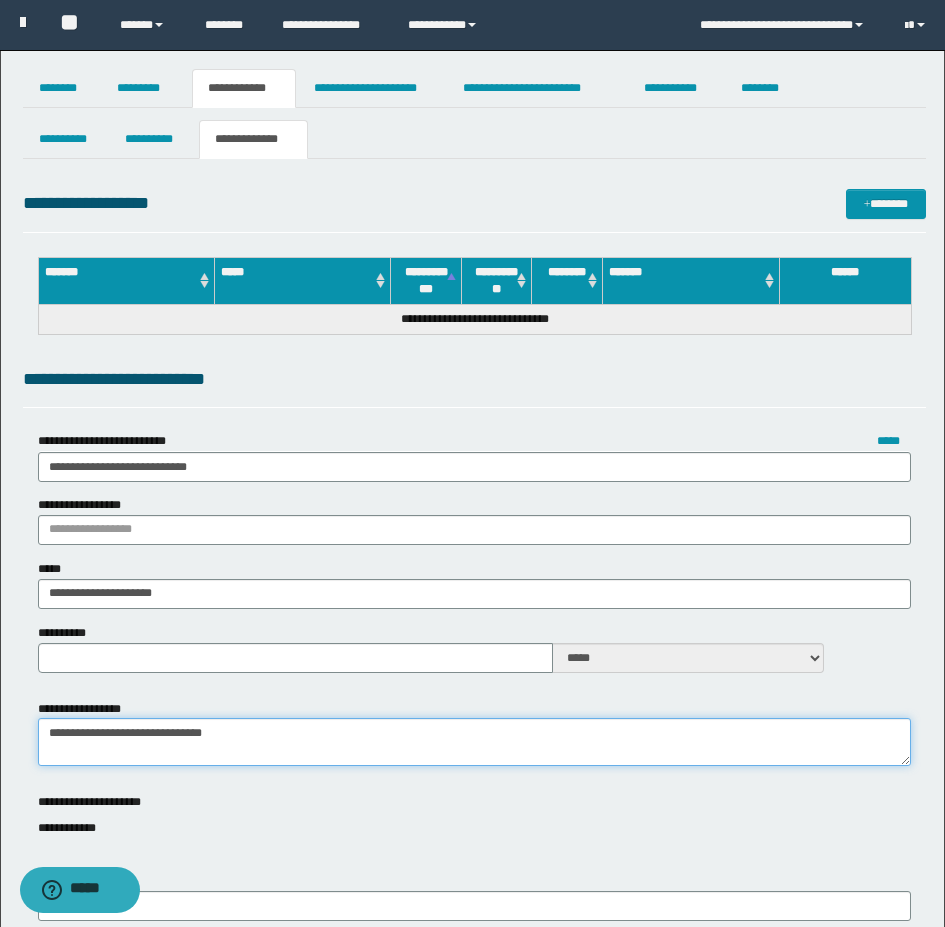 type on "**********" 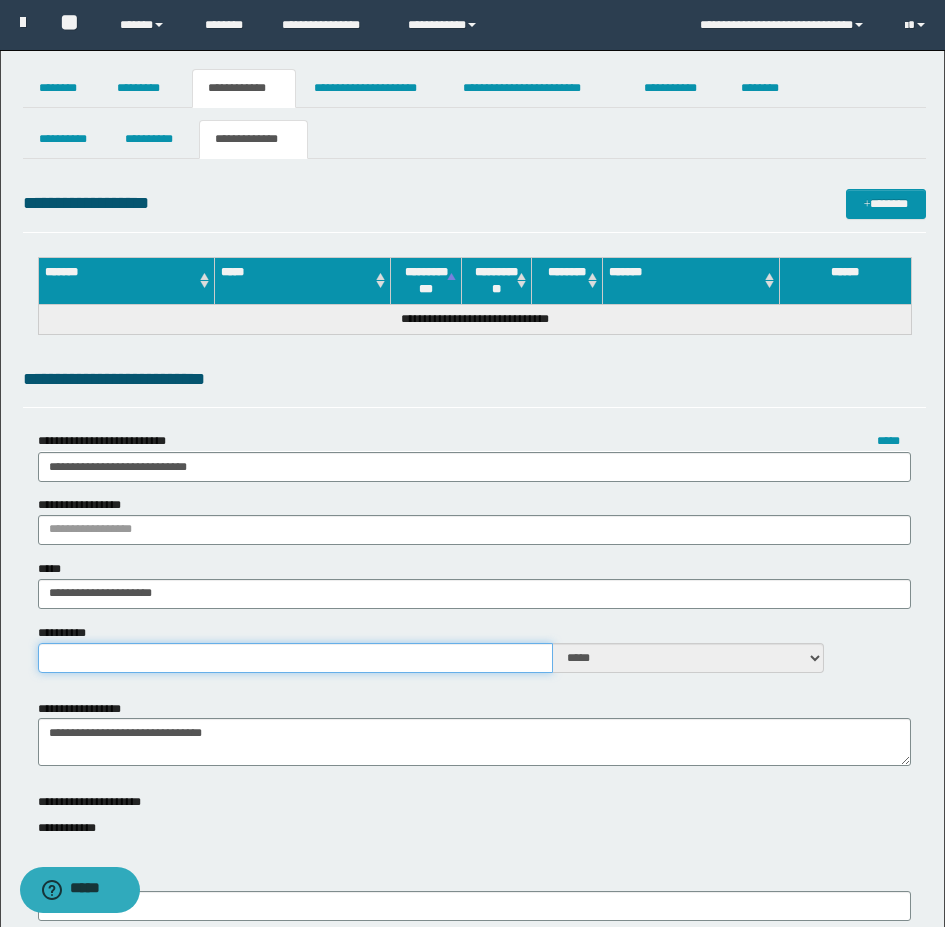 click on "**********" at bounding box center (295, 658) 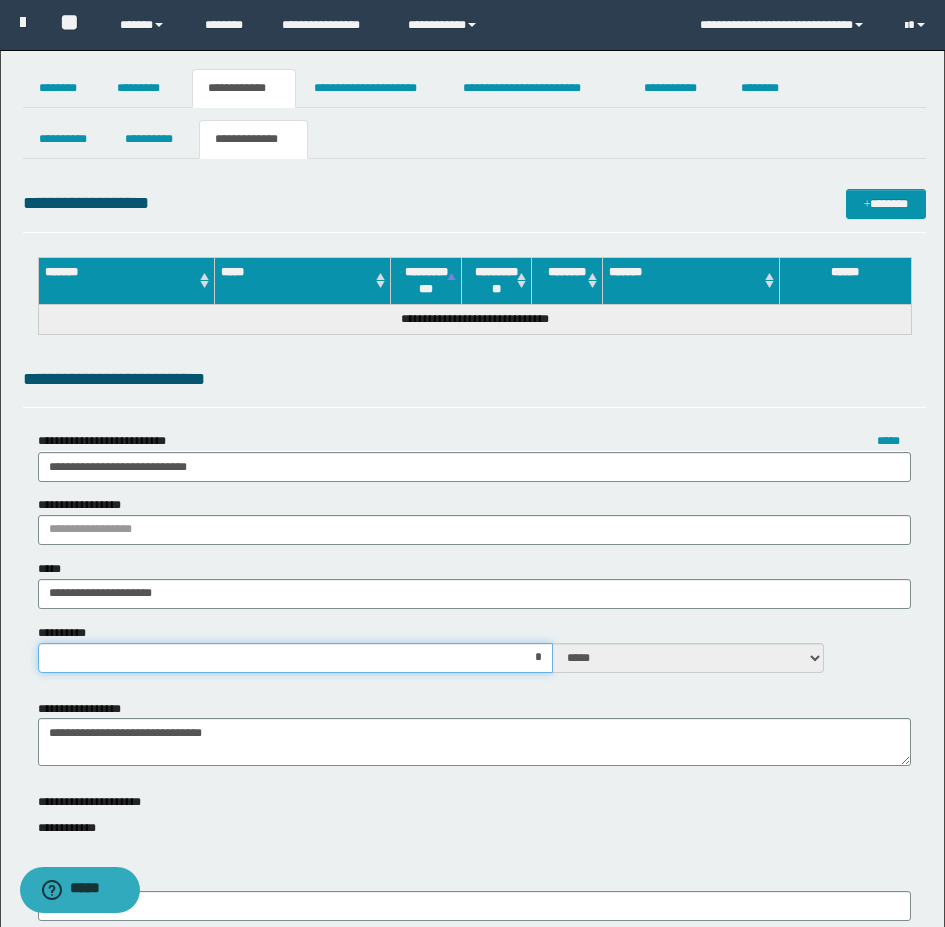 type on "**" 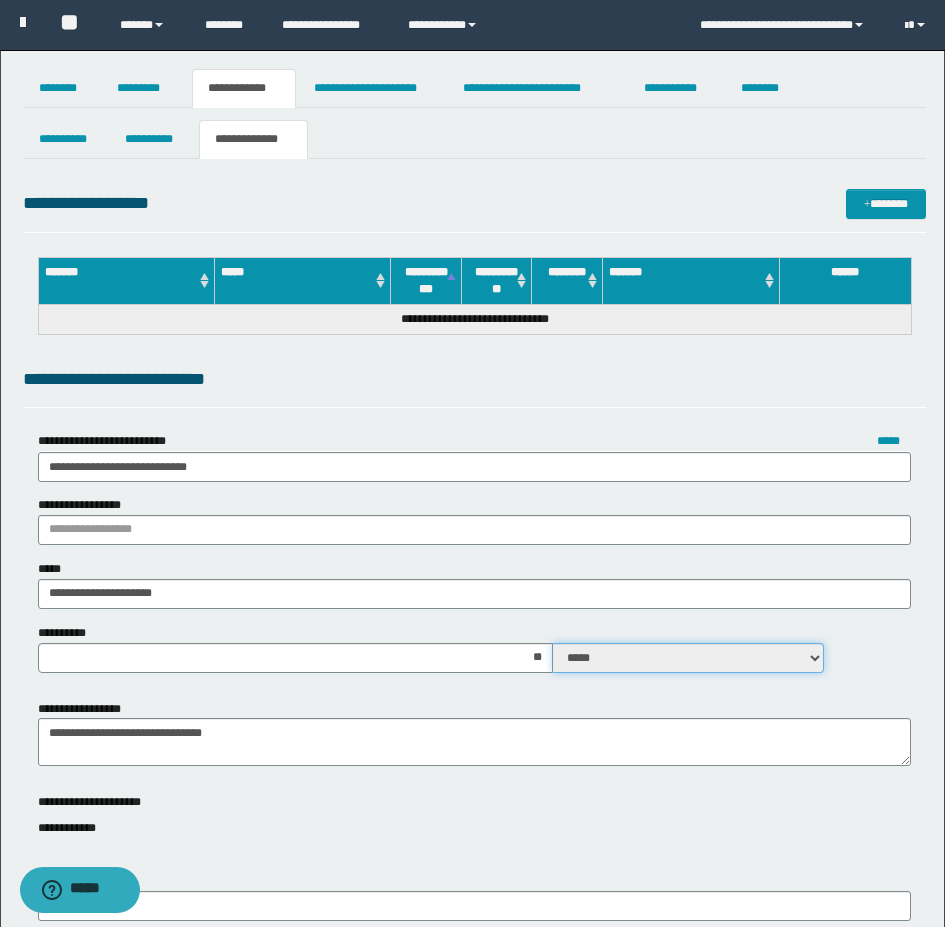 click on "*****
****" at bounding box center [688, 658] 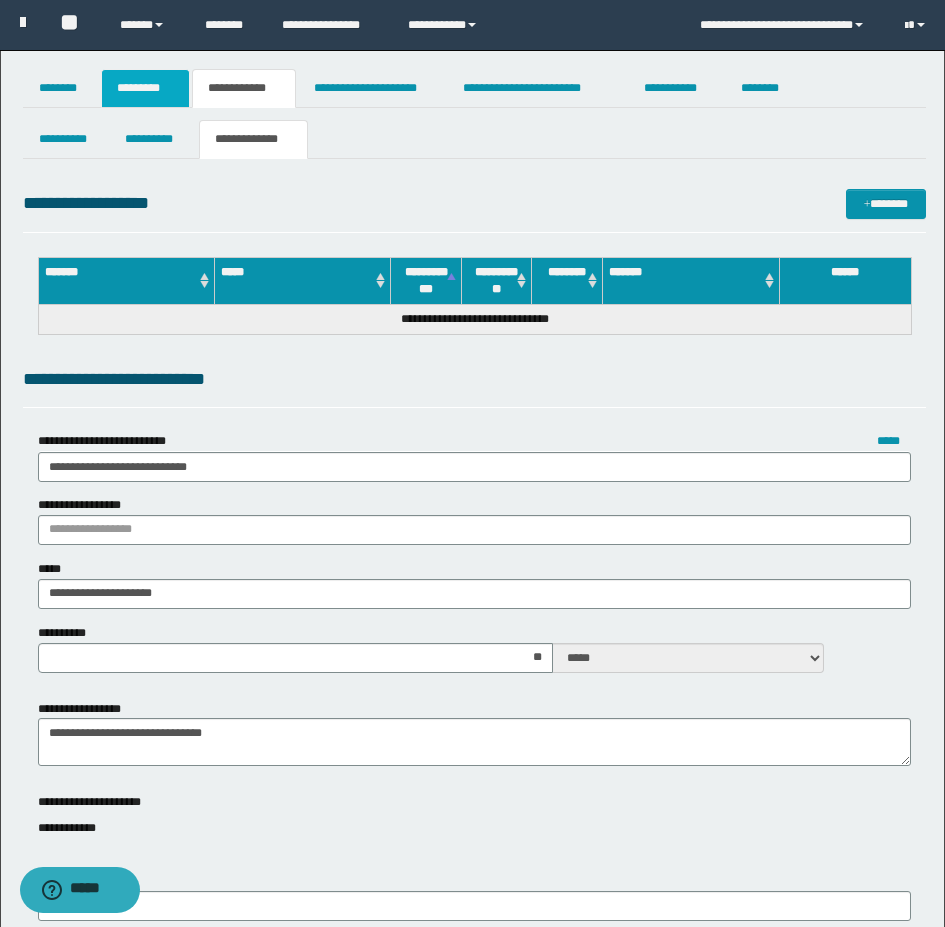 click on "*********" at bounding box center [145, 88] 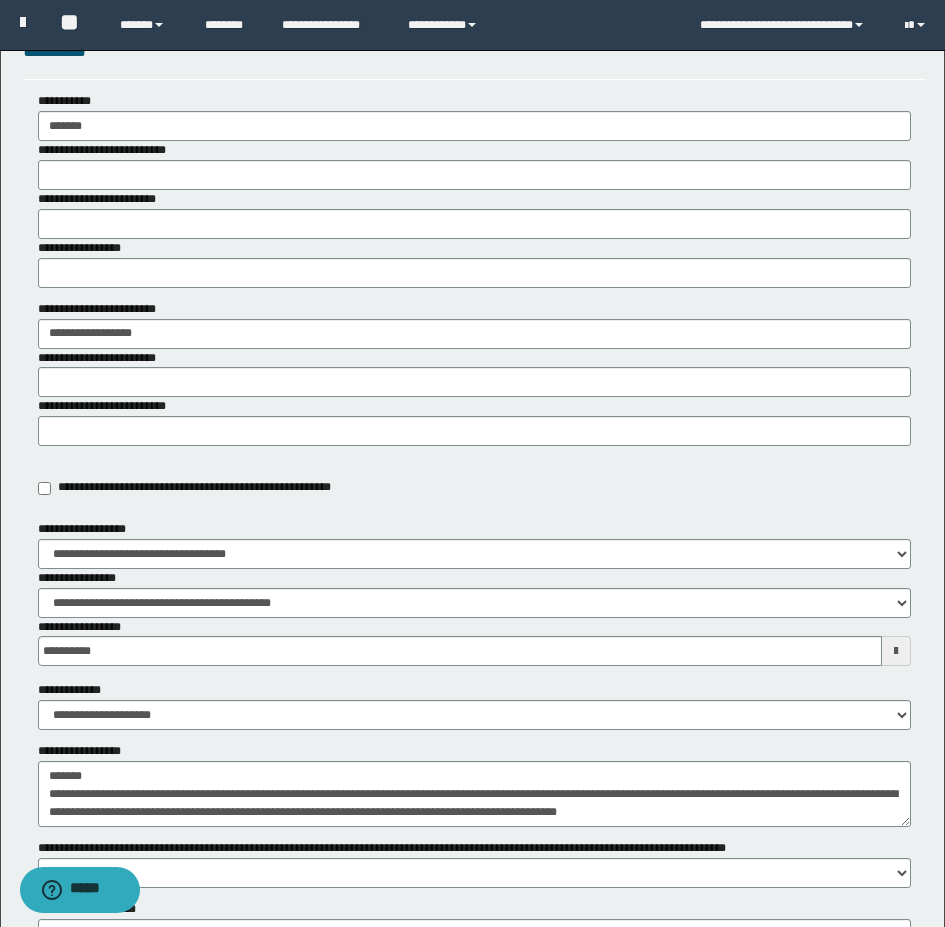 scroll, scrollTop: 0, scrollLeft: 0, axis: both 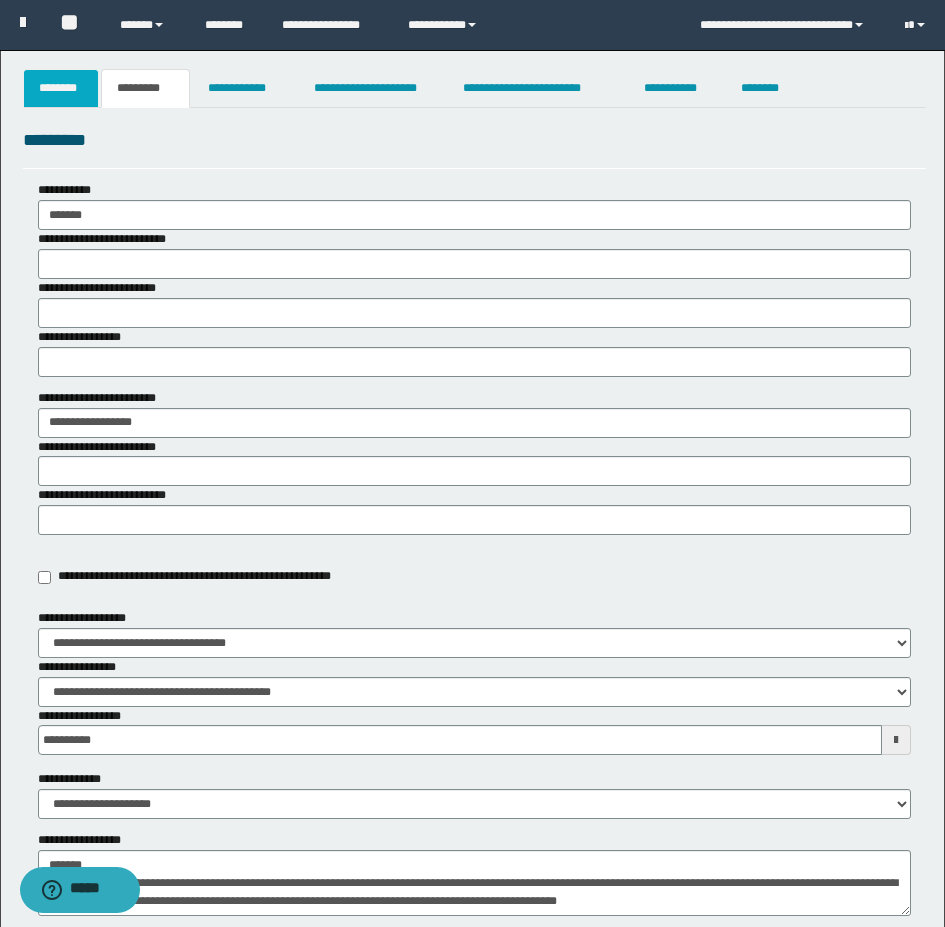 click on "********" at bounding box center (61, 88) 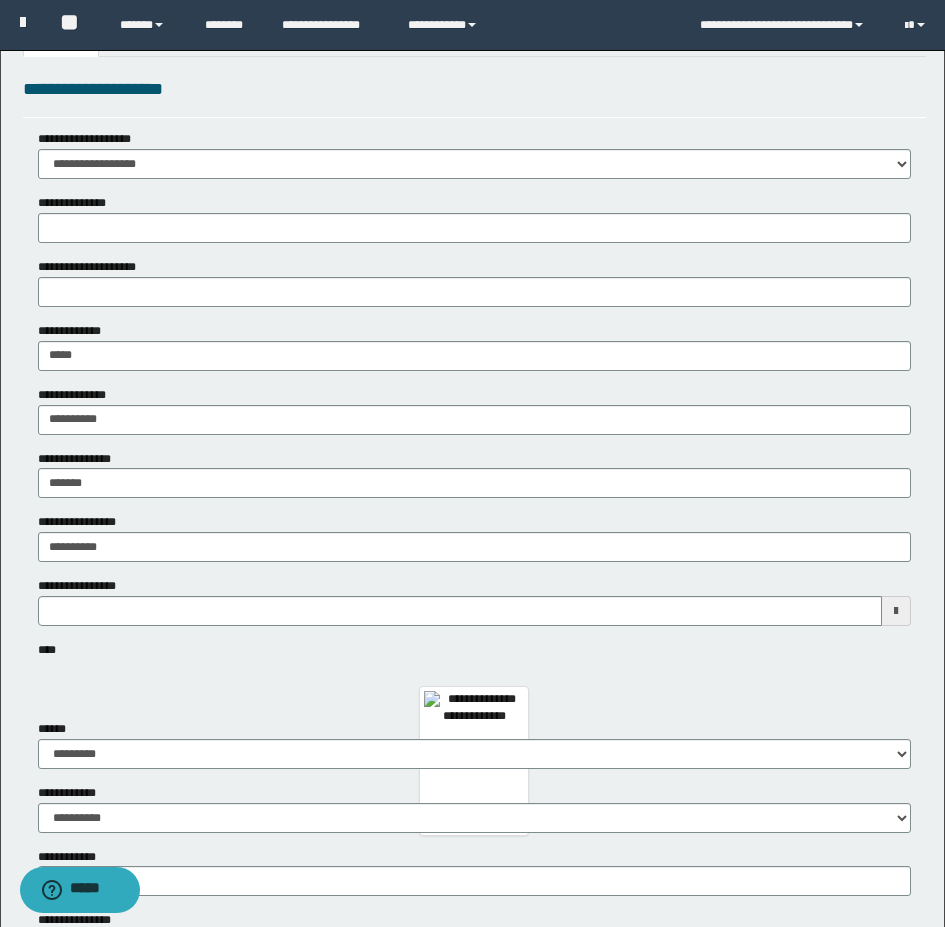 scroll, scrollTop: 100, scrollLeft: 0, axis: vertical 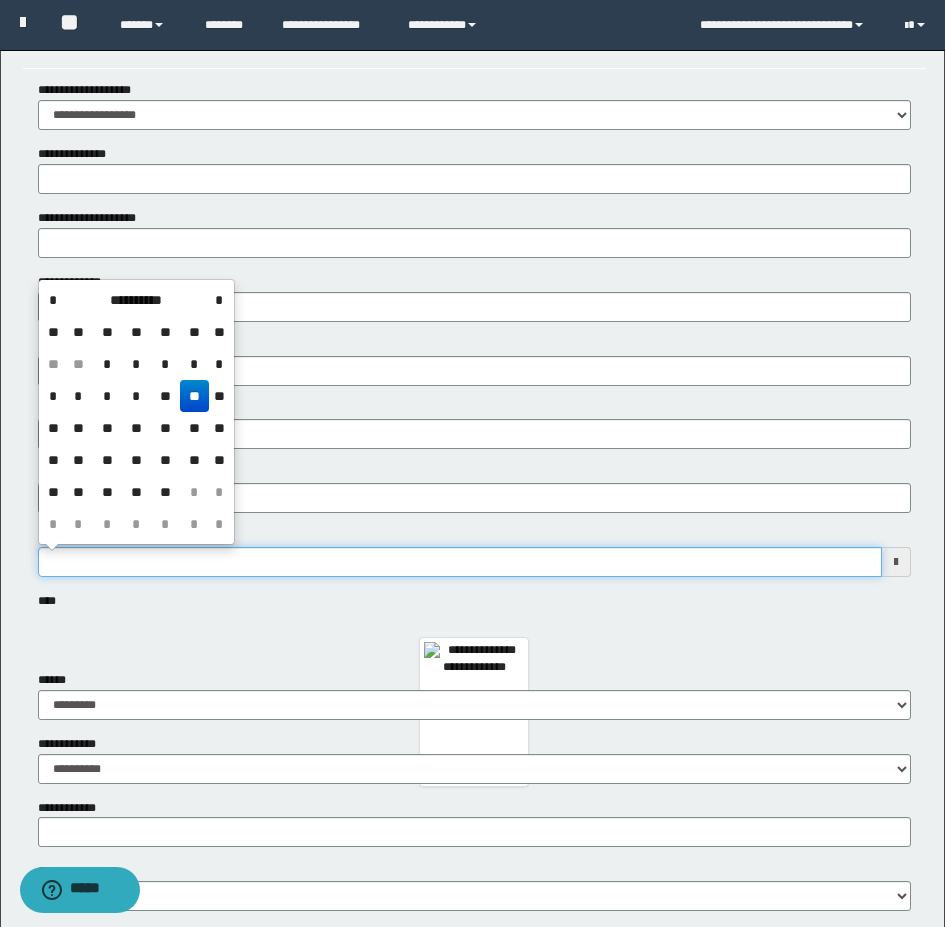 click on "**********" at bounding box center (460, 562) 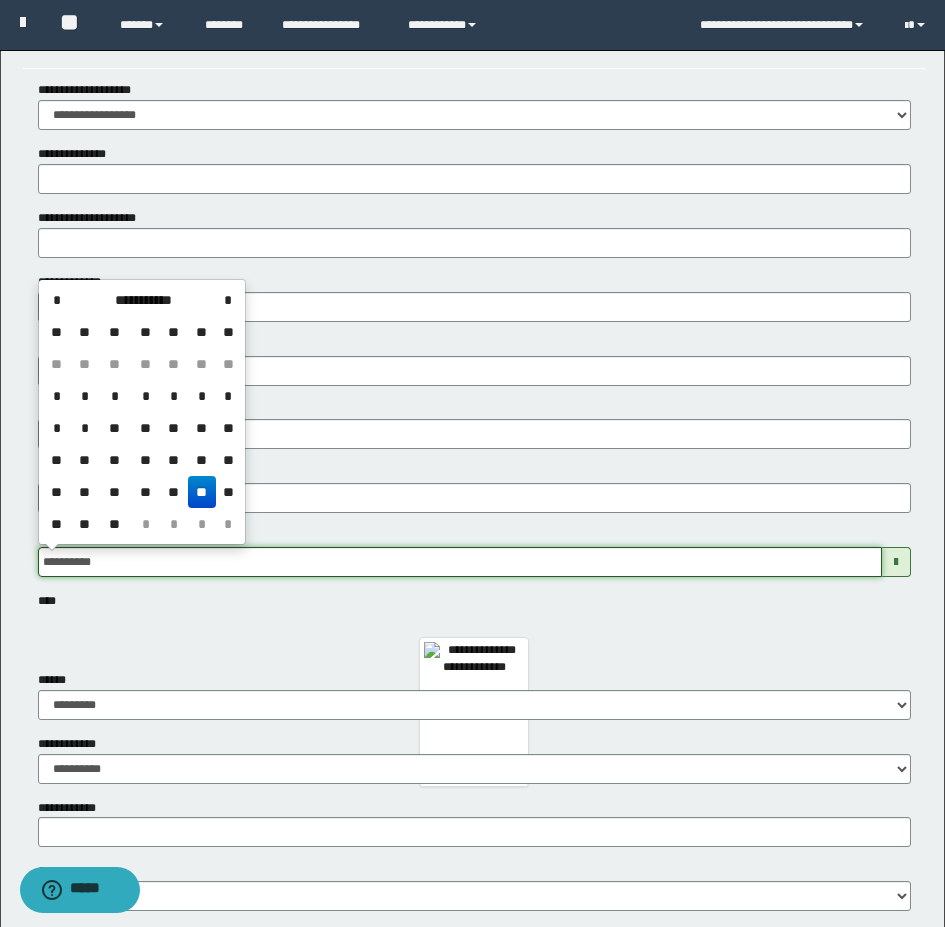 type on "**********" 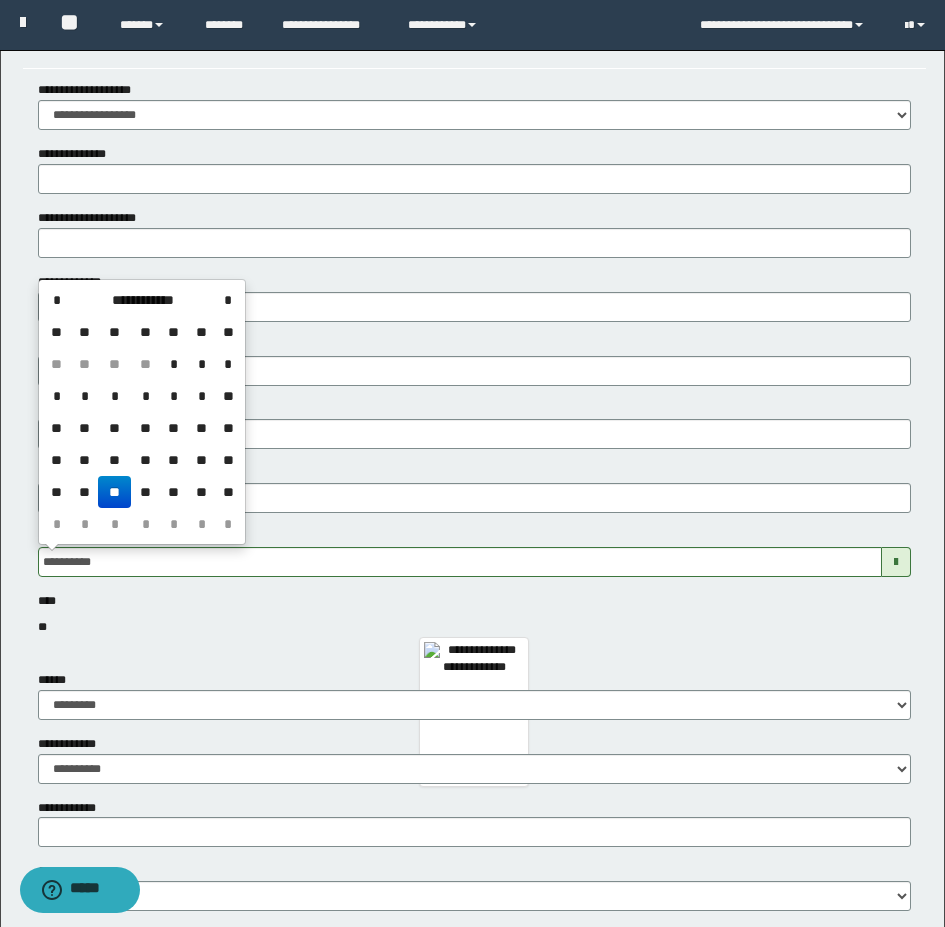 click on "**" at bounding box center (114, 492) 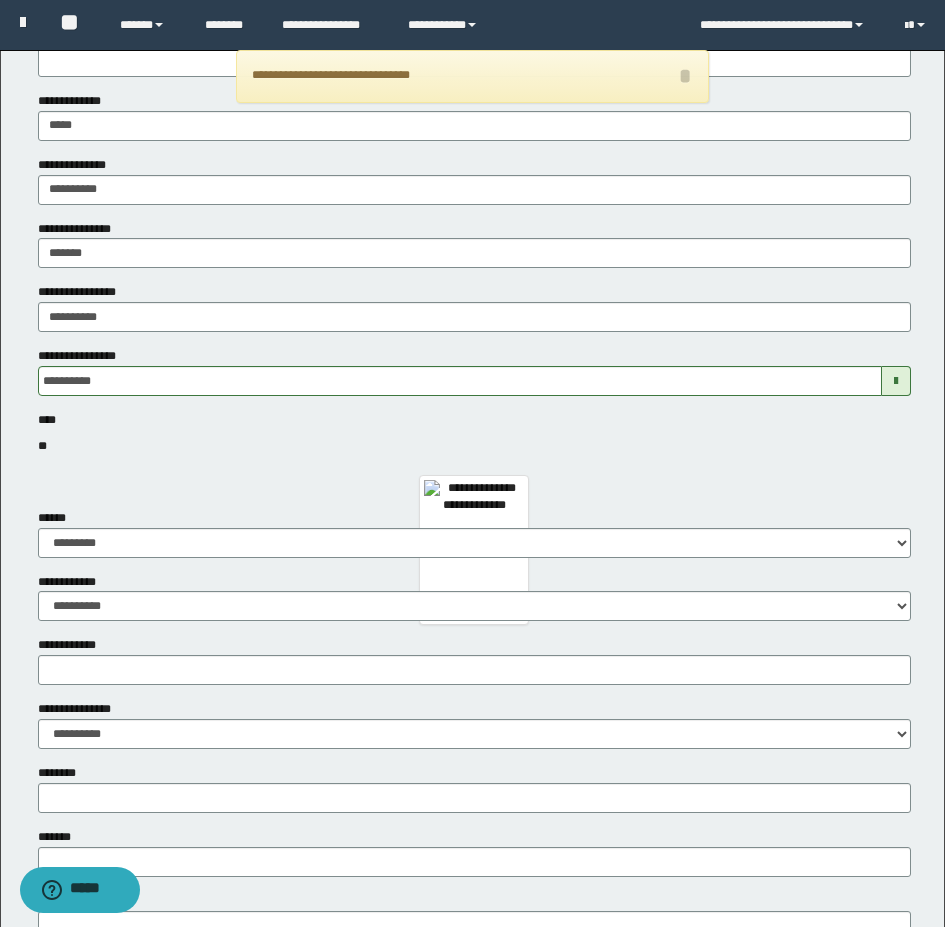 scroll, scrollTop: 300, scrollLeft: 0, axis: vertical 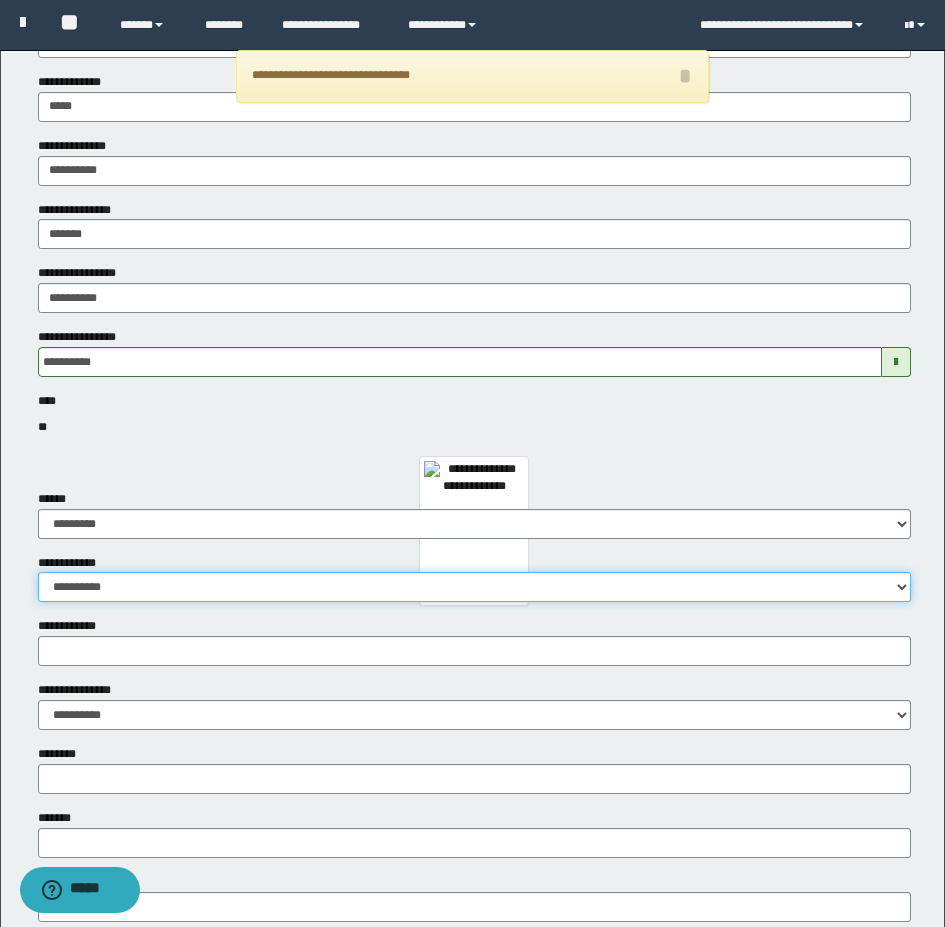click on "**********" at bounding box center (474, 587) 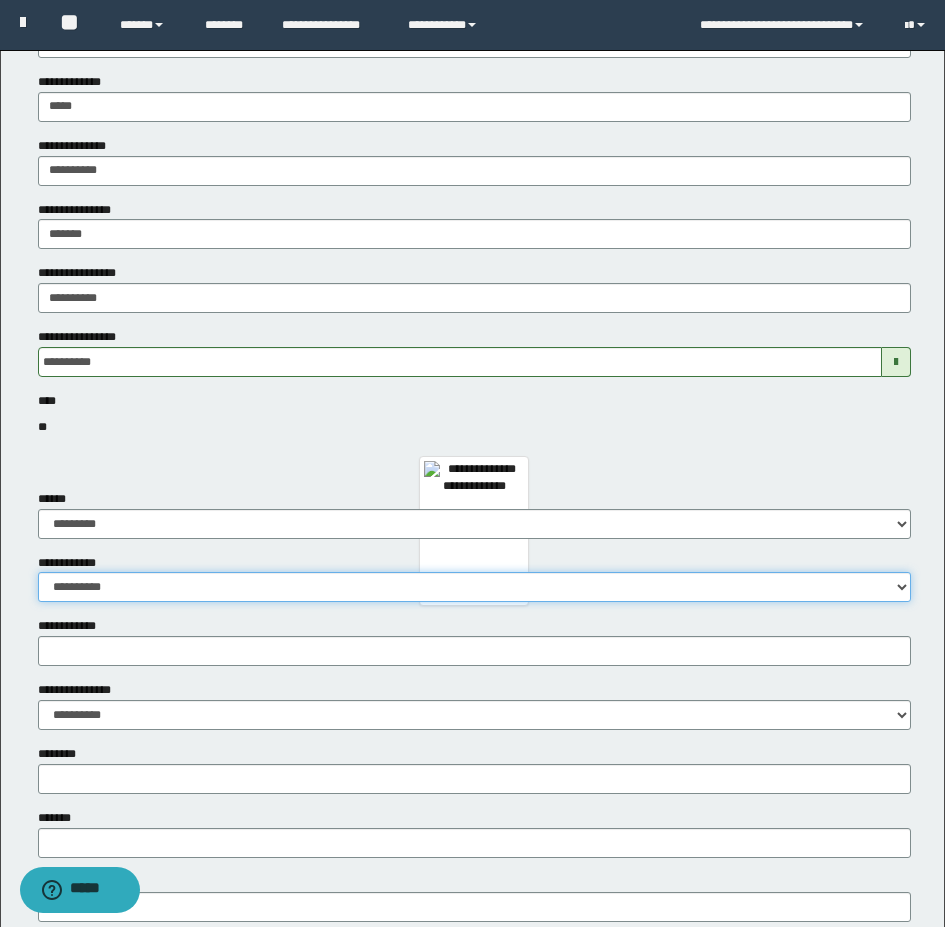 select on "*" 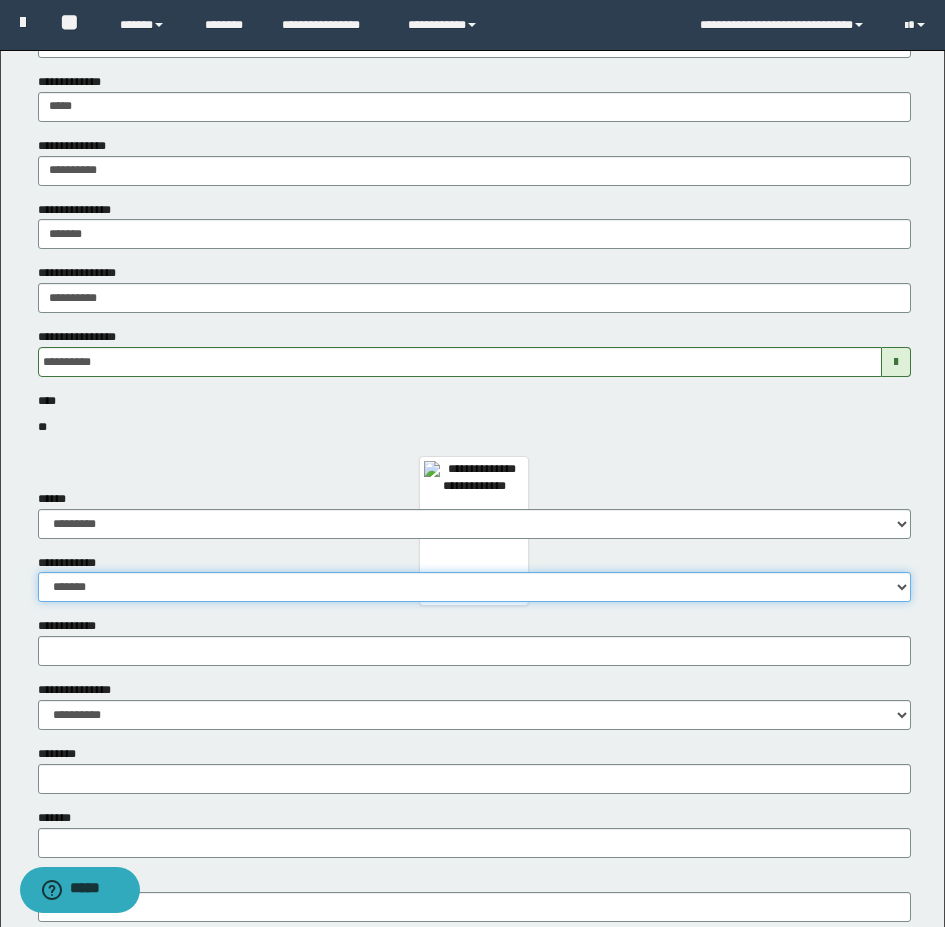 click on "**********" at bounding box center [474, 587] 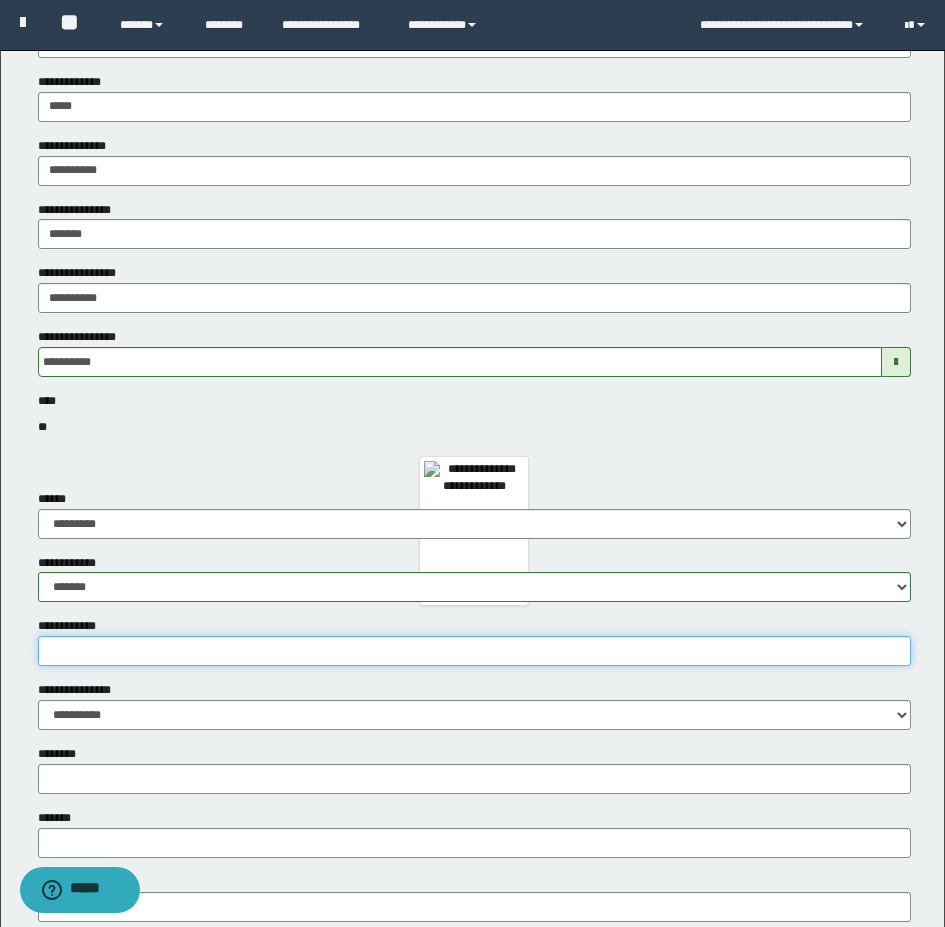 click on "**********" at bounding box center [474, 651] 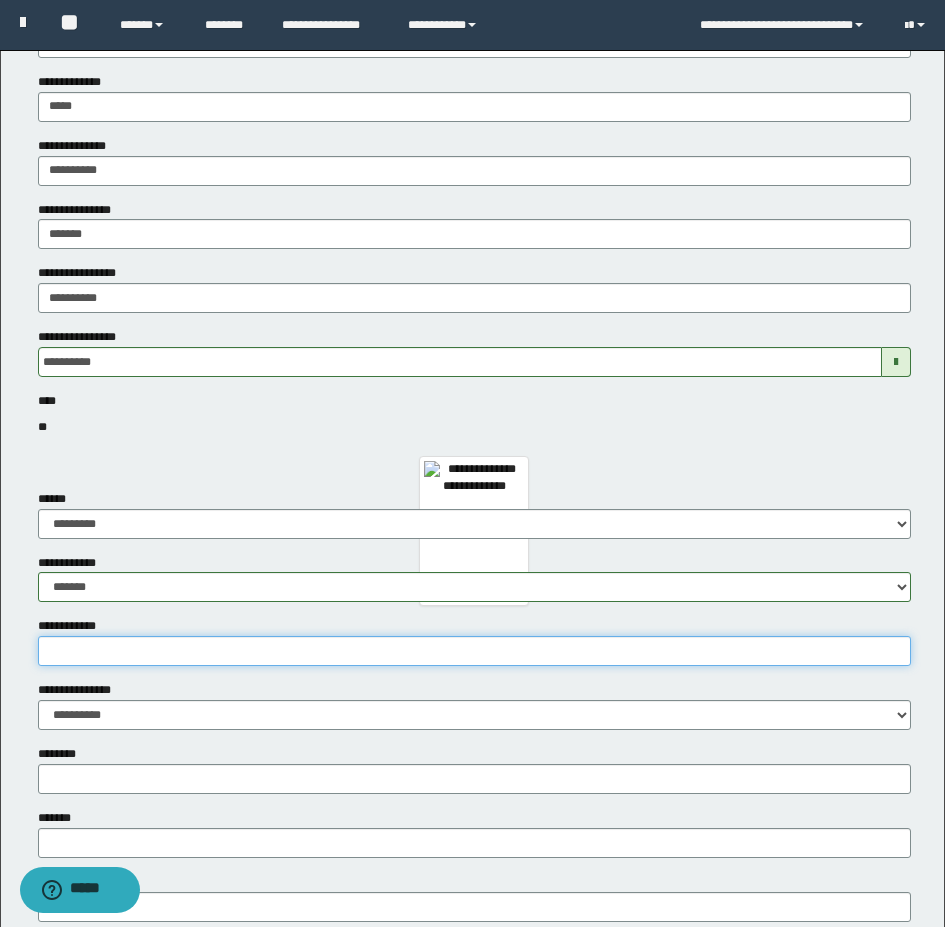 type on "*" 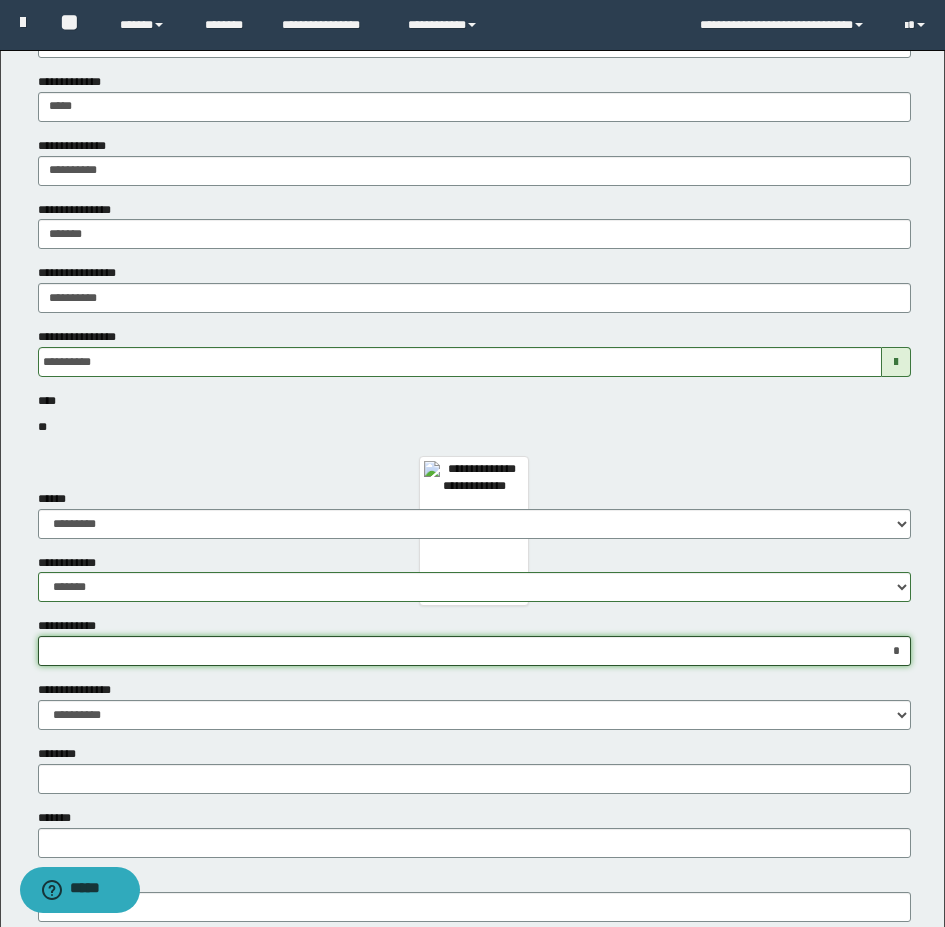 scroll, scrollTop: 400, scrollLeft: 0, axis: vertical 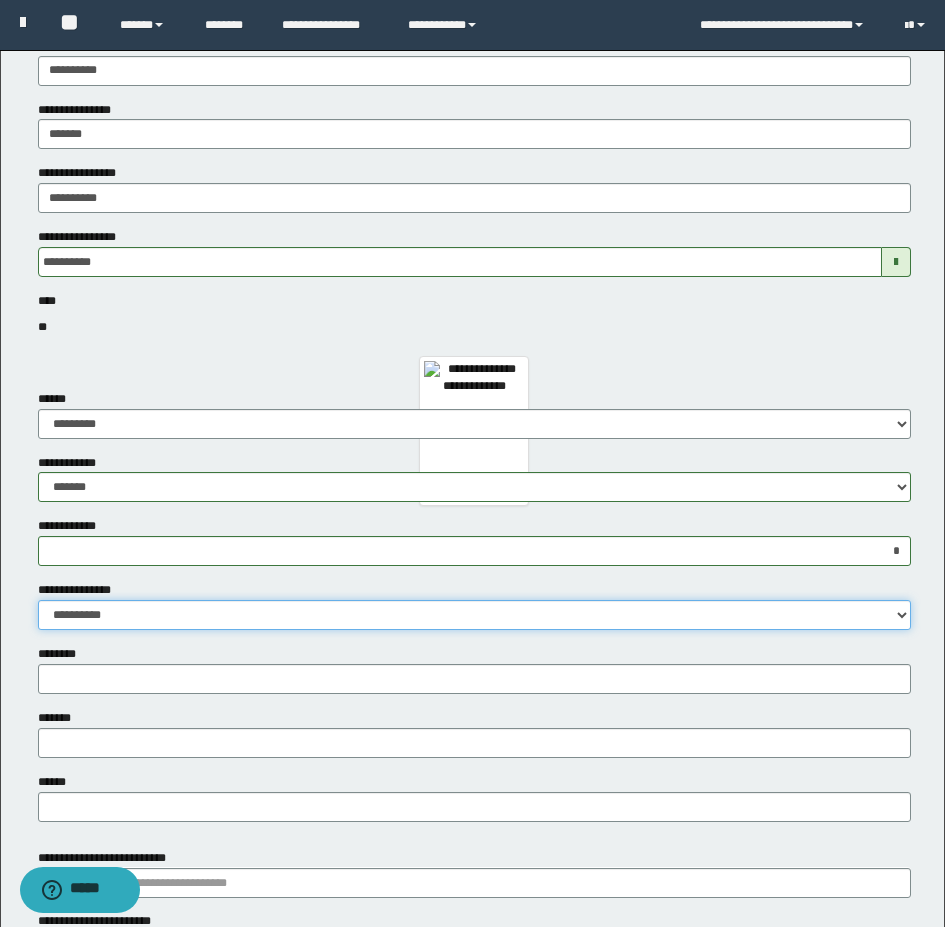 click on "**********" at bounding box center (474, 615) 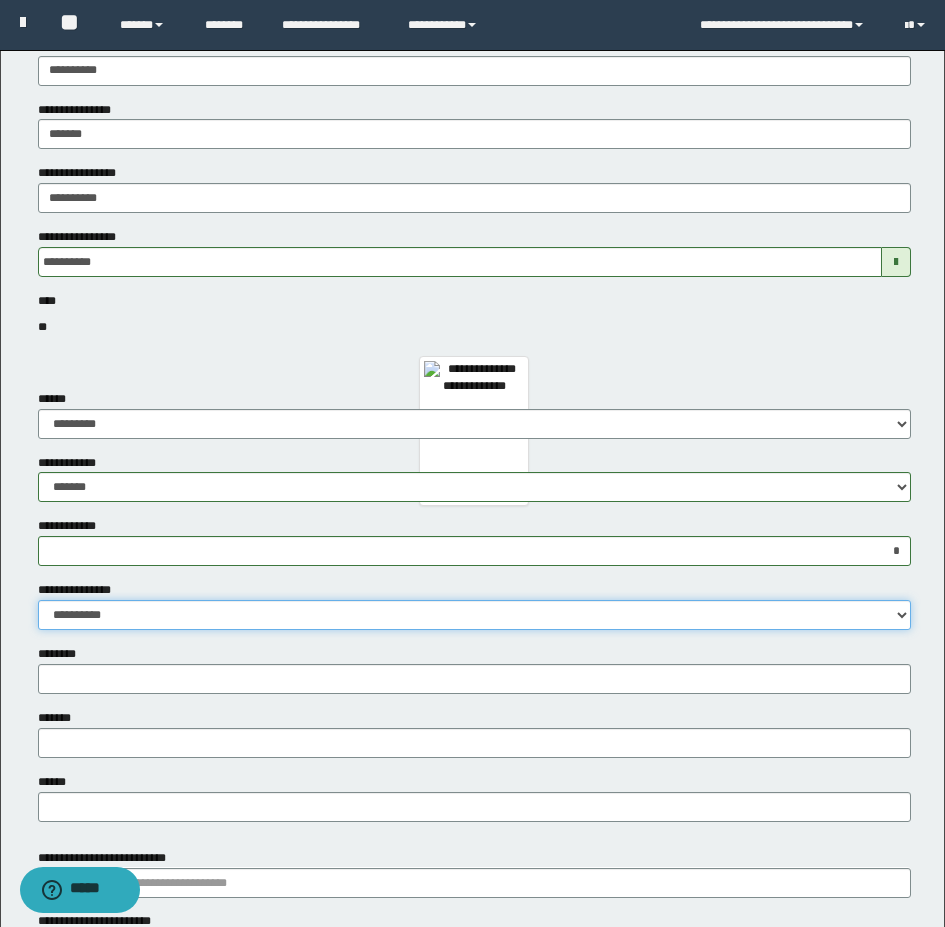 select on "*" 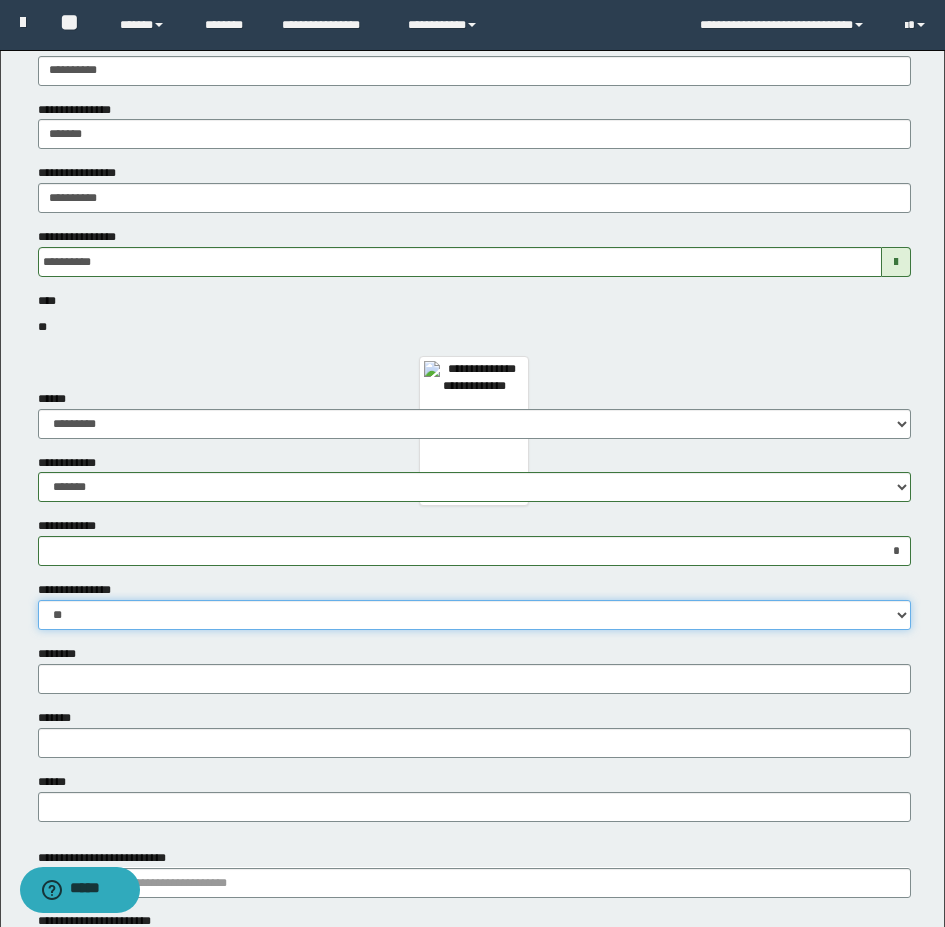 click on "**********" at bounding box center [474, 615] 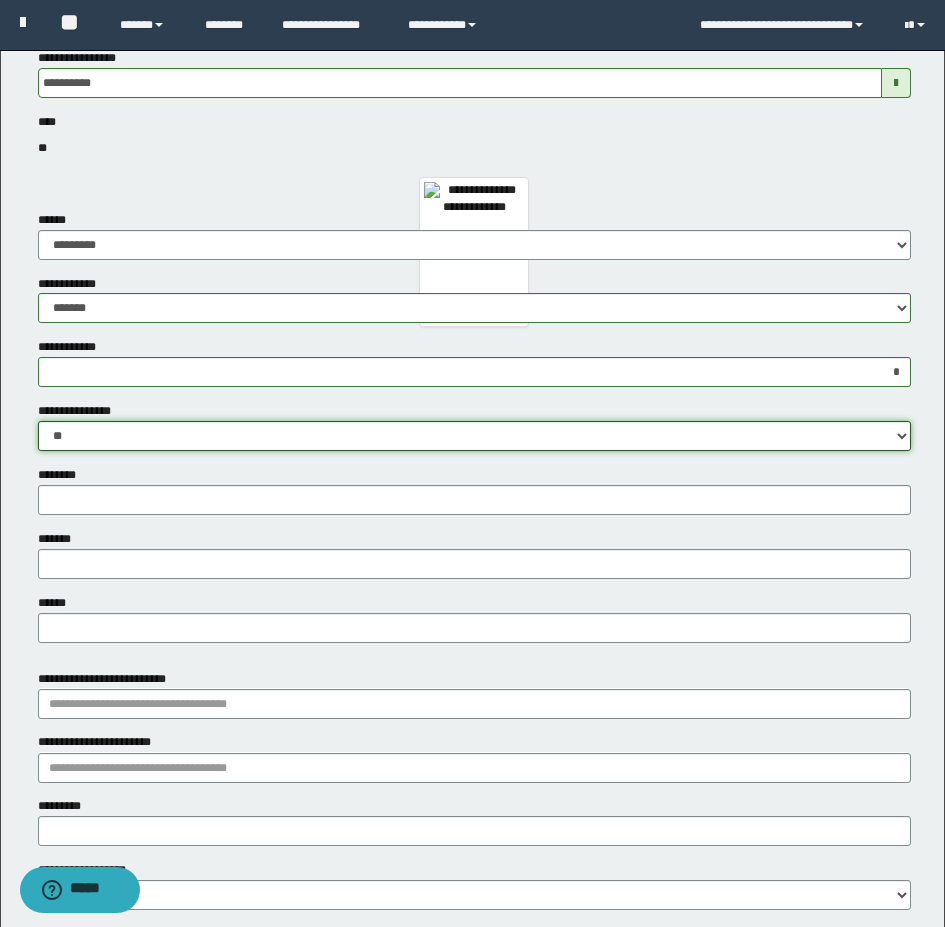scroll, scrollTop: 600, scrollLeft: 0, axis: vertical 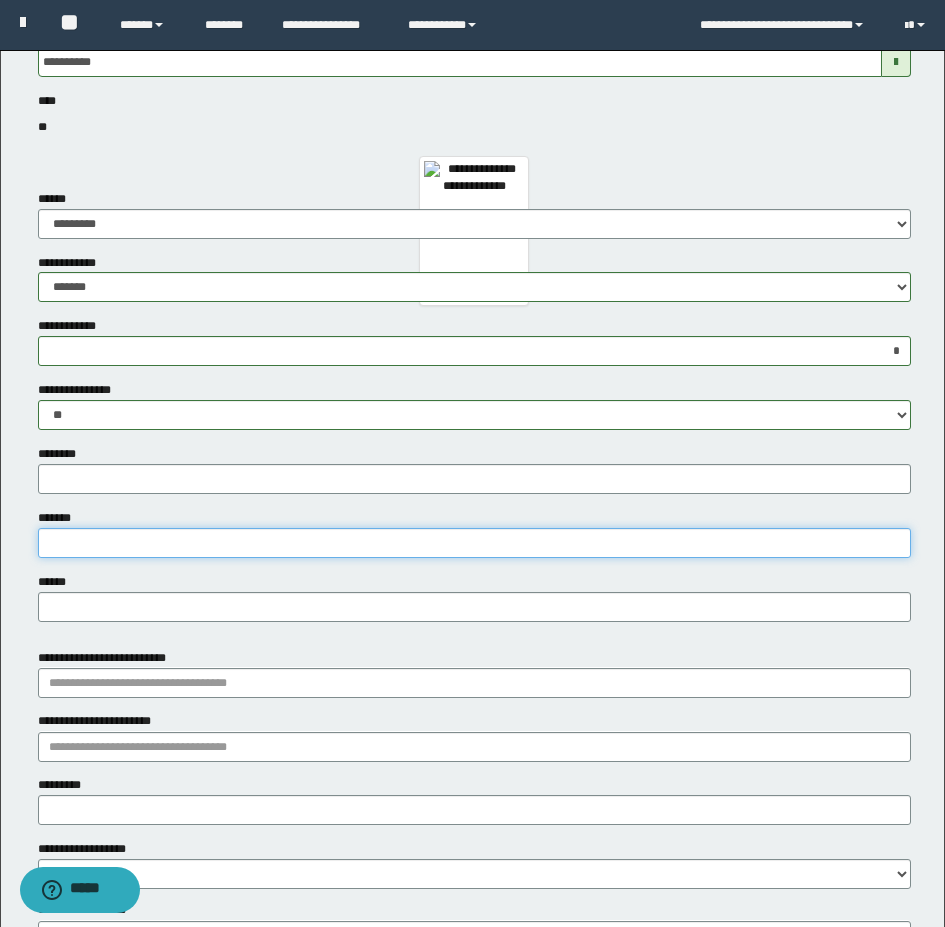 click on "*******" at bounding box center (474, 543) 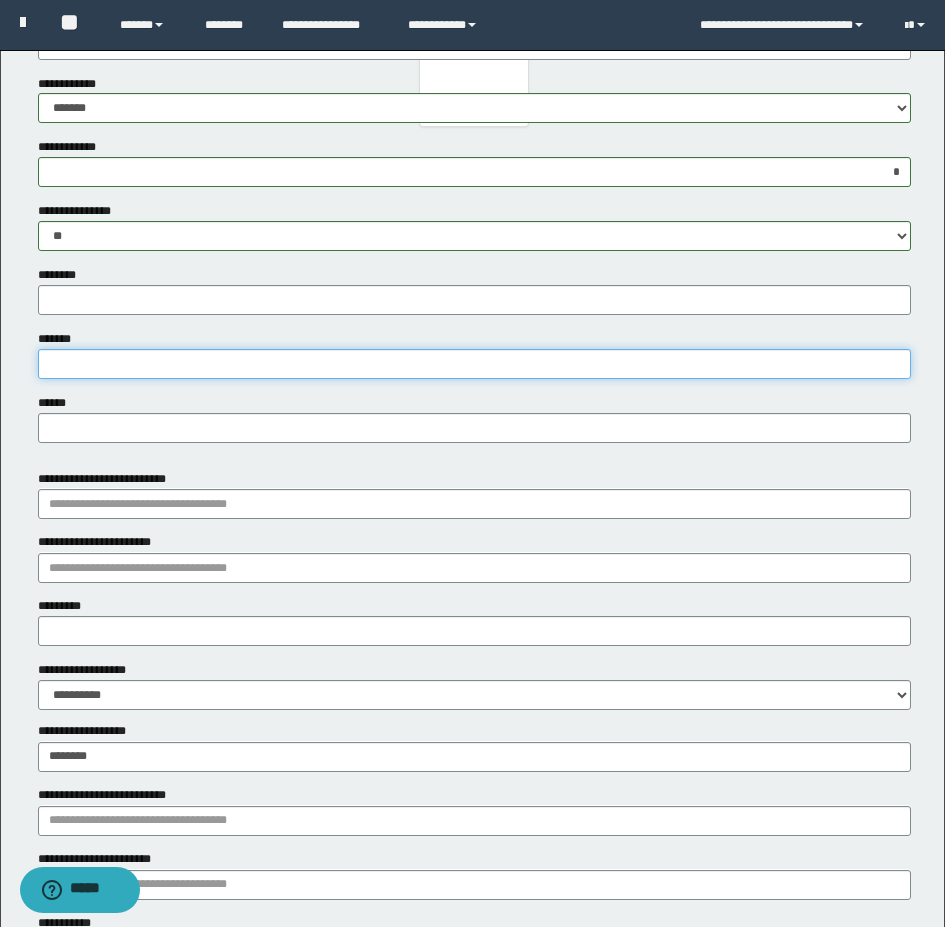 scroll, scrollTop: 800, scrollLeft: 0, axis: vertical 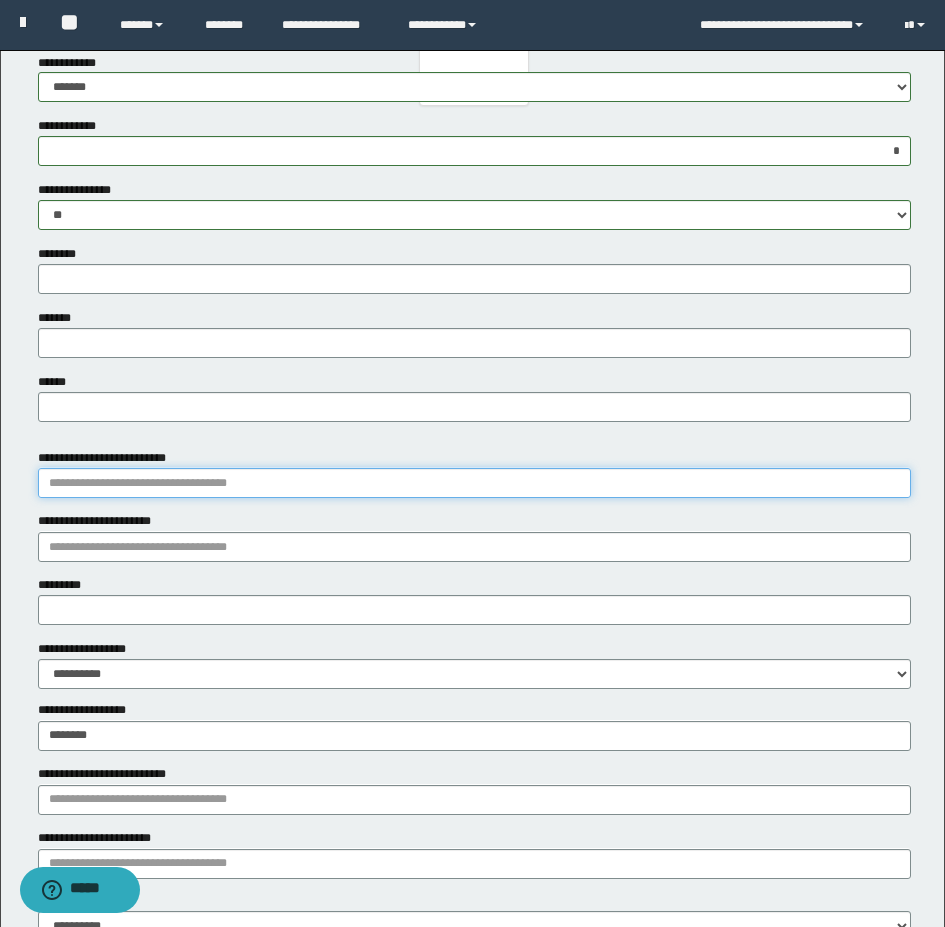click on "**********" at bounding box center [474, 483] 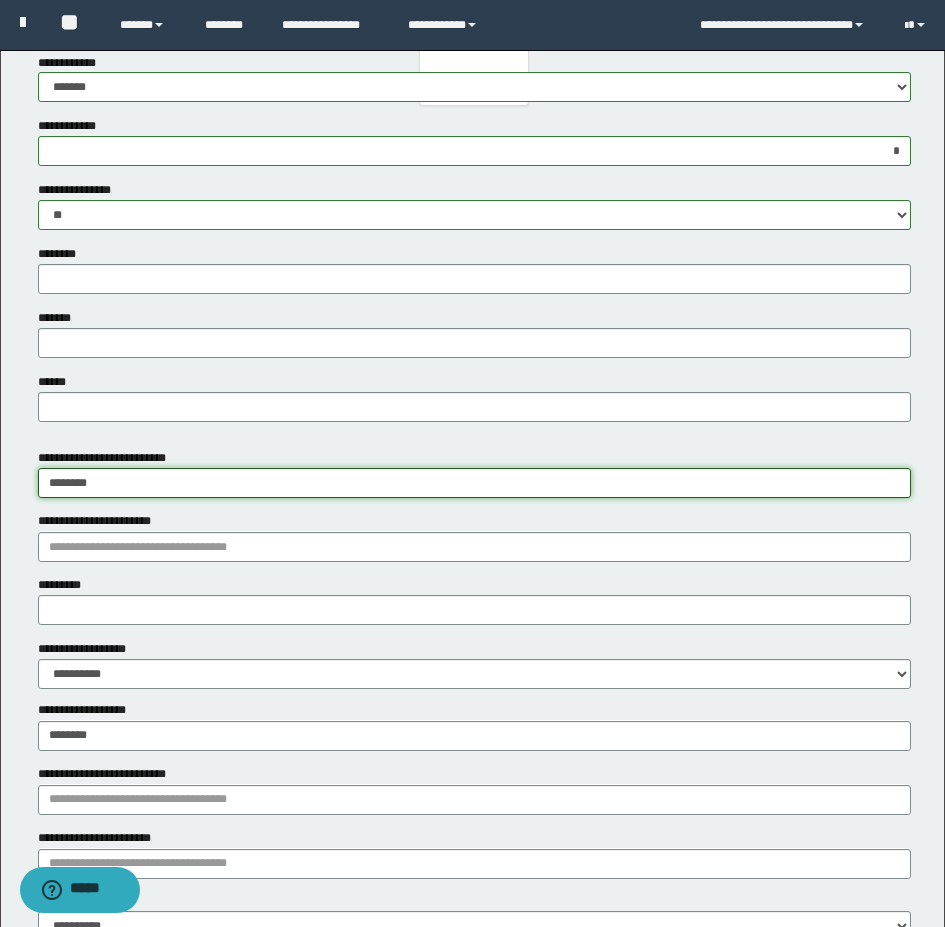 type on "*********" 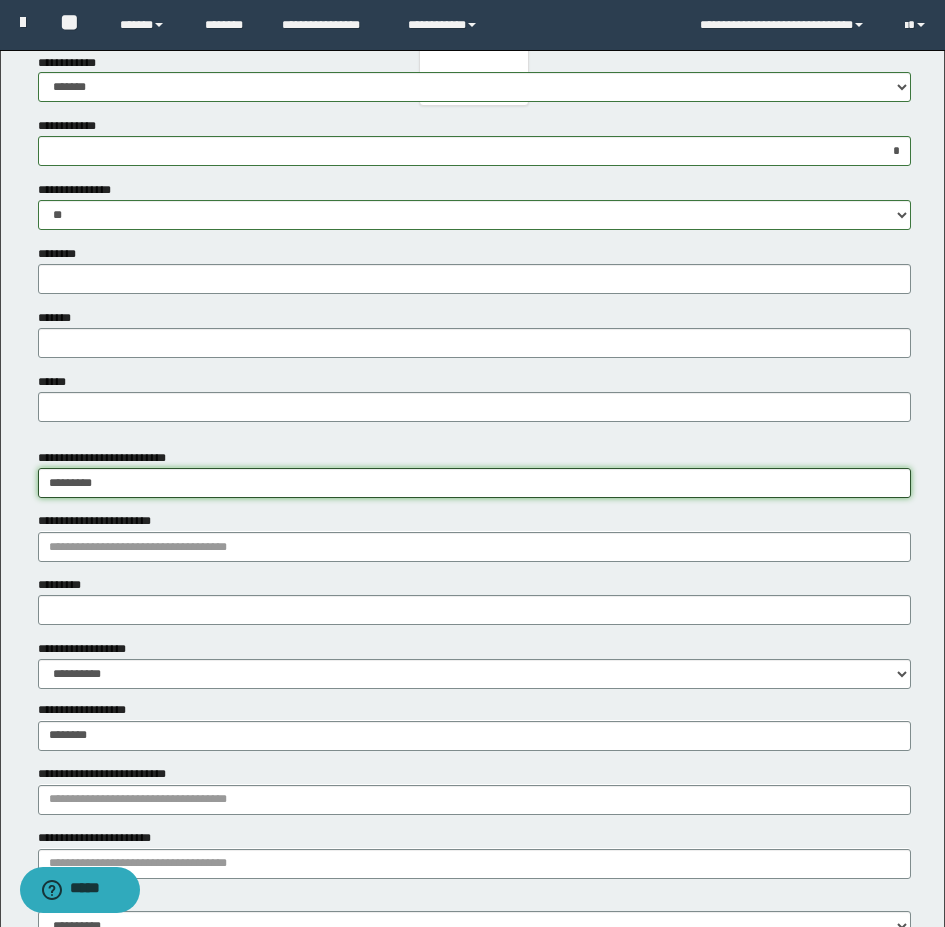 drag, startPoint x: 122, startPoint y: 483, endPoint x: 17, endPoint y: 476, distance: 105.23308 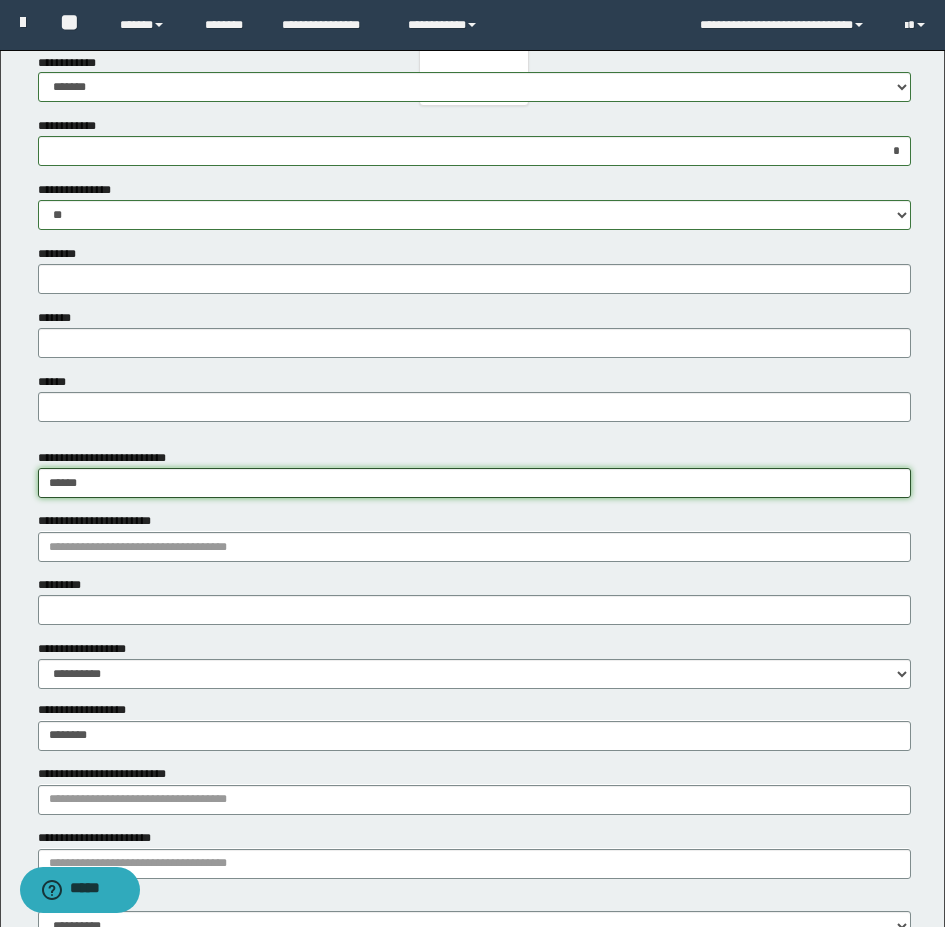 type on "*******" 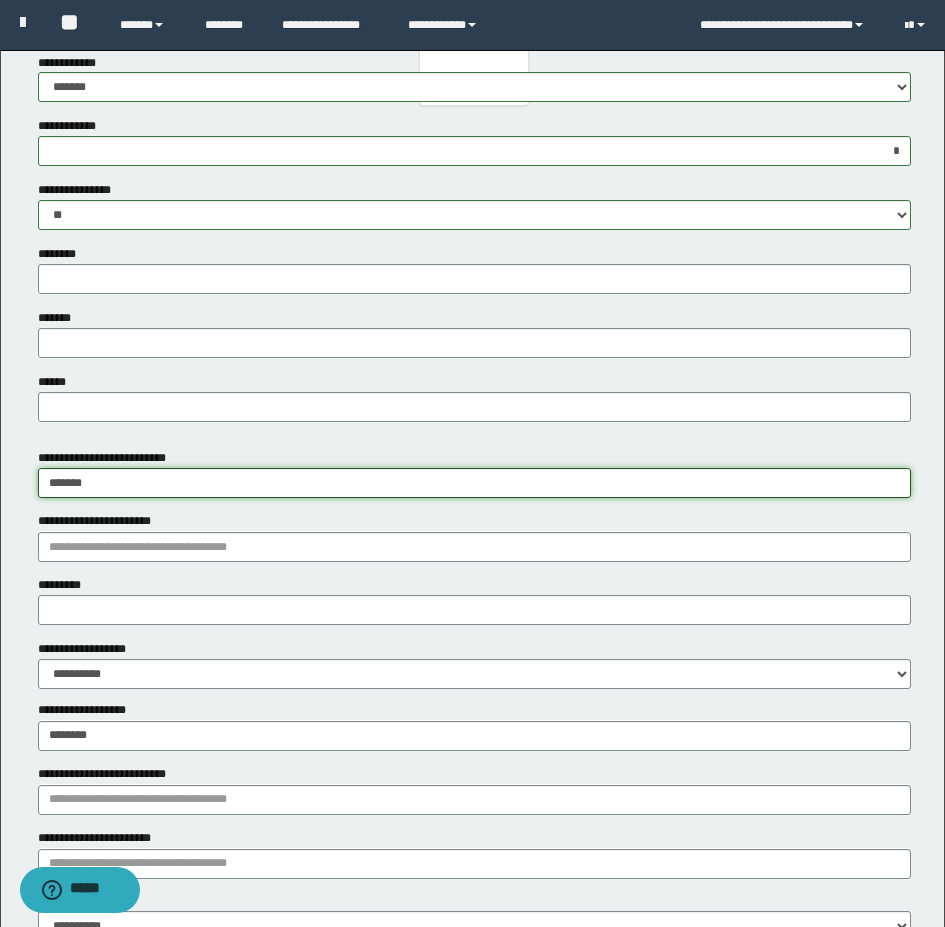 type on "*******" 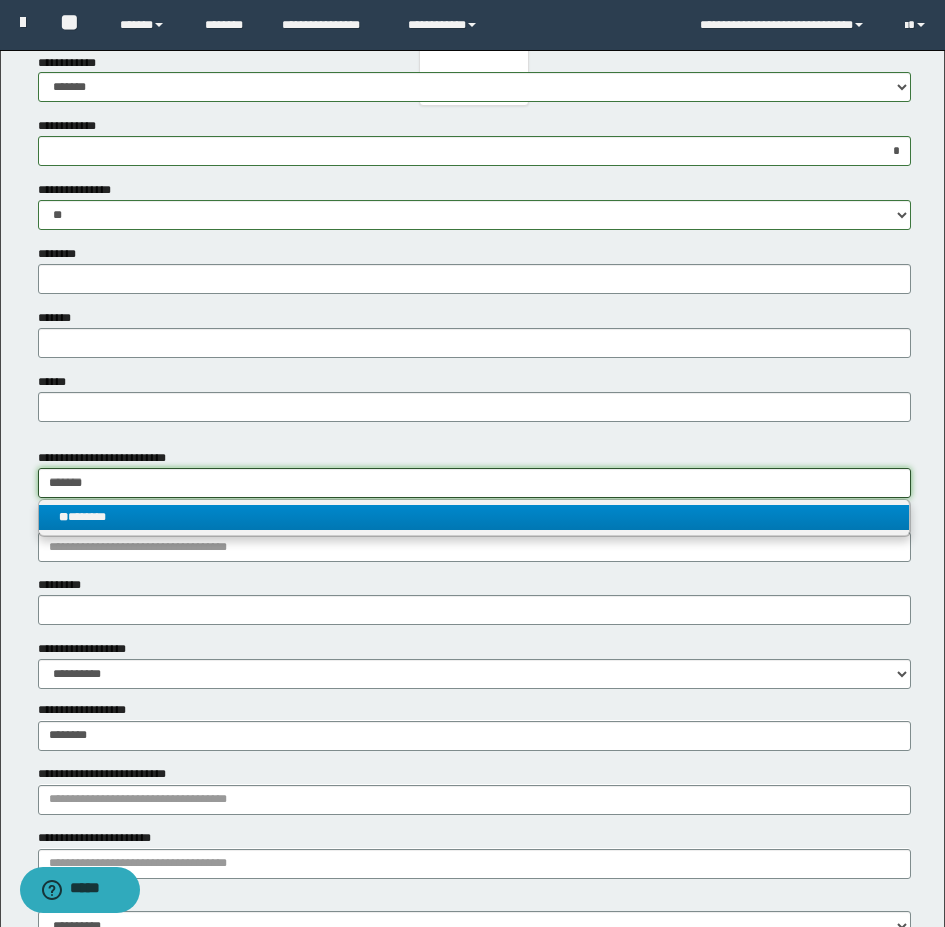 type on "*******" 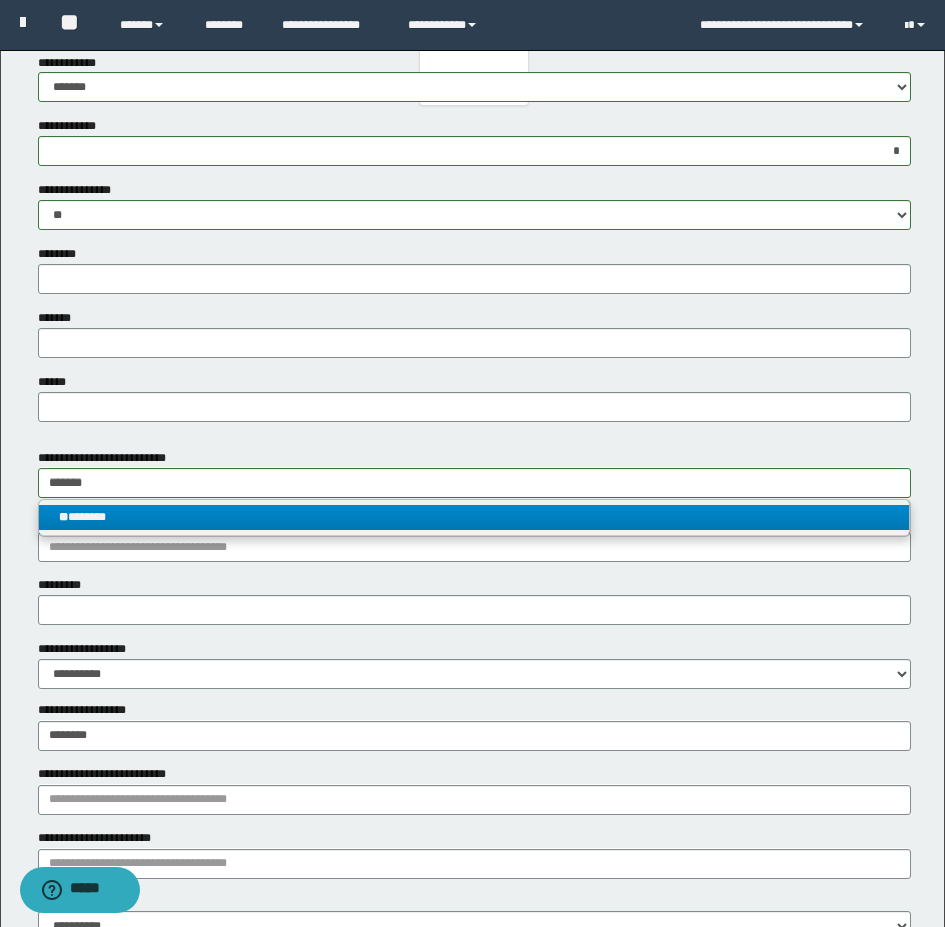 click on "** *******" at bounding box center (474, 517) 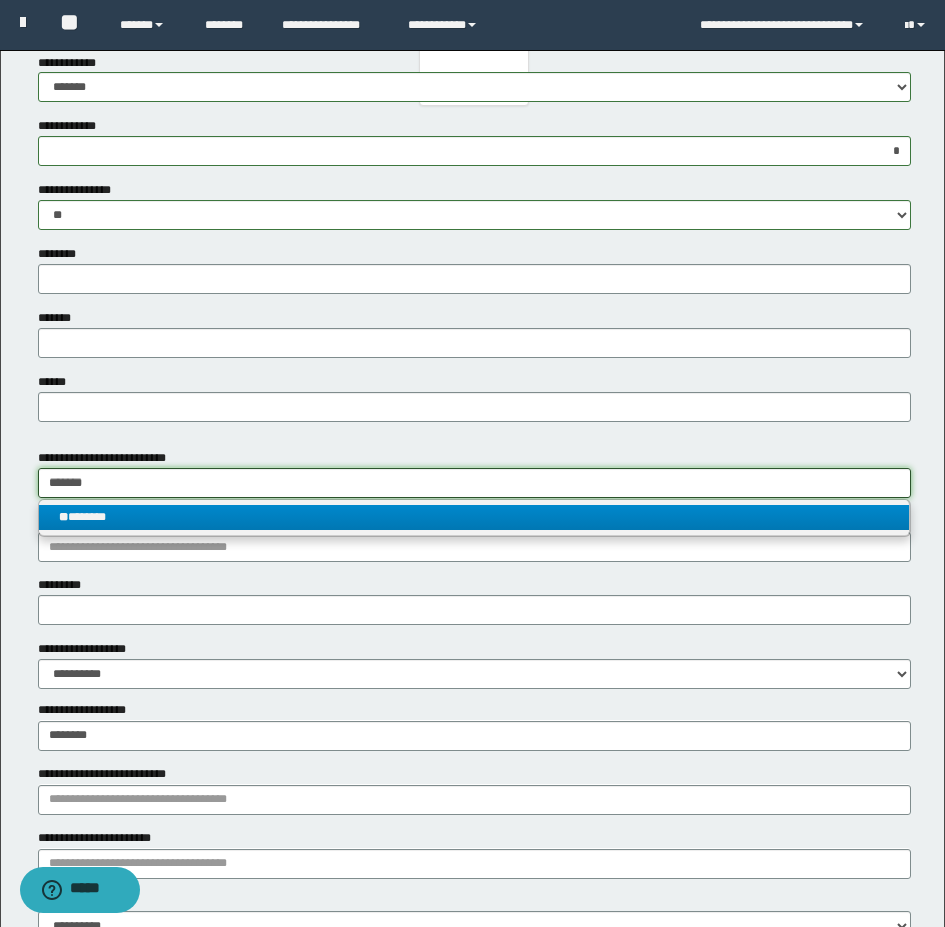 type 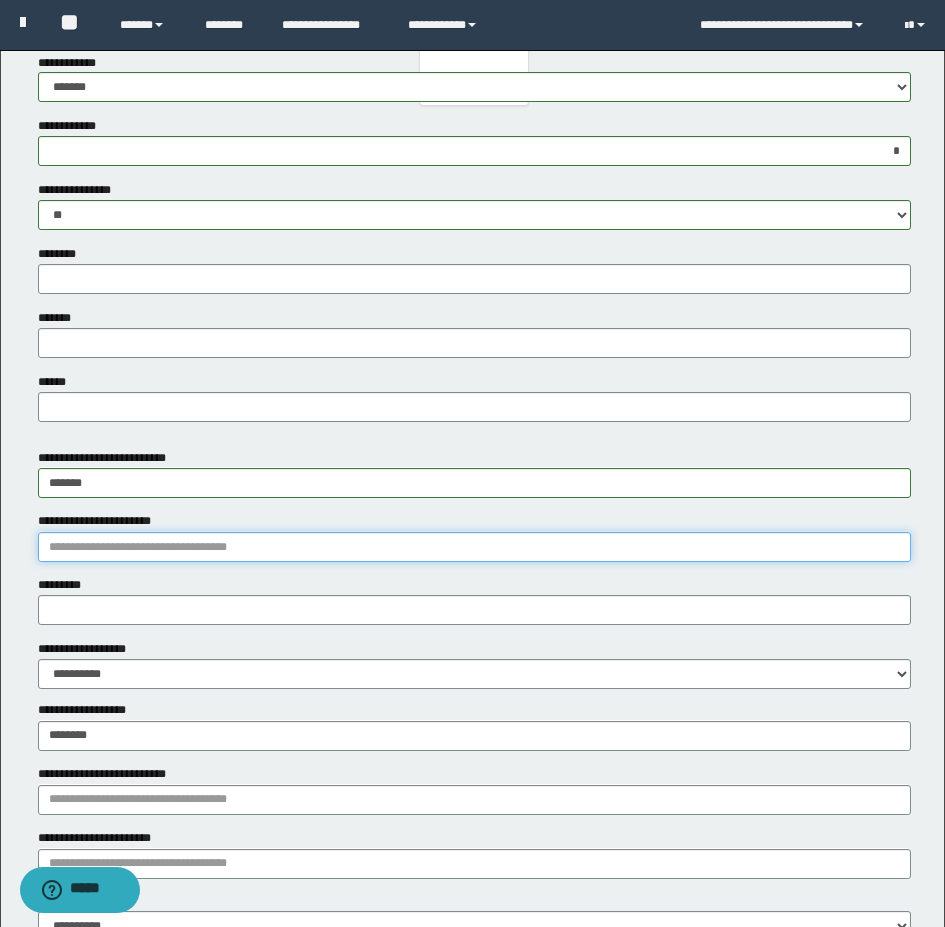 click on "**********" at bounding box center (474, 547) 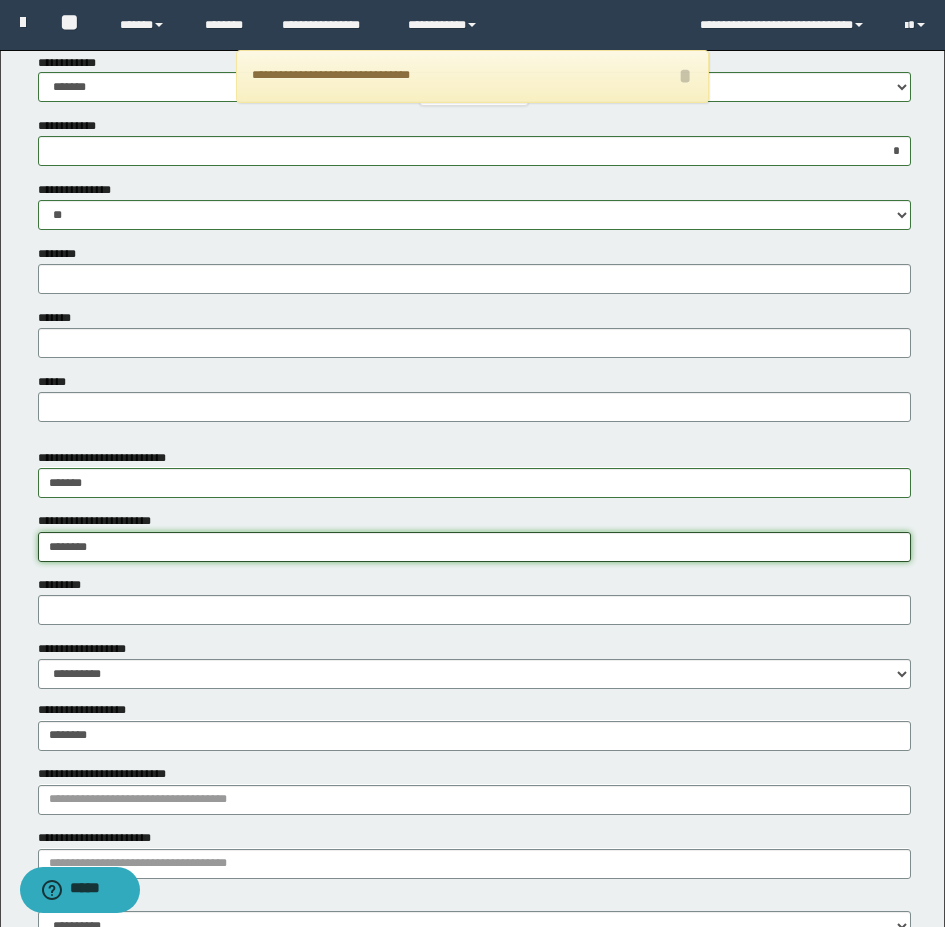 type on "*********" 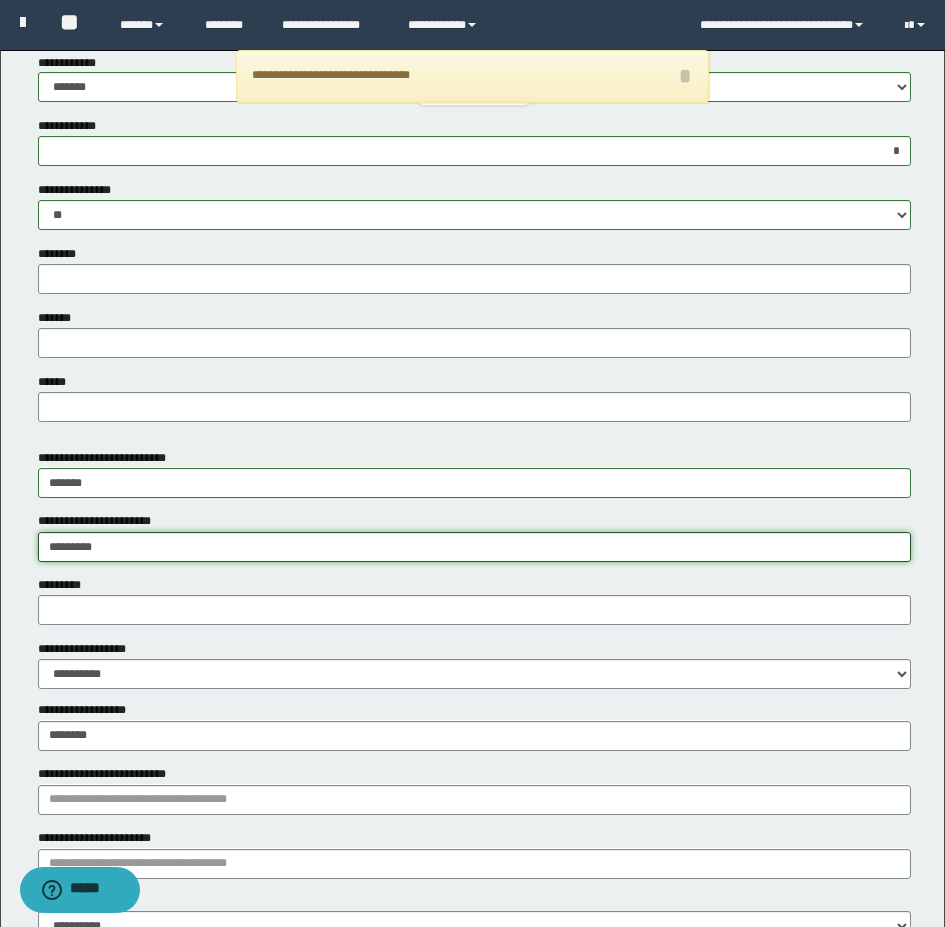 type on "**********" 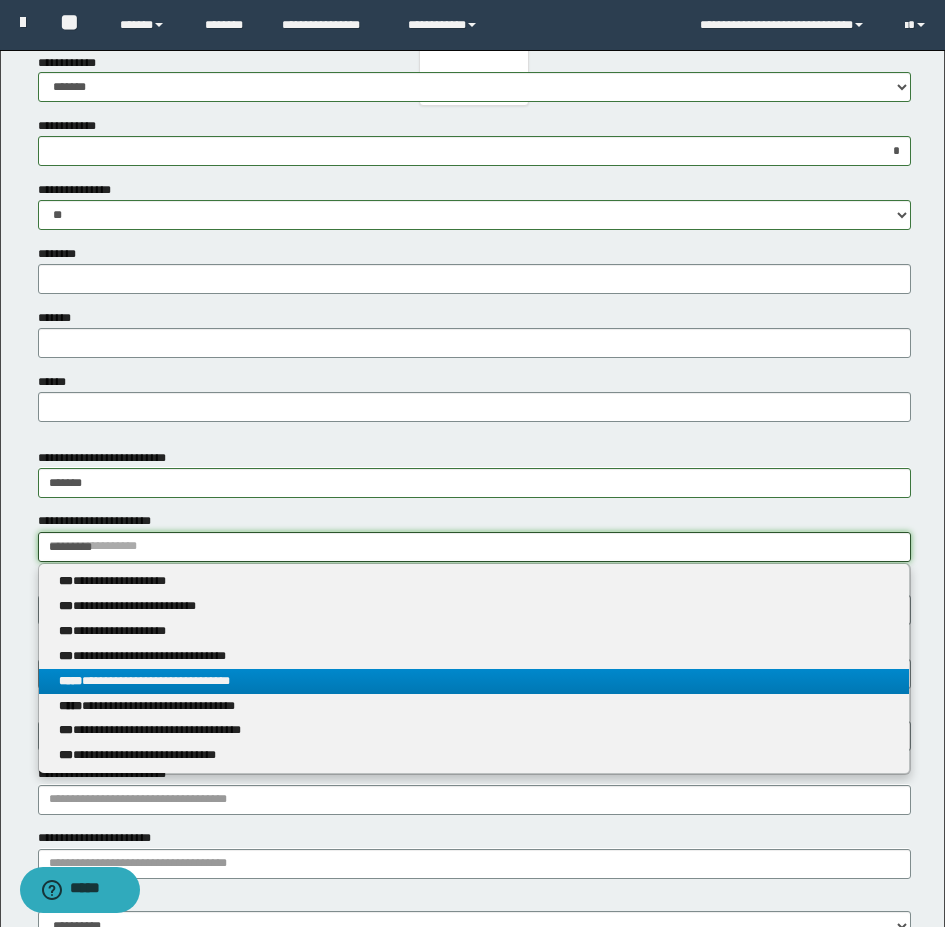 type on "*********" 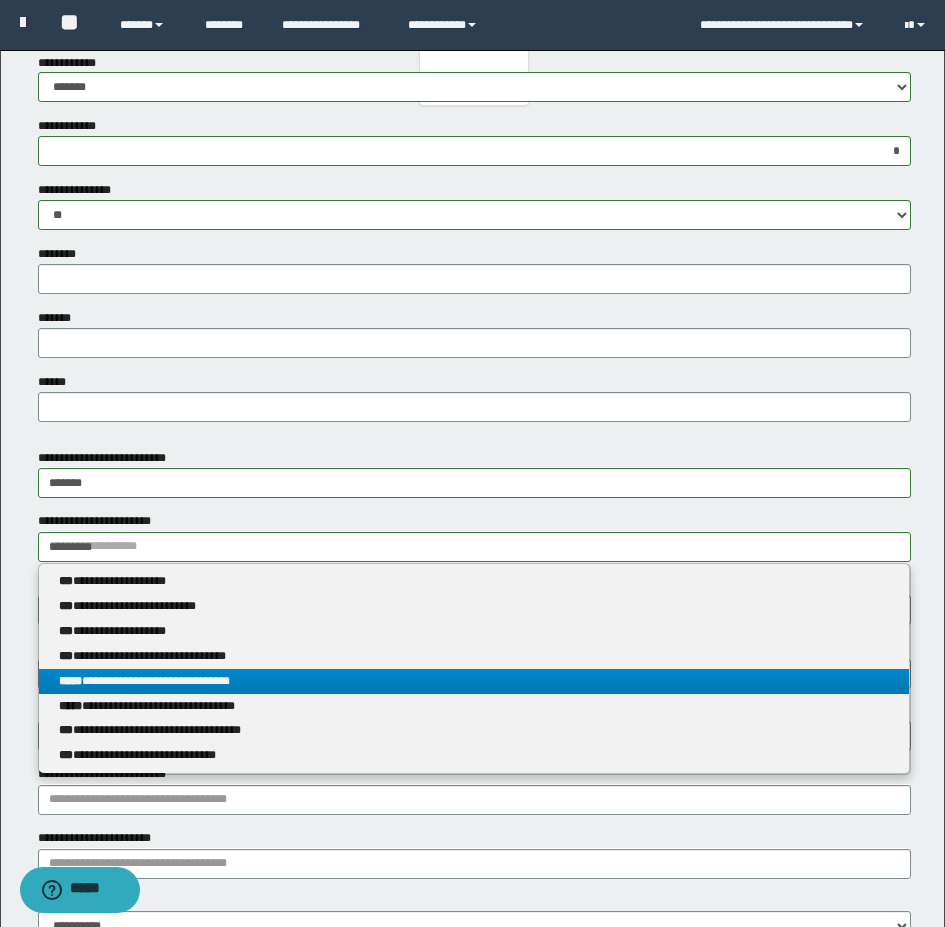 click on "**********" at bounding box center [474, 681] 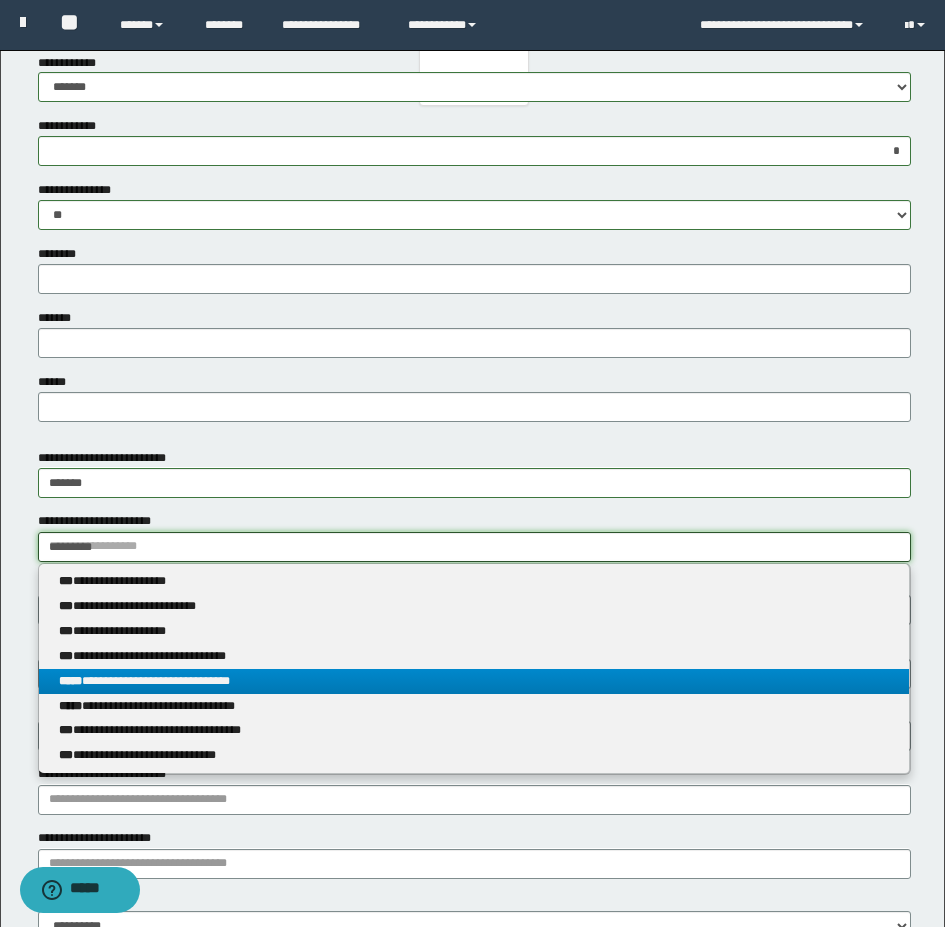 type 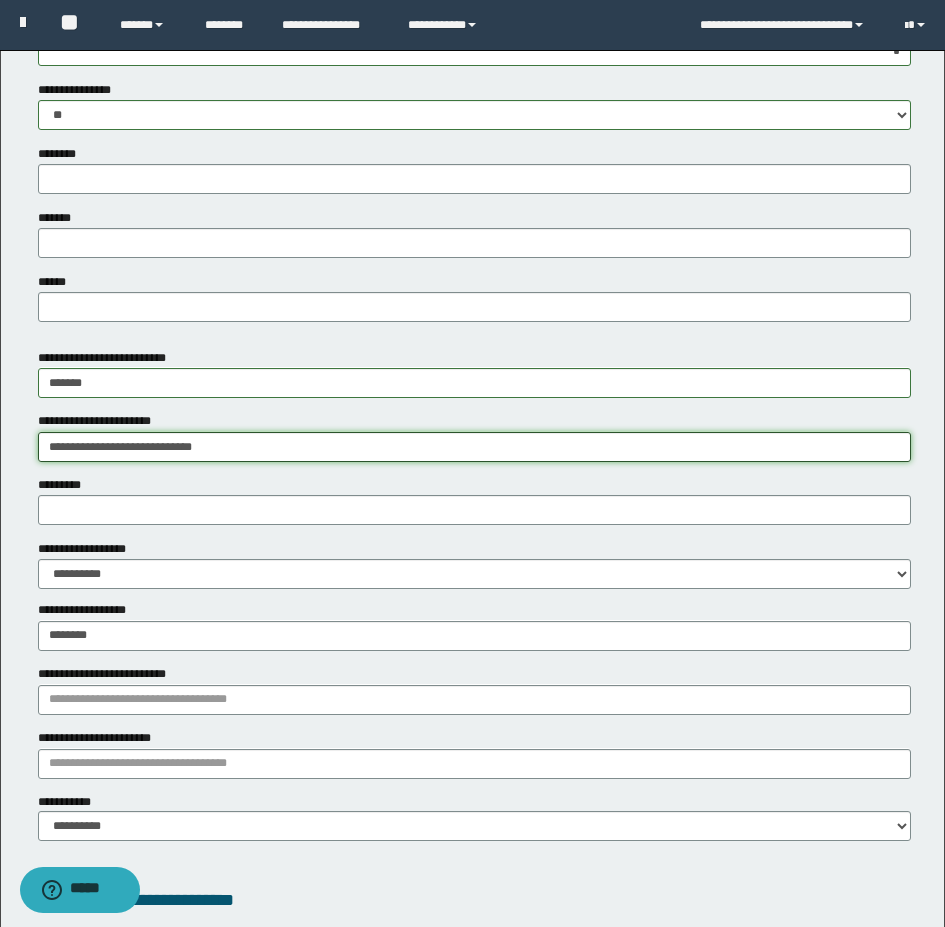 scroll, scrollTop: 1000, scrollLeft: 0, axis: vertical 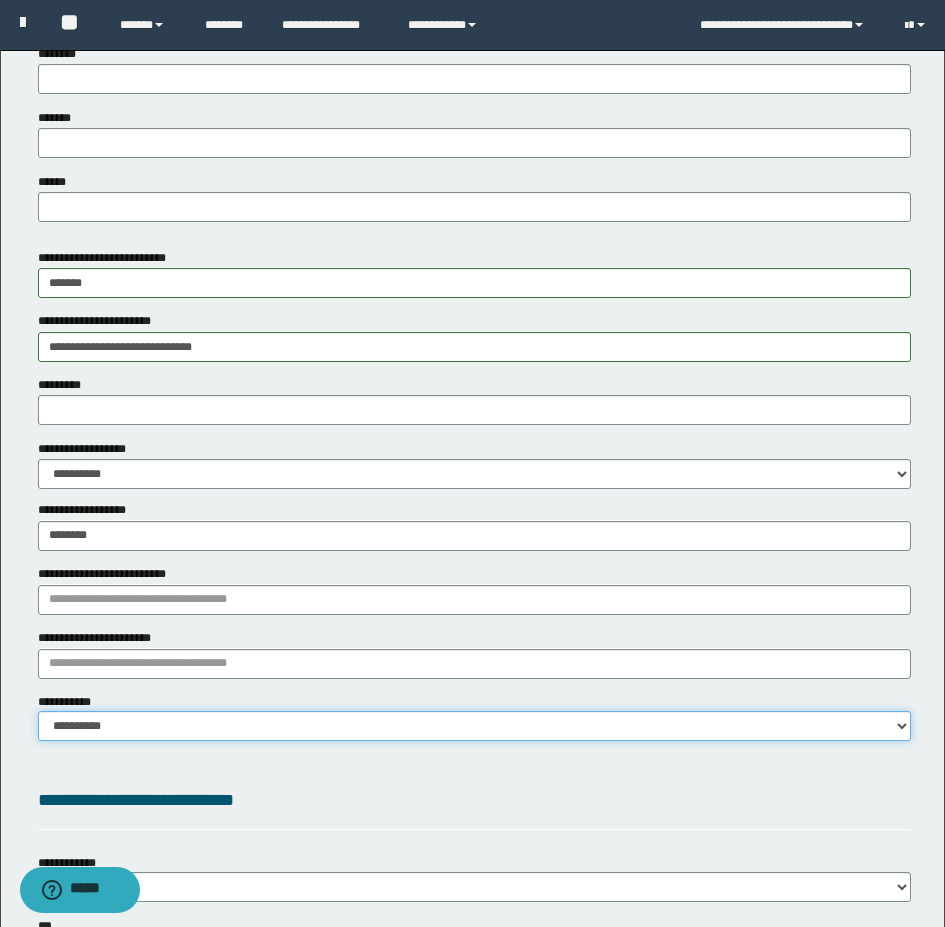 click on "**********" at bounding box center (474, 726) 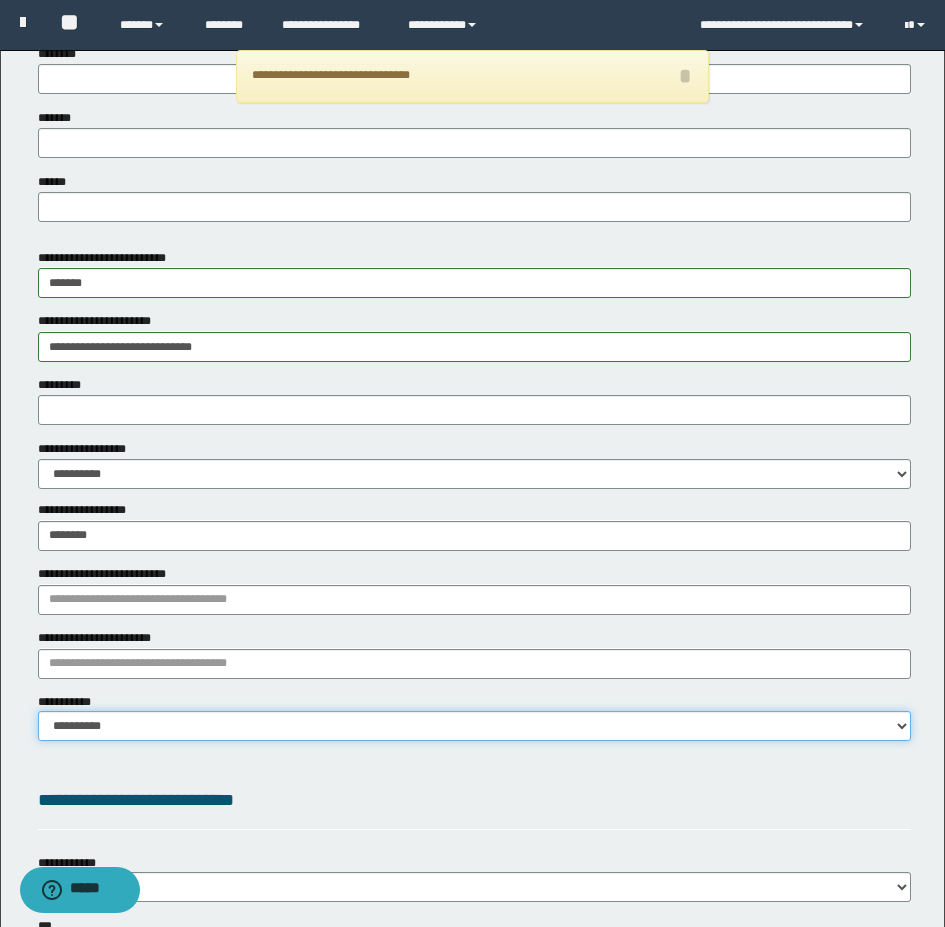 select on "*" 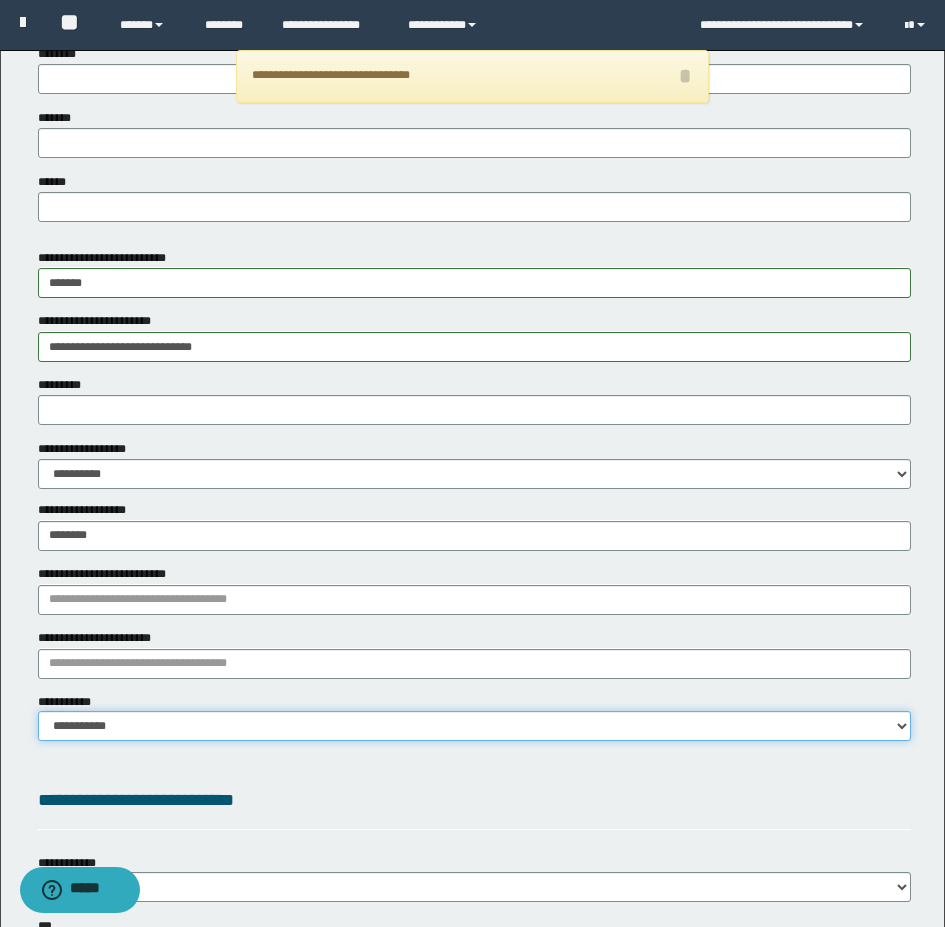 click on "**********" at bounding box center [474, 726] 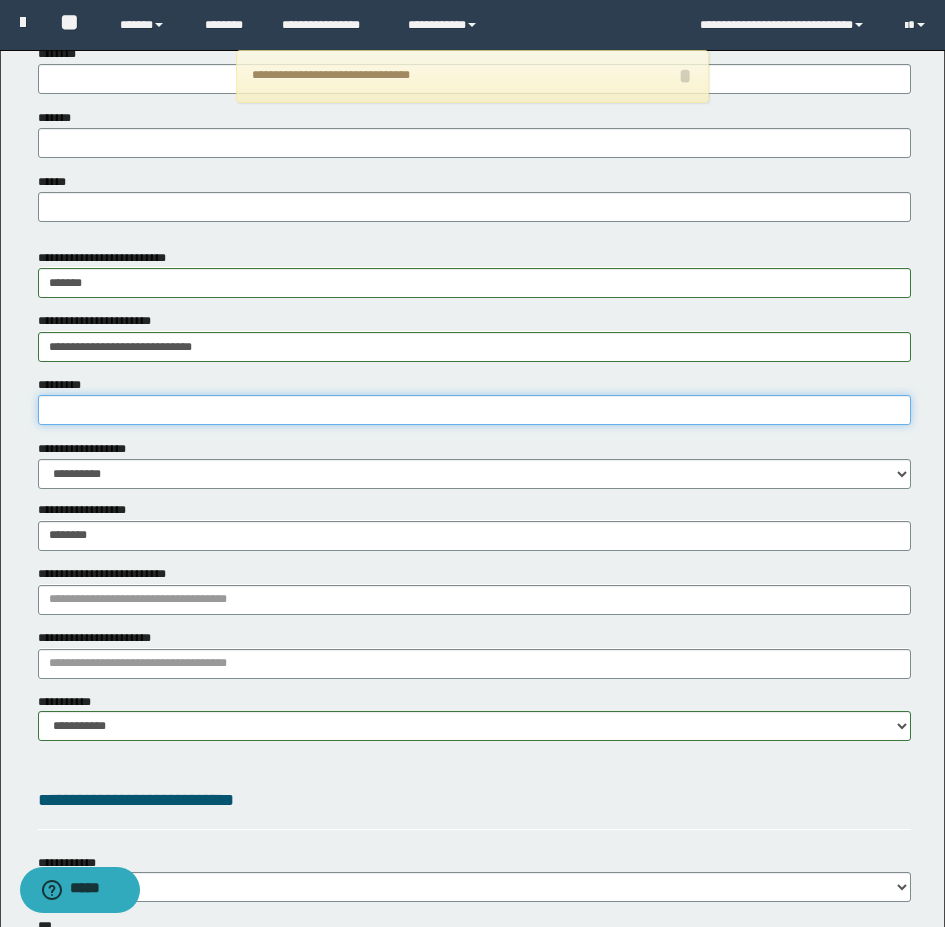 click on "*********" at bounding box center [474, 410] 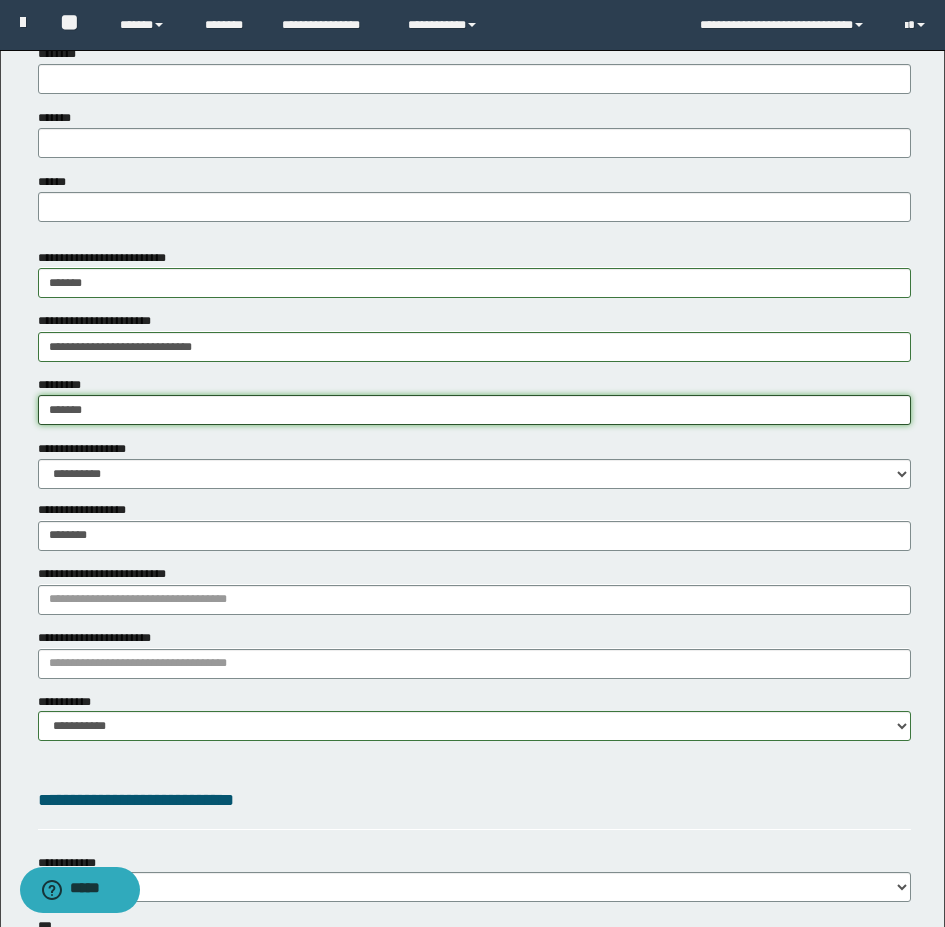 type on "*******" 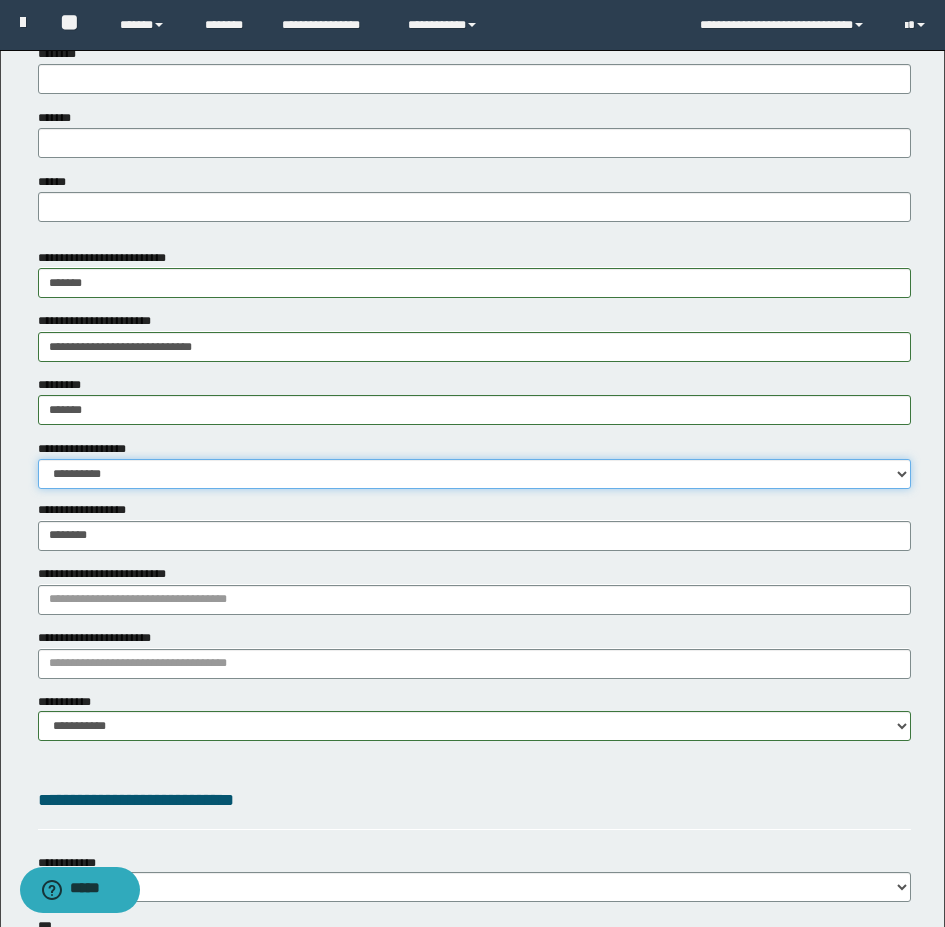 click on "**********" at bounding box center [474, 474] 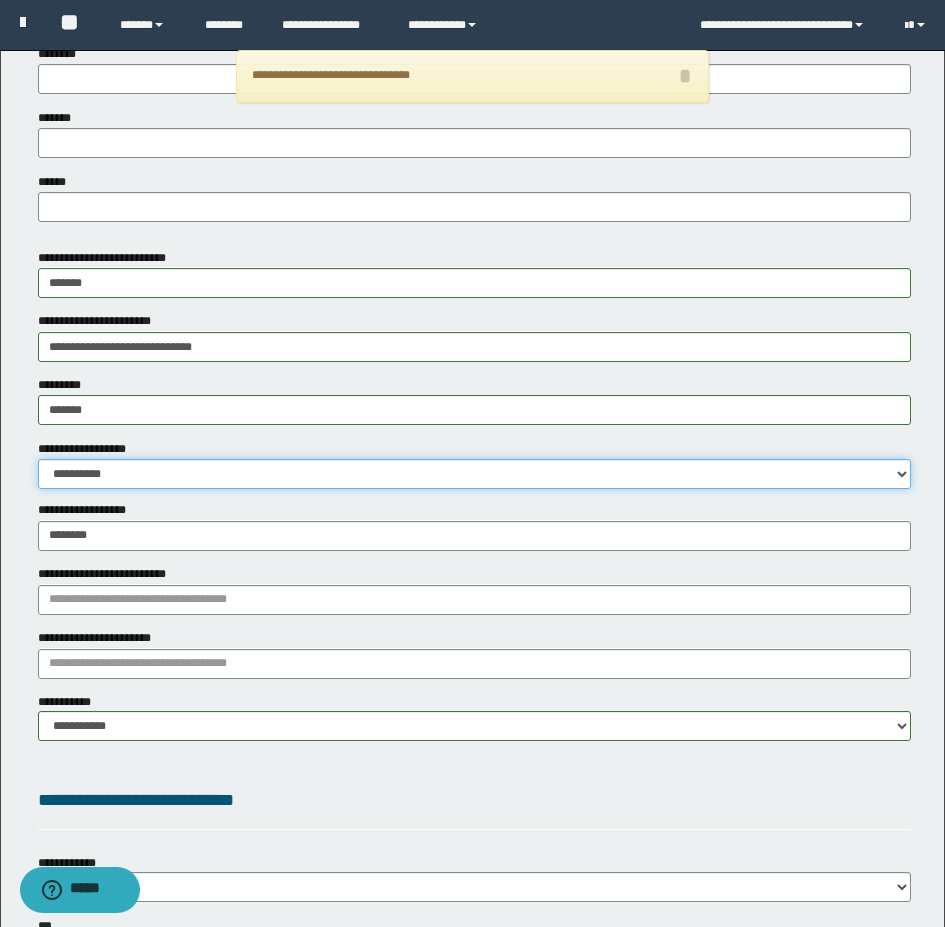 select on "*" 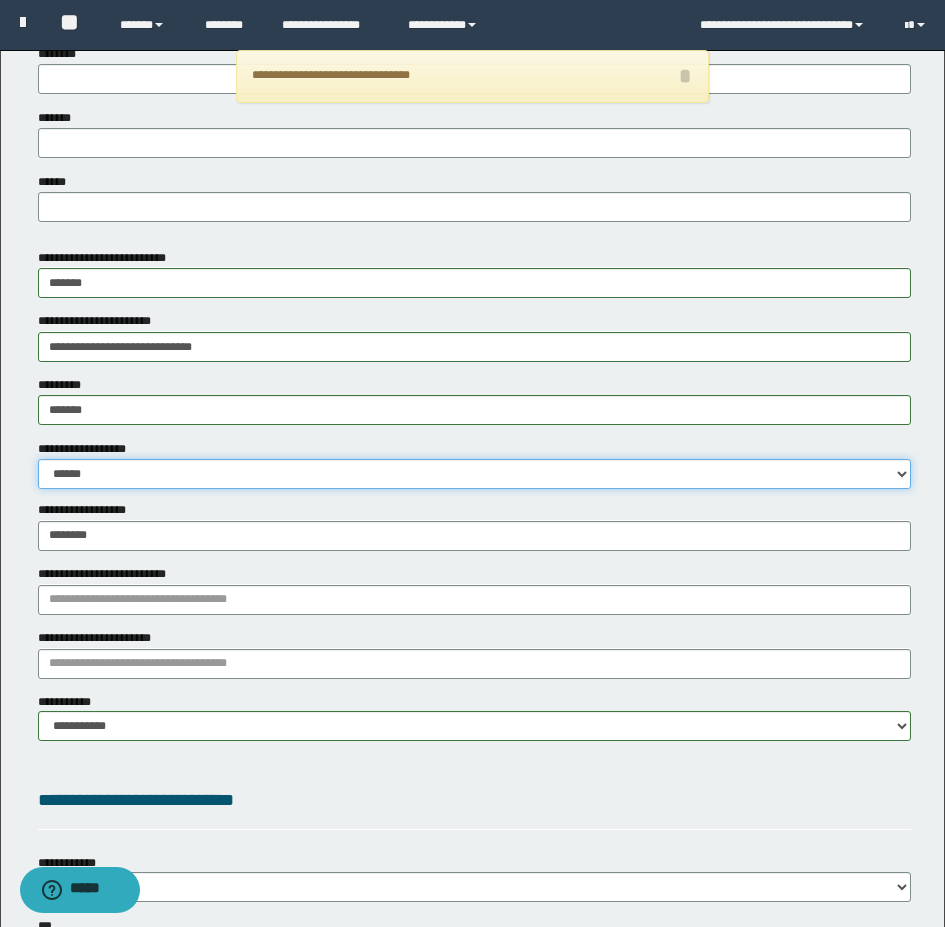 click on "**********" at bounding box center [474, 474] 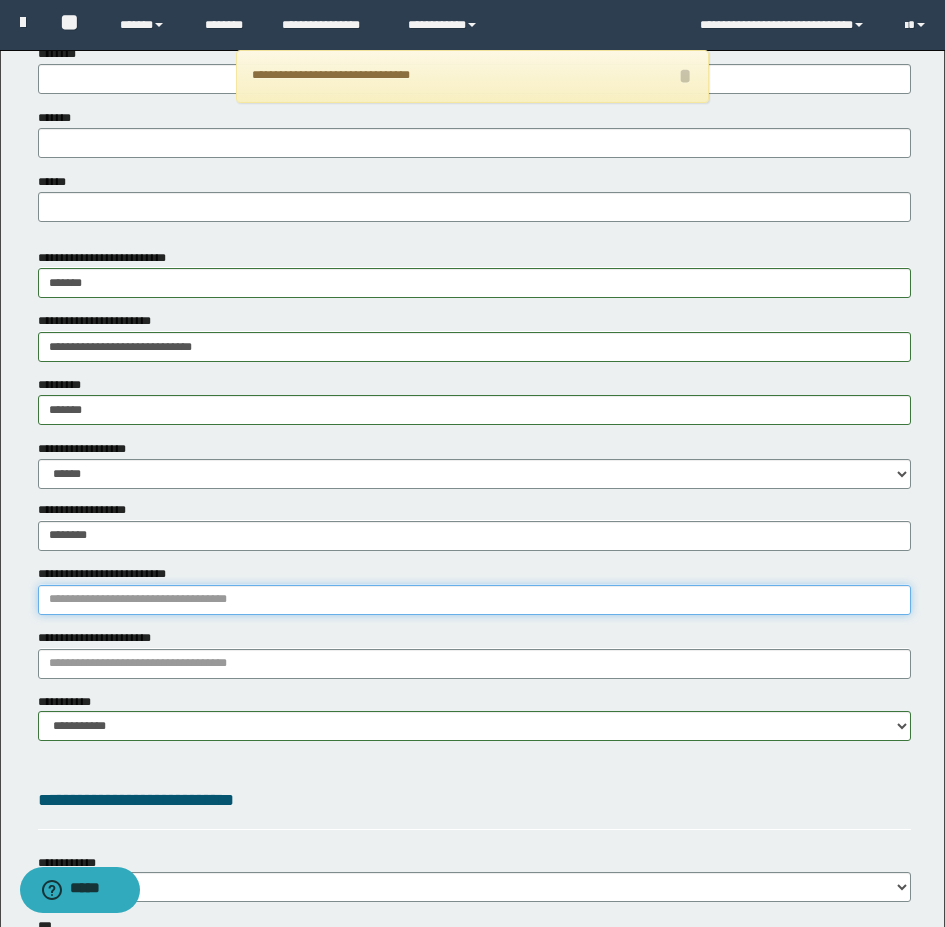 click on "**********" at bounding box center [474, 600] 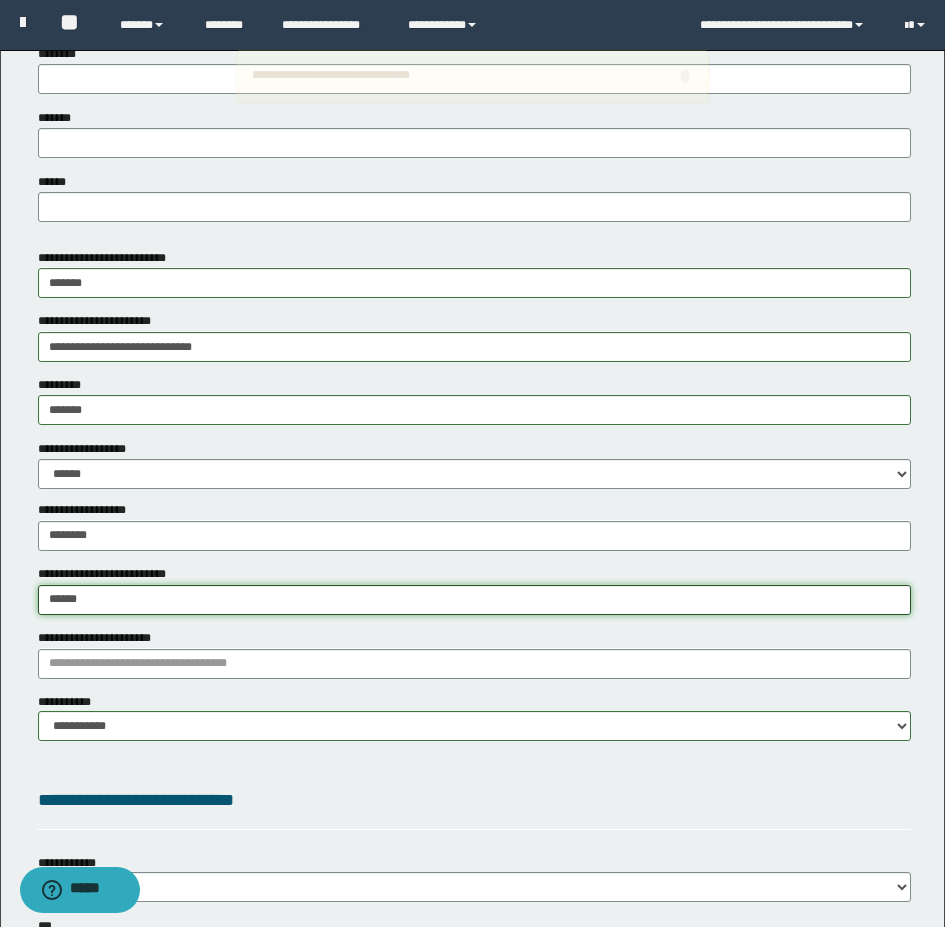 type on "*******" 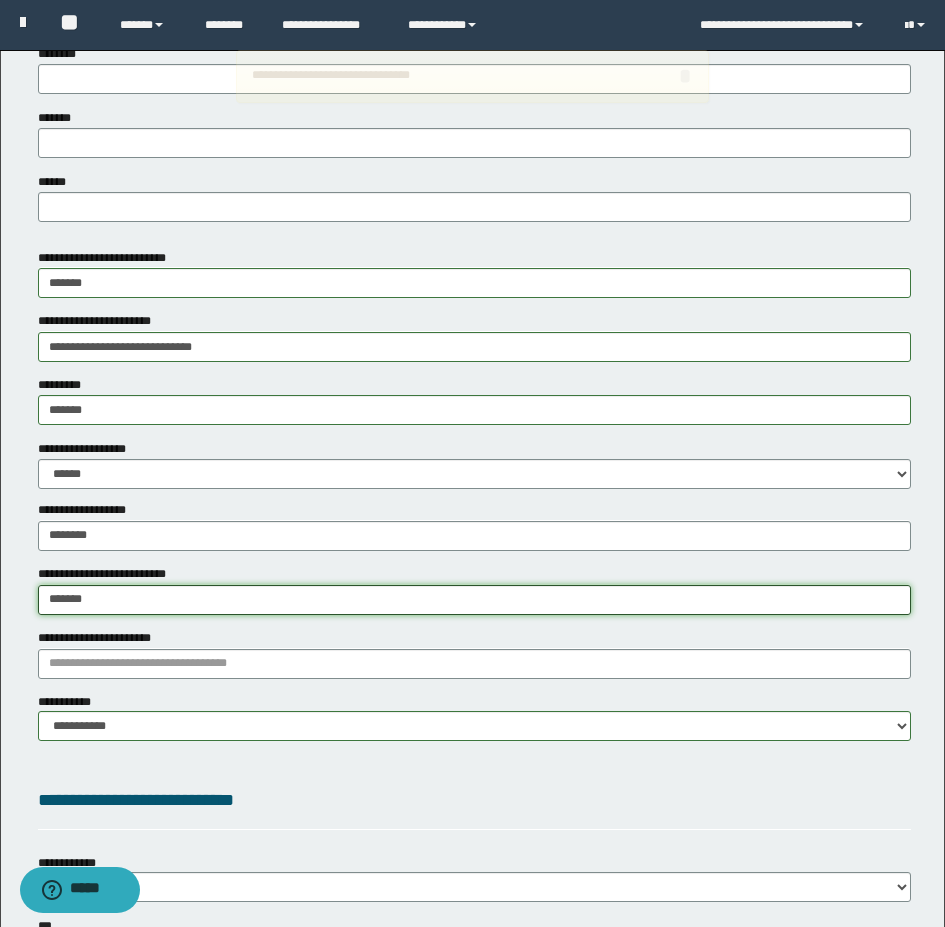 type on "*******" 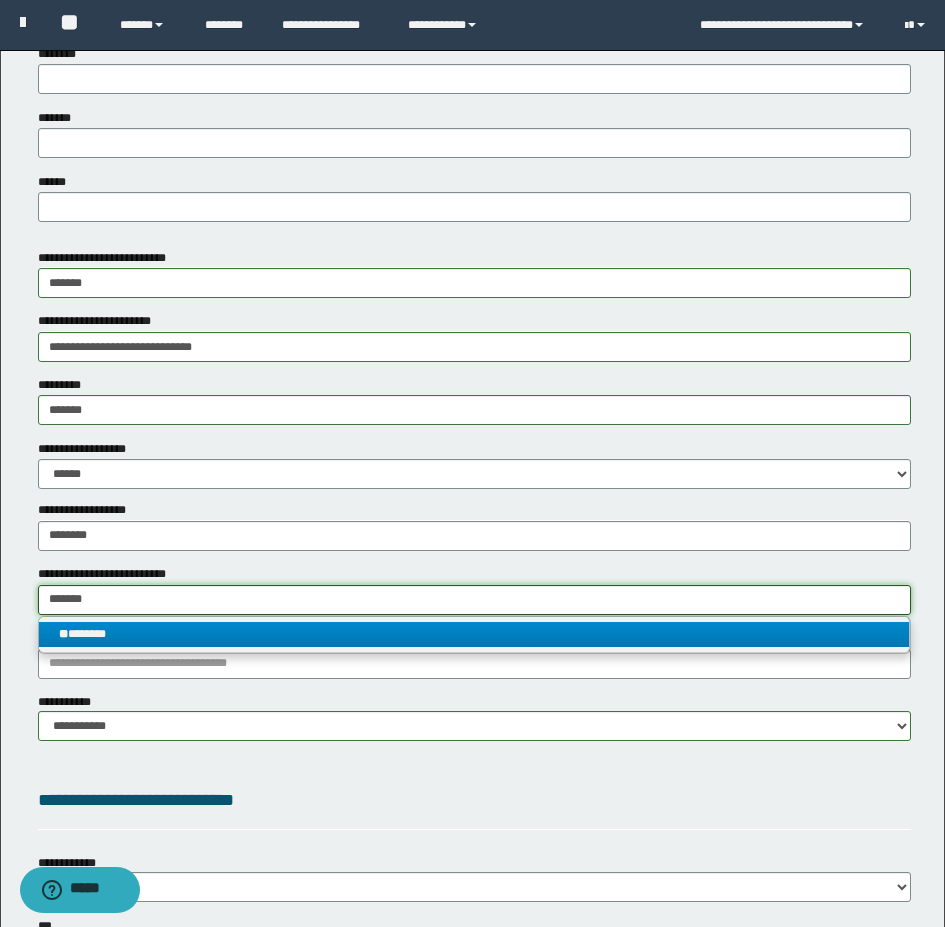type on "*******" 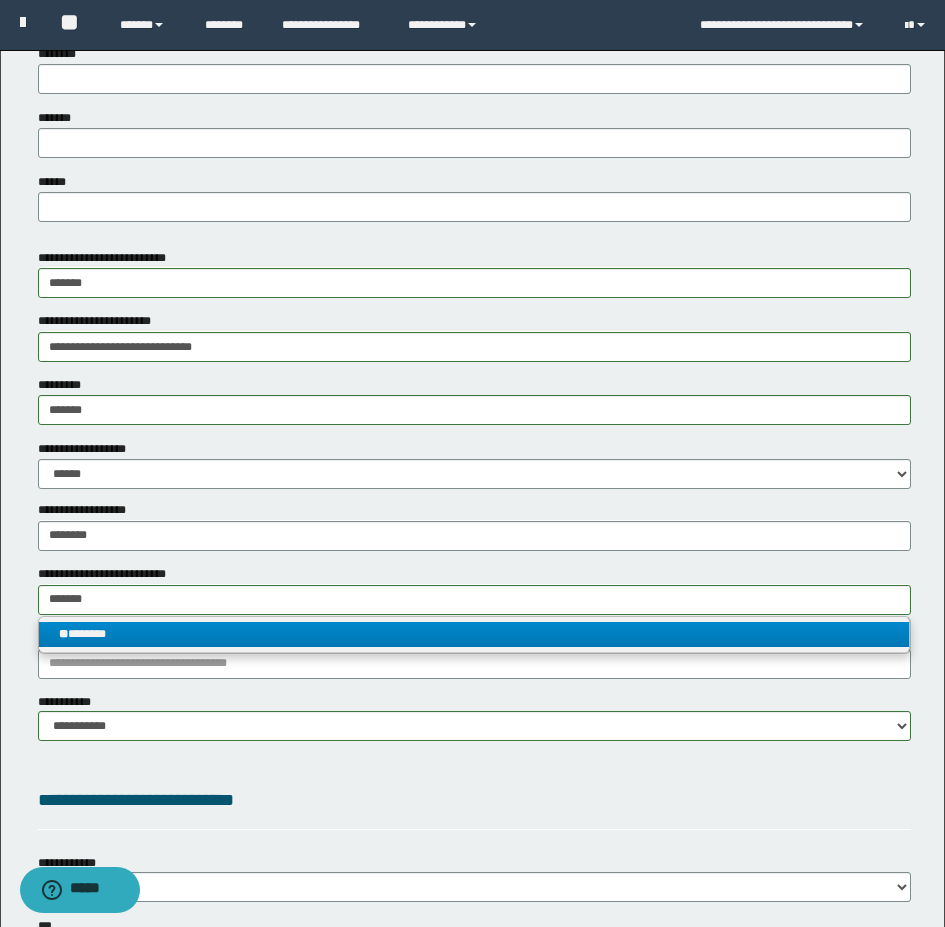 click on "** *******" at bounding box center (474, 634) 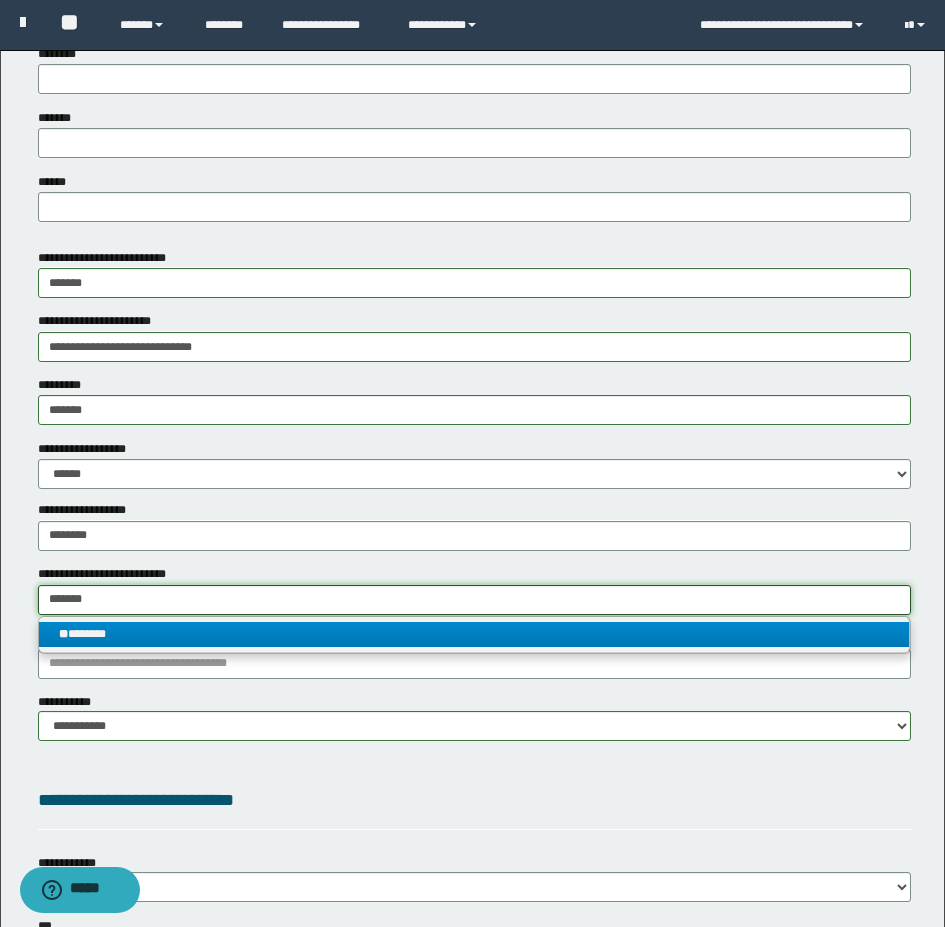 type 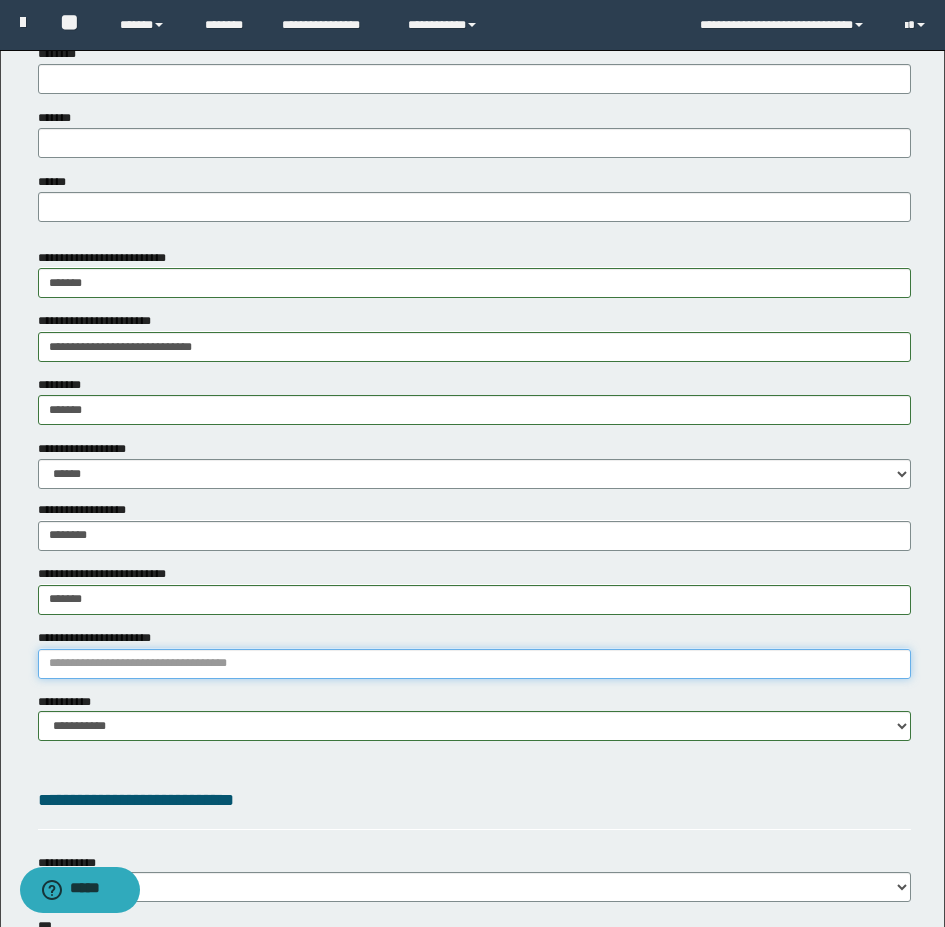 click on "**********" at bounding box center [474, 664] 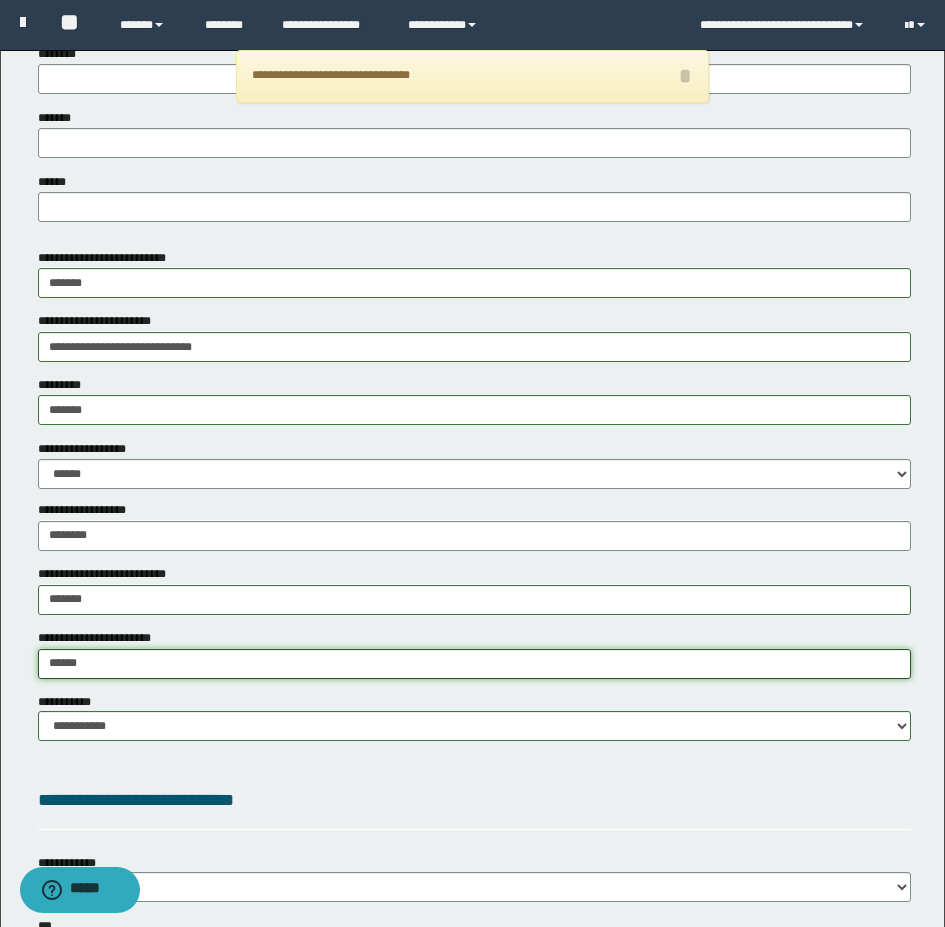 type on "*****" 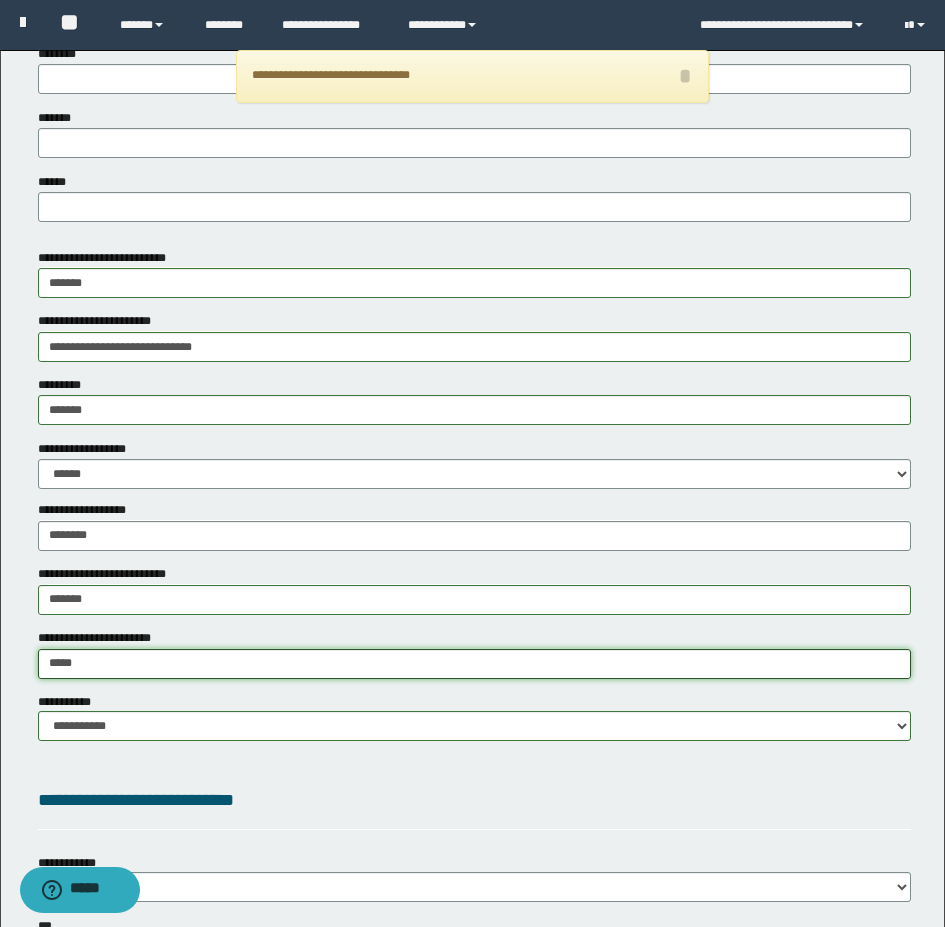 type on "**********" 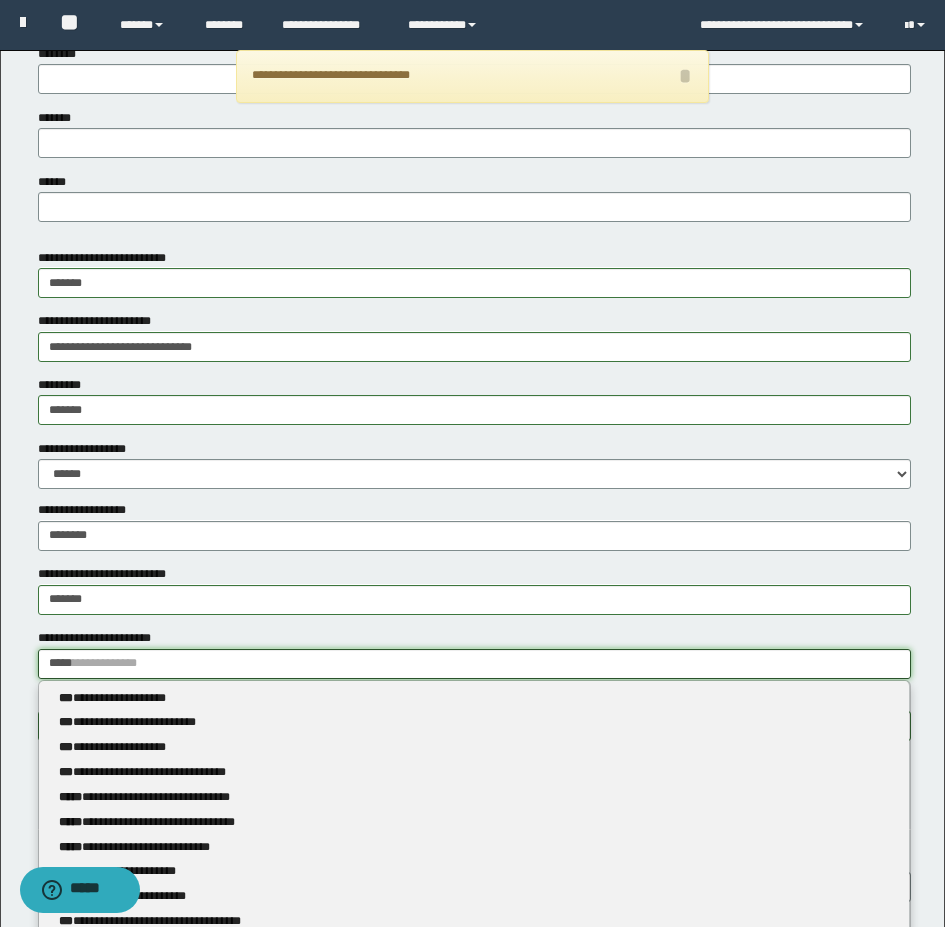 type 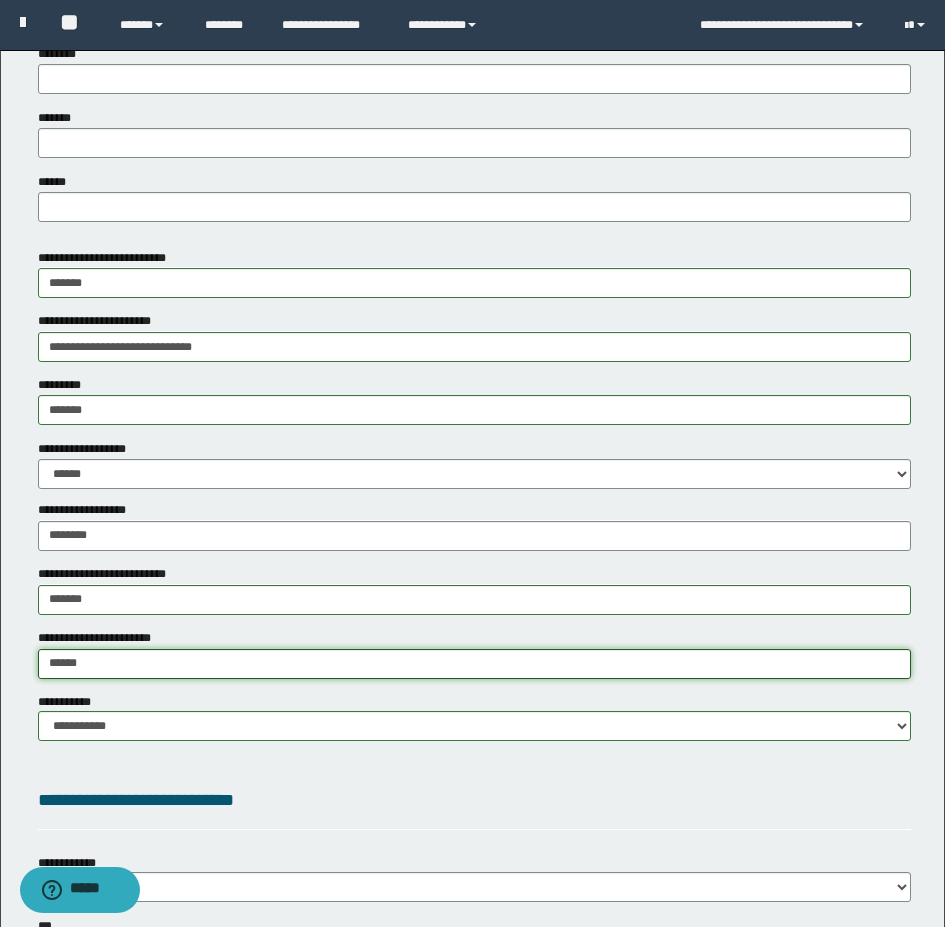 type on "*****" 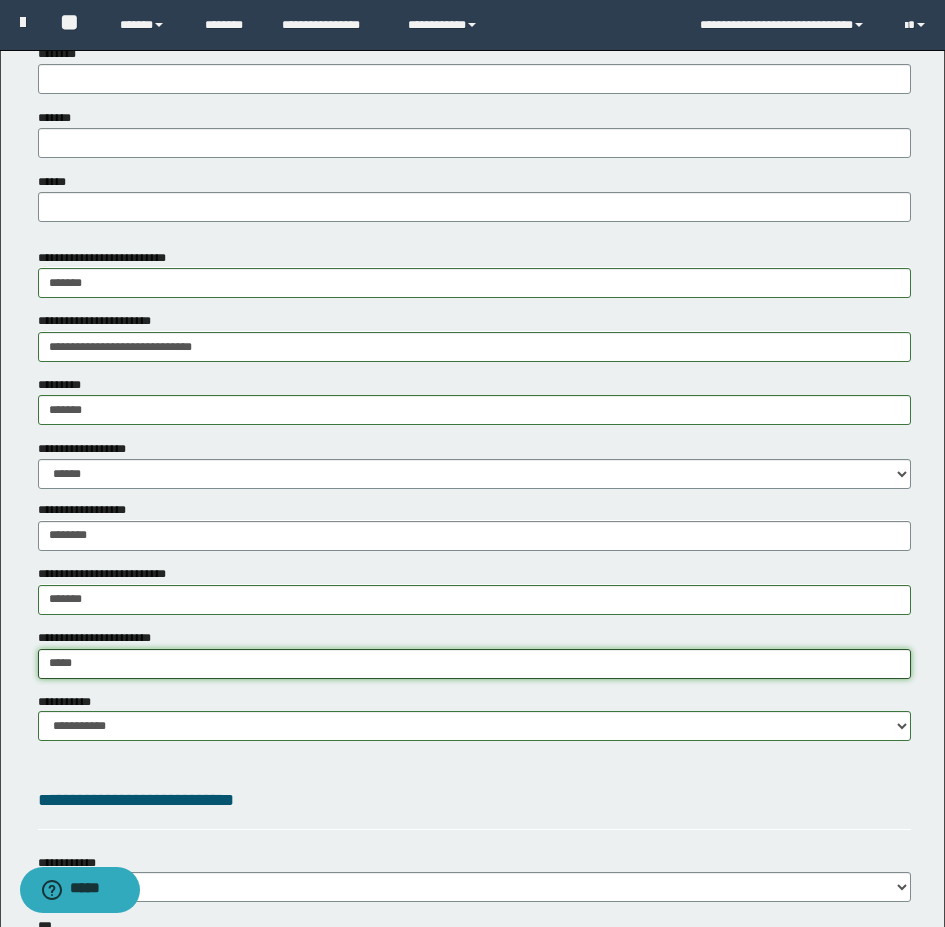 type on "**********" 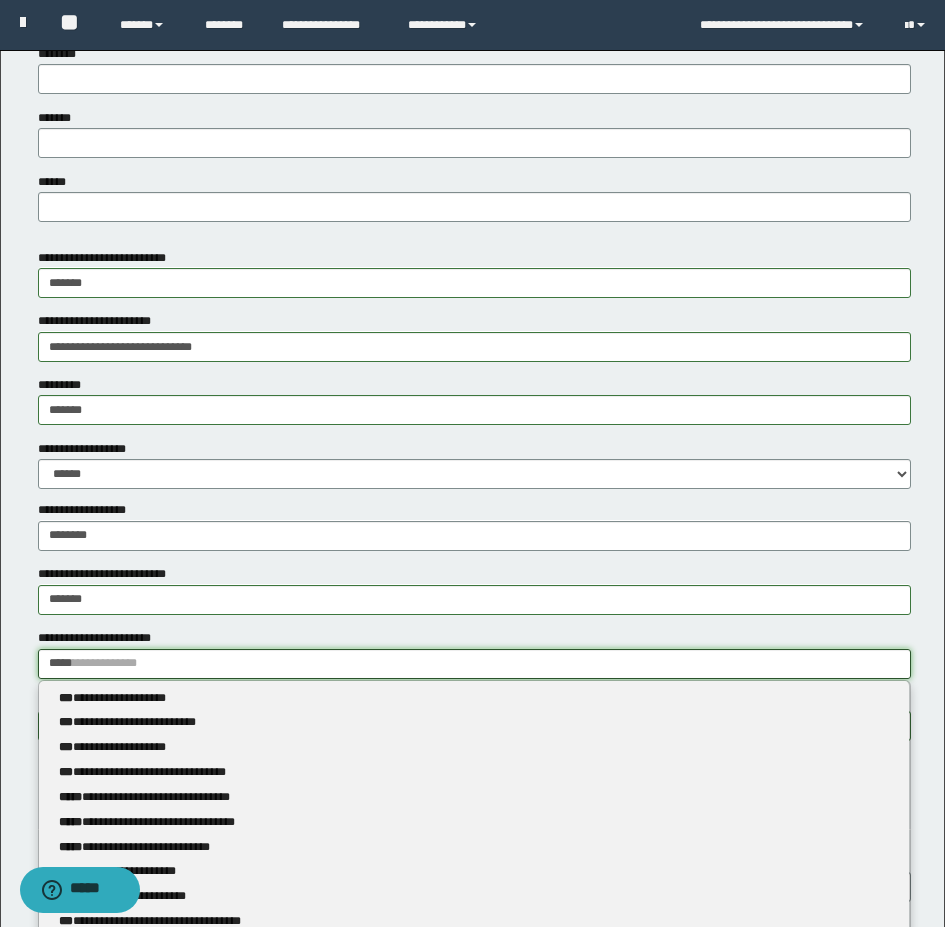 type 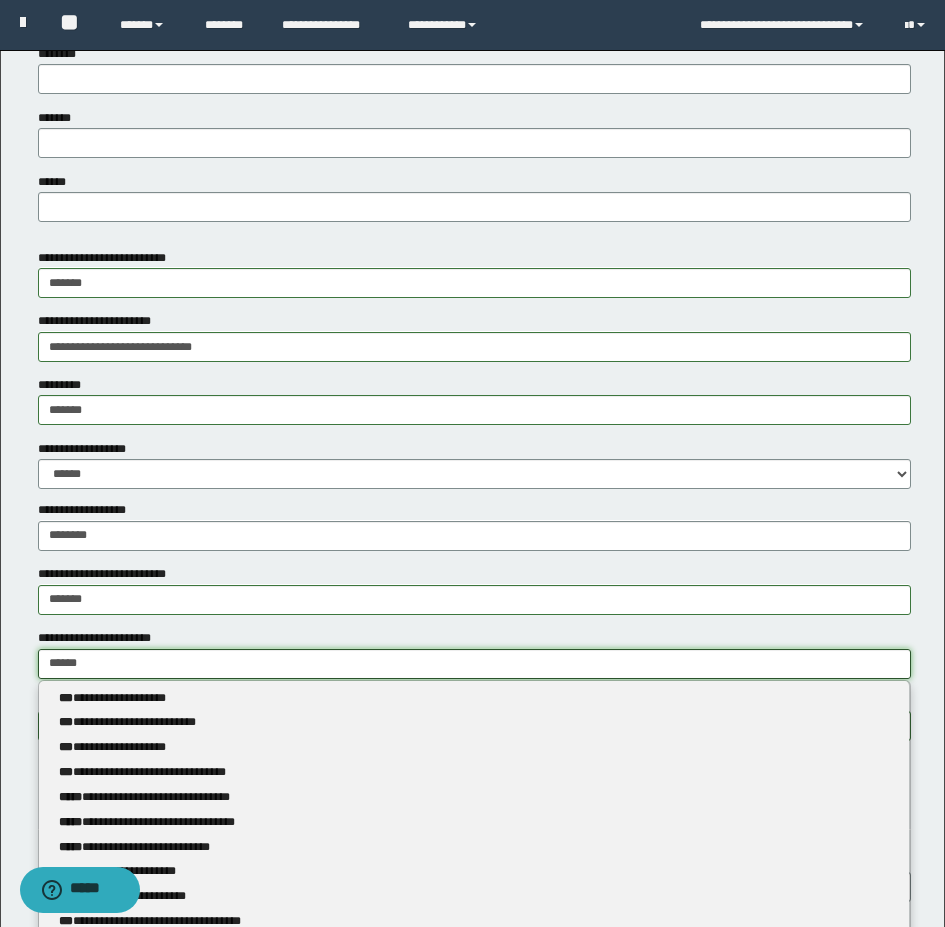 type on "**********" 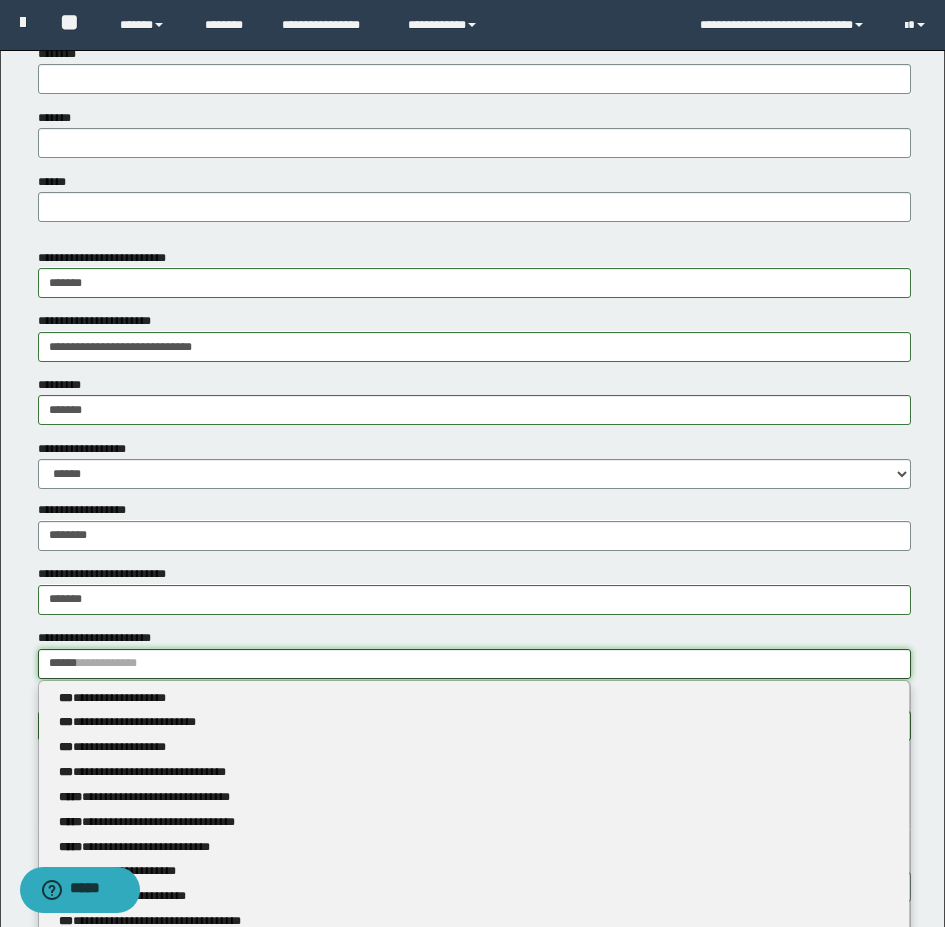 type 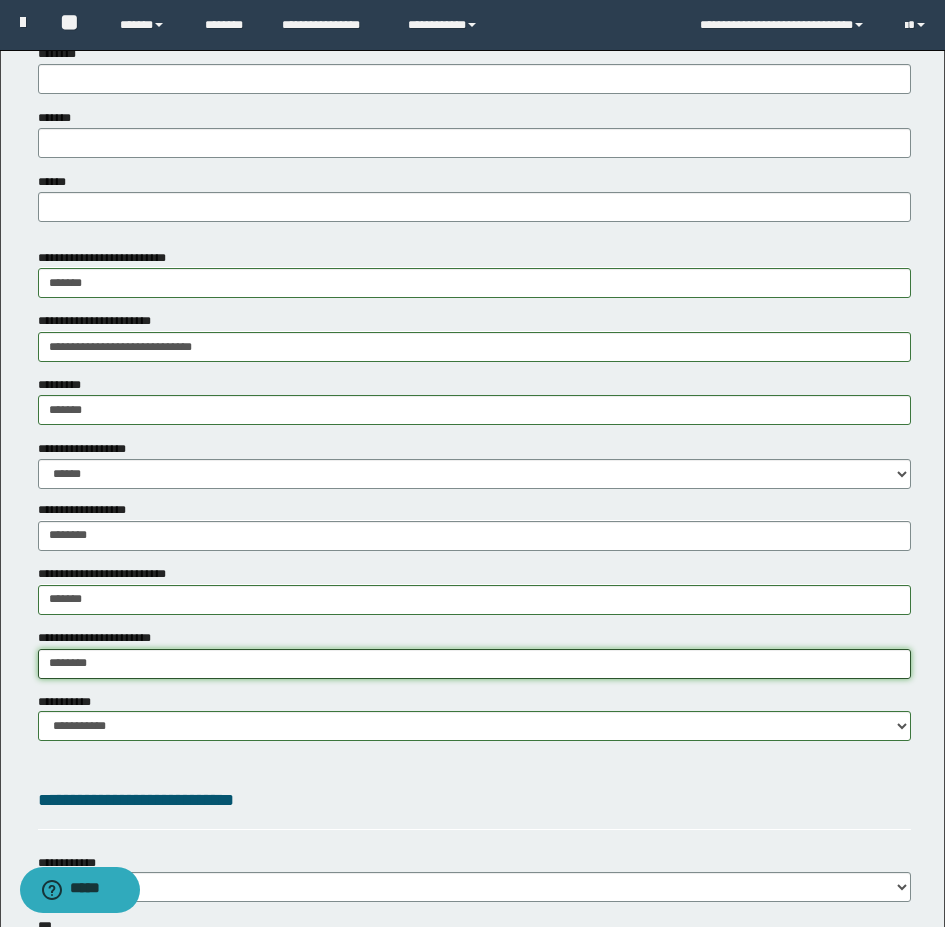 type on "*********" 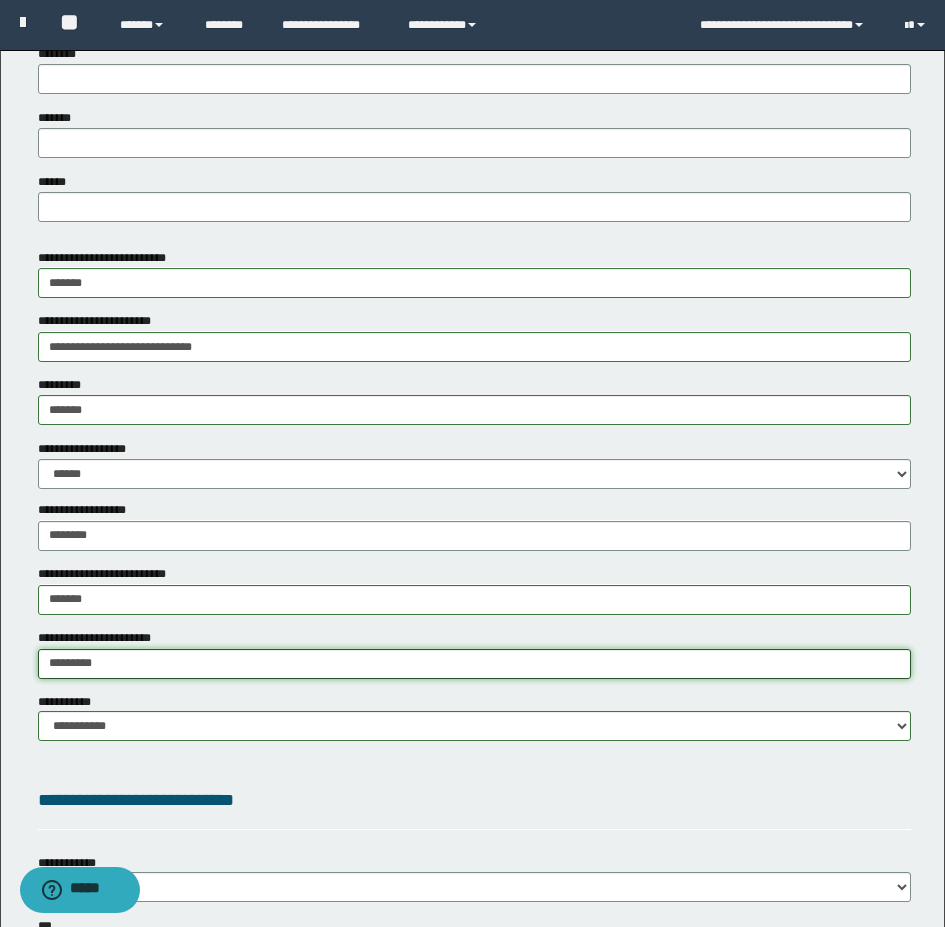 type on "**********" 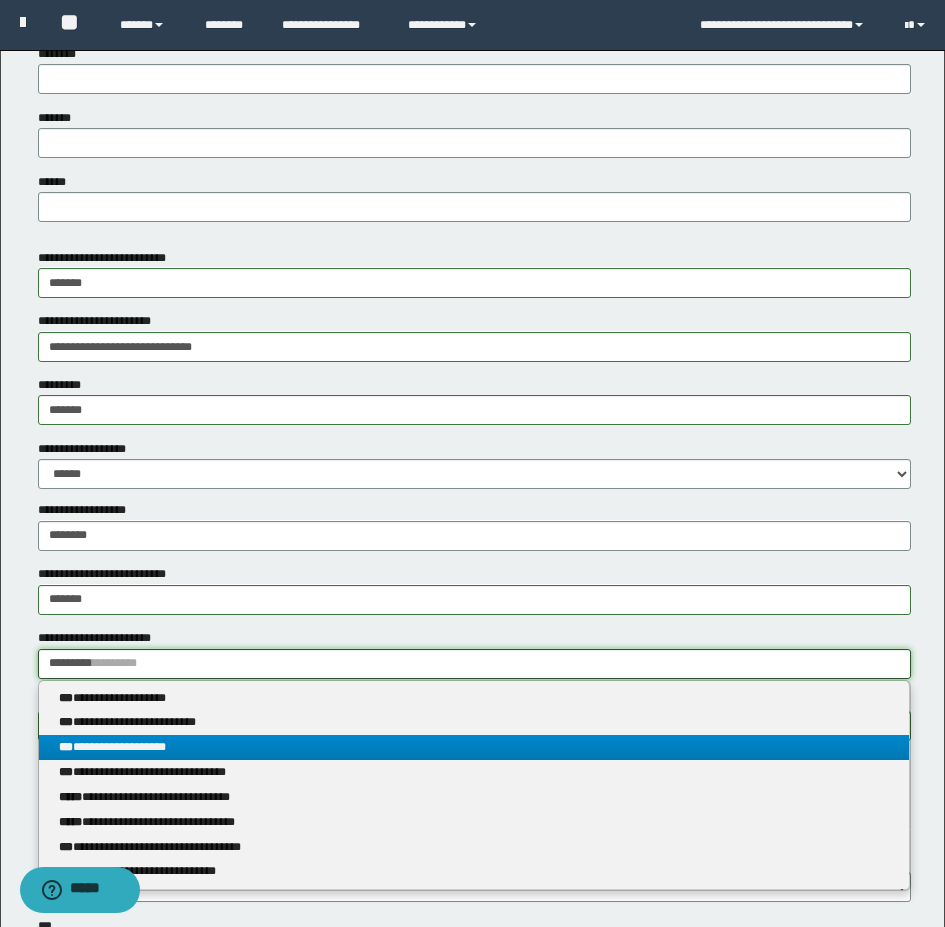 scroll, scrollTop: 1100, scrollLeft: 0, axis: vertical 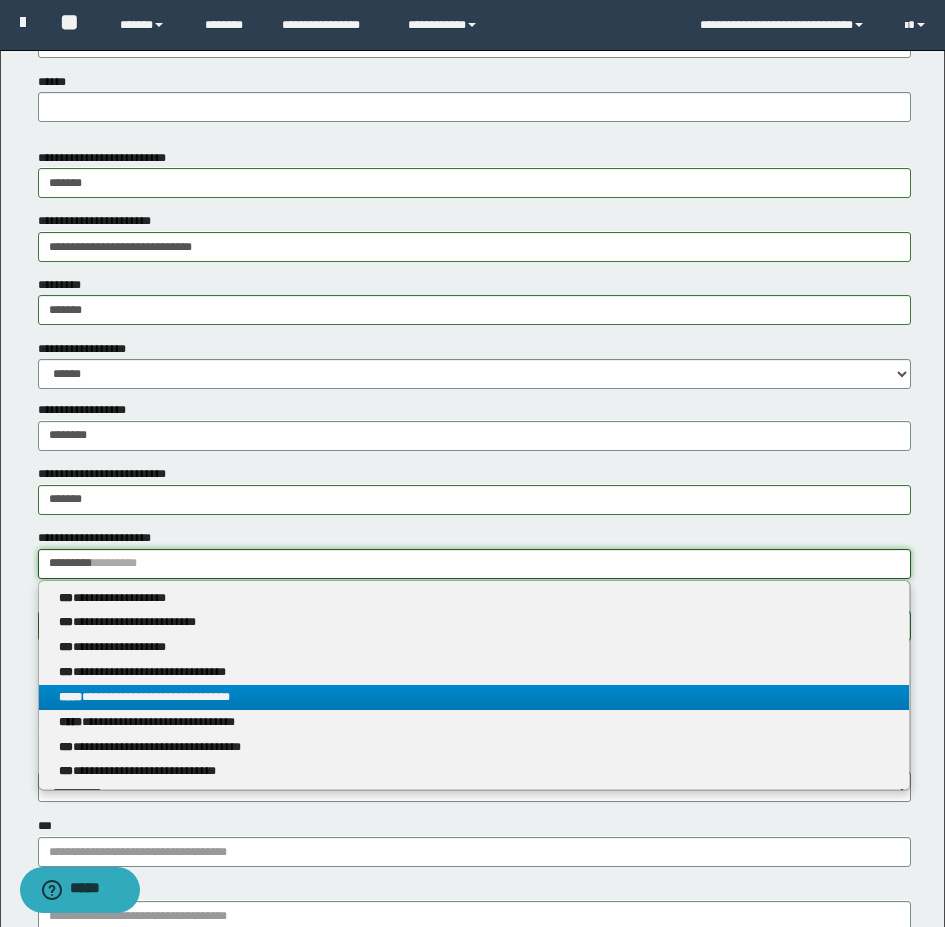 type on "*********" 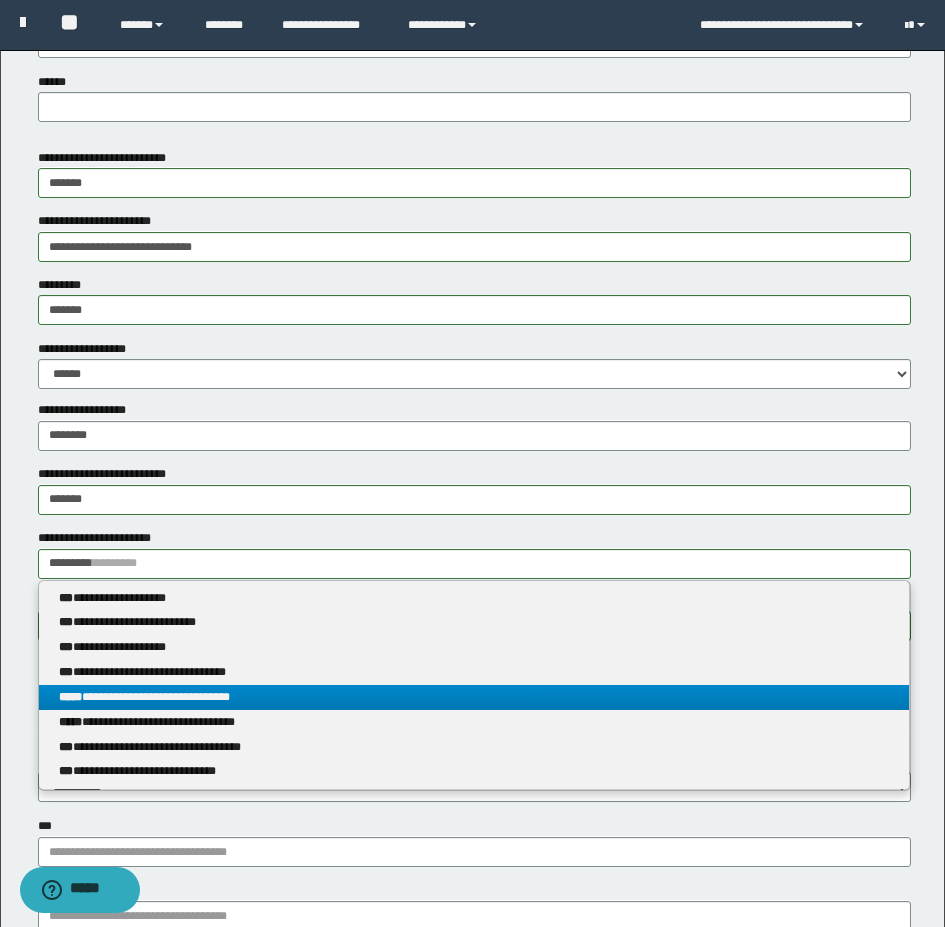 click on "**********" at bounding box center [474, 697] 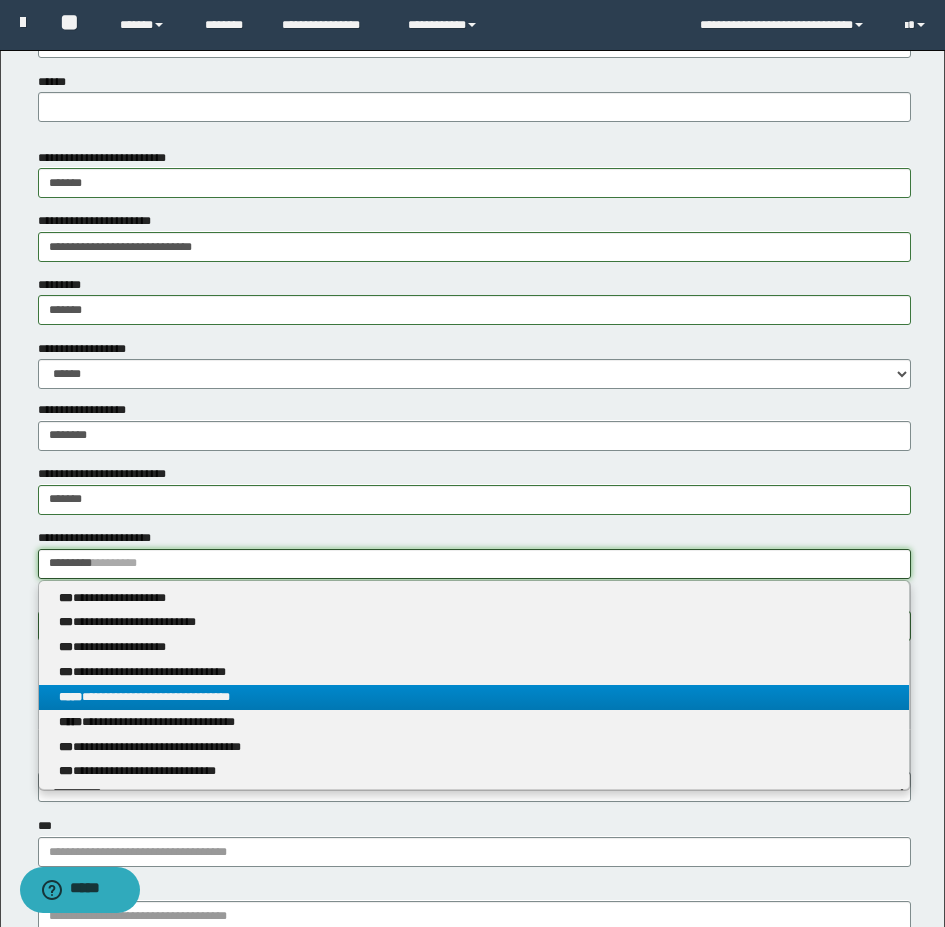 type 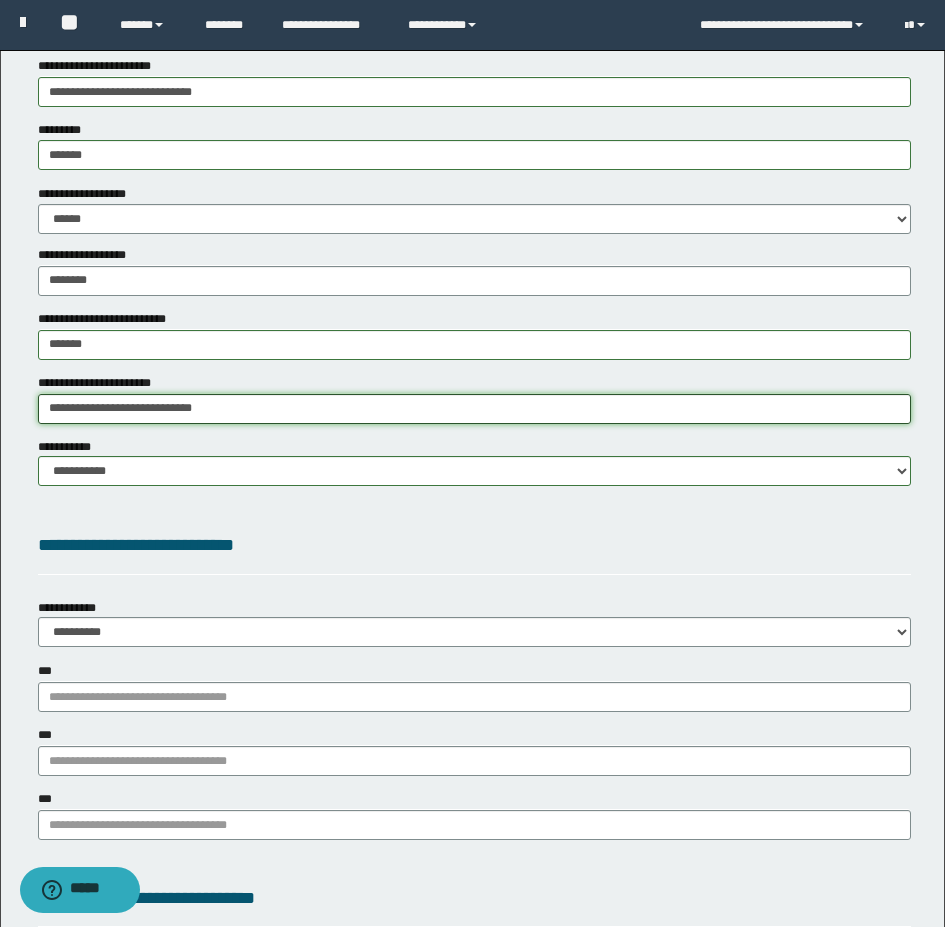 scroll, scrollTop: 1300, scrollLeft: 0, axis: vertical 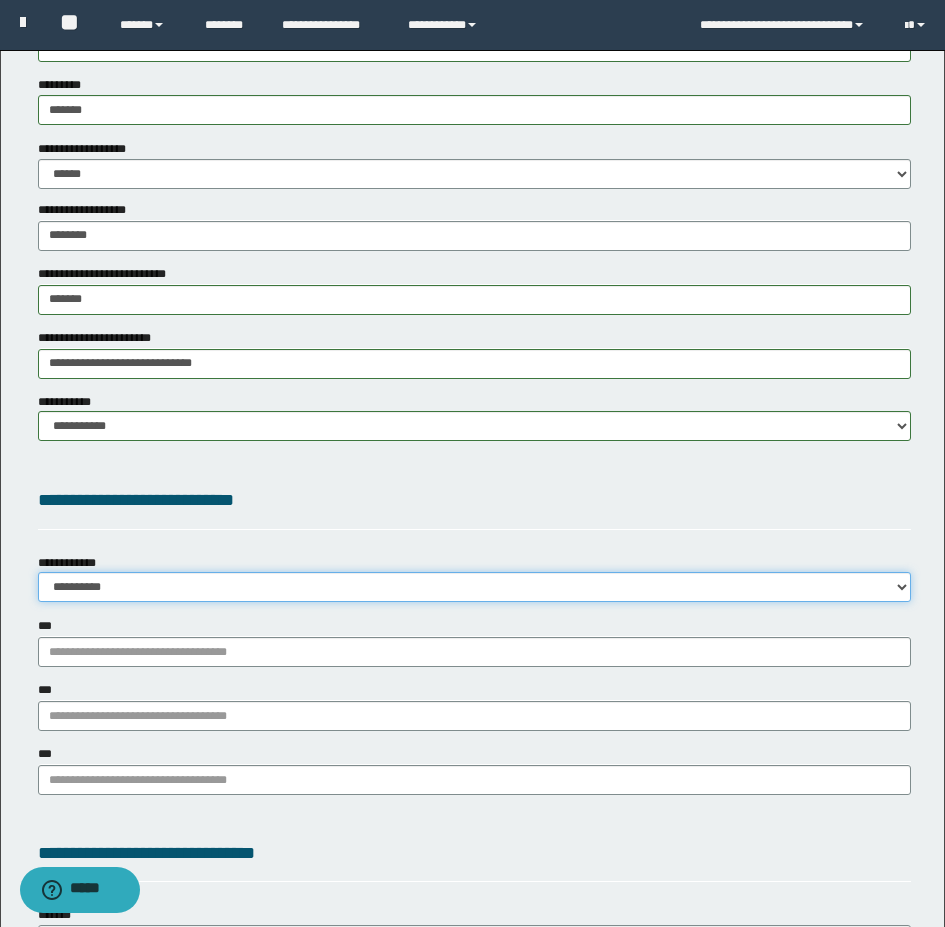 click on "**********" at bounding box center (474, 587) 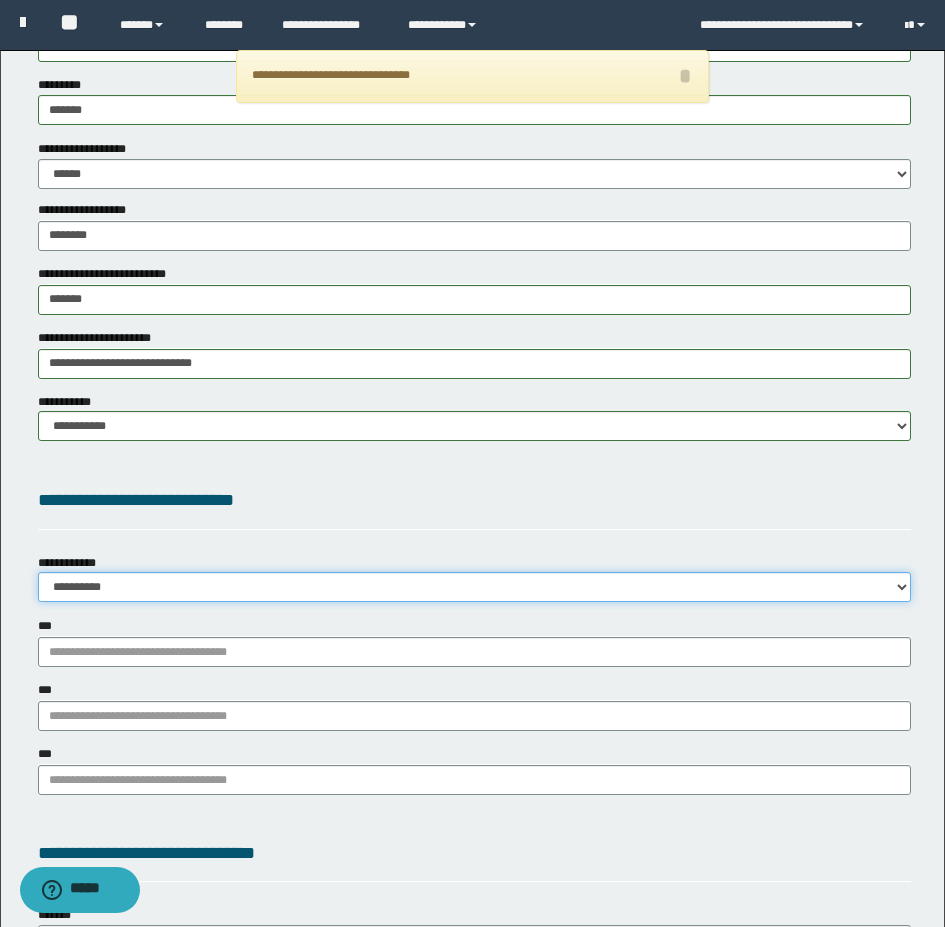 select on "**" 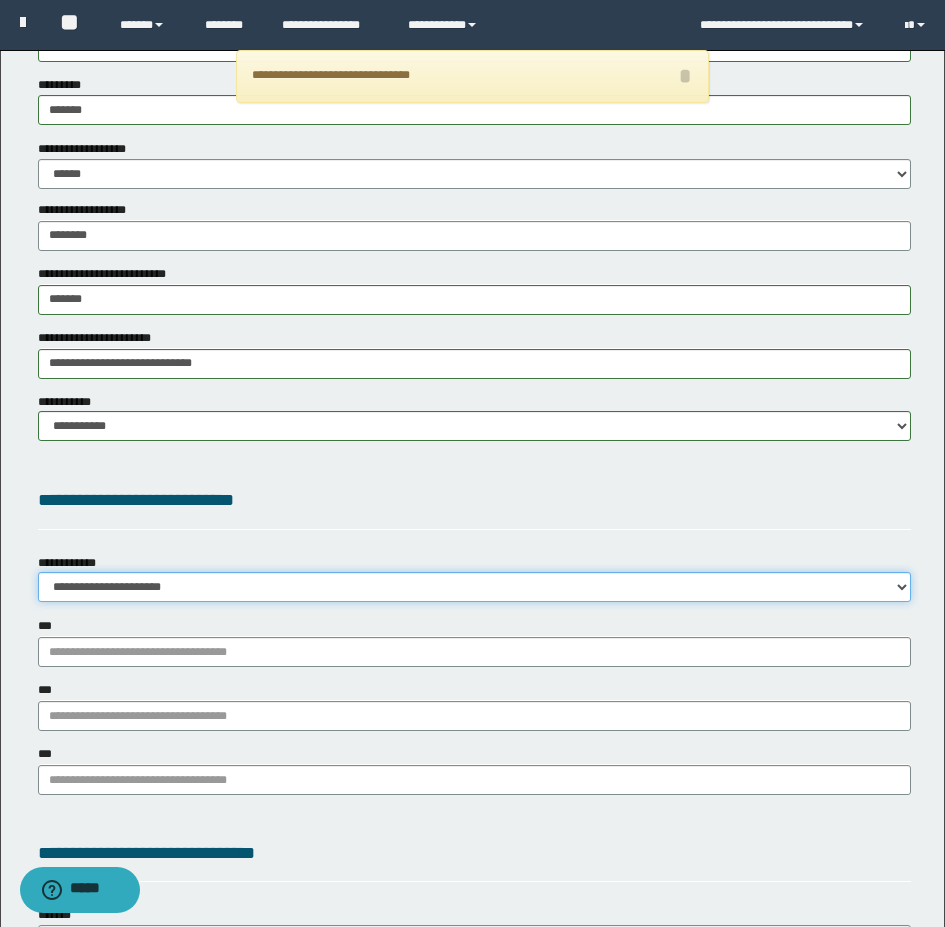 click on "**********" at bounding box center (474, 587) 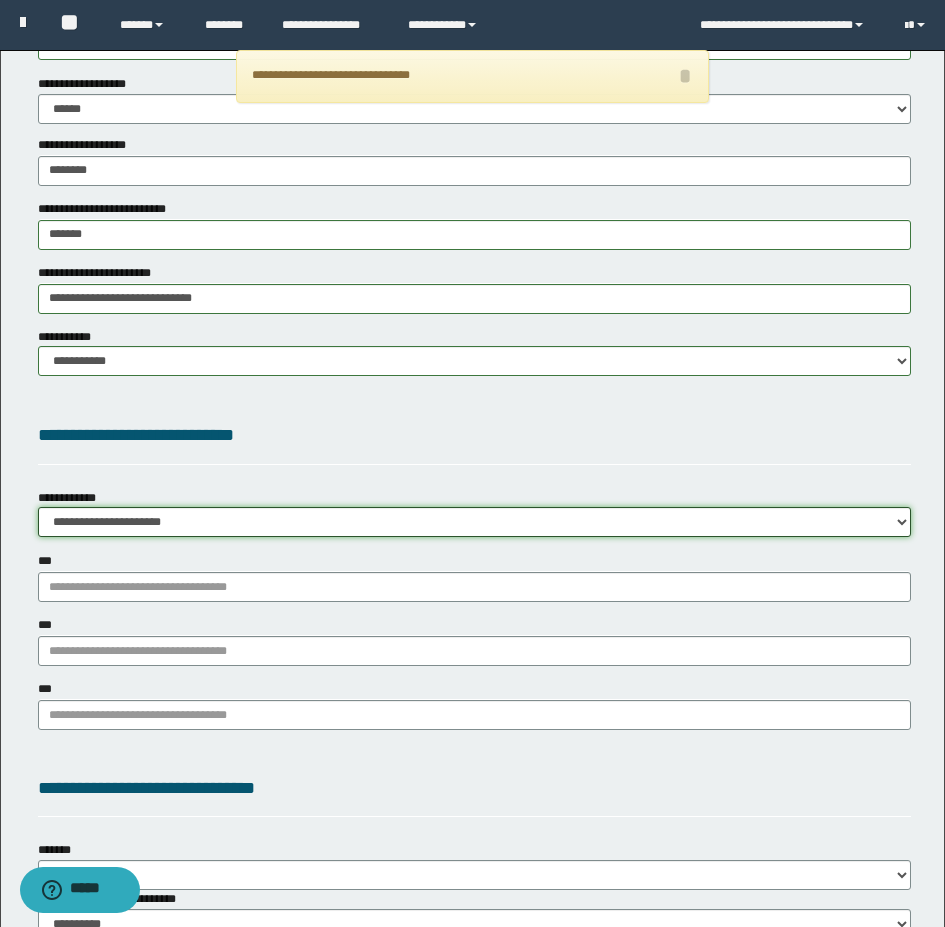 scroll, scrollTop: 1500, scrollLeft: 0, axis: vertical 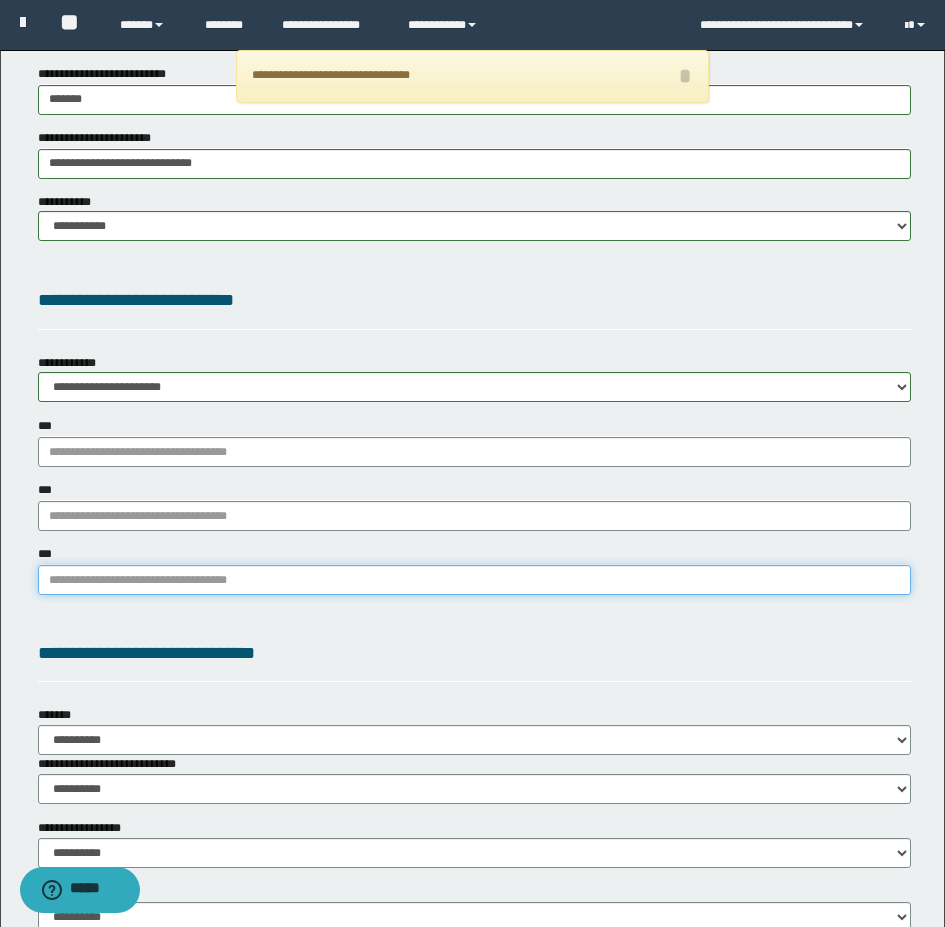click on "***" at bounding box center (474, 580) 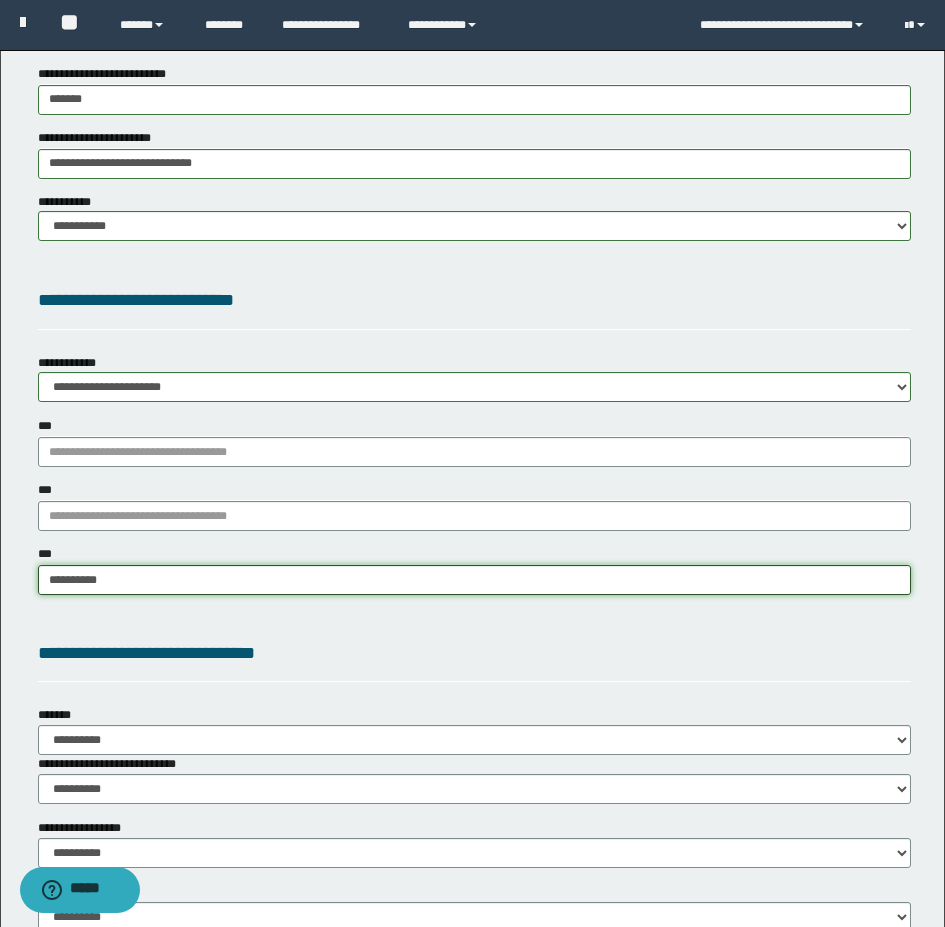 type on "**********" 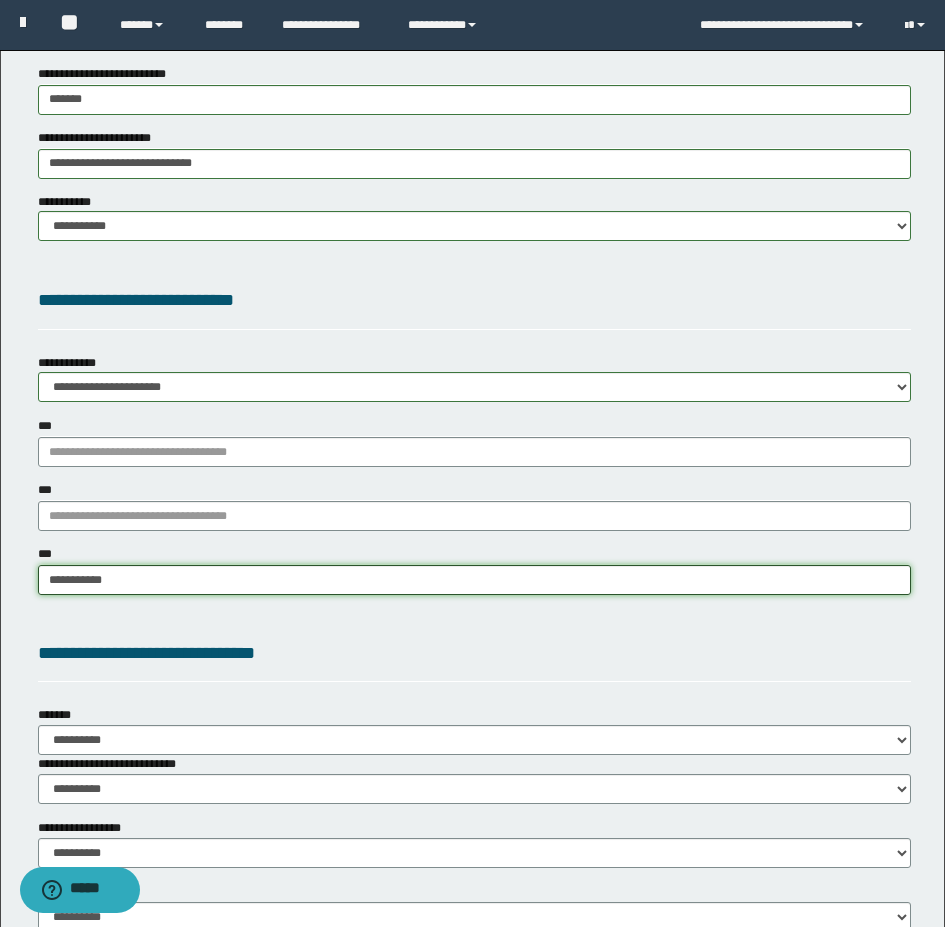 type on "**********" 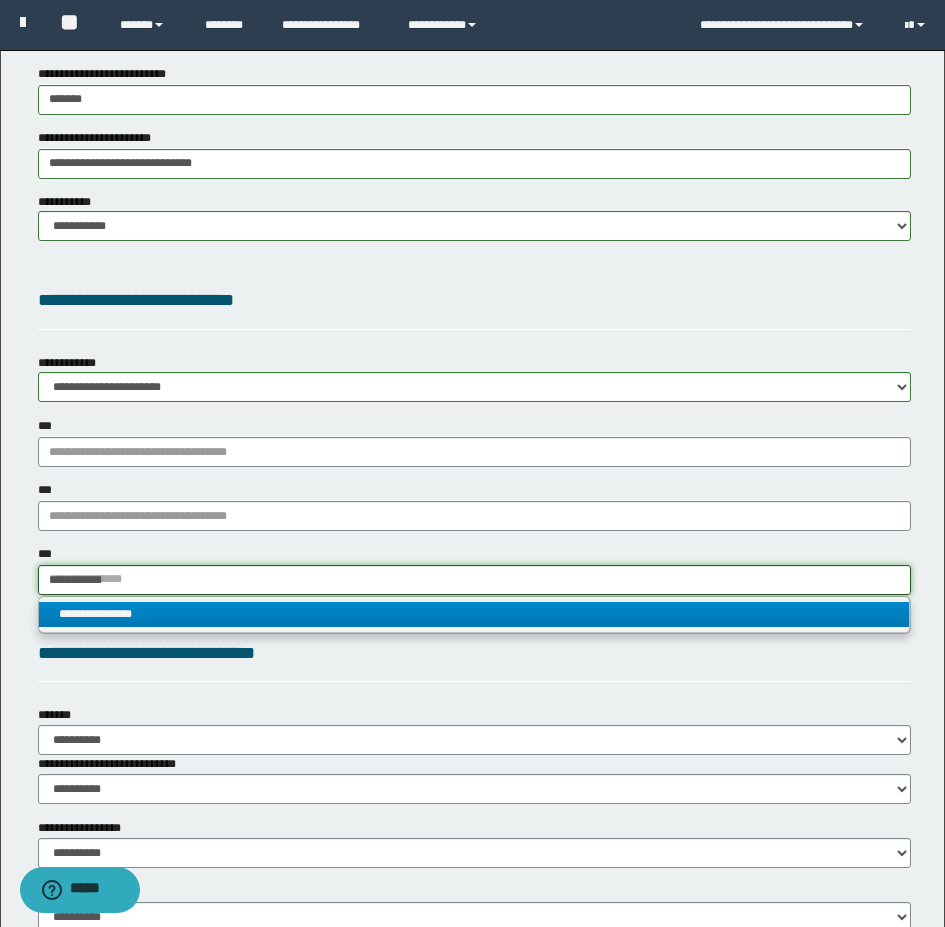 type on "**********" 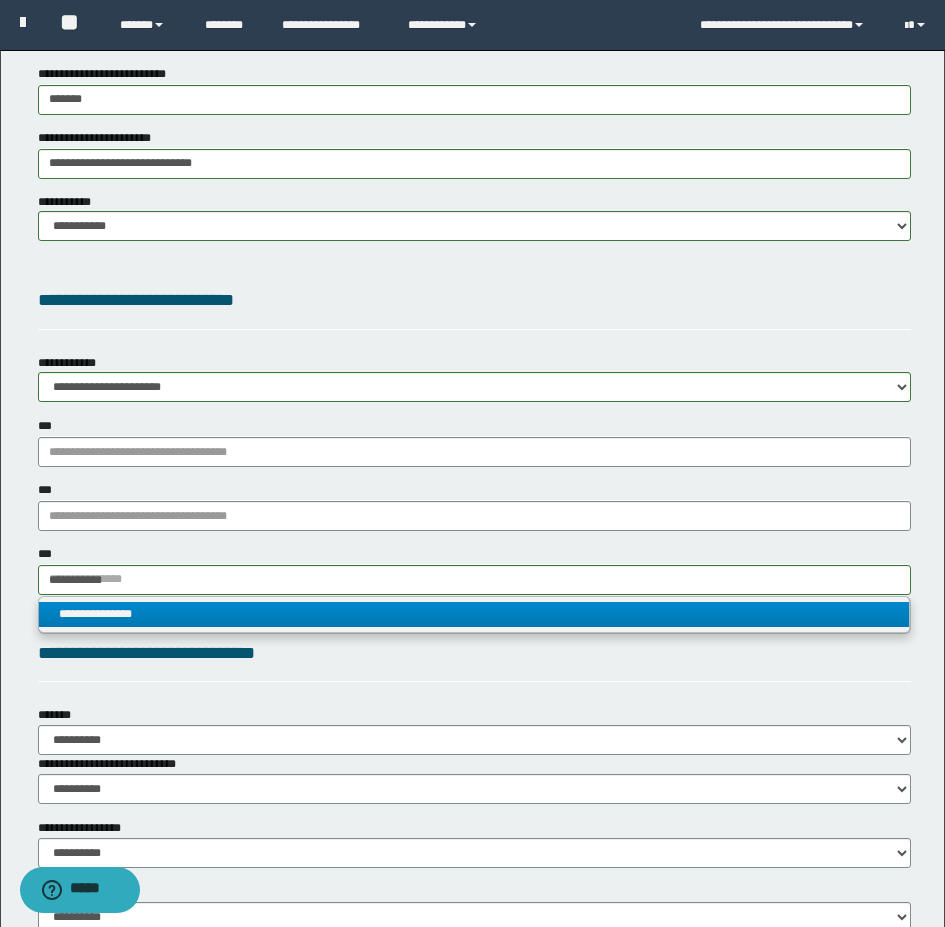 click on "**********" at bounding box center (474, 614) 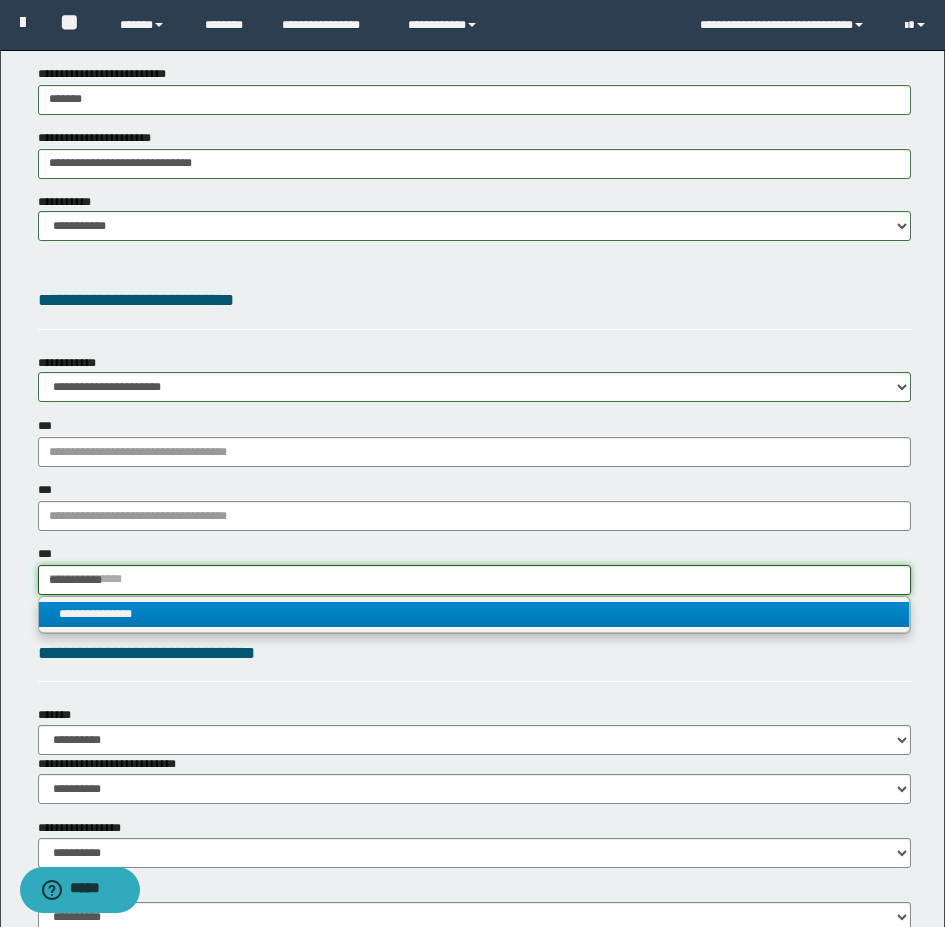 type 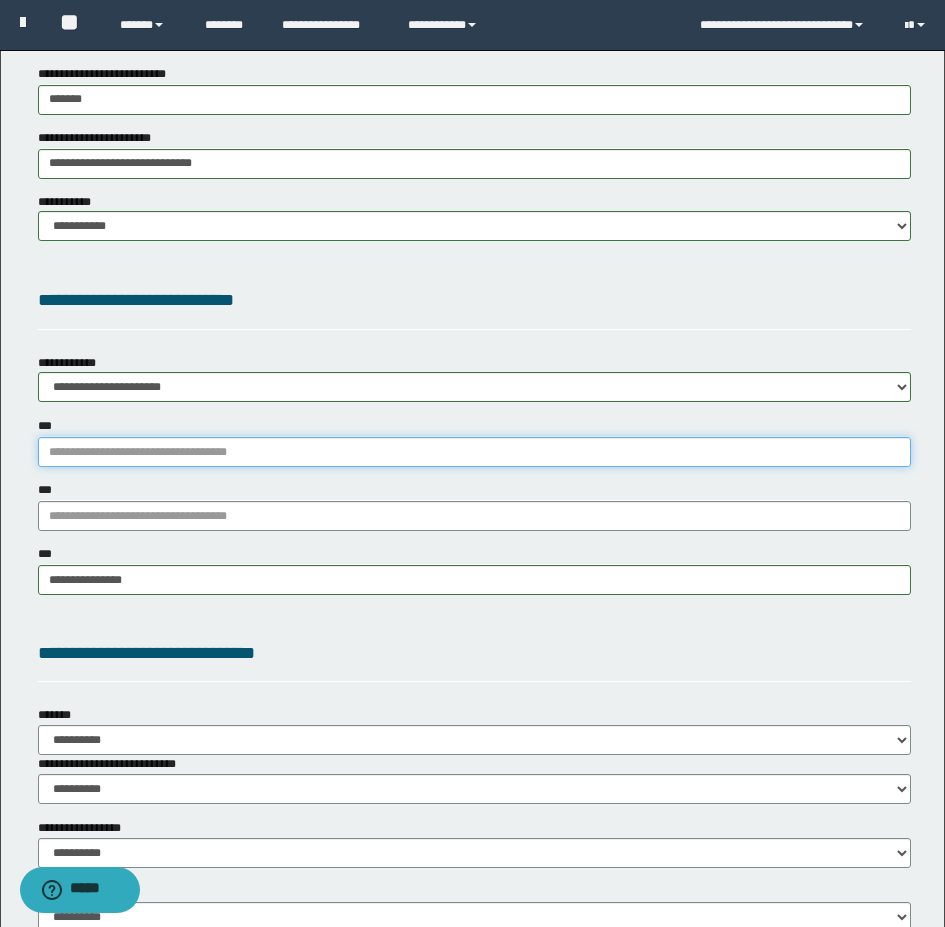 click on "***" at bounding box center [474, 452] 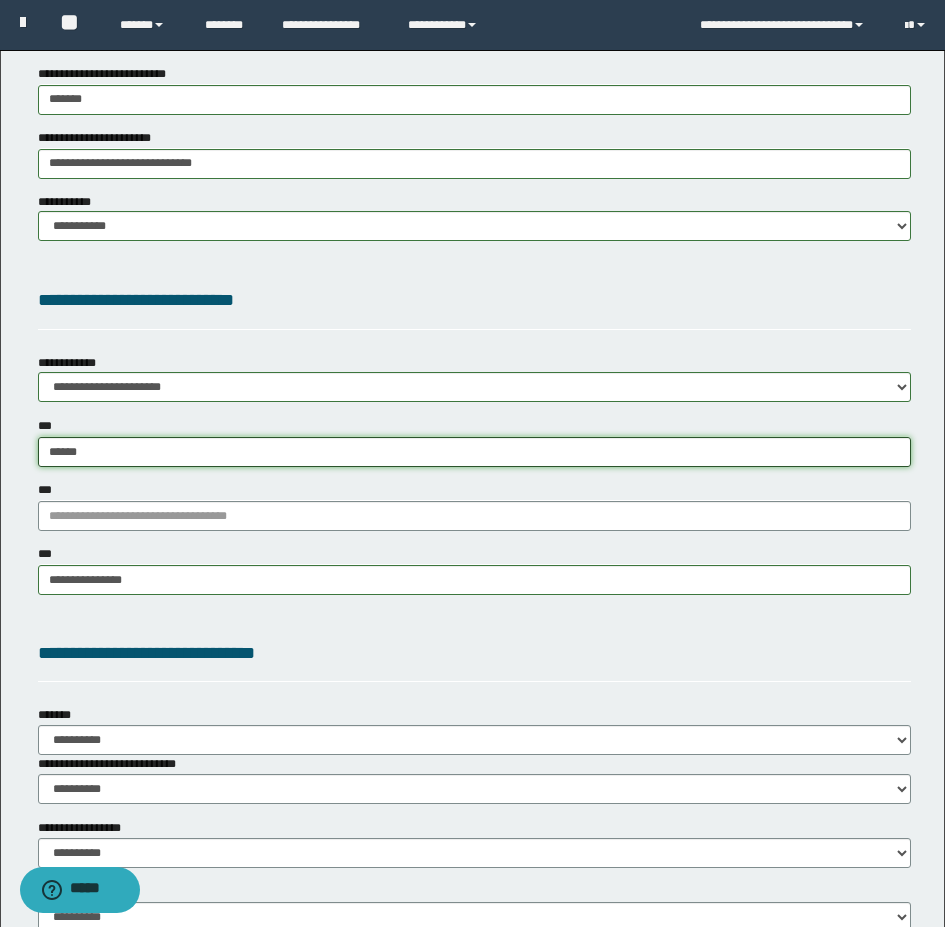 type on "*****" 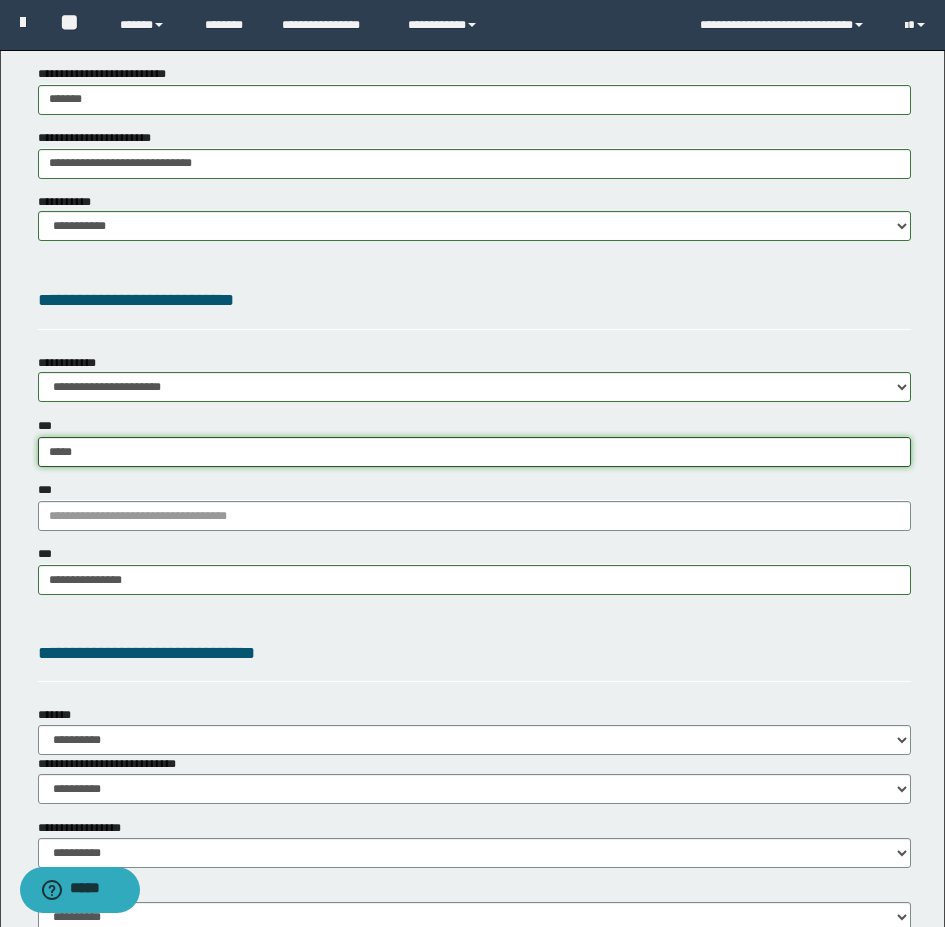 type on "**********" 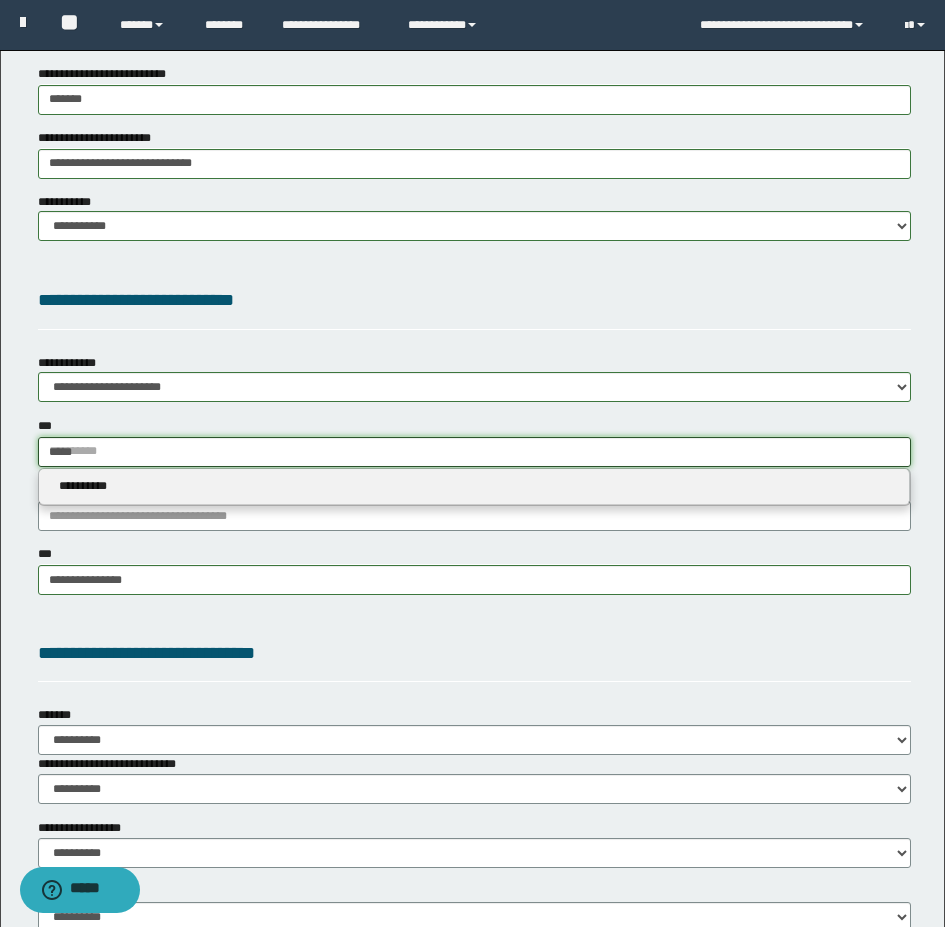 type 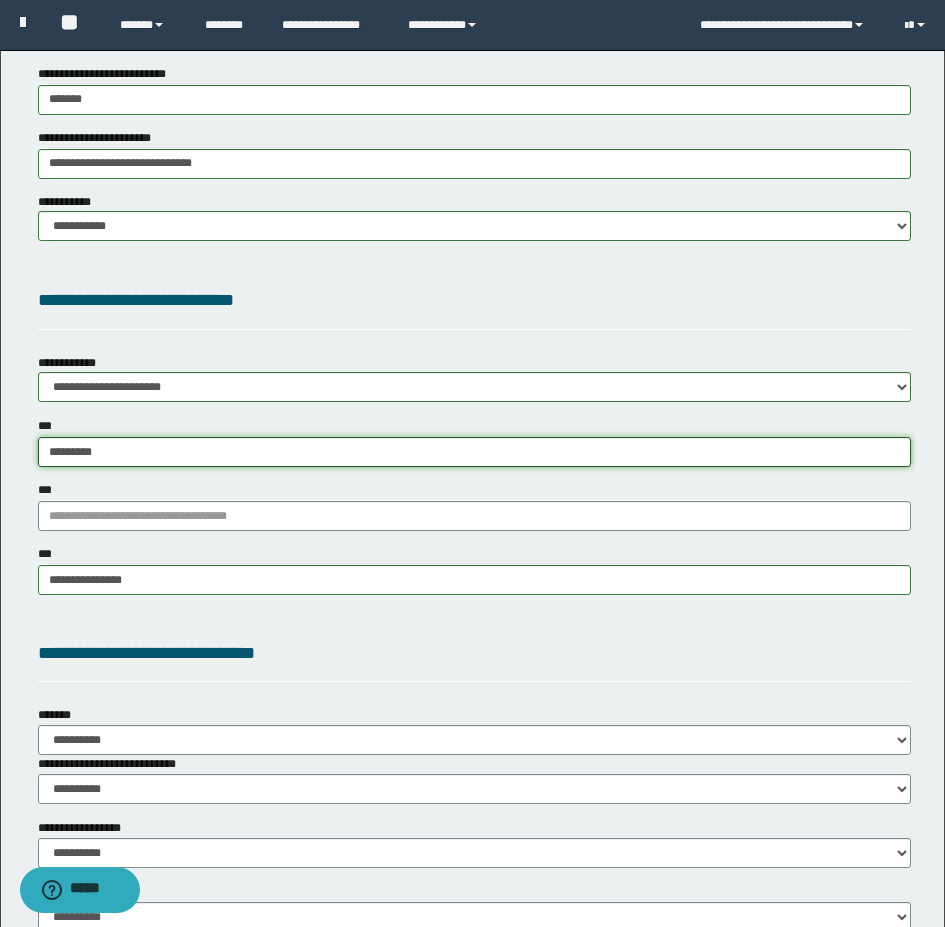 type on "**********" 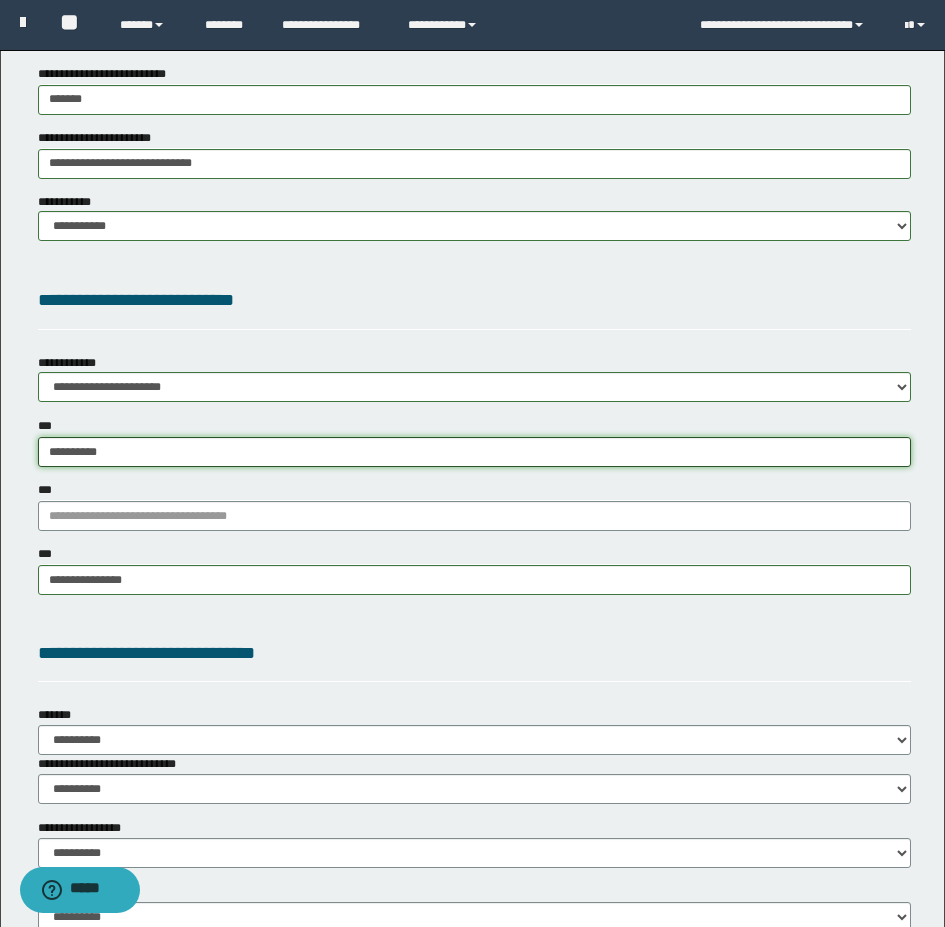 type on "**********" 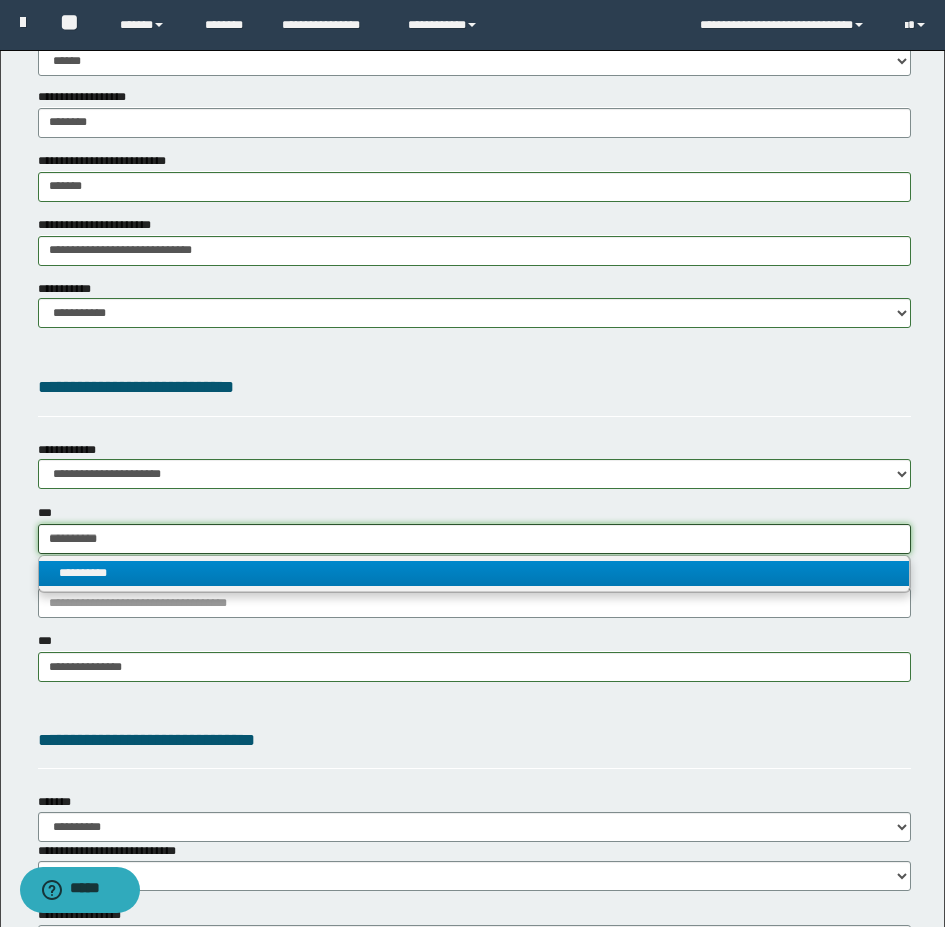 scroll, scrollTop: 1300, scrollLeft: 0, axis: vertical 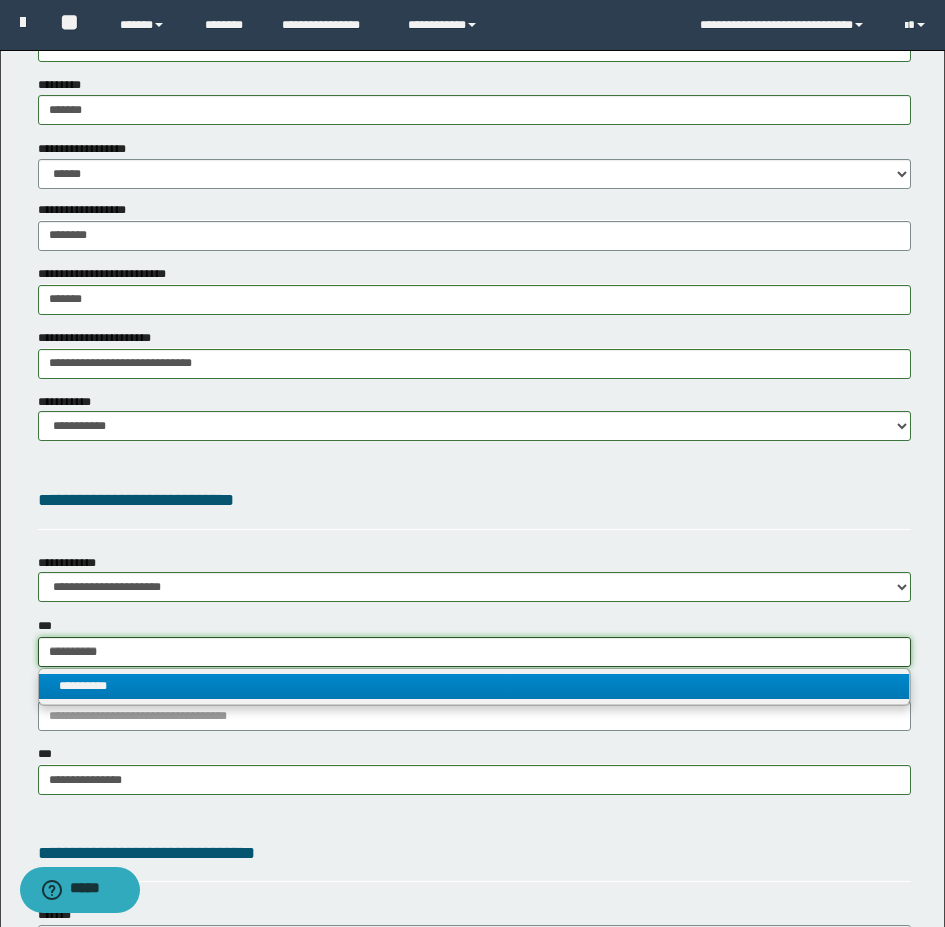 type on "**********" 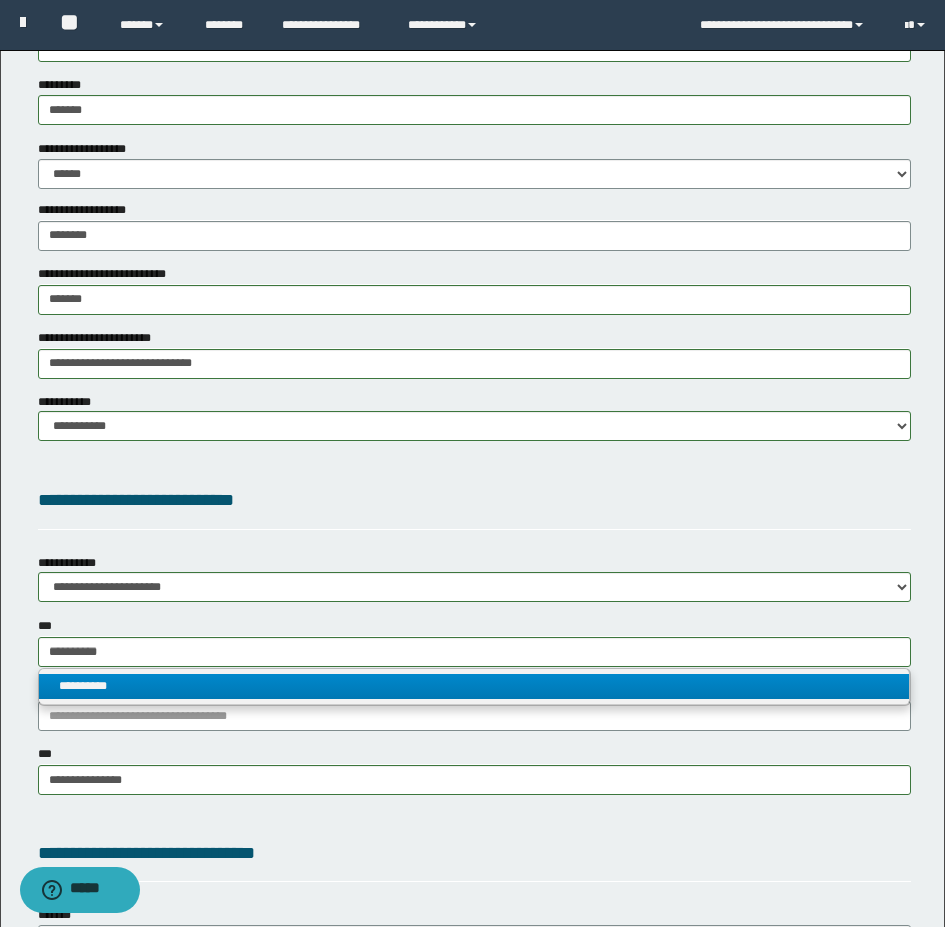 click on "**********" at bounding box center [474, 686] 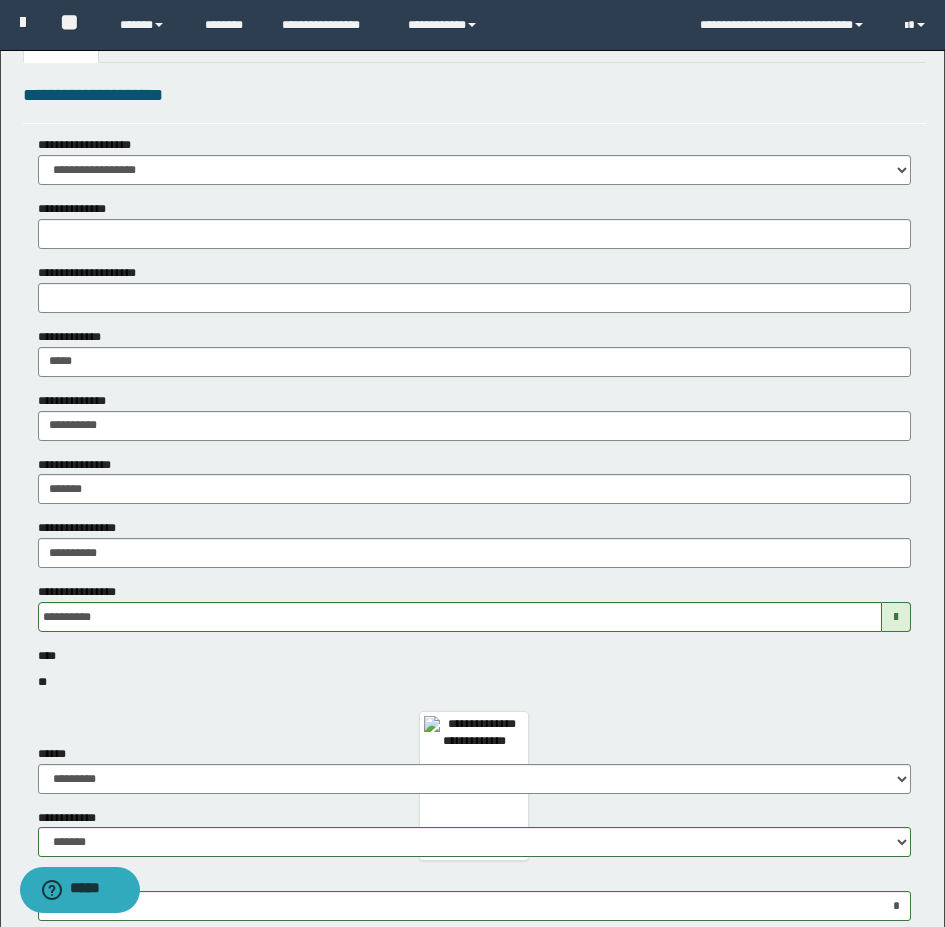 scroll, scrollTop: 0, scrollLeft: 0, axis: both 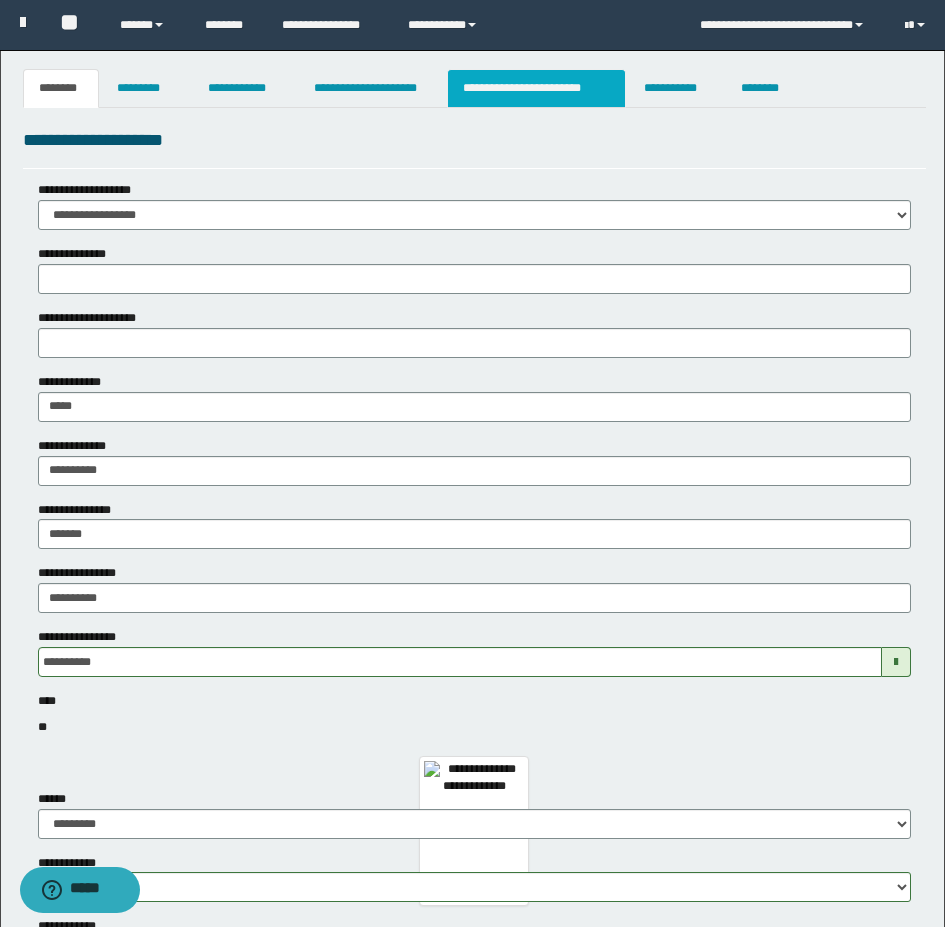 type 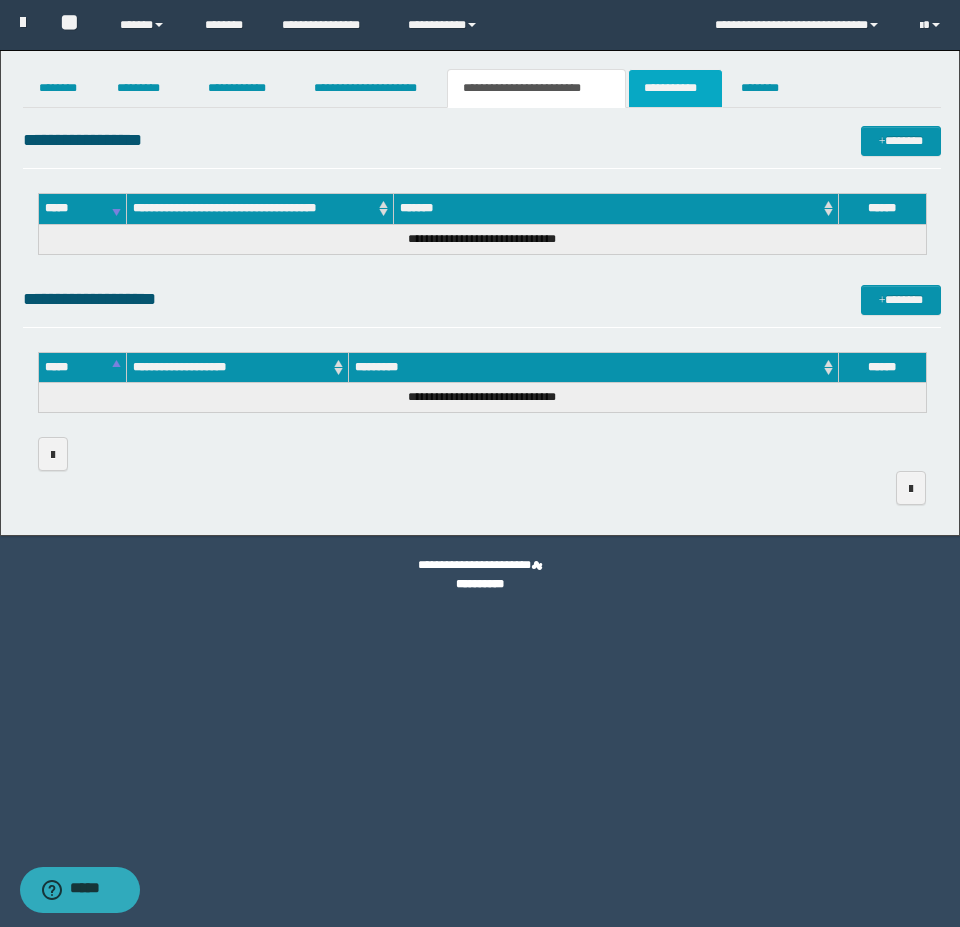 click on "**********" at bounding box center (675, 88) 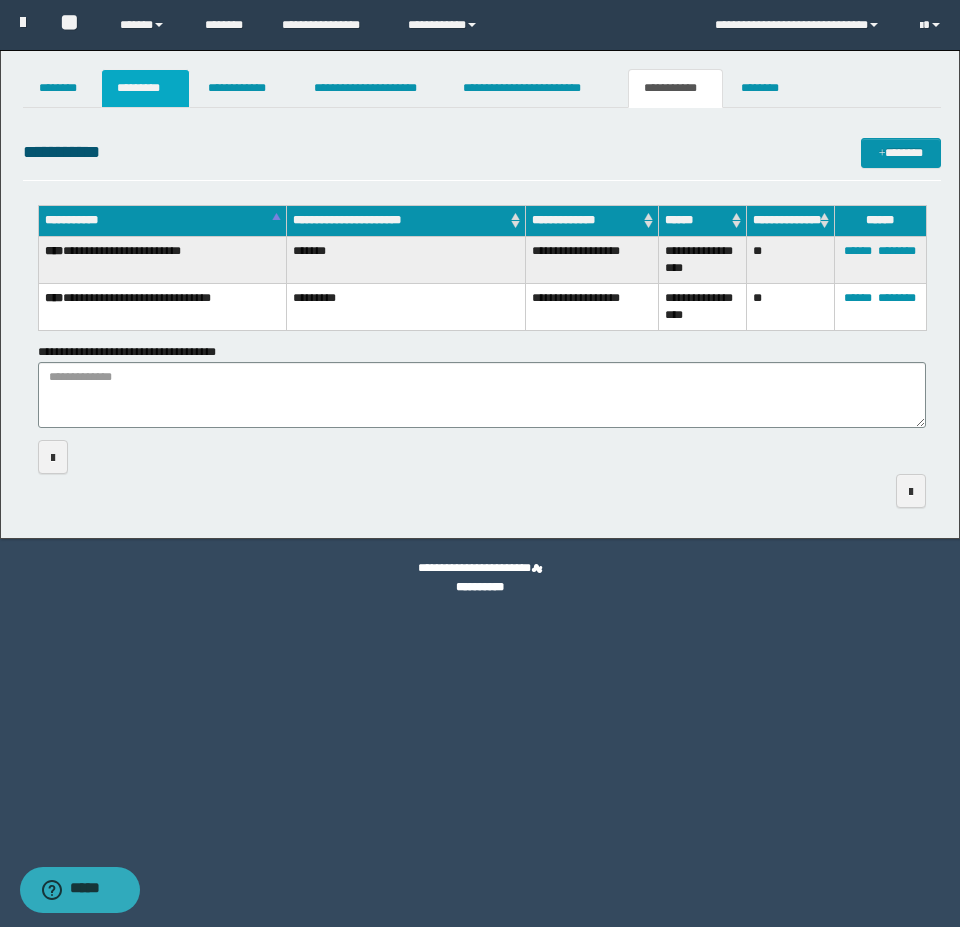 click on "*********" at bounding box center [145, 88] 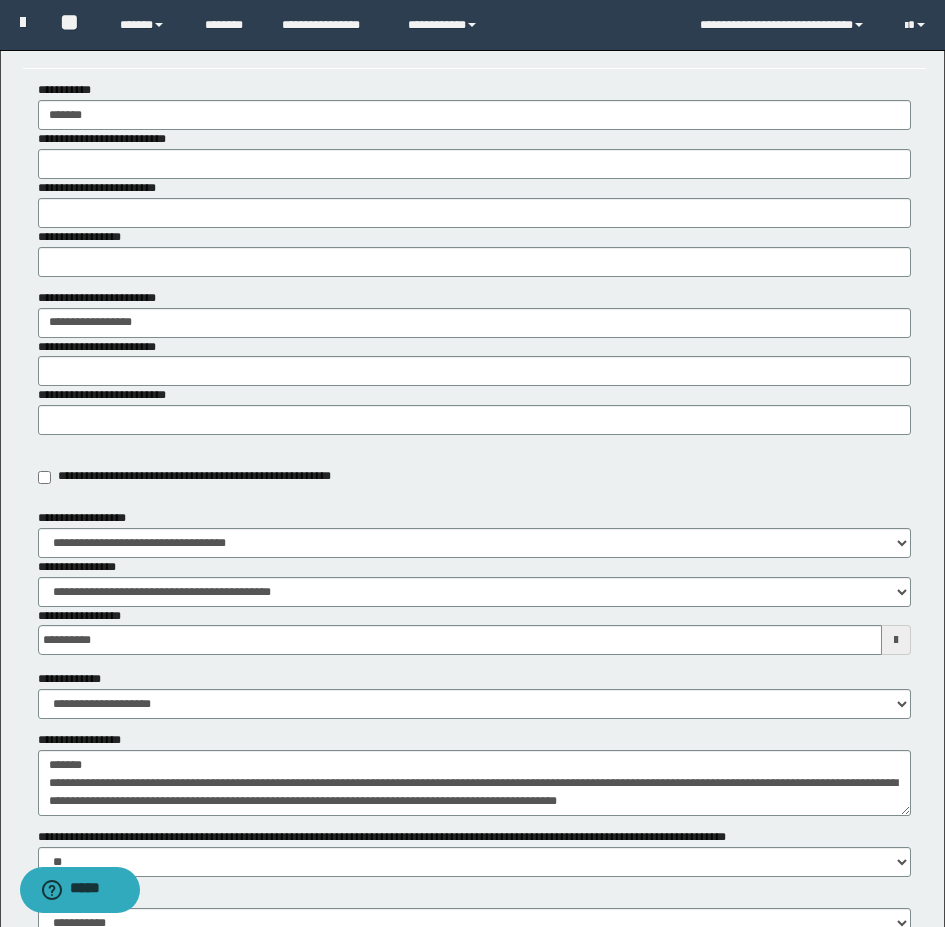 scroll, scrollTop: 300, scrollLeft: 0, axis: vertical 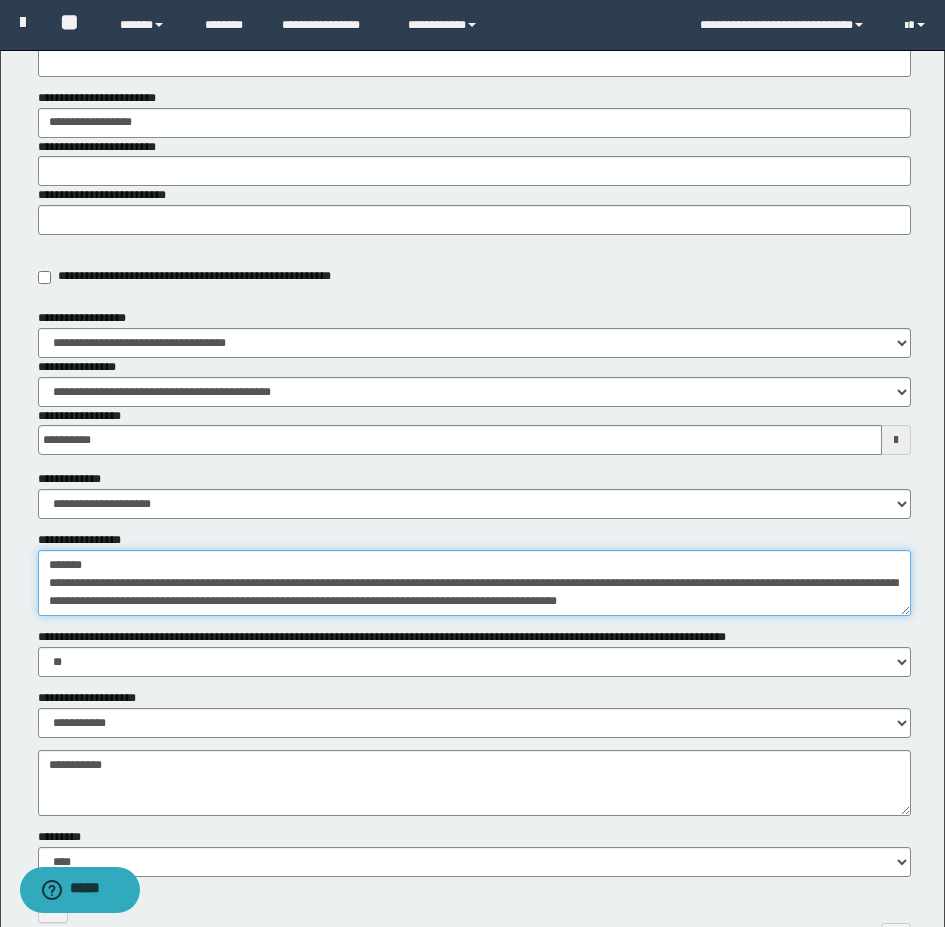 drag, startPoint x: 374, startPoint y: 582, endPoint x: 431, endPoint y: 620, distance: 68.50548 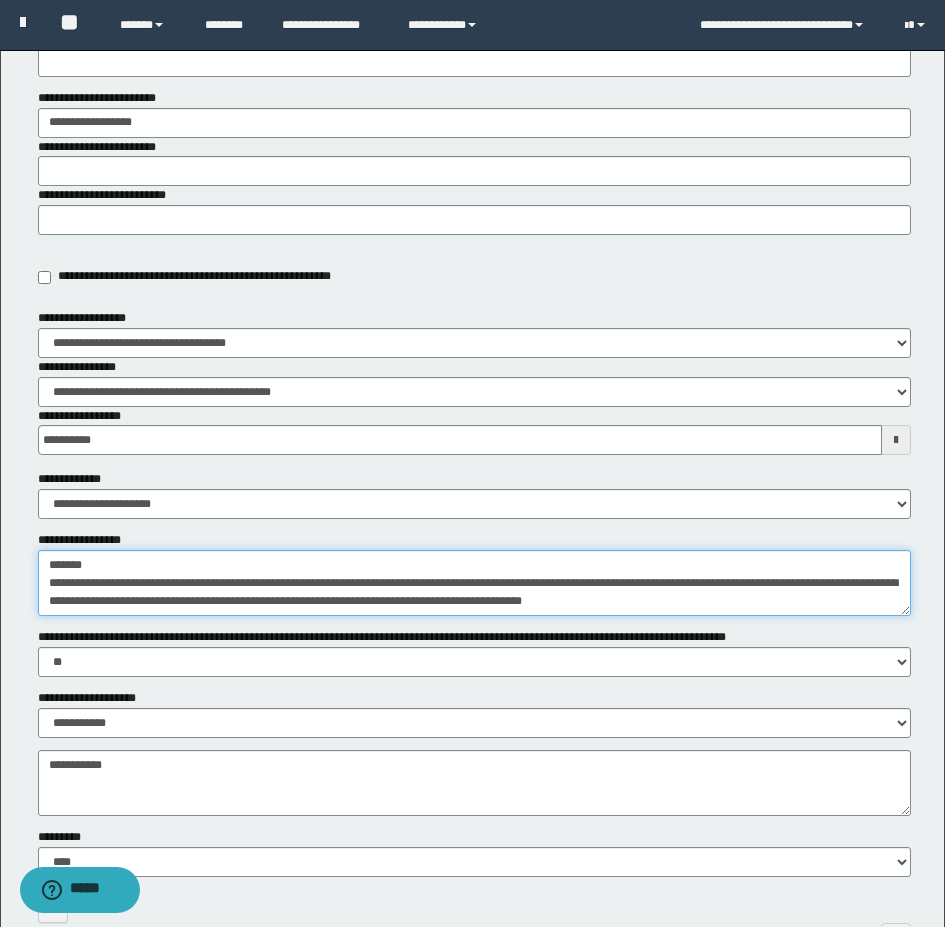 scroll, scrollTop: 0, scrollLeft: 0, axis: both 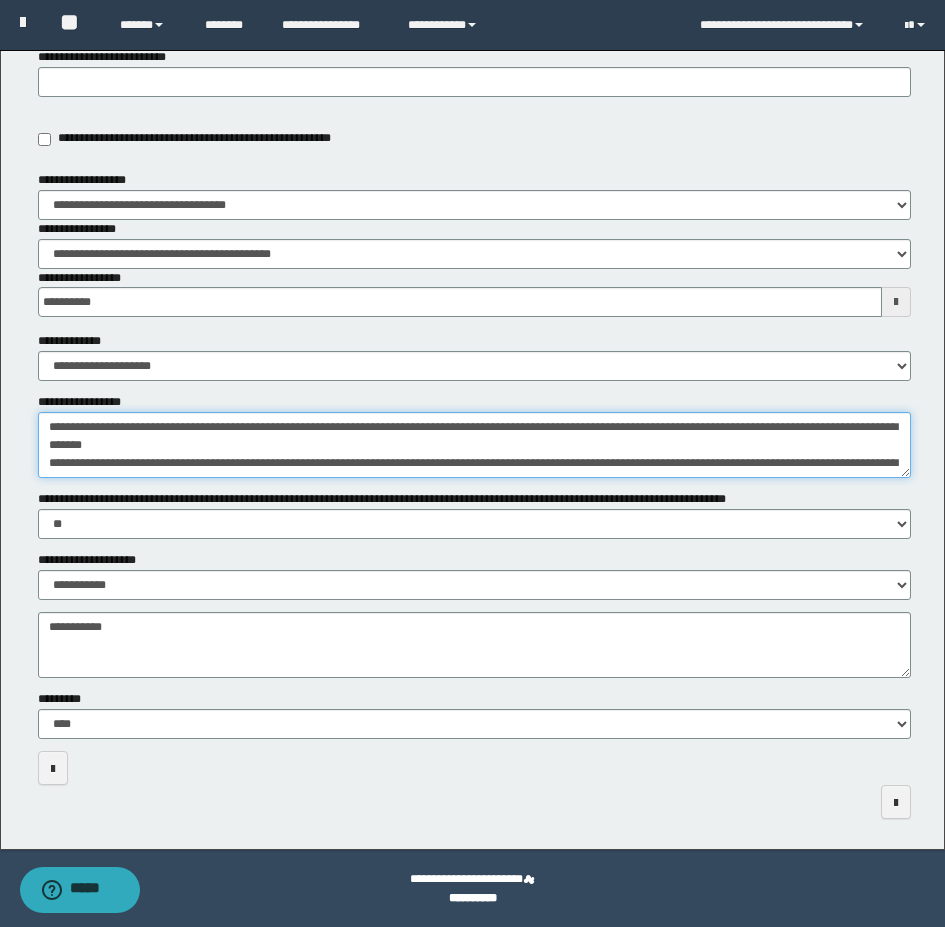 type on "**********" 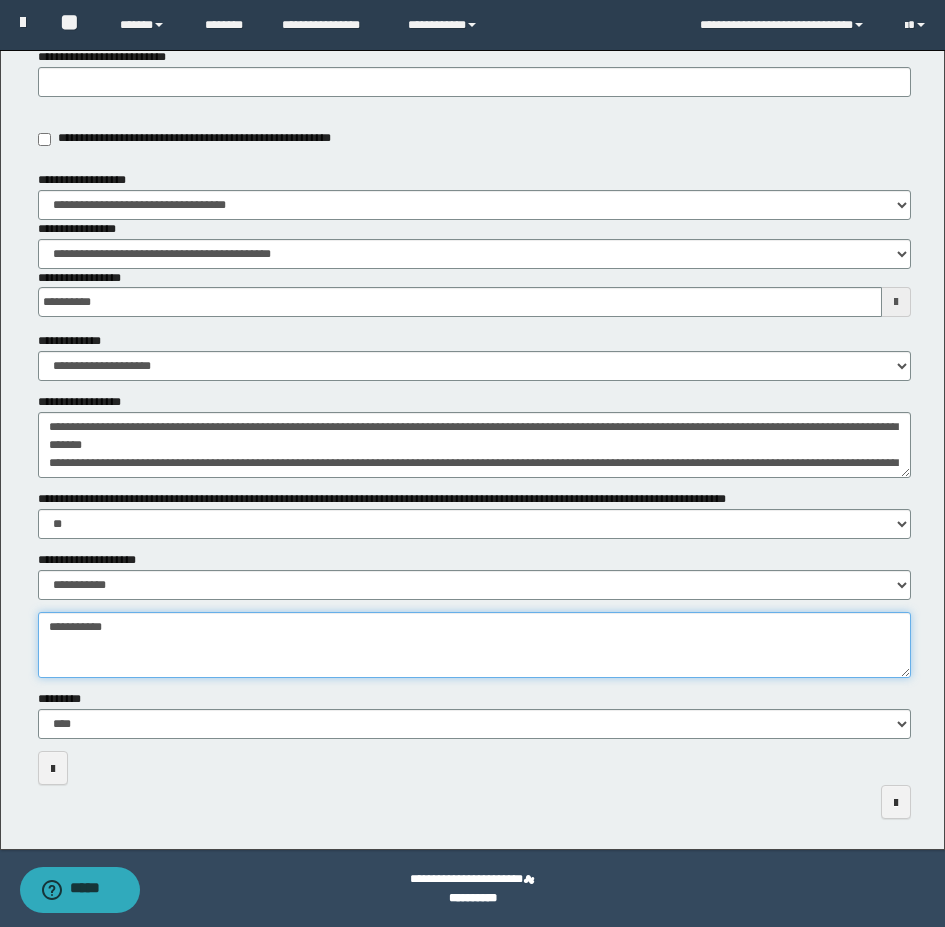 click on "**********" at bounding box center (474, 645) 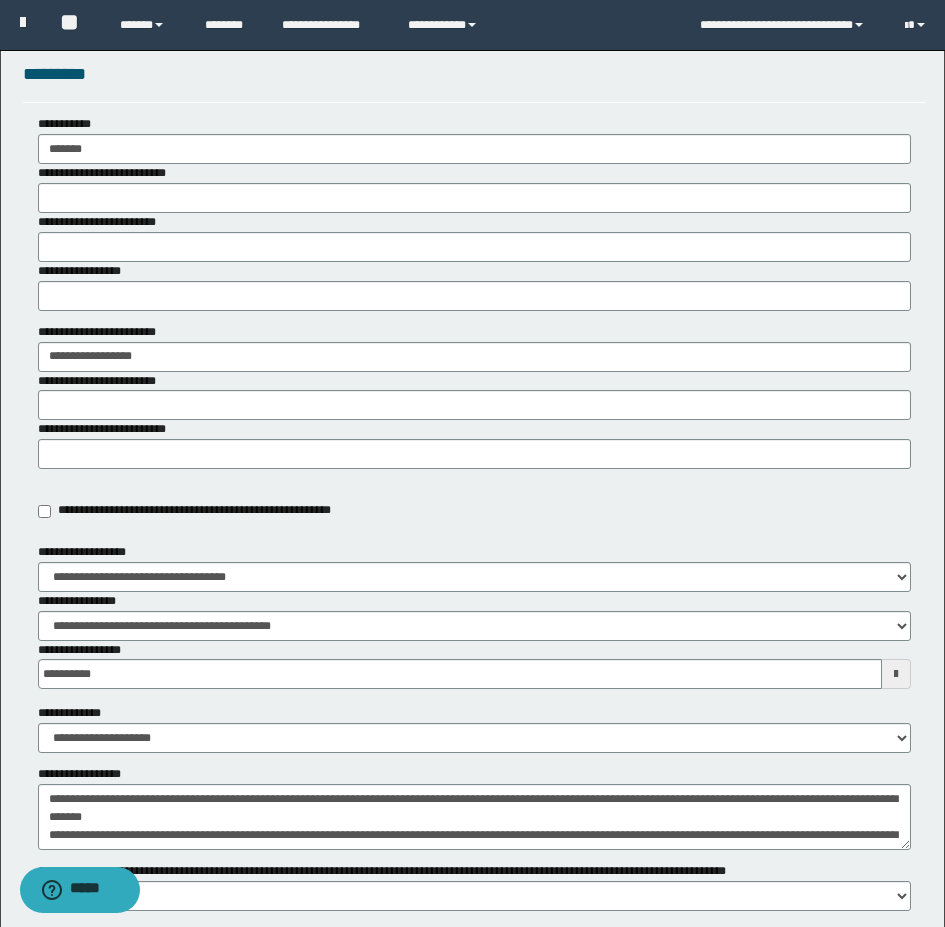 scroll, scrollTop: 0, scrollLeft: 0, axis: both 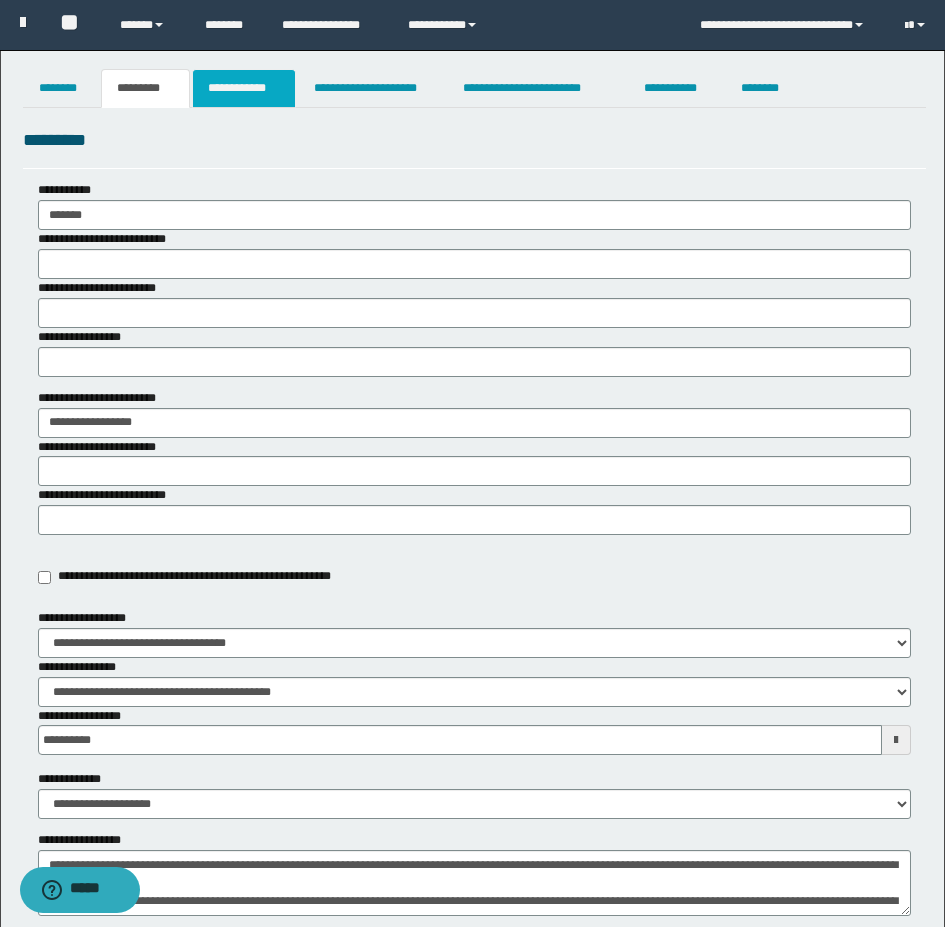 type on "**********" 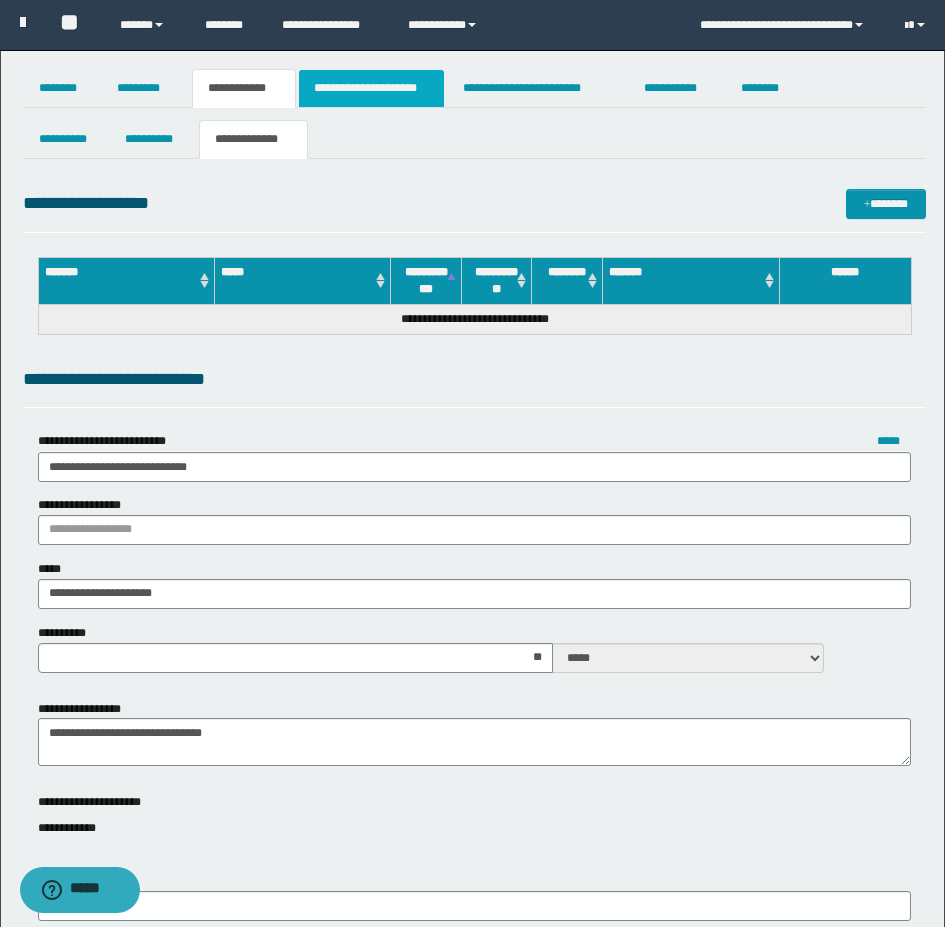 click on "**********" at bounding box center [371, 88] 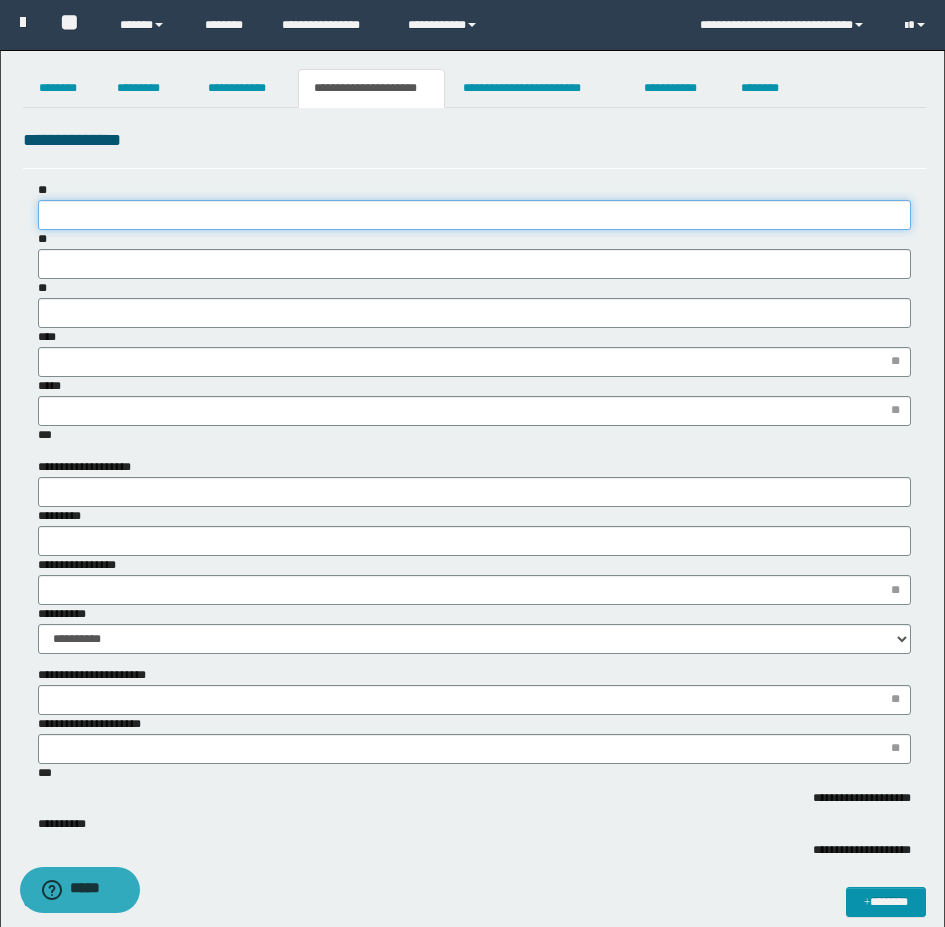 click on "**" at bounding box center (474, 215) 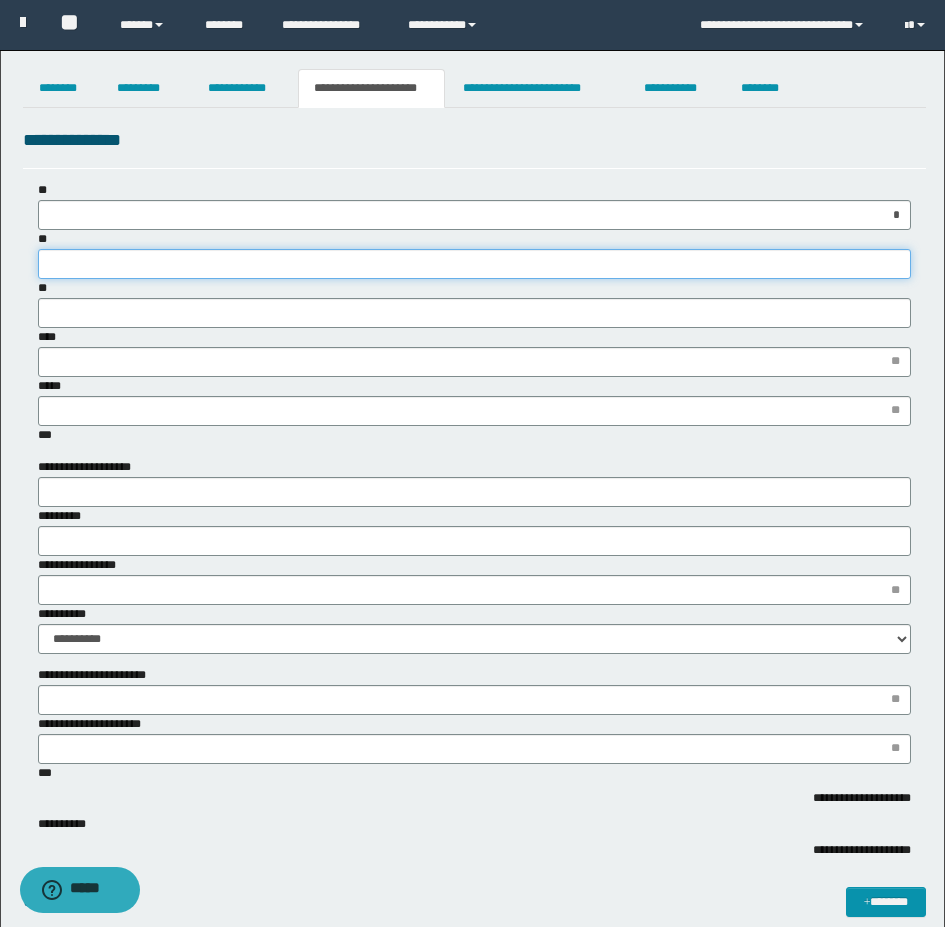 type on "*" 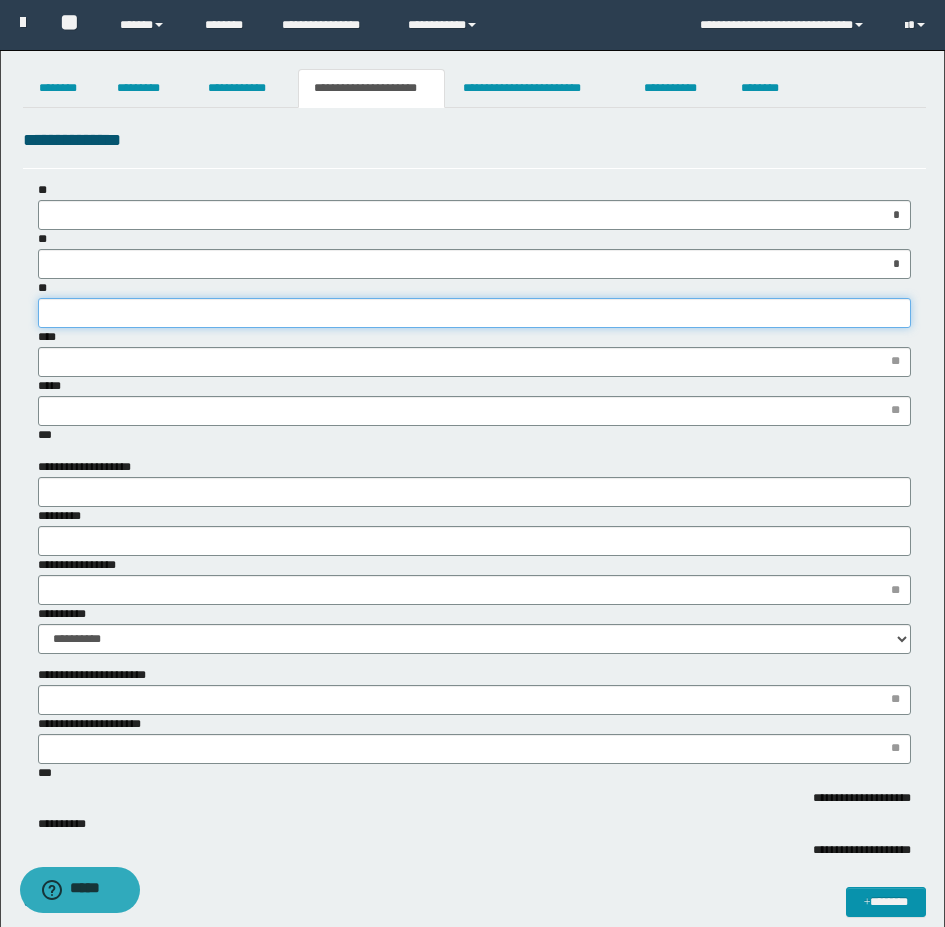 type on "***" 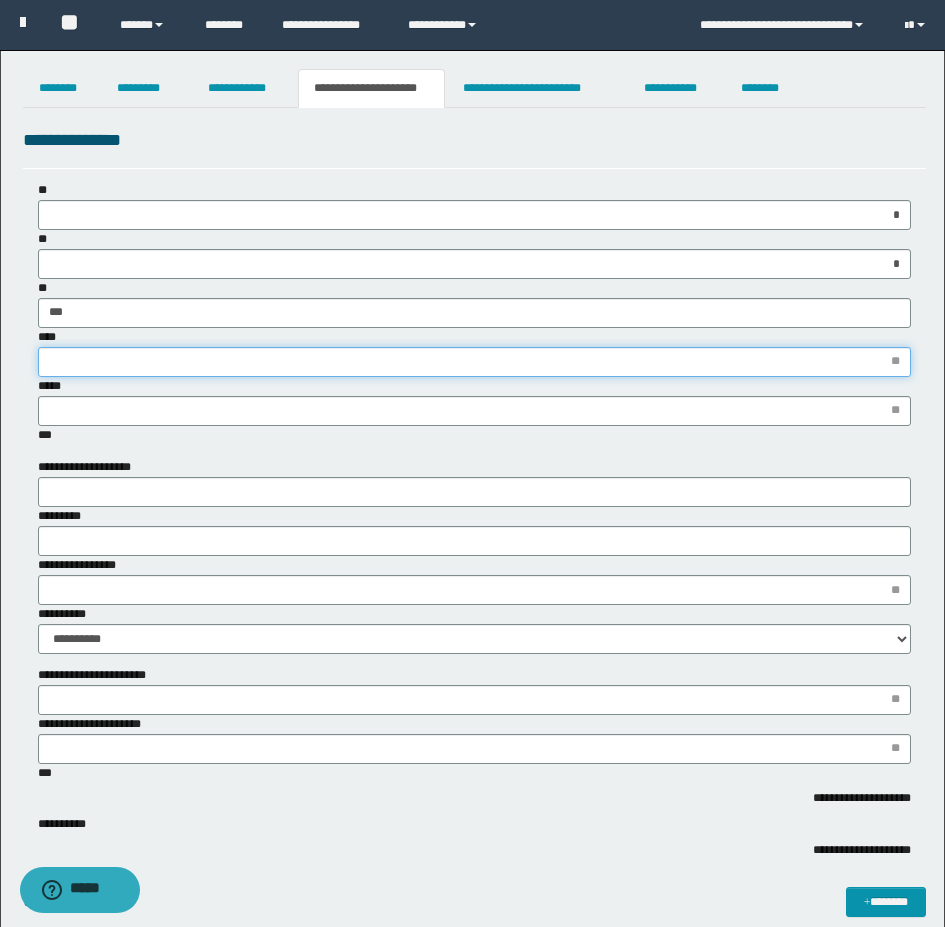 type on "*" 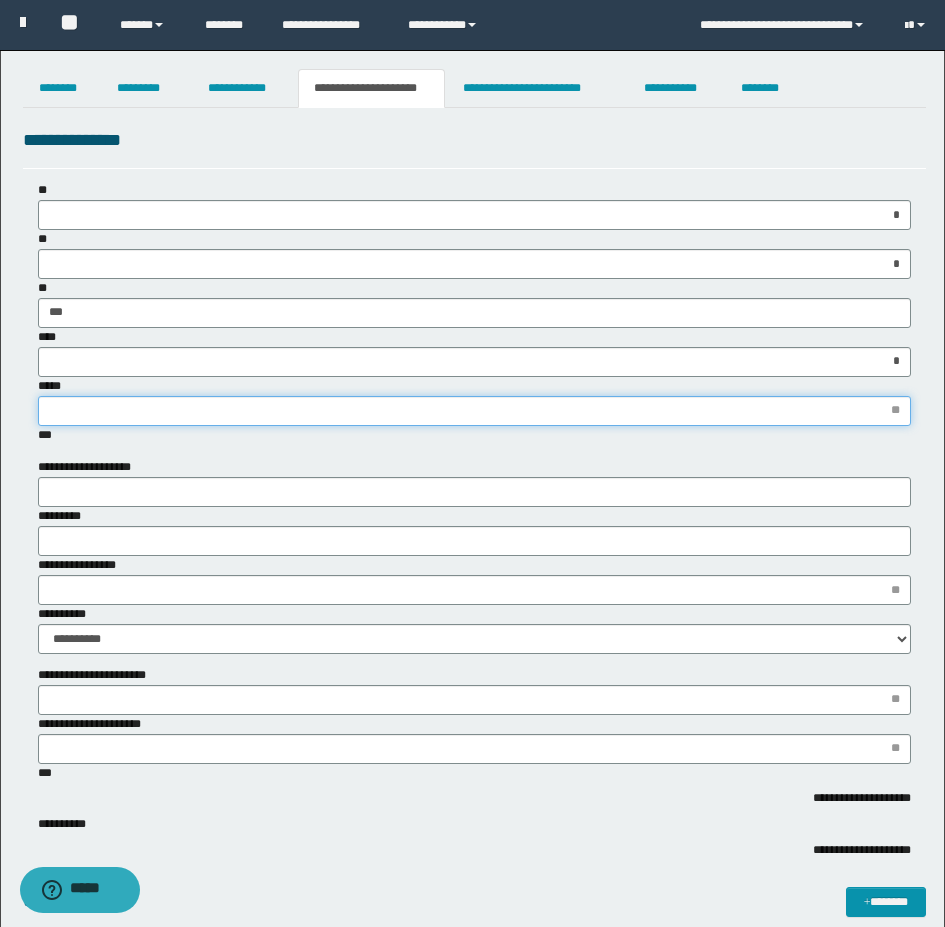 type on "*" 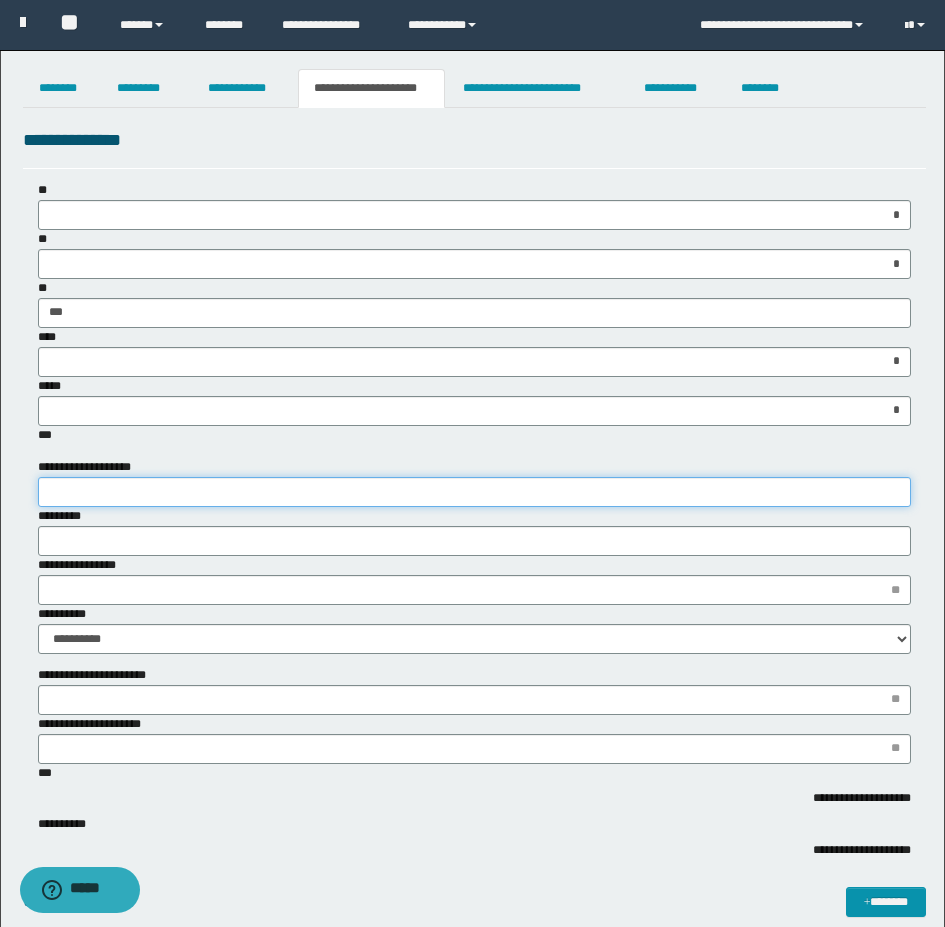 type on "*" 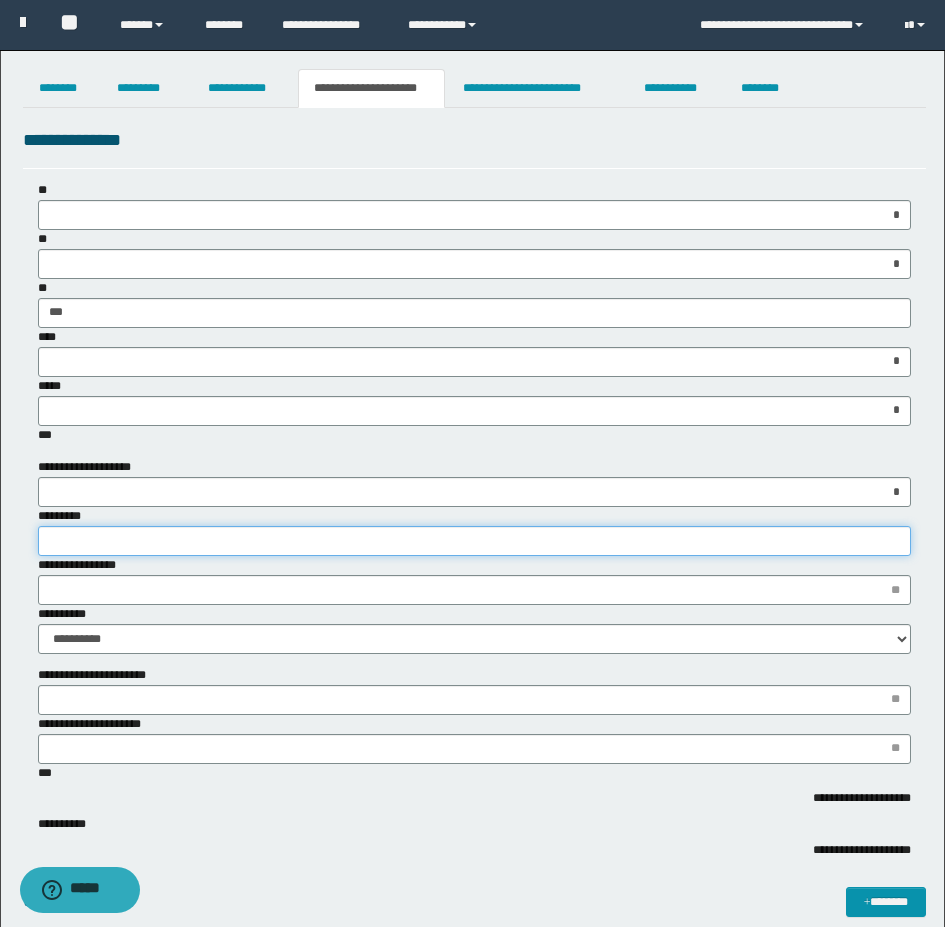type on "*" 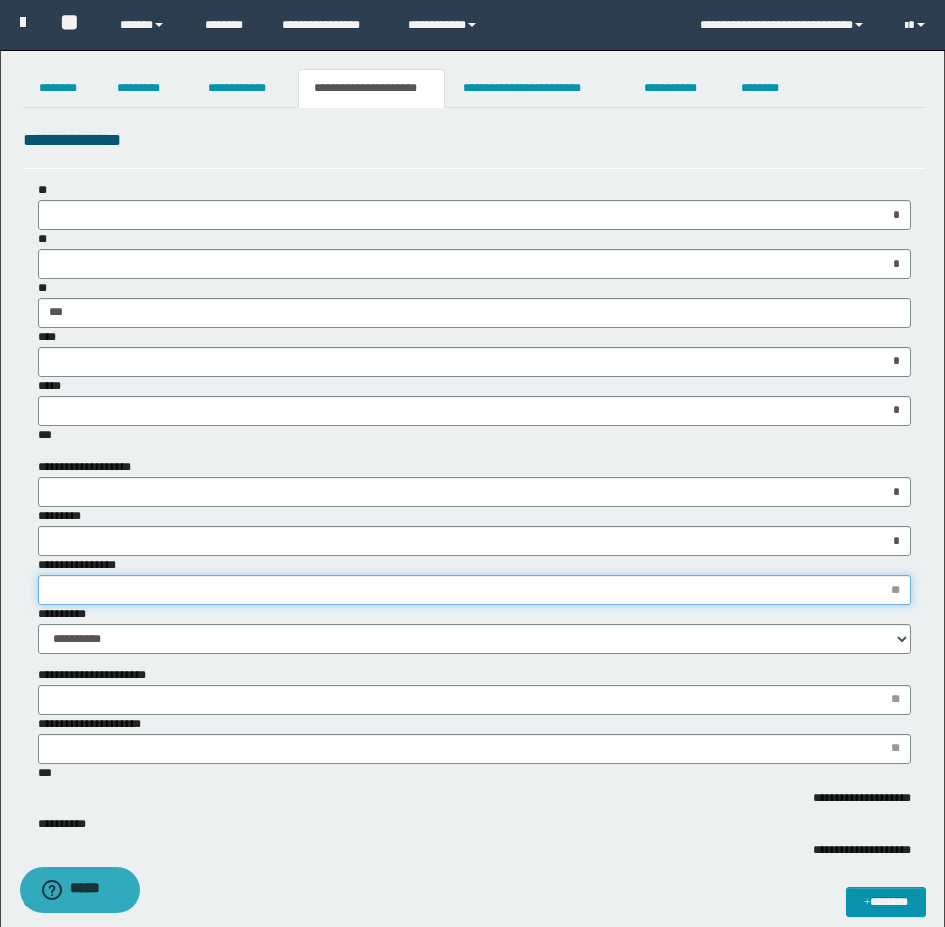type on "*" 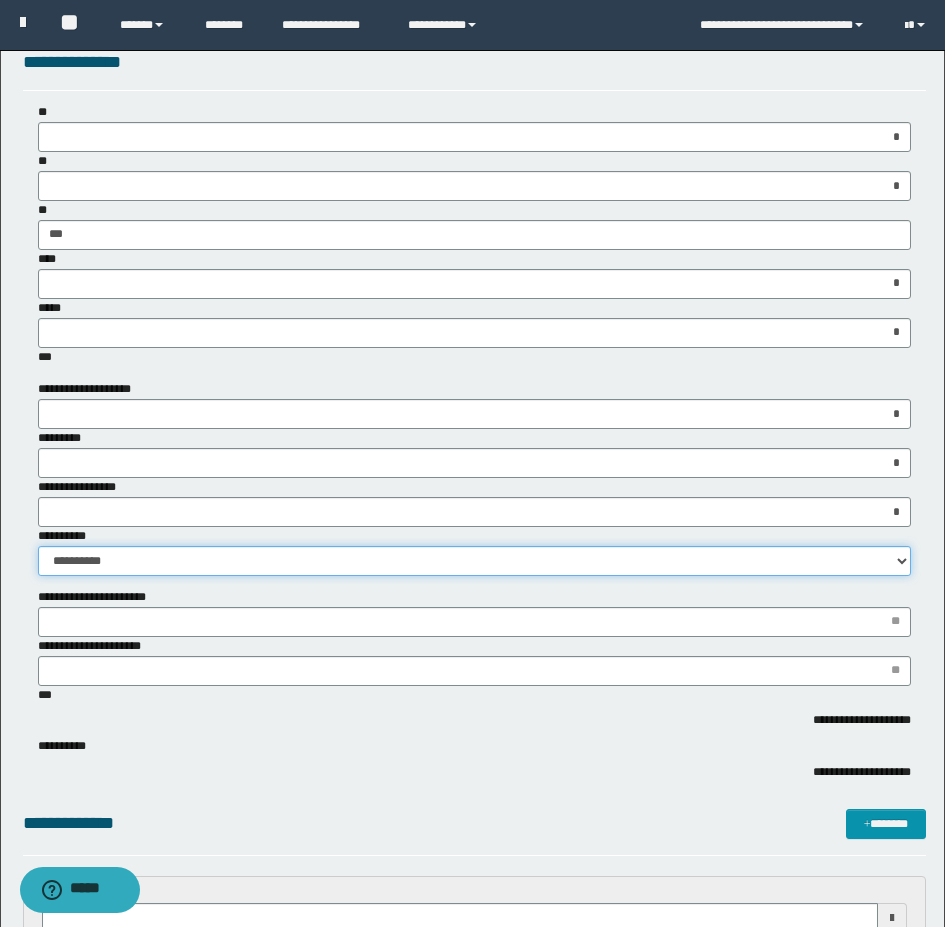 scroll, scrollTop: 200, scrollLeft: 0, axis: vertical 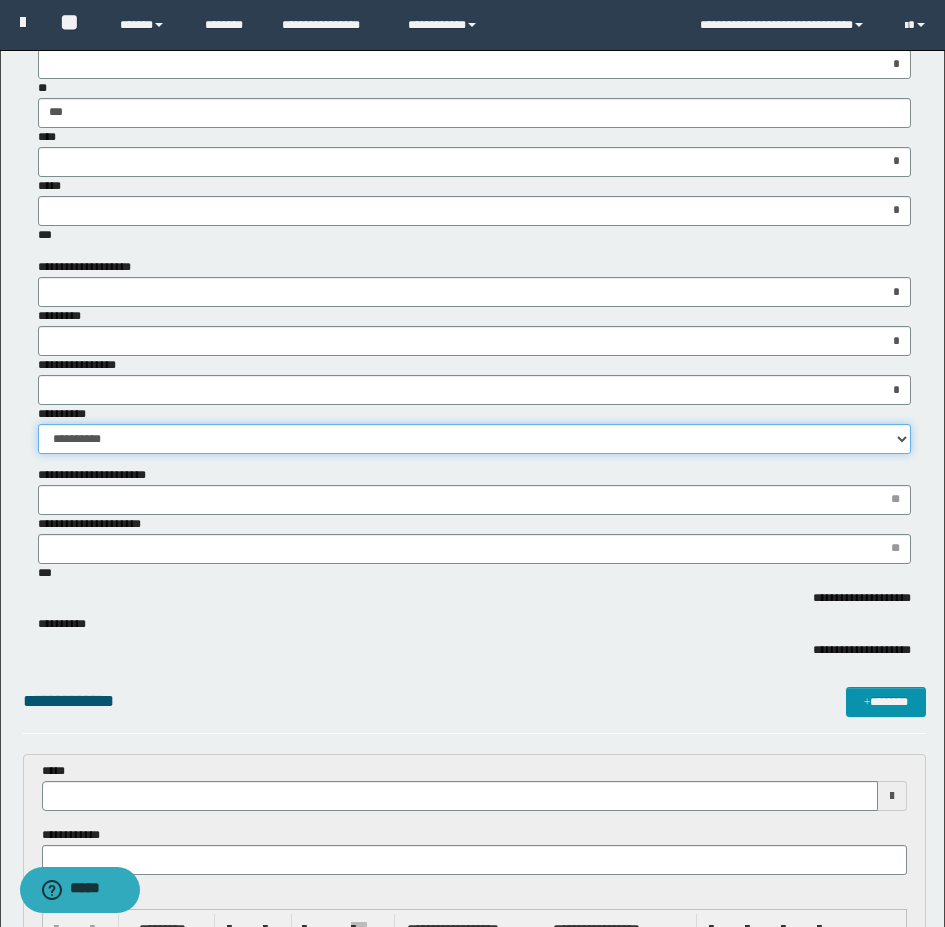 click on "**********" at bounding box center [474, 439] 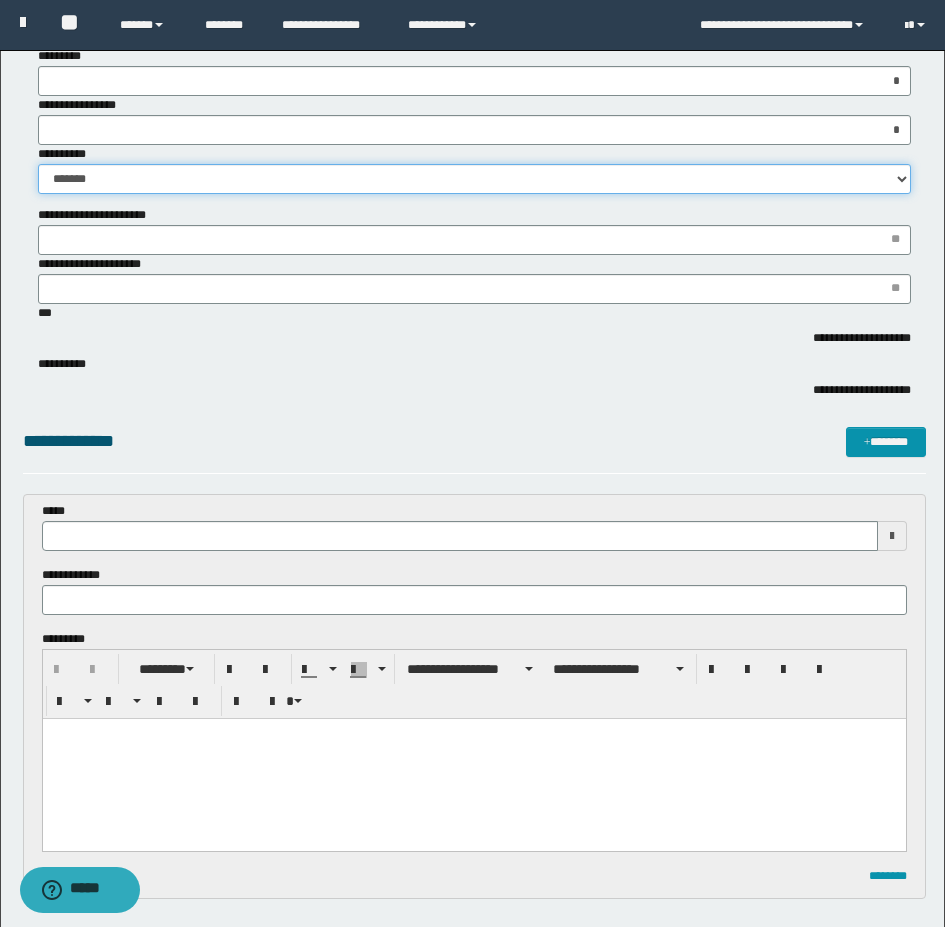 scroll, scrollTop: 600, scrollLeft: 0, axis: vertical 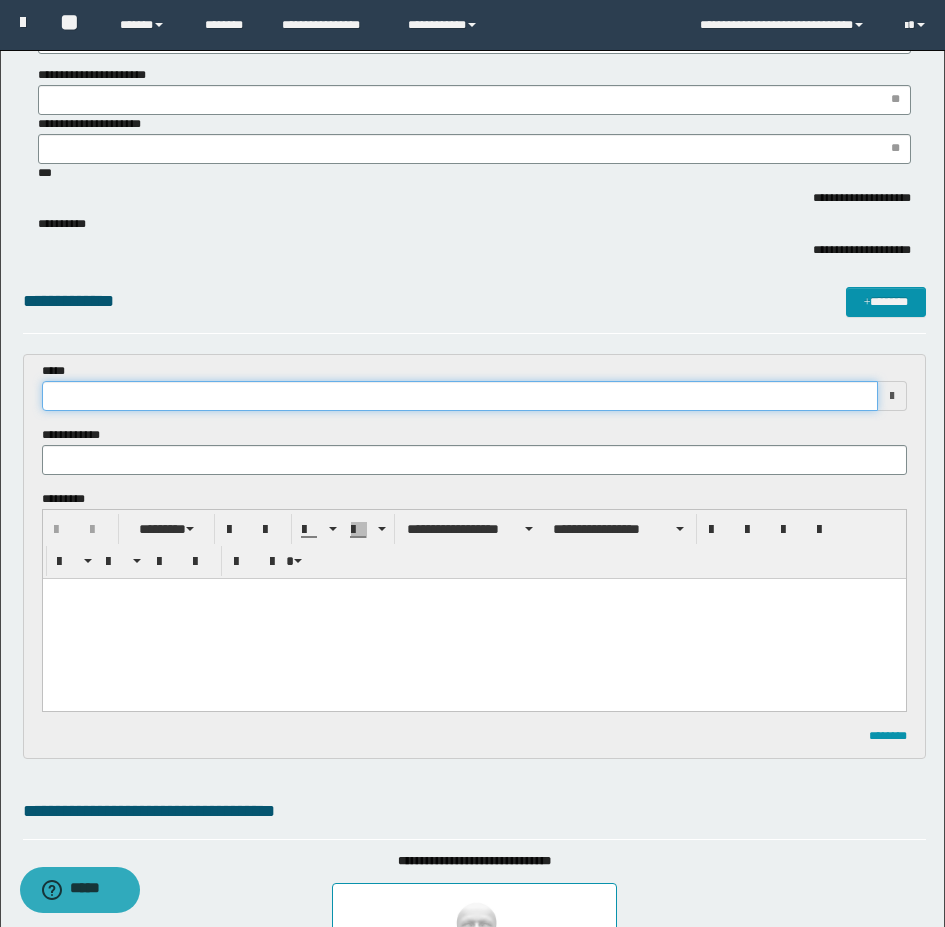 click at bounding box center (460, 396) 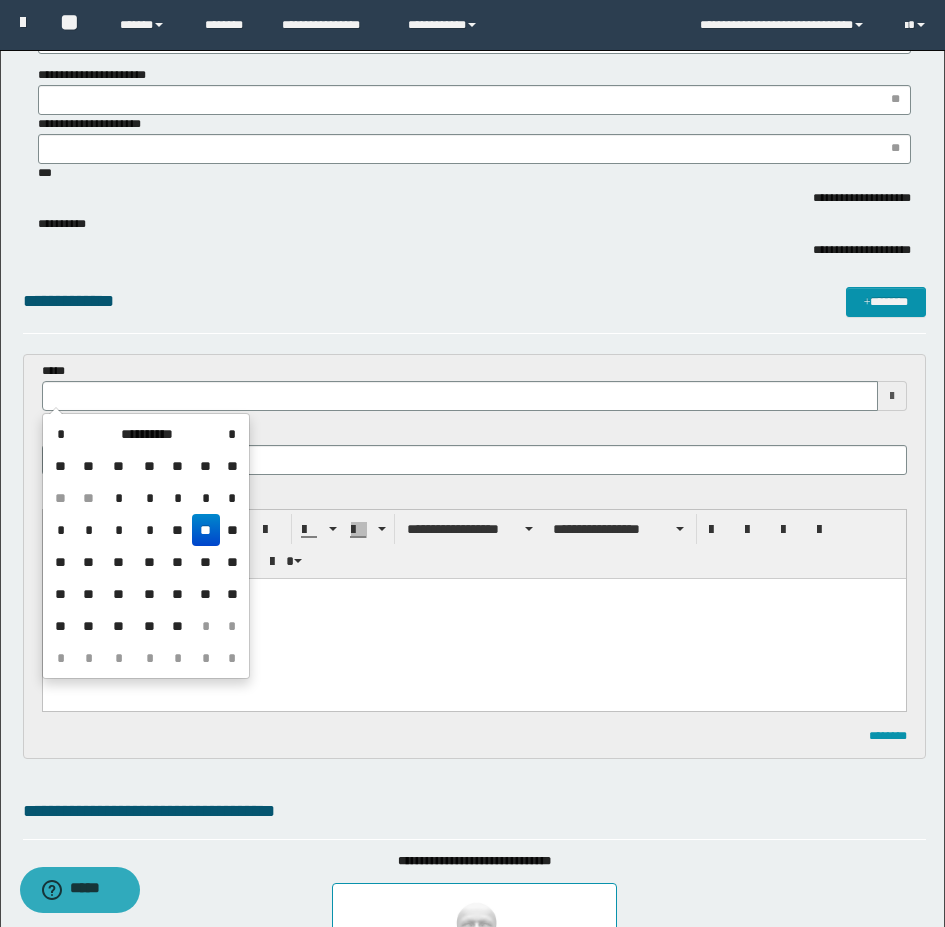 click on "**" at bounding box center [206, 530] 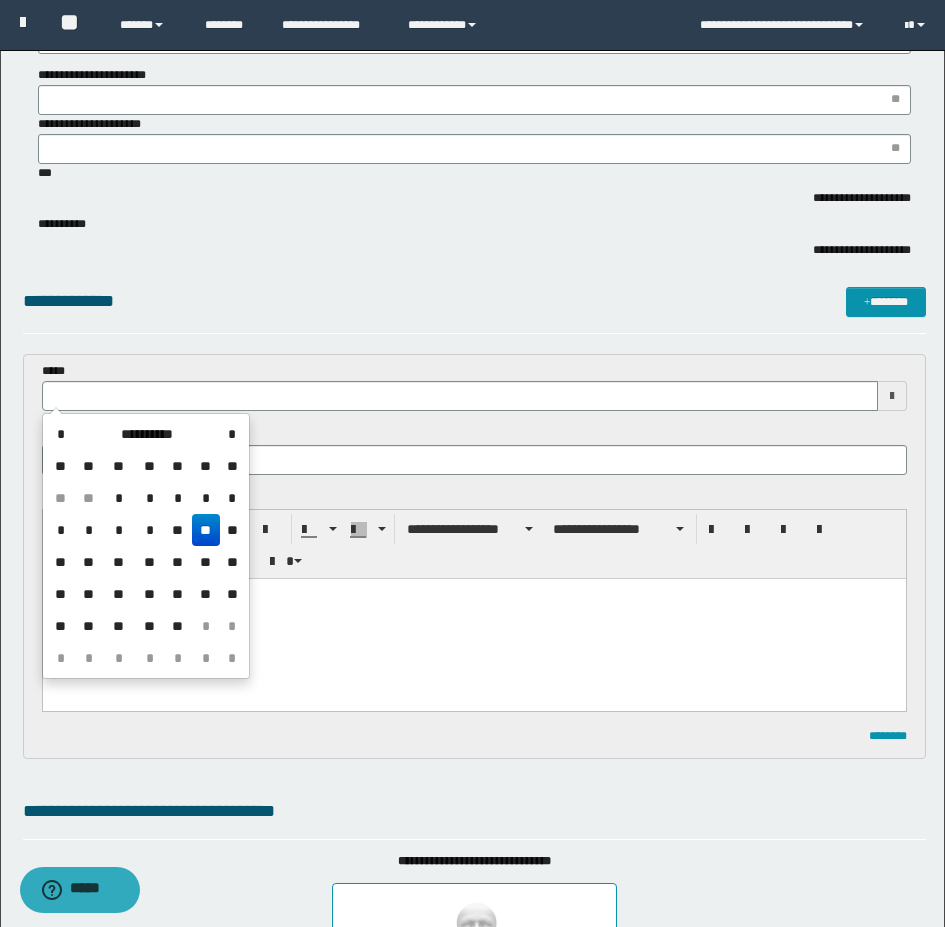 type on "**********" 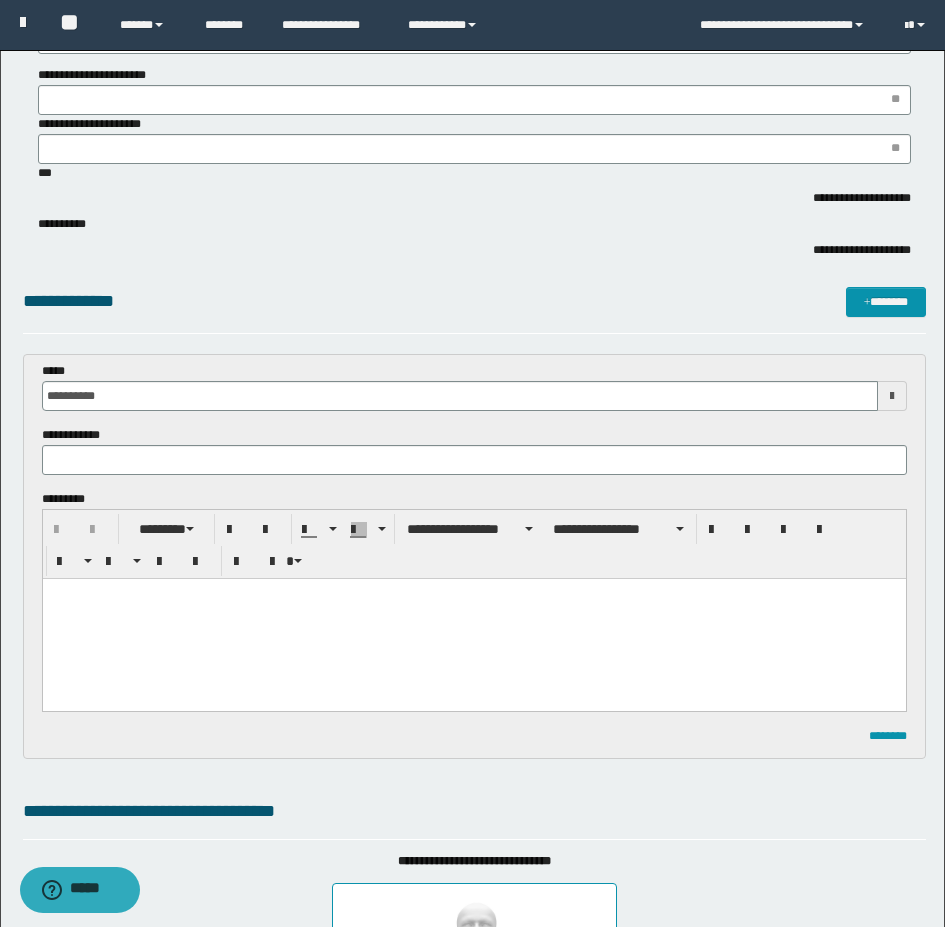 scroll, scrollTop: 0, scrollLeft: 0, axis: both 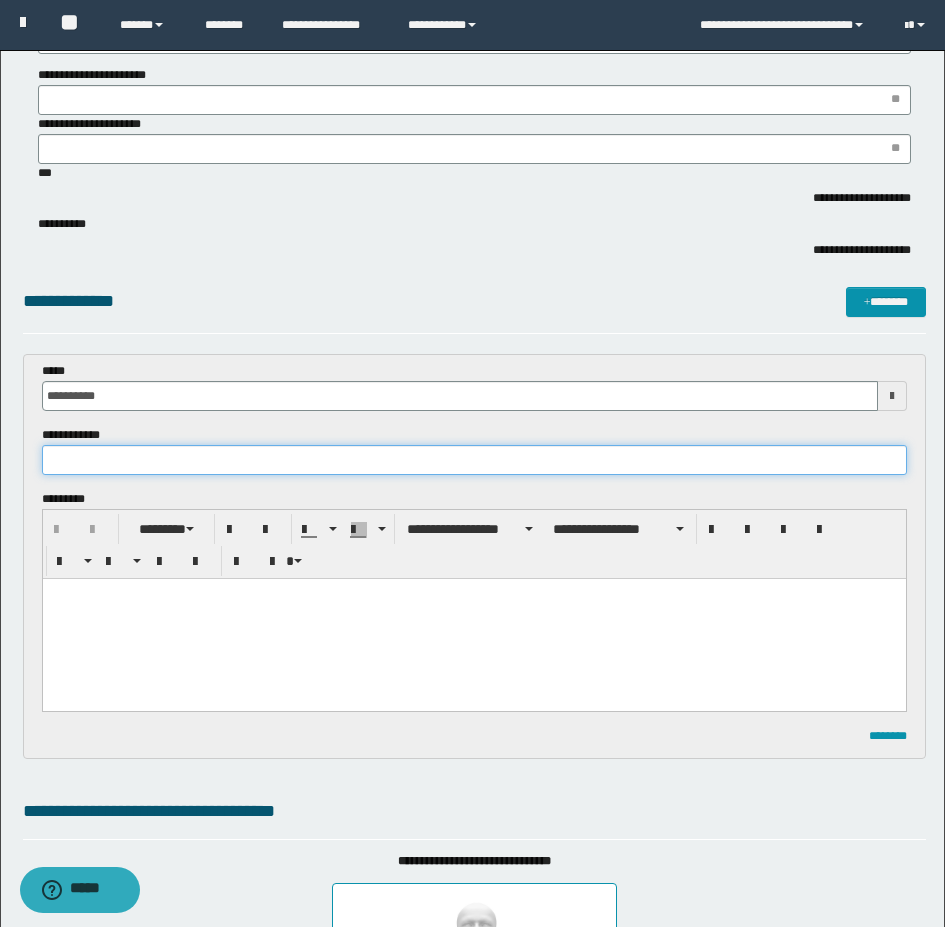 click at bounding box center (474, 460) 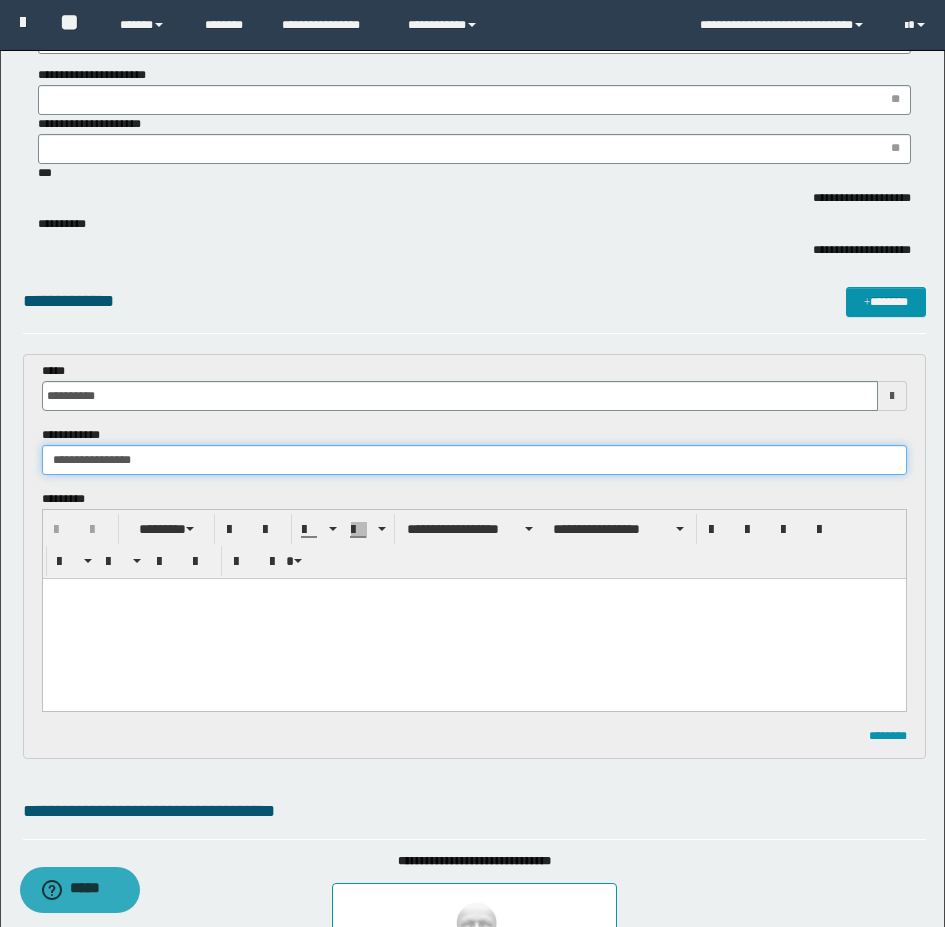 type on "**********" 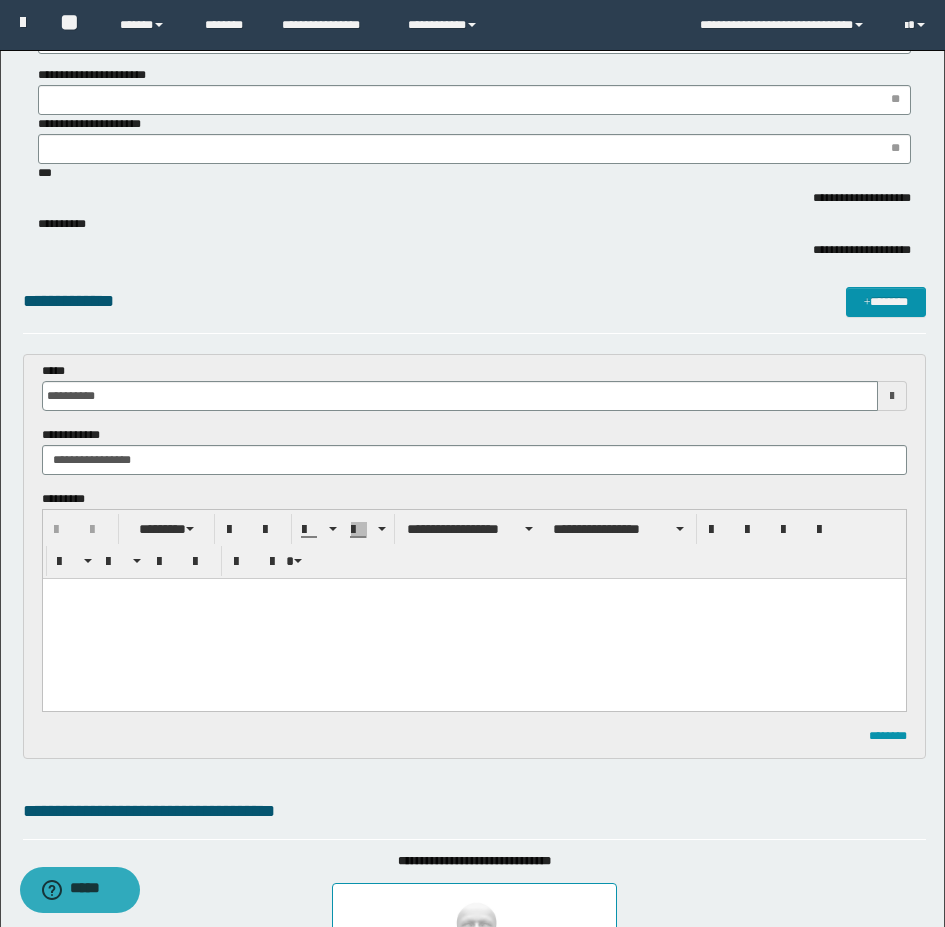 click at bounding box center [473, 619] 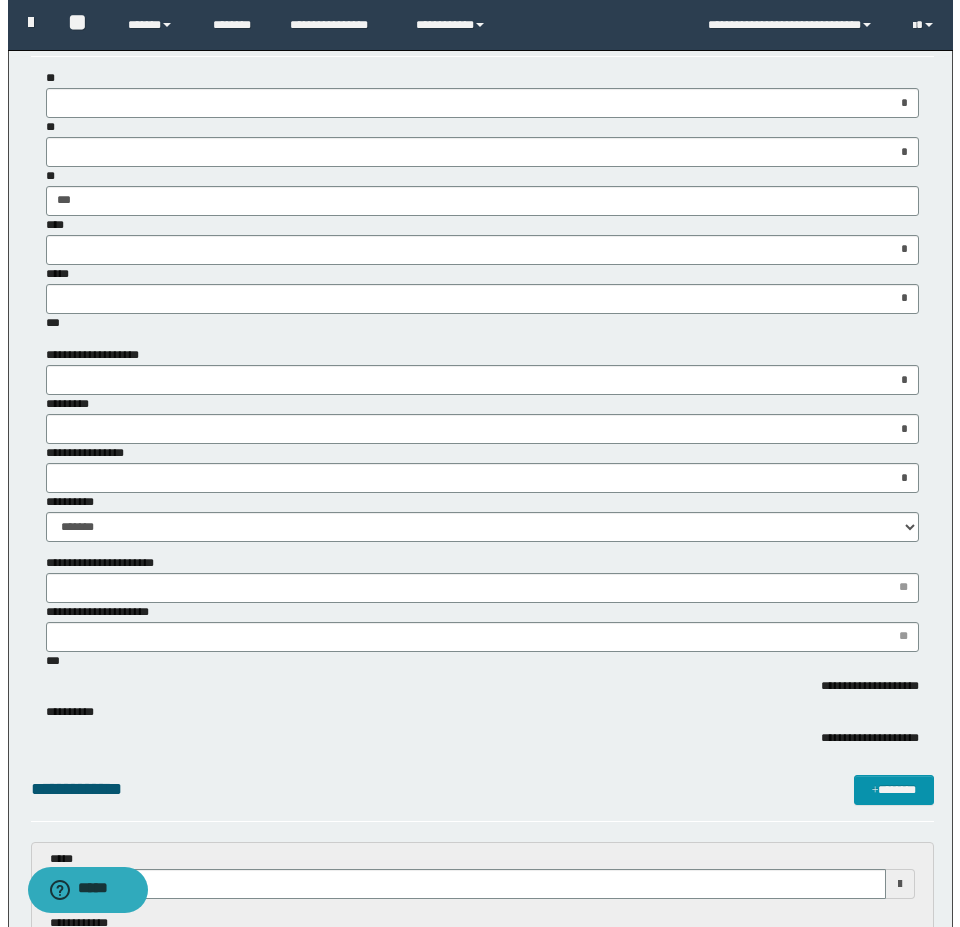 scroll, scrollTop: 0, scrollLeft: 0, axis: both 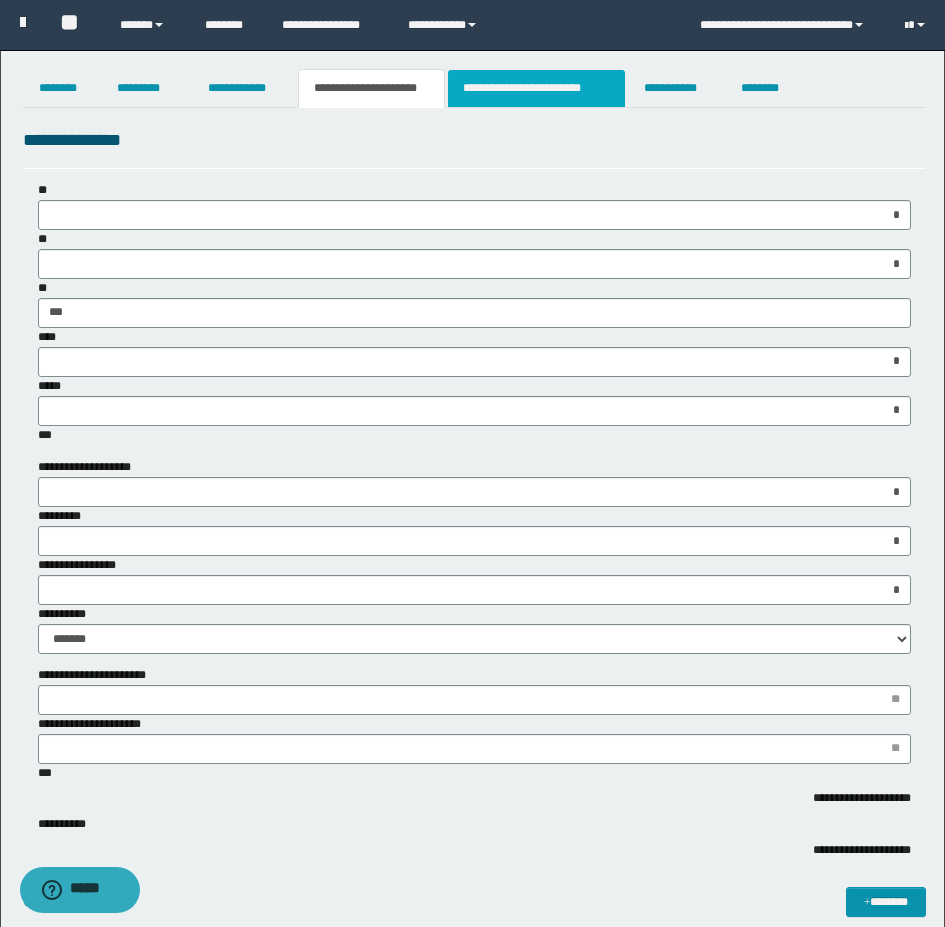 click on "**********" at bounding box center [537, 88] 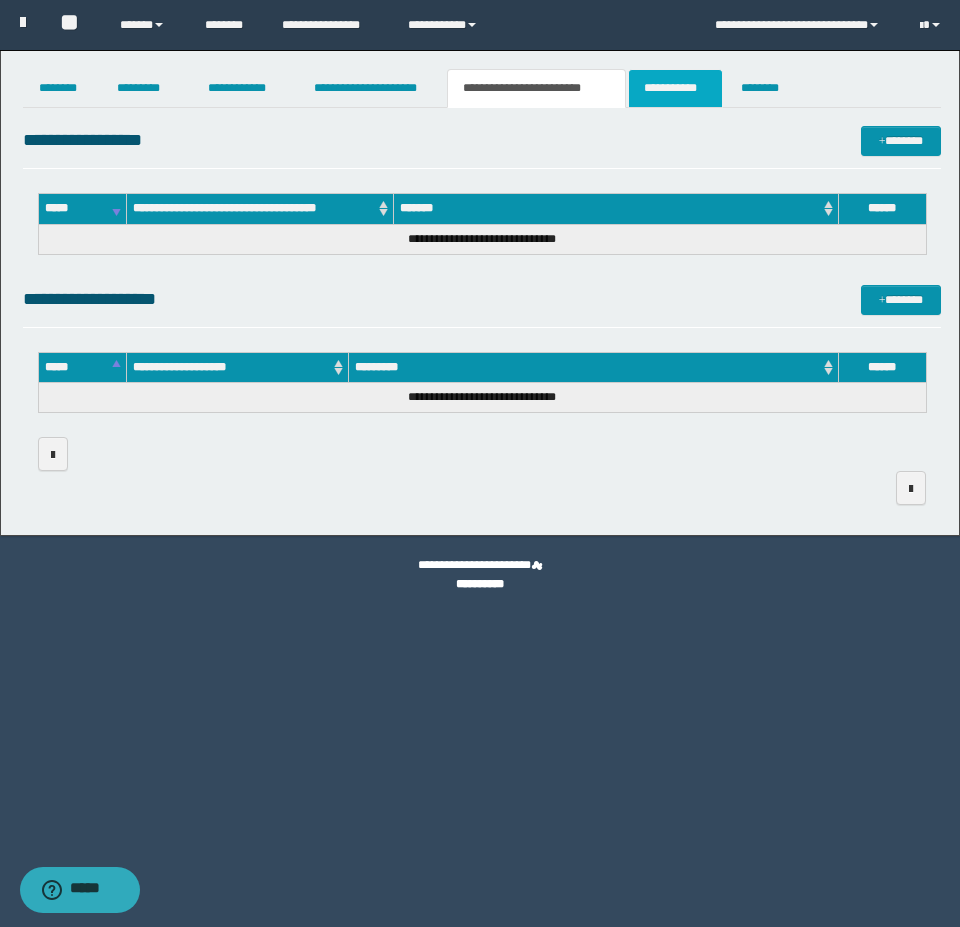 click on "**********" at bounding box center (675, 88) 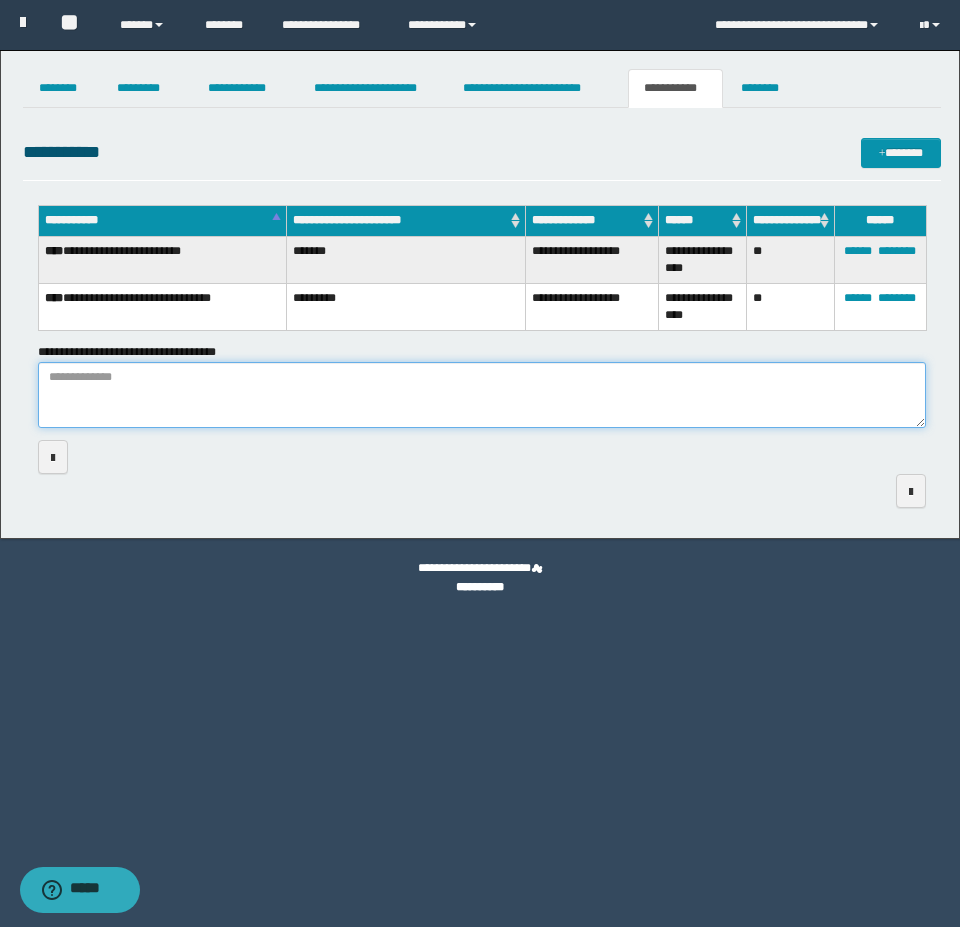 click on "**********" at bounding box center (482, 395) 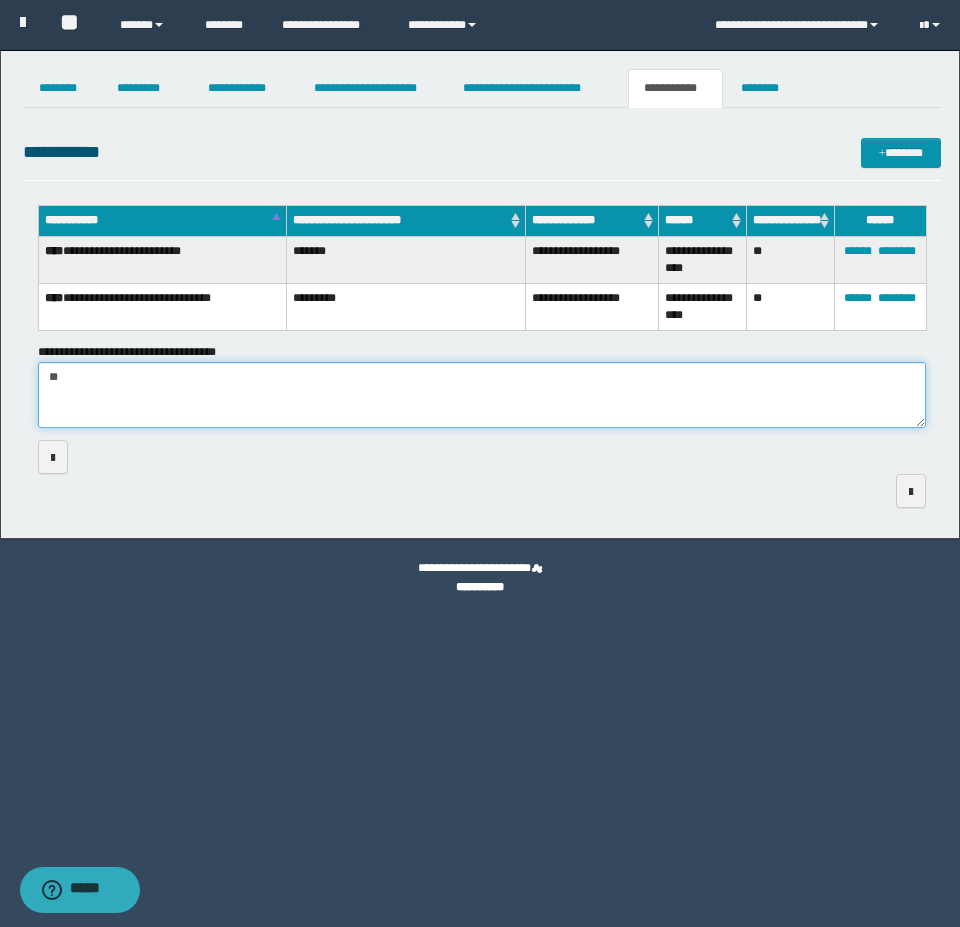 type on "*" 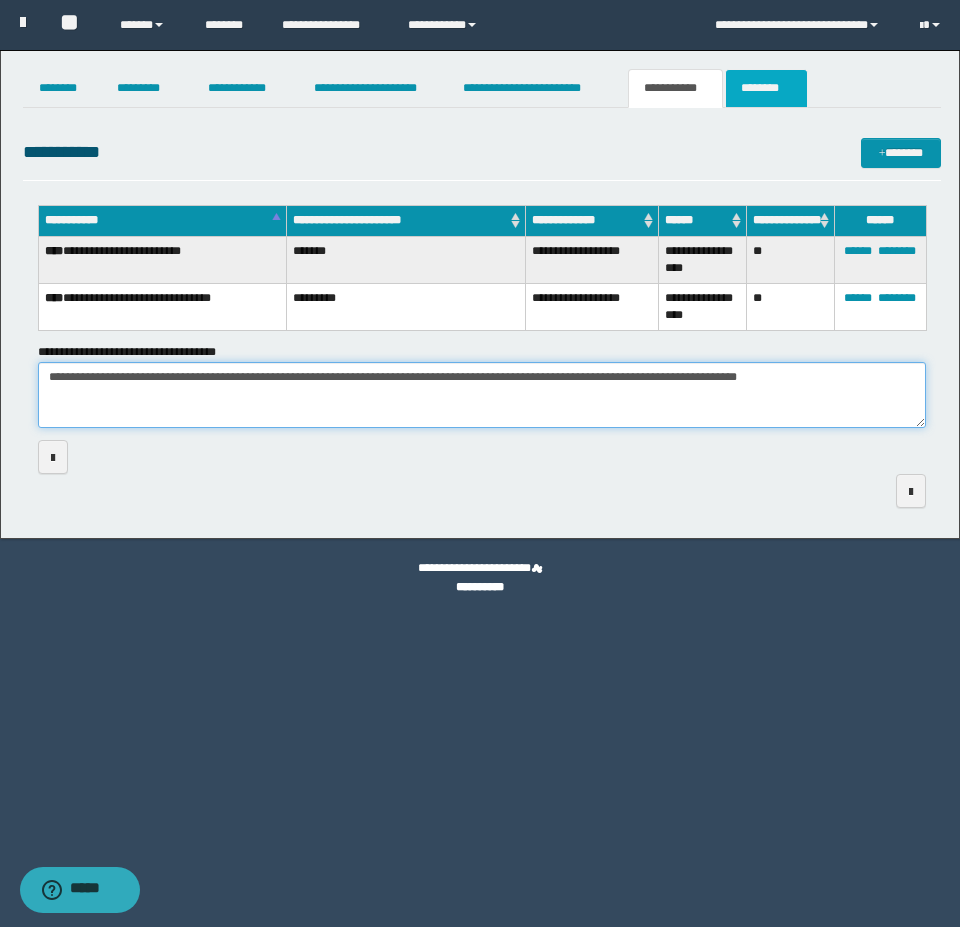 type on "**********" 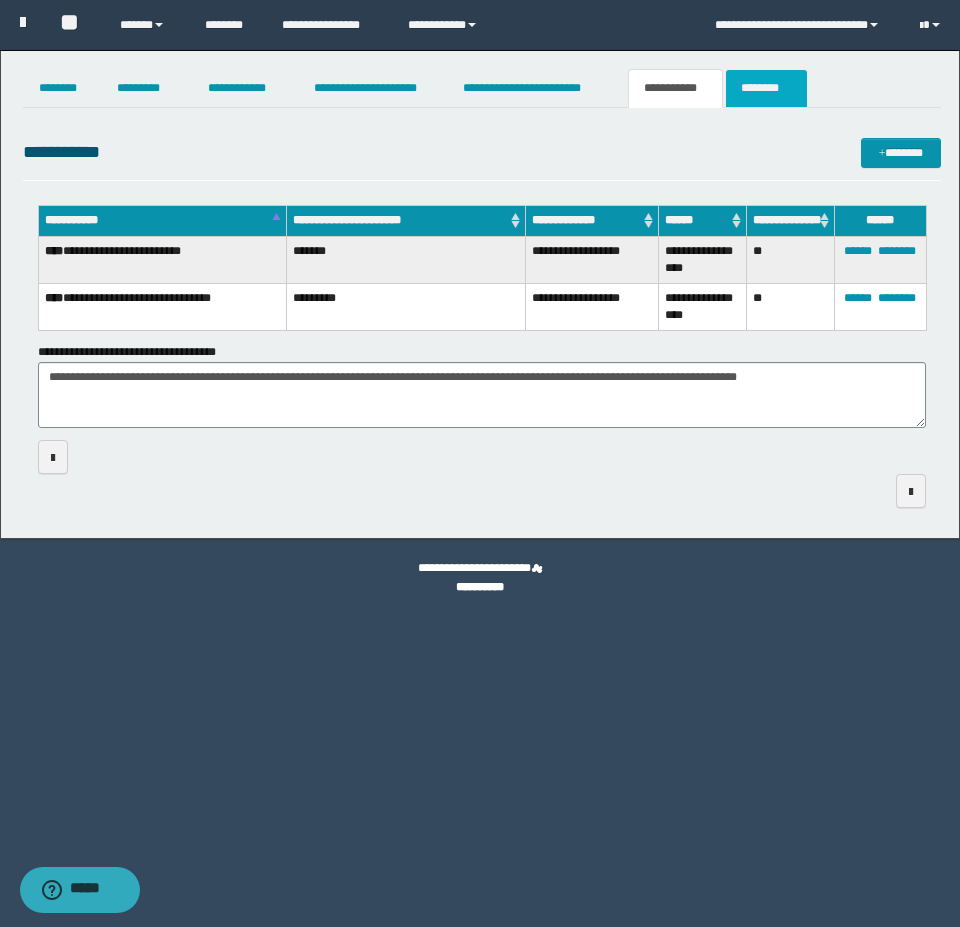 click on "********" at bounding box center [766, 88] 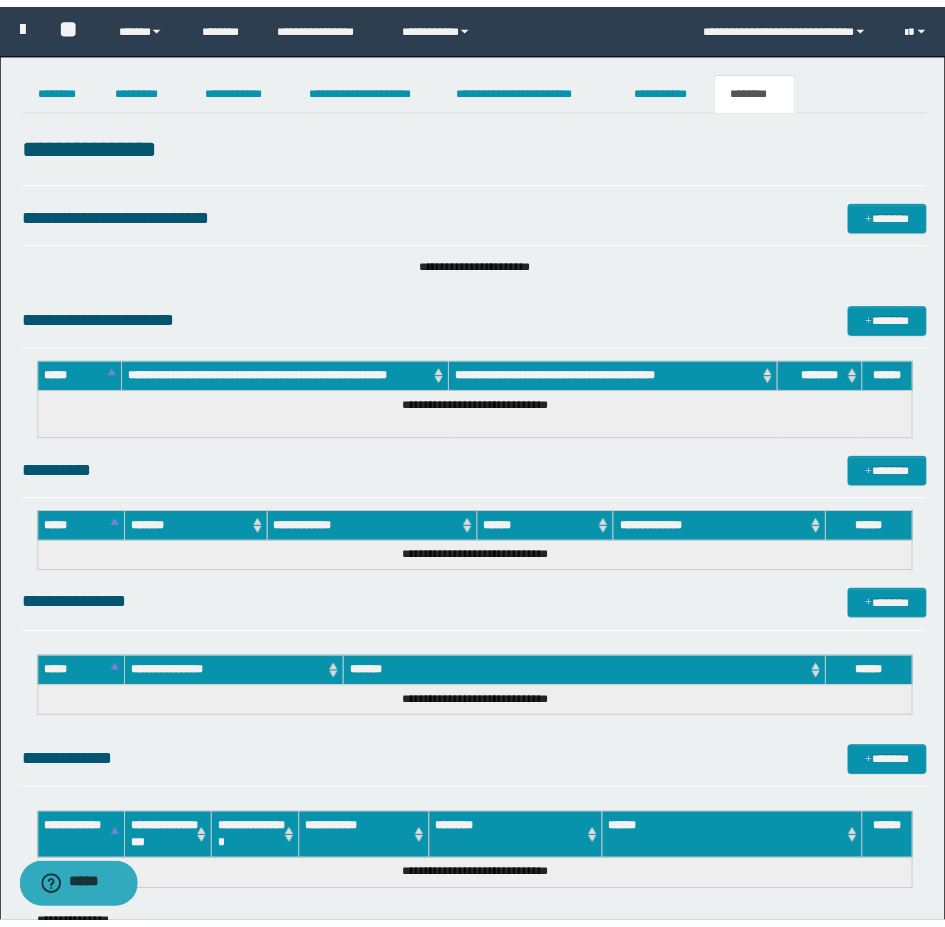 scroll, scrollTop: 0, scrollLeft: 0, axis: both 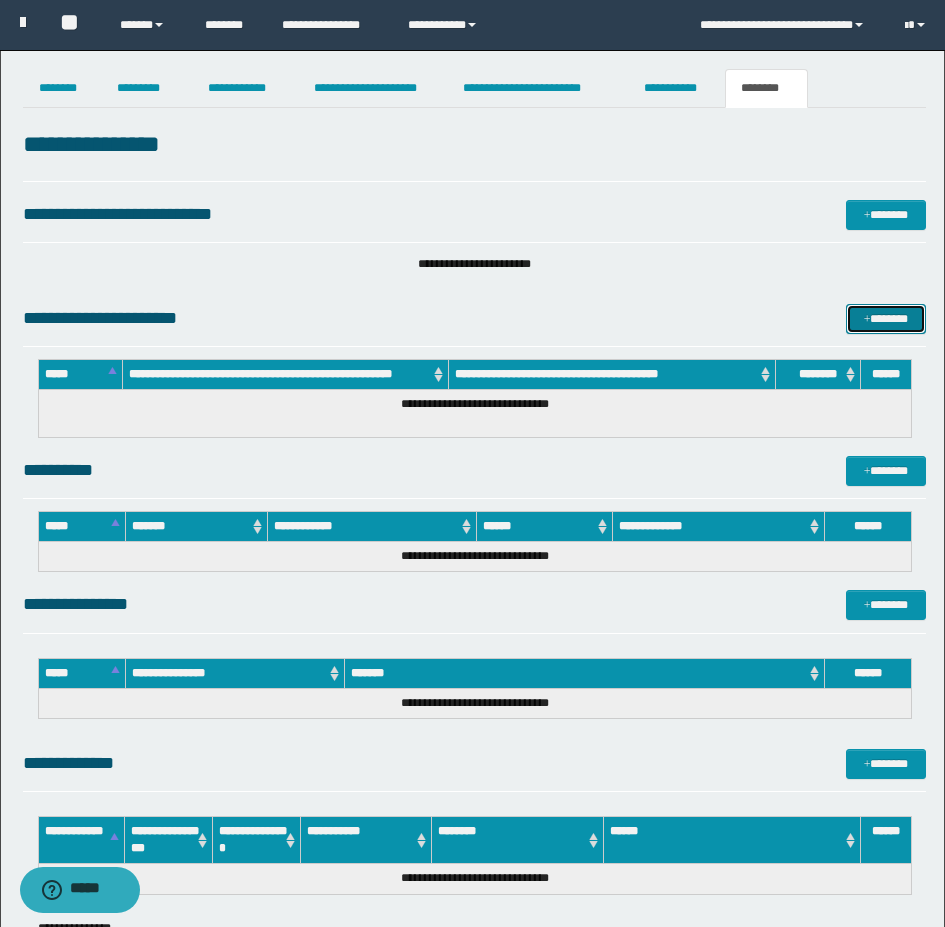 click on "*******" at bounding box center (886, 319) 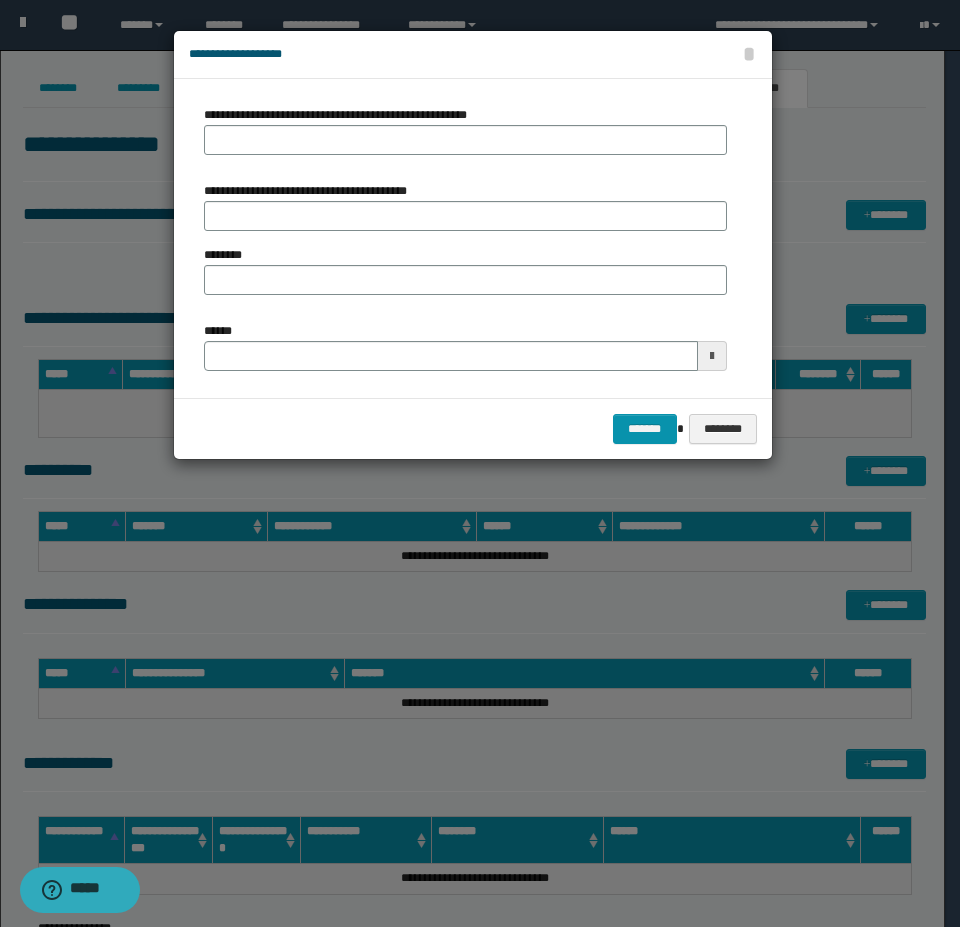 type on "**********" 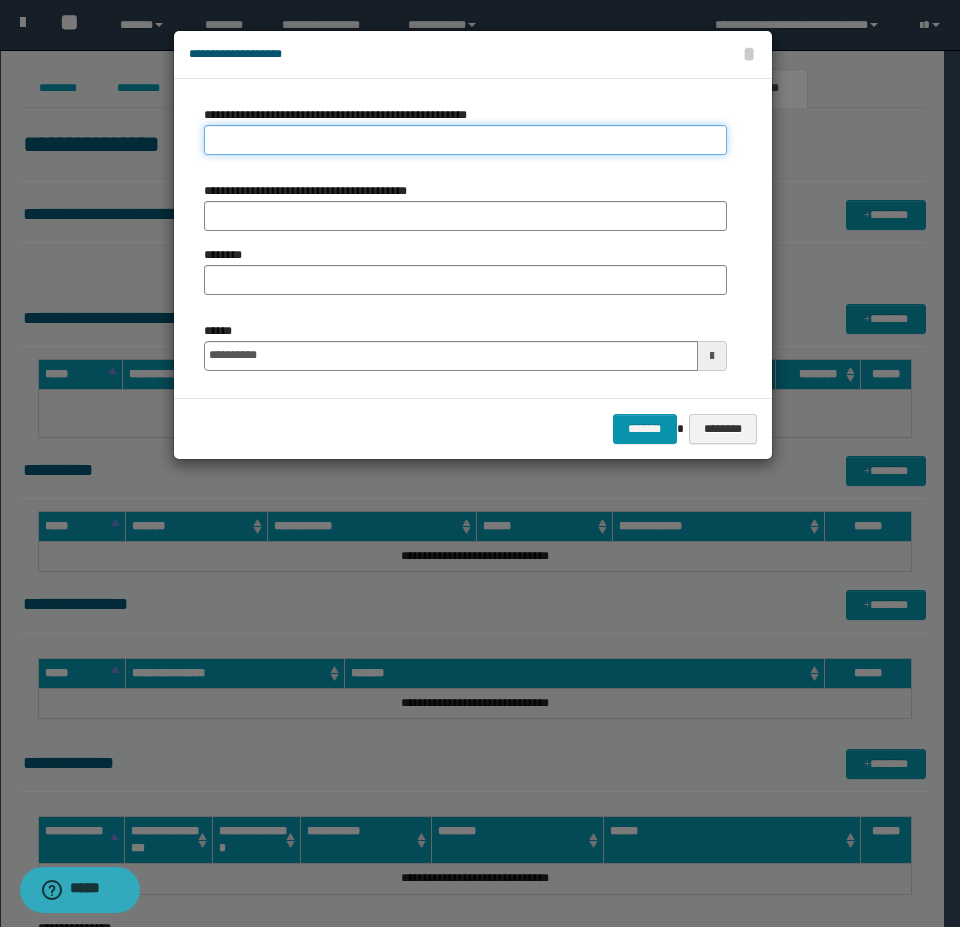 click on "**********" at bounding box center (465, 140) 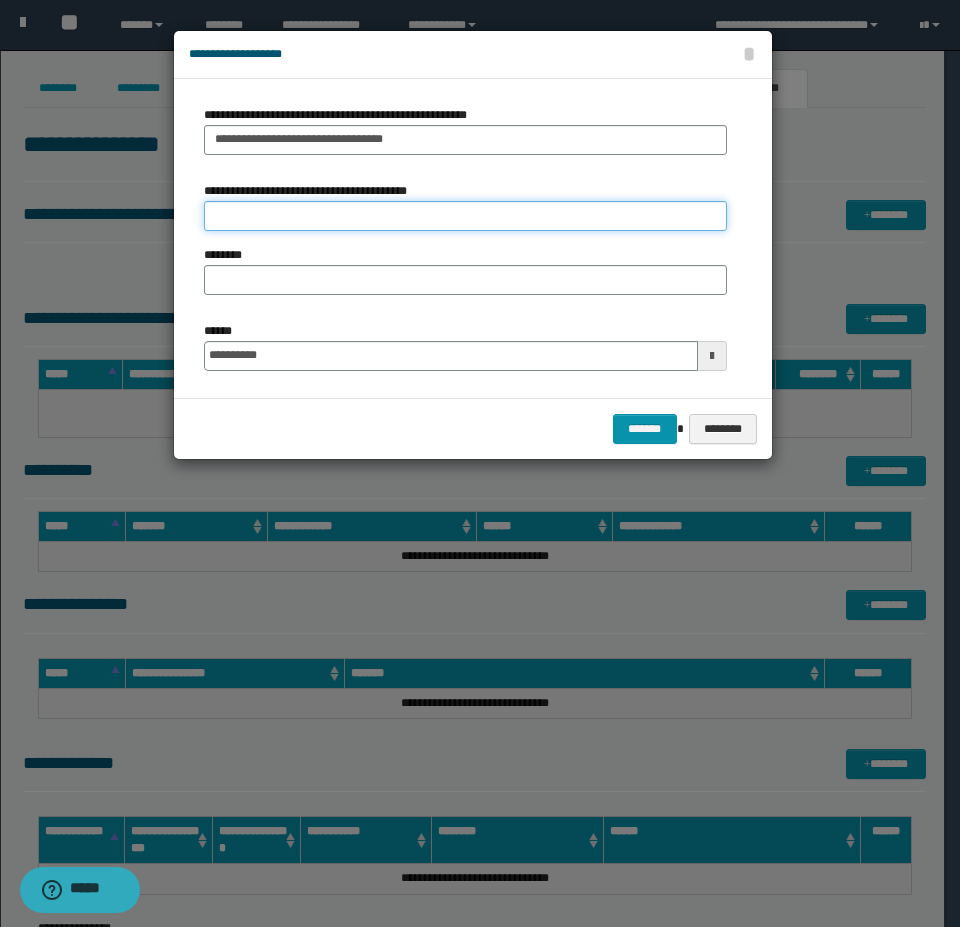 click on "**********" at bounding box center (465, 216) 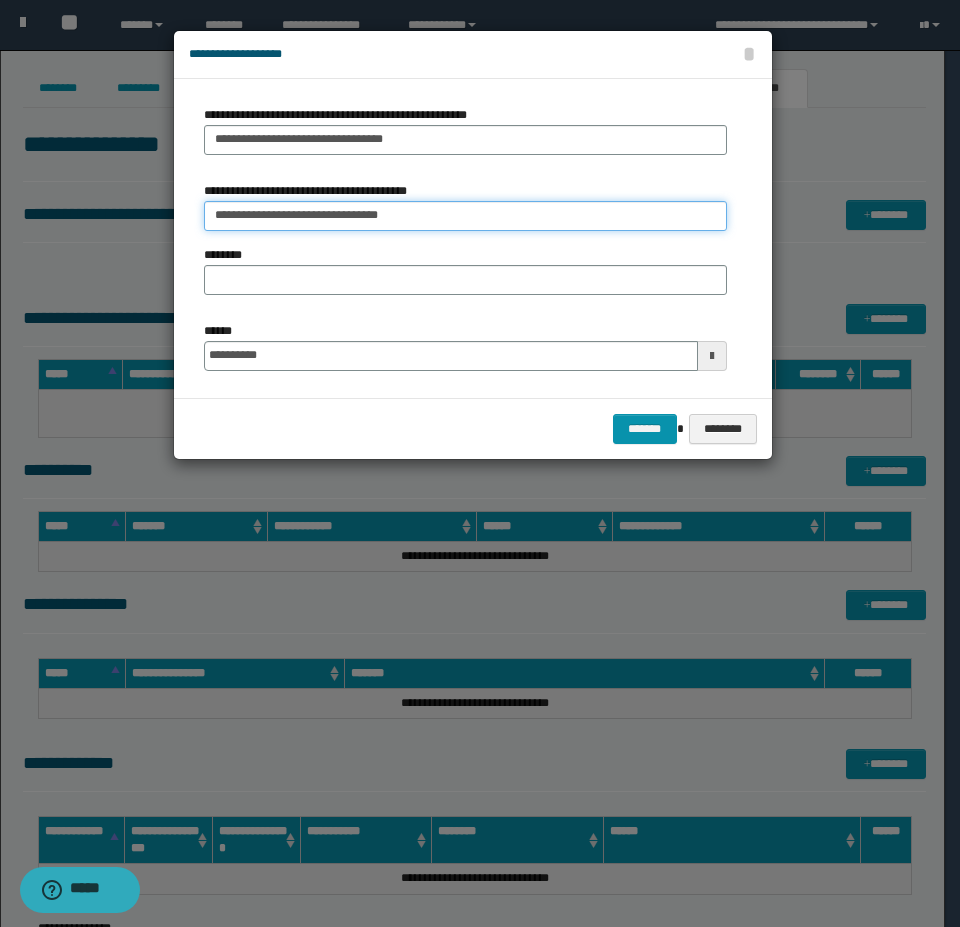 type on "**********" 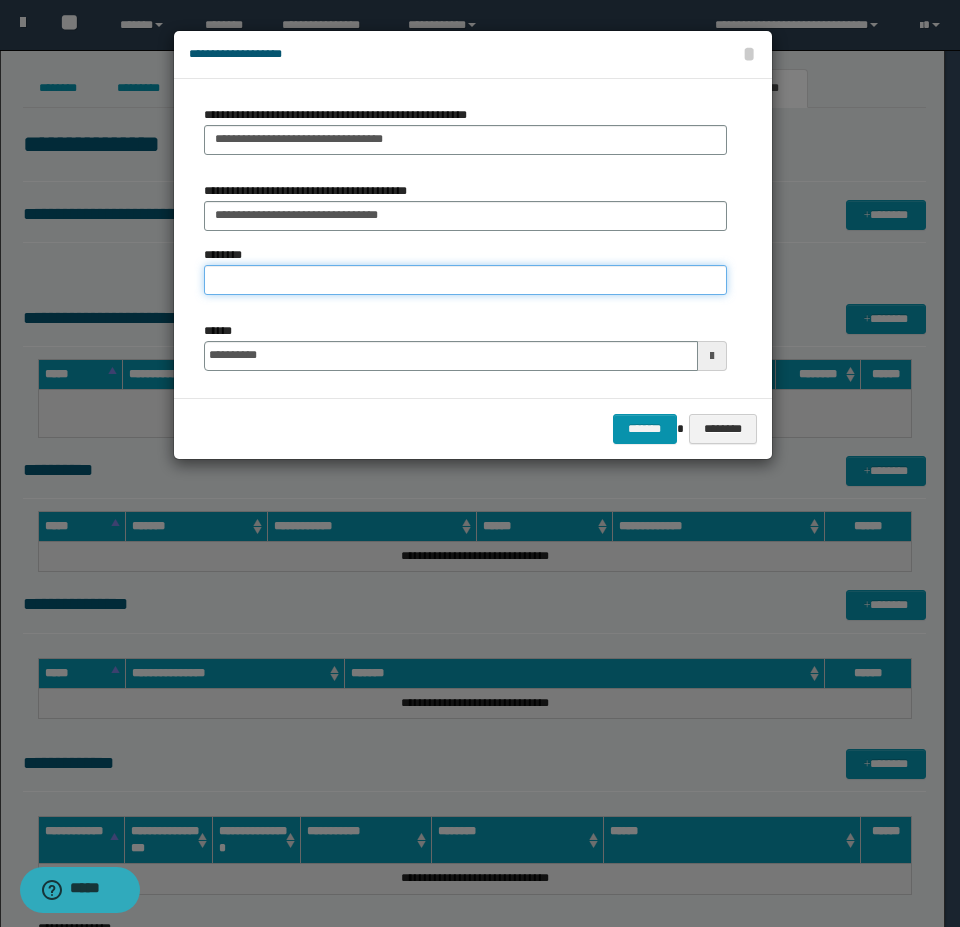 click on "********" at bounding box center (465, 280) 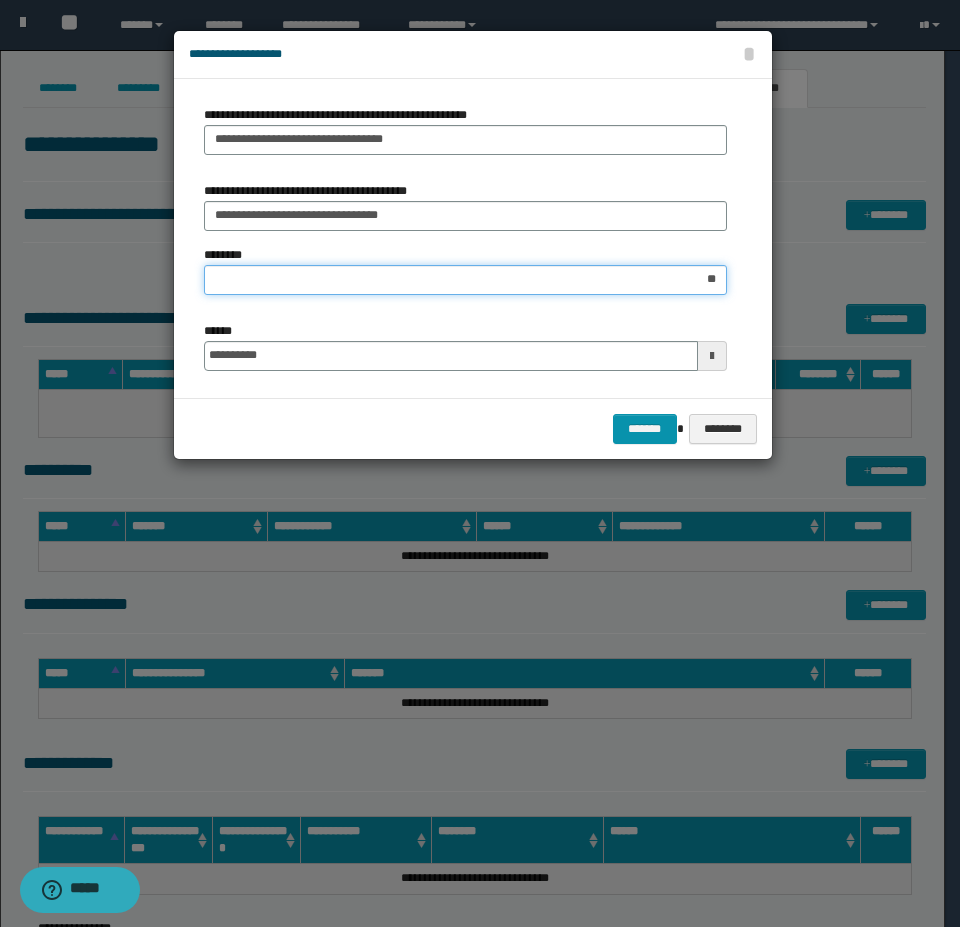 type on "***" 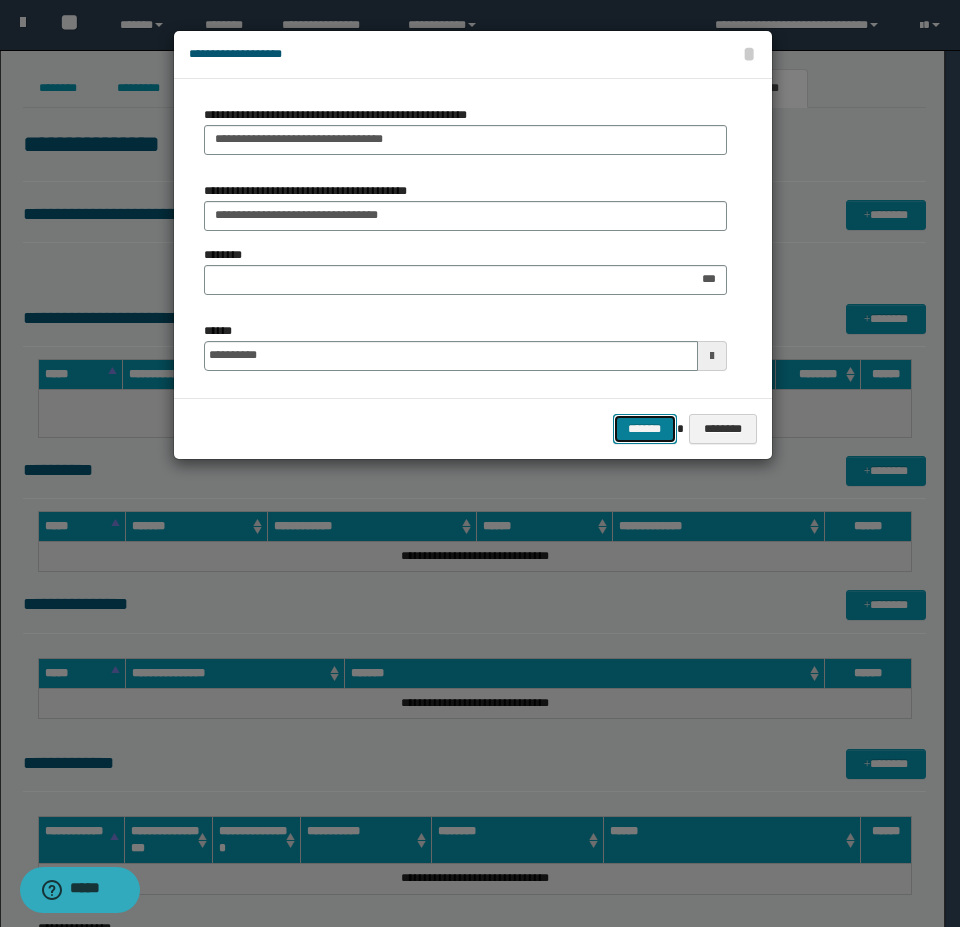 click on "*******" at bounding box center (645, 429) 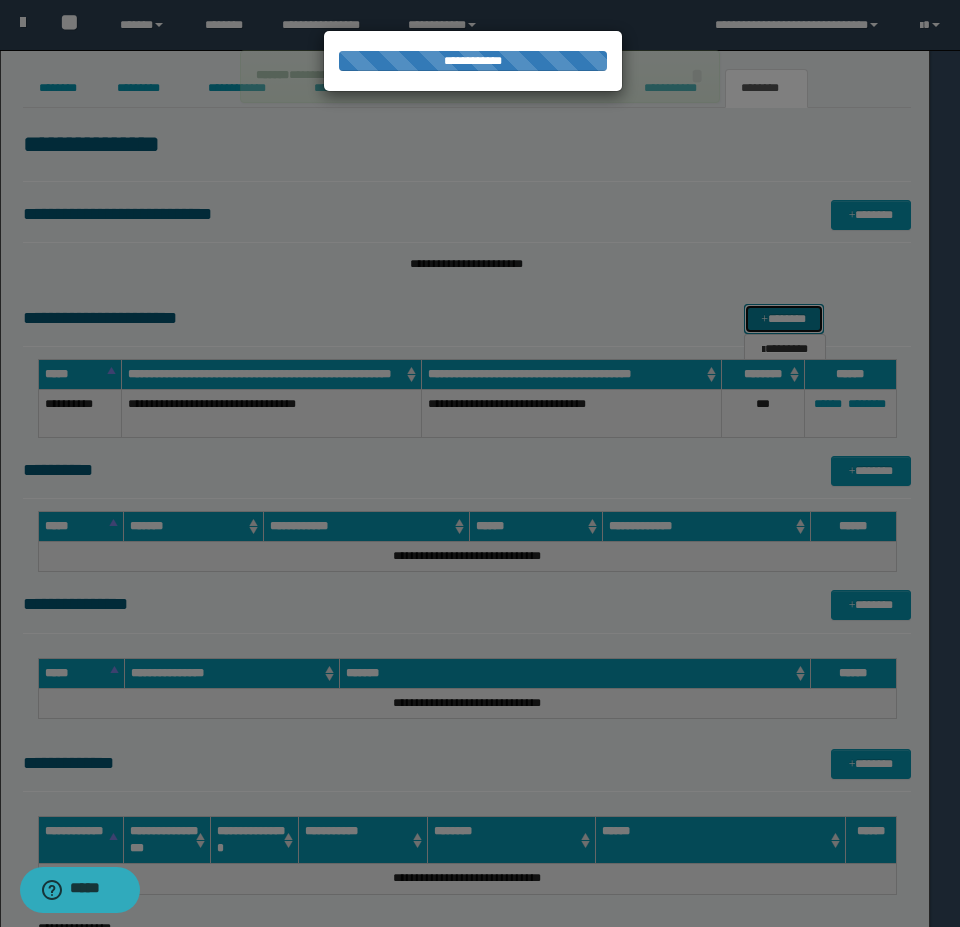 type 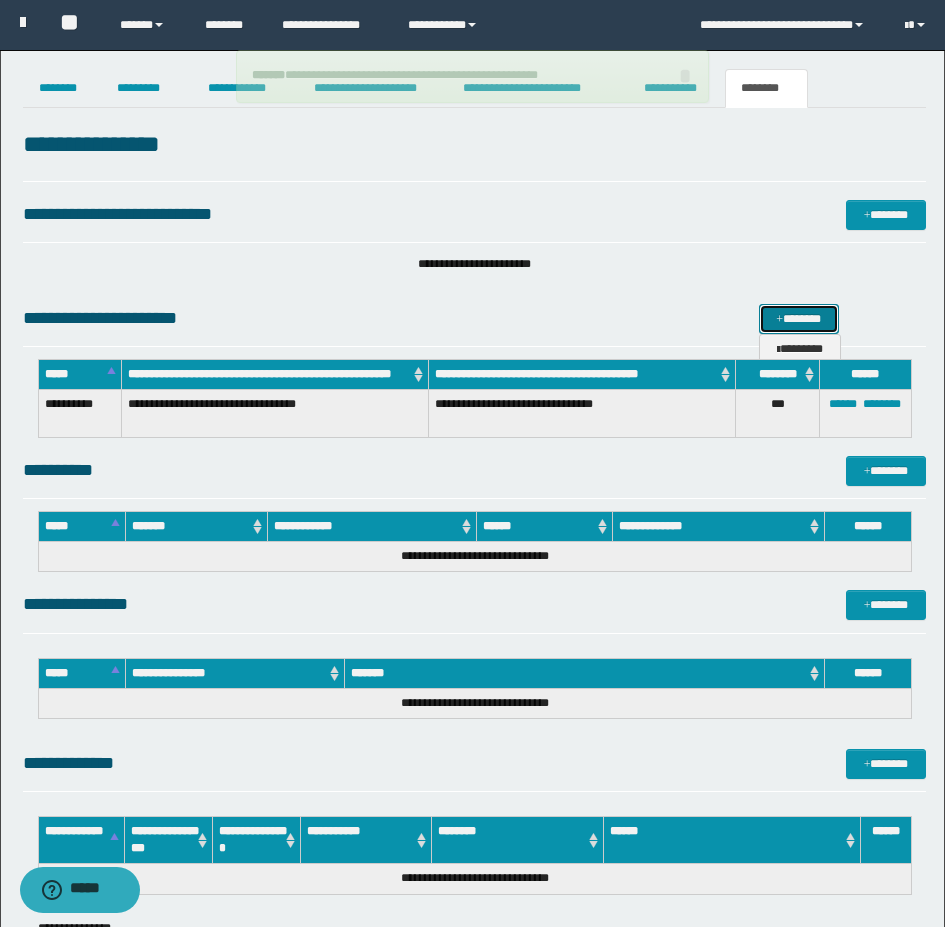 click on "*******" at bounding box center [799, 319] 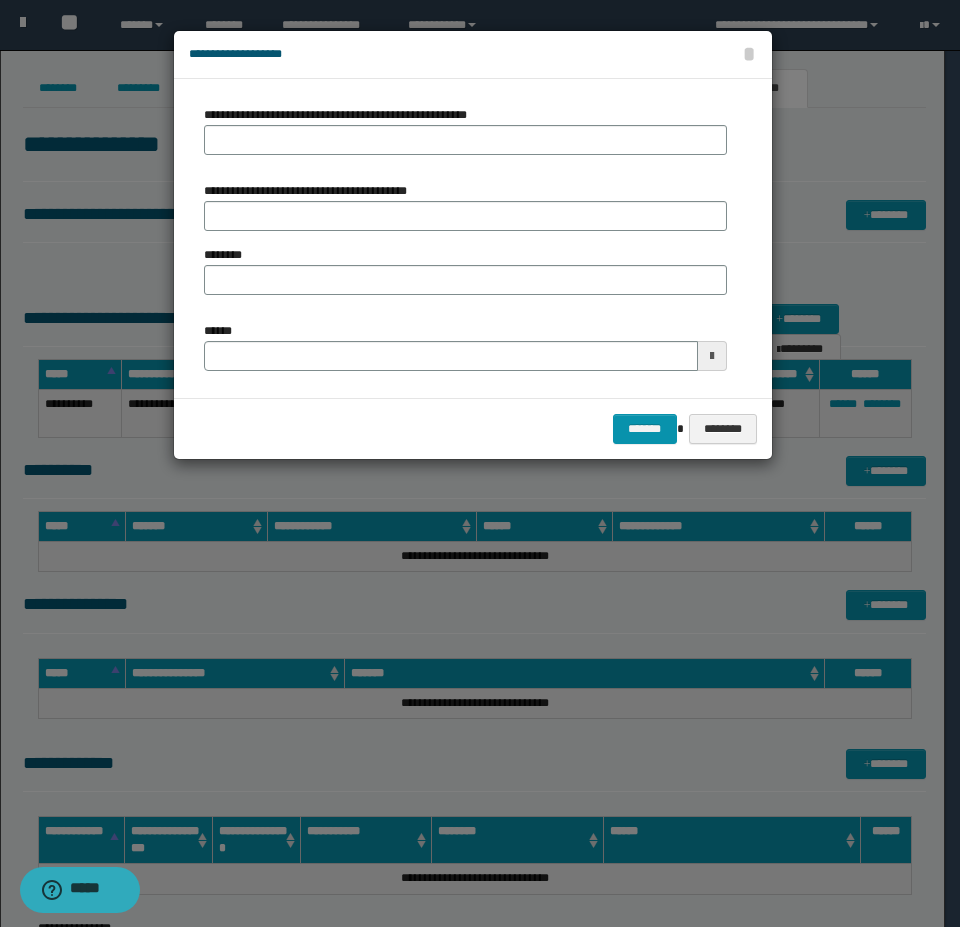 type on "**********" 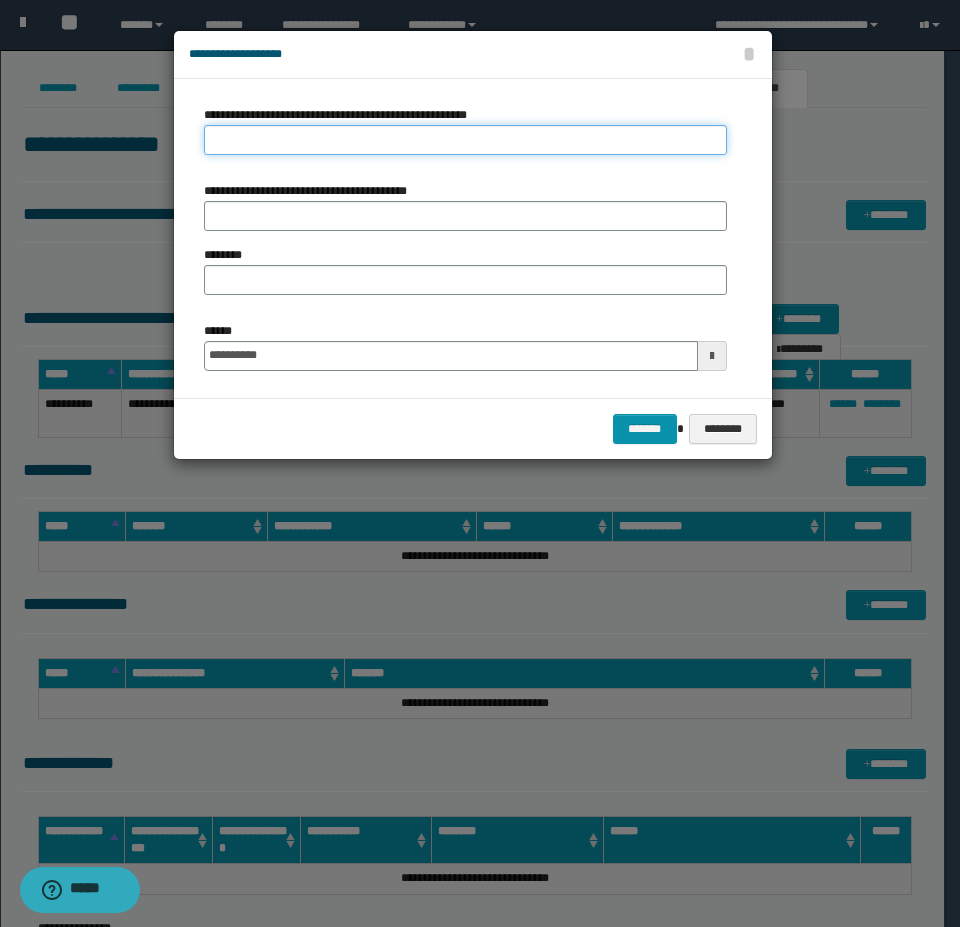 click on "**********" at bounding box center (465, 140) 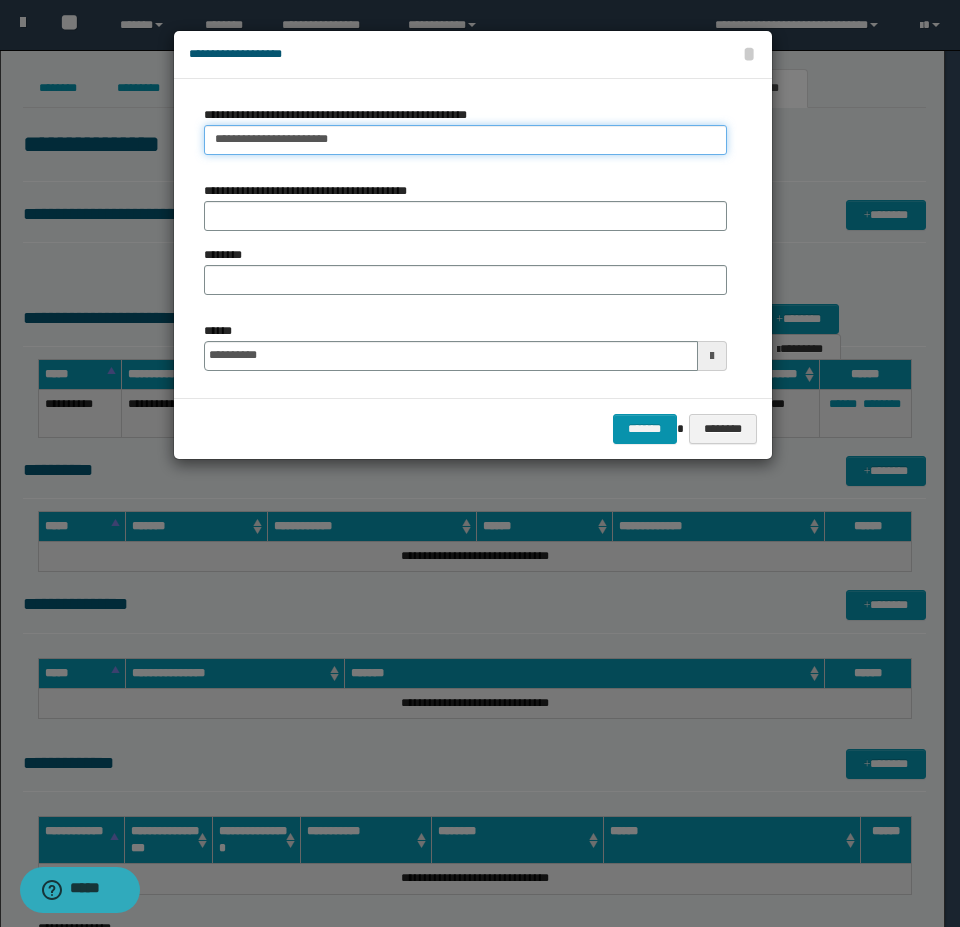 type on "**********" 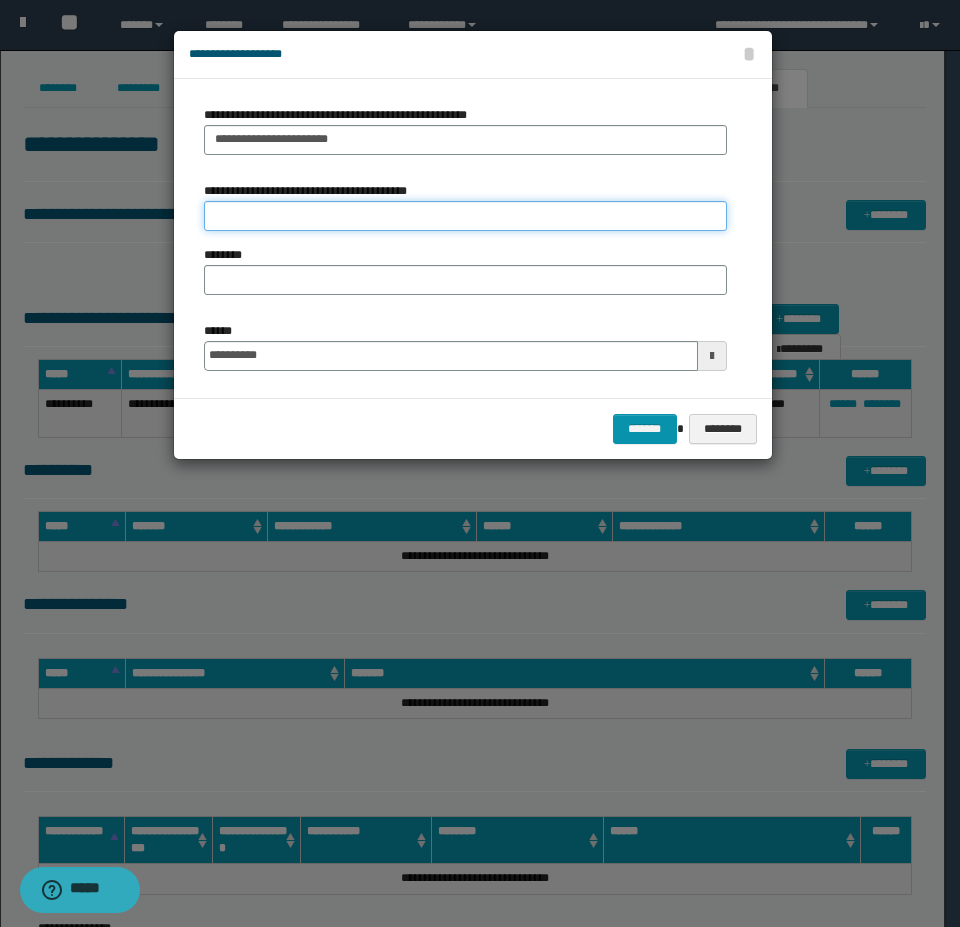 click on "**********" at bounding box center (465, 216) 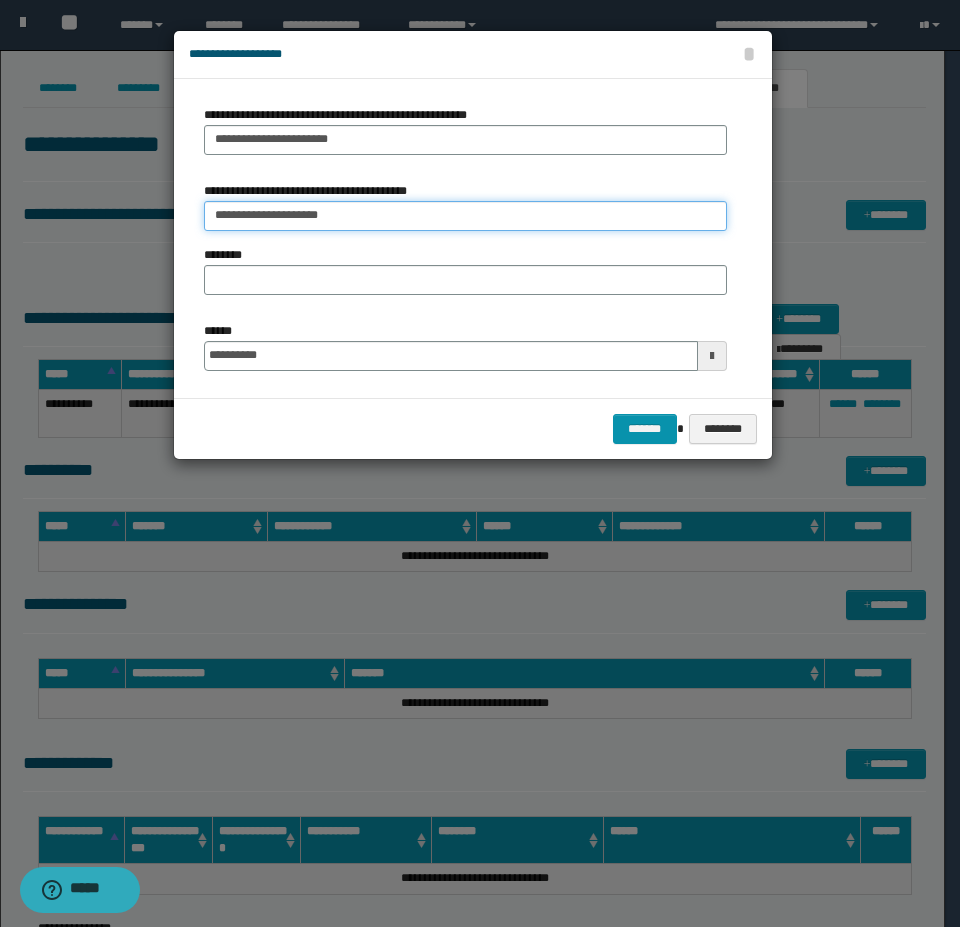 type on "**********" 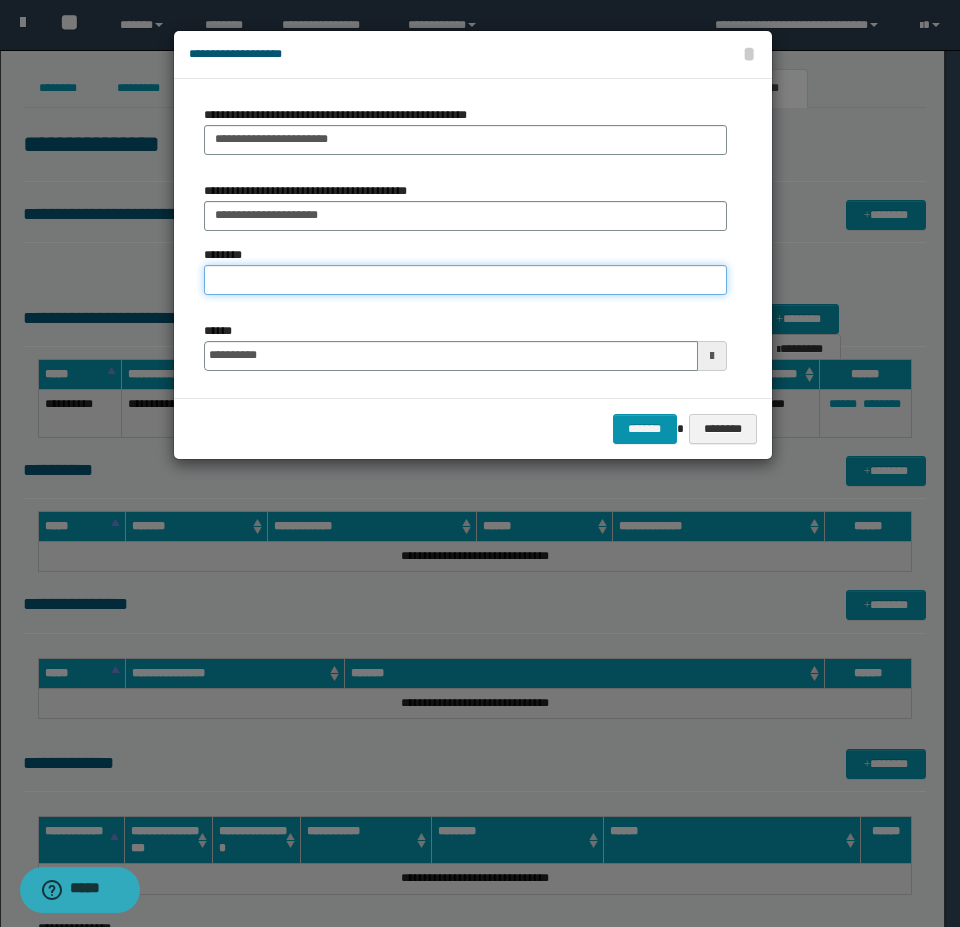 click on "********" at bounding box center [465, 280] 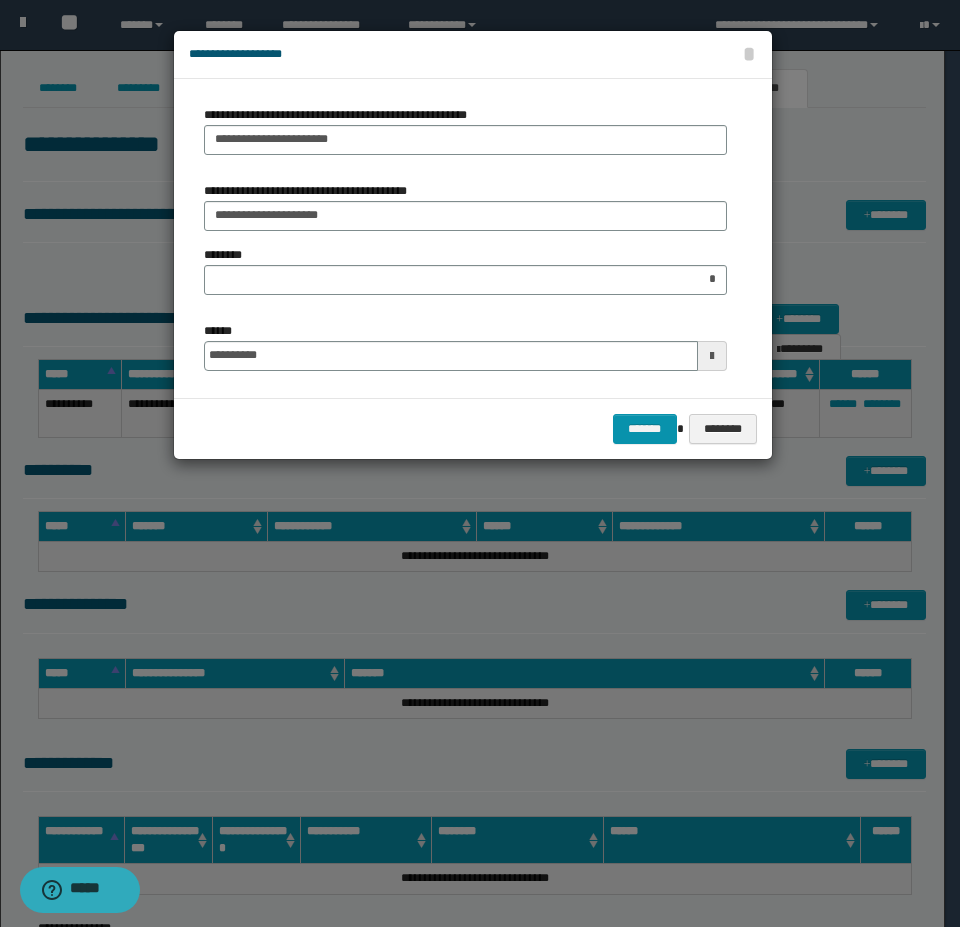 click on "**********" at bounding box center [465, 346] 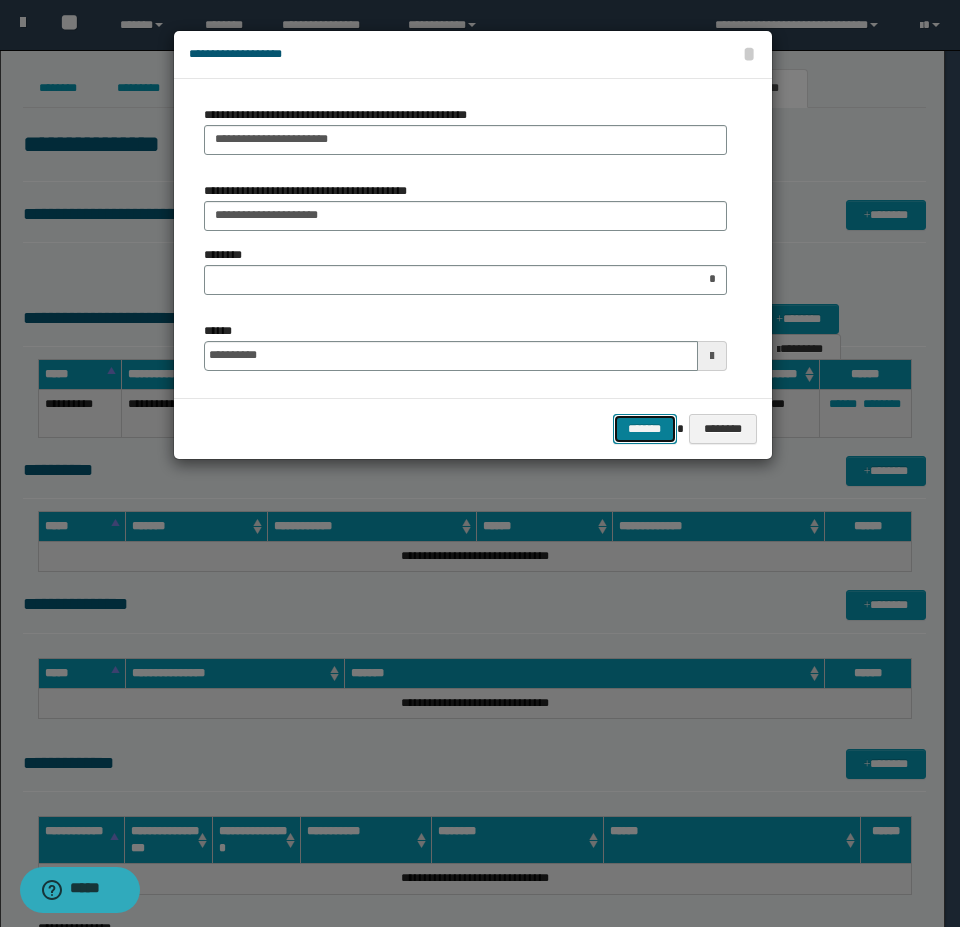 click on "*******" at bounding box center [645, 429] 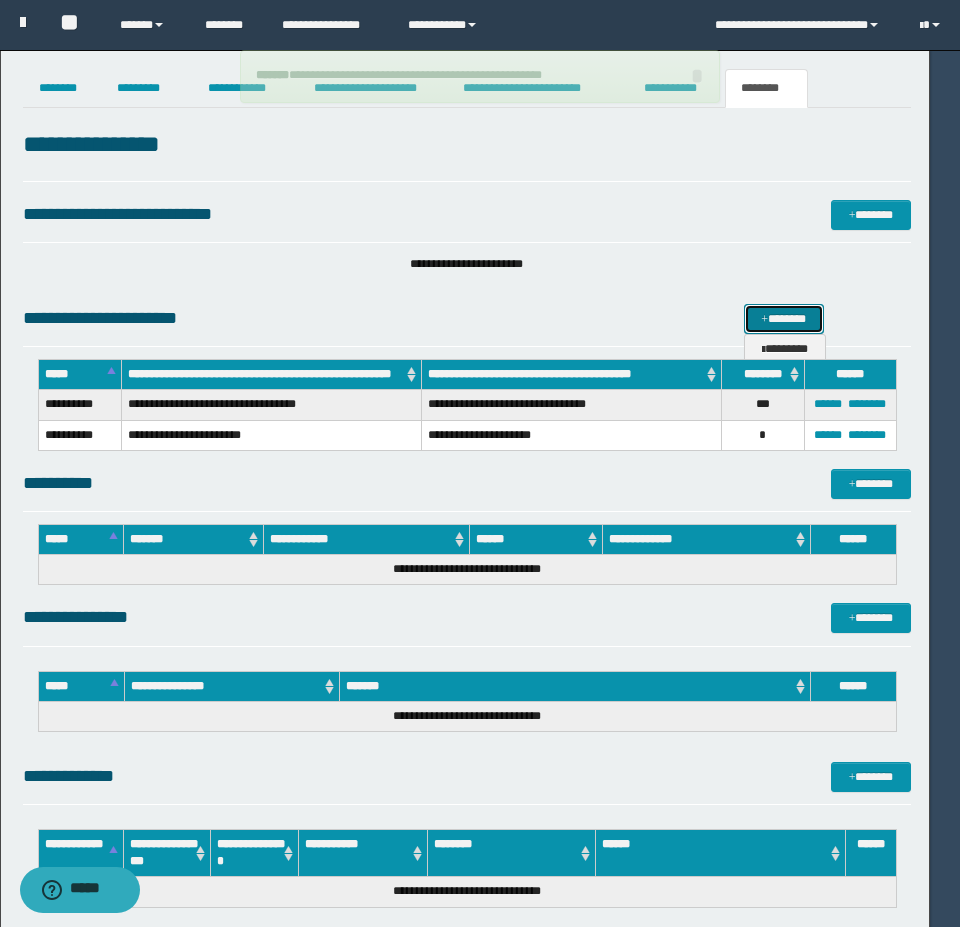 type 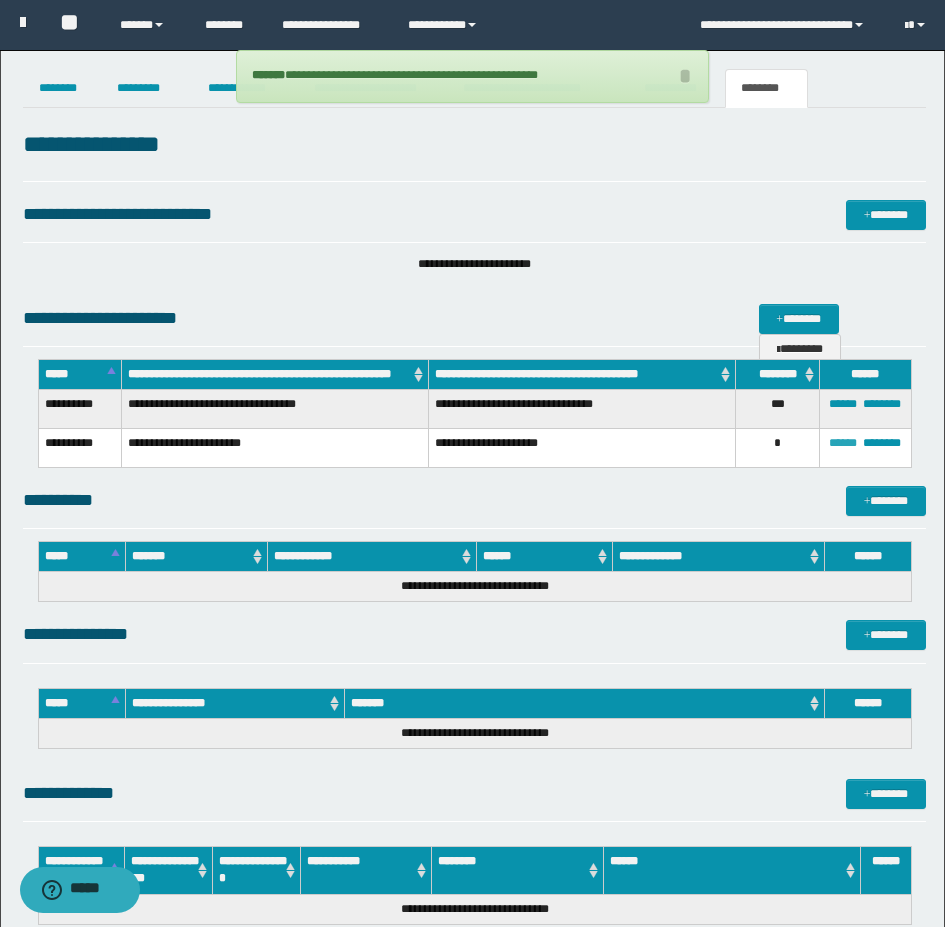 click on "******" at bounding box center (843, 443) 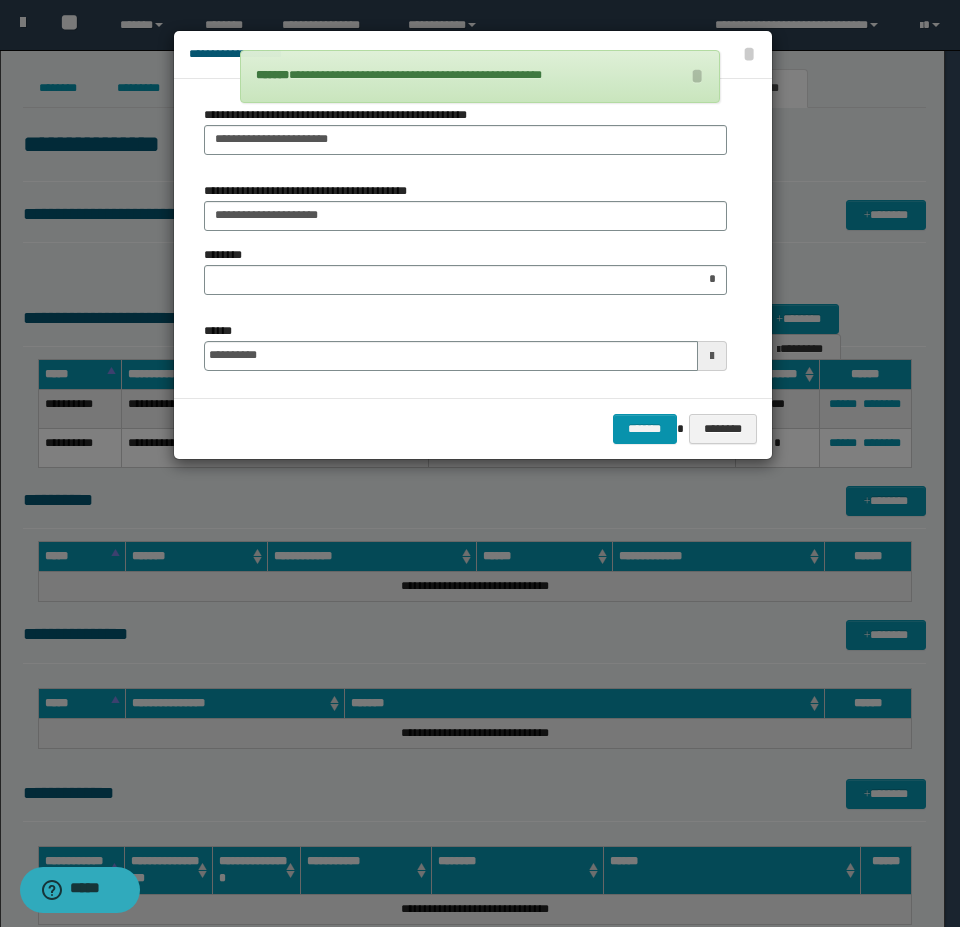 type on "**********" 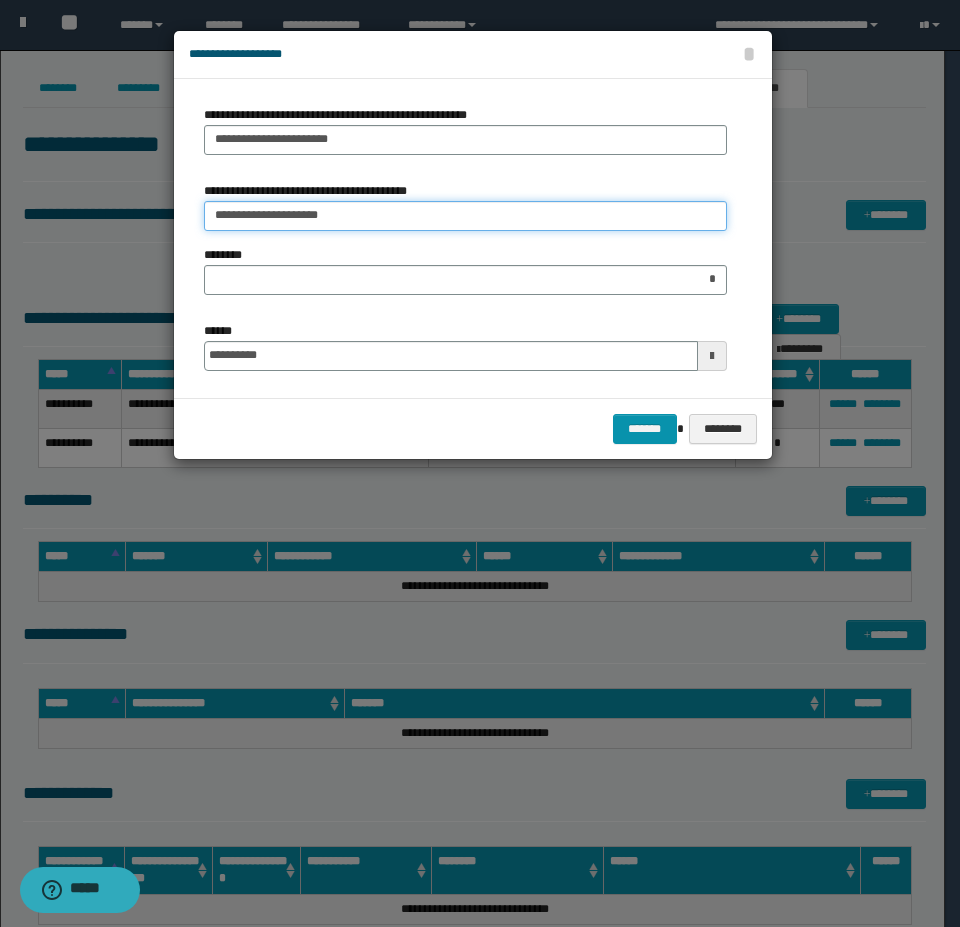 click on "**********" at bounding box center (465, 216) 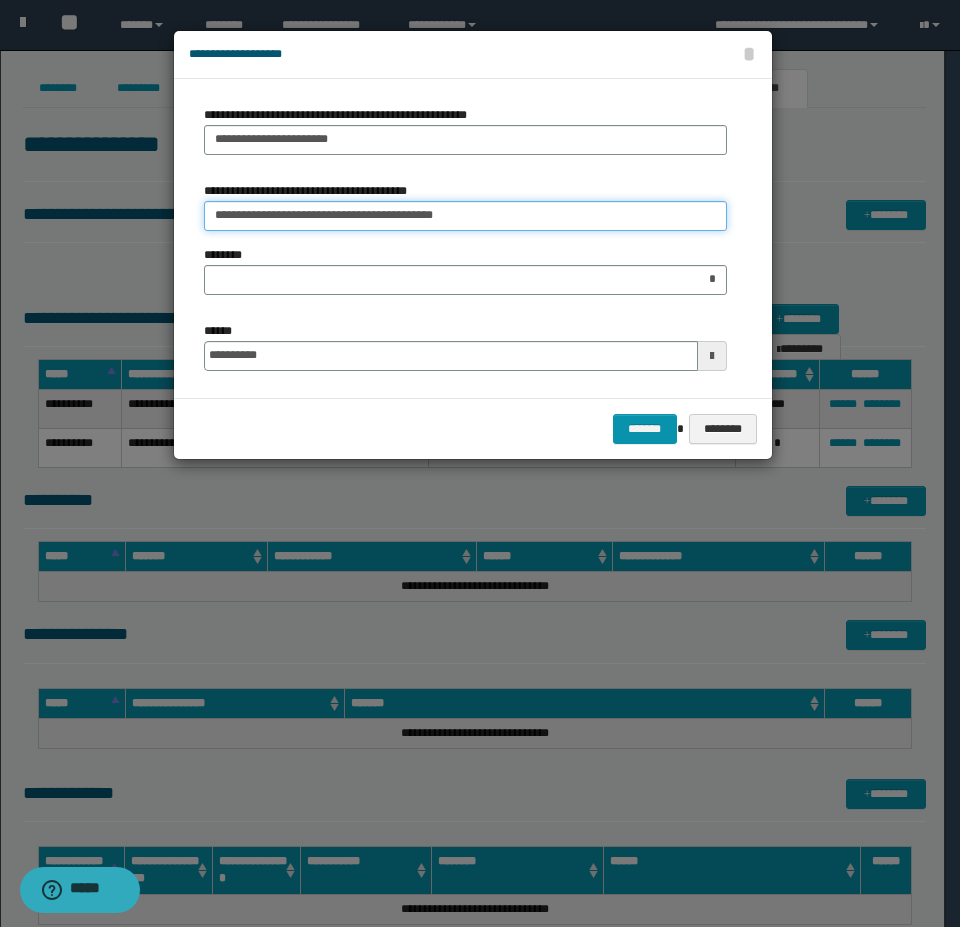 click on "**********" at bounding box center [465, 216] 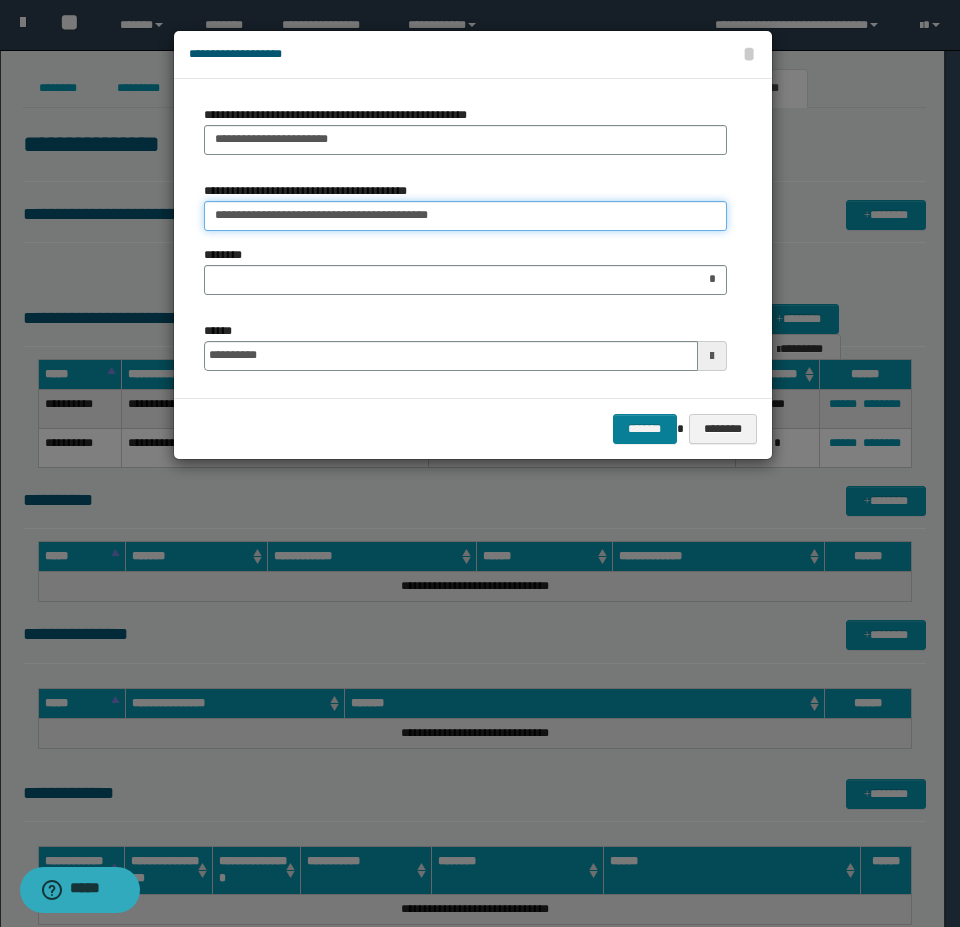 type on "**********" 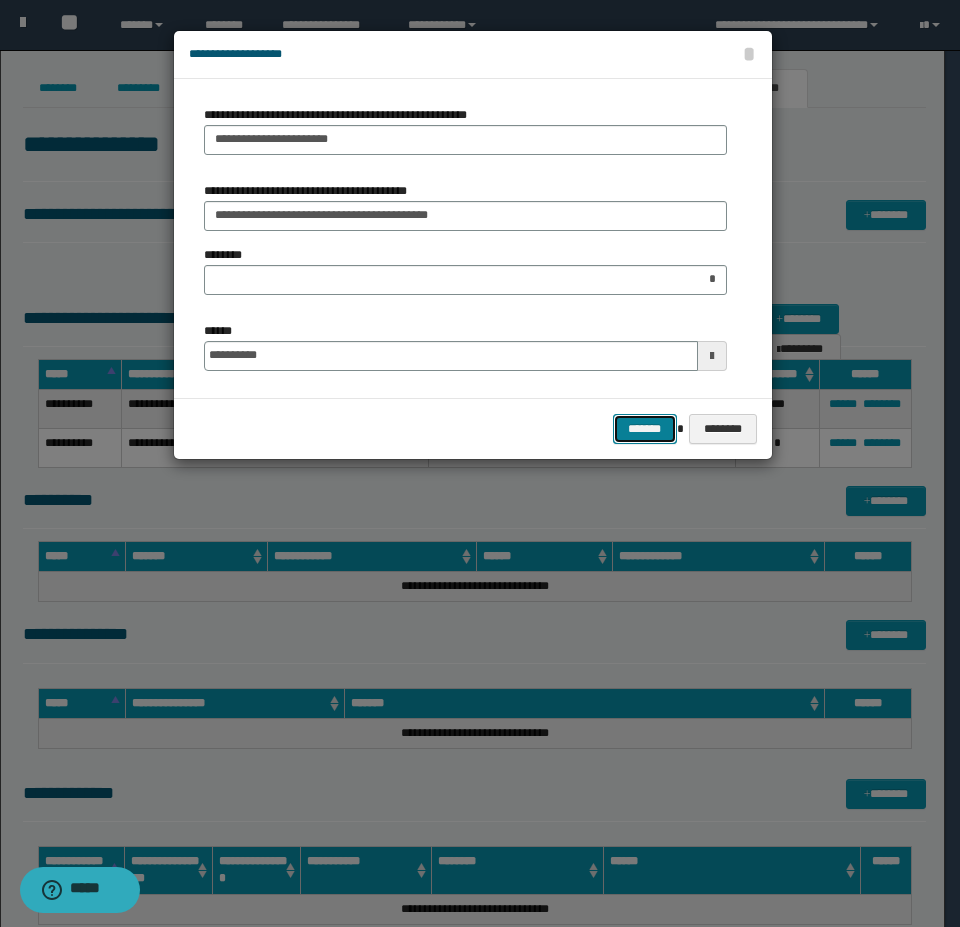 click on "*******" at bounding box center [645, 429] 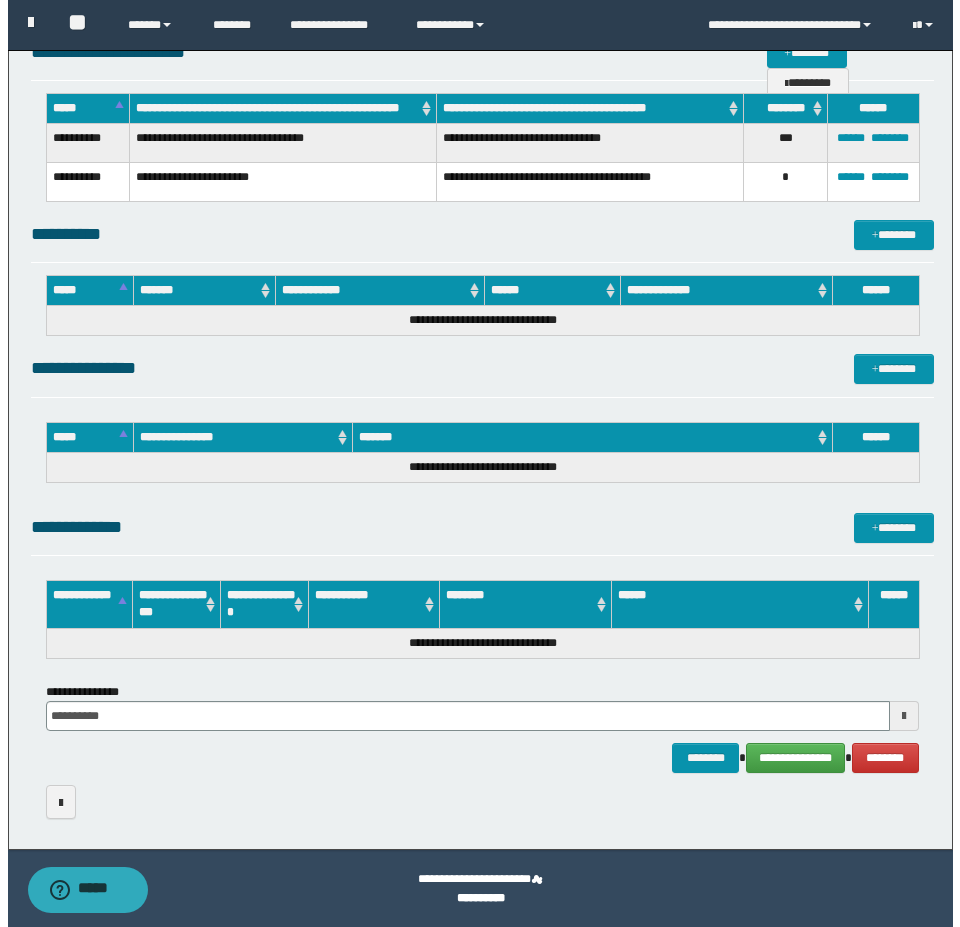 scroll, scrollTop: 267, scrollLeft: 0, axis: vertical 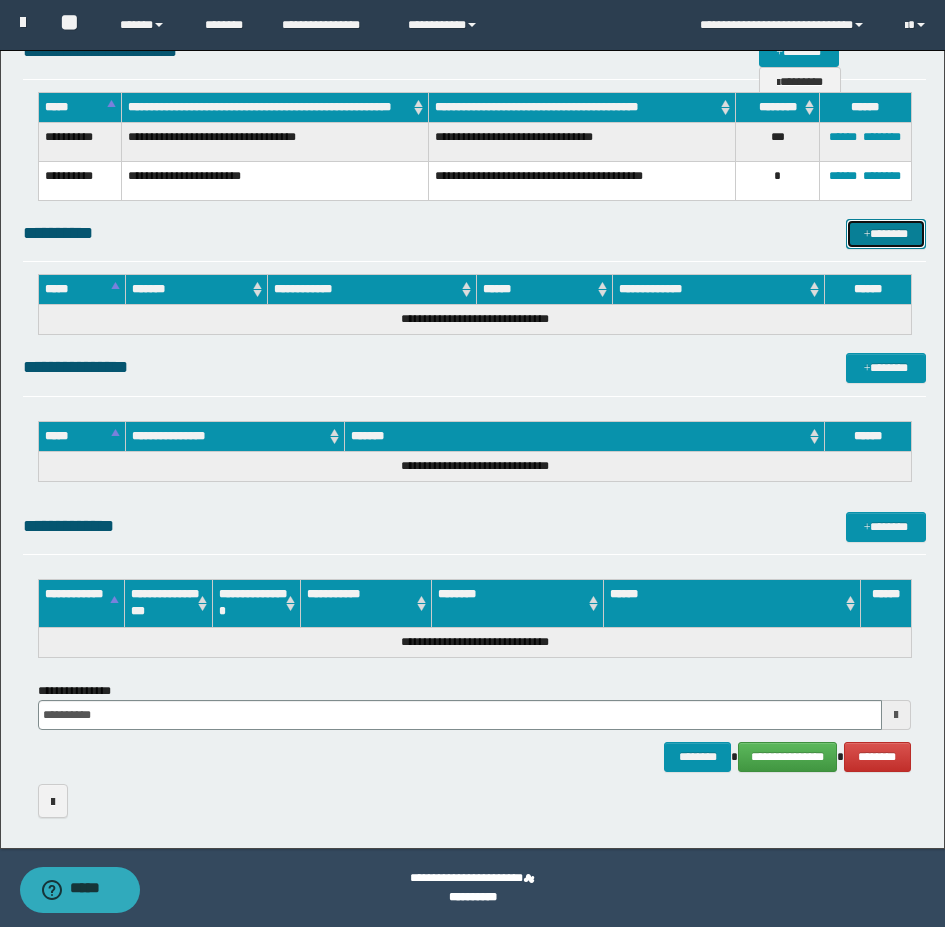 click on "*******" at bounding box center (886, 234) 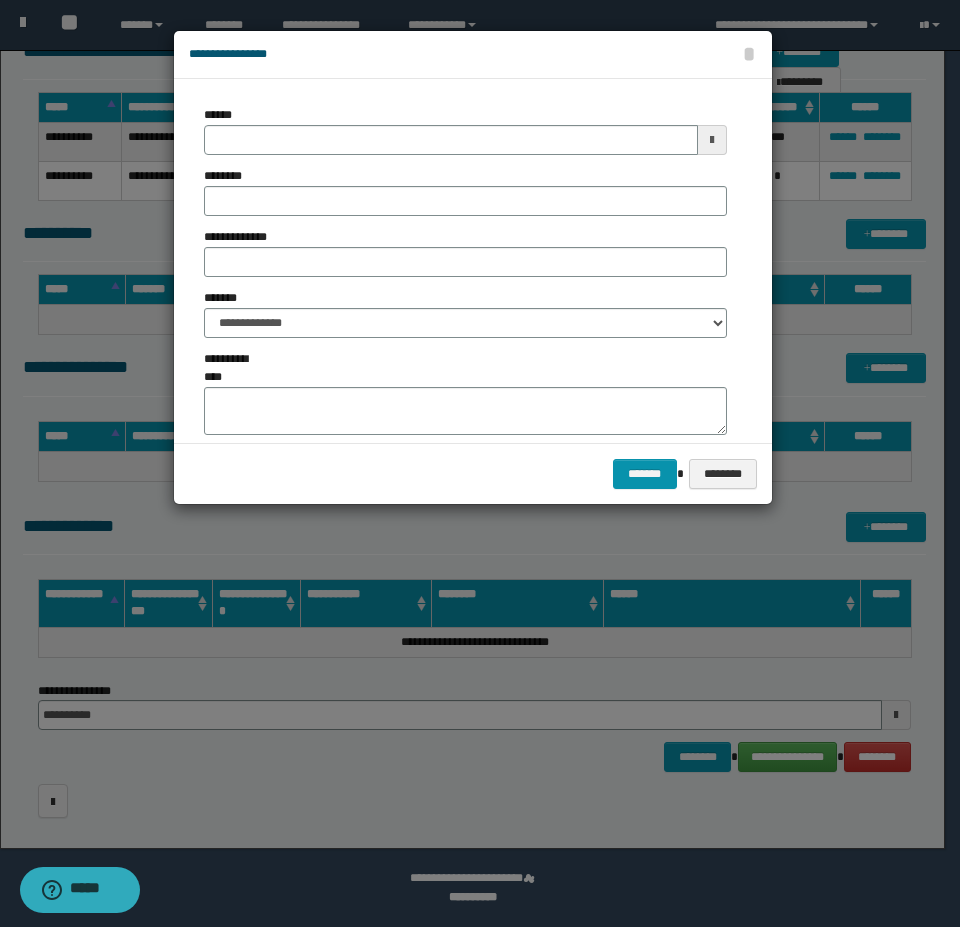 type on "**********" 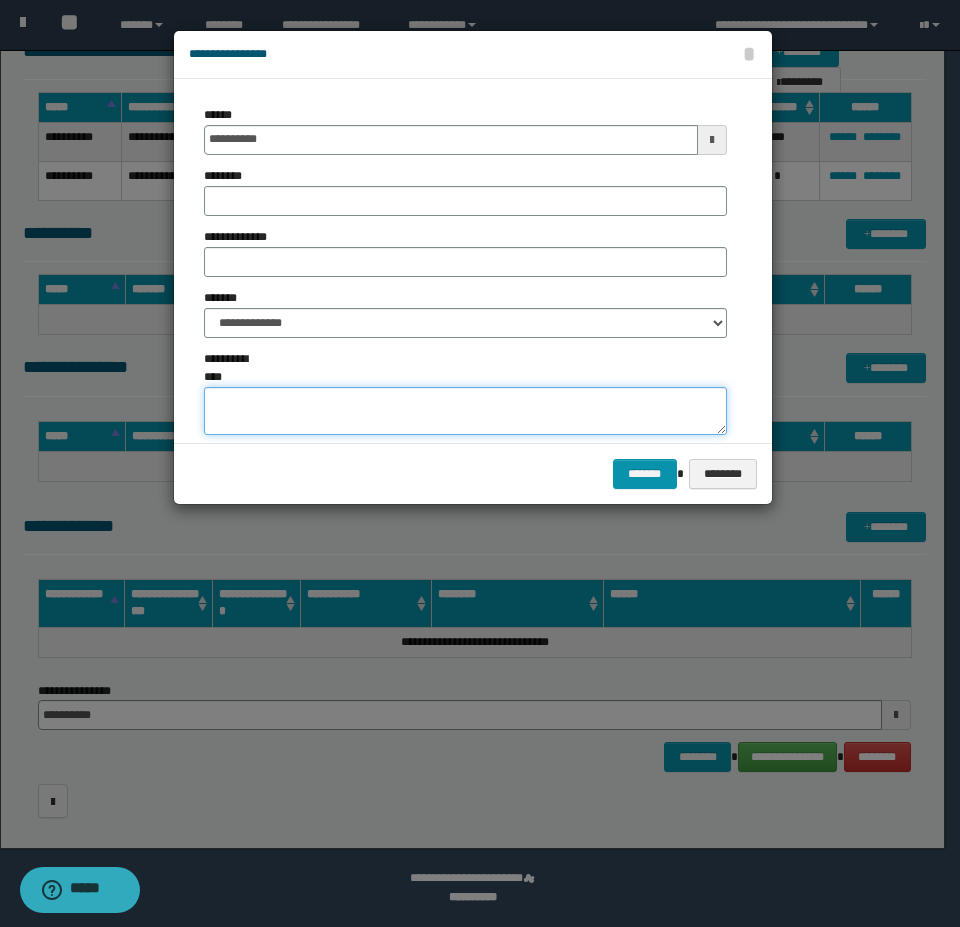 click on "**********" at bounding box center [465, 411] 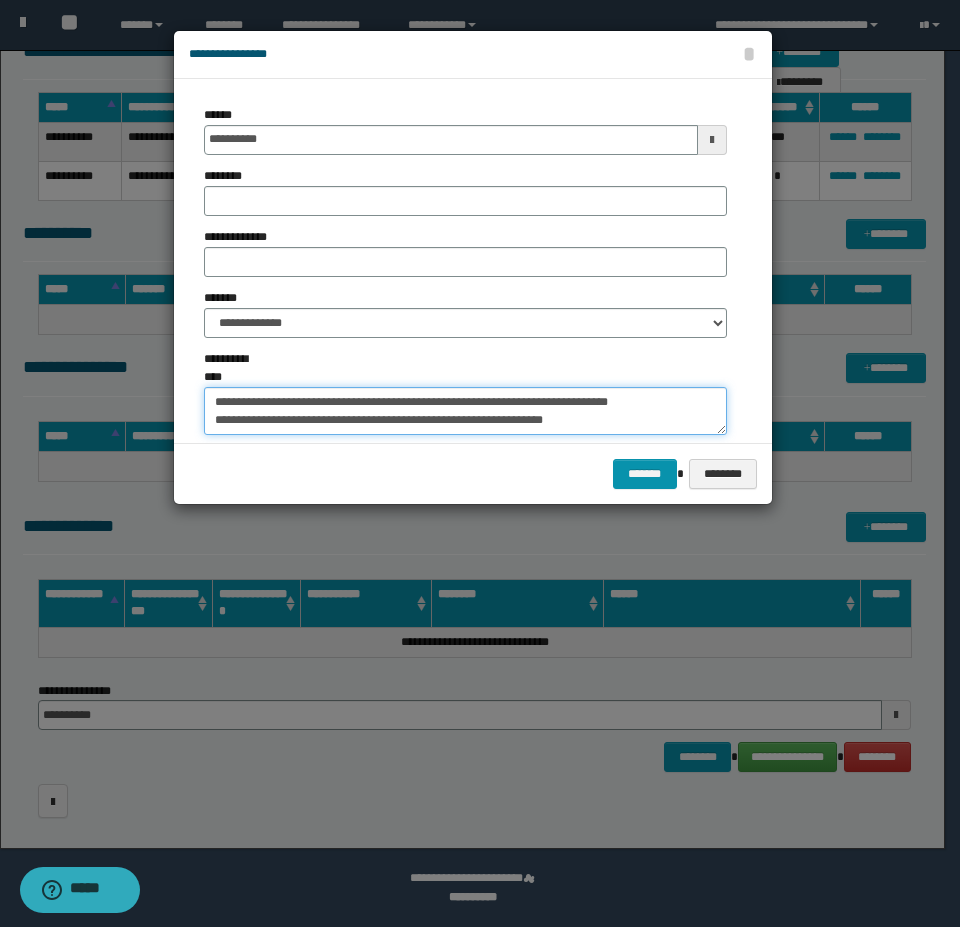scroll, scrollTop: 13, scrollLeft: 0, axis: vertical 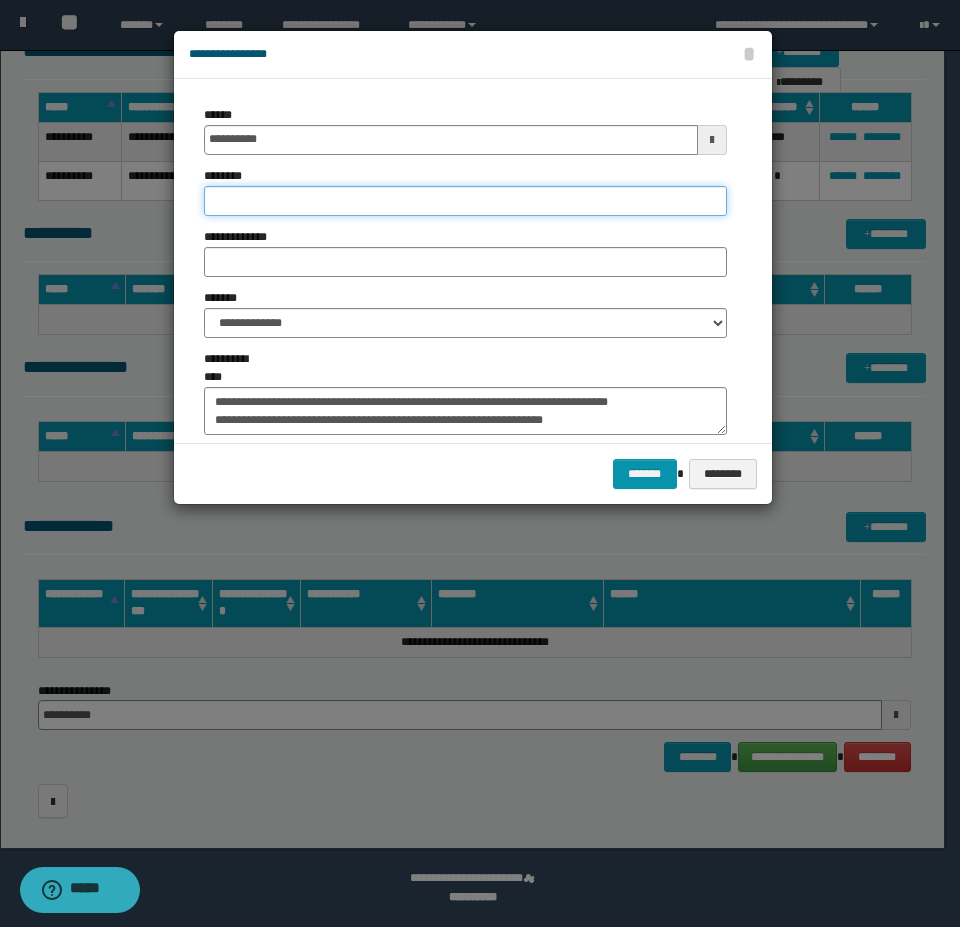 click on "********" at bounding box center (465, 201) 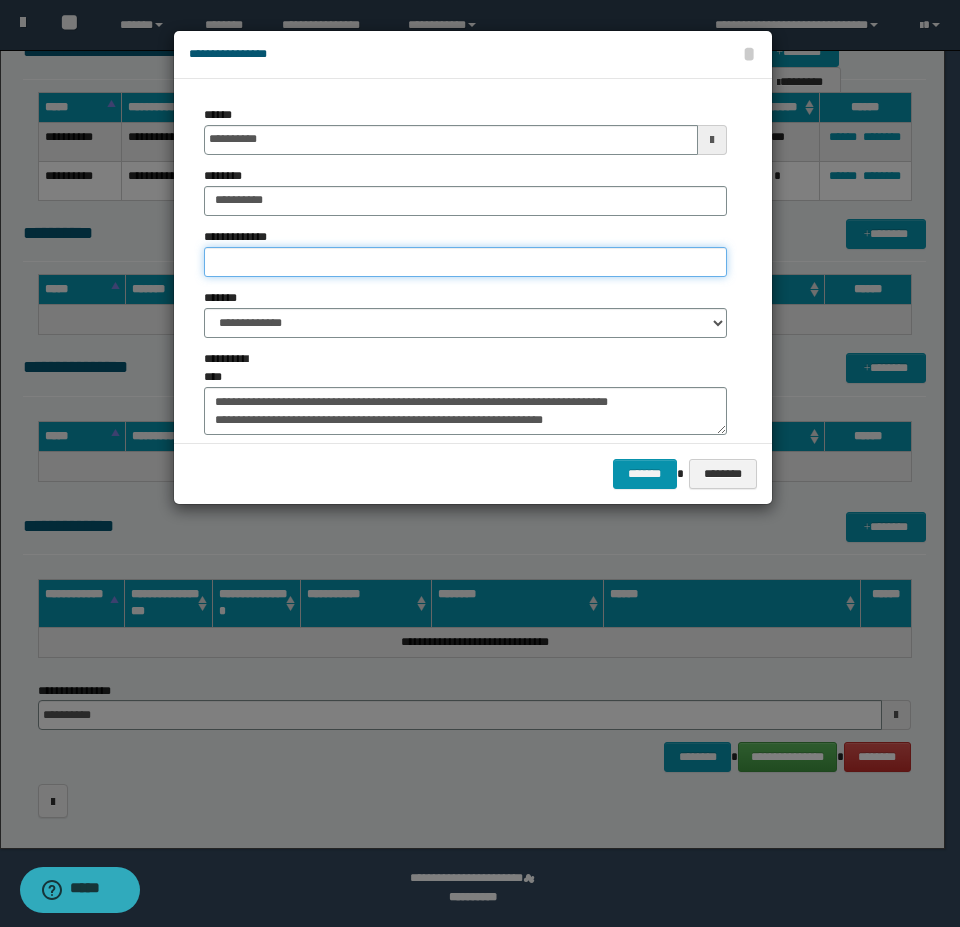 click on "**********" at bounding box center [465, 262] 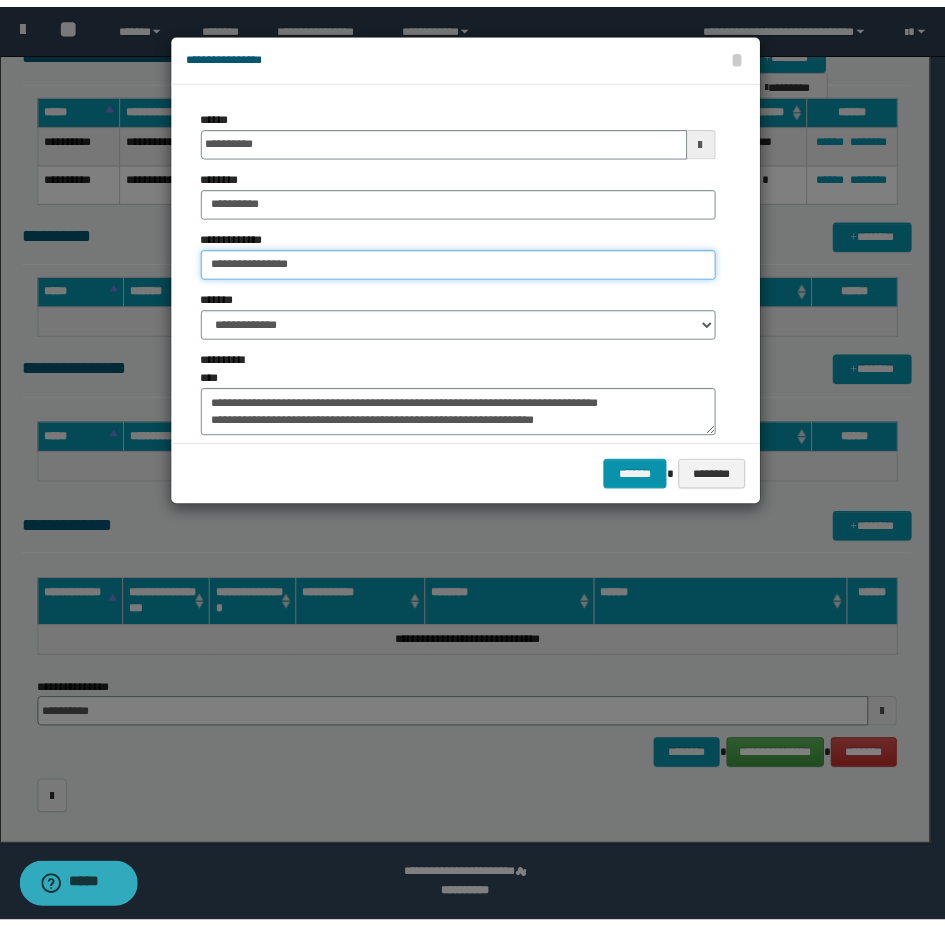 scroll, scrollTop: 18, scrollLeft: 0, axis: vertical 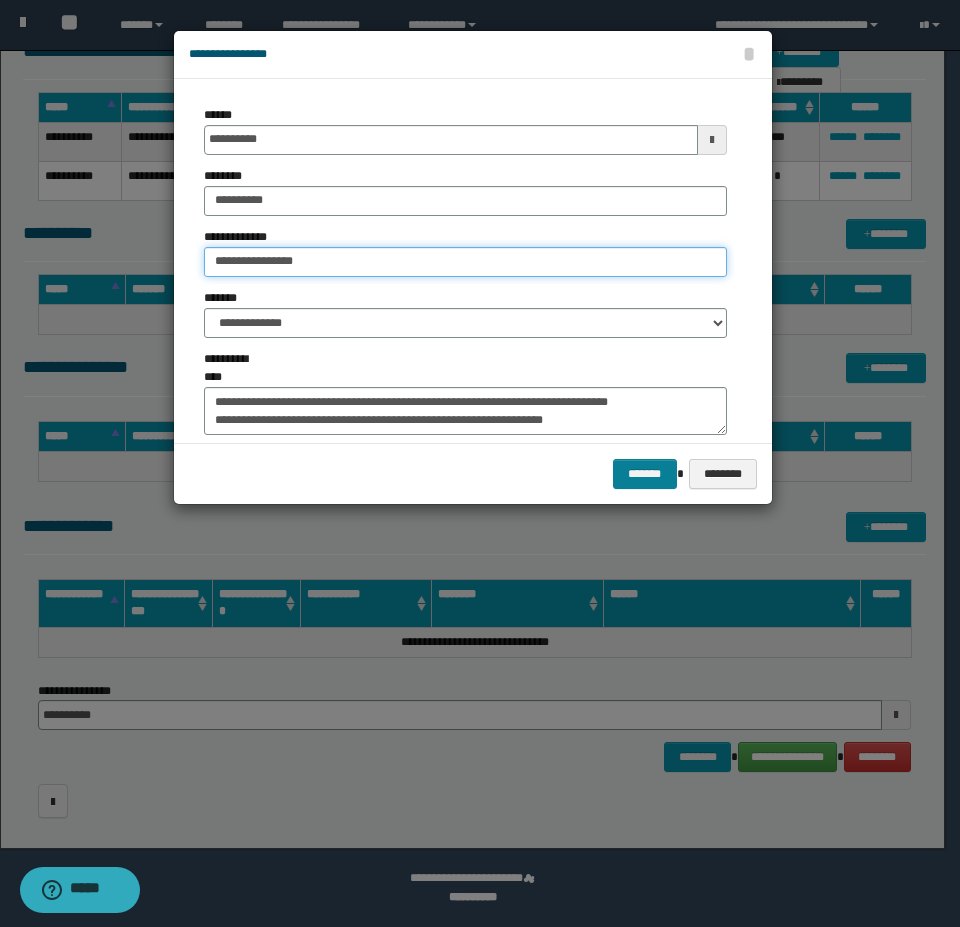 type on "**********" 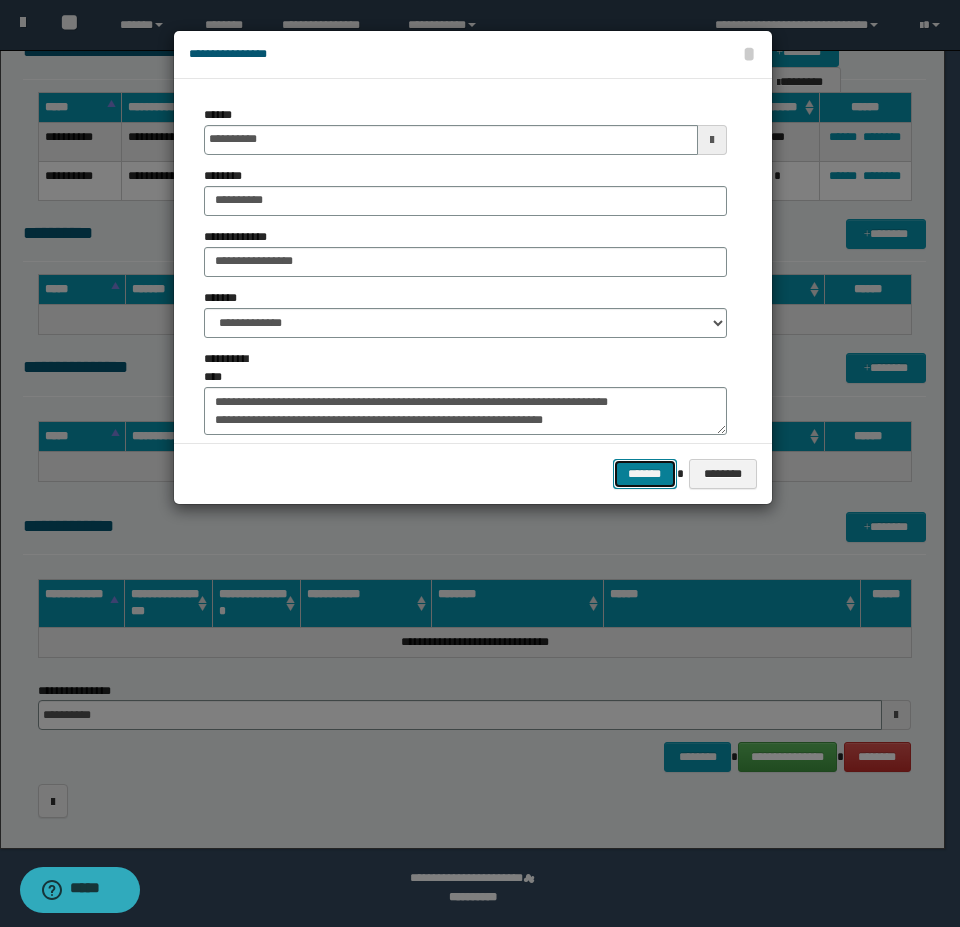 click on "*******" at bounding box center (645, 474) 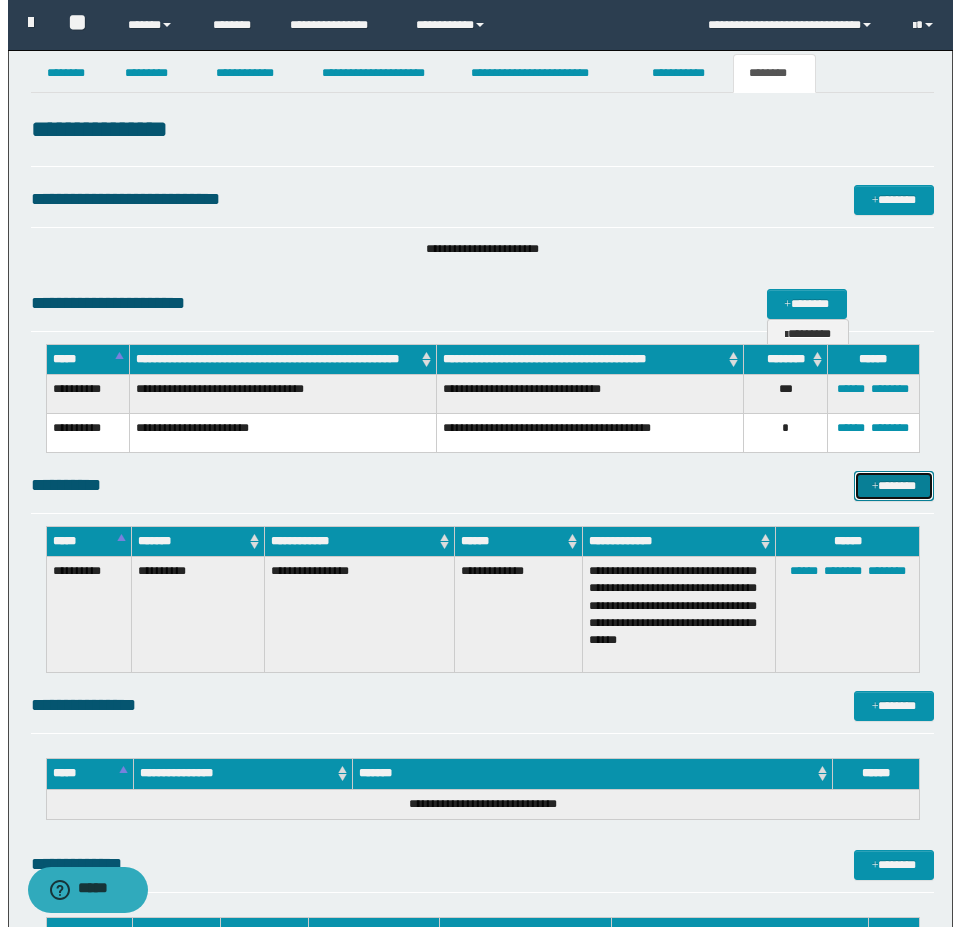 scroll, scrollTop: 0, scrollLeft: 0, axis: both 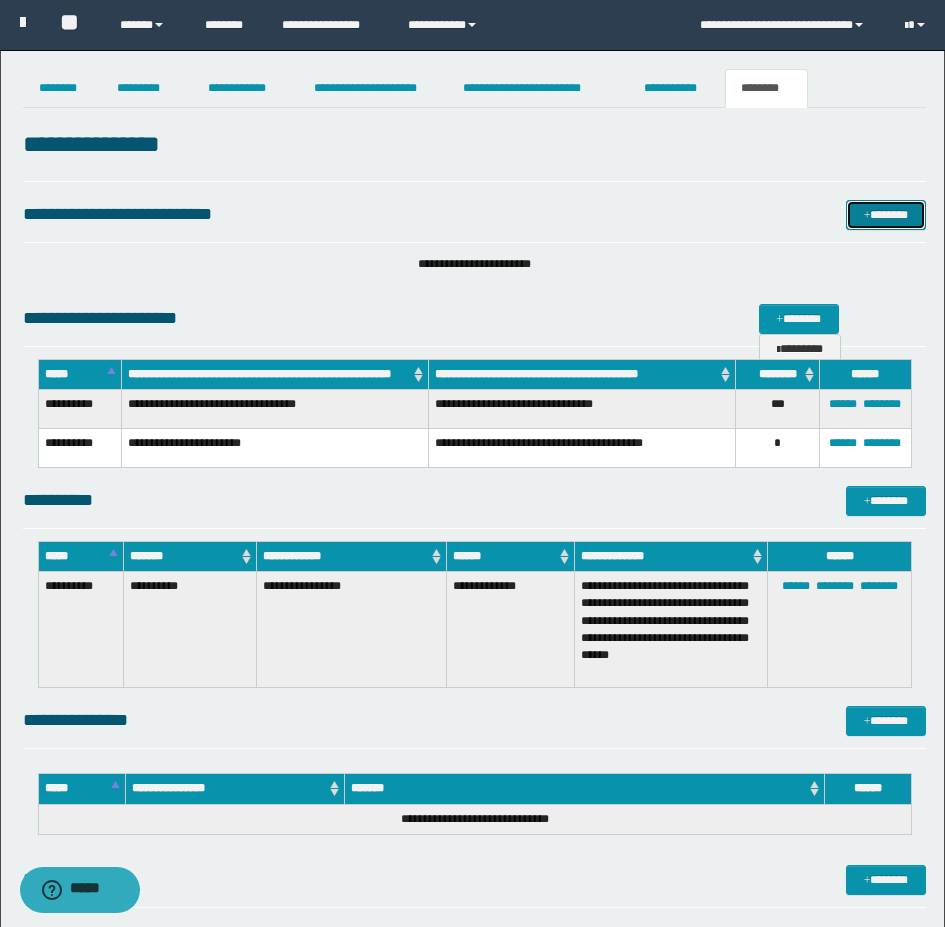 click on "*******" at bounding box center (886, 215) 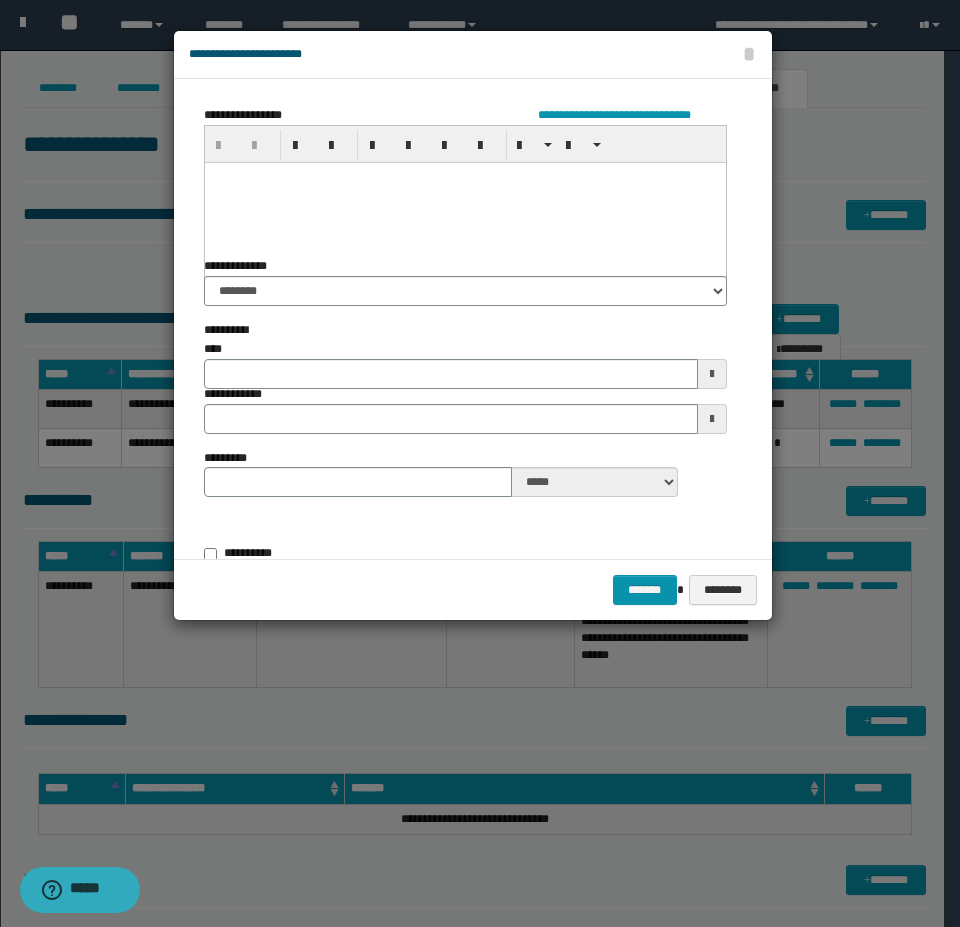 click at bounding box center (464, 202) 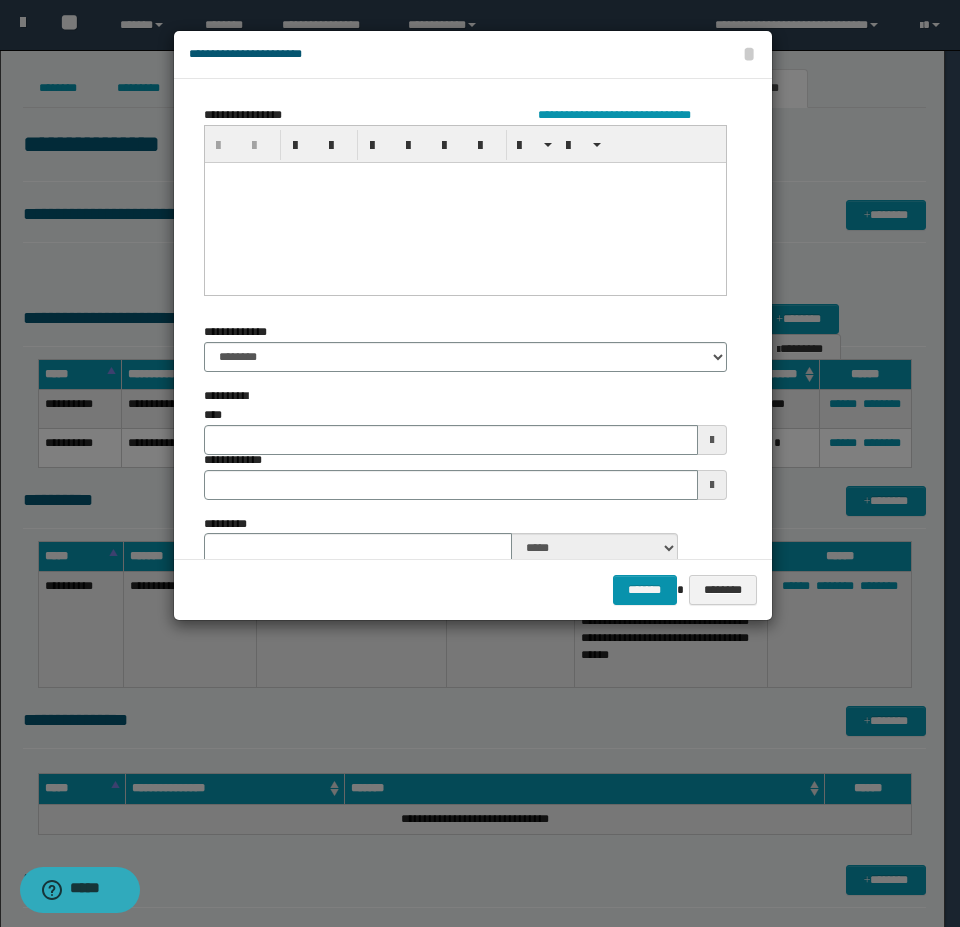 click at bounding box center [464, 202] 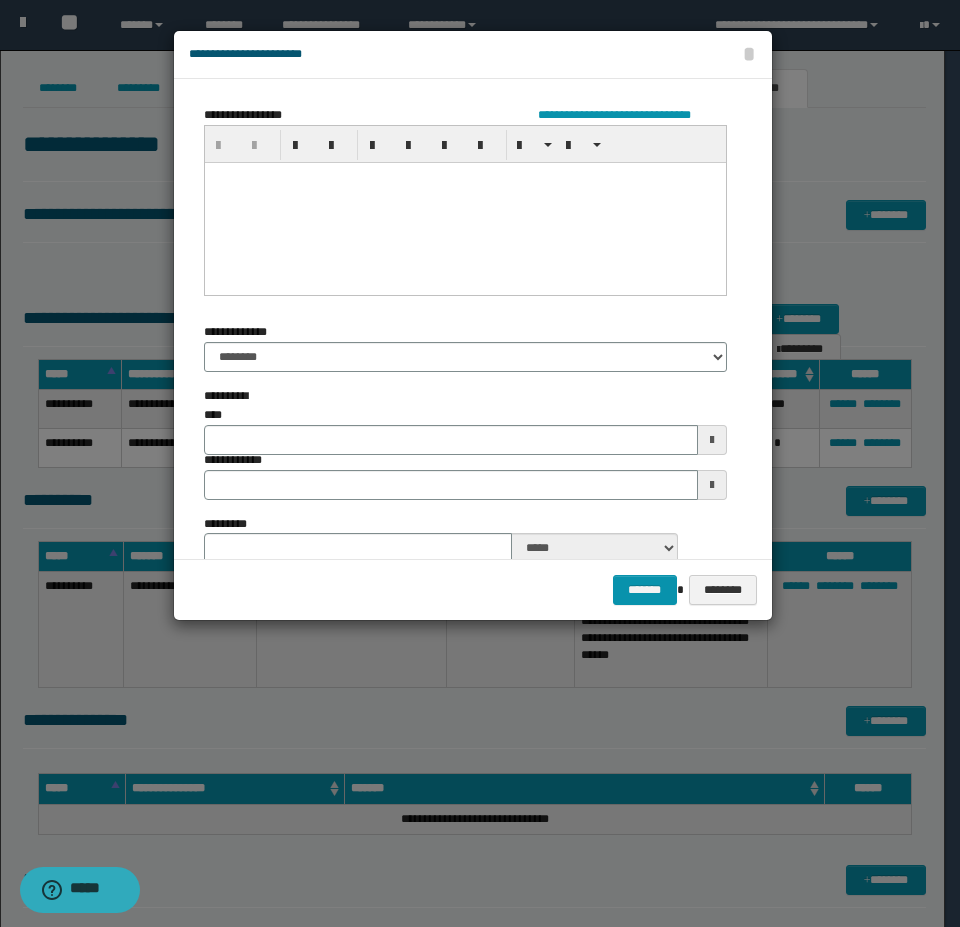 paste 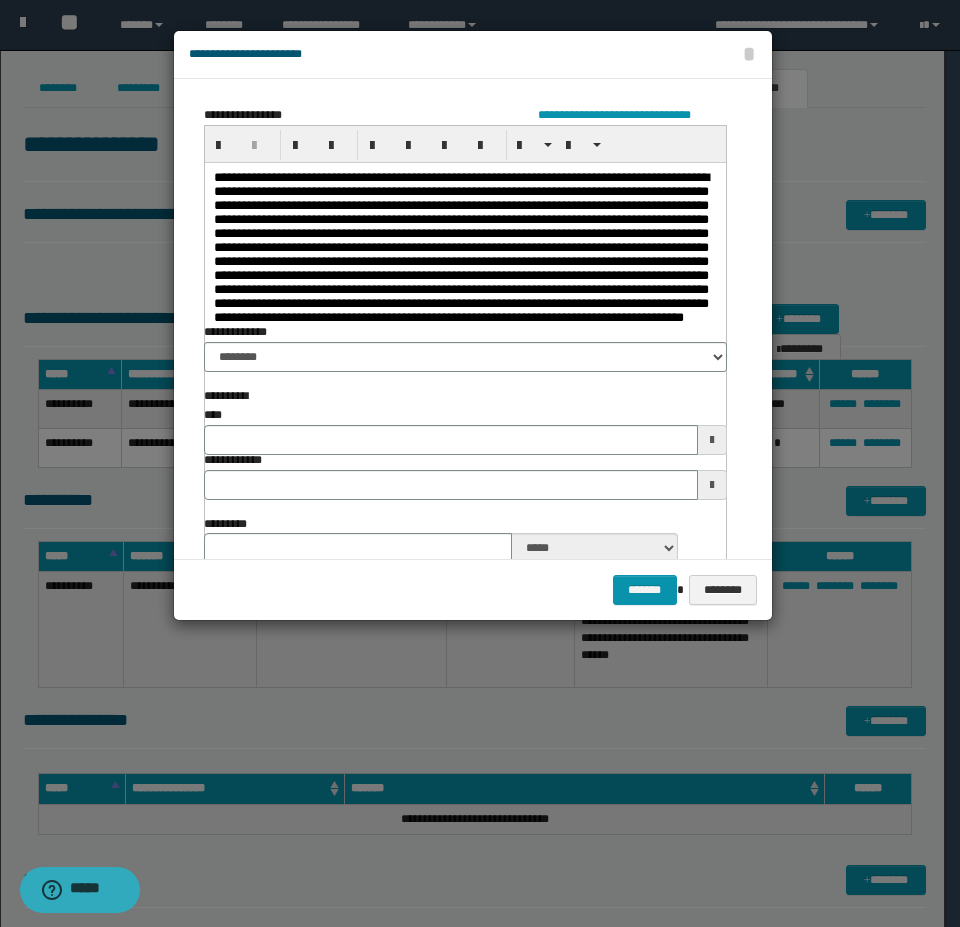 click at bounding box center [464, 314] 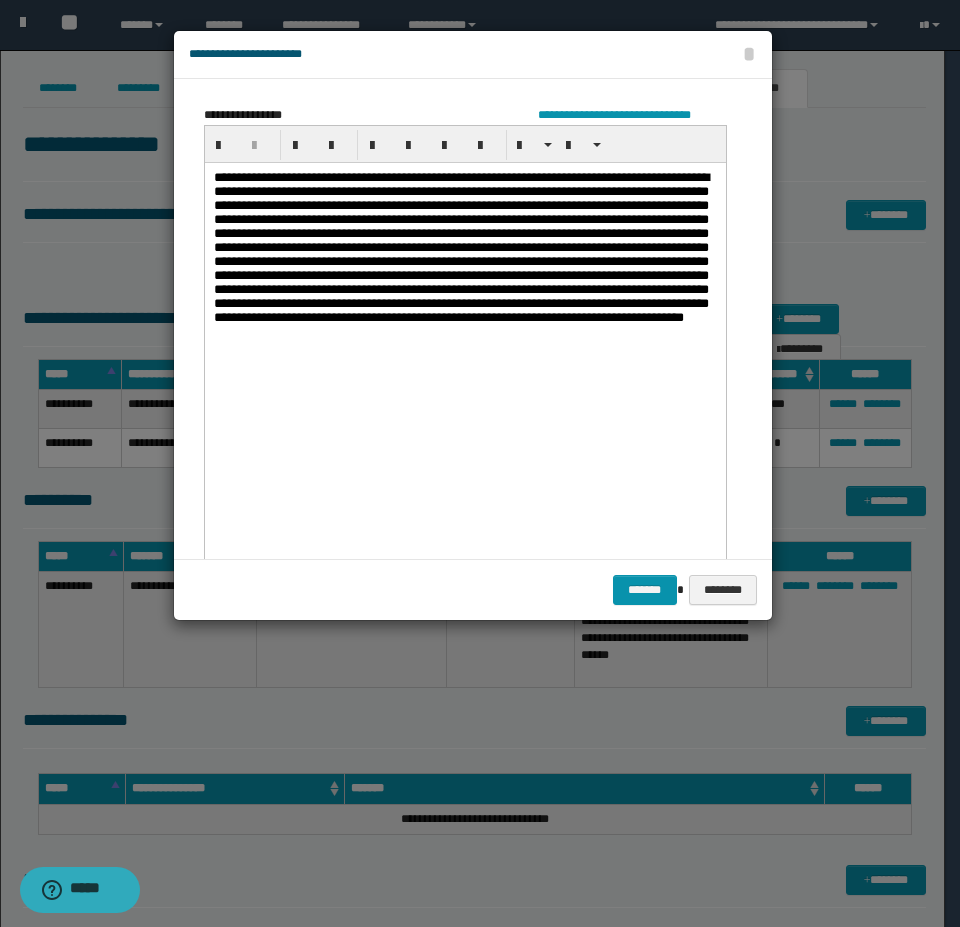 click at bounding box center (464, 314) 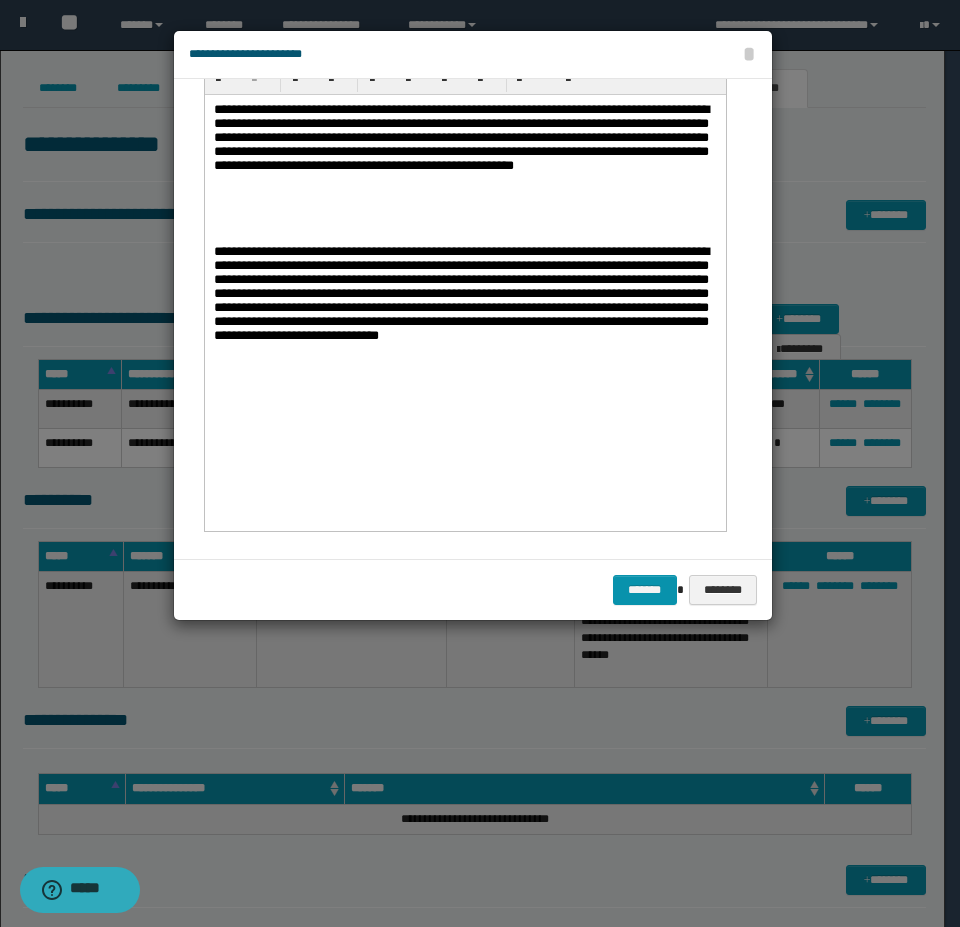 scroll, scrollTop: 100, scrollLeft: 0, axis: vertical 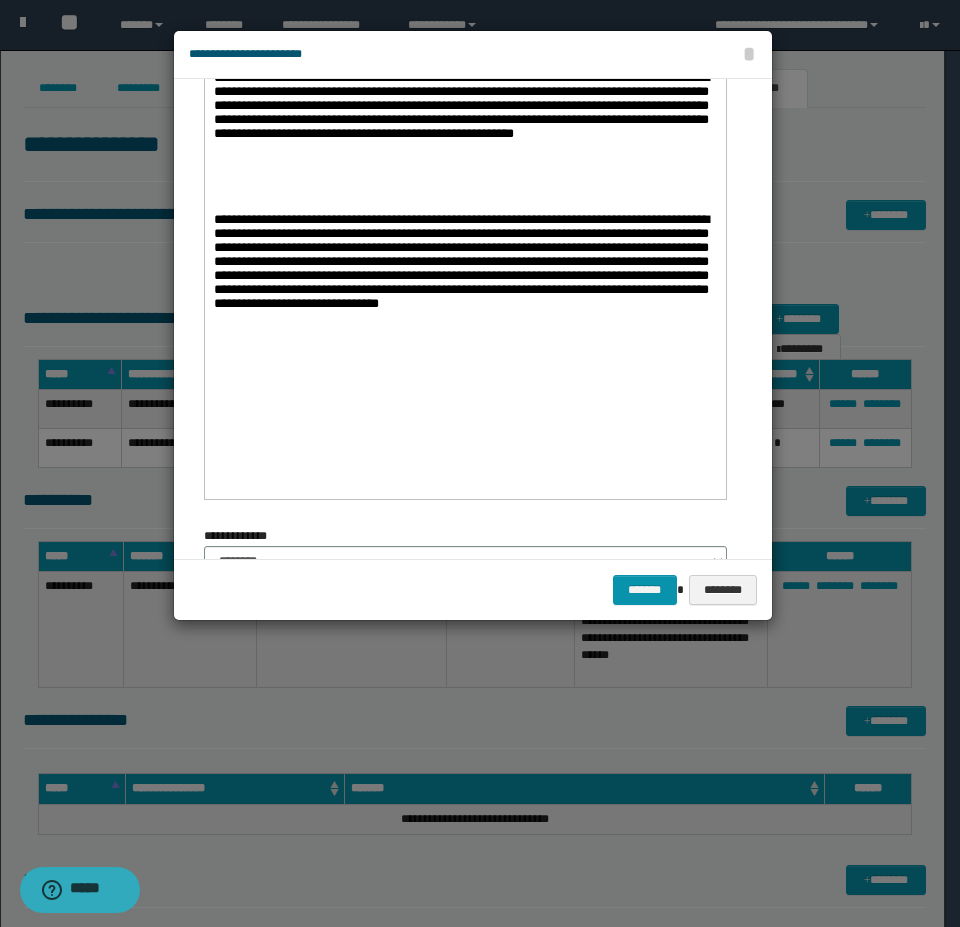 click on "**********" at bounding box center (464, 300) 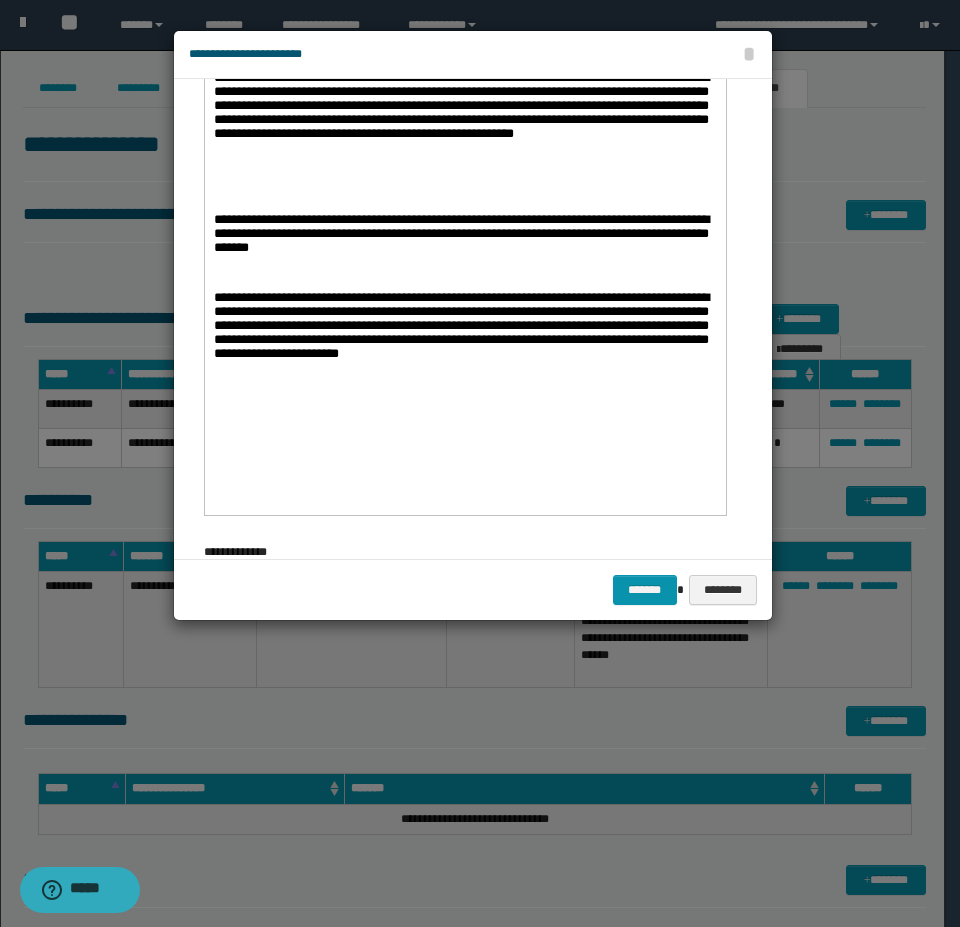 click on "**********" at bounding box center [464, 346] 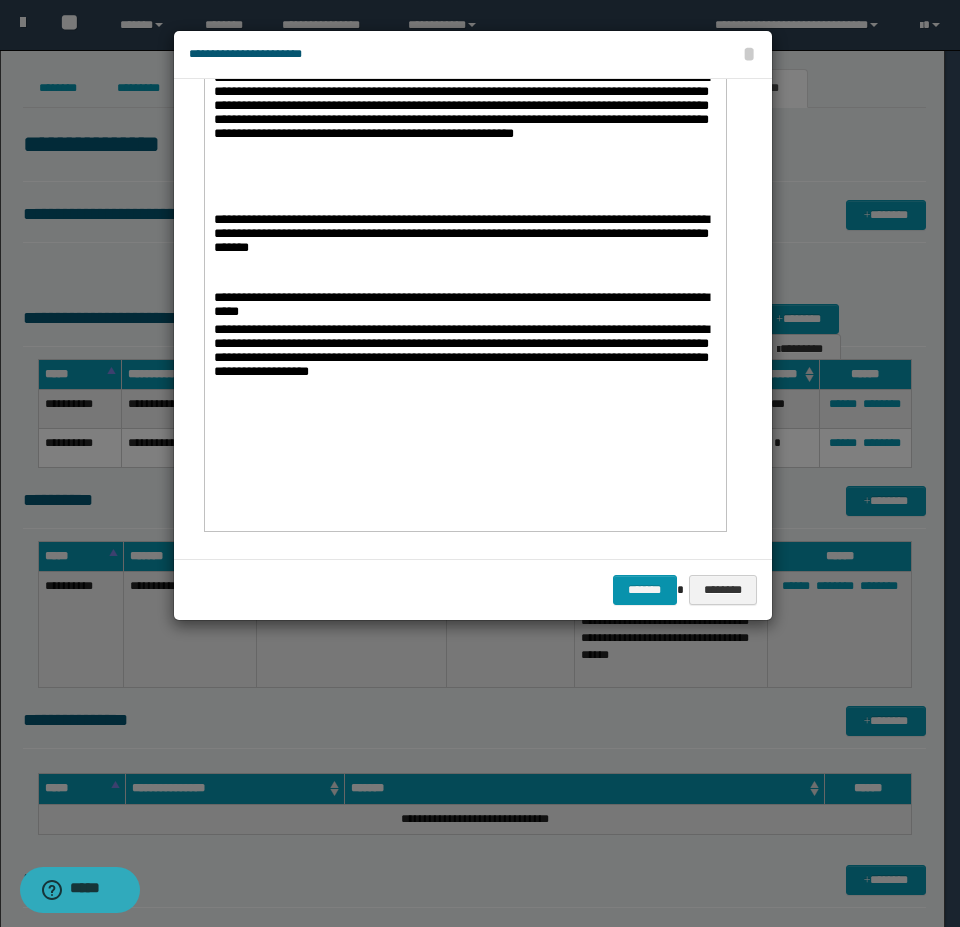 click on "**********" at bounding box center (464, 370) 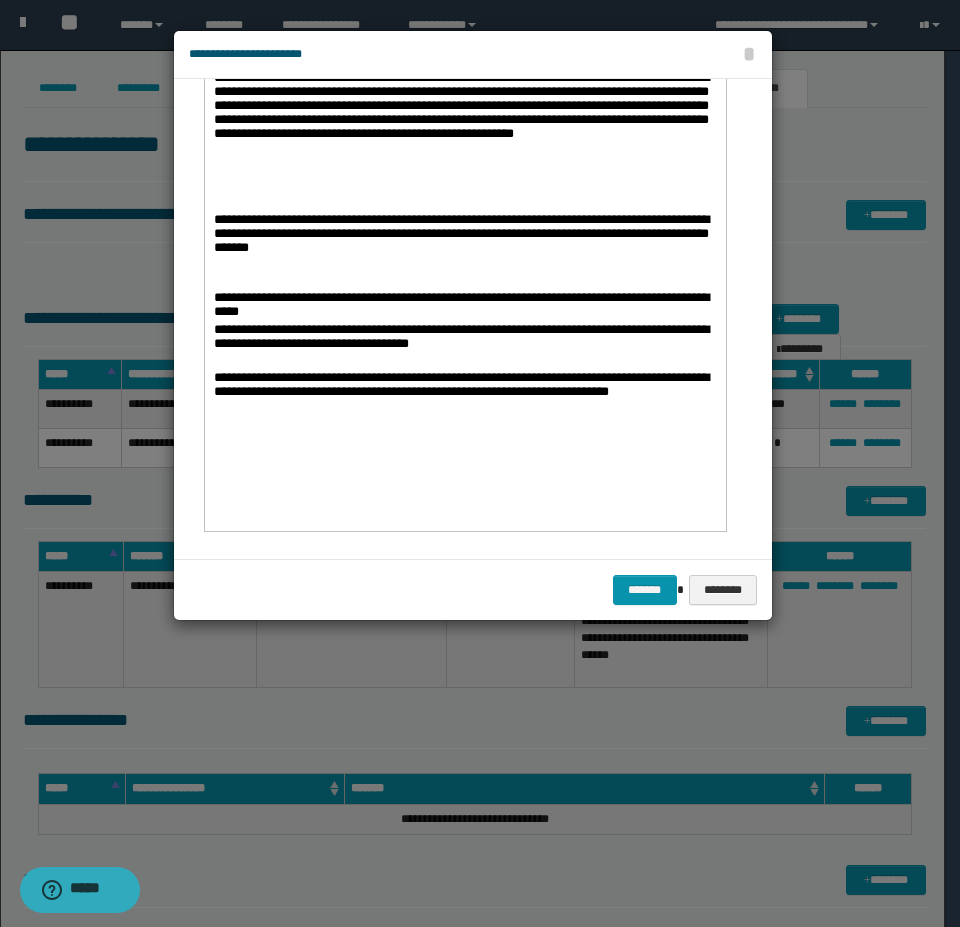 click on "**********" at bounding box center (464, 394) 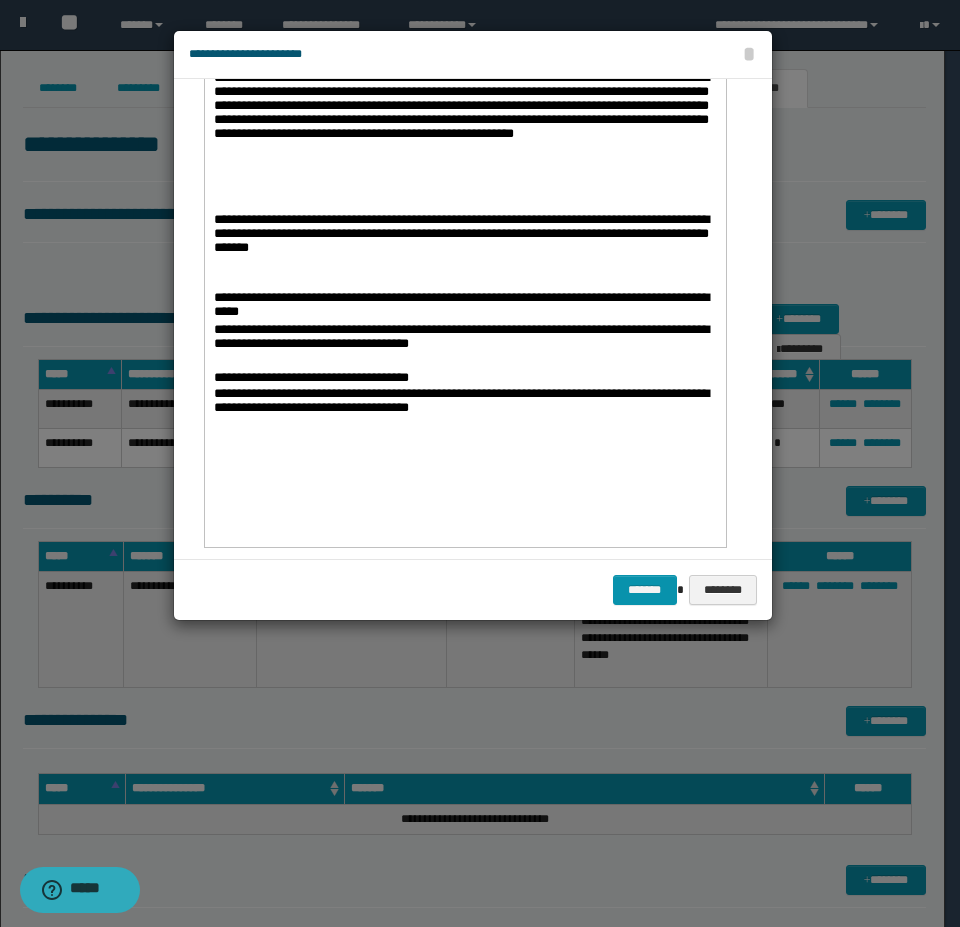 click on "**********" at bounding box center (464, 410) 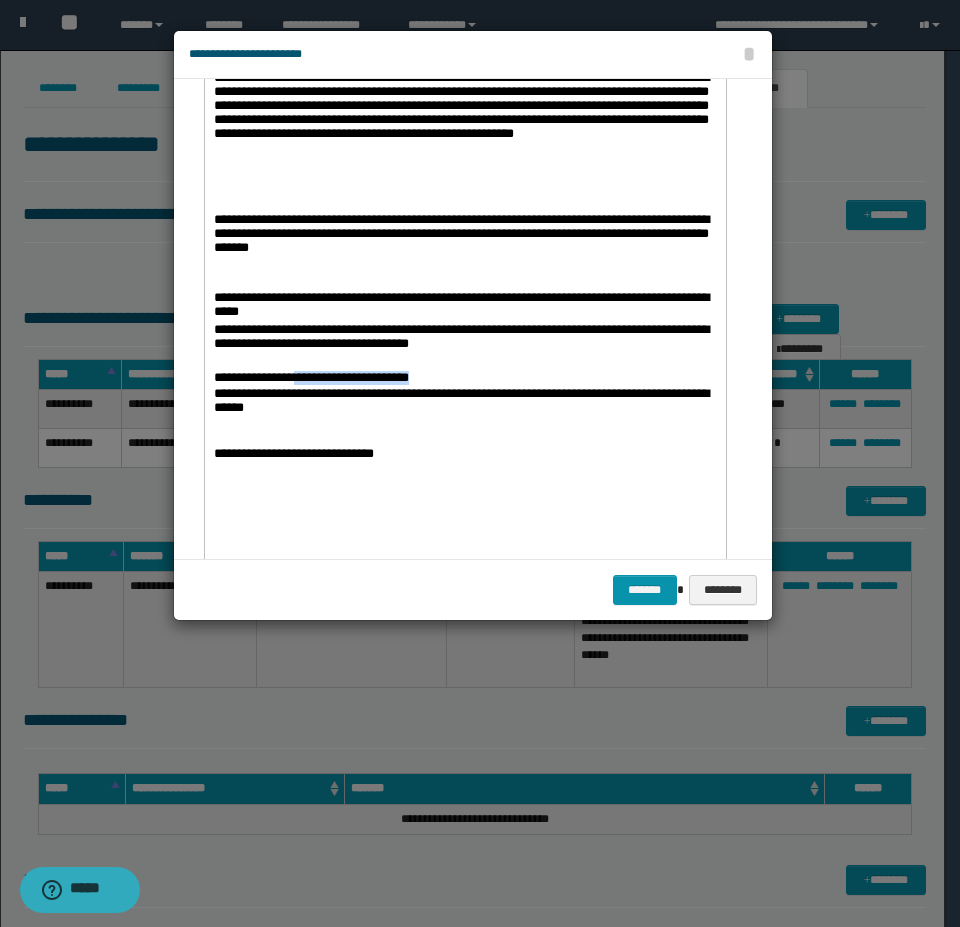 drag, startPoint x: 496, startPoint y: 379, endPoint x: 332, endPoint y: 376, distance: 164.02744 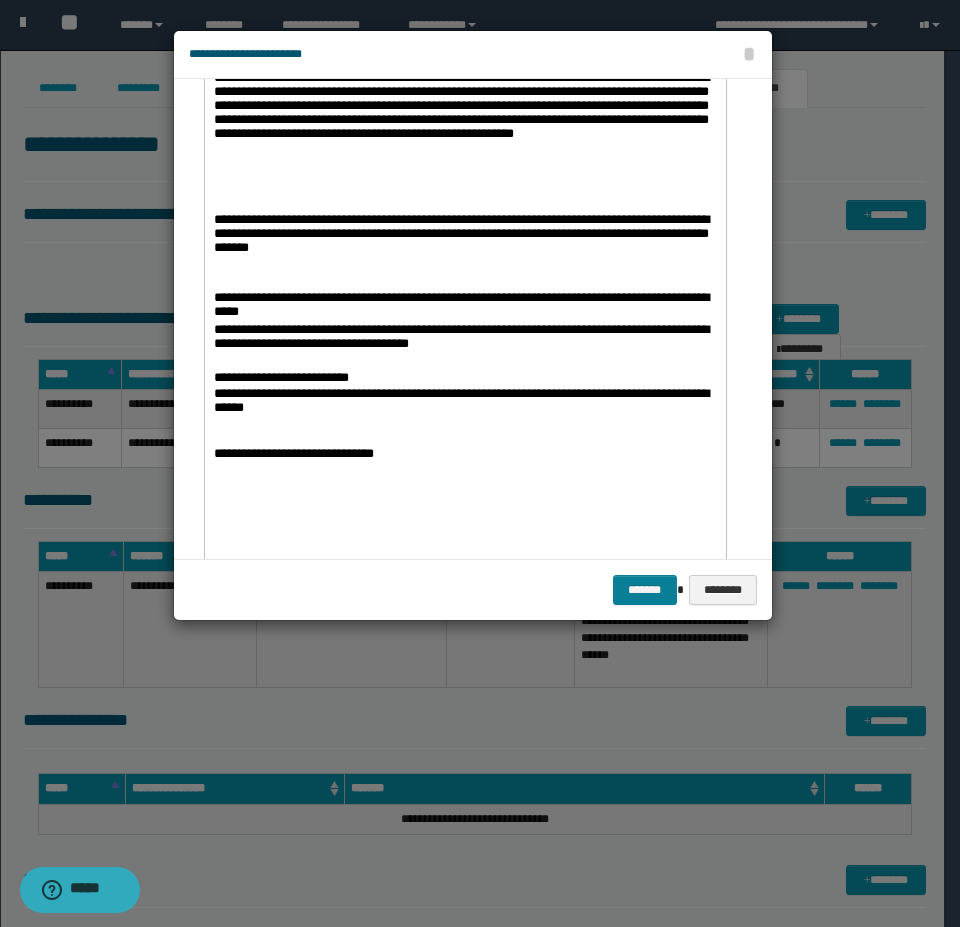 click on "*******" at bounding box center [645, 590] 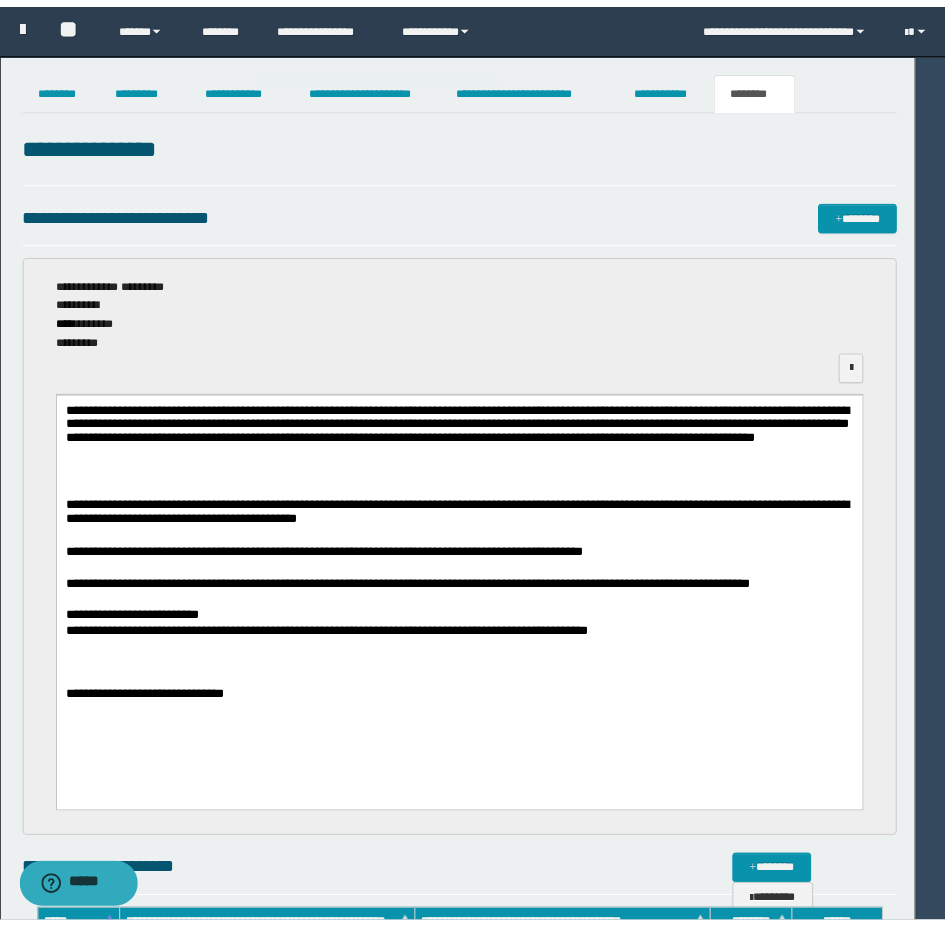 scroll, scrollTop: 0, scrollLeft: 0, axis: both 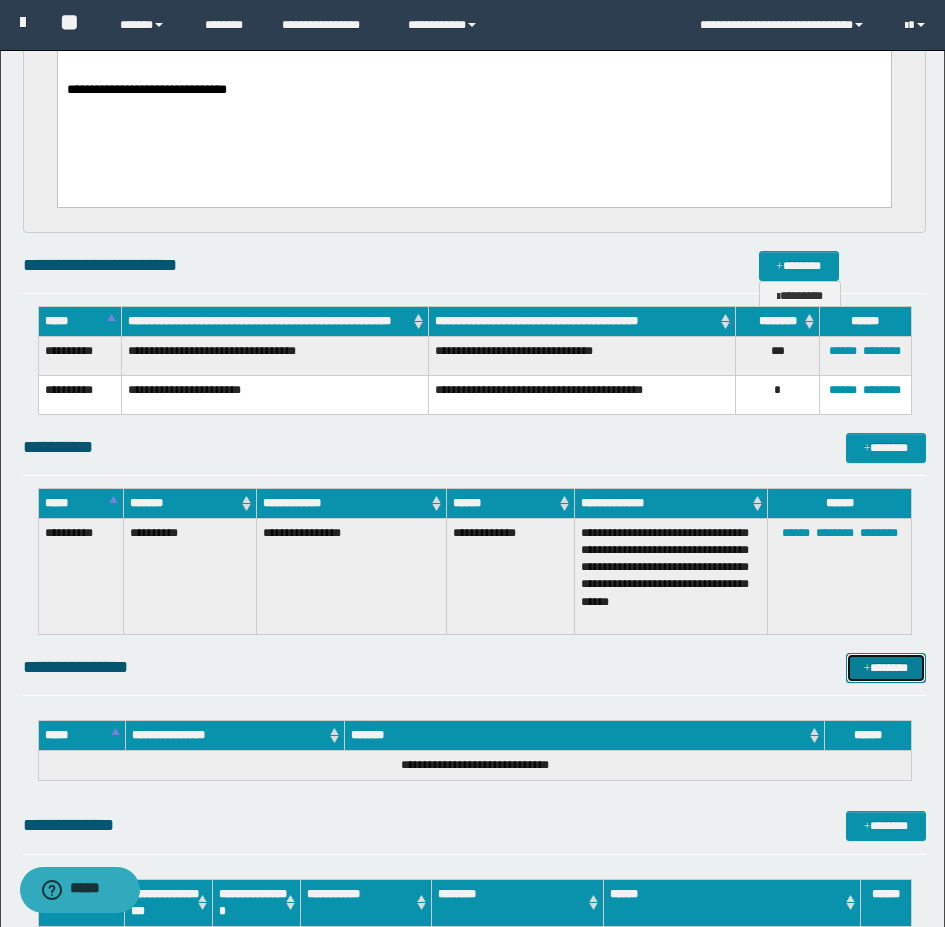 click at bounding box center [867, 669] 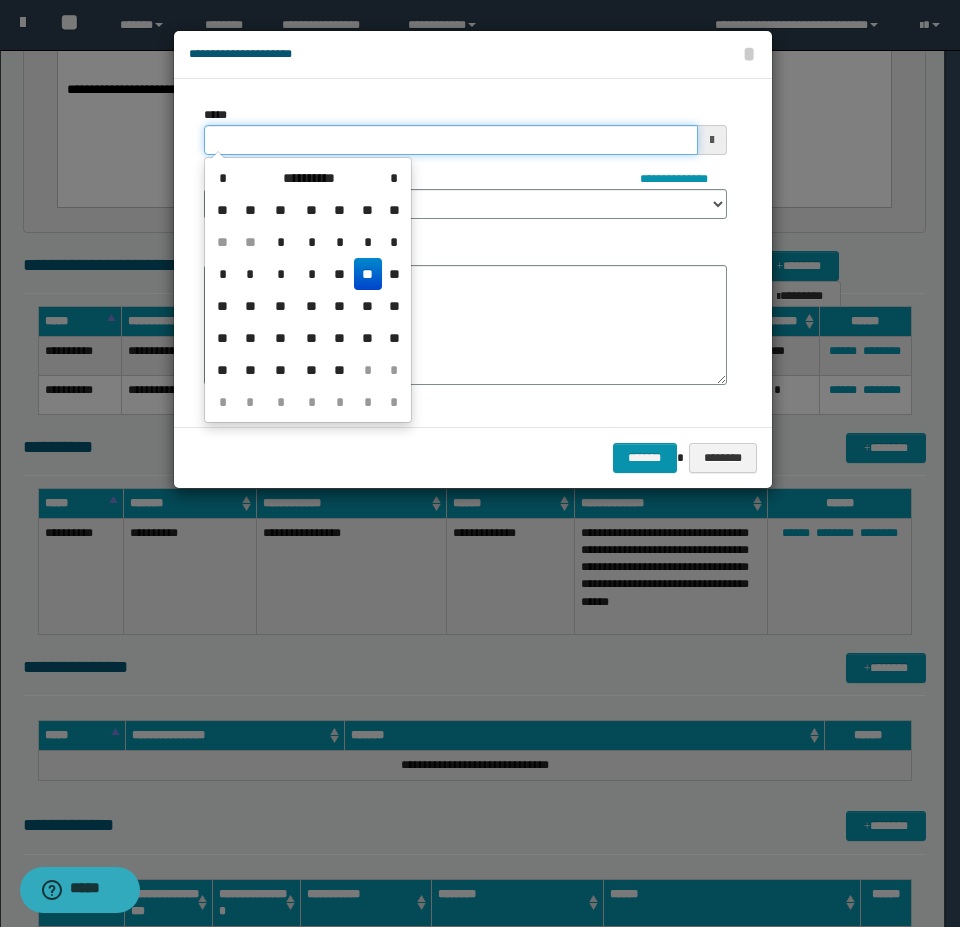 click on "*****" at bounding box center [451, 140] 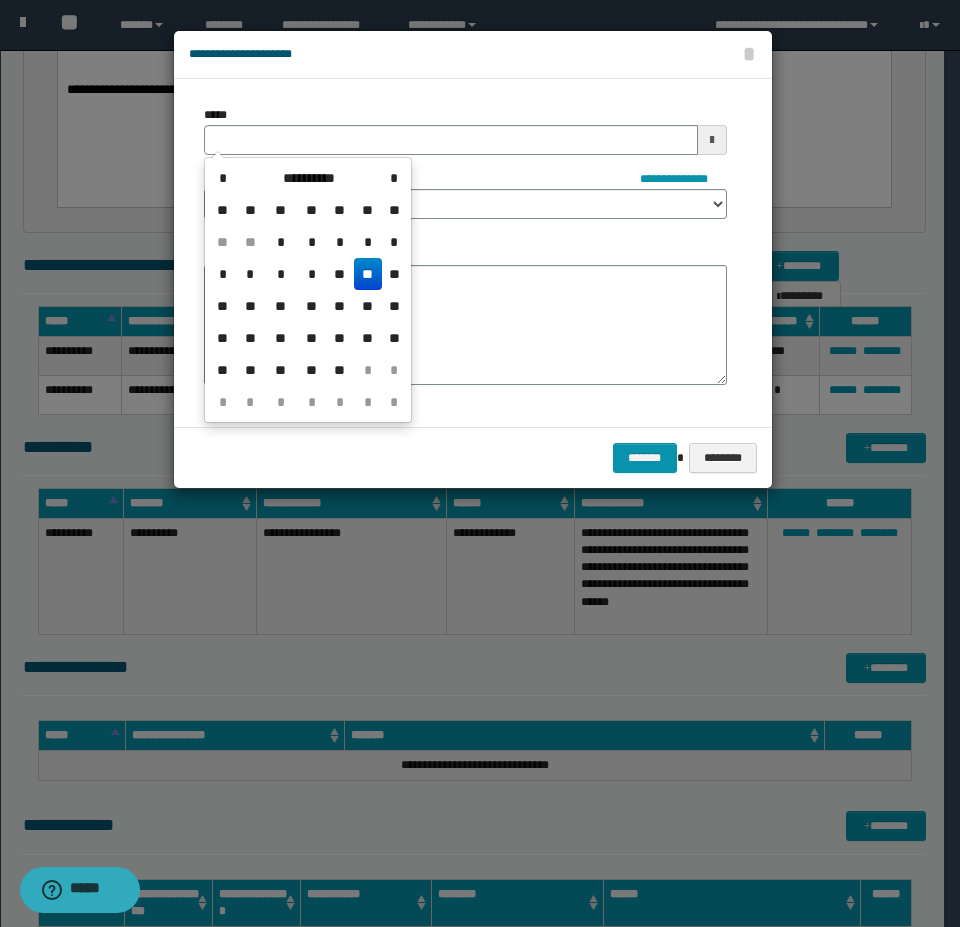 click on "**" at bounding box center [368, 274] 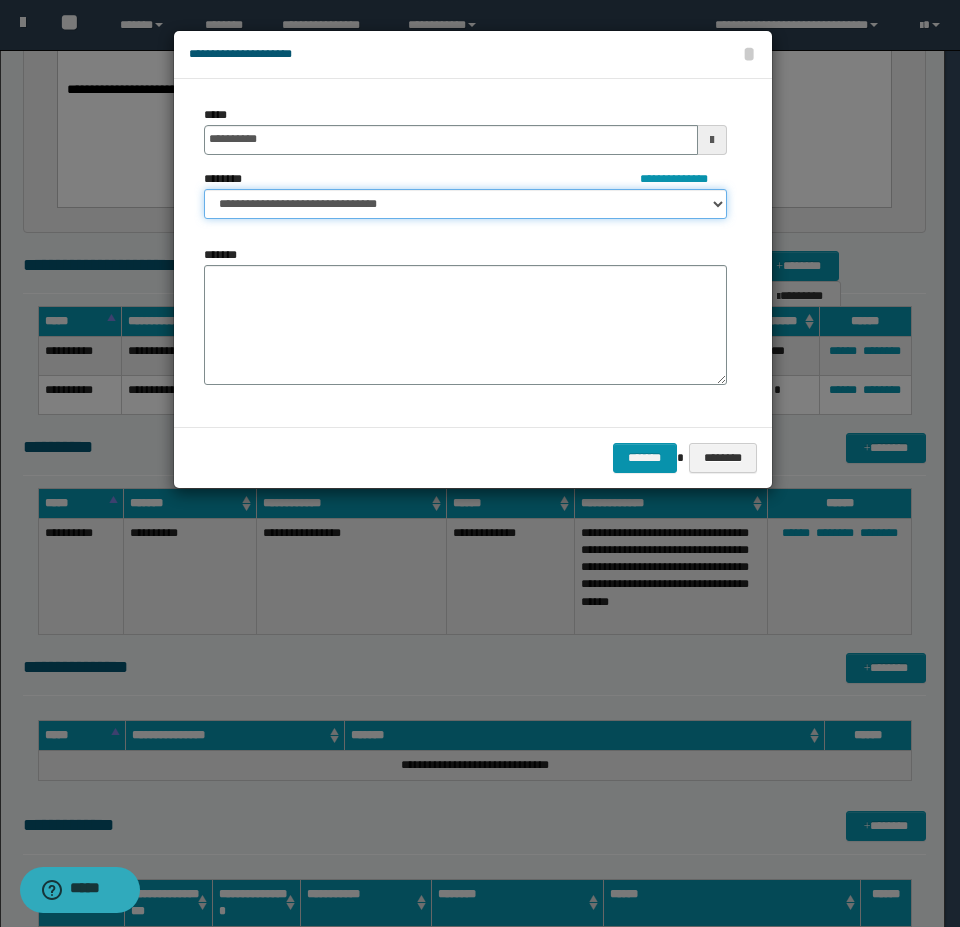 click on "**********" at bounding box center [465, 204] 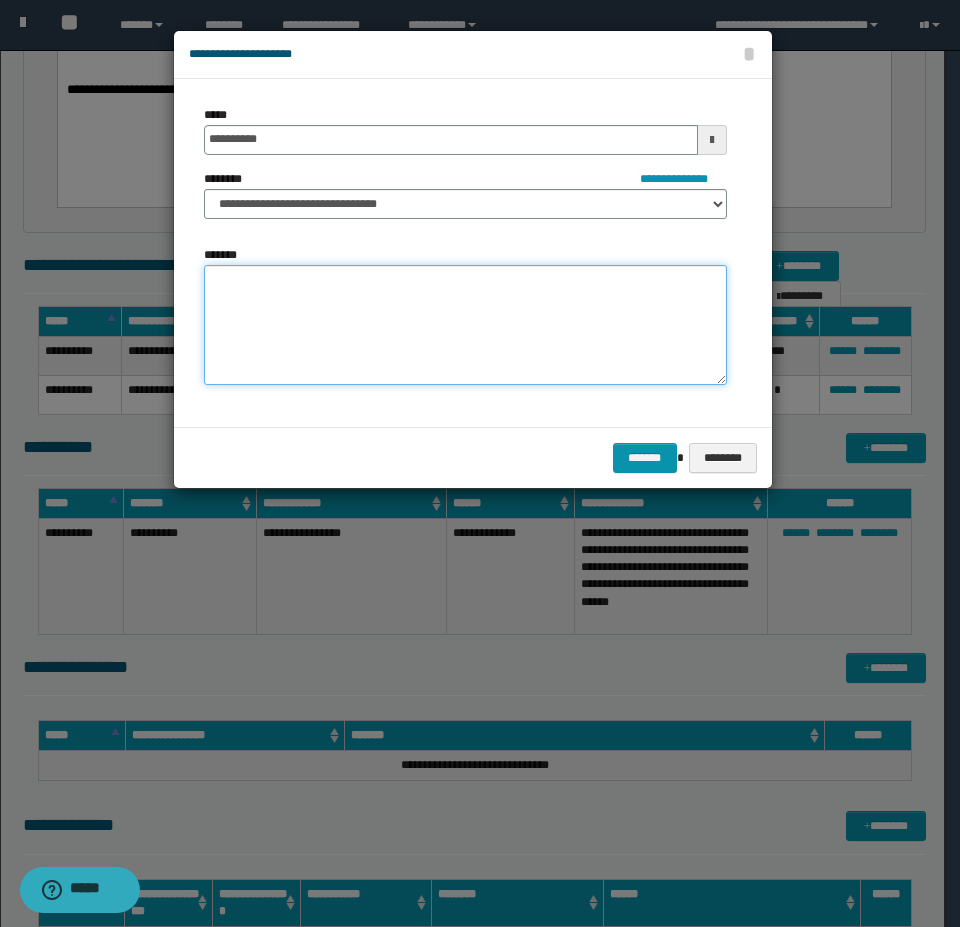 click on "*******" at bounding box center [465, 325] 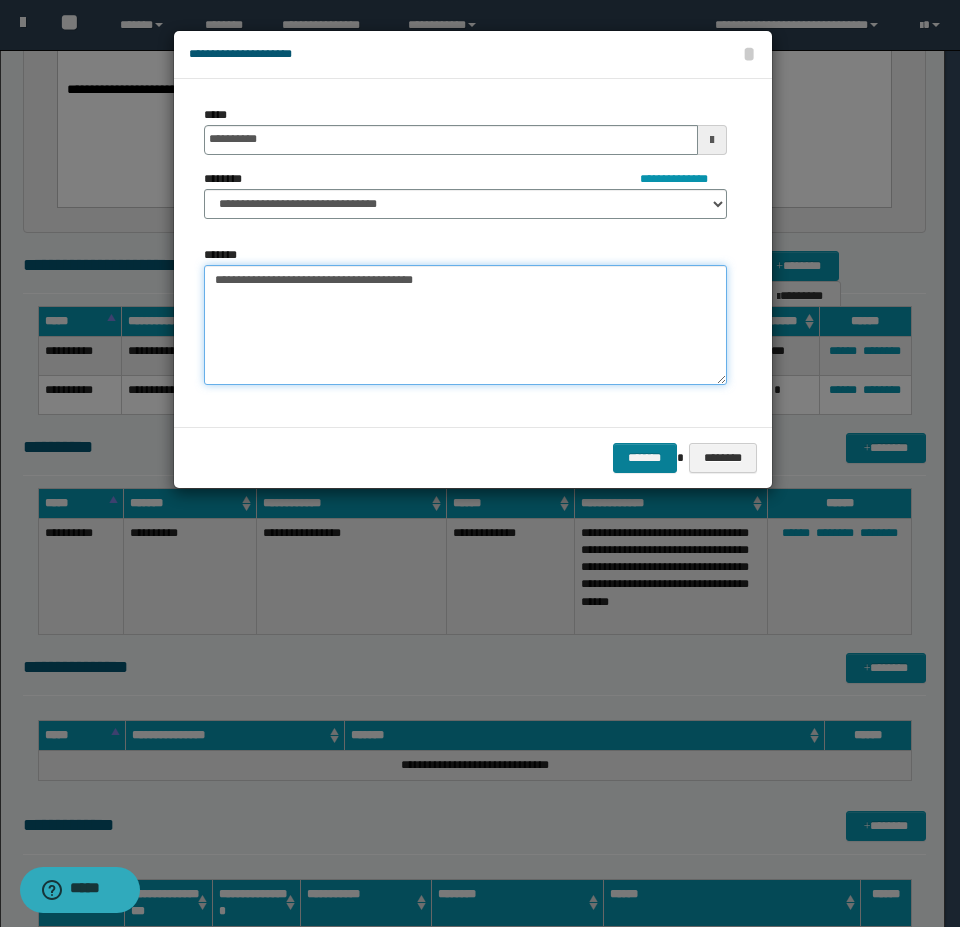 type on "**********" 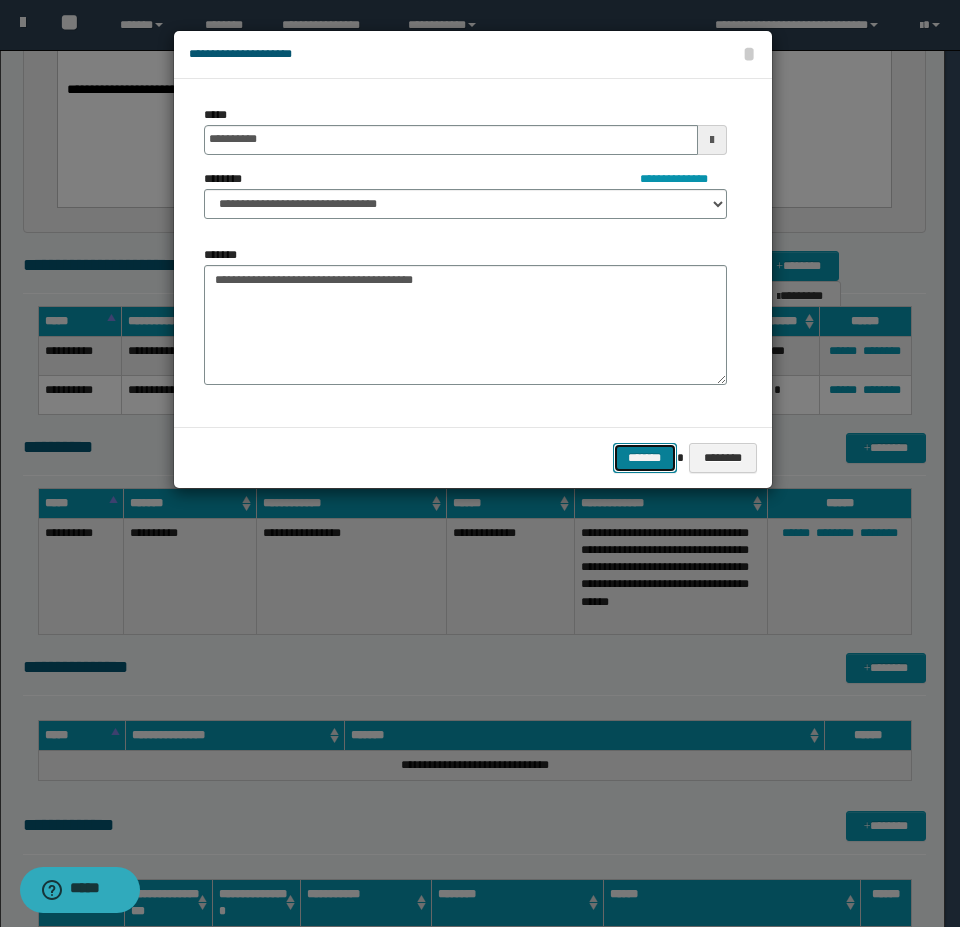 click on "*******" at bounding box center [645, 458] 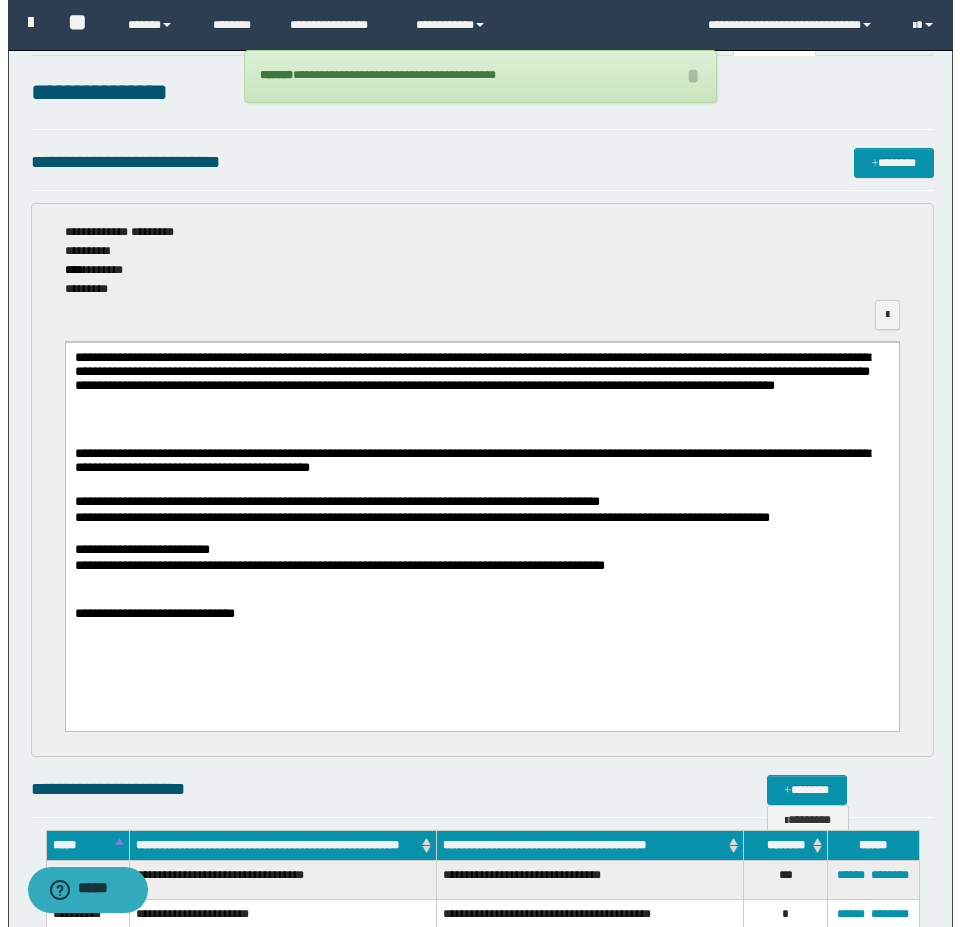 scroll, scrollTop: 100, scrollLeft: 0, axis: vertical 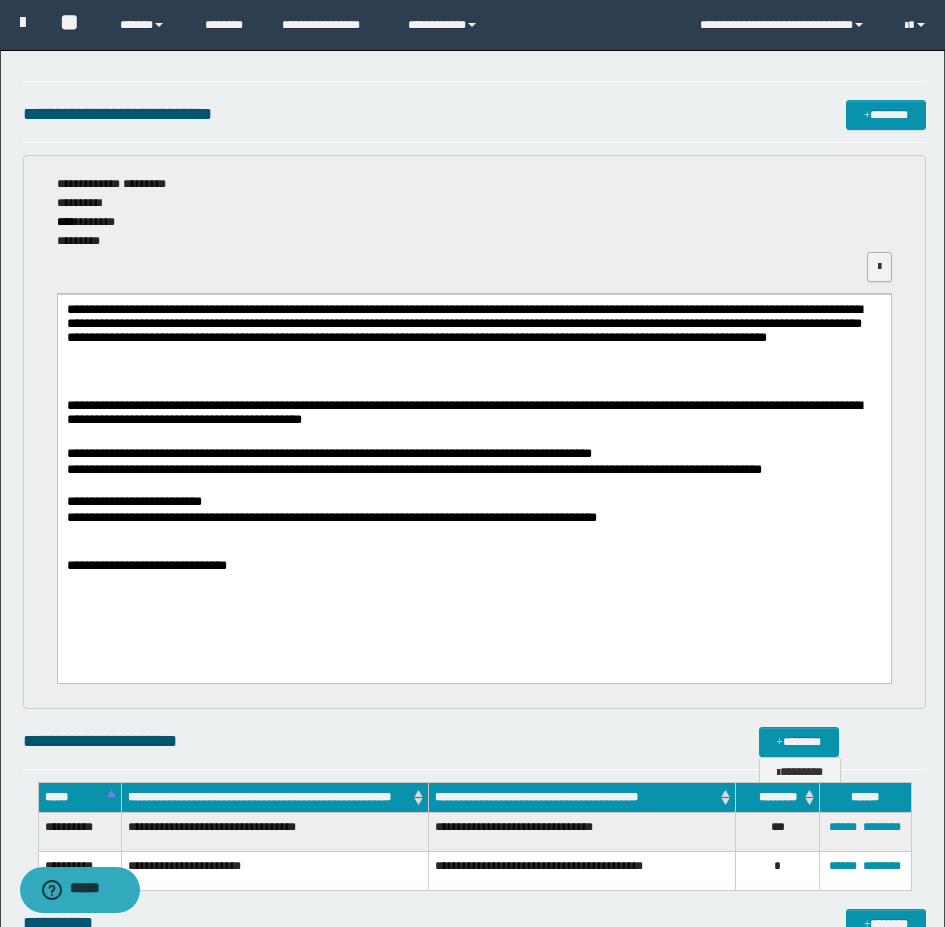 click at bounding box center [879, 267] 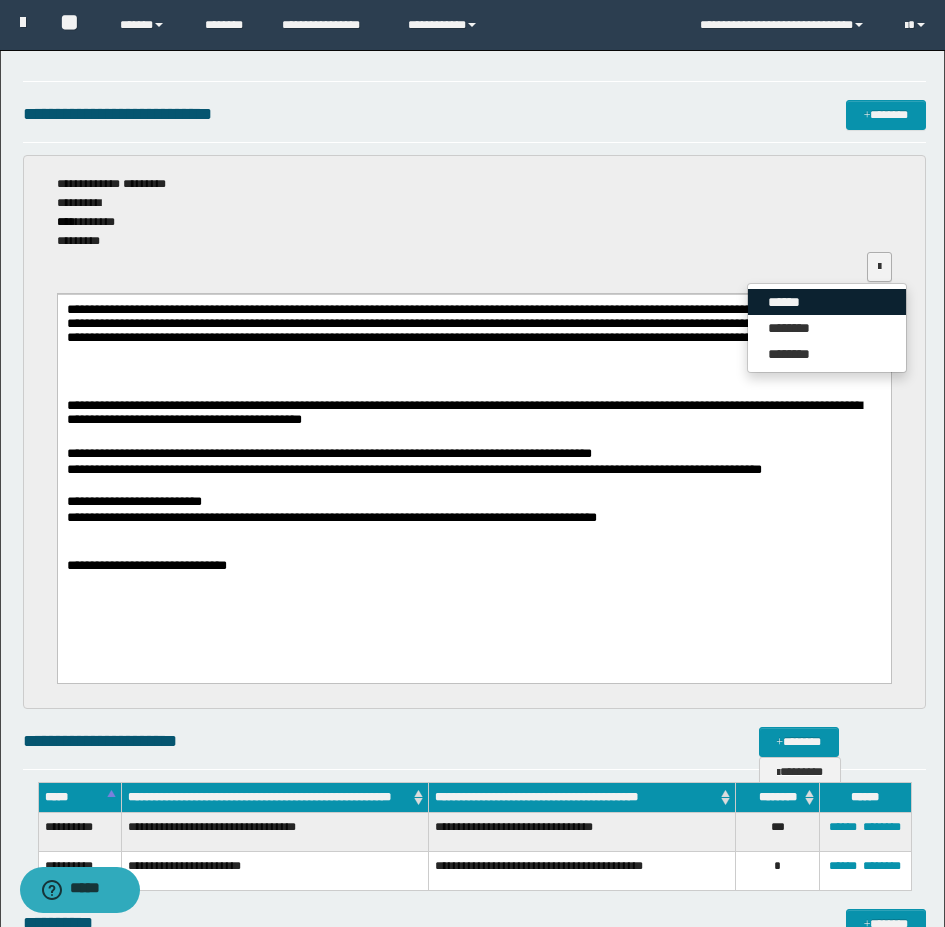 click on "******" at bounding box center (827, 302) 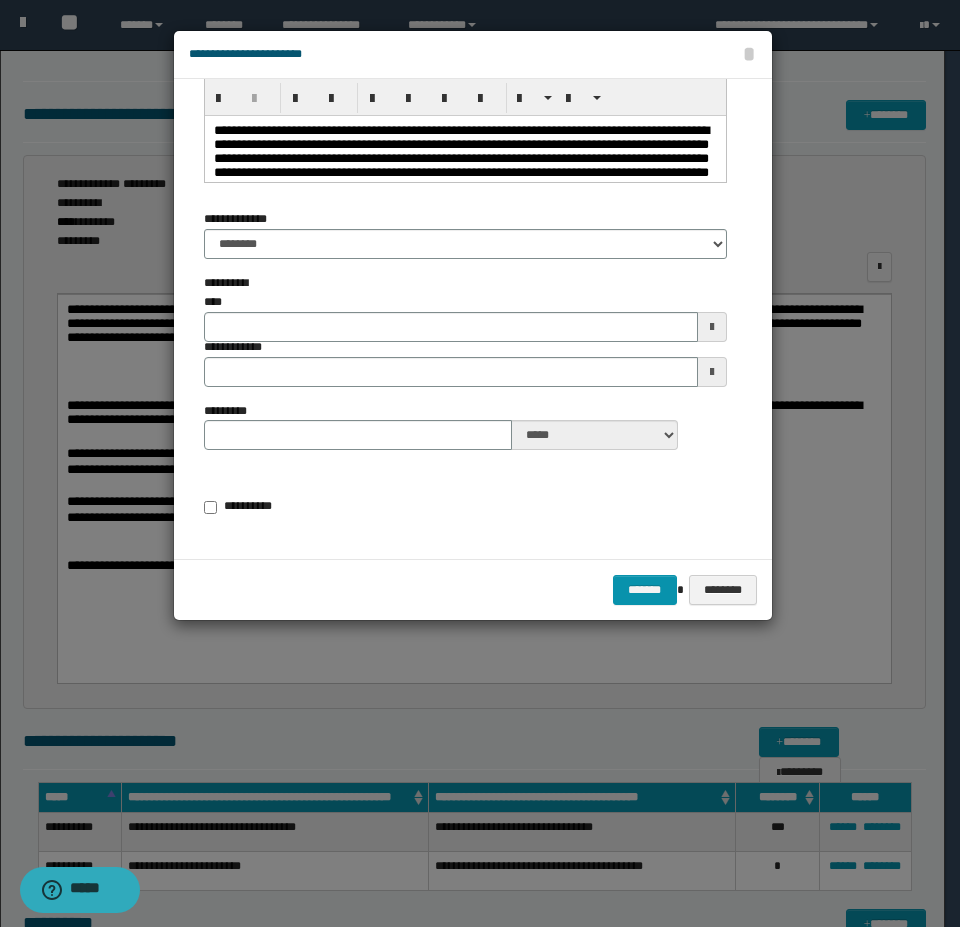 scroll, scrollTop: 47, scrollLeft: 0, axis: vertical 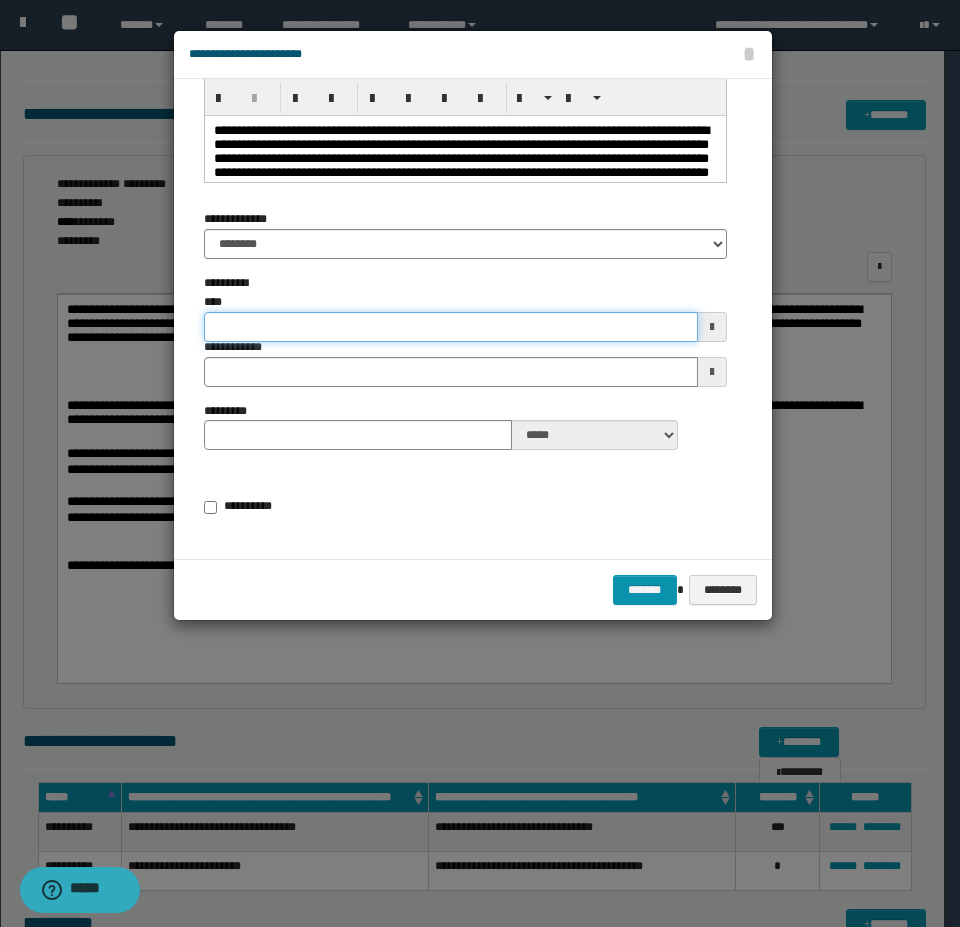 click on "**********" at bounding box center [451, 327] 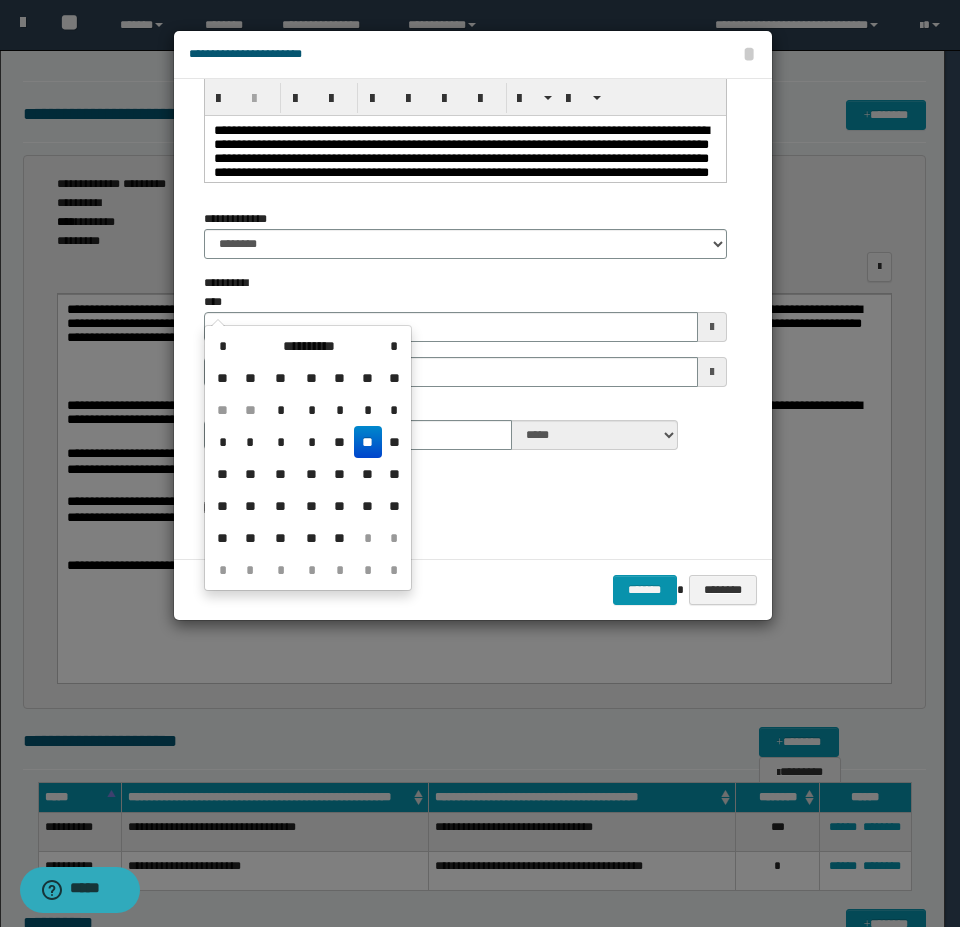 click on "**" at bounding box center [368, 442] 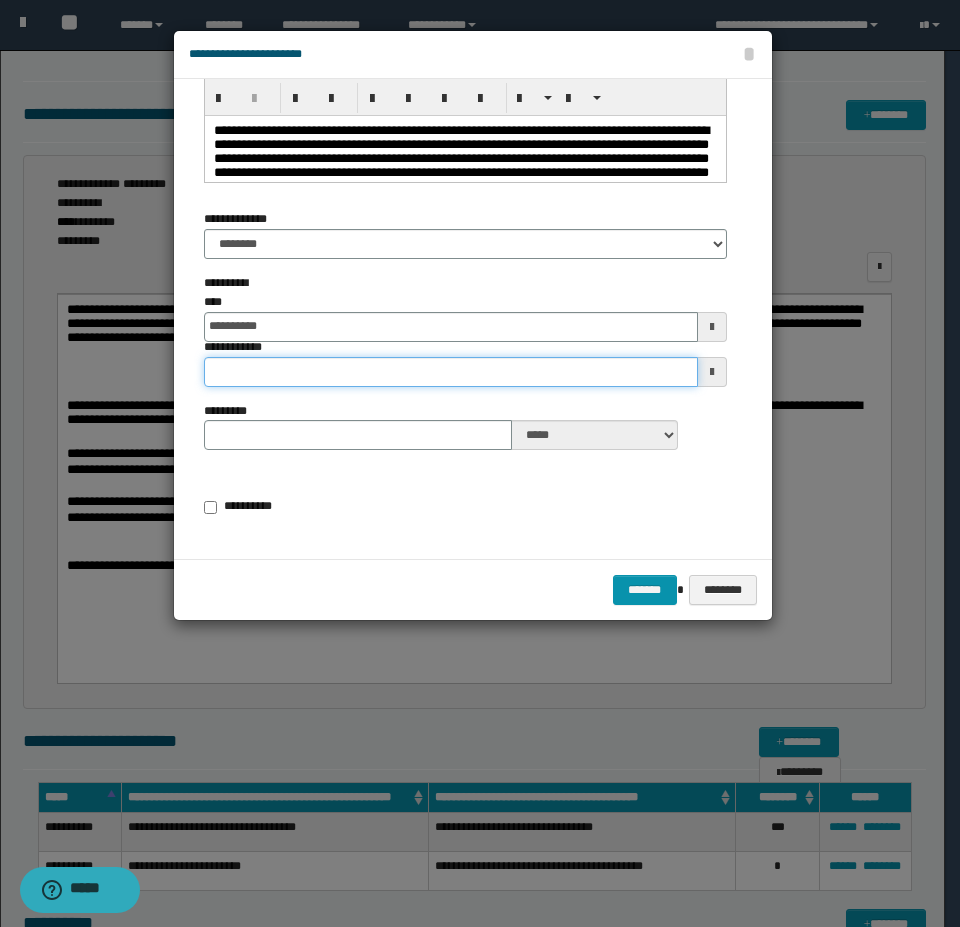 click on "**********" at bounding box center (451, 372) 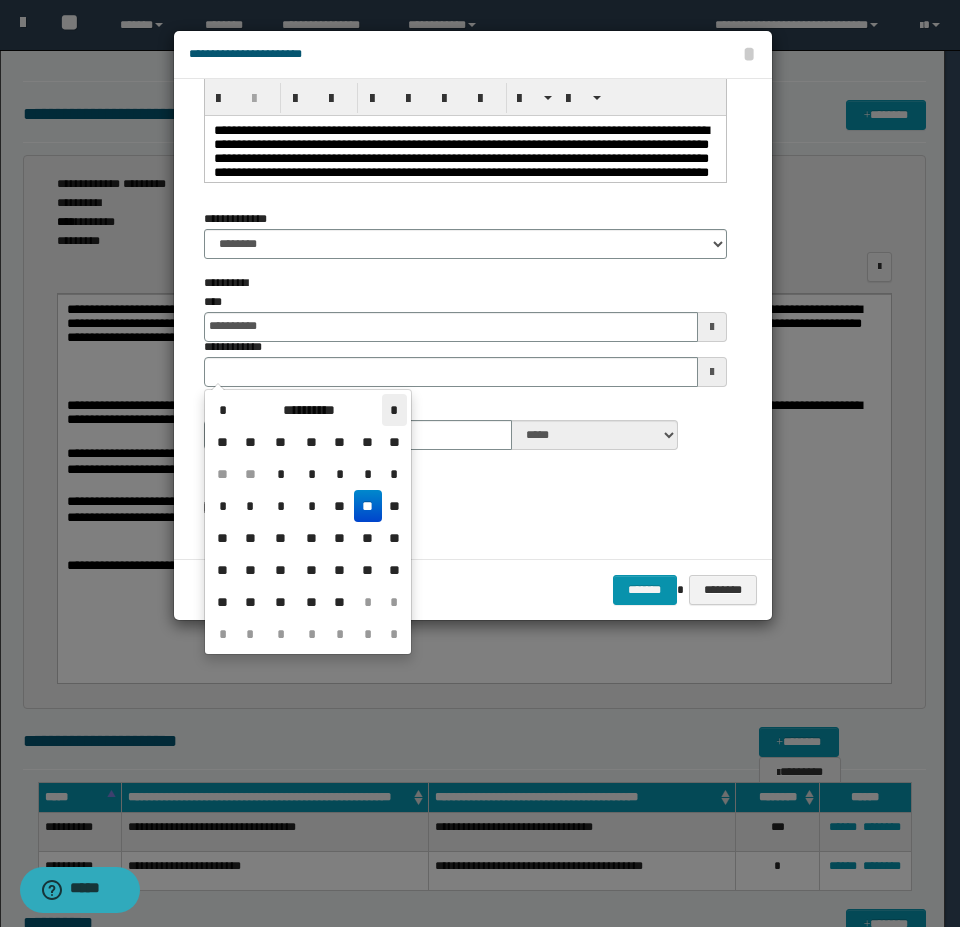 click on "*" at bounding box center (394, 410) 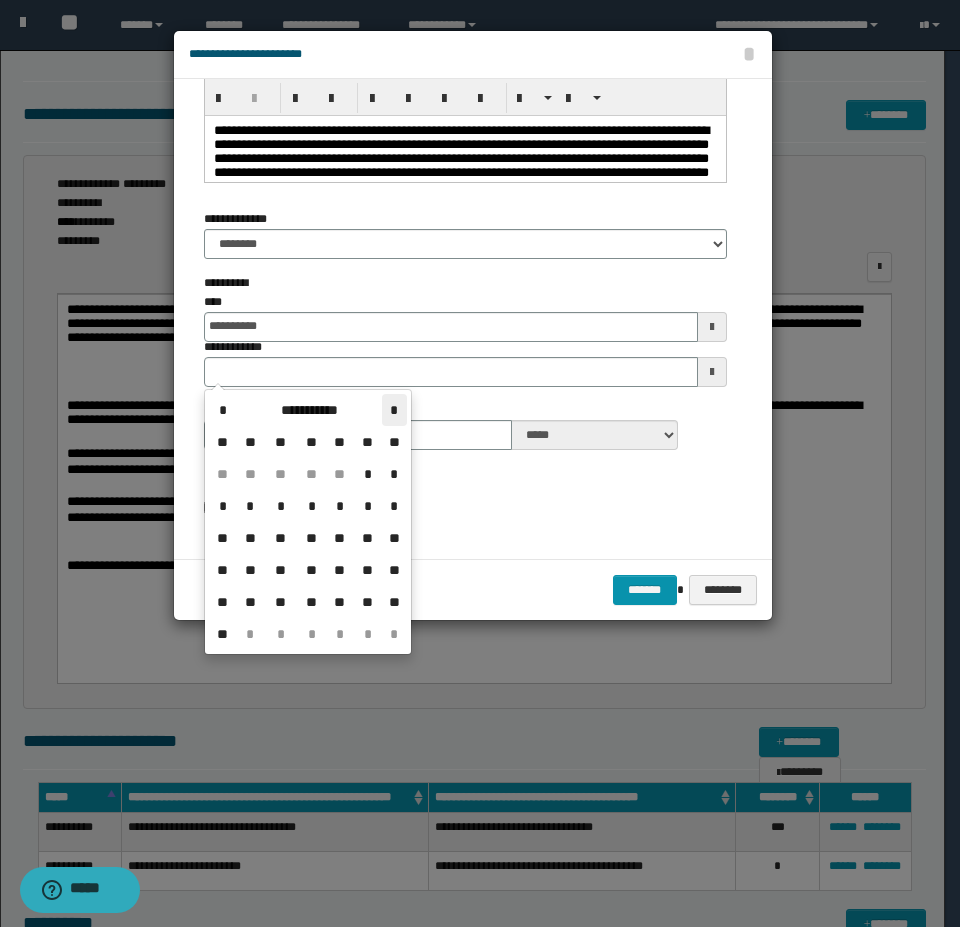 click on "*" at bounding box center [394, 410] 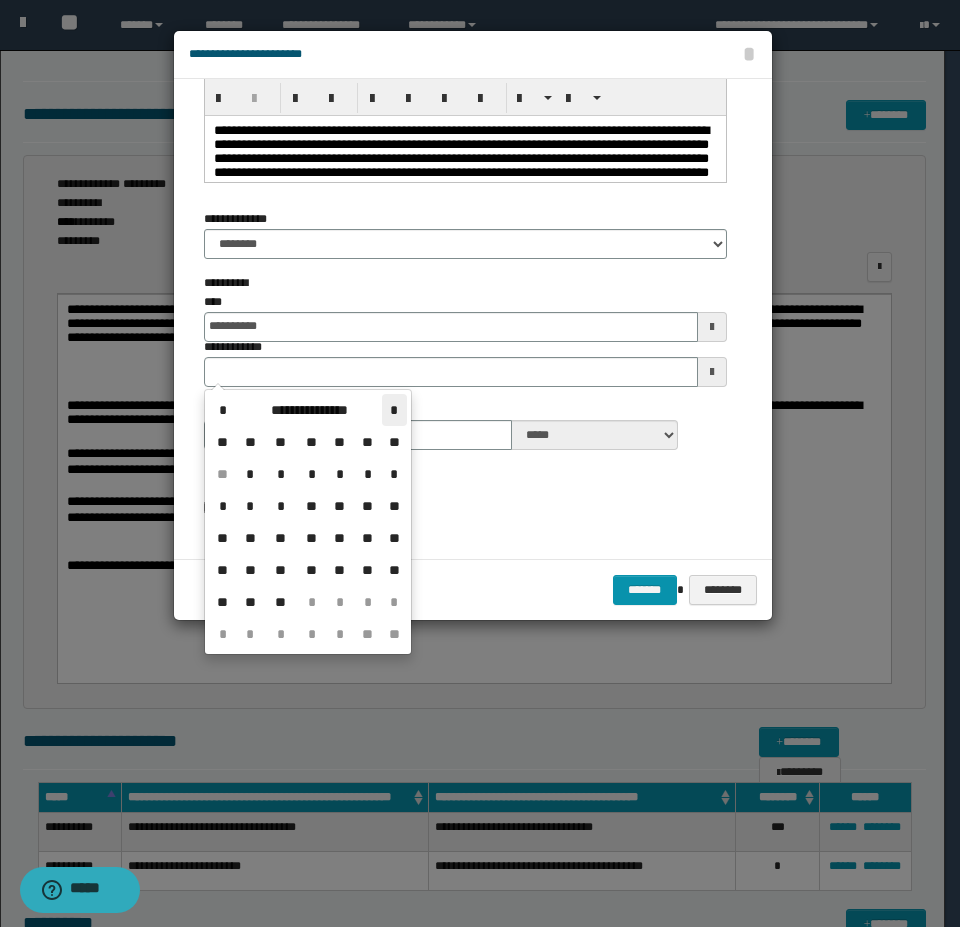 click on "*" at bounding box center [394, 410] 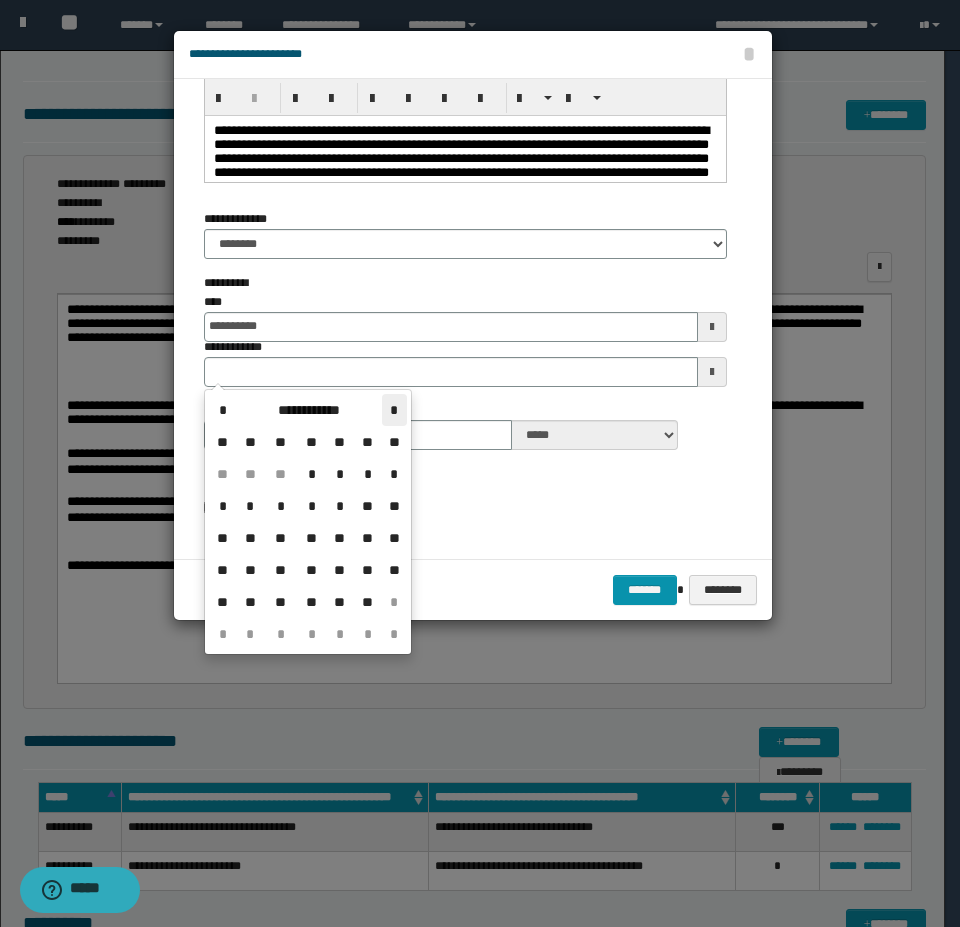 click on "*" at bounding box center (394, 410) 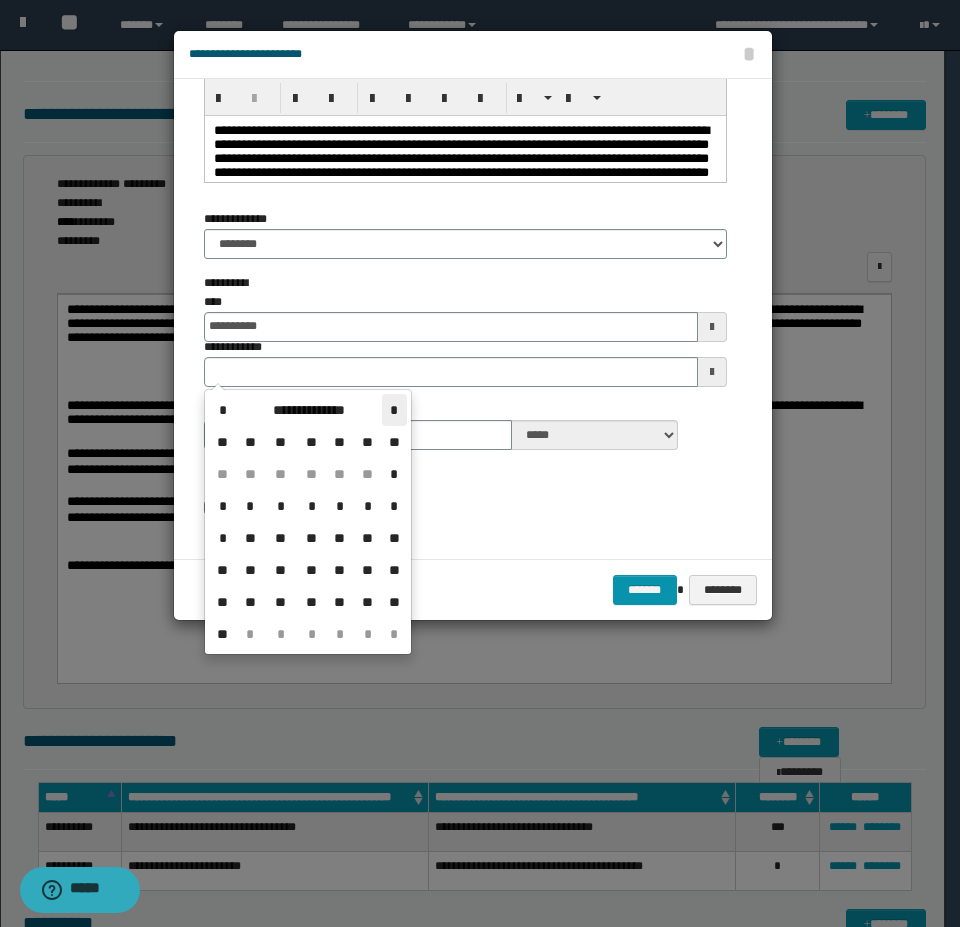 click on "*" at bounding box center (394, 410) 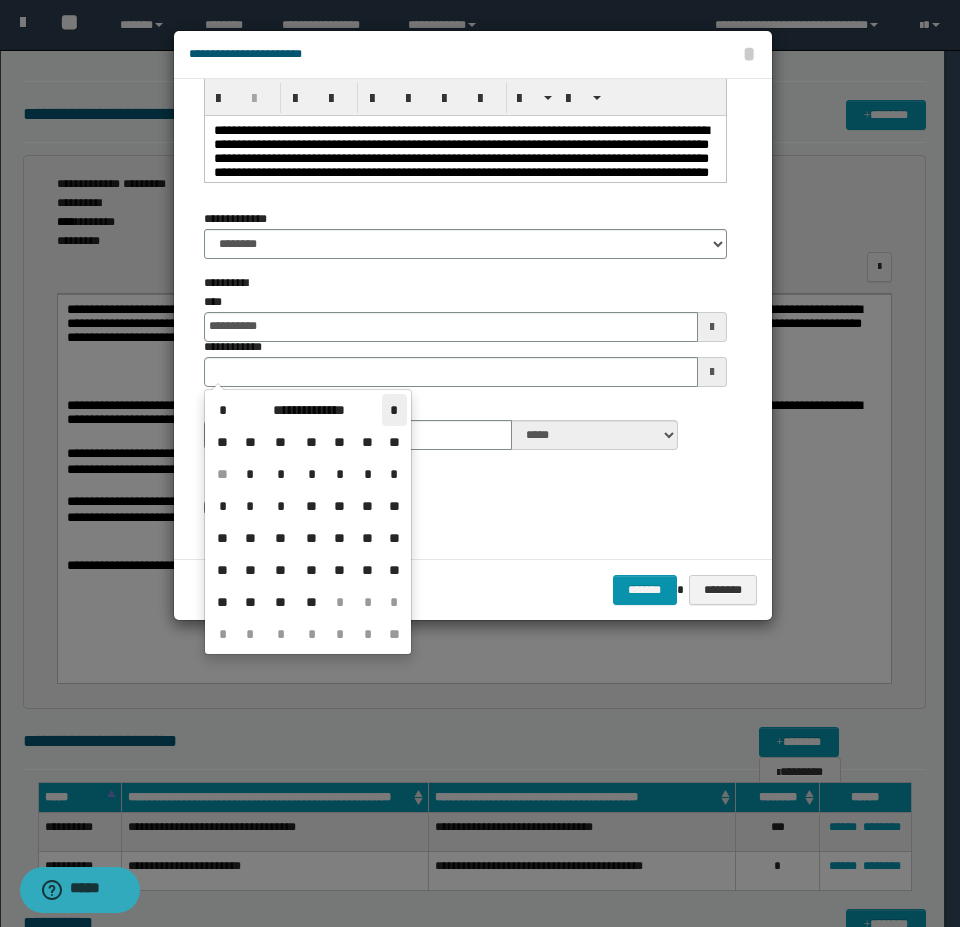 click on "*" at bounding box center (394, 410) 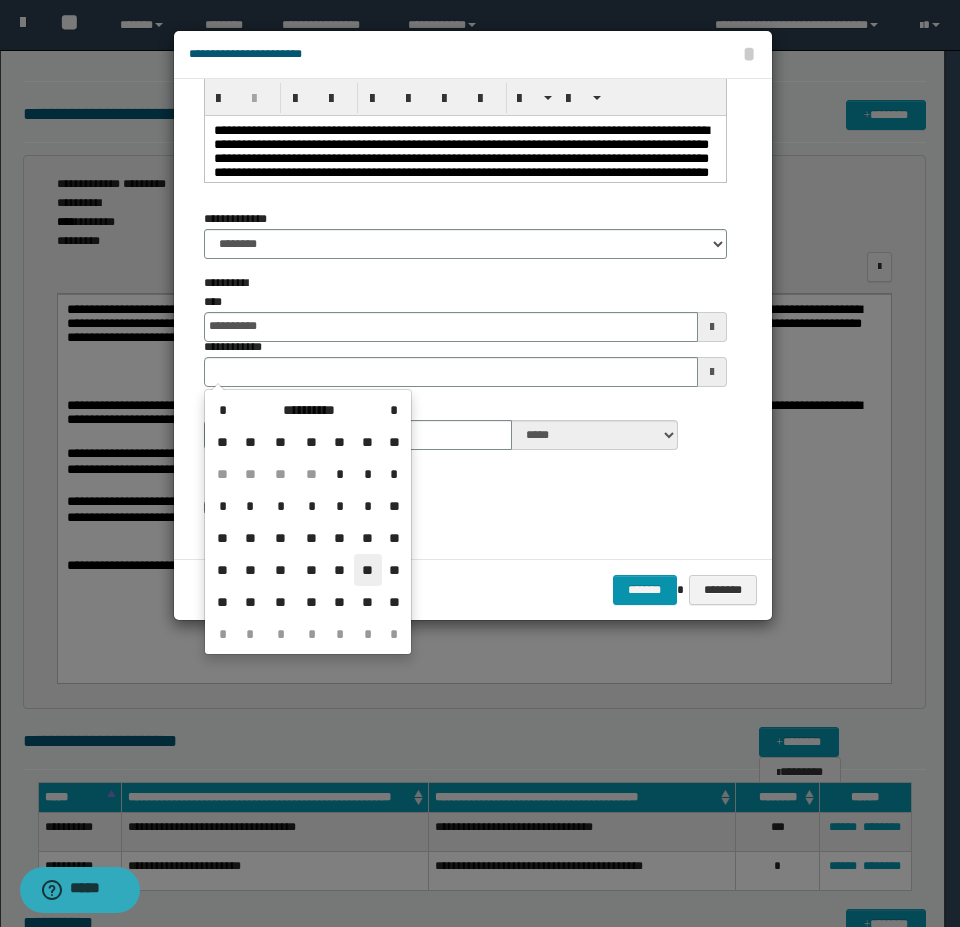 click on "**" at bounding box center (368, 570) 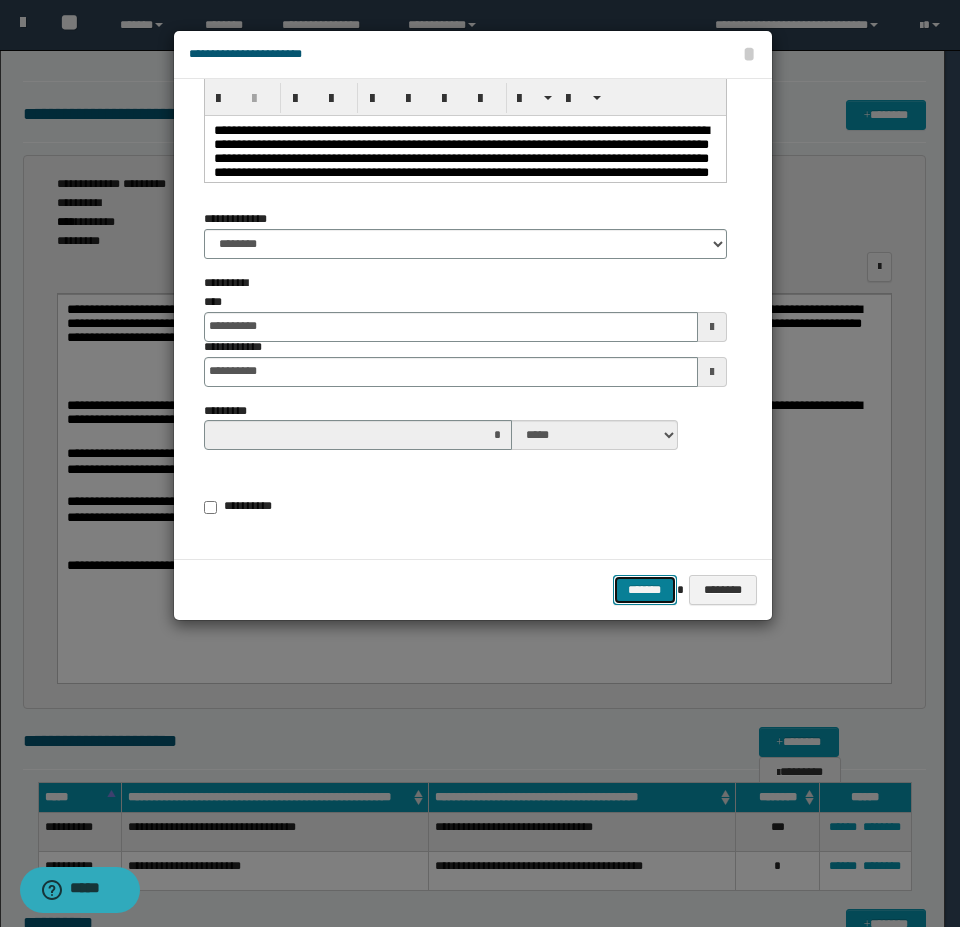click on "*******" at bounding box center (645, 590) 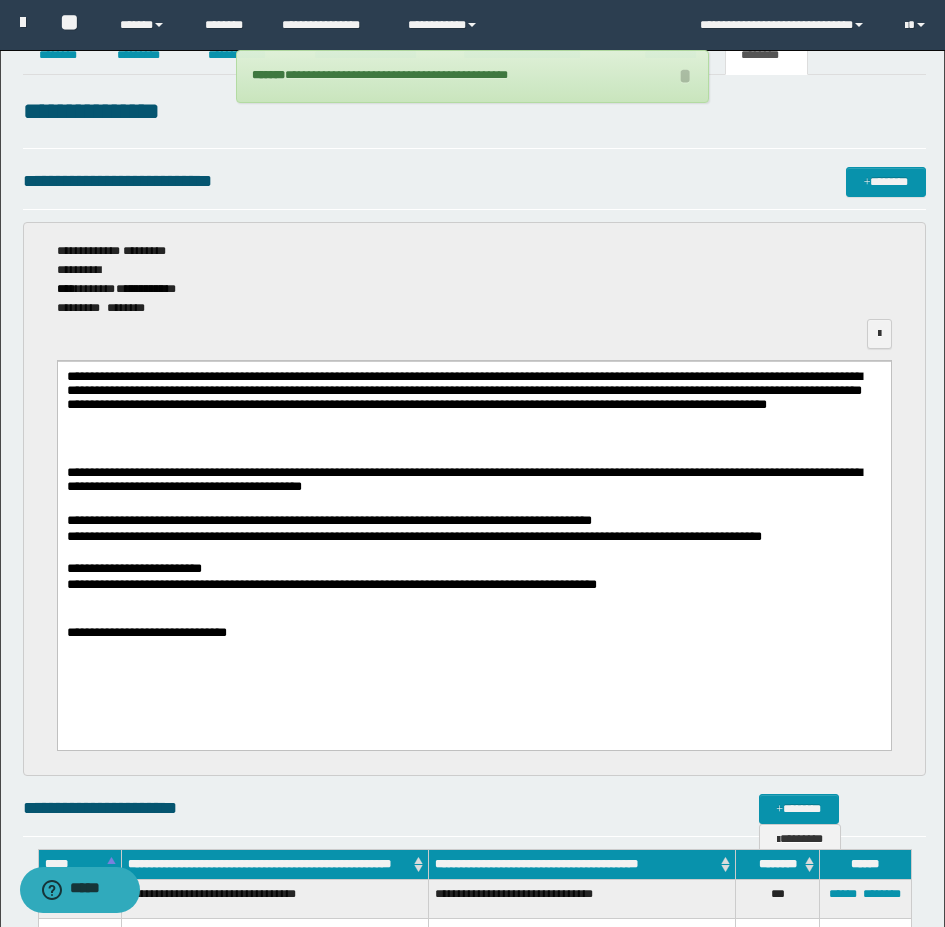 scroll, scrollTop: 0, scrollLeft: 0, axis: both 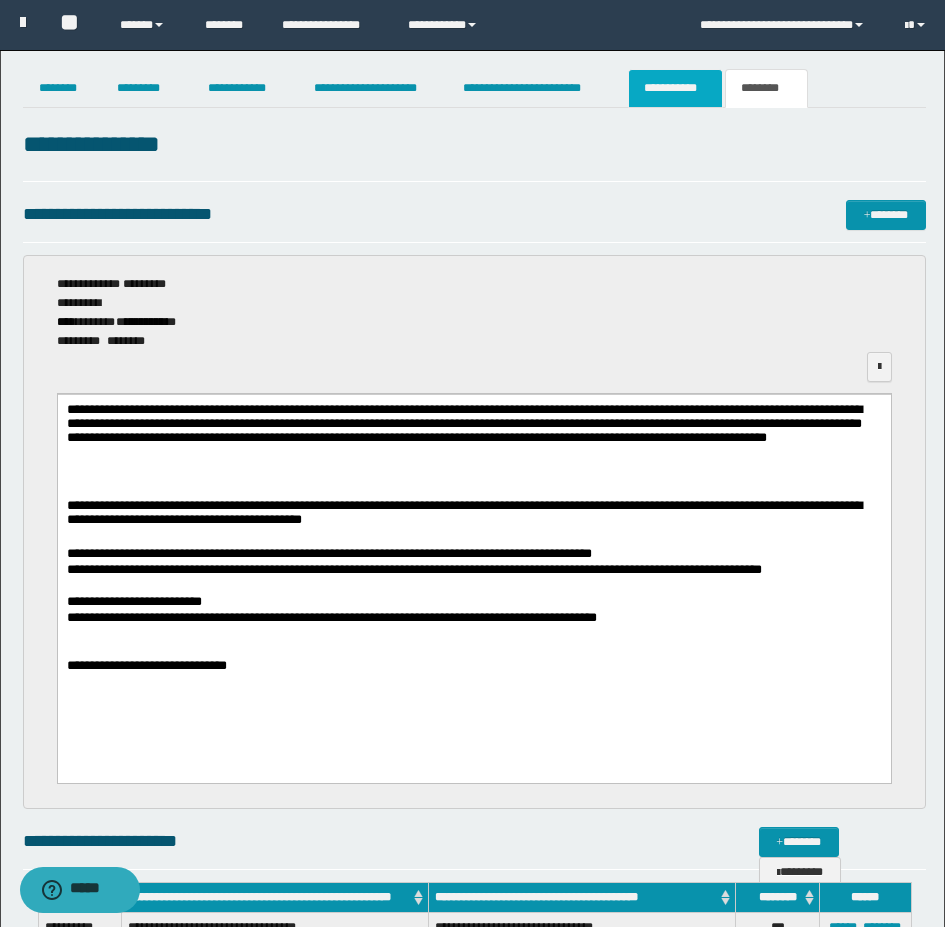 click on "**********" at bounding box center [675, 88] 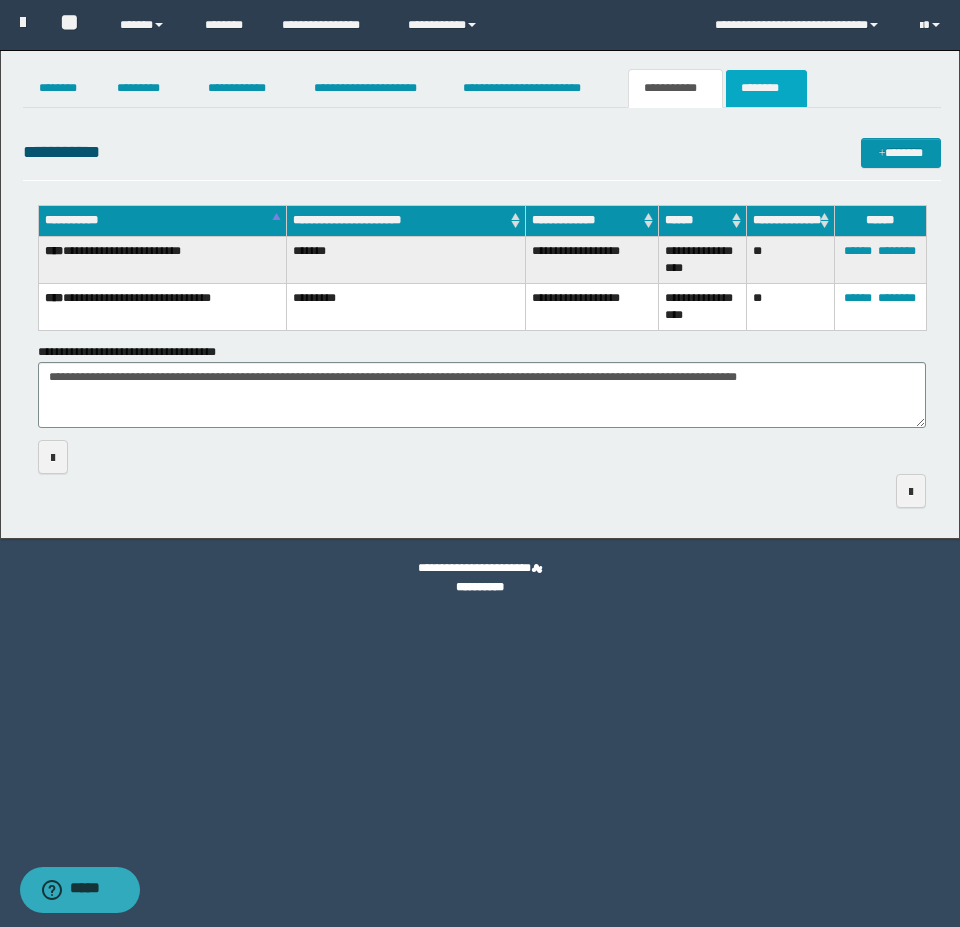 click on "********" at bounding box center [766, 88] 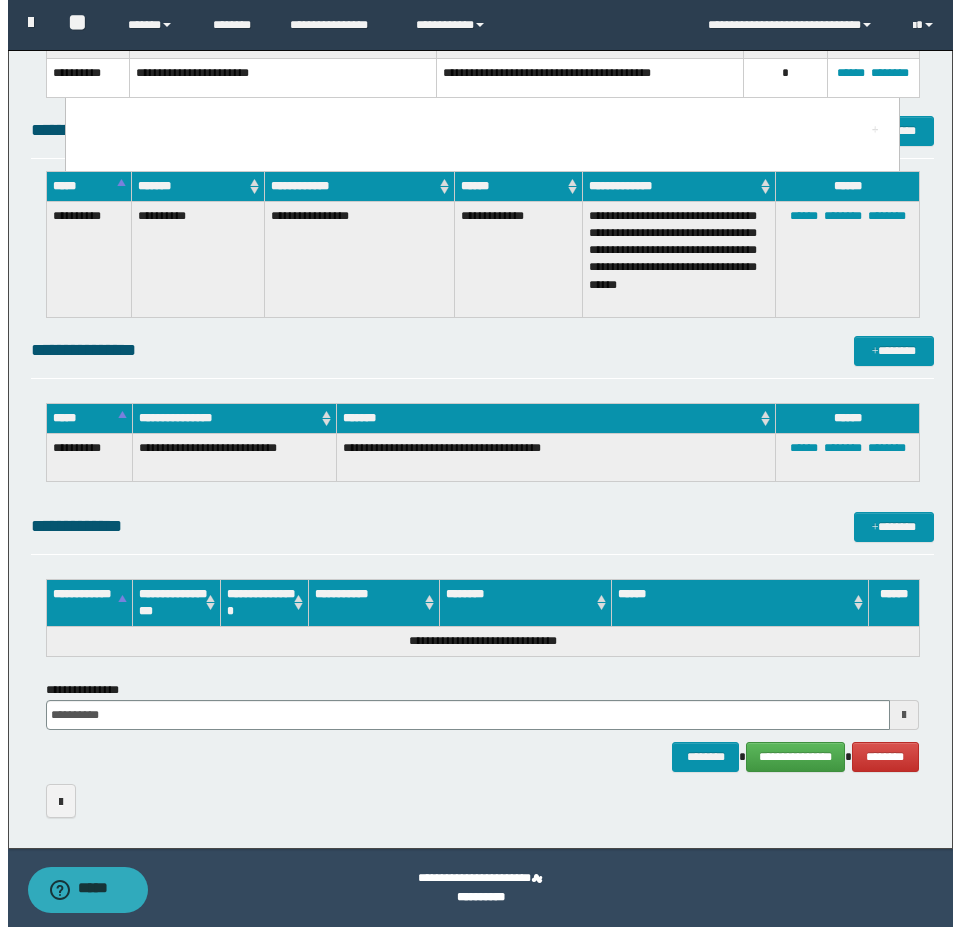 scroll, scrollTop: 893, scrollLeft: 0, axis: vertical 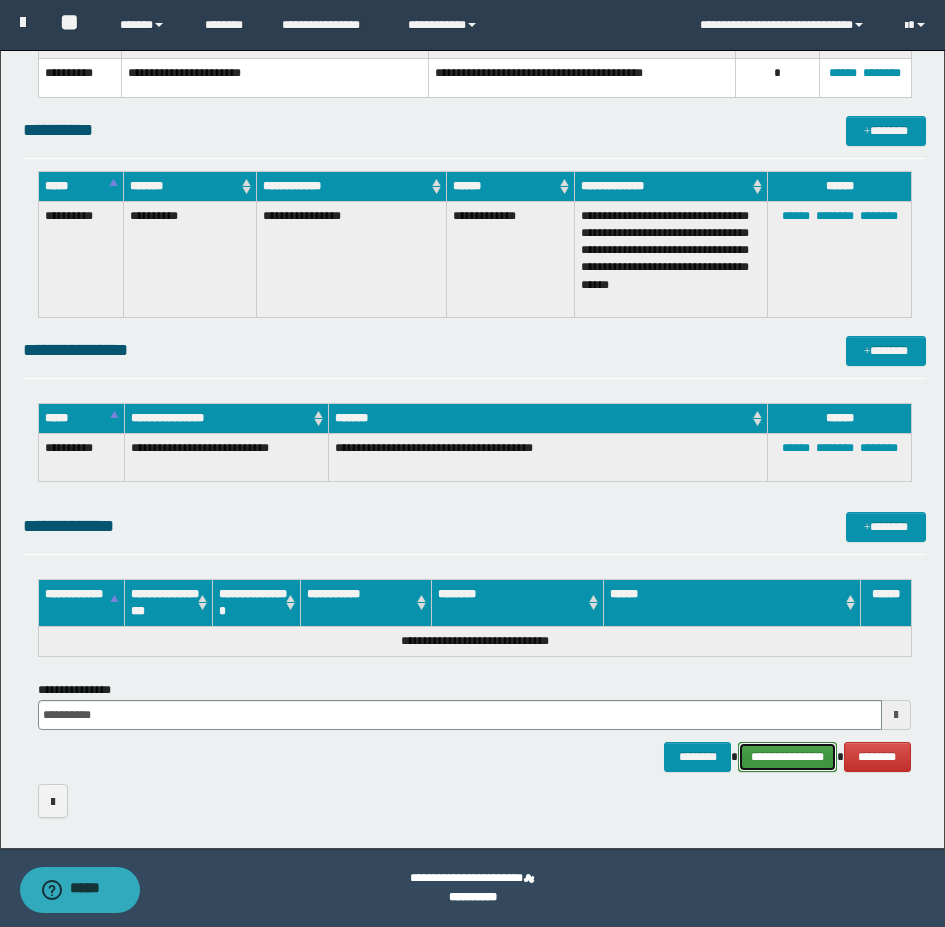 click on "**********" at bounding box center [787, 757] 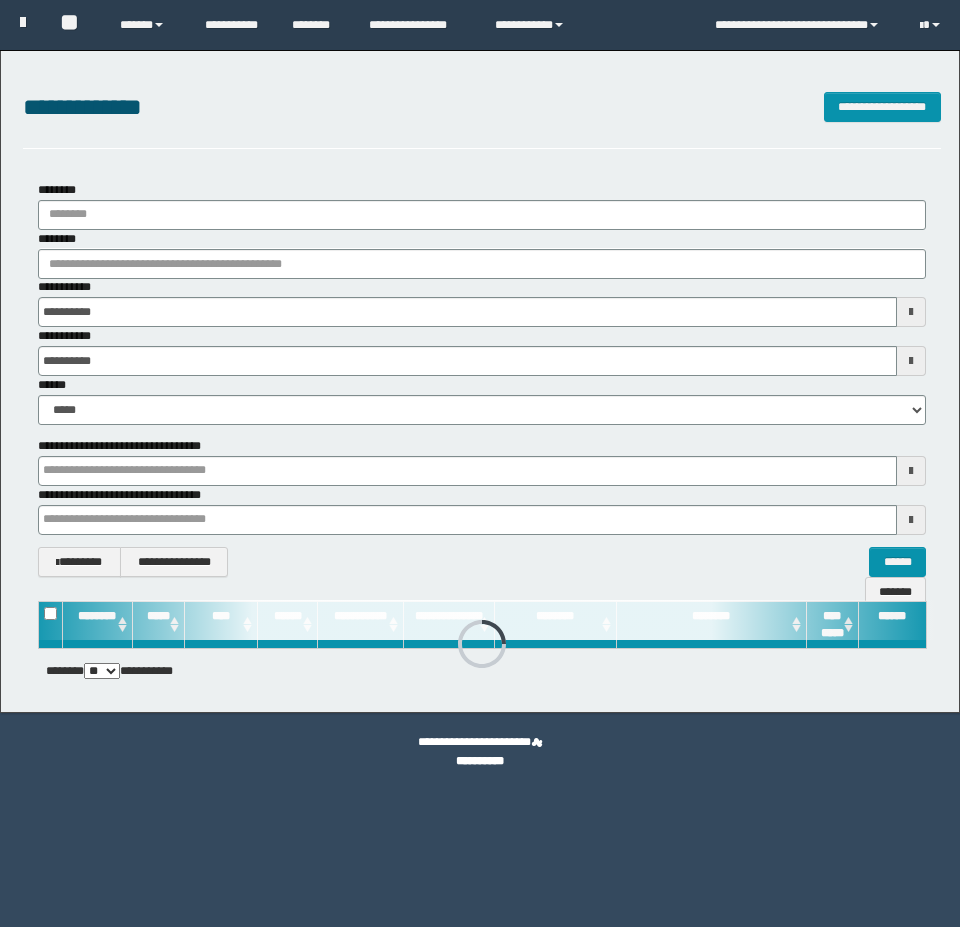 scroll, scrollTop: 0, scrollLeft: 0, axis: both 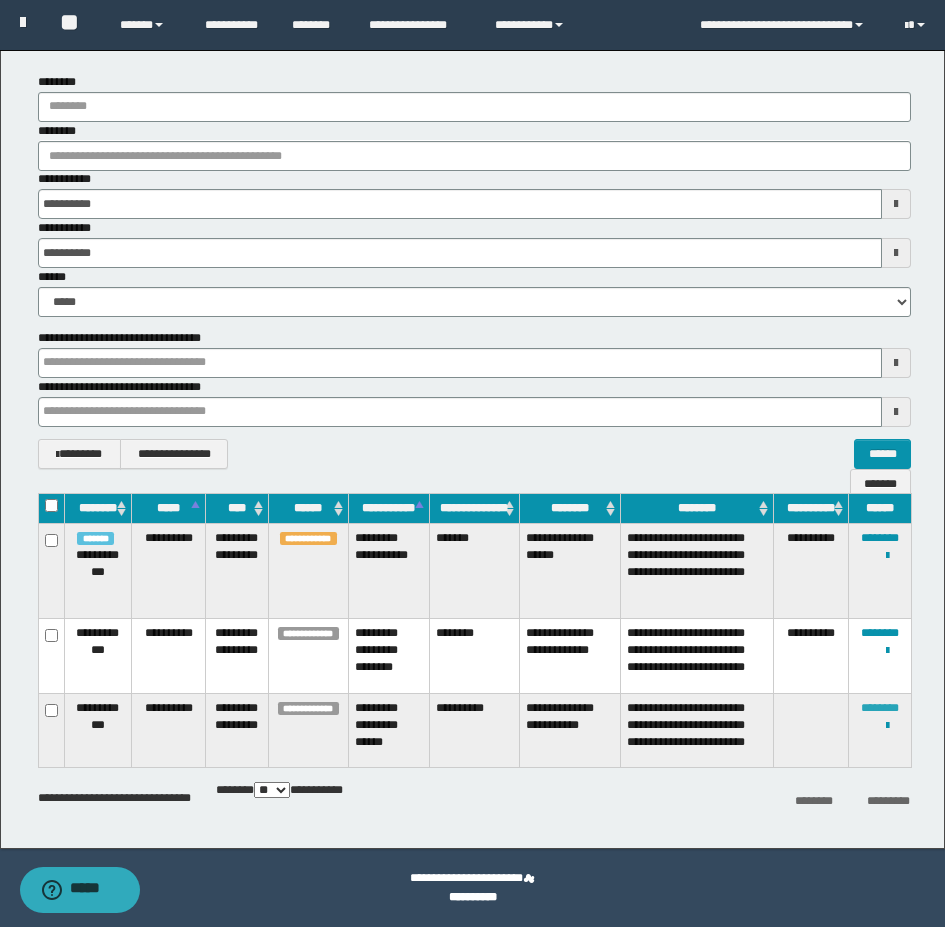 click on "********" at bounding box center [880, 708] 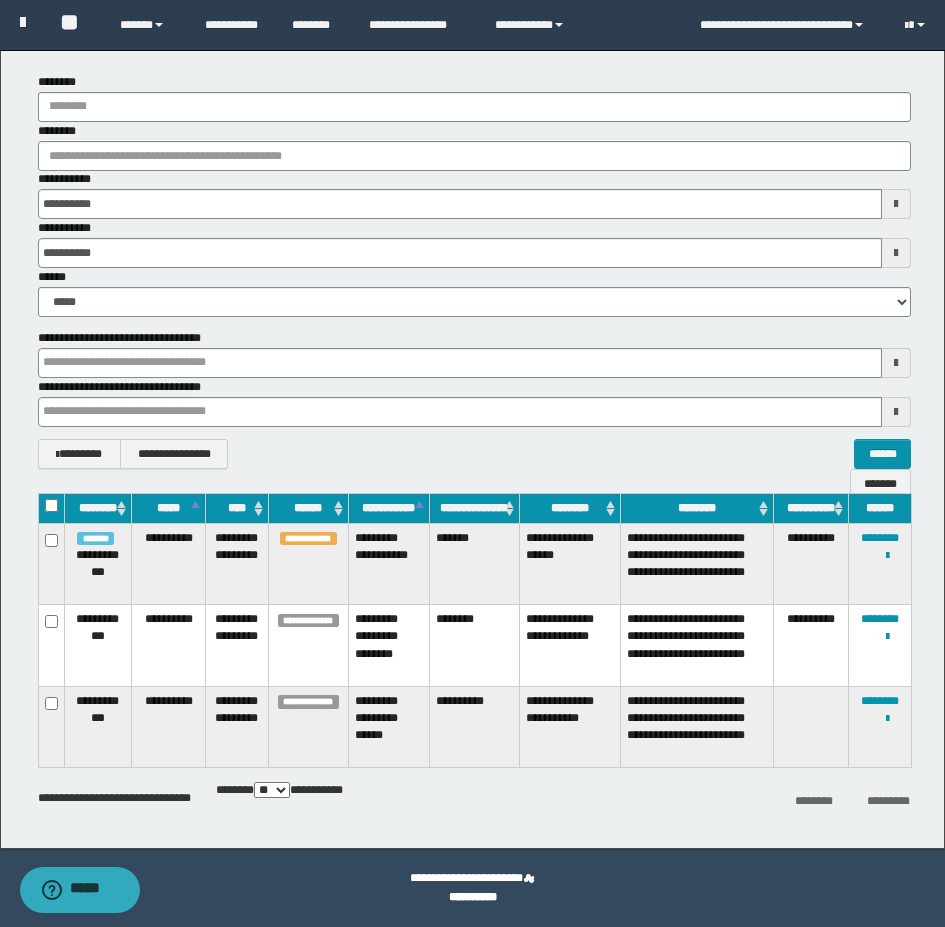scroll, scrollTop: 0, scrollLeft: 0, axis: both 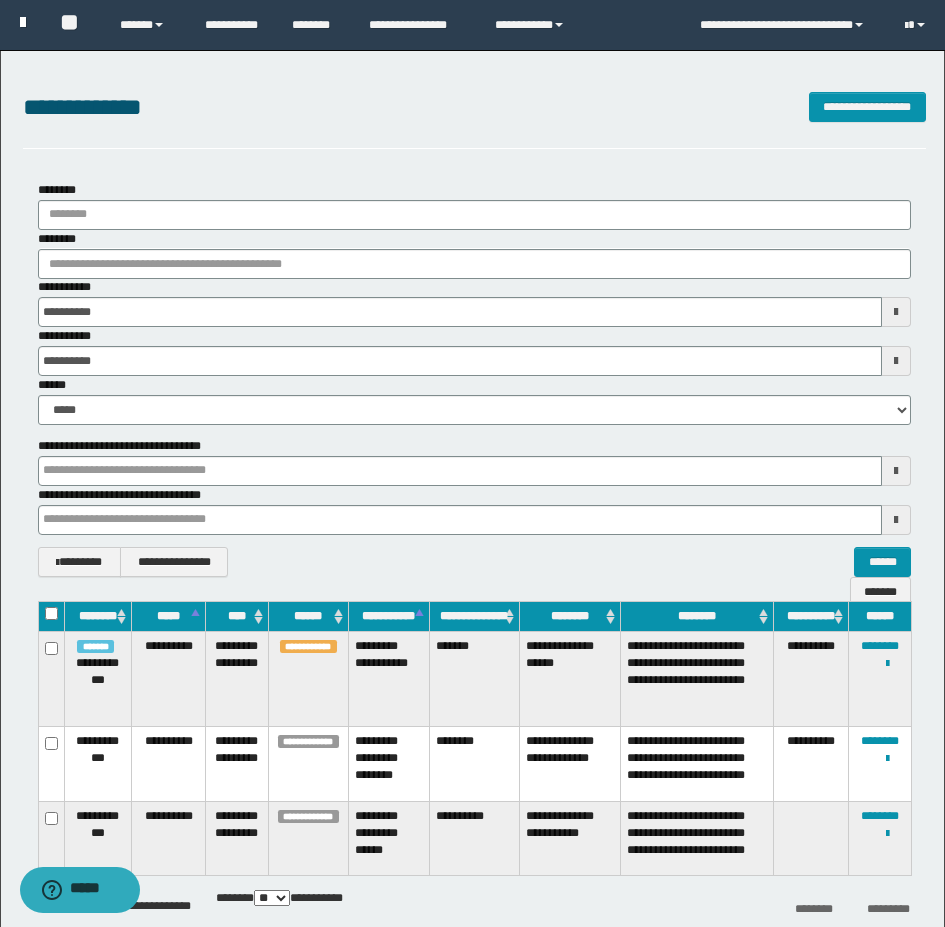 click at bounding box center [30, 23] 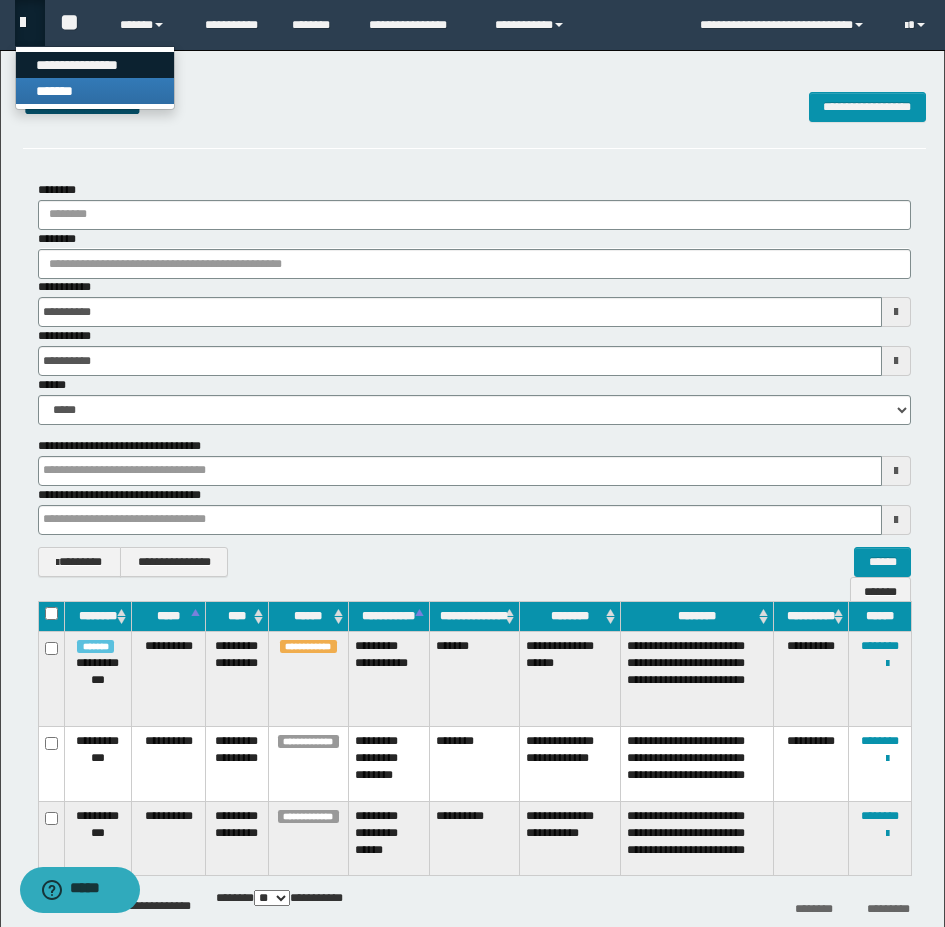 click on "**********" at bounding box center (95, 65) 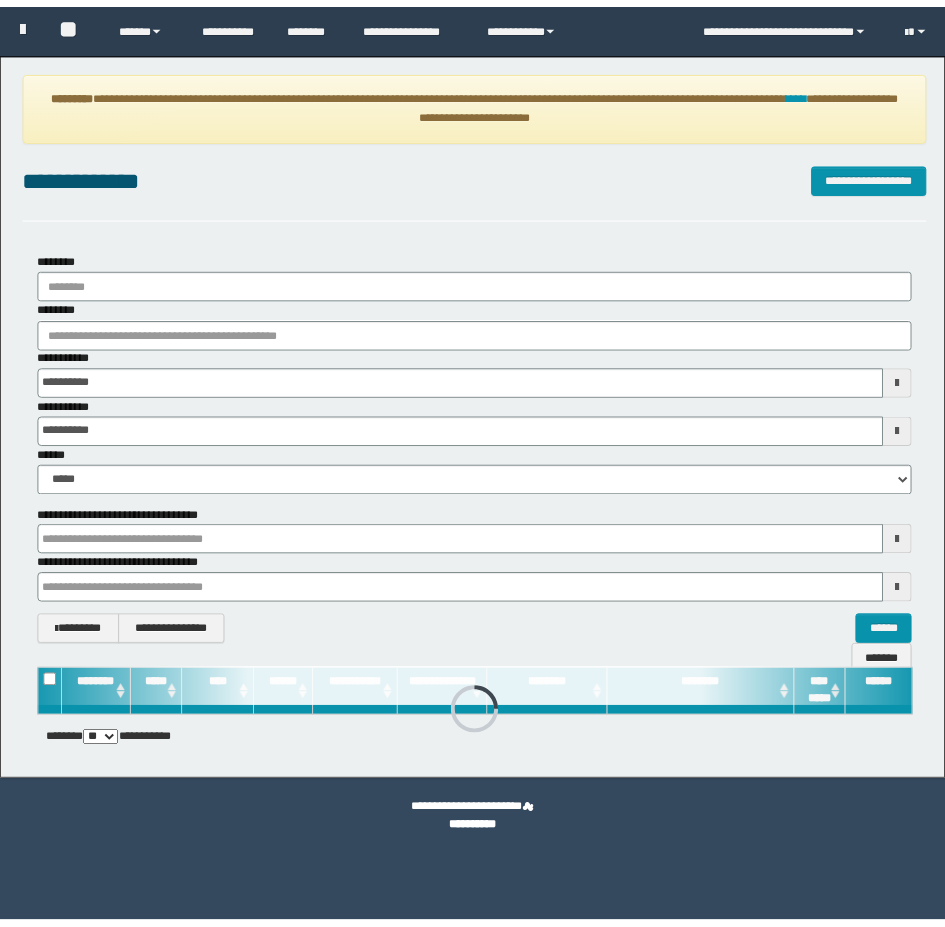 scroll, scrollTop: 0, scrollLeft: 0, axis: both 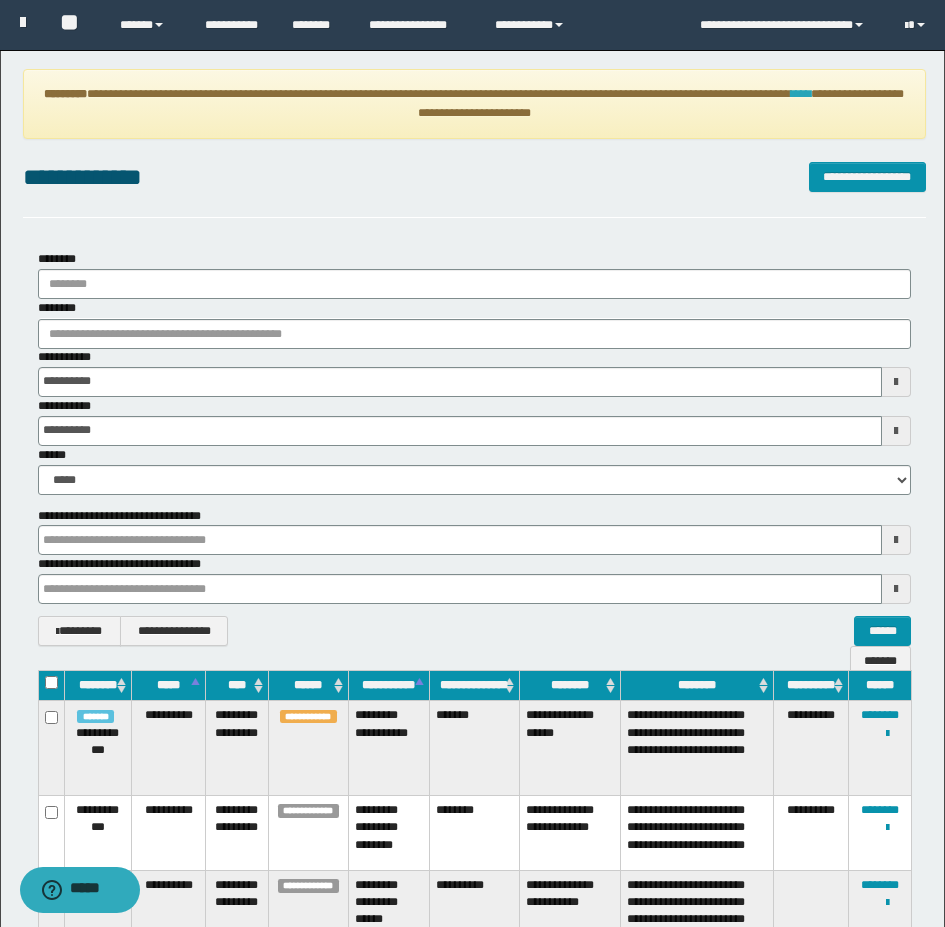 click on "****" at bounding box center [801, 94] 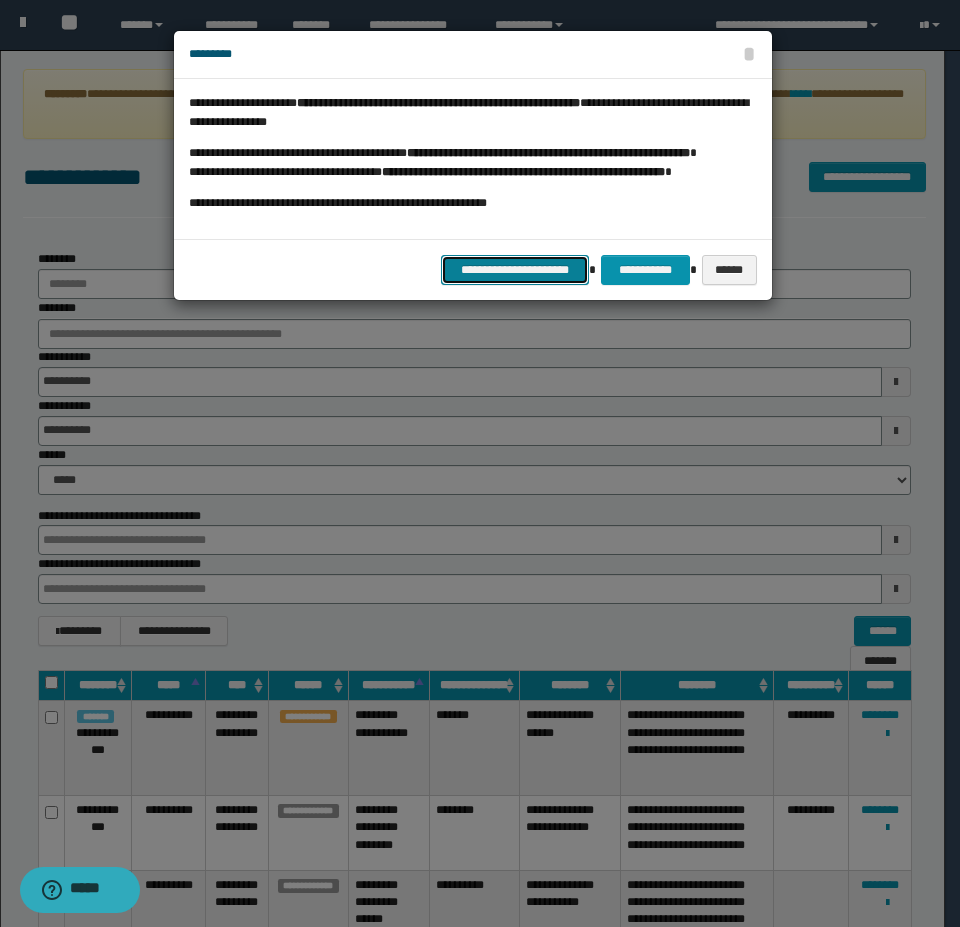 click on "**********" at bounding box center (515, 270) 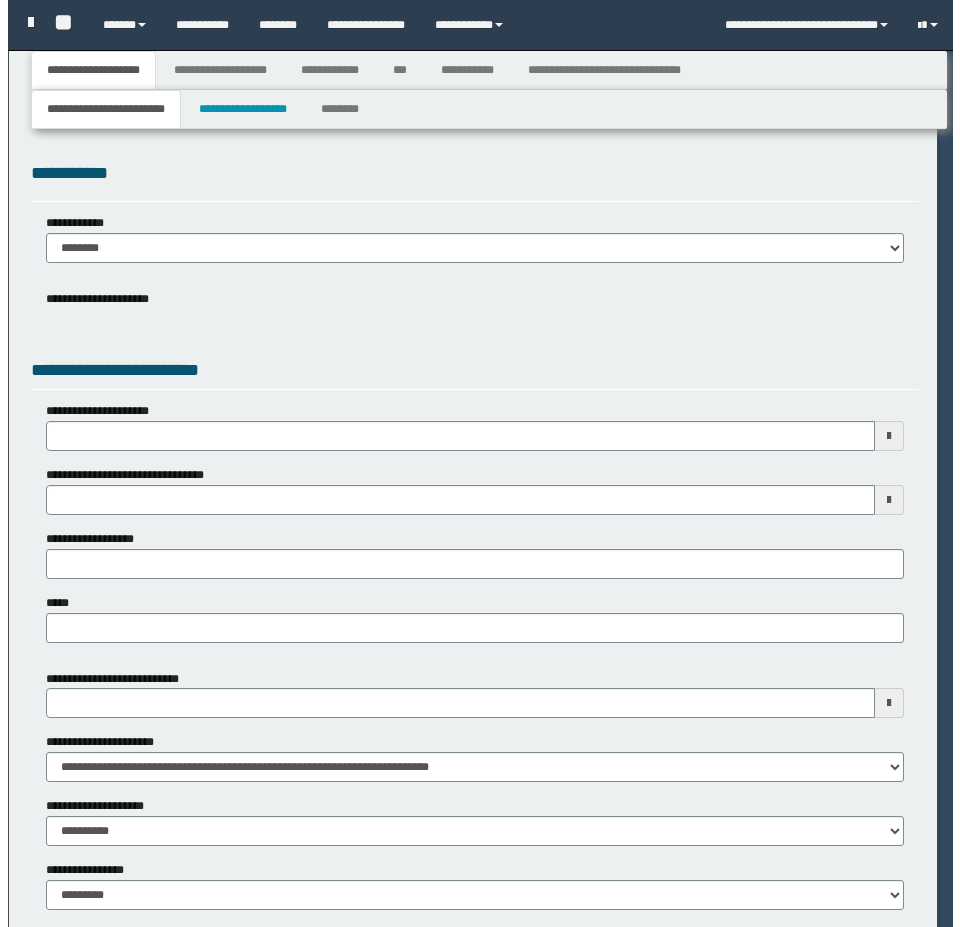 scroll, scrollTop: 0, scrollLeft: 0, axis: both 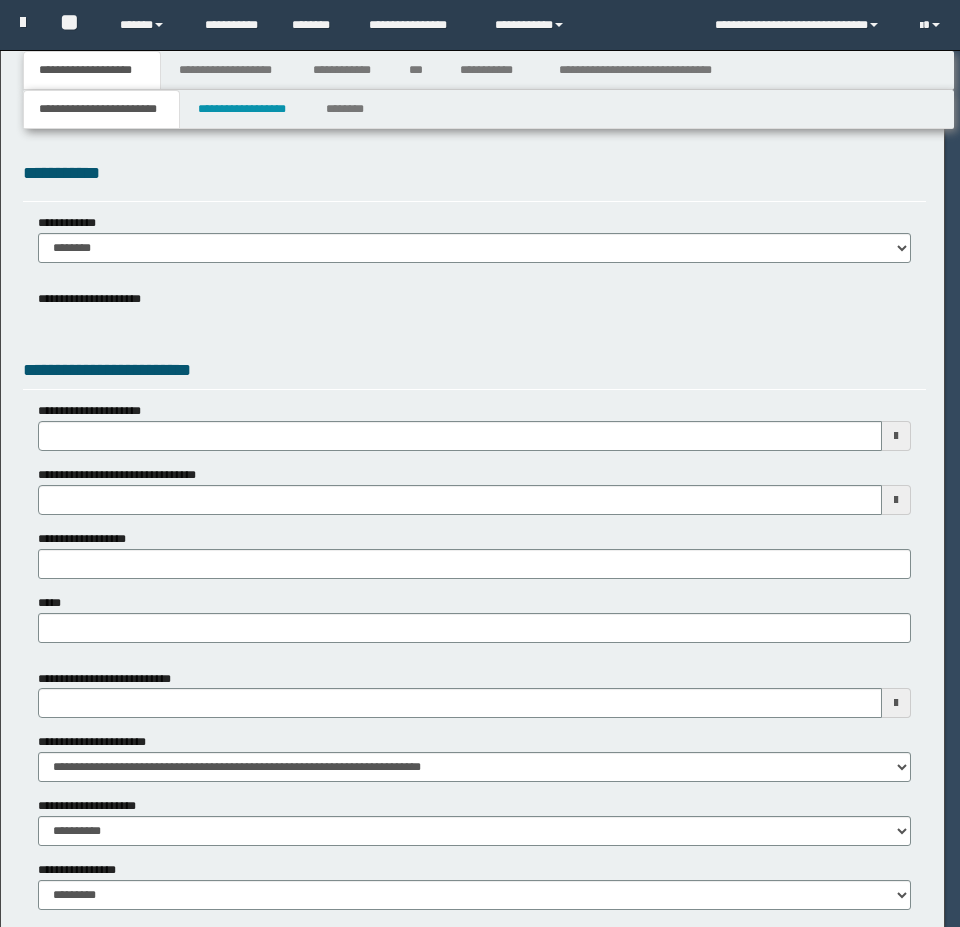 select on "*" 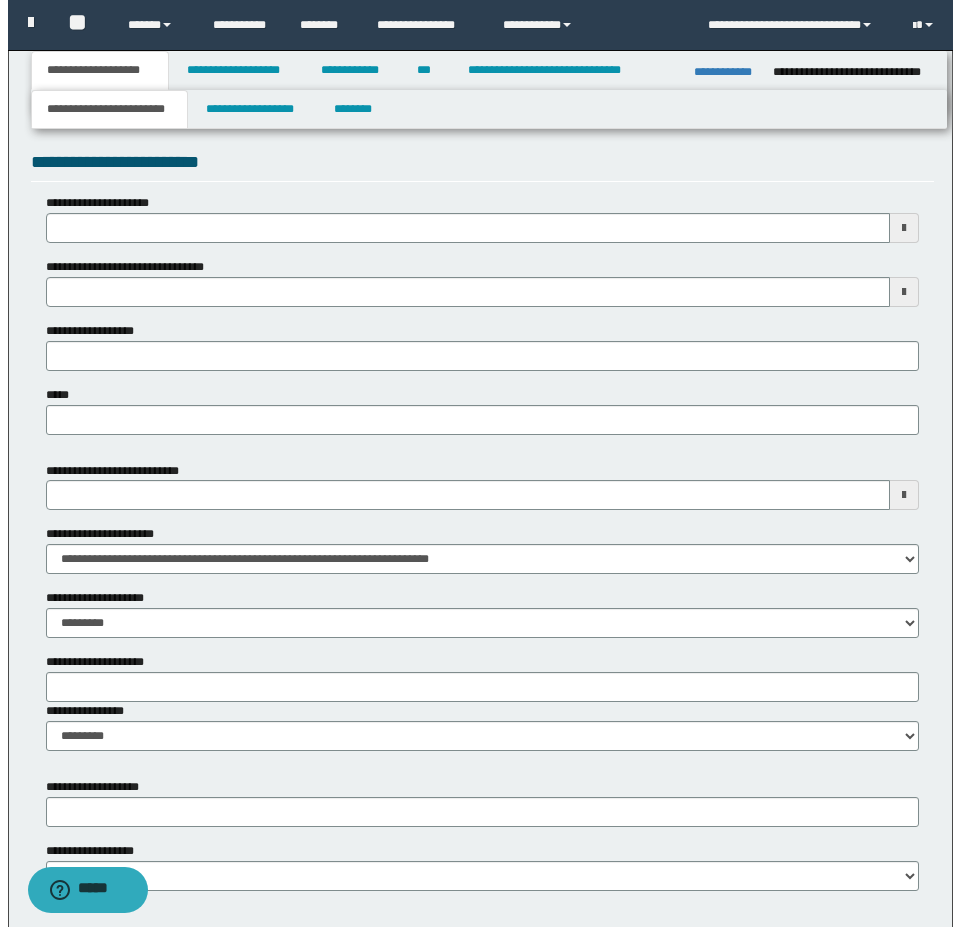 scroll, scrollTop: 0, scrollLeft: 0, axis: both 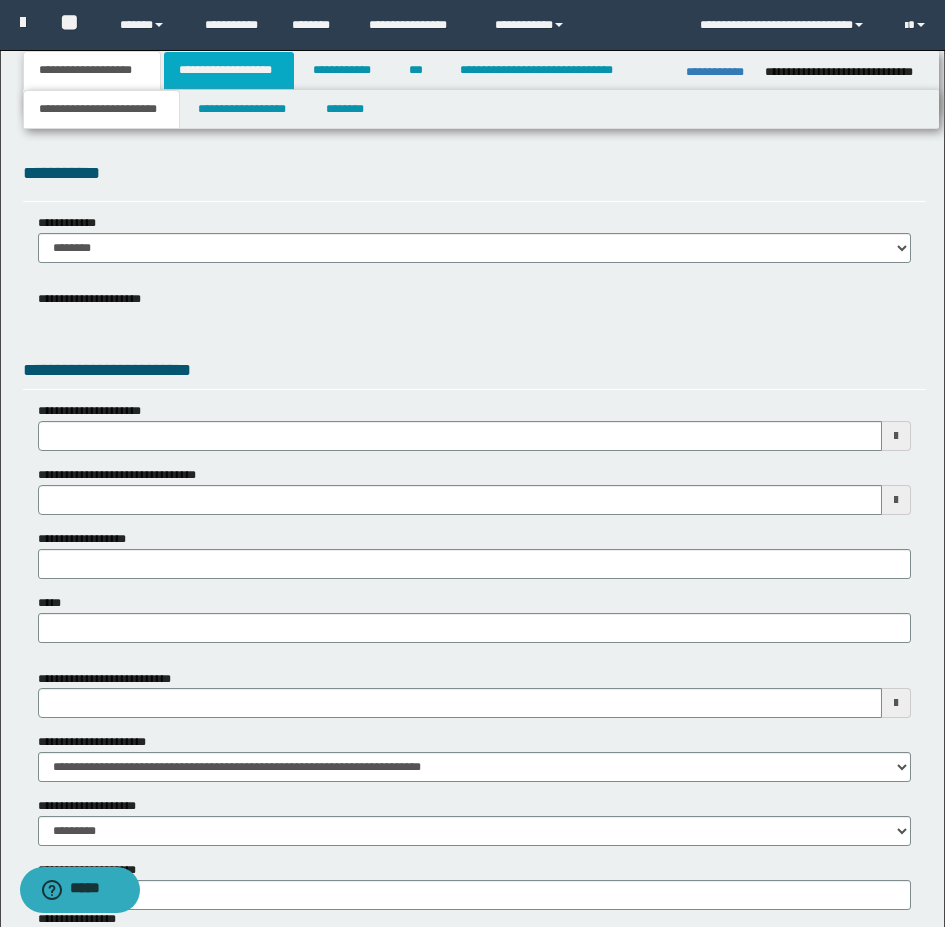 click on "**********" at bounding box center [229, 70] 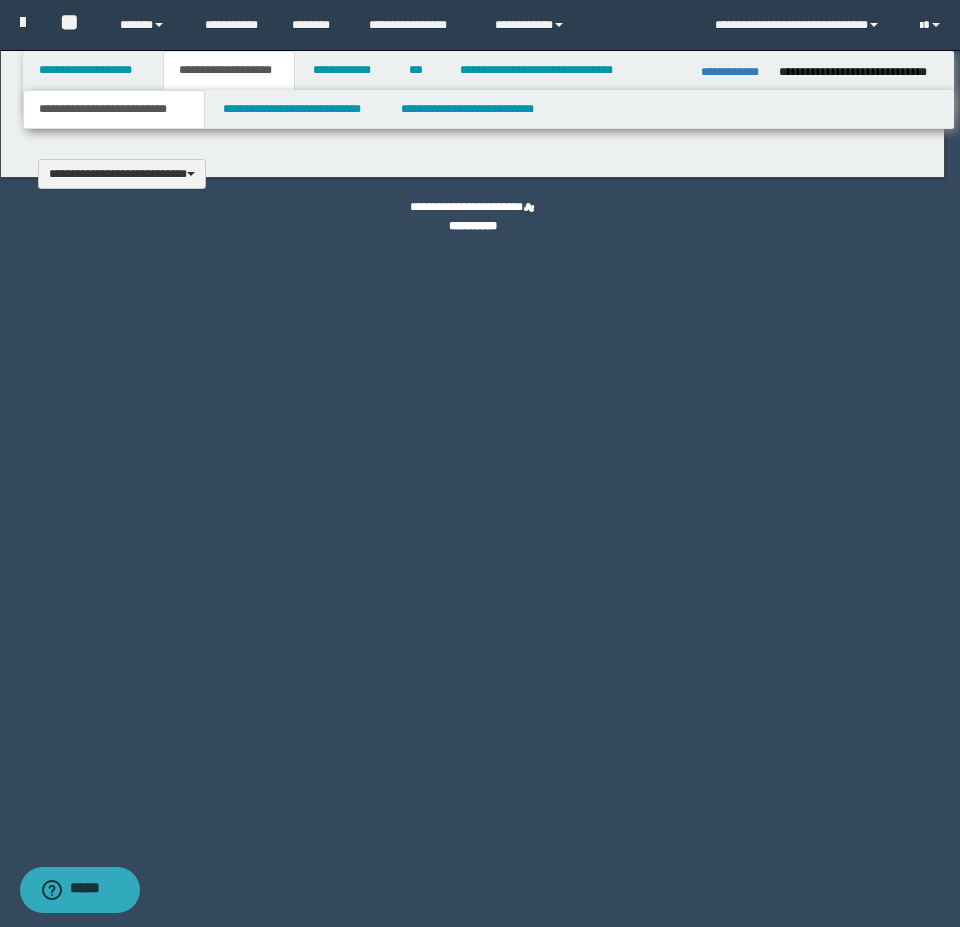 type 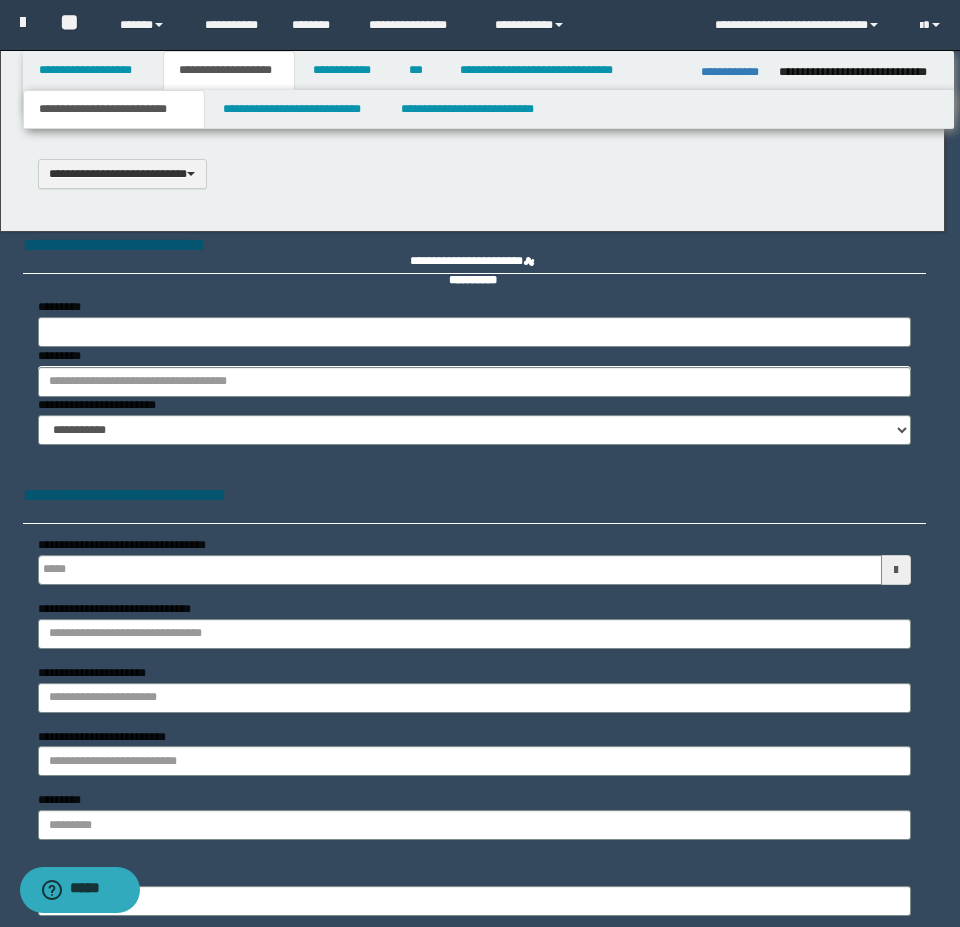 select on "*" 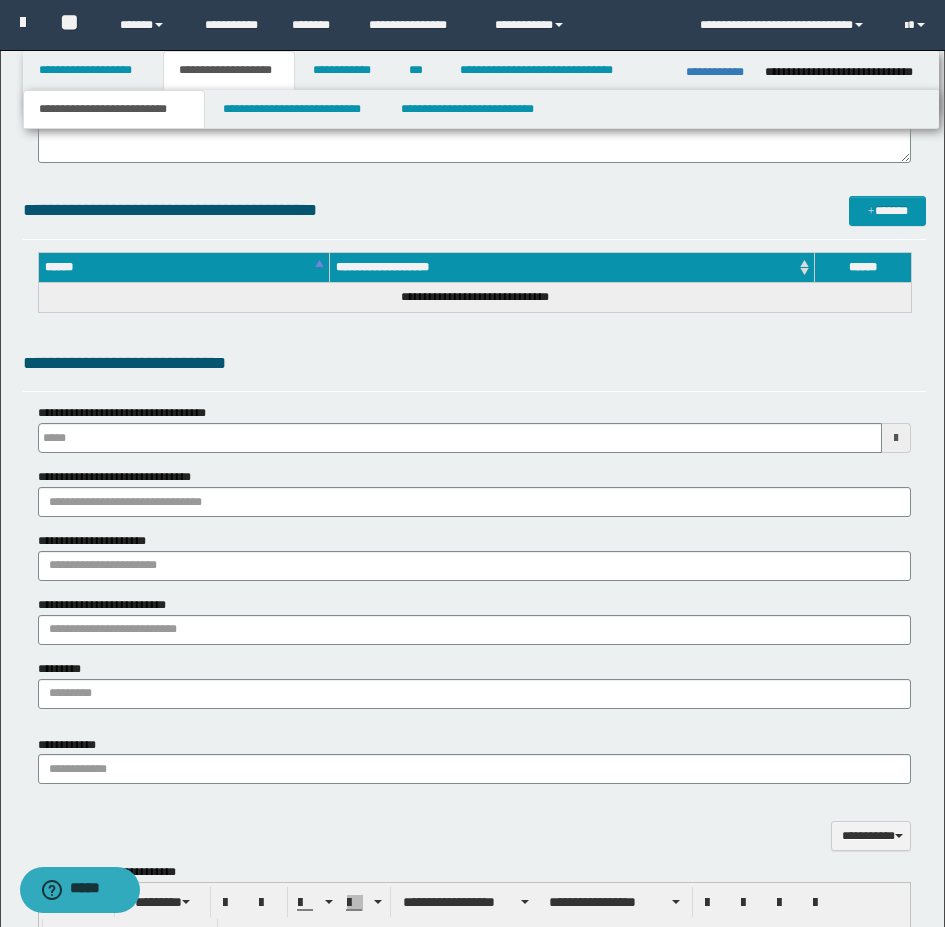 scroll, scrollTop: 500, scrollLeft: 0, axis: vertical 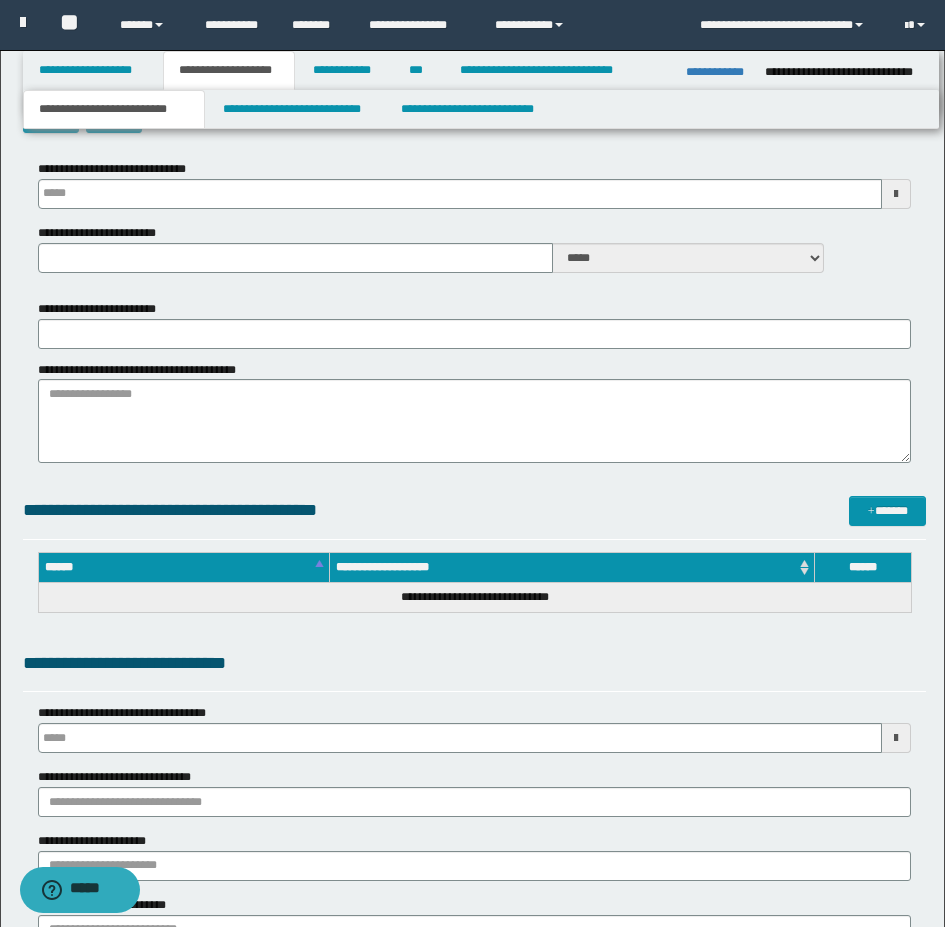 type 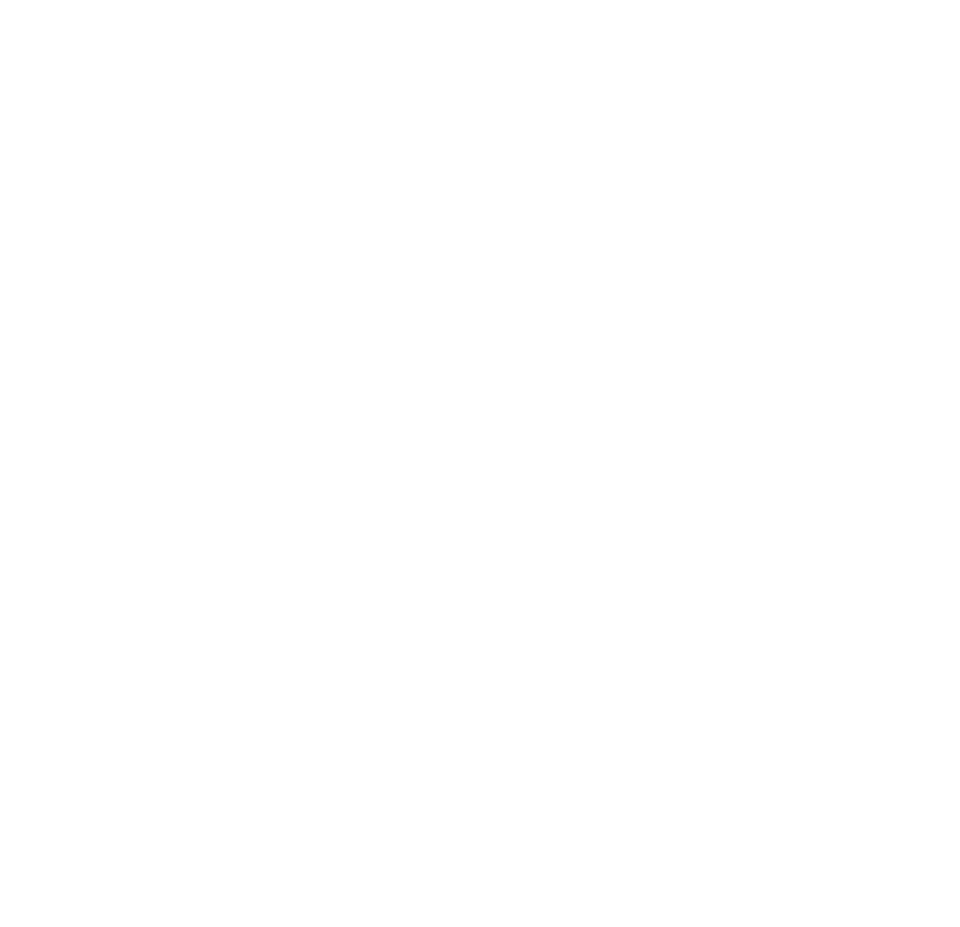 scroll, scrollTop: 0, scrollLeft: 0, axis: both 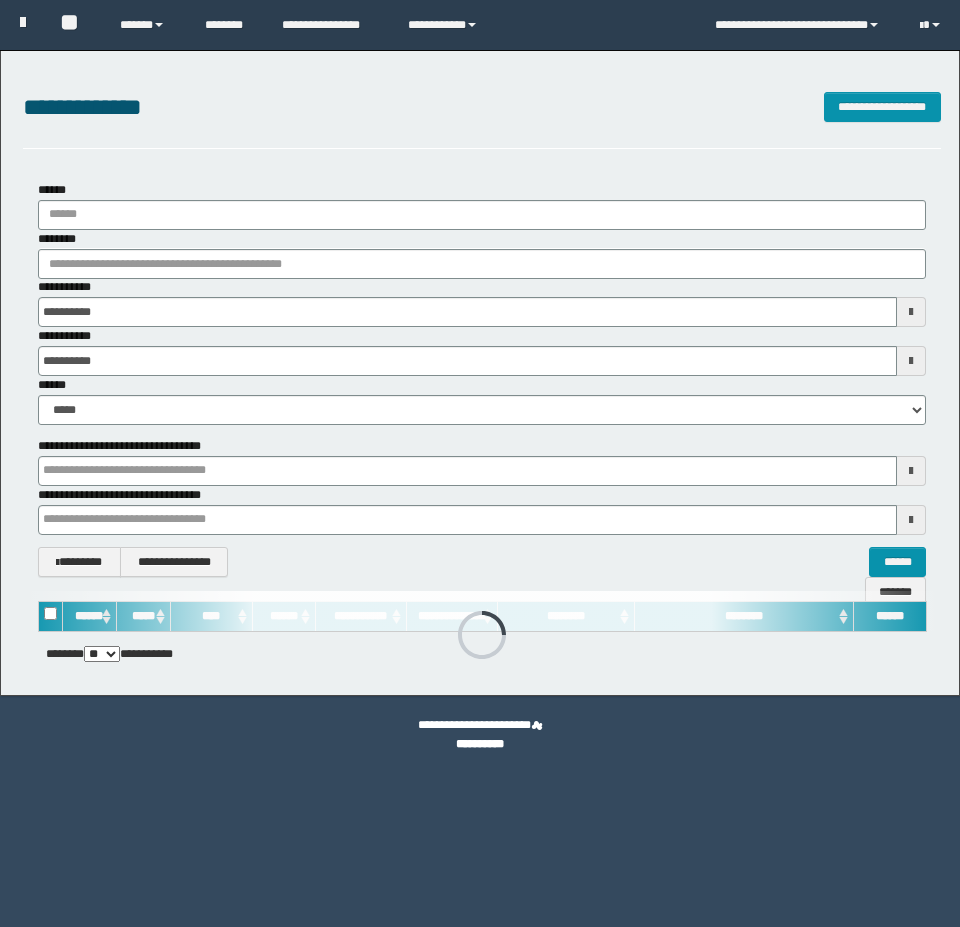 type 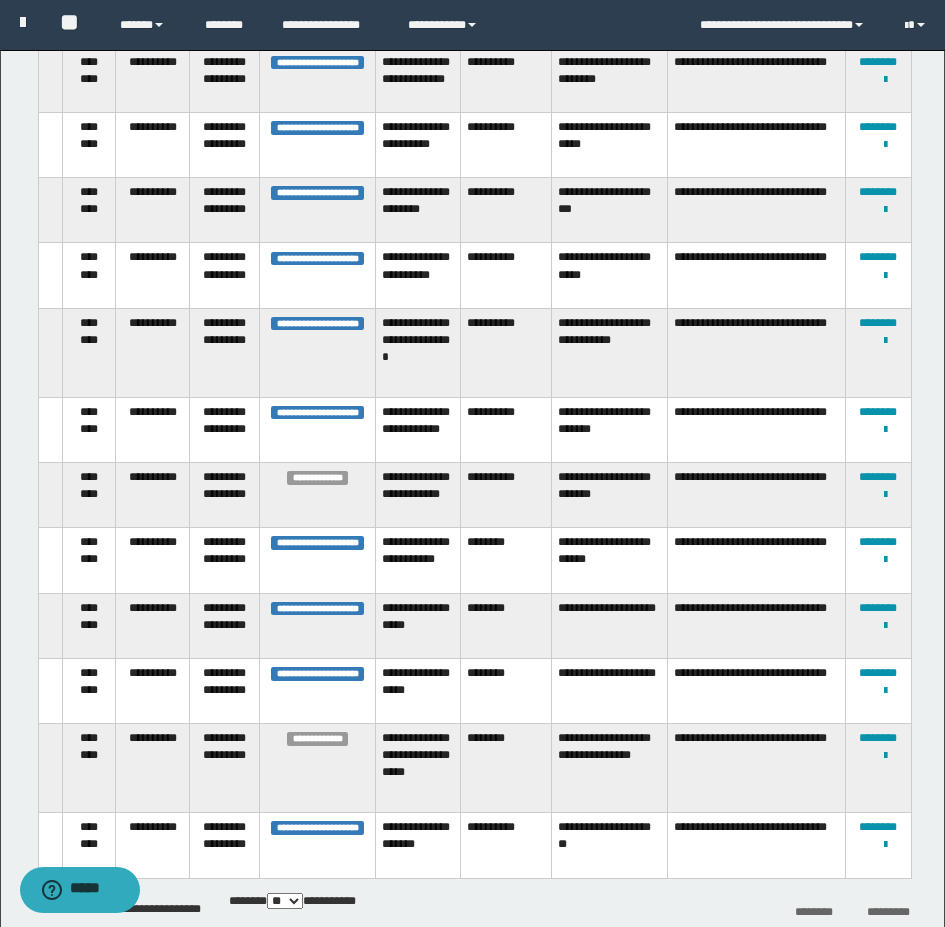 scroll, scrollTop: 2225, scrollLeft: 0, axis: vertical 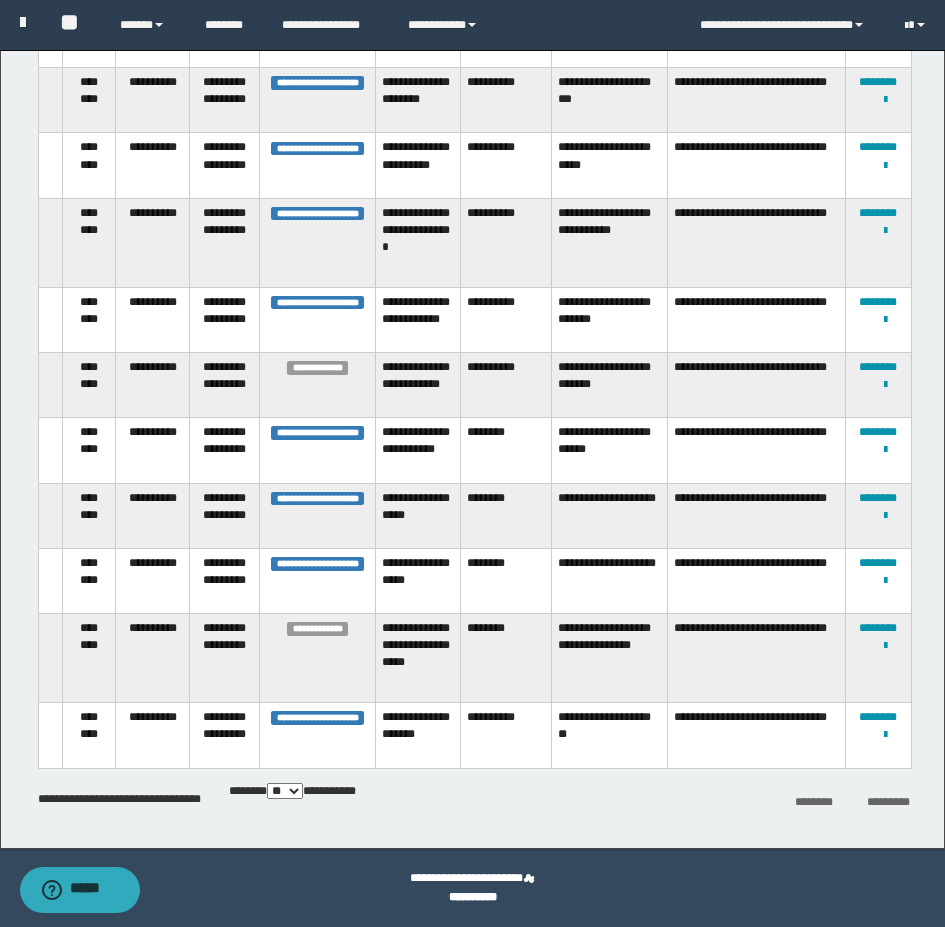 type 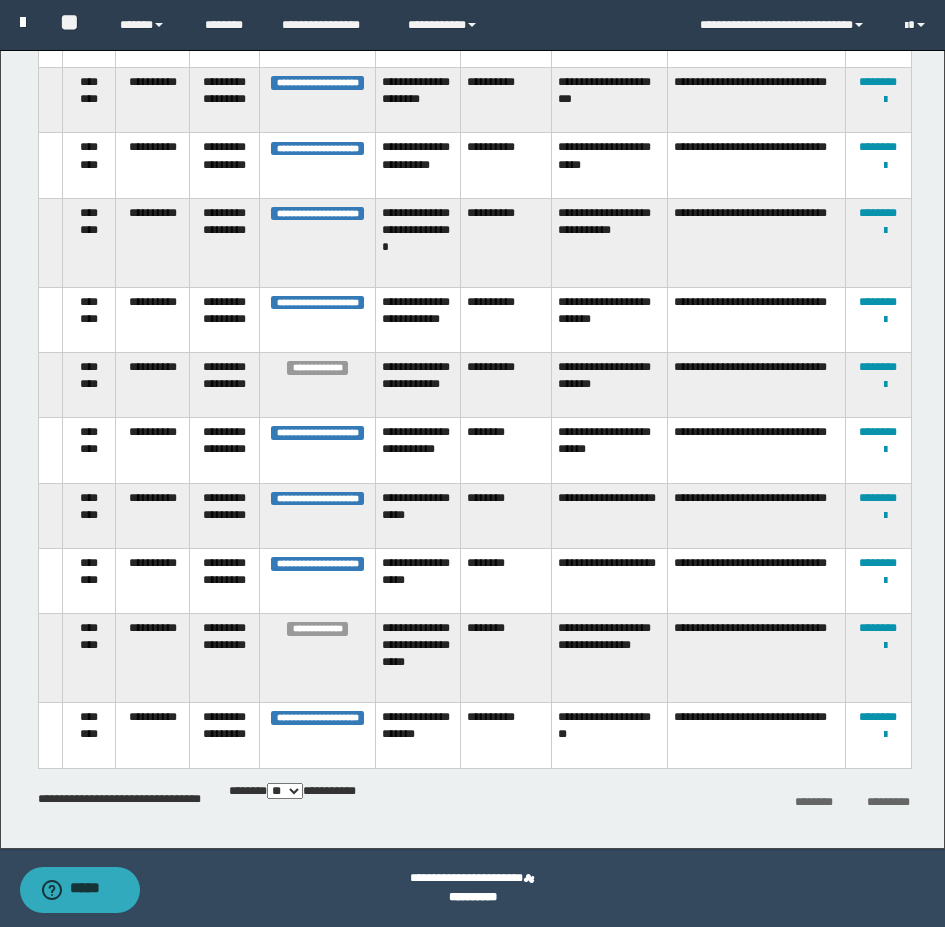 click at bounding box center (23, 22) 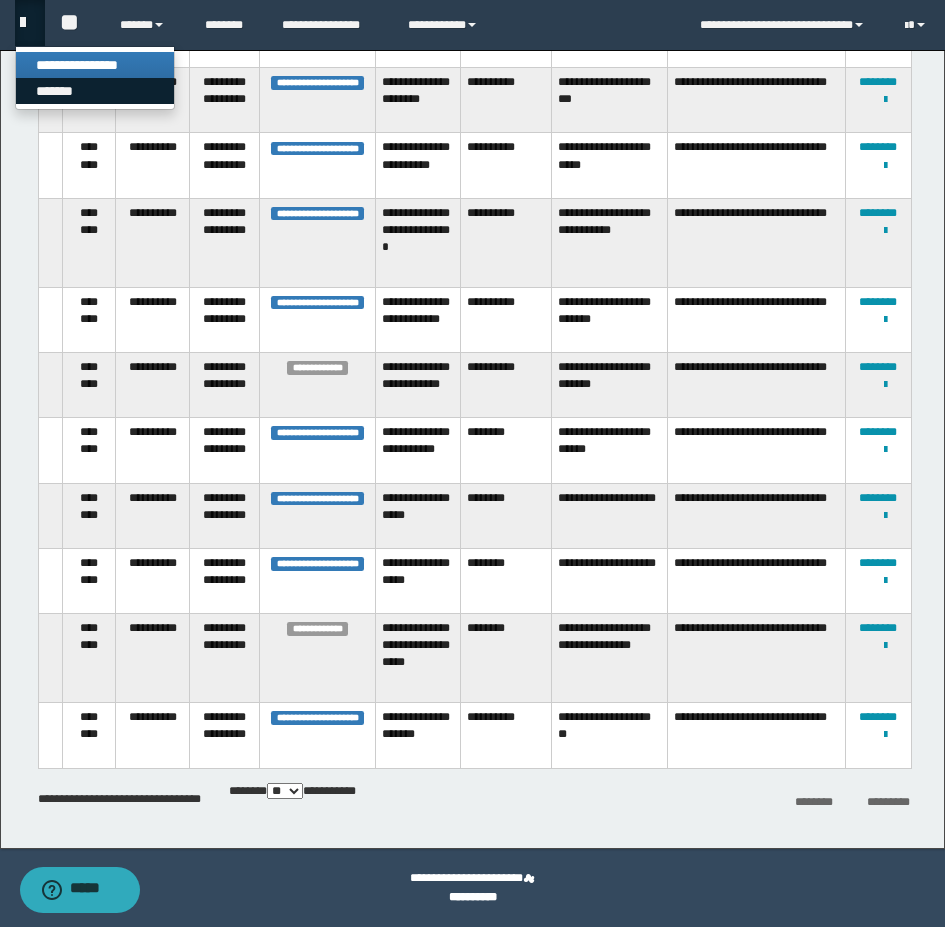 click on "*******" at bounding box center [95, 91] 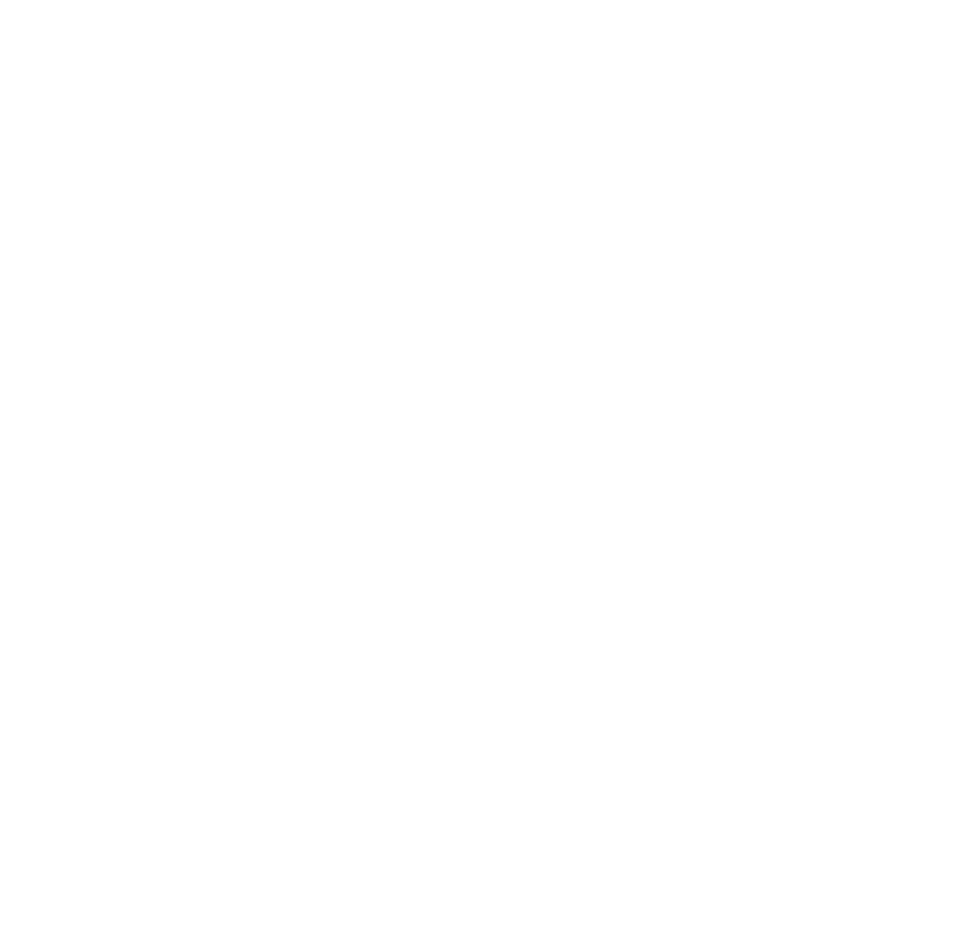 scroll, scrollTop: 0, scrollLeft: 0, axis: both 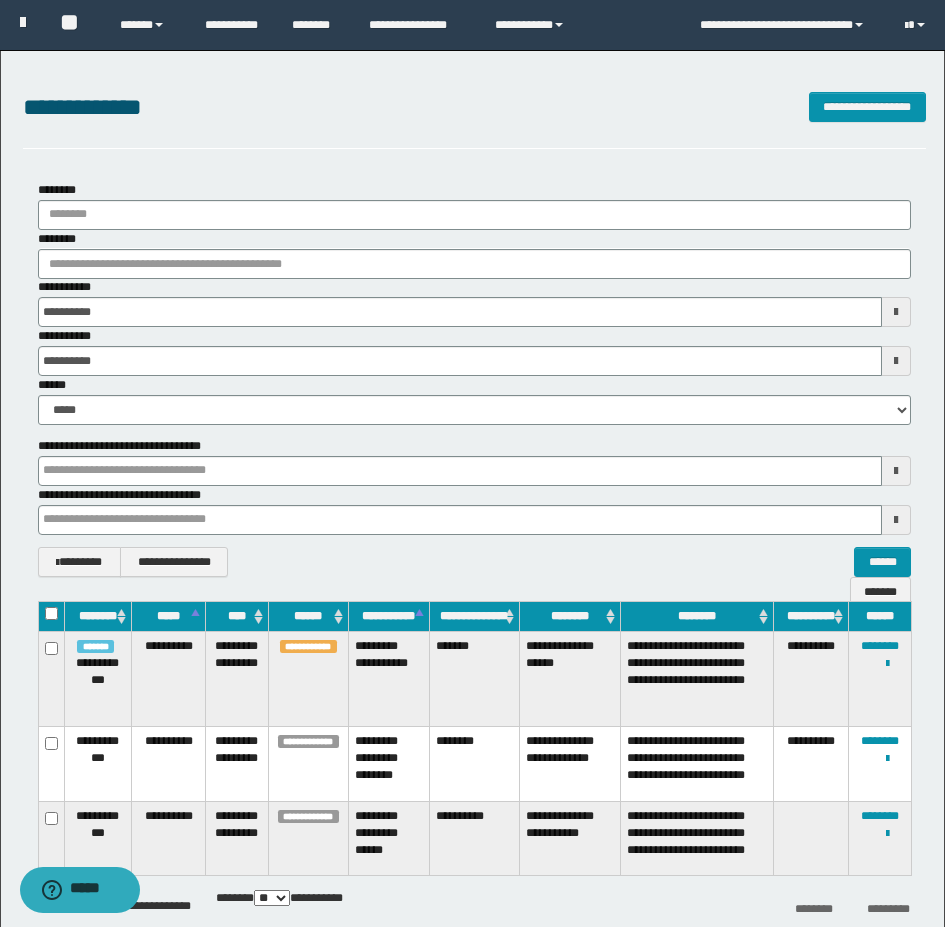 type 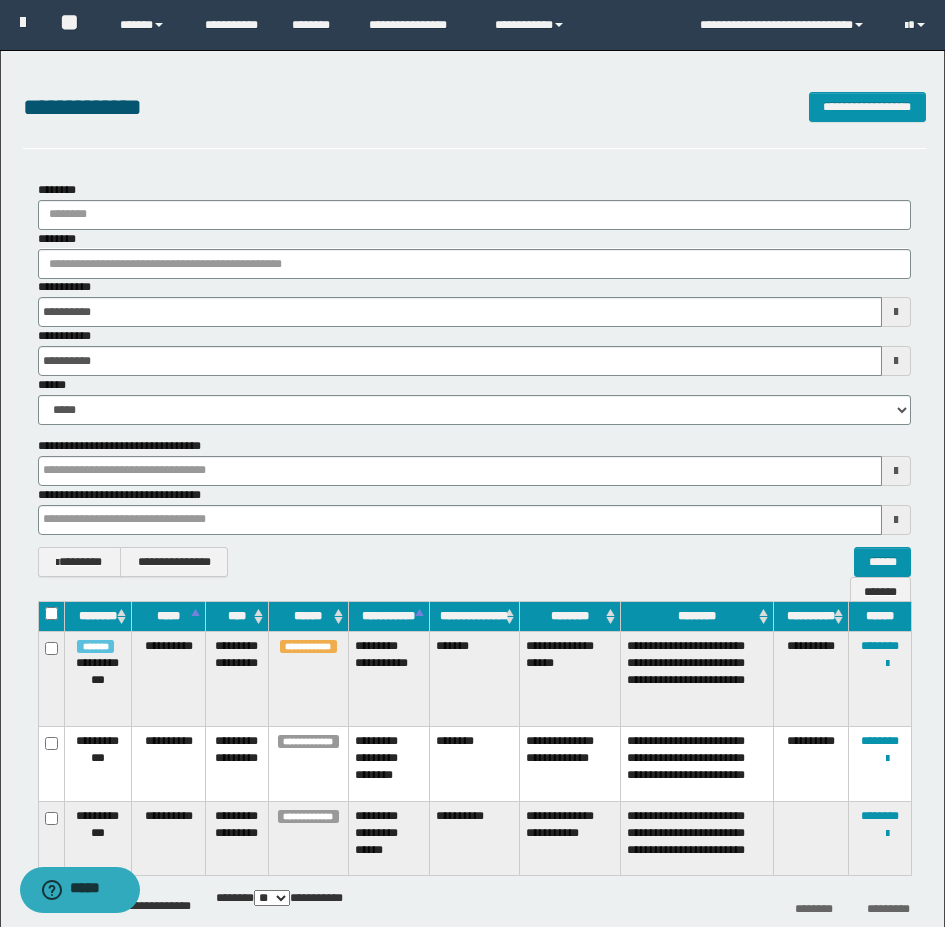 type 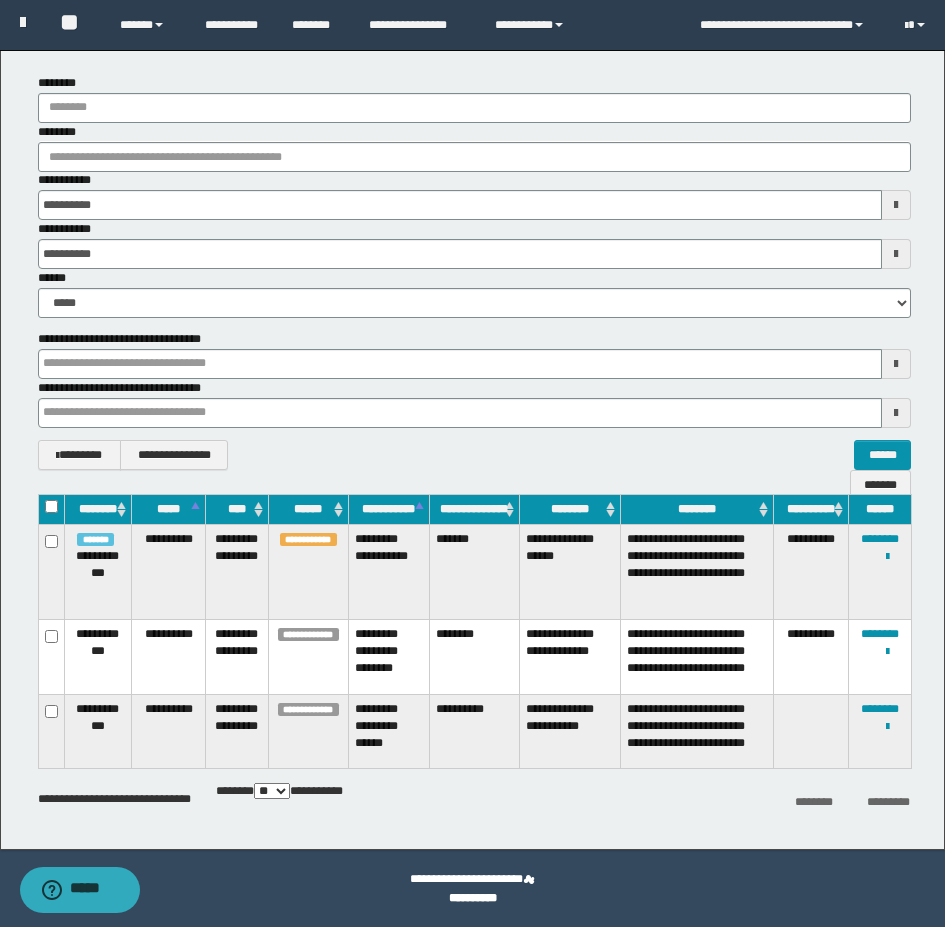 scroll, scrollTop: 108, scrollLeft: 0, axis: vertical 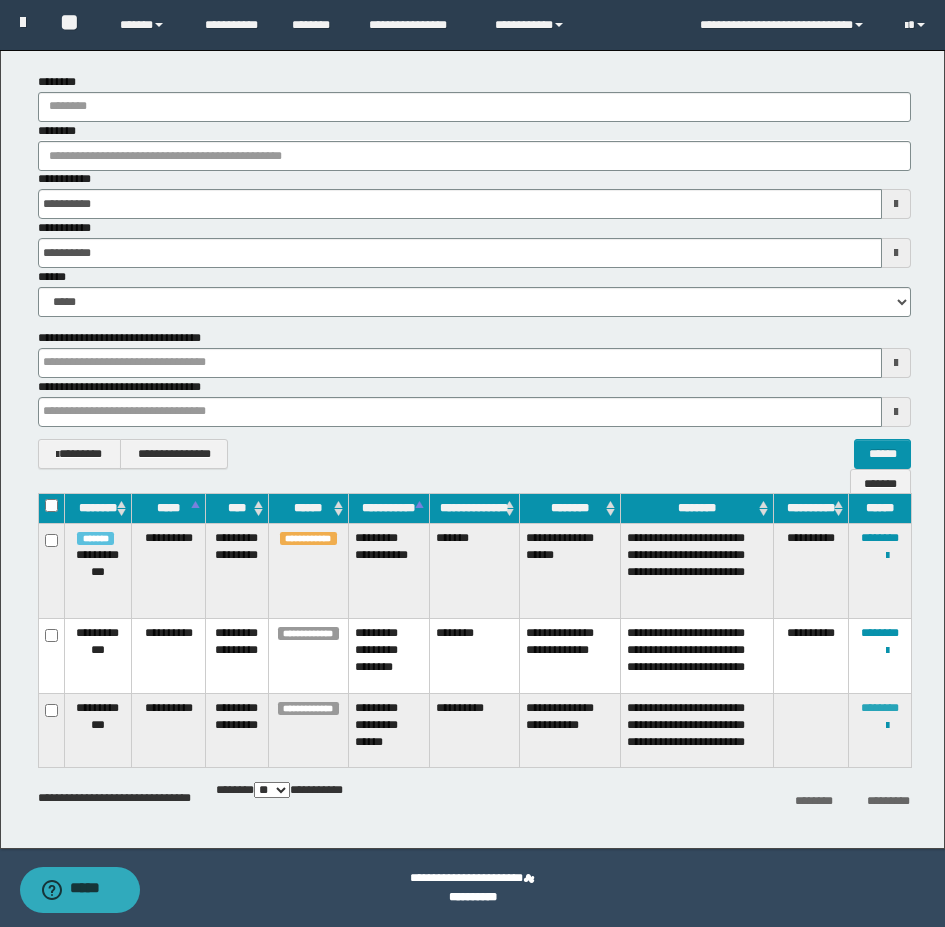 click on "********" at bounding box center [880, 708] 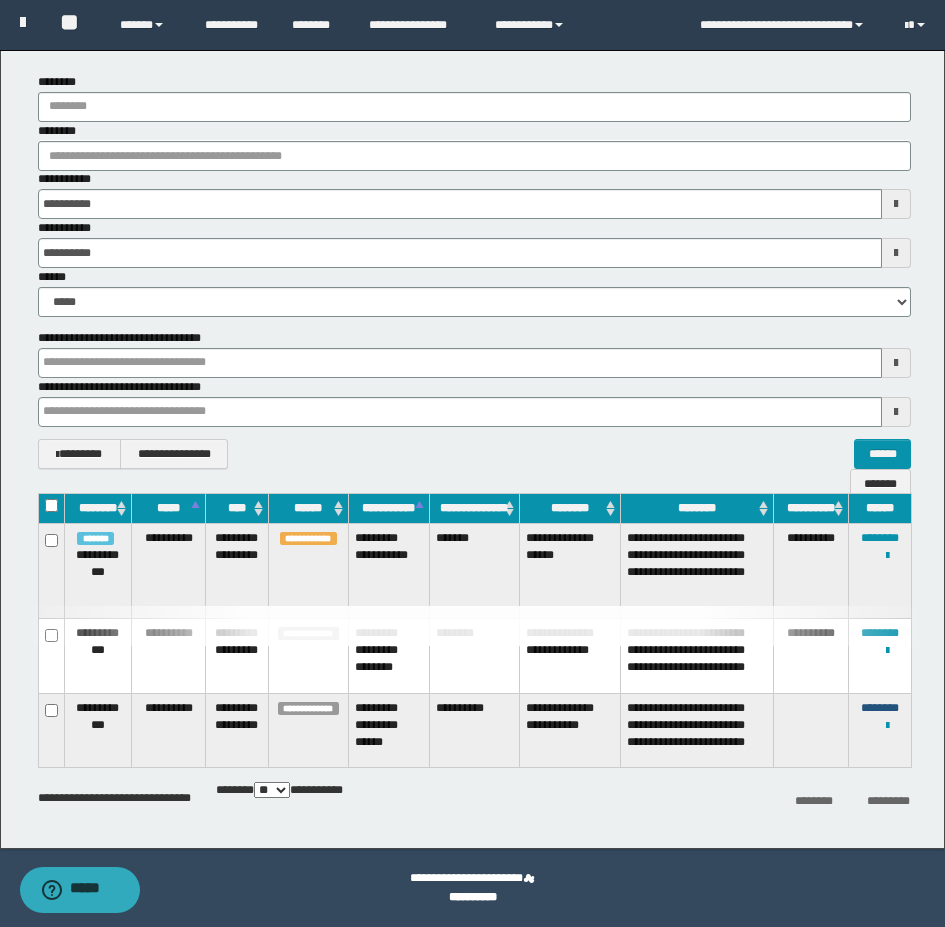 type 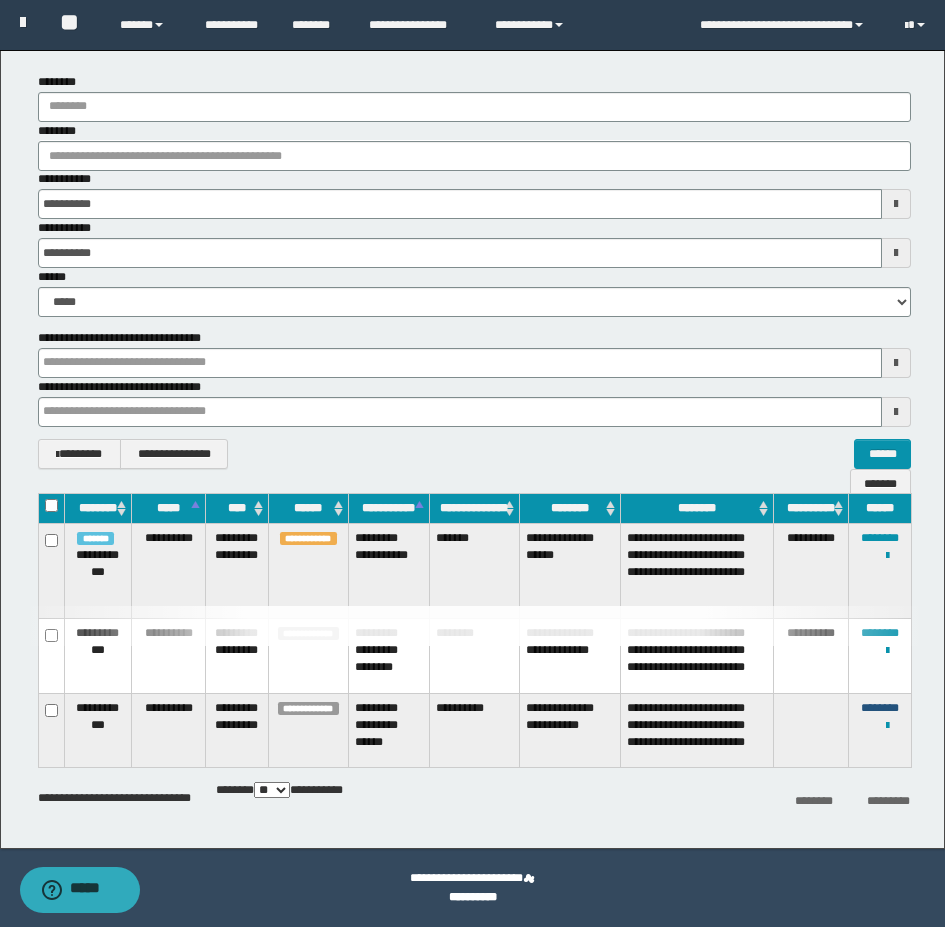 type 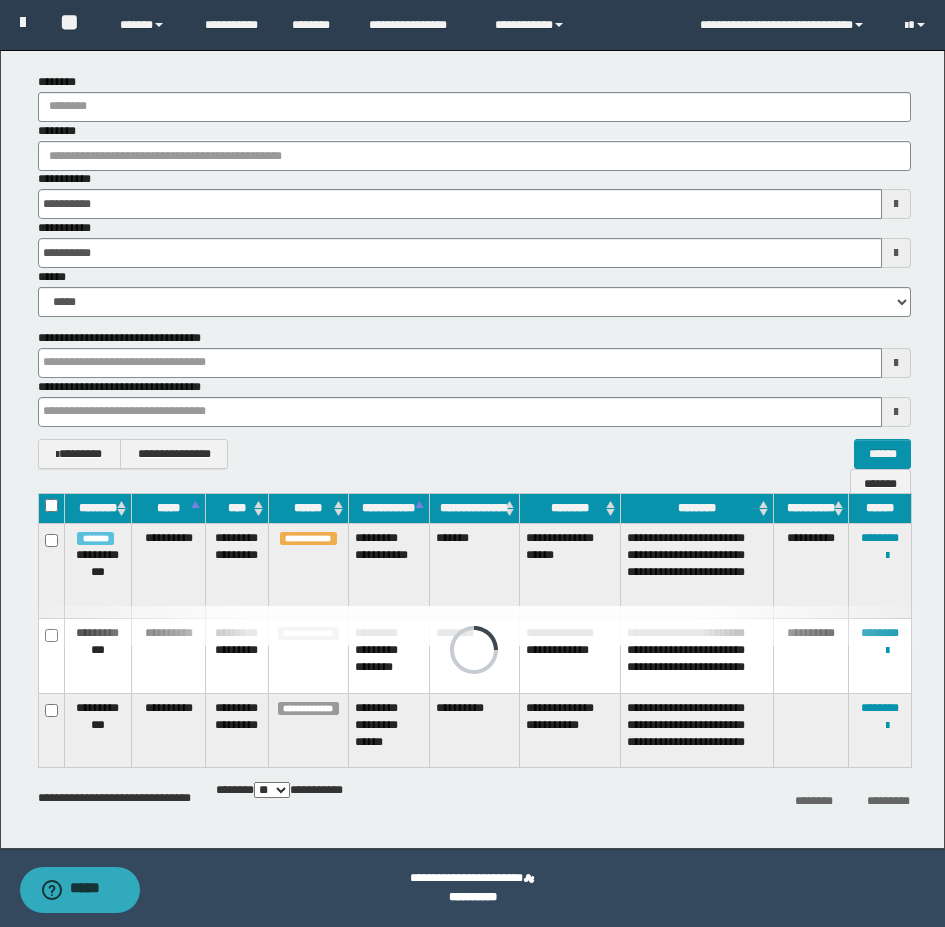 scroll, scrollTop: 0, scrollLeft: 0, axis: both 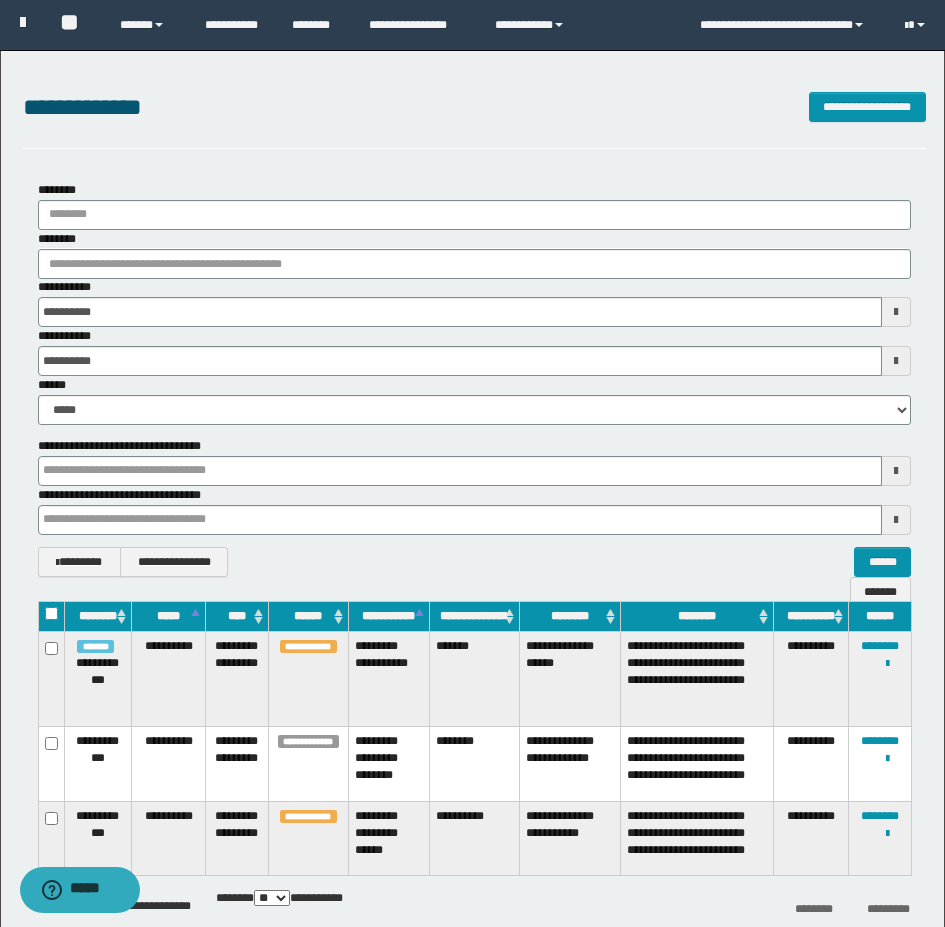 type 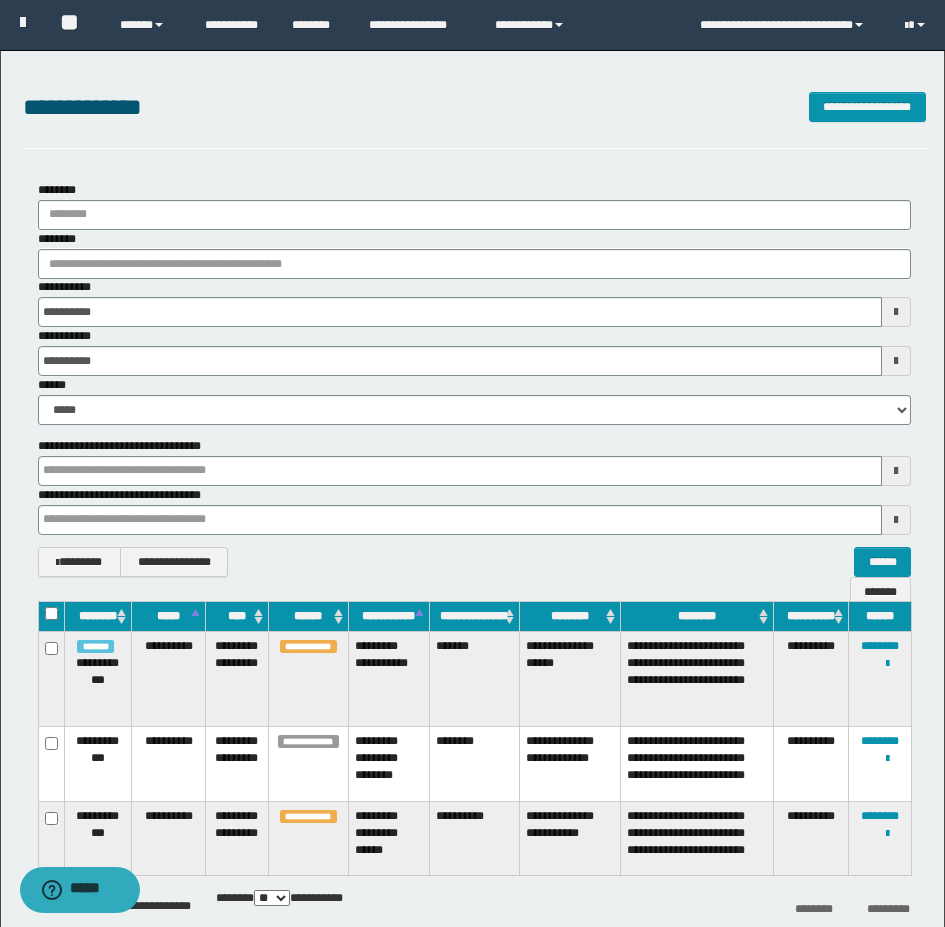 type 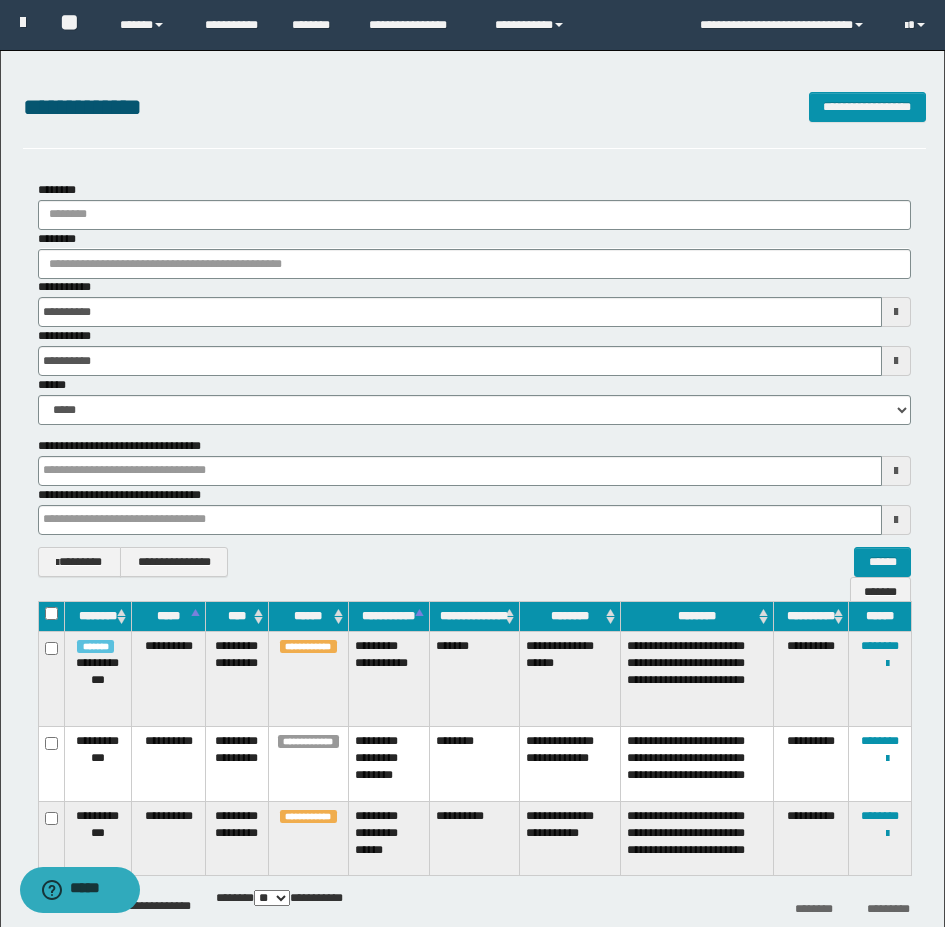 type 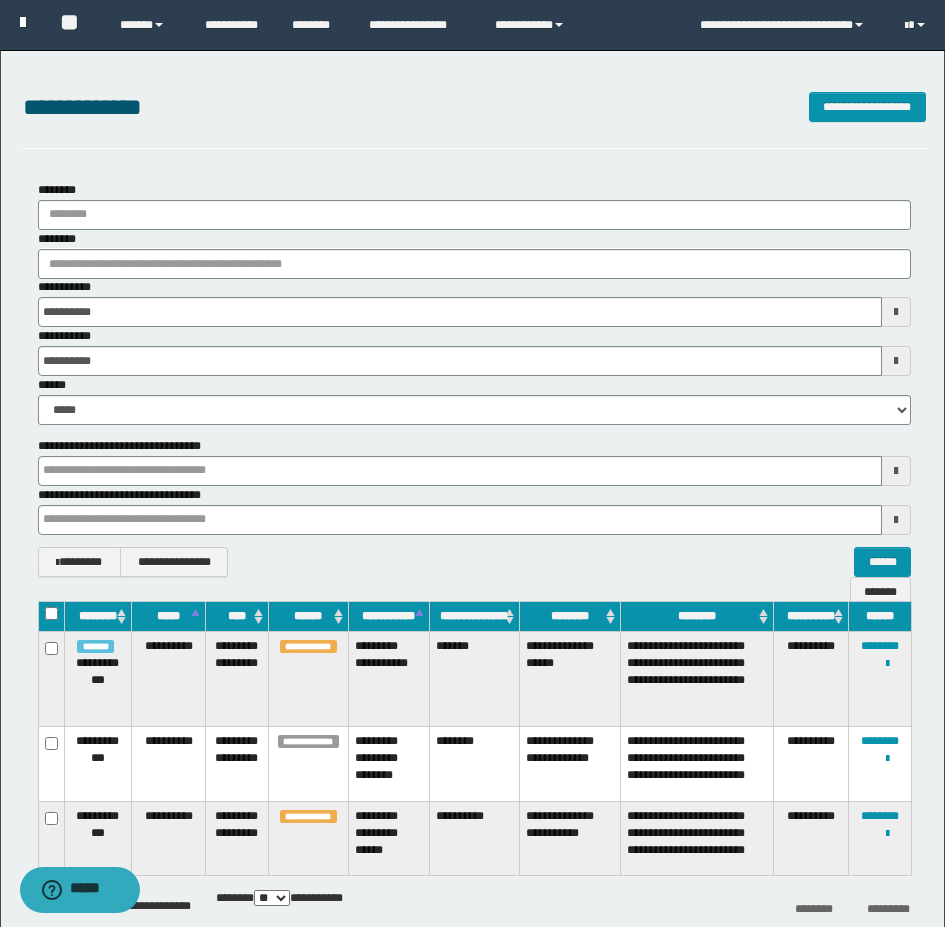 click at bounding box center (23, 22) 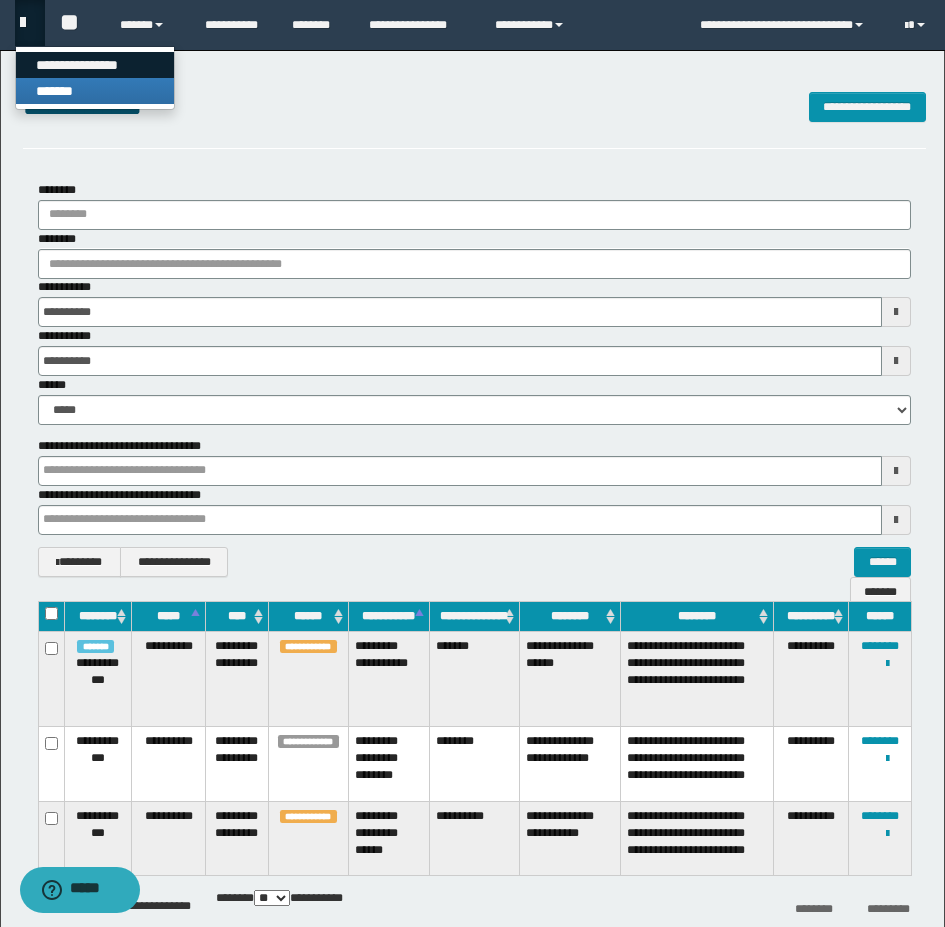 click on "**********" at bounding box center [95, 65] 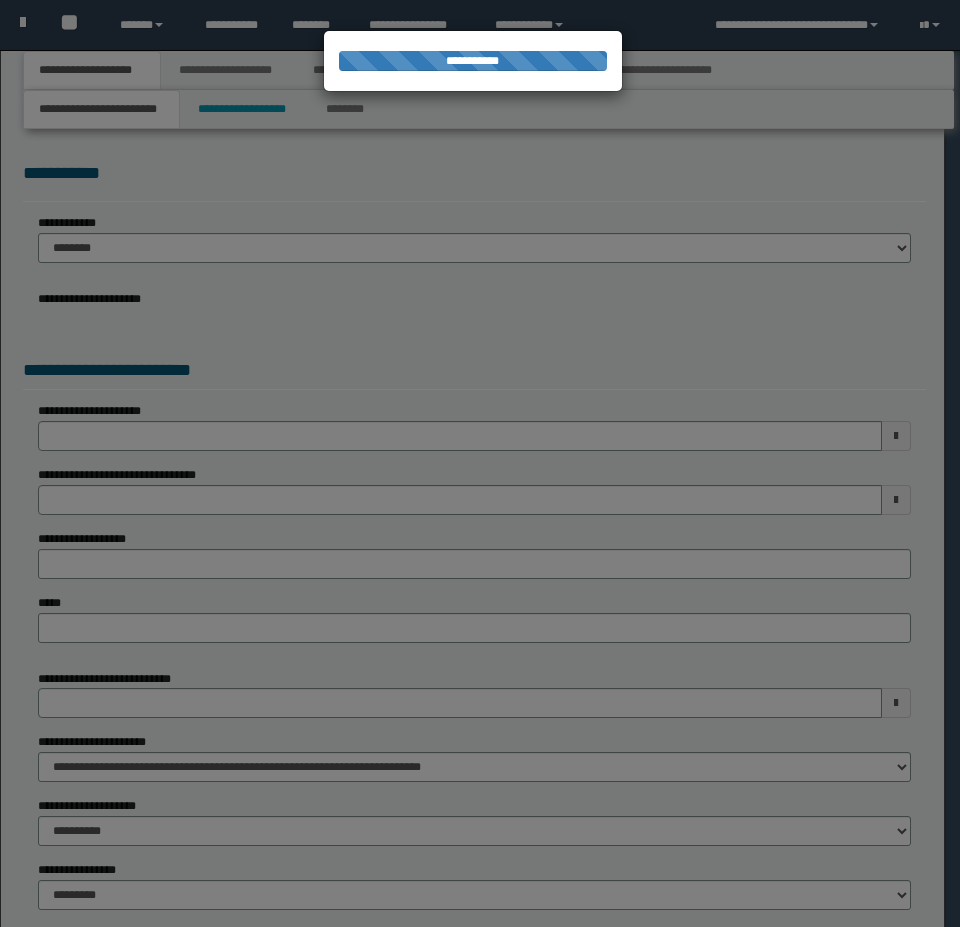 scroll, scrollTop: 0, scrollLeft: 0, axis: both 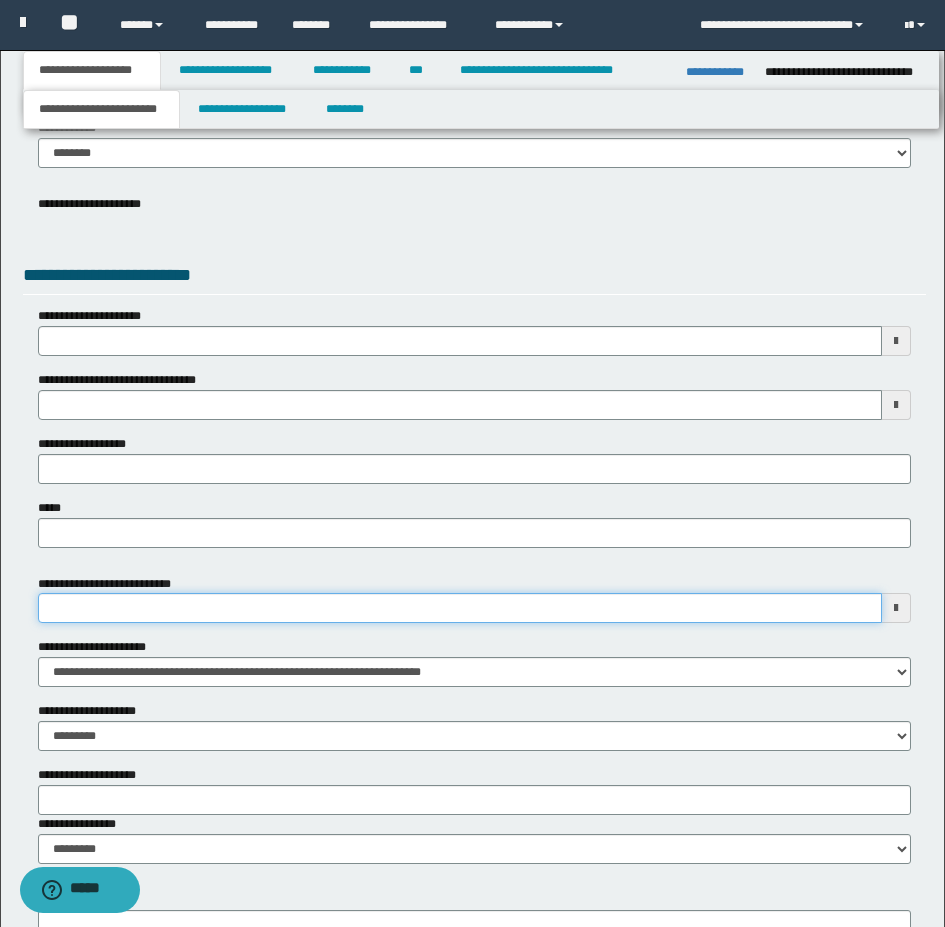 click on "**********" at bounding box center (460, 608) 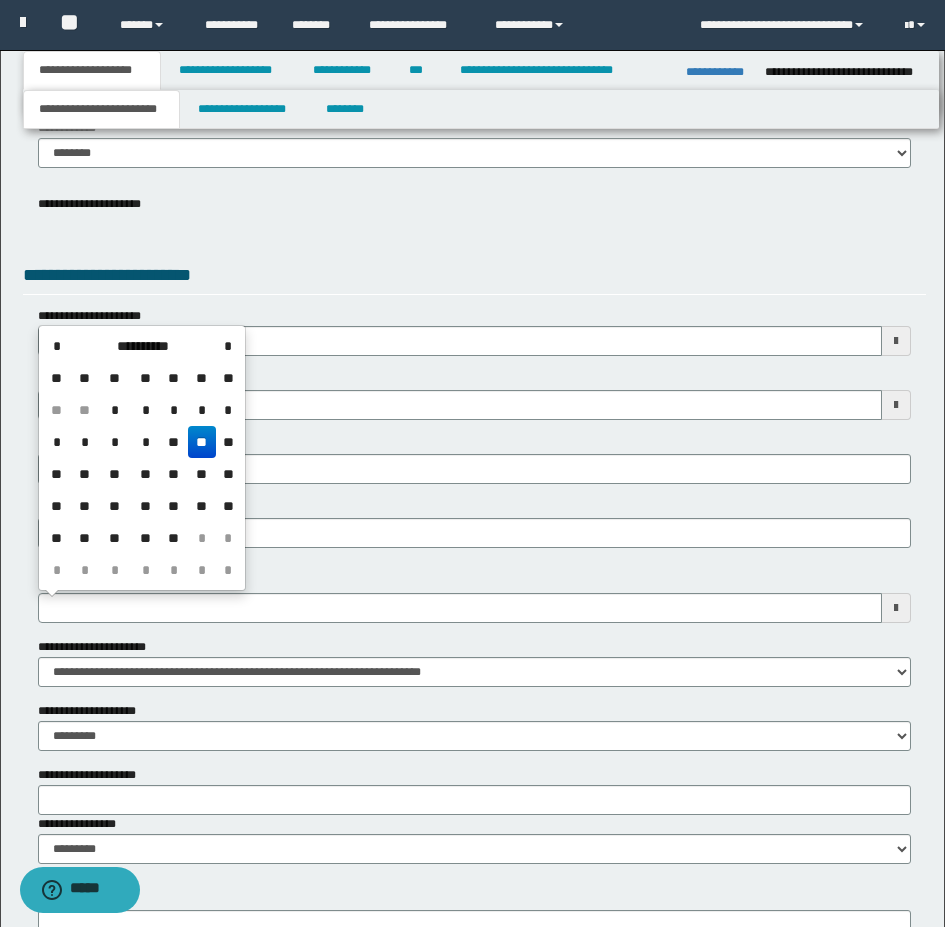click on "**" at bounding box center (202, 442) 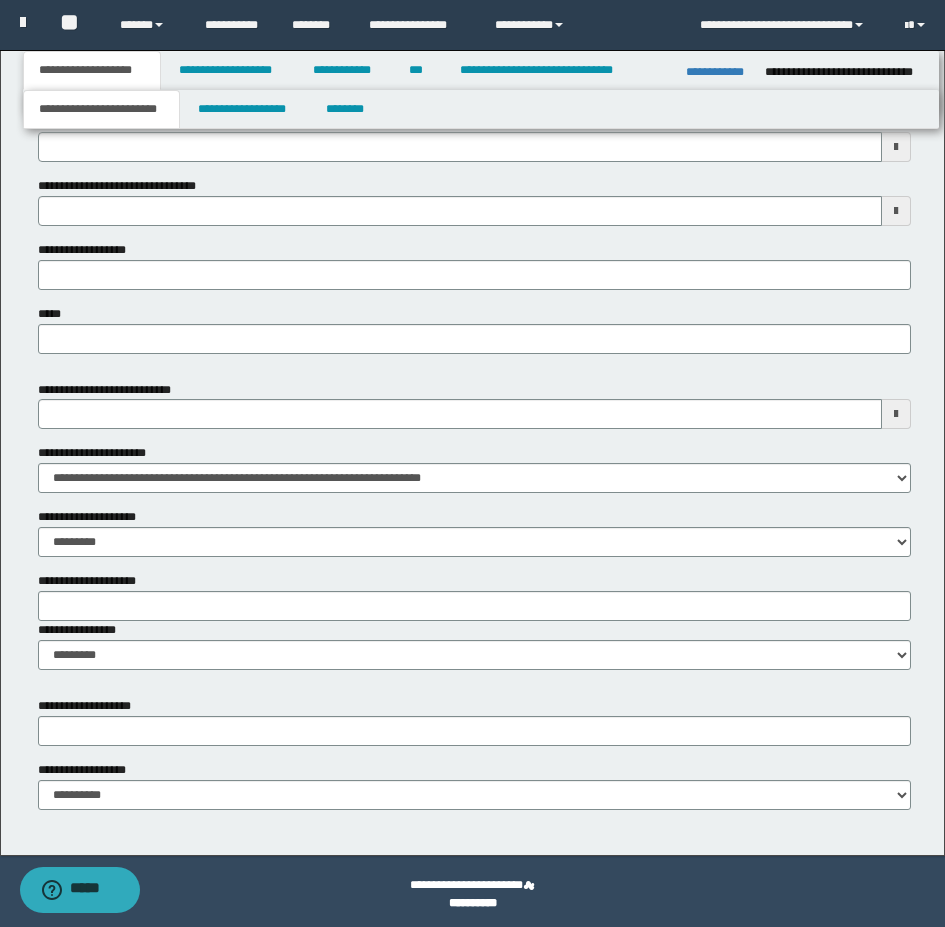 scroll, scrollTop: 295, scrollLeft: 0, axis: vertical 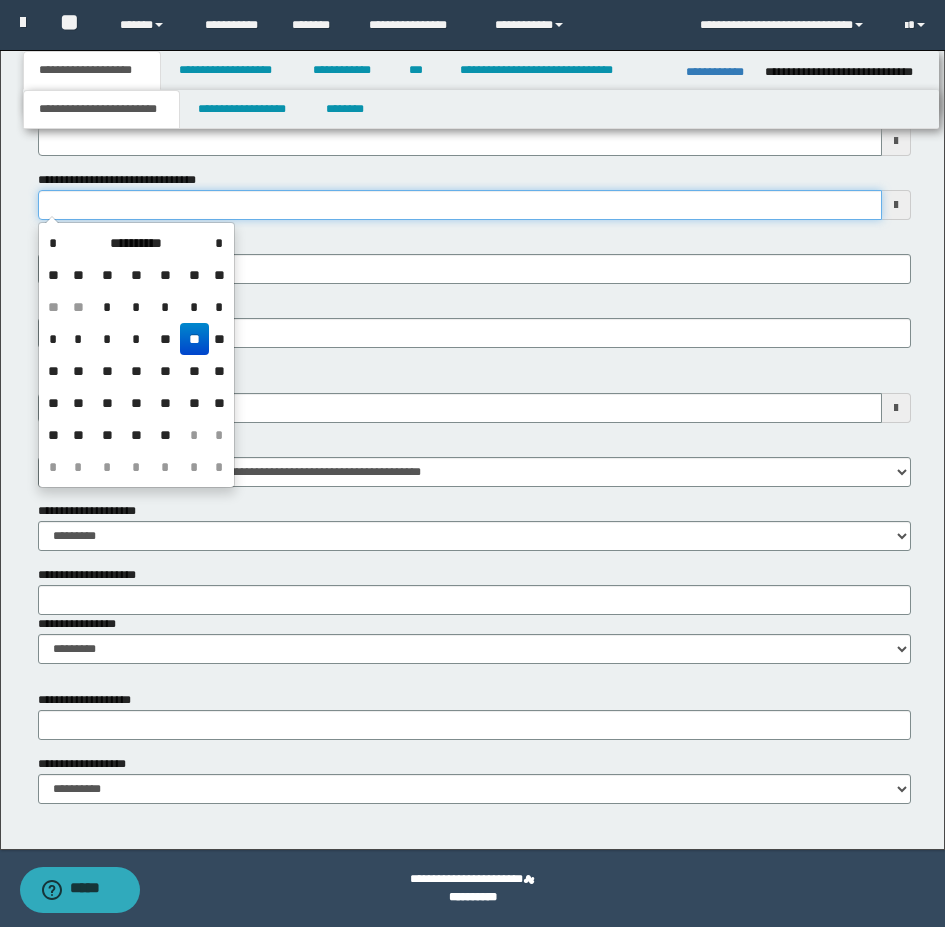 click on "**********" at bounding box center [460, 205] 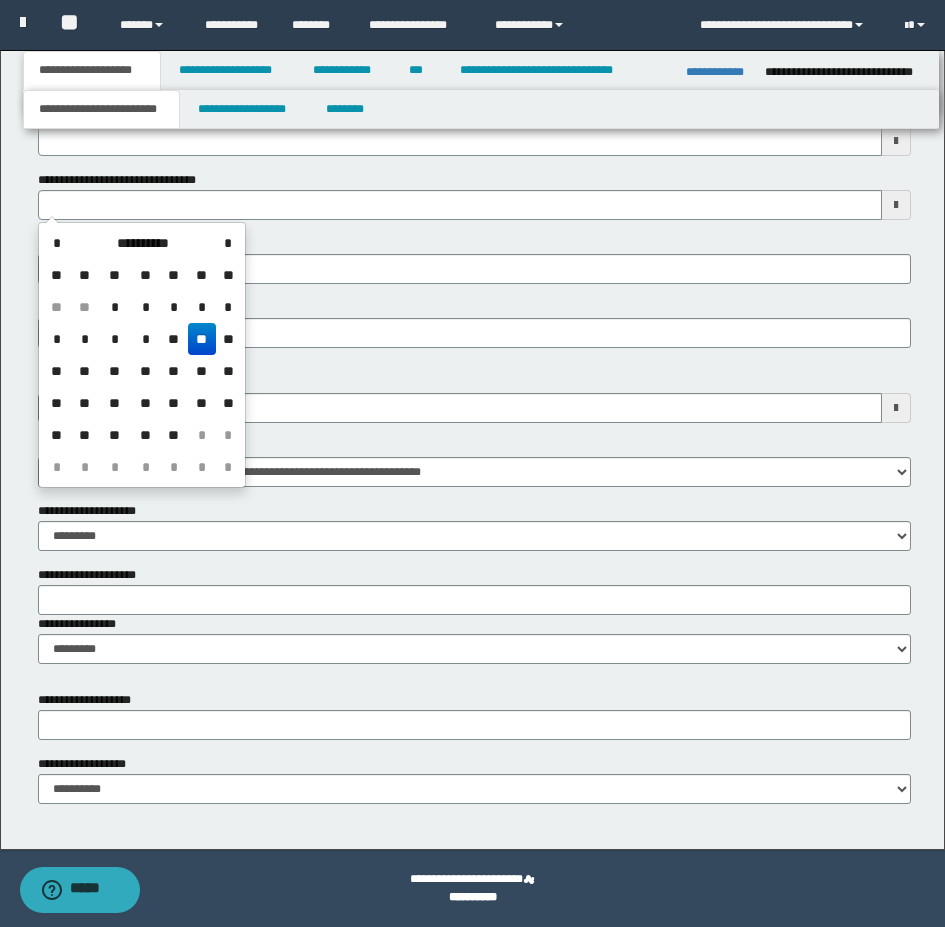 click on "**" at bounding box center [202, 339] 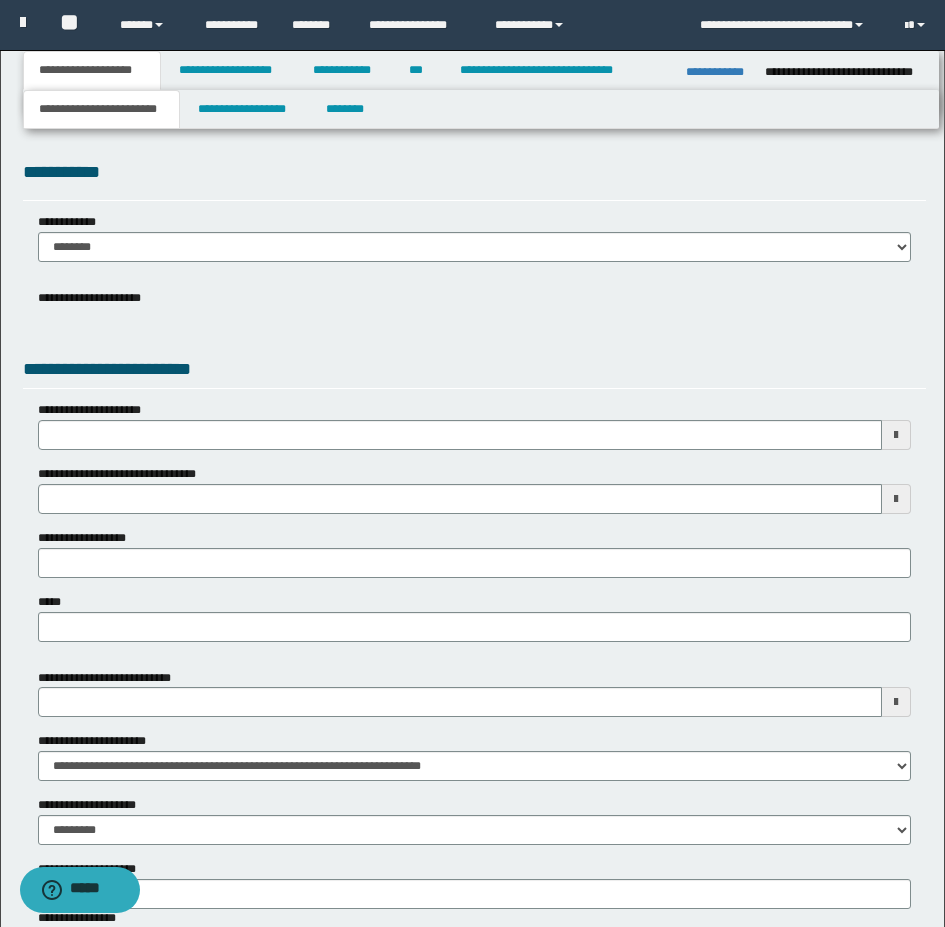 scroll, scrollTop: 0, scrollLeft: 0, axis: both 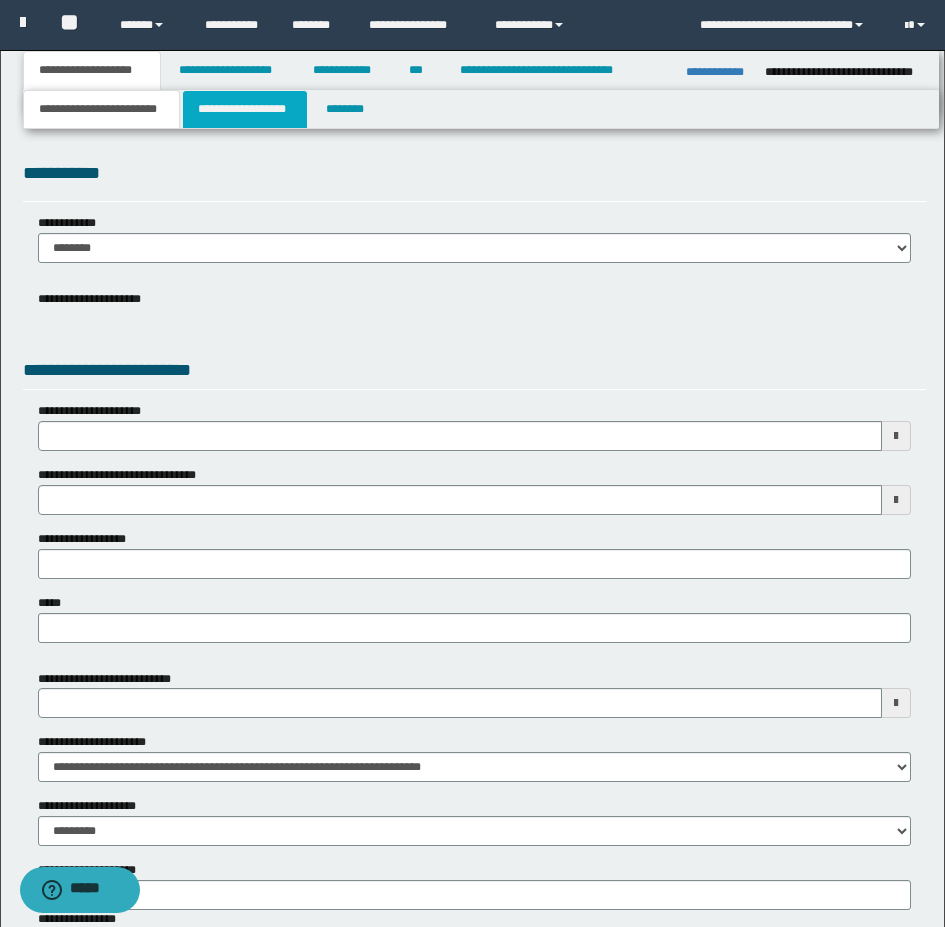 click on "**********" at bounding box center [245, 109] 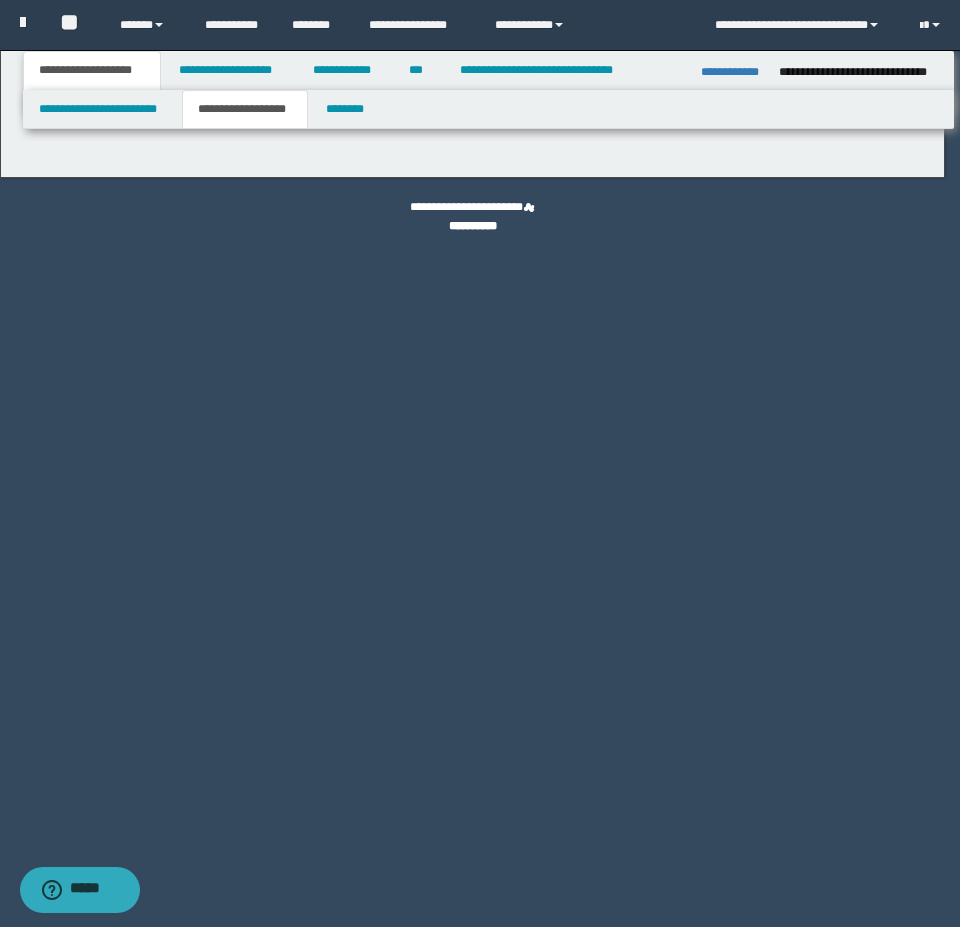 type on "**********" 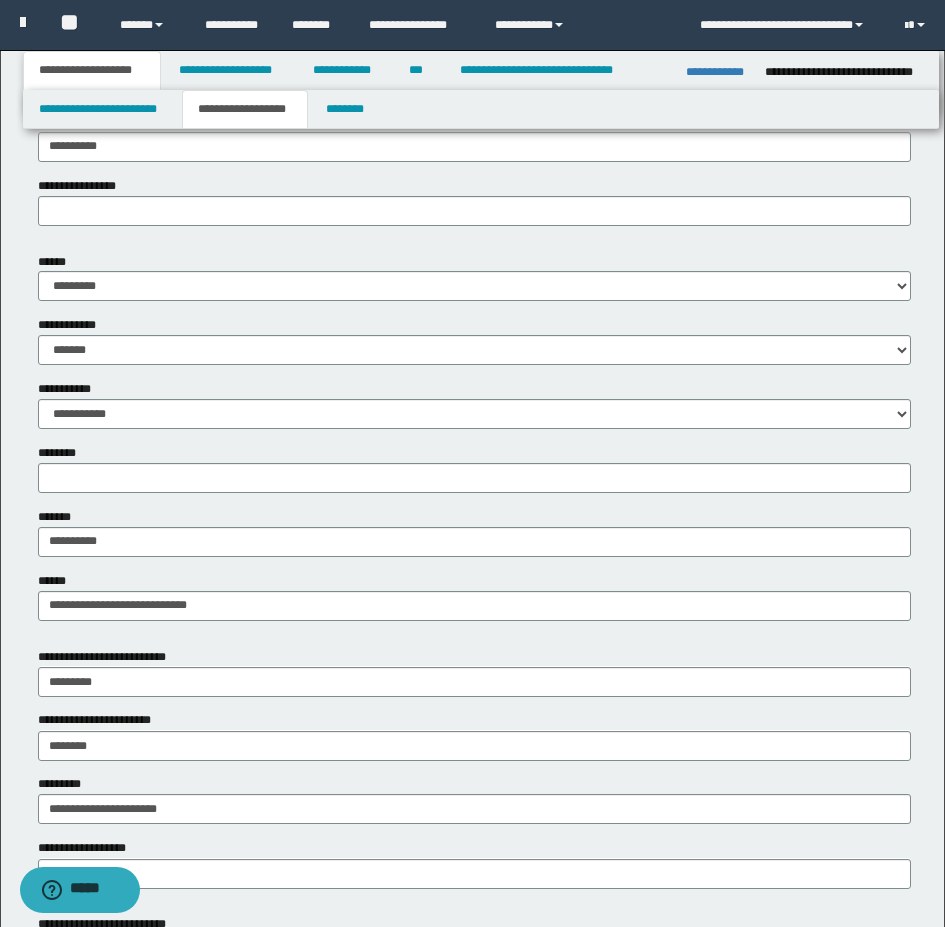 scroll, scrollTop: 600, scrollLeft: 0, axis: vertical 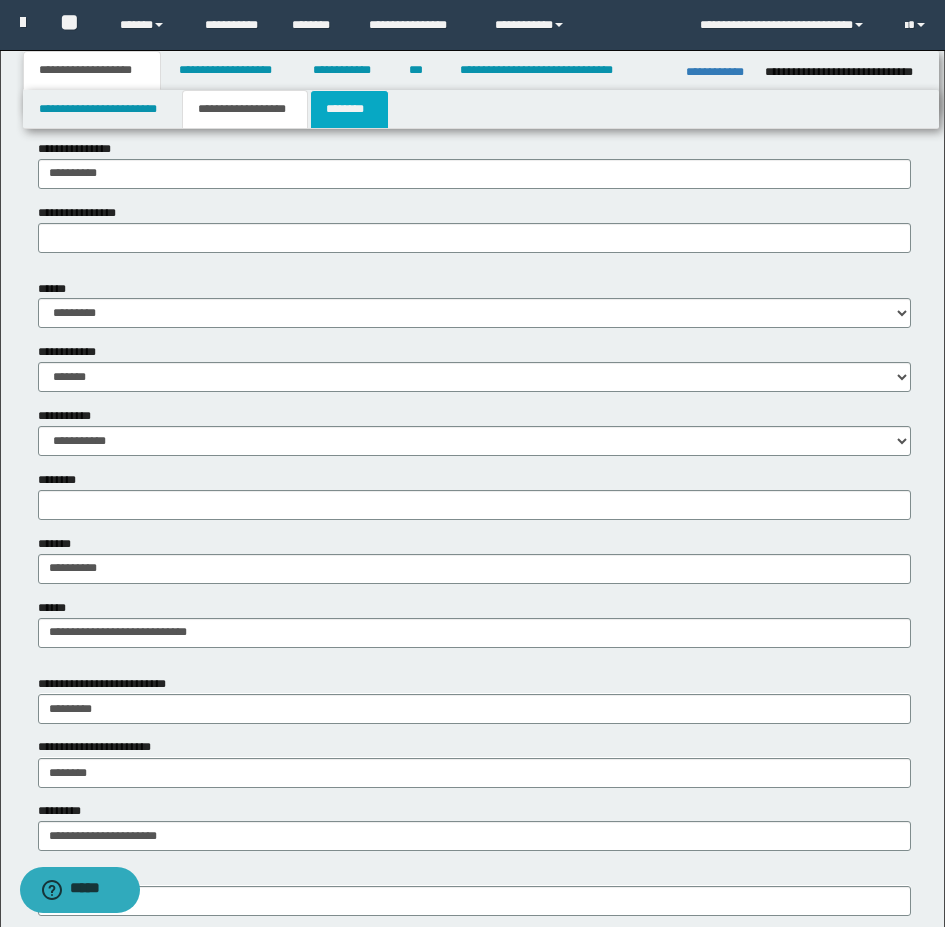 click on "********" at bounding box center (349, 109) 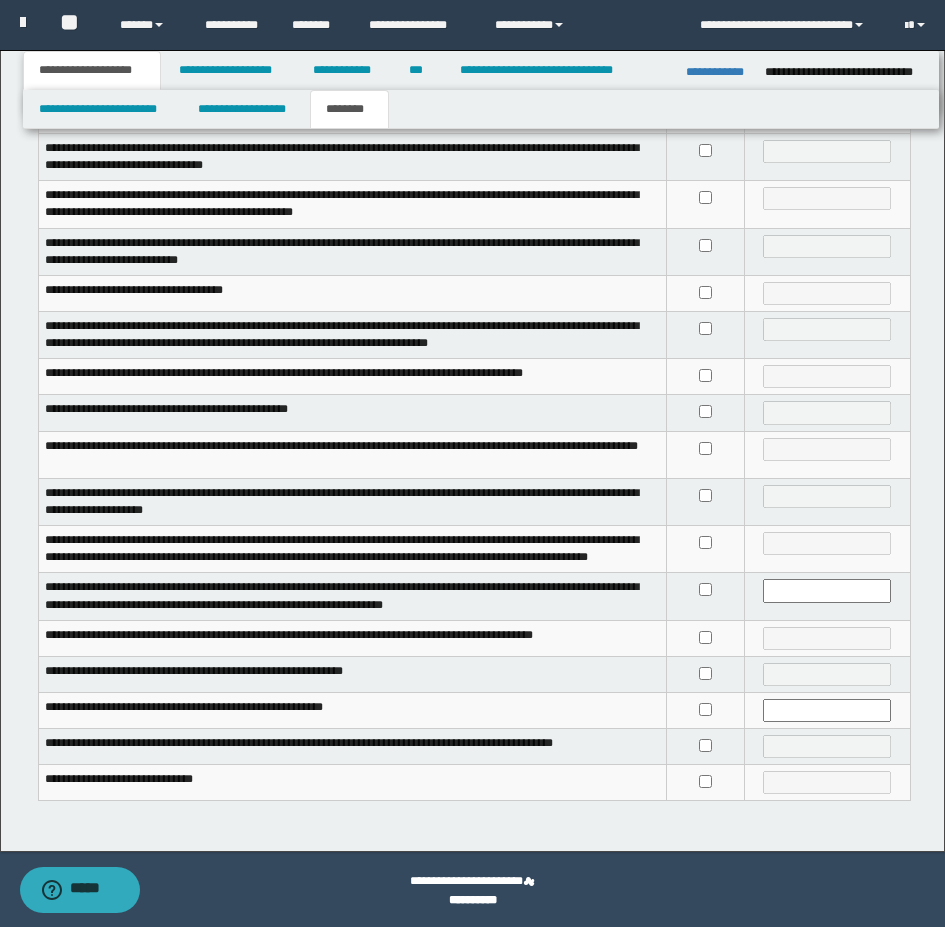 scroll, scrollTop: 323, scrollLeft: 0, axis: vertical 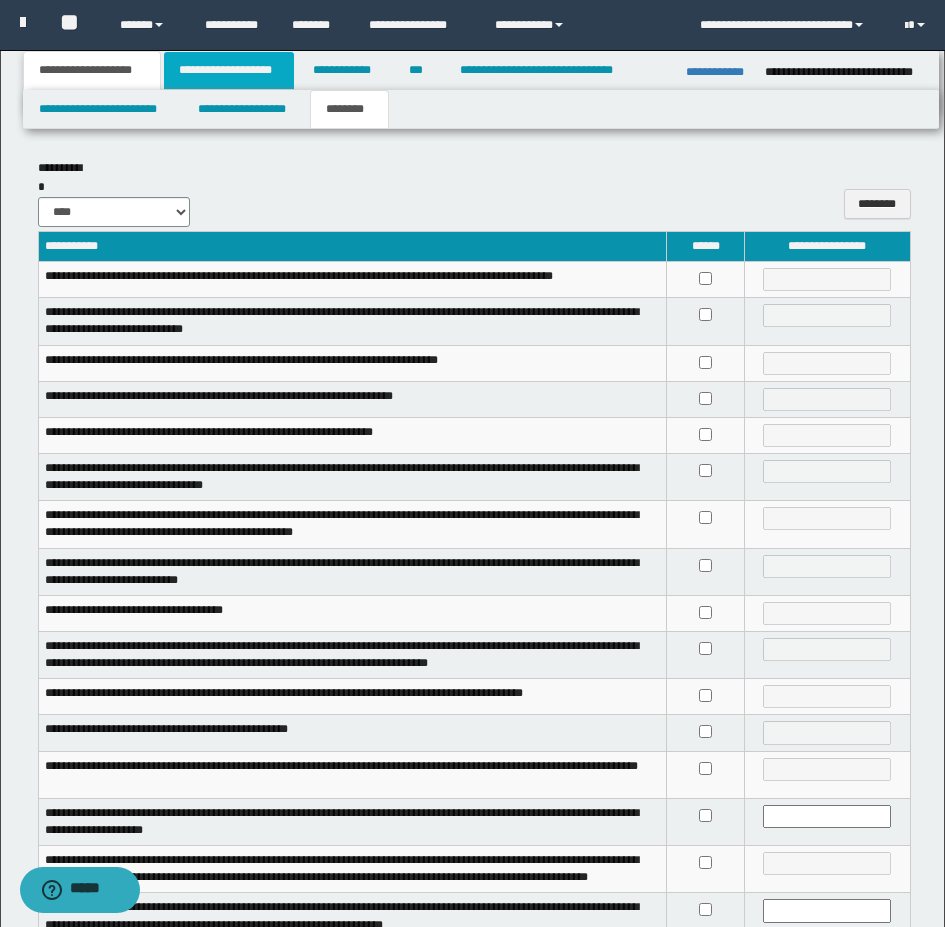 click on "**********" at bounding box center [229, 70] 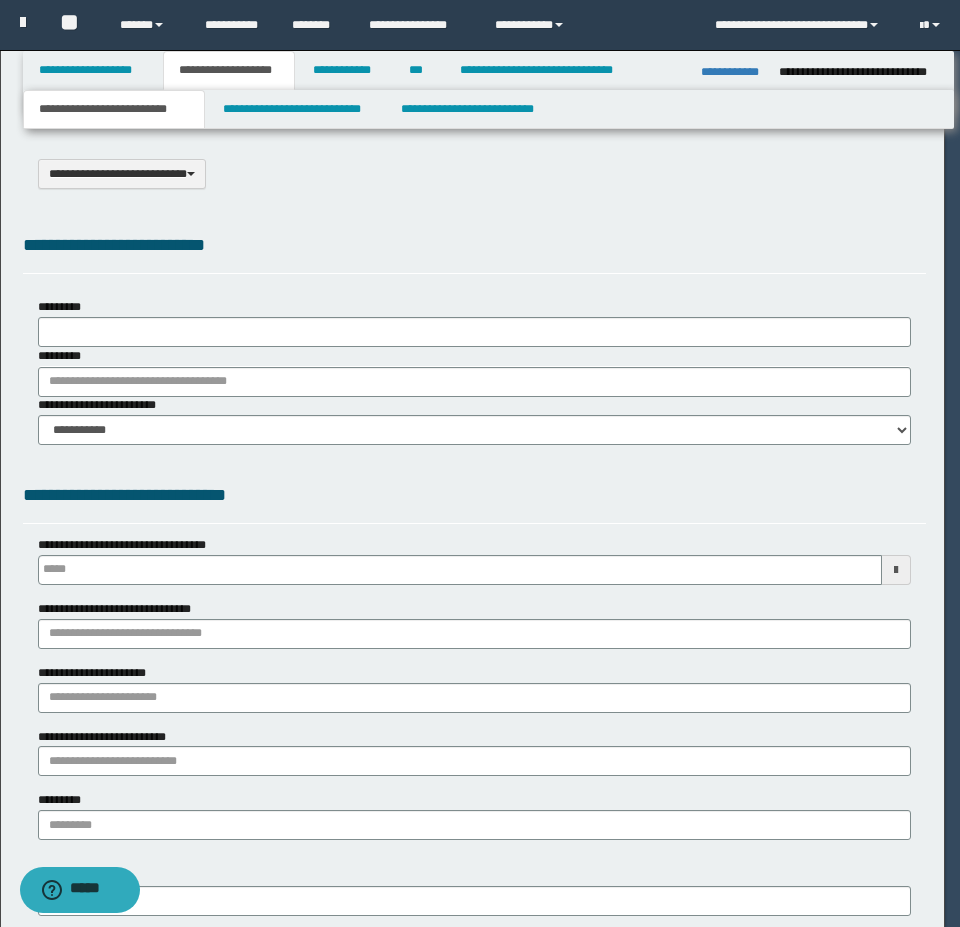 select on "*" 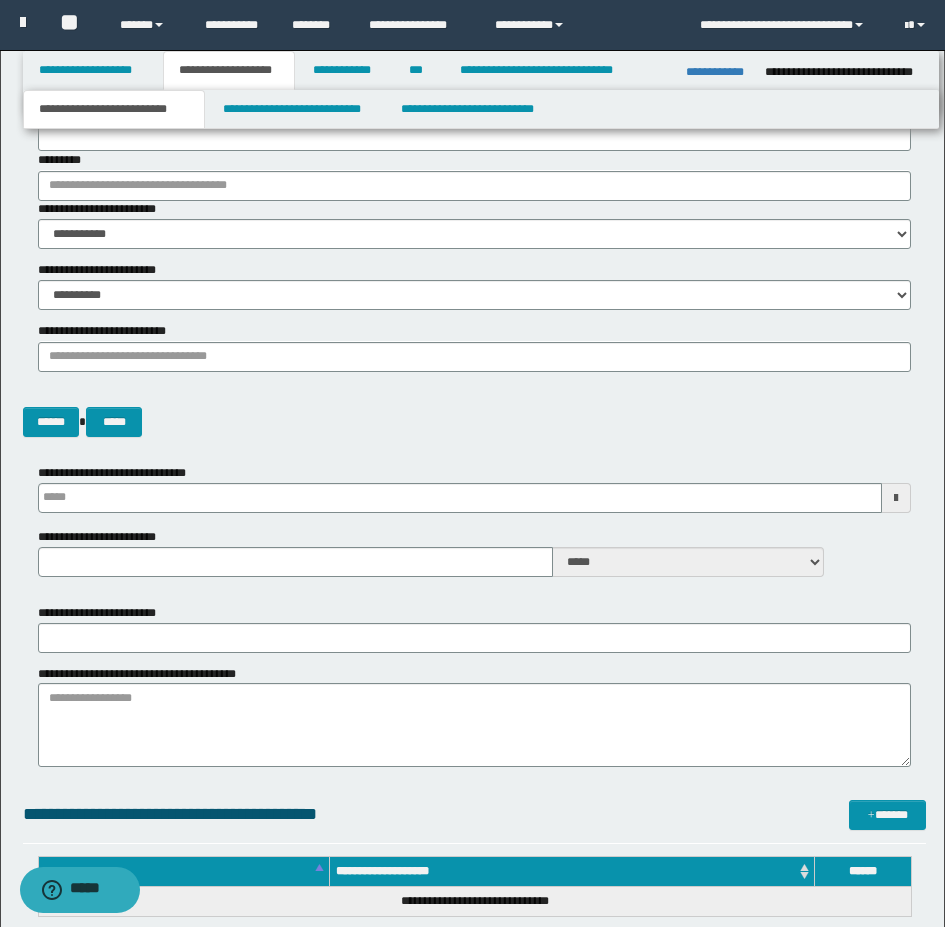 scroll, scrollTop: 0, scrollLeft: 0, axis: both 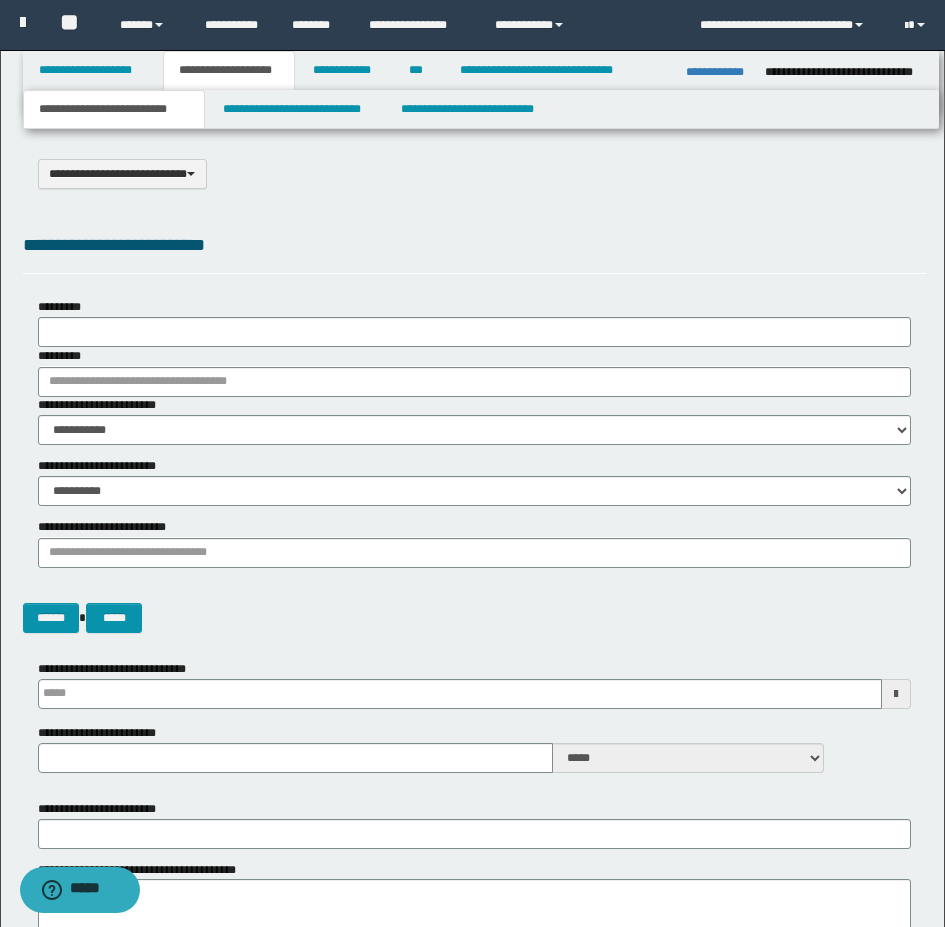type 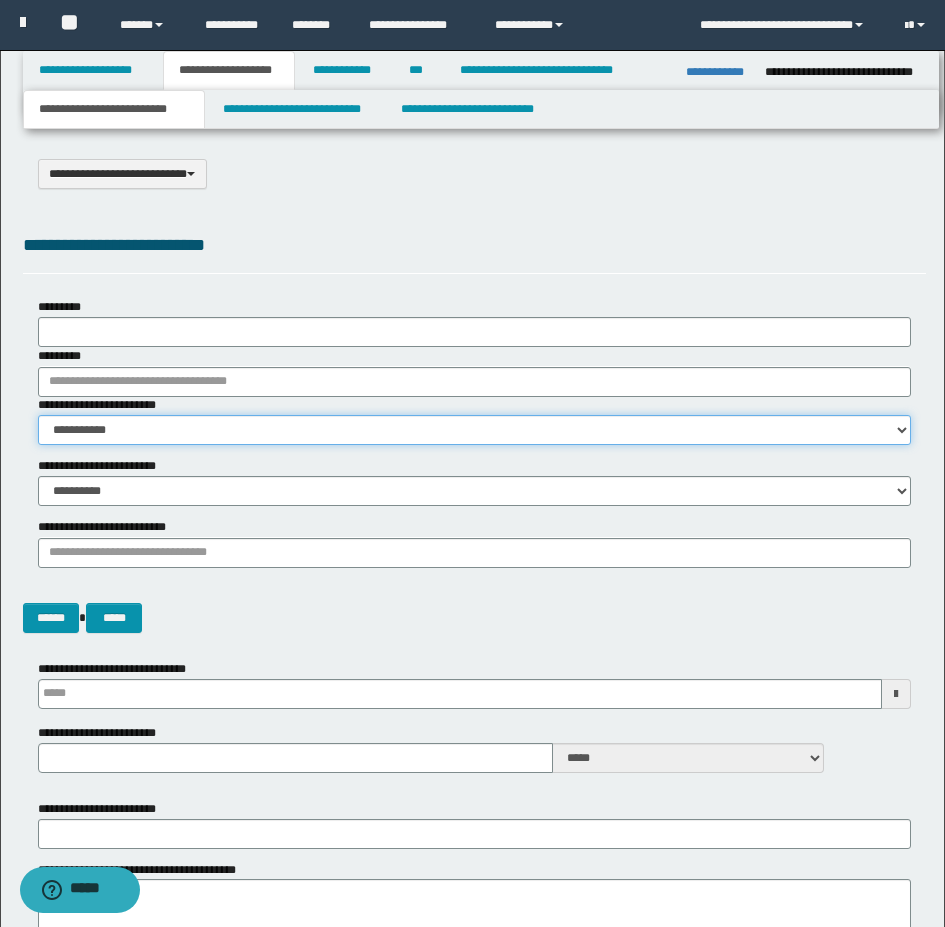 click on "**********" at bounding box center [474, 430] 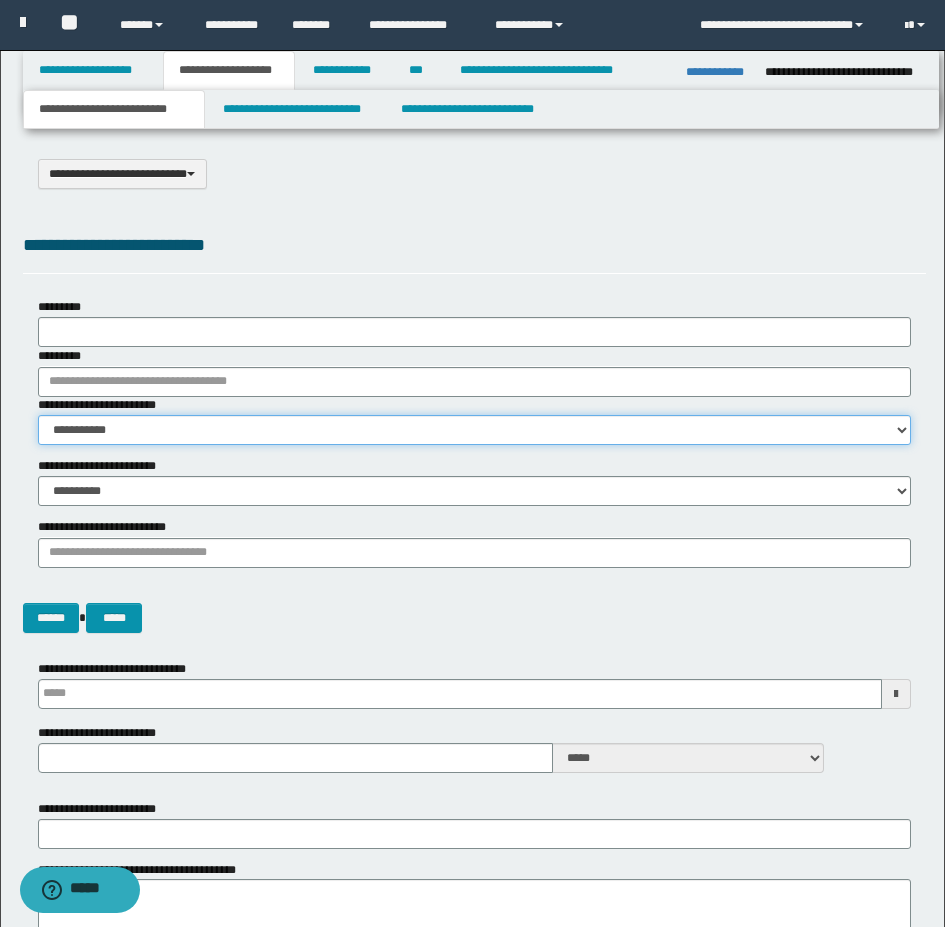 select on "*" 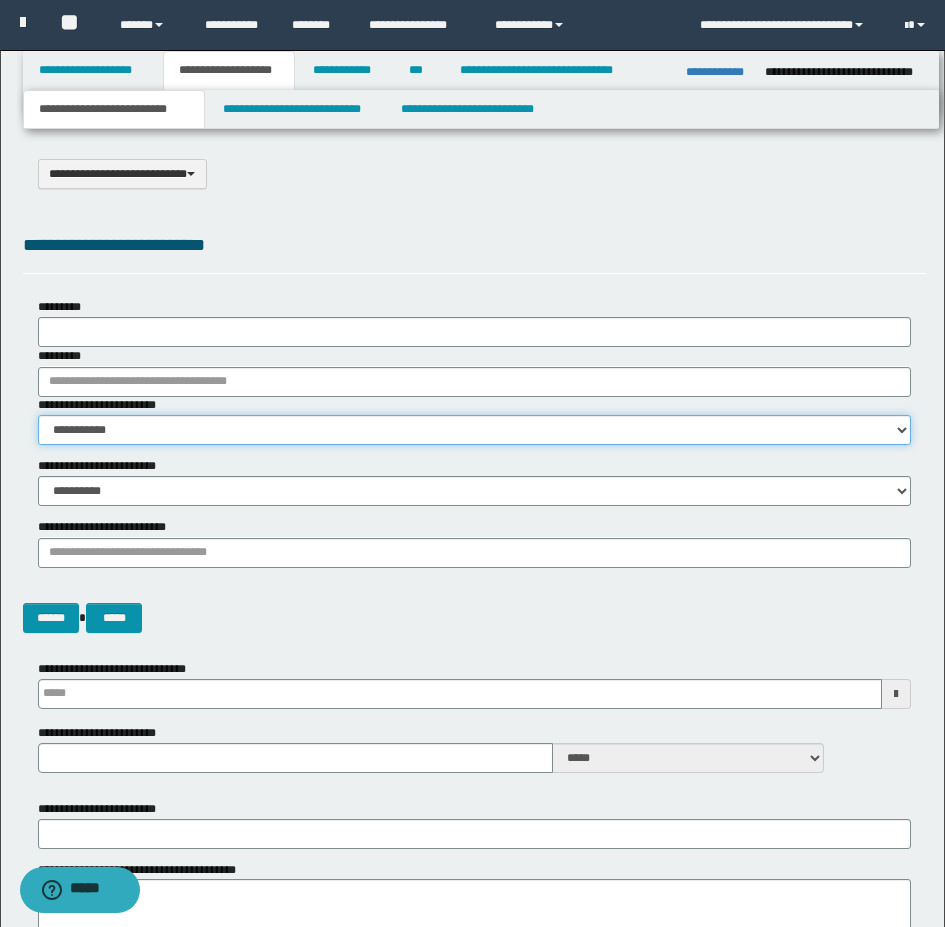click on "**********" at bounding box center [474, 430] 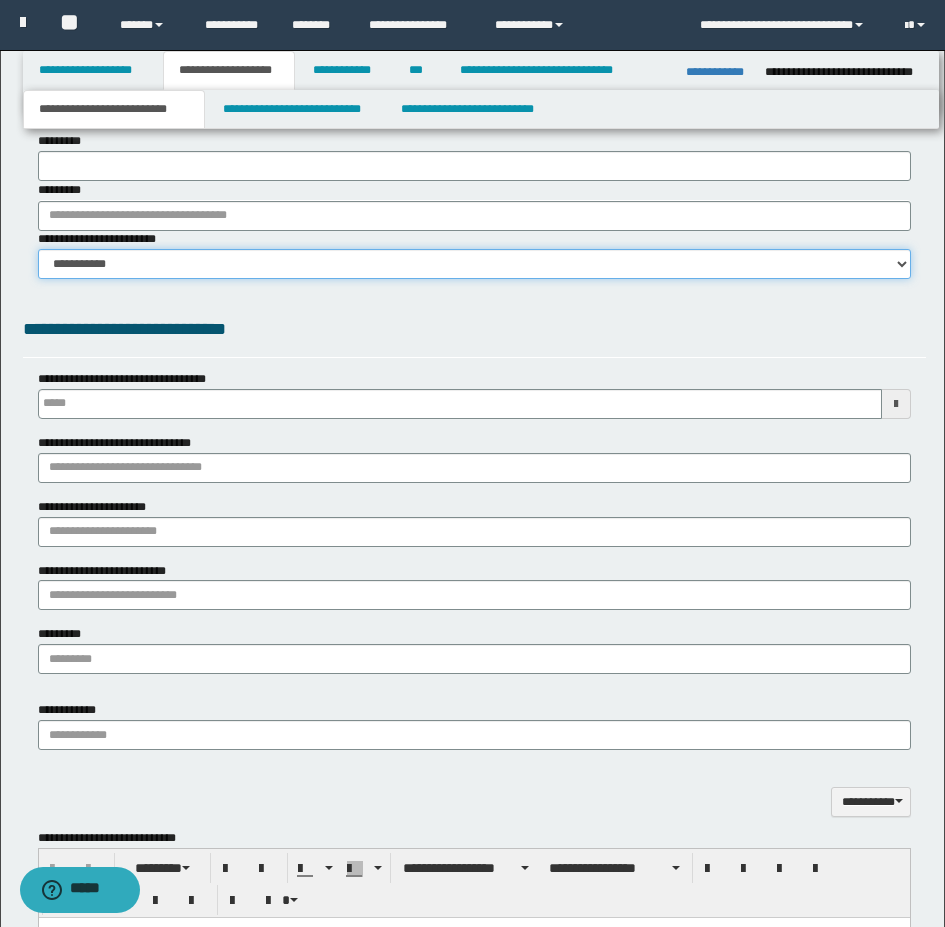 scroll, scrollTop: 100, scrollLeft: 0, axis: vertical 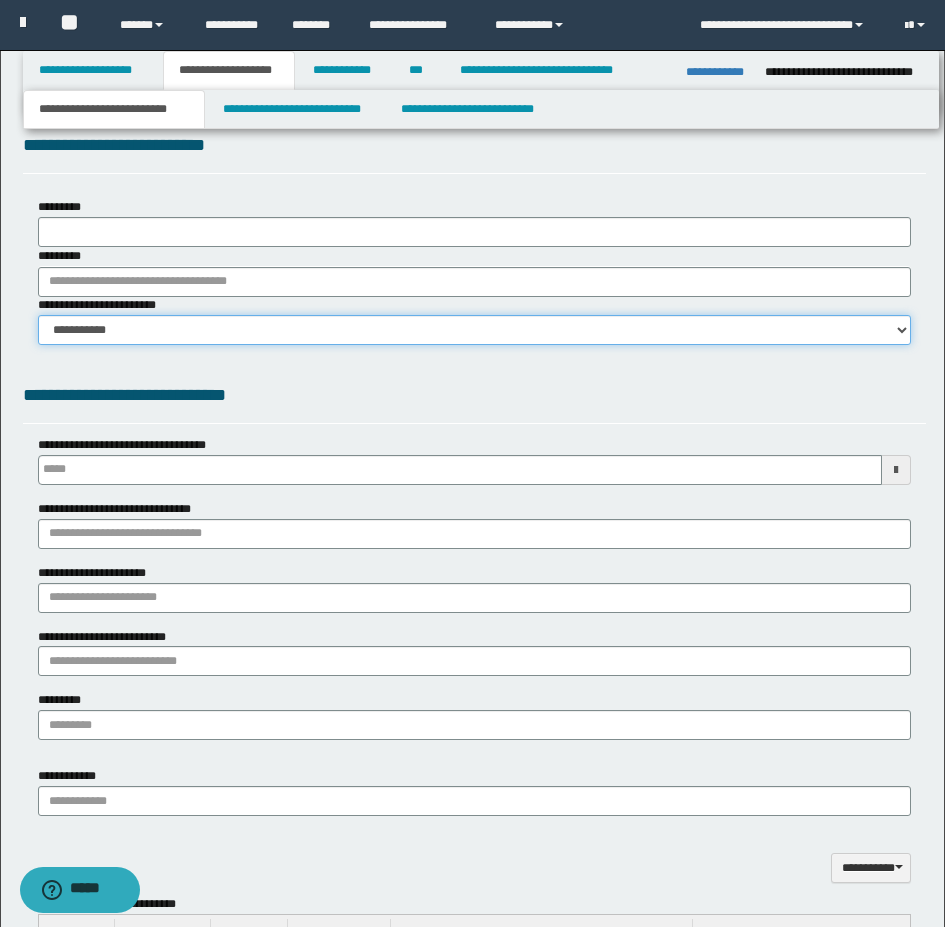 type 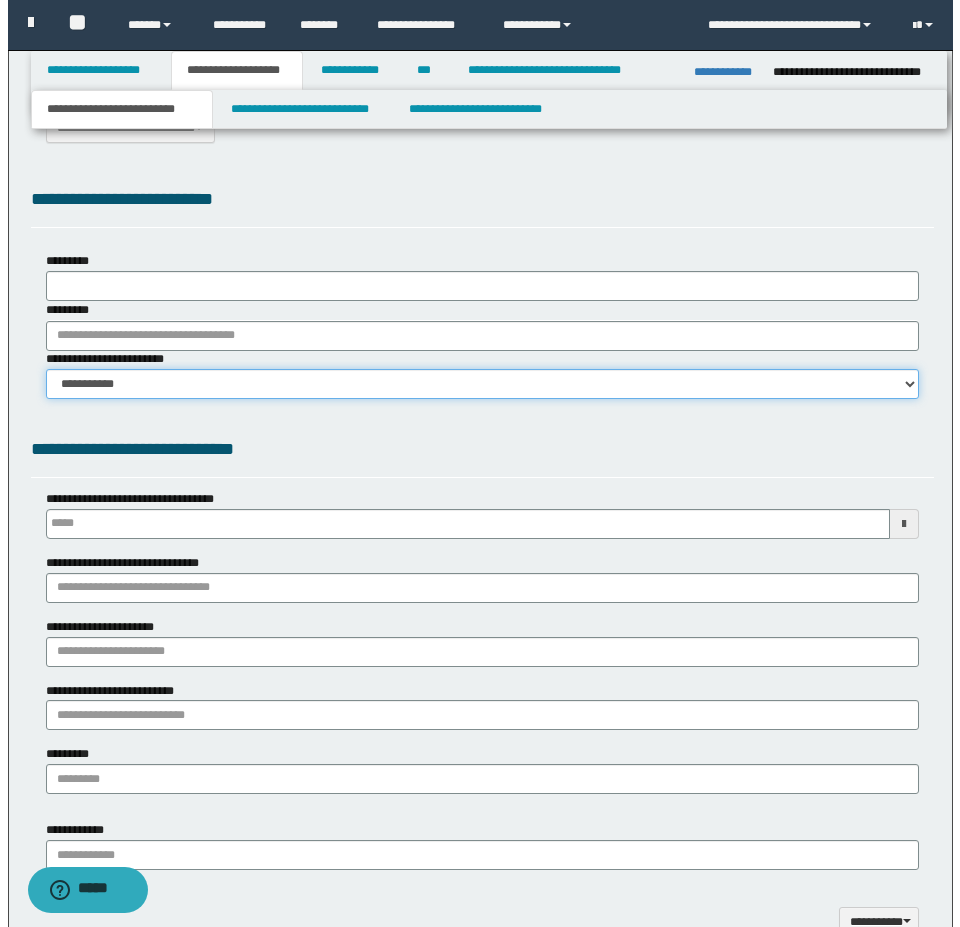 scroll, scrollTop: 0, scrollLeft: 0, axis: both 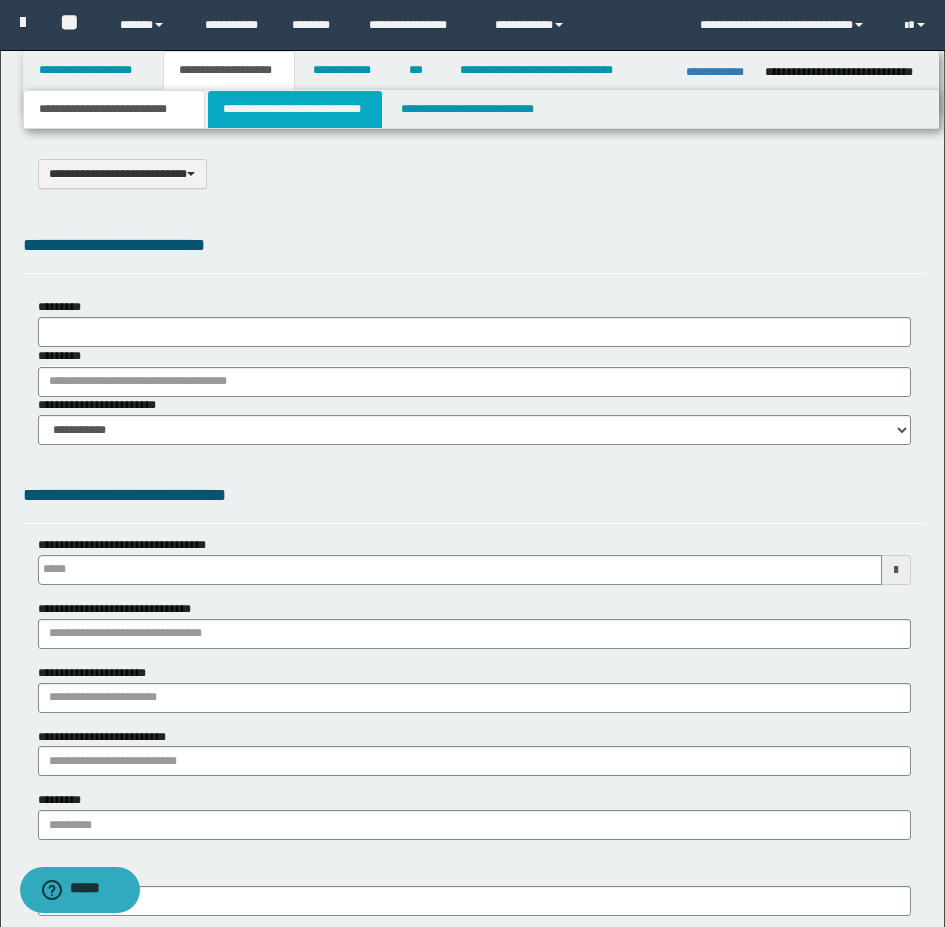 click on "**********" at bounding box center (295, 109) 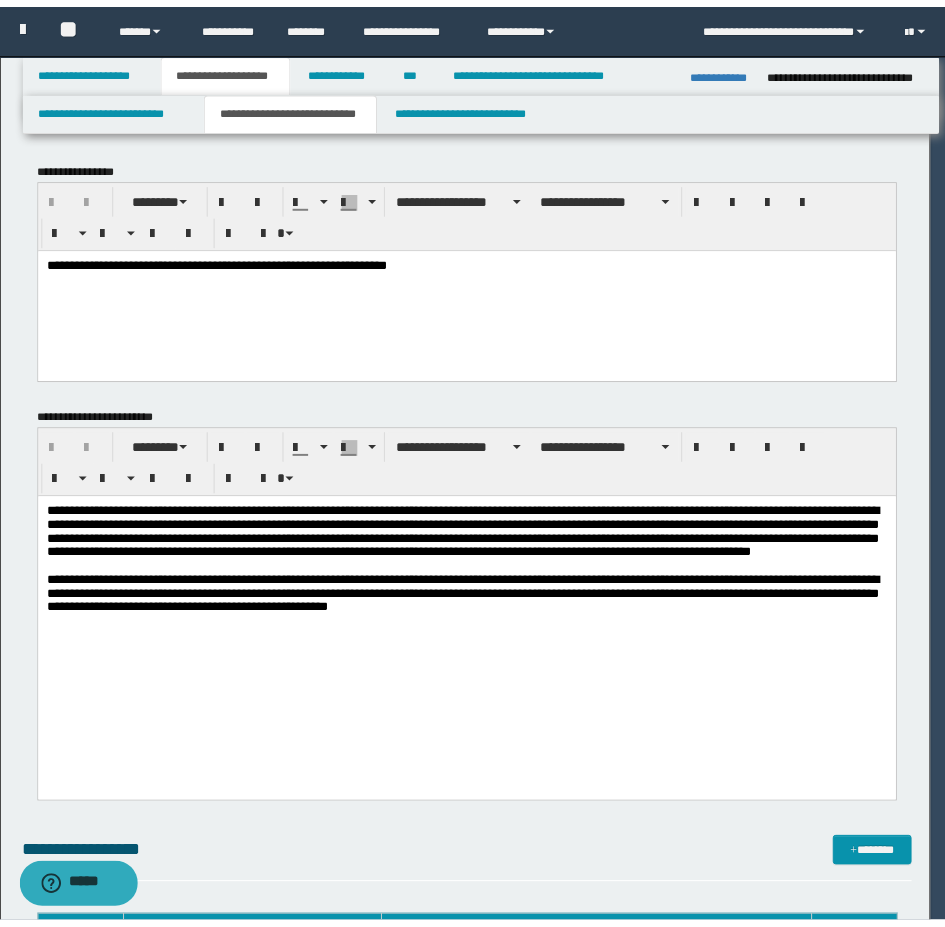scroll, scrollTop: 0, scrollLeft: 0, axis: both 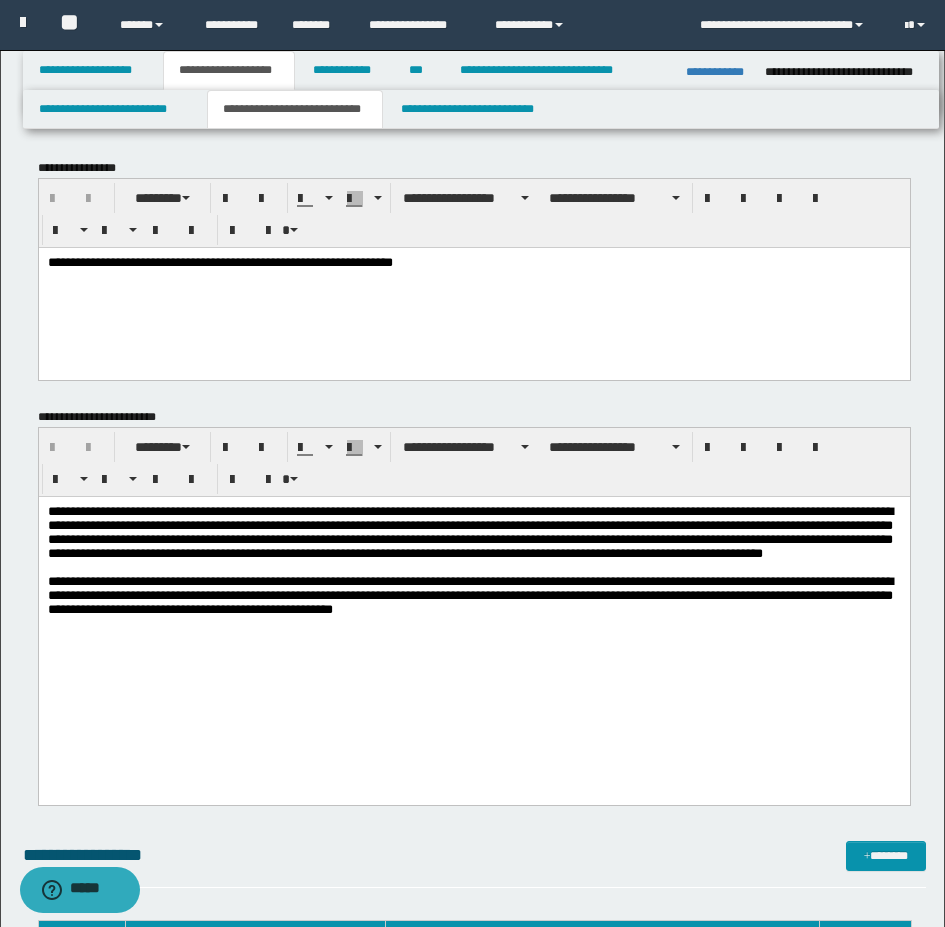 click on "**********" at bounding box center [473, 532] 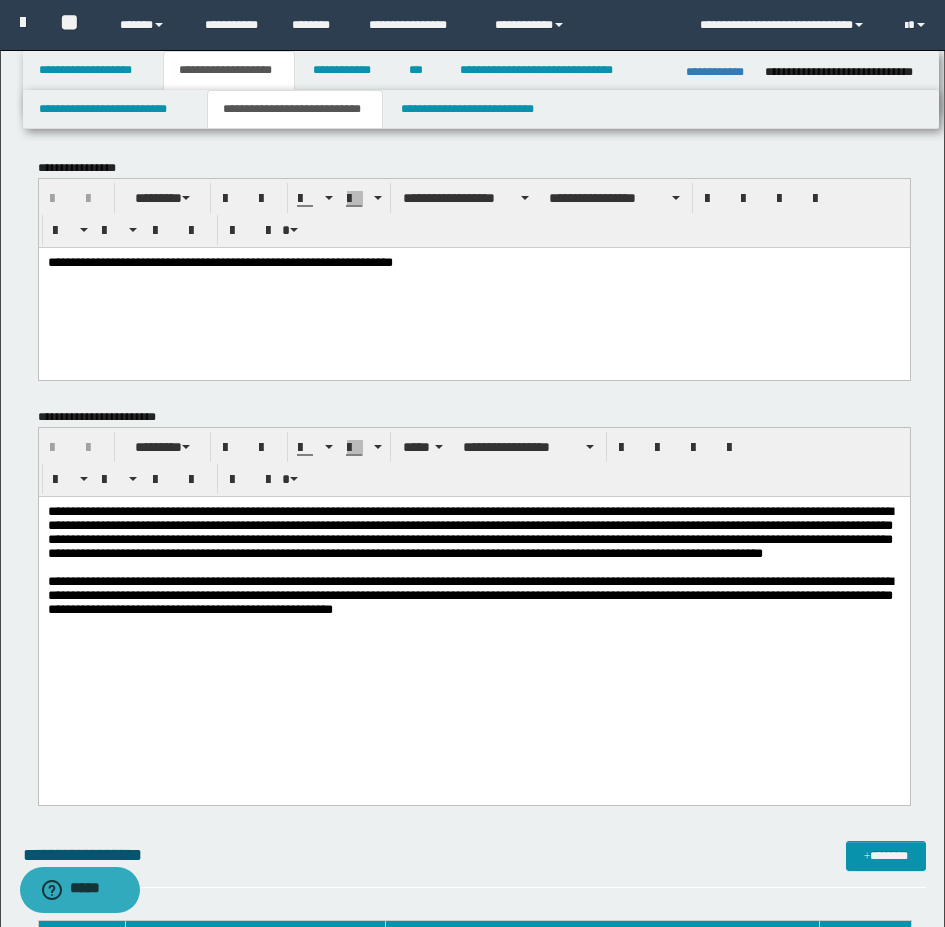 click on "**********" at bounding box center (469, 531) 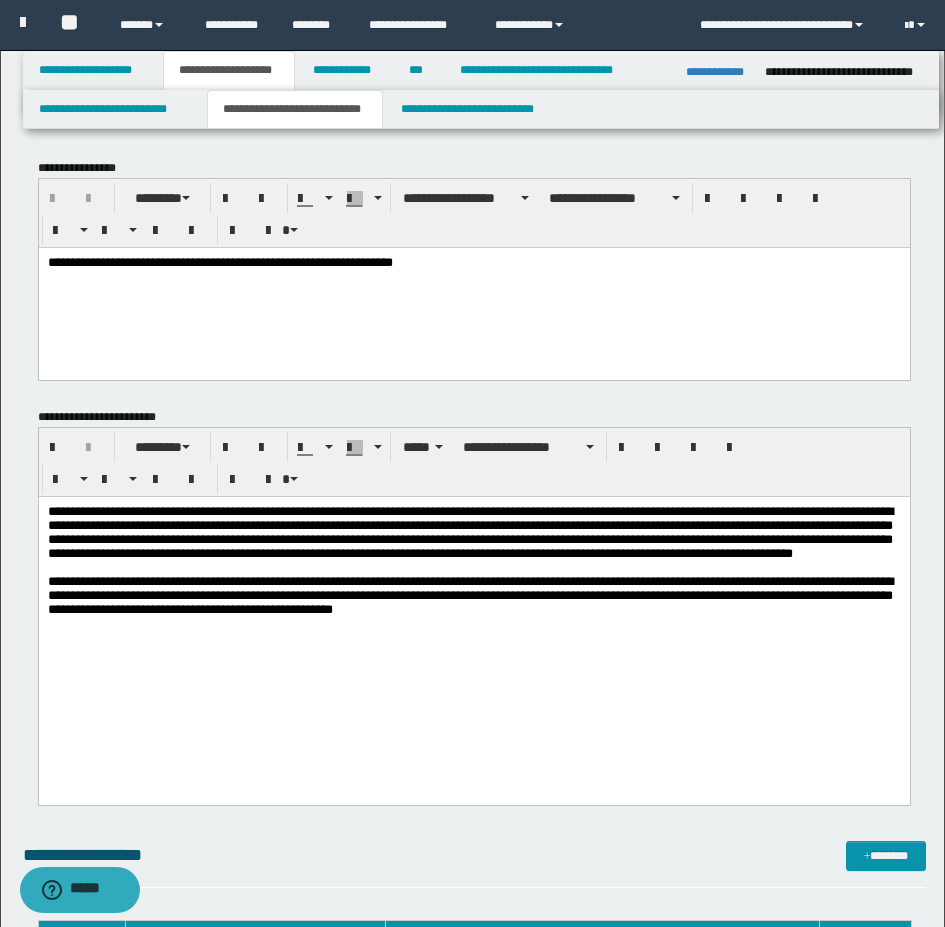 click on "**********" at bounding box center (469, 531) 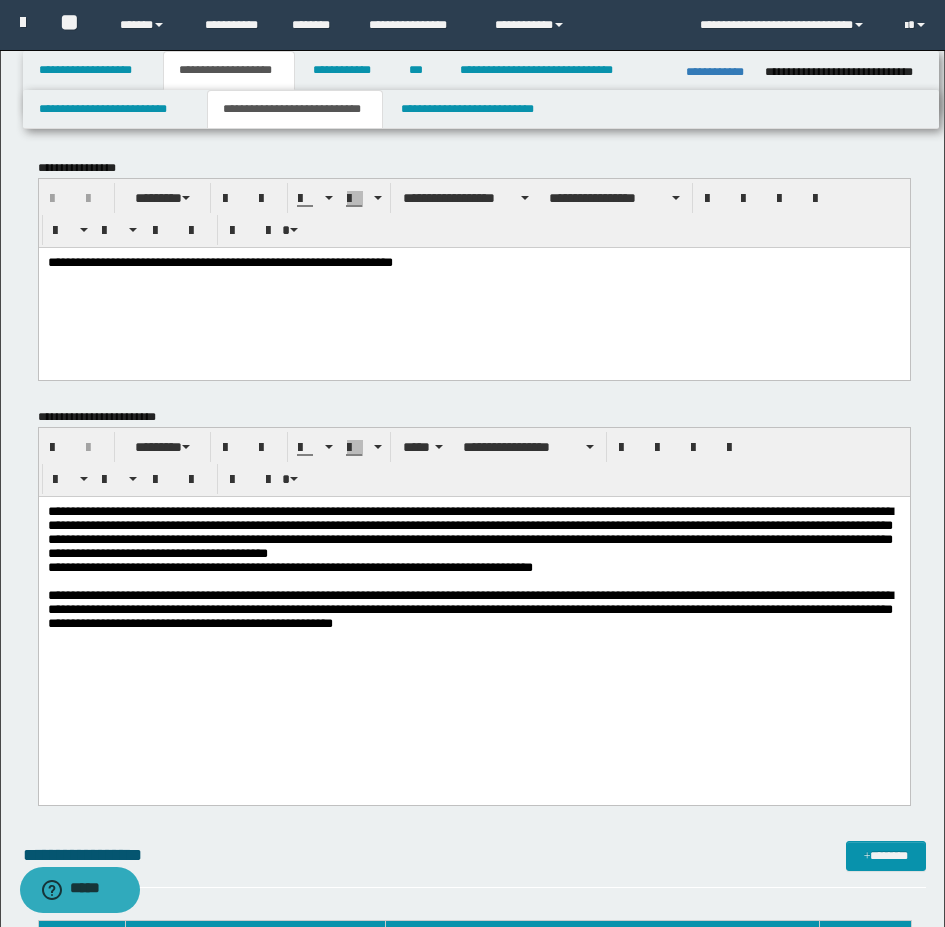 click on "**********" at bounding box center [473, 532] 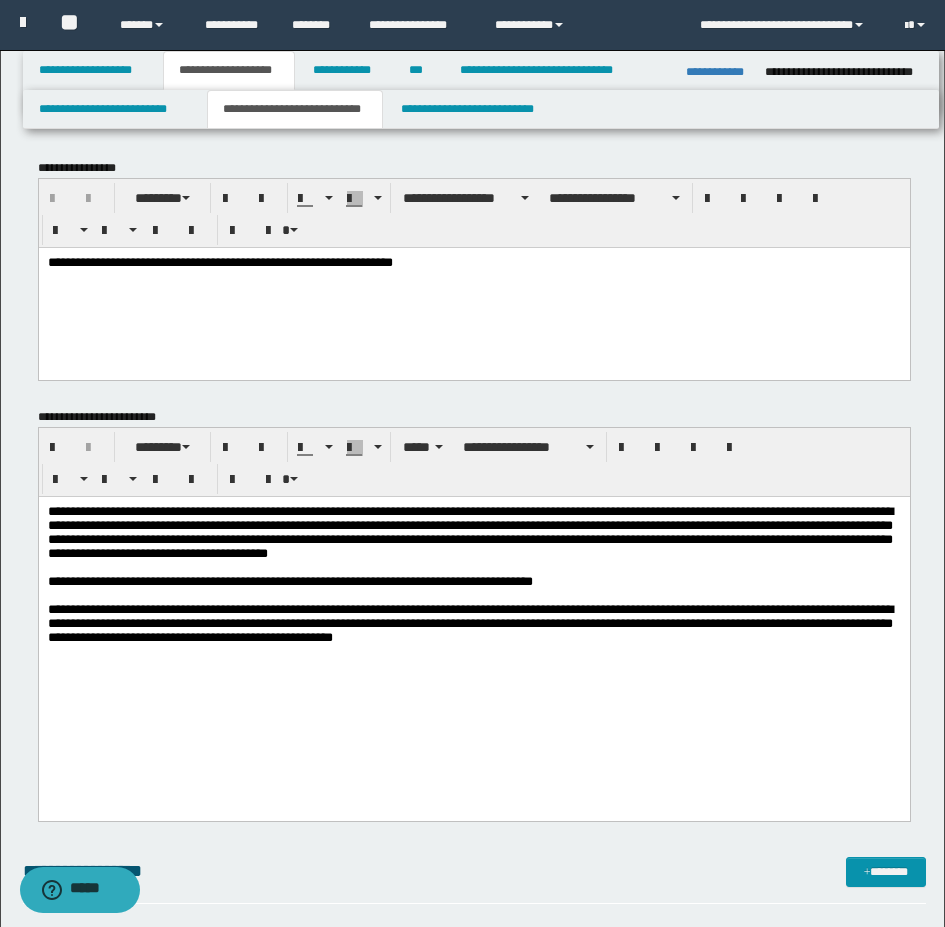 click on "**********" at bounding box center [473, 599] 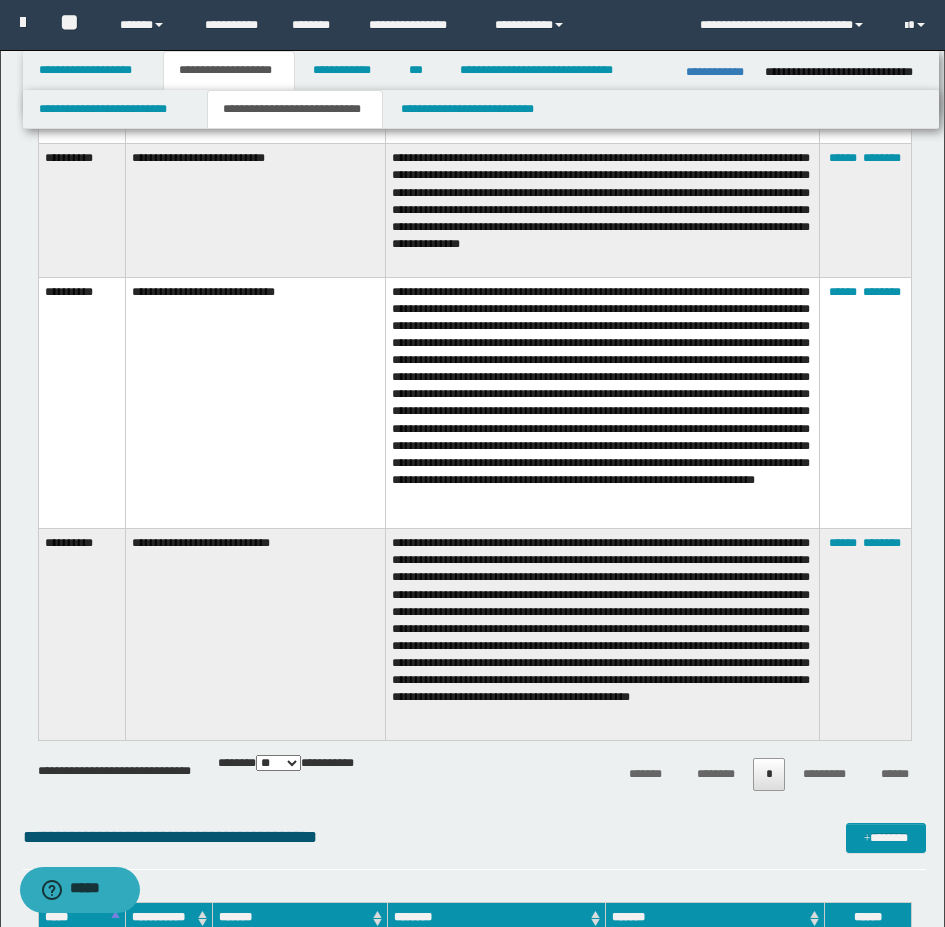 scroll, scrollTop: 2000, scrollLeft: 0, axis: vertical 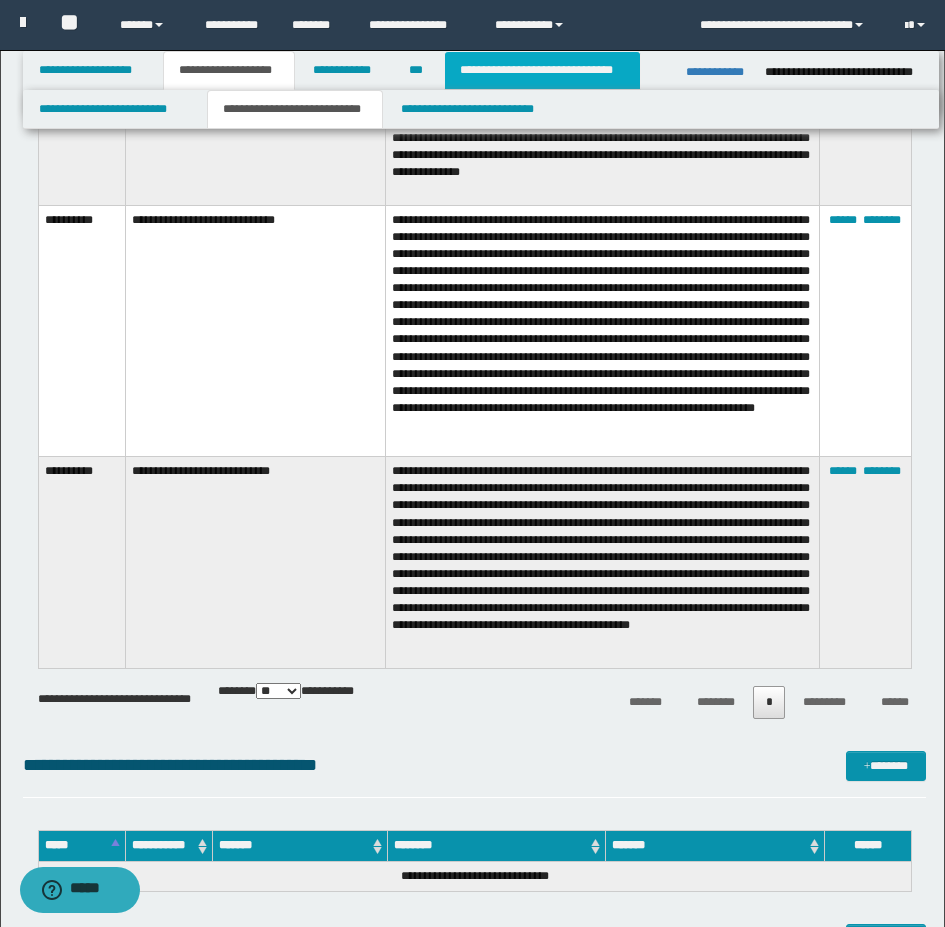 click on "**********" at bounding box center (542, 70) 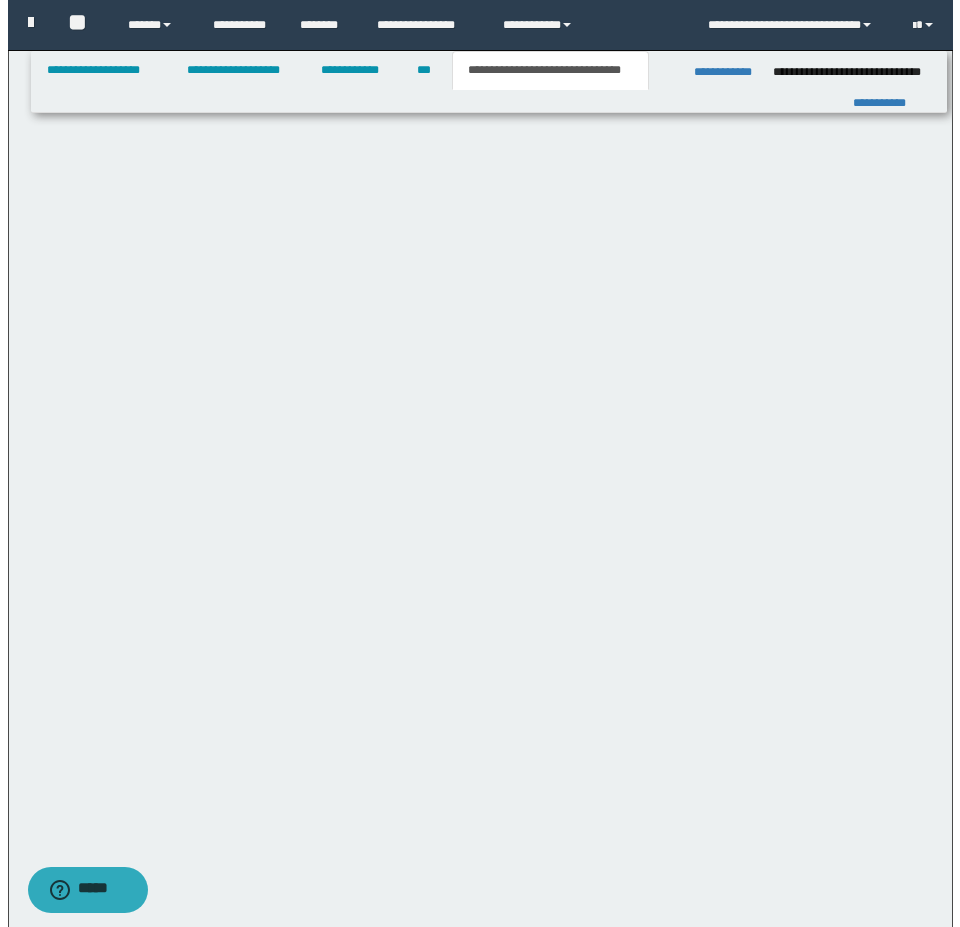 scroll, scrollTop: 0, scrollLeft: 0, axis: both 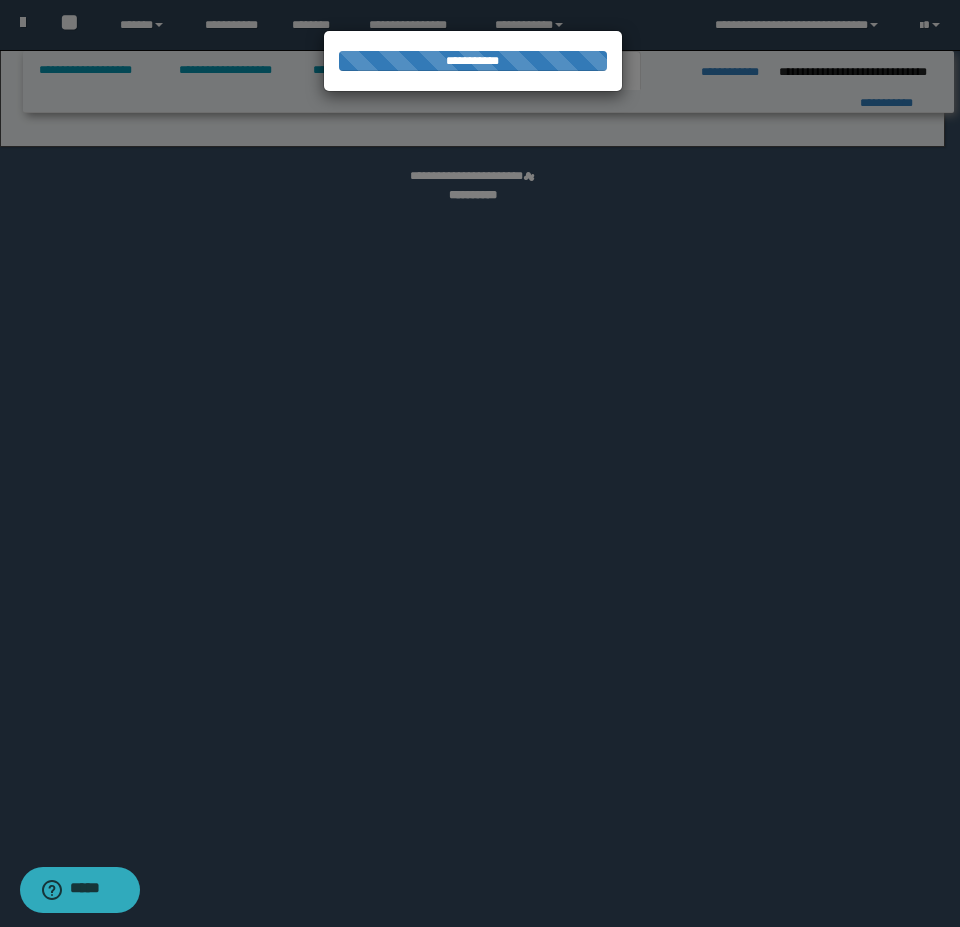 select on "*" 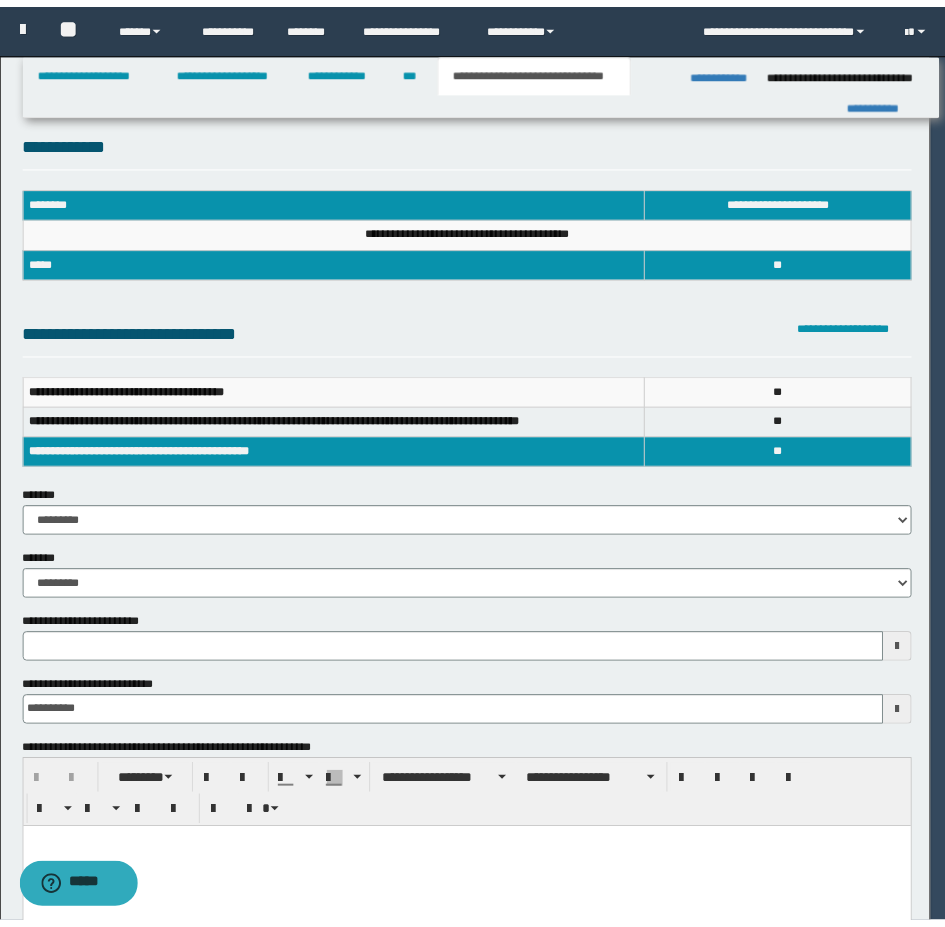 scroll, scrollTop: 0, scrollLeft: 0, axis: both 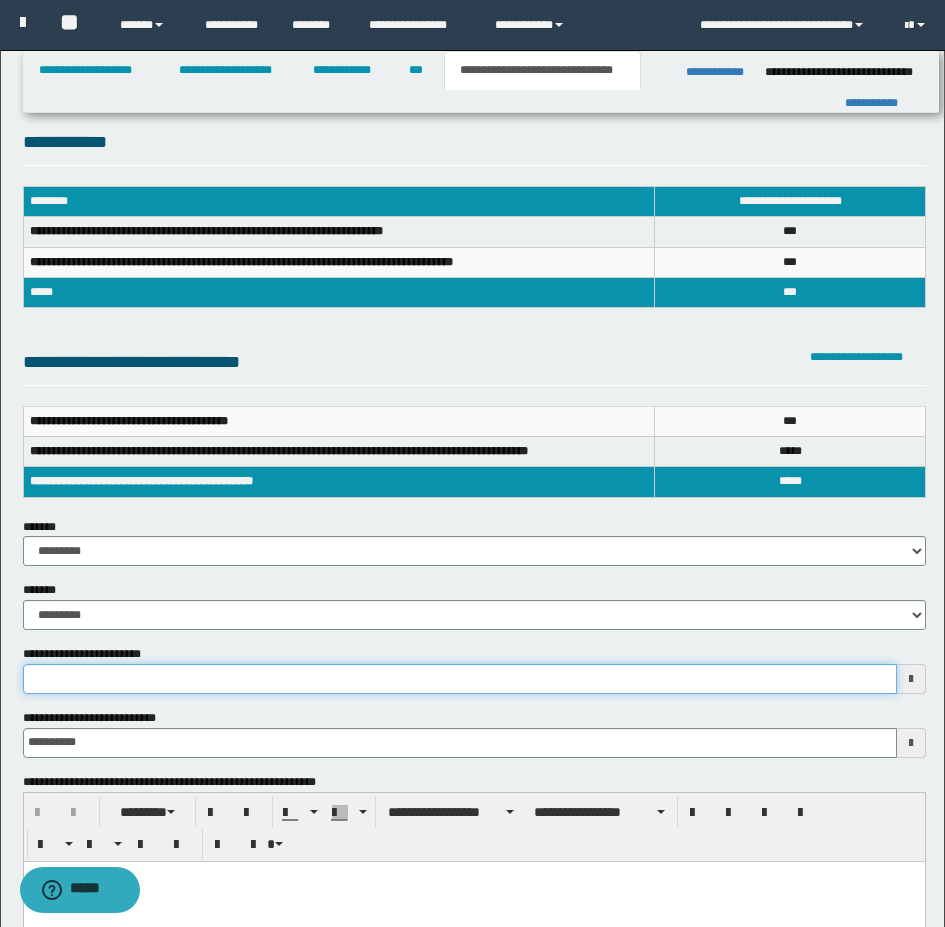 click on "**********" at bounding box center (460, 679) 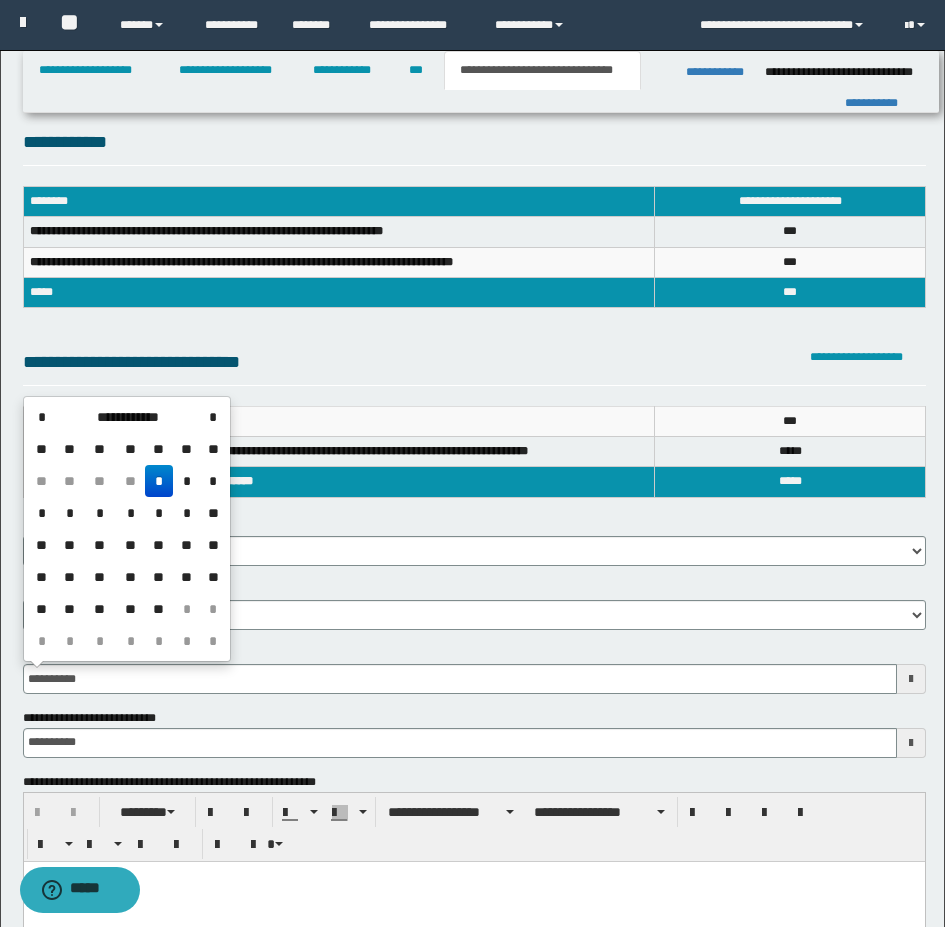 click on "*" at bounding box center [159, 481] 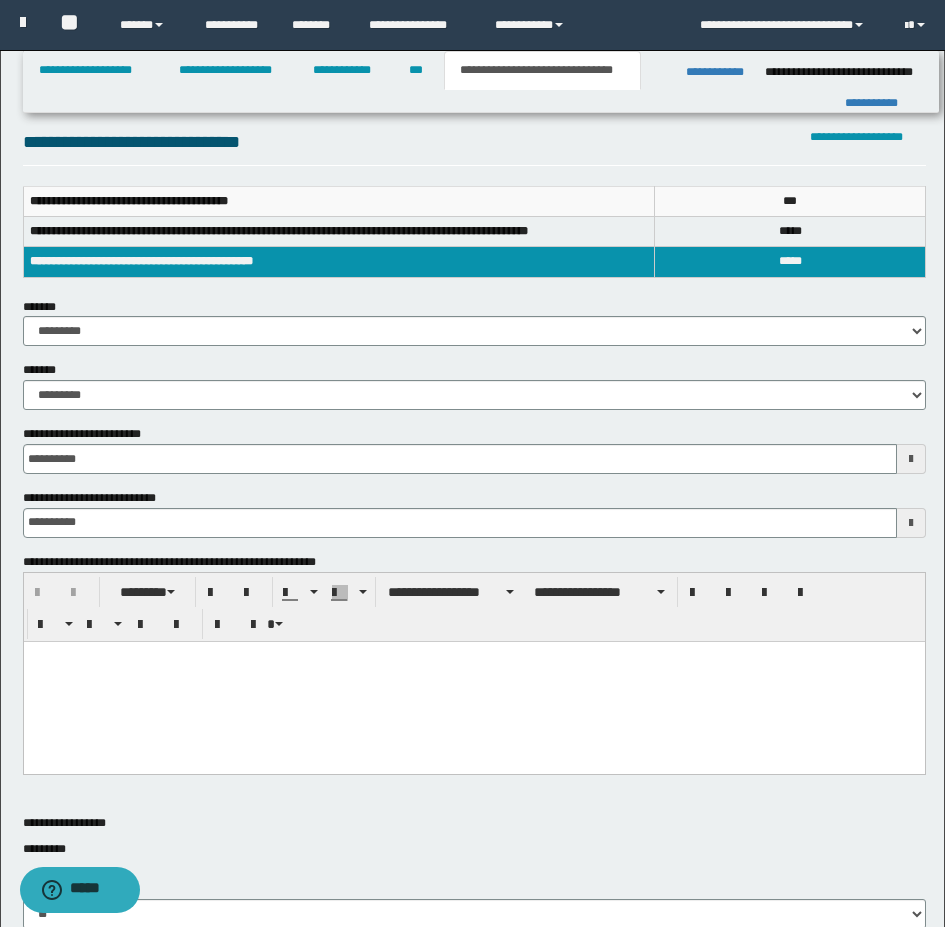 scroll, scrollTop: 100, scrollLeft: 0, axis: vertical 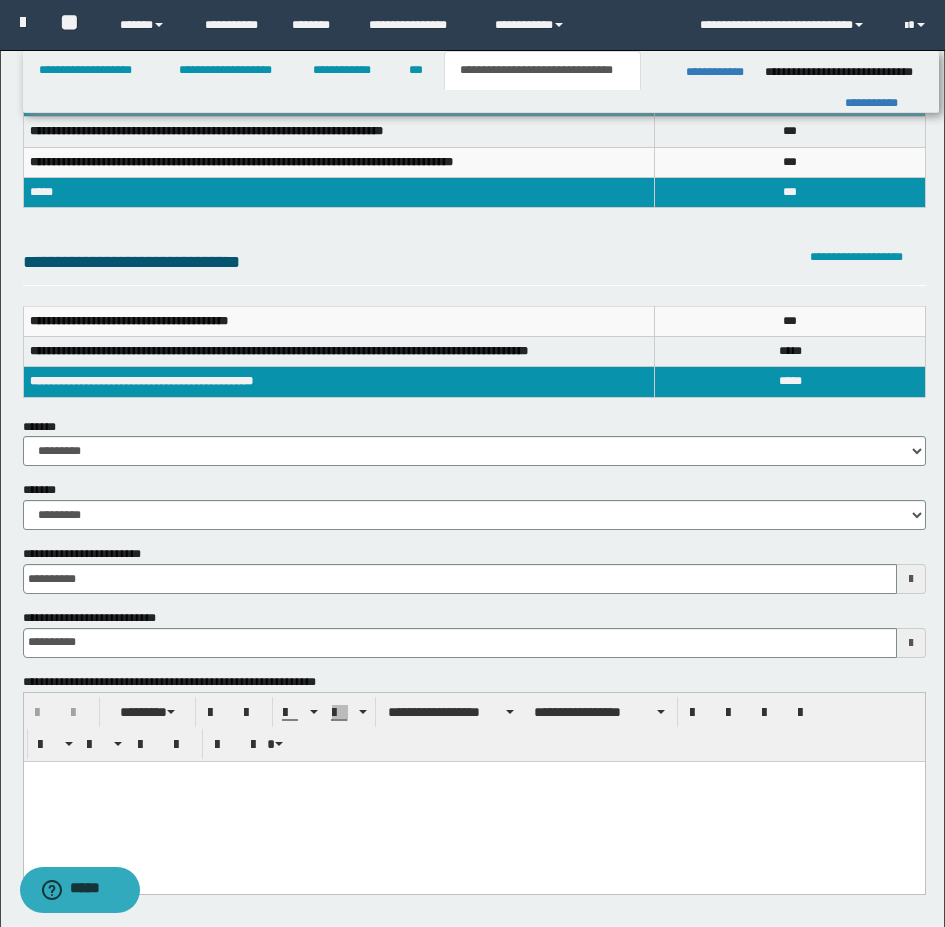 click at bounding box center (473, 801) 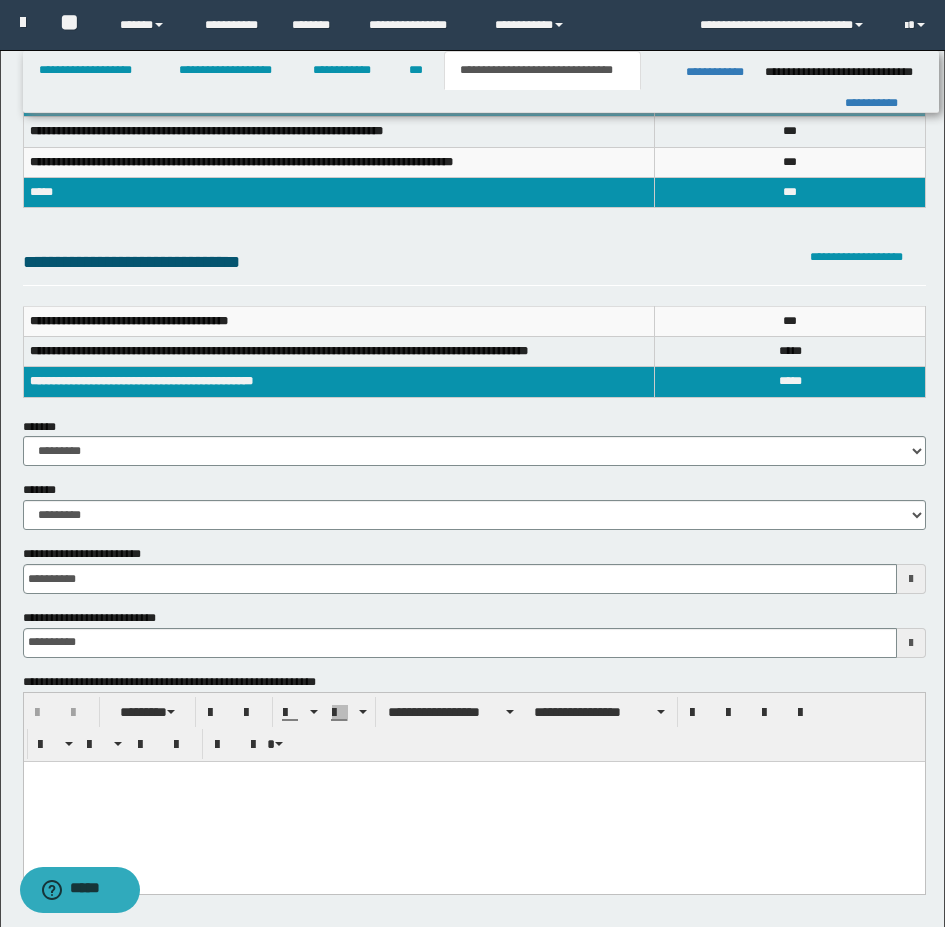 type 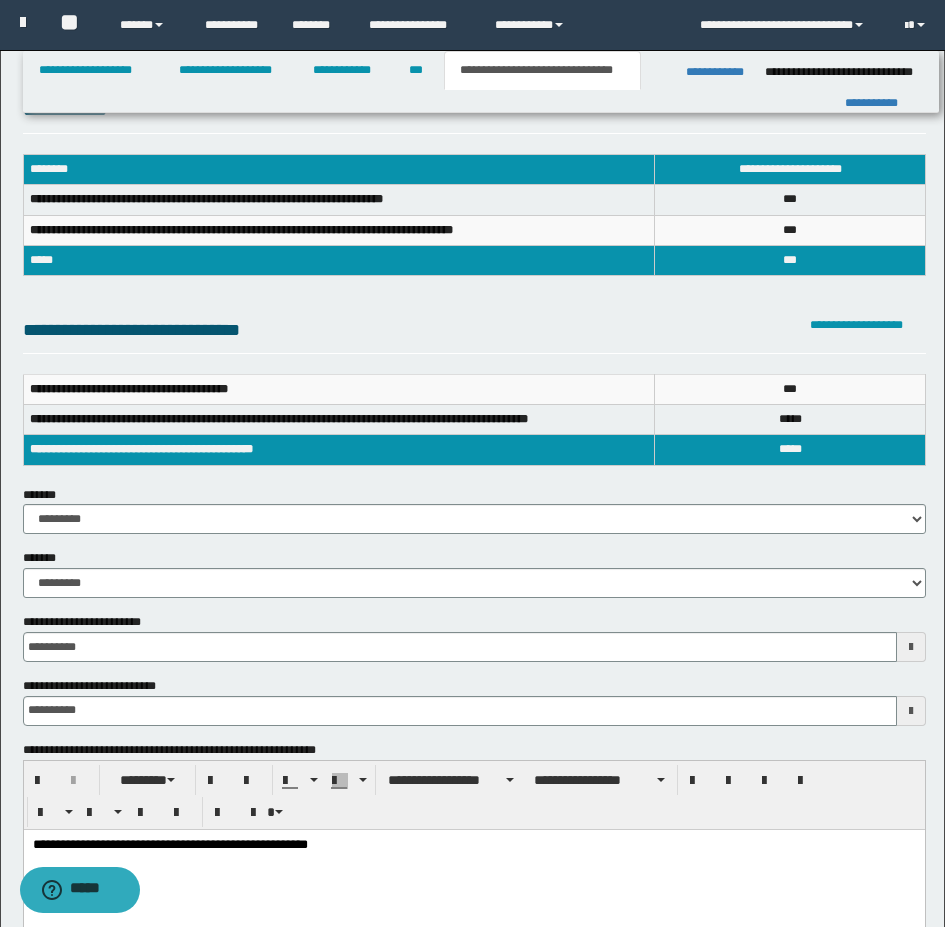 scroll, scrollTop: 0, scrollLeft: 0, axis: both 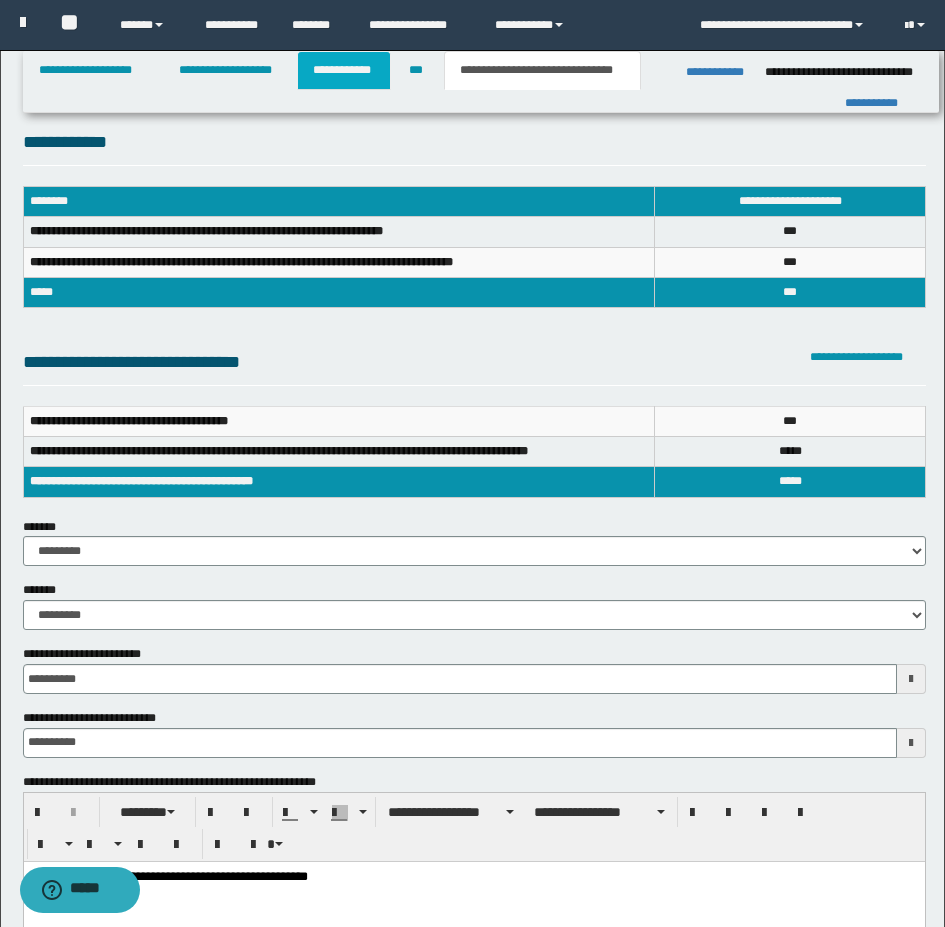 click on "**********" at bounding box center (344, 70) 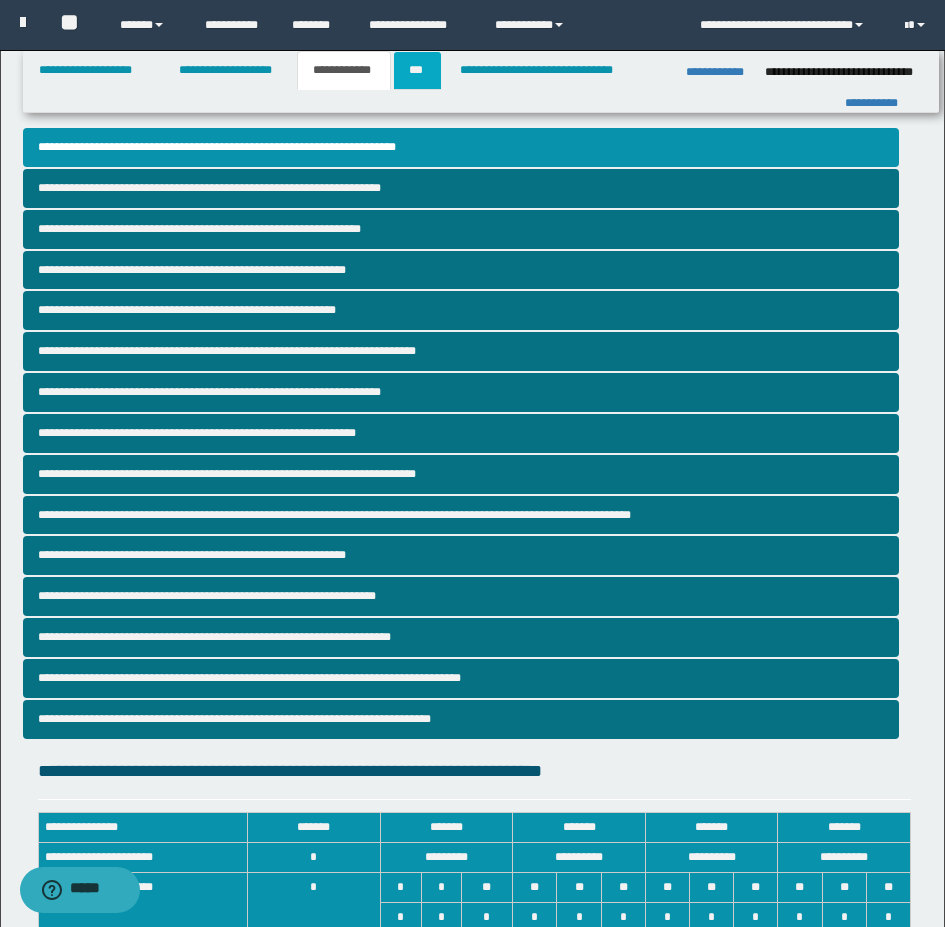 click on "***" at bounding box center [417, 70] 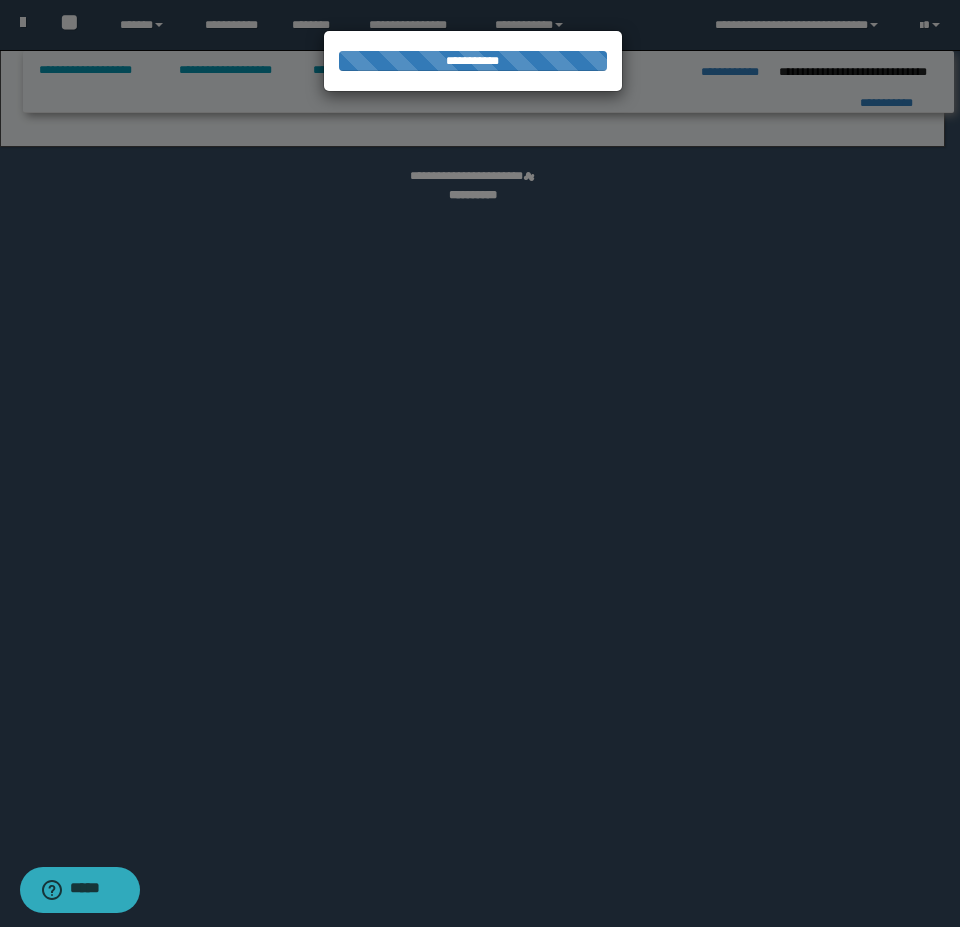 select on "**" 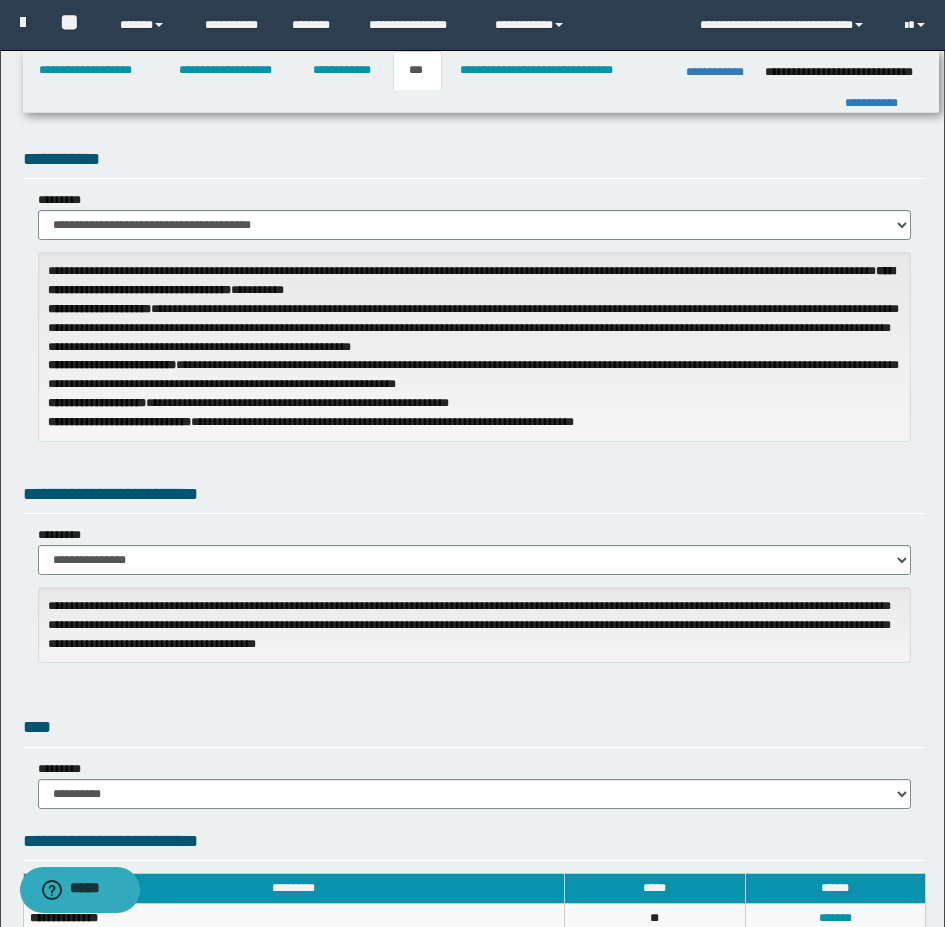 scroll, scrollTop: 0, scrollLeft: 0, axis: both 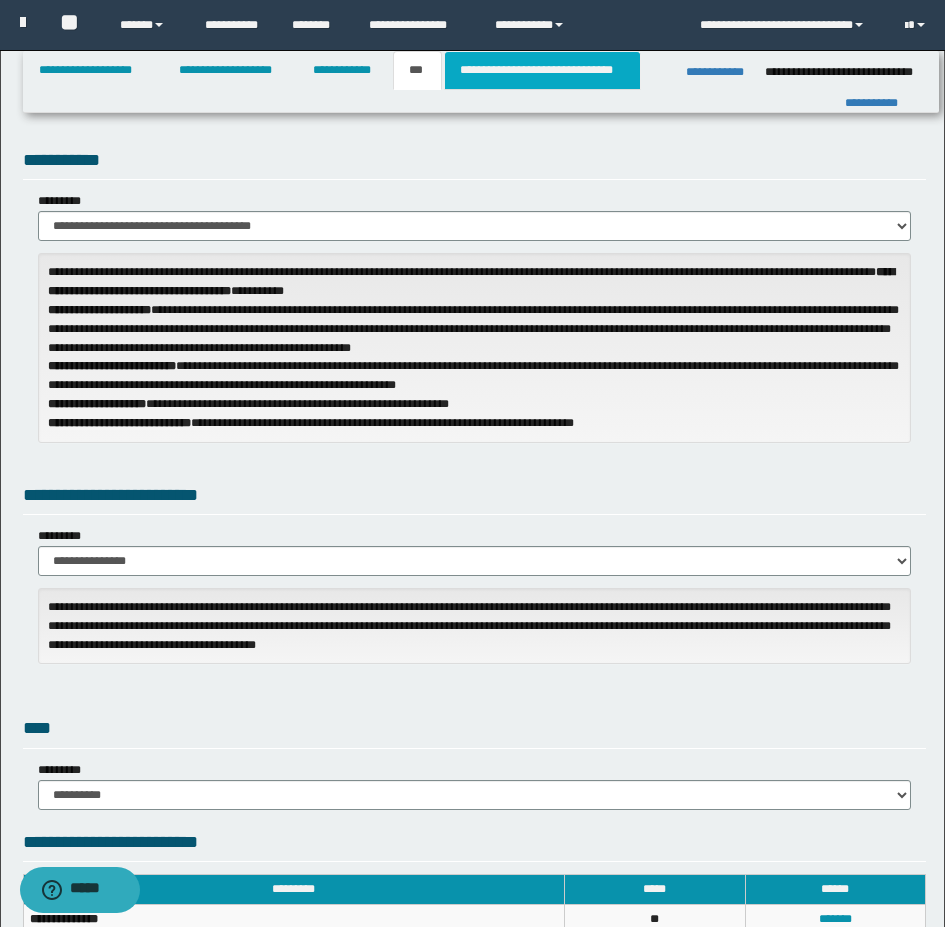 click on "**********" at bounding box center [542, 70] 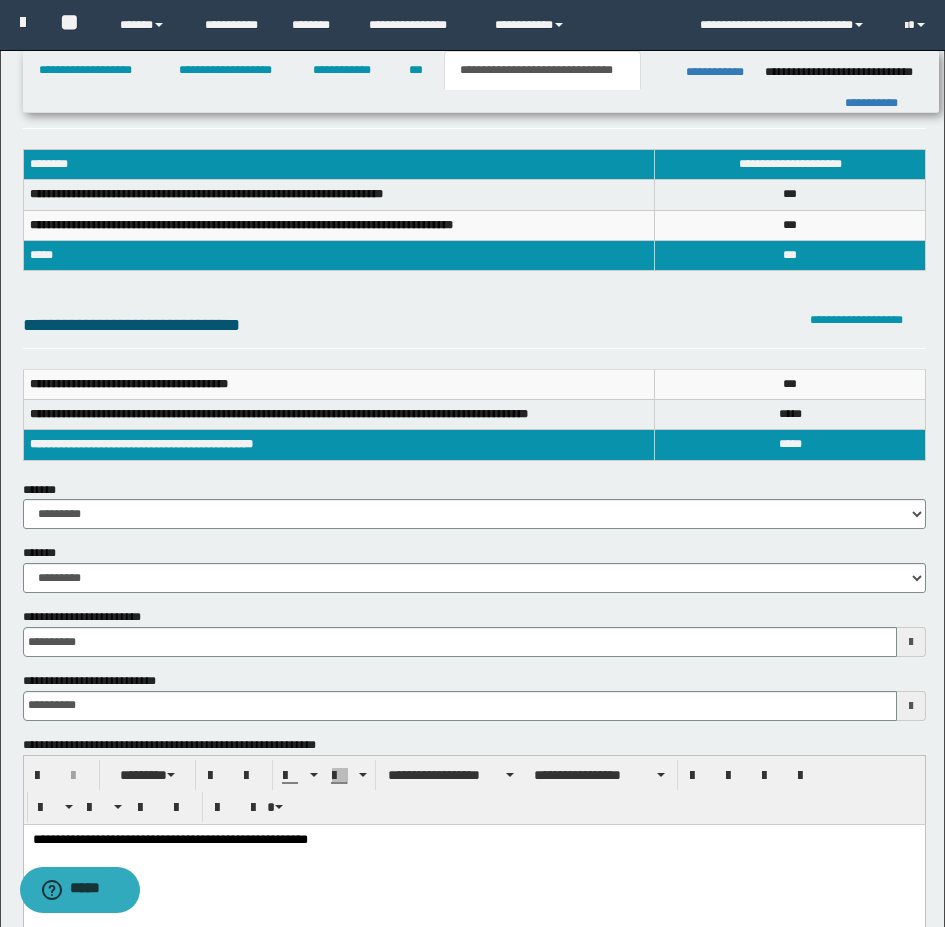 scroll, scrollTop: 0, scrollLeft: 0, axis: both 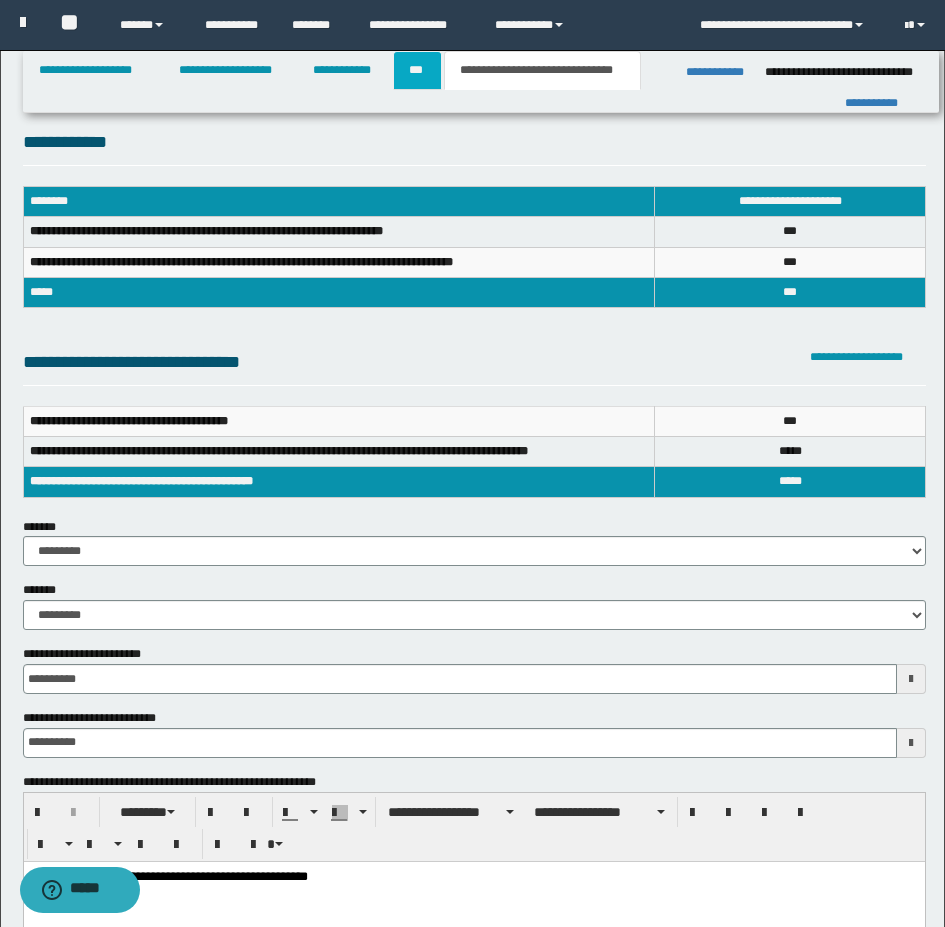 click on "***" at bounding box center [417, 70] 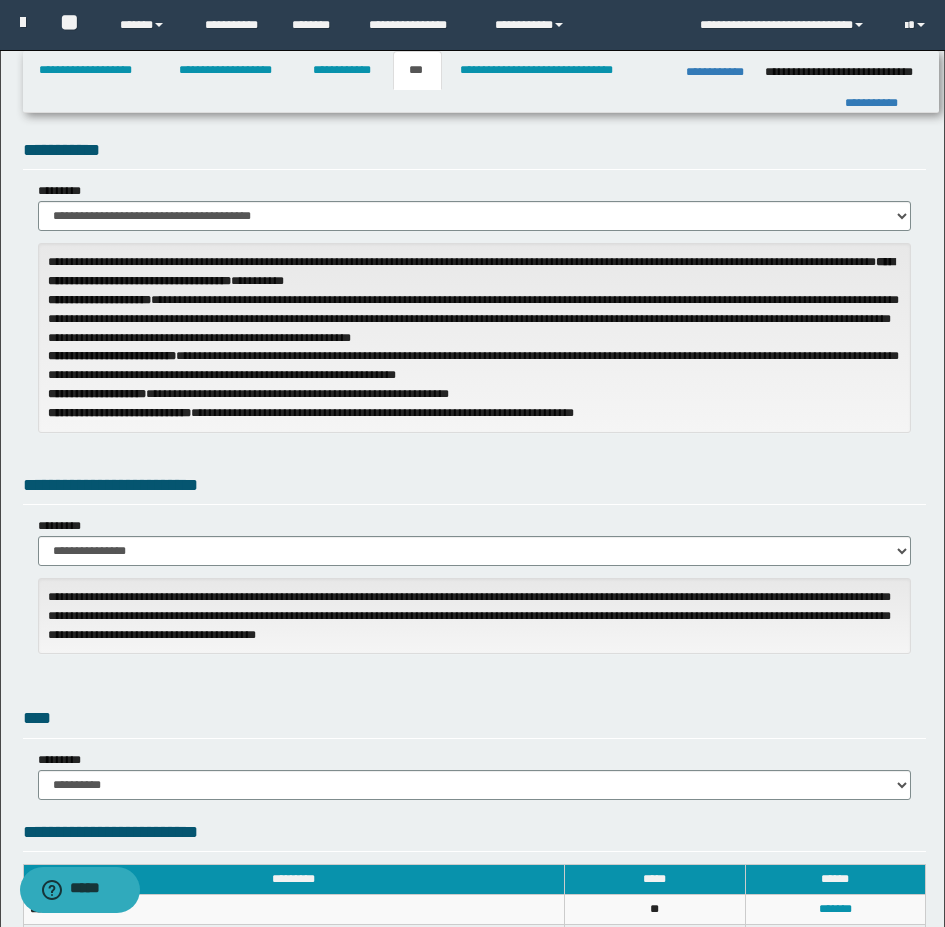 scroll, scrollTop: 0, scrollLeft: 0, axis: both 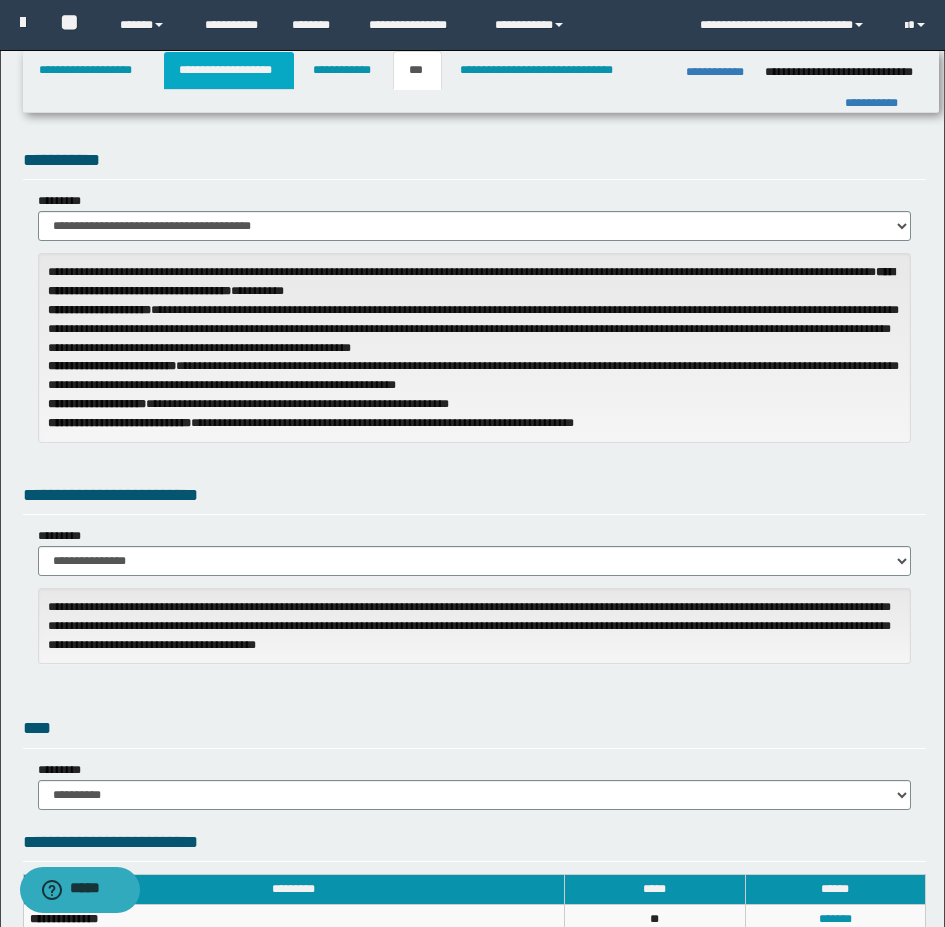click on "**********" at bounding box center [229, 70] 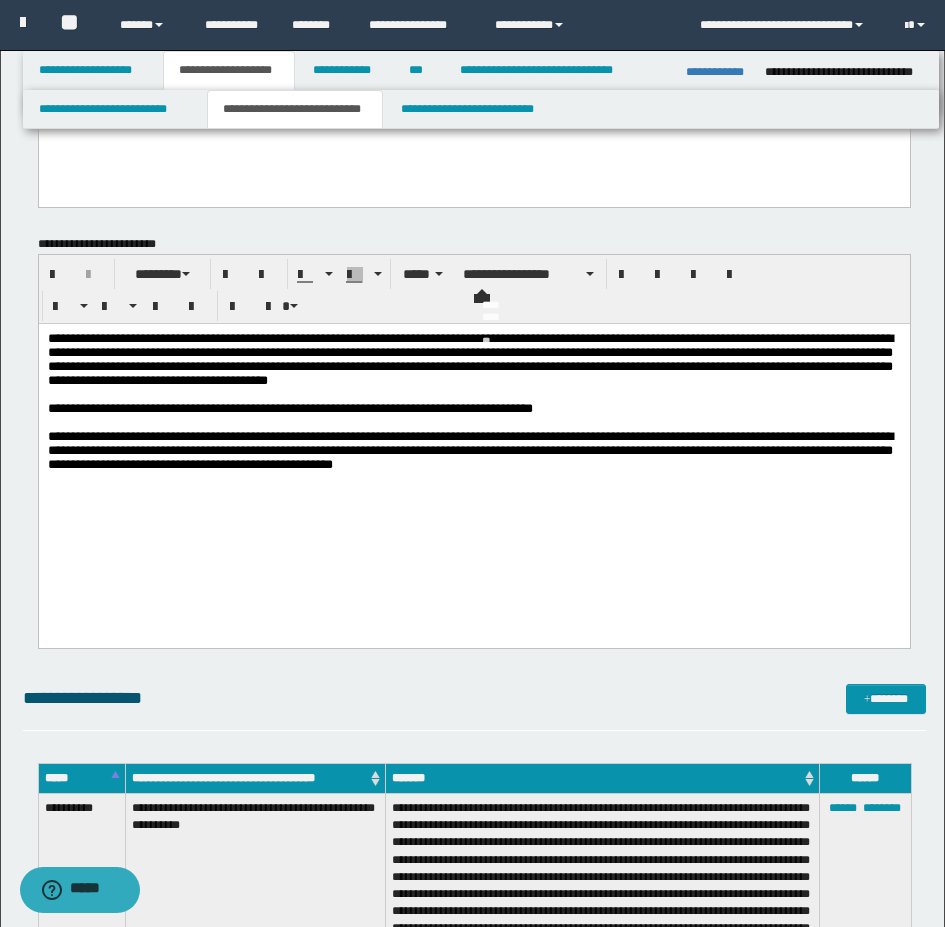 scroll, scrollTop: 100, scrollLeft: 0, axis: vertical 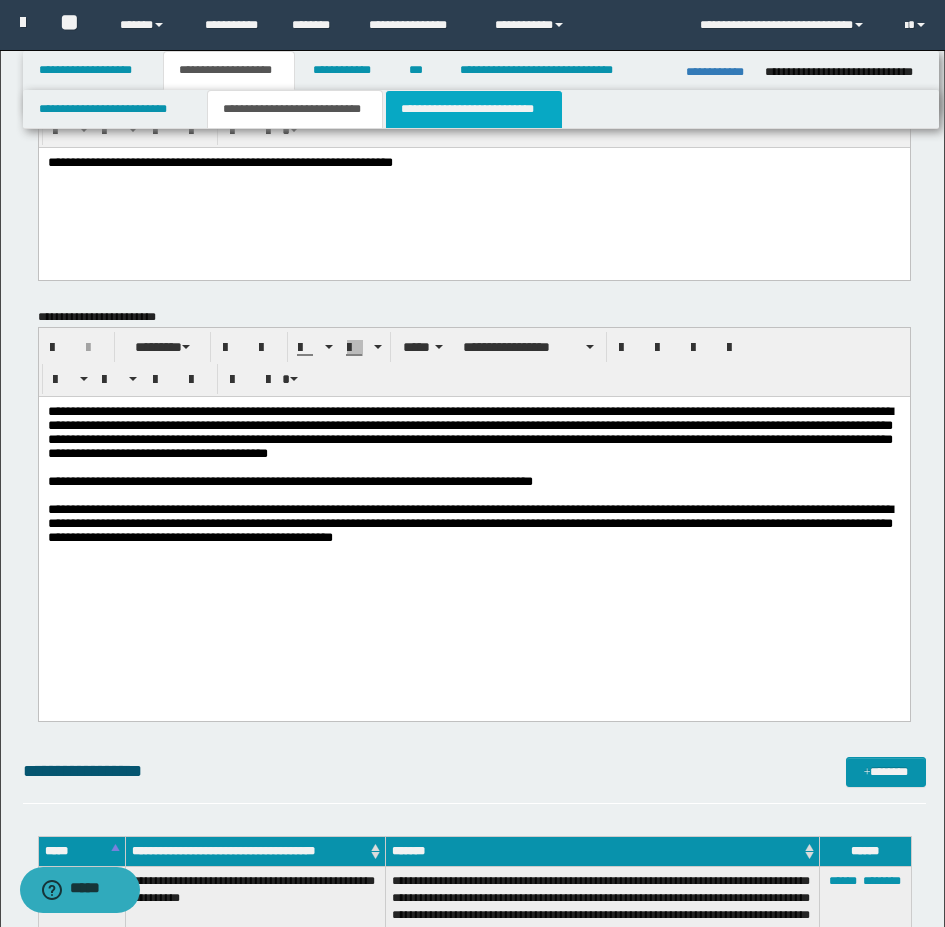 click on "**********" at bounding box center [474, 109] 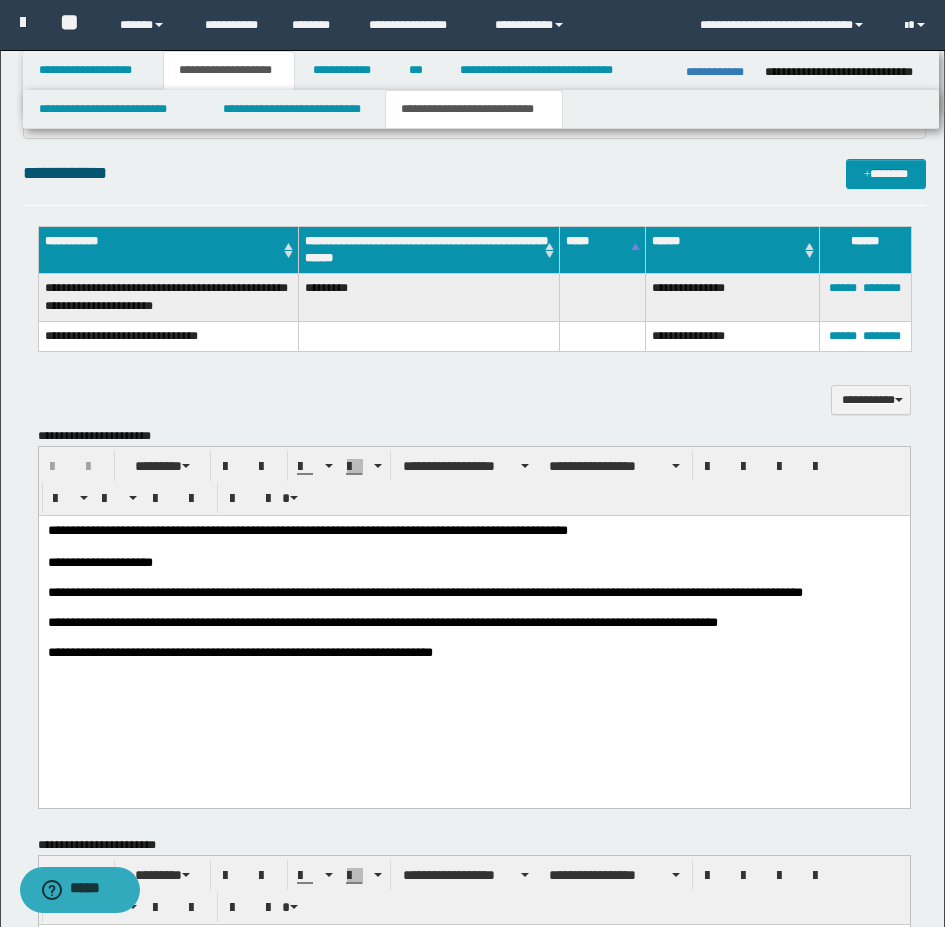 scroll, scrollTop: 1000, scrollLeft: 0, axis: vertical 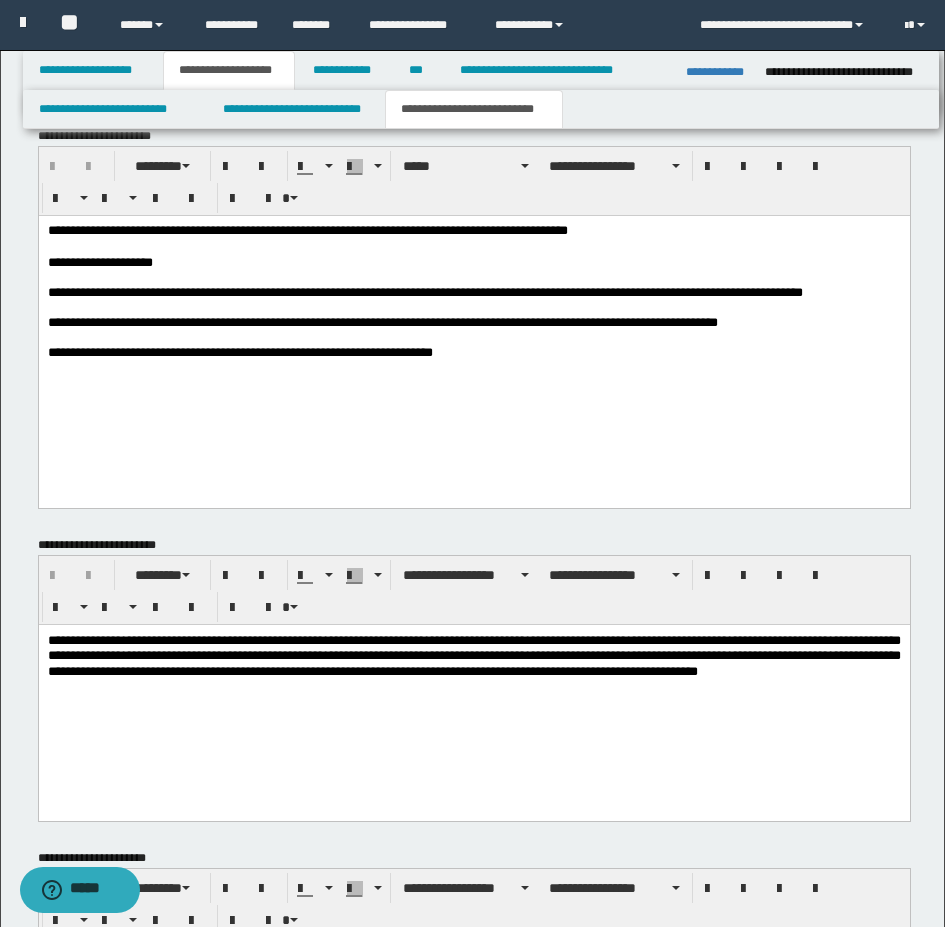 click on "**********" at bounding box center (473, 353) 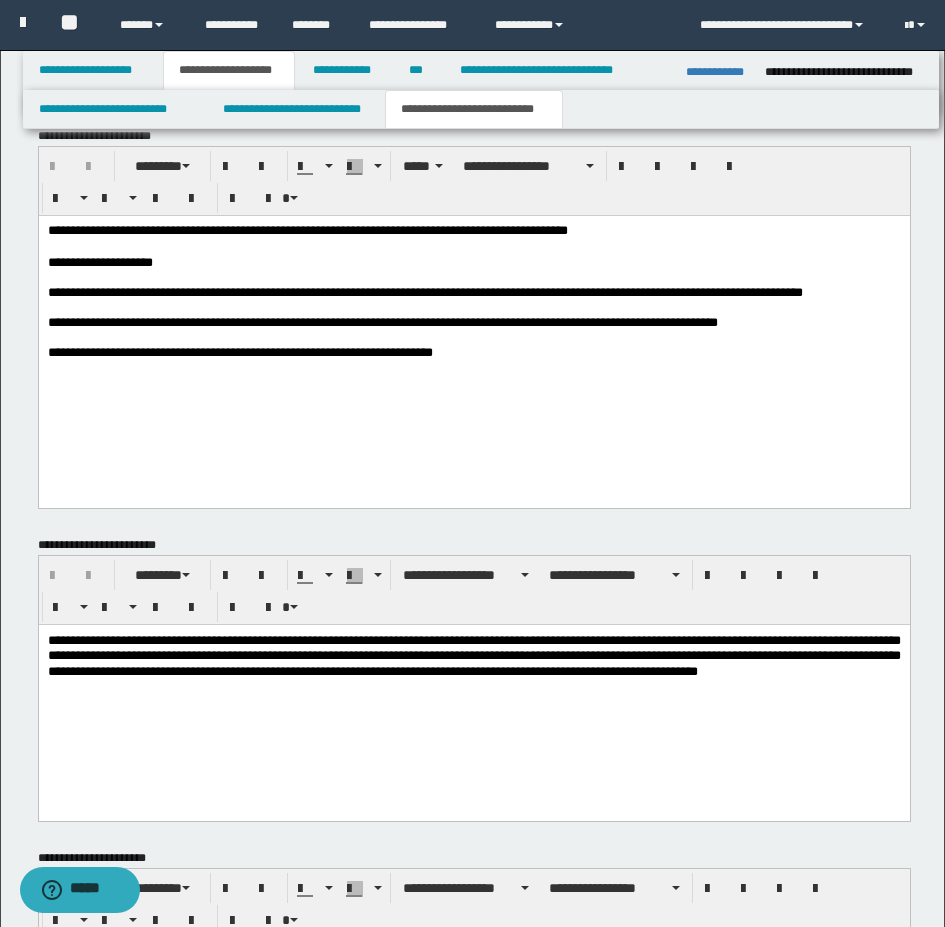 type 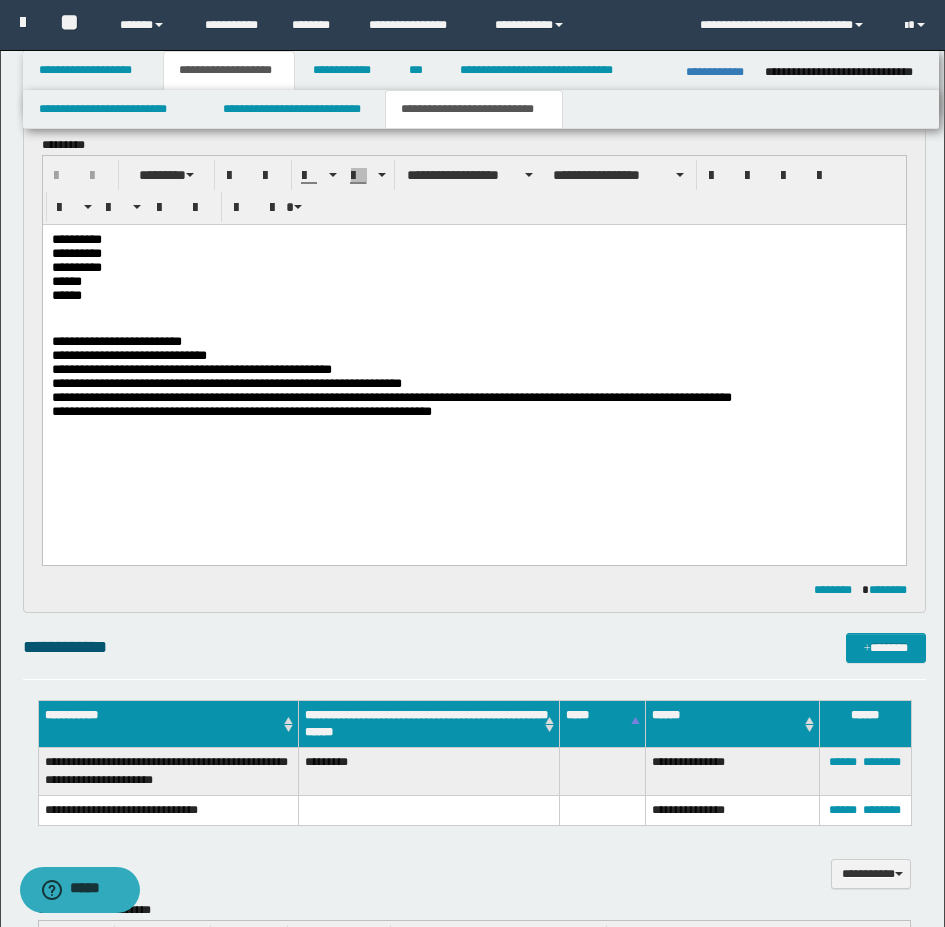 scroll, scrollTop: 200, scrollLeft: 0, axis: vertical 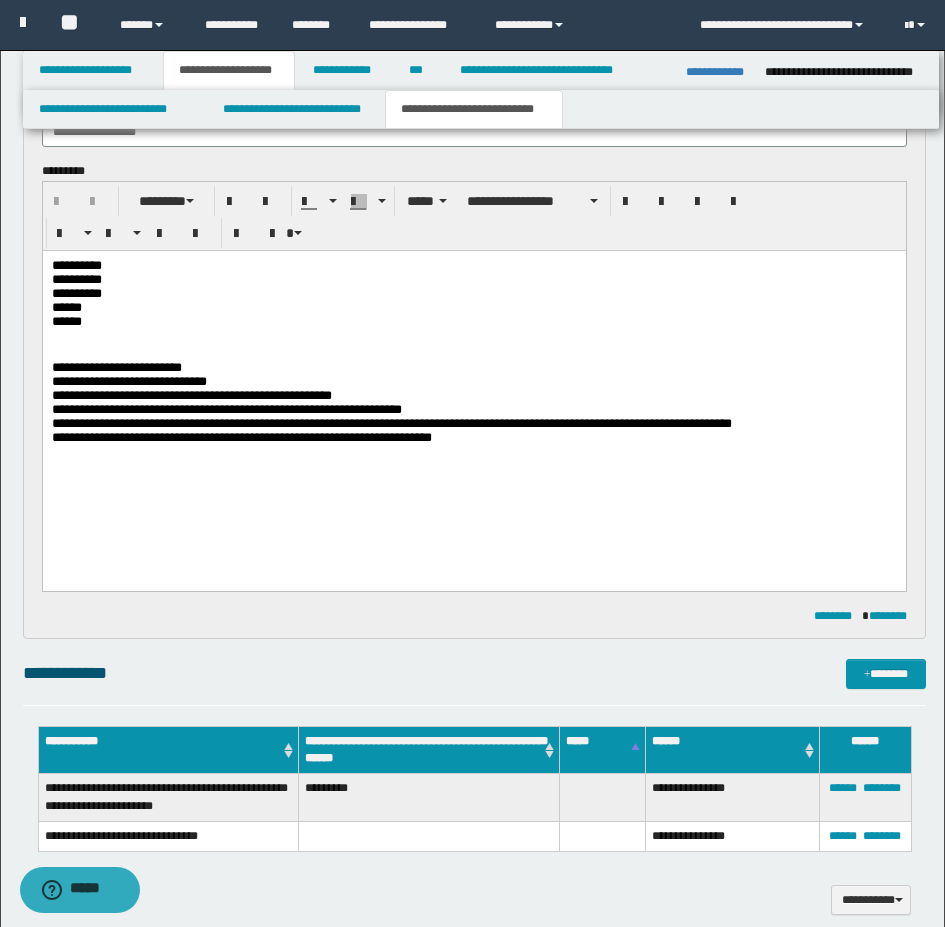 click on "**********" at bounding box center (391, 423) 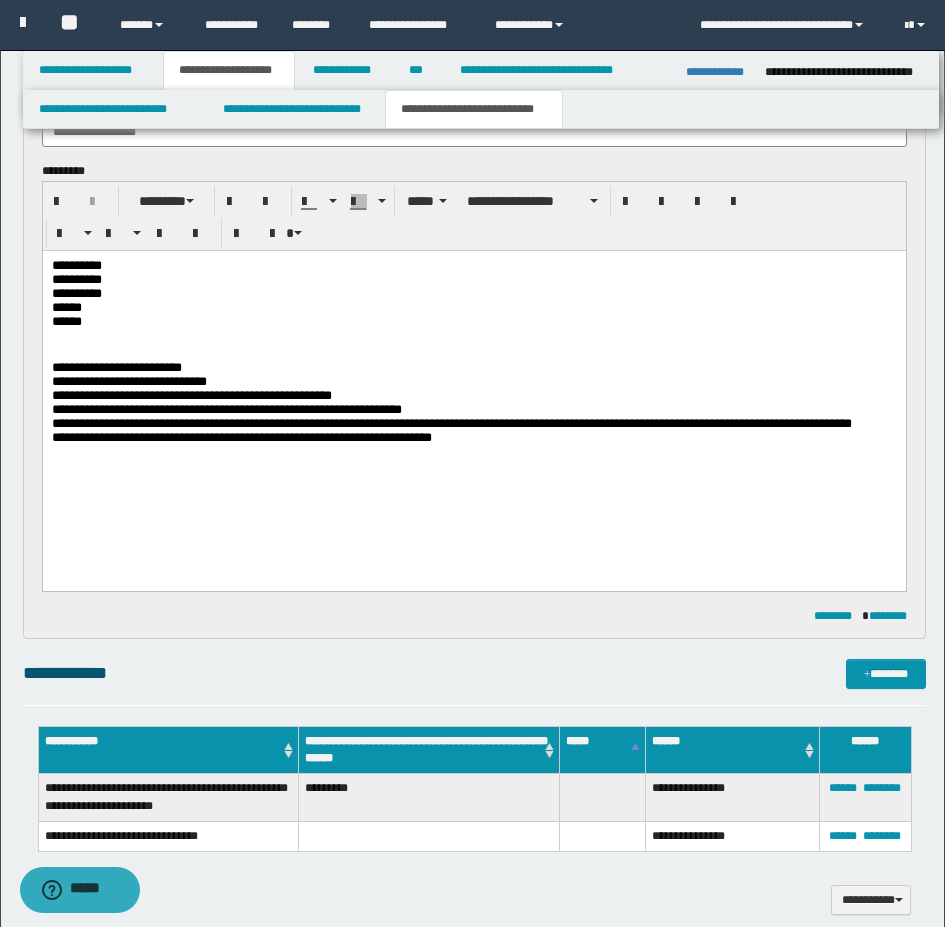 click on "**********" at bounding box center [473, 377] 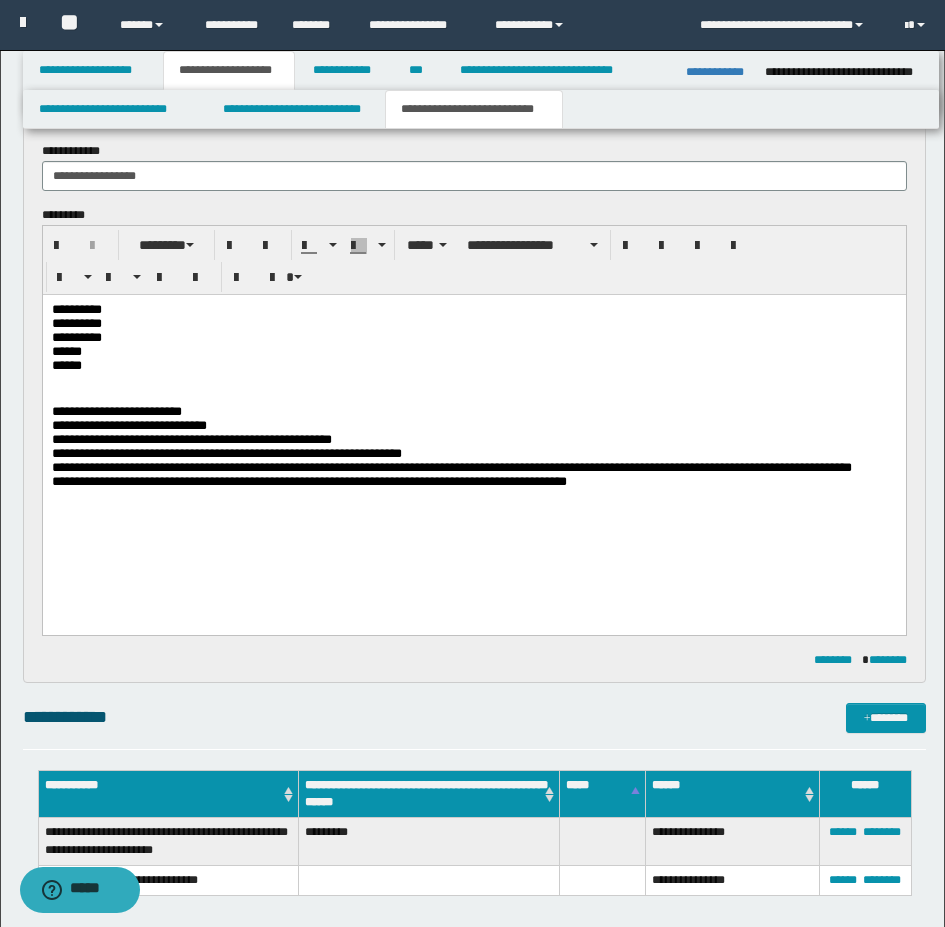 scroll, scrollTop: 0, scrollLeft: 0, axis: both 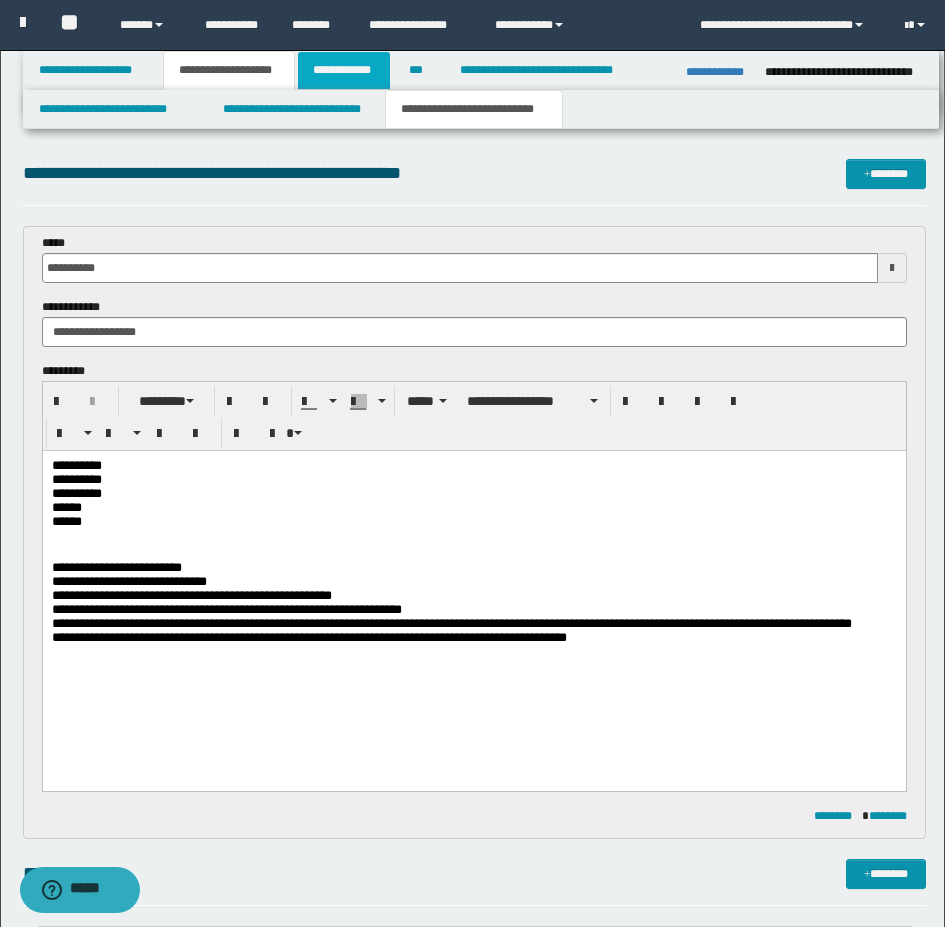 click on "**********" at bounding box center [344, 70] 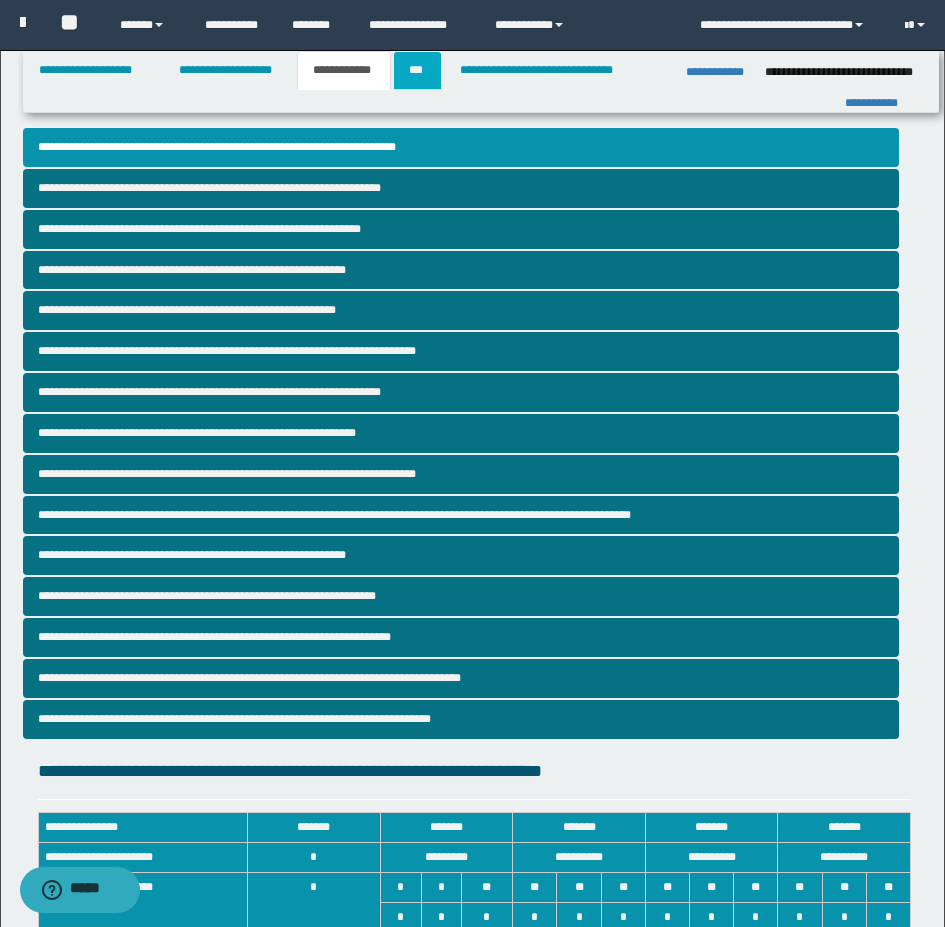 click on "***" at bounding box center (417, 70) 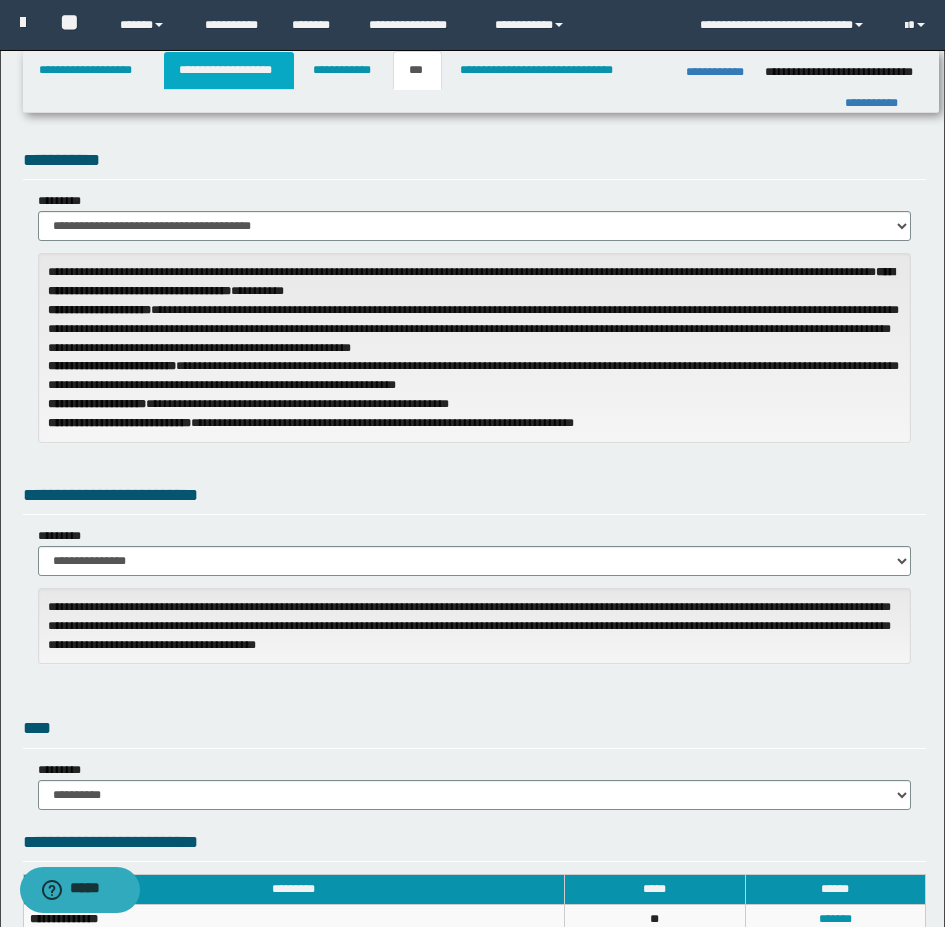 click on "**********" at bounding box center (229, 70) 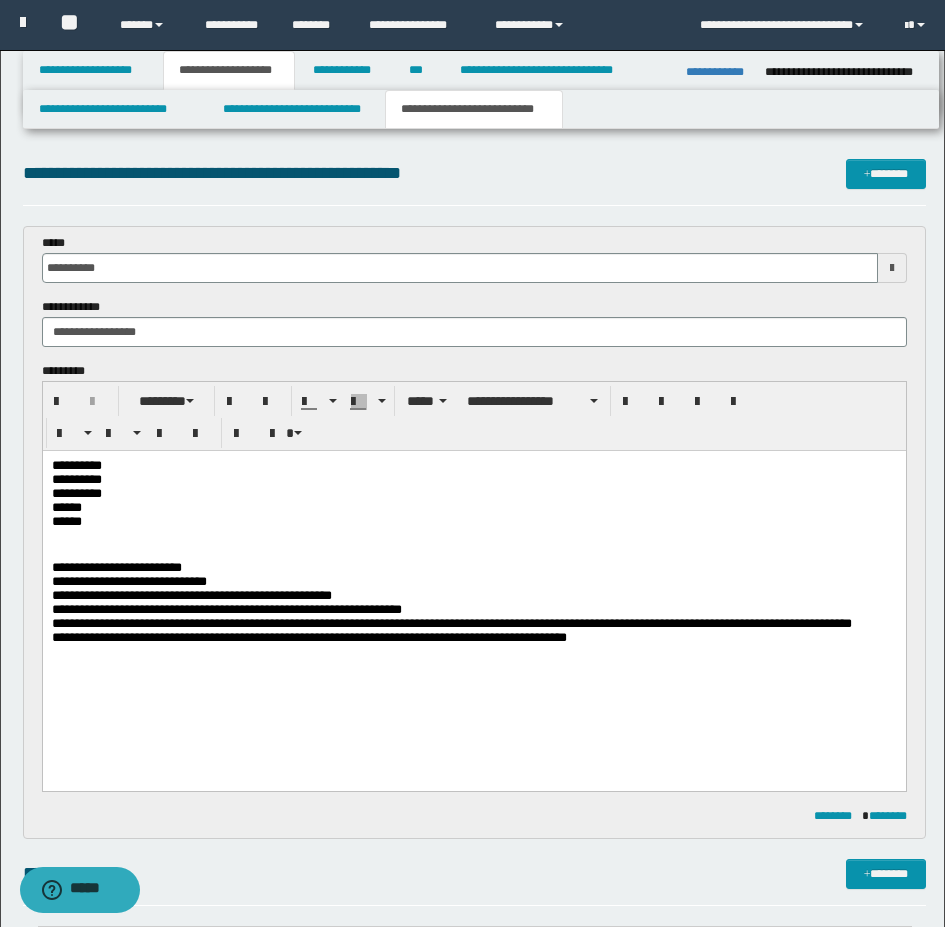 click on "**********" at bounding box center [473, 610] 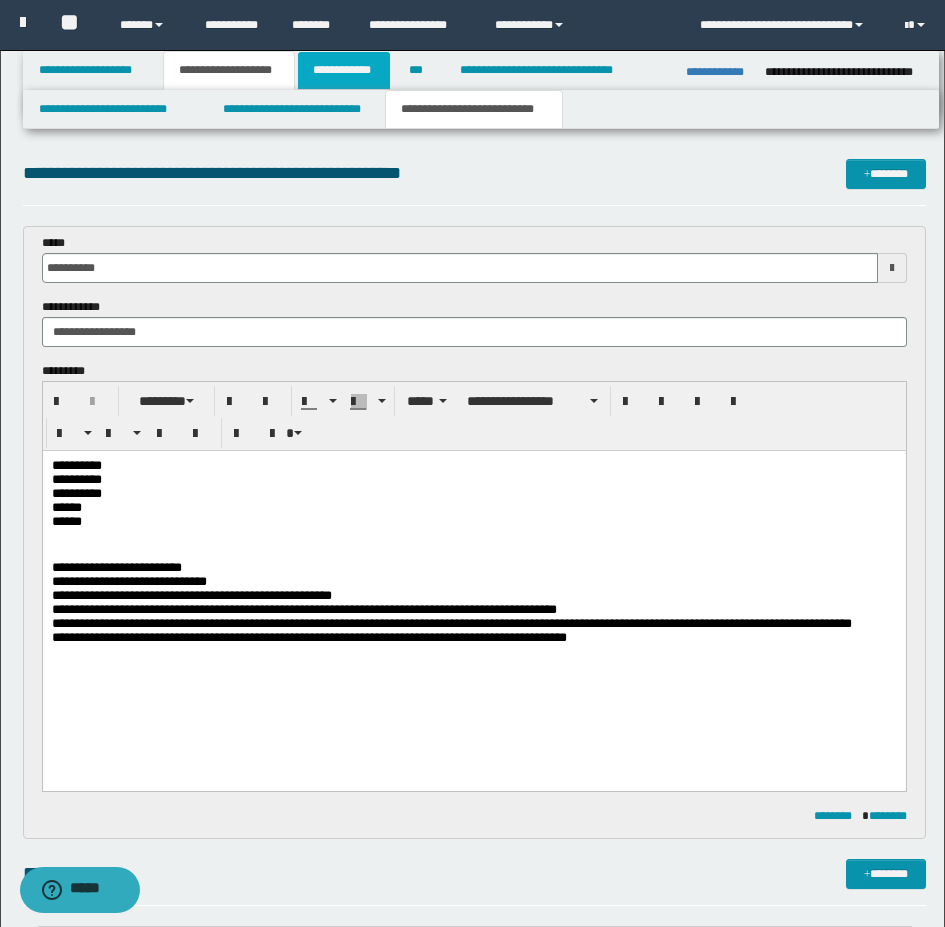 click on "**********" at bounding box center [344, 70] 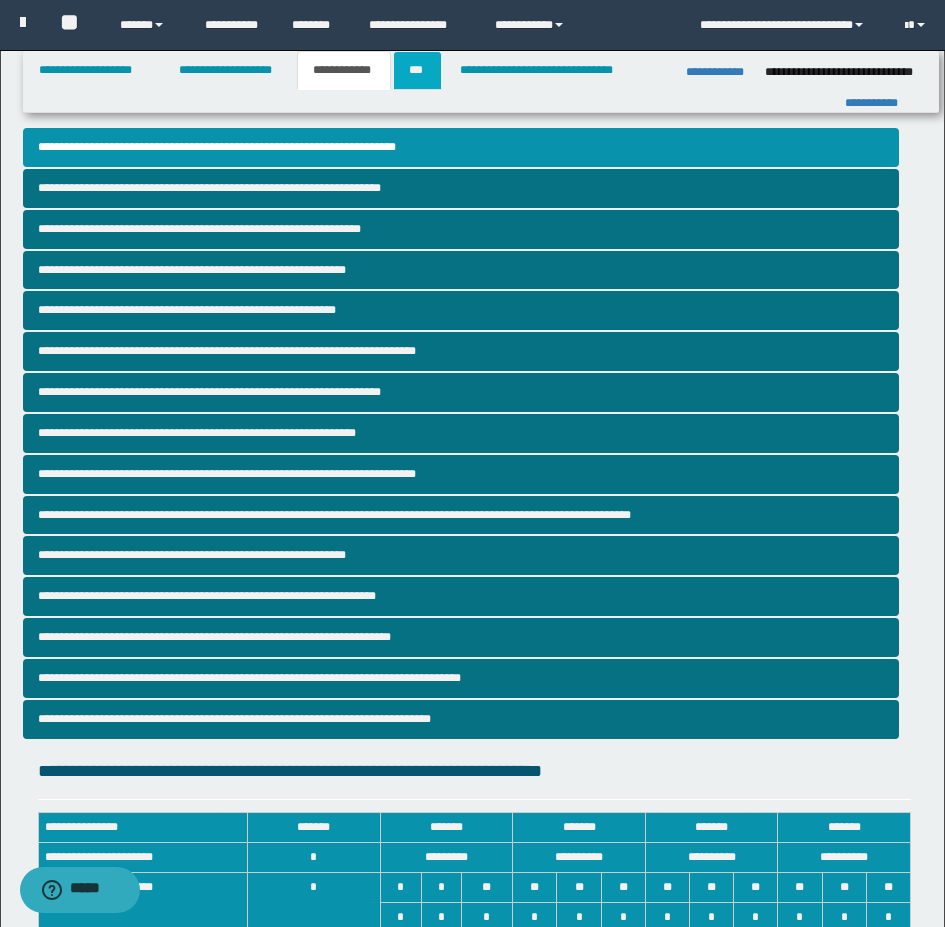 click on "***" at bounding box center (417, 70) 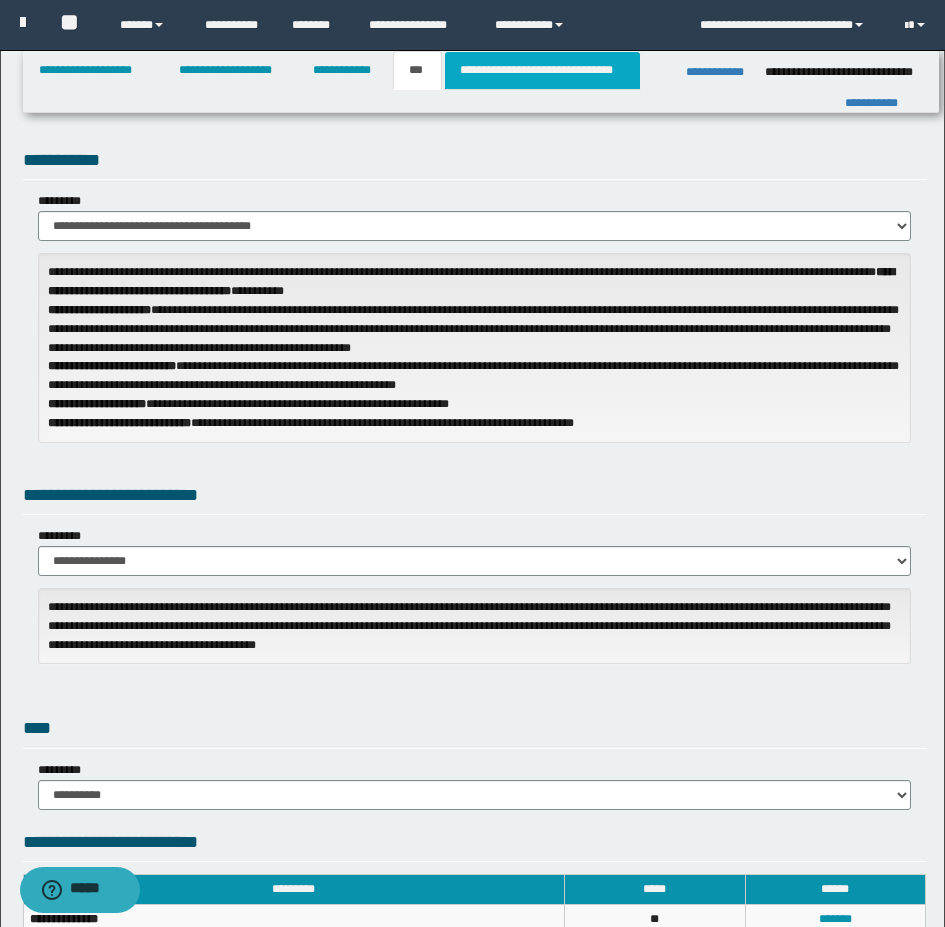 click on "**********" at bounding box center [542, 70] 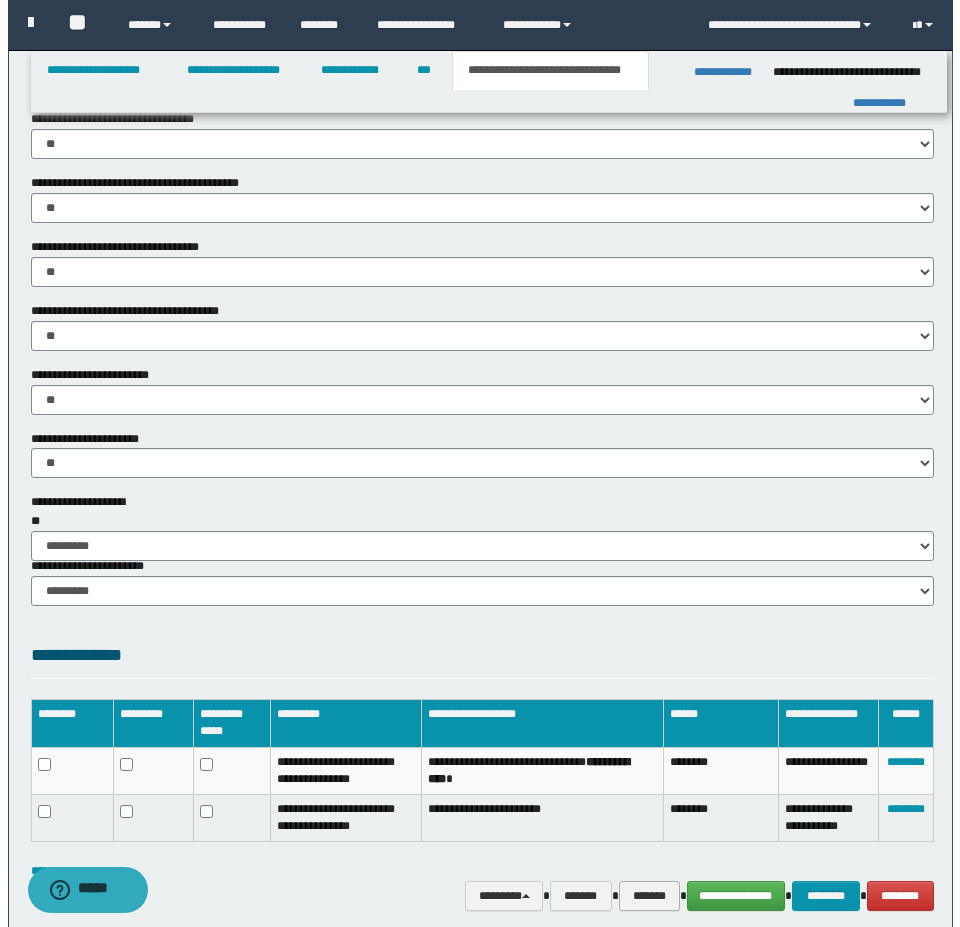 scroll, scrollTop: 1135, scrollLeft: 0, axis: vertical 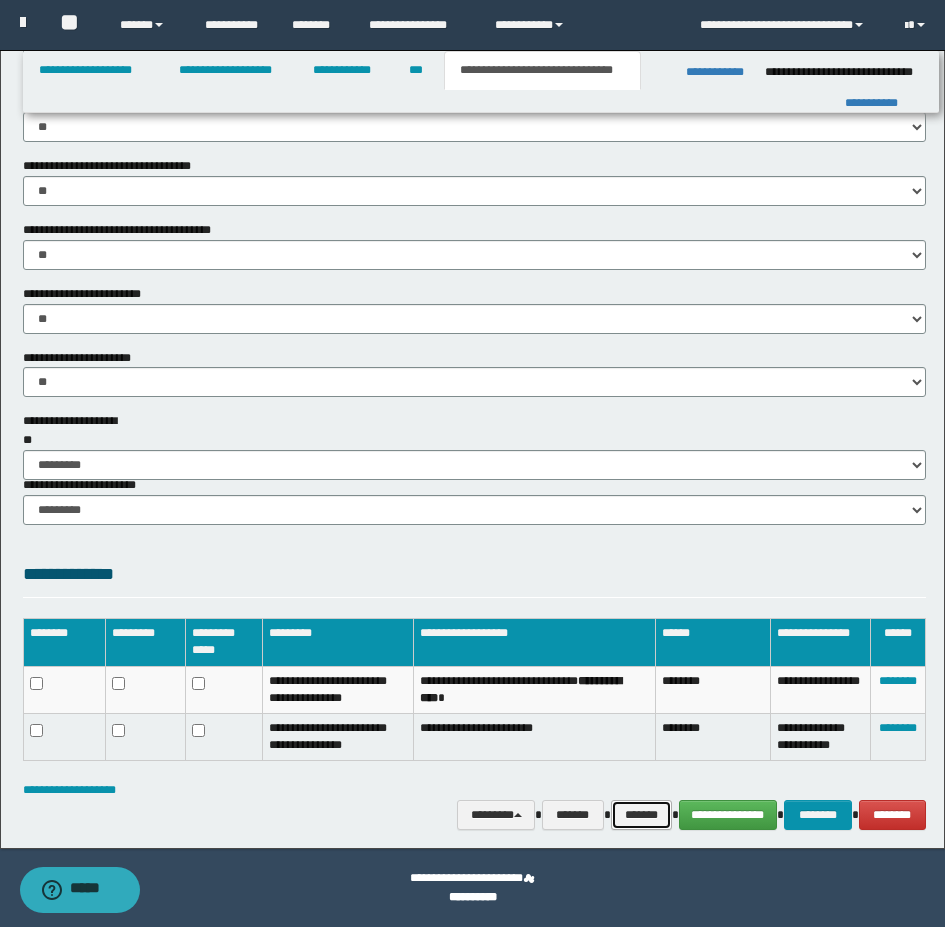 click on "*******" at bounding box center (641, 815) 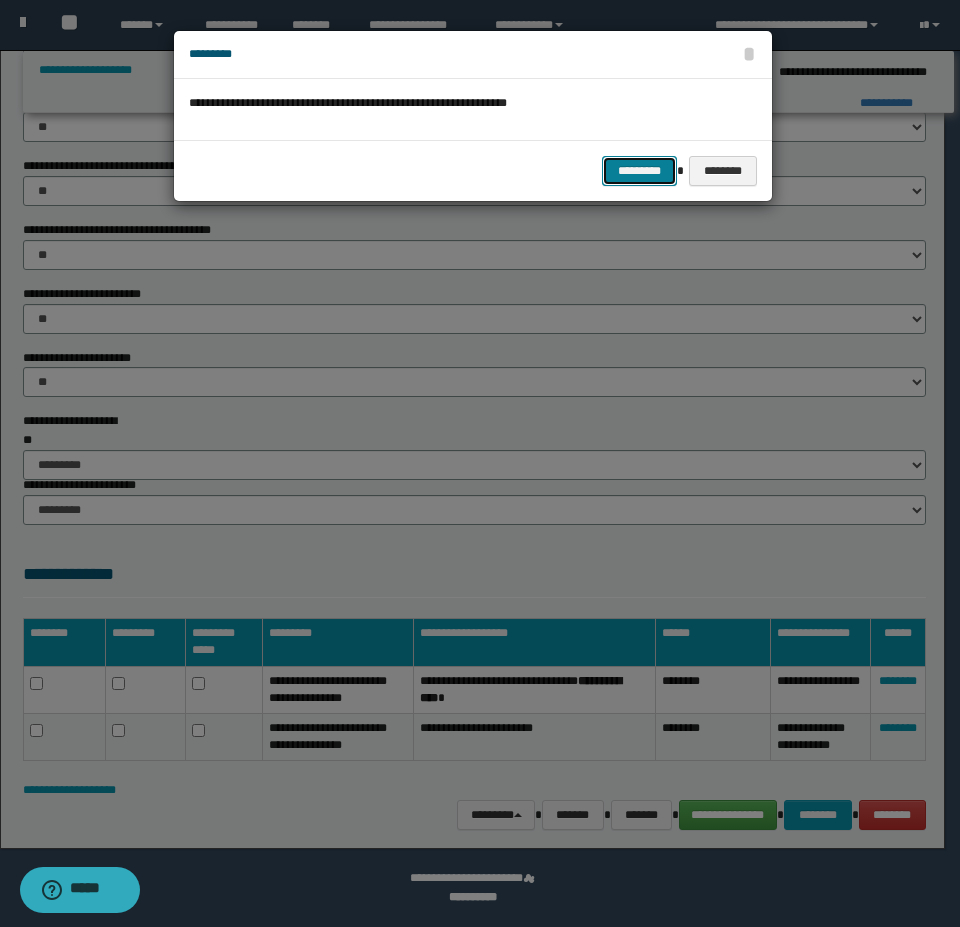 click on "*********" at bounding box center [639, 171] 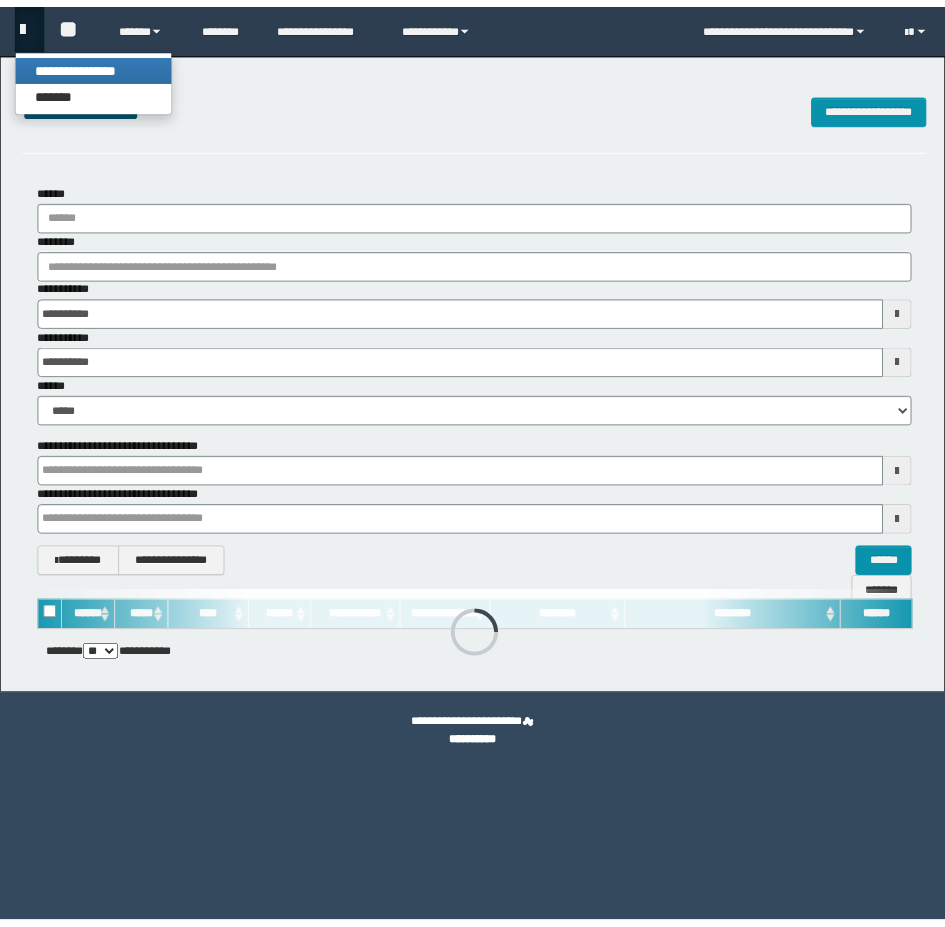 scroll, scrollTop: 0, scrollLeft: 0, axis: both 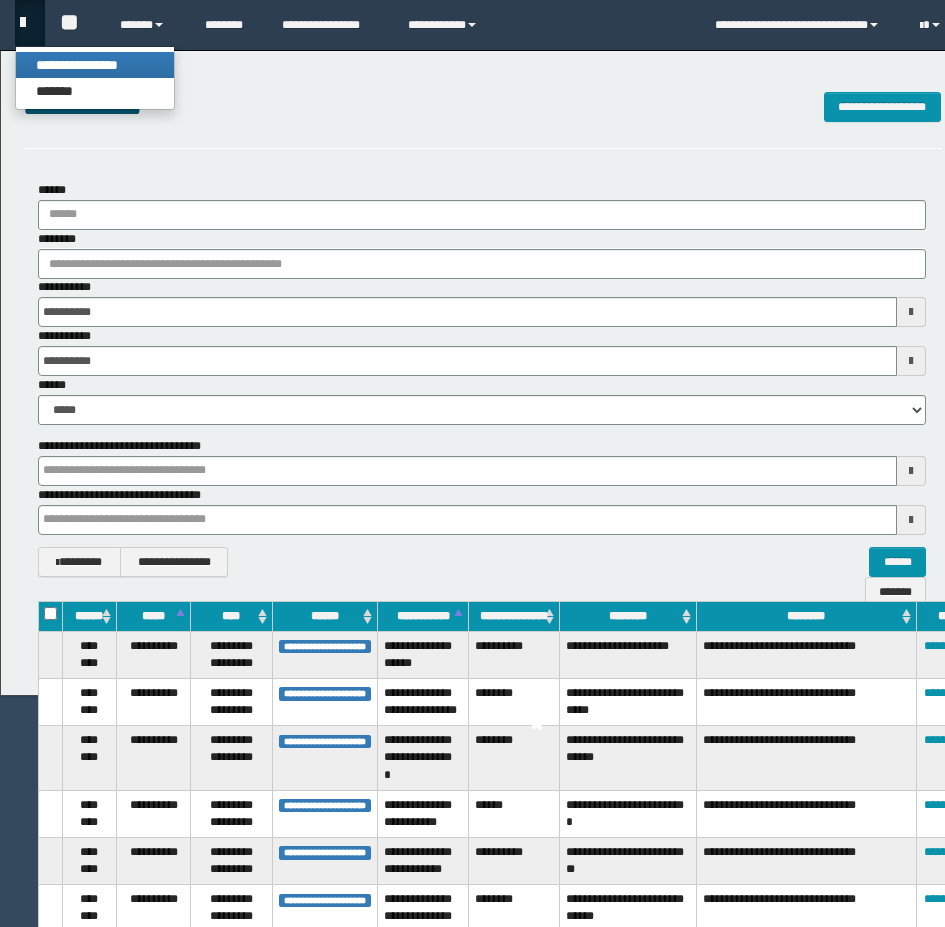click on "**********" at bounding box center [95, 65] 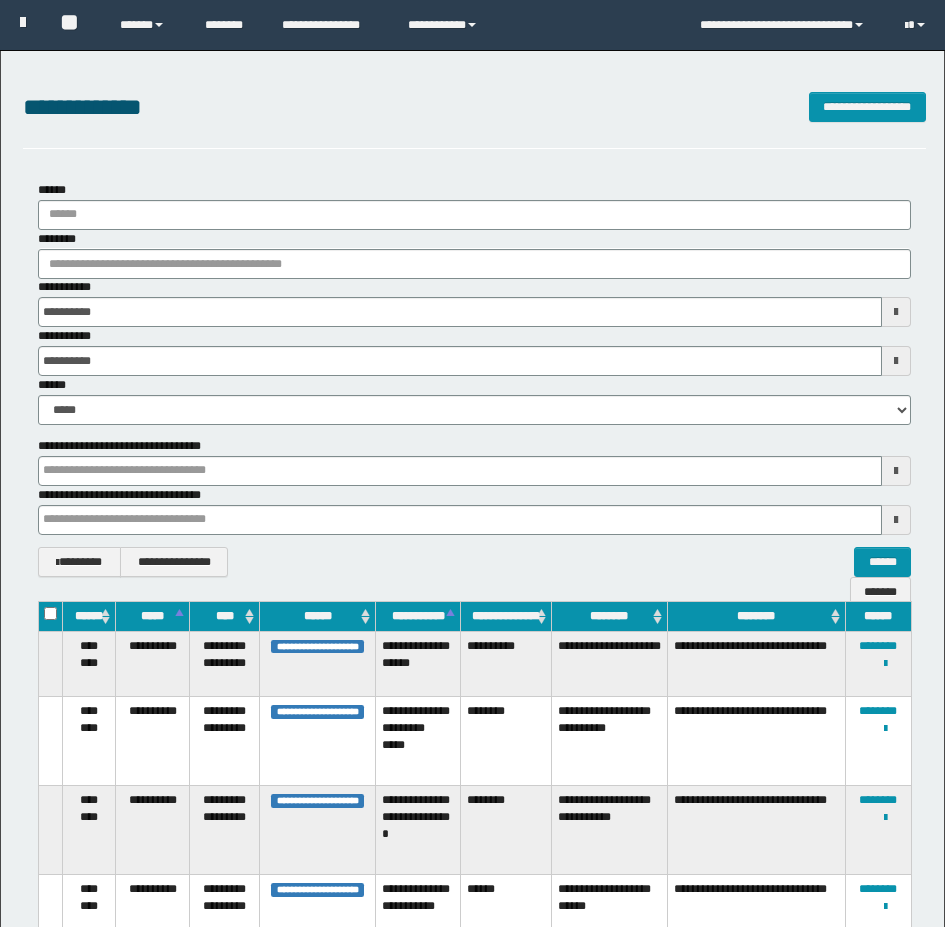 scroll, scrollTop: 0, scrollLeft: 0, axis: both 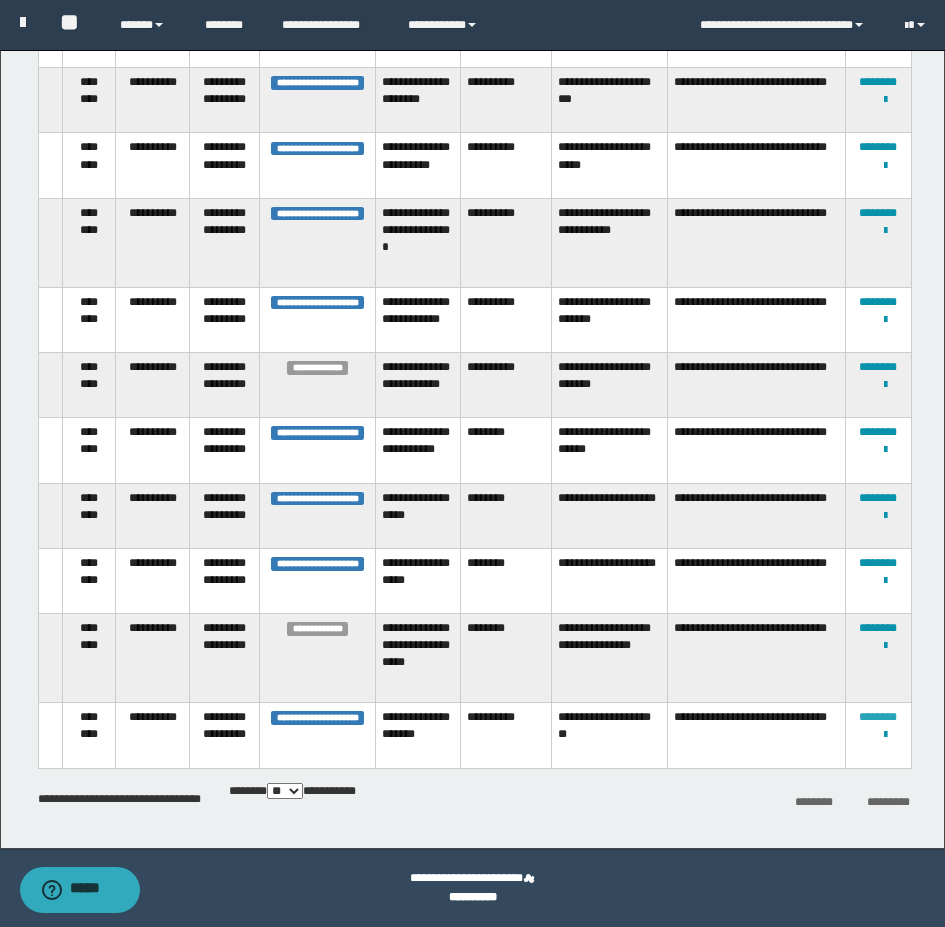 click on "********" at bounding box center [878, 717] 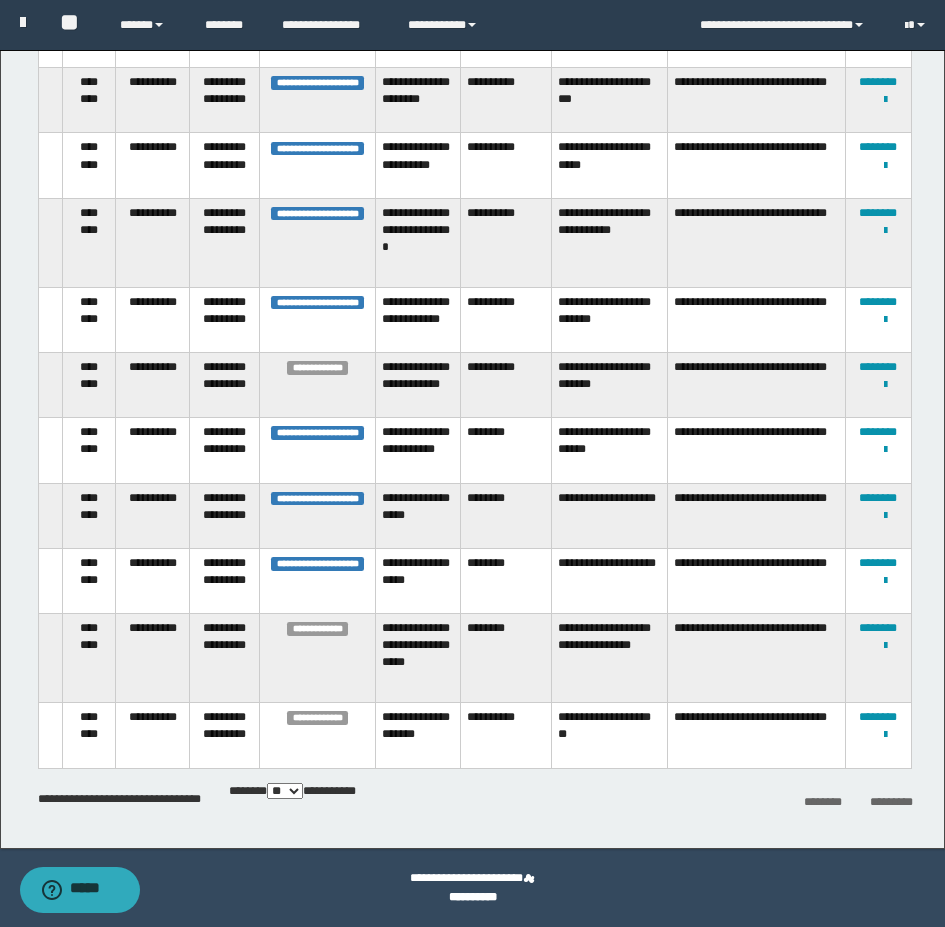 scroll, scrollTop: 0, scrollLeft: 0, axis: both 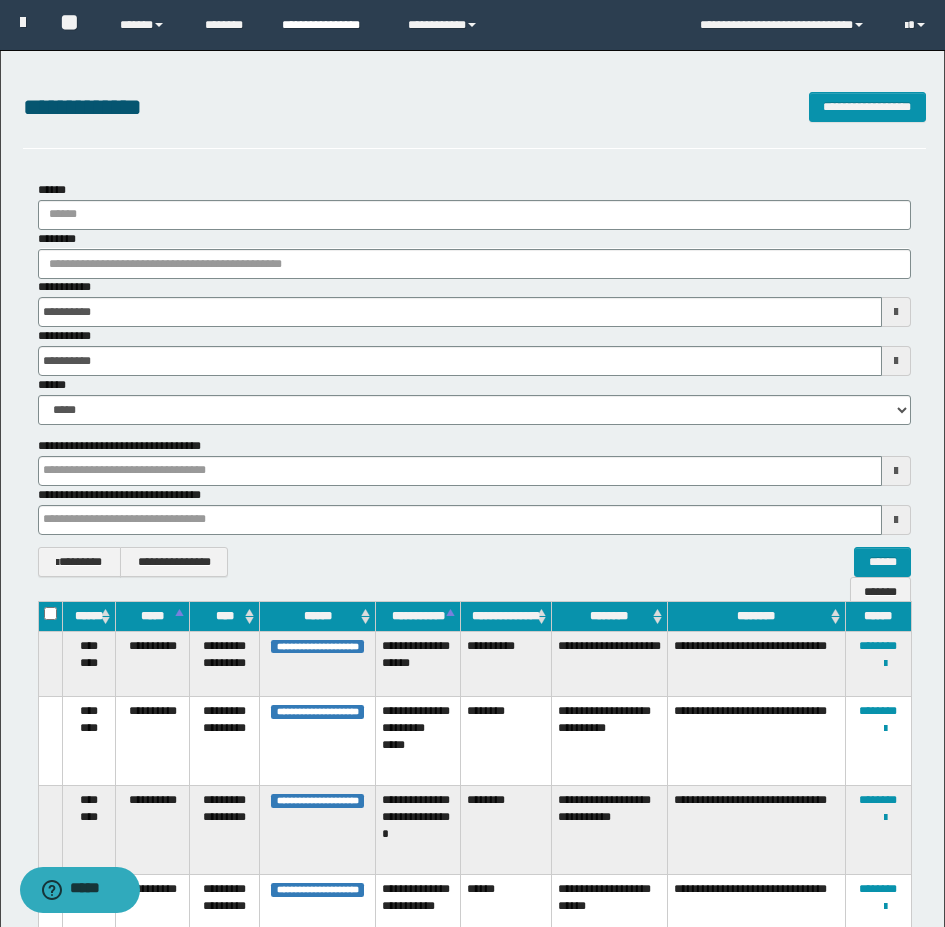 click on "**********" at bounding box center [330, 25] 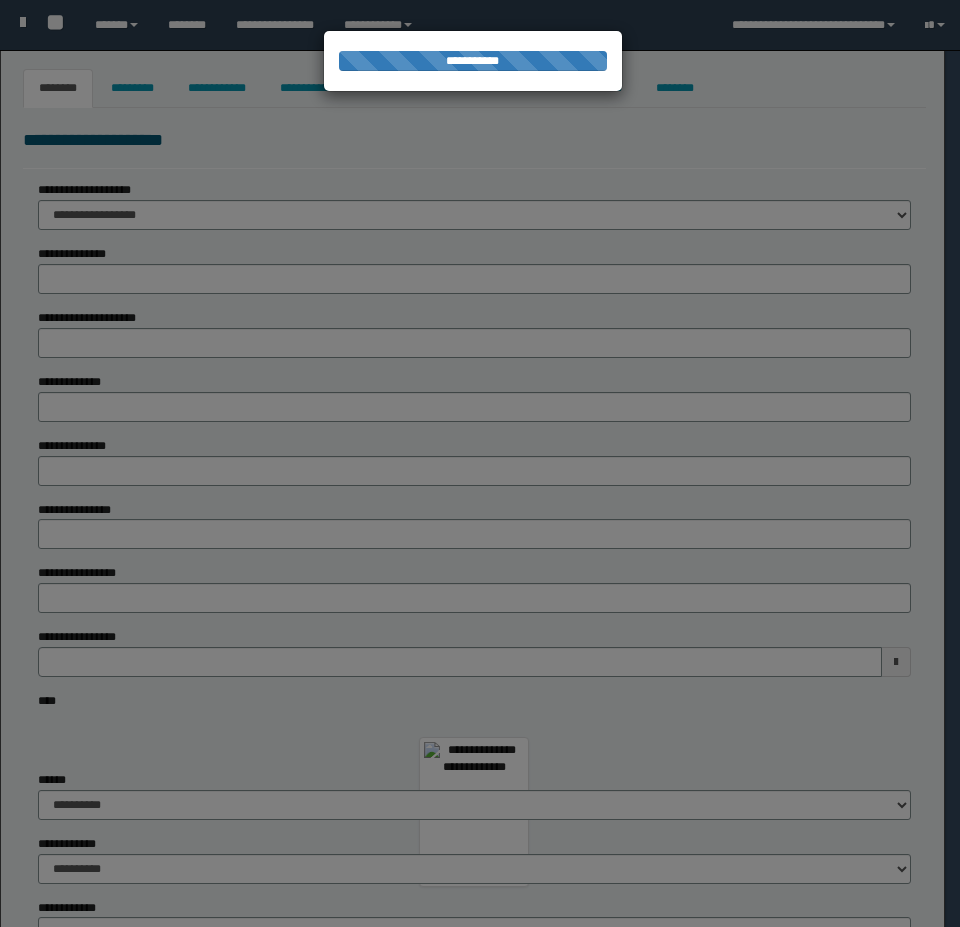 type on "********" 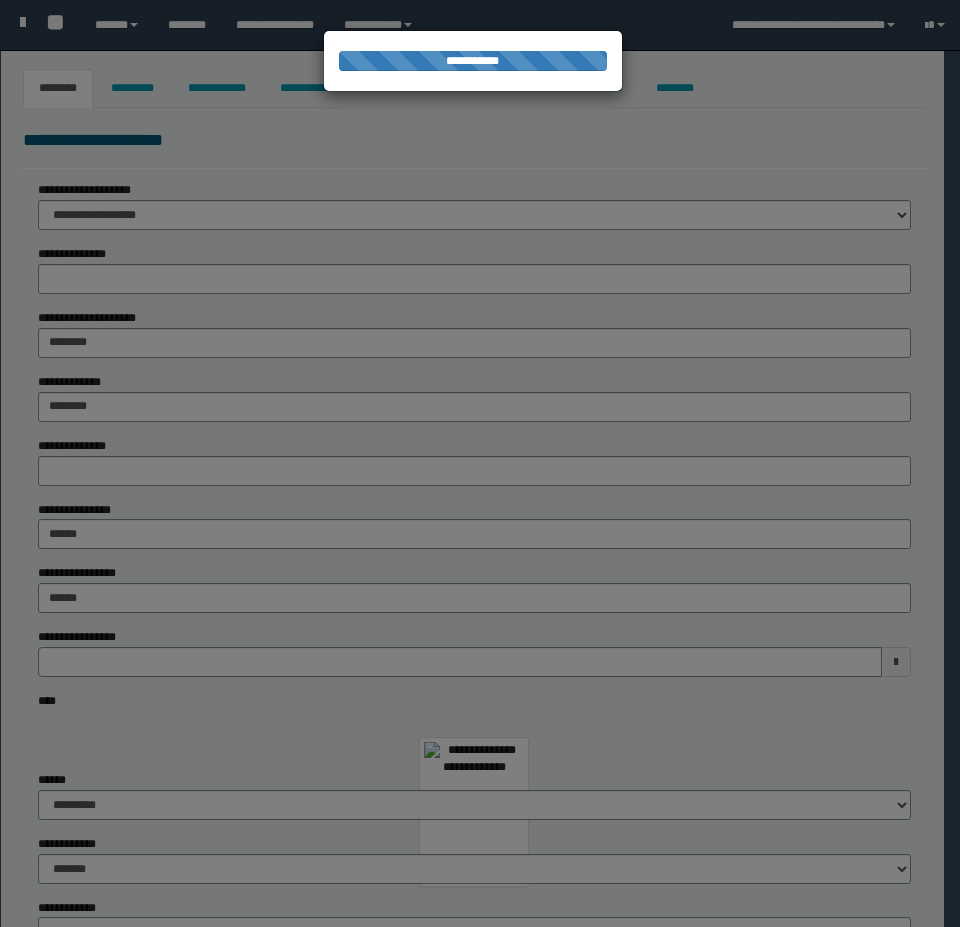 select on "*" 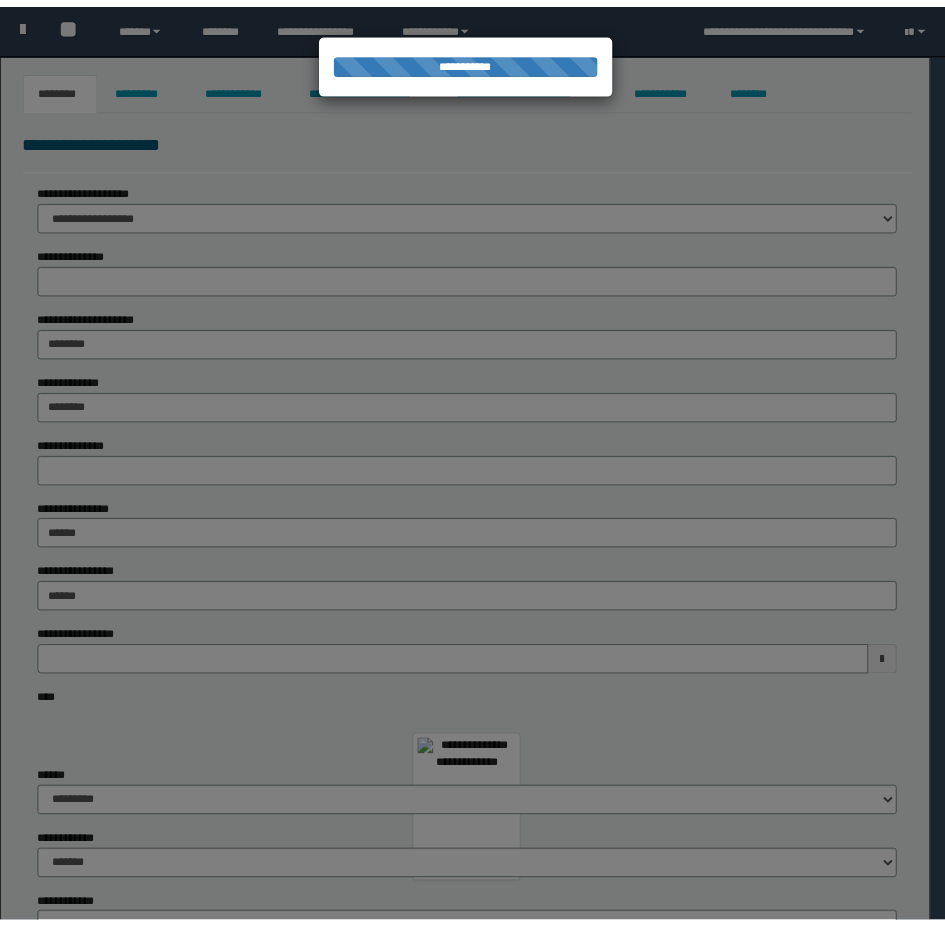scroll, scrollTop: 0, scrollLeft: 0, axis: both 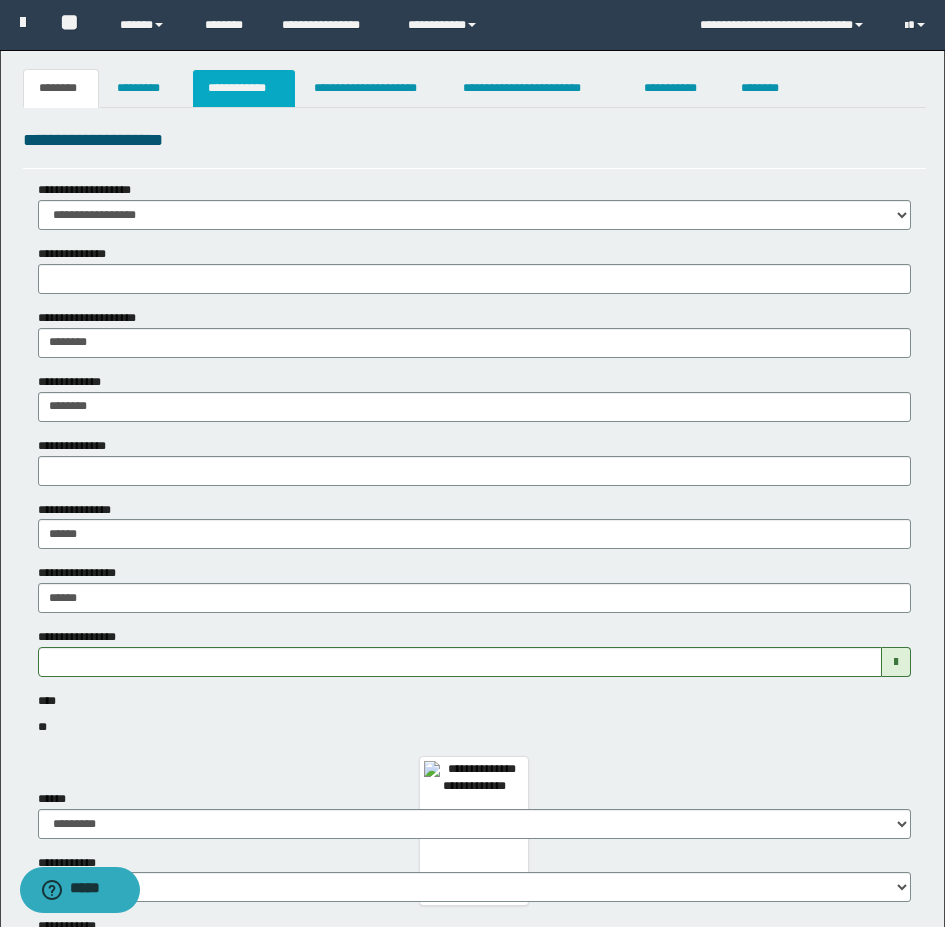 click on "**********" at bounding box center (244, 88) 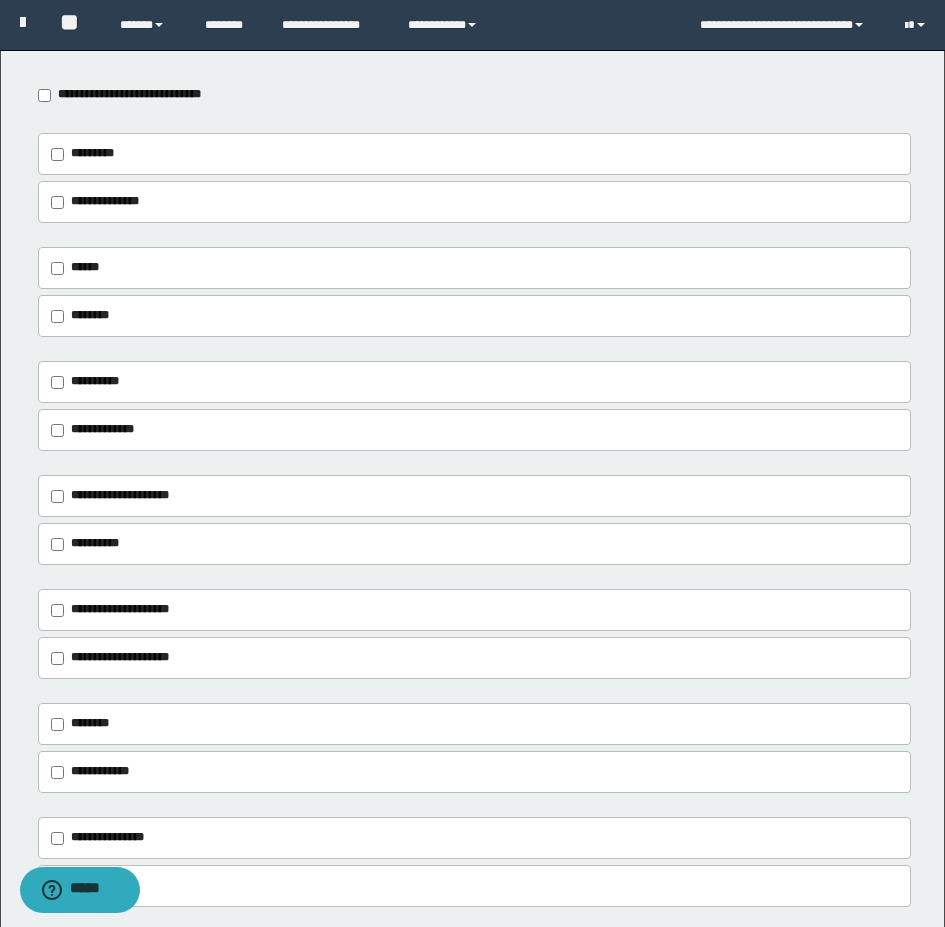 scroll, scrollTop: 0, scrollLeft: 0, axis: both 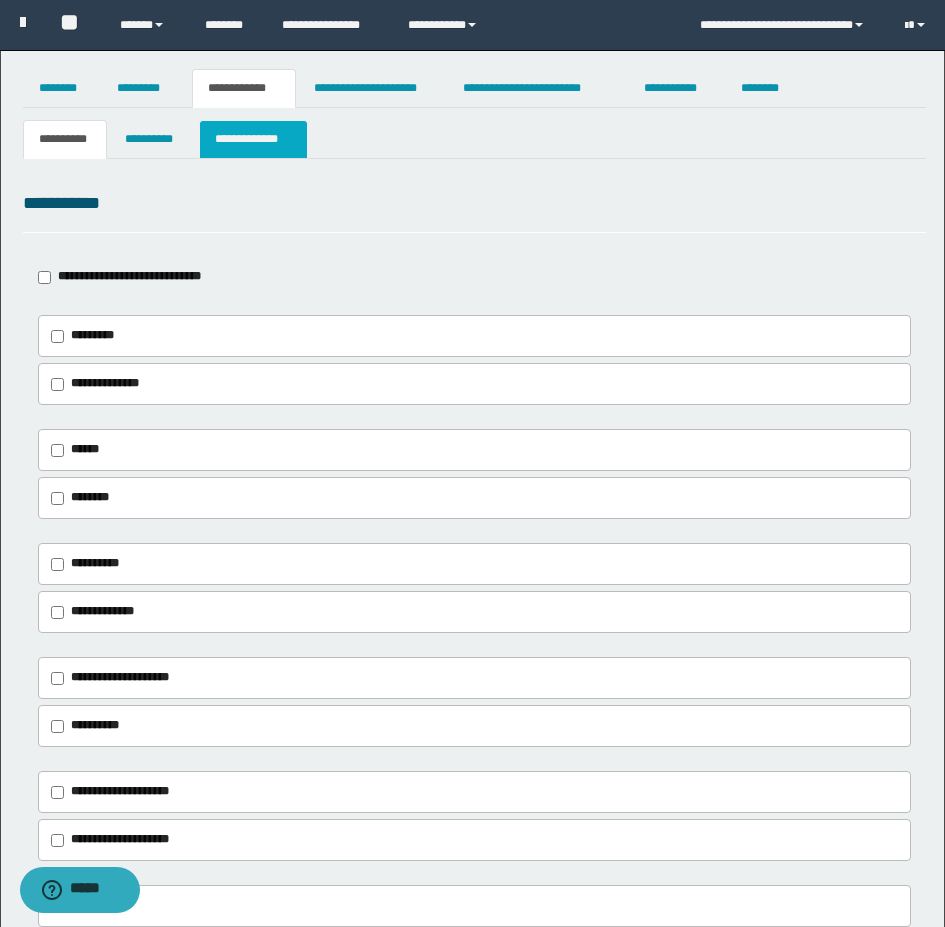 click on "**********" at bounding box center [253, 139] 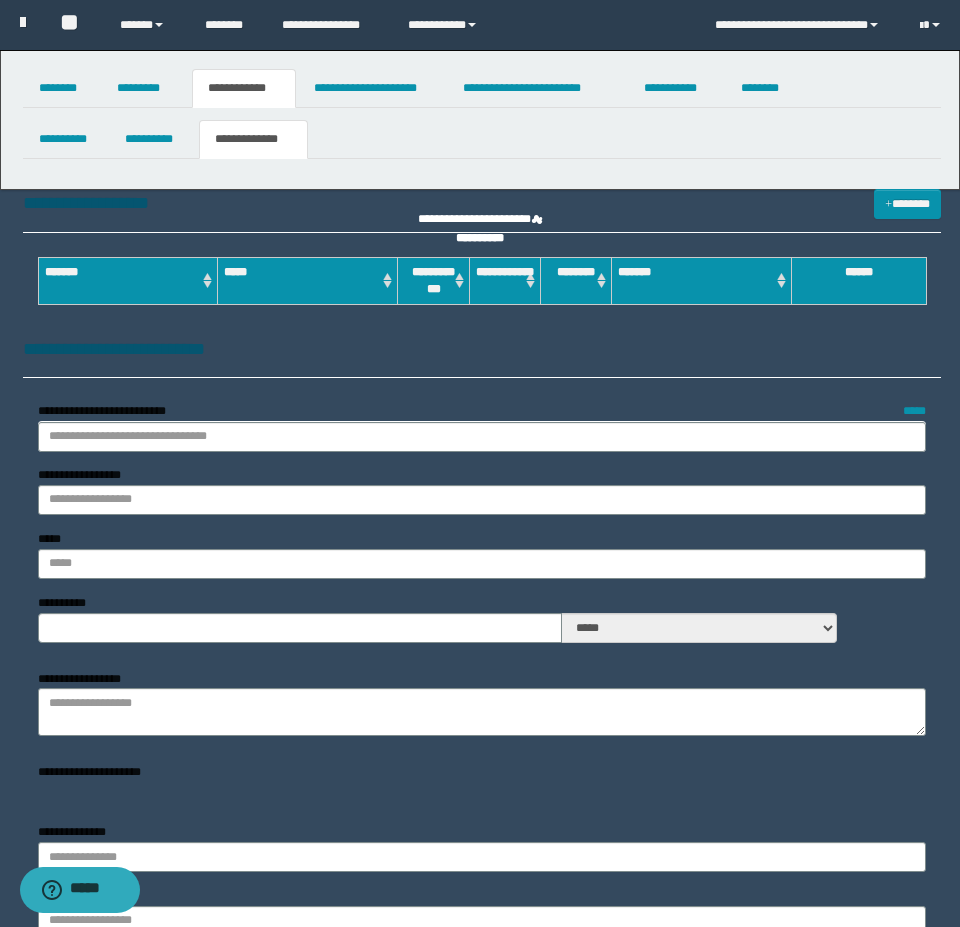 type on "******" 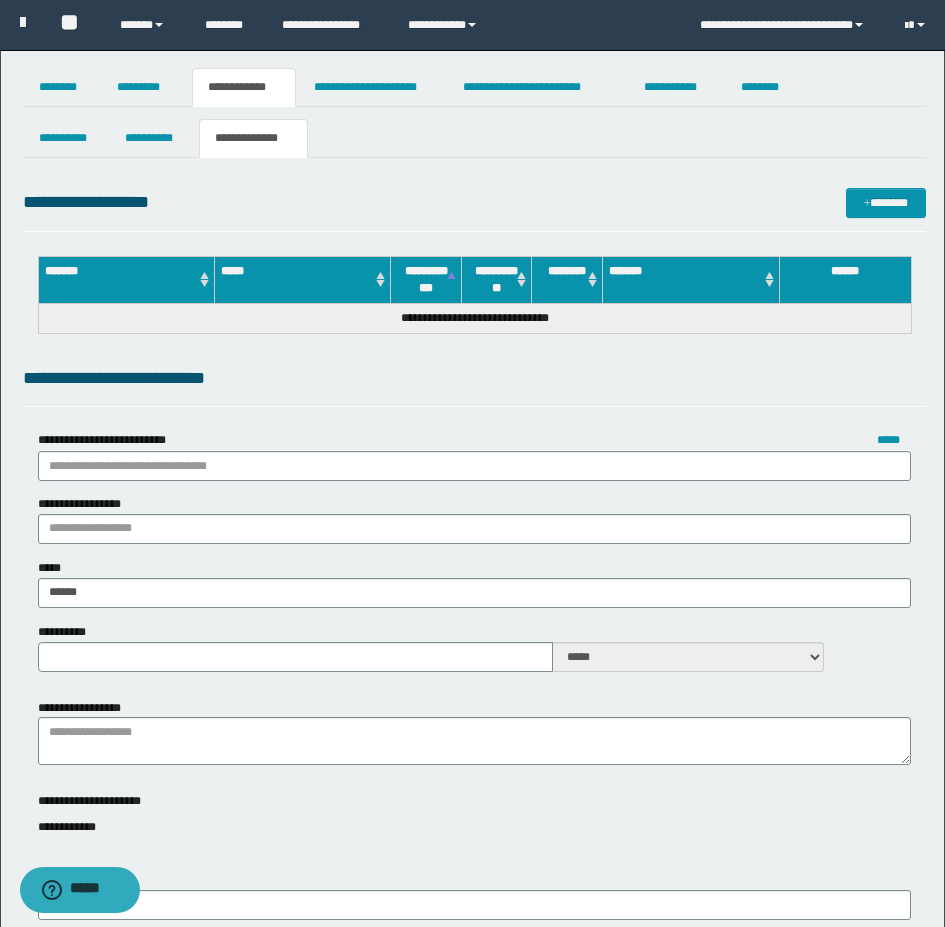 scroll, scrollTop: 0, scrollLeft: 0, axis: both 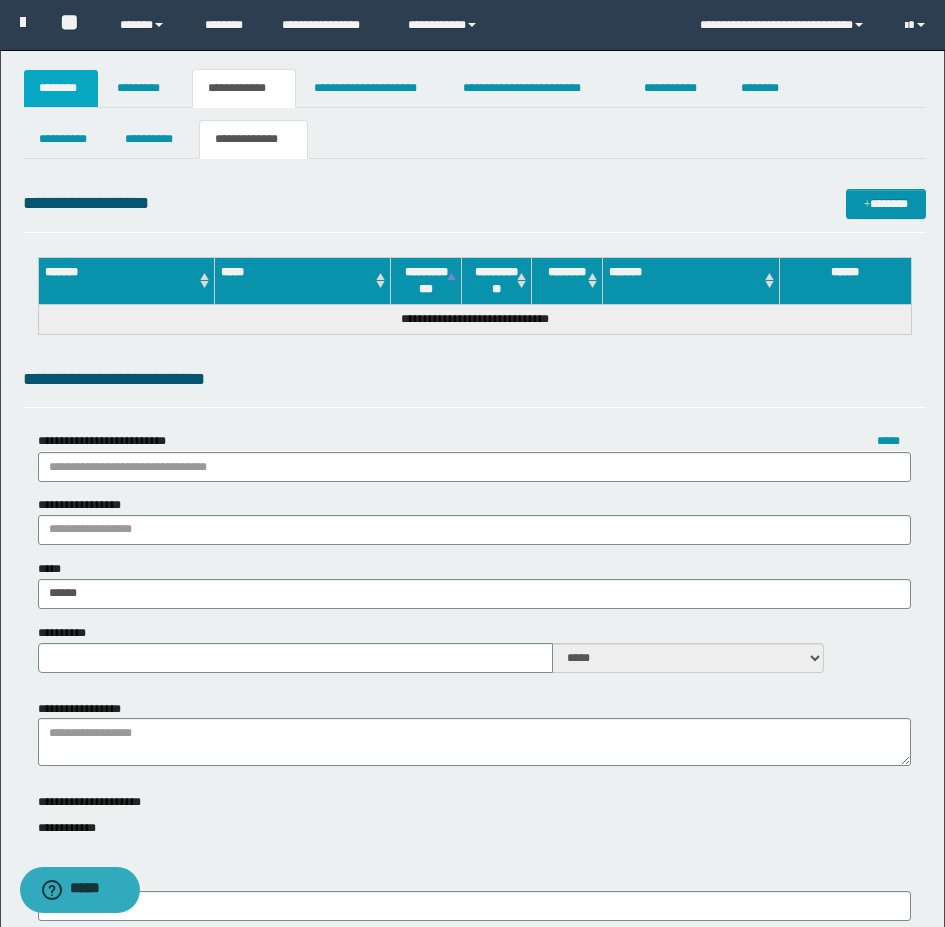 click on "********" at bounding box center (61, 88) 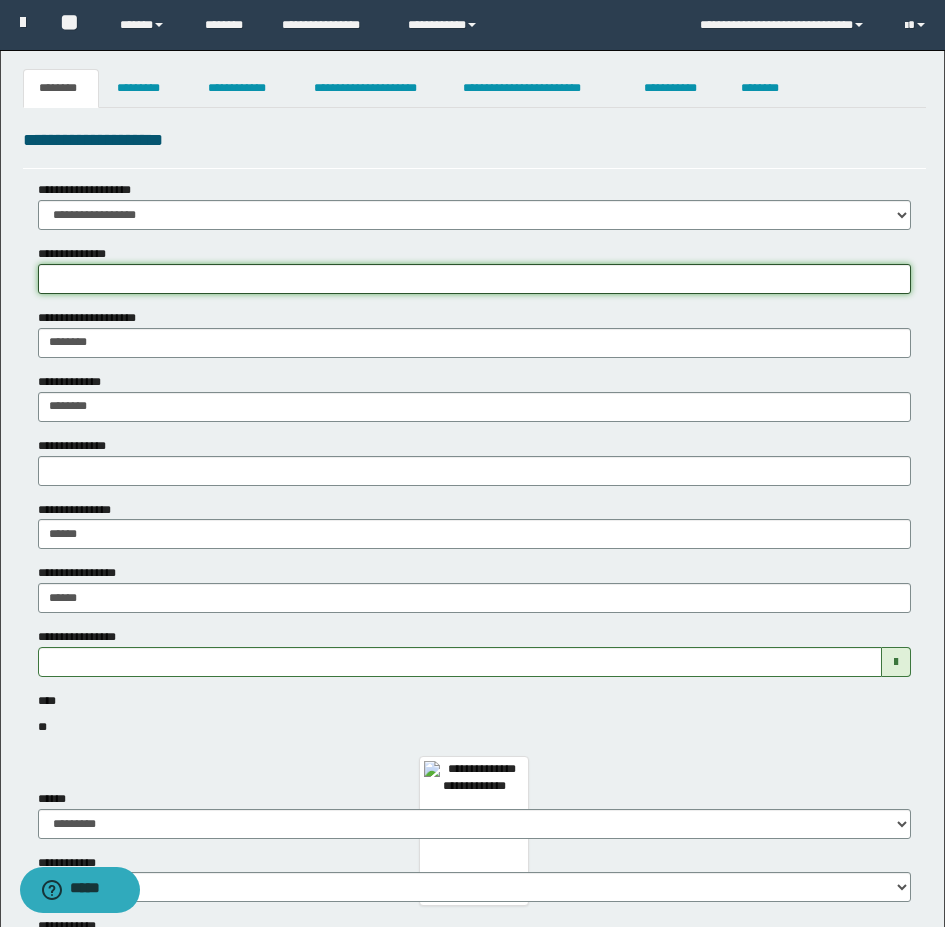 drag, startPoint x: 832, startPoint y: 279, endPoint x: 941, endPoint y: 286, distance: 109.22454 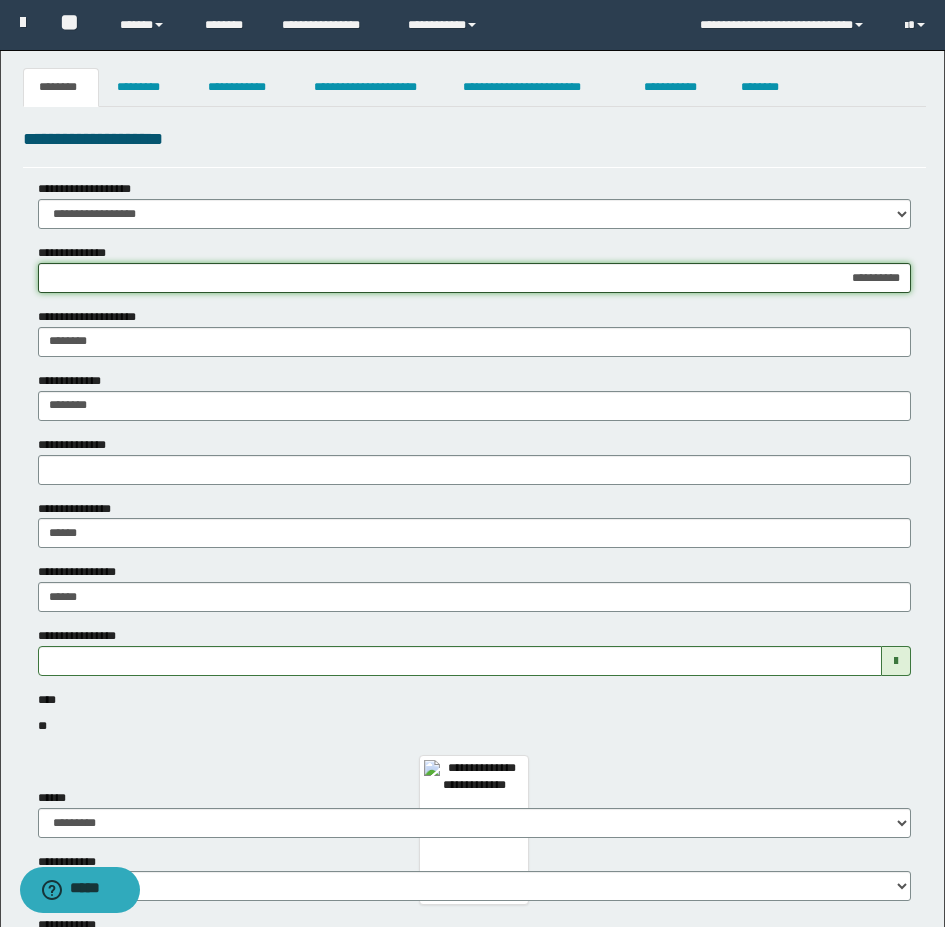 scroll, scrollTop: 0, scrollLeft: 0, axis: both 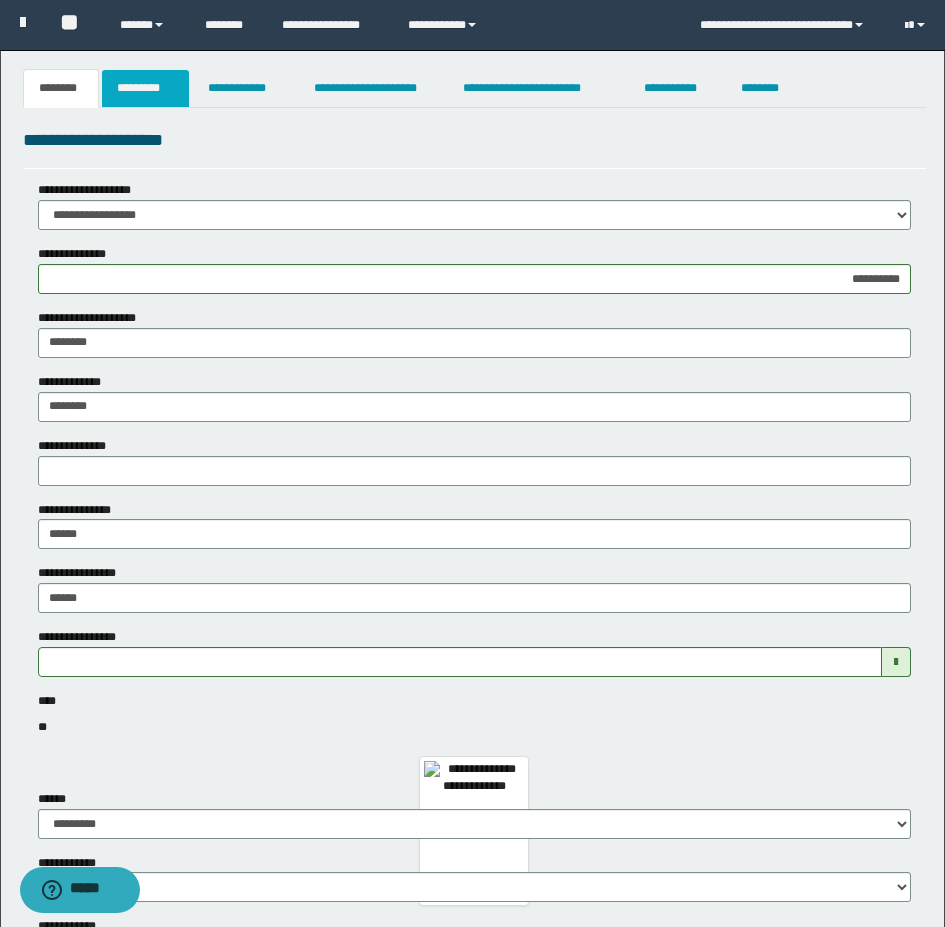 click on "*********" at bounding box center (145, 88) 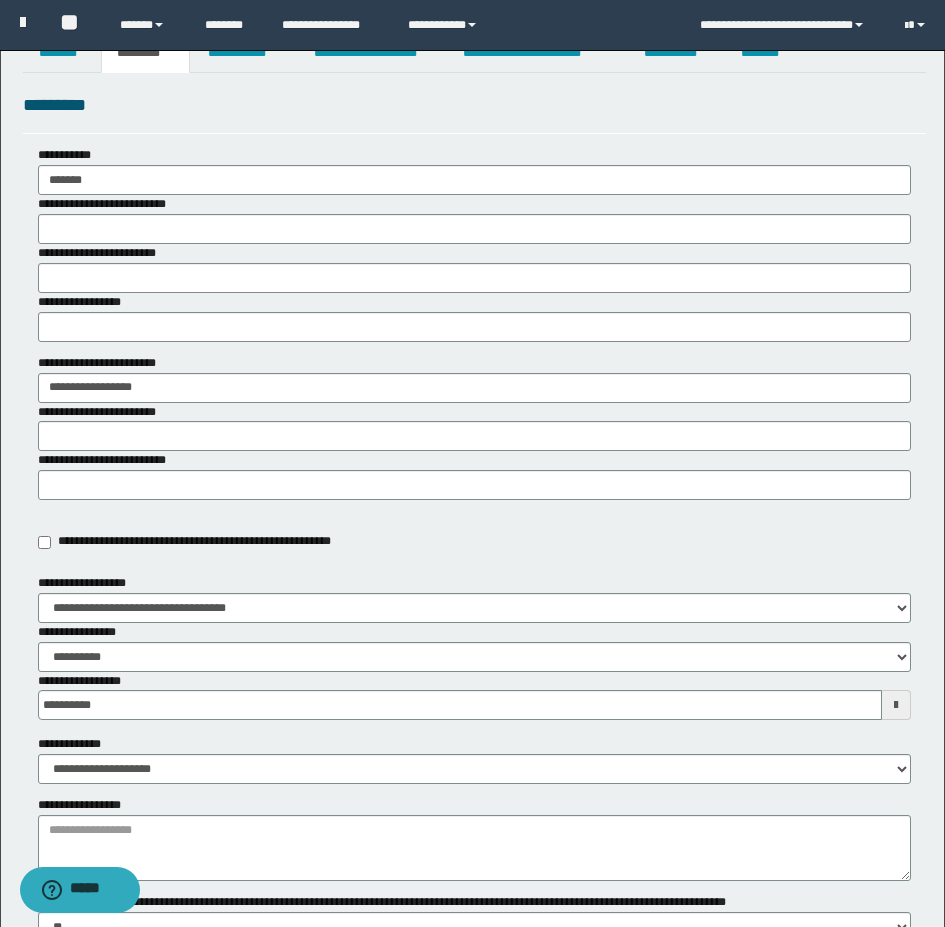 scroll, scrollTop: 0, scrollLeft: 0, axis: both 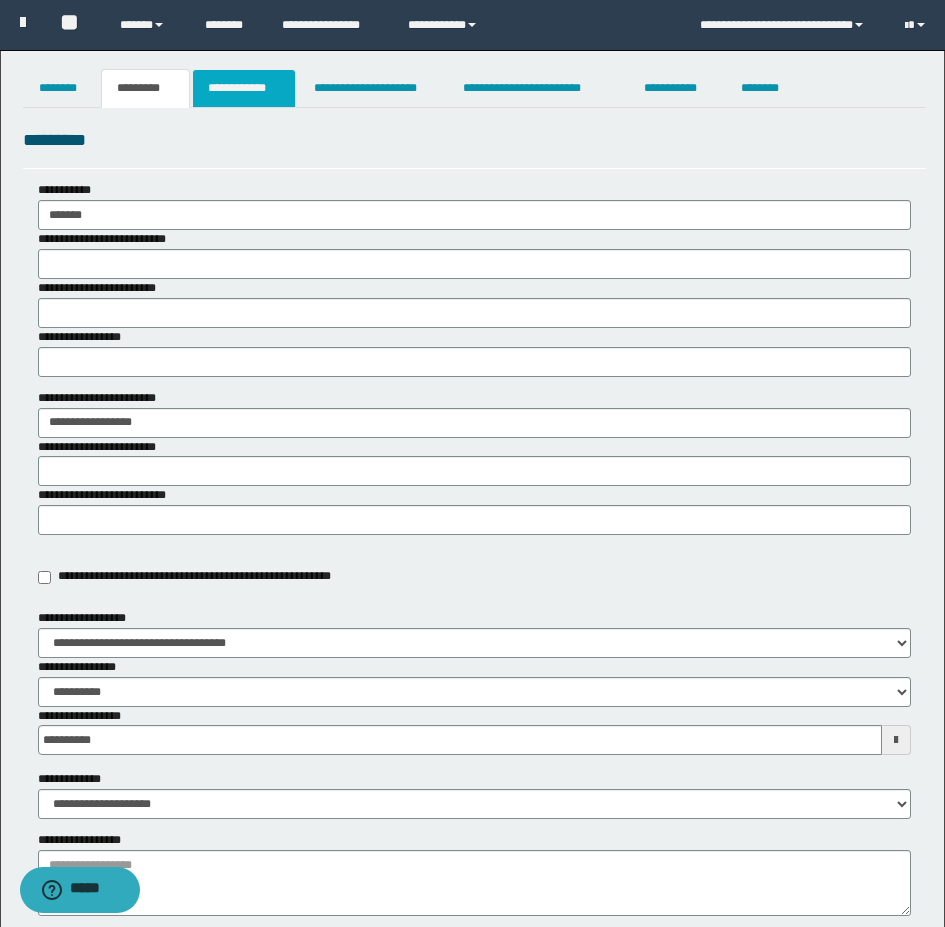 click on "**********" at bounding box center (244, 88) 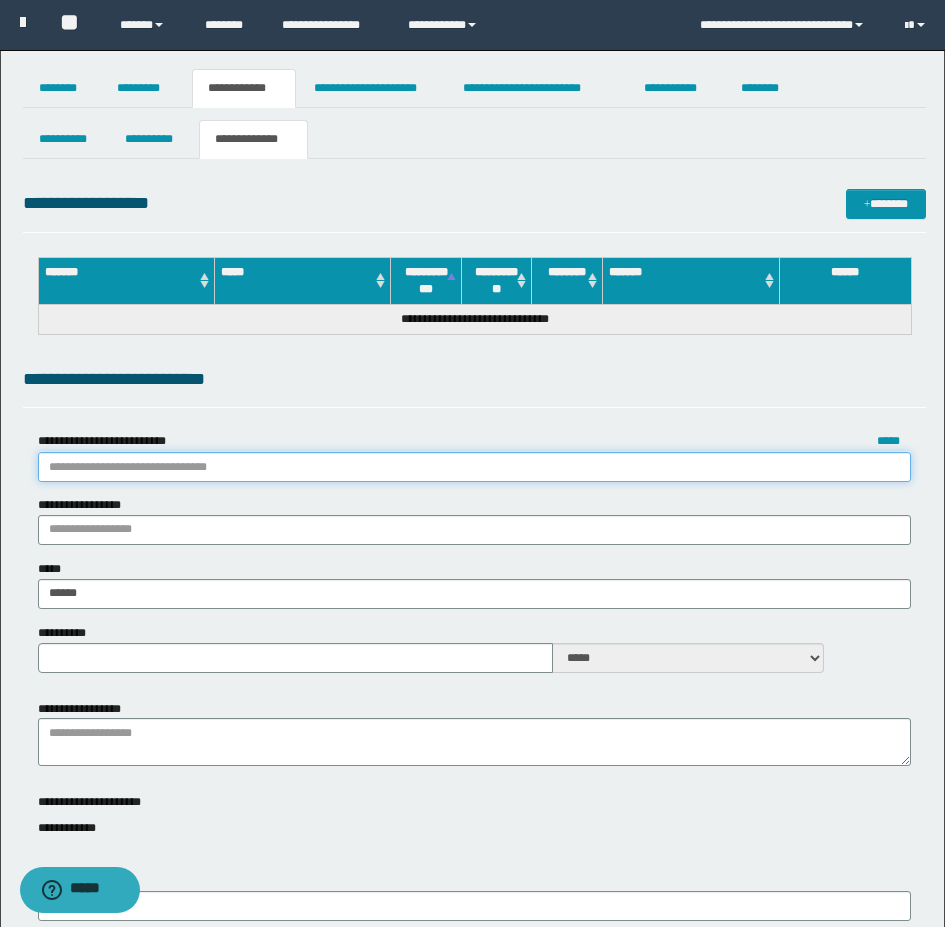 click on "**********" at bounding box center [474, 467] 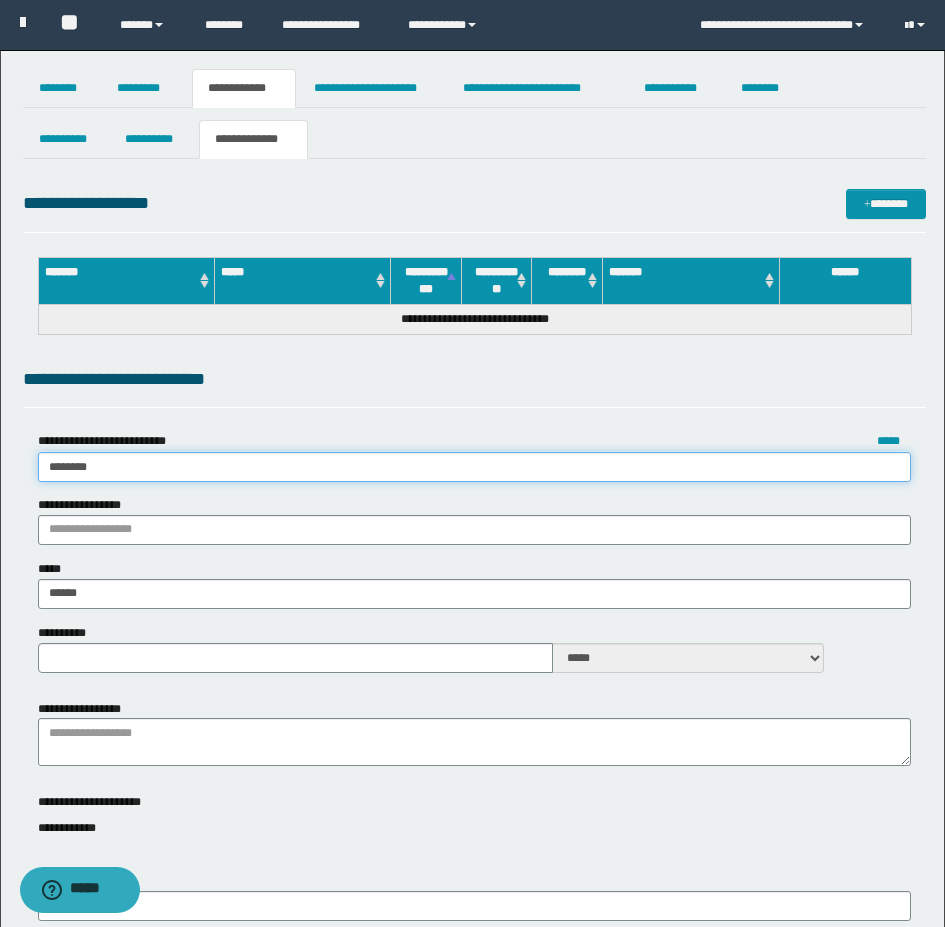 type on "********" 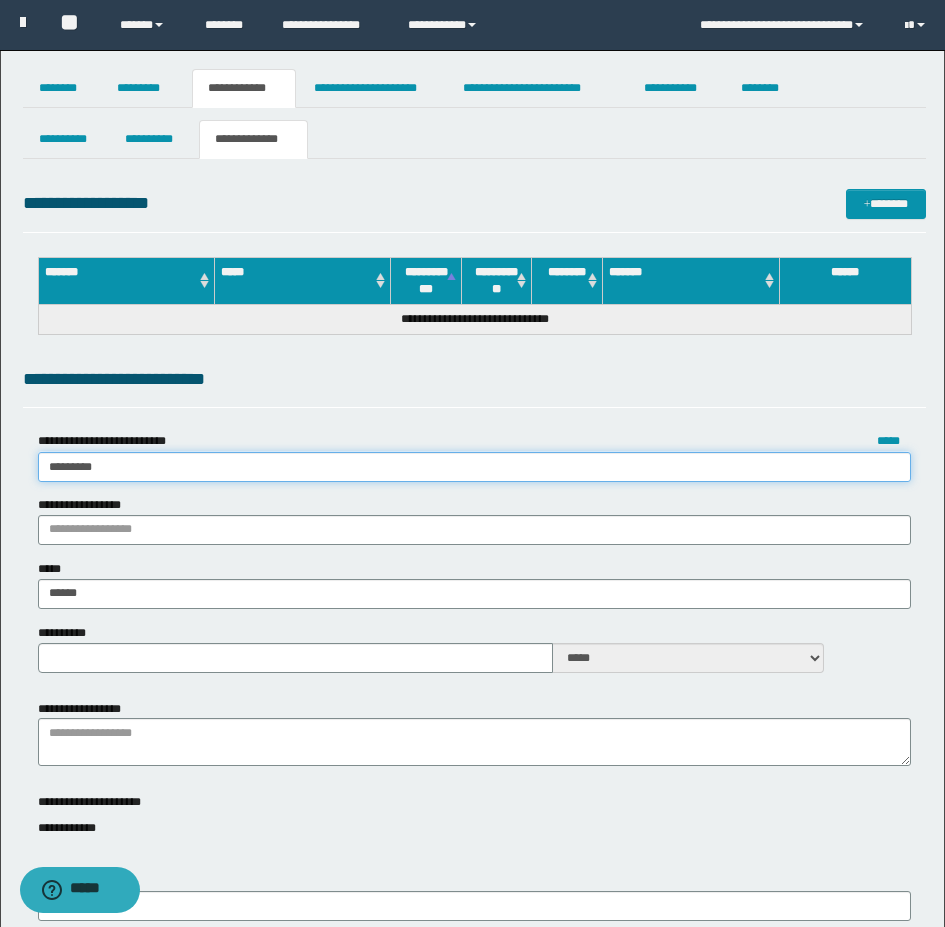 type on "********" 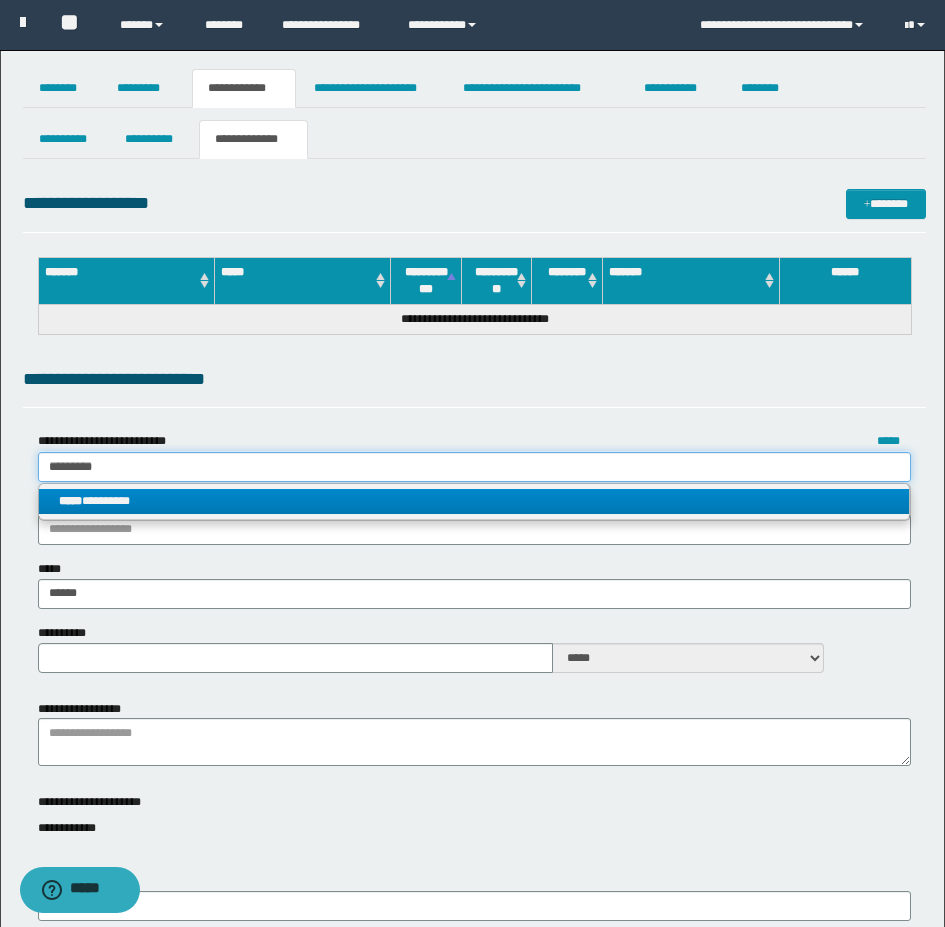 type on "********" 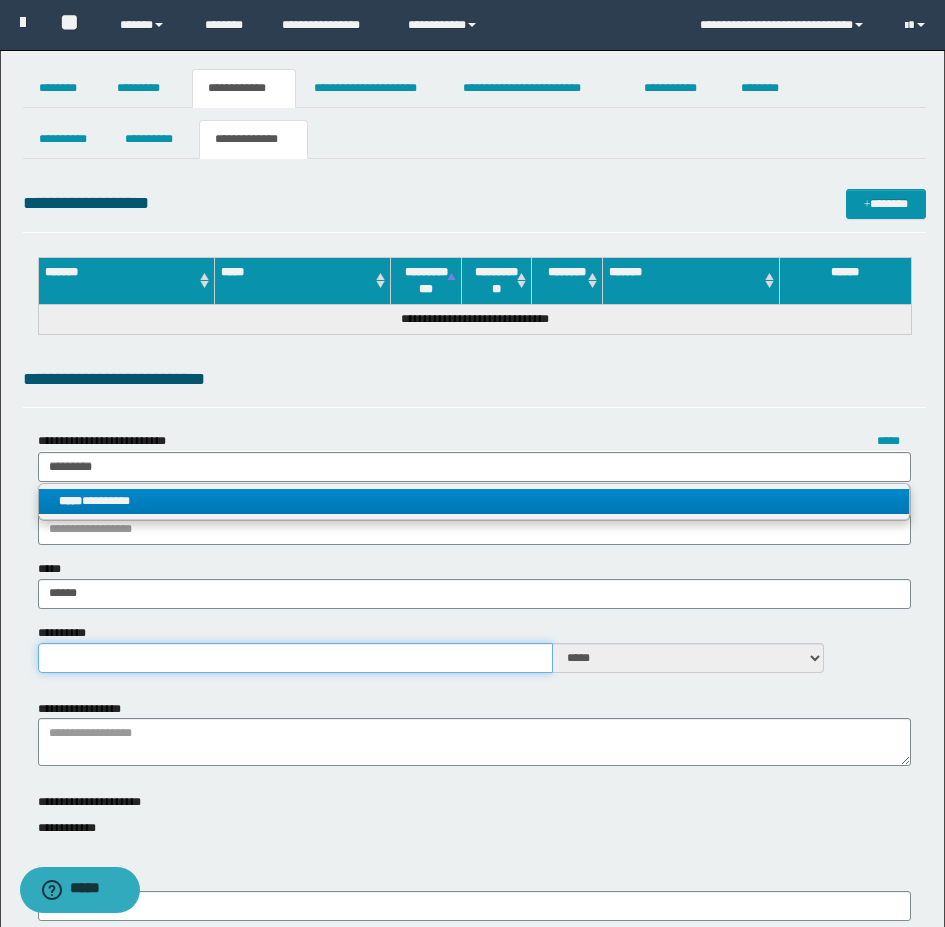 type 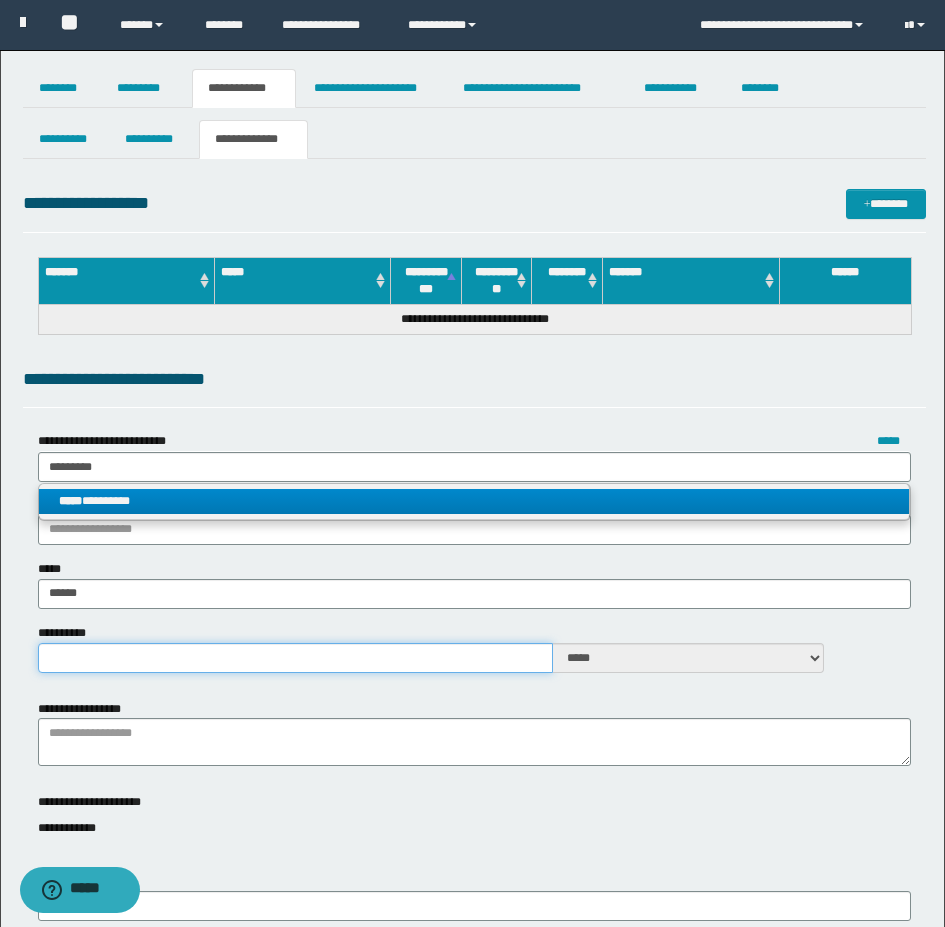click on "**********" at bounding box center (295, 658) 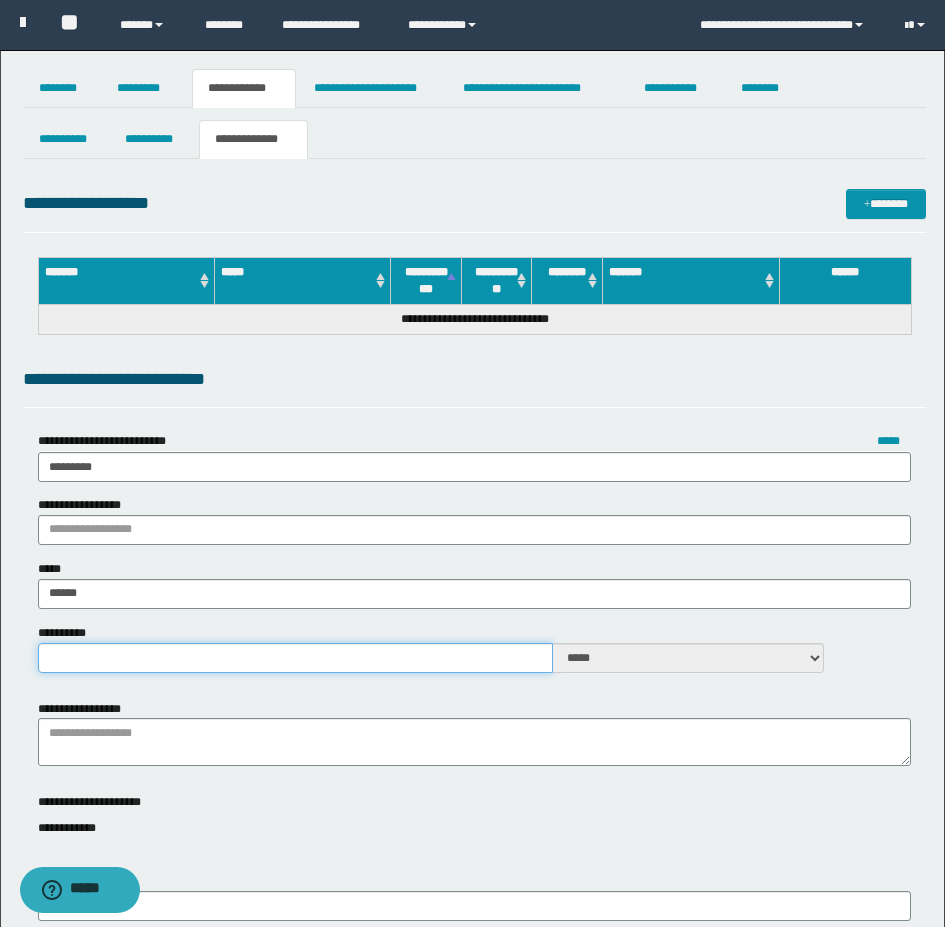 type on "*" 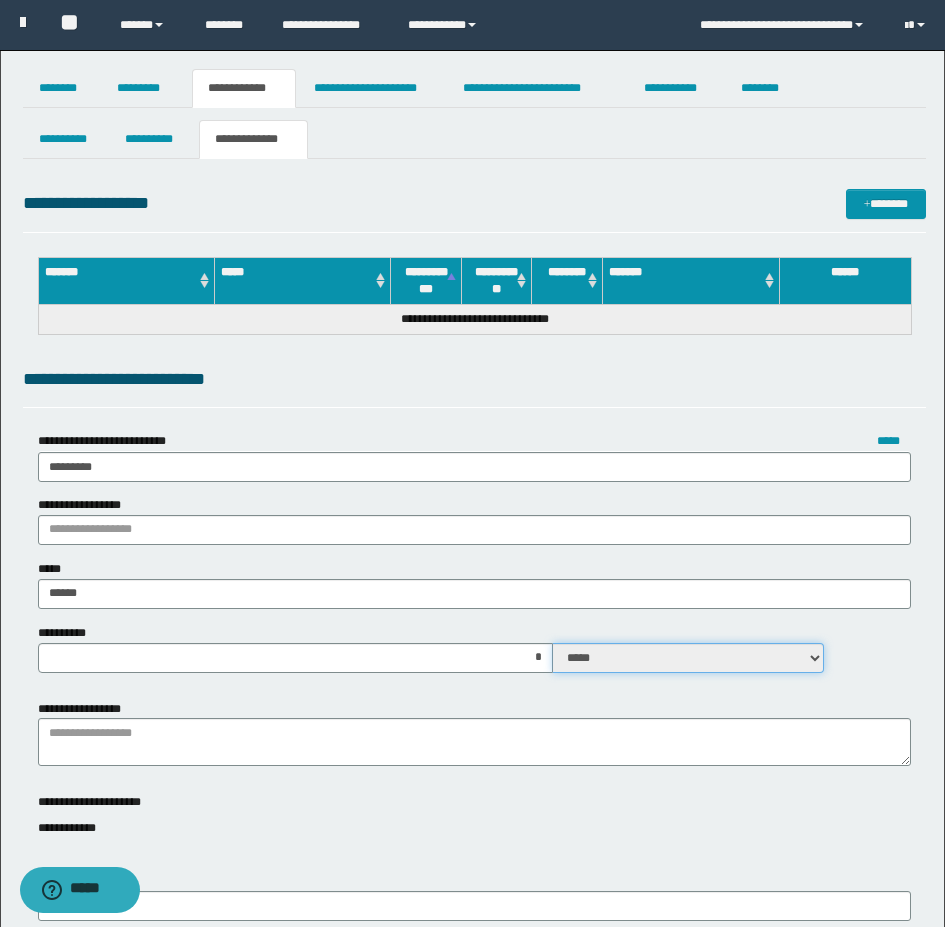 click on "*****
****" at bounding box center (688, 658) 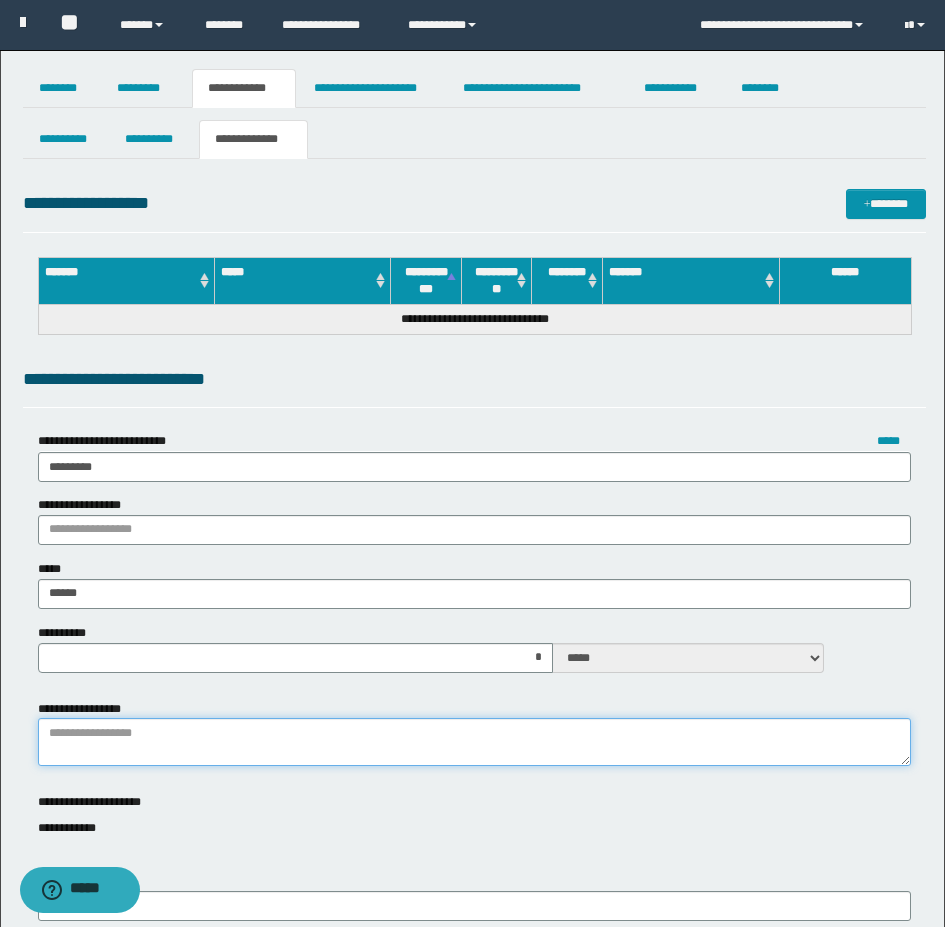 click on "**********" at bounding box center (474, 742) 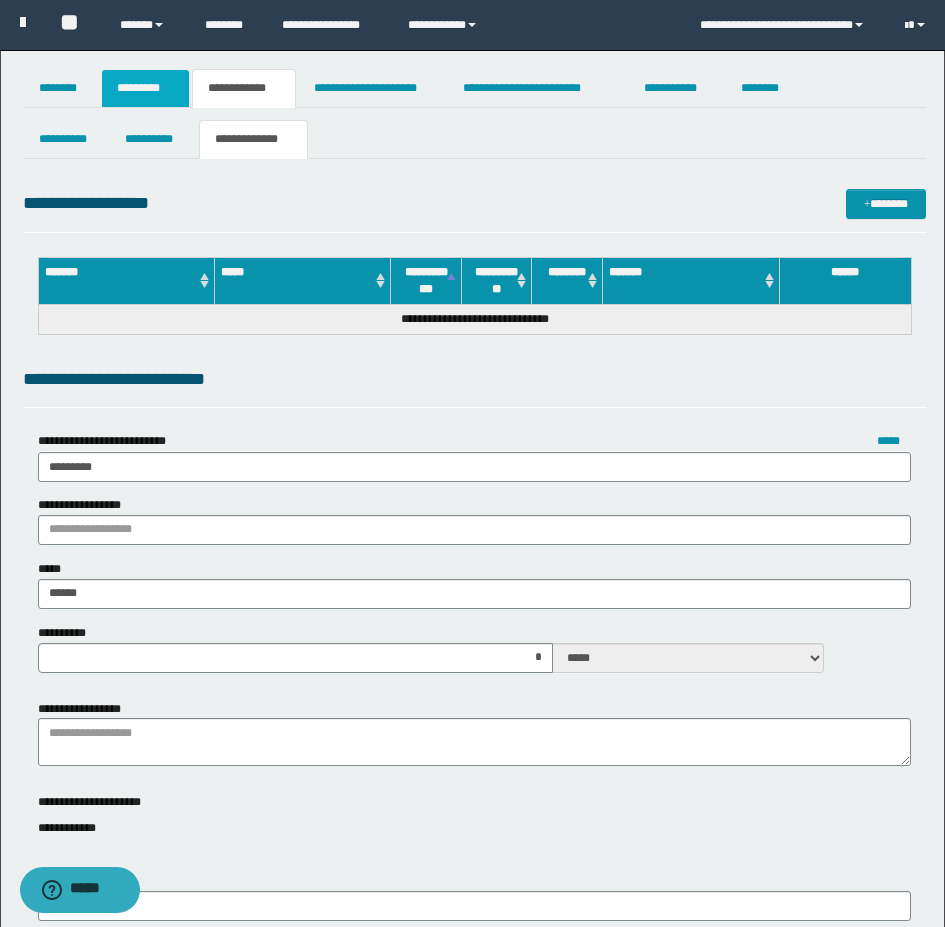 click on "*********" at bounding box center (145, 88) 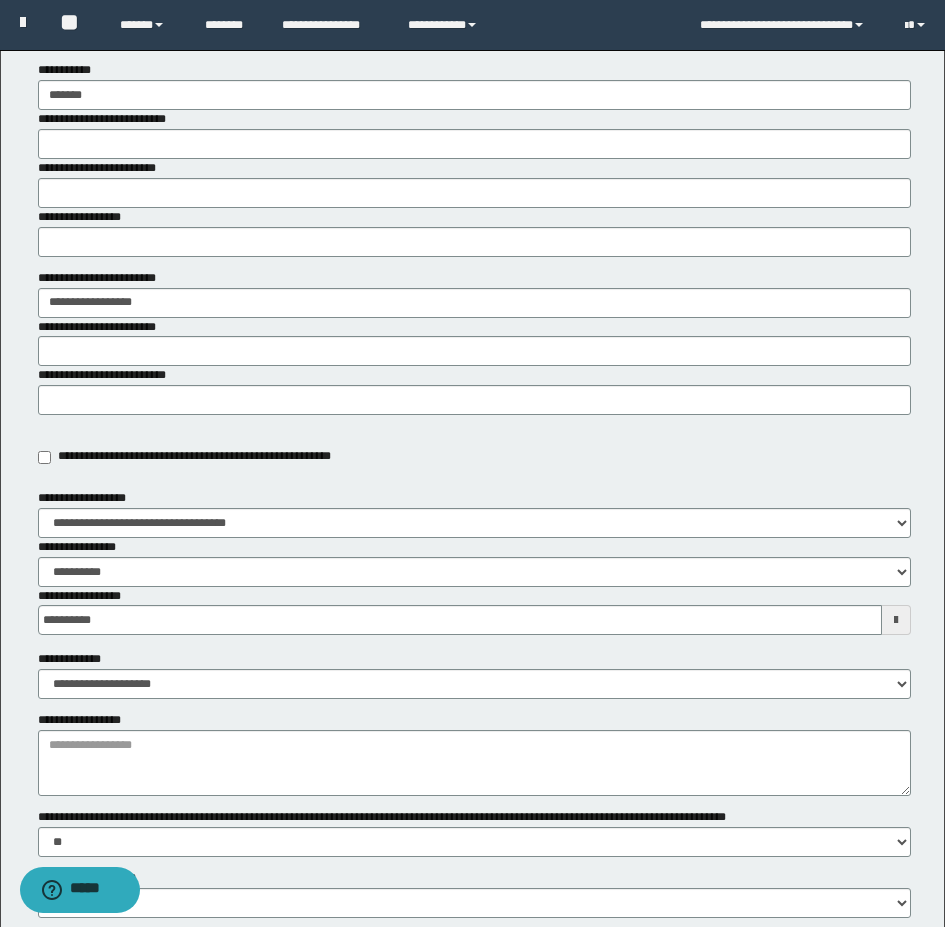 scroll, scrollTop: 300, scrollLeft: 0, axis: vertical 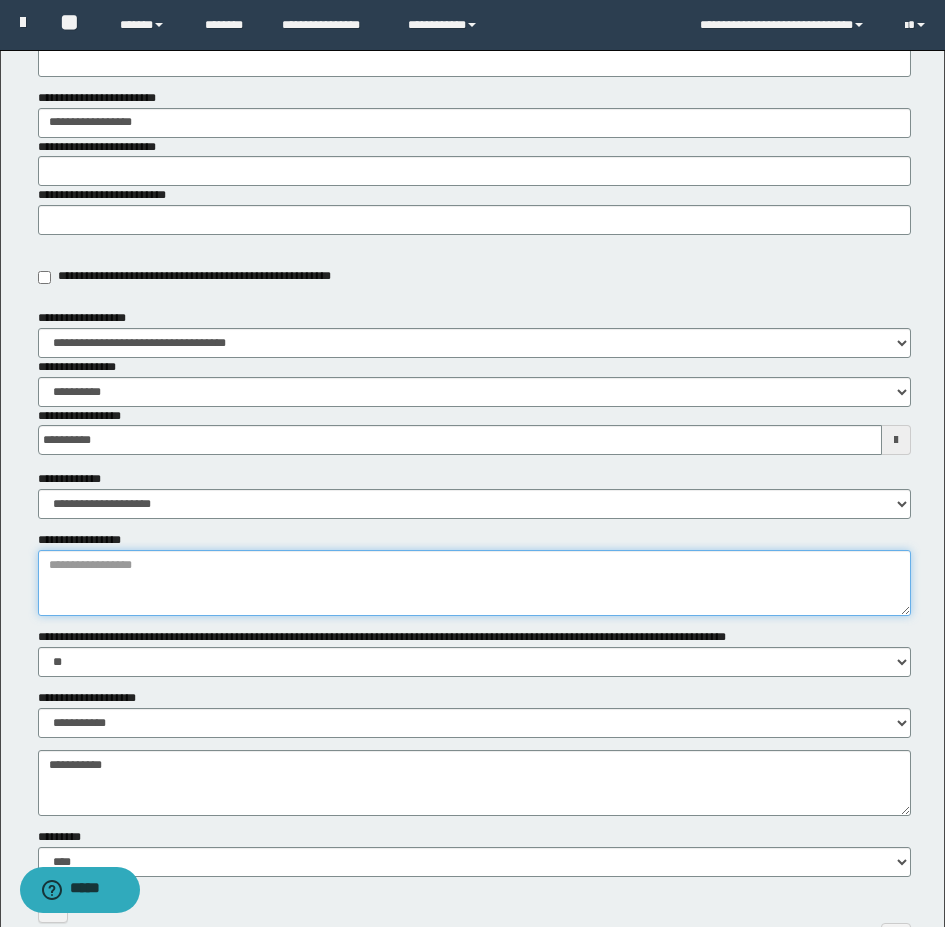 click on "**********" at bounding box center (474, 583) 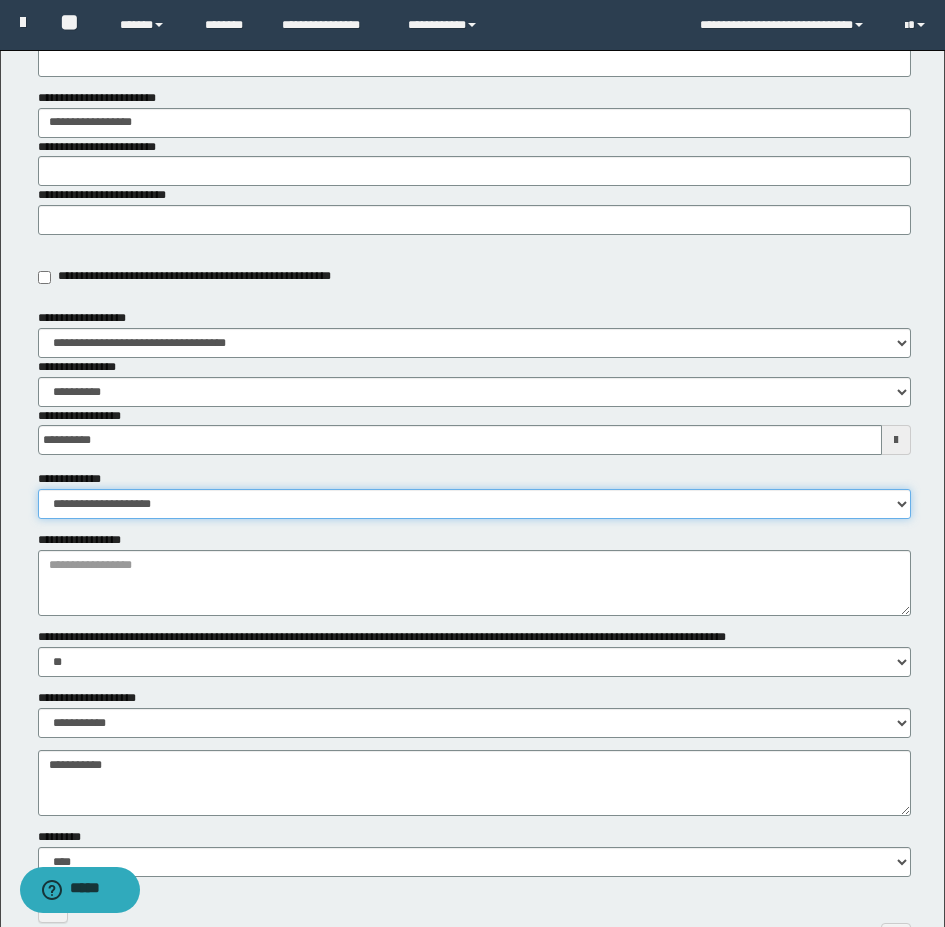click on "**********" at bounding box center (474, 504) 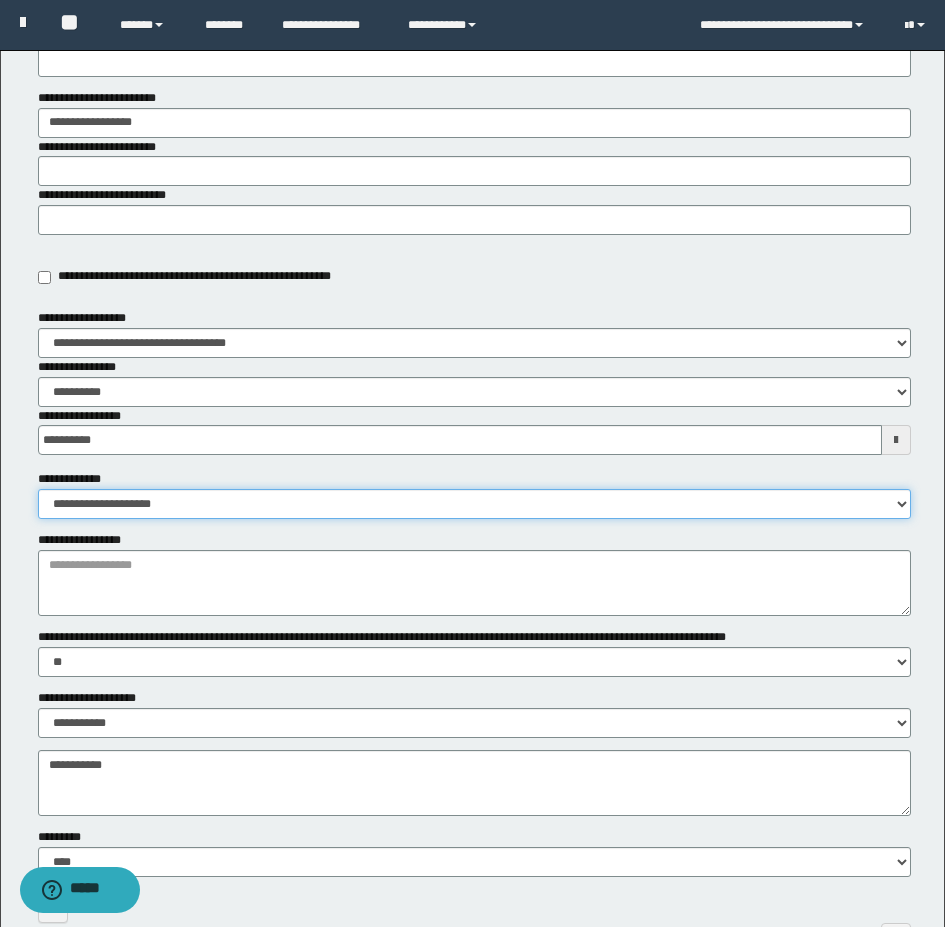 select on "**" 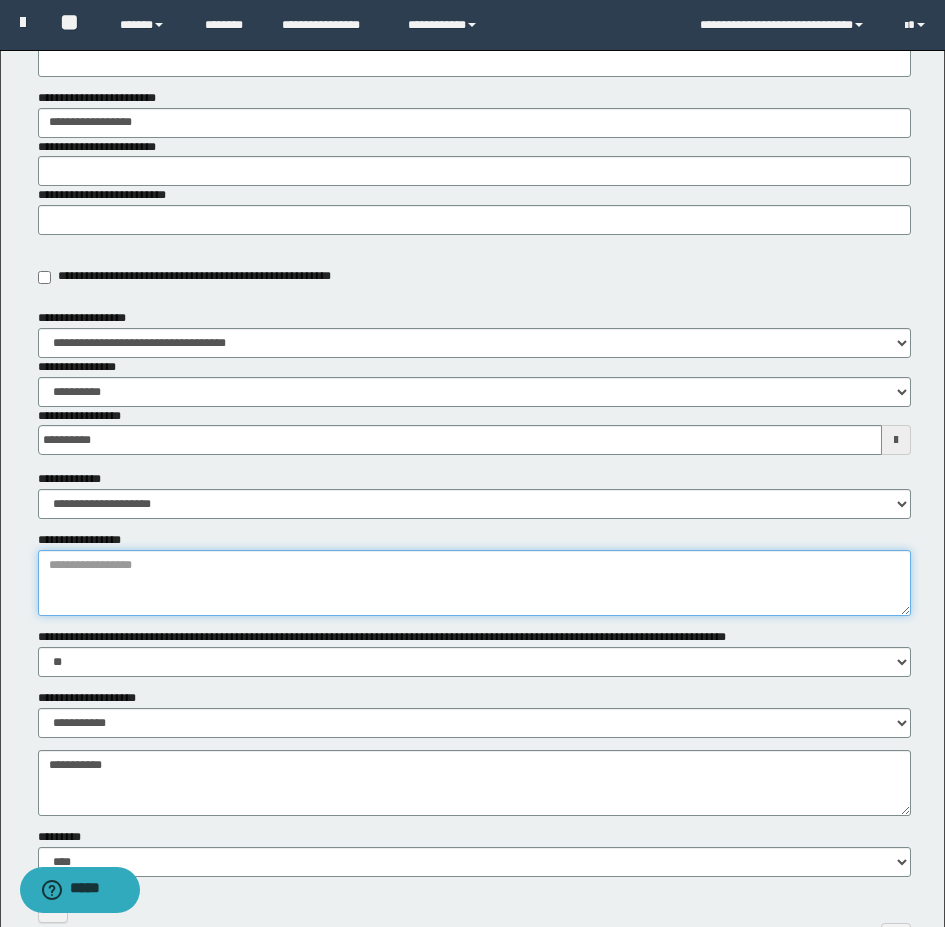 click on "**********" at bounding box center [474, 583] 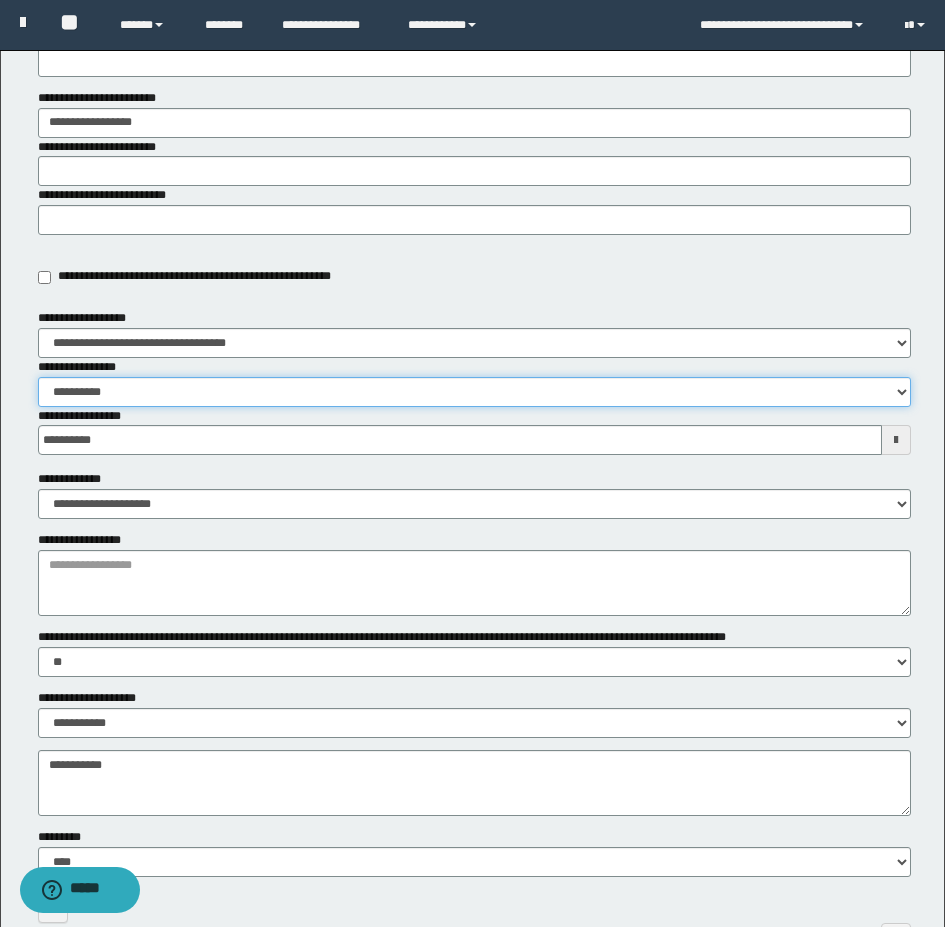 click on "**********" at bounding box center [474, 392] 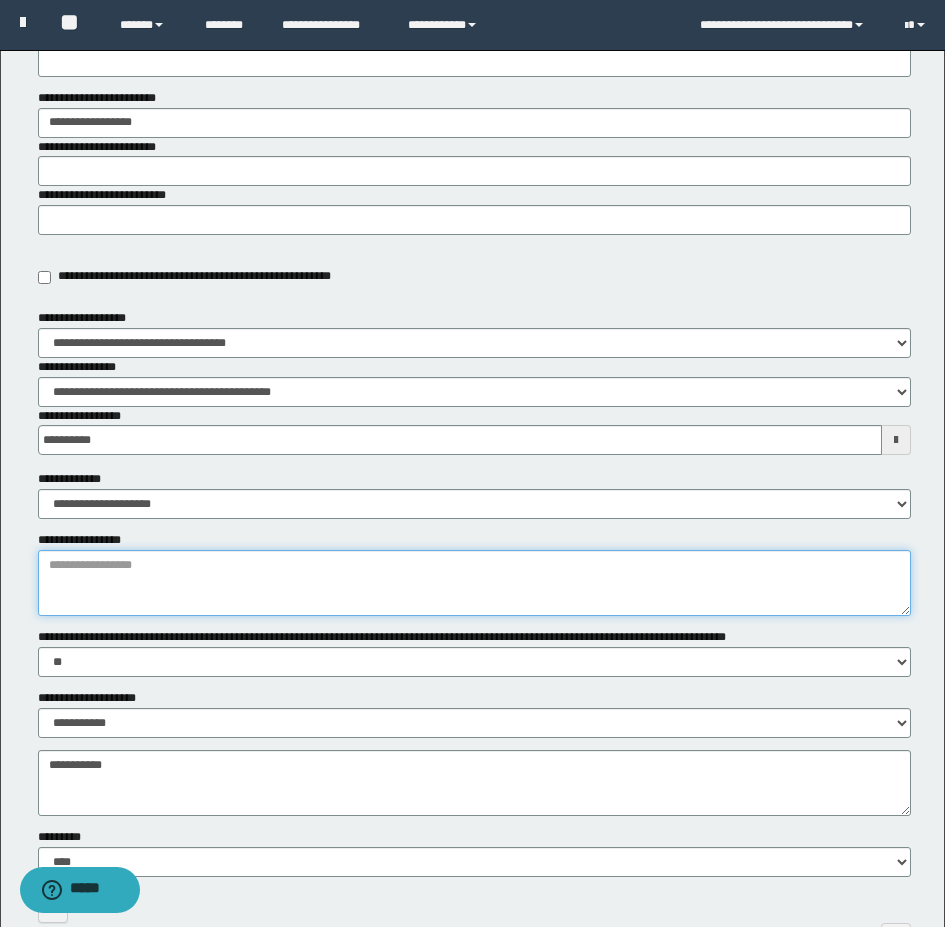click on "**********" at bounding box center [474, 583] 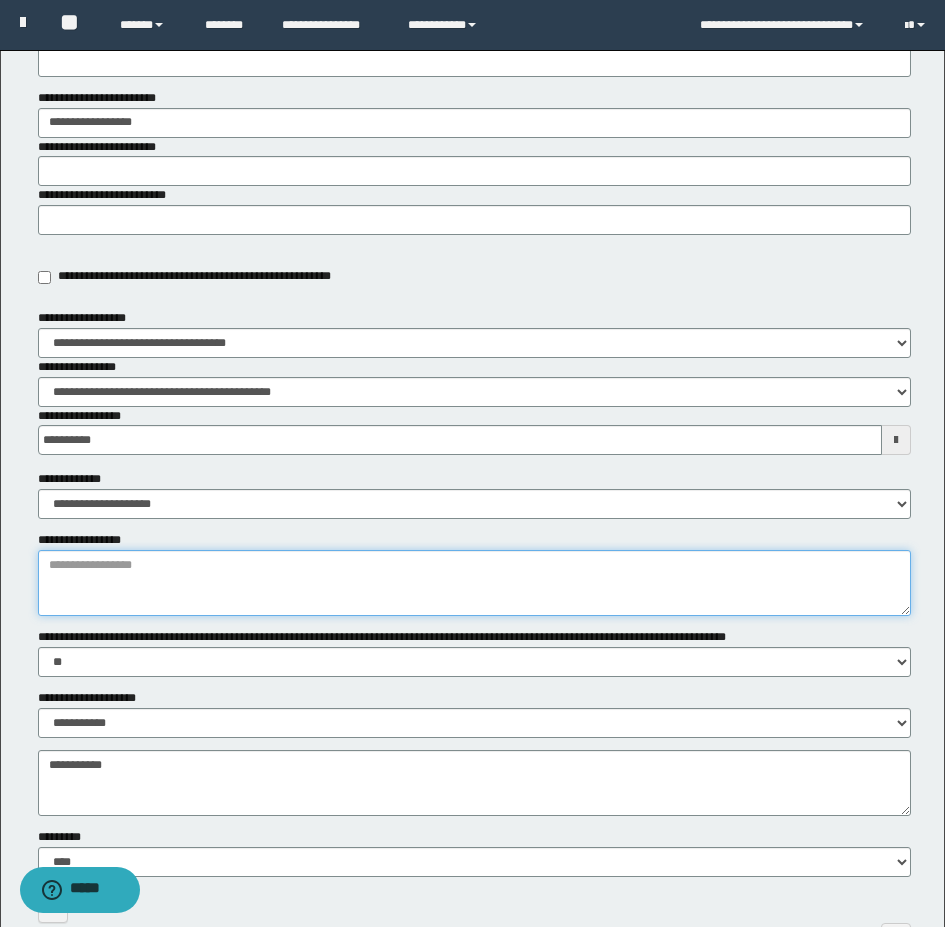 click on "**********" at bounding box center [474, 583] 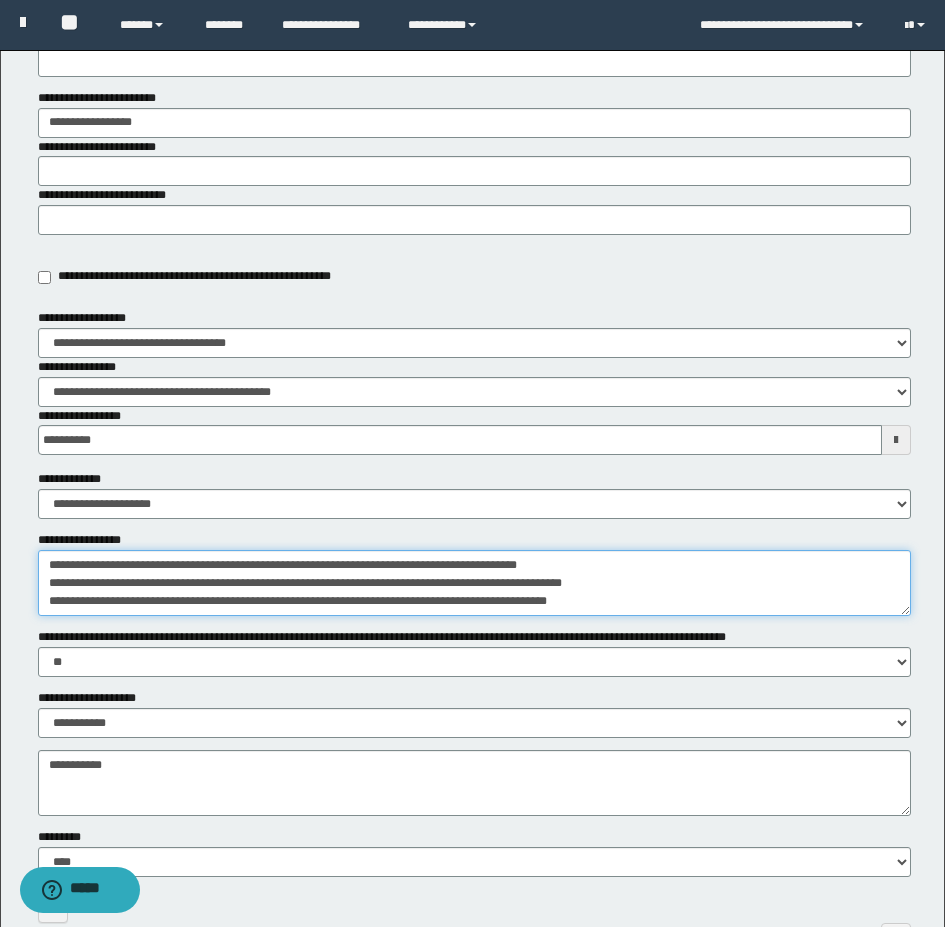 scroll, scrollTop: 0, scrollLeft: 0, axis: both 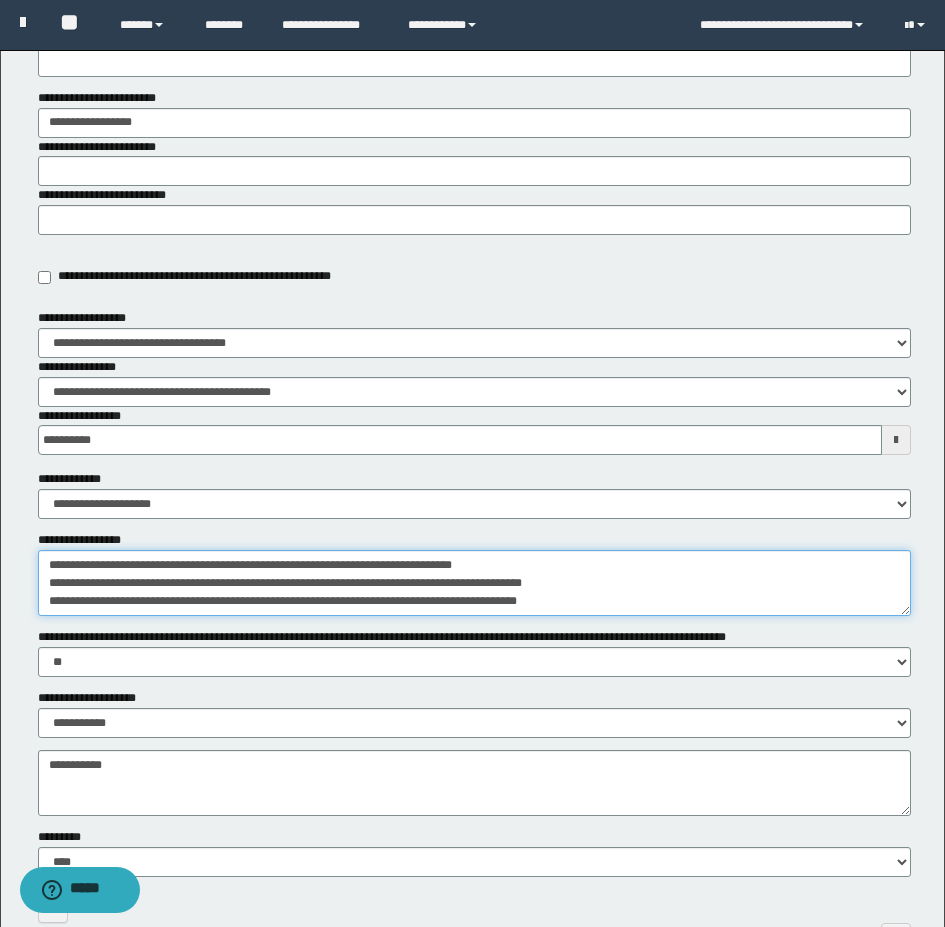 click on "**********" at bounding box center (474, 583) 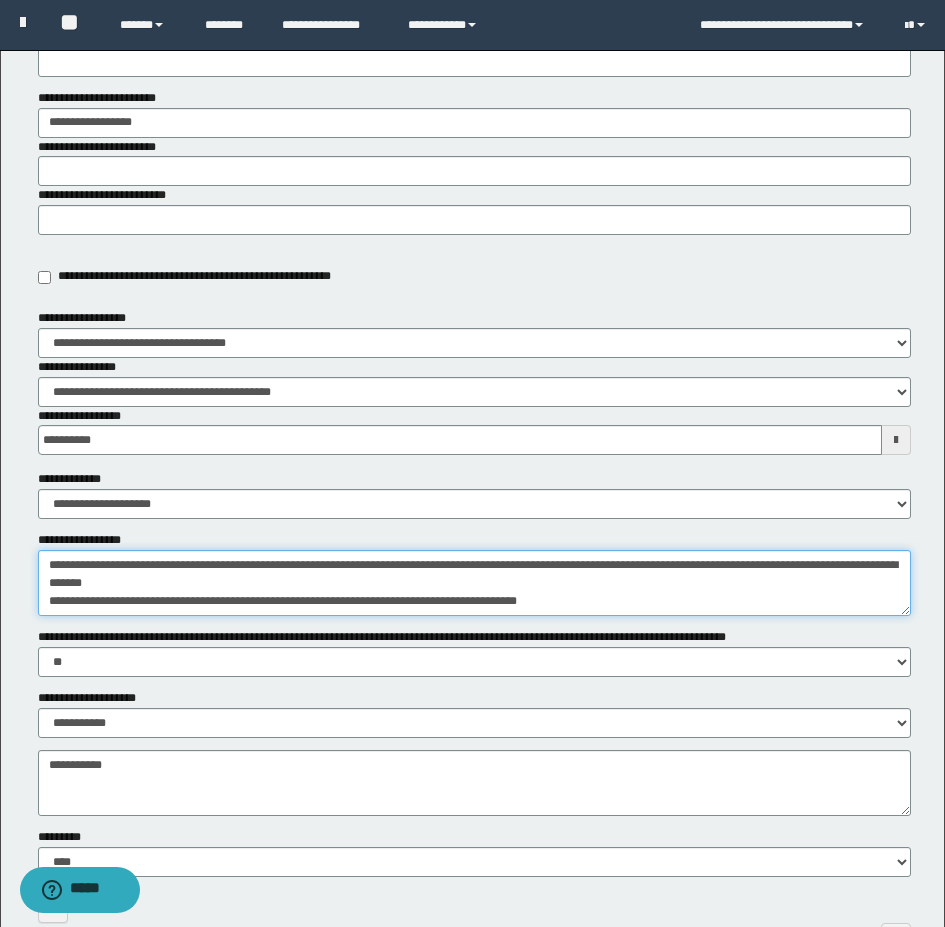 click on "**********" at bounding box center [474, 583] 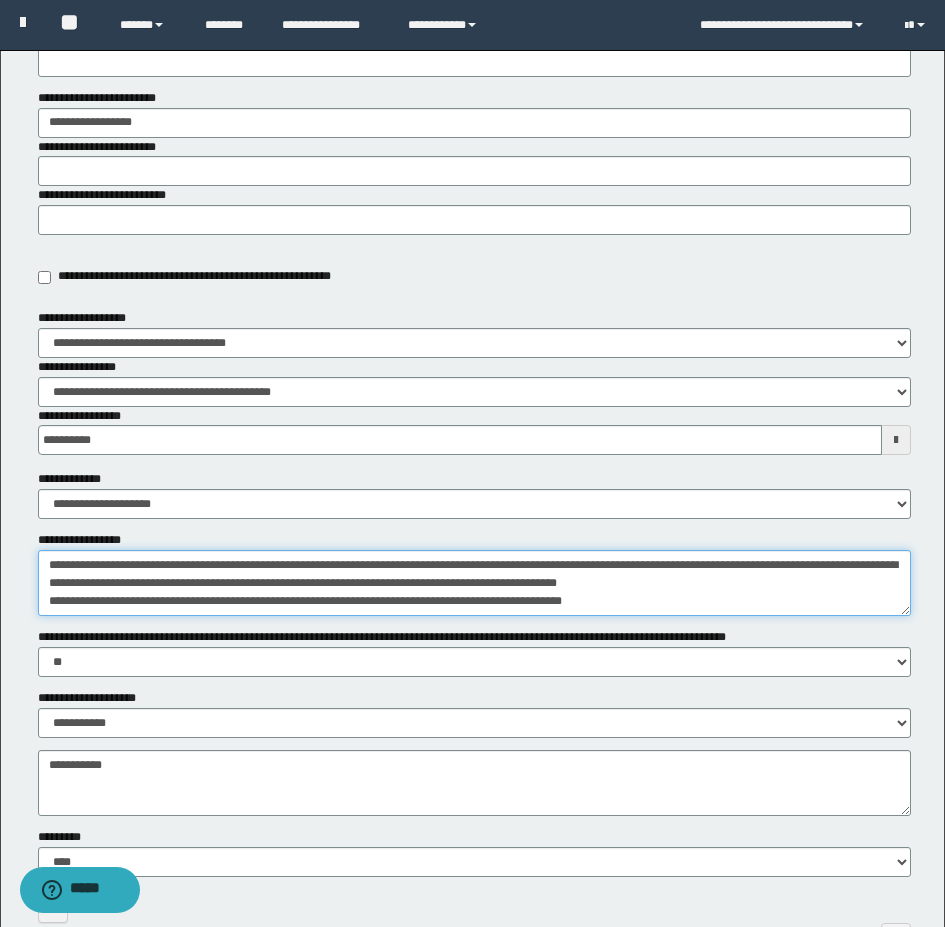 scroll, scrollTop: 40, scrollLeft: 0, axis: vertical 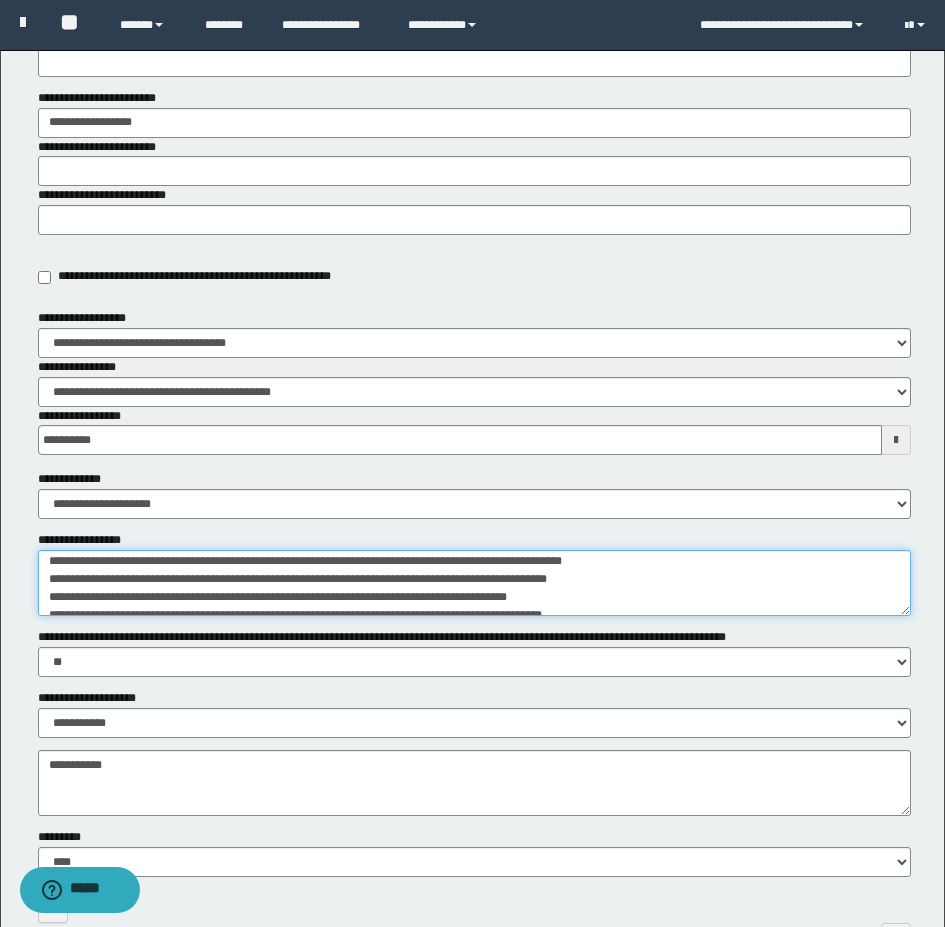 click on "**********" at bounding box center (474, 583) 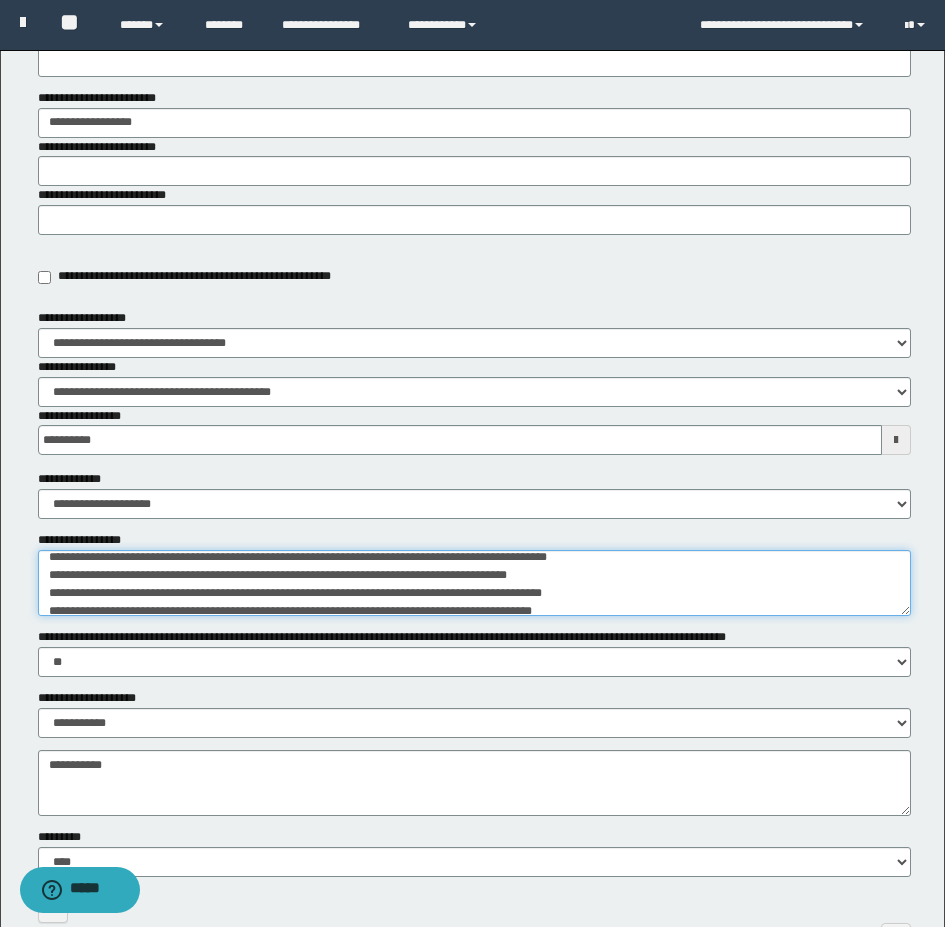 scroll, scrollTop: 102, scrollLeft: 0, axis: vertical 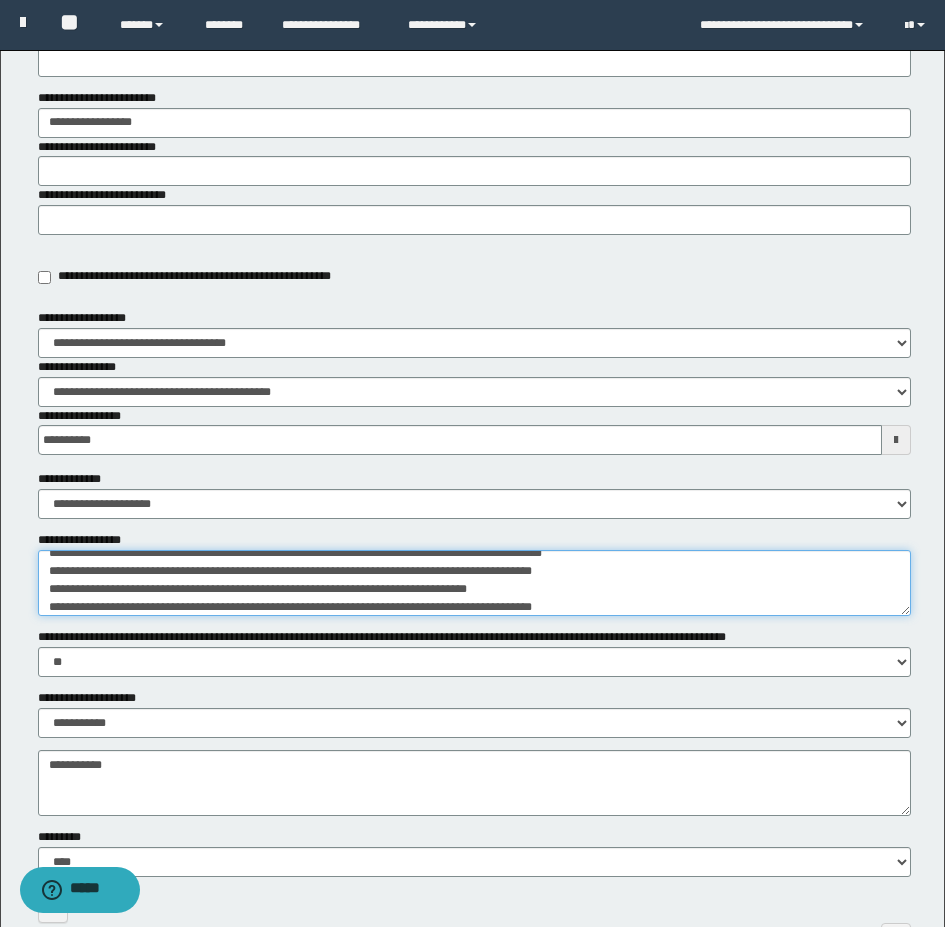 click on "**********" at bounding box center [474, 583] 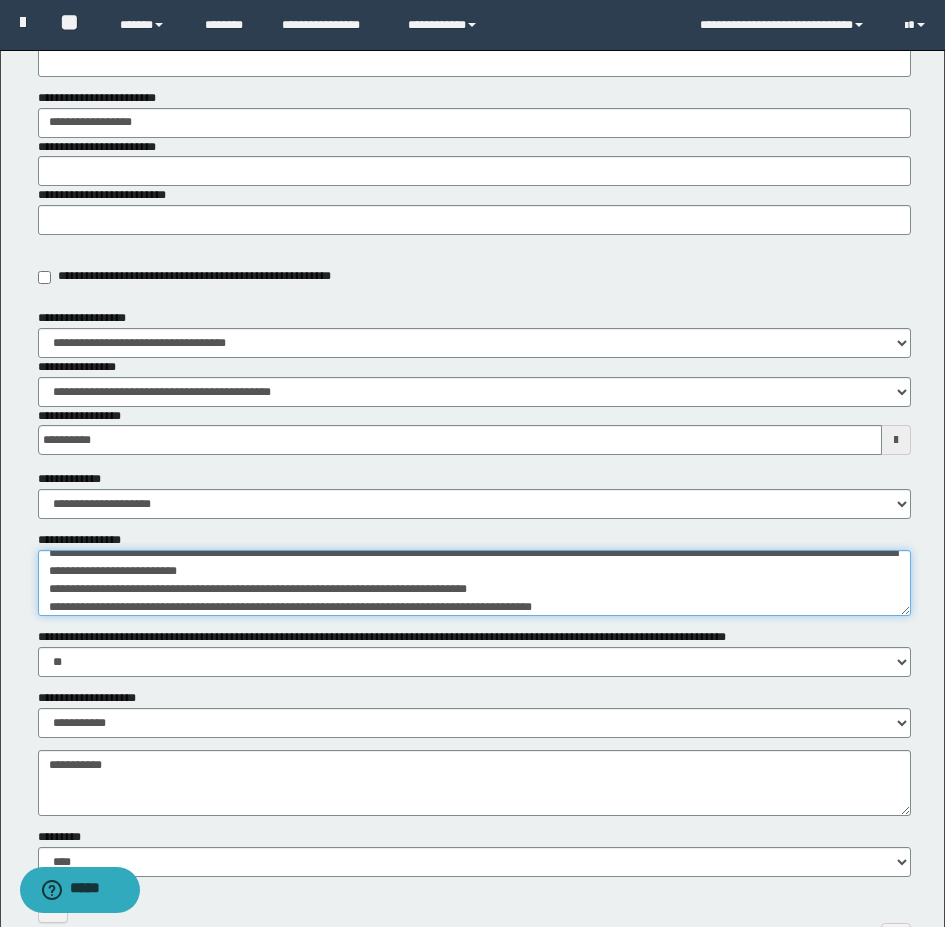 scroll, scrollTop: 84, scrollLeft: 0, axis: vertical 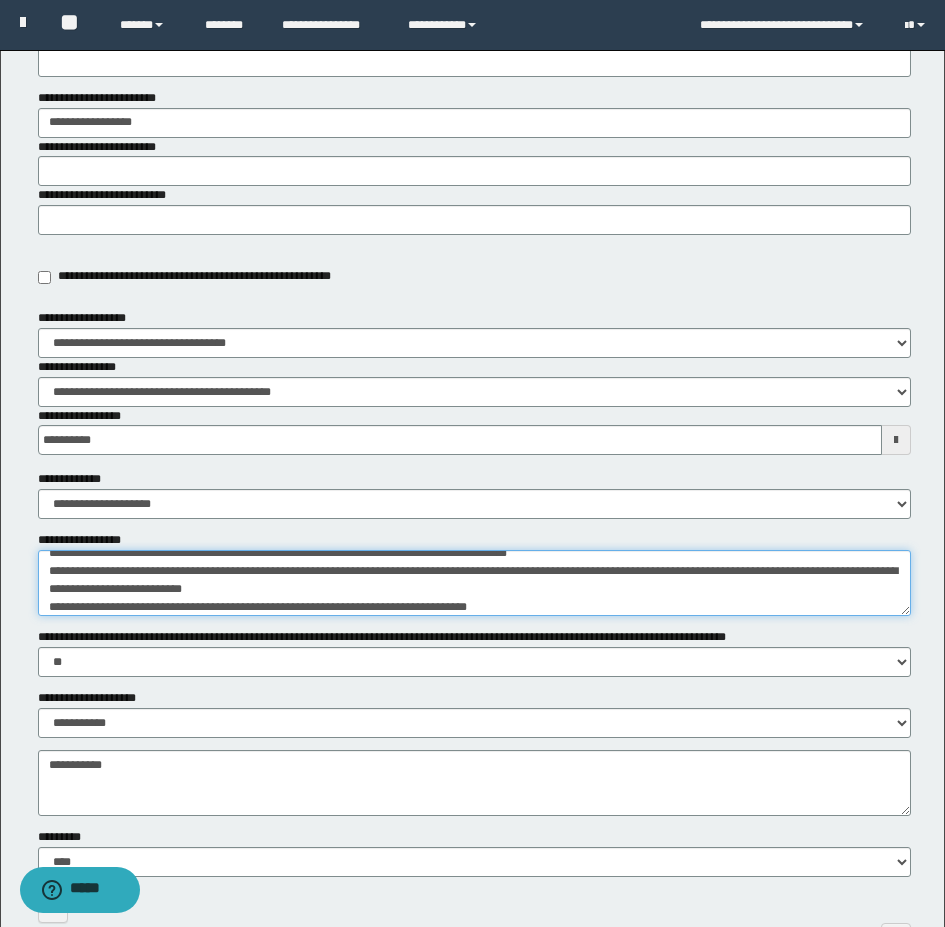 click on "**********" at bounding box center (474, 583) 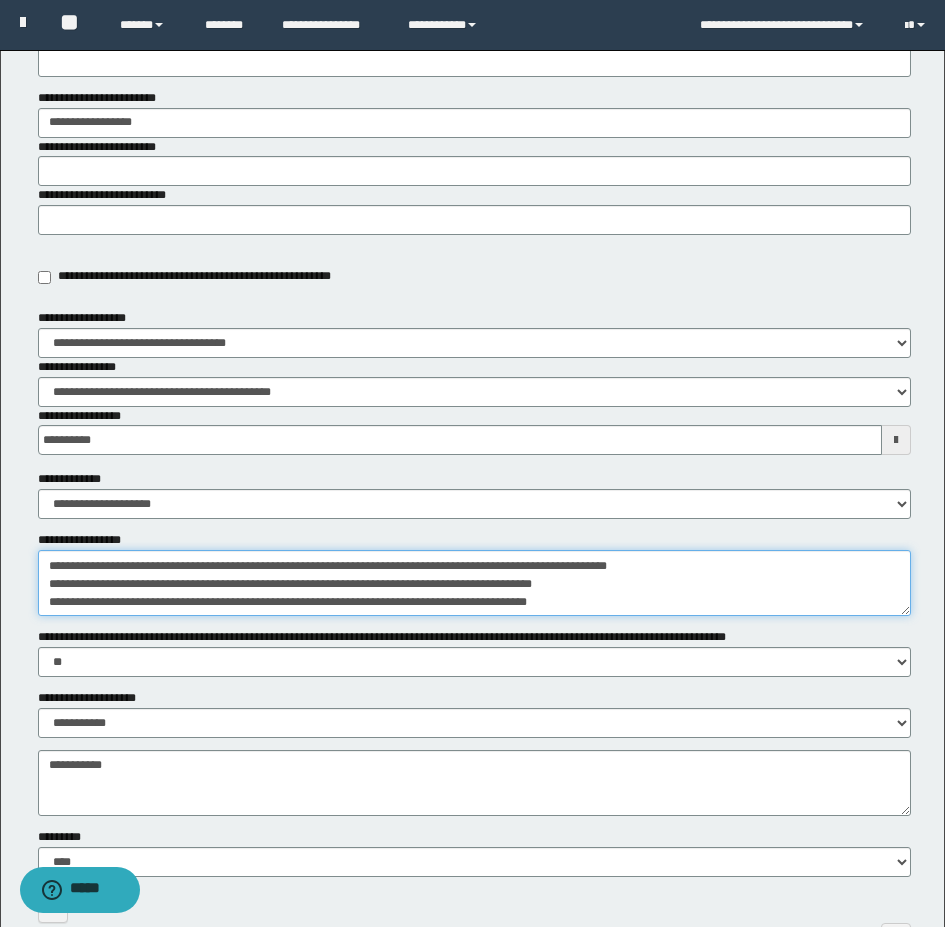 scroll, scrollTop: 124, scrollLeft: 0, axis: vertical 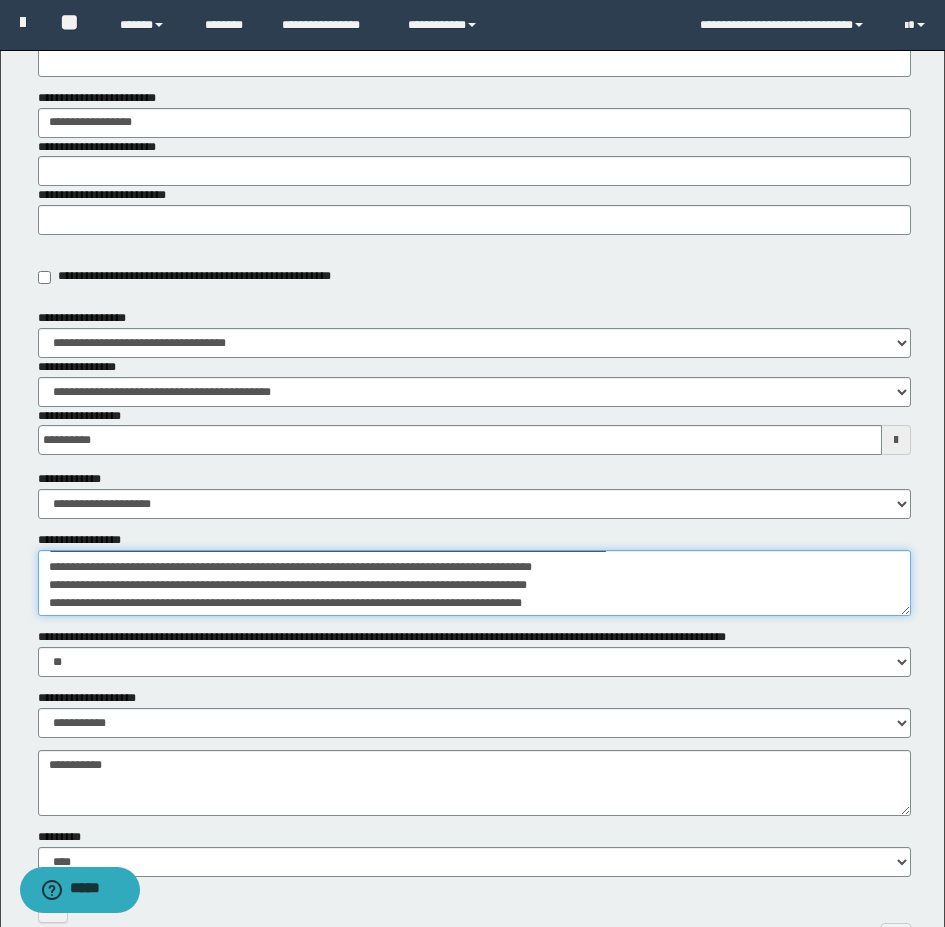click on "**********" at bounding box center [474, 583] 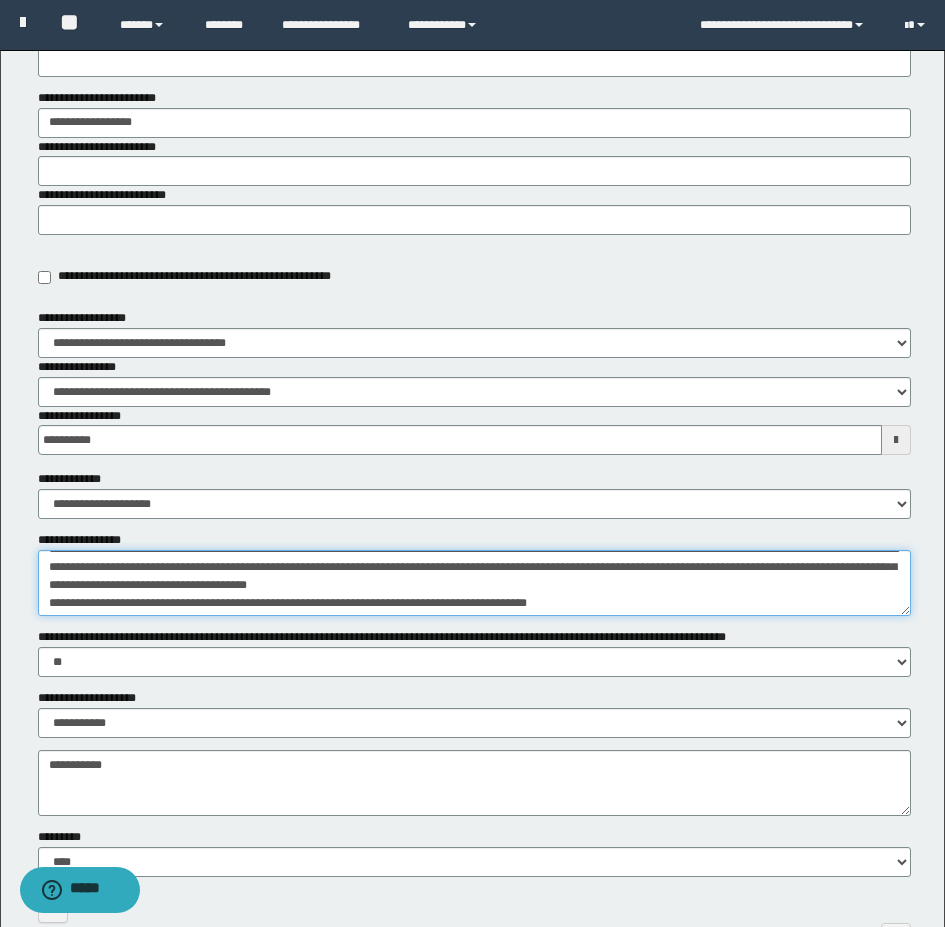 scroll, scrollTop: 146, scrollLeft: 0, axis: vertical 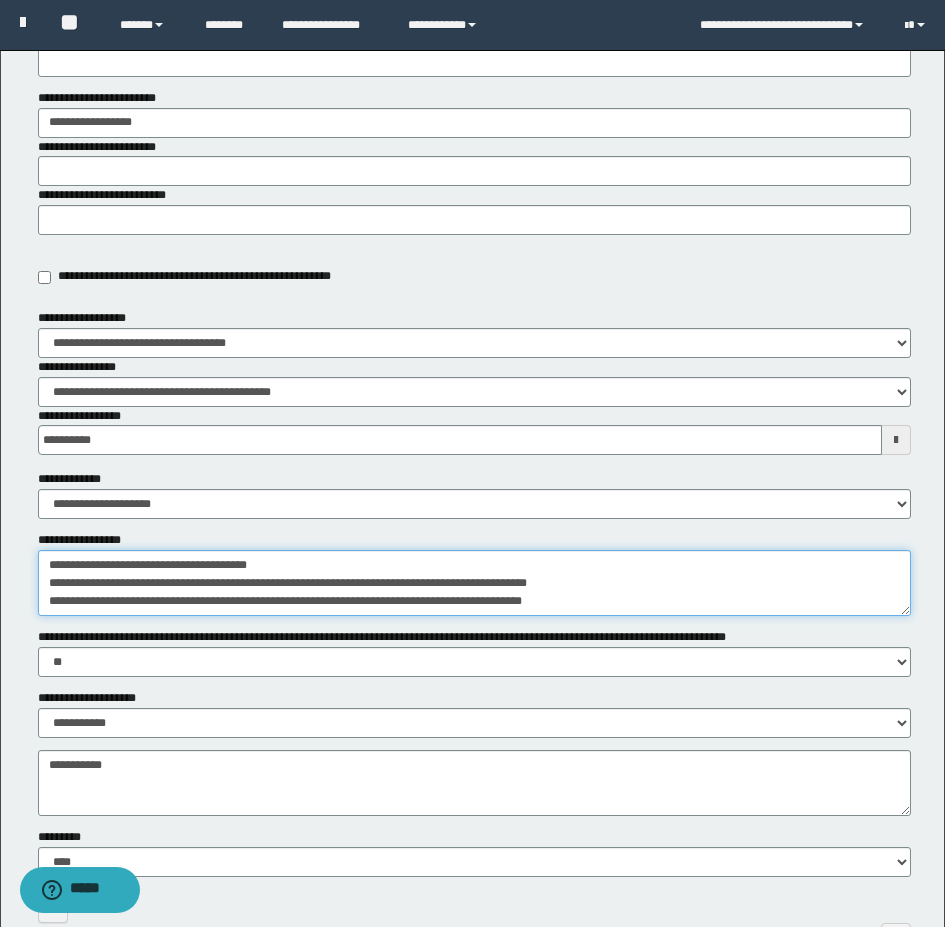 click on "**********" at bounding box center [474, 583] 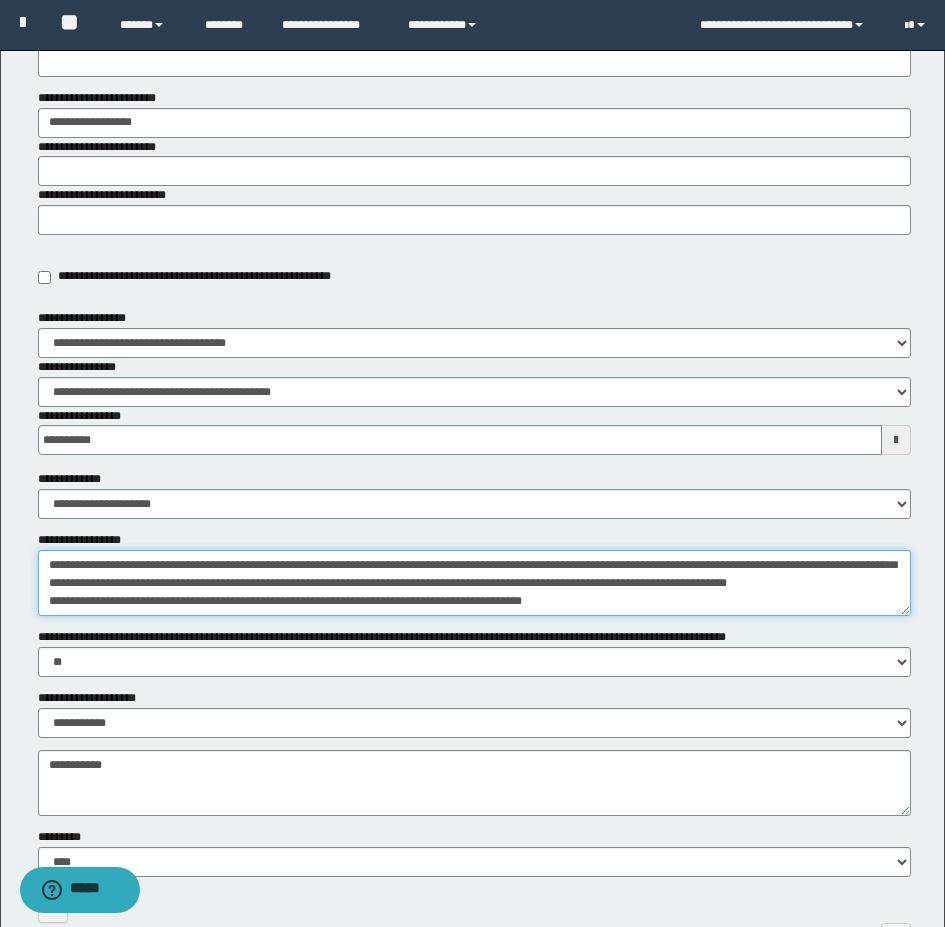 scroll, scrollTop: 128, scrollLeft: 0, axis: vertical 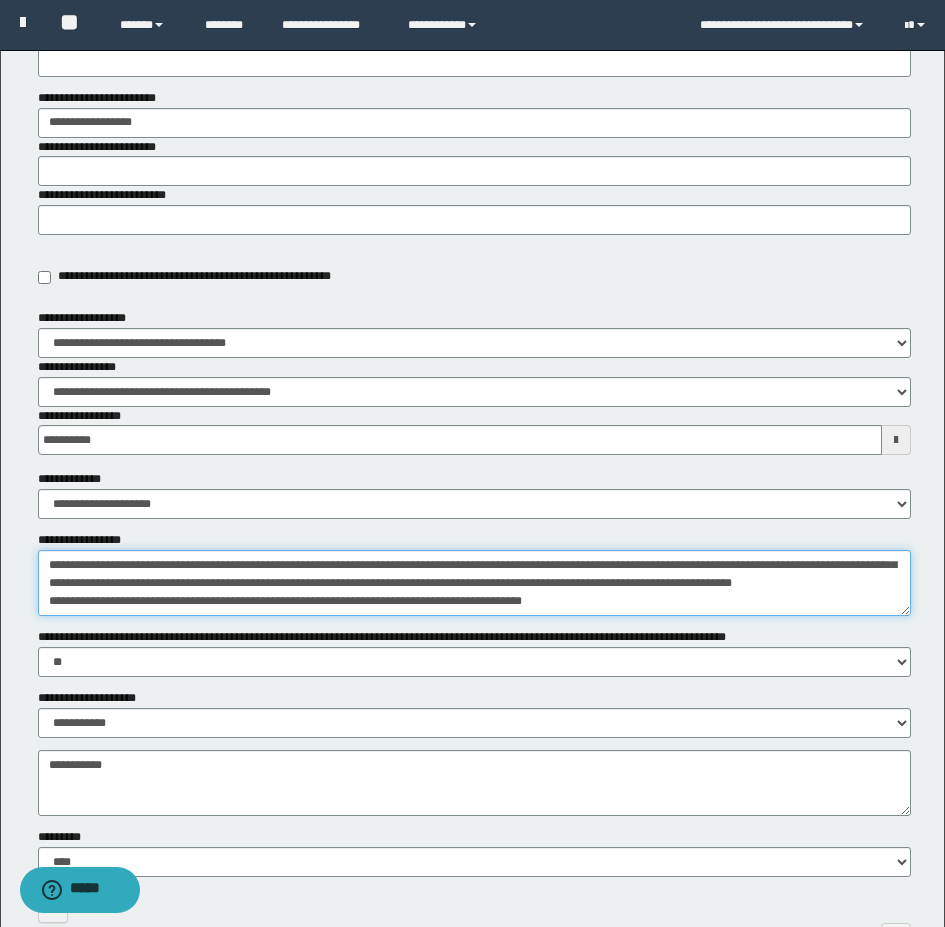 click on "**********" at bounding box center [474, 583] 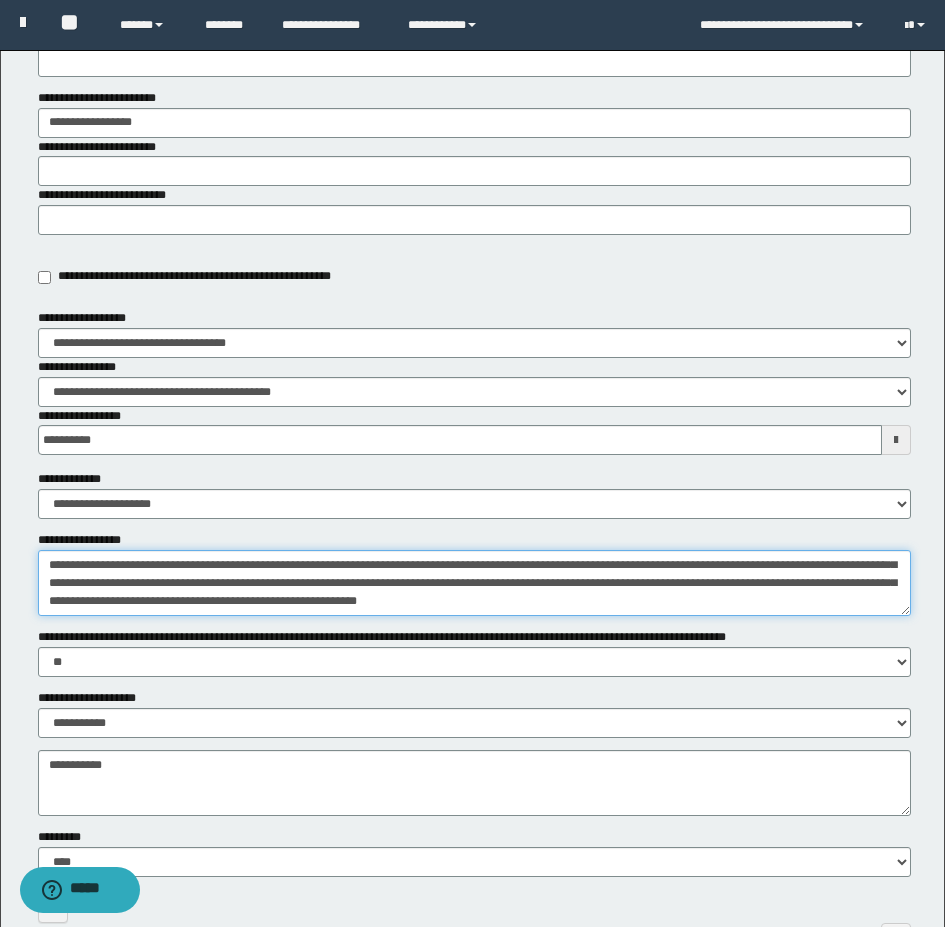 scroll, scrollTop: 110, scrollLeft: 0, axis: vertical 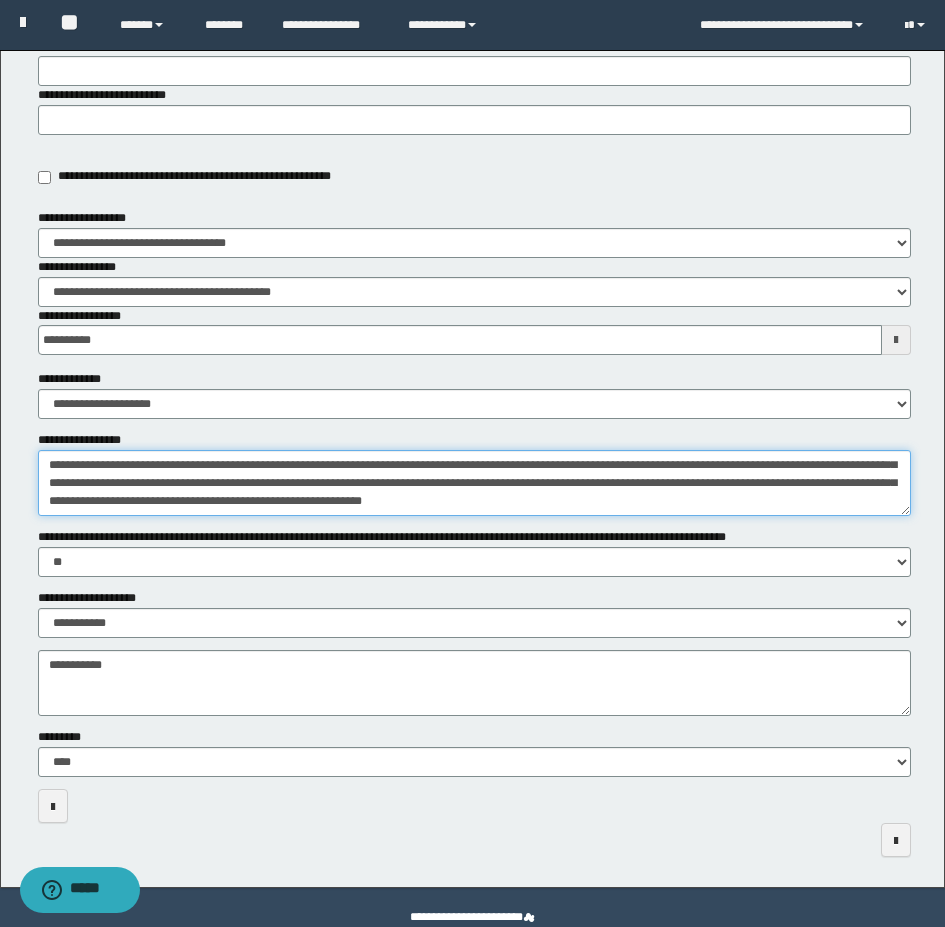 type on "**********" 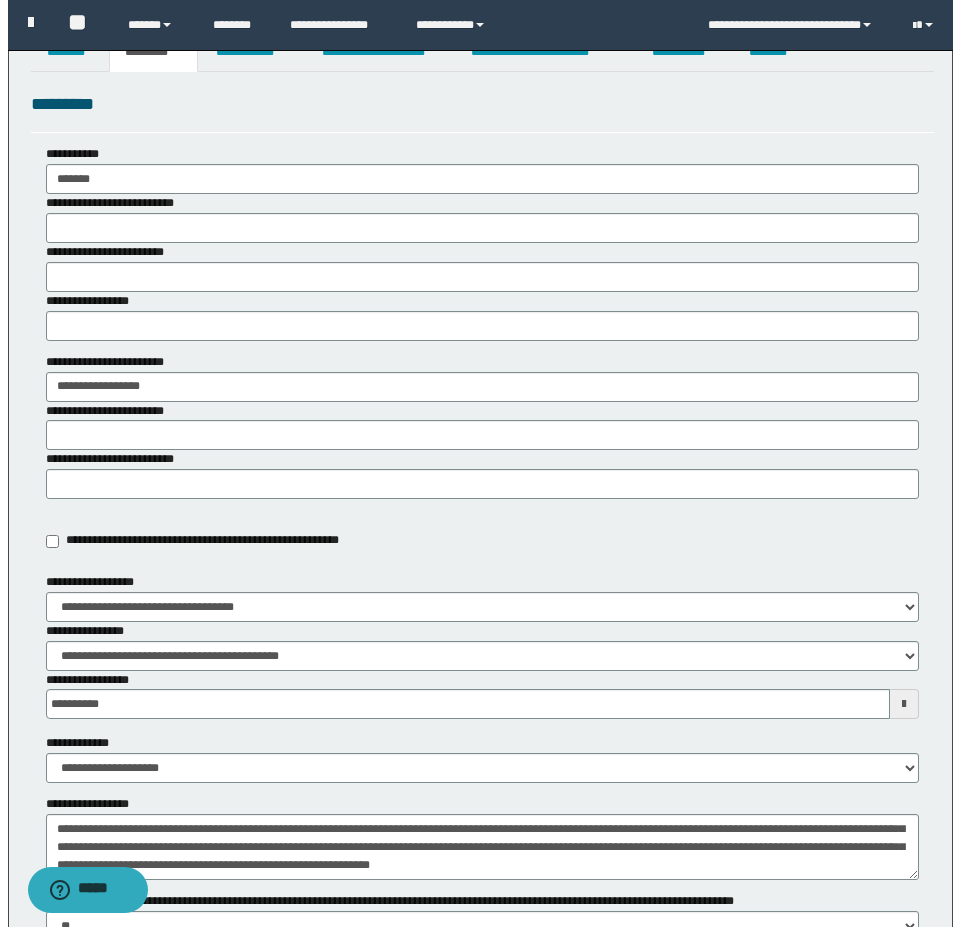 scroll, scrollTop: 0, scrollLeft: 0, axis: both 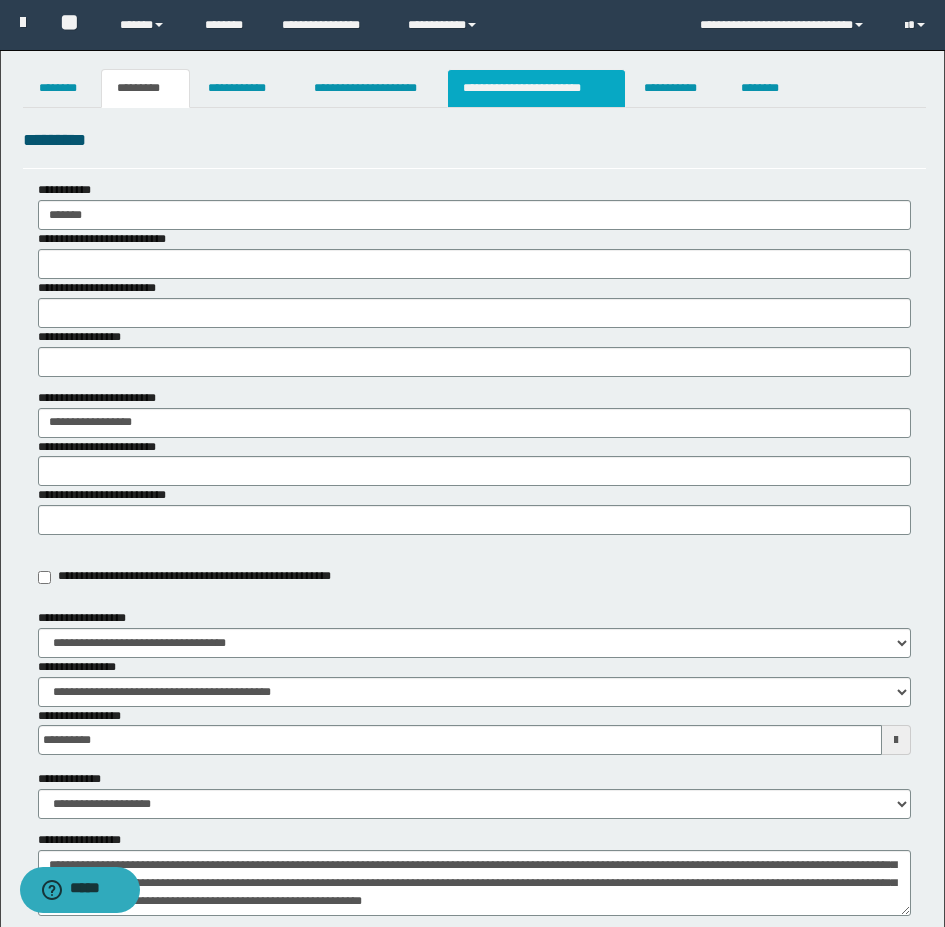 click on "**********" at bounding box center (537, 88) 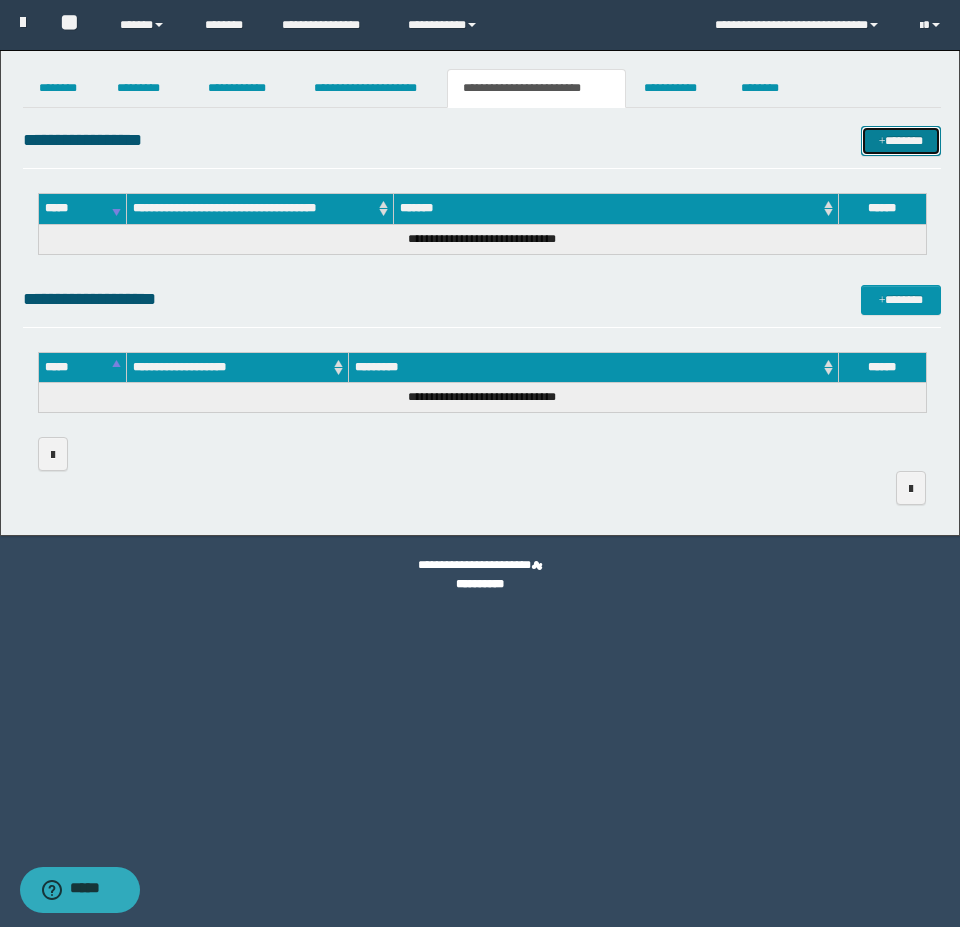 click on "*******" at bounding box center [901, 141] 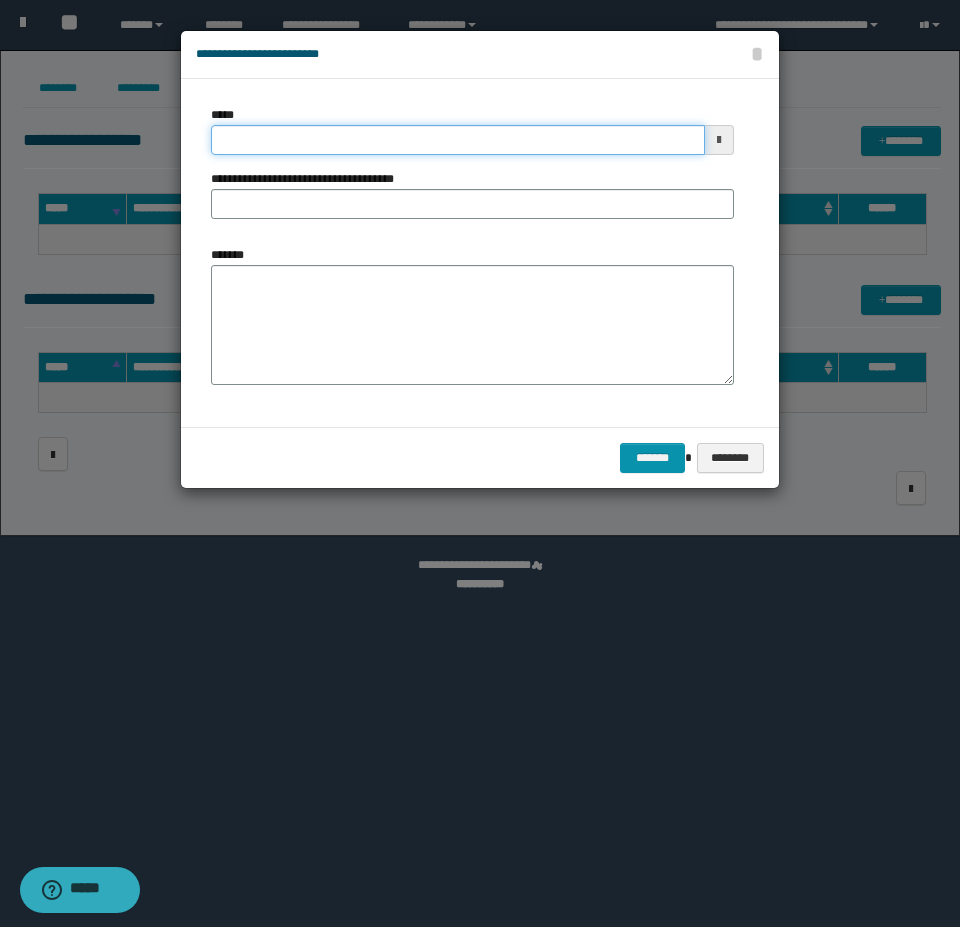 click on "*****" at bounding box center [458, 140] 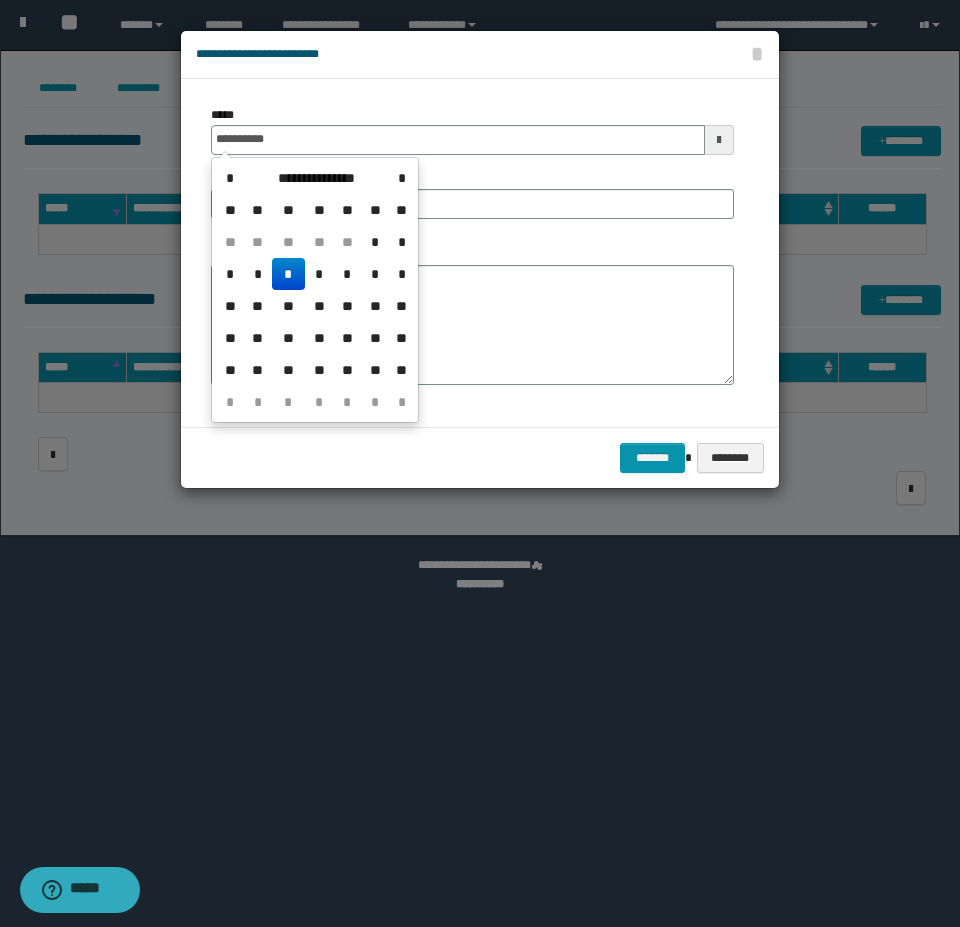 click on "*" at bounding box center [288, 274] 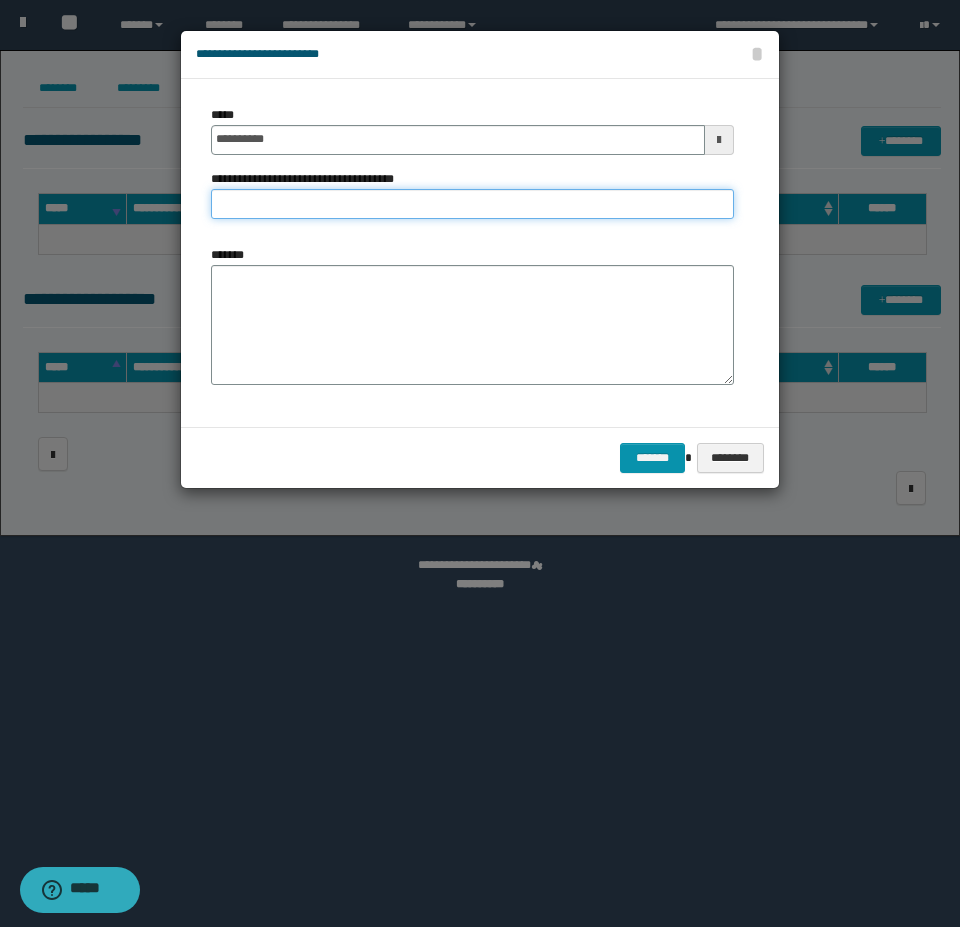 click on "**********" at bounding box center [472, 204] 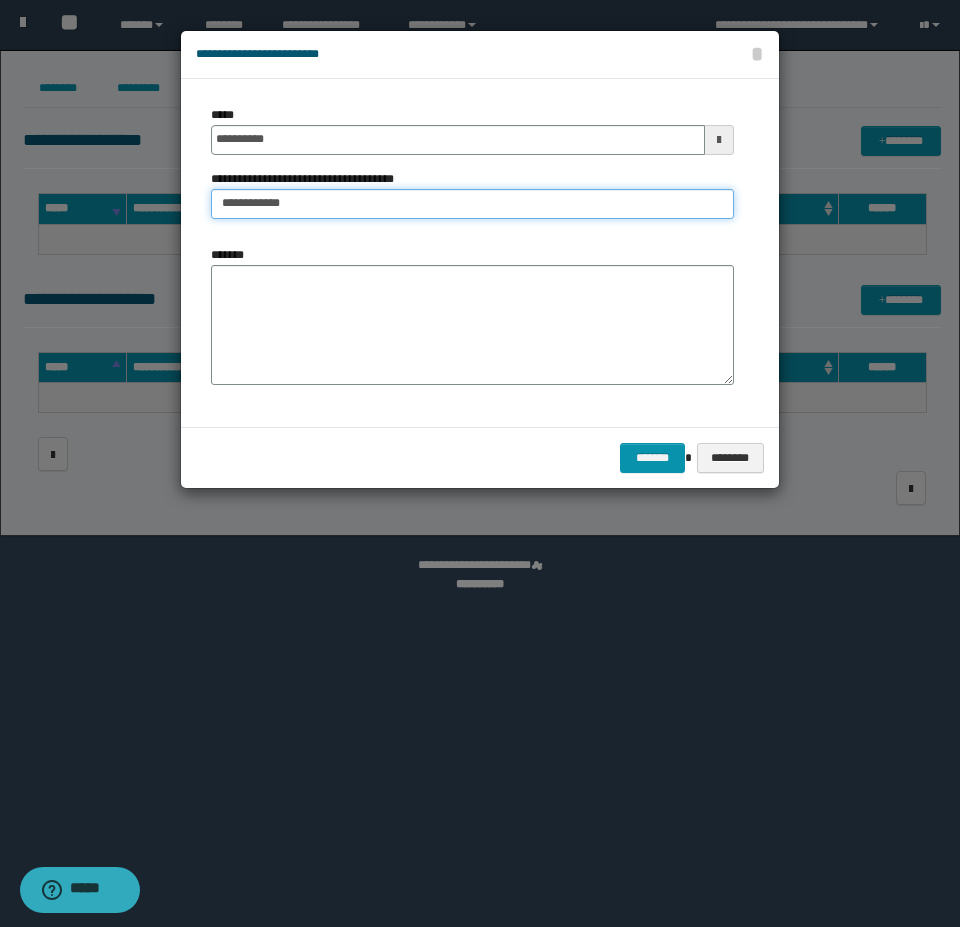 type on "**********" 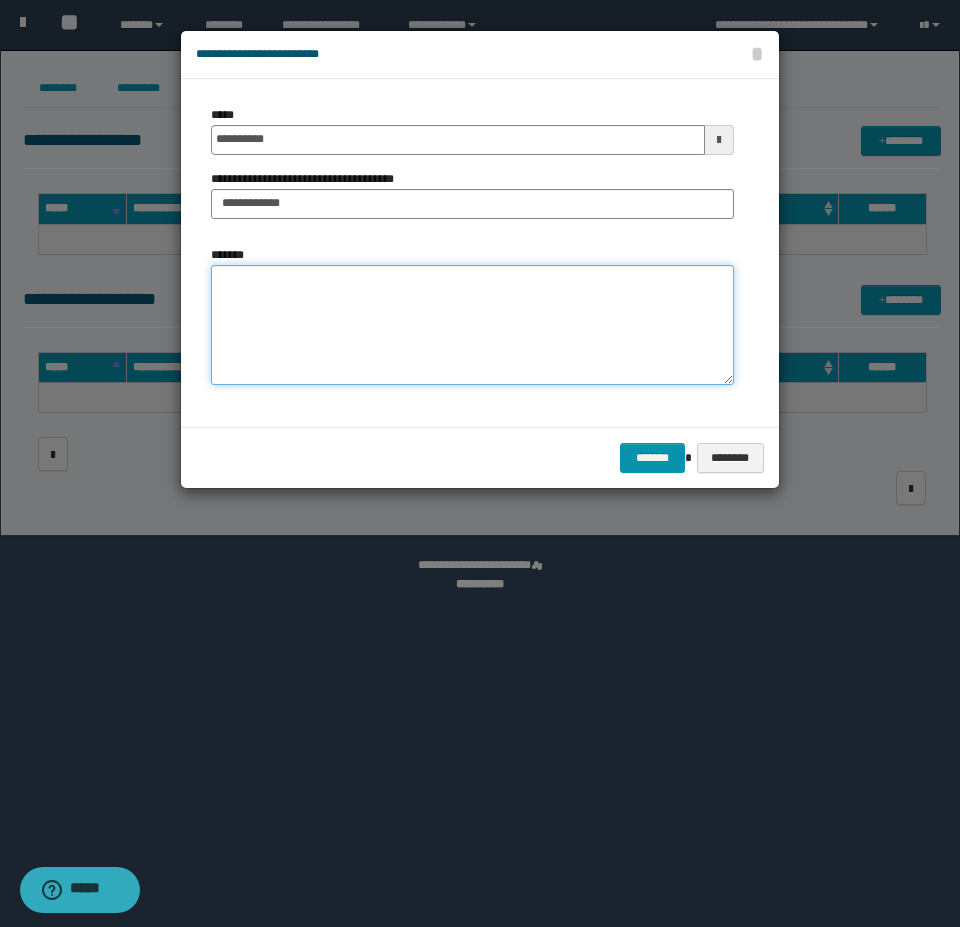 drag, startPoint x: 243, startPoint y: 277, endPoint x: 257, endPoint y: 269, distance: 16.124516 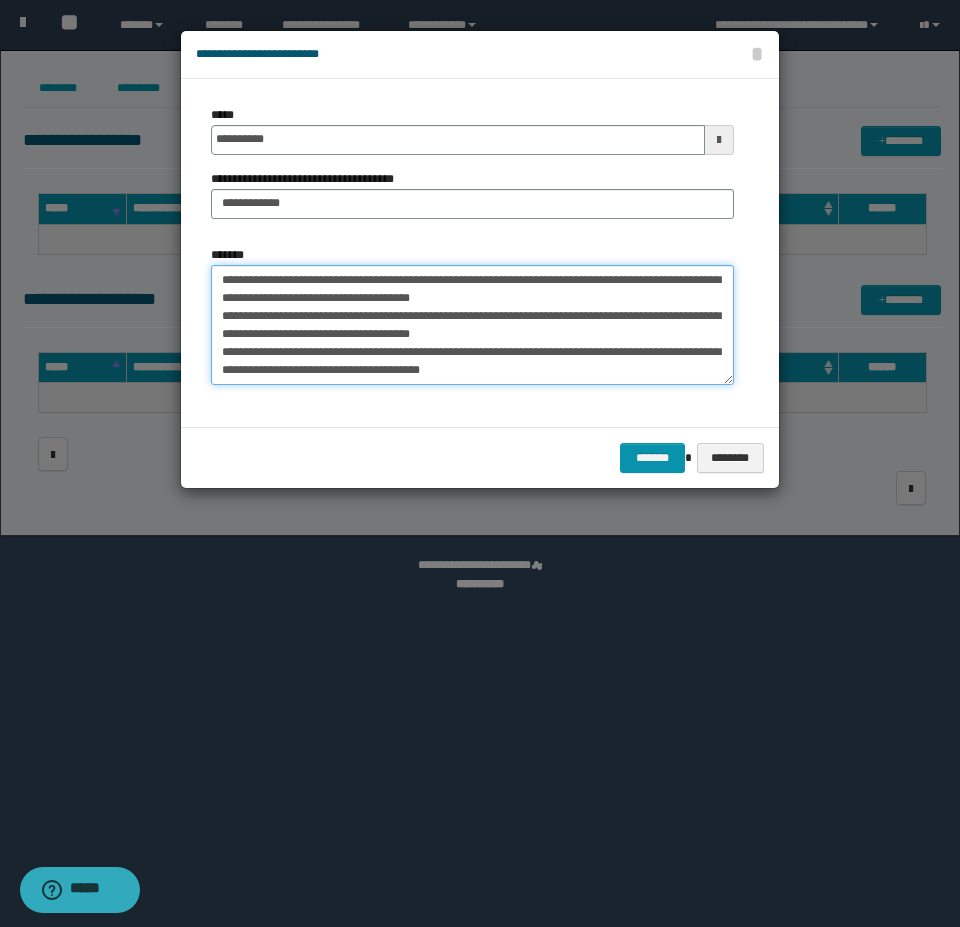 scroll, scrollTop: 174, scrollLeft: 0, axis: vertical 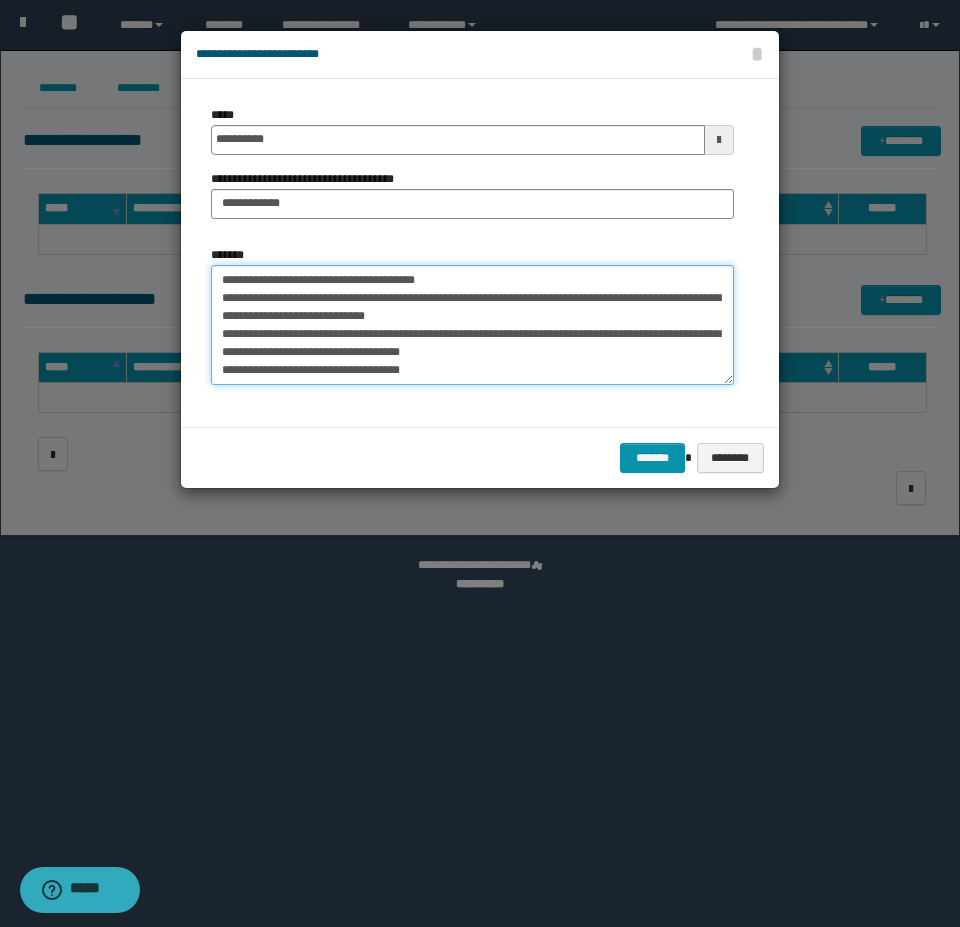 drag, startPoint x: 365, startPoint y: 356, endPoint x: 453, endPoint y: 368, distance: 88.814415 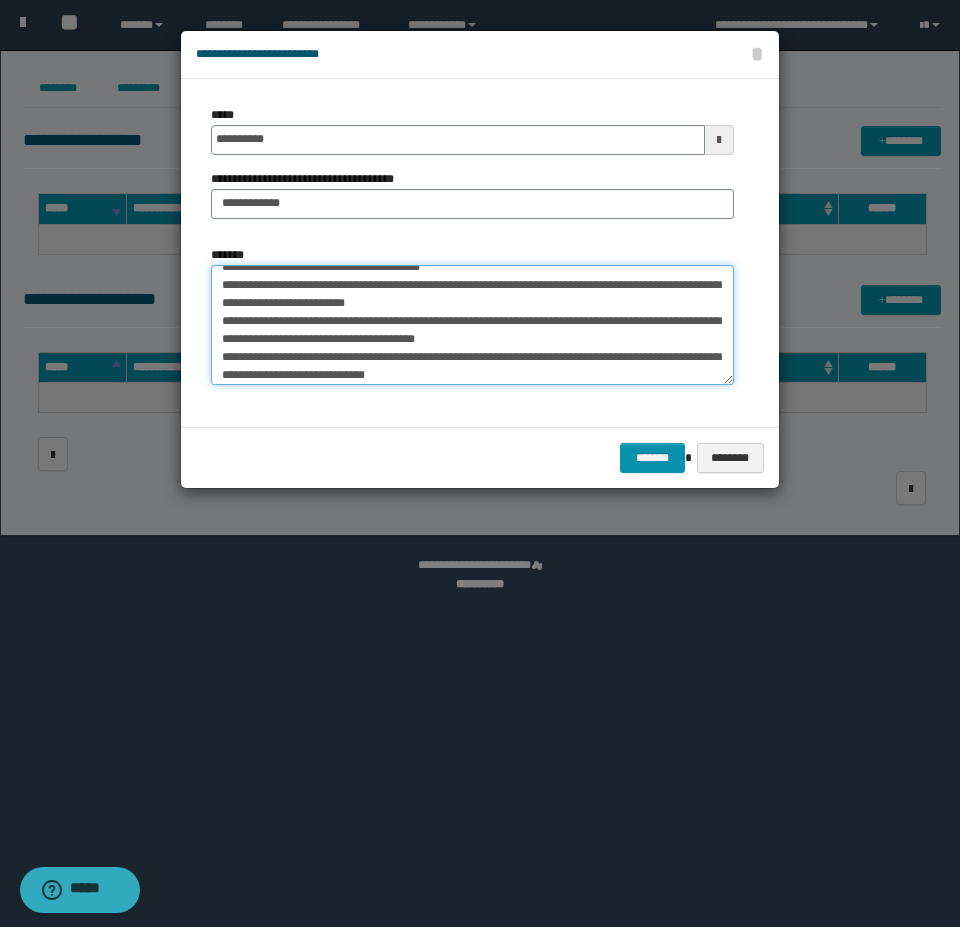 scroll, scrollTop: 0, scrollLeft: 0, axis: both 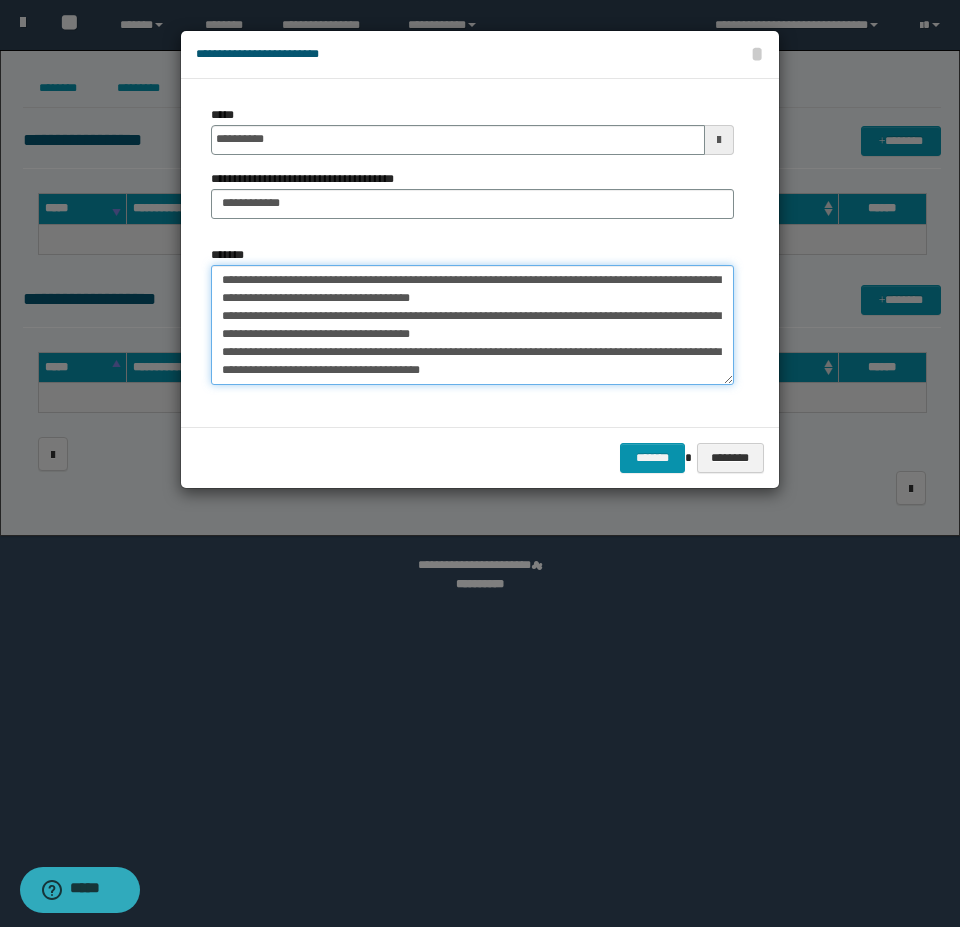 click on "**********" at bounding box center [472, 325] 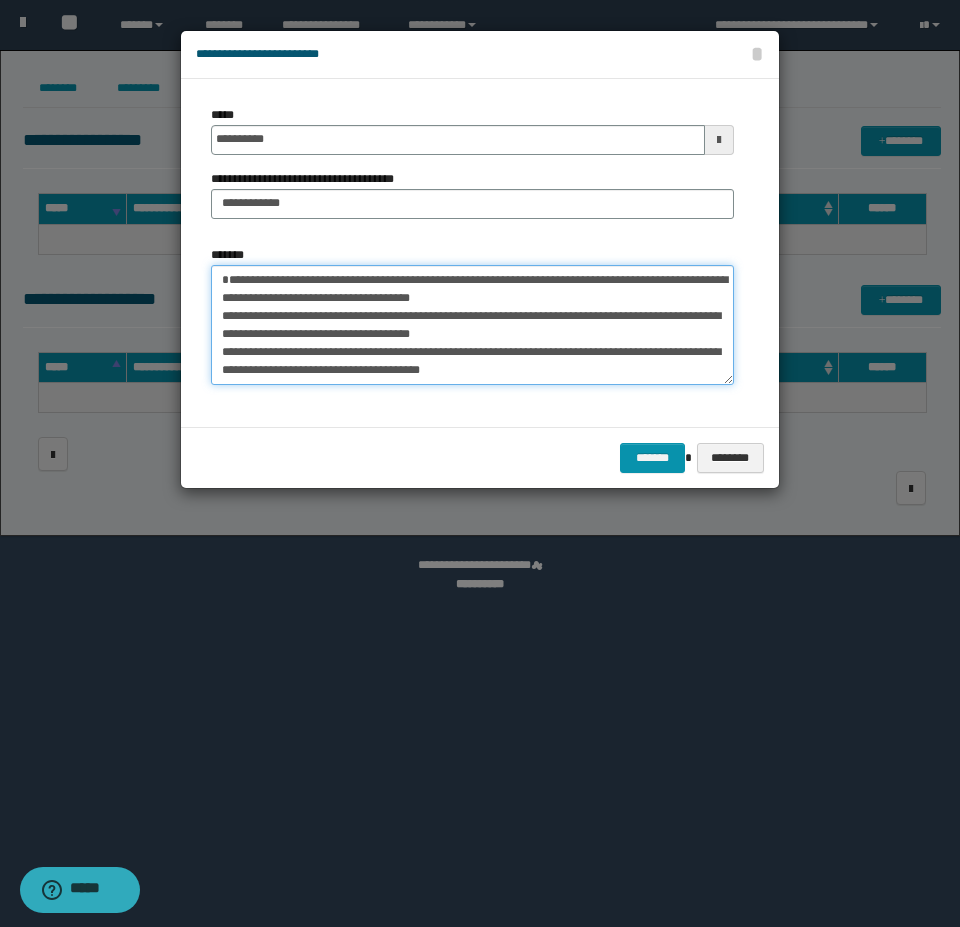 click on "**********" at bounding box center [472, 325] 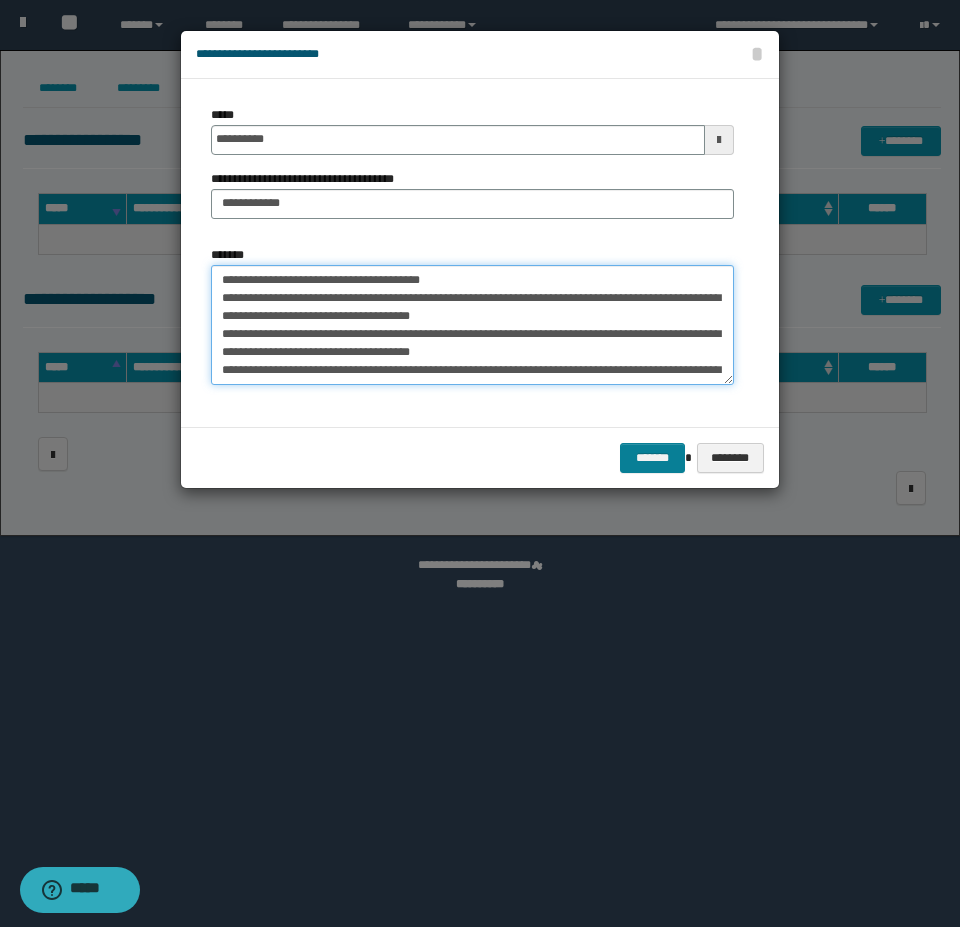 type on "**********" 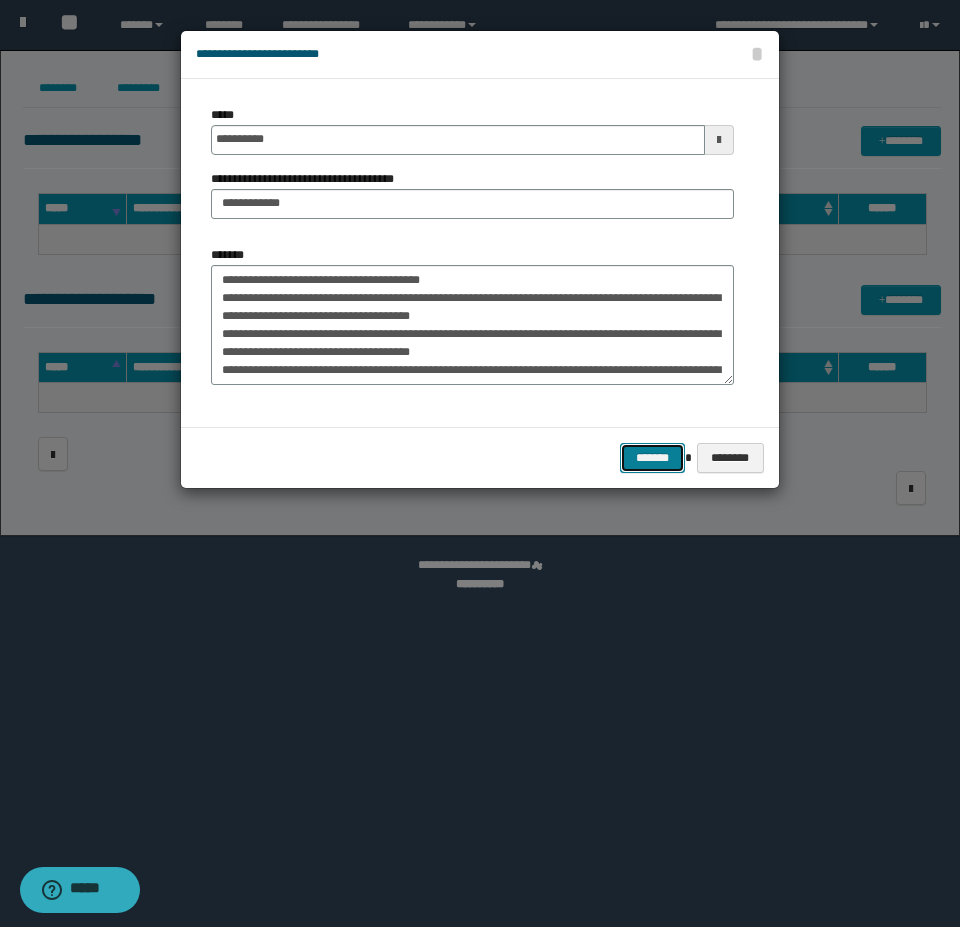 click on "*******" at bounding box center [652, 458] 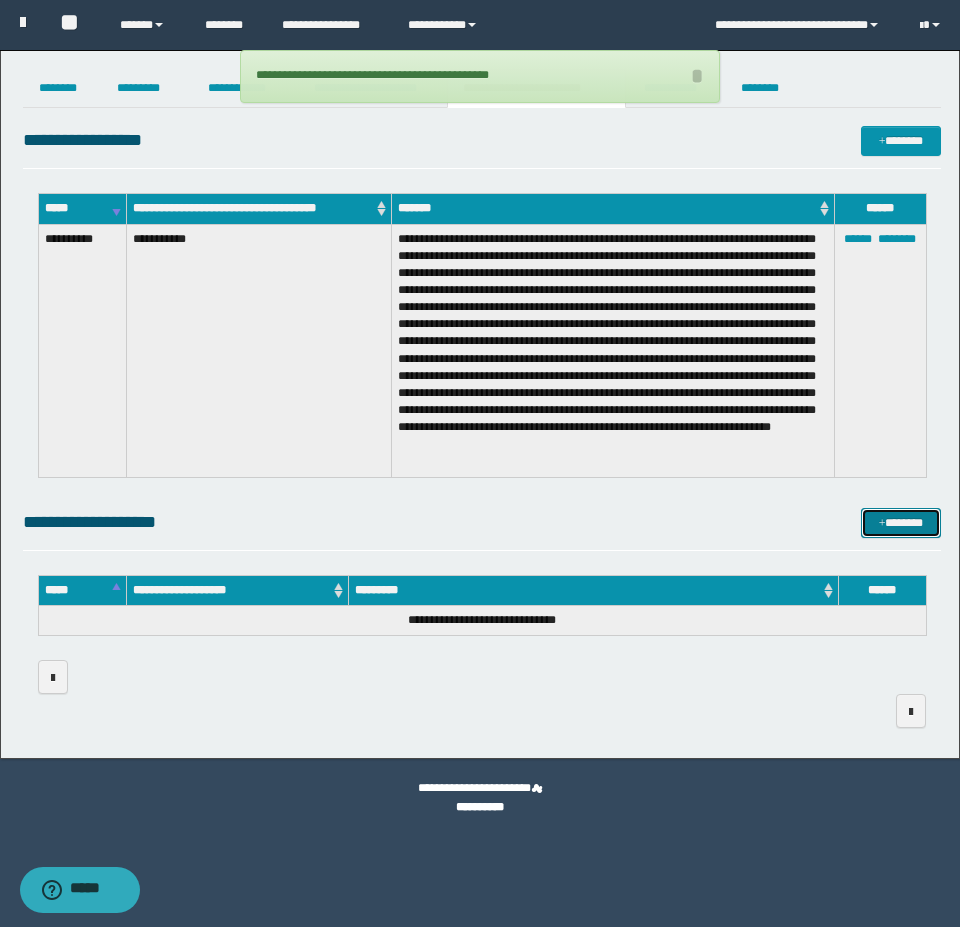 click on "*******" at bounding box center (901, 523) 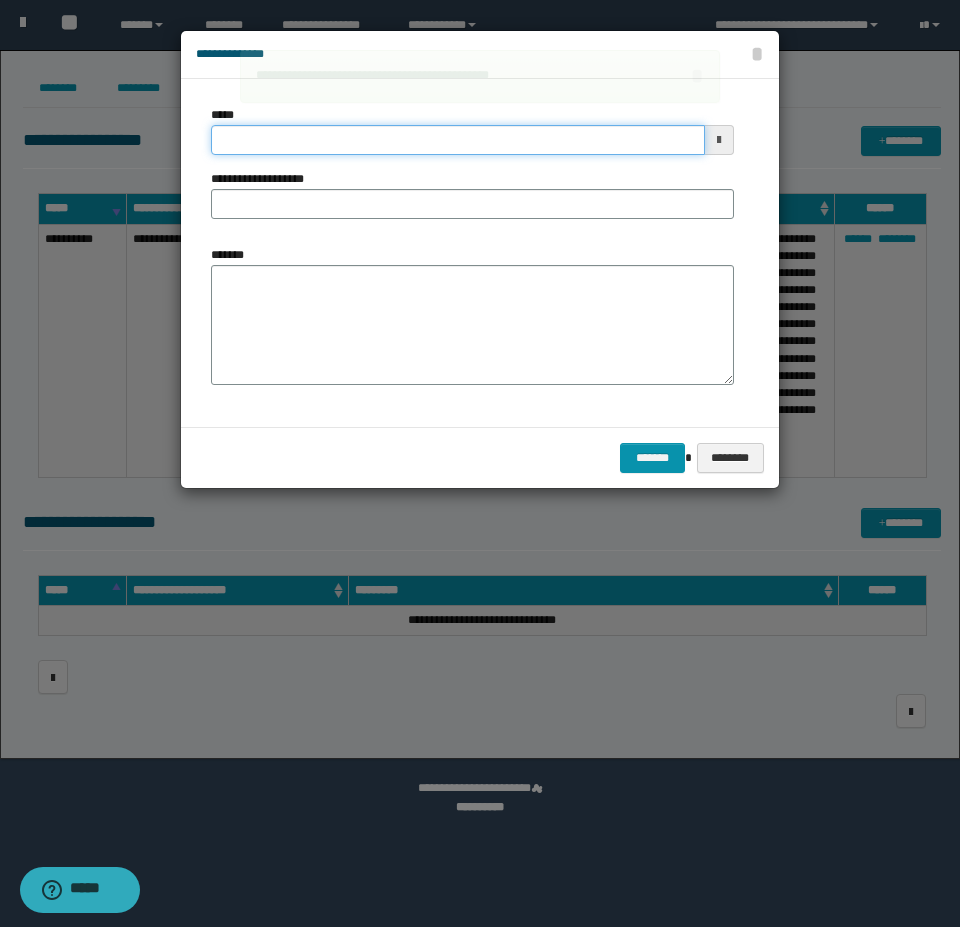 click on "*****" at bounding box center (458, 140) 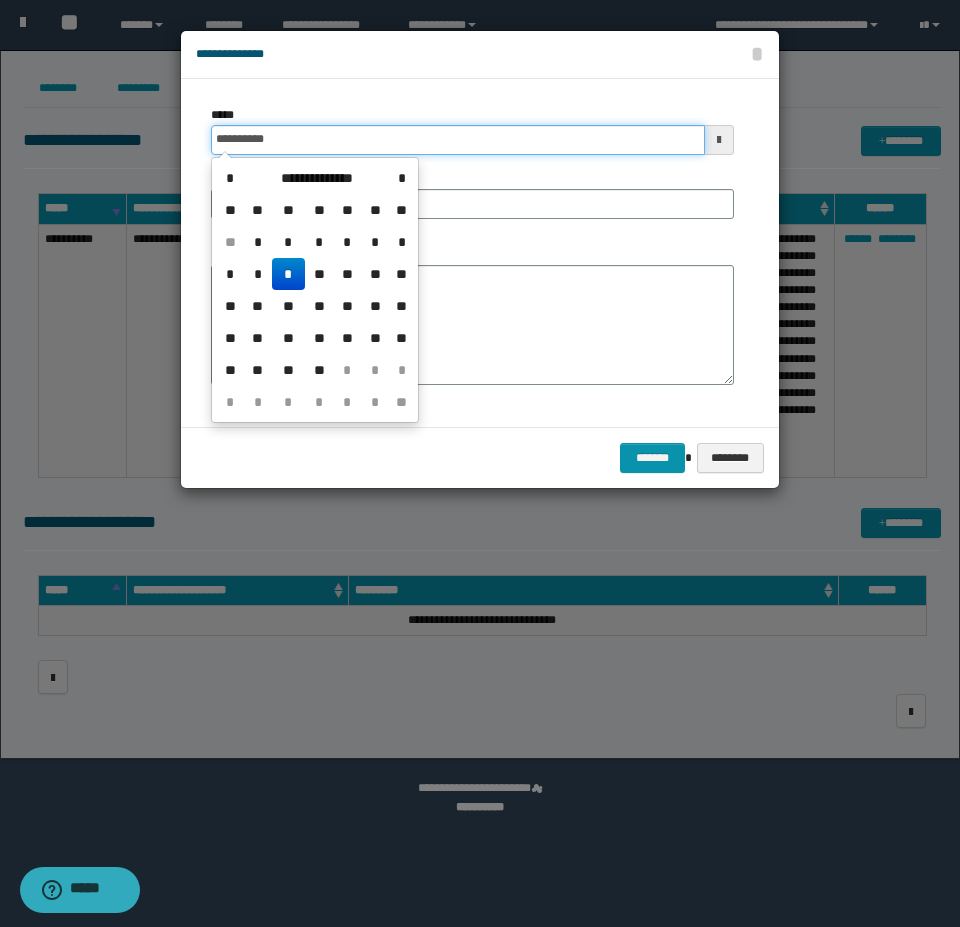 type on "**********" 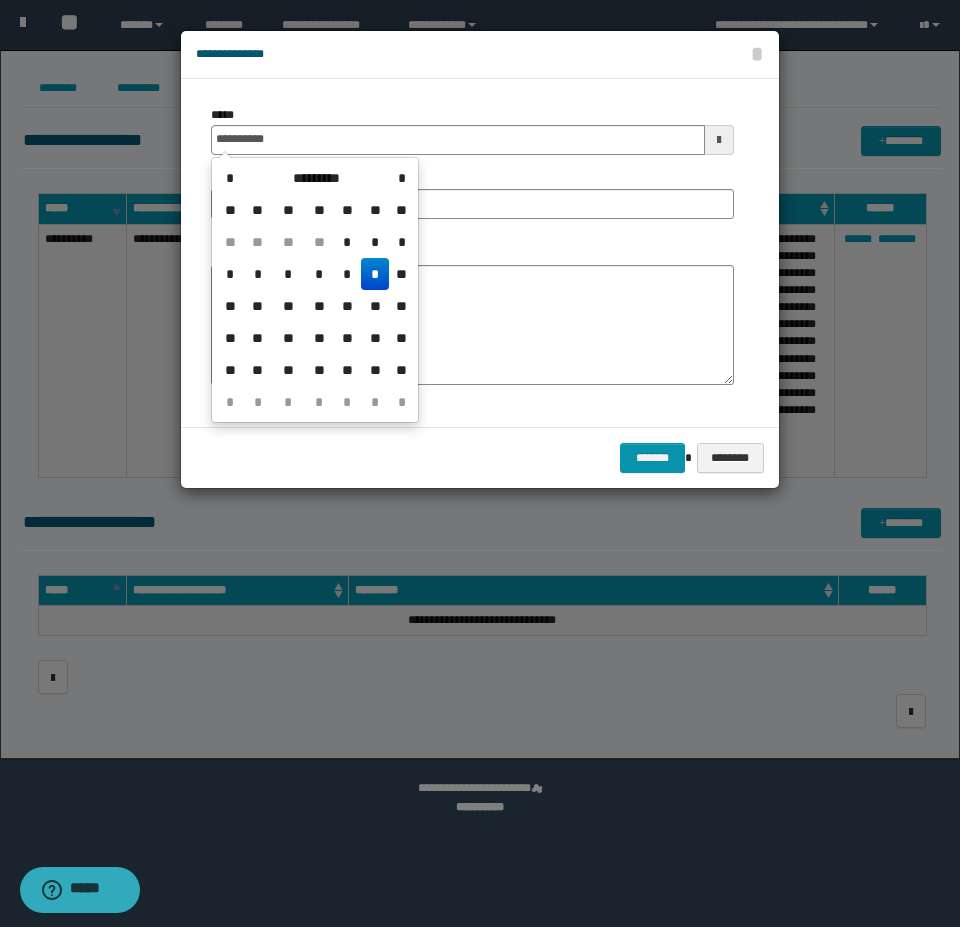click on "*" at bounding box center (375, 274) 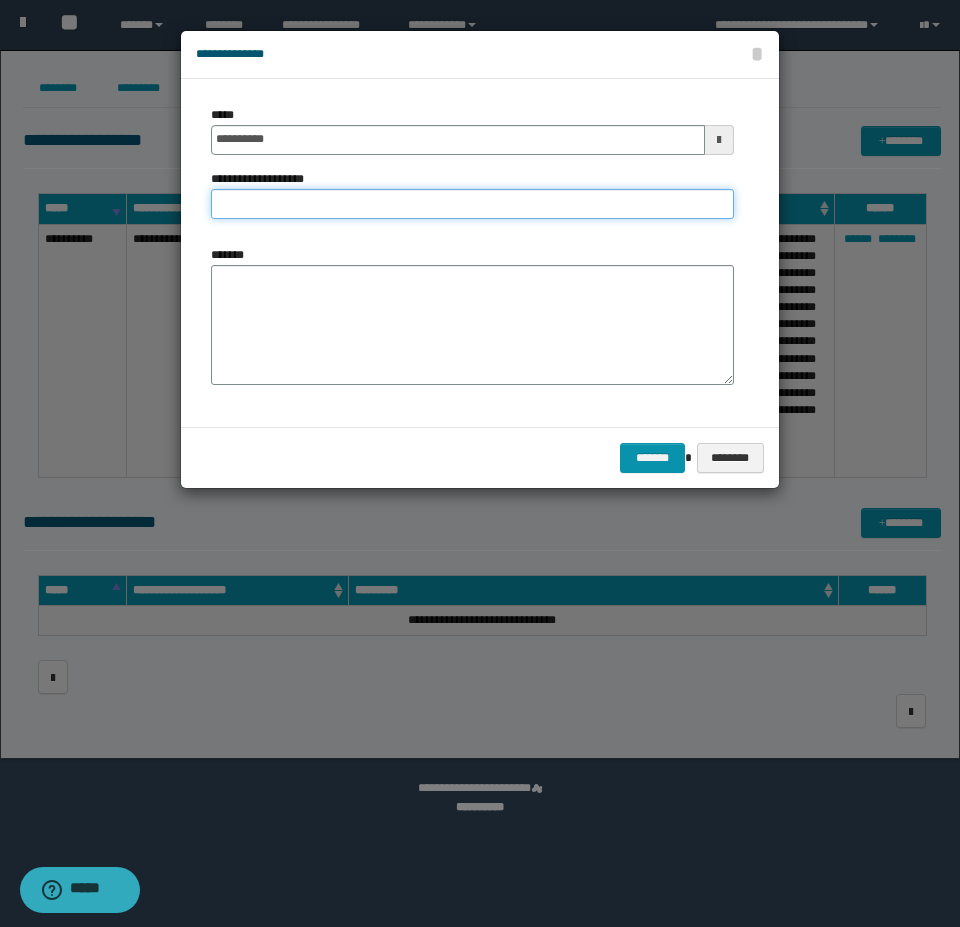 click on "**********" at bounding box center (472, 204) 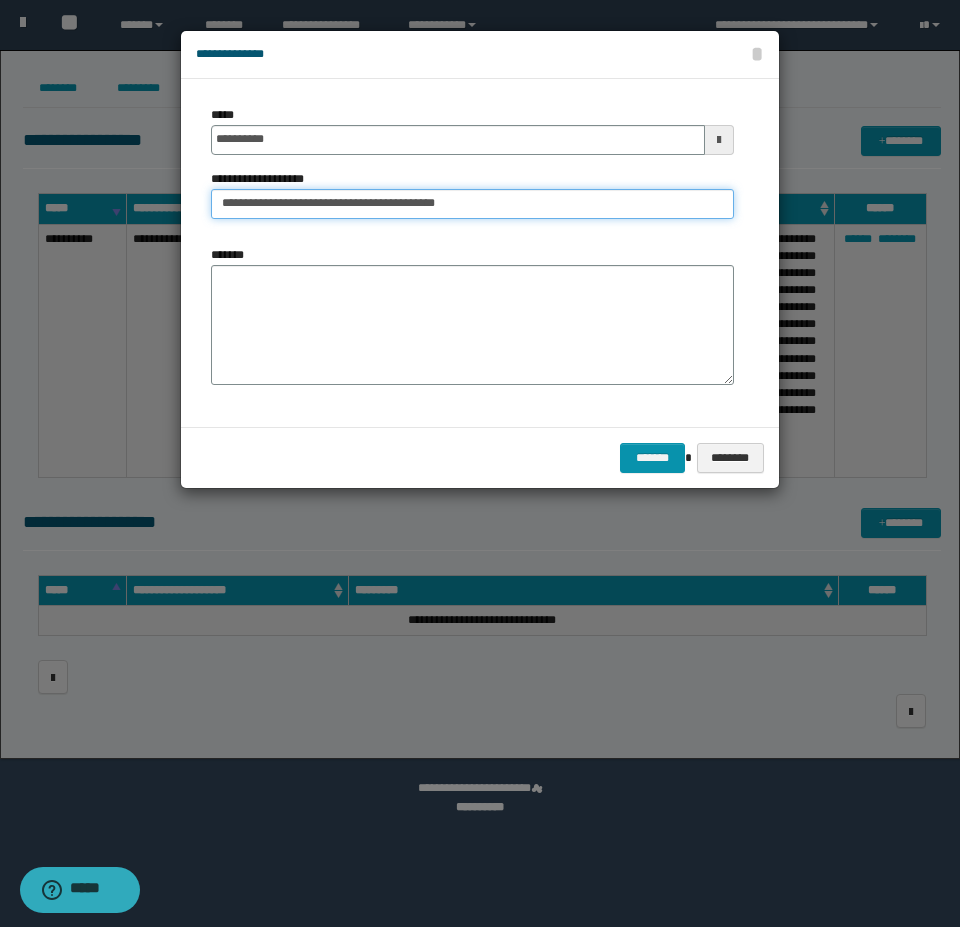 type on "**********" 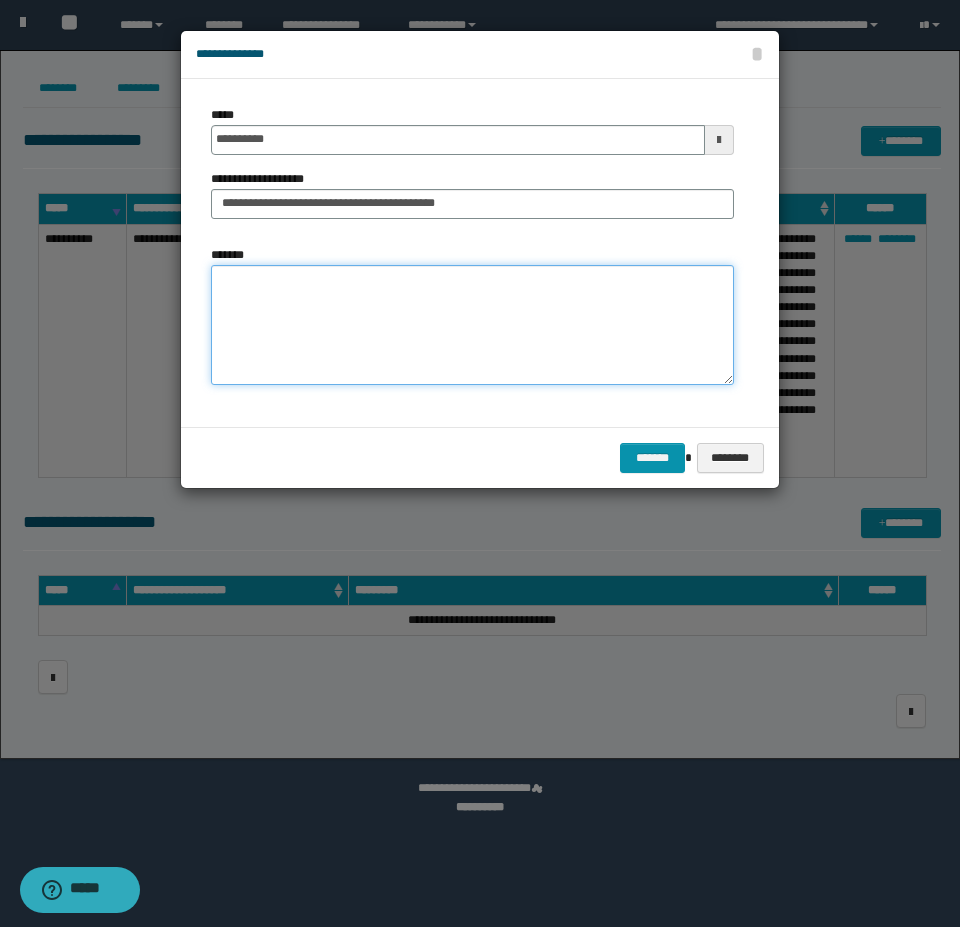 click on "*******" at bounding box center (472, 325) 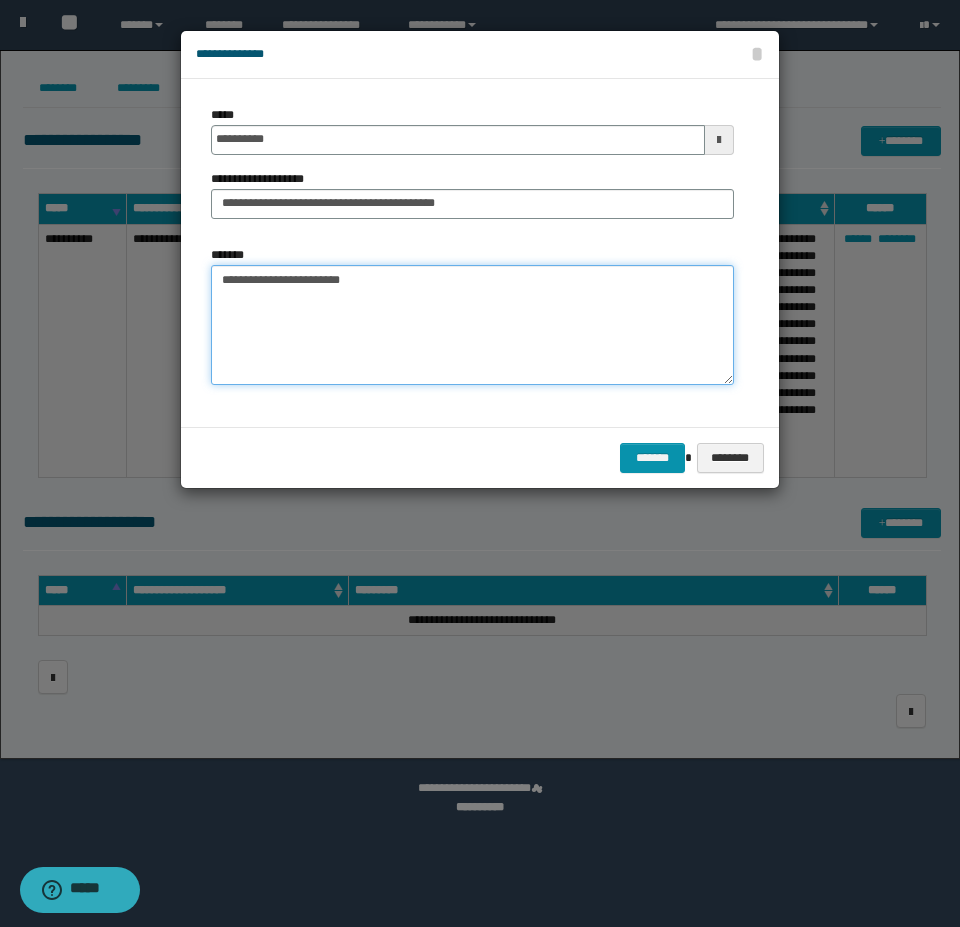 click on "**********" at bounding box center [472, 325] 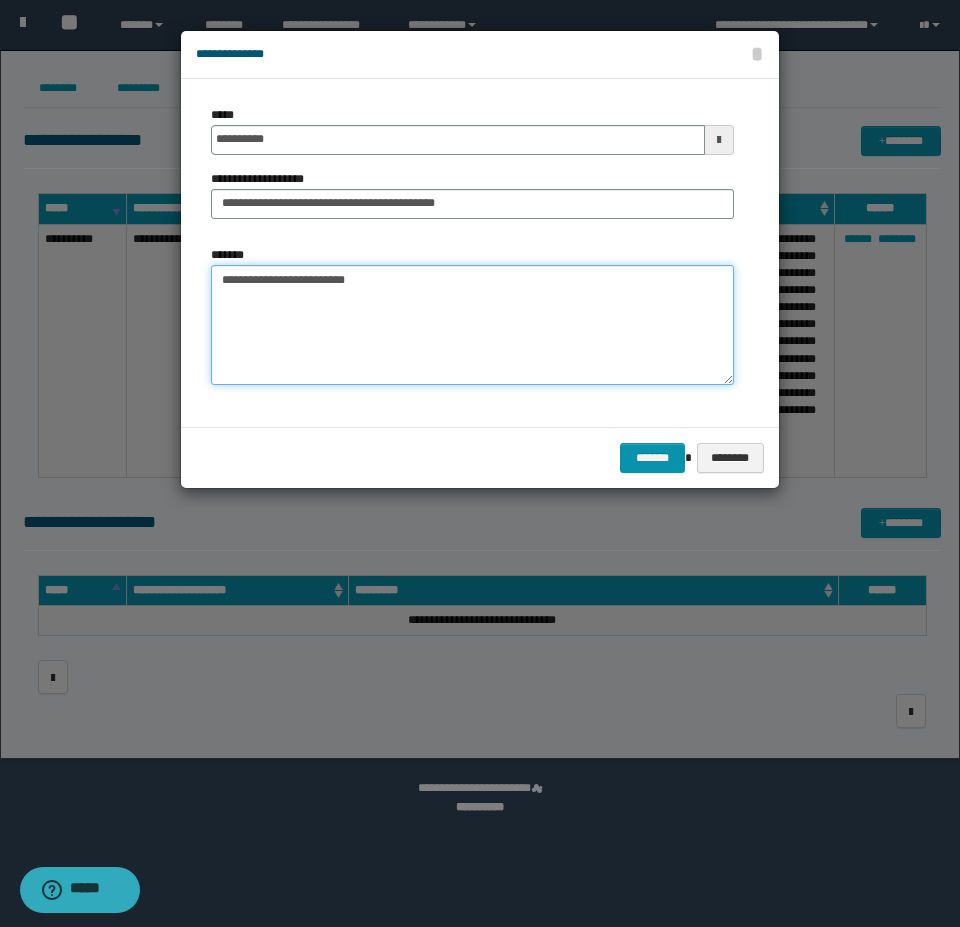 paste on "**********" 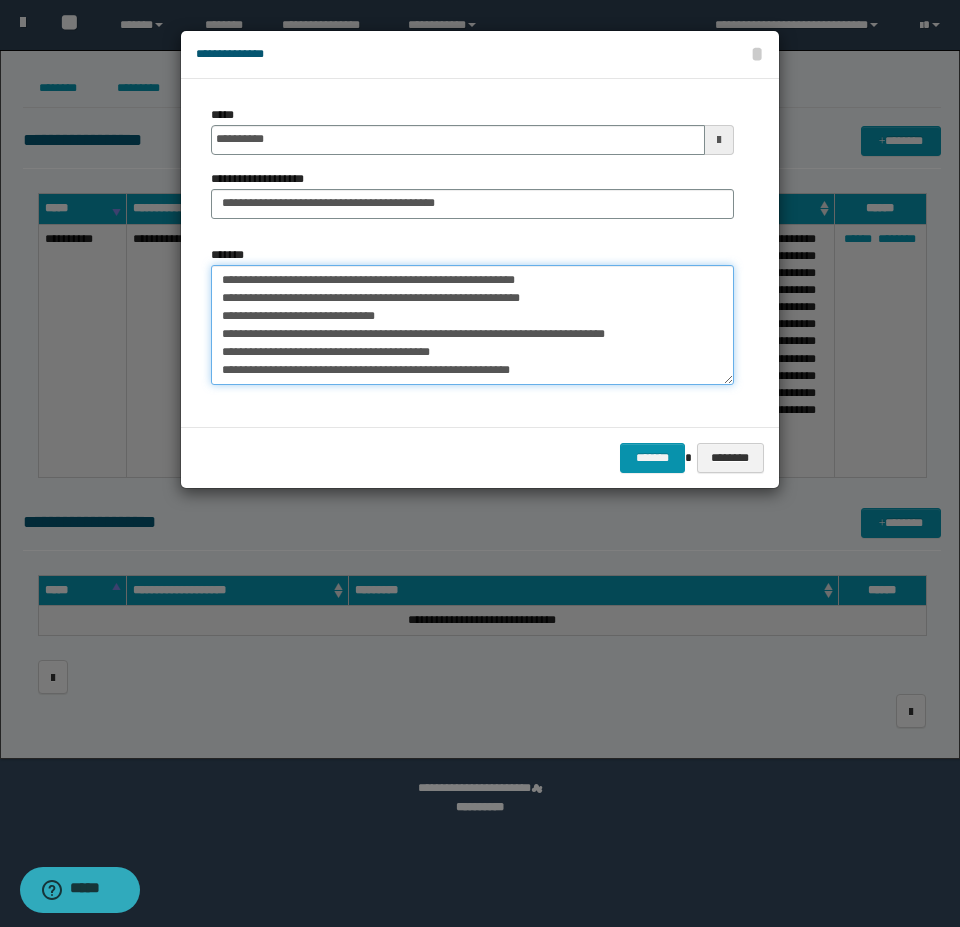 scroll, scrollTop: 702, scrollLeft: 0, axis: vertical 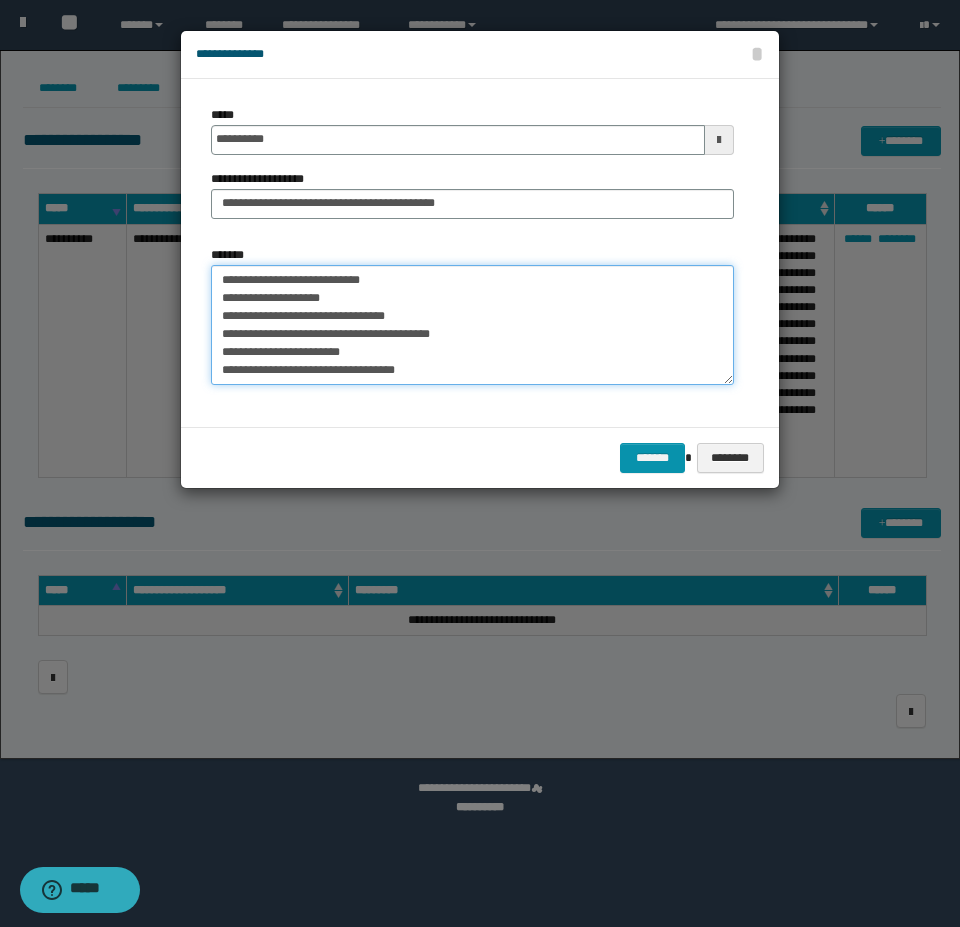 type on "**********" 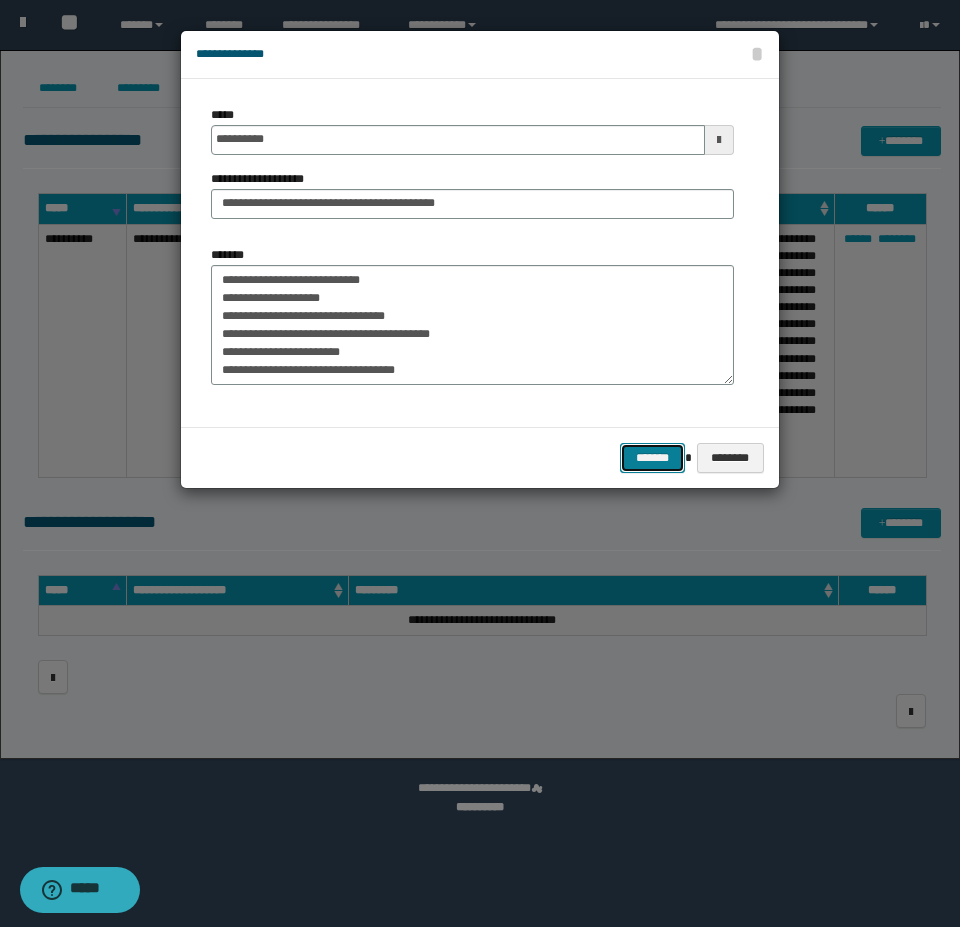 click on "*******" at bounding box center [652, 458] 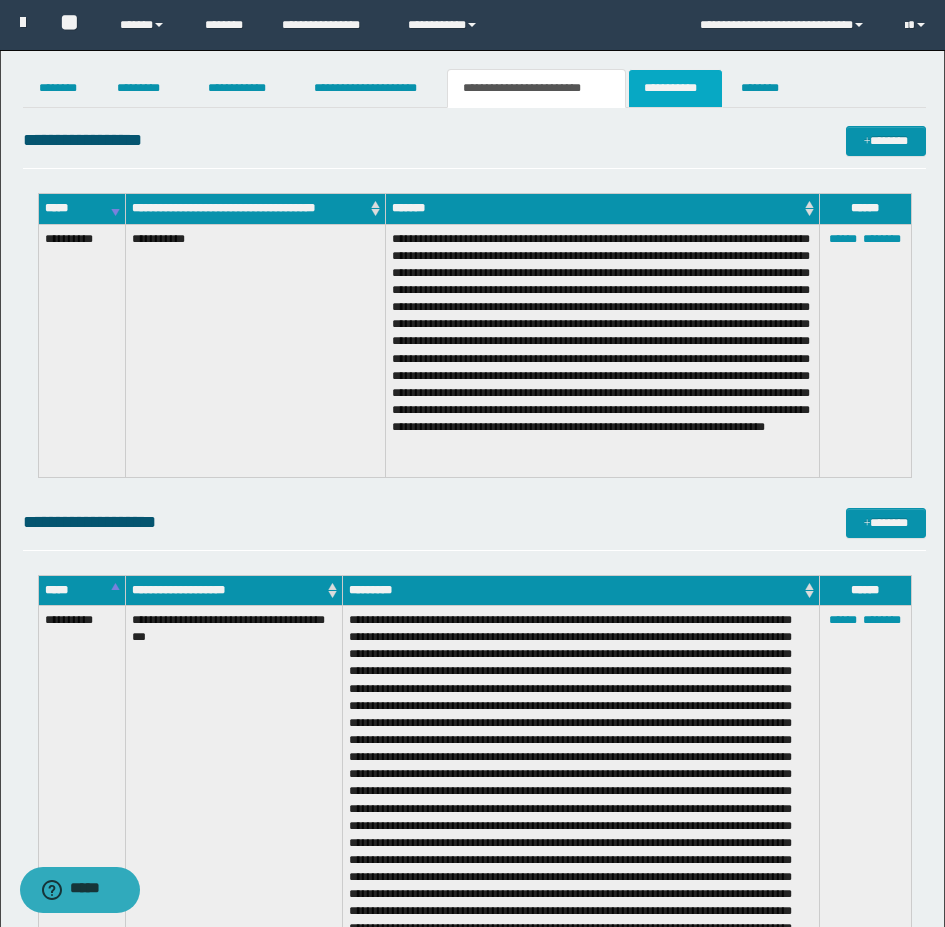 click on "**********" at bounding box center (675, 88) 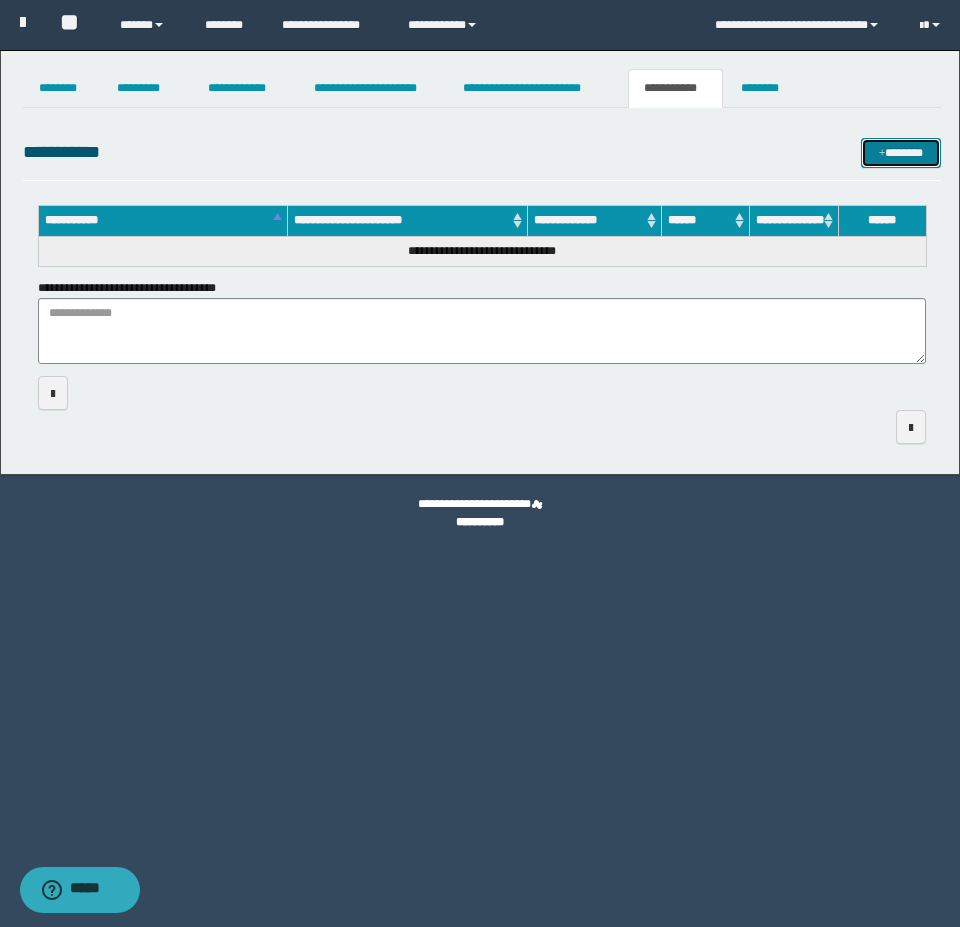 click on "*******" at bounding box center (901, 153) 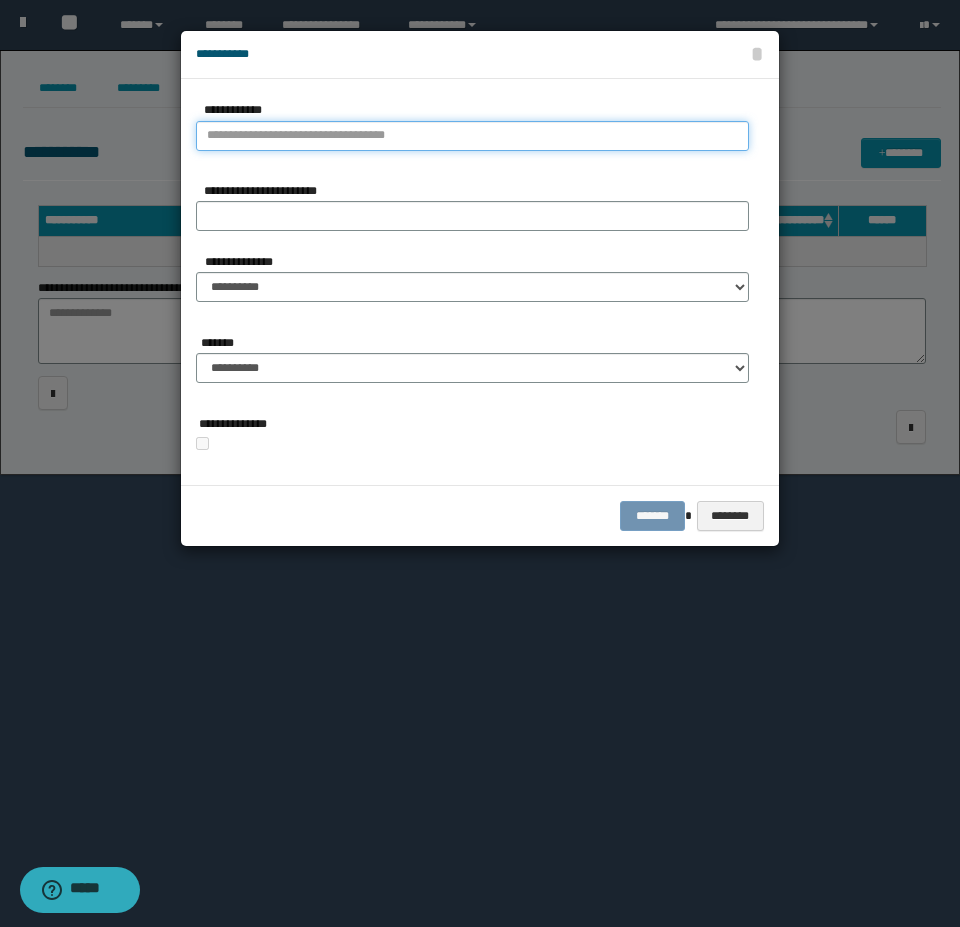 click on "**********" at bounding box center [472, 136] 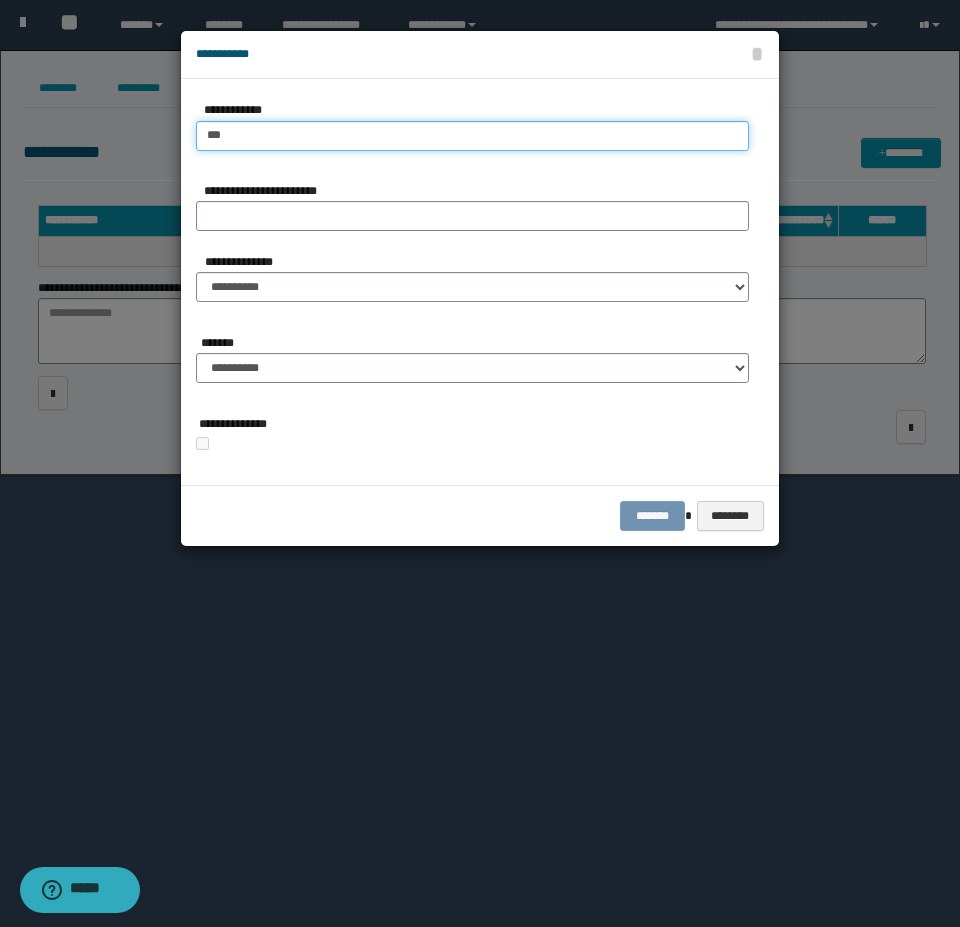 type on "****" 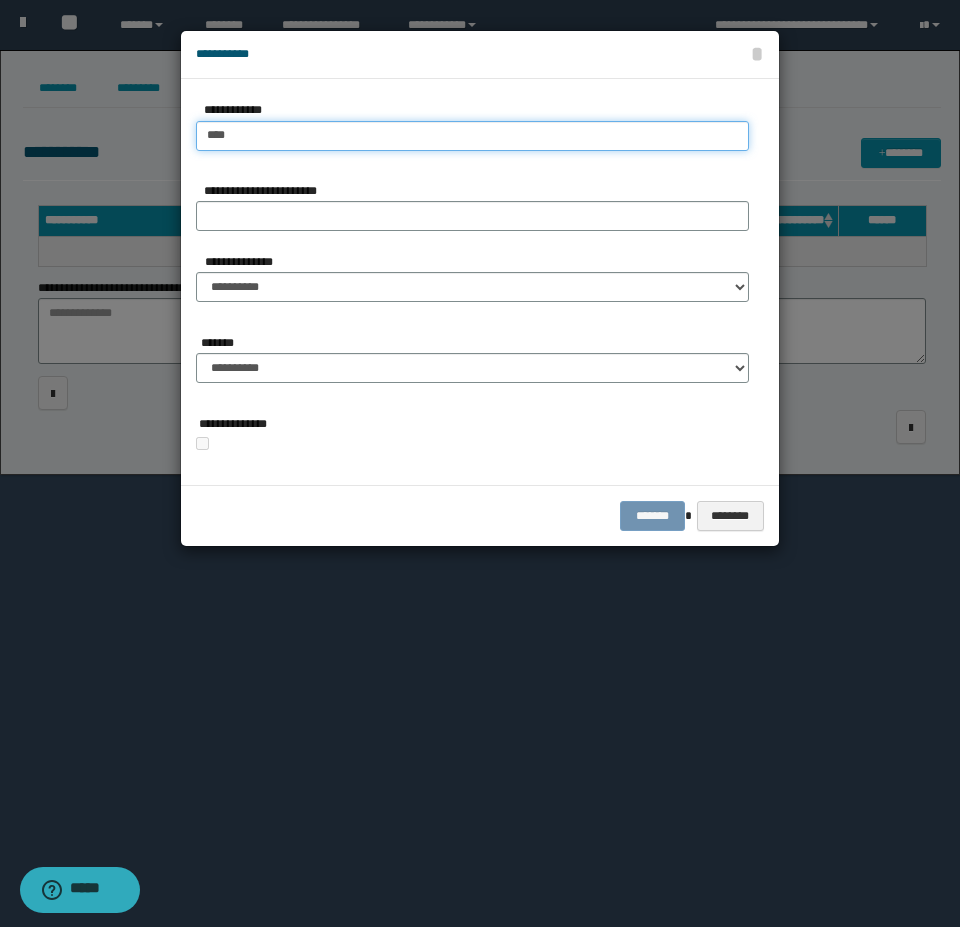 type on "****" 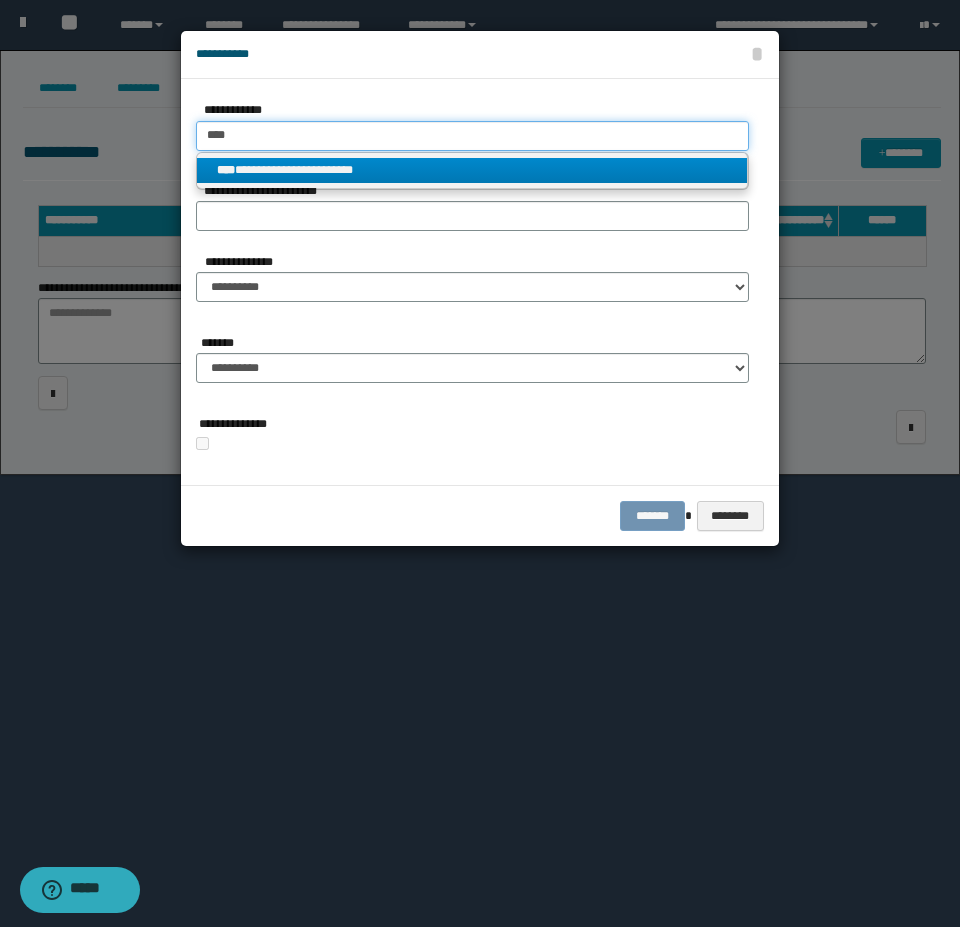 type on "****" 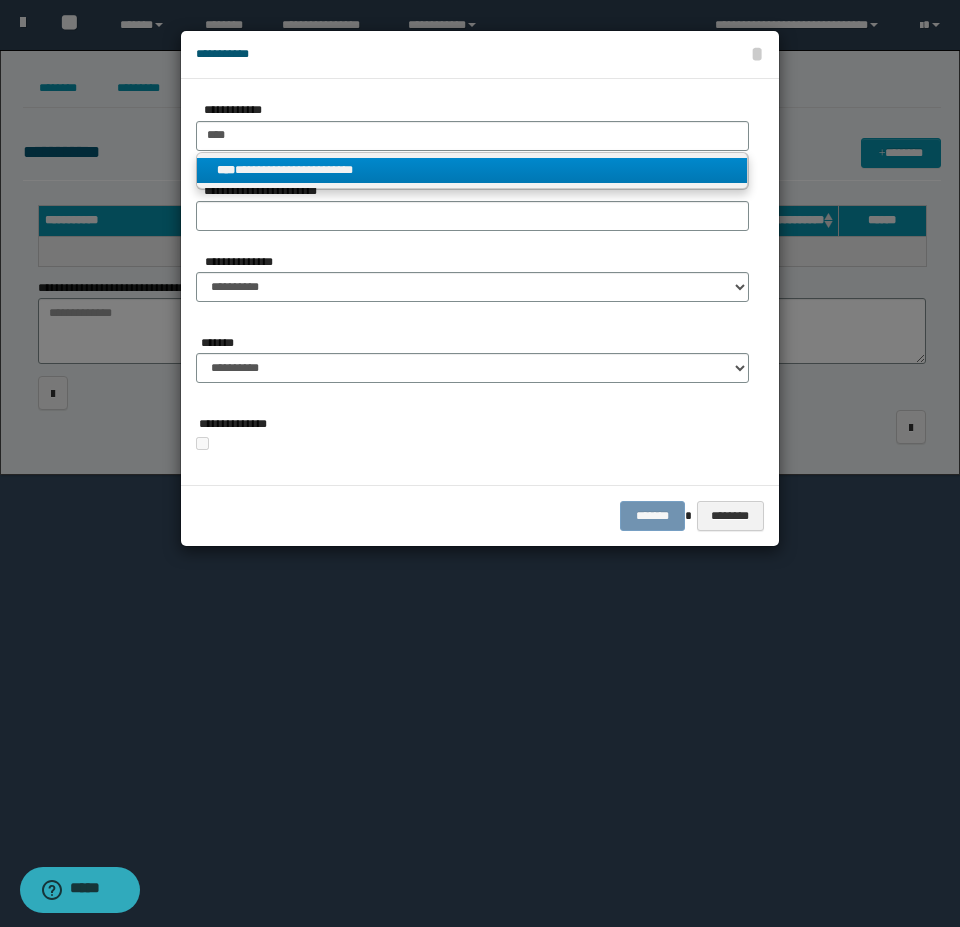 click on "**********" at bounding box center (472, 170) 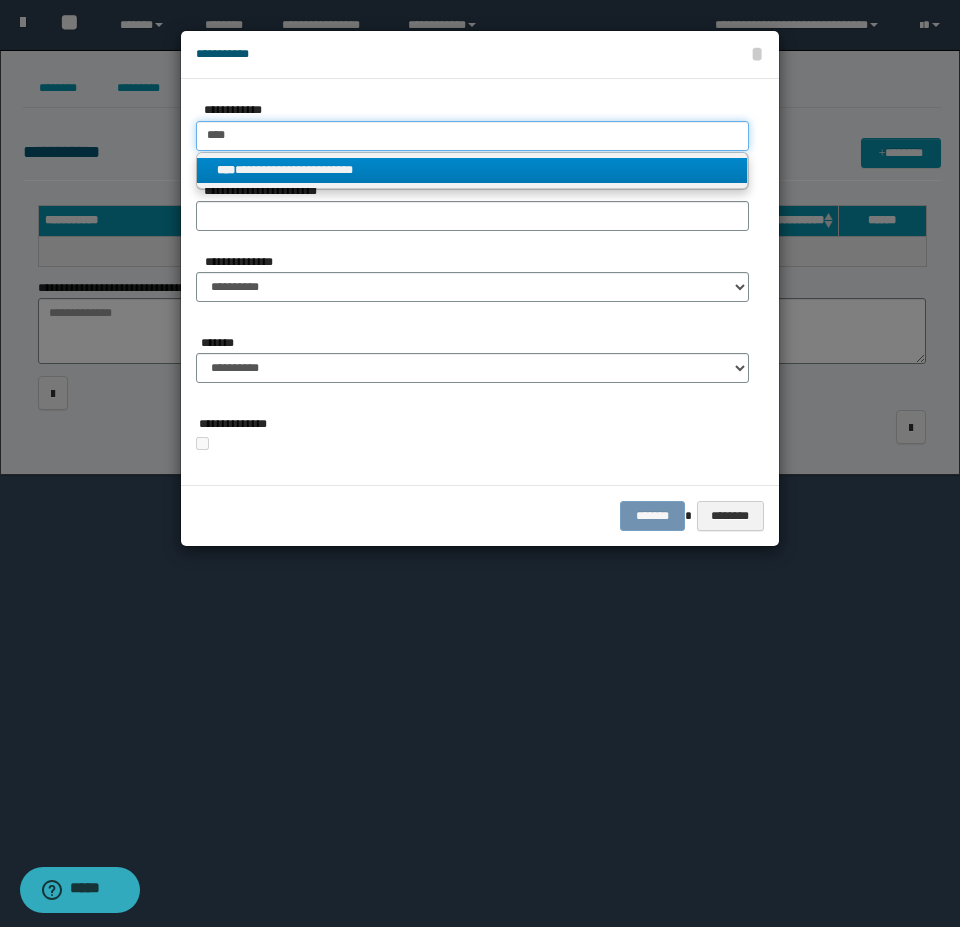 type 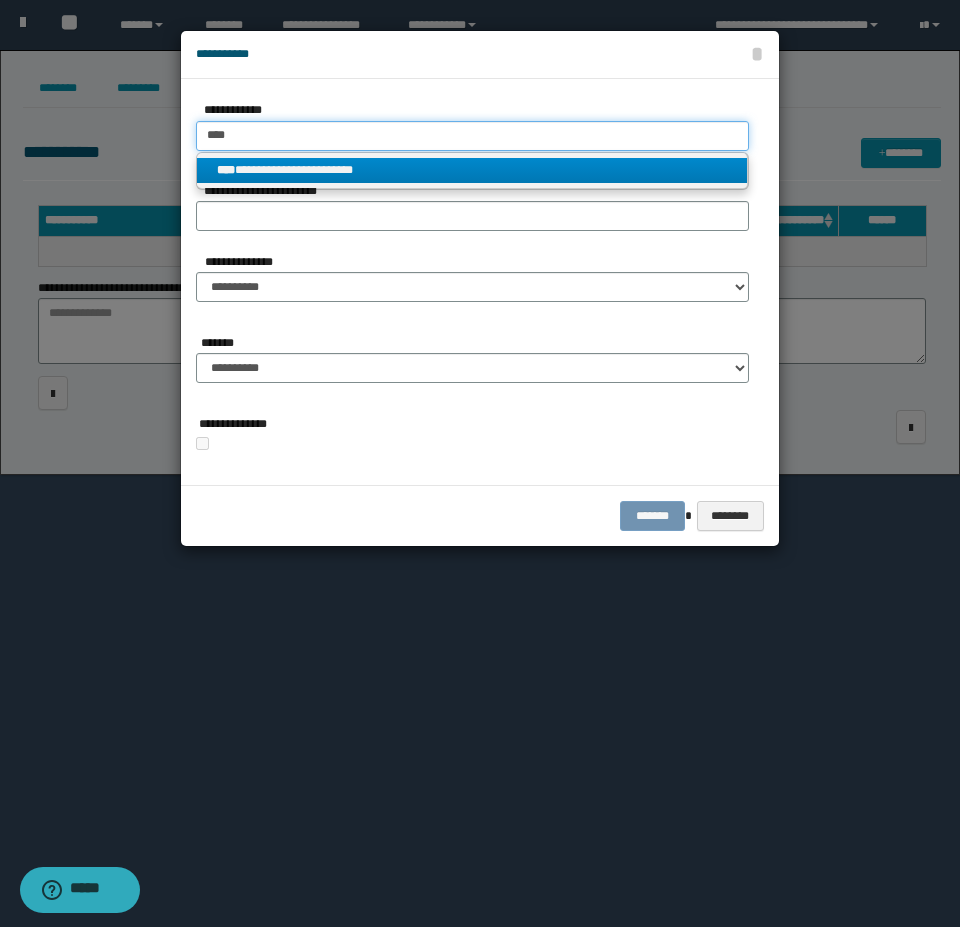 type on "**********" 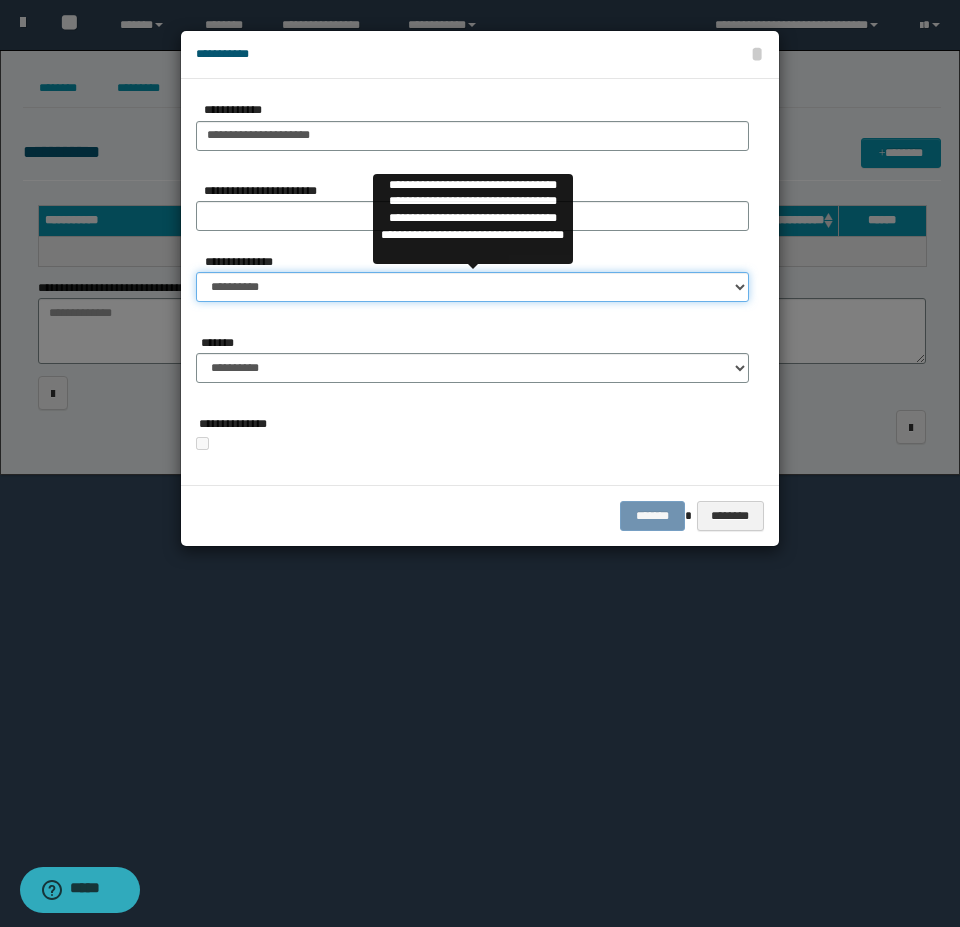 click on "**********" at bounding box center (472, 287) 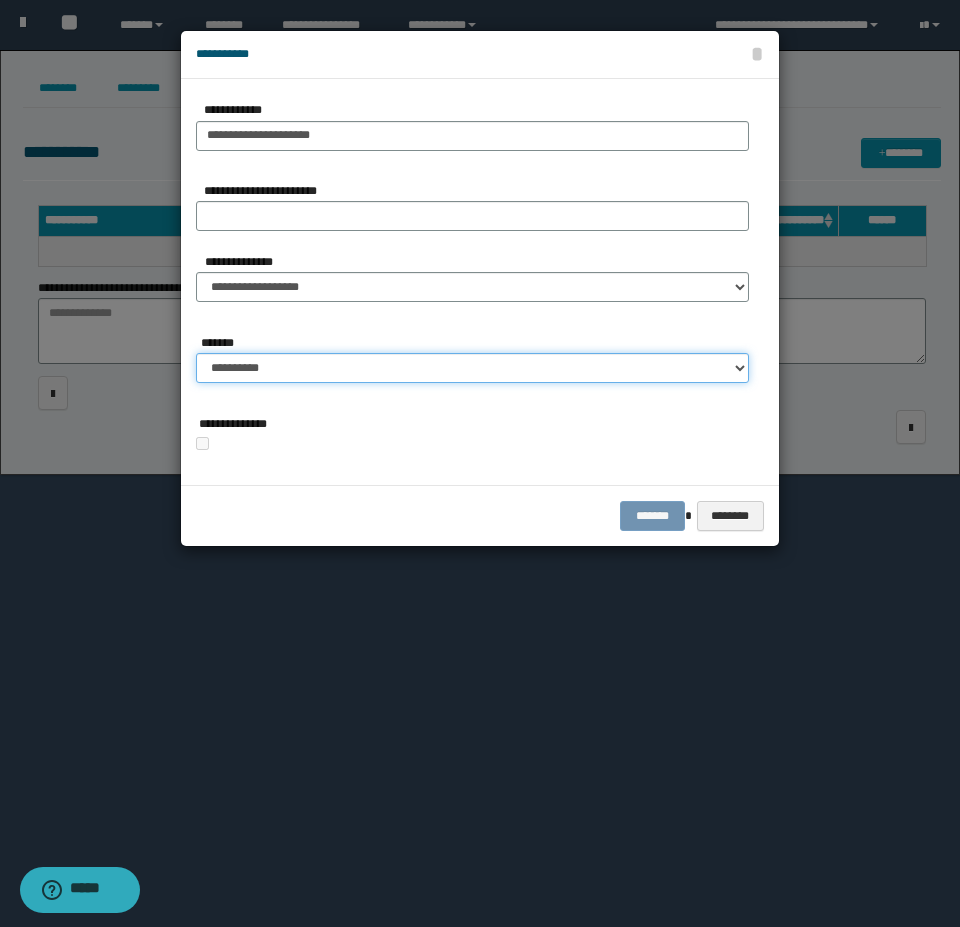 click on "**********" at bounding box center (472, 368) 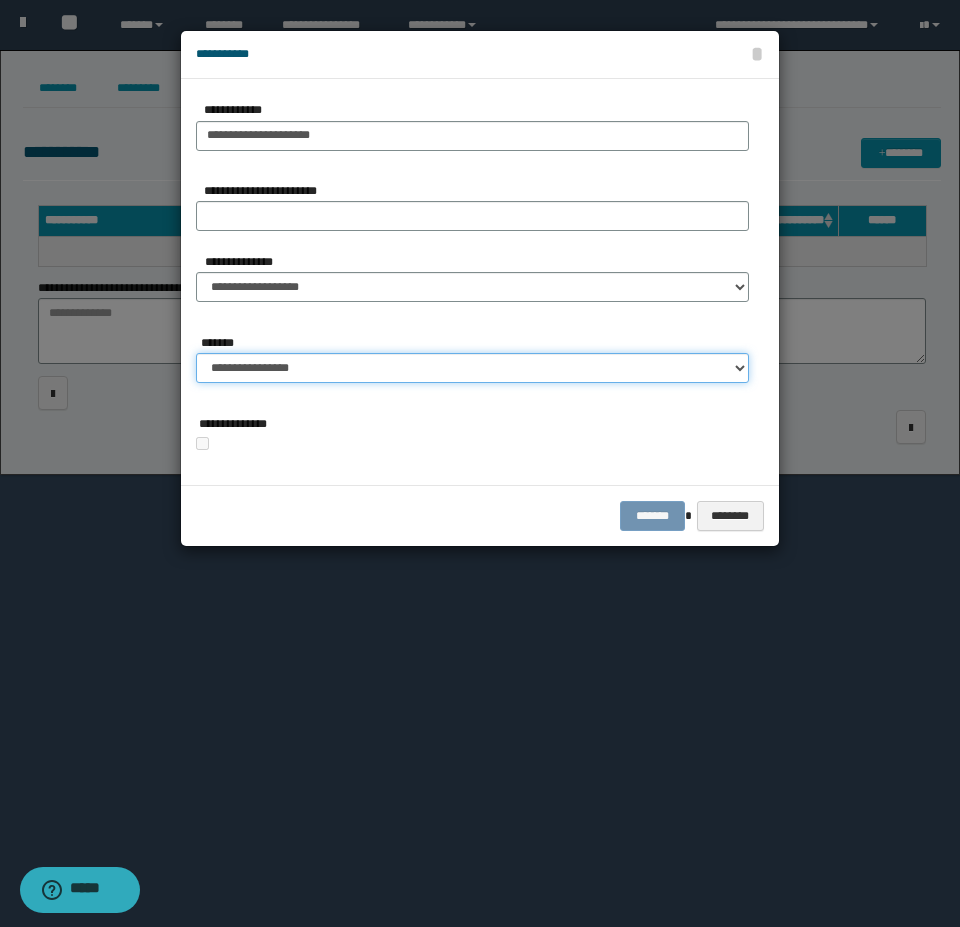 click on "**********" at bounding box center [472, 368] 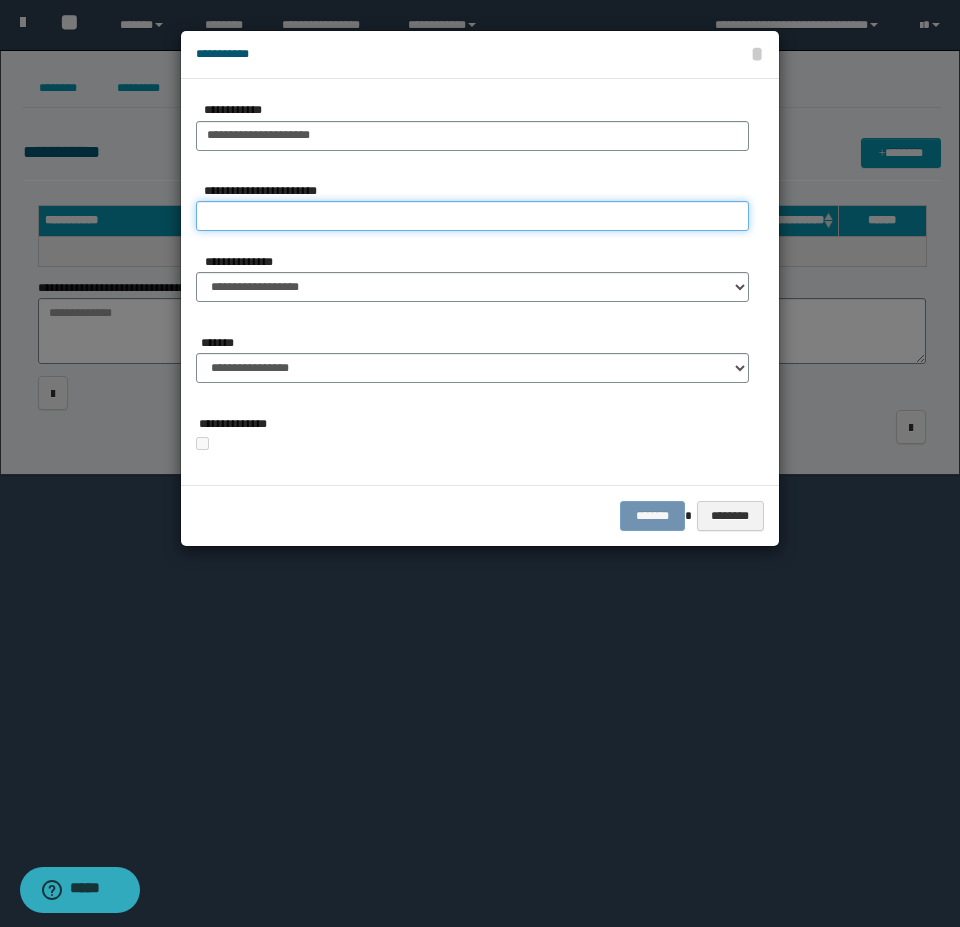 click on "**********" at bounding box center (472, 216) 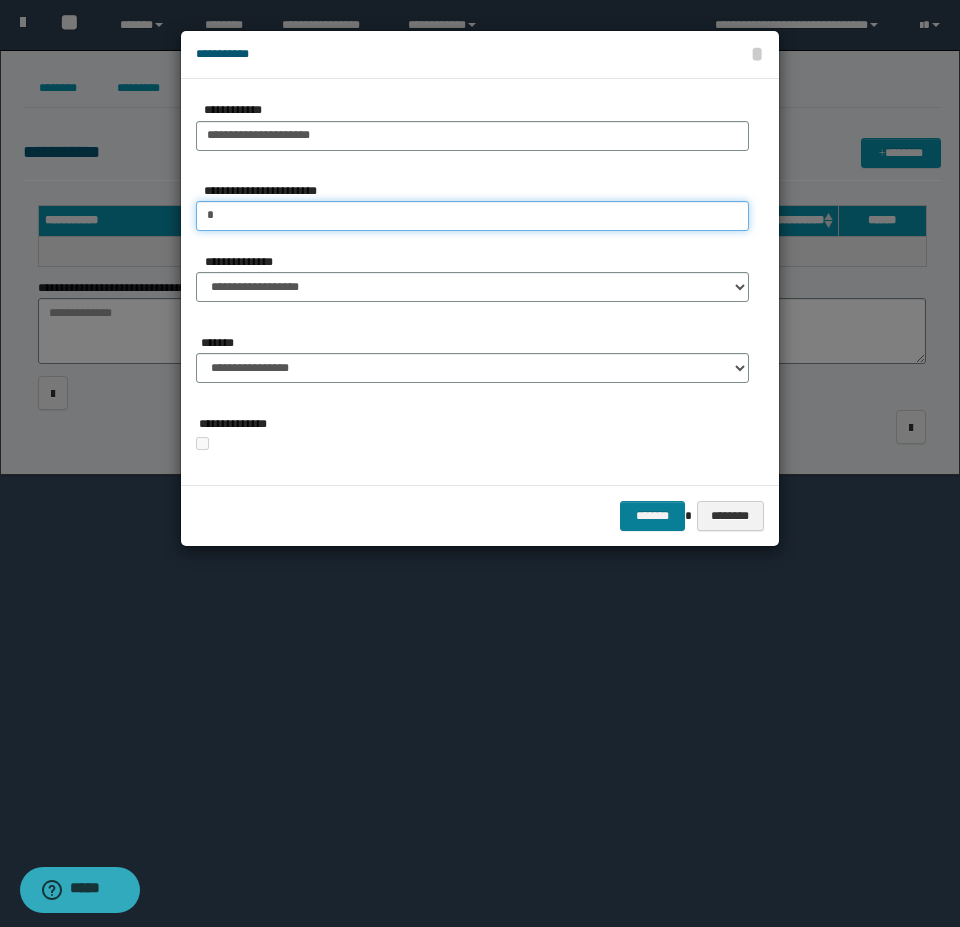 type on "*" 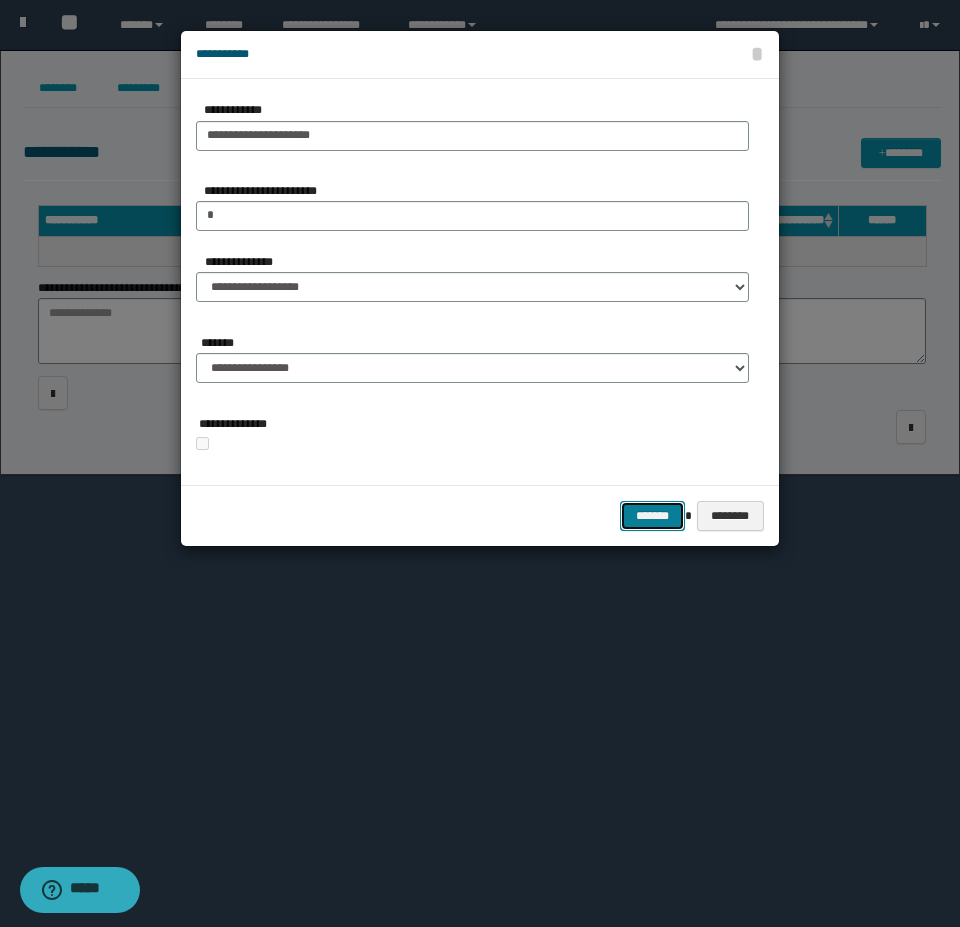 click on "*******" at bounding box center [652, 516] 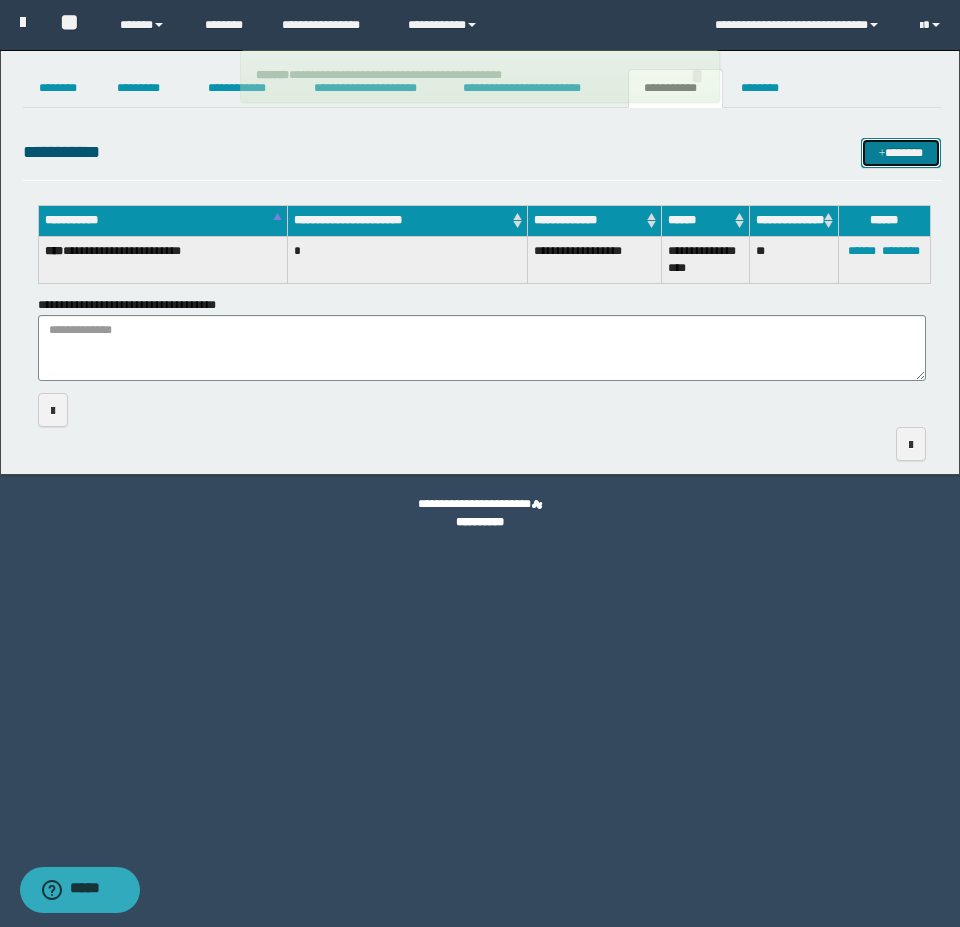 type 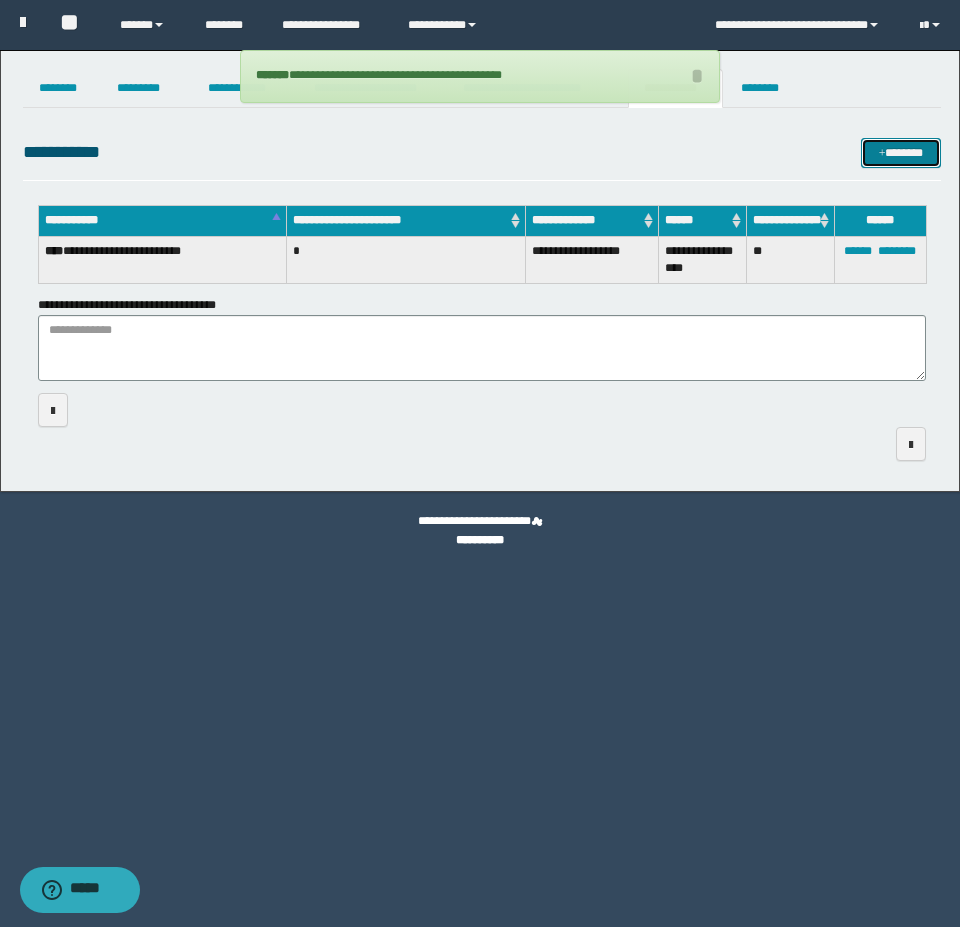 click at bounding box center (882, 154) 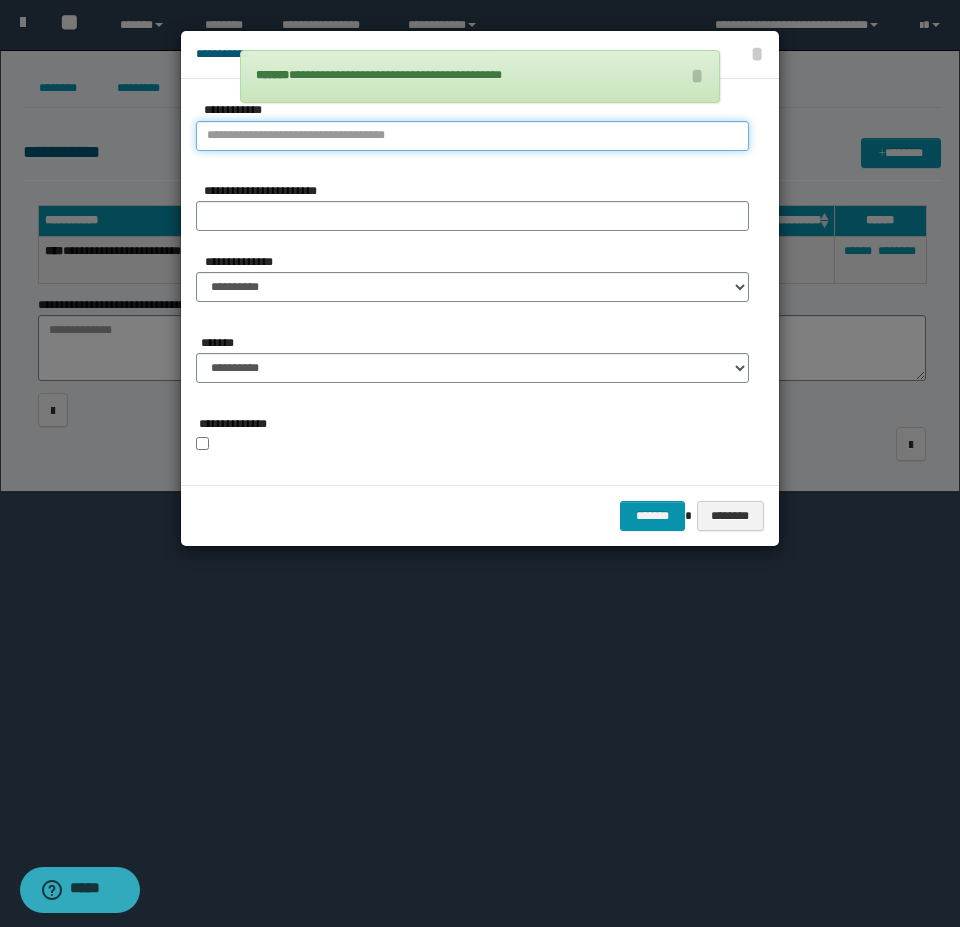 type on "**********" 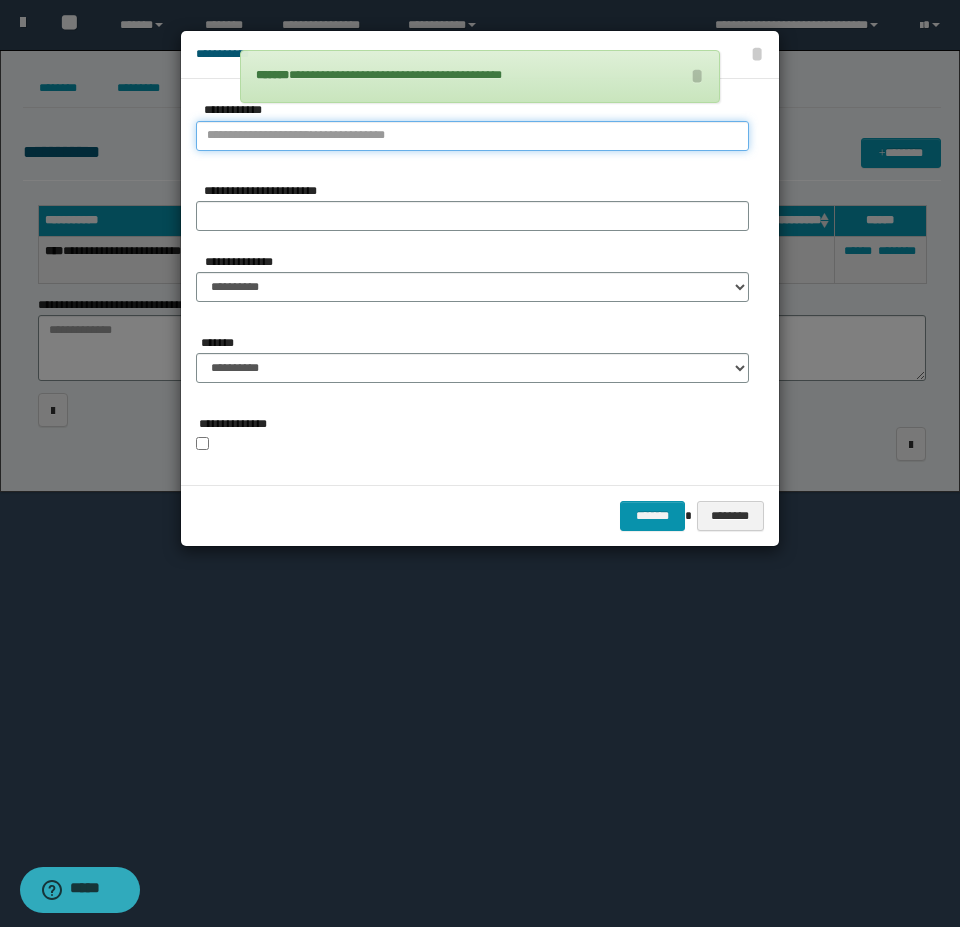 click on "**********" at bounding box center [472, 136] 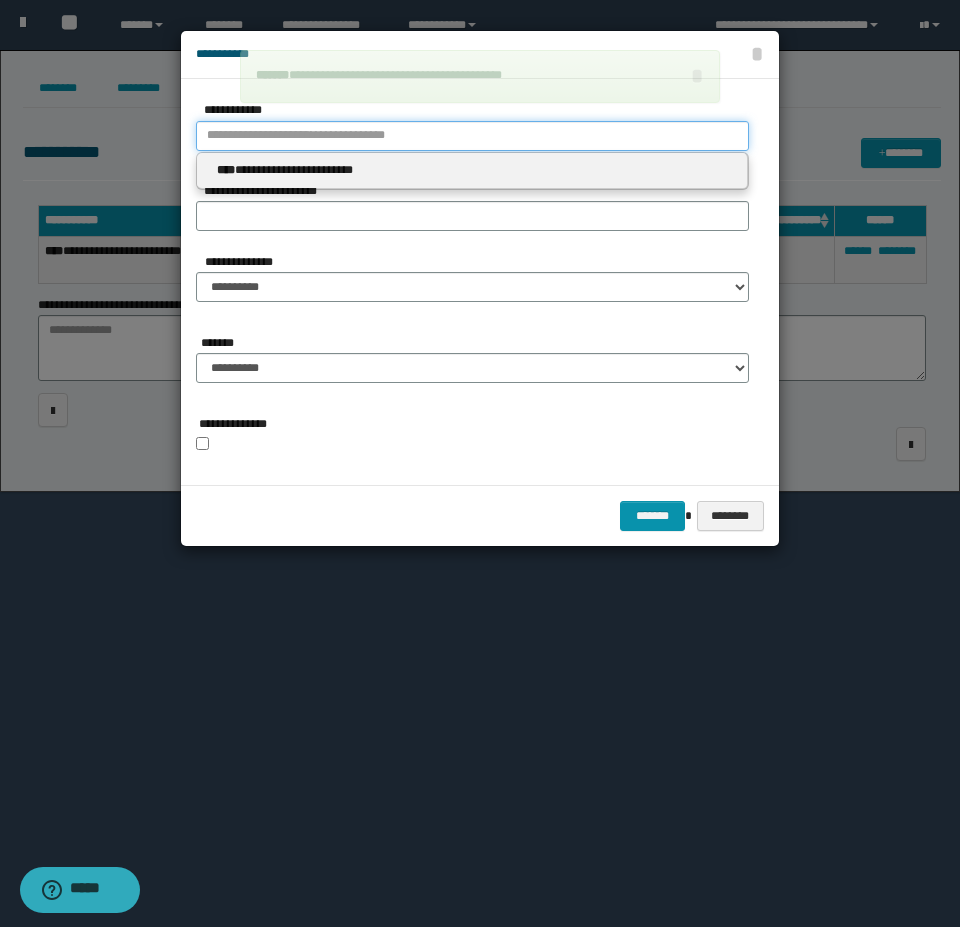 type 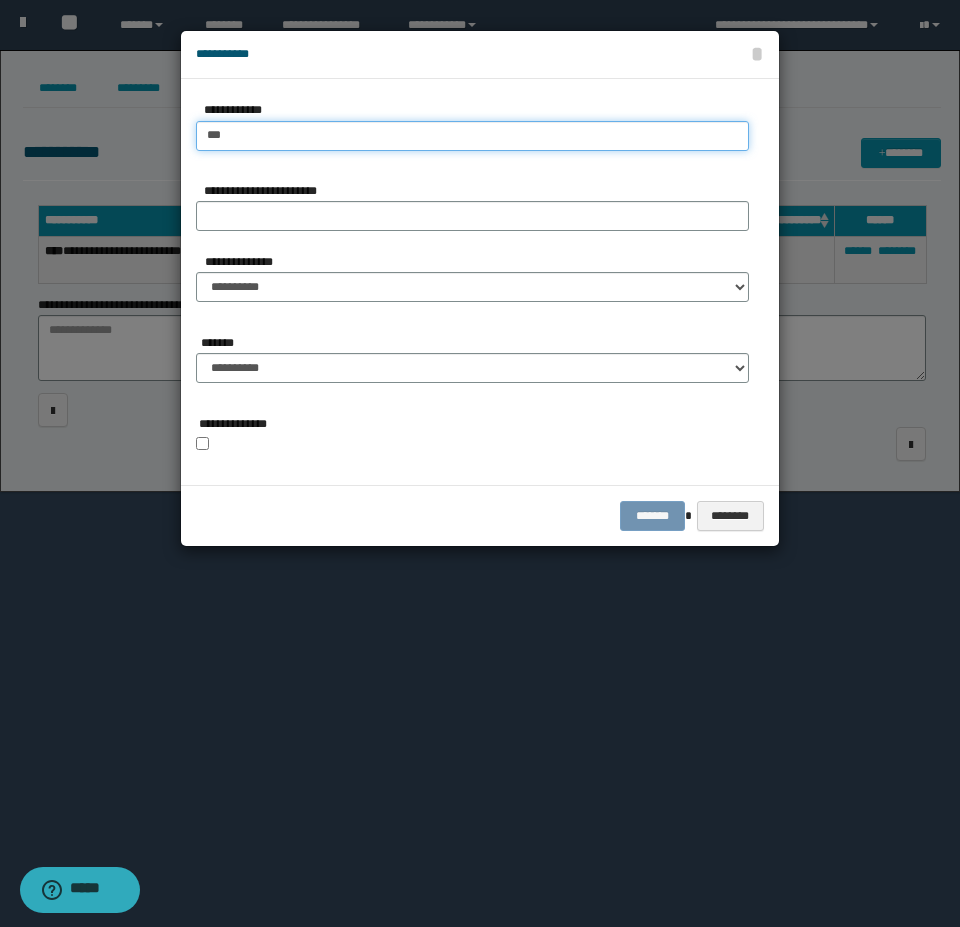 type on "****" 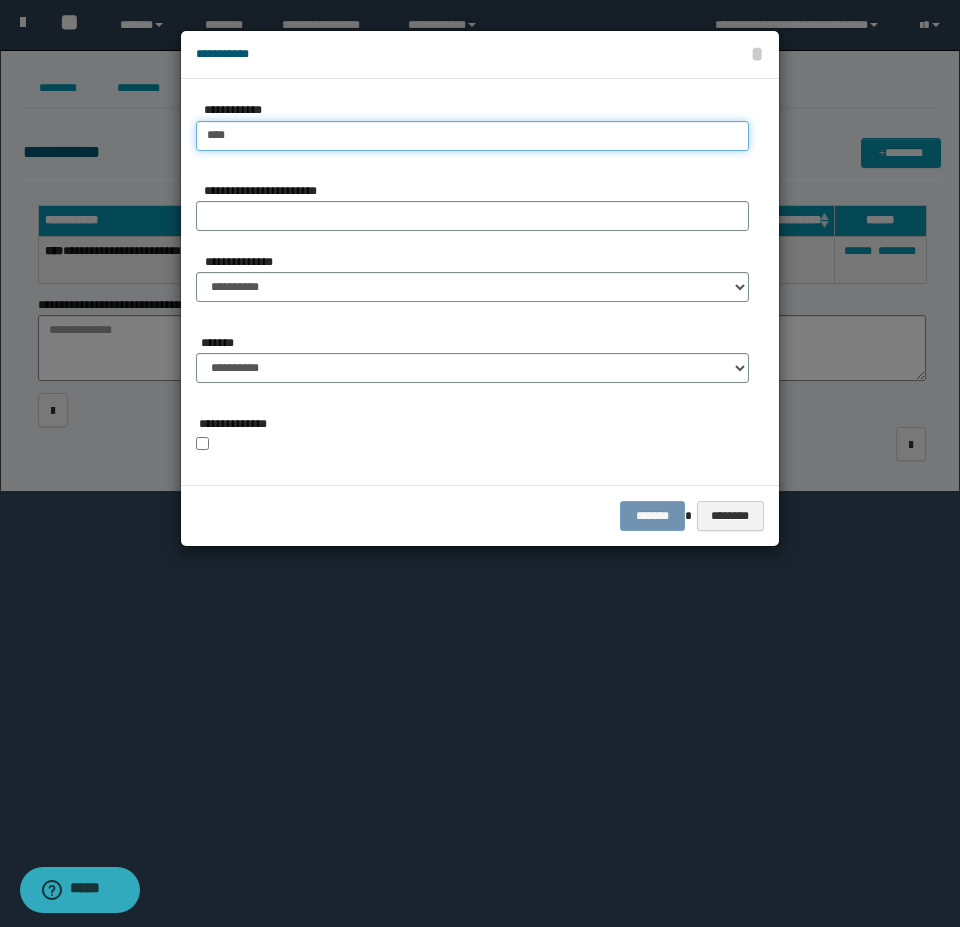 type on "****" 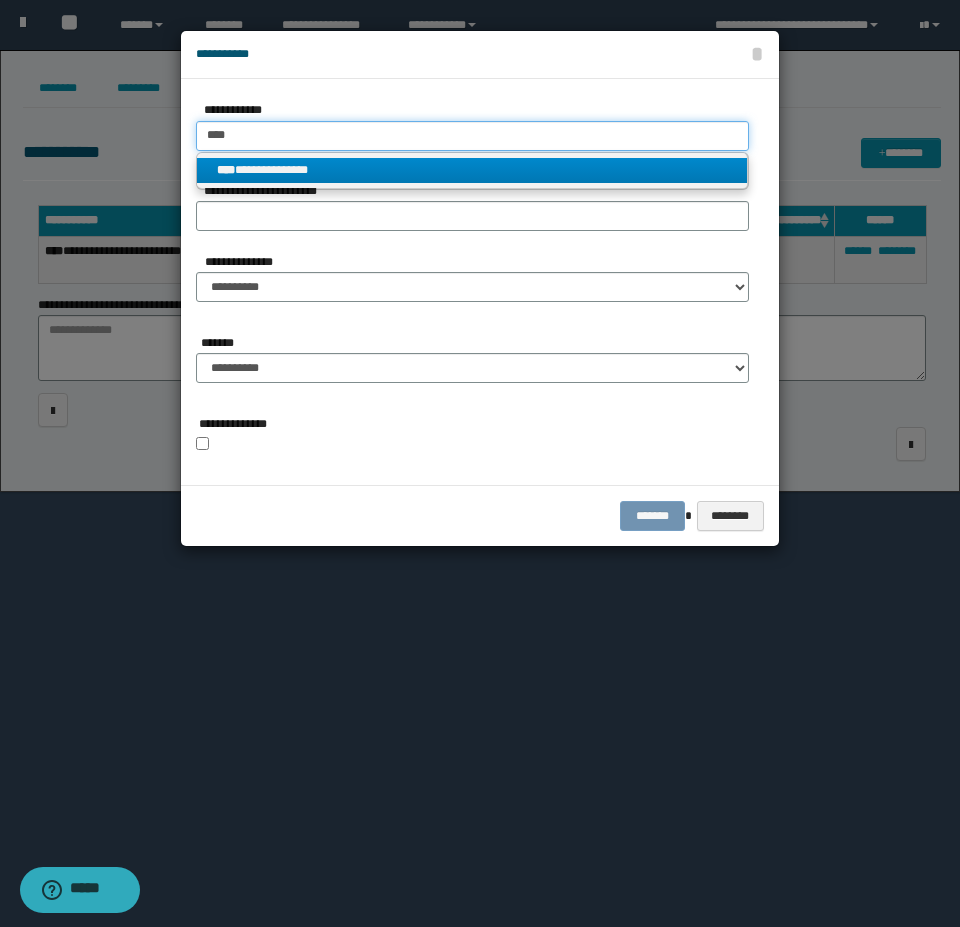 type on "****" 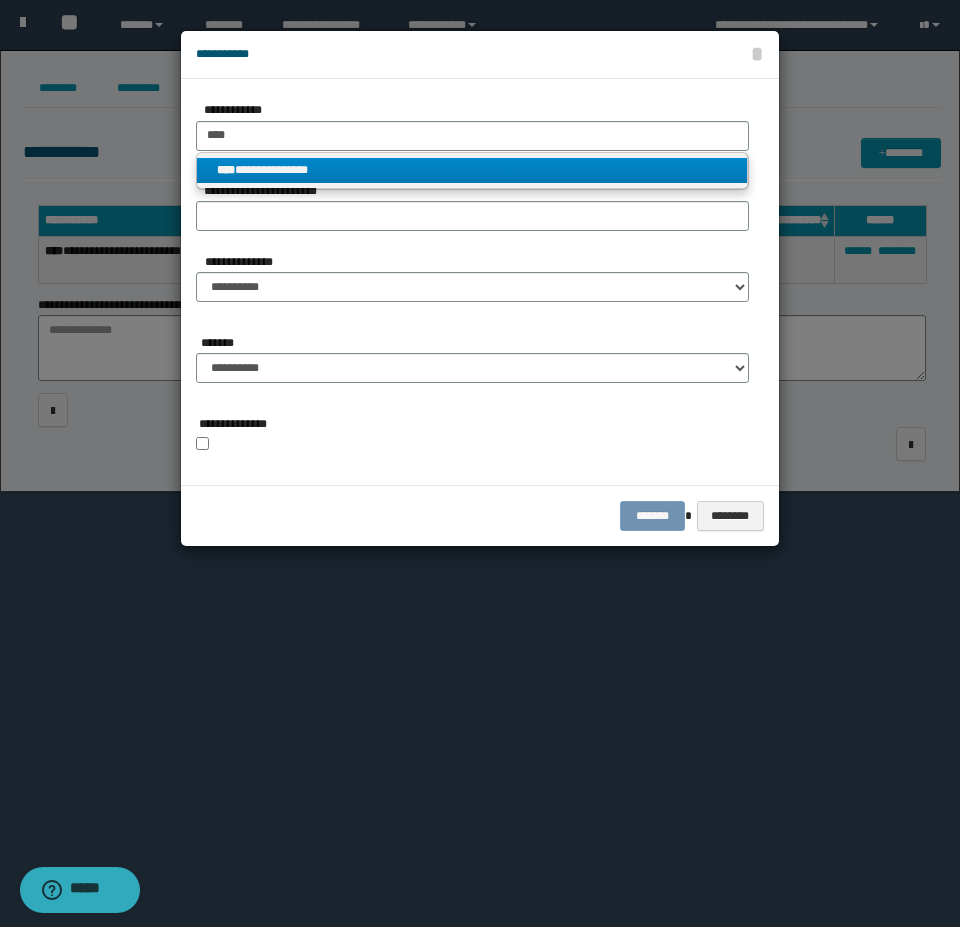 click on "**********" at bounding box center (472, 170) 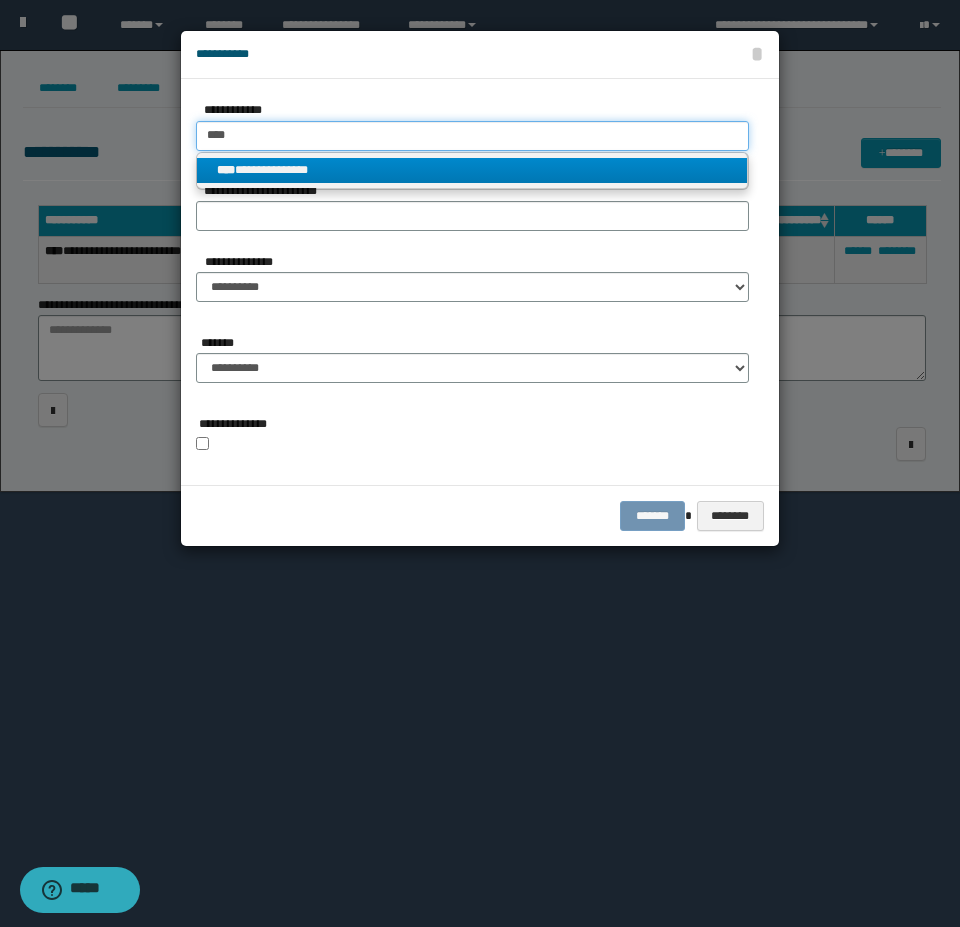 type 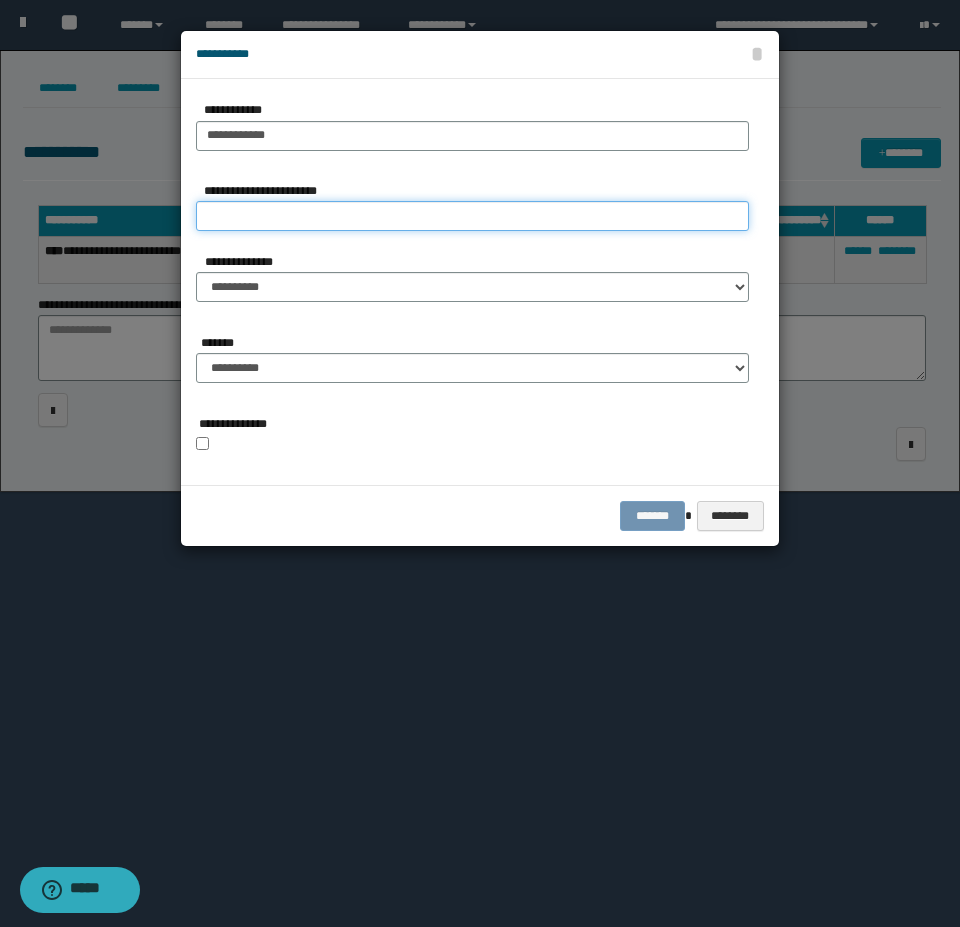 click on "**********" at bounding box center [472, 216] 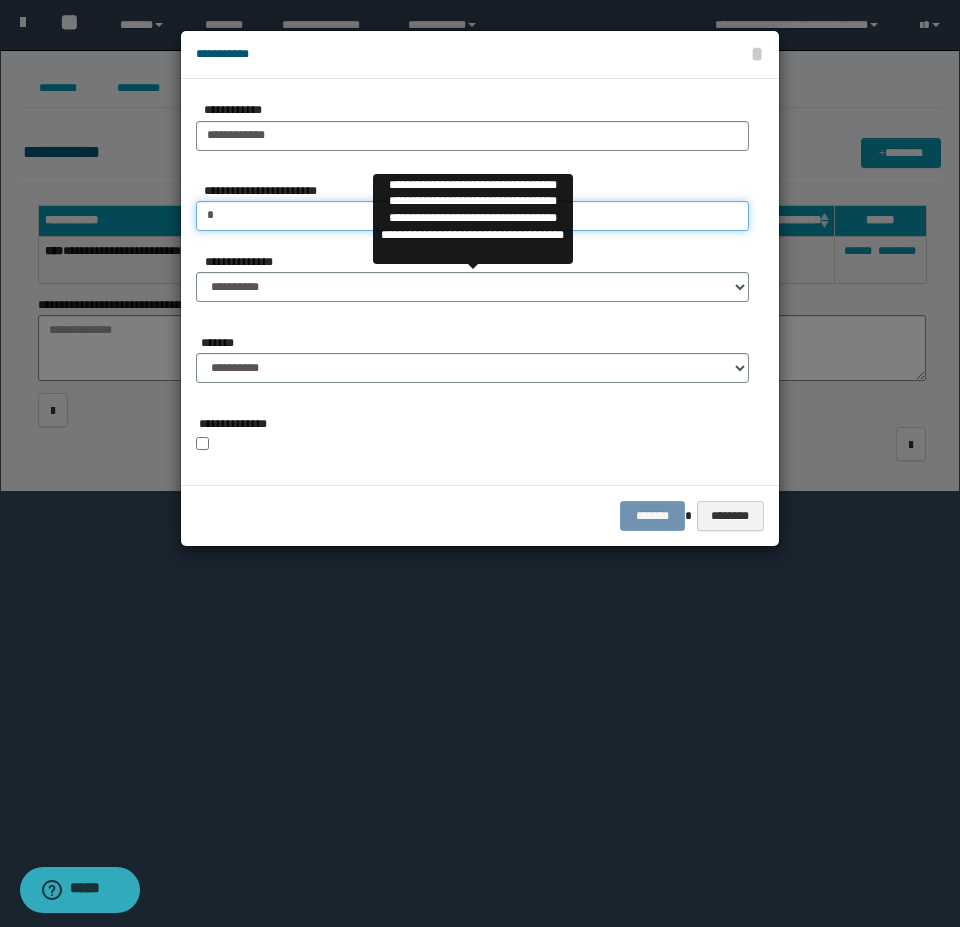 type on "*" 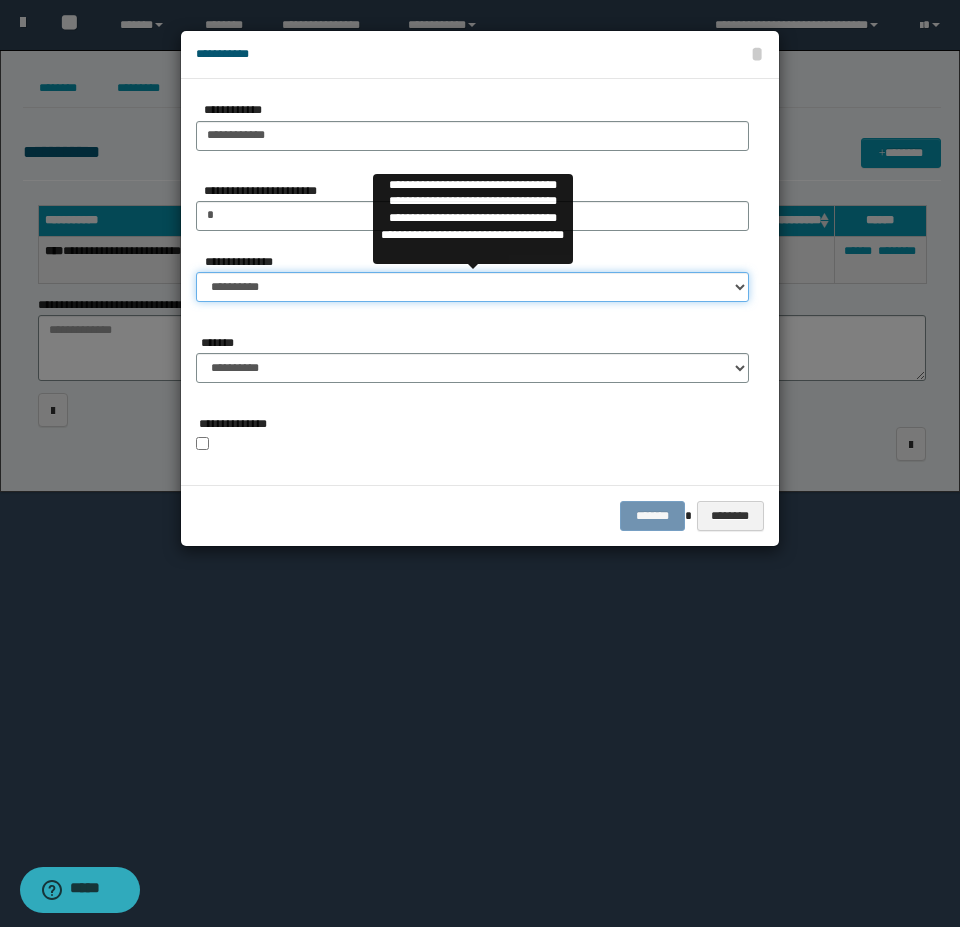 click on "**********" at bounding box center [472, 287] 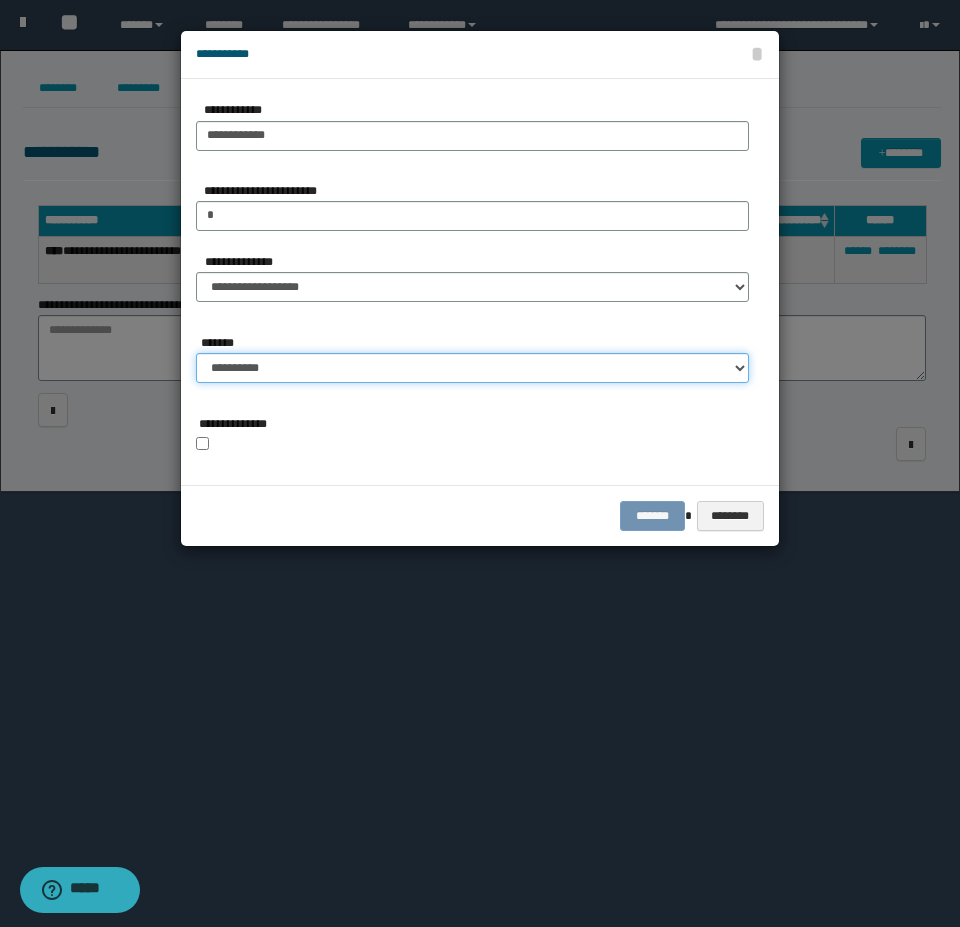 click on "**********" at bounding box center [472, 368] 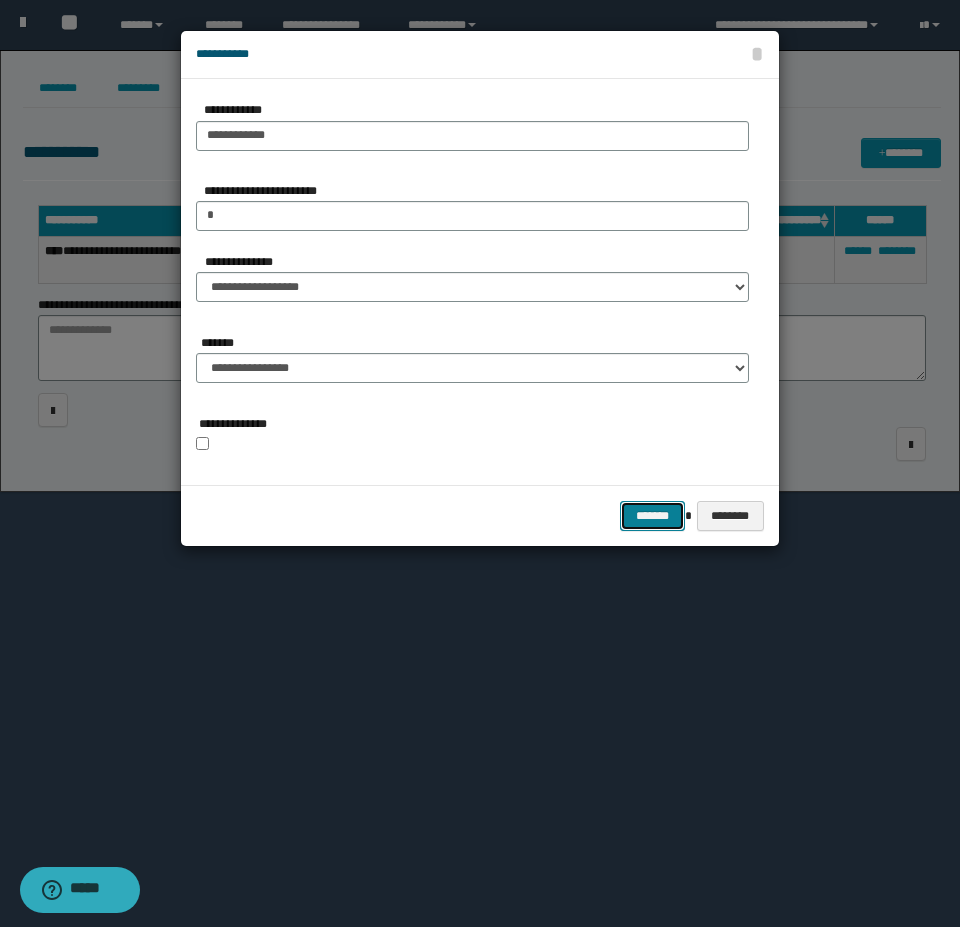 click on "*******" at bounding box center [652, 516] 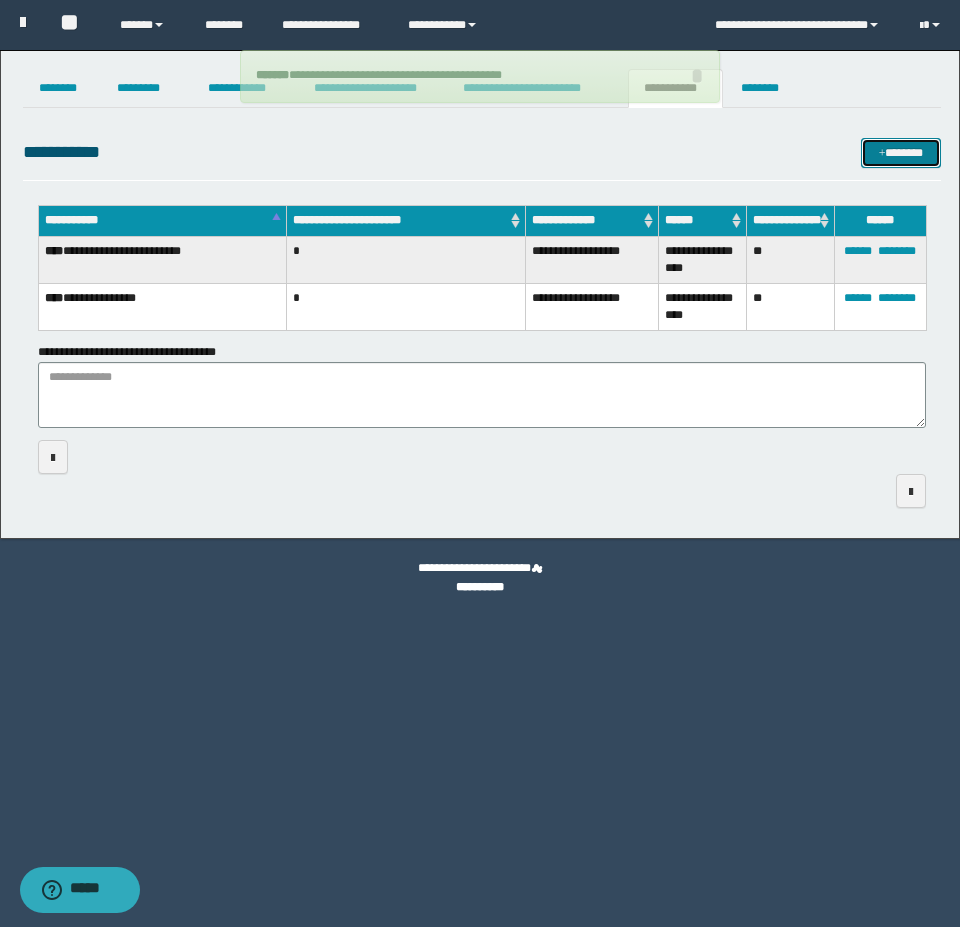 type 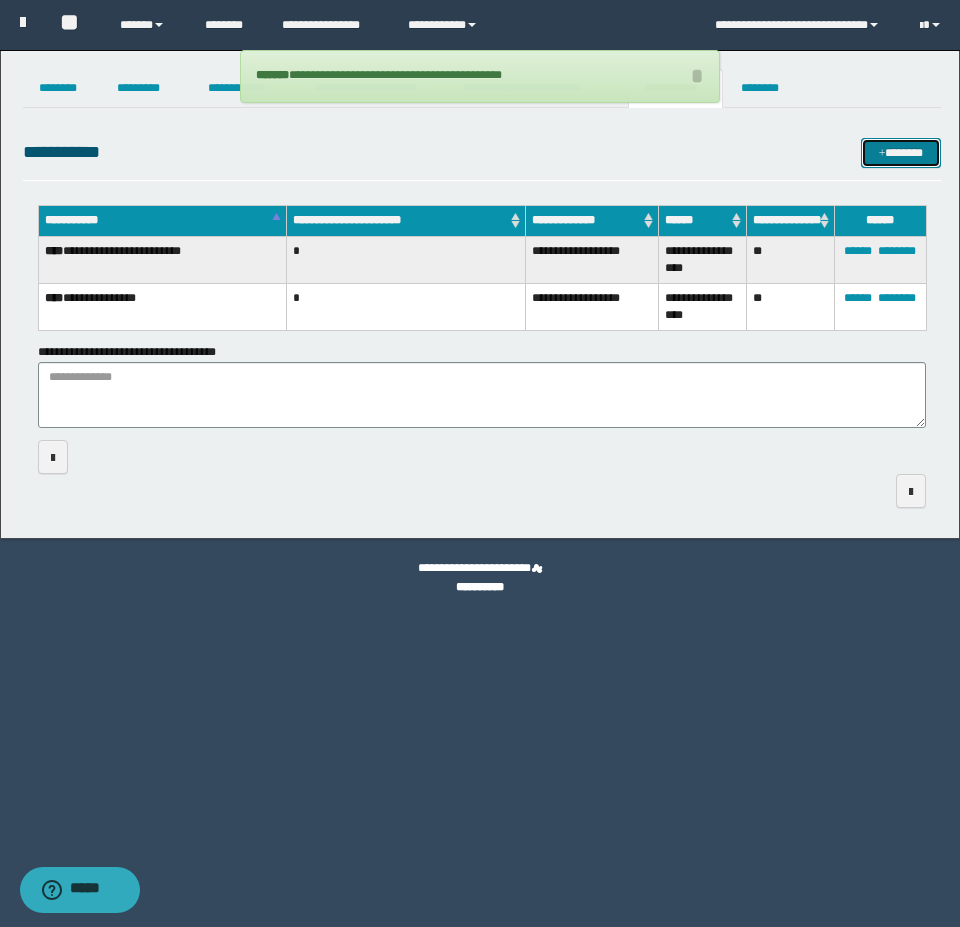 click on "*******" at bounding box center [901, 153] 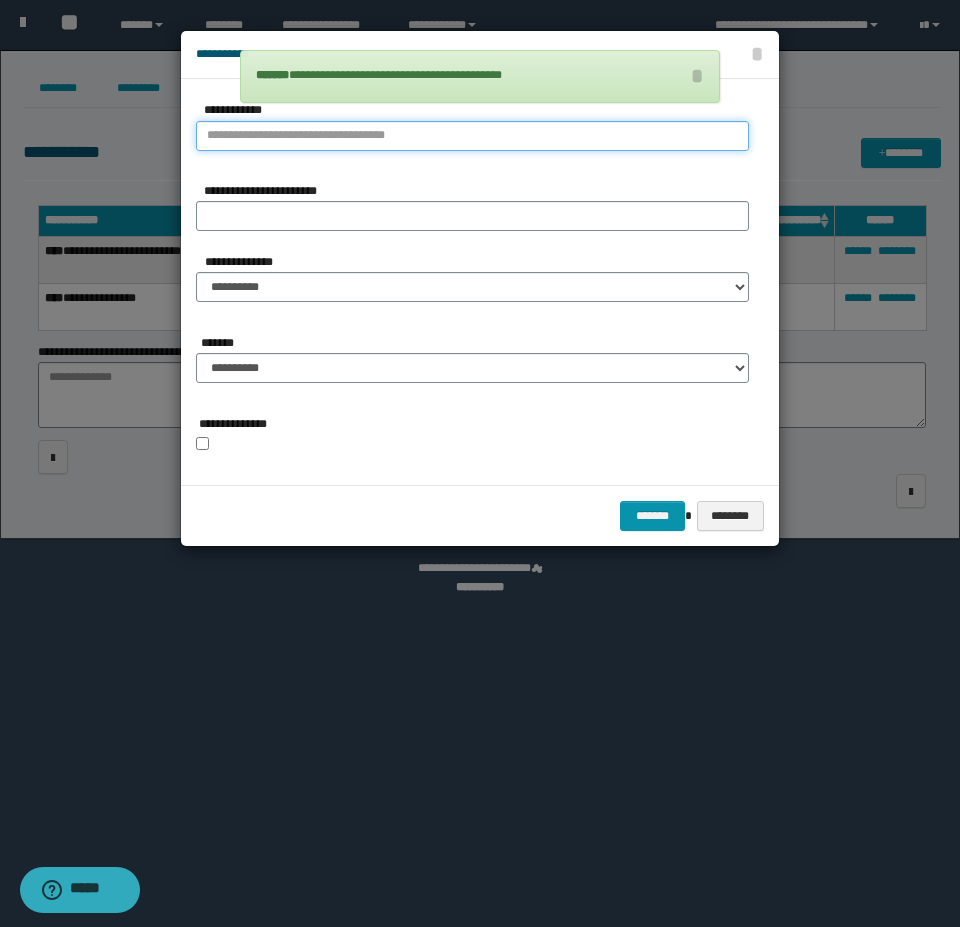 type on "**********" 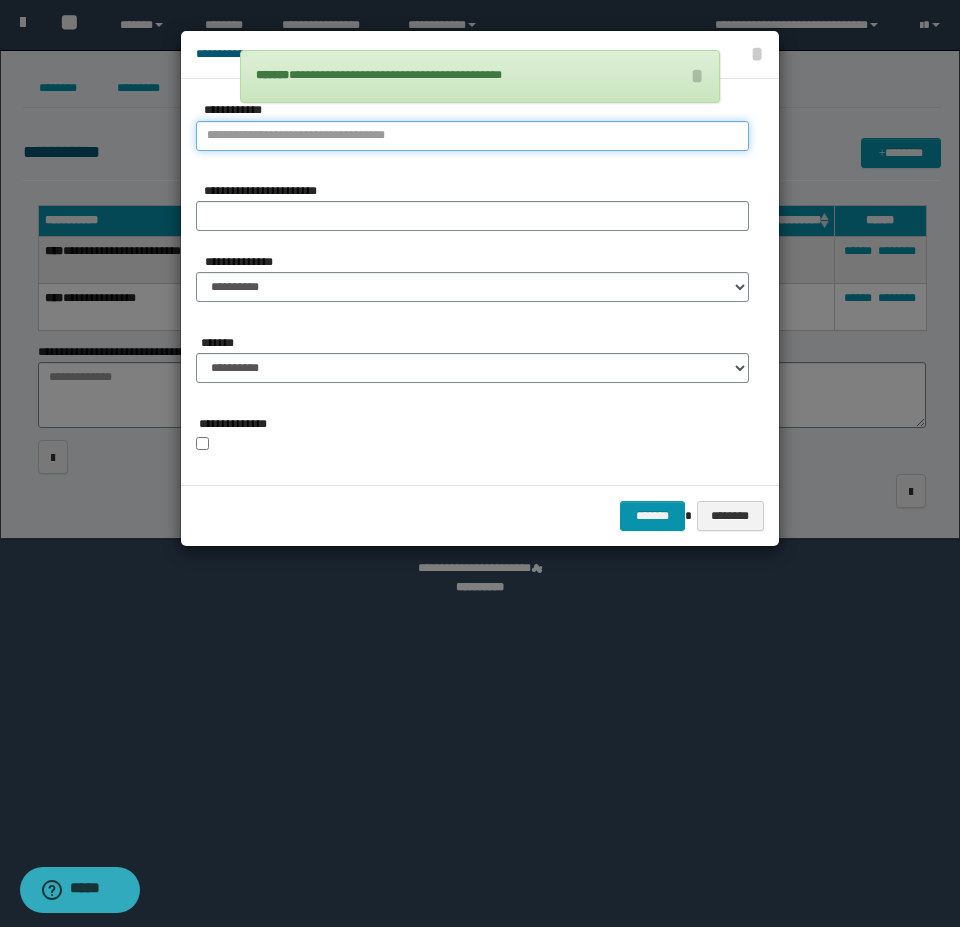 click on "**********" at bounding box center [472, 136] 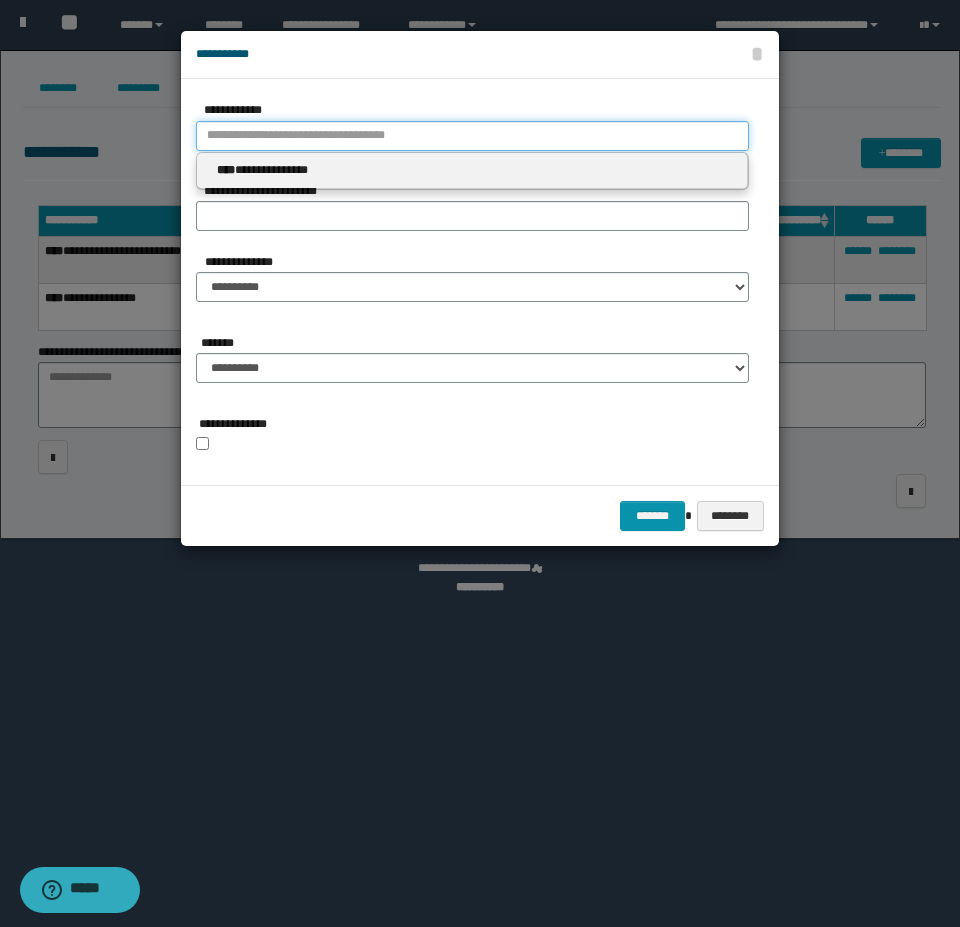 type 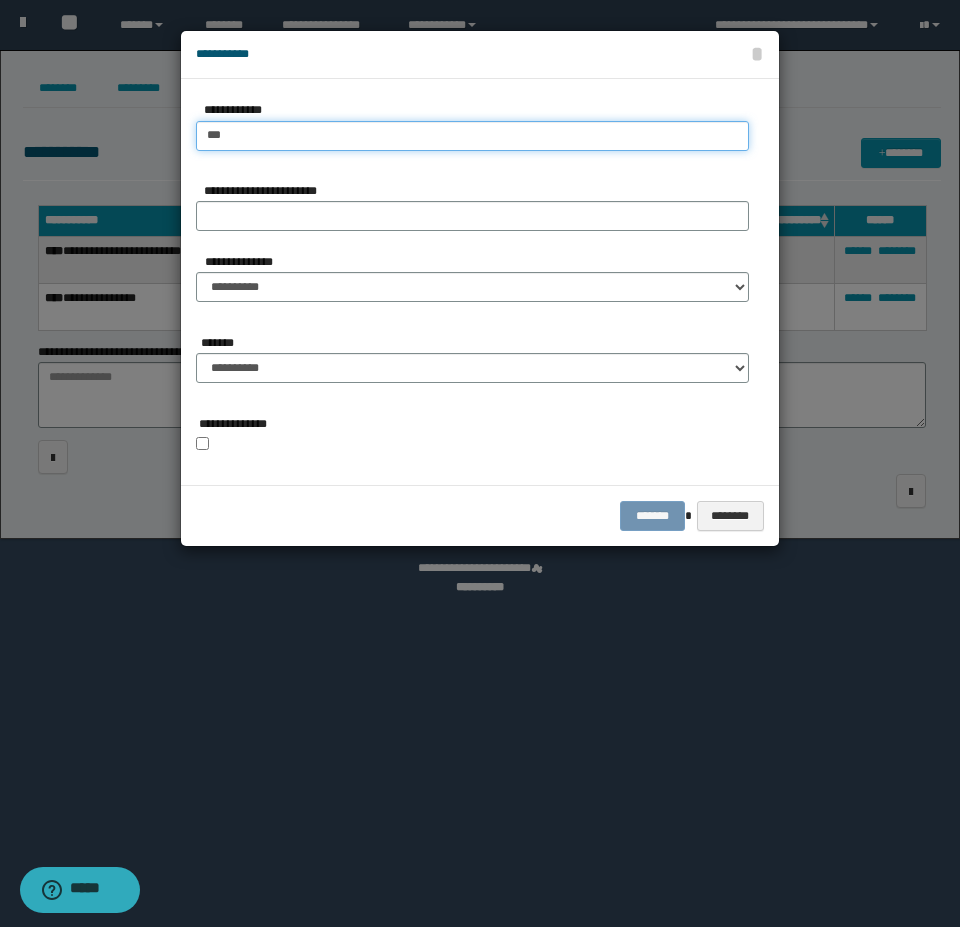 type on "****" 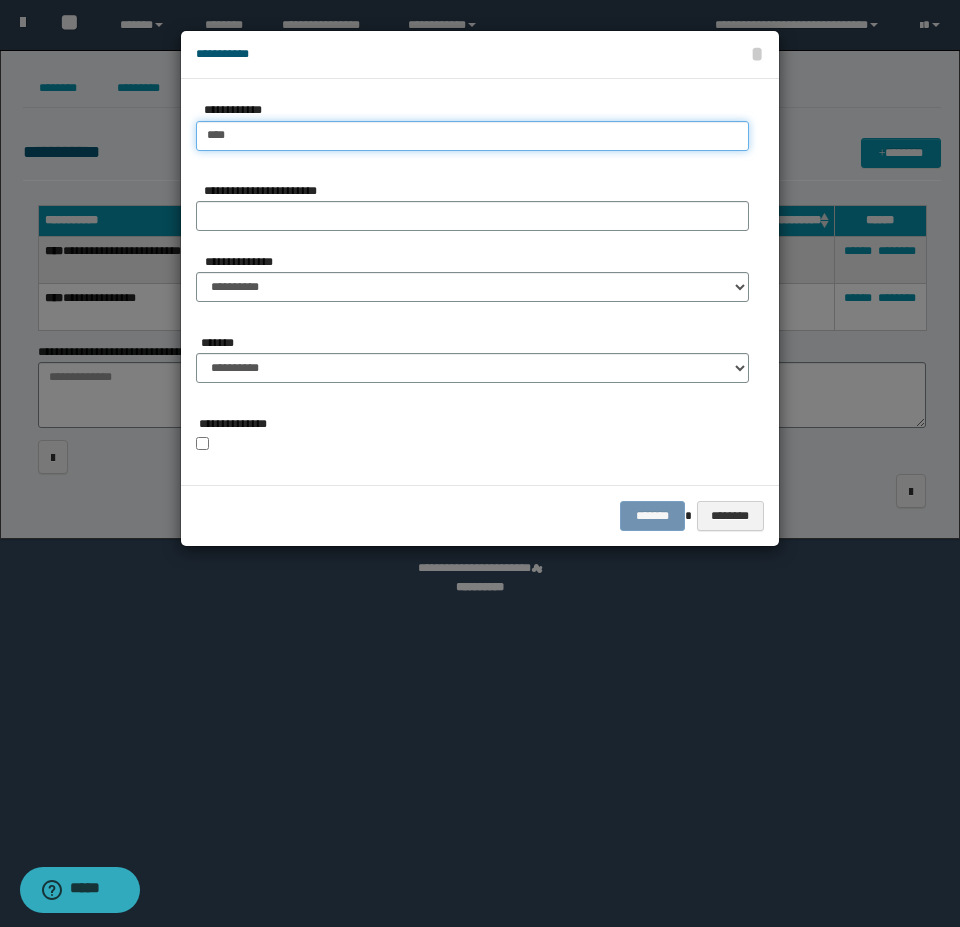type on "****" 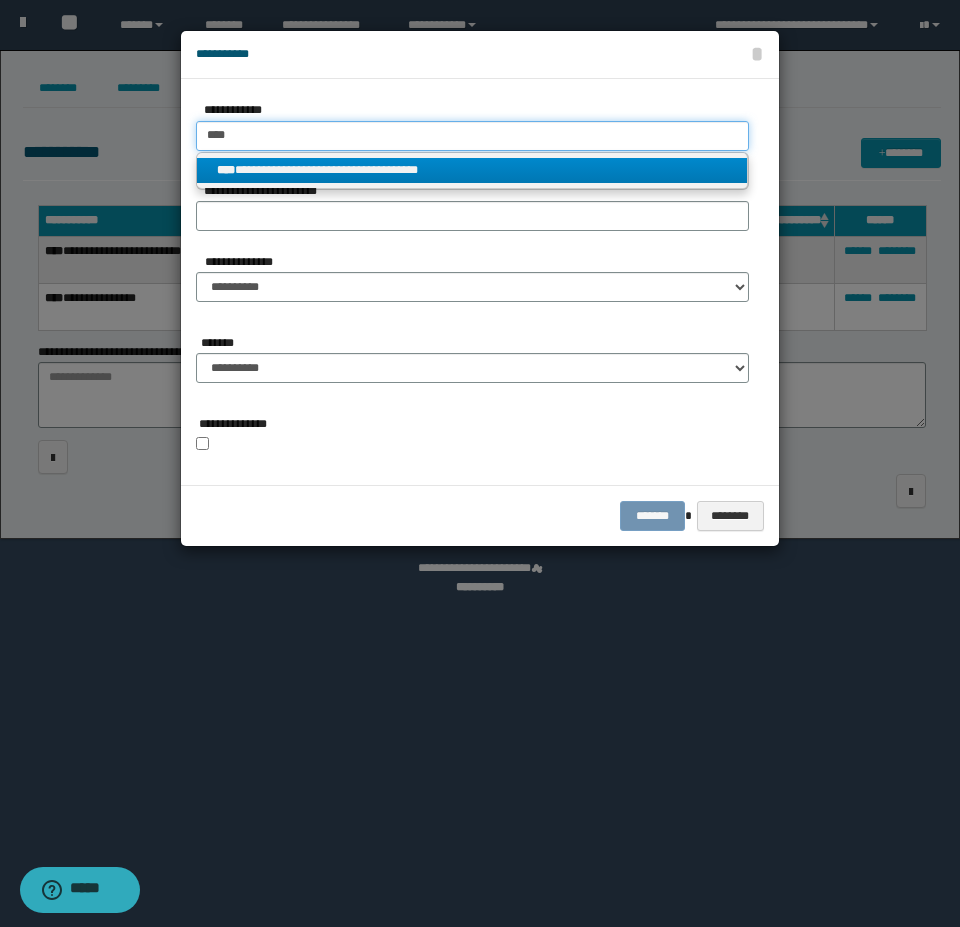 type on "****" 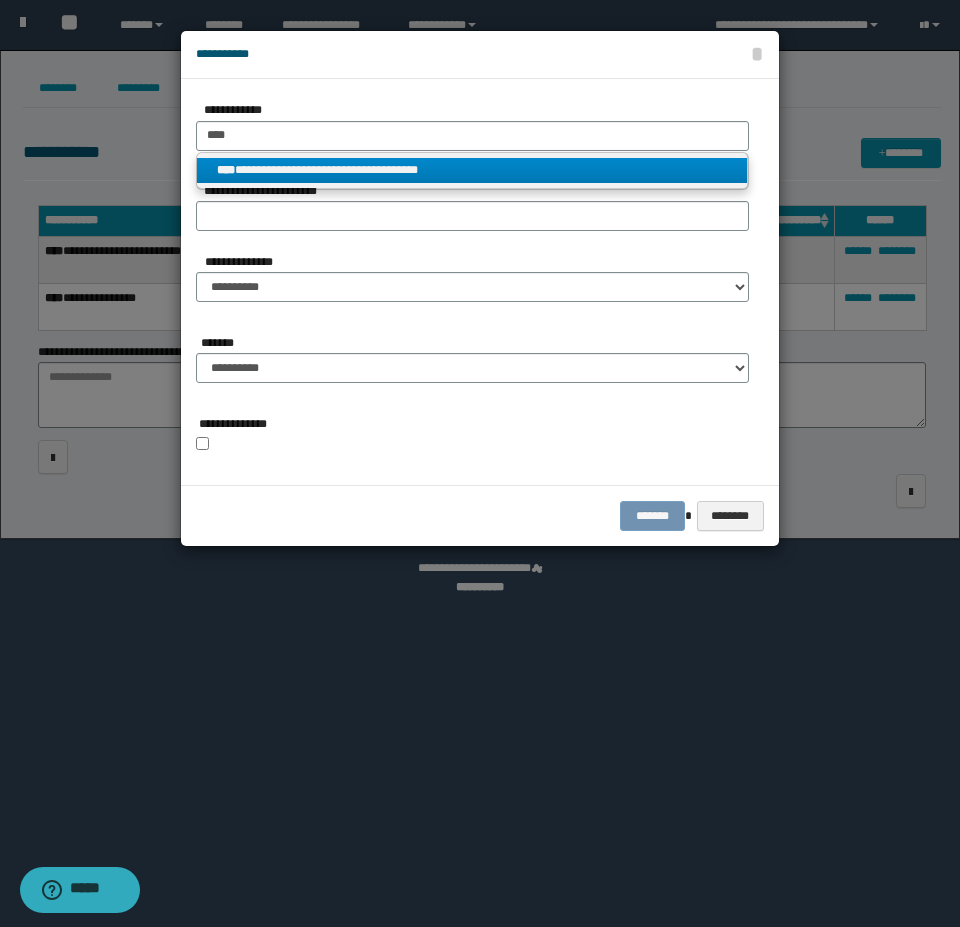 click on "**********" at bounding box center (472, 170) 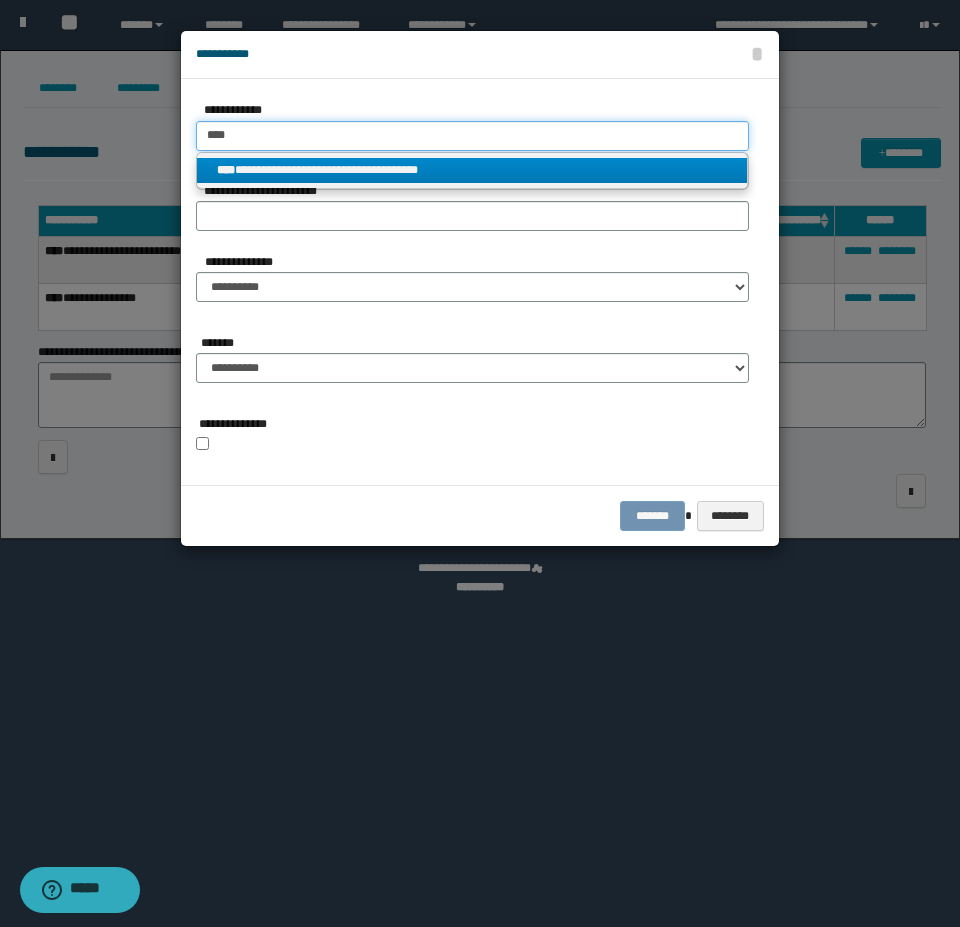 type 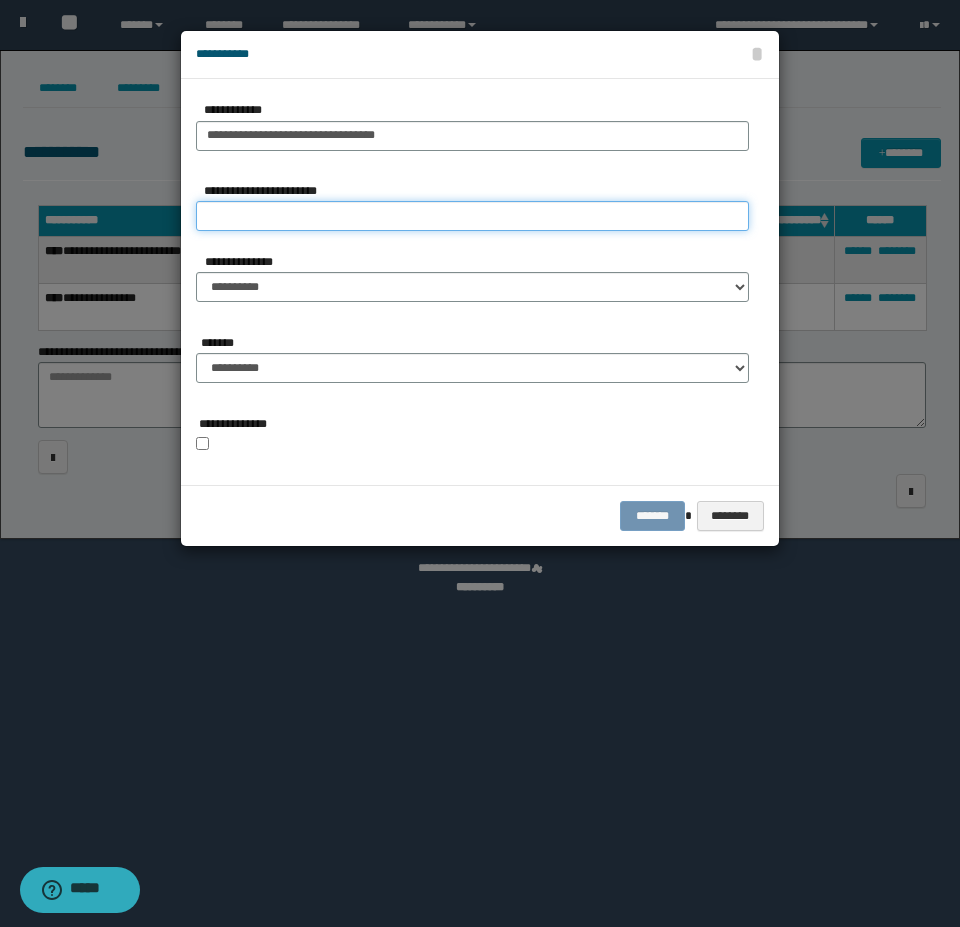 type 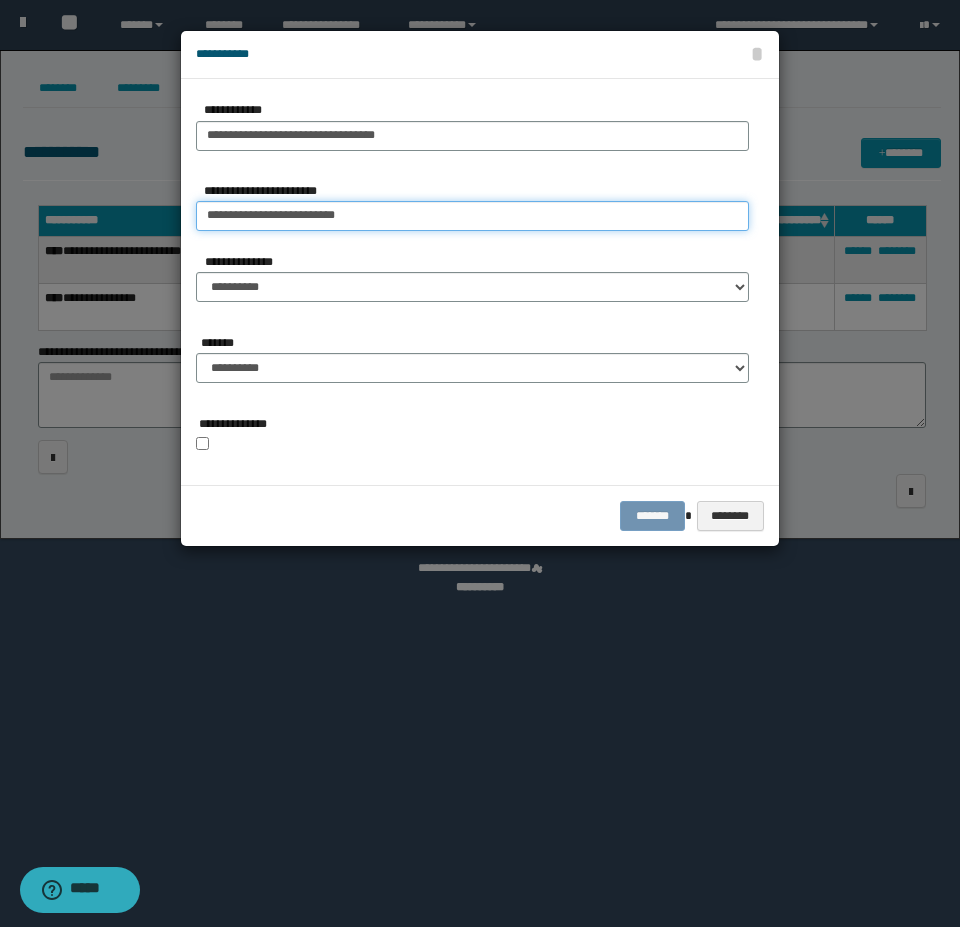 click on "**********" at bounding box center [472, 216] 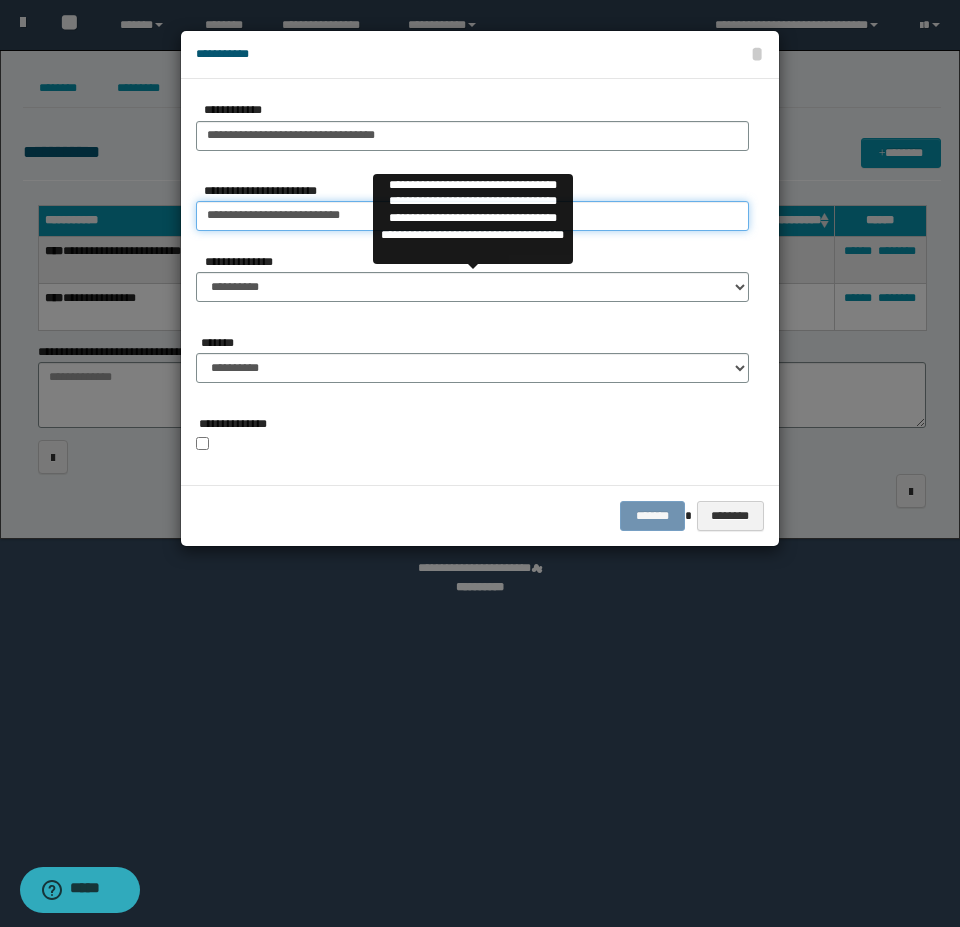 type on "**********" 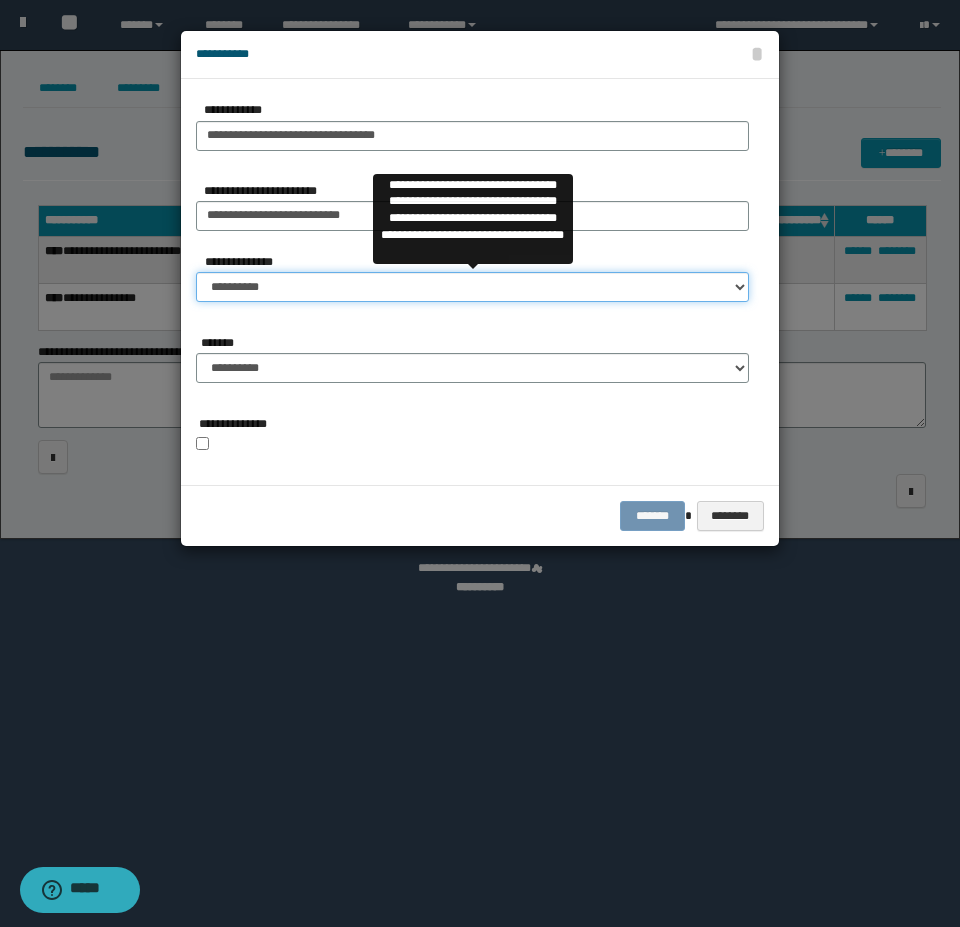 click on "**********" at bounding box center (472, 287) 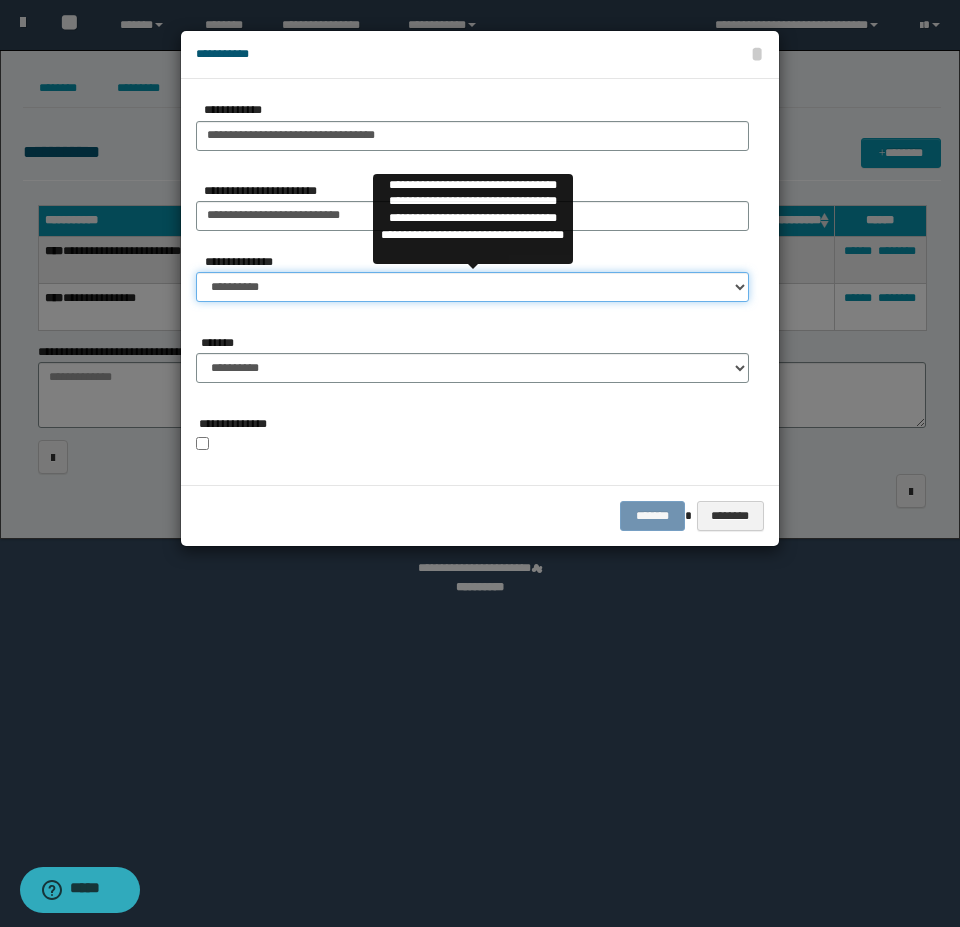 select on "**" 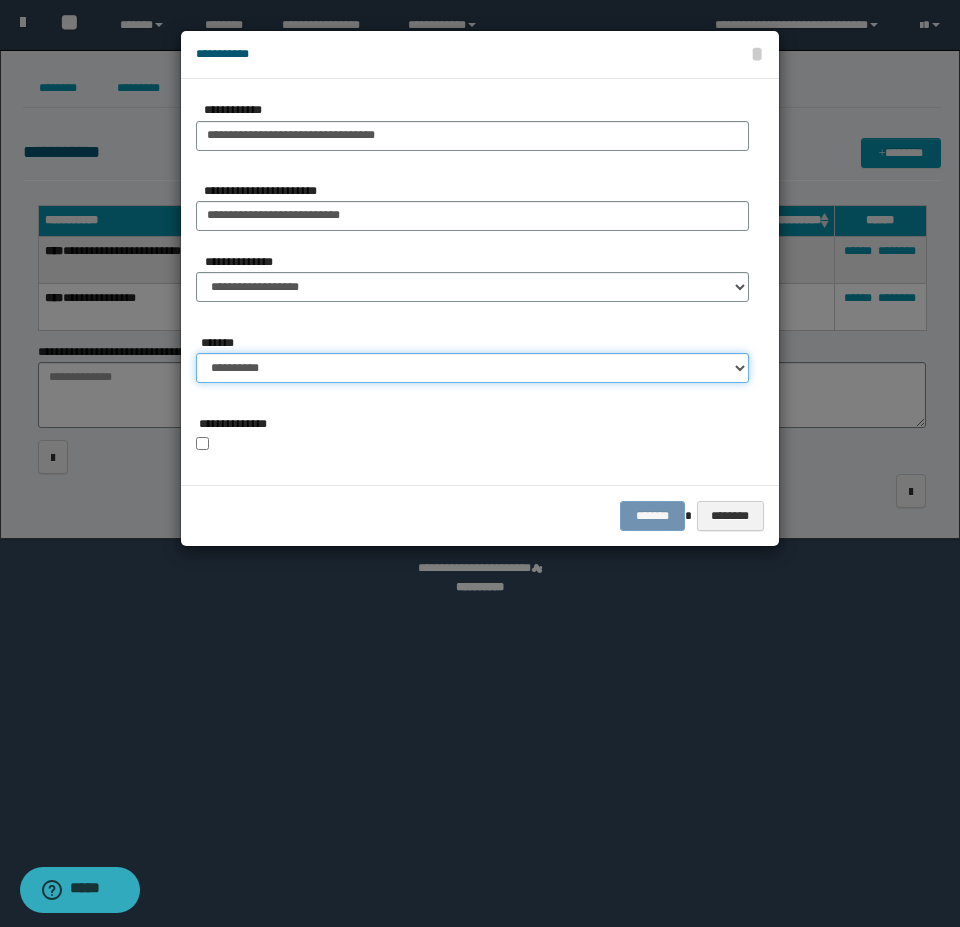 drag, startPoint x: 274, startPoint y: 366, endPoint x: 278, endPoint y: 379, distance: 13.601471 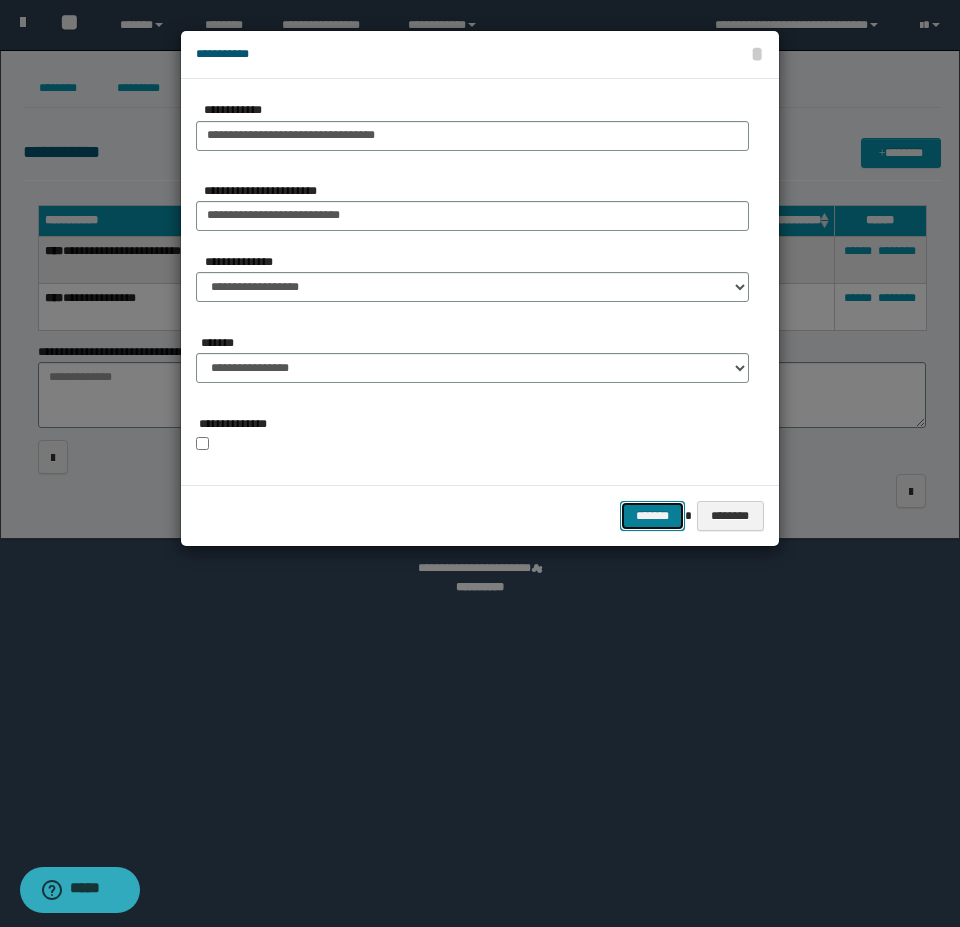 click on "*******" at bounding box center [652, 516] 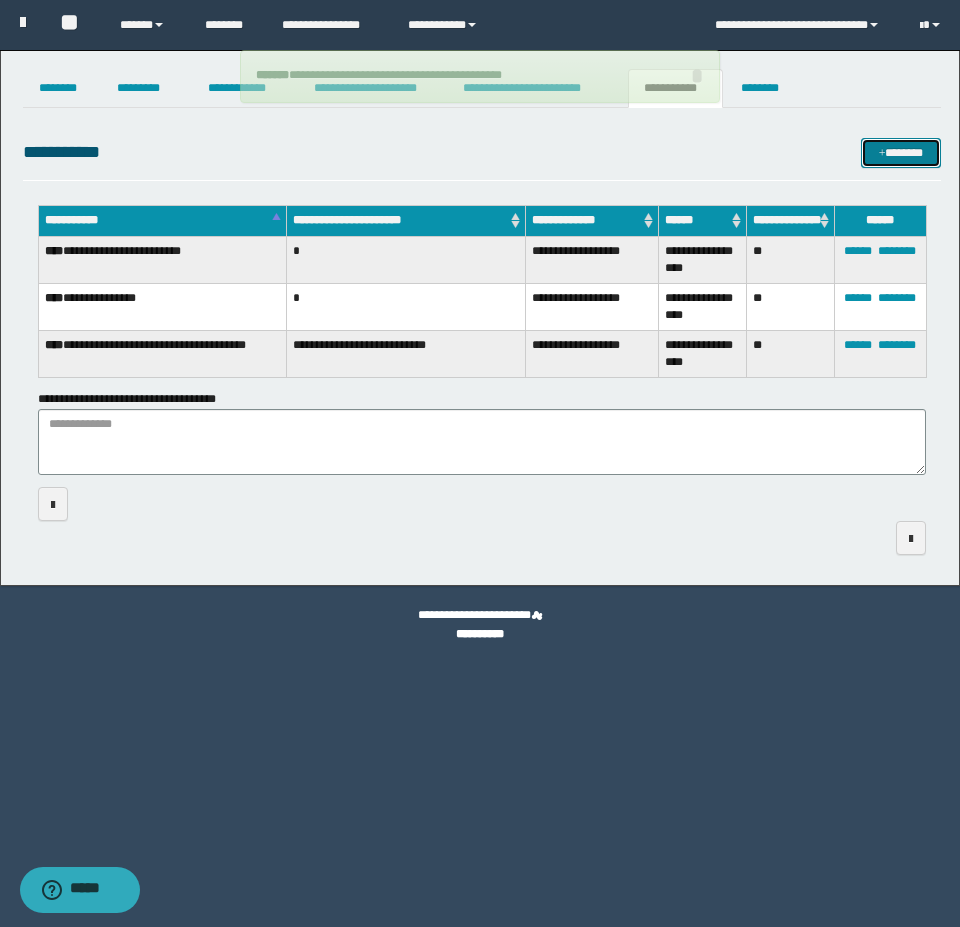 type 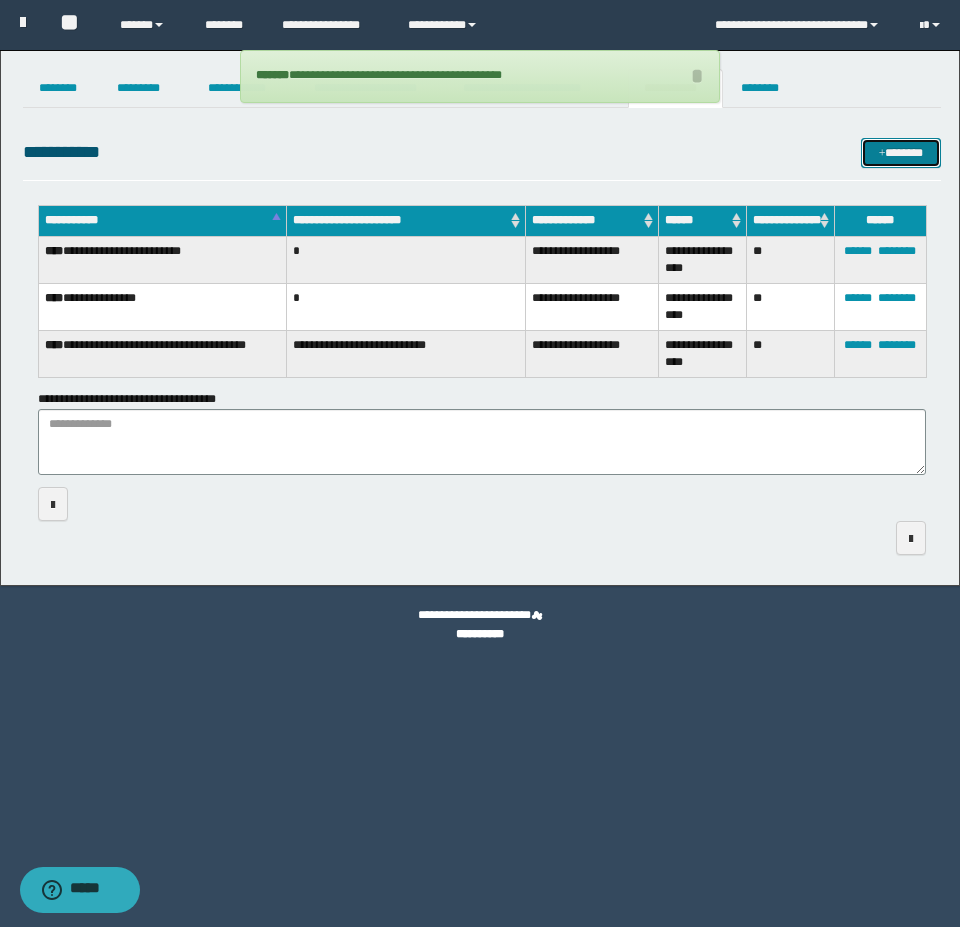 click on "*******" at bounding box center (901, 153) 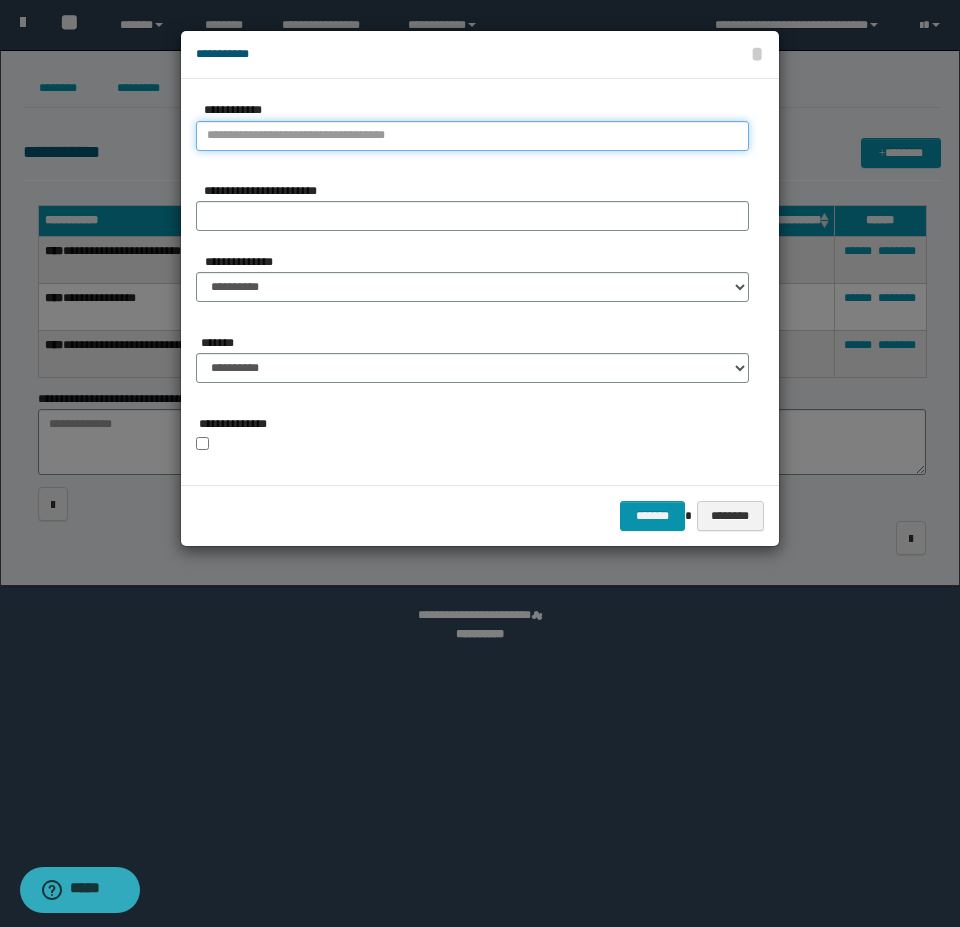 type on "**********" 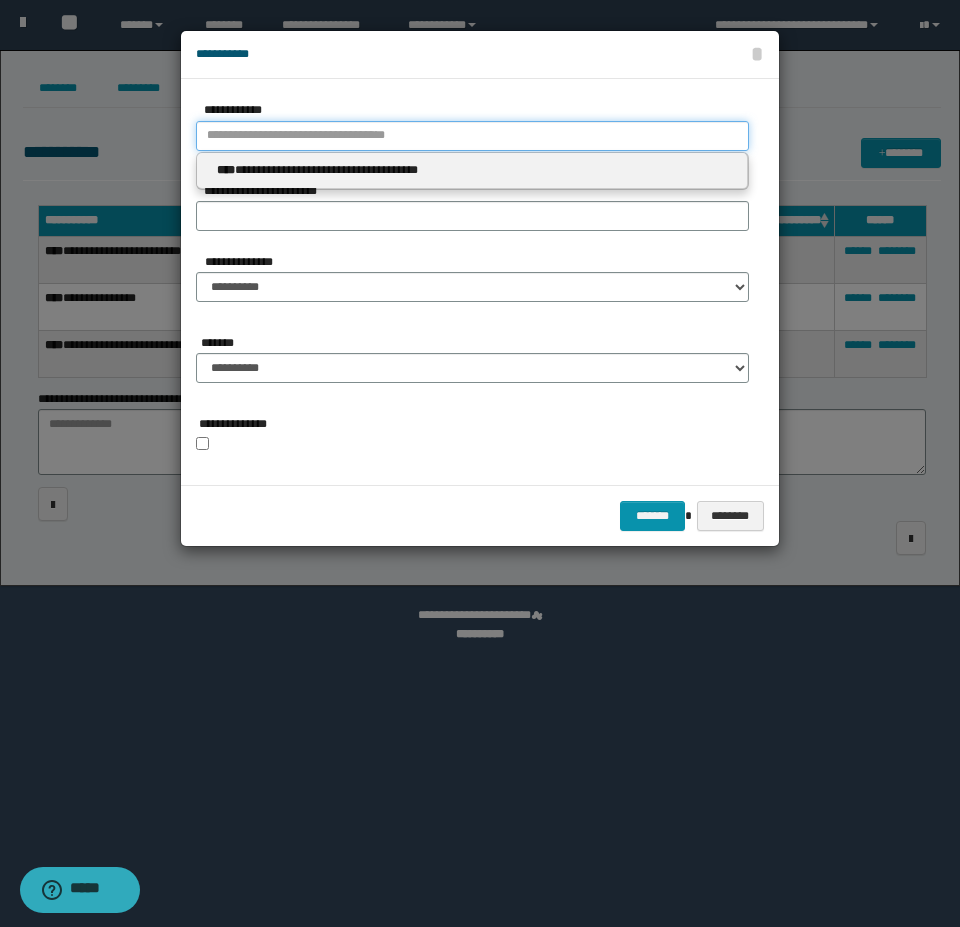 click on "**********" at bounding box center [472, 136] 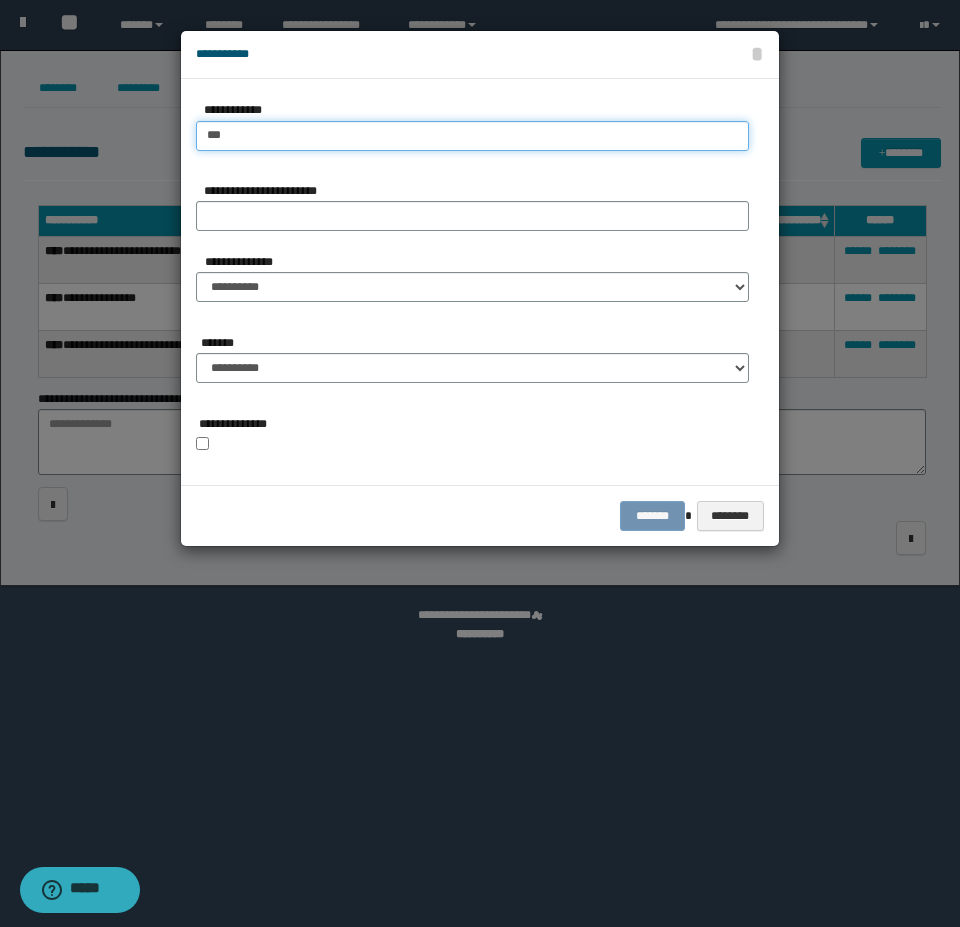 type on "****" 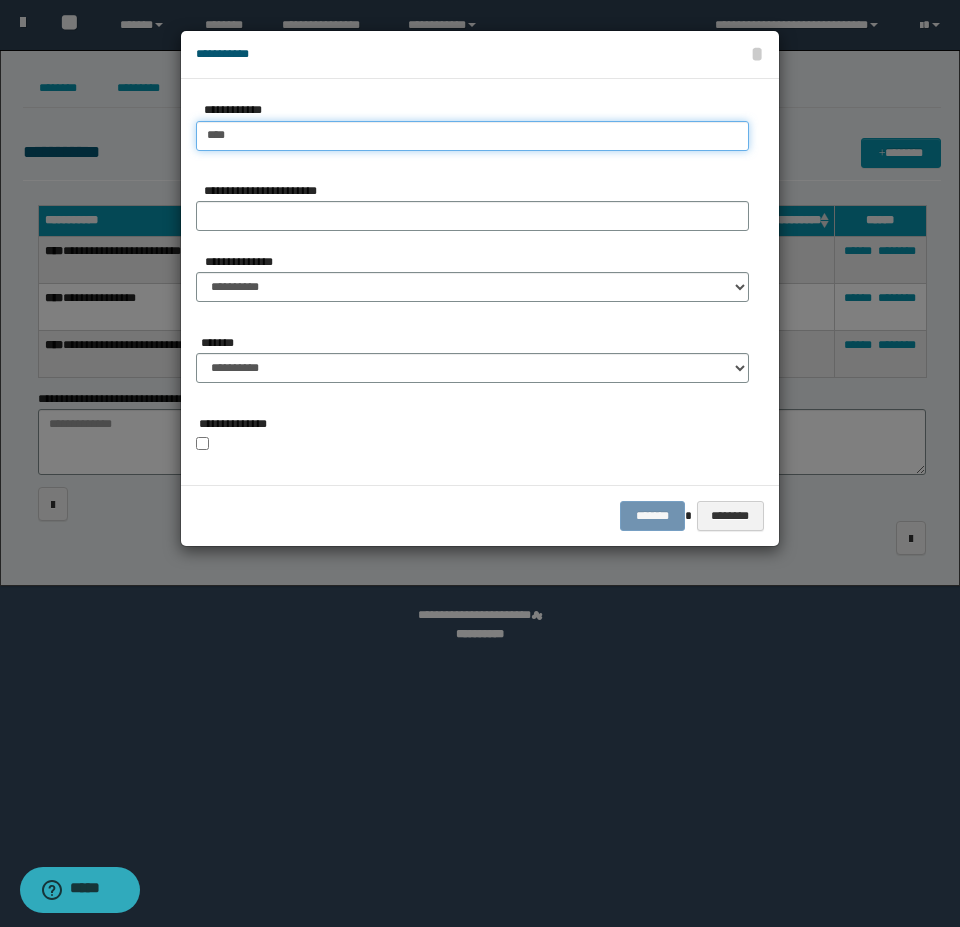 type on "****" 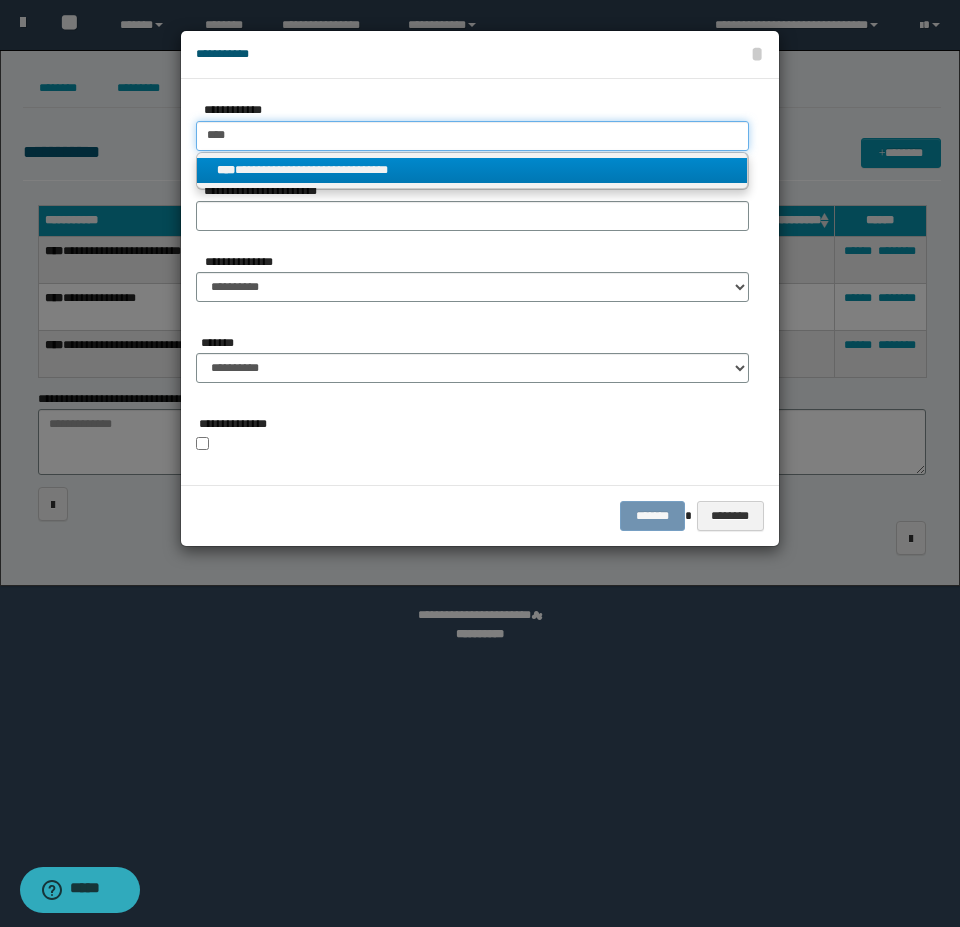 type on "****" 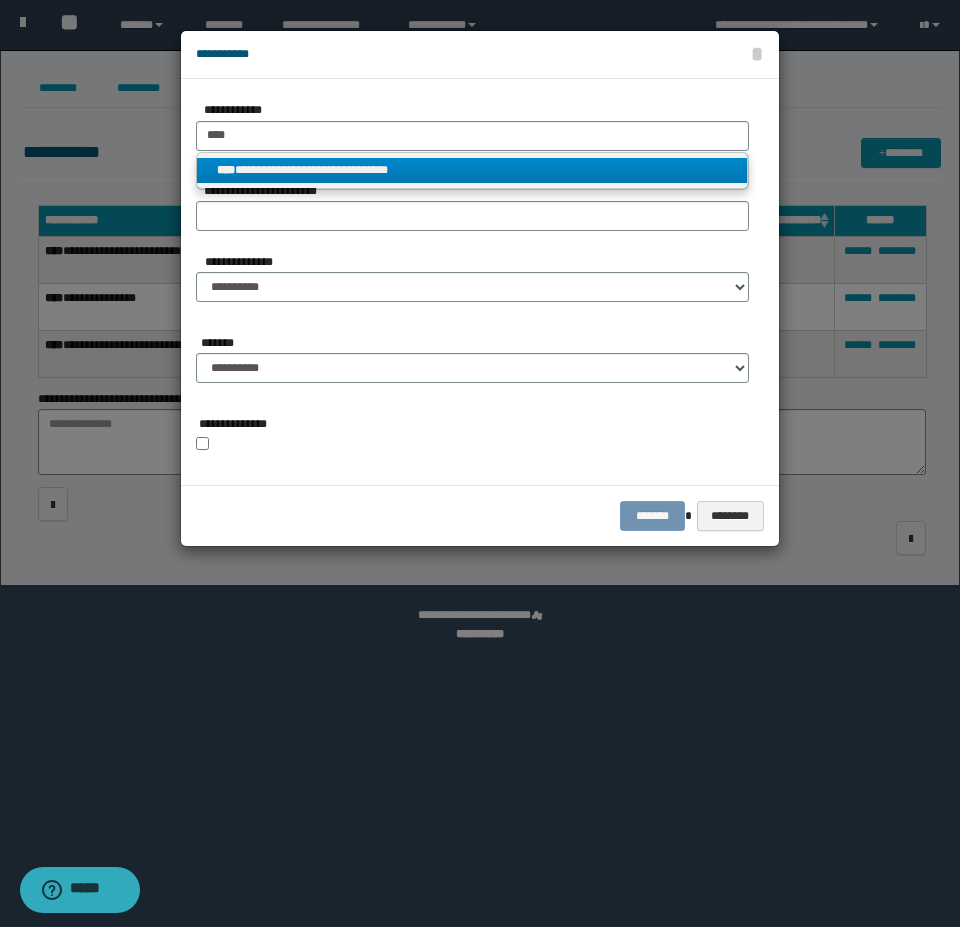 click on "**********" at bounding box center [472, 170] 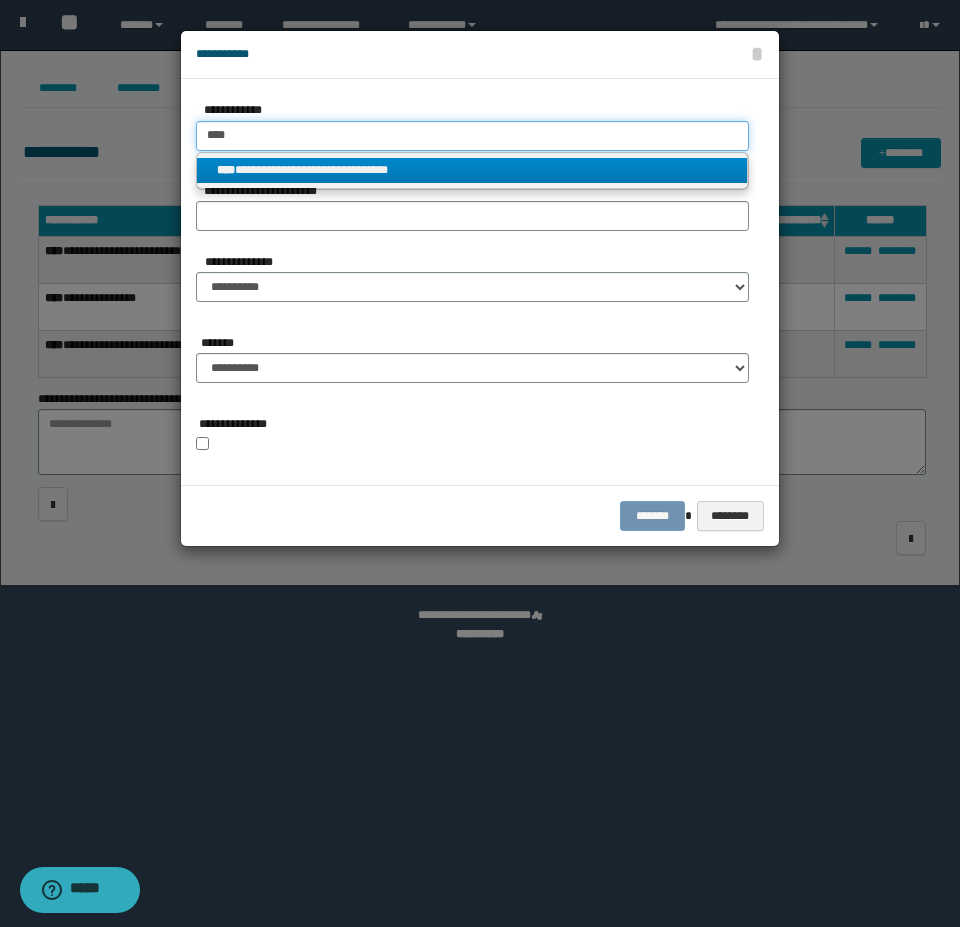 type 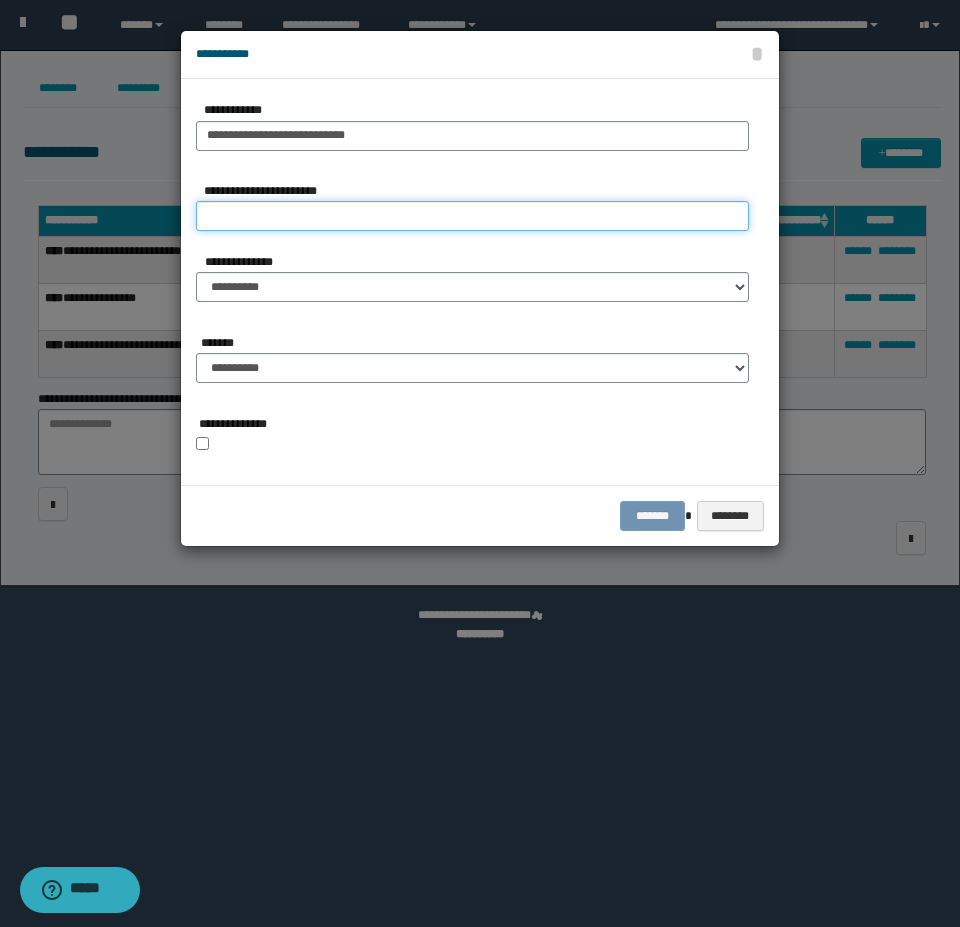 type 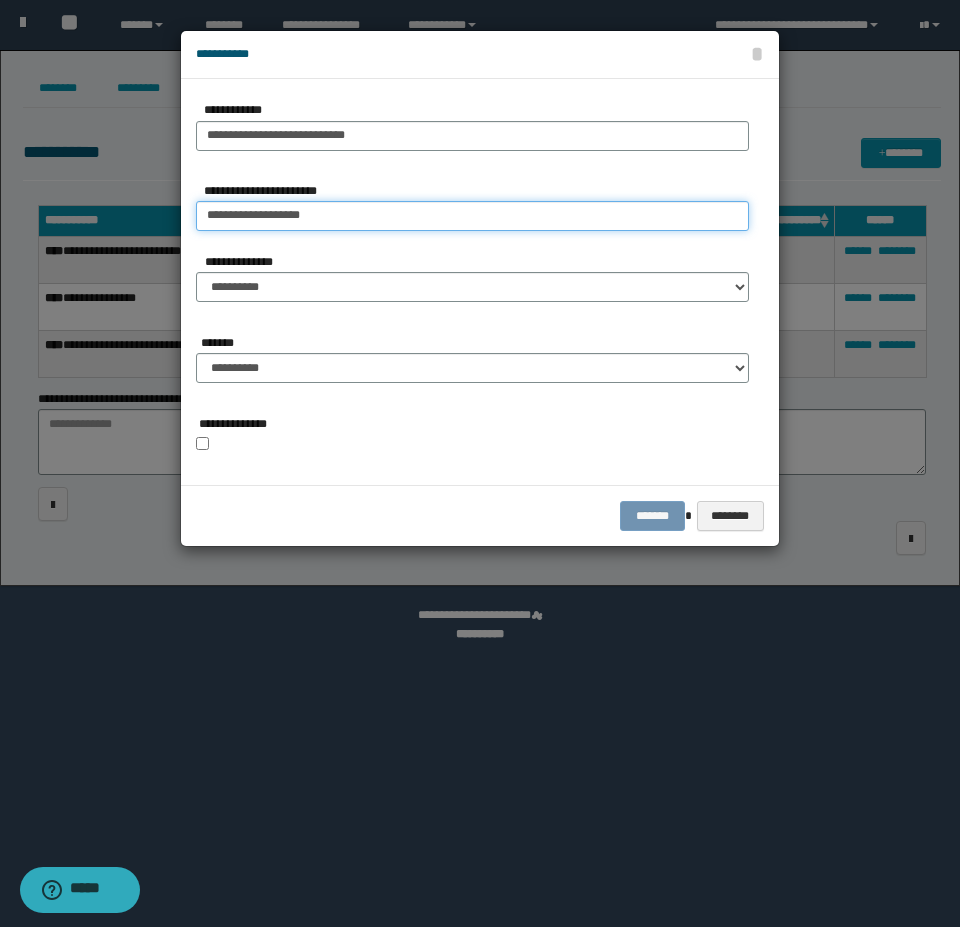 click on "**********" at bounding box center (472, 216) 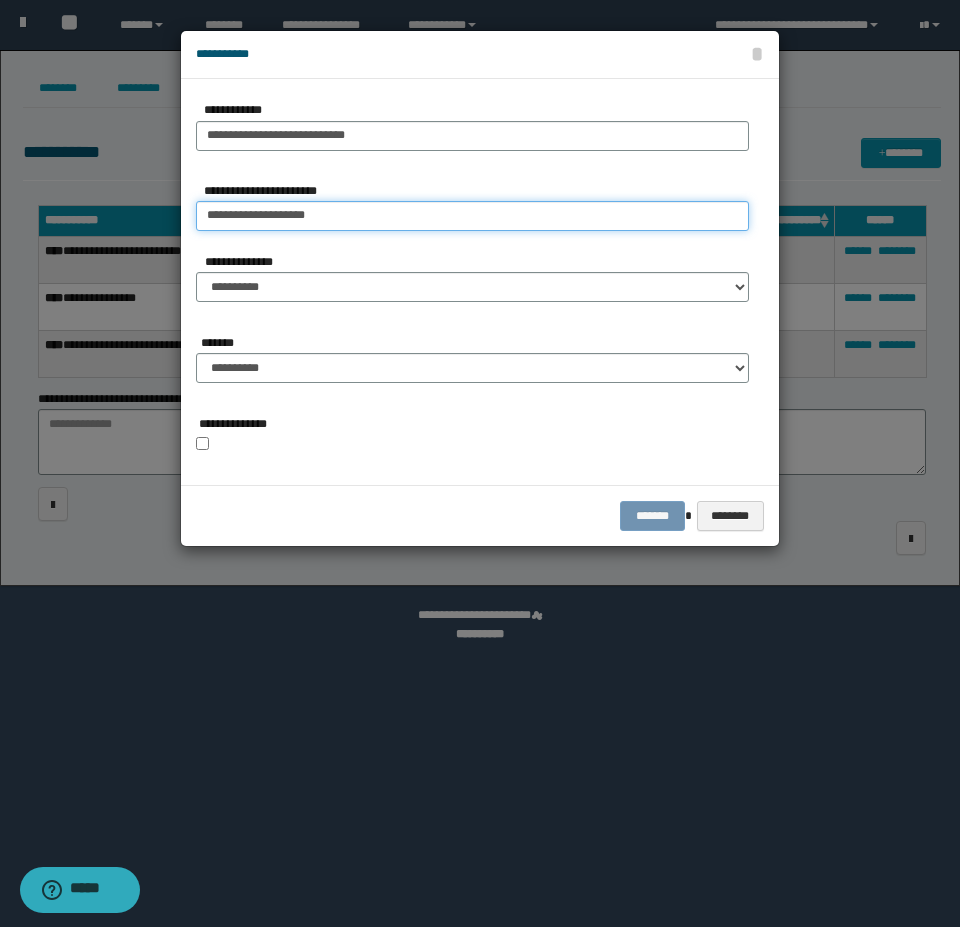 click on "**********" at bounding box center (472, 216) 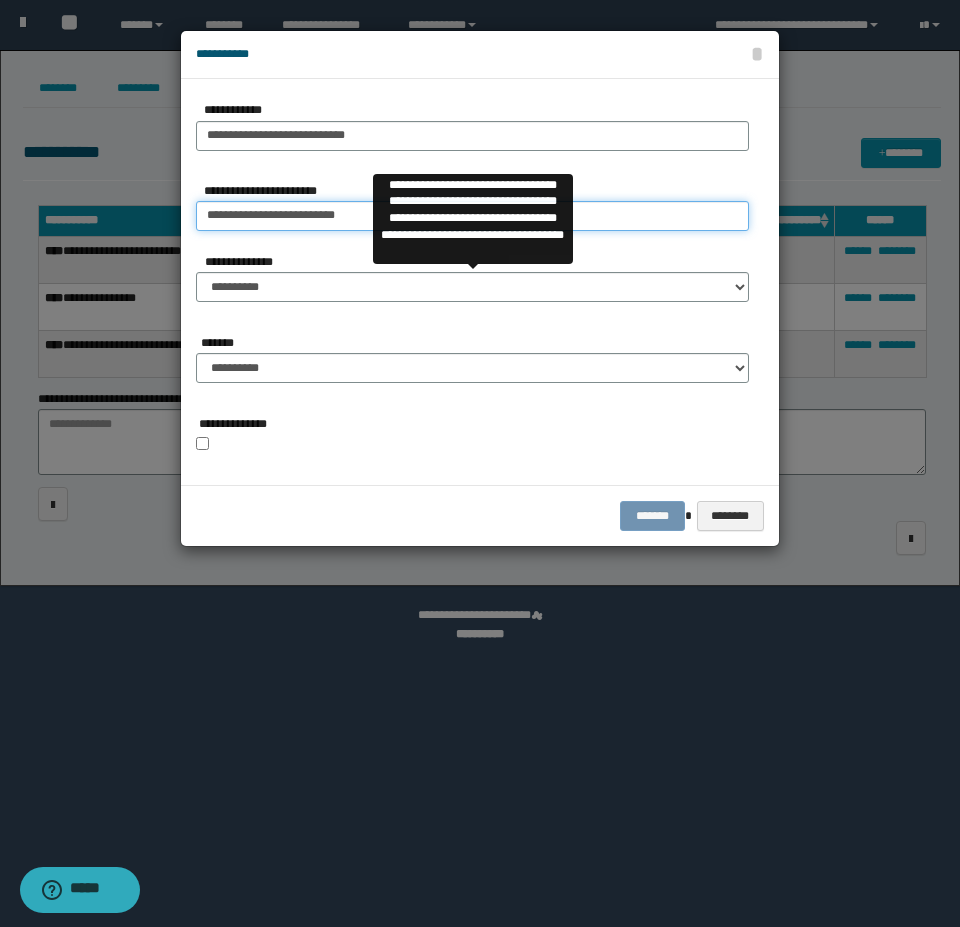 type on "**********" 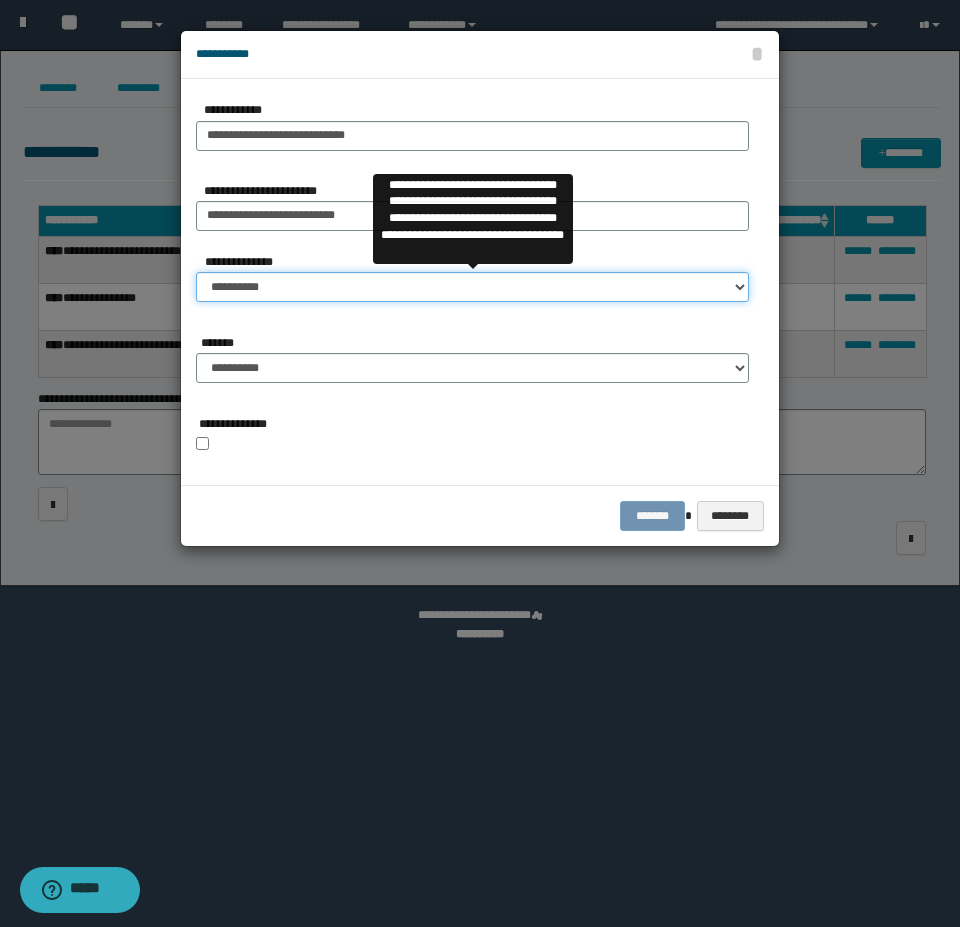 drag, startPoint x: 332, startPoint y: 287, endPoint x: 328, endPoint y: 299, distance: 12.649111 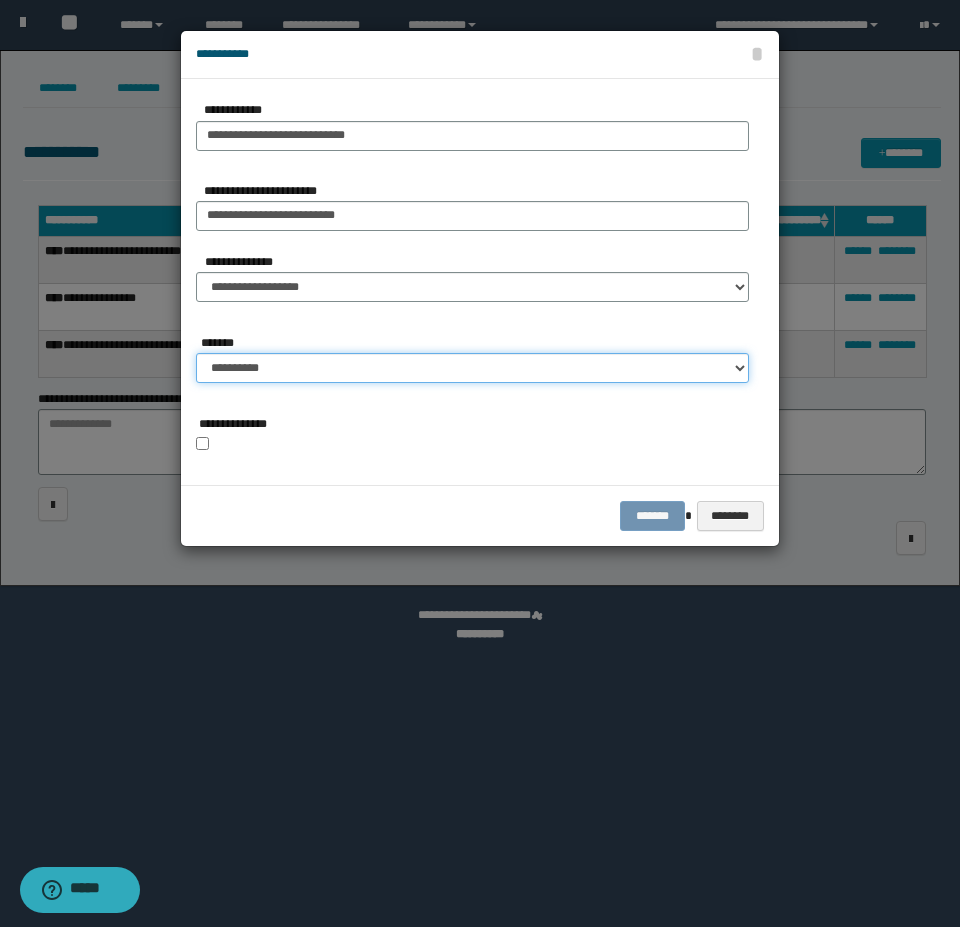 drag, startPoint x: 329, startPoint y: 368, endPoint x: 329, endPoint y: 382, distance: 14 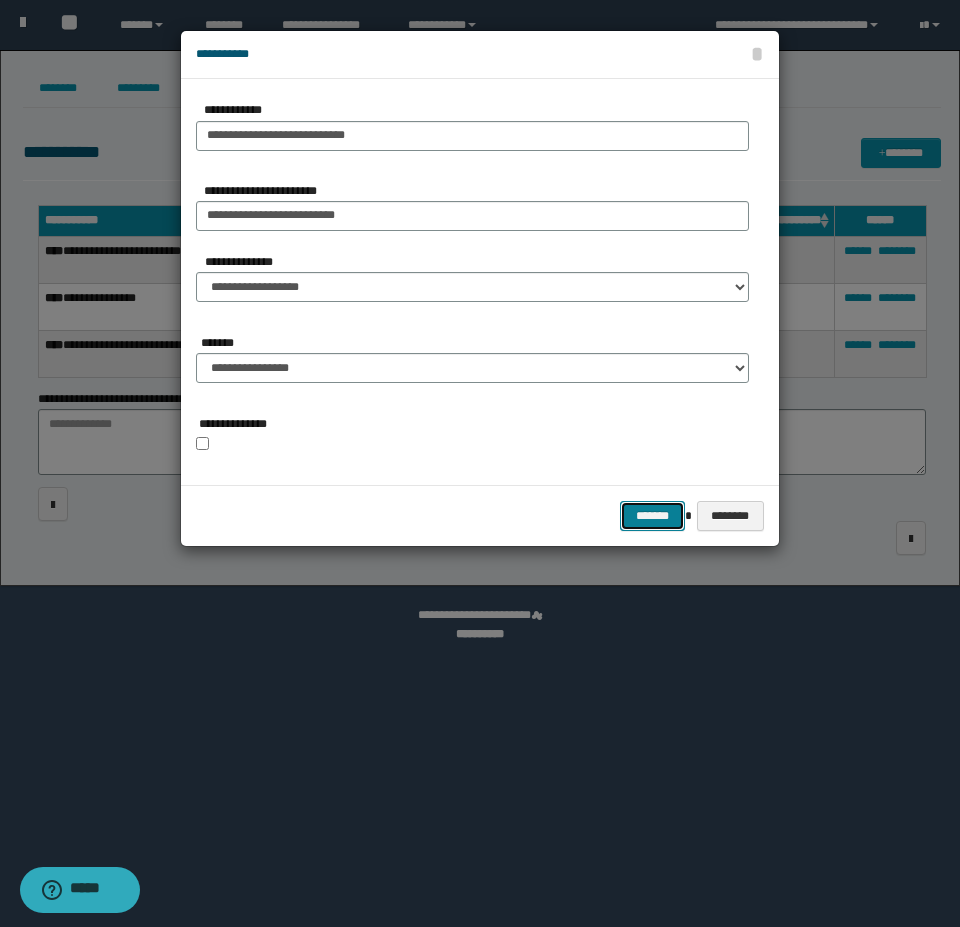 click on "*******" at bounding box center [652, 516] 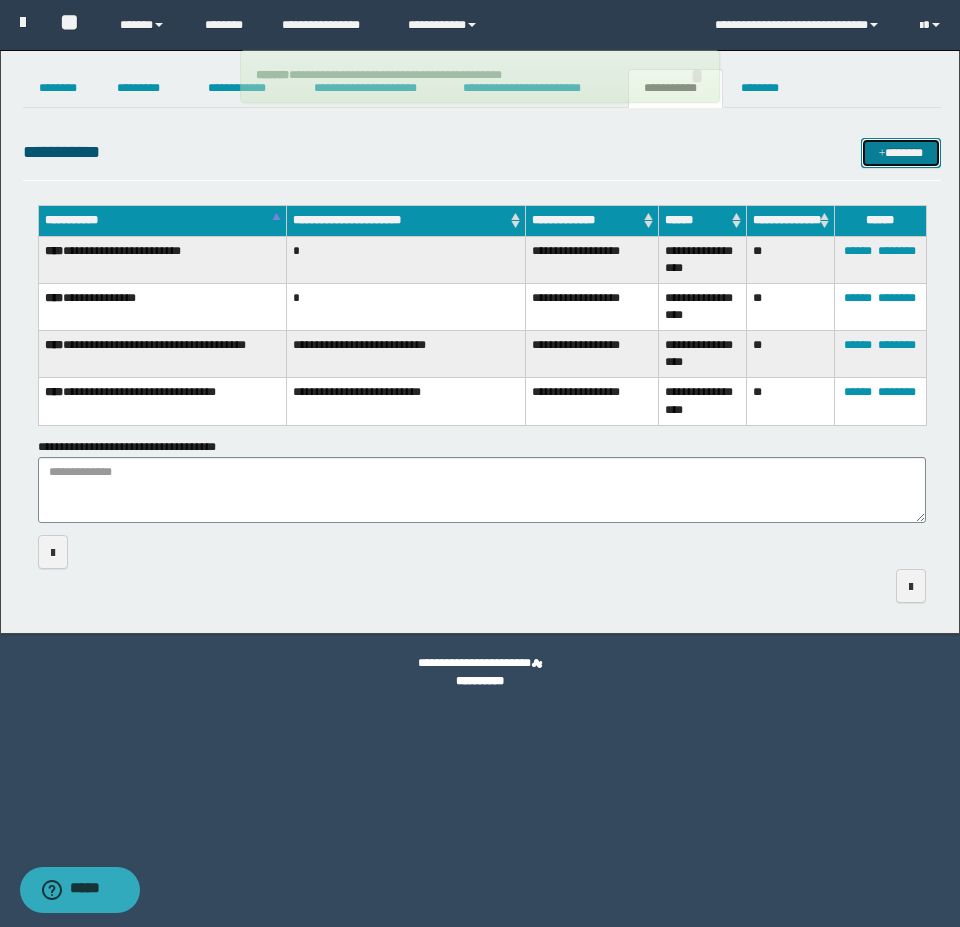 type 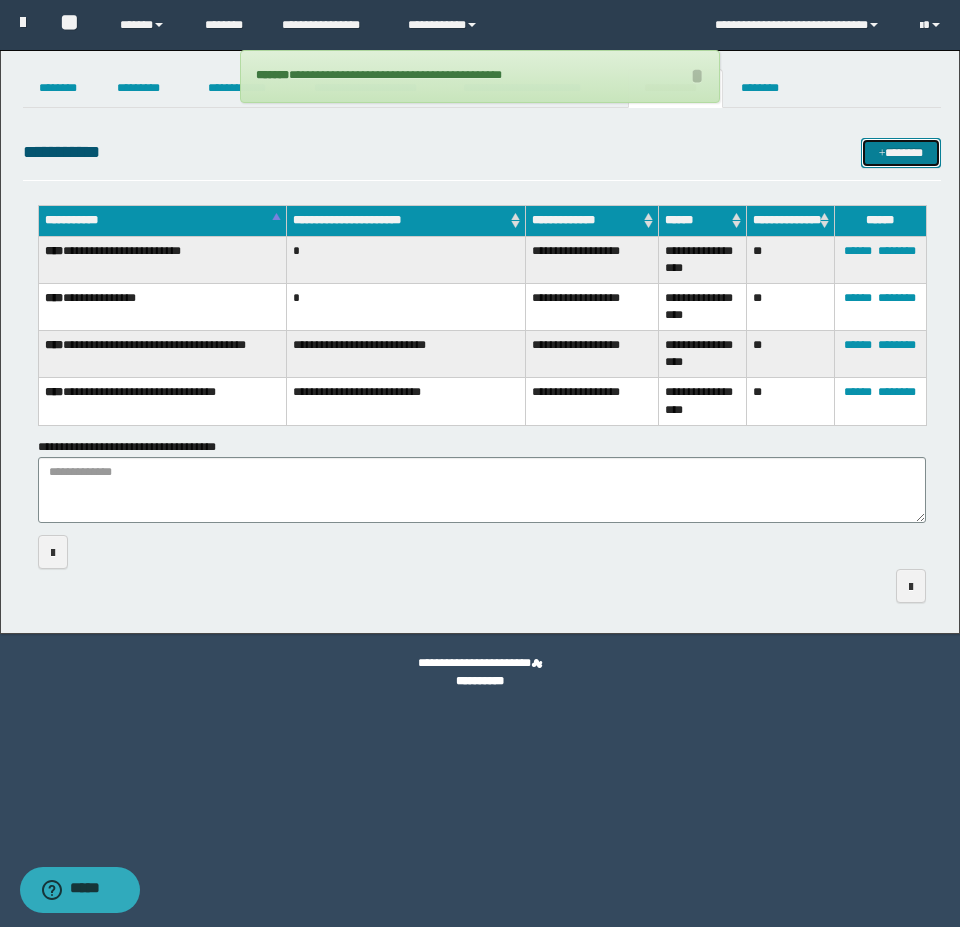 click on "*******" at bounding box center (901, 153) 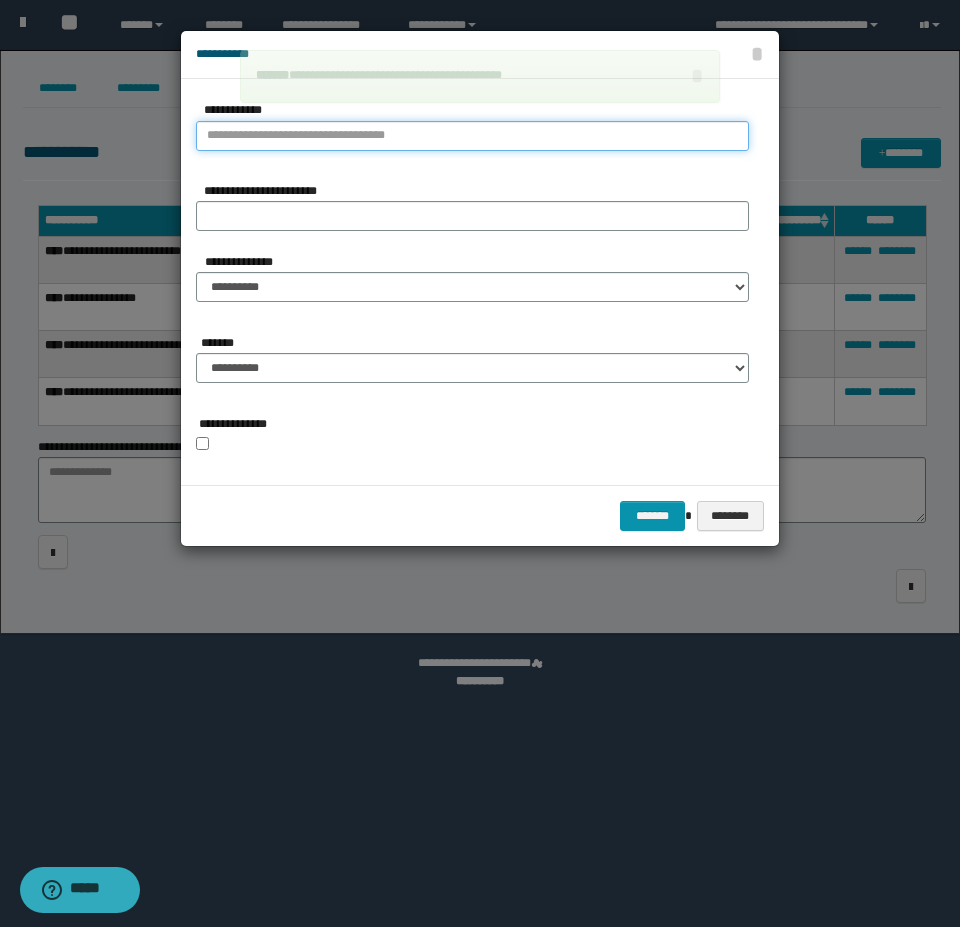 type on "**********" 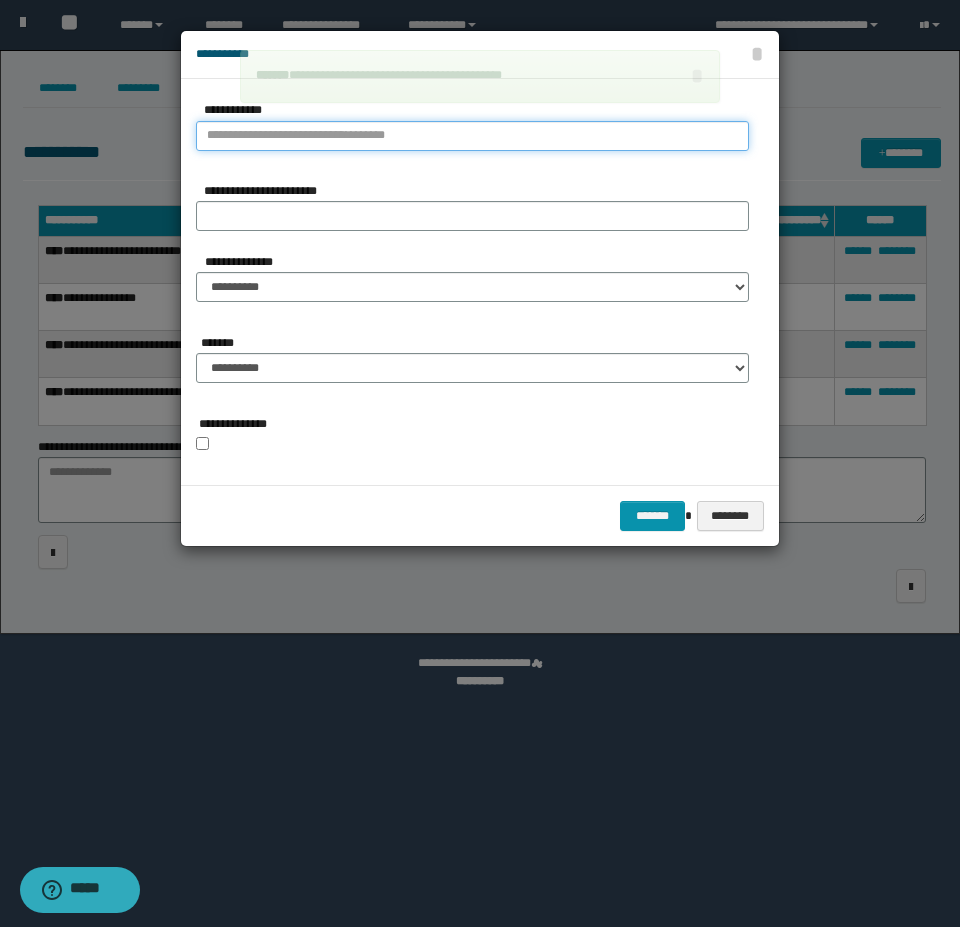 click on "**********" at bounding box center (472, 136) 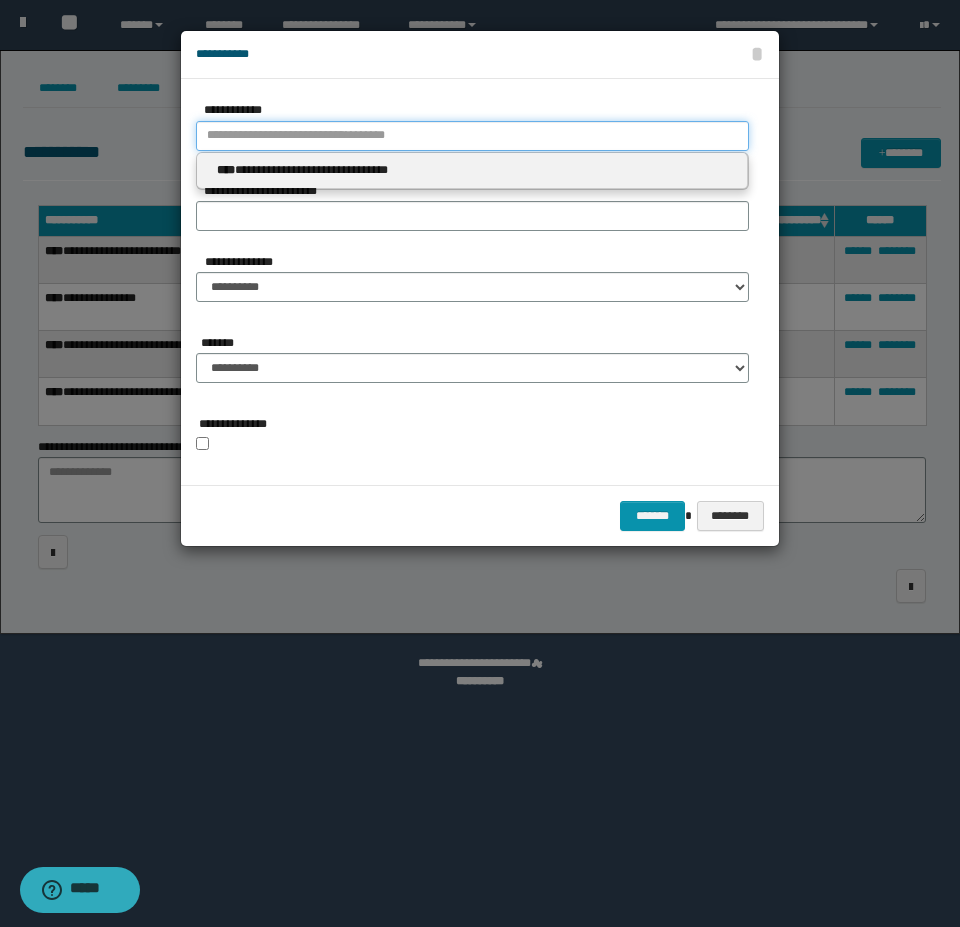 type 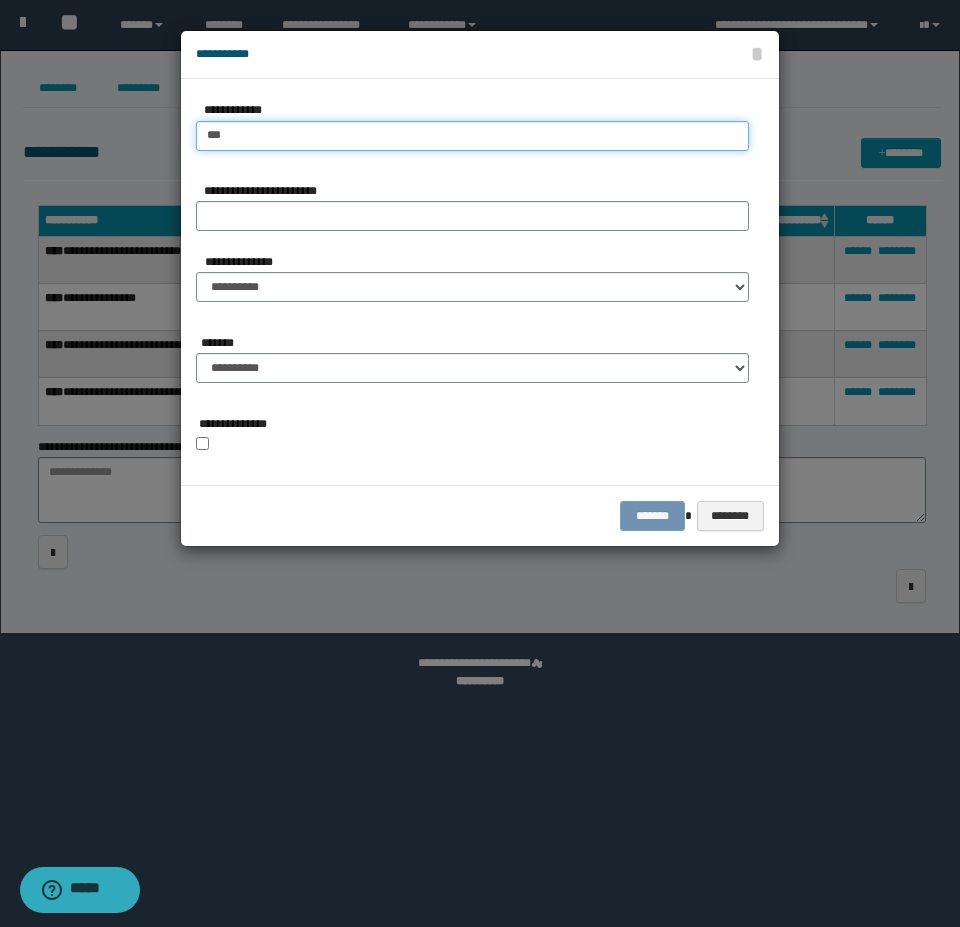 type on "****" 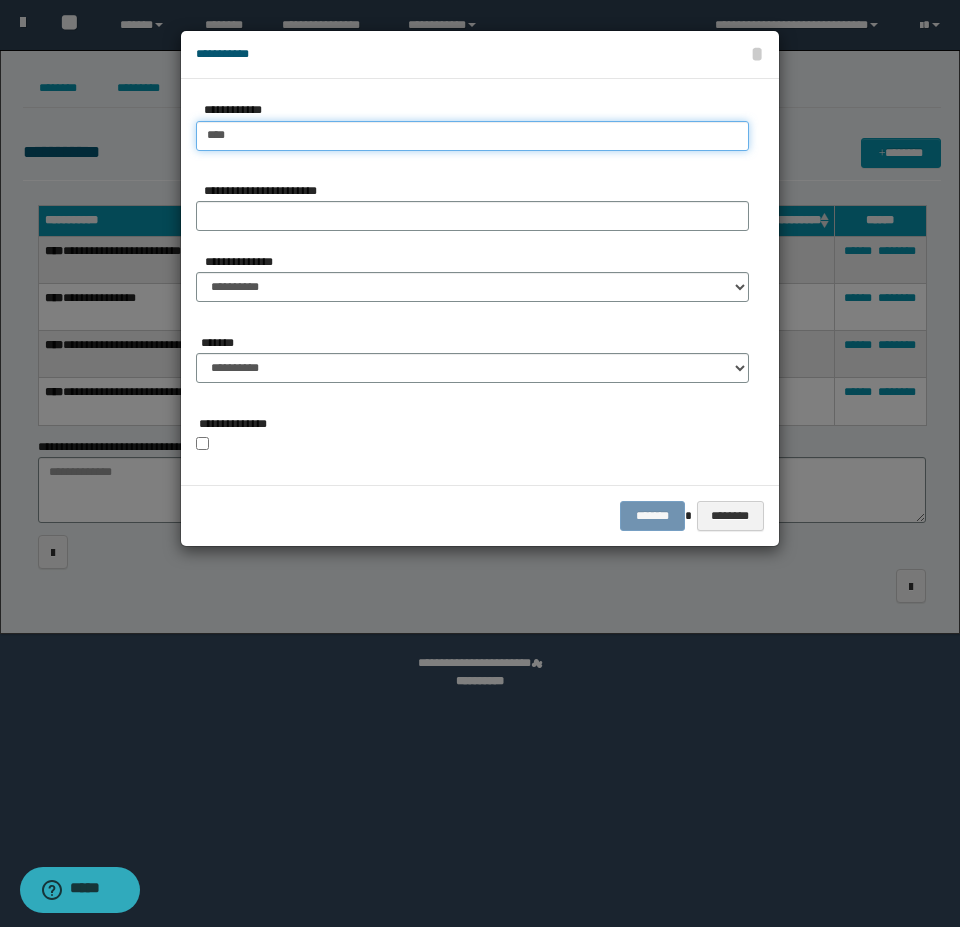 type on "****" 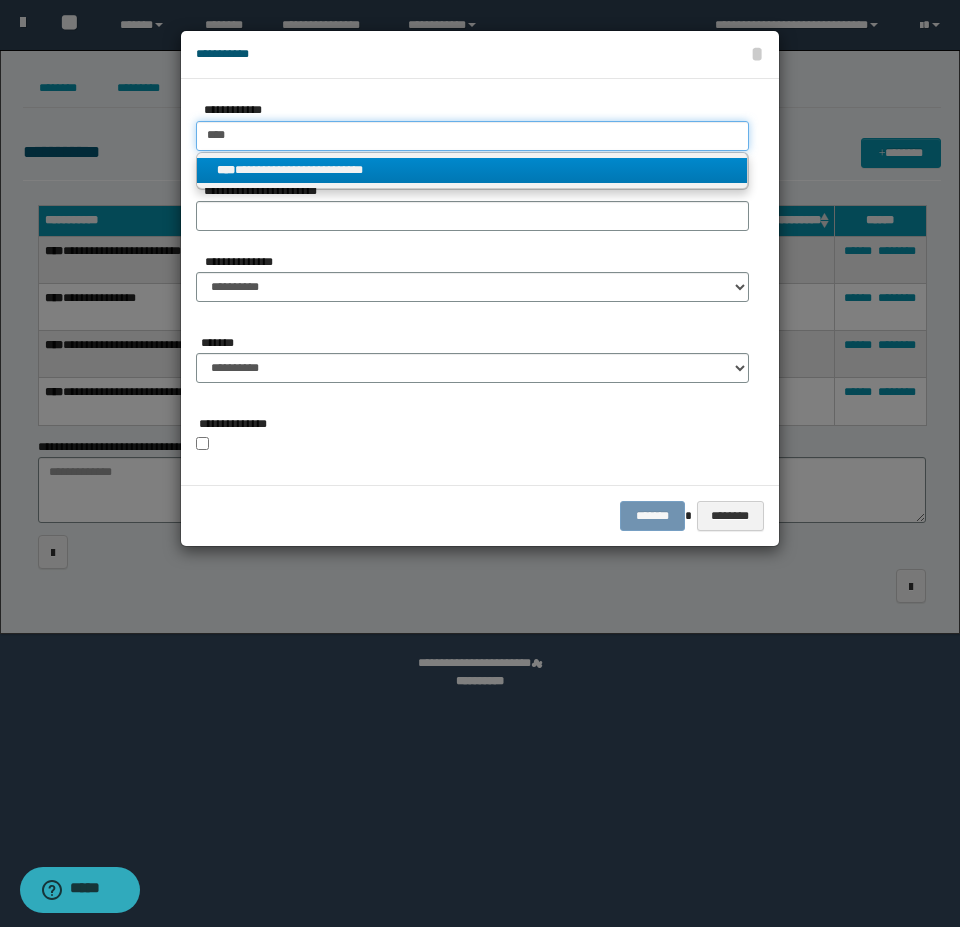 type on "****" 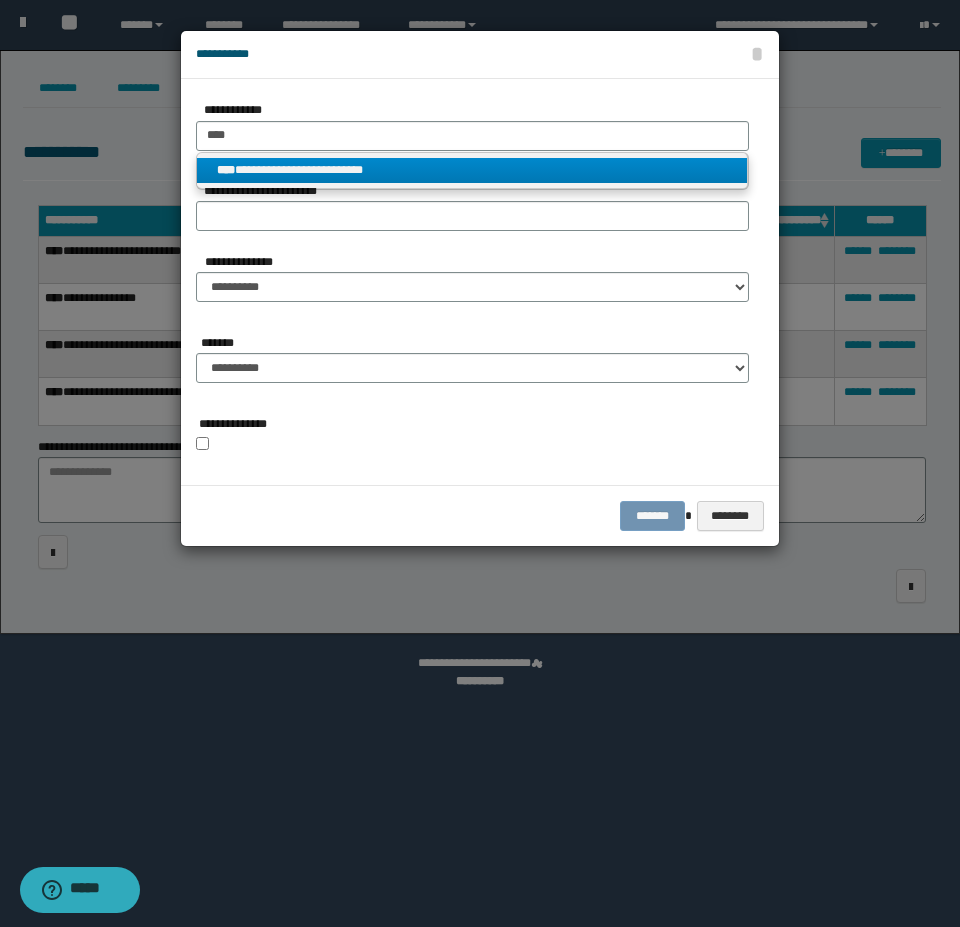 click on "**********" at bounding box center (472, 170) 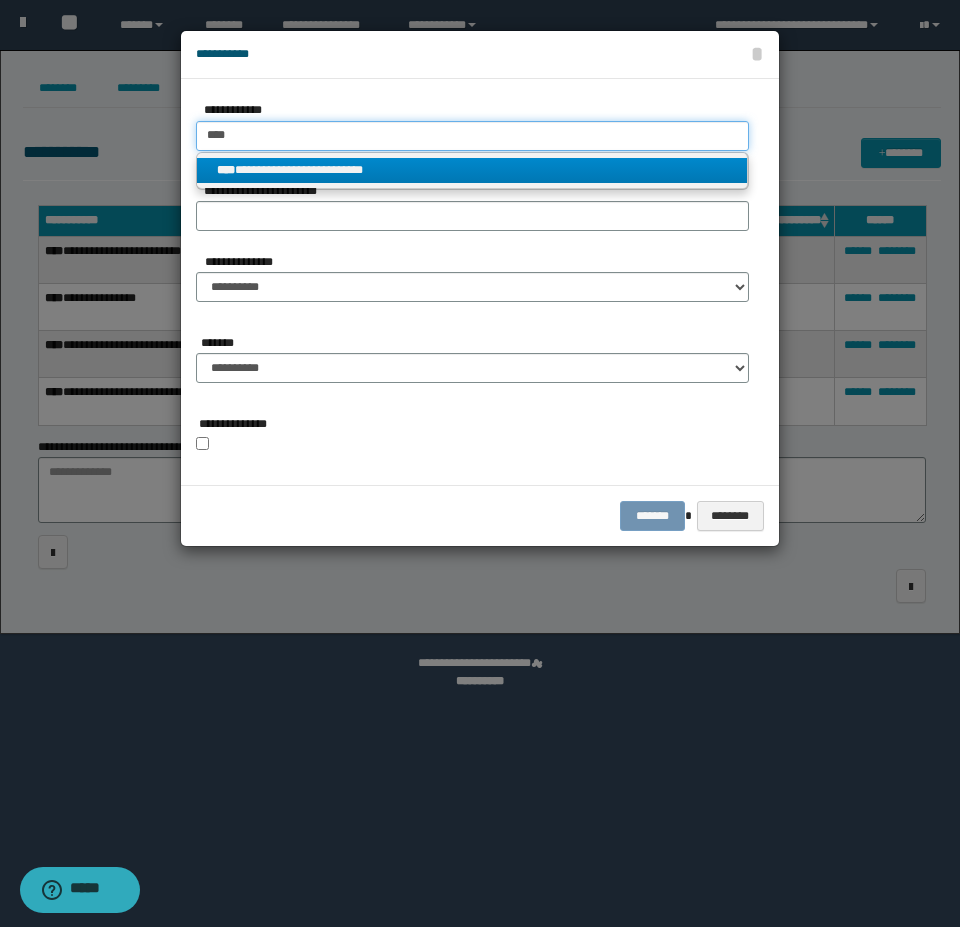 type 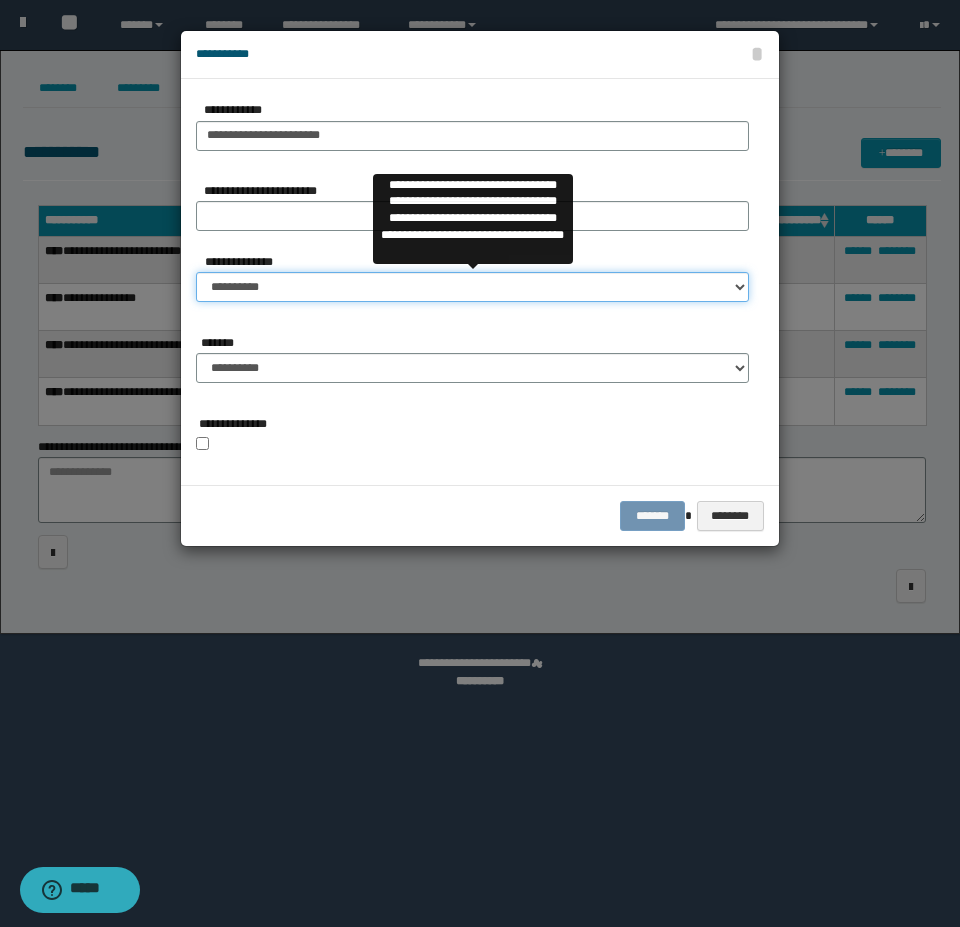 click on "**********" at bounding box center [472, 287] 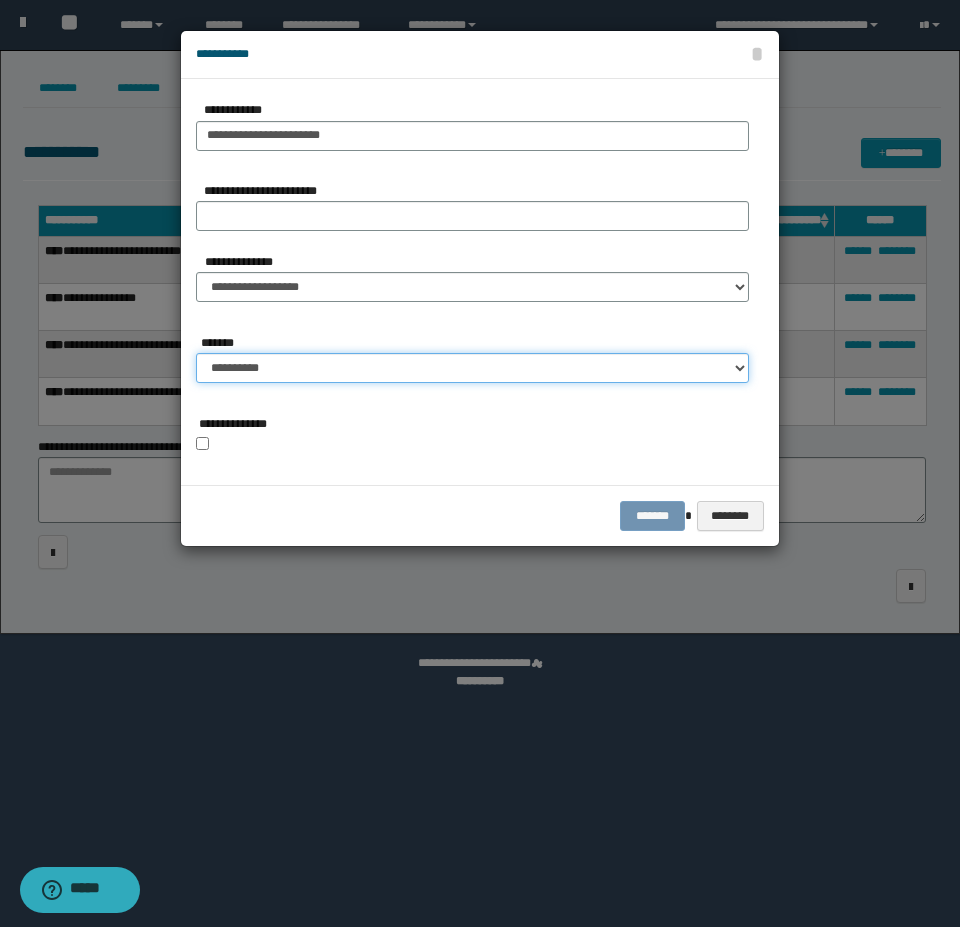click on "**********" at bounding box center (472, 368) 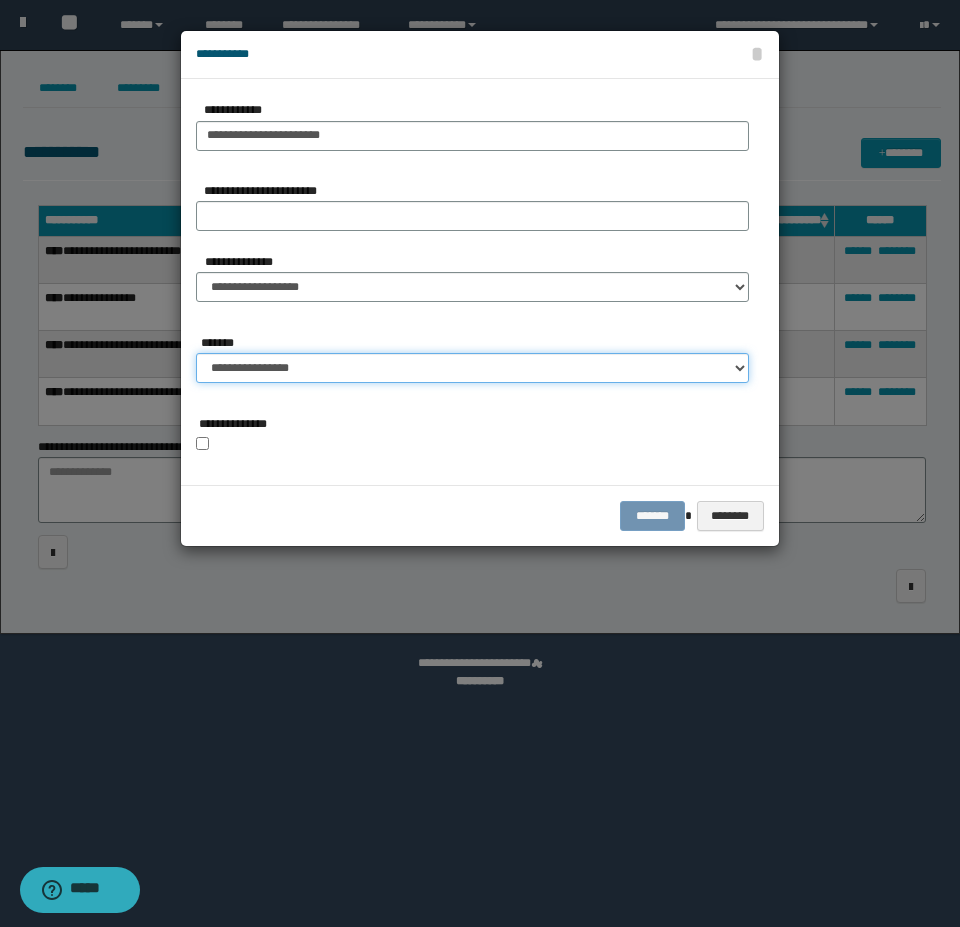 click on "**********" at bounding box center (472, 368) 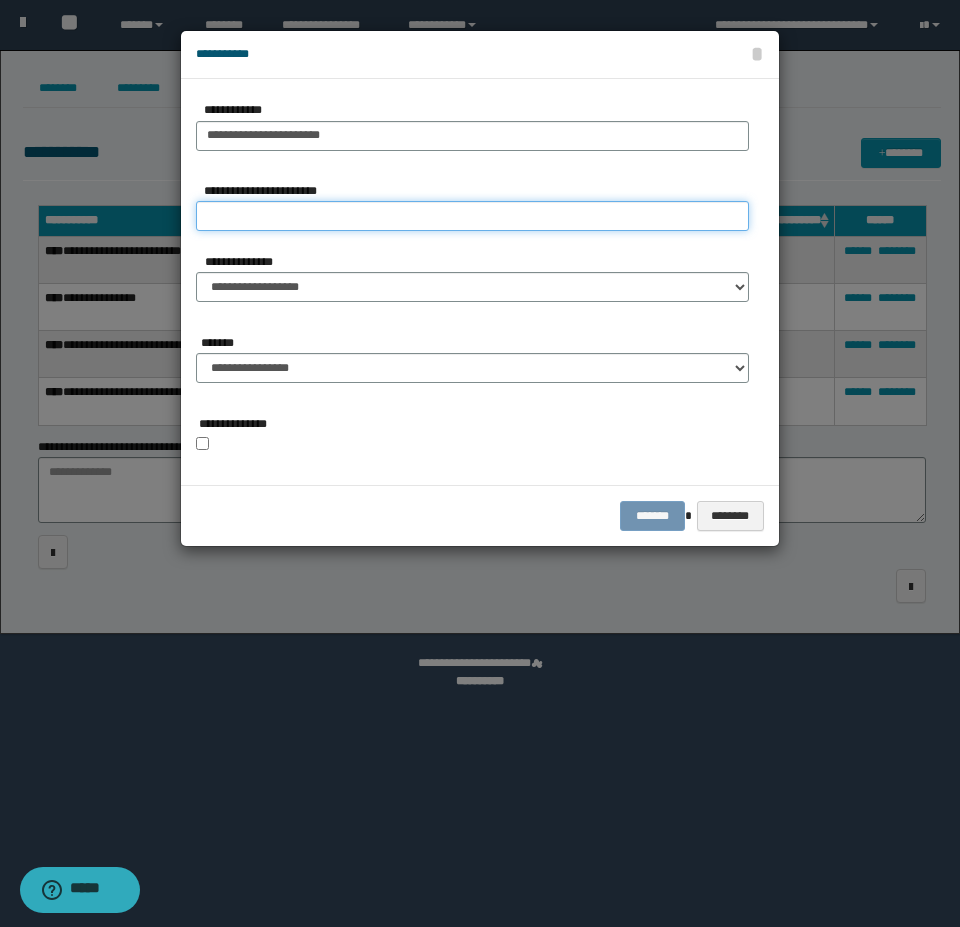 click on "**********" at bounding box center [472, 216] 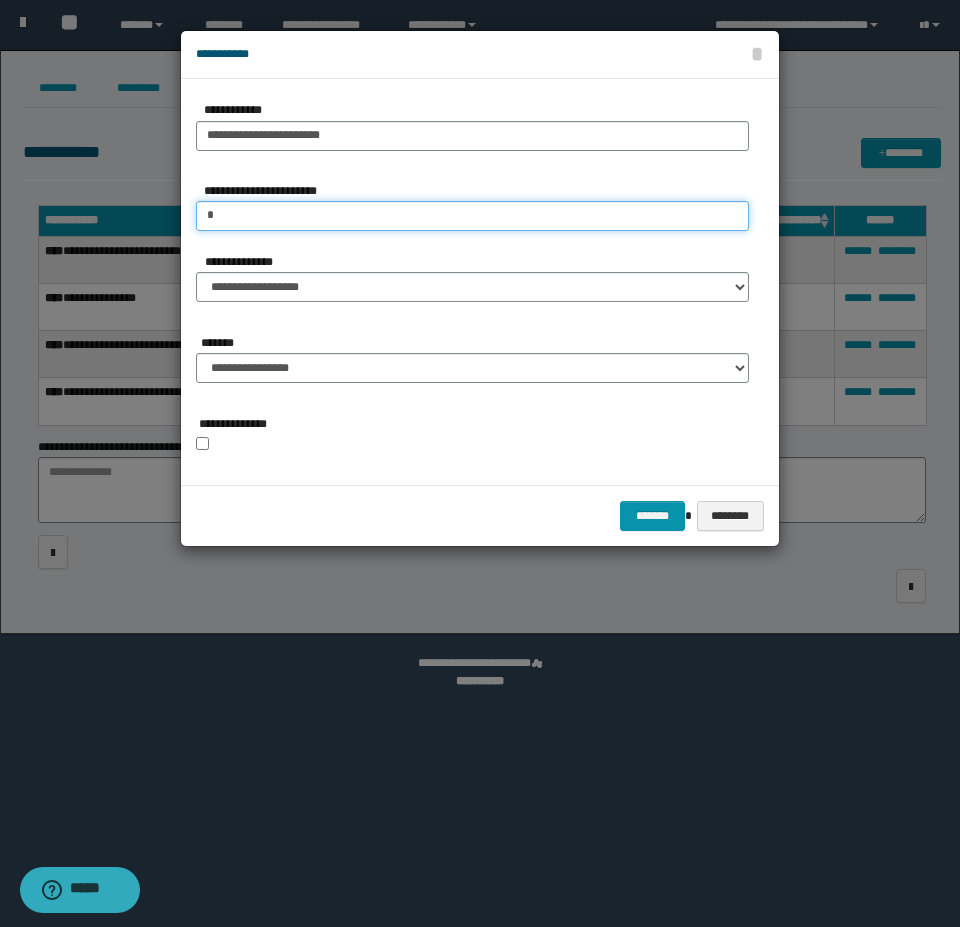 type on "*" 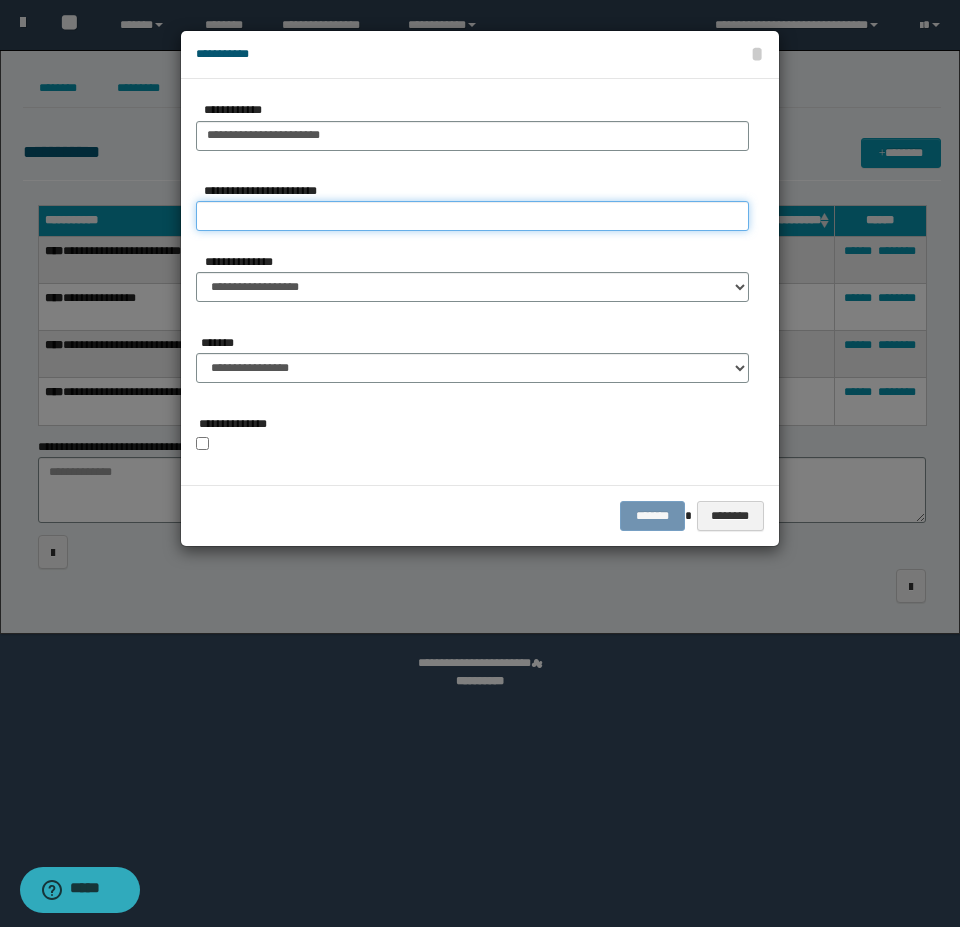 paste on "**********" 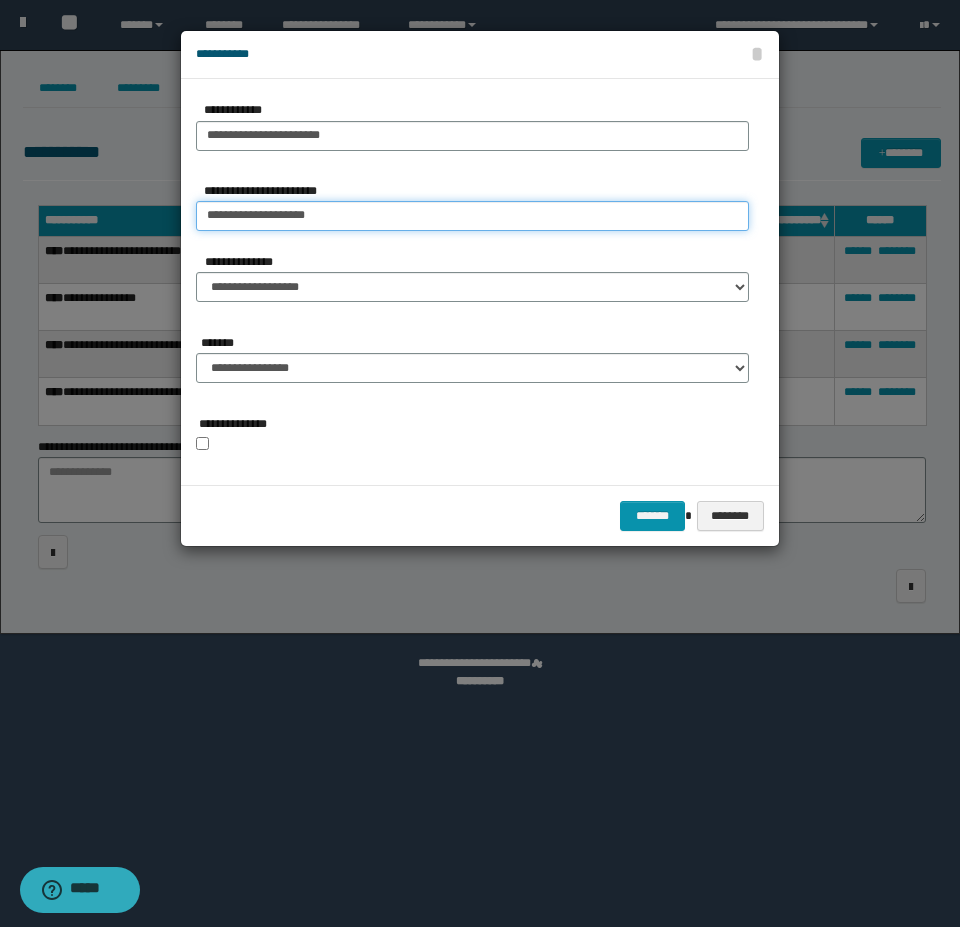 click on "**********" at bounding box center (472, 216) 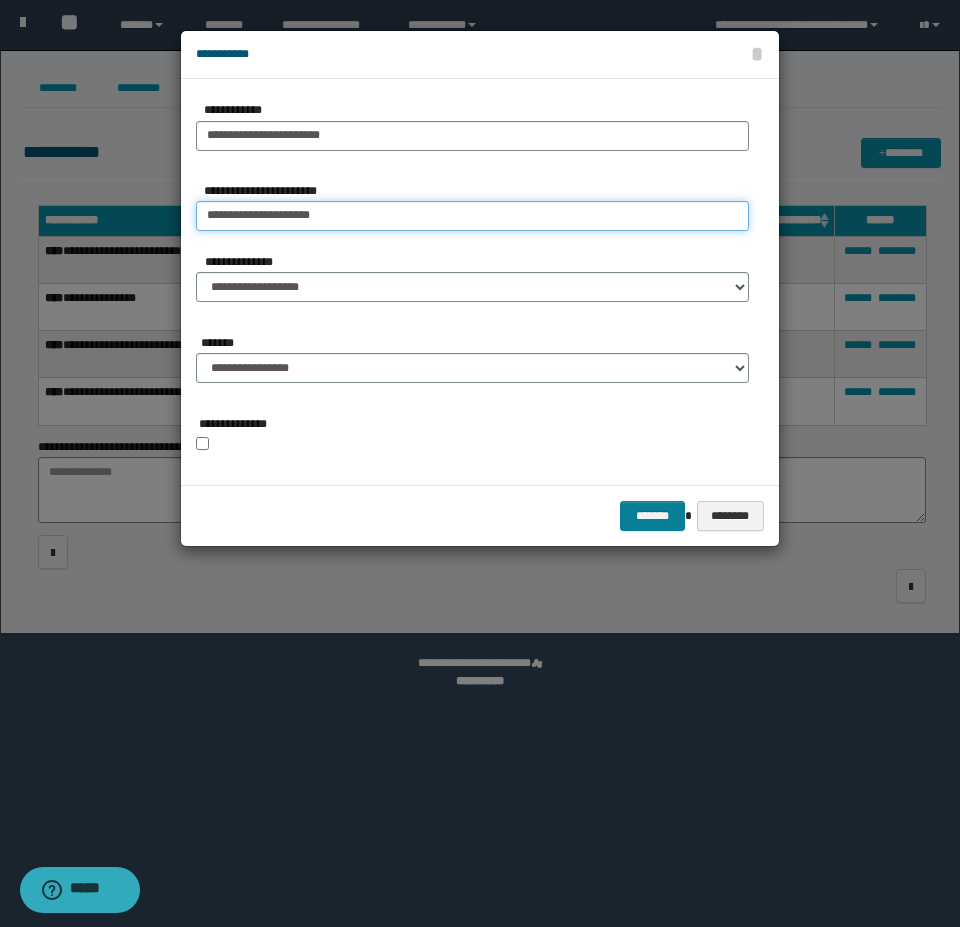 type on "**********" 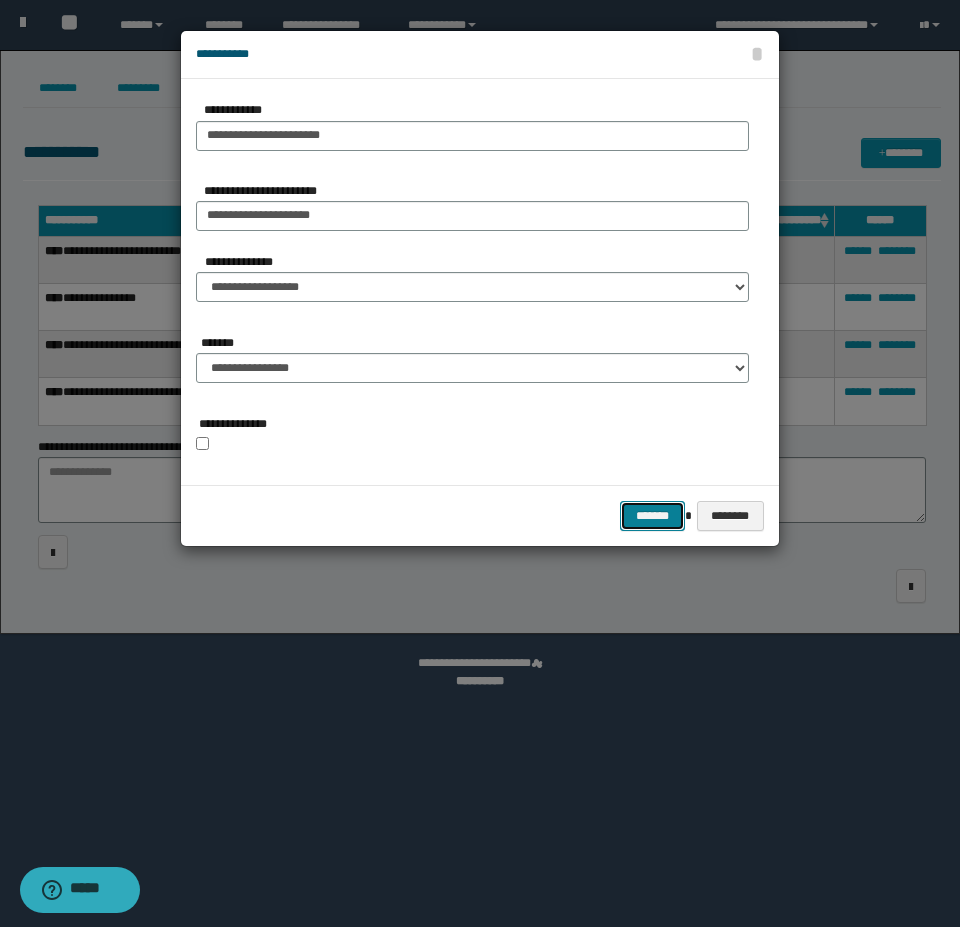 click on "*******" at bounding box center (652, 516) 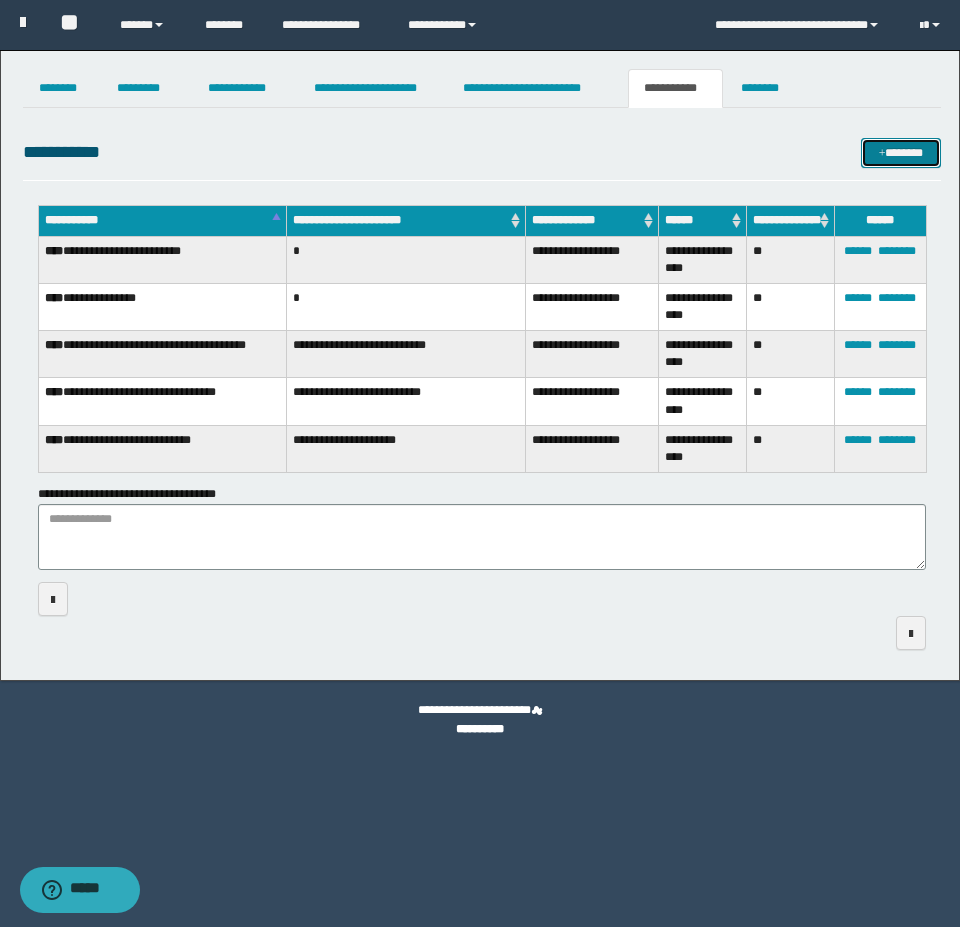 click on "*******" at bounding box center (901, 153) 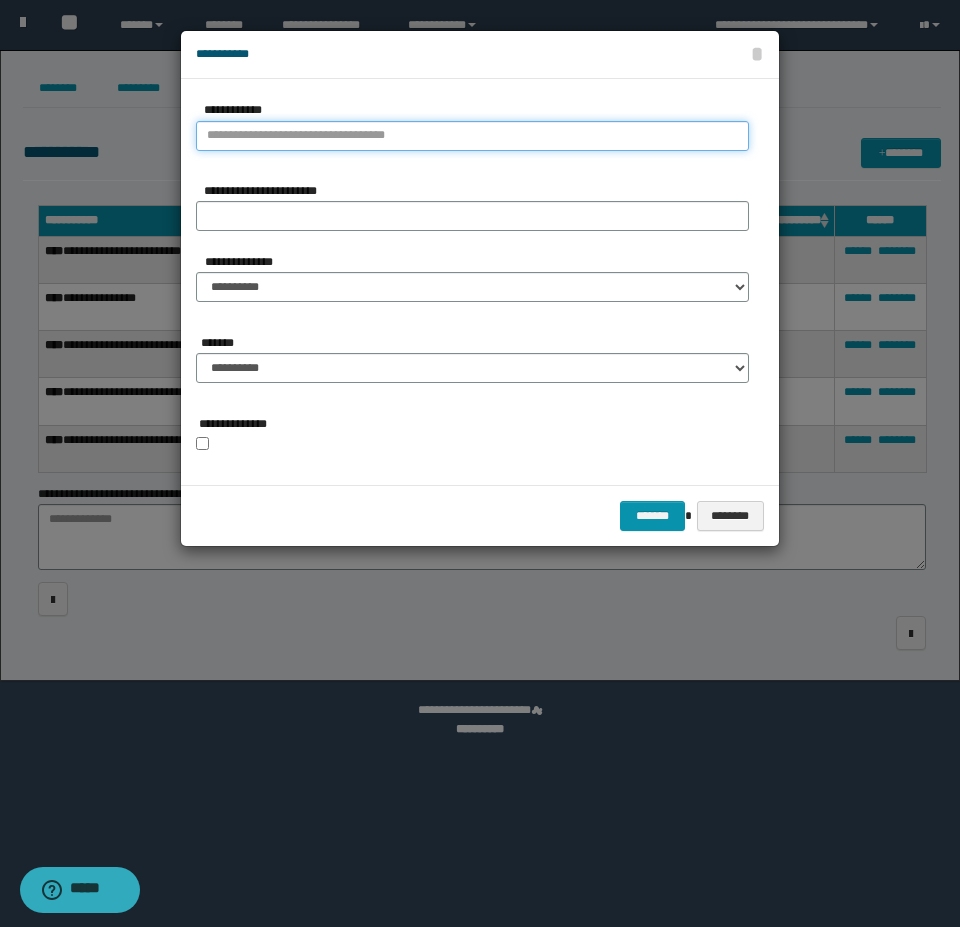 type on "**********" 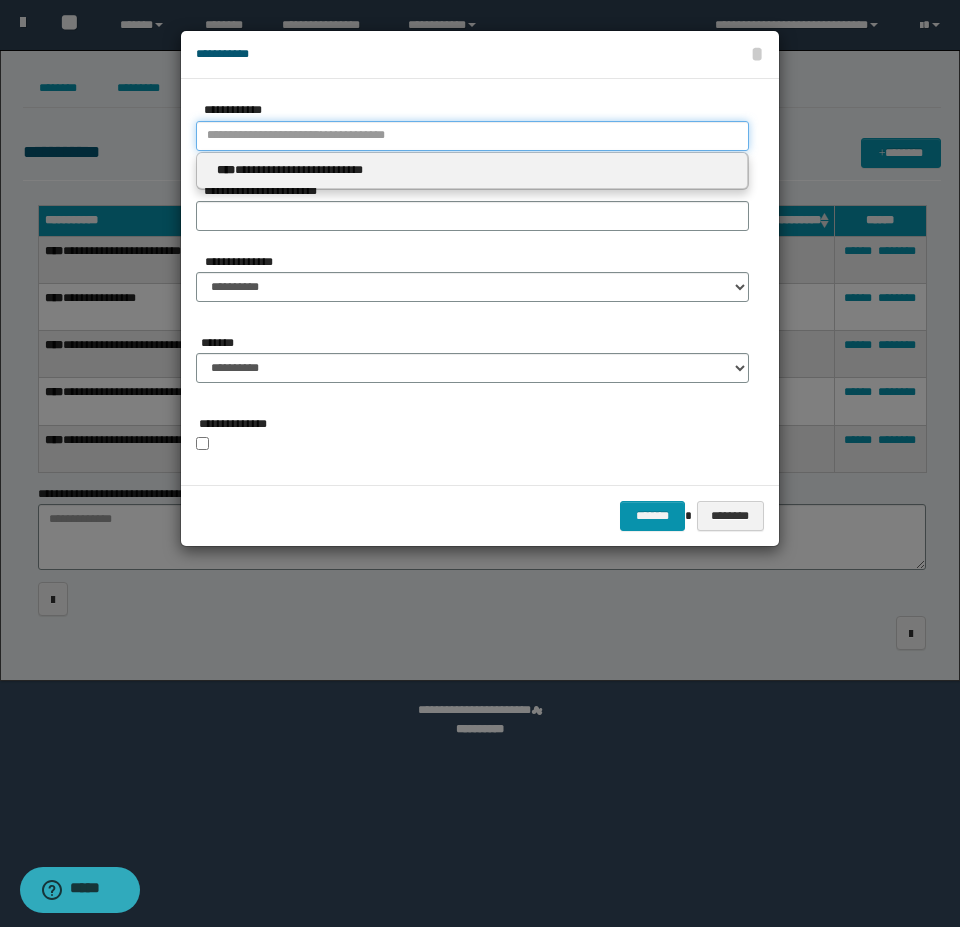 click on "**********" at bounding box center (472, 136) 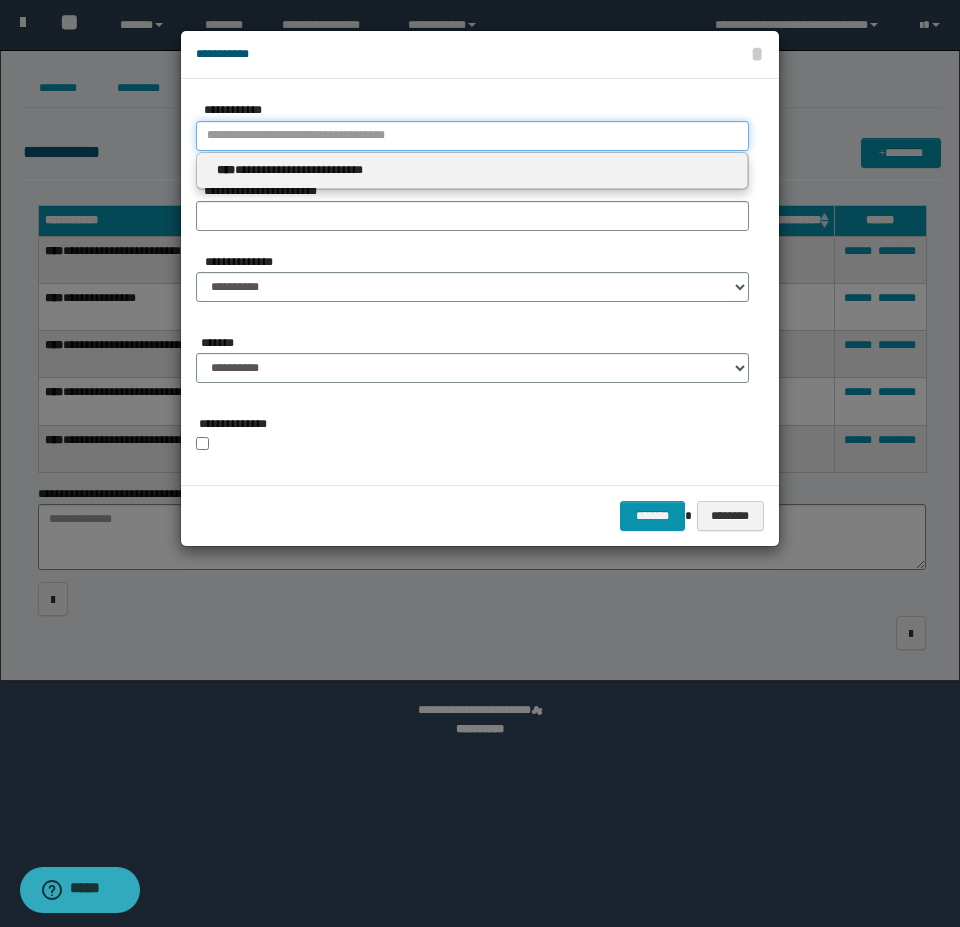 type 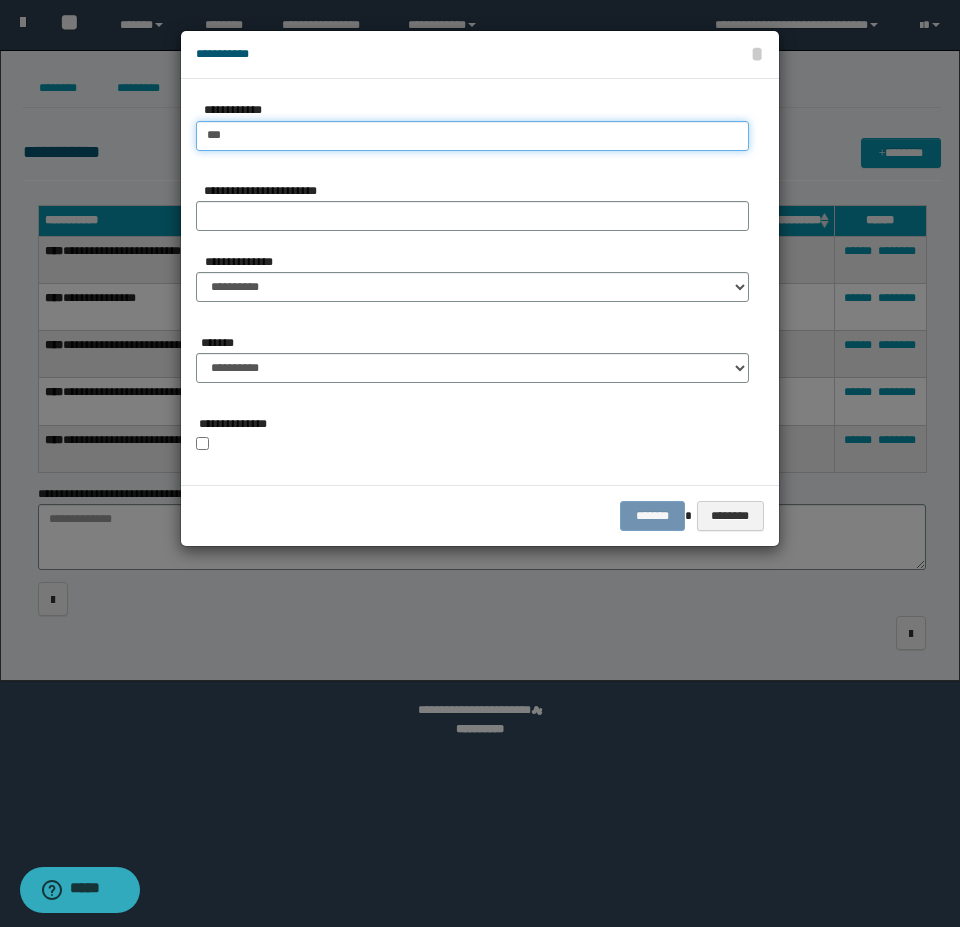 type on "****" 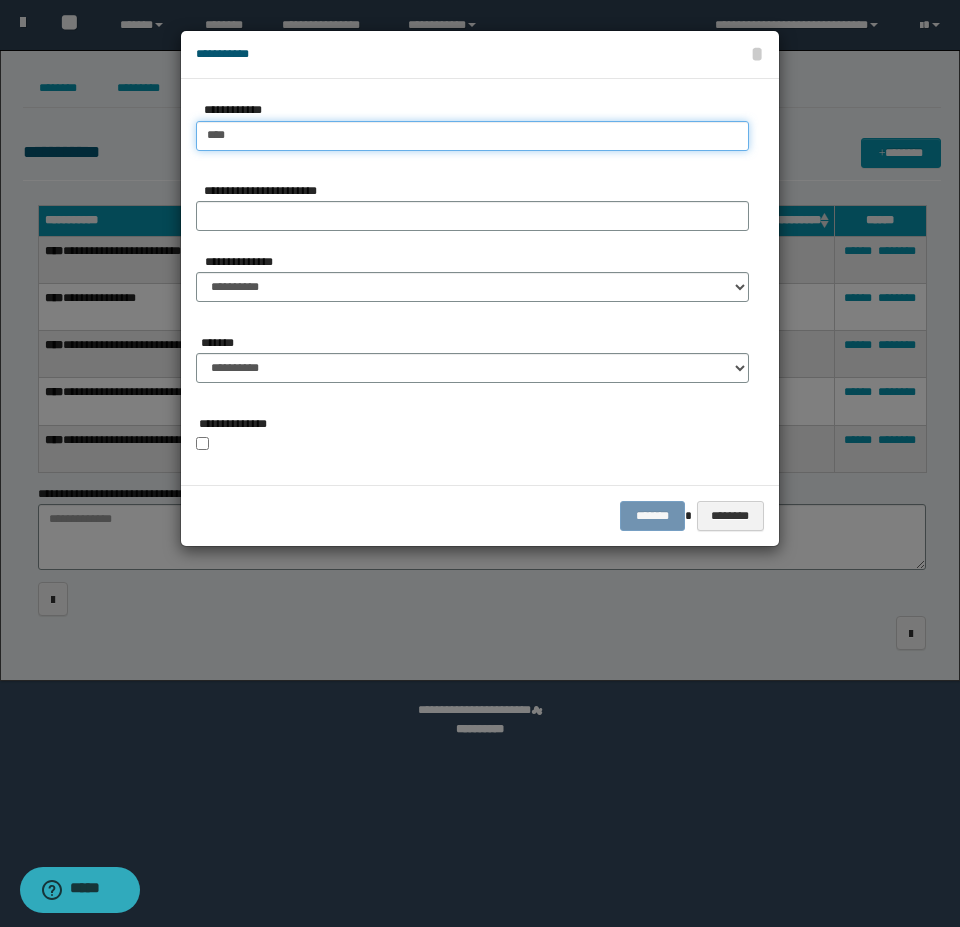 type on "****" 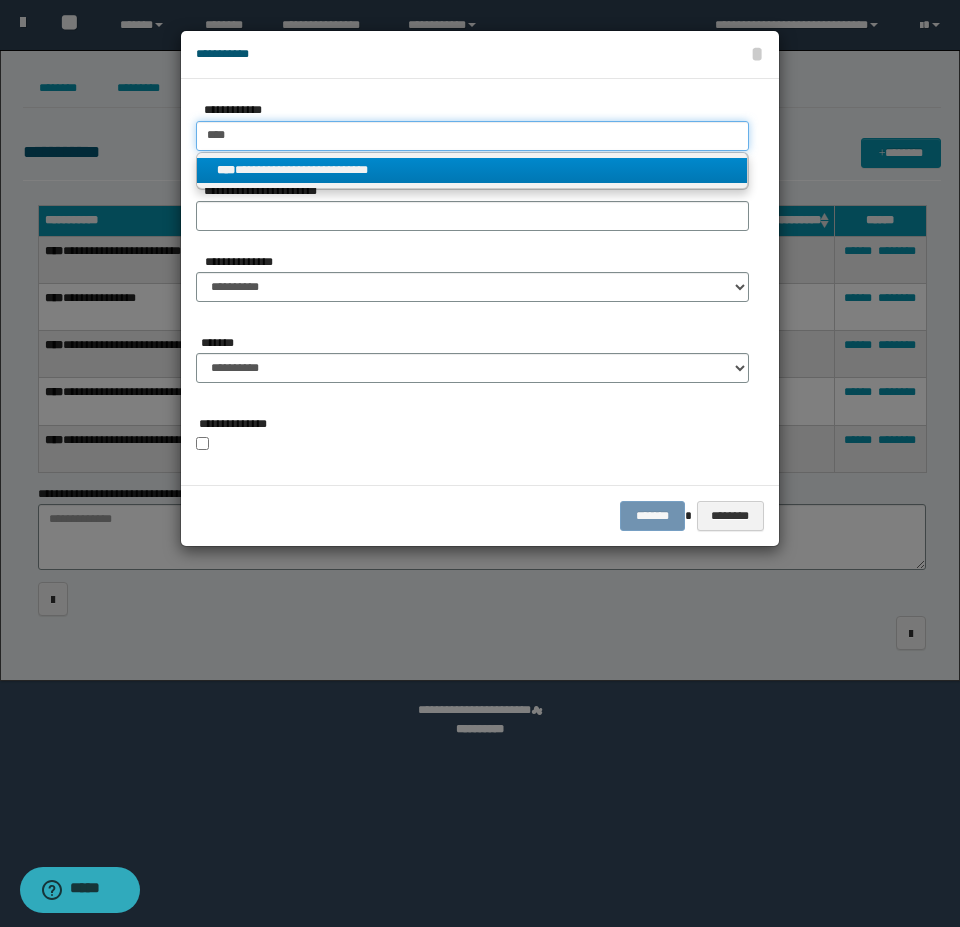 type on "****" 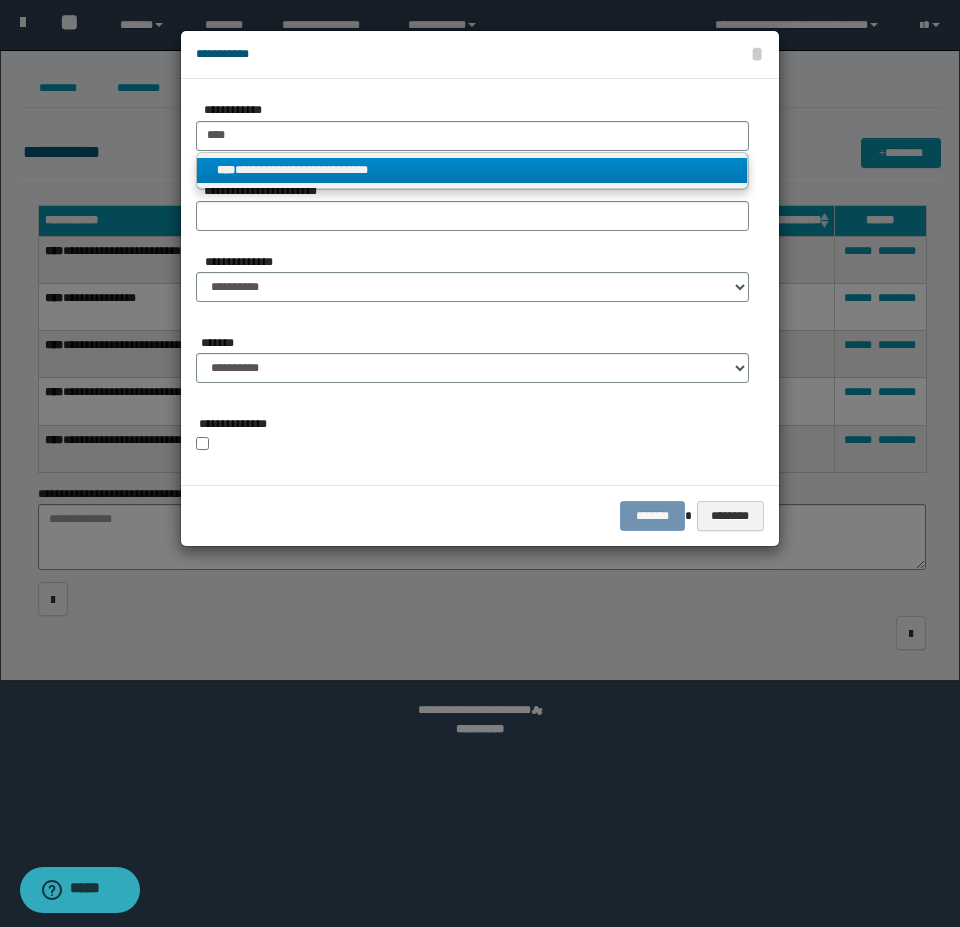 click on "**********" at bounding box center (472, 170) 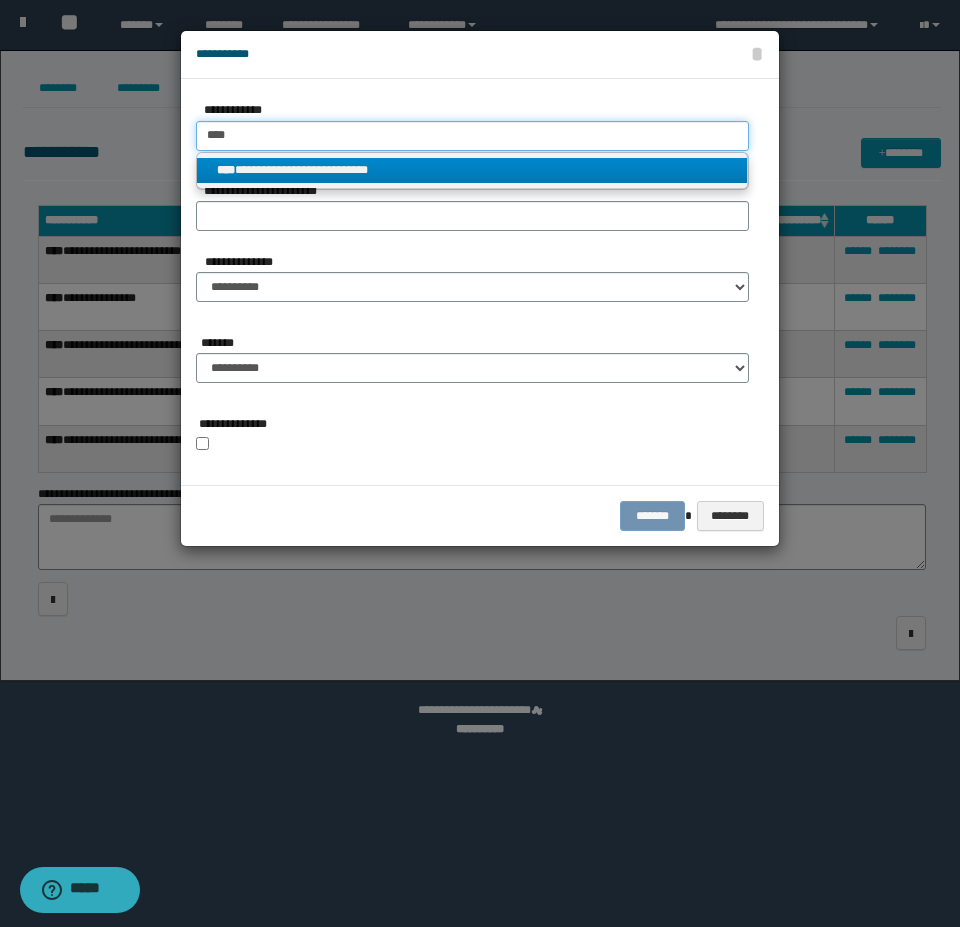 type 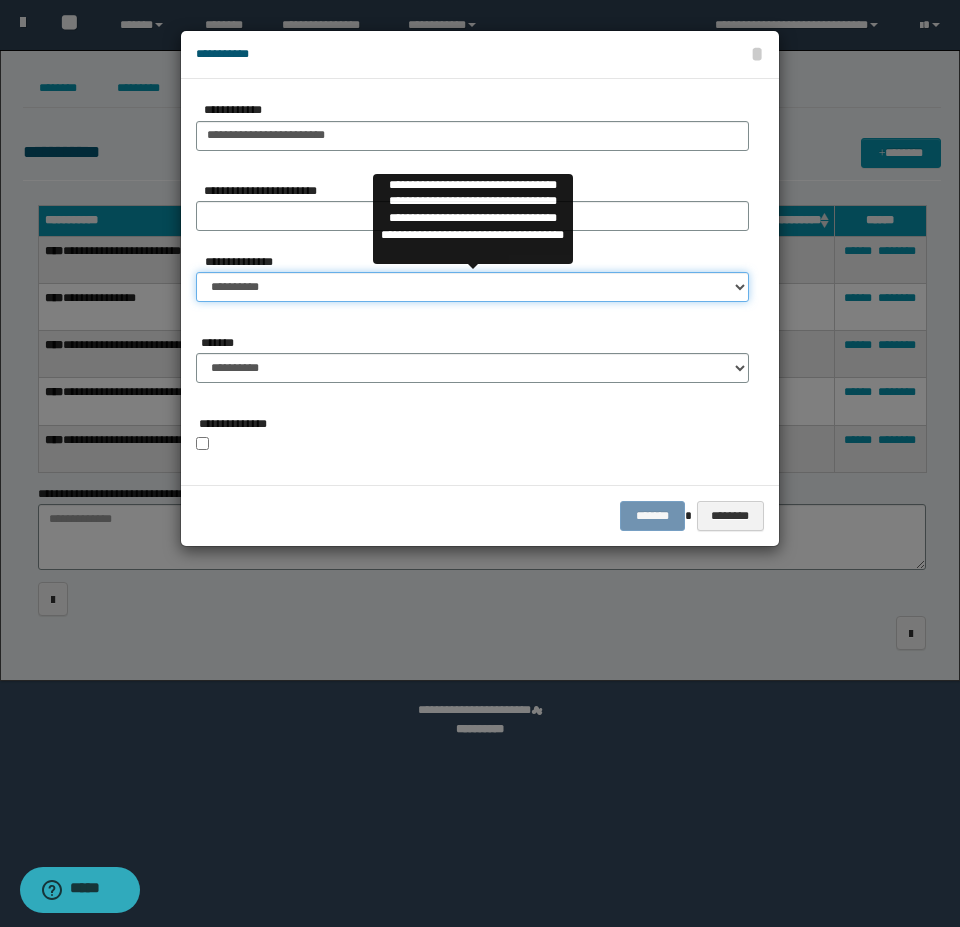 click on "**********" at bounding box center [472, 287] 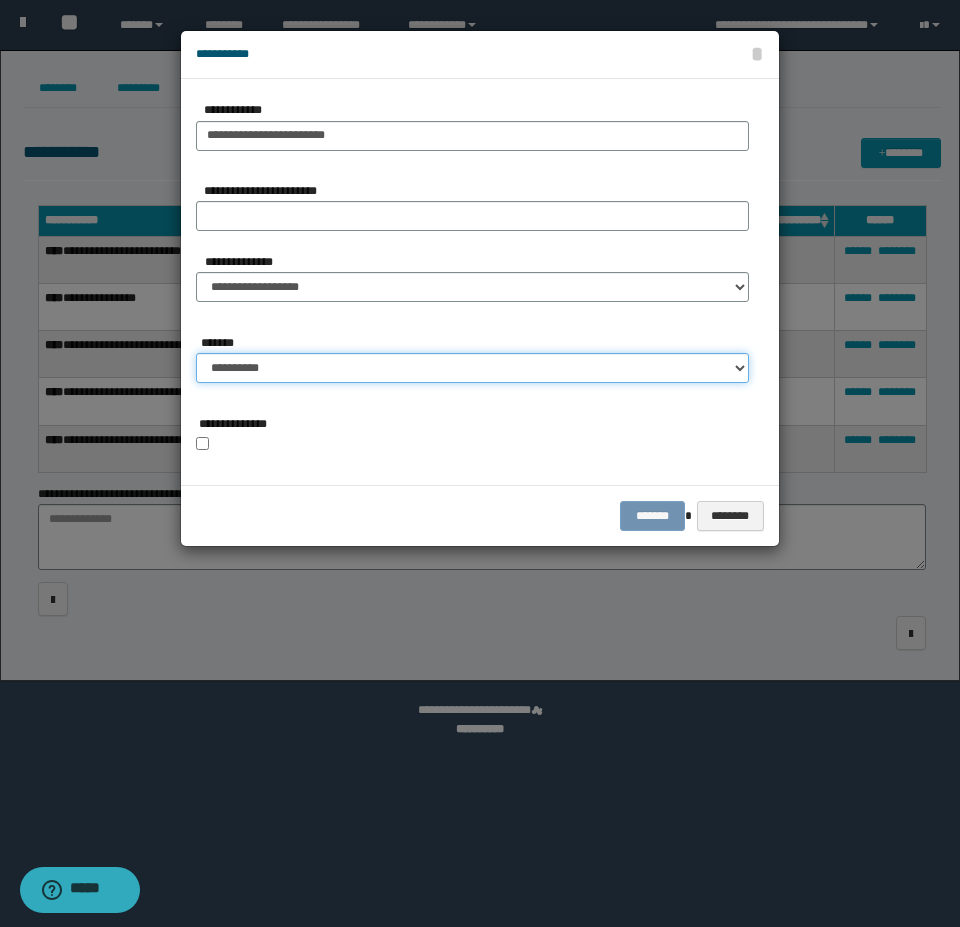 click on "**********" at bounding box center (472, 368) 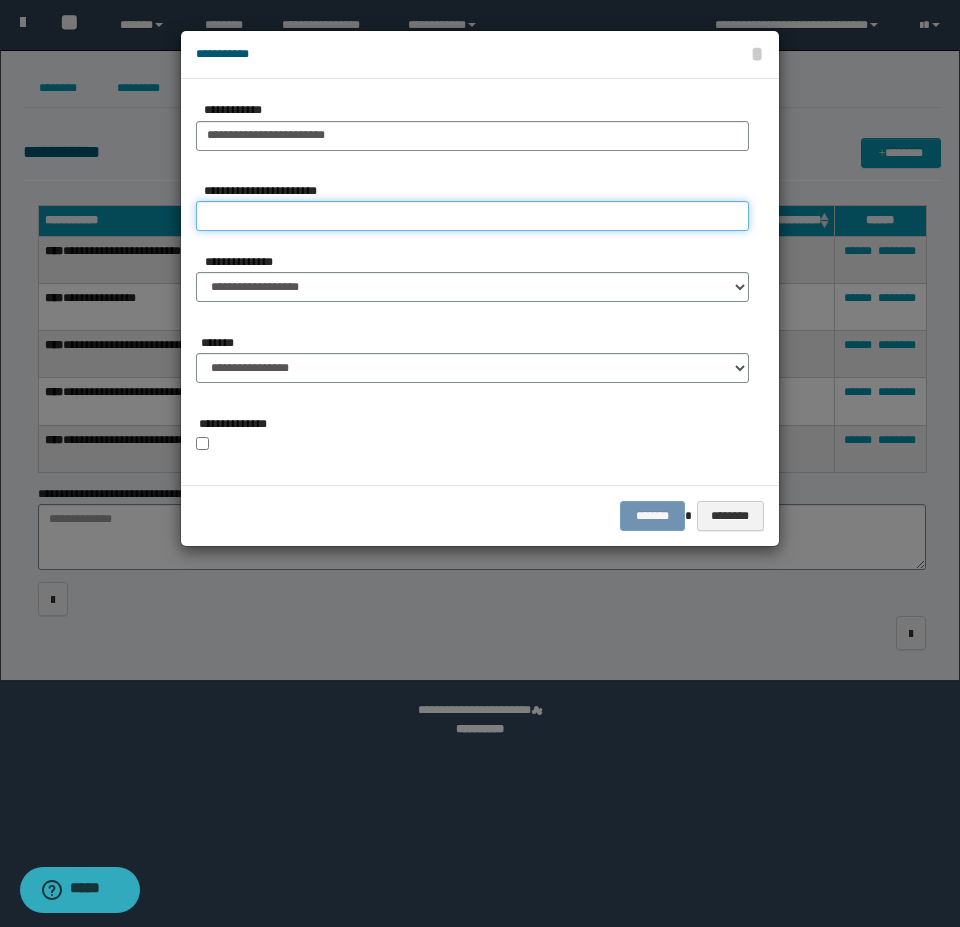 click on "**********" at bounding box center [472, 216] 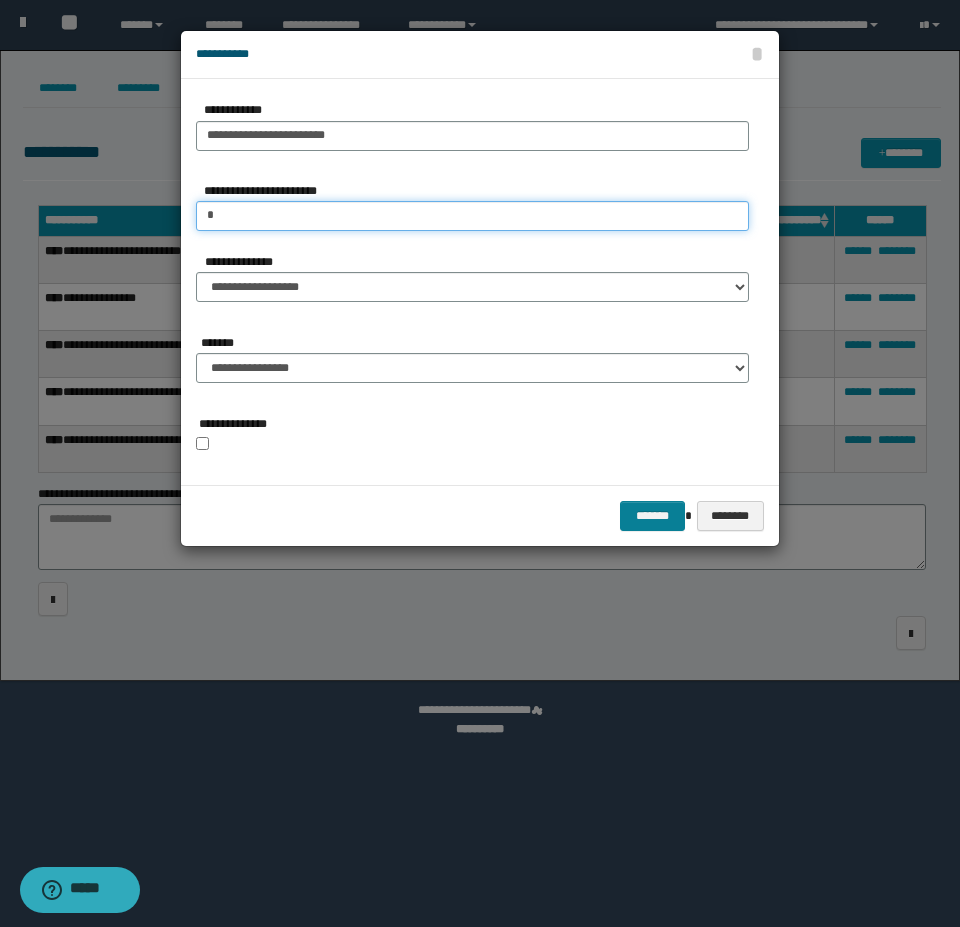 type on "*" 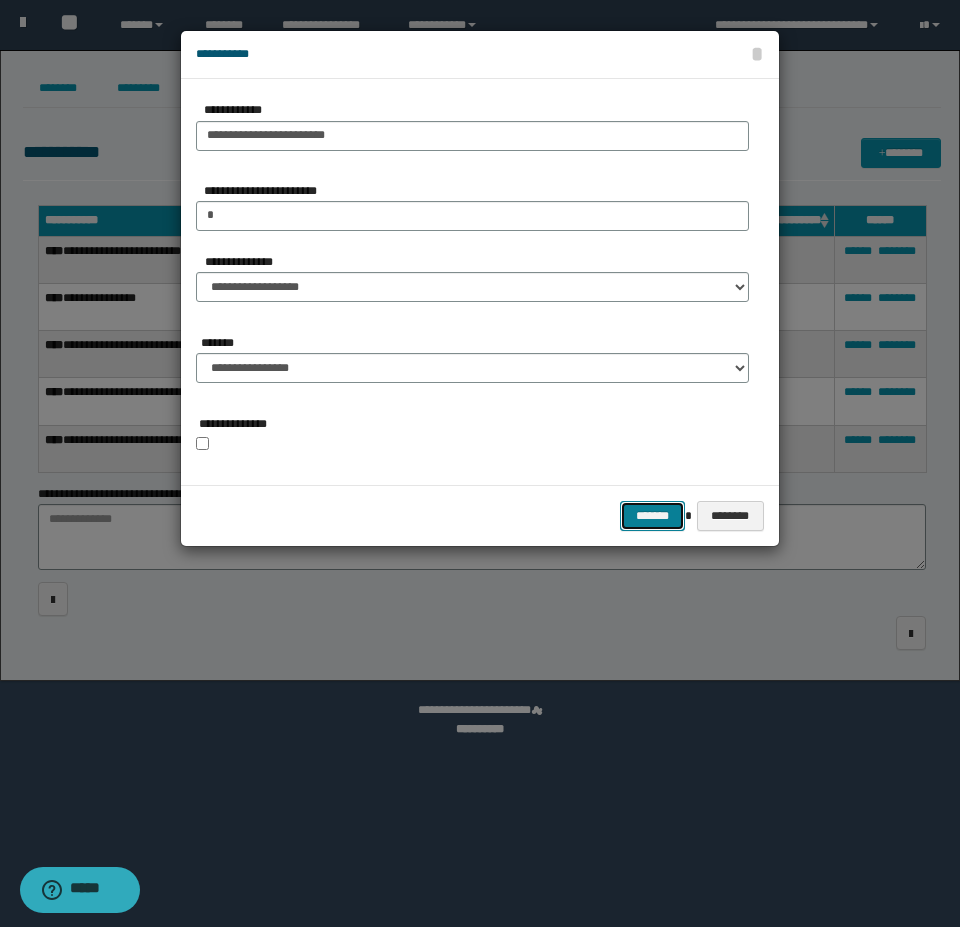click on "*******" at bounding box center (652, 516) 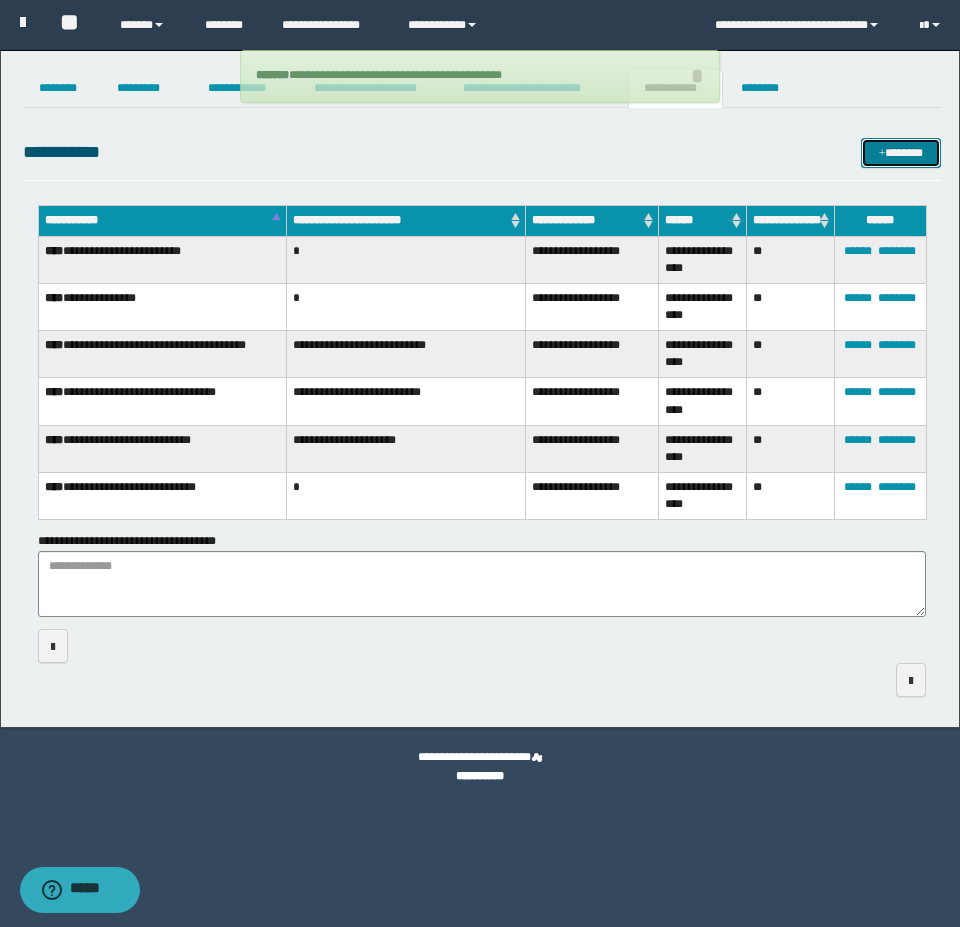 type 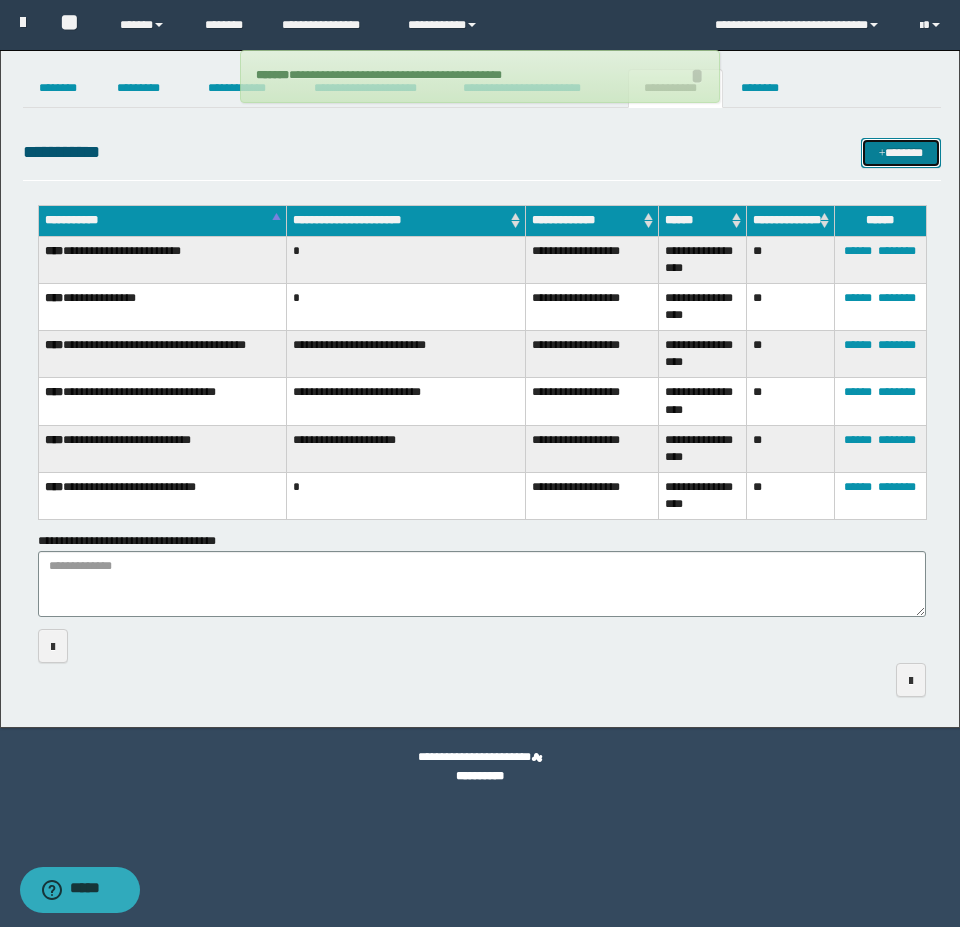 click on "*******" at bounding box center (901, 153) 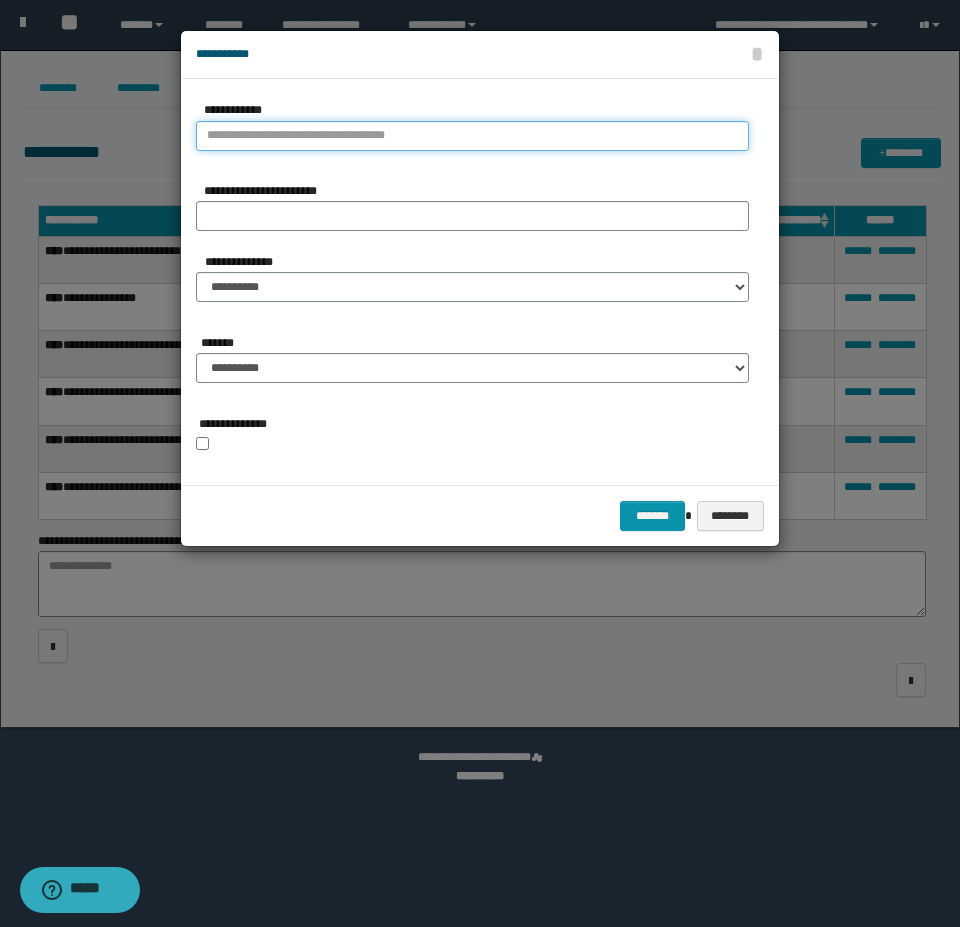 type on "**********" 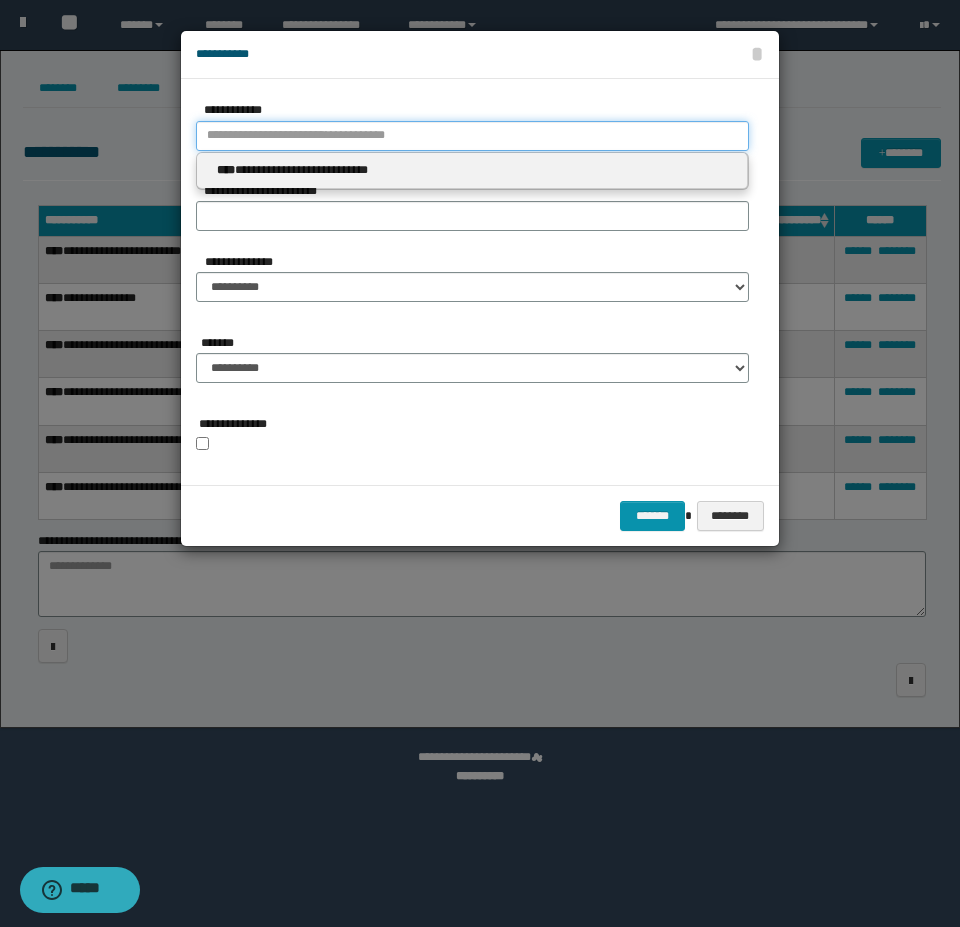 click on "**********" at bounding box center [472, 136] 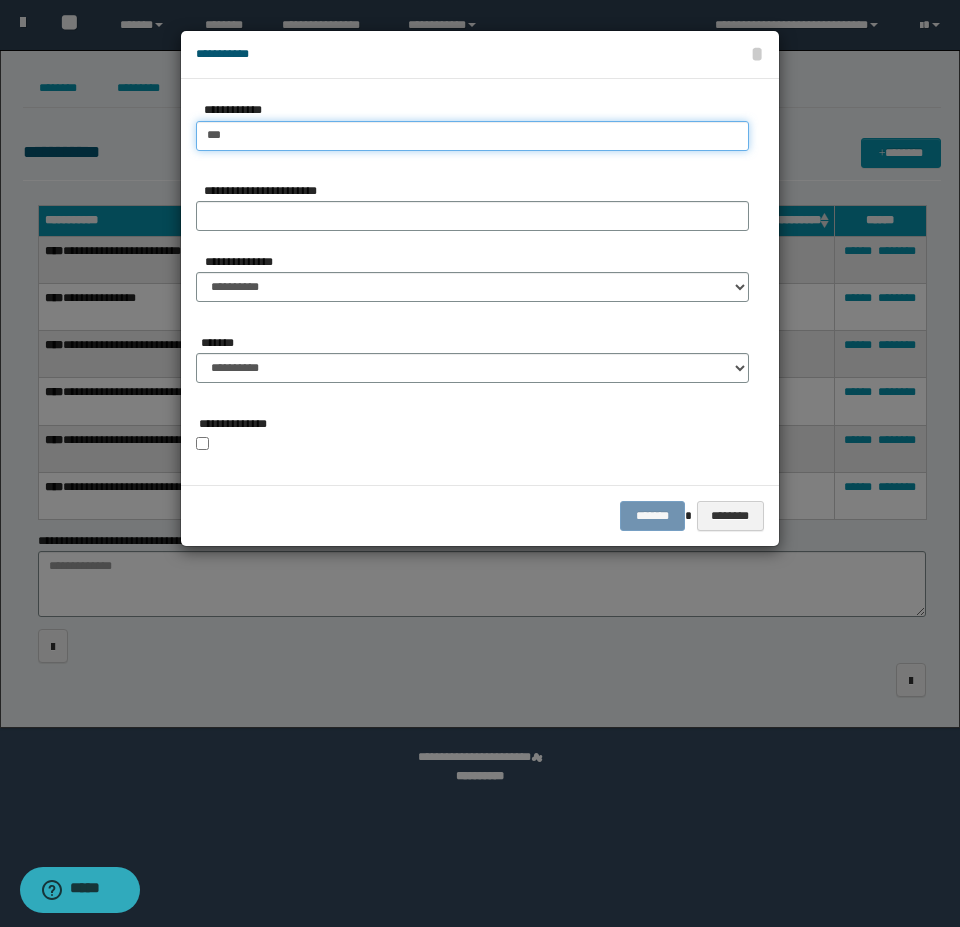 type on "****" 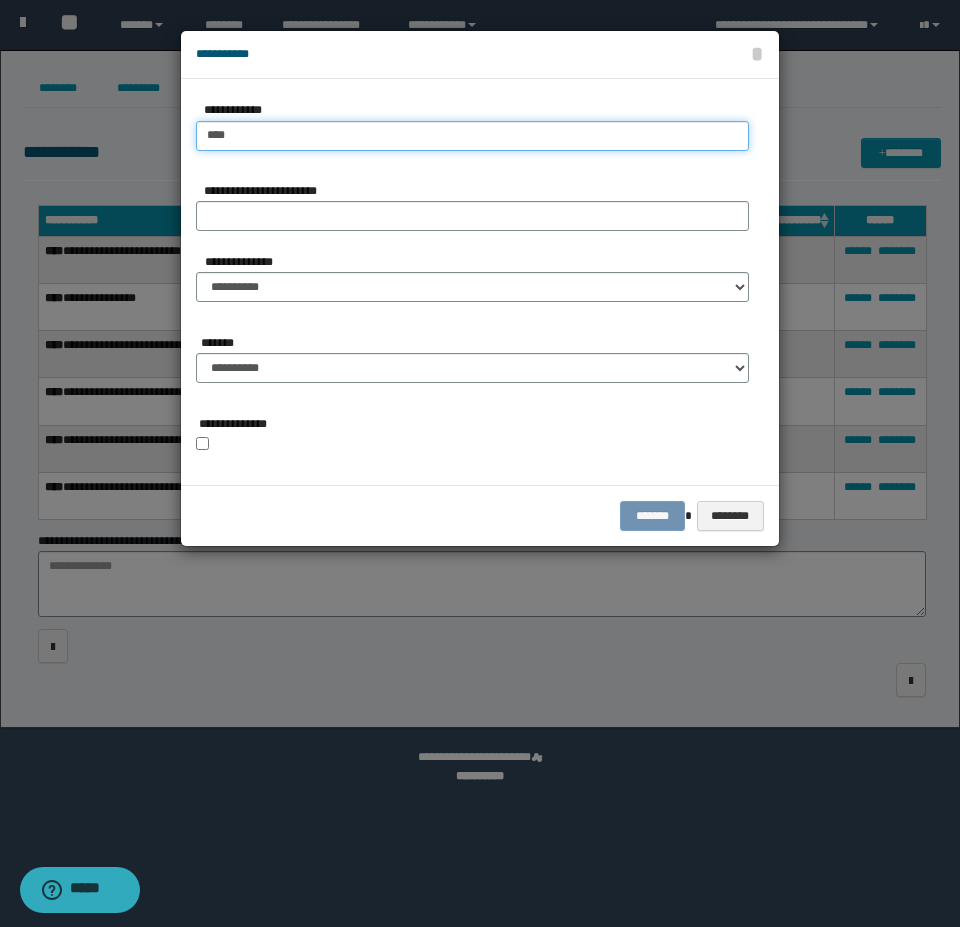 type on "****" 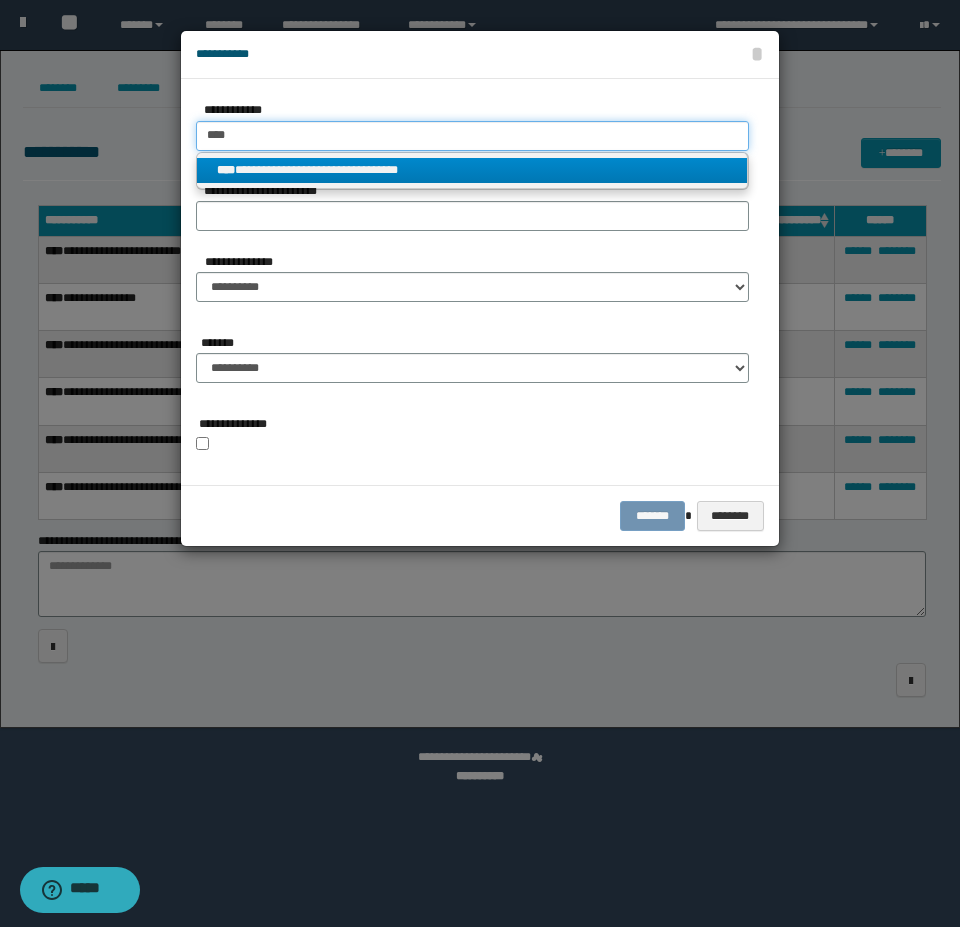 type on "****" 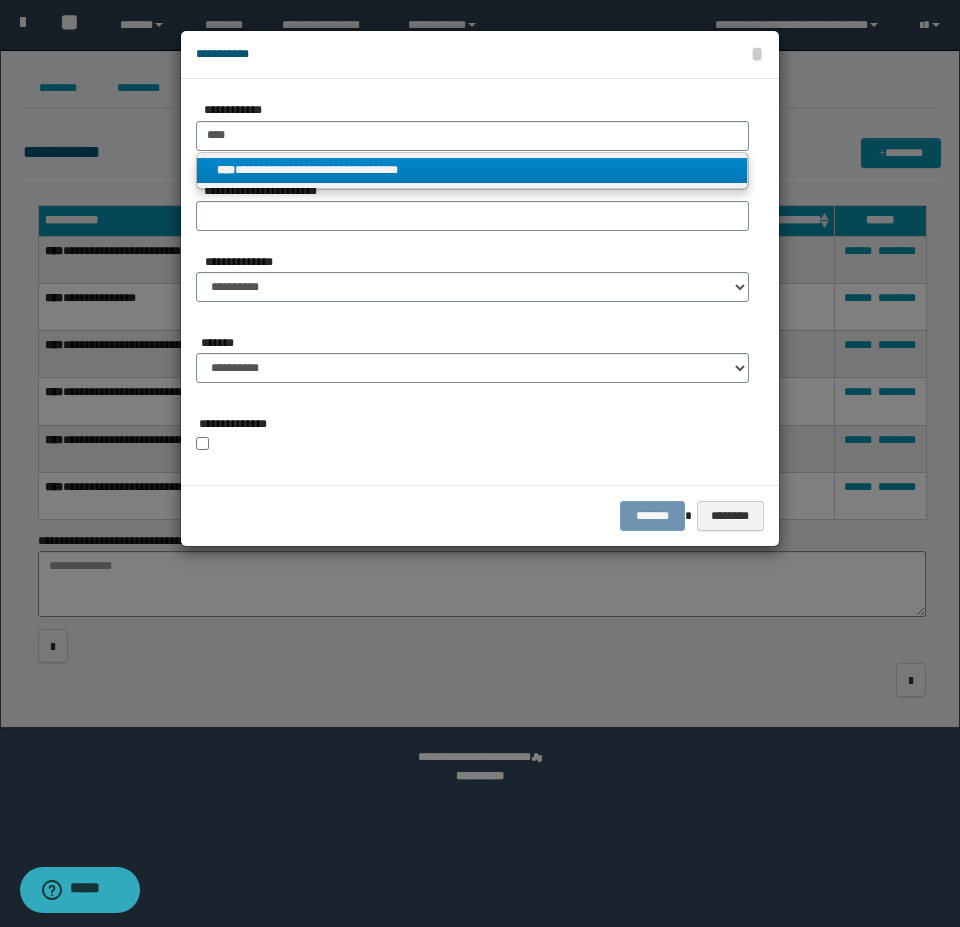 click on "**********" at bounding box center (472, 170) 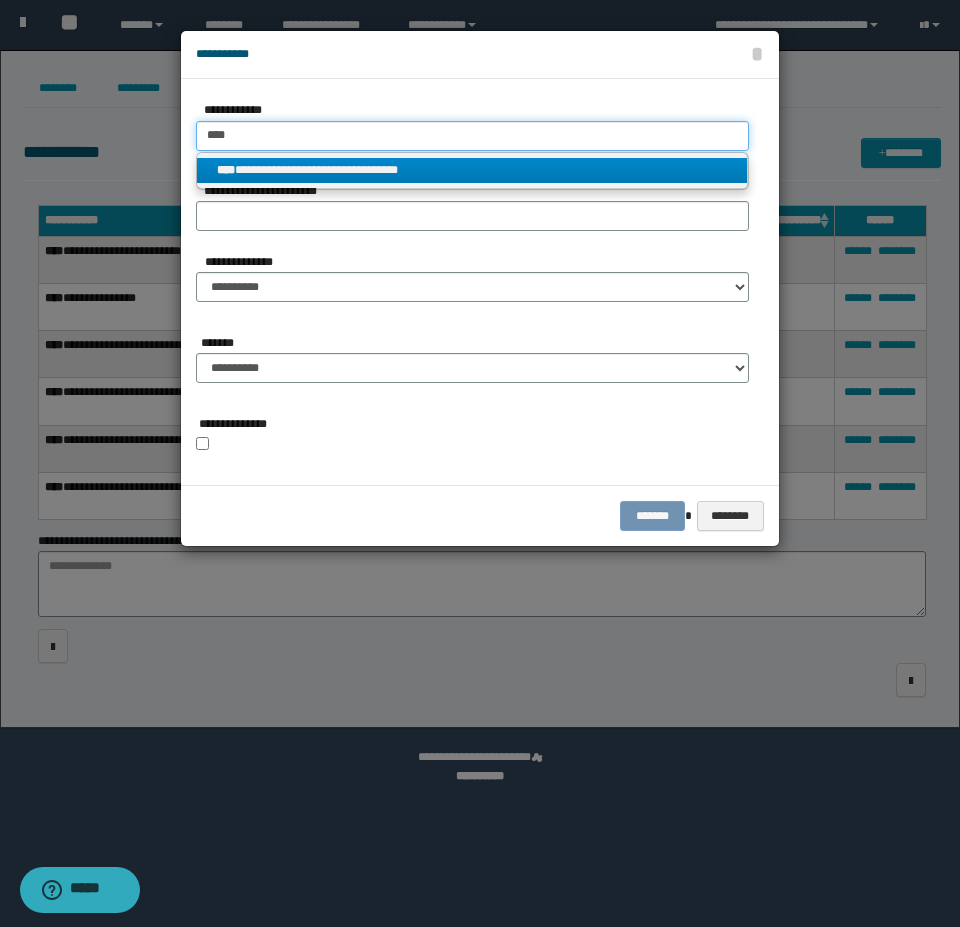type 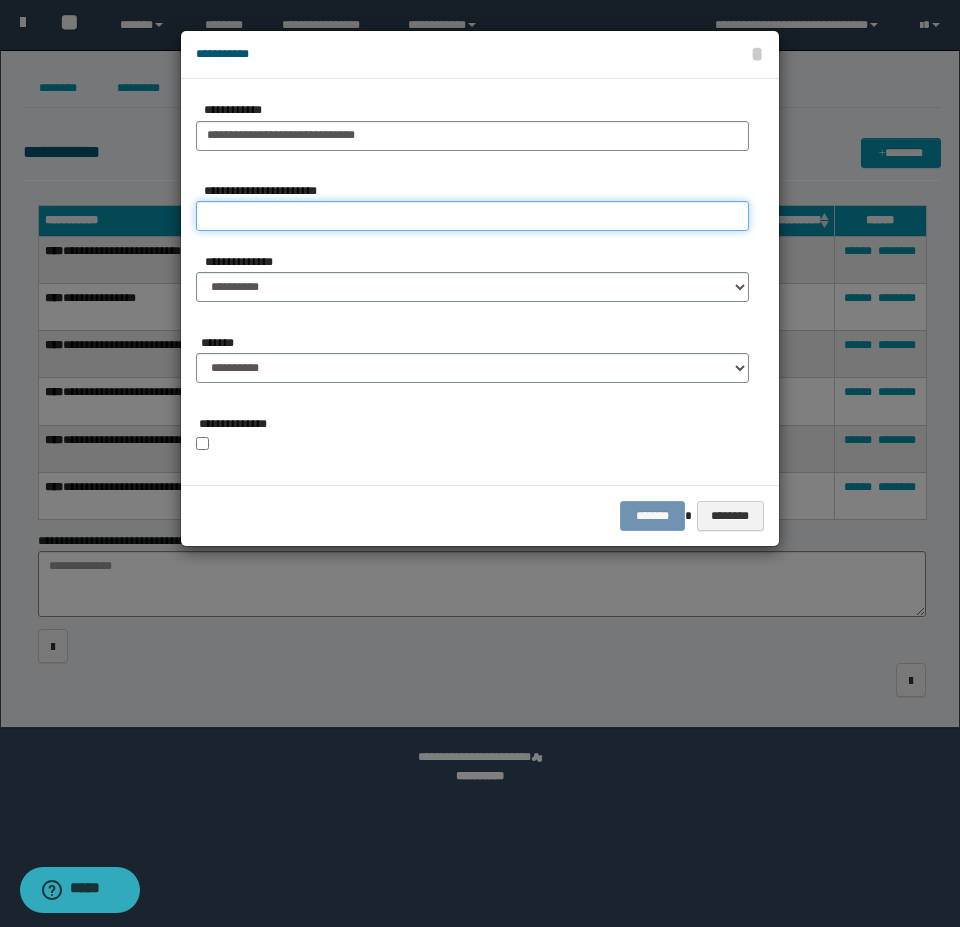type 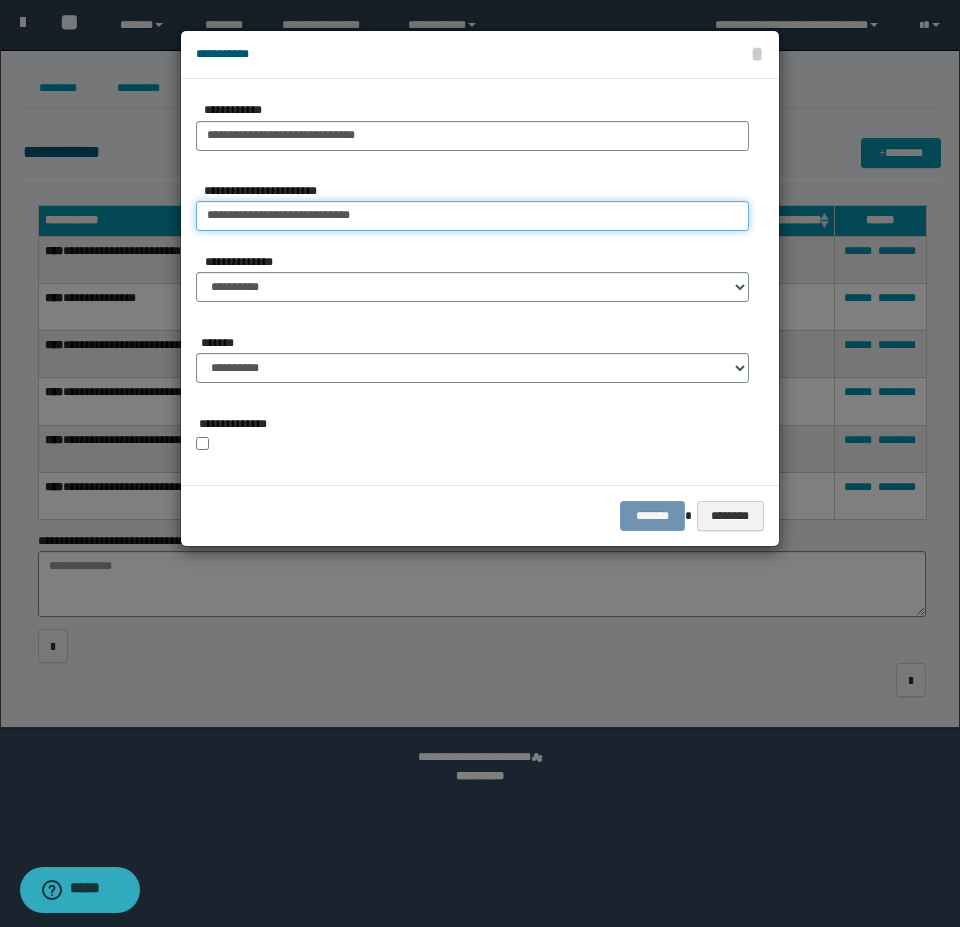 click on "**********" at bounding box center [472, 216] 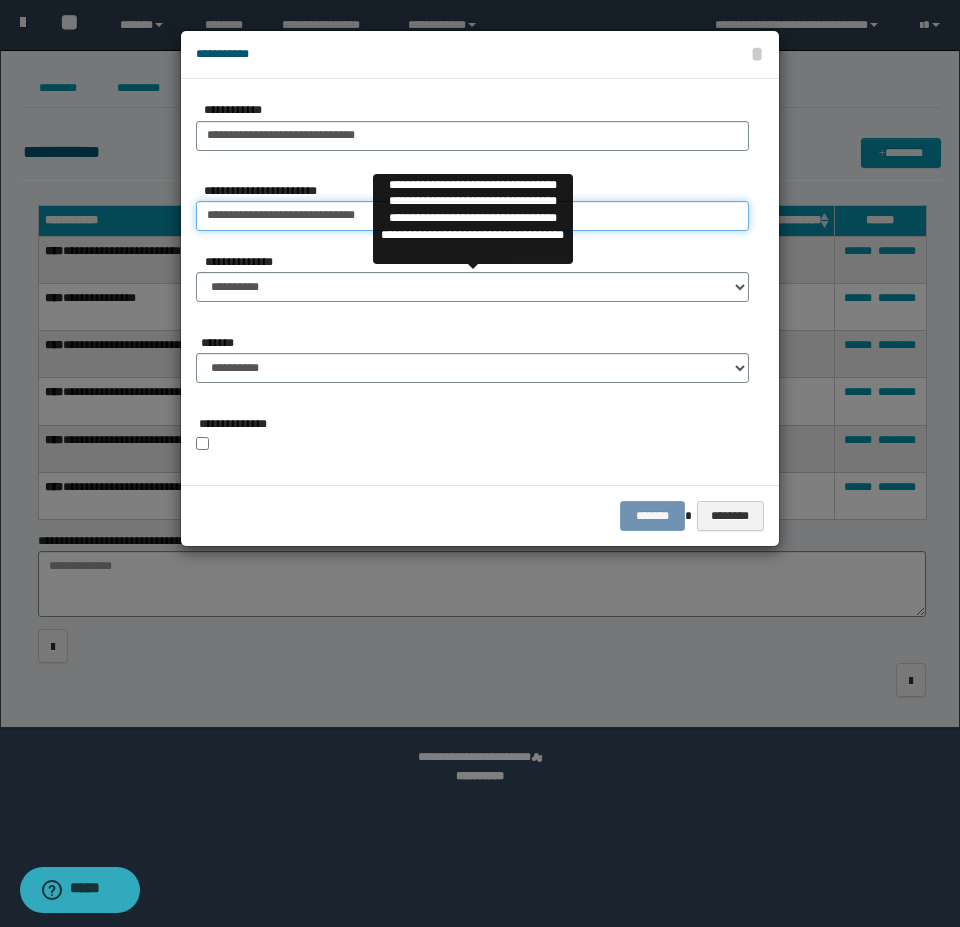 type on "**********" 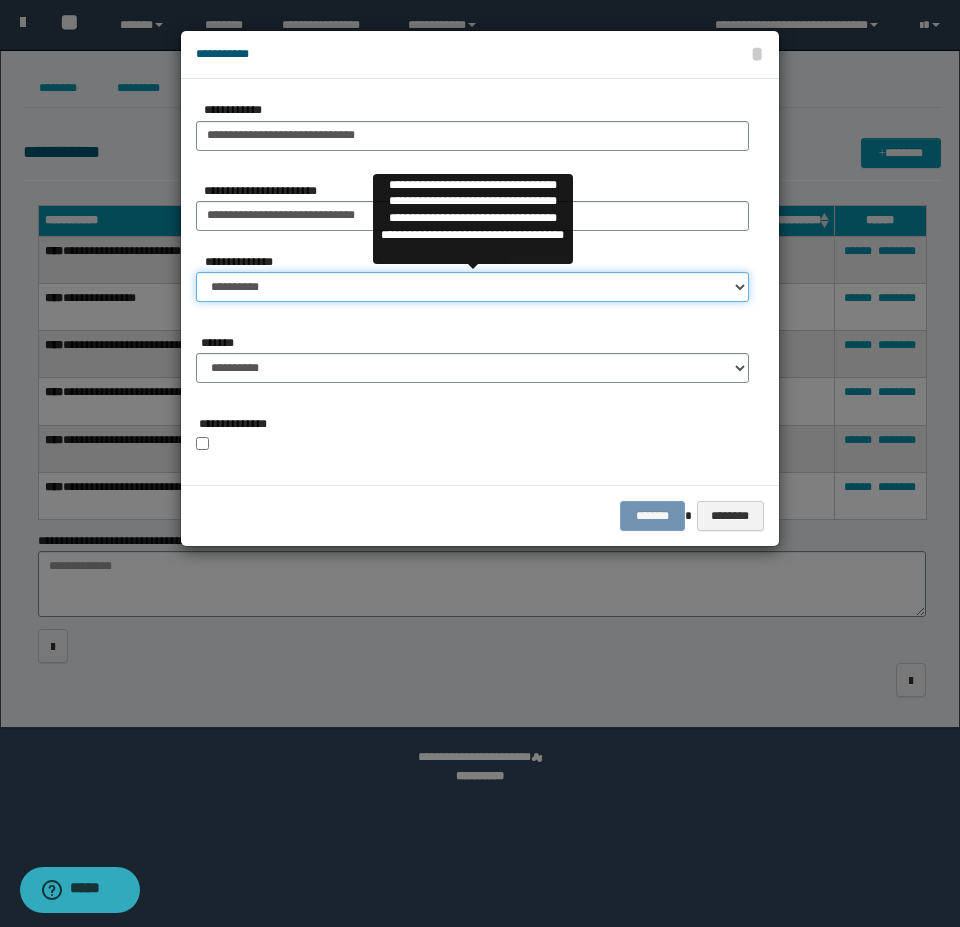click on "**********" at bounding box center (472, 287) 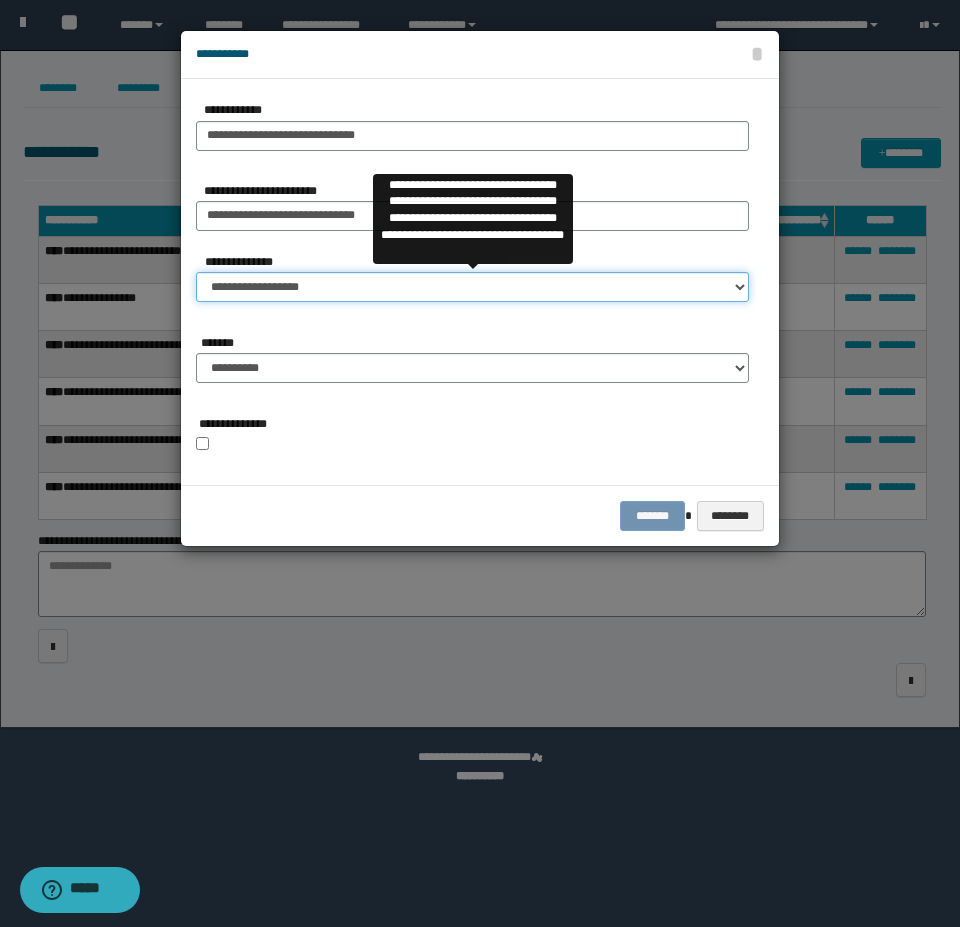 click on "**********" at bounding box center [472, 287] 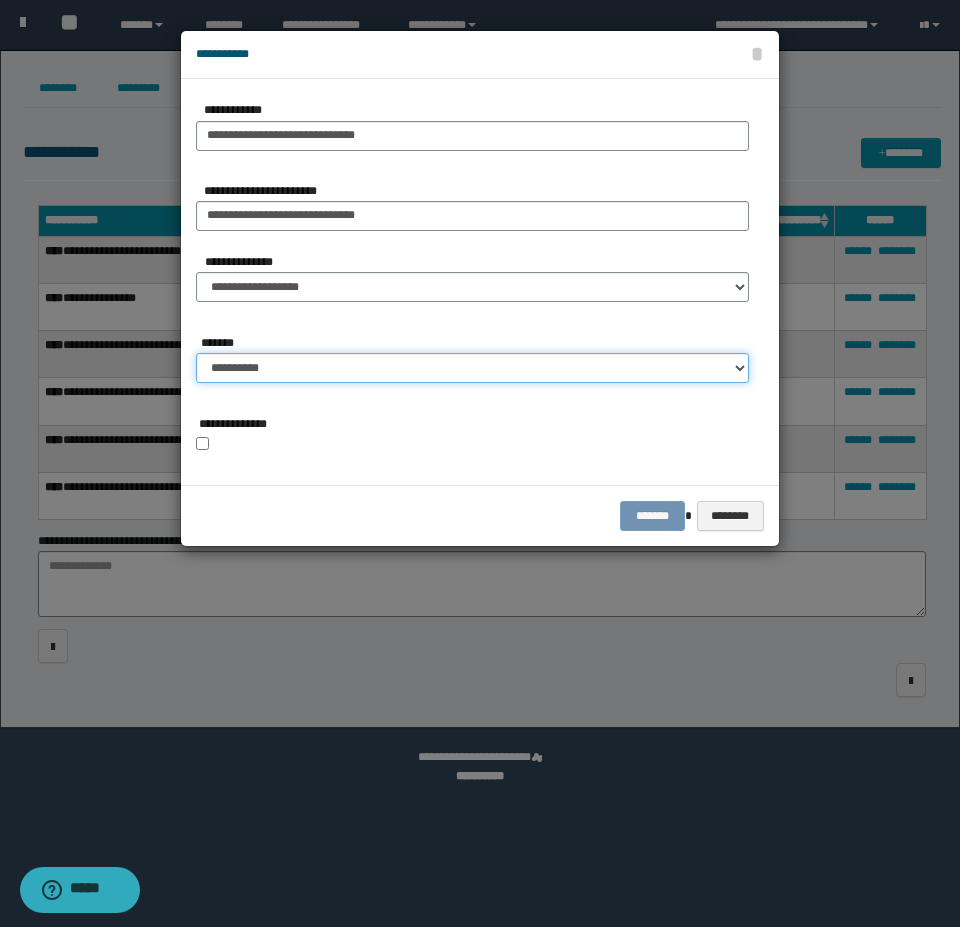 drag, startPoint x: 357, startPoint y: 367, endPoint x: 358, endPoint y: 381, distance: 14.035668 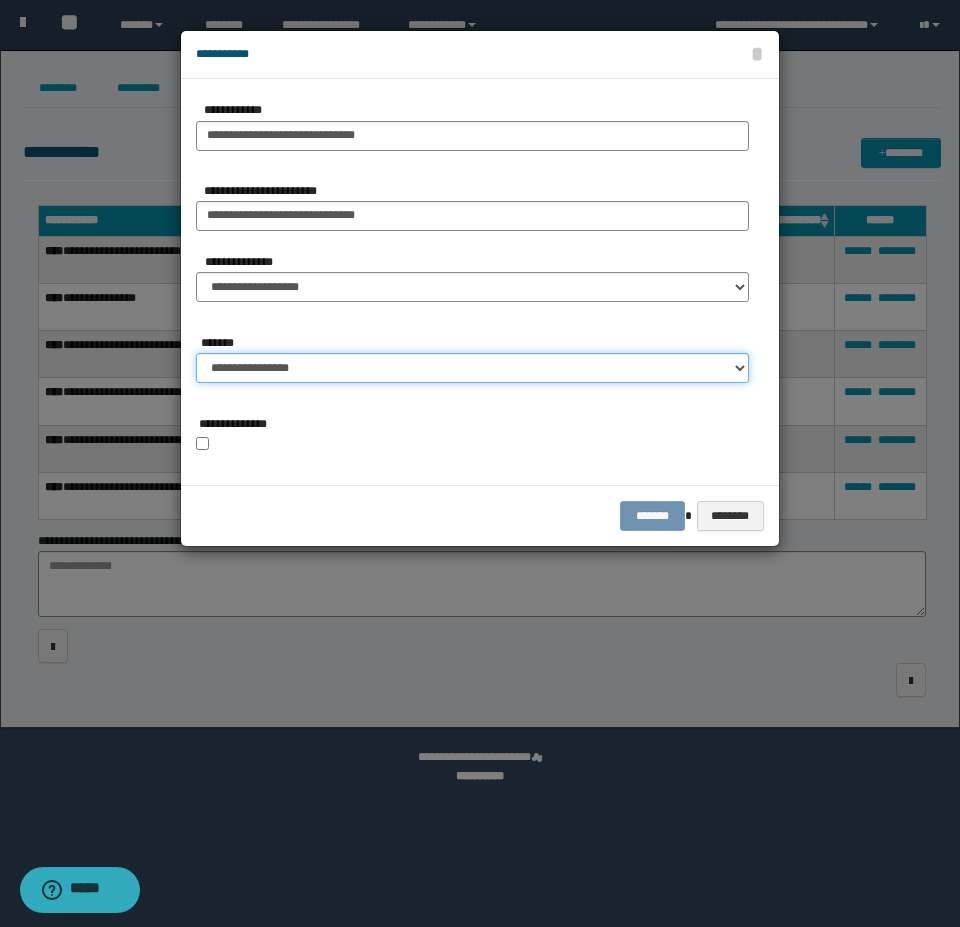 click on "**********" at bounding box center (472, 368) 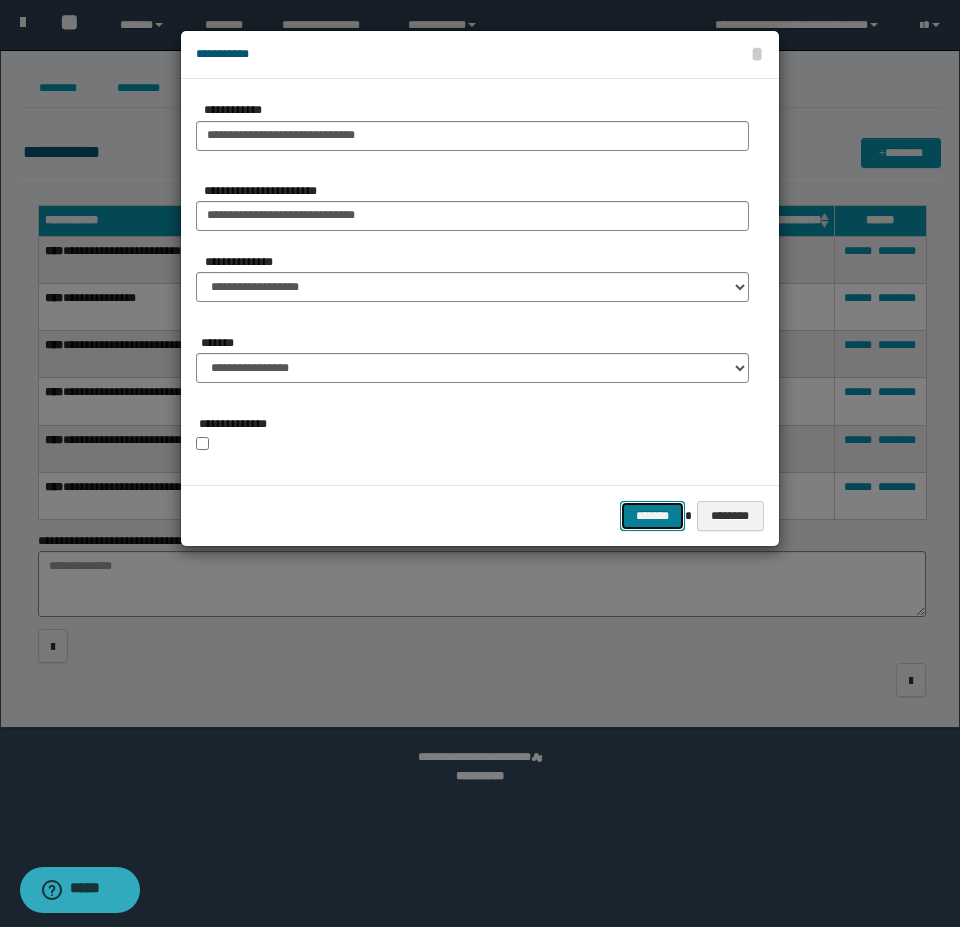 click on "*******" at bounding box center (652, 516) 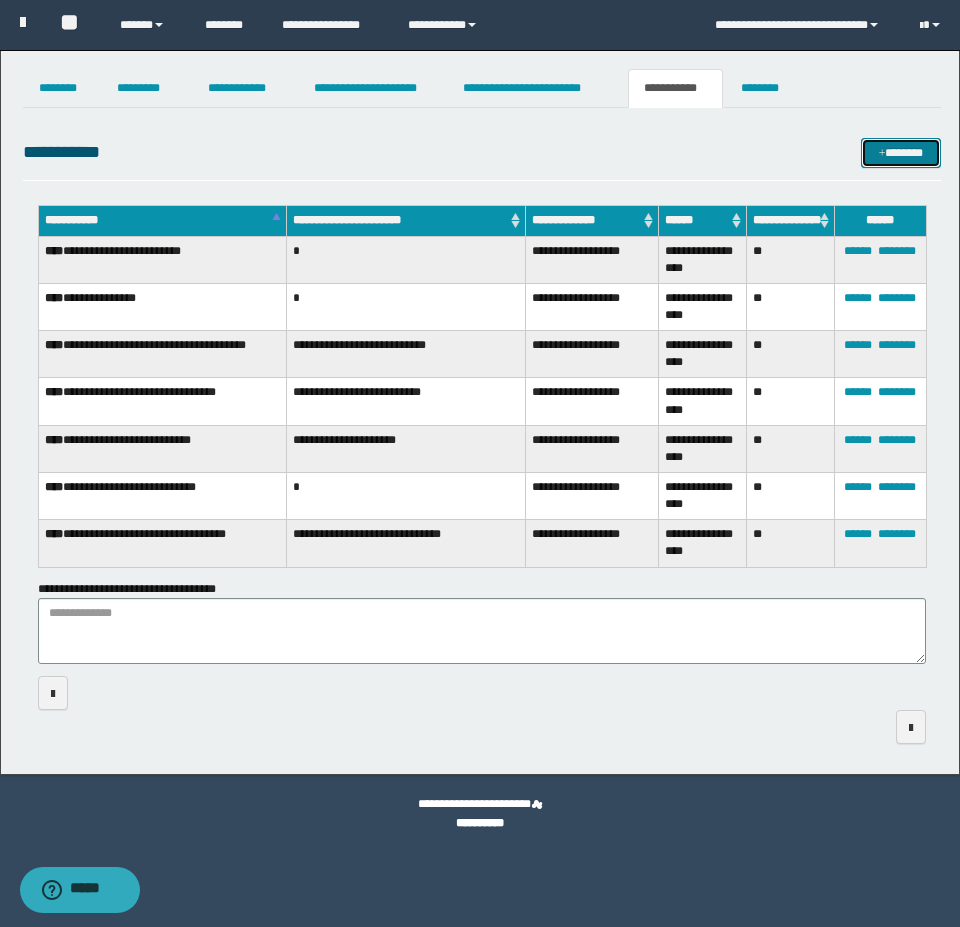 click on "*******" at bounding box center (901, 153) 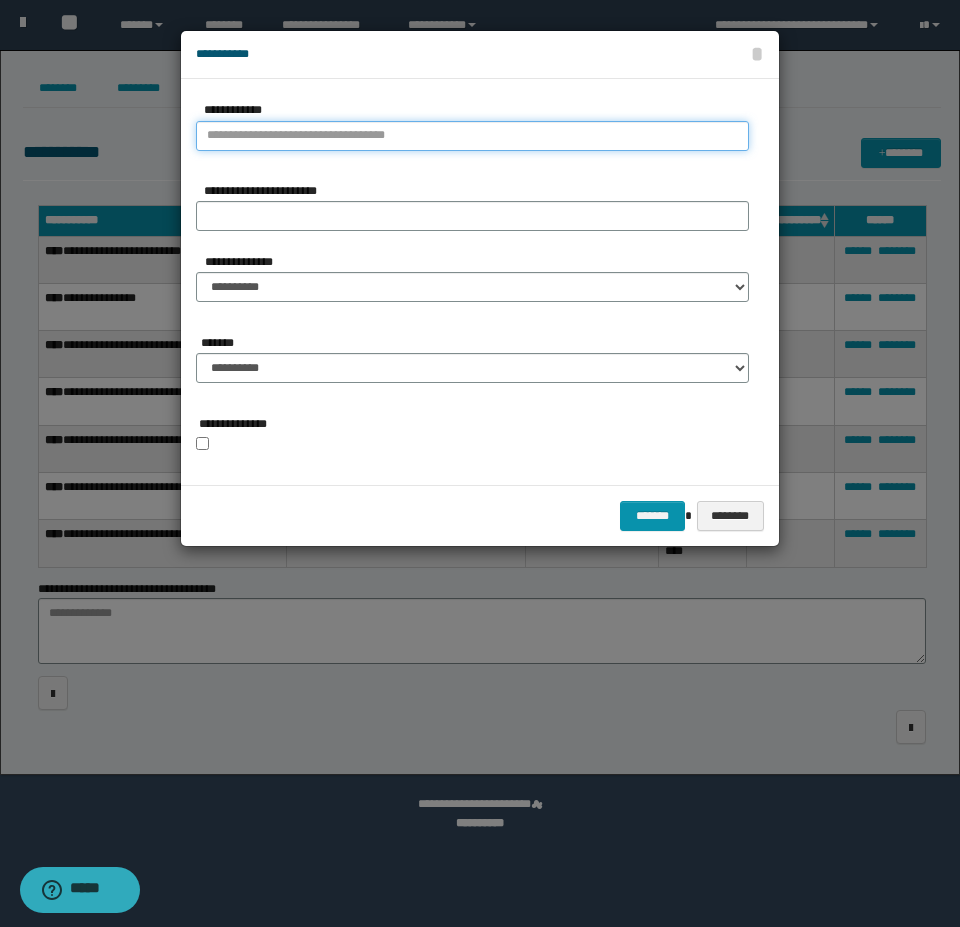 type on "**********" 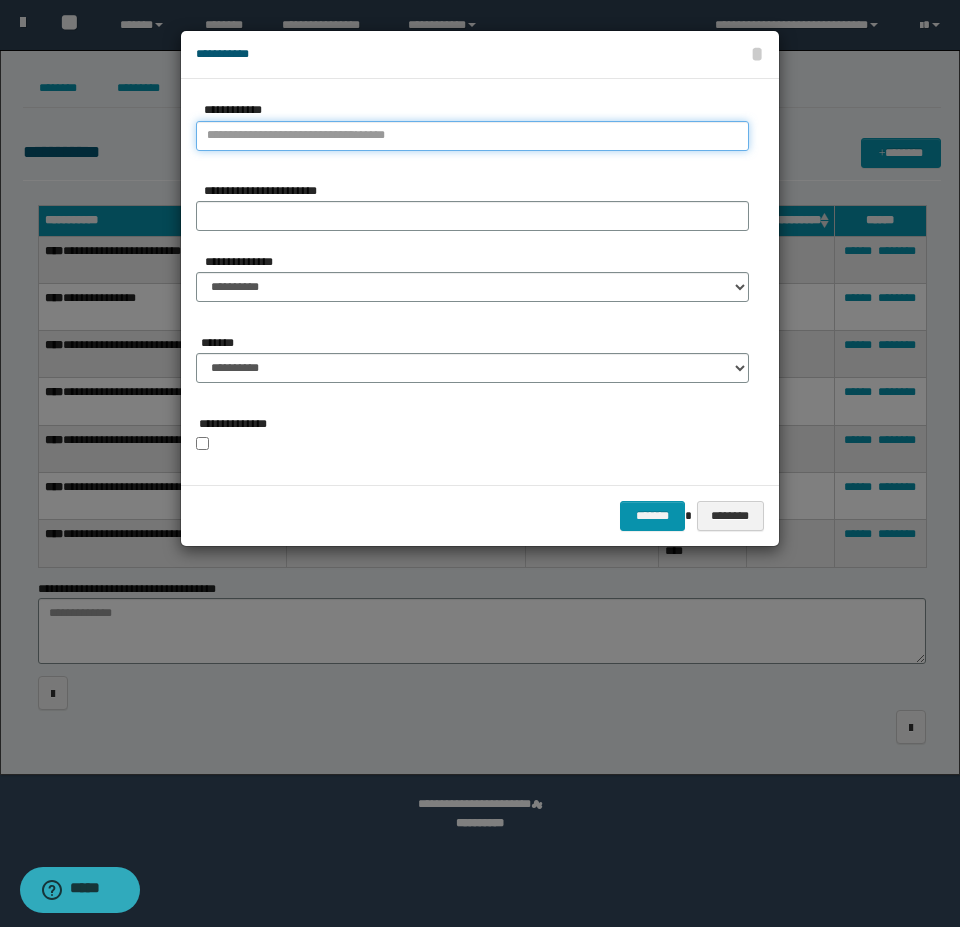 click on "**********" at bounding box center [472, 136] 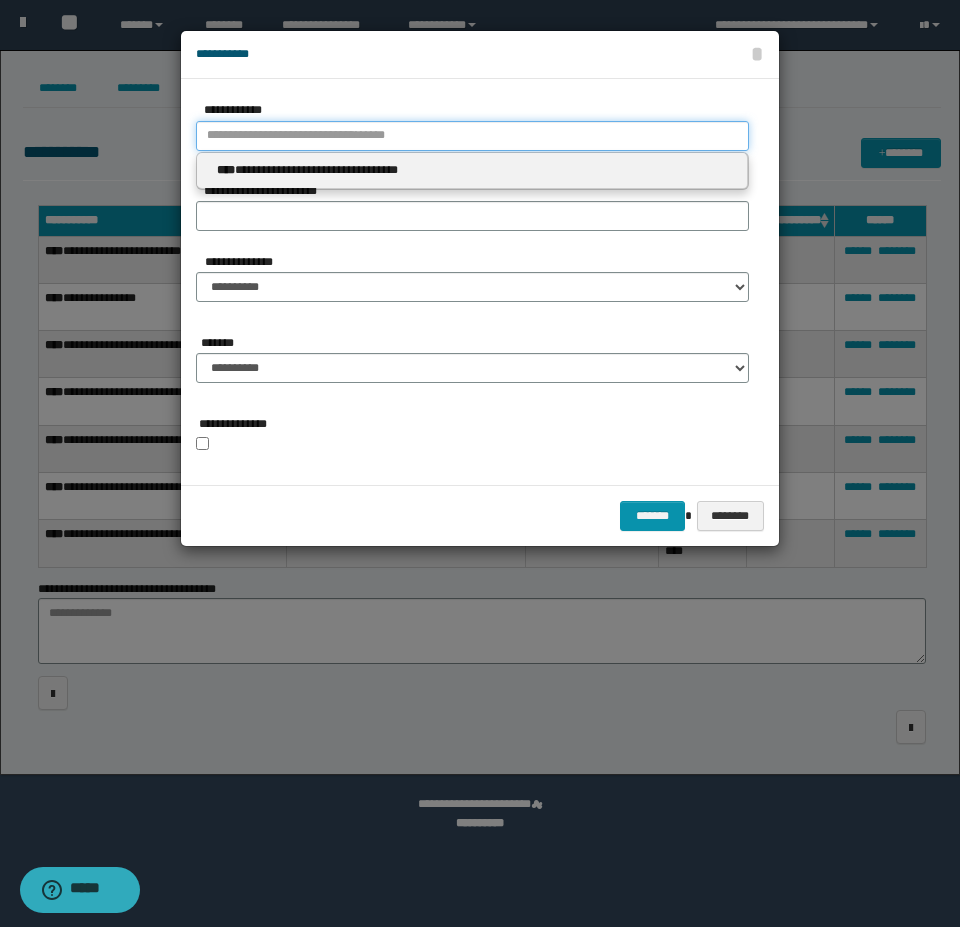 type 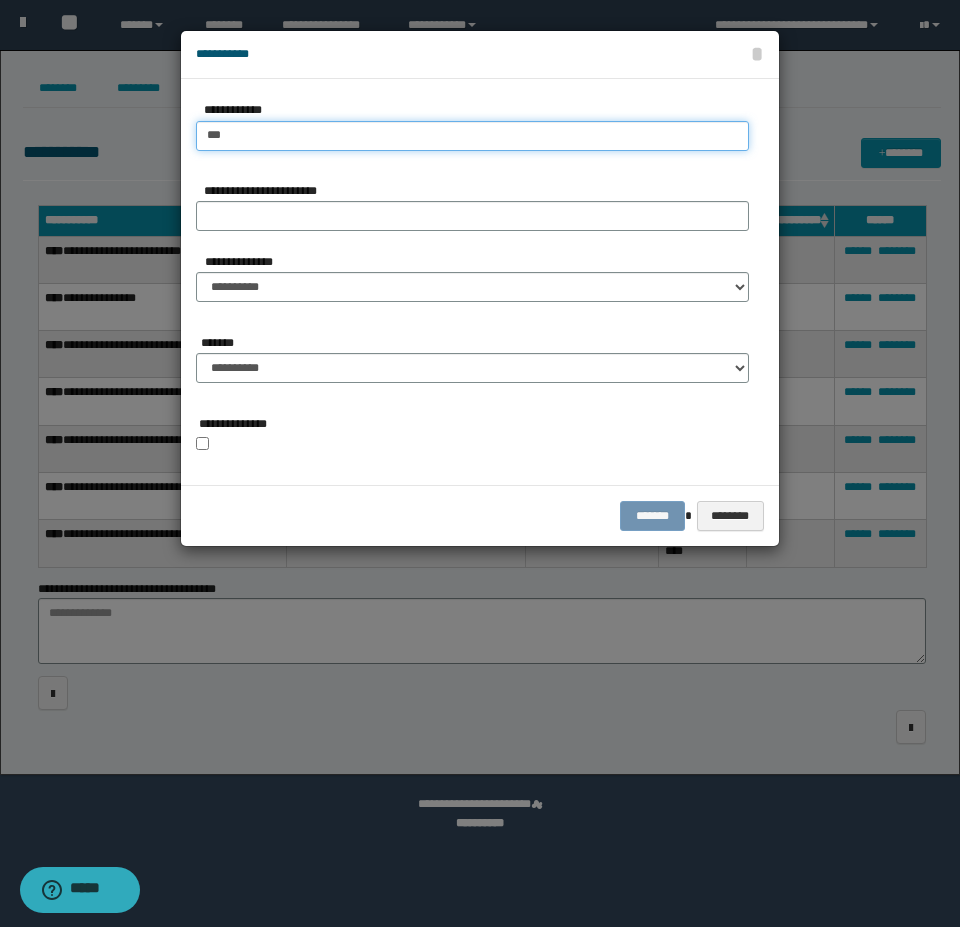 type on "****" 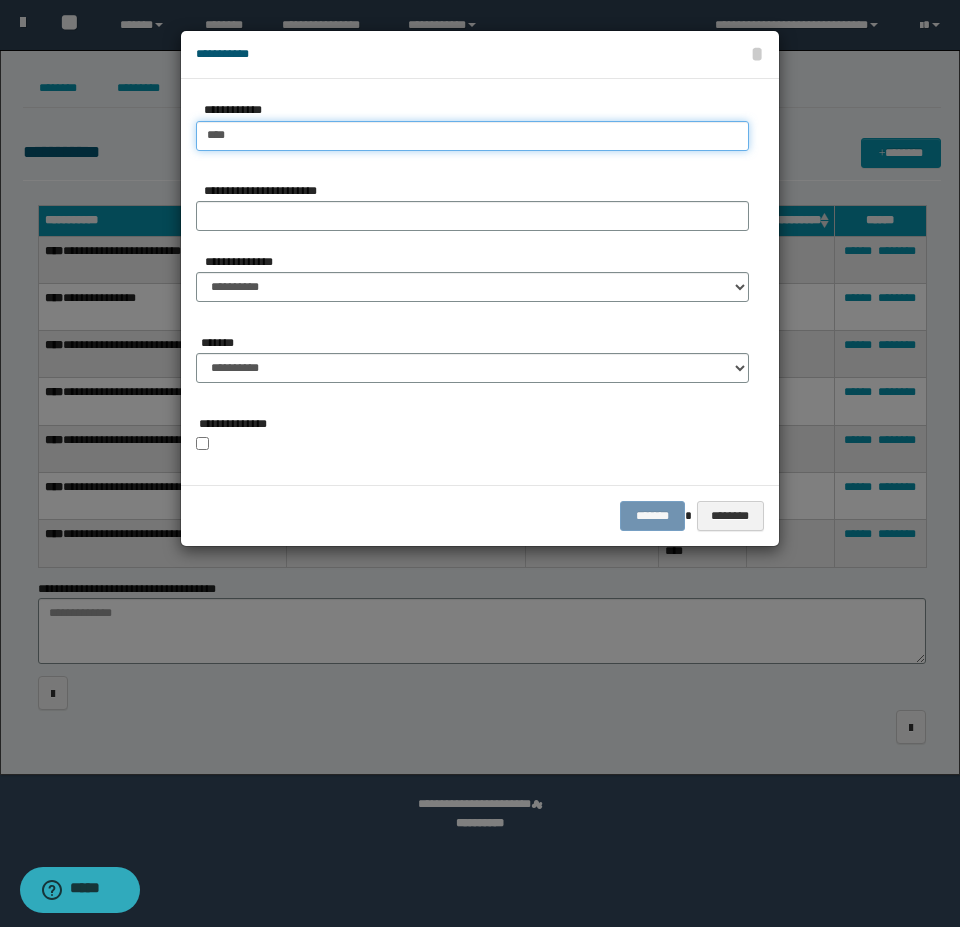 type on "****" 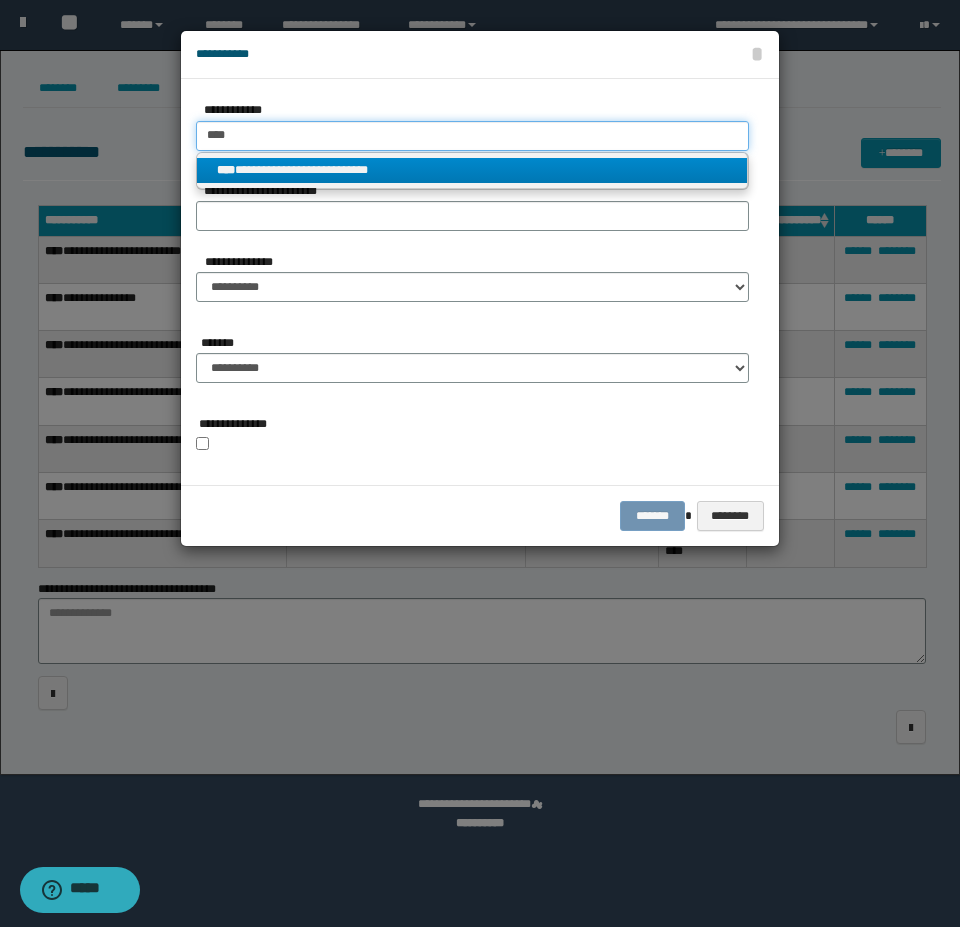 type on "****" 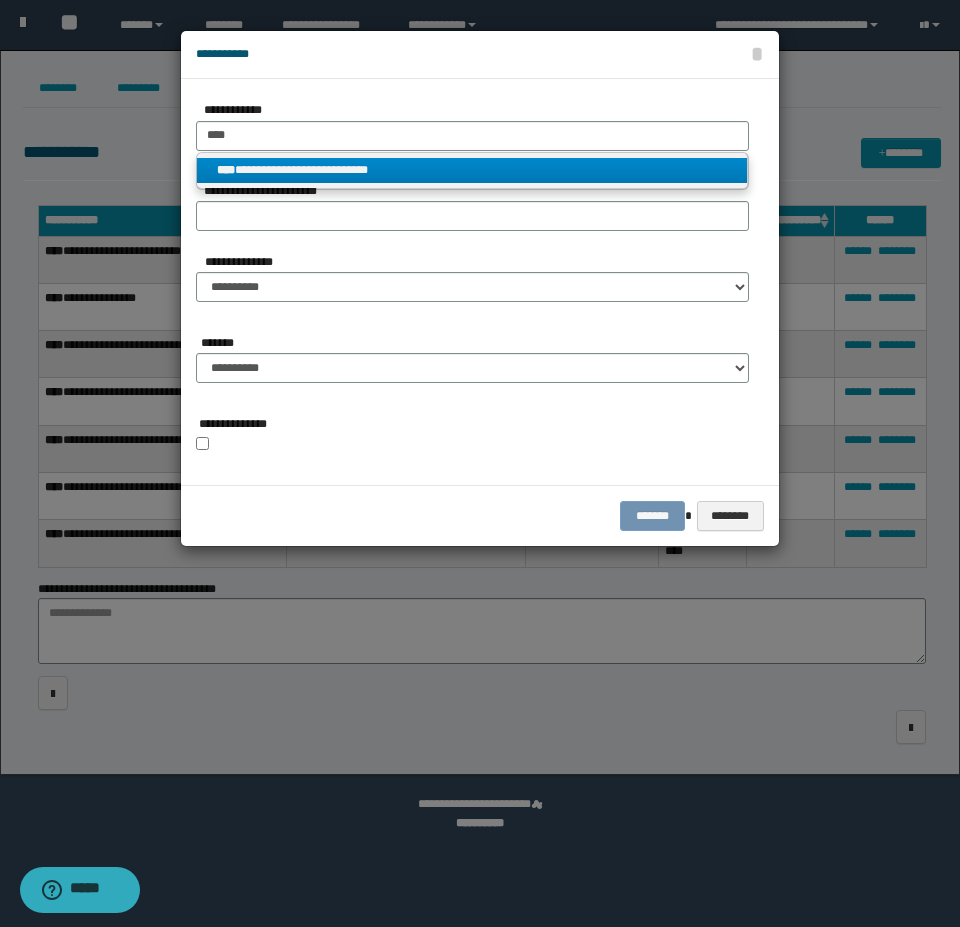 click on "**********" at bounding box center (472, 170) 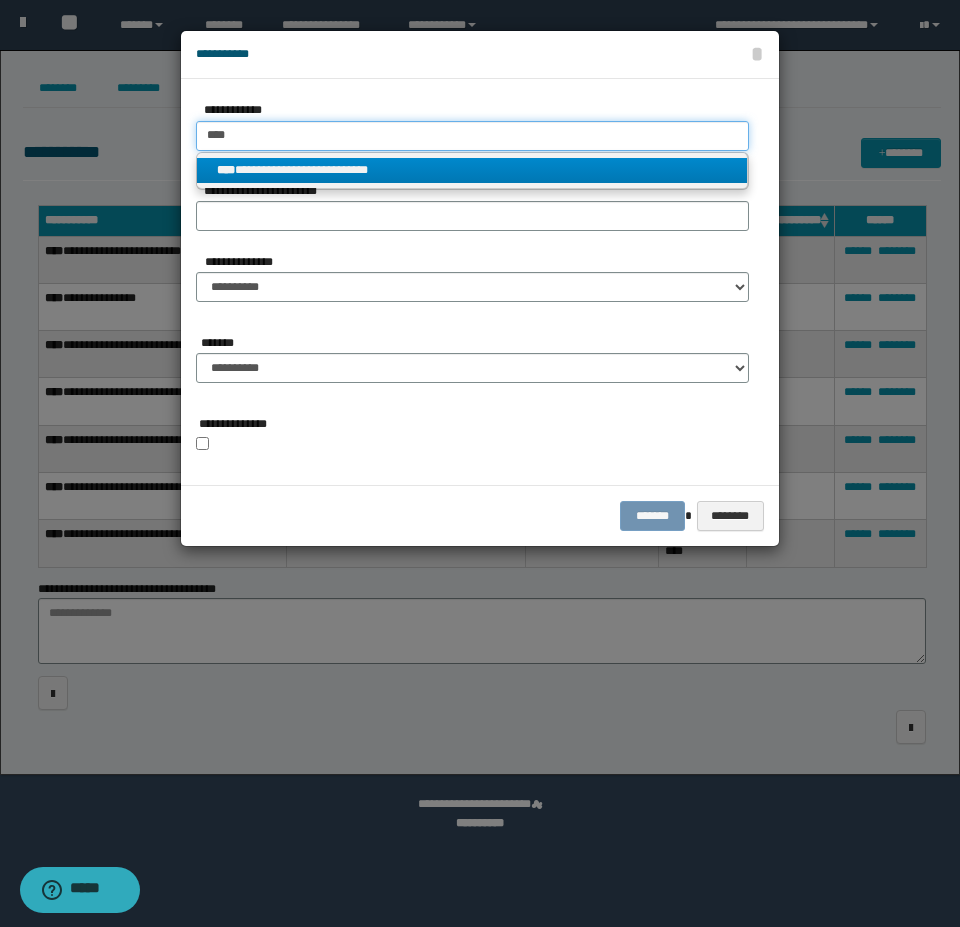 type 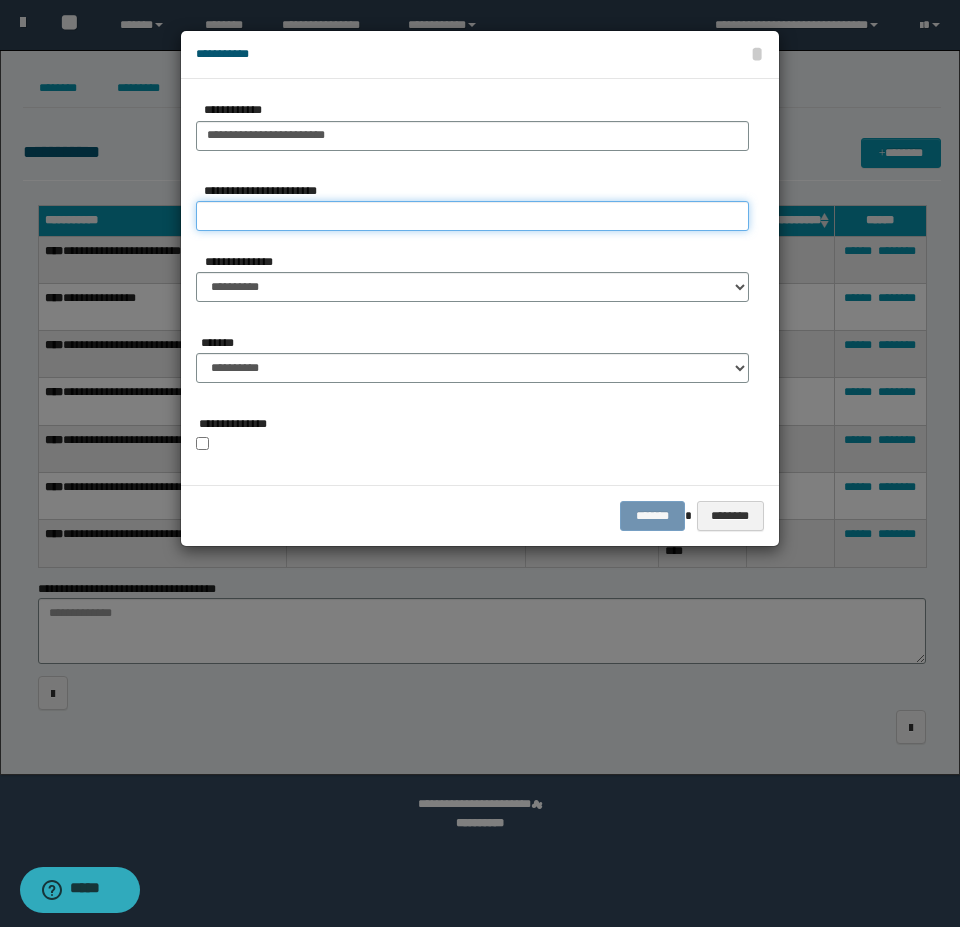 click on "**********" at bounding box center (472, 216) 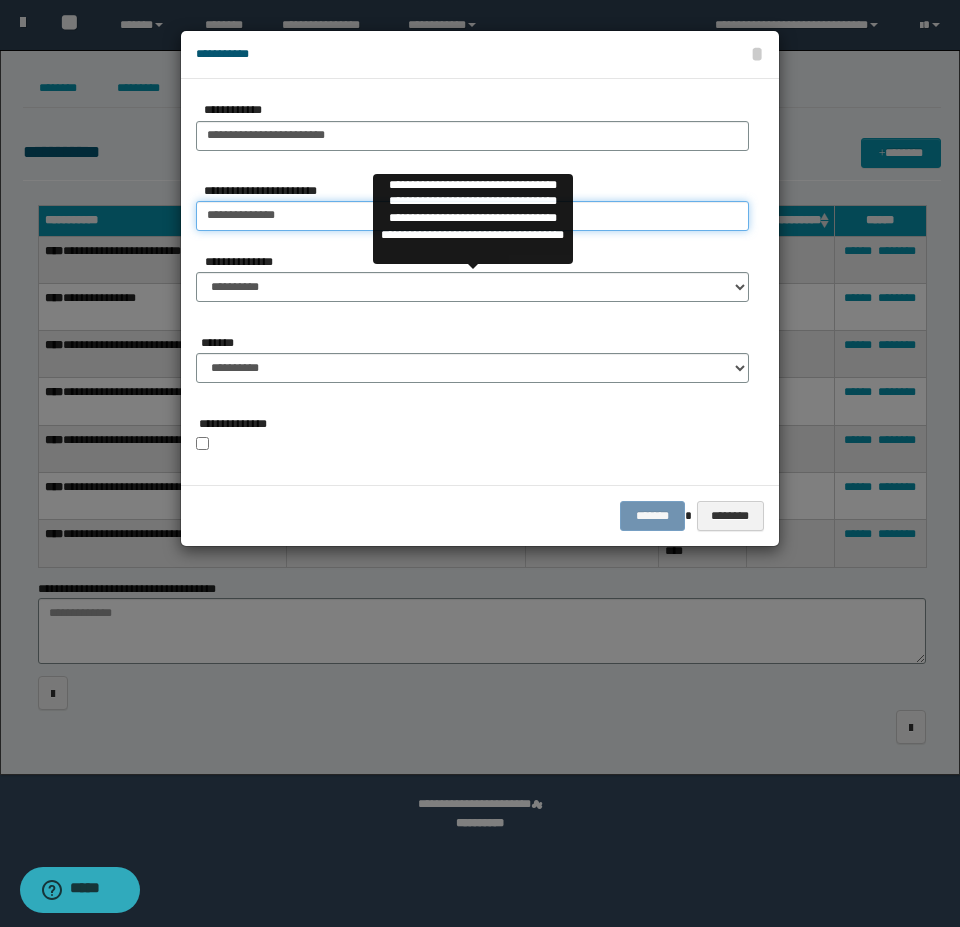 type on "**********" 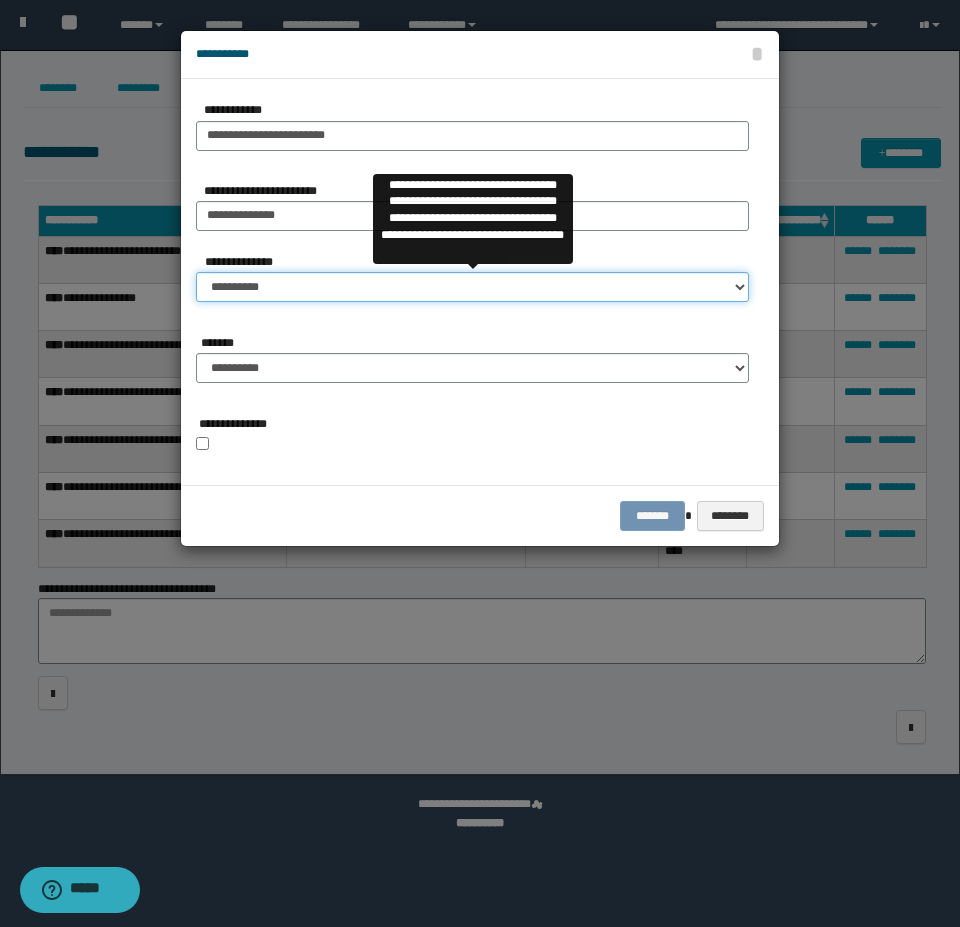 click on "**********" at bounding box center [472, 287] 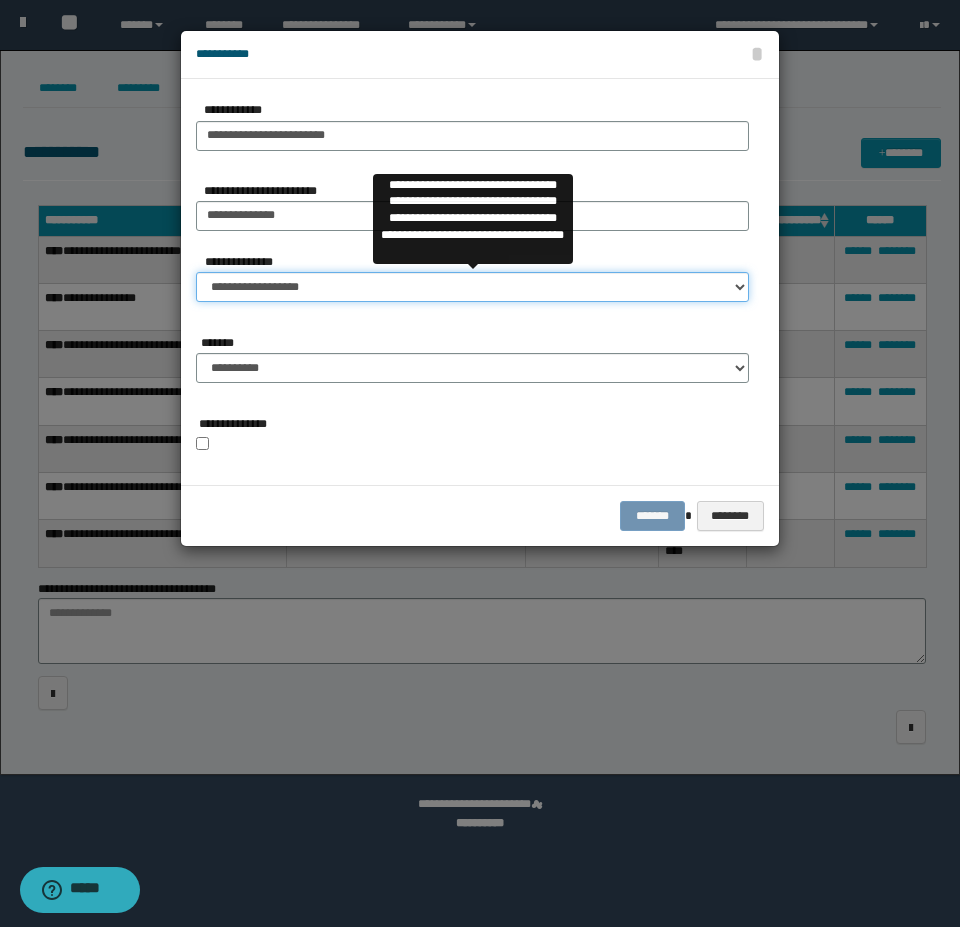 click on "**********" at bounding box center (472, 287) 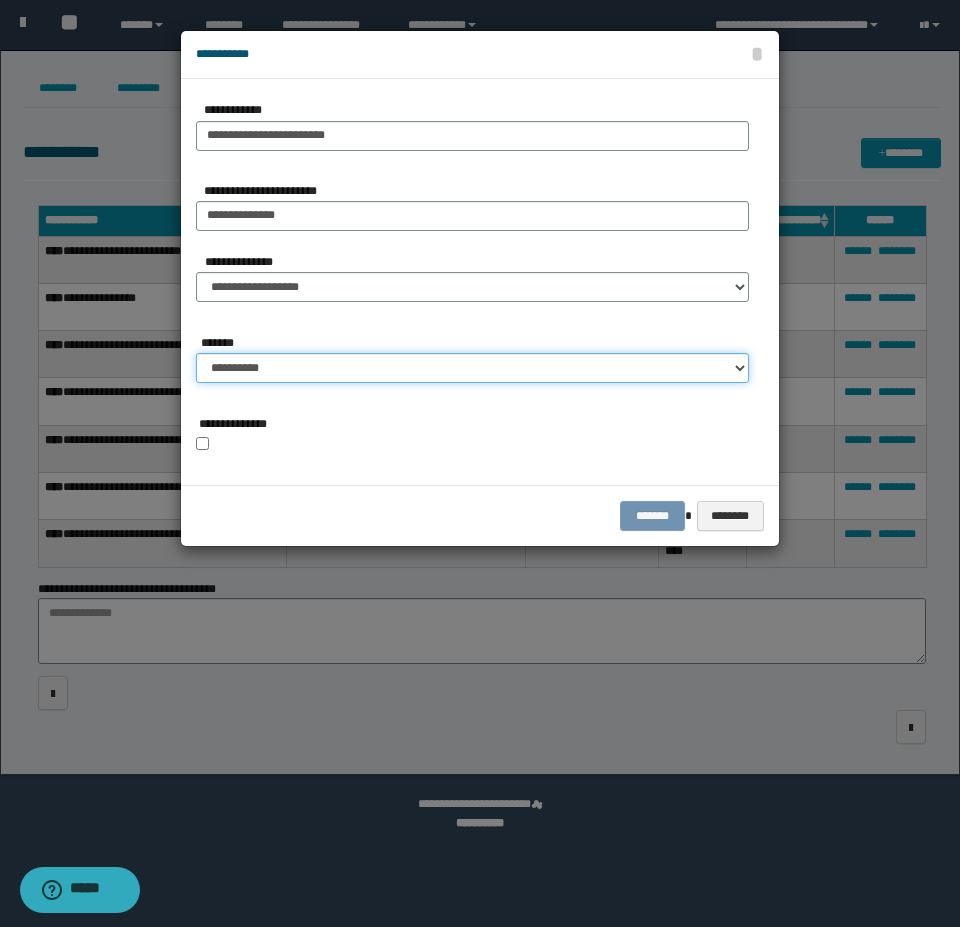 click on "**********" at bounding box center (472, 368) 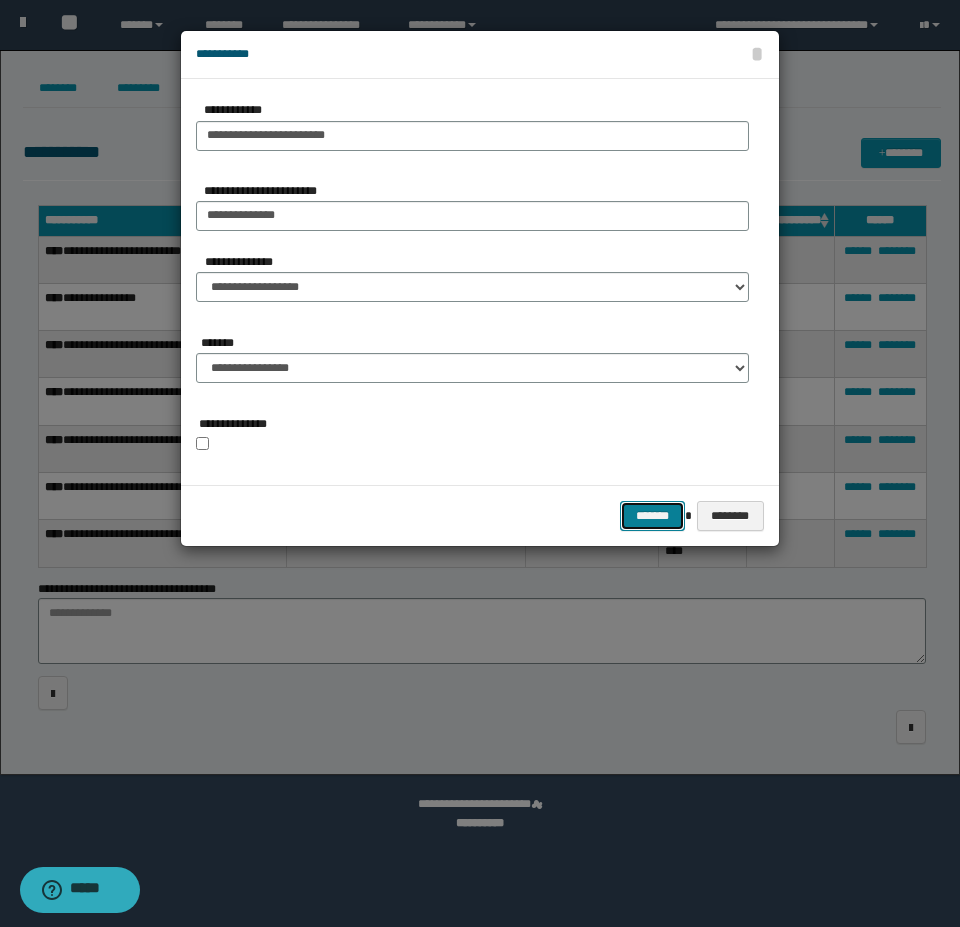click on "*******" at bounding box center [652, 516] 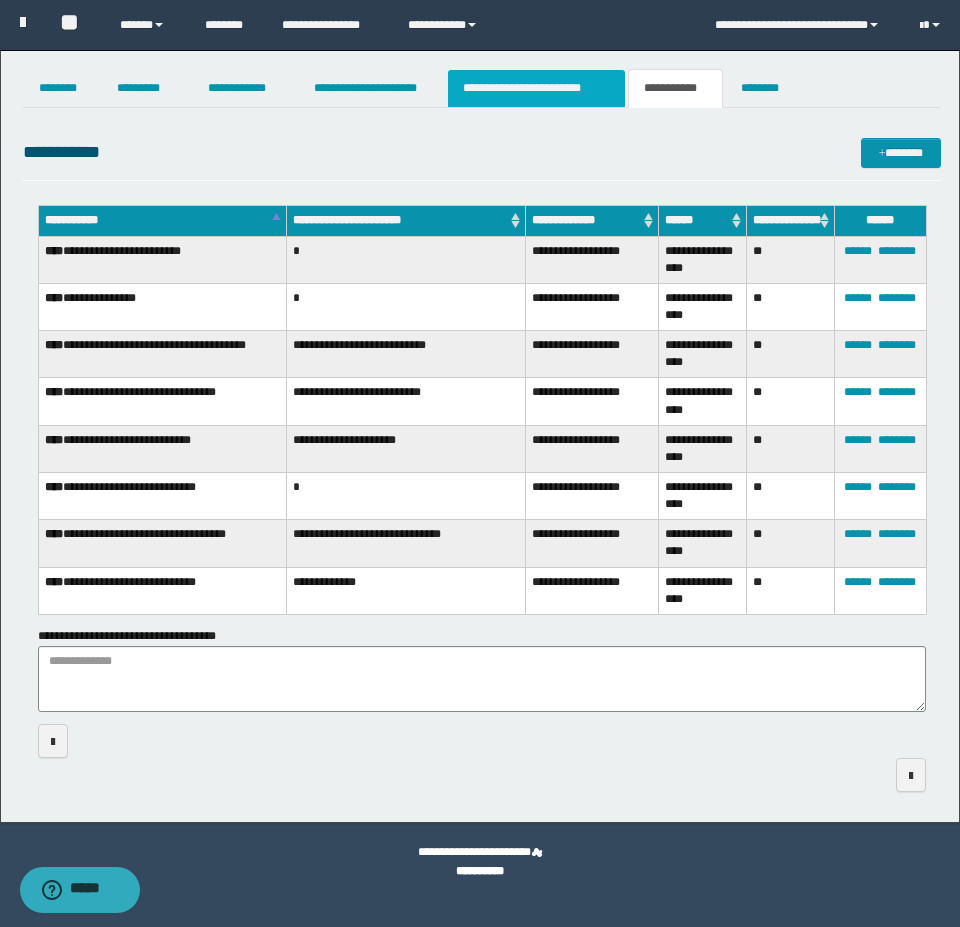 click on "**********" at bounding box center (537, 88) 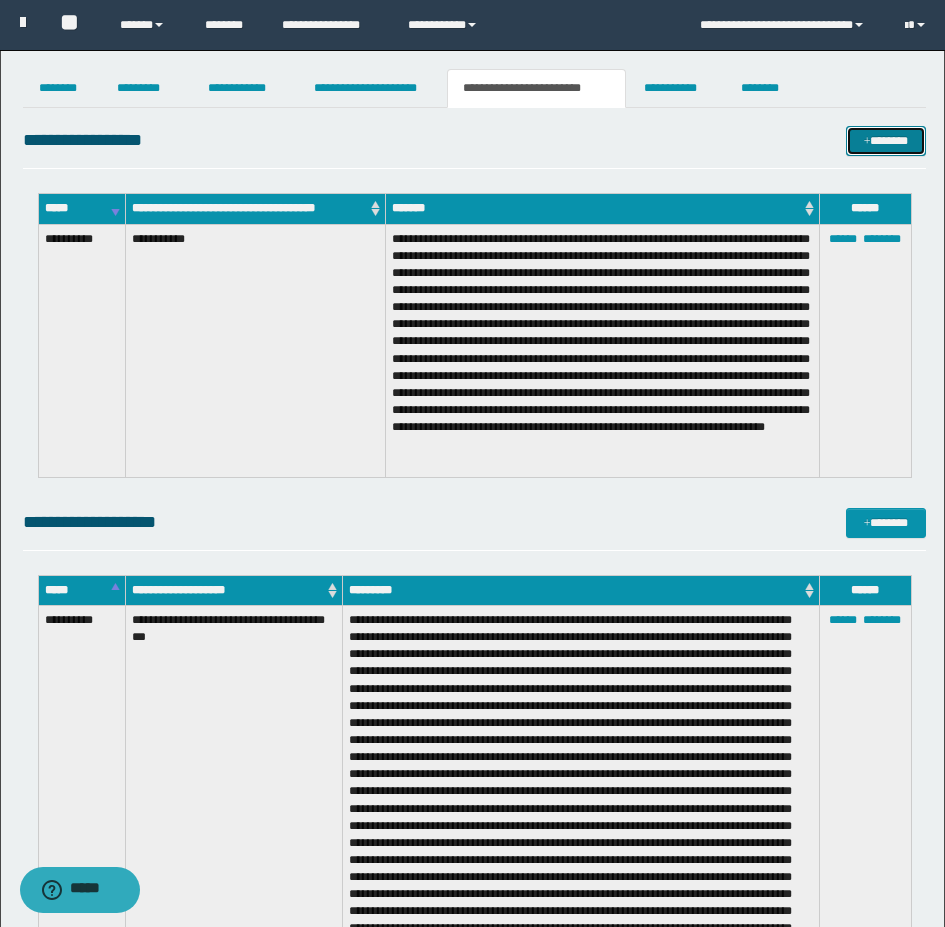 click on "*******" at bounding box center [886, 141] 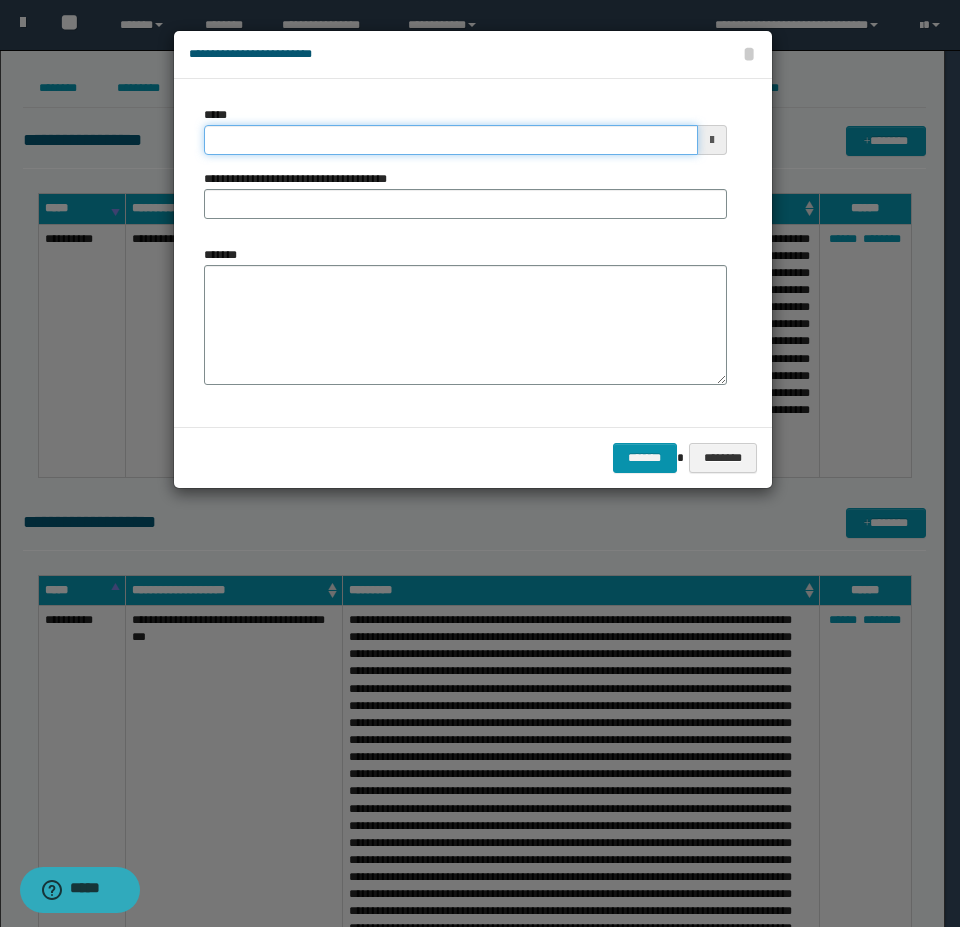 click on "*****" at bounding box center [451, 140] 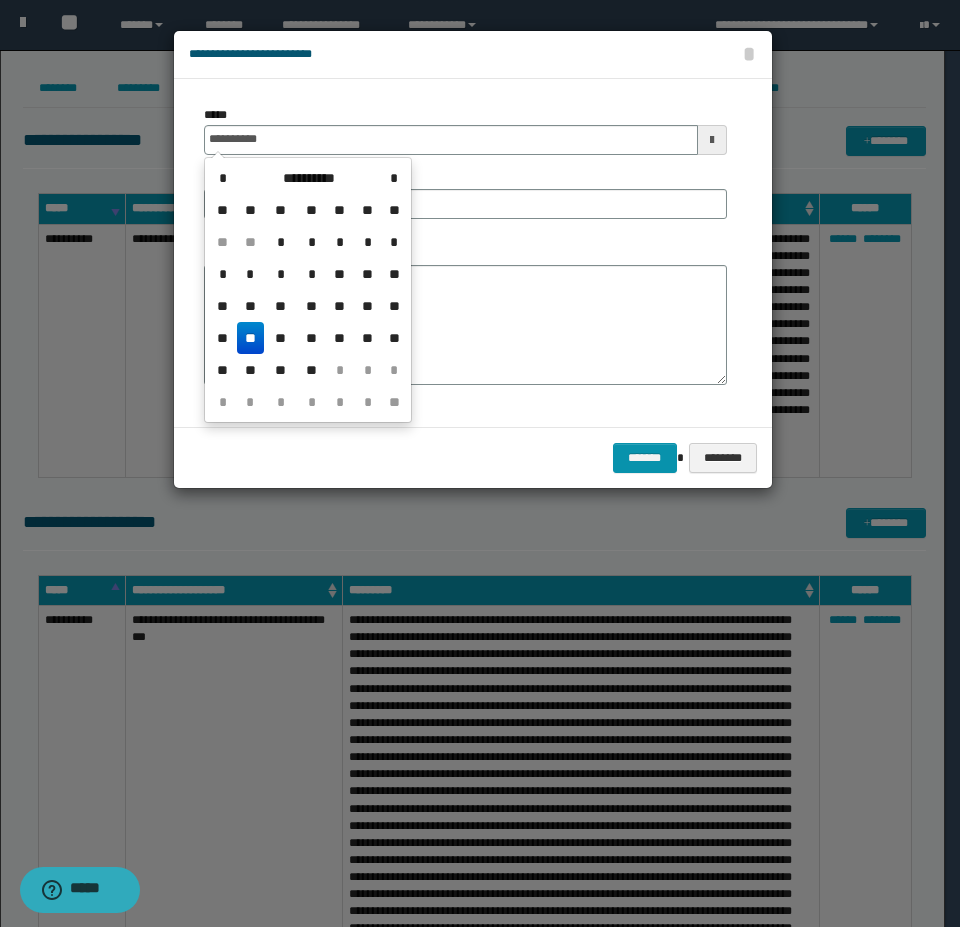 click on "**" at bounding box center (251, 338) 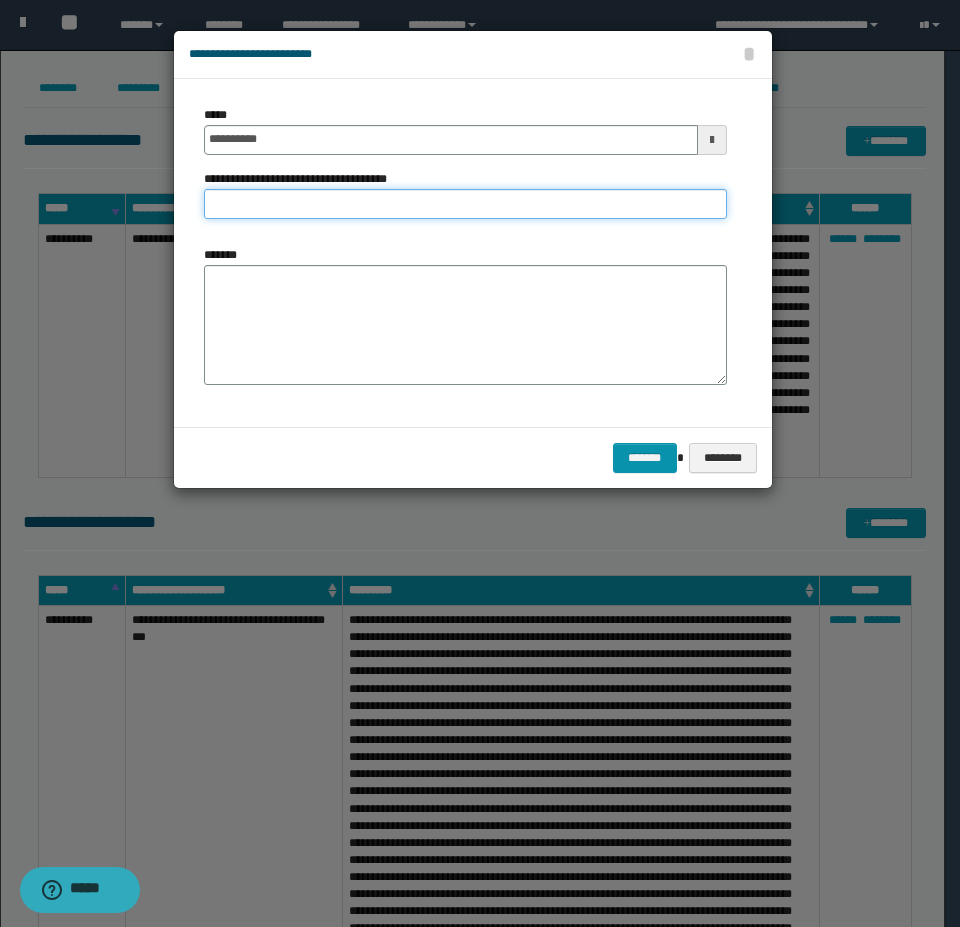 click on "**********" at bounding box center [465, 204] 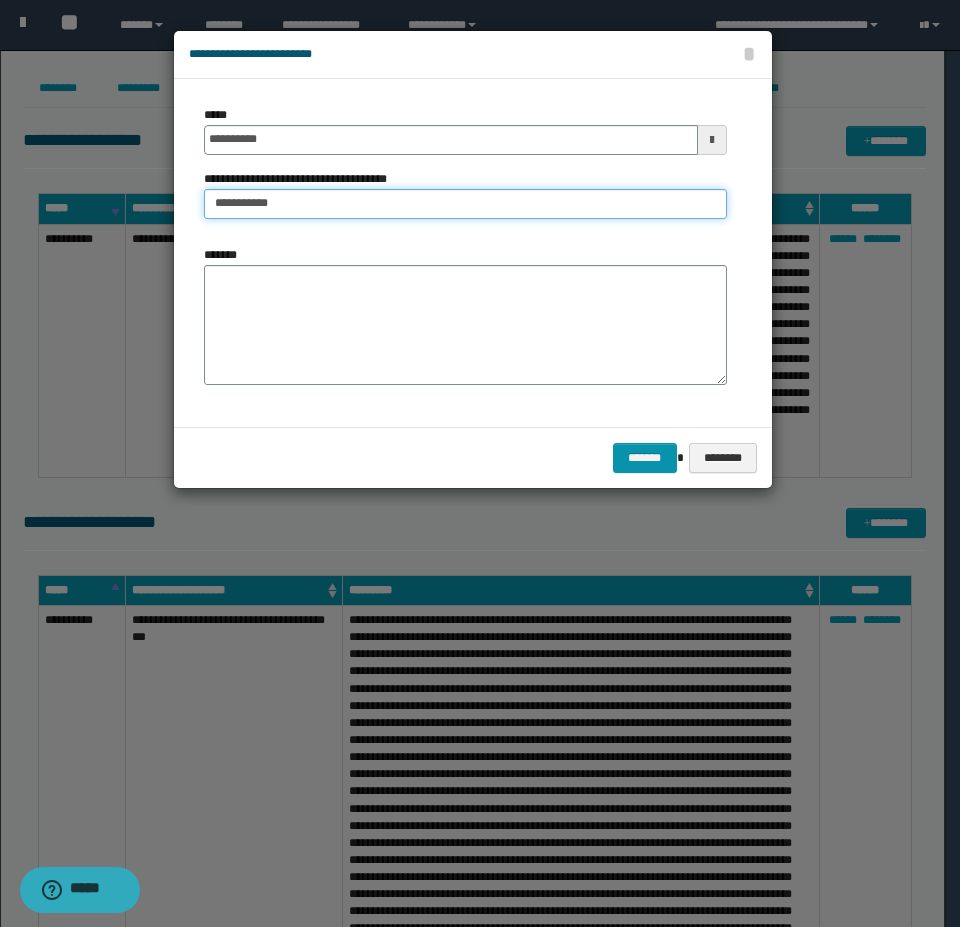type on "**********" 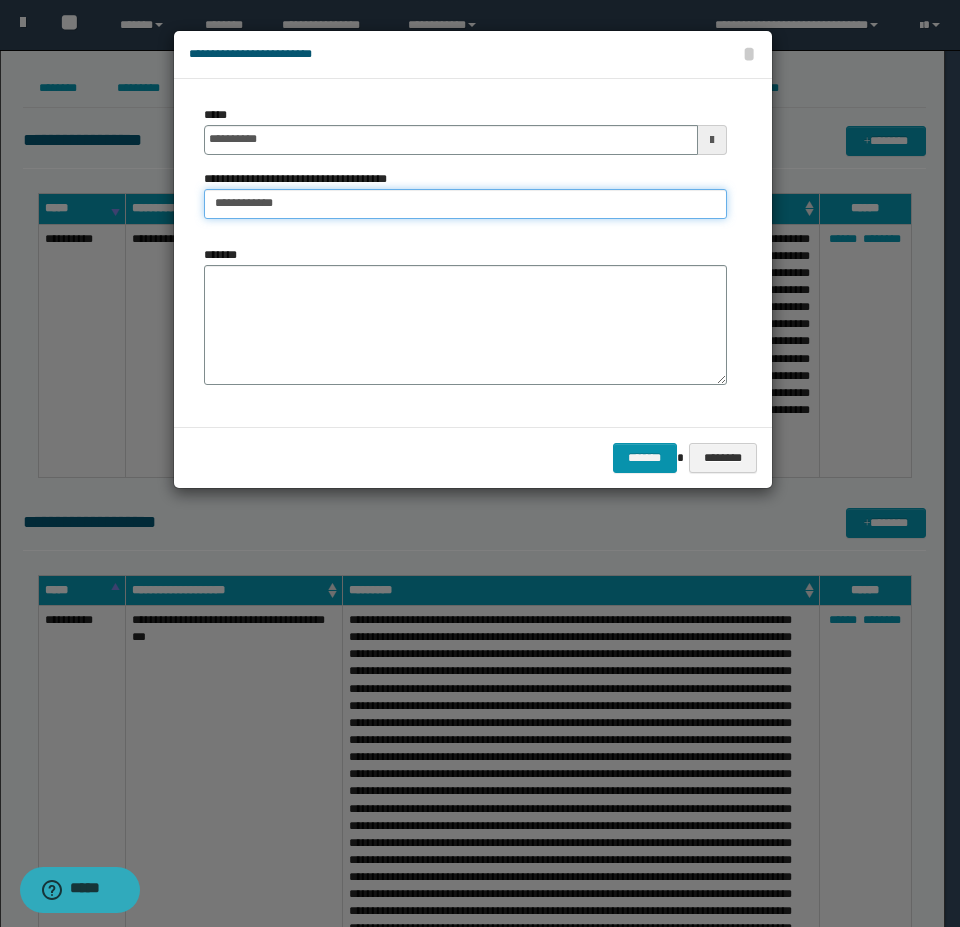 drag, startPoint x: 255, startPoint y: 207, endPoint x: 177, endPoint y: 207, distance: 78 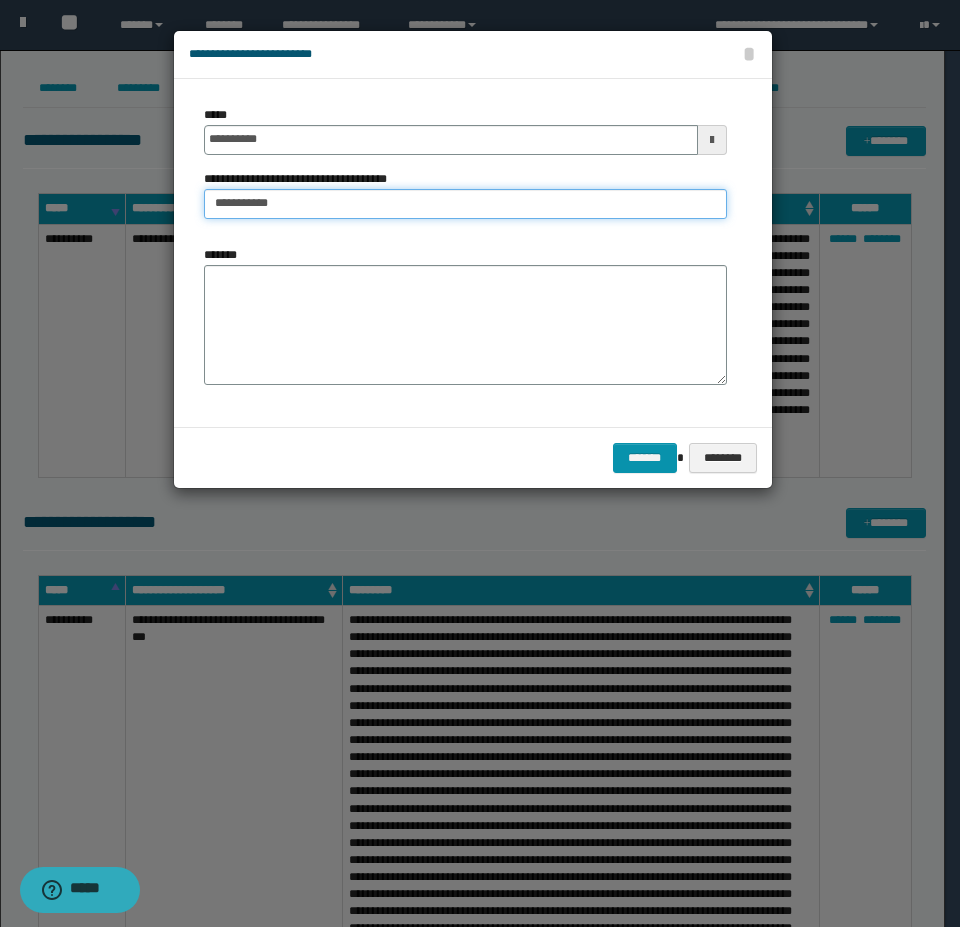 type on "**********" 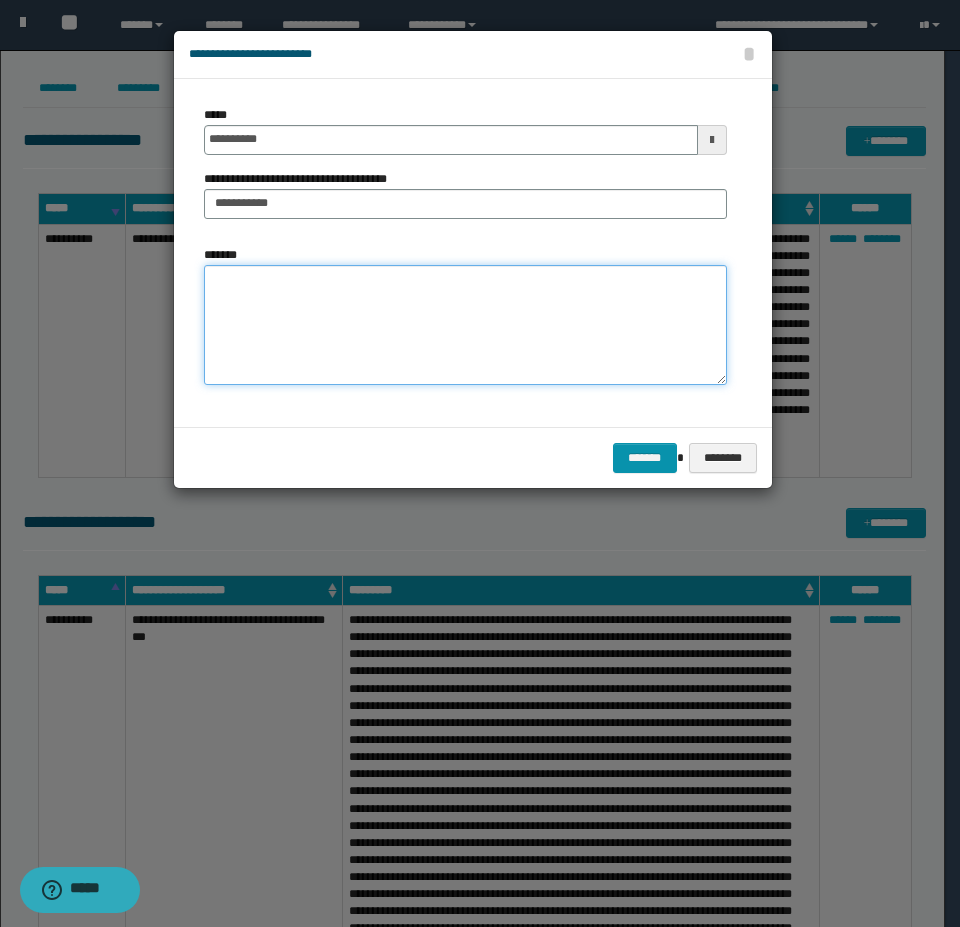 click on "*******" at bounding box center (465, 325) 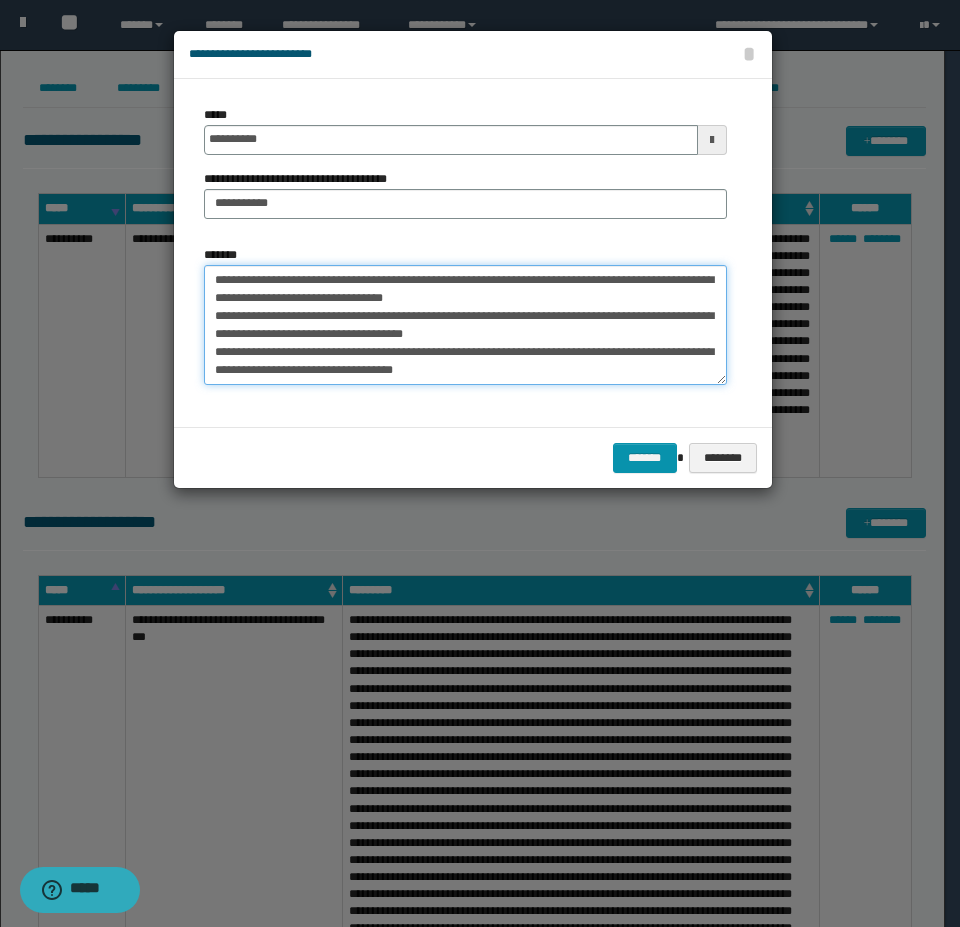 scroll, scrollTop: 246, scrollLeft: 0, axis: vertical 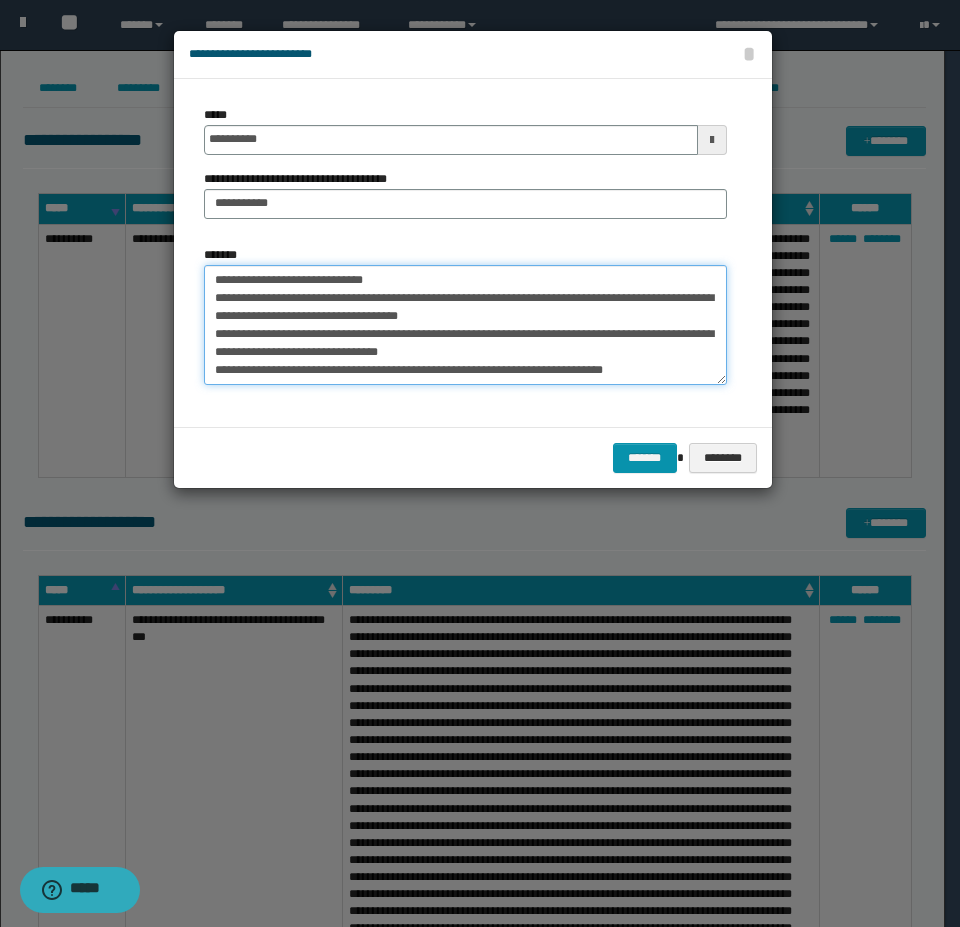 click on "*******" at bounding box center [465, 325] 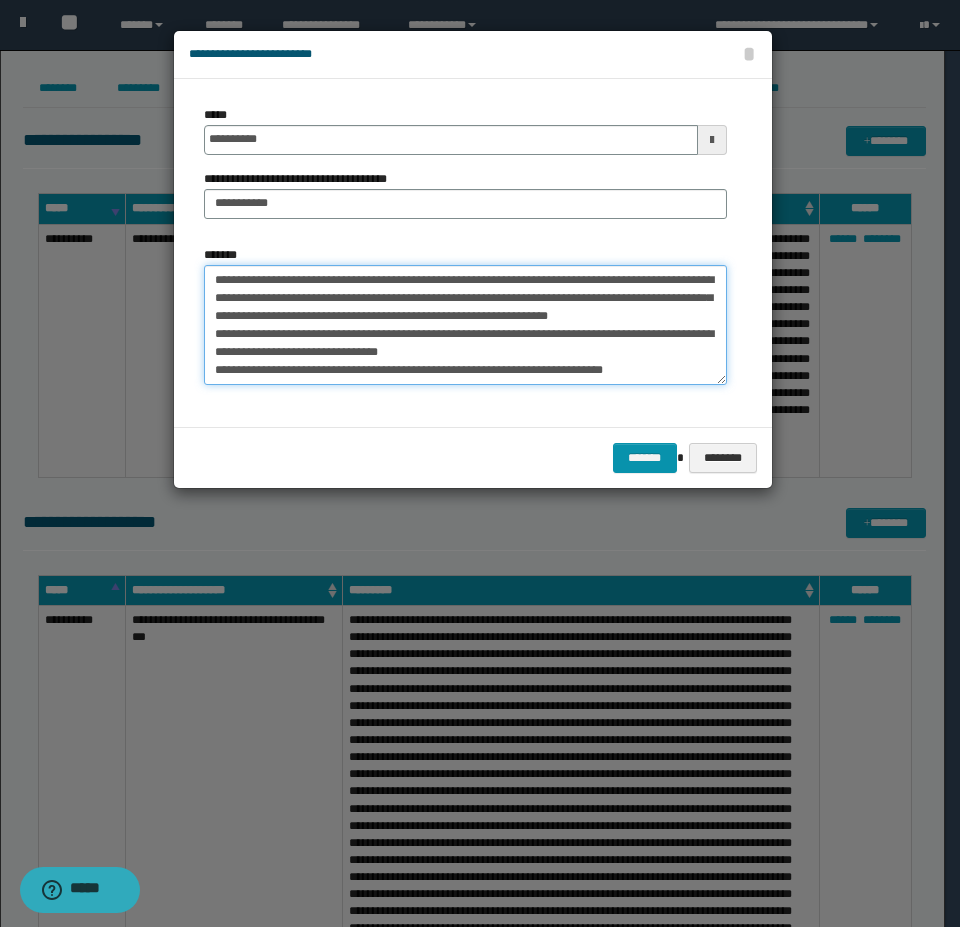 scroll, scrollTop: 228, scrollLeft: 0, axis: vertical 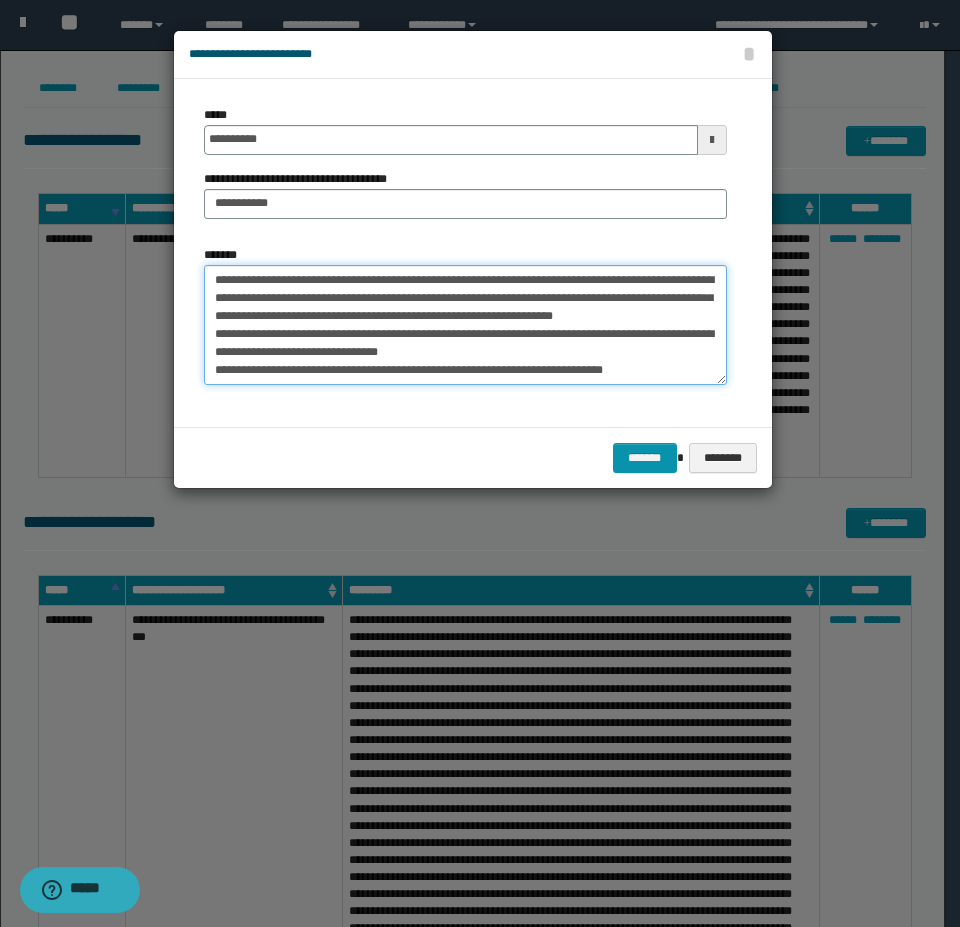 click on "*******" at bounding box center (465, 325) 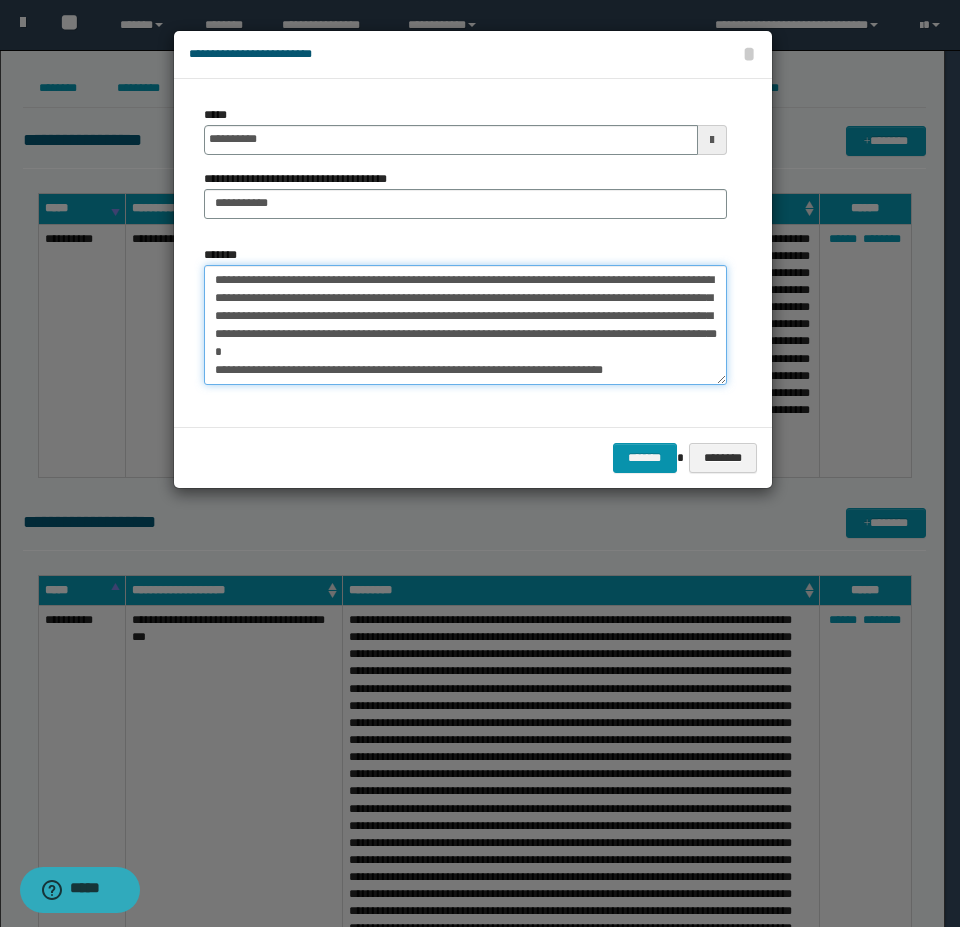scroll, scrollTop: 210, scrollLeft: 0, axis: vertical 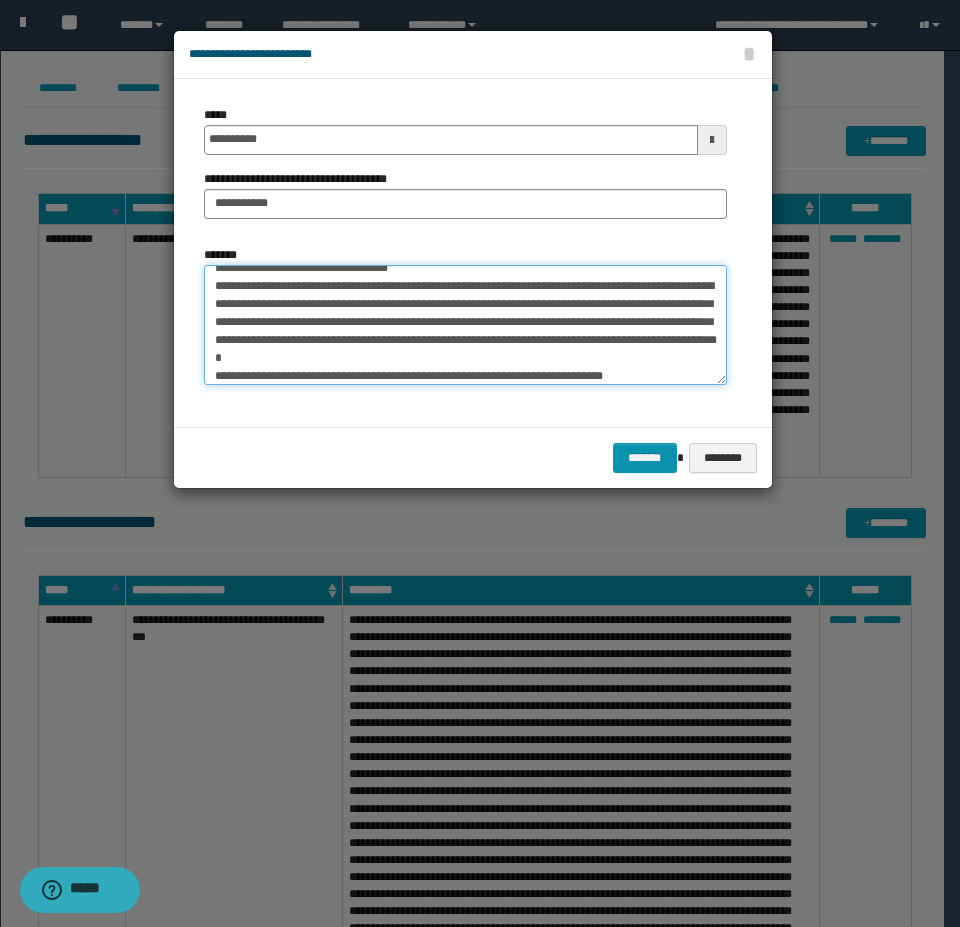 click on "*******" at bounding box center [465, 325] 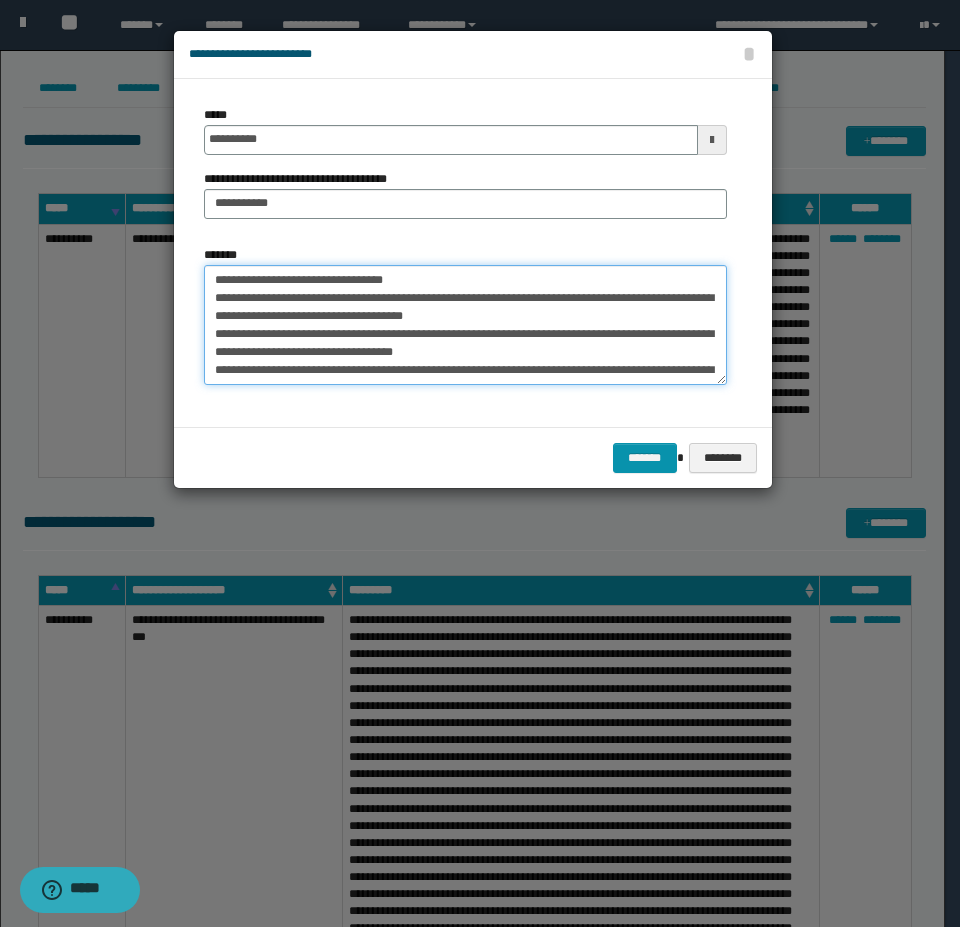 scroll, scrollTop: 0, scrollLeft: 0, axis: both 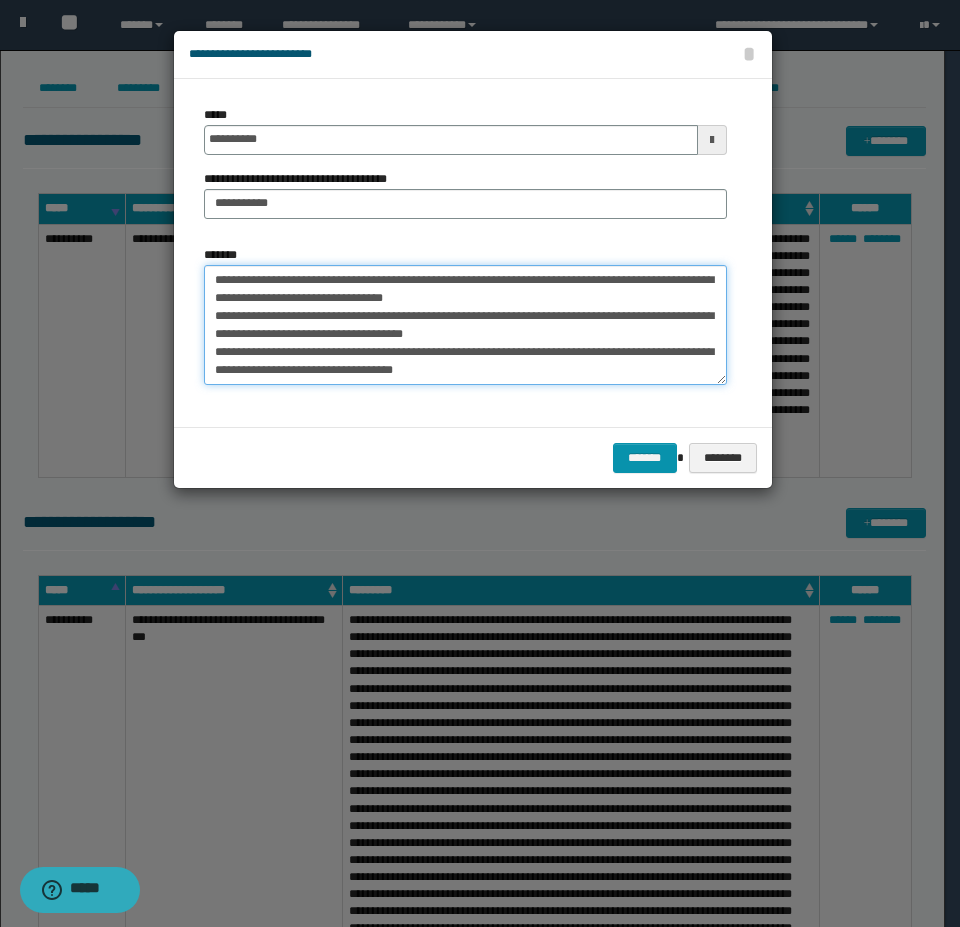 click on "*******" at bounding box center [465, 325] 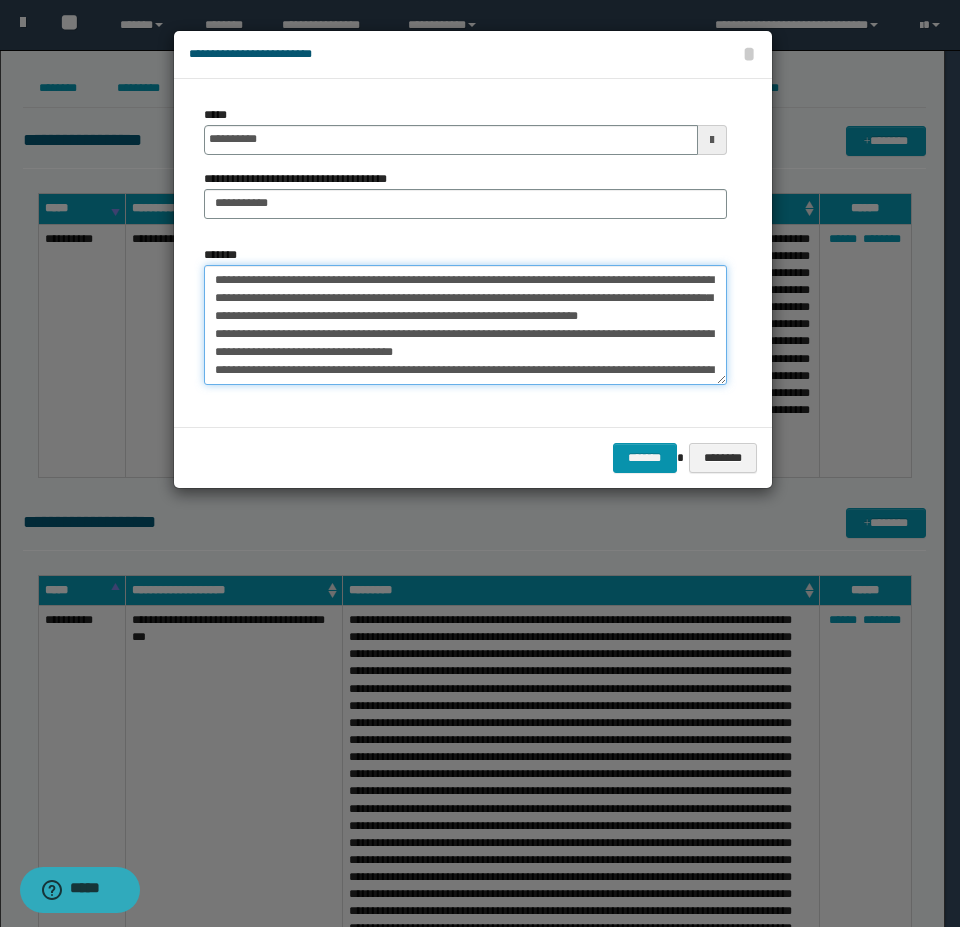 click on "*******" at bounding box center (465, 325) 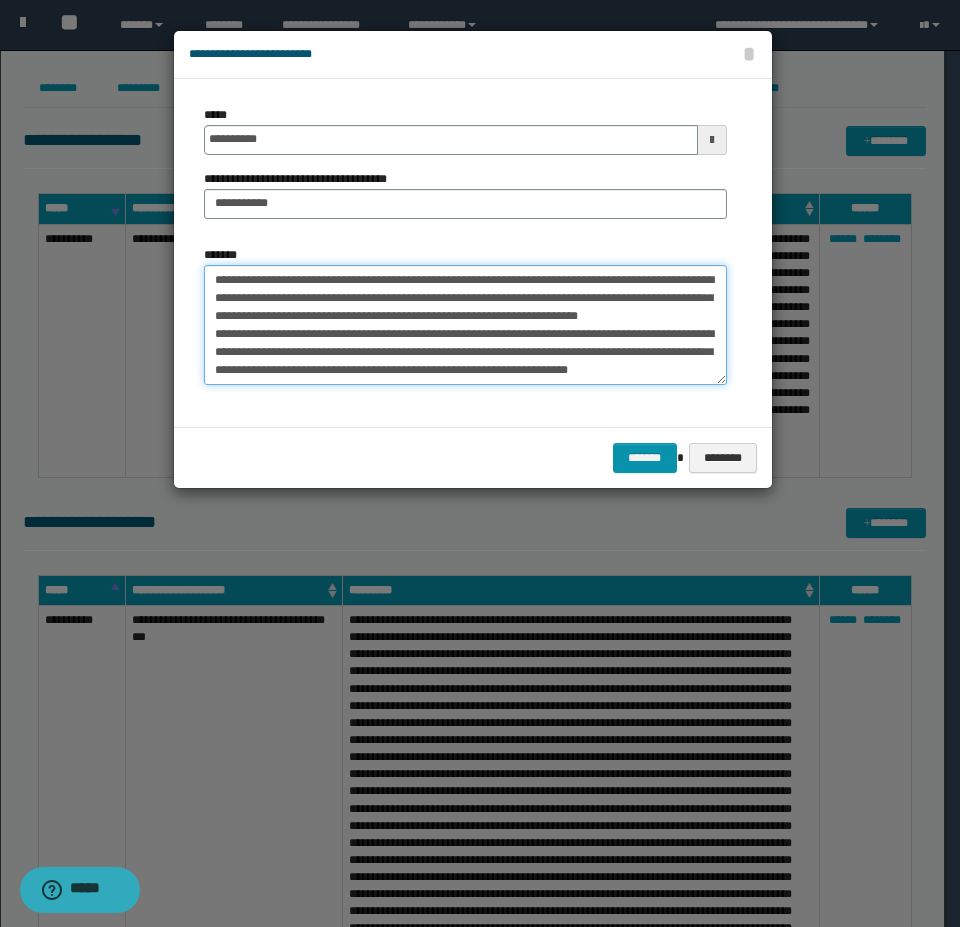 scroll, scrollTop: 100, scrollLeft: 0, axis: vertical 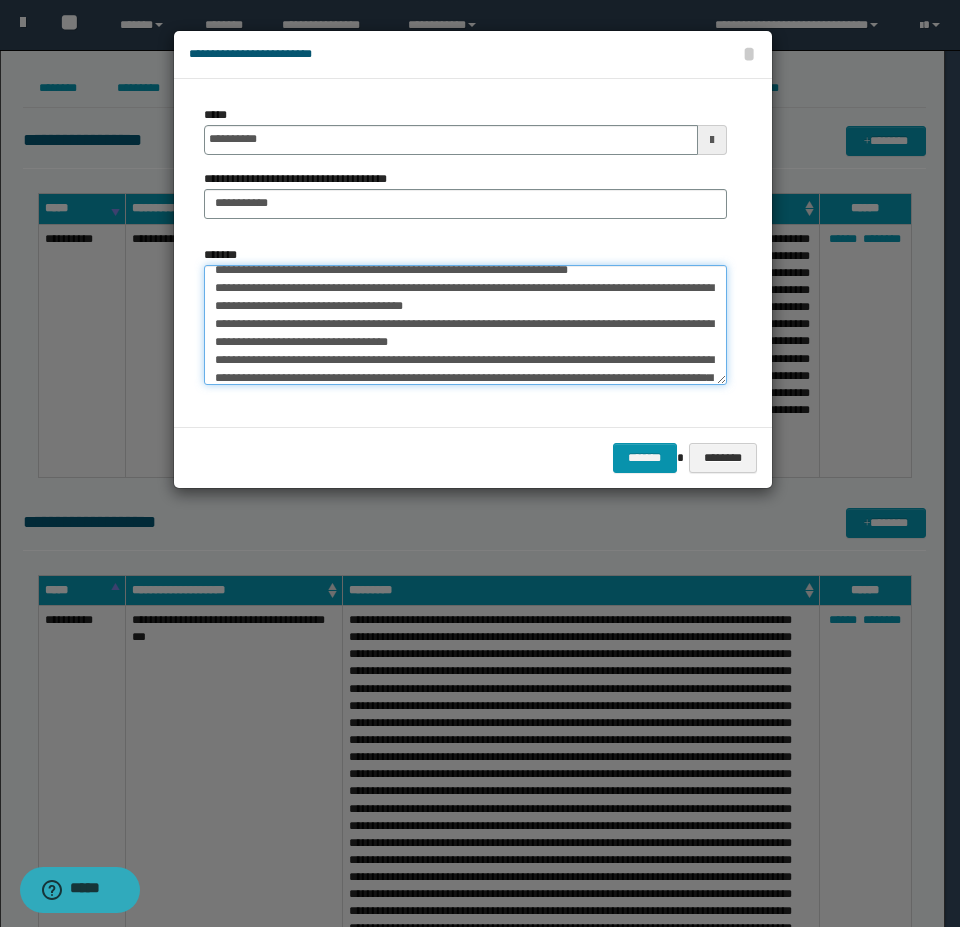 click on "*******" at bounding box center [465, 325] 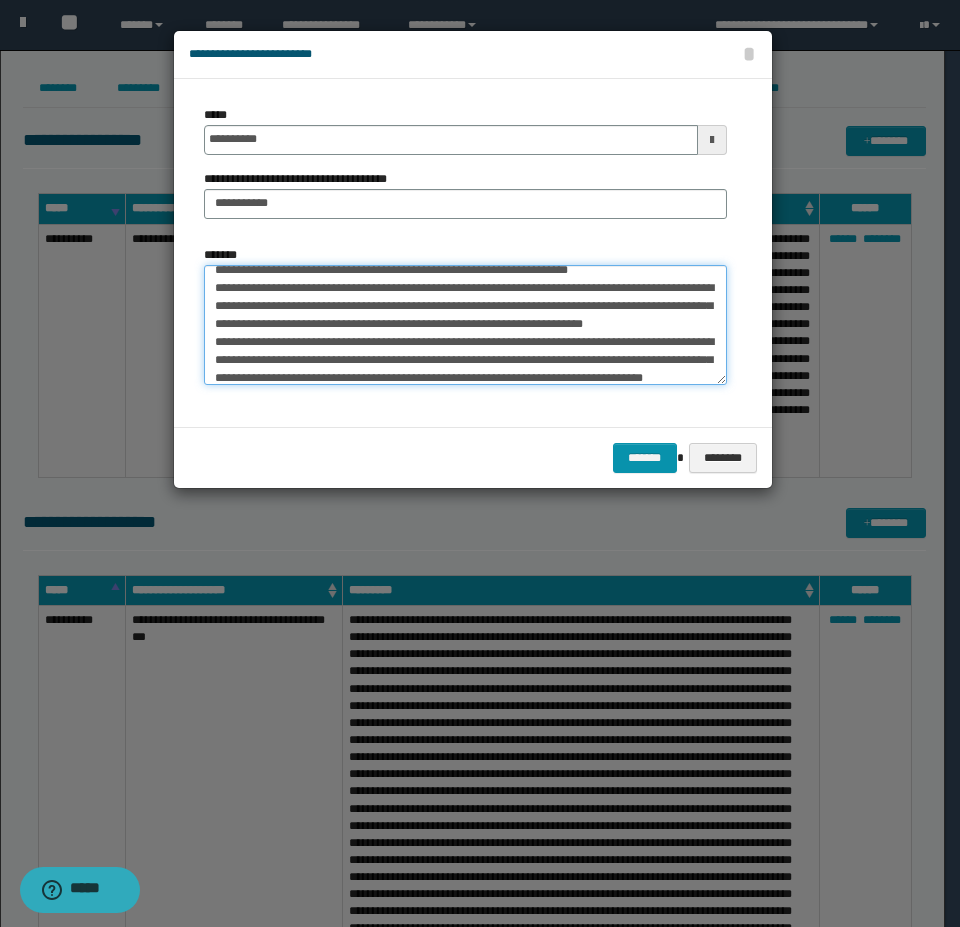 click on "*******" at bounding box center (465, 325) 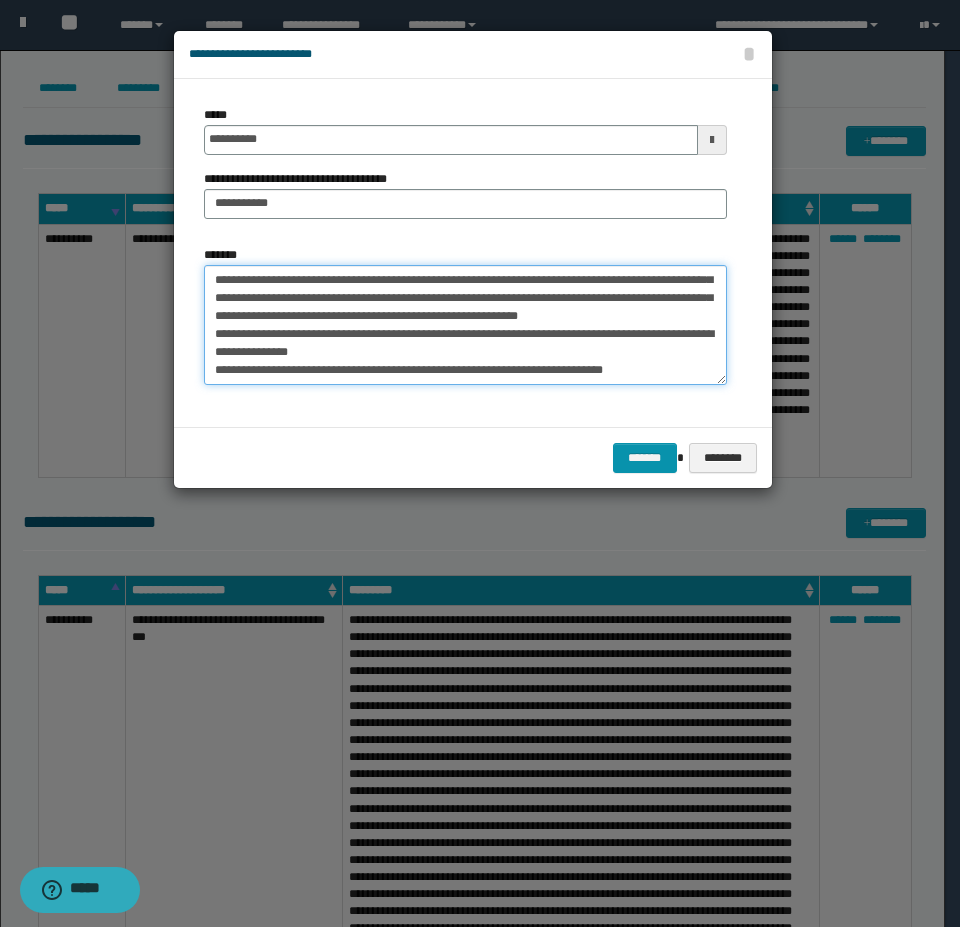 scroll, scrollTop: 198, scrollLeft: 0, axis: vertical 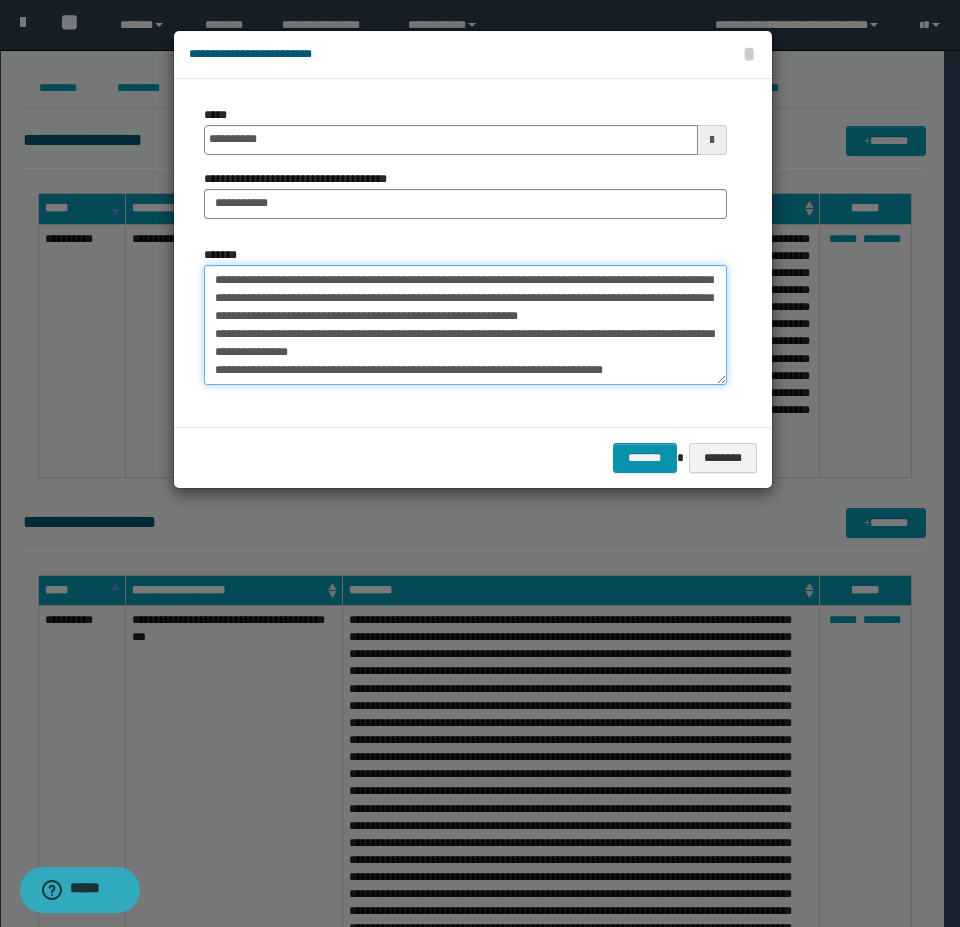 click on "*******" at bounding box center (465, 325) 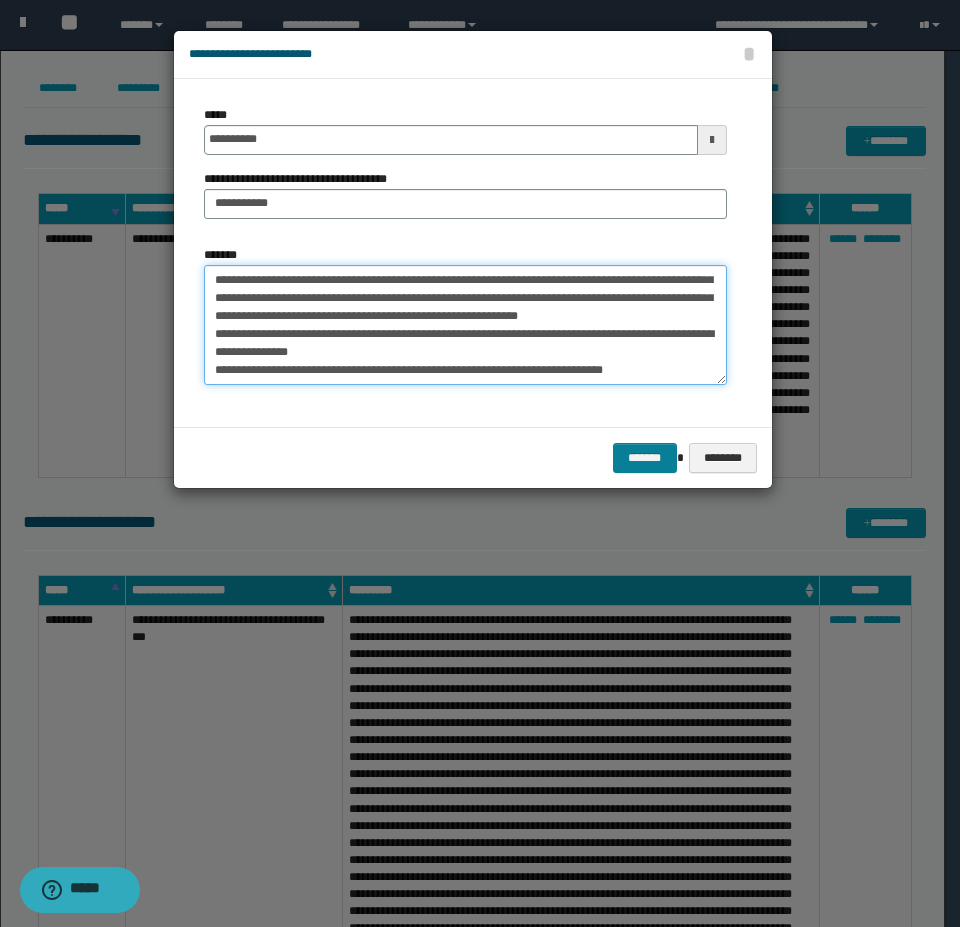 type on "**********" 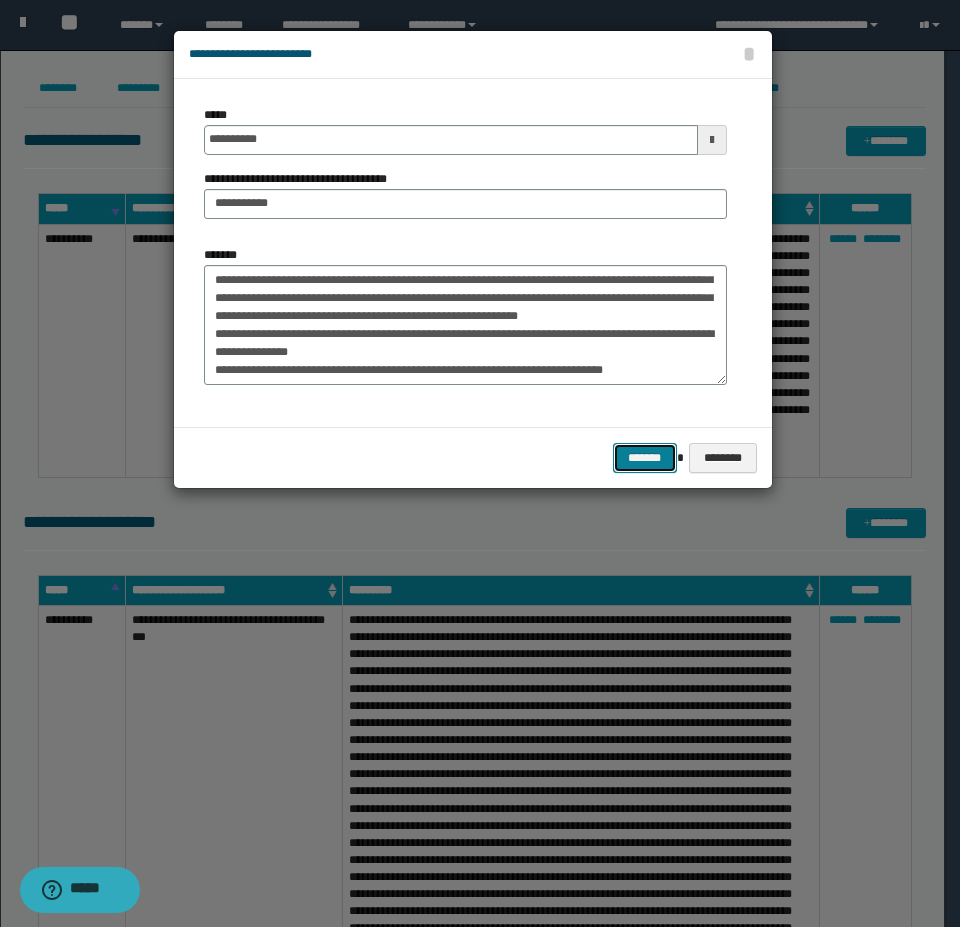 click on "*******" at bounding box center [645, 458] 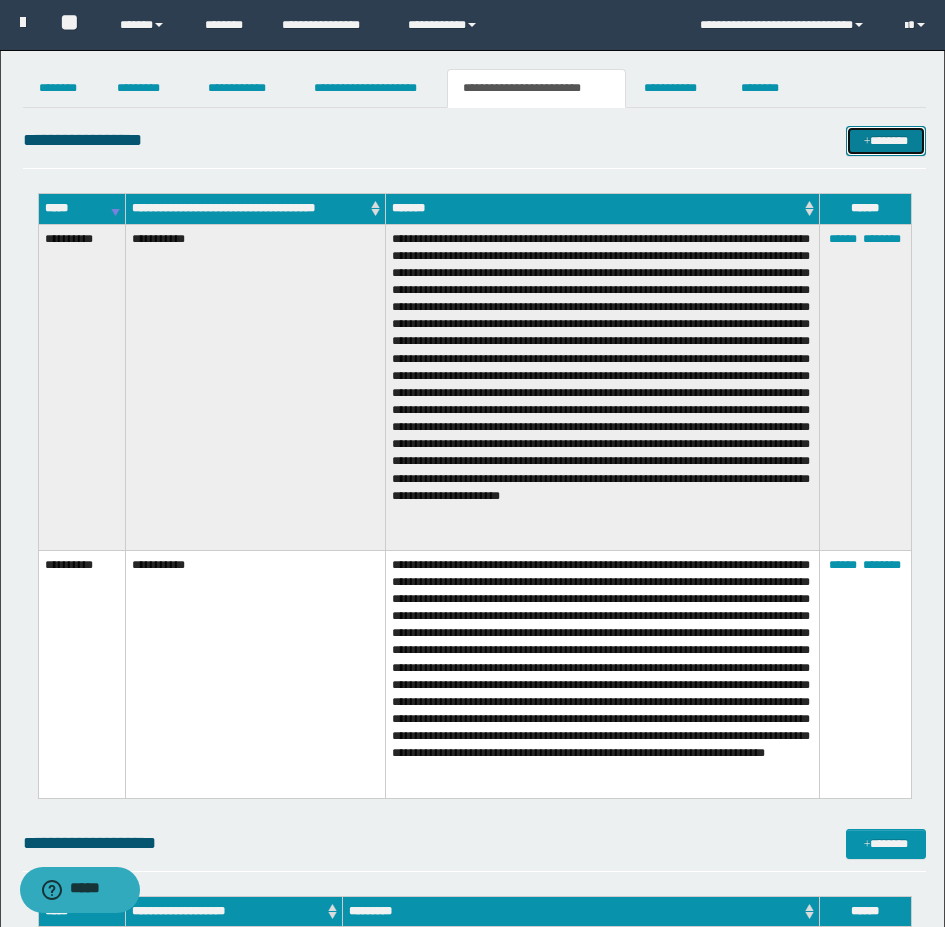 click on "*******" at bounding box center (886, 141) 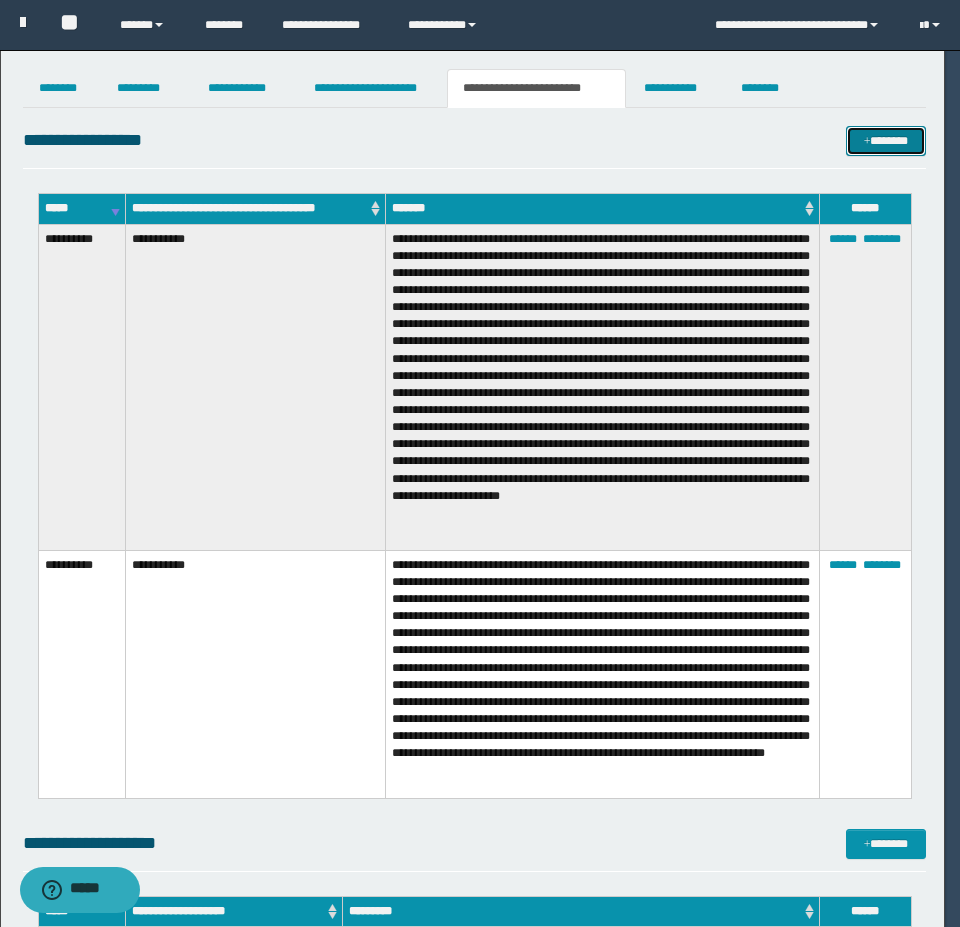scroll, scrollTop: 0, scrollLeft: 0, axis: both 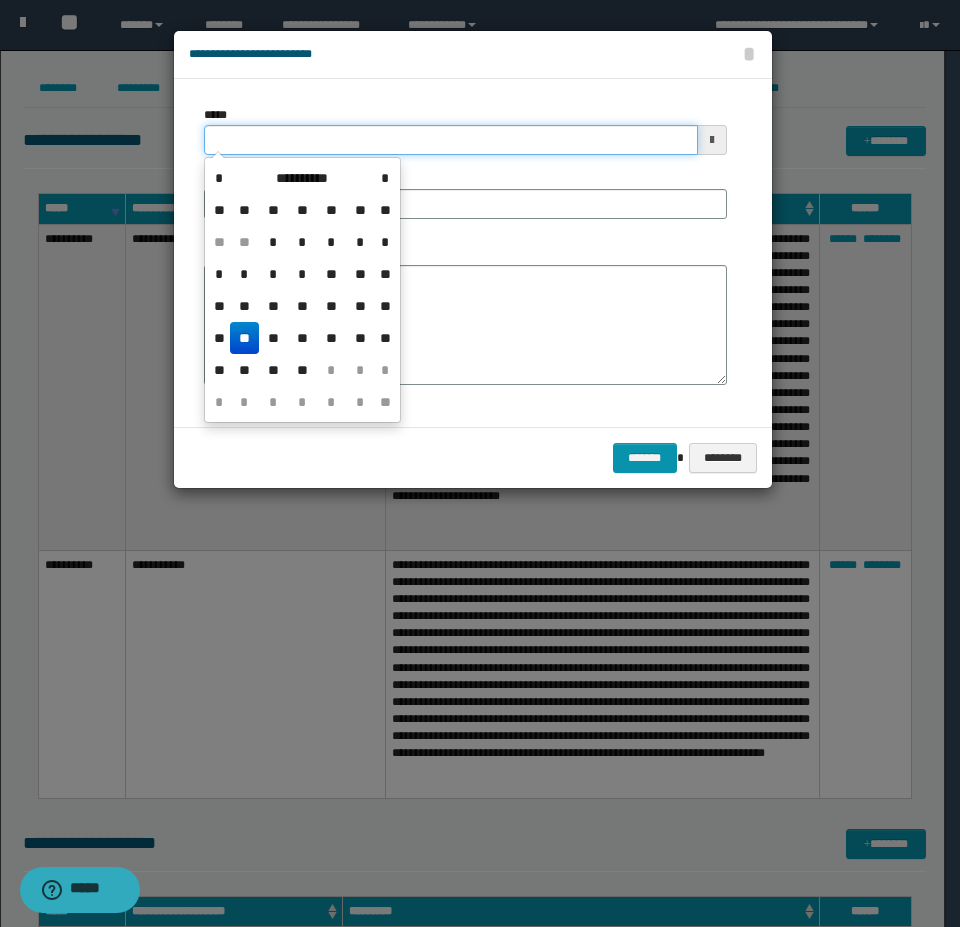 click on "*****" at bounding box center (451, 140) 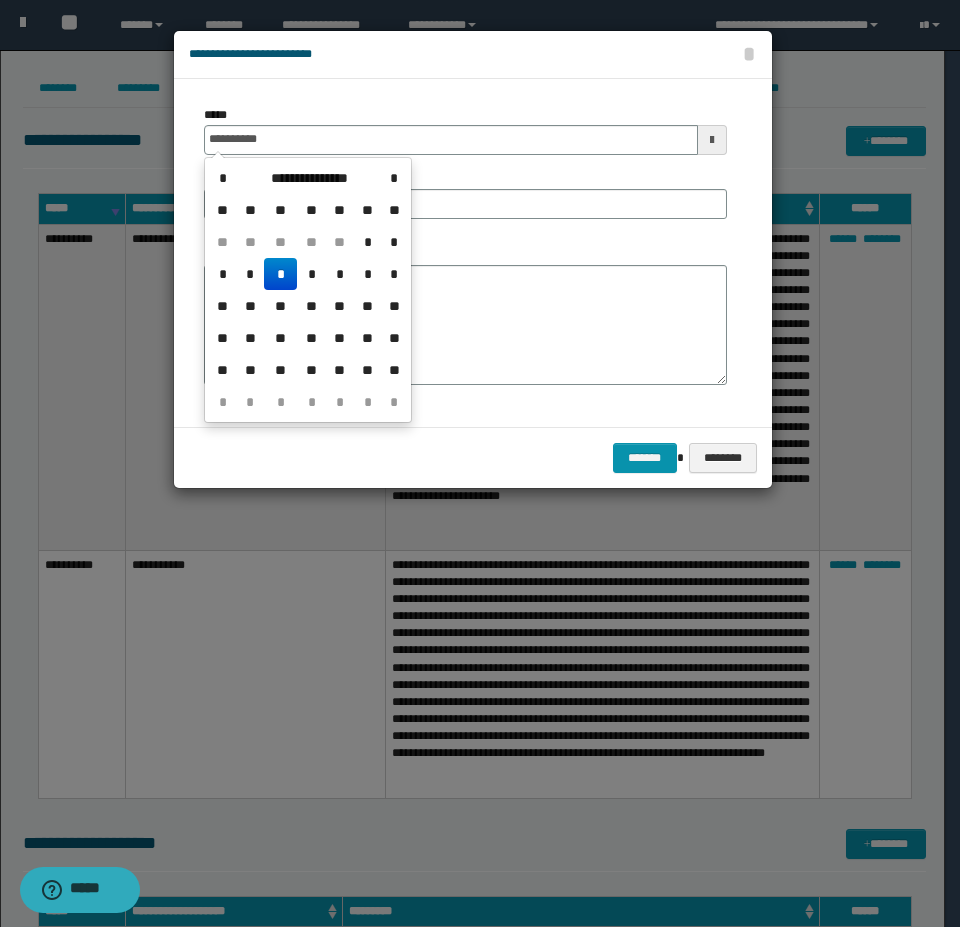 click on "*" at bounding box center (280, 274) 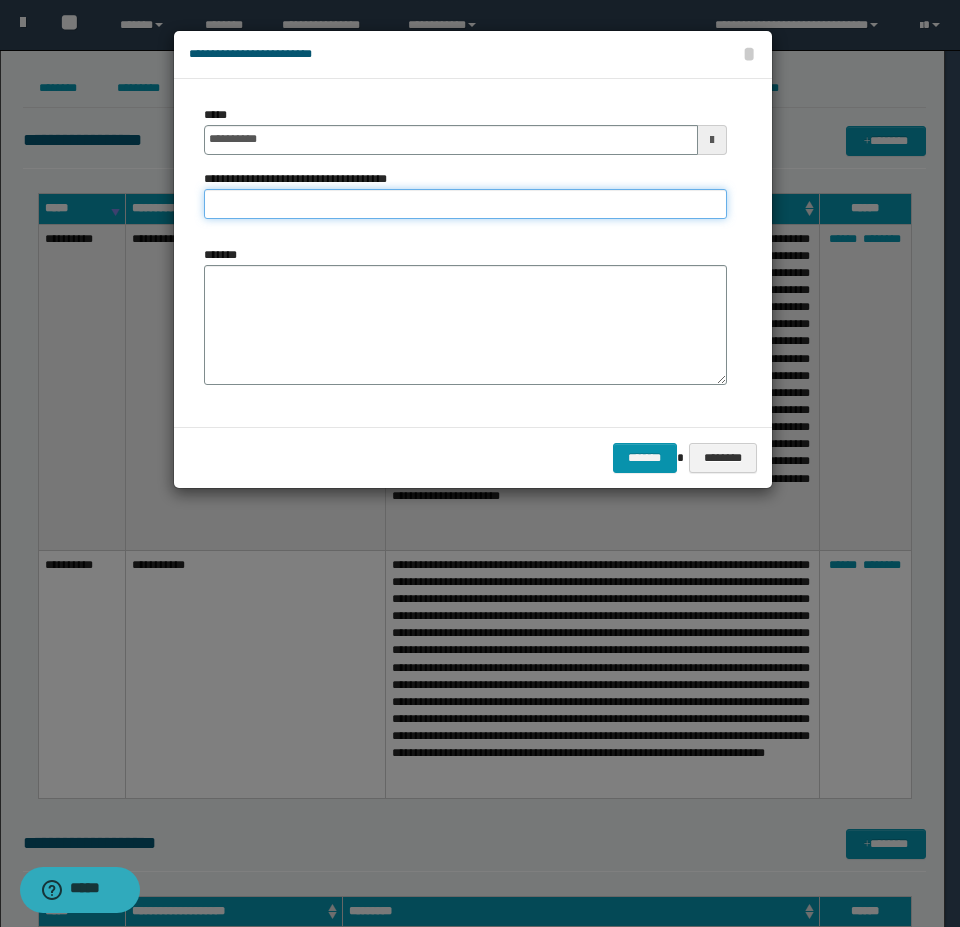 drag, startPoint x: 351, startPoint y: 190, endPoint x: 335, endPoint y: 205, distance: 21.931713 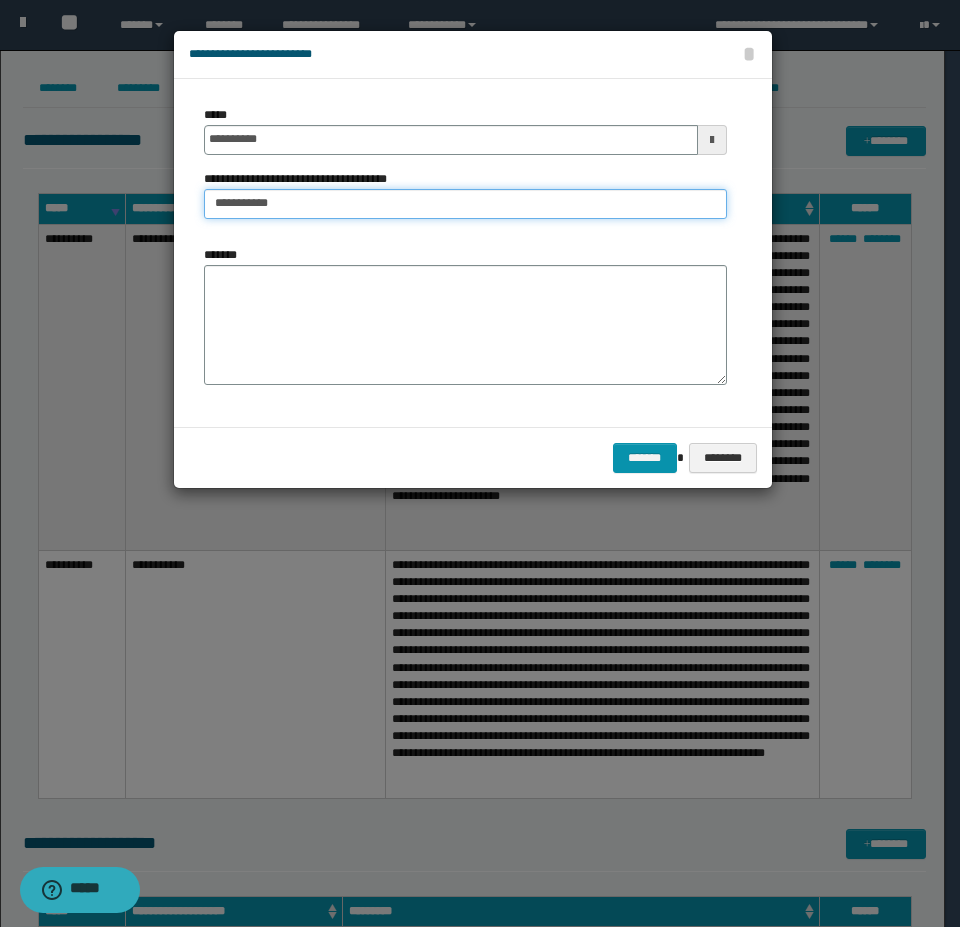 type on "**********" 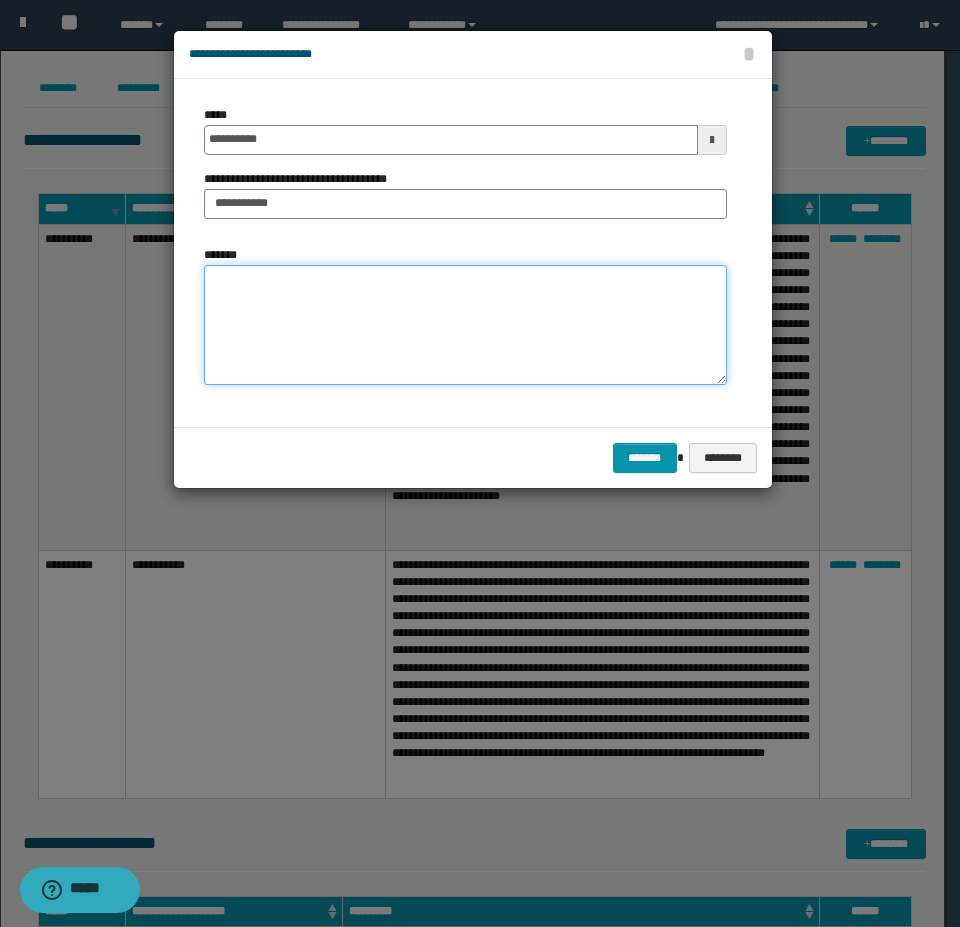 click on "*******" at bounding box center [465, 325] 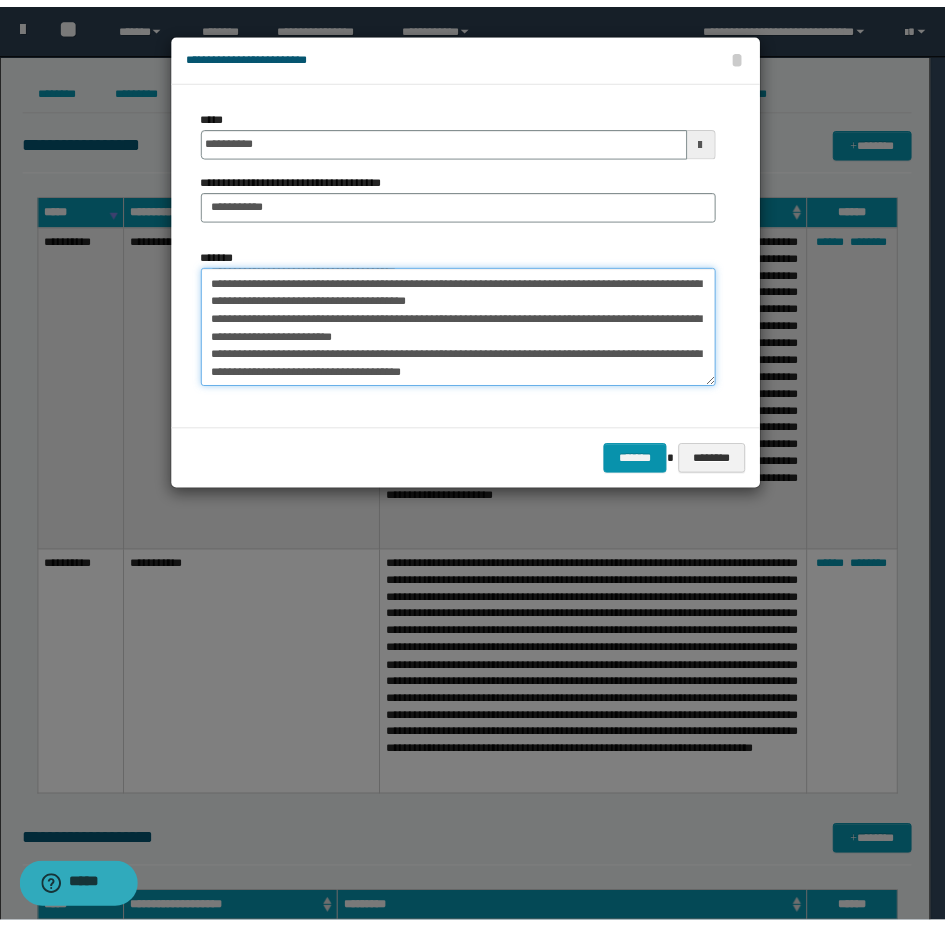 scroll, scrollTop: 162, scrollLeft: 0, axis: vertical 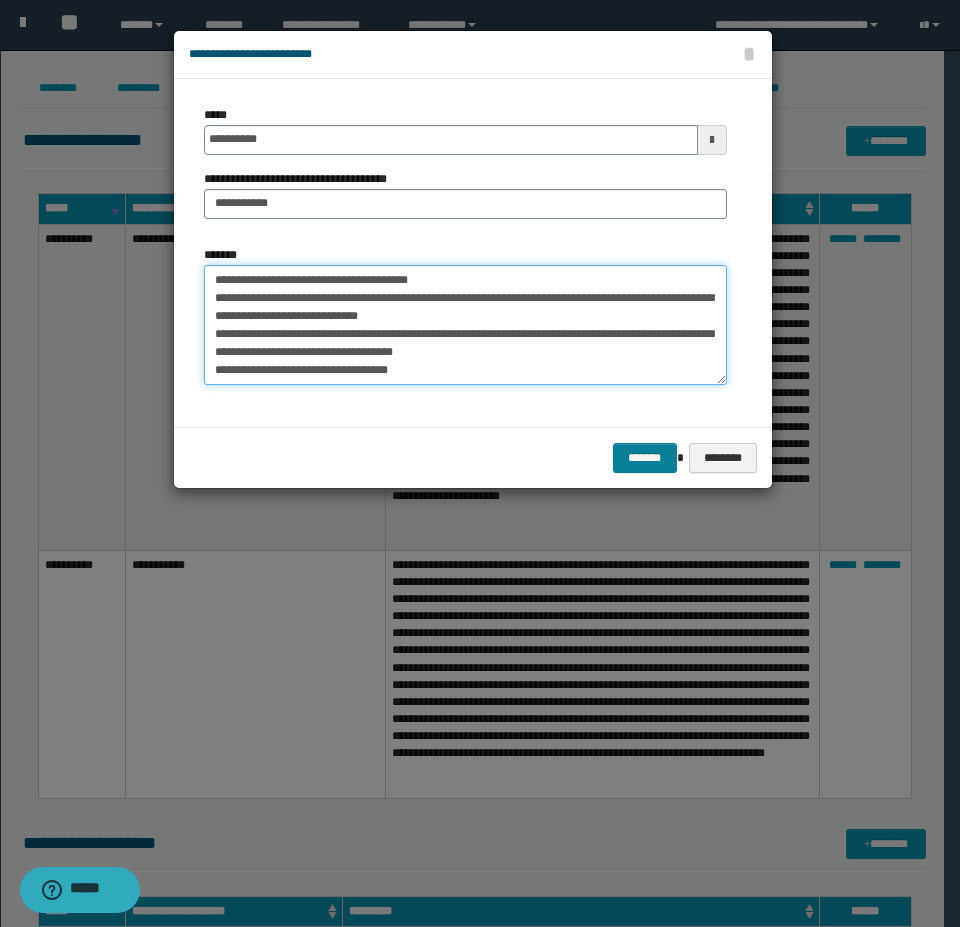type on "**********" 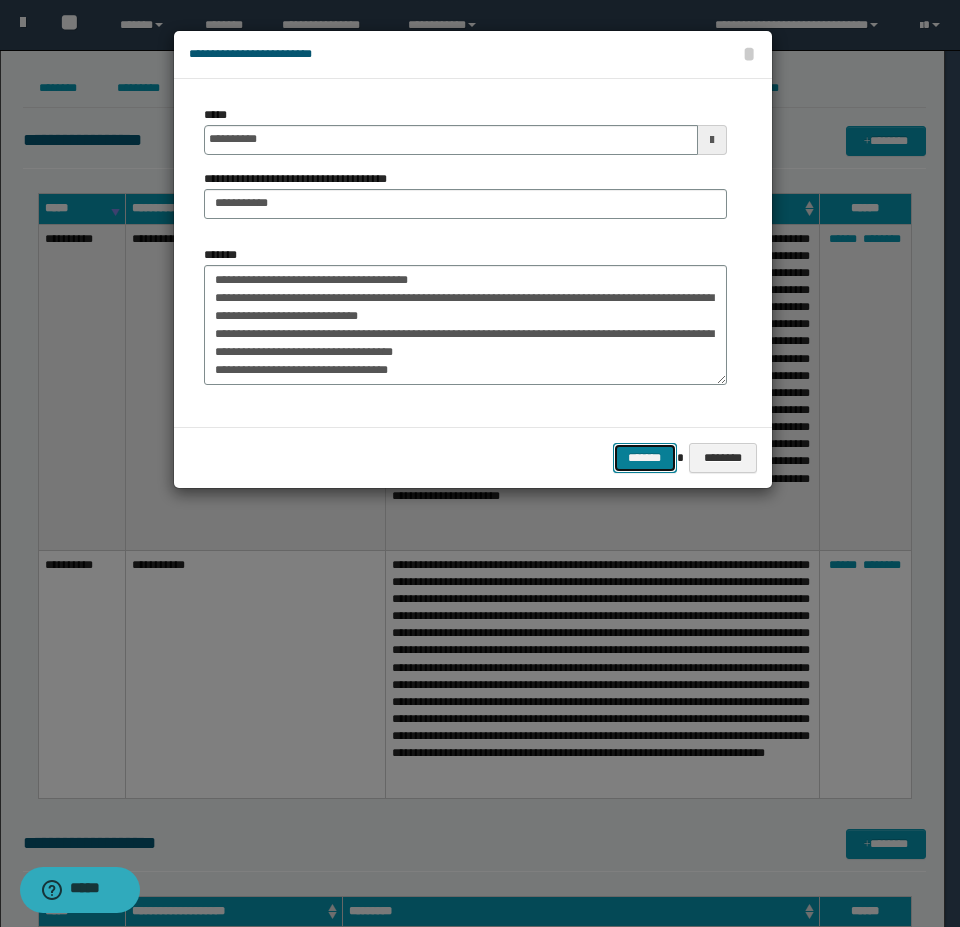 click on "*******" at bounding box center [645, 458] 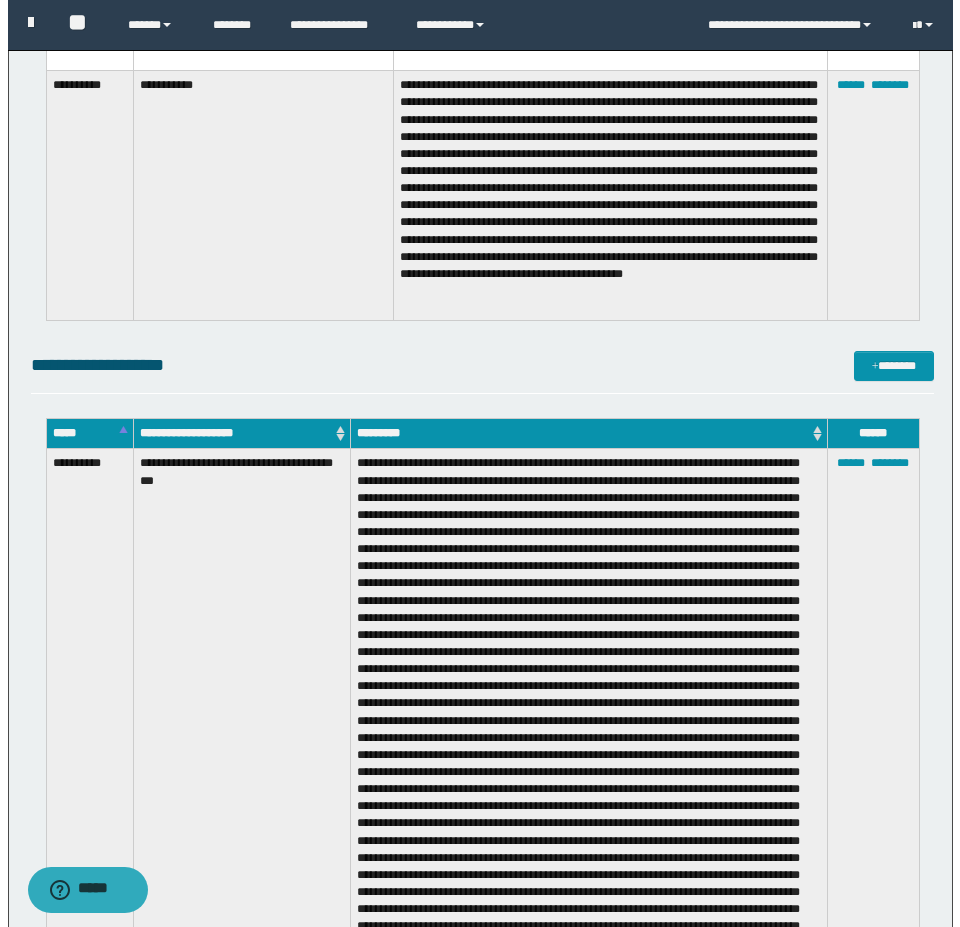 scroll, scrollTop: 900, scrollLeft: 0, axis: vertical 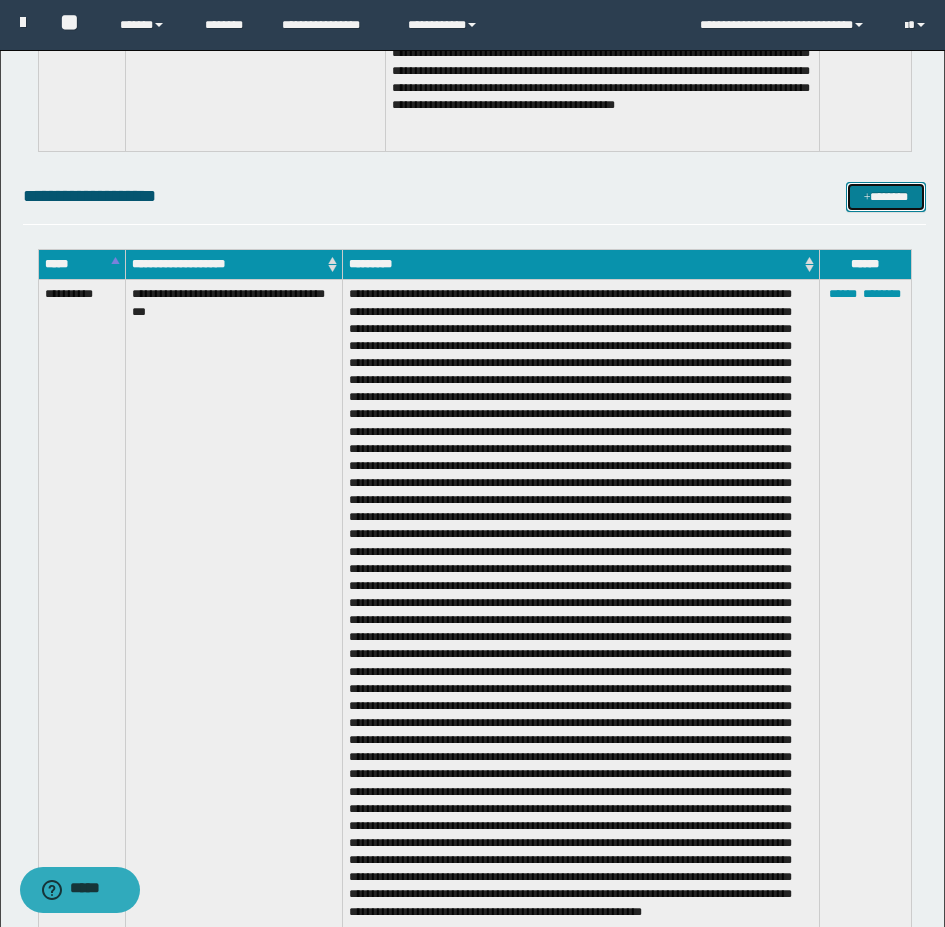 click on "*******" at bounding box center [886, 197] 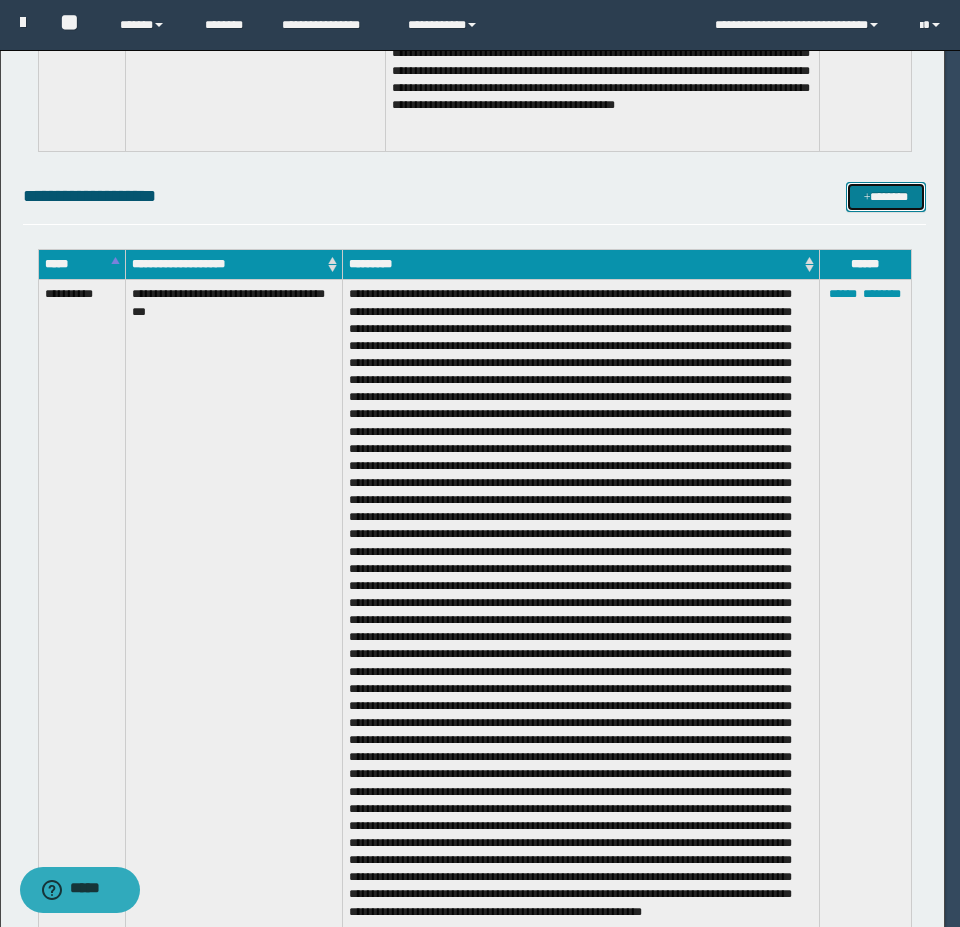scroll, scrollTop: 0, scrollLeft: 0, axis: both 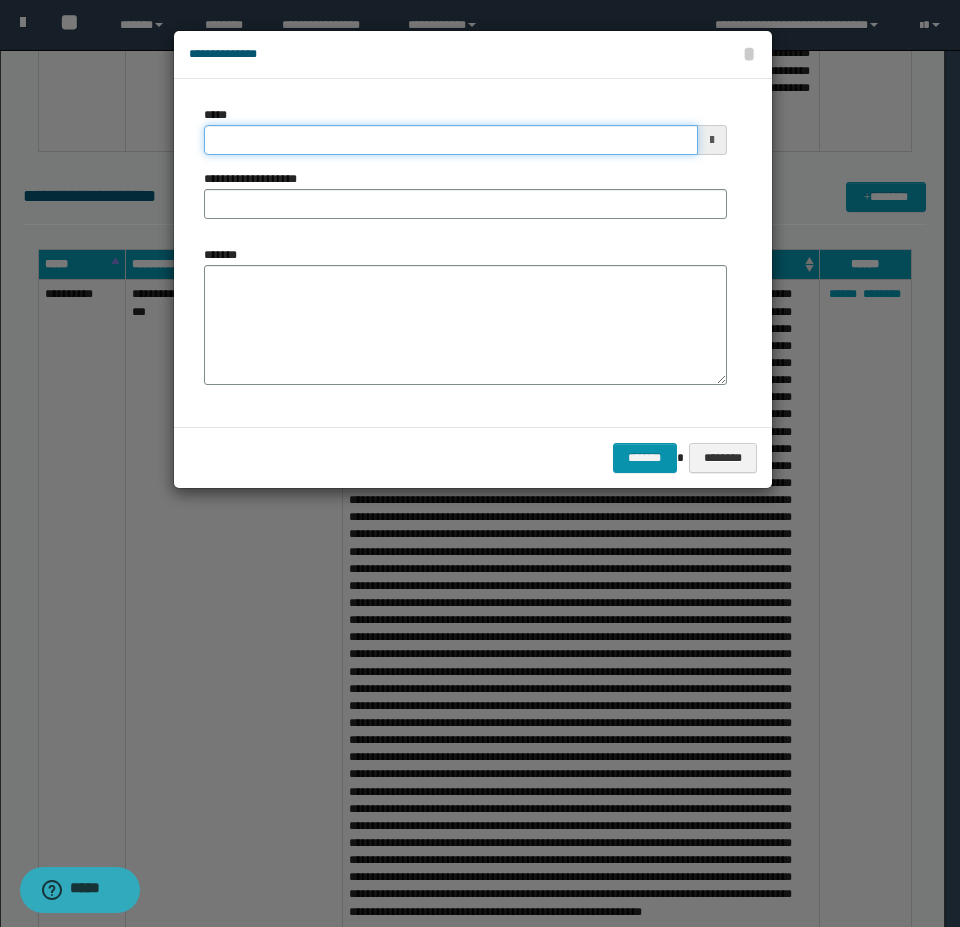 click on "*****" at bounding box center [451, 140] 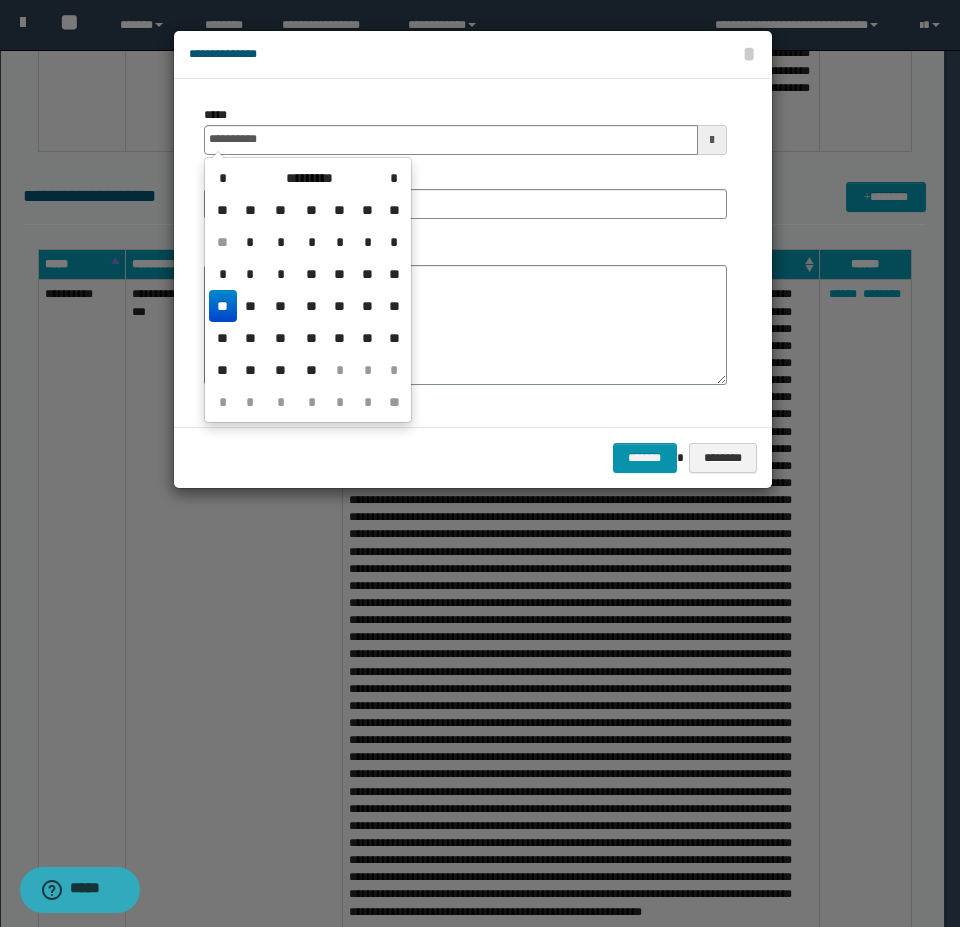 click on "**" at bounding box center [223, 306] 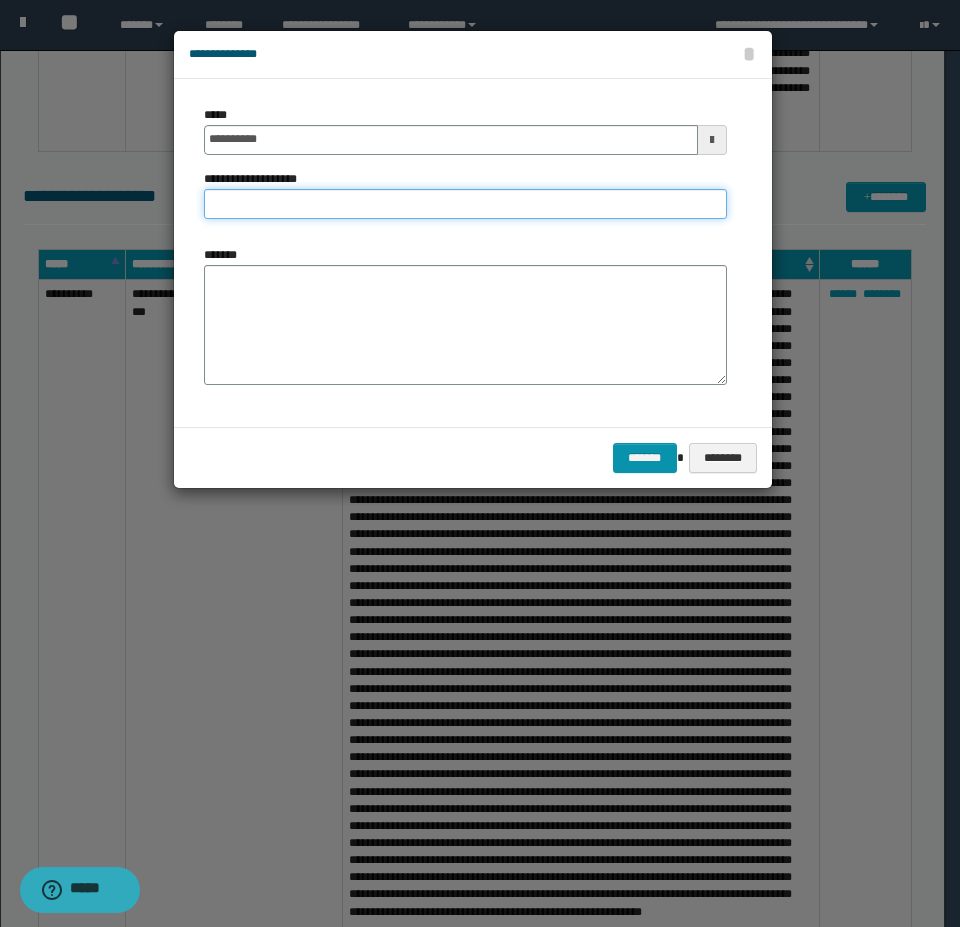 click on "**********" at bounding box center (465, 170) 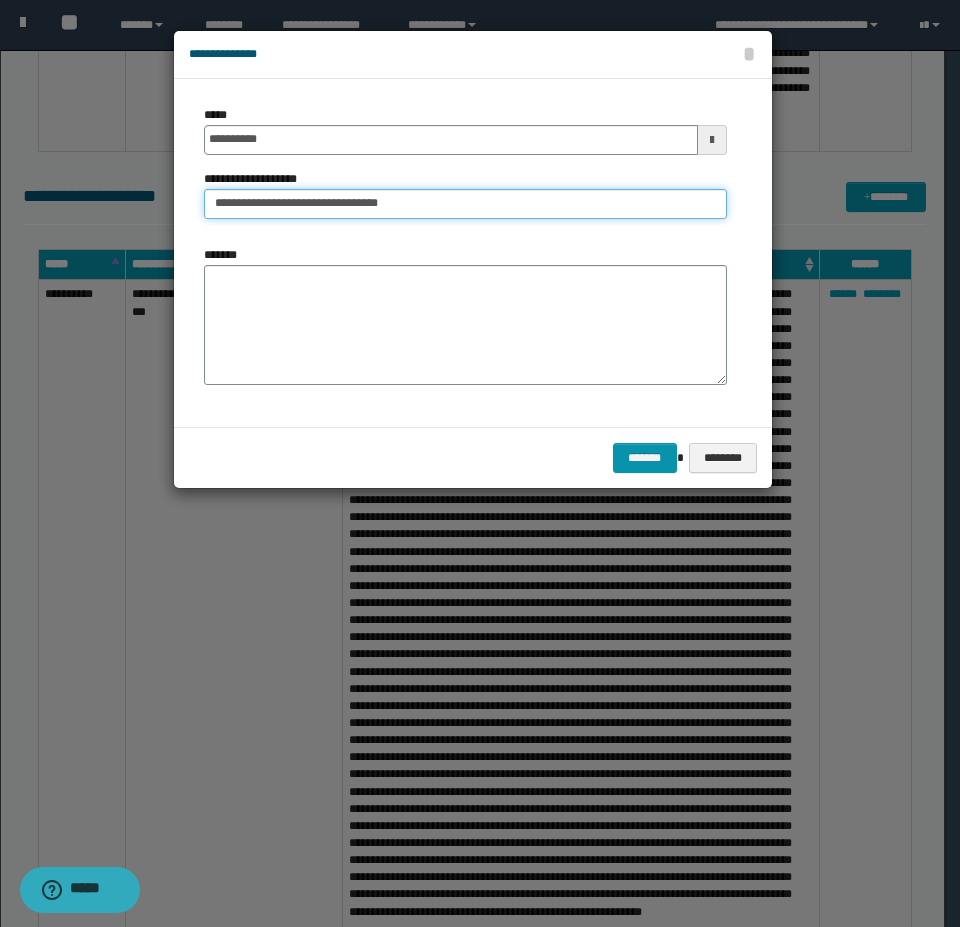 type on "**********" 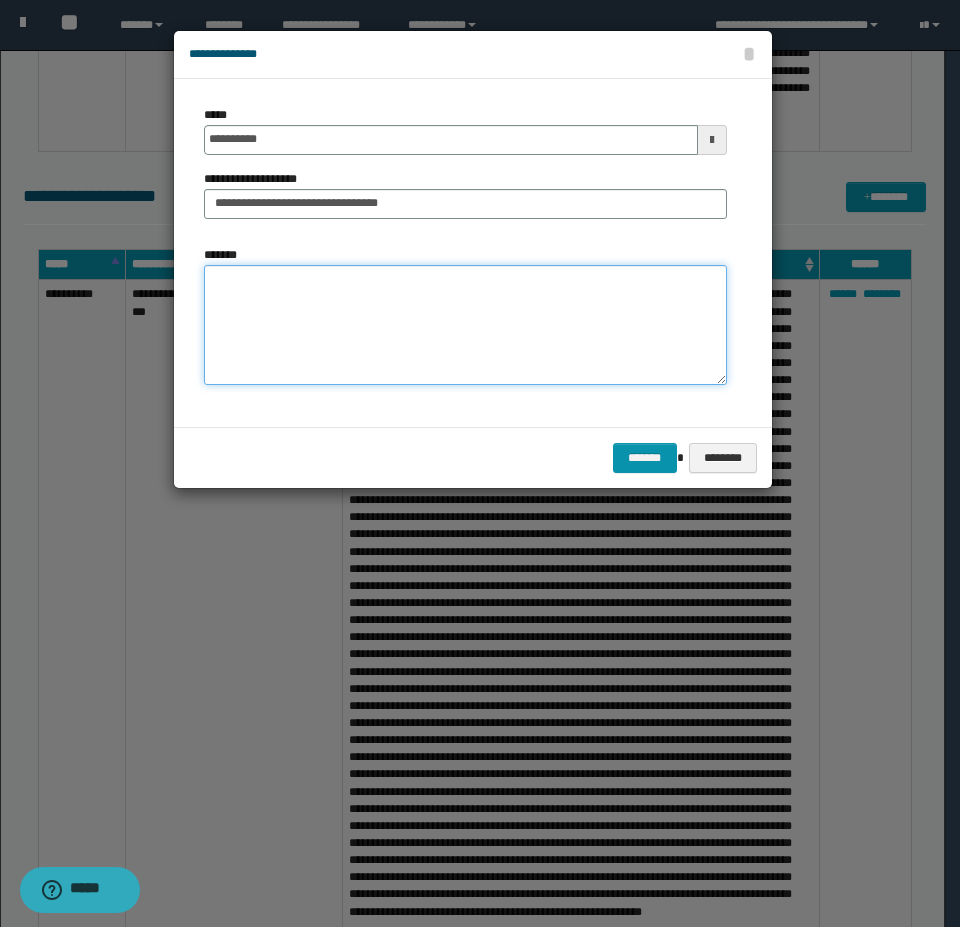 click on "*******" at bounding box center [465, 325] 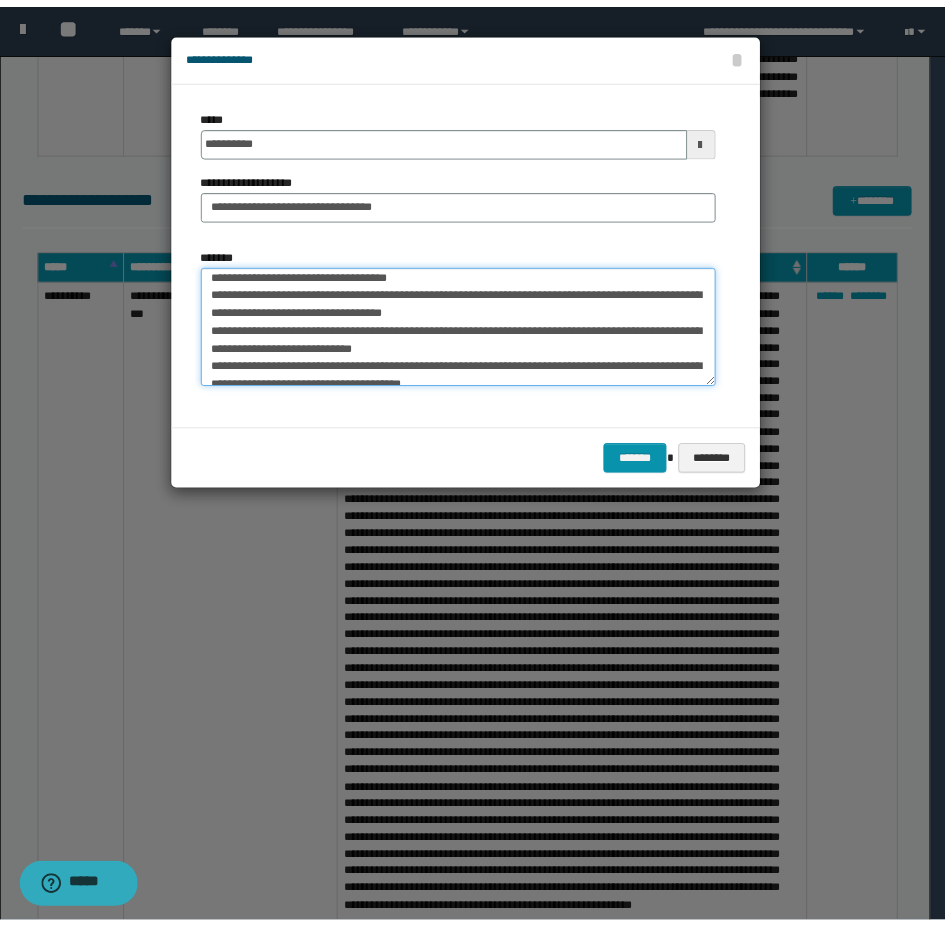 scroll, scrollTop: 0, scrollLeft: 0, axis: both 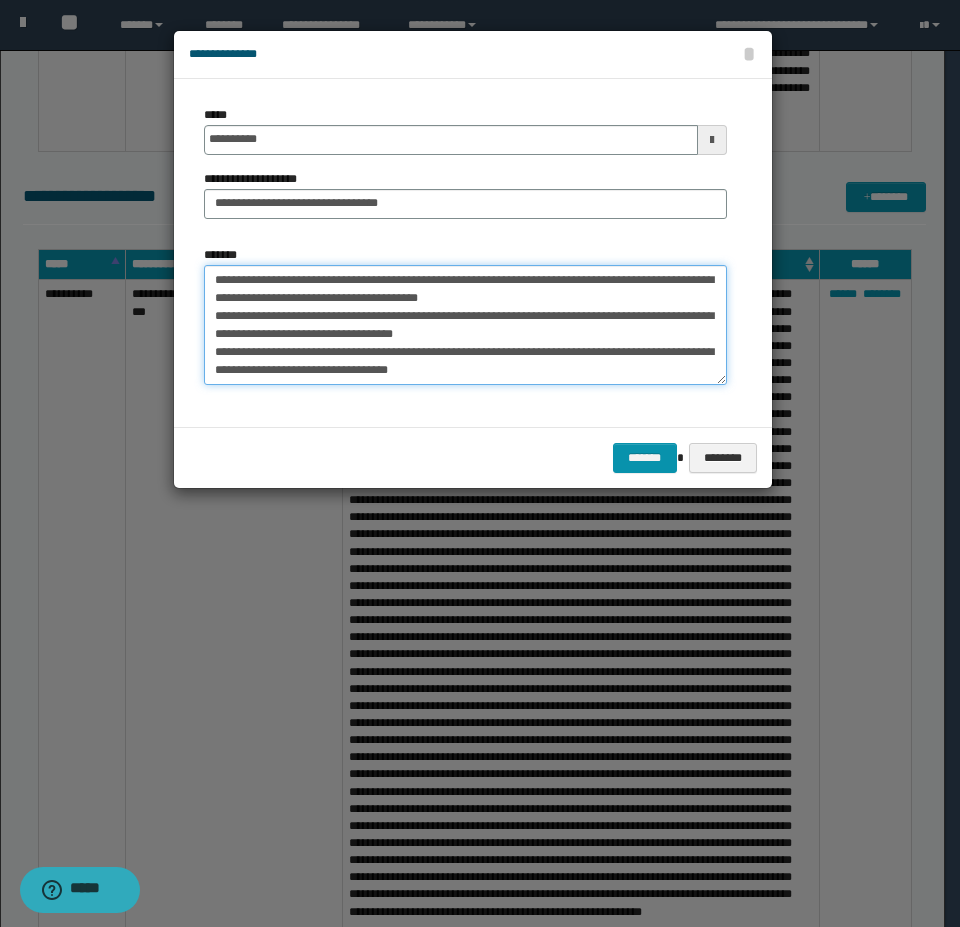 click on "**********" at bounding box center [465, 325] 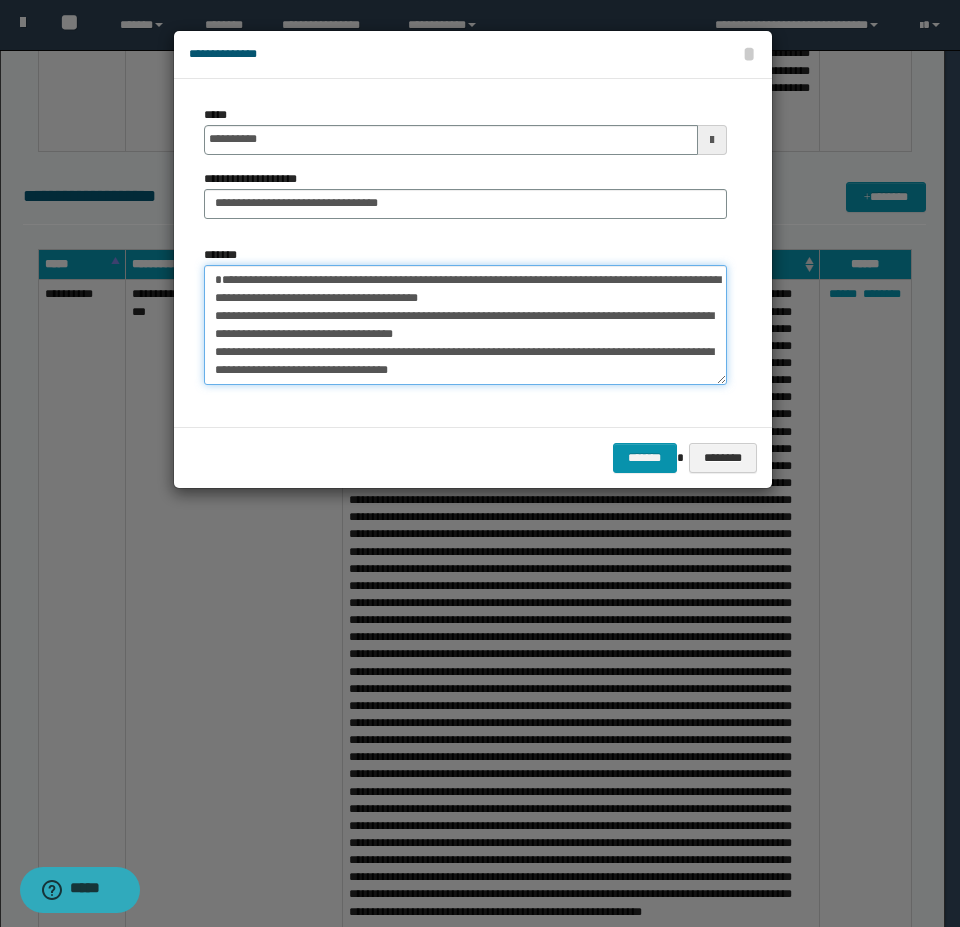 click on "**********" at bounding box center [465, 325] 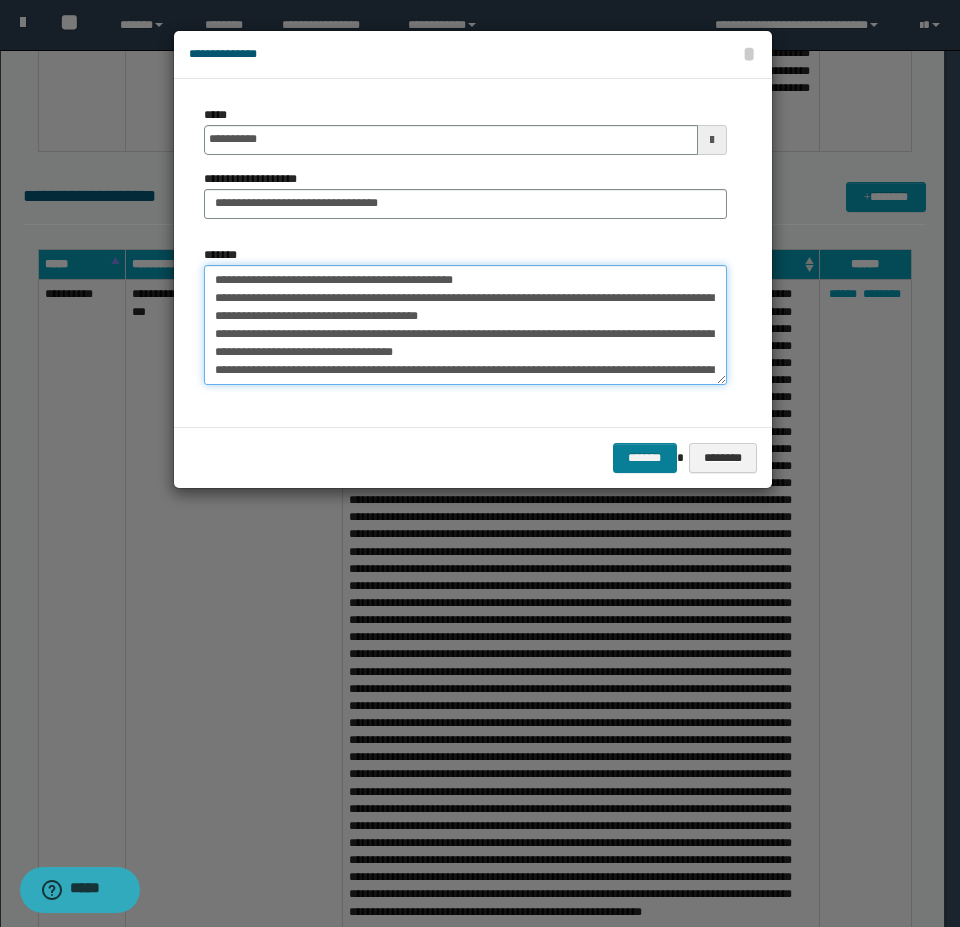 type on "**********" 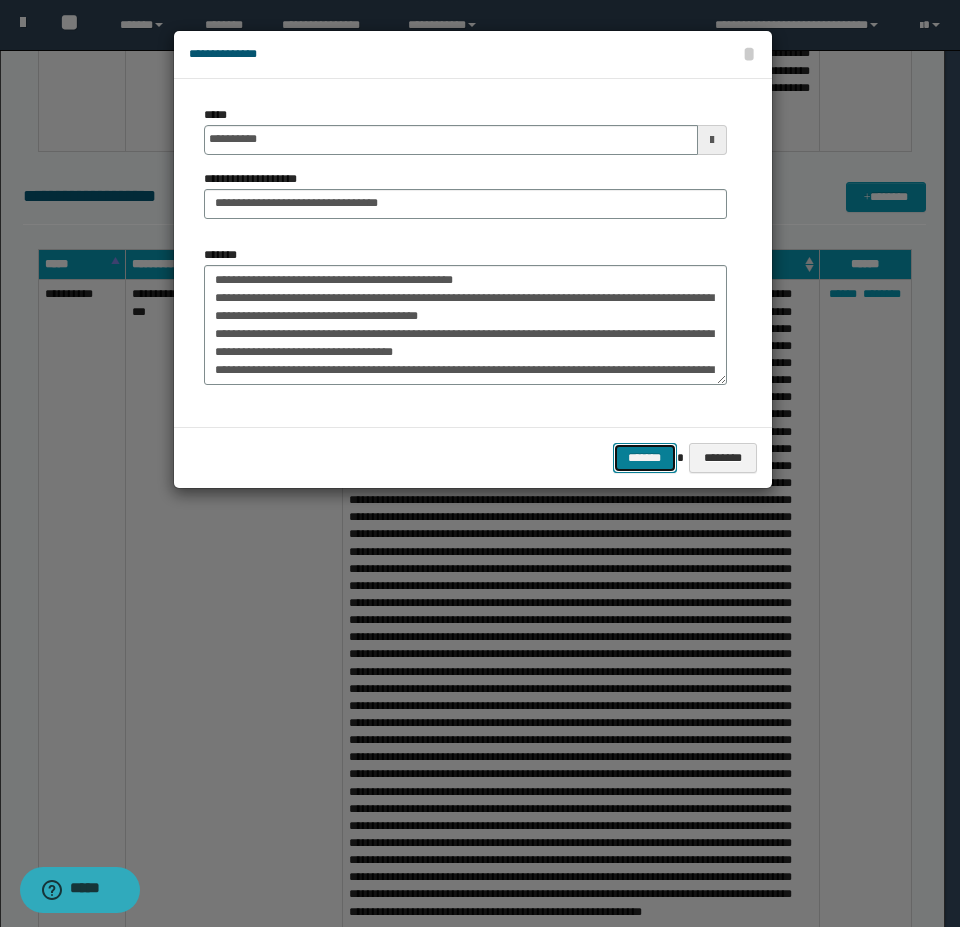 click on "*******" at bounding box center [645, 458] 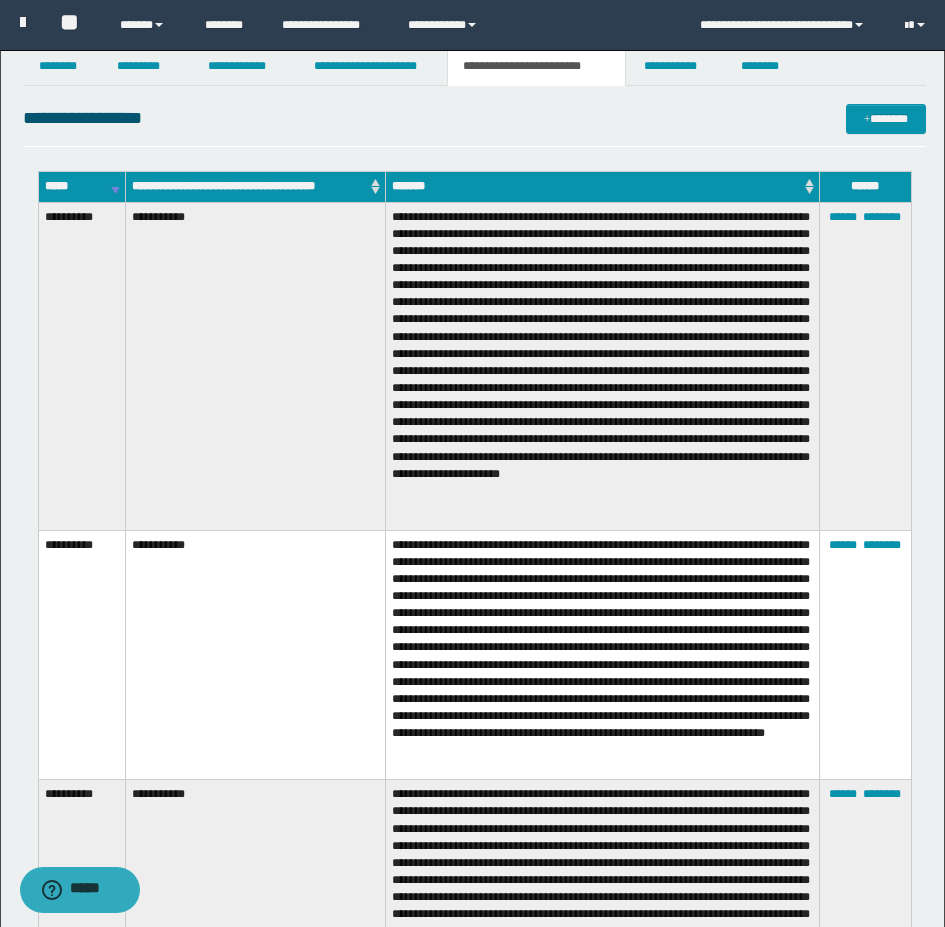 scroll, scrollTop: 0, scrollLeft: 0, axis: both 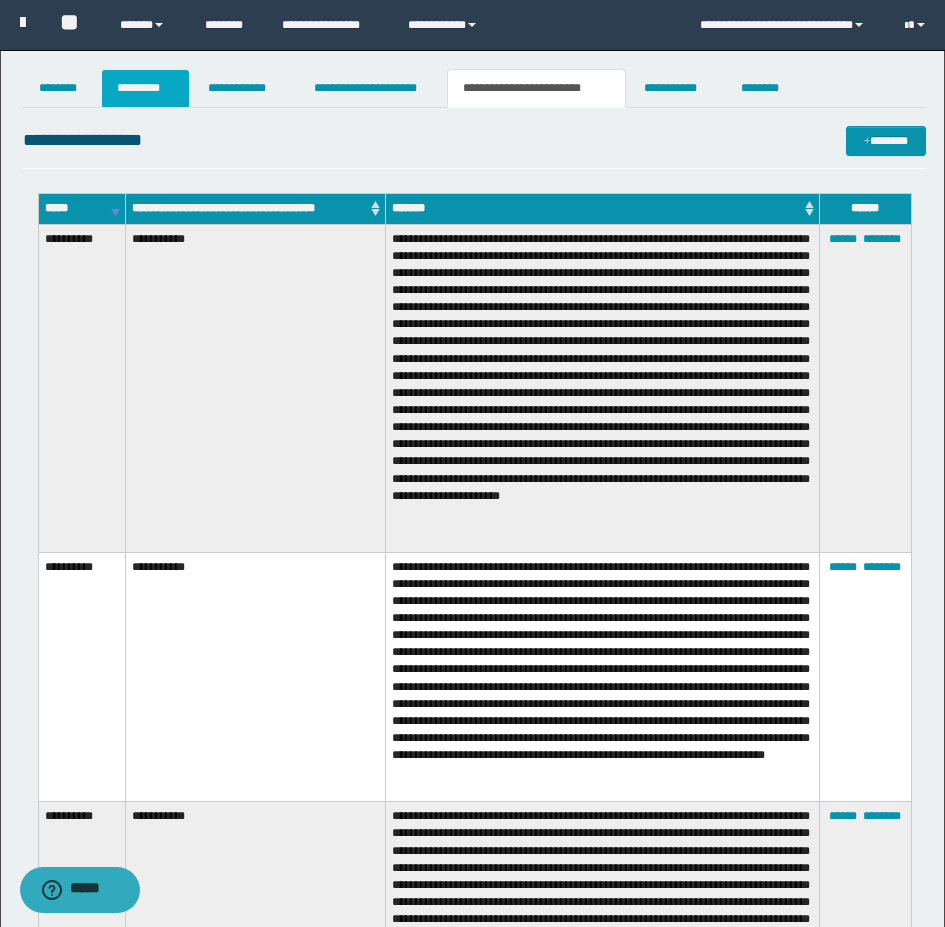 click on "*********" at bounding box center (145, 88) 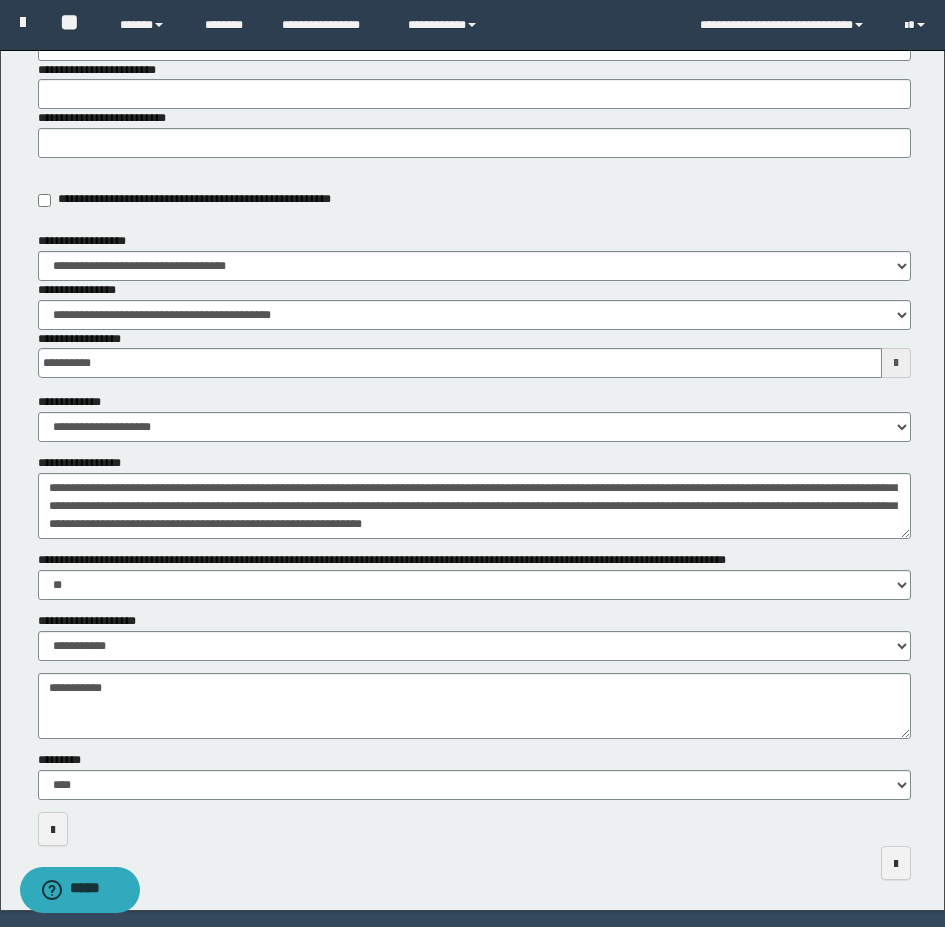scroll, scrollTop: 400, scrollLeft: 0, axis: vertical 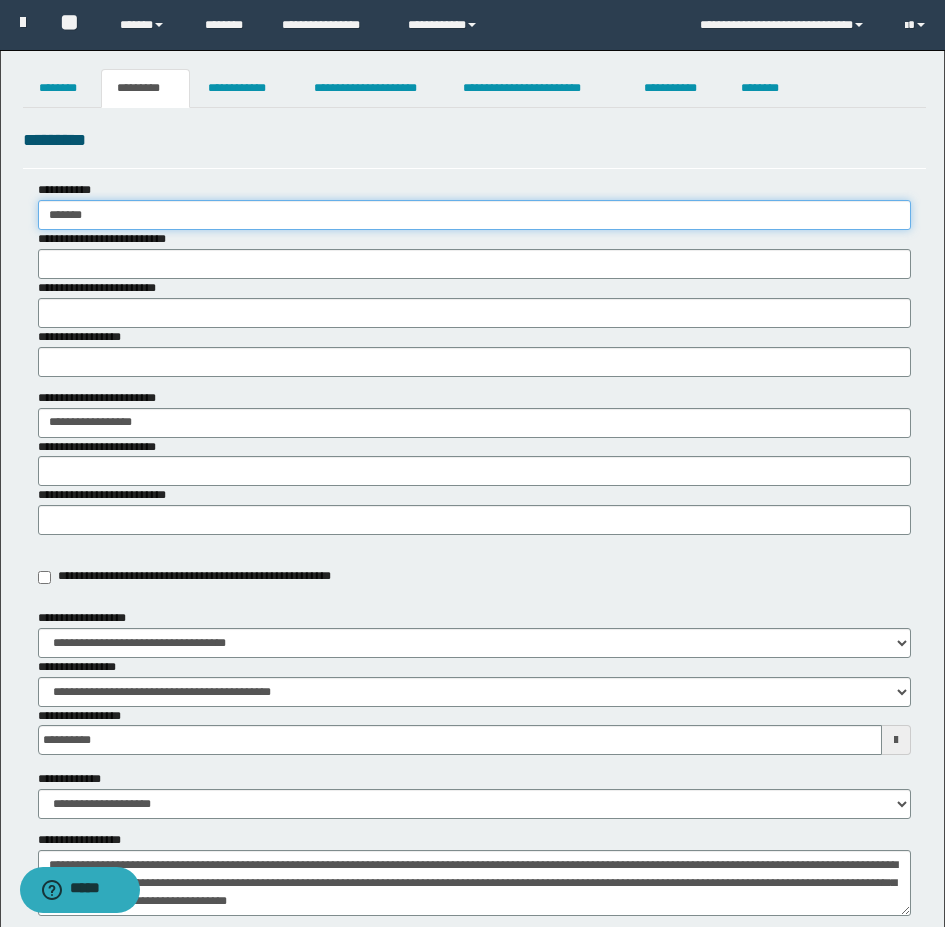 drag, startPoint x: 104, startPoint y: 216, endPoint x: 35, endPoint y: 223, distance: 69.354164 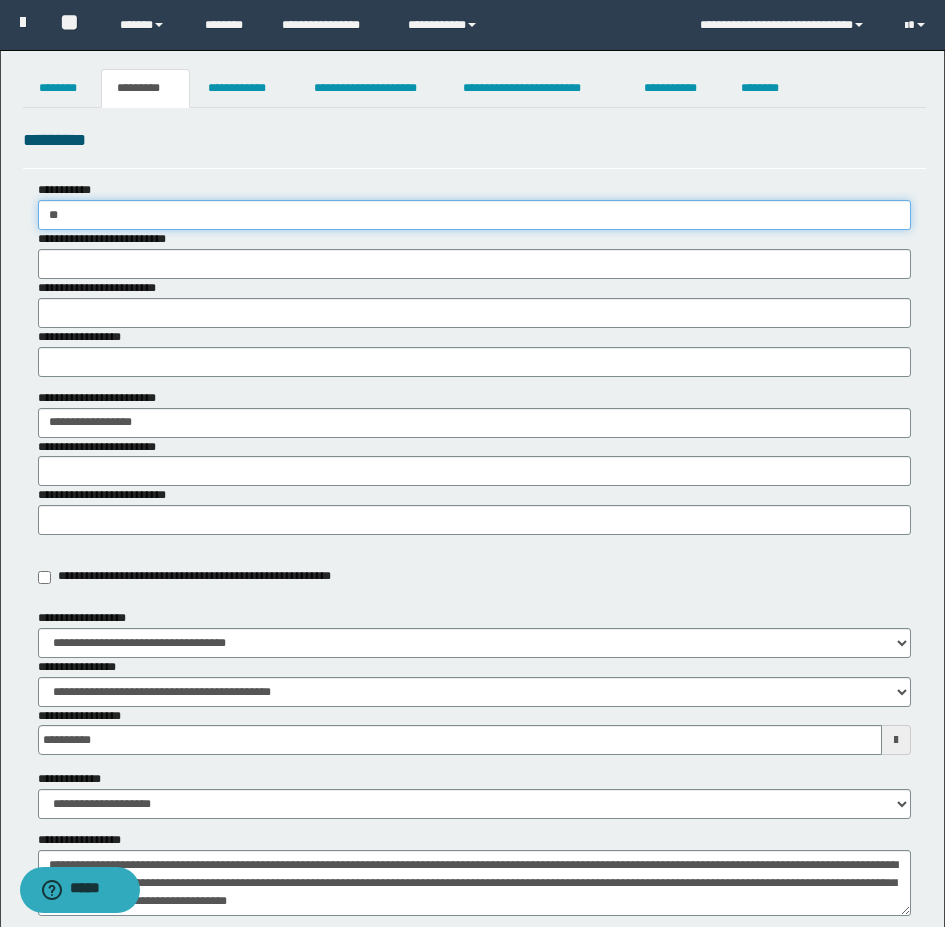 type on "*" 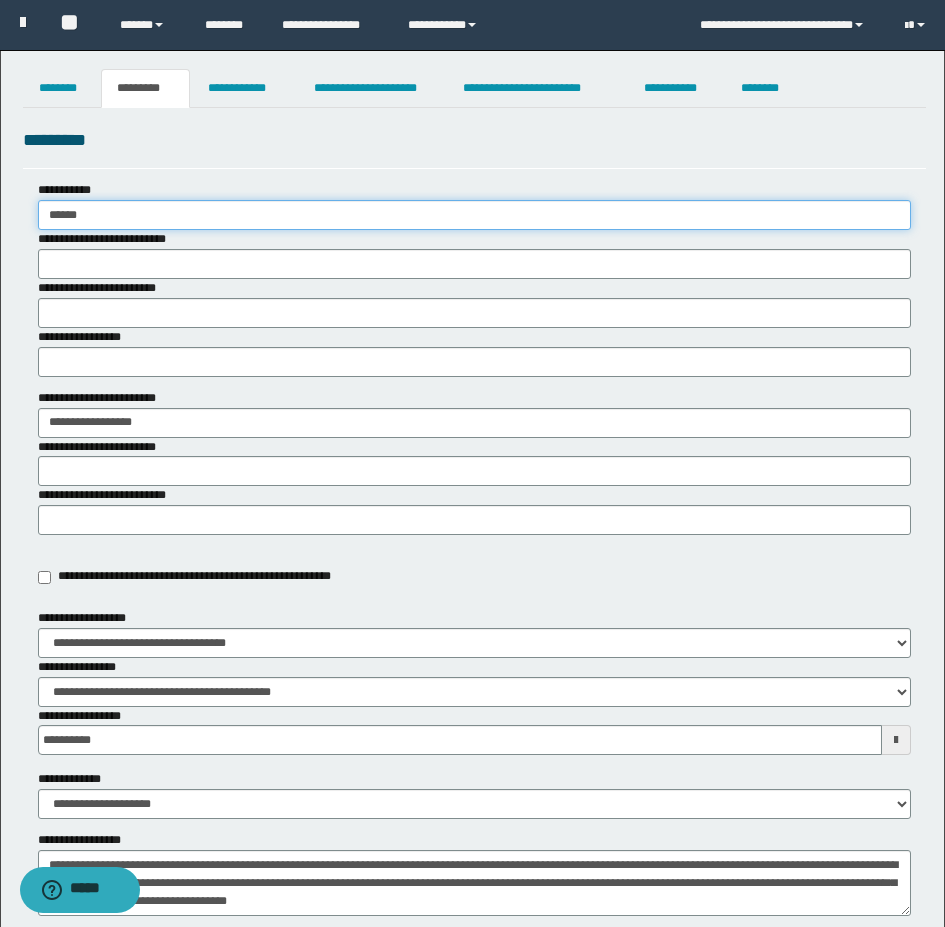 type on "******" 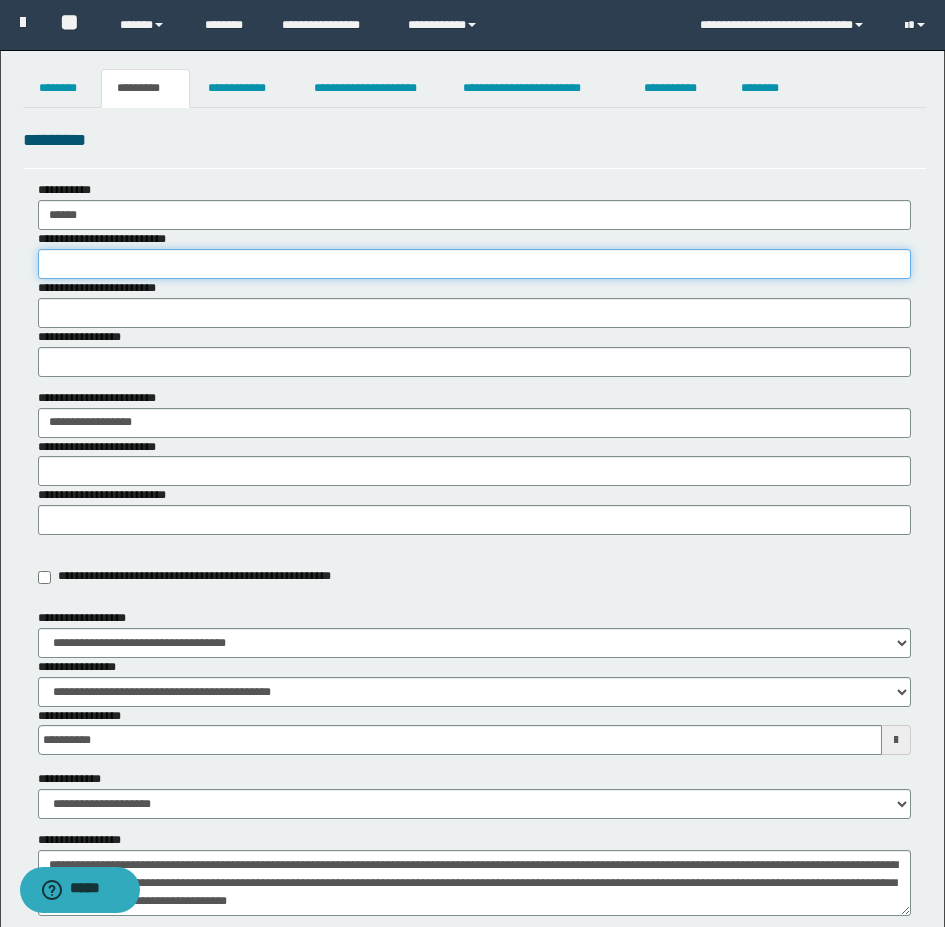 click on "**********" at bounding box center (474, 264) 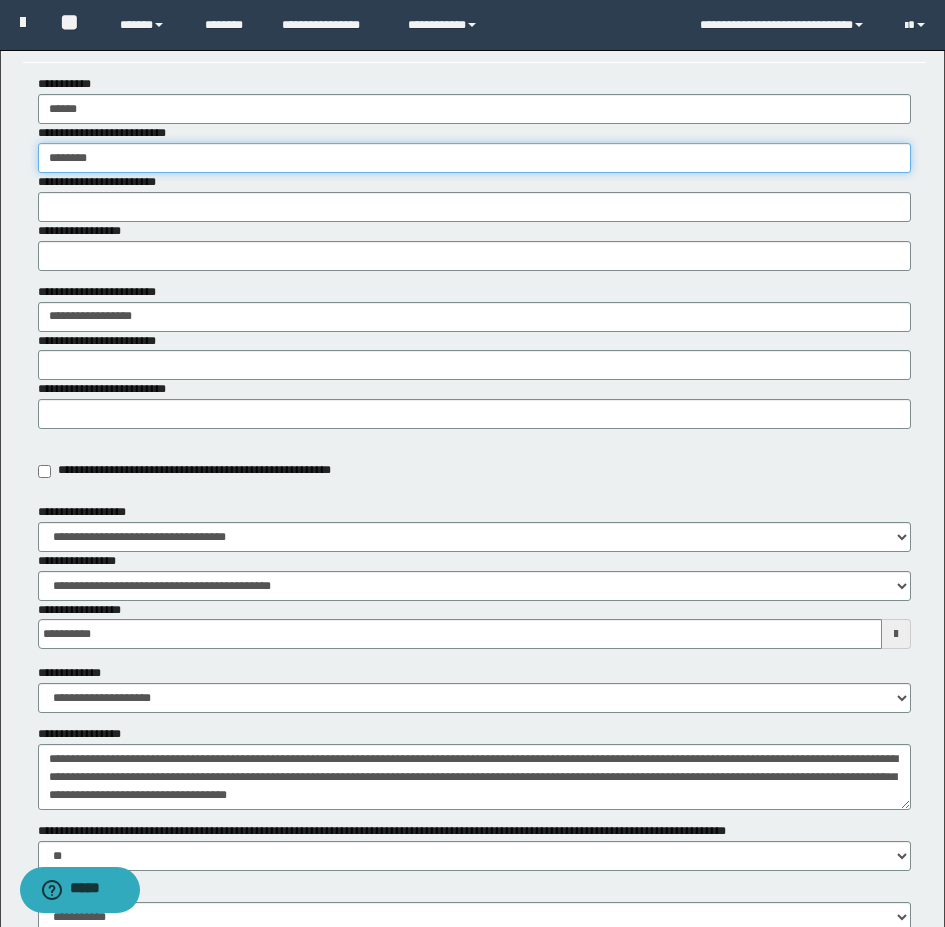 scroll, scrollTop: 200, scrollLeft: 0, axis: vertical 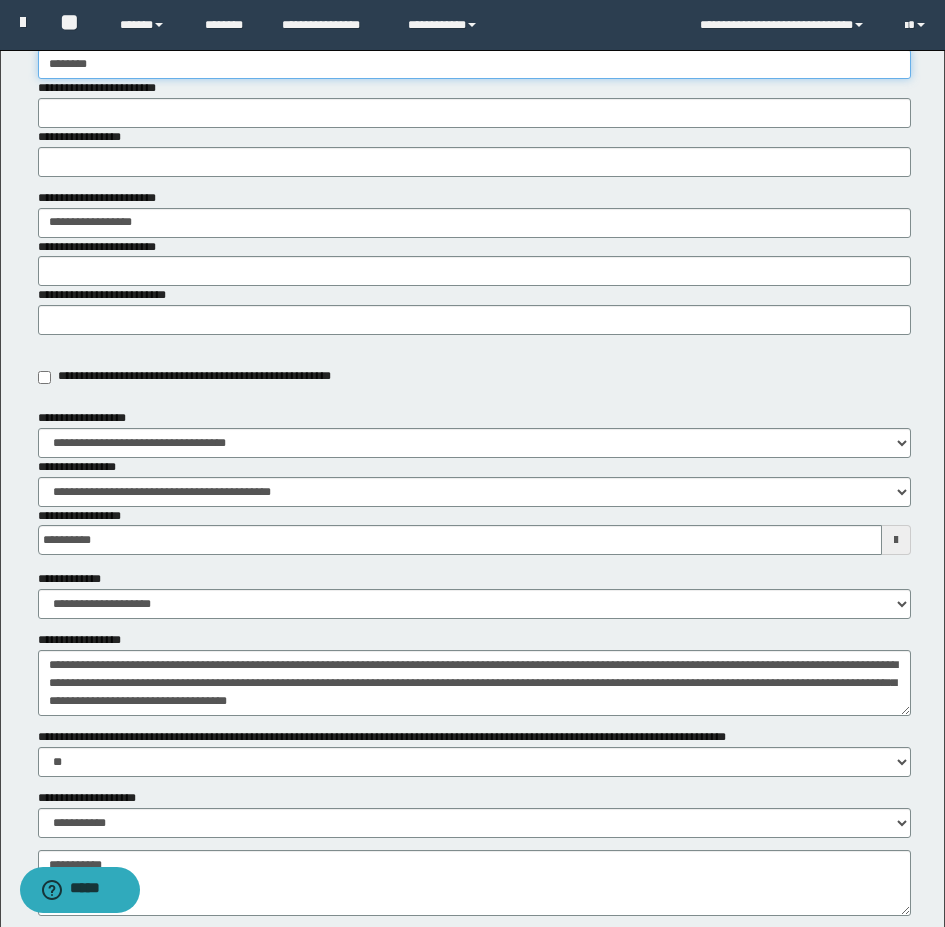 type on "********" 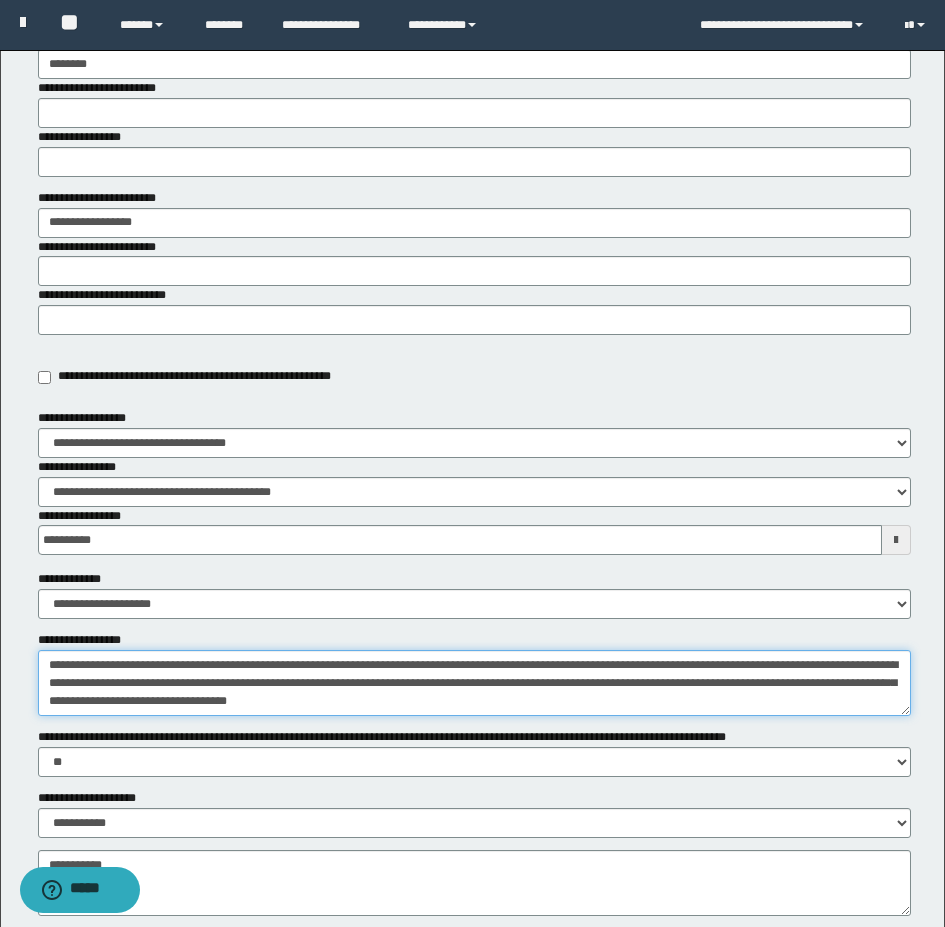 click on "**********" at bounding box center [474, 683] 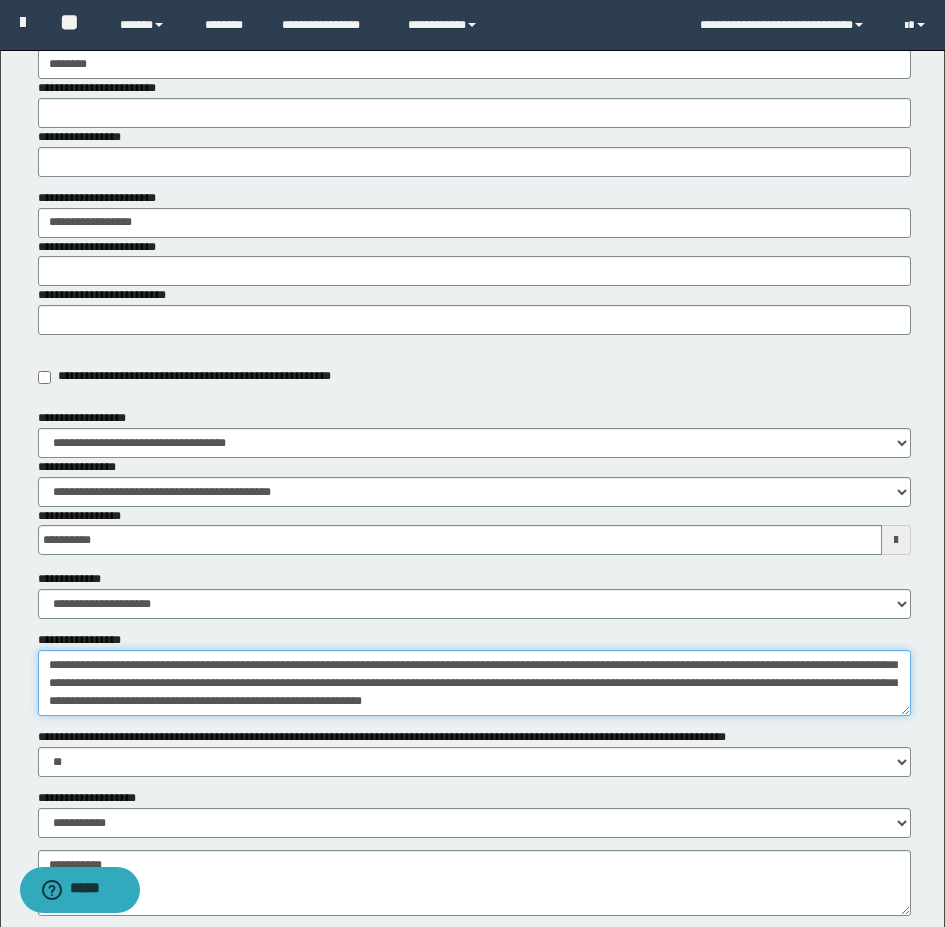 scroll, scrollTop: 144, scrollLeft: 0, axis: vertical 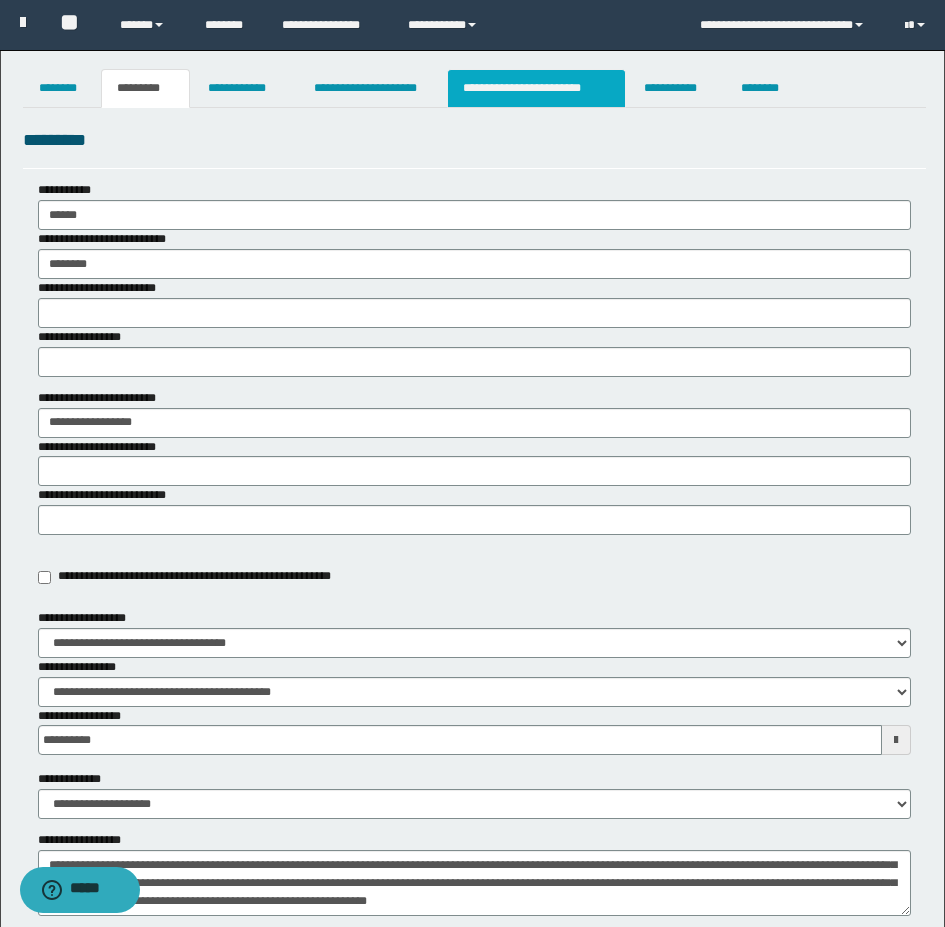 click on "**********" at bounding box center (537, 88) 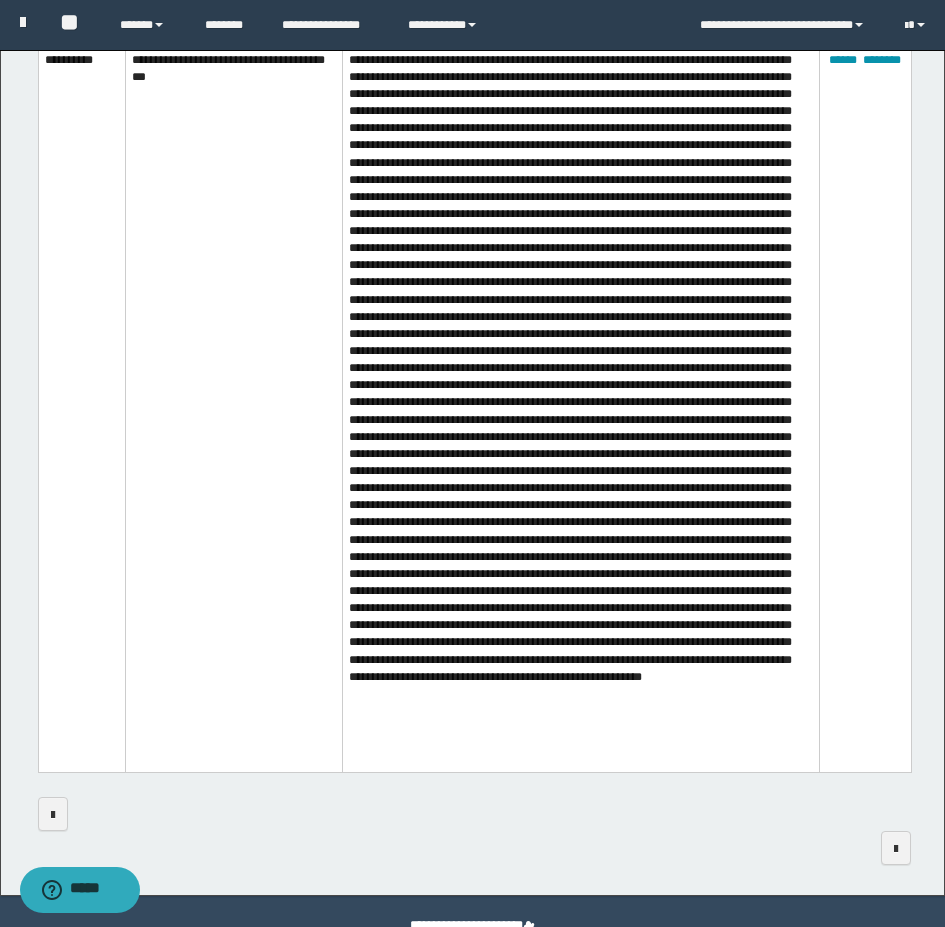 scroll, scrollTop: 1389, scrollLeft: 0, axis: vertical 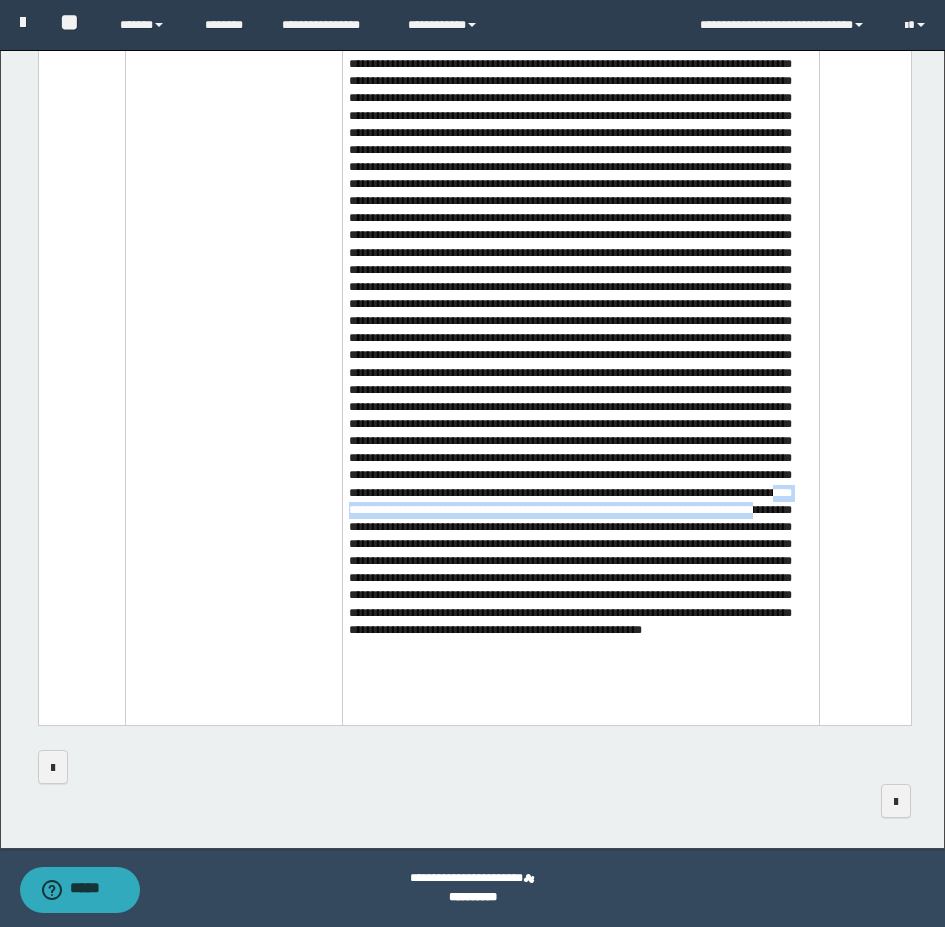drag, startPoint x: 699, startPoint y: 539, endPoint x: 703, endPoint y: 562, distance: 23.345236 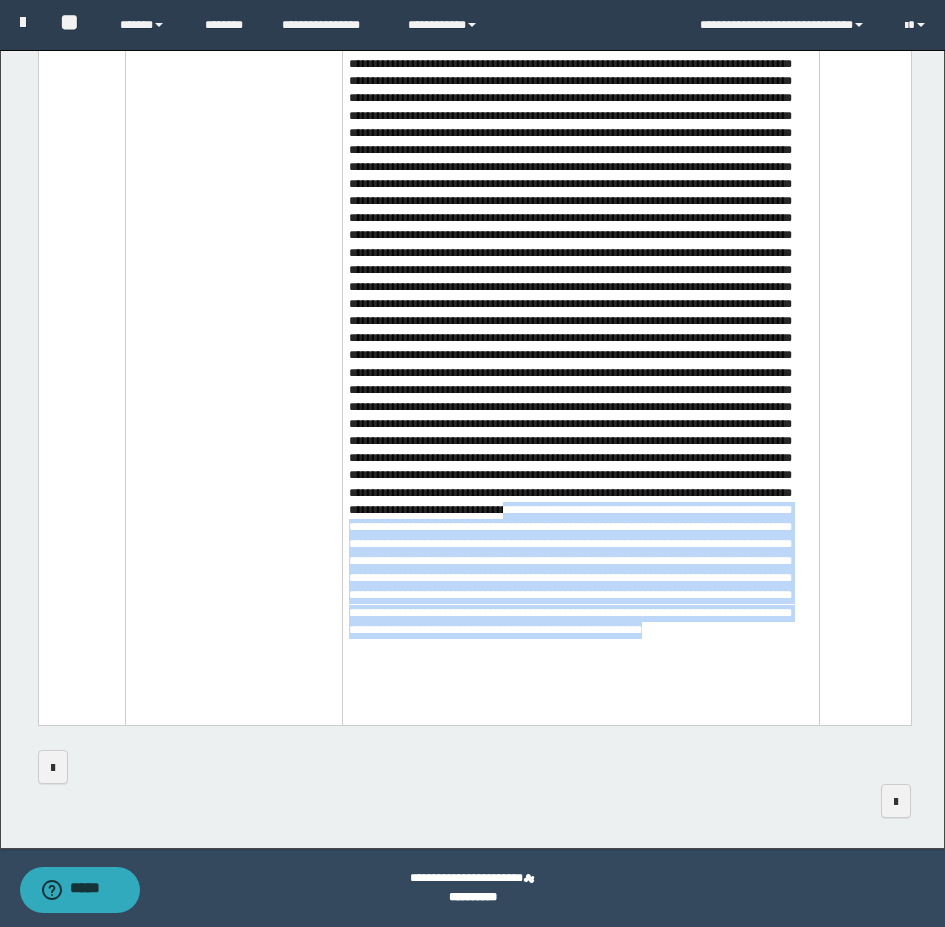 drag, startPoint x: 420, startPoint y: 555, endPoint x: 638, endPoint y: 715, distance: 270.4145 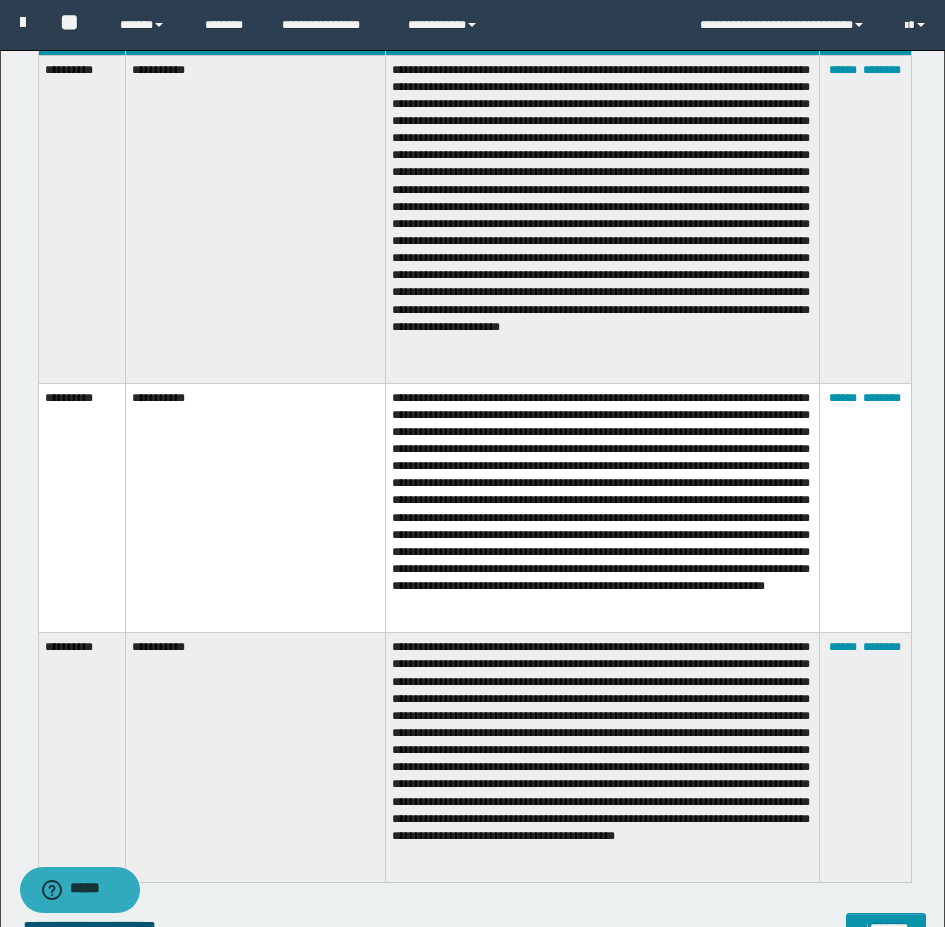 scroll, scrollTop: 0, scrollLeft: 0, axis: both 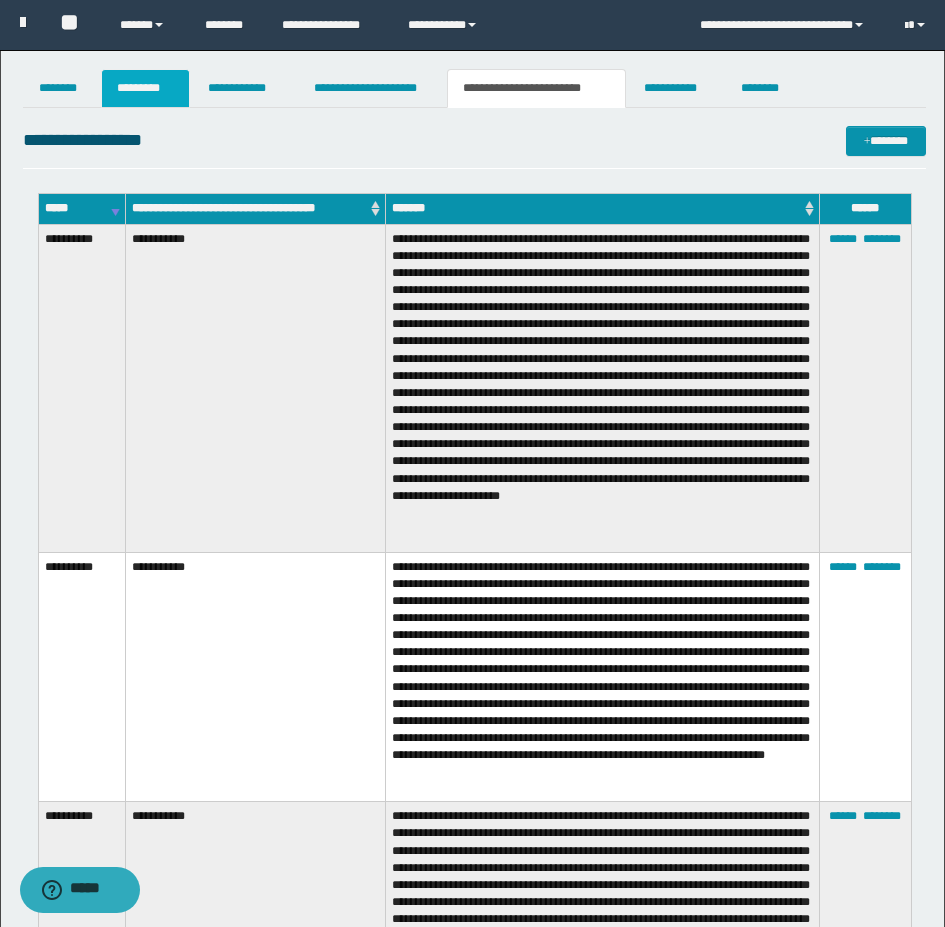 click on "*********" at bounding box center [145, 88] 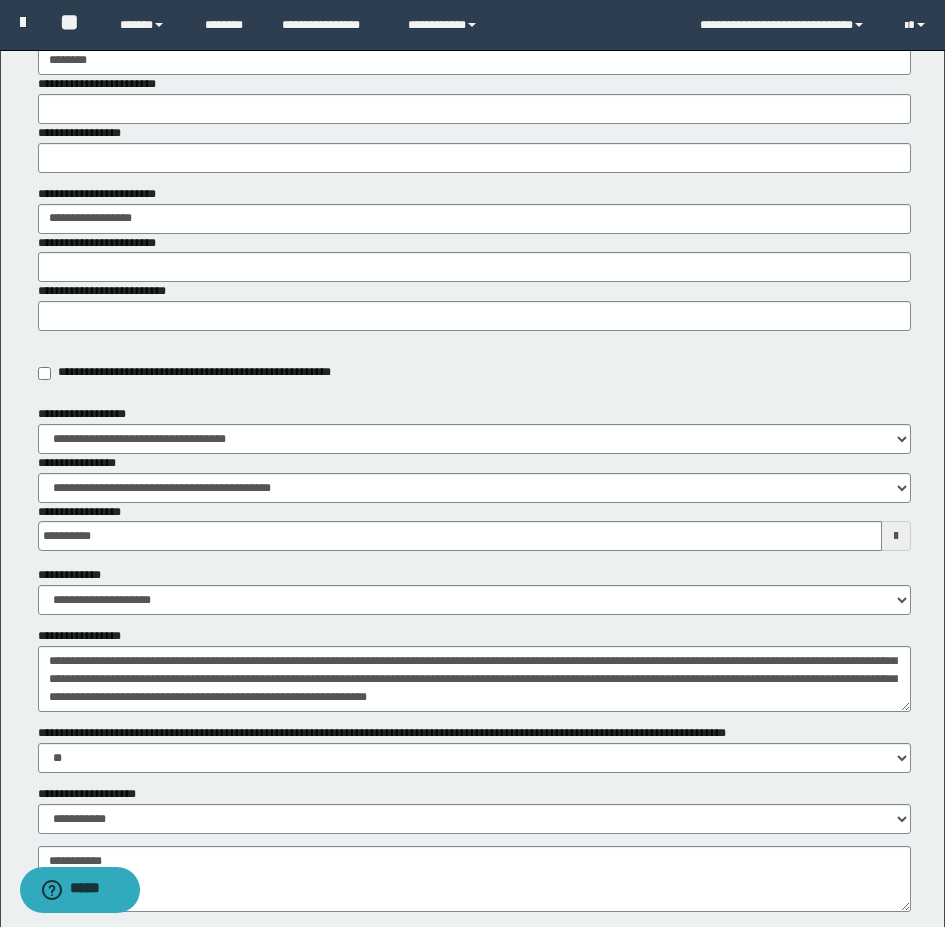 scroll, scrollTop: 300, scrollLeft: 0, axis: vertical 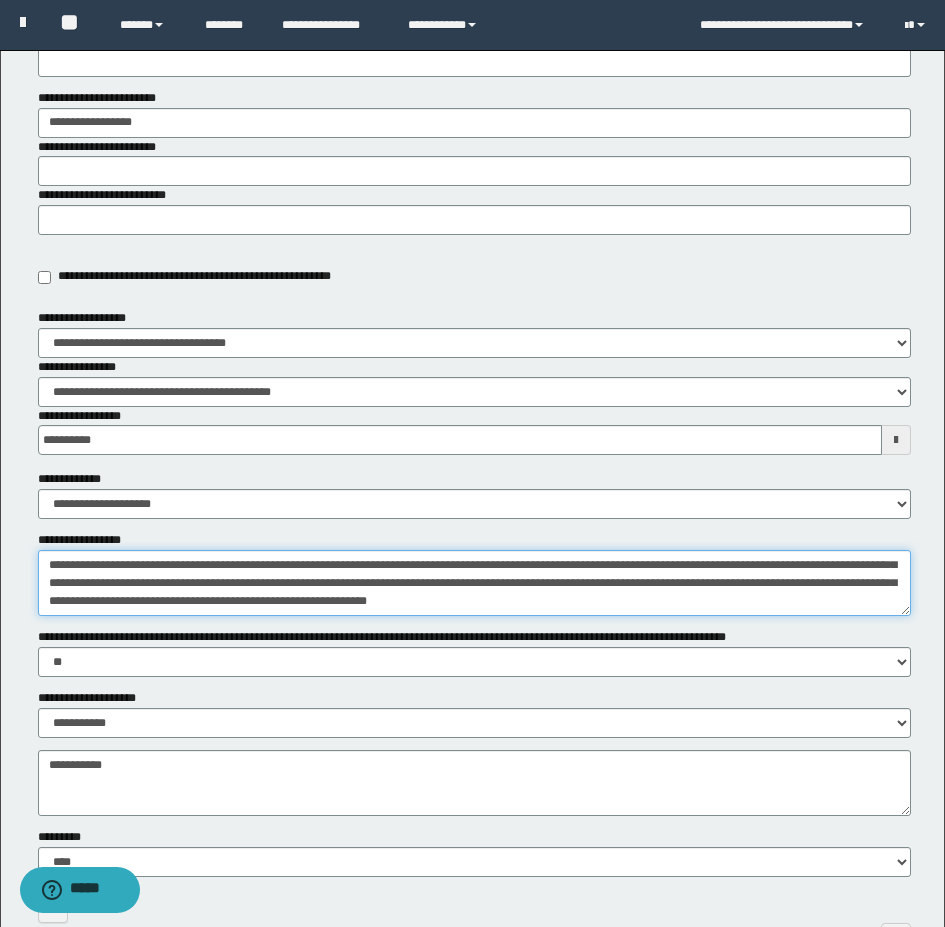 click on "**********" at bounding box center (474, 583) 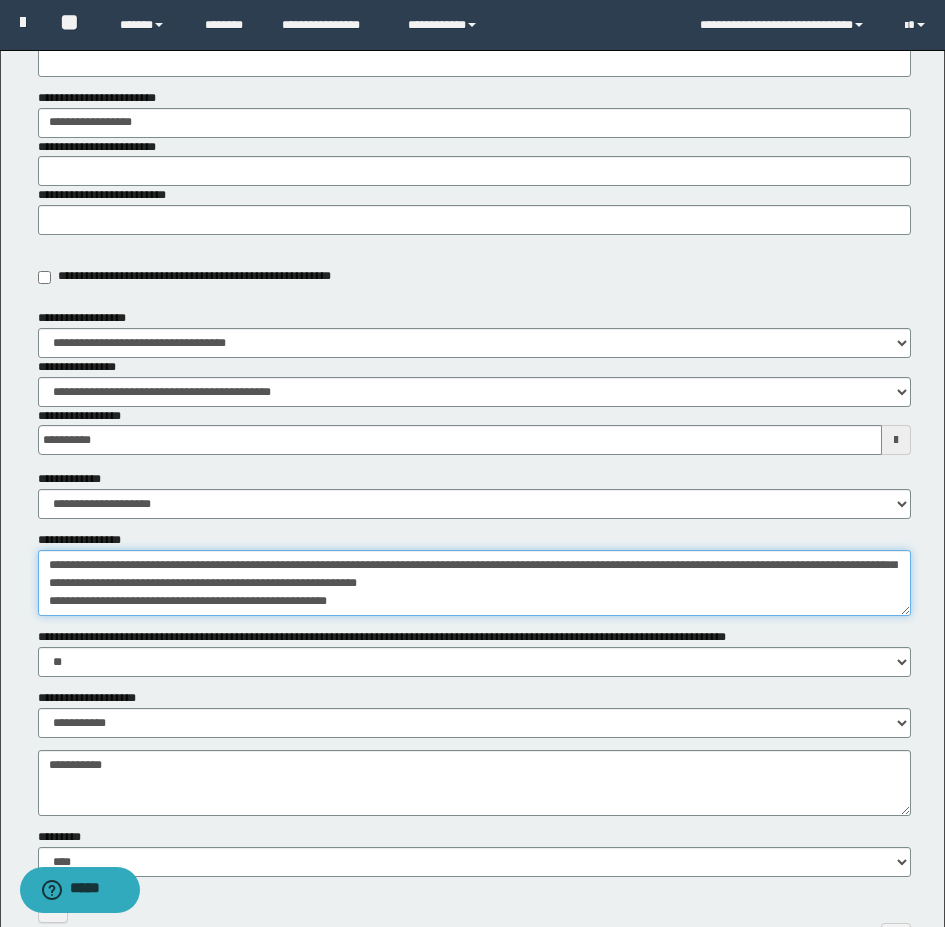 paste on "**********" 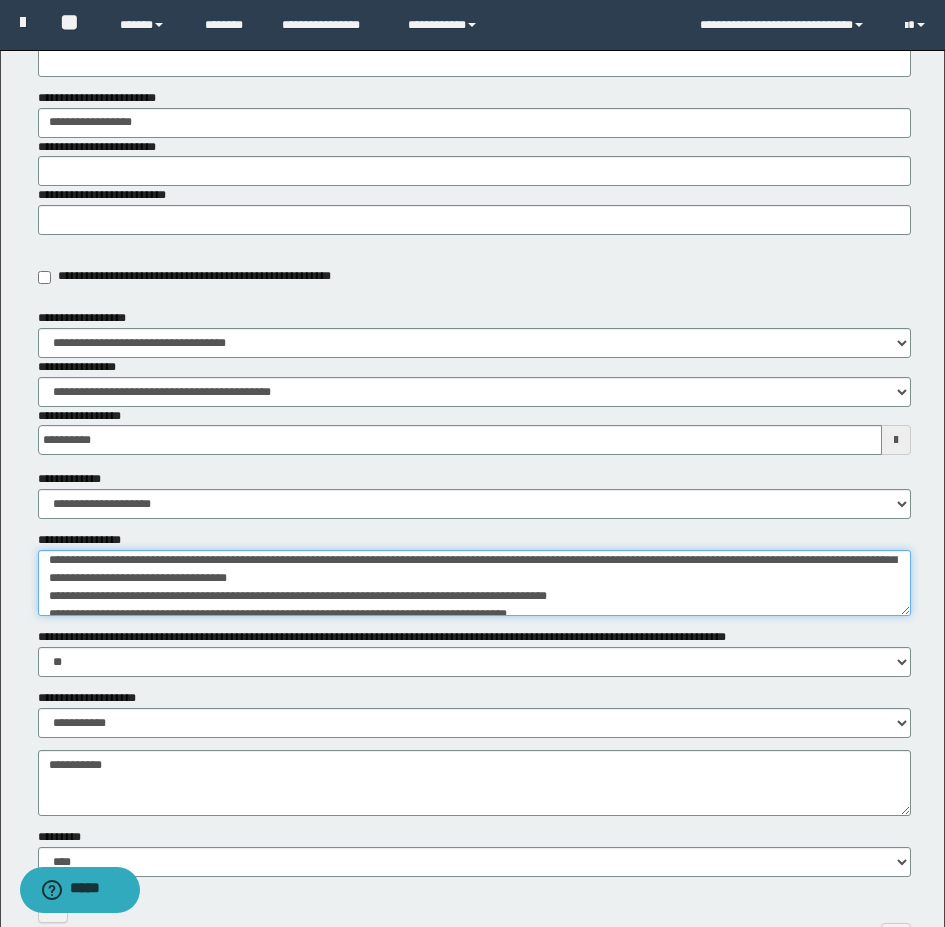scroll, scrollTop: 0, scrollLeft: 0, axis: both 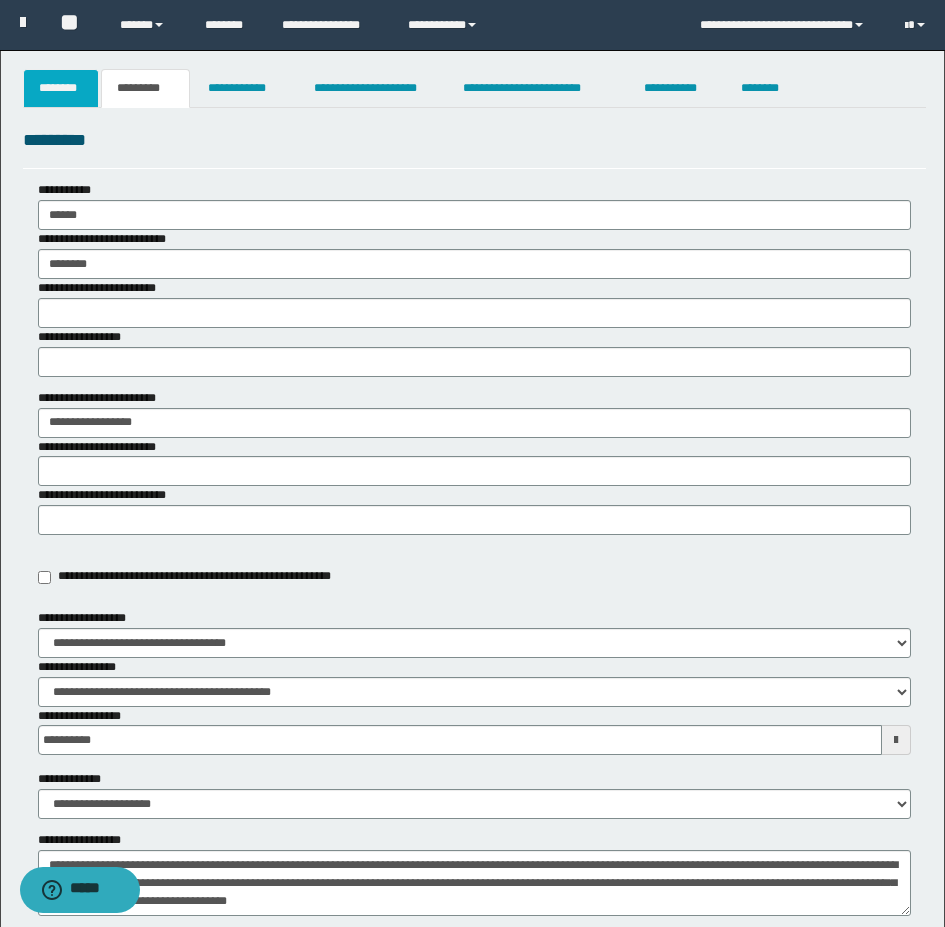 click on "********" at bounding box center (61, 88) 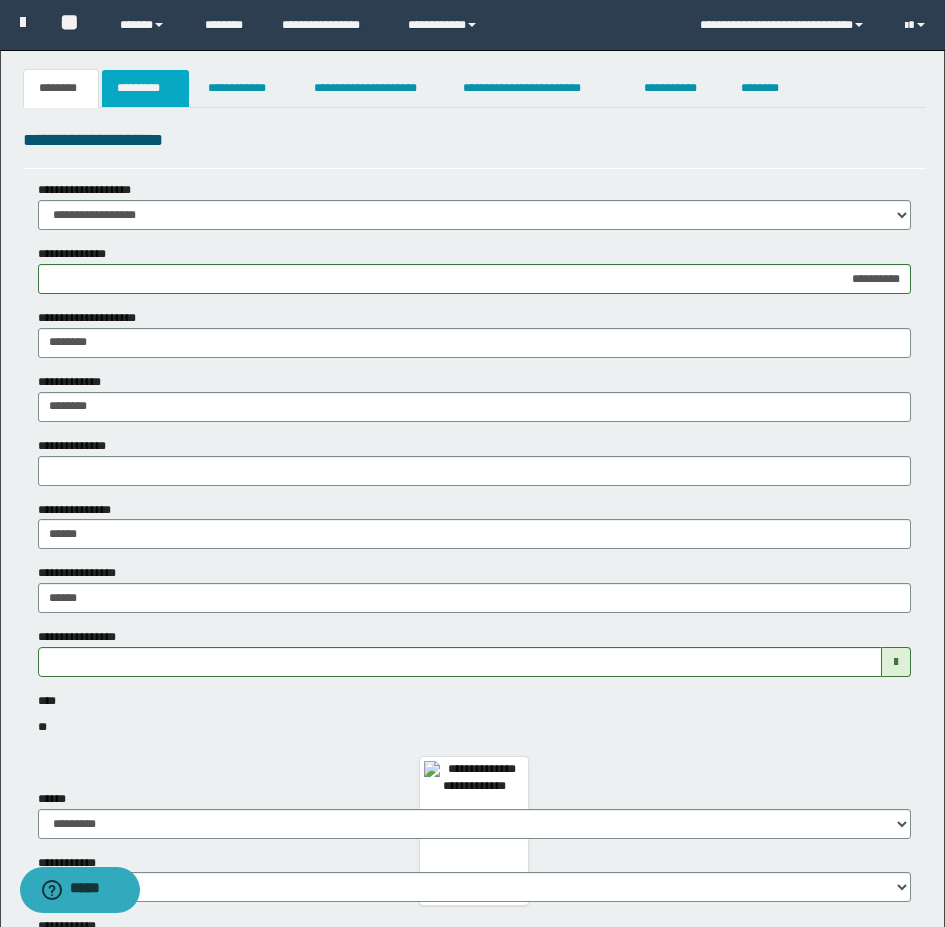 click on "*********" at bounding box center (145, 88) 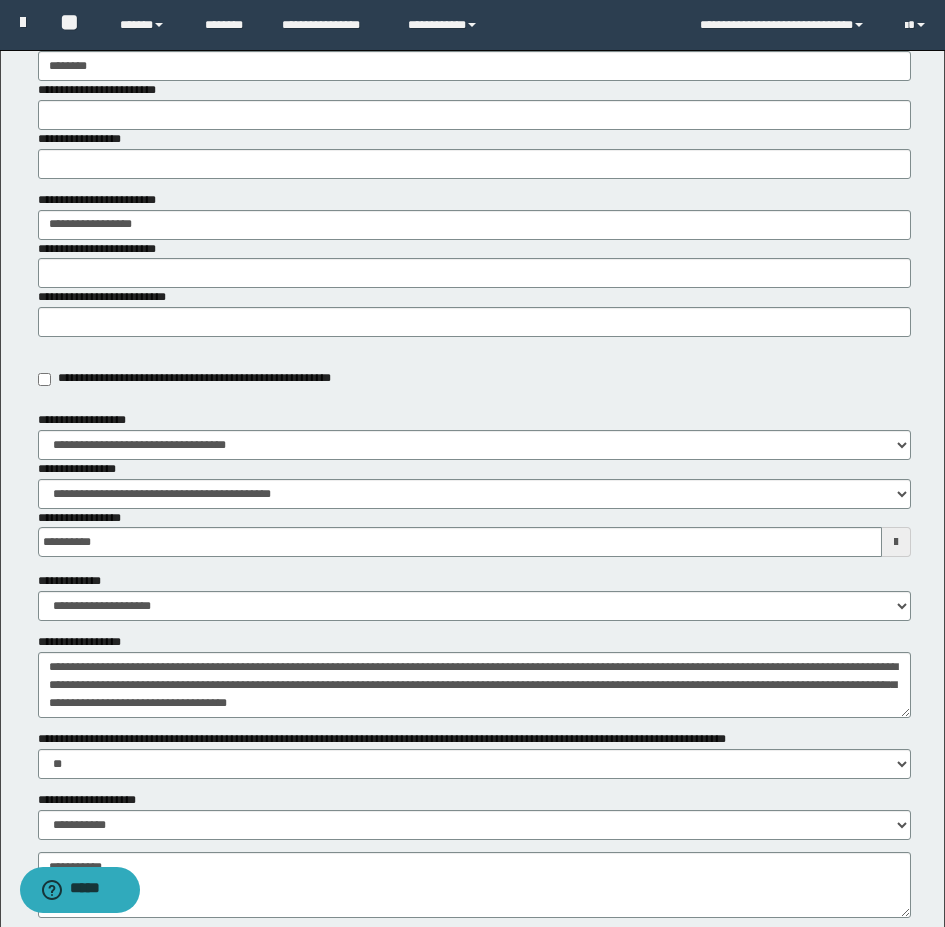 scroll, scrollTop: 200, scrollLeft: 0, axis: vertical 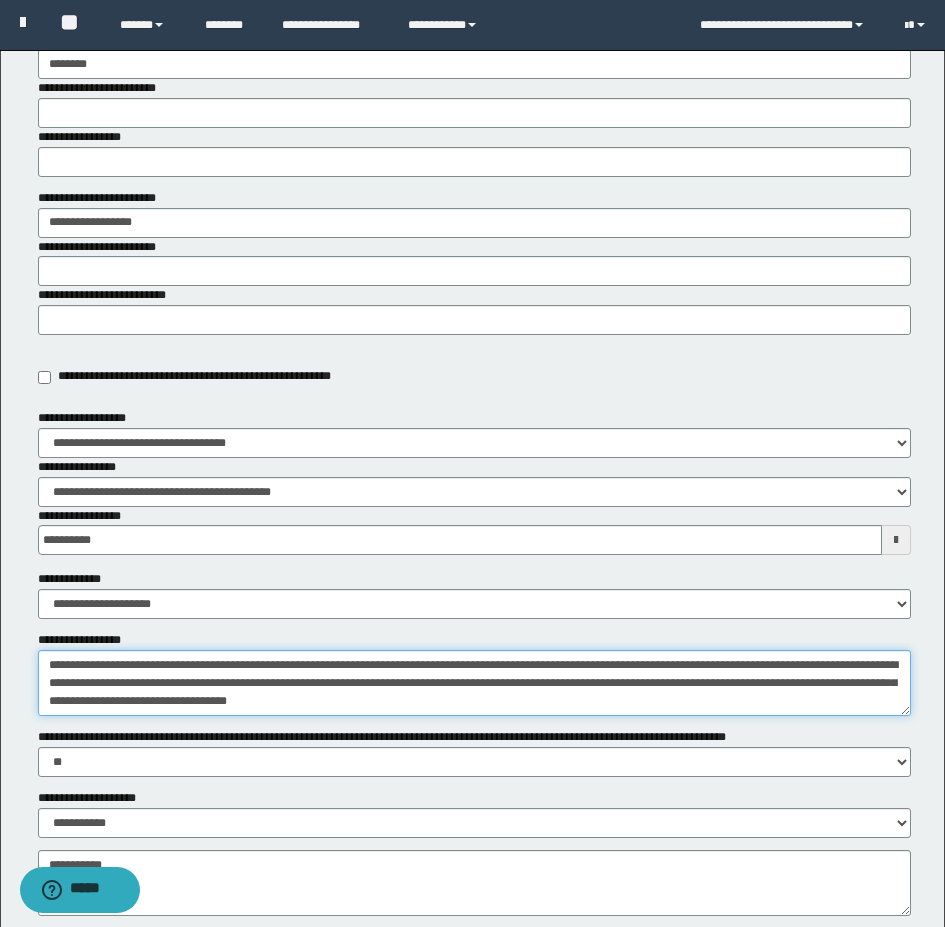 click on "**********" at bounding box center [474, 683] 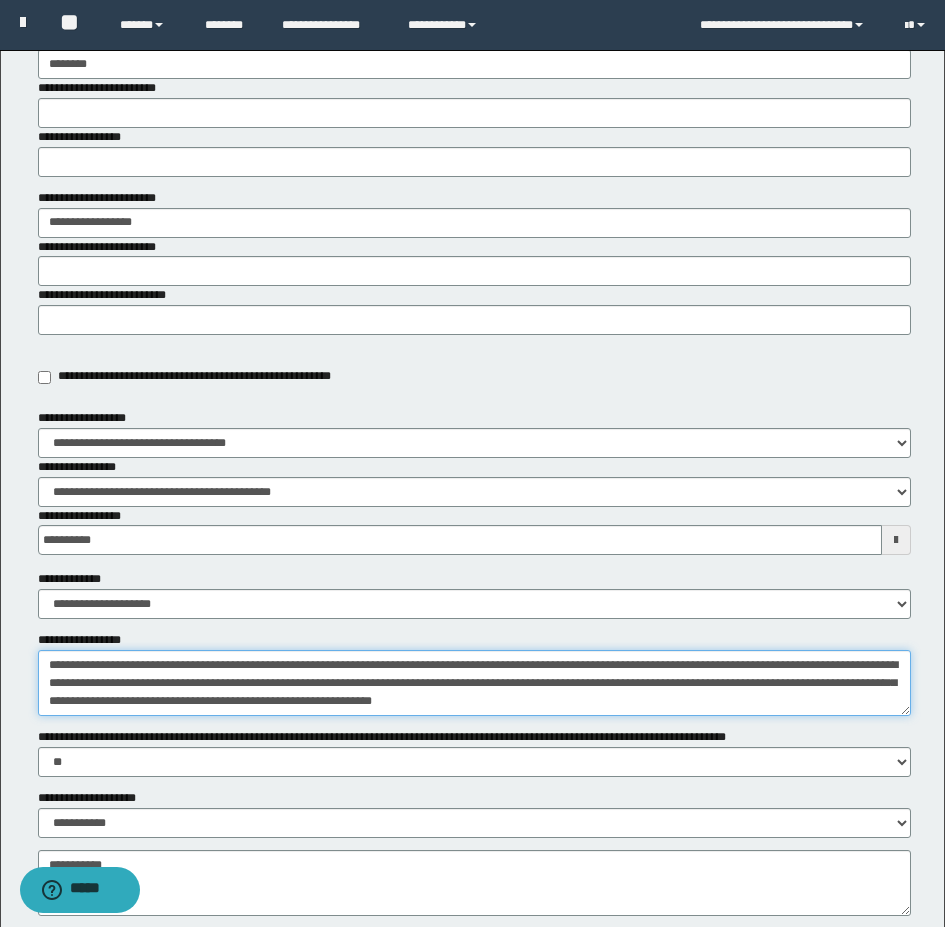 click on "**********" at bounding box center (474, 683) 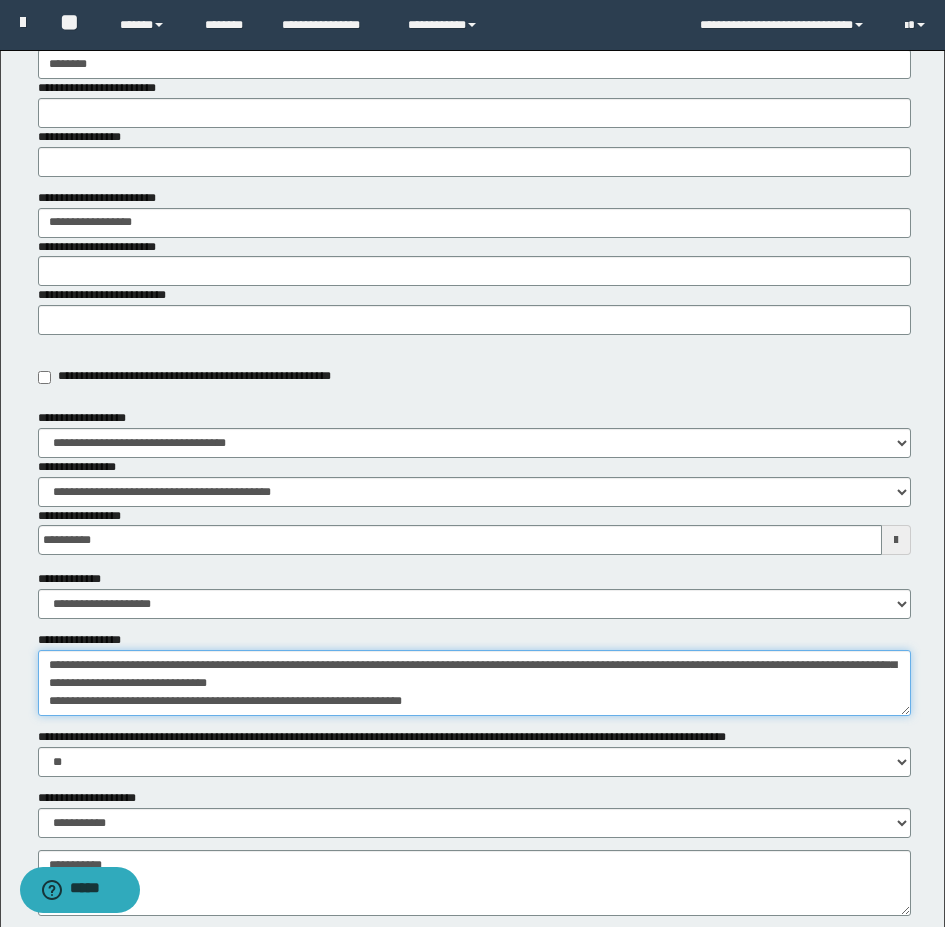 scroll, scrollTop: 306, scrollLeft: 0, axis: vertical 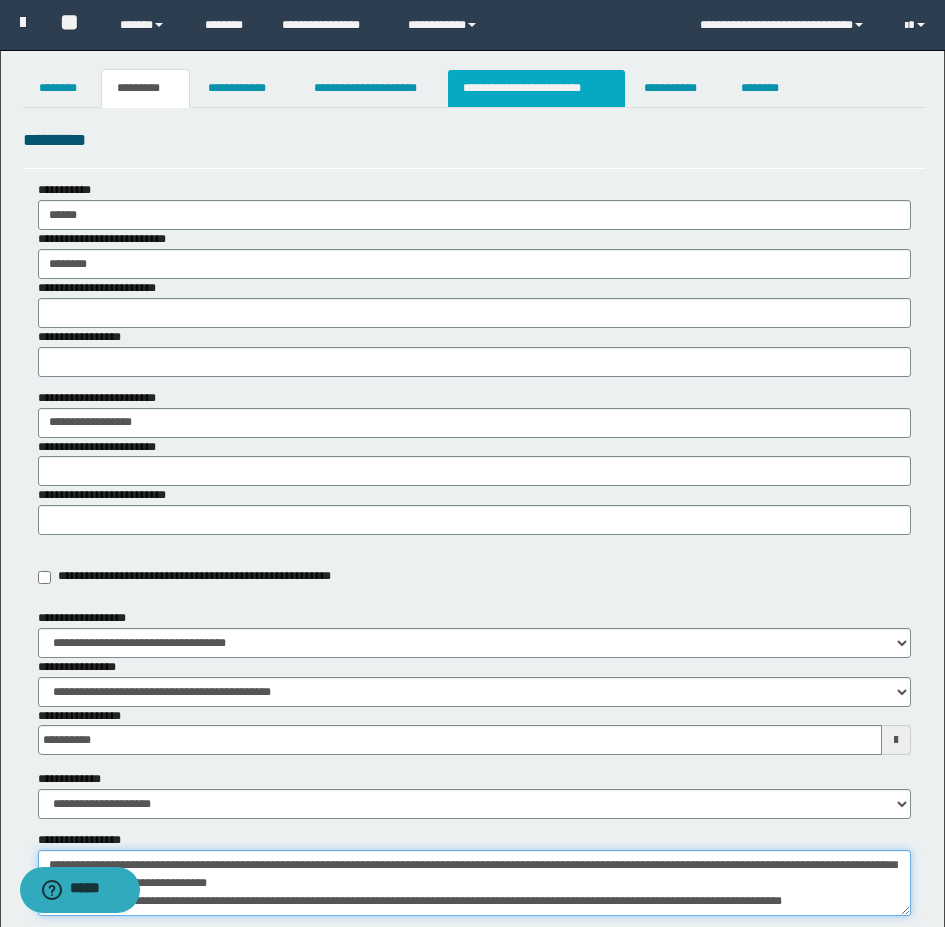 type on "**********" 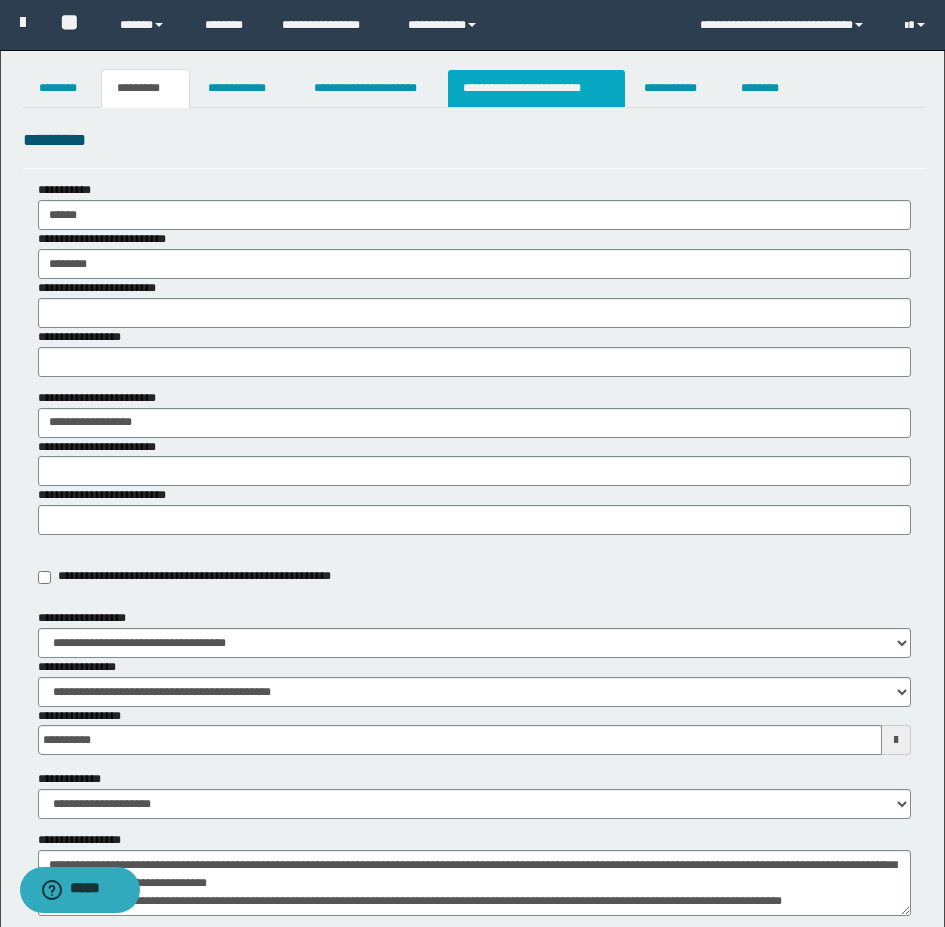 click on "**********" at bounding box center (537, 88) 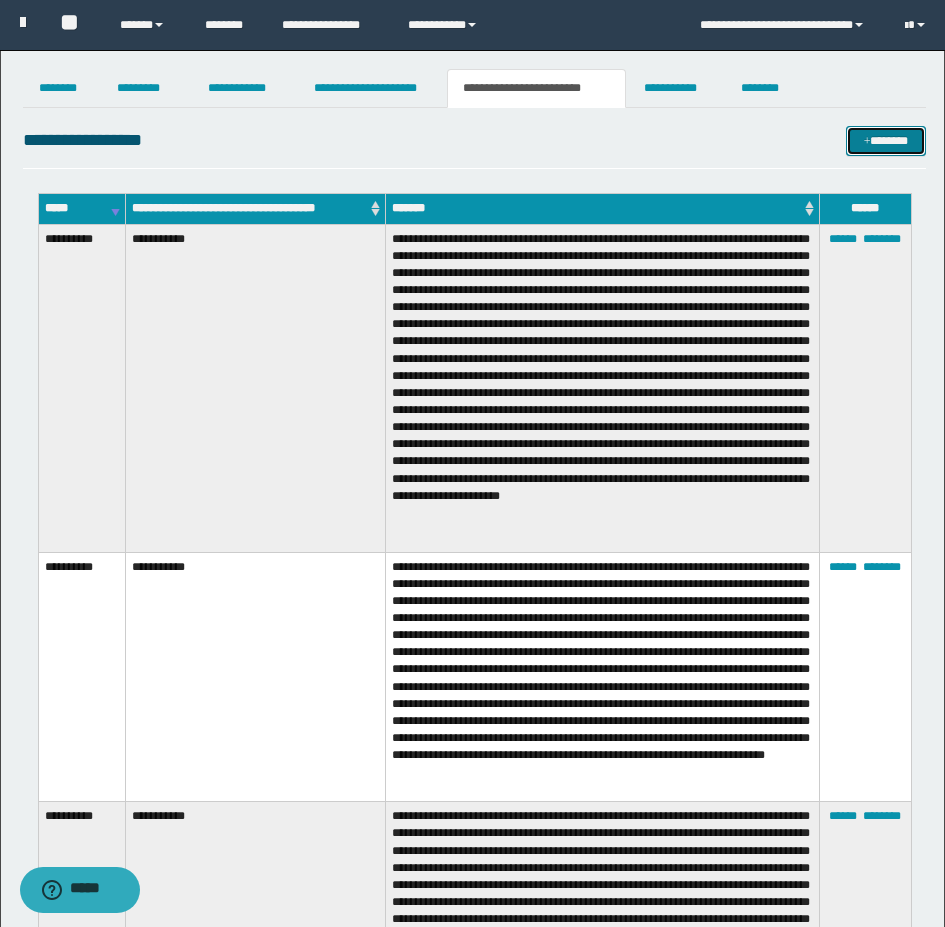 click on "*******" at bounding box center (886, 141) 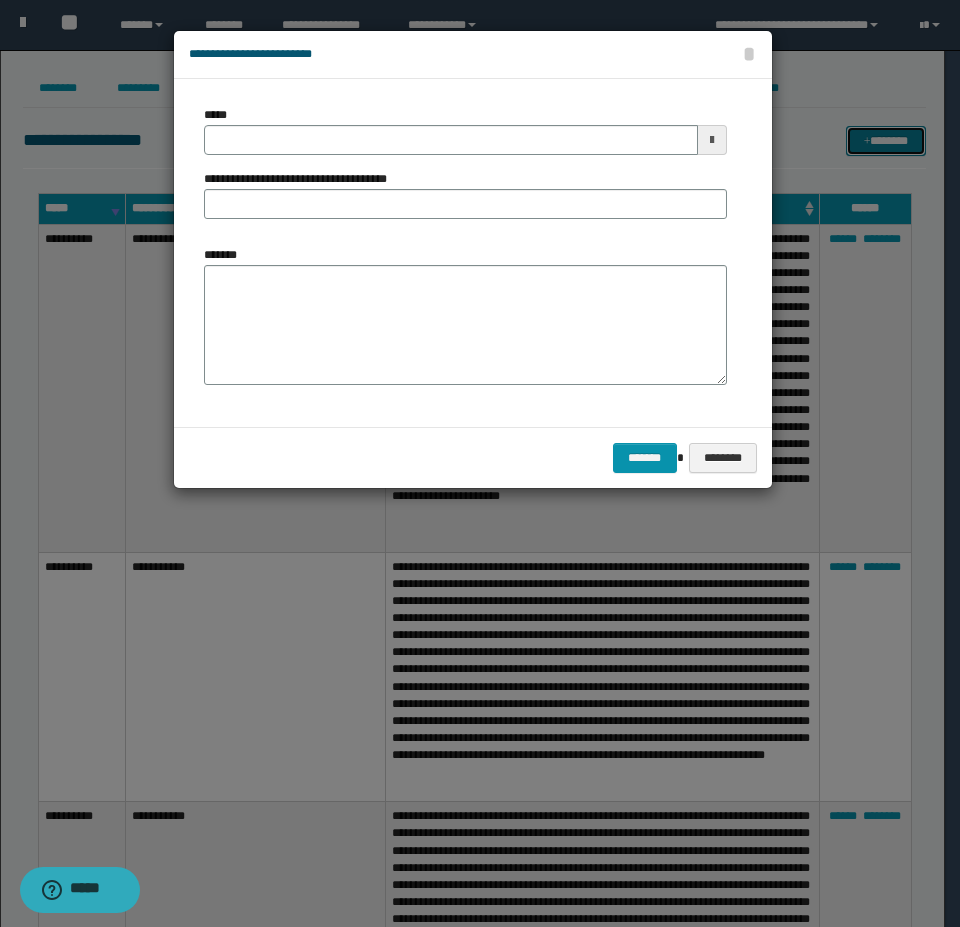 scroll, scrollTop: 0, scrollLeft: 0, axis: both 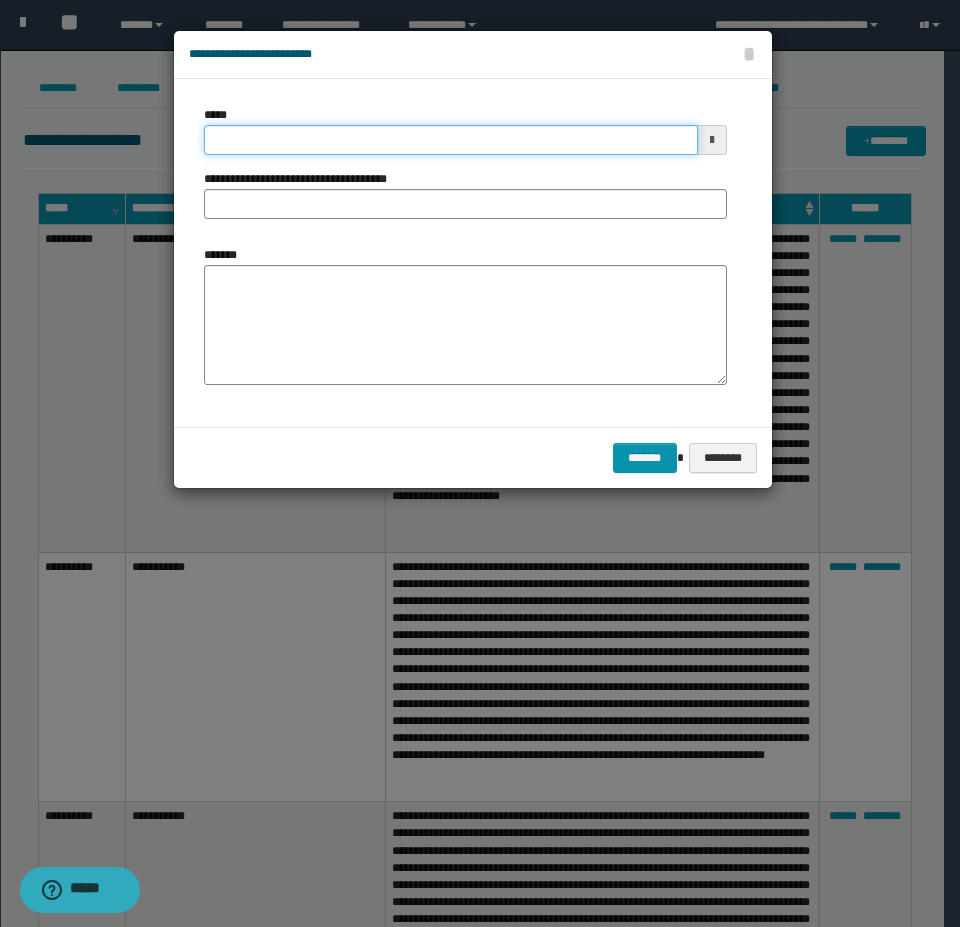 click on "*****" at bounding box center (451, 140) 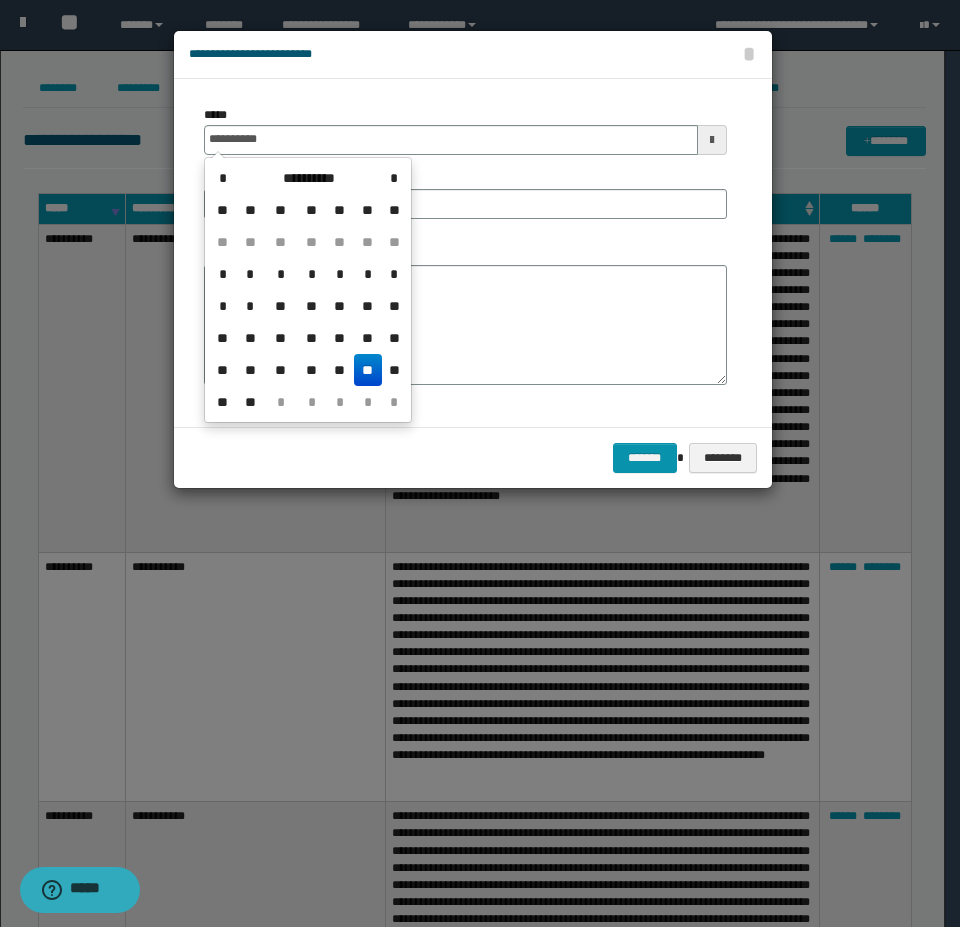 click on "**" at bounding box center (368, 370) 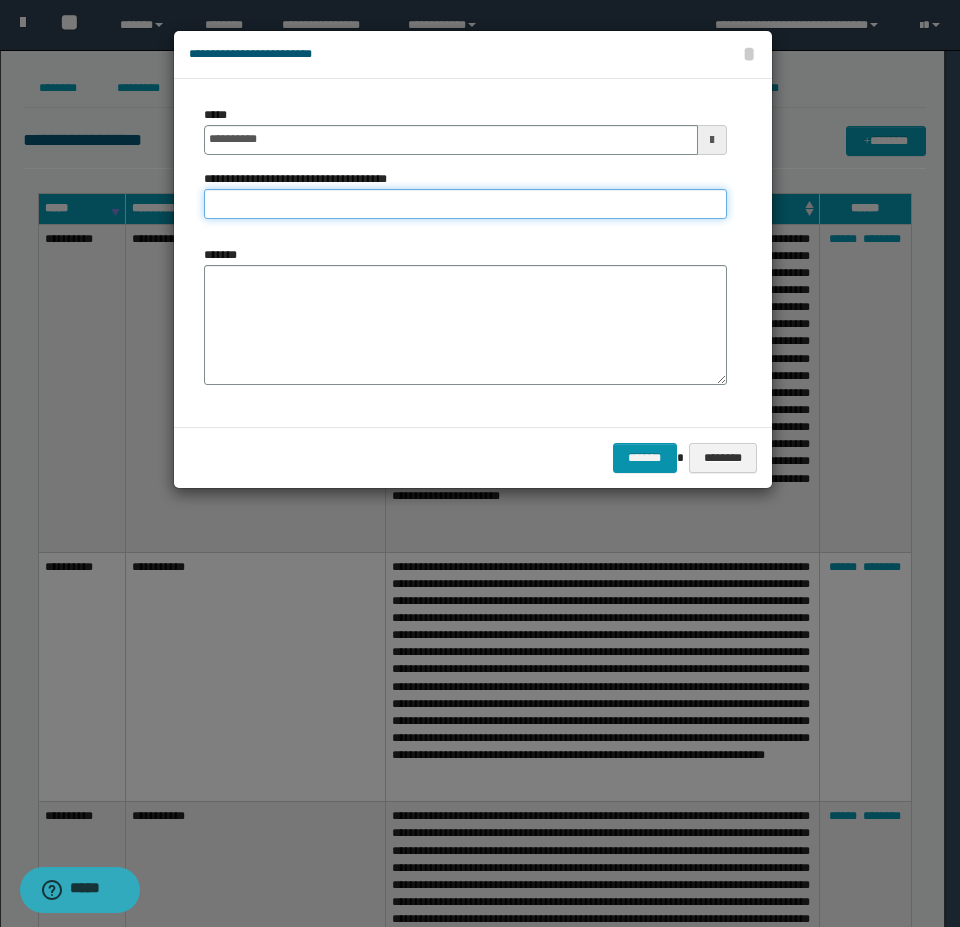 click on "**********" at bounding box center (465, 204) 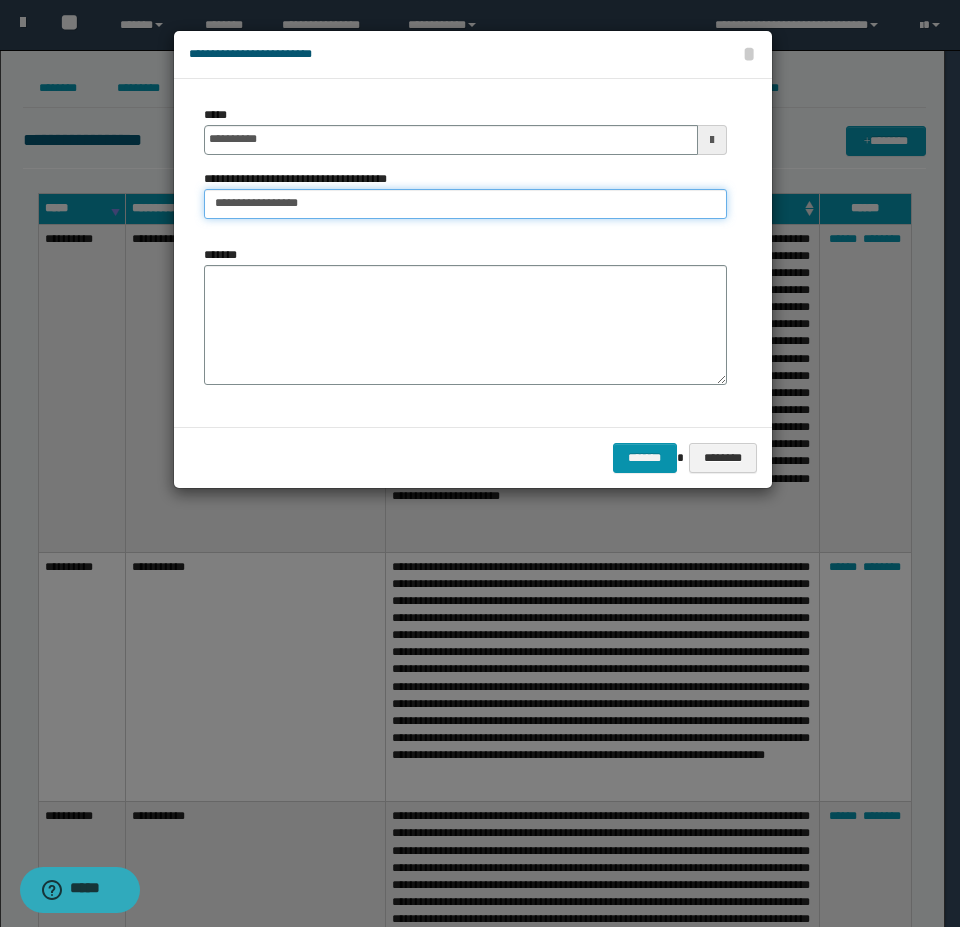 type on "**********" 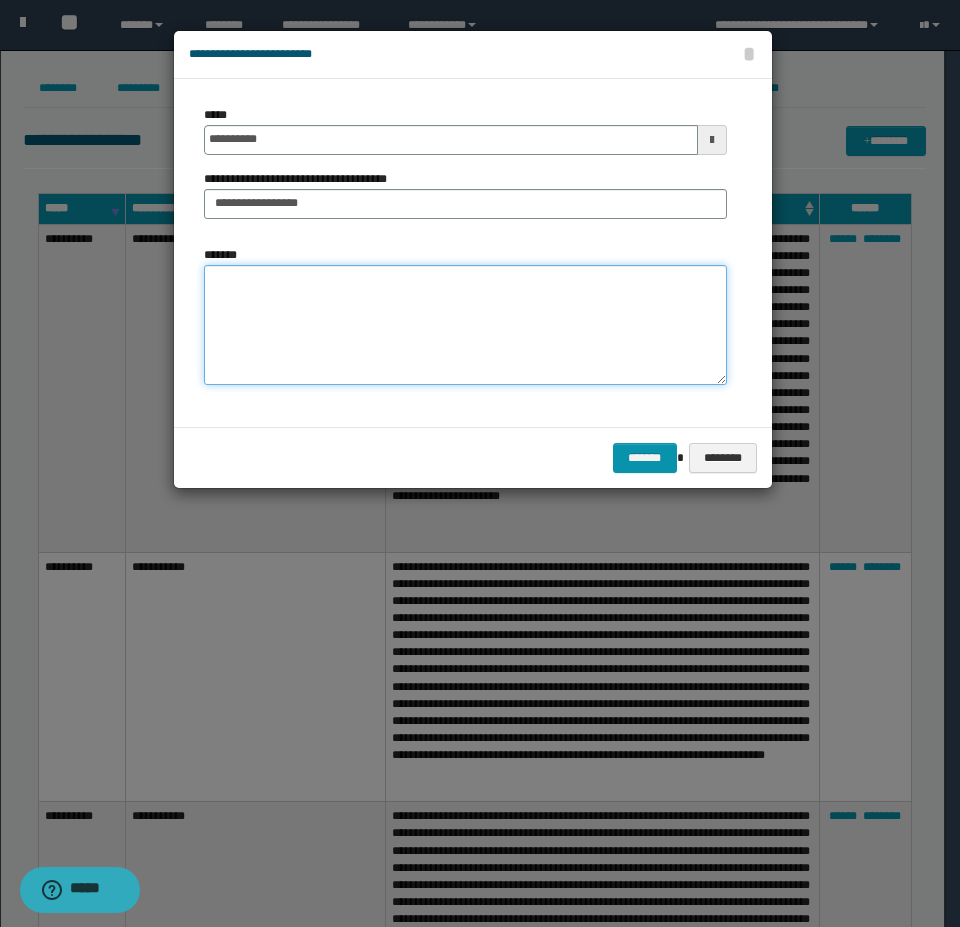 click on "*******" at bounding box center [465, 325] 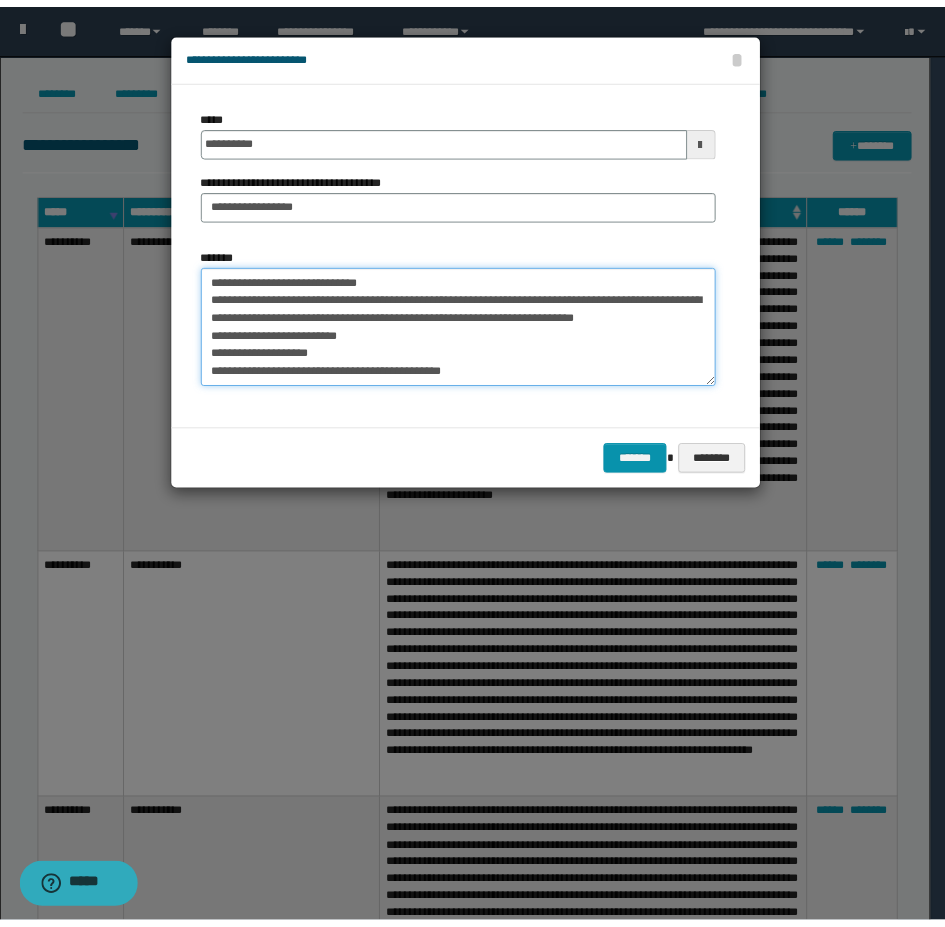 scroll, scrollTop: 0, scrollLeft: 0, axis: both 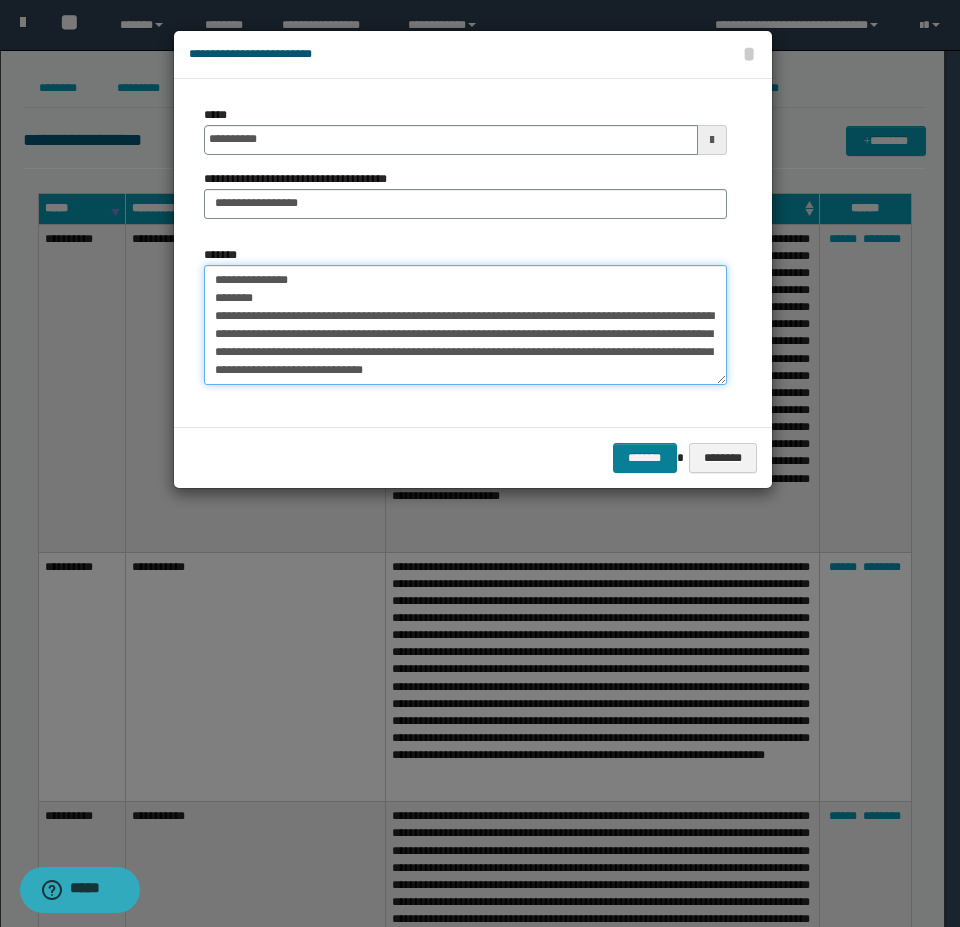 type on "**********" 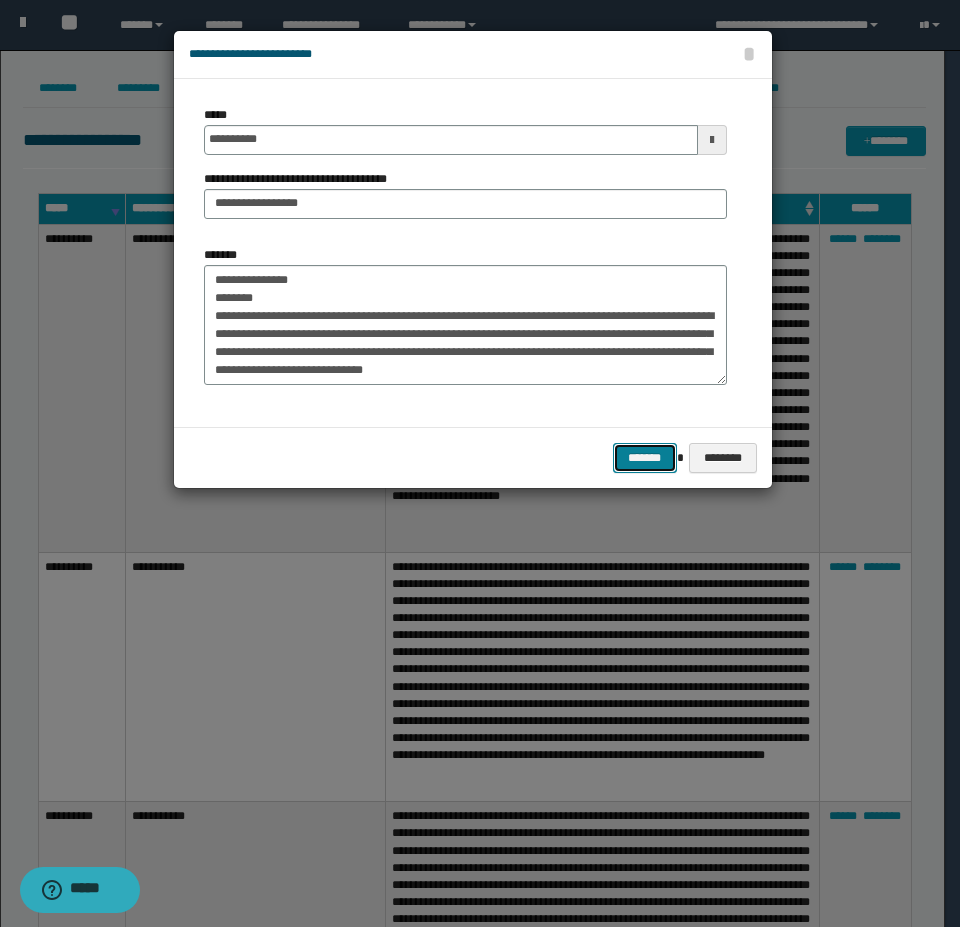 click on "*******" at bounding box center (645, 458) 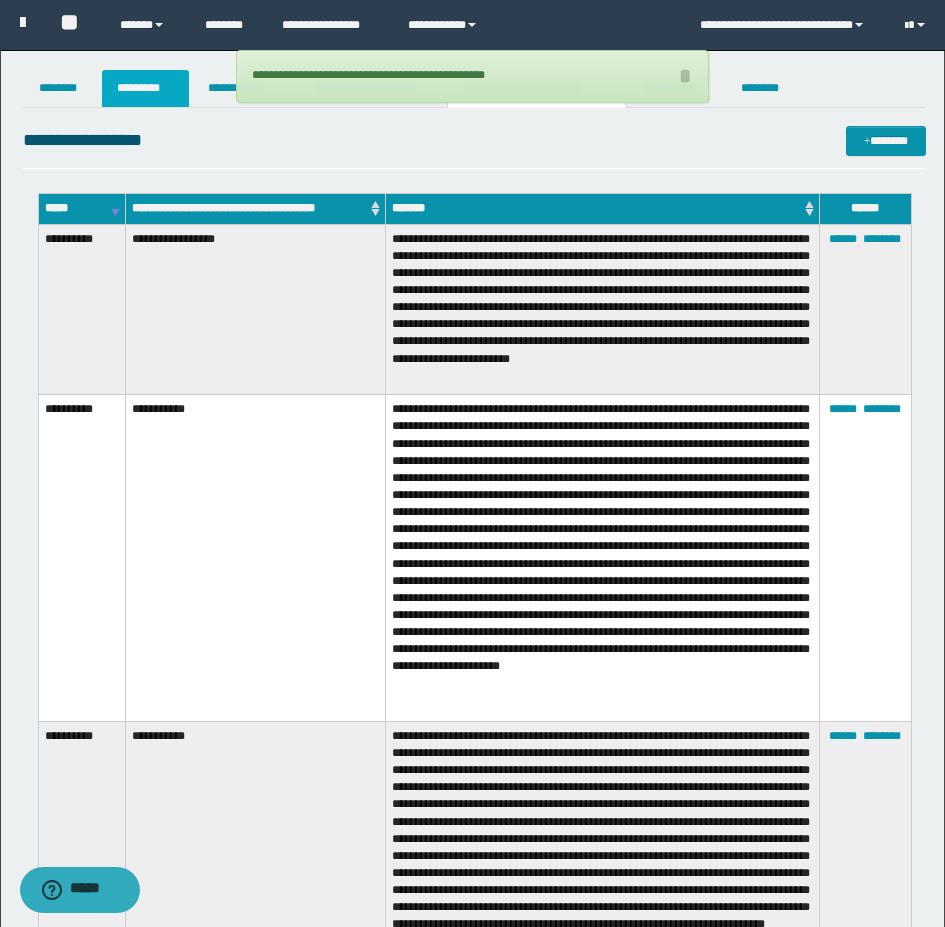 click on "*********" at bounding box center [145, 88] 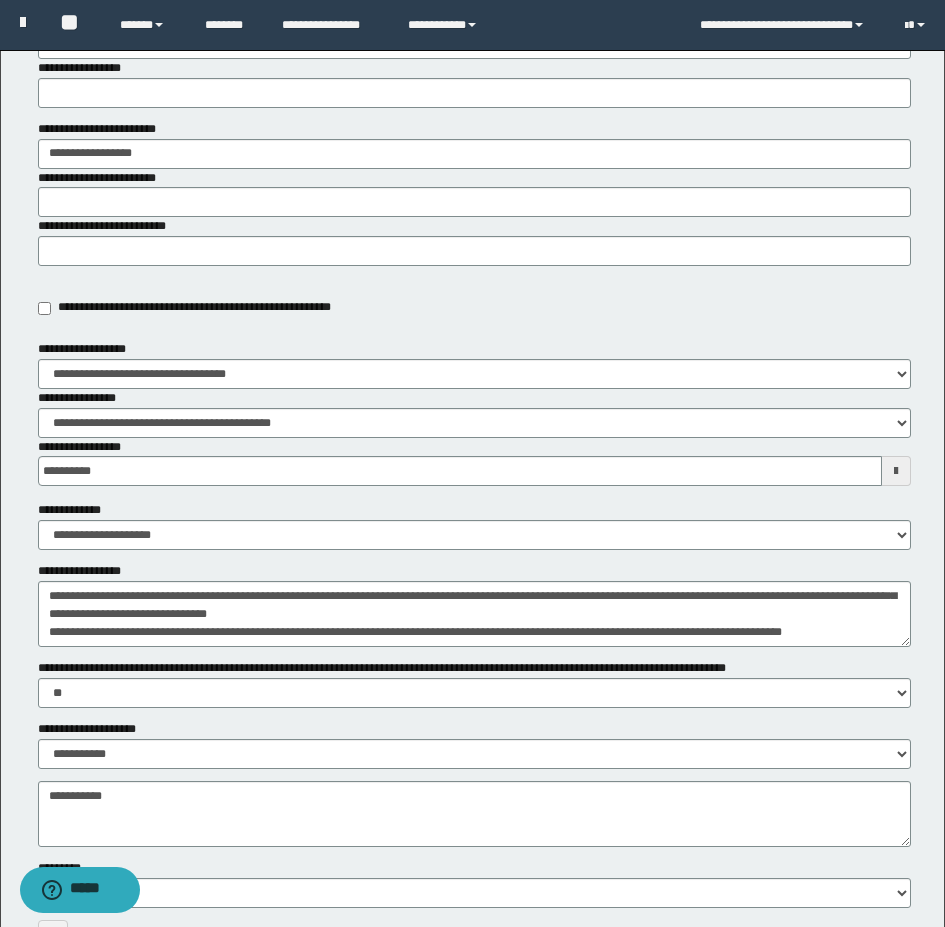 scroll, scrollTop: 300, scrollLeft: 0, axis: vertical 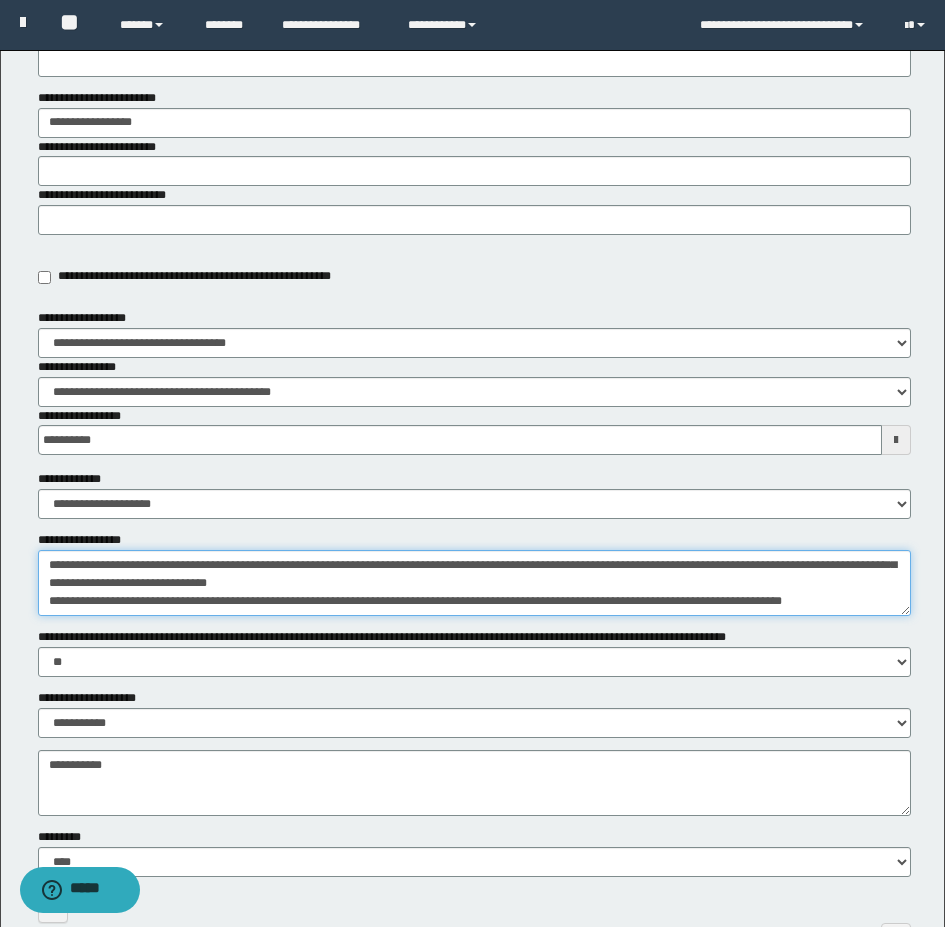 click on "**********" at bounding box center [474, 583] 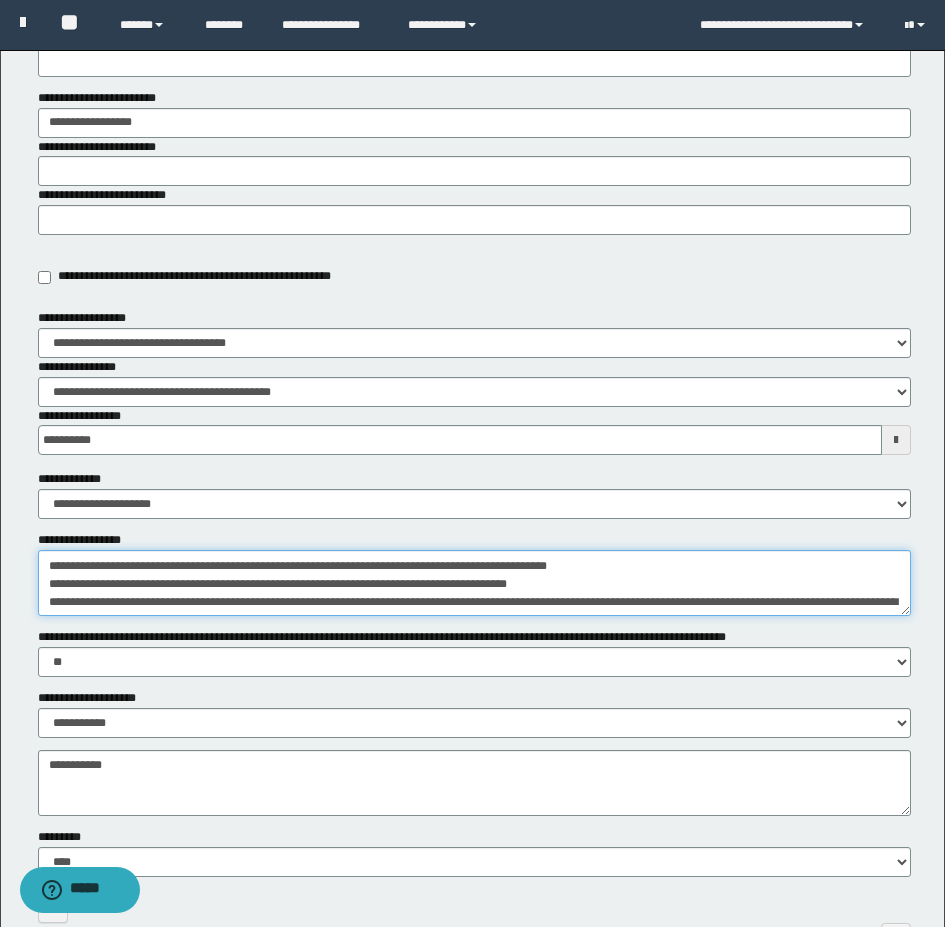 scroll, scrollTop: 0, scrollLeft: 0, axis: both 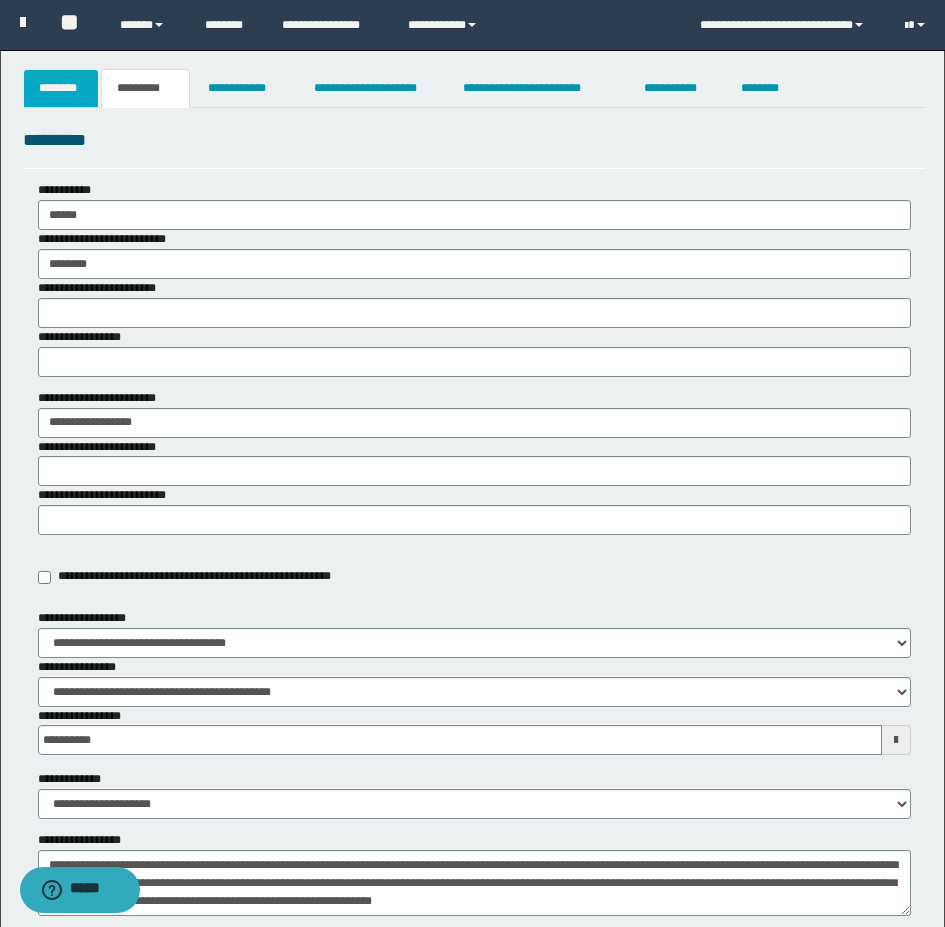 click on "********" at bounding box center [61, 88] 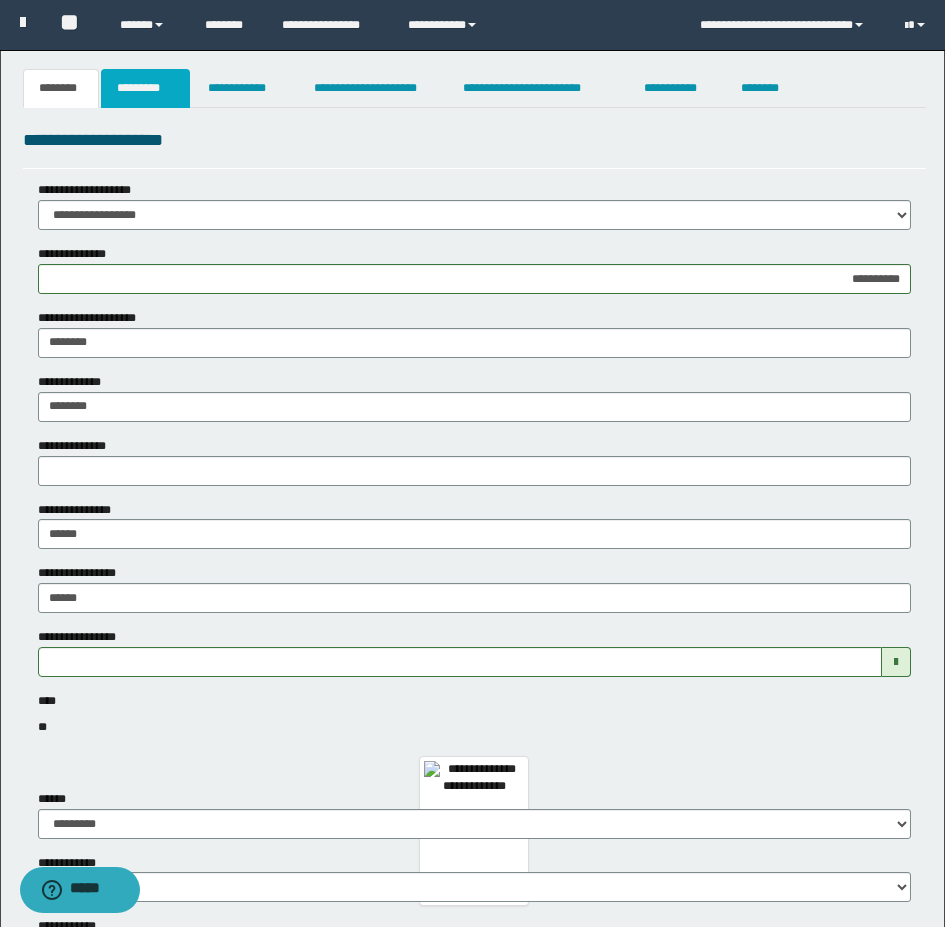 drag, startPoint x: 138, startPoint y: 76, endPoint x: 169, endPoint y: 280, distance: 206.34195 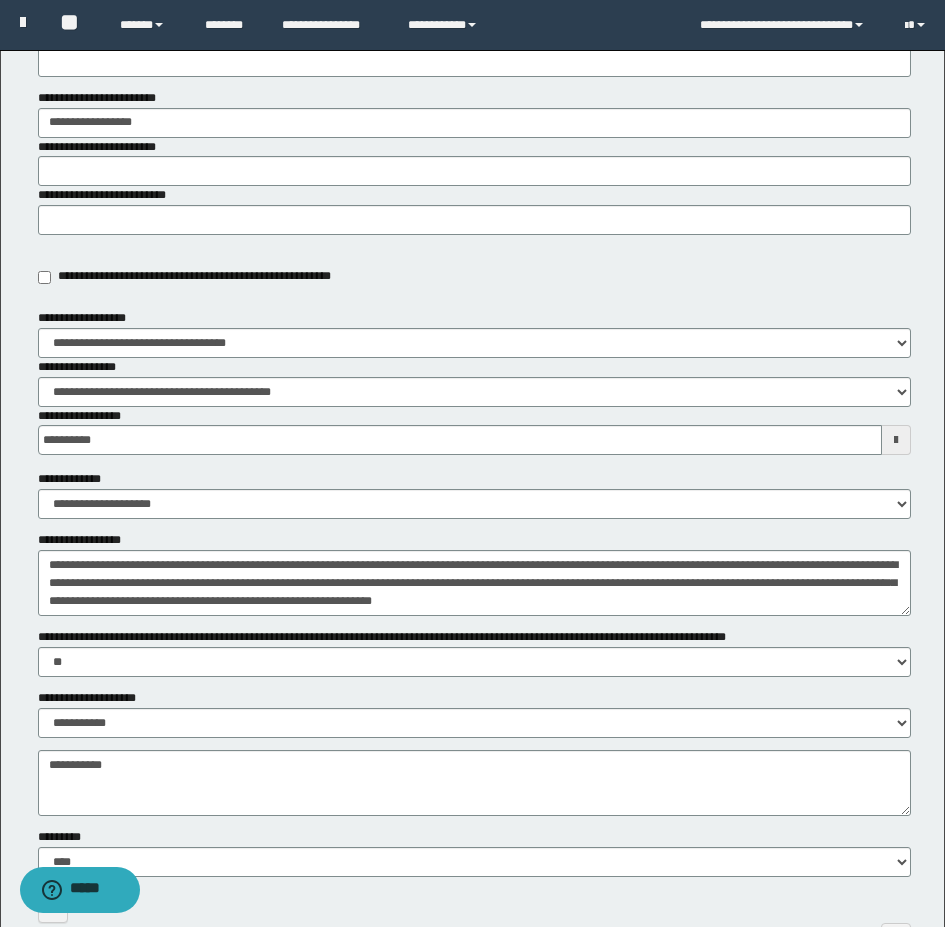 scroll, scrollTop: 400, scrollLeft: 0, axis: vertical 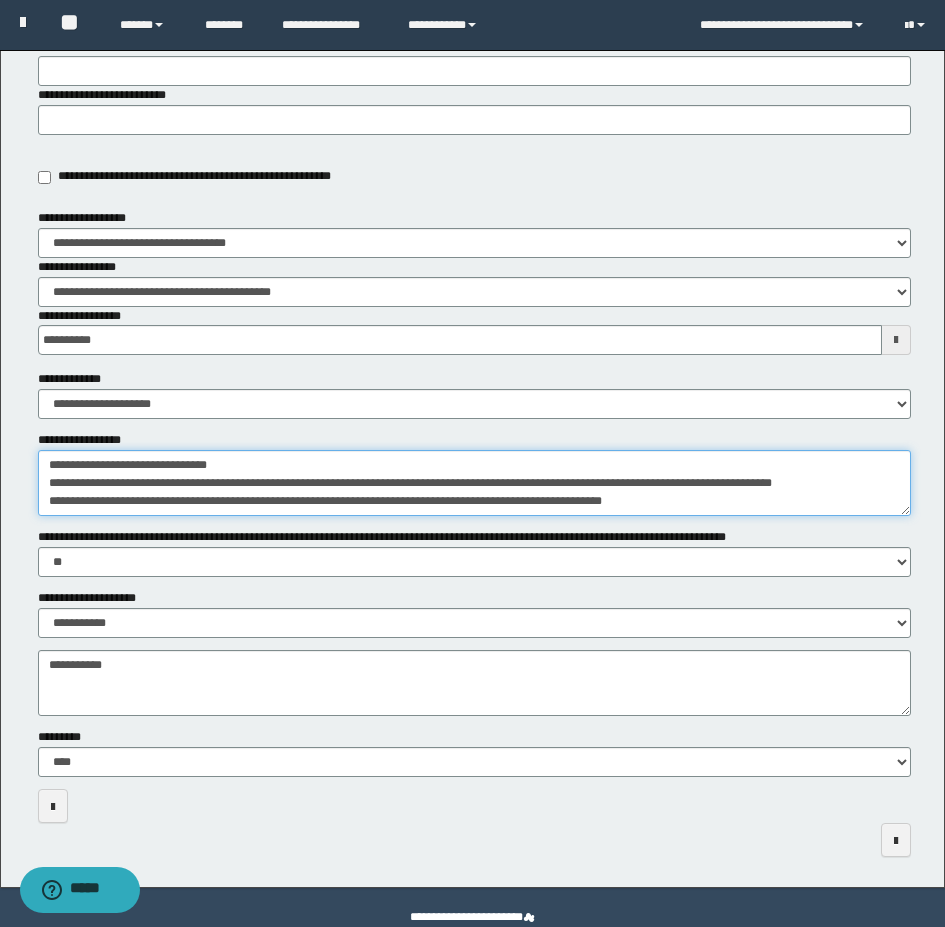 click on "**********" at bounding box center (474, 483) 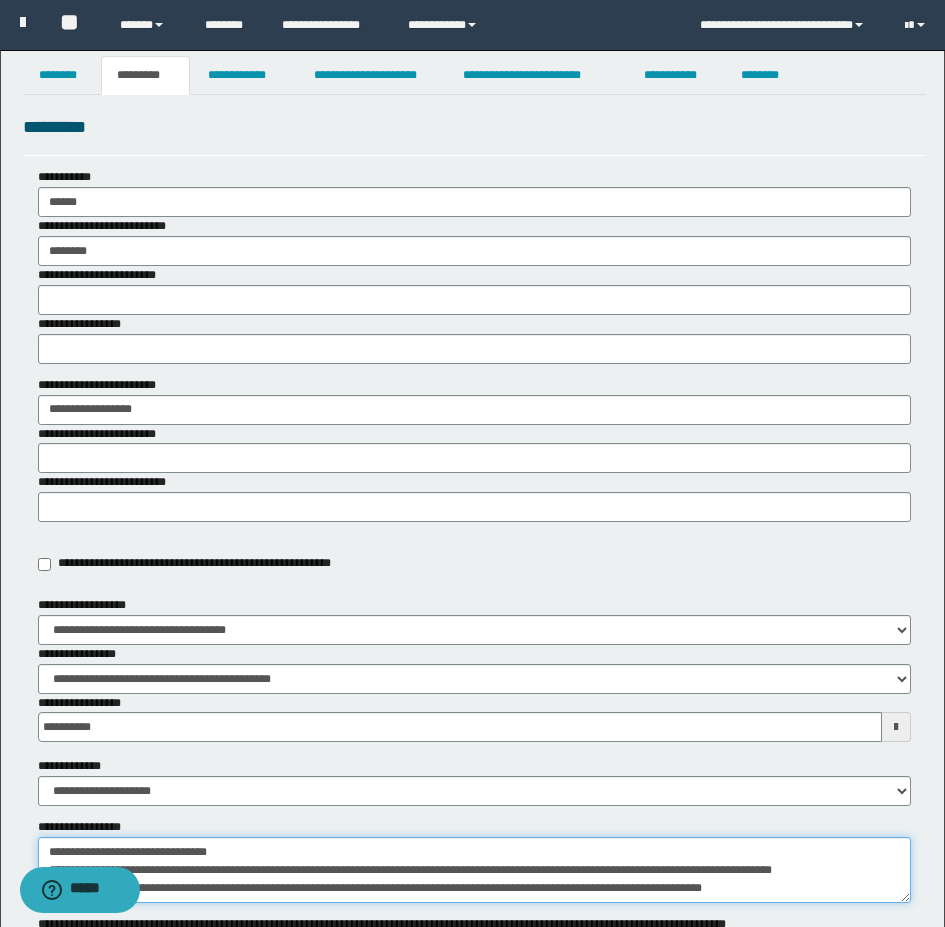 scroll, scrollTop: 0, scrollLeft: 0, axis: both 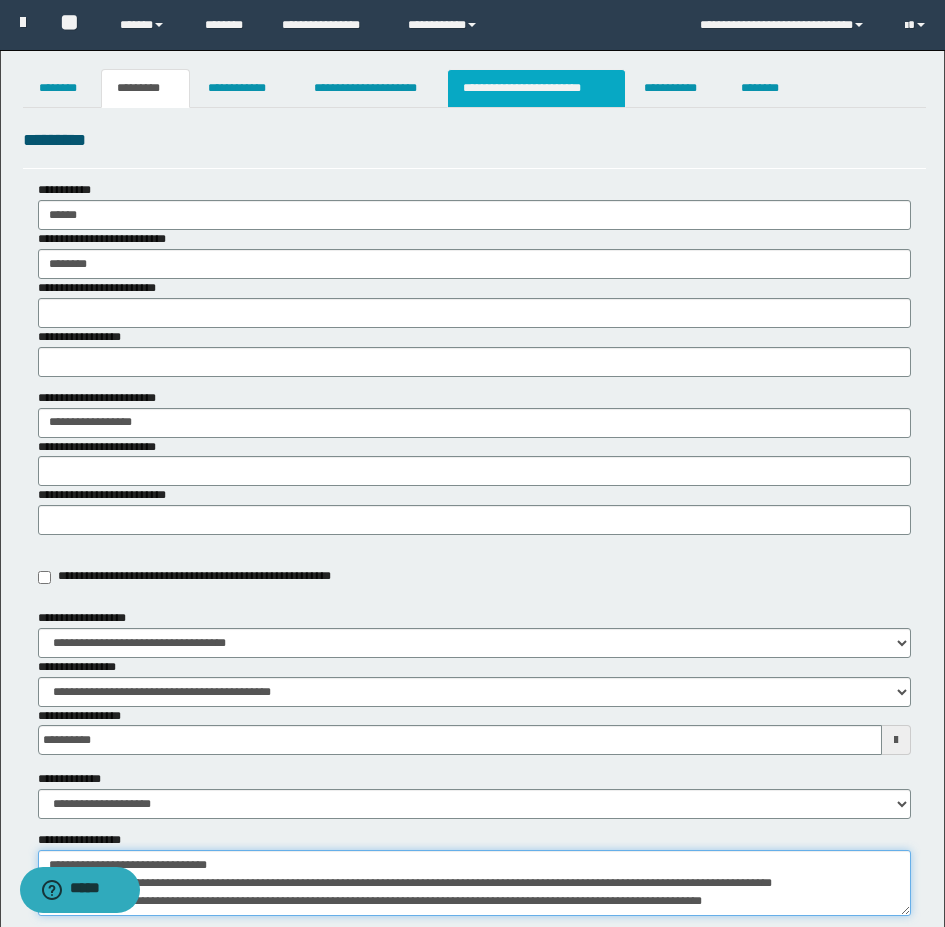 type on "**********" 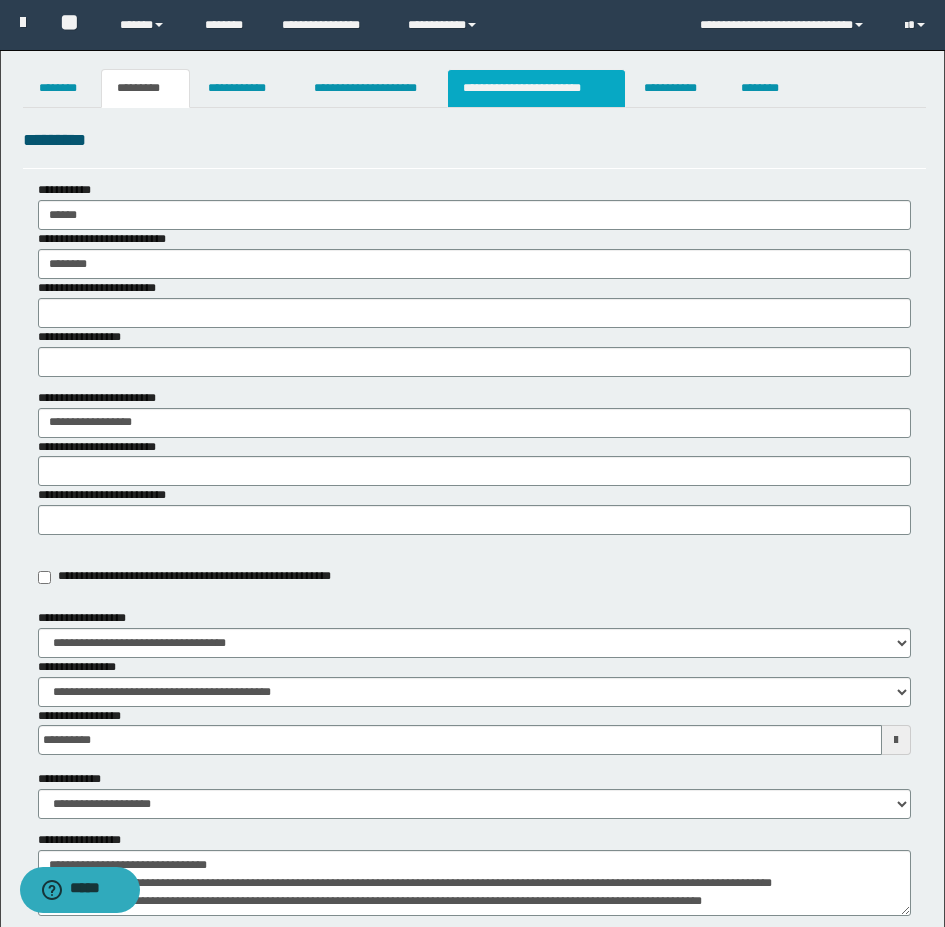 click on "**********" at bounding box center [537, 88] 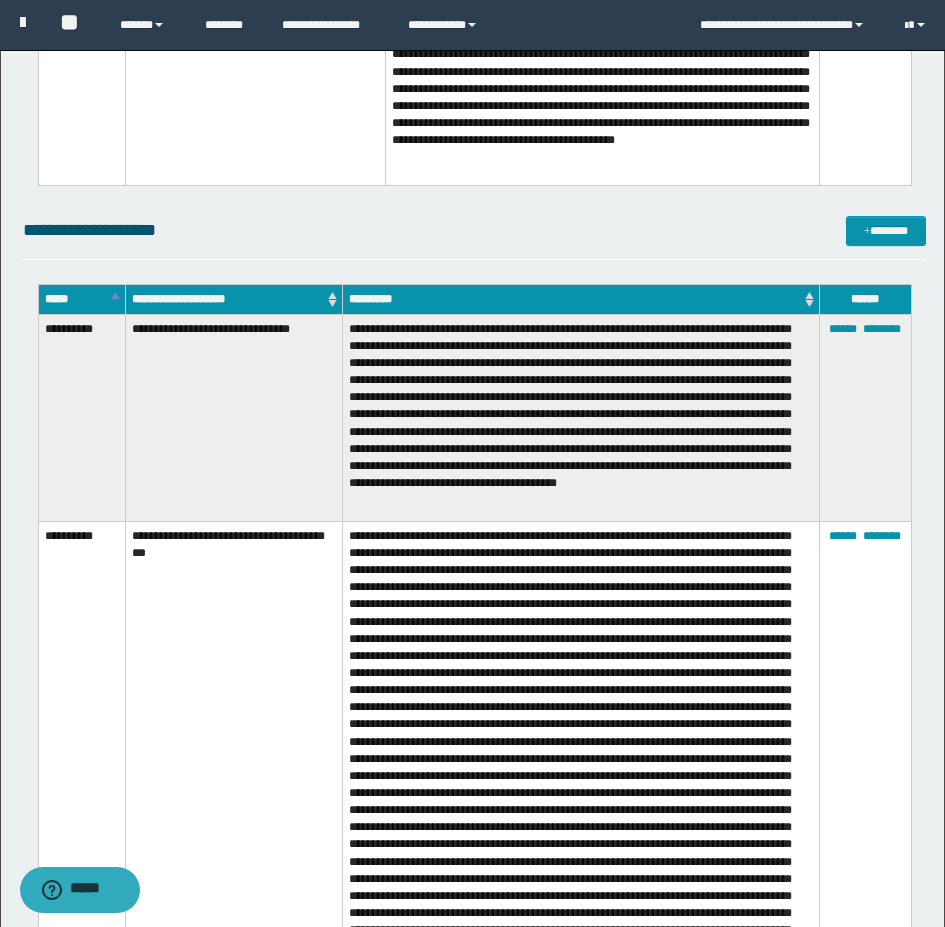 scroll, scrollTop: 1000, scrollLeft: 0, axis: vertical 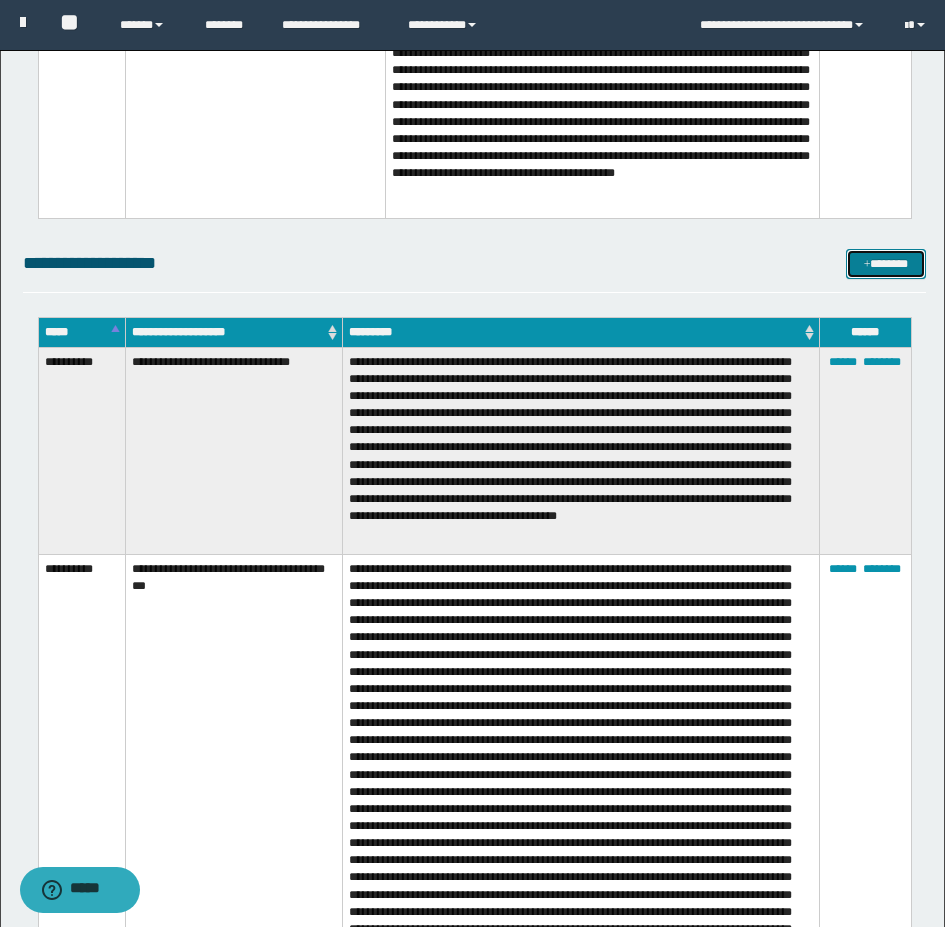 click on "*******" at bounding box center (886, 264) 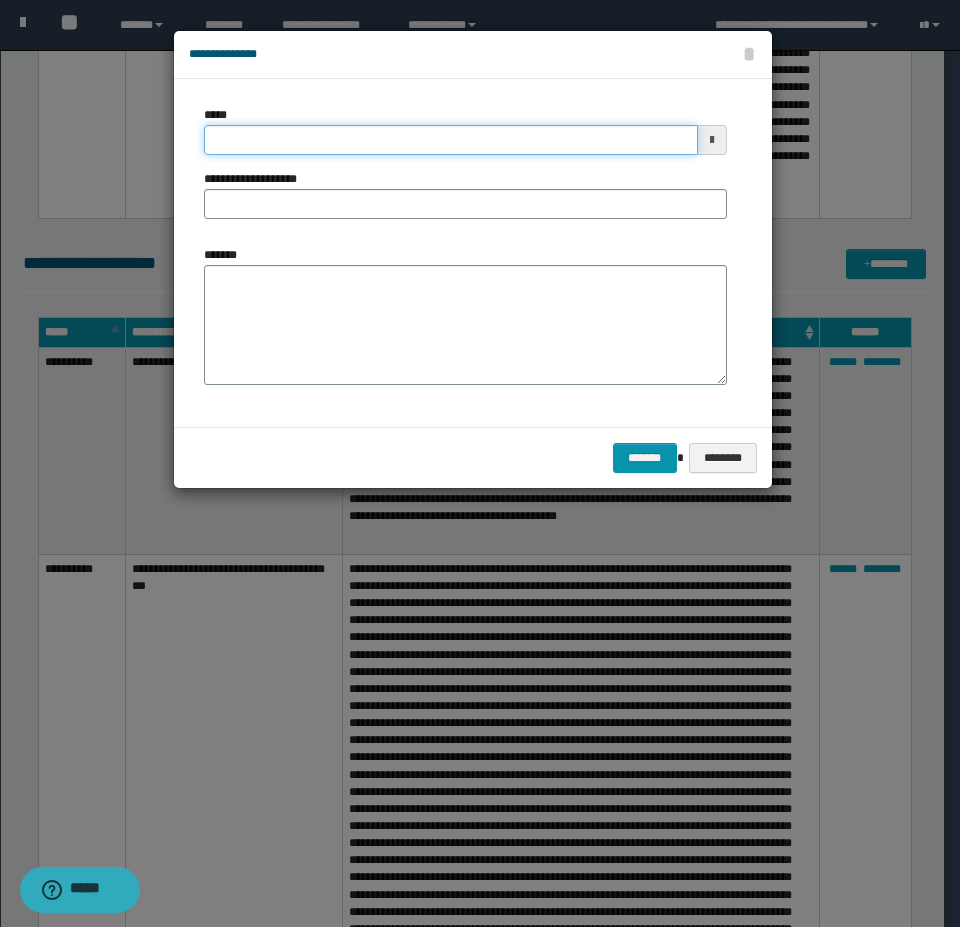 drag, startPoint x: 249, startPoint y: 145, endPoint x: 231, endPoint y: 149, distance: 18.439089 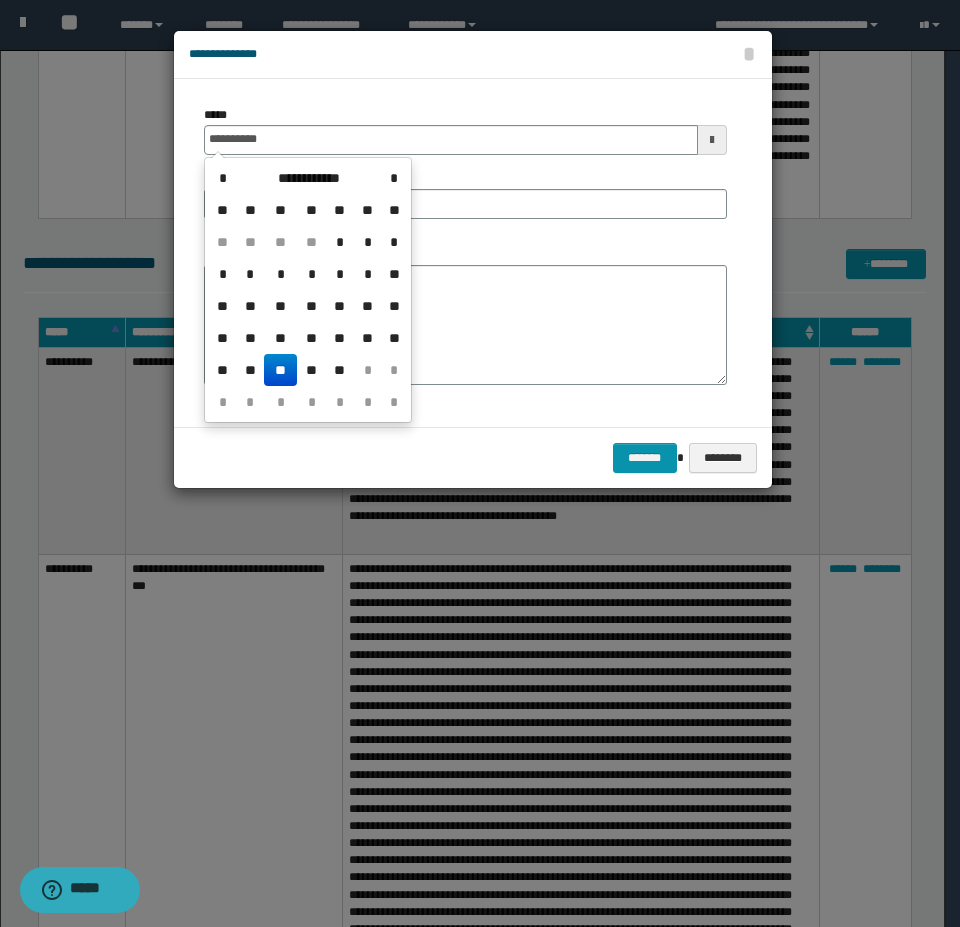 click on "**" at bounding box center [280, 370] 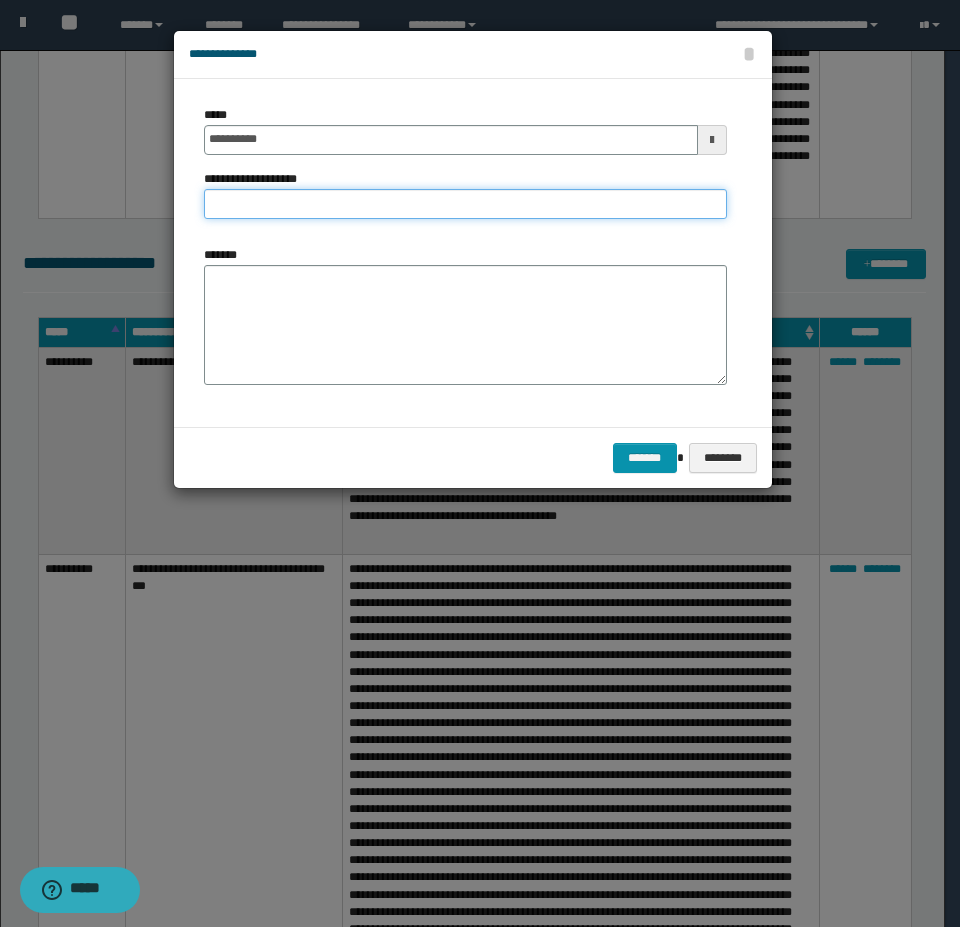 click on "**********" at bounding box center (465, 204) 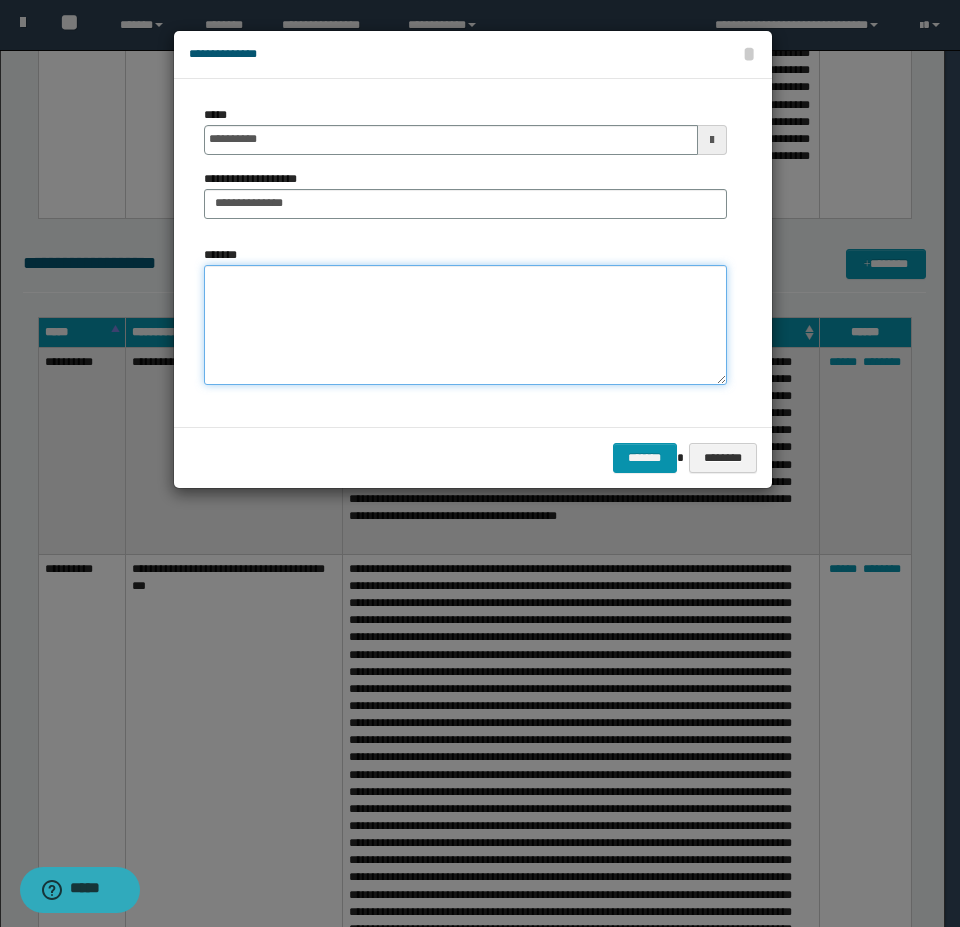 click on "*******" at bounding box center (465, 325) 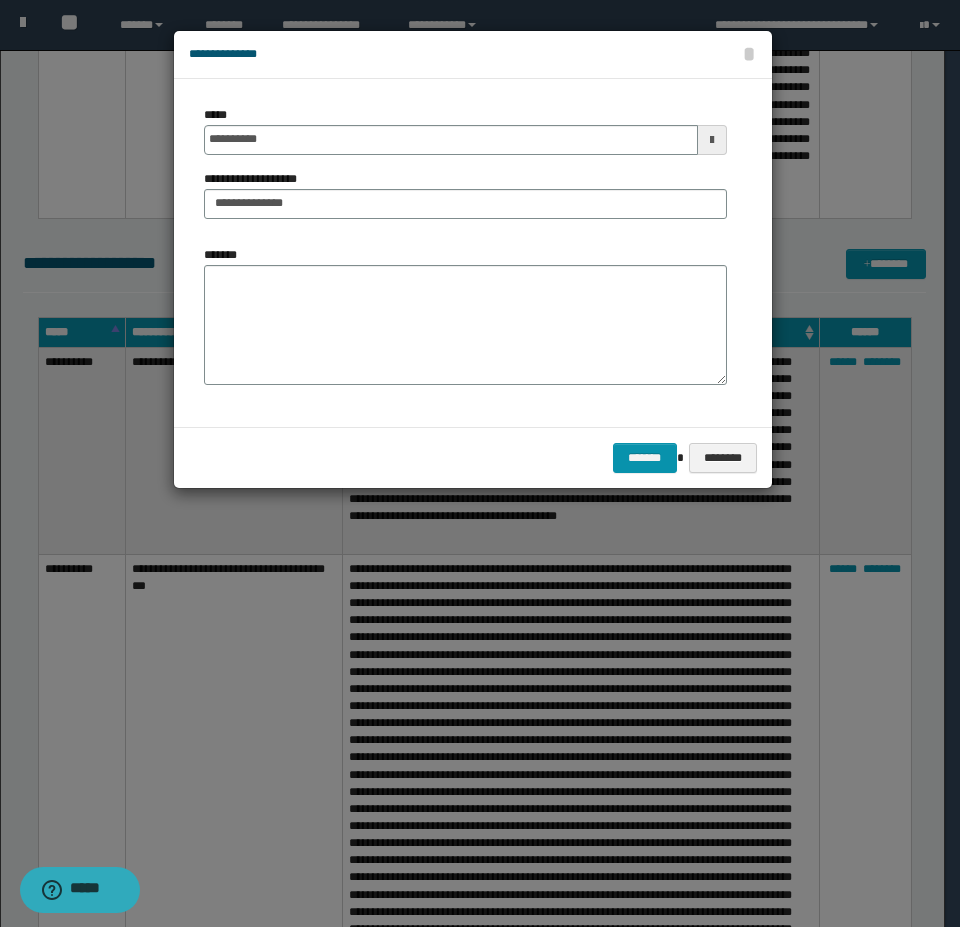 drag, startPoint x: 357, startPoint y: 177, endPoint x: 346, endPoint y: 204, distance: 29.15476 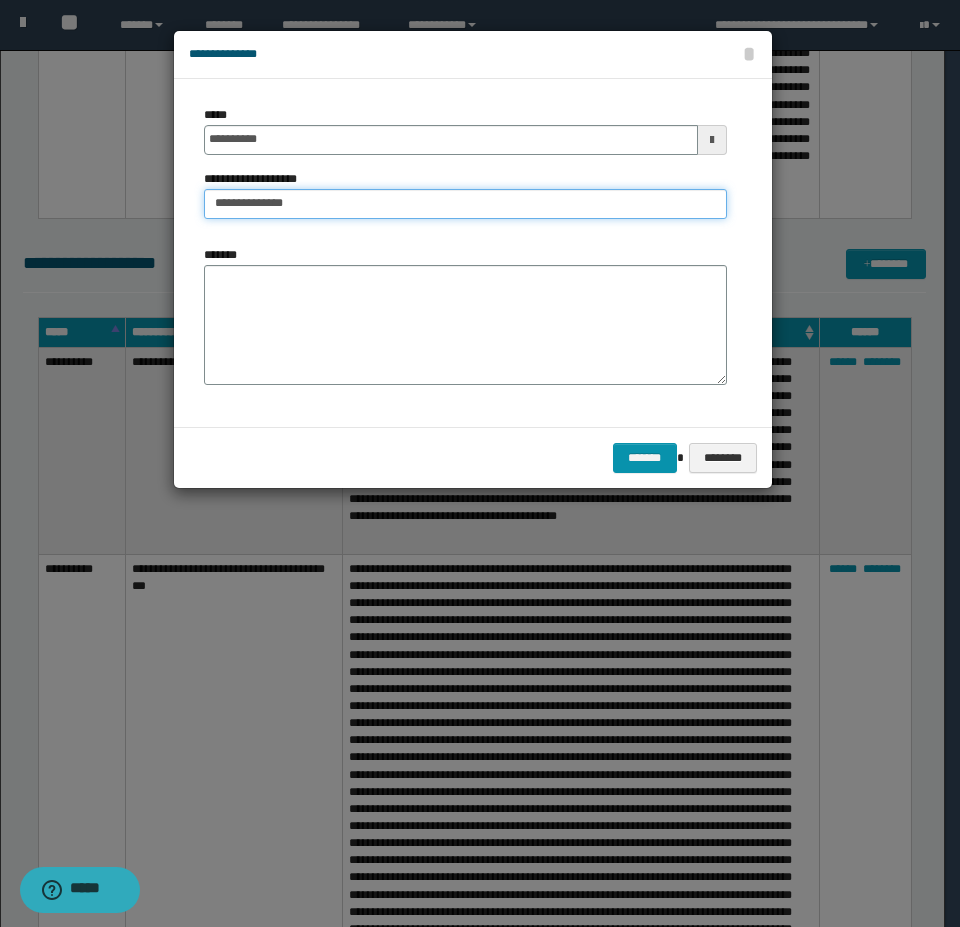 click on "**********" at bounding box center (465, 204) 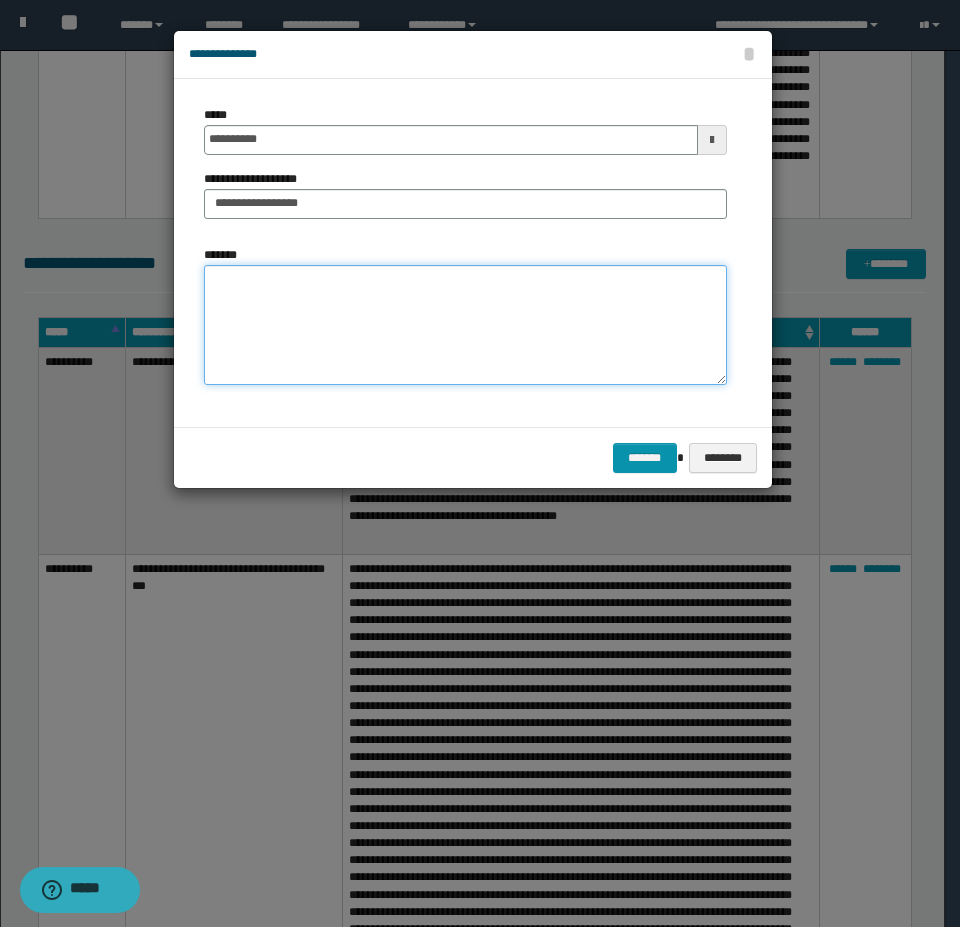 click on "*******" at bounding box center [465, 325] 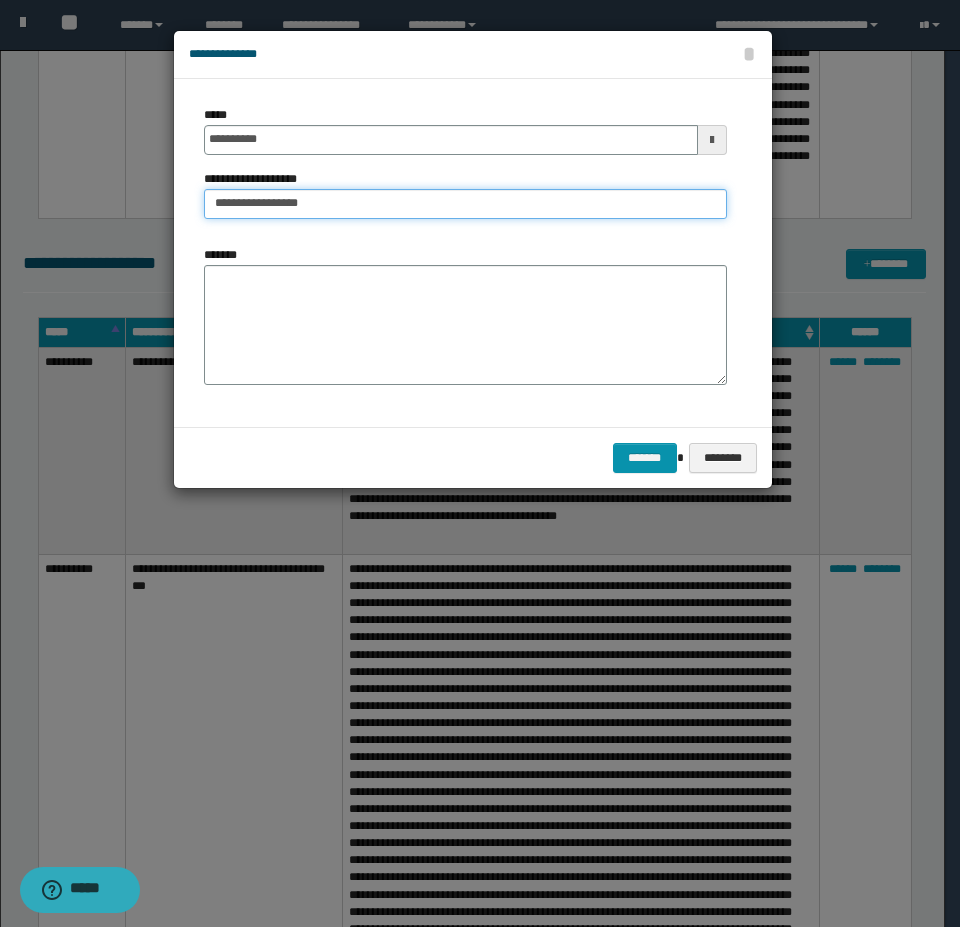 click on "**********" at bounding box center [465, 204] 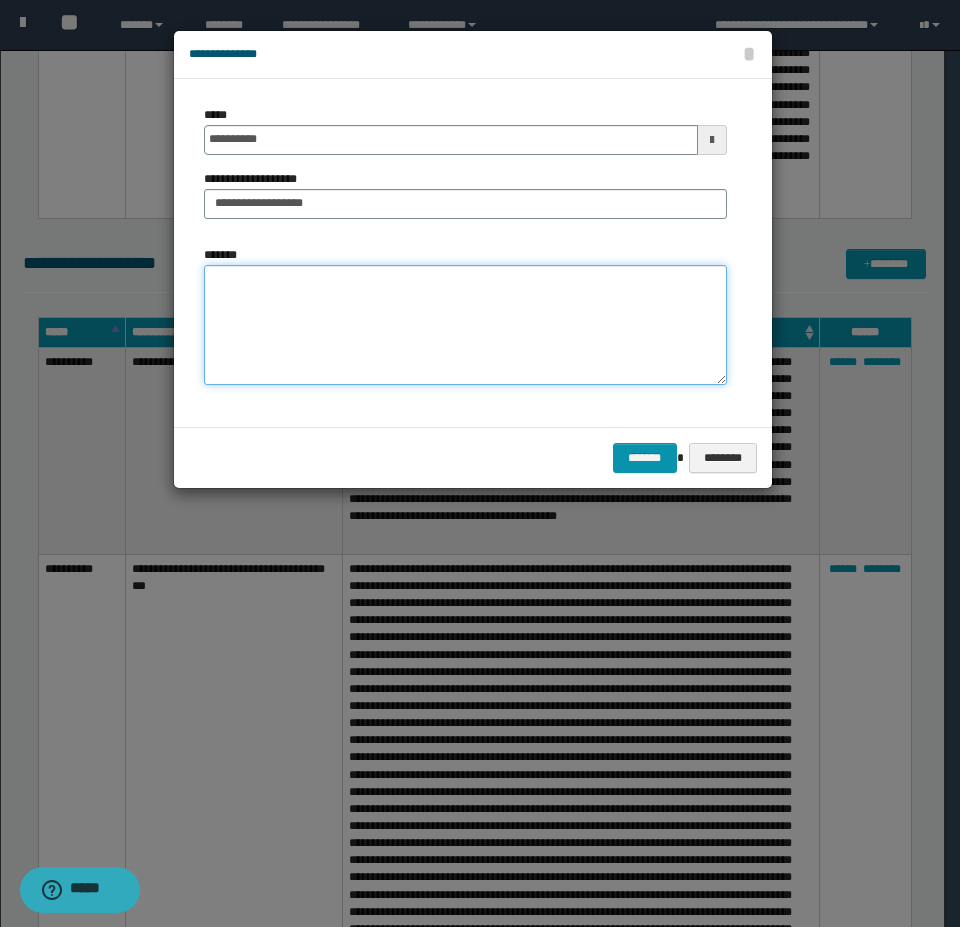click on "*******" at bounding box center [465, 325] 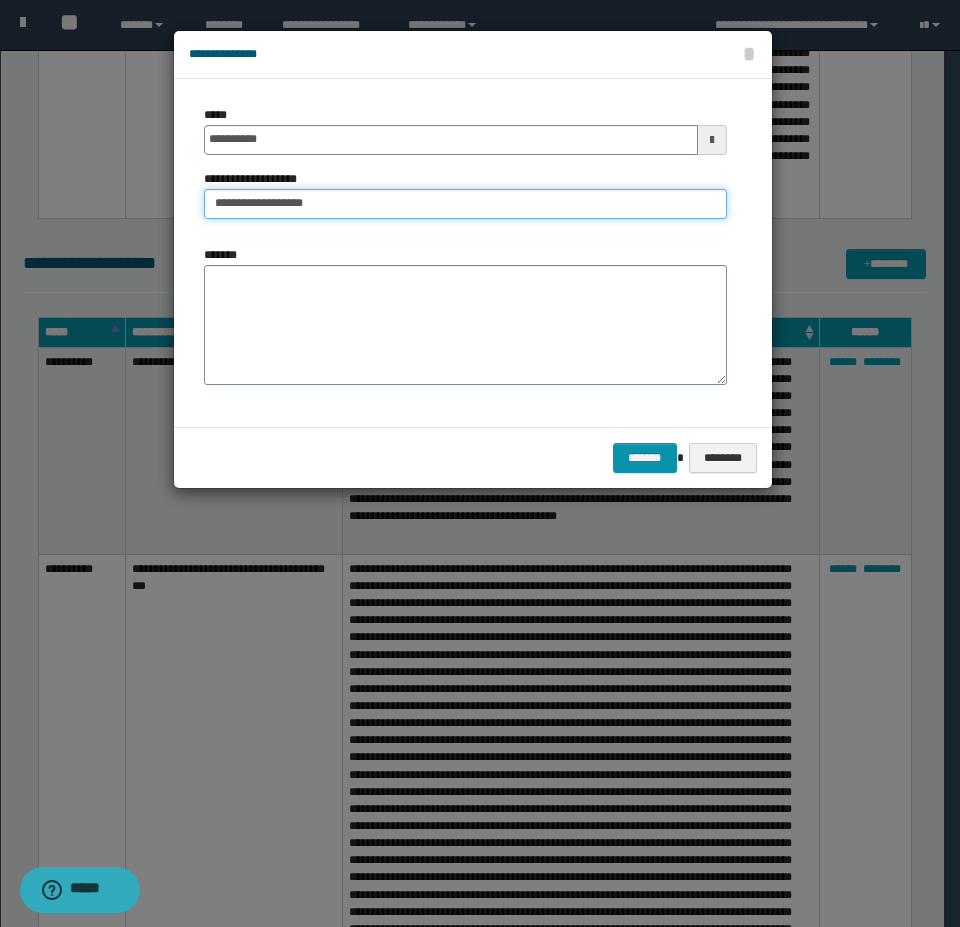 click on "**********" at bounding box center [465, 204] 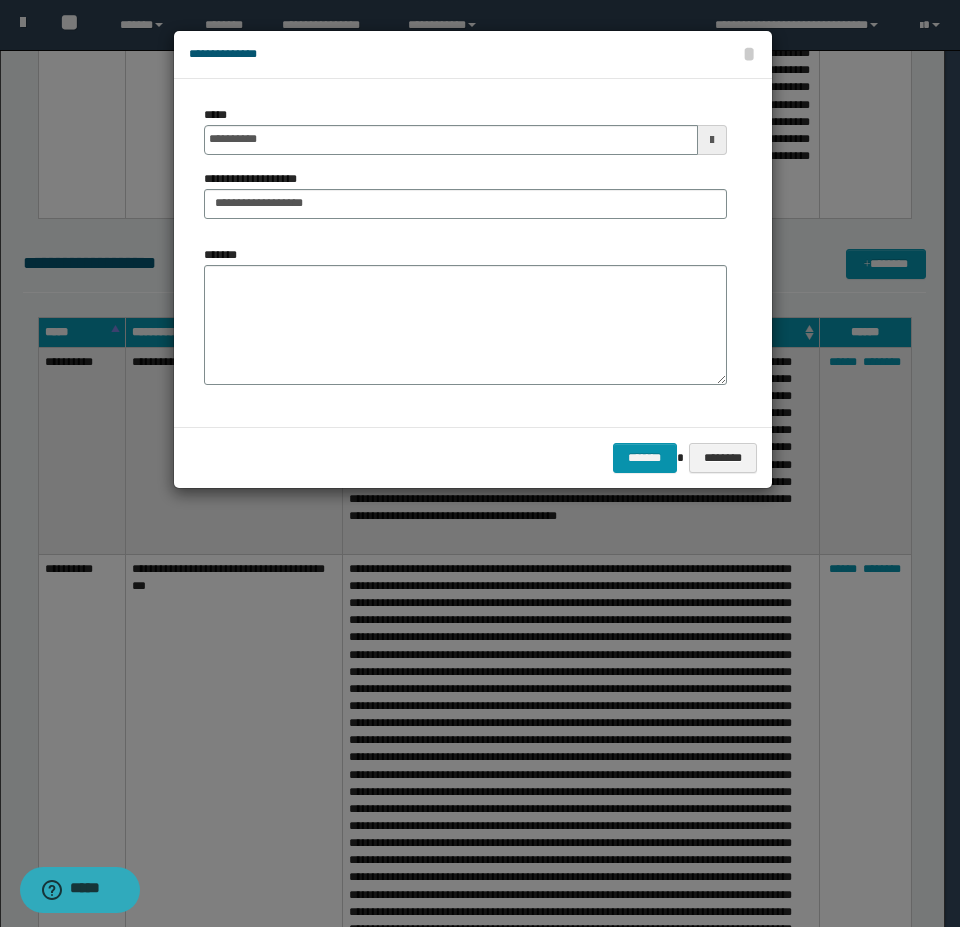 click on "*******" at bounding box center (465, 315) 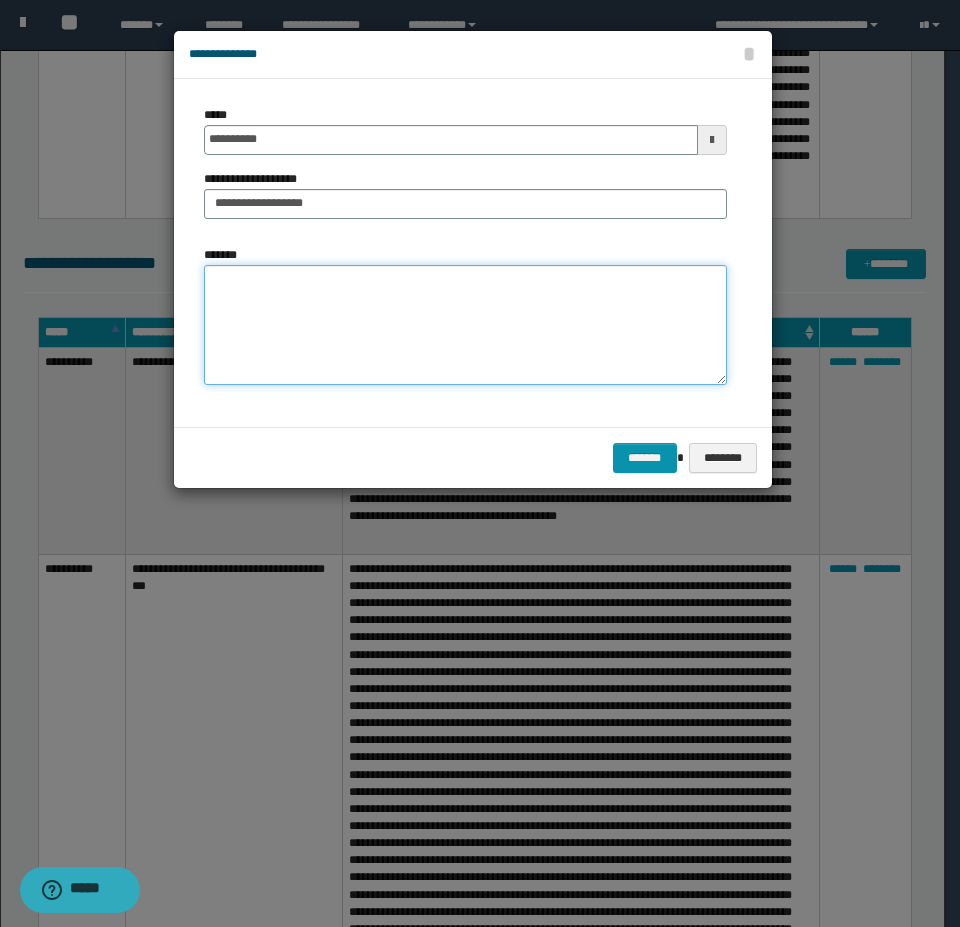 click on "*******" at bounding box center (465, 325) 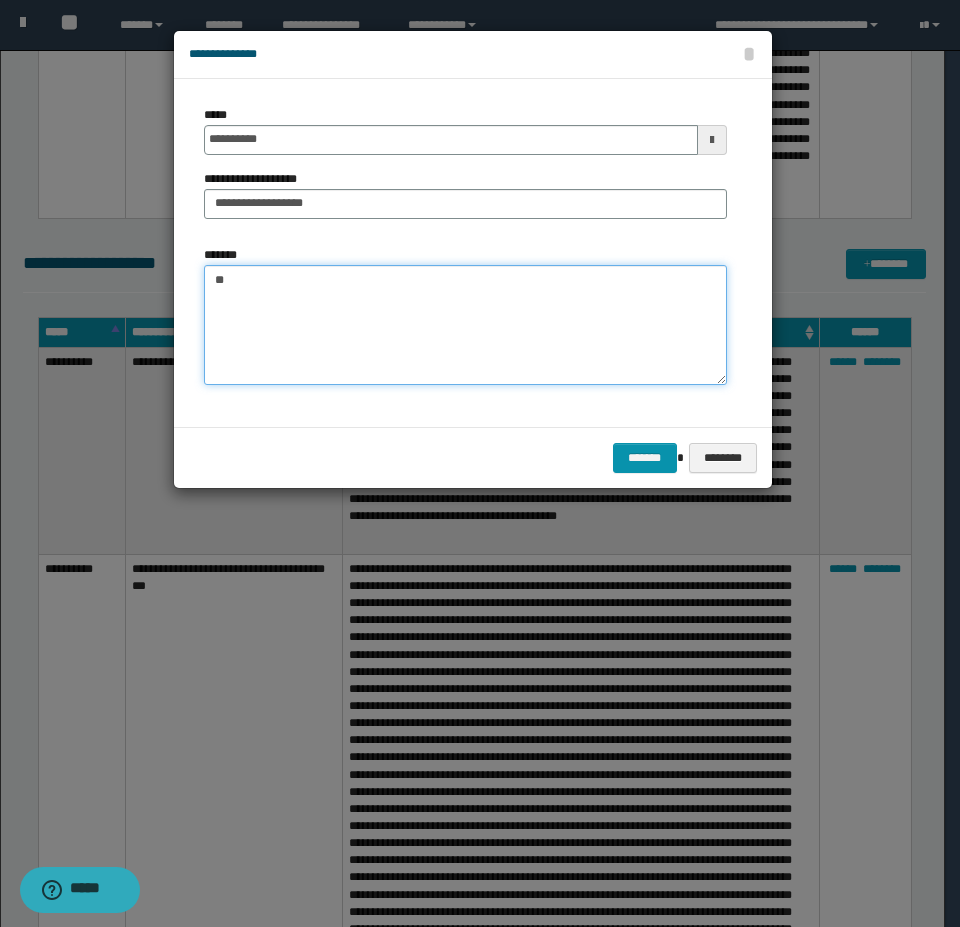 type on "*" 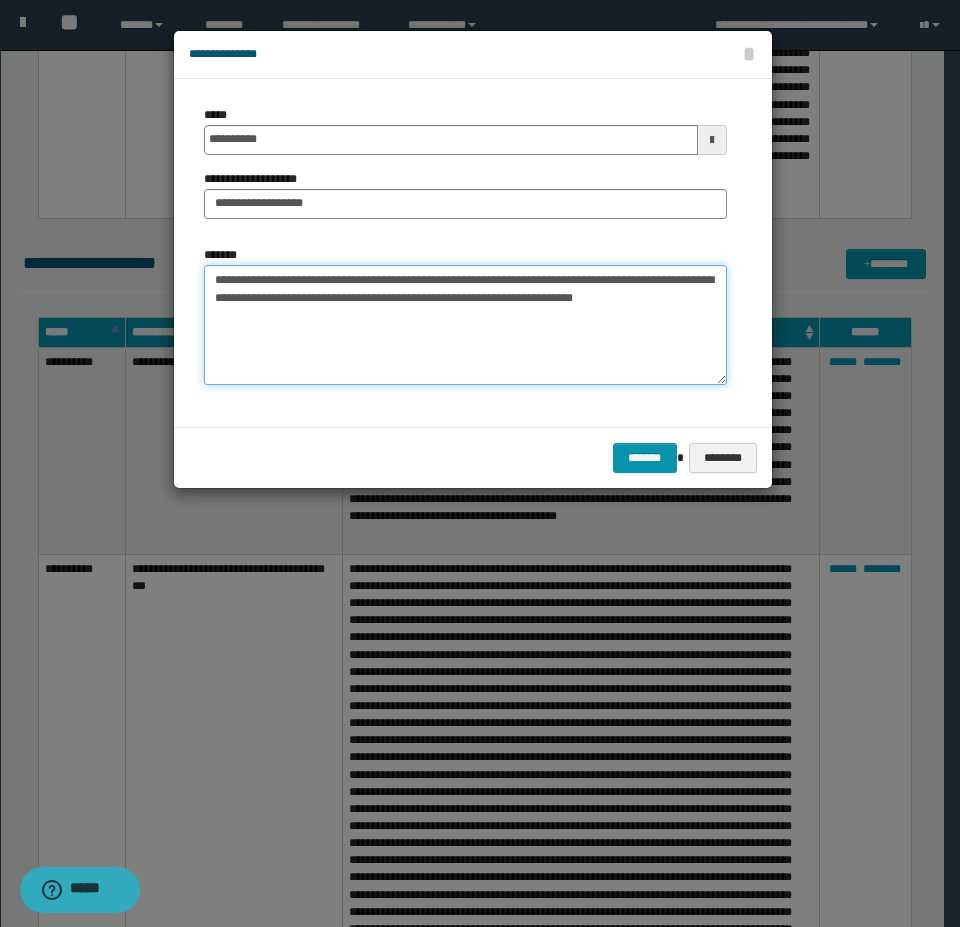 type on "**********" 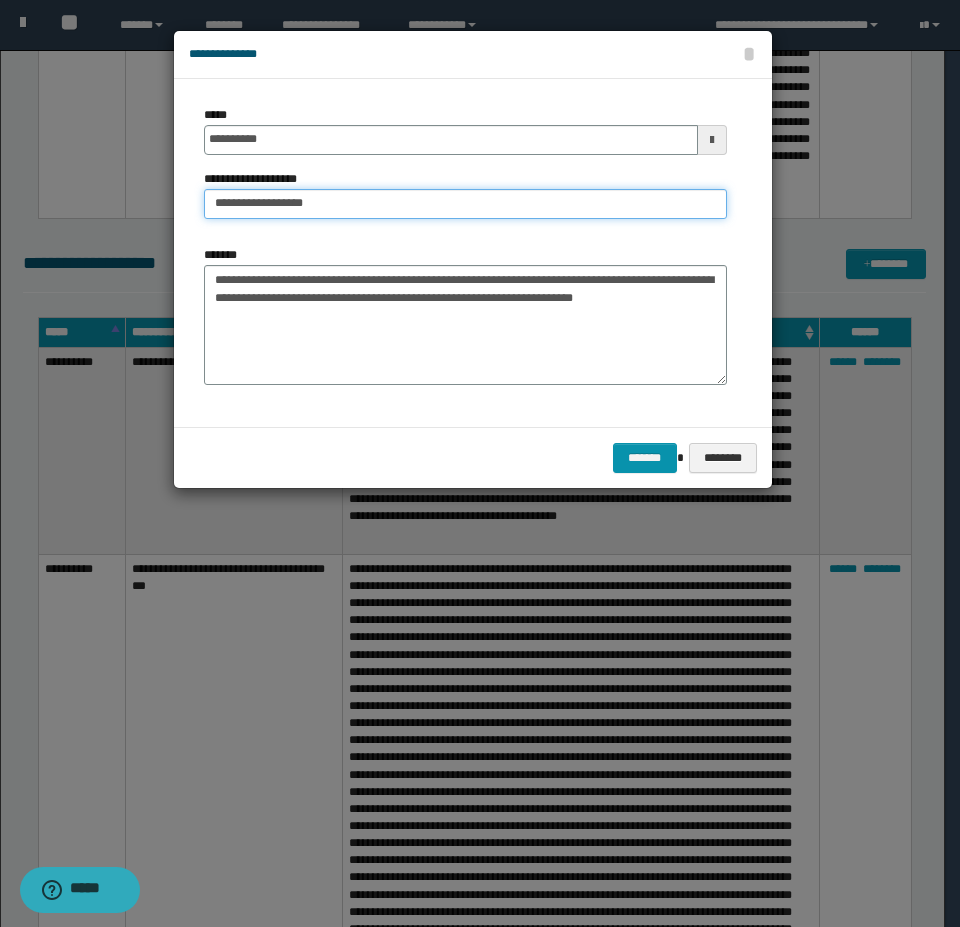 click on "**********" at bounding box center (465, 204) 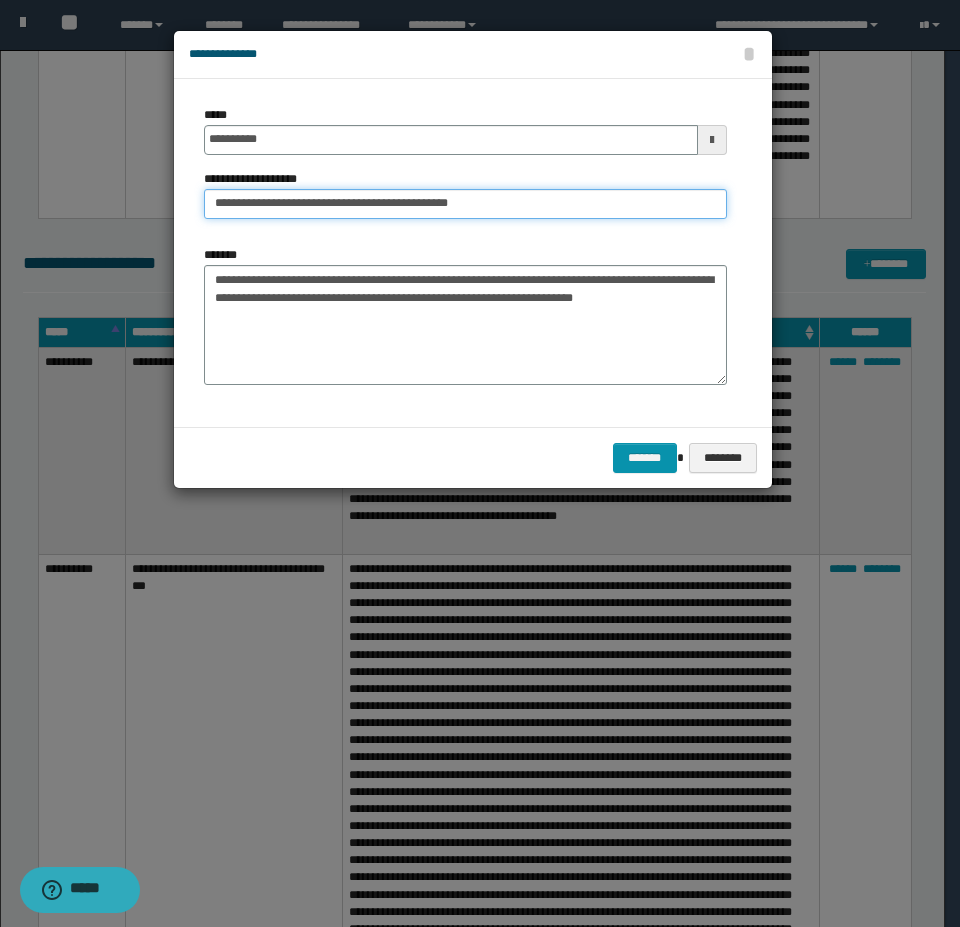 type on "**********" 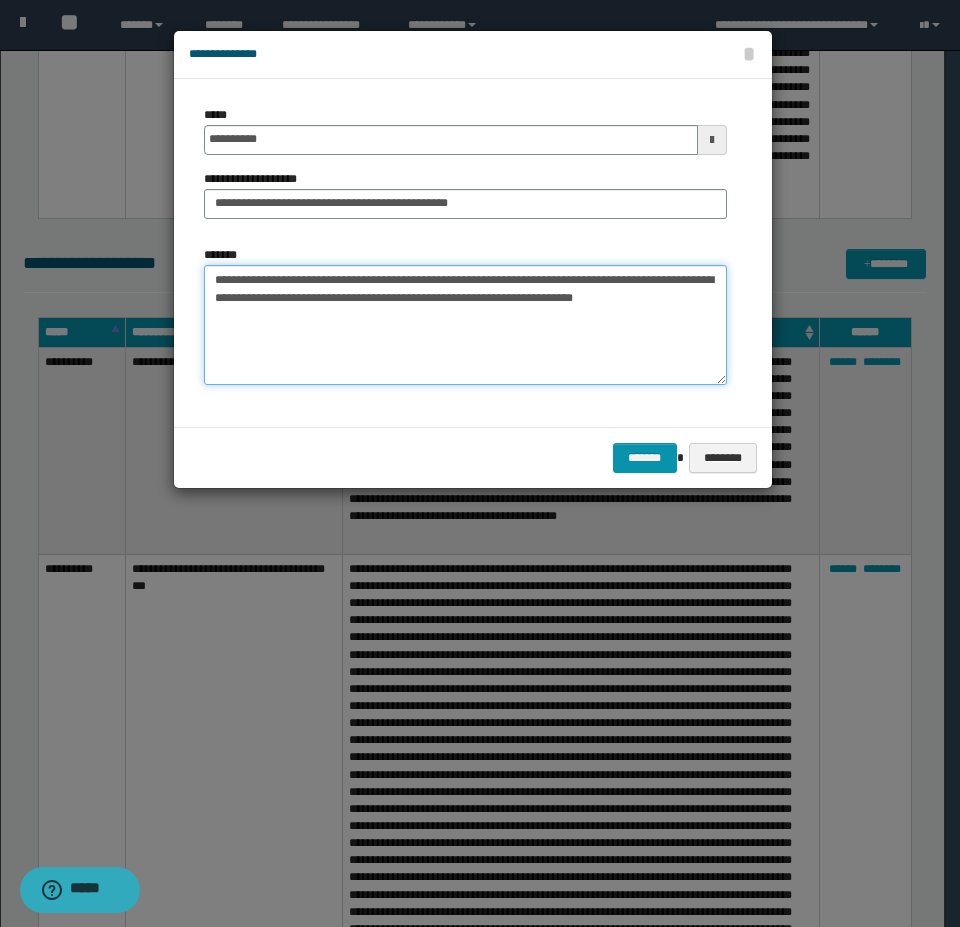 click on "**********" at bounding box center [465, 325] 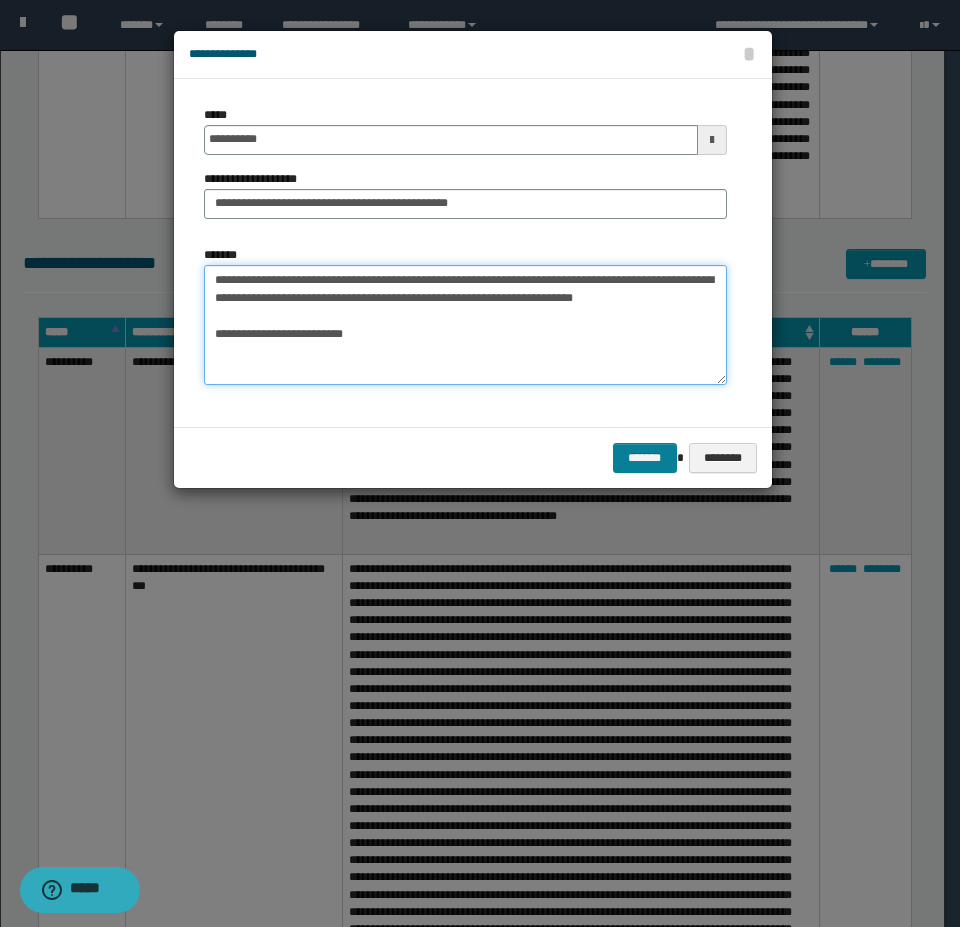 type on "**********" 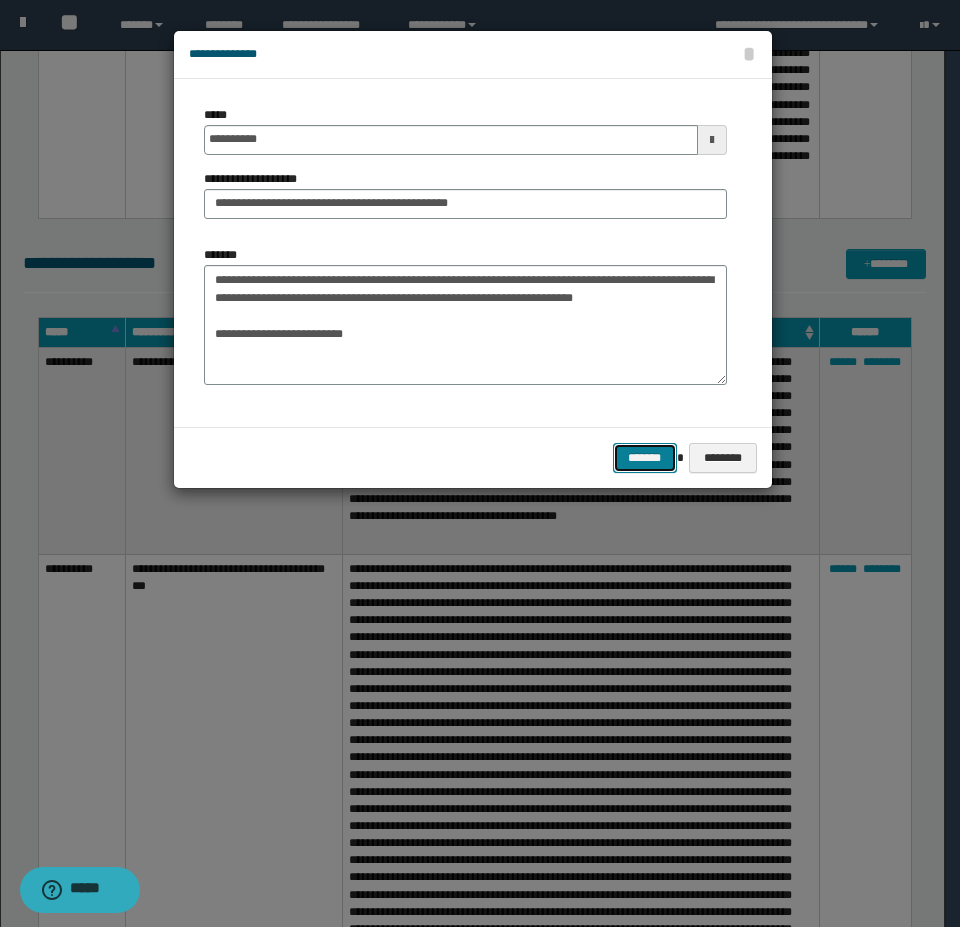 click on "*******" at bounding box center (645, 458) 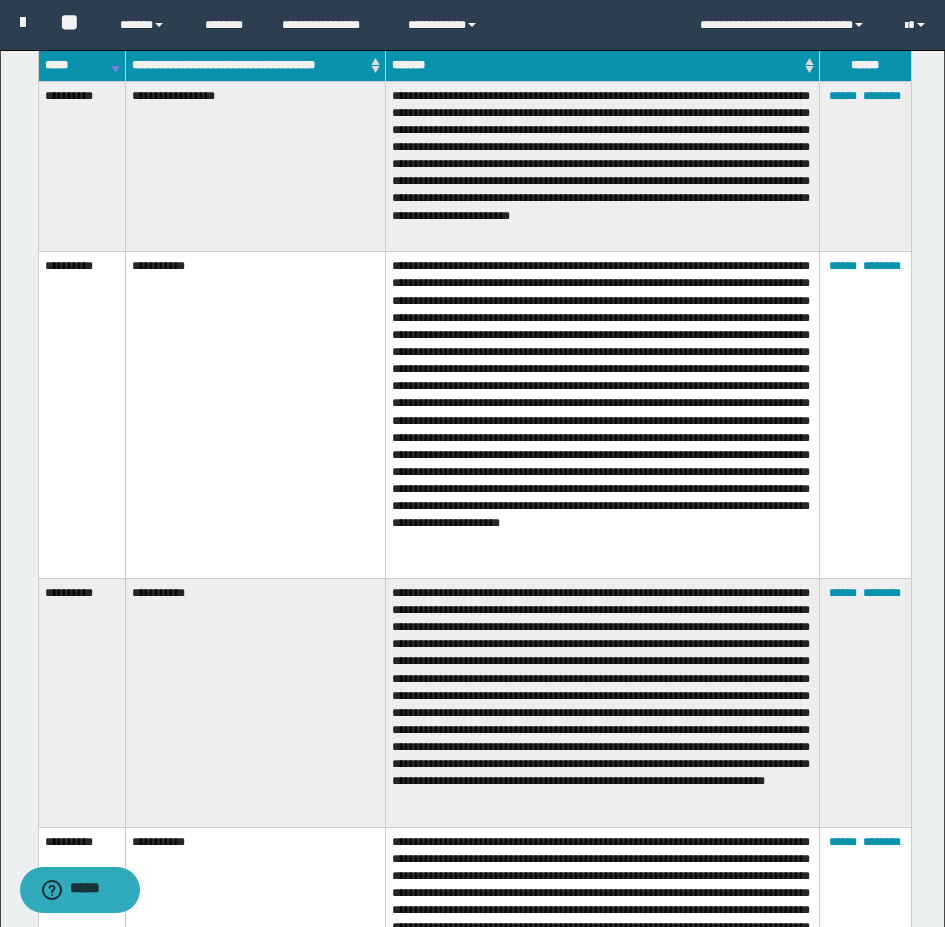 scroll, scrollTop: 0, scrollLeft: 0, axis: both 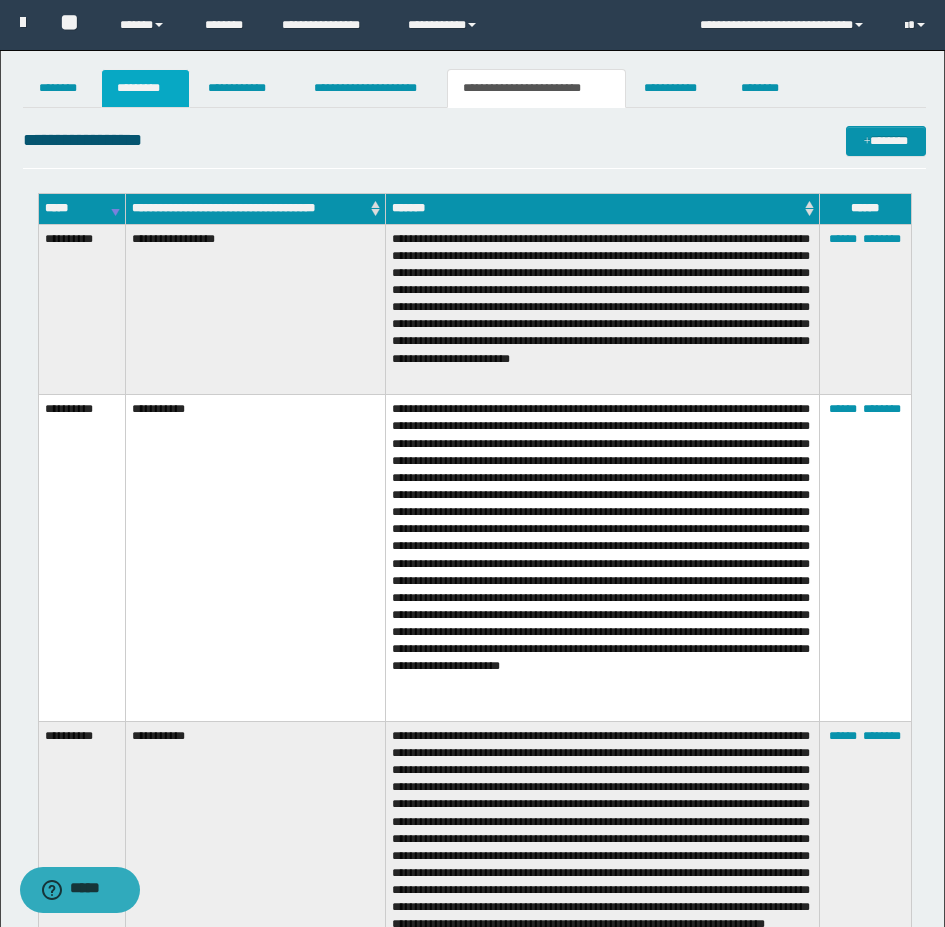 click on "*********" at bounding box center [145, 88] 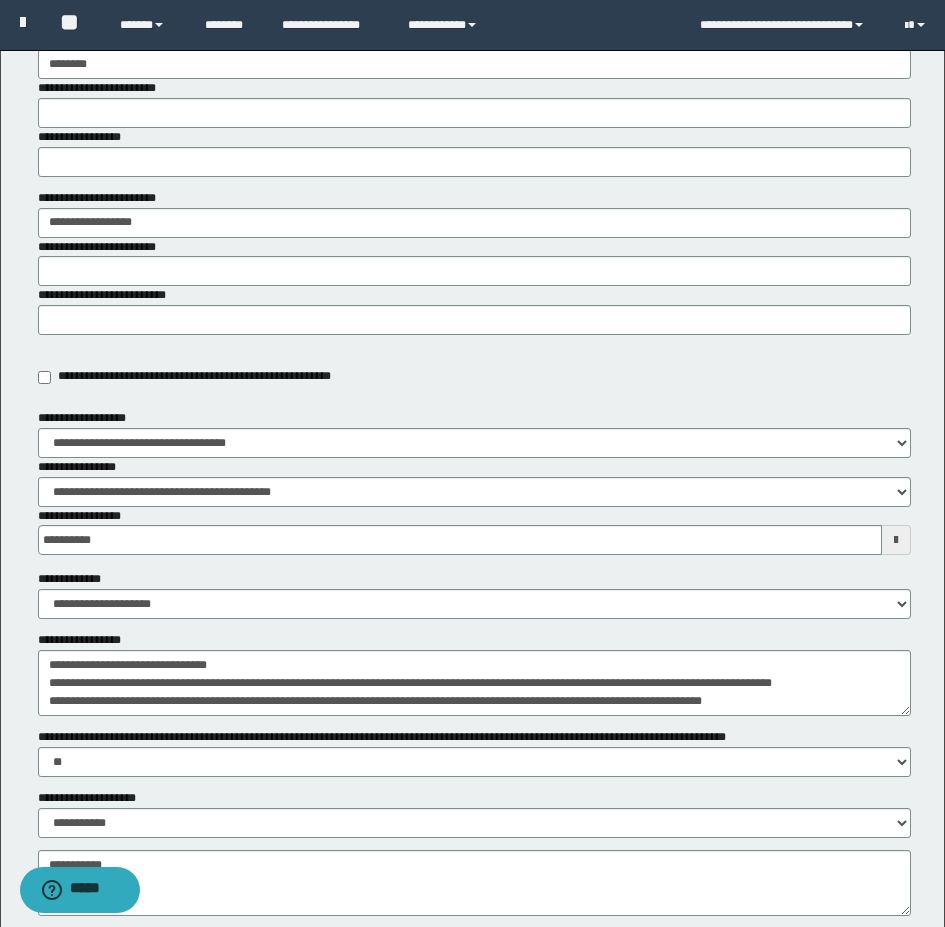 scroll, scrollTop: 400, scrollLeft: 0, axis: vertical 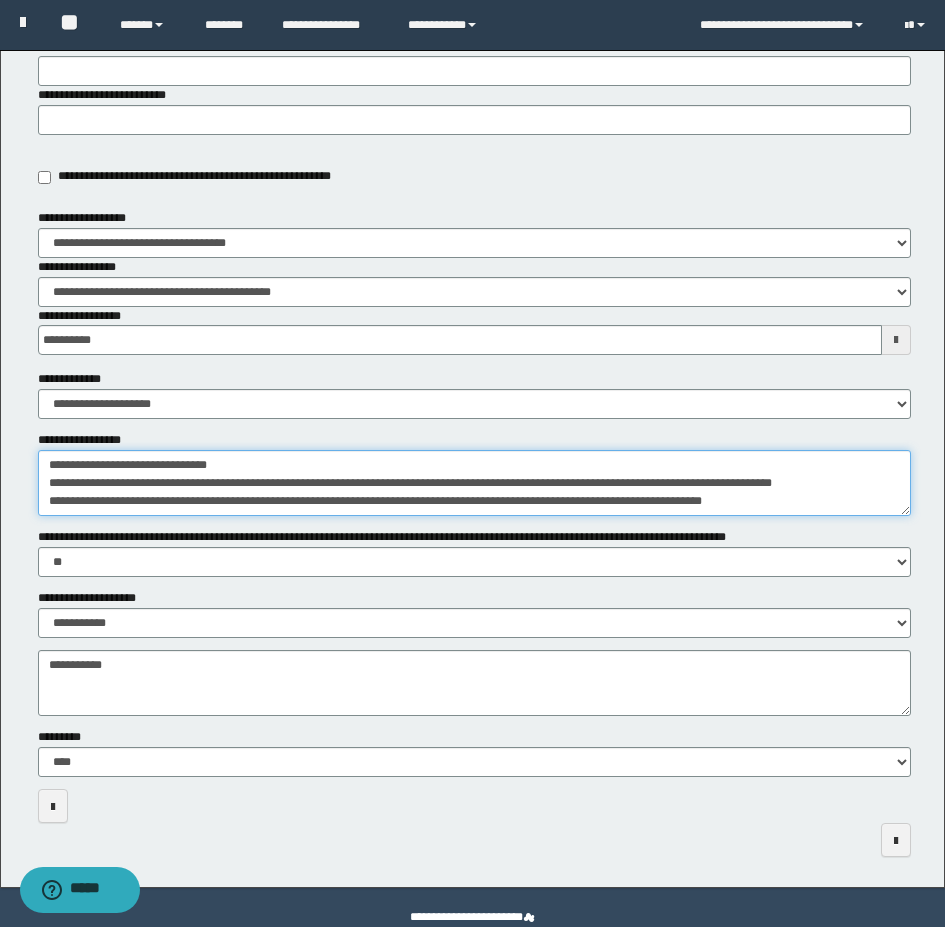 click on "**********" at bounding box center [474, 483] 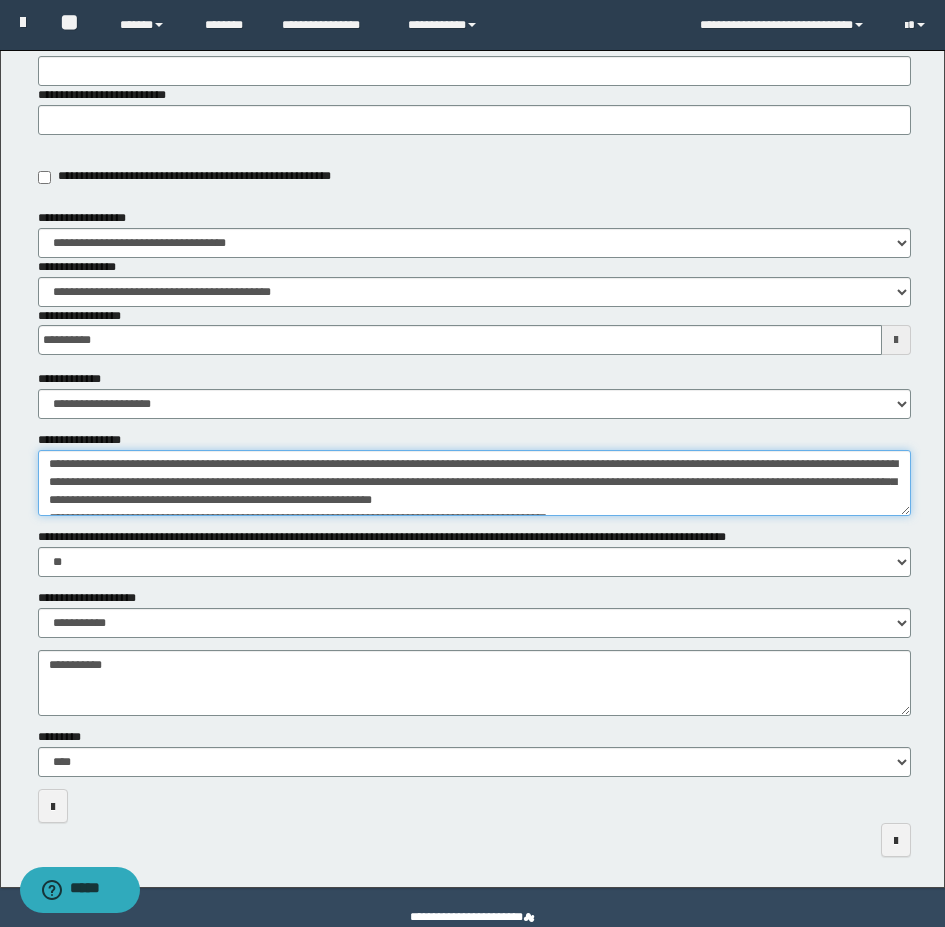 scroll, scrollTop: 0, scrollLeft: 0, axis: both 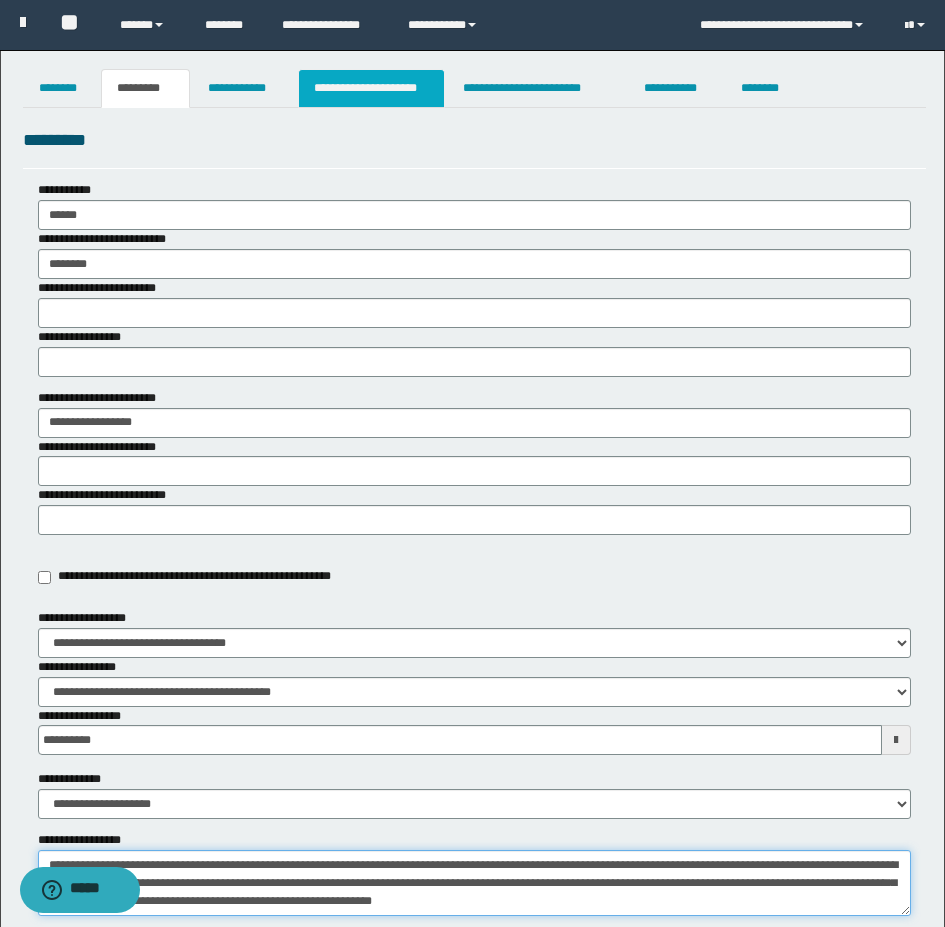 type on "**********" 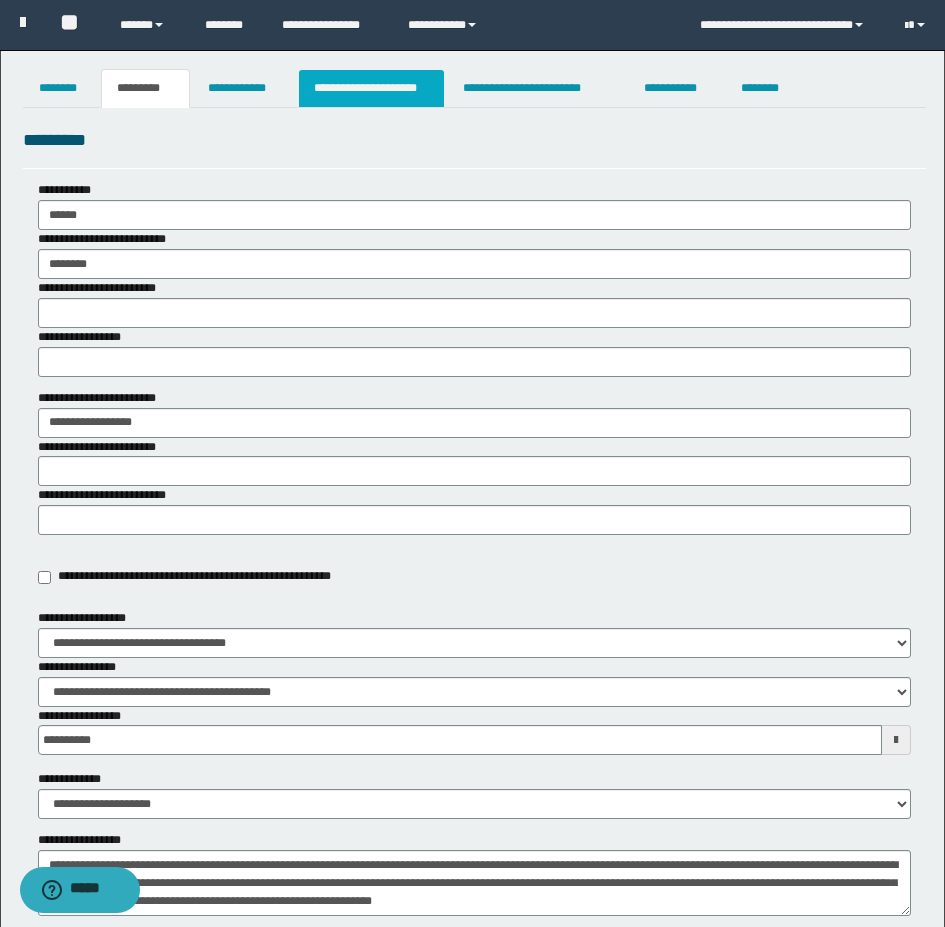 click on "**********" at bounding box center [371, 88] 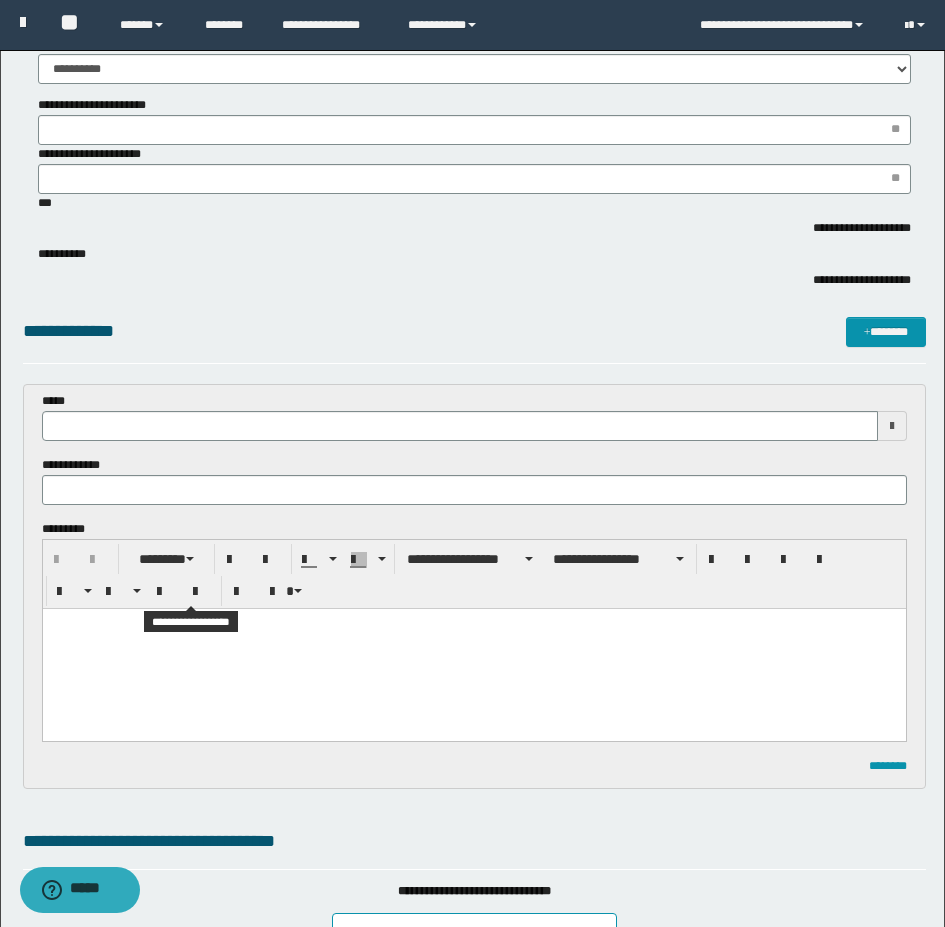 scroll, scrollTop: 600, scrollLeft: 0, axis: vertical 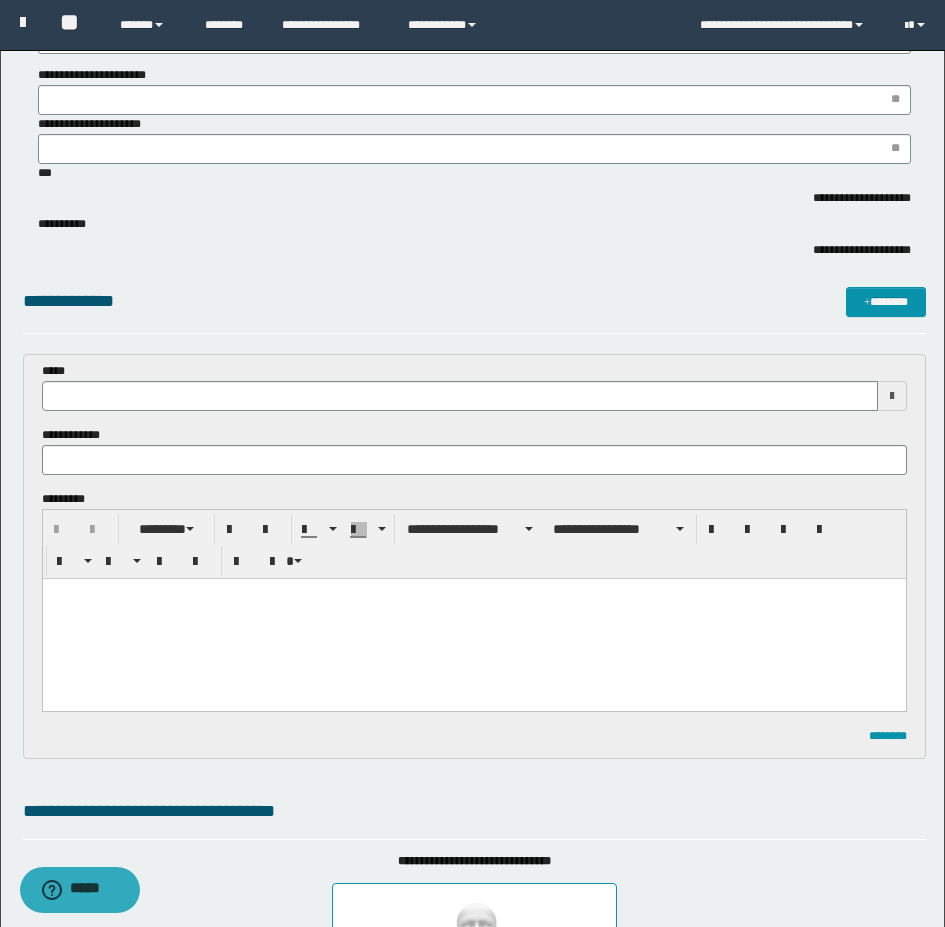 click at bounding box center (473, 619) 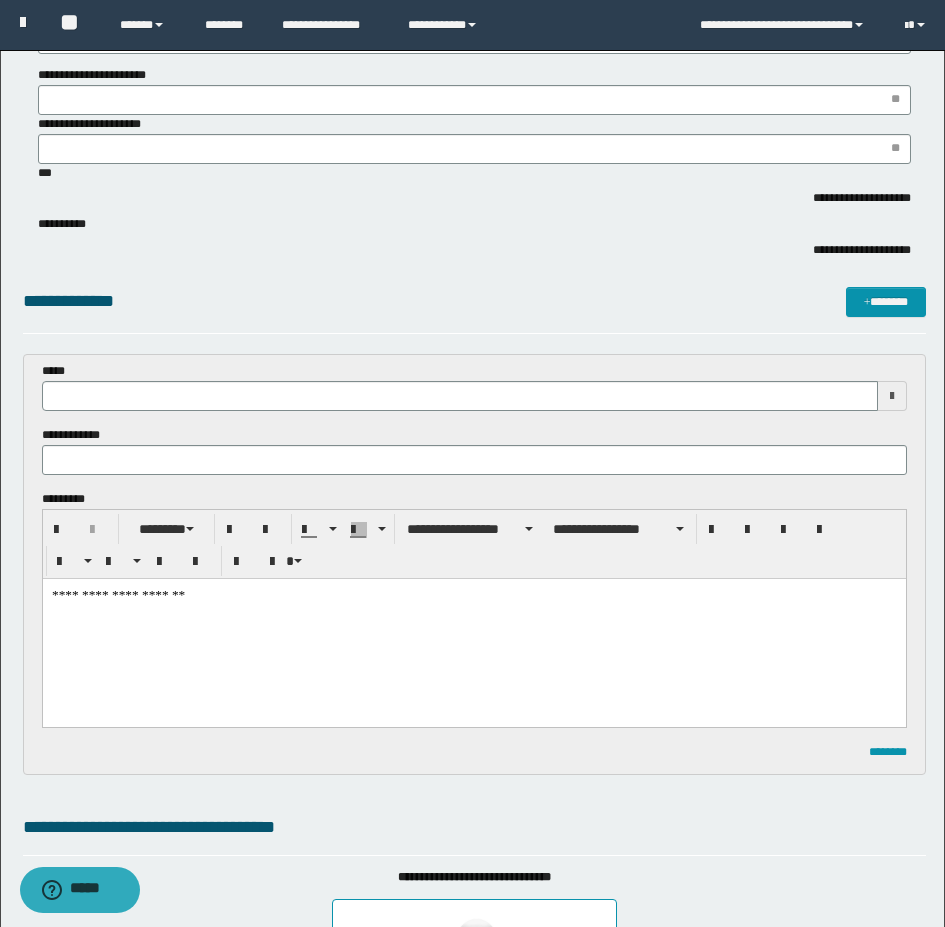 type 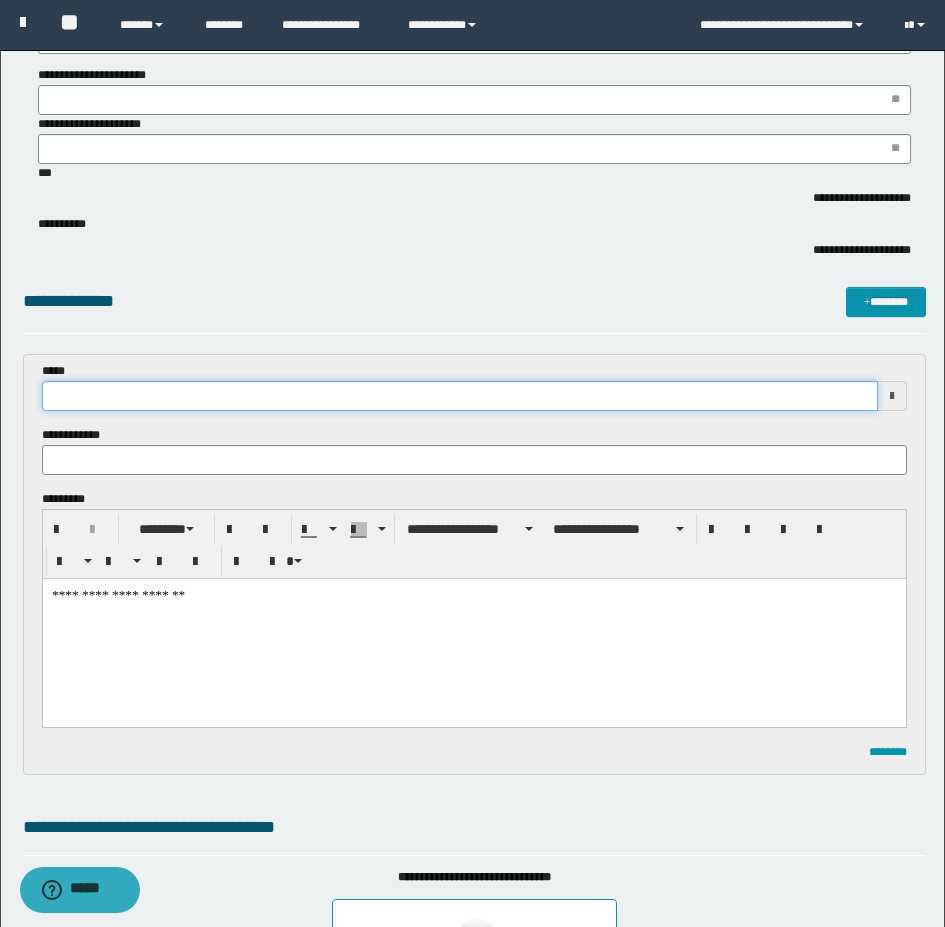 click at bounding box center (460, 396) 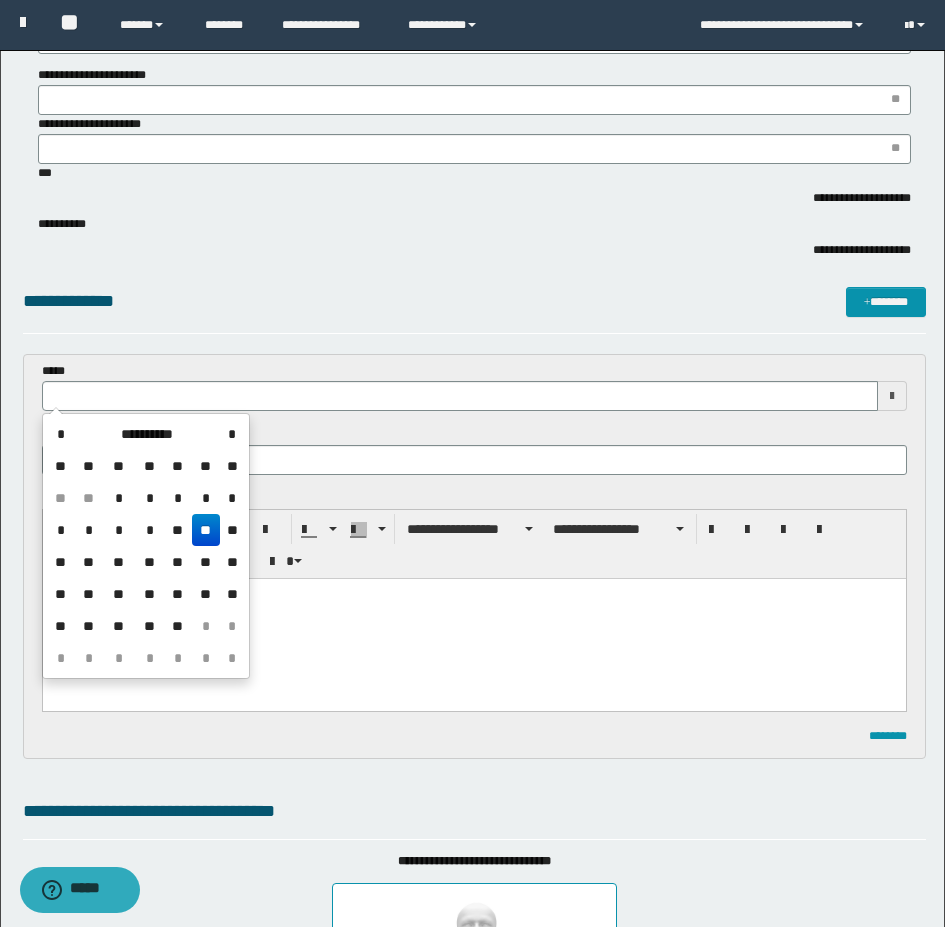 scroll, scrollTop: 0, scrollLeft: 0, axis: both 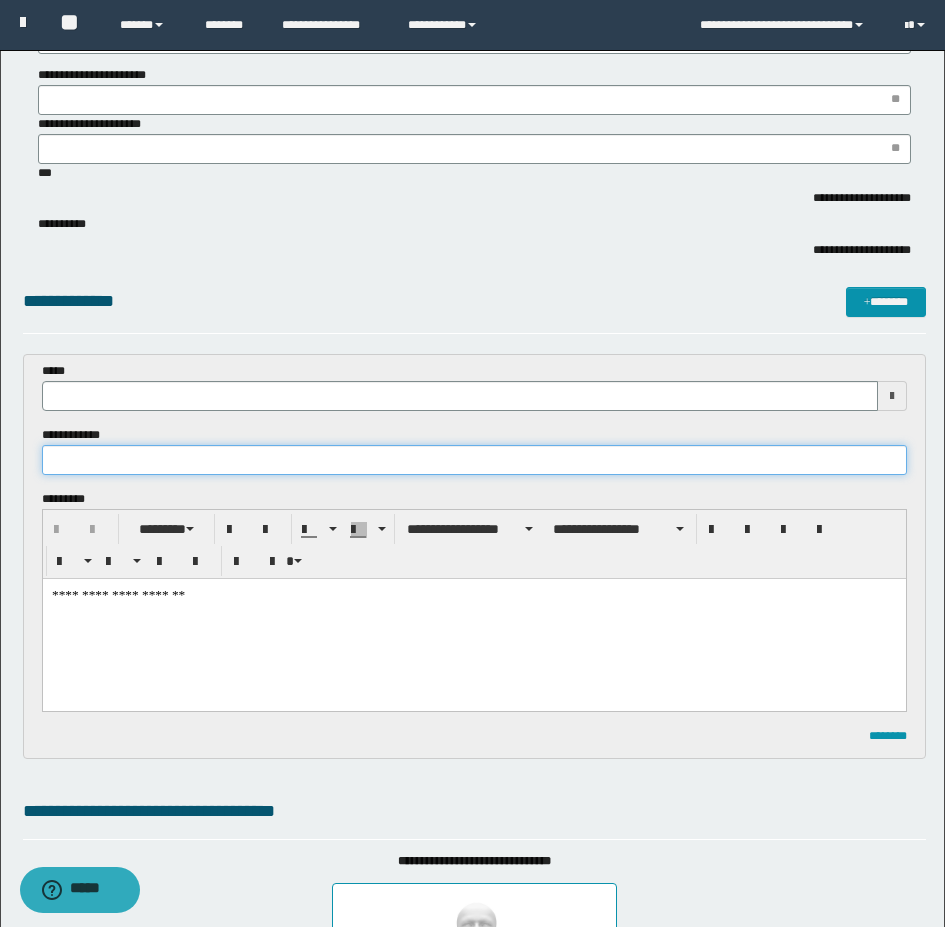 click at bounding box center [474, 460] 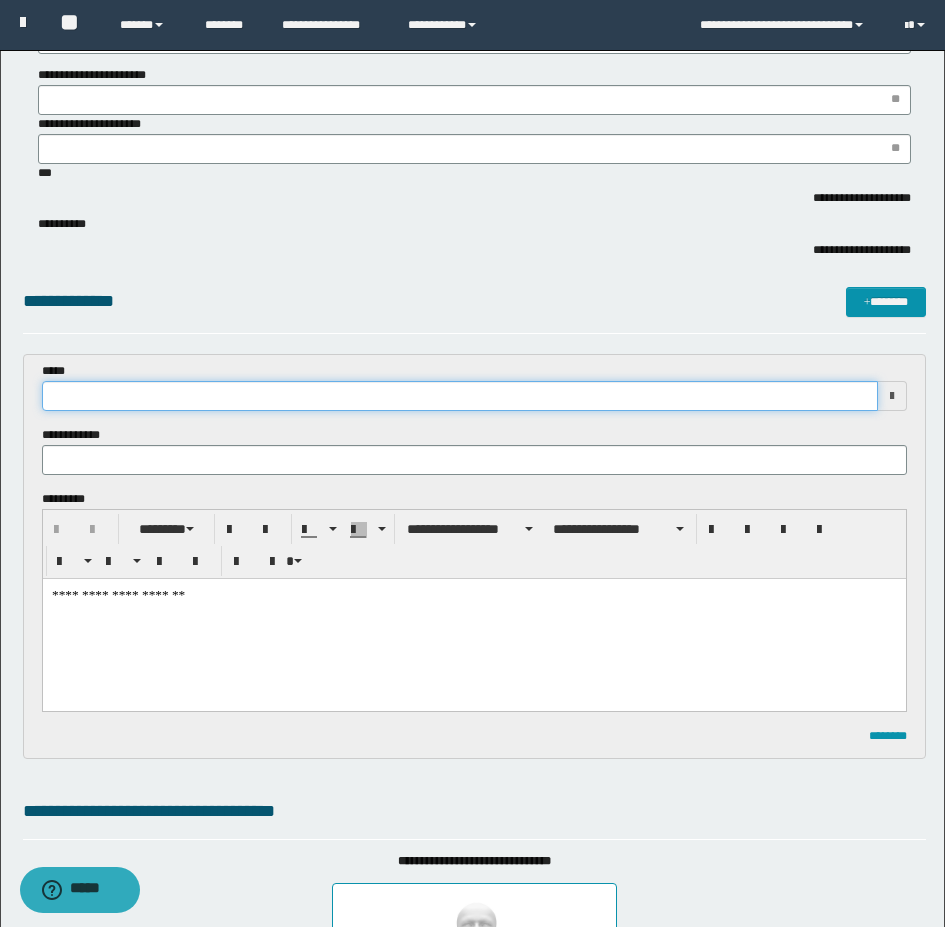 click at bounding box center (460, 396) 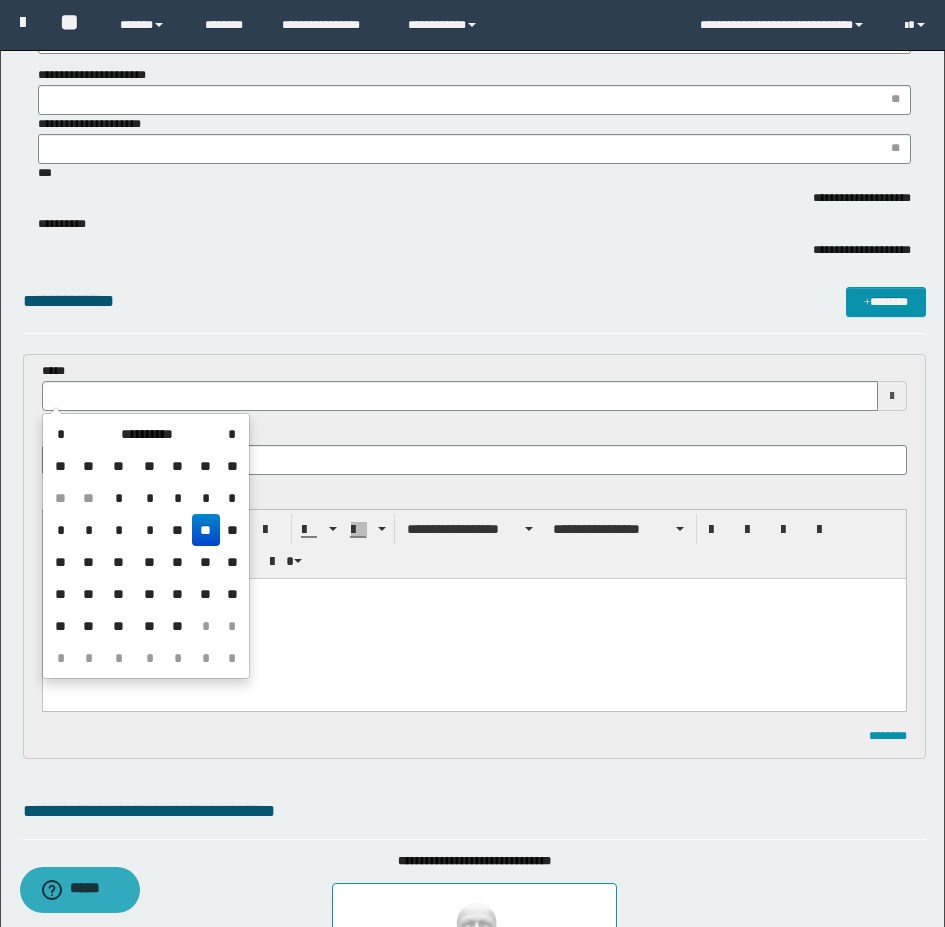 click on "**" at bounding box center [206, 530] 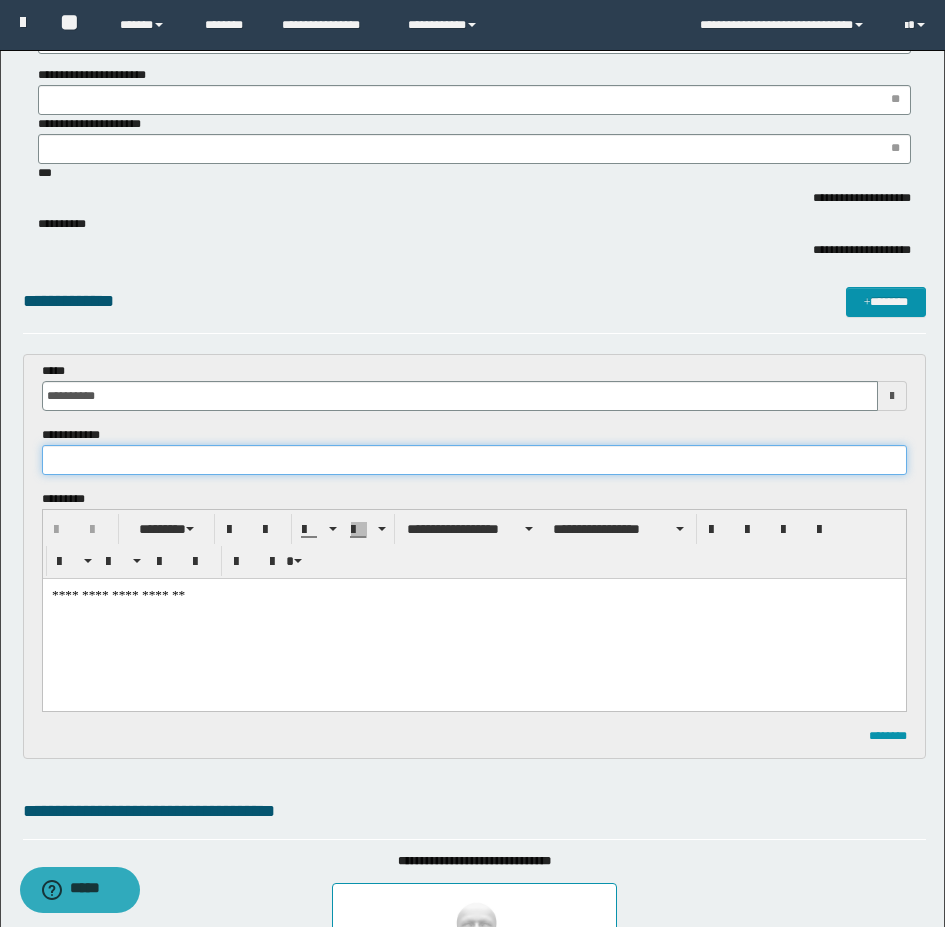 click at bounding box center [474, 460] 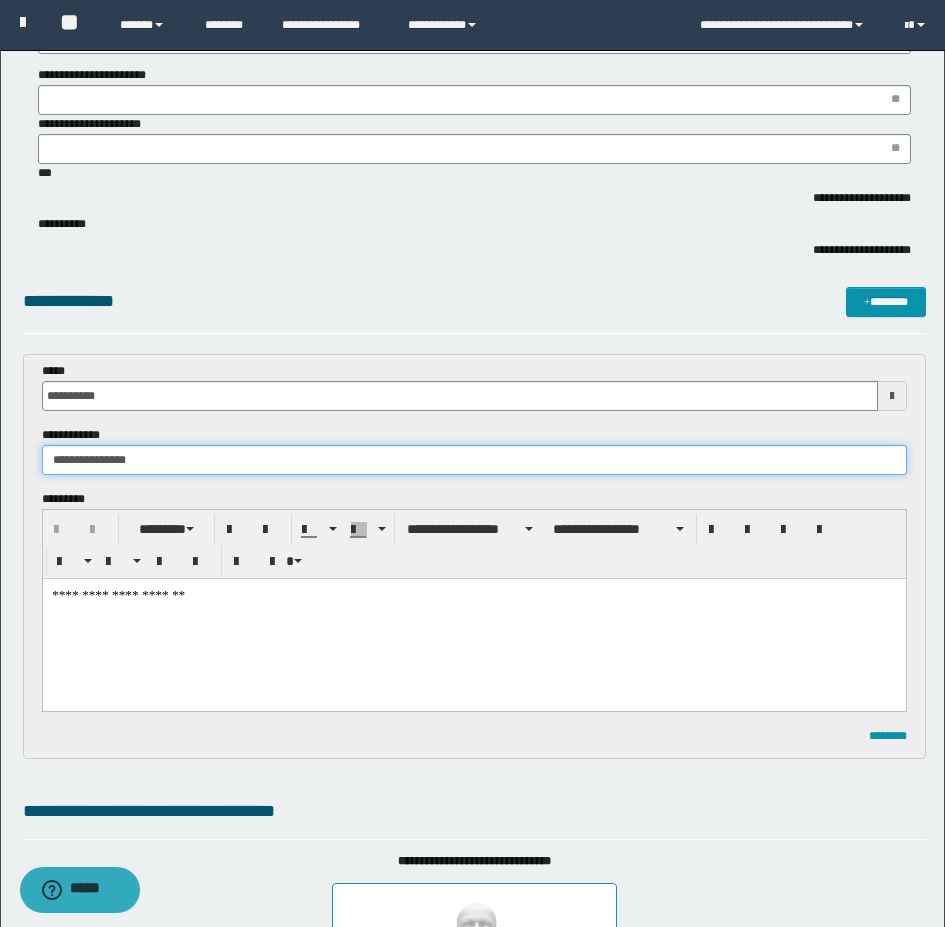 type on "**********" 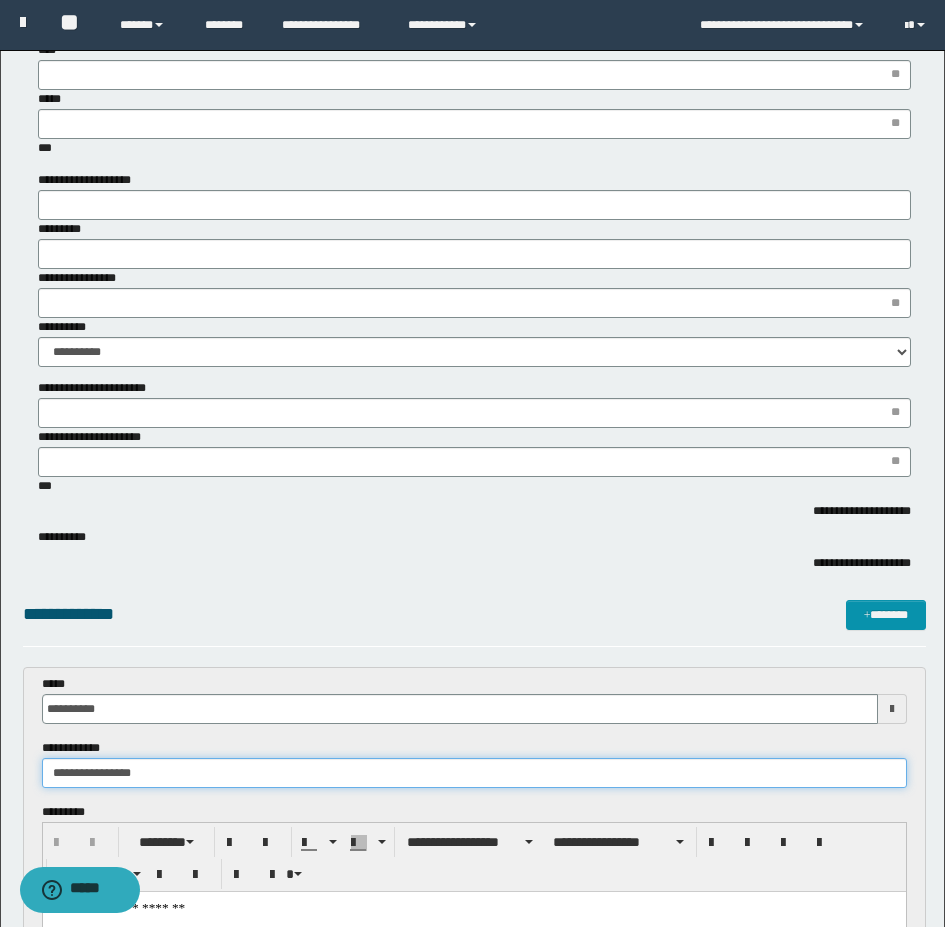 scroll, scrollTop: 0, scrollLeft: 0, axis: both 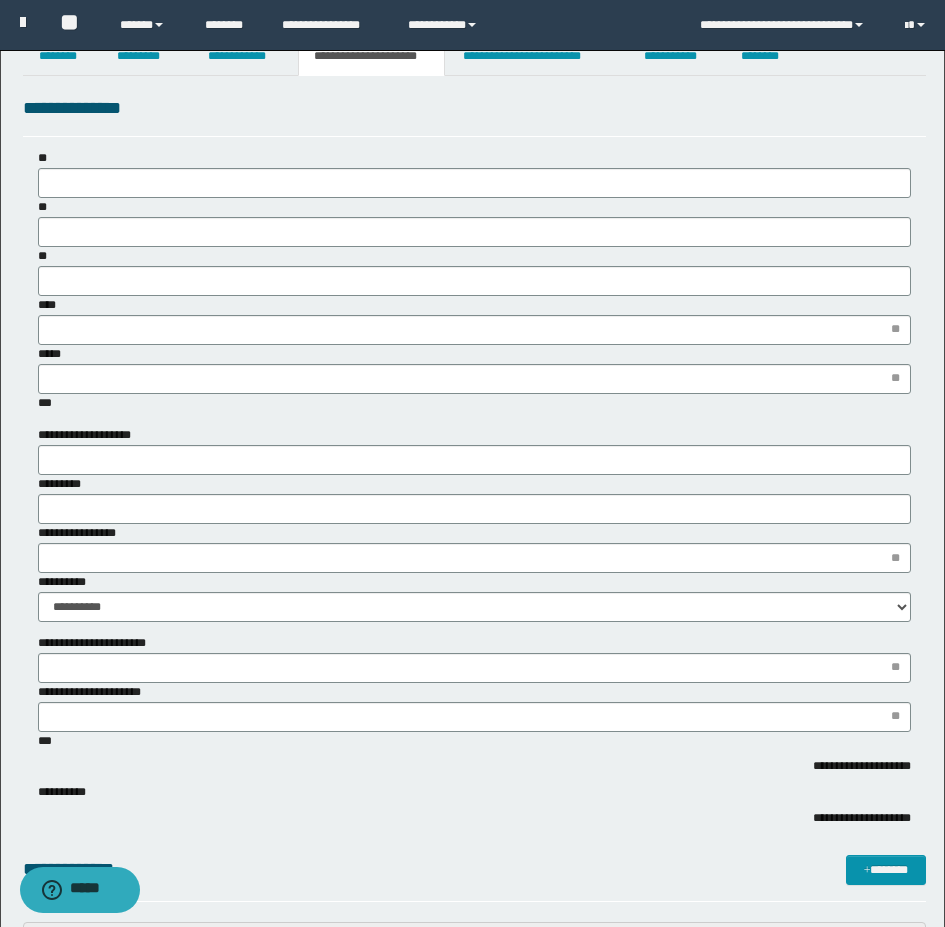 type 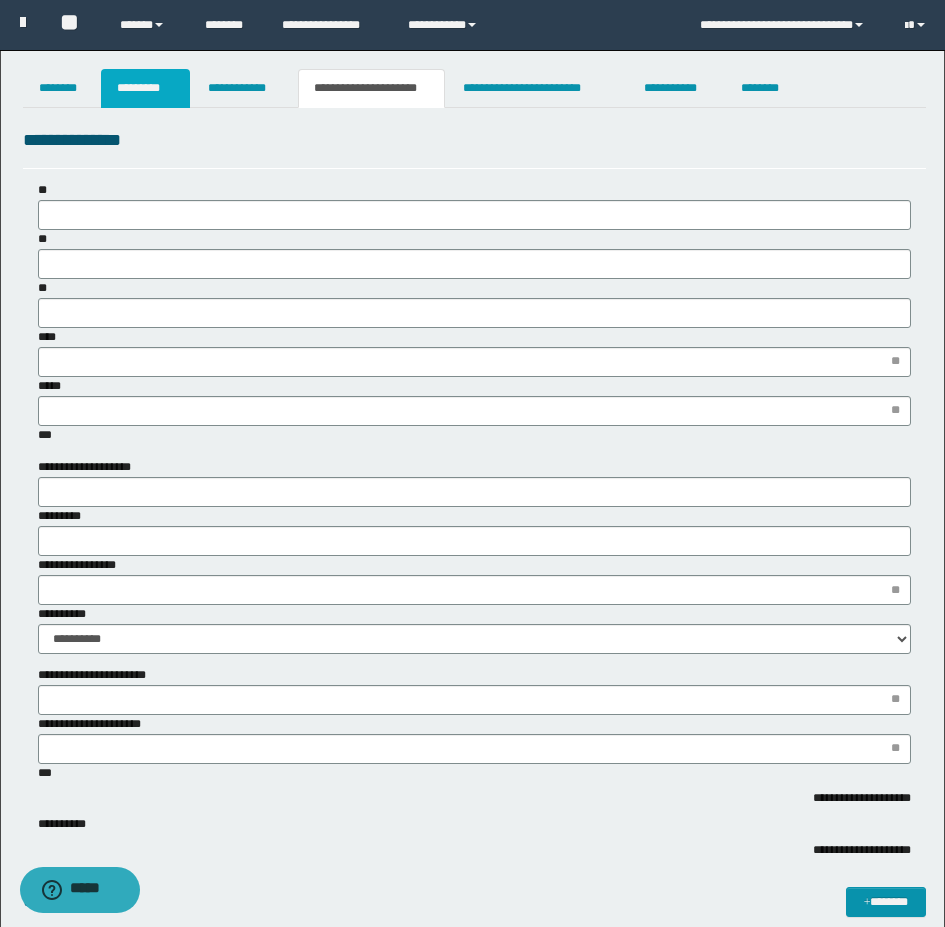 click on "*********" at bounding box center [145, 88] 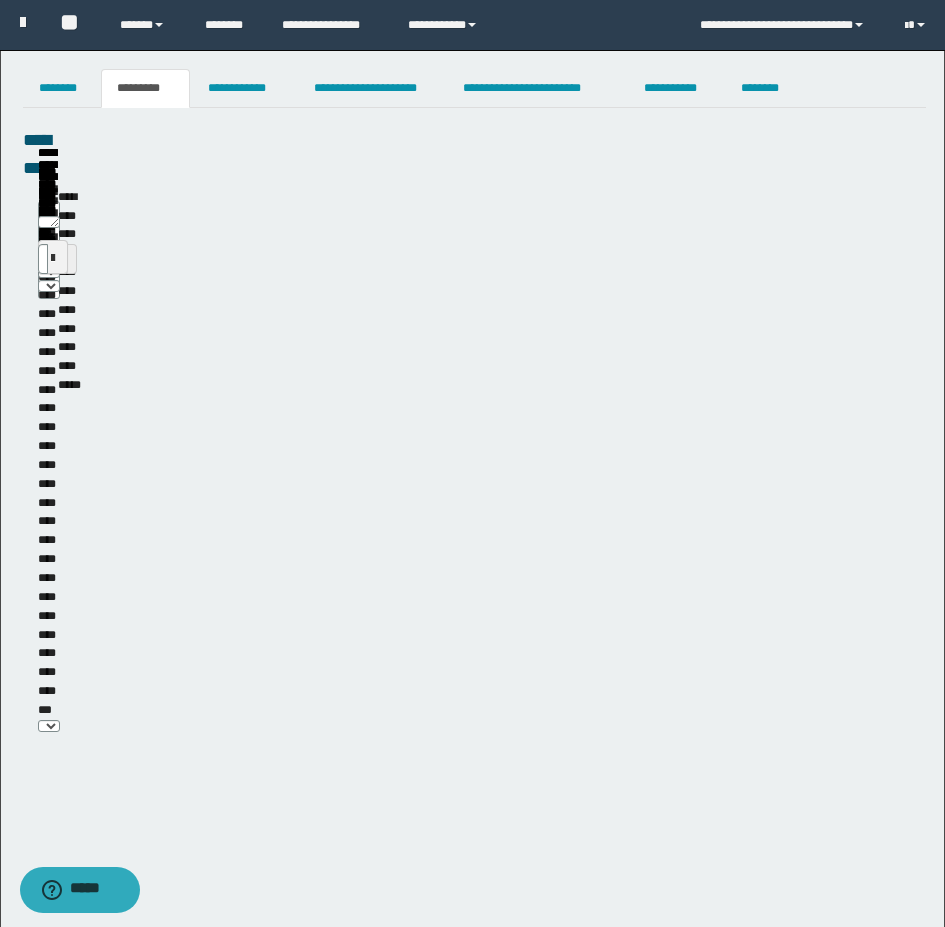 scroll, scrollTop: 438, scrollLeft: 0, axis: vertical 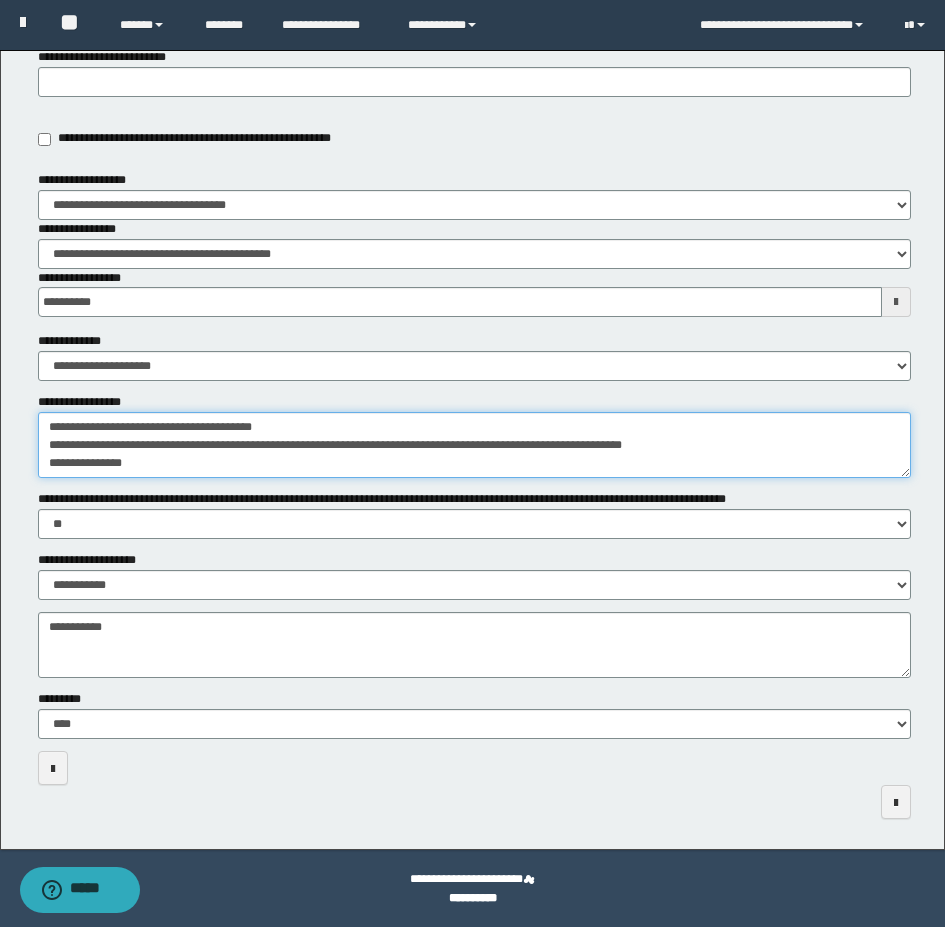 click on "**********" at bounding box center (474, 445) 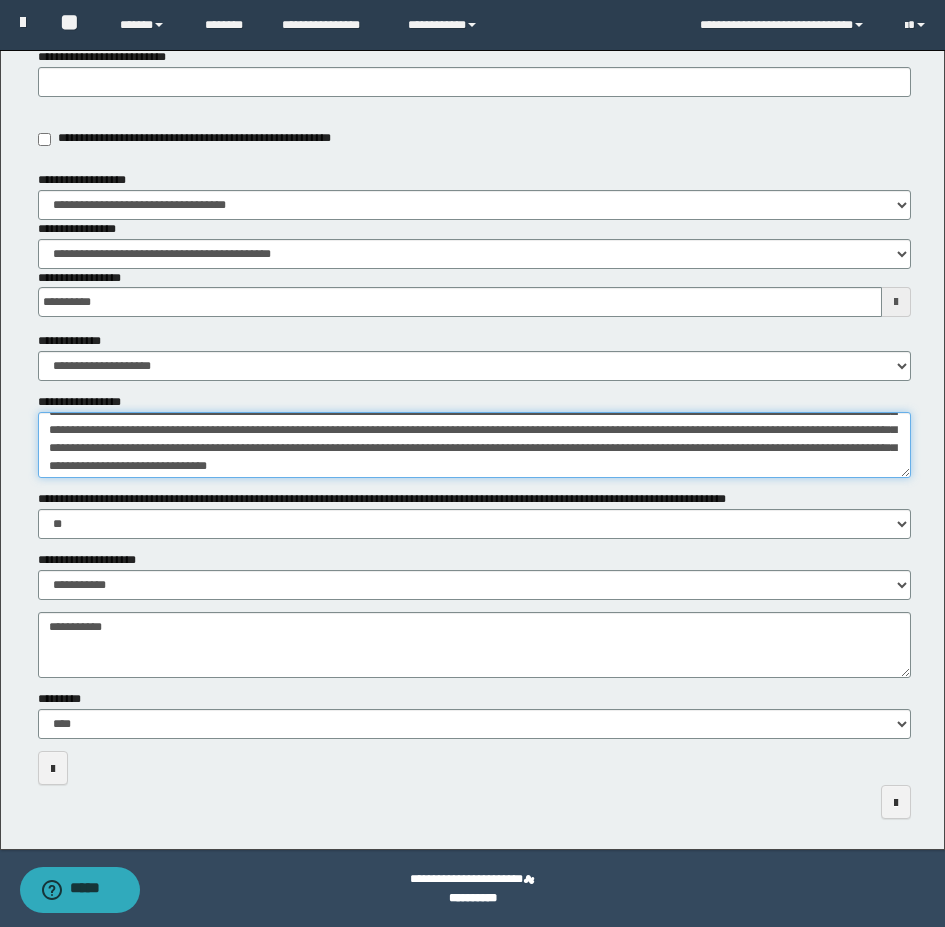scroll, scrollTop: 0, scrollLeft: 0, axis: both 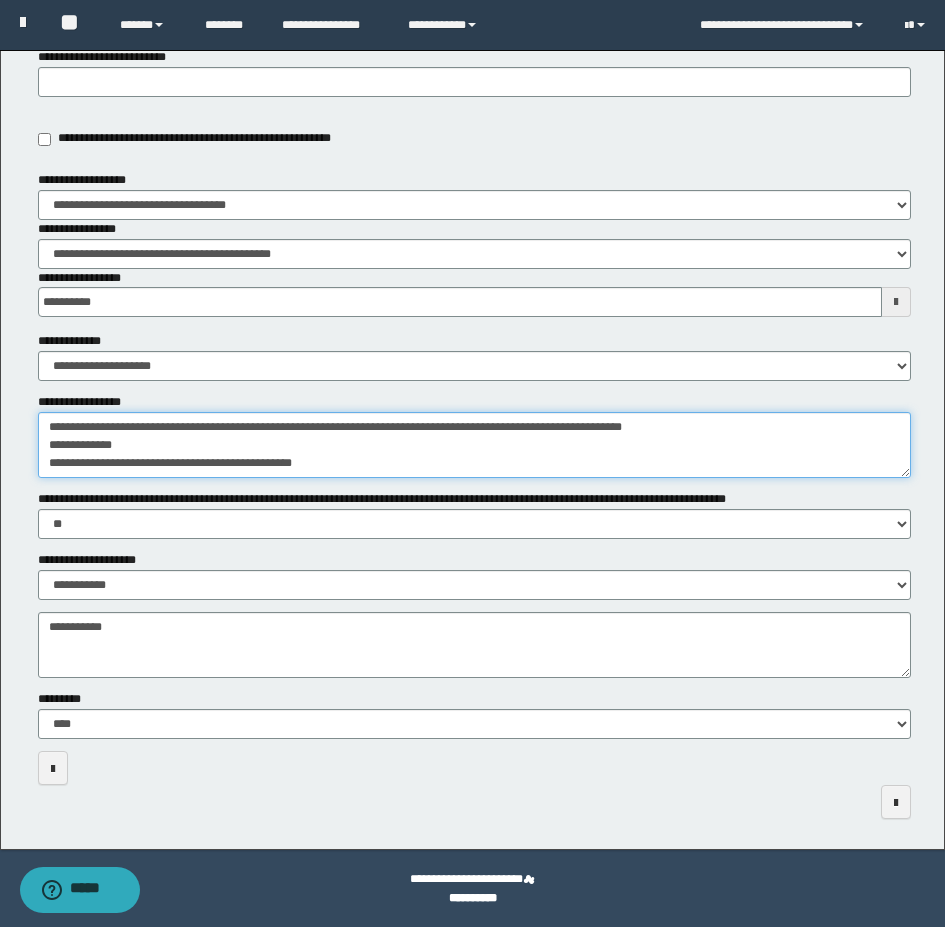 click on "**********" at bounding box center (474, 445) 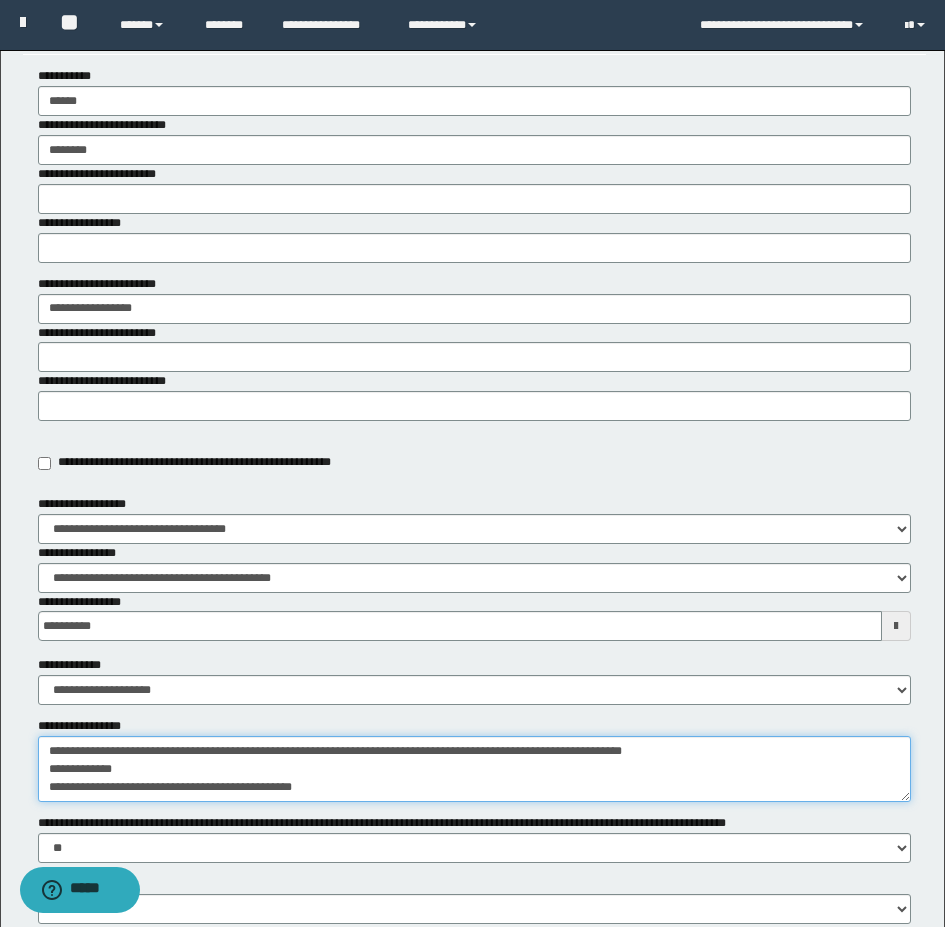 scroll, scrollTop: 0, scrollLeft: 0, axis: both 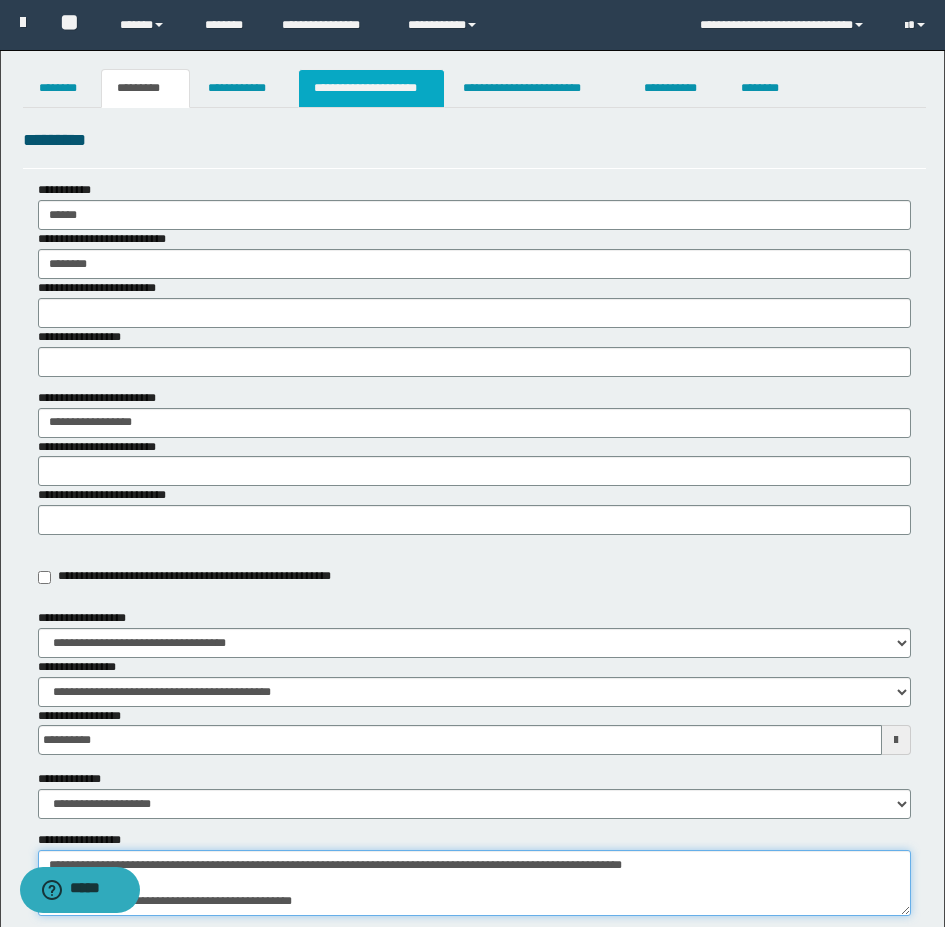 type on "**********" 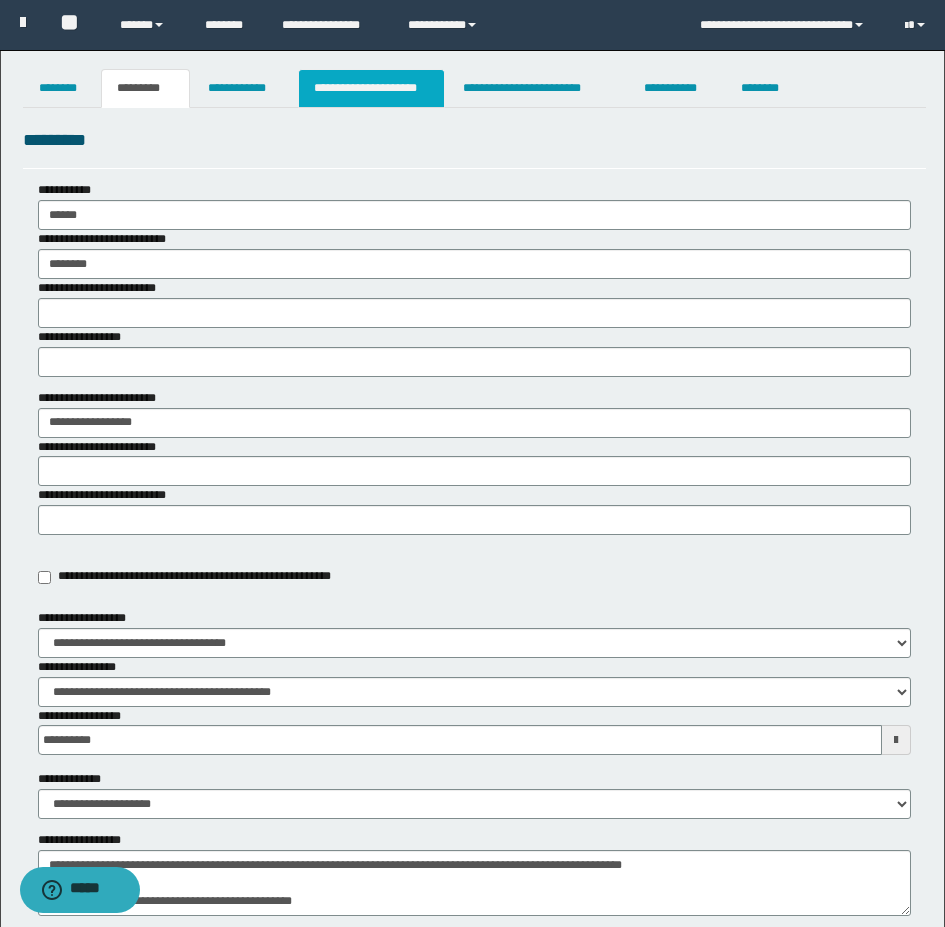 click on "**********" at bounding box center [371, 88] 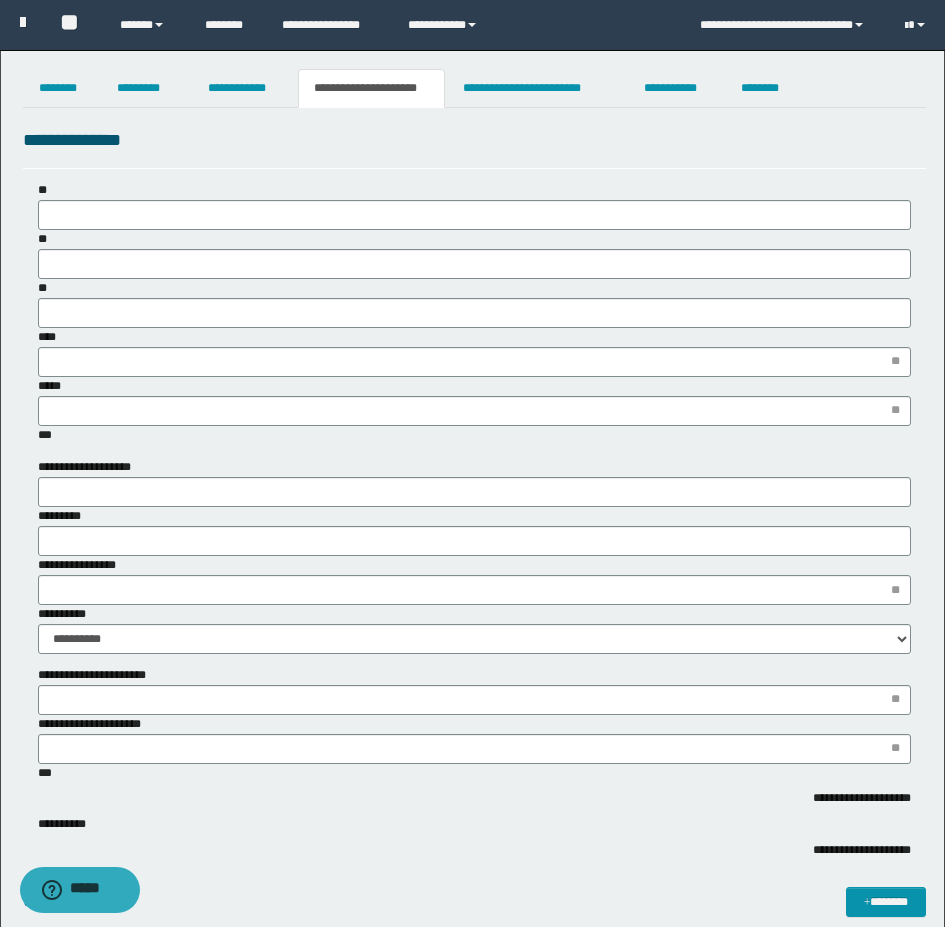 type 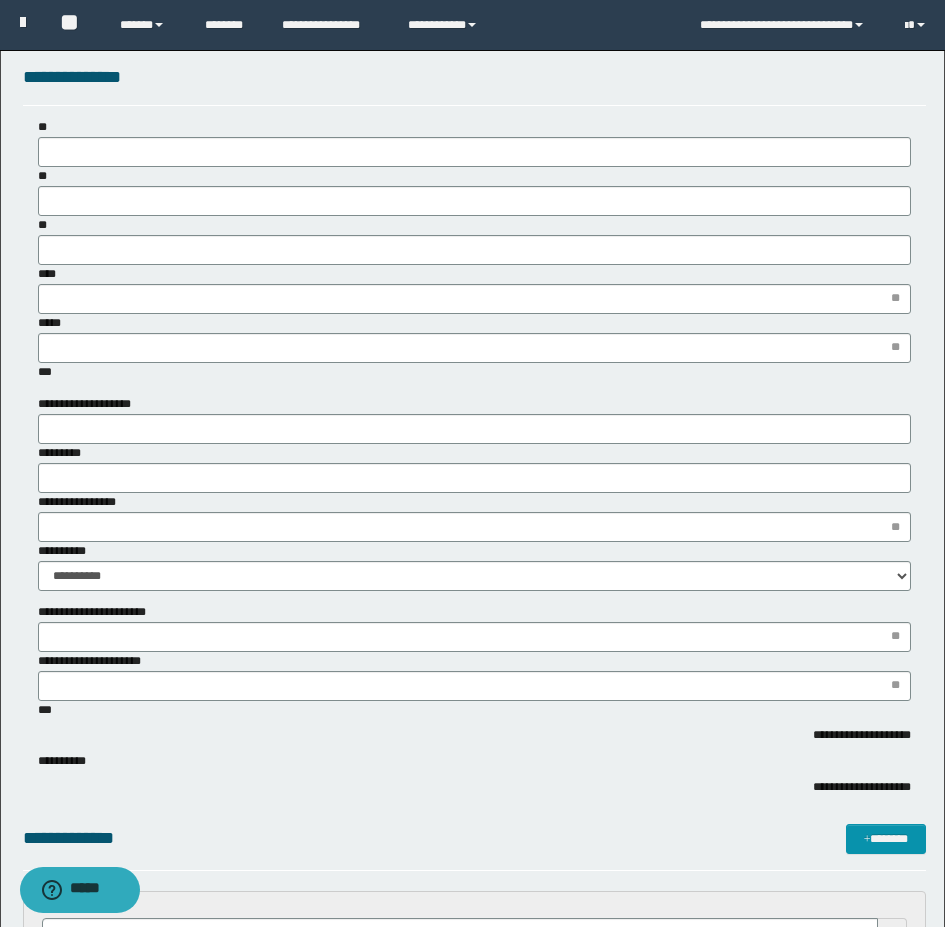 scroll, scrollTop: 300, scrollLeft: 0, axis: vertical 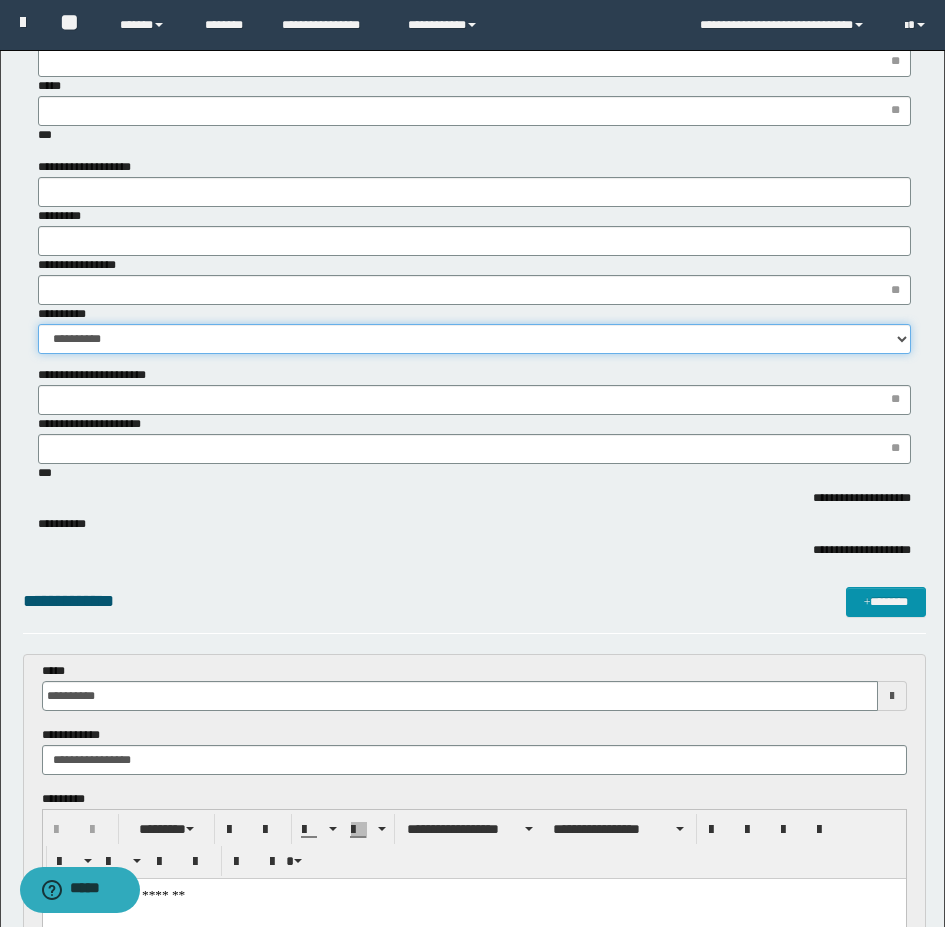 click on "**********" at bounding box center (474, 339) 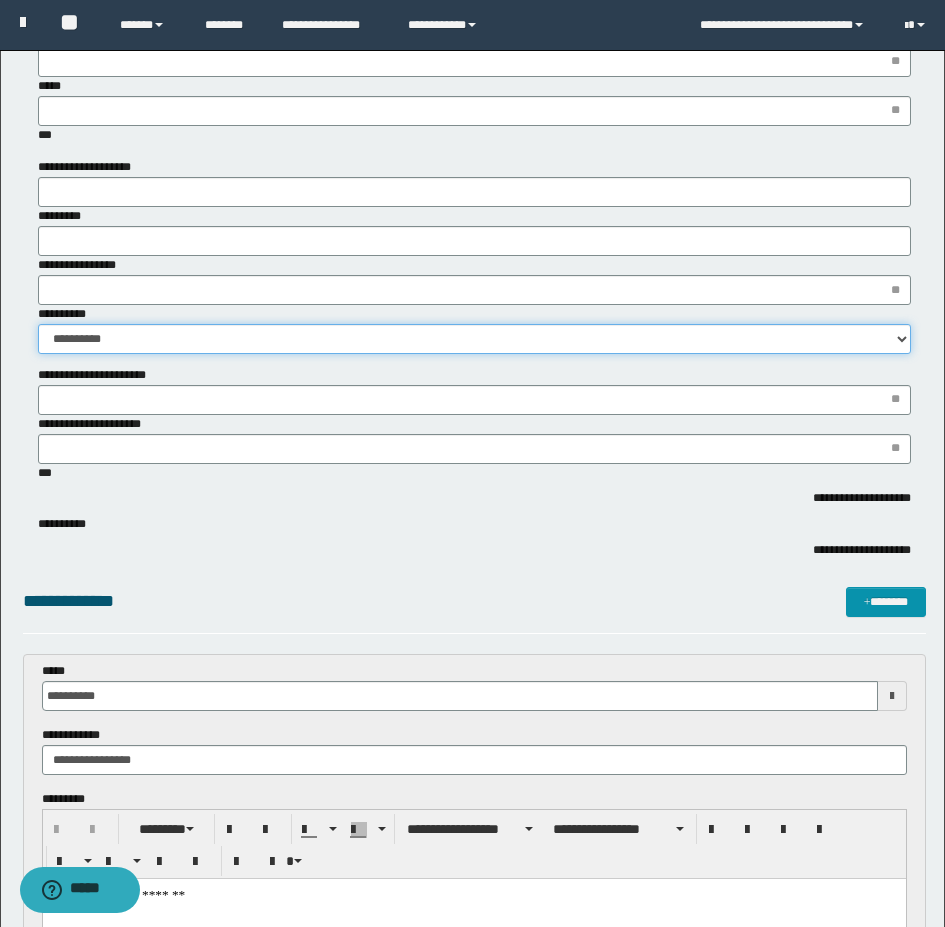 select on "*" 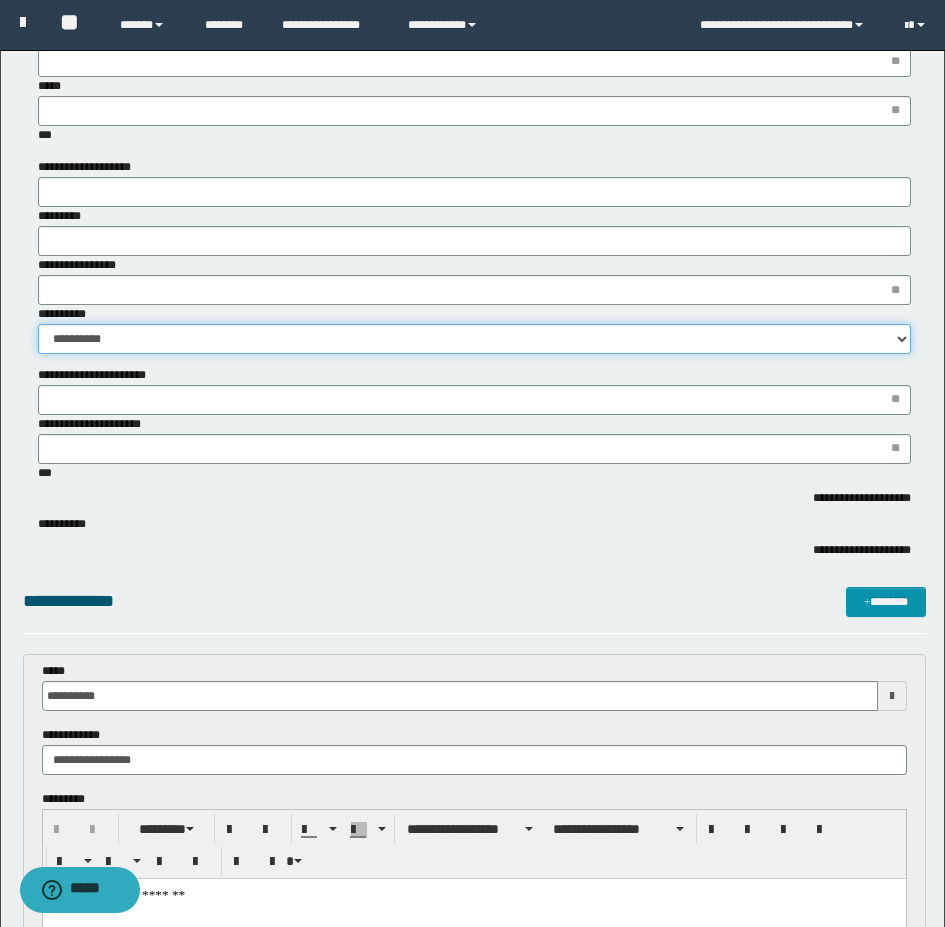 click on "**********" at bounding box center (474, 339) 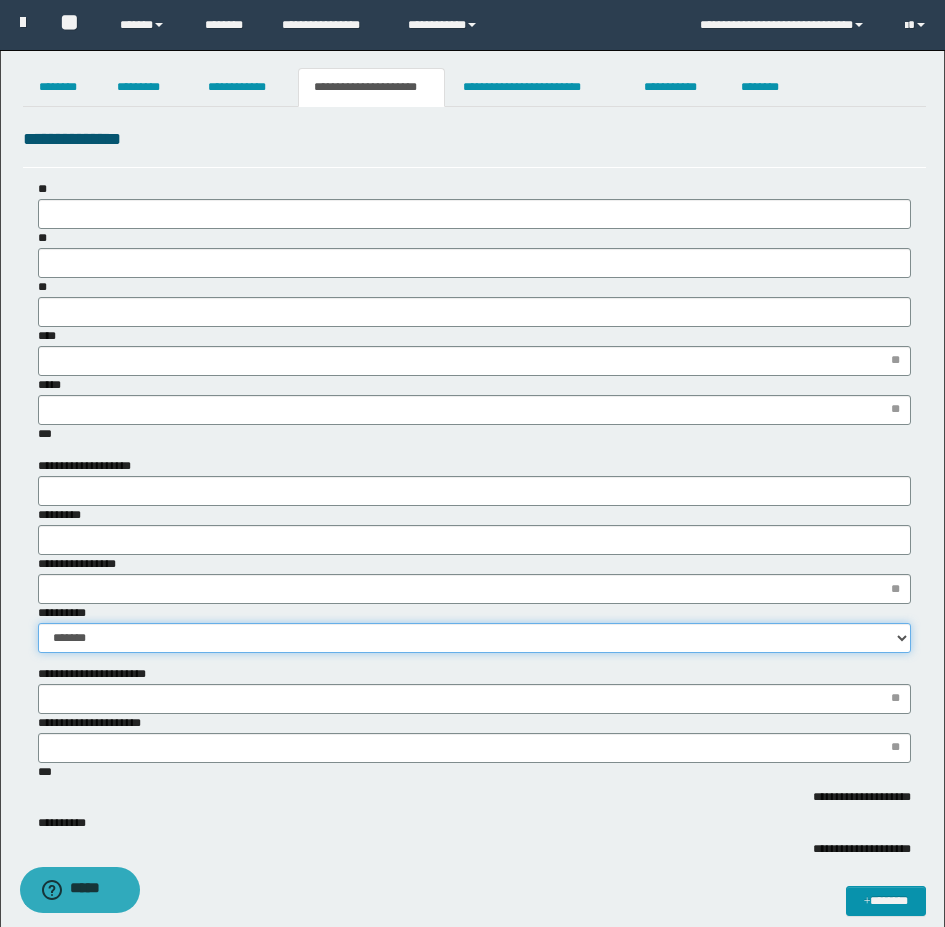scroll, scrollTop: 0, scrollLeft: 0, axis: both 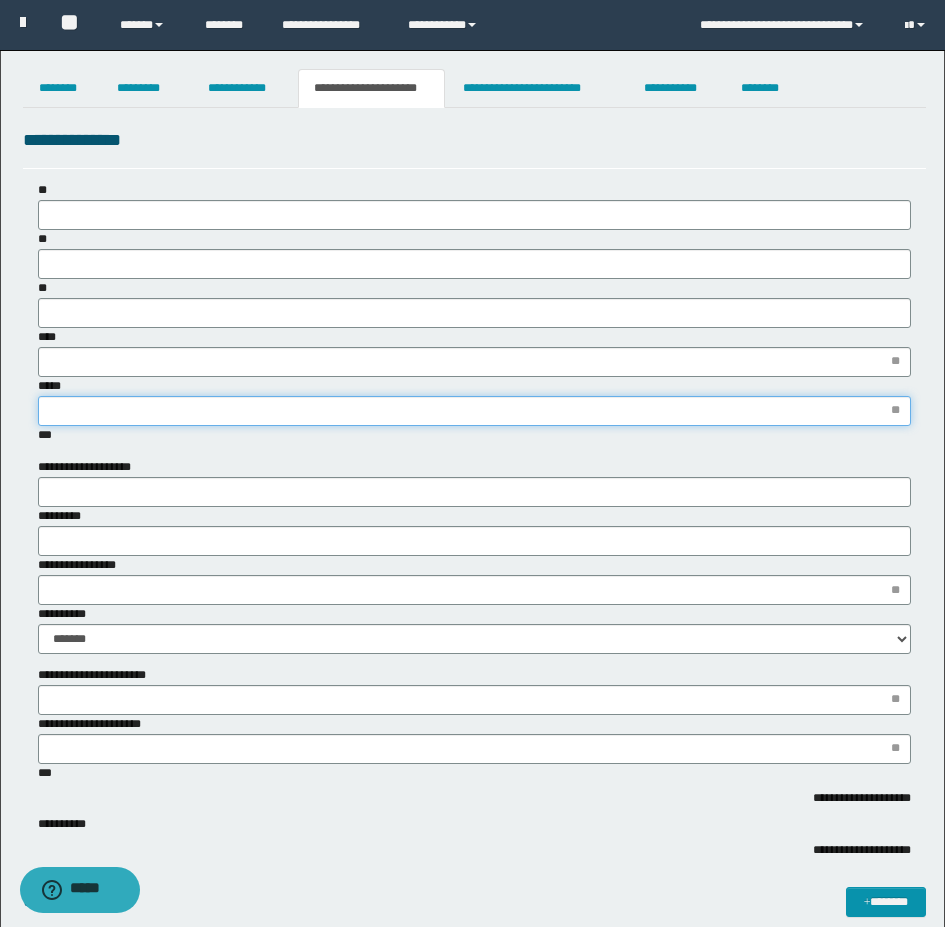 click on "*****" at bounding box center (474, 411) 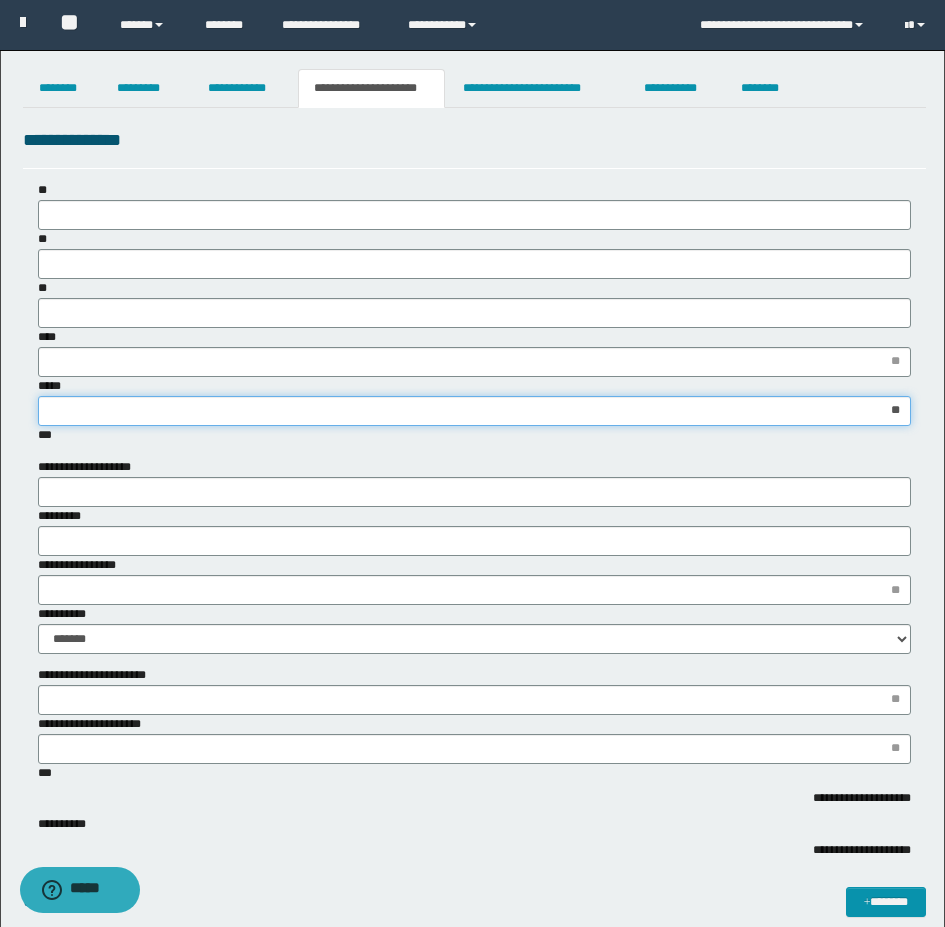 type on "***" 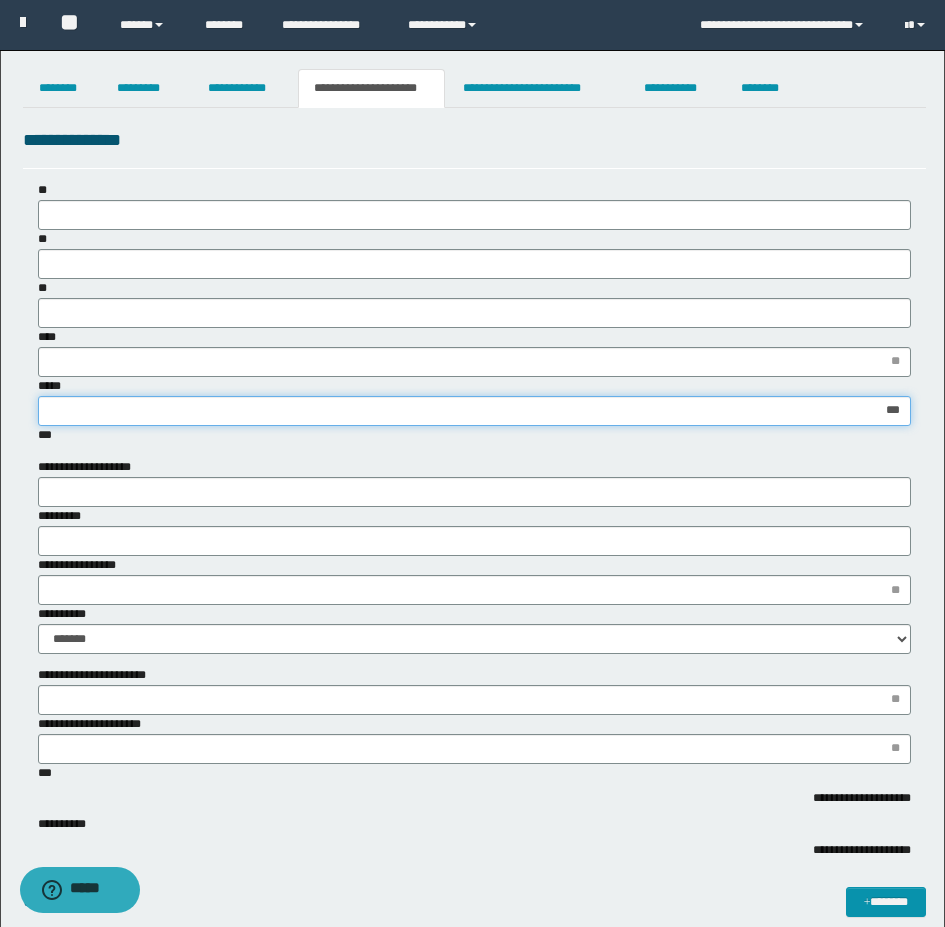 type 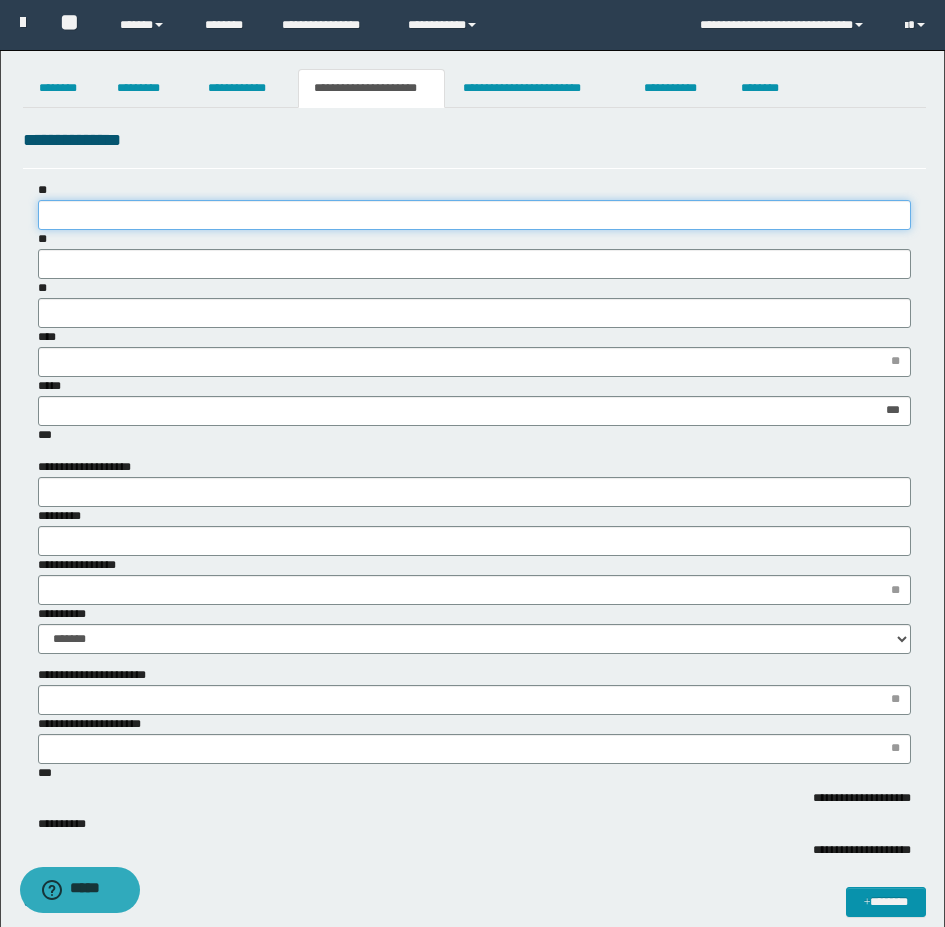 click on "**" at bounding box center [474, 215] 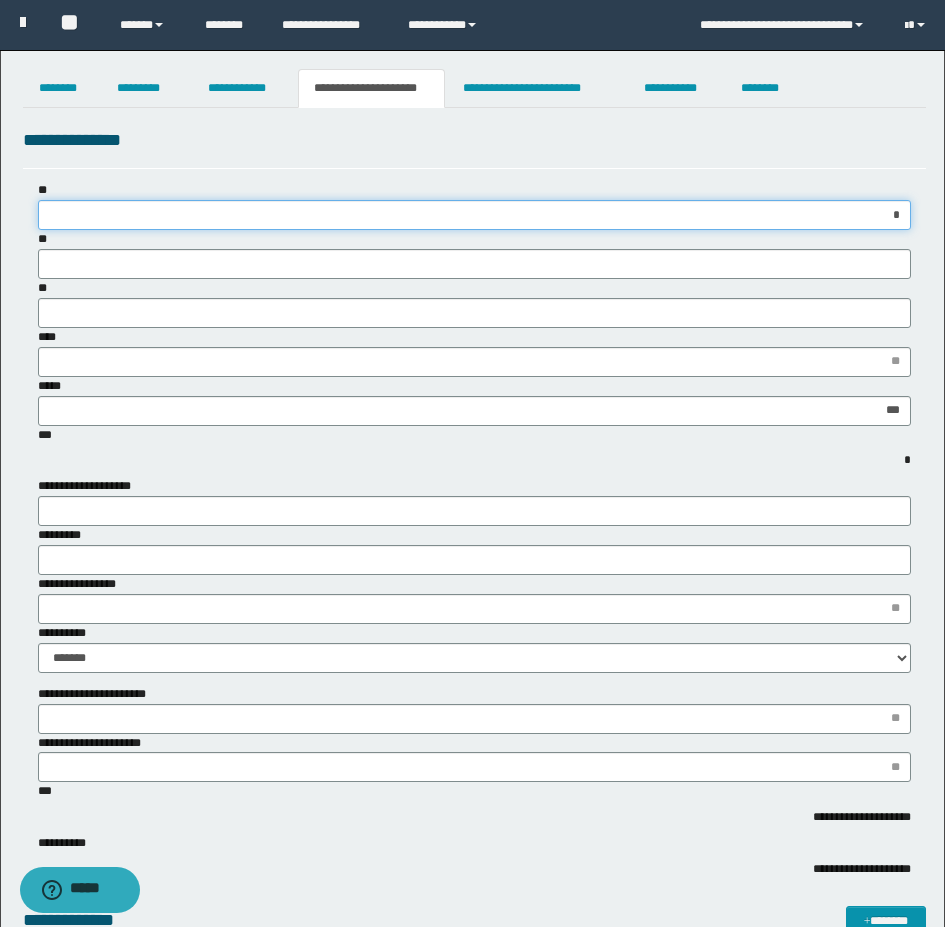 type on "**" 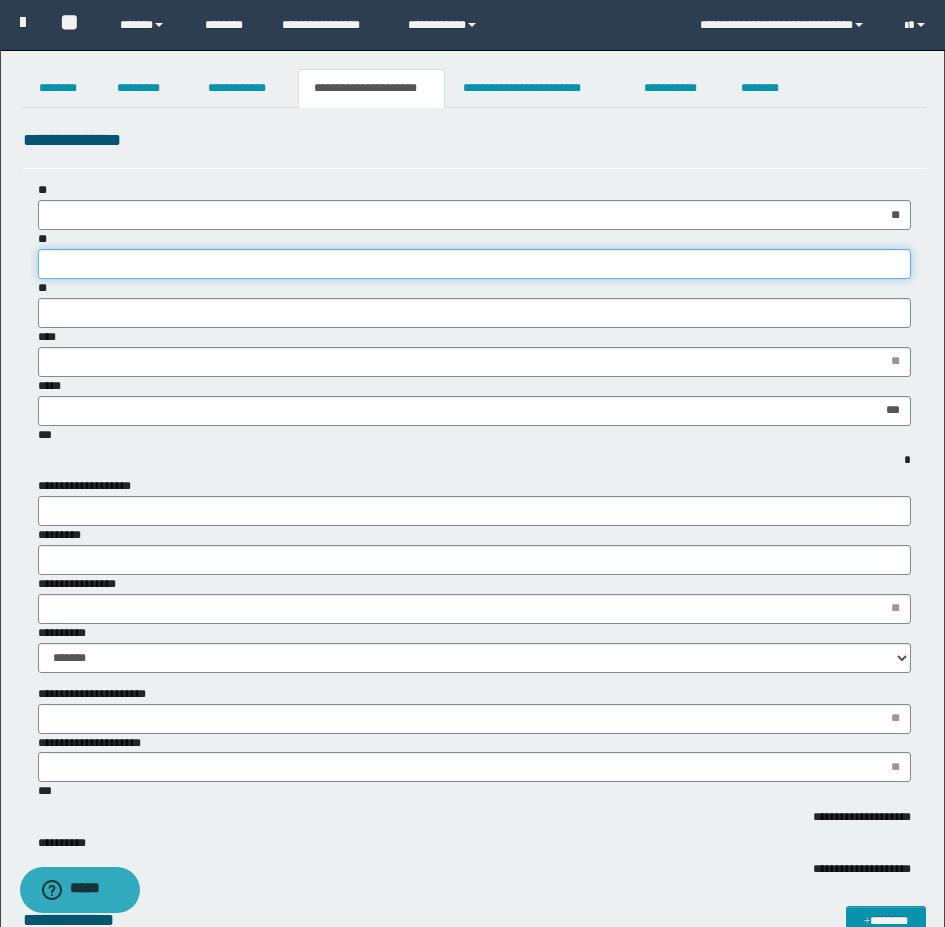 click on "**" at bounding box center [474, 264] 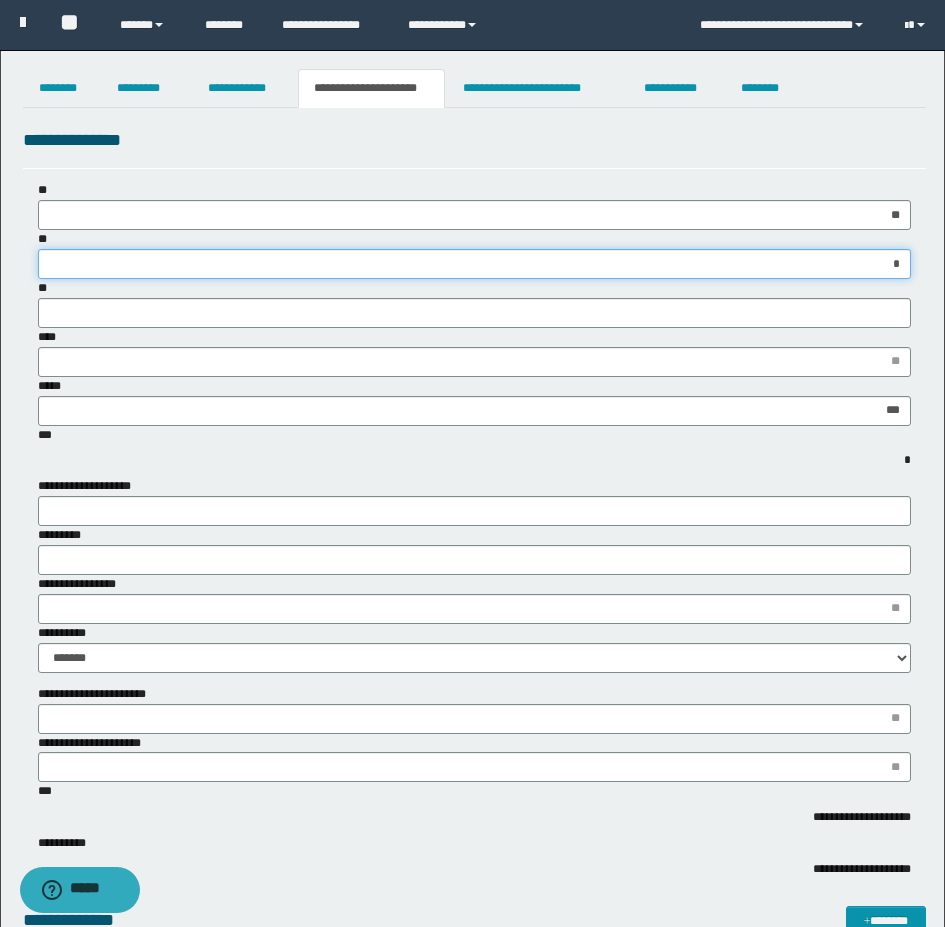 type on "**" 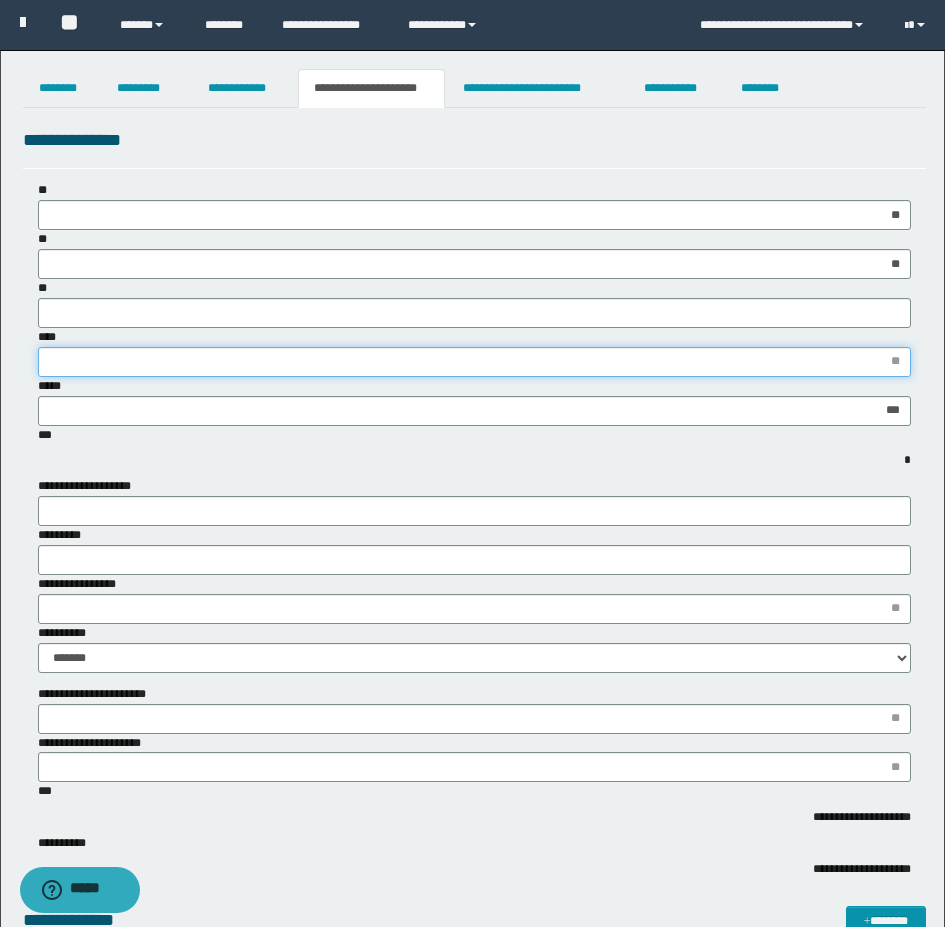 click on "****" at bounding box center (474, 362) 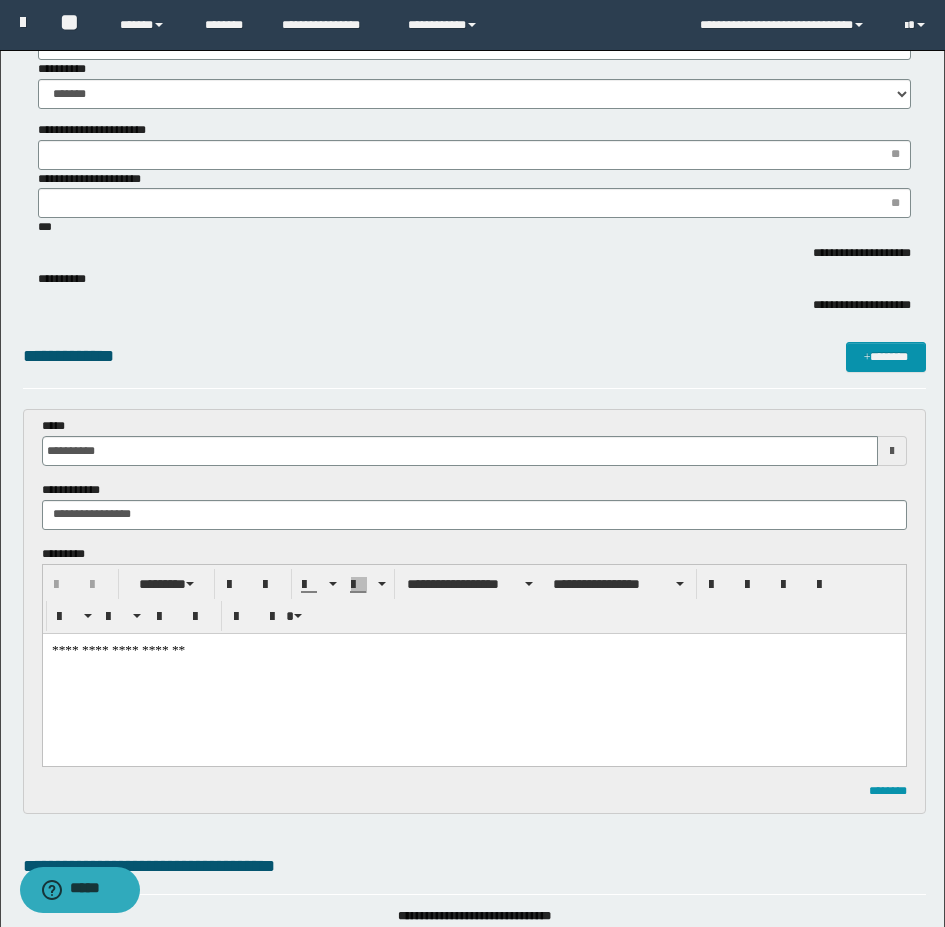 scroll, scrollTop: 600, scrollLeft: 0, axis: vertical 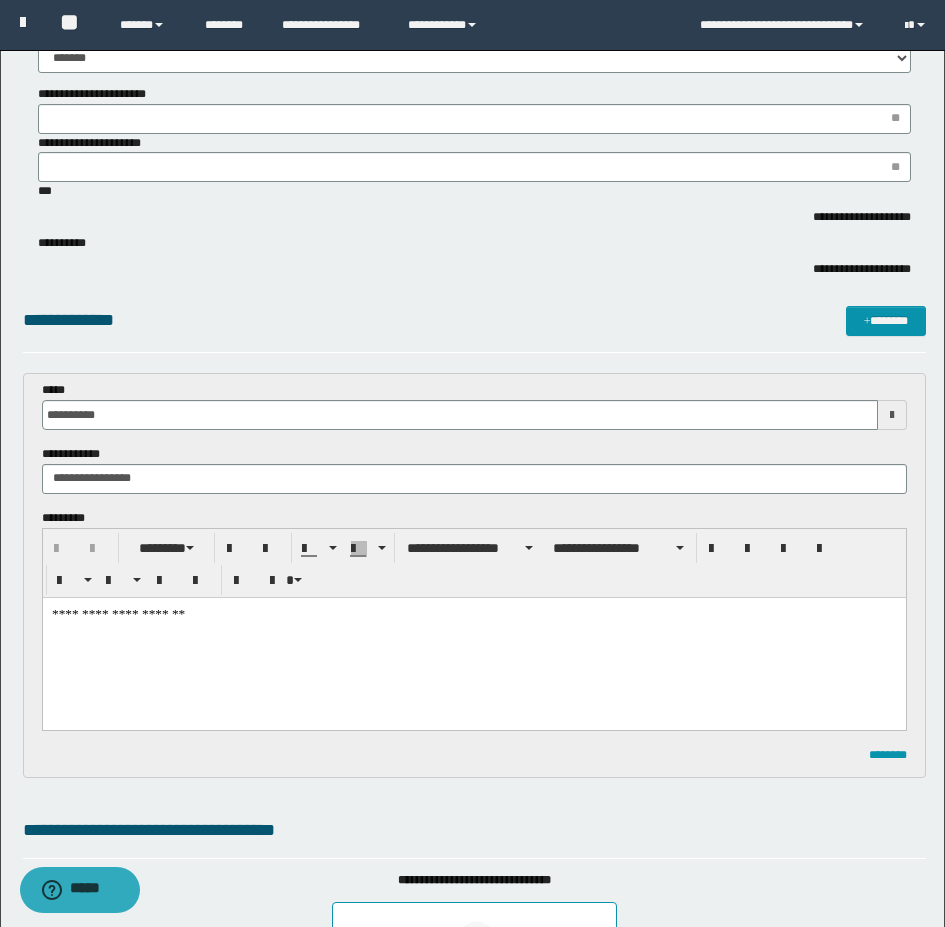 click on "**********" at bounding box center [473, 638] 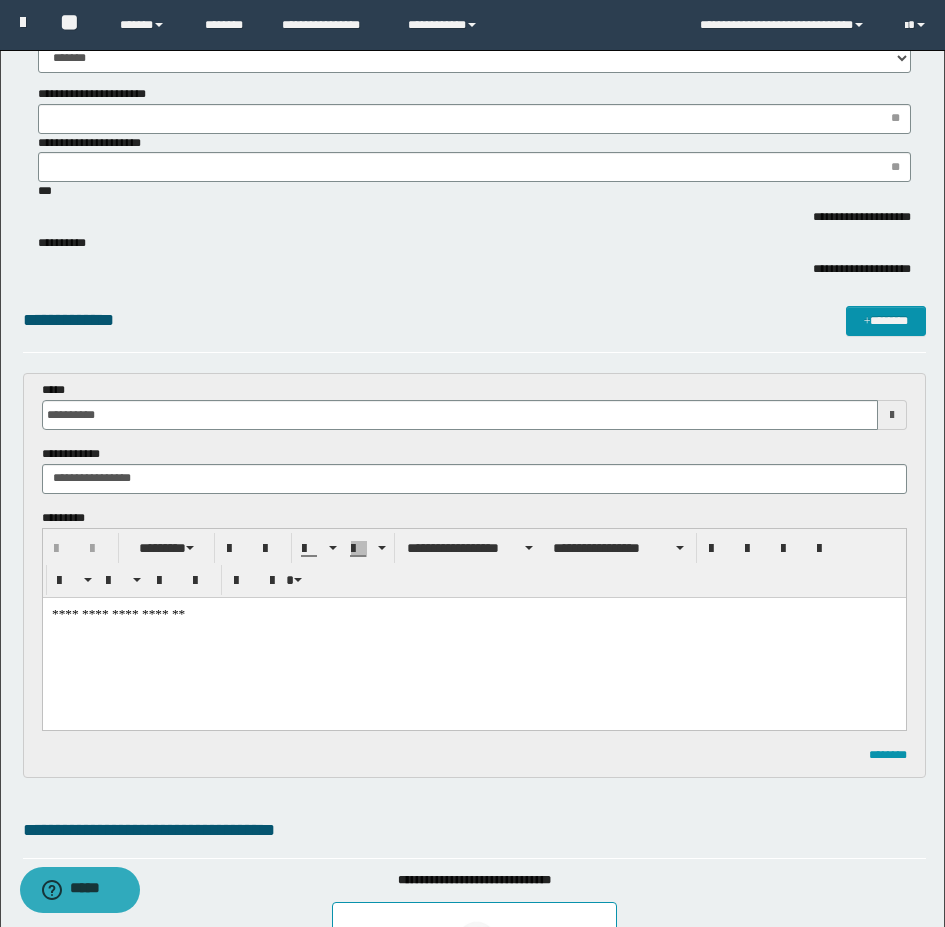 drag, startPoint x: 269, startPoint y: 615, endPoint x: 259, endPoint y: 620, distance: 11.18034 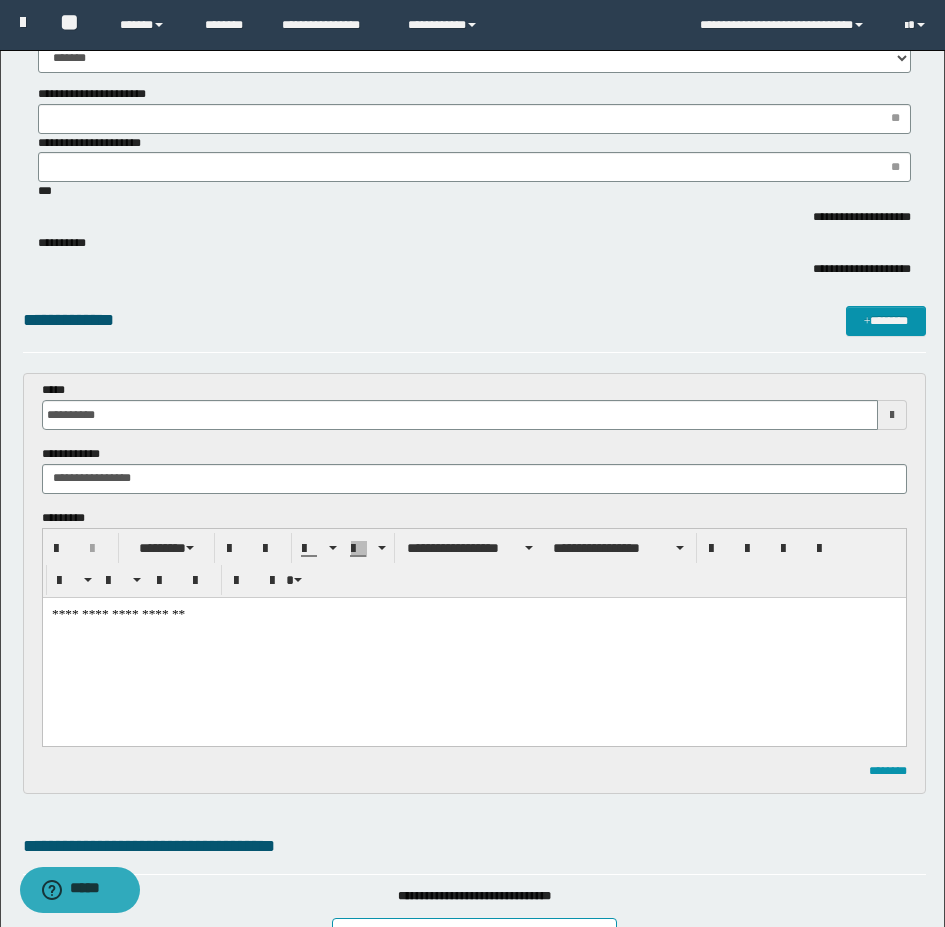 type 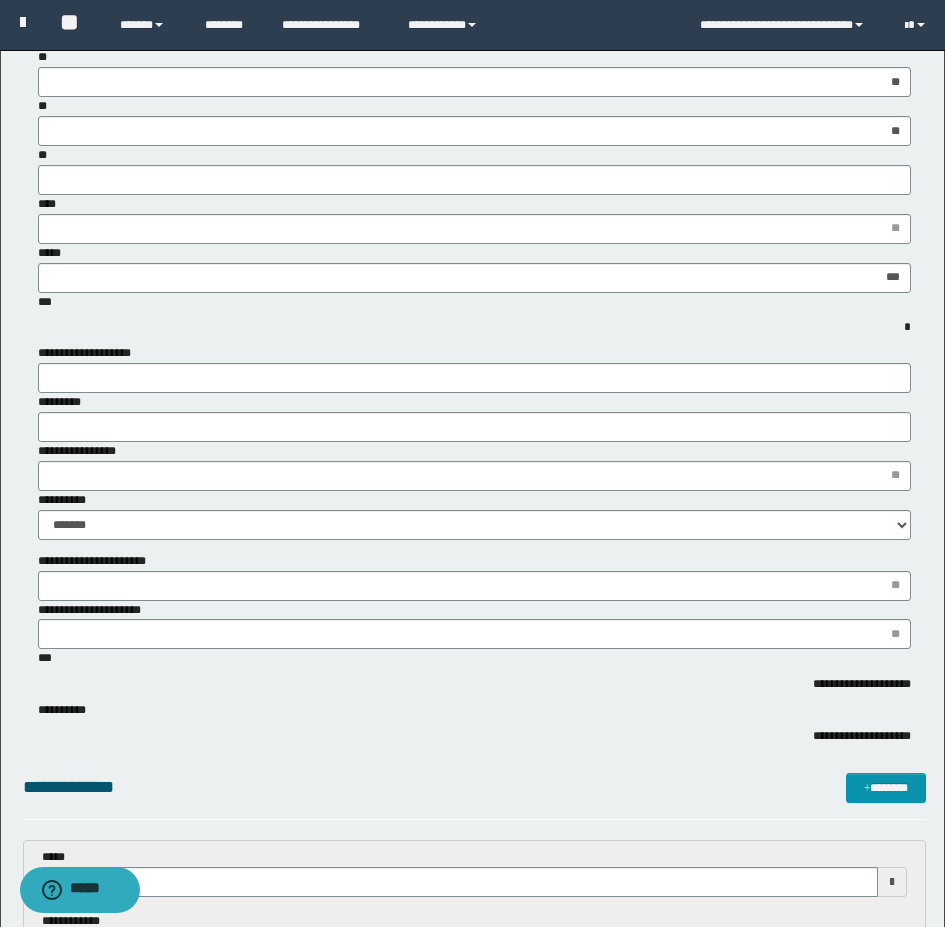 type 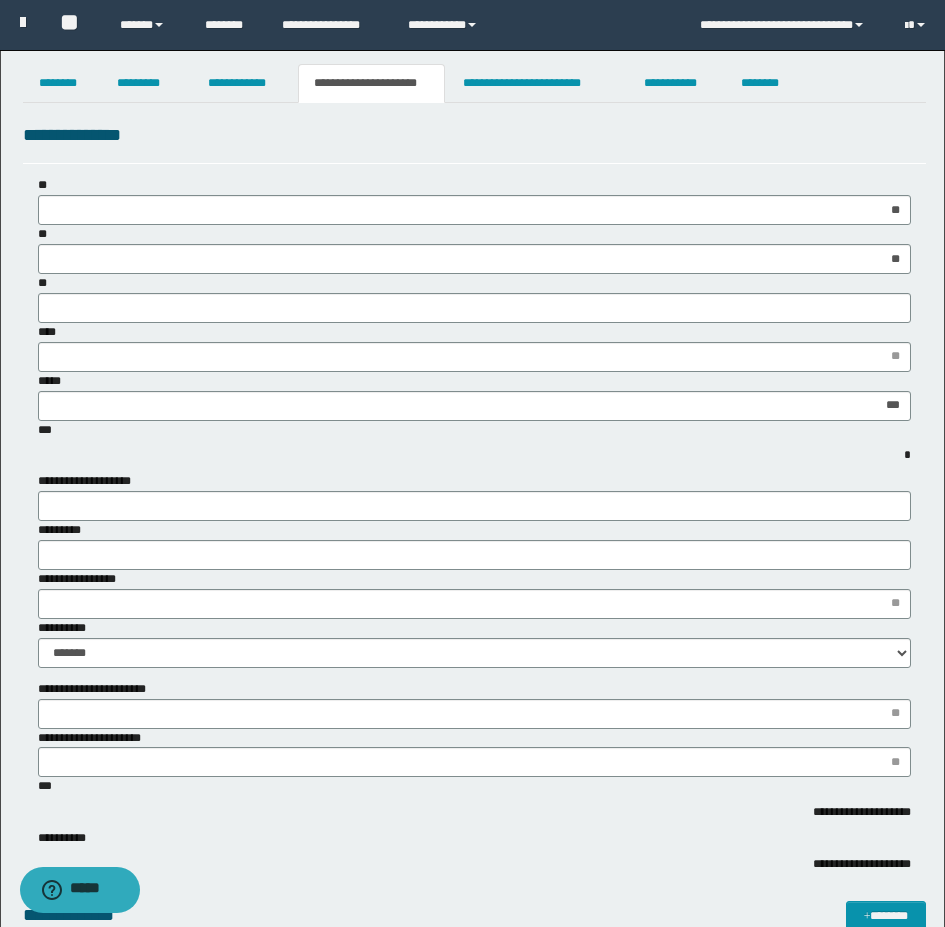 scroll, scrollTop: 0, scrollLeft: 0, axis: both 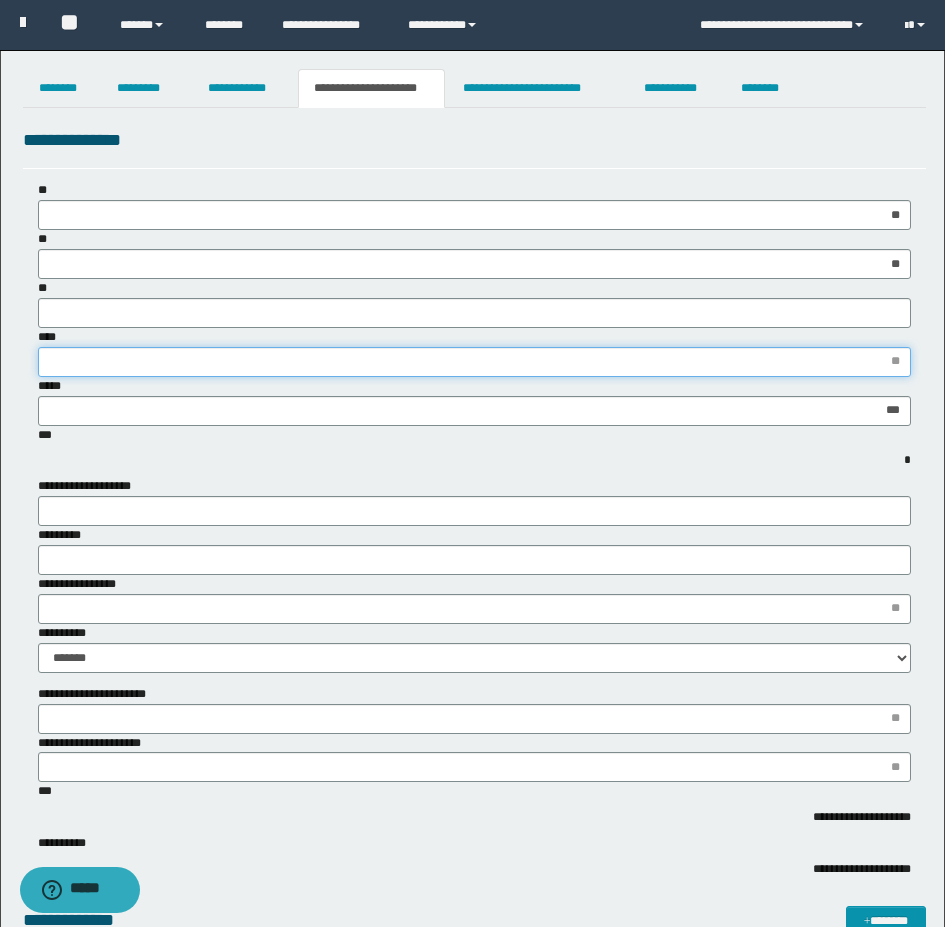 click on "****" at bounding box center (474, 362) 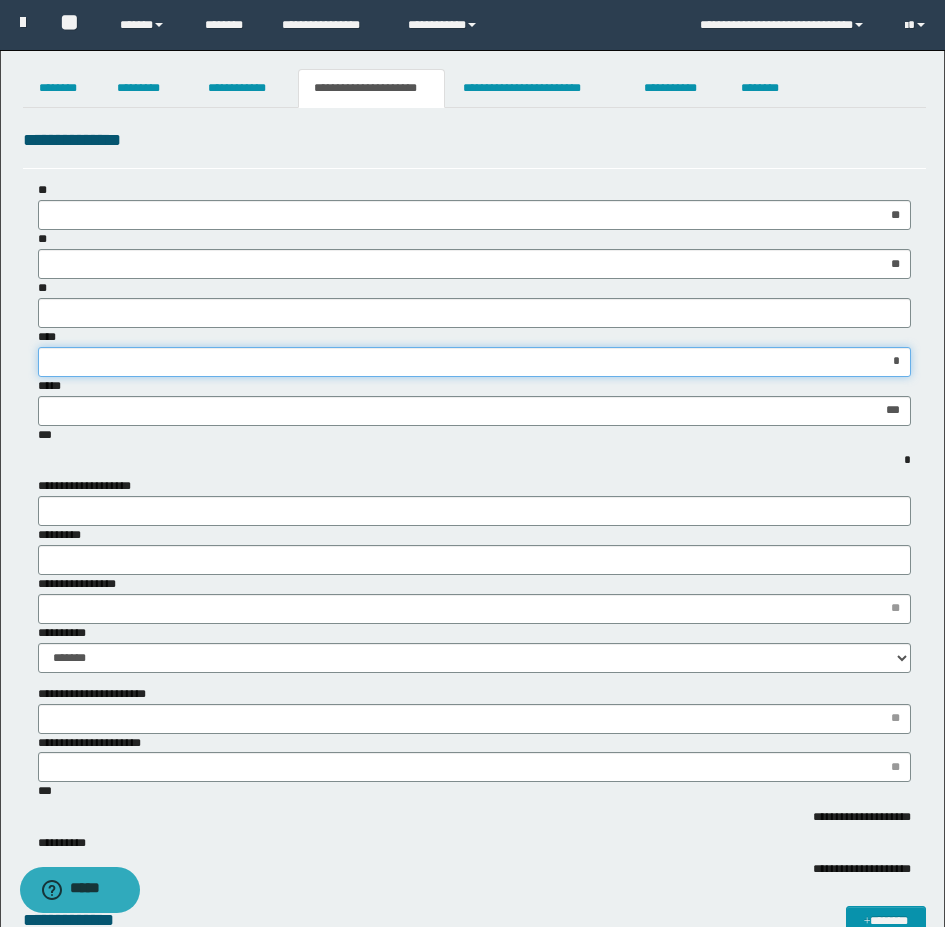 type on "**" 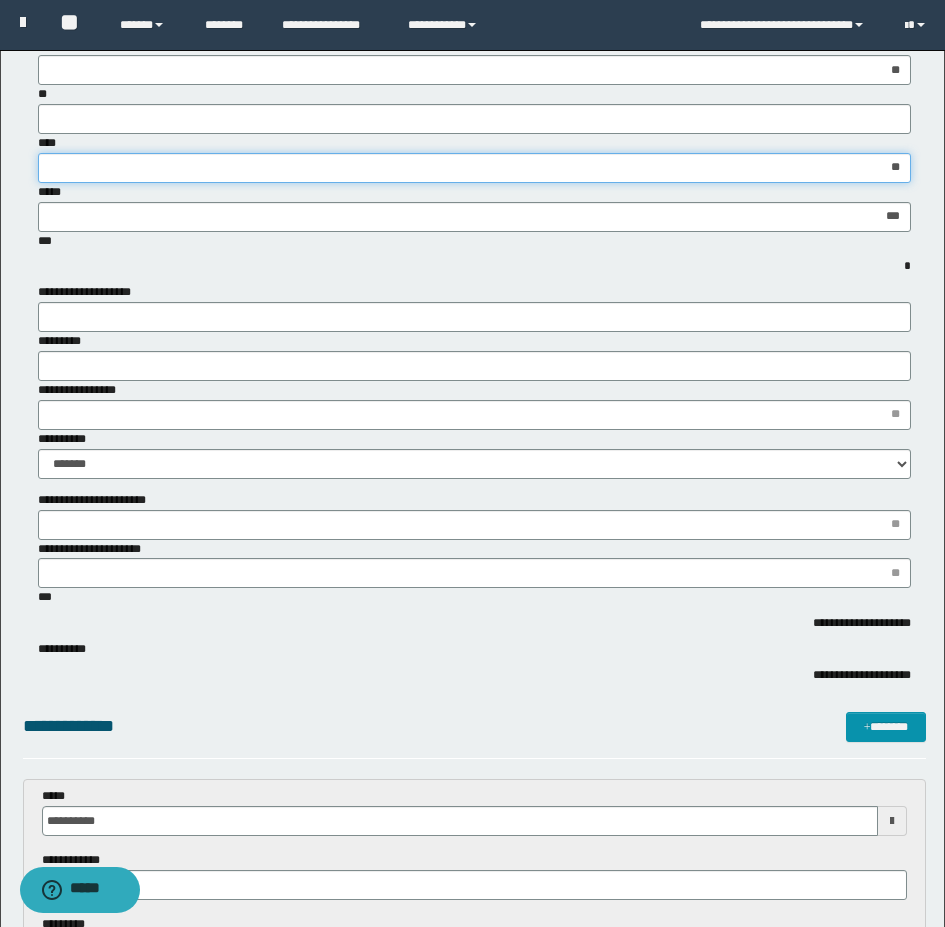 scroll, scrollTop: 200, scrollLeft: 0, axis: vertical 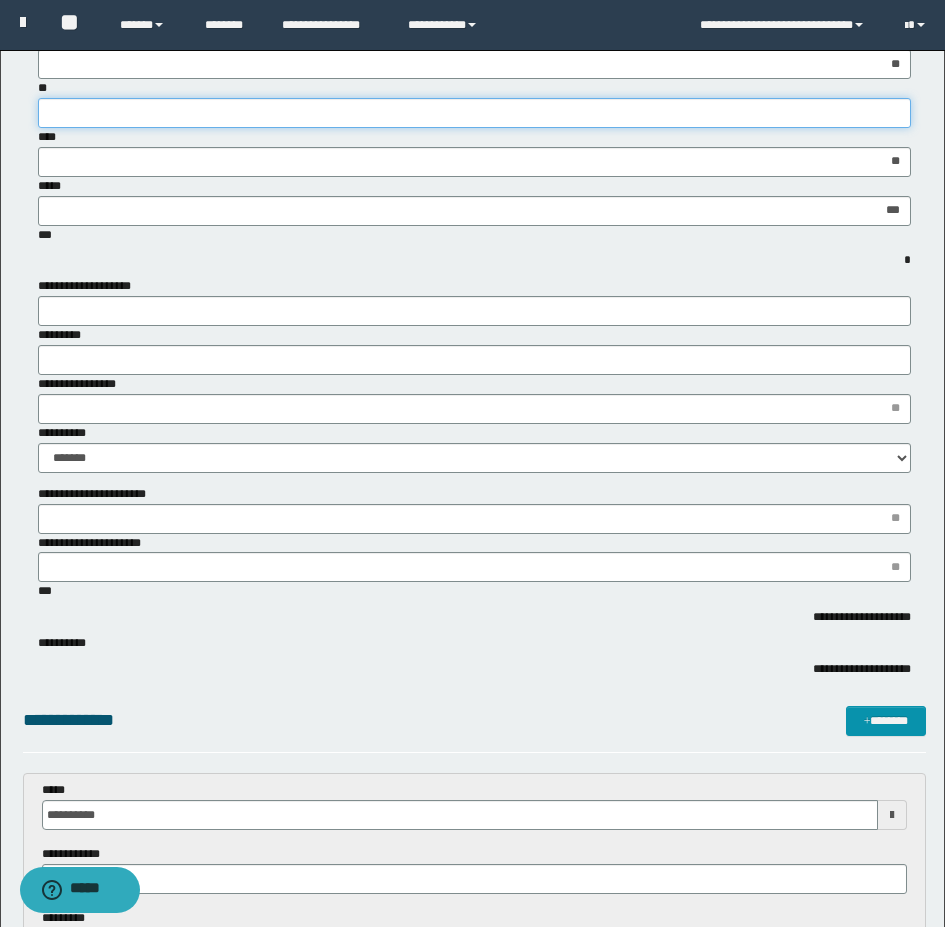click on "**" at bounding box center (474, 113) 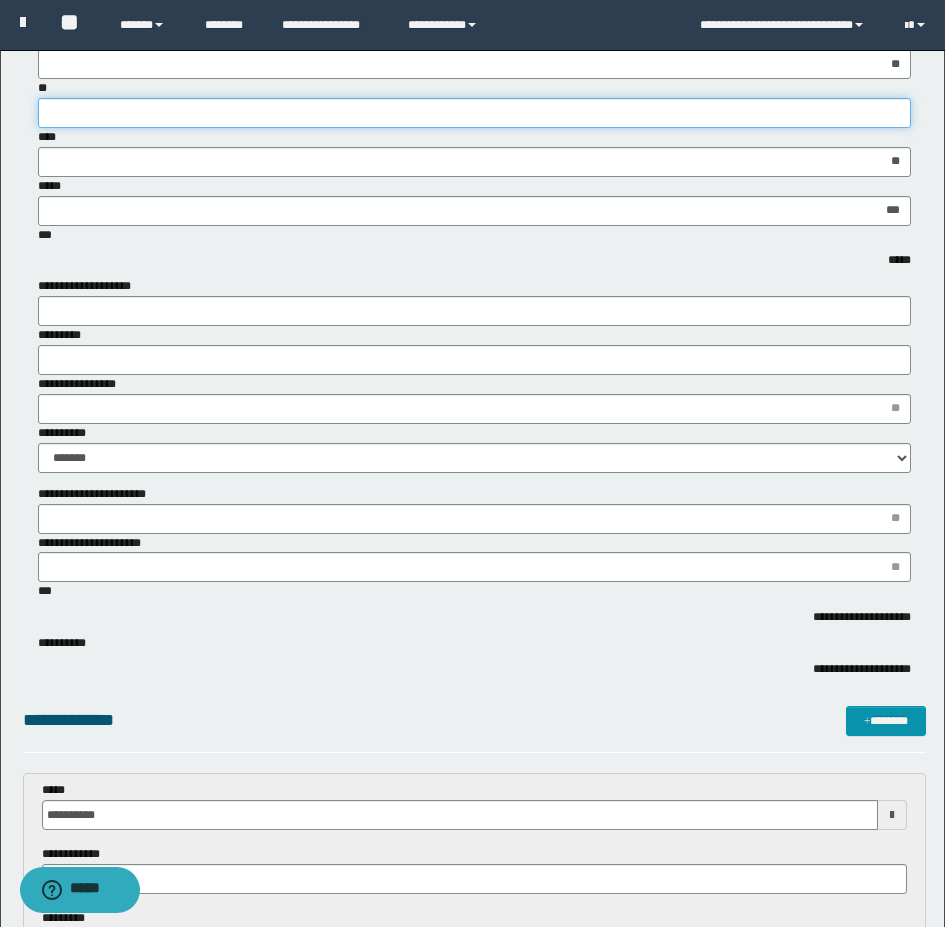 type on "***" 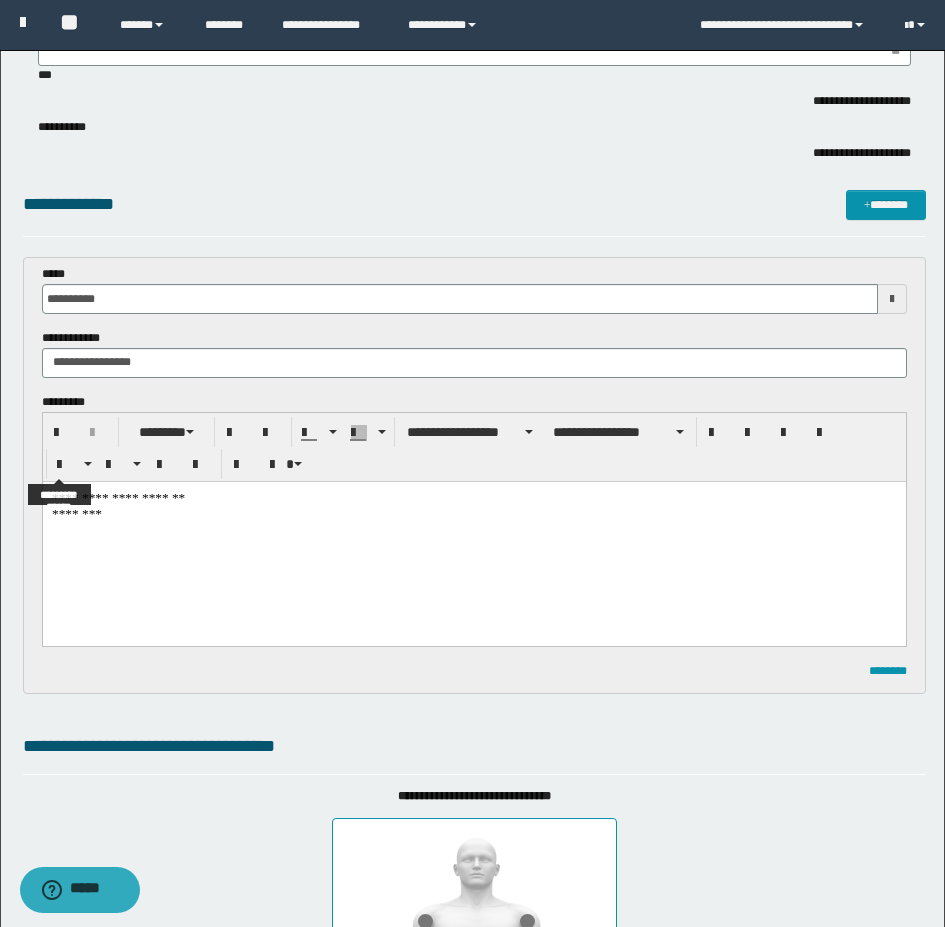 scroll, scrollTop: 900, scrollLeft: 0, axis: vertical 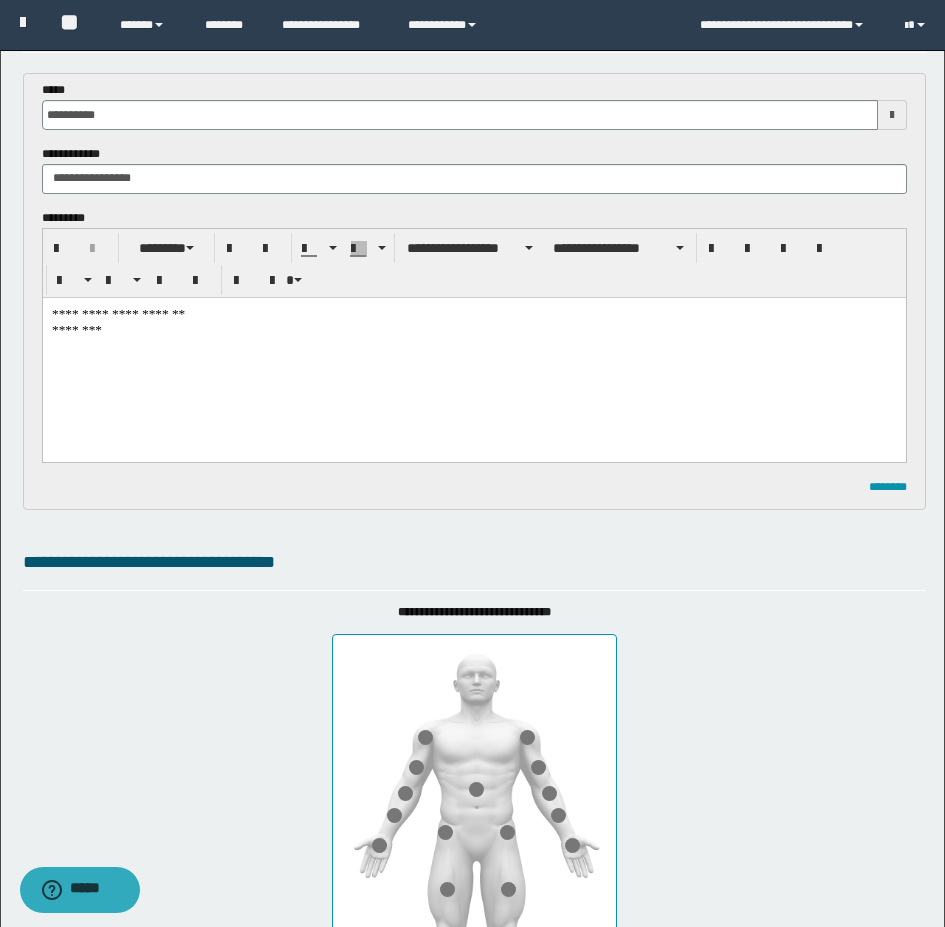 click on "**********" at bounding box center [473, 354] 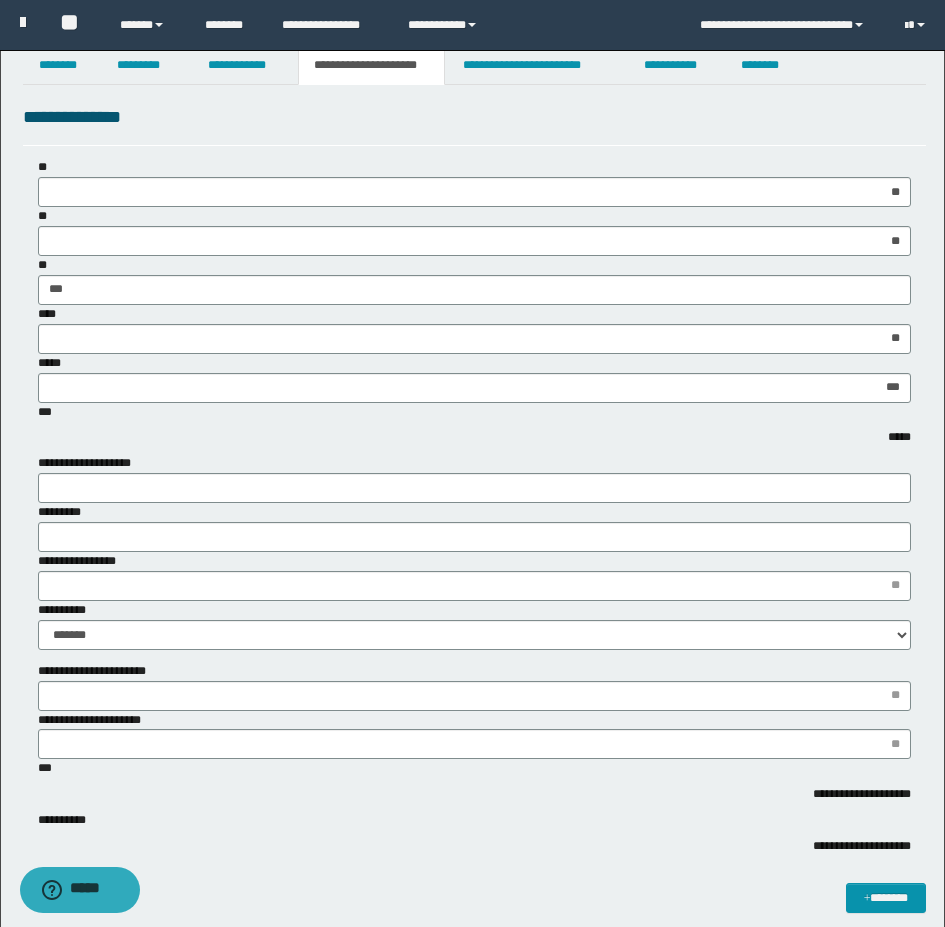 scroll, scrollTop: 0, scrollLeft: 0, axis: both 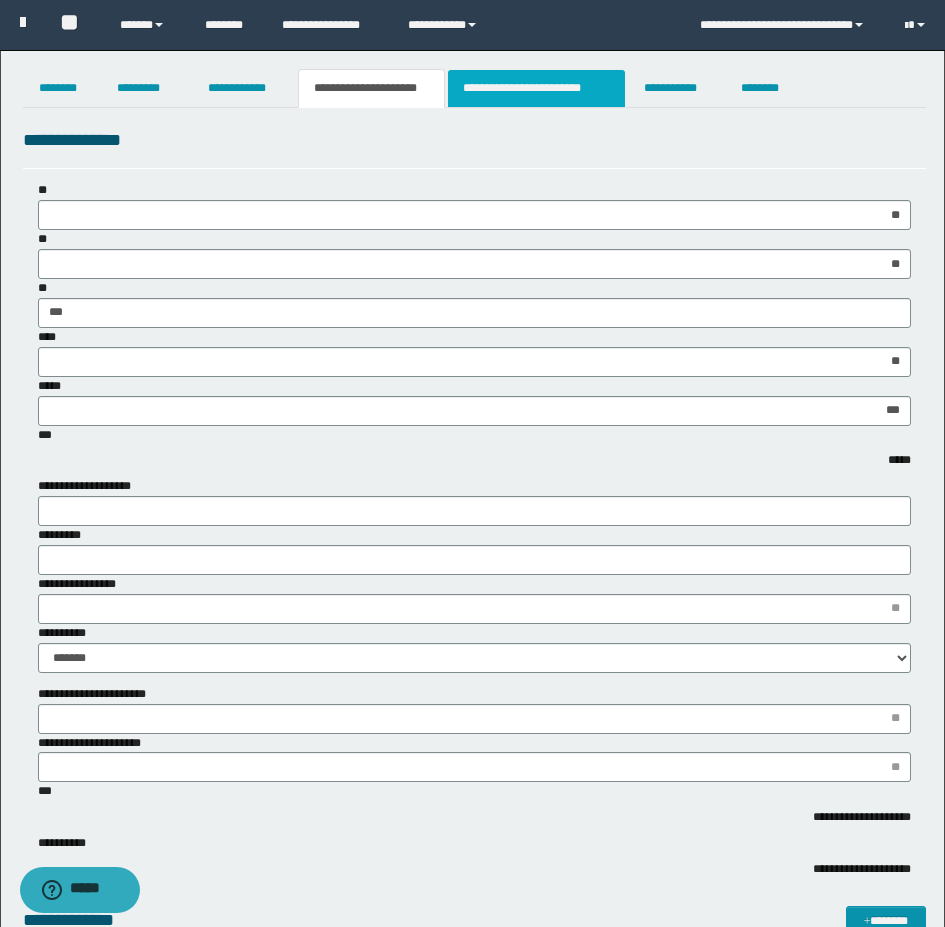 click on "**********" at bounding box center [537, 88] 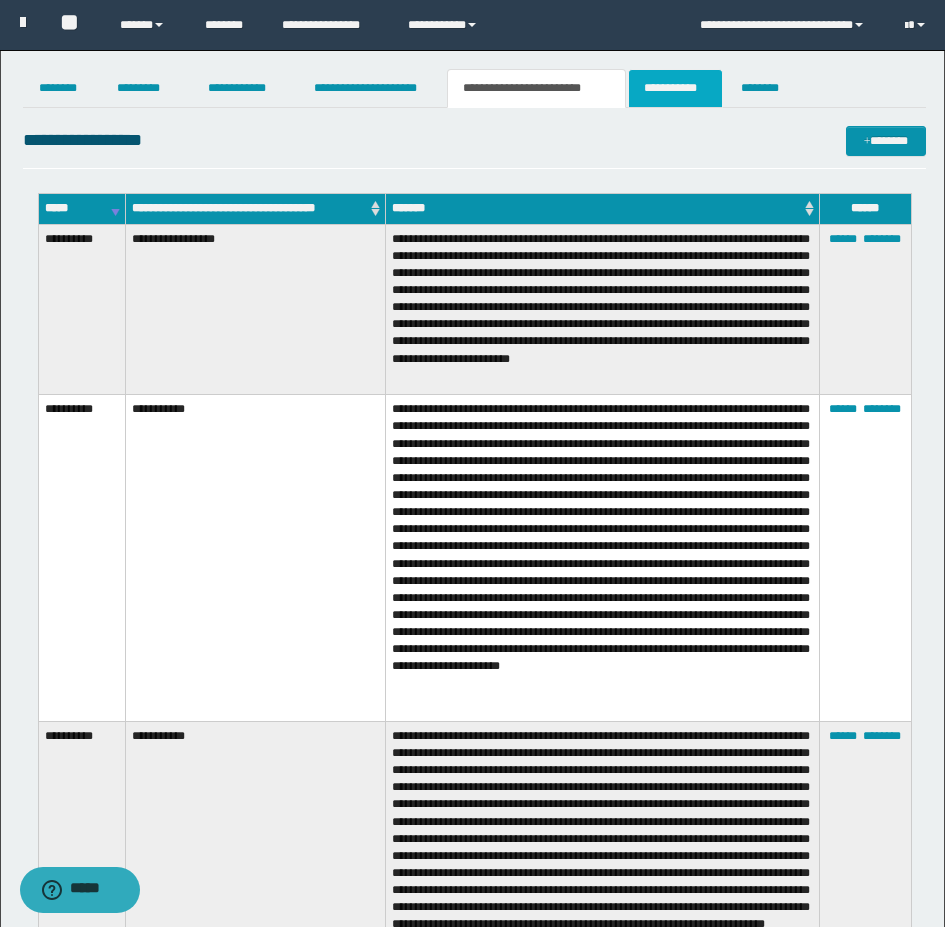 click on "**********" at bounding box center [675, 88] 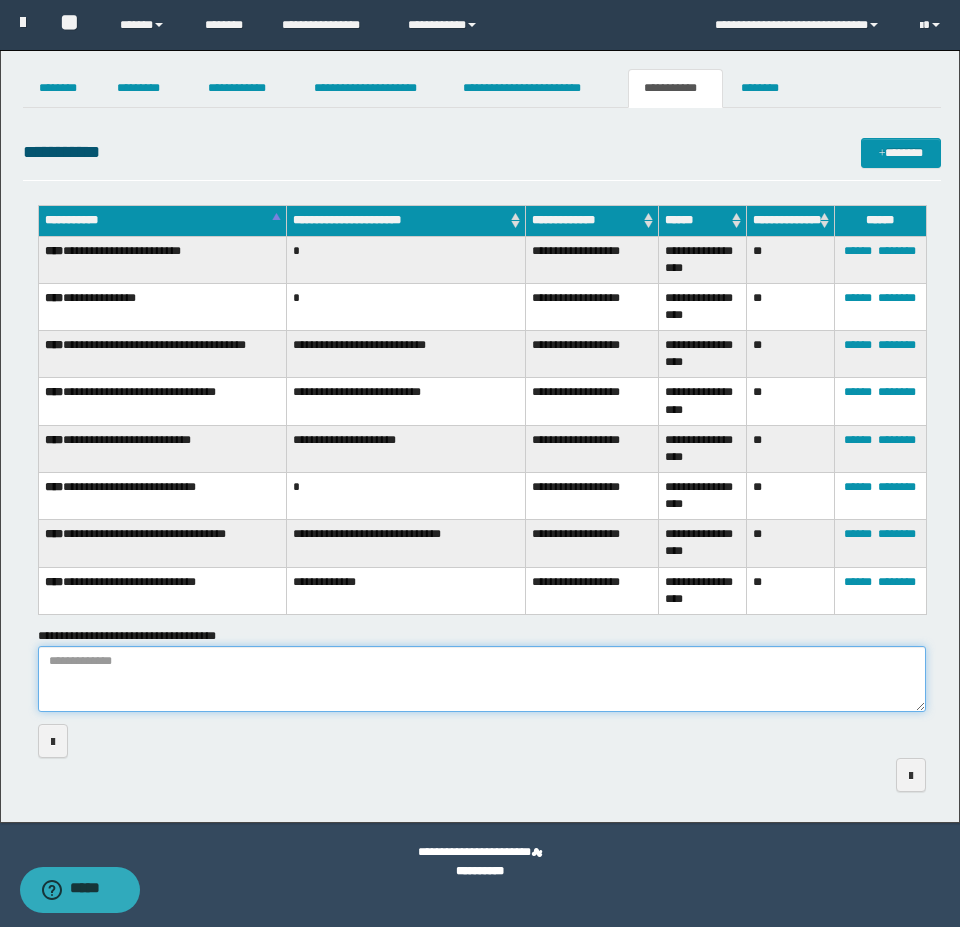 click on "**********" at bounding box center (482, 679) 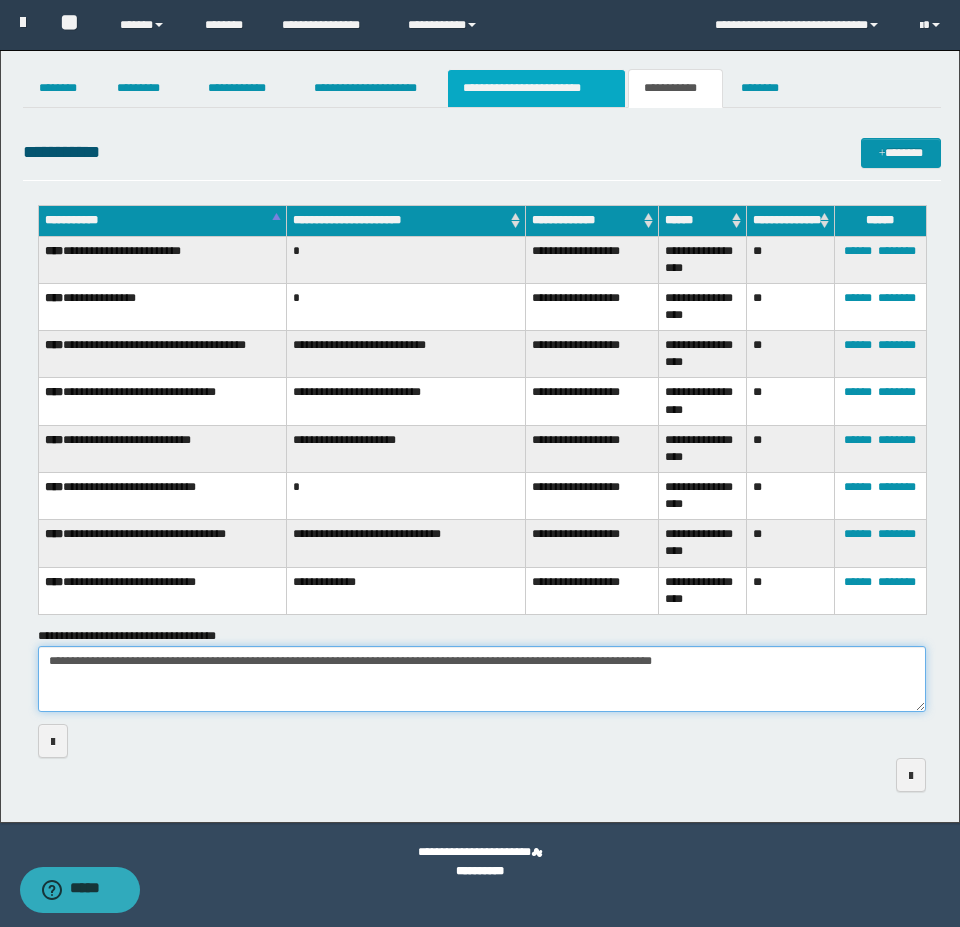 type on "**********" 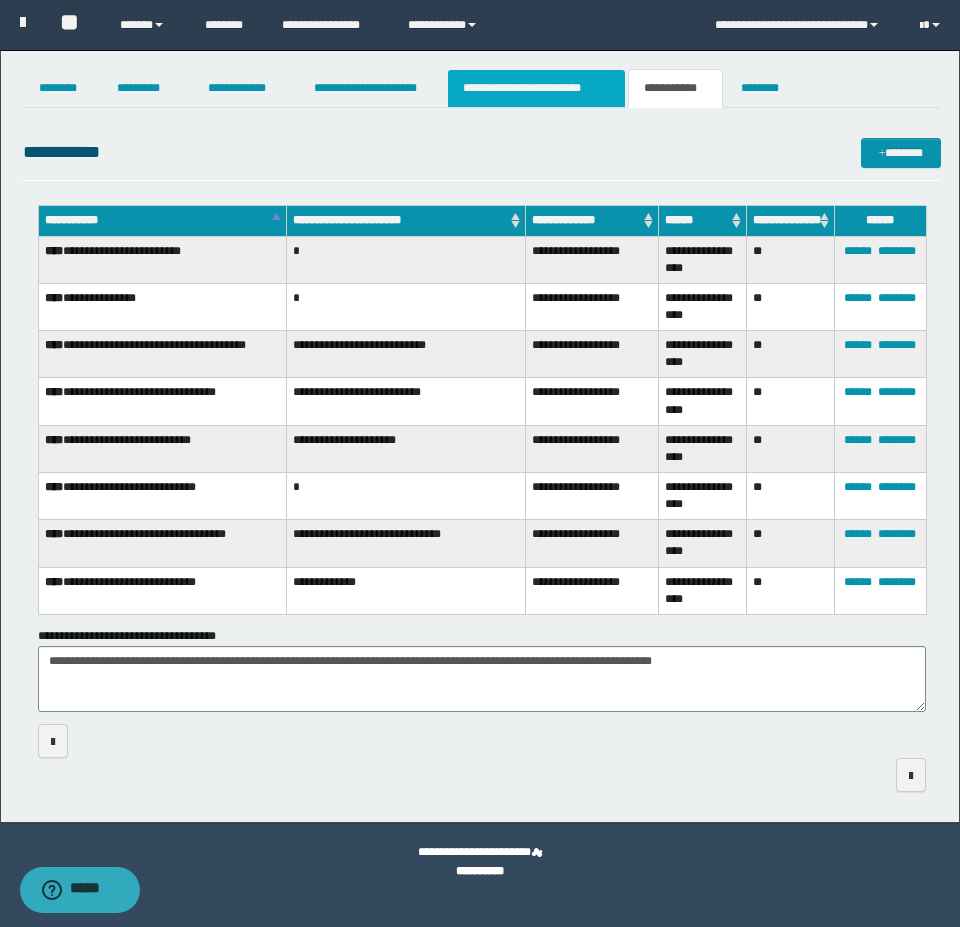 click on "**********" at bounding box center [537, 88] 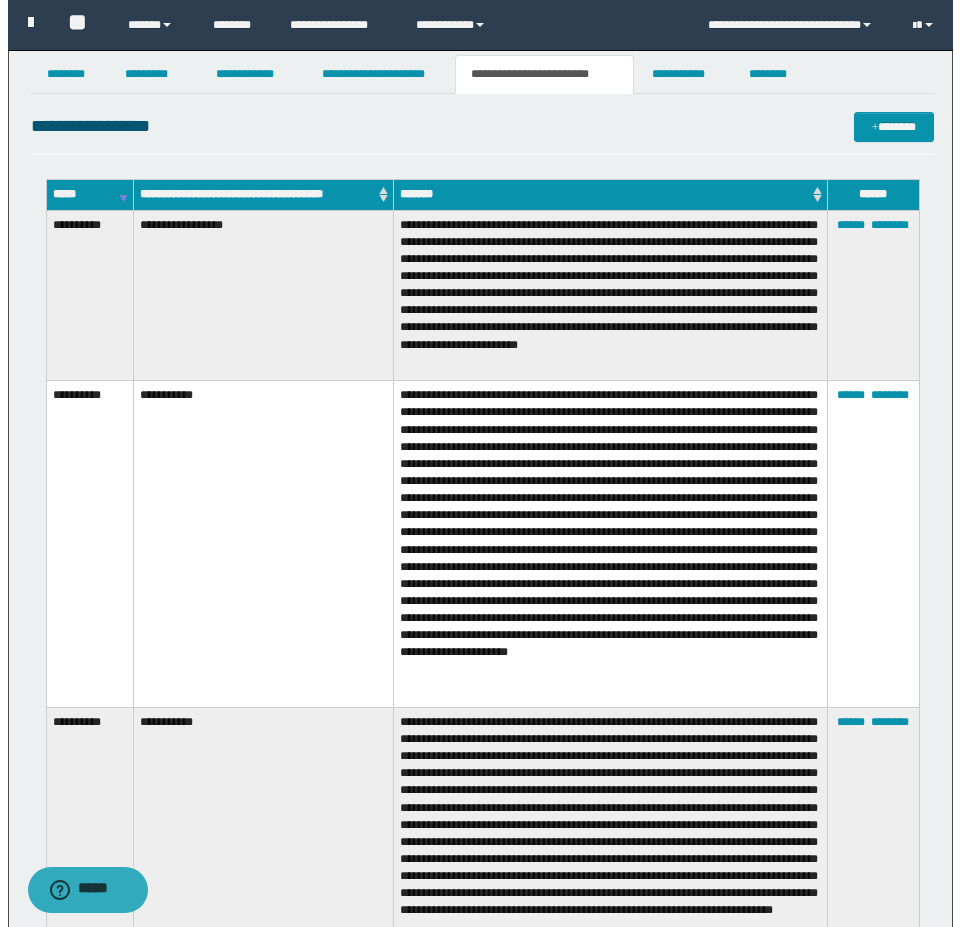 scroll, scrollTop: 0, scrollLeft: 0, axis: both 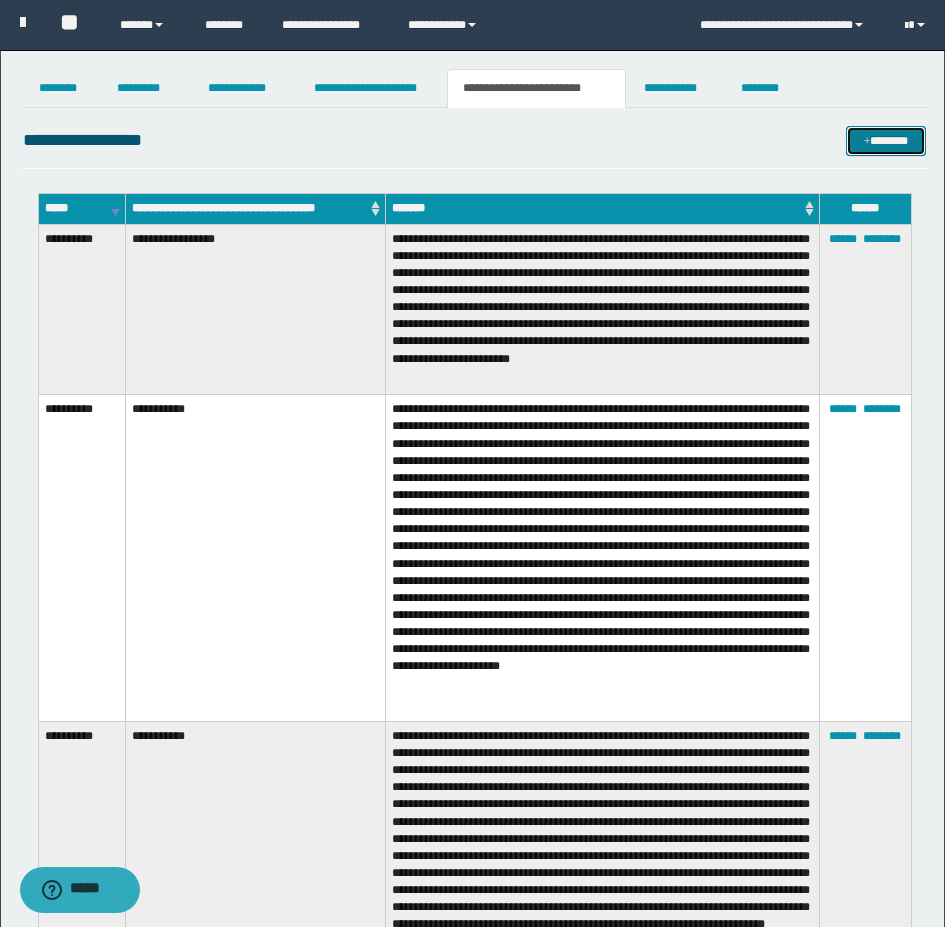 drag, startPoint x: 904, startPoint y: 129, endPoint x: 890, endPoint y: 136, distance: 15.652476 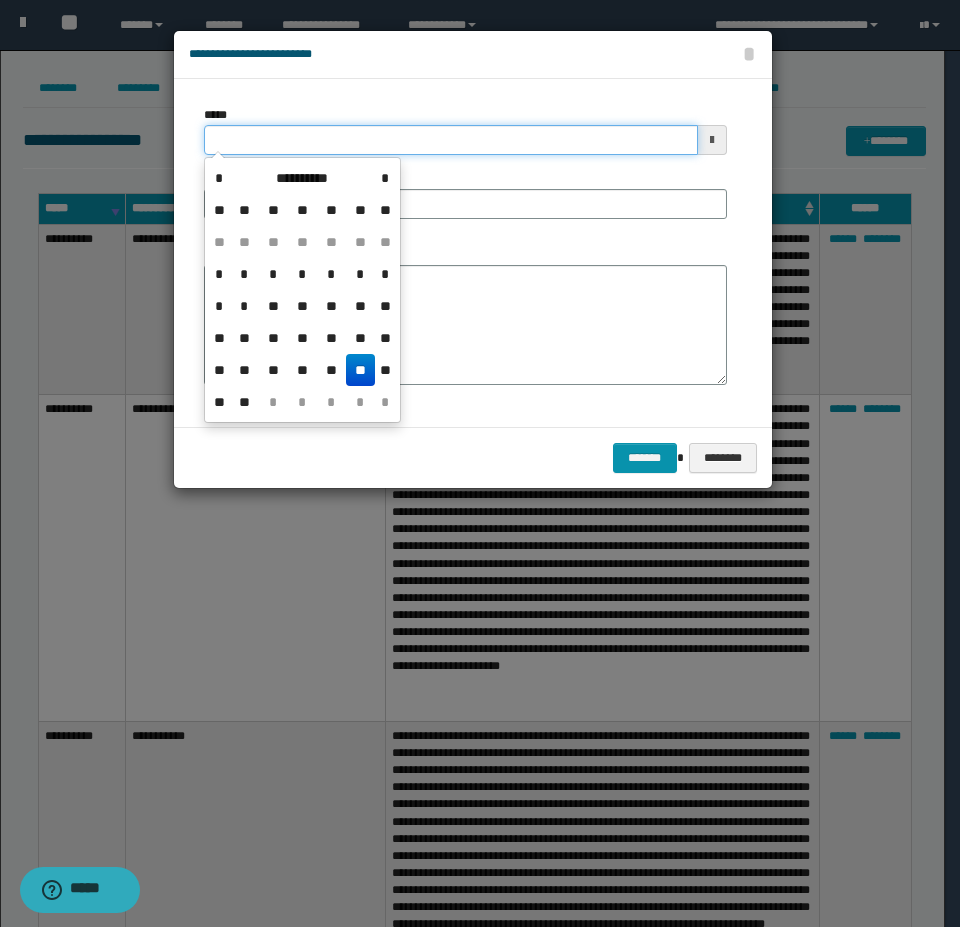 click on "*****" at bounding box center [451, 140] 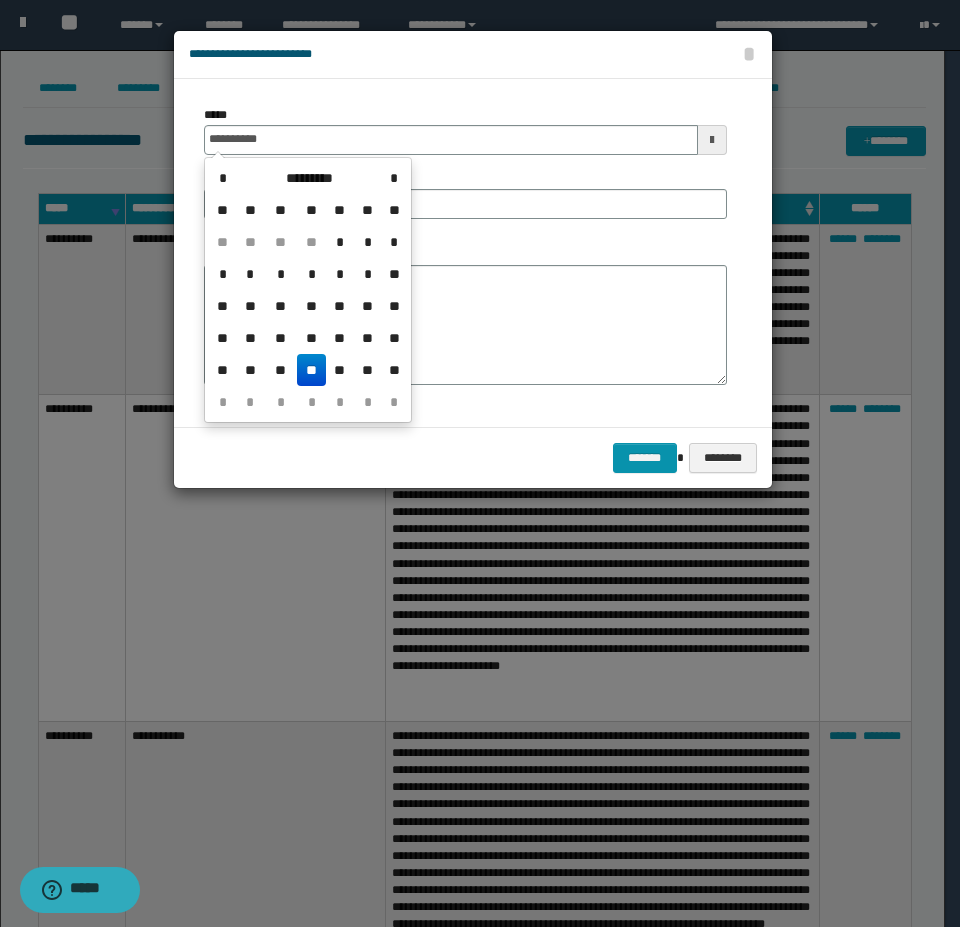 click on "**" at bounding box center [311, 370] 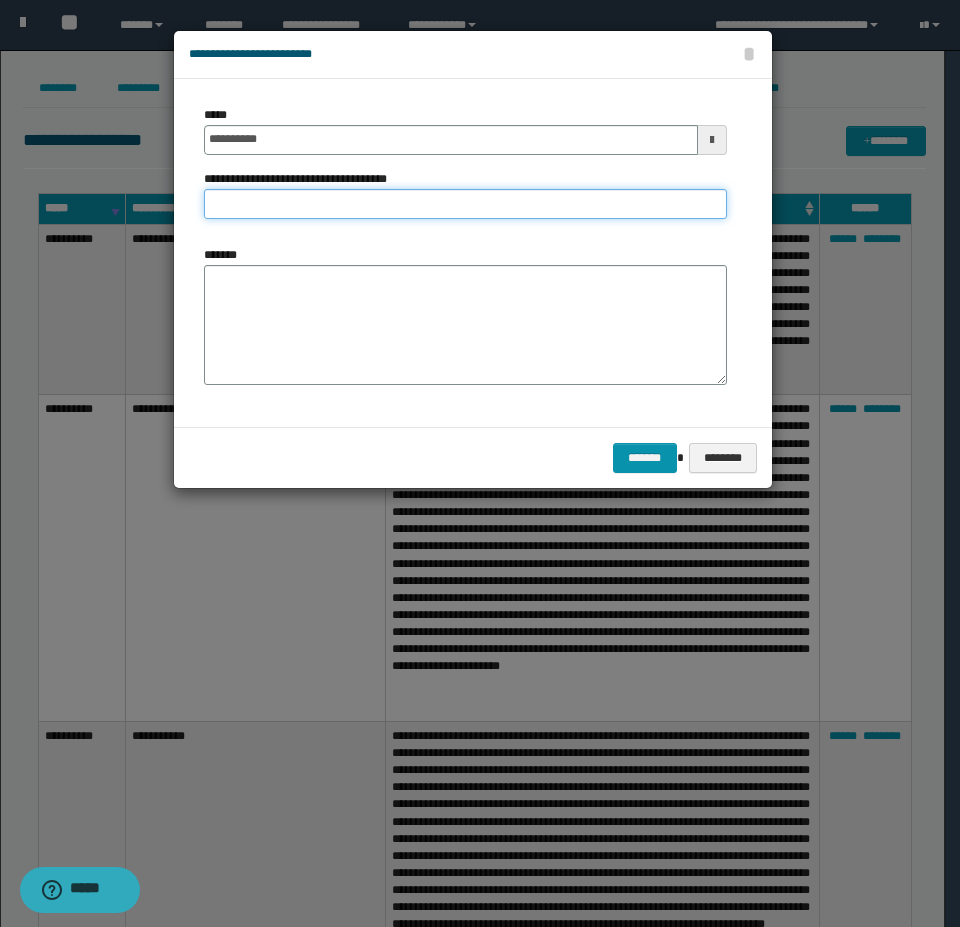click on "**********" at bounding box center [465, 204] 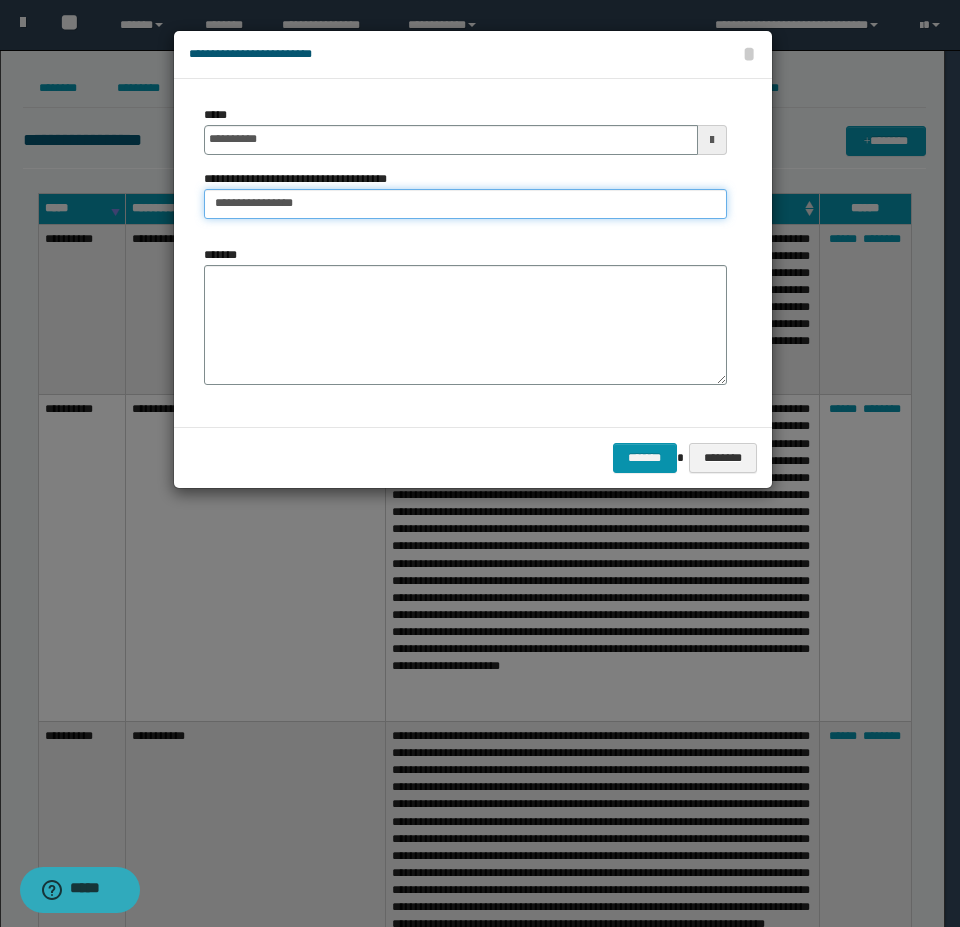 type on "**********" 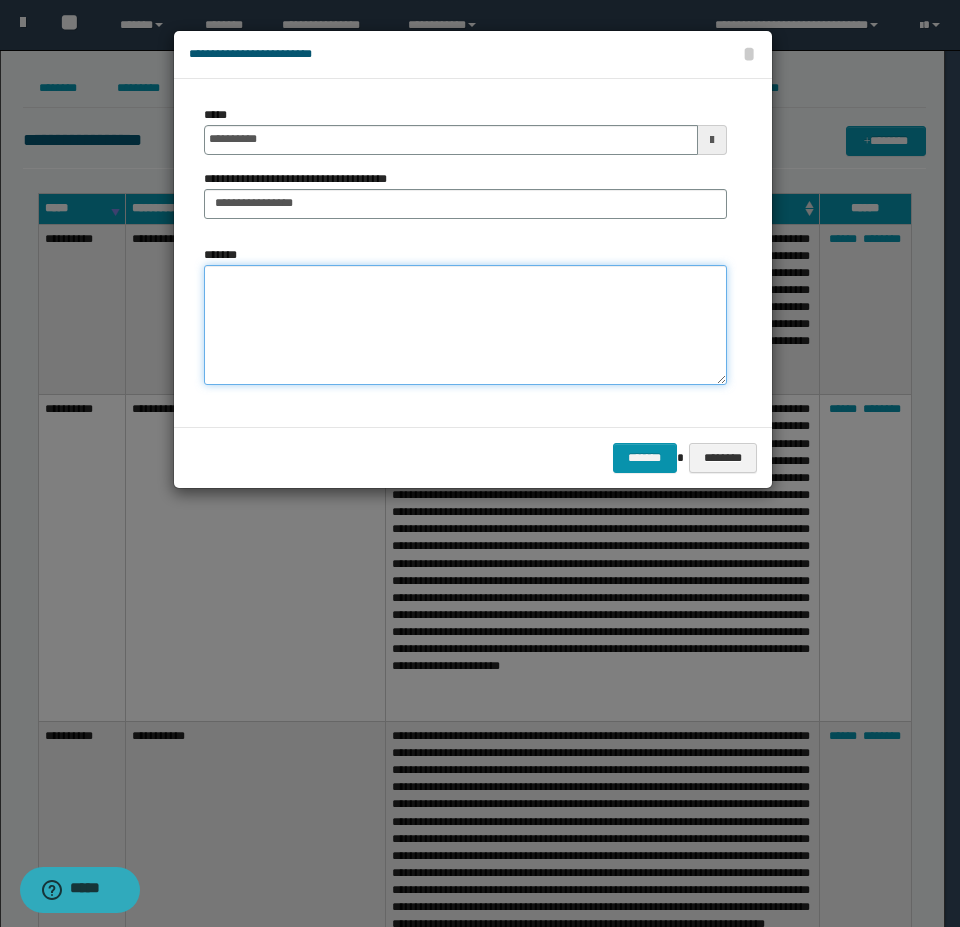 click on "*******" at bounding box center [465, 325] 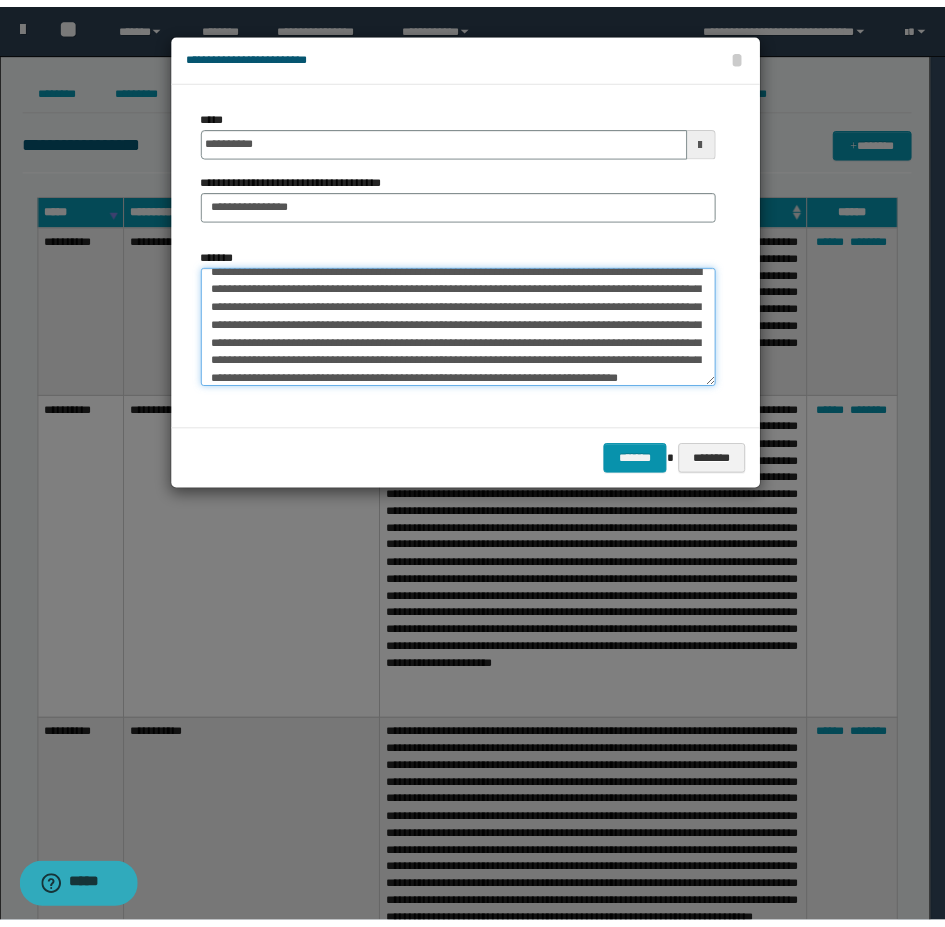 scroll, scrollTop: 54, scrollLeft: 0, axis: vertical 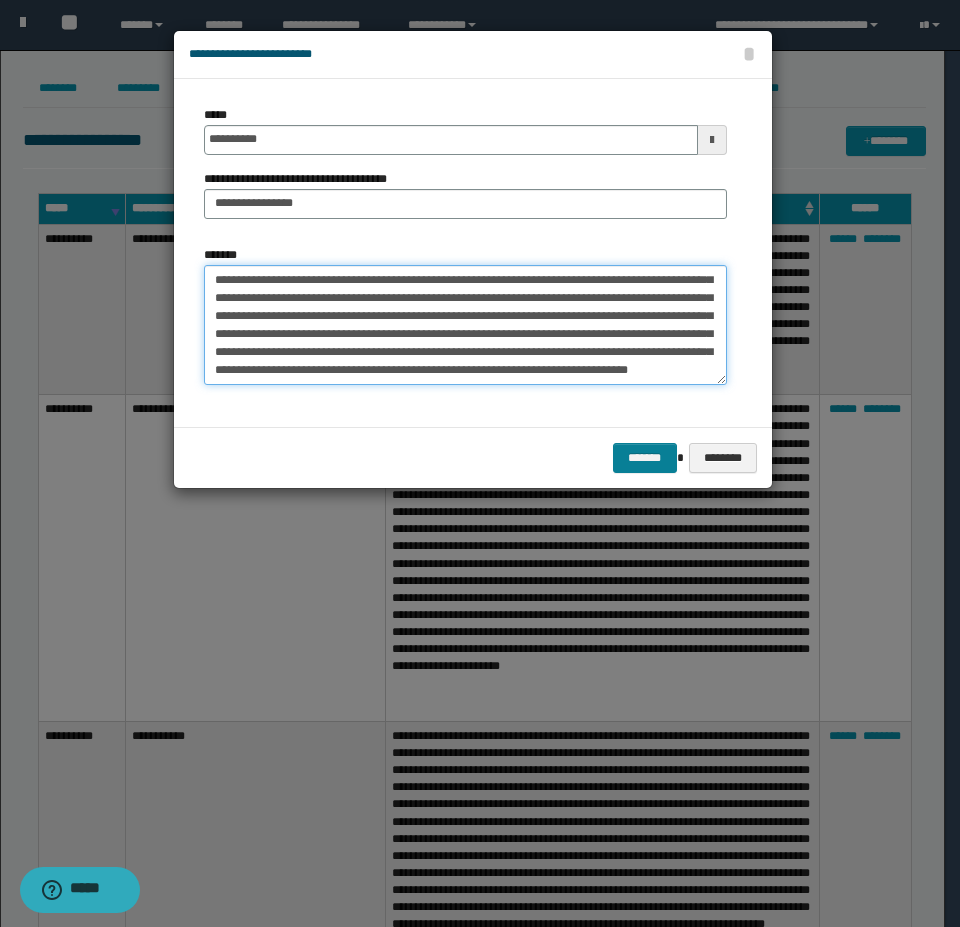 type on "**********" 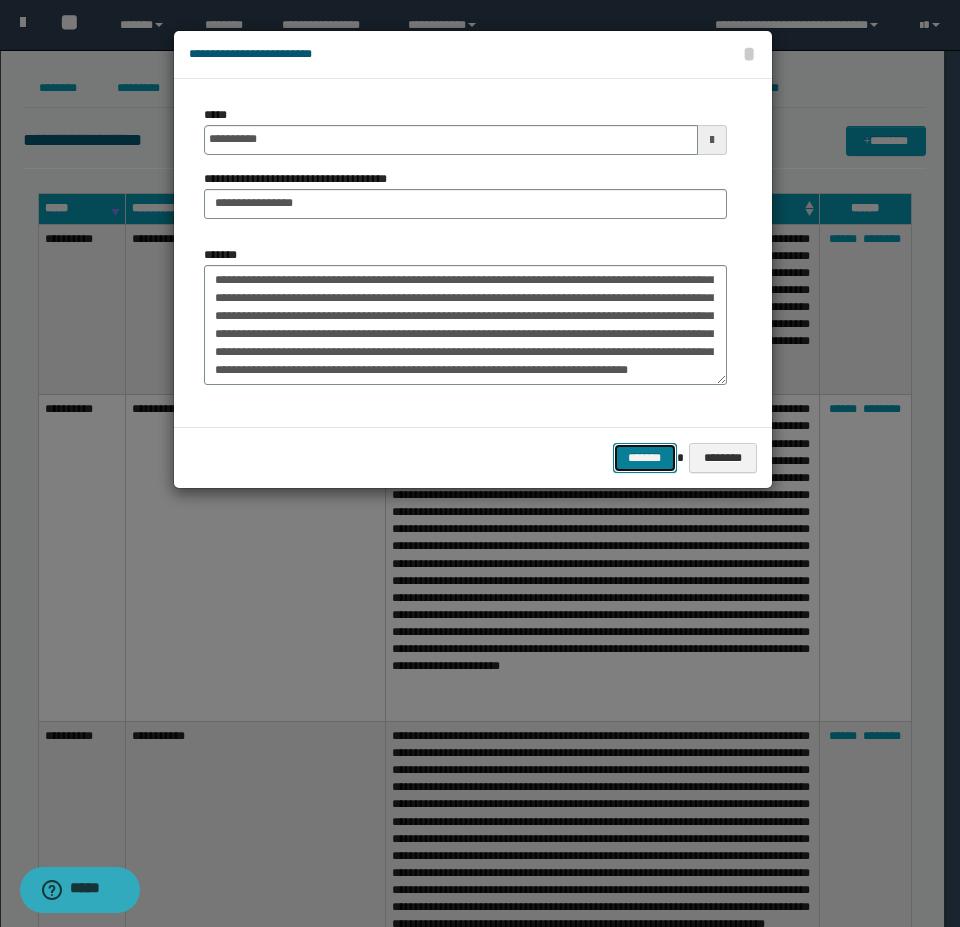 click on "*******" at bounding box center [645, 458] 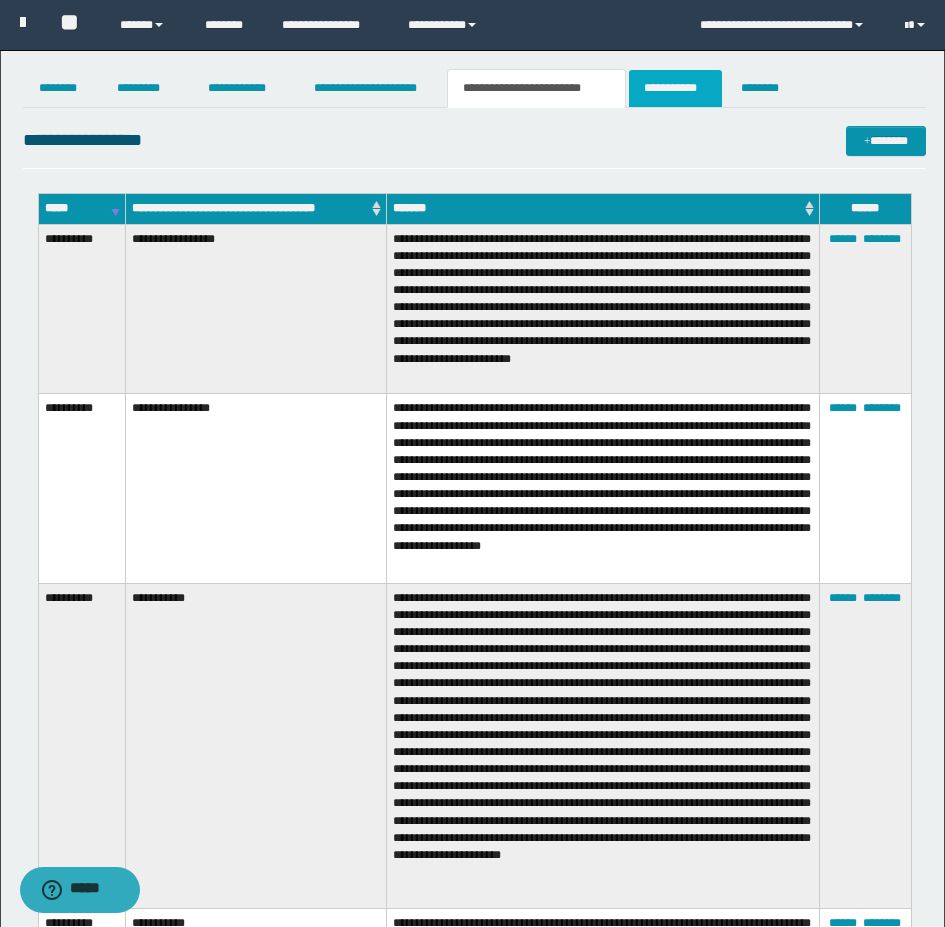 click on "**********" at bounding box center (675, 88) 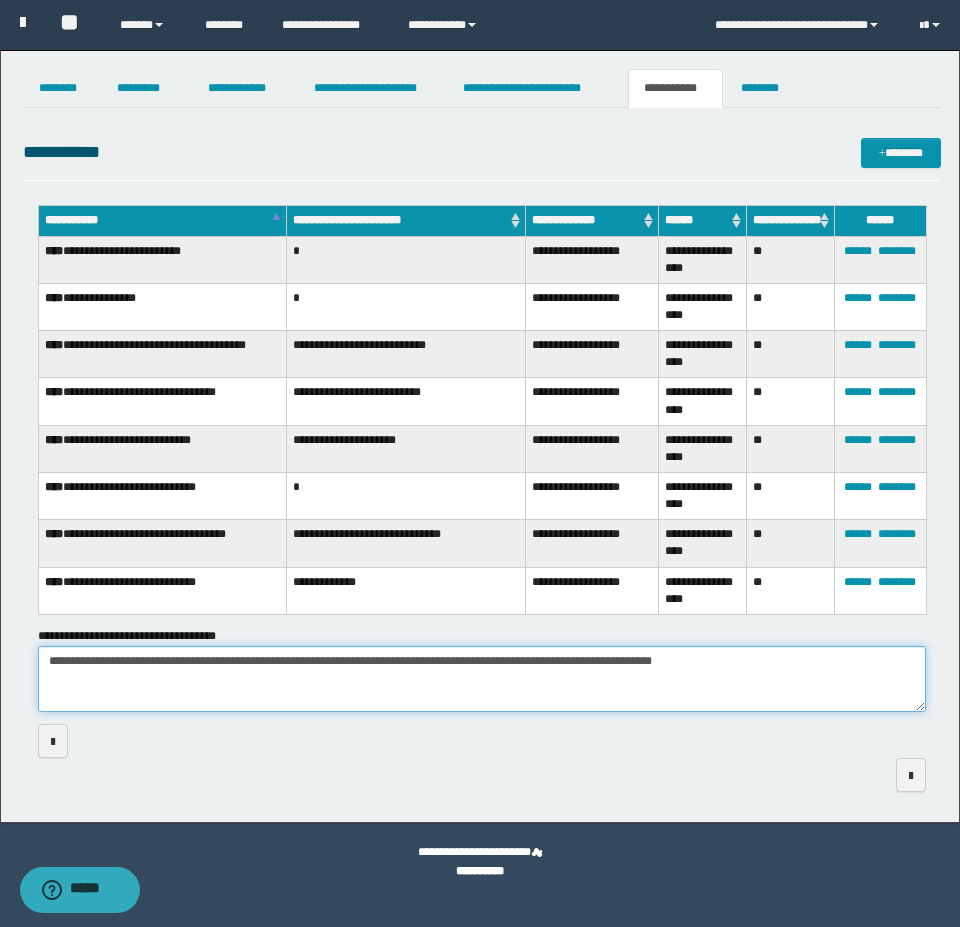 click on "**********" at bounding box center (482, 679) 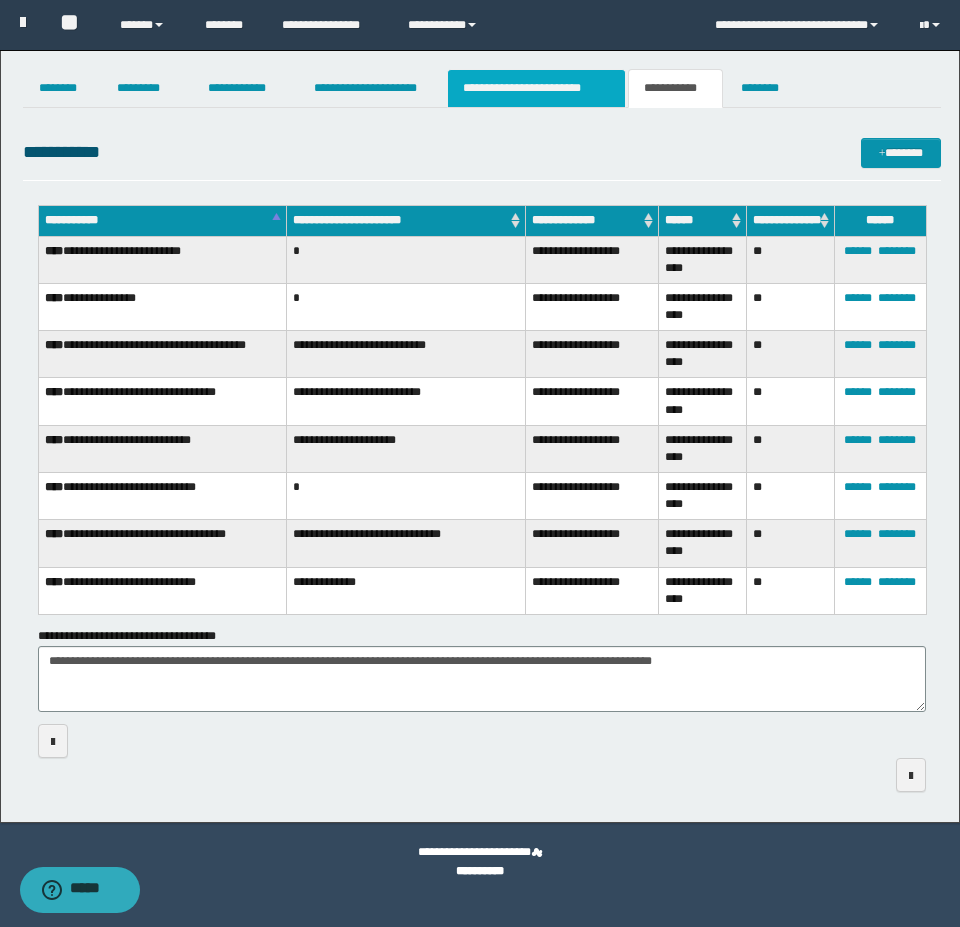 click on "**********" at bounding box center [537, 88] 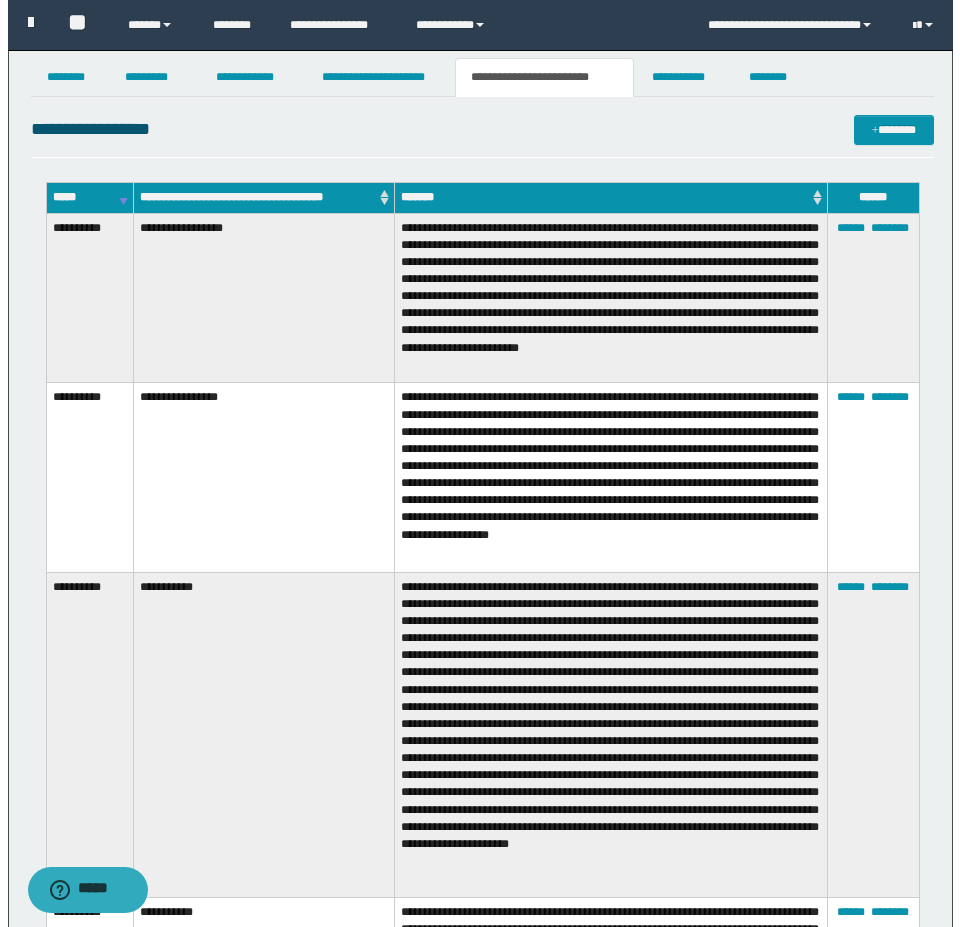 scroll, scrollTop: 0, scrollLeft: 0, axis: both 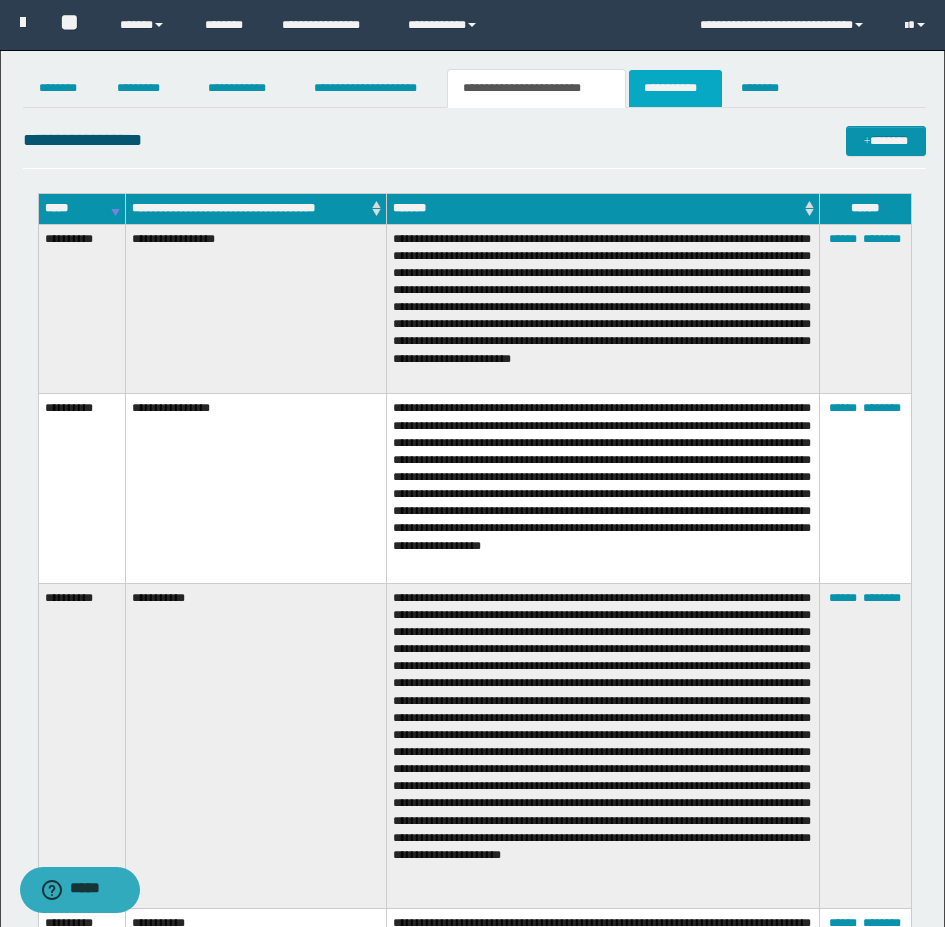 click on "**********" at bounding box center (675, 88) 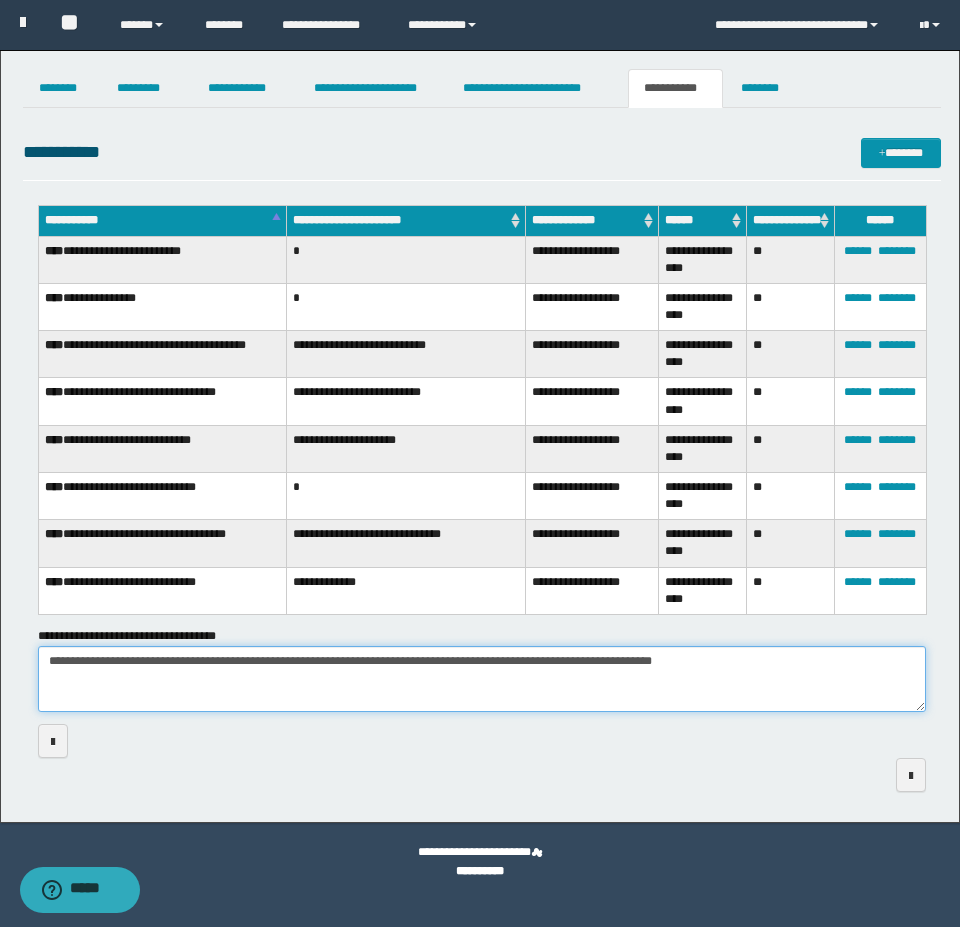 click on "**********" at bounding box center [482, 679] 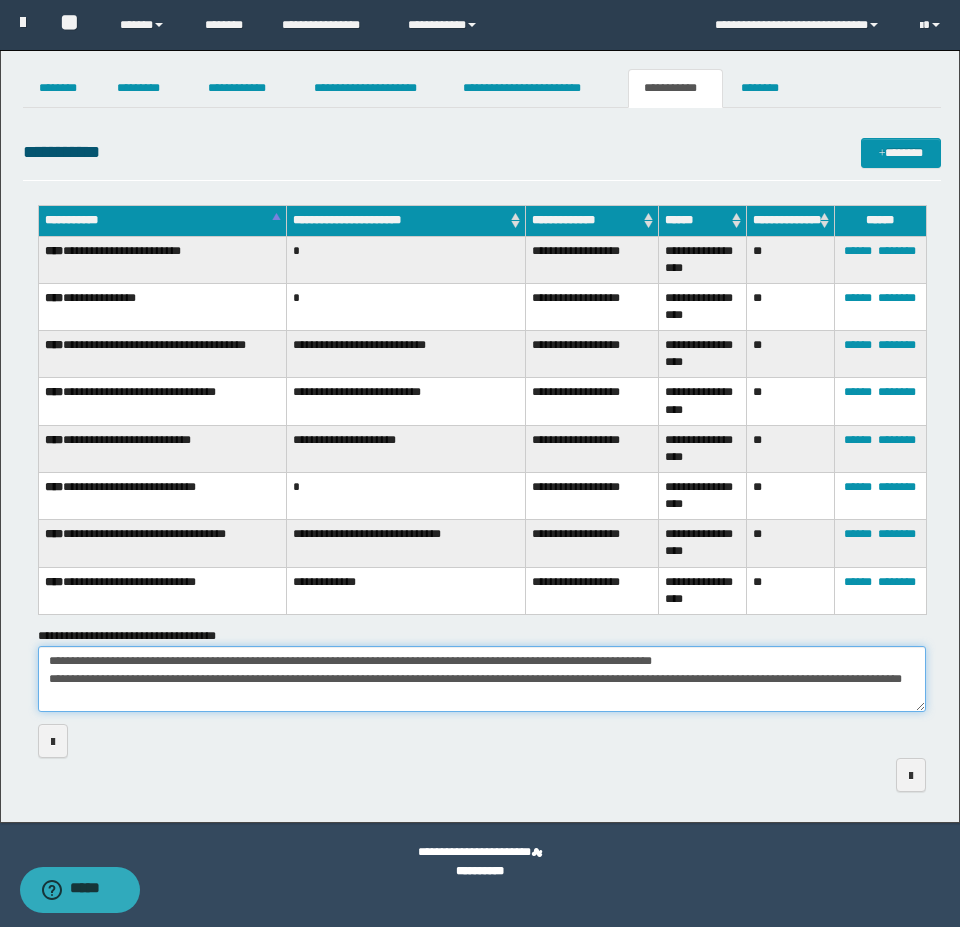 scroll, scrollTop: 12, scrollLeft: 0, axis: vertical 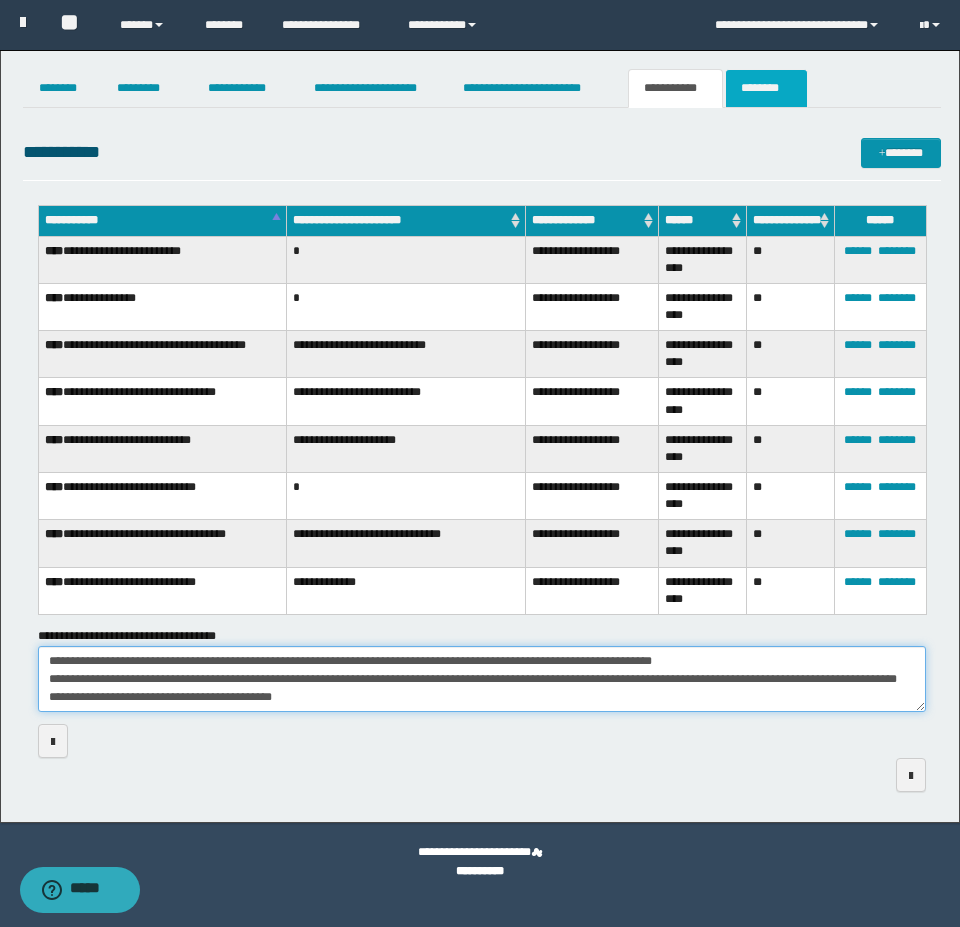 type on "**********" 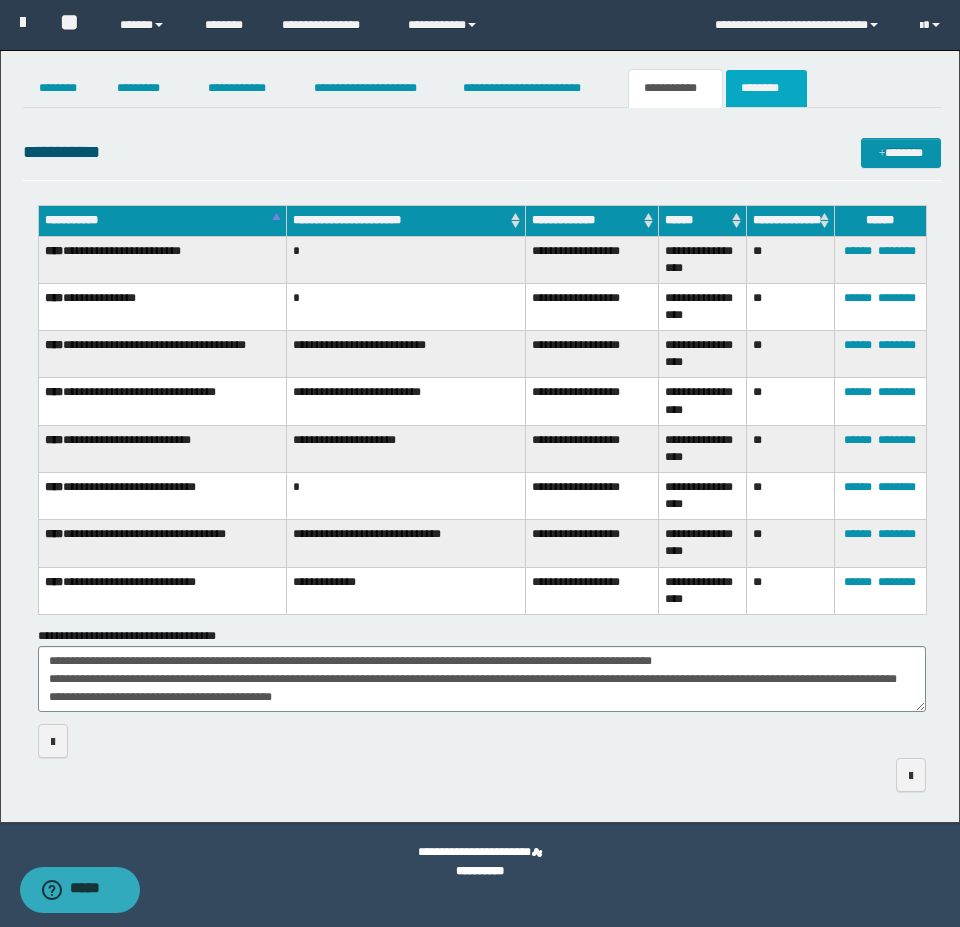 click on "********" at bounding box center (766, 88) 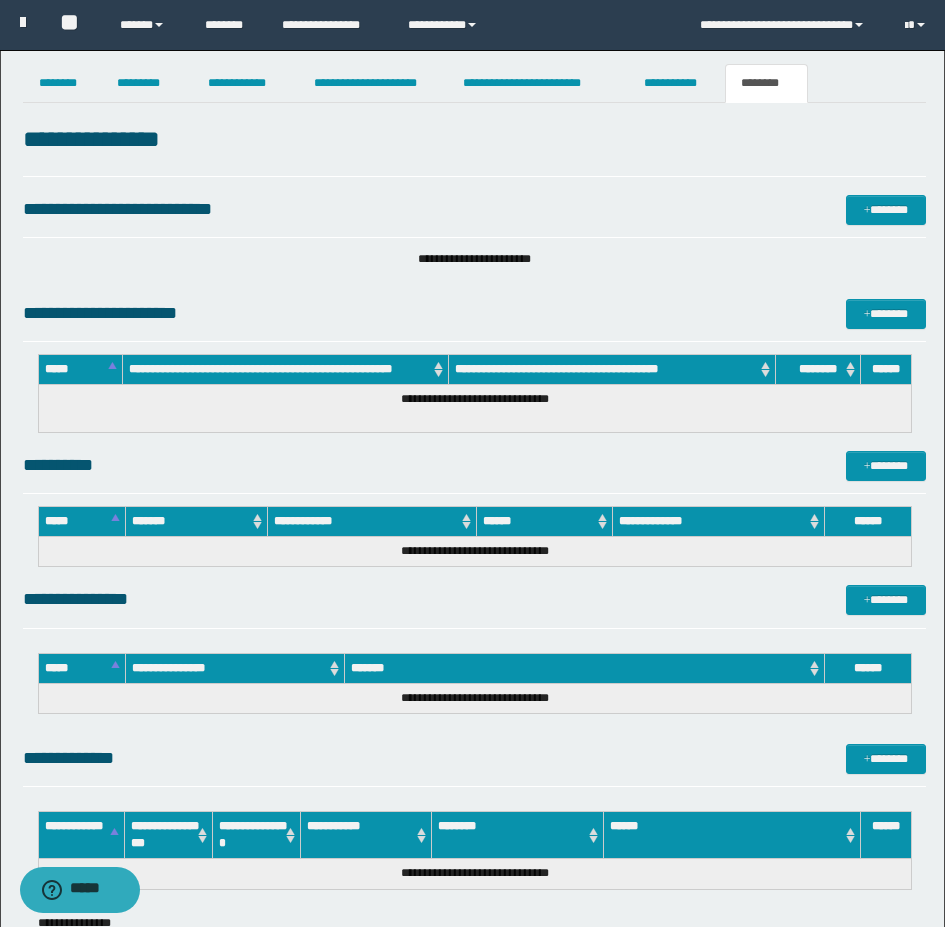 scroll, scrollTop: 0, scrollLeft: 0, axis: both 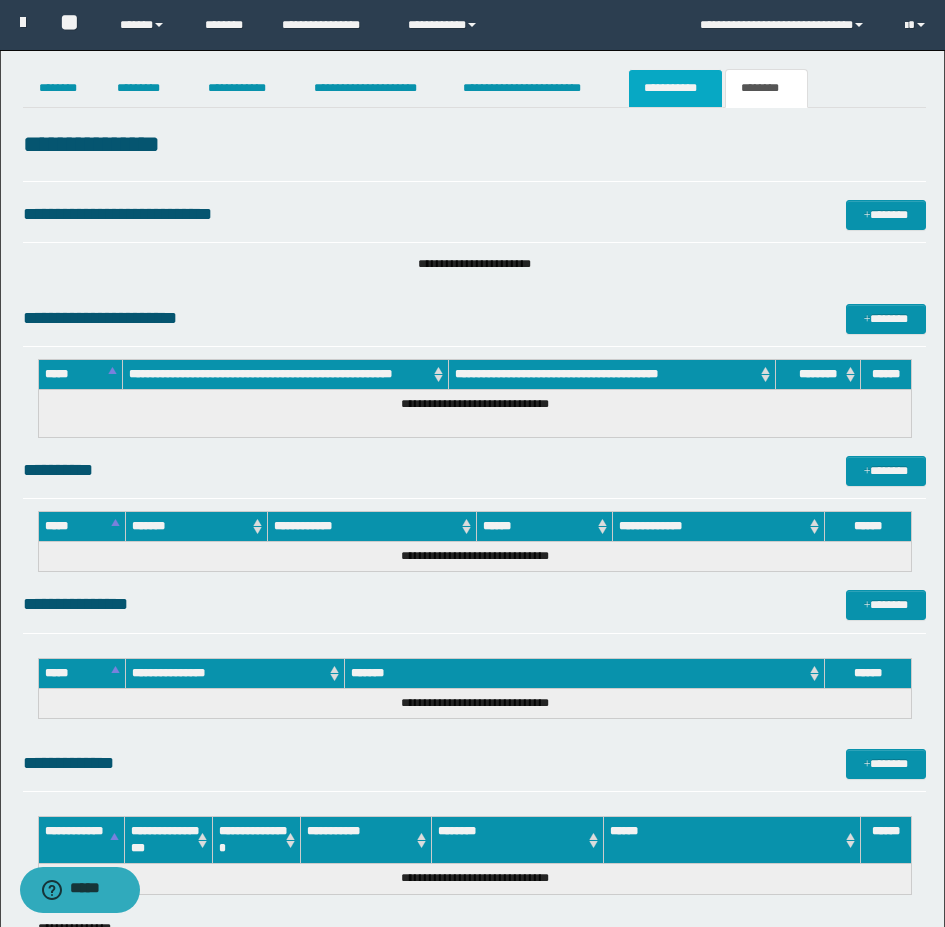 click on "**********" at bounding box center (675, 88) 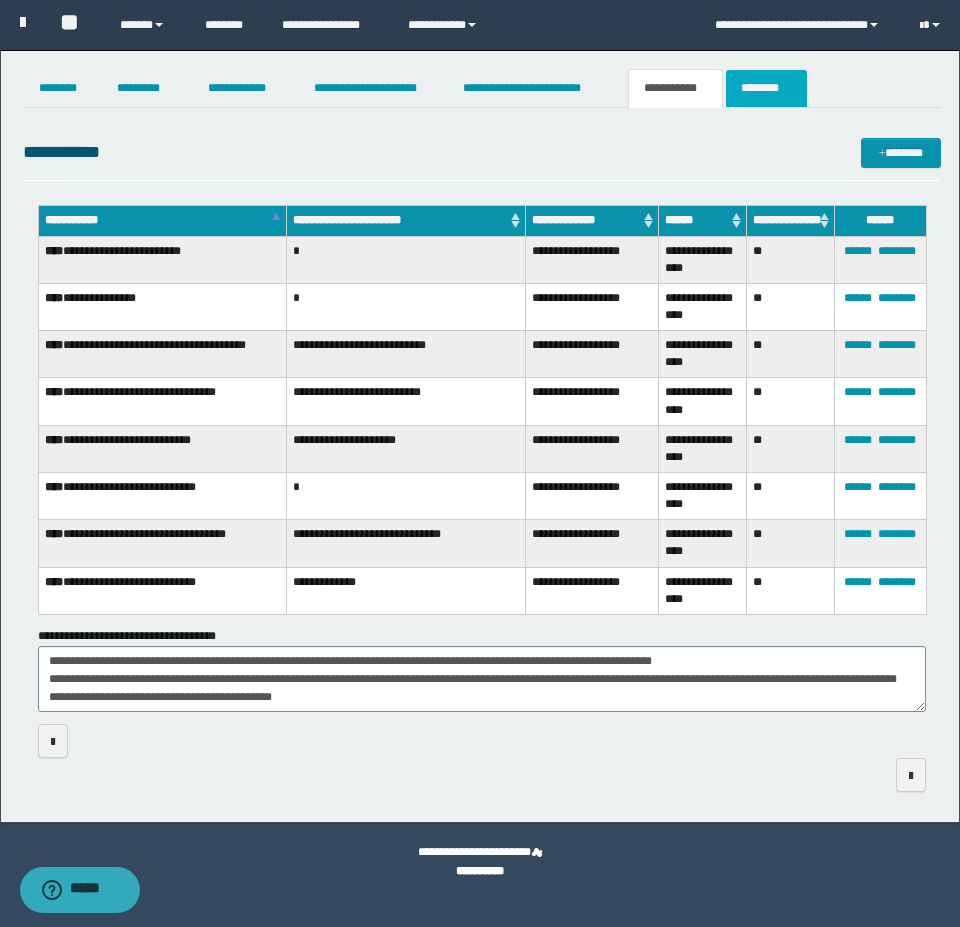 click on "********" at bounding box center [766, 88] 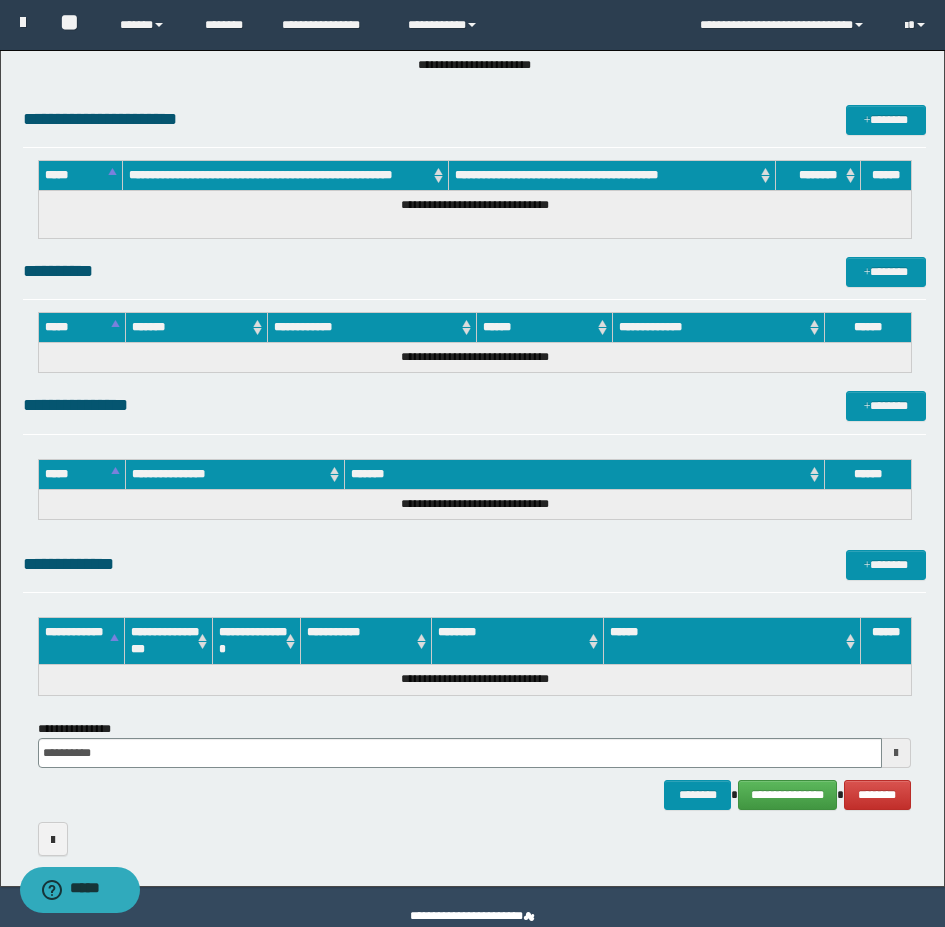 scroll, scrollTop: 237, scrollLeft: 0, axis: vertical 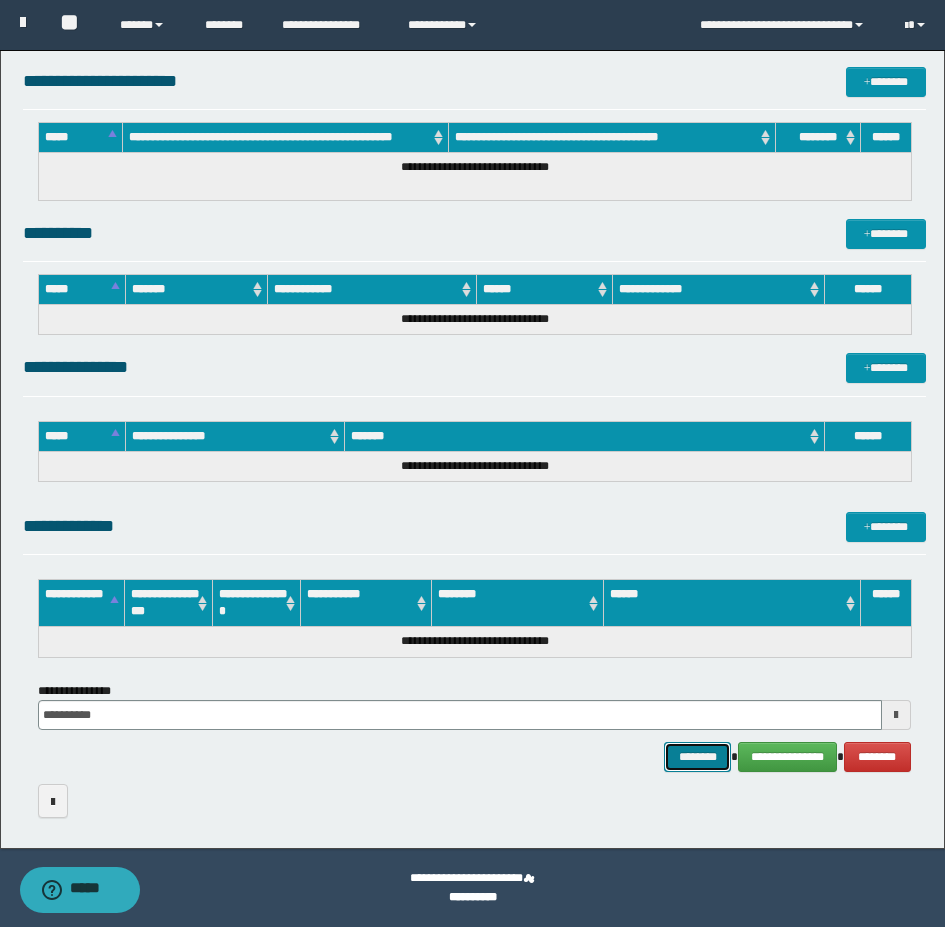 click on "********" at bounding box center (698, 757) 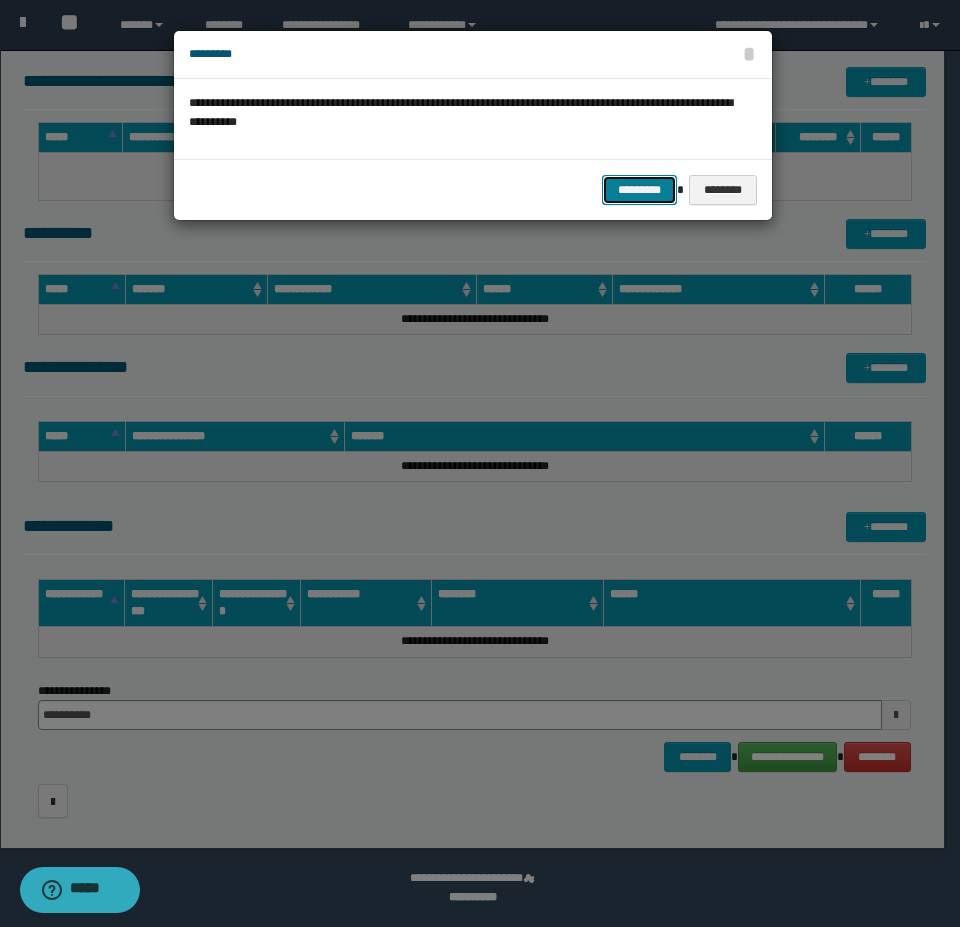 click on "*********" at bounding box center (639, 190) 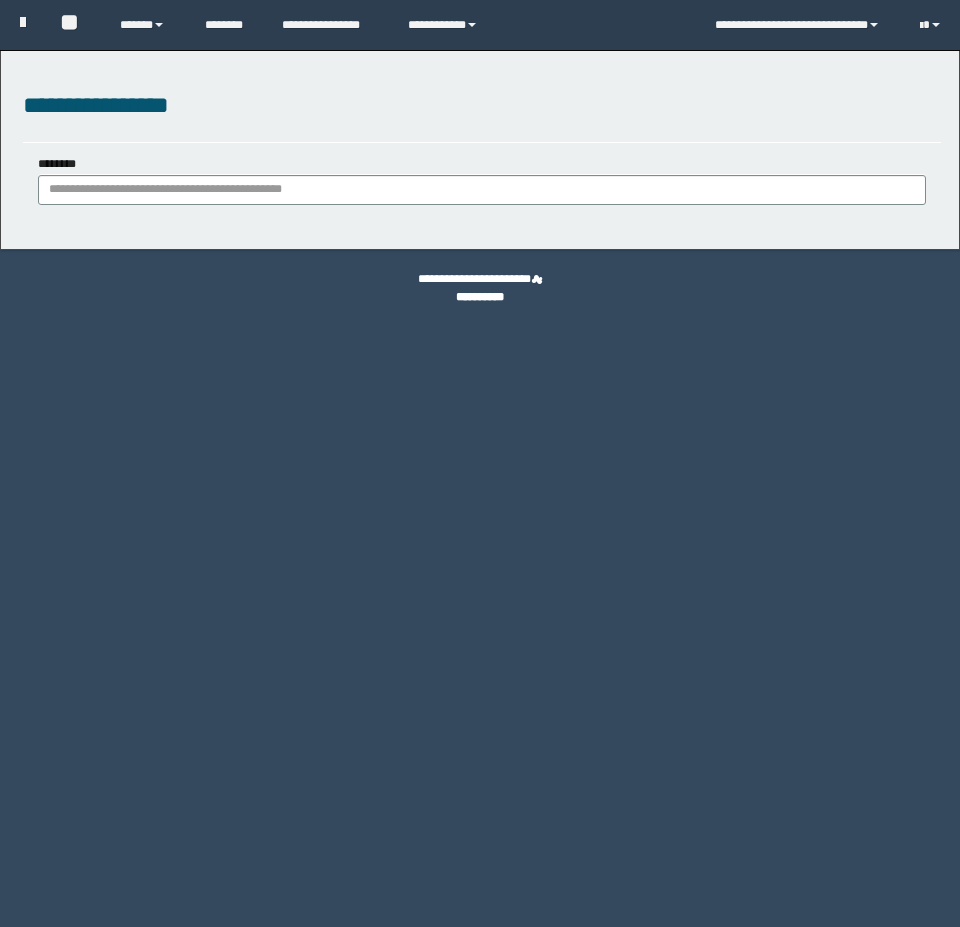 scroll, scrollTop: 0, scrollLeft: 0, axis: both 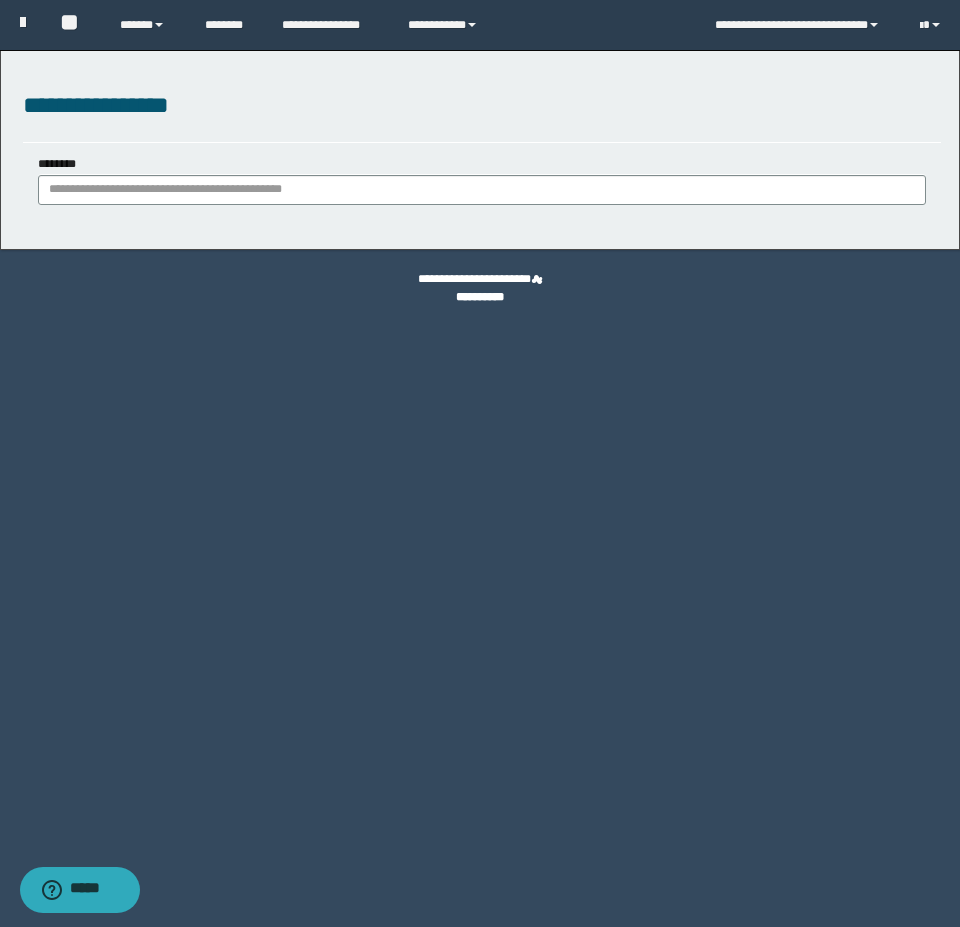 click on "**********" at bounding box center [482, 187] 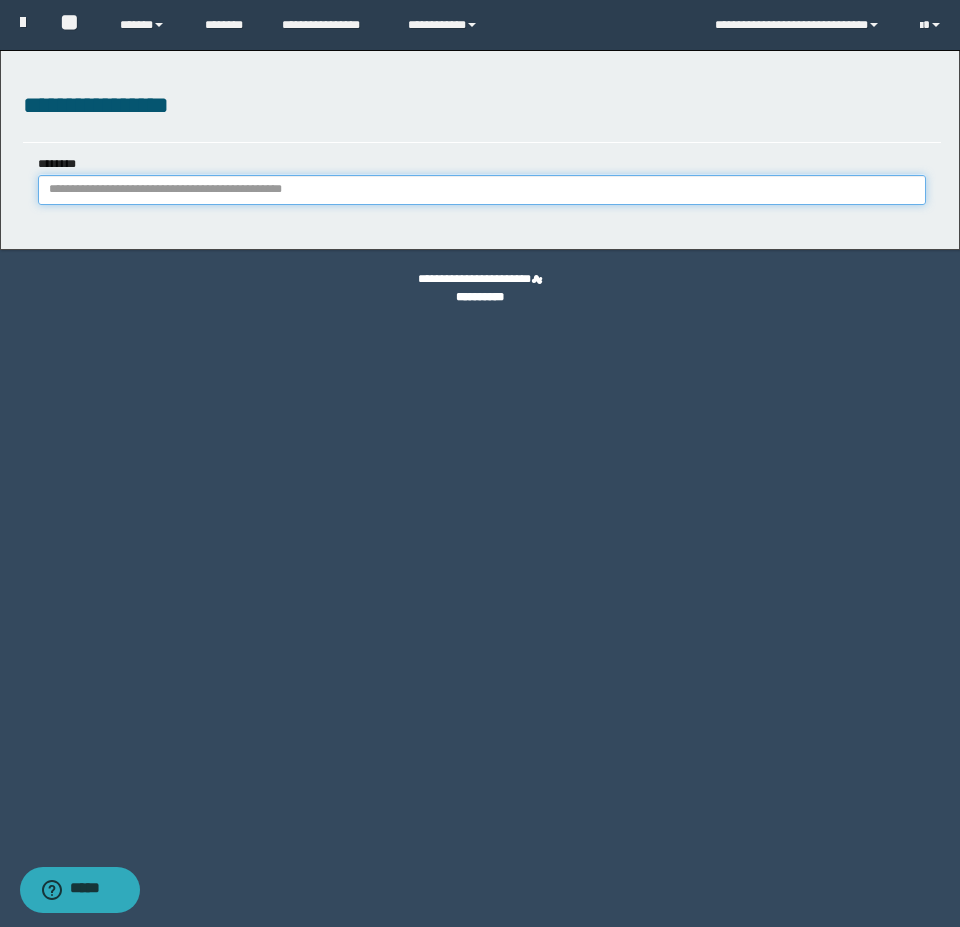 click on "********" at bounding box center [482, 190] 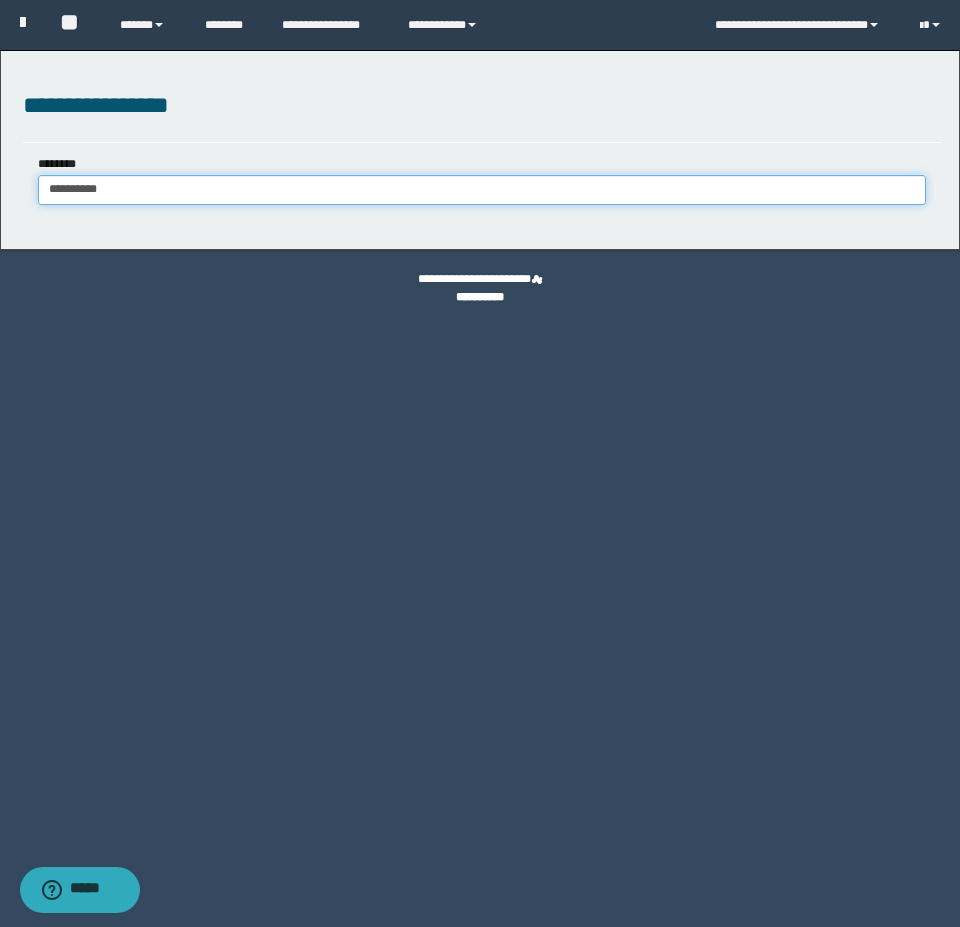 type on "**********" 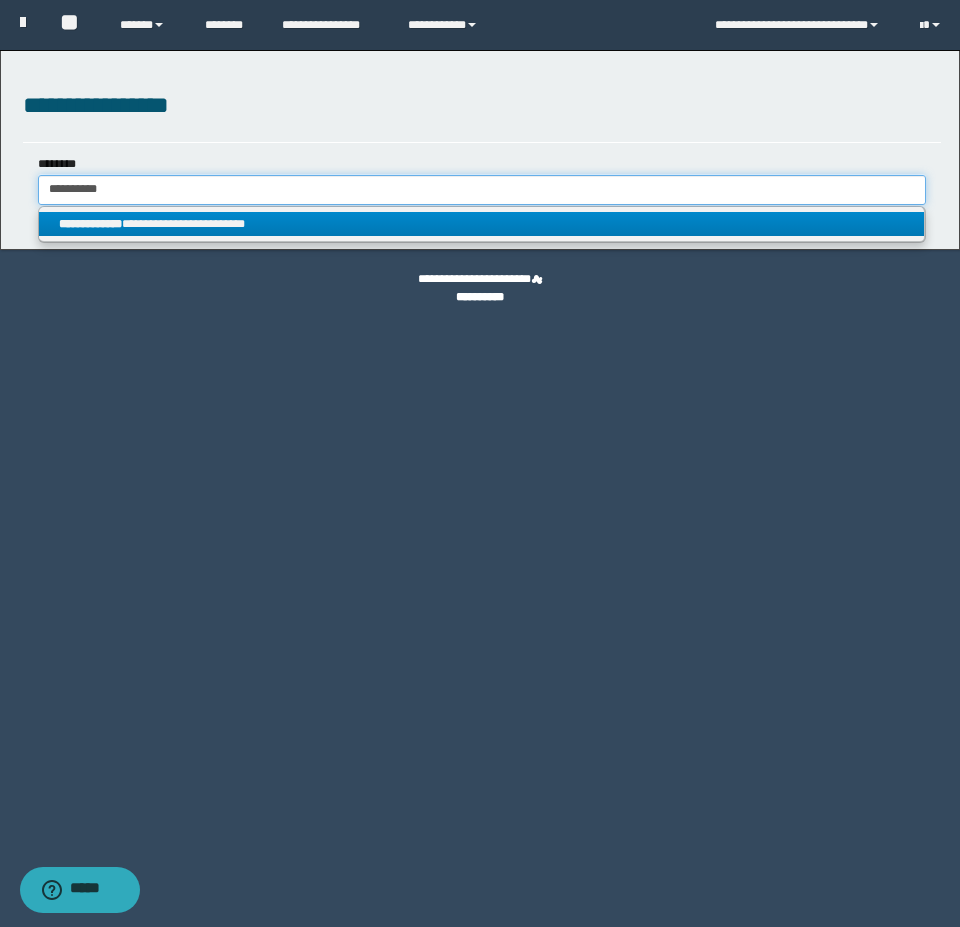 type on "**********" 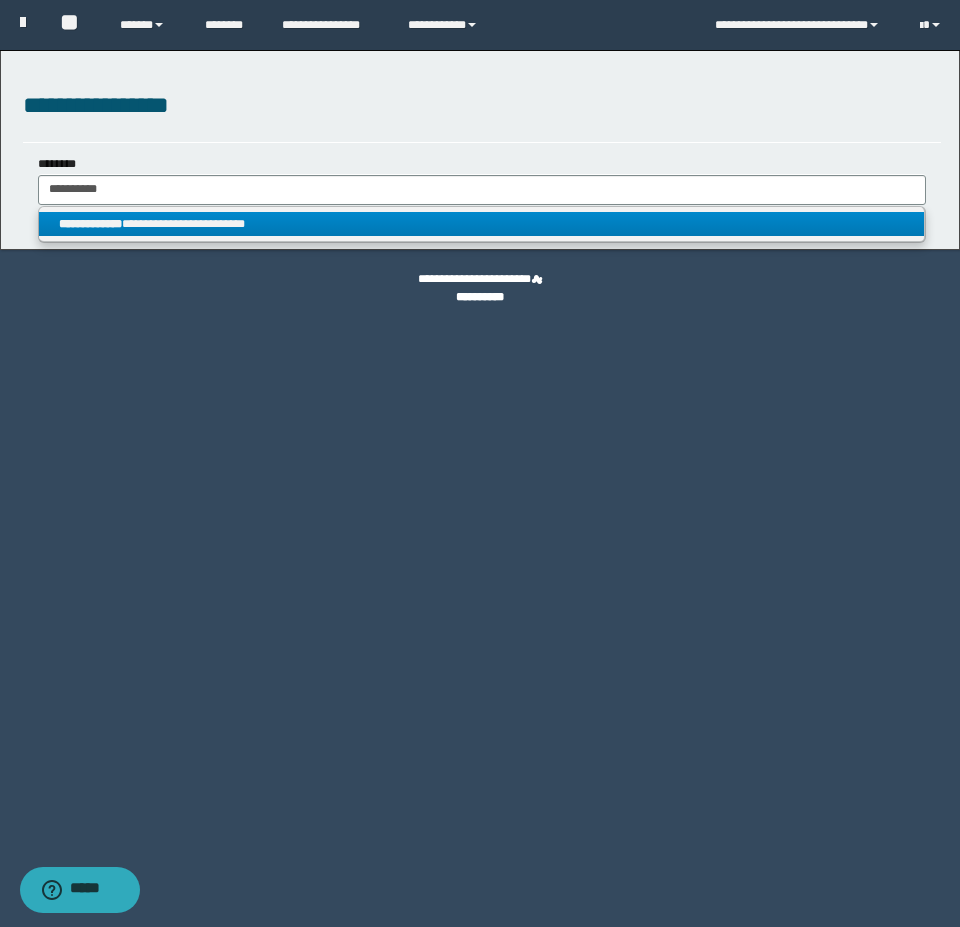 click on "**********" at bounding box center [481, 224] 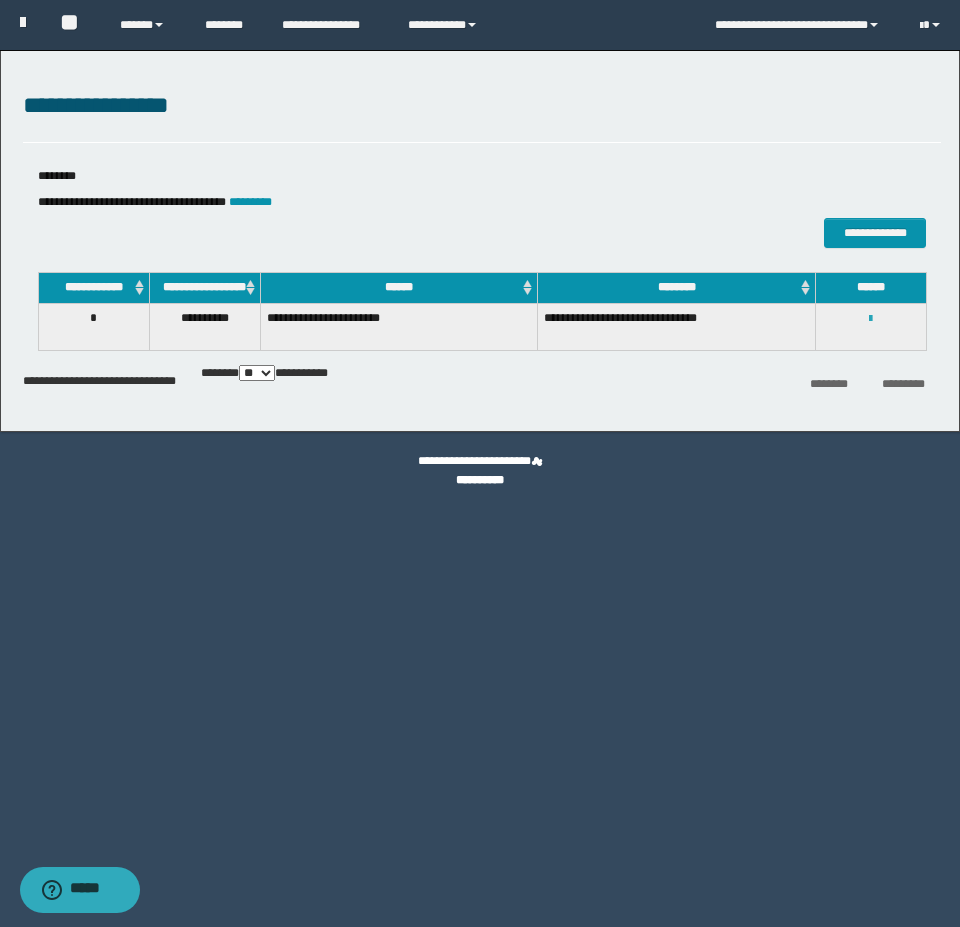 click at bounding box center [870, 319] 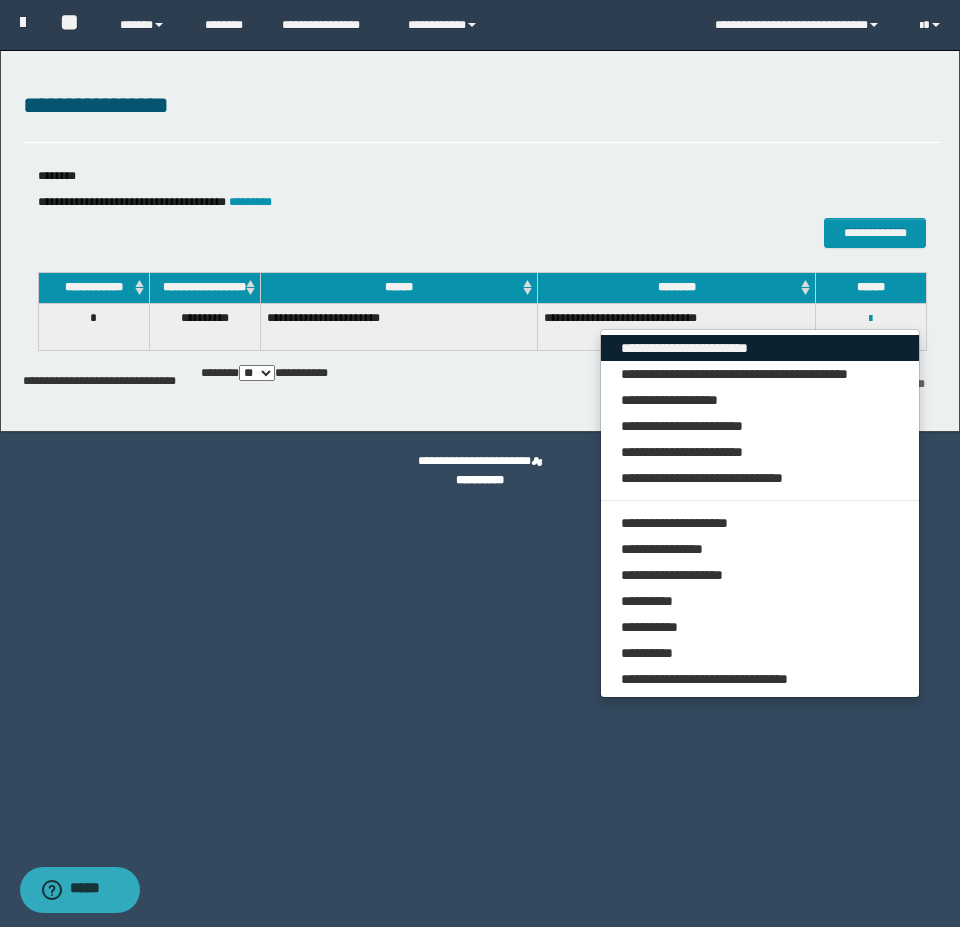 click on "**********" at bounding box center [760, 348] 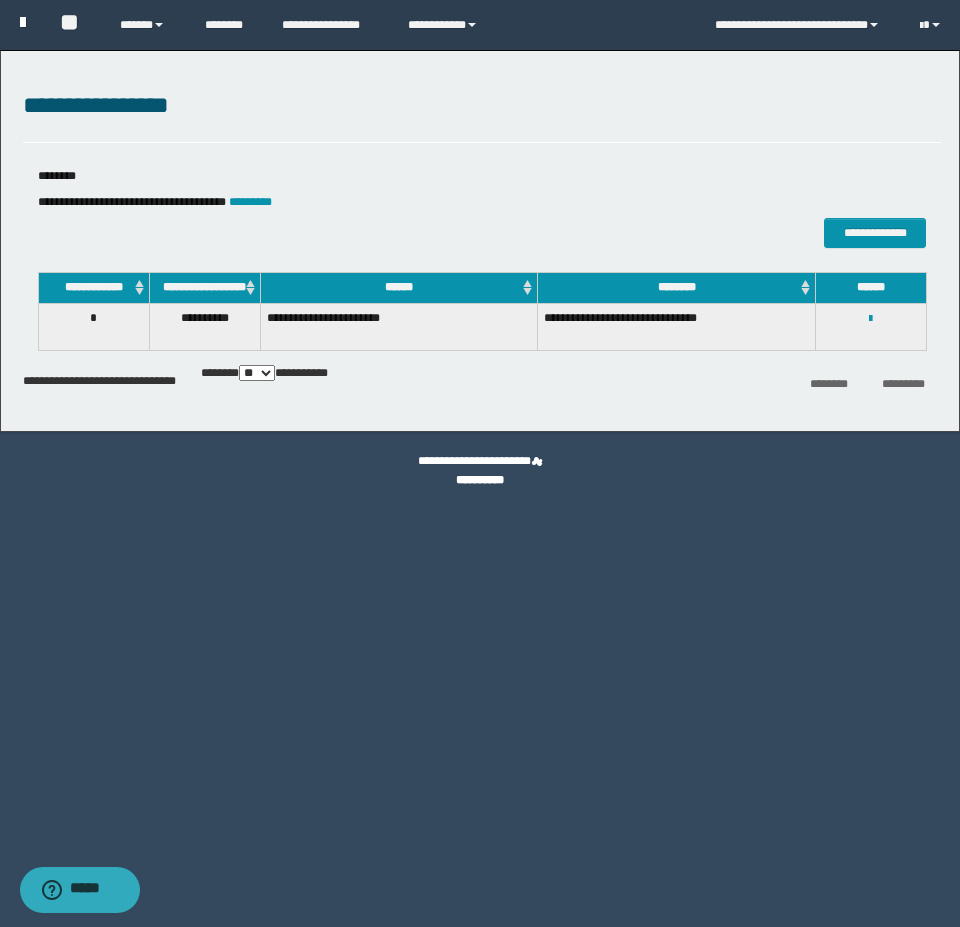 click at bounding box center (23, 22) 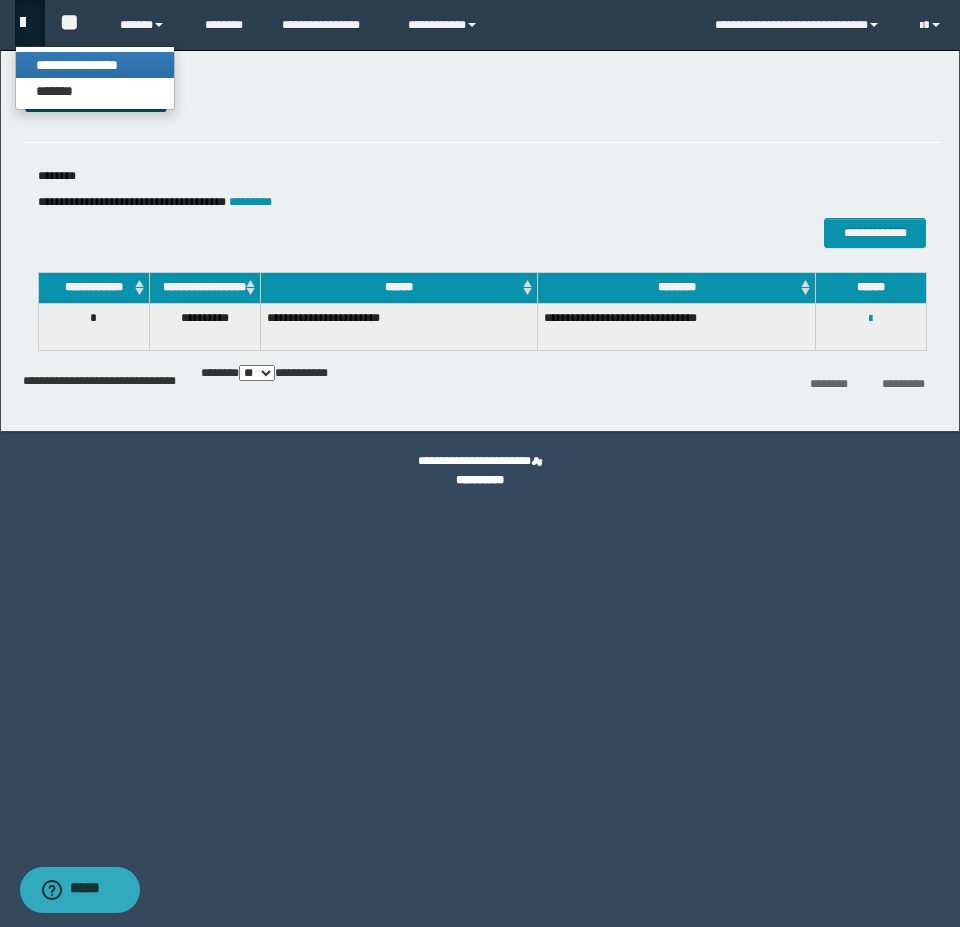 click on "**********" at bounding box center [95, 65] 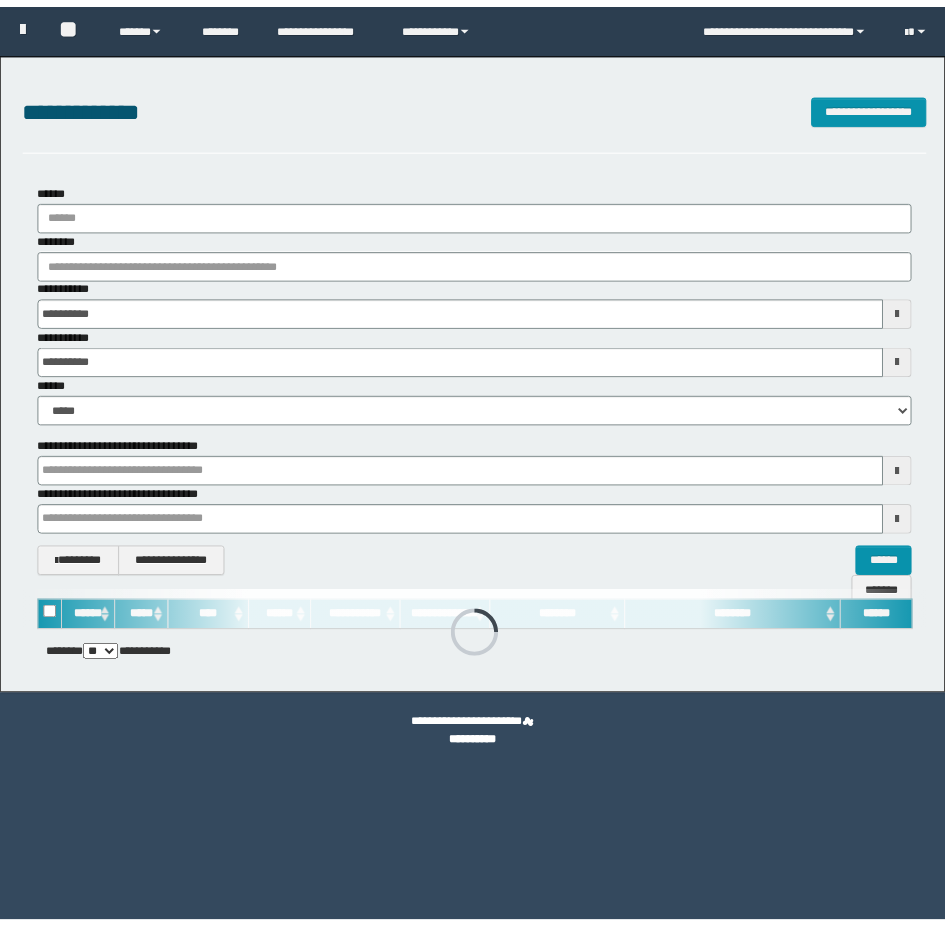 scroll, scrollTop: 0, scrollLeft: 0, axis: both 